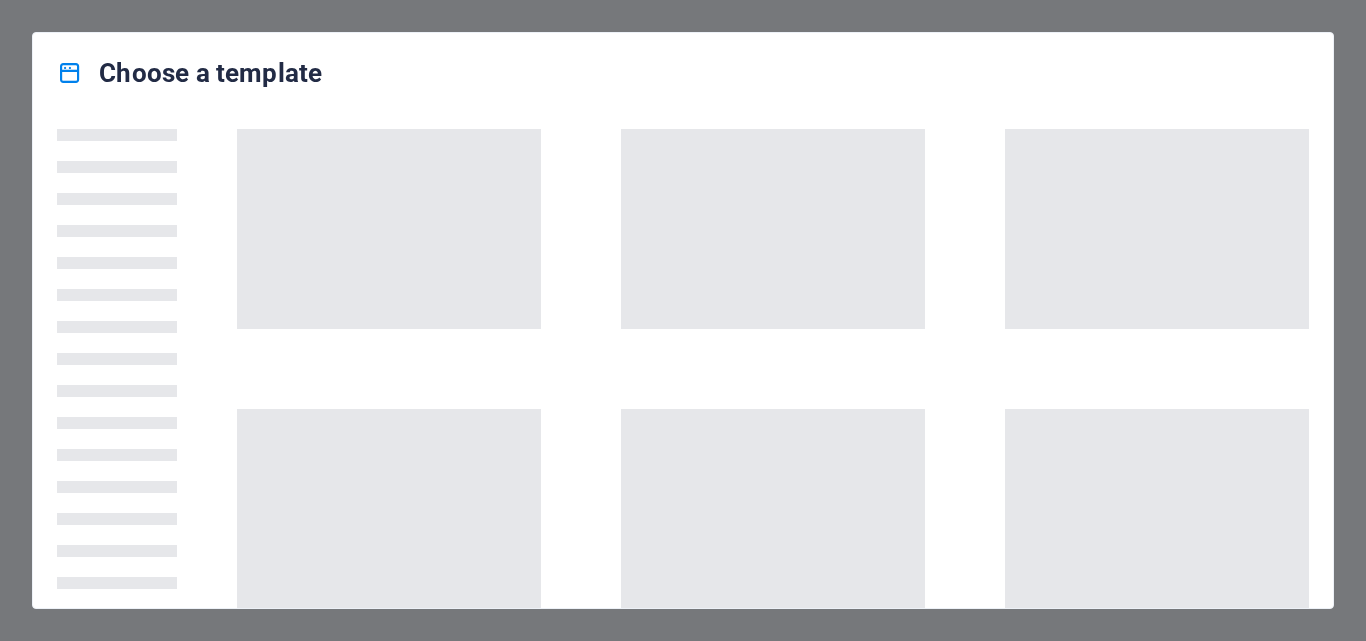 scroll, scrollTop: 0, scrollLeft: 0, axis: both 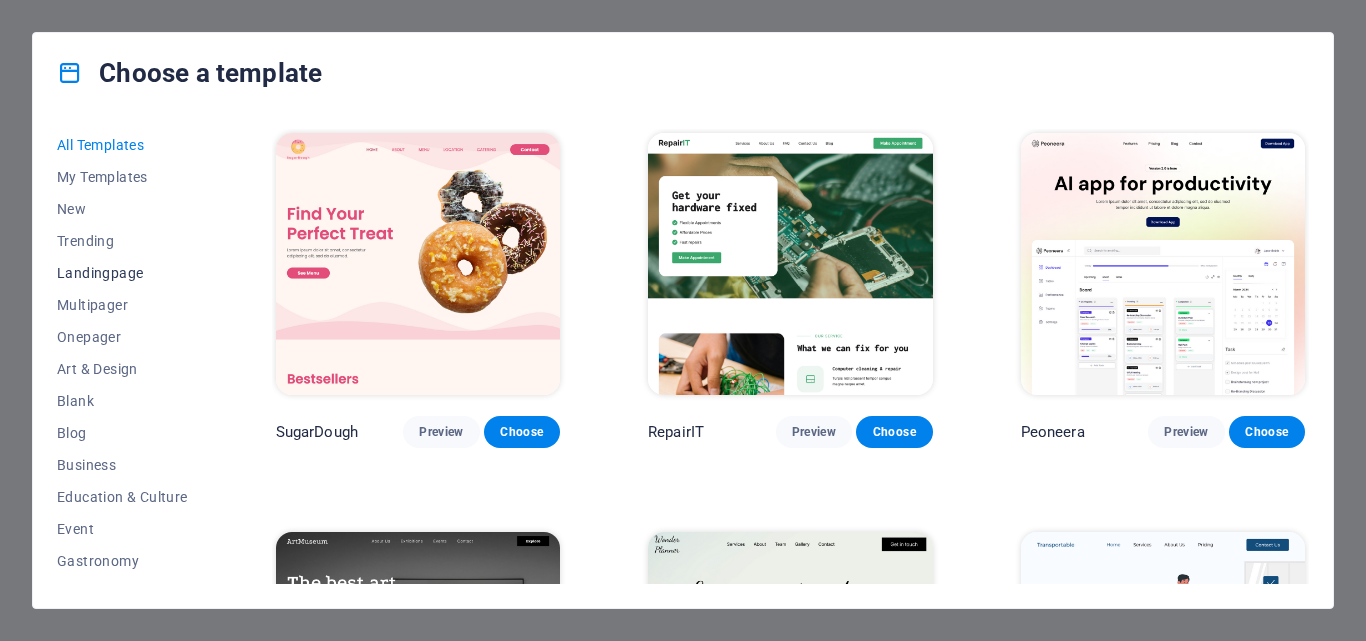 click on "Landingpage" at bounding box center [122, 273] 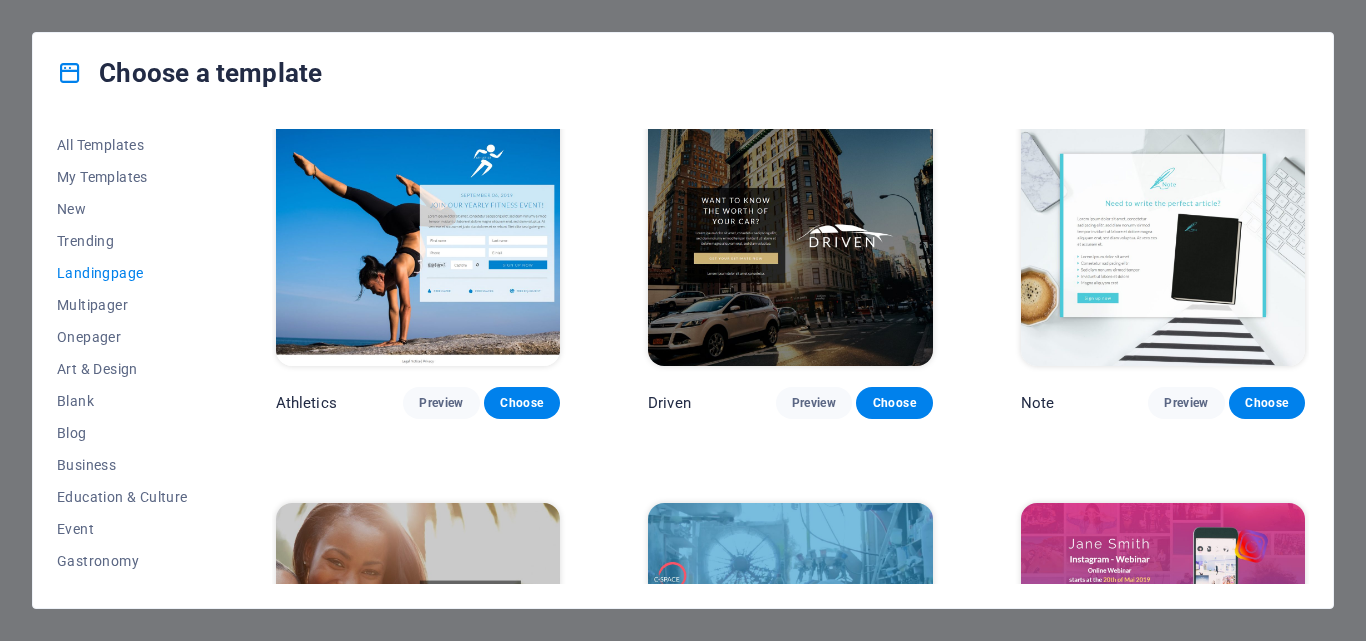 scroll, scrollTop: 1318, scrollLeft: 0, axis: vertical 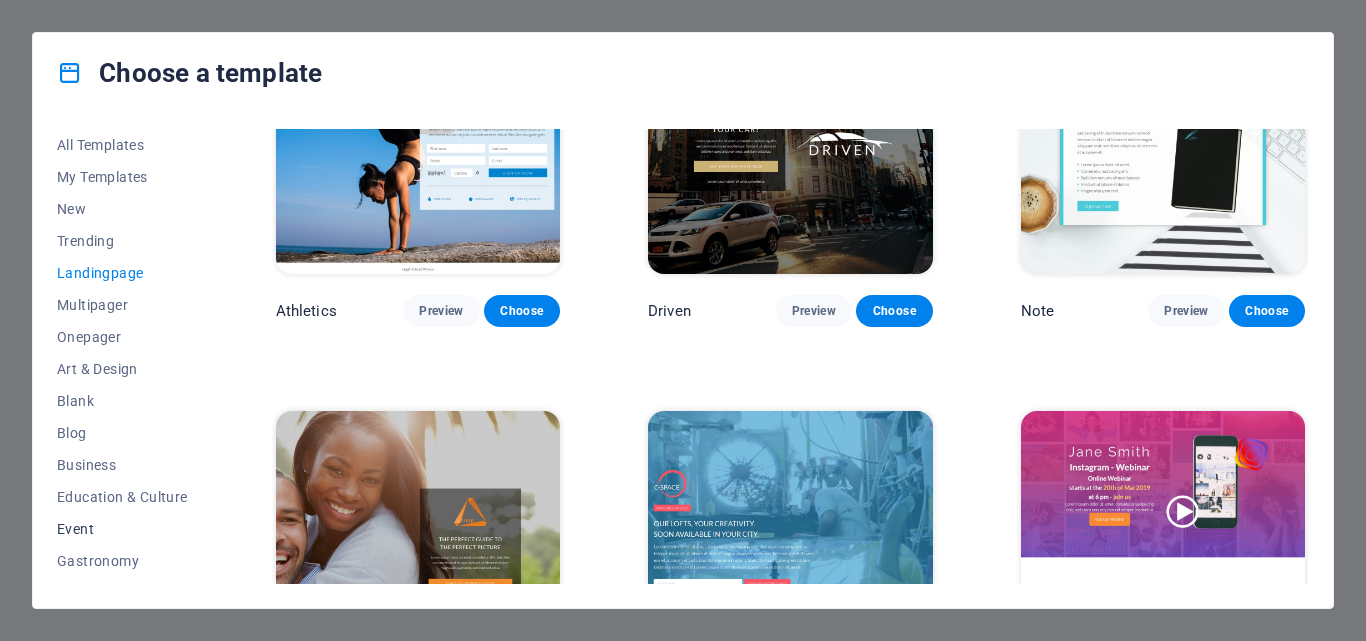 click on "Event" at bounding box center (122, 529) 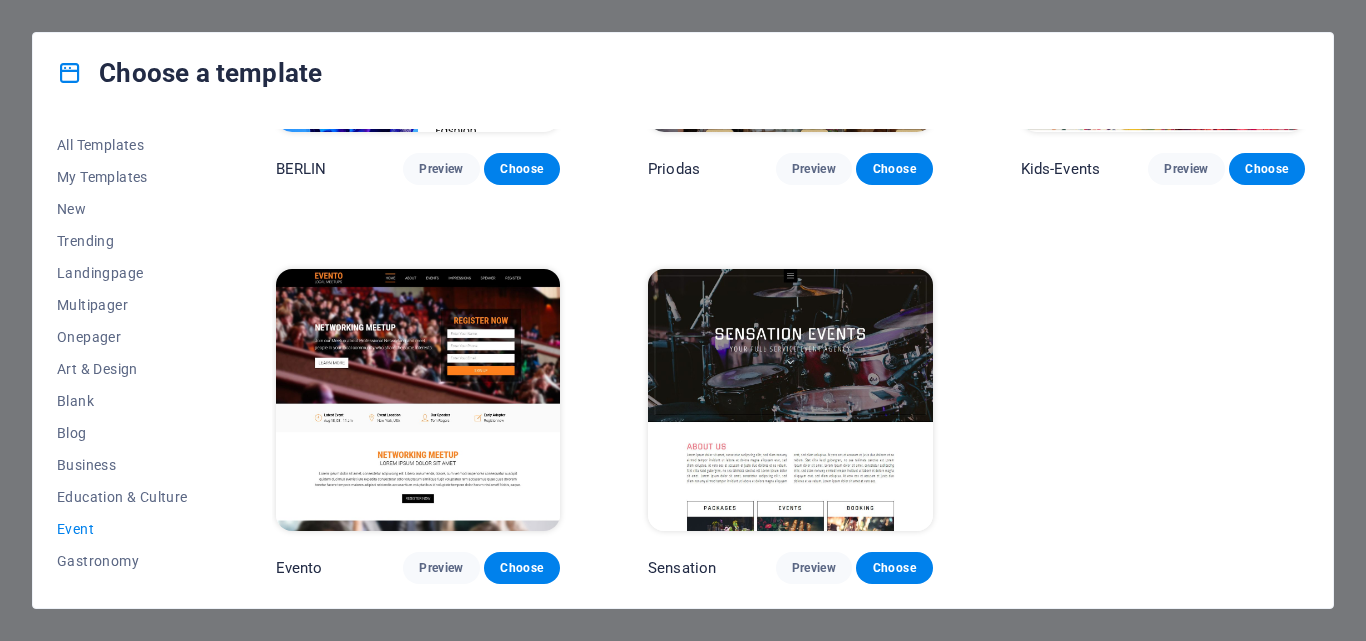 scroll, scrollTop: 655, scrollLeft: 0, axis: vertical 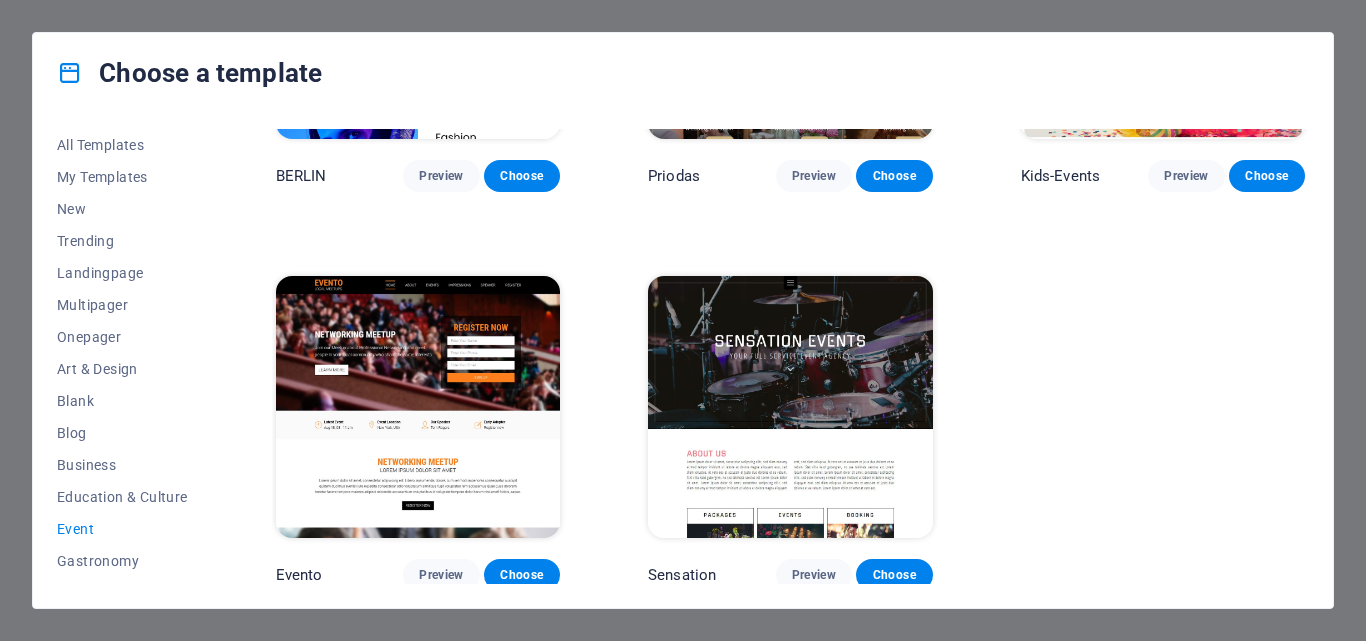 click at bounding box center (790, 407) 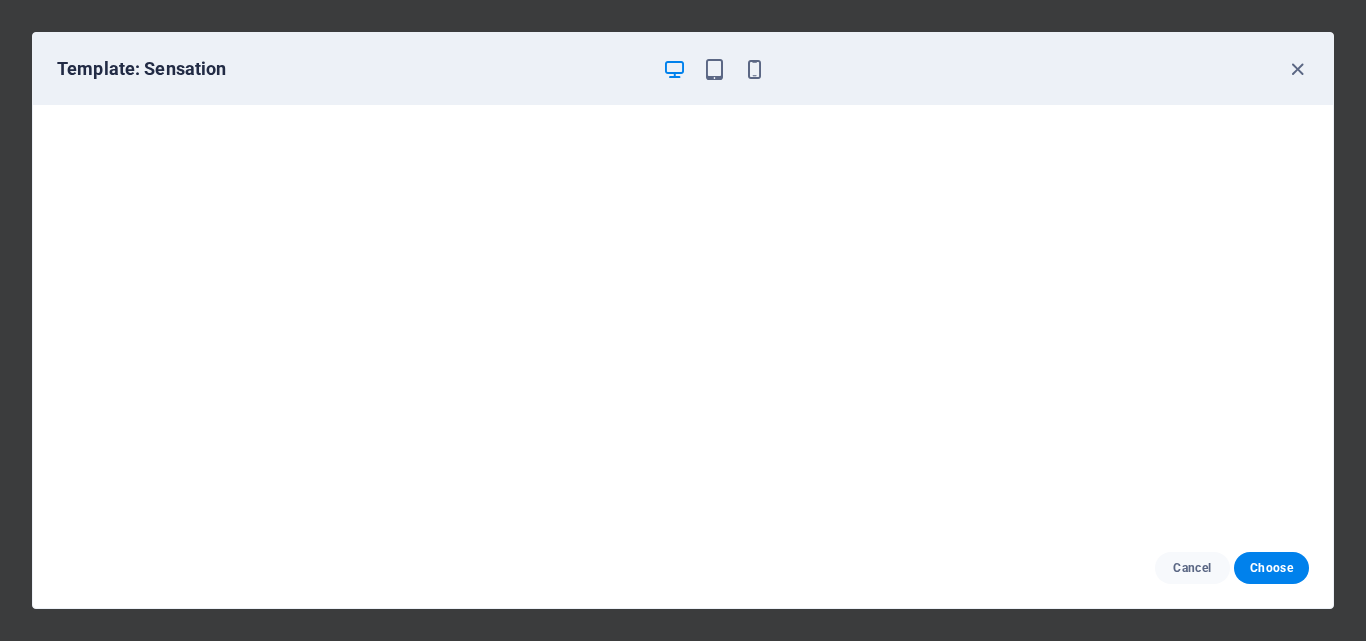 scroll, scrollTop: 5, scrollLeft: 0, axis: vertical 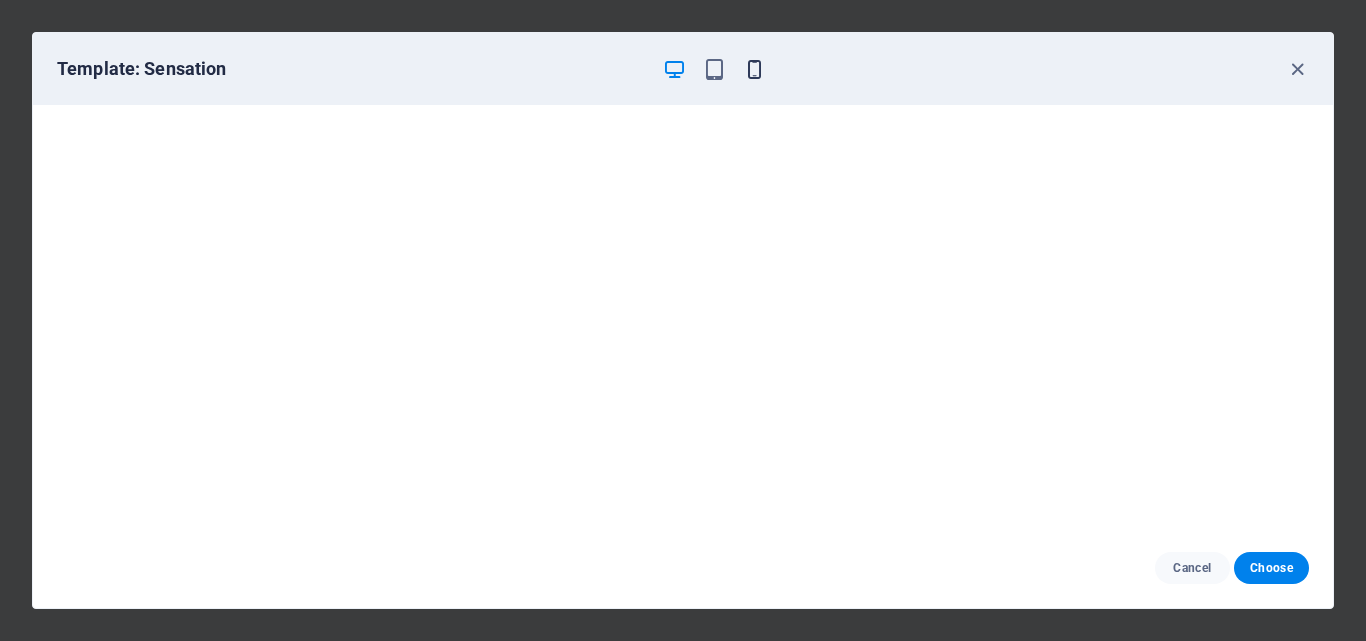 click at bounding box center (754, 69) 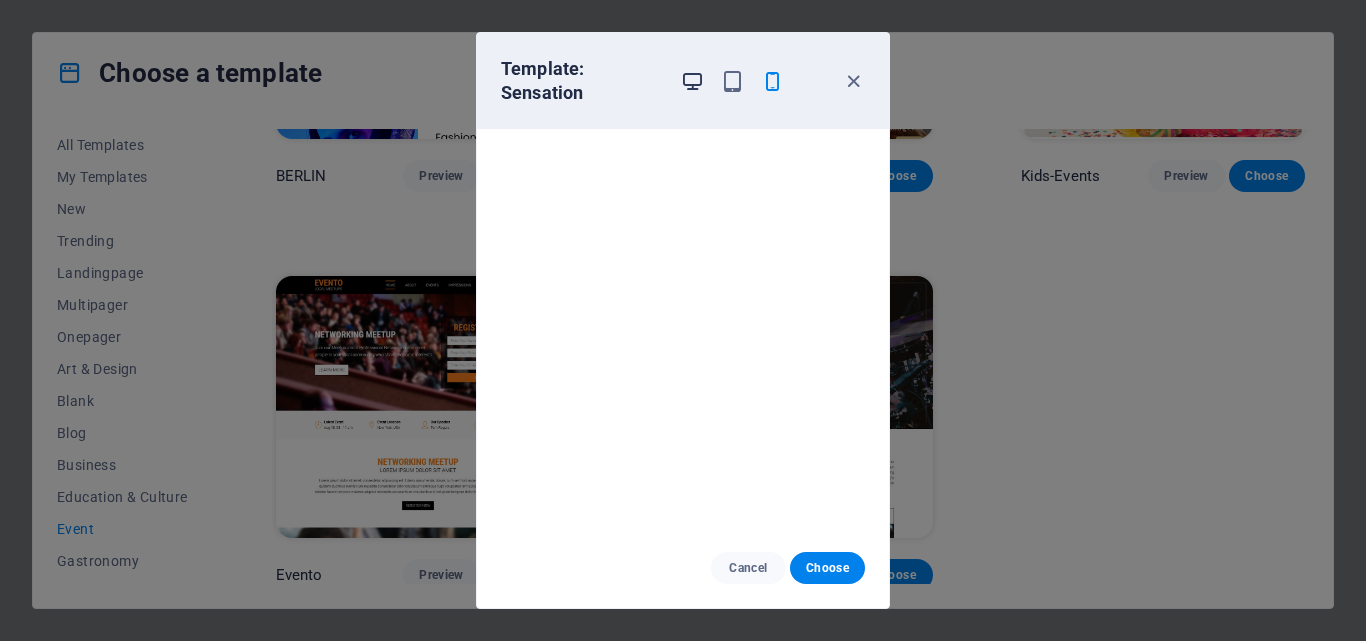 click at bounding box center [692, 81] 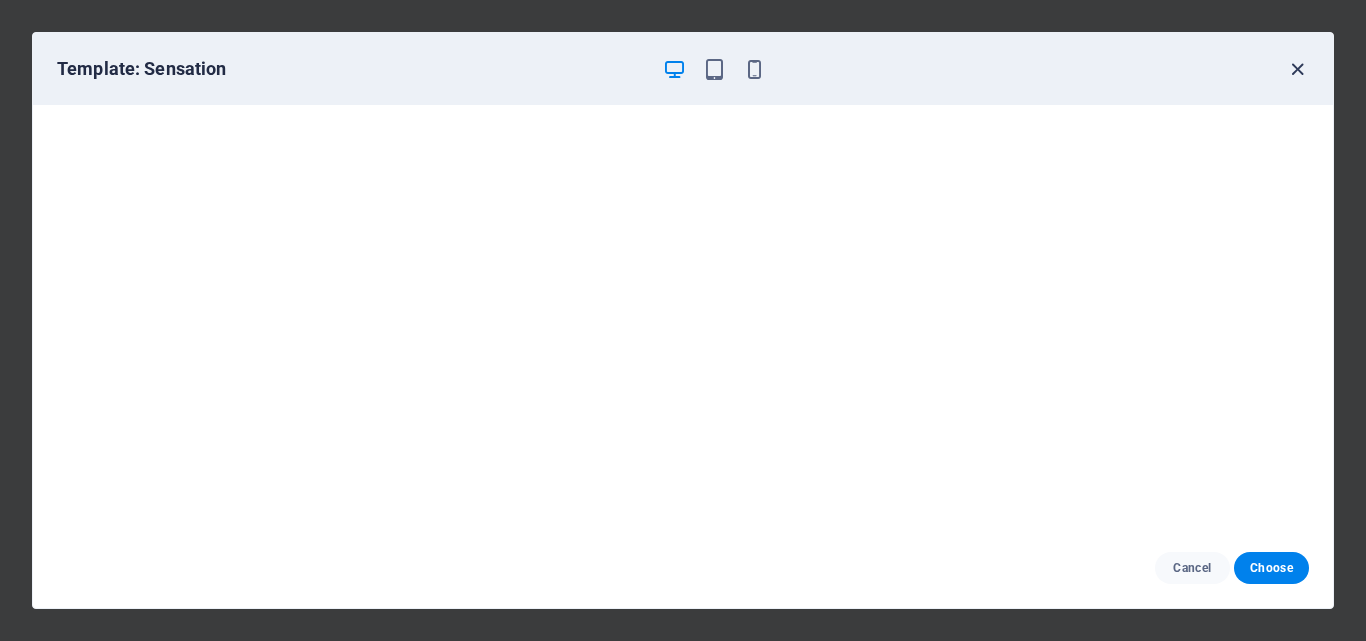 click at bounding box center (1297, 69) 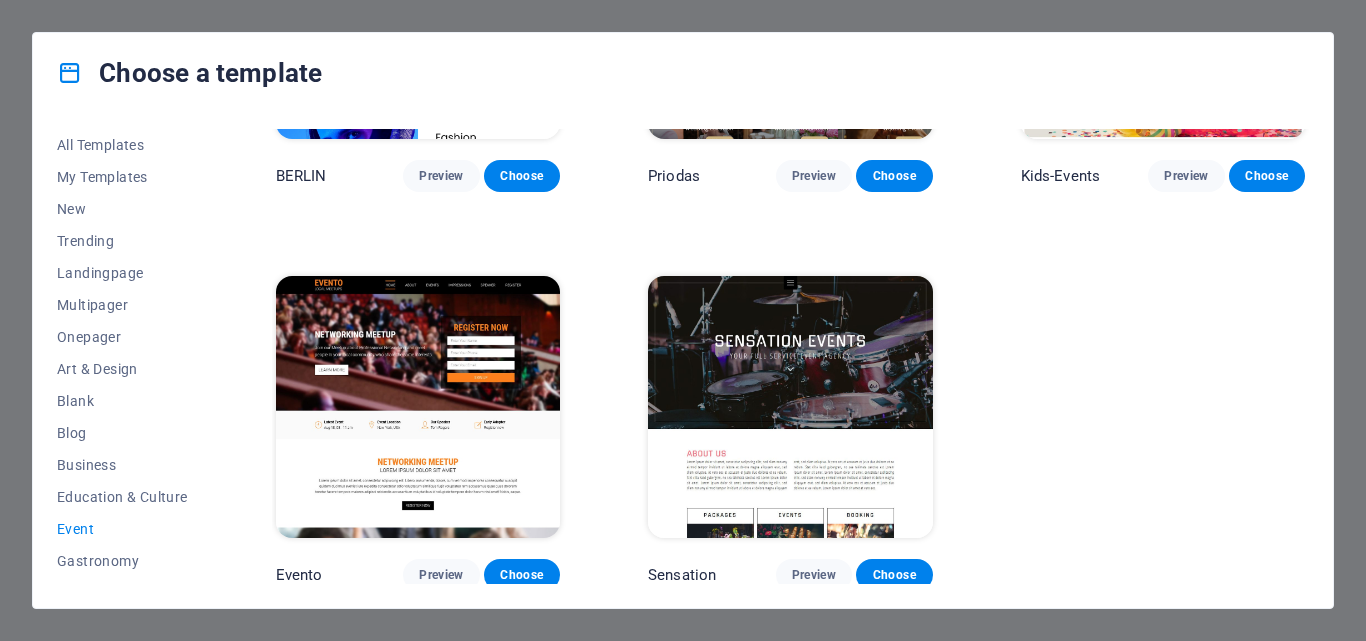 drag, startPoint x: 1303, startPoint y: 430, endPoint x: 1306, endPoint y: 406, distance: 24.186773 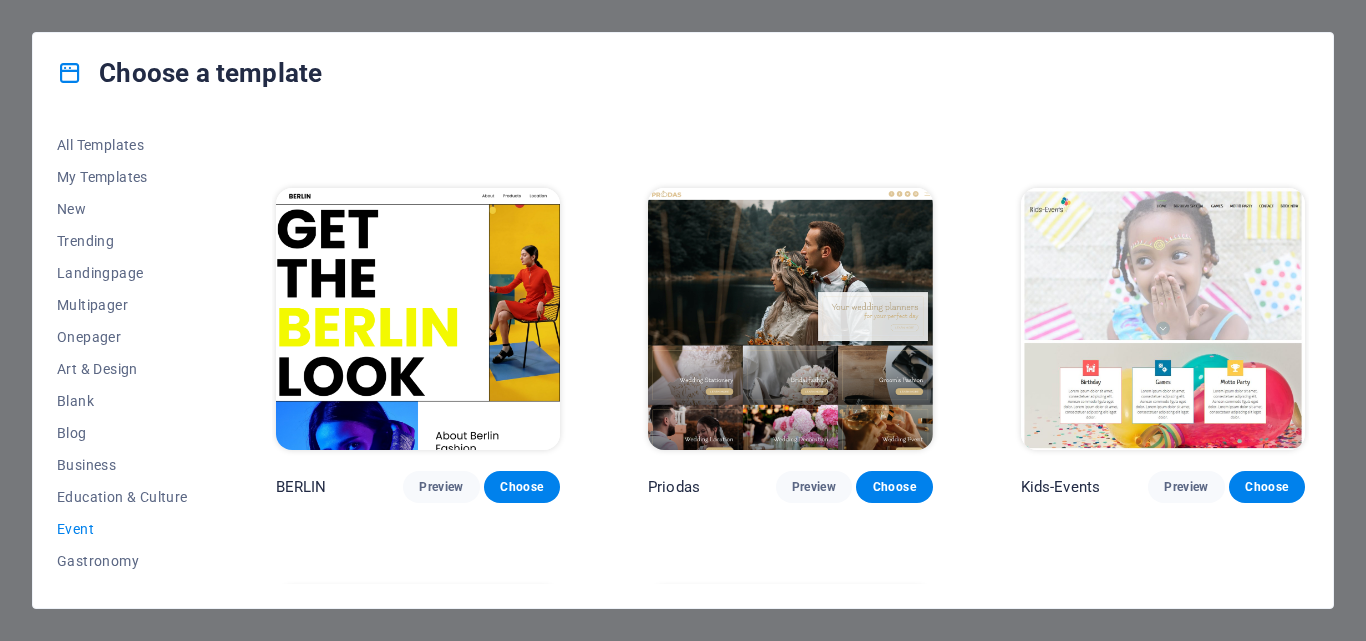 scroll, scrollTop: 340, scrollLeft: 0, axis: vertical 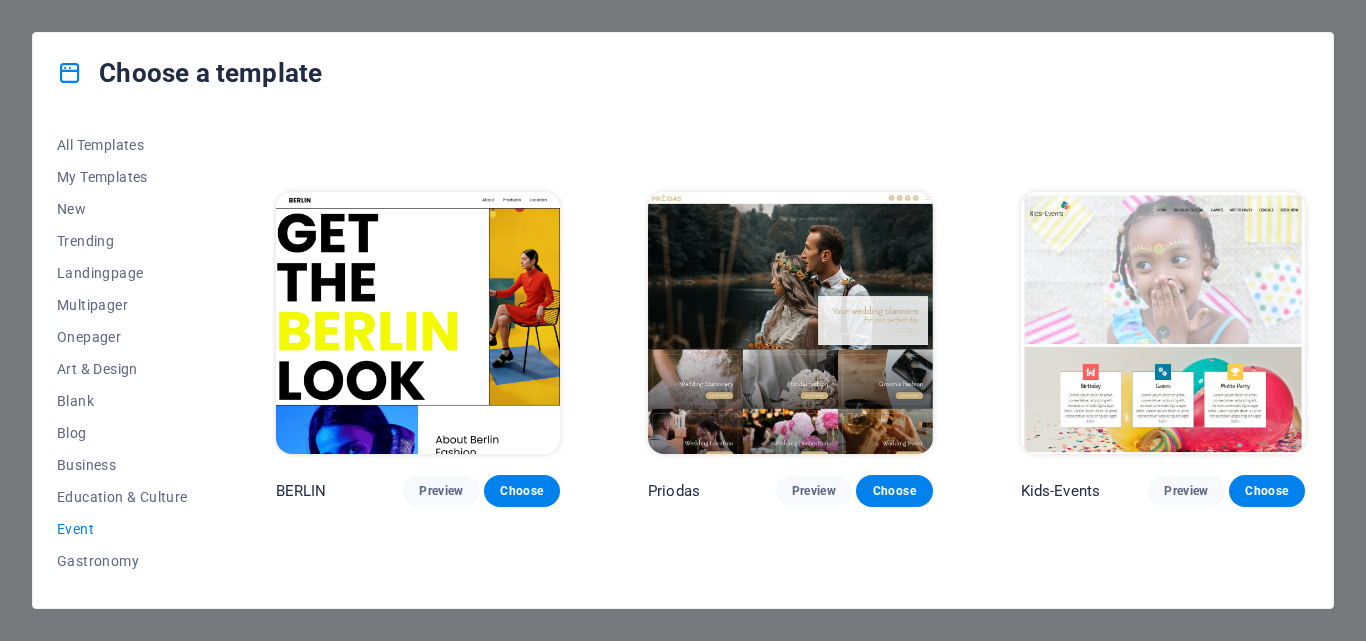 click at bounding box center [418, 323] 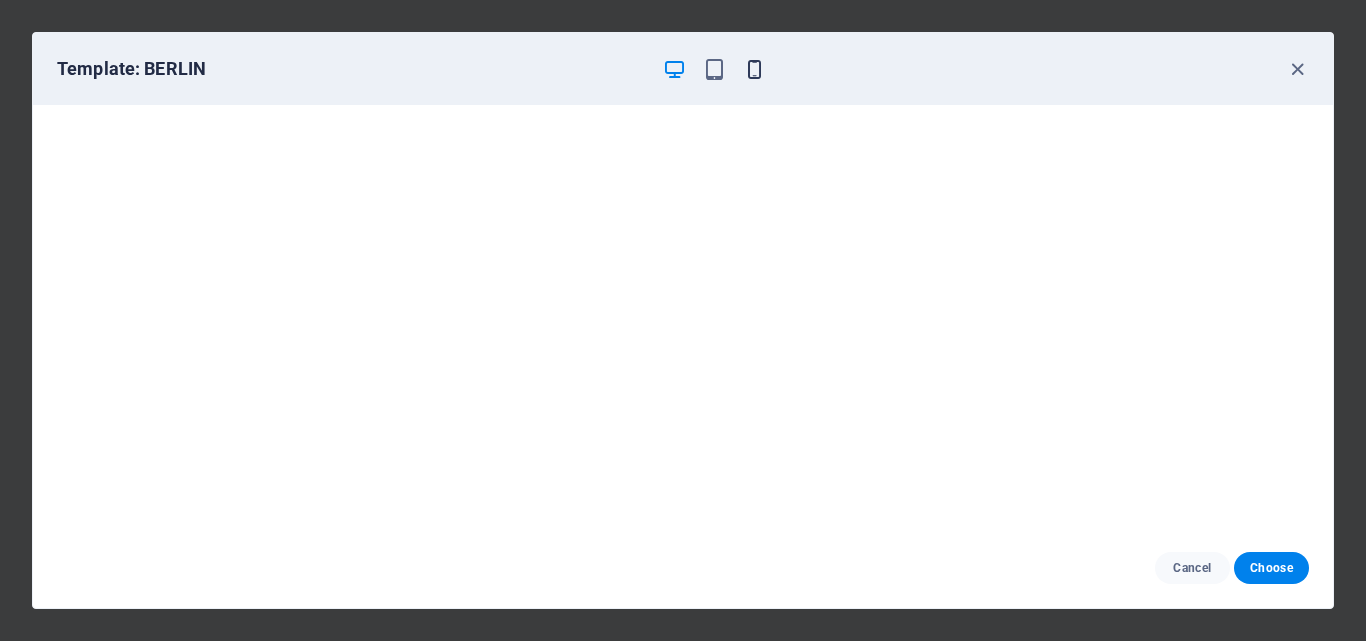 click at bounding box center (754, 69) 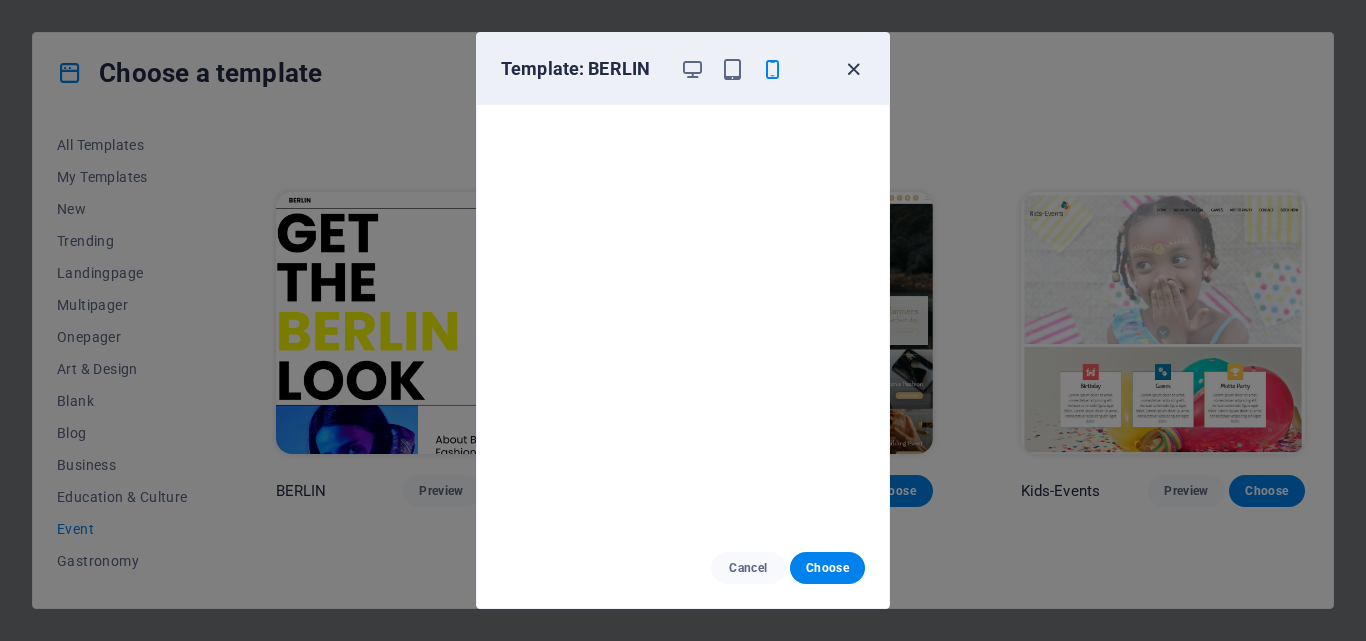 click at bounding box center [853, 69] 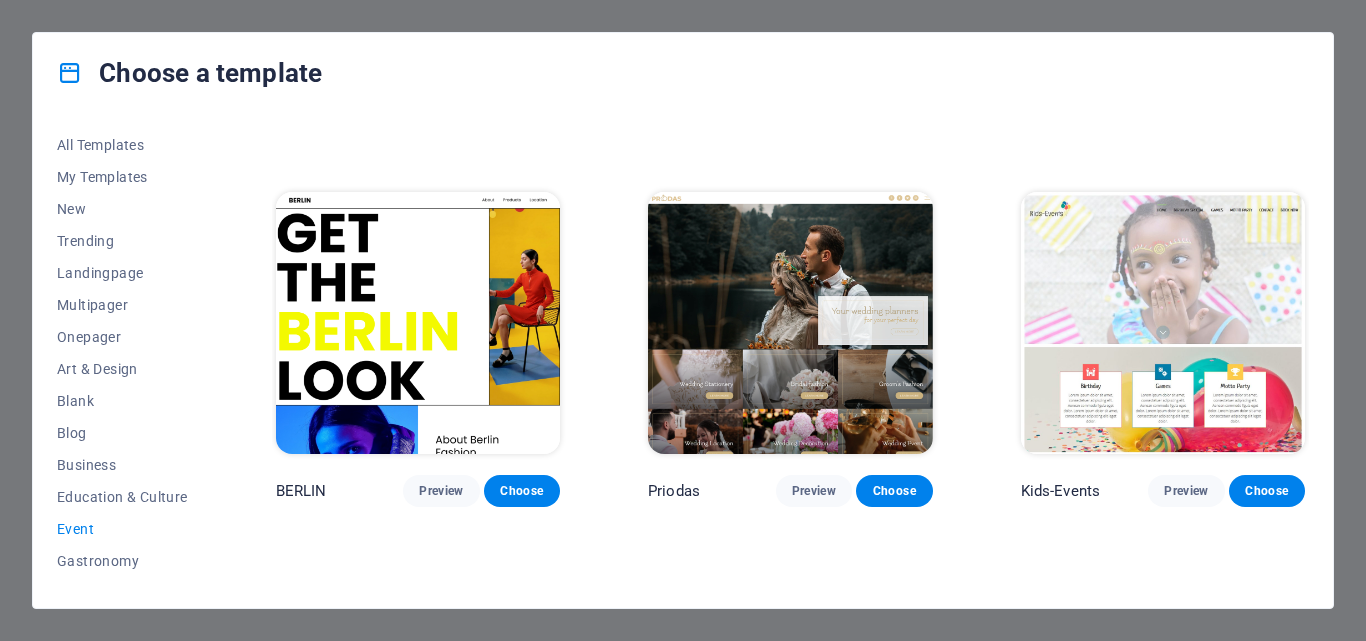 drag, startPoint x: 1309, startPoint y: 312, endPoint x: 1317, endPoint y: 387, distance: 75.42546 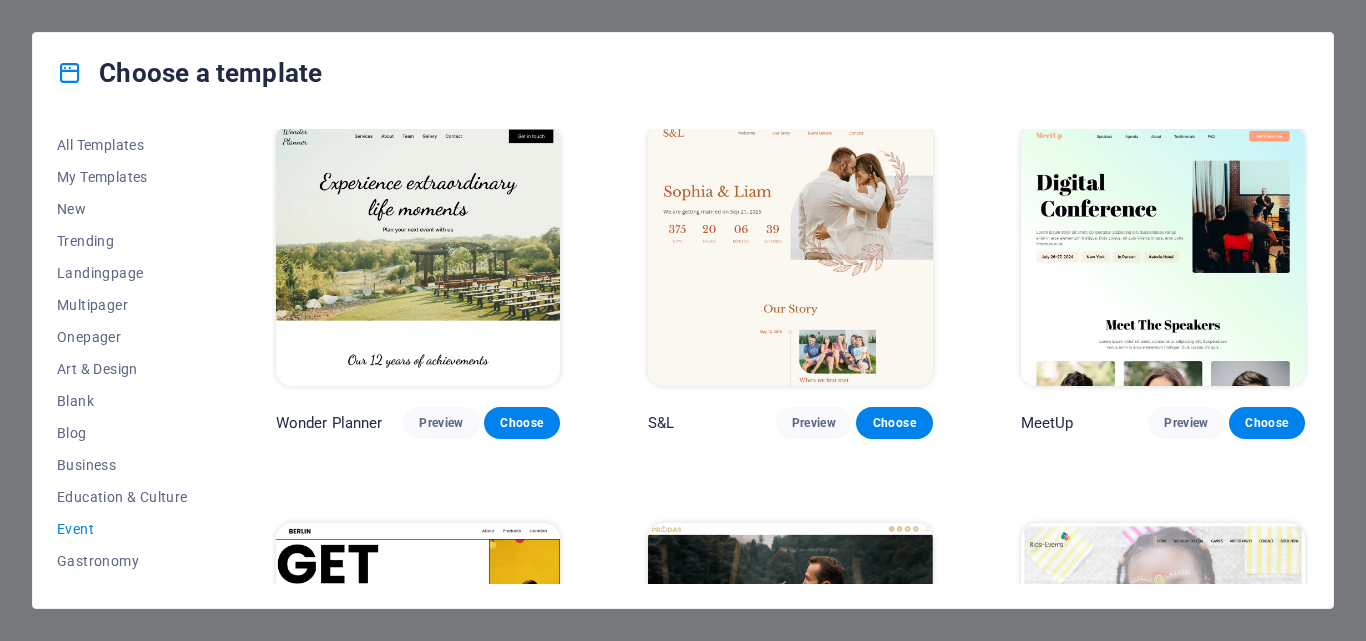 scroll, scrollTop: 0, scrollLeft: 0, axis: both 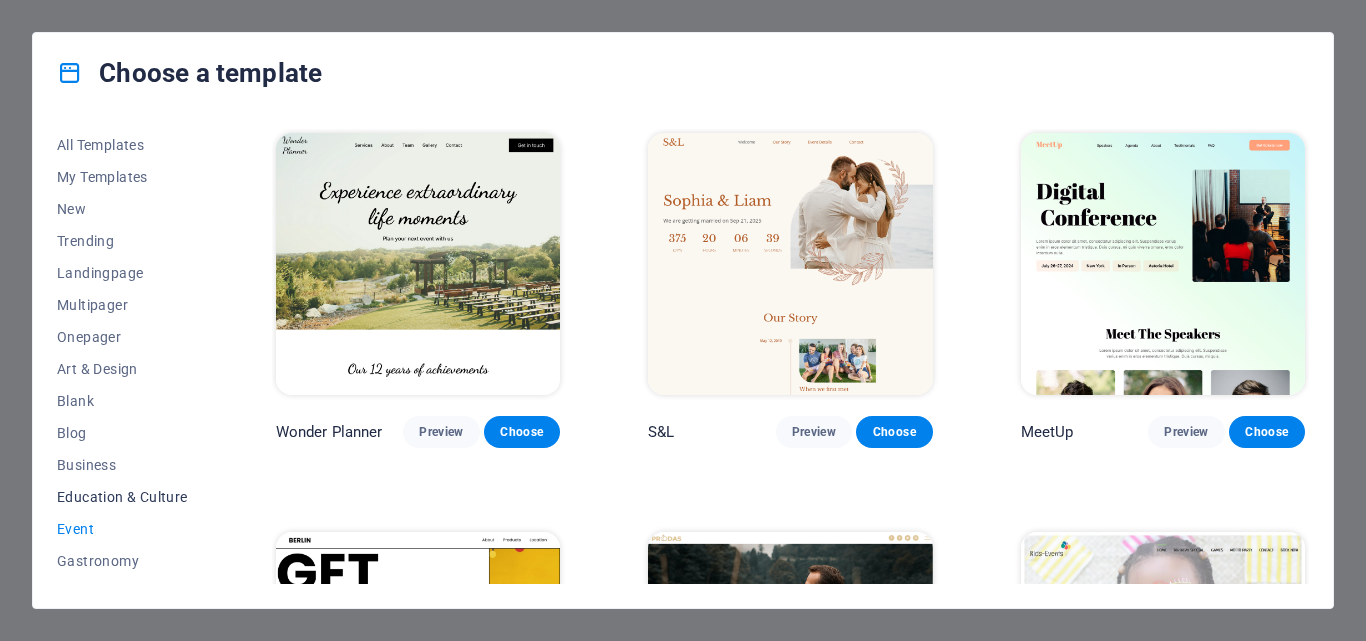 click on "Education & Culture" at bounding box center [122, 497] 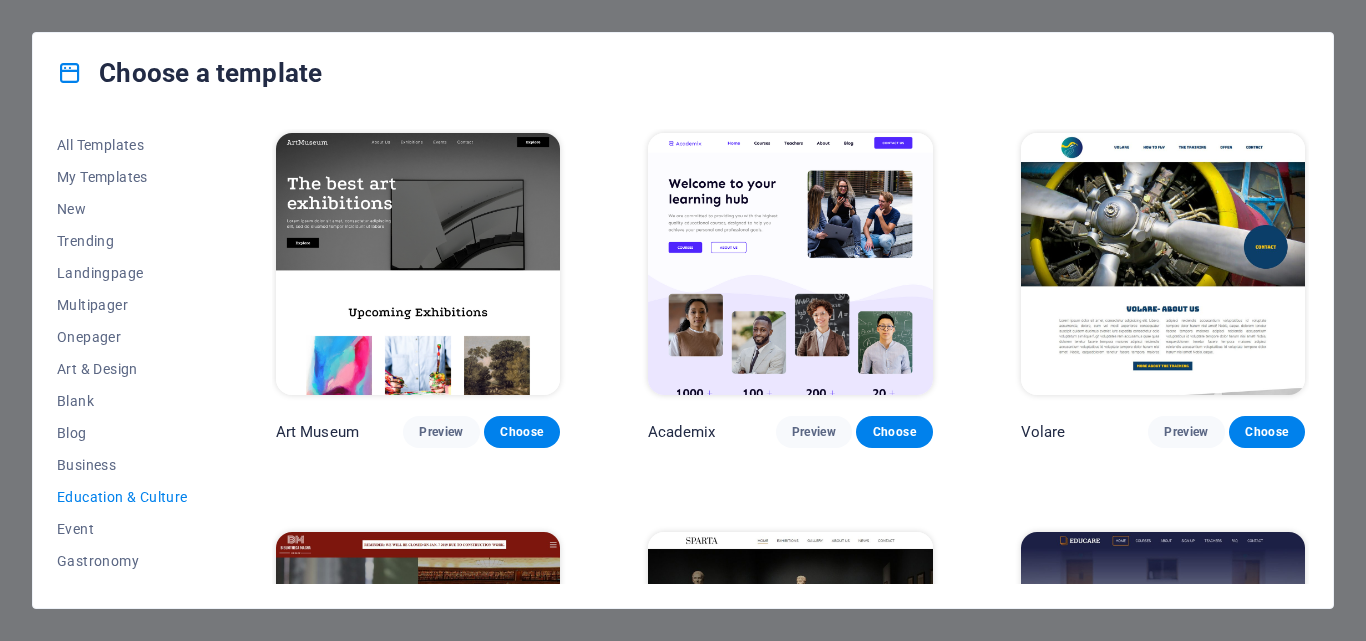 click at bounding box center [418, 264] 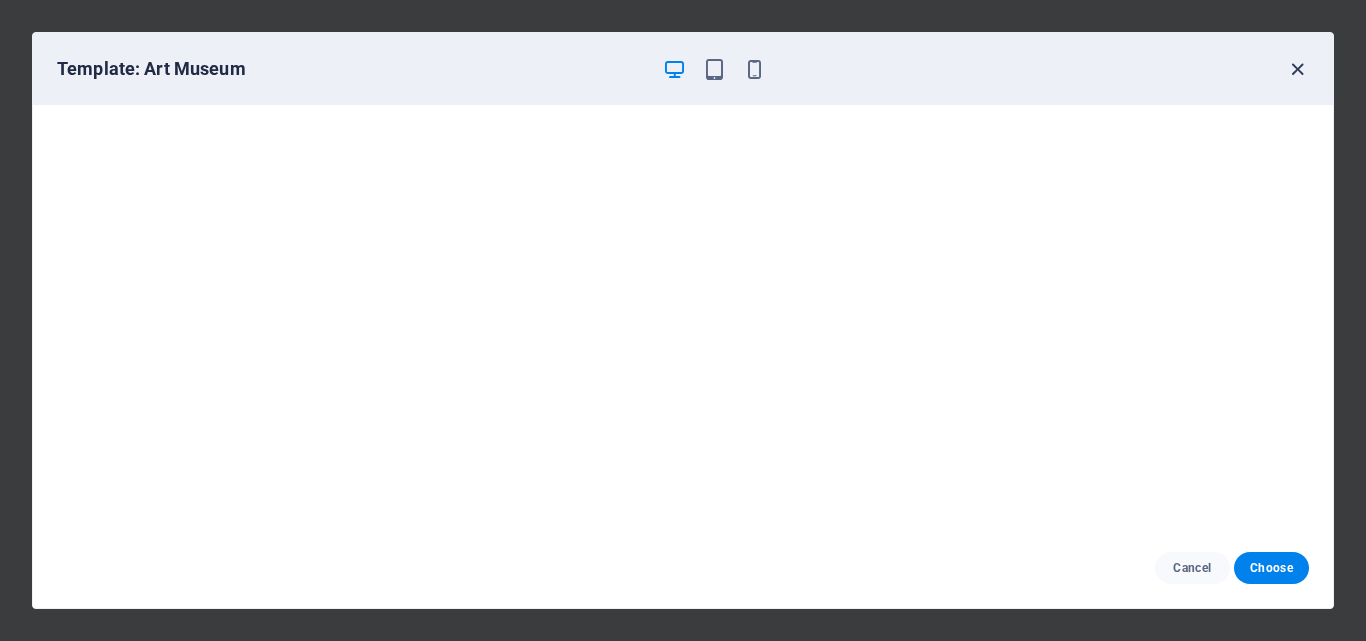 click at bounding box center (1297, 69) 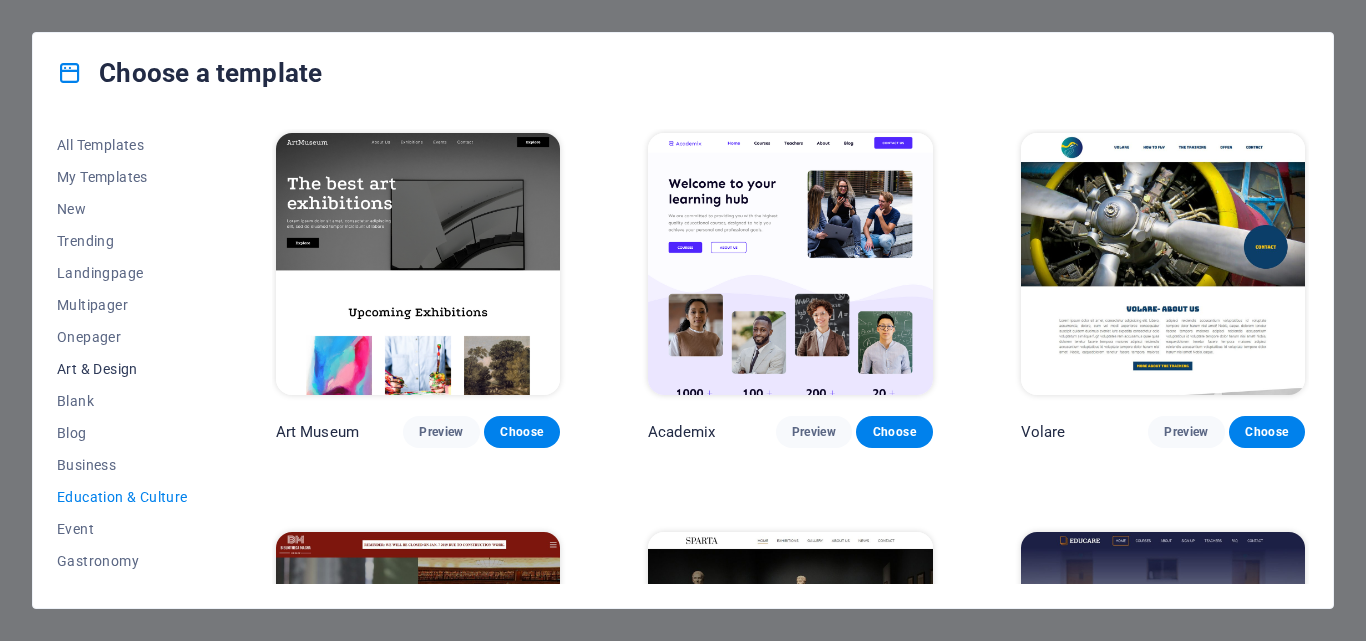click on "Art & Design" at bounding box center (122, 369) 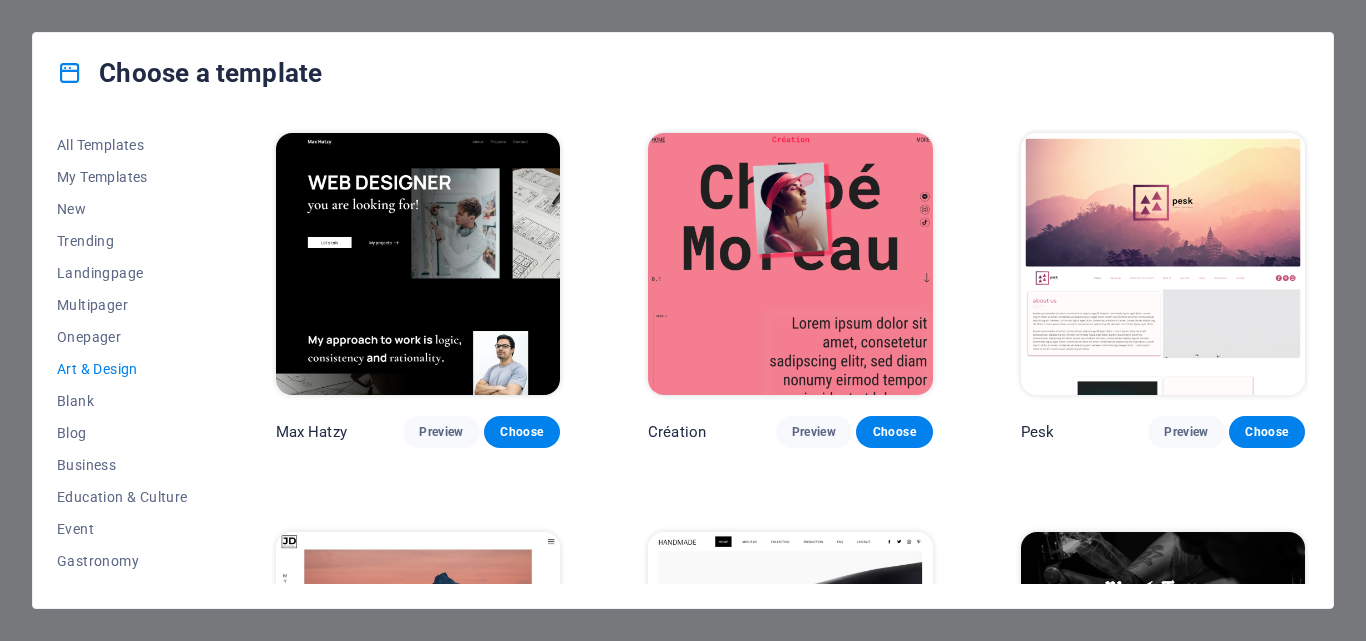 click at bounding box center [418, 264] 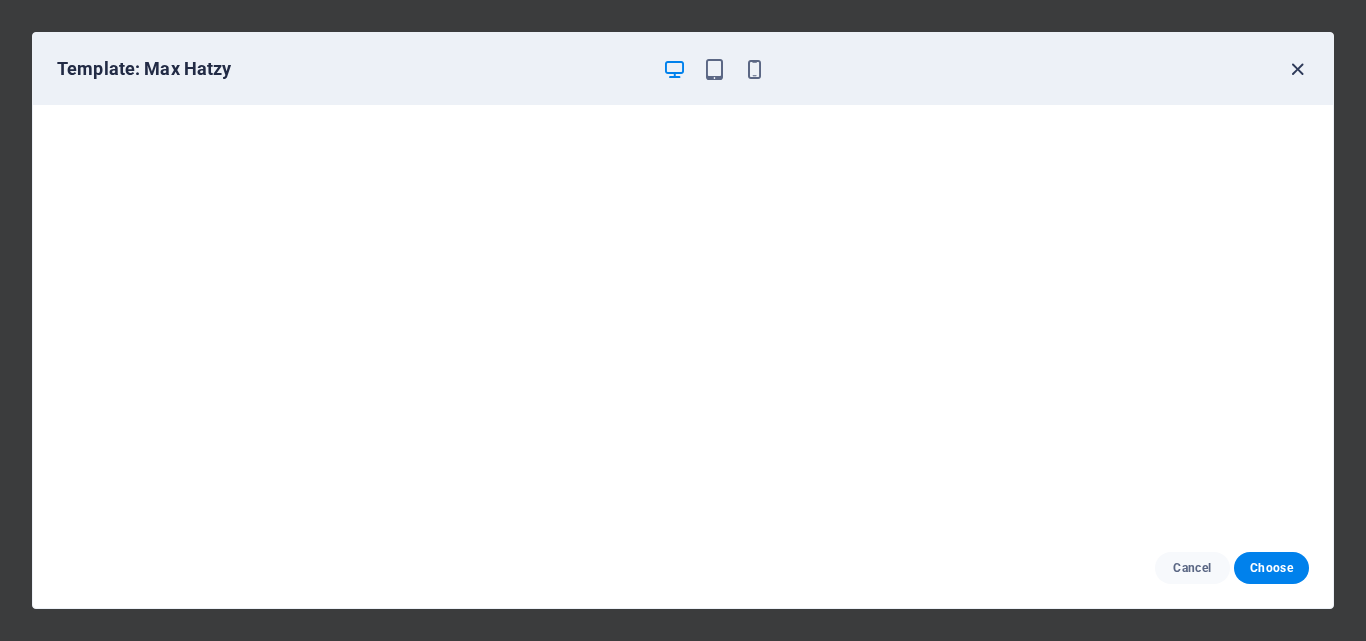 click at bounding box center [1297, 69] 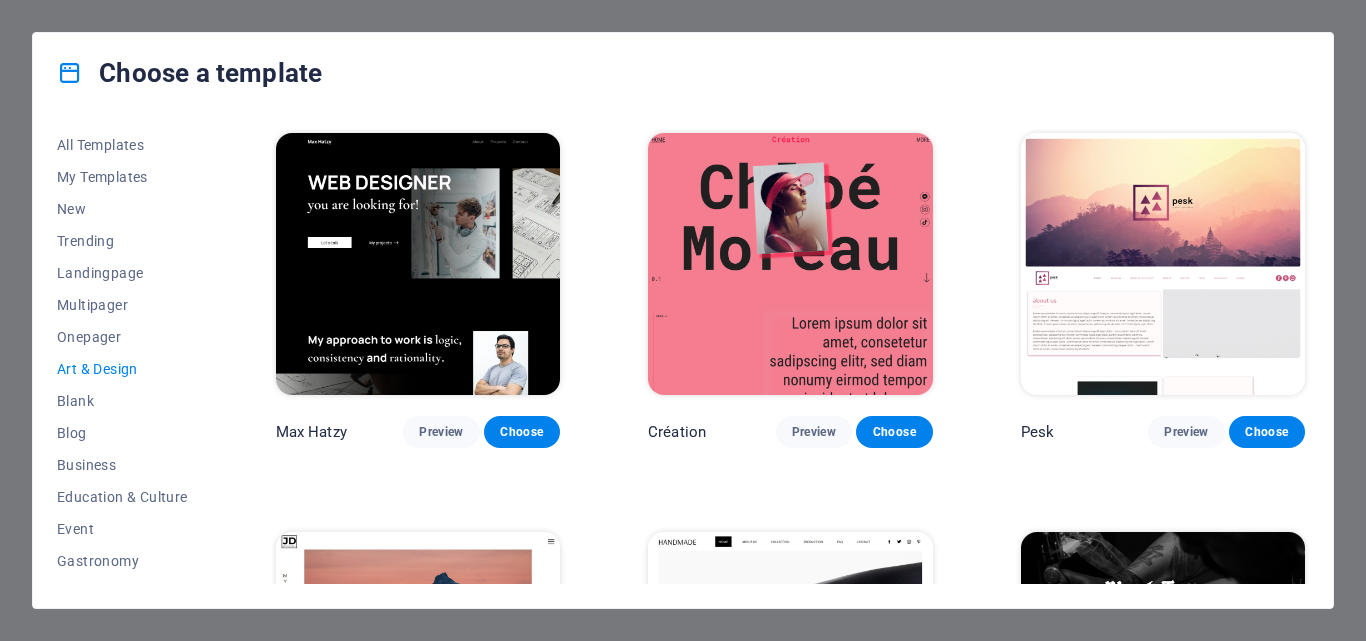 drag, startPoint x: 1304, startPoint y: 180, endPoint x: 1306, endPoint y: 209, distance: 29.068884 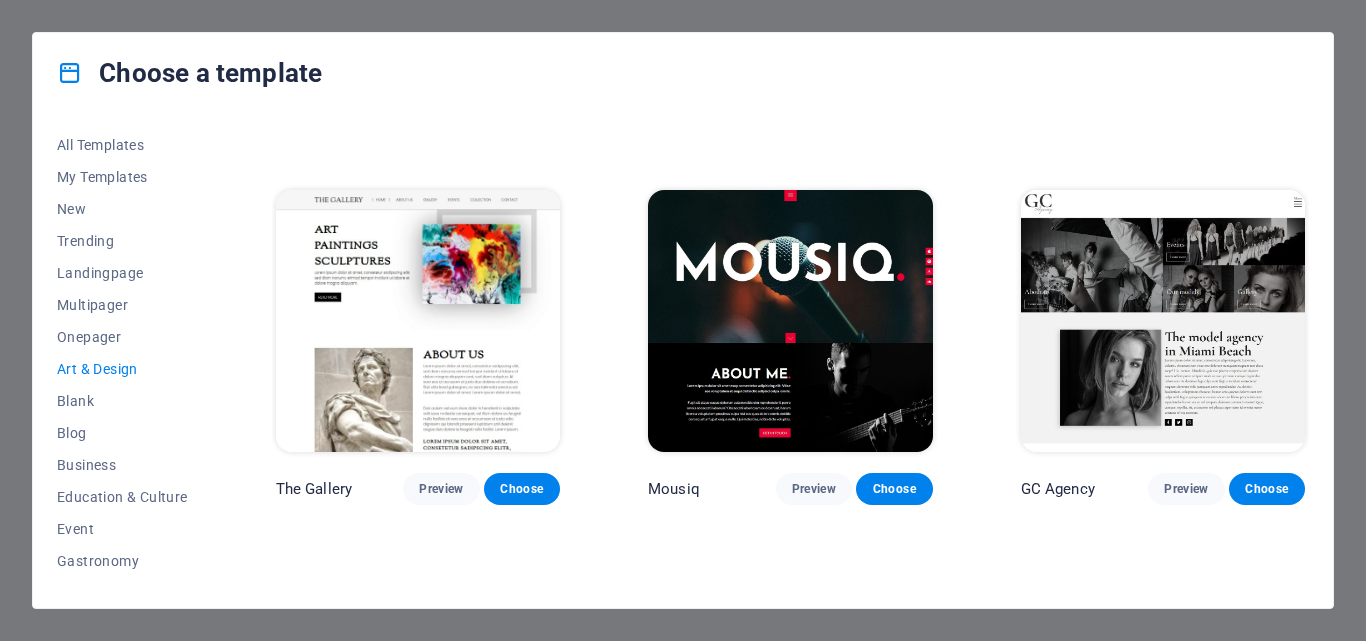 scroll, scrollTop: 783, scrollLeft: 0, axis: vertical 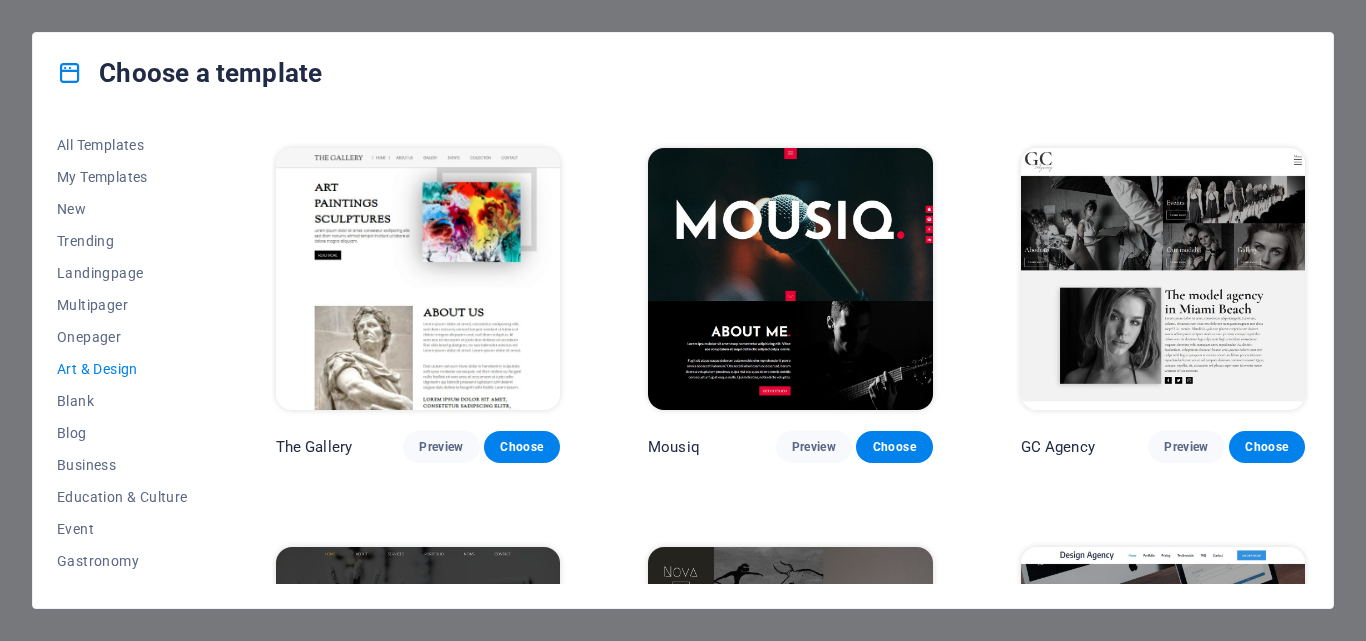 click at bounding box center [790, 279] 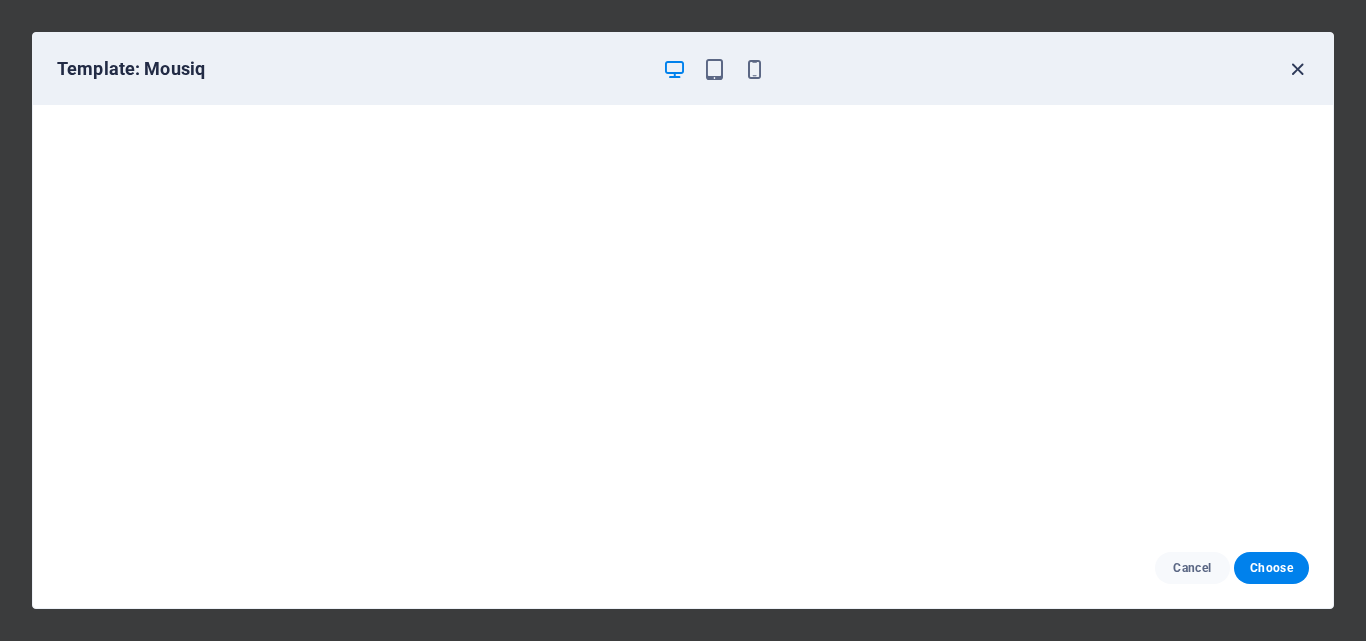 click at bounding box center (1297, 69) 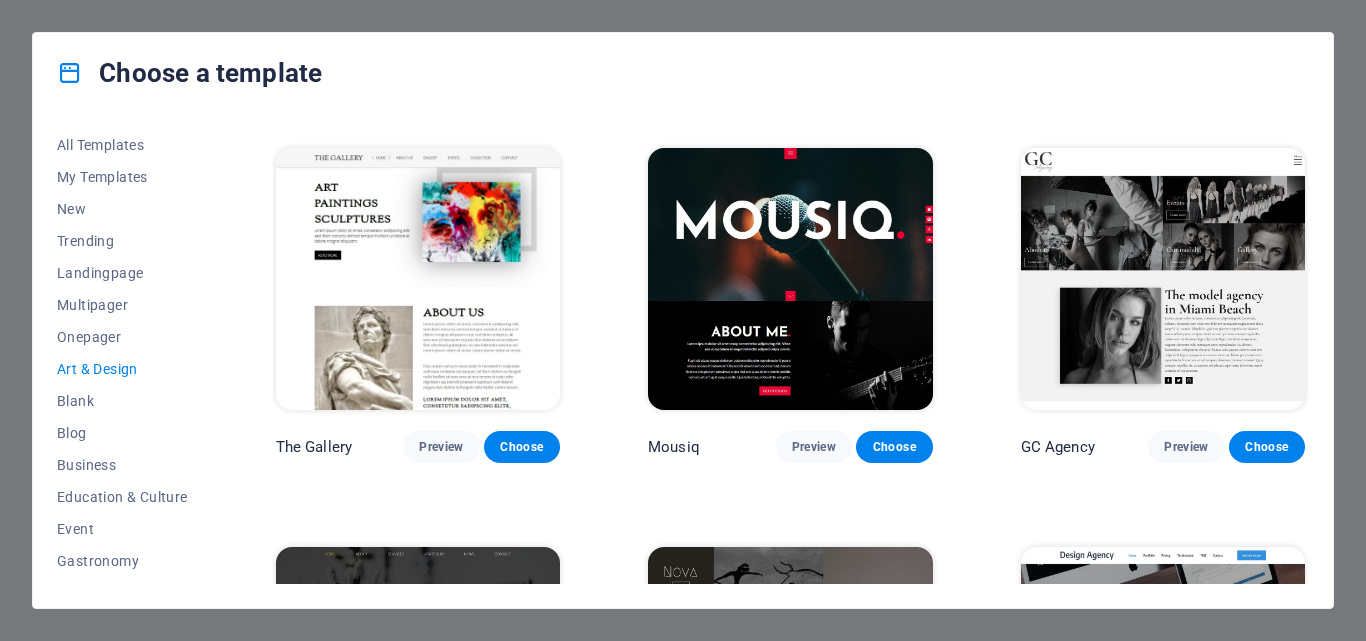 click at bounding box center [1163, 279] 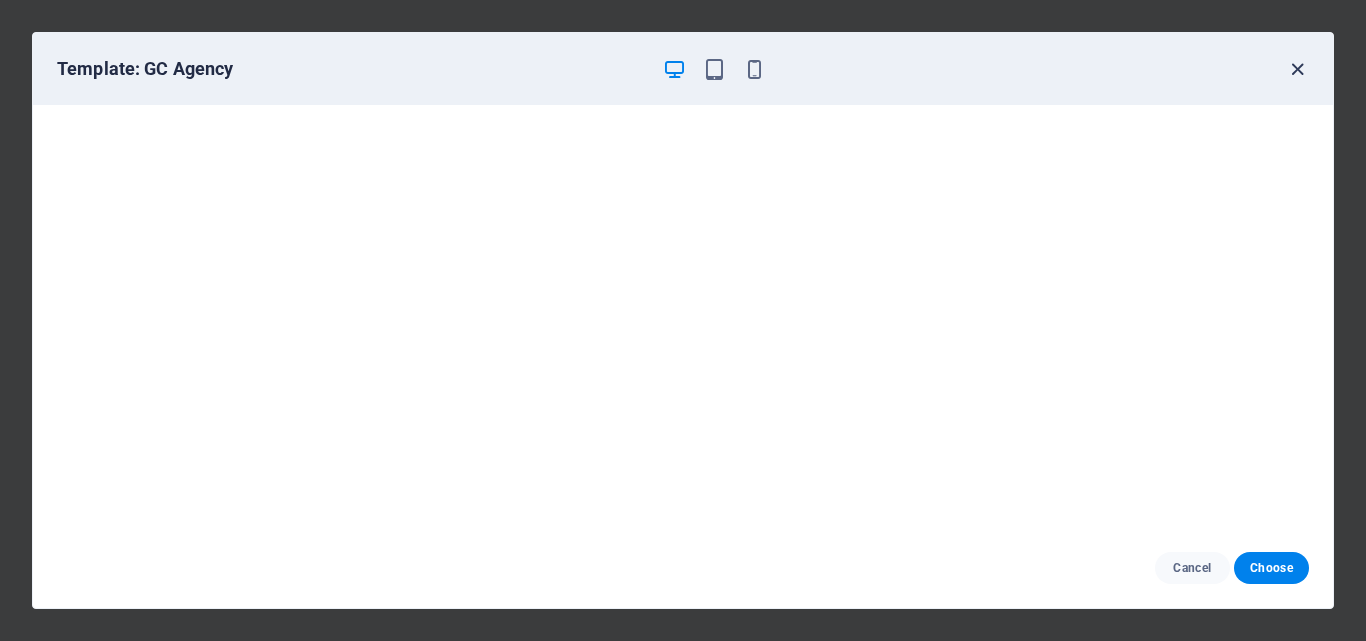 click at bounding box center (1297, 69) 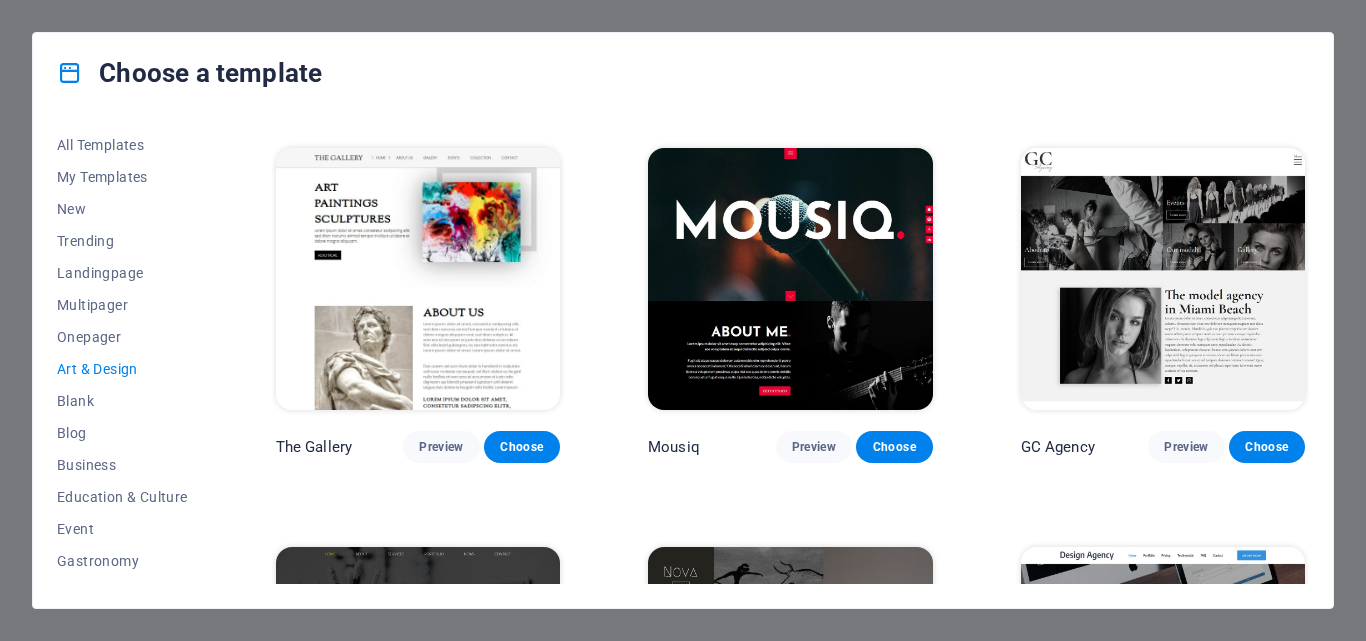 drag, startPoint x: 1309, startPoint y: 335, endPoint x: 1309, endPoint y: 368, distance: 33 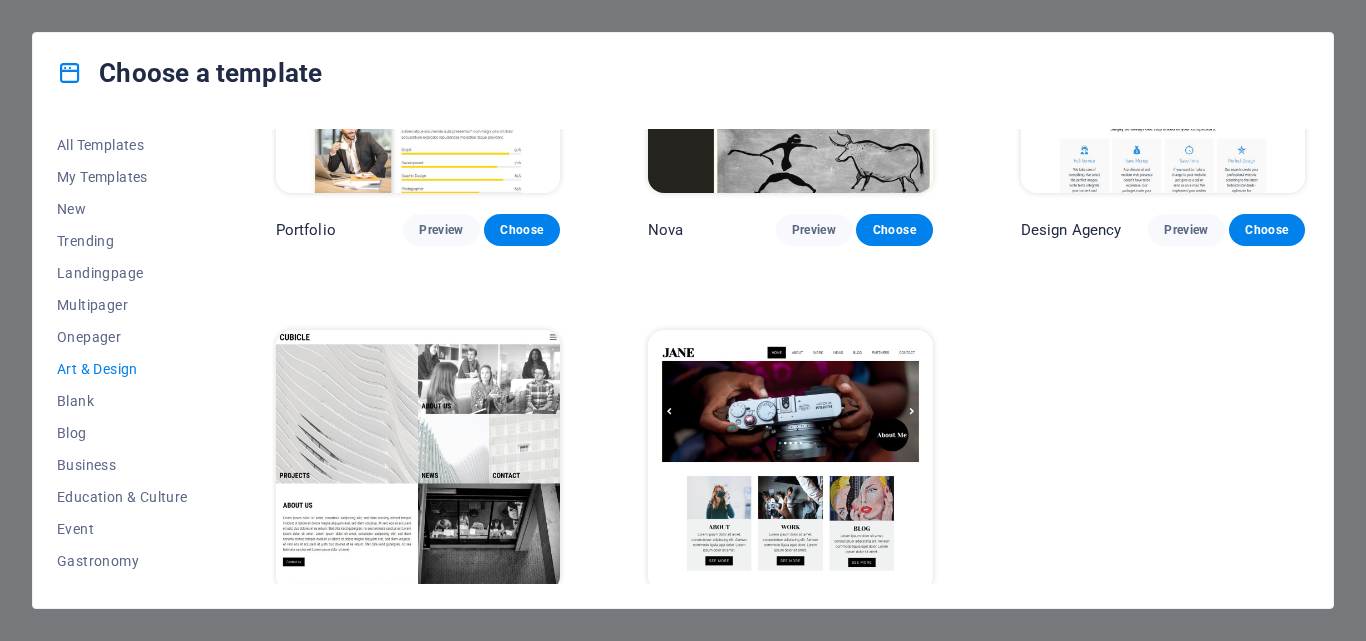 scroll, scrollTop: 1449, scrollLeft: 0, axis: vertical 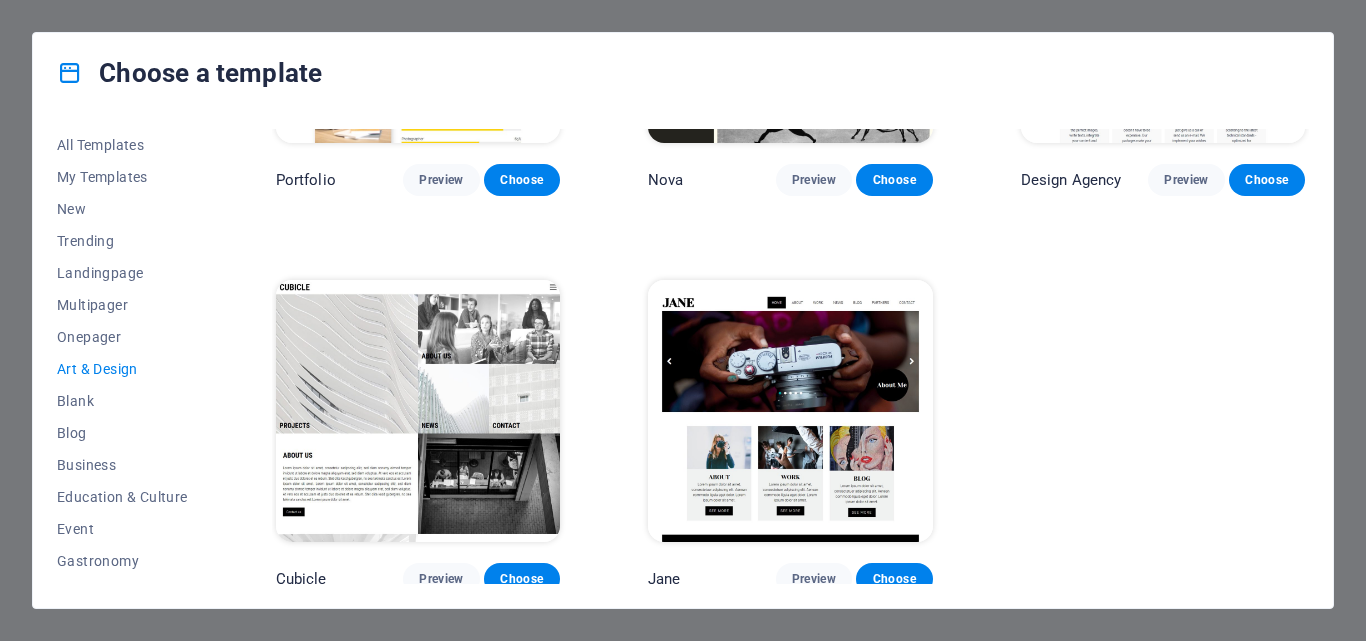click at bounding box center (418, 411) 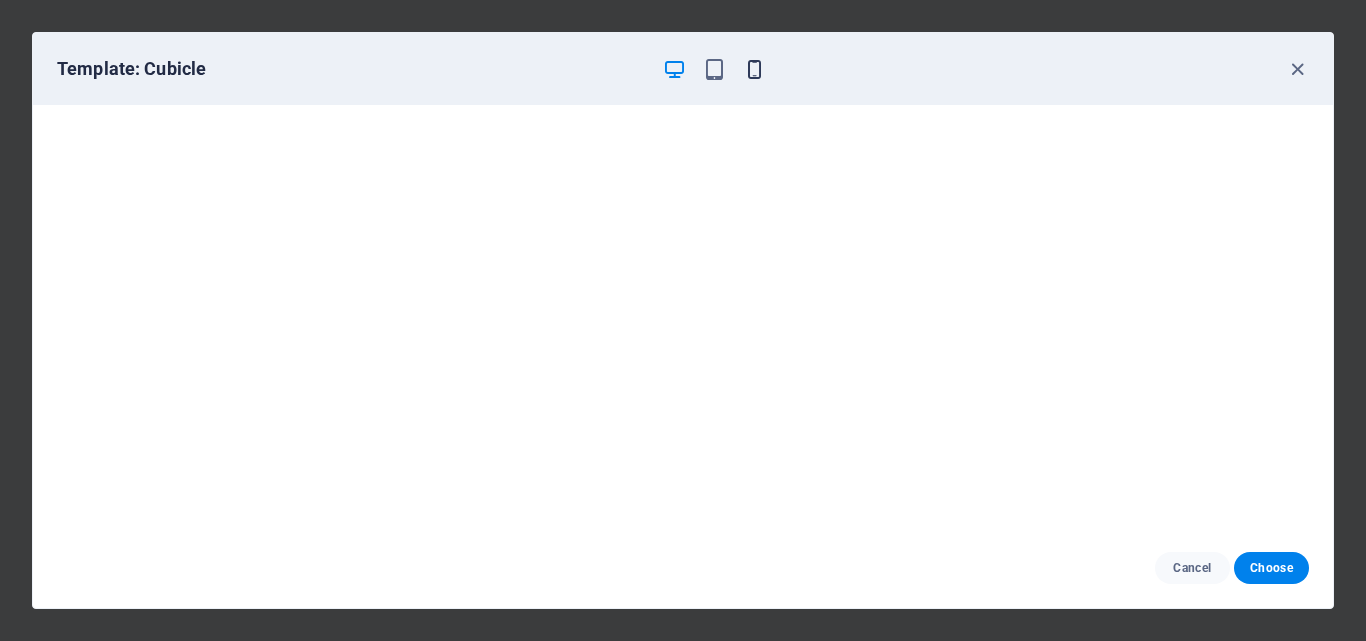 click at bounding box center (754, 69) 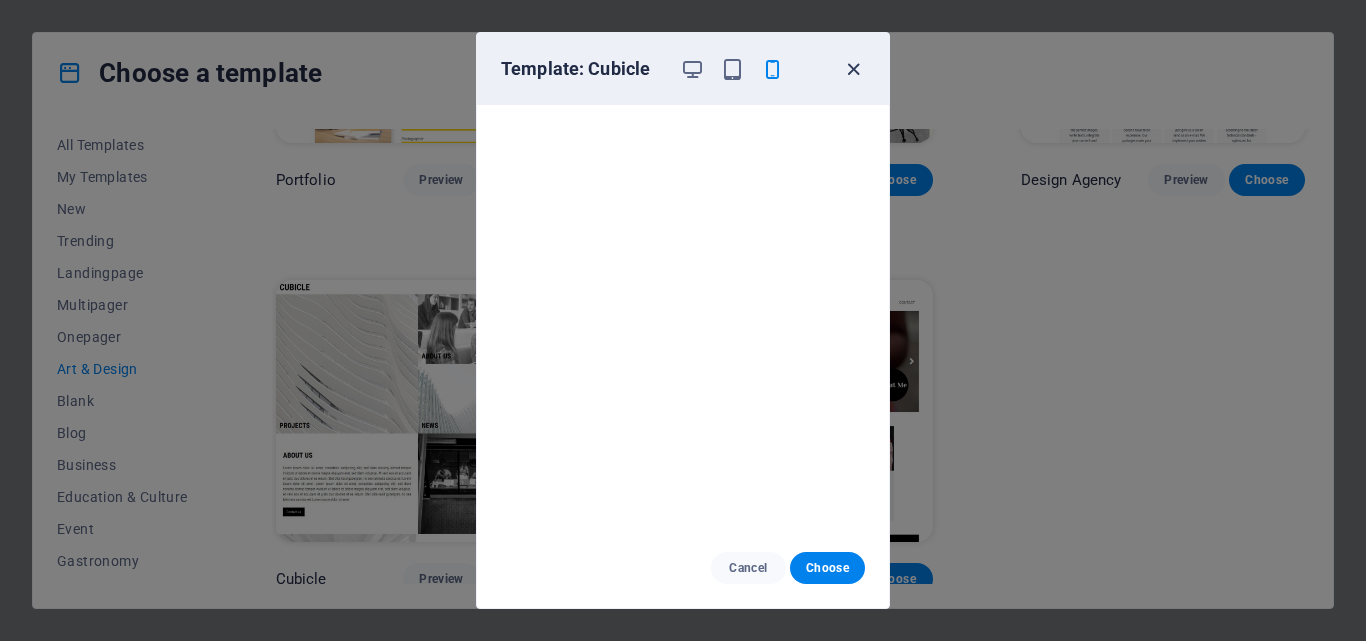 click at bounding box center (853, 69) 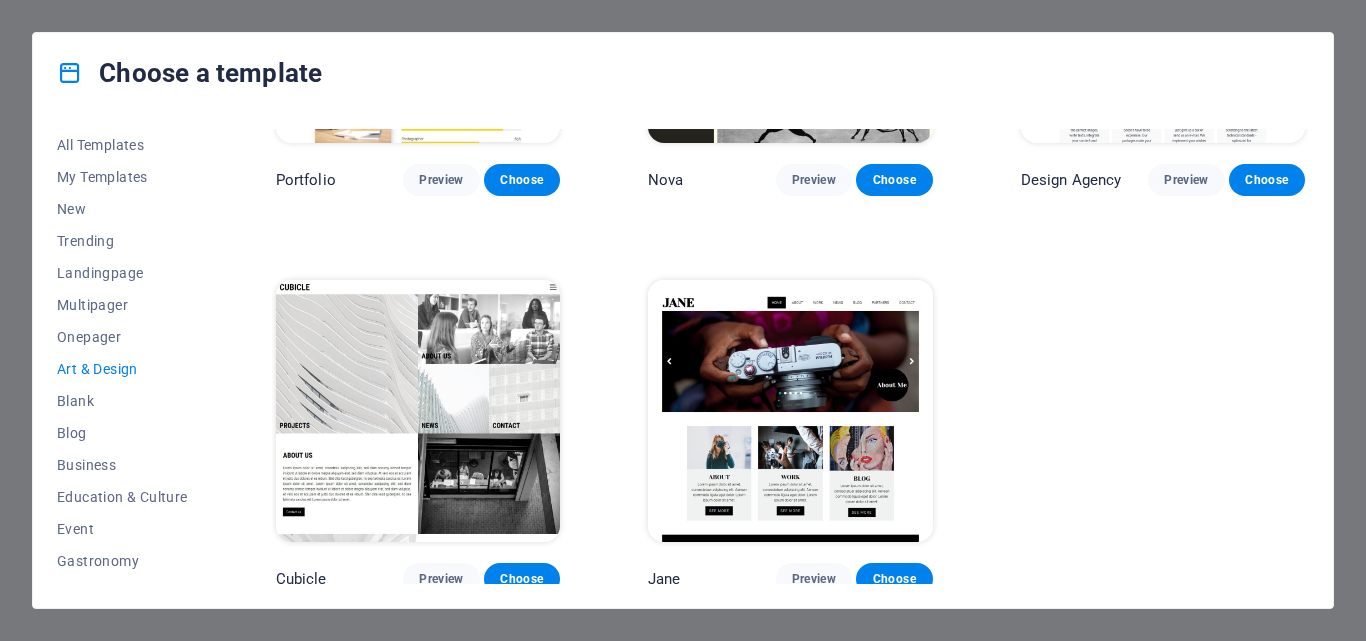 drag, startPoint x: 1309, startPoint y: 495, endPoint x: 1311, endPoint y: 476, distance: 19.104973 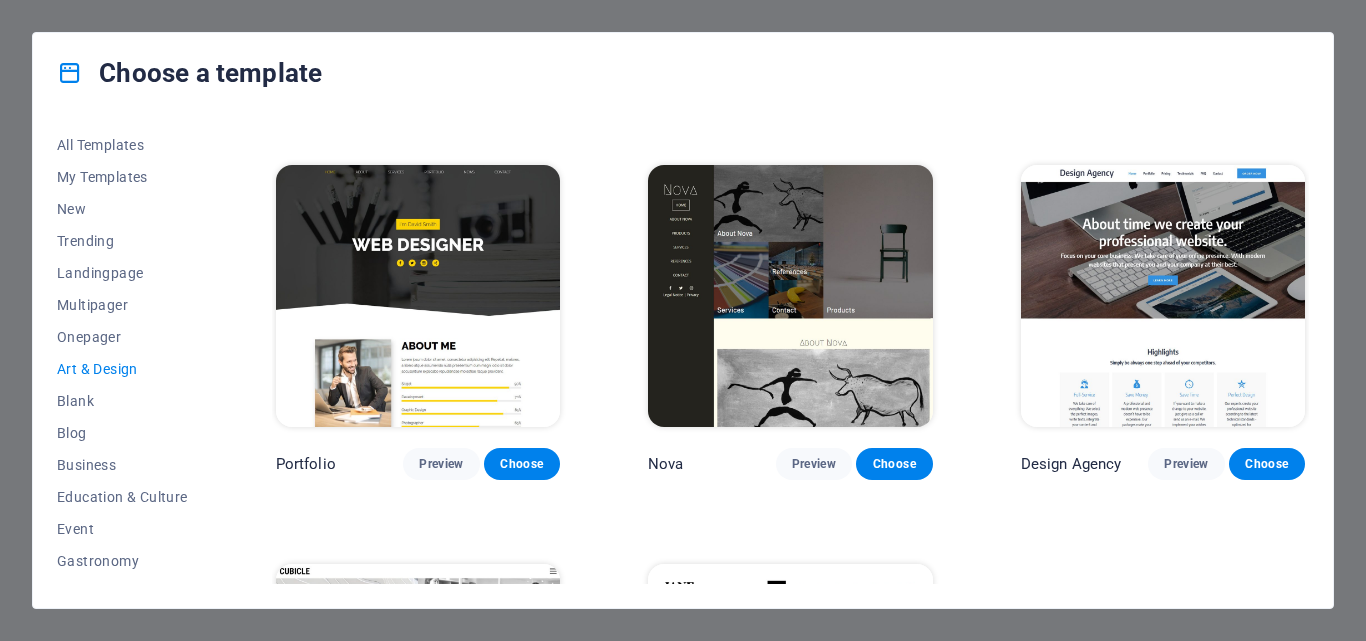 scroll, scrollTop: 1130, scrollLeft: 0, axis: vertical 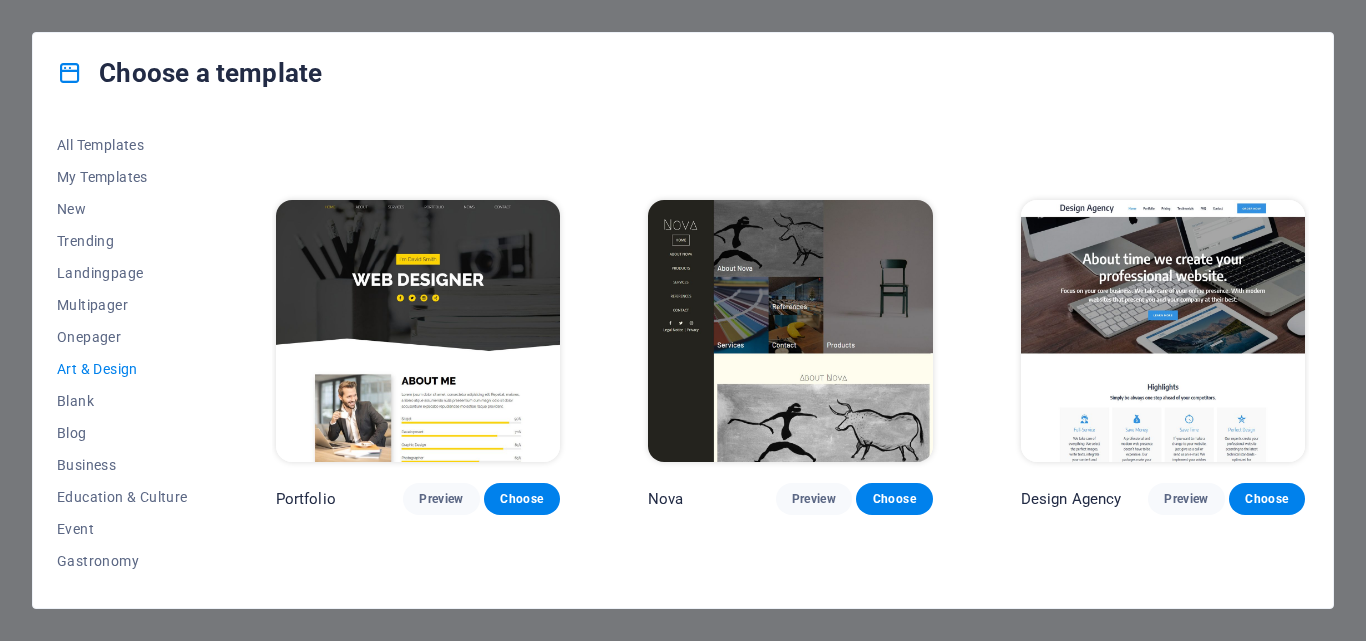 click at bounding box center [790, 331] 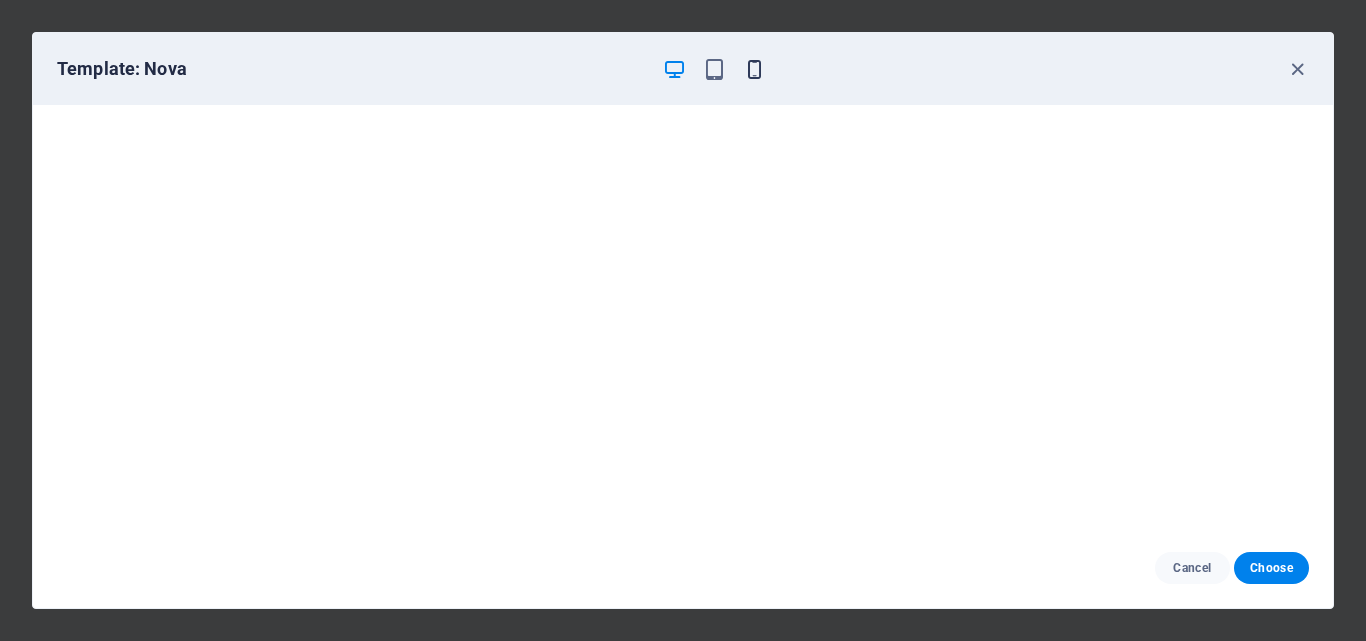 click at bounding box center (754, 69) 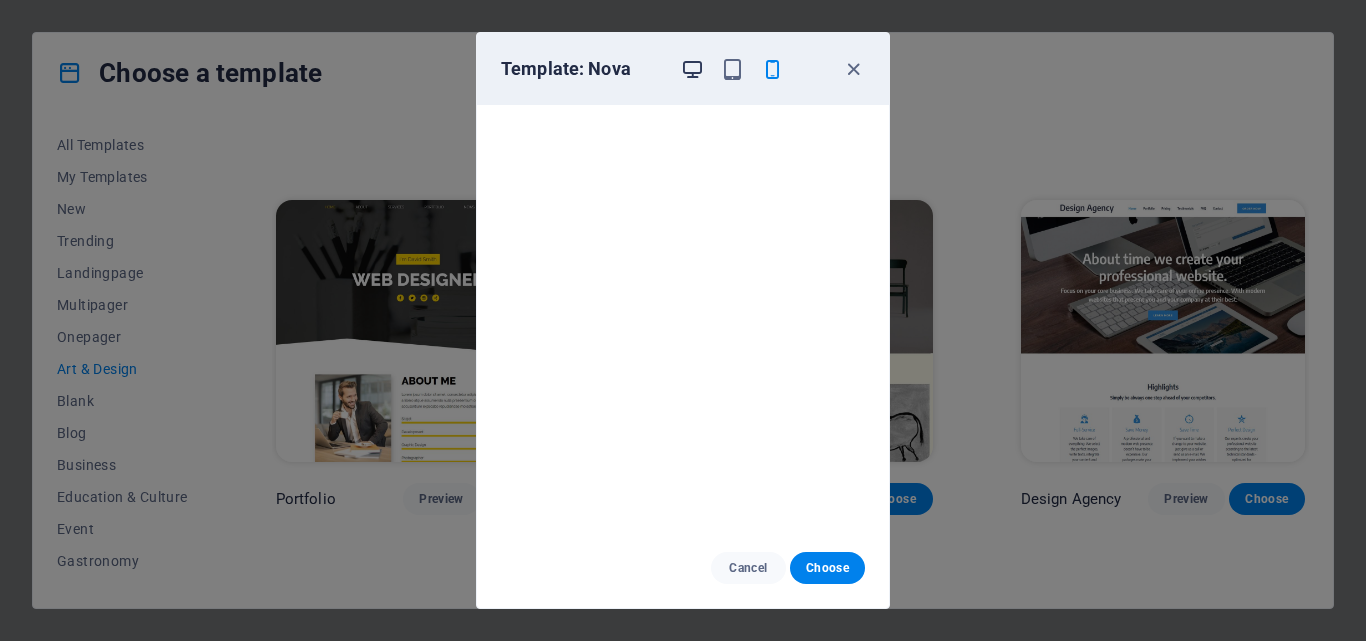 click at bounding box center (692, 69) 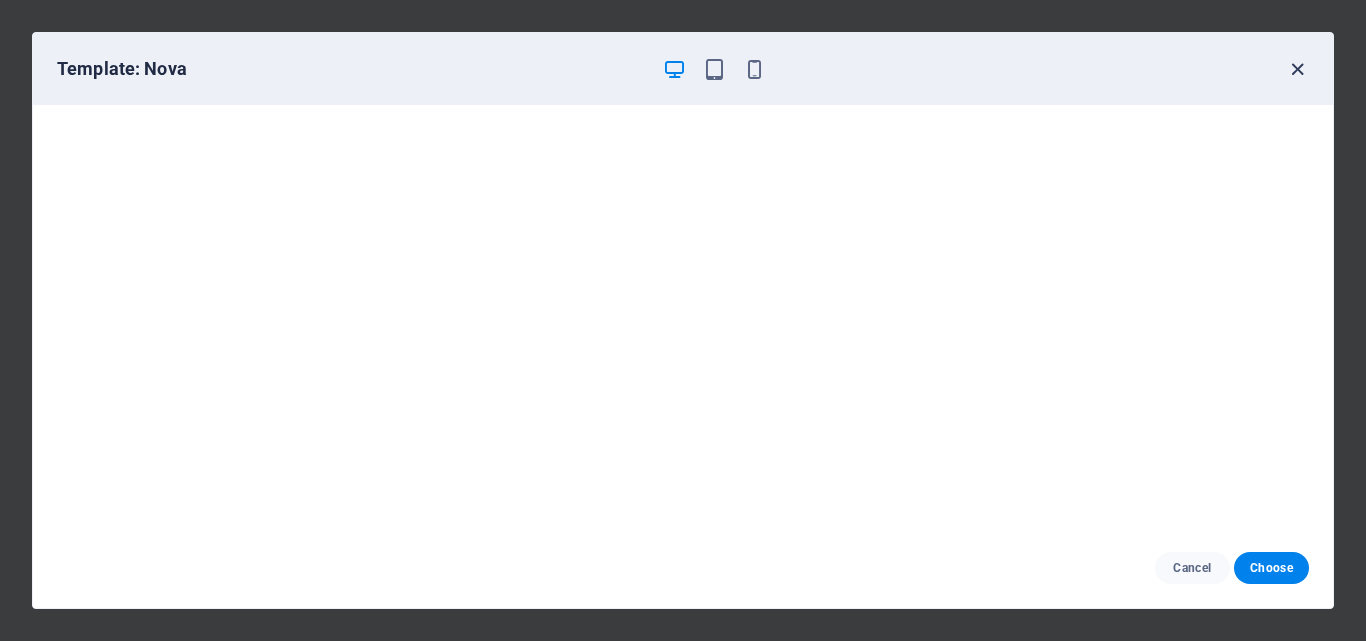 click at bounding box center (1297, 69) 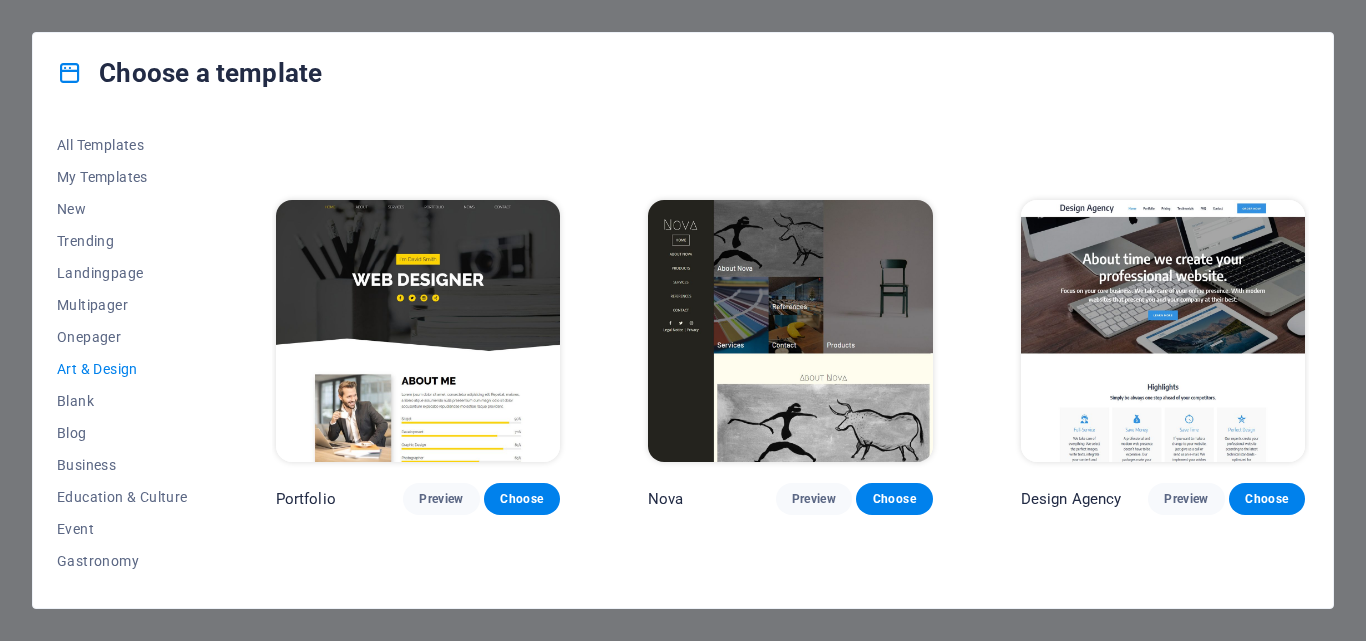 click on "Choose a template" at bounding box center (683, 73) 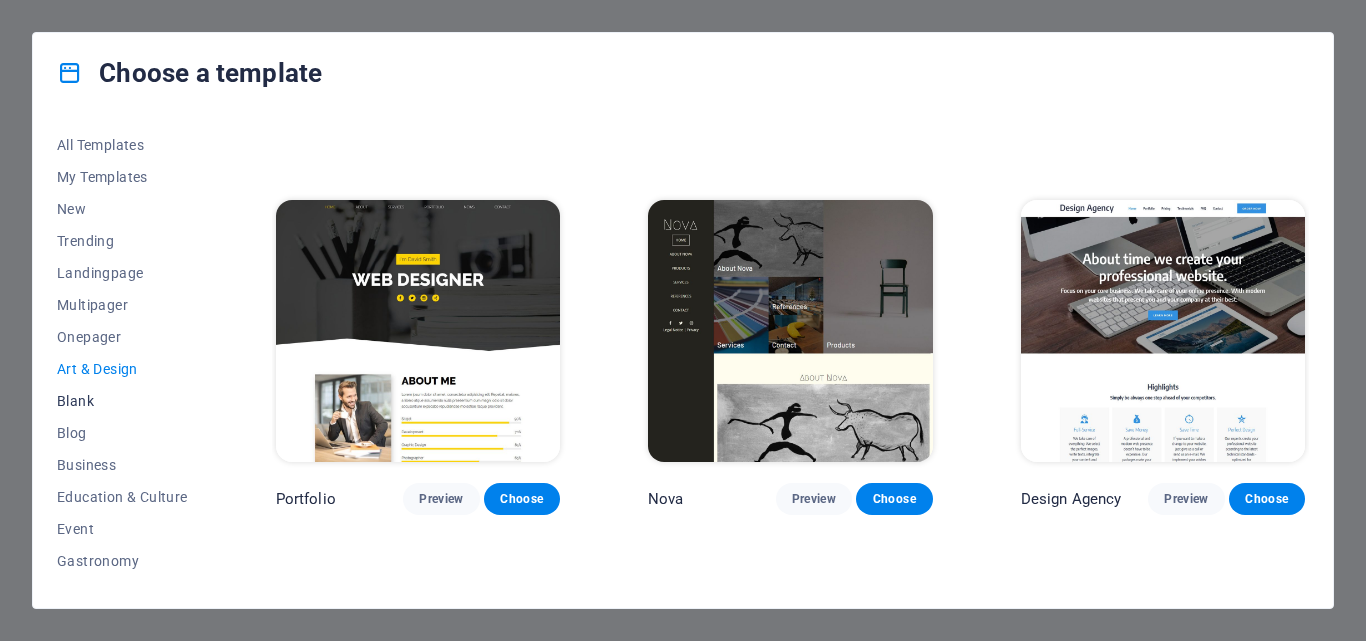 click on "Blank" at bounding box center (122, 401) 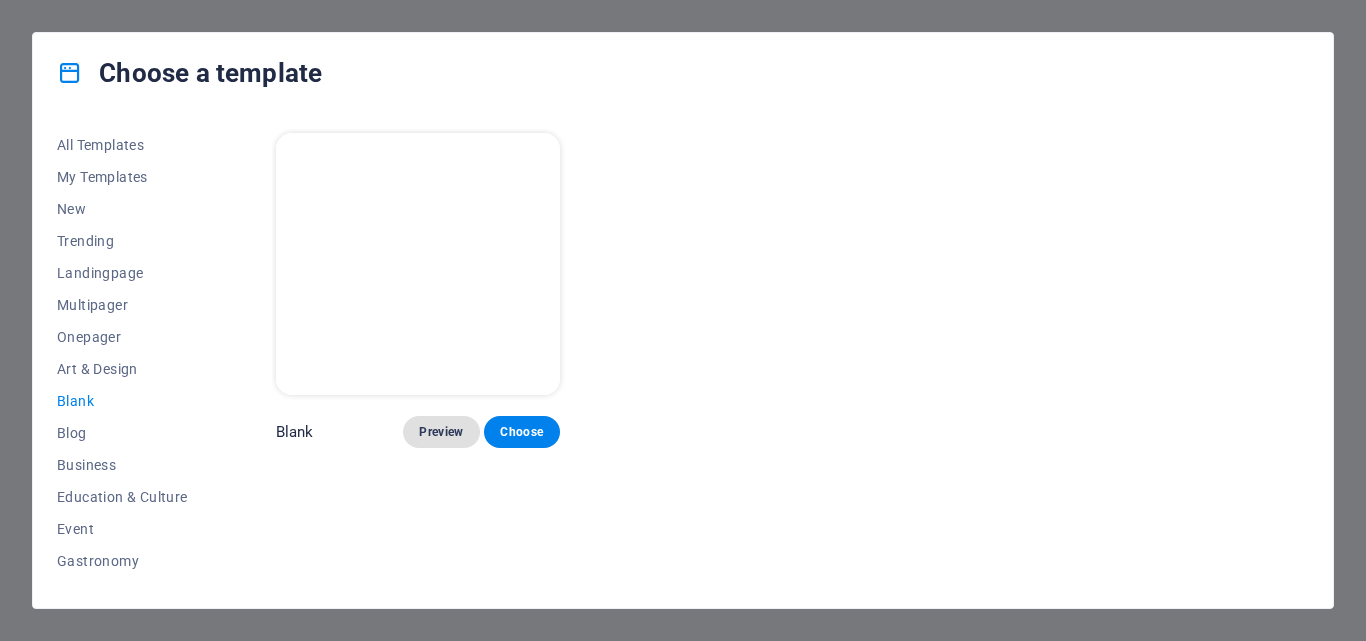 click on "Preview" at bounding box center [441, 432] 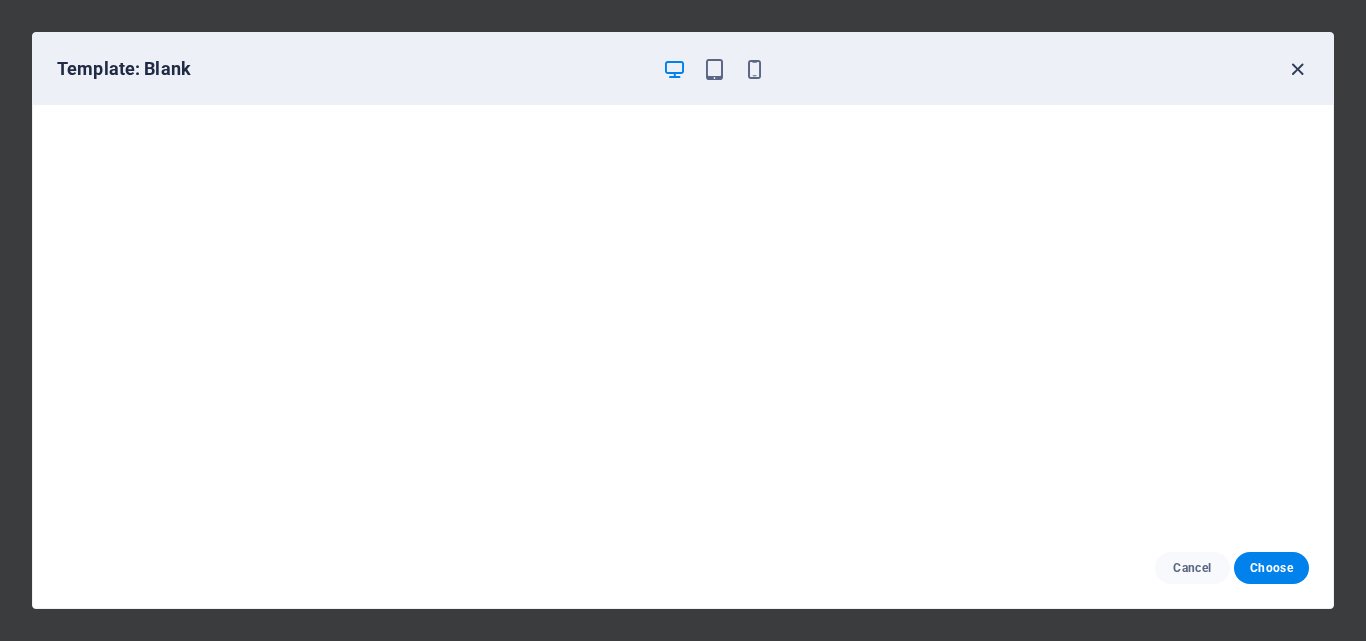 click at bounding box center [1297, 69] 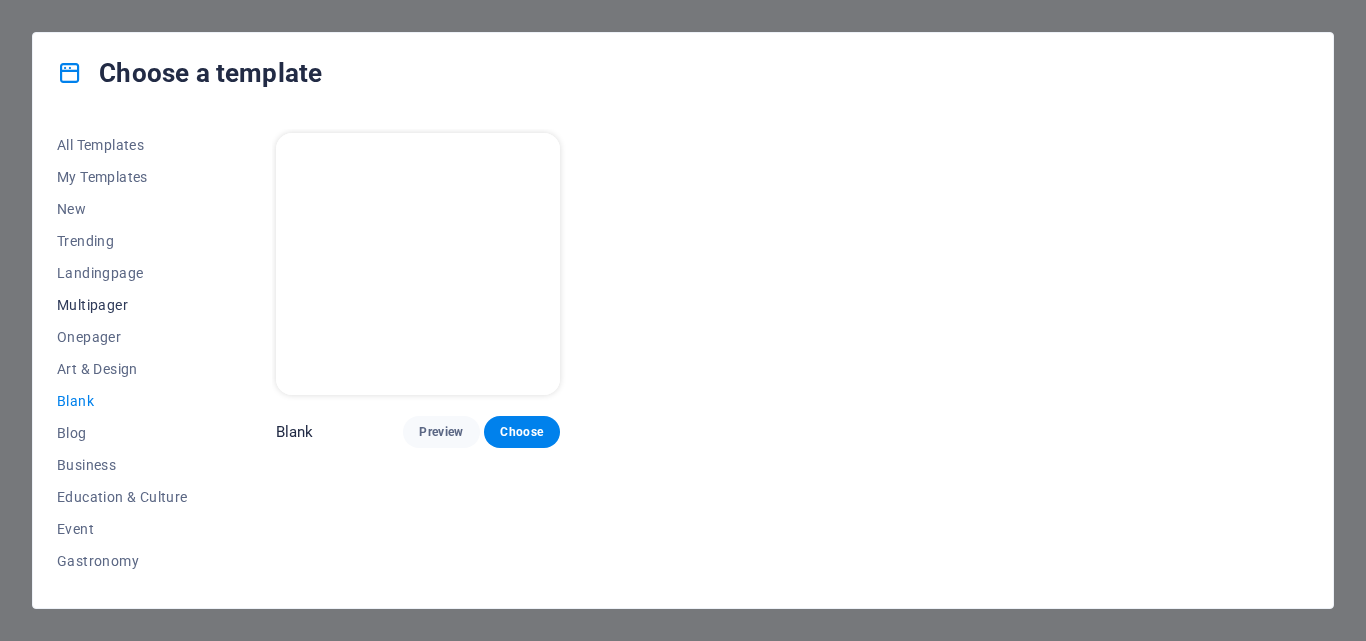 click on "Multipager" at bounding box center [122, 305] 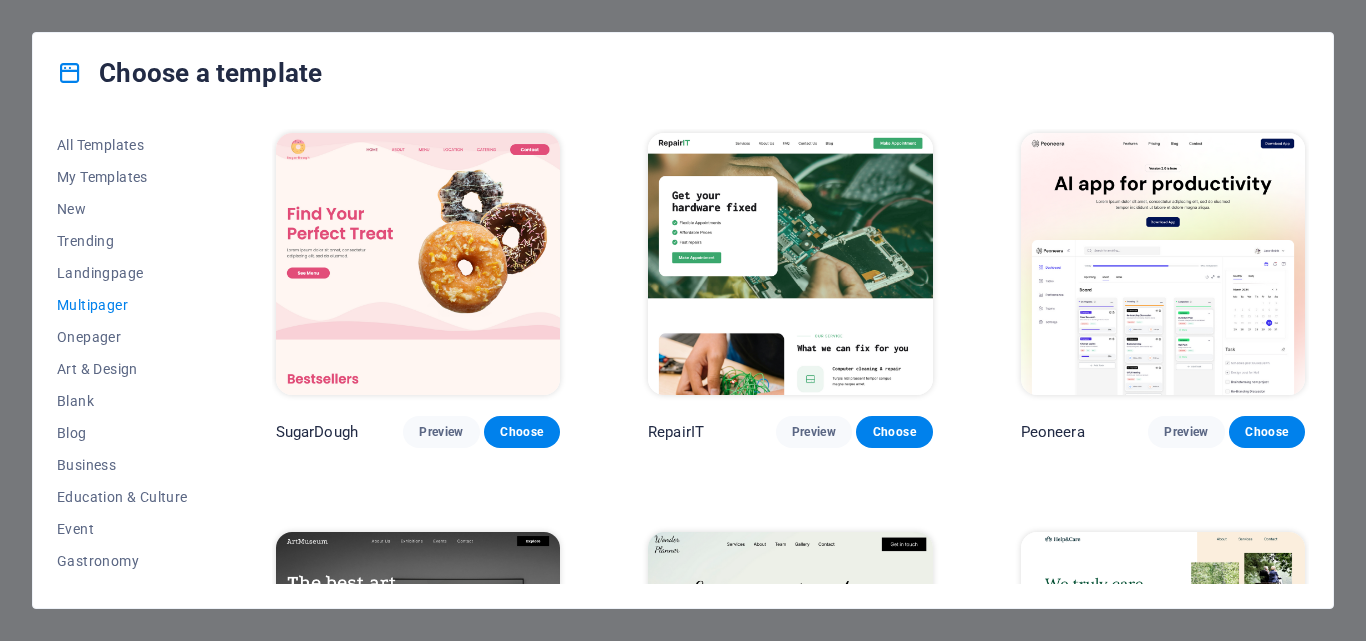 click on "RepairIT Preview Choose" at bounding box center (790, 288) 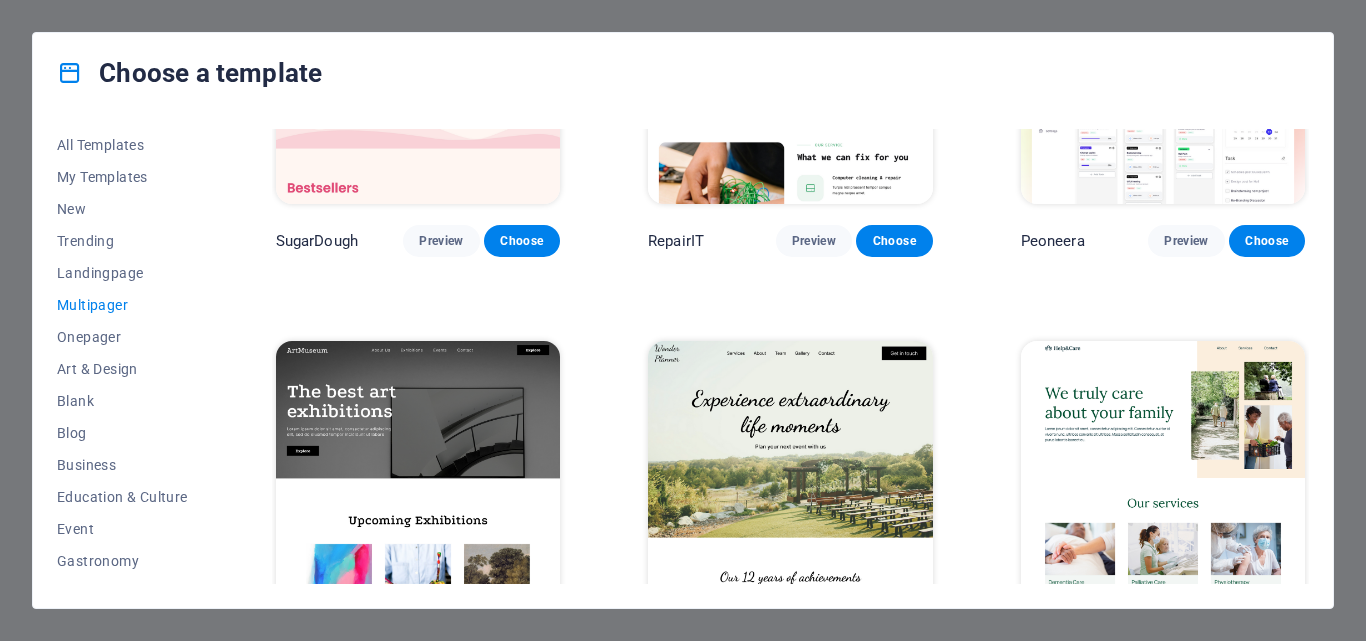 scroll, scrollTop: 306, scrollLeft: 0, axis: vertical 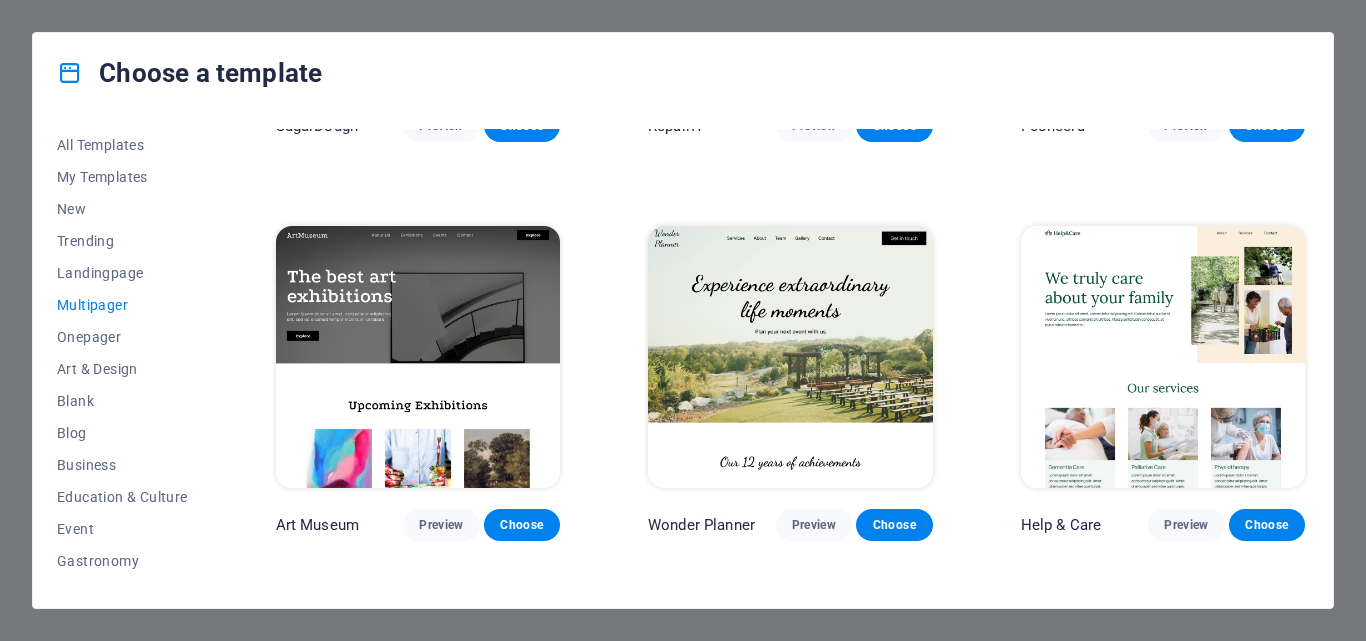 click at bounding box center (418, 357) 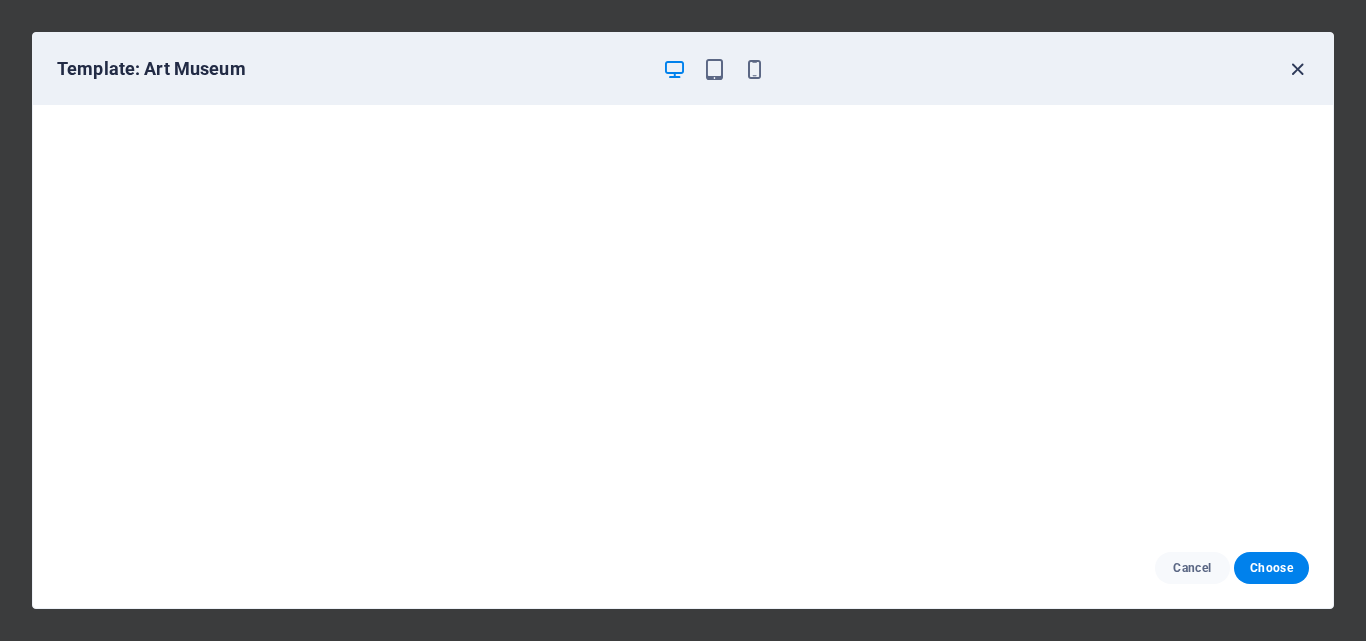 click at bounding box center (1297, 69) 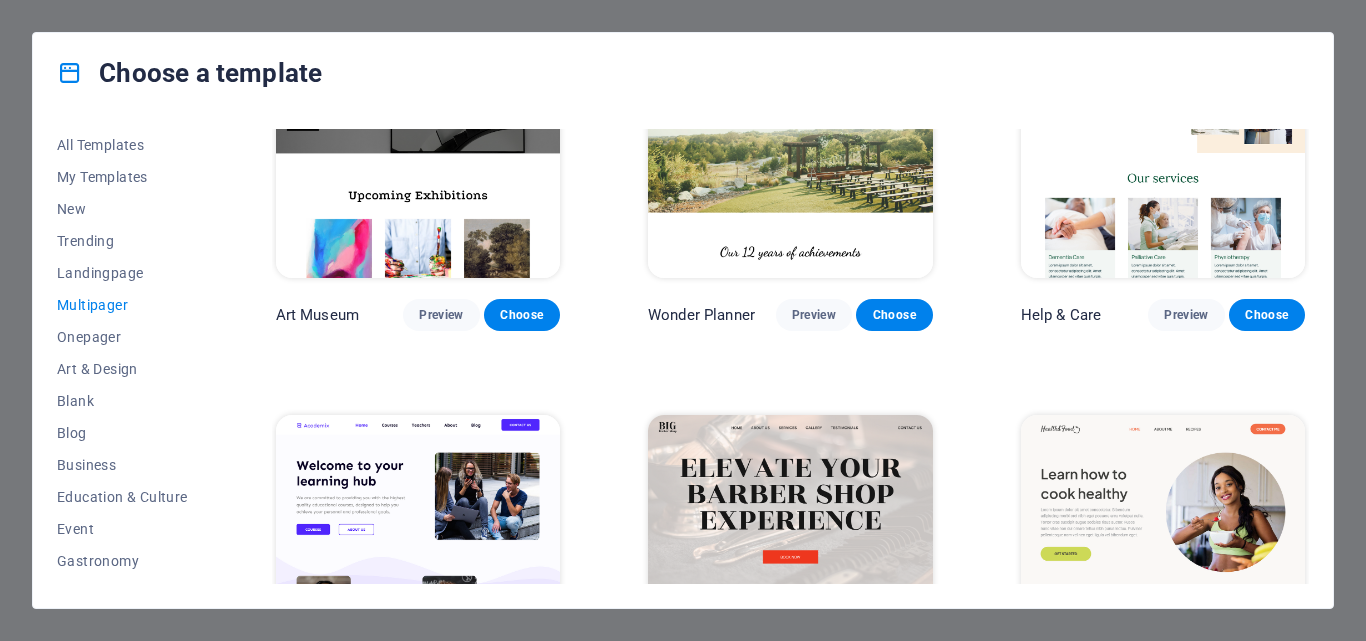 scroll, scrollTop: 0, scrollLeft: 0, axis: both 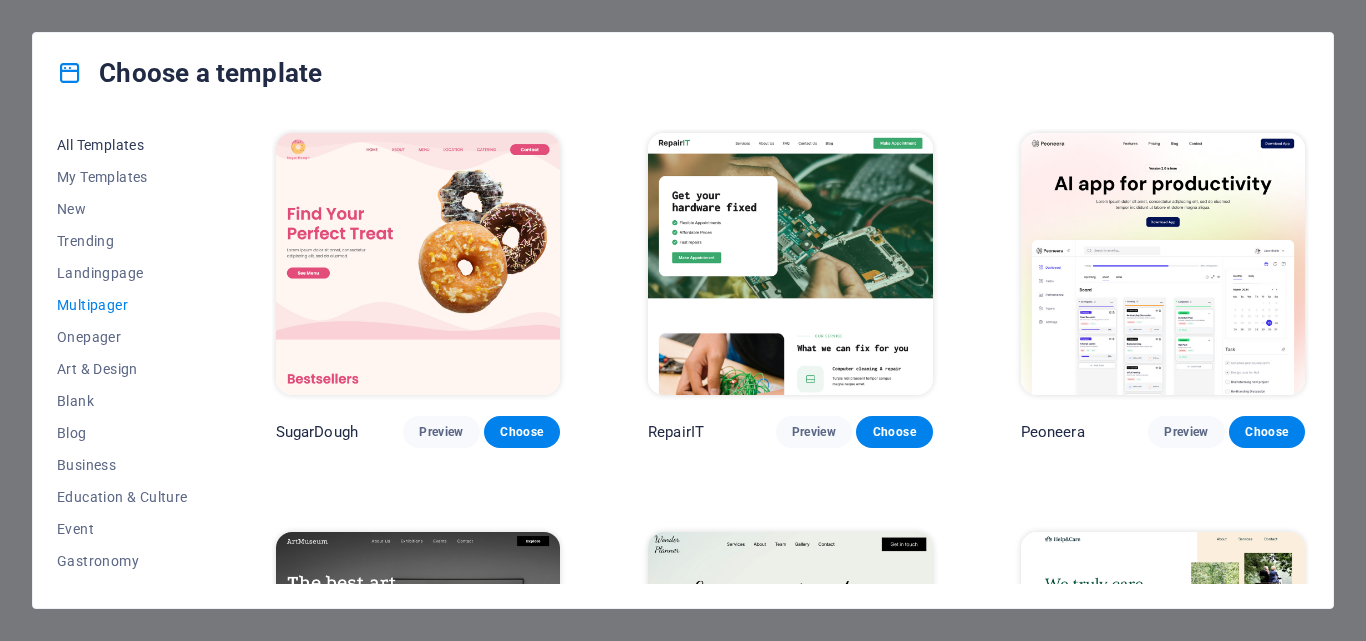 click on "All Templates" at bounding box center (122, 145) 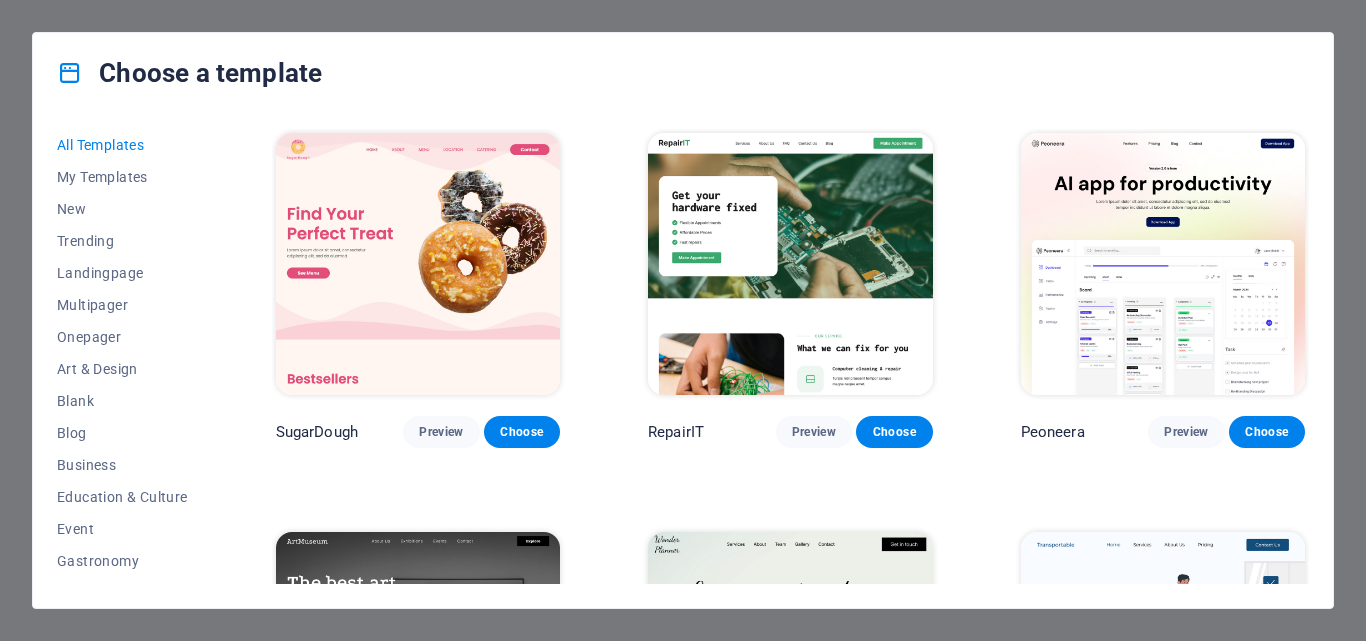 click on "All Templates" at bounding box center [122, 145] 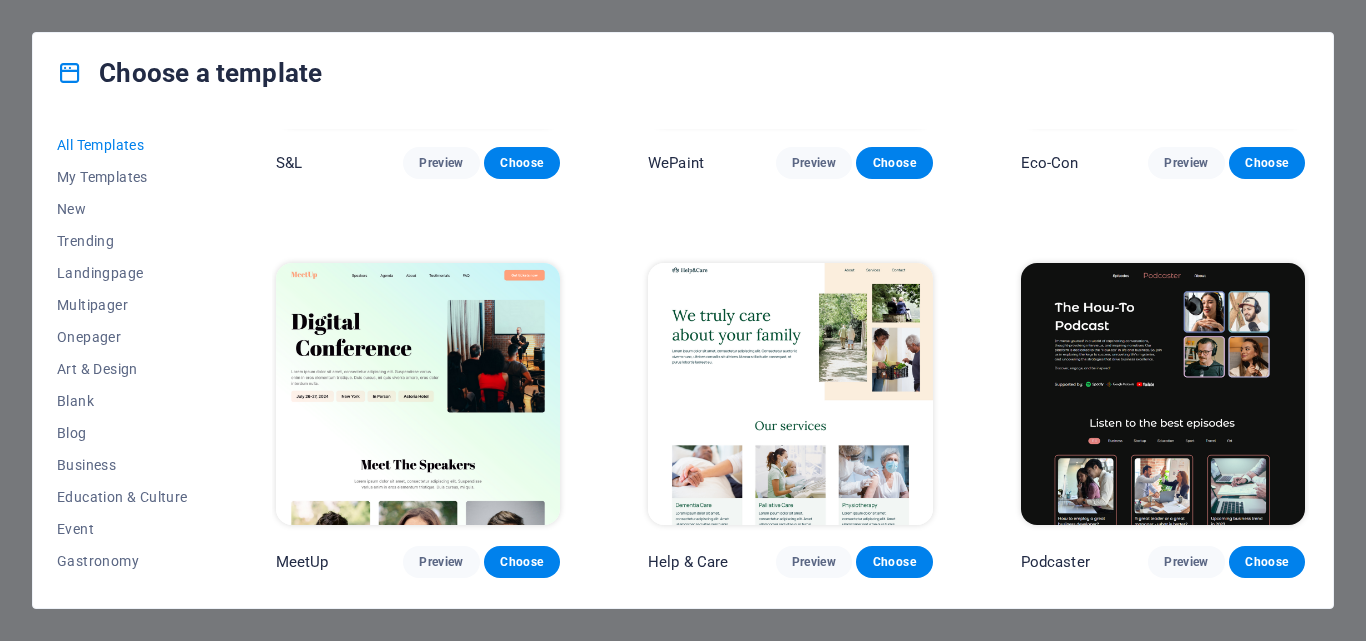 scroll, scrollTop: 1115, scrollLeft: 0, axis: vertical 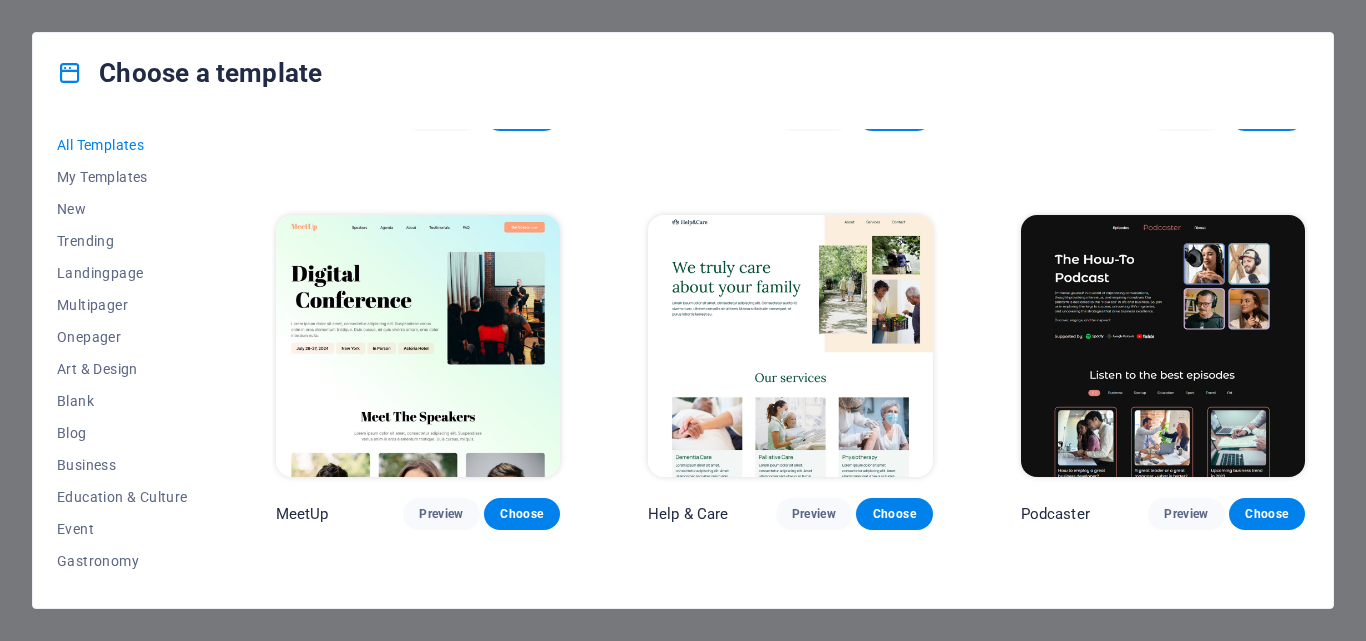 click at bounding box center (1163, 346) 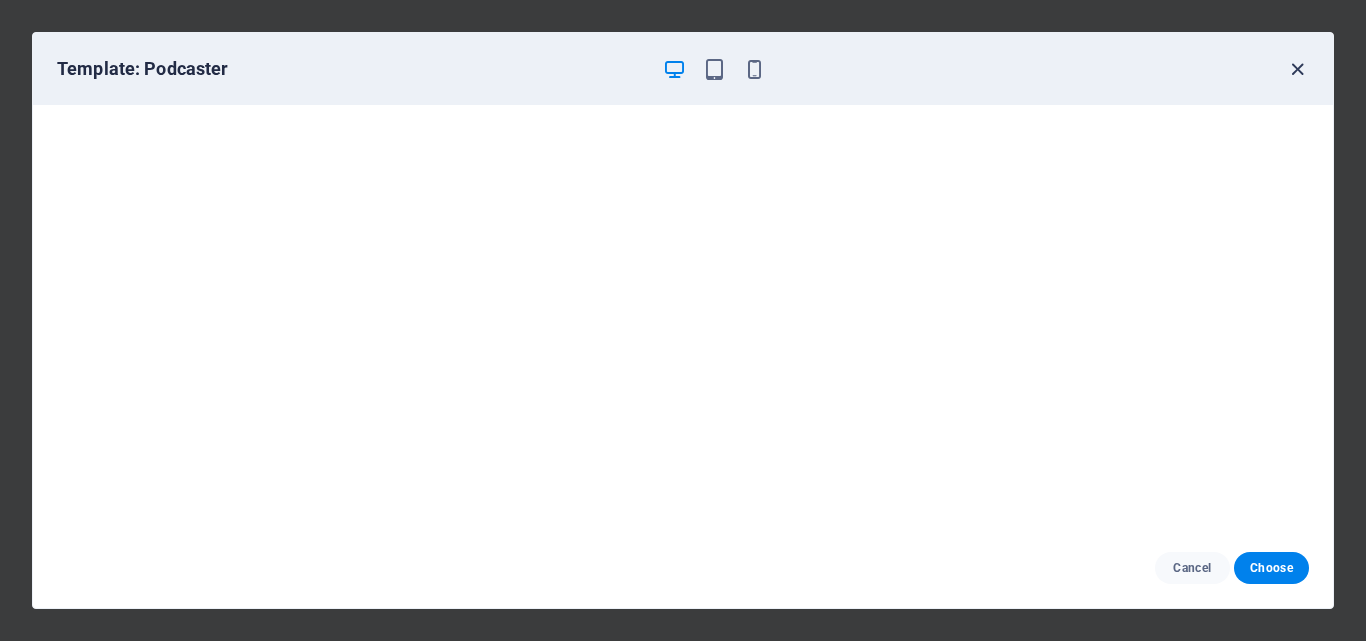 click at bounding box center [1297, 69] 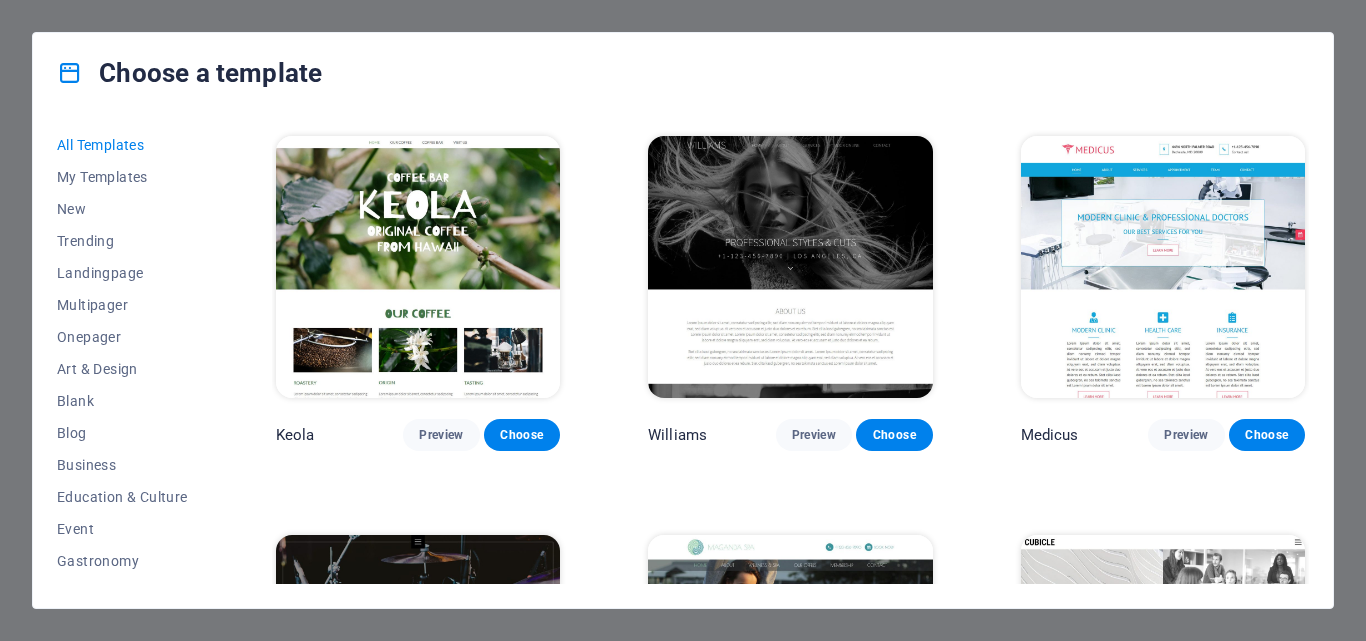 scroll, scrollTop: 16725, scrollLeft: 0, axis: vertical 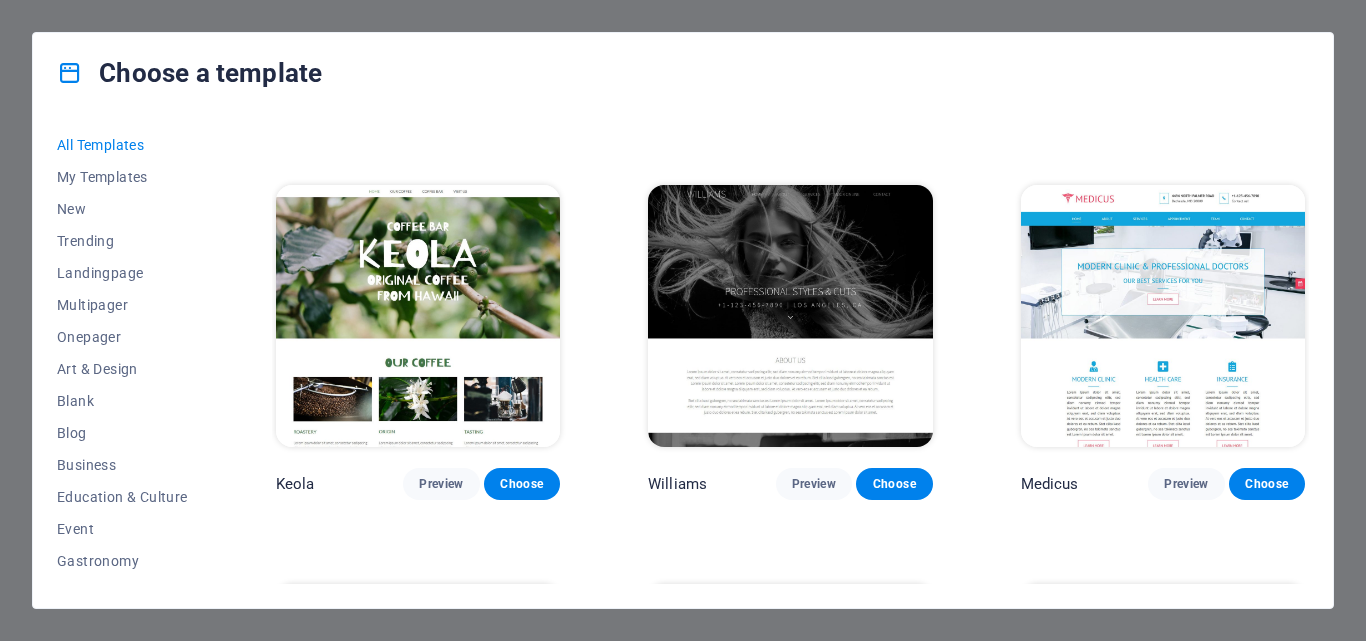 click at bounding box center (790, 316) 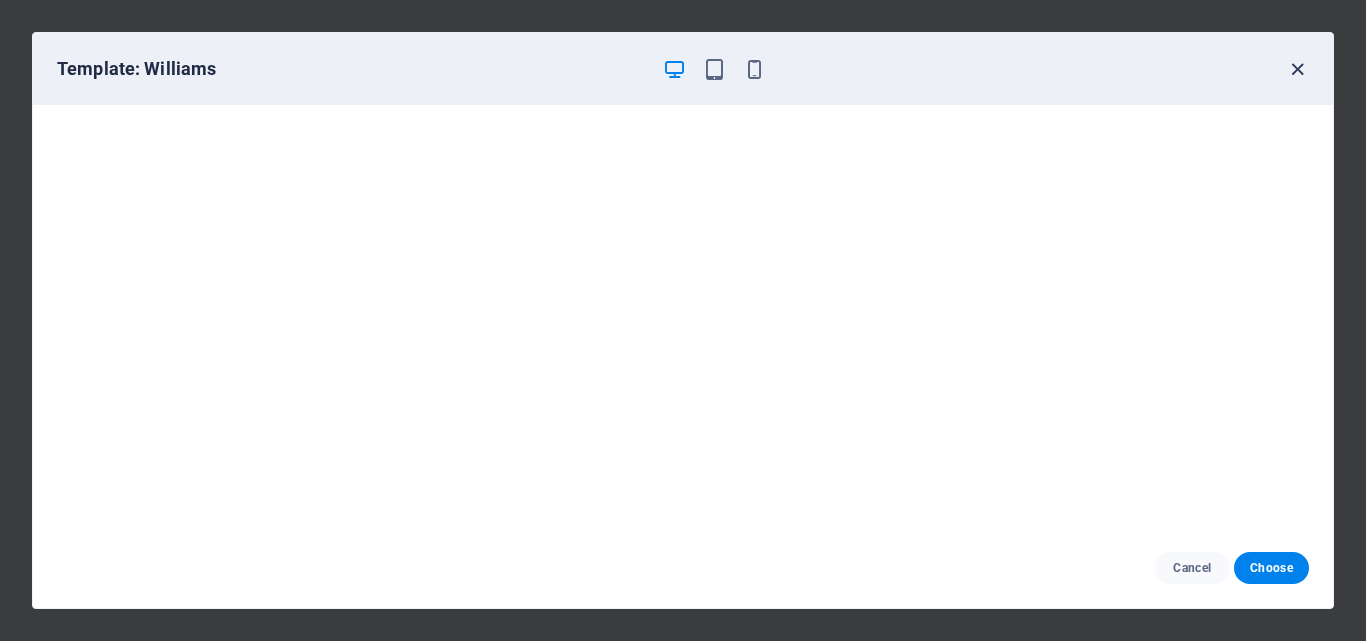 click at bounding box center [1297, 69] 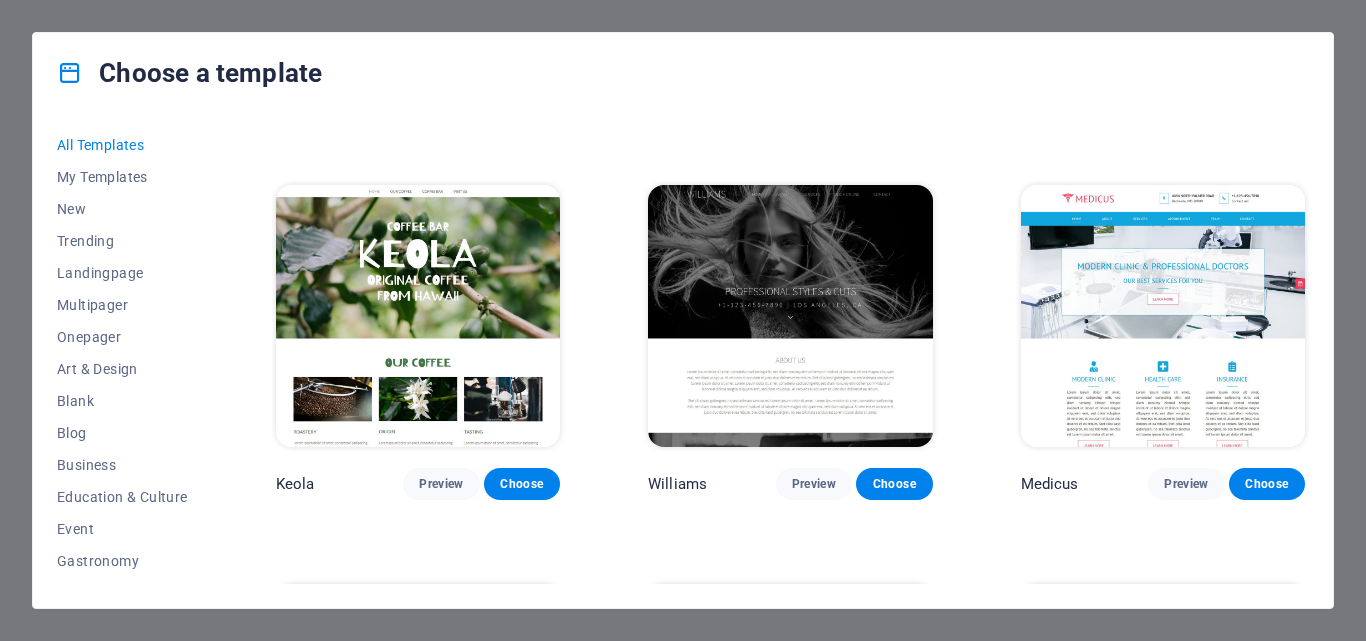 click on "All Templates My Templates New Trending Landingpage Multipager Onepager Art & Design Blank Blog Business Education & Culture Event Gastronomy Health IT & Media Legal & Finance Non-Profit Performance Portfolio Services Sports & Beauty Trades Travel Wireframe SugarDough Preview Choose RepairIT Preview Choose Peoneera Preview Choose Art Museum Preview Choose Wonder Planner Preview Choose Transportable Preview Choose S&L Preview Choose WePaint Preview Choose Eco-Con Preview Choose MeetUp Preview Choose Help & Care Preview Choose Podcaster Preview Choose Academix Preview Choose BIG Barber Shop Preview Choose Health & Food Preview Choose UrbanNest Interiors Preview Choose Green Change Preview Choose The Beauty Temple Preview Choose WeTrain Preview Choose Cleaner Preview Choose Johanna James Preview Choose Delicioso Preview Choose Dream Garden Preview Choose LumeDeAqua Preview Choose Pets Care Preview Choose SafeSpace Preview Choose Midnight Rain Bar Preview Choose Drive Preview Choose Estator Preview Choose Preview" at bounding box center [683, 360] 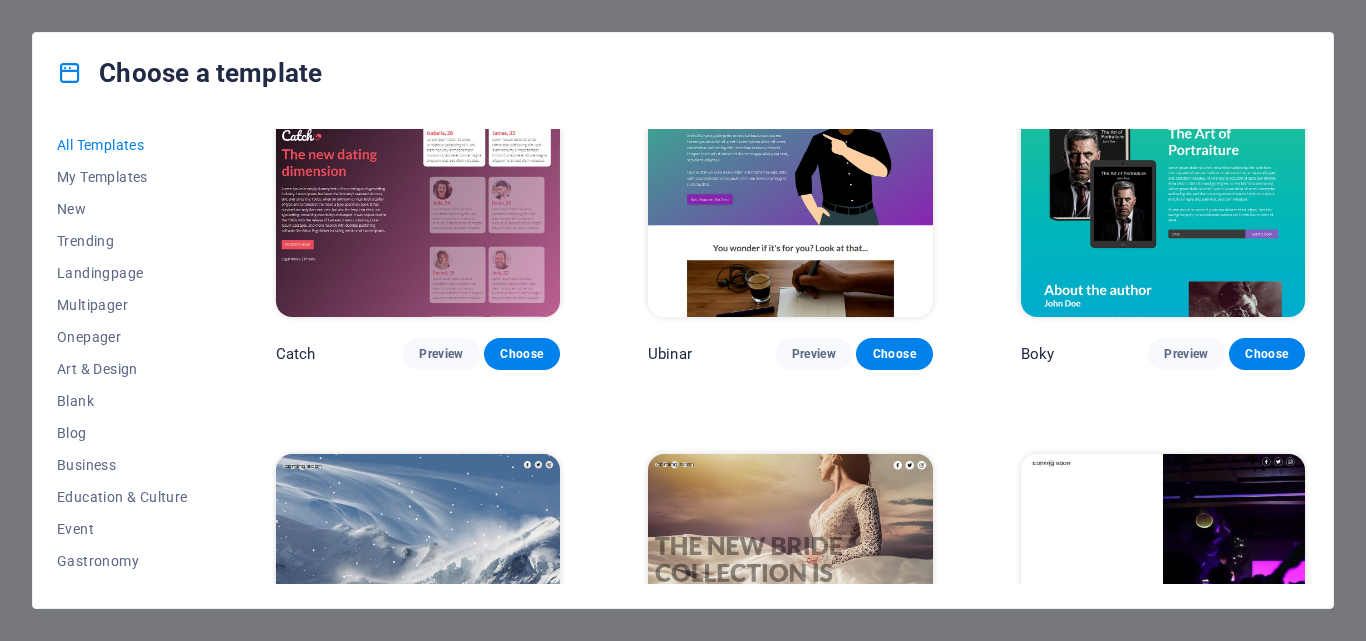 scroll, scrollTop: 21331, scrollLeft: 0, axis: vertical 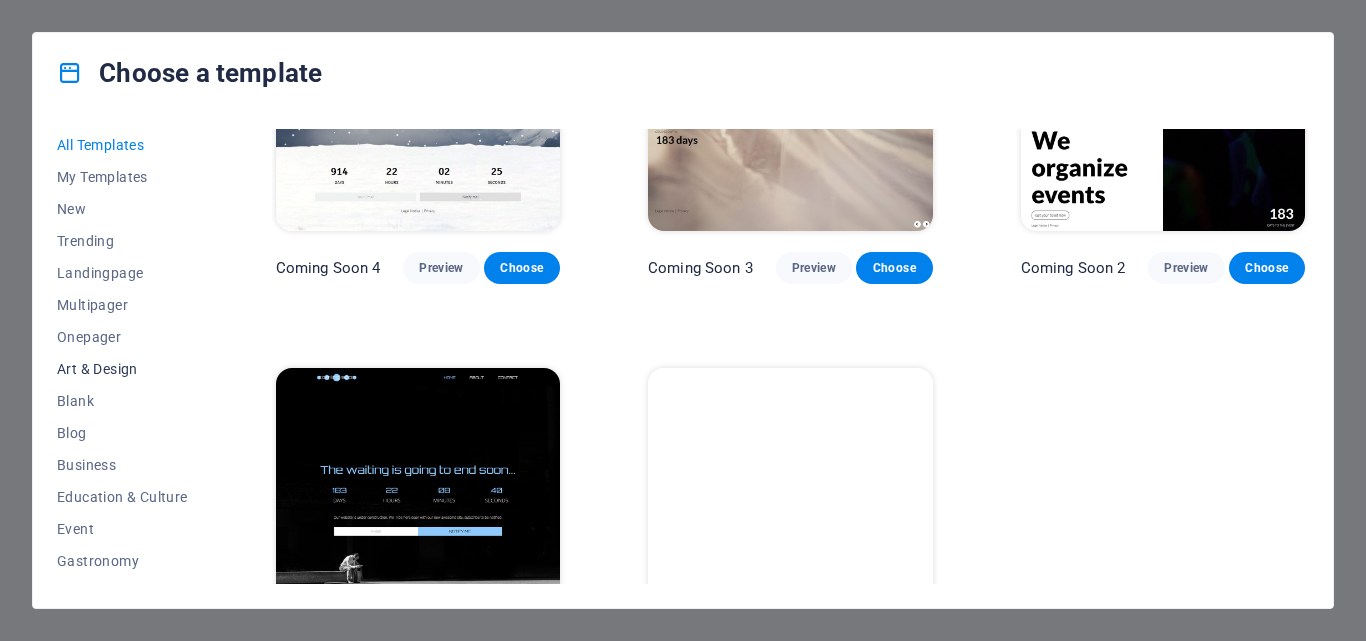 click on "Art & Design" at bounding box center (122, 369) 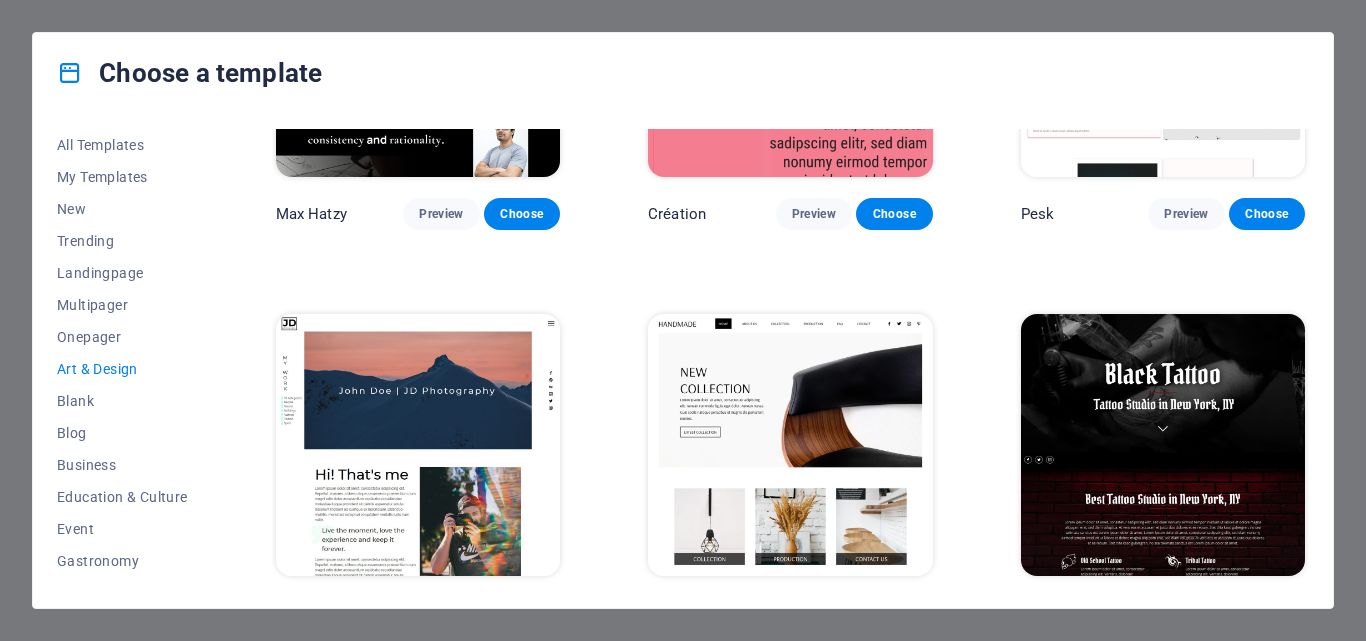 scroll, scrollTop: 235, scrollLeft: 0, axis: vertical 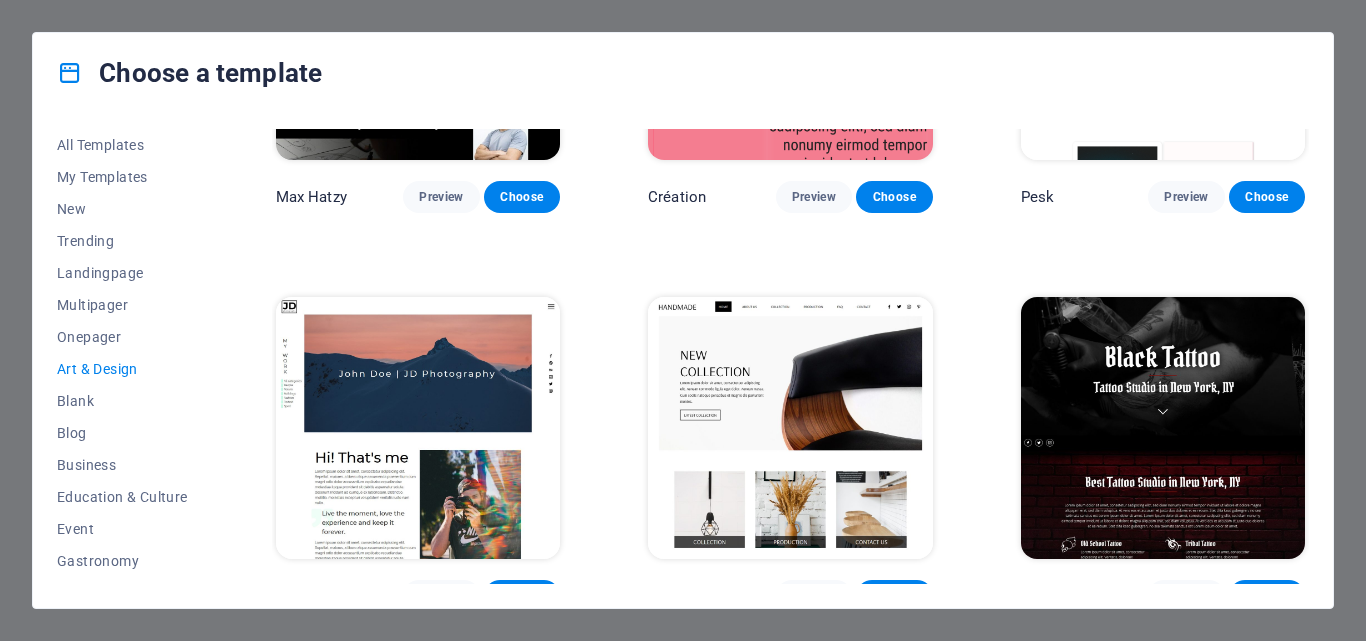 click at bounding box center [790, 428] 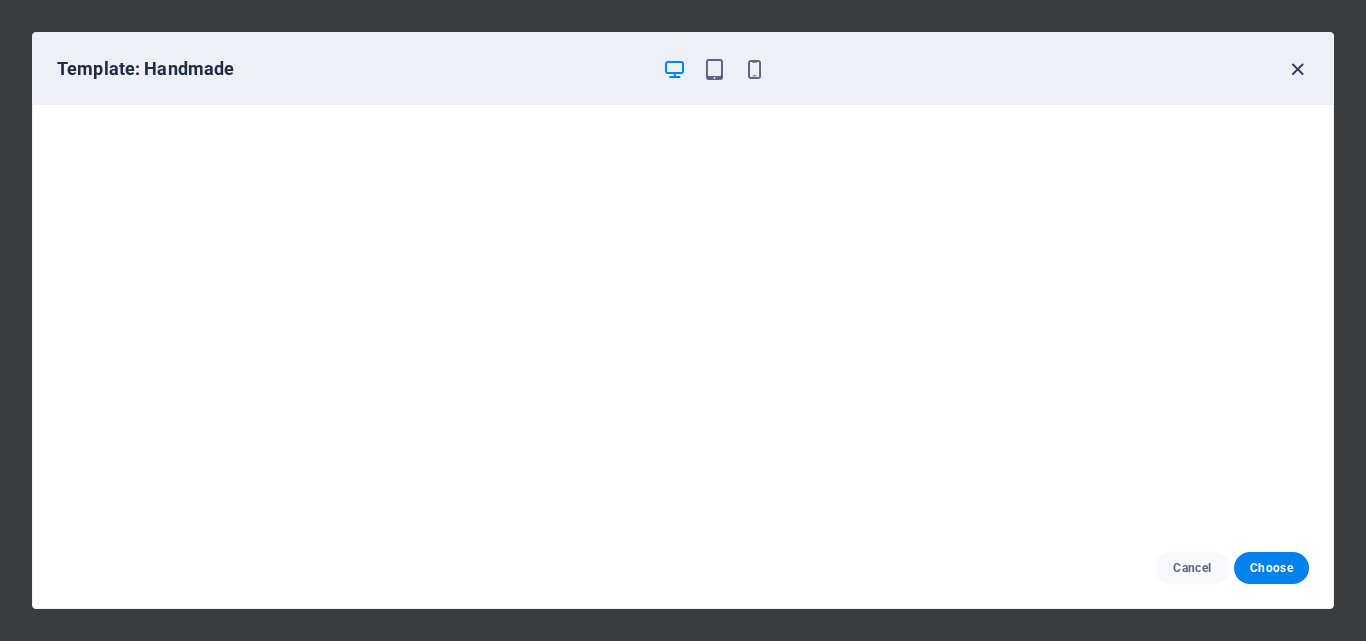 click at bounding box center (1297, 69) 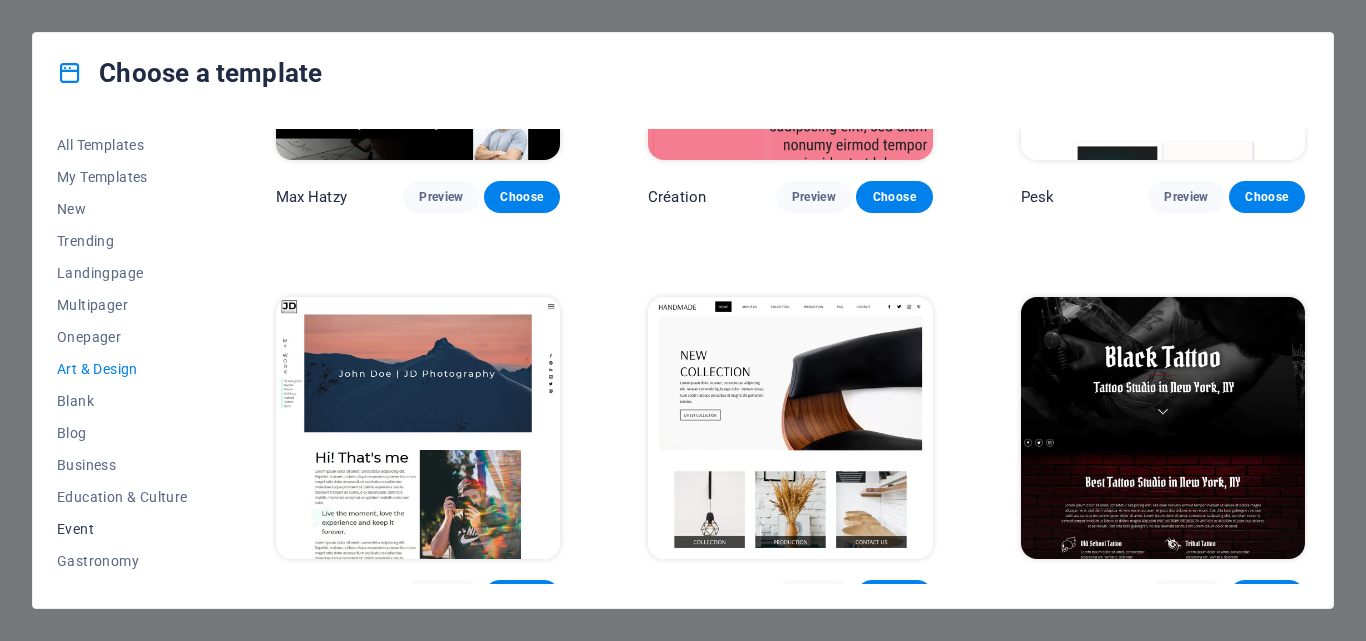 click on "Event" at bounding box center (122, 529) 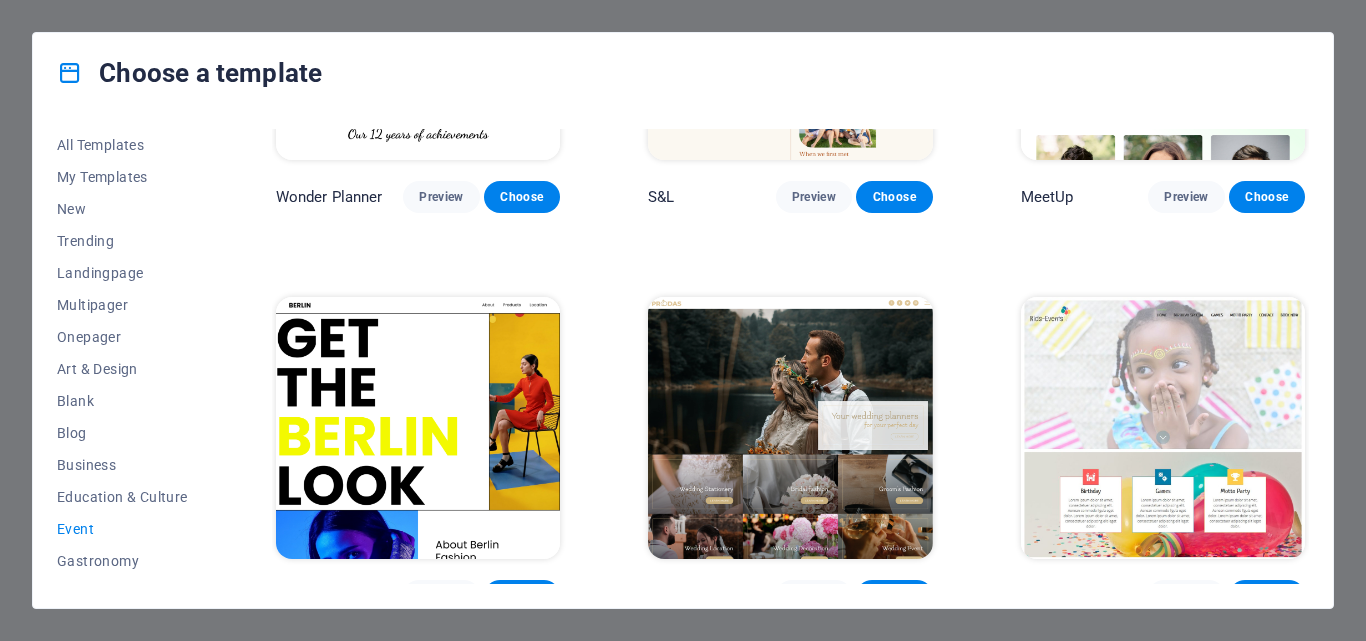 click at bounding box center [418, 428] 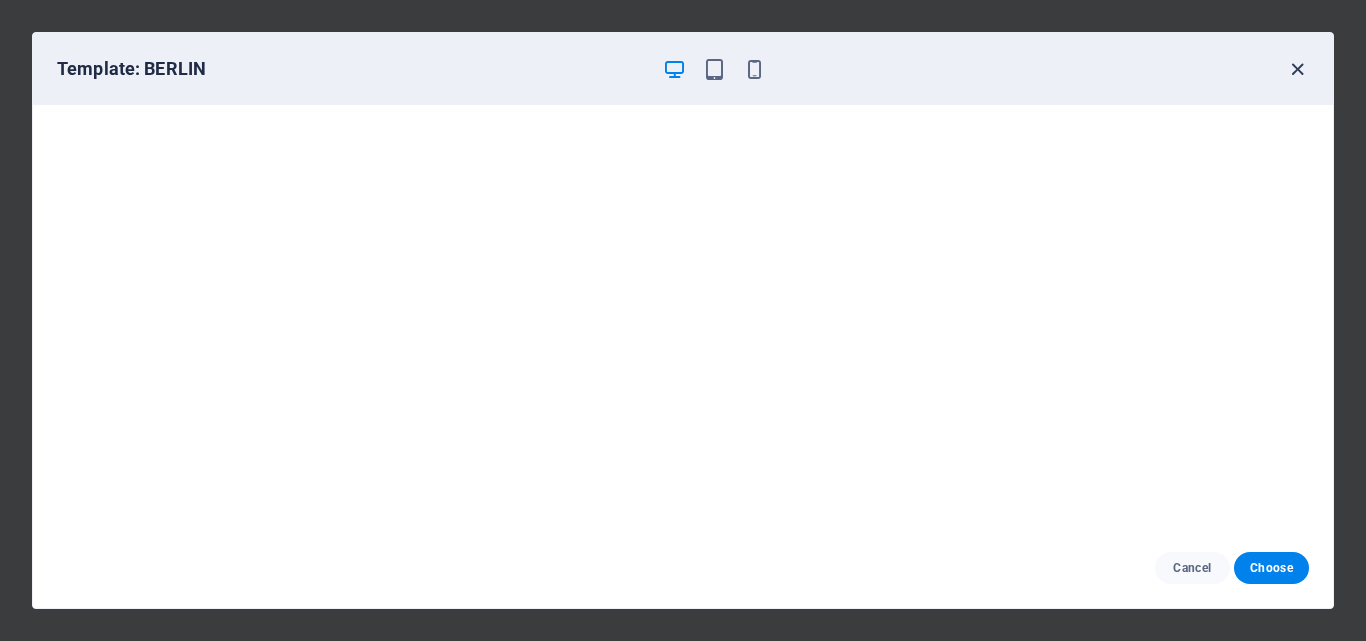 click at bounding box center (1297, 69) 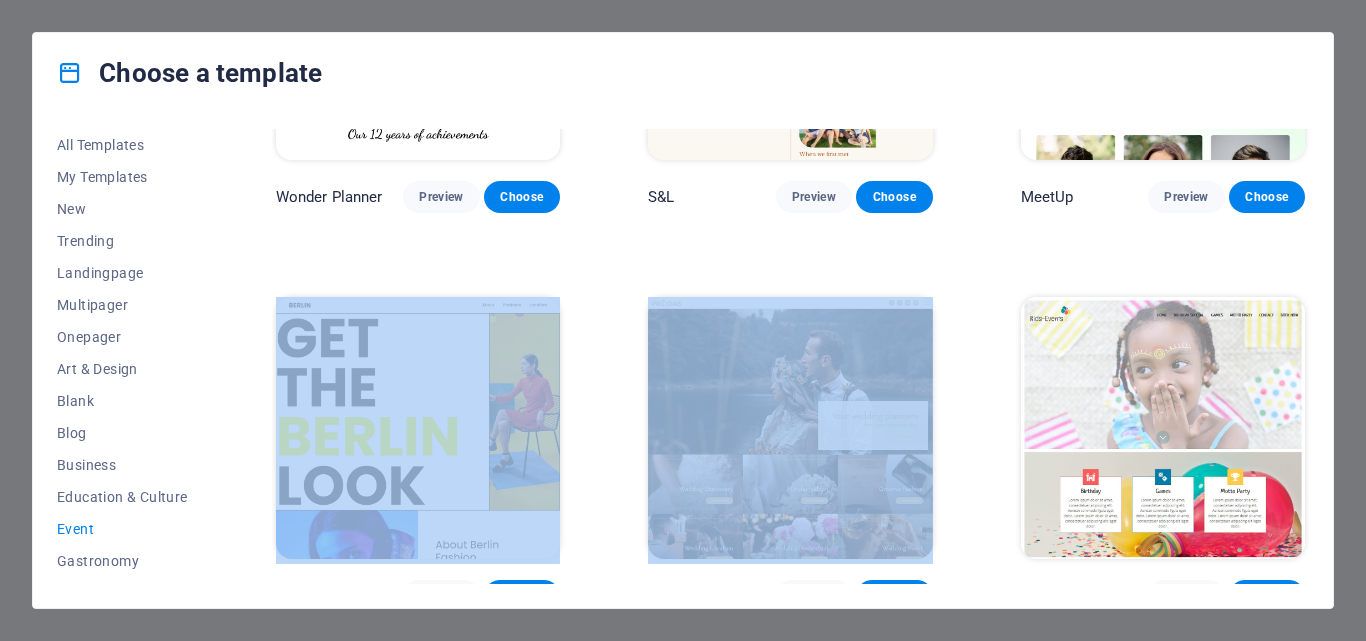 drag, startPoint x: 1312, startPoint y: 242, endPoint x: 1311, endPoint y: 266, distance: 24.020824 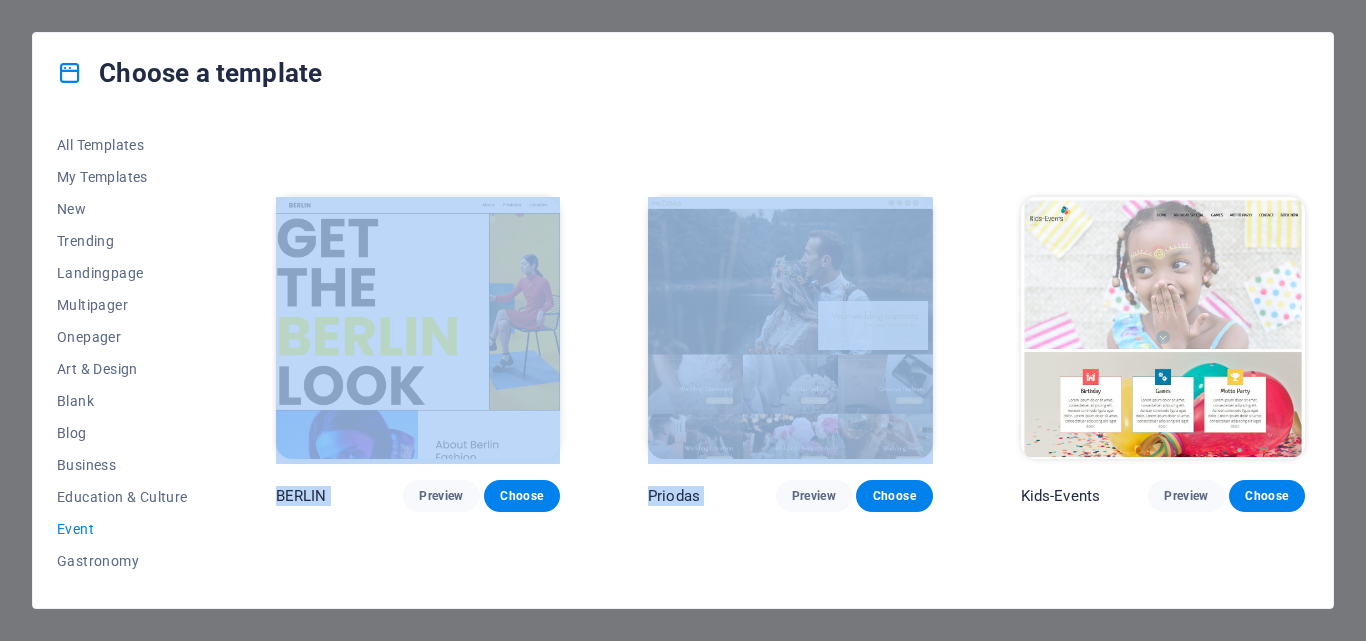 scroll, scrollTop: 332, scrollLeft: 0, axis: vertical 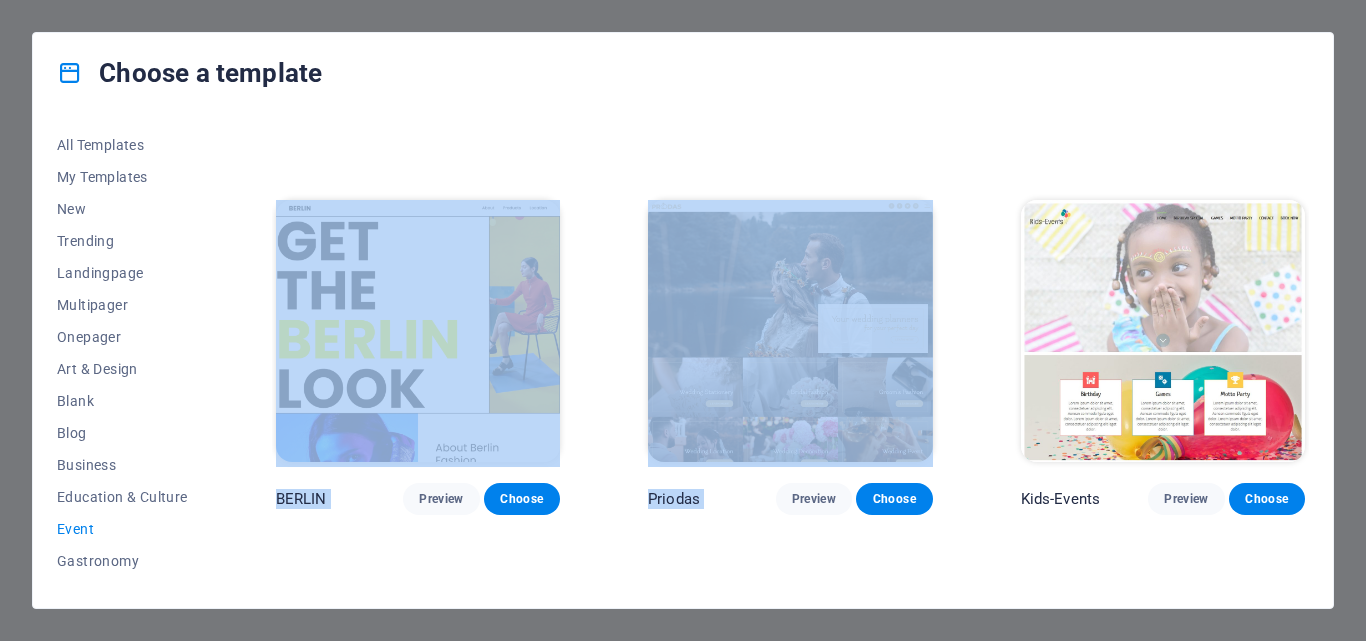click on "Wonder Planner Preview Choose S&L Preview Choose MeetUp Preview Choose BERLIN Preview Choose Priodas Preview Choose Kids-Events Preview Choose Evento Preview Choose Sensation Preview Choose" at bounding box center (790, 355) 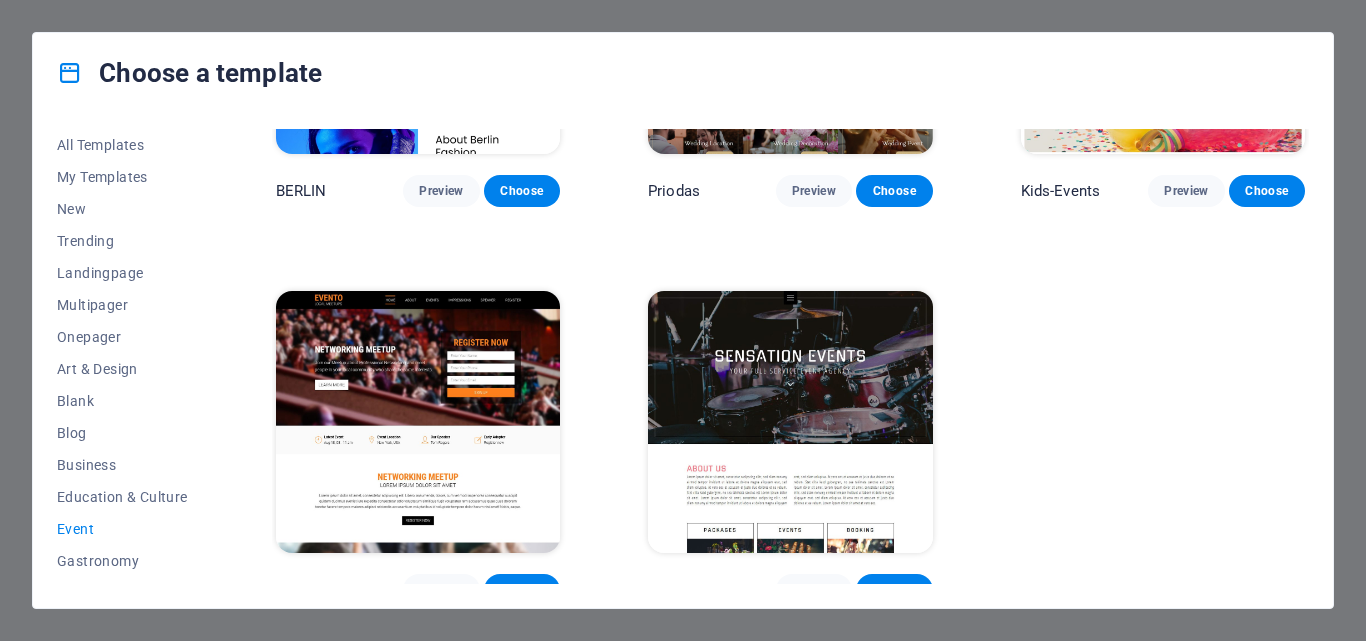 scroll, scrollTop: 655, scrollLeft: 0, axis: vertical 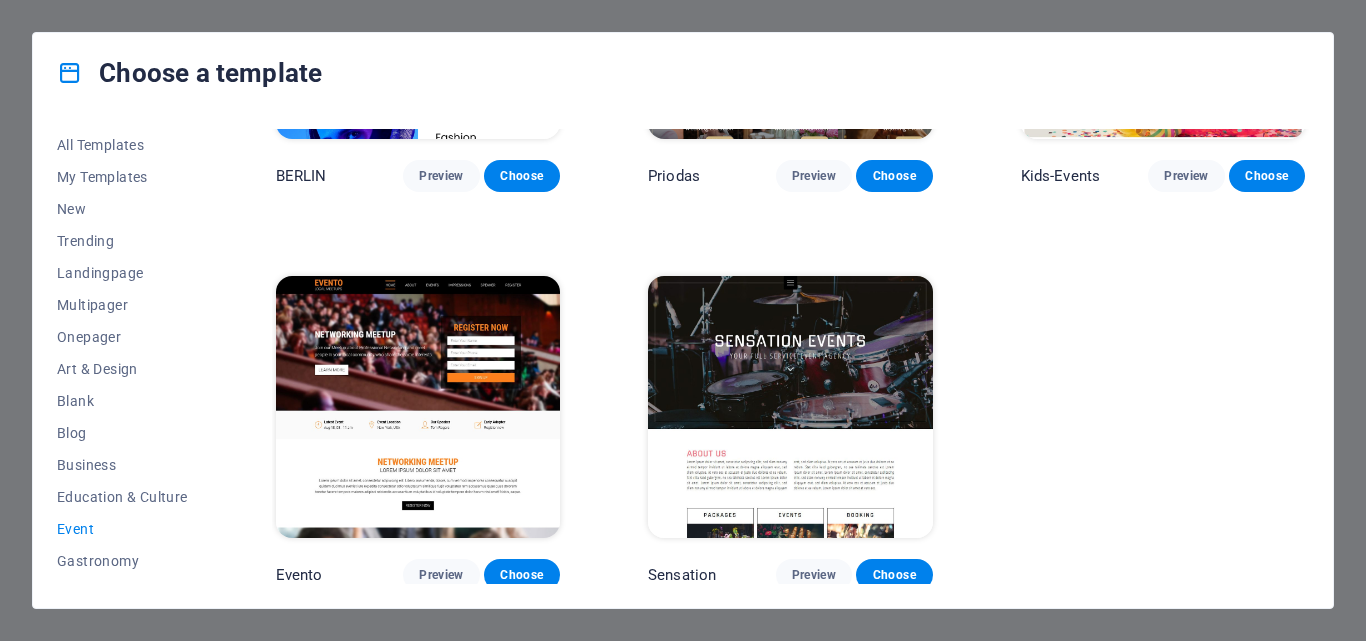 click at bounding box center (790, 407) 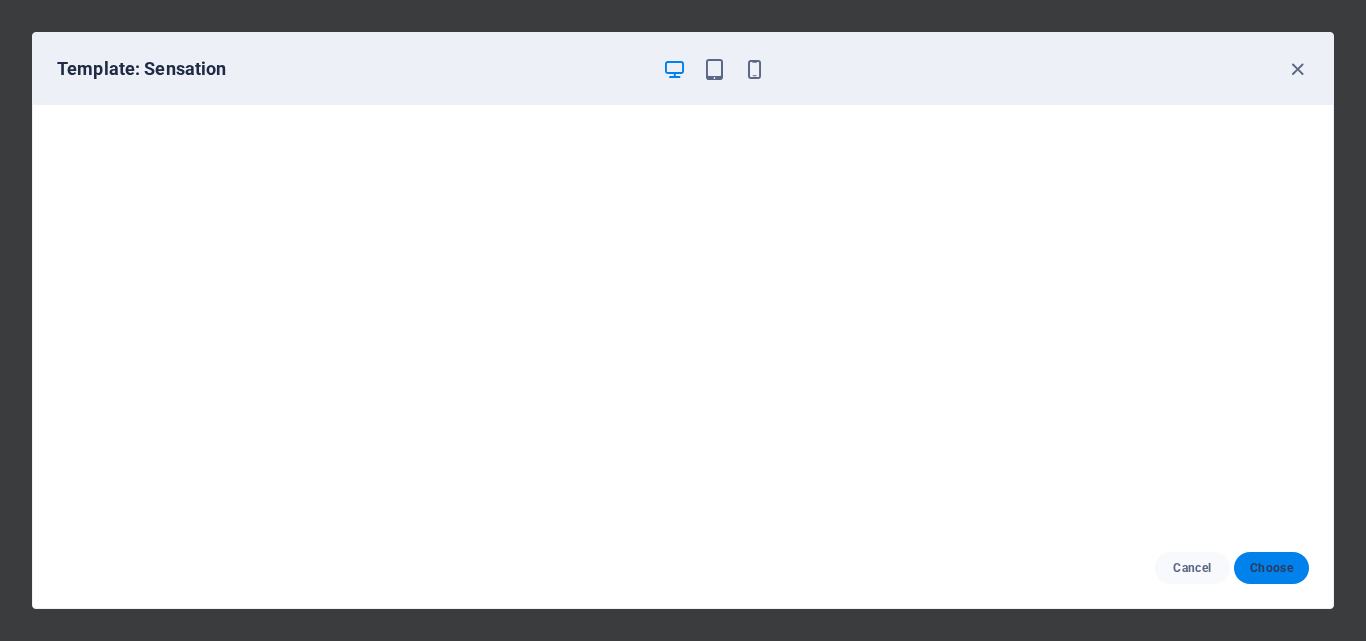 click on "Choose" at bounding box center [1271, 568] 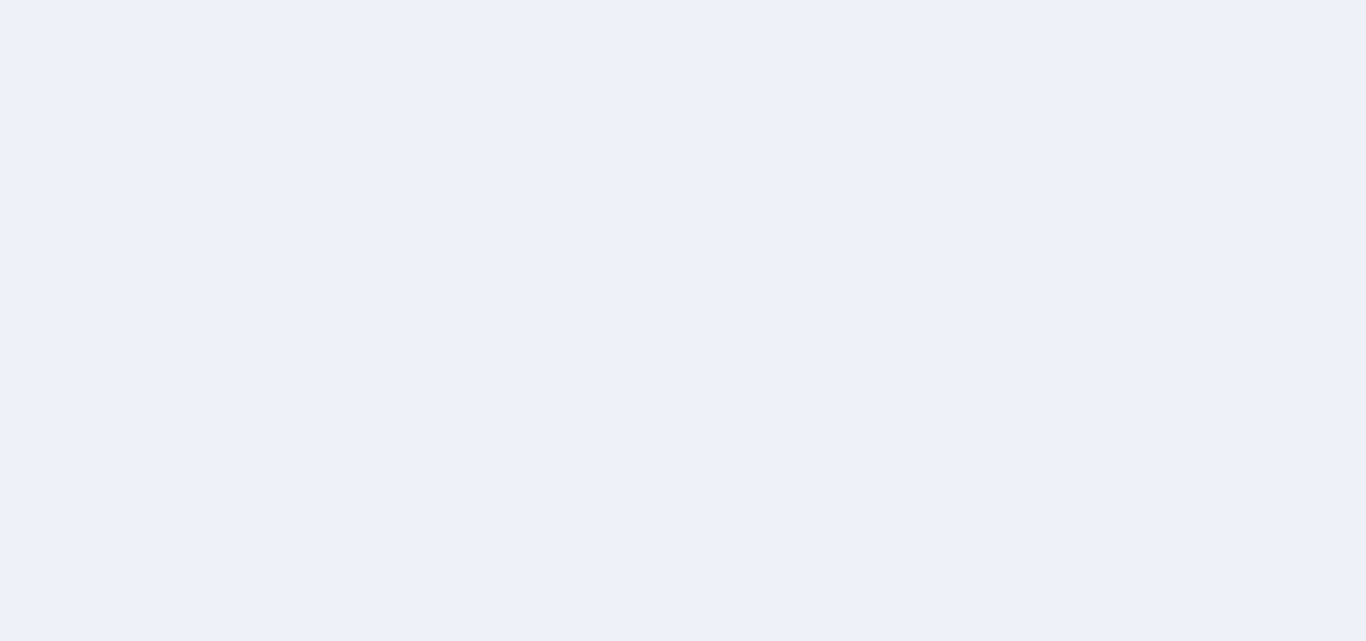 scroll, scrollTop: 0, scrollLeft: 0, axis: both 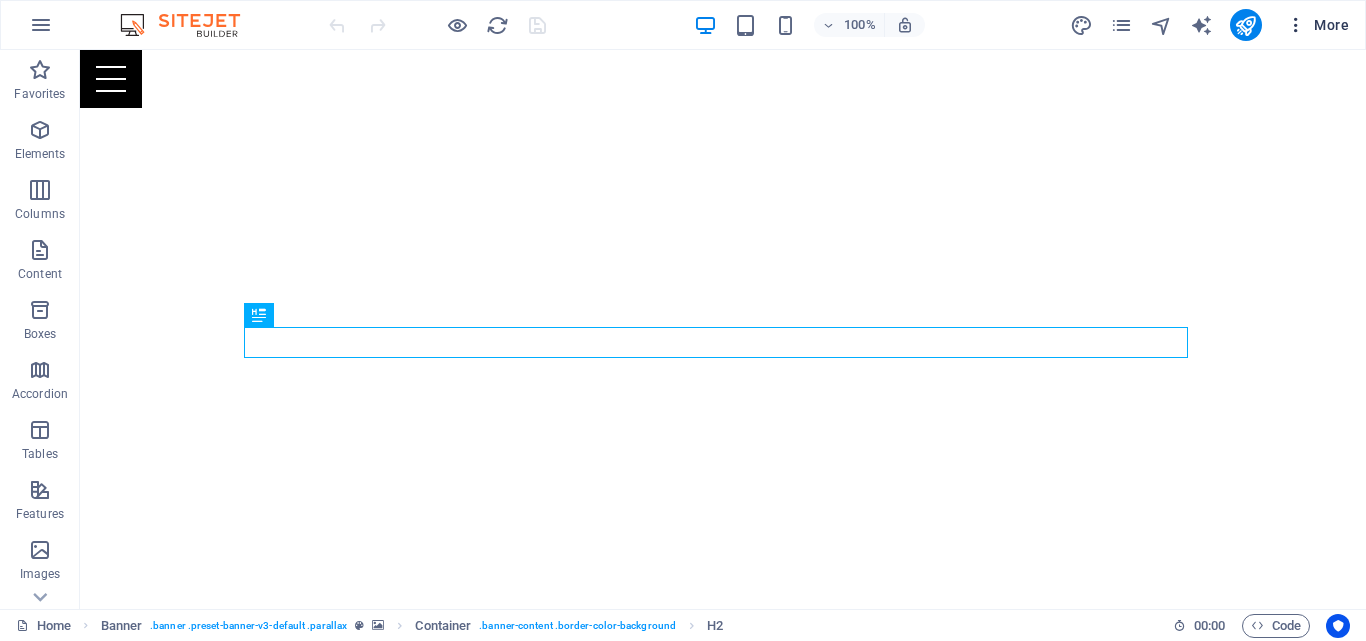 click at bounding box center [1296, 25] 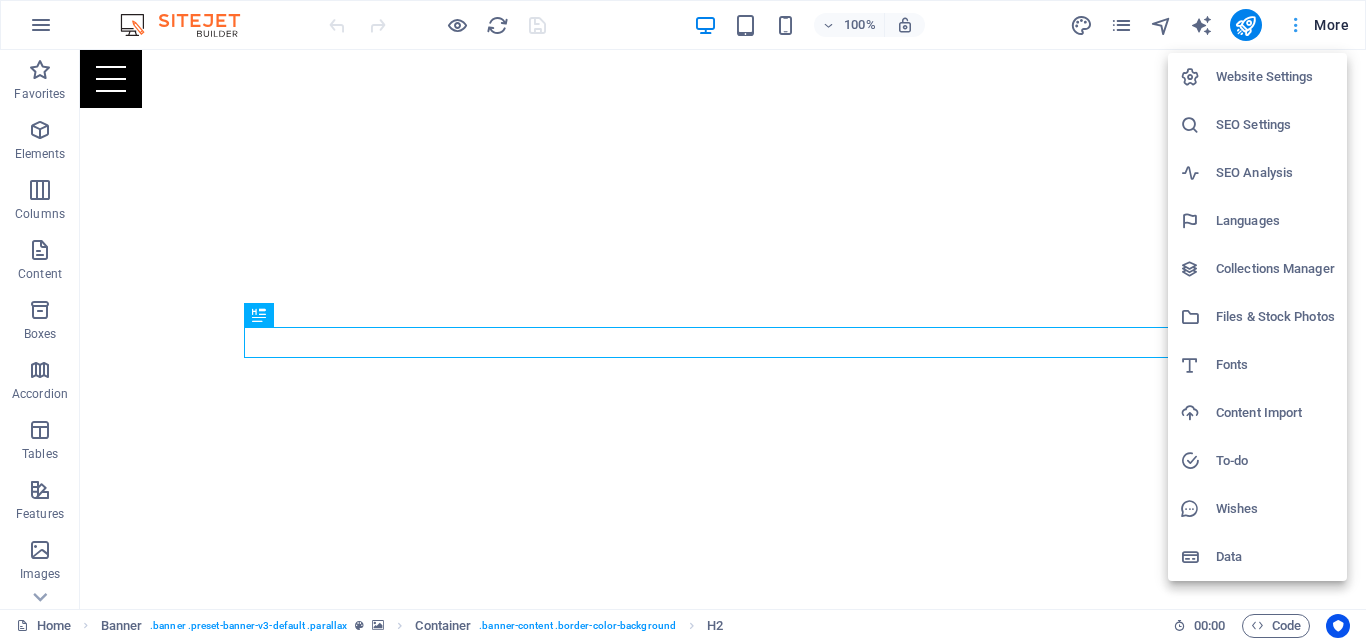 click at bounding box center [683, 320] 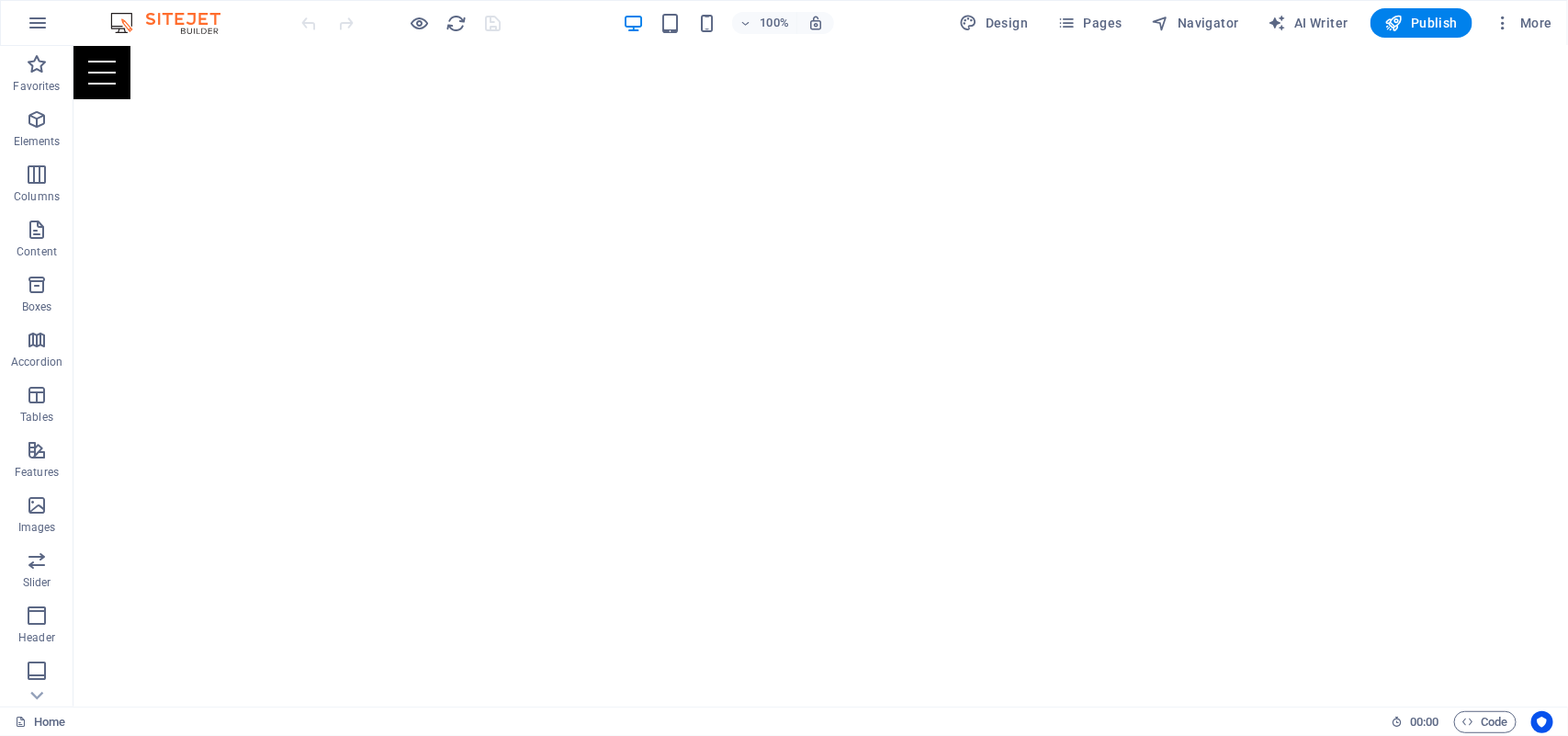 scroll, scrollTop: 0, scrollLeft: 0, axis: both 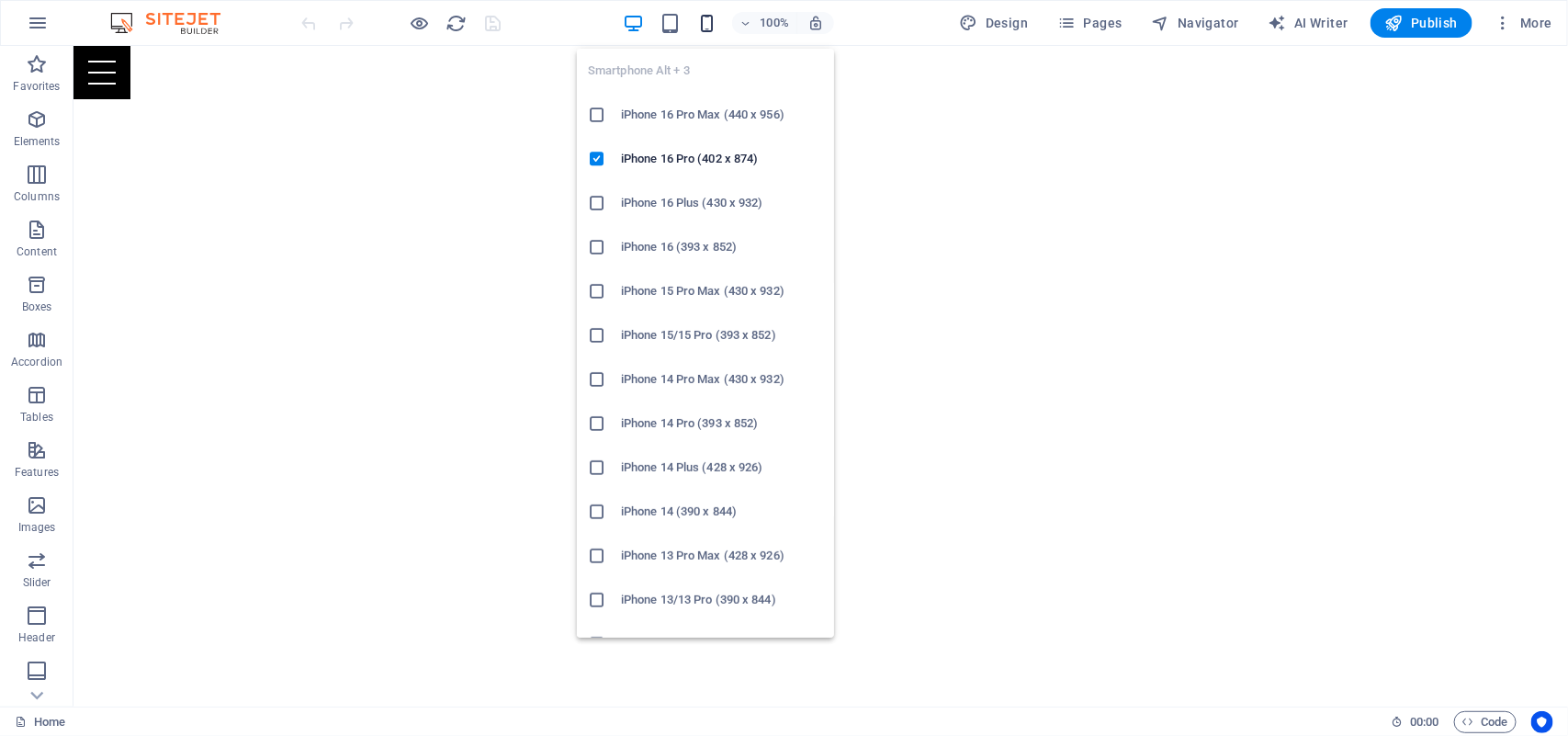 click at bounding box center [706, 23] 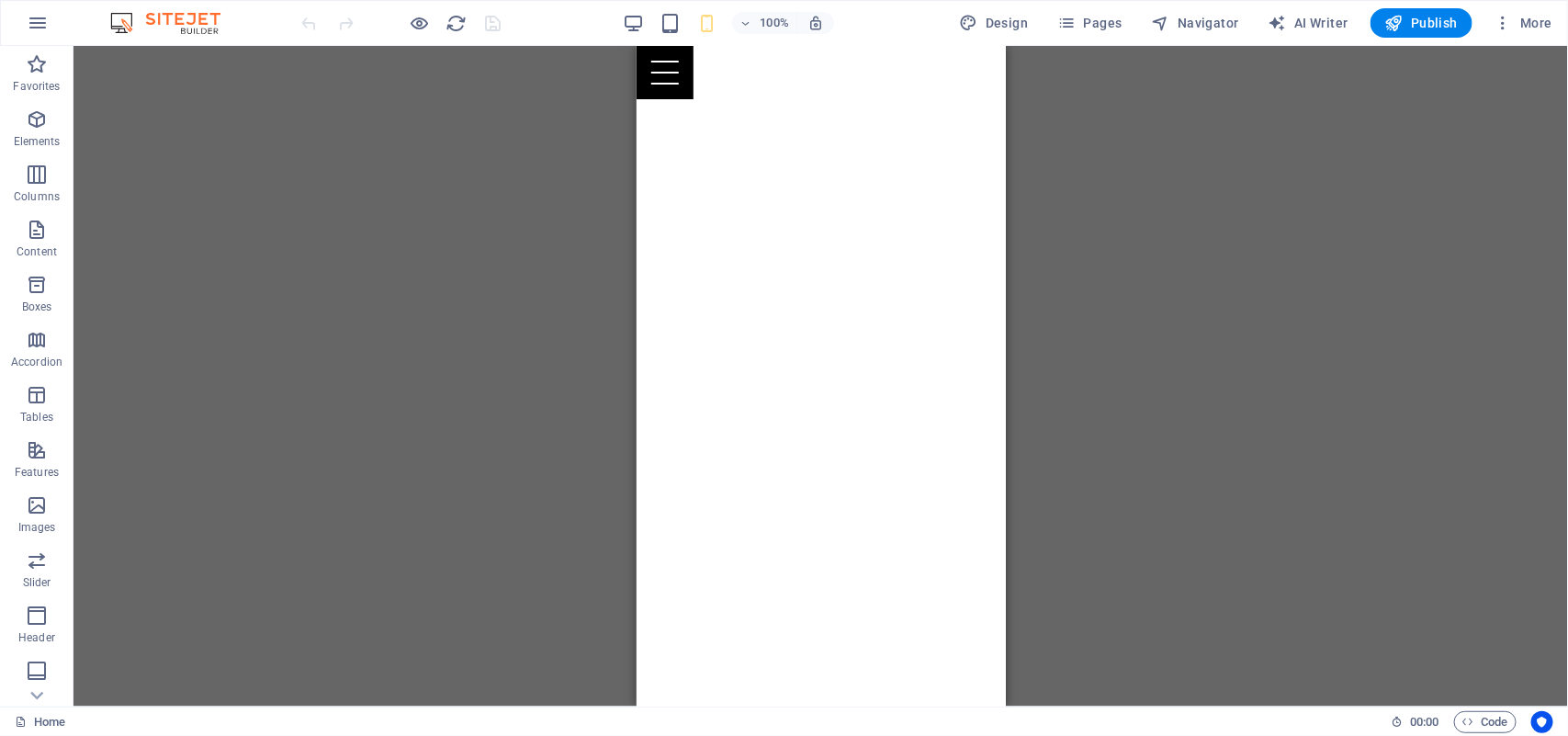 scroll, scrollTop: 0, scrollLeft: 0, axis: both 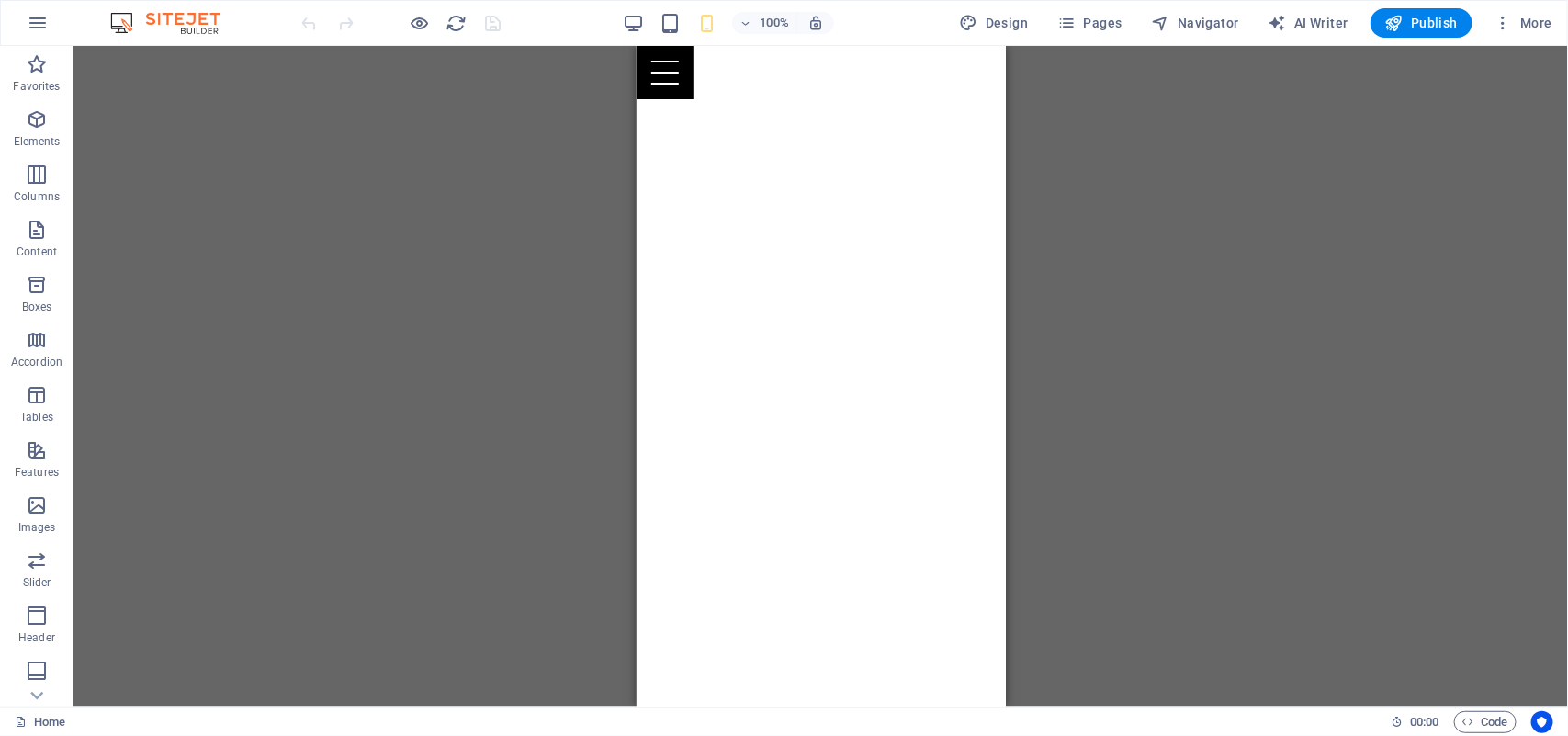 drag, startPoint x: 994, startPoint y: 197, endPoint x: 1647, endPoint y: 143, distance: 655.22897 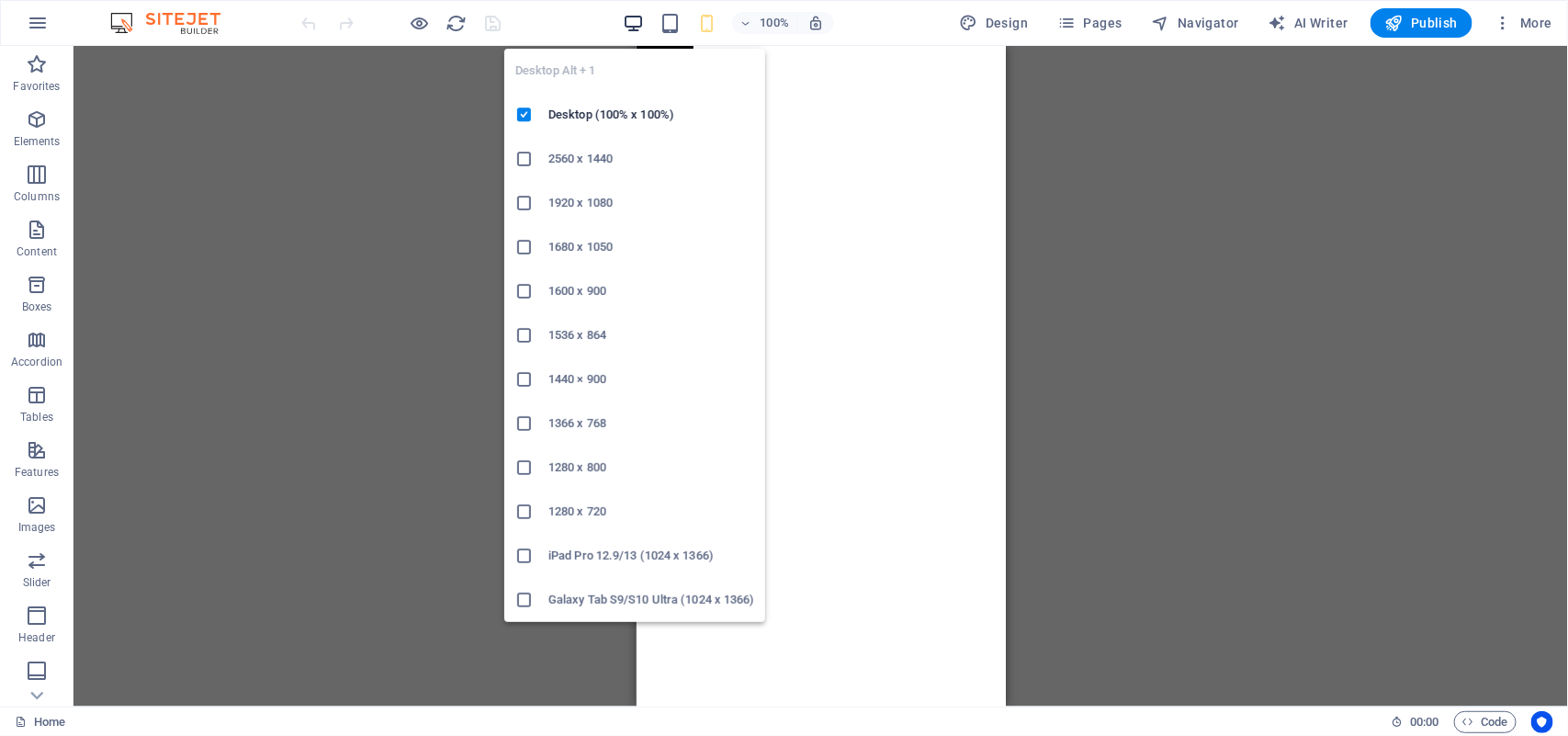 click at bounding box center [633, 23] 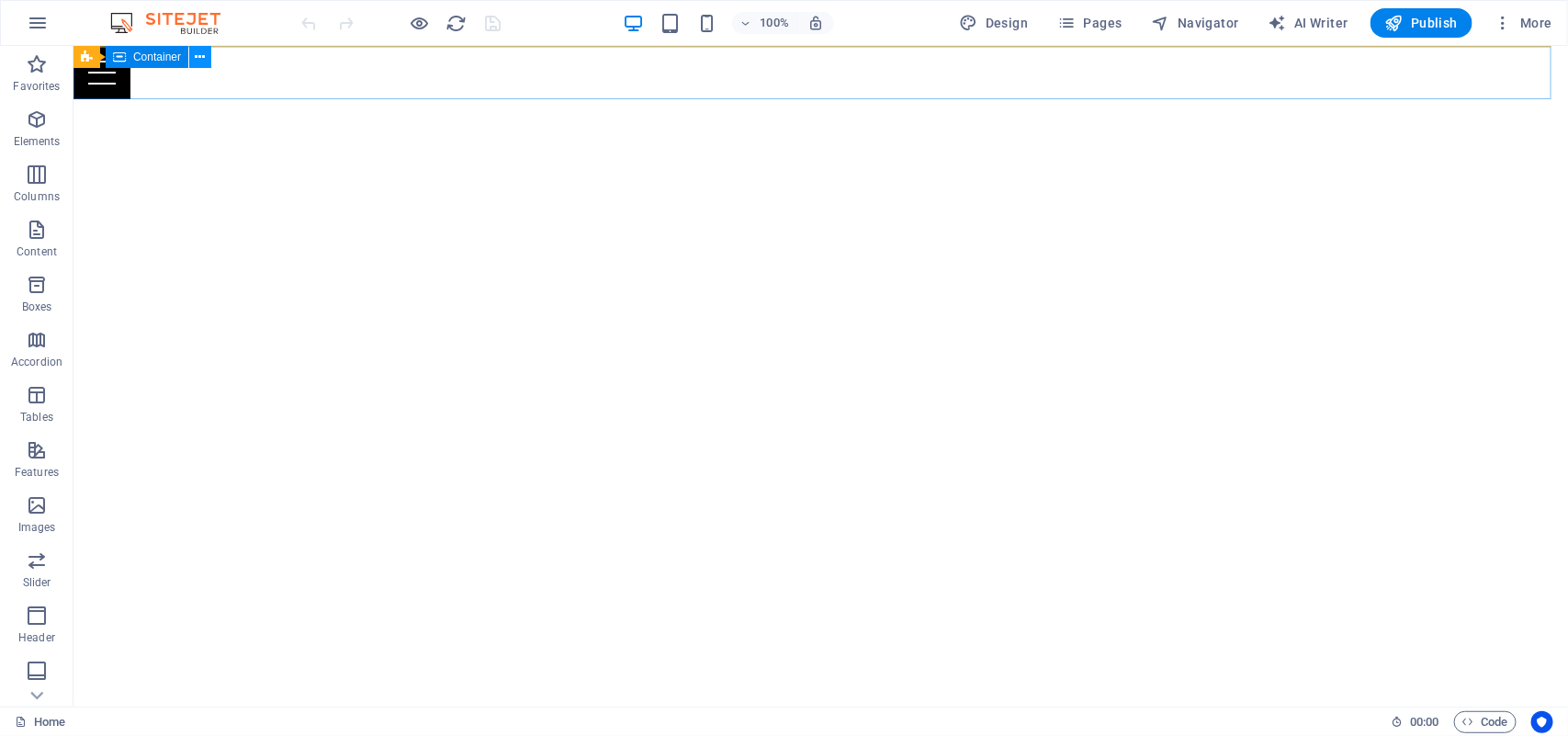 click at bounding box center [200, 57] 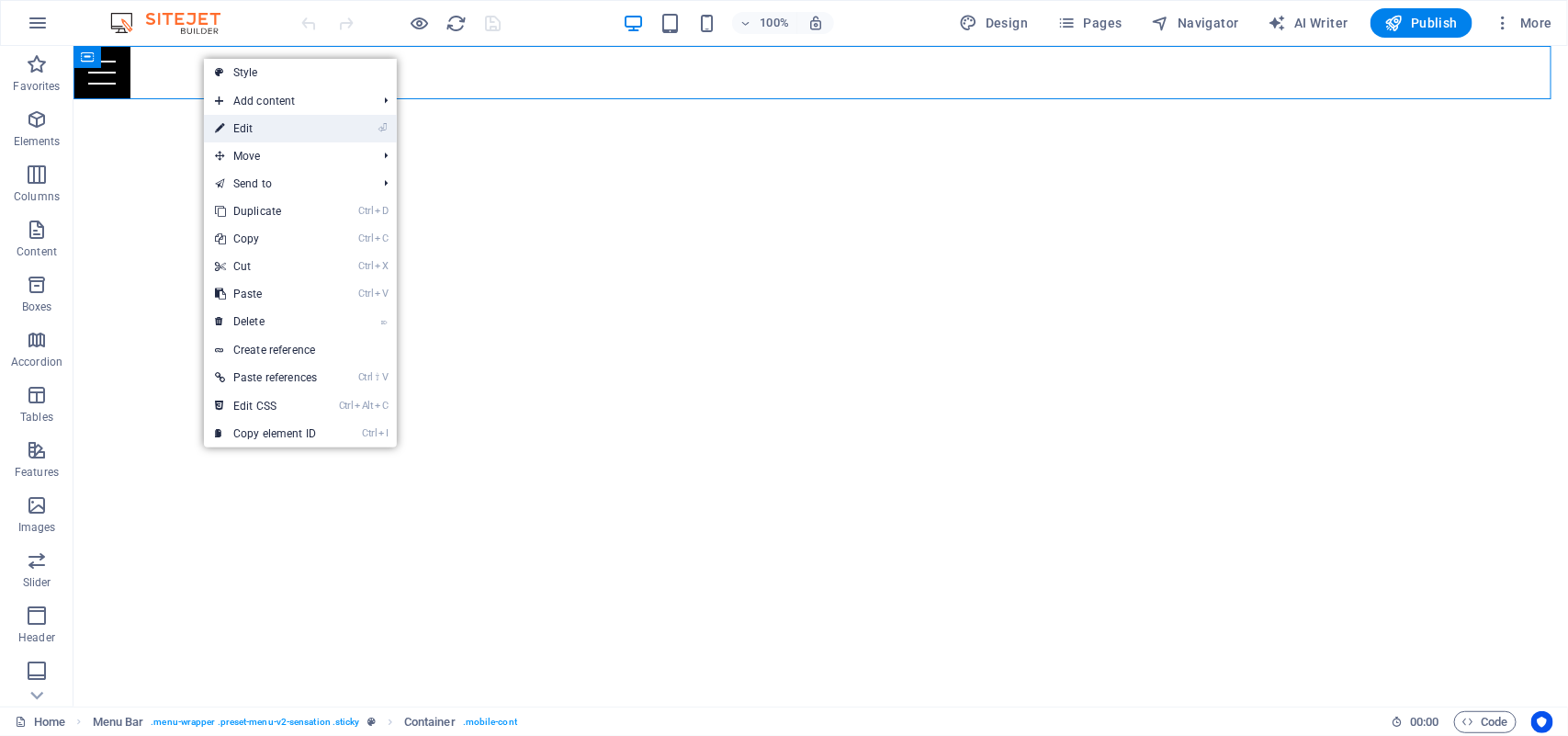 click on "⏎  Edit" at bounding box center [265, 129] 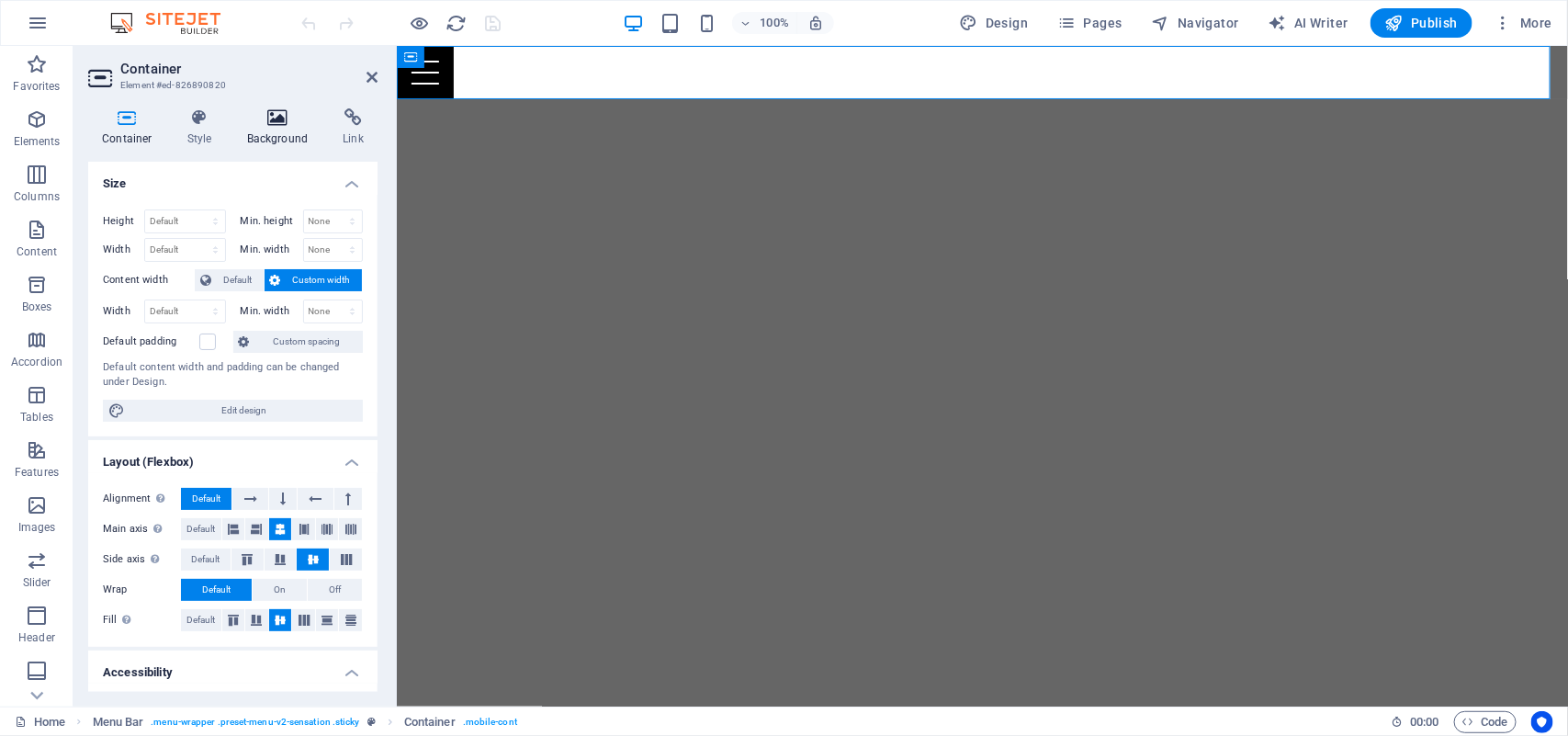 click at bounding box center (277, 118) 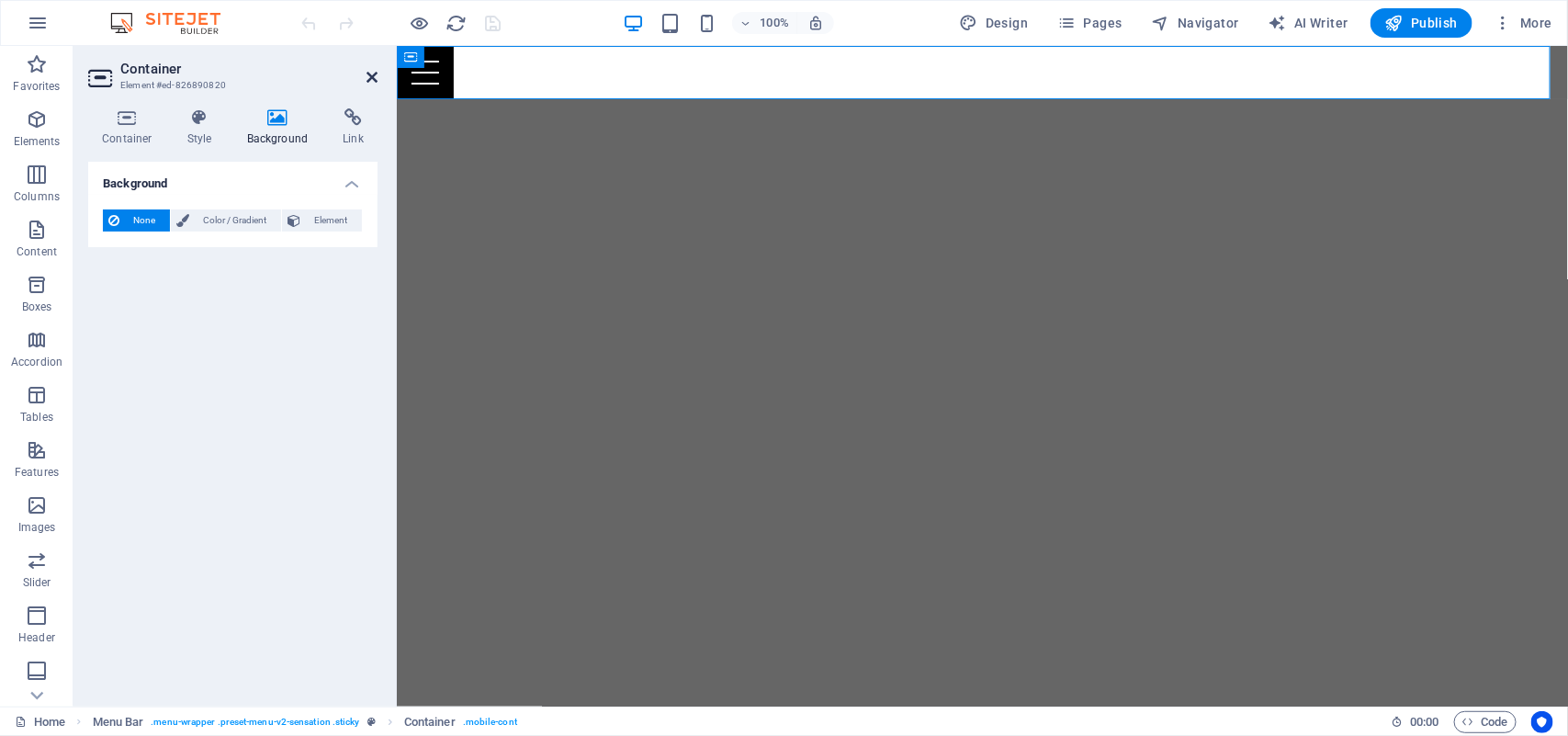 click at bounding box center (372, 77) 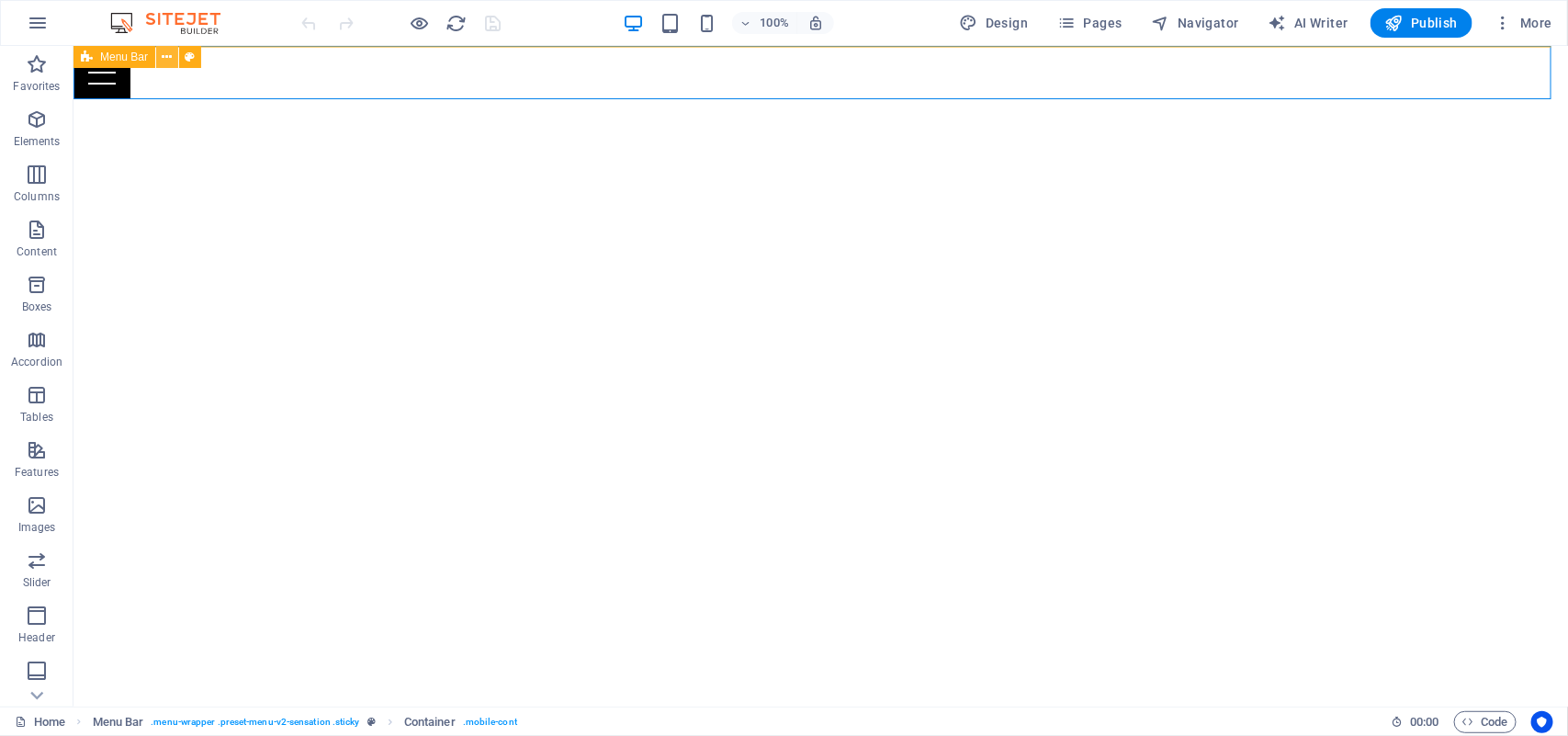 click at bounding box center [167, 57] 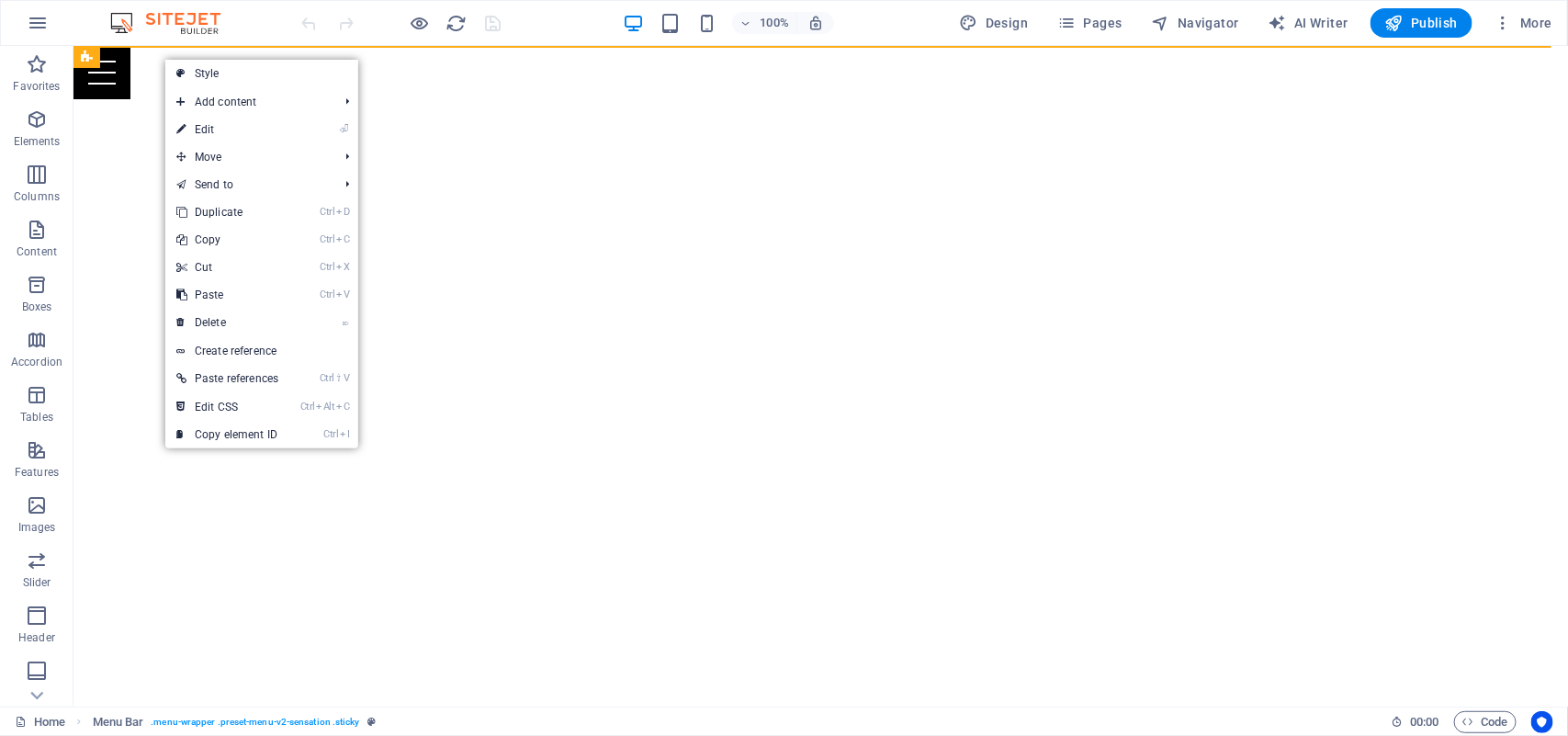 click on "⏎  Edit" at bounding box center (227, 130) 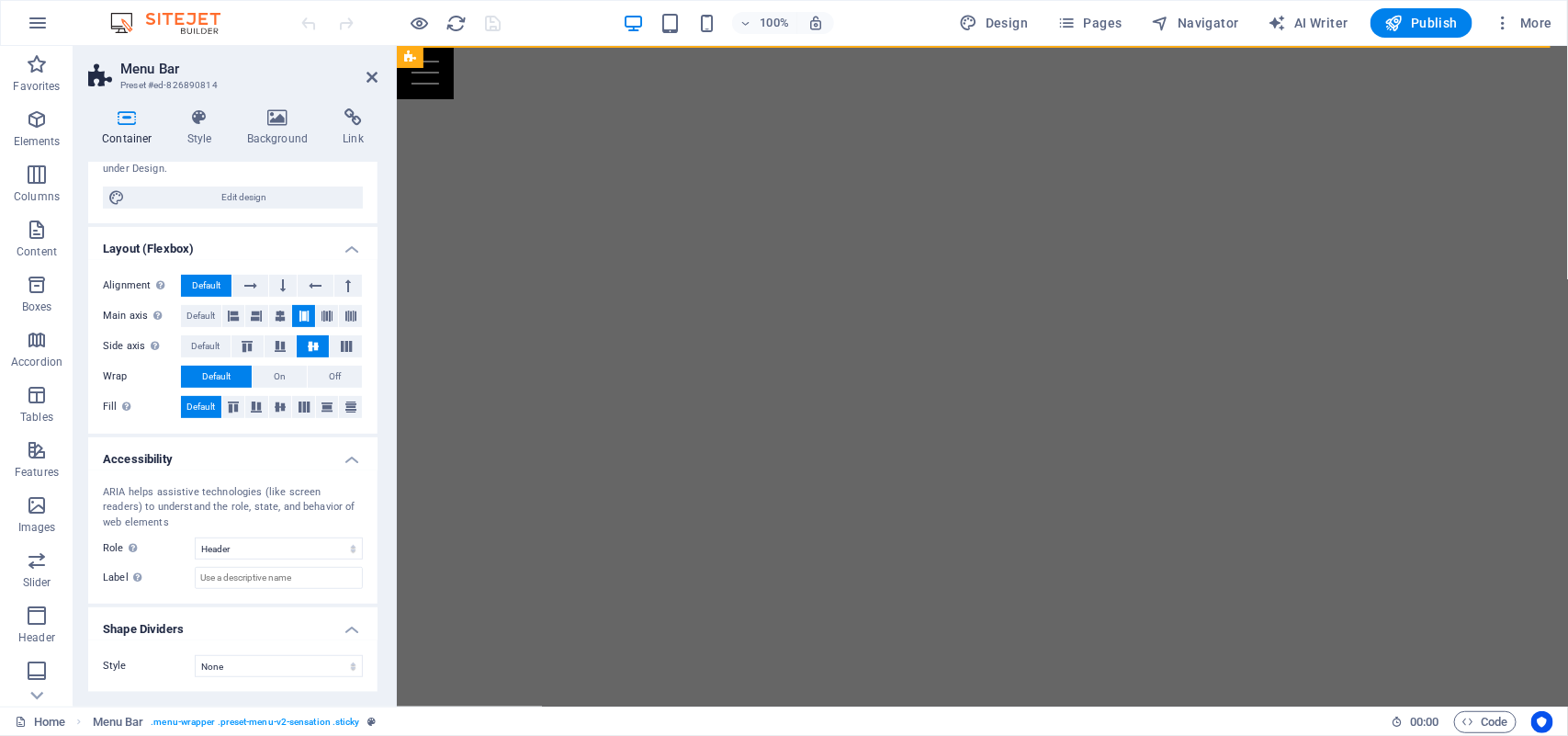 scroll, scrollTop: 0, scrollLeft: 0, axis: both 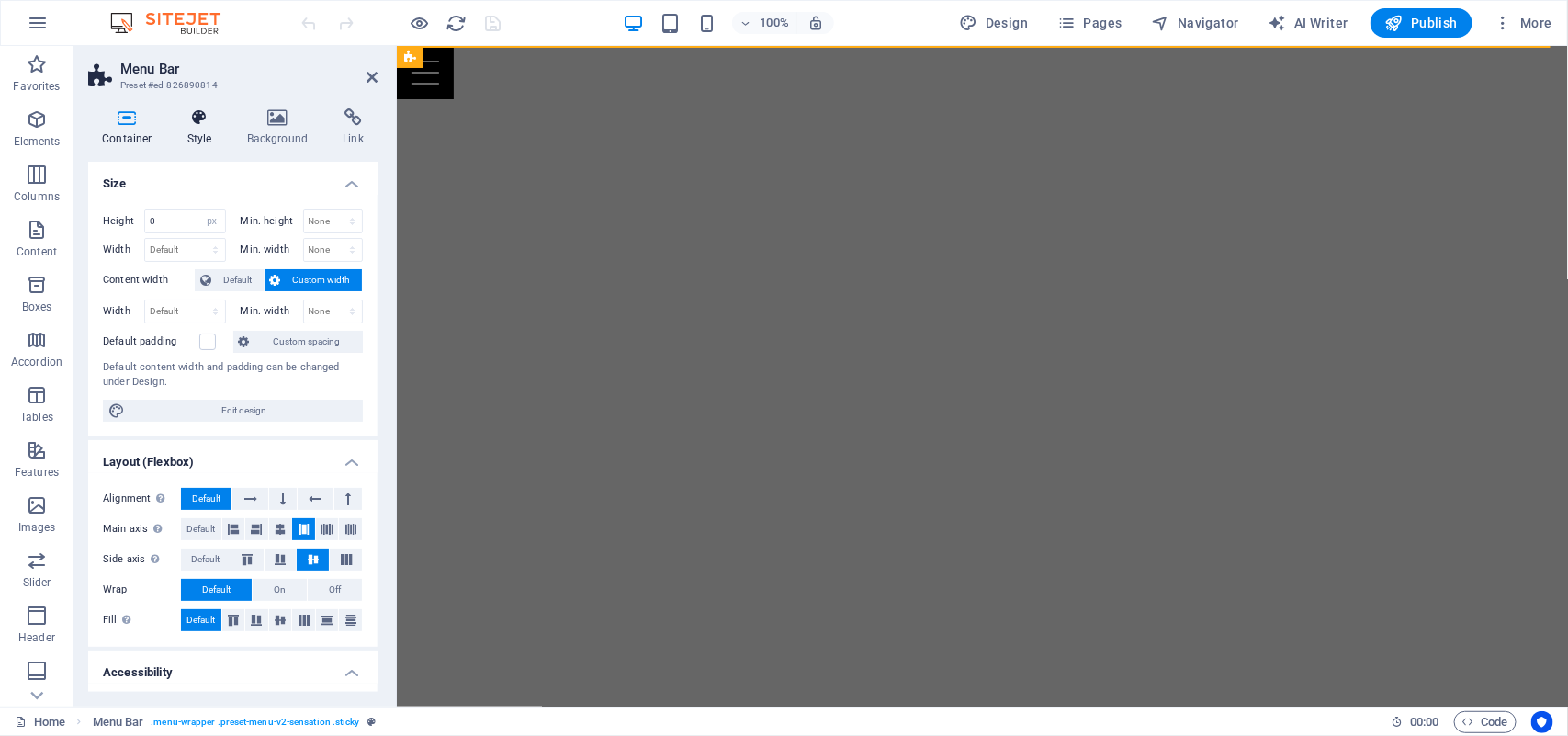 click at bounding box center (199, 118) 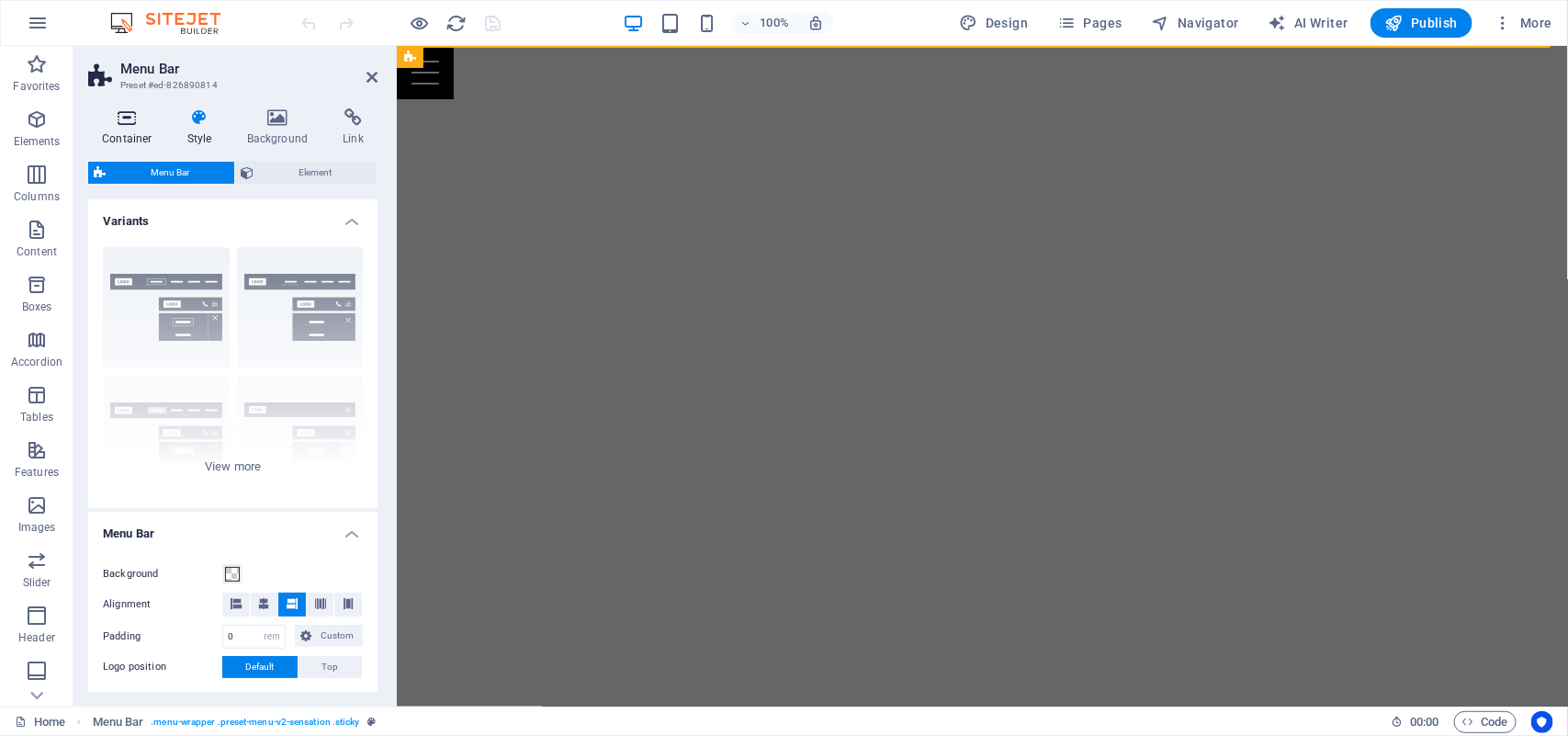 click at bounding box center [127, 118] 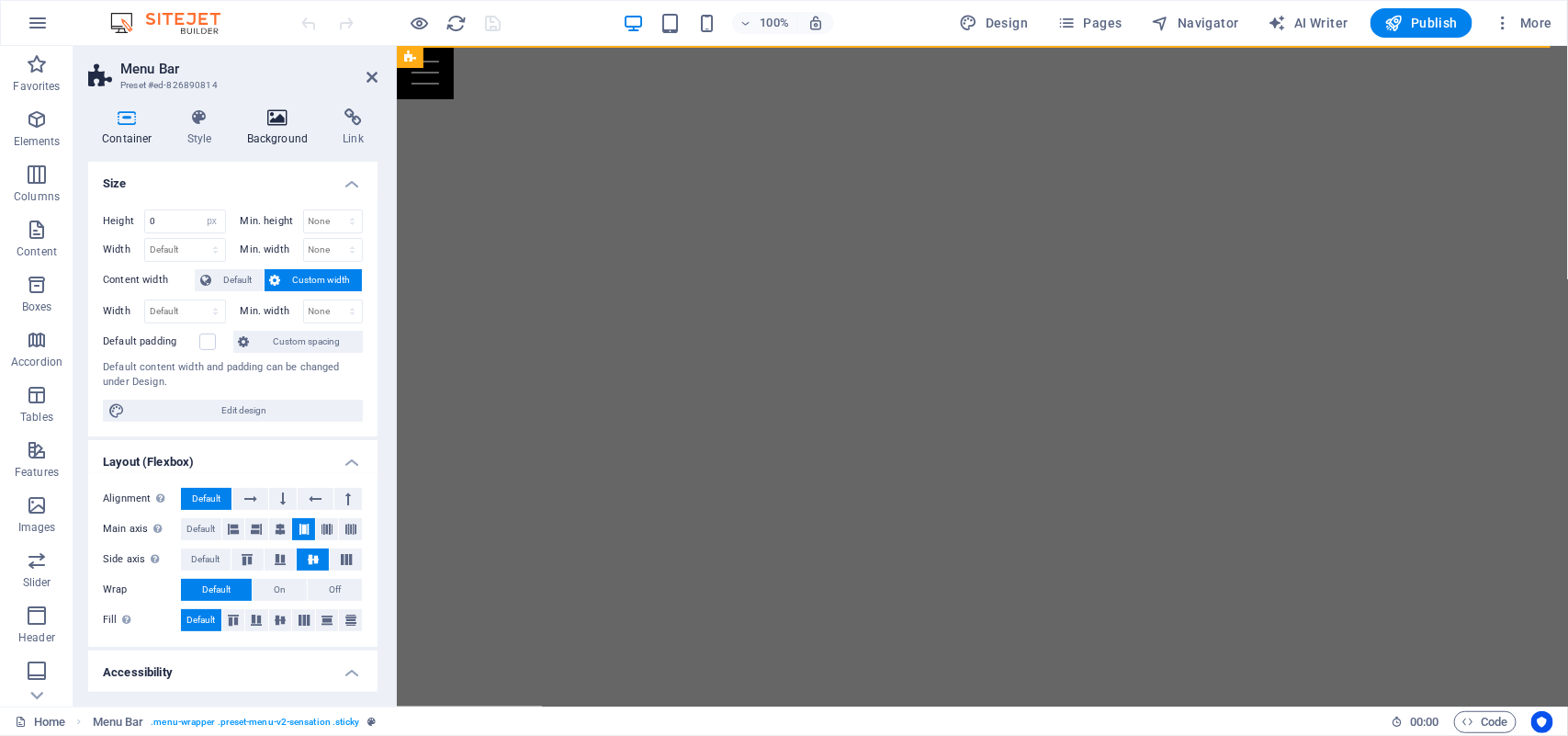 click at bounding box center (277, 118) 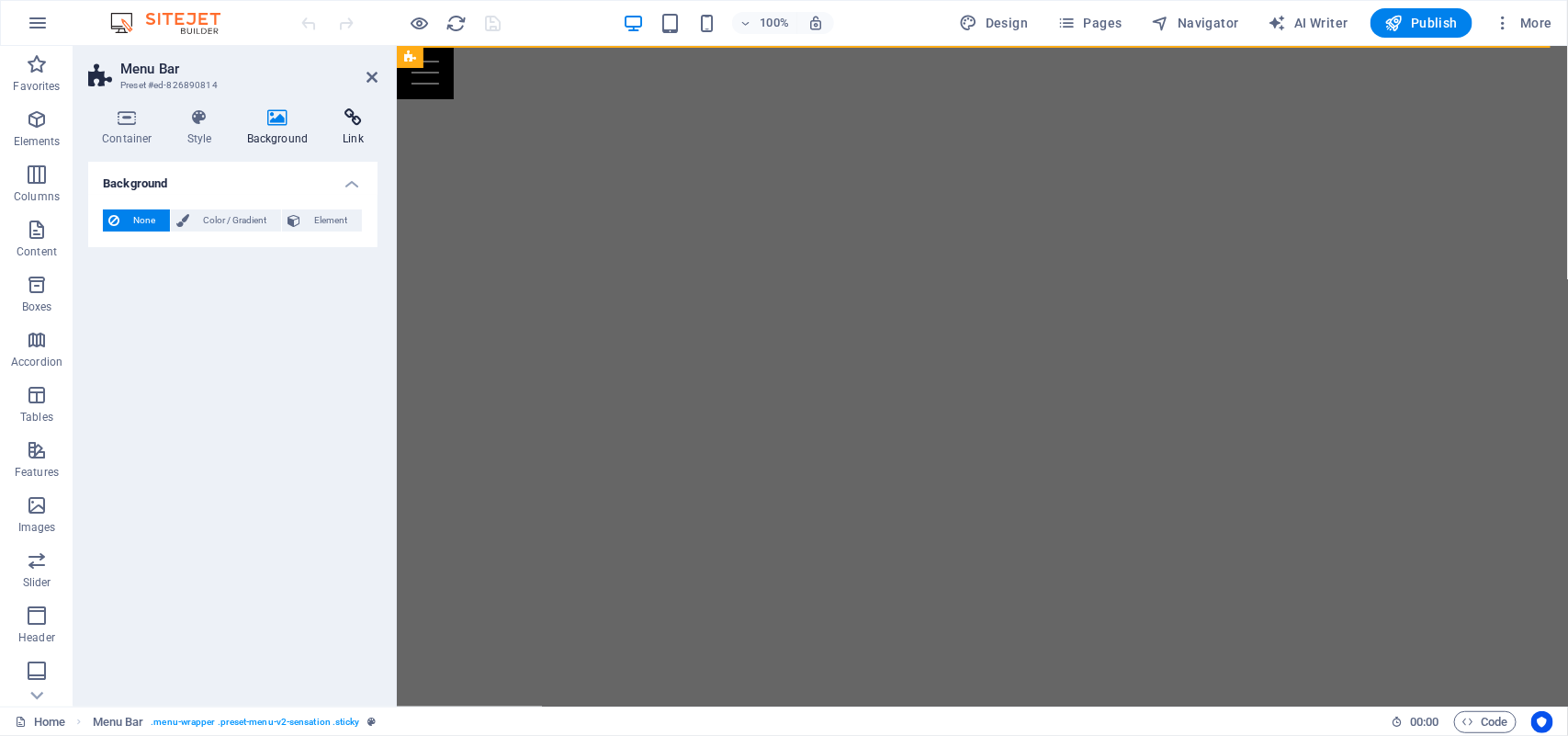 click at bounding box center (353, 118) 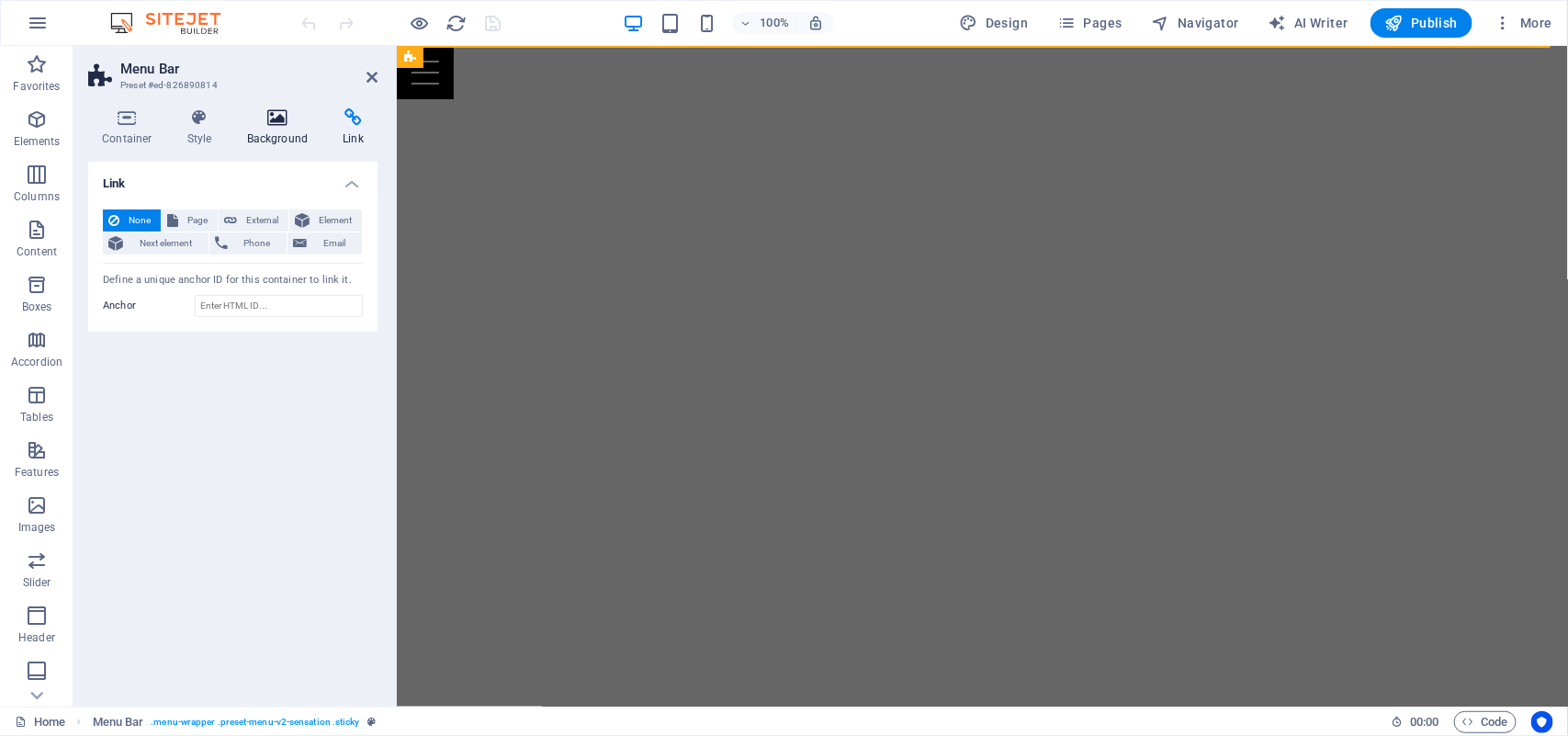 click on "Background" at bounding box center [281, 128] 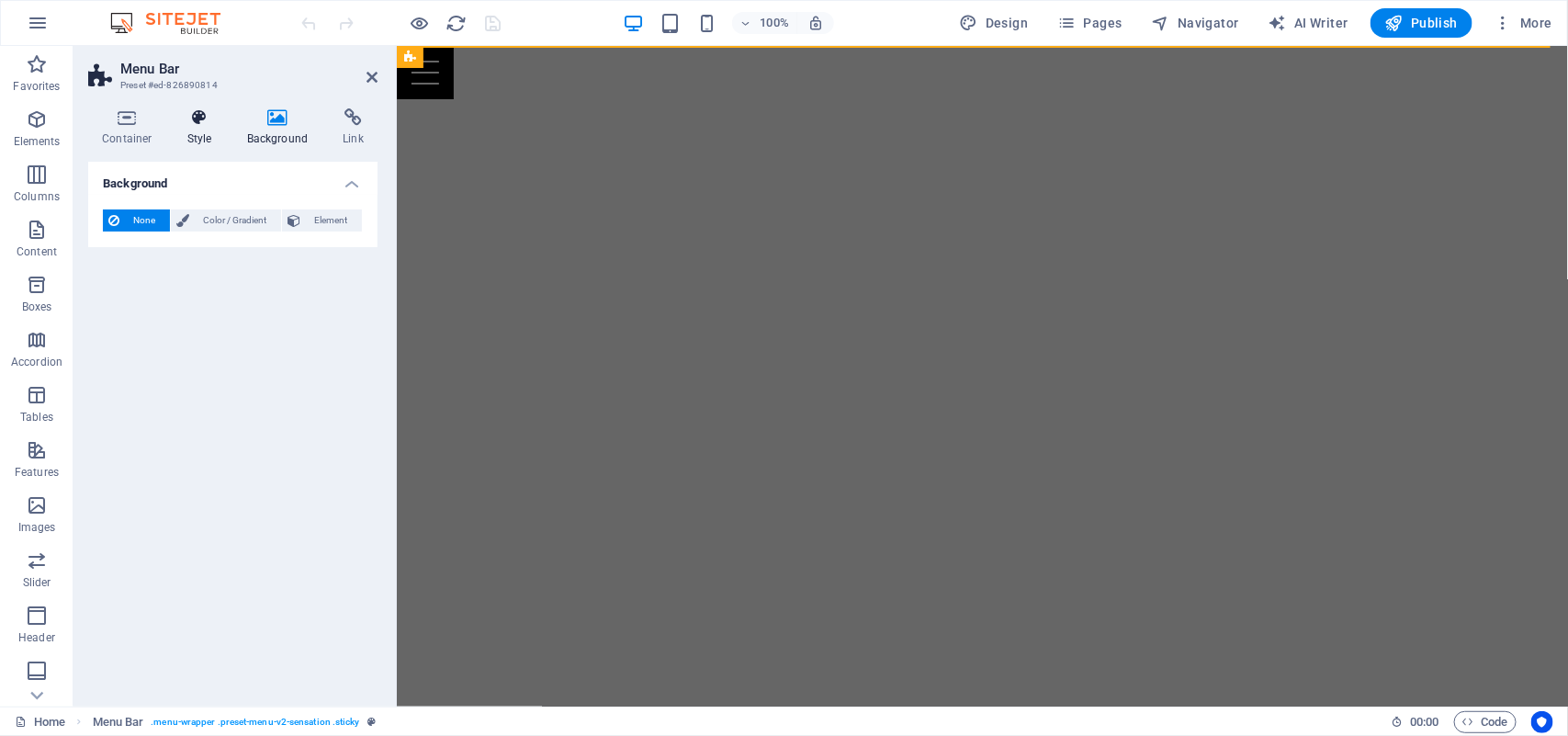 click at bounding box center (199, 118) 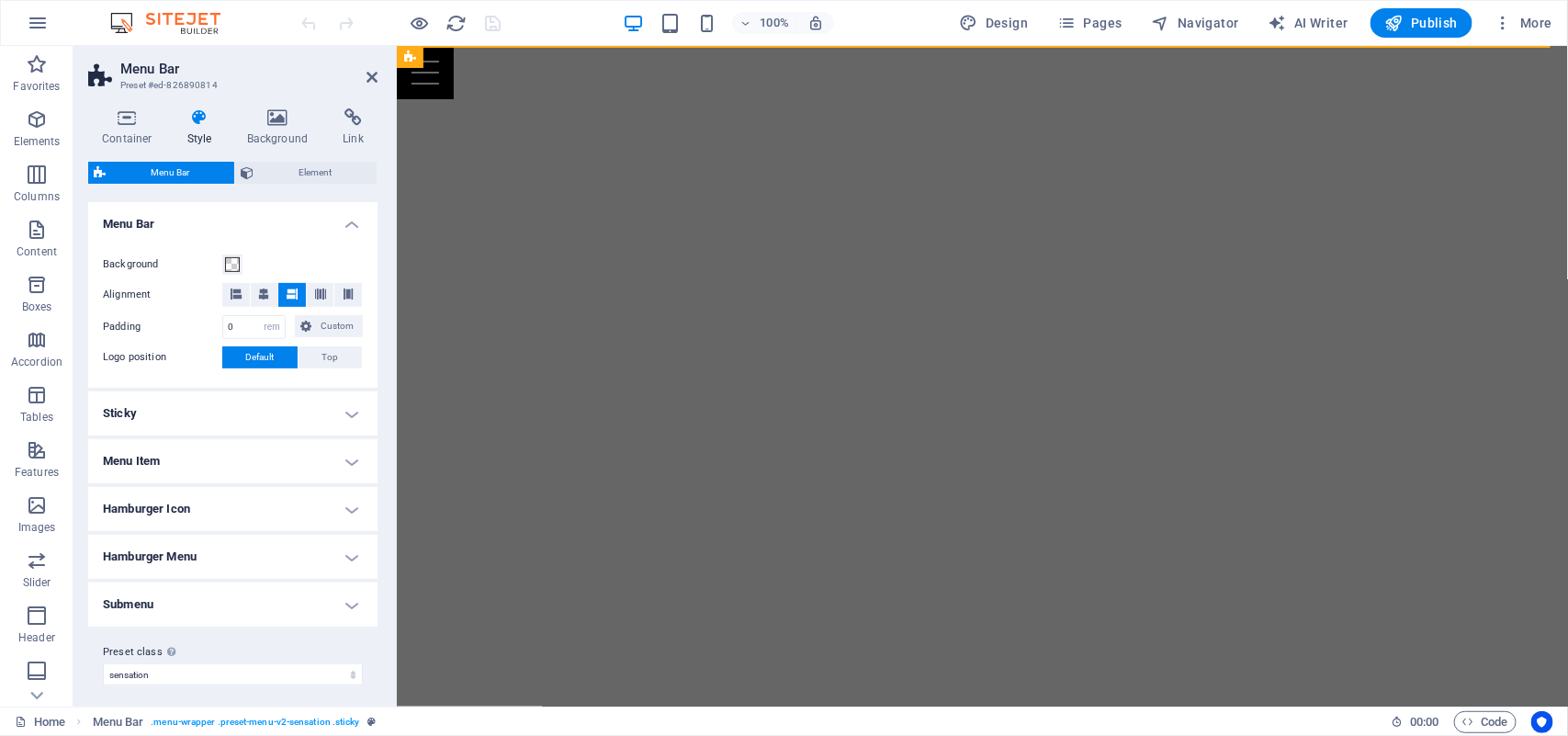 scroll, scrollTop: 315, scrollLeft: 0, axis: vertical 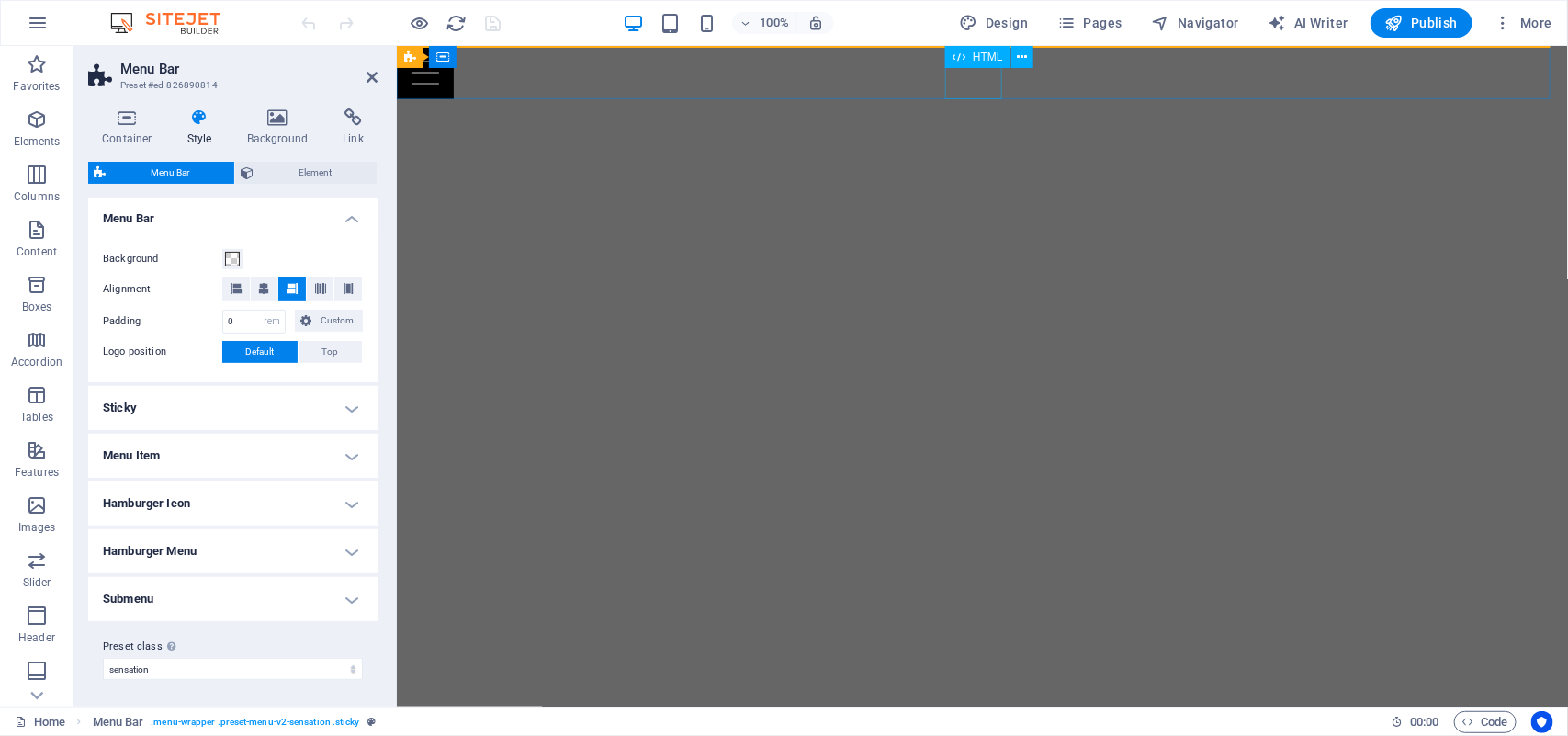click at bounding box center (981, 72) 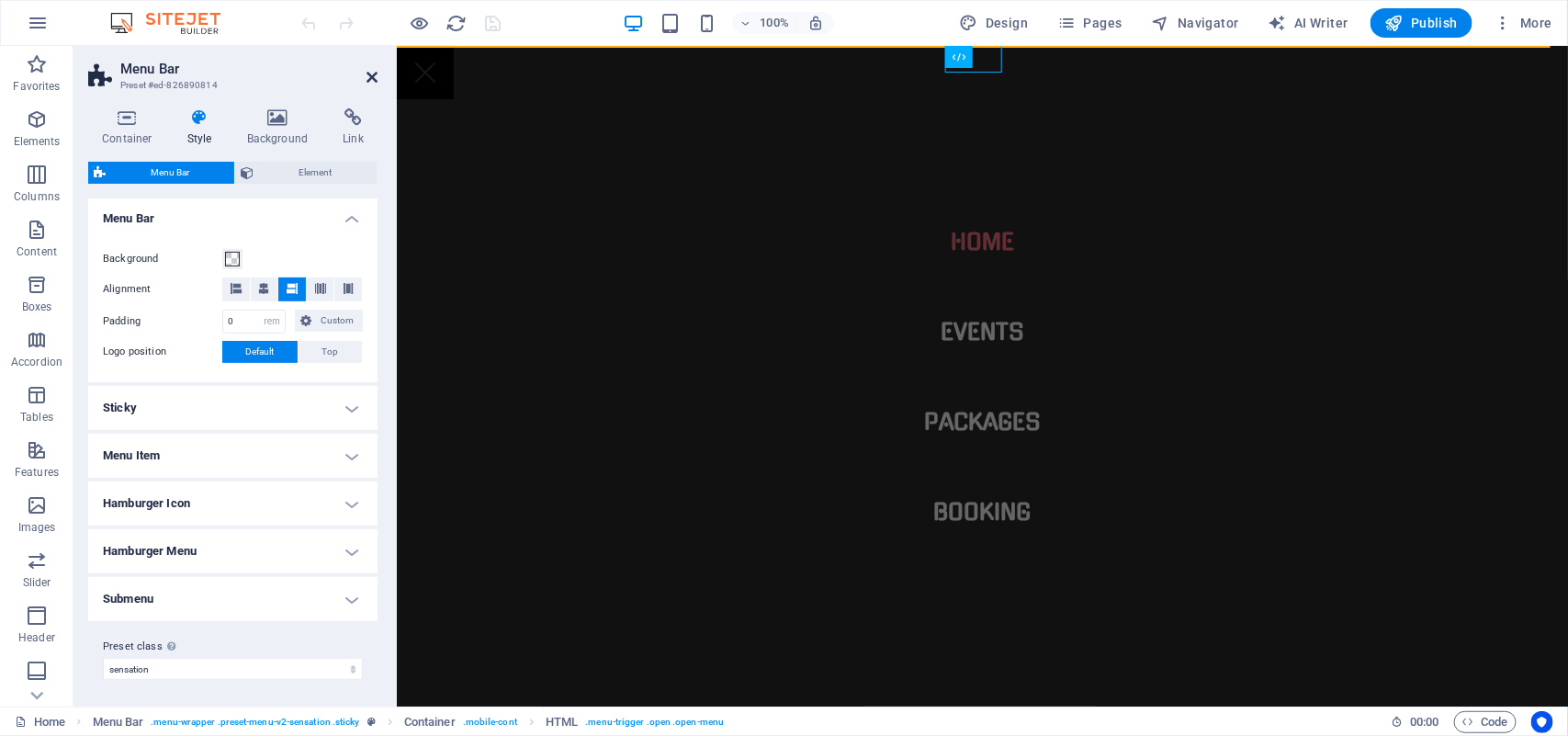 click at bounding box center (372, 77) 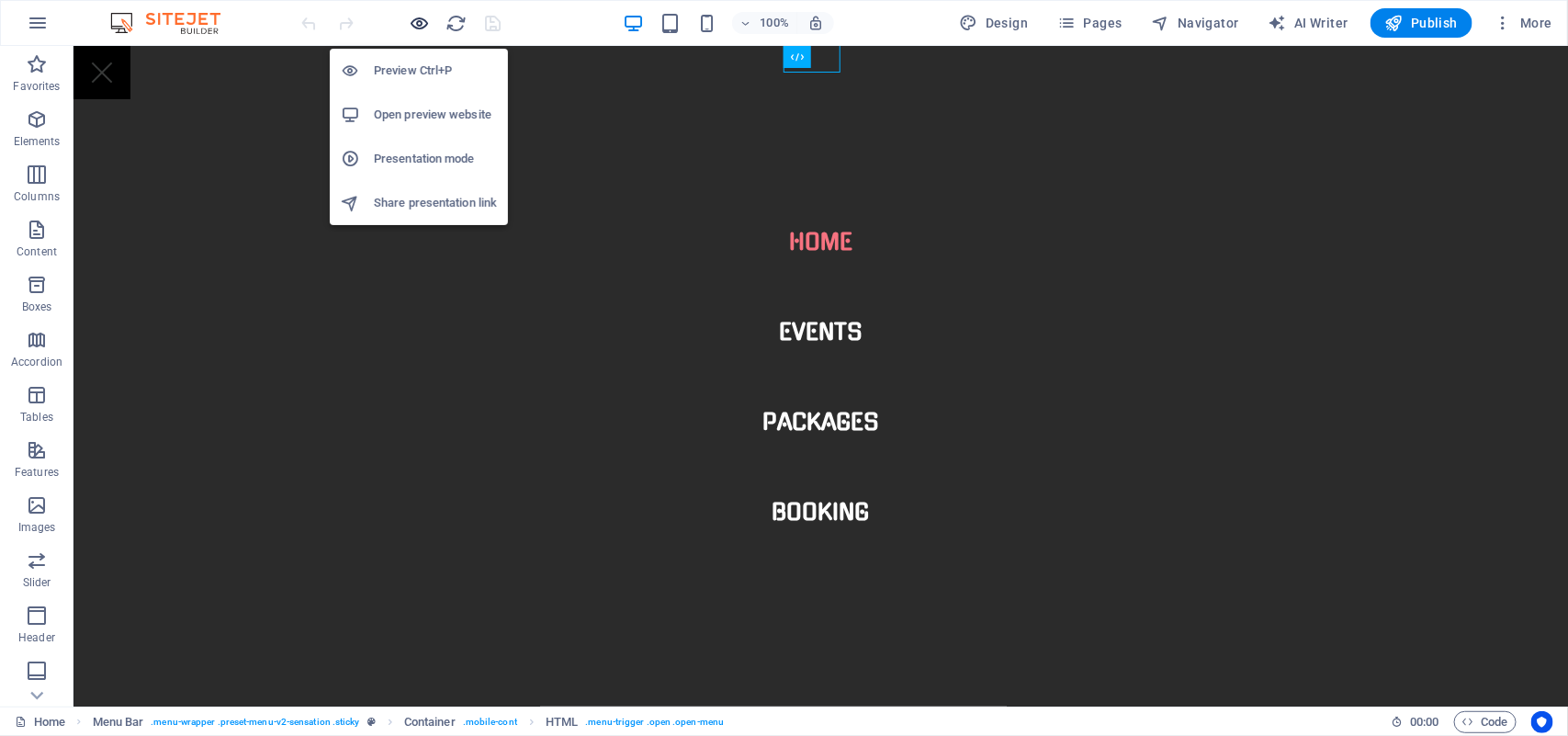 click at bounding box center (420, 23) 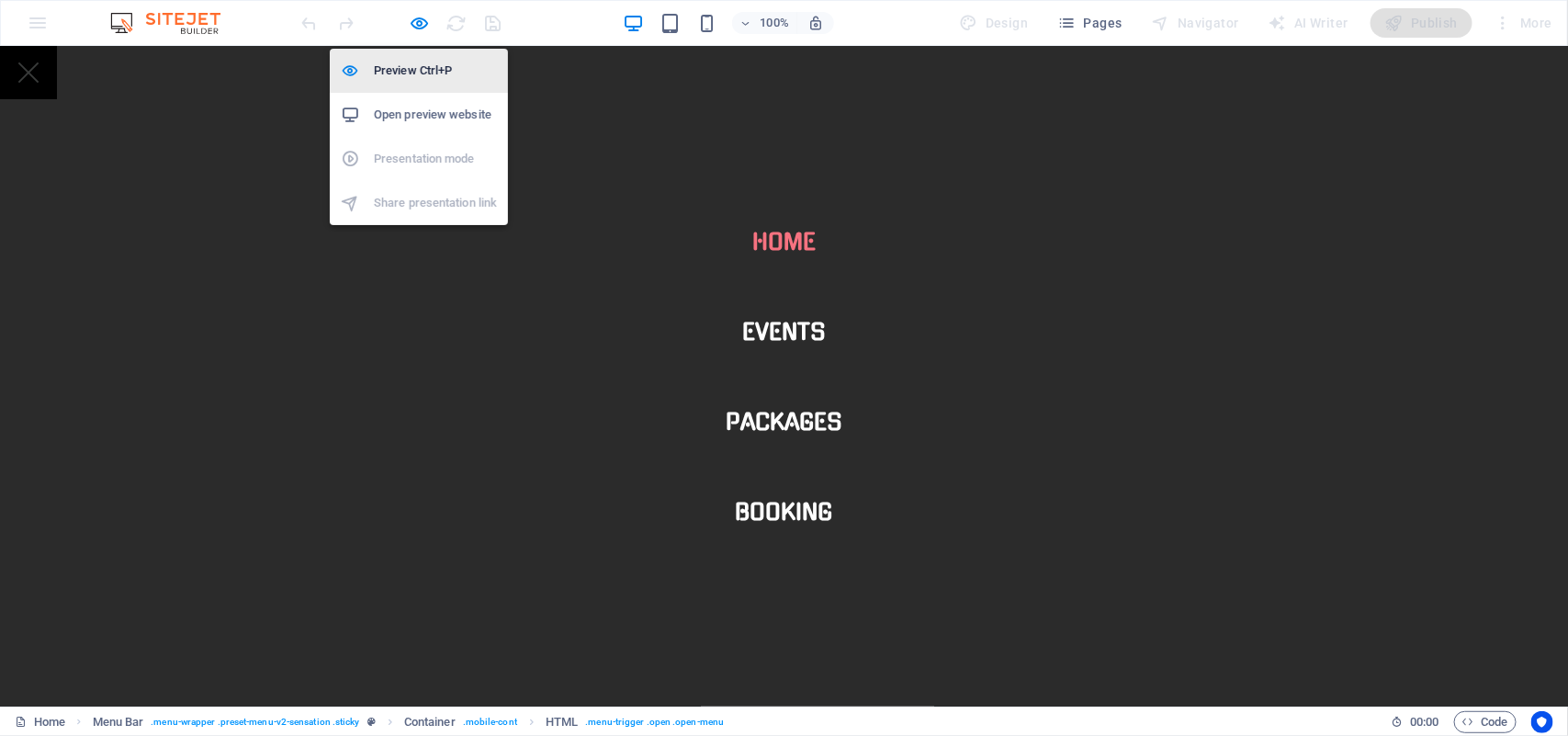 click on "Preview Ctrl+P" at bounding box center [435, 71] 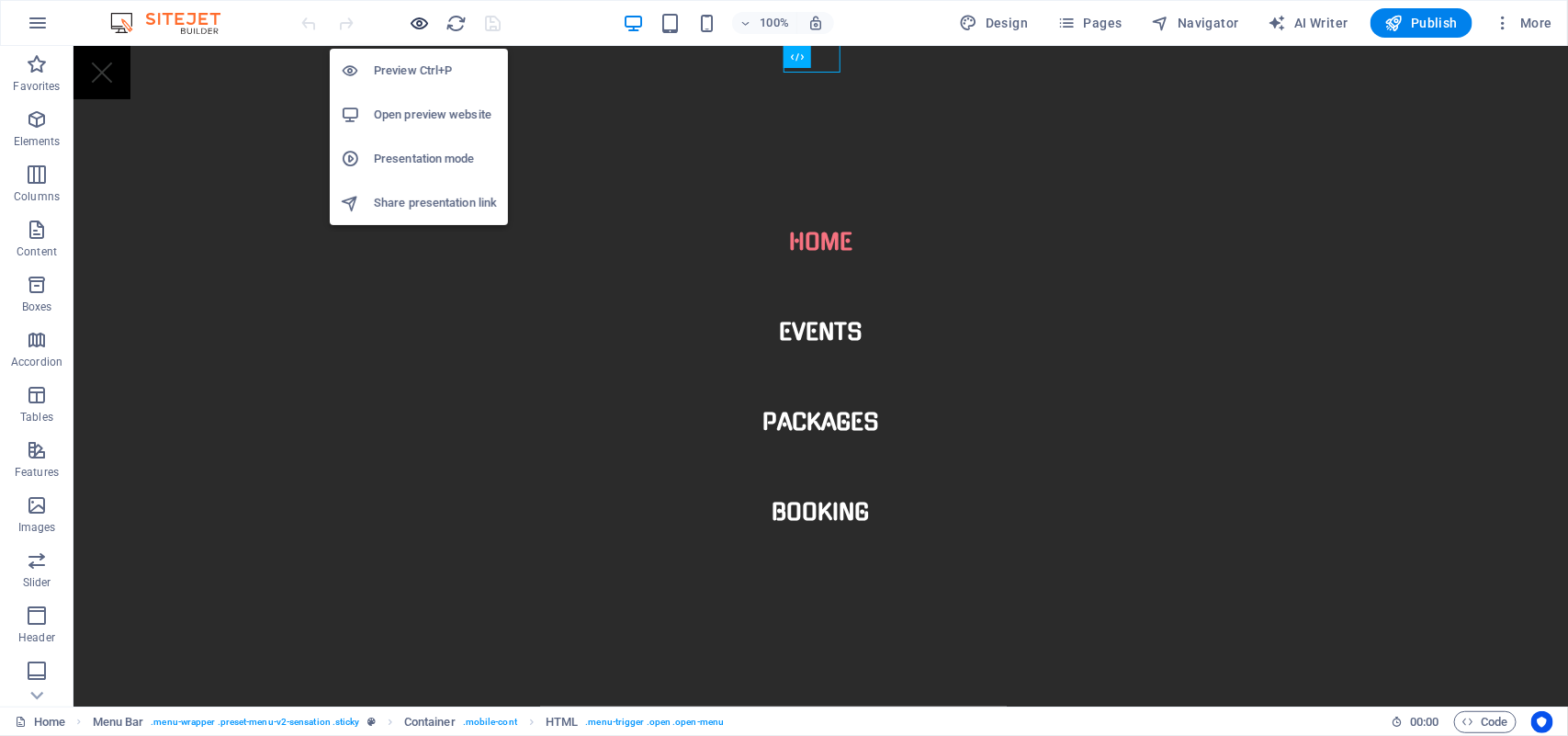 click at bounding box center [420, 23] 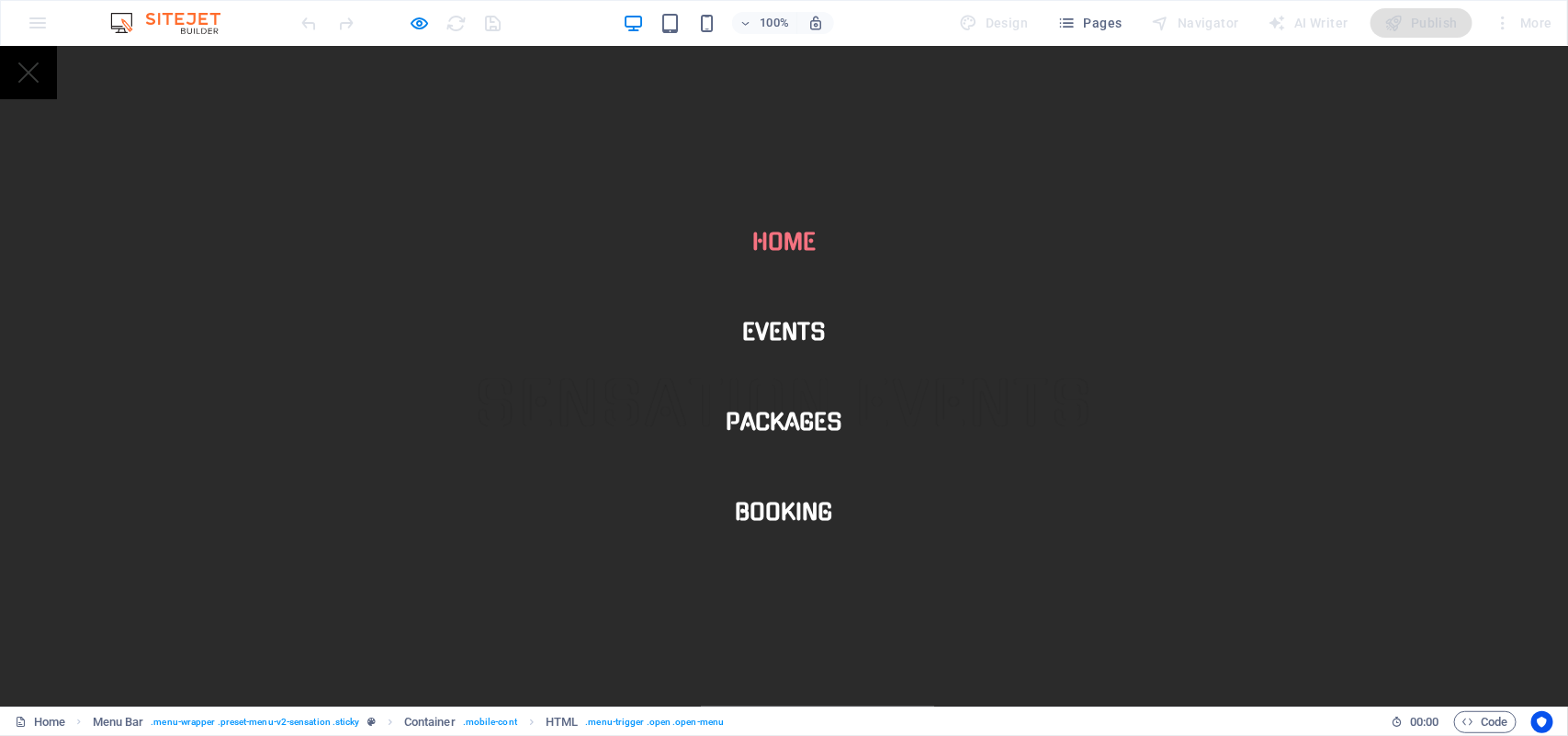scroll, scrollTop: 0, scrollLeft: 0, axis: both 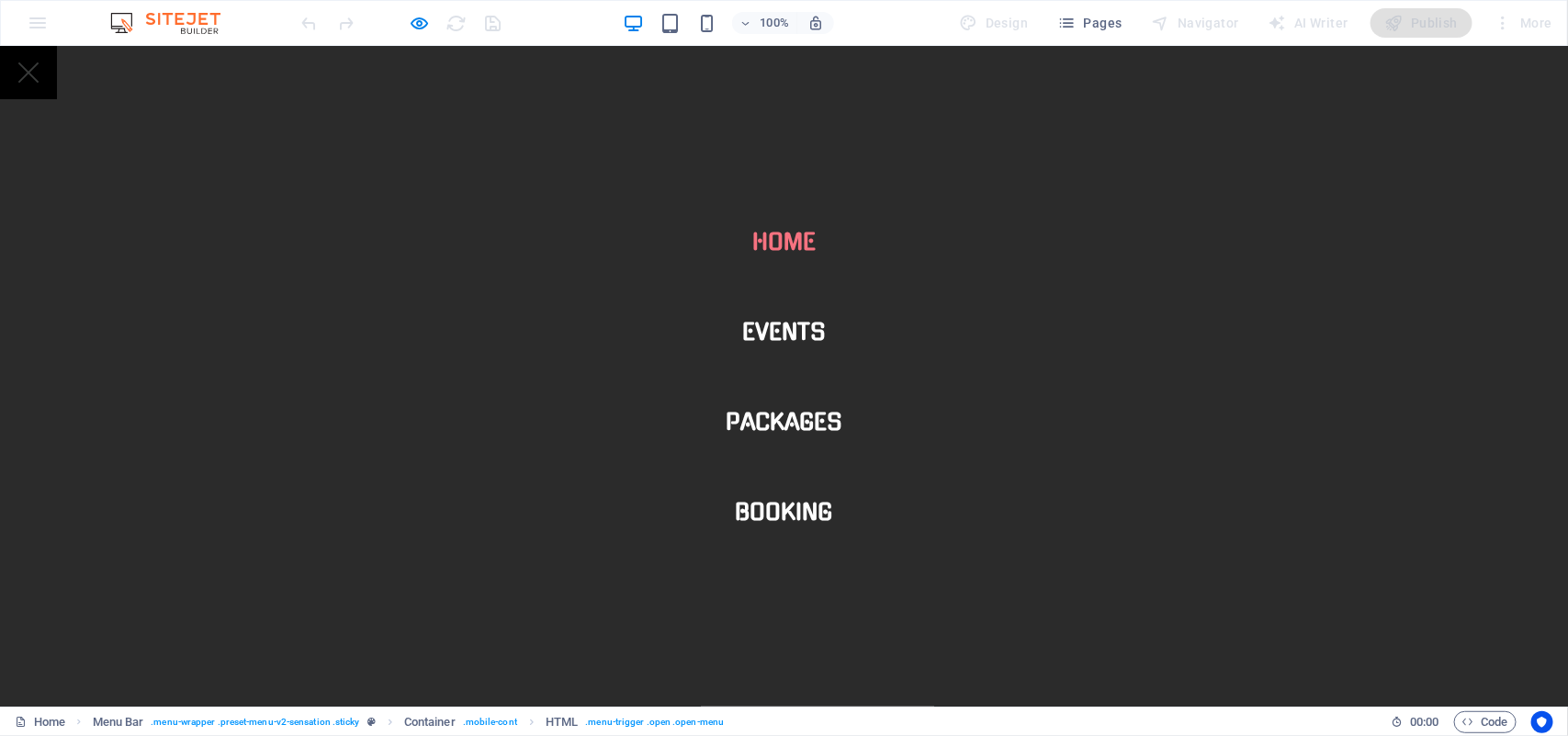 click at bounding box center (28, 72) 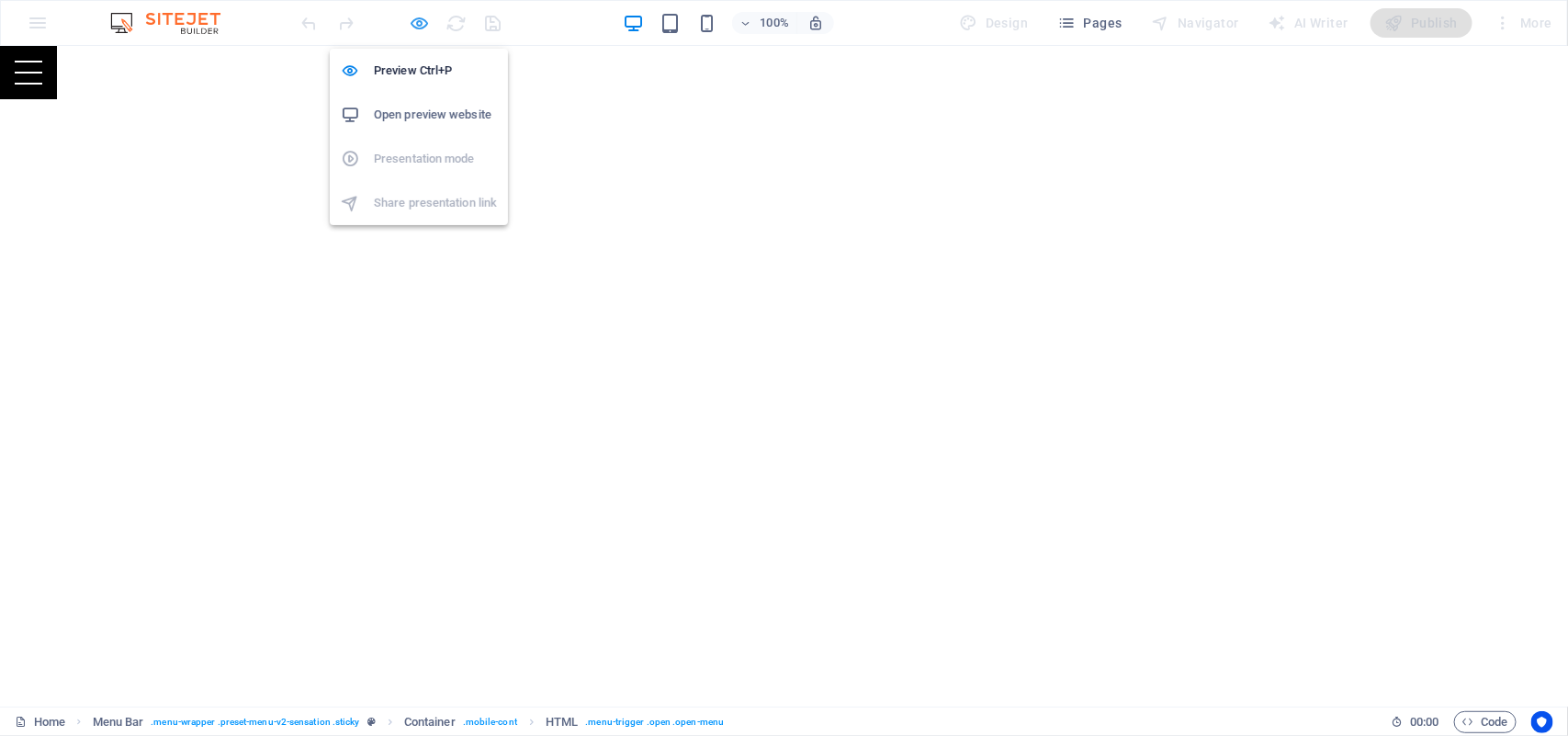 click at bounding box center [420, 23] 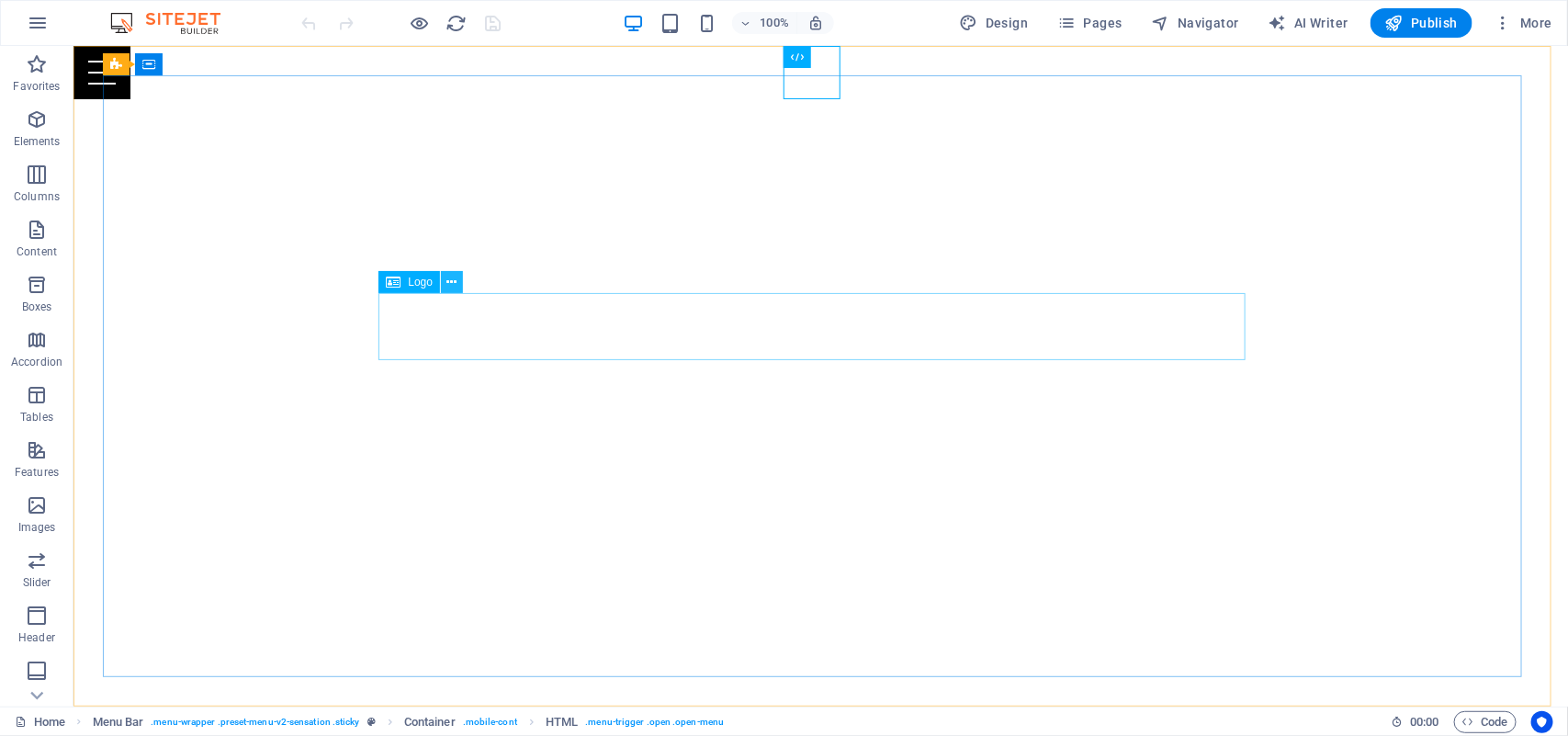 click at bounding box center (452, 282) 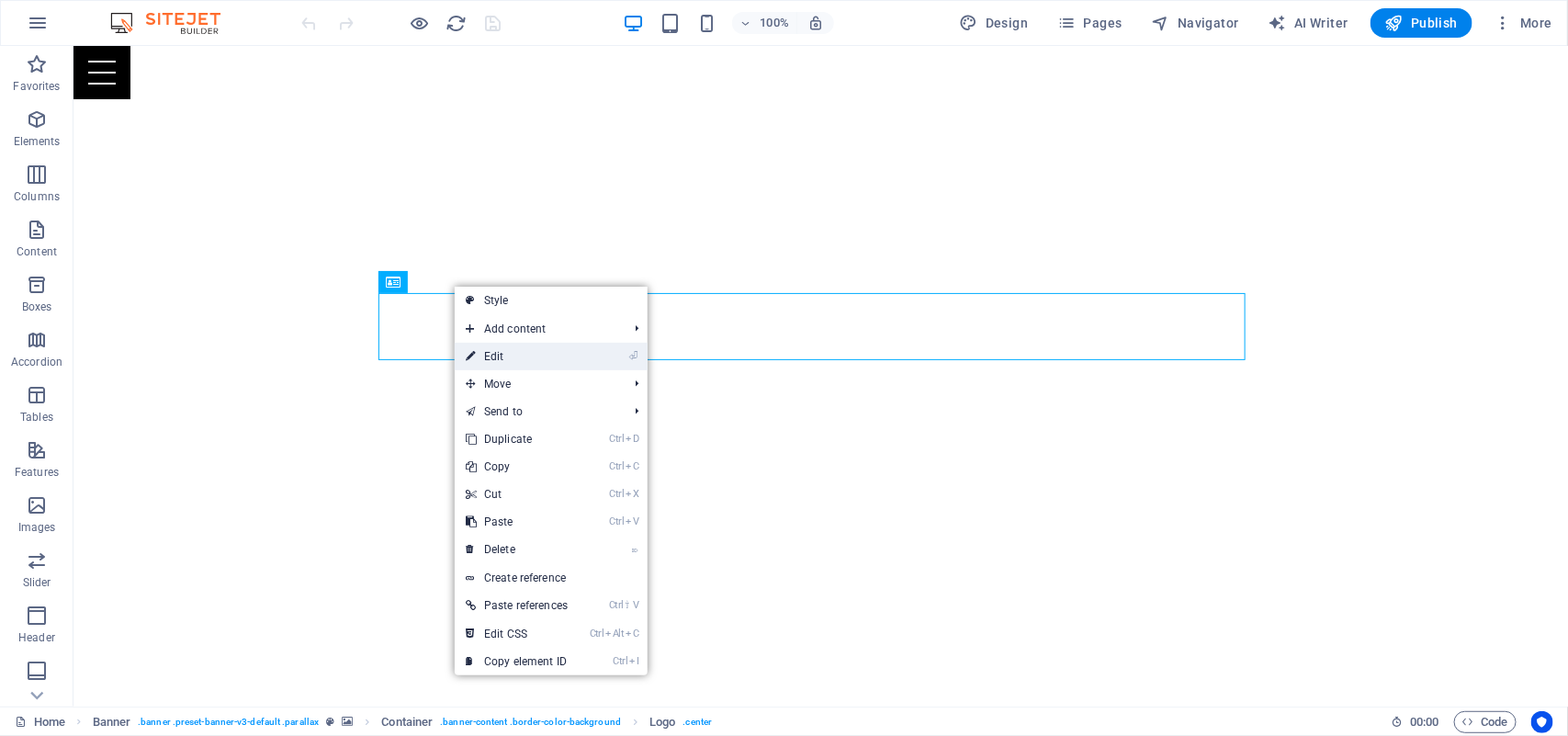 click on "⏎  Edit" at bounding box center (516, 357) 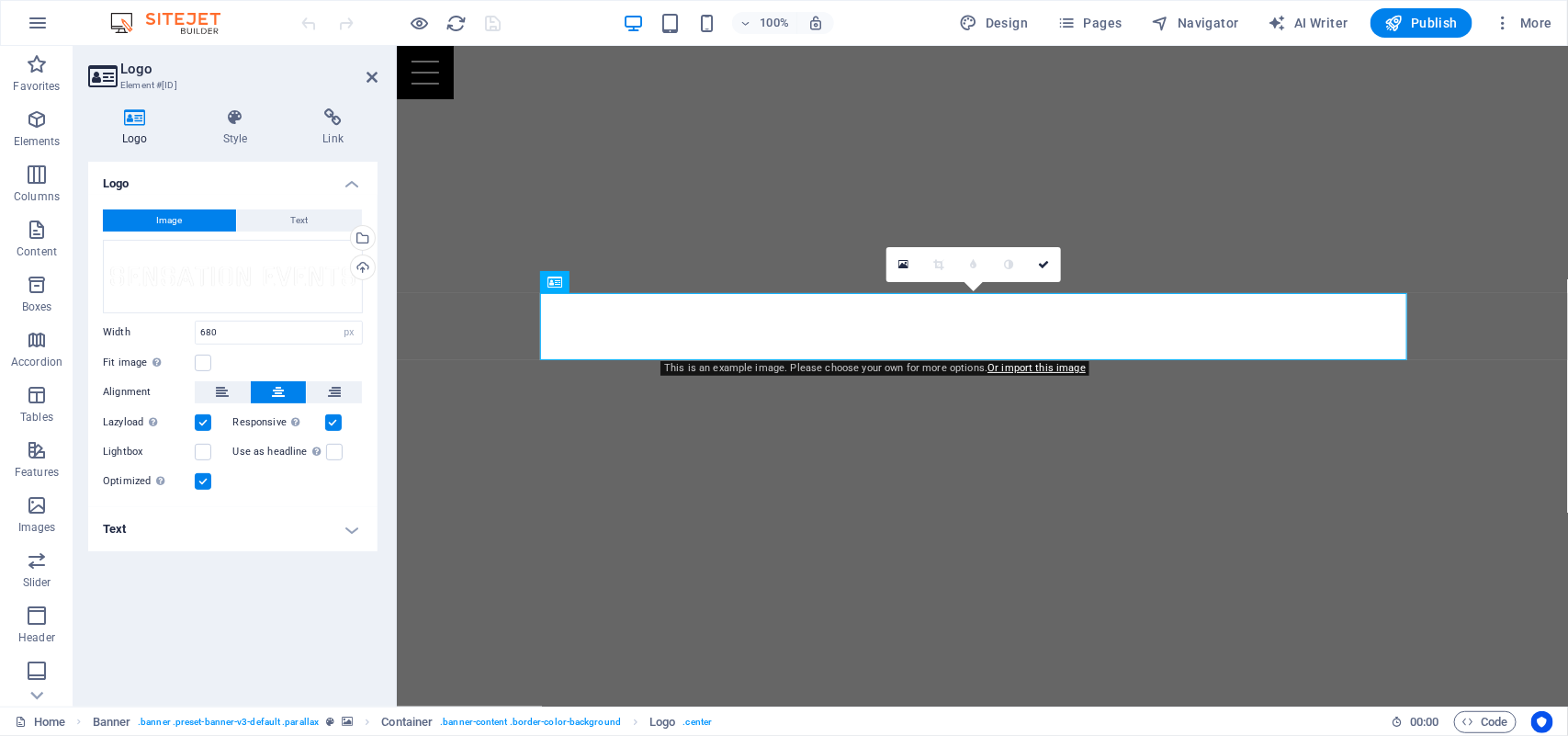 click on "Image" at bounding box center (169, 221) 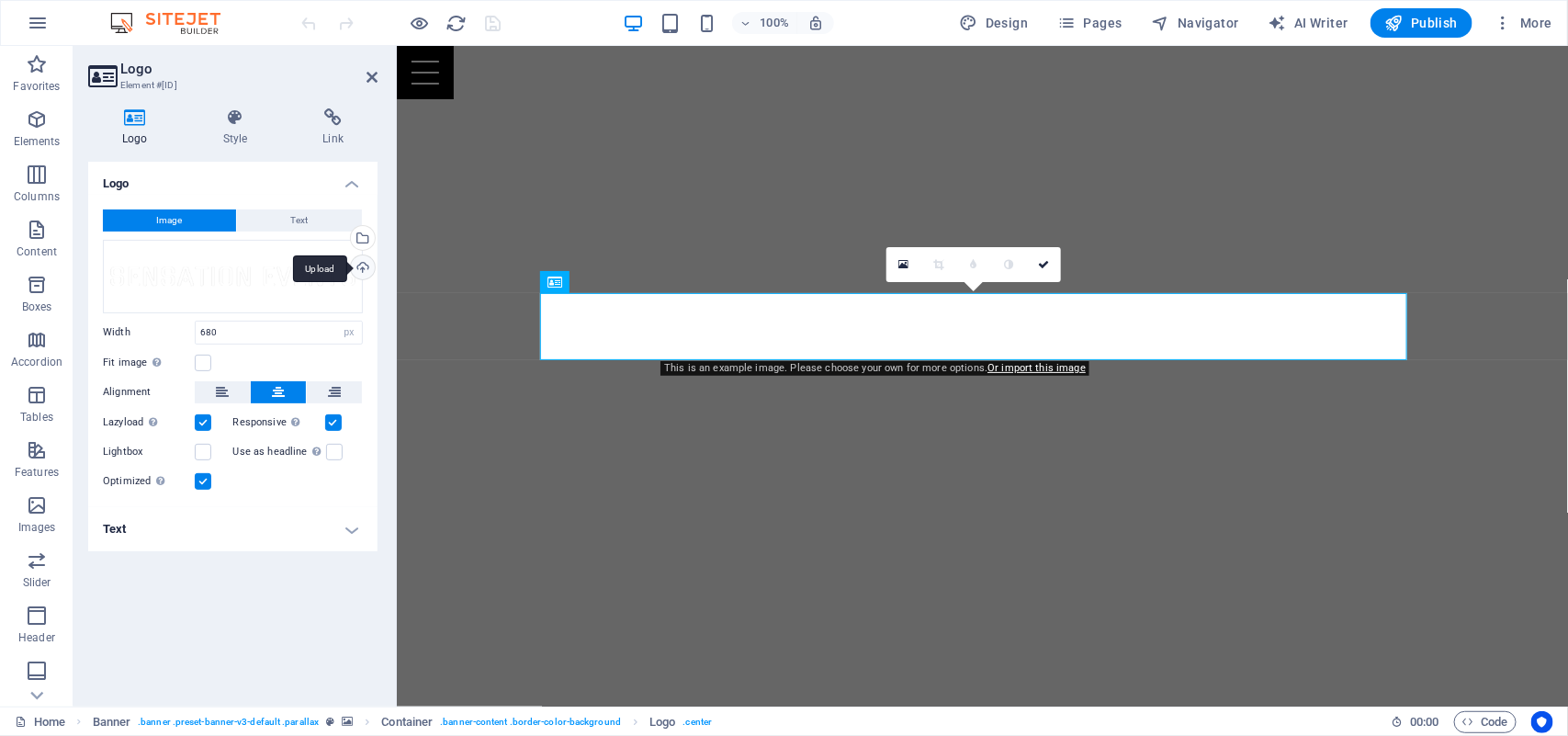 click on "Upload" at bounding box center [361, 269] 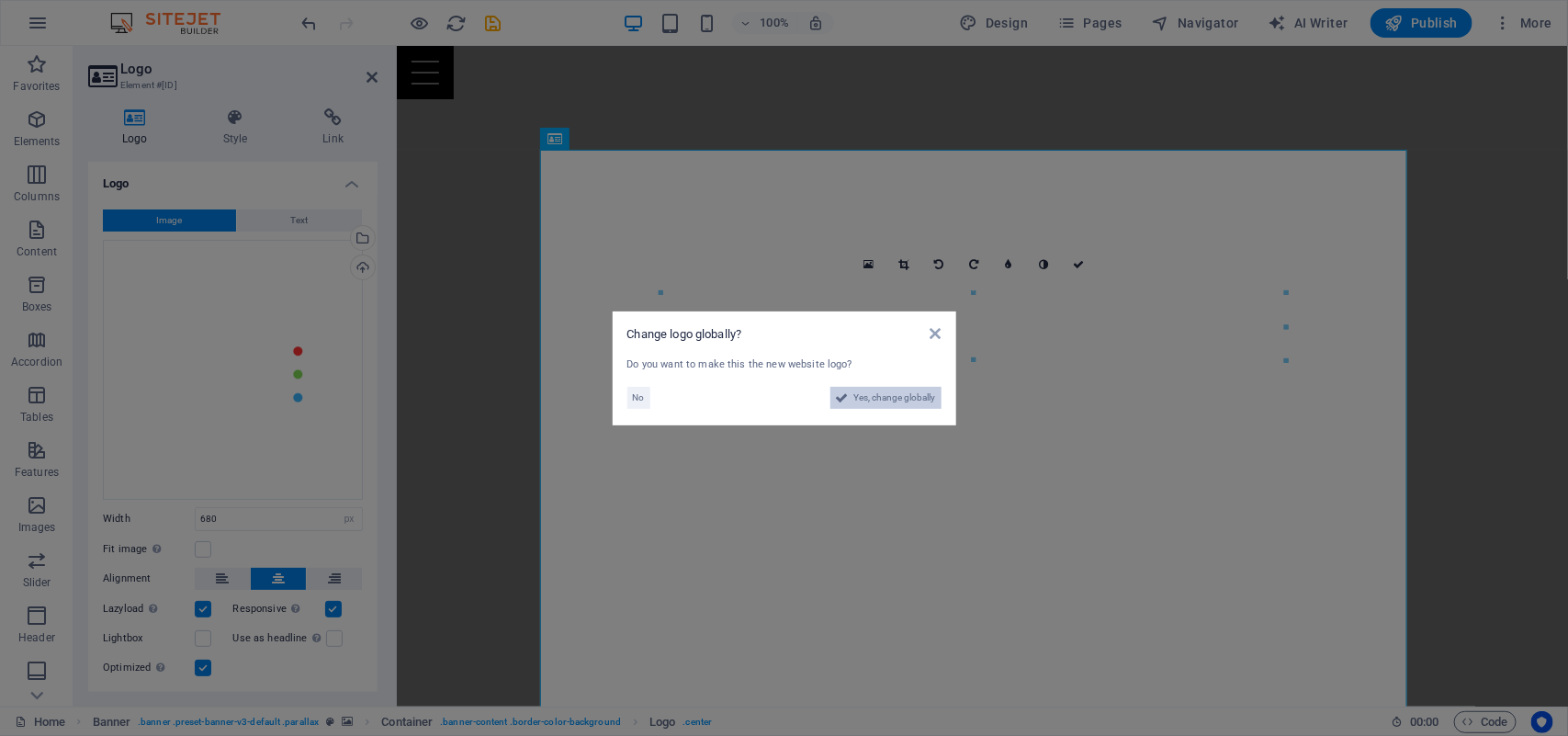 drag, startPoint x: 874, startPoint y: 395, endPoint x: 638, endPoint y: 442, distance: 240.63458 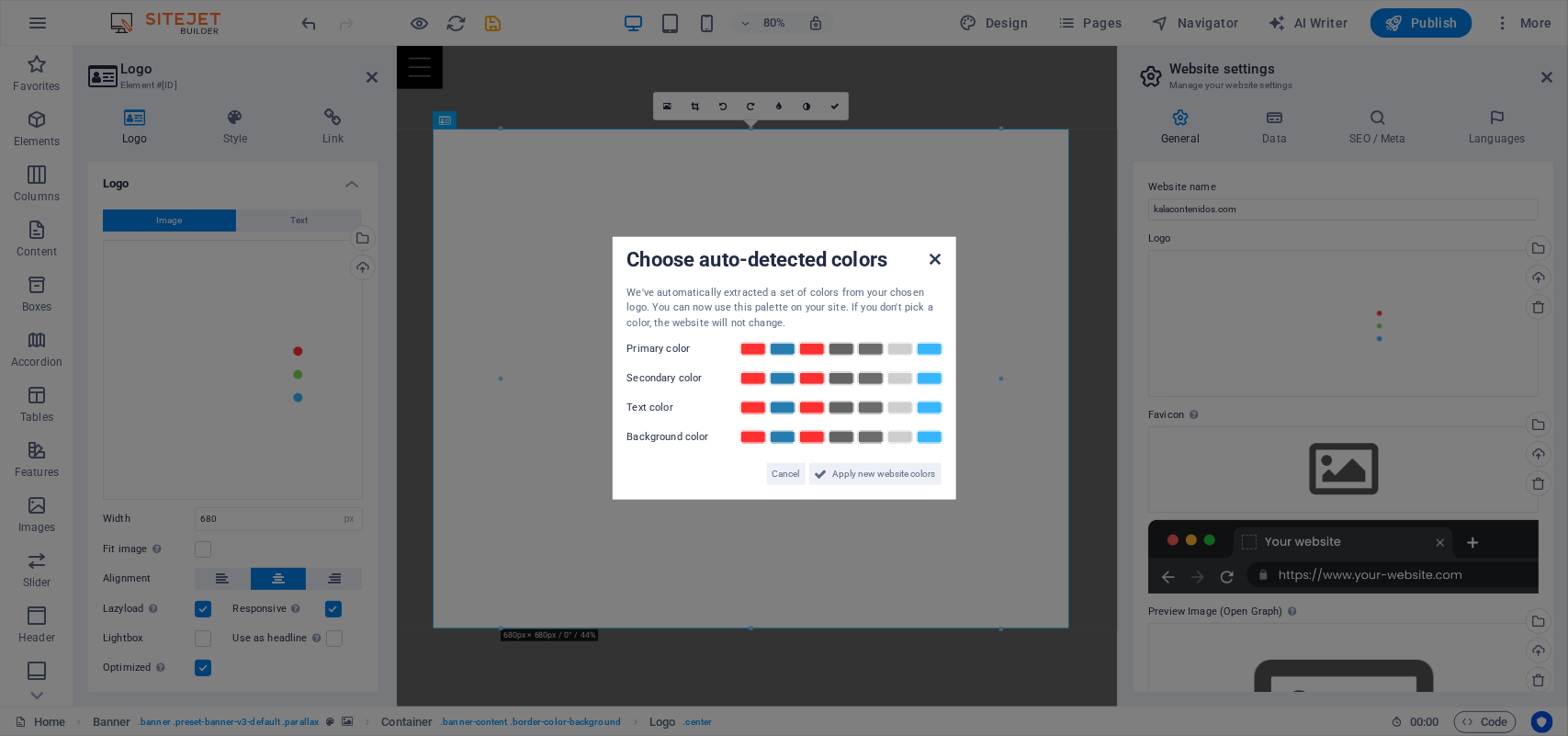 click at bounding box center [935, 258] 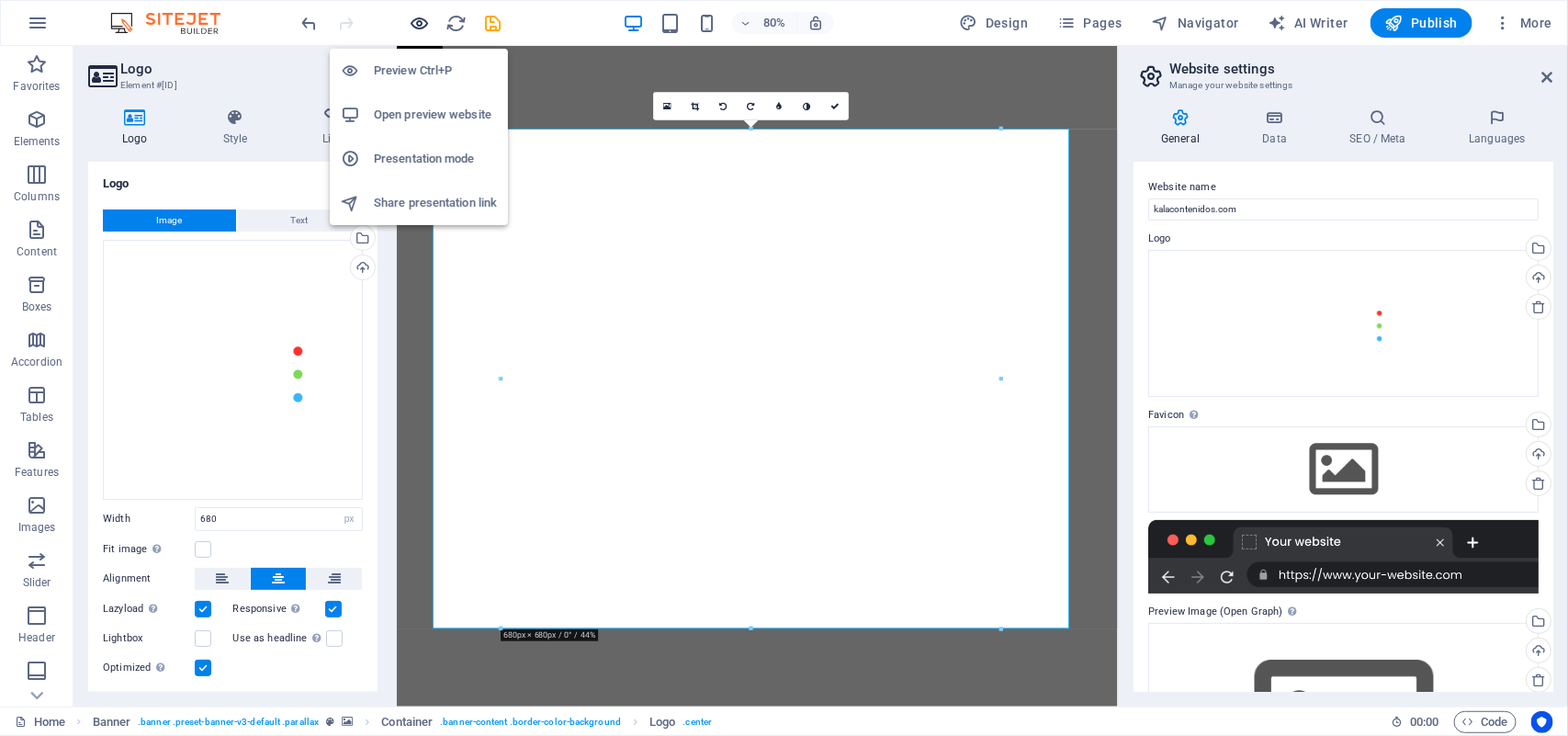 click at bounding box center (420, 23) 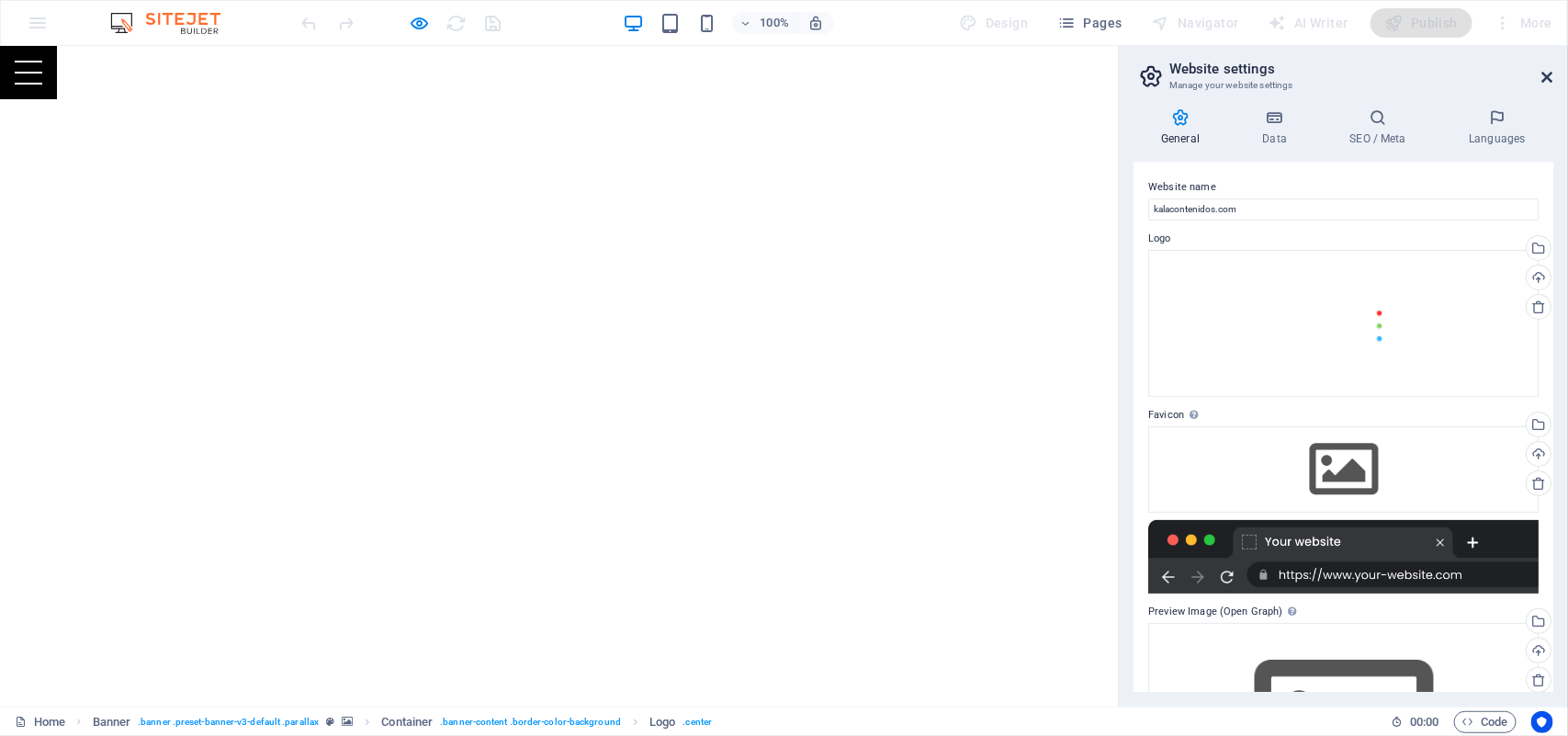 click at bounding box center (1548, 77) 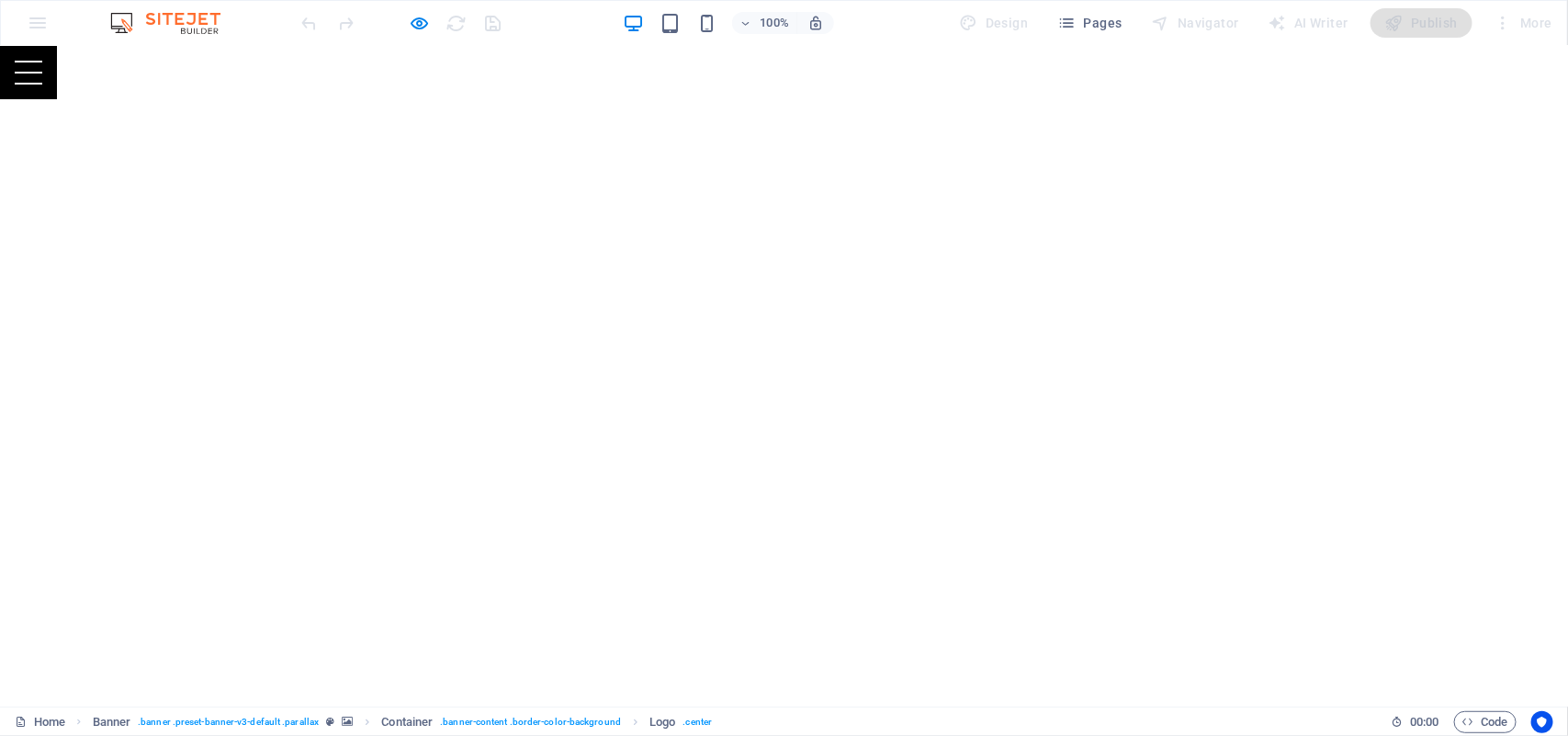 scroll, scrollTop: 250, scrollLeft: 0, axis: vertical 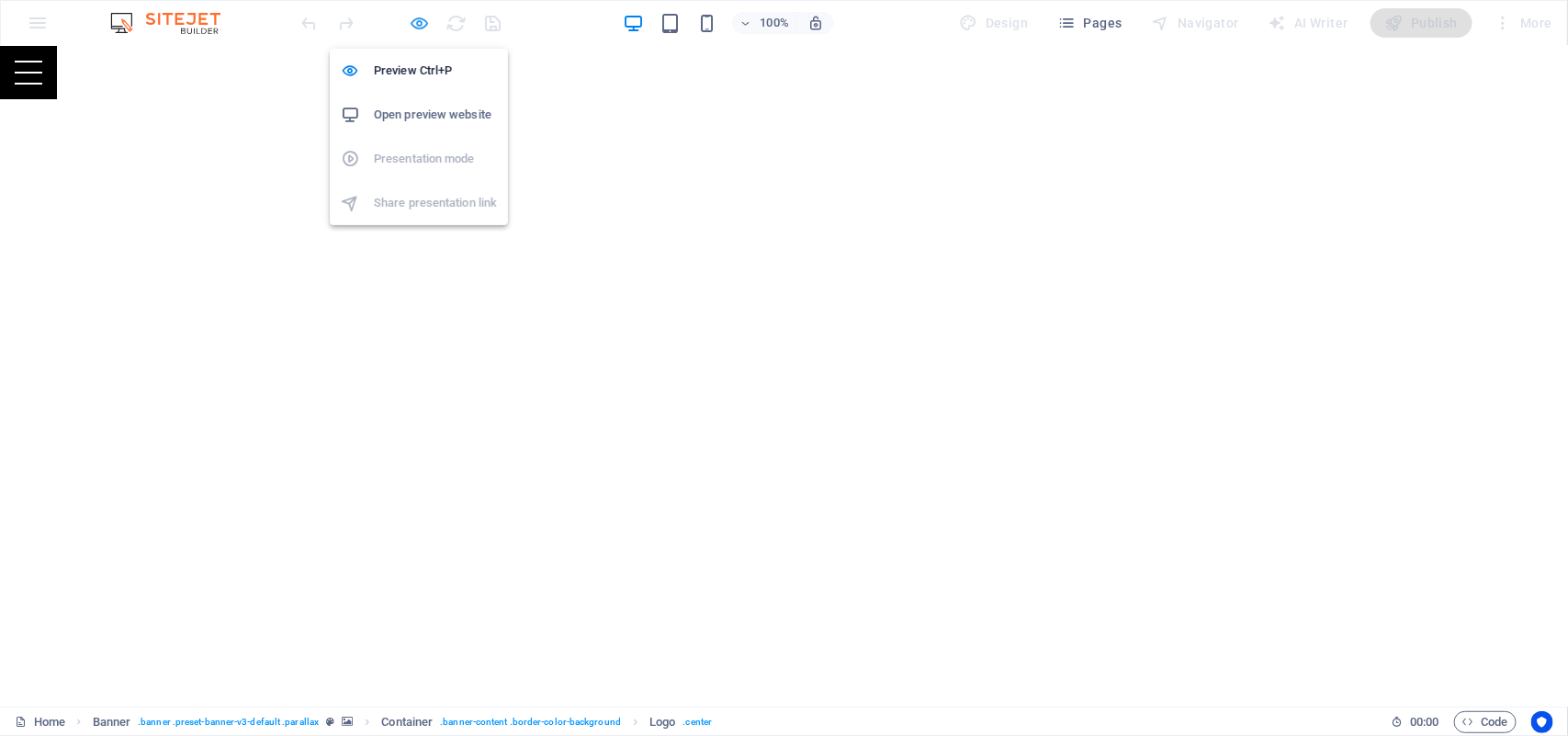 click at bounding box center (420, 23) 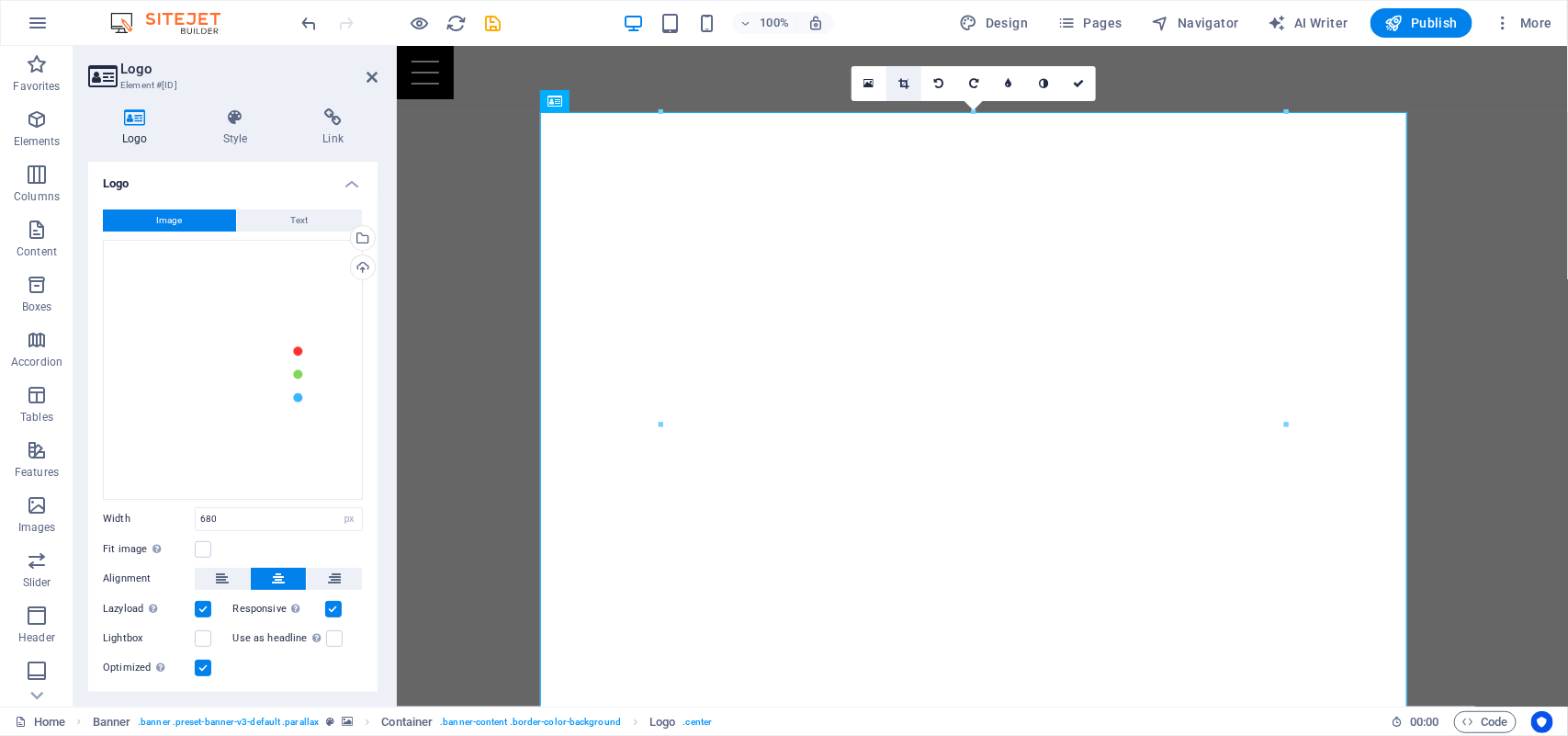 click at bounding box center [904, 84] 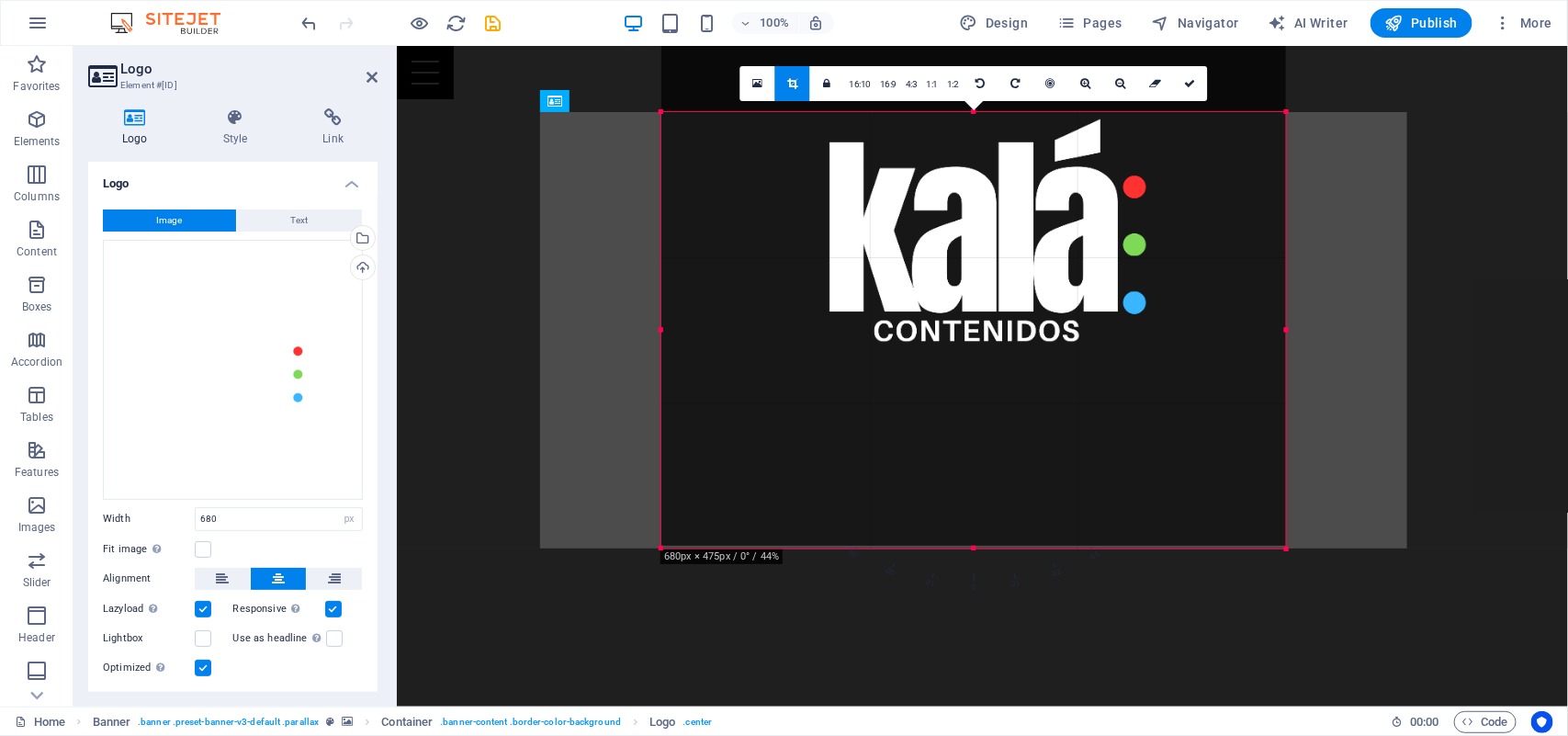 drag, startPoint x: 974, startPoint y: 112, endPoint x: 989, endPoint y: 303, distance: 191.5881 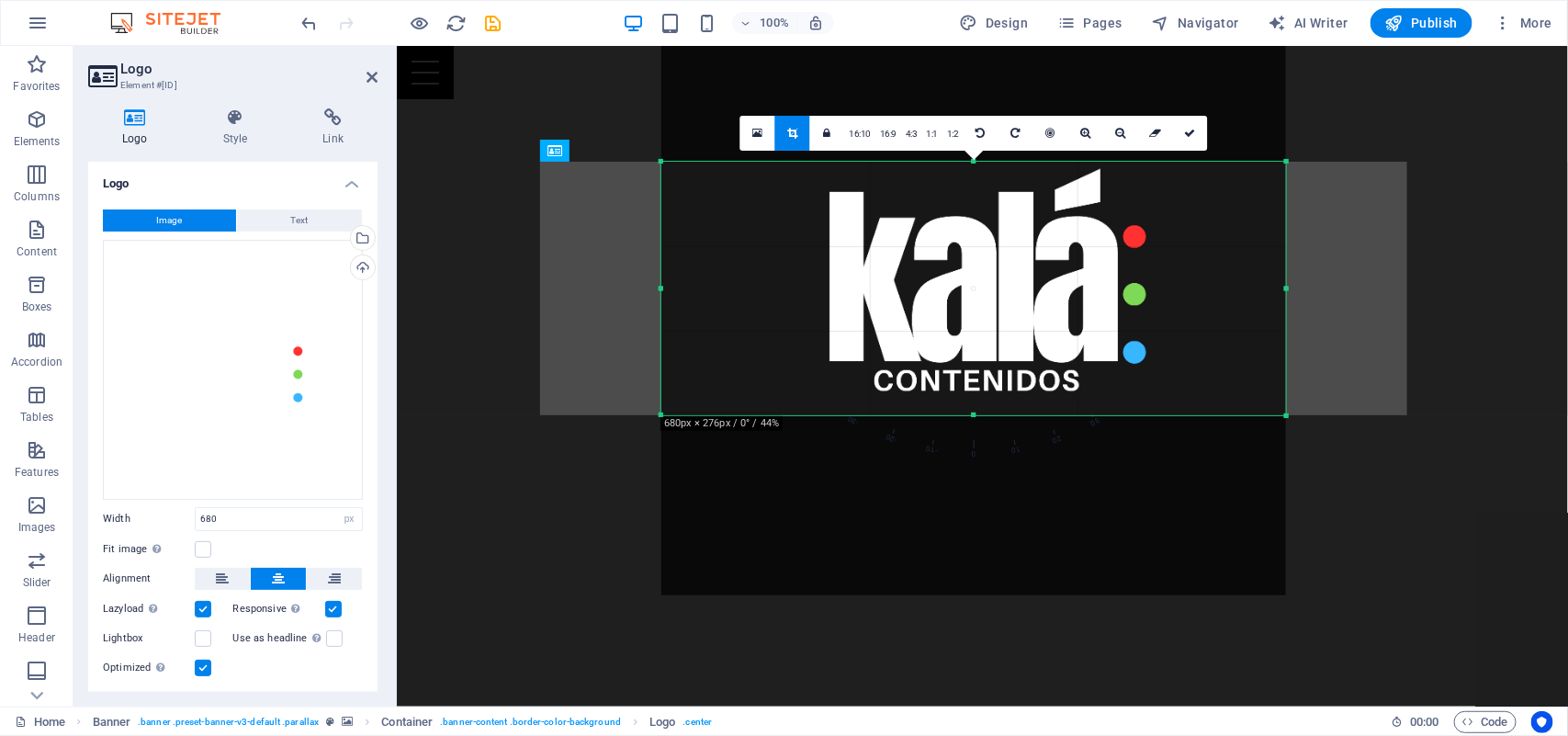 drag, startPoint x: 975, startPoint y: 543, endPoint x: 1003, endPoint y: 363, distance: 182.16476 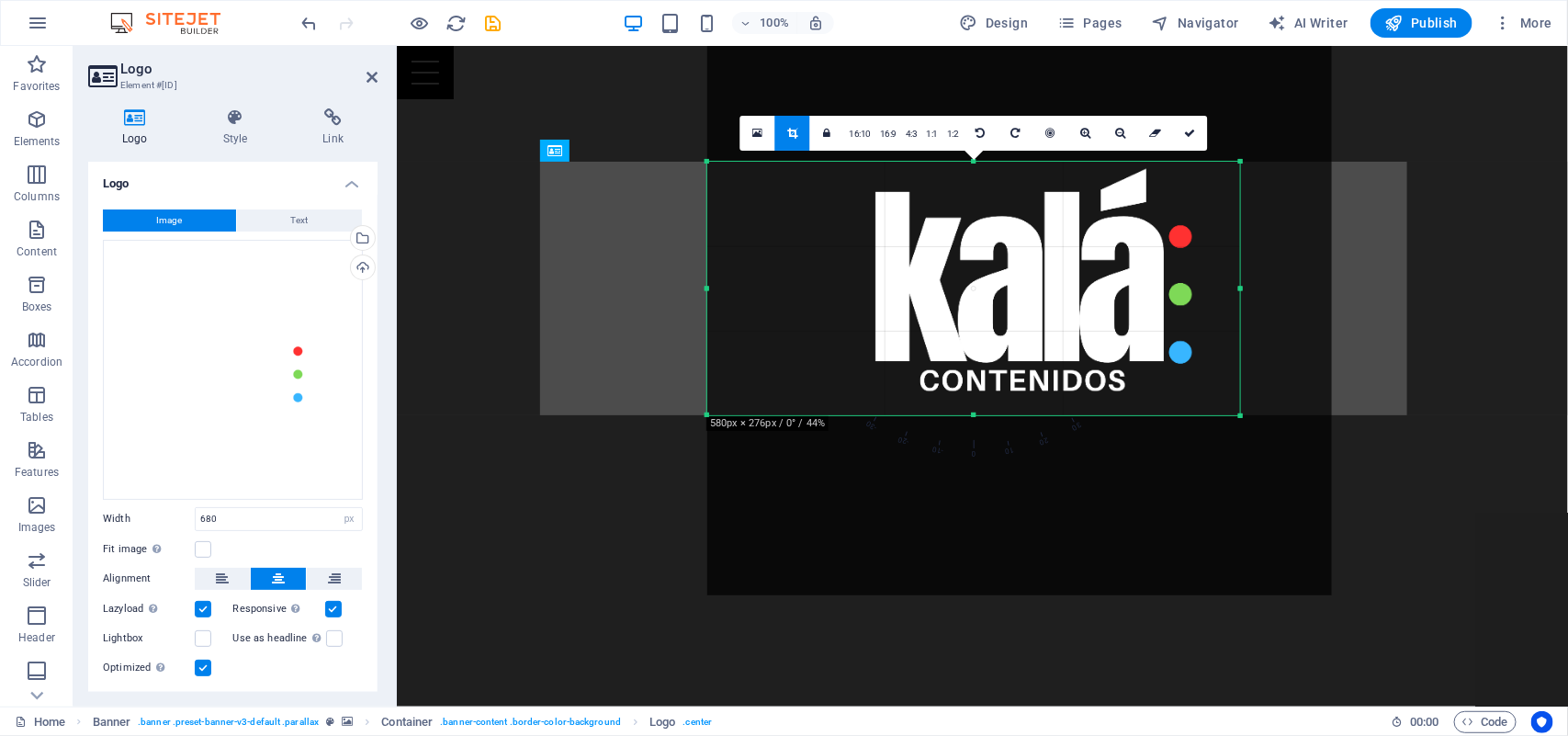 drag, startPoint x: 1283, startPoint y: 287, endPoint x: 1191, endPoint y: 287, distance: 92 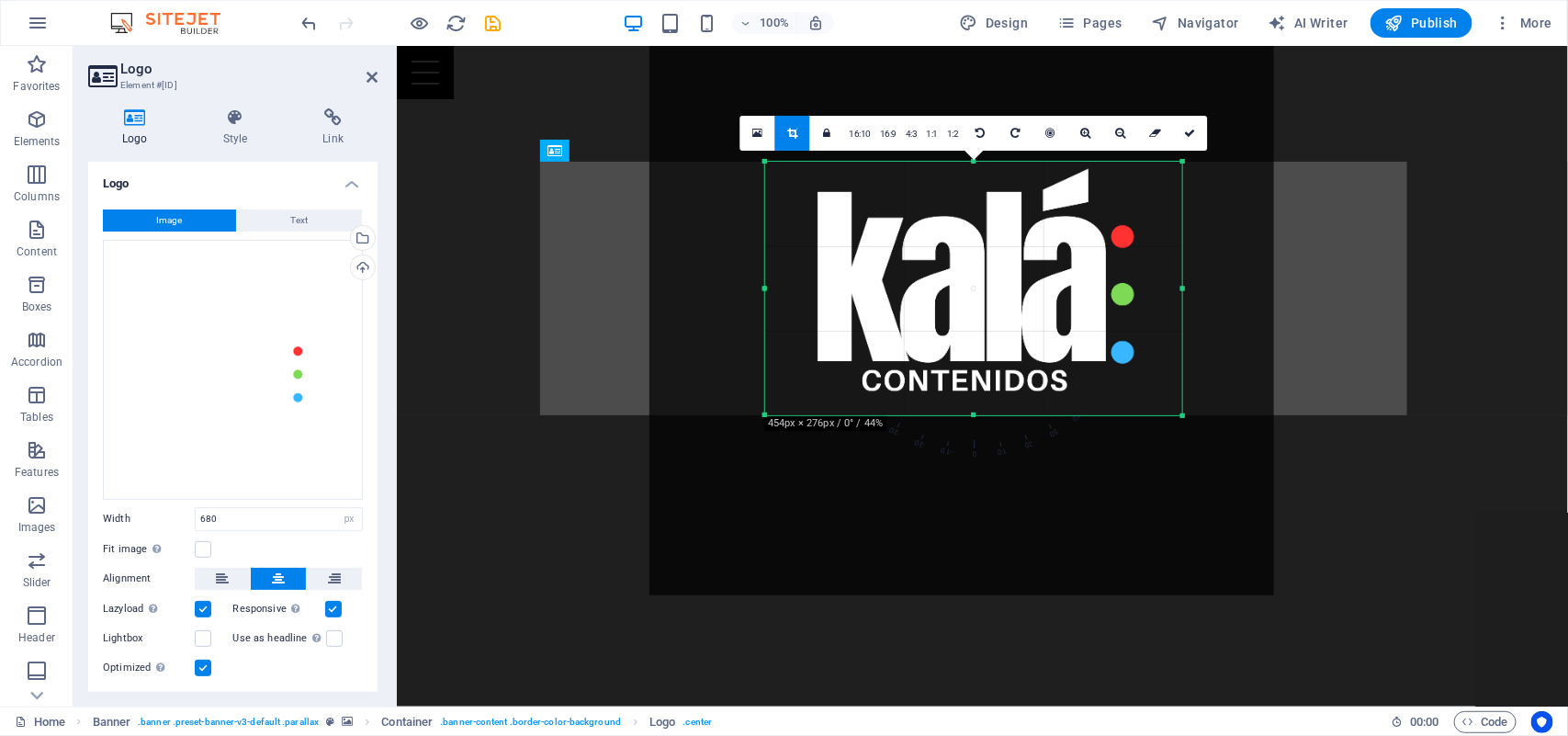 drag, startPoint x: 708, startPoint y: 291, endPoint x: 824, endPoint y: 296, distance: 116.10771 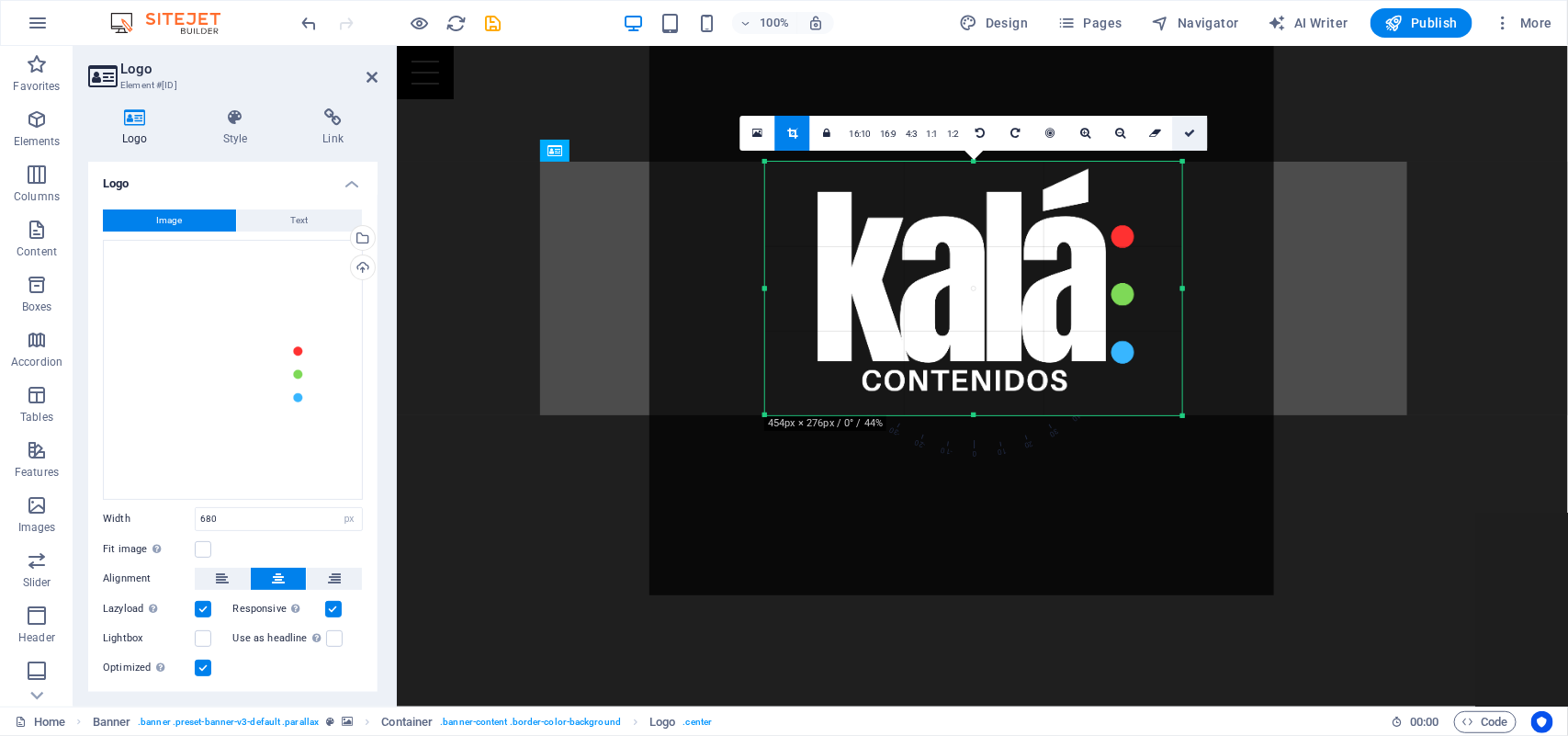 click at bounding box center (1190, 133) 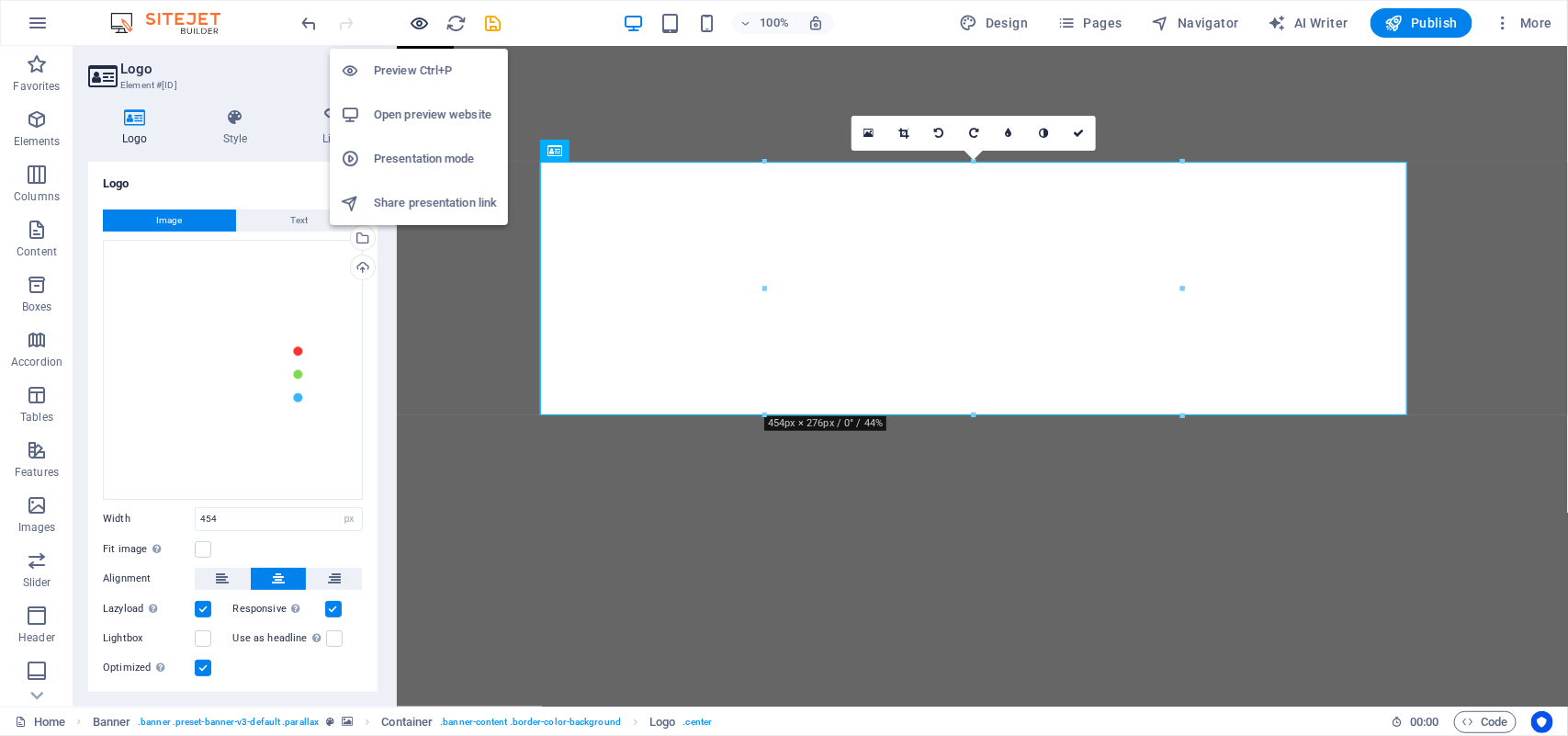 click at bounding box center (420, 23) 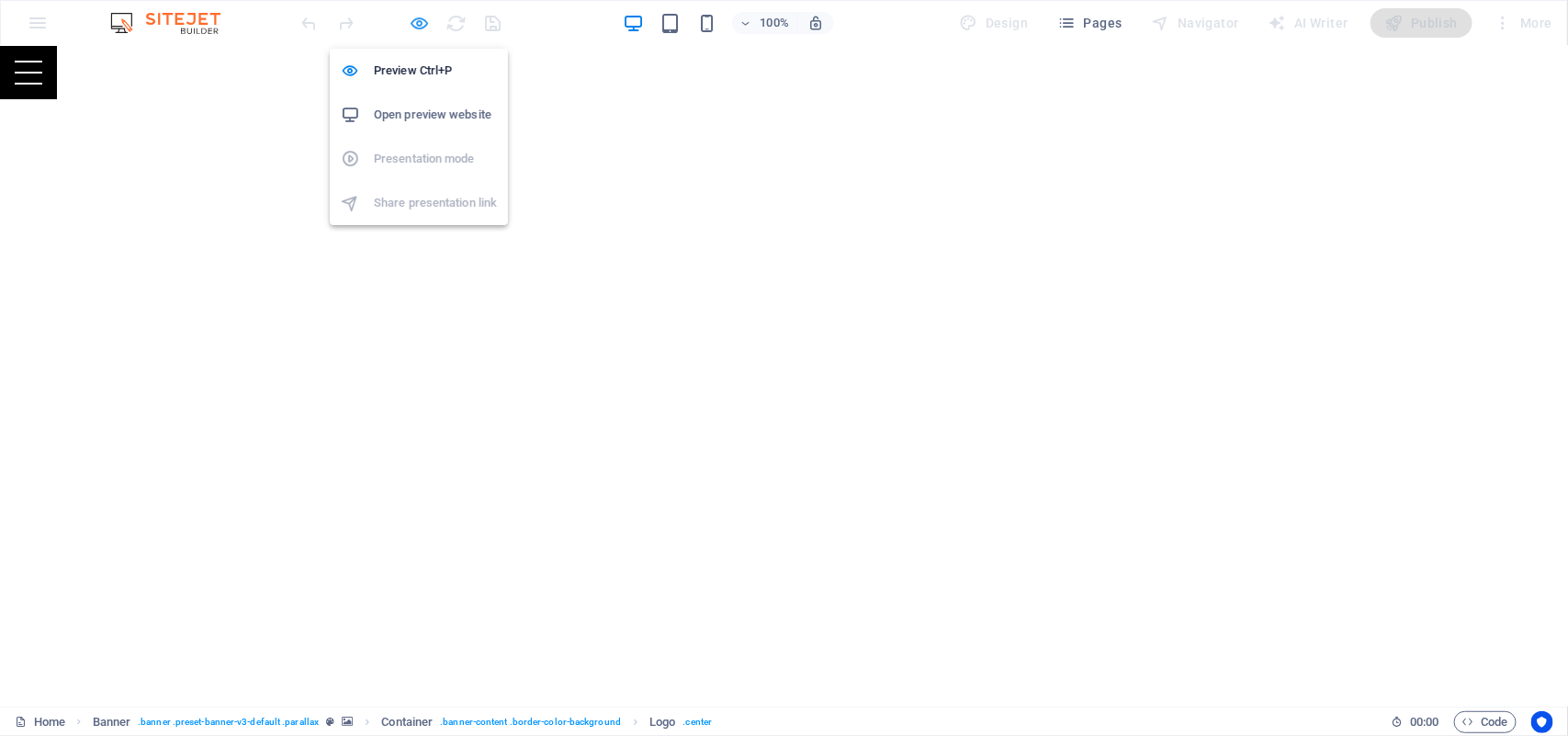 click at bounding box center [420, 23] 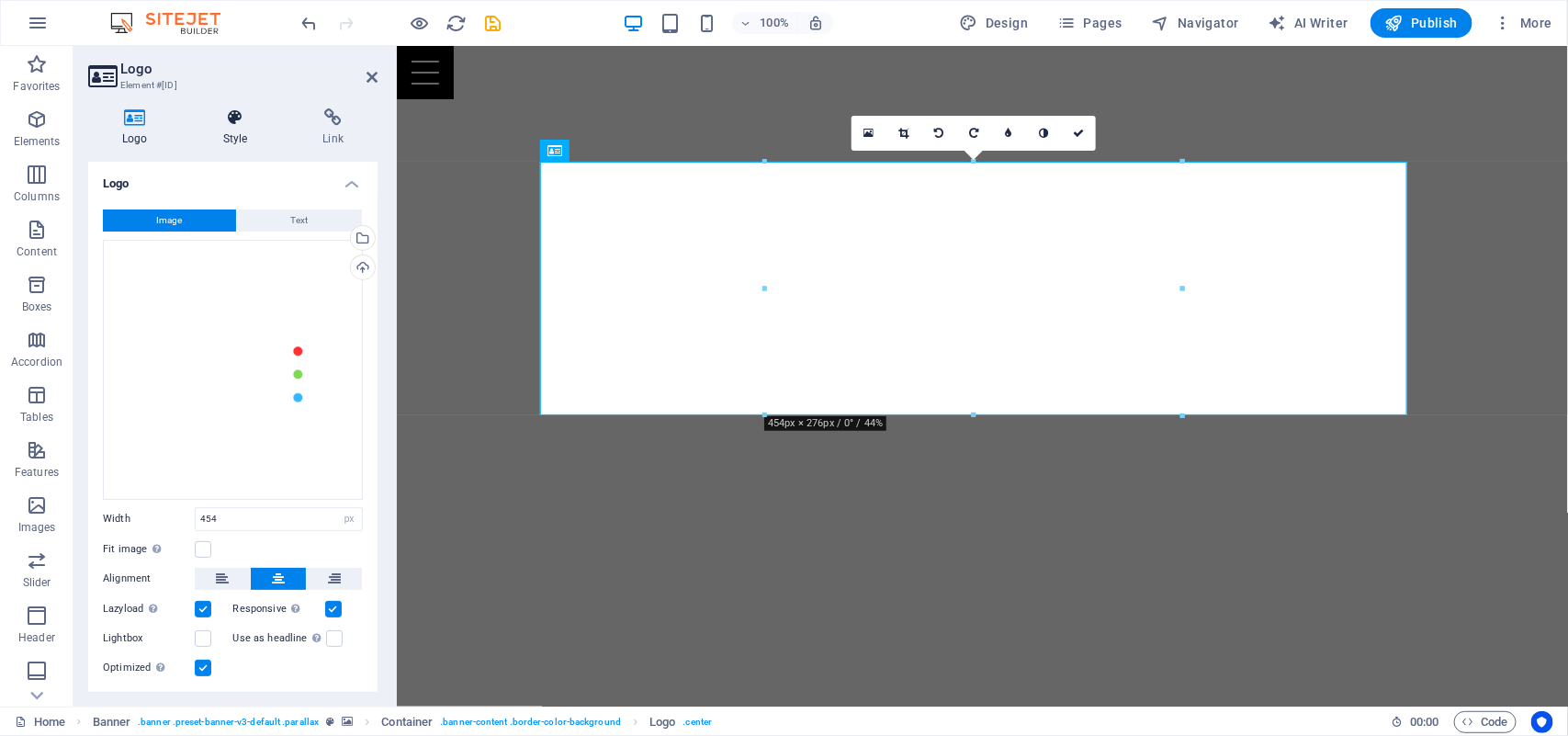 click at bounding box center (235, 118) 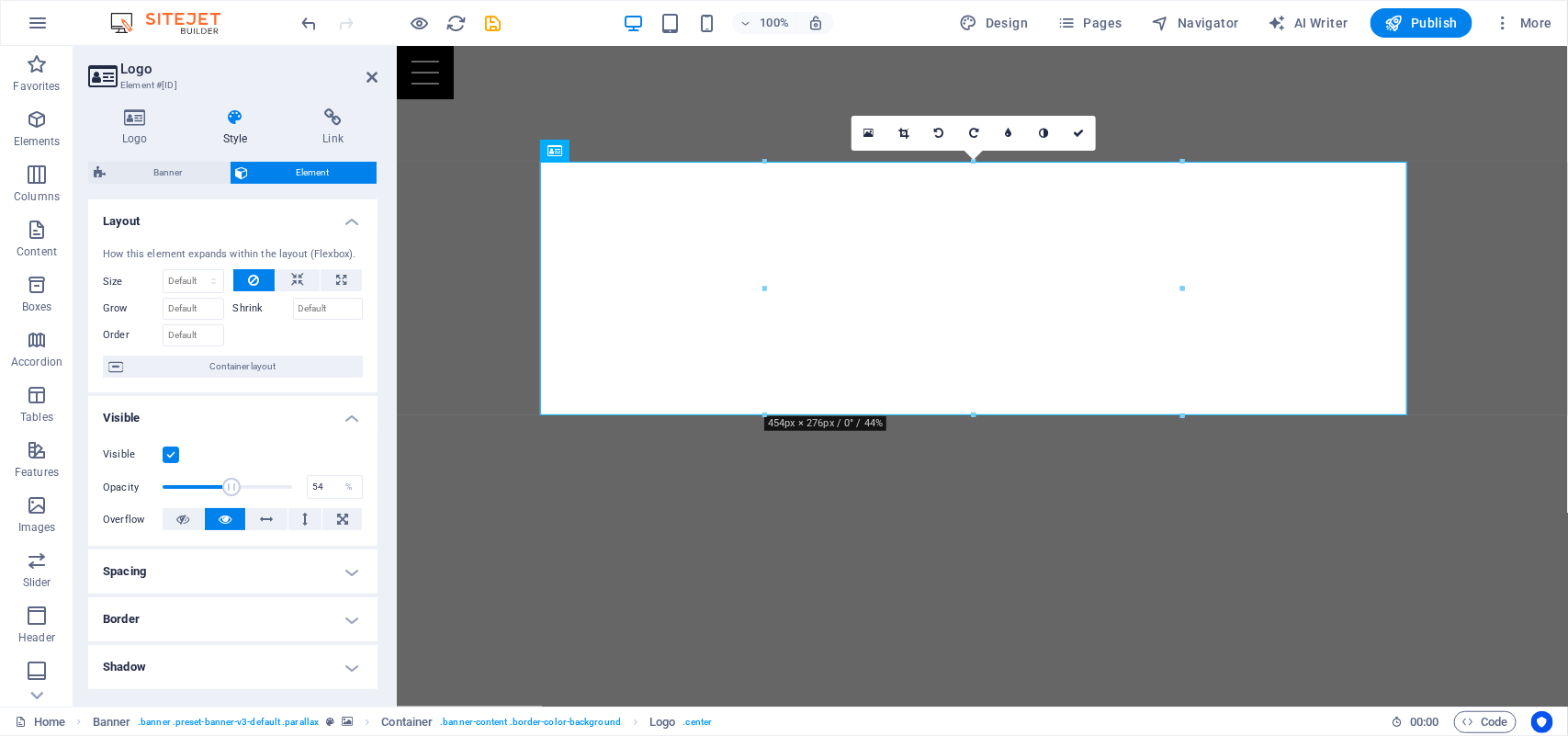 type on "52" 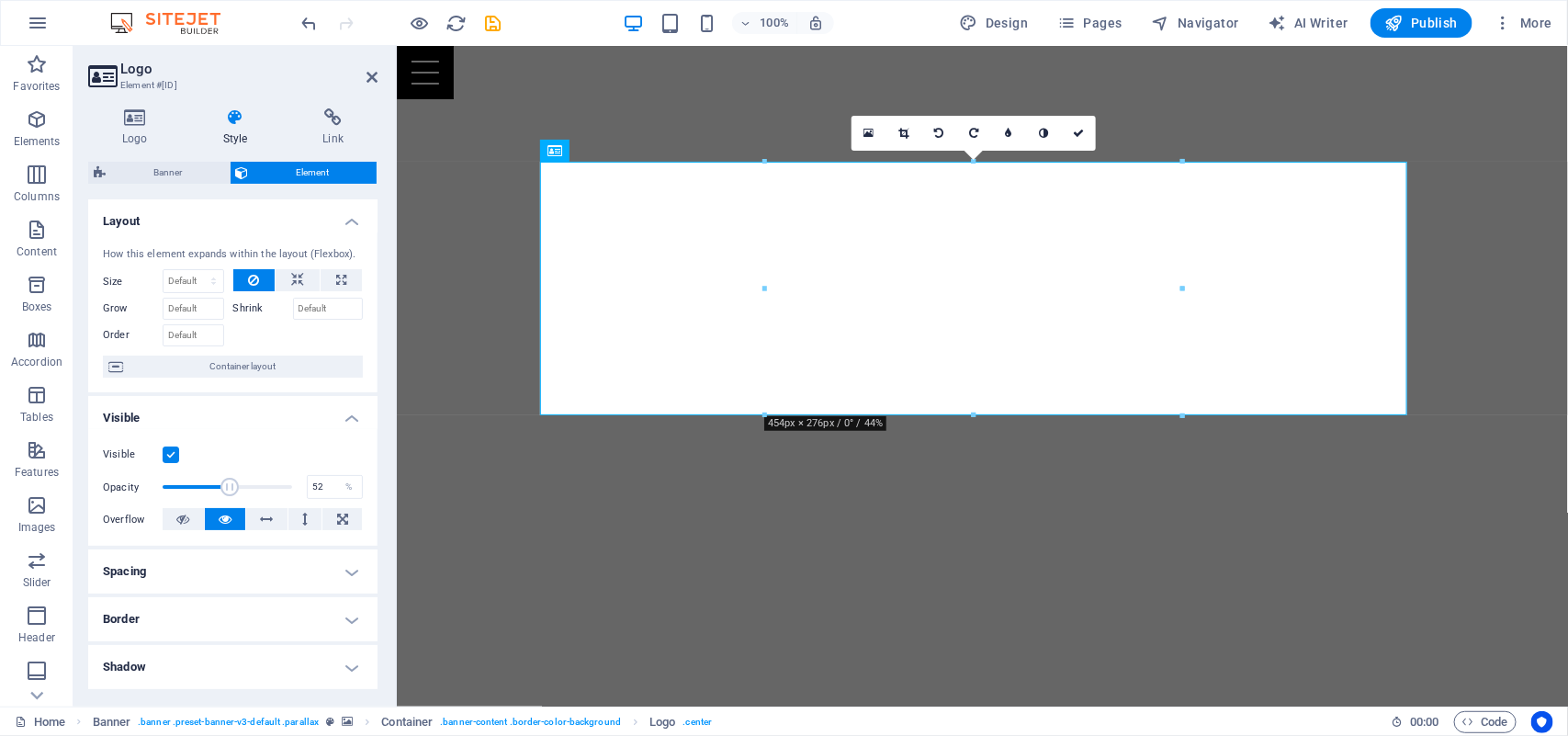 drag, startPoint x: 283, startPoint y: 485, endPoint x: 228, endPoint y: 484, distance: 55.00909 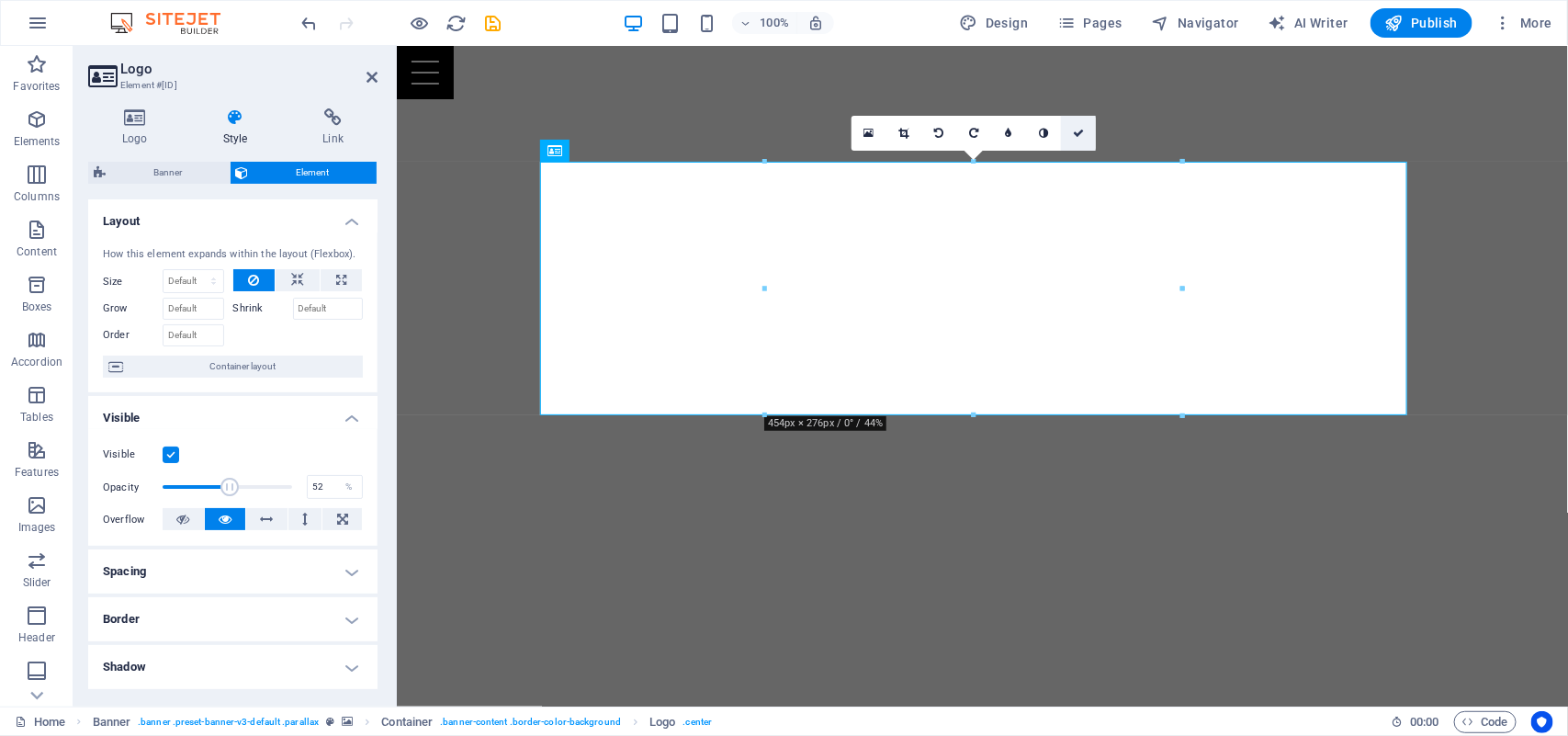 click at bounding box center (1078, 133) 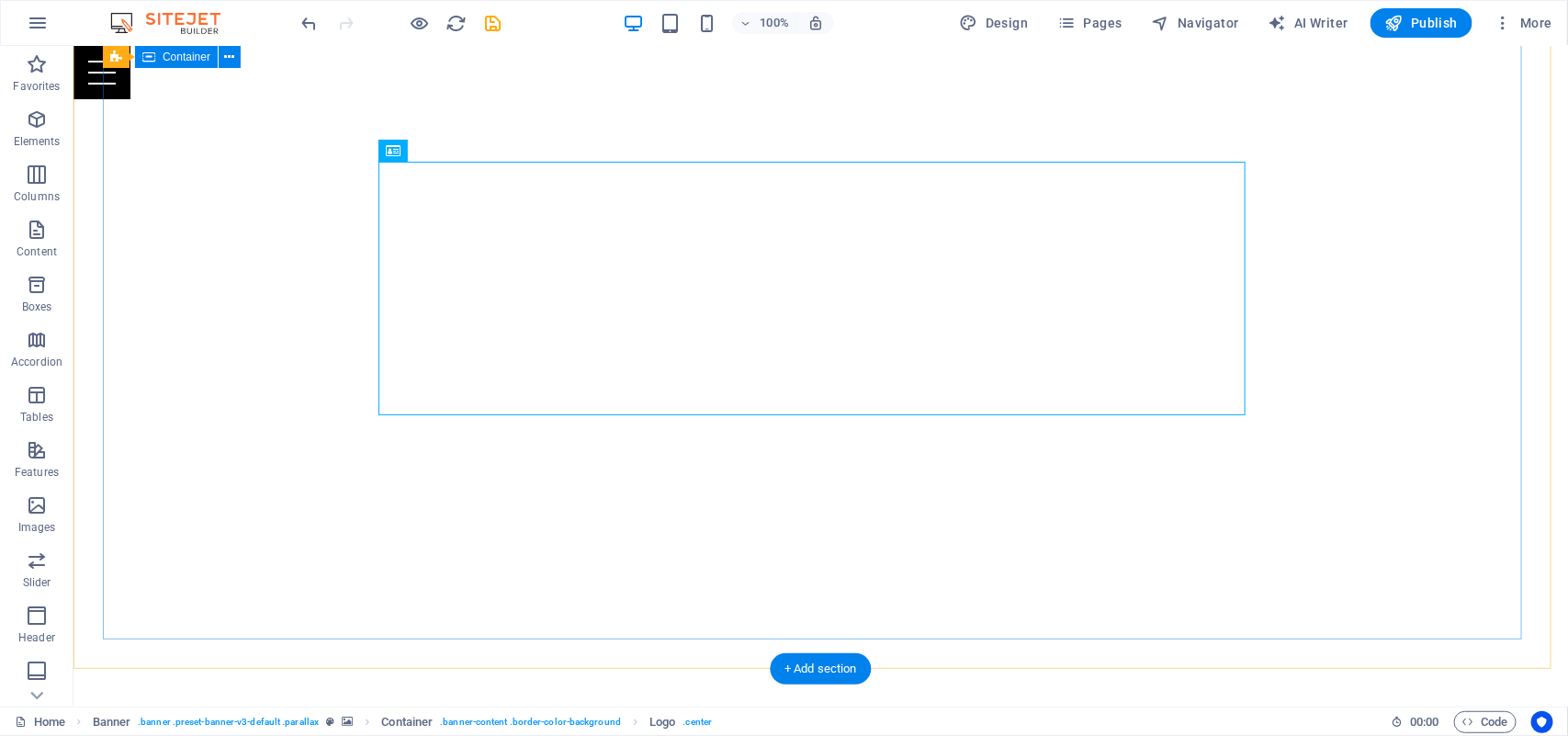 click on "Your Full Service Event Agency" at bounding box center [819, 948] 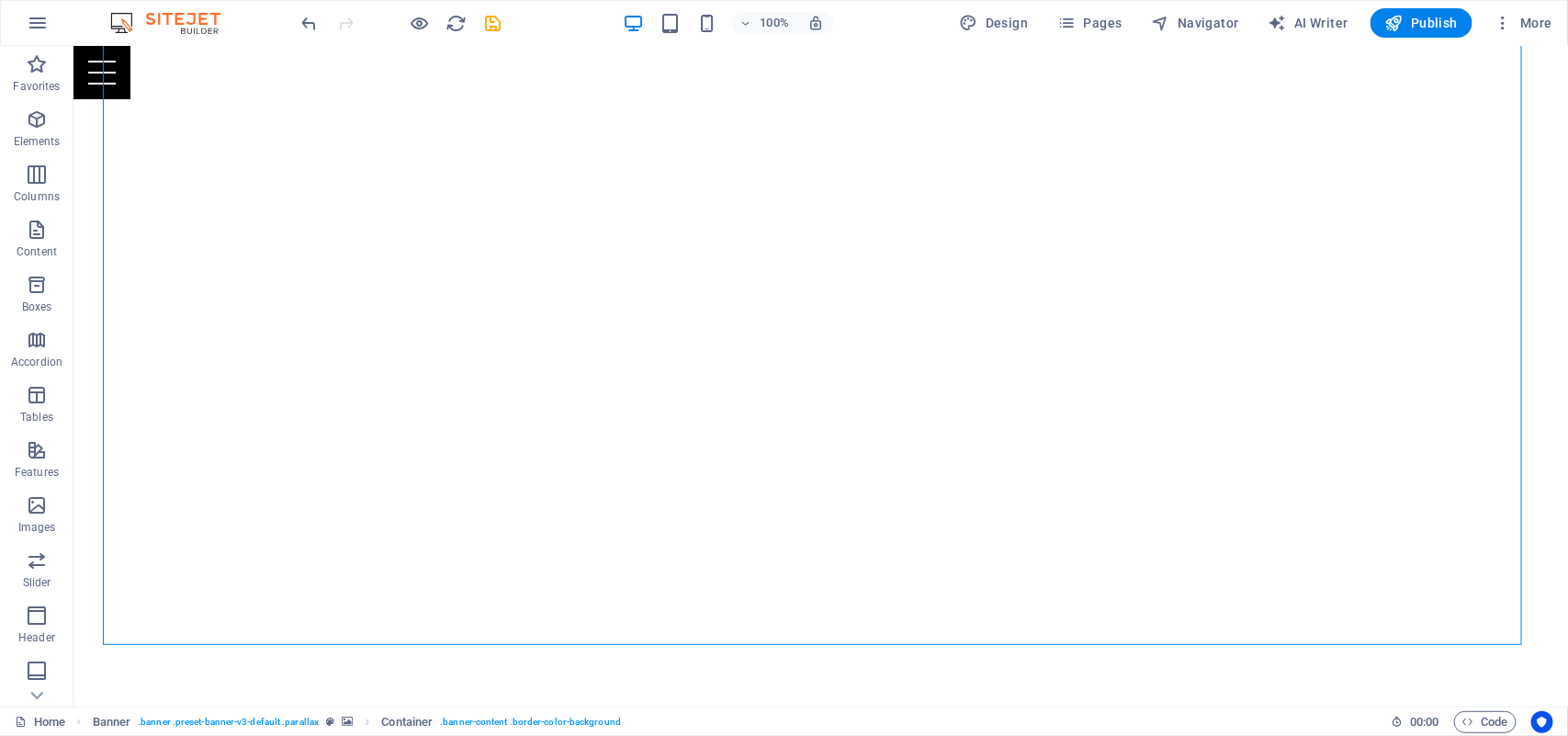 scroll, scrollTop: 0, scrollLeft: 0, axis: both 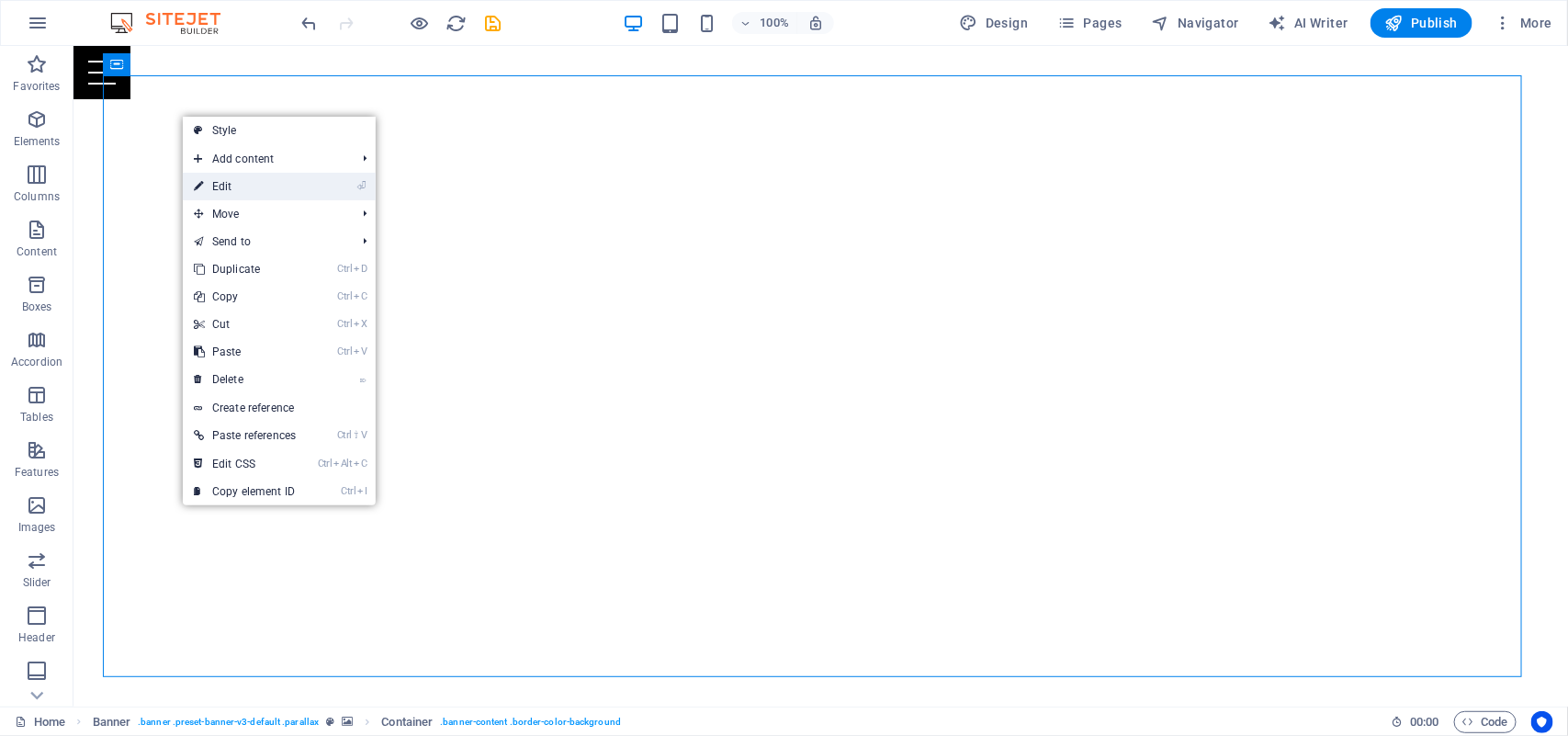click on "⏎  Edit" at bounding box center [244, 187] 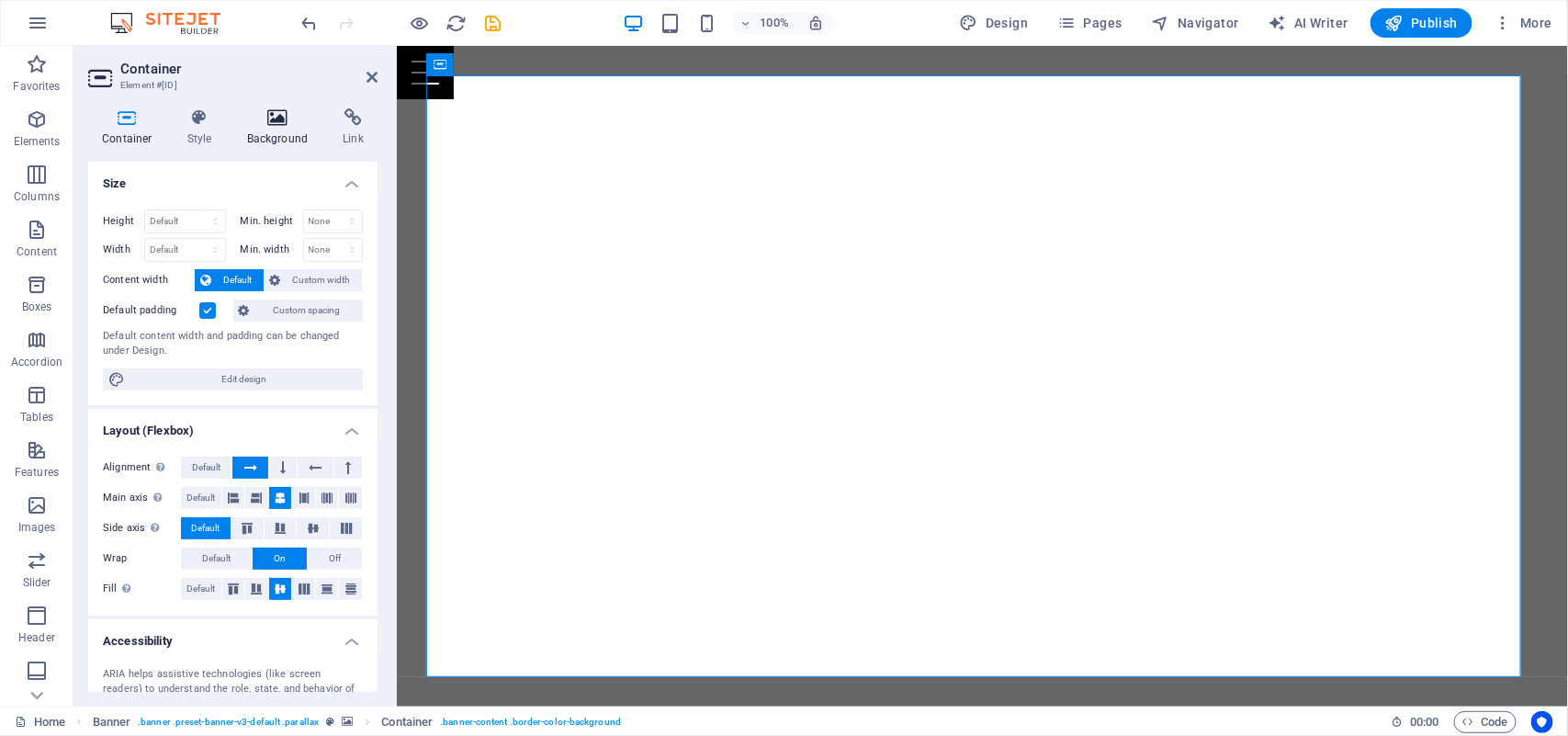 click at bounding box center (277, 118) 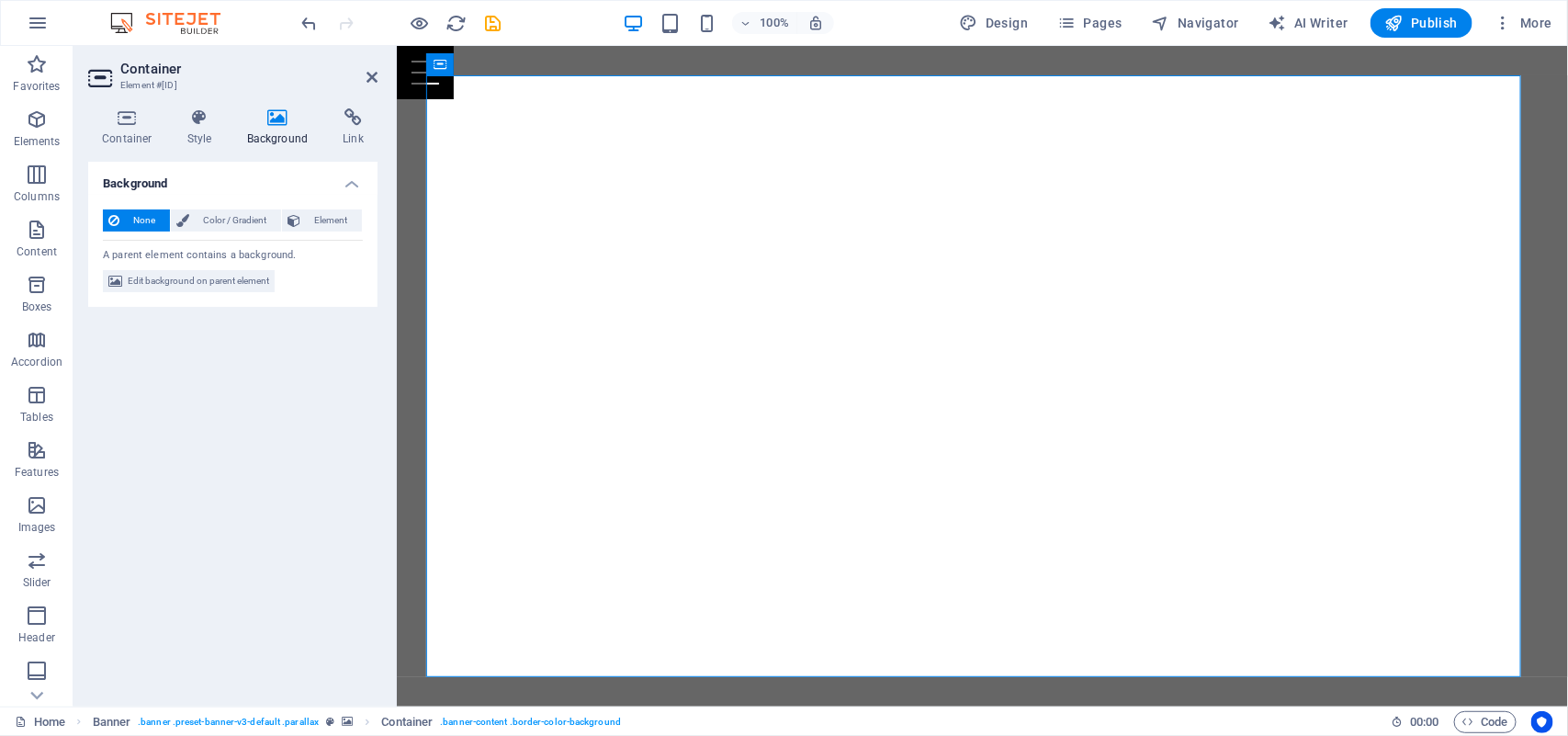 click at bounding box center (277, 118) 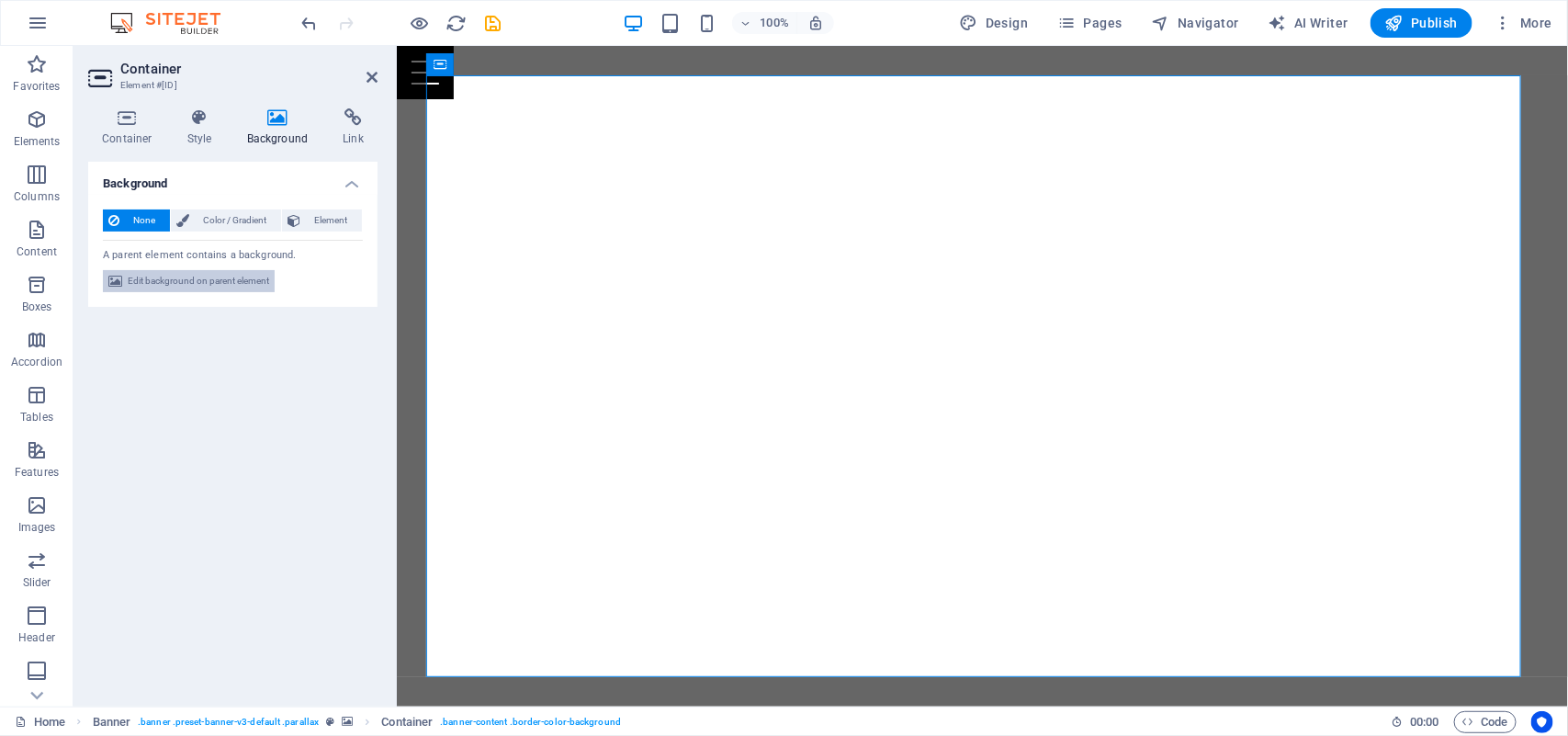 click on "Edit background on parent element" at bounding box center [198, 281] 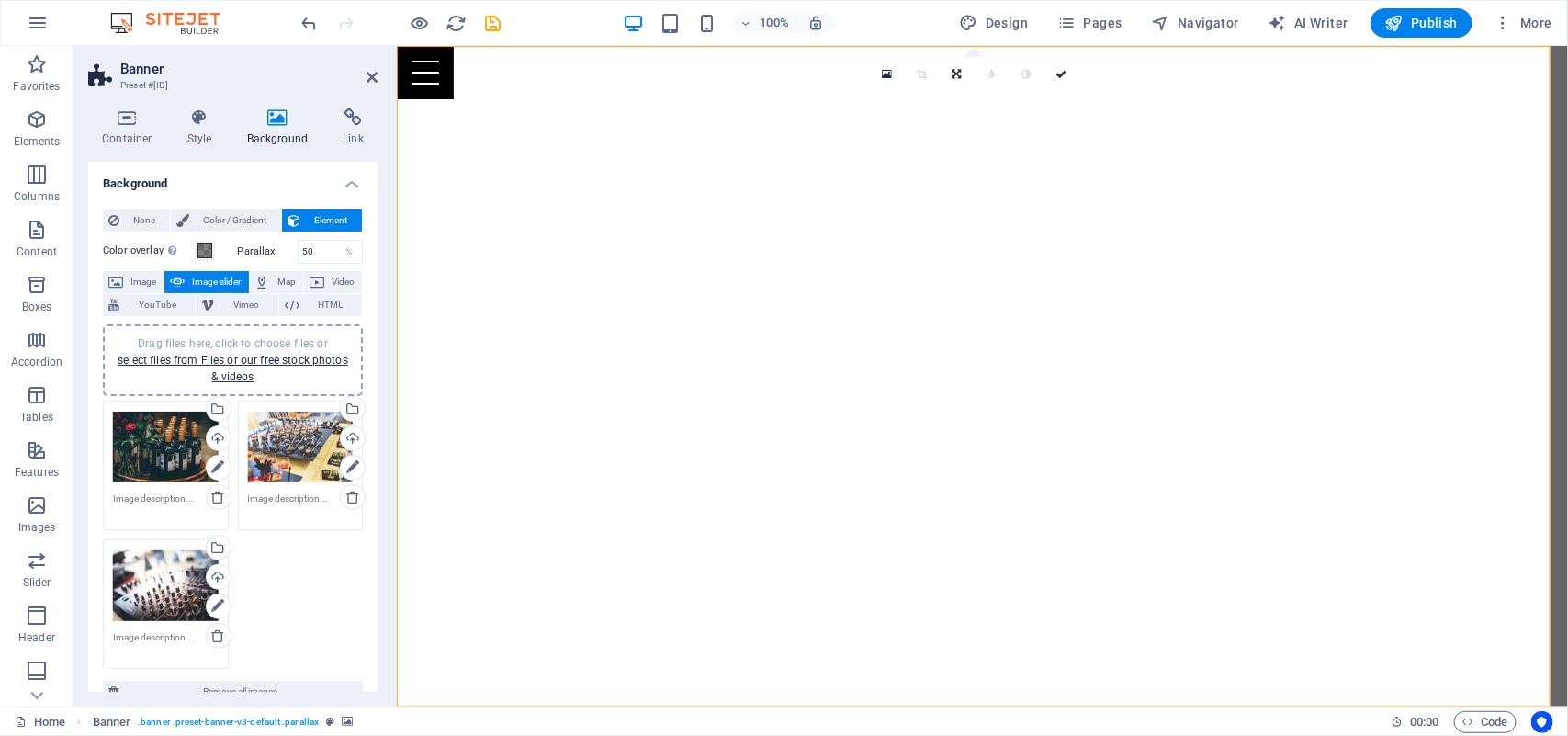 drag, startPoint x: 373, startPoint y: 265, endPoint x: 373, endPoint y: 318, distance: 53 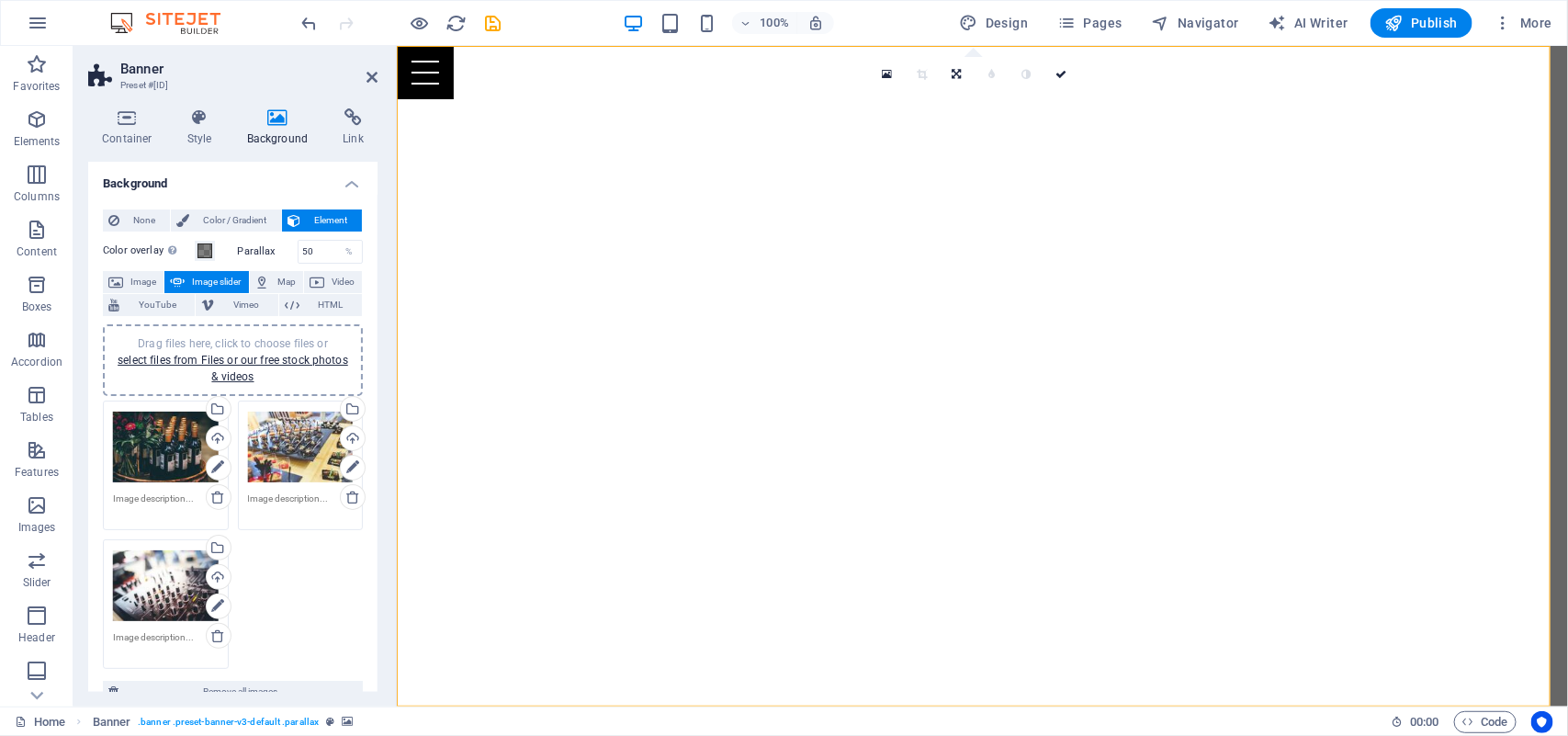 drag, startPoint x: 373, startPoint y: 318, endPoint x: 378, endPoint y: 373, distance: 55.226805 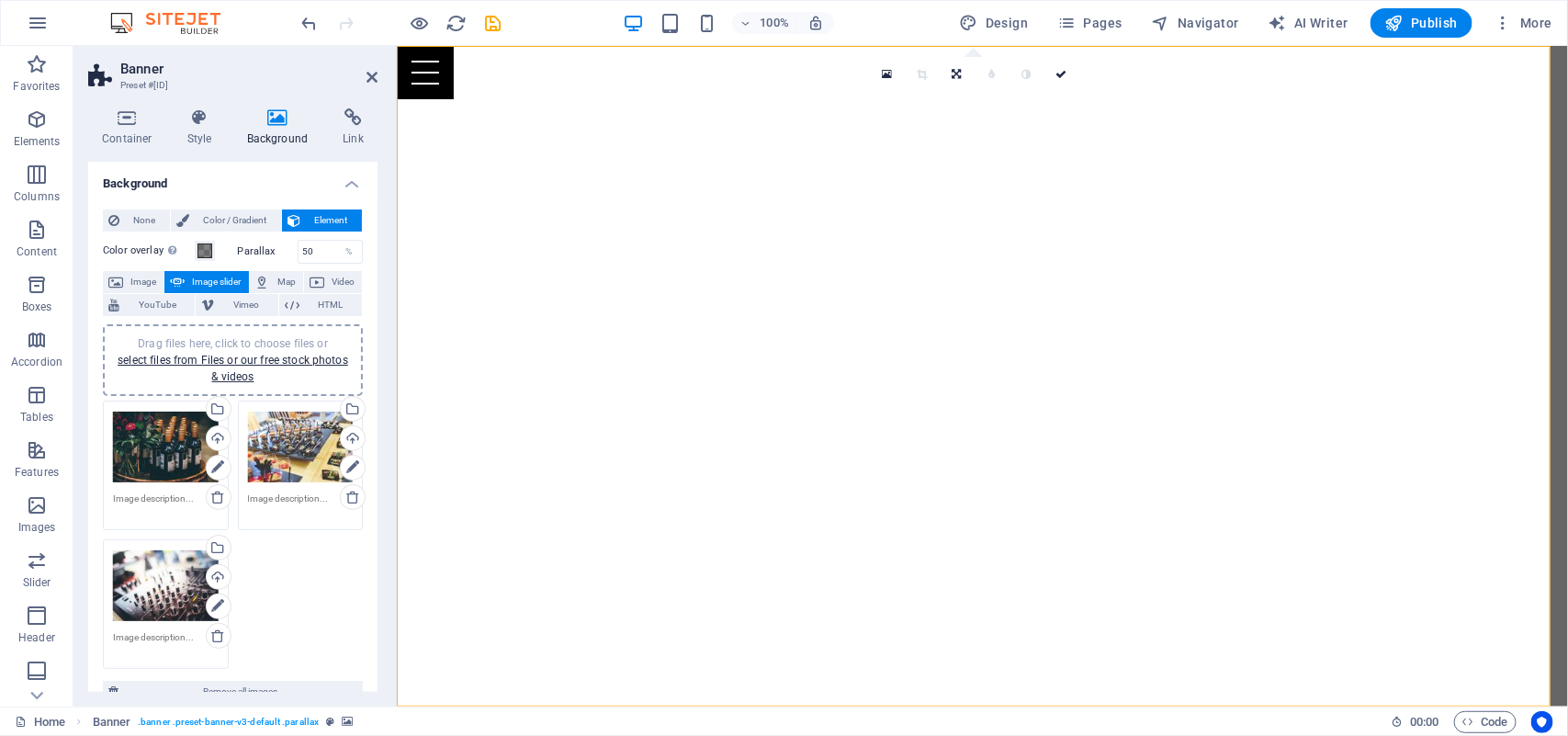 click on "Container Style Background Link Size Height Default px rem % vh vw Min. height 100 None px rem % vh vw Width Default px rem % em vh vw Min. width None px rem % vh vw Content width Default Custom width Width Default px rem % em vh vw Min. width None px rem % vh vw Default padding Custom spacing Default content width and padding can be changed under Design. Edit design Layout (Flexbox) Alignment Determines the flex direction. Default Main axis Determine how elements should behave along the main axis inside this container (justify content). Default Side axis Control the vertical direction of the element inside of the container (align items). Default Wrap Default On Off Fill Controls the distances and direction of elements on the y-axis across several lines (align content). Default Accessibility ARIA helps assistive technologies (like screen readers) to understand the role, state, and behavior of web elements Role The ARIA role defines the purpose of an element.  None Alert Article Banner Comment" at bounding box center [232, 400] 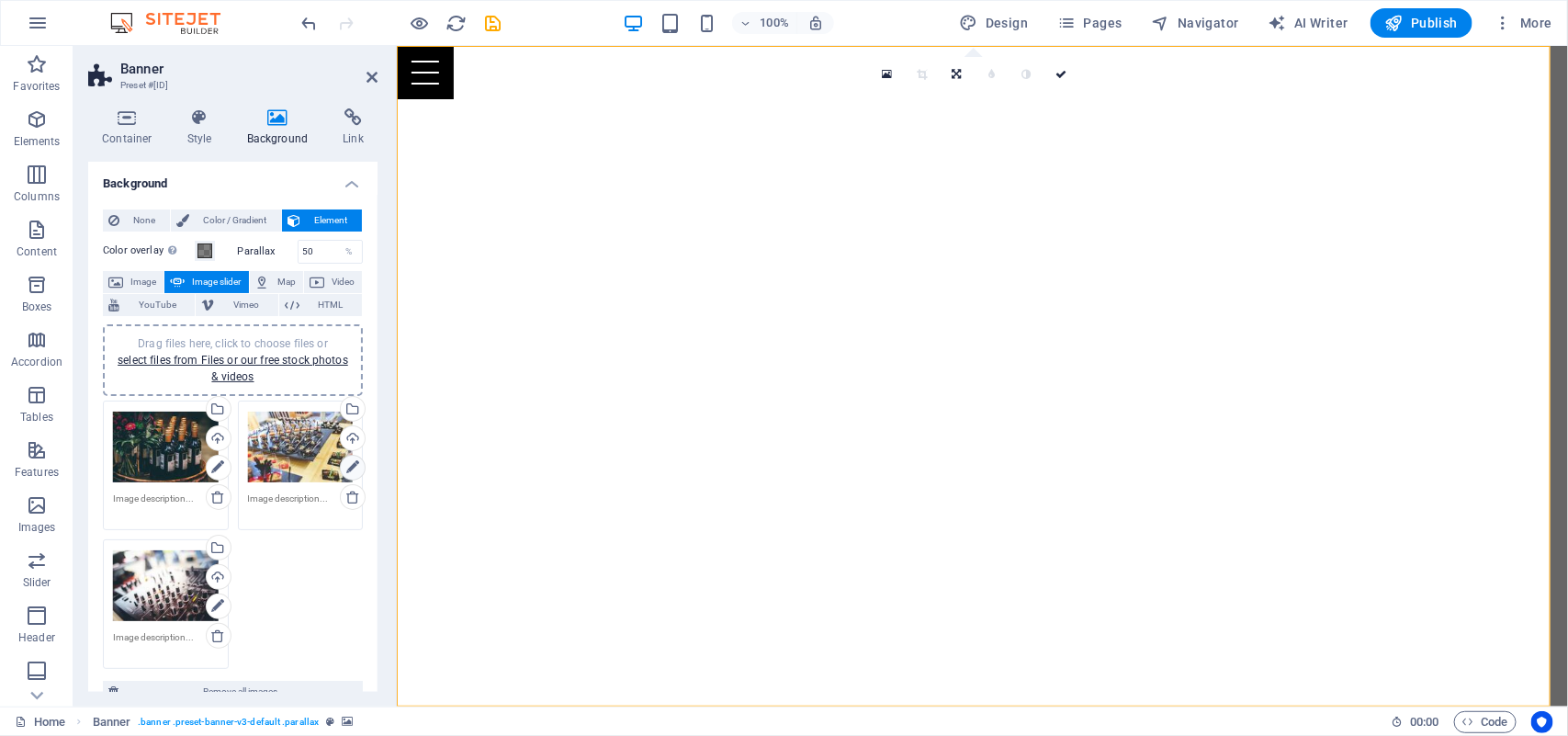 click at bounding box center [353, 468] 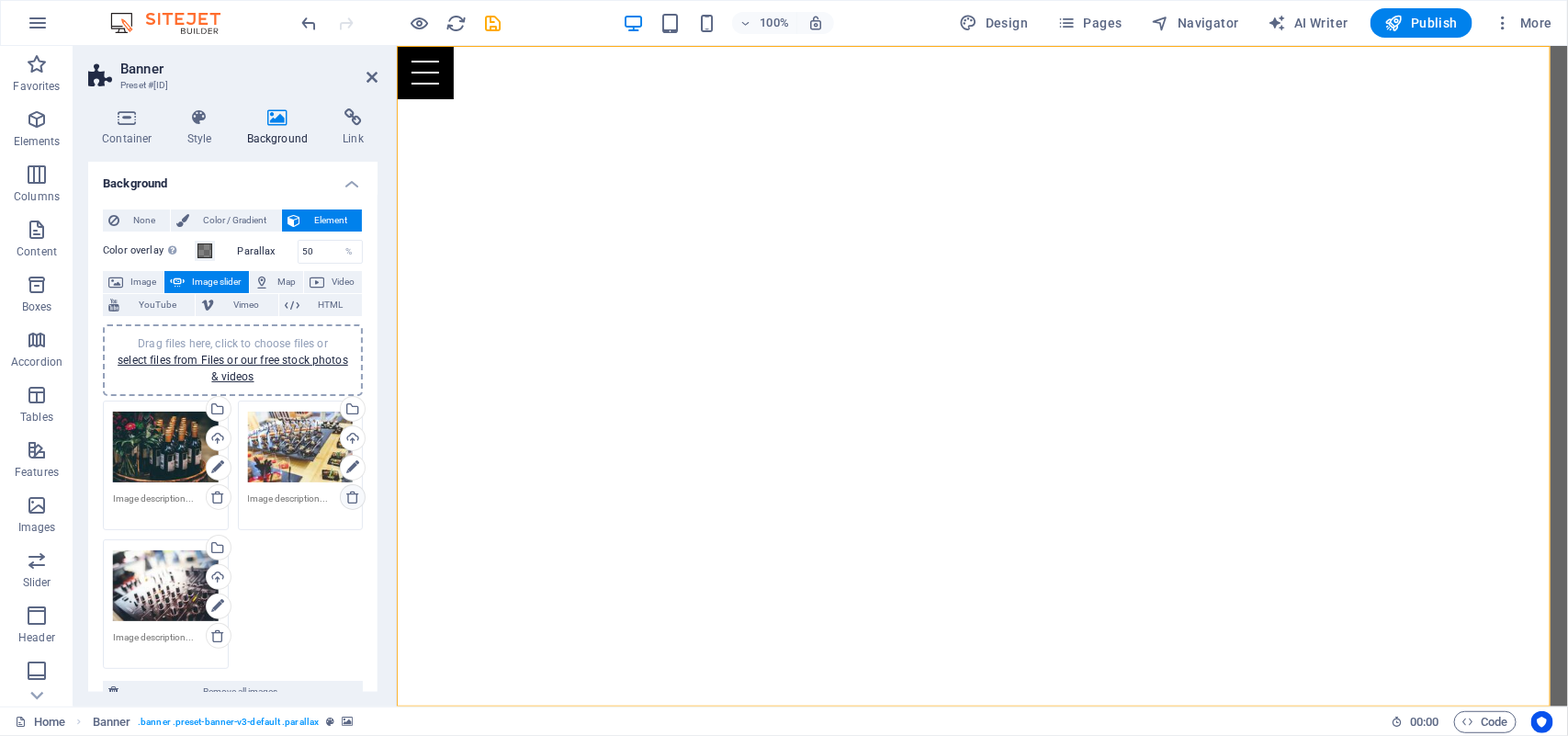 click at bounding box center (353, 497) 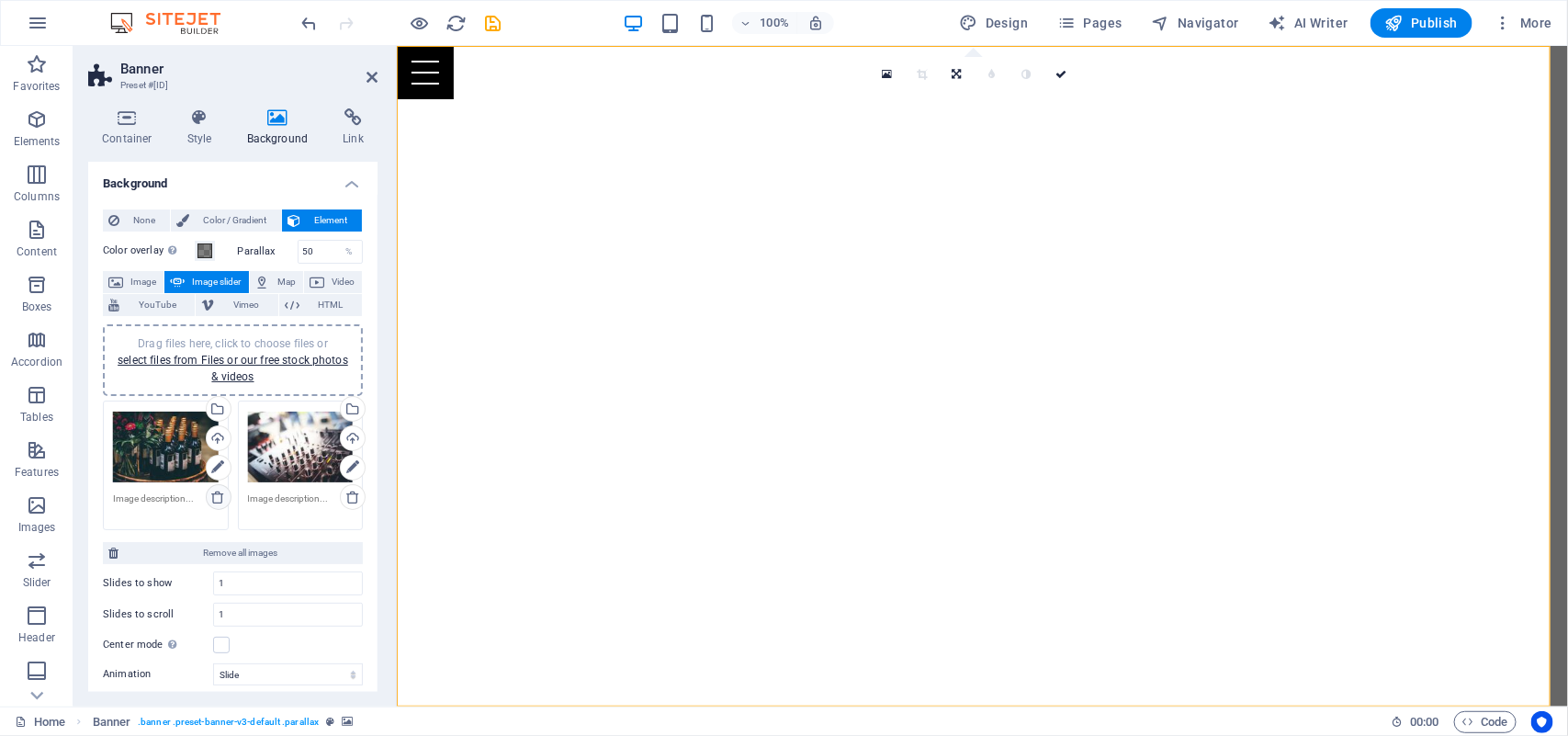 click at bounding box center [218, 497] 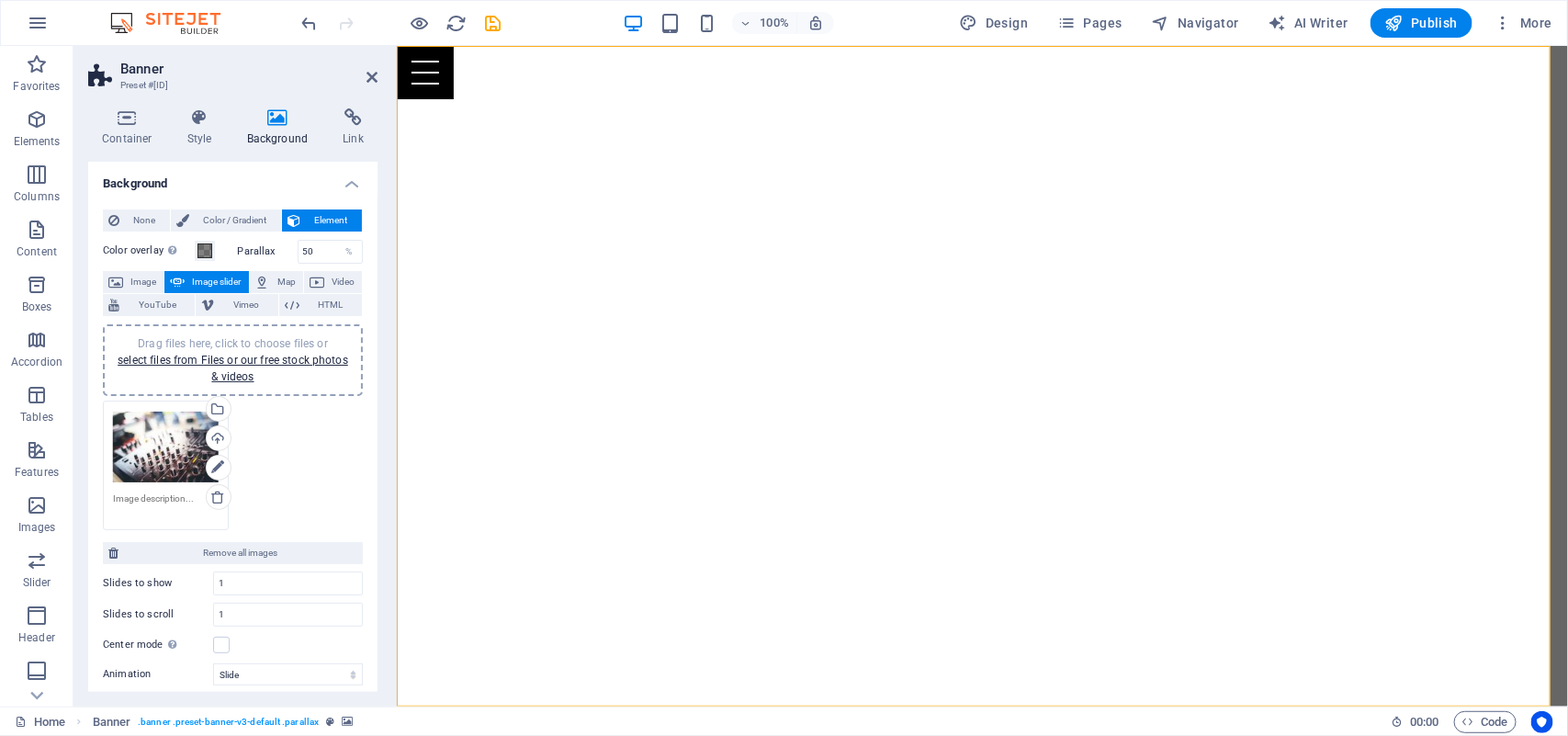 click on "Drag files here, click to choose files or select files from Files or our free stock photos & videos" at bounding box center [165, 447] 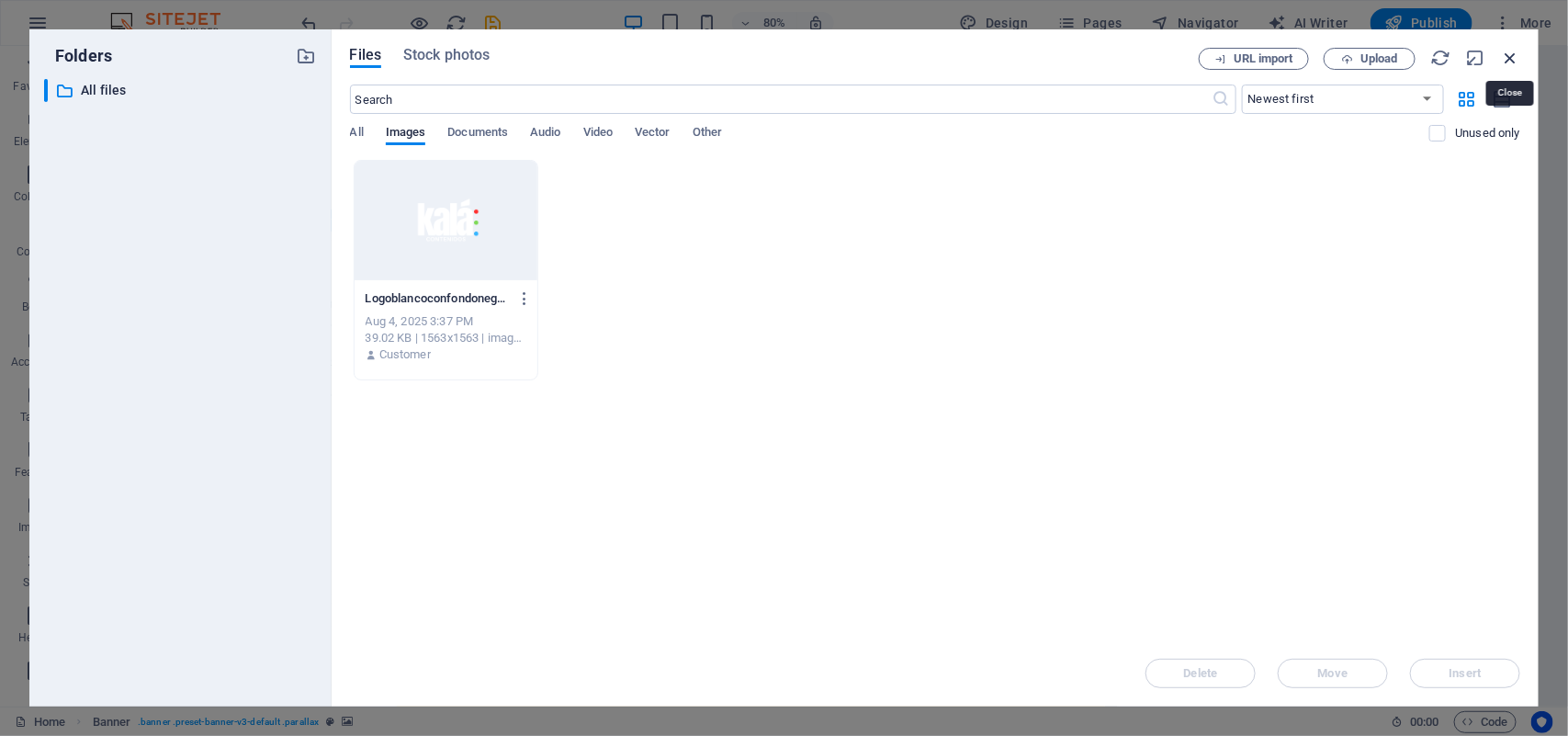click at bounding box center [1510, 58] 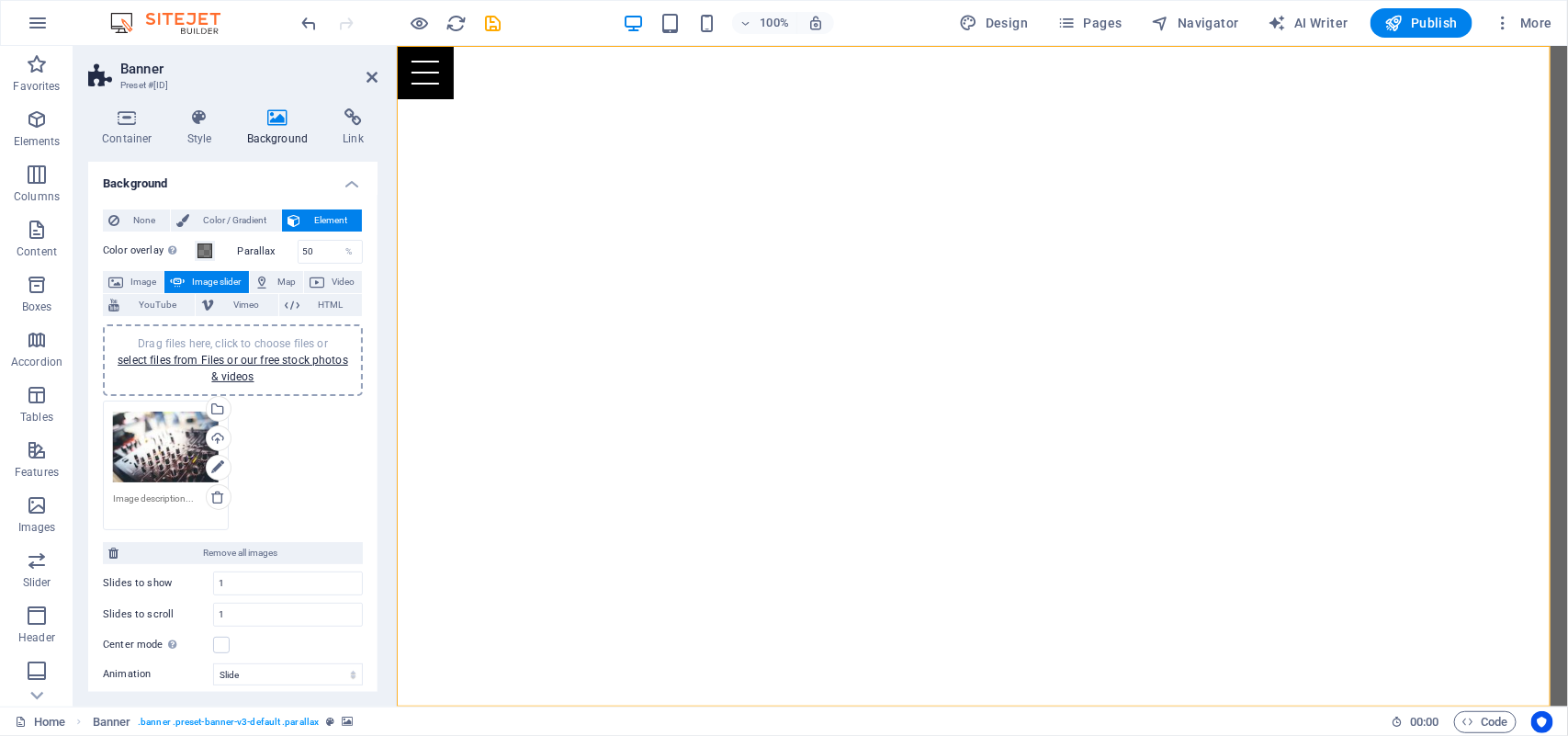 click on "Drag files here, click to choose files or select files from Files or our free stock photos & videos" at bounding box center (165, 447) 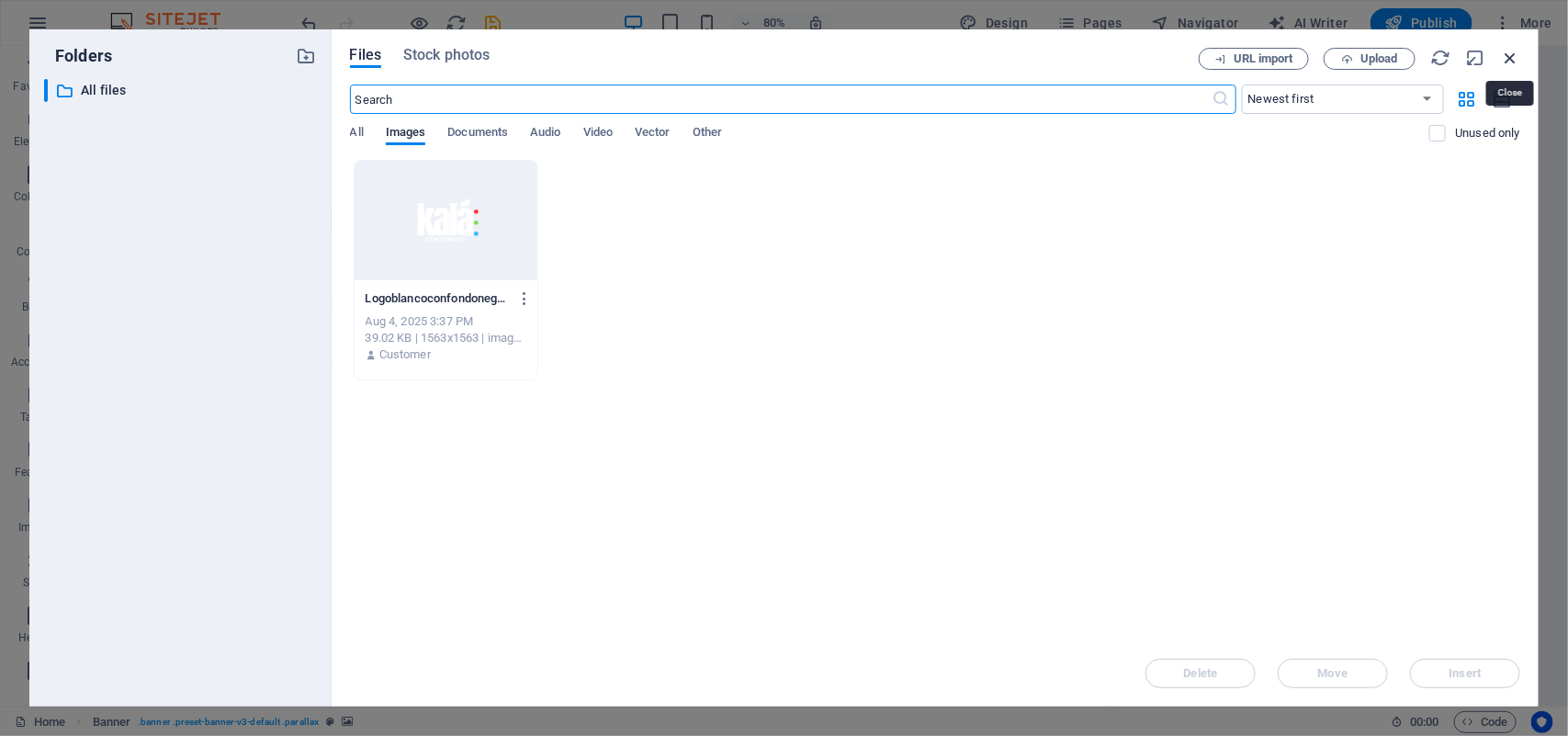 click at bounding box center [1510, 58] 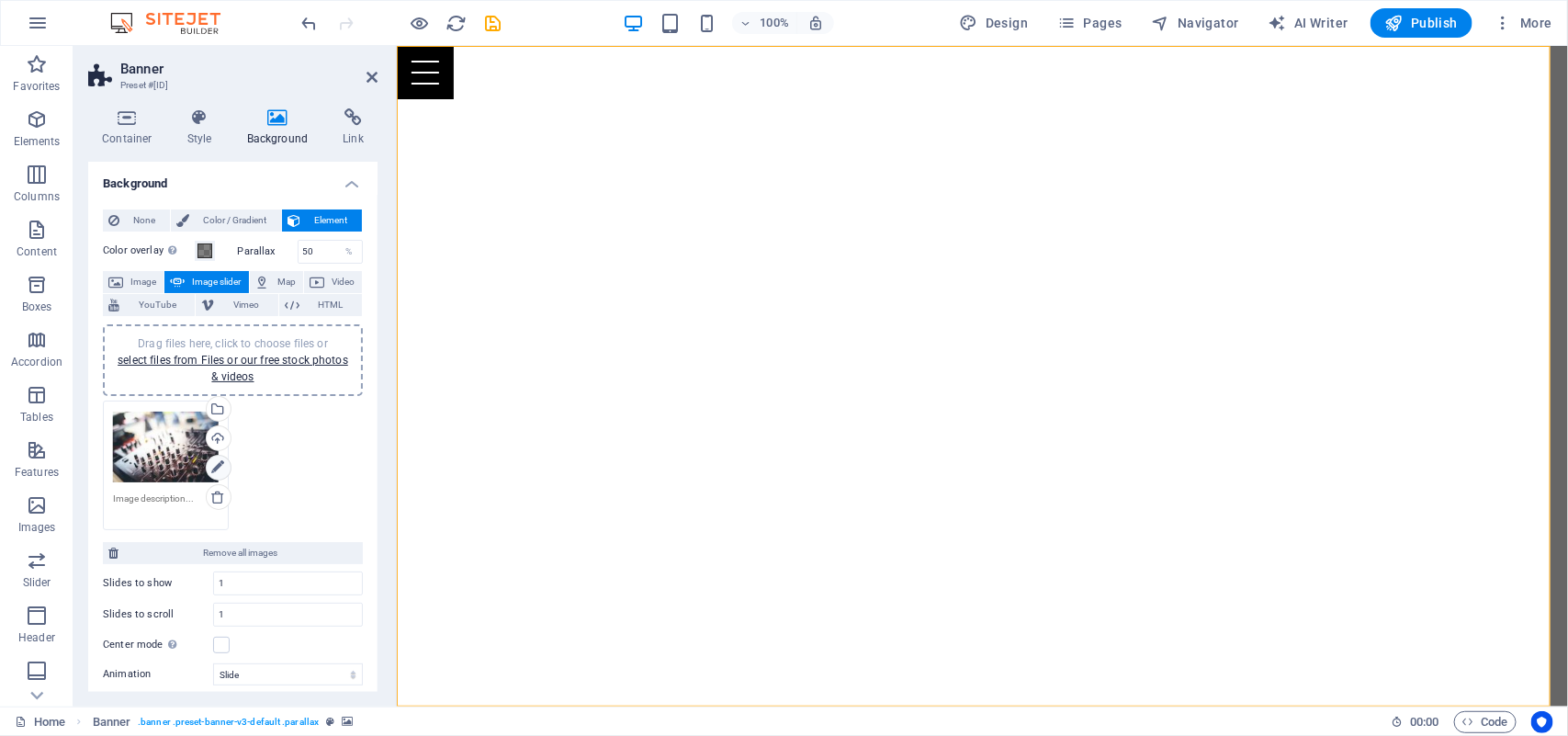 click at bounding box center [218, 468] 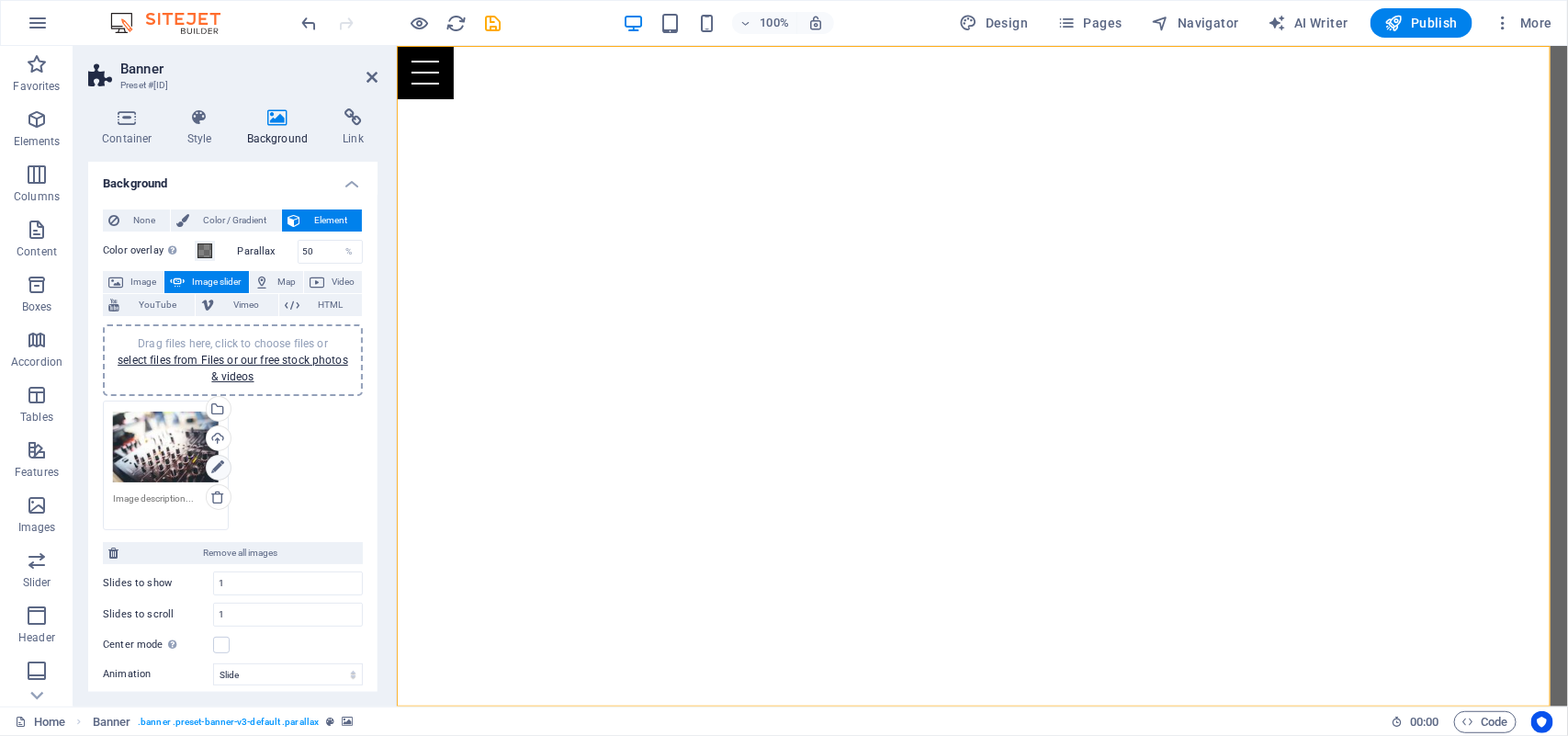 click at bounding box center [218, 468] 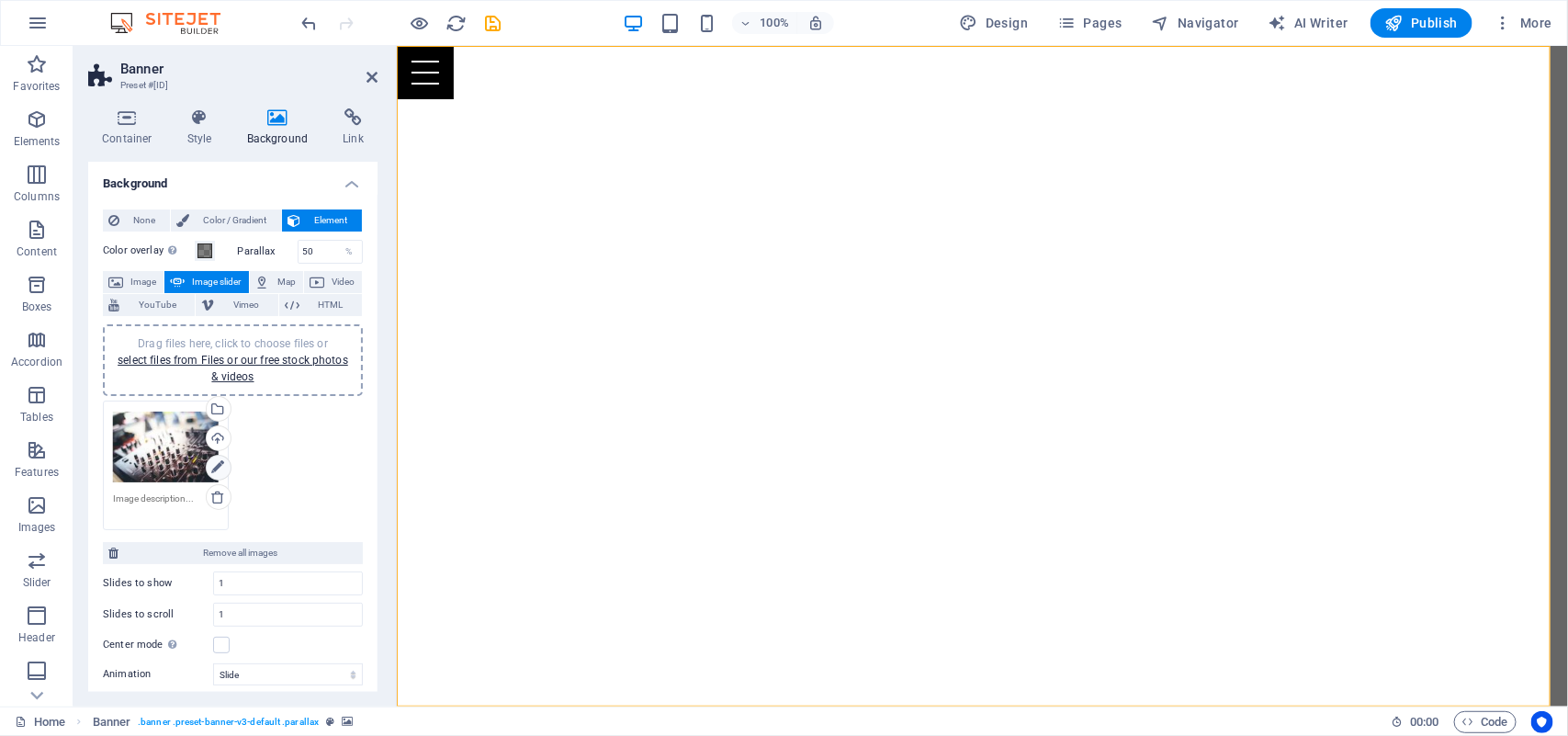 click at bounding box center (218, 468) 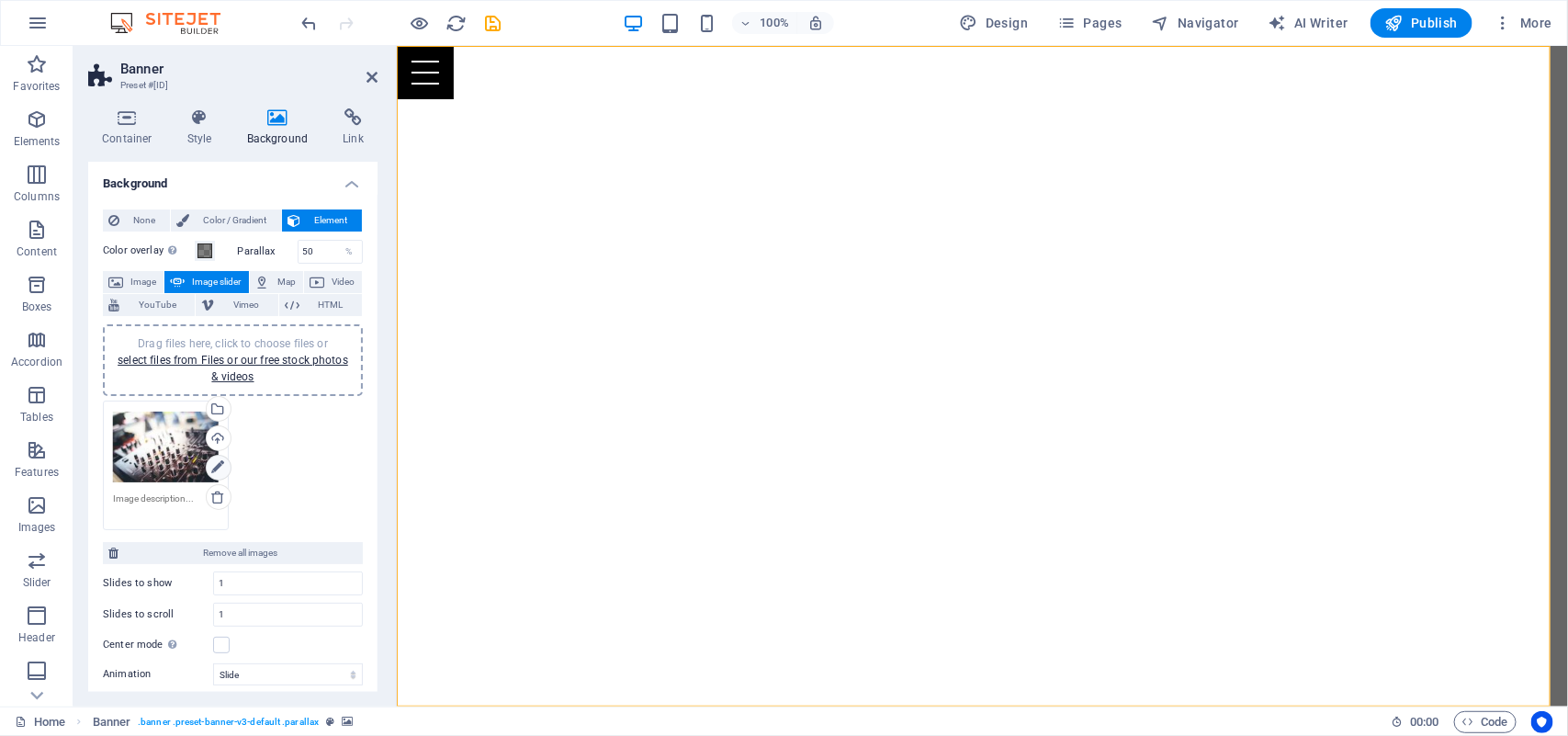 click at bounding box center (218, 468) 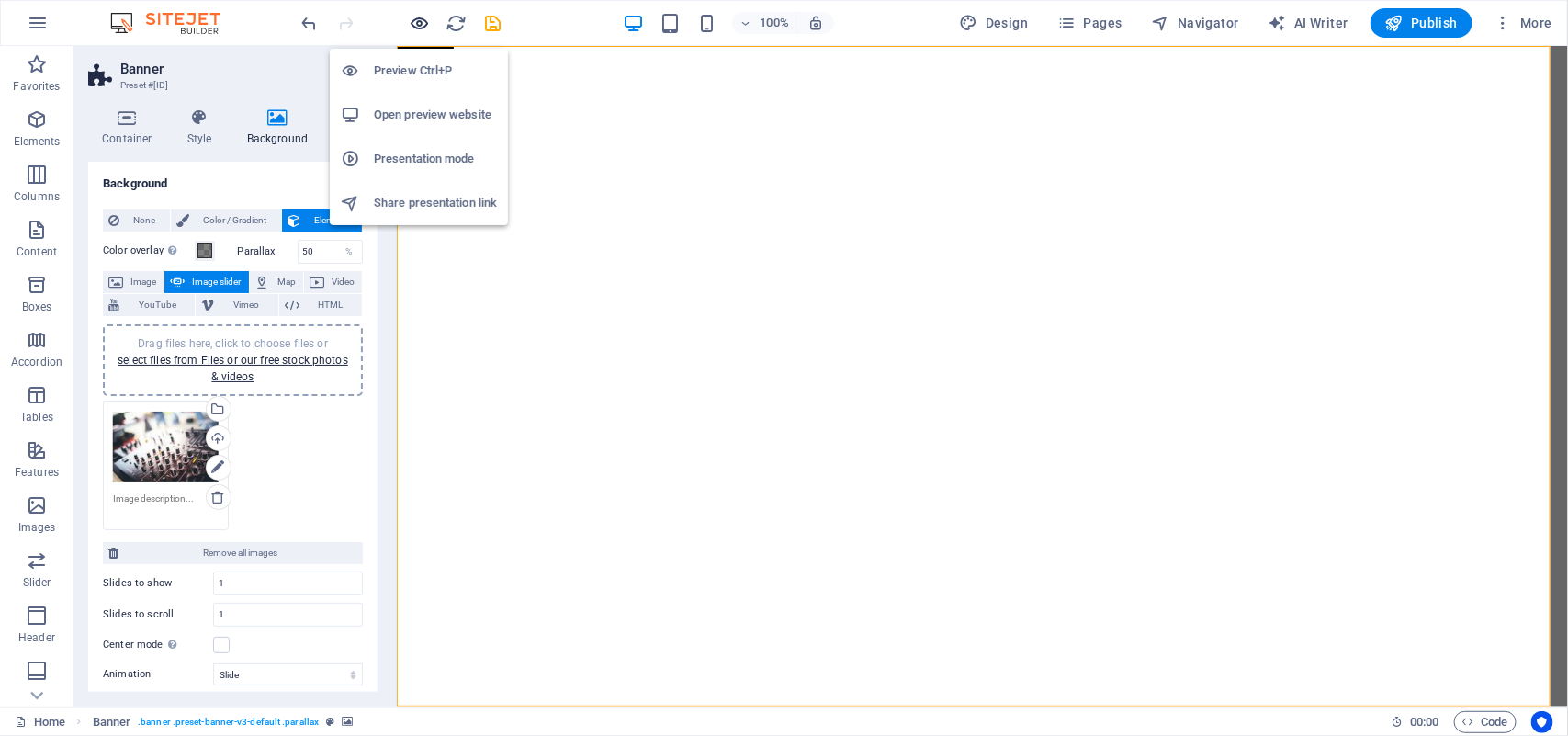 click at bounding box center (420, 23) 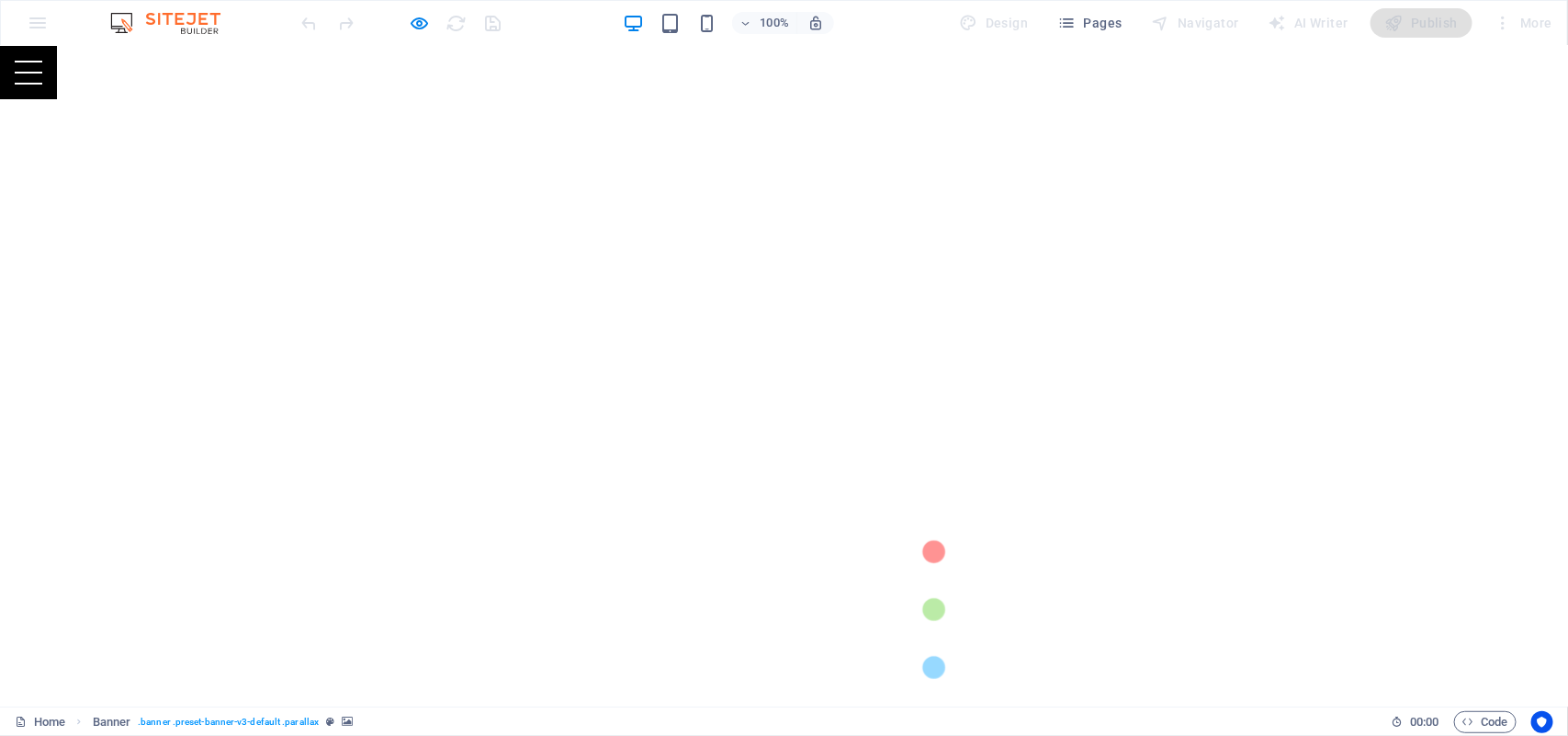 scroll, scrollTop: 225, scrollLeft: 0, axis: vertical 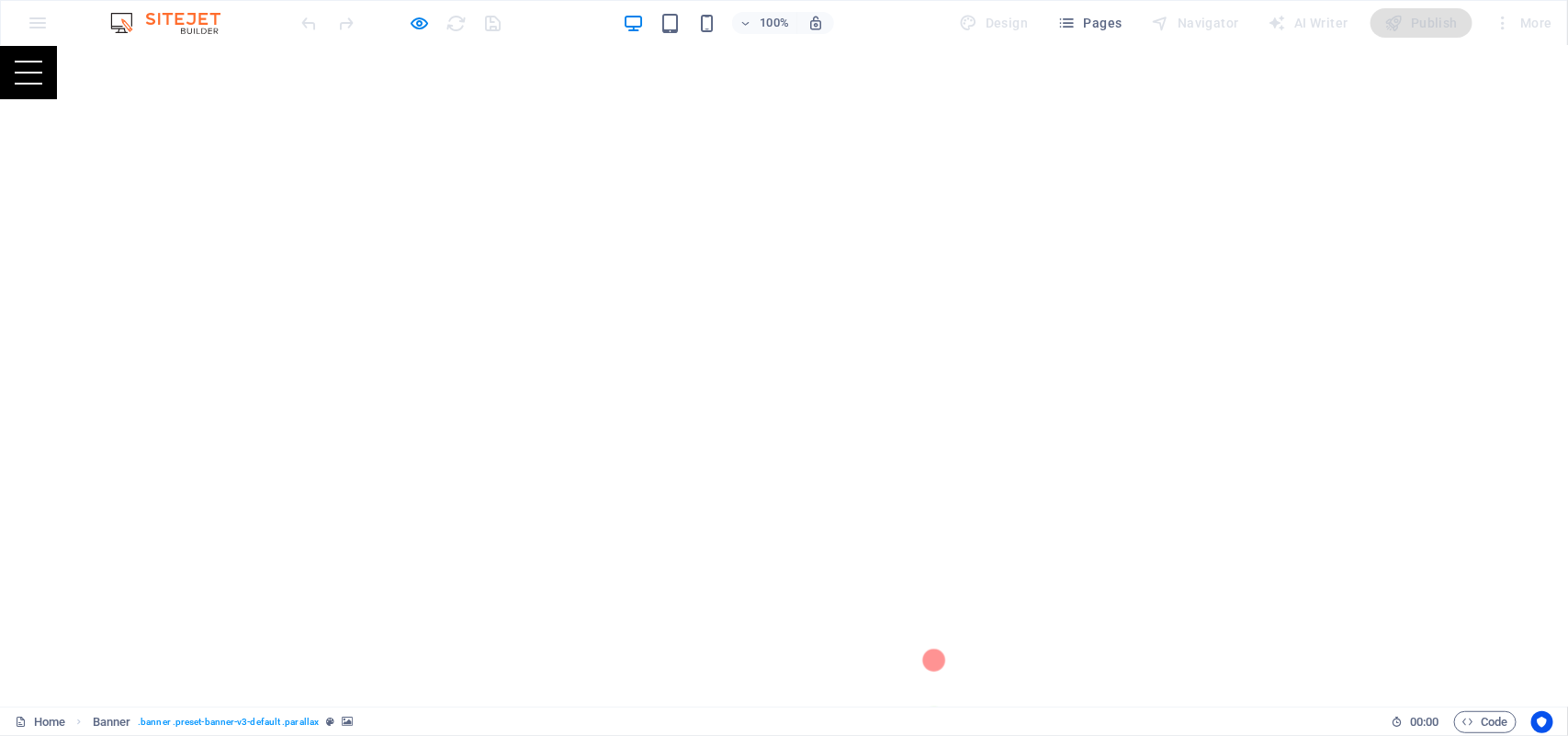 type 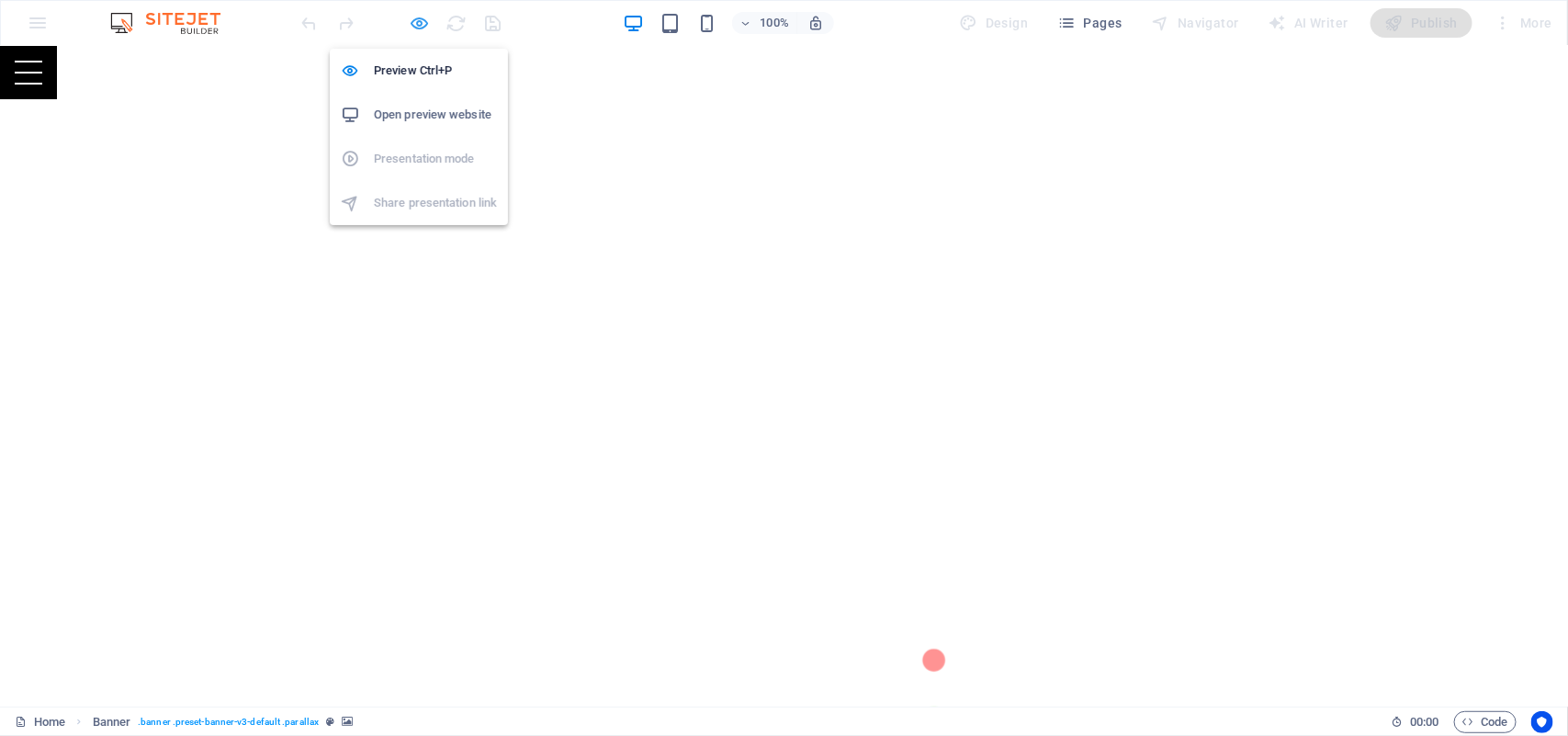 click at bounding box center [420, 23] 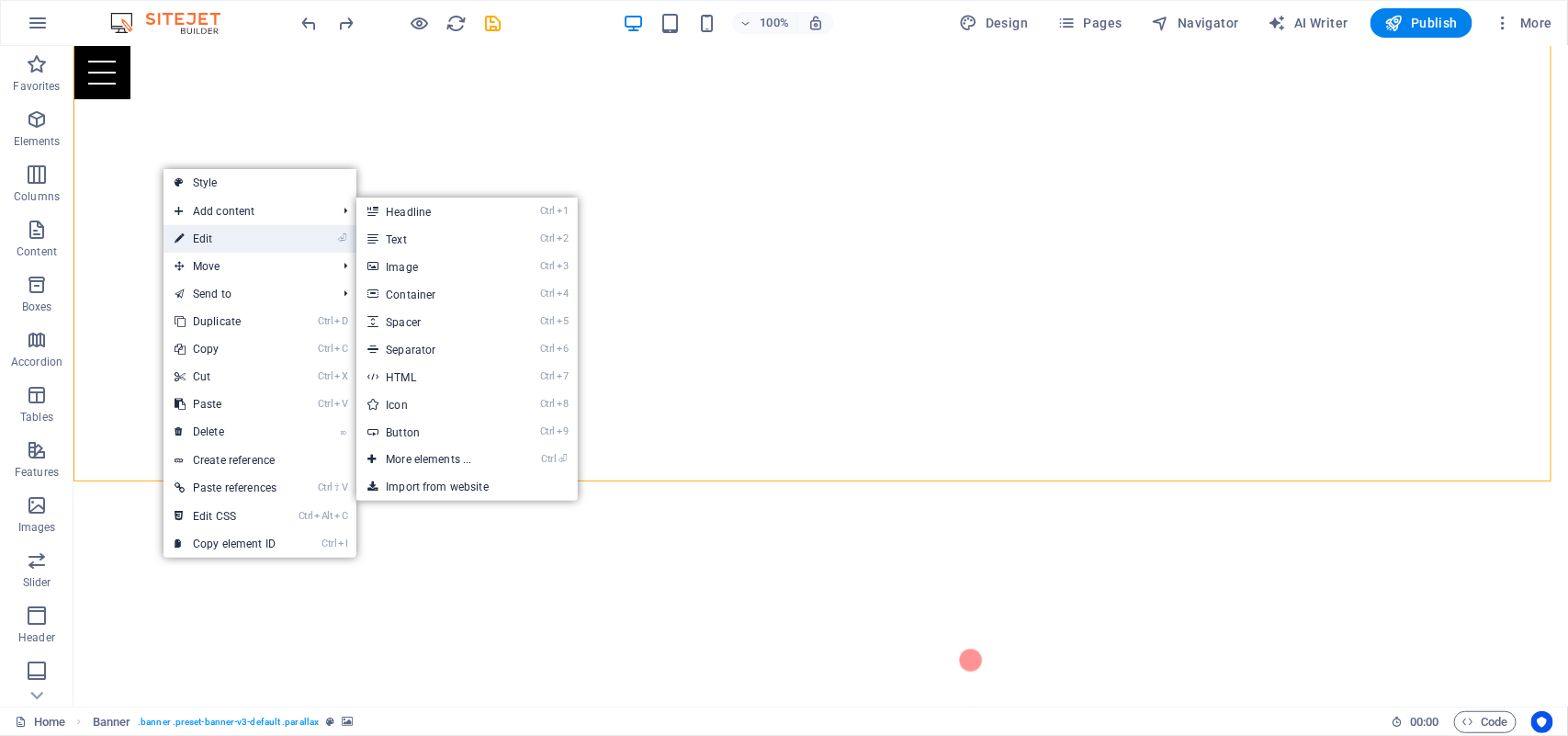 click on "⏎  Edit" at bounding box center [225, 239] 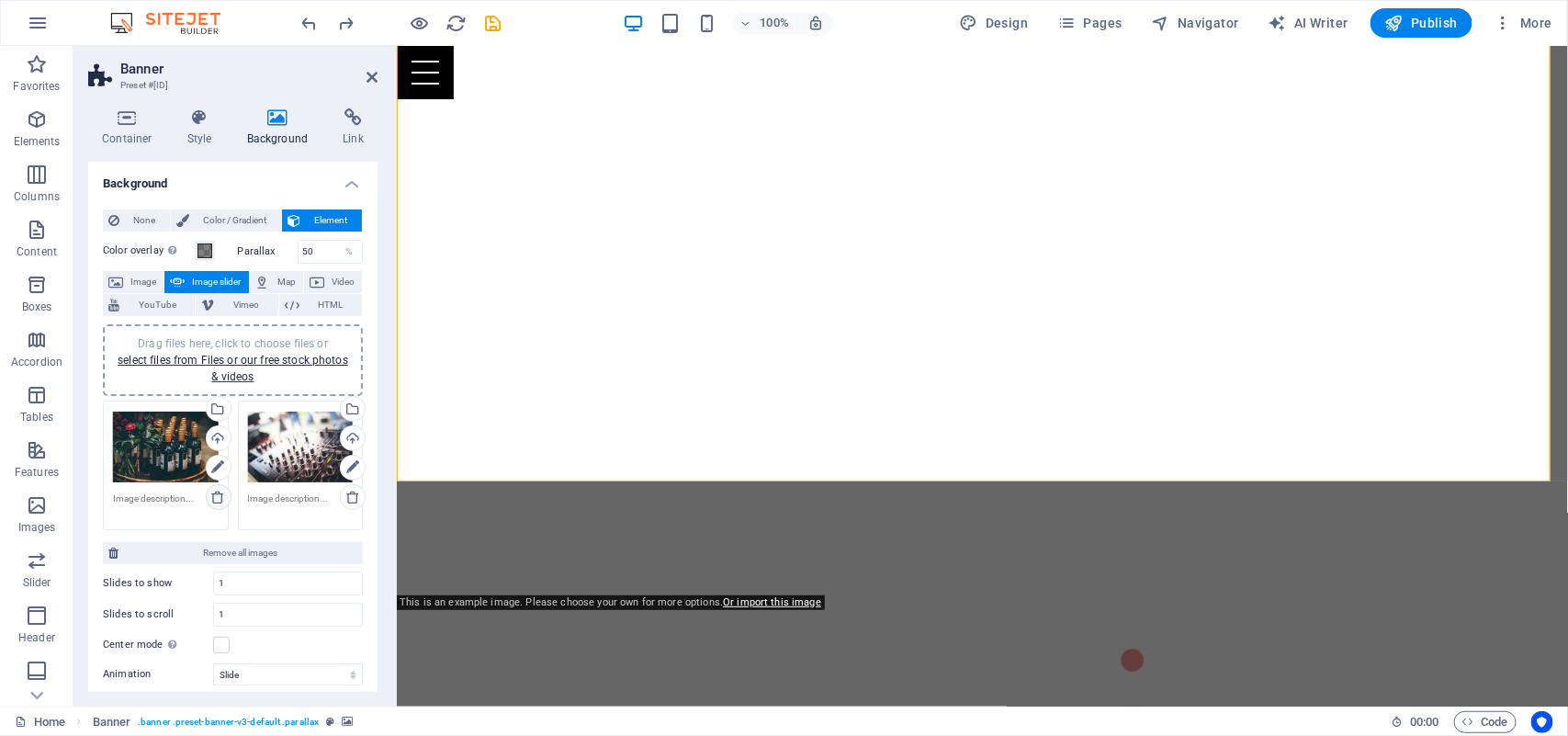click at bounding box center [218, 497] 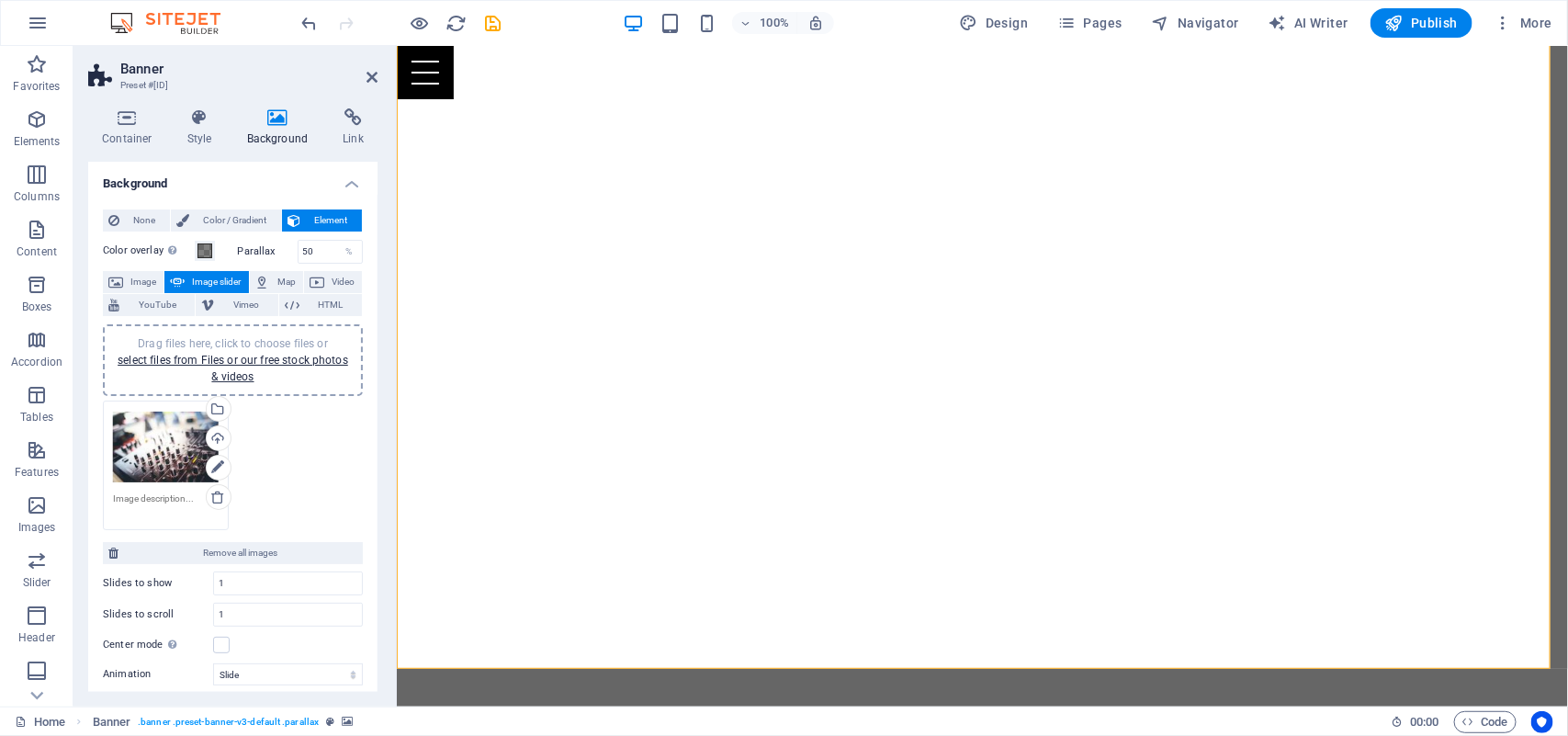 scroll, scrollTop: 0, scrollLeft: 0, axis: both 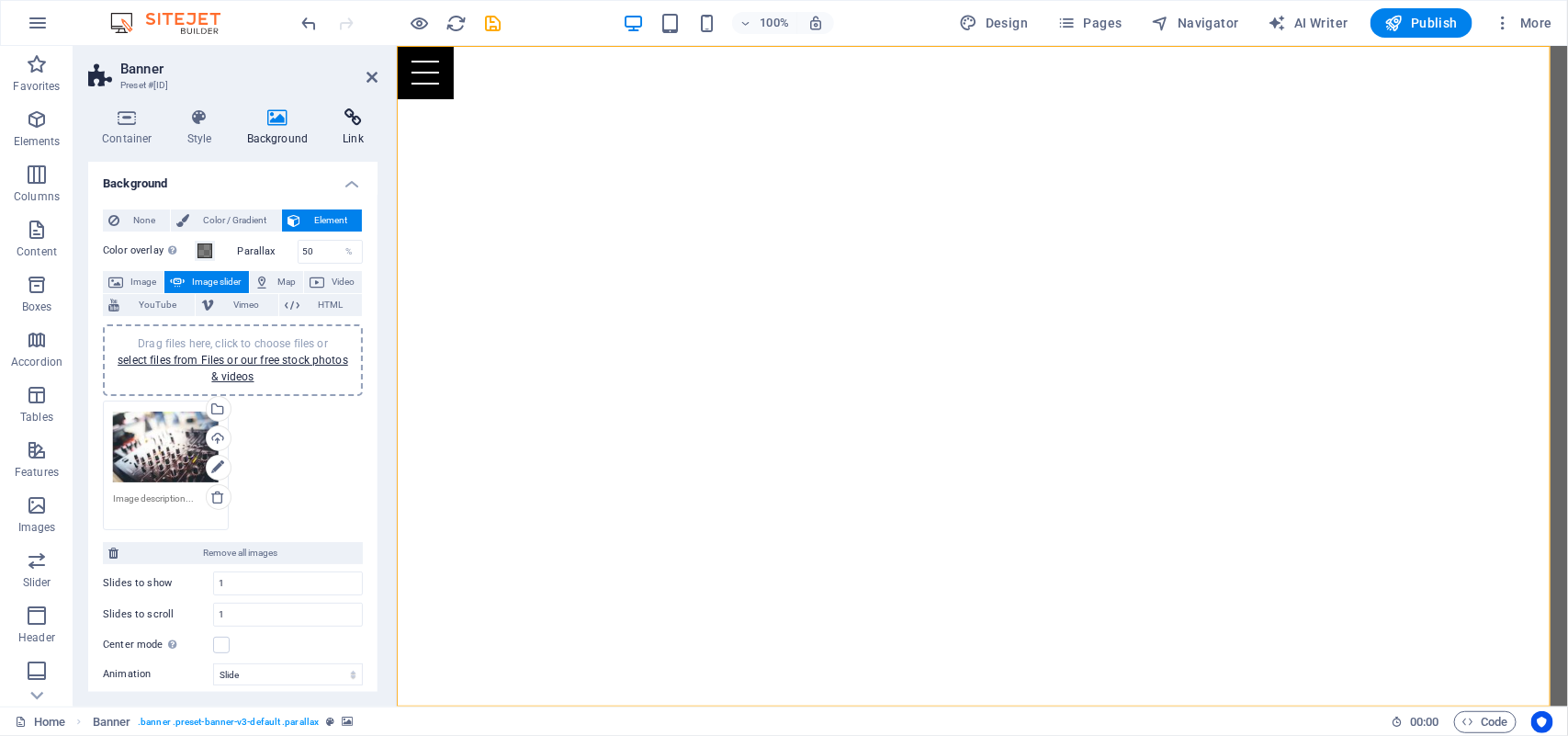 click at bounding box center [353, 118] 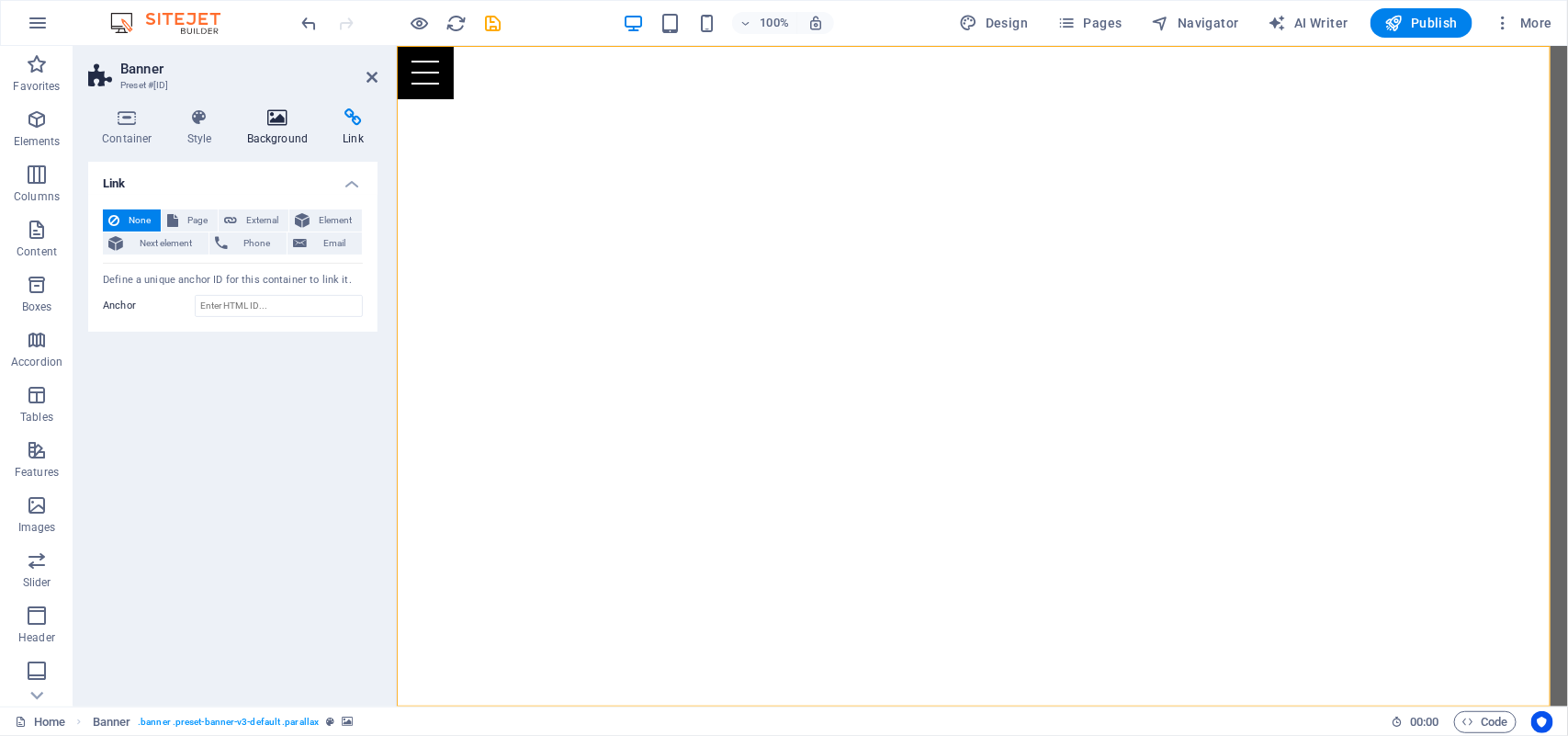 click at bounding box center (277, 118) 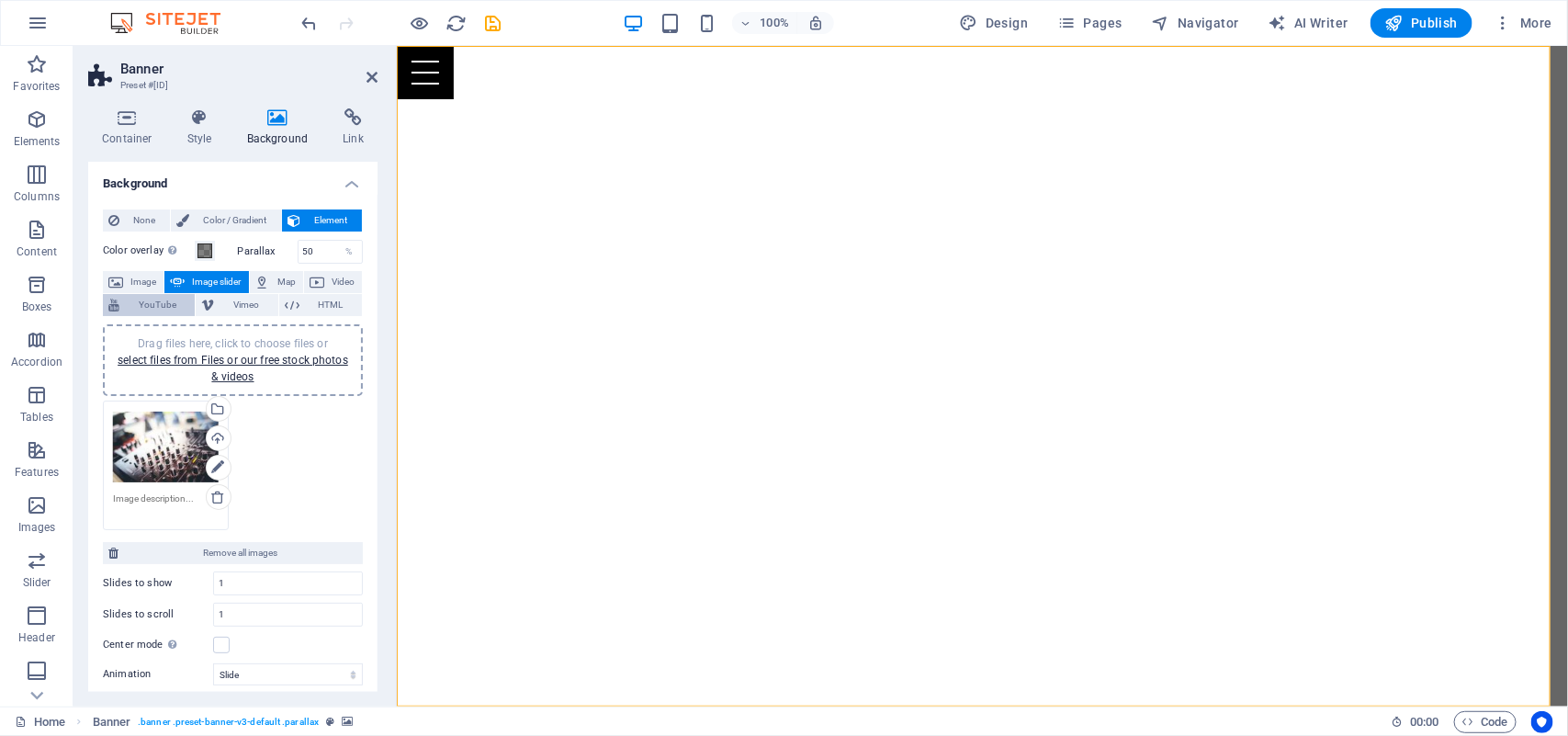 click on "YouTube" at bounding box center [157, 305] 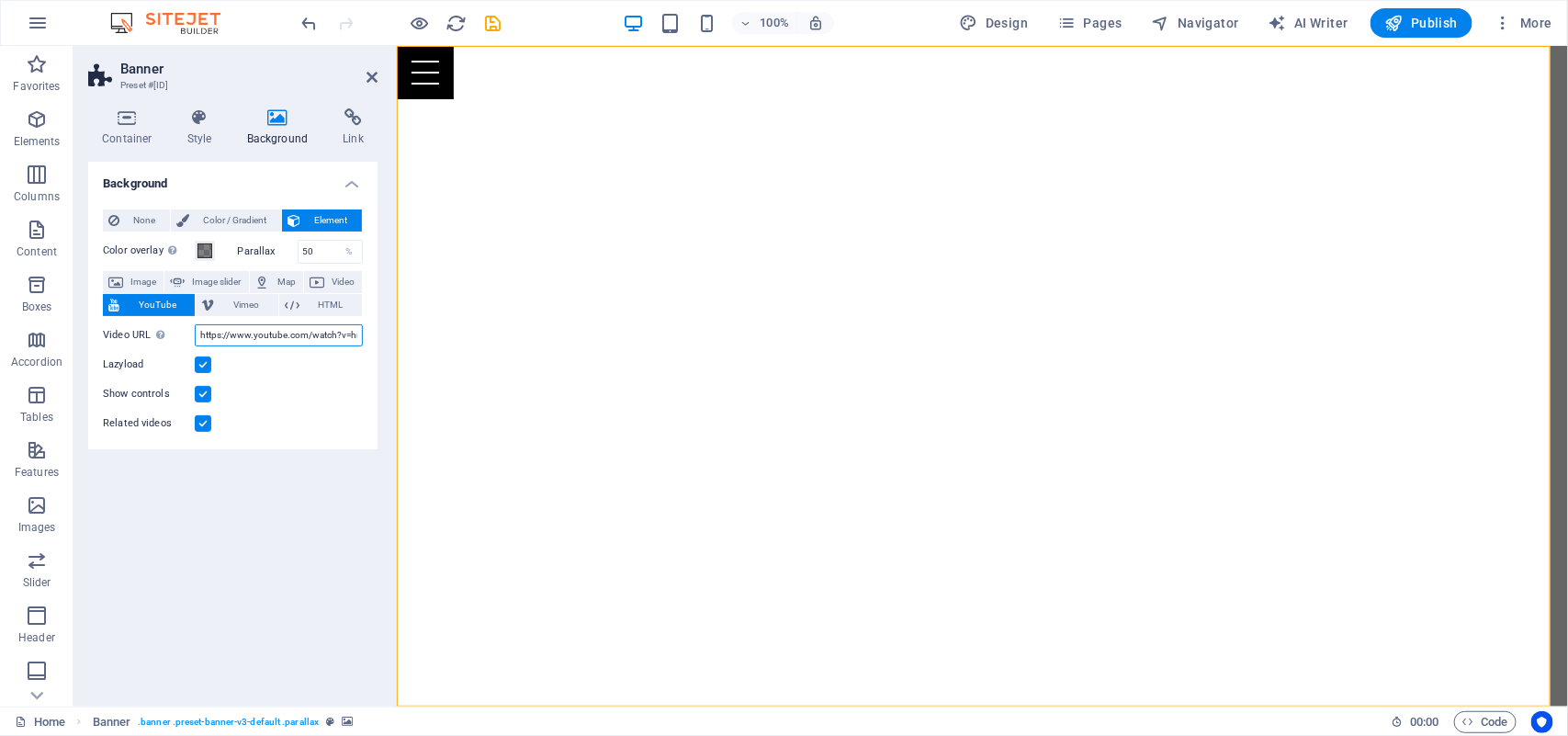 click on "https://www.youtube.com/watch?v=hnoviHgPHkY" at bounding box center (278, 335) 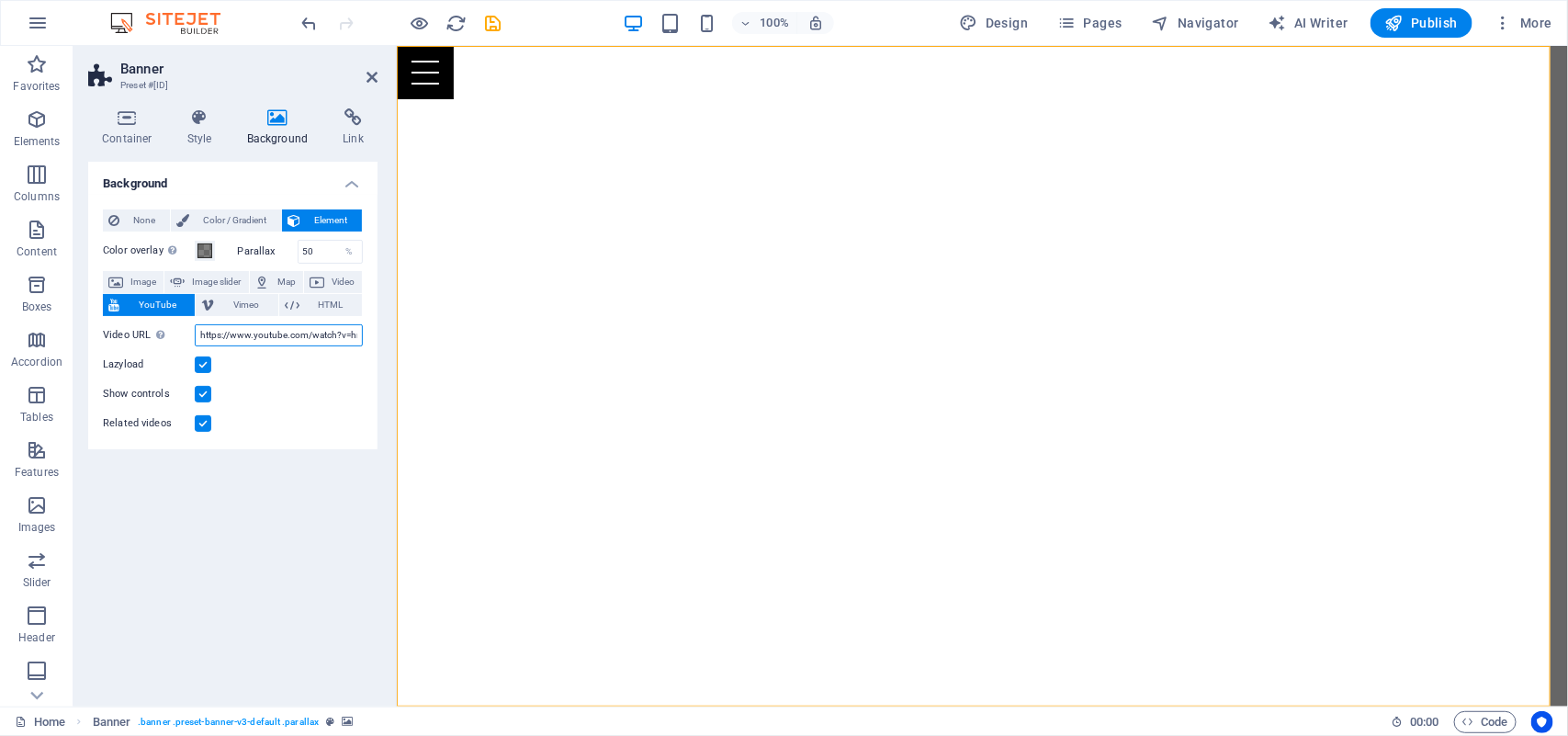 scroll, scrollTop: 0, scrollLeft: 48, axis: horizontal 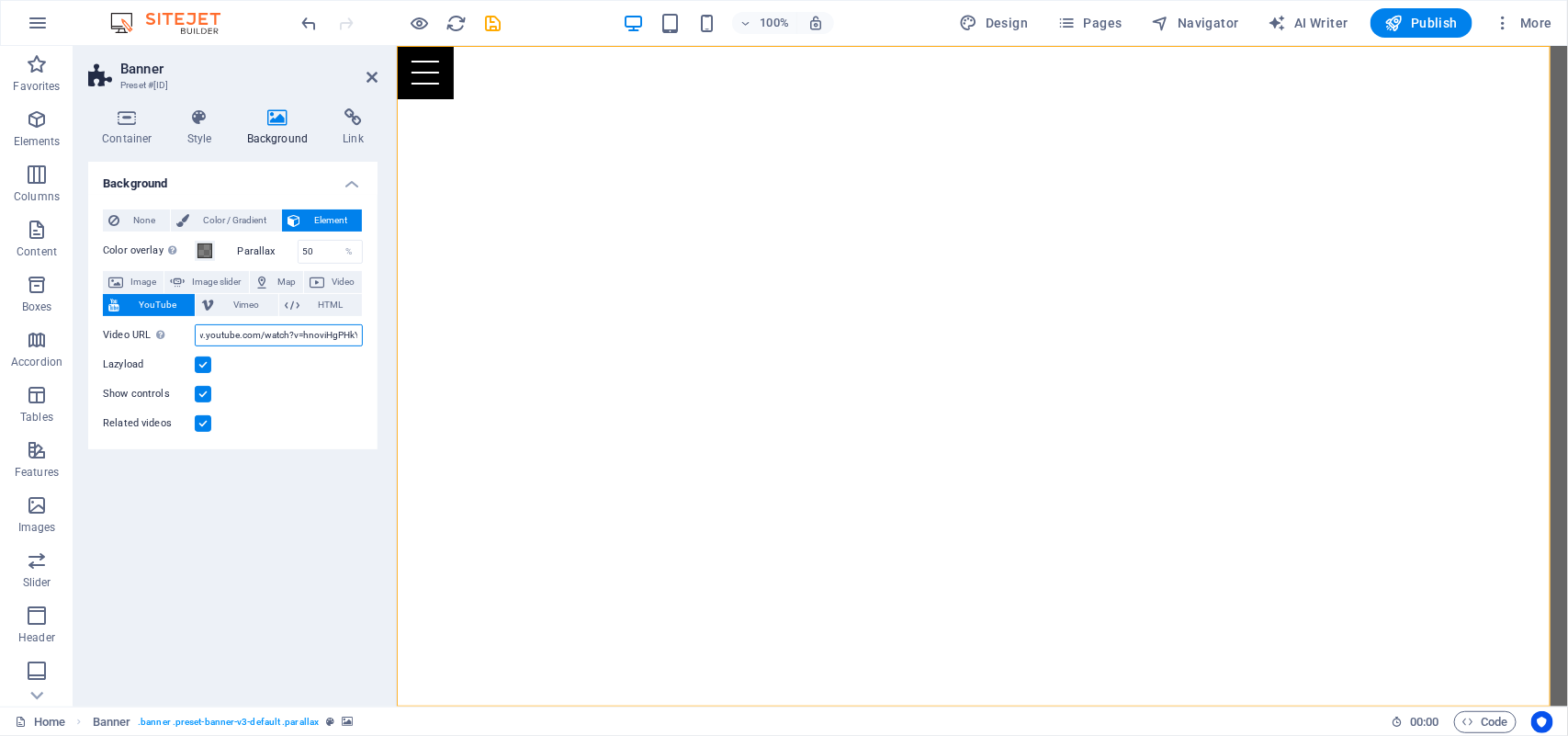 drag, startPoint x: 593, startPoint y: 380, endPoint x: 406, endPoint y: 342, distance: 190.82191 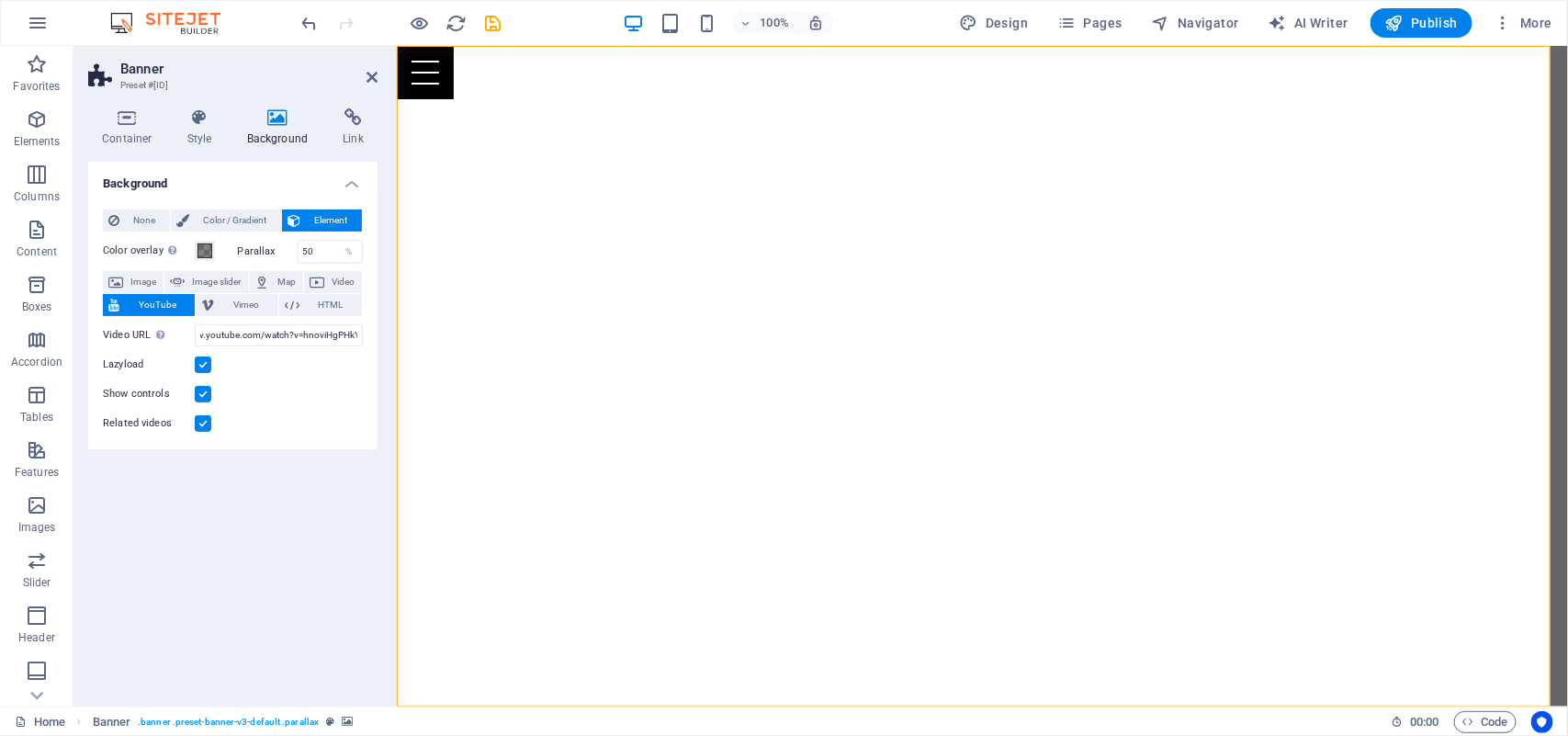 scroll, scrollTop: 0, scrollLeft: 0, axis: both 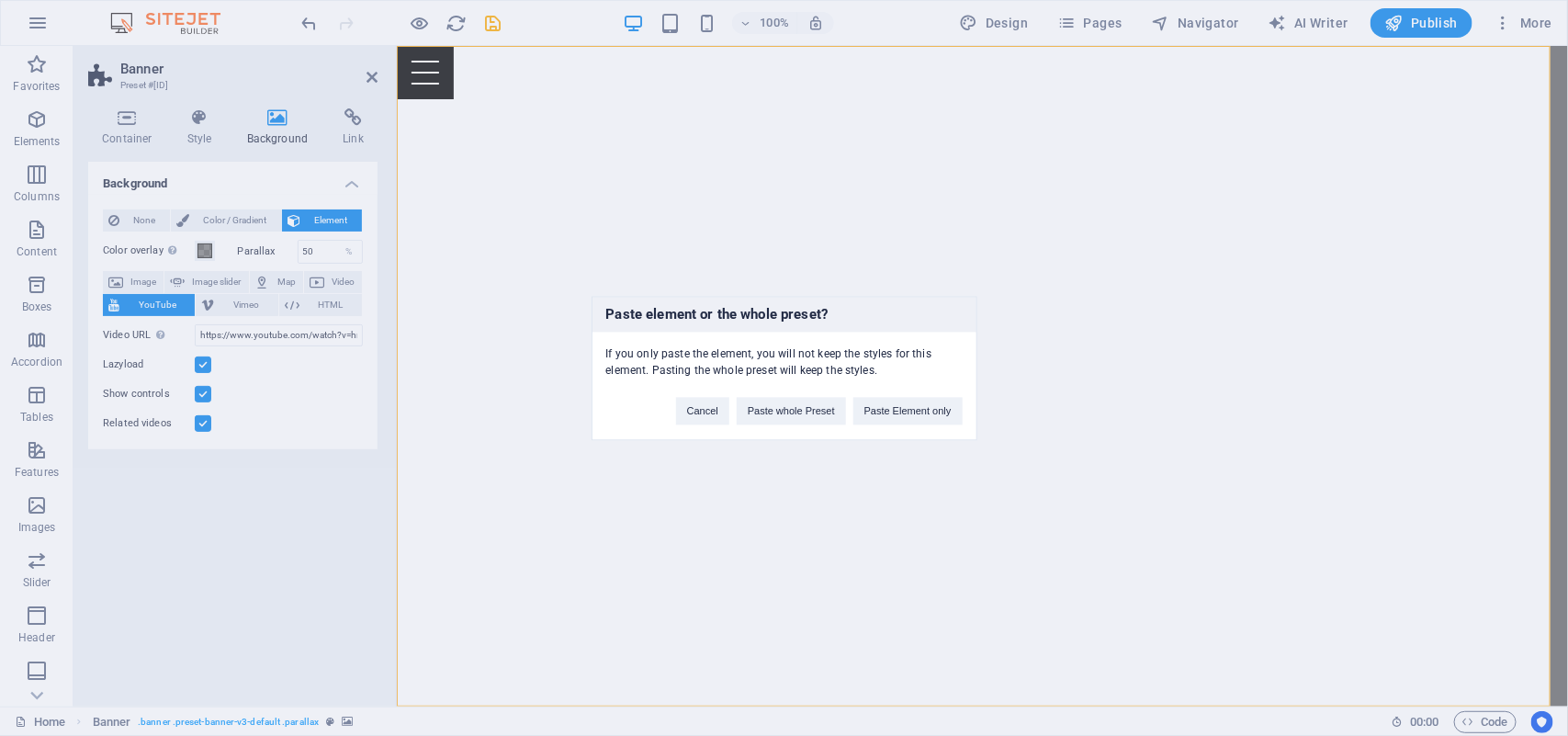 type 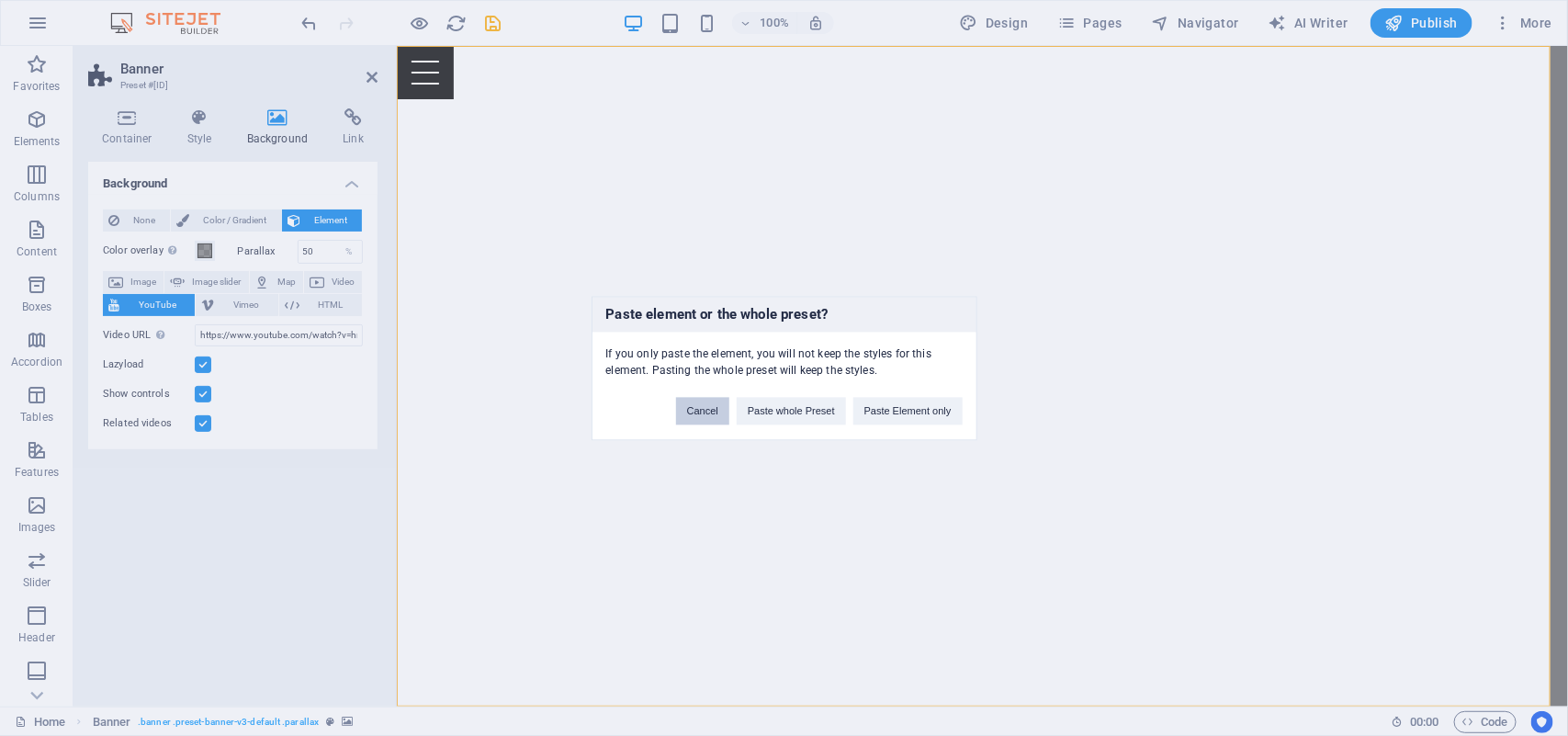 click on "Cancel" at bounding box center (703, 411) 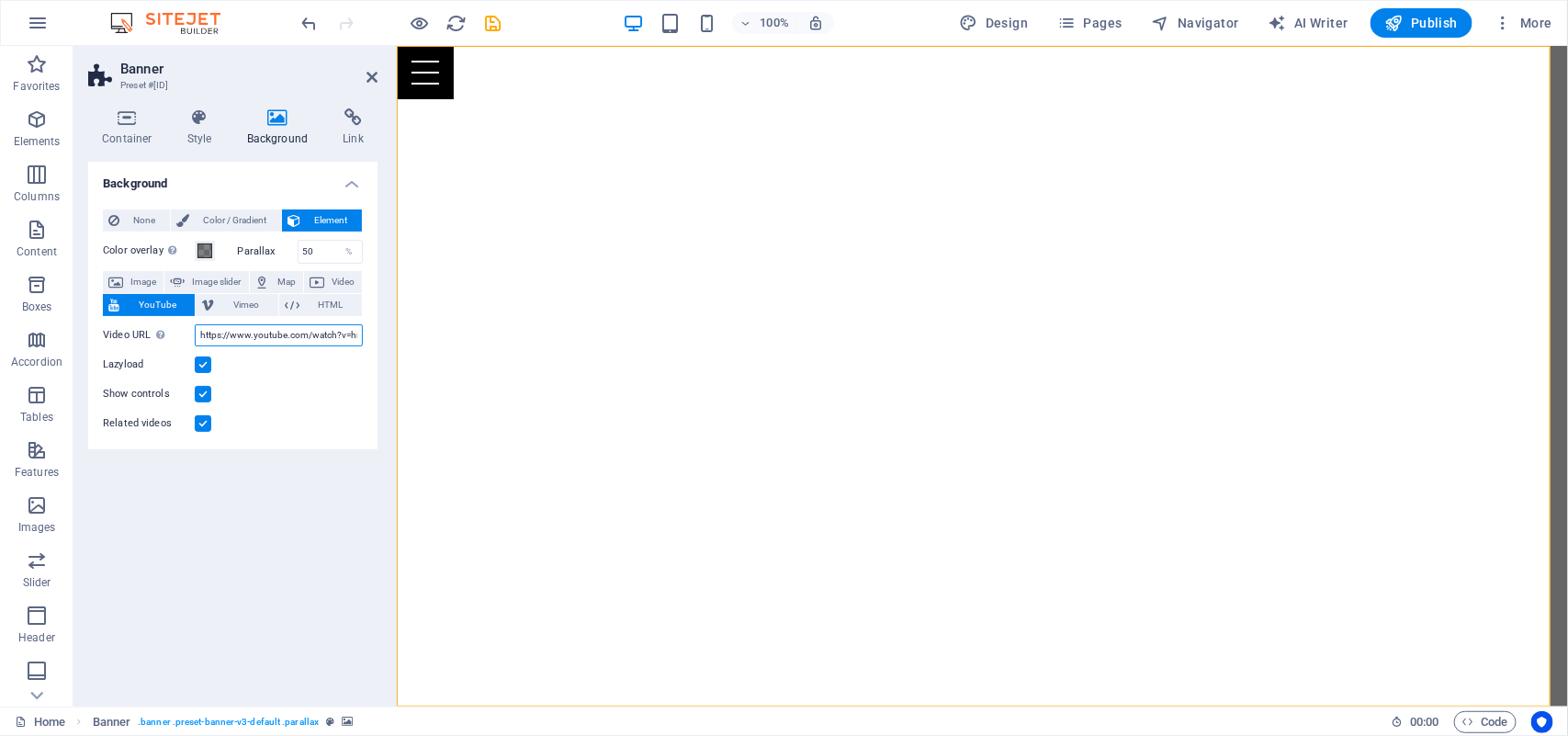 click on "https://www.youtube.com/watch?v=hnoviHgPHkY" at bounding box center (278, 335) 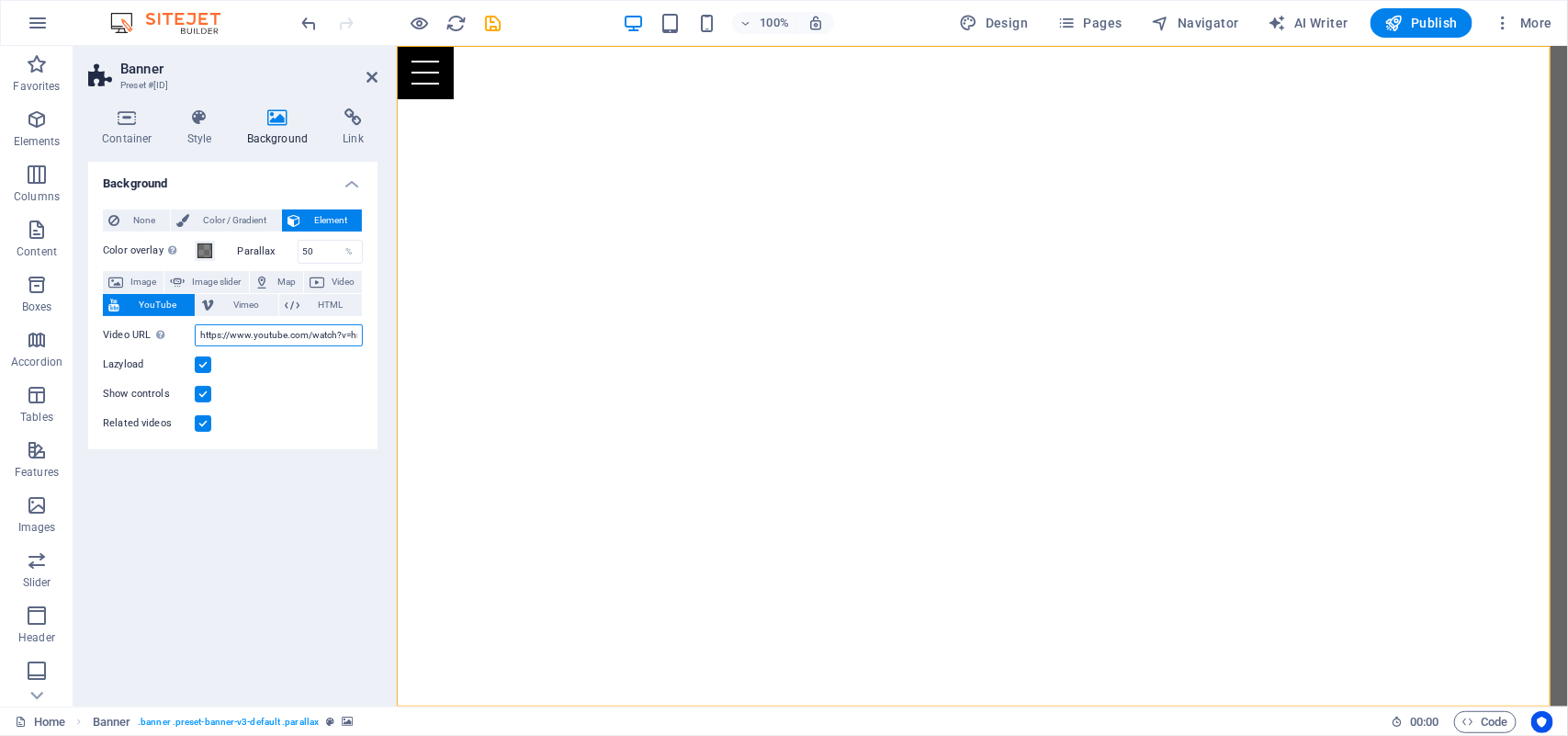 scroll, scrollTop: 0, scrollLeft: 48, axis: horizontal 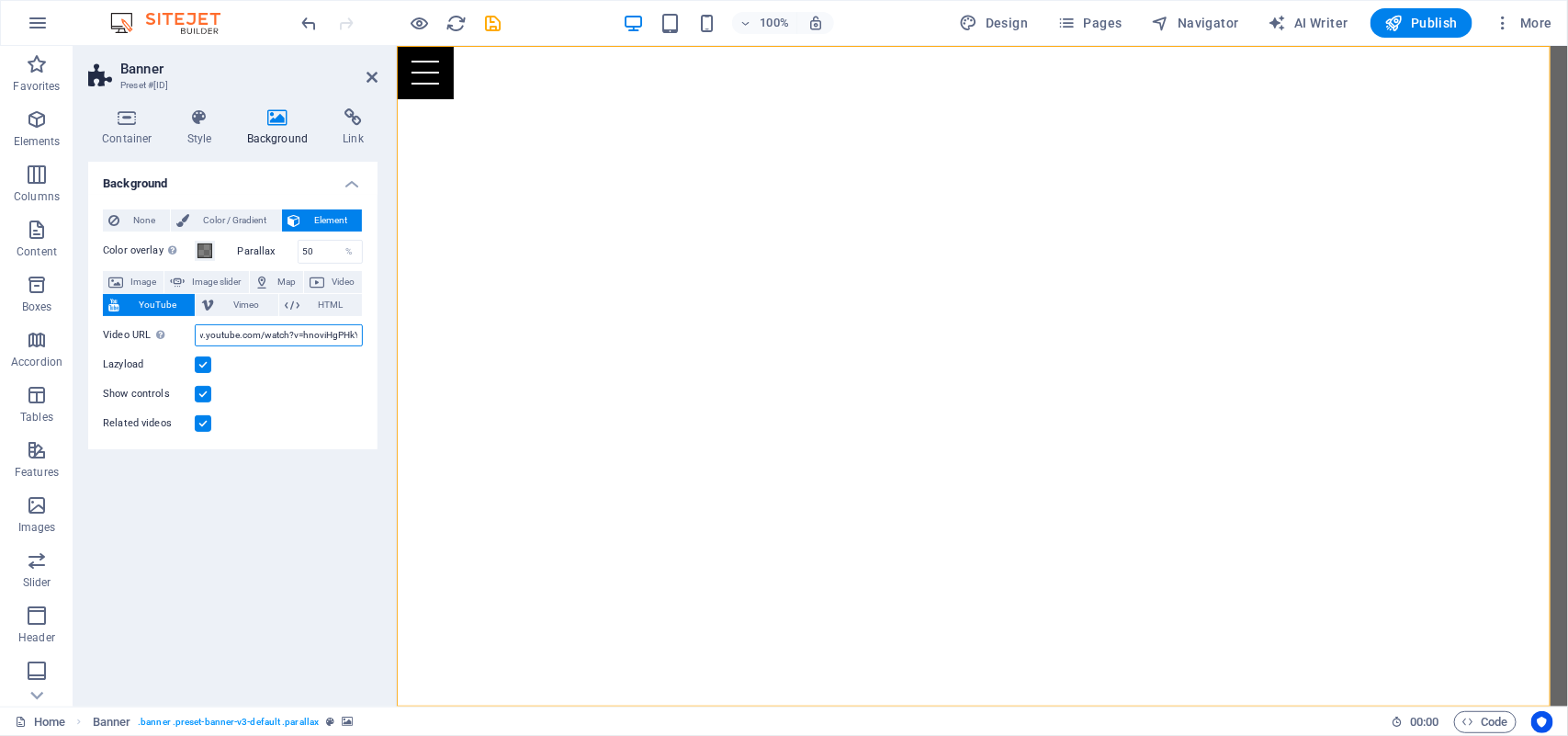 drag, startPoint x: 637, startPoint y: 378, endPoint x: 399, endPoint y: 339, distance: 241.17421 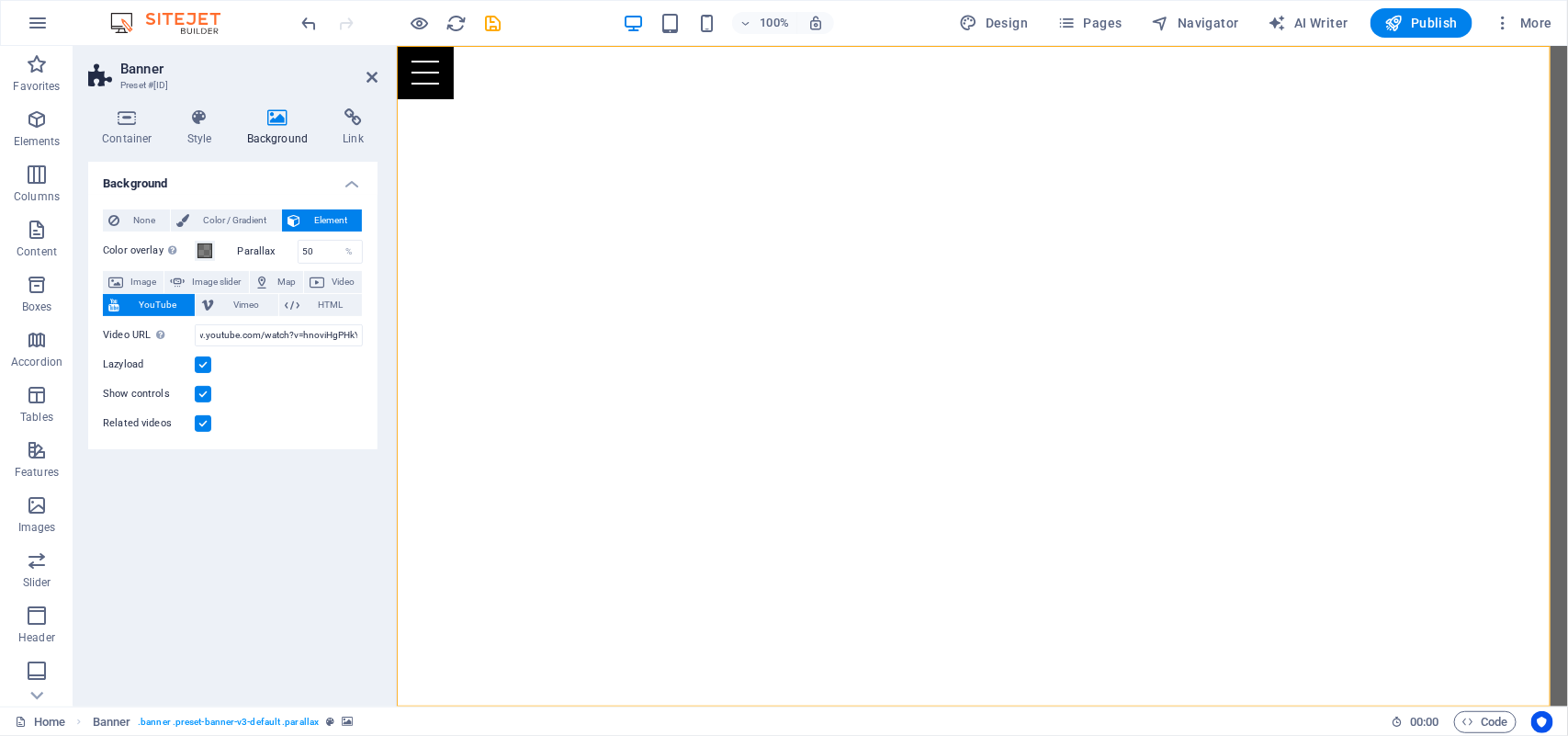 scroll, scrollTop: 0, scrollLeft: 0, axis: both 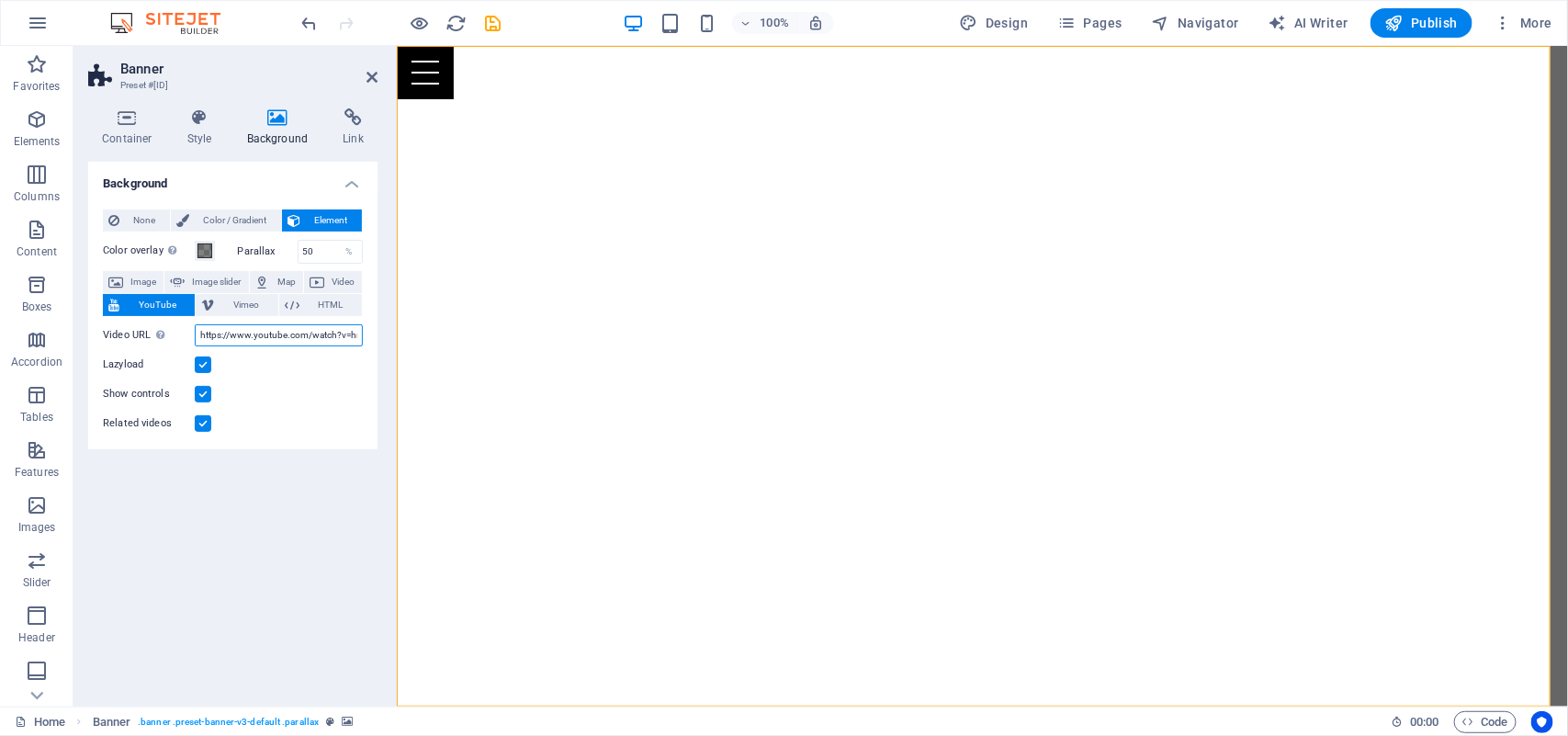 paste on "FH1gh0xAYwU" 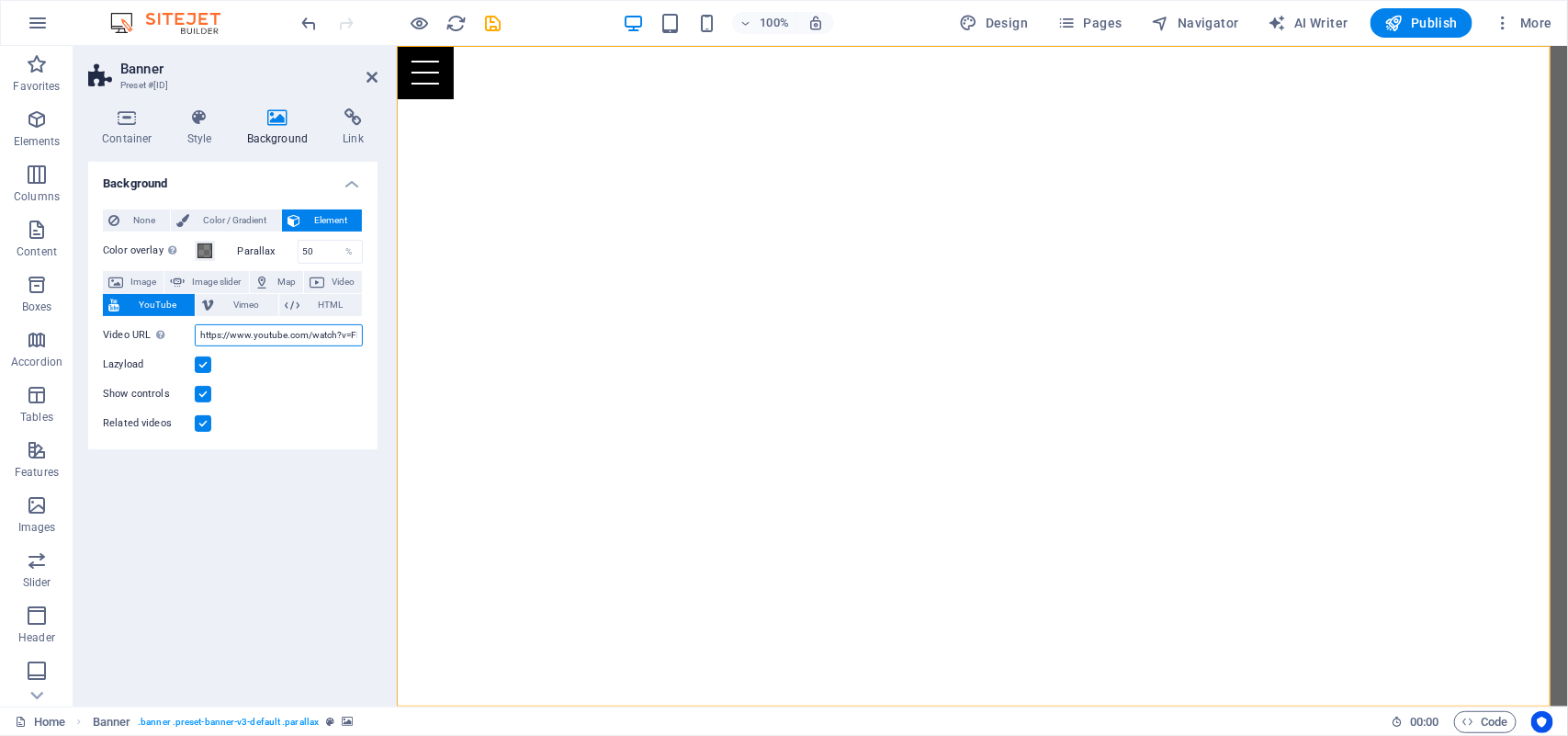 scroll, scrollTop: 0, scrollLeft: 51, axis: horizontal 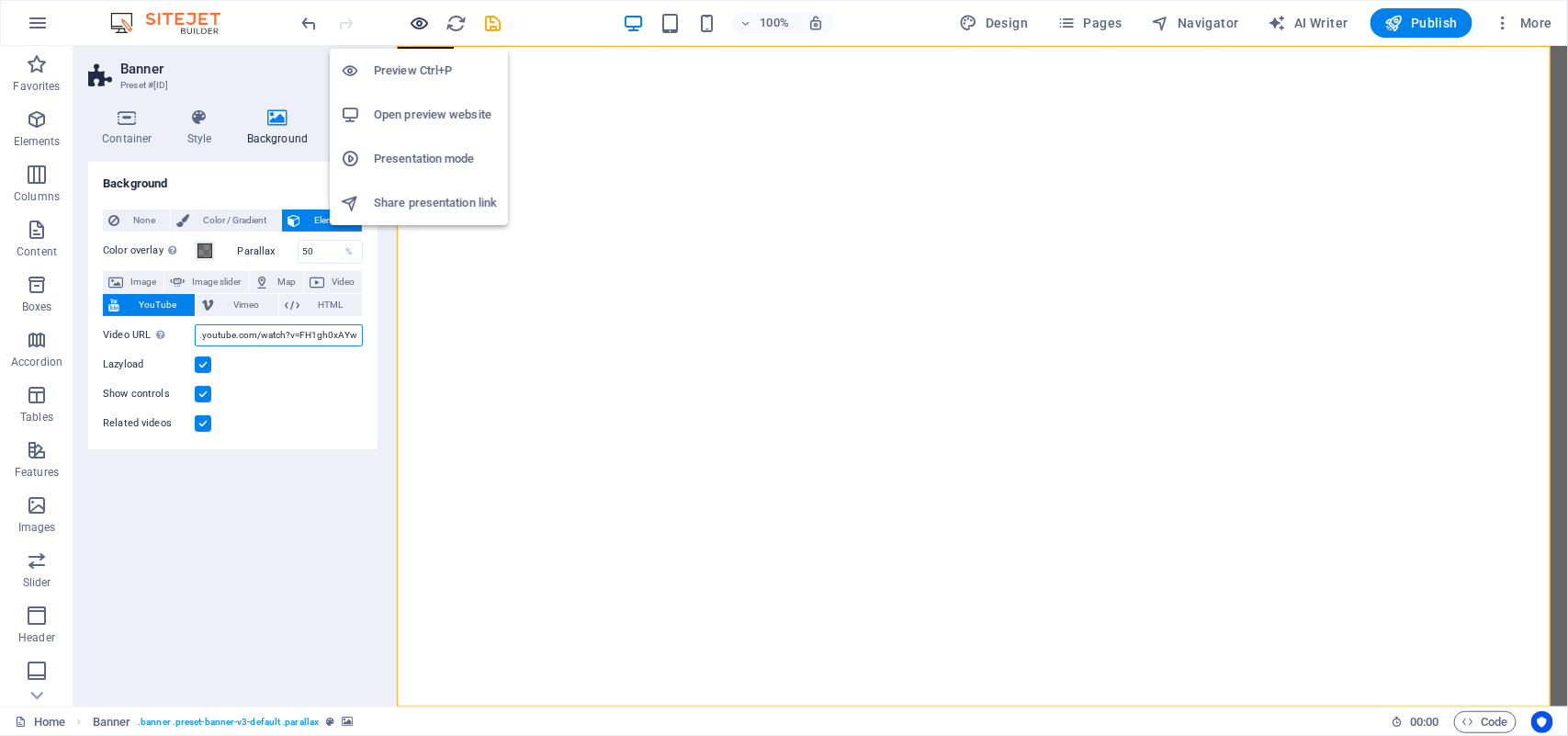 type on "https://www.youtube.com/watch?v=FH1gh0xAYwU" 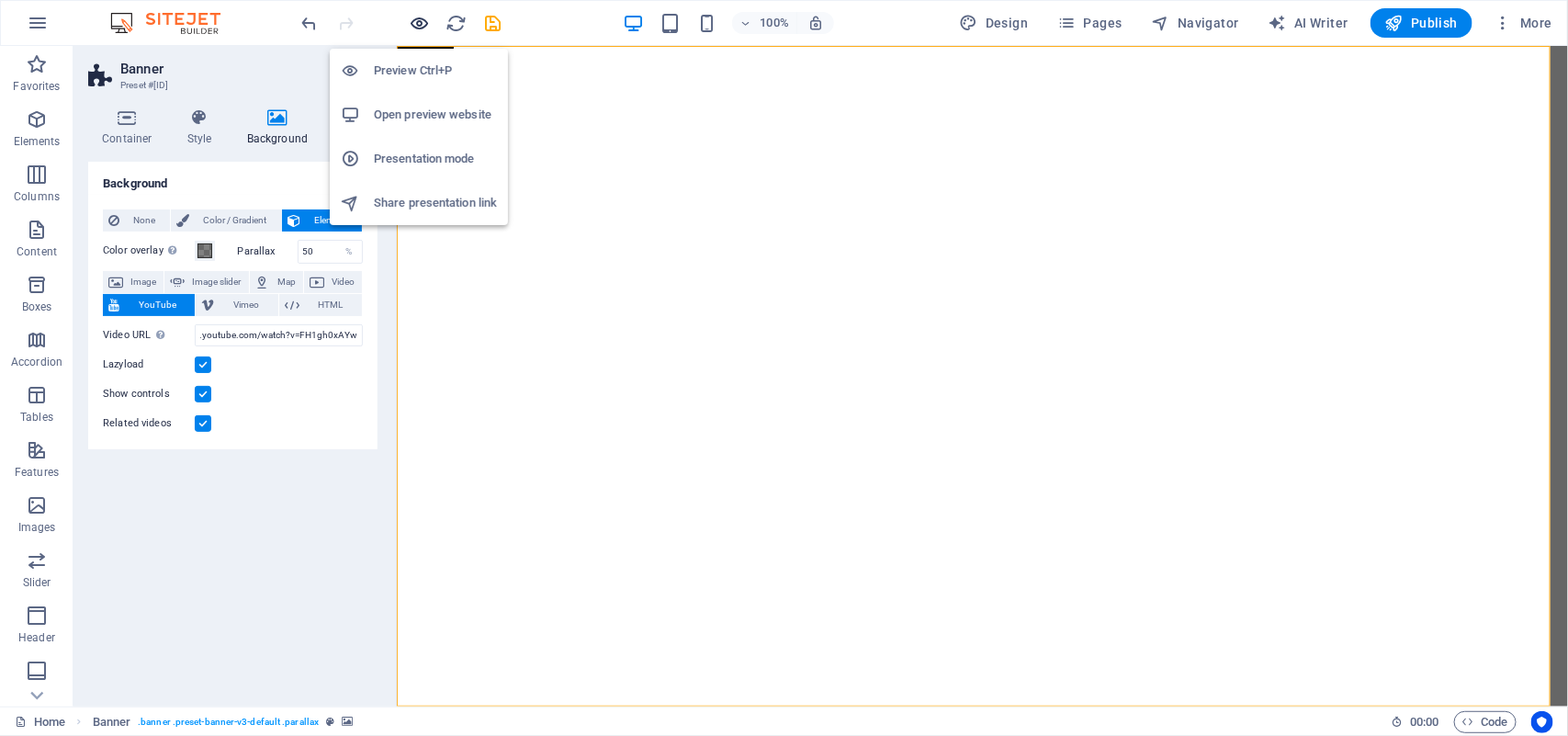 scroll, scrollTop: 0, scrollLeft: 0, axis: both 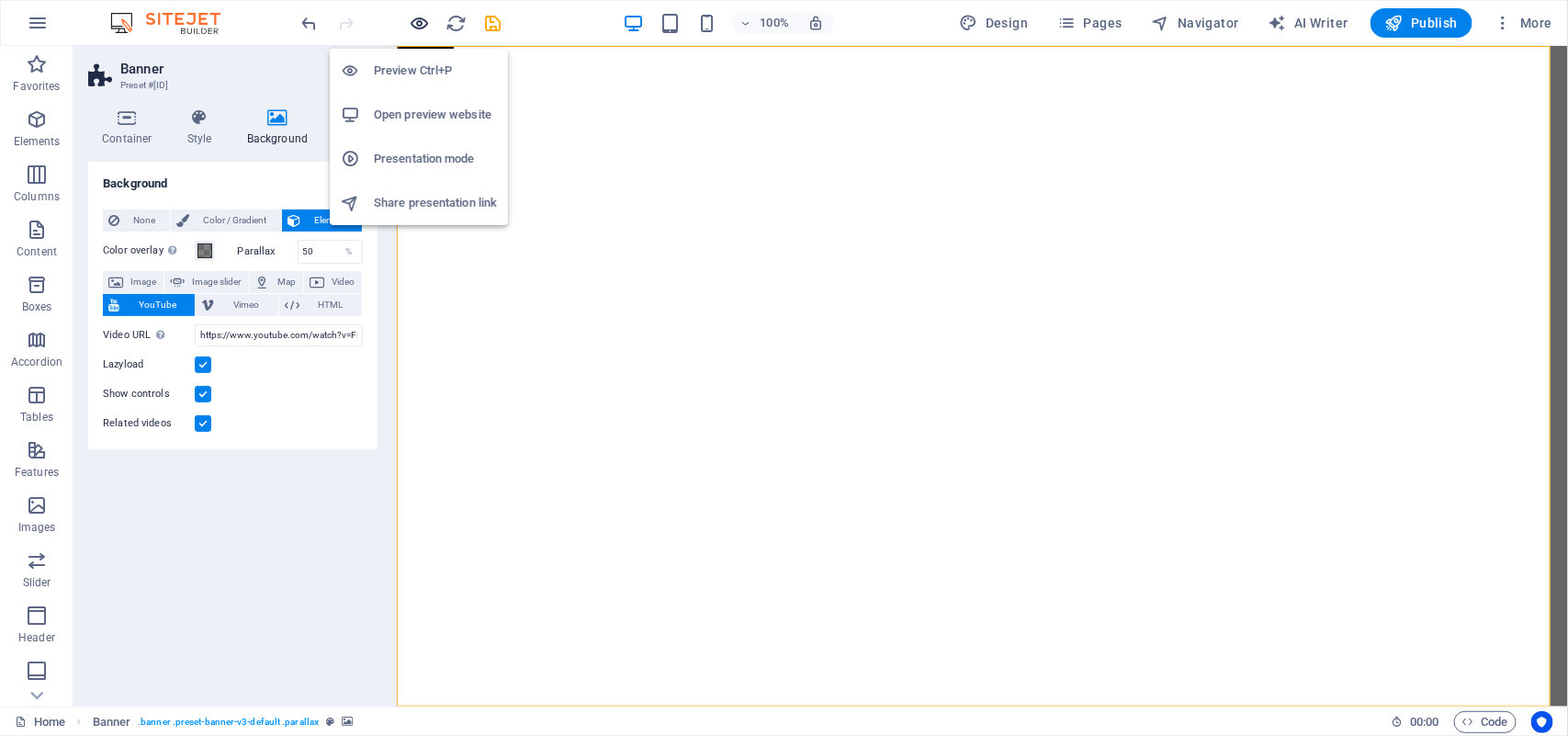click at bounding box center [420, 23] 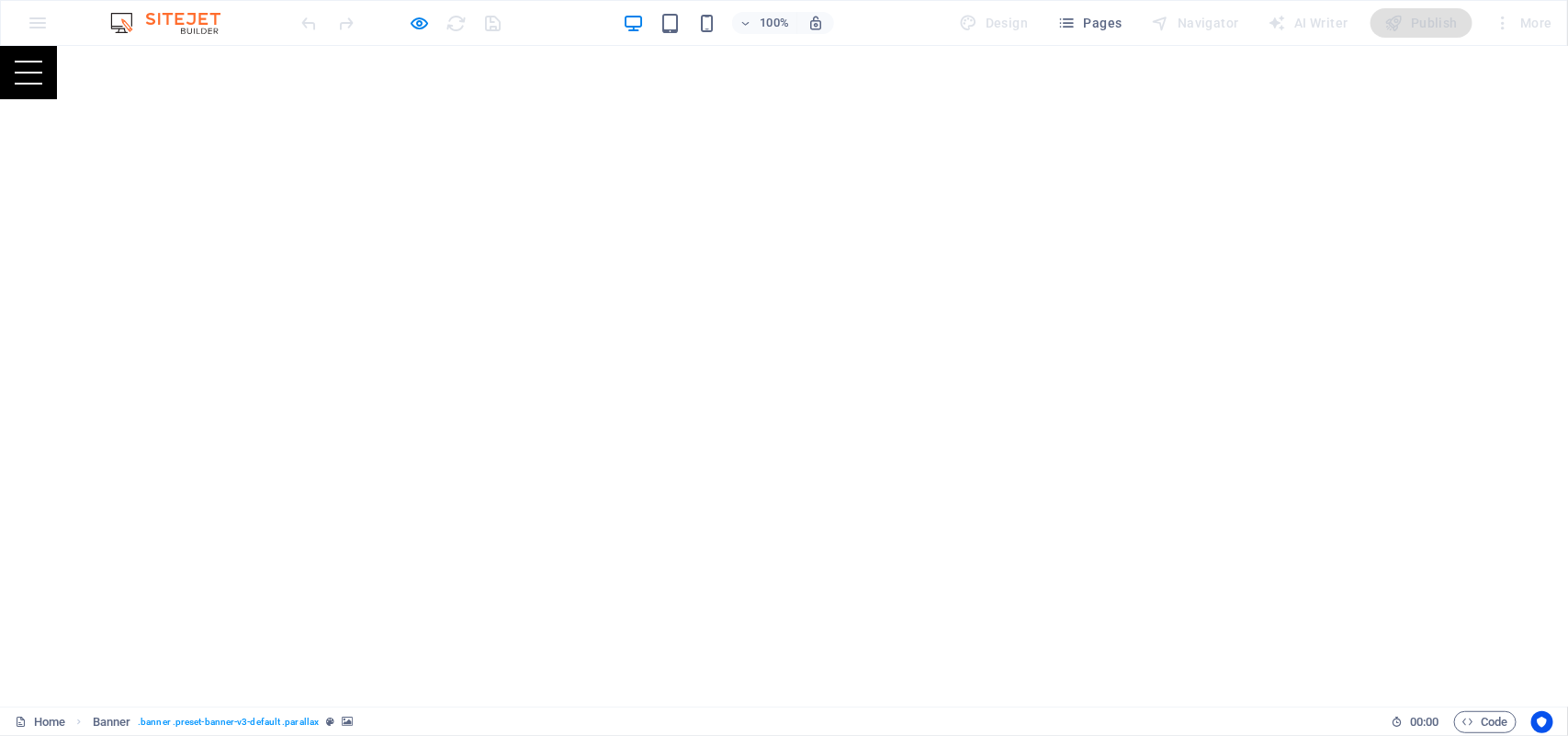 click at bounding box center [784, 936] 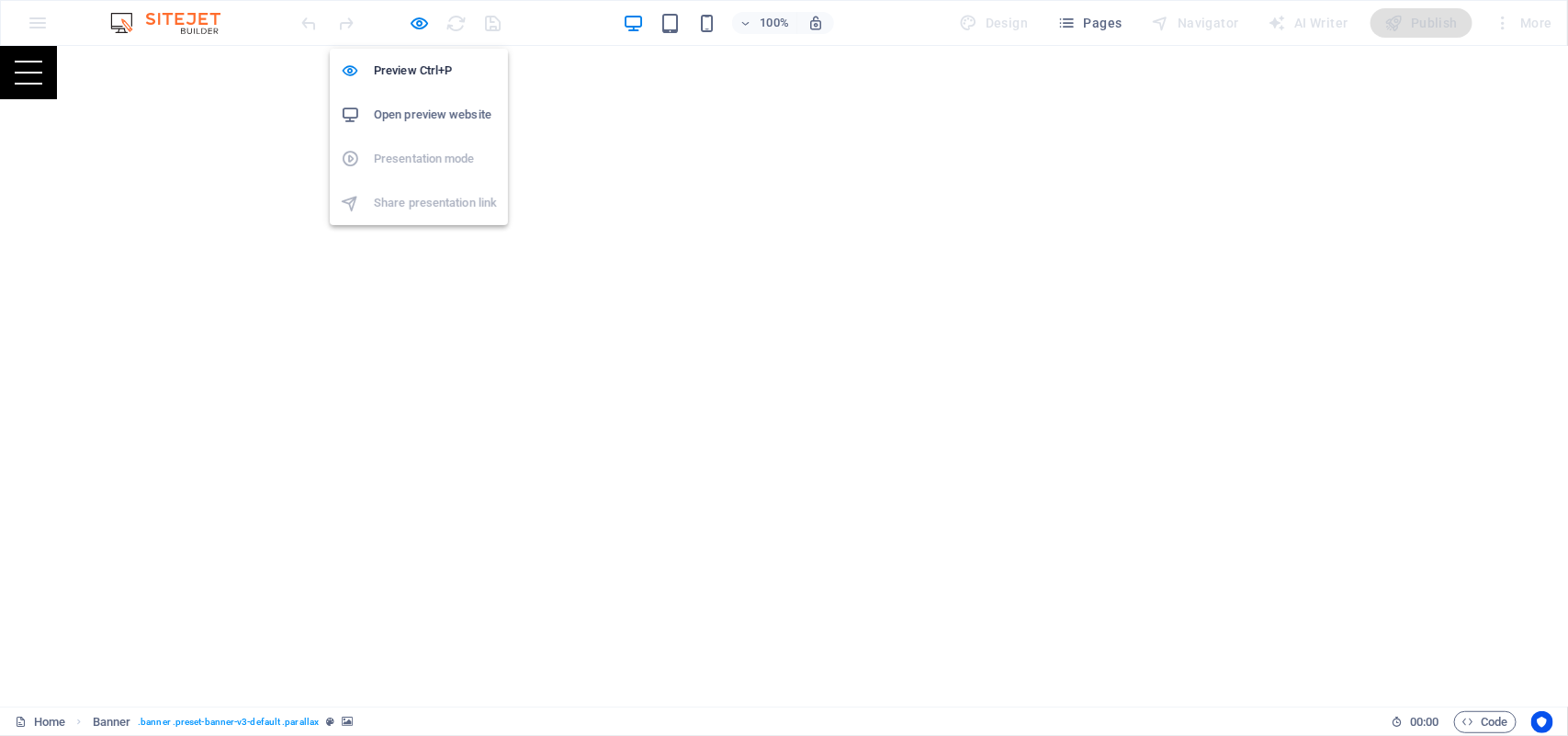 click on "Open preview website" at bounding box center [435, 115] 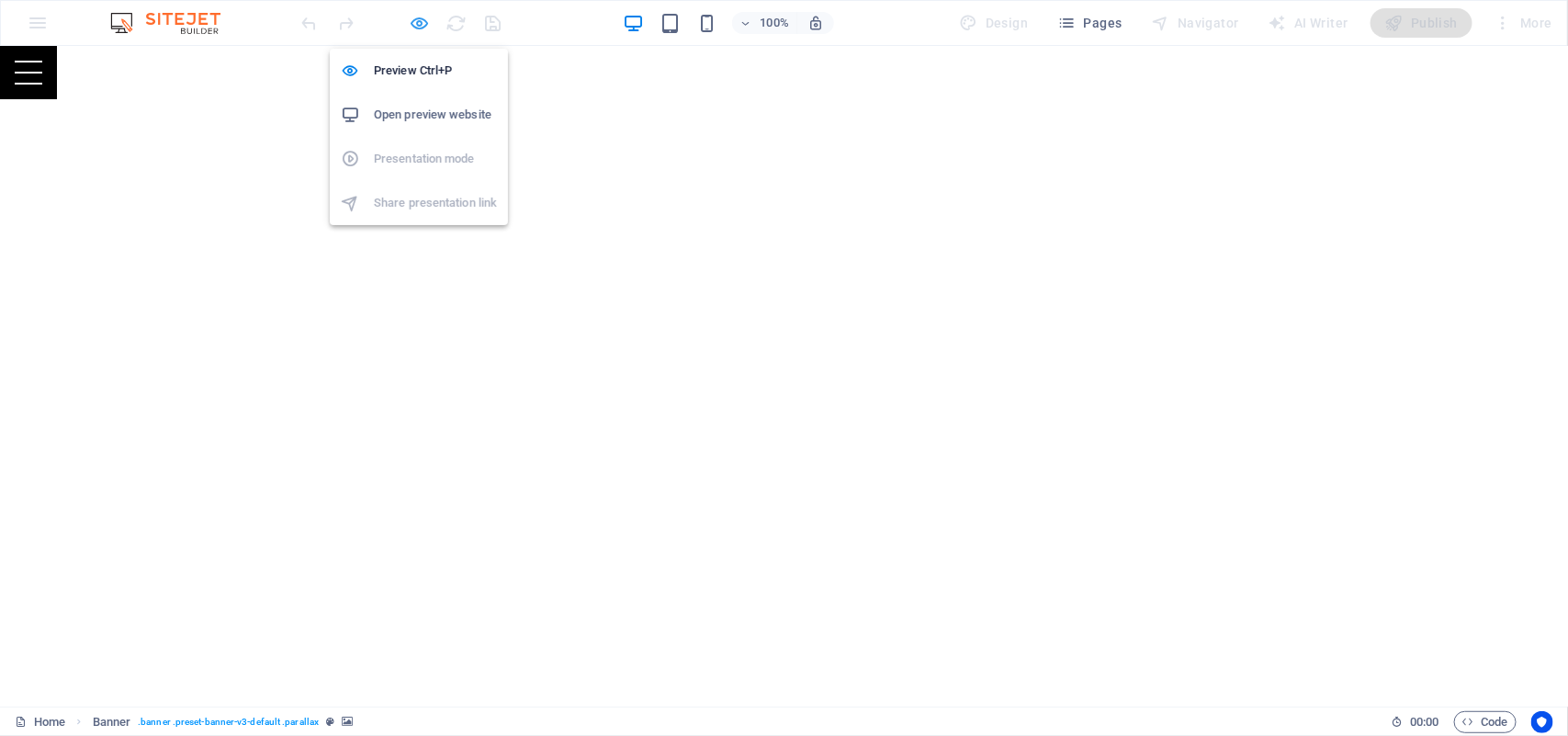 click at bounding box center [420, 23] 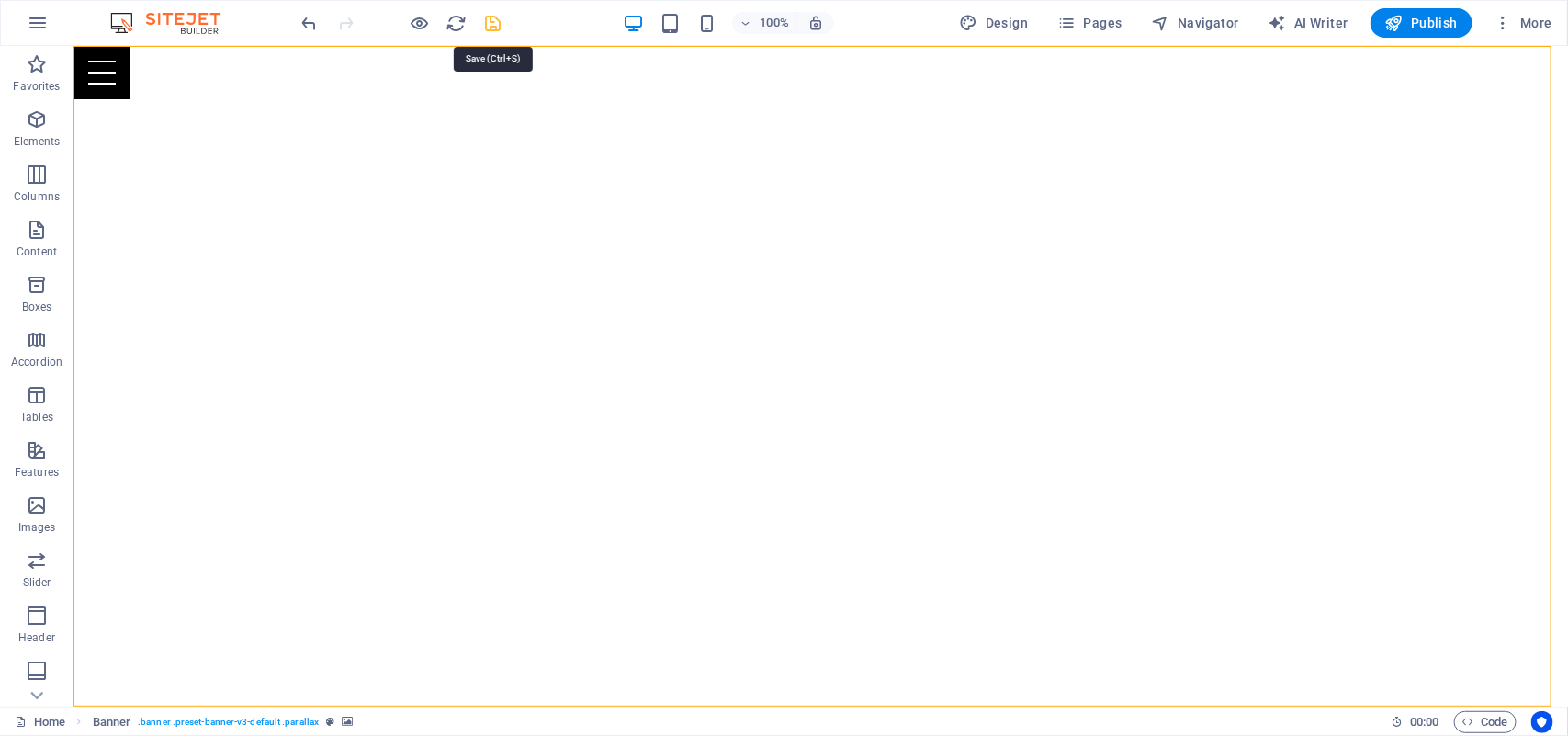 click at bounding box center (493, 23) 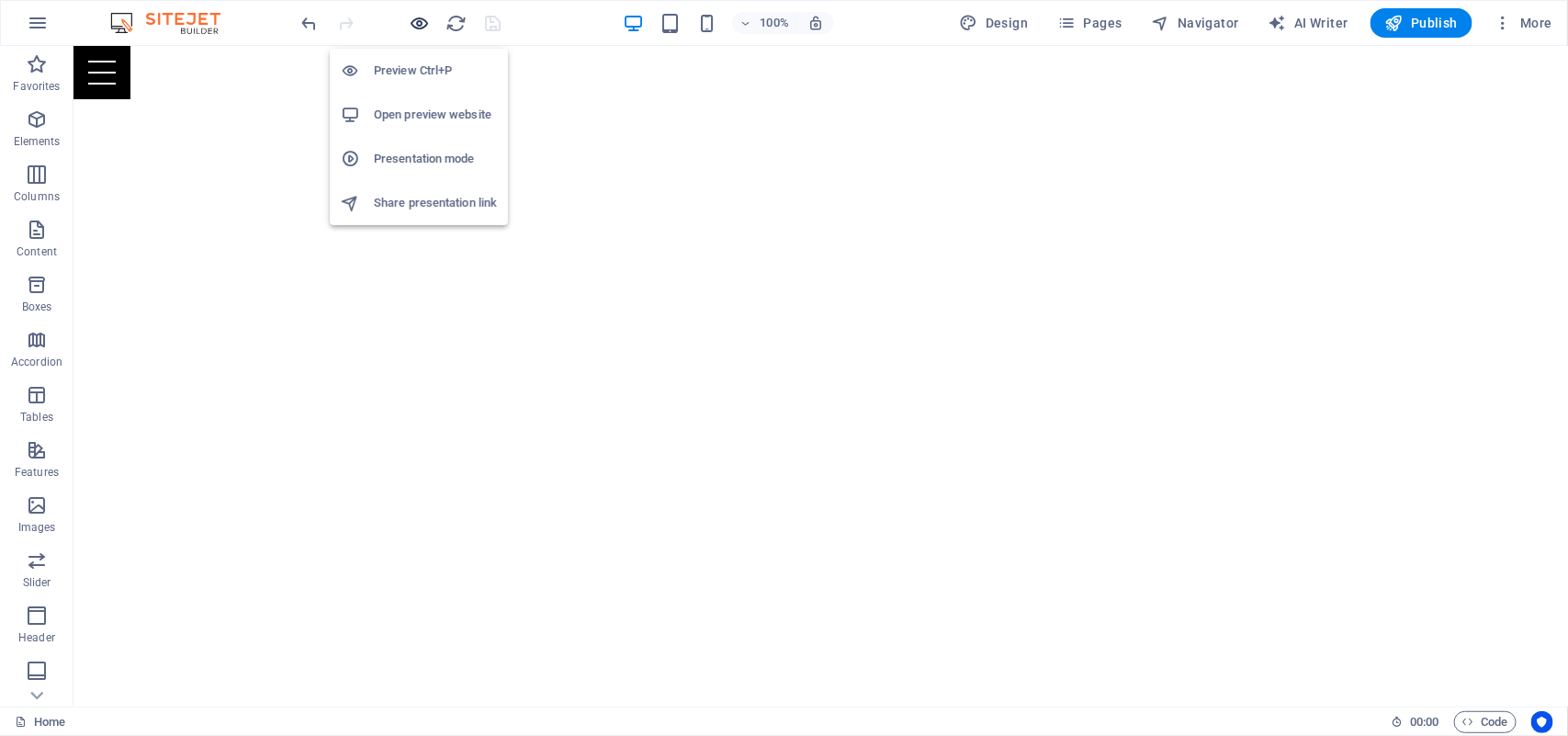 click at bounding box center (420, 23) 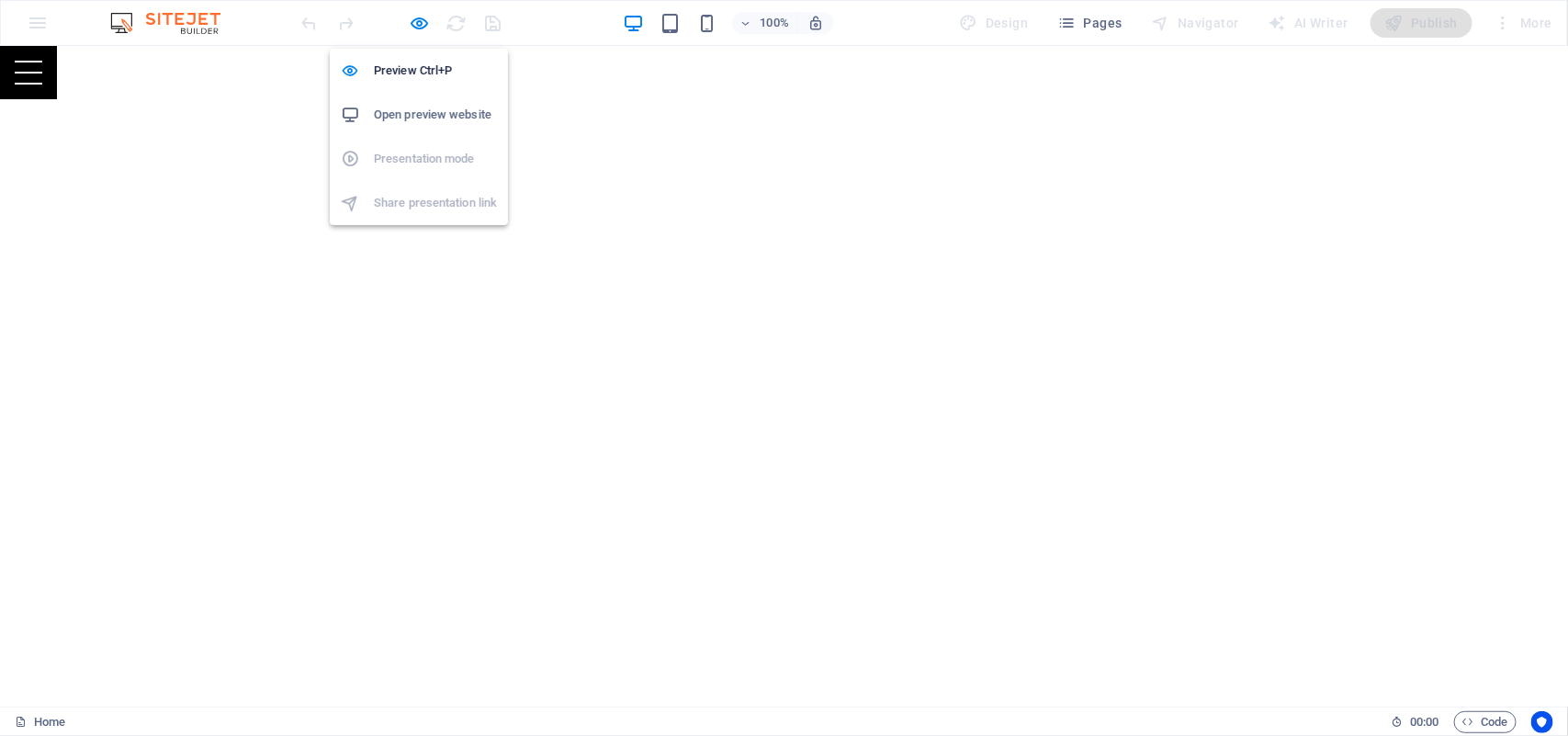 click on "Open preview website" at bounding box center [435, 115] 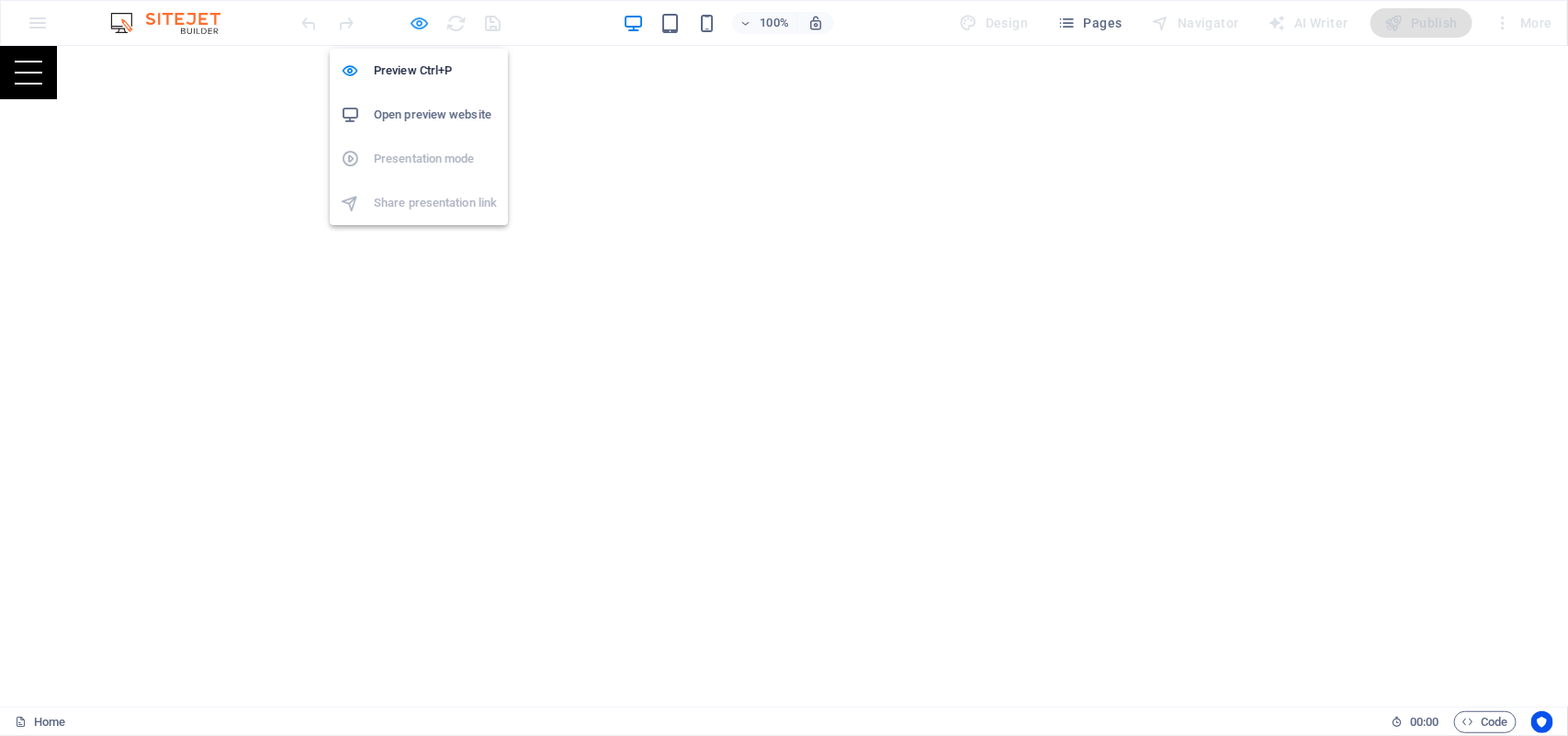 click at bounding box center (420, 23) 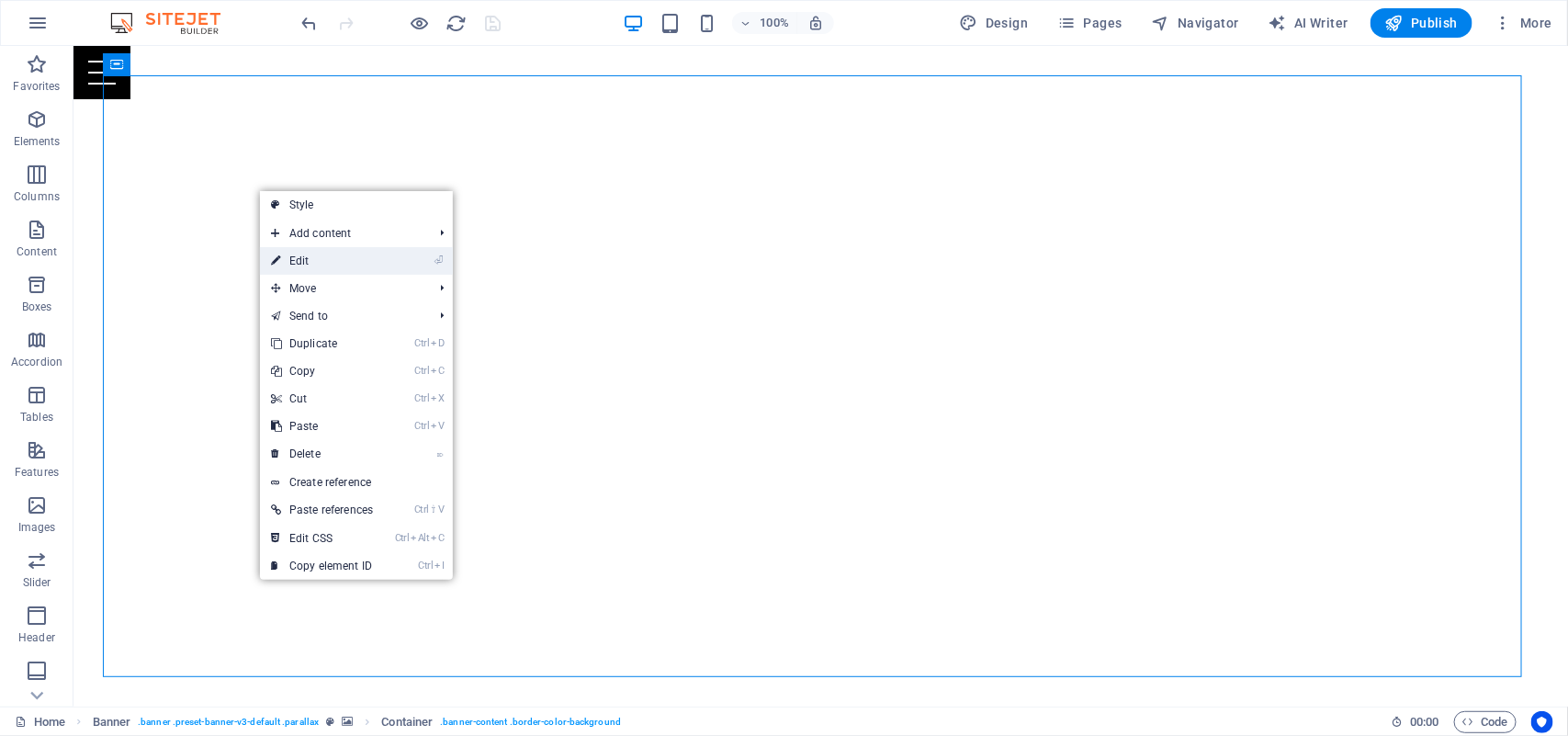 click on "⏎  Edit" at bounding box center (321, 261) 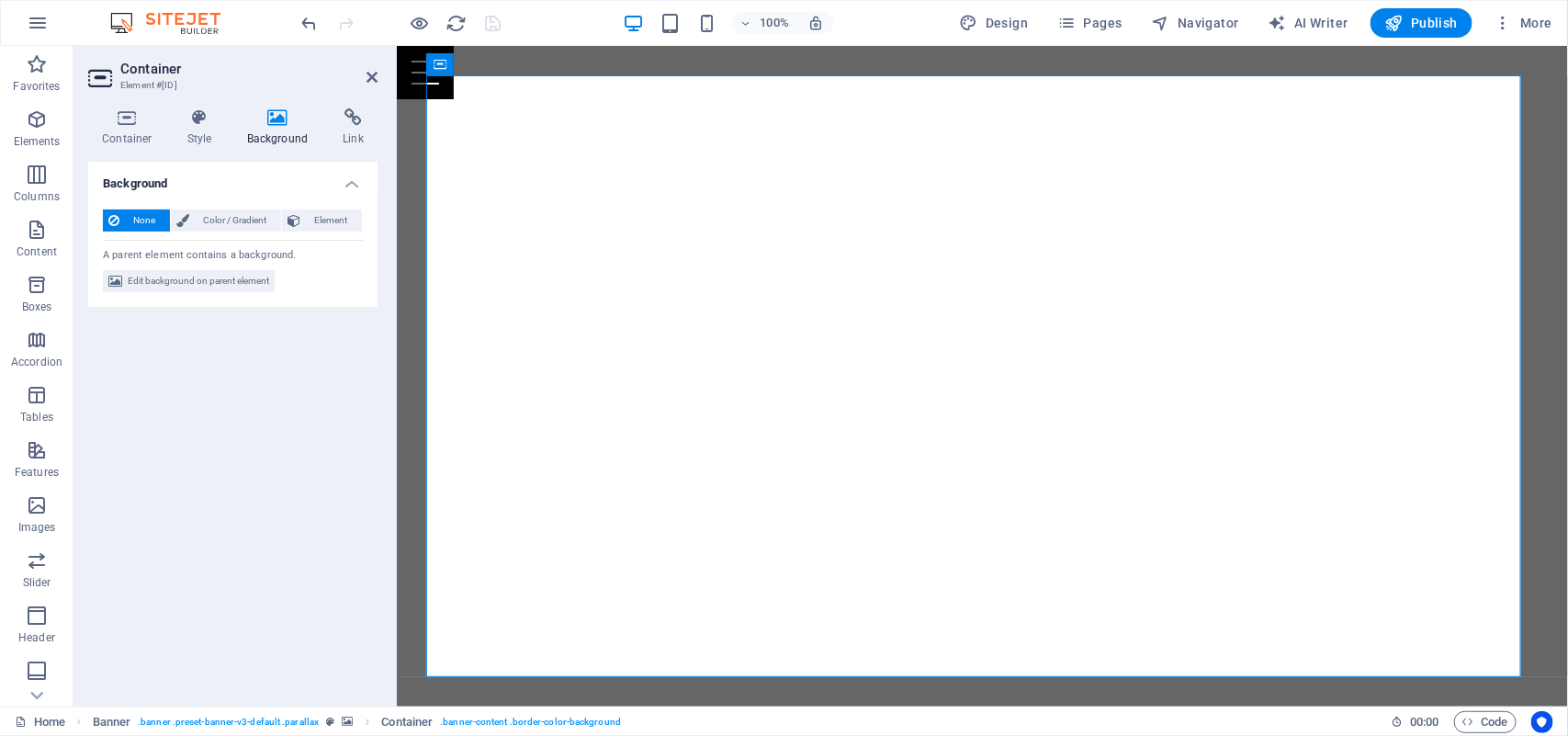 click on "Background" at bounding box center [281, 128] 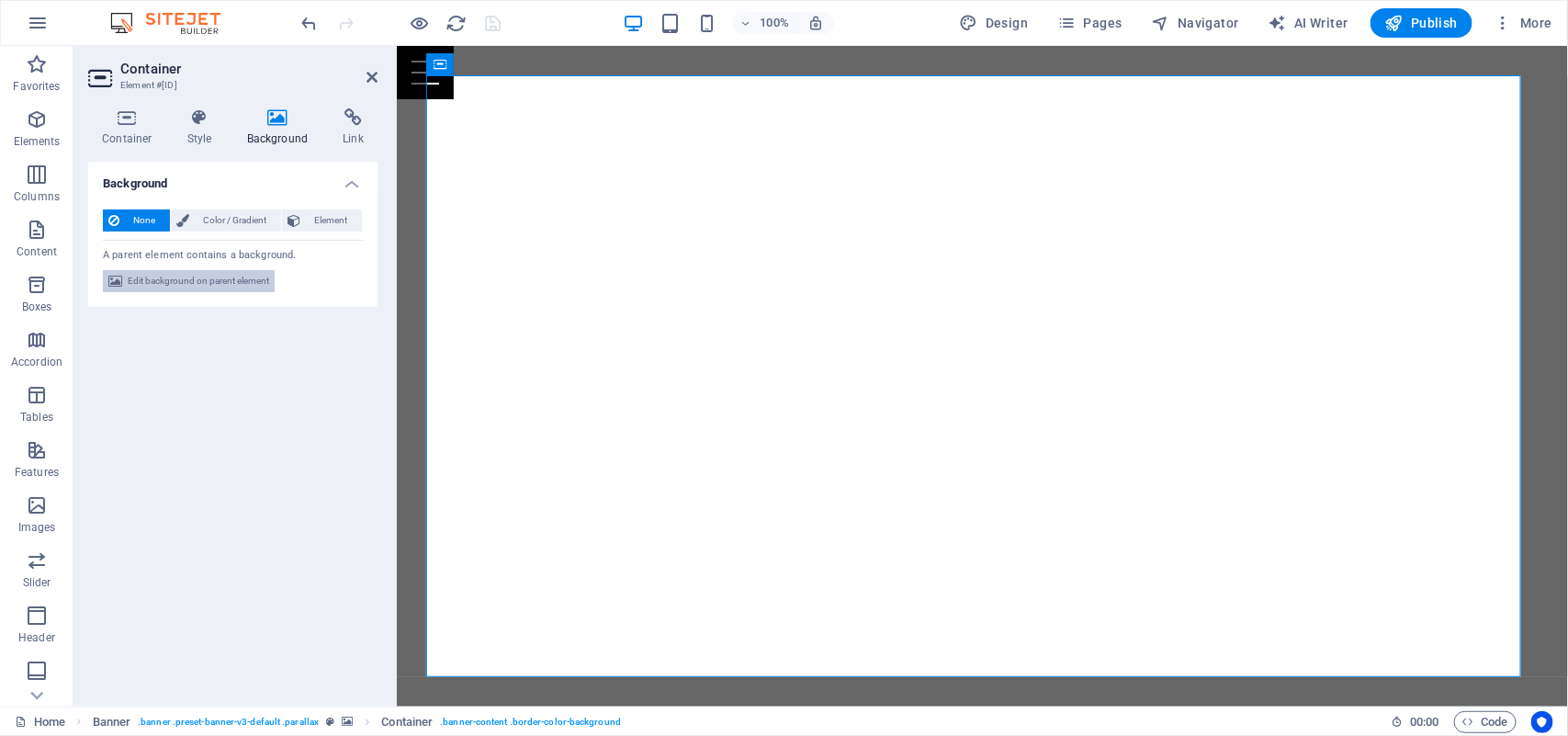 click on "Edit background on parent element" at bounding box center (198, 281) 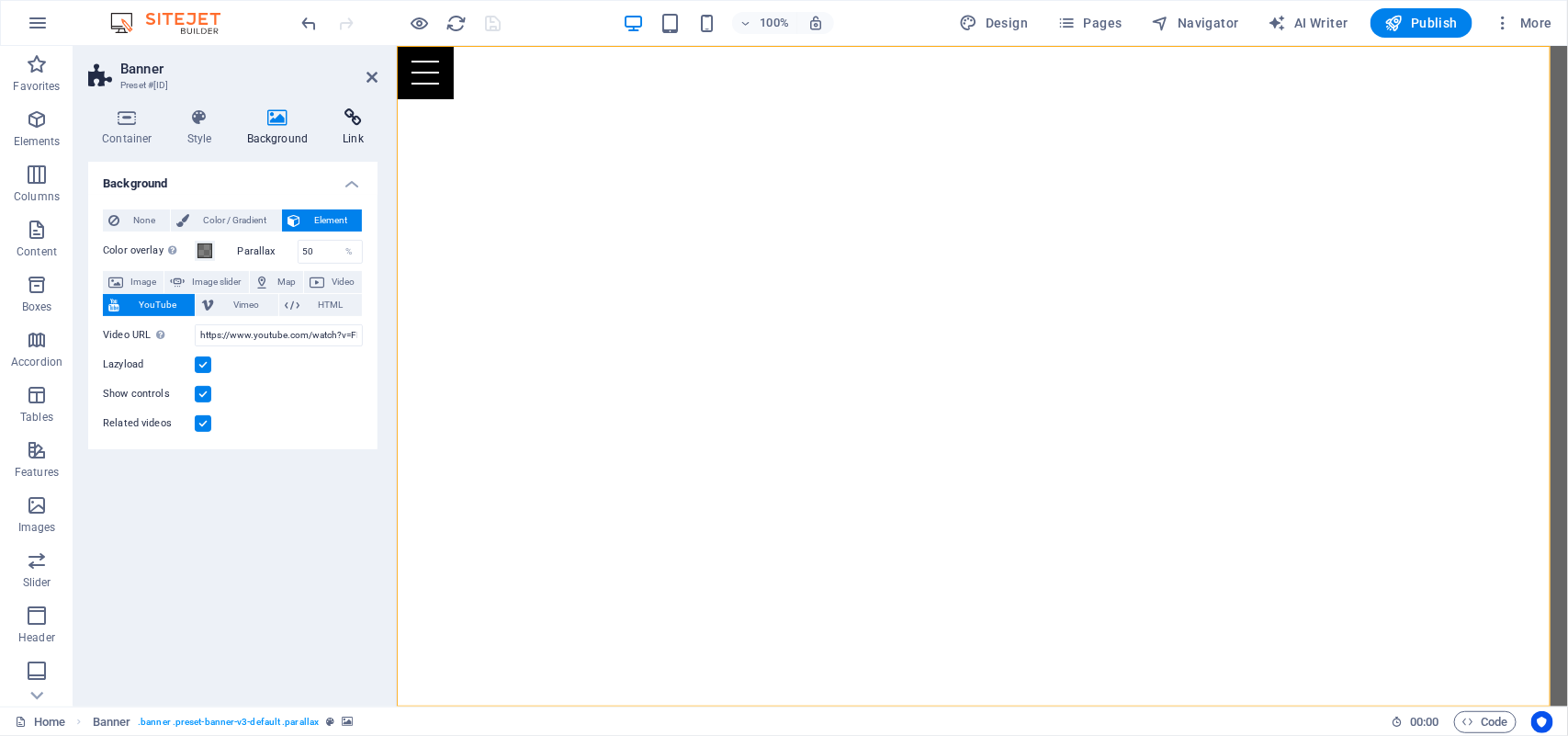 click at bounding box center (353, 118) 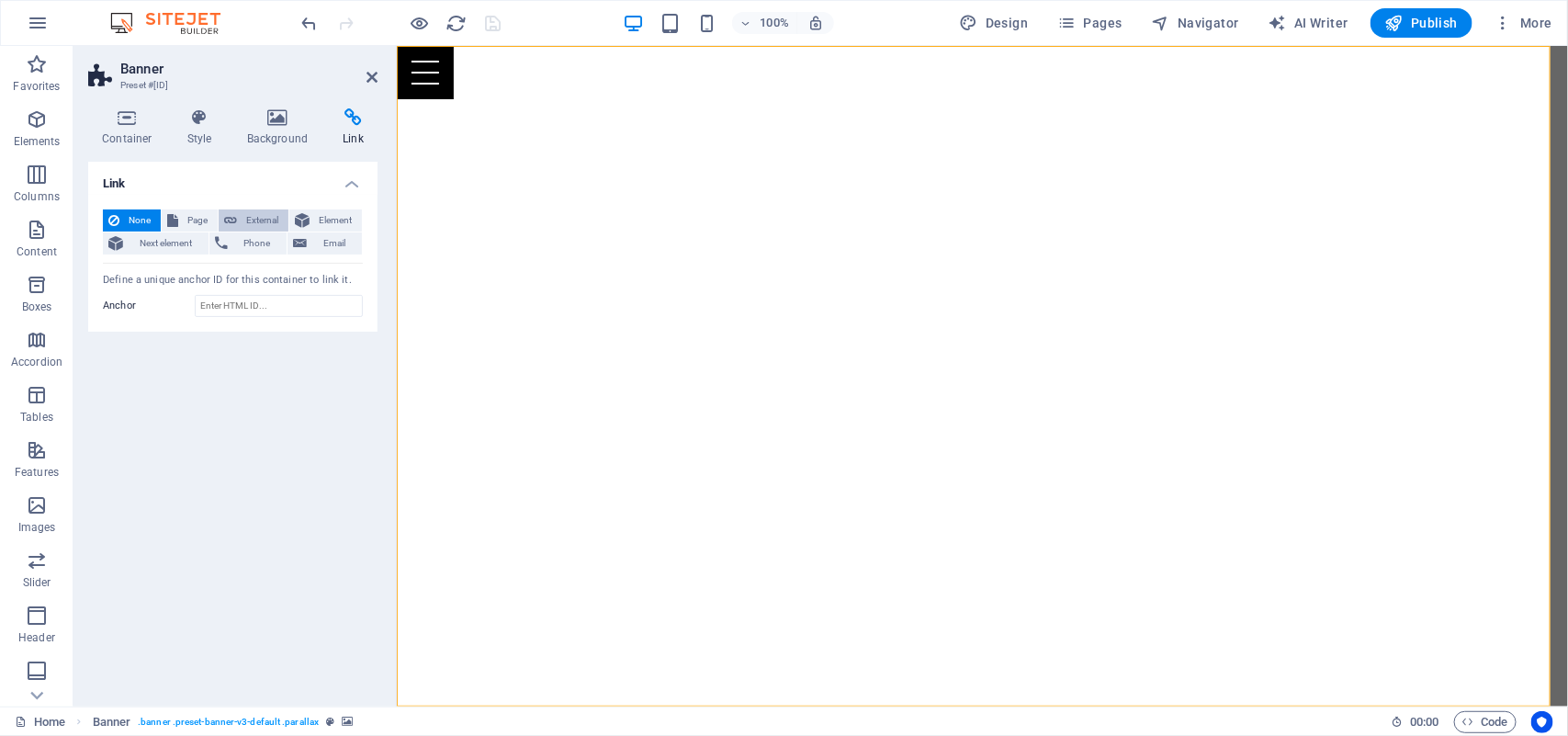 click on "External" at bounding box center [263, 221] 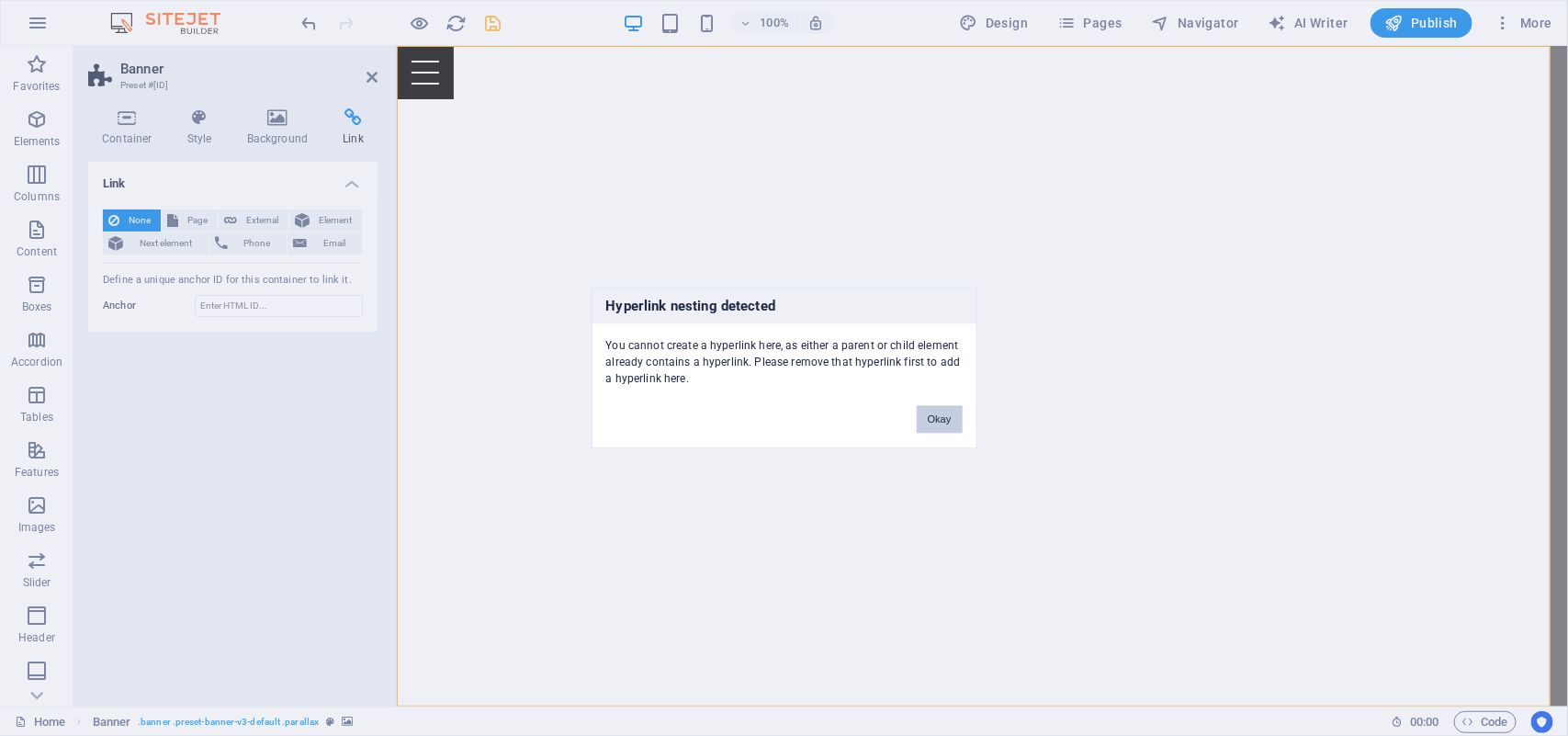 click on "Okay" at bounding box center (940, 419) 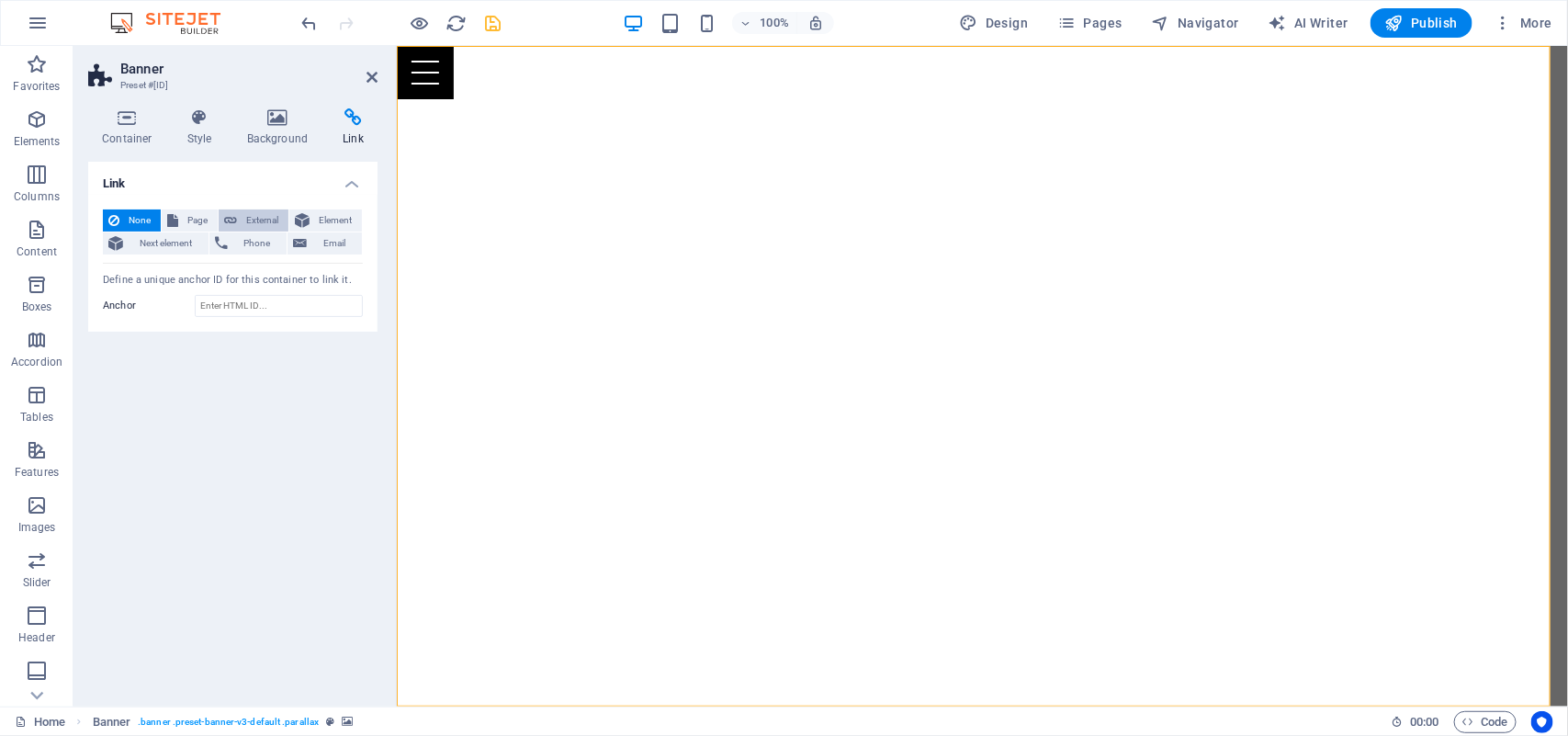 click on "External" at bounding box center (263, 221) 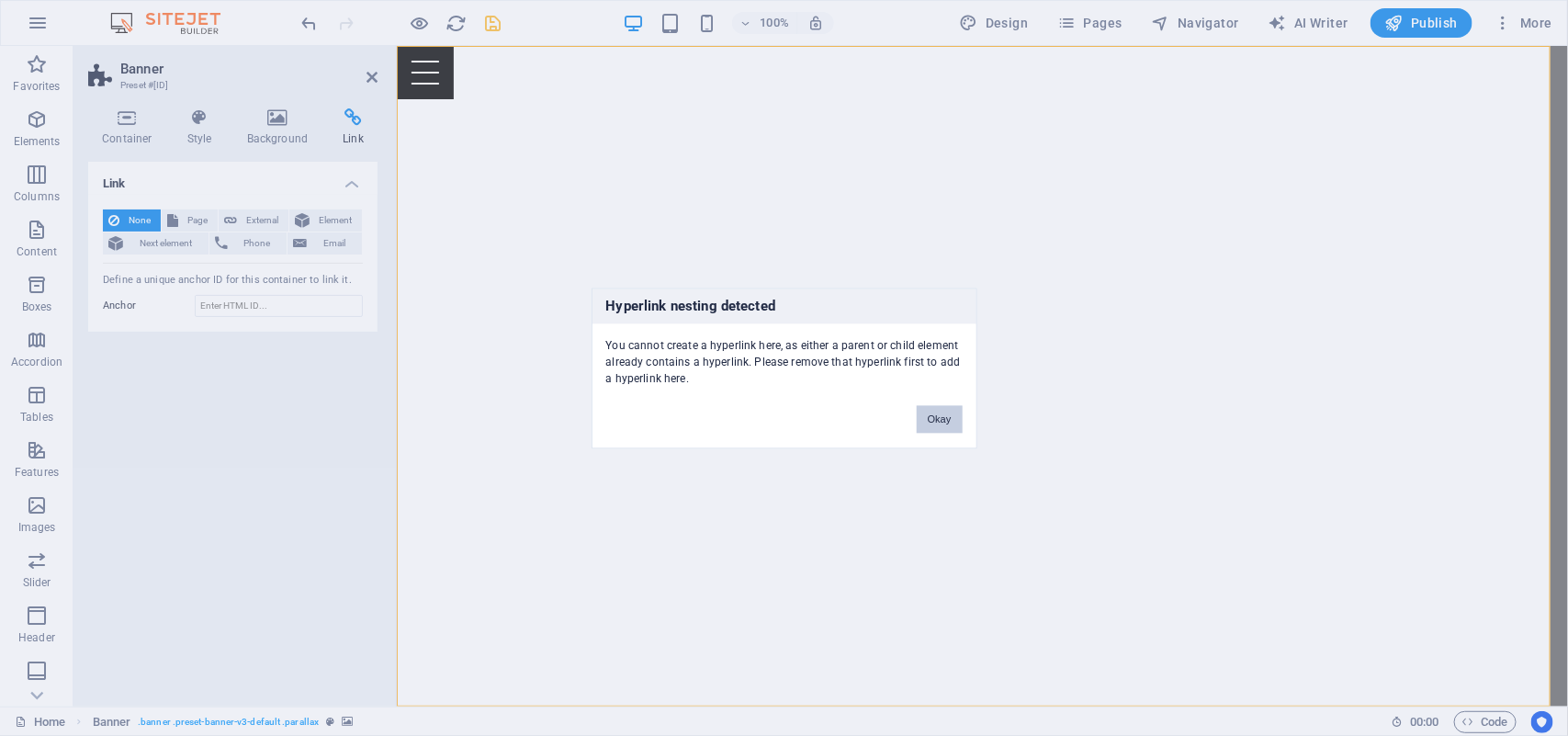 click on "Okay" at bounding box center (940, 419) 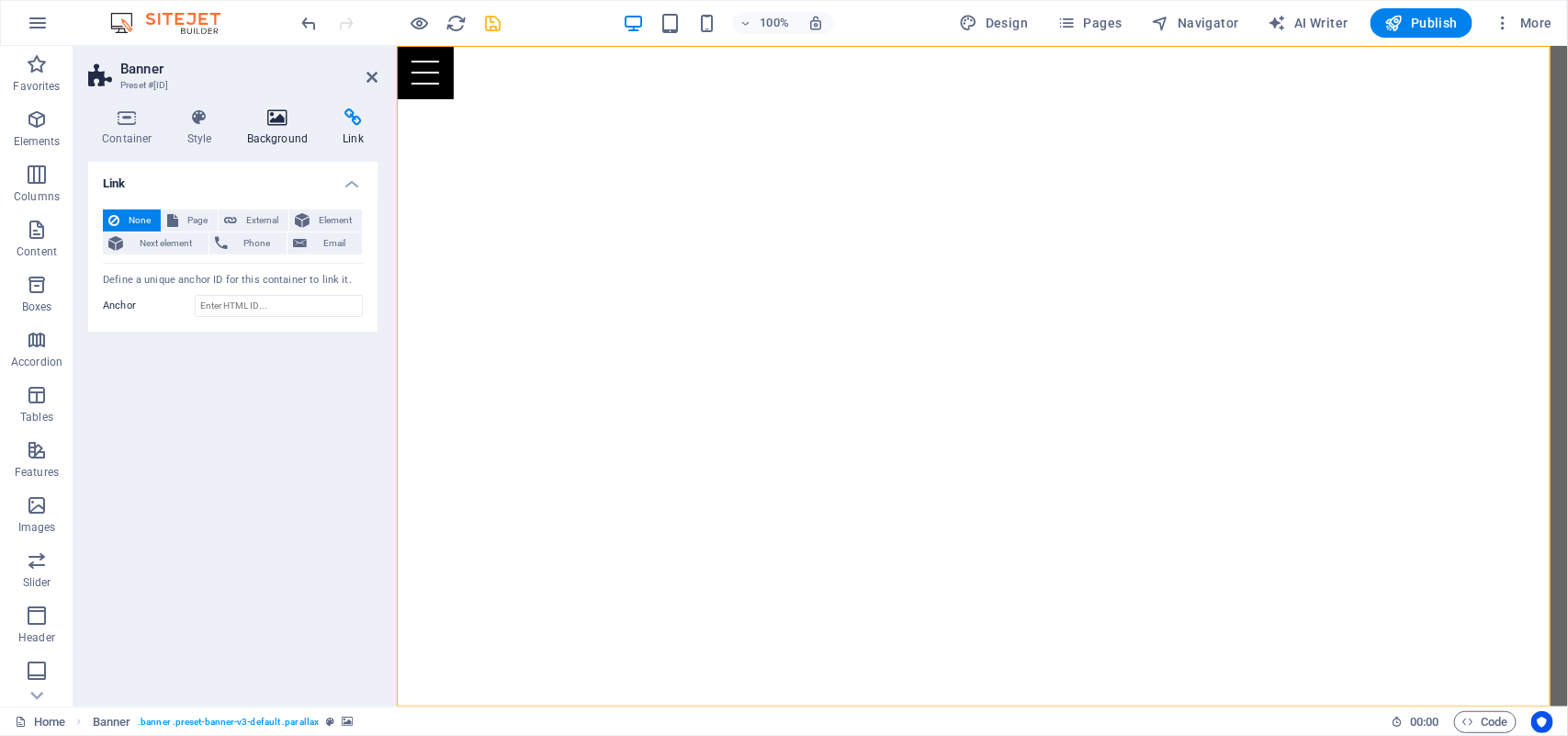 click at bounding box center (277, 118) 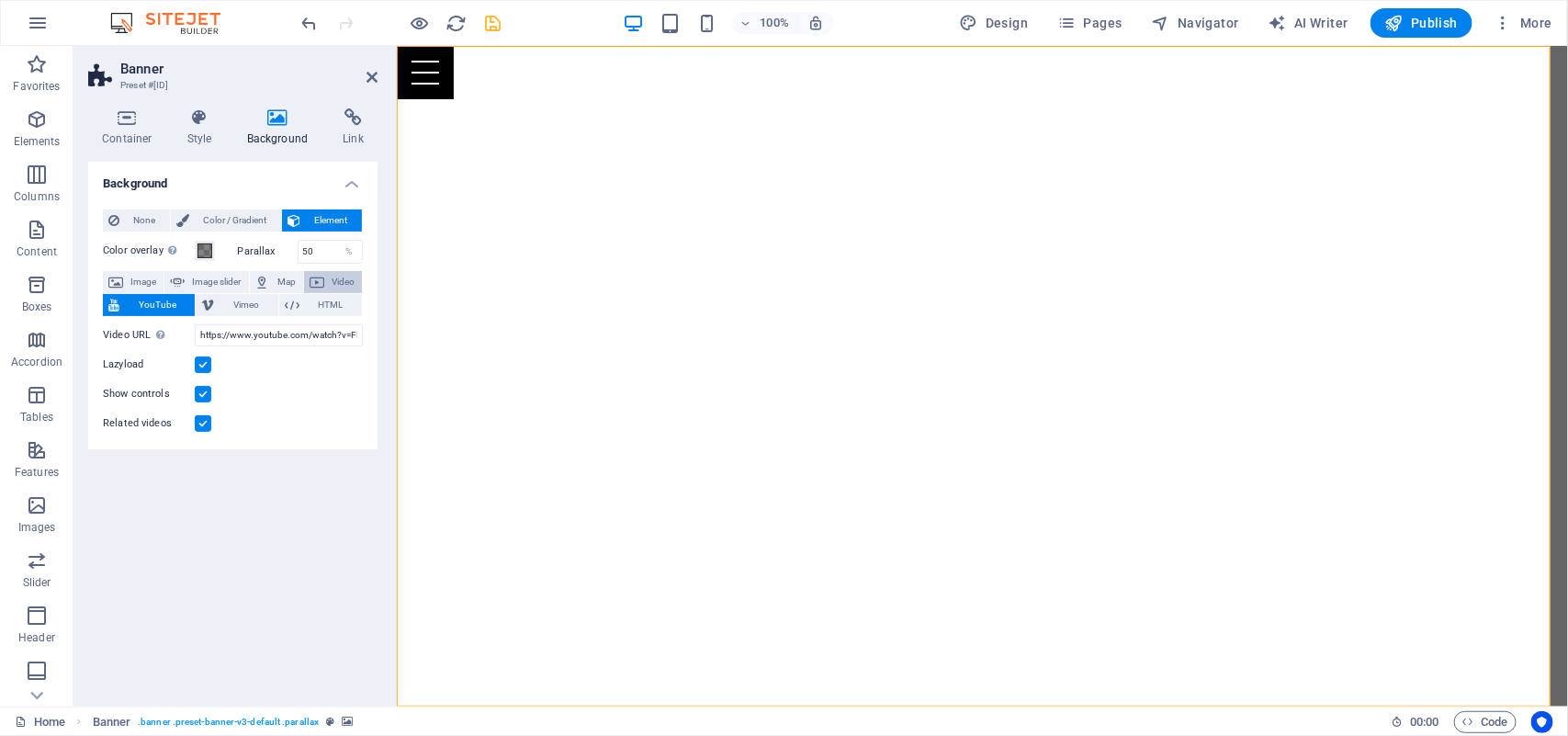 click on "Video" at bounding box center (343, 282) 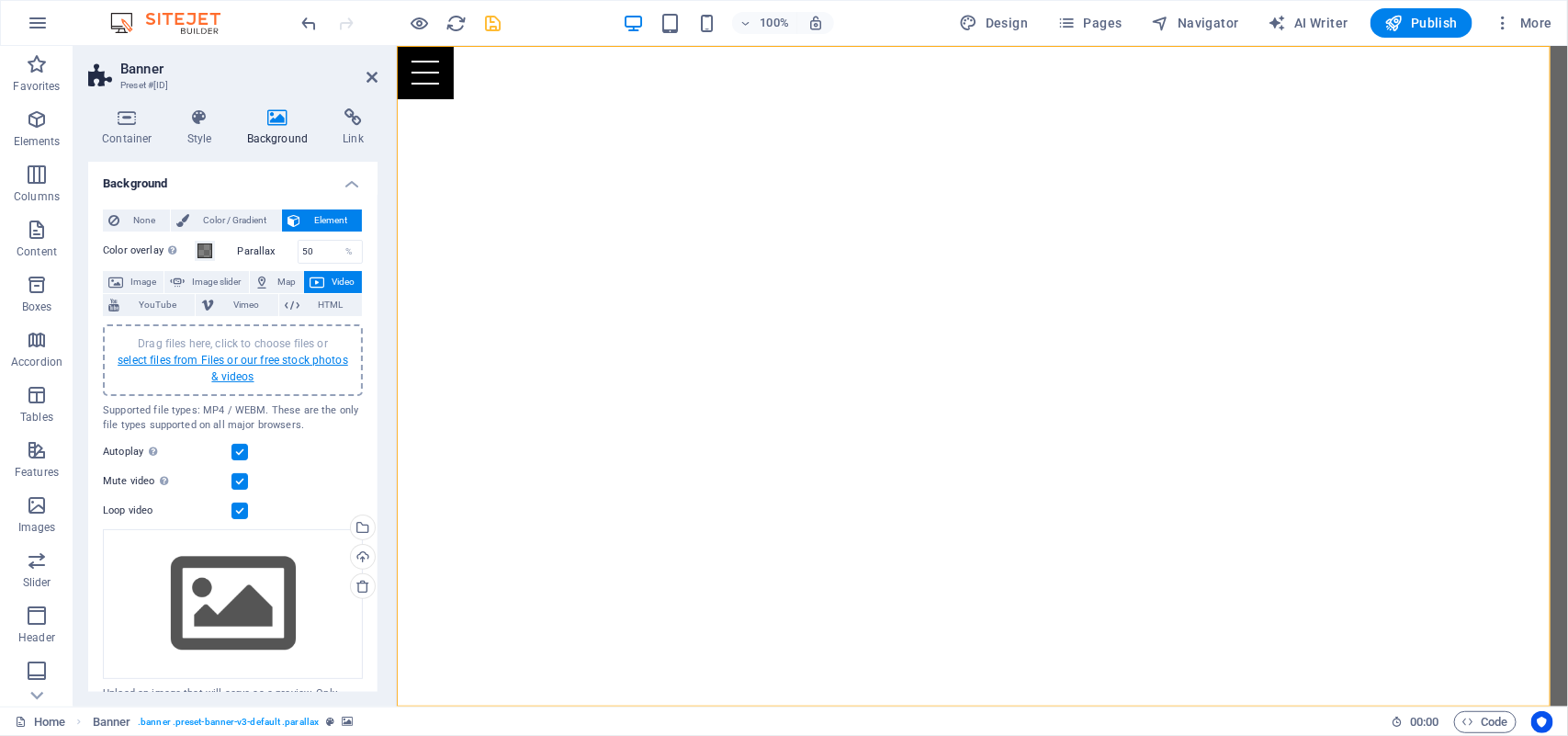 click on "select files from Files or our free stock photos & videos" at bounding box center (232, 368) 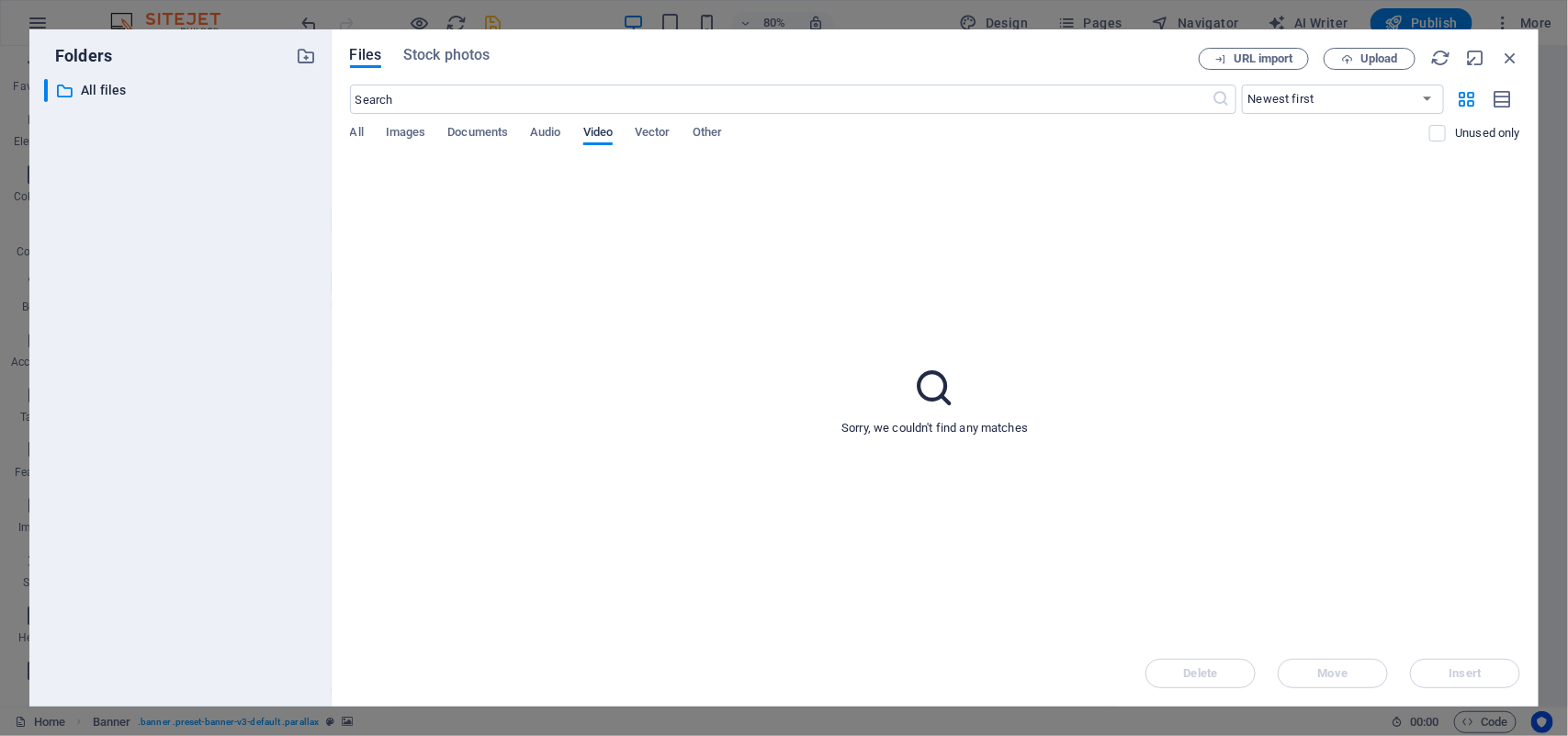 click on "Video" at bounding box center (598, 134) 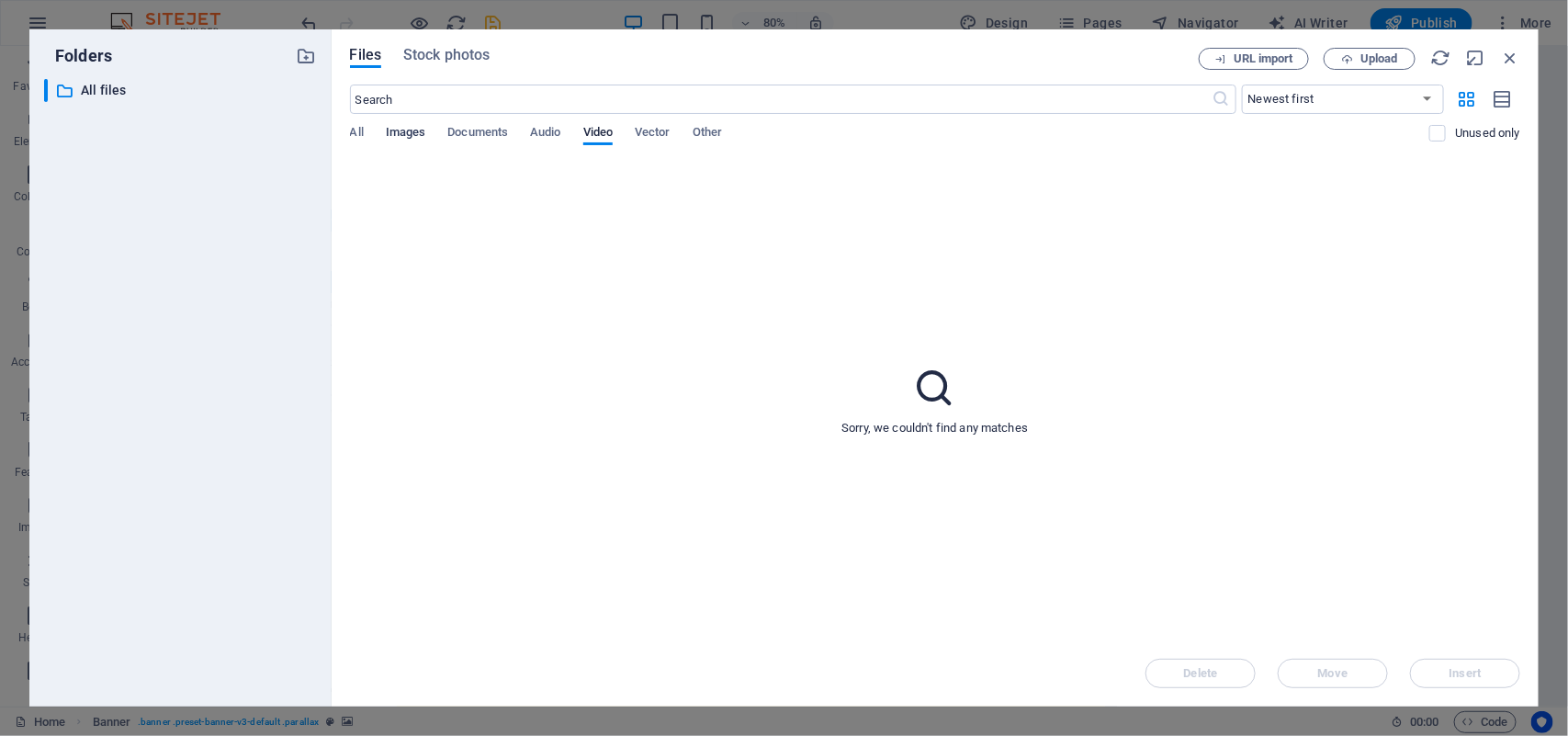 click on "Images" at bounding box center (406, 134) 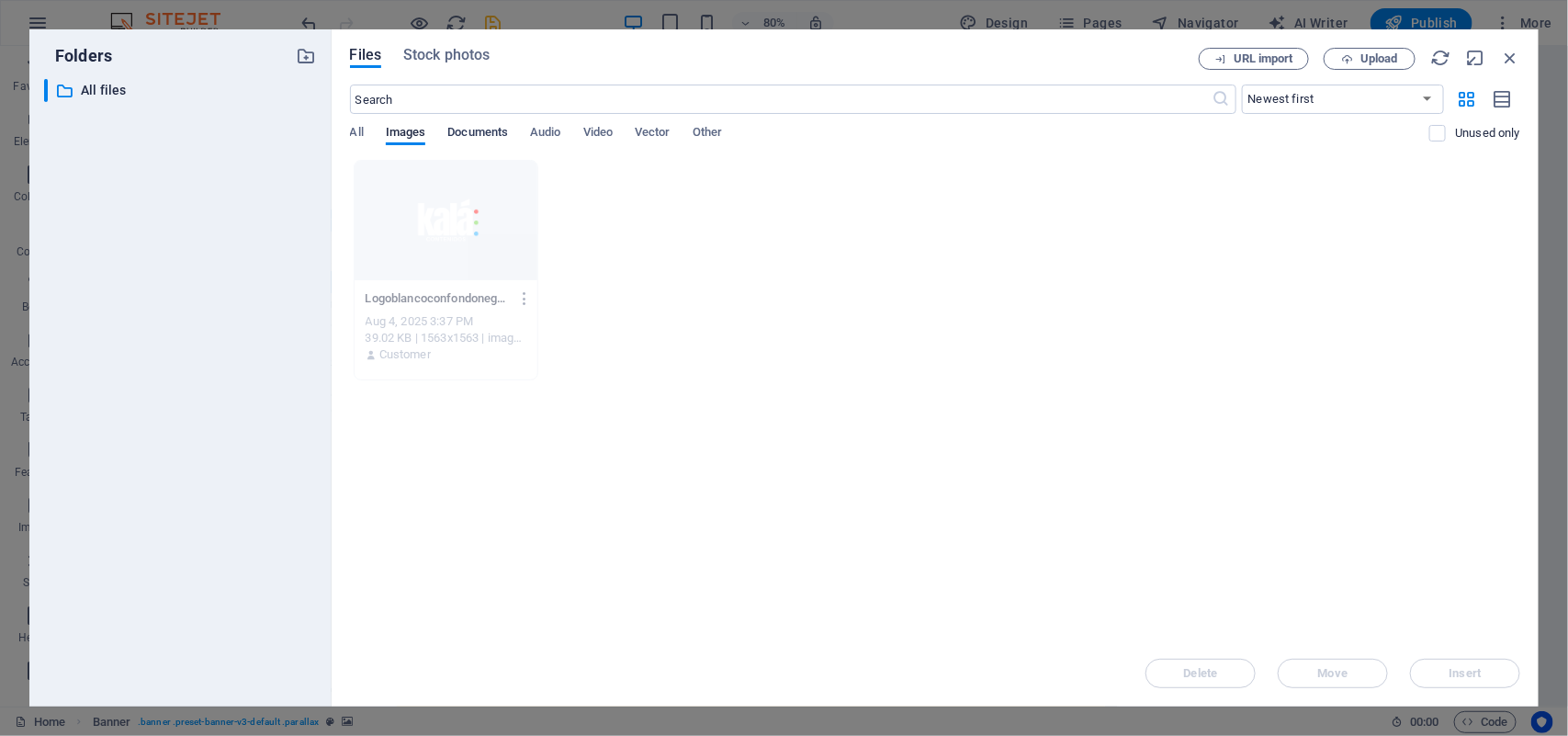 click on "Documents" at bounding box center [478, 134] 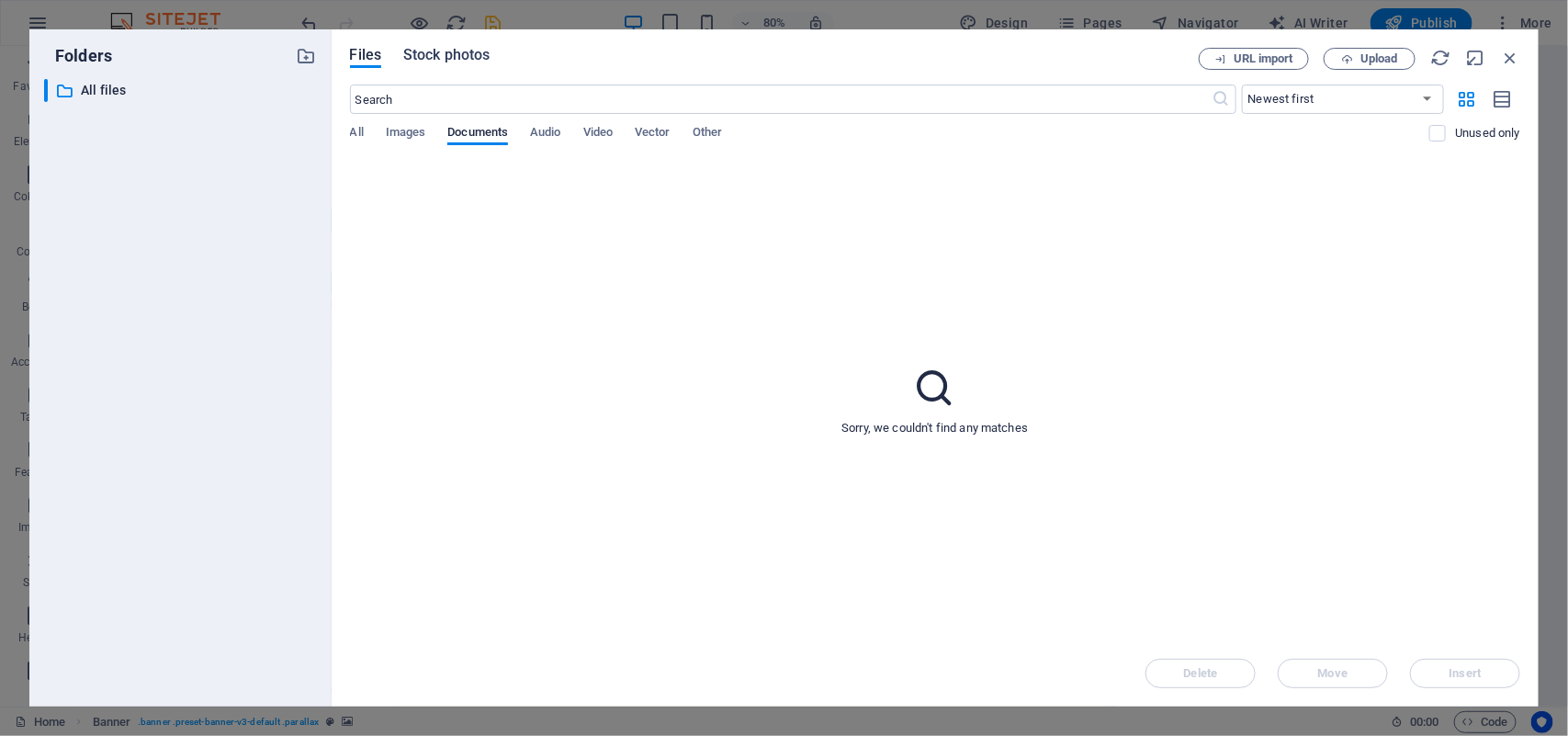 click on "Stock photos" at bounding box center (446, 55) 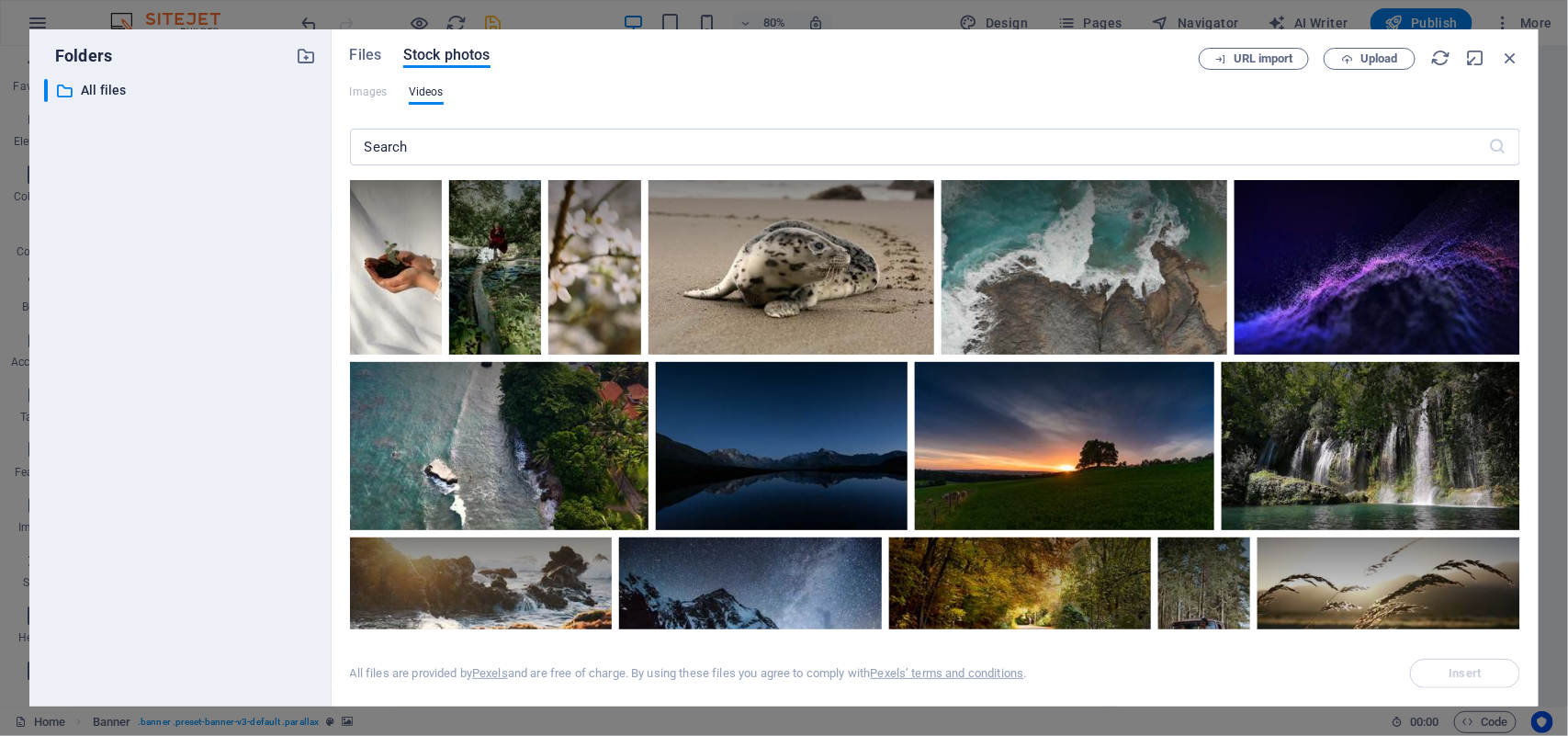 drag, startPoint x: 1520, startPoint y: 289, endPoint x: 1518, endPoint y: 277, distance: 12.165525 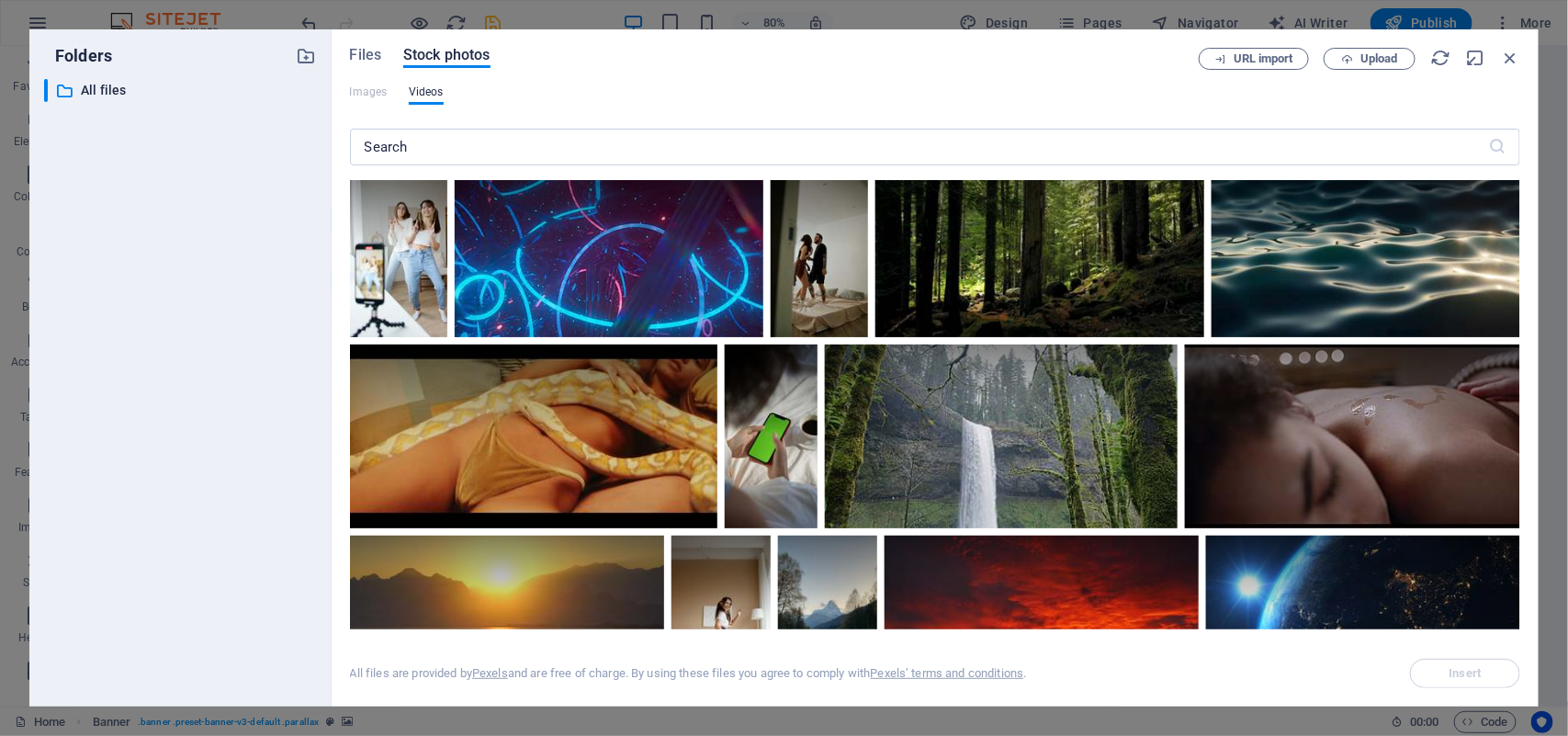 scroll, scrollTop: 2171, scrollLeft: 0, axis: vertical 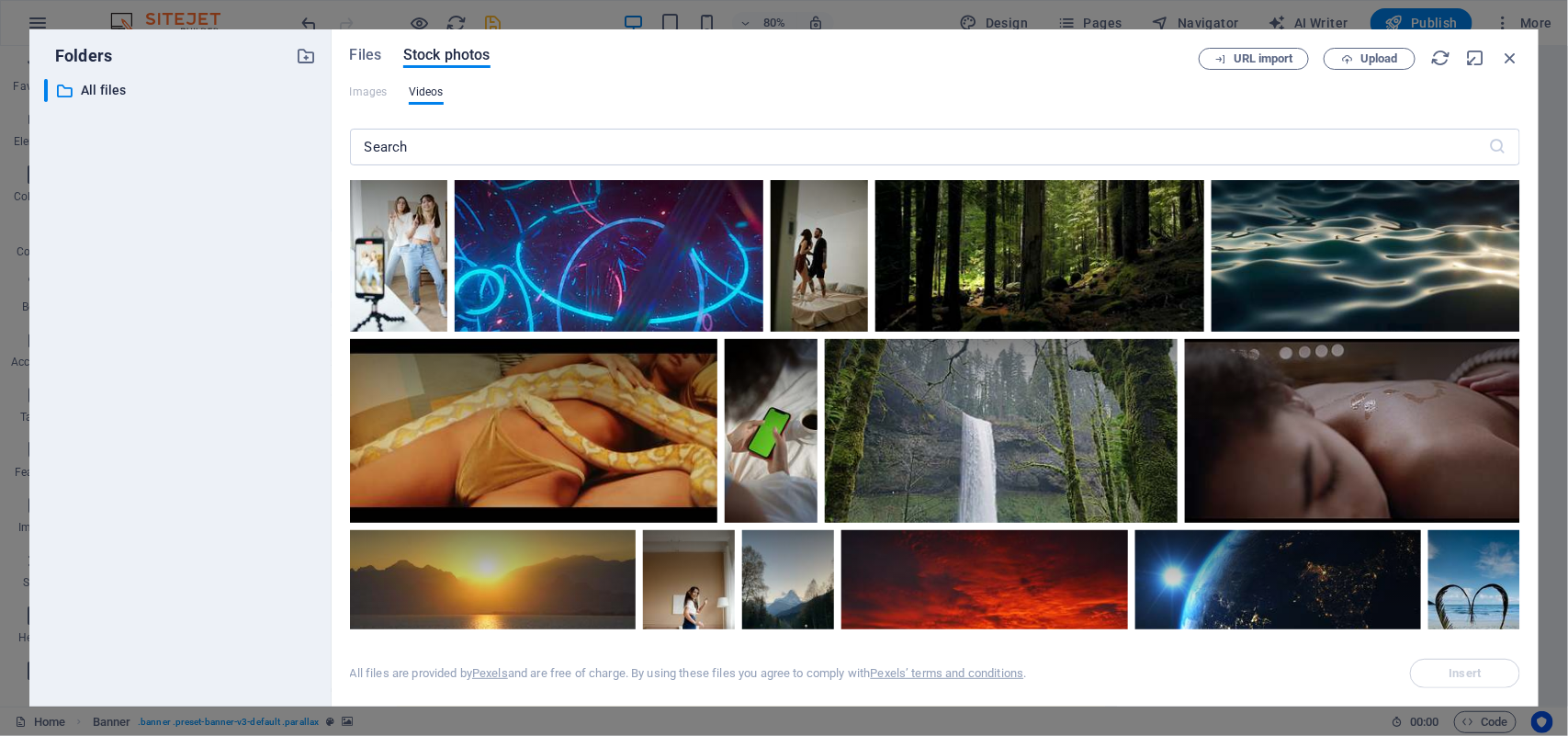drag, startPoint x: 1520, startPoint y: 388, endPoint x: 1520, endPoint y: 423, distance: 35 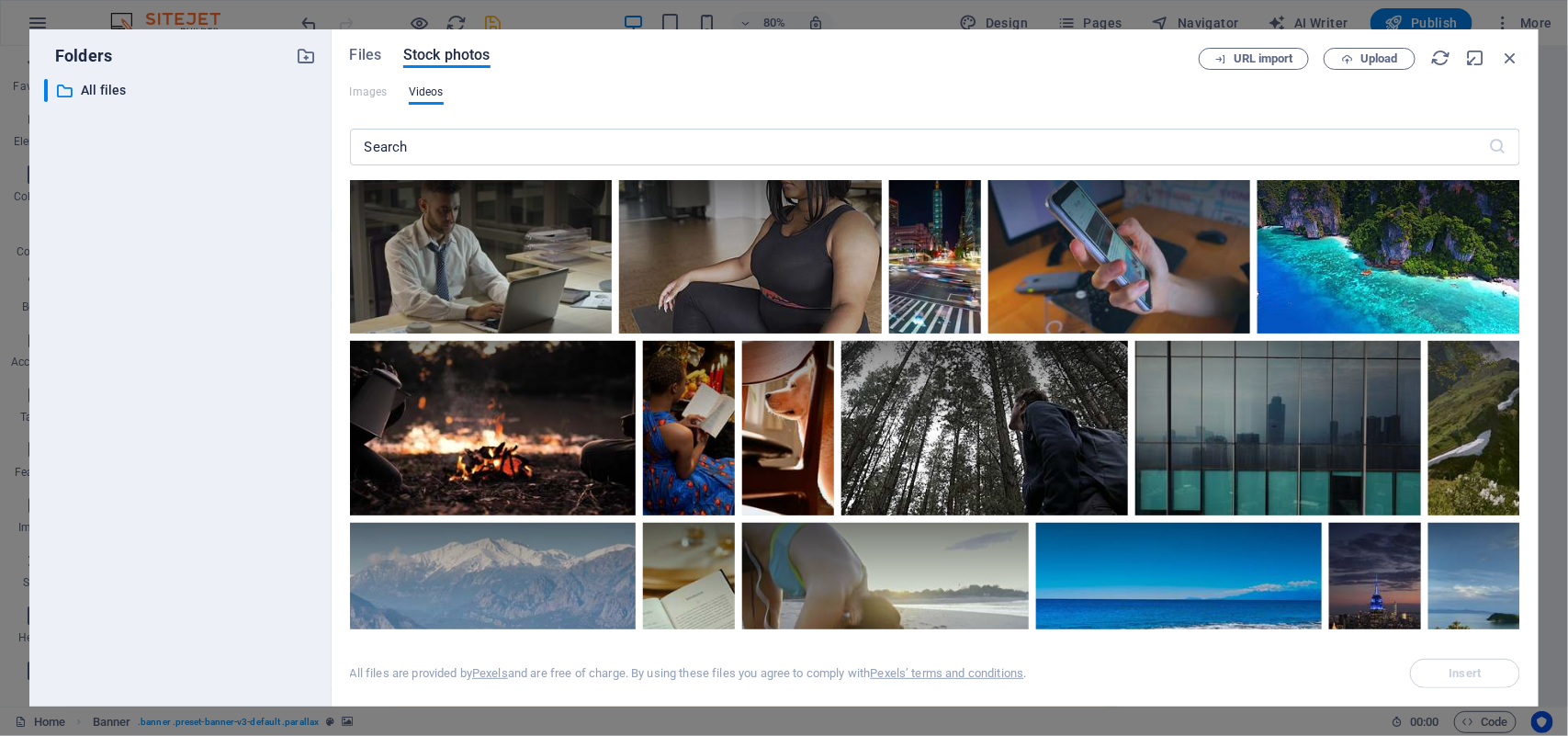 scroll, scrollTop: 9653, scrollLeft: 0, axis: vertical 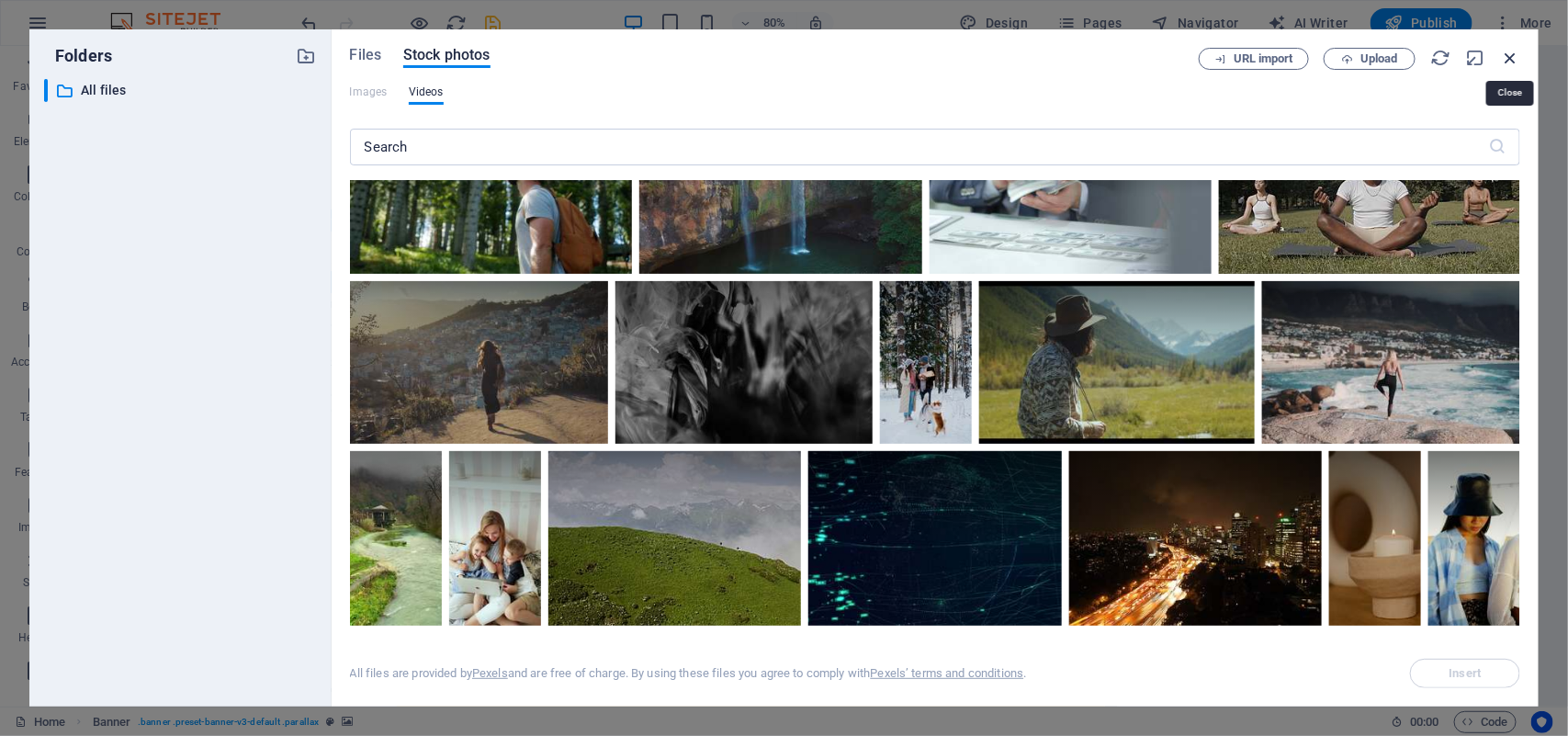 click at bounding box center [1510, 58] 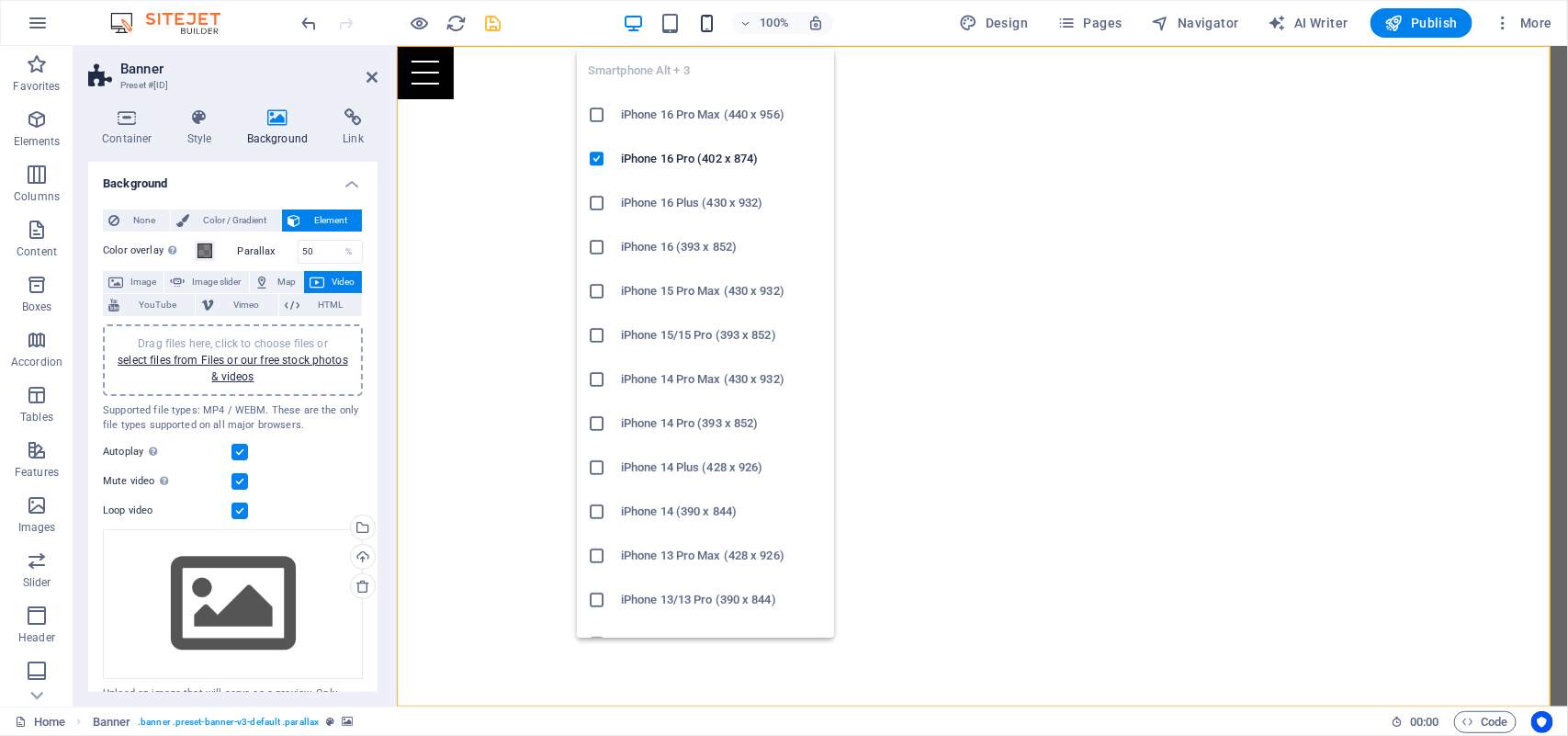 click at bounding box center (706, 23) 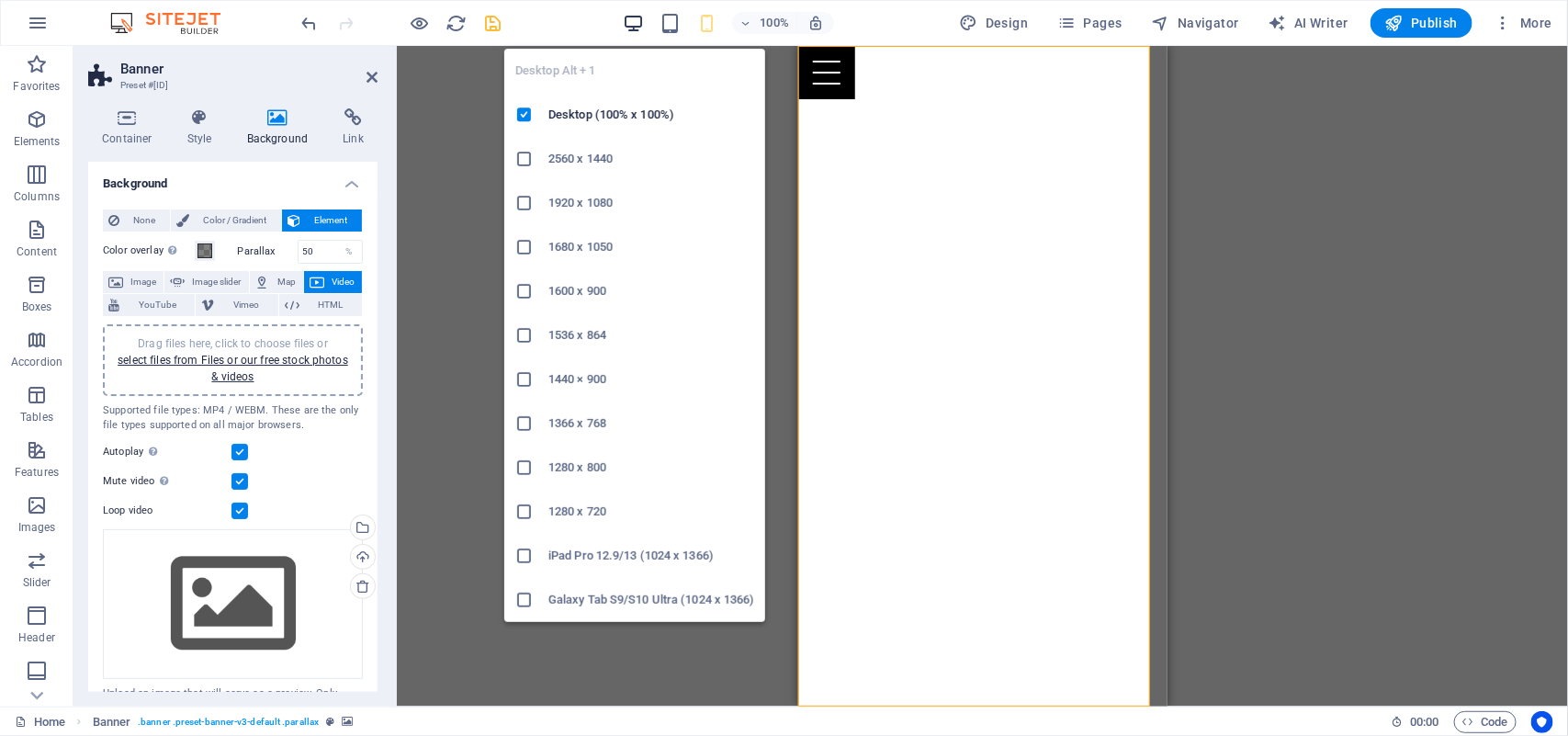click at bounding box center (633, 23) 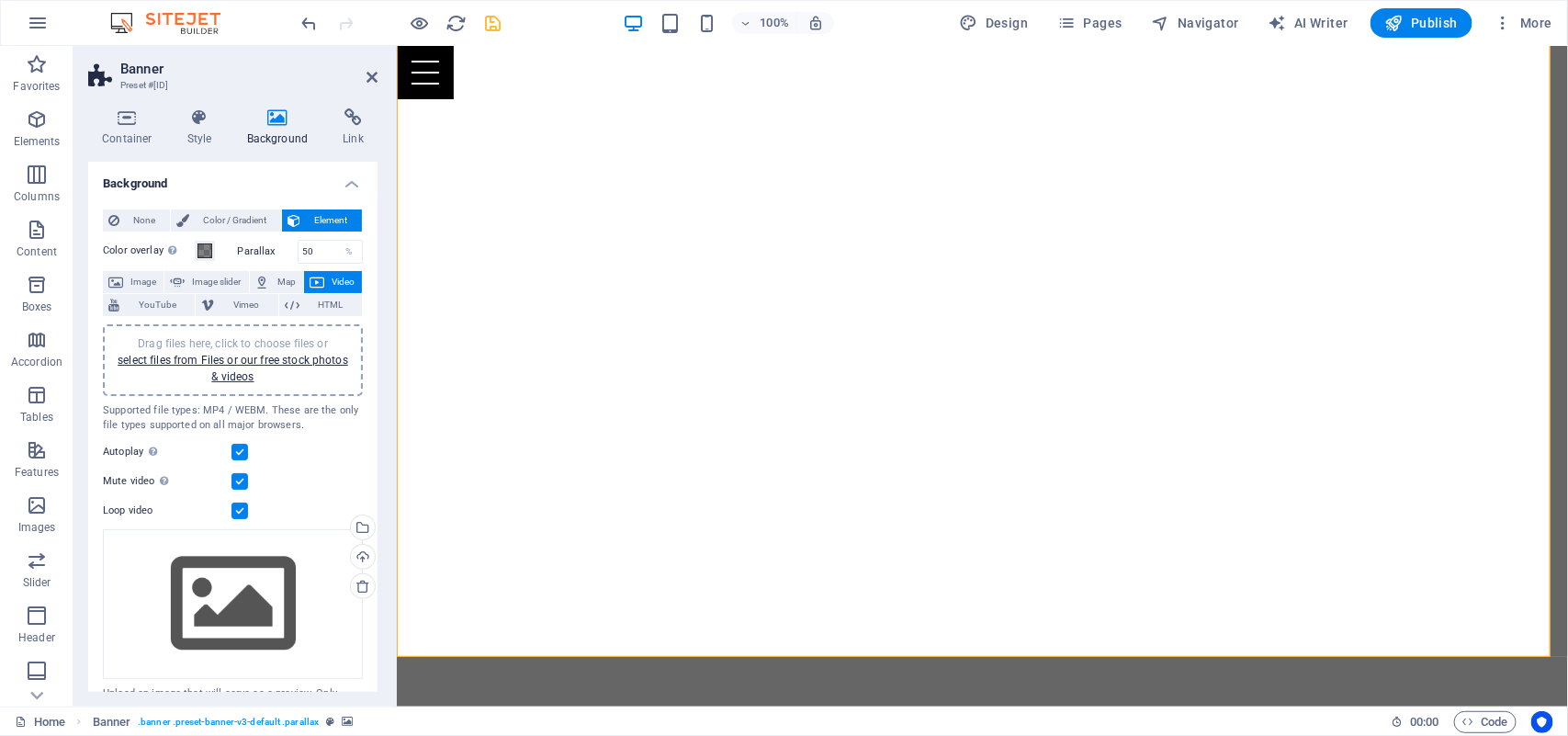 scroll, scrollTop: 20, scrollLeft: 0, axis: vertical 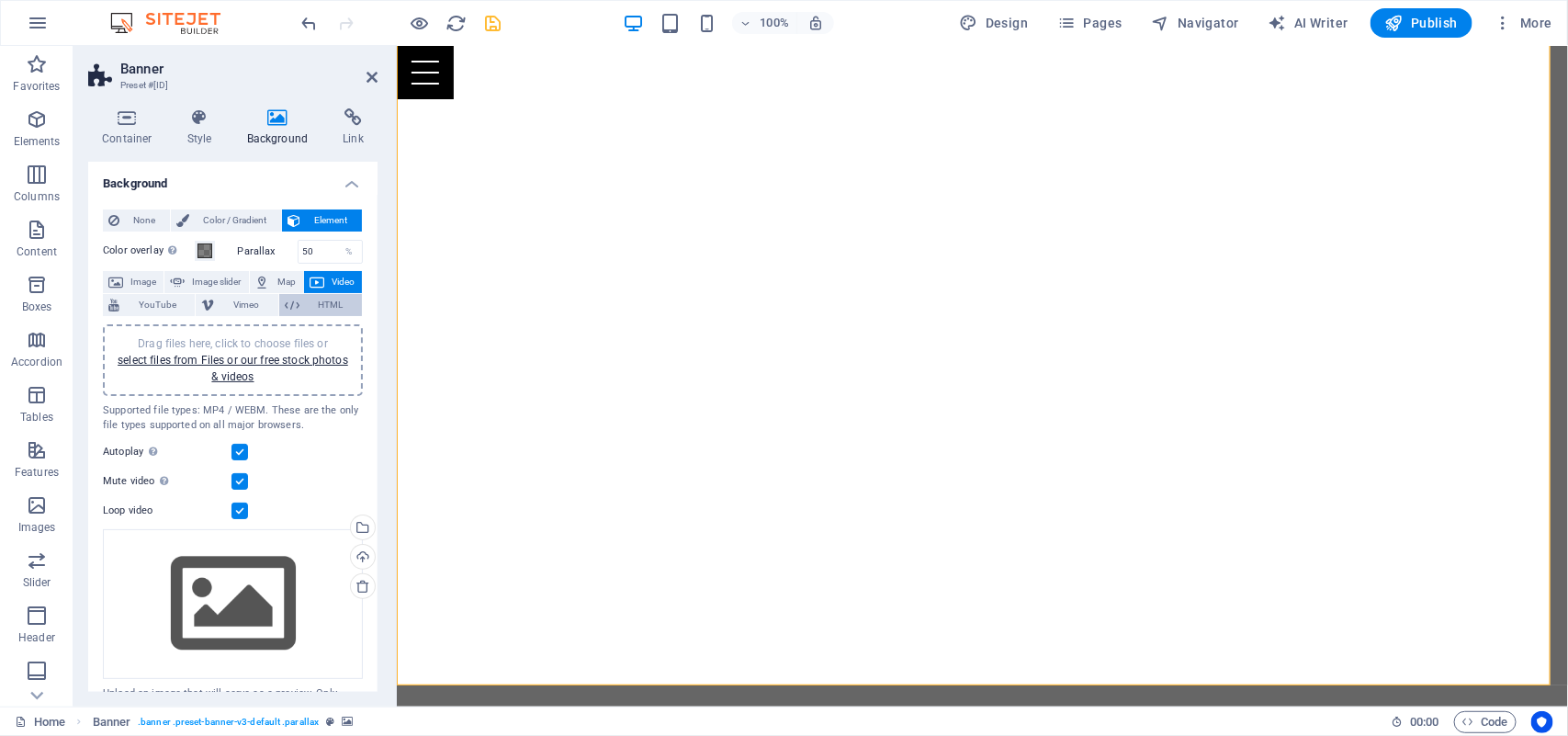 click on "HTML" at bounding box center (331, 305) 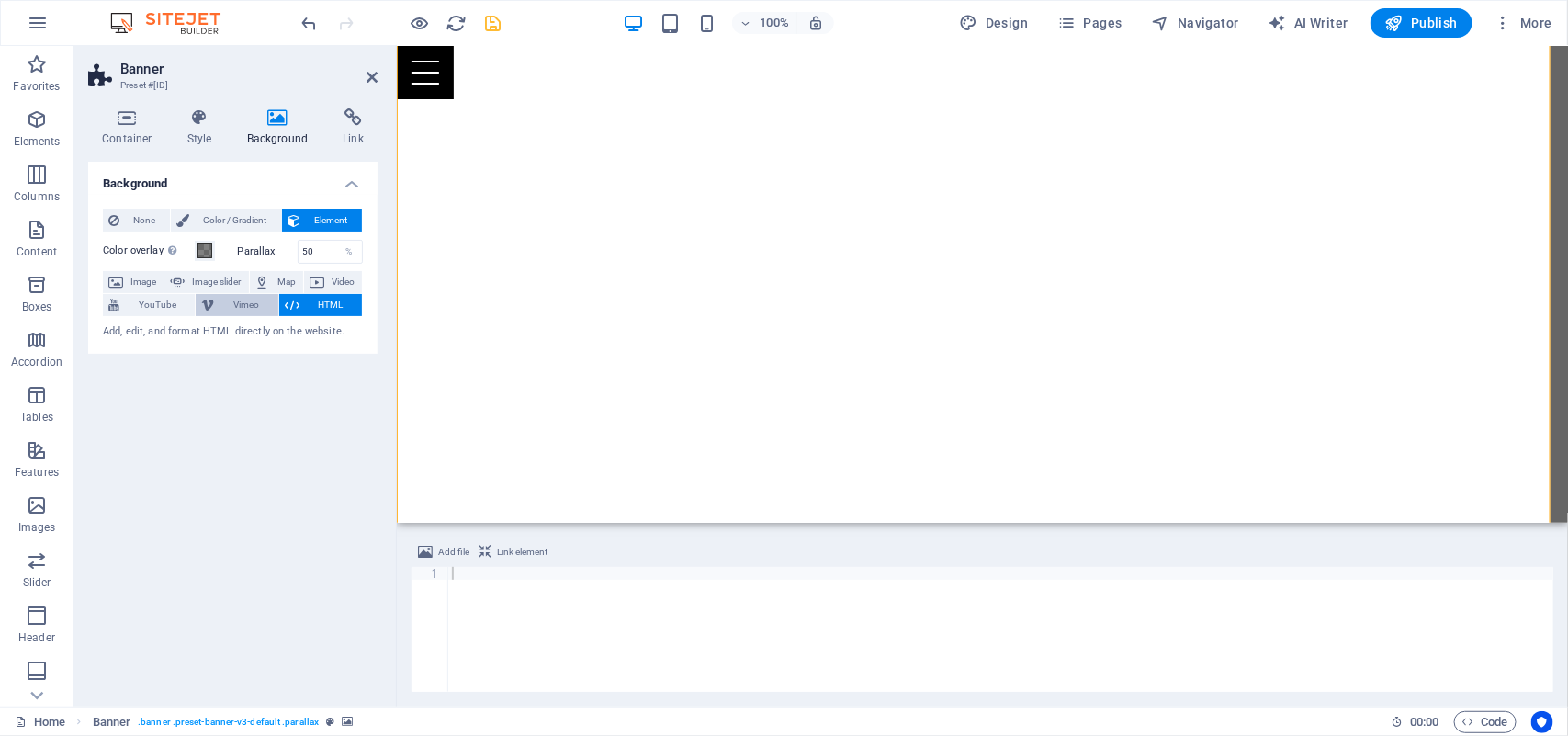 click on "Vimeo" at bounding box center (245, 305) 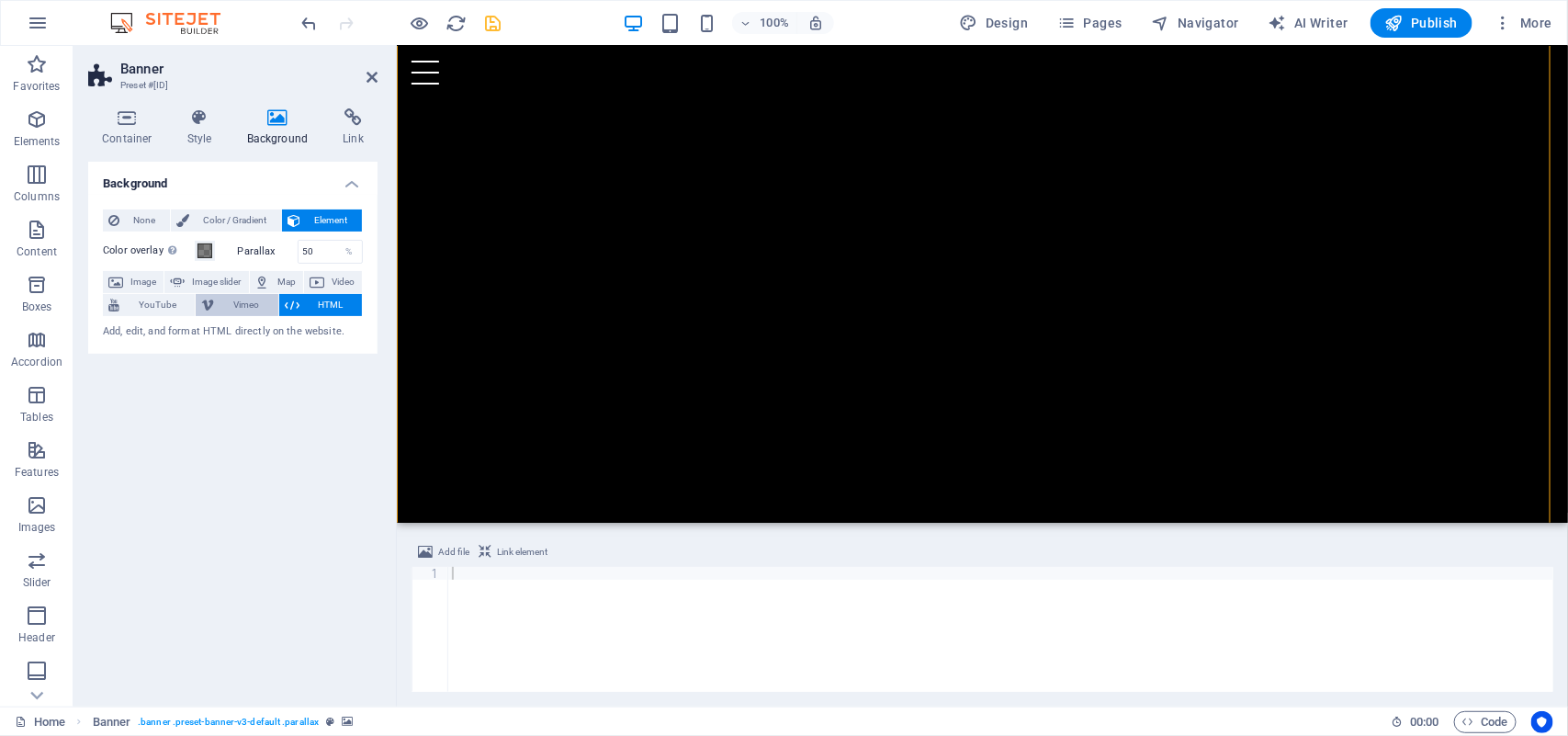 select on "ar16_9" 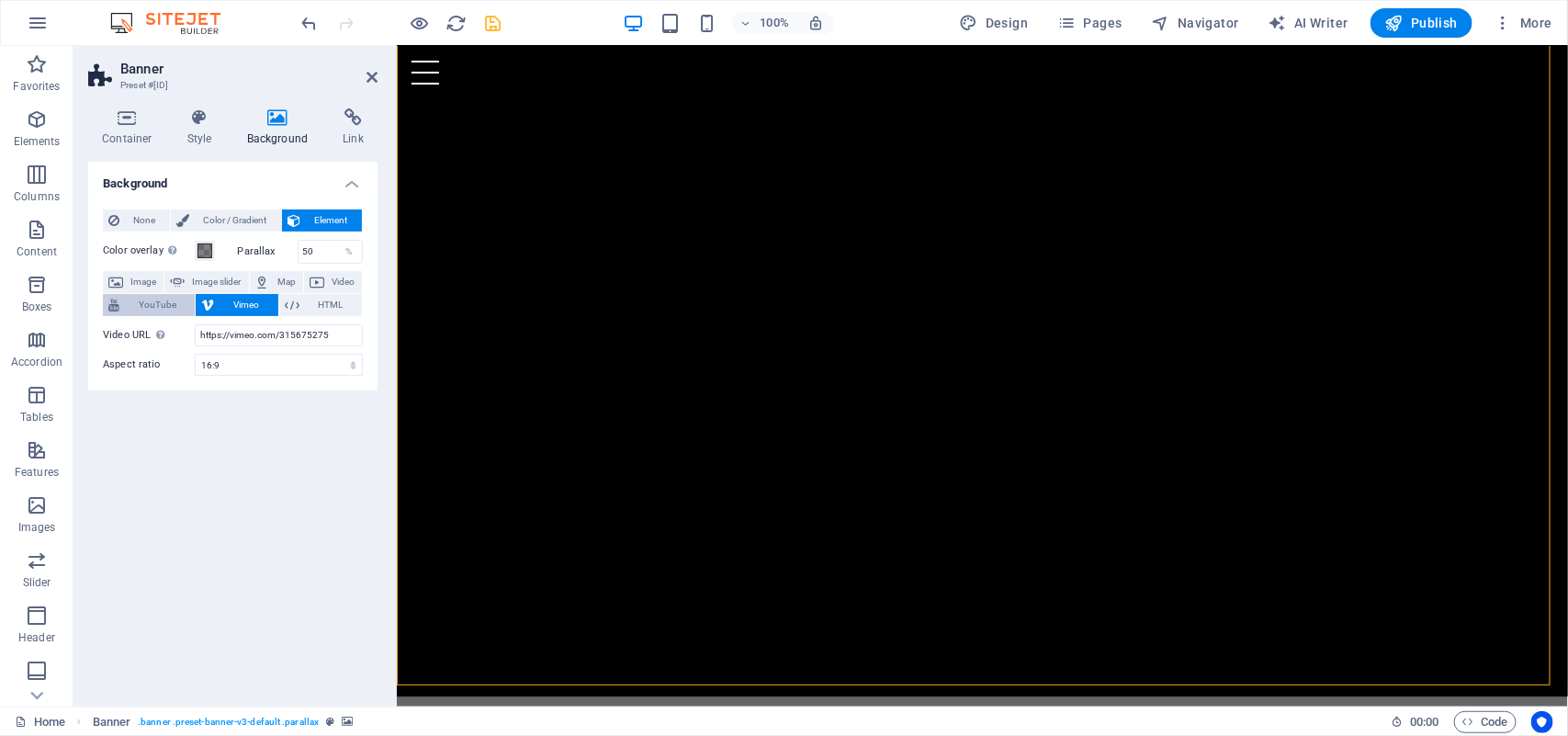 click on "YouTube" at bounding box center (157, 305) 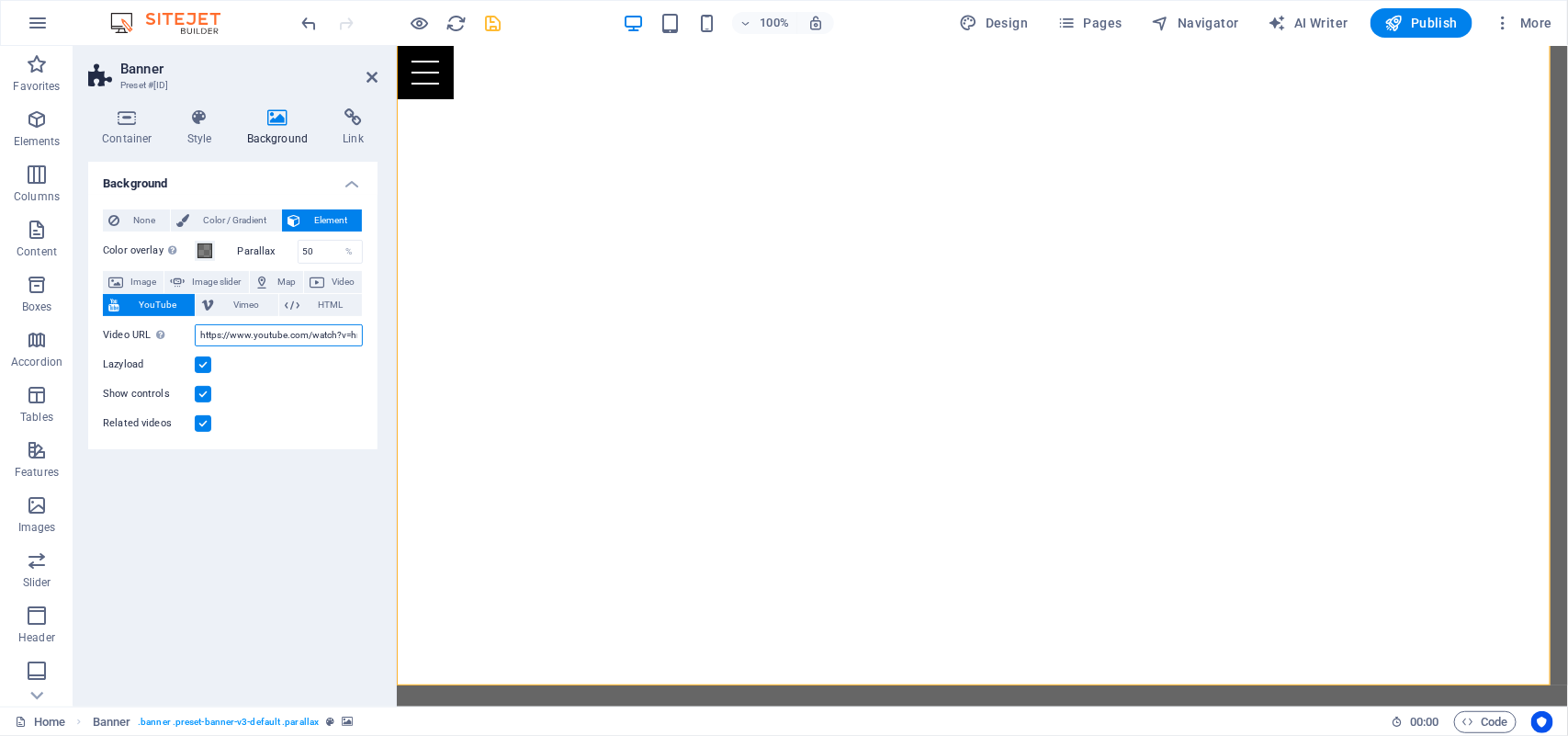 click on "https://www.youtube.com/watch?v=hnoviHgPHkY" at bounding box center (278, 335) 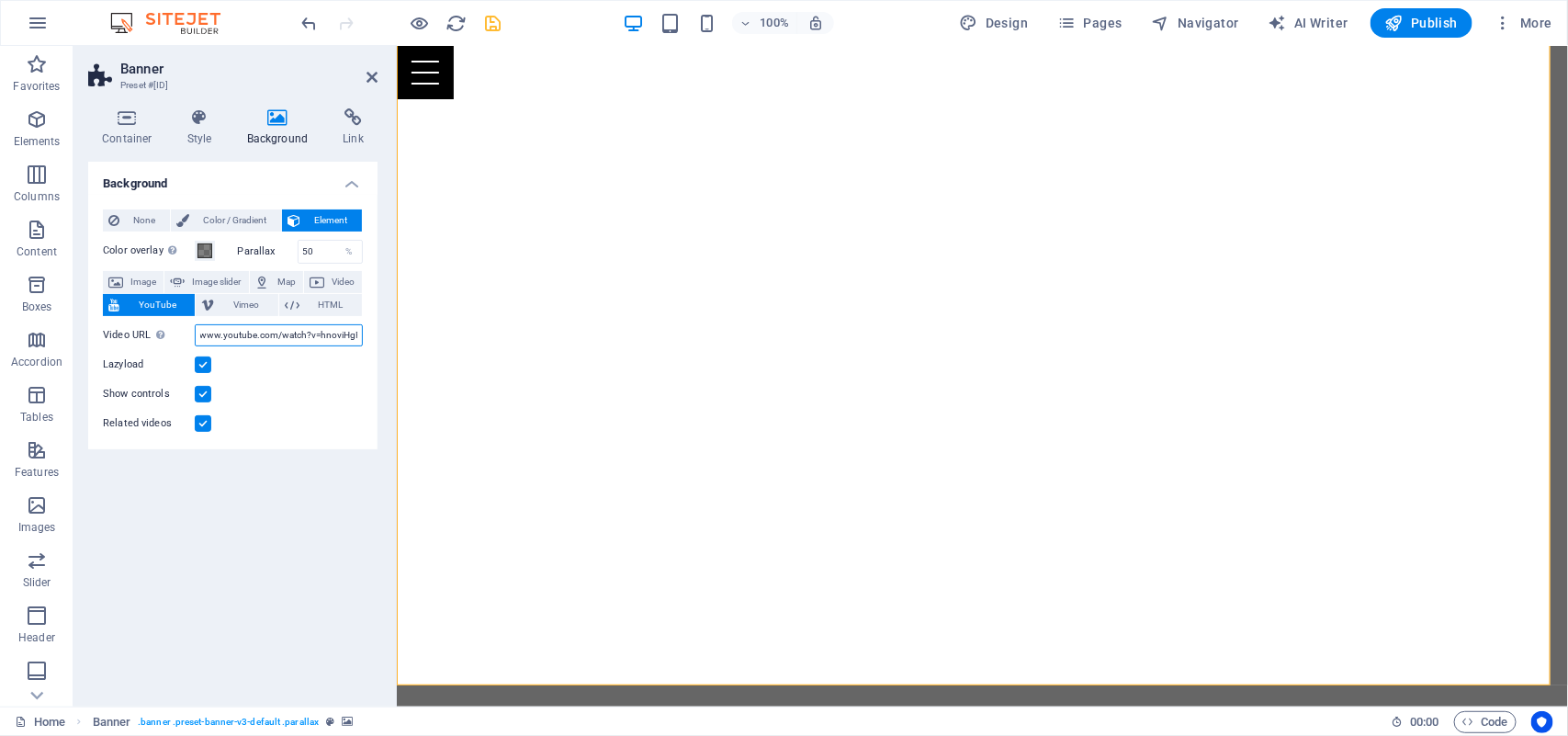 scroll, scrollTop: 0, scrollLeft: 48, axis: horizontal 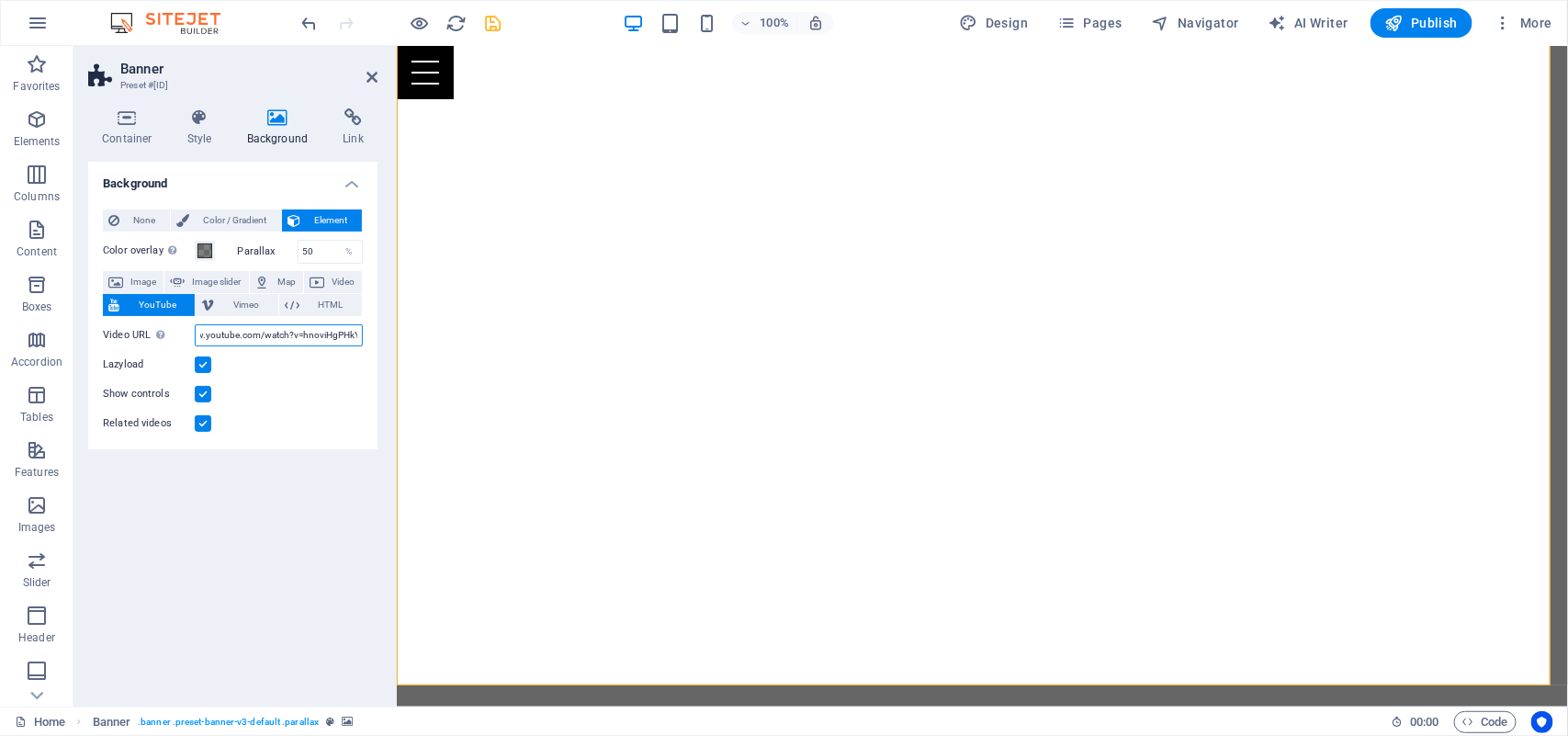 drag, startPoint x: 198, startPoint y: 337, endPoint x: 377, endPoint y: 345, distance: 179.17868 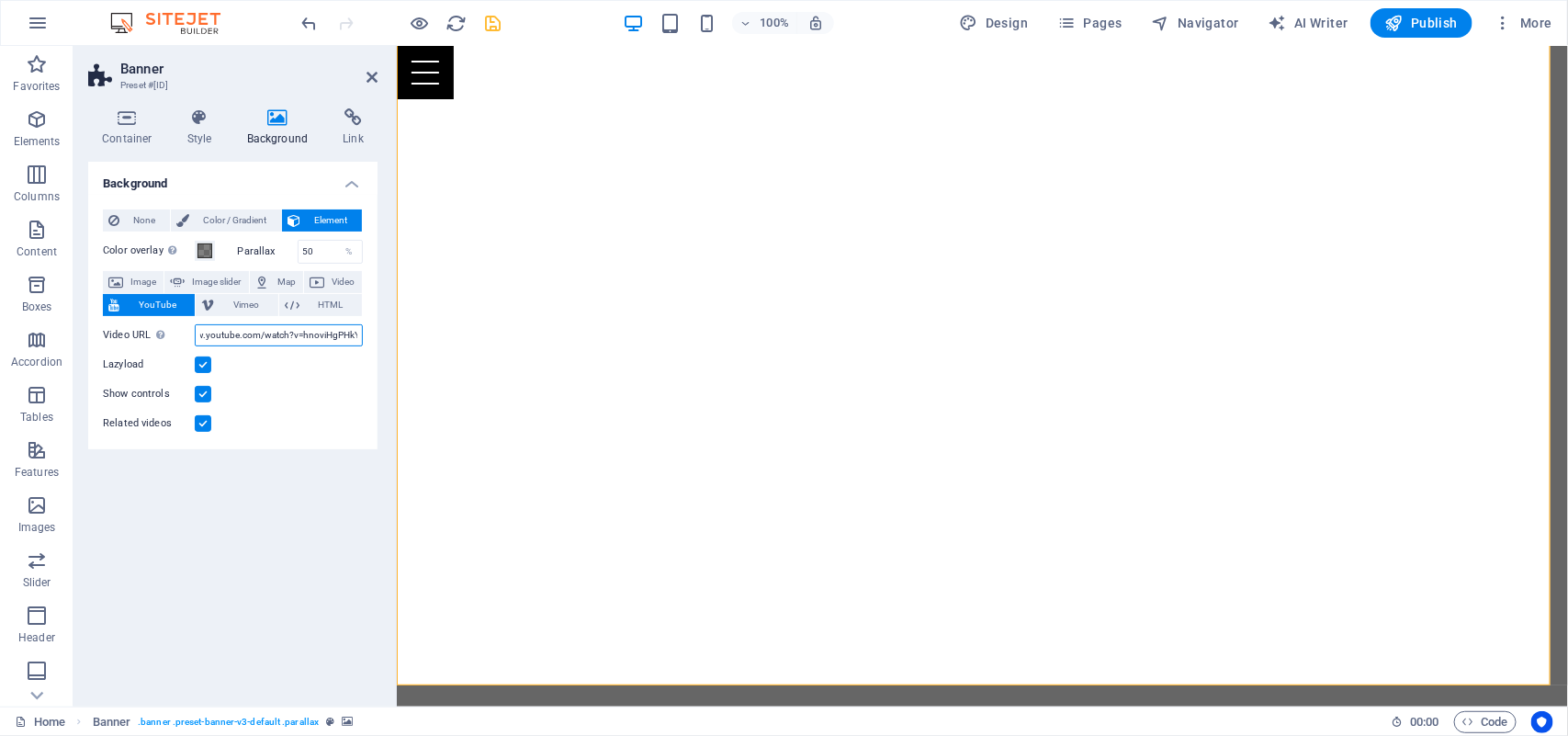 paste on "FH1gh0xAYwU" 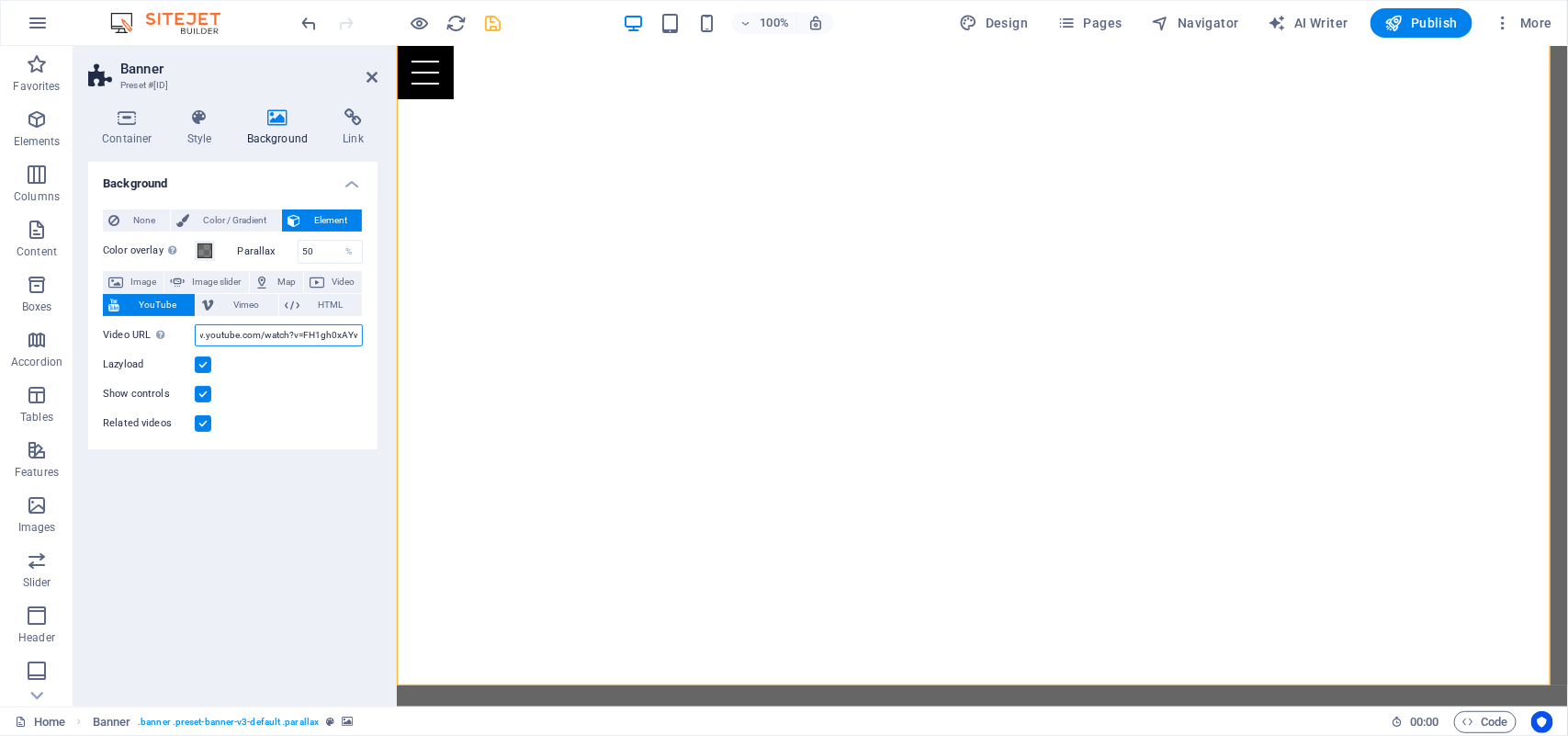 scroll, scrollTop: 0, scrollLeft: 51, axis: horizontal 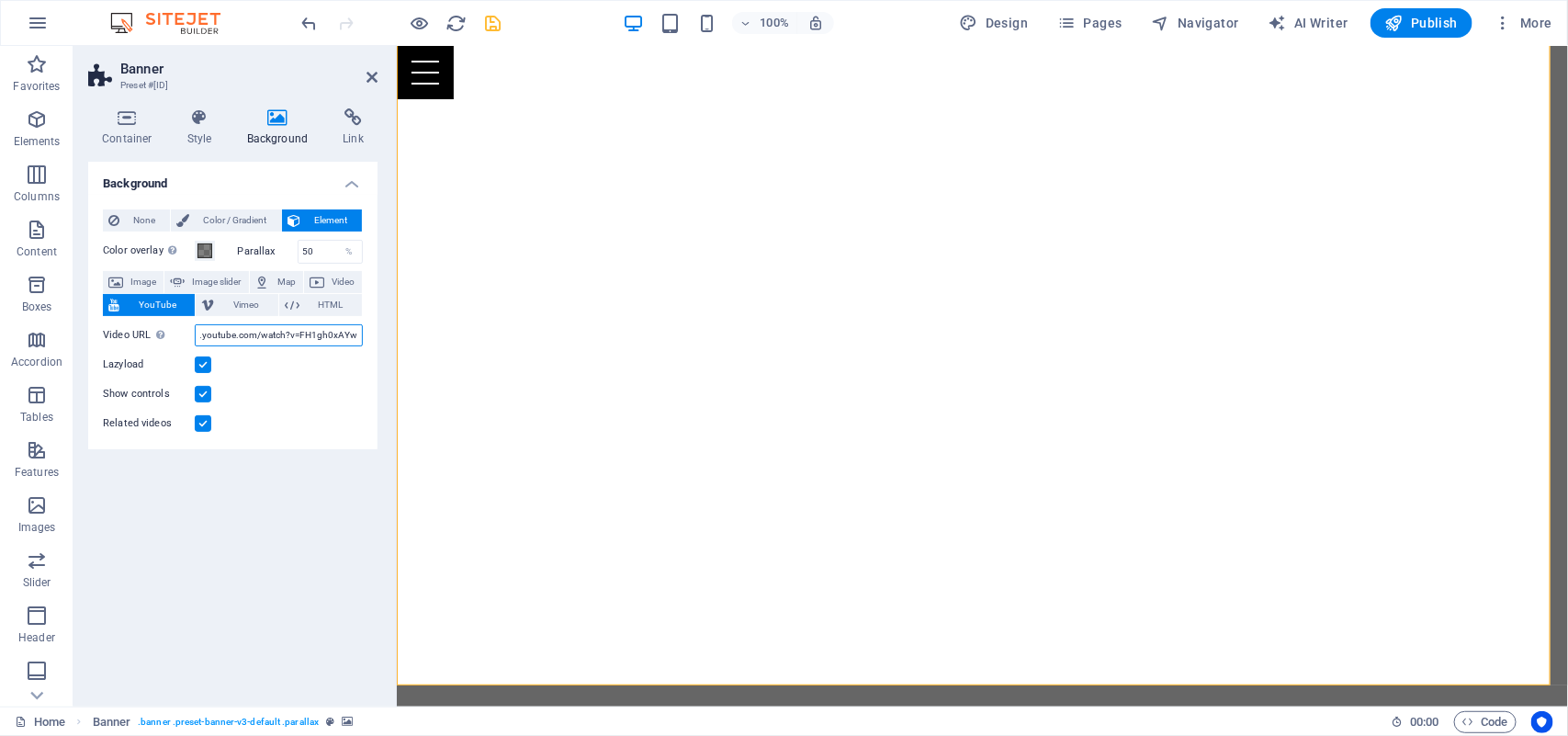 type on "https://www.youtube.com/watch?v=FH1gh0xAYwU" 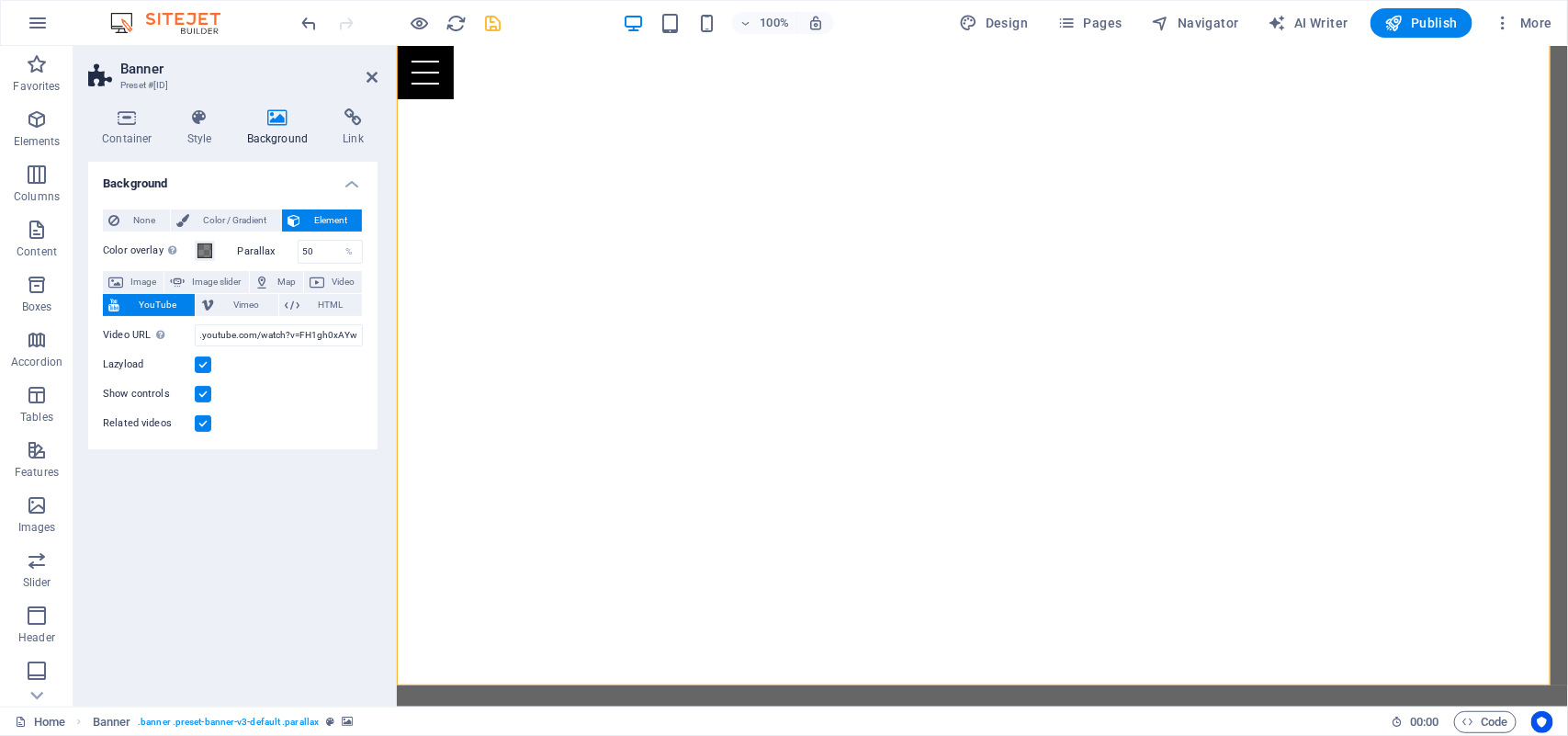 scroll, scrollTop: 0, scrollLeft: 0, axis: both 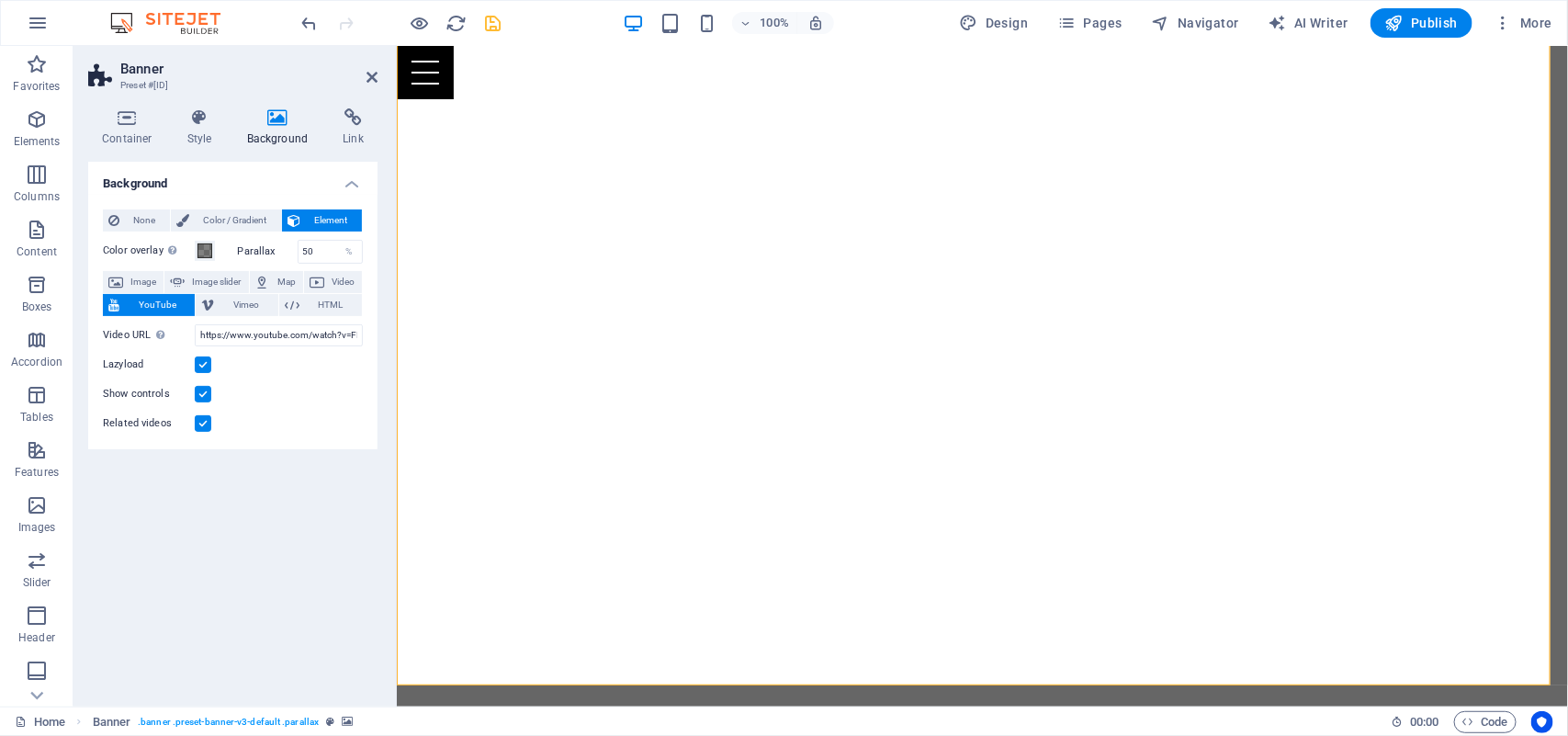 click at bounding box center (203, 424) 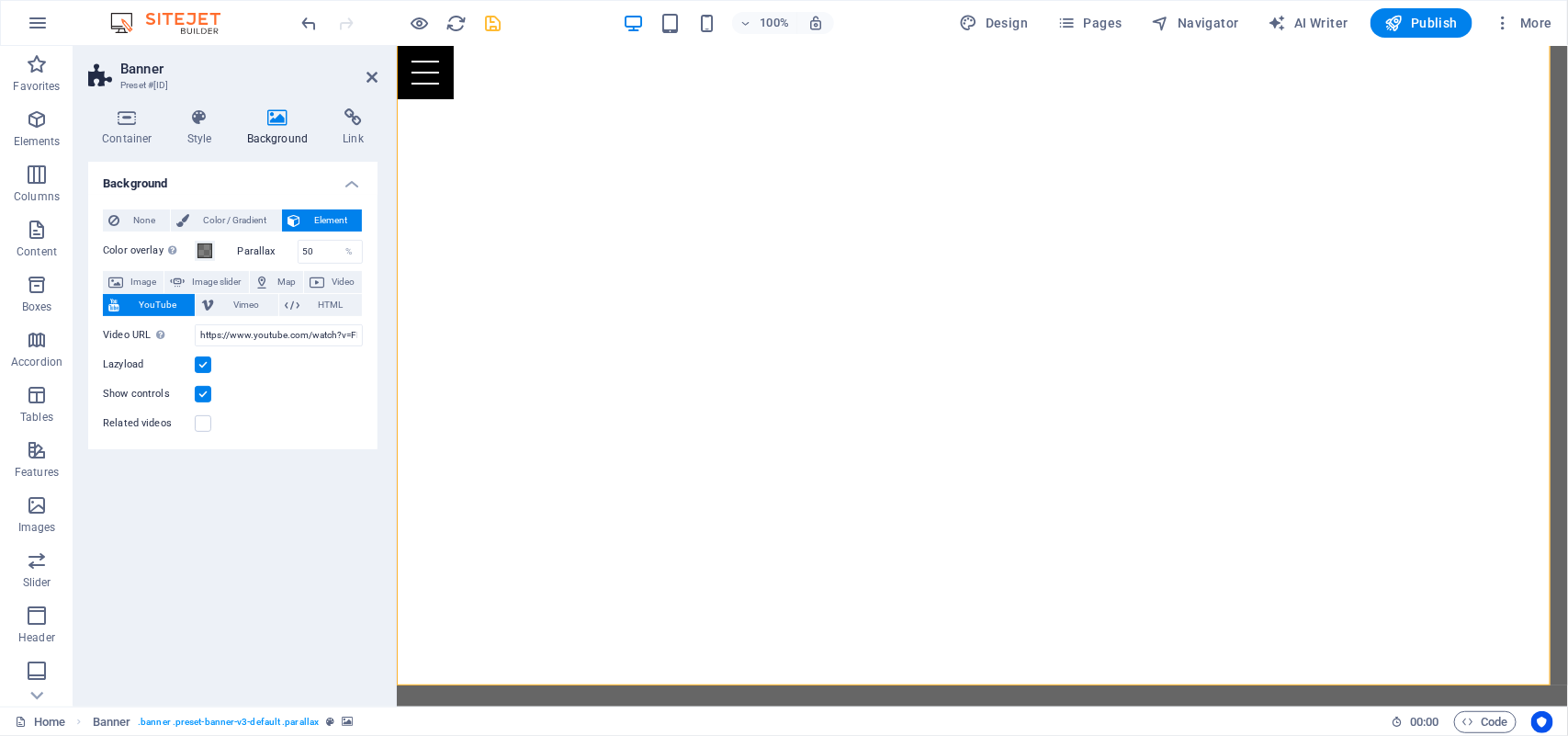 click at bounding box center (203, 394) 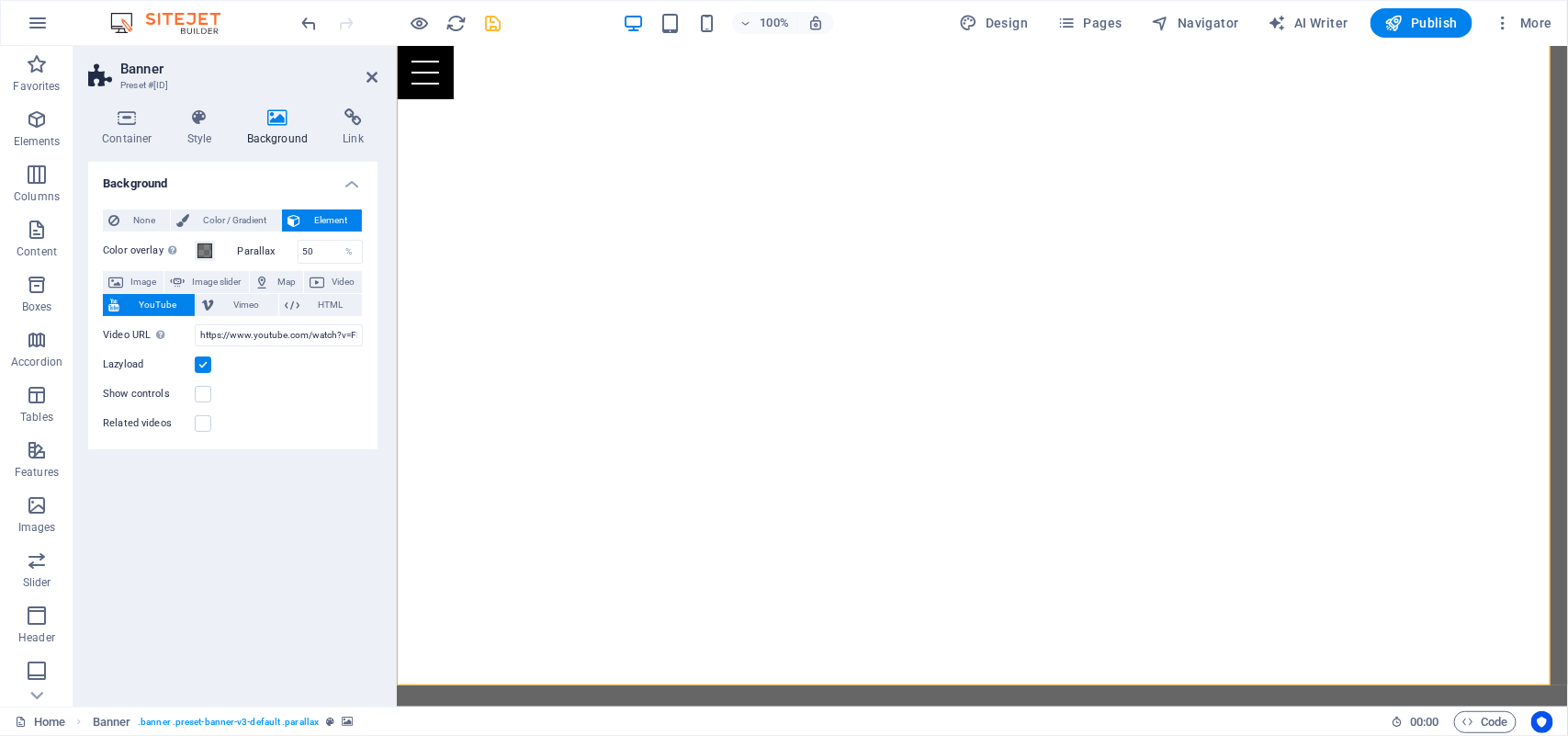 click at bounding box center (203, 365) 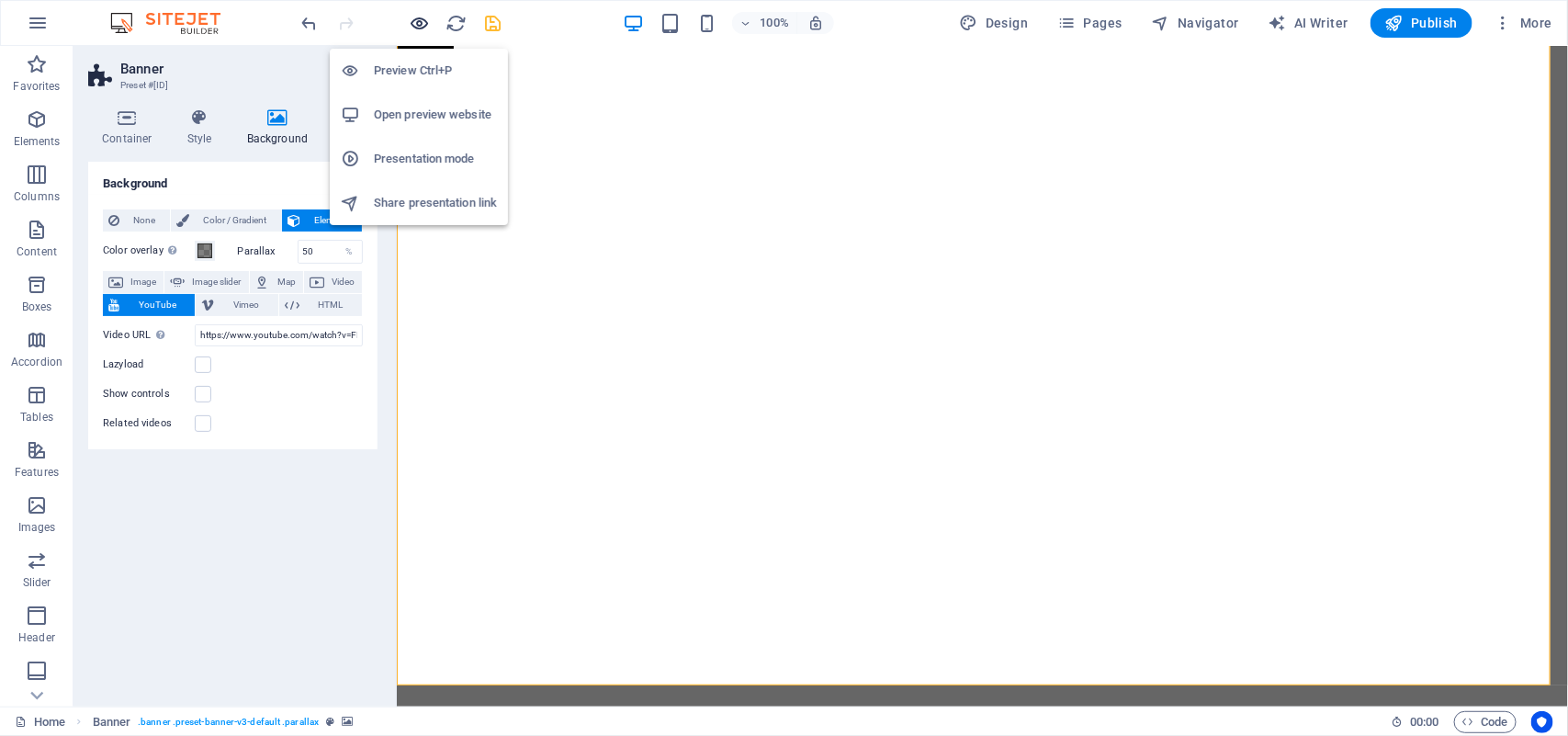 click at bounding box center (420, 23) 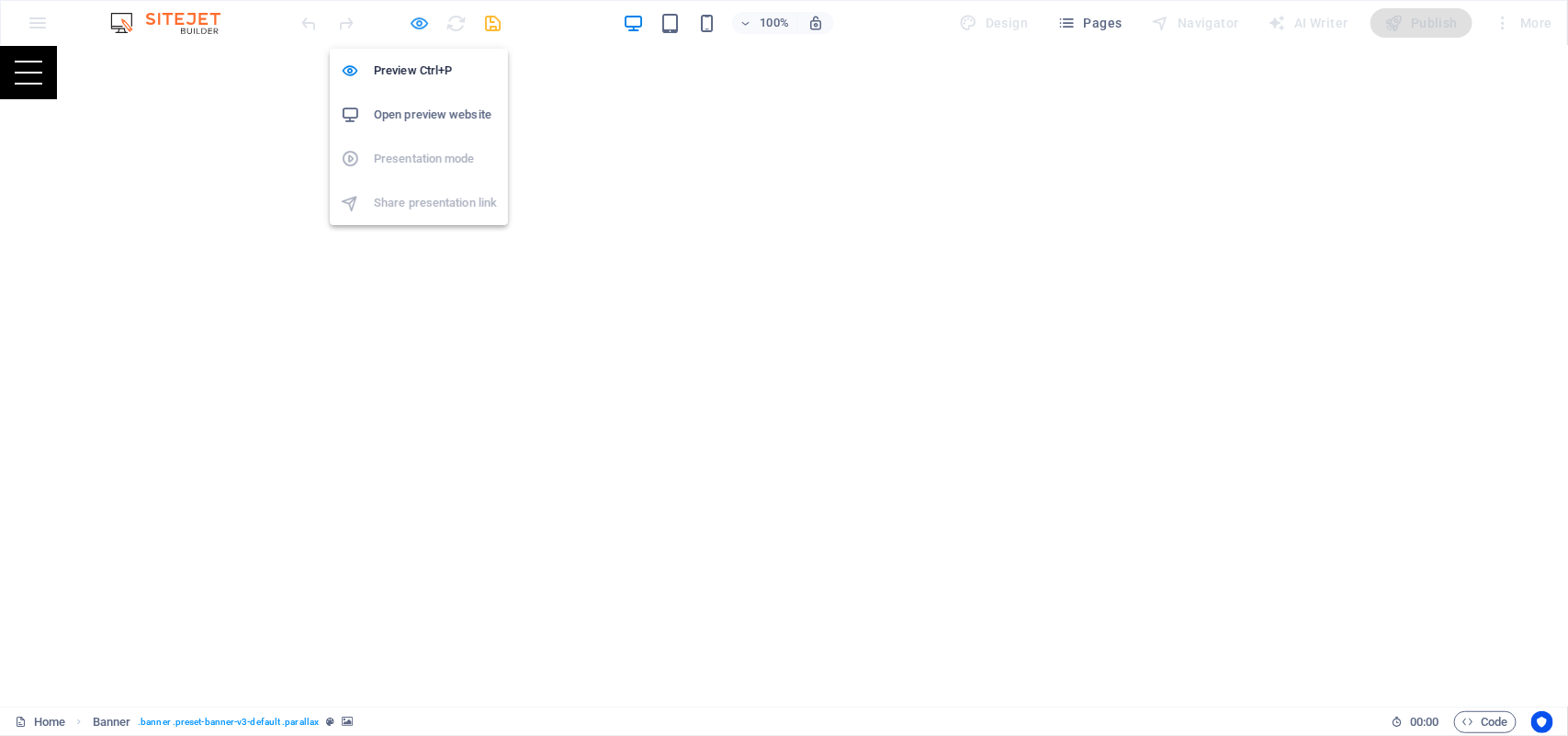 click at bounding box center (420, 23) 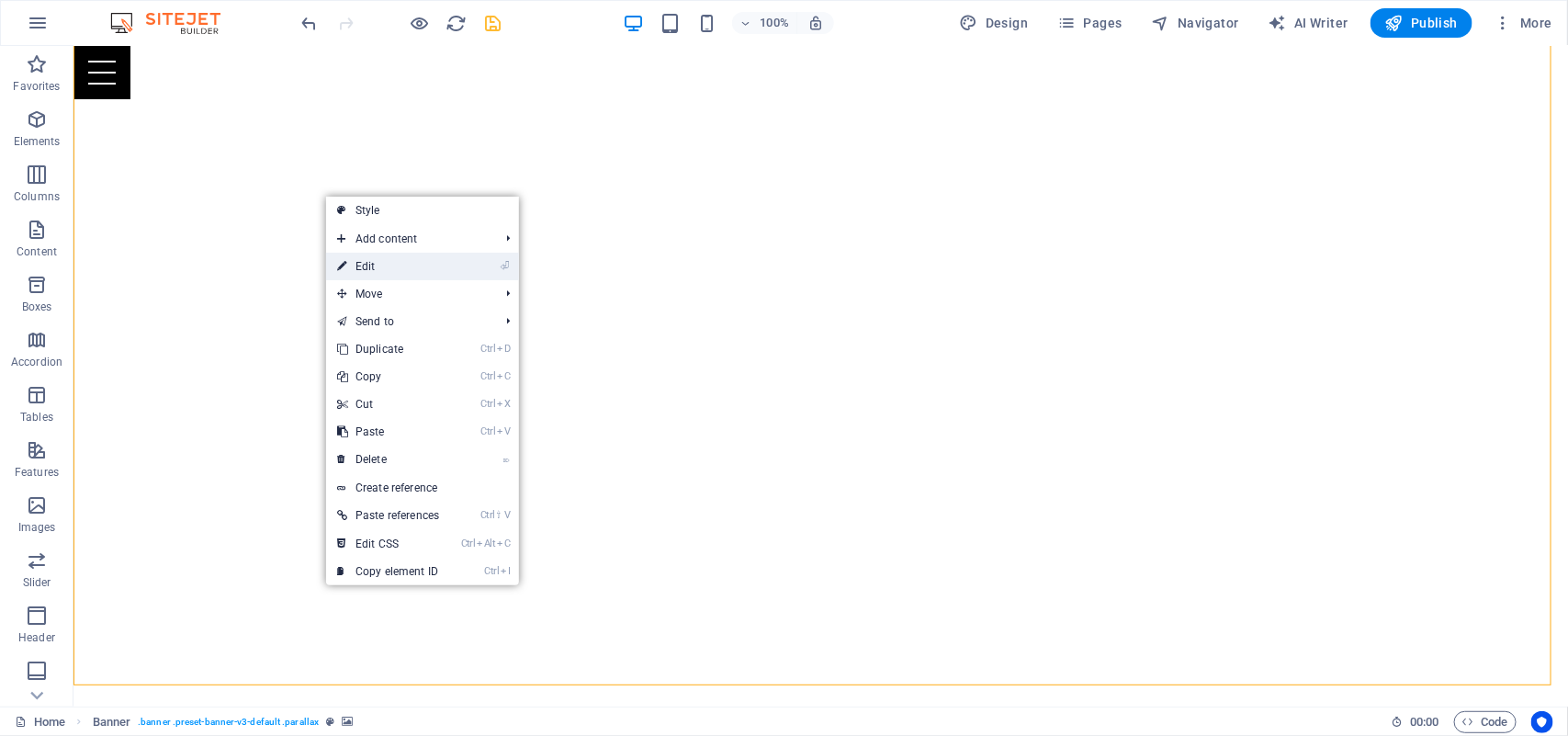 click on "⏎  Edit" at bounding box center (388, 266) 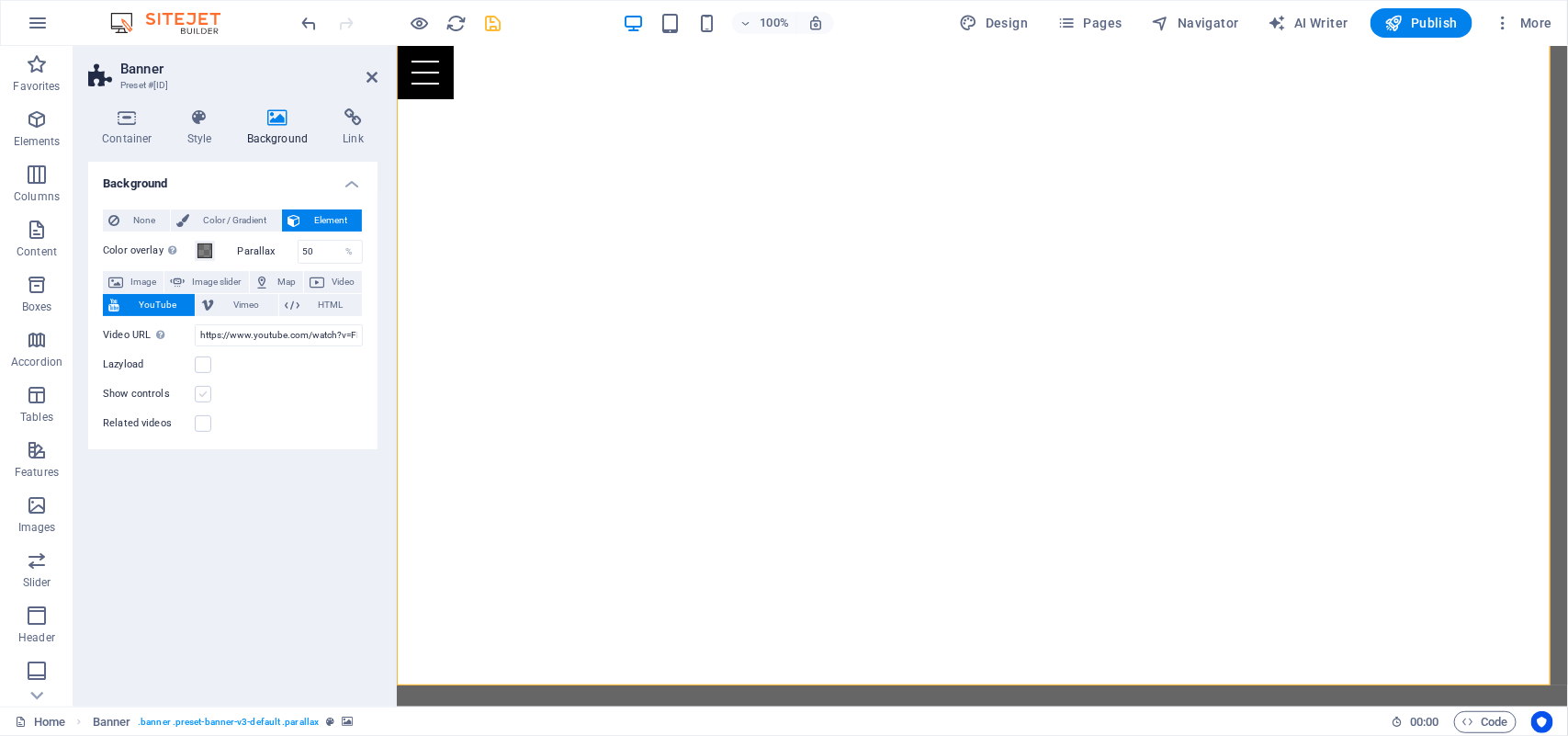 click at bounding box center (203, 394) 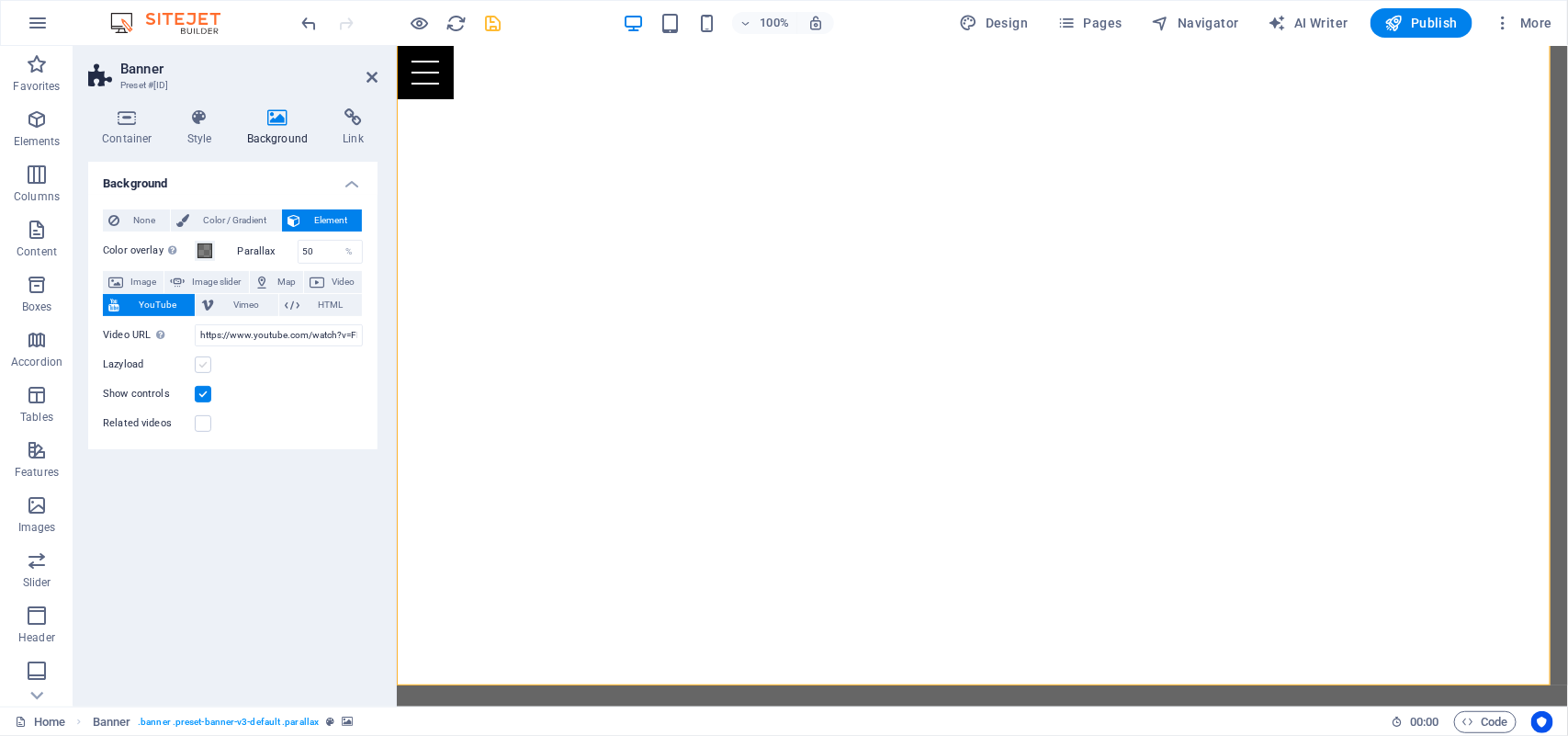 click at bounding box center [203, 365] 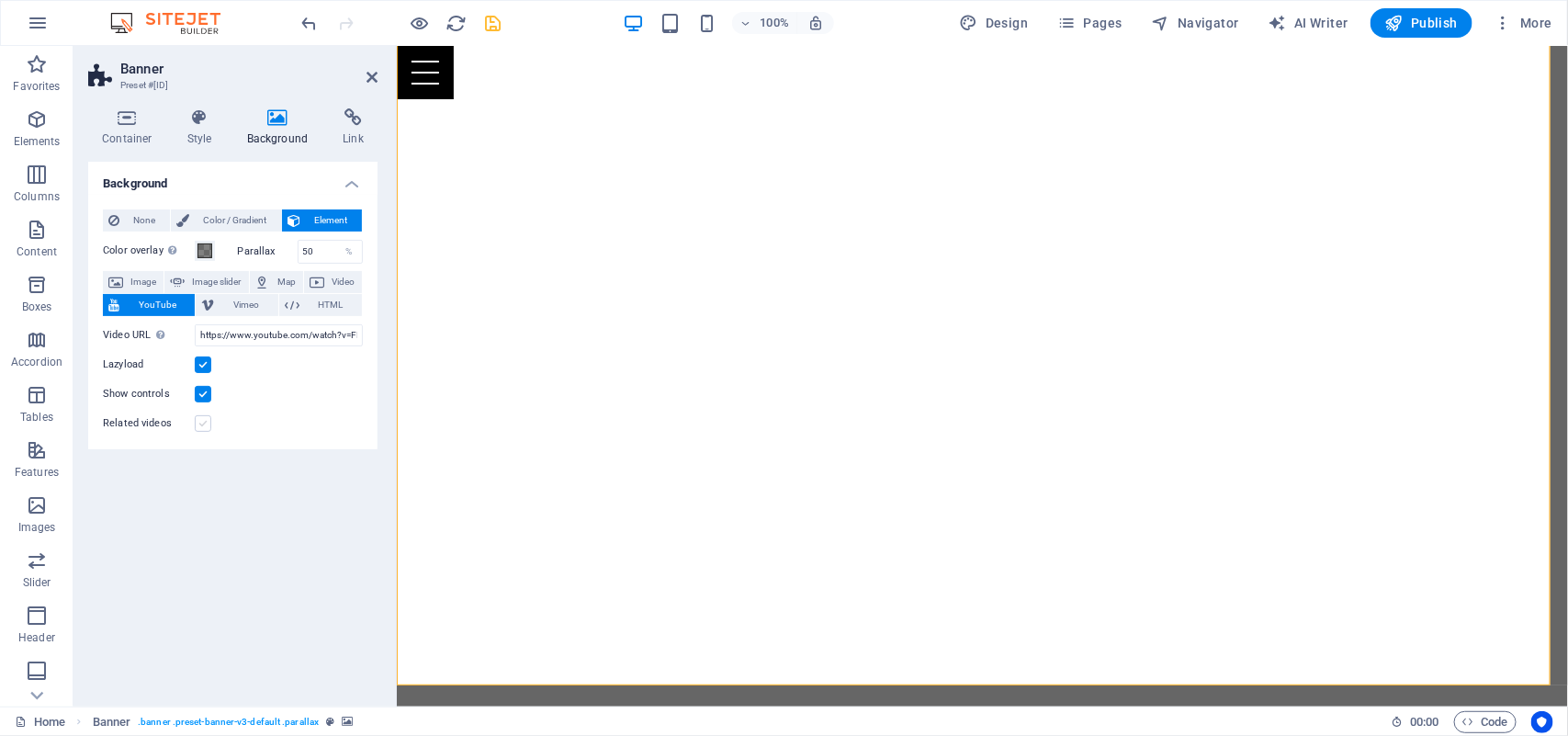 click at bounding box center (203, 424) 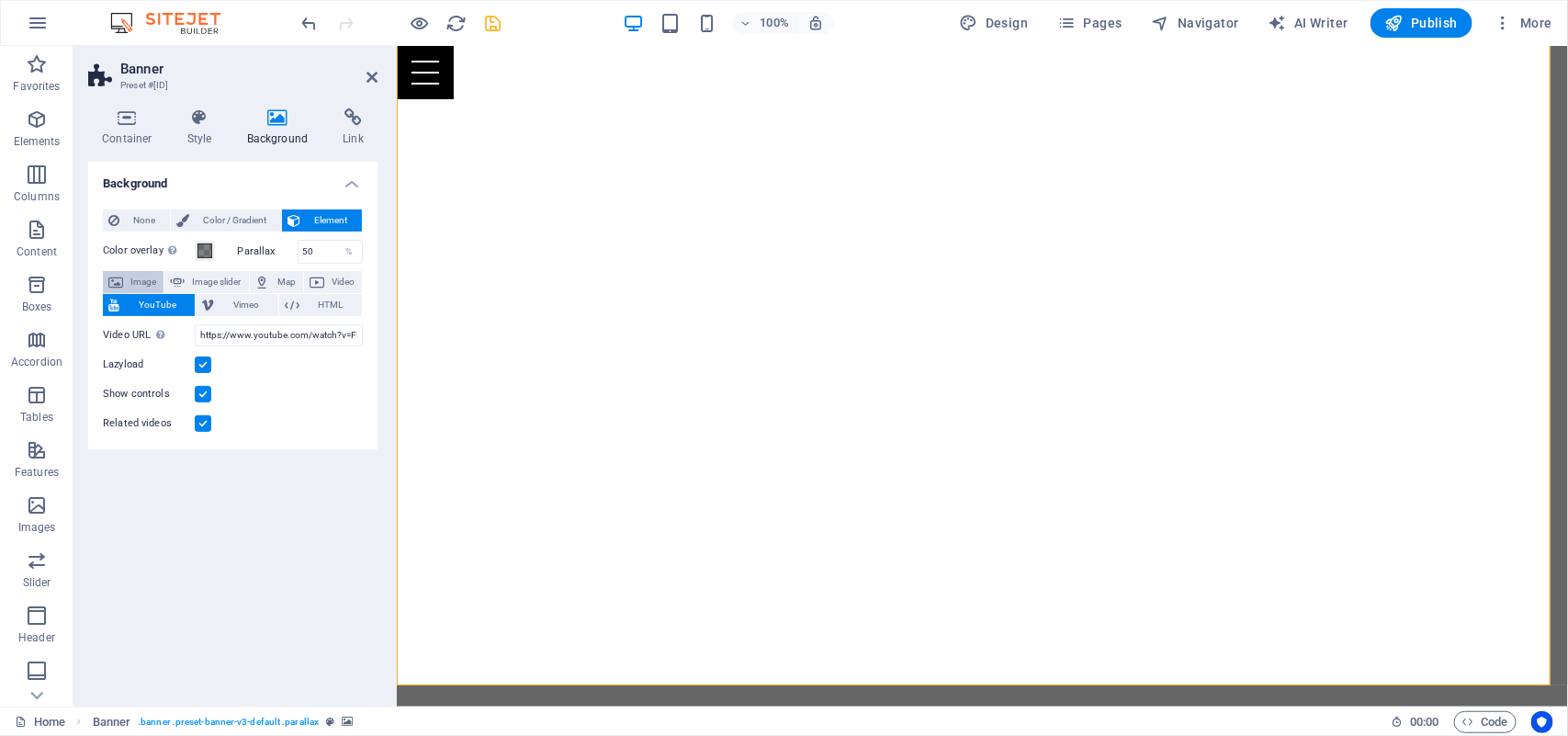 click on "Image" at bounding box center (143, 282) 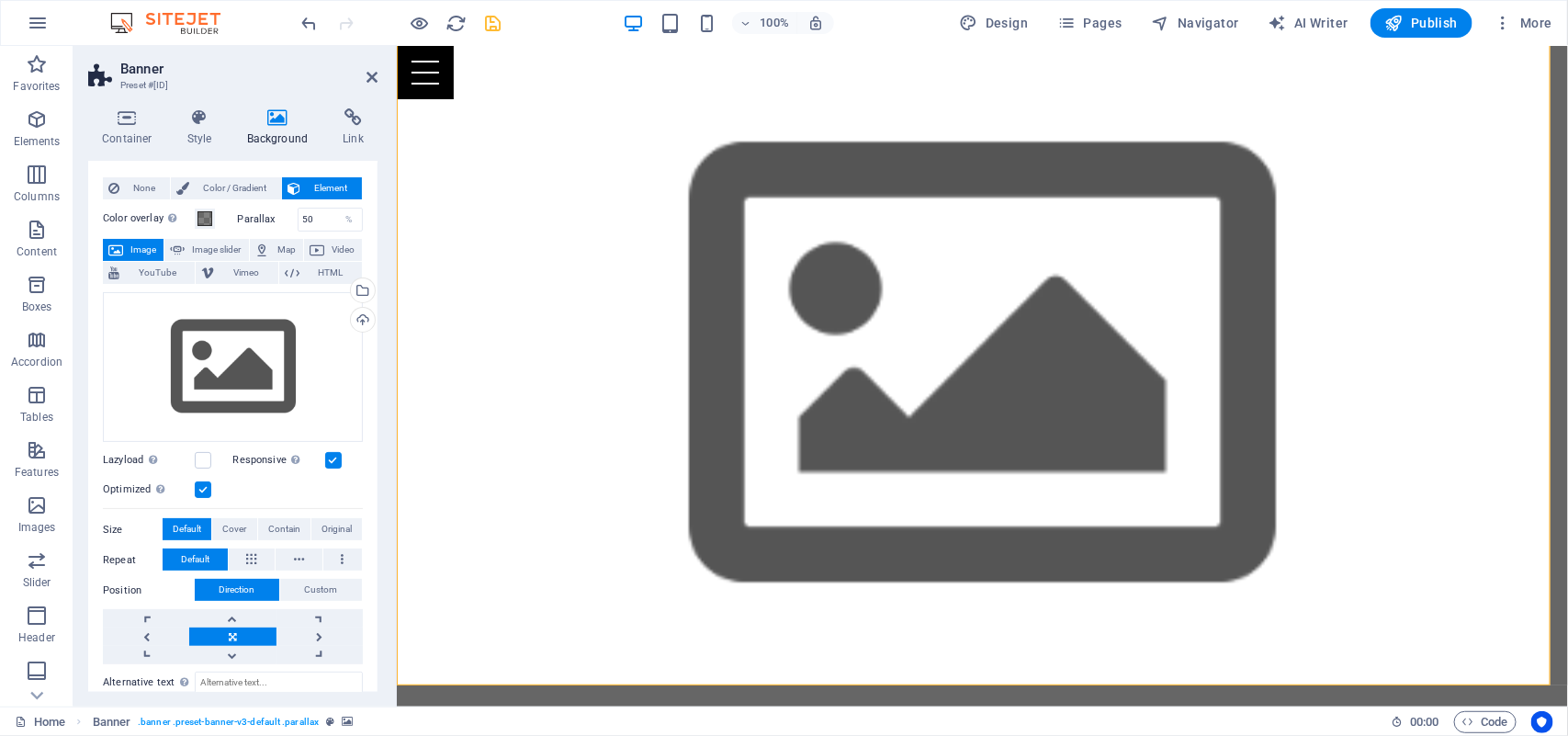 scroll, scrollTop: 0, scrollLeft: 0, axis: both 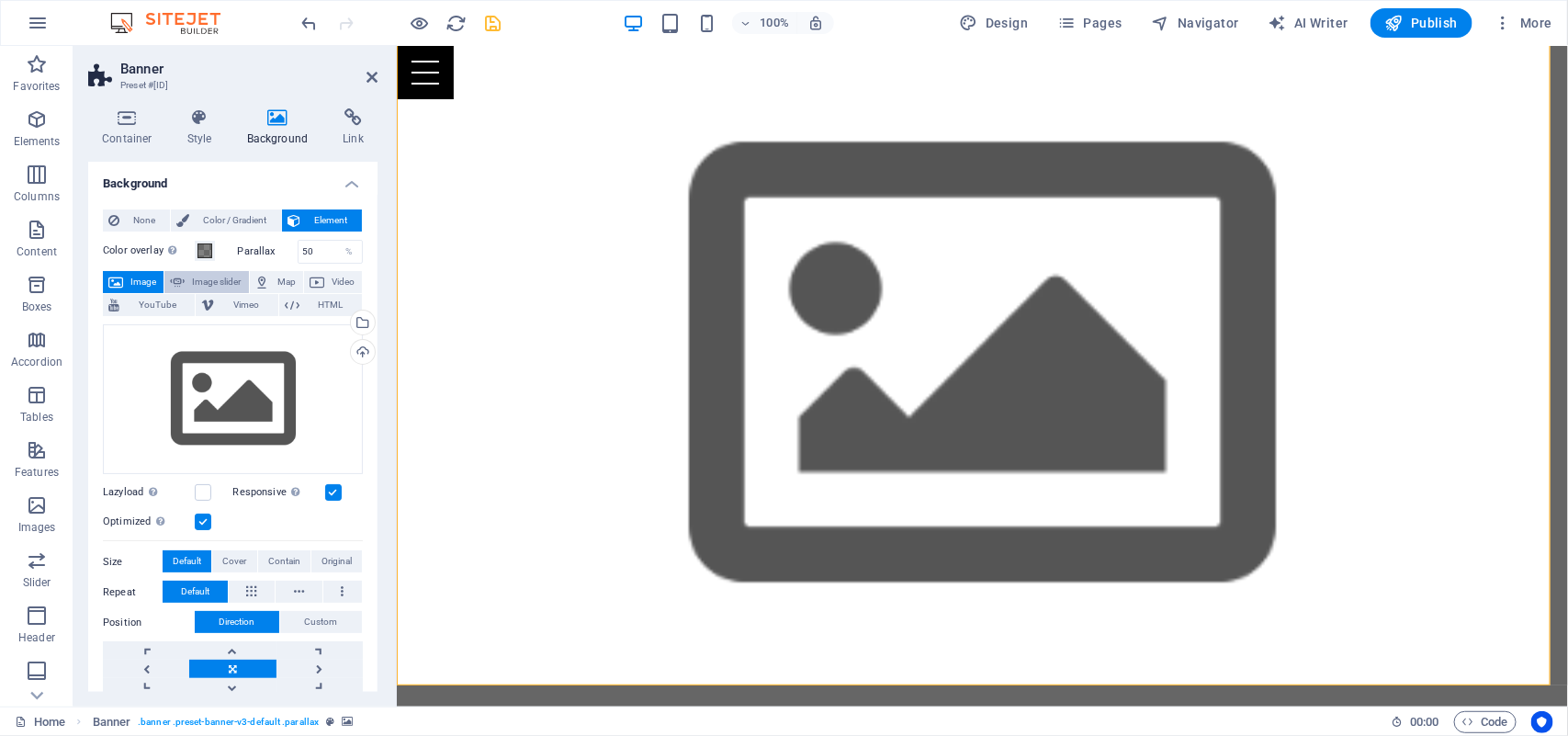 click on "Image slider" at bounding box center [216, 282] 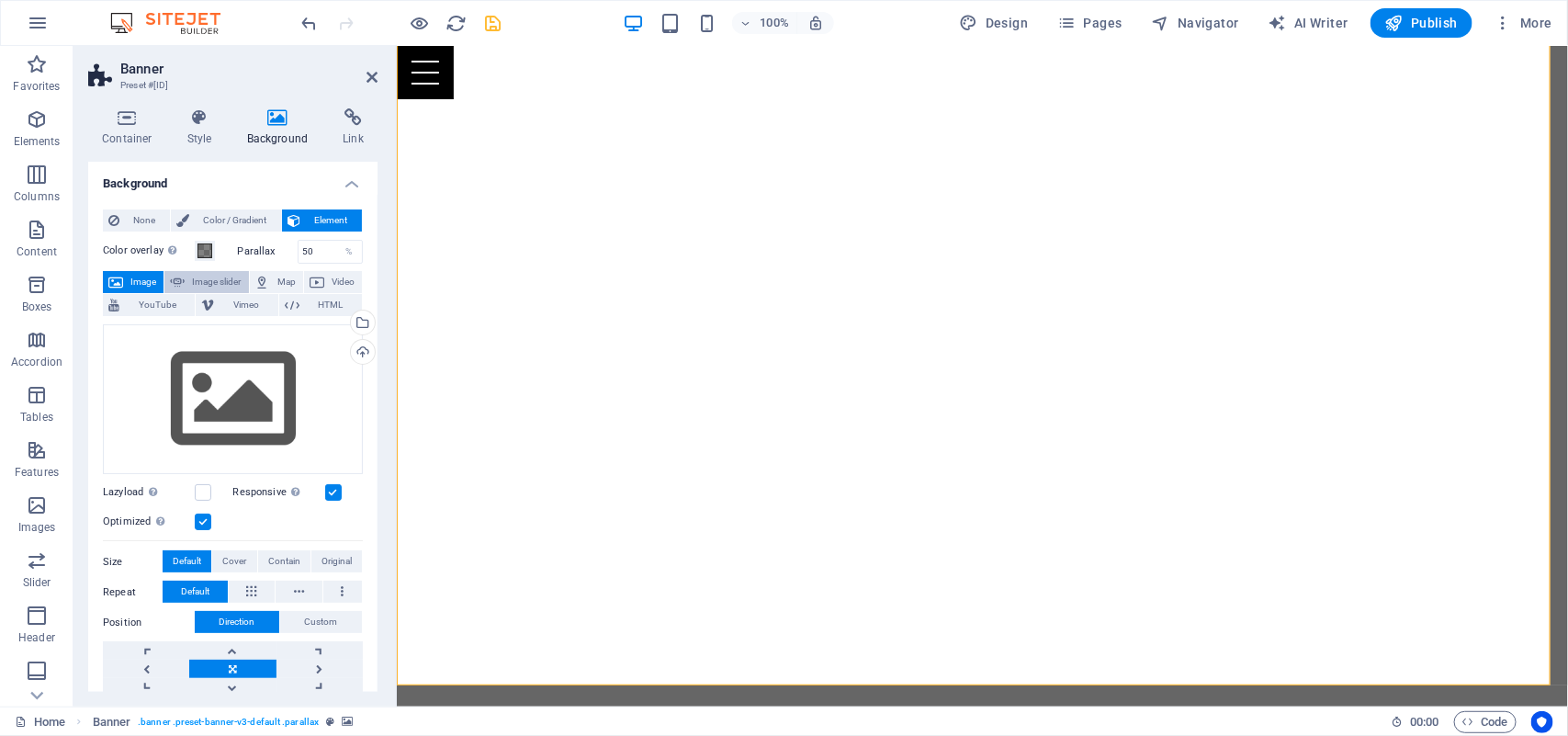 select on "ms" 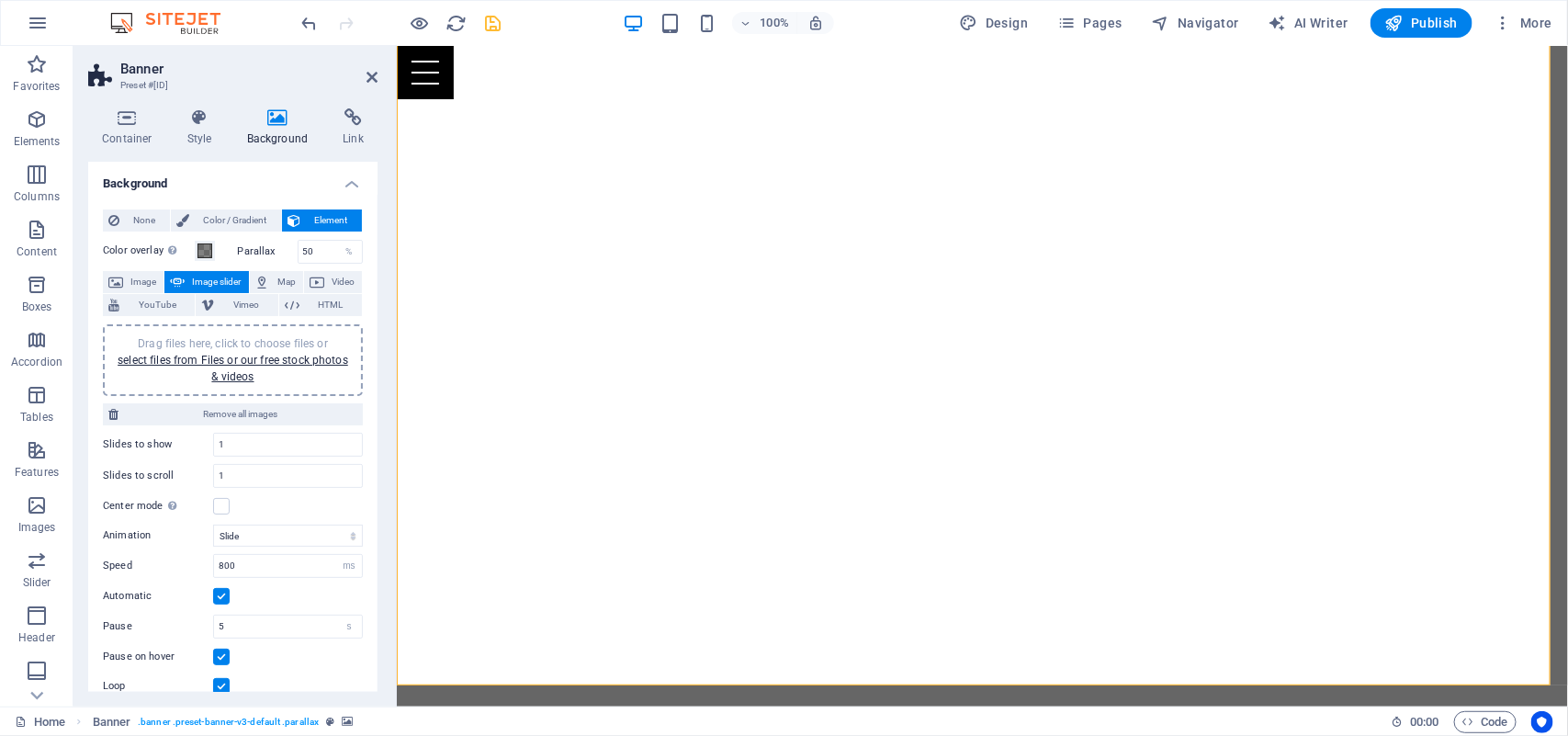 drag, startPoint x: 373, startPoint y: 320, endPoint x: 378, endPoint y: 391, distance: 71.17584 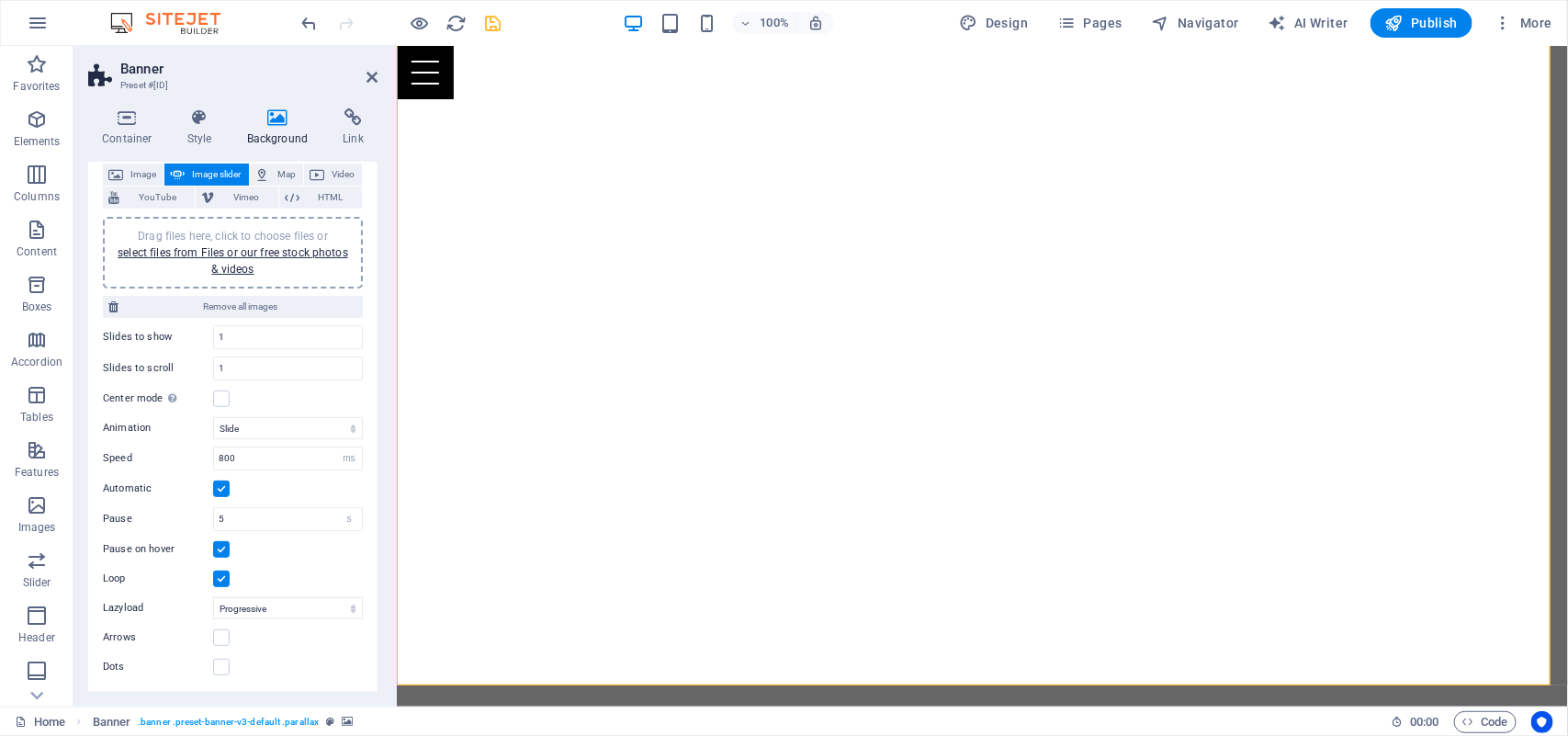 scroll, scrollTop: 0, scrollLeft: 0, axis: both 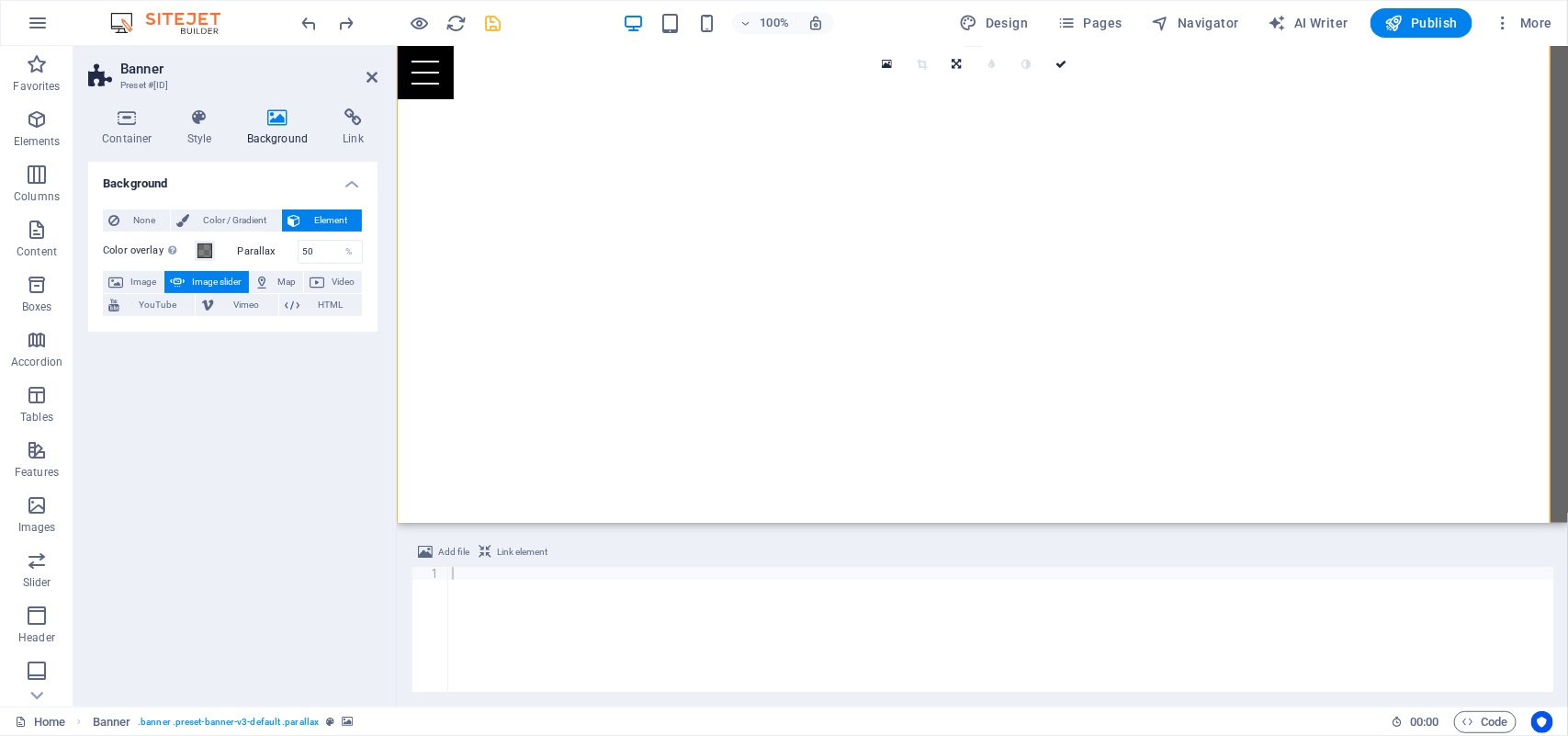 click on "Image slider" at bounding box center (216, 282) 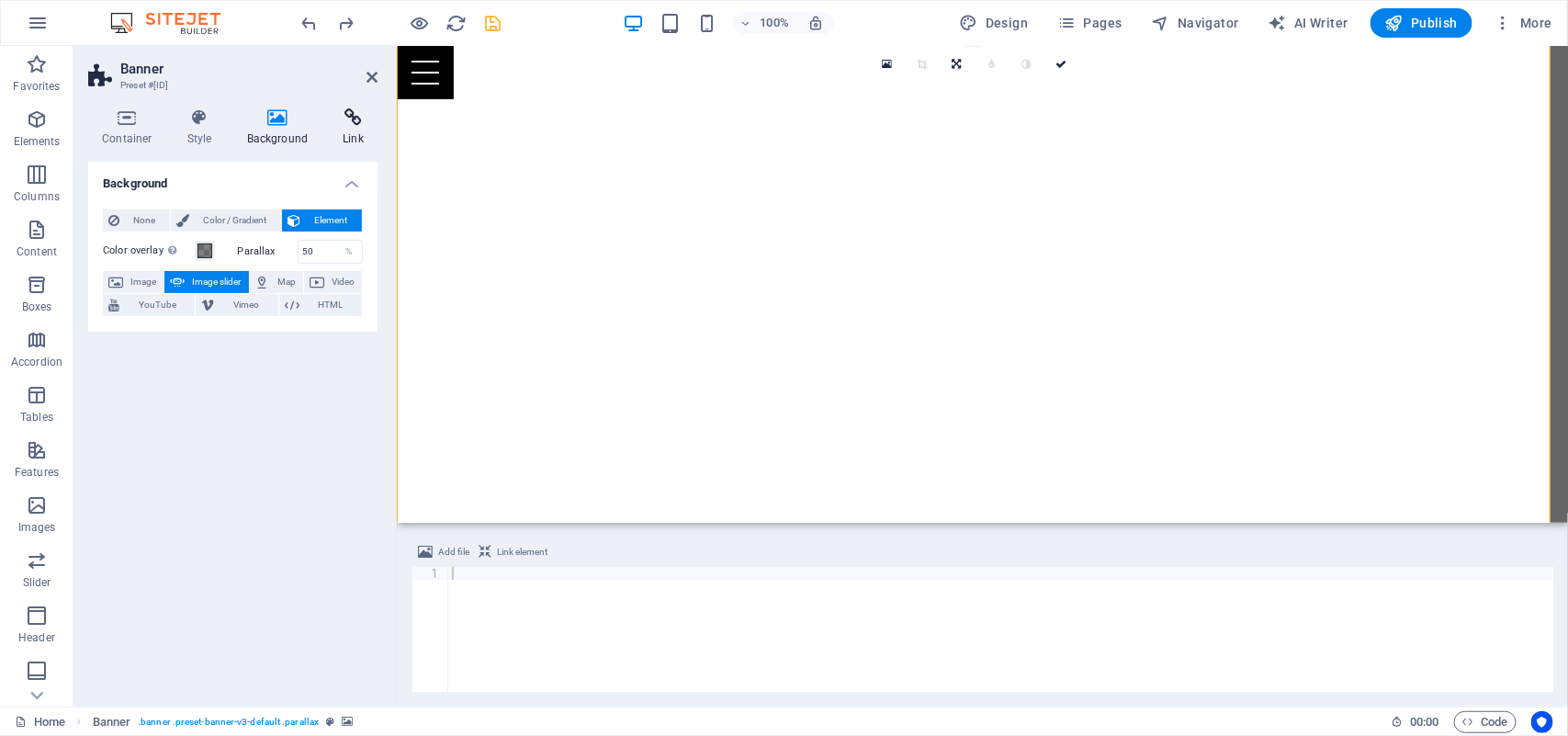 drag, startPoint x: 377, startPoint y: 289, endPoint x: 364, endPoint y: 133, distance: 156.5407 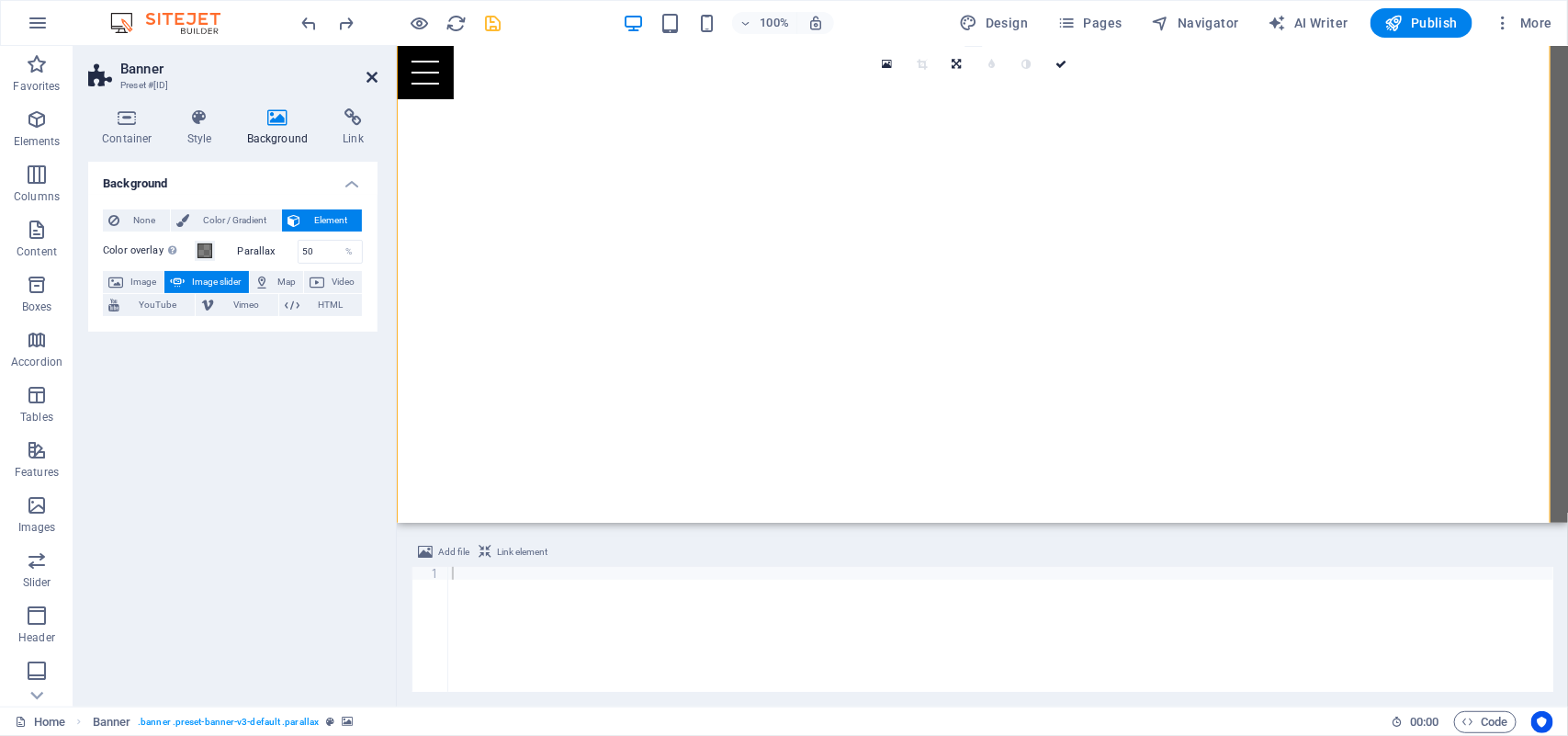 click at bounding box center [372, 77] 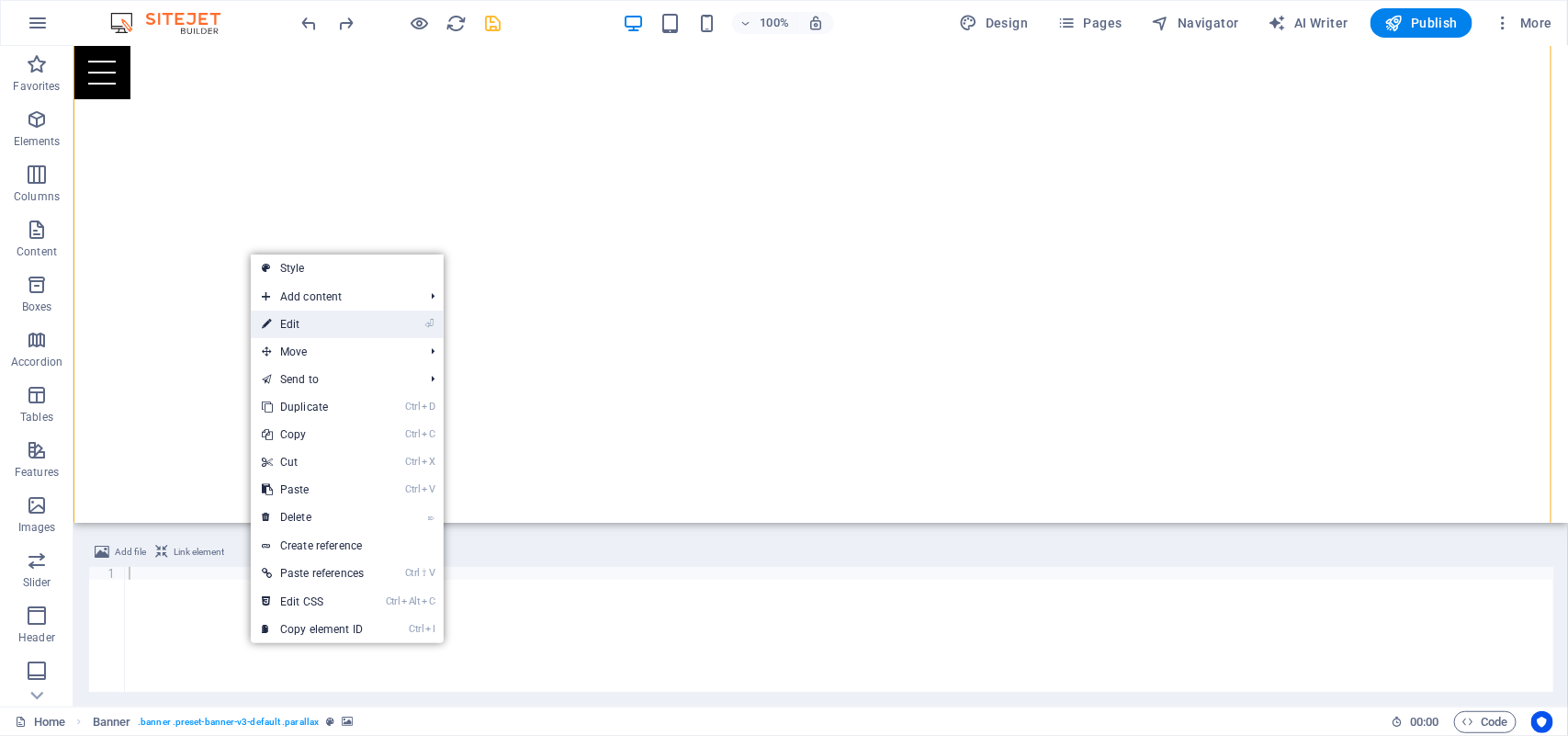 click on "⏎  Edit" at bounding box center (312, 324) 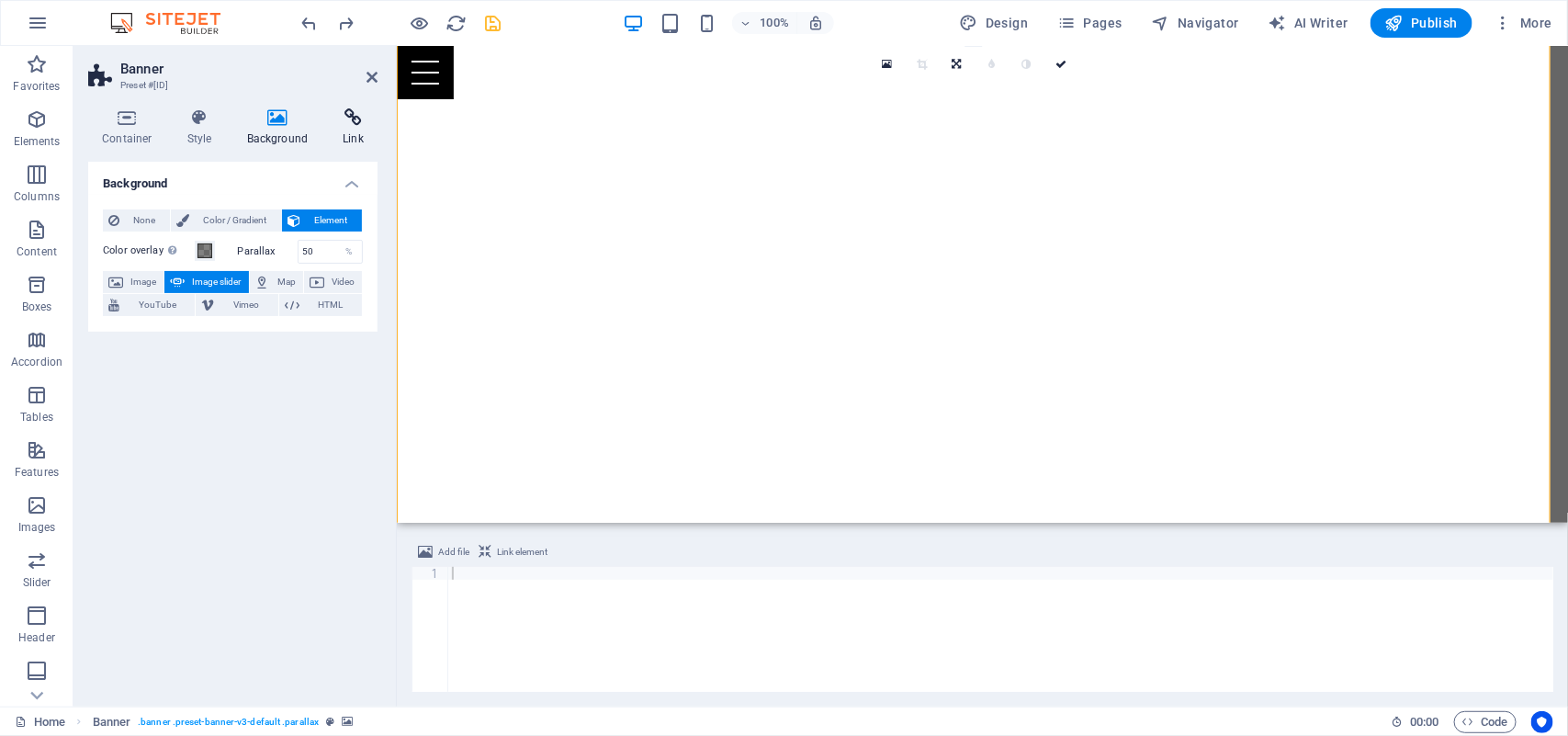 click at bounding box center [353, 118] 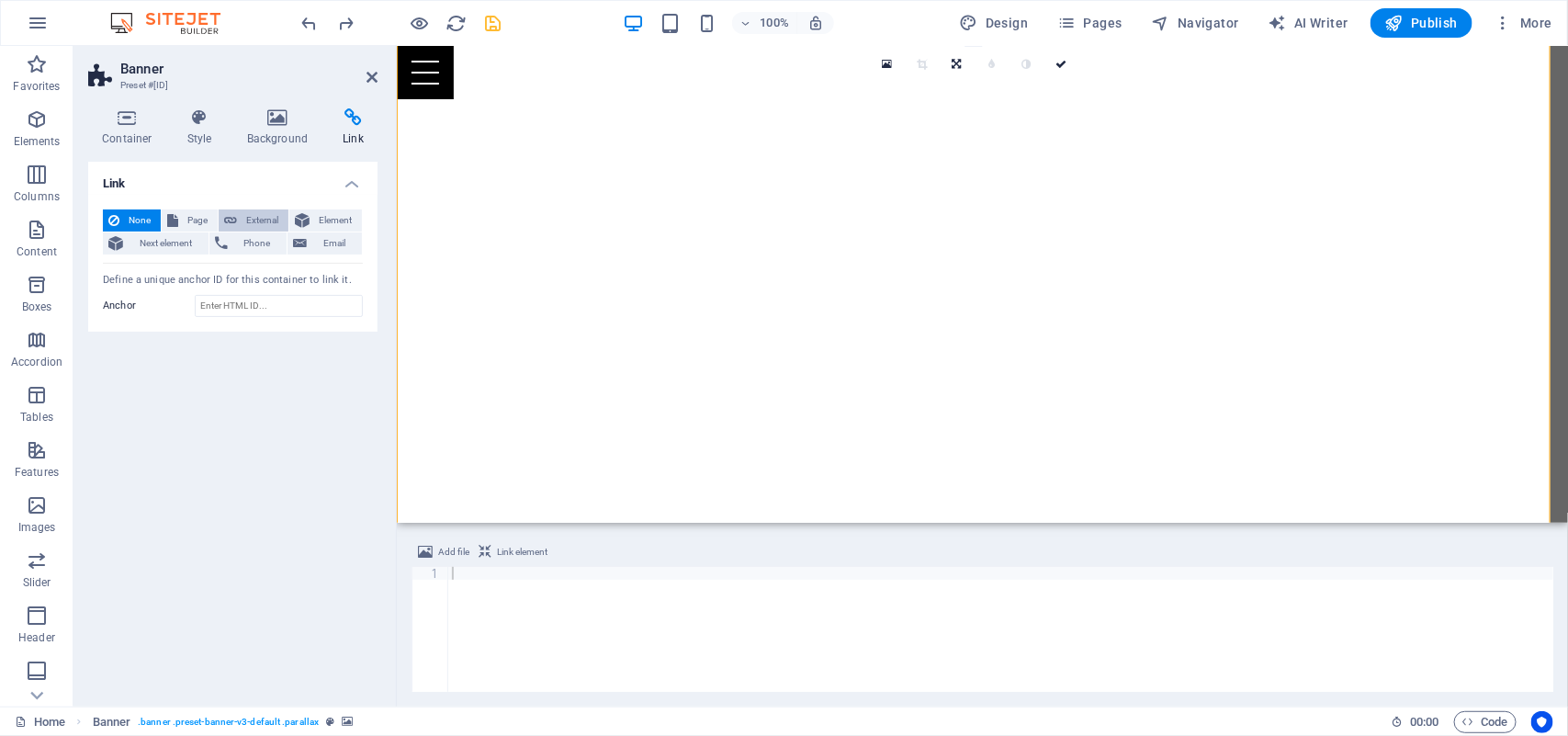click on "External" at bounding box center (263, 221) 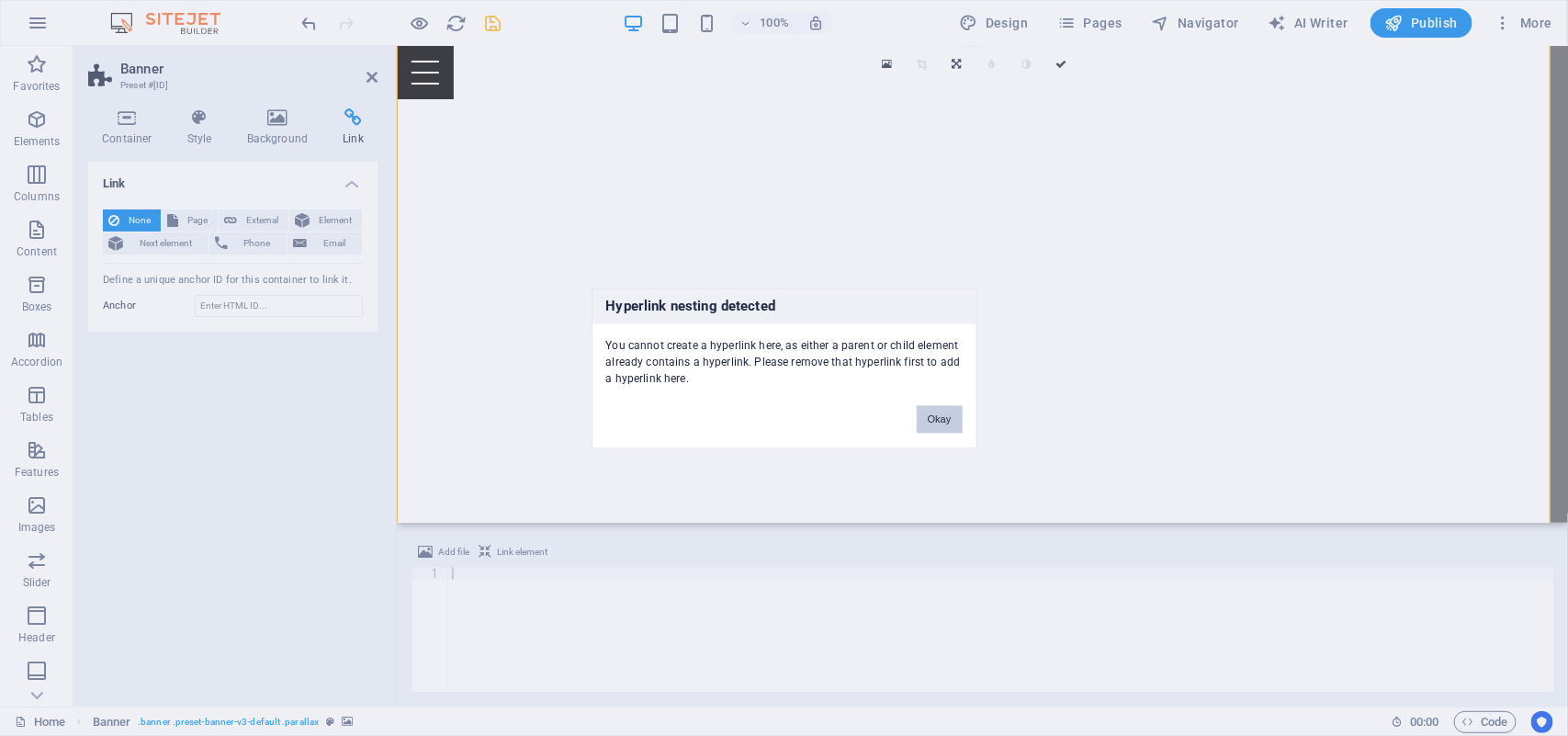 click on "Okay" at bounding box center [940, 419] 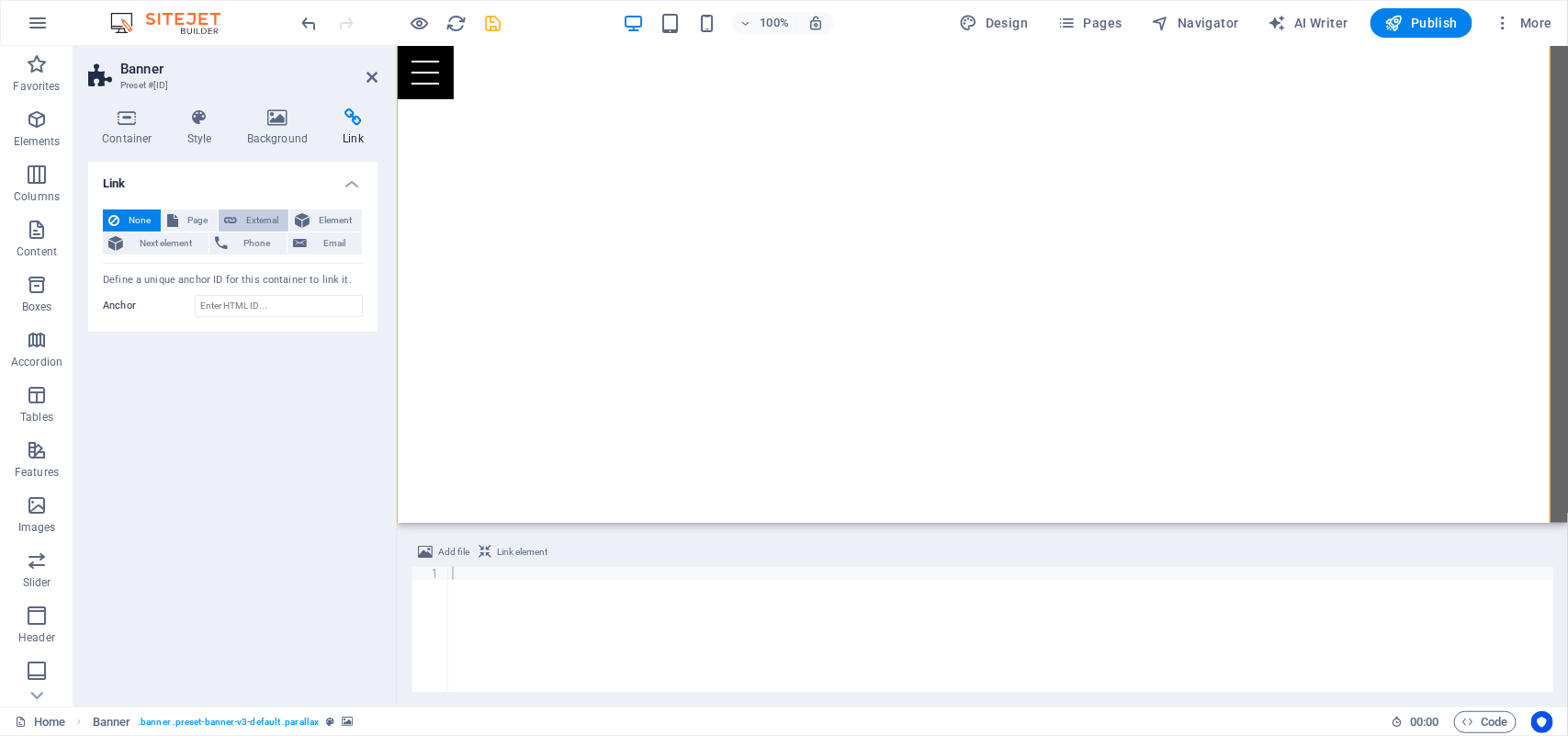 click on "External" at bounding box center (263, 221) 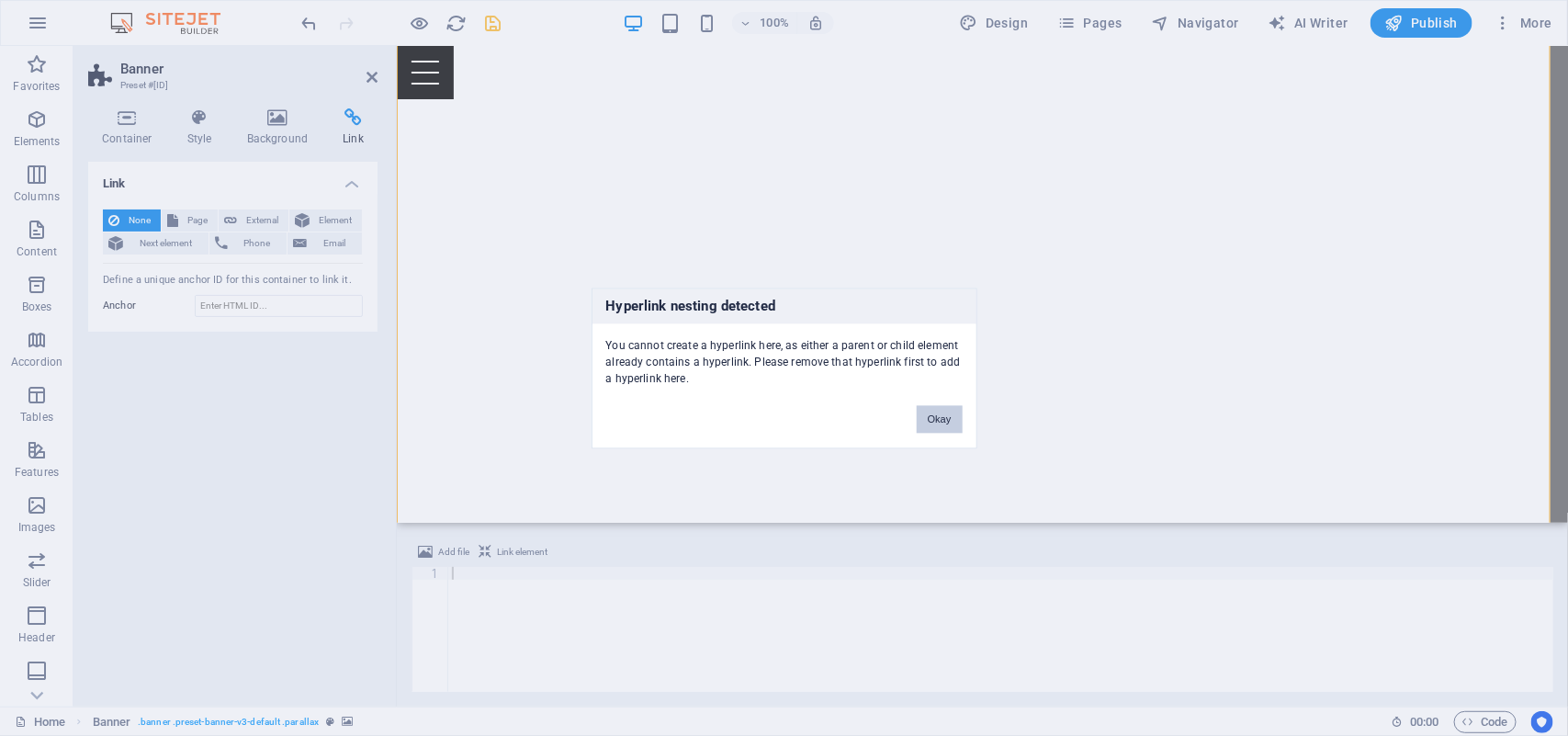click on "Okay" at bounding box center (940, 419) 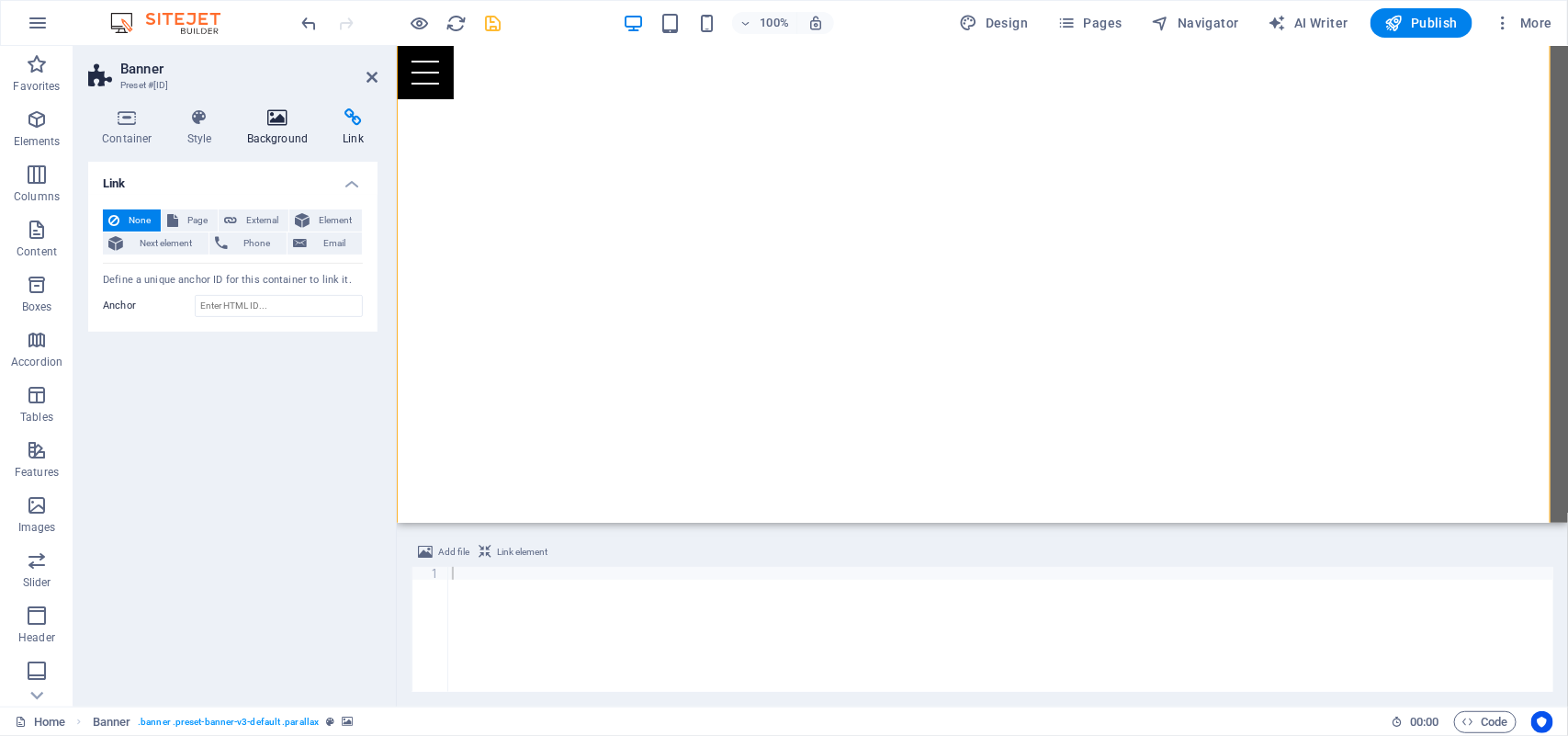 click on "Background" at bounding box center (281, 128) 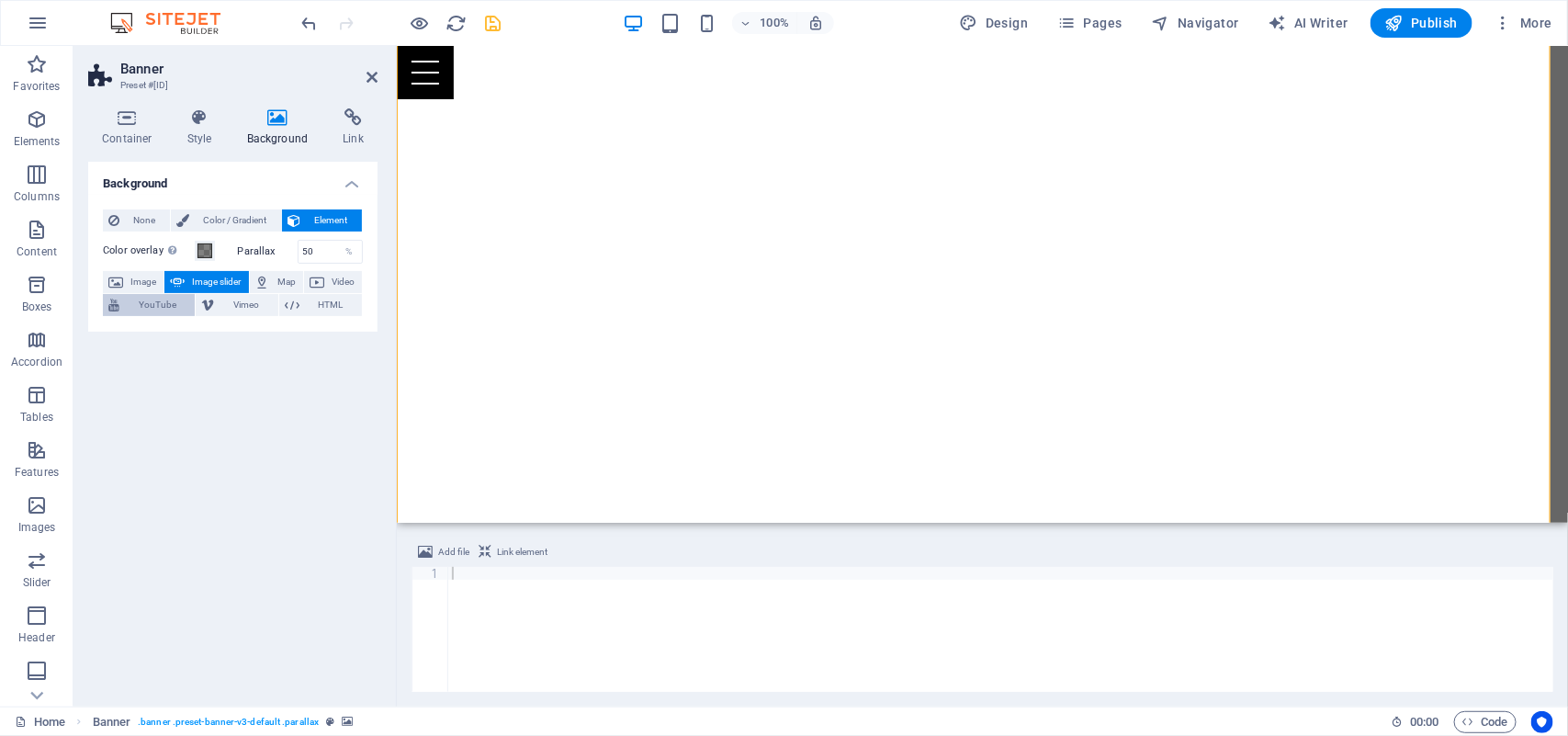 click on "YouTube" at bounding box center (157, 305) 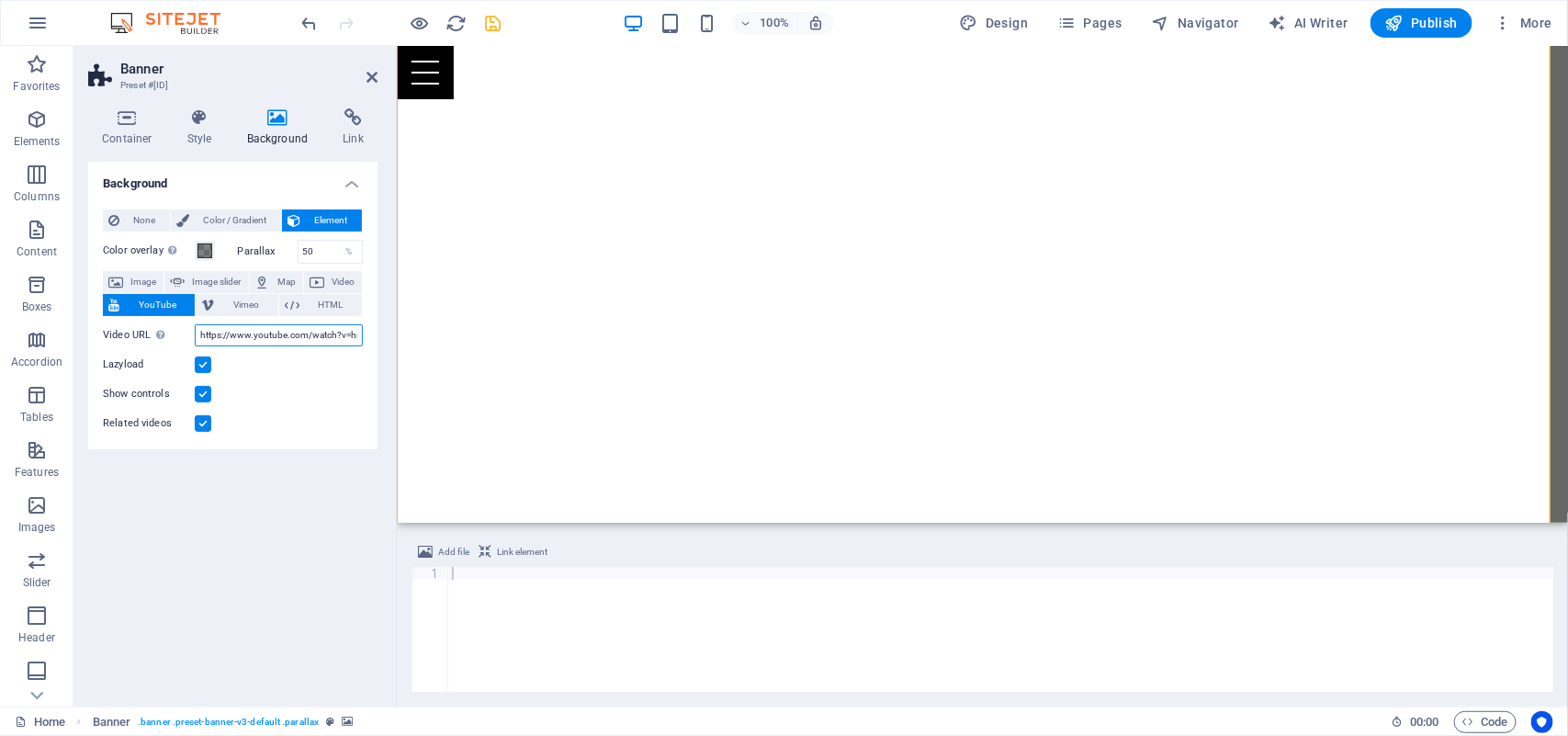 scroll, scrollTop: 0, scrollLeft: 48, axis: horizontal 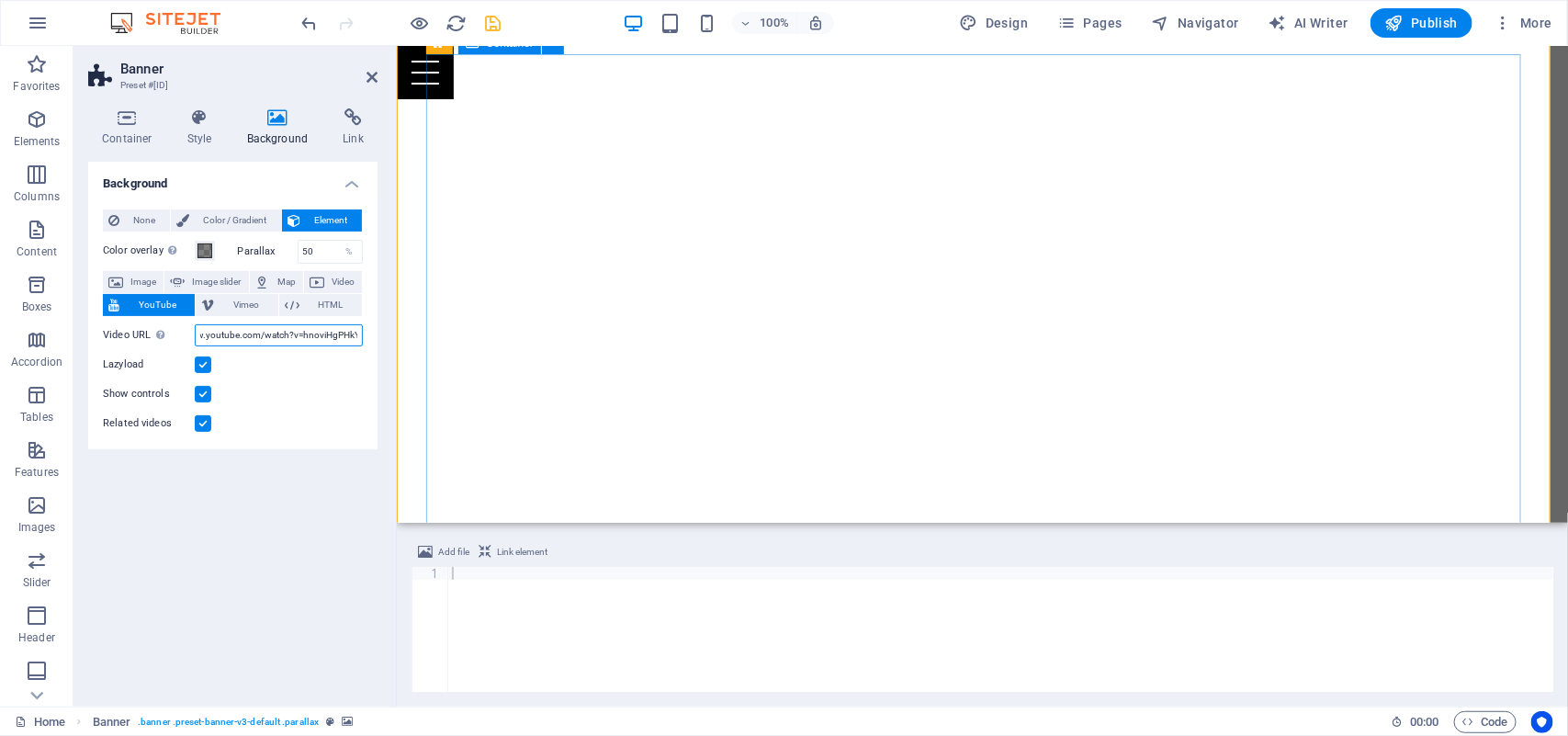 drag, startPoint x: 593, startPoint y: 380, endPoint x: 446, endPoint y: 327, distance: 156.2626 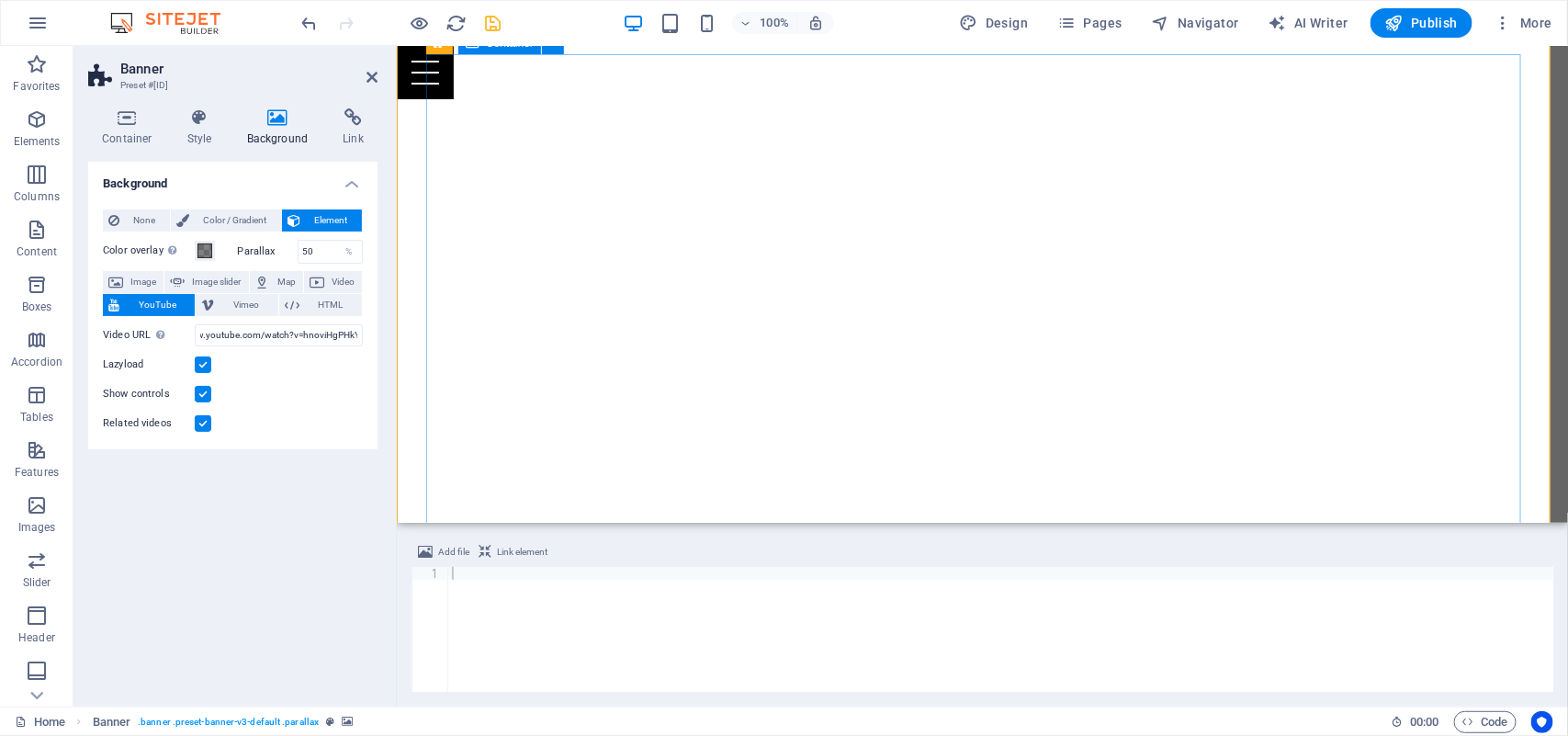 scroll, scrollTop: 0, scrollLeft: 0, axis: both 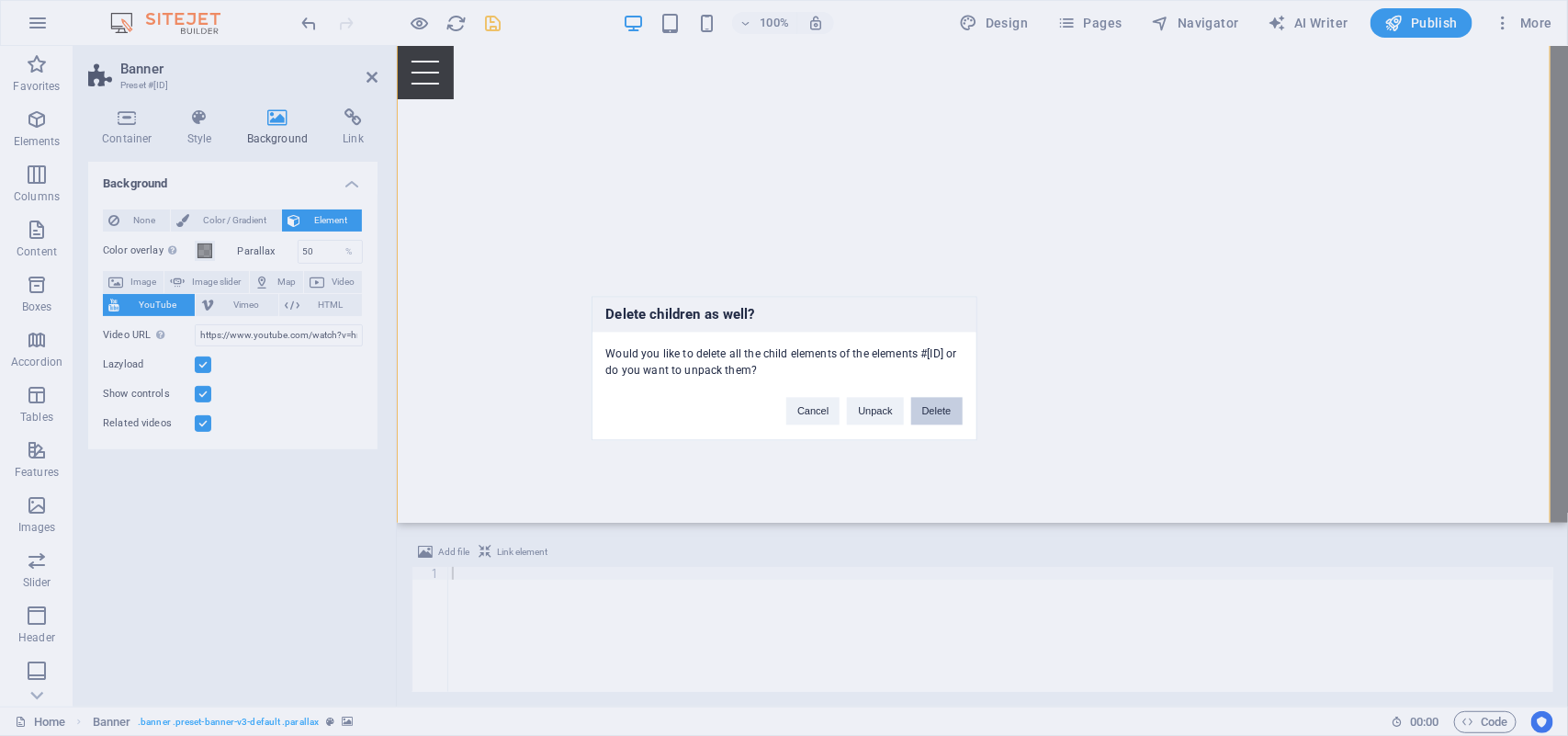 click on "Delete" at bounding box center (937, 411) 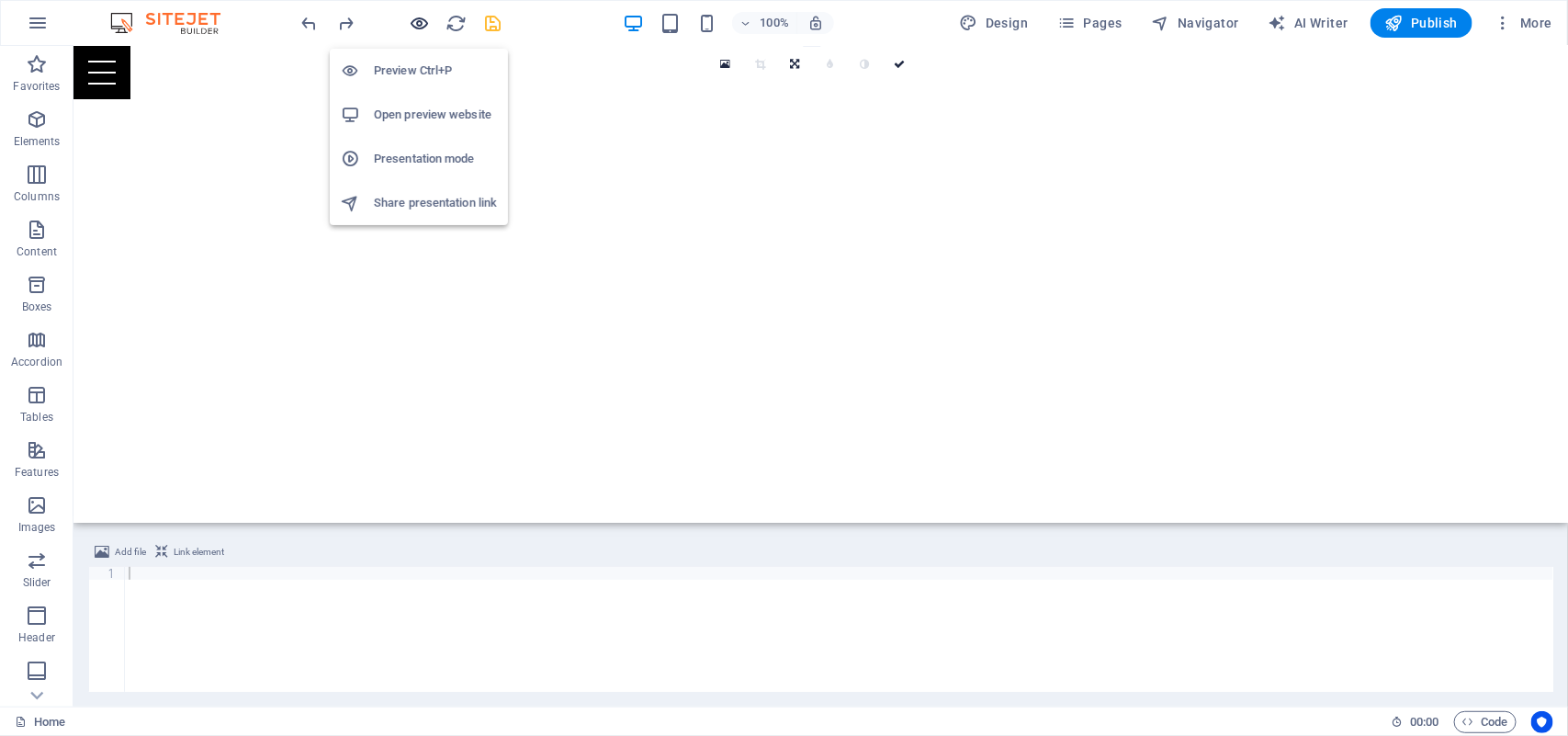 click at bounding box center (420, 23) 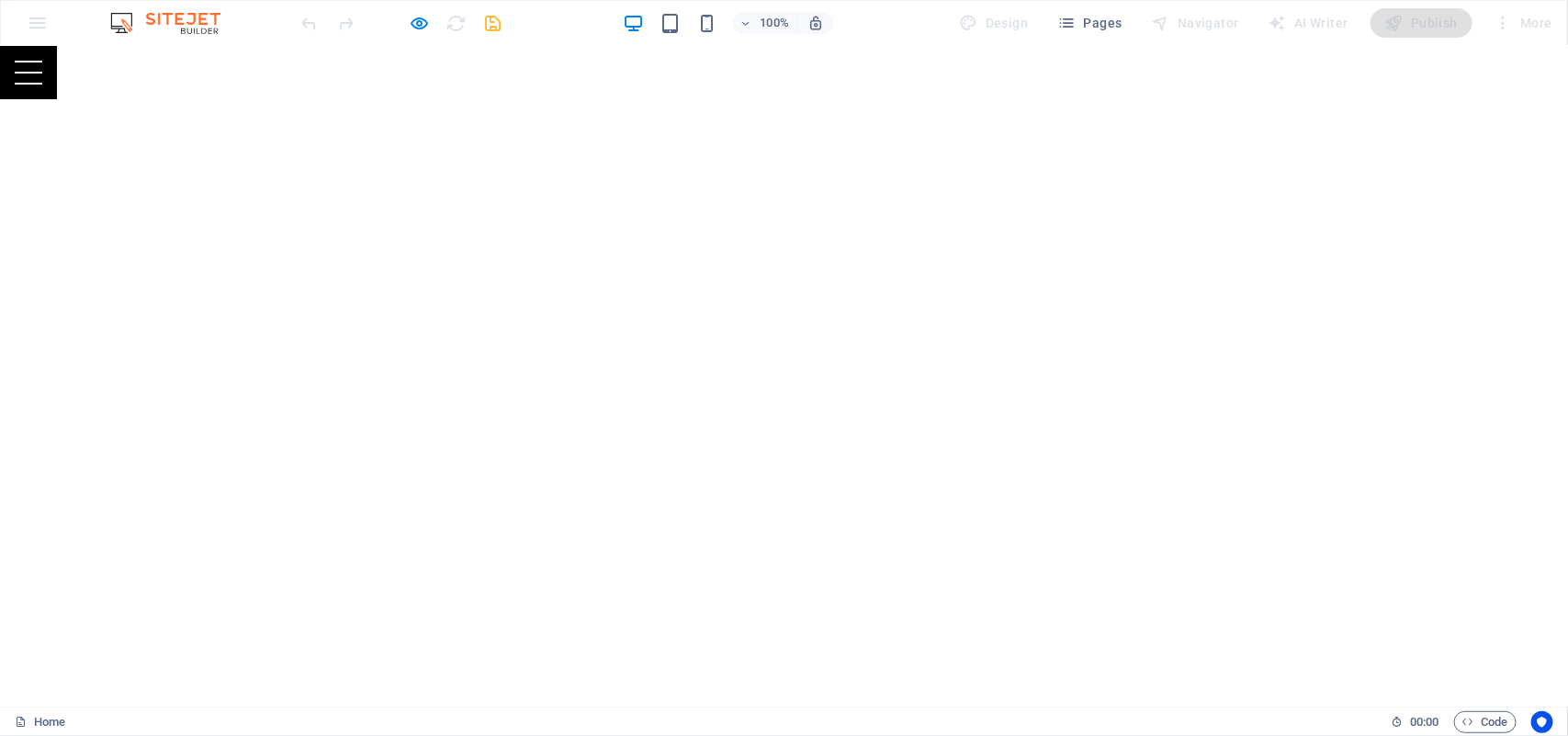 scroll, scrollTop: 0, scrollLeft: 0, axis: both 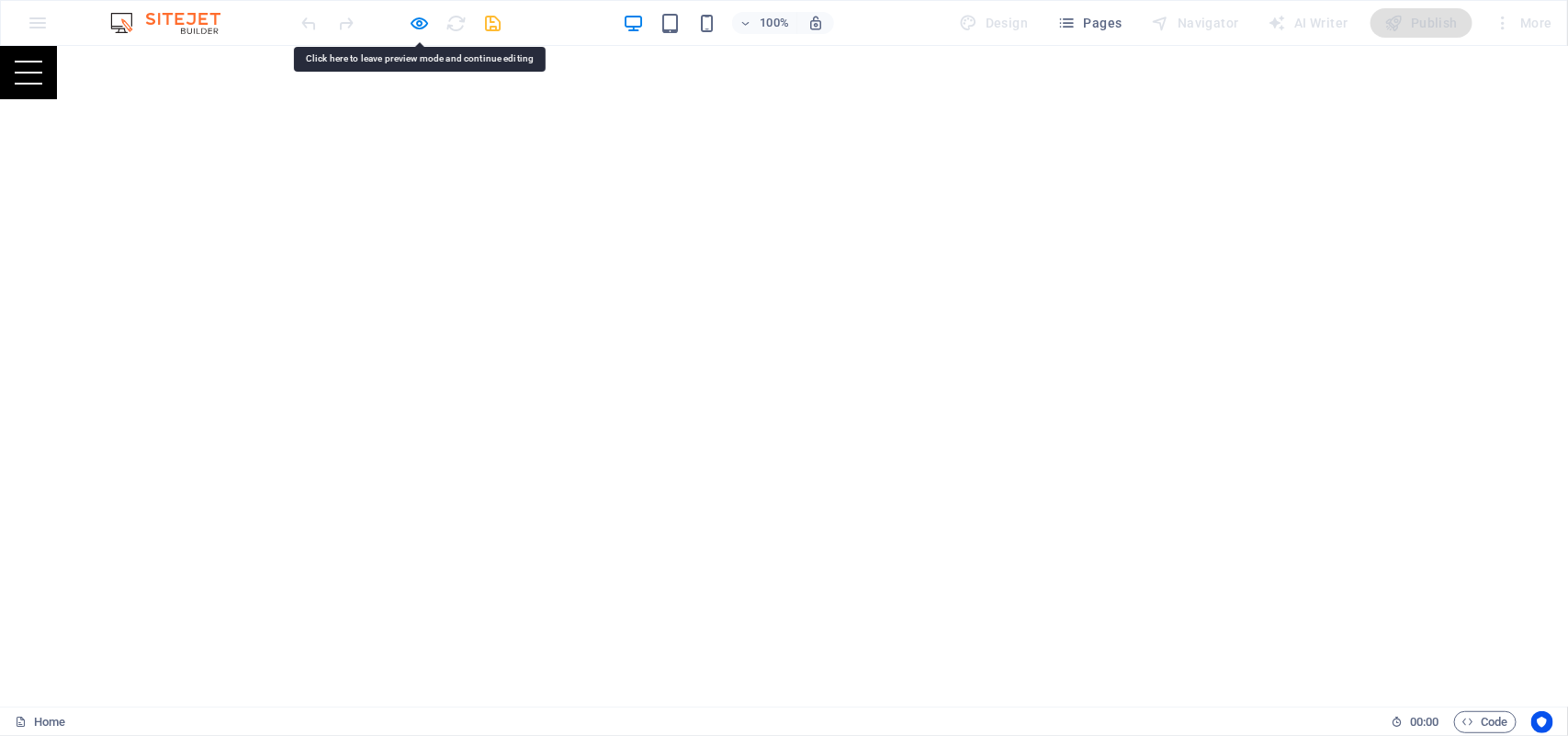 drag, startPoint x: 263, startPoint y: 193, endPoint x: 181, endPoint y: 229, distance: 89.55445 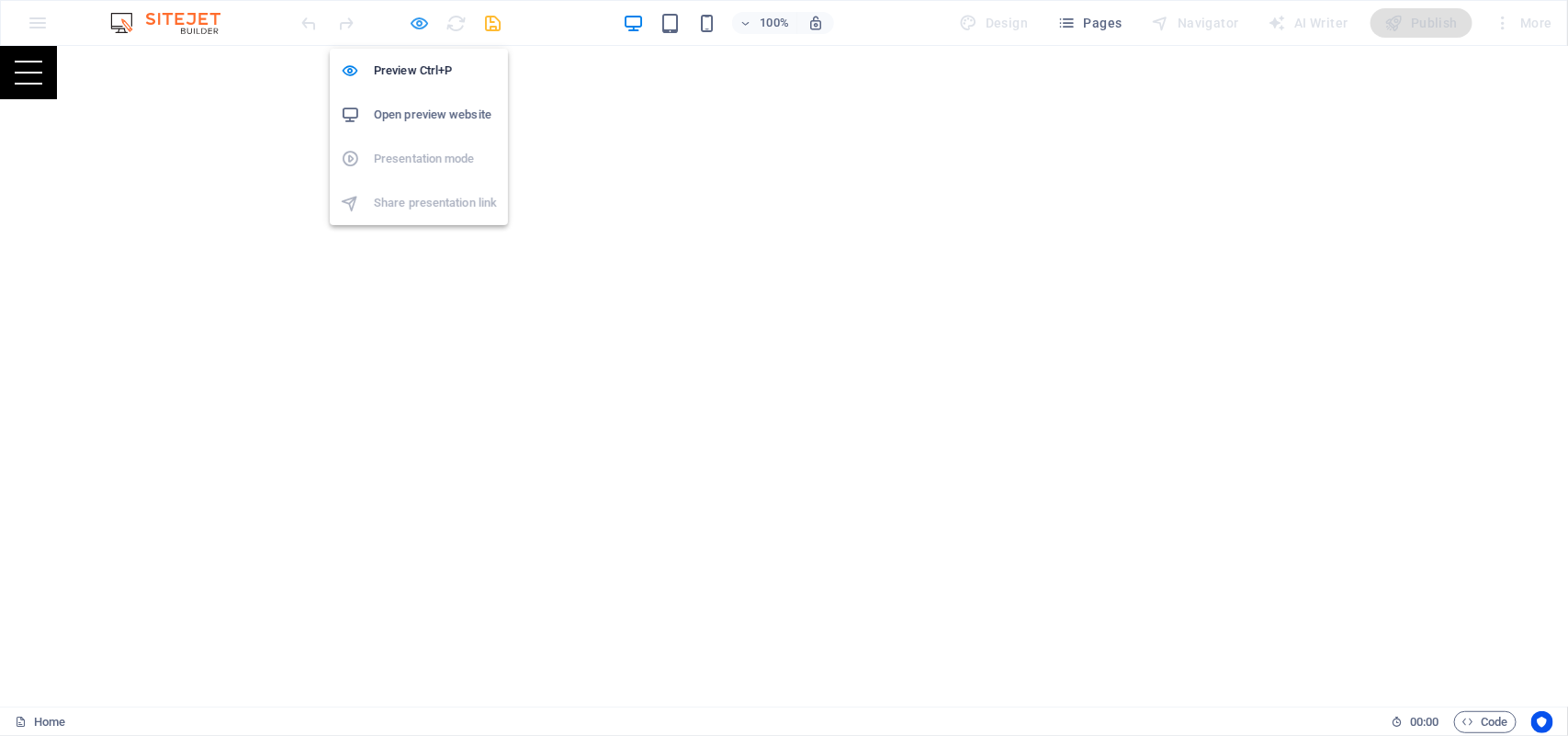 click at bounding box center (420, 23) 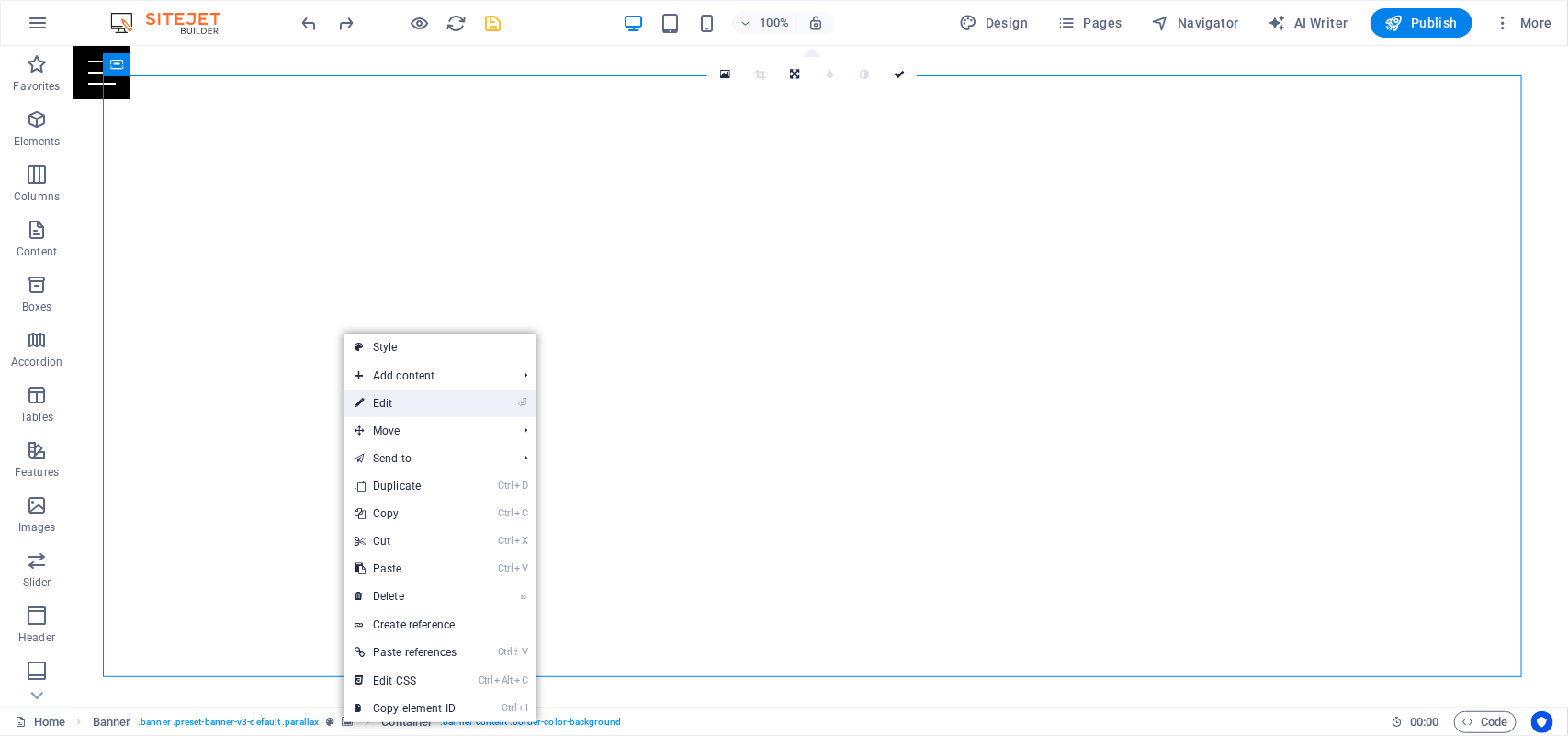 click on "⏎  Edit" at bounding box center [405, 403] 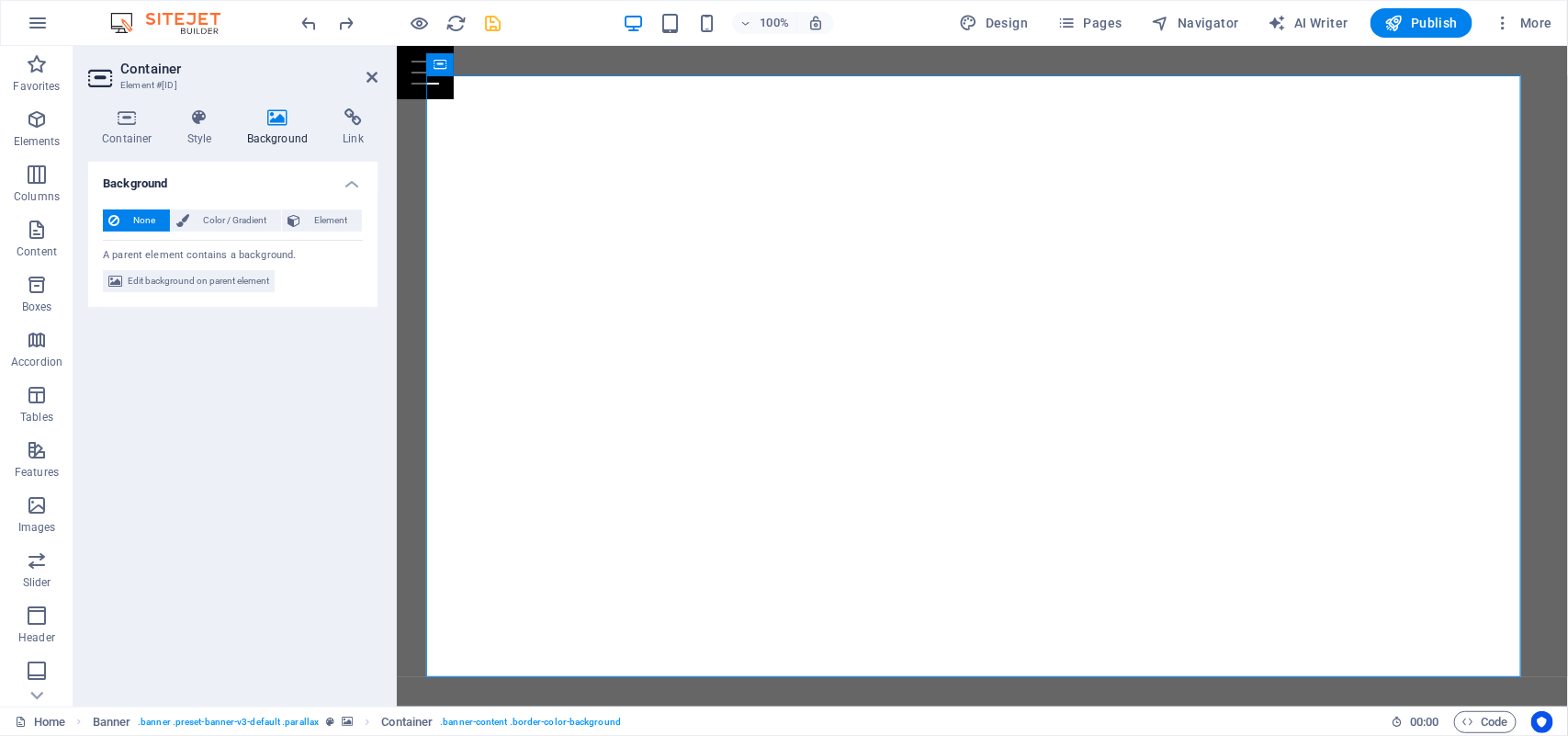 click at bounding box center (277, 118) 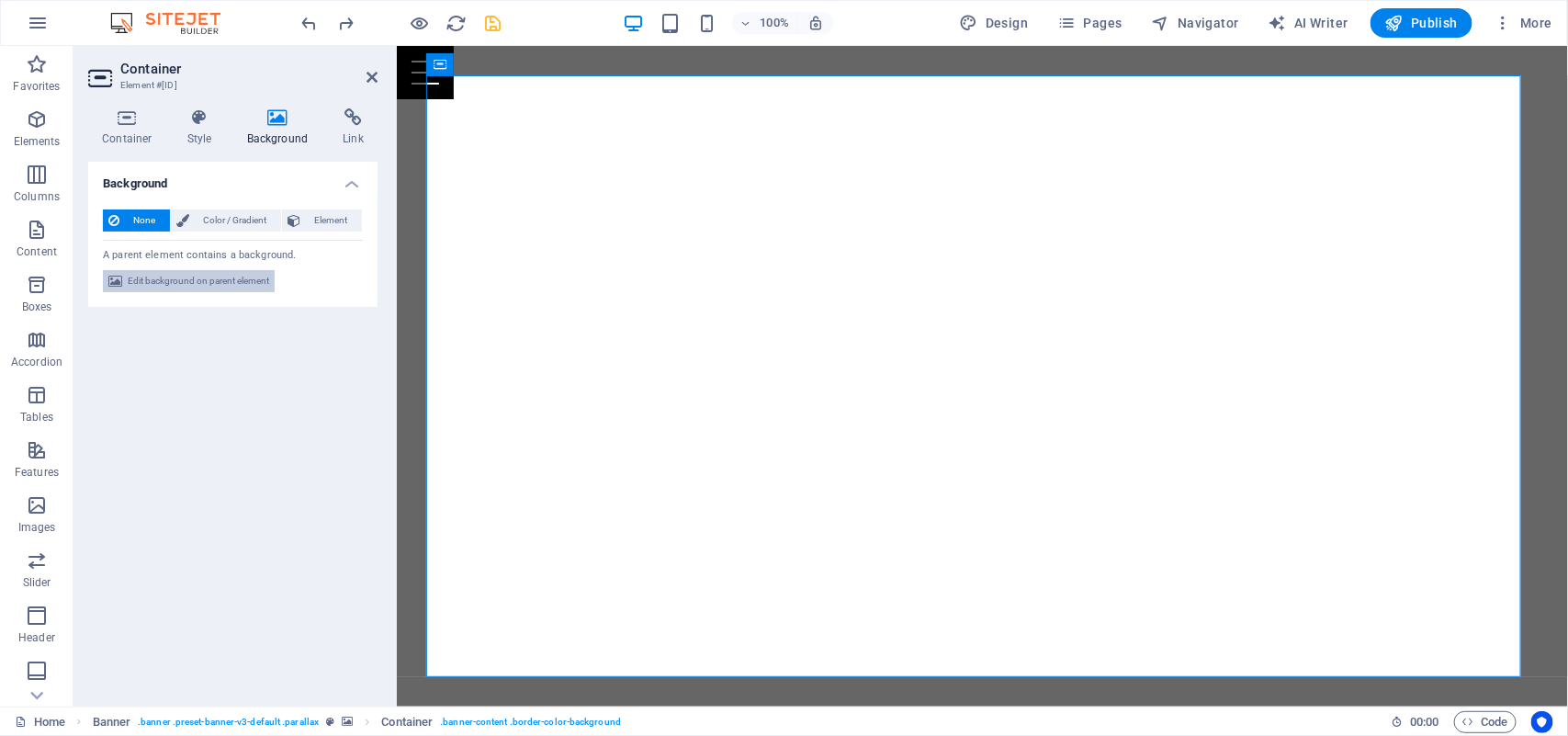 click on "Edit background on parent element" at bounding box center (198, 281) 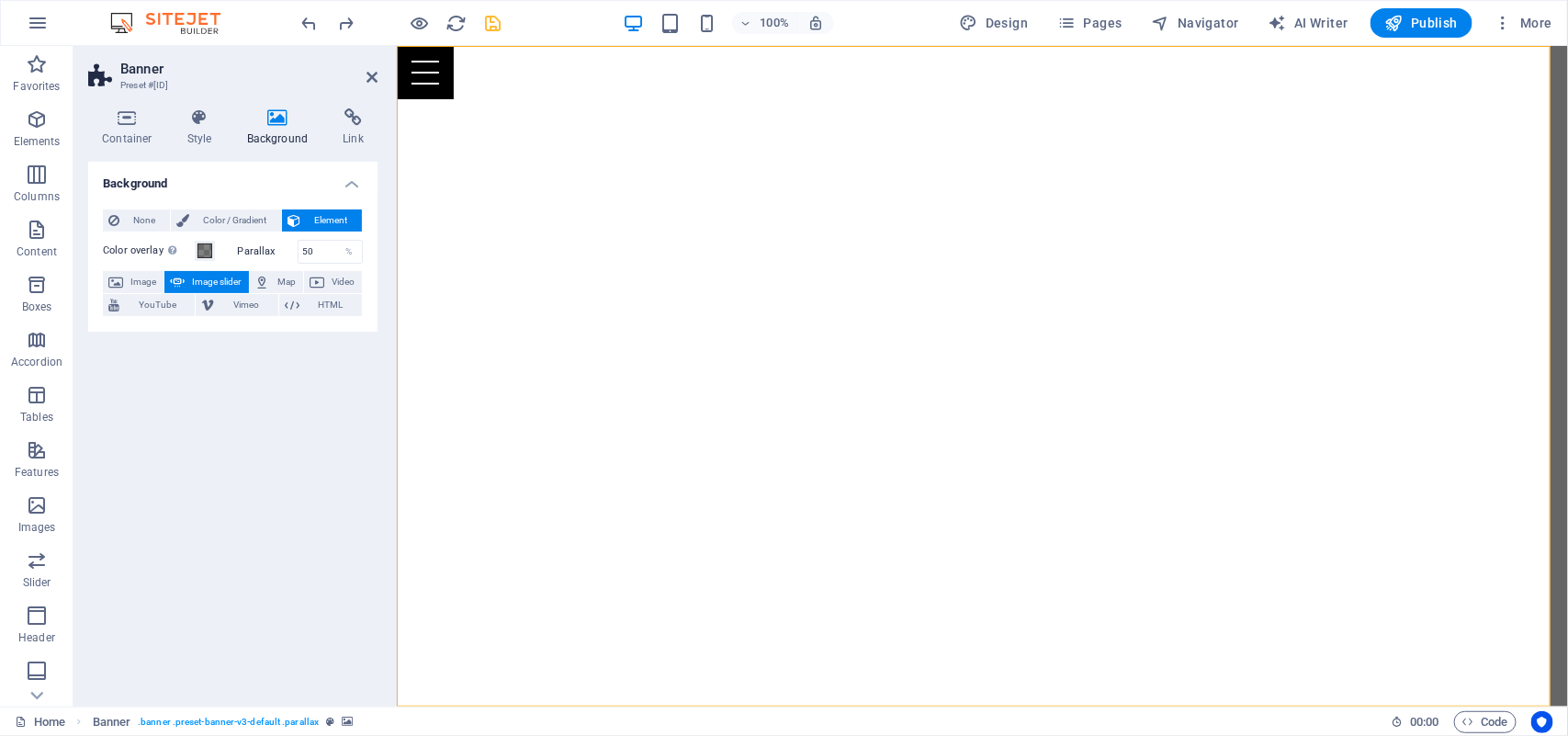 click on "Image slider" at bounding box center [216, 282] 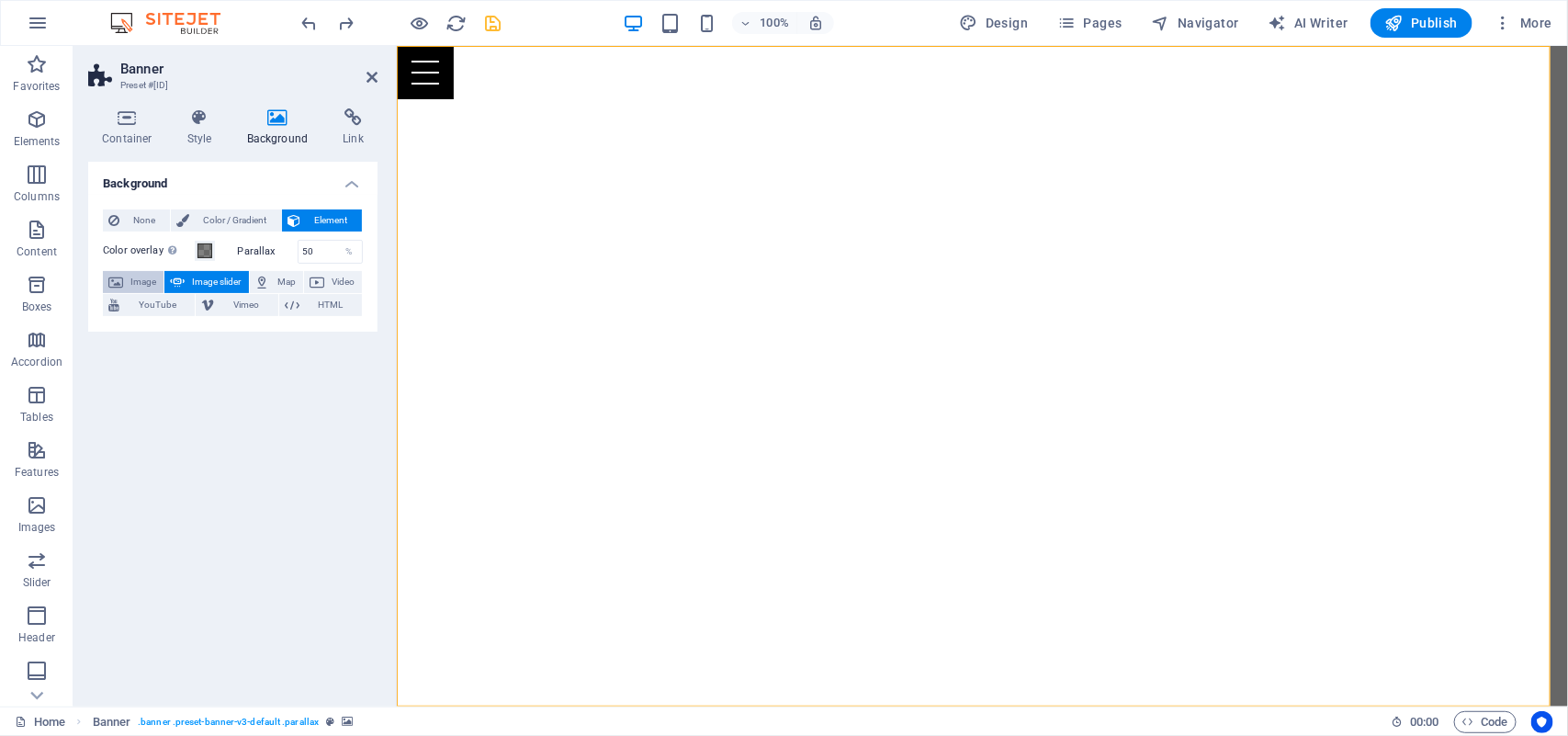 click on "Image" at bounding box center [143, 282] 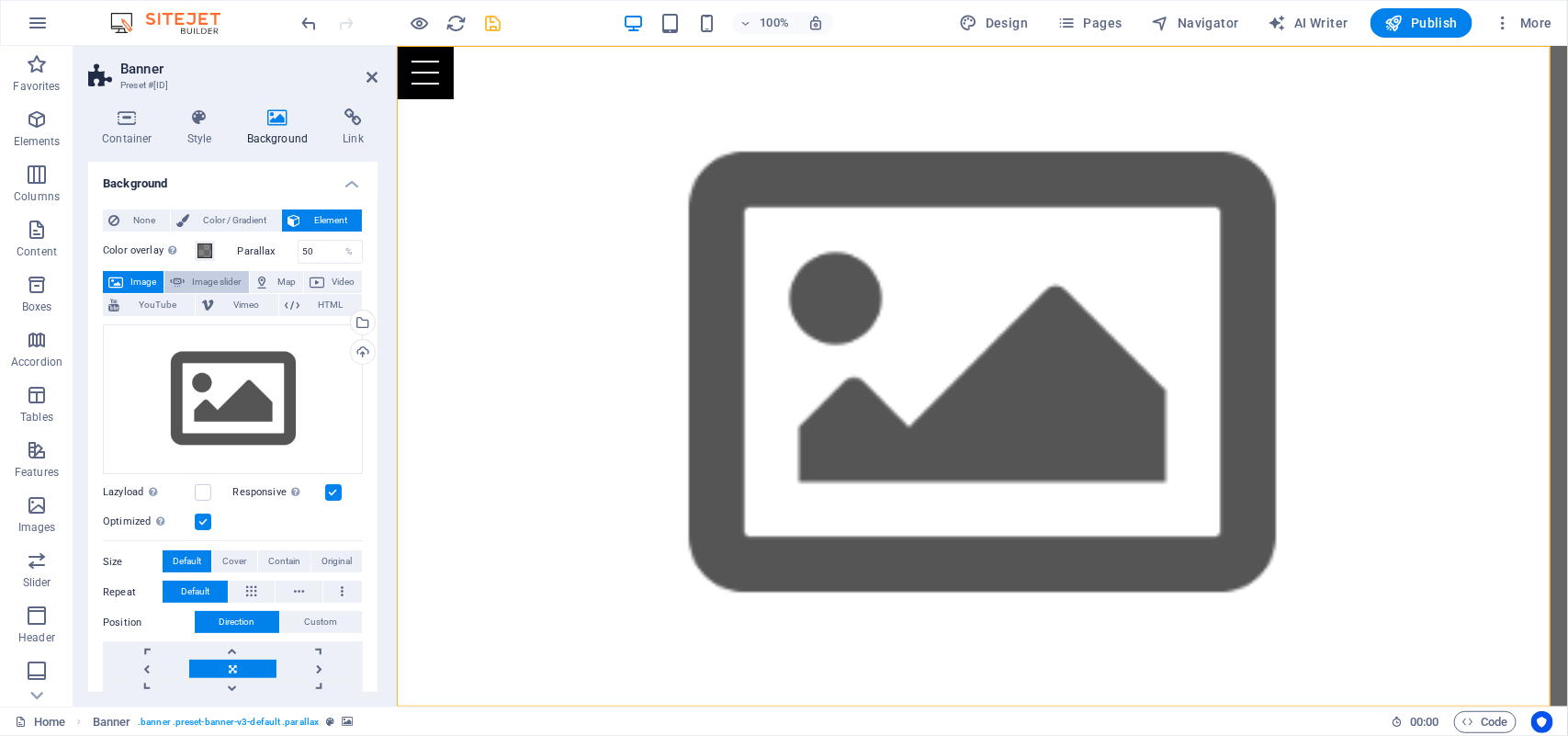 click on "Image slider" at bounding box center (216, 282) 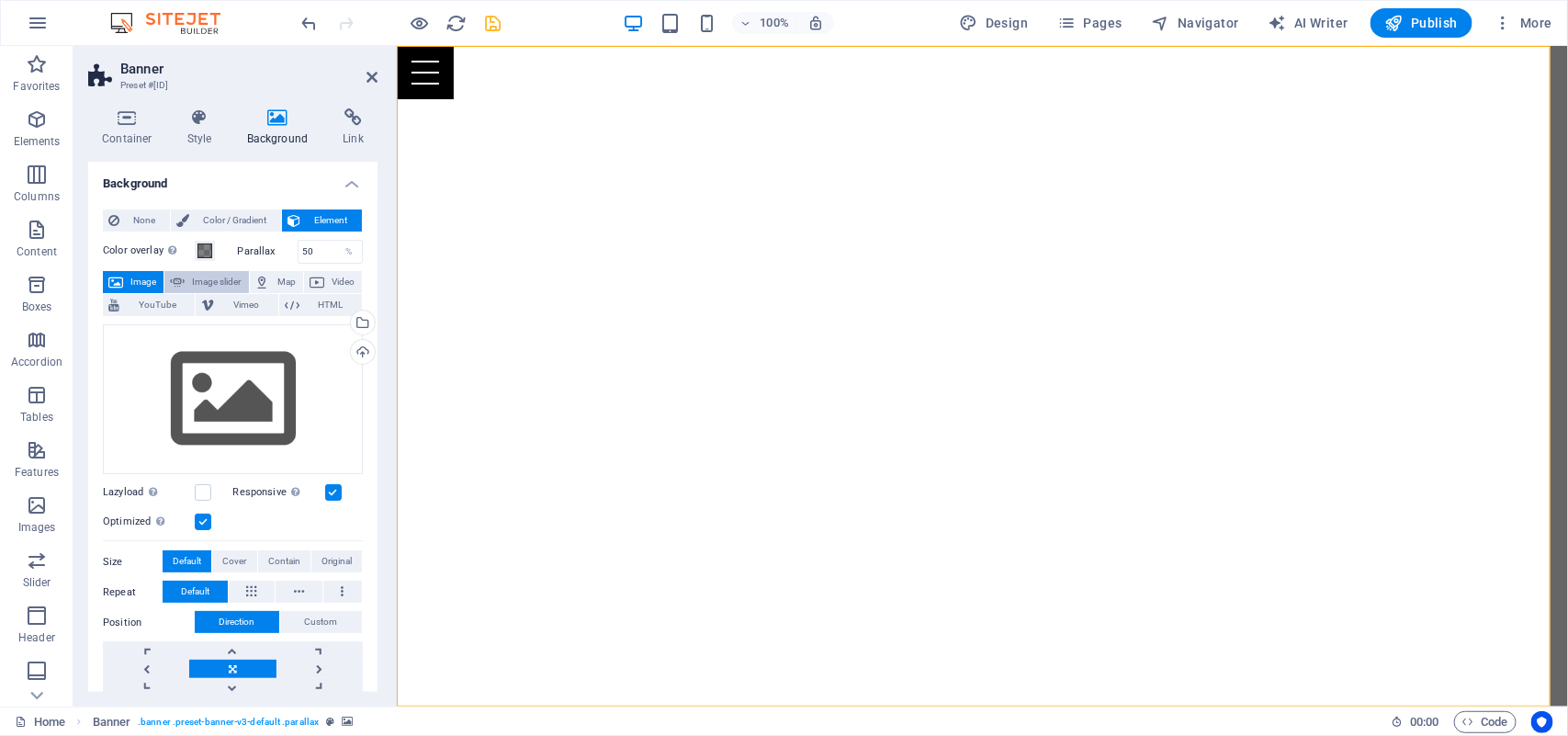select on "ms" 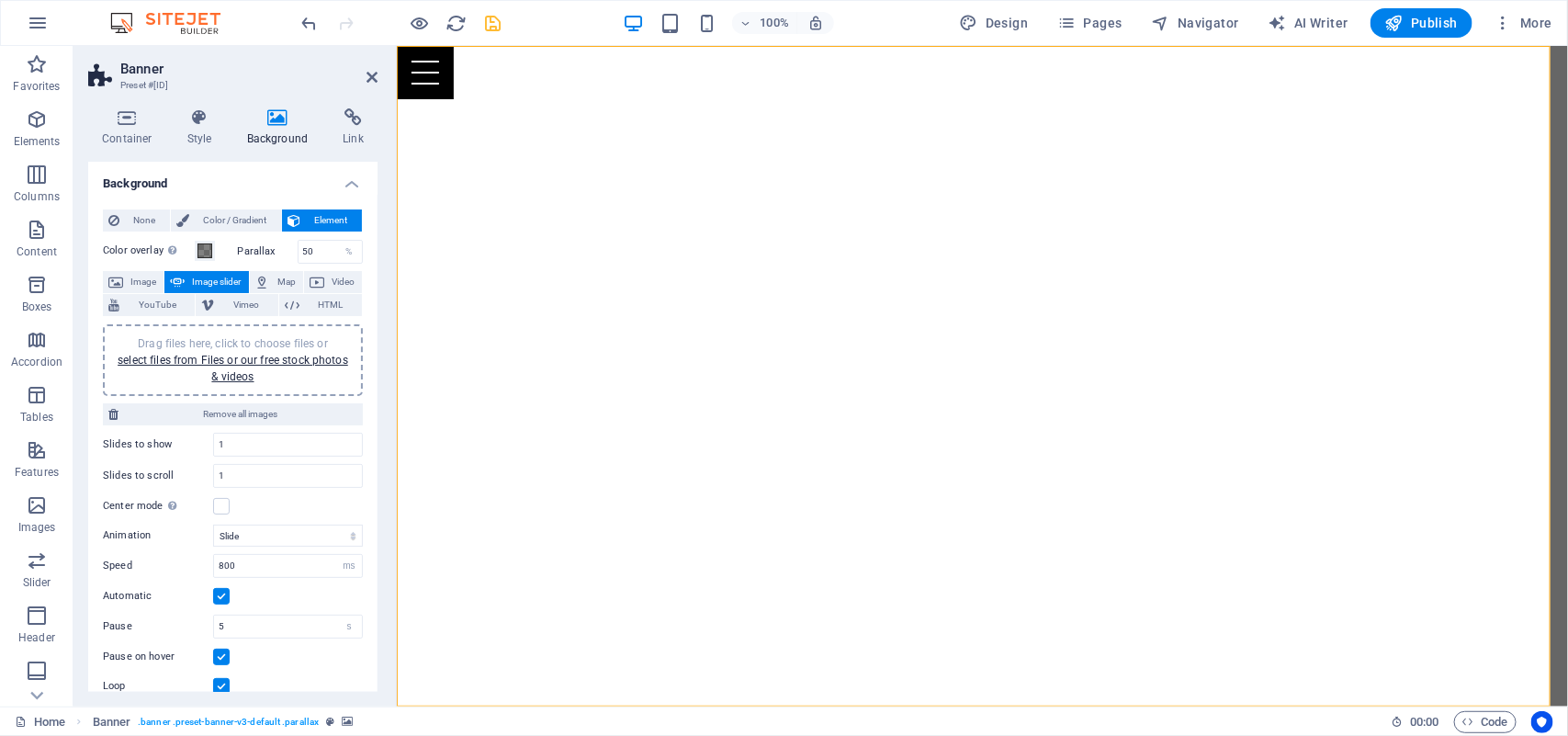 type 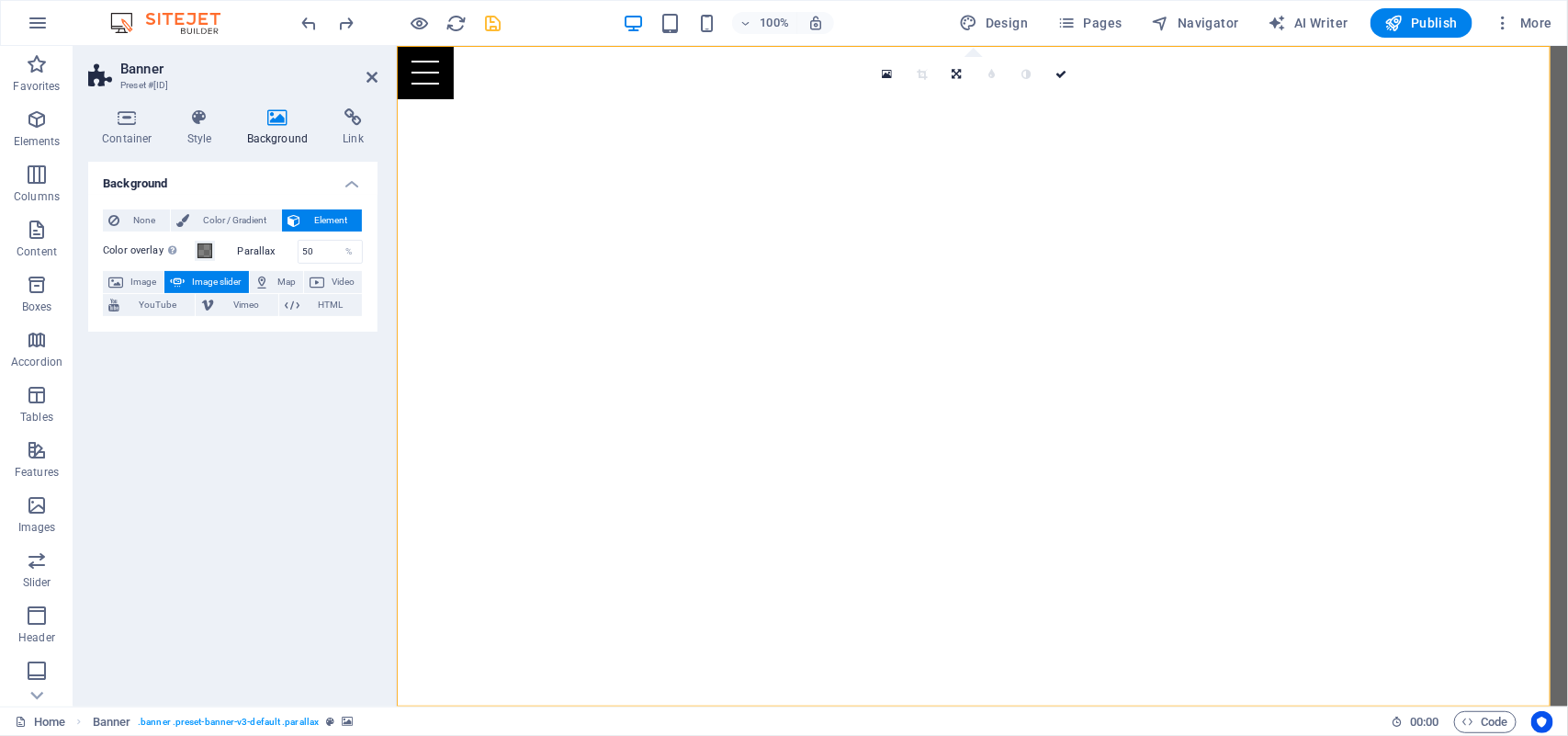 click on "Image slider" at bounding box center [216, 282] 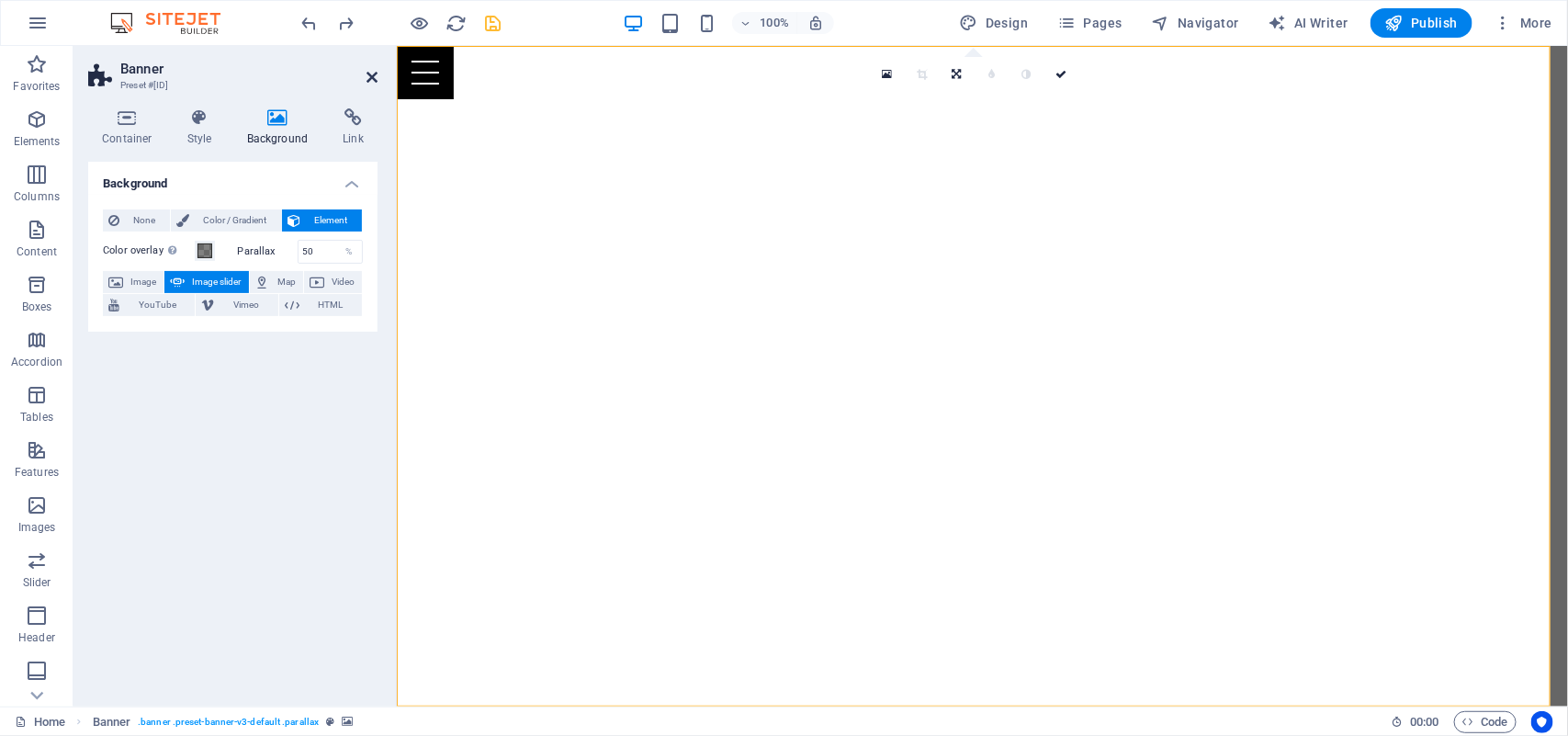 click at bounding box center [372, 77] 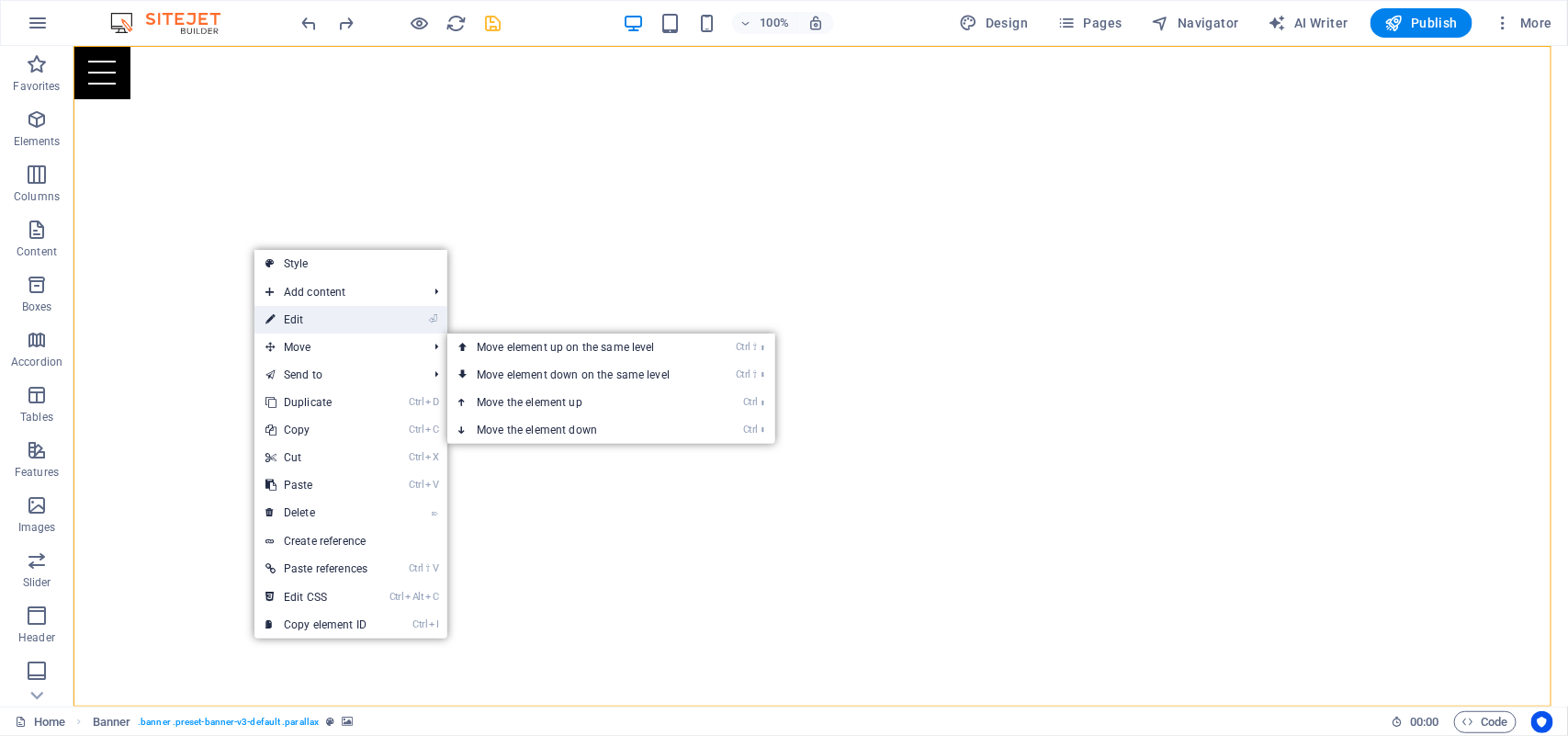 click on "⏎  Edit" at bounding box center [316, 320] 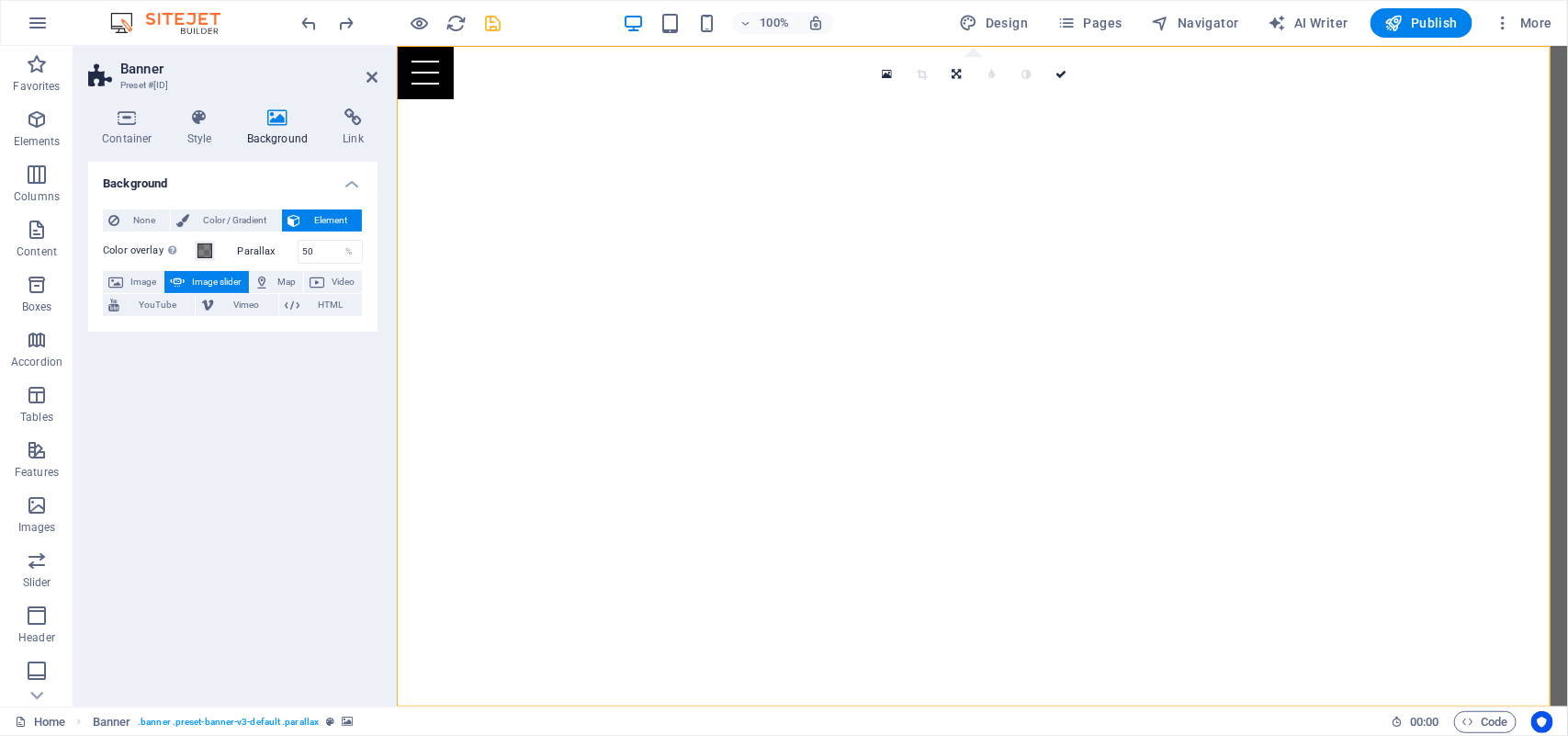 click at bounding box center [277, 118] 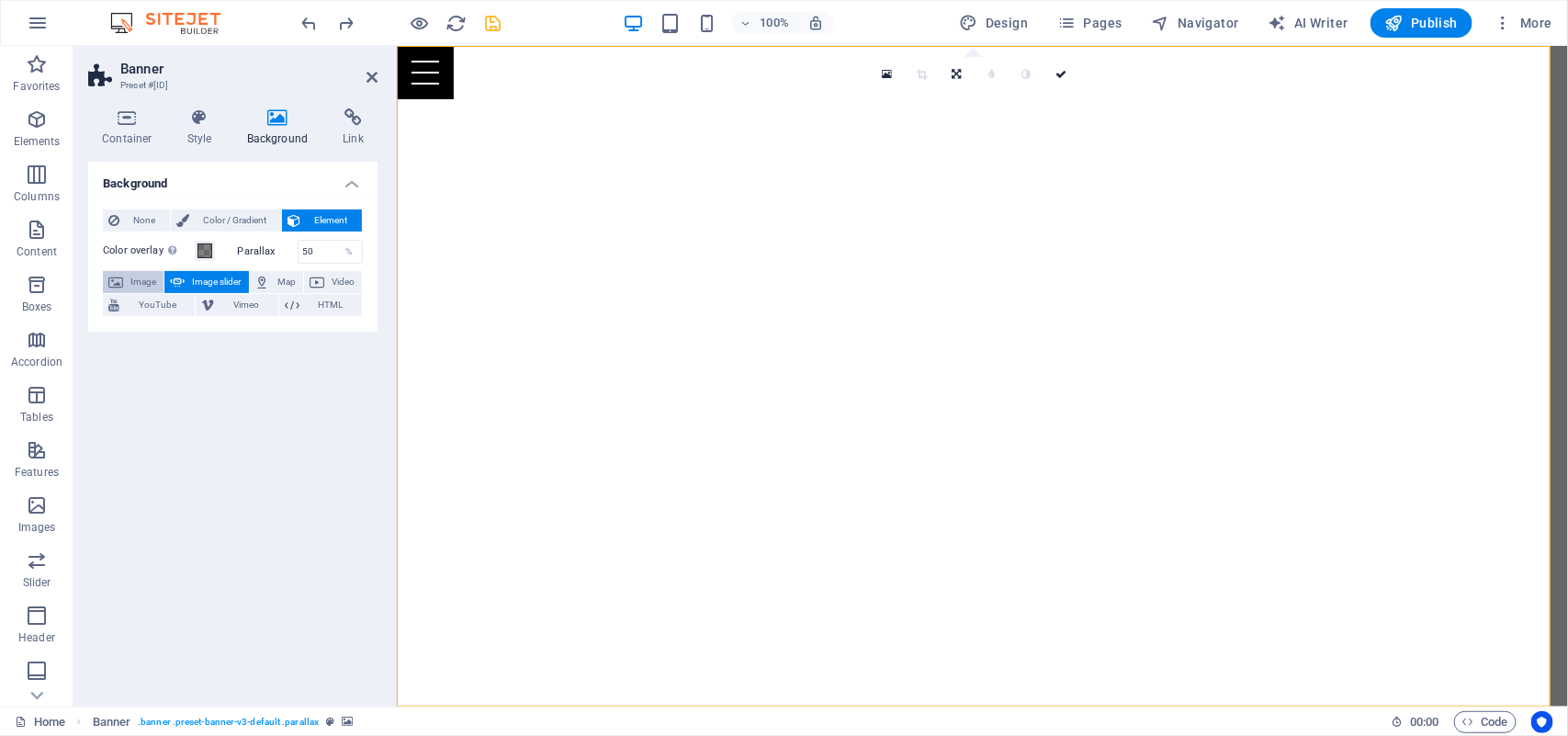 click on "Image" at bounding box center [143, 282] 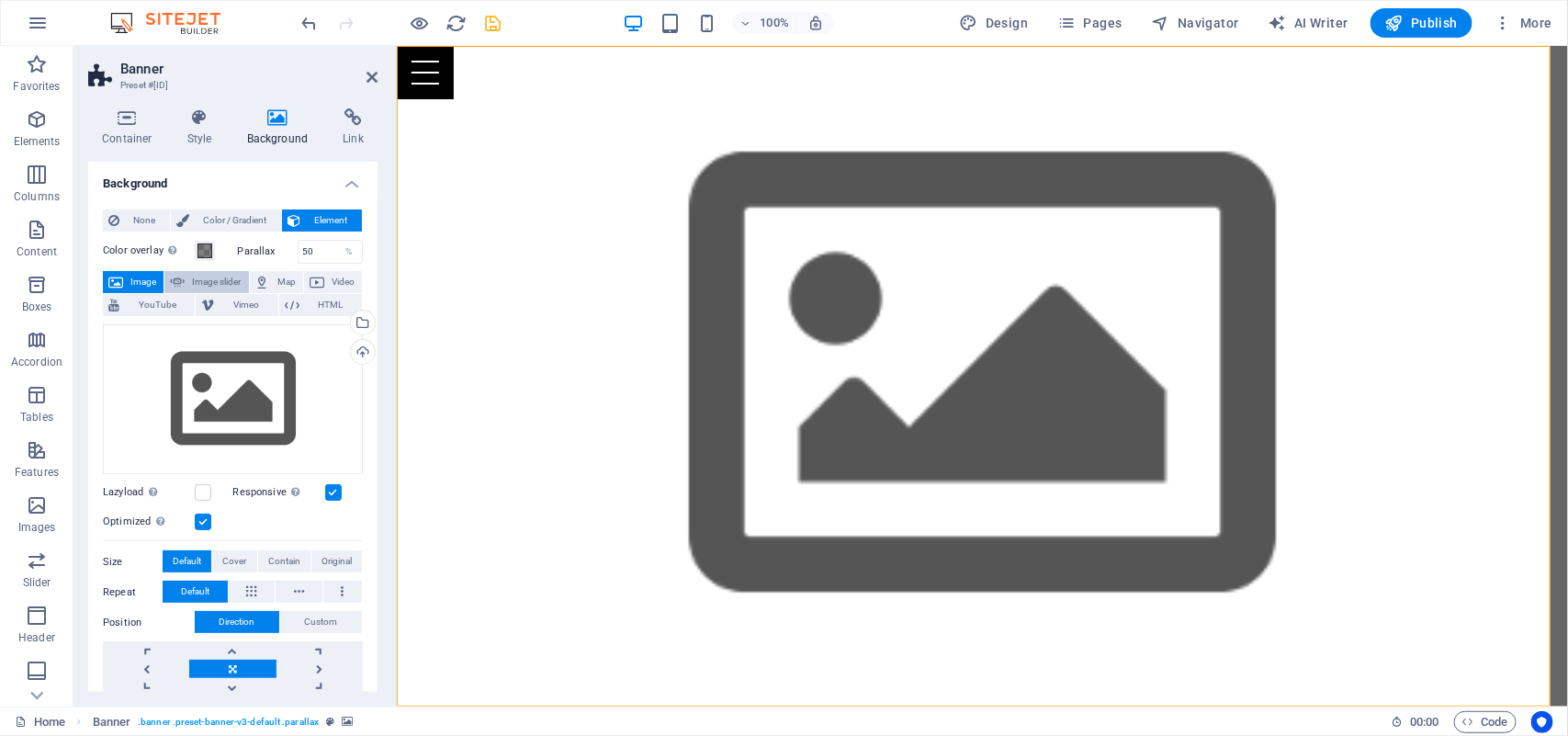 click on "Image slider" at bounding box center (216, 282) 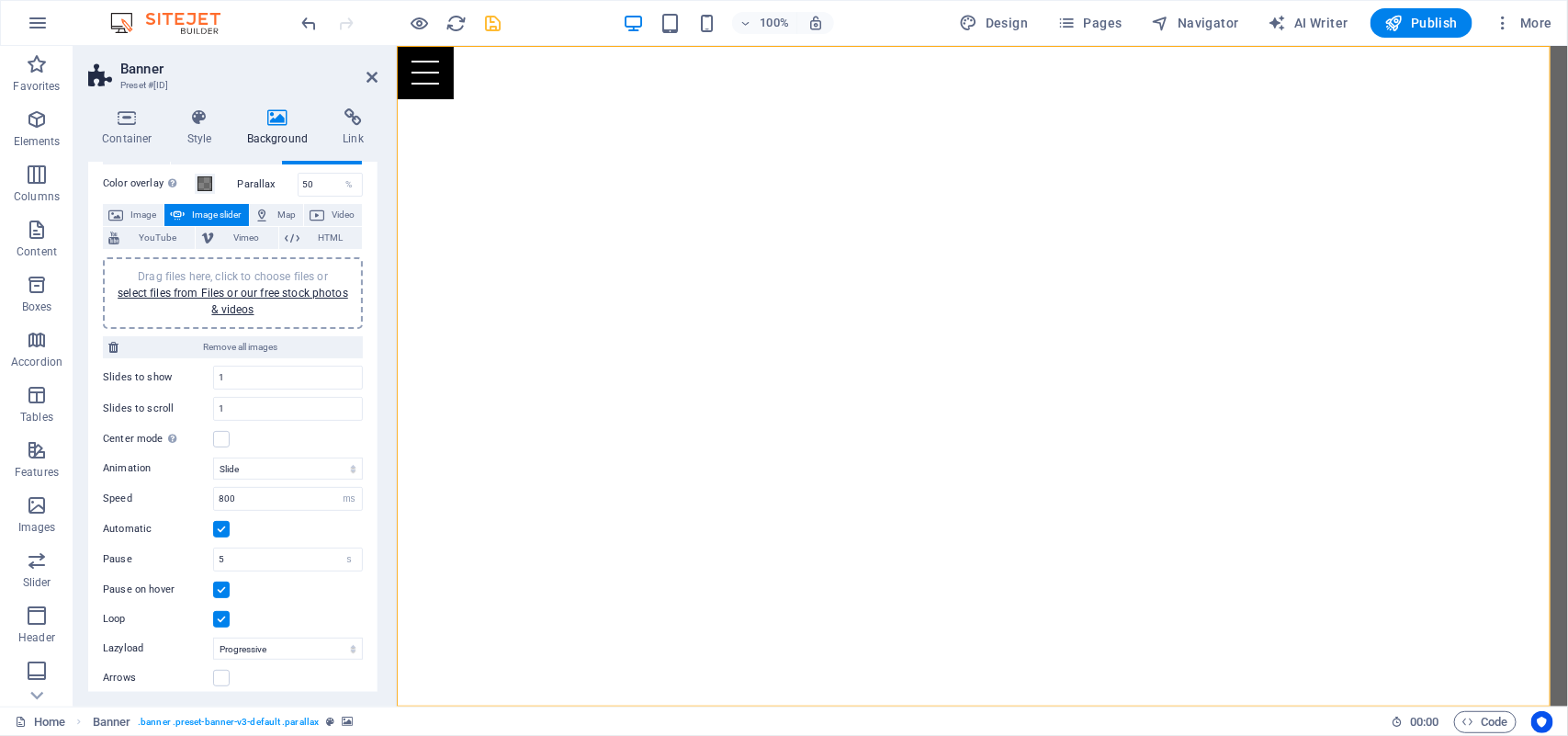 scroll, scrollTop: 108, scrollLeft: 0, axis: vertical 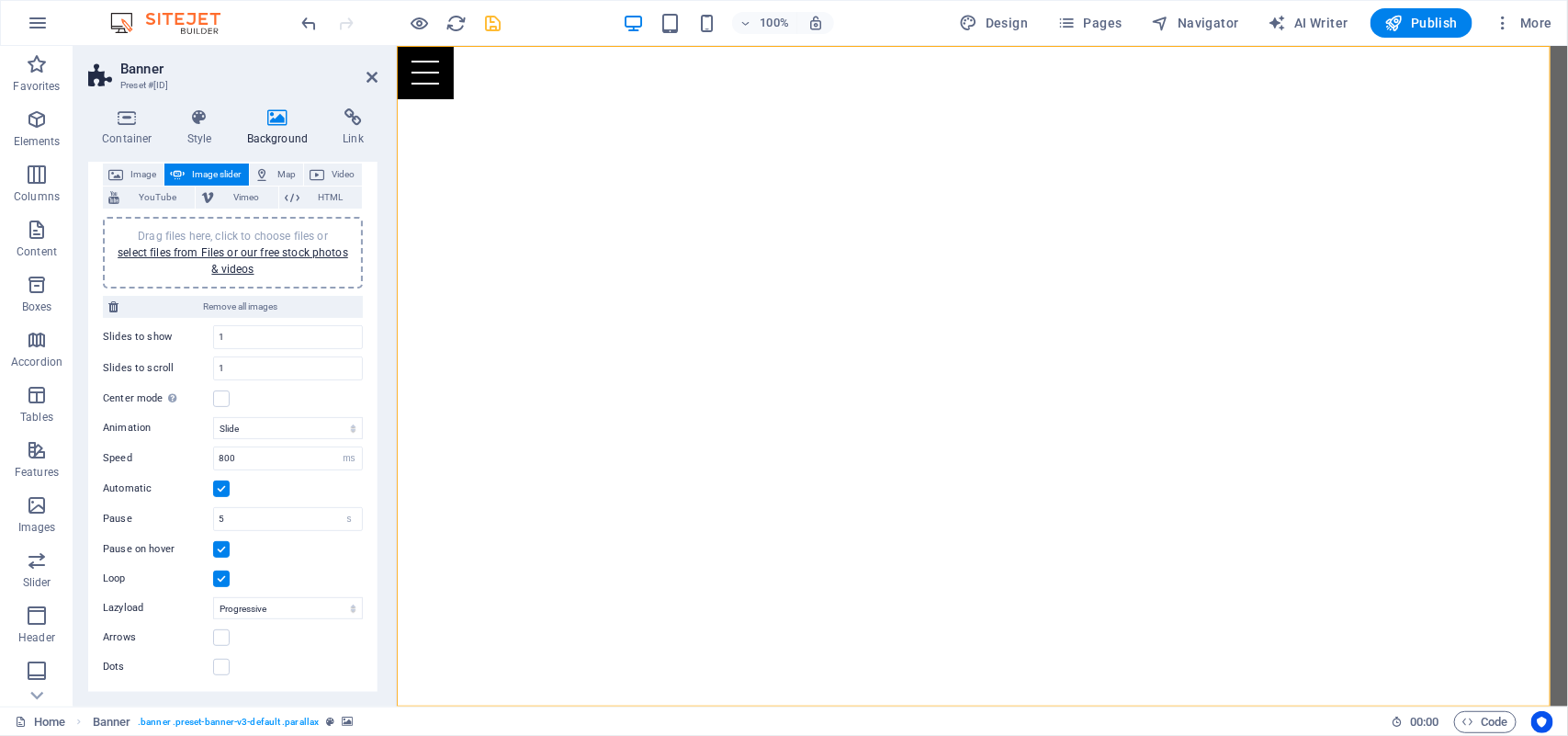type 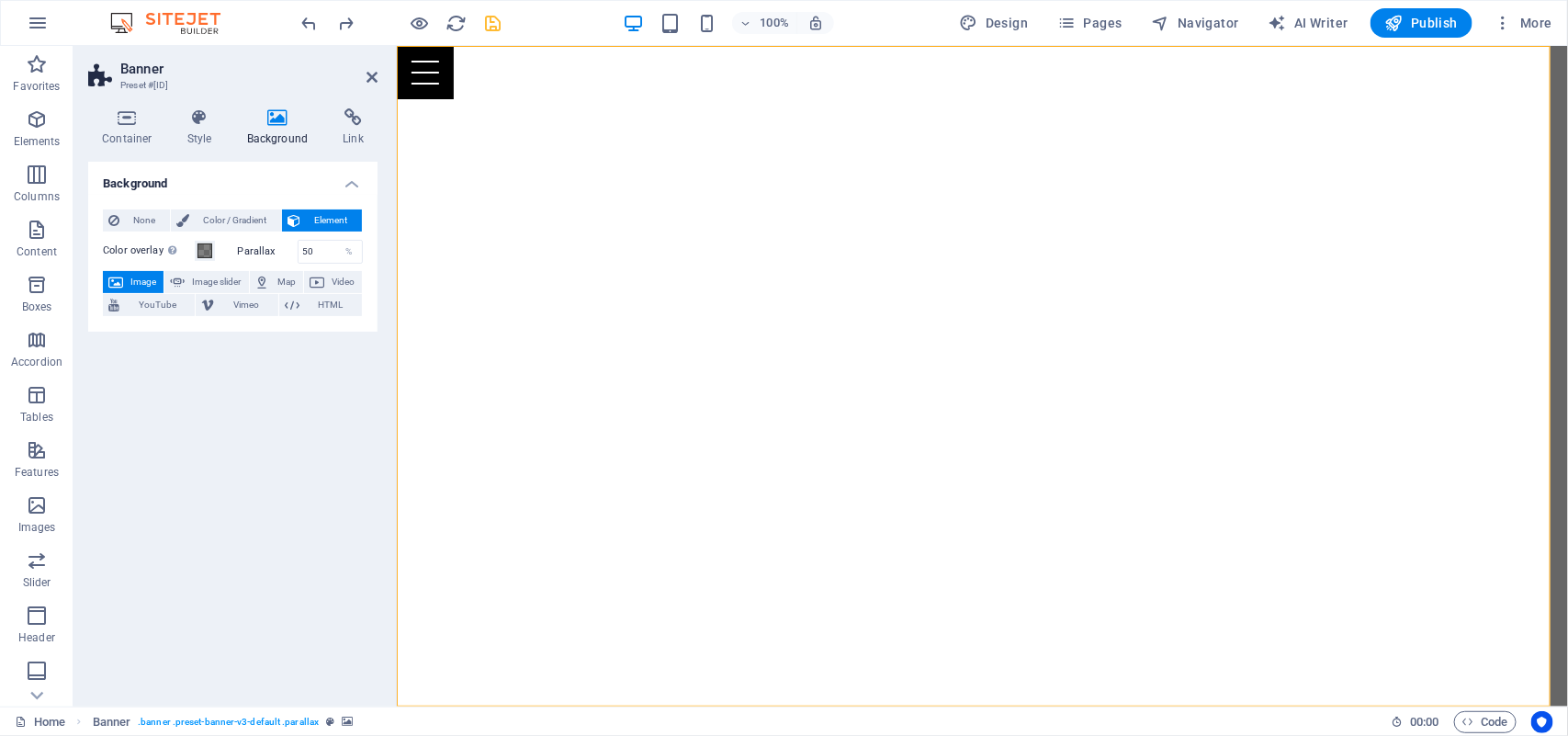 scroll, scrollTop: 0, scrollLeft: 0, axis: both 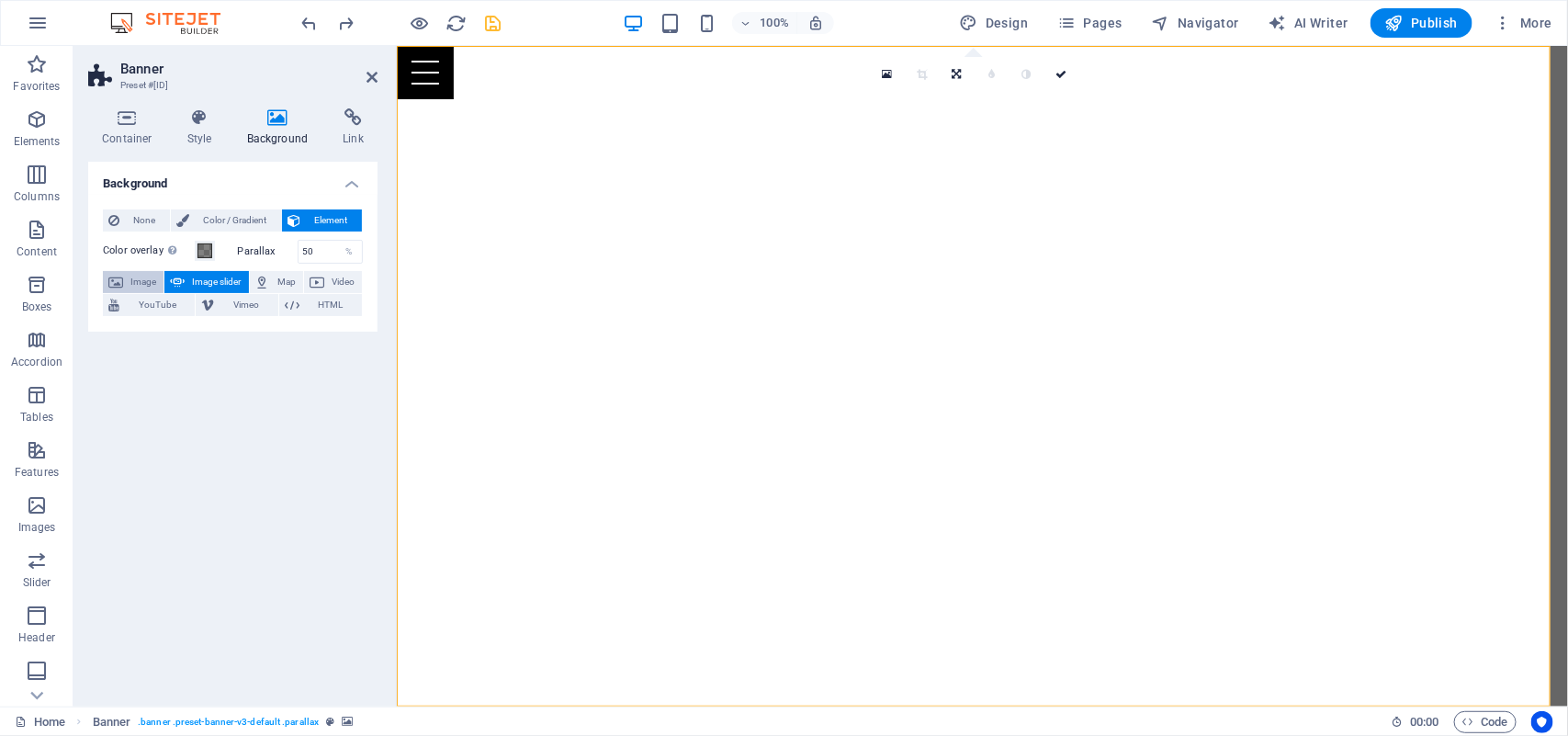 click on "Image" at bounding box center [143, 282] 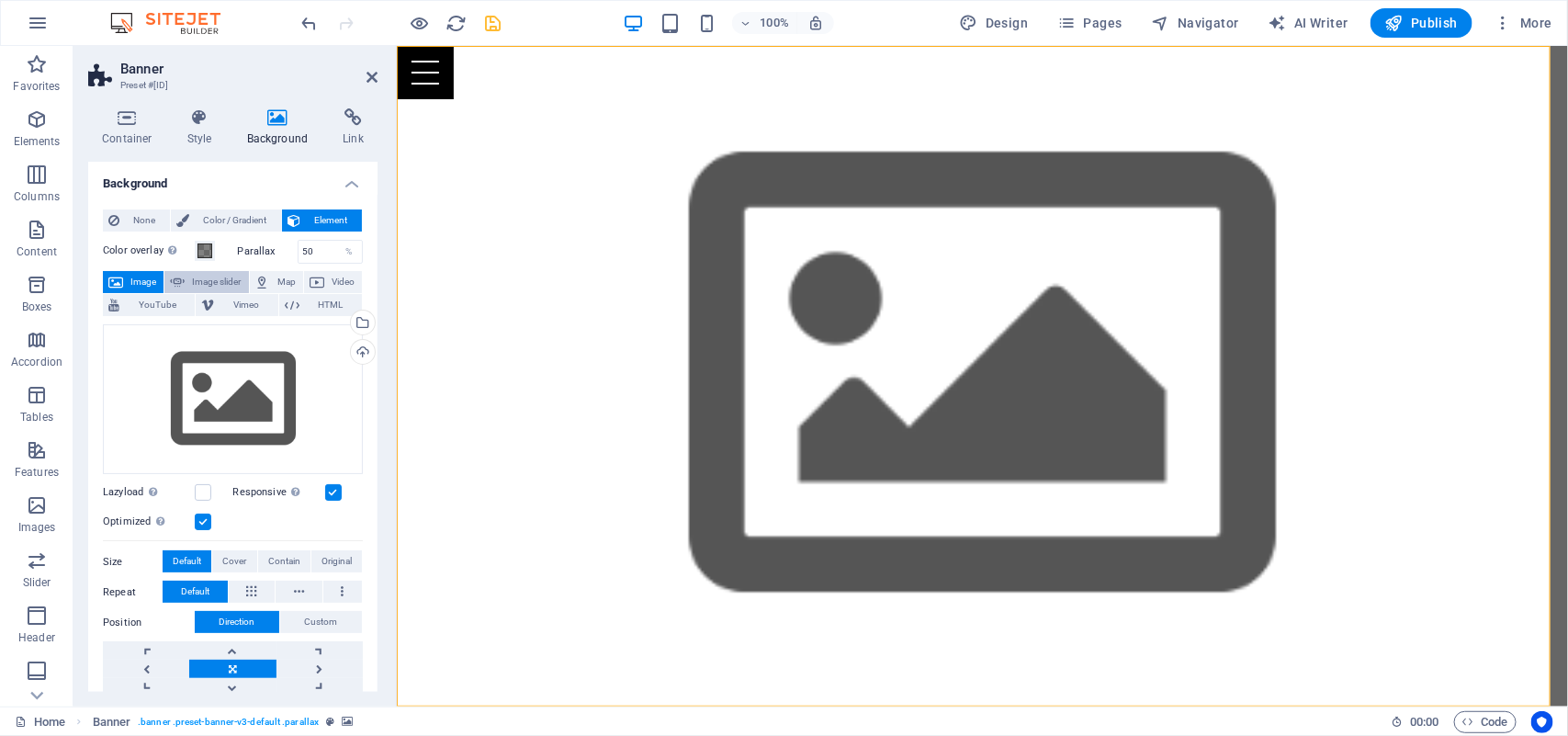 click on "Image slider" at bounding box center [216, 282] 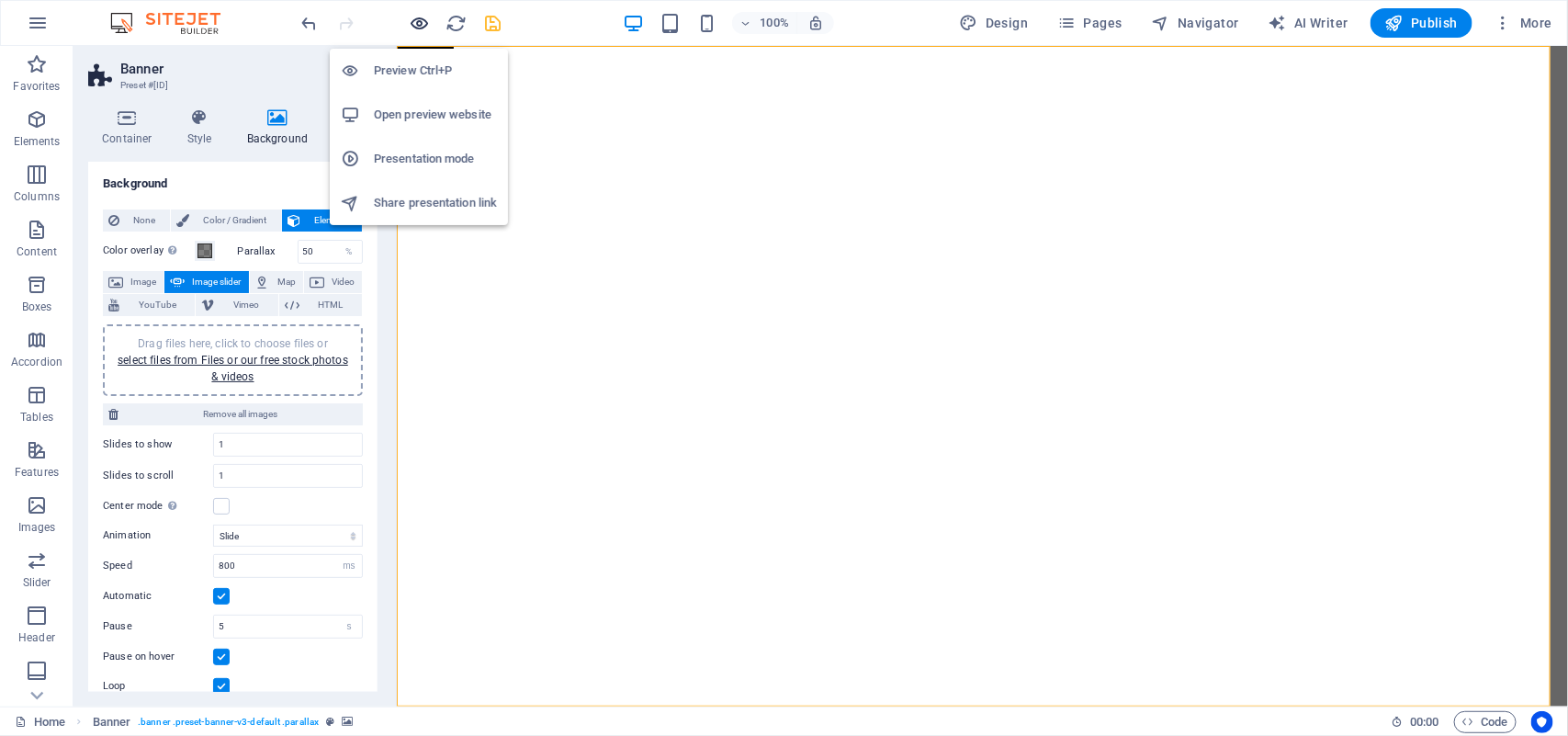 click at bounding box center (420, 23) 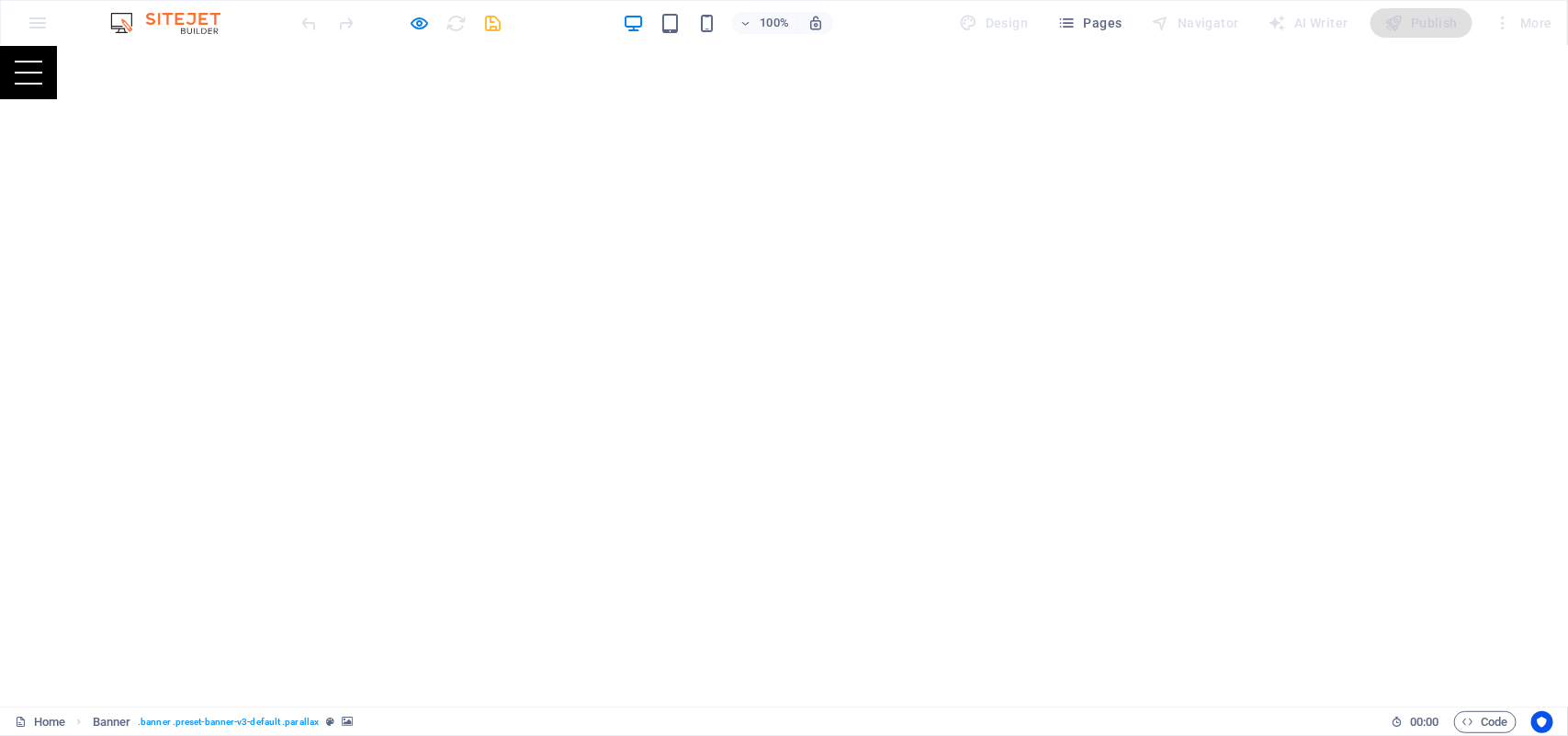 scroll, scrollTop: 0, scrollLeft: 0, axis: both 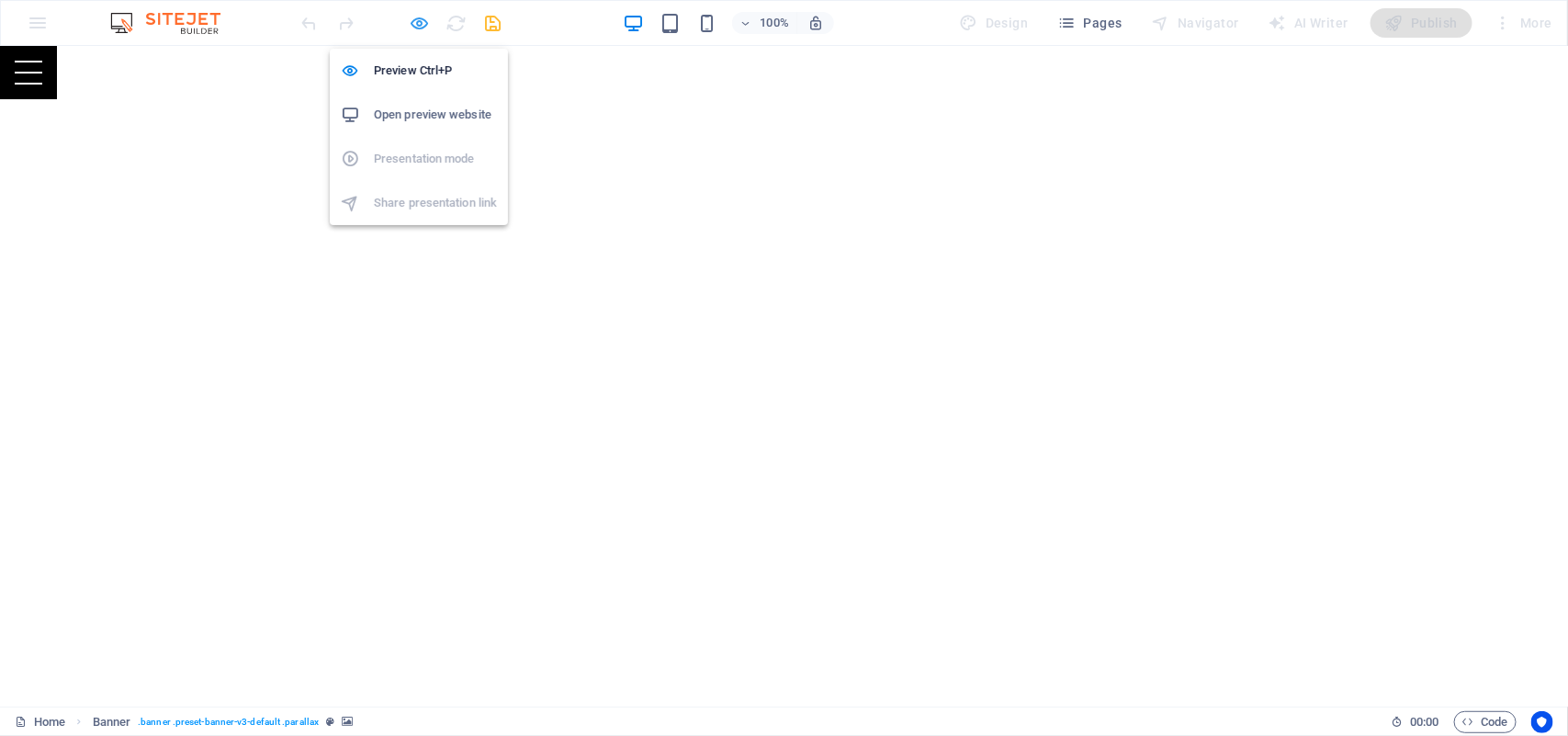 click at bounding box center [420, 23] 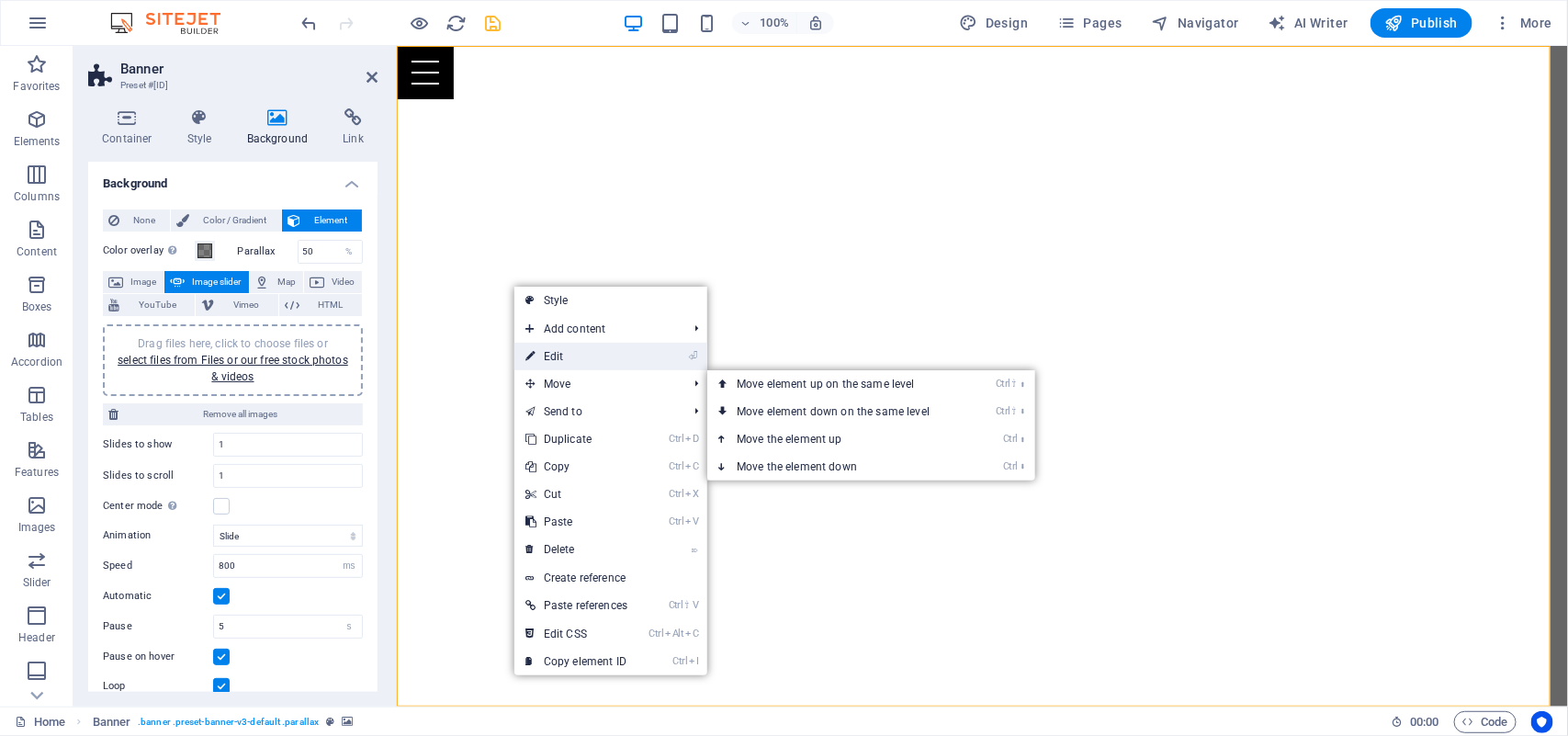 click on "⏎  Edit" at bounding box center [576, 357] 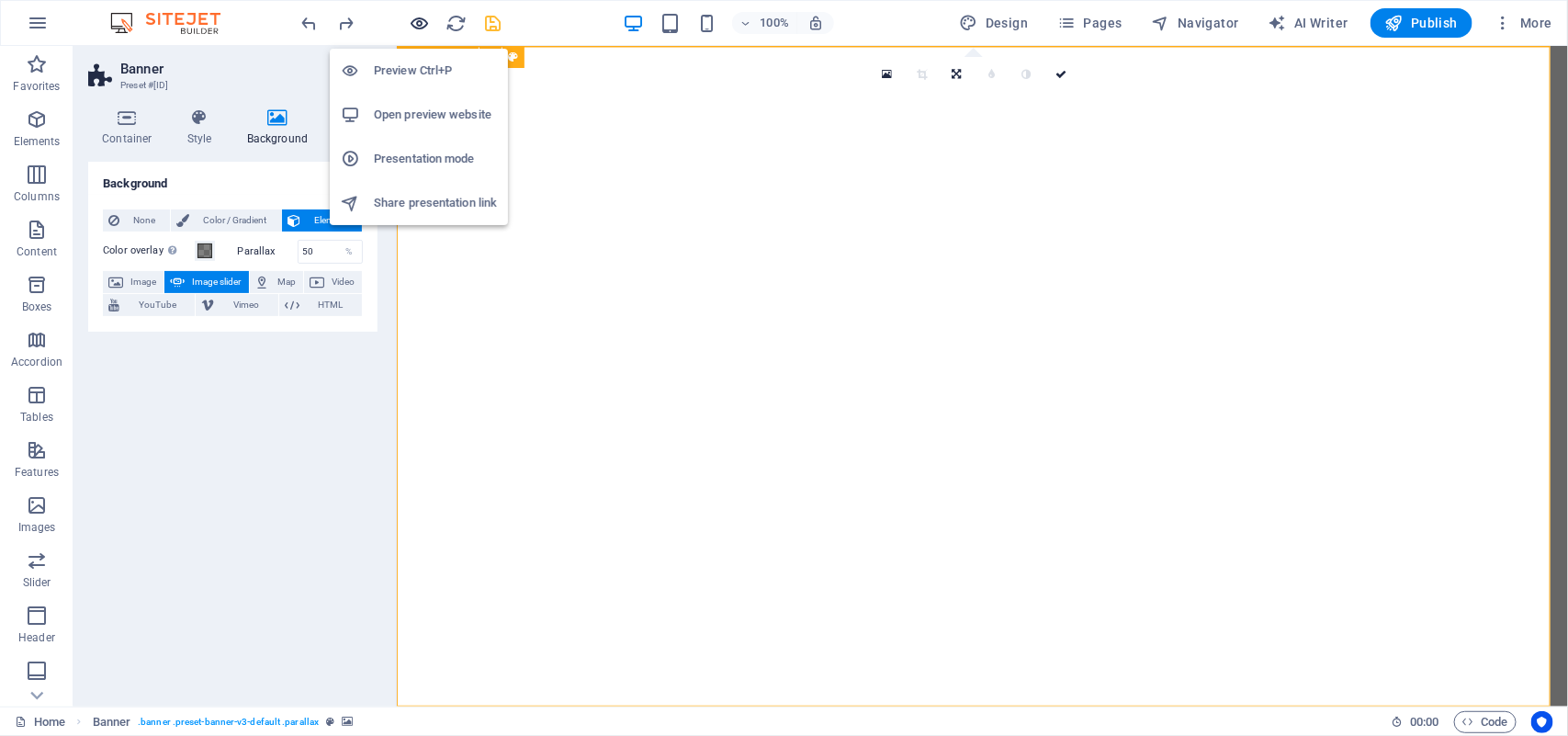 click at bounding box center [420, 23] 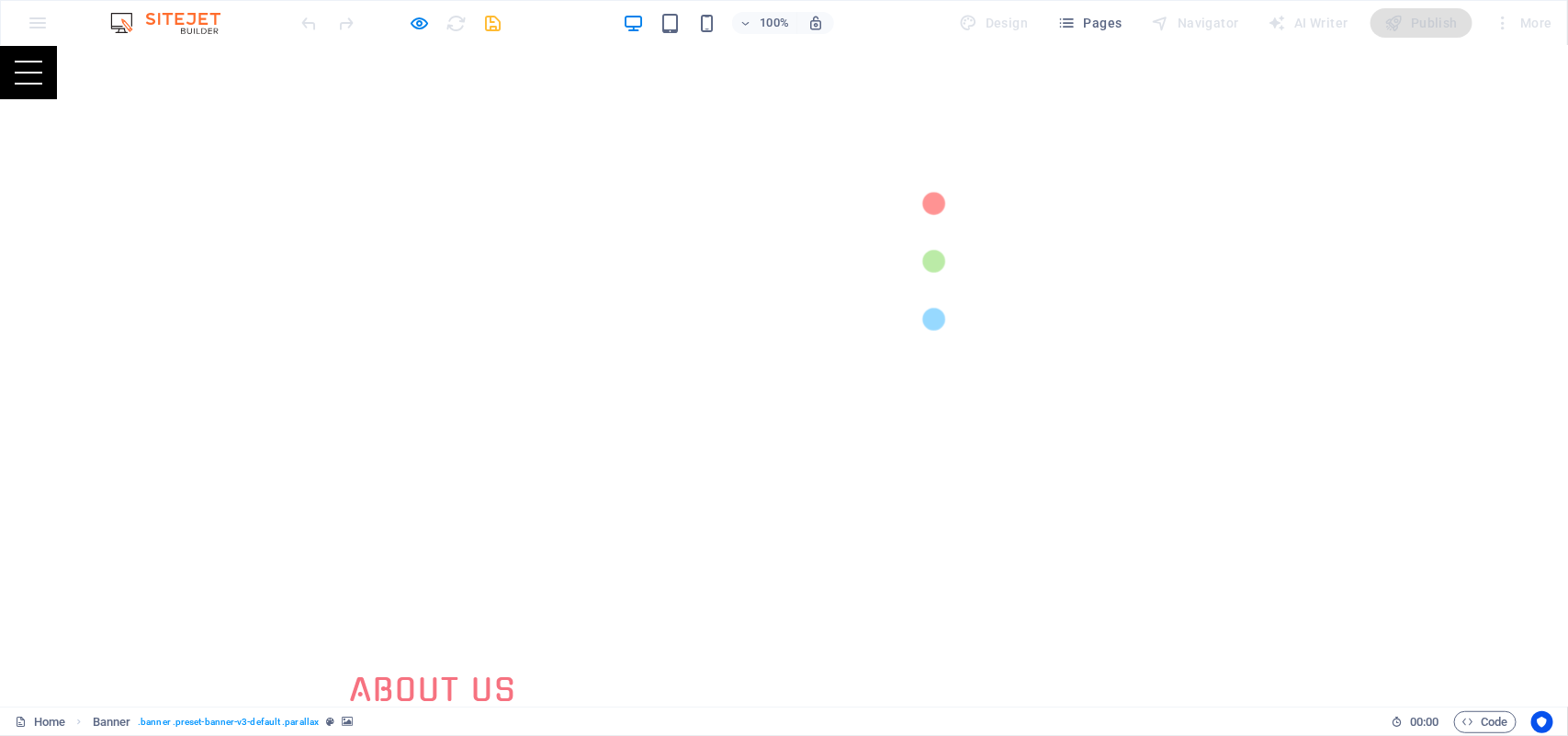 scroll, scrollTop: 685, scrollLeft: 0, axis: vertical 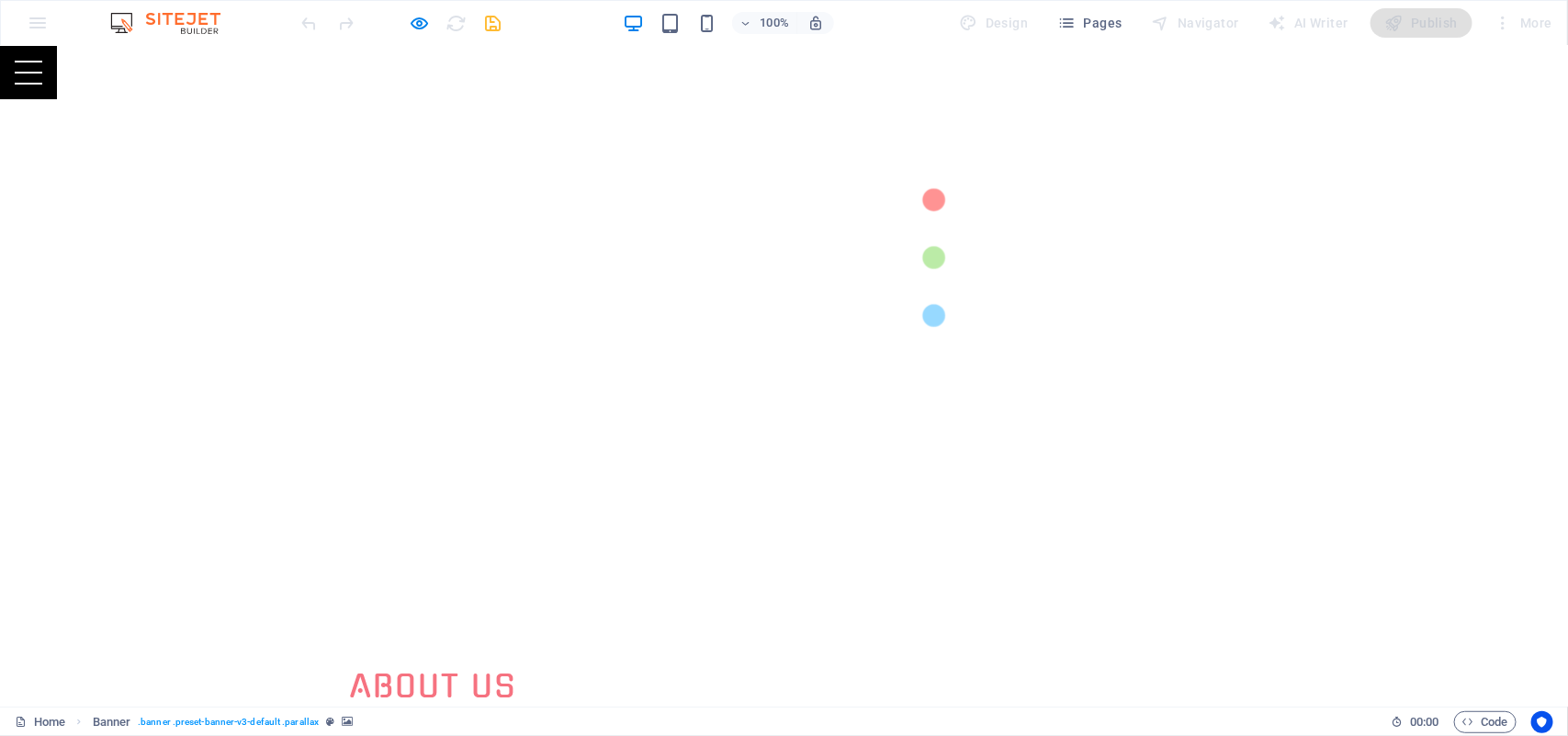click on "Your Perfect Event" at bounding box center [784, 1534] 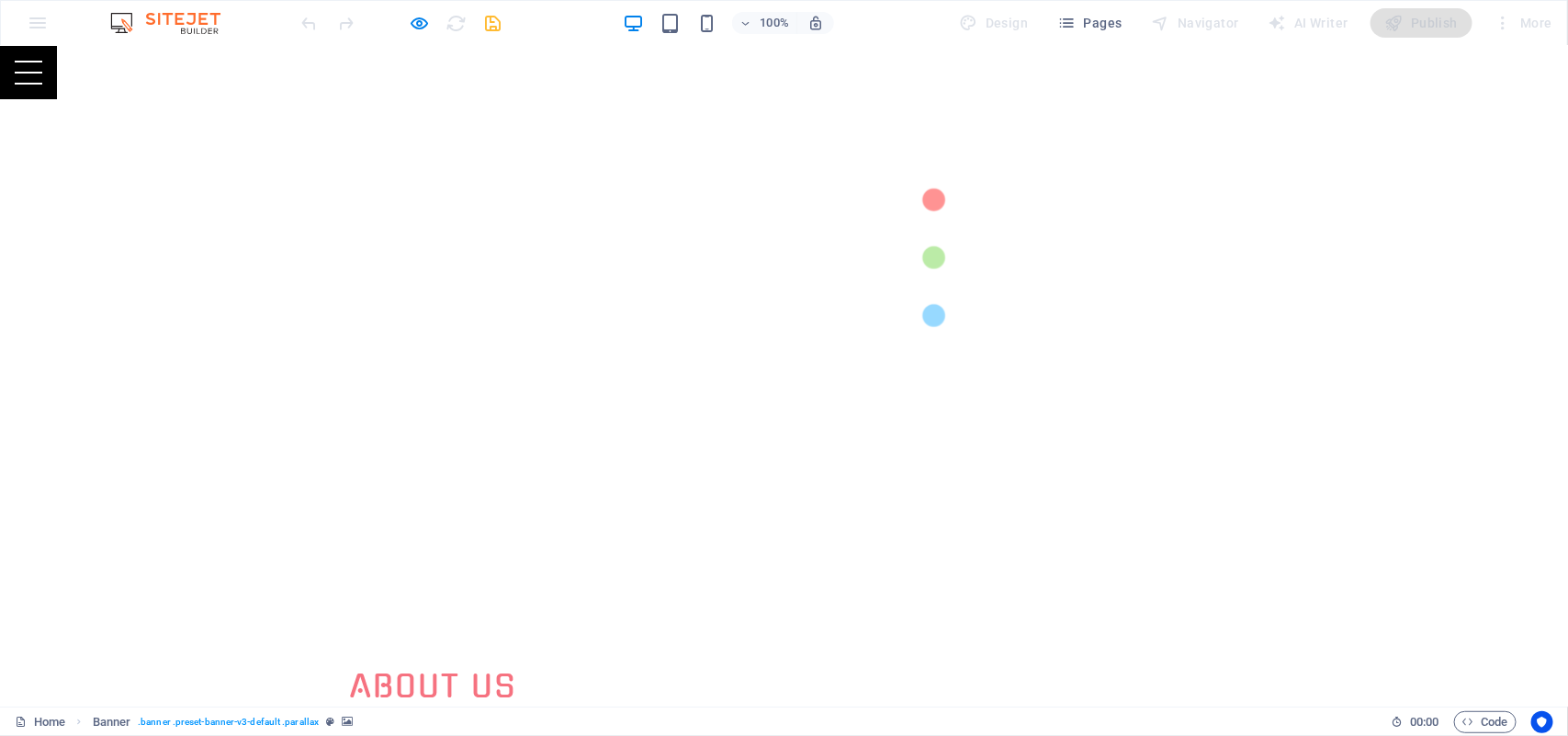 scroll, scrollTop: 0, scrollLeft: 0, axis: both 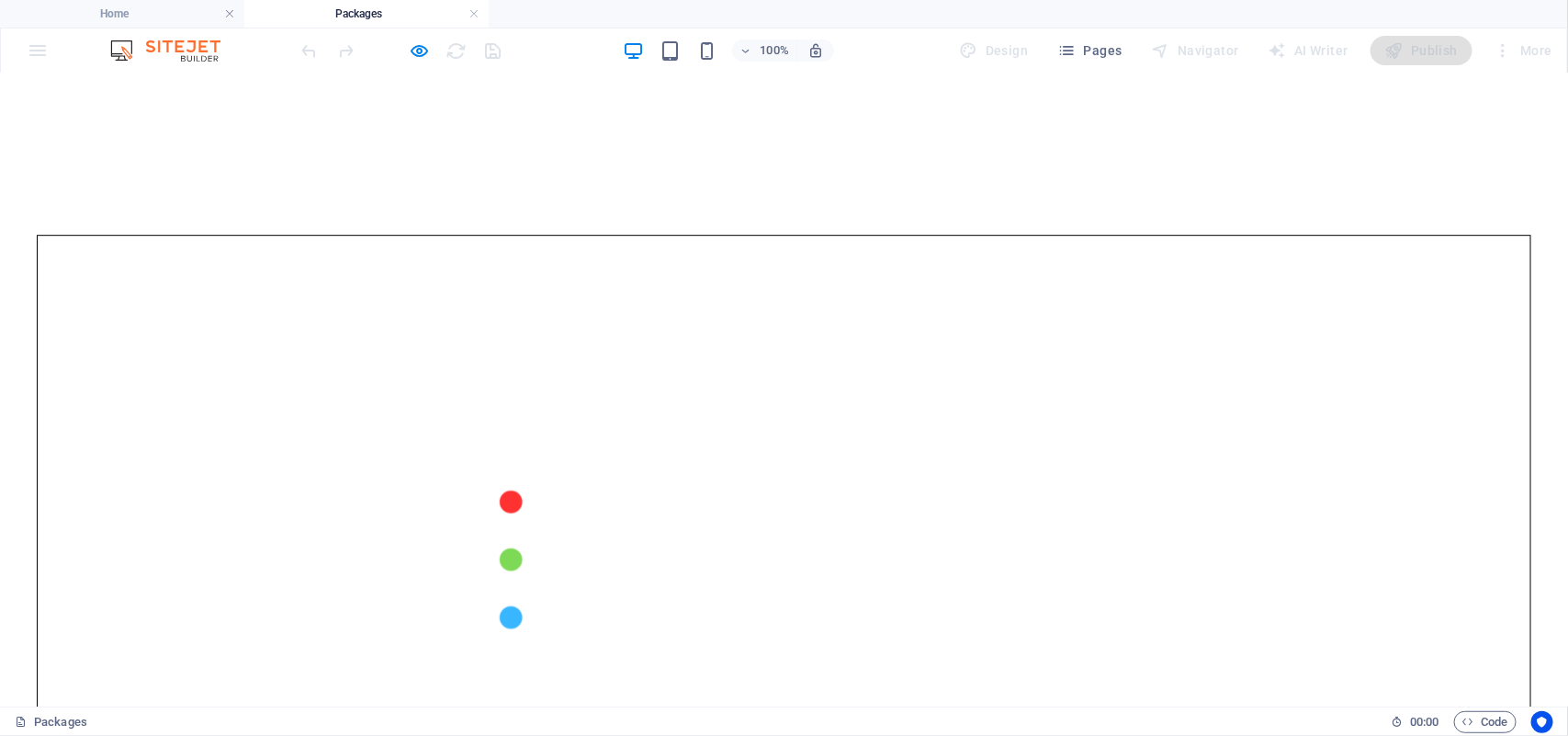 click at bounding box center (784, -467) 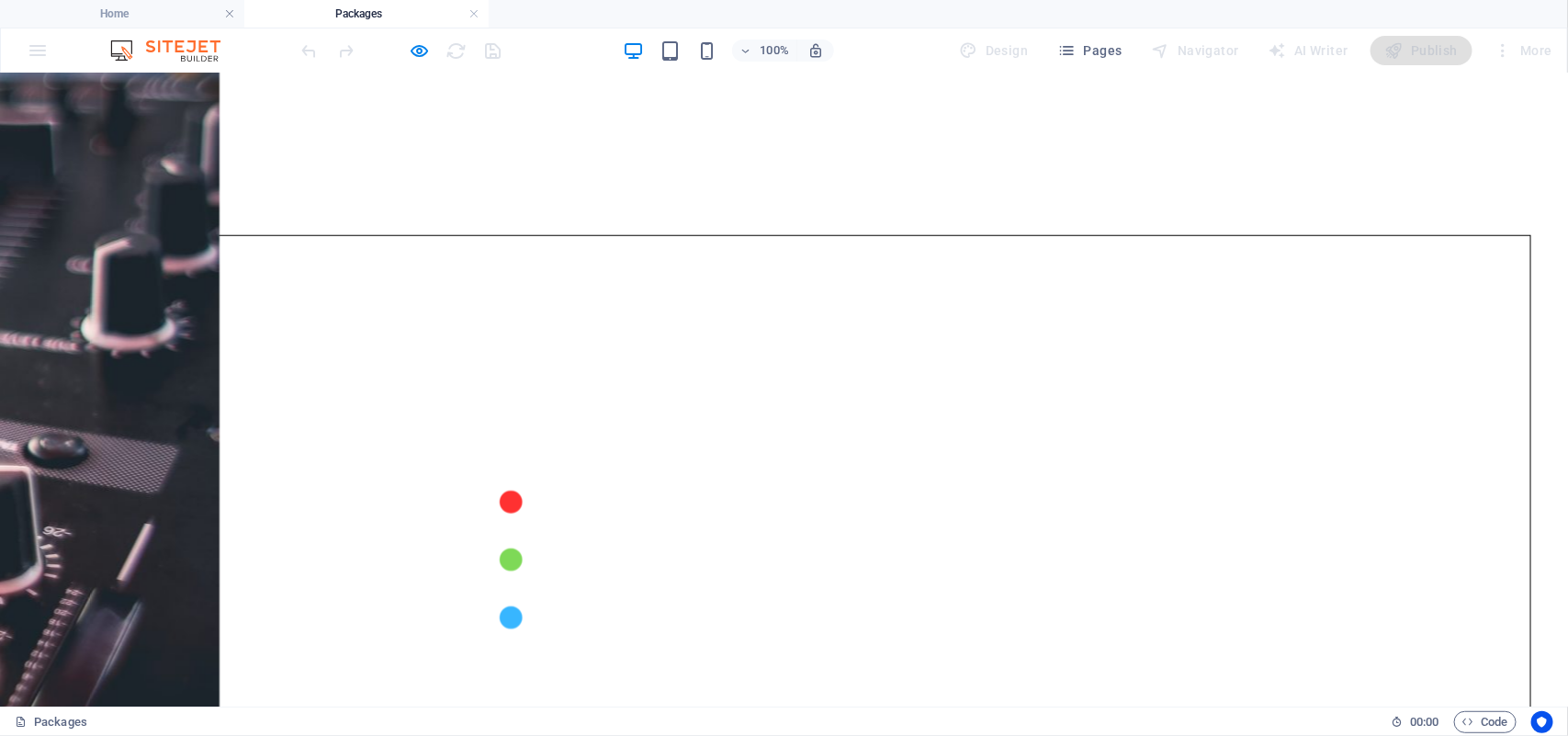 click on "Home Events Packages Booking" at bounding box center [784, -523] 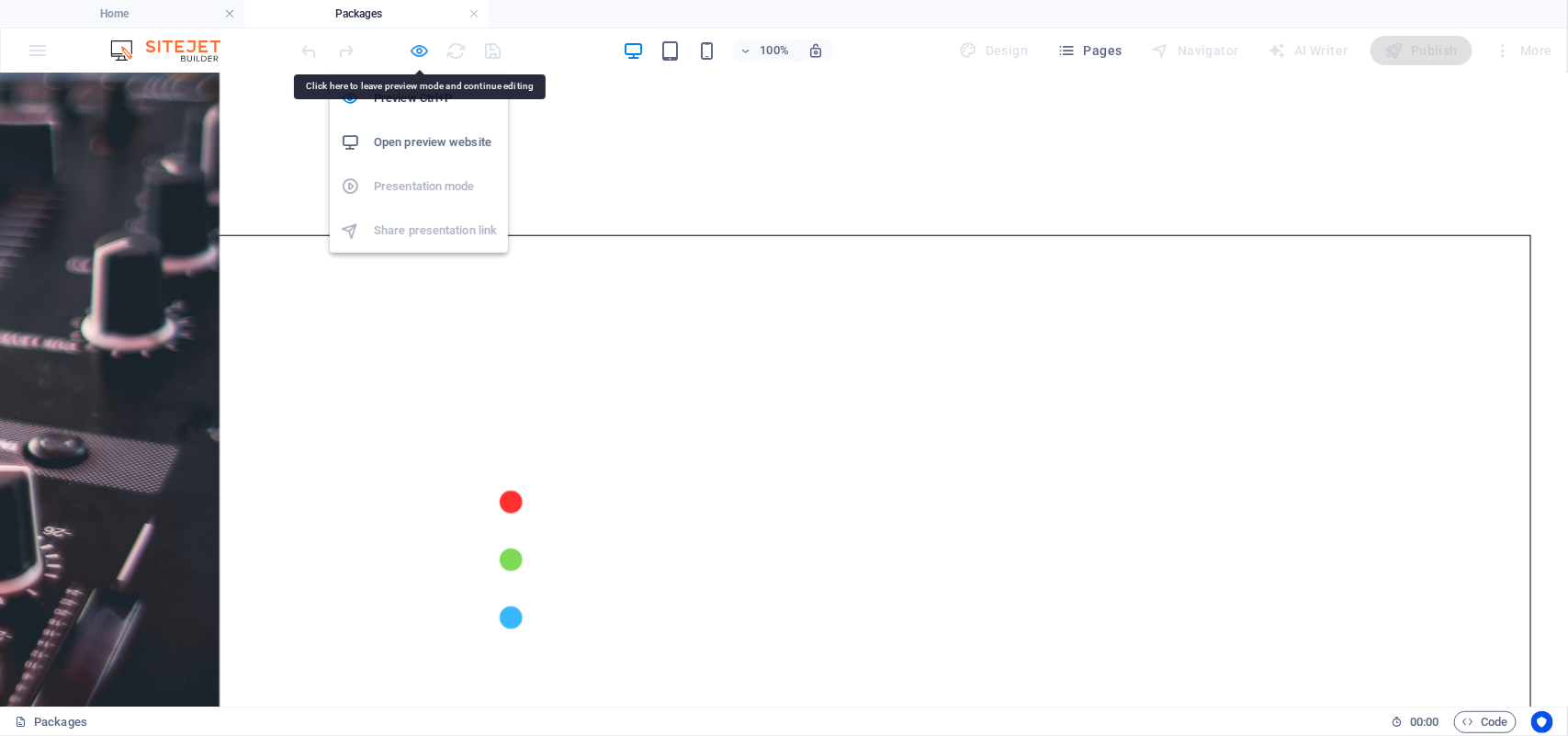 click at bounding box center [420, 51] 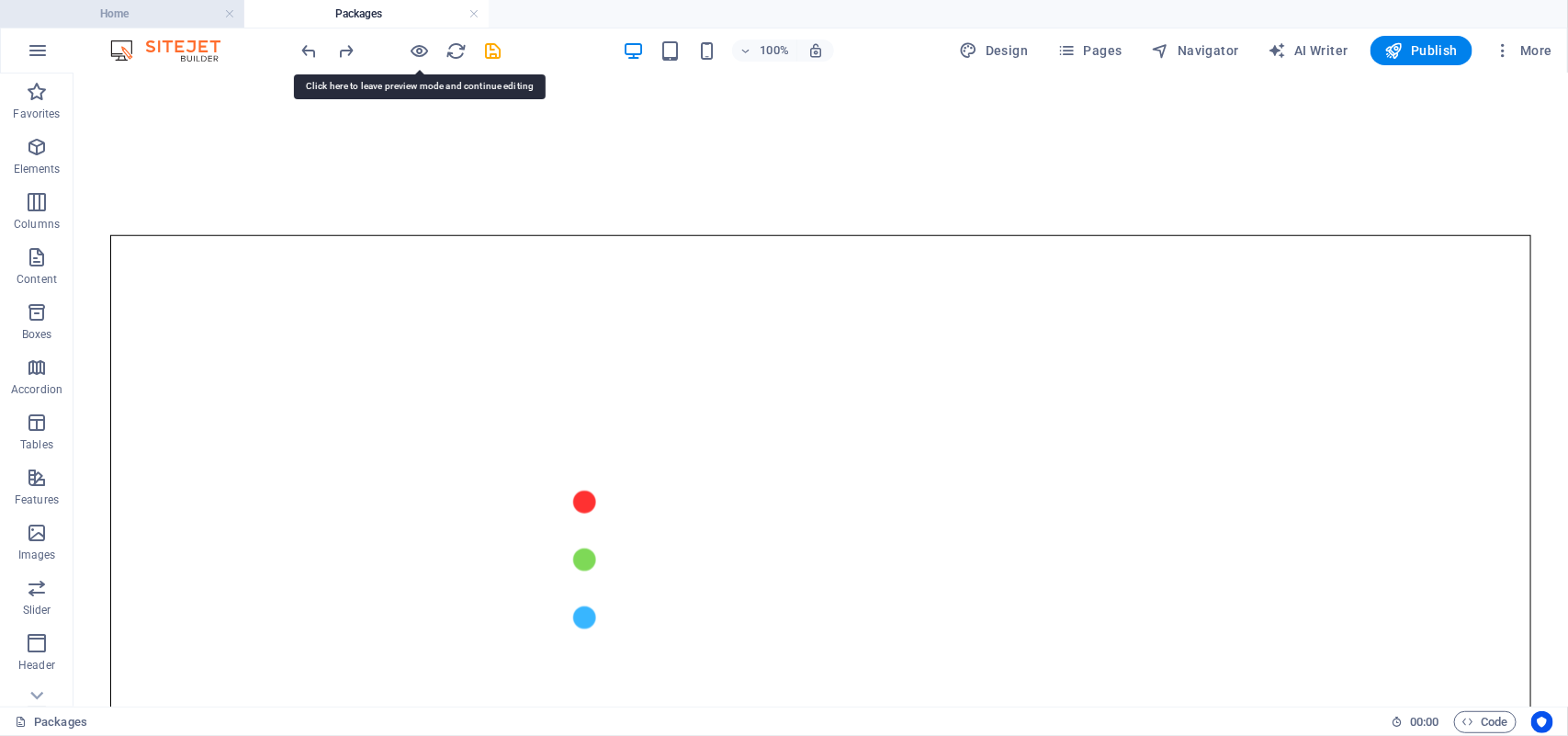 click on "Home" at bounding box center (122, 14) 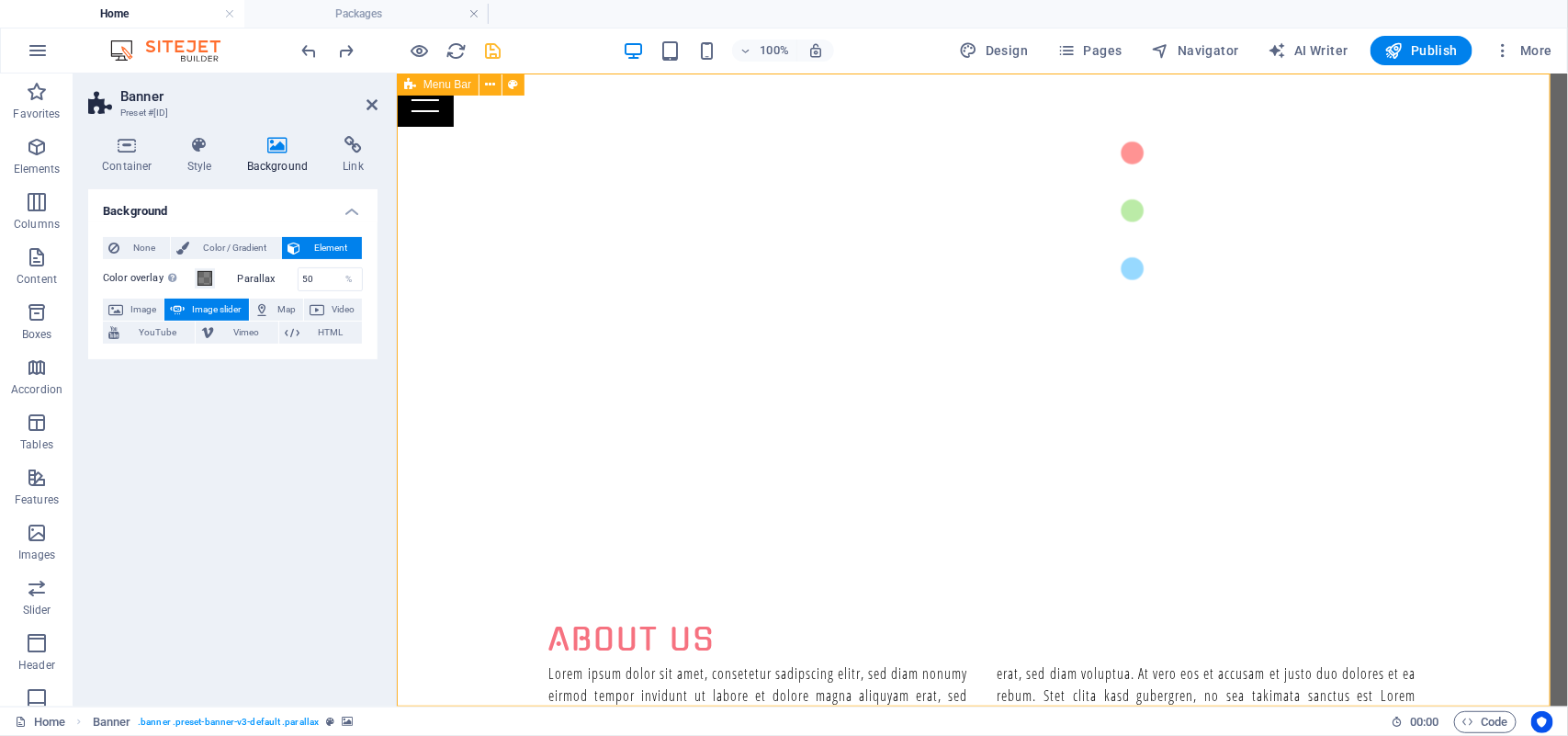 scroll, scrollTop: 0, scrollLeft: 0, axis: both 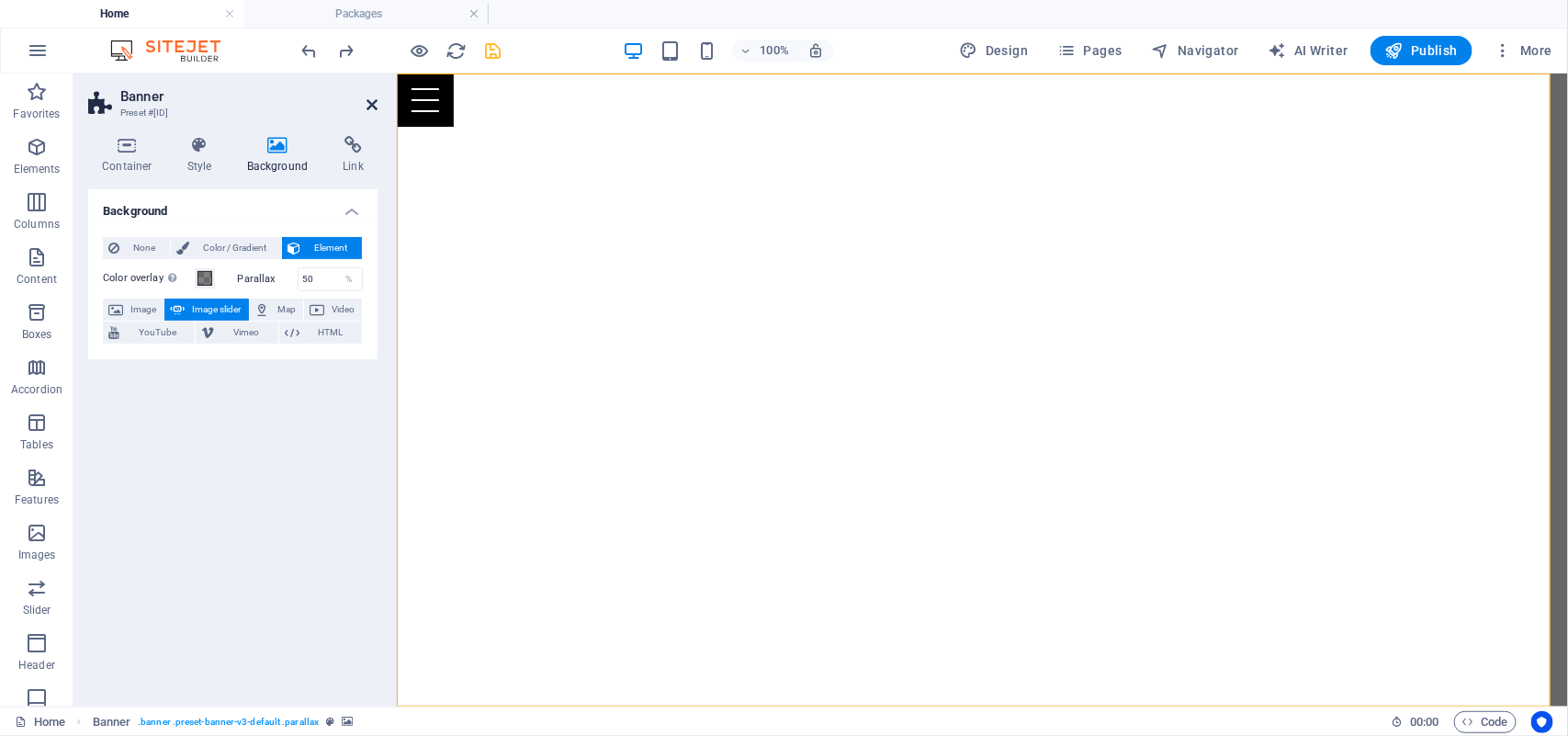 click at bounding box center (372, 105) 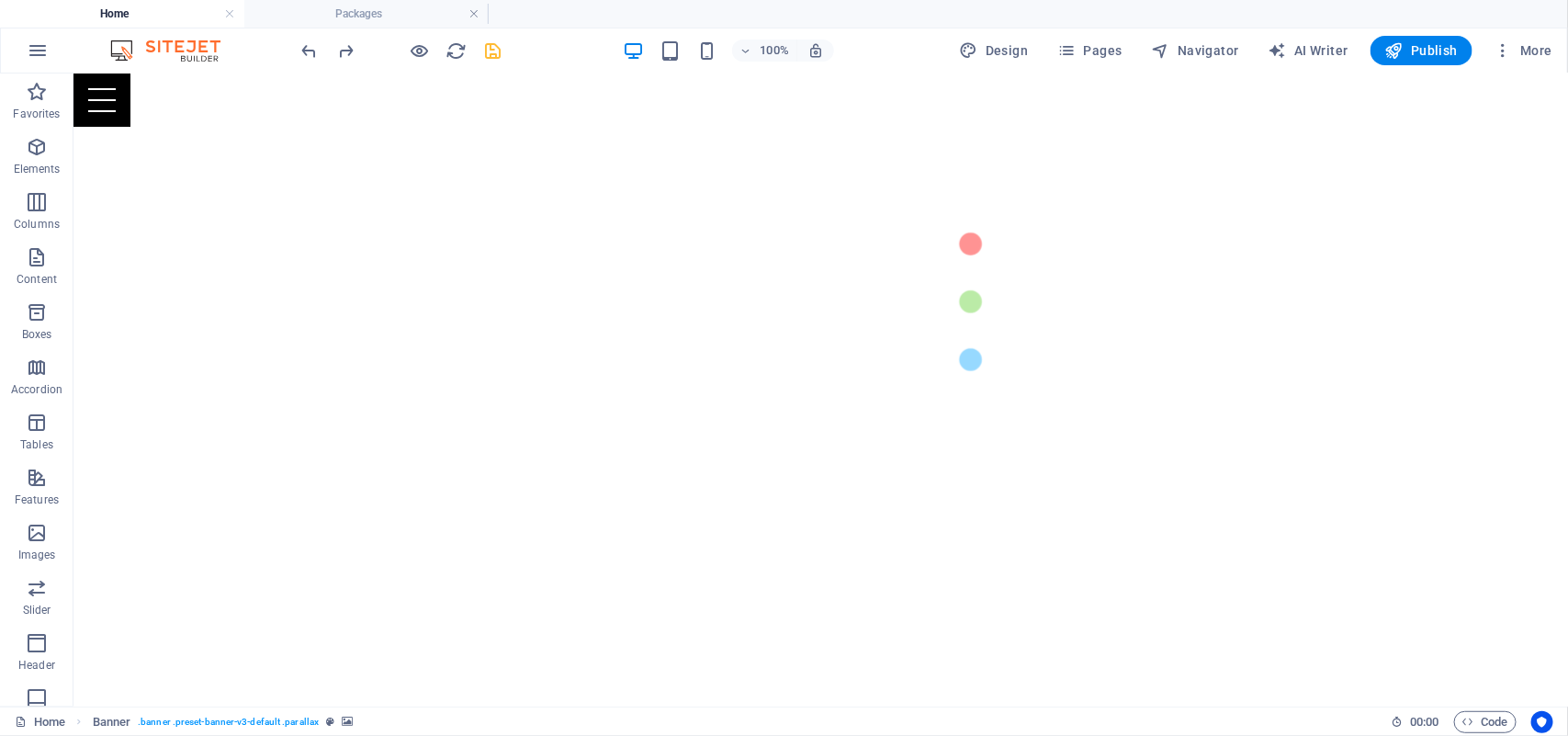 scroll, scrollTop: 657, scrollLeft: 0, axis: vertical 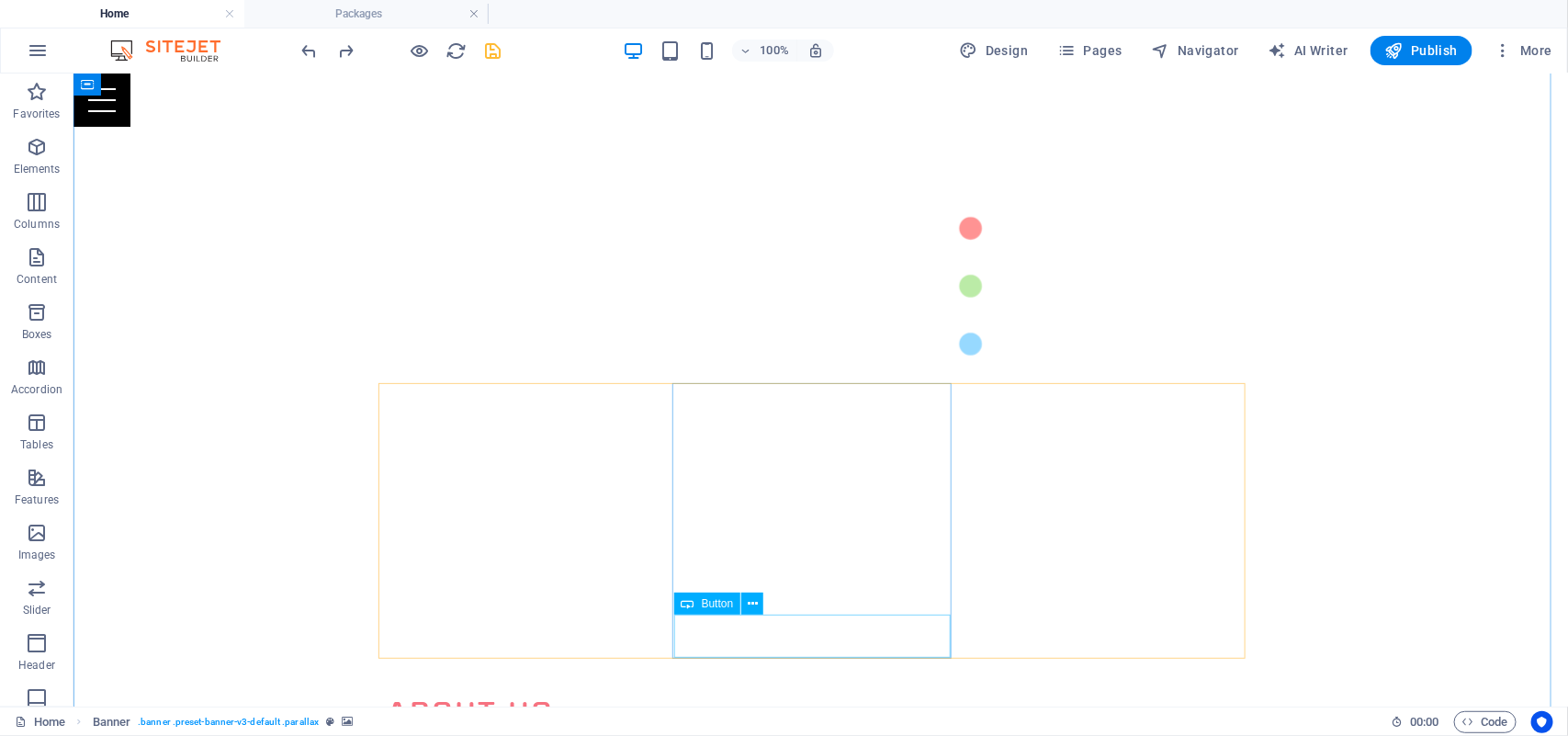 click on "Learn More" at bounding box center (820, 2214) 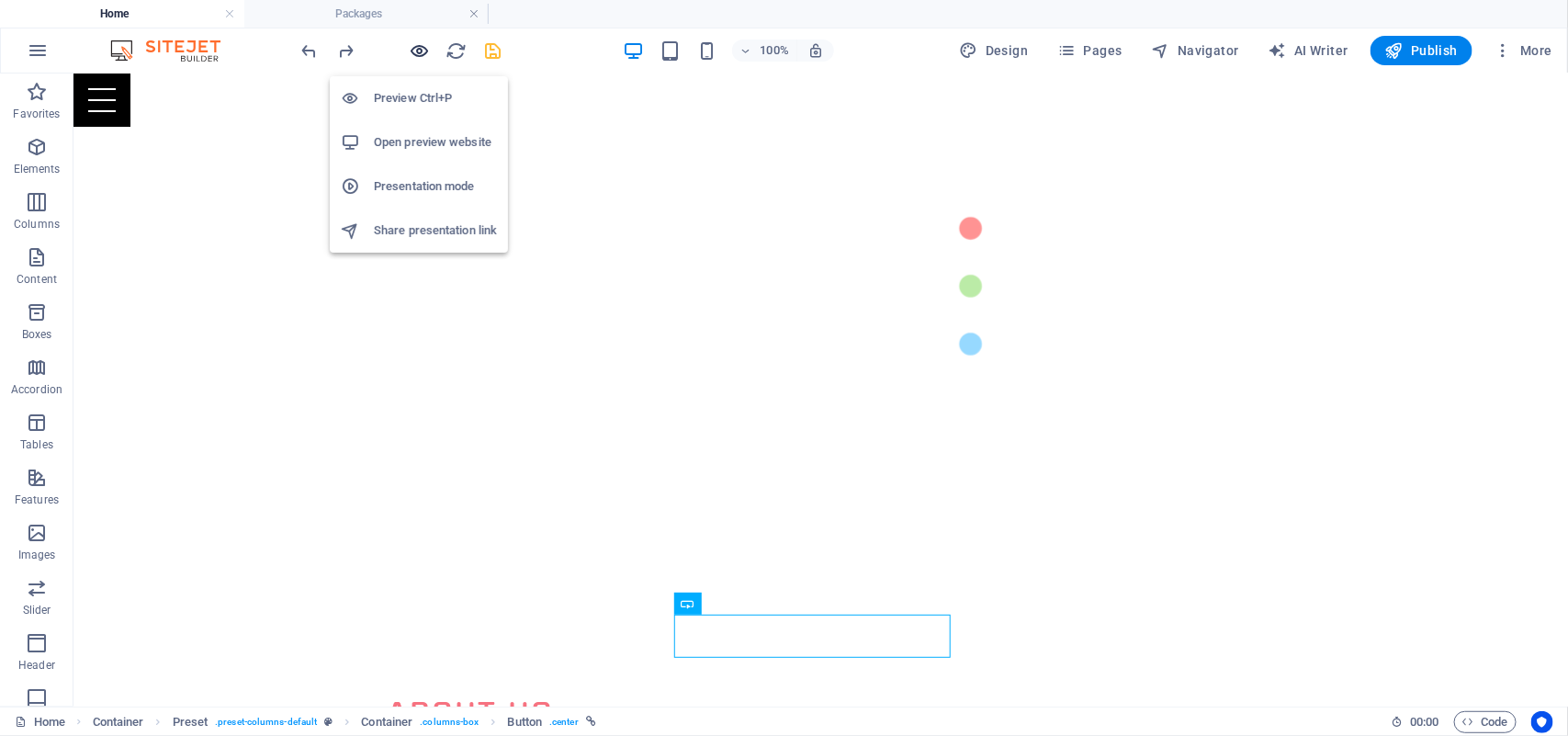 click at bounding box center [420, 51] 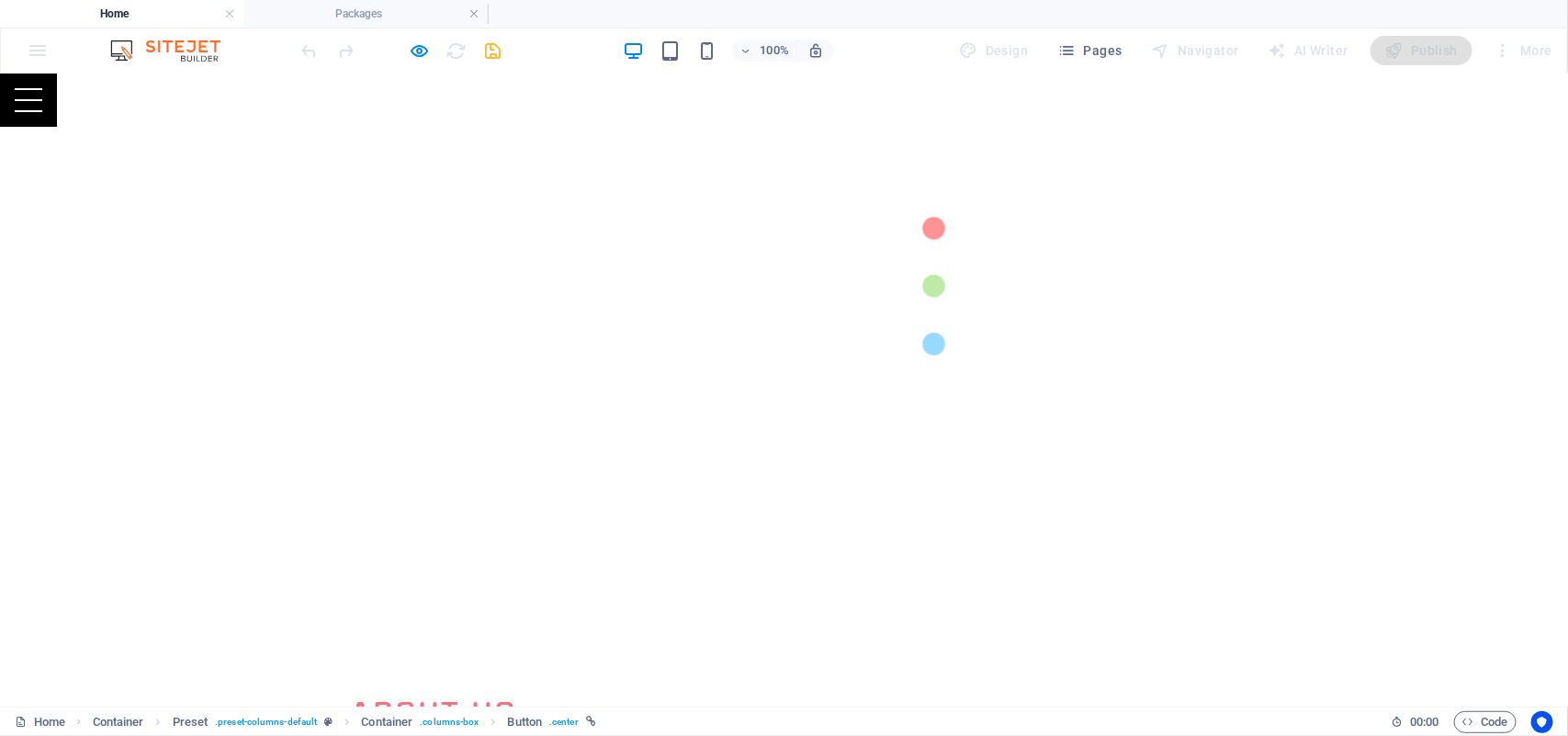 click at bounding box center (784, 1922) 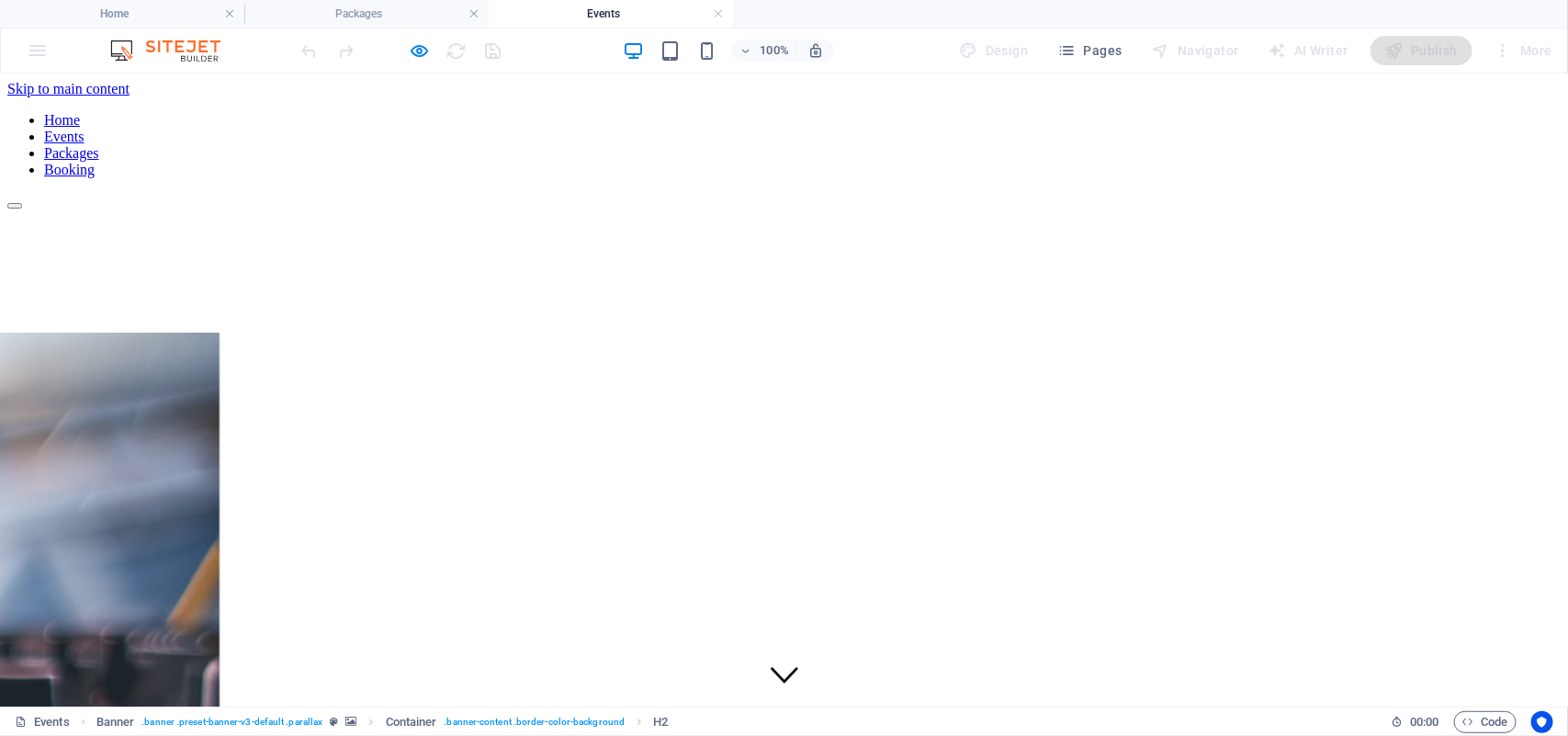 scroll, scrollTop: 441, scrollLeft: 0, axis: vertical 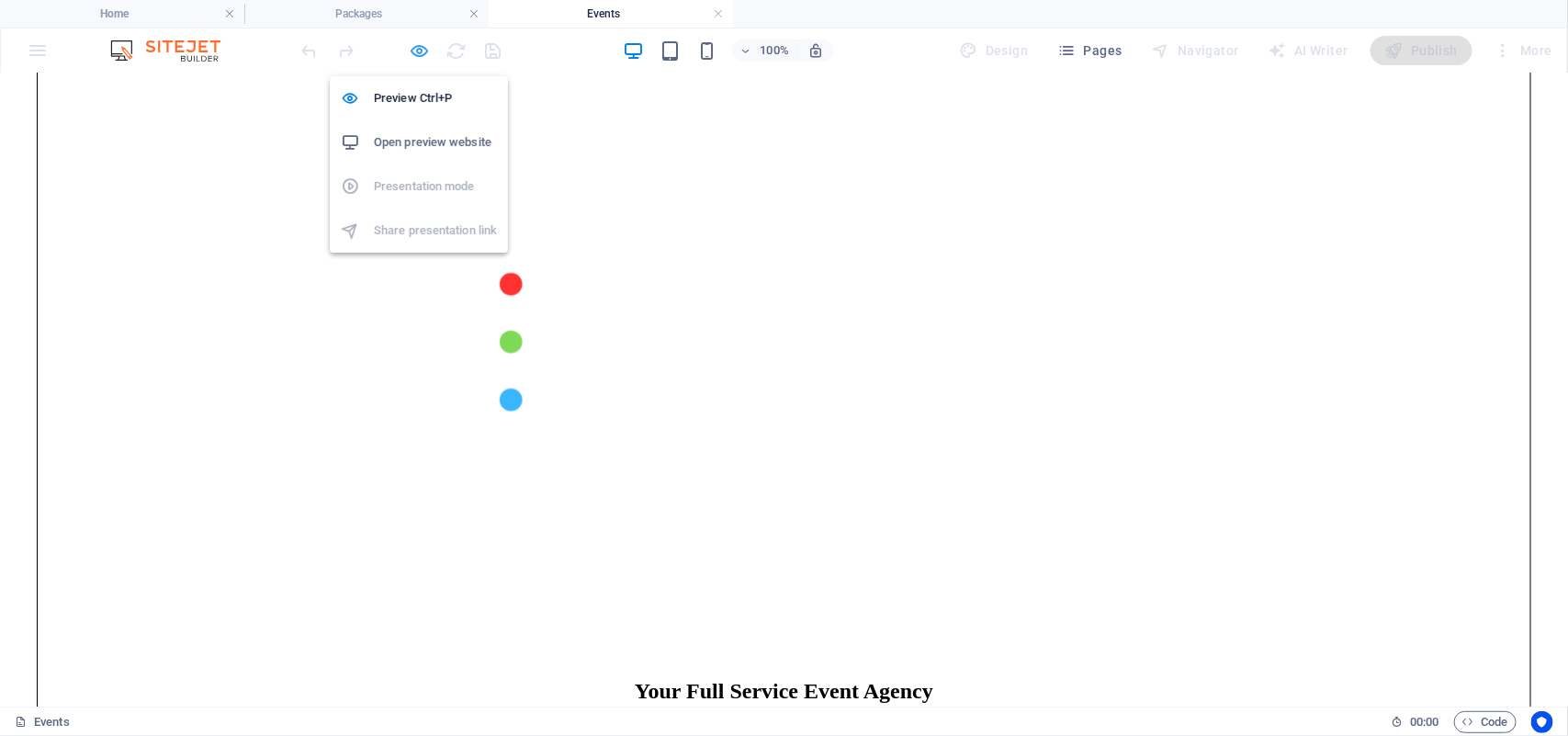 click at bounding box center [420, 51] 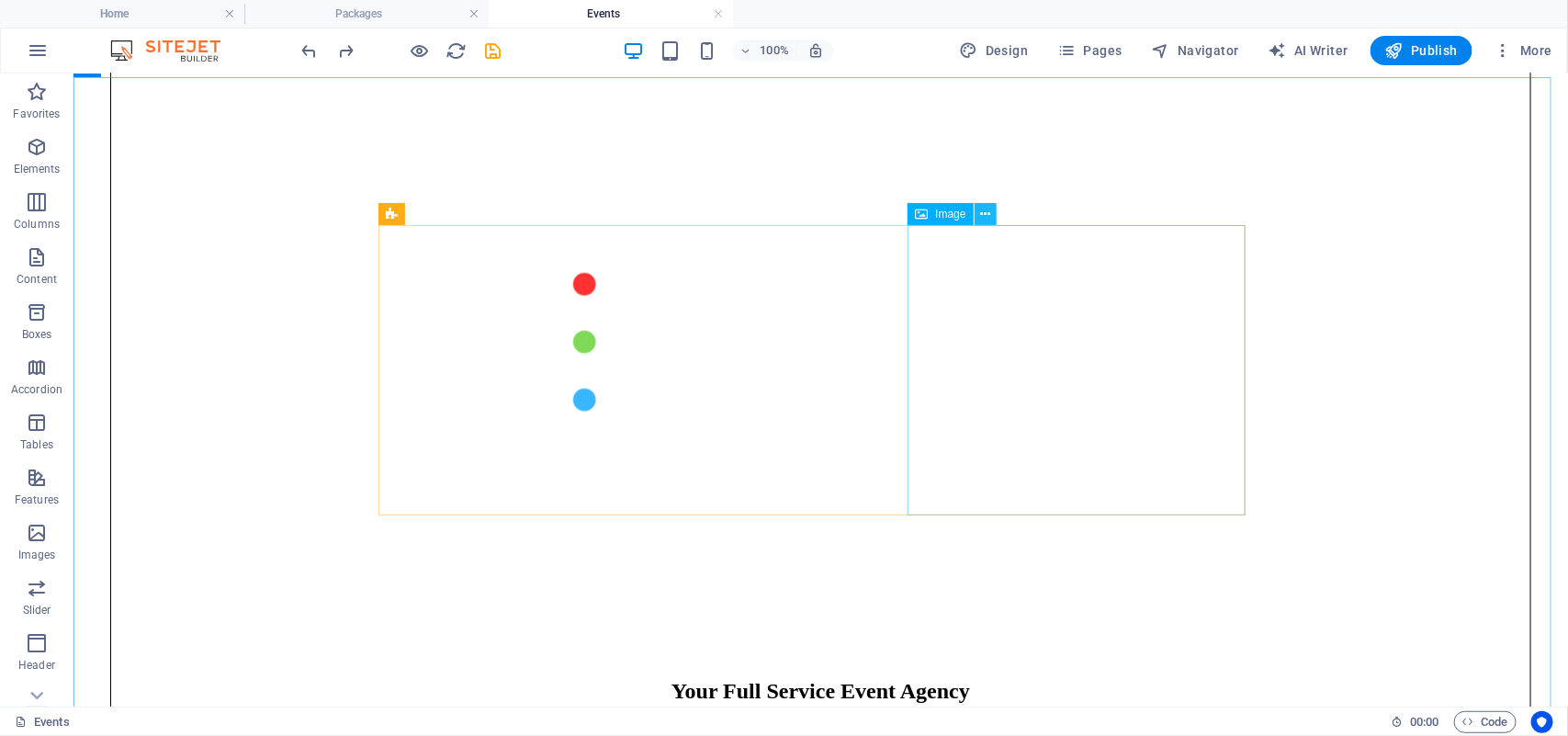 click at bounding box center (985, 214) 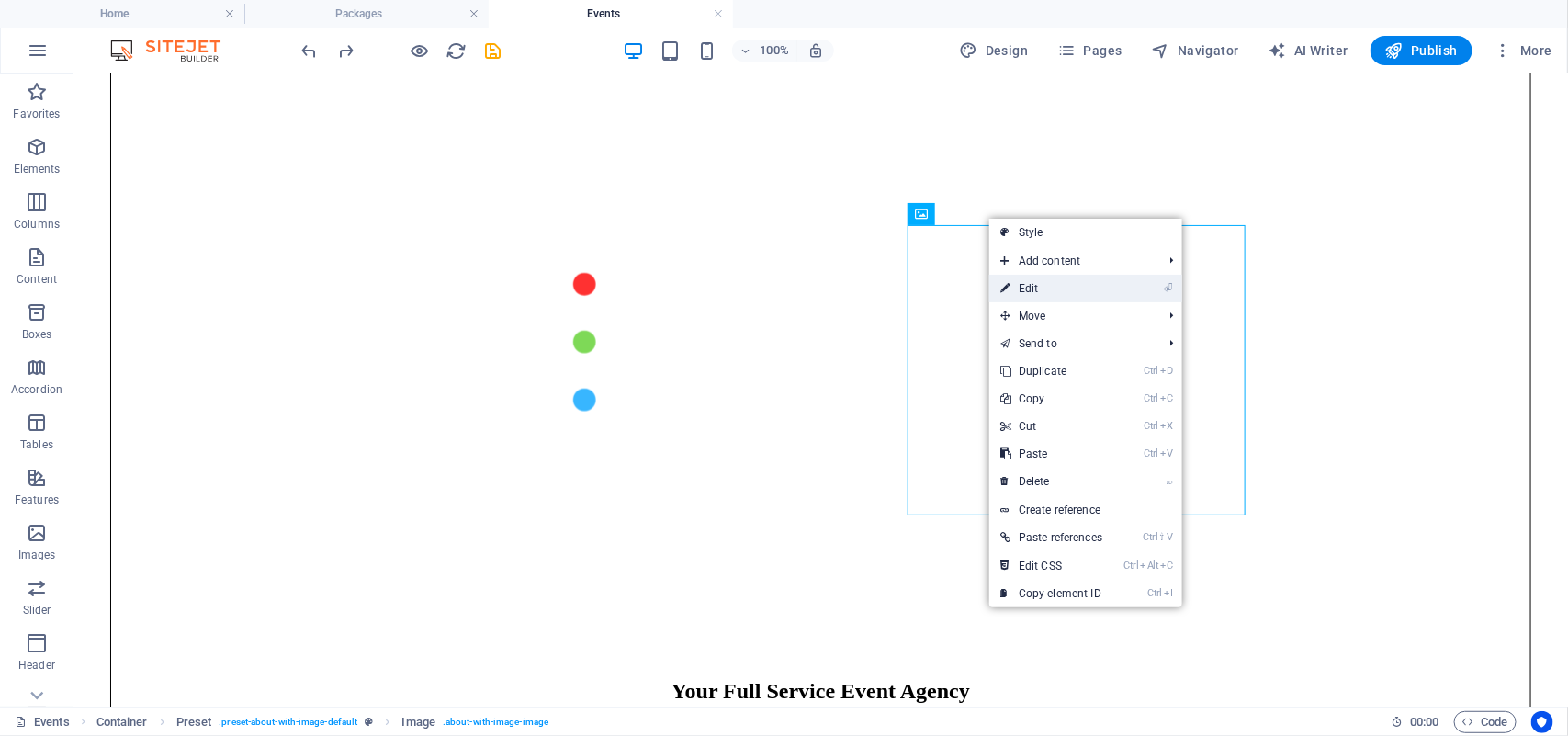 drag, startPoint x: 1031, startPoint y: 287, endPoint x: 634, endPoint y: 213, distance: 403.83784 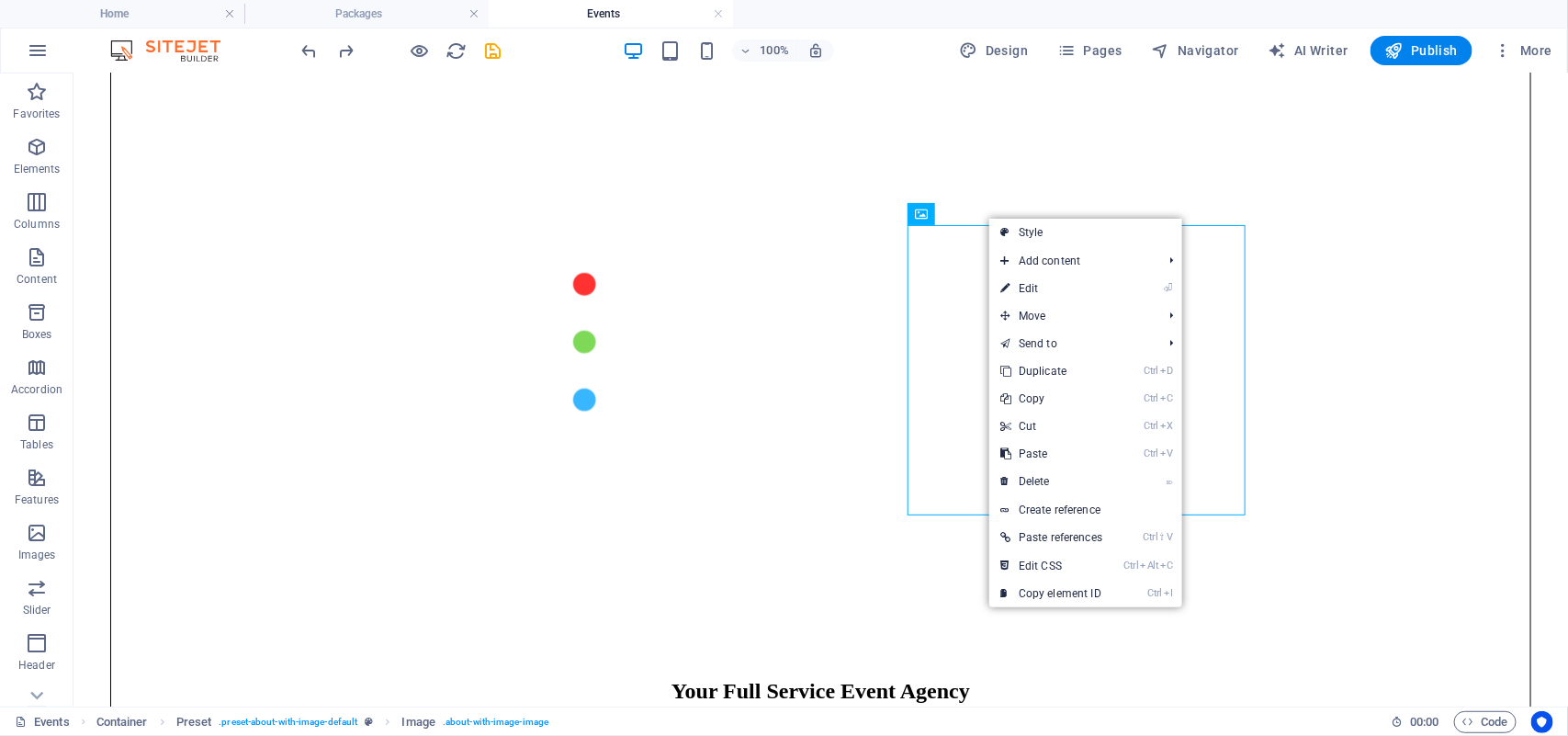 select on "%" 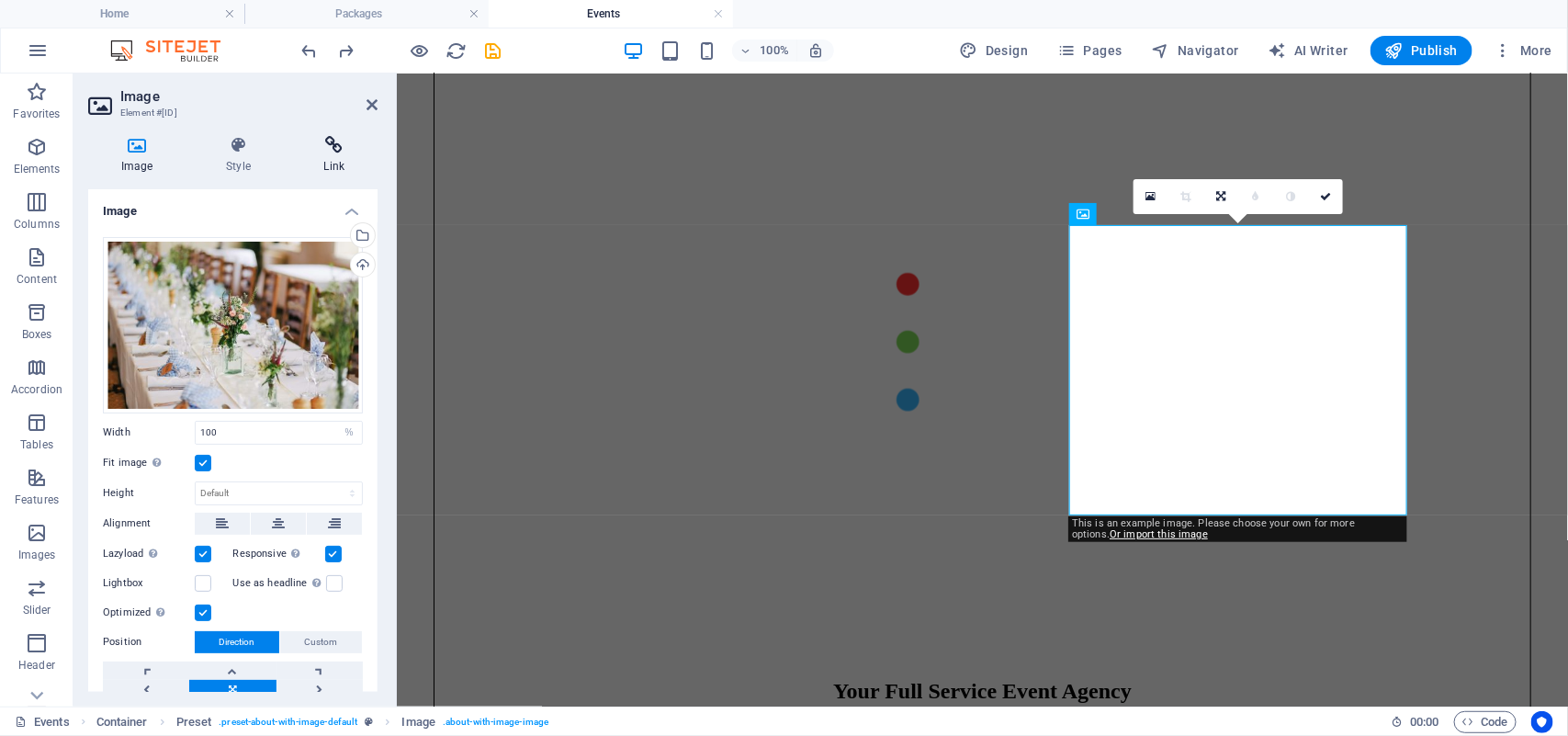 click at bounding box center [334, 145] 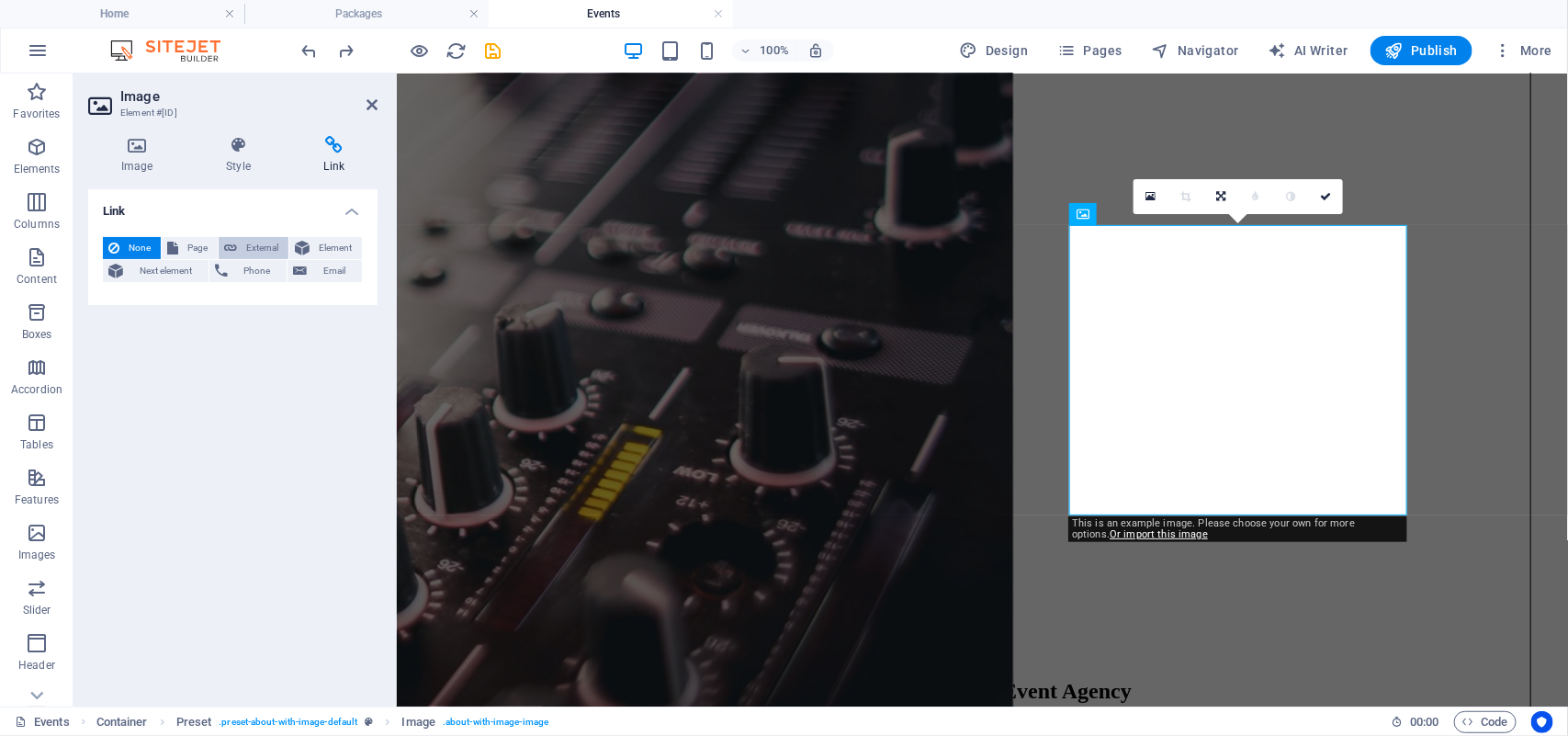 click on "External" at bounding box center (263, 248) 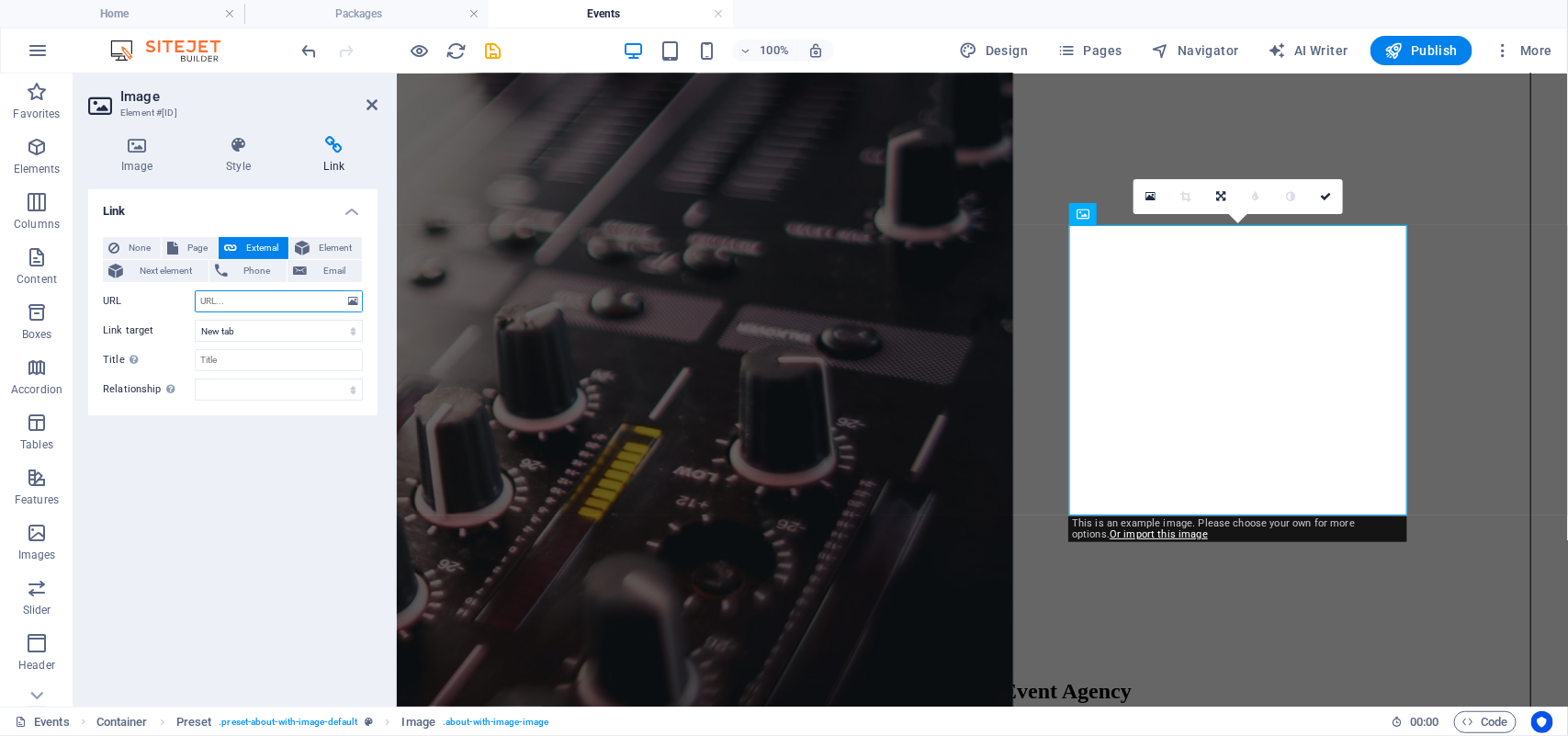 paste on "https://www.youtube.com/watch?v=FH1gh0xAYwU" 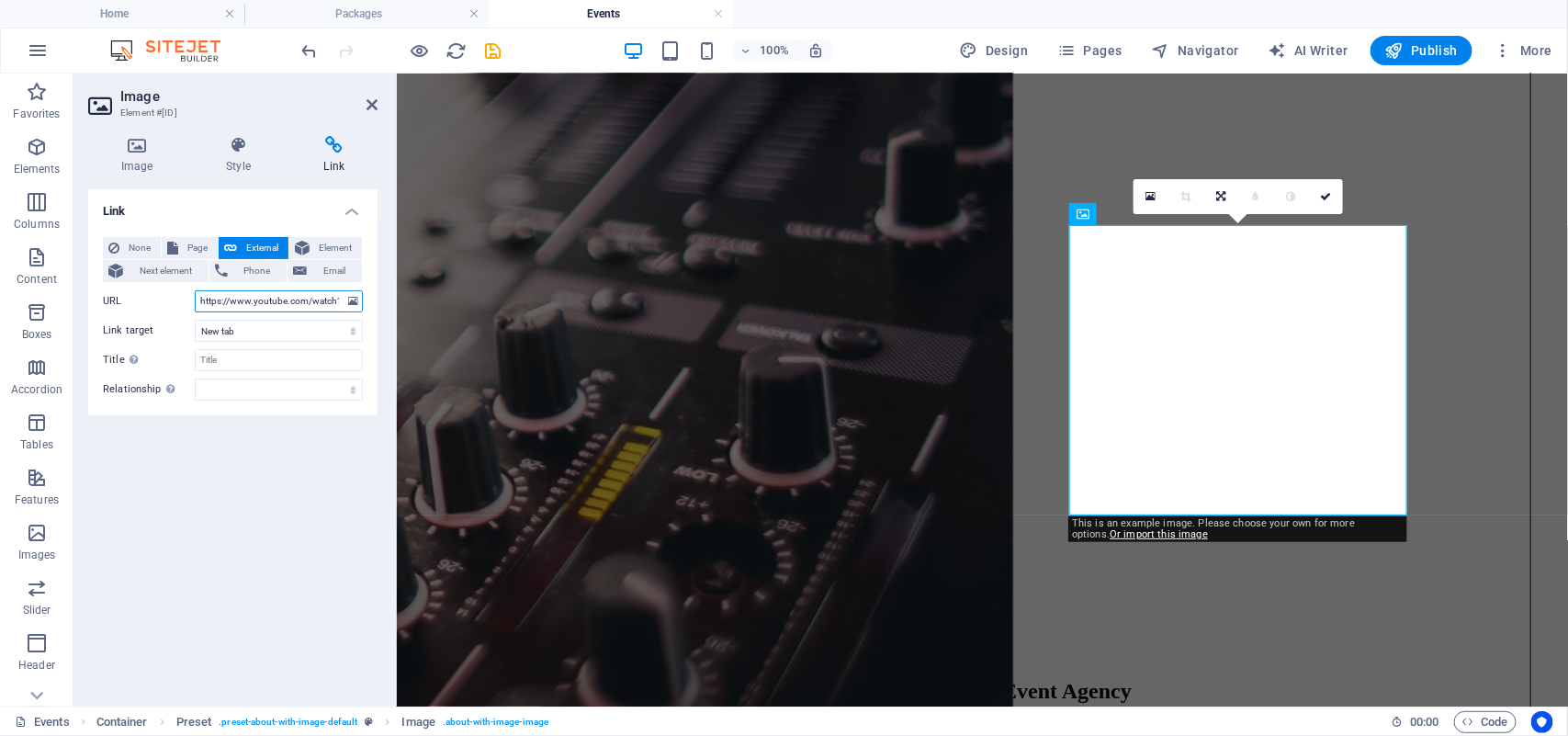 scroll, scrollTop: 0, scrollLeft: 70, axis: horizontal 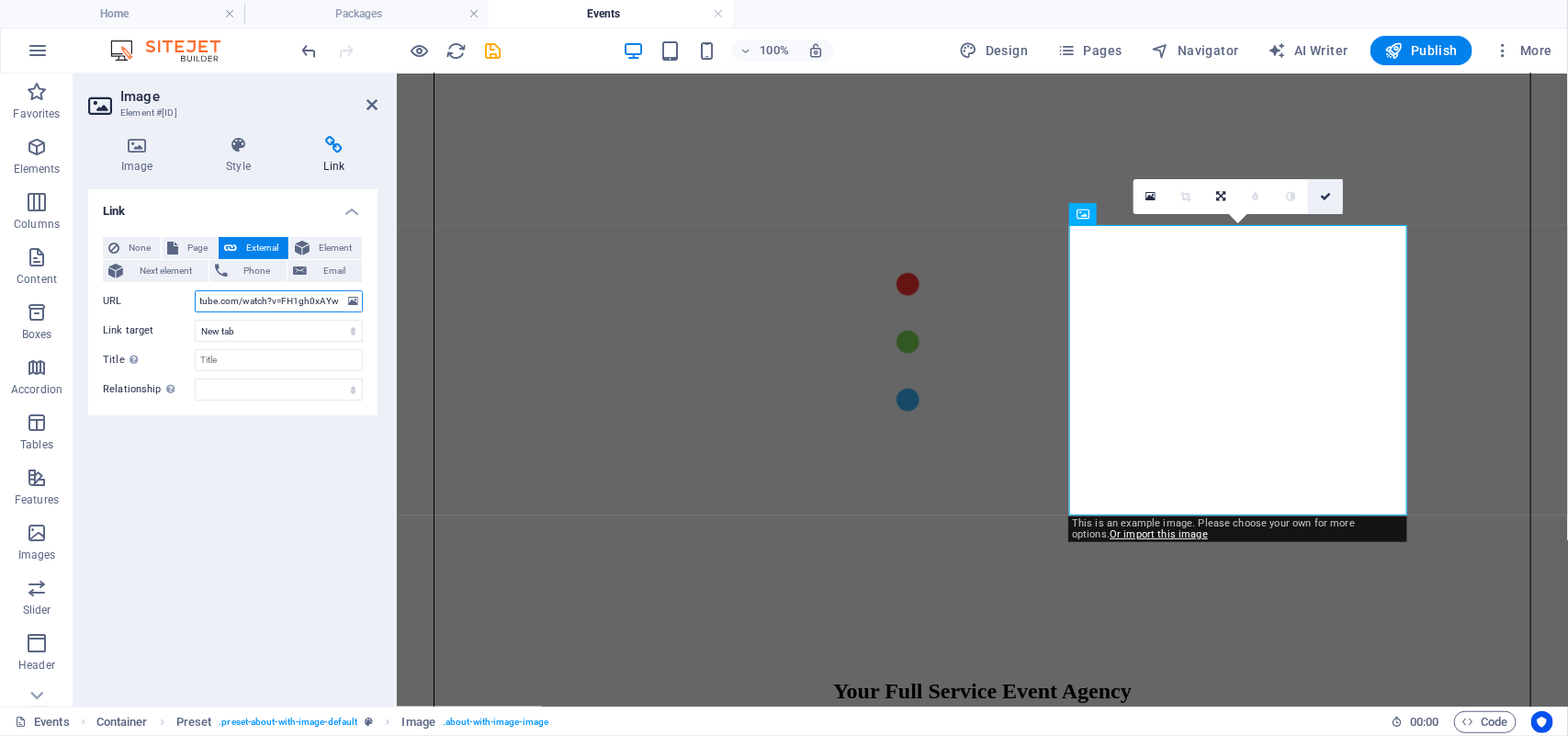 type on "https://www.youtube.com/watch?v=FH1gh0xAYwU" 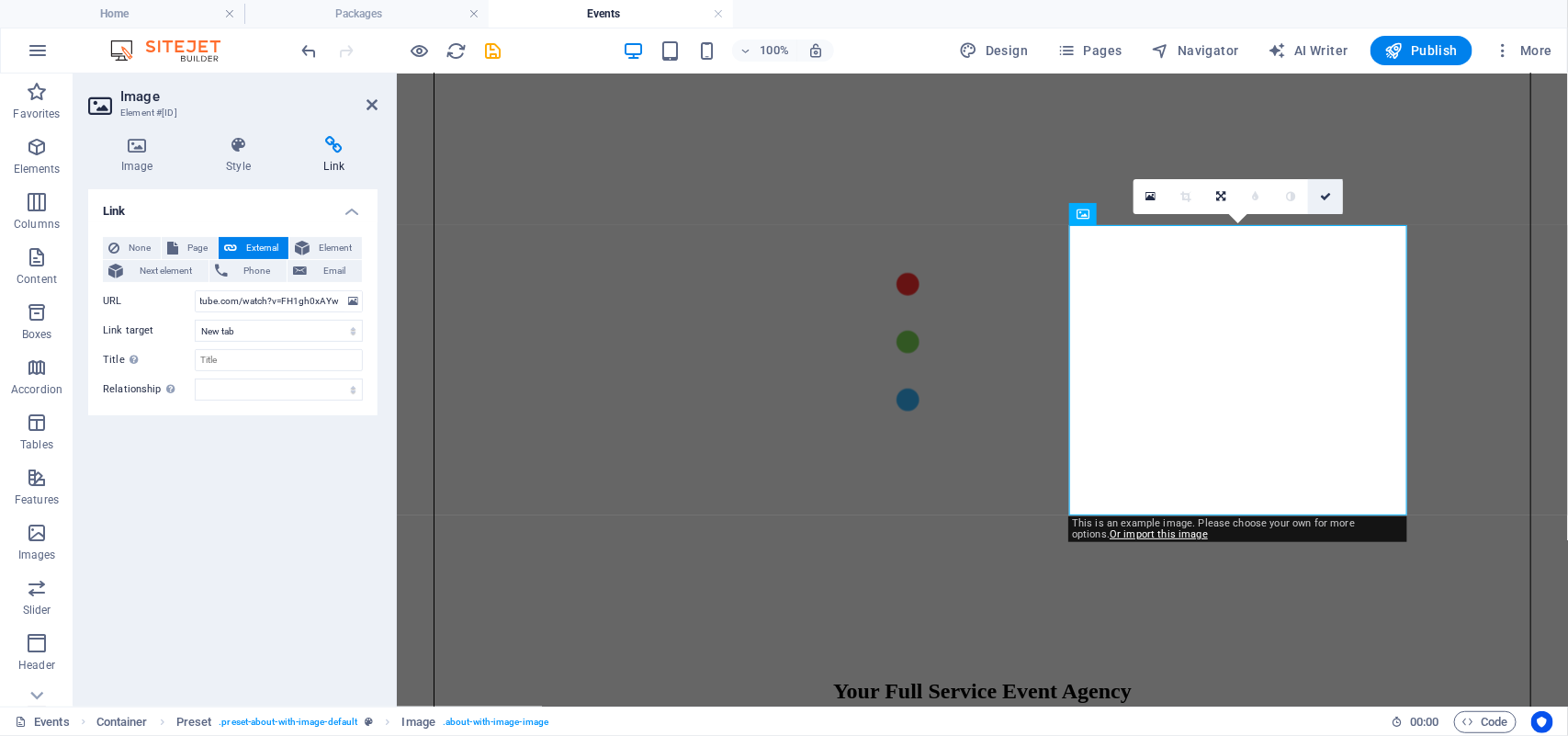 scroll, scrollTop: 0, scrollLeft: 0, axis: both 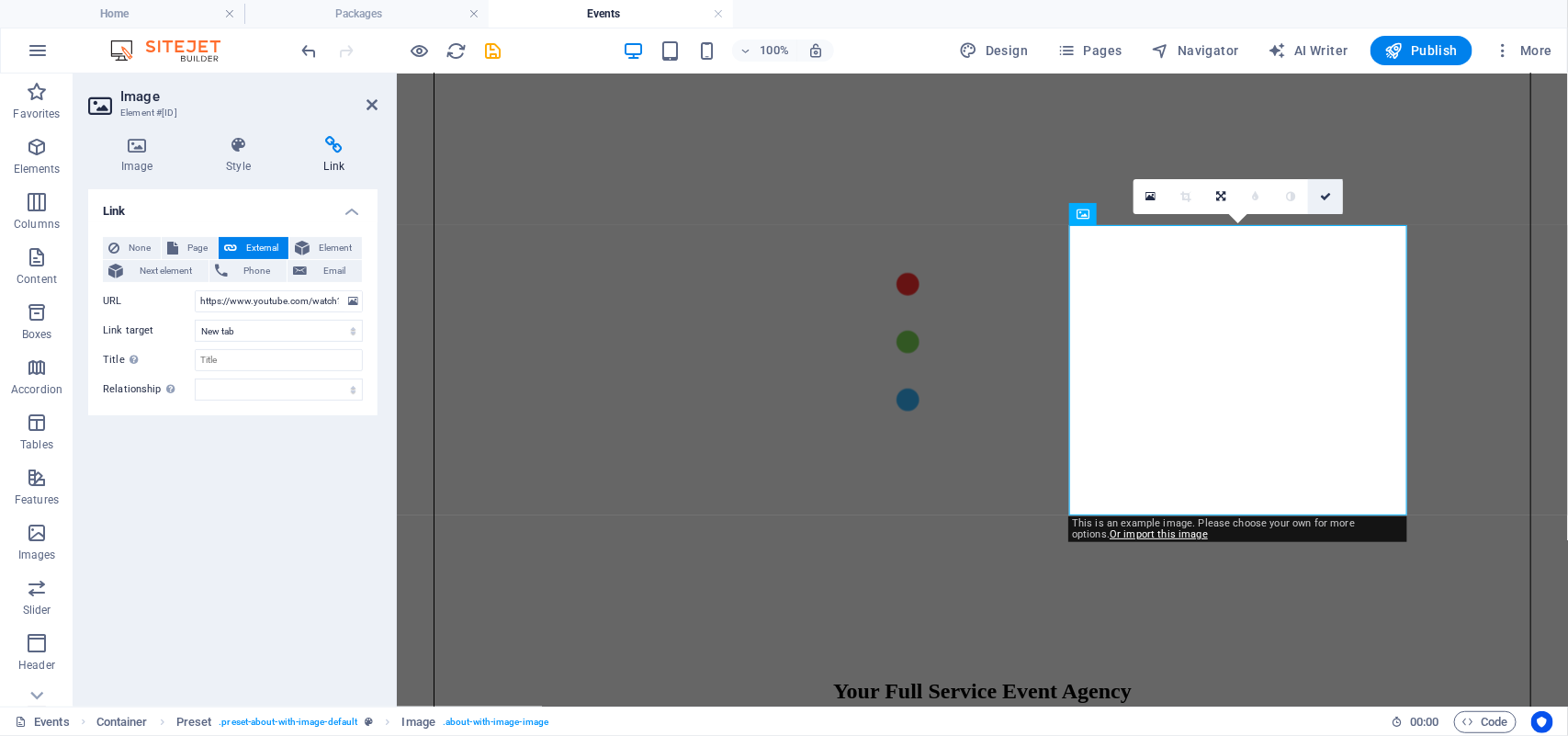 click at bounding box center [1325, 197] 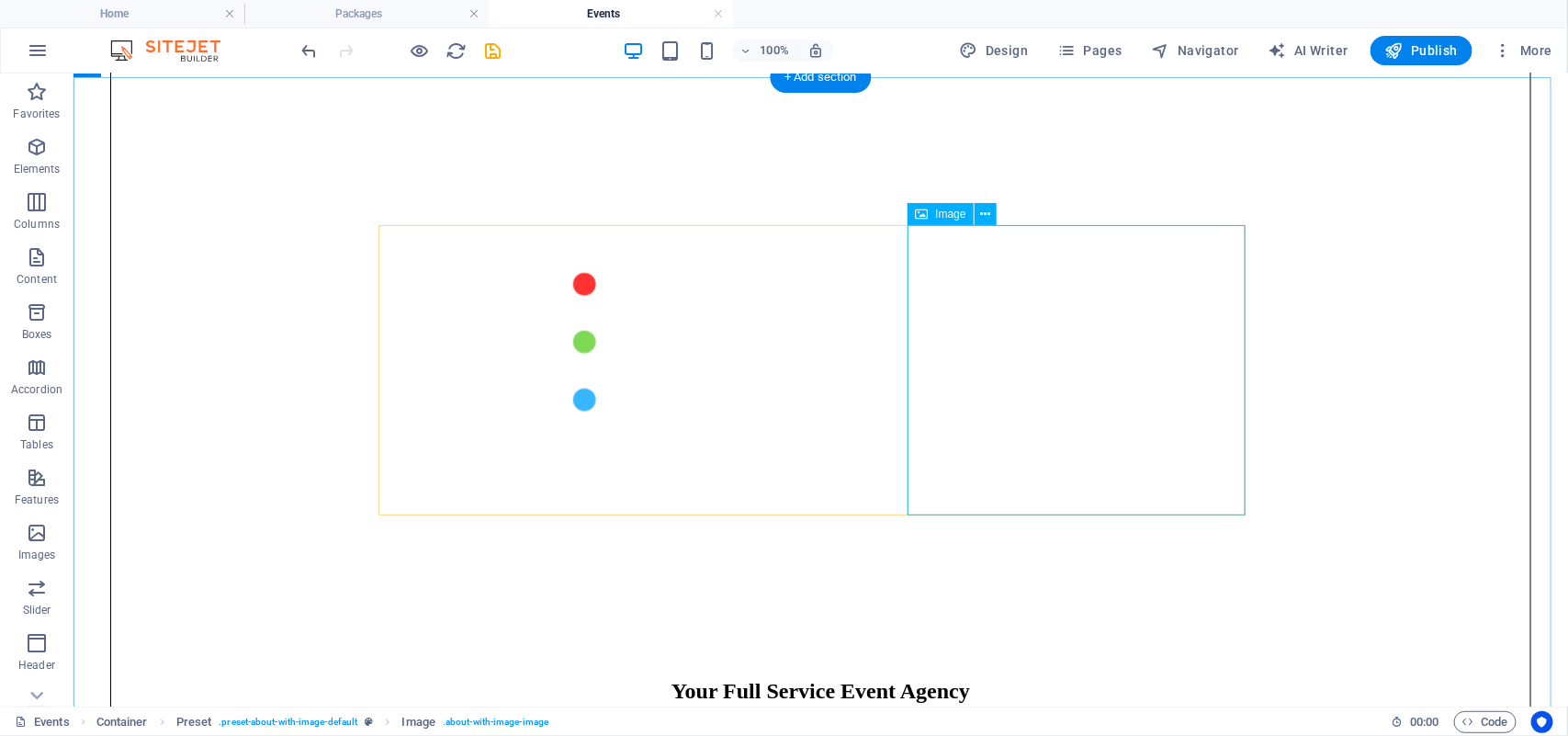 click at bounding box center [301, 1214] 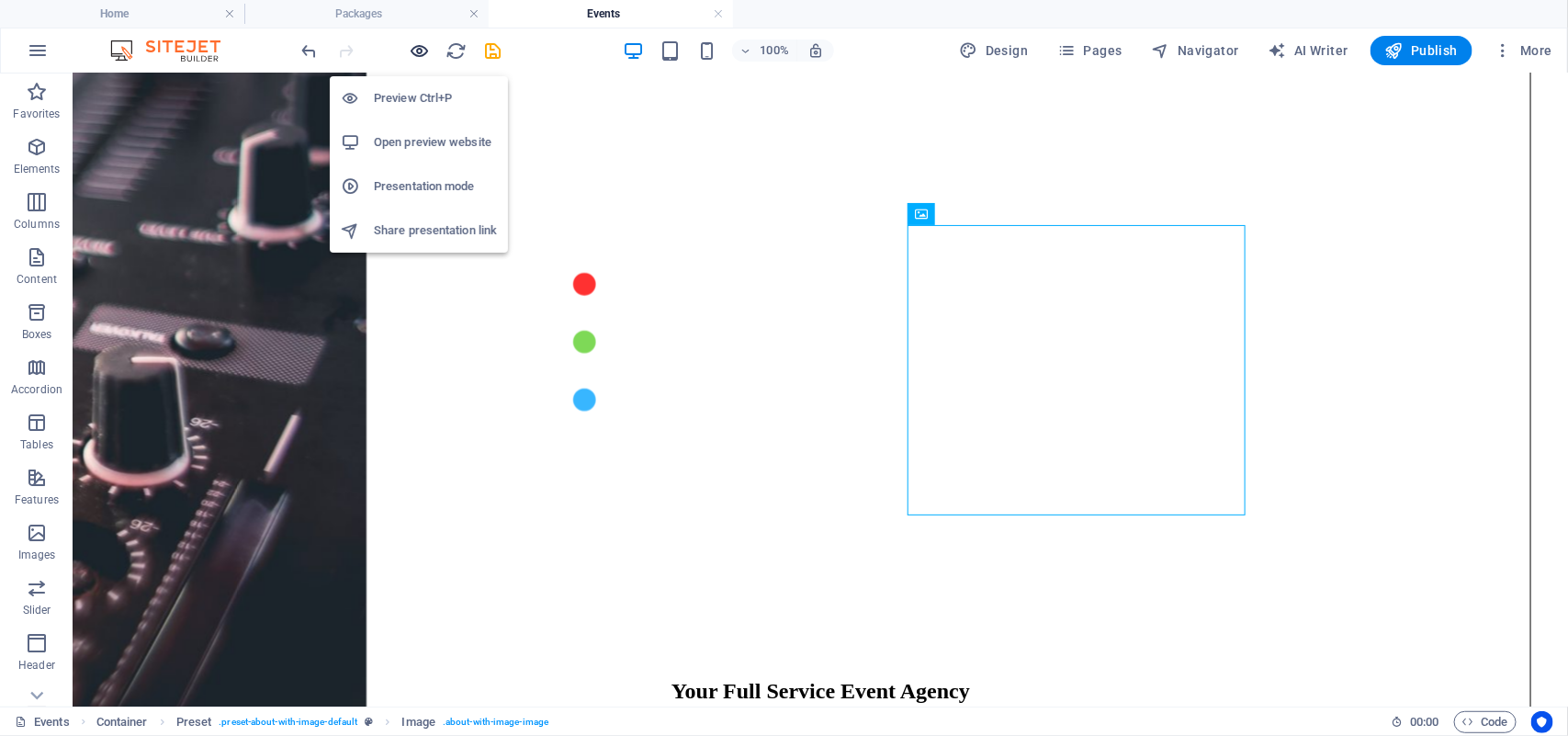 click at bounding box center (420, 51) 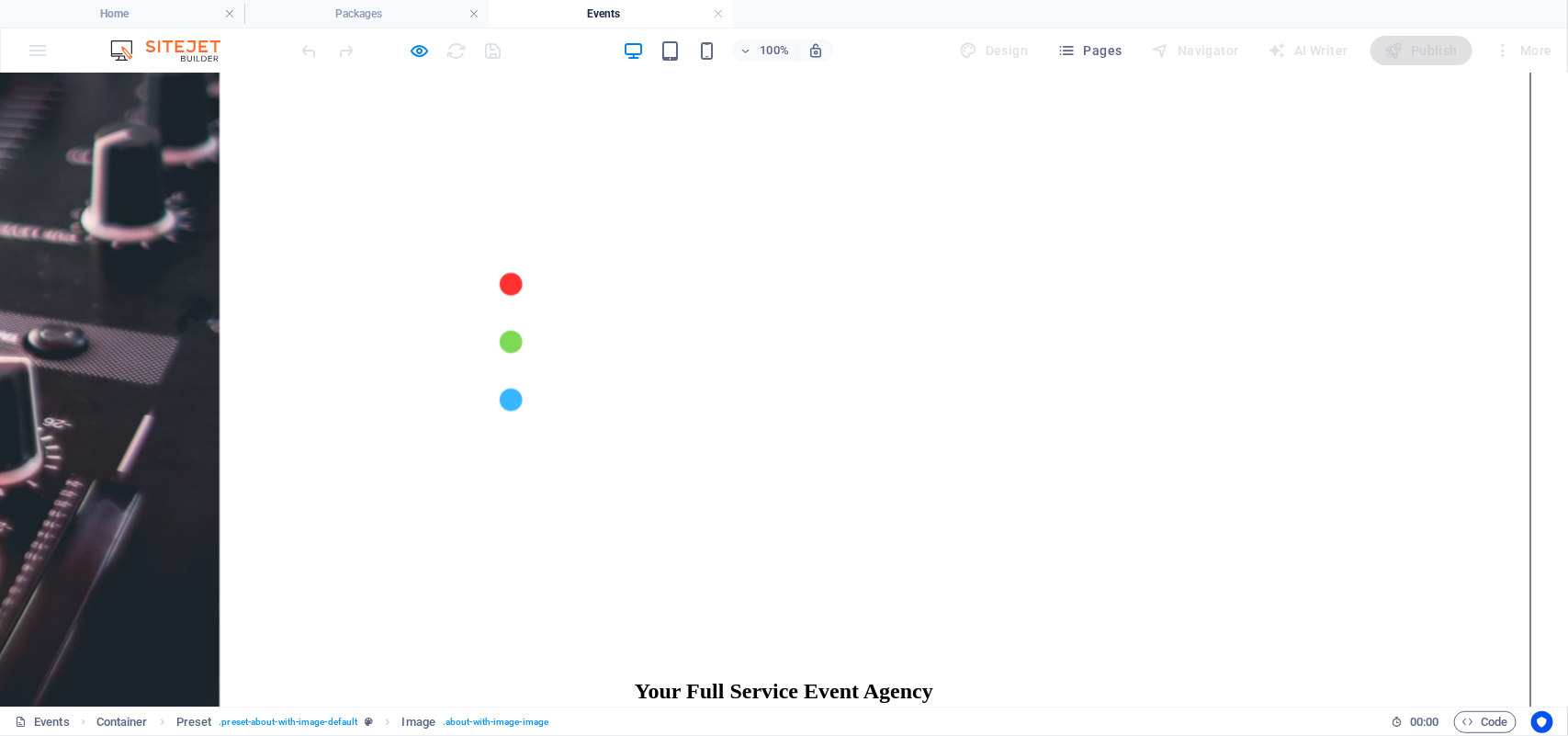 click at bounding box center [240, 1219] 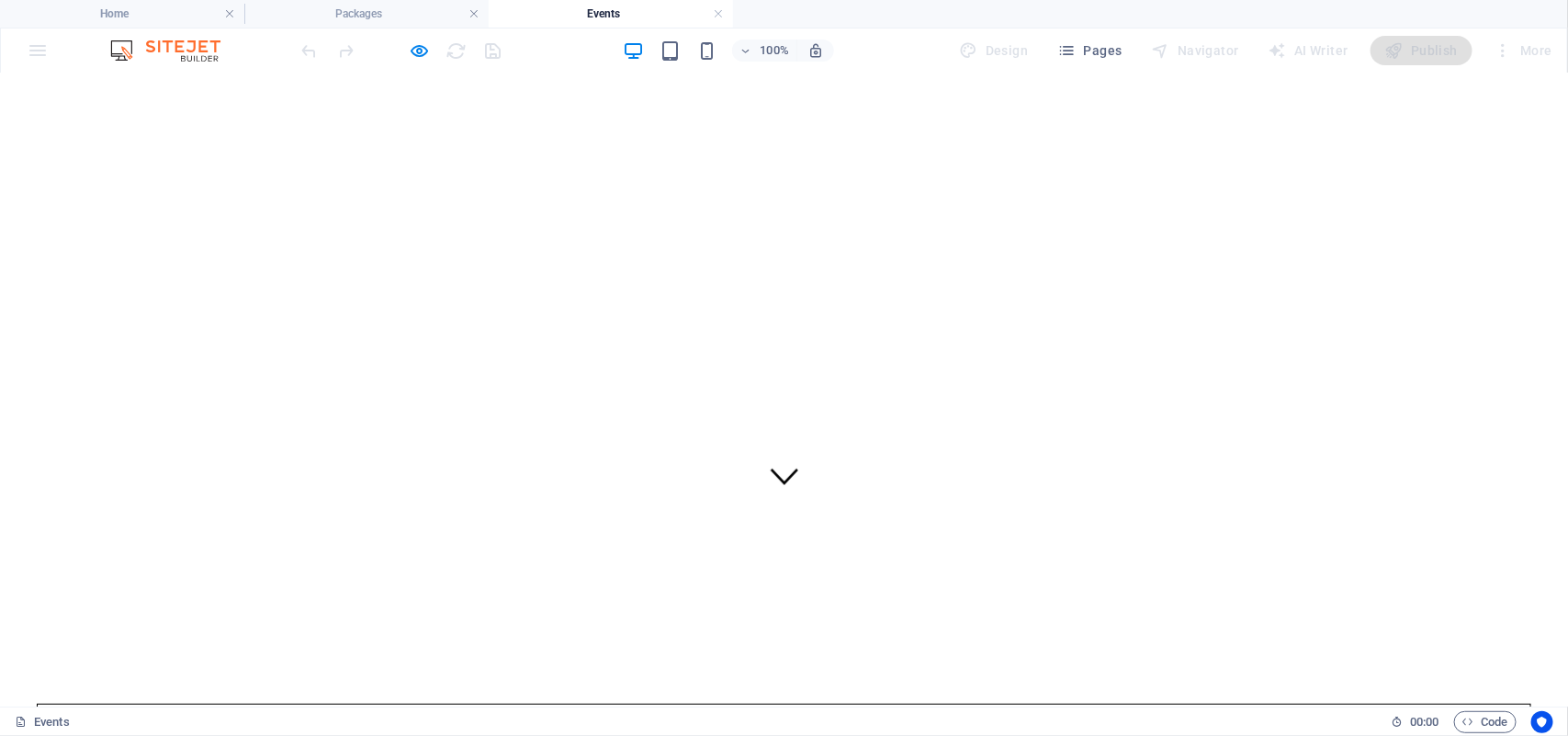 scroll, scrollTop: 168, scrollLeft: 0, axis: vertical 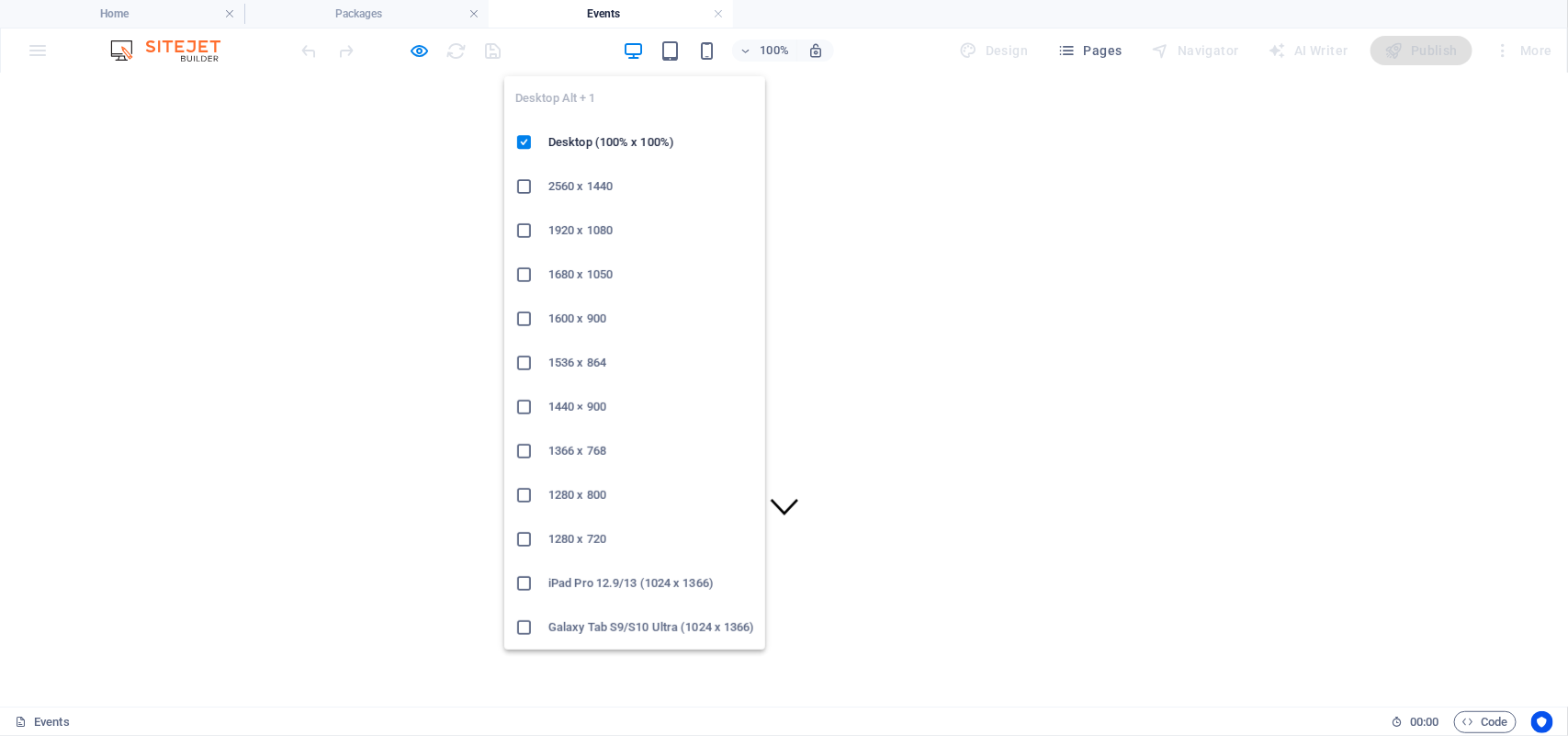 click at bounding box center (633, 51) 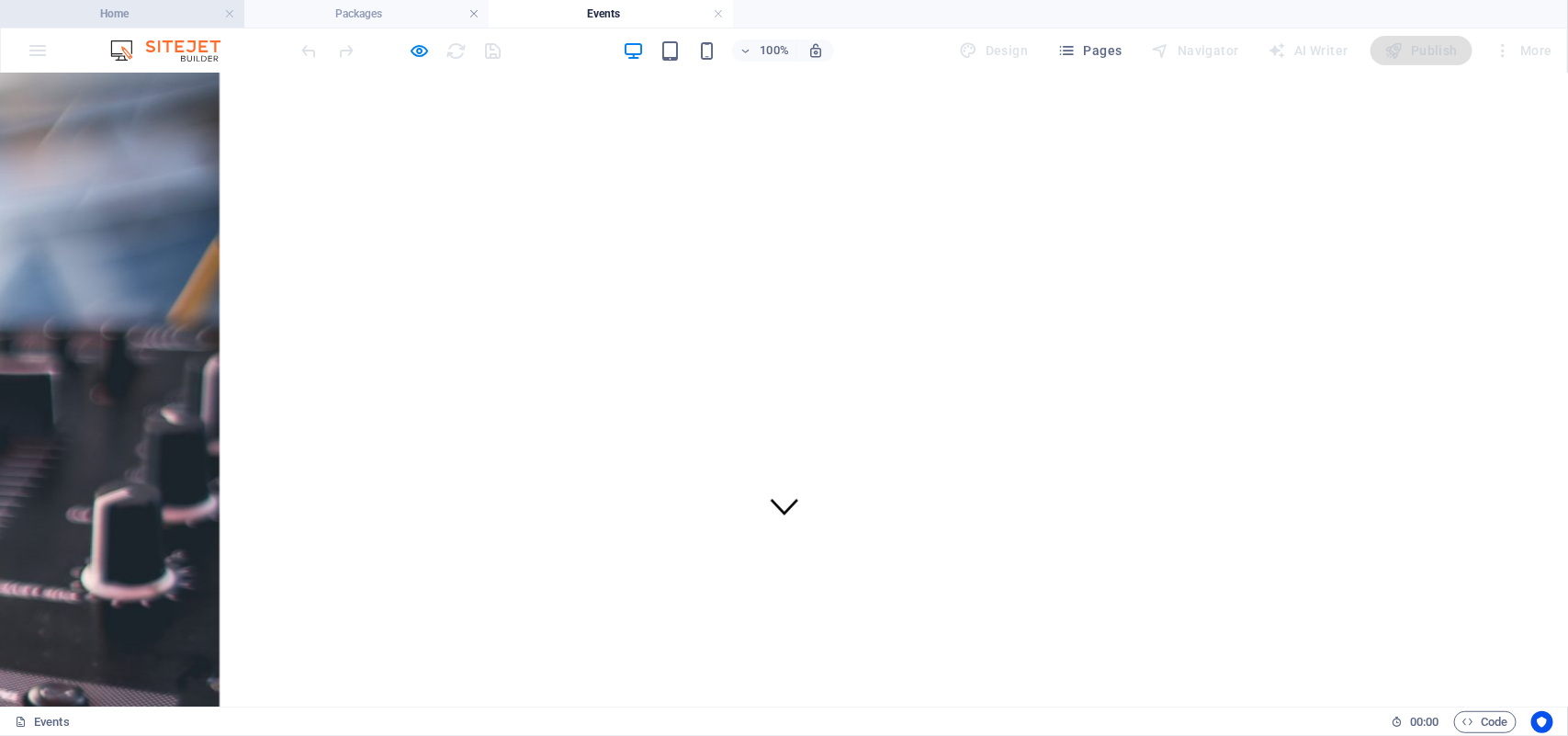 click on "Home" at bounding box center [122, 14] 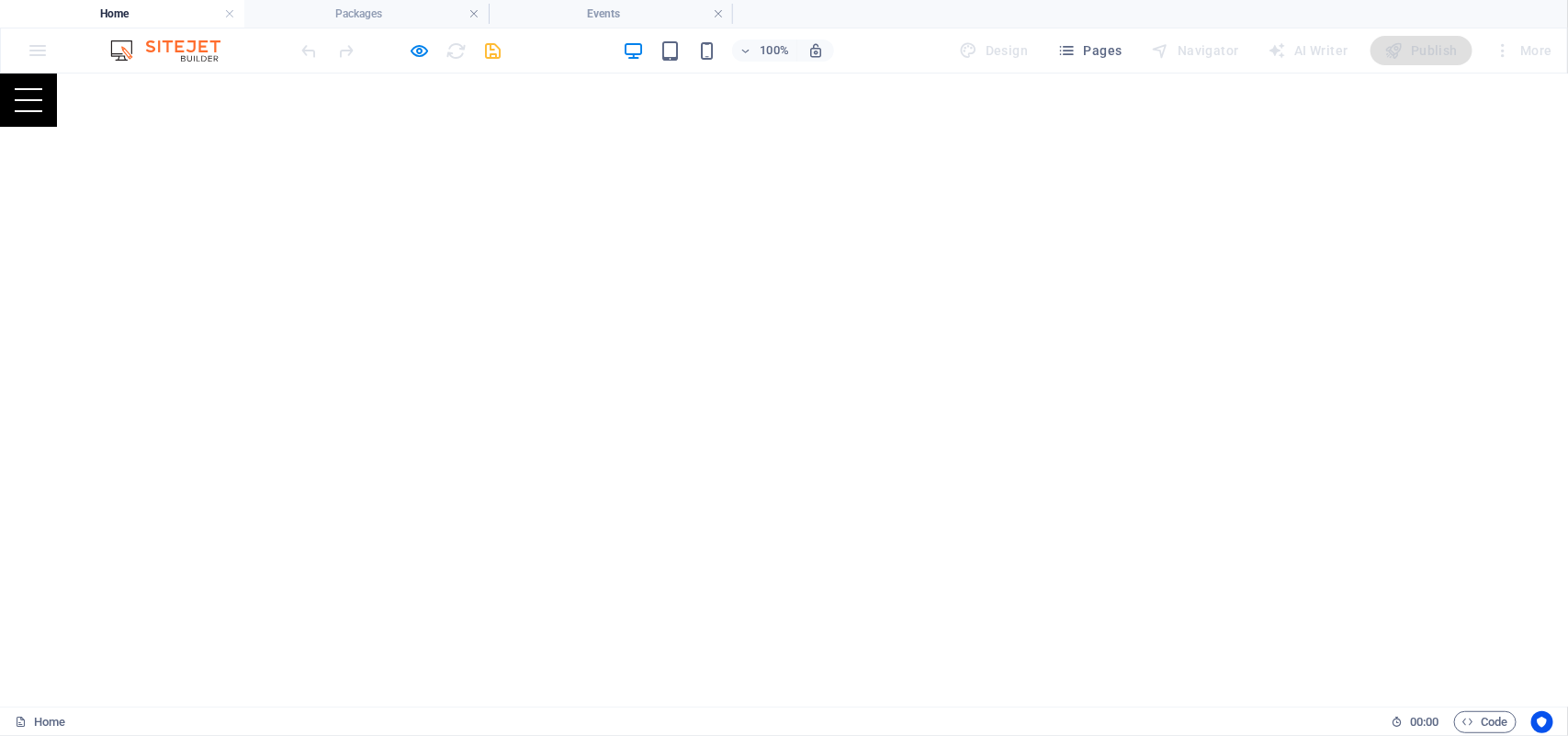 scroll, scrollTop: 731, scrollLeft: 0, axis: vertical 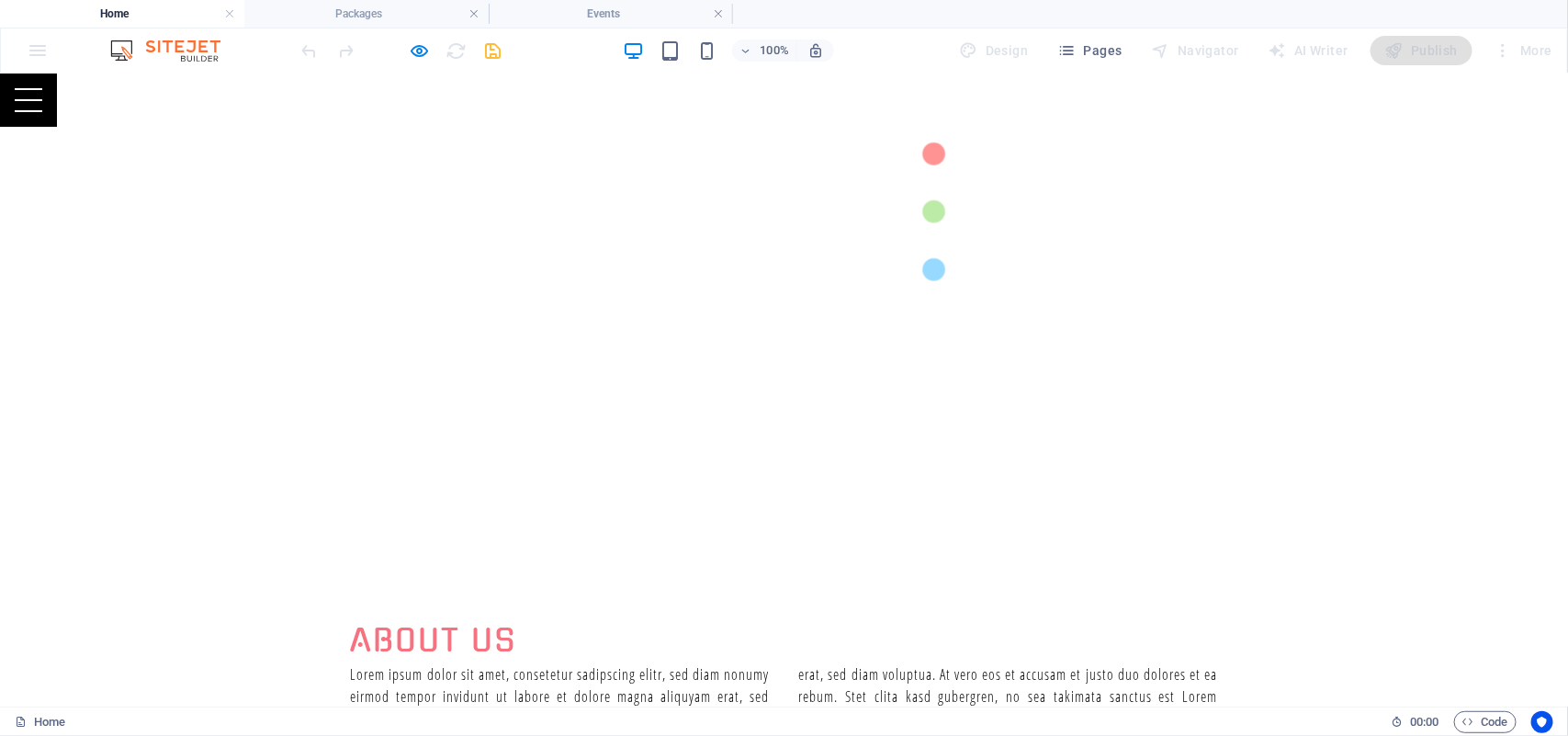 click on "Book Now" at bounding box center [784, 2790] 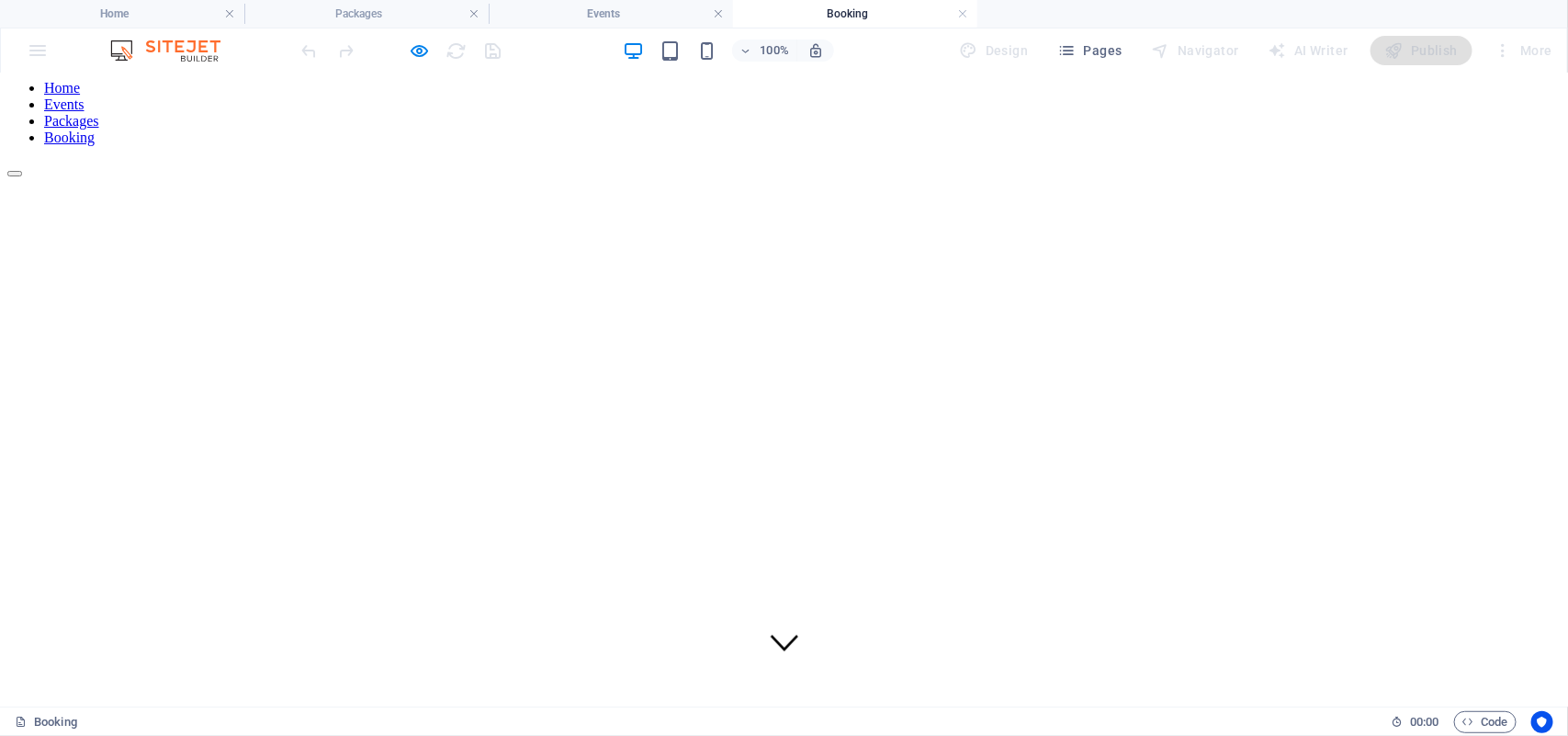 scroll, scrollTop: 0, scrollLeft: 0, axis: both 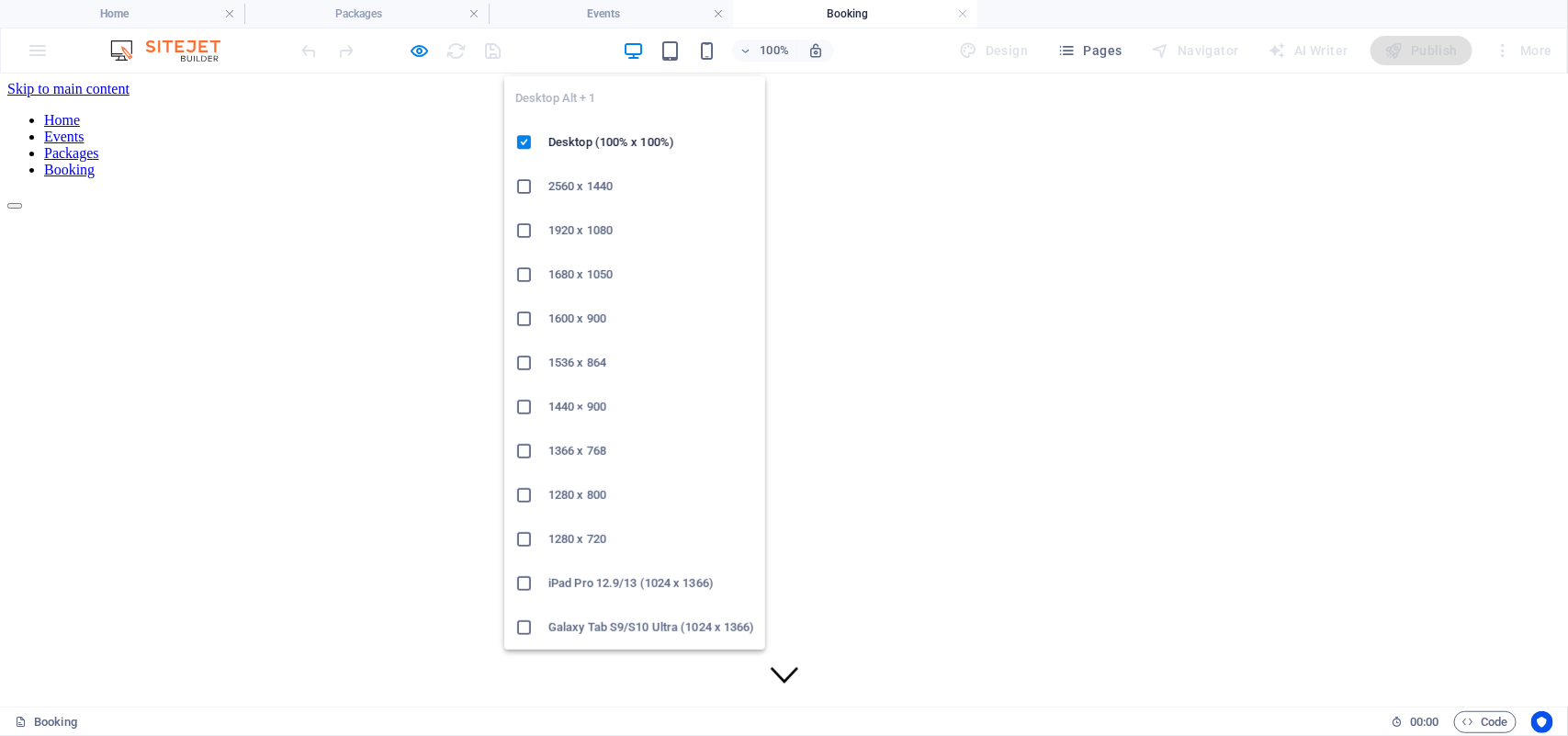 click at bounding box center (633, 51) 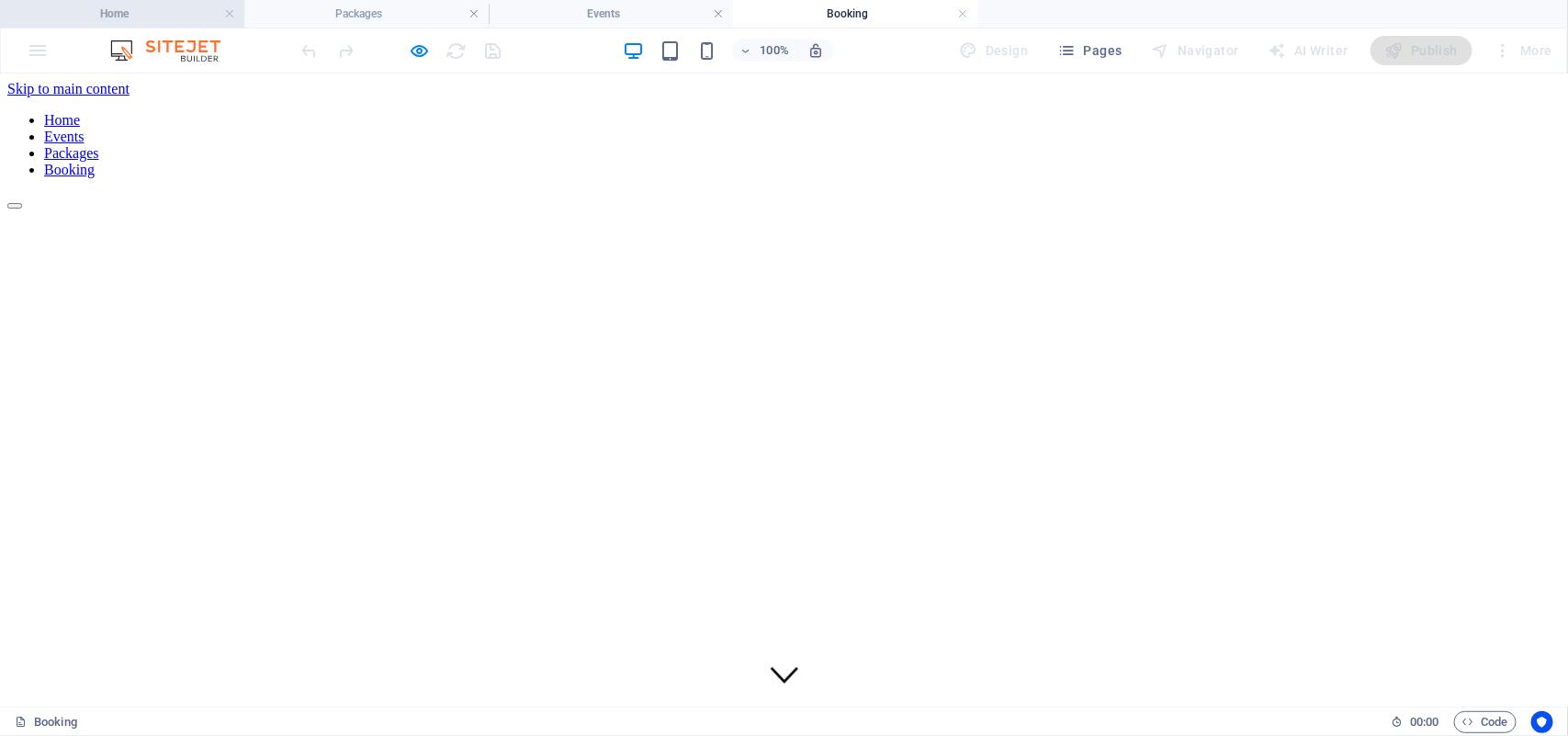 click on "Home" at bounding box center (122, 14) 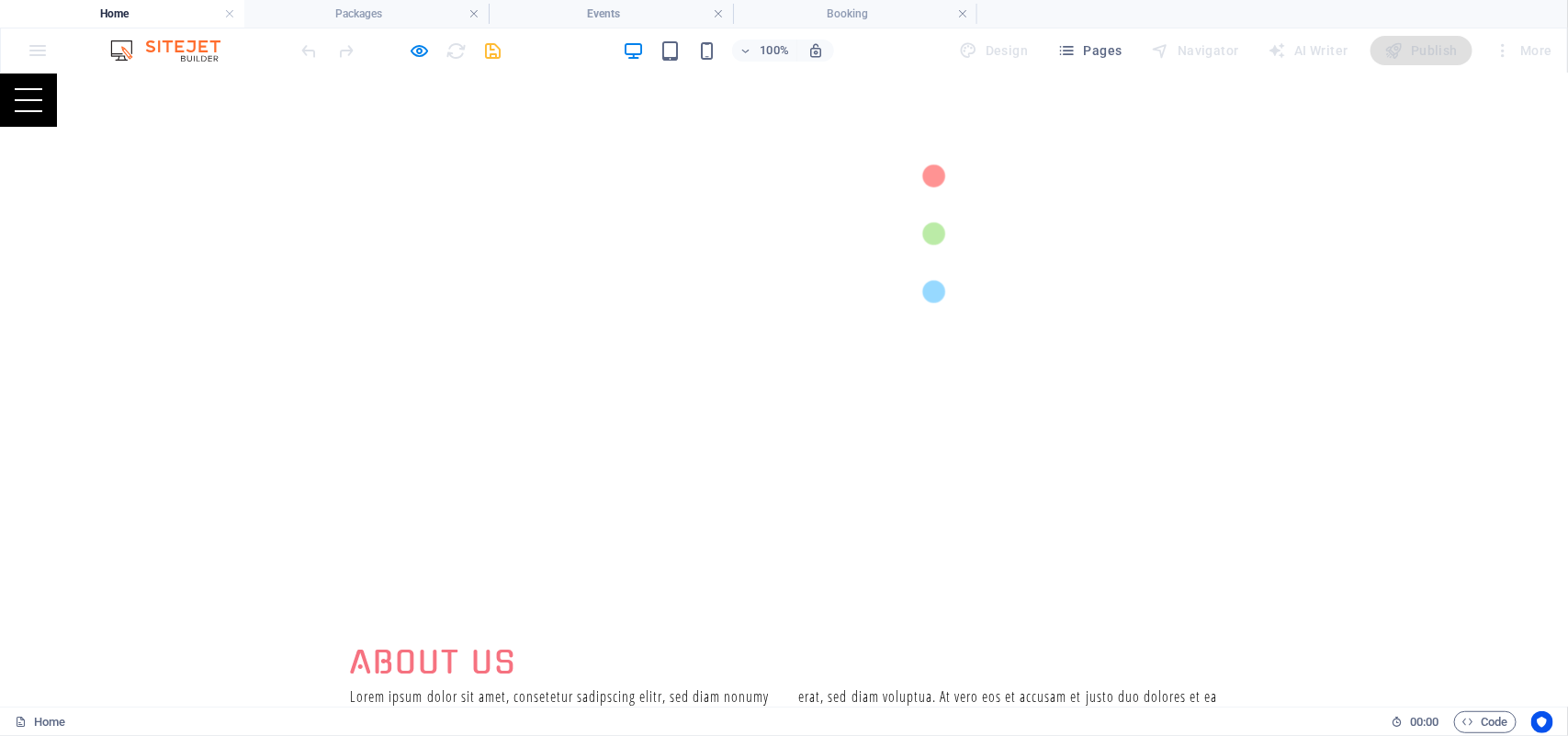 scroll, scrollTop: 713, scrollLeft: 0, axis: vertical 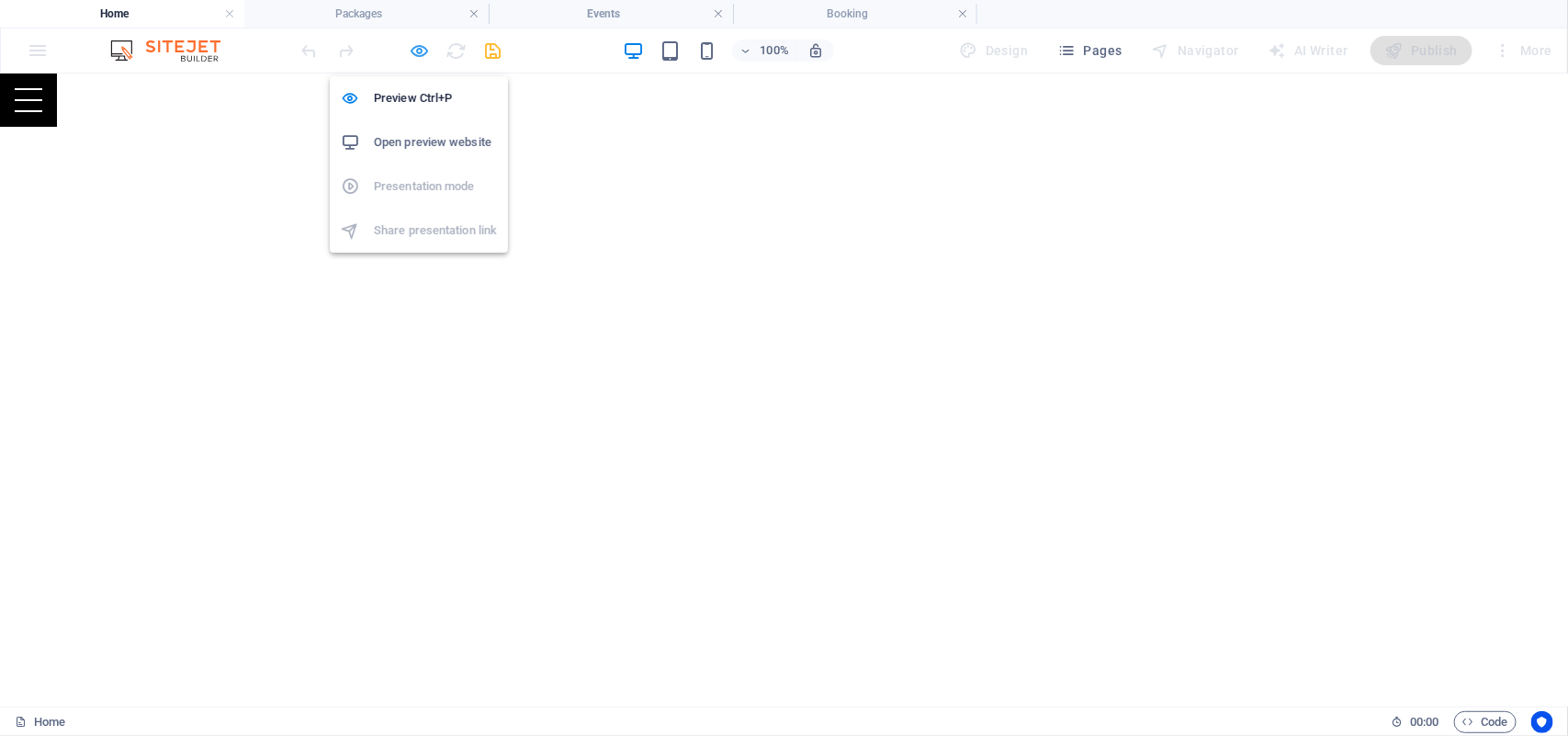 click at bounding box center (420, 51) 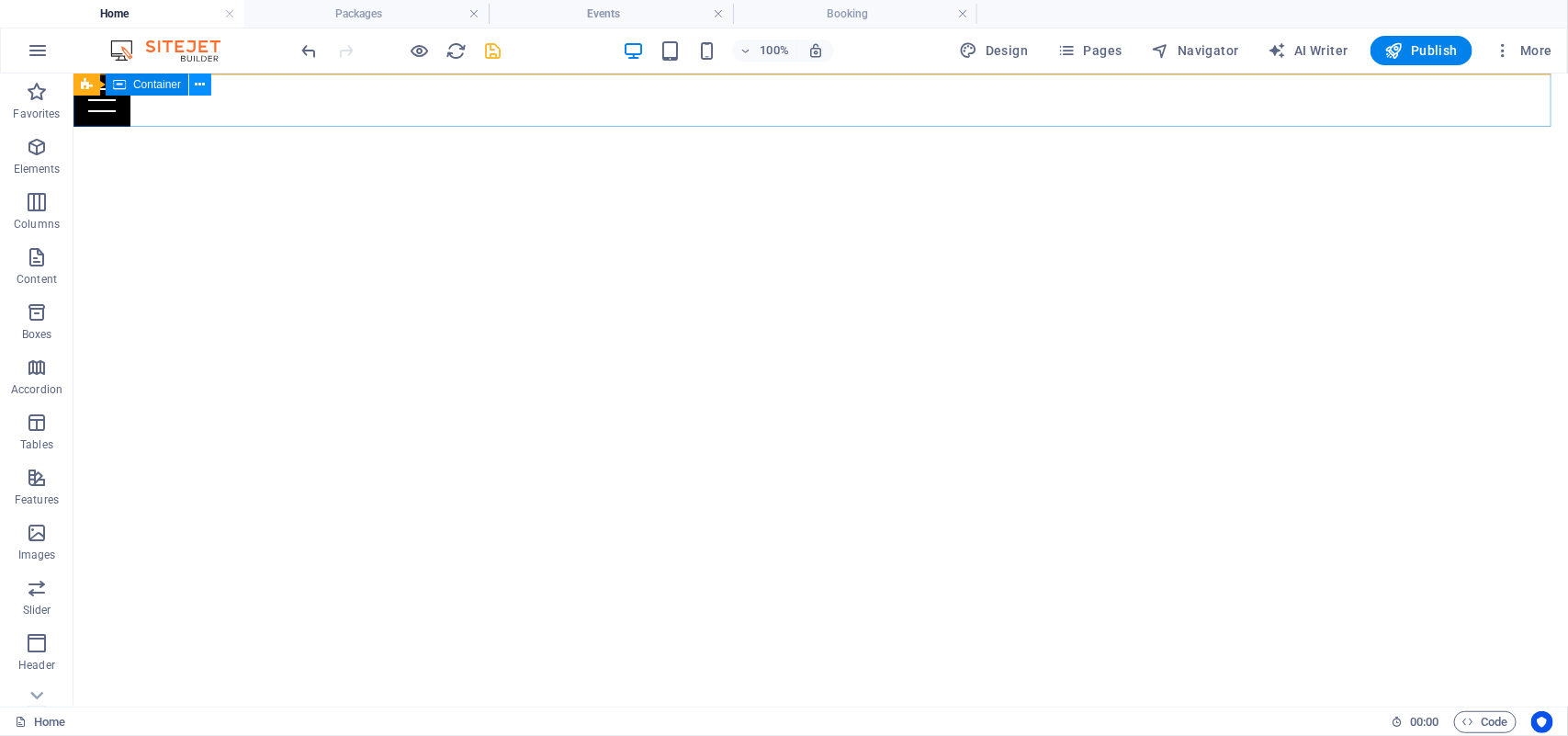 click at bounding box center (200, 85) 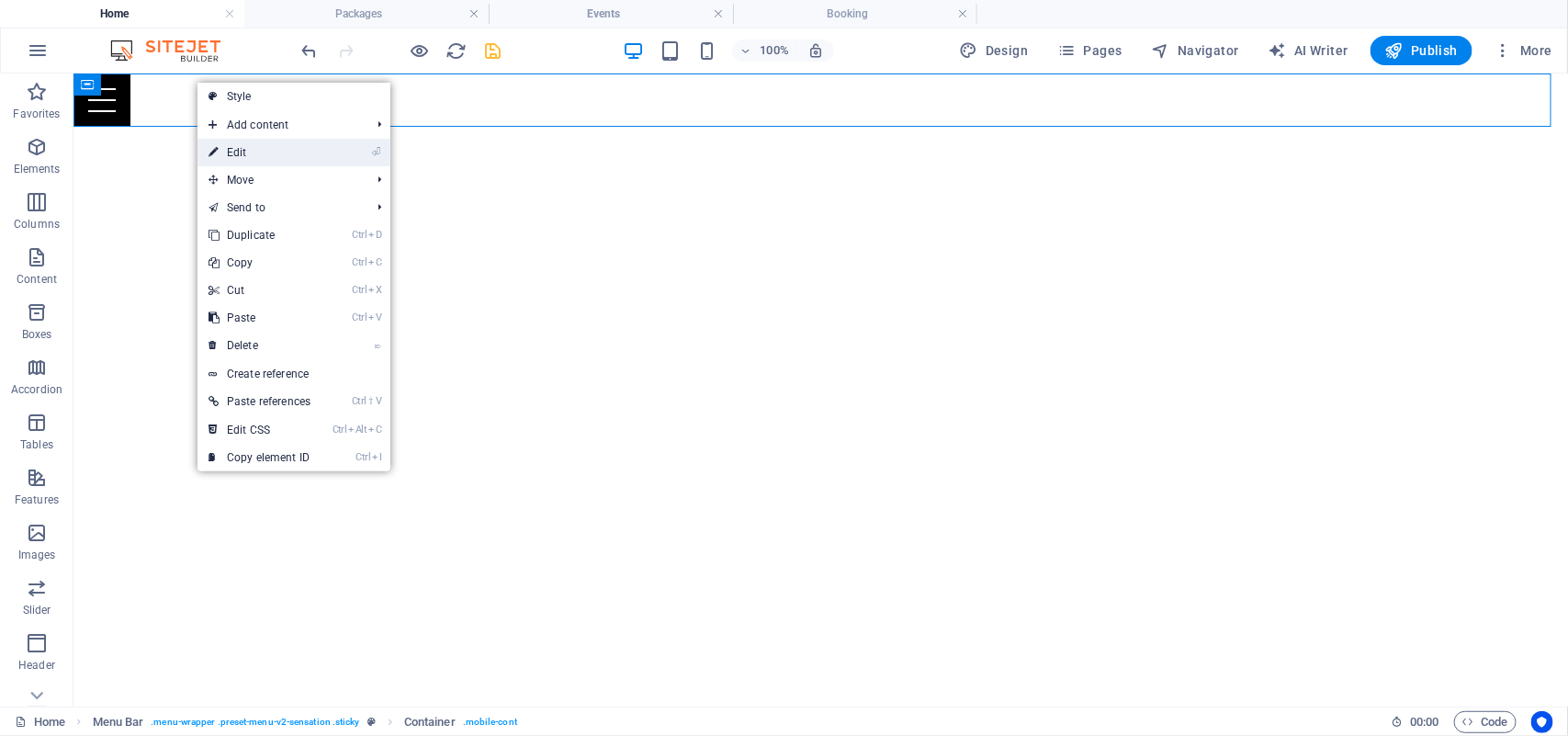 click on "⏎  Edit" at bounding box center (259, 153) 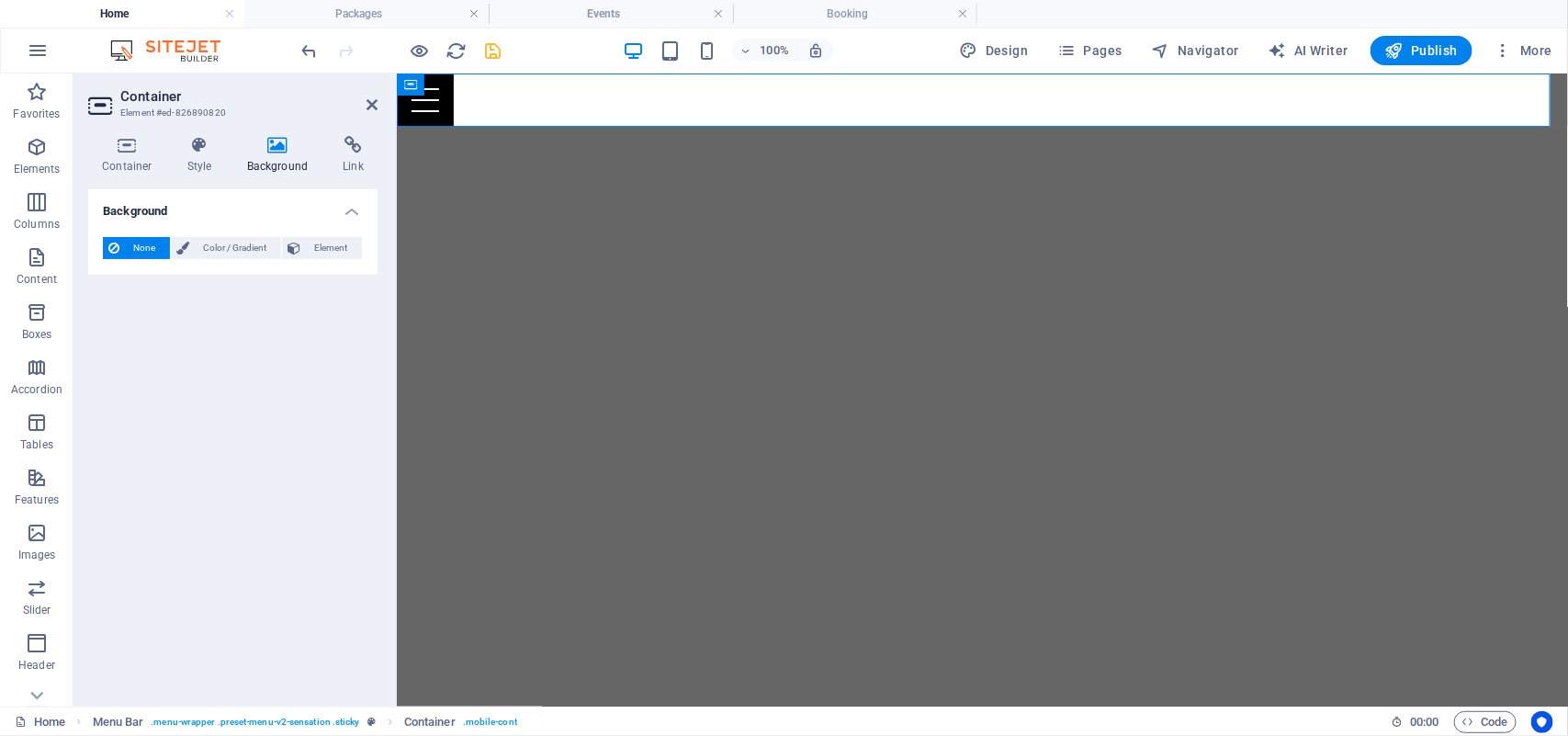 click at bounding box center (277, 145) 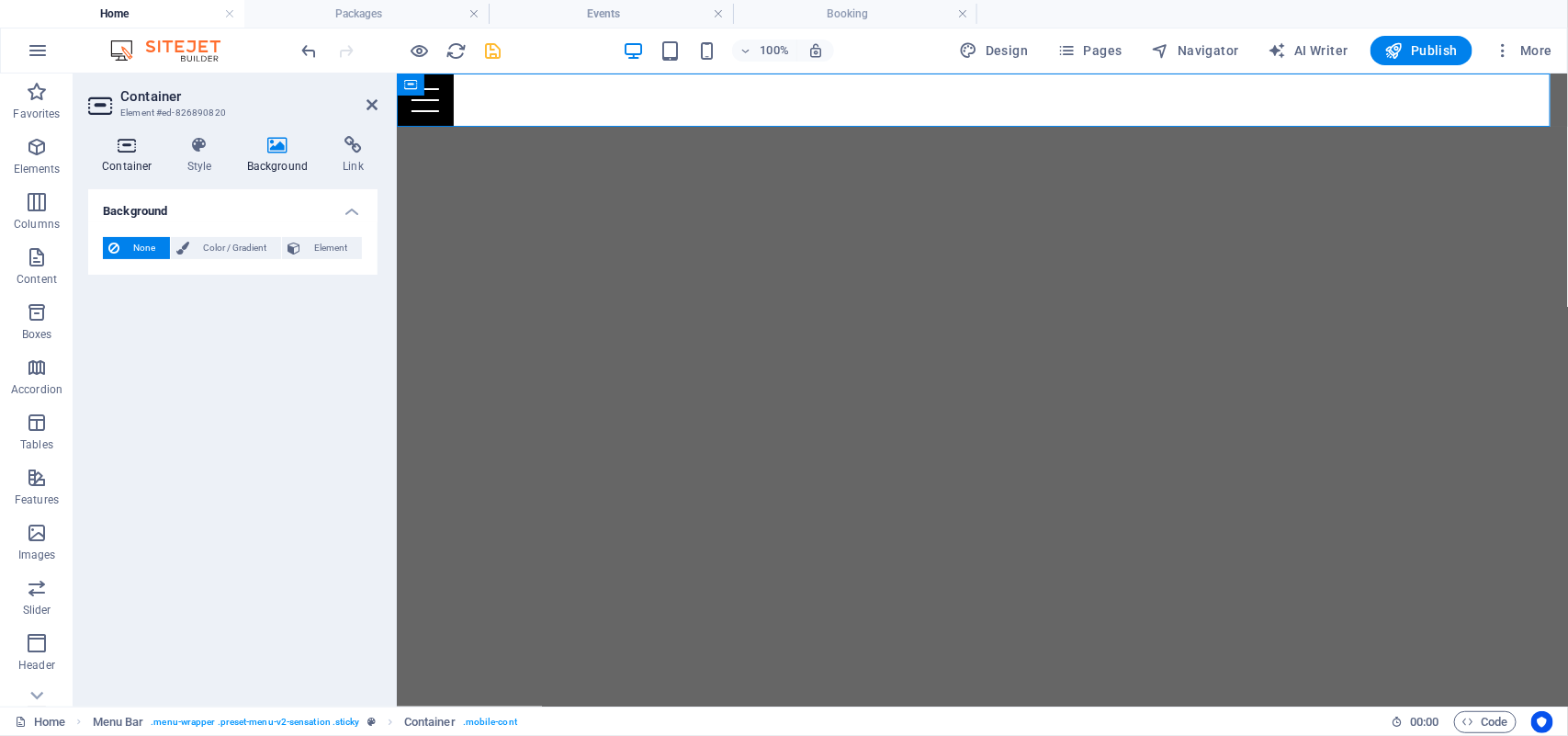 click on "Container" at bounding box center [130, 155] 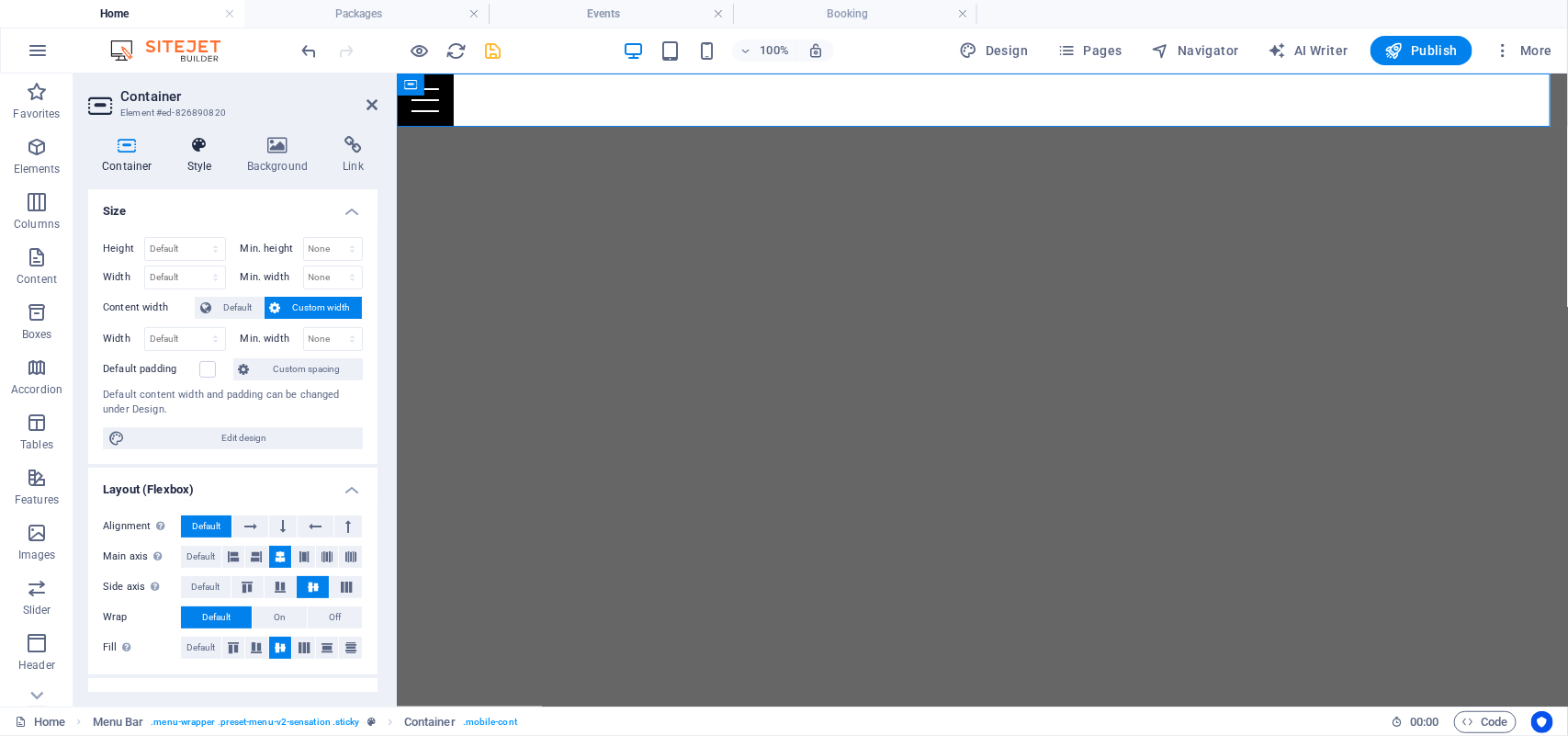 click at bounding box center (199, 145) 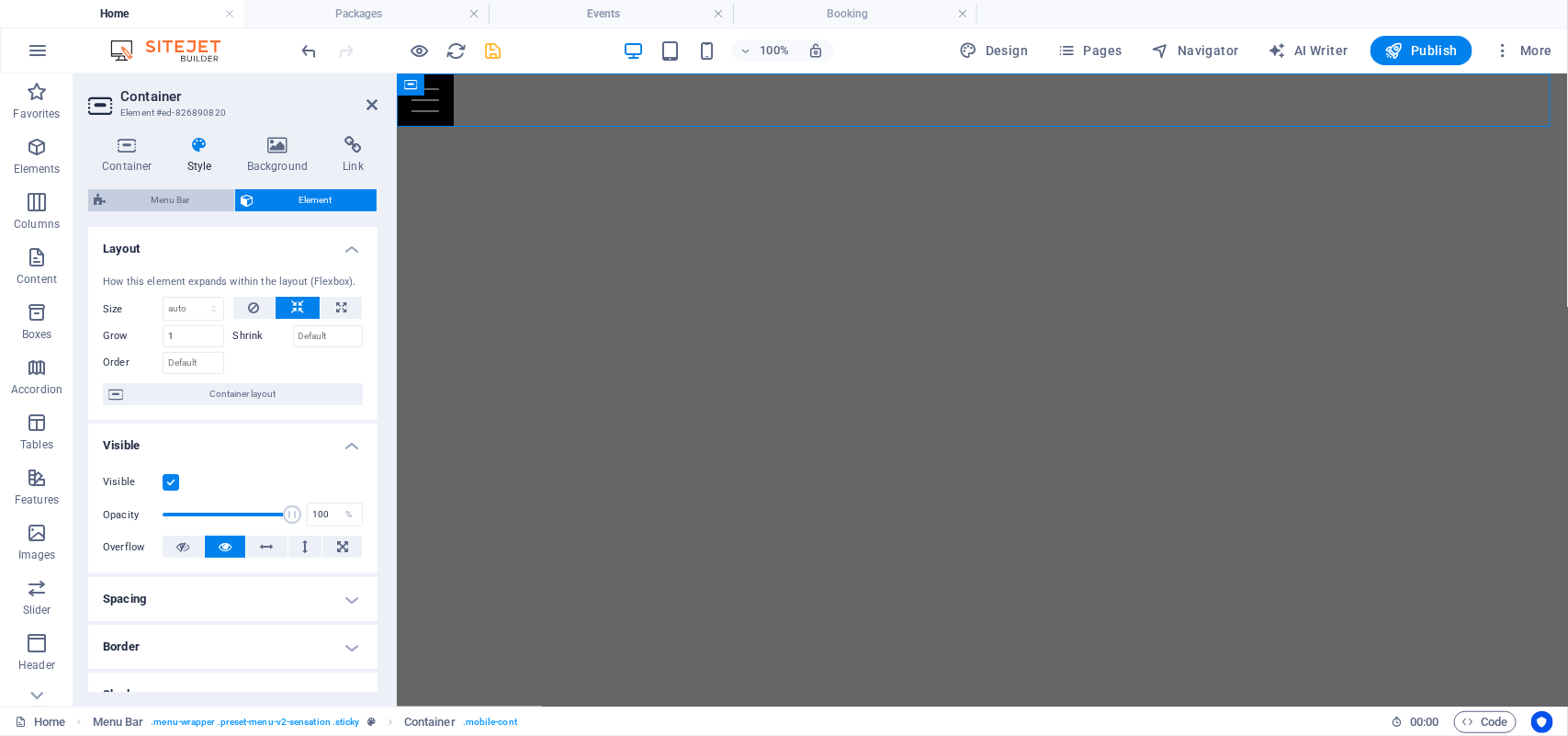 click on "Menu Bar" at bounding box center (170, 200) 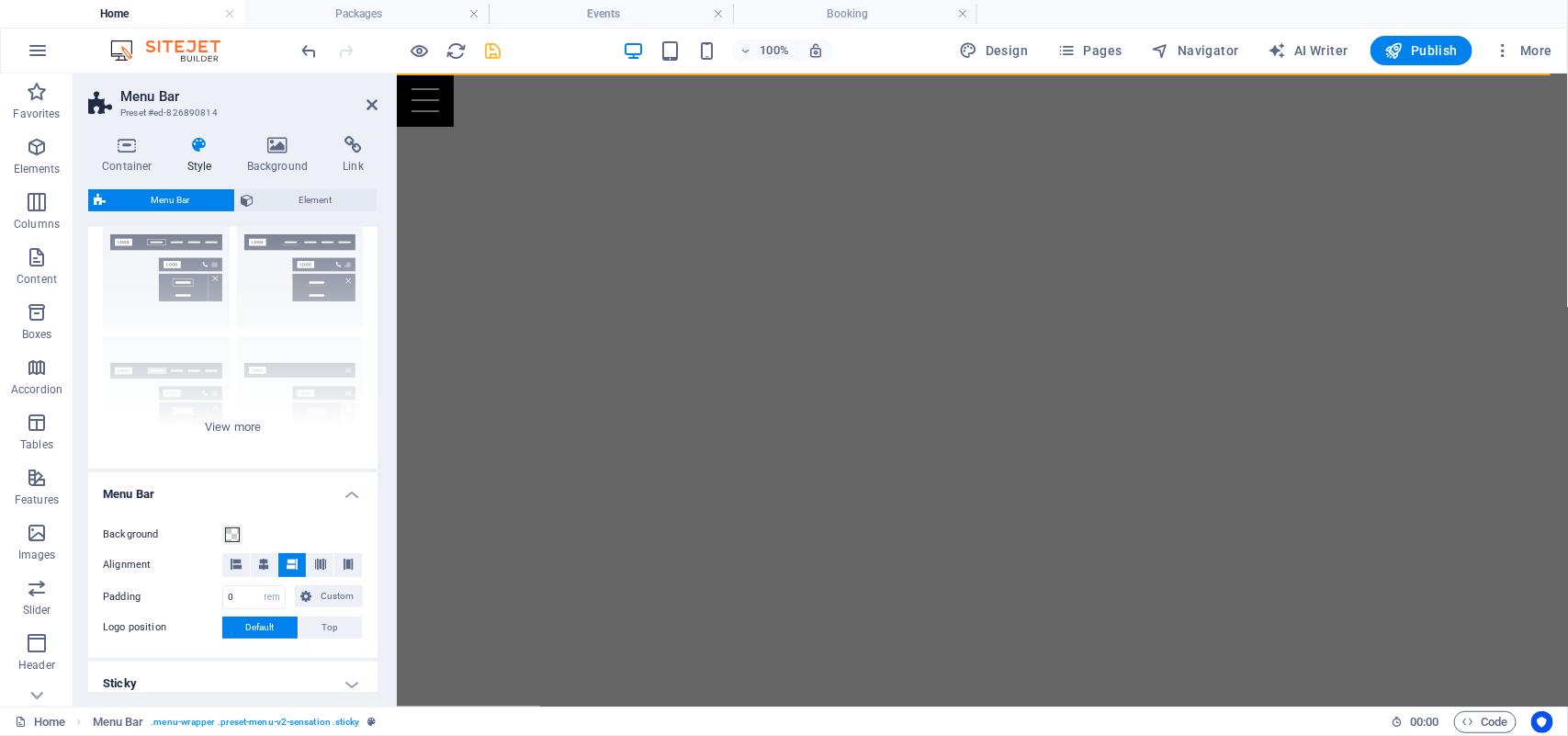 scroll, scrollTop: 0, scrollLeft: 0, axis: both 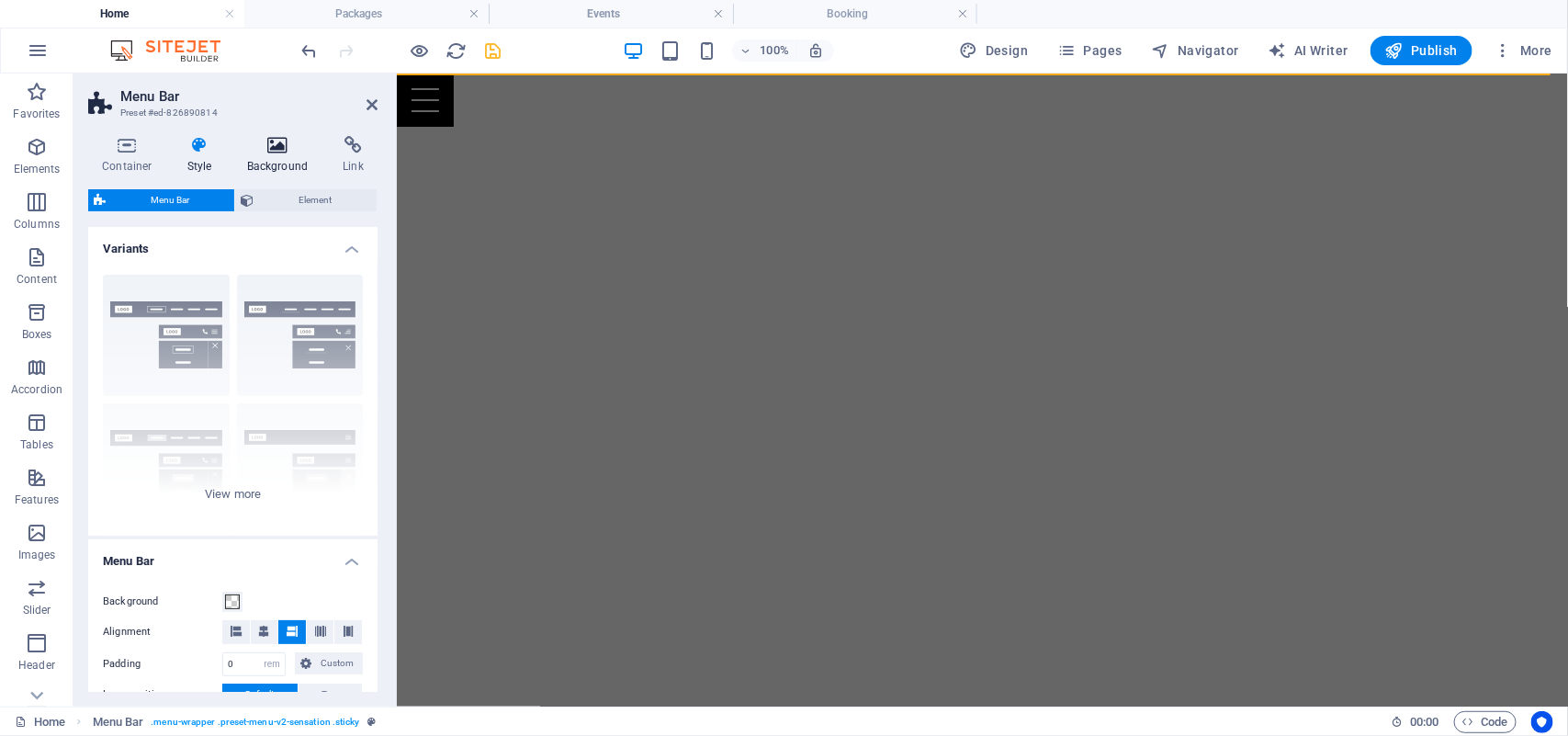click at bounding box center (277, 145) 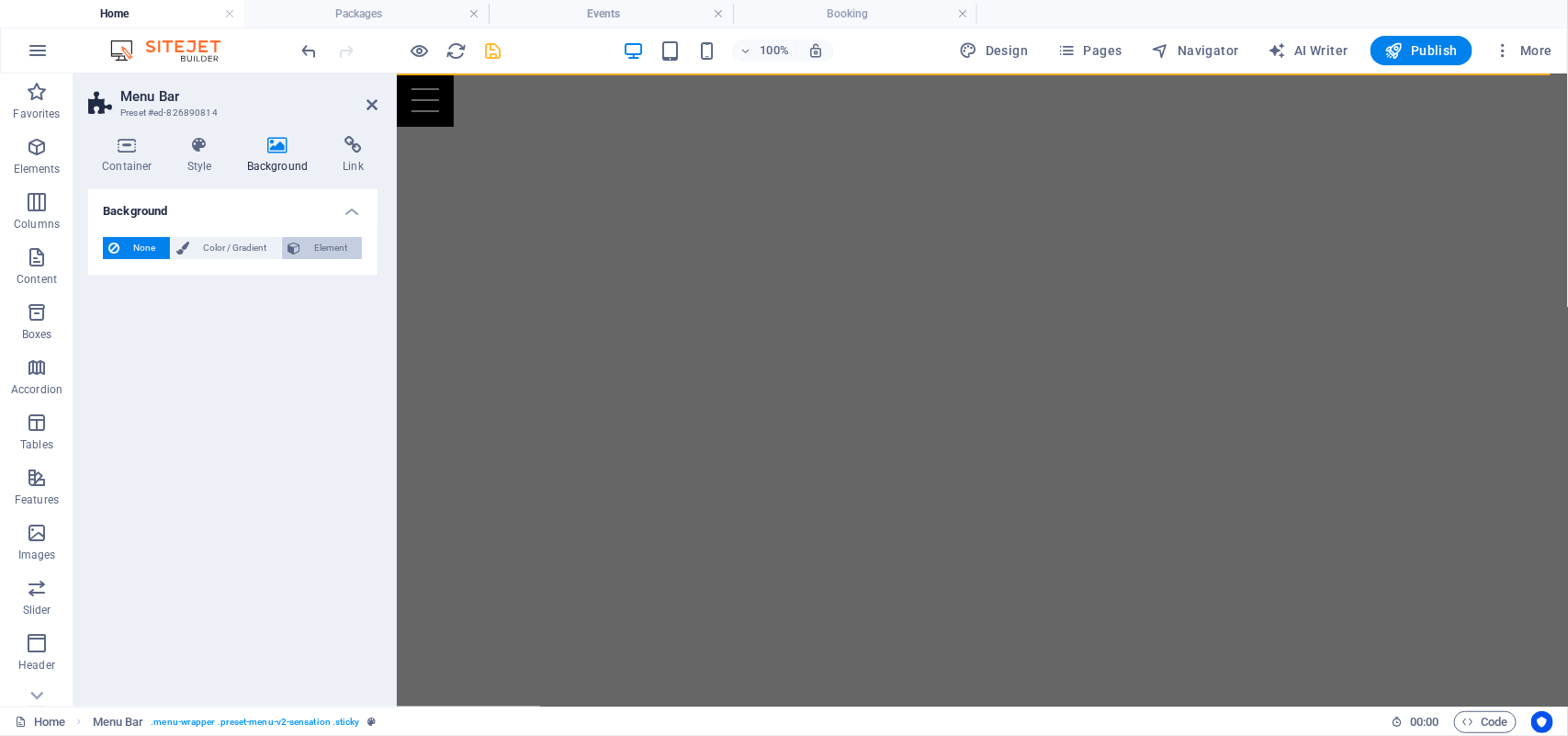 click on "Element" at bounding box center [331, 248] 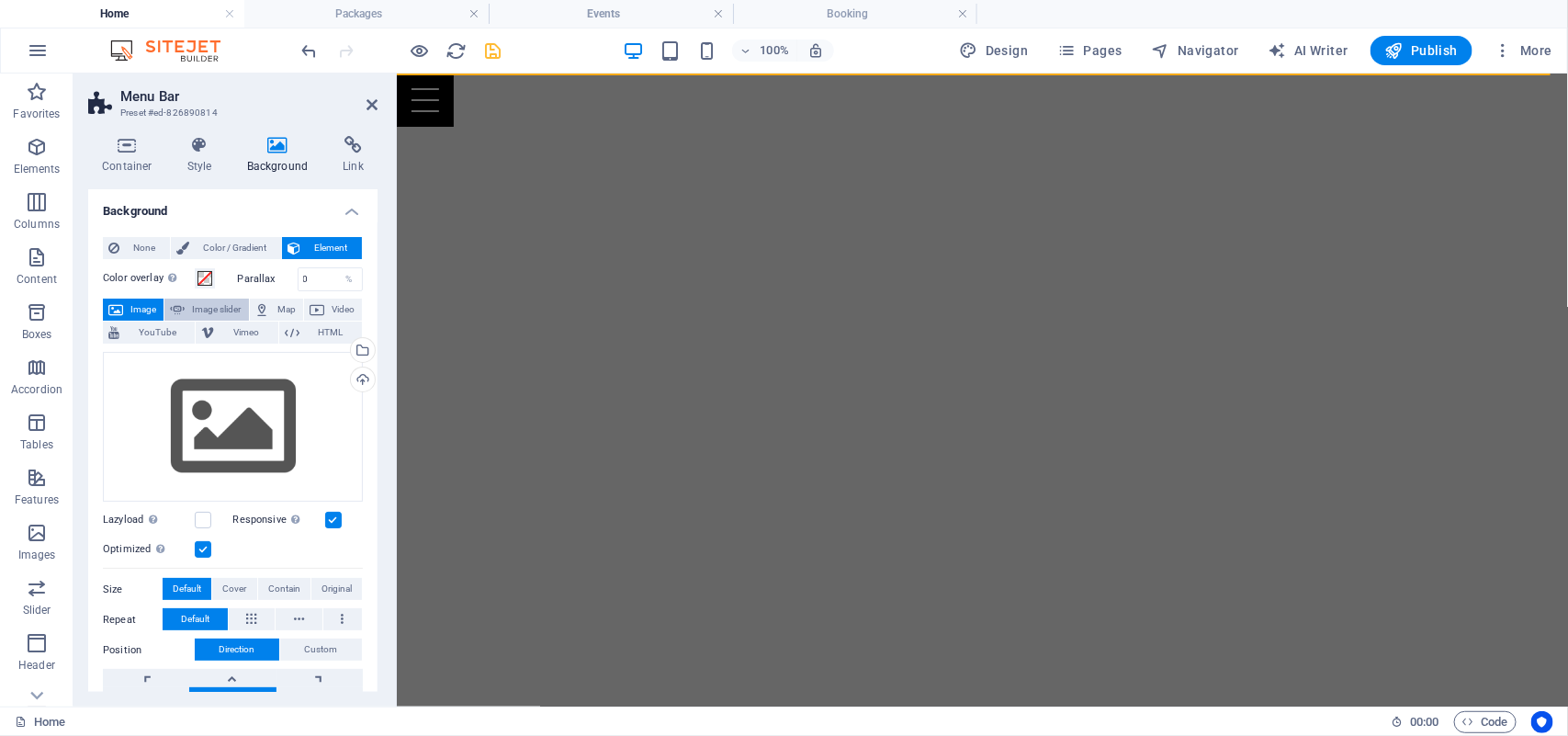 click on "Image slider" at bounding box center (216, 310) 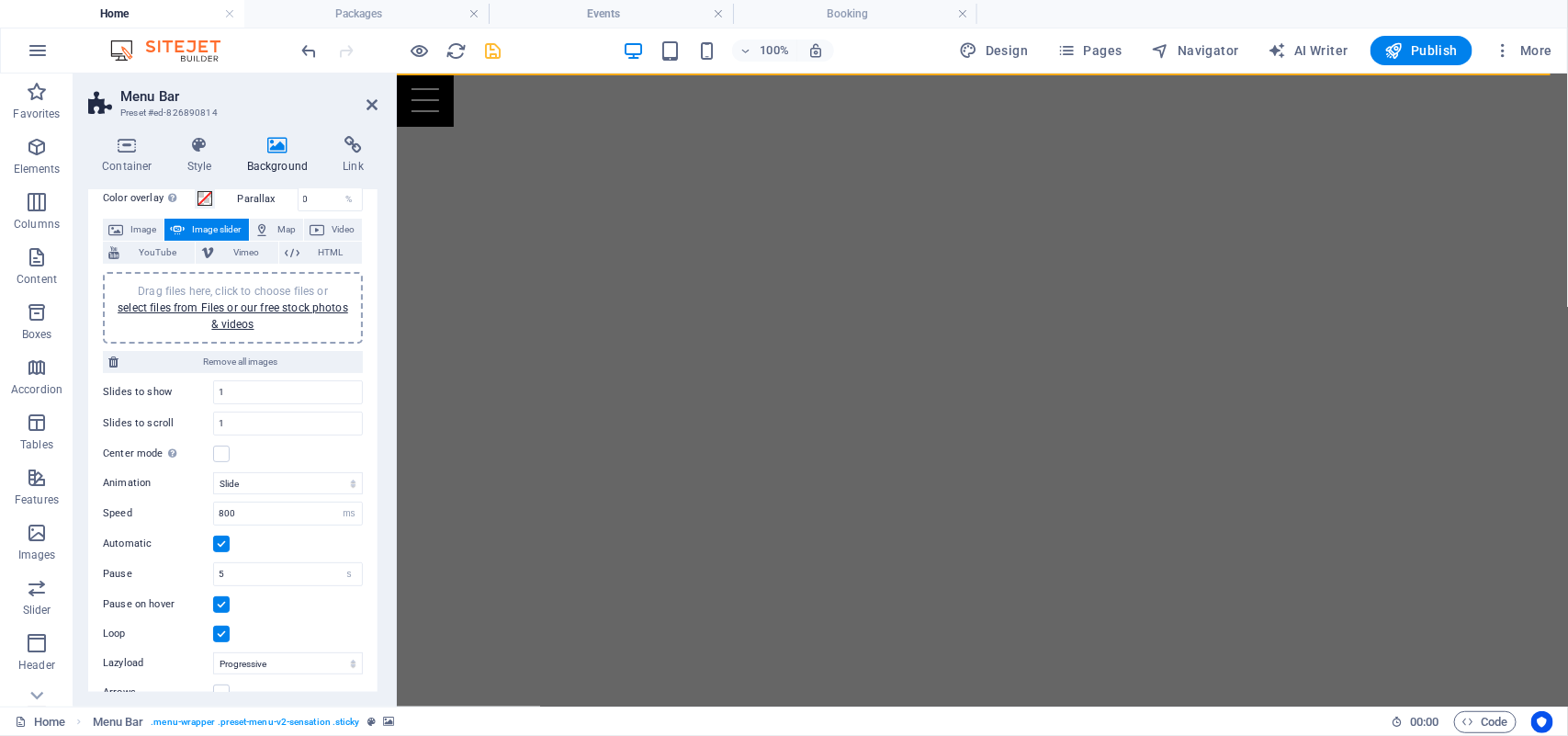 scroll, scrollTop: 85, scrollLeft: 0, axis: vertical 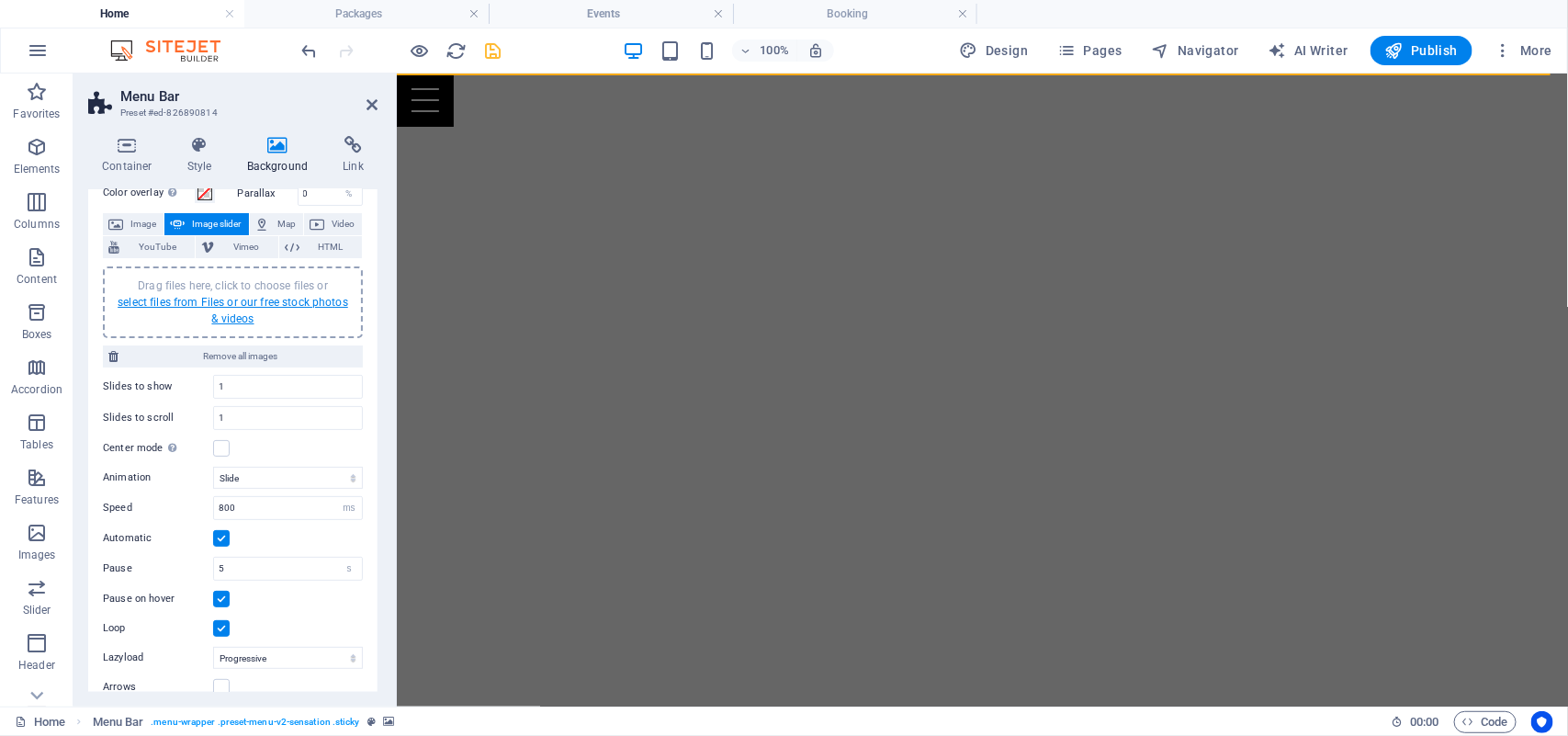 click on "select files from Files or our free stock photos & videos" at bounding box center (232, 311) 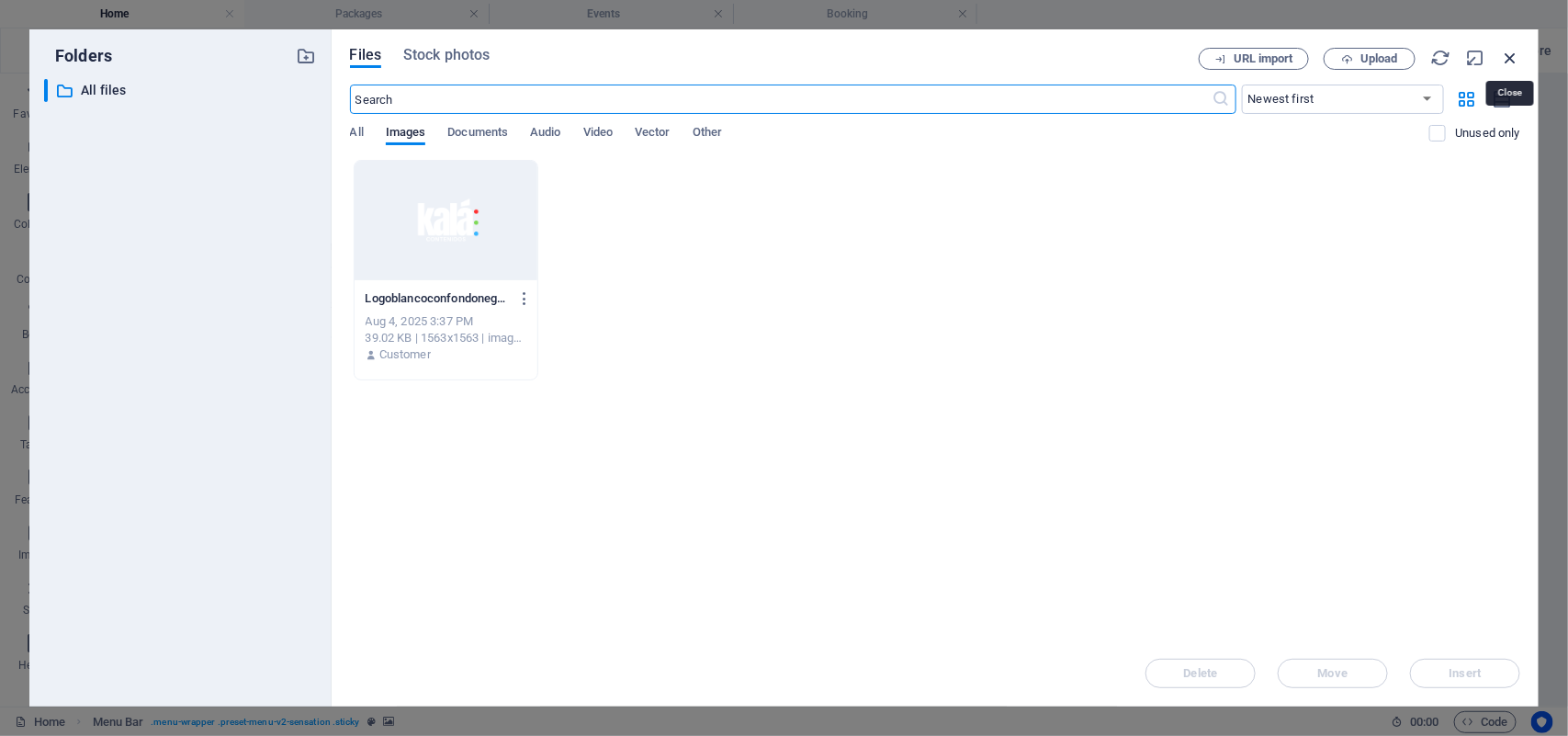 click at bounding box center (1510, 58) 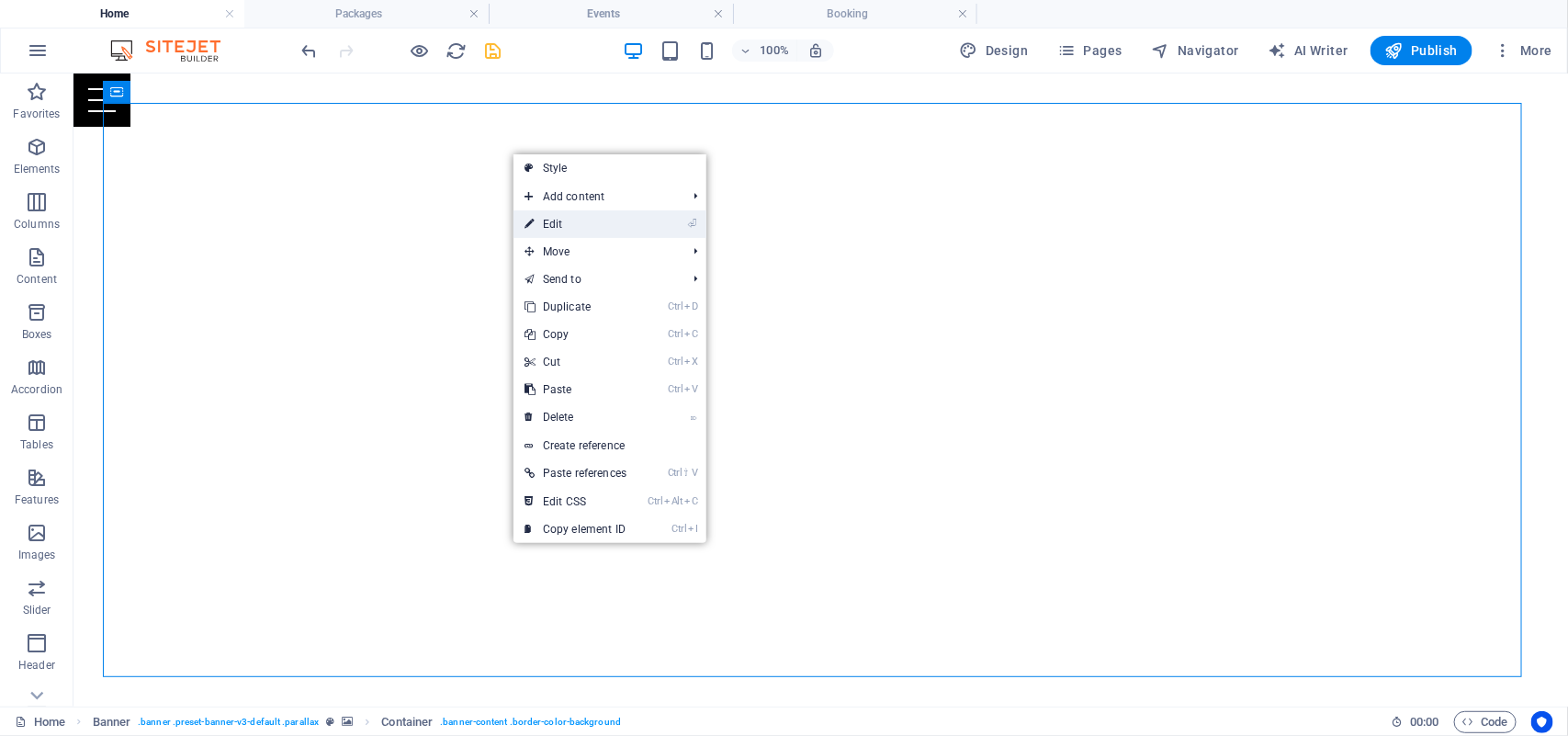 click on "⏎  Edit" at bounding box center (575, 224) 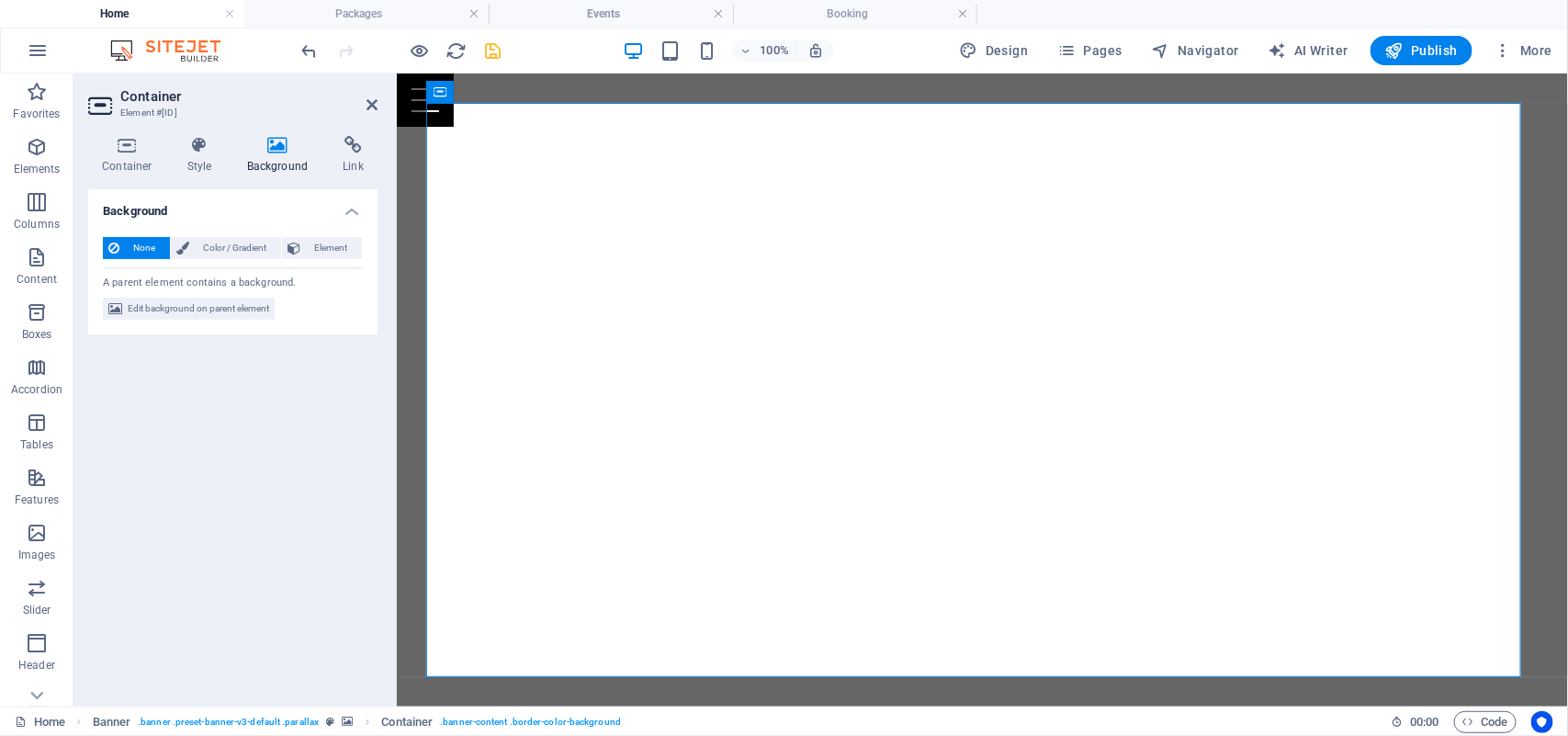 click on "Background" at bounding box center [281, 155] 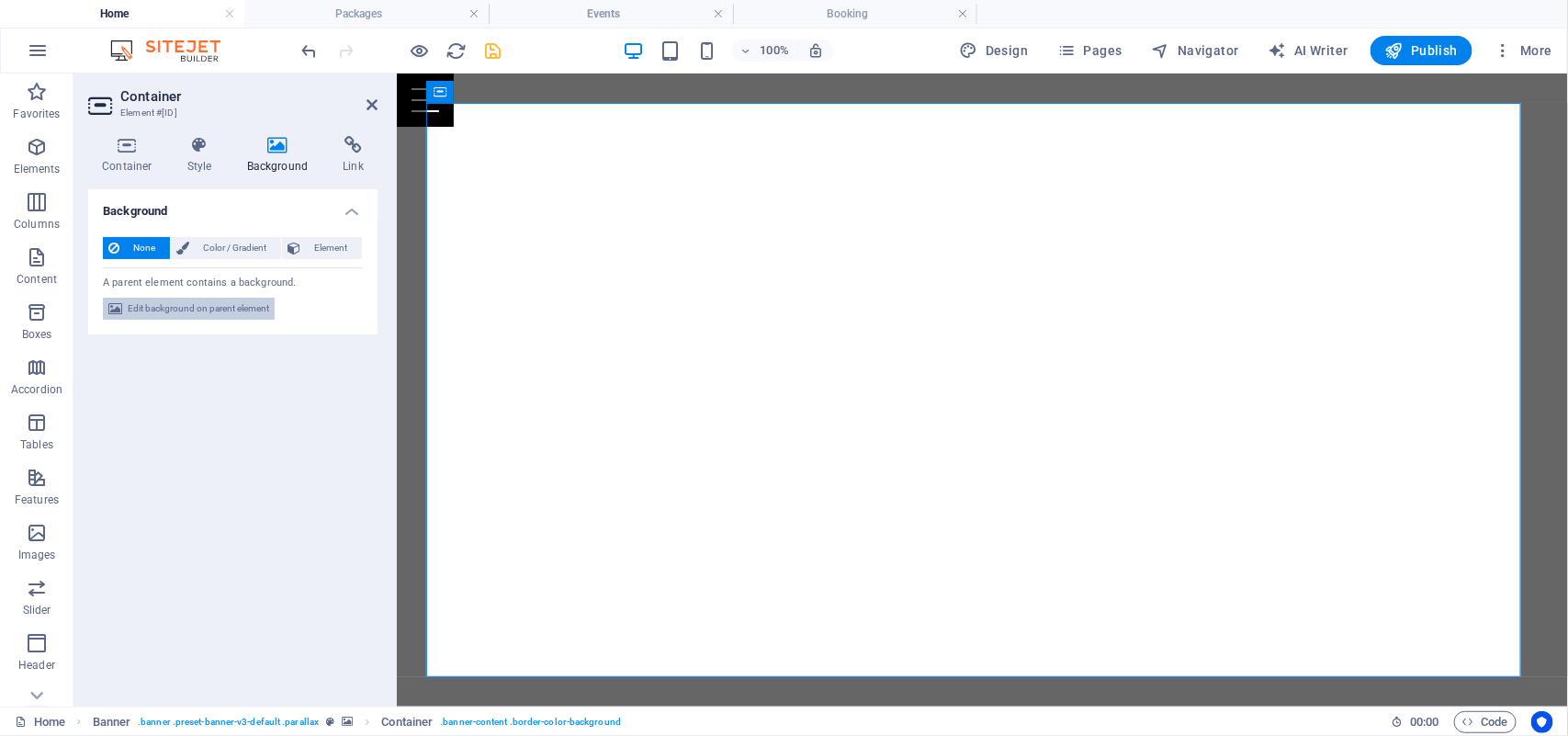 click on "Edit background on parent element" at bounding box center [198, 309] 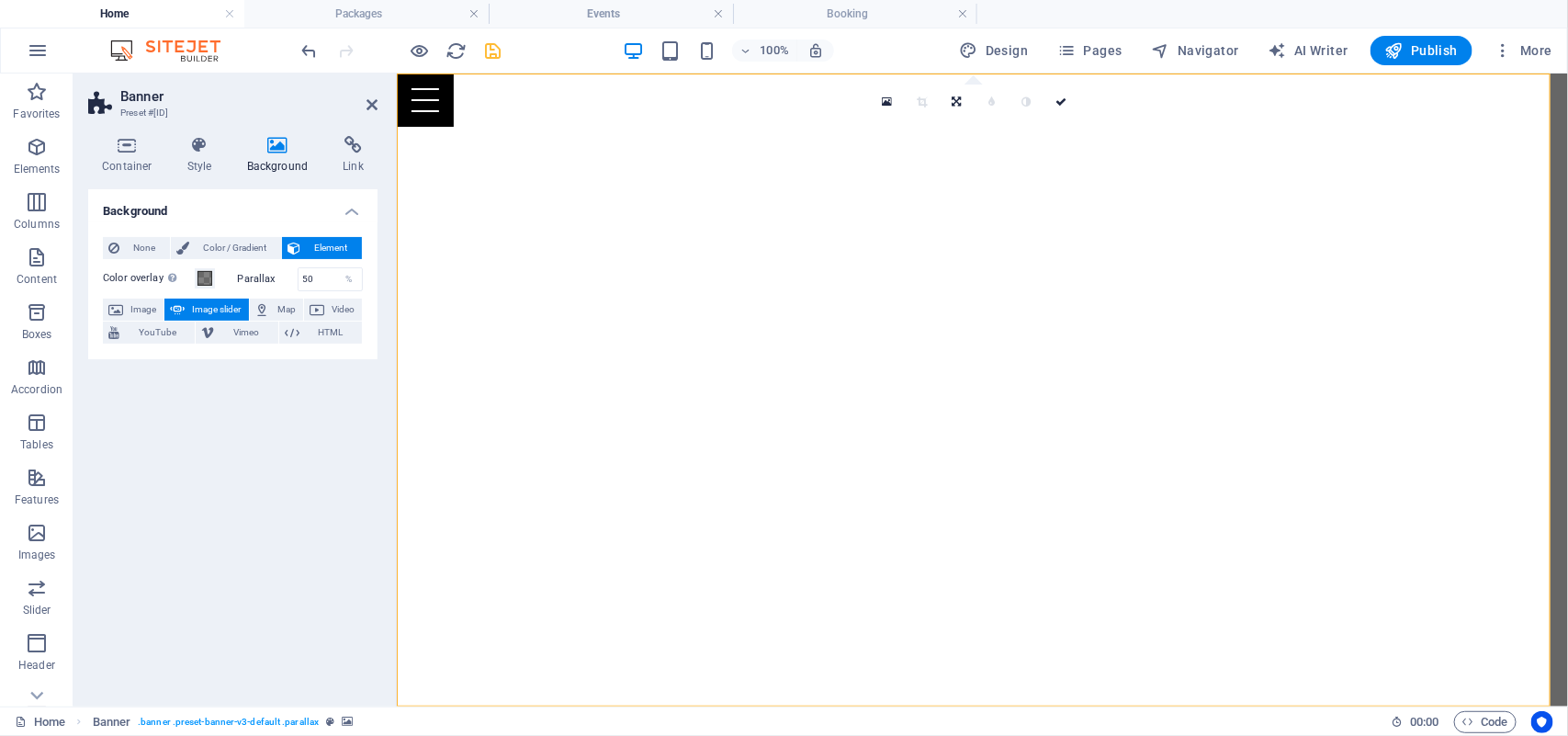 click on "Image slider" at bounding box center [216, 310] 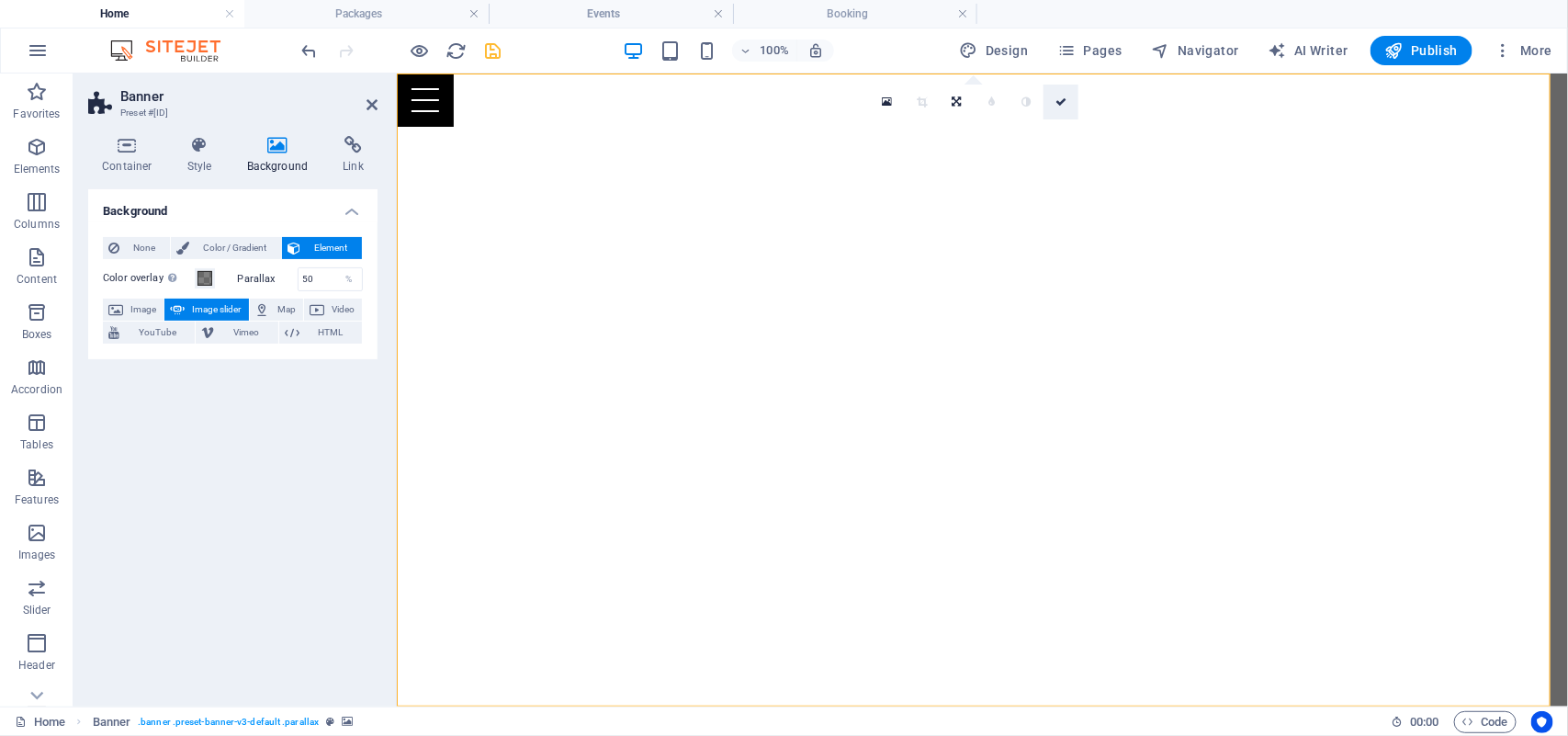 click at bounding box center [1061, 102] 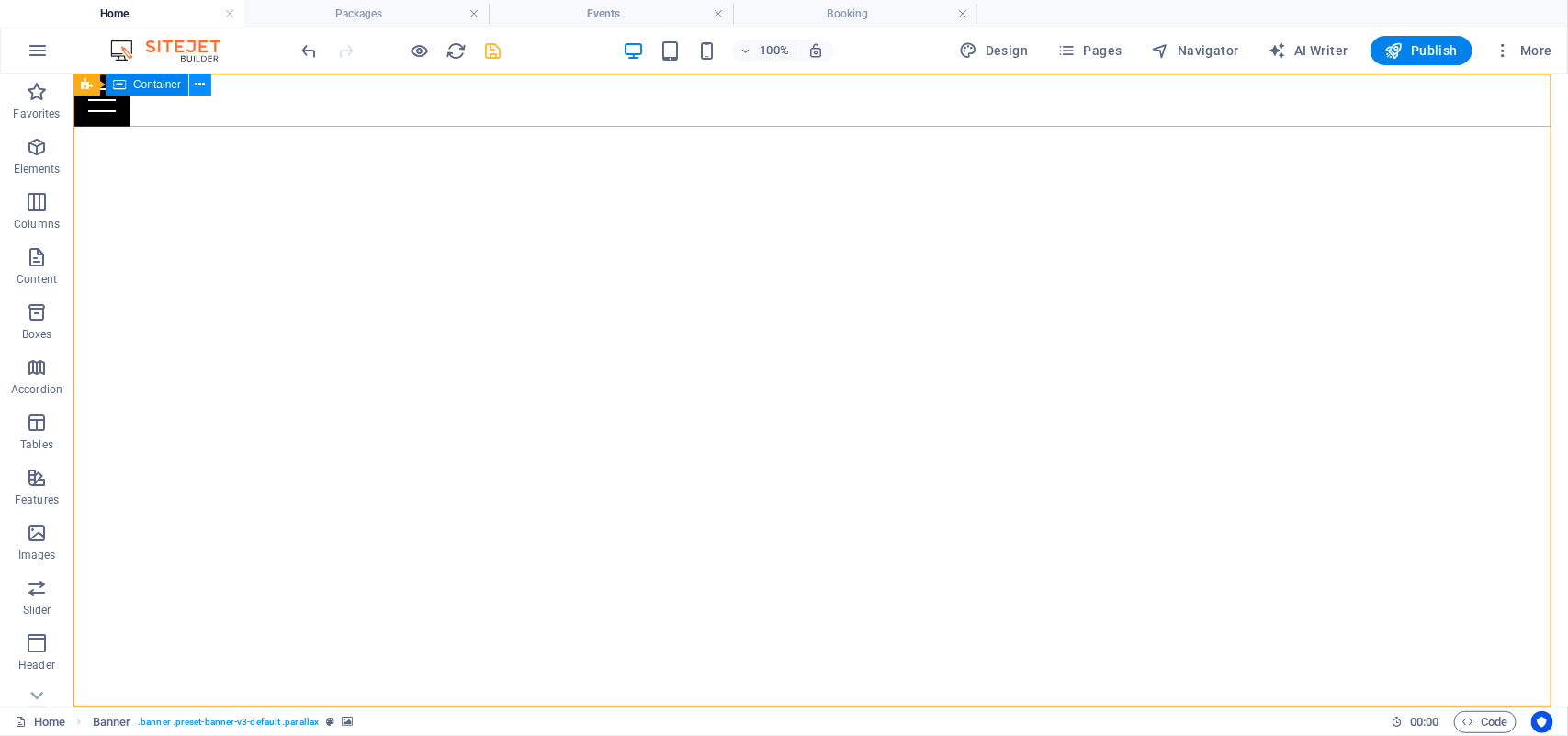 click at bounding box center [200, 85] 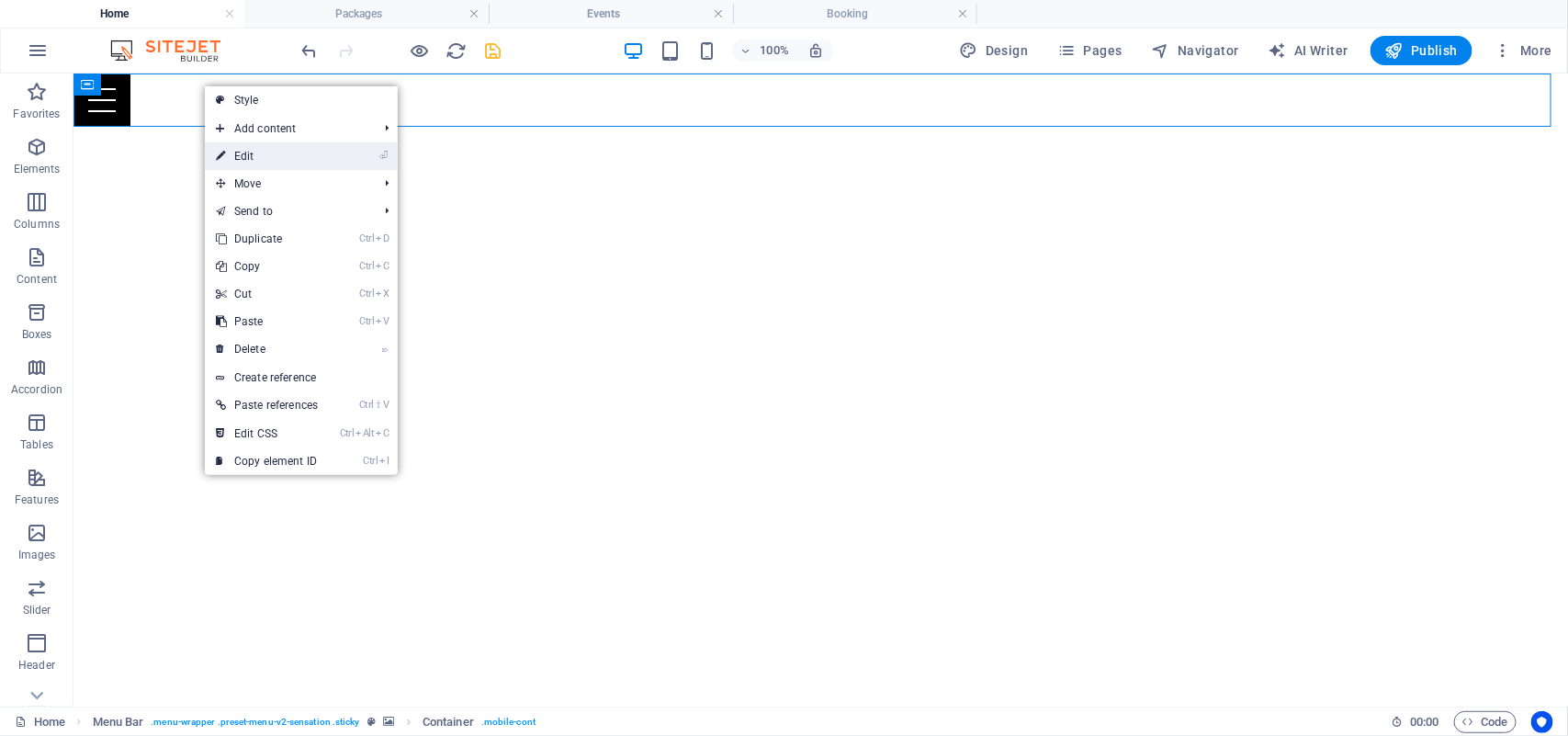 click on "⏎  Edit" at bounding box center (266, 156) 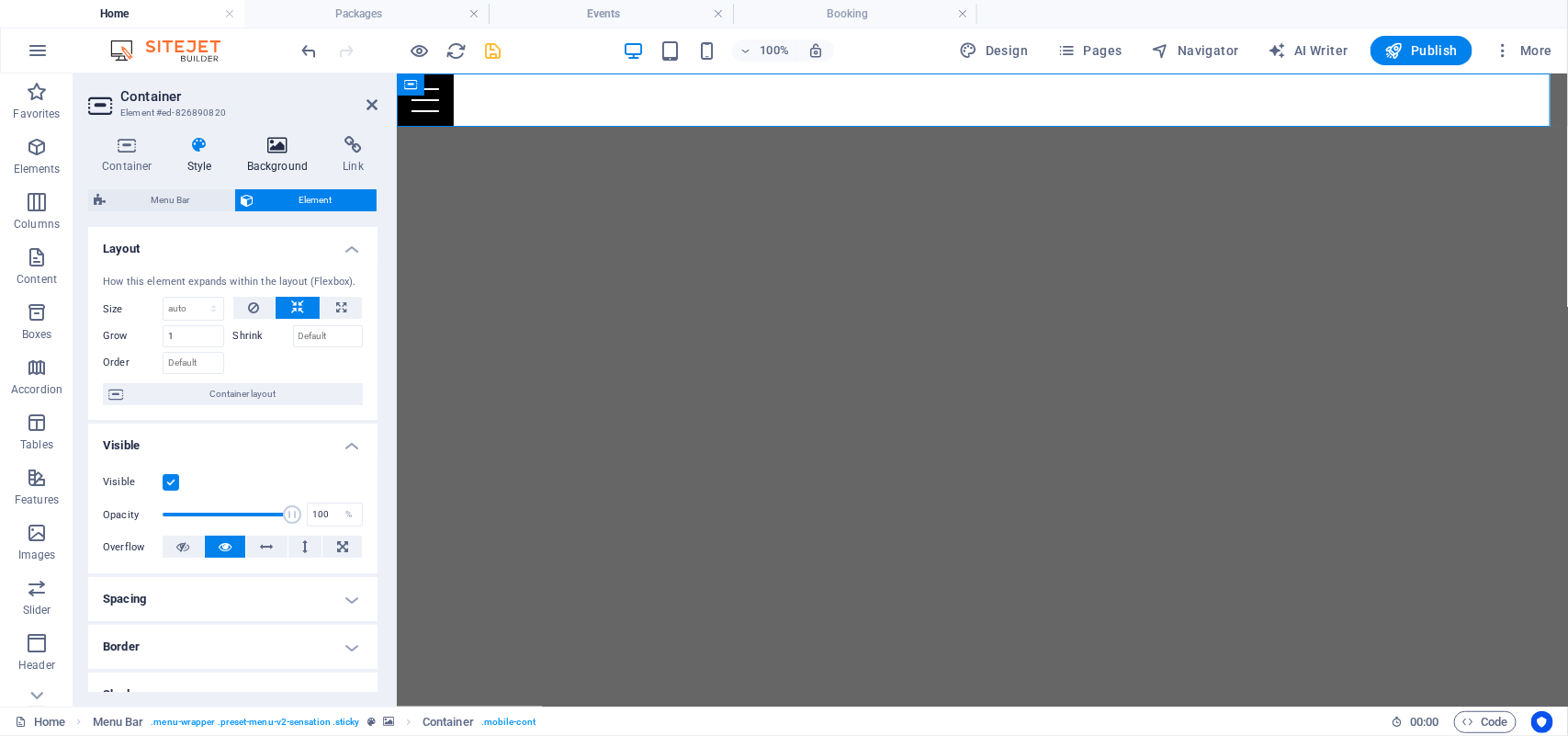click at bounding box center [277, 145] 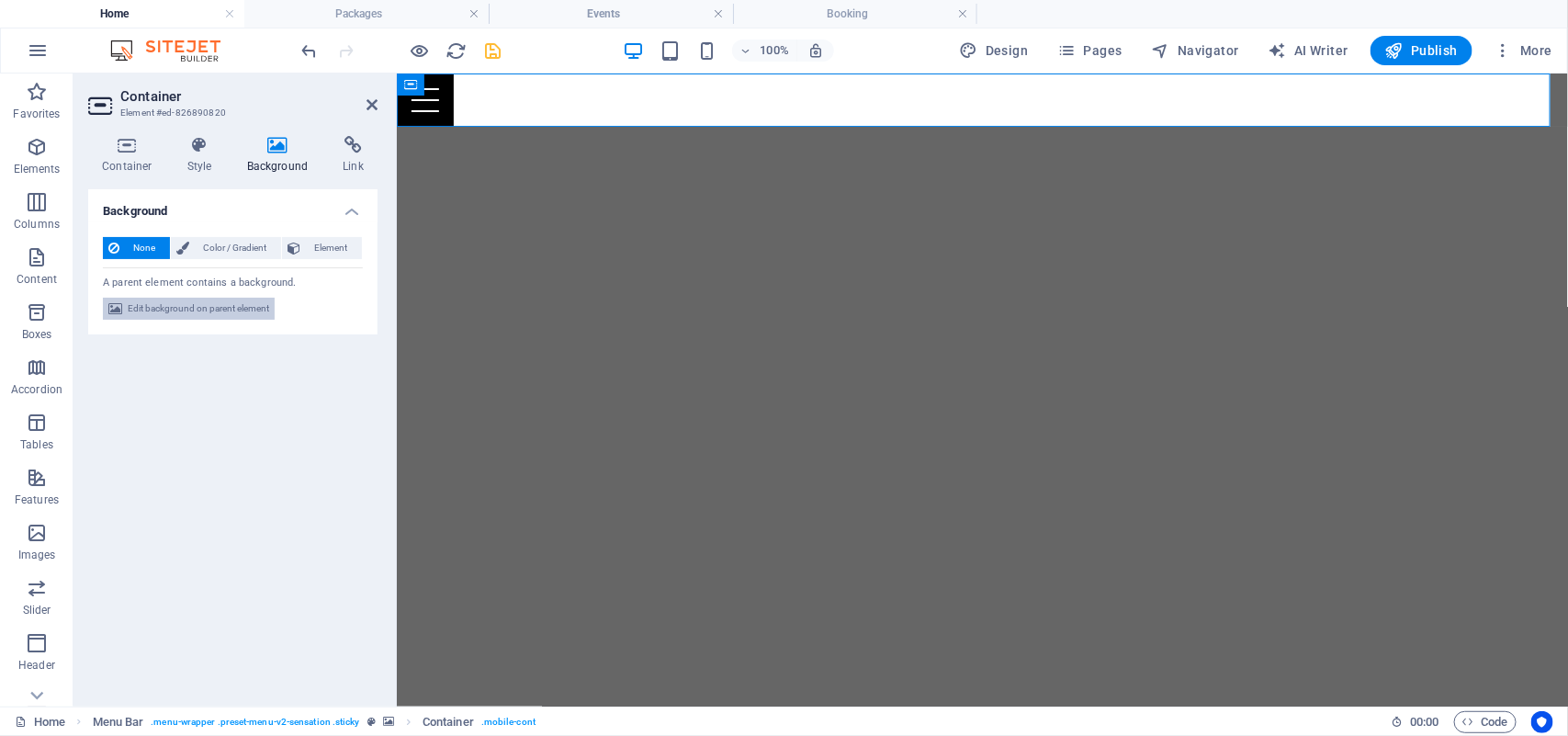 click on "Edit background on parent element" at bounding box center [198, 309] 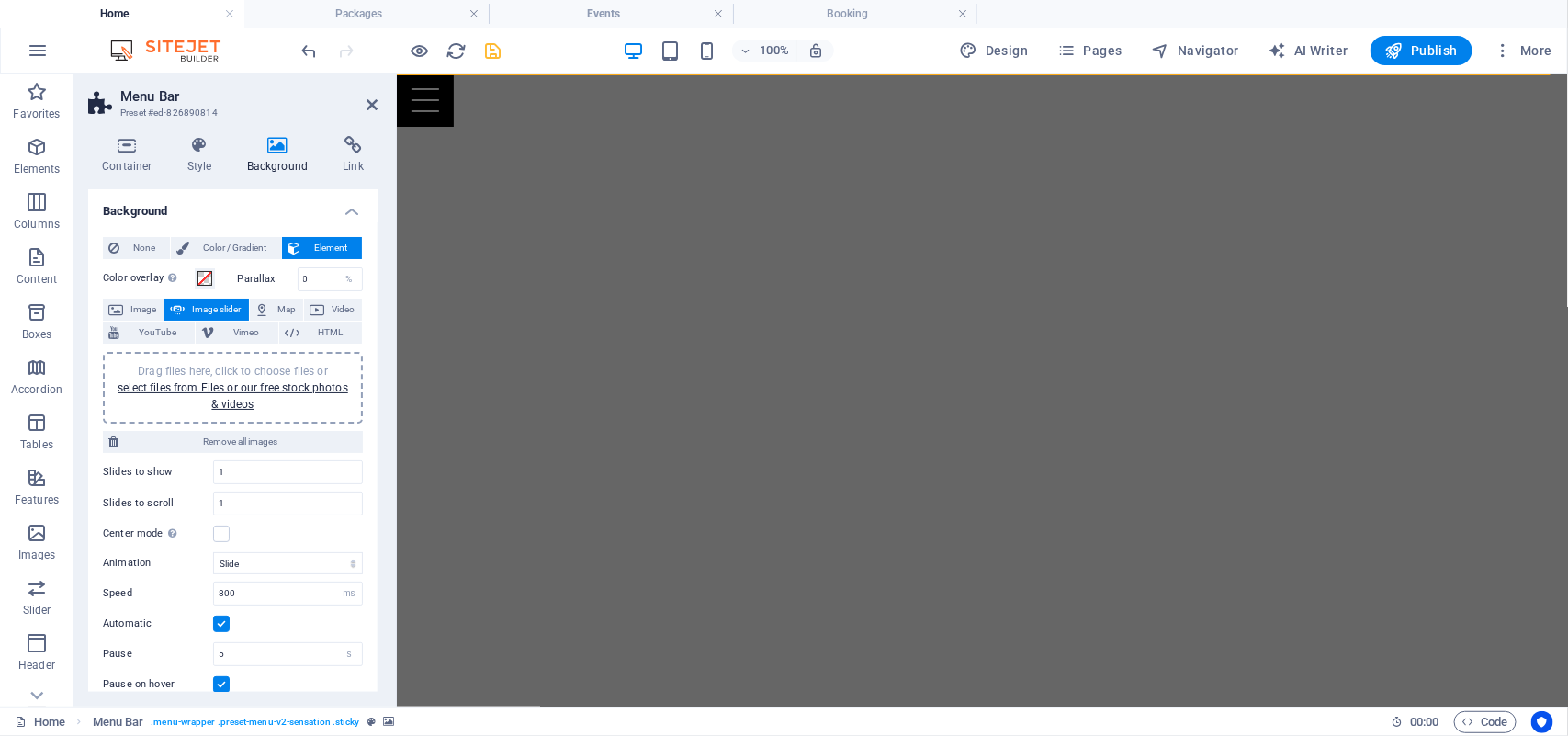 click on "Drag files here, click to choose files or select files from Files or our free stock photos & videos" at bounding box center (232, 388) 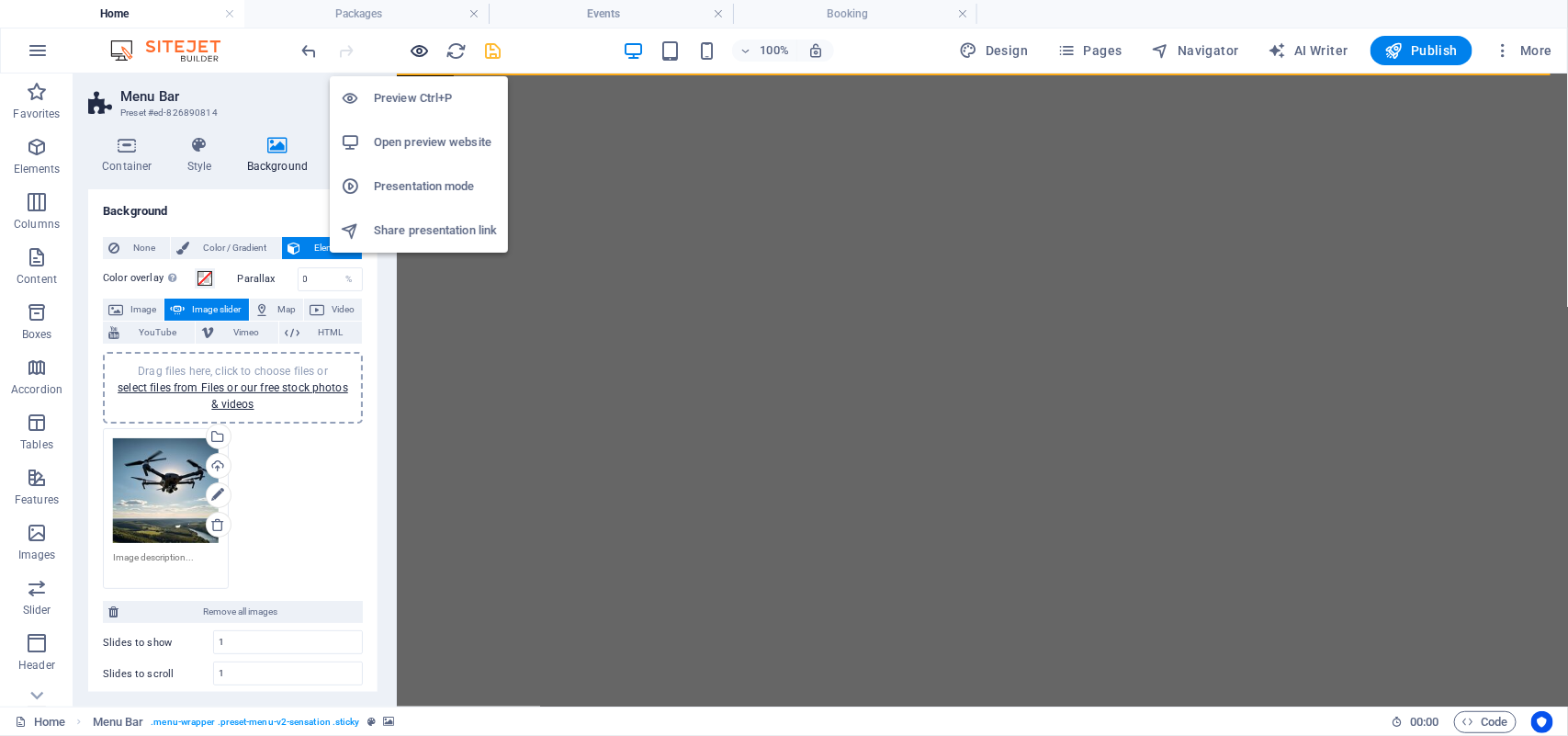 click at bounding box center [420, 51] 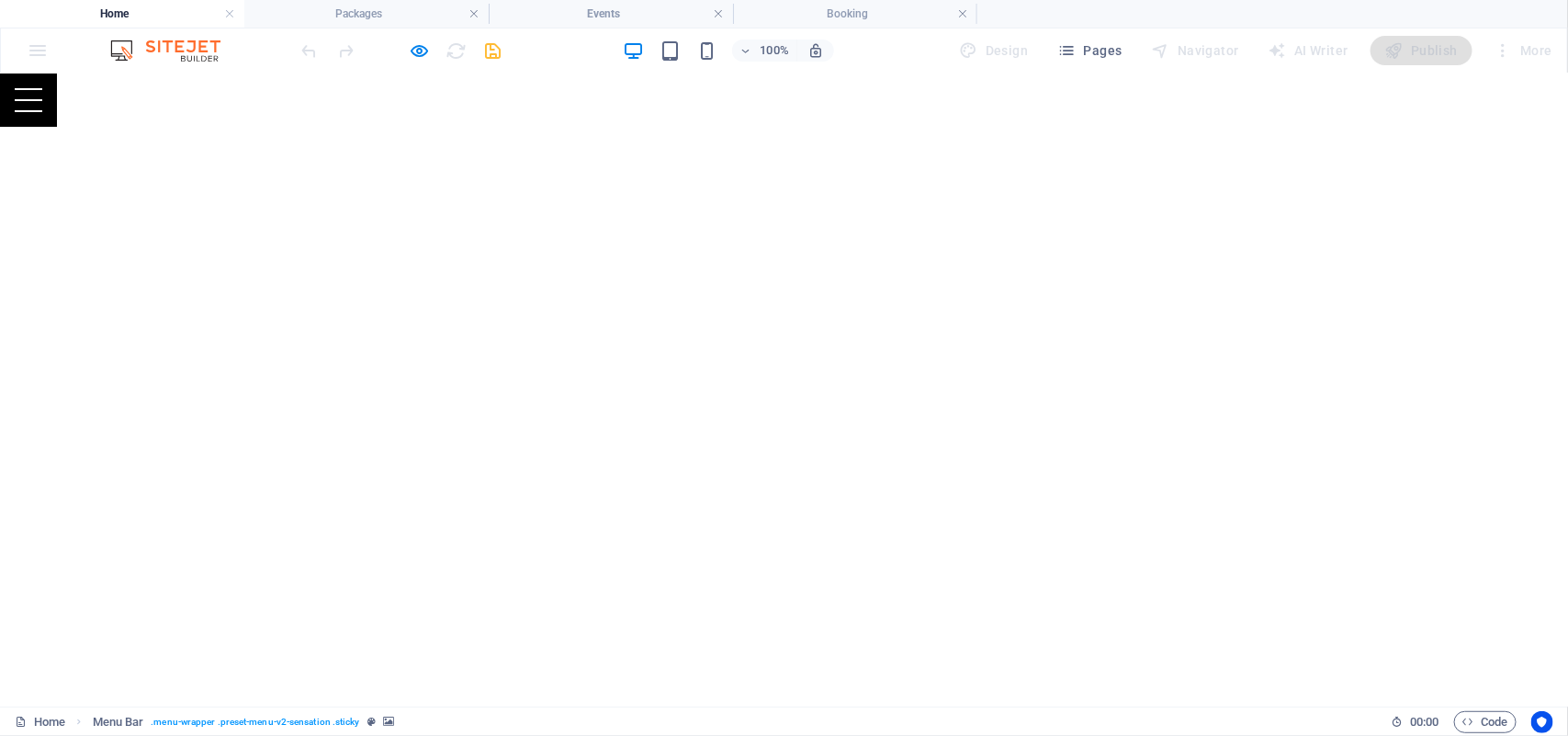 scroll, scrollTop: 0, scrollLeft: 0, axis: both 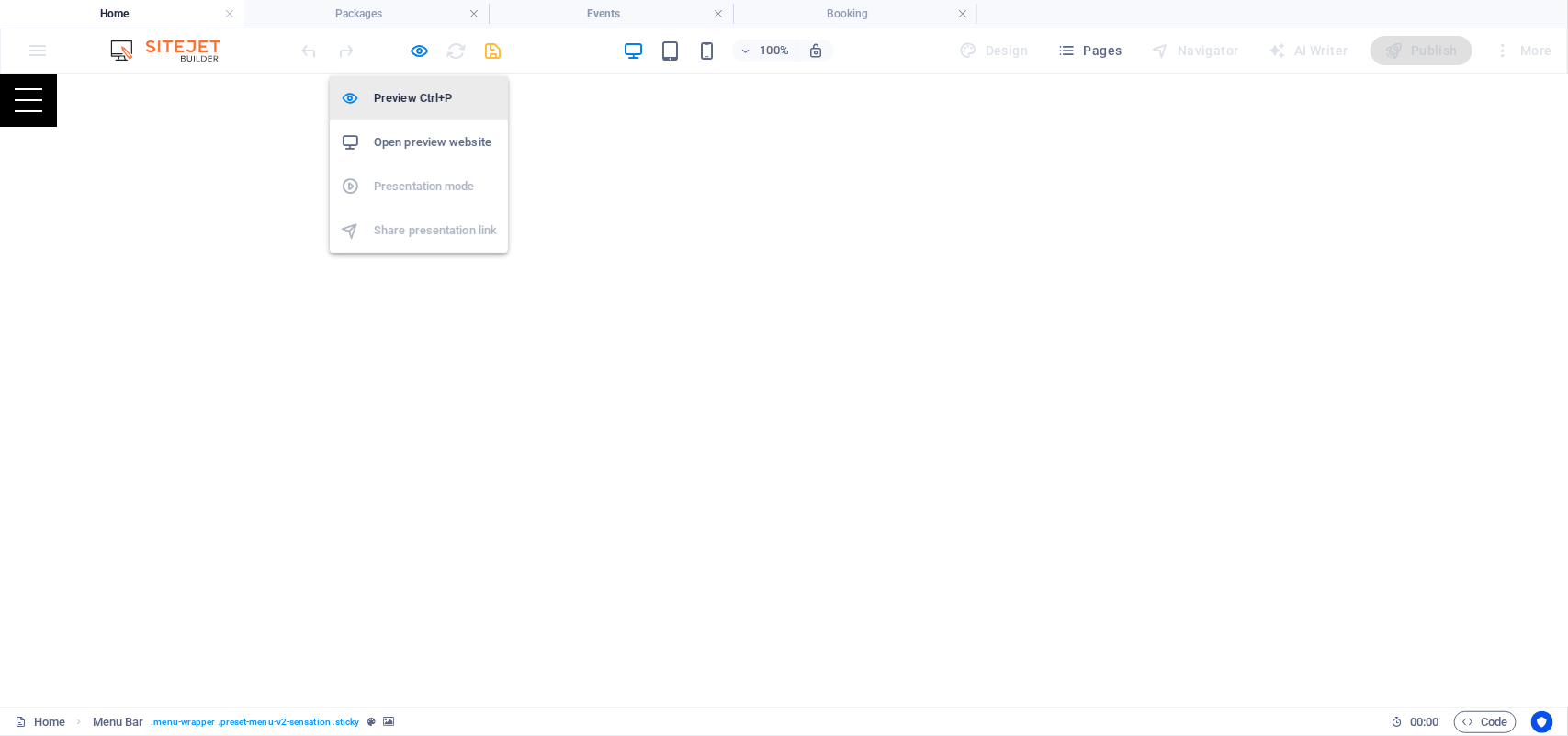 click on "Preview Ctrl+P" at bounding box center (435, 98) 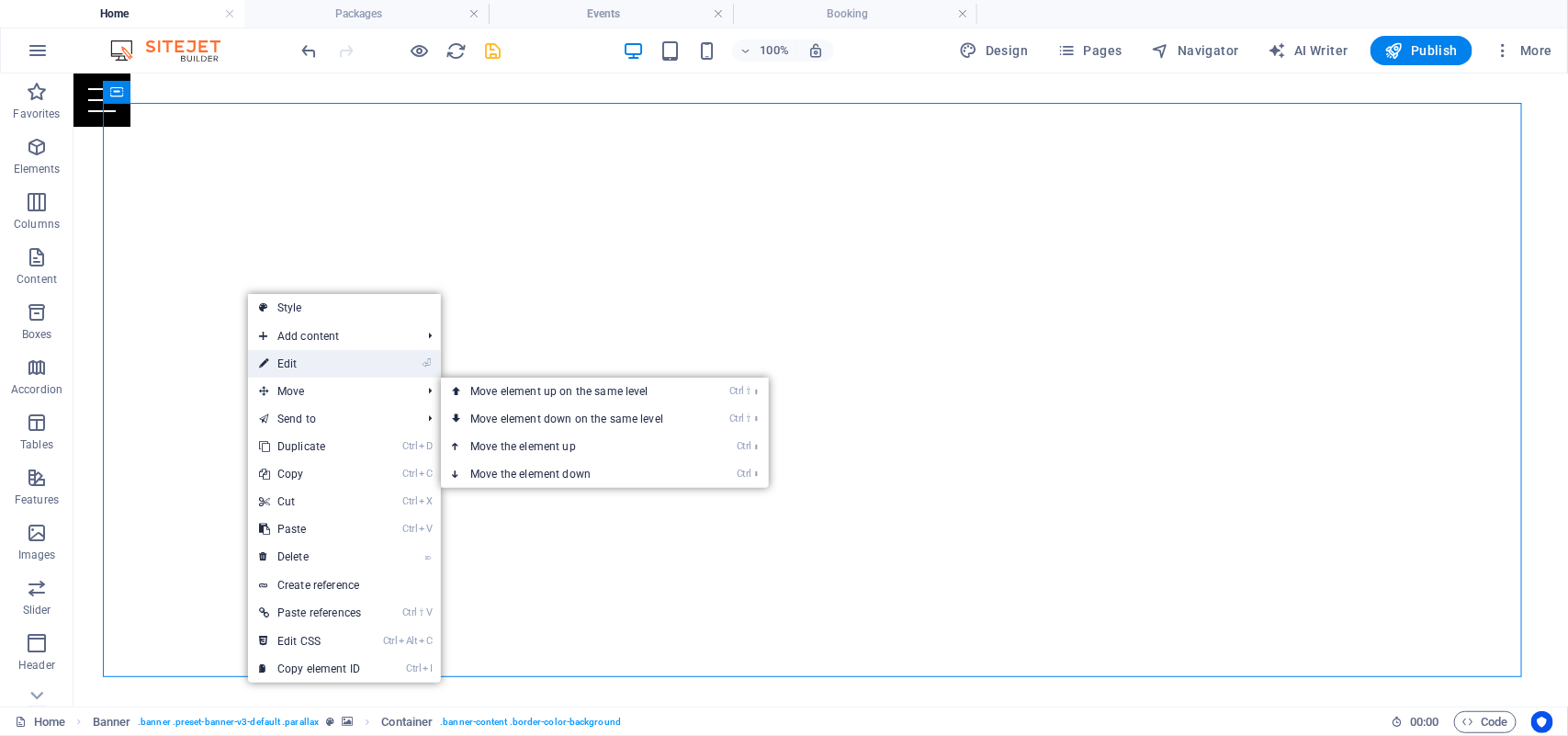 click on "⏎  Edit" at bounding box center (310, 364) 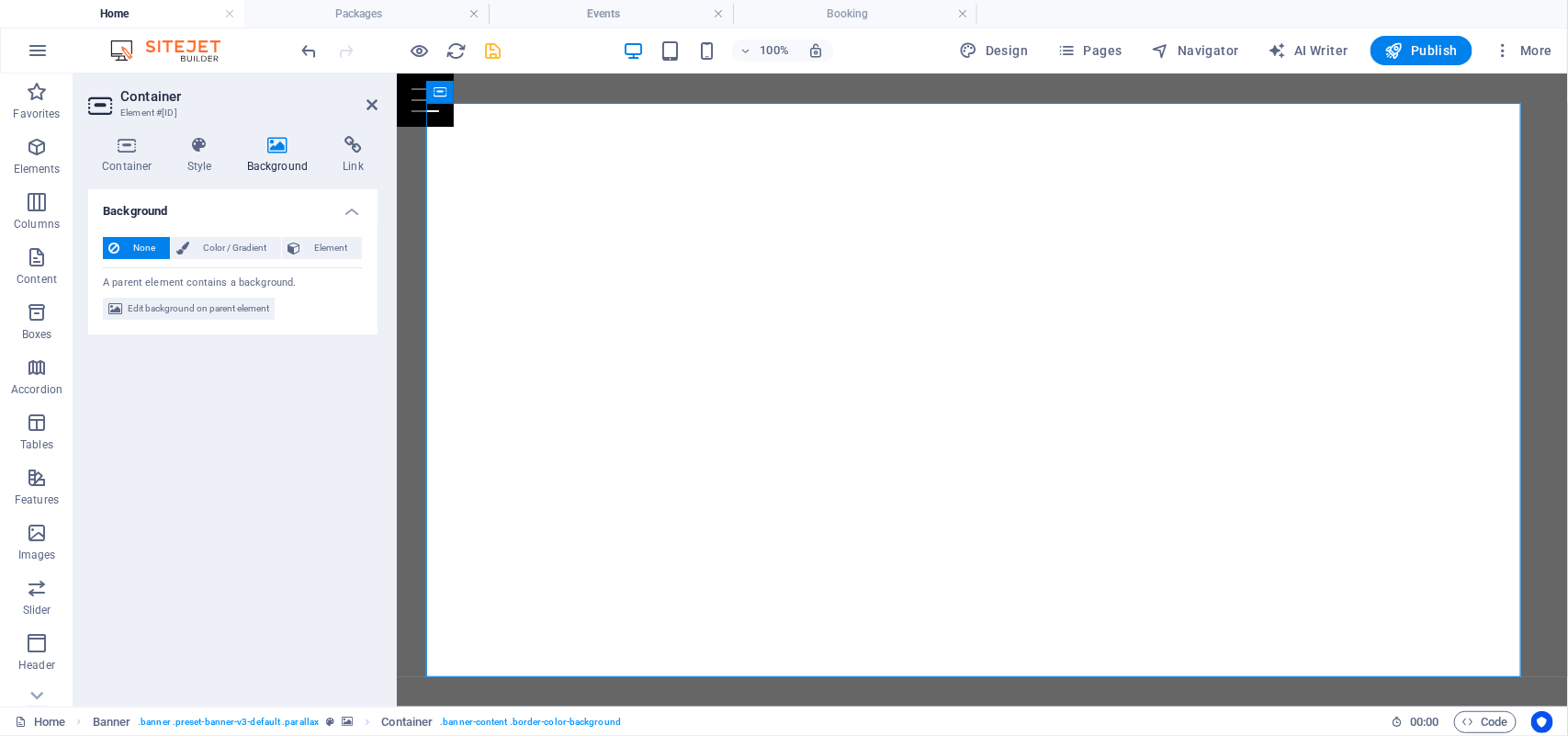 click at bounding box center (277, 145) 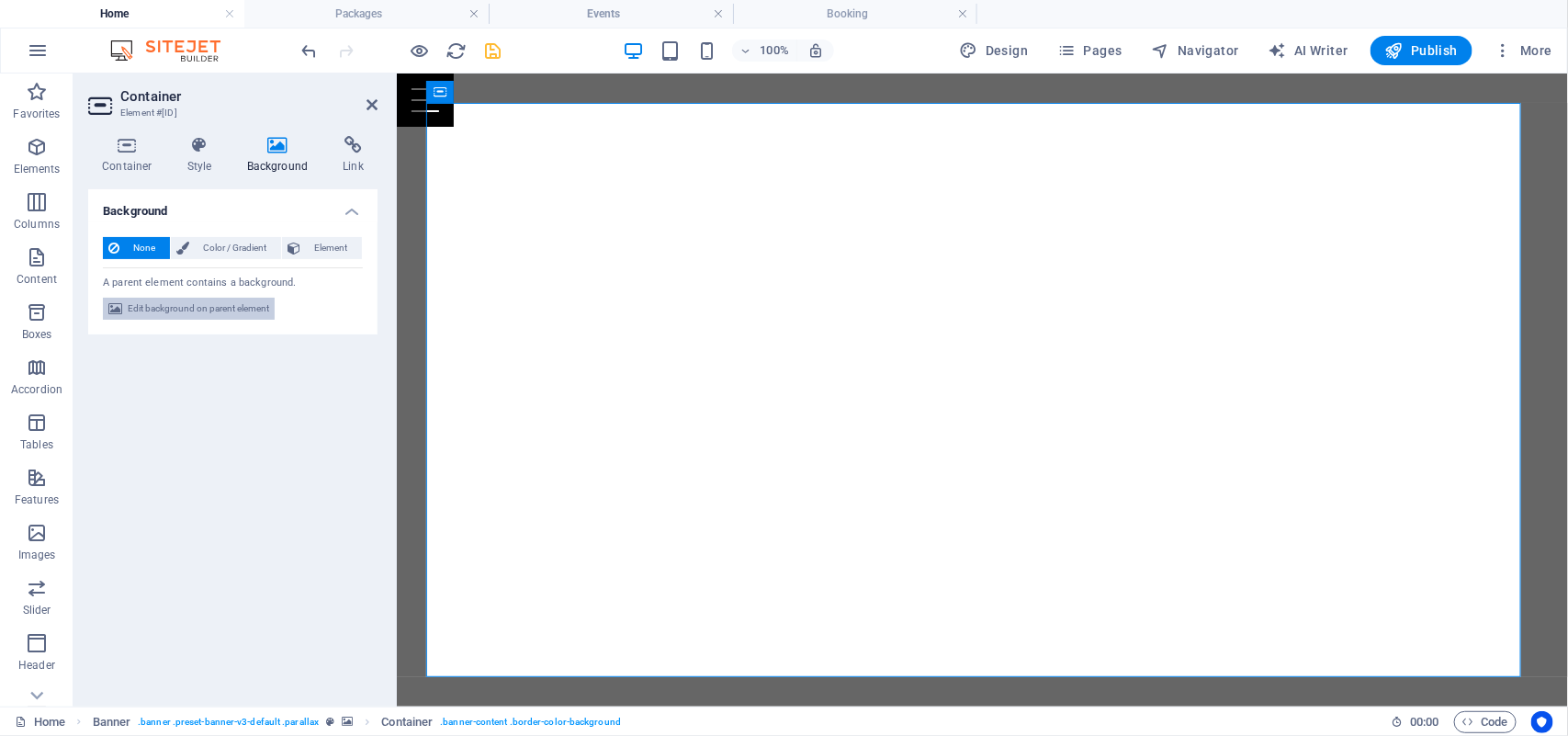 click on "Edit background on parent element" at bounding box center [198, 309] 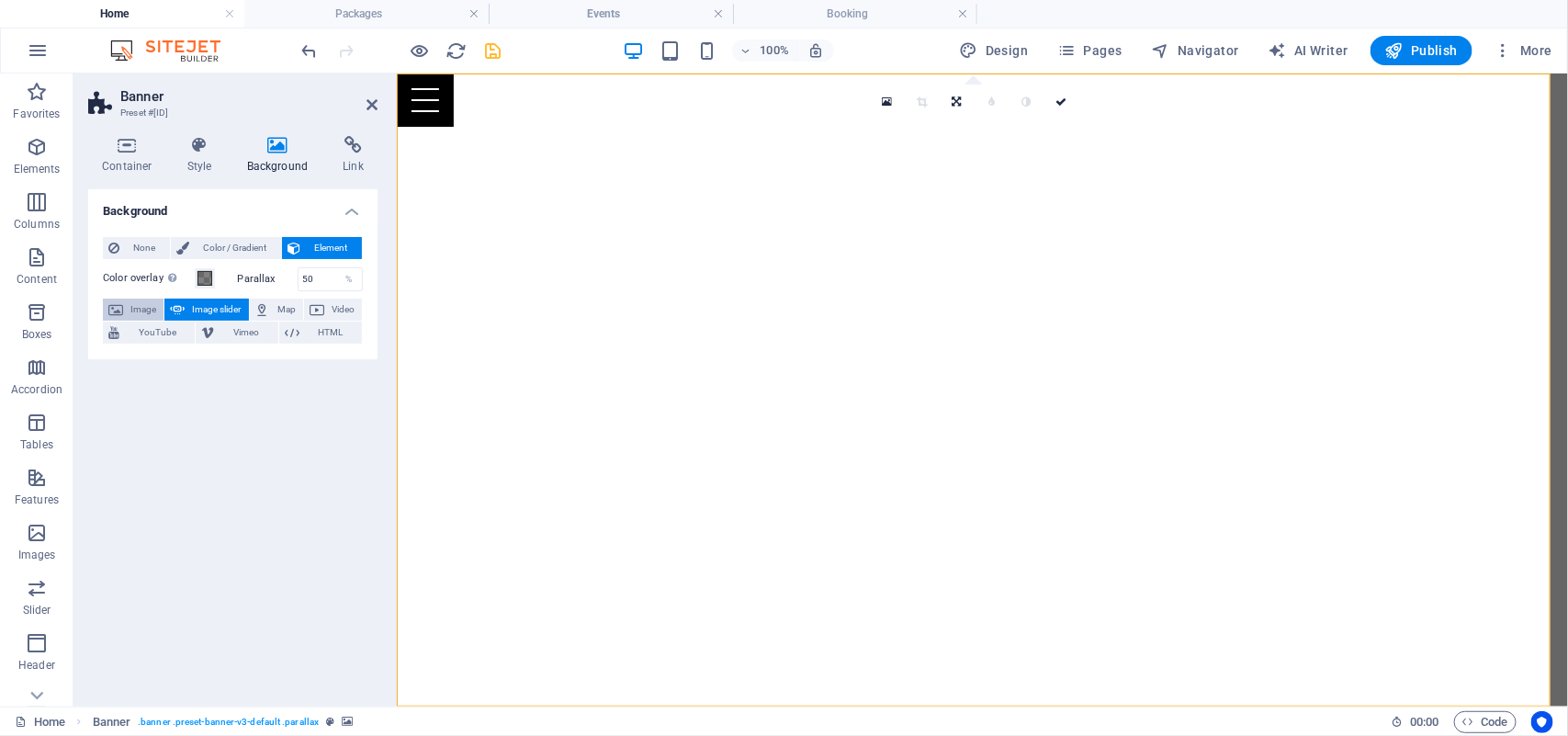 click on "Image" at bounding box center [143, 310] 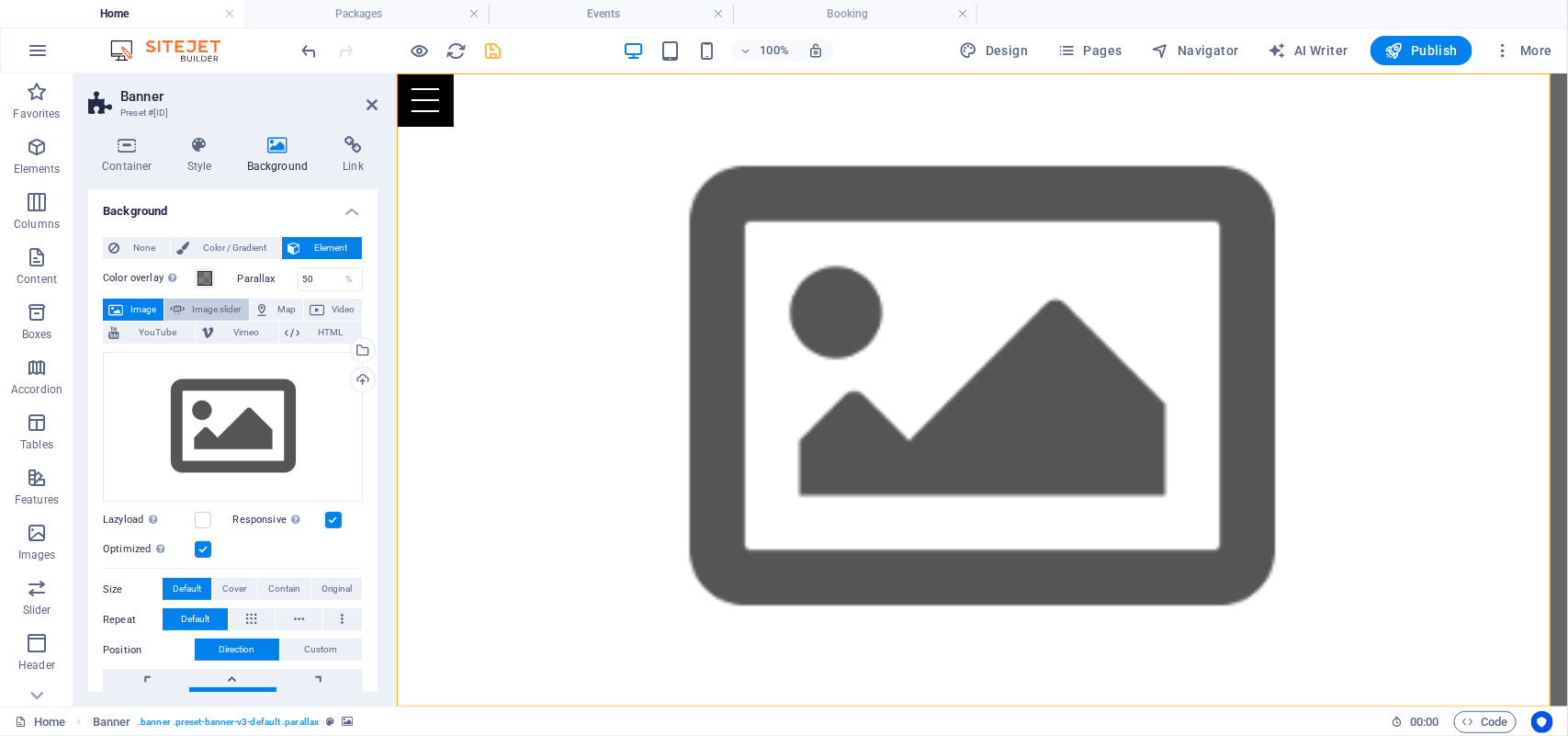 click on "Image slider" at bounding box center [216, 310] 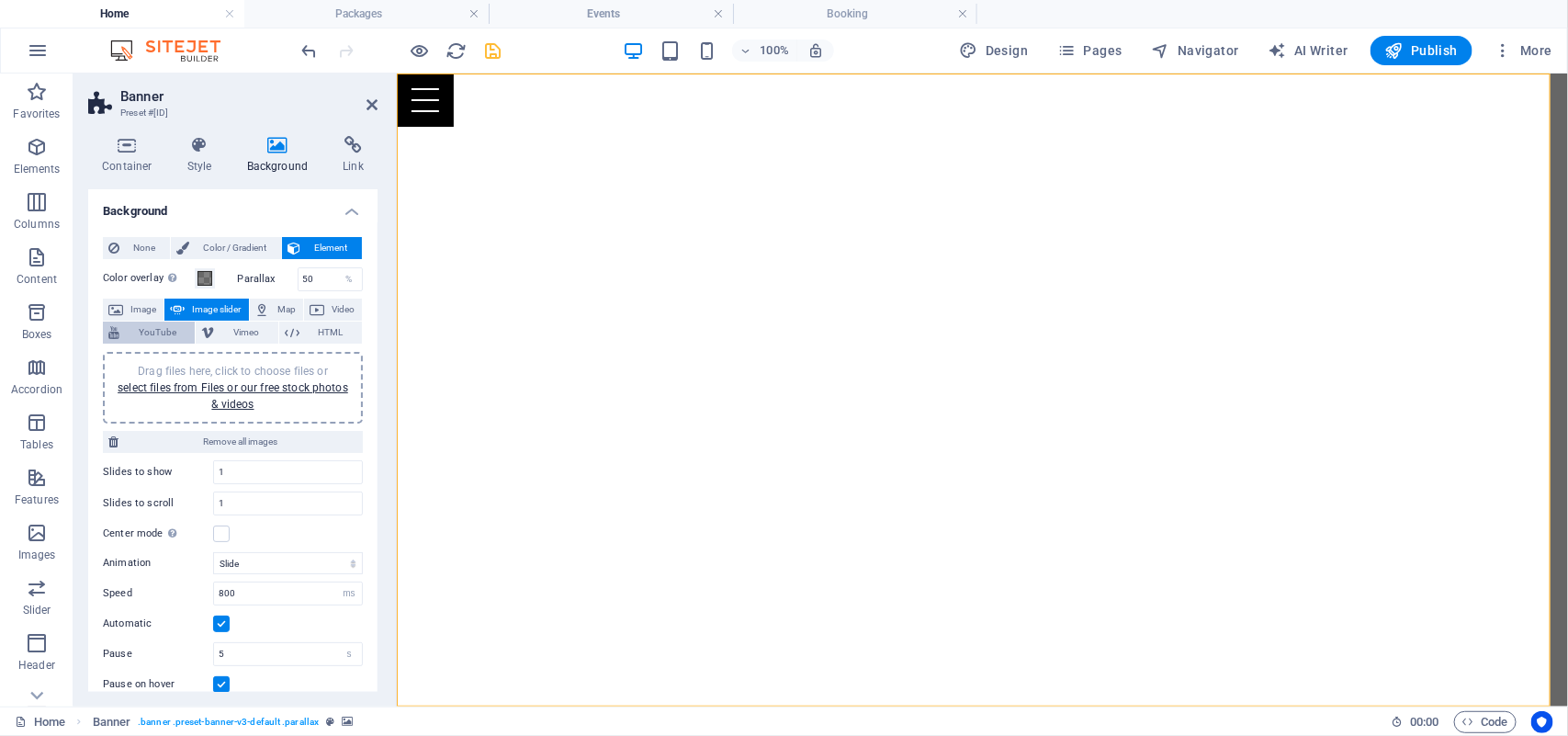 click on "YouTube" at bounding box center [157, 333] 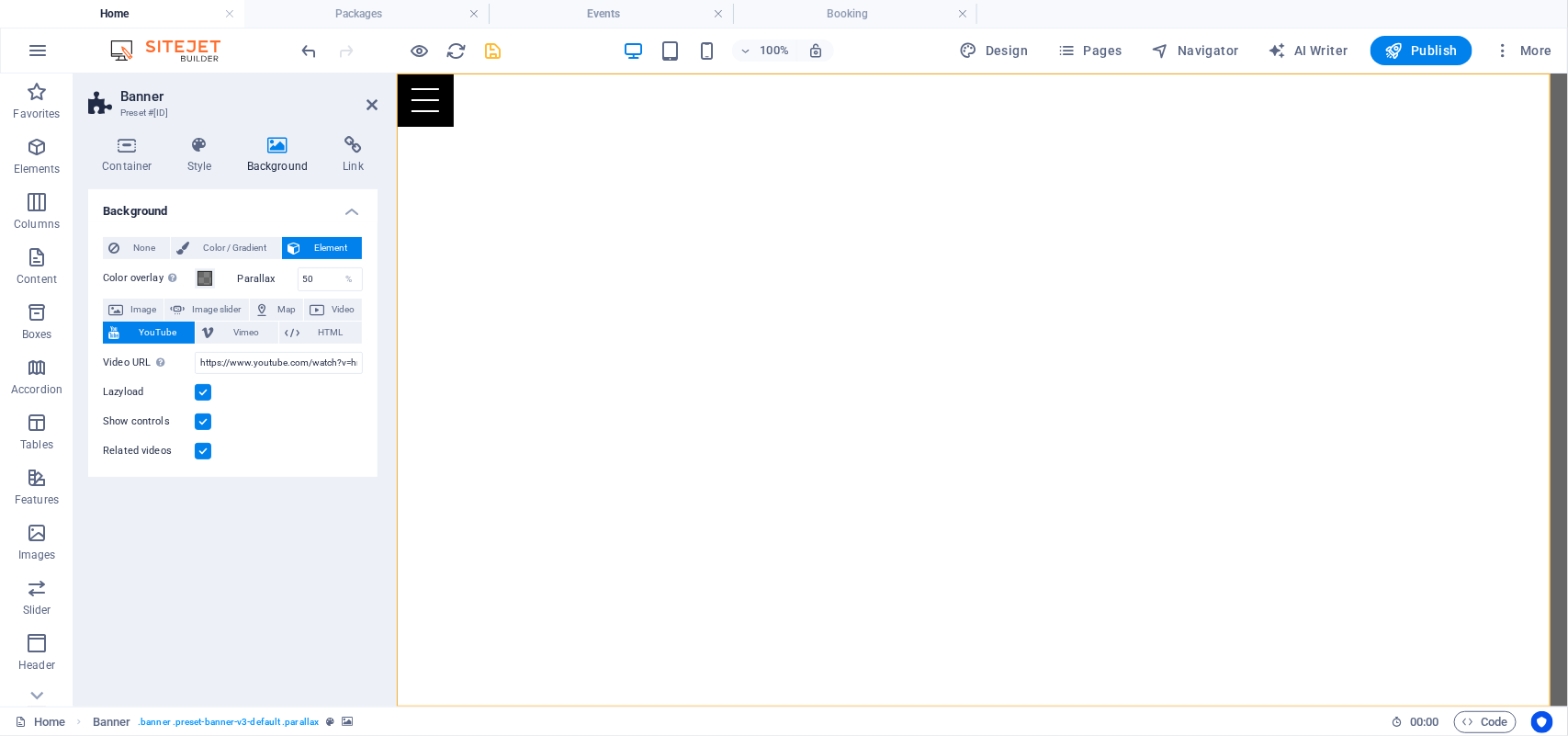 click at bounding box center (203, 392) 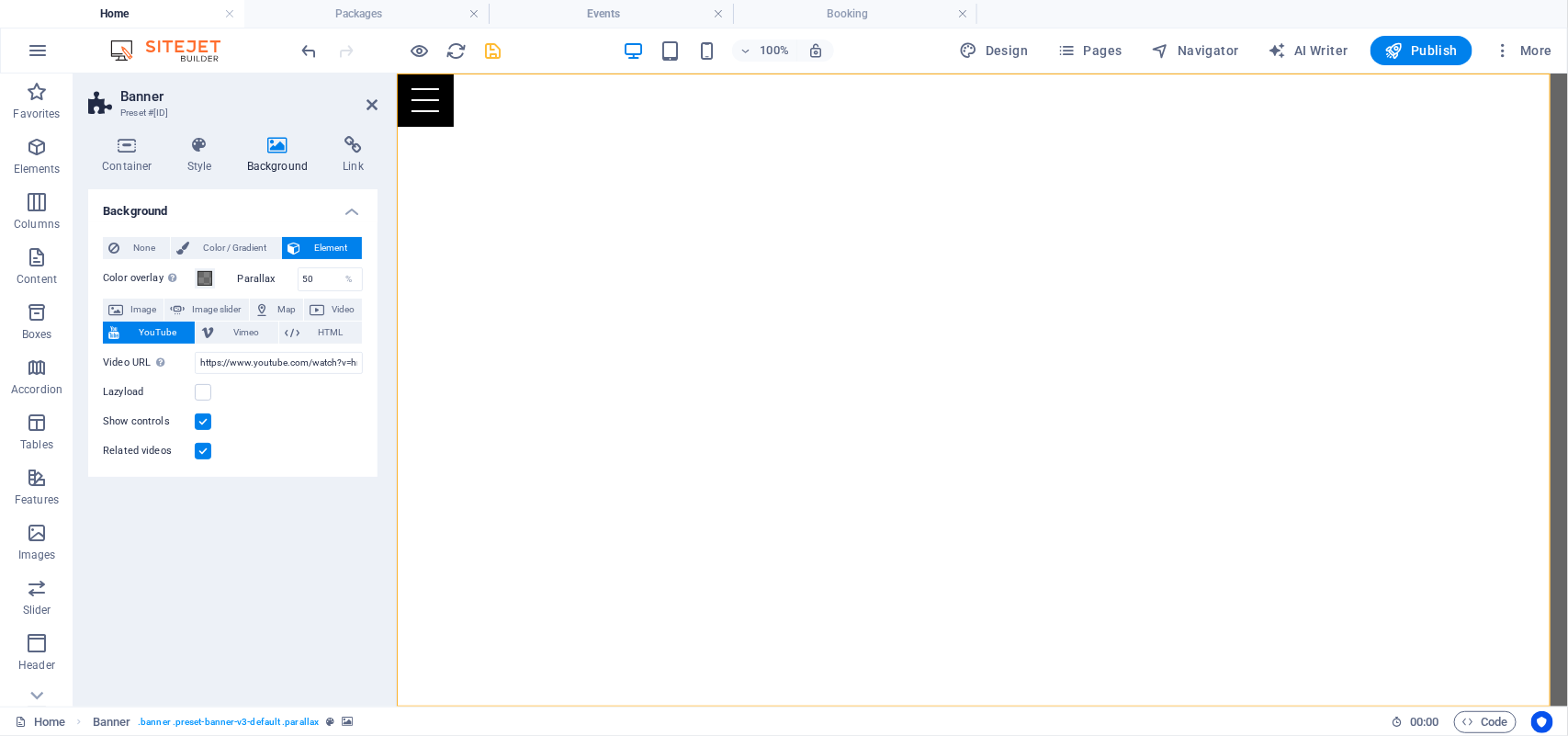 click at bounding box center (203, 422) 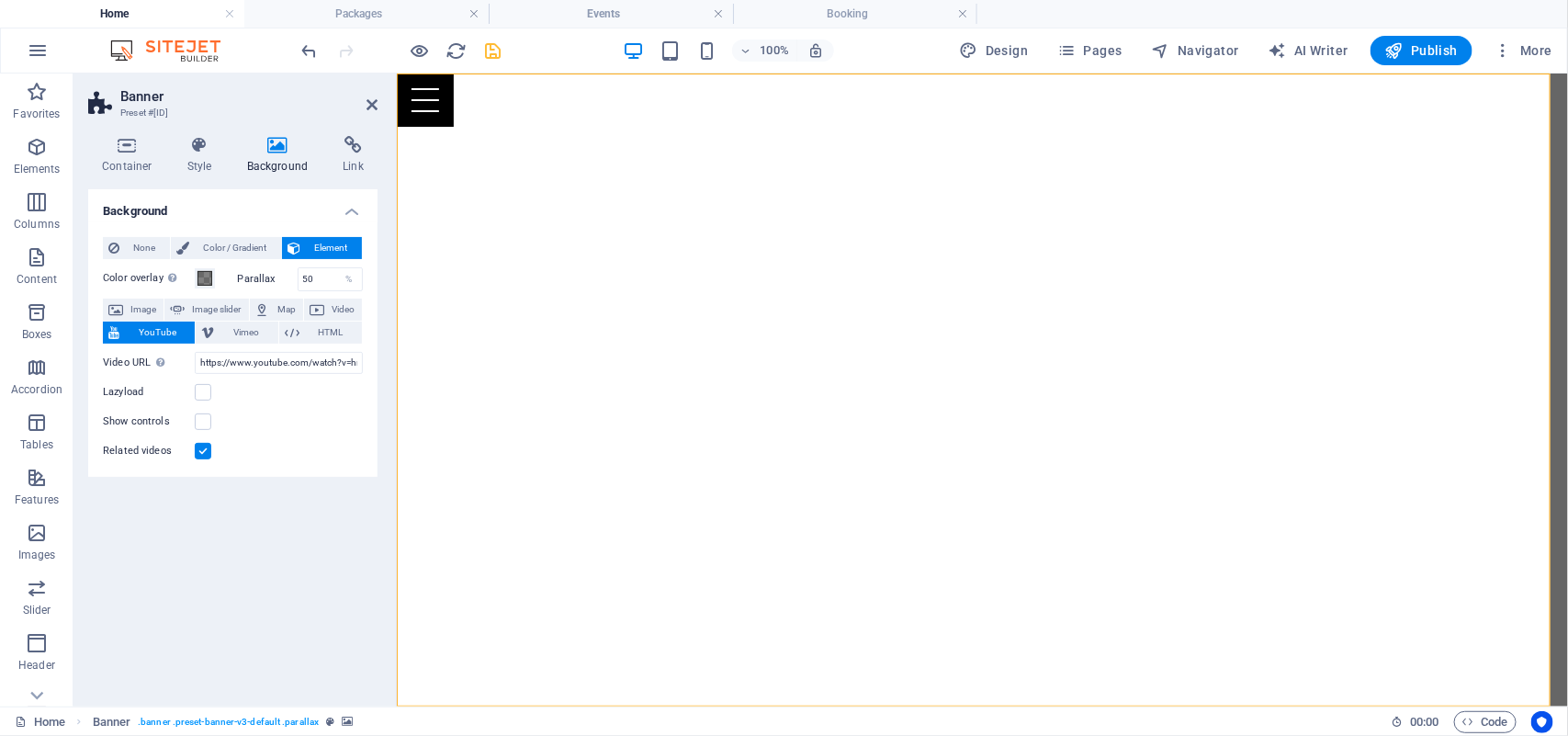 click at bounding box center [203, 451] 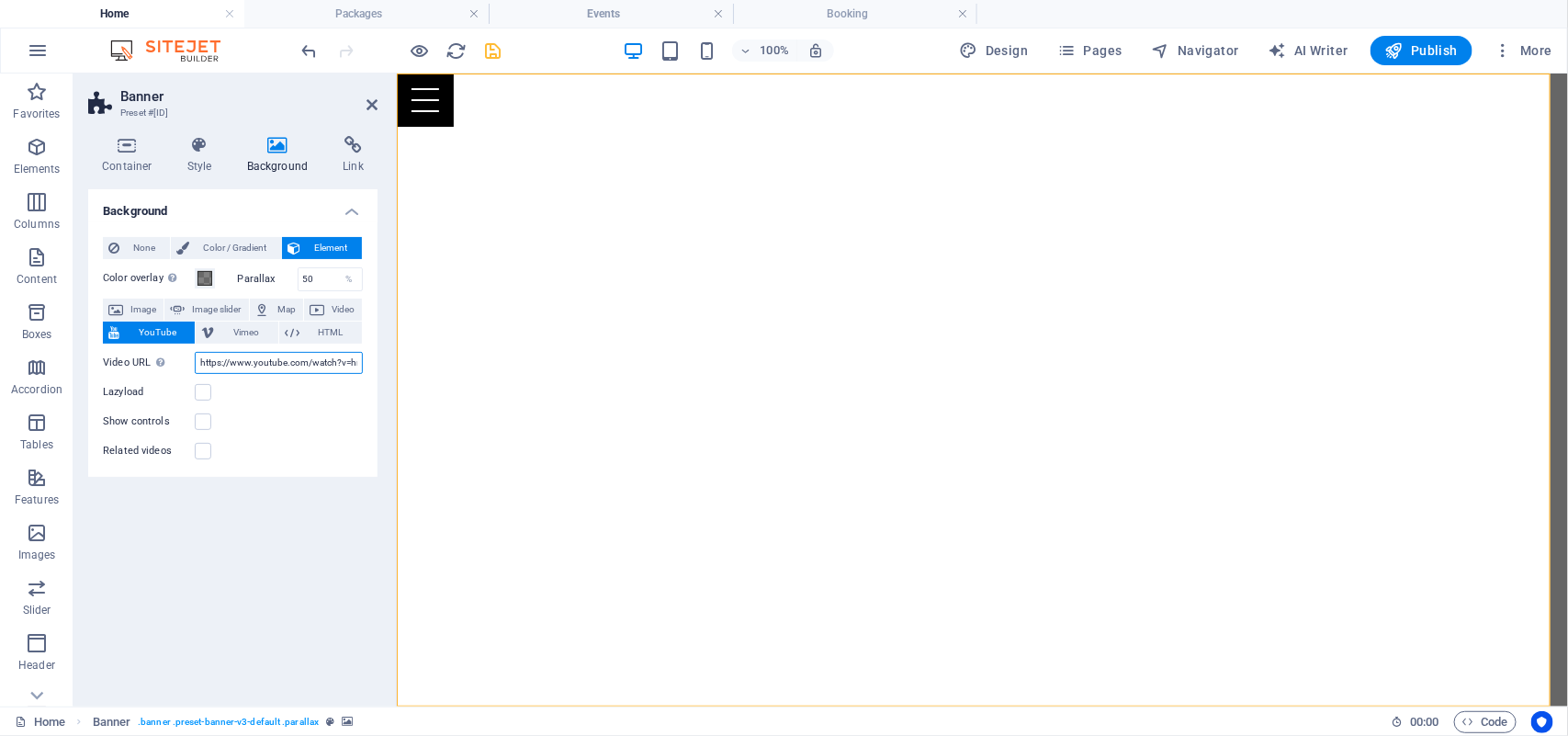 scroll, scrollTop: 0, scrollLeft: 48, axis: horizontal 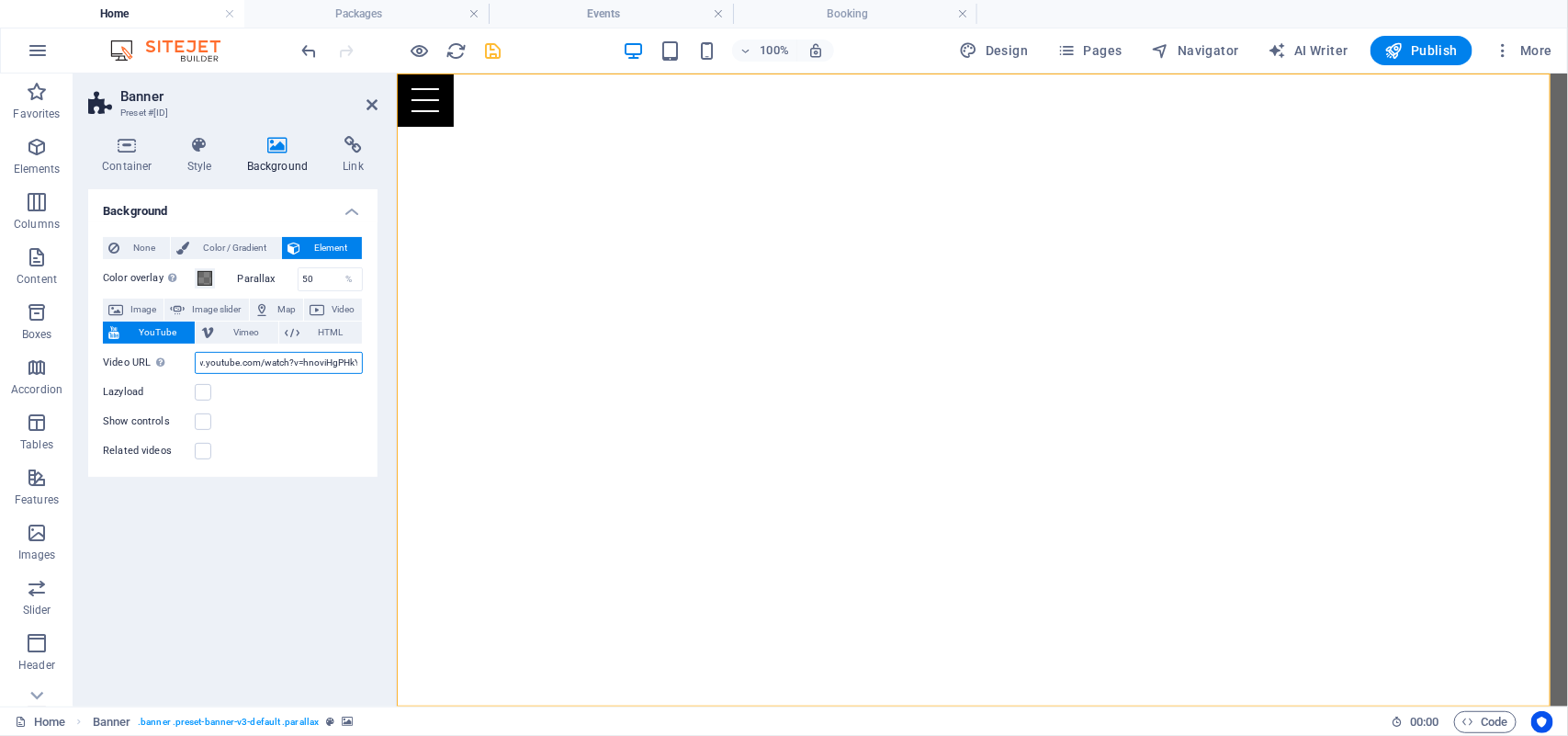 drag, startPoint x: 202, startPoint y: 363, endPoint x: 383, endPoint y: 379, distance: 181.70581 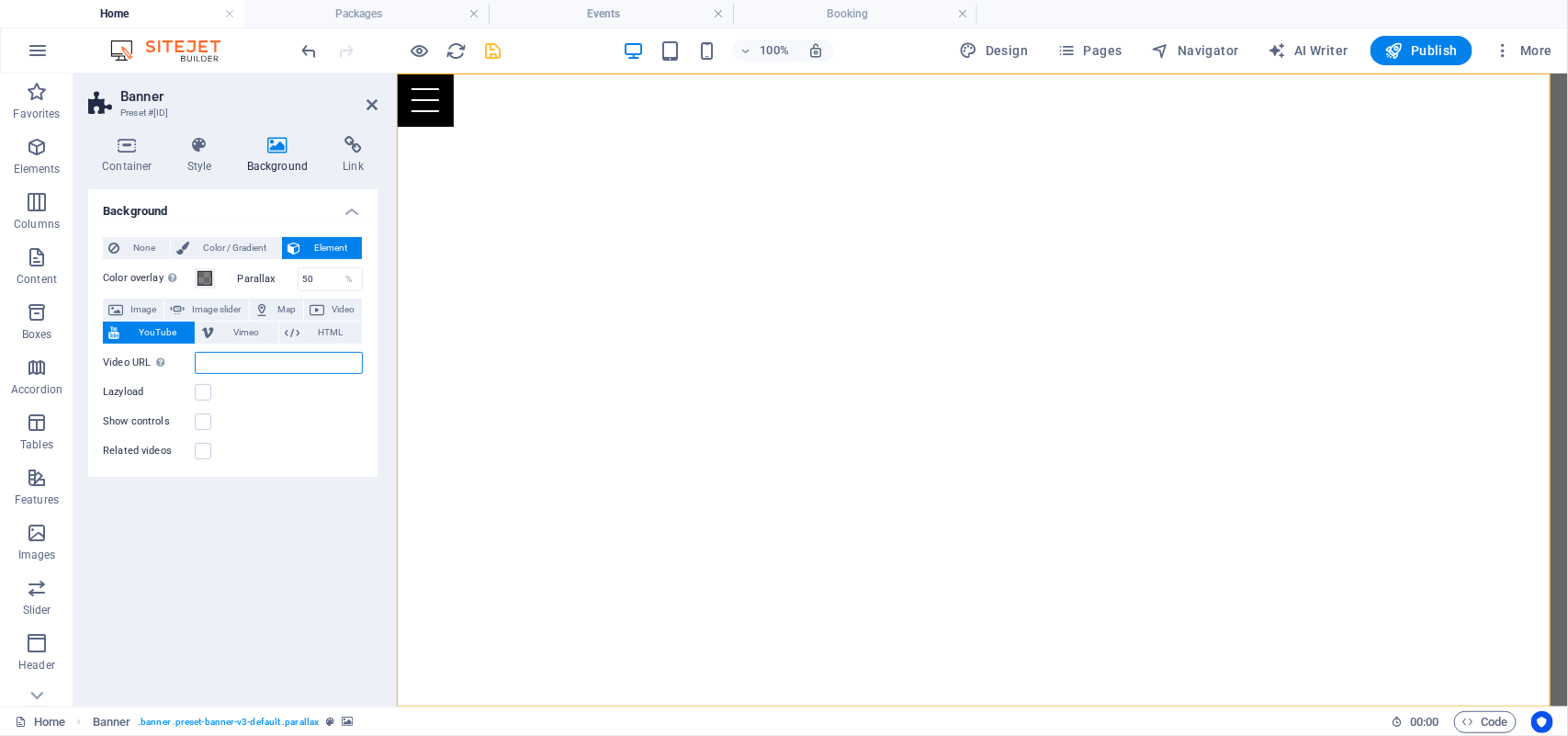 scroll, scrollTop: 0, scrollLeft: 0, axis: both 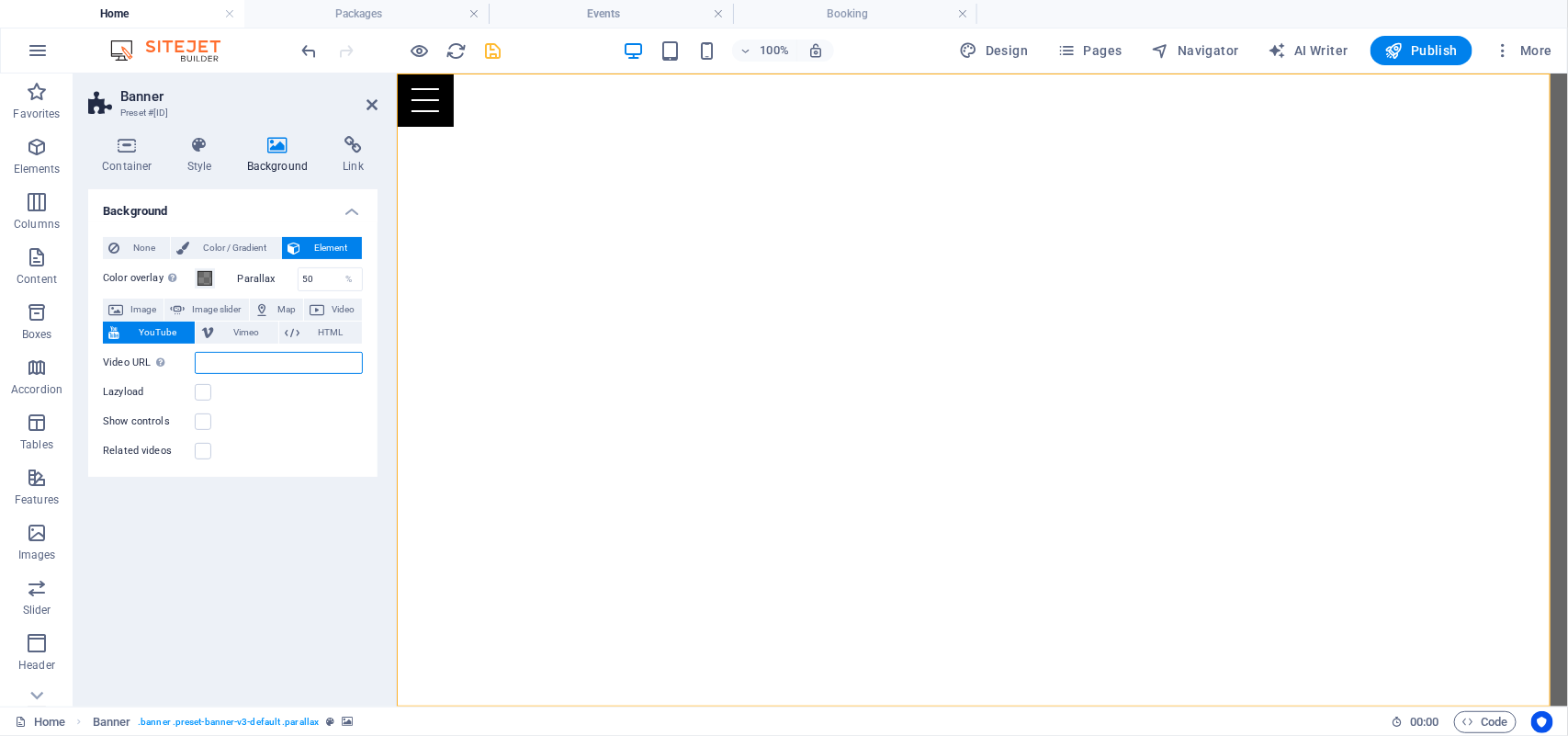 type 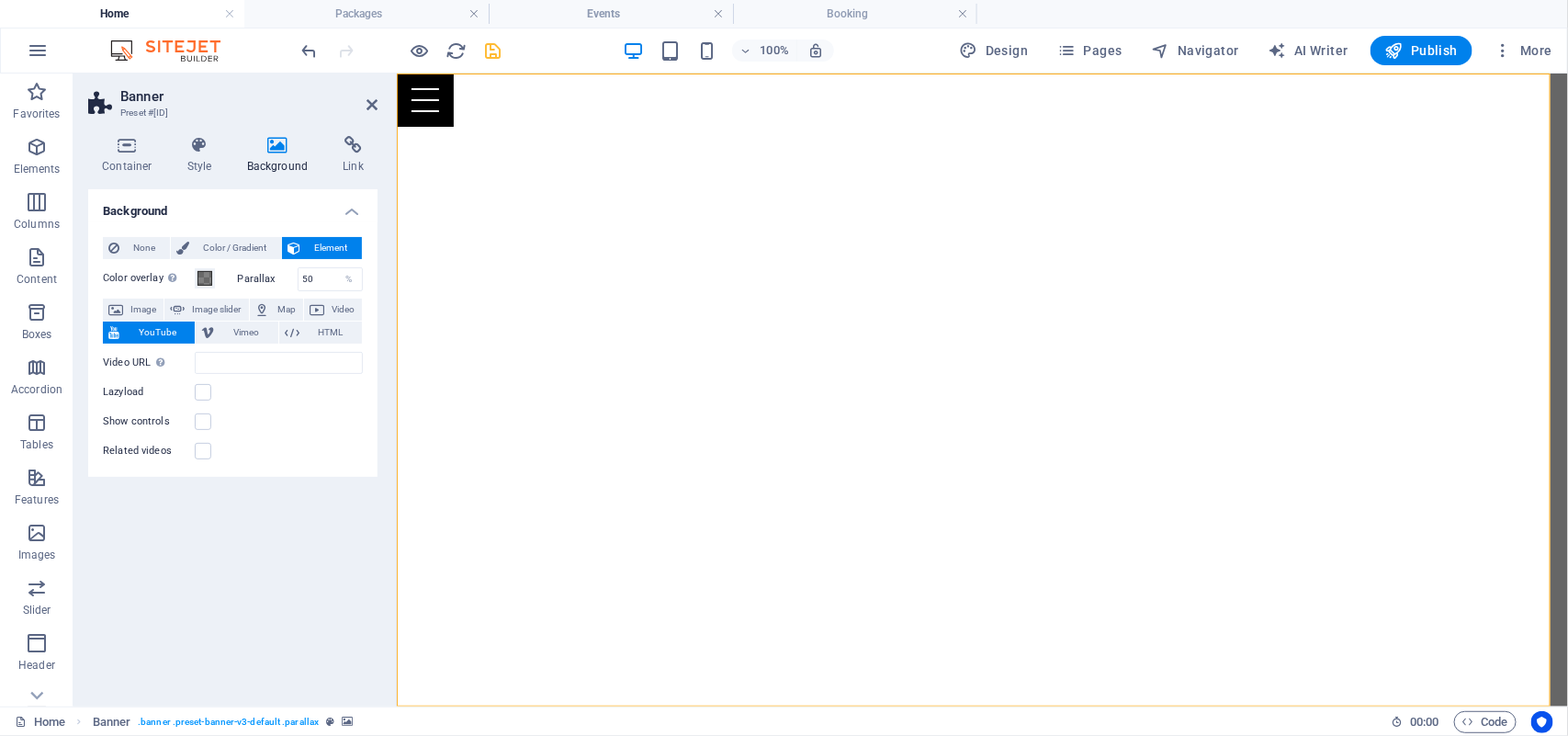 click on "Video URL Insert (or paste) a video URL. Aspect ratio 16:10 16:9 4:3 2:1 1:1 Lazyload Show controls Related videos" at bounding box center [232, 403] 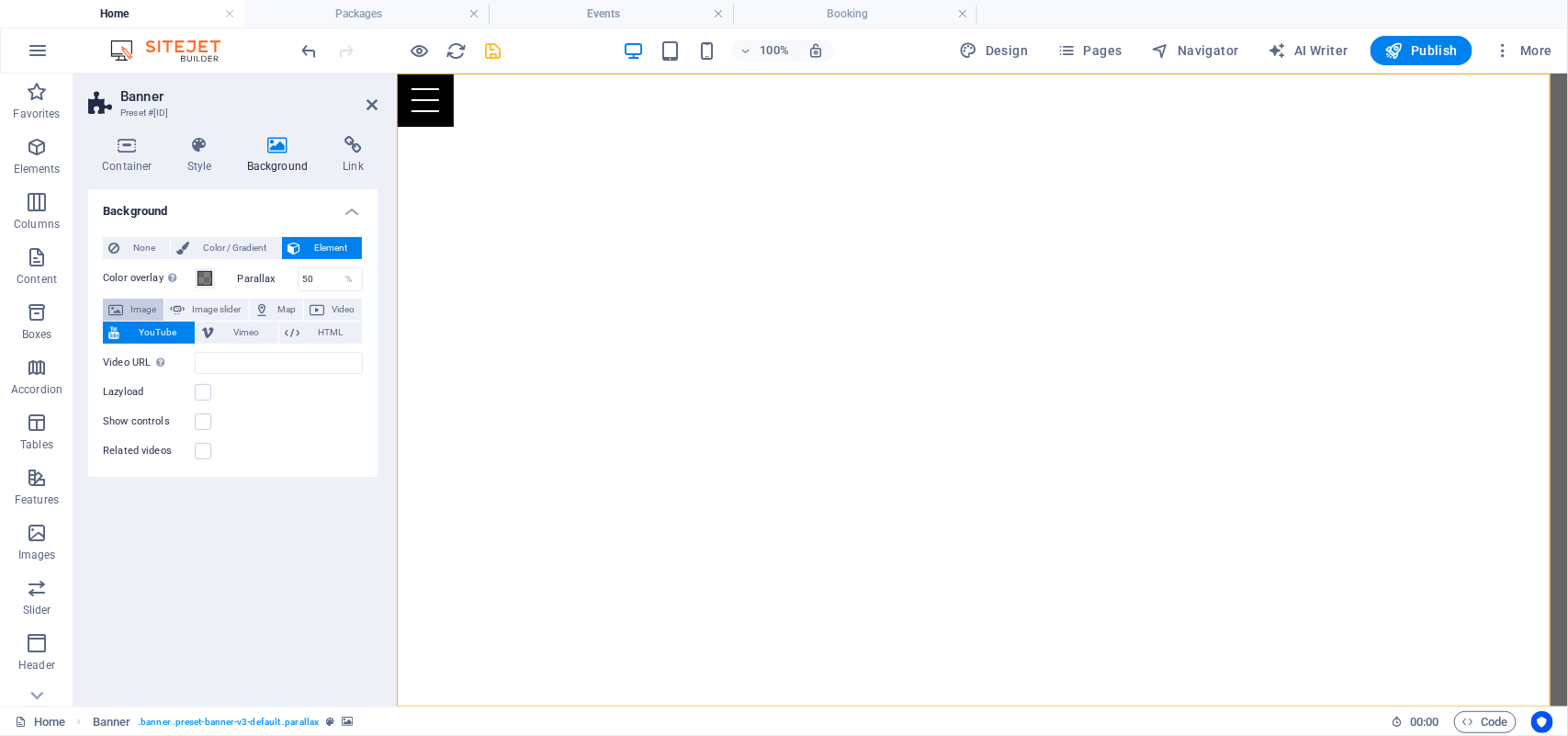 click on "Image" at bounding box center (143, 310) 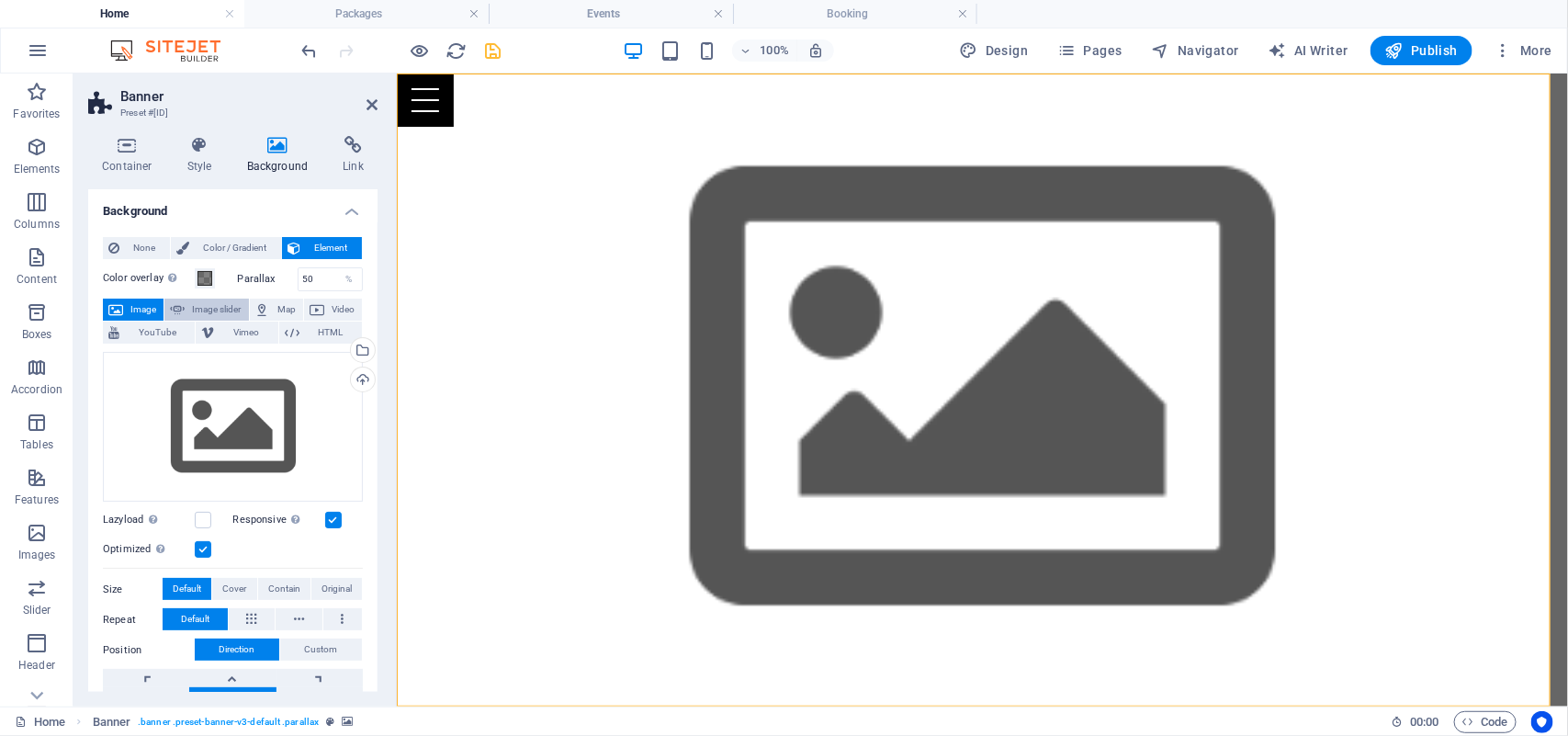 click on "Image slider" at bounding box center [216, 310] 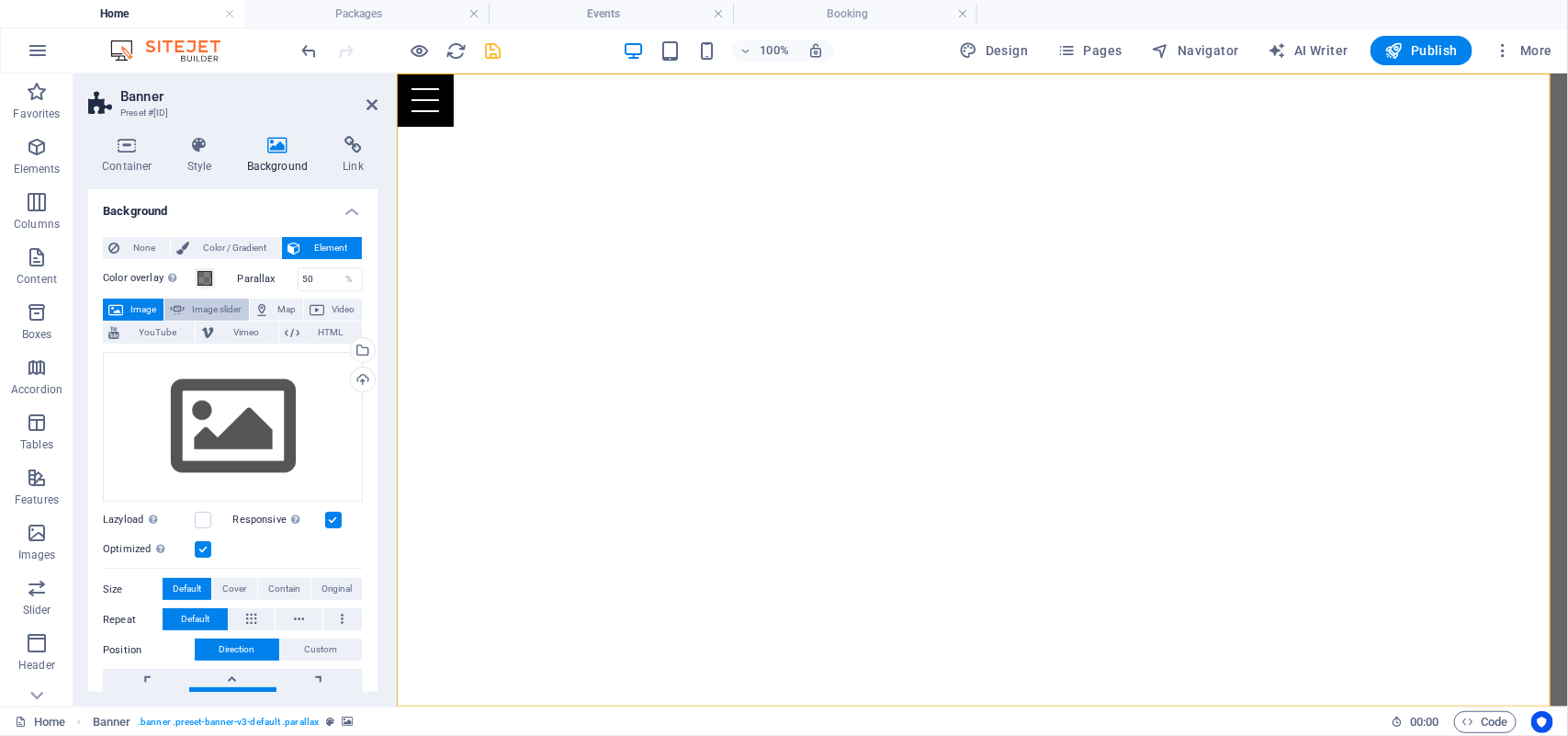 select on "ms" 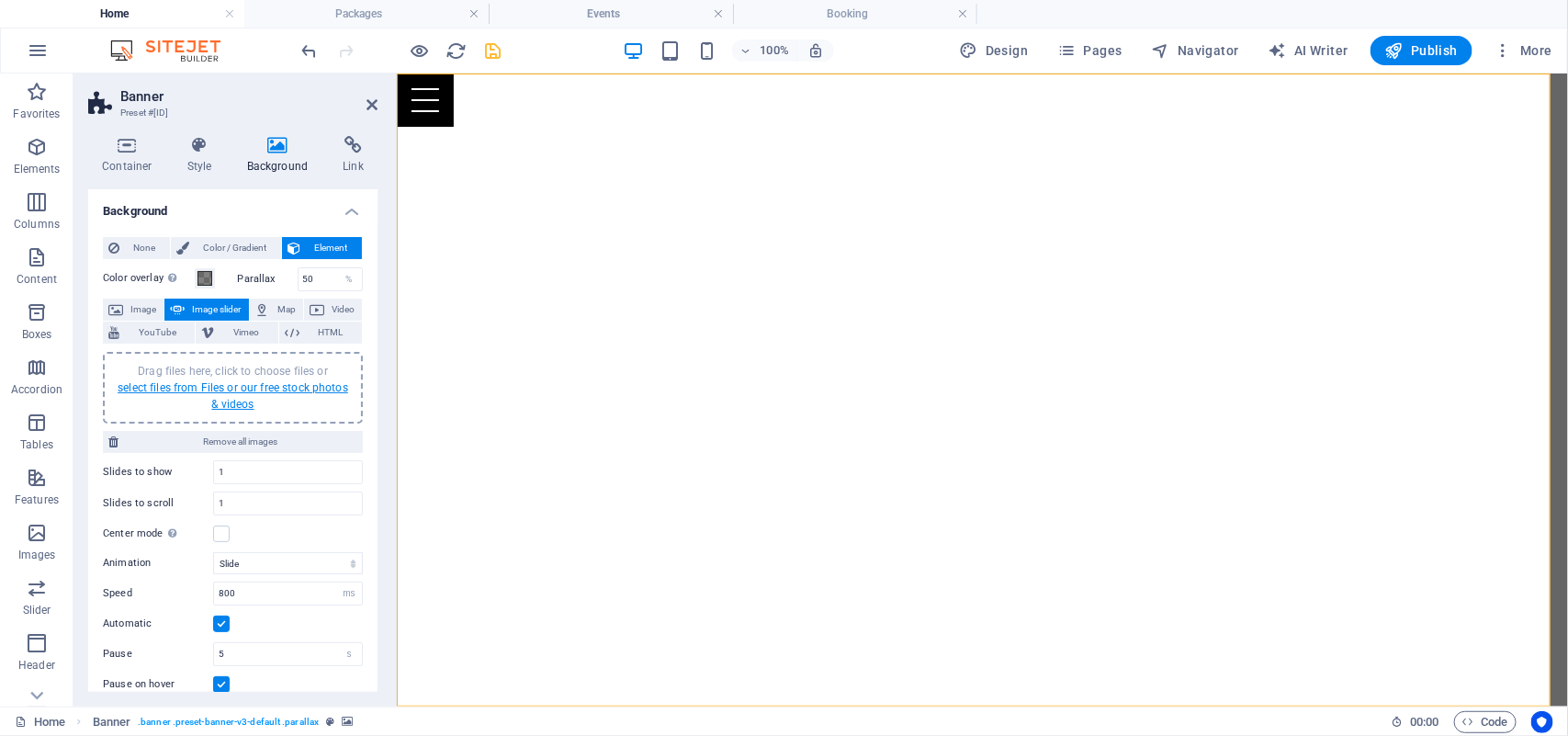 click on "select files from Files or our free stock photos & videos" at bounding box center [232, 396] 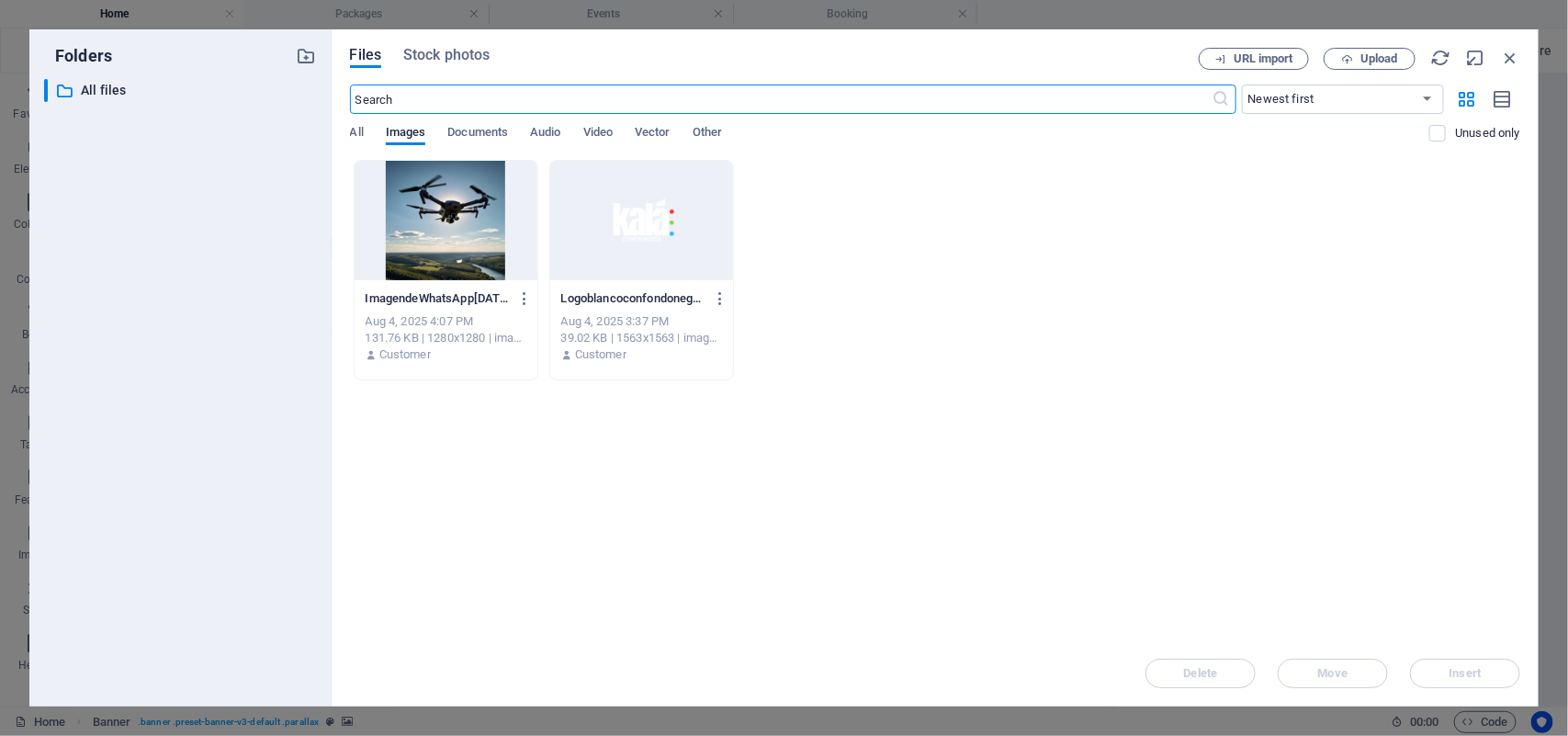 click at bounding box center [446, 221] 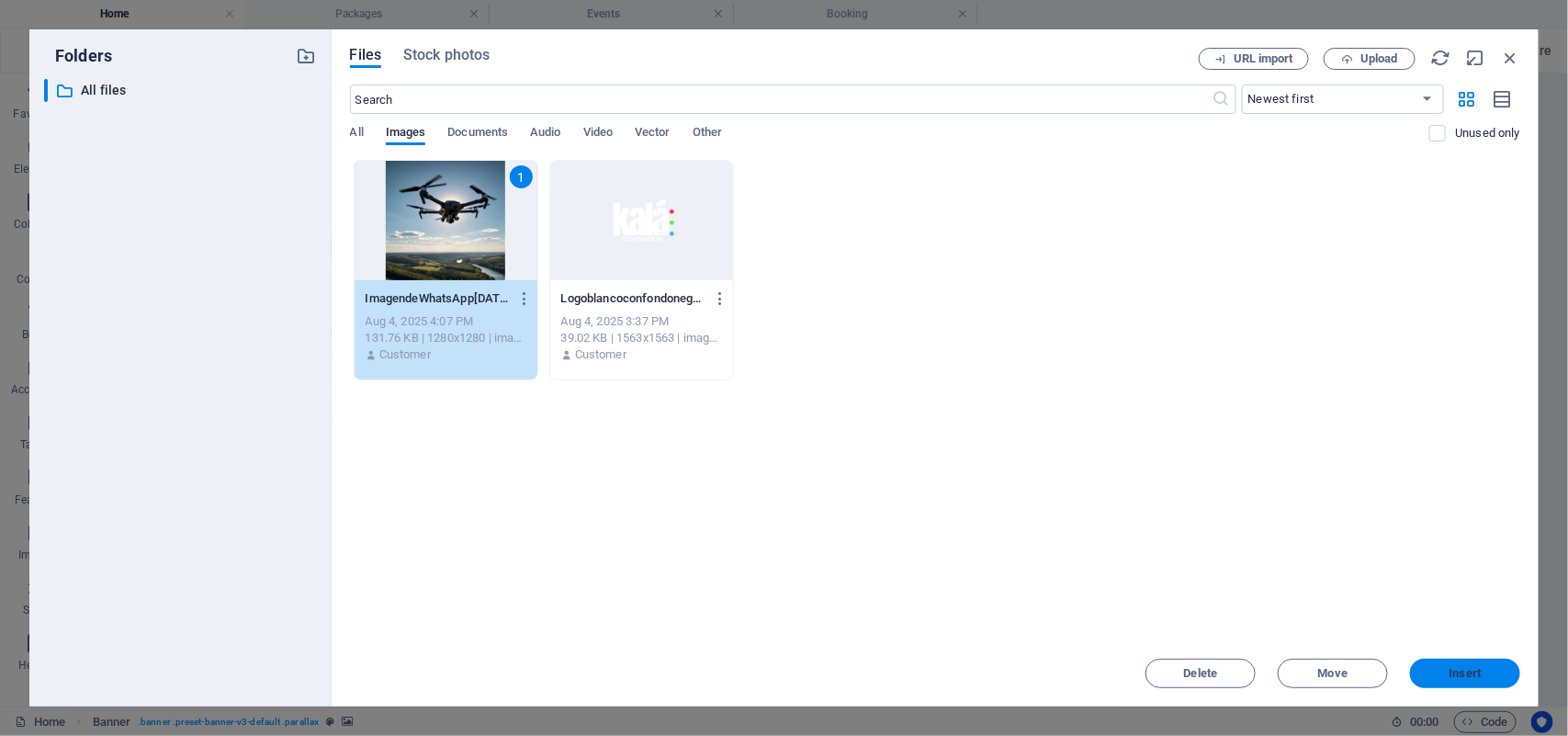 click on "Insert" at bounding box center (1465, 674) 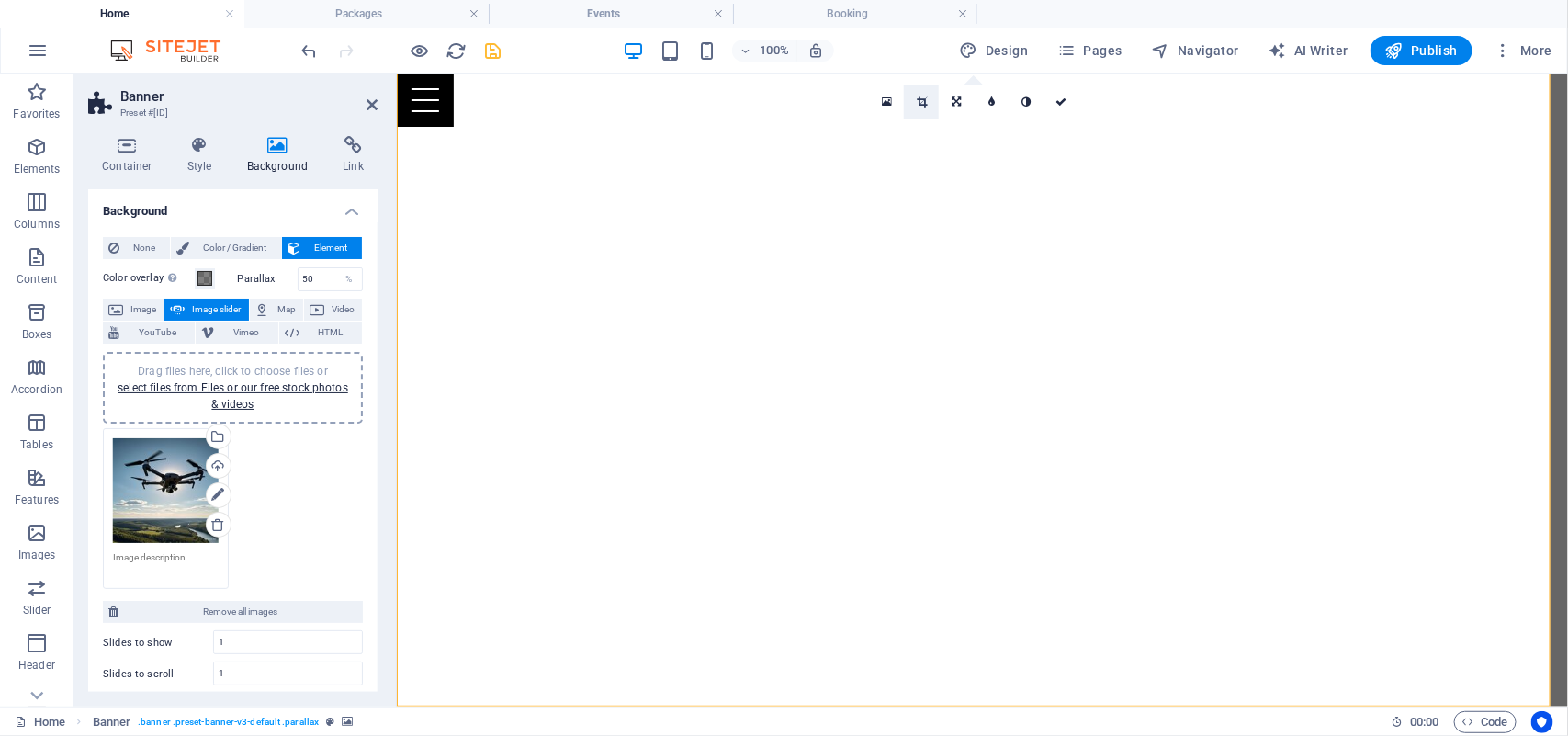 click at bounding box center [921, 102] 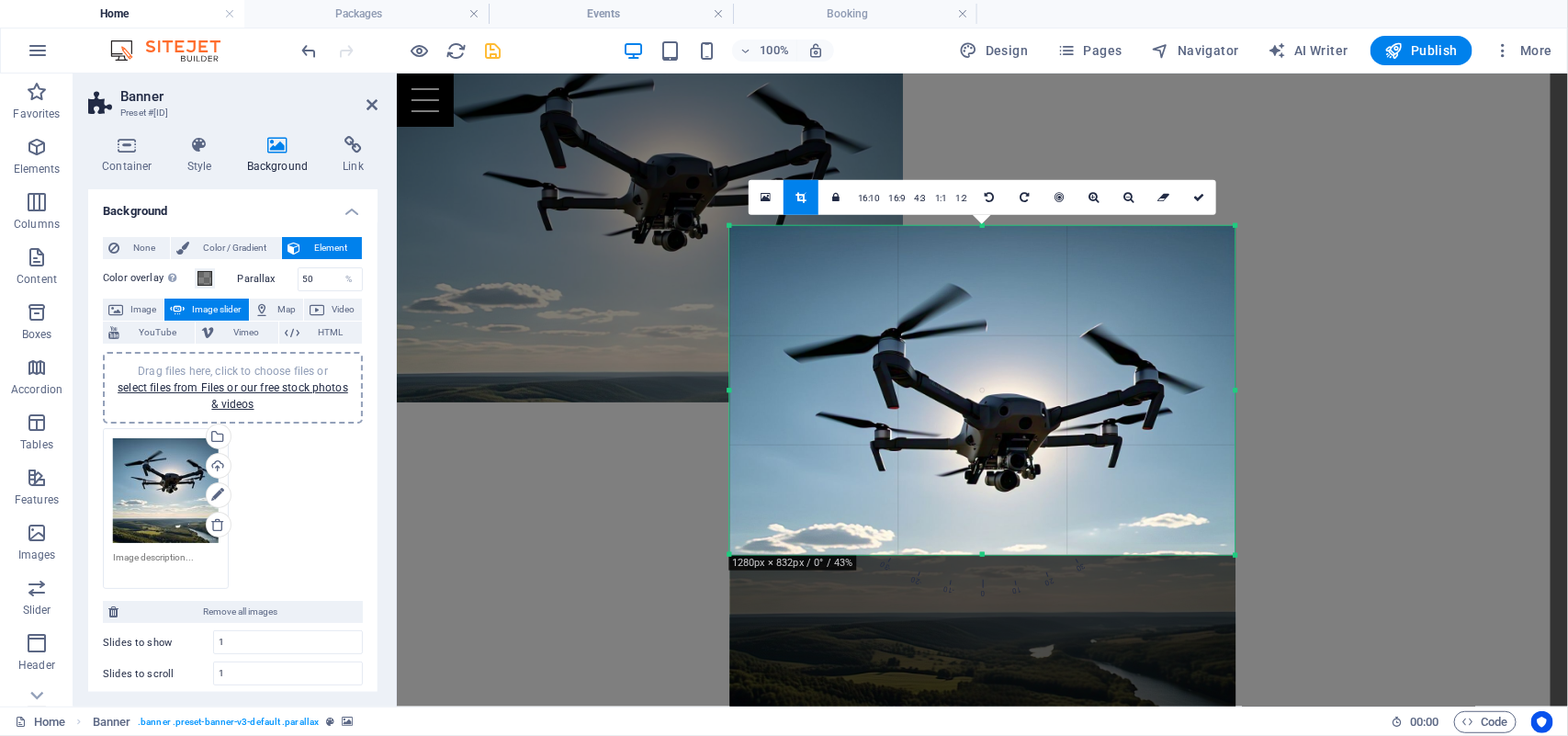 drag, startPoint x: 984, startPoint y: 643, endPoint x: 1062, endPoint y: 466, distance: 193.4244 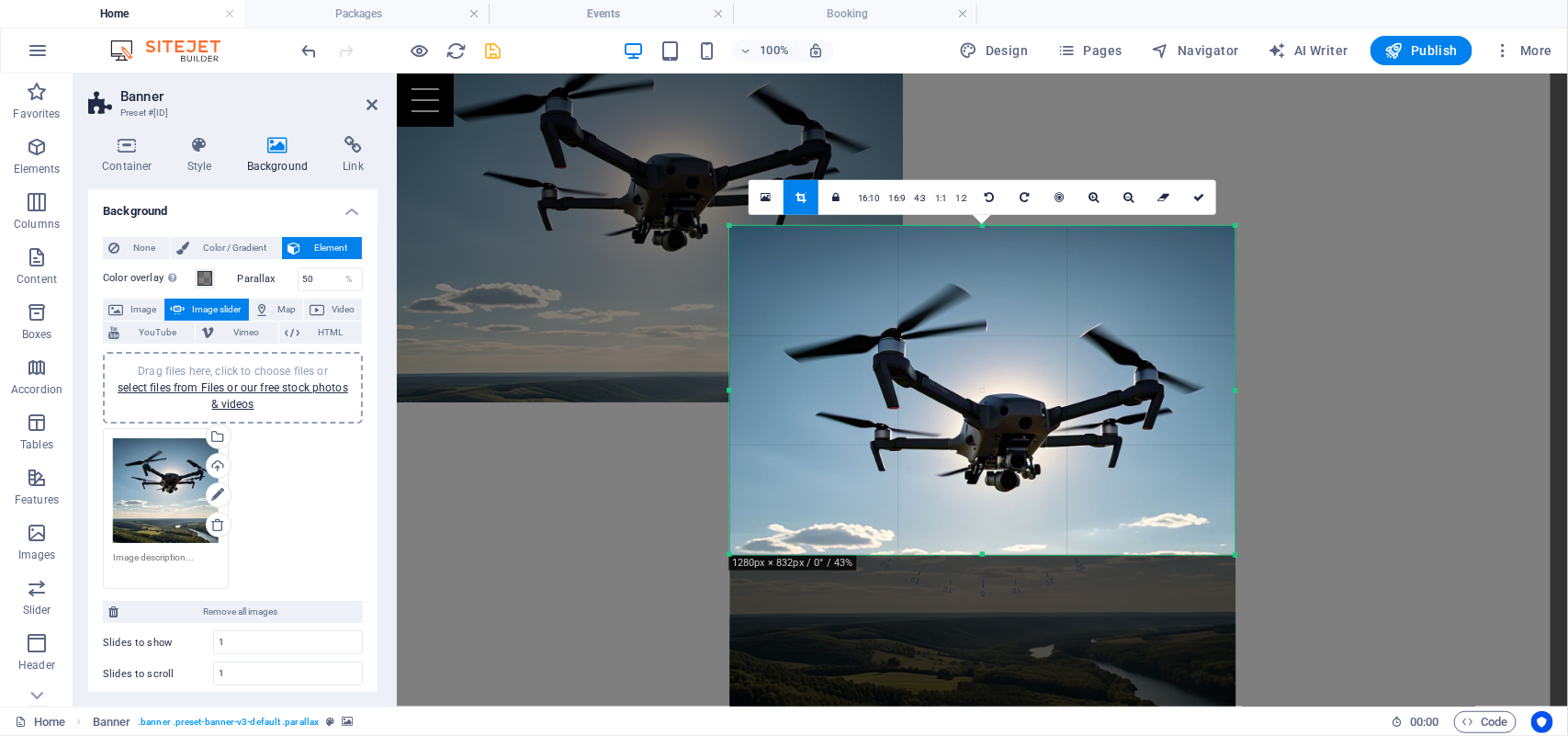 click on "180 170 160 150 140 130 120 110 100 90 80 70 60 50 40 30 20 10 0 -10 -20 -30 -40 -50 -60 -70 -80 -90 -100 -110 -120 -130 -140 -150 -160 -170 1280px × 832px / 0° / 43% 16:10 16:9 4:3 1:1 1:2 0" at bounding box center [982, 390] 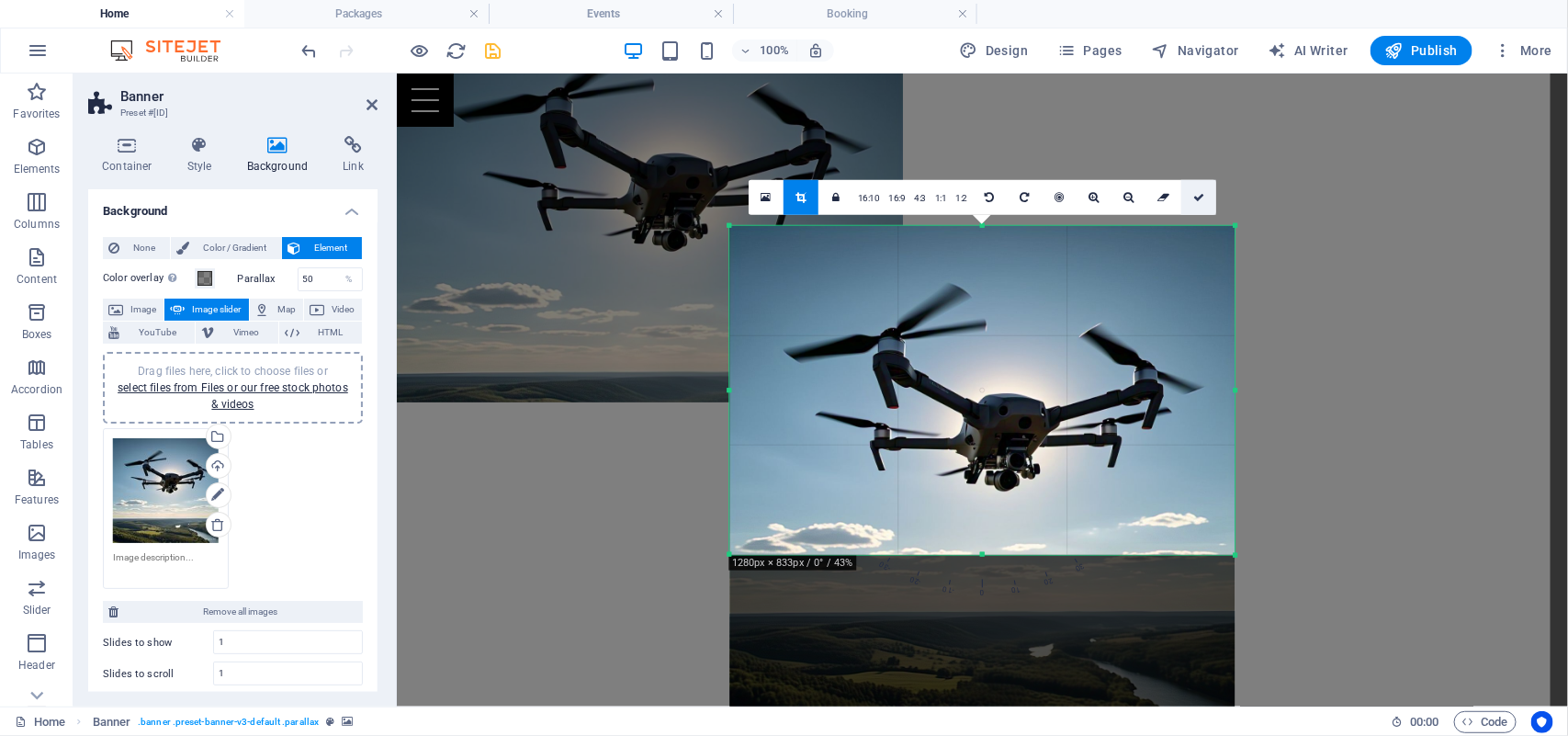 click at bounding box center [1199, 197] 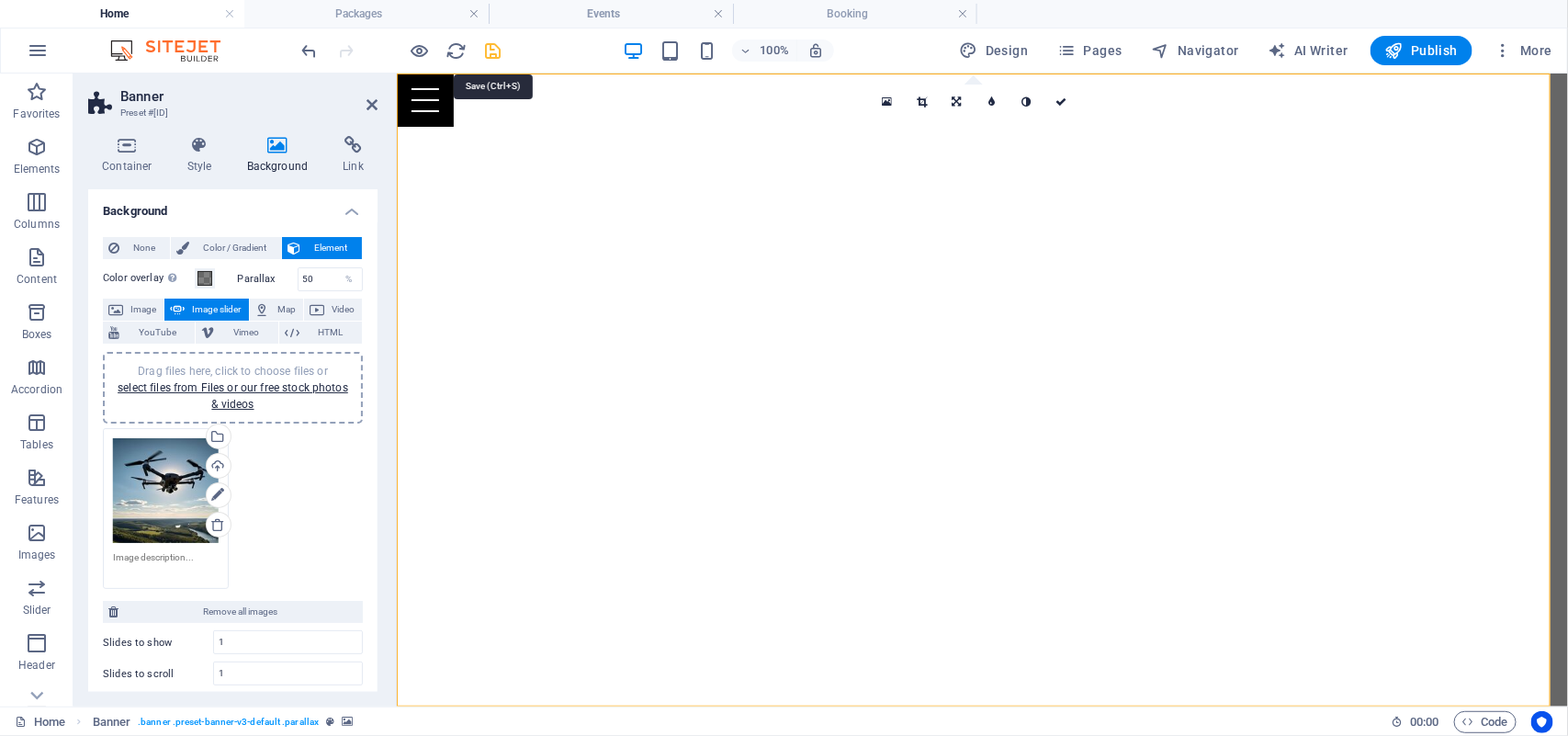 click at bounding box center (493, 51) 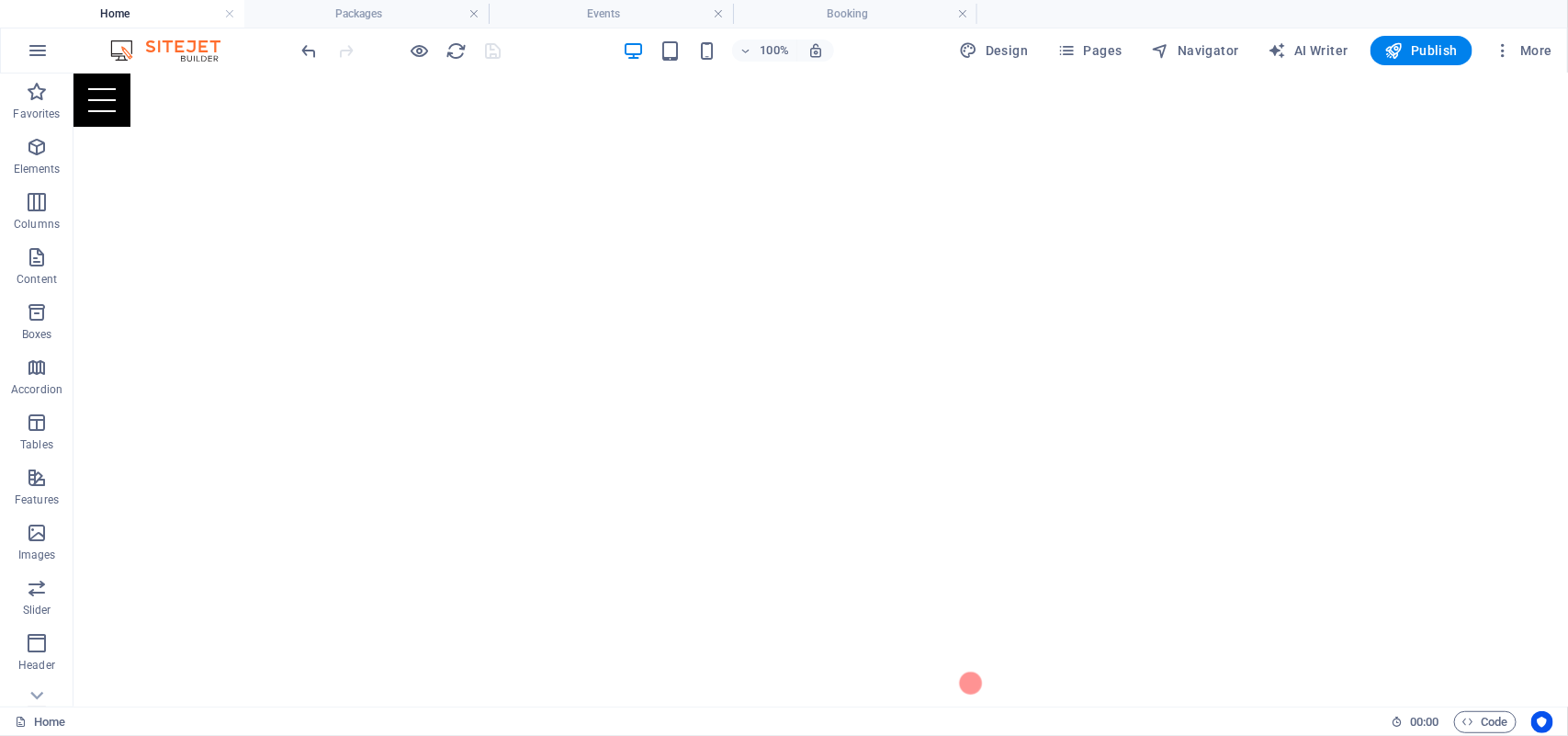 scroll, scrollTop: 0, scrollLeft: 0, axis: both 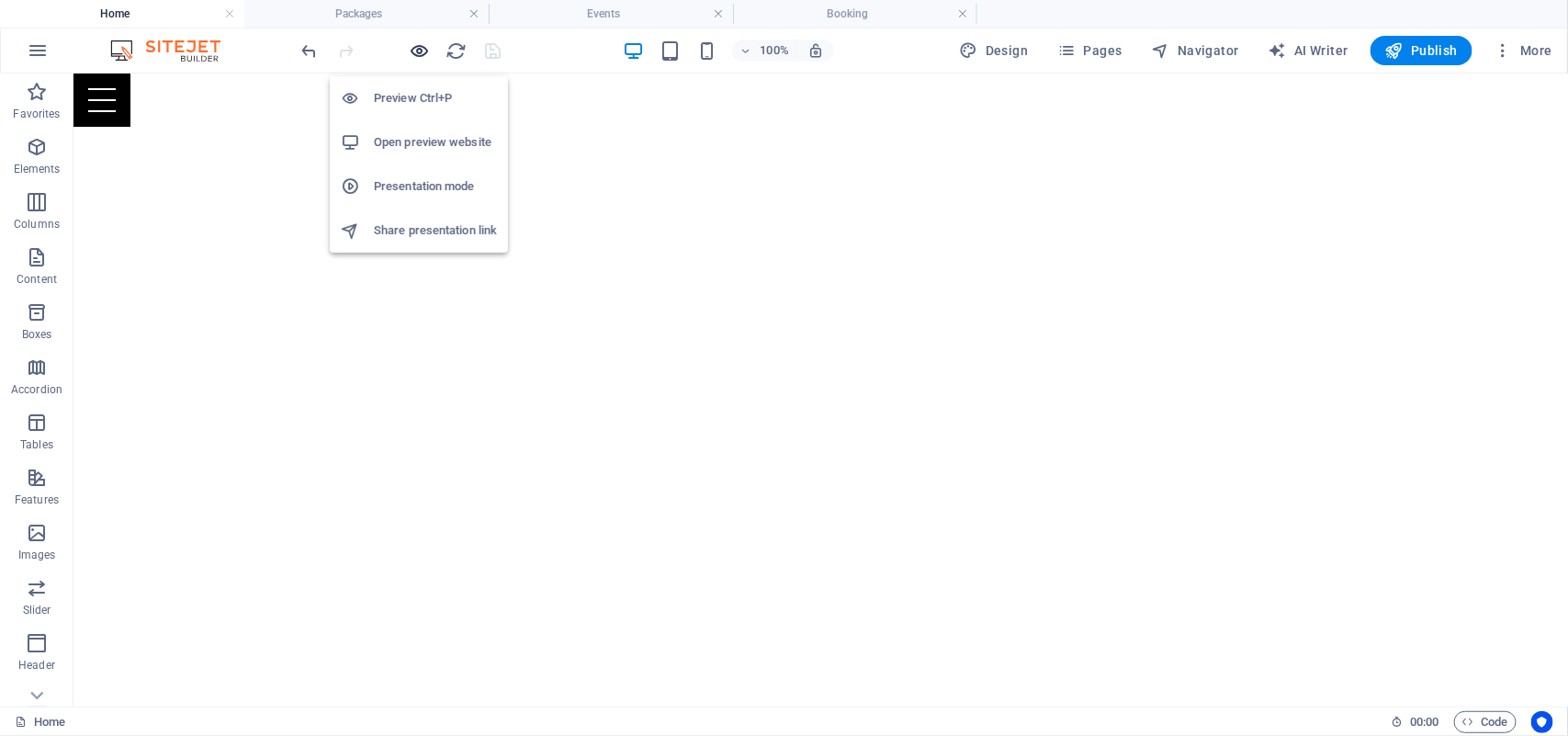 click at bounding box center [420, 51] 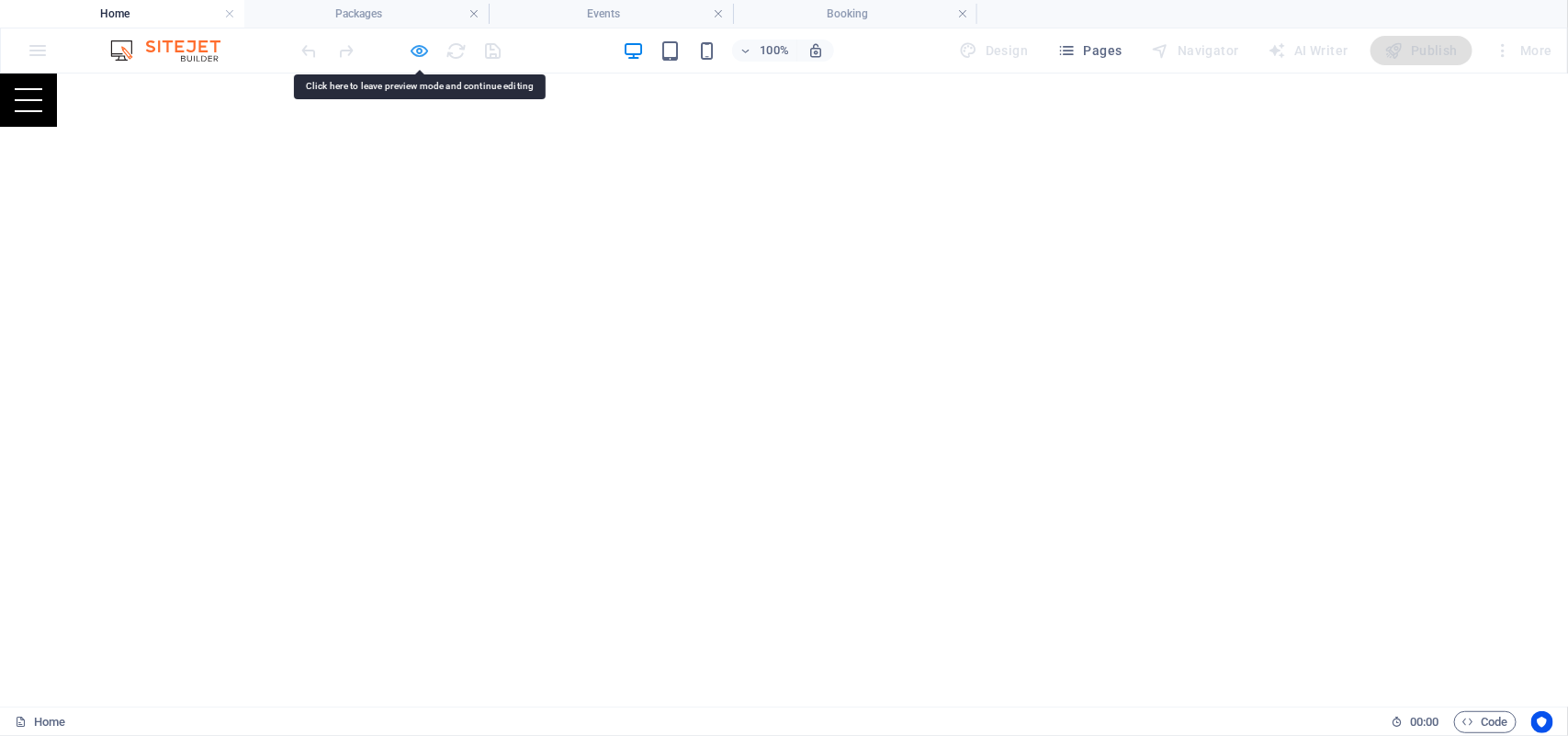 drag, startPoint x: 273, startPoint y: 223, endPoint x: 415, endPoint y: 57, distance: 218.44908 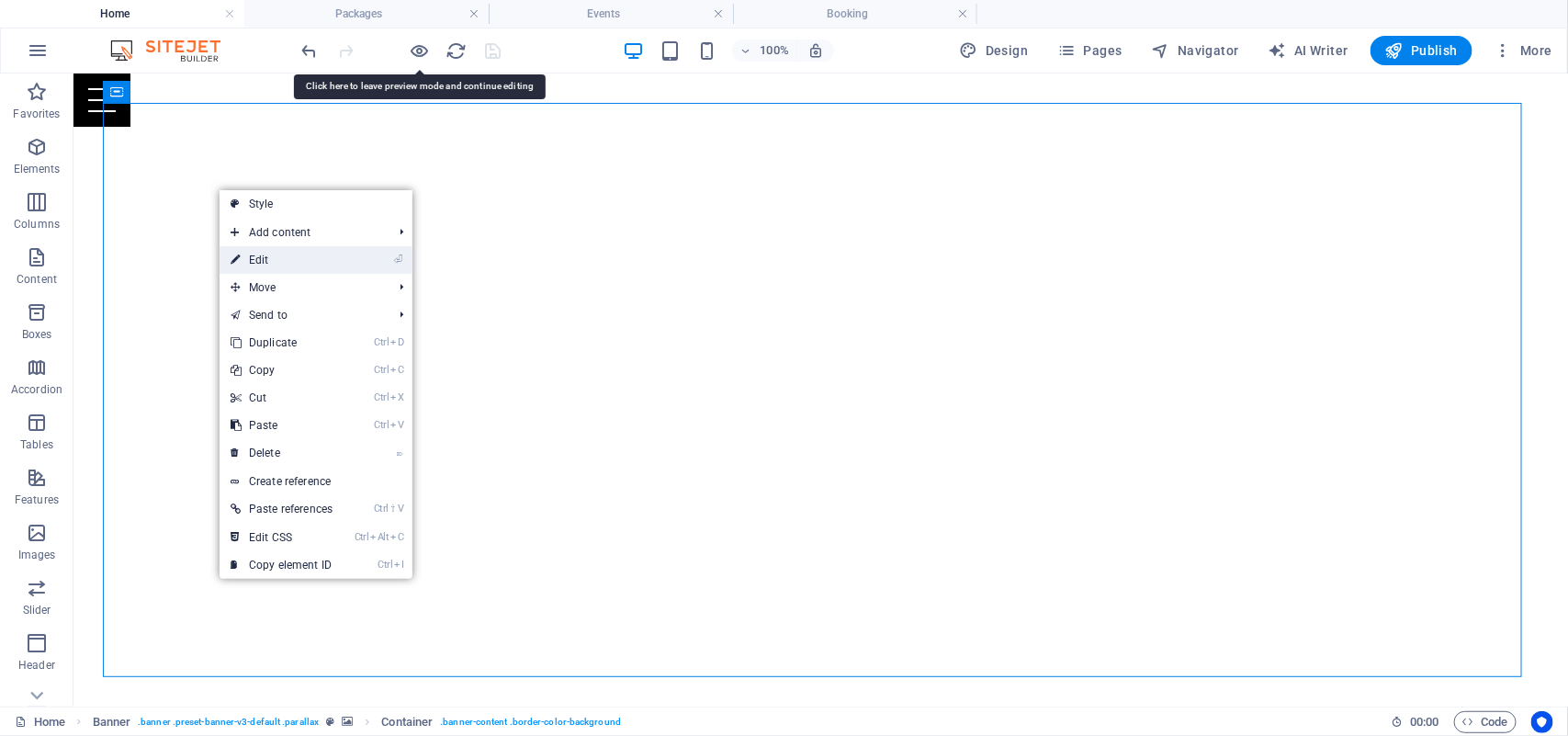 click on "⏎  Edit" at bounding box center (281, 260) 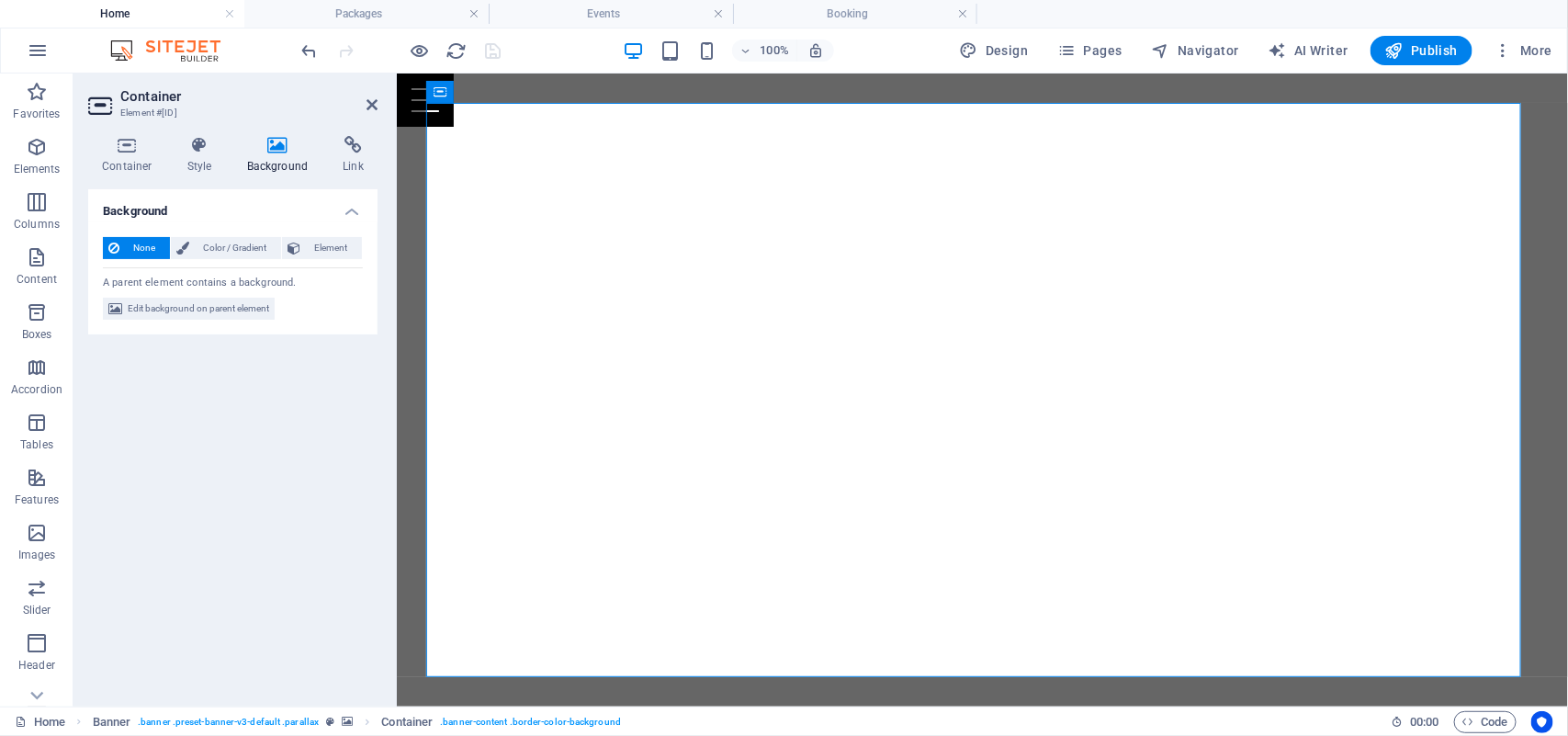 click at bounding box center [277, 145] 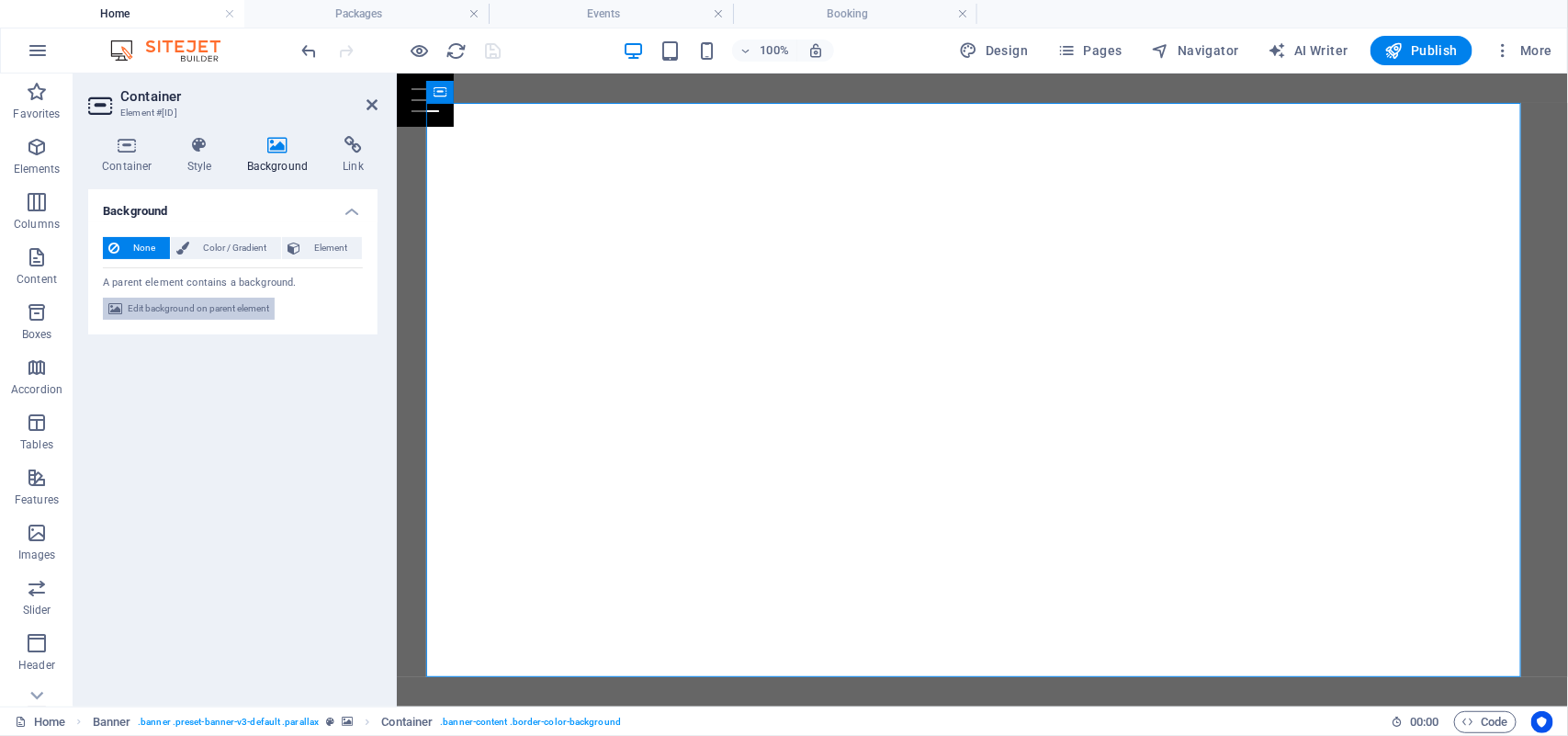 click on "Edit background on parent element" at bounding box center (198, 309) 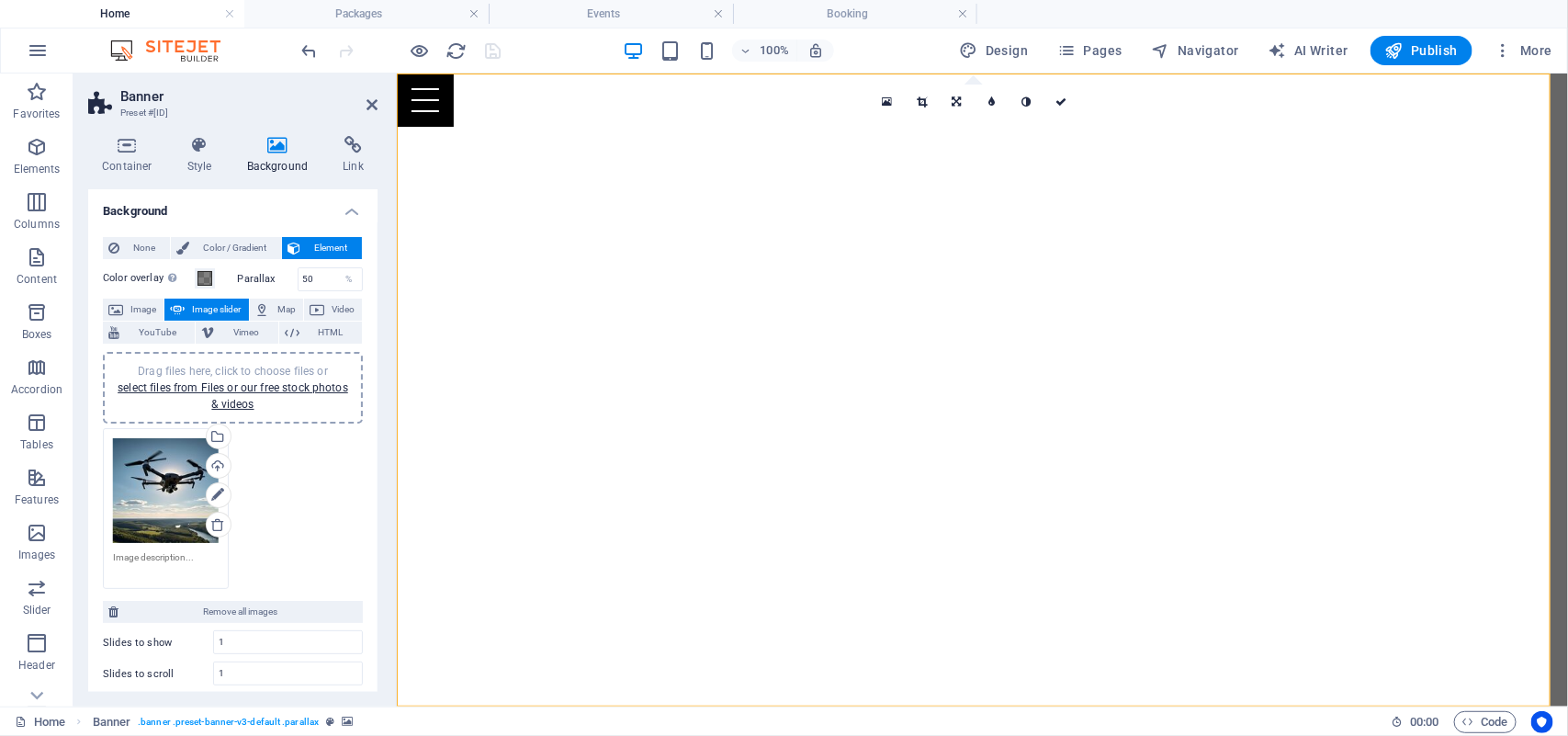 drag, startPoint x: 378, startPoint y: 448, endPoint x: 374, endPoint y: 503, distance: 55.145263 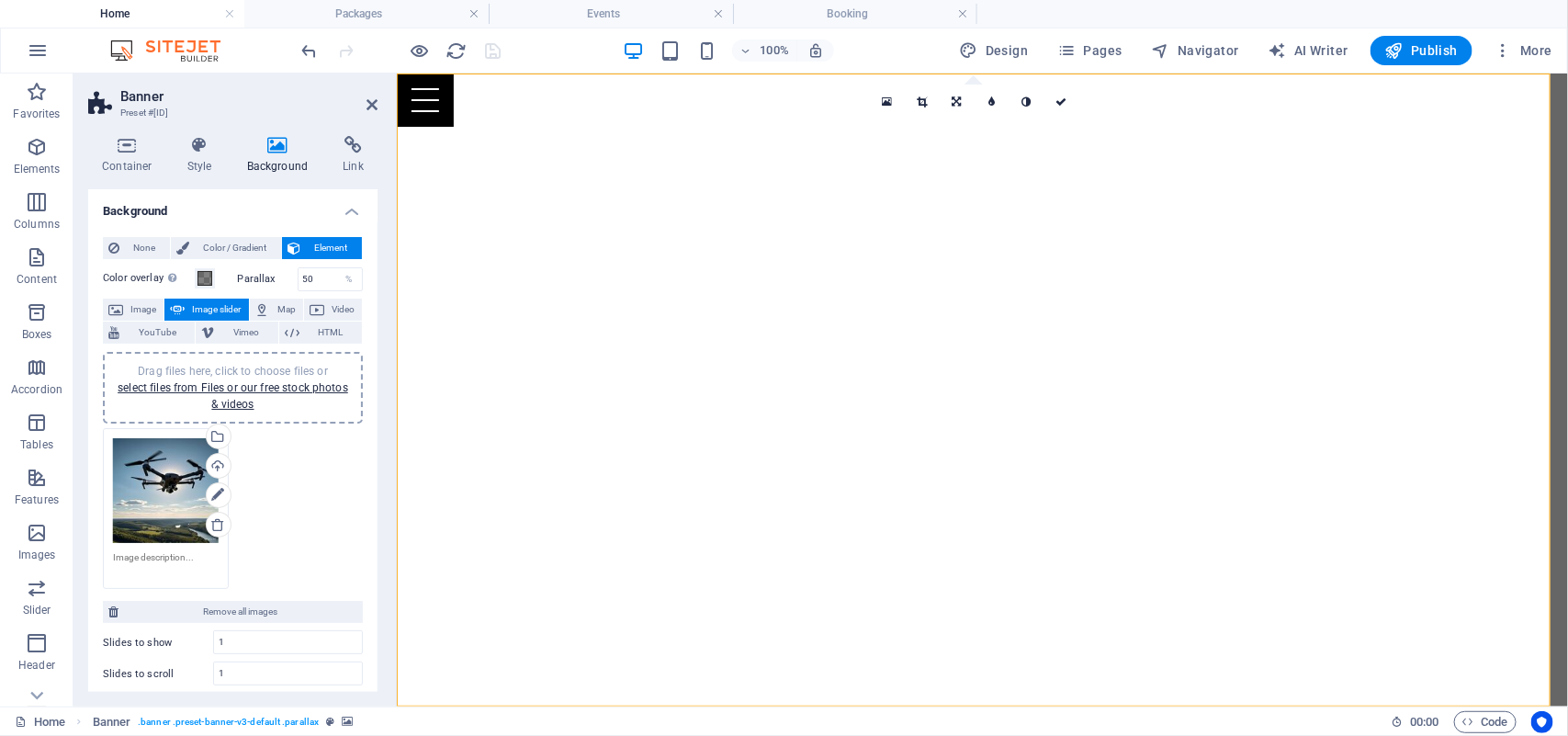 click on "Container Style Background Link Size Height Default px rem % vh vw Min. height 100 None px rem % vh vw Width Default px rem % em vh vw Min. width None px rem % vh vw Content width Default Custom width Width Default px rem % em vh vw Min. width None px rem % vh vw Default padding Custom spacing Default content width and padding can be changed under Design. Edit design Layout (Flexbox) Alignment Determines the flex direction. Default Main axis Determine how elements should behave along the main axis inside this container (justify content). Default Side axis Control the vertical direction of the element inside of the container (align items). Default Wrap Default On Off Fill Controls the distances and direction of elements on the y-axis across several lines (align content). Default Accessibility ARIA helps assistive technologies (like screen readers) to understand the role, state, and behavior of web elements Role The ARIA role defines the purpose of an element.  None Alert Article Banner Comment" at bounding box center (232, 413) 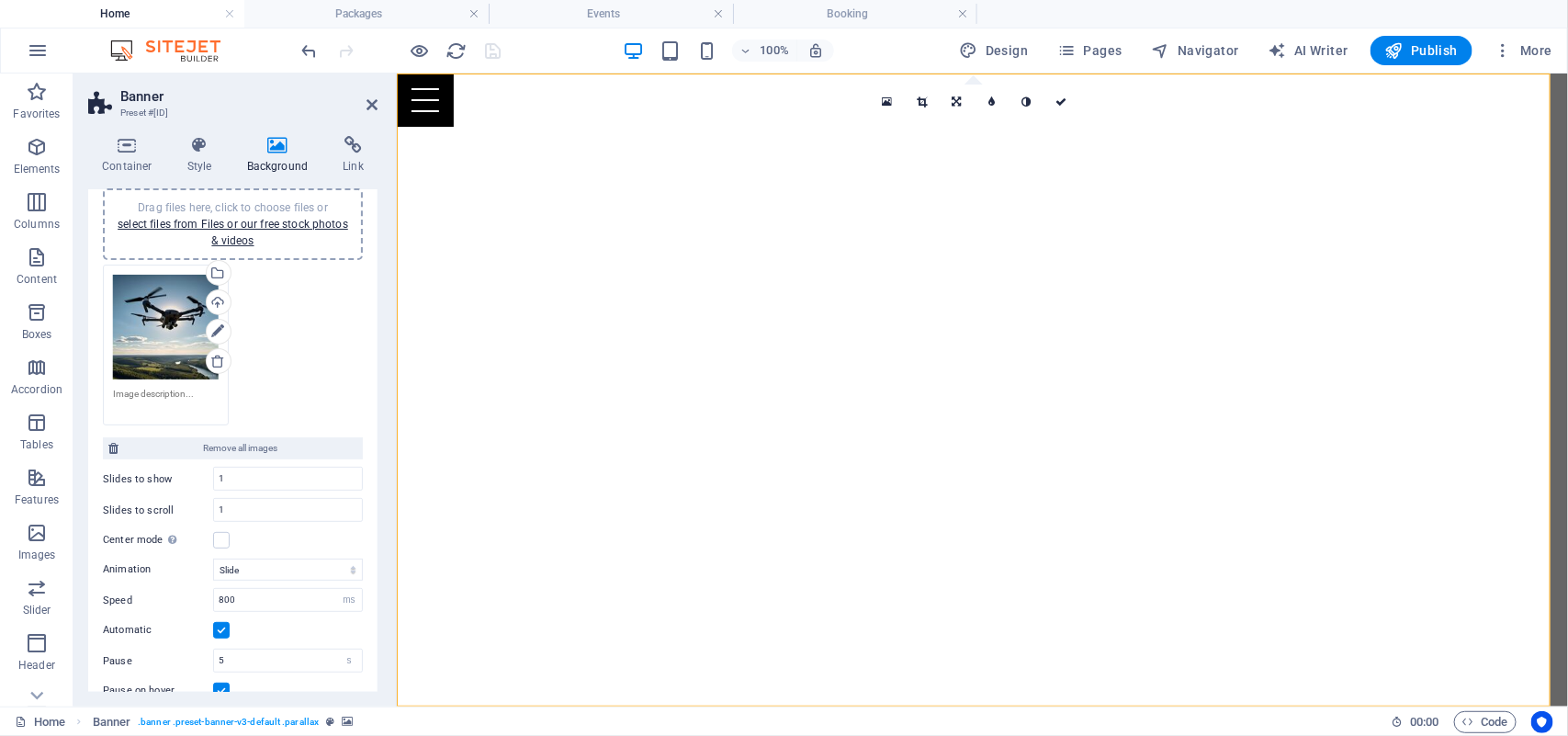 scroll, scrollTop: 66, scrollLeft: 0, axis: vertical 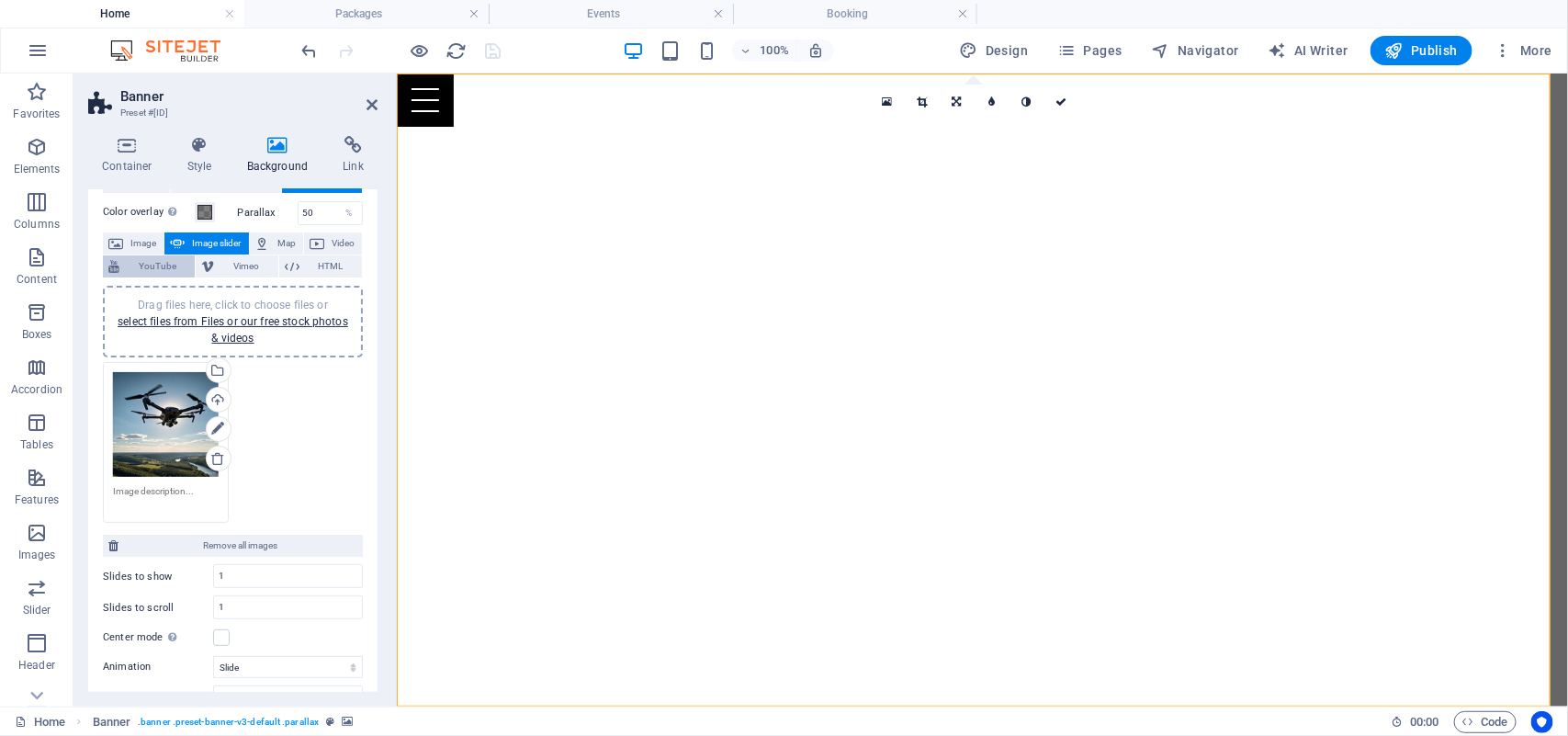 click on "YouTube" at bounding box center [157, 266] 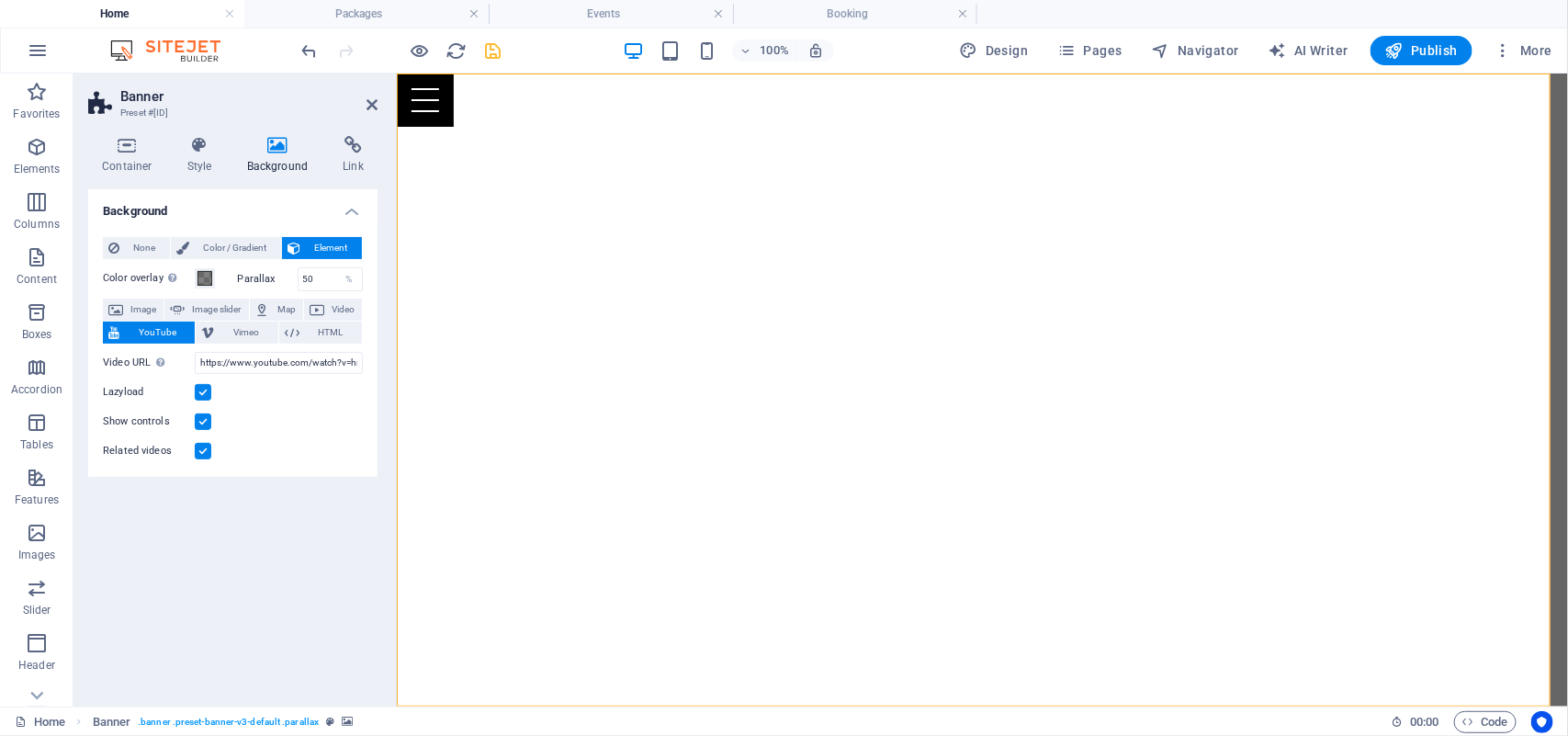 scroll, scrollTop: 0, scrollLeft: 0, axis: both 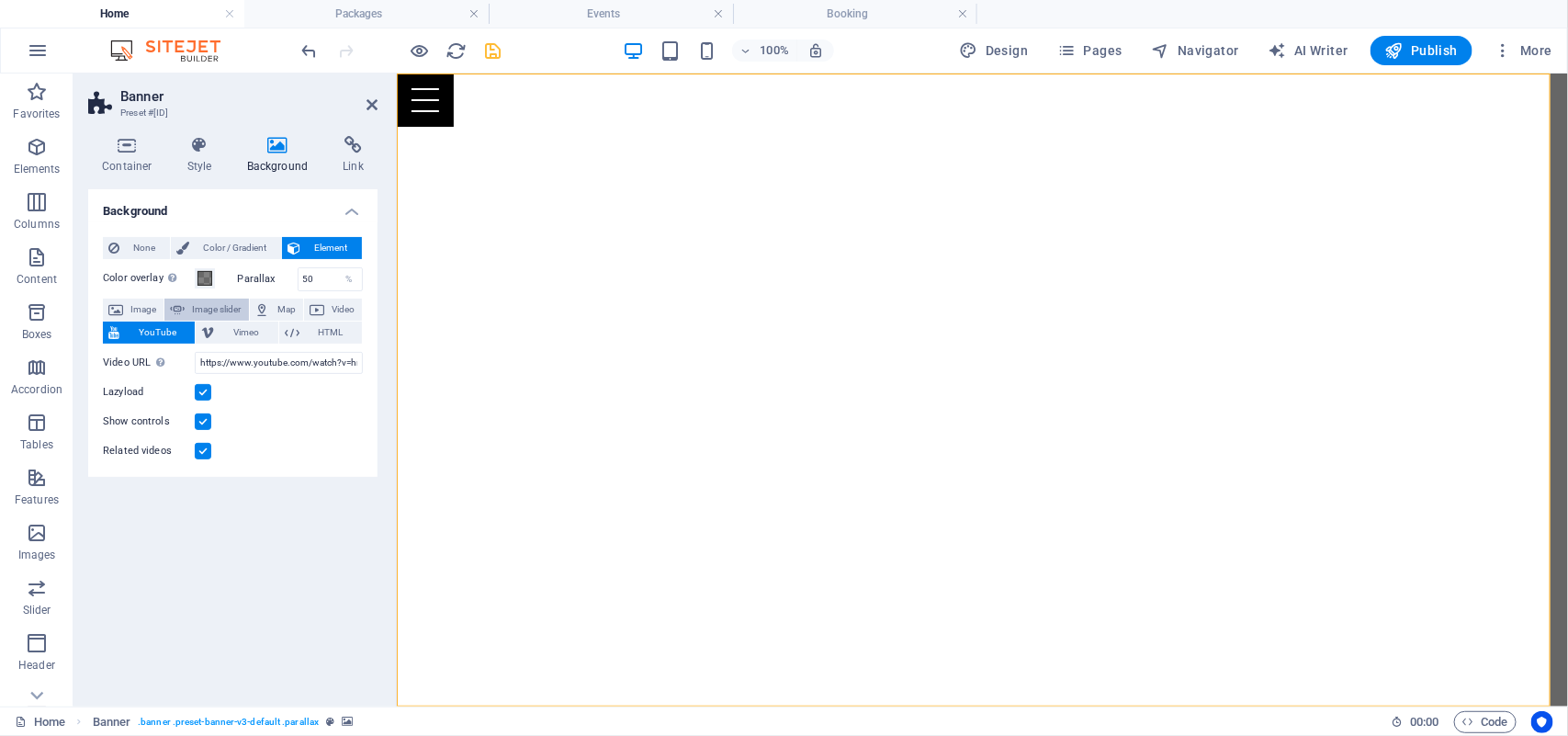 click on "Image slider" at bounding box center (216, 310) 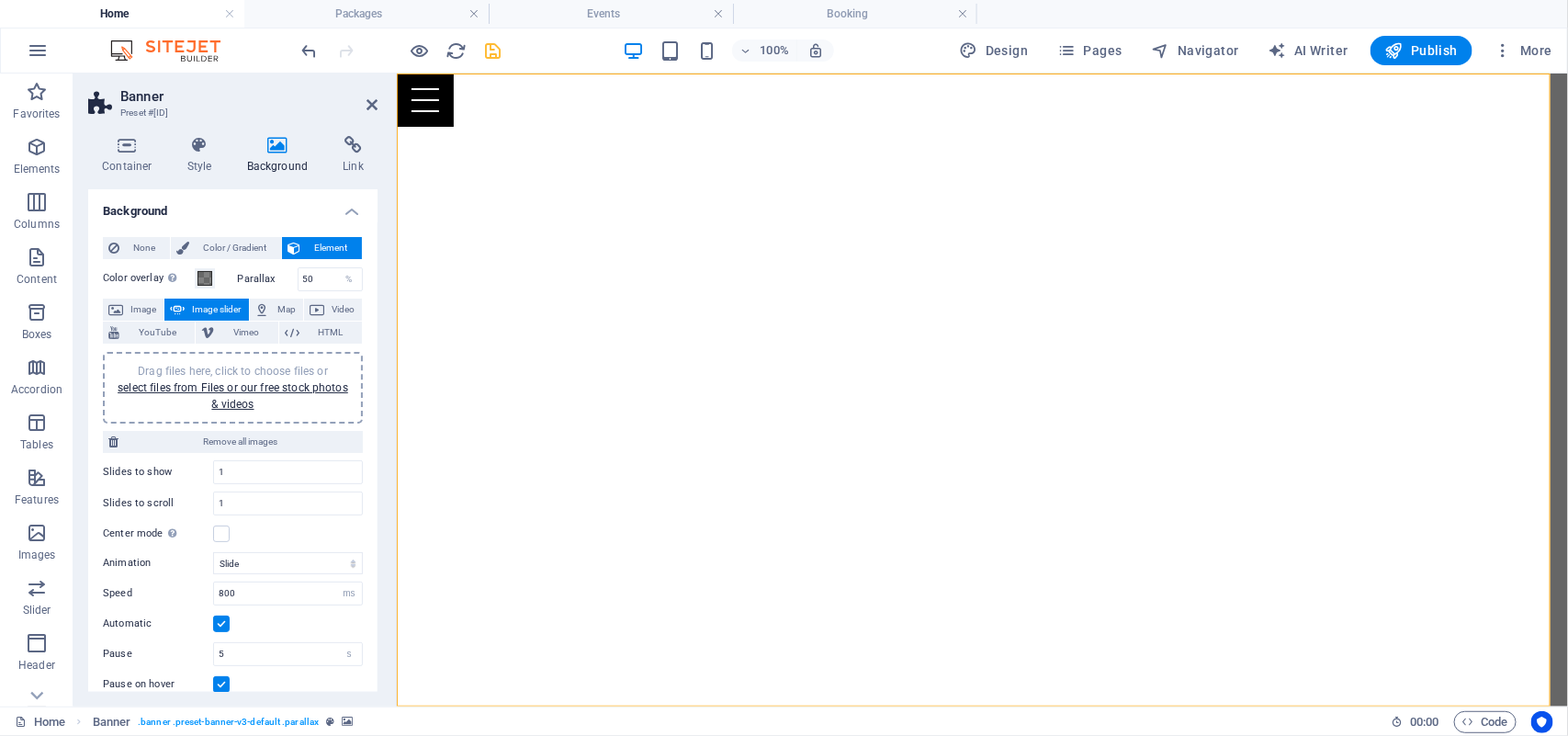 click on "Image slider" at bounding box center [216, 310] 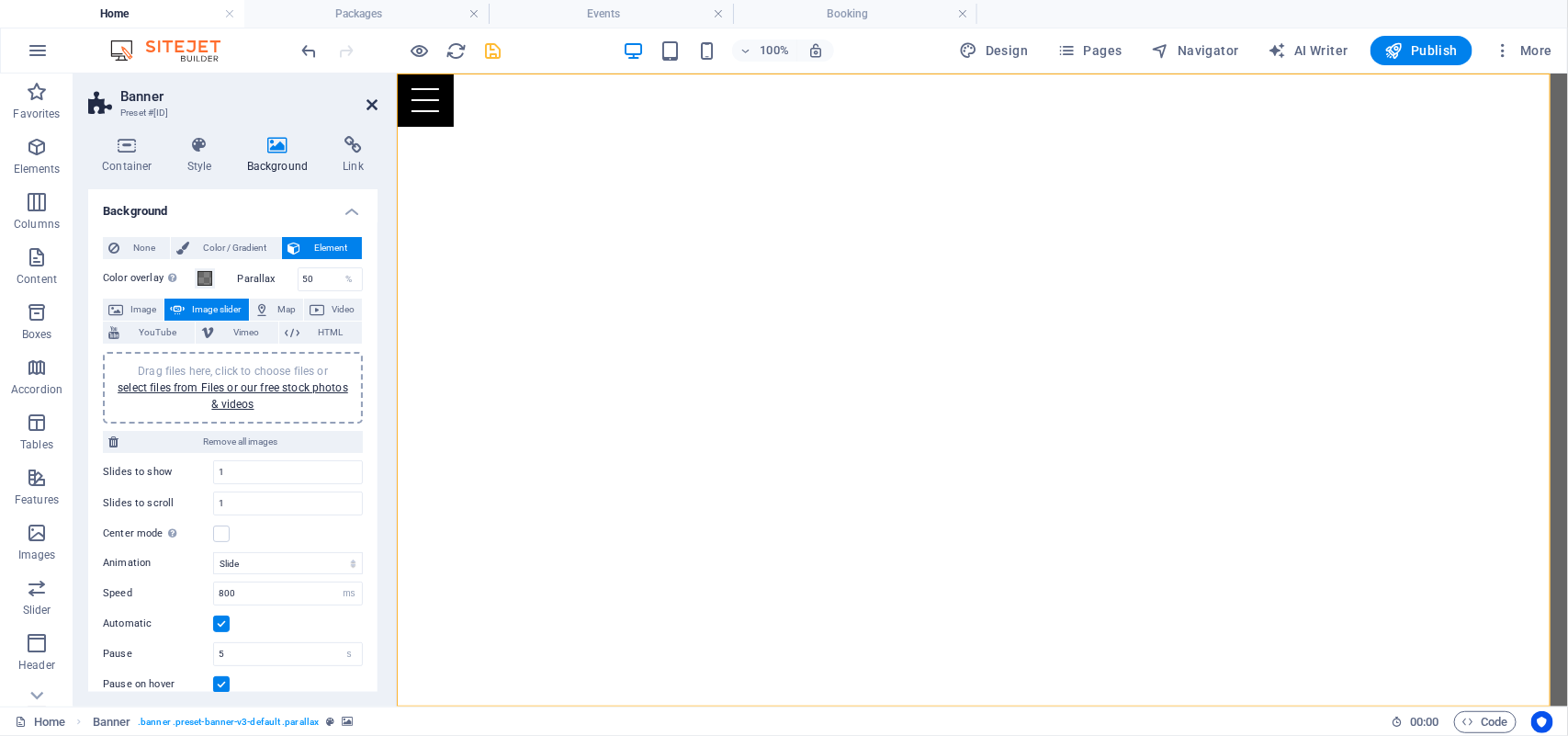 type 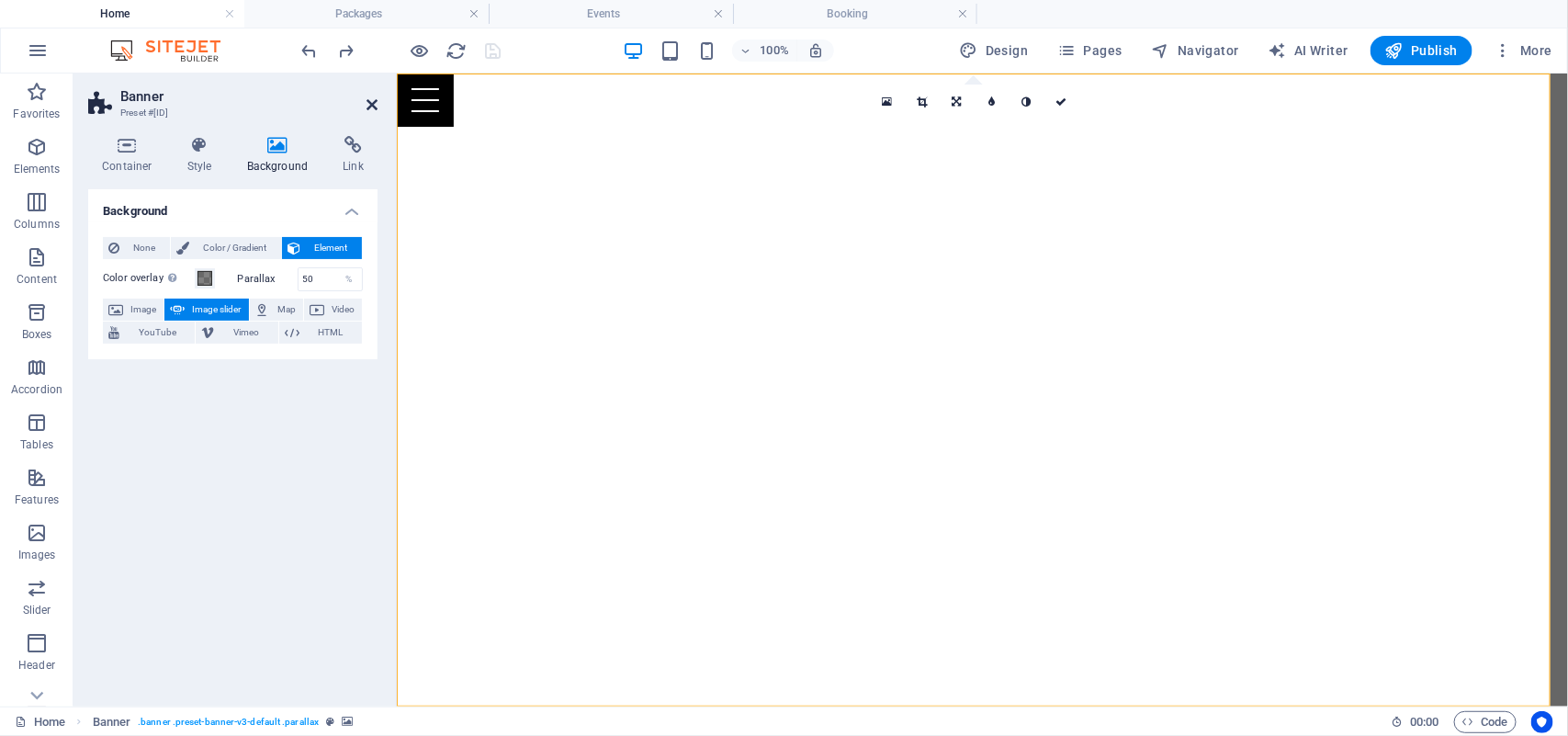 click at bounding box center [372, 105] 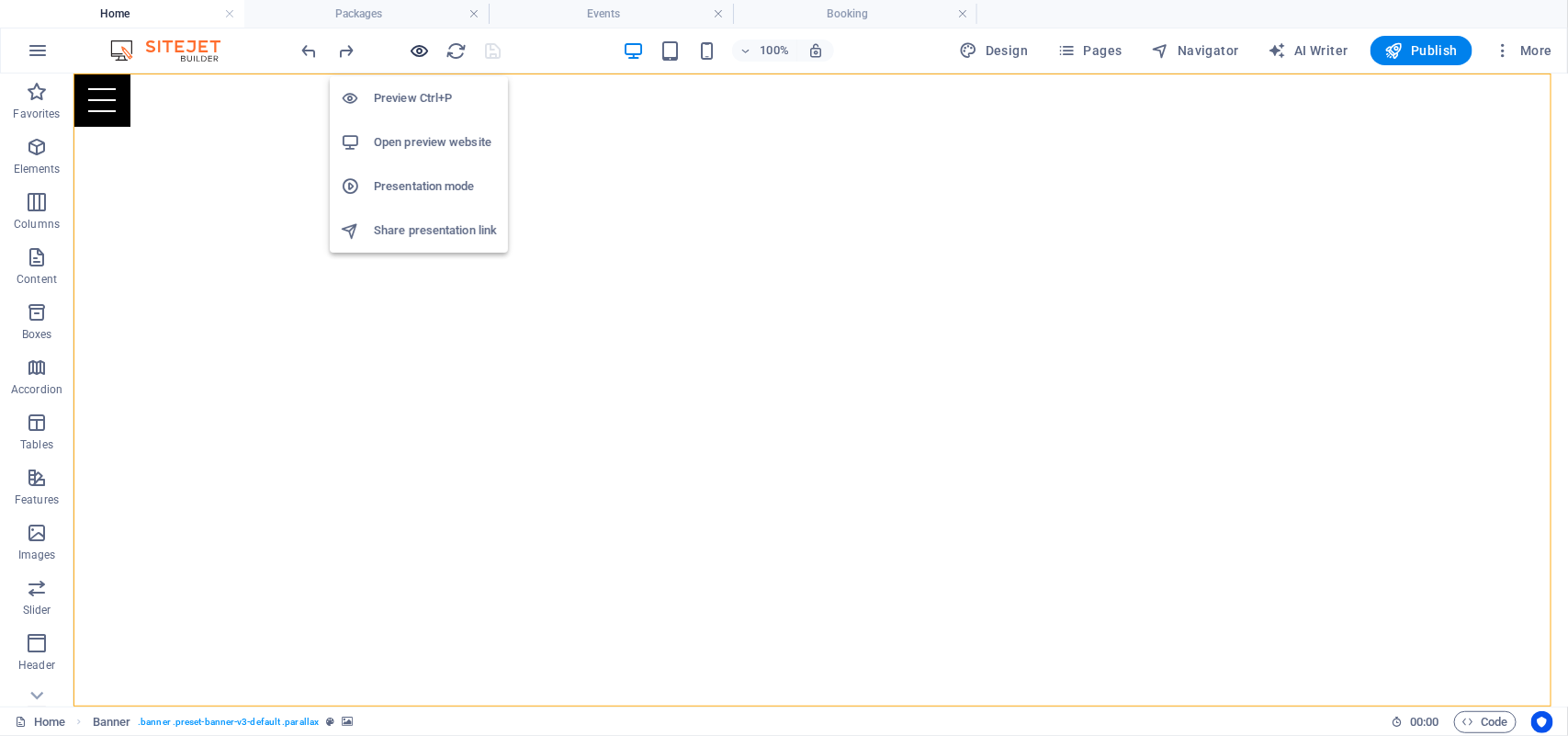 click at bounding box center [420, 51] 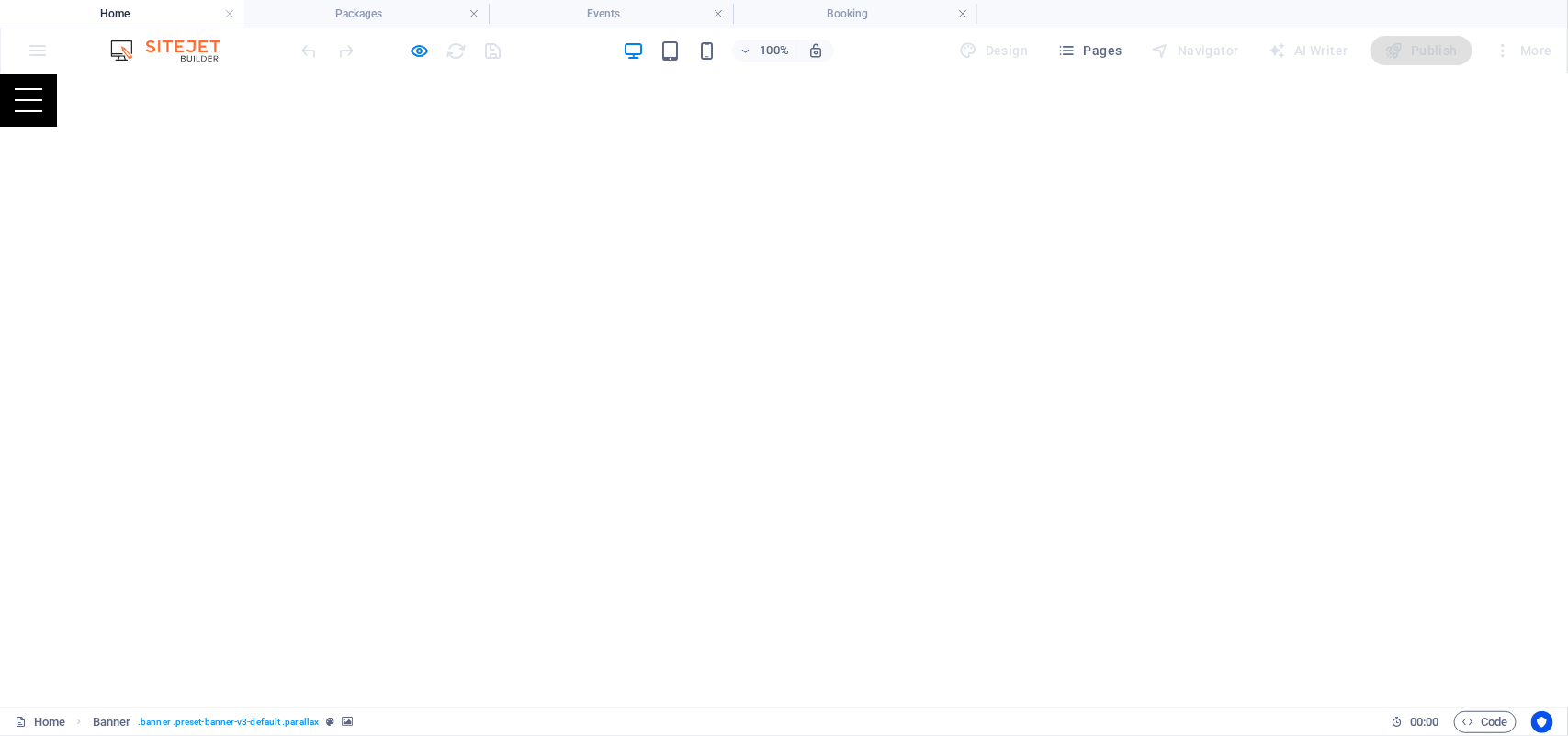 scroll, scrollTop: 0, scrollLeft: 0, axis: both 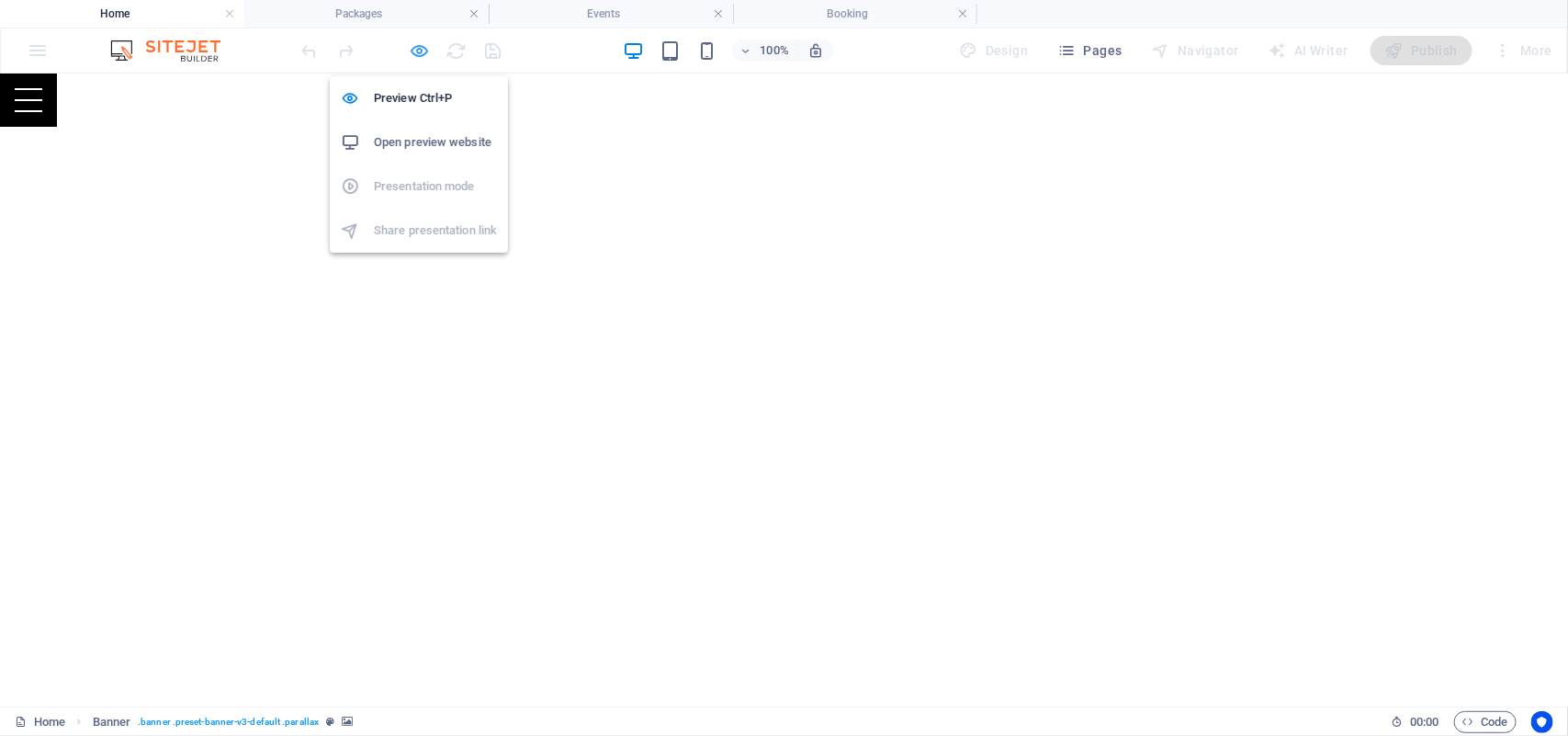 click at bounding box center (420, 51) 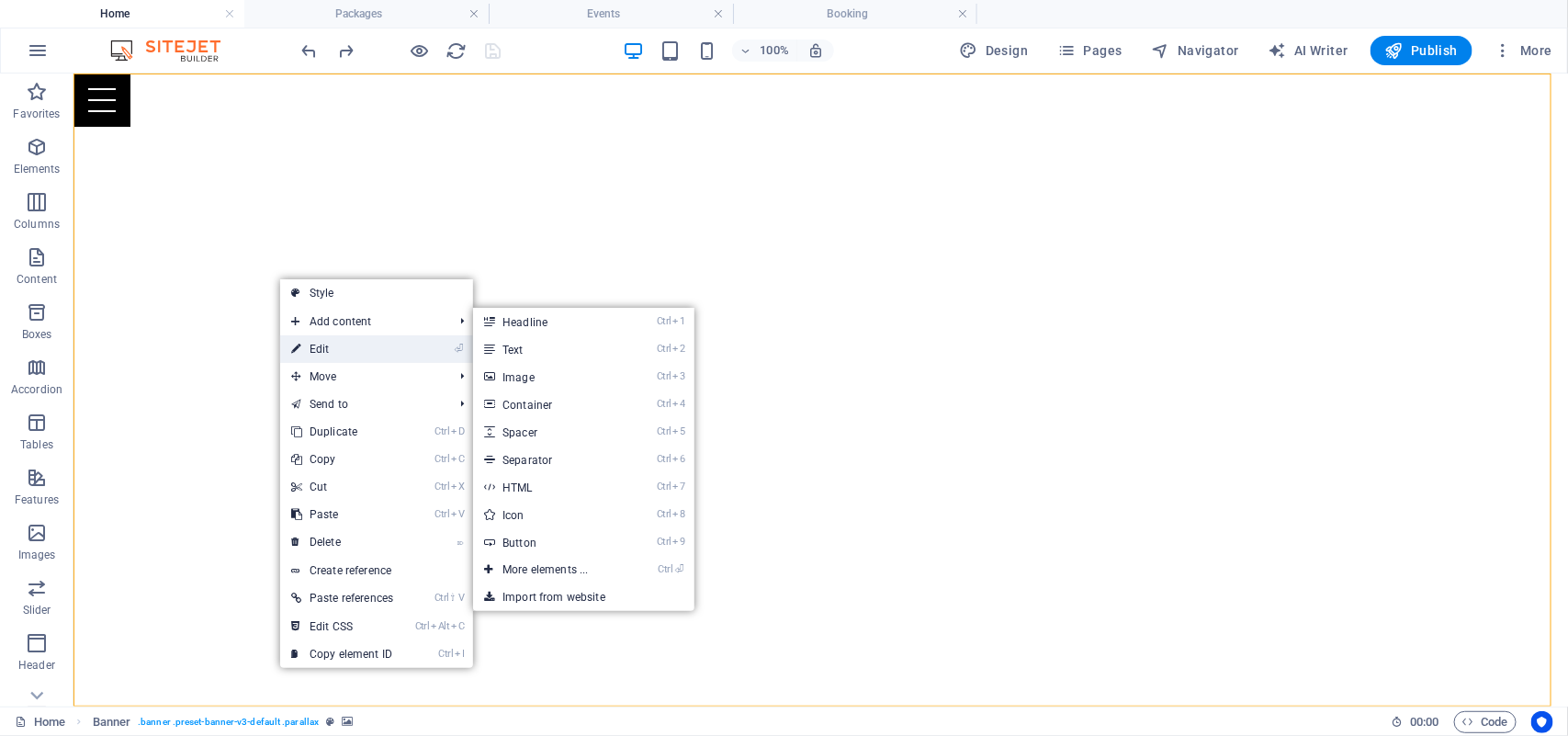 click on "⏎  Edit" at bounding box center (342, 349) 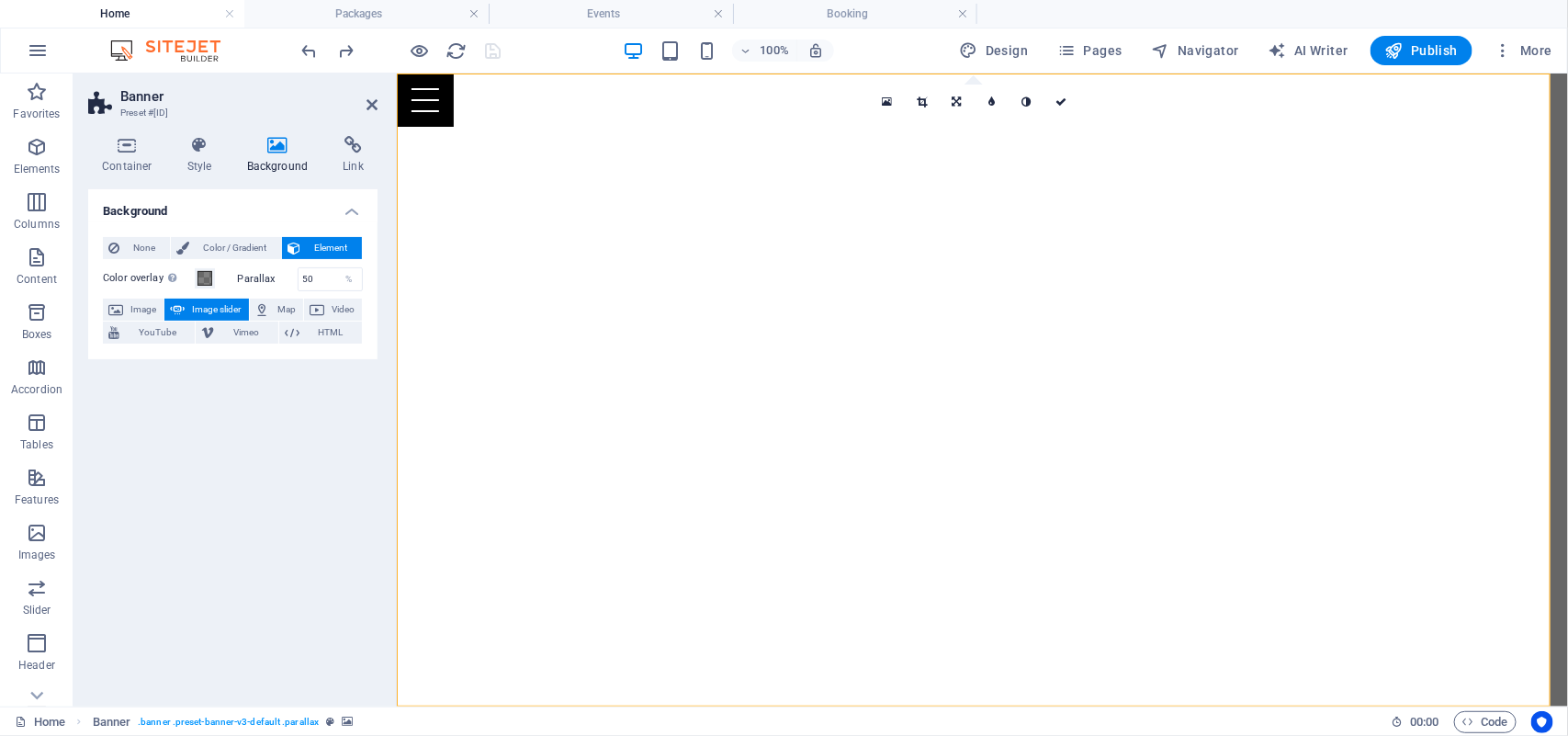 click on "Image slider" at bounding box center (216, 310) 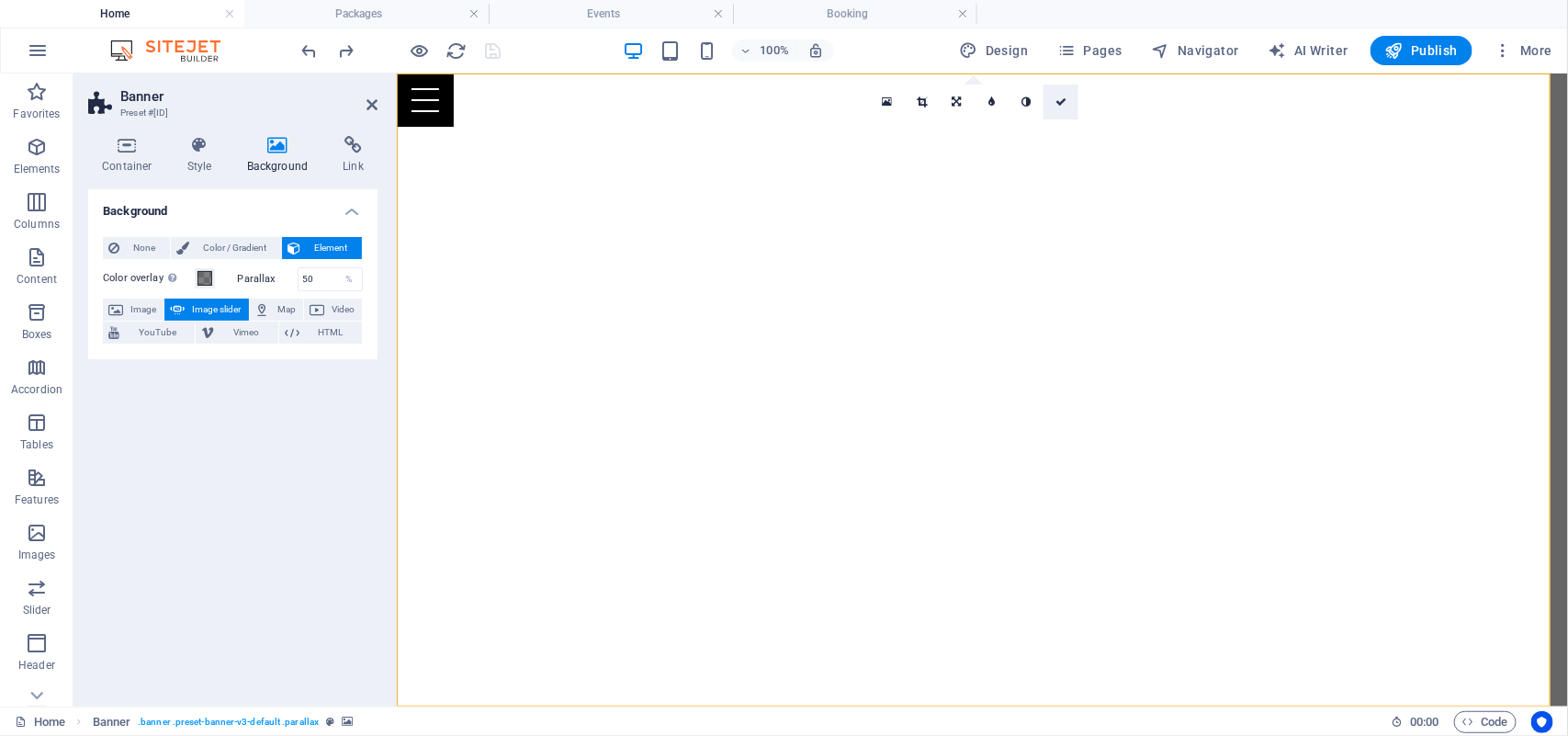 click at bounding box center (1061, 102) 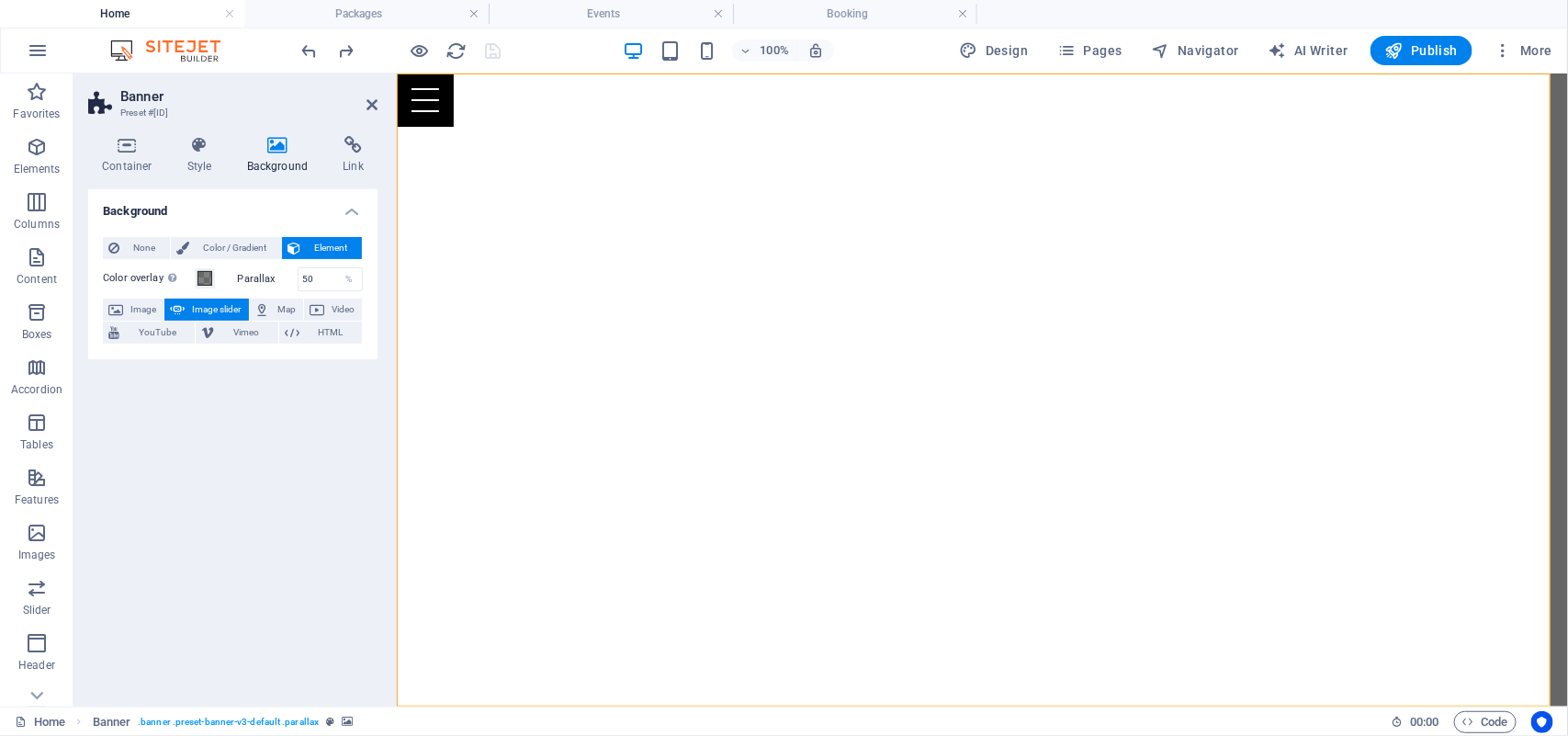 click on "Image slider" at bounding box center [216, 310] 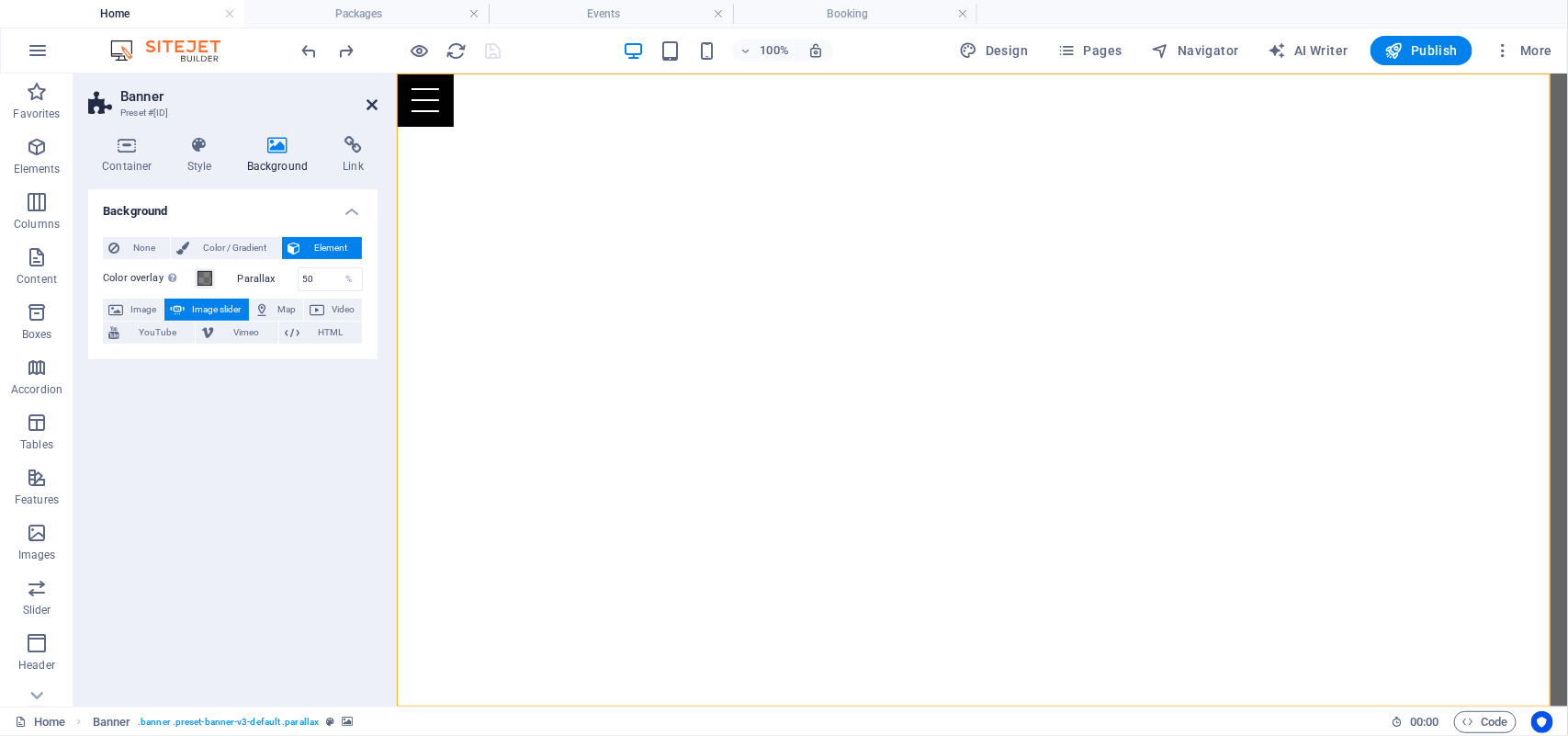 click at bounding box center (372, 105) 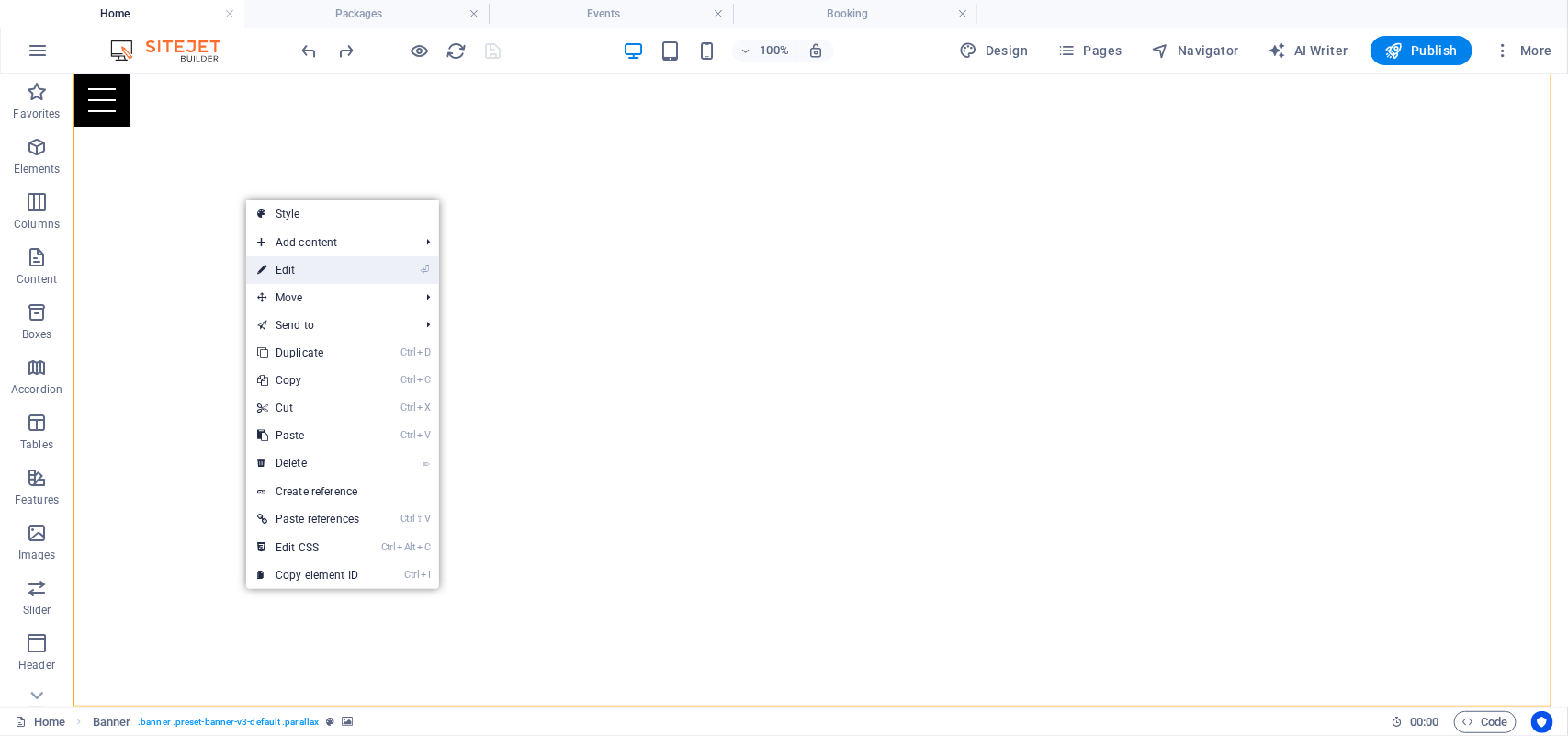 click on "⏎  Edit" at bounding box center [308, 270] 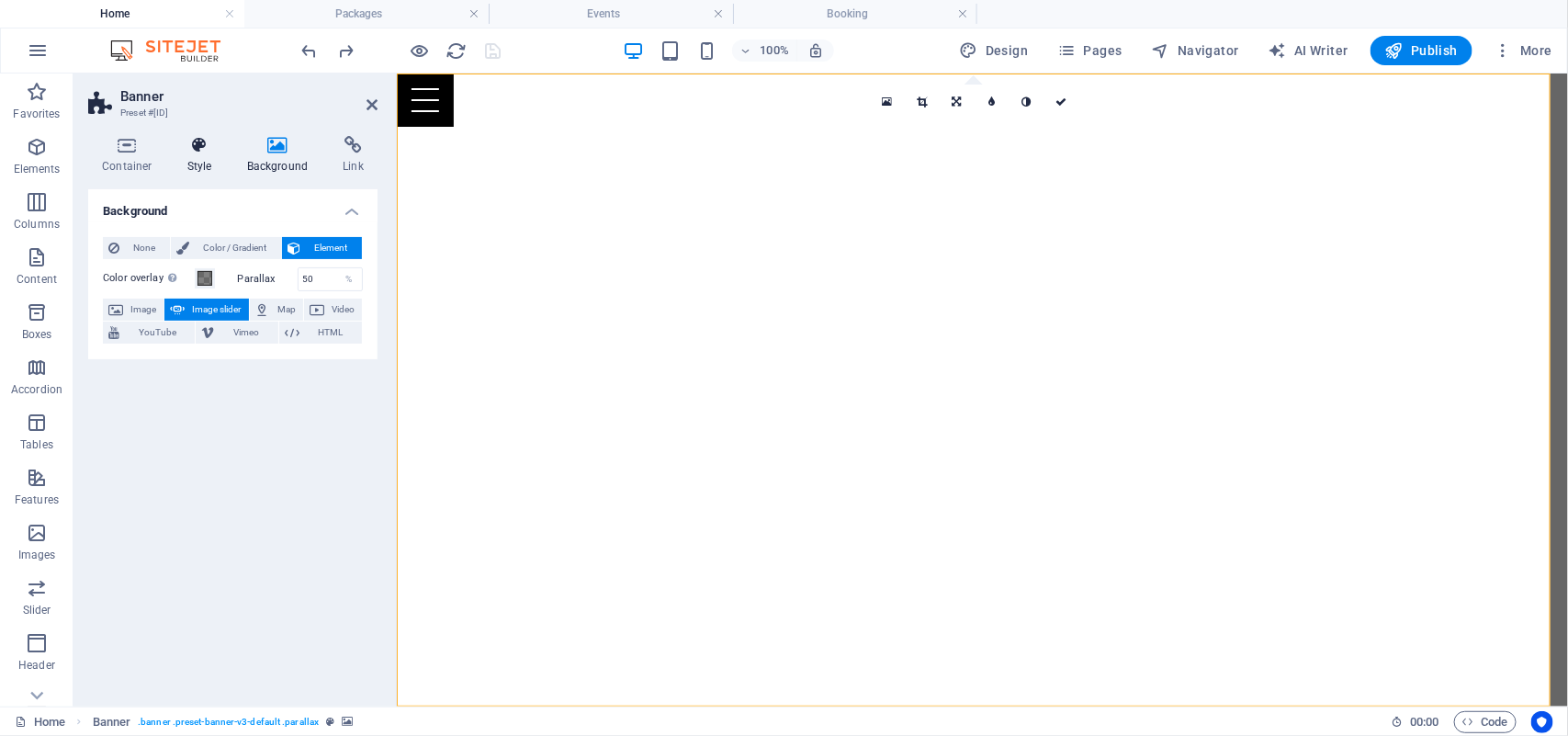 click at bounding box center [199, 145] 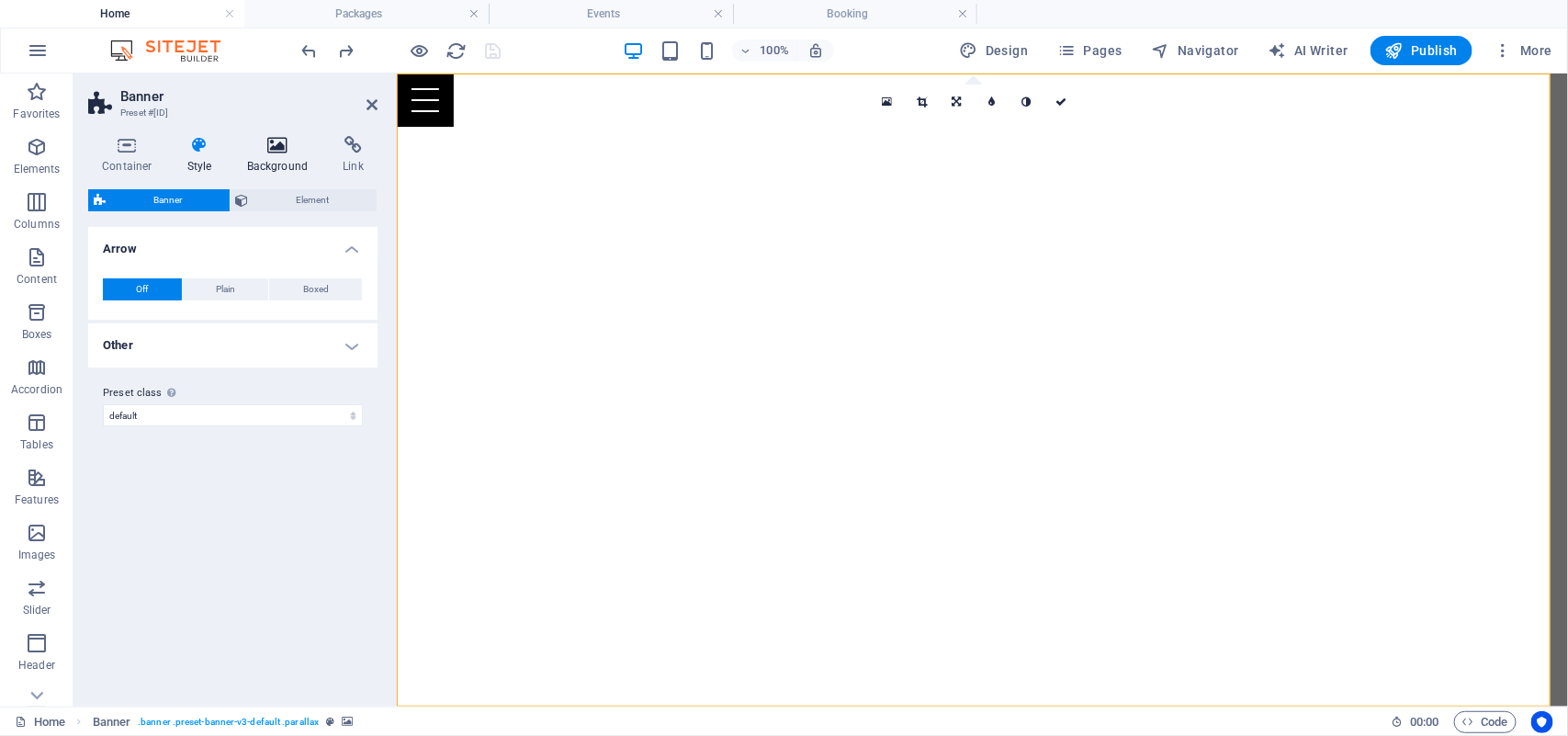 click at bounding box center [277, 145] 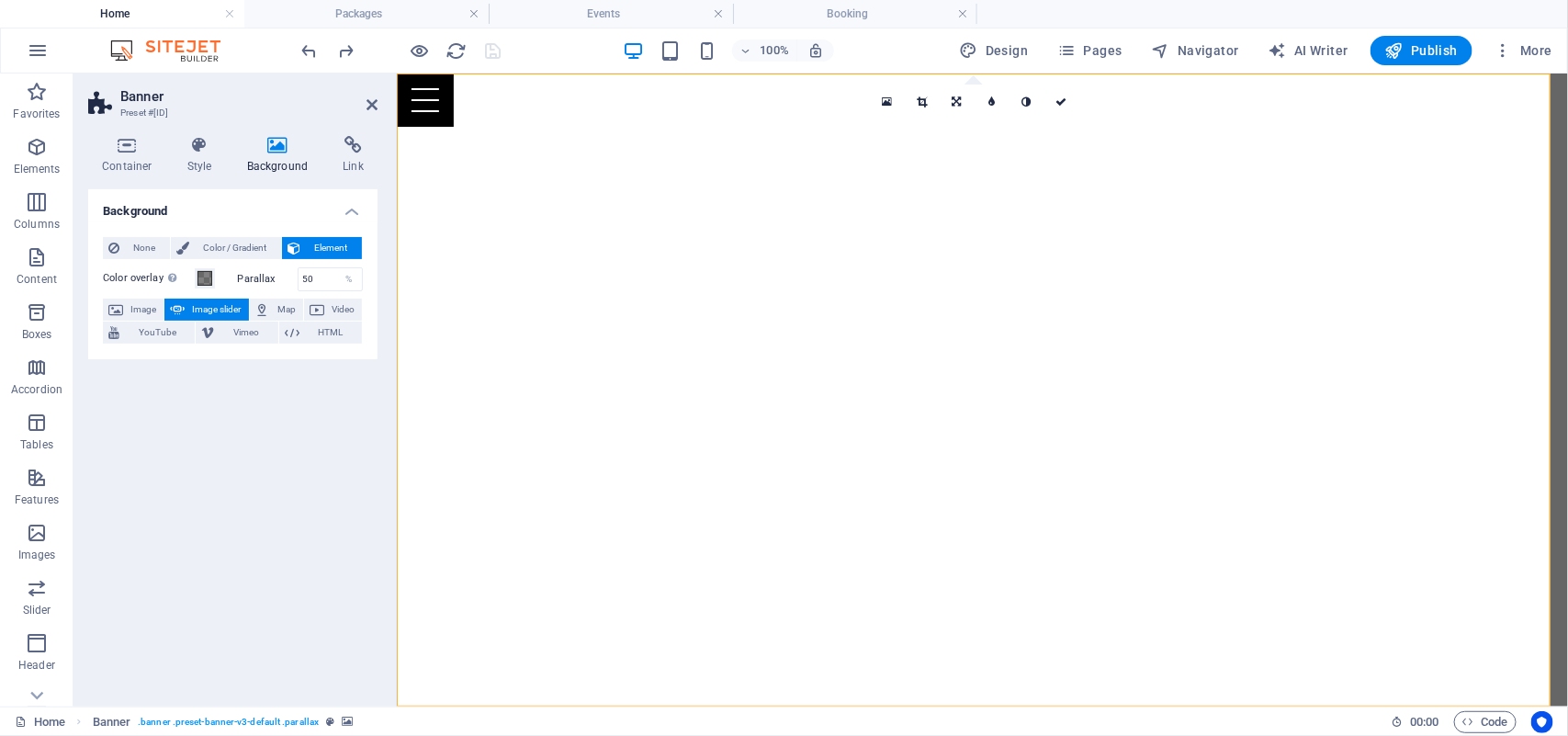 click on "Image slider" at bounding box center [216, 310] 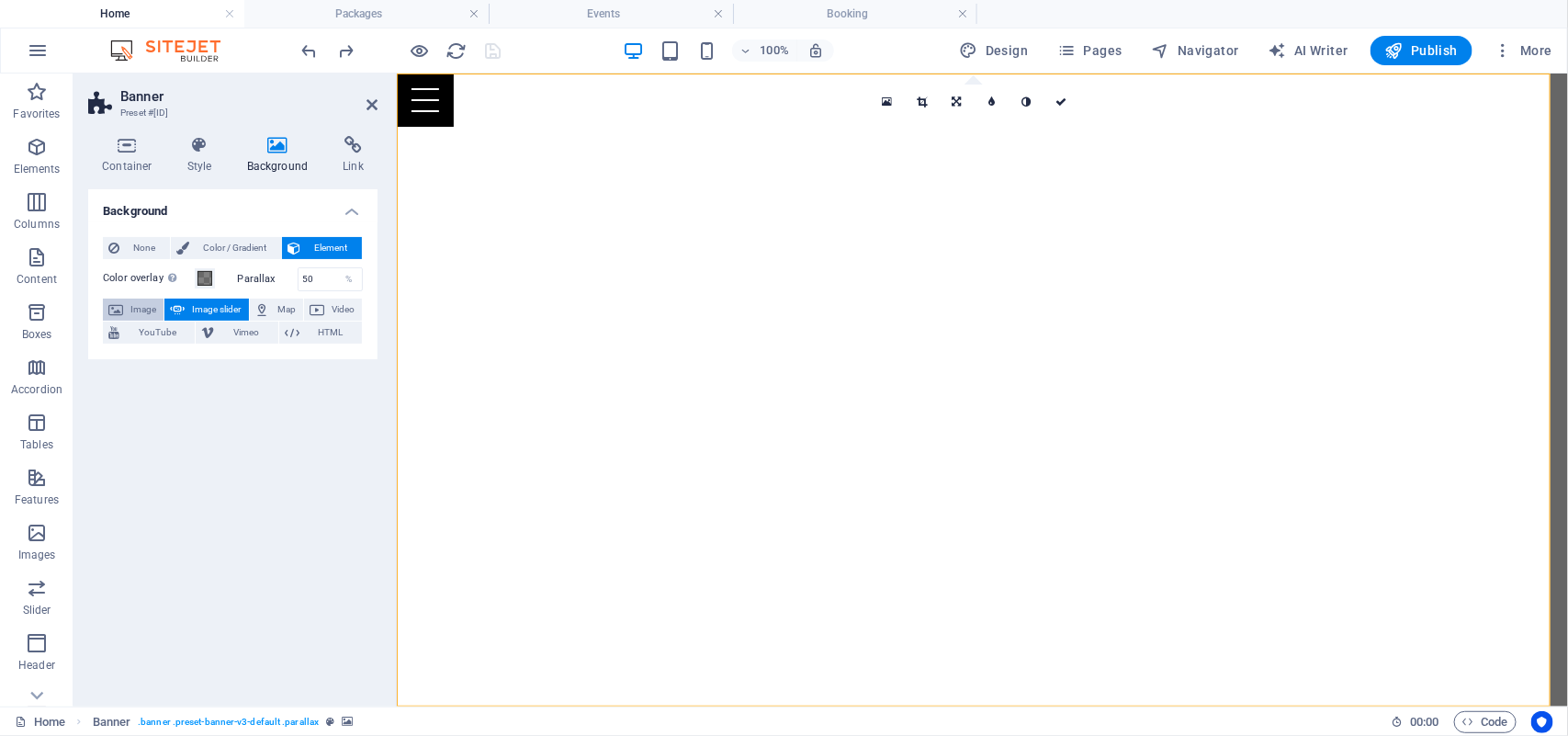 click on "Image" at bounding box center [143, 310] 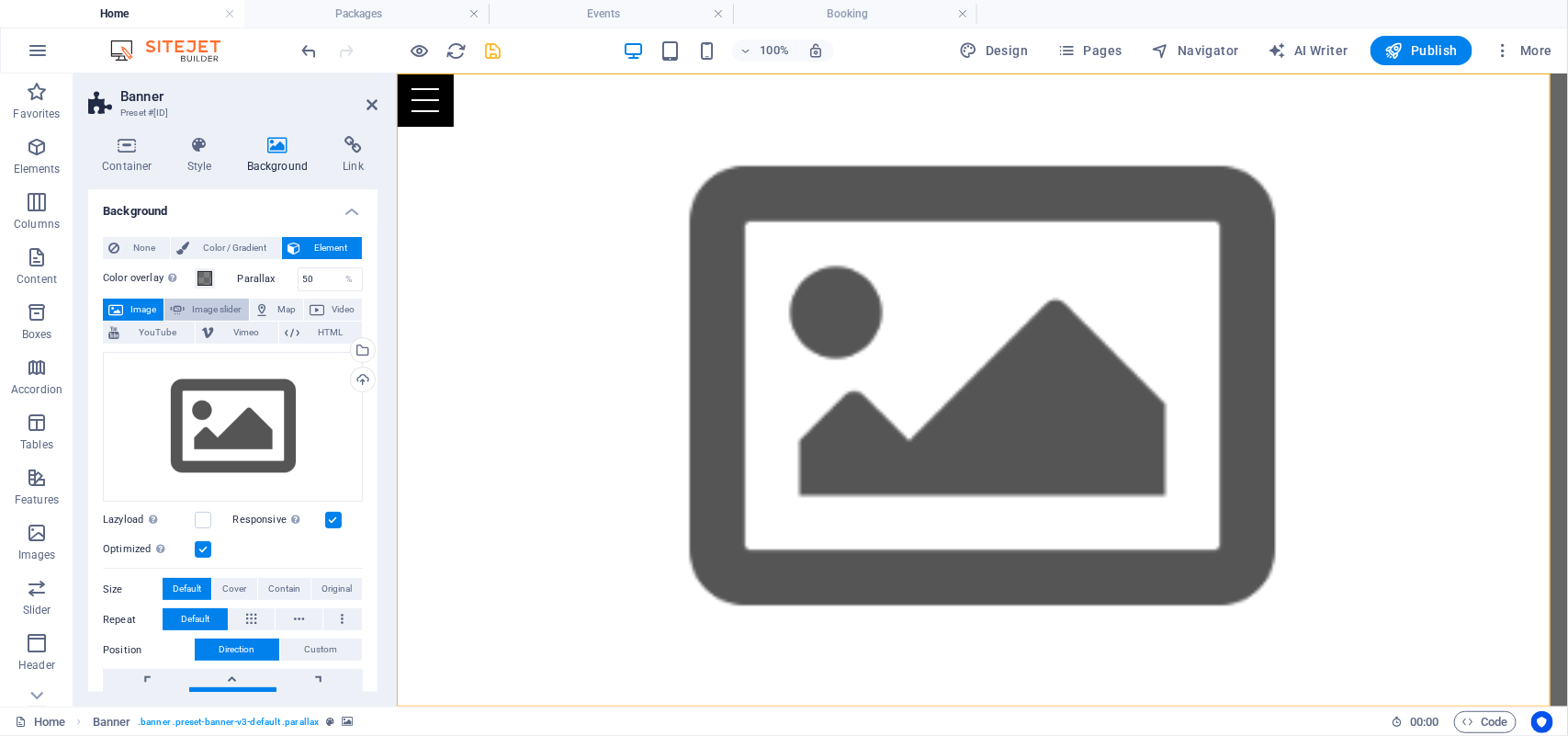 click on "Image slider" at bounding box center (216, 310) 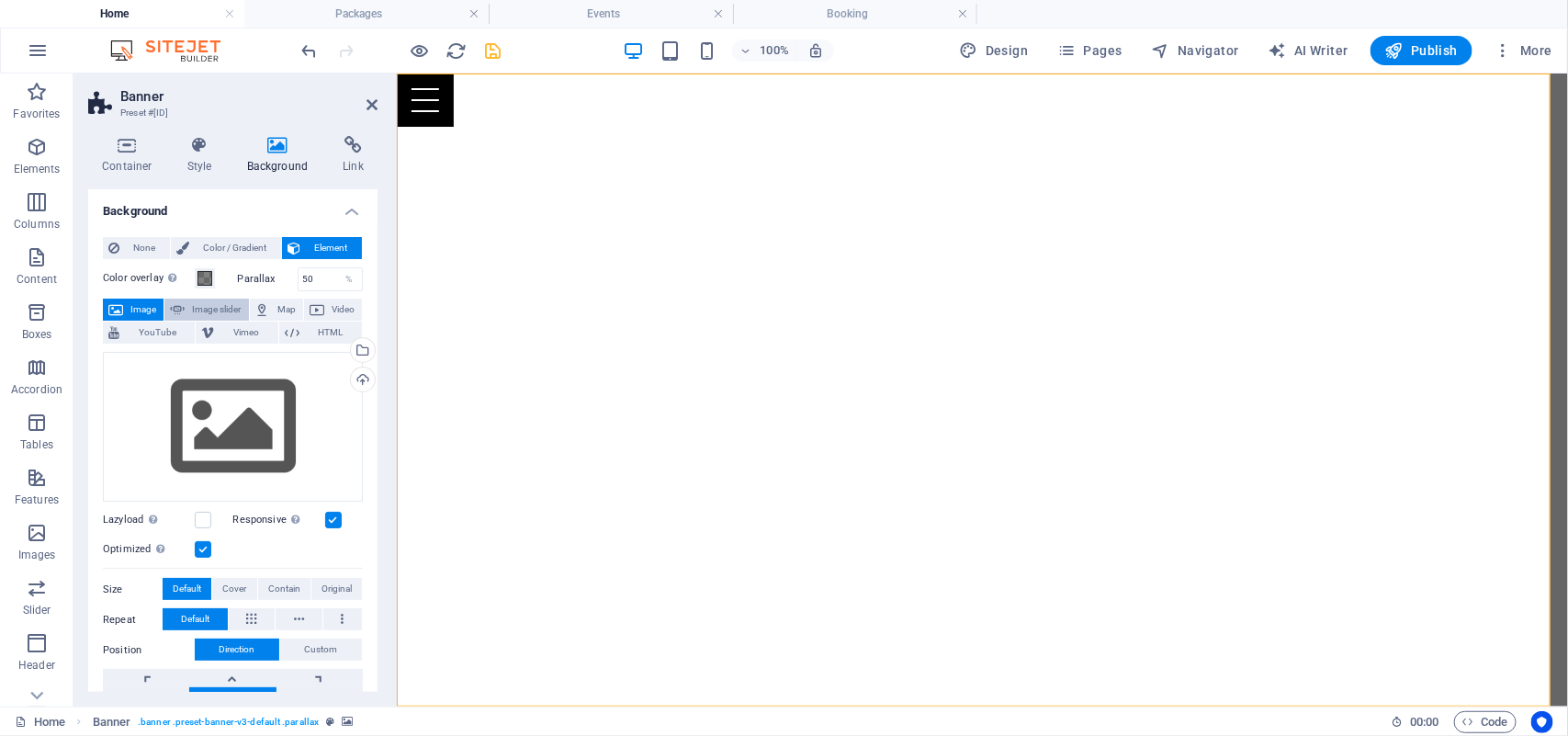 select on "ms" 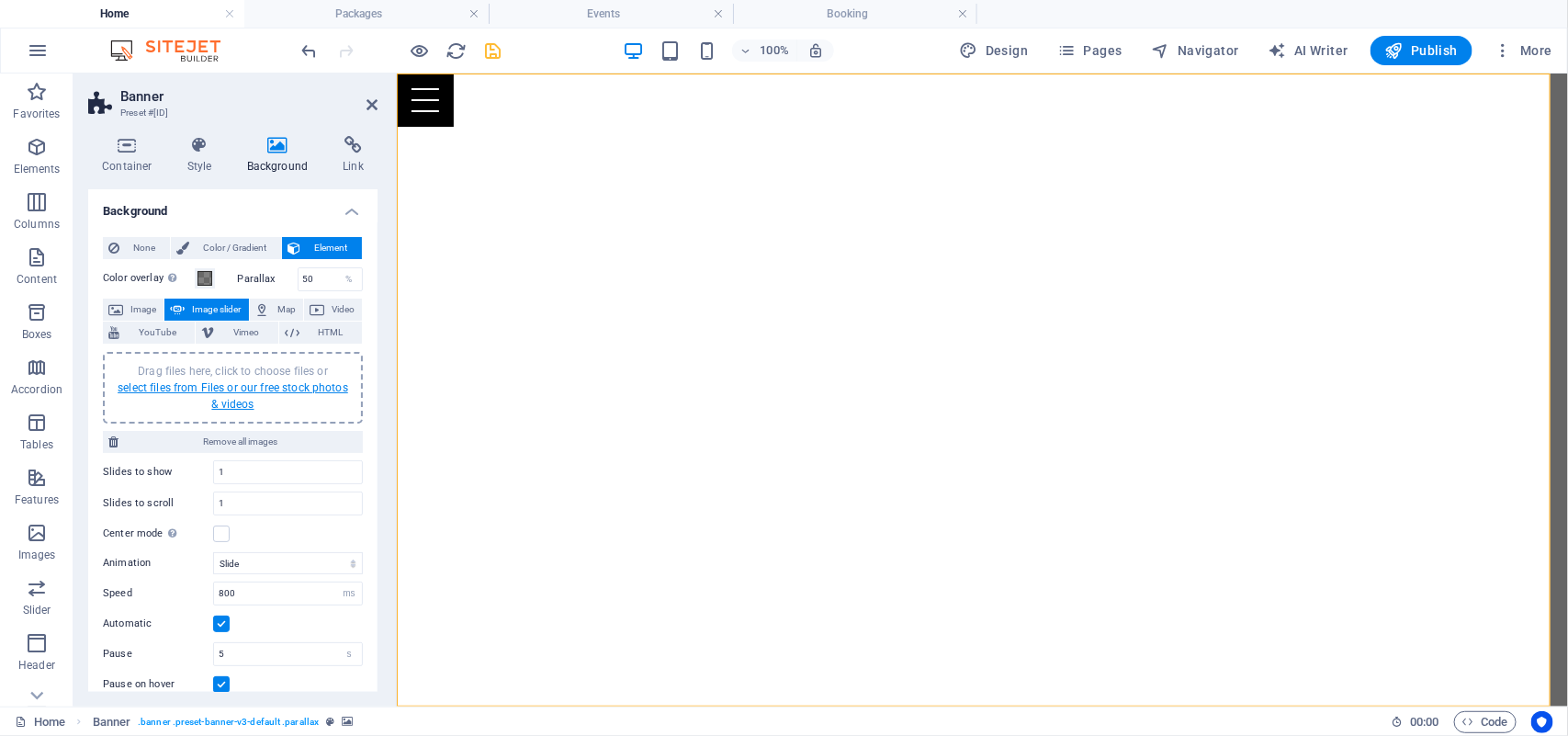 click on "select files from Files or our free stock photos & videos" at bounding box center [232, 396] 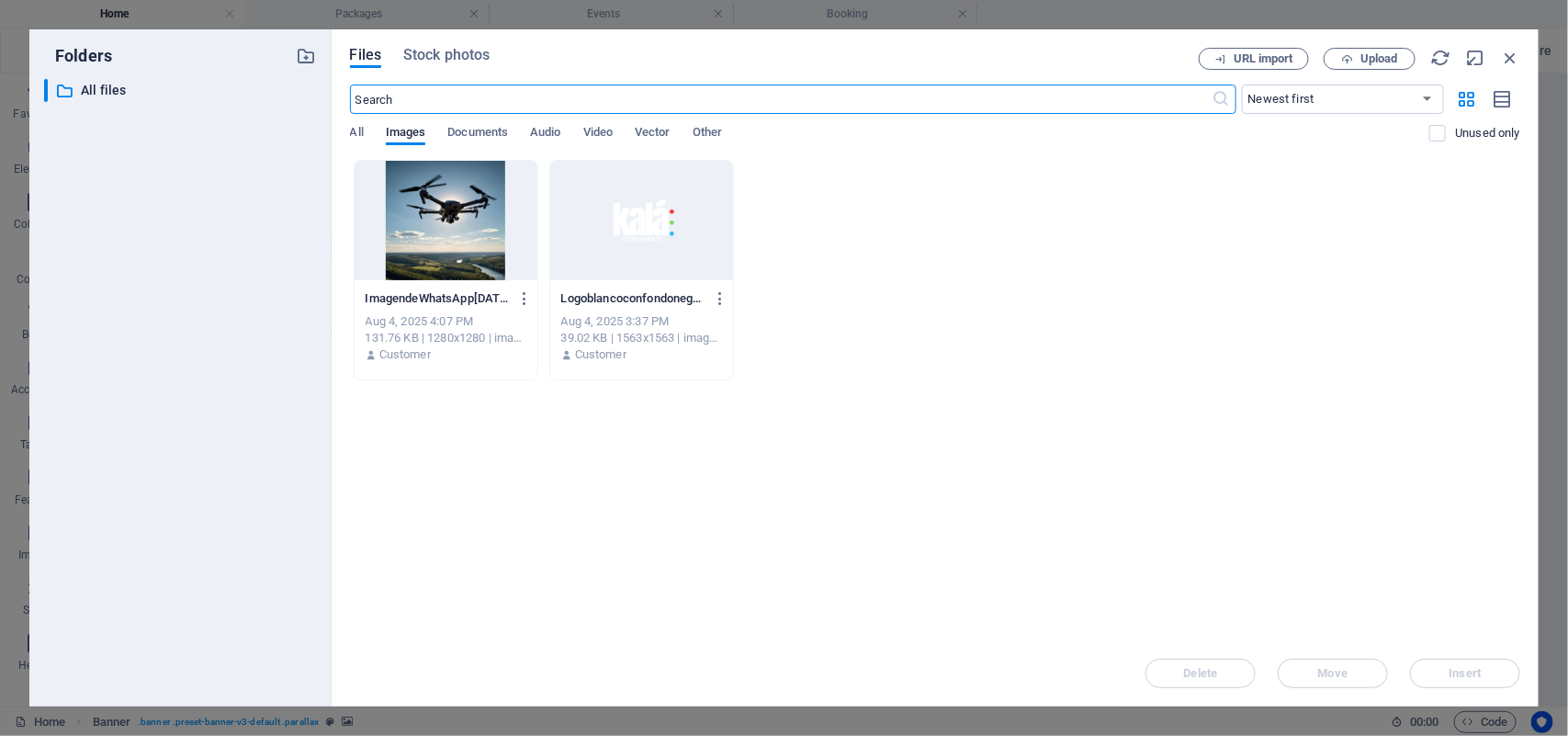 click at bounding box center [446, 221] 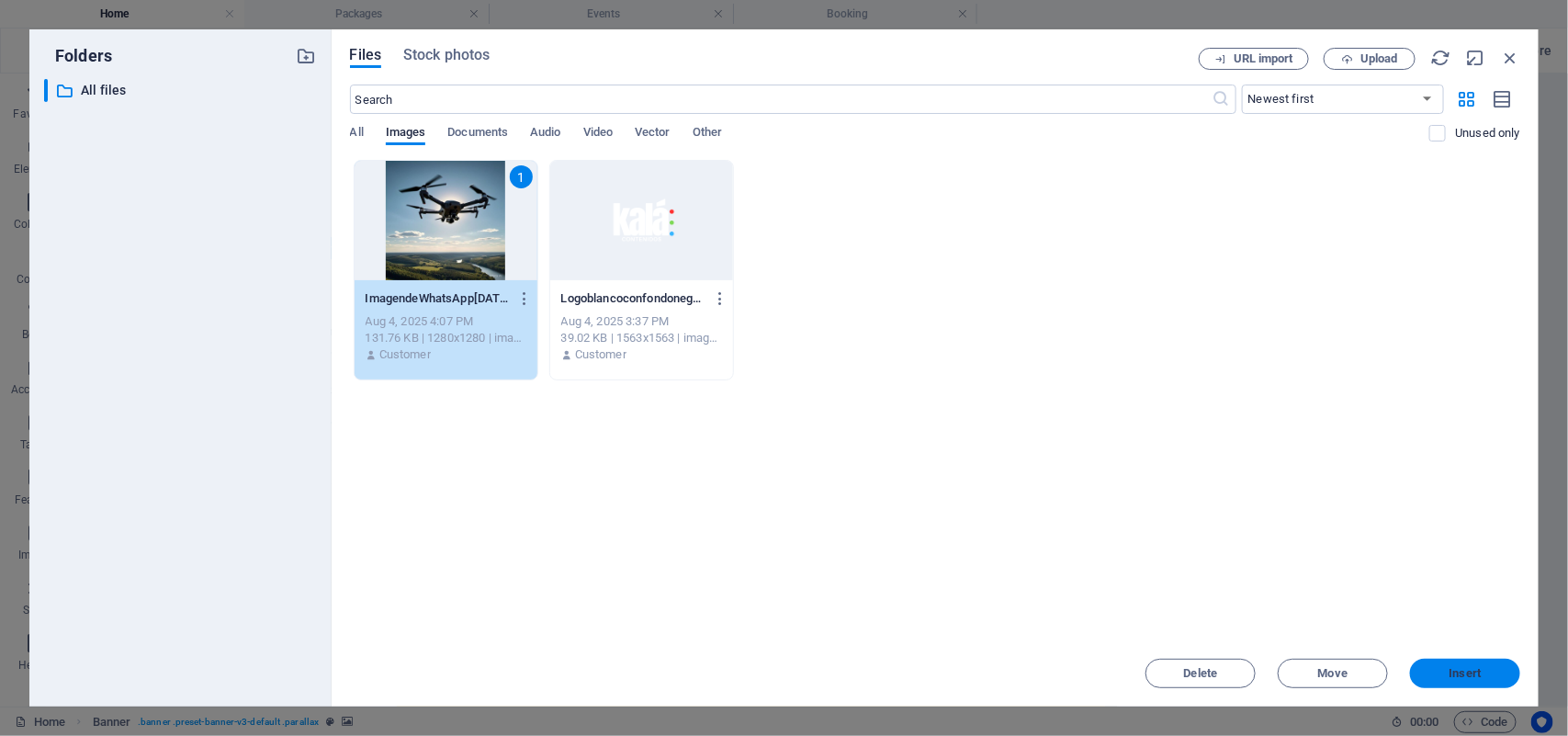 click on "Insert" at bounding box center [1465, 674] 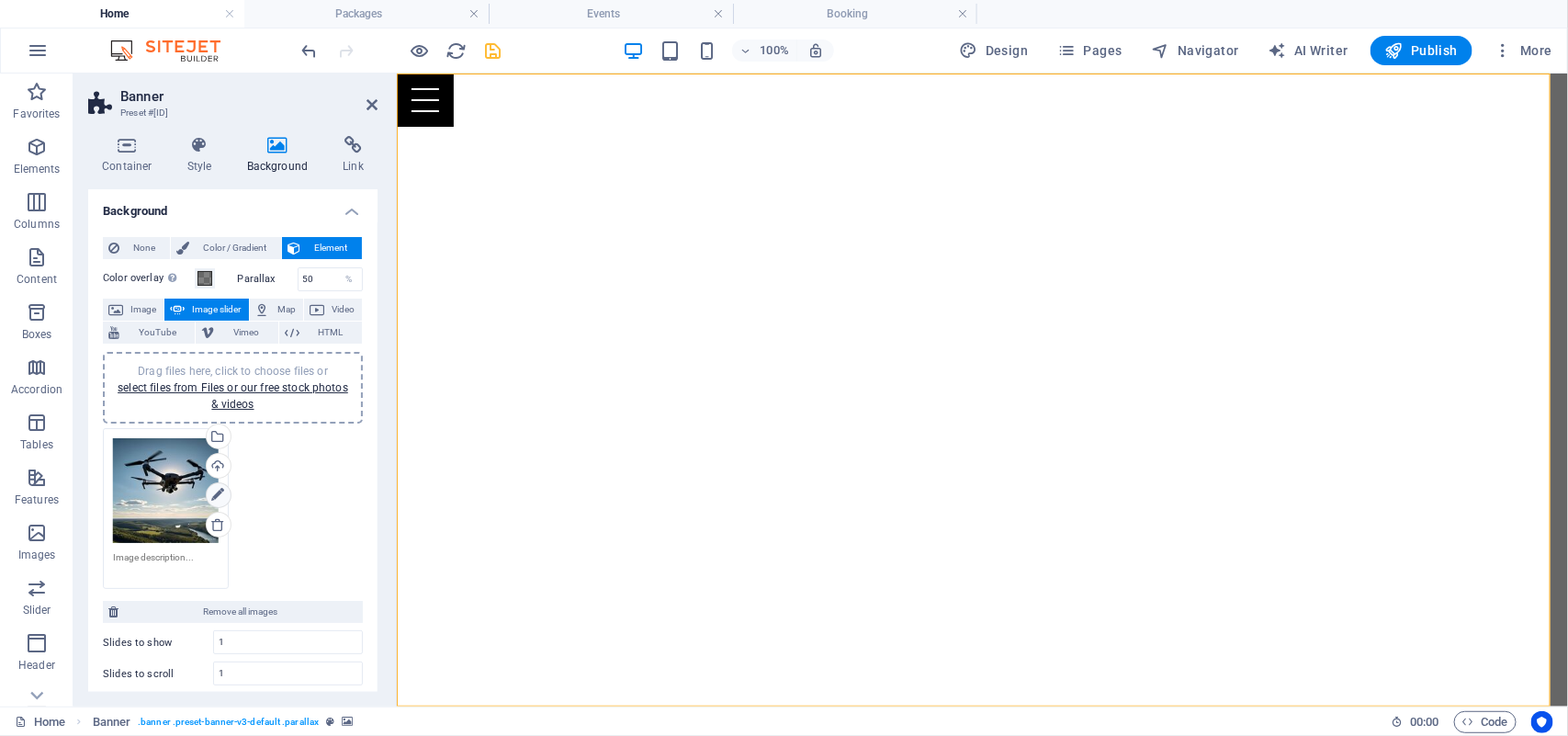 click at bounding box center (218, 495) 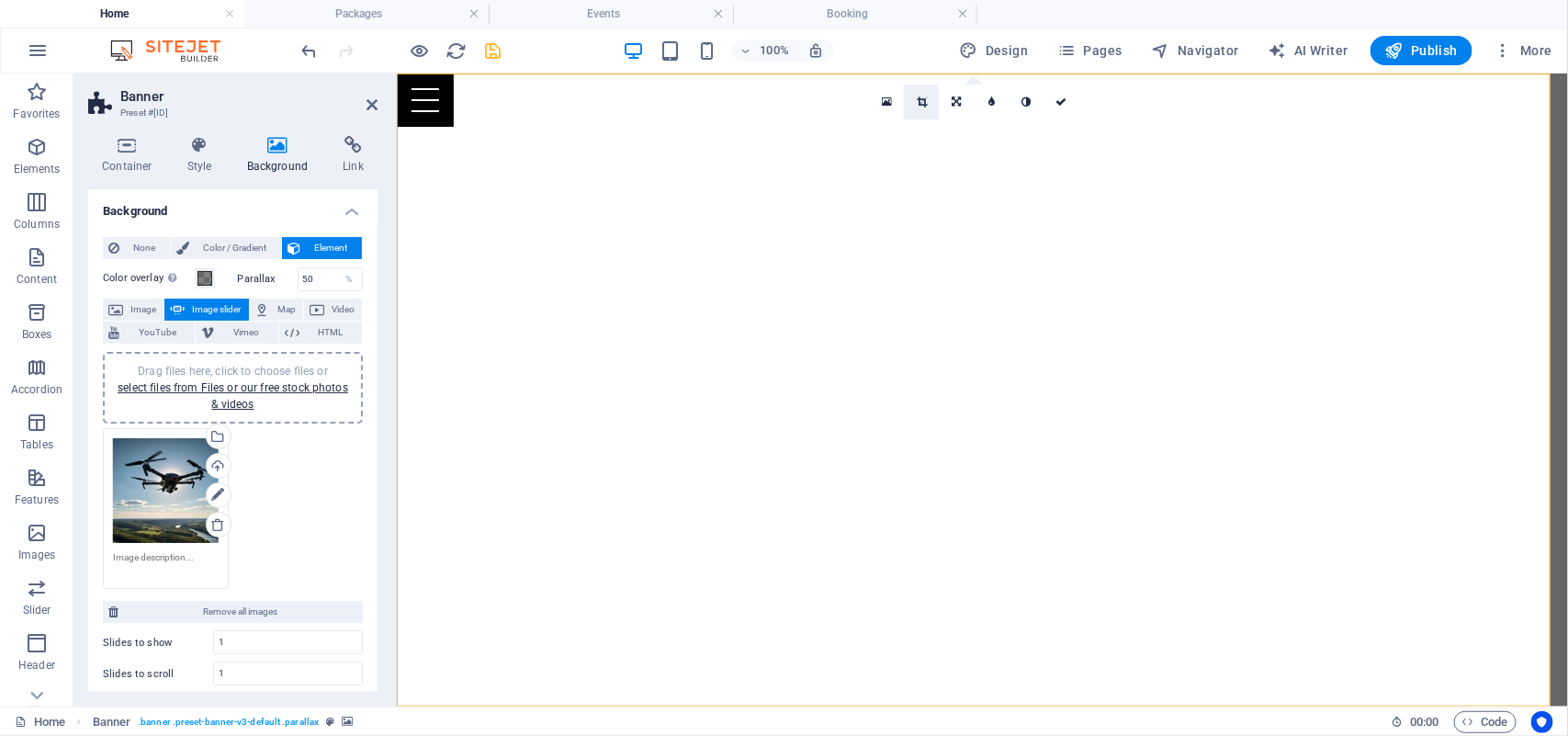 click at bounding box center (921, 102) 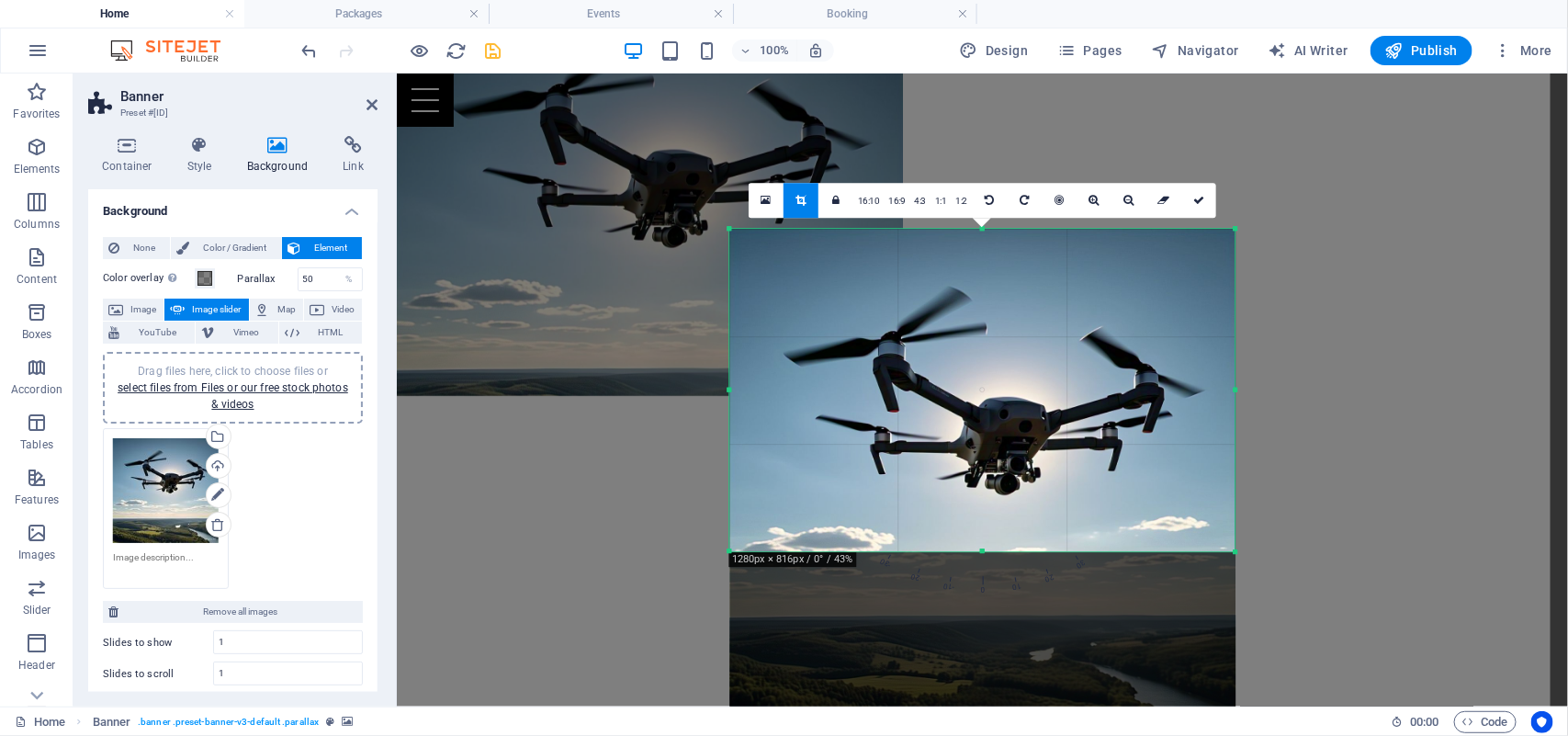 drag, startPoint x: 984, startPoint y: 643, endPoint x: 1077, endPoint y: 459, distance: 206.1674 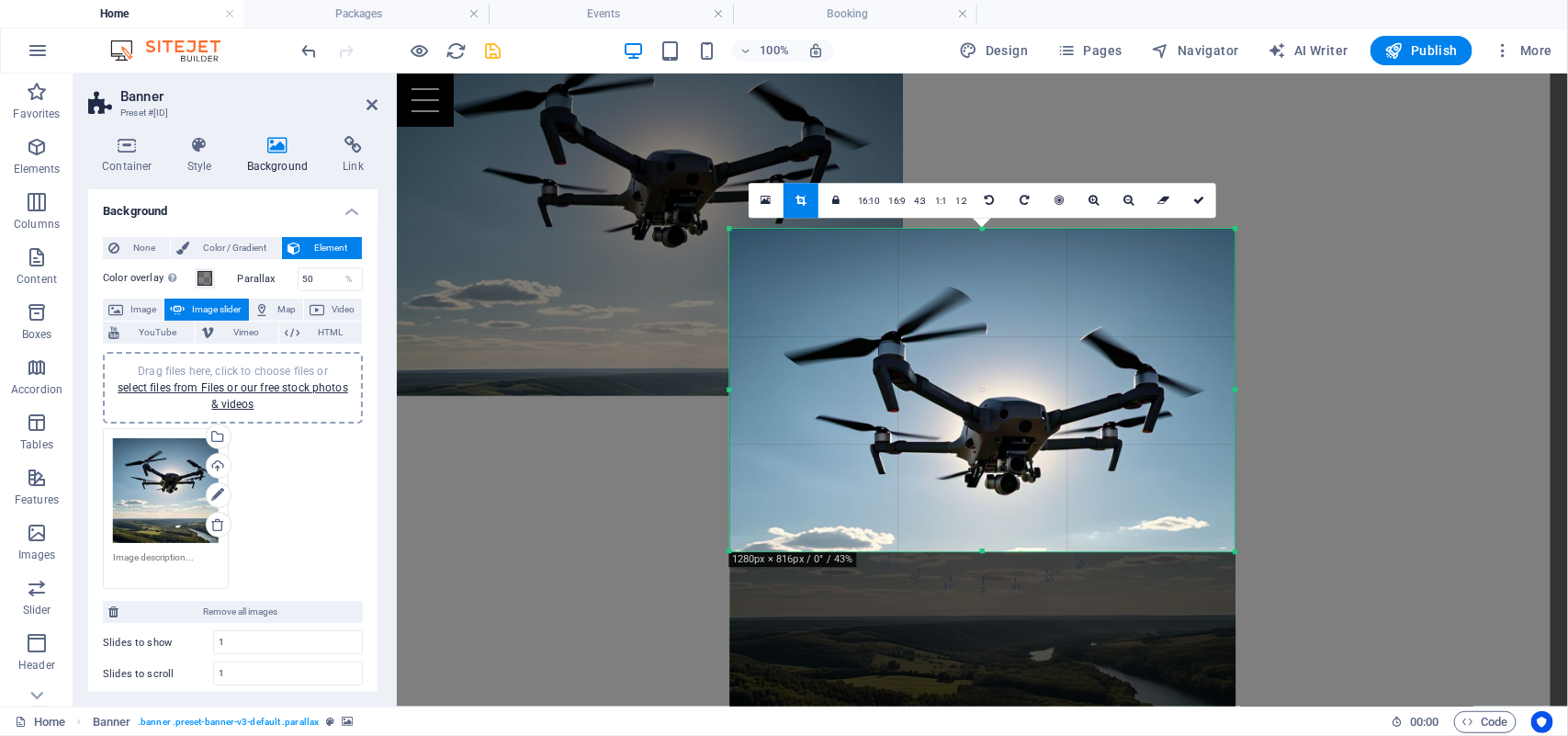 click on "180 170 160 150 140 130 120 110 100 90 80 70 60 50 40 30 20 10 0 -10 -20 -30 -40 -50 -60 -70 -80 -90 -100 -110 -120 -130 -140 -150 -160 -170 1280px × 816px / 0° / 43% 16:10 16:9 4:3 1:1 1:2 0" at bounding box center [982, 390] 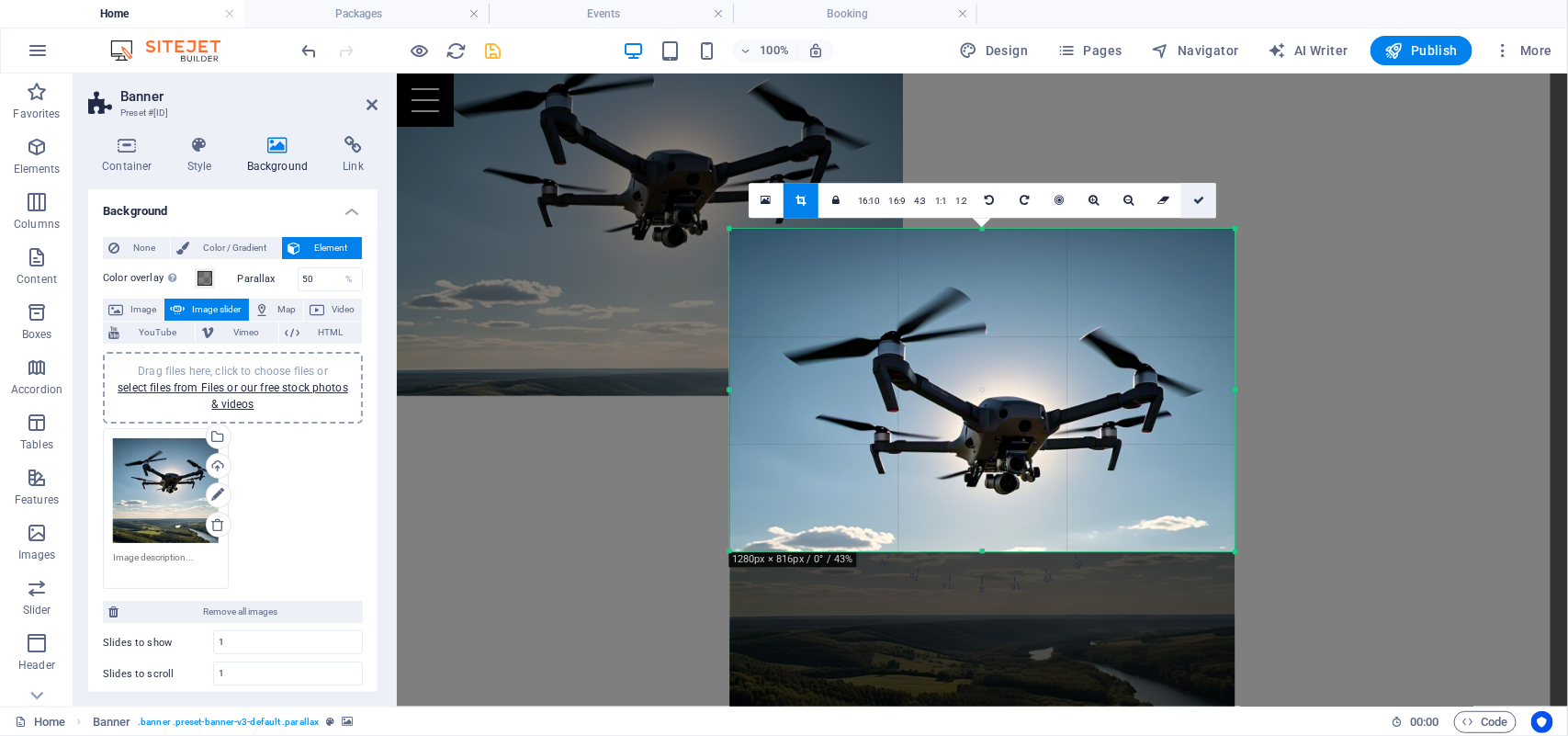 click at bounding box center (1199, 200) 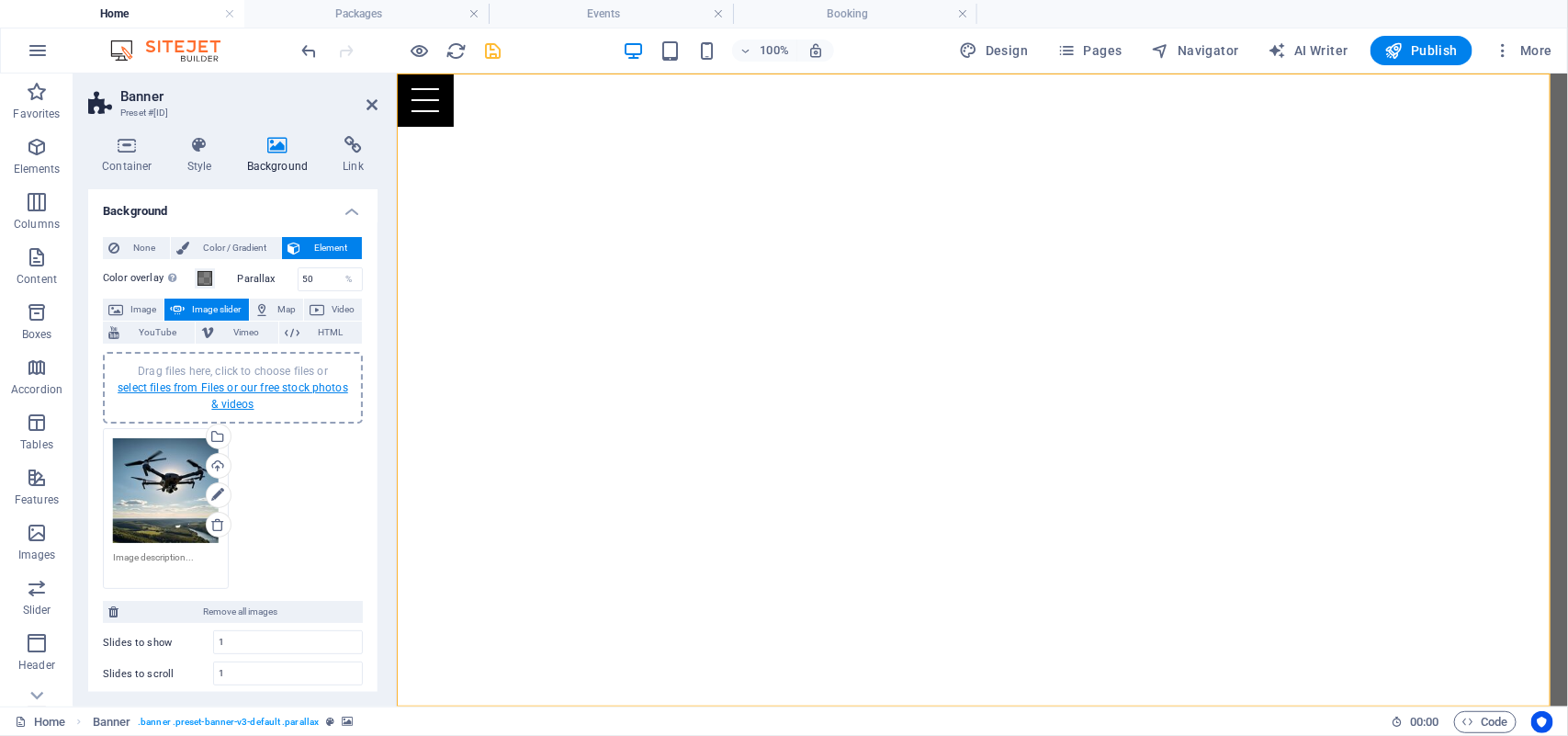click on "select files from Files or our free stock photos & videos" at bounding box center (232, 396) 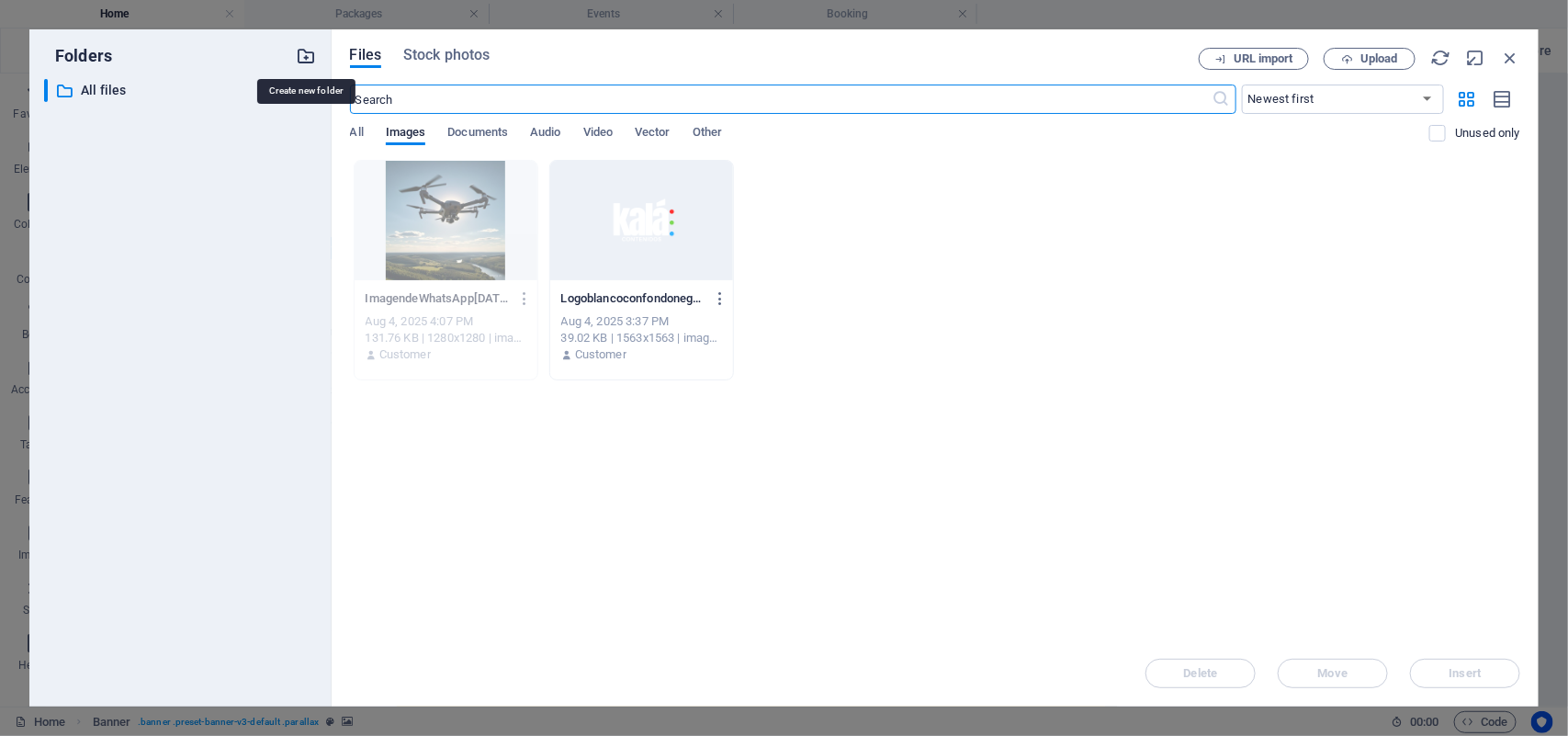 click at bounding box center (307, 56) 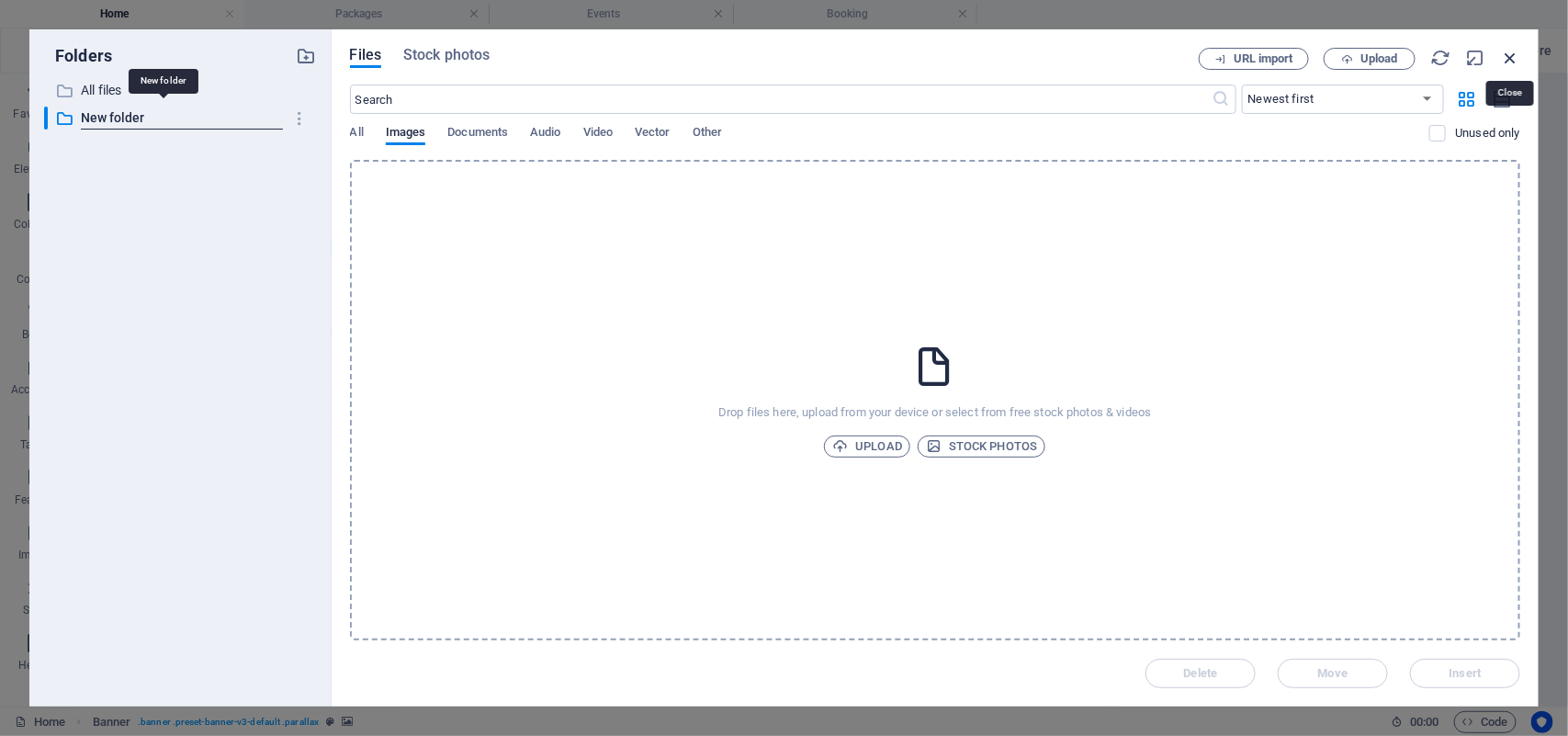 click at bounding box center (1510, 58) 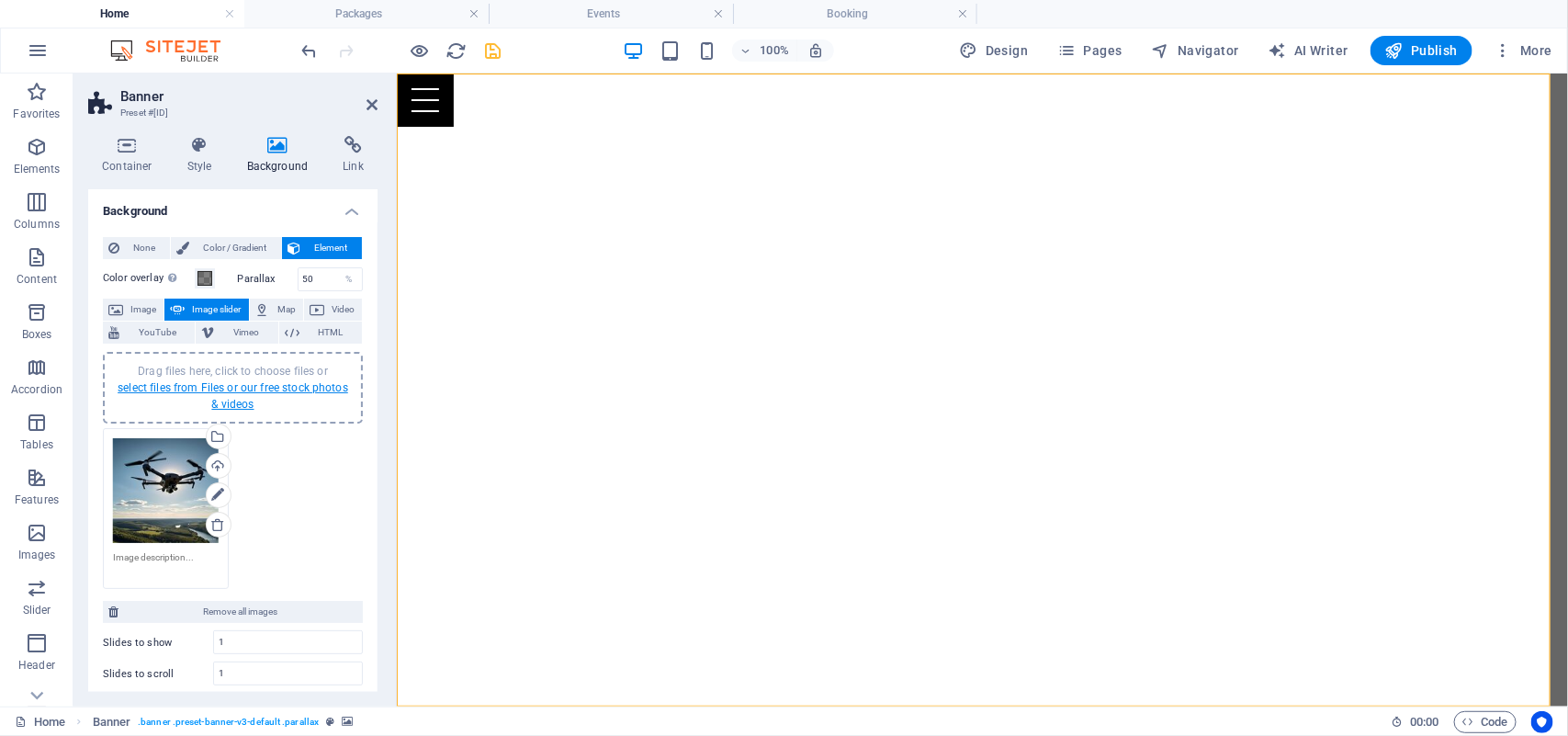 click on "select files from Files or our free stock photos & videos" at bounding box center [232, 396] 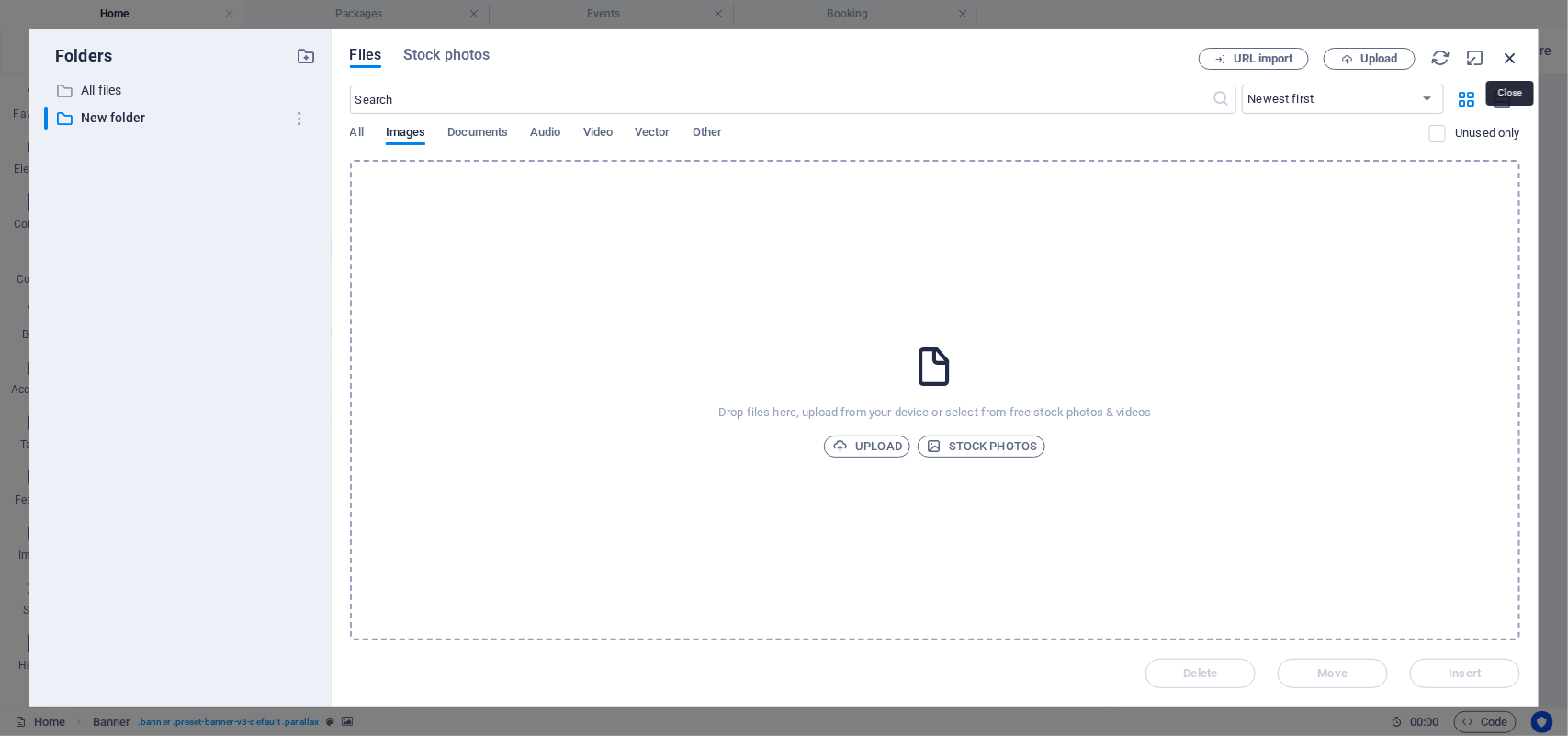 click at bounding box center (1510, 58) 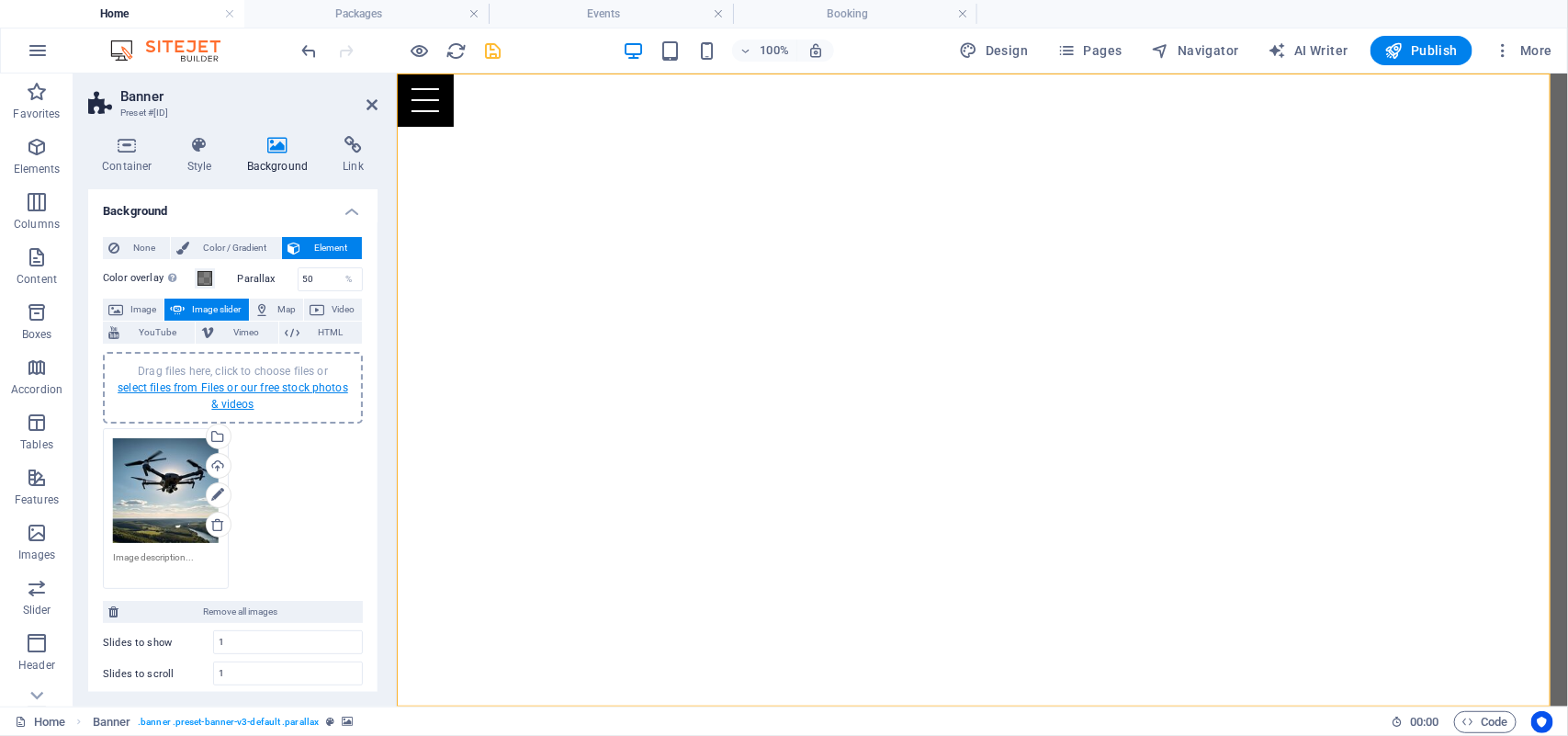 click on "select files from Files or our free stock photos & videos" at bounding box center [232, 396] 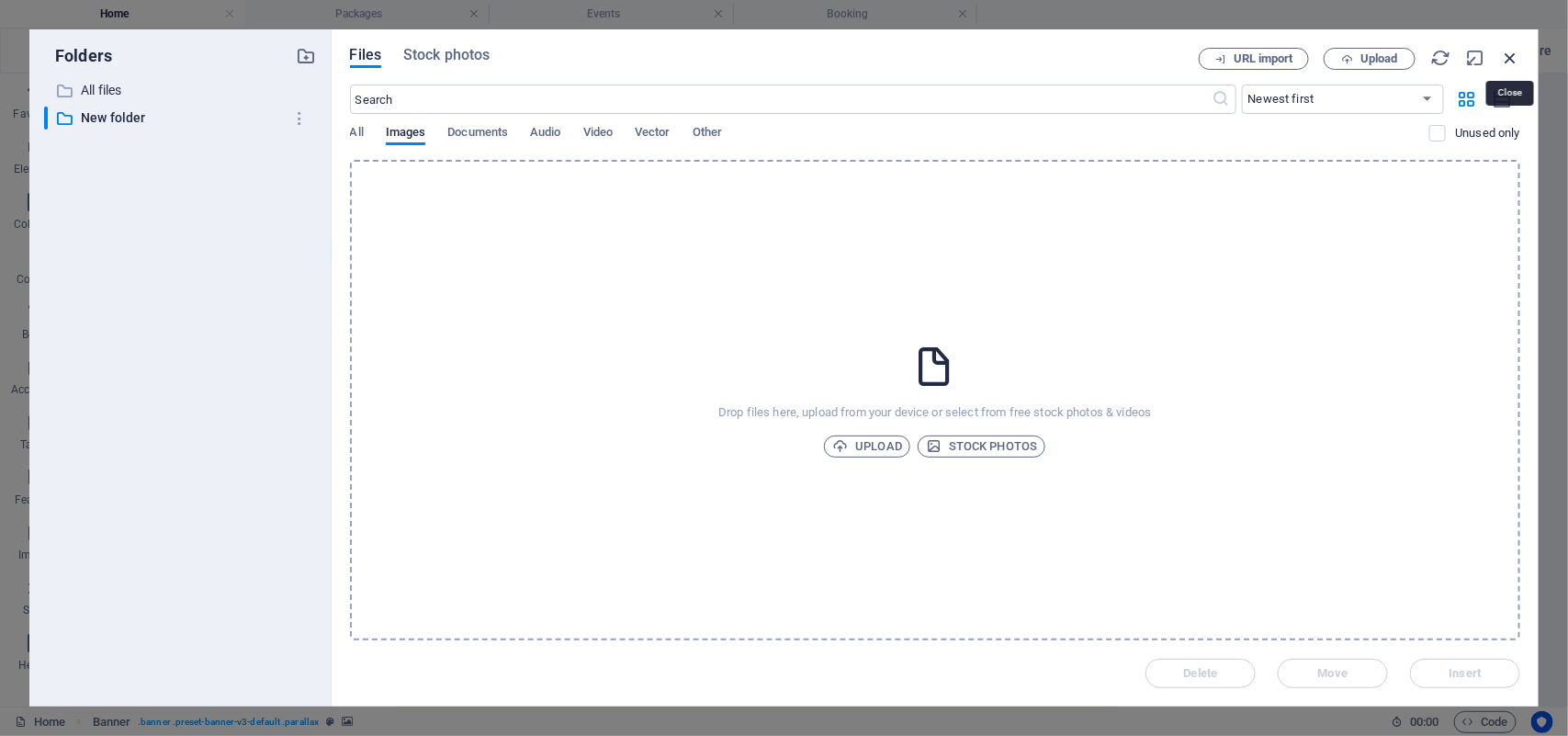click at bounding box center (1510, 58) 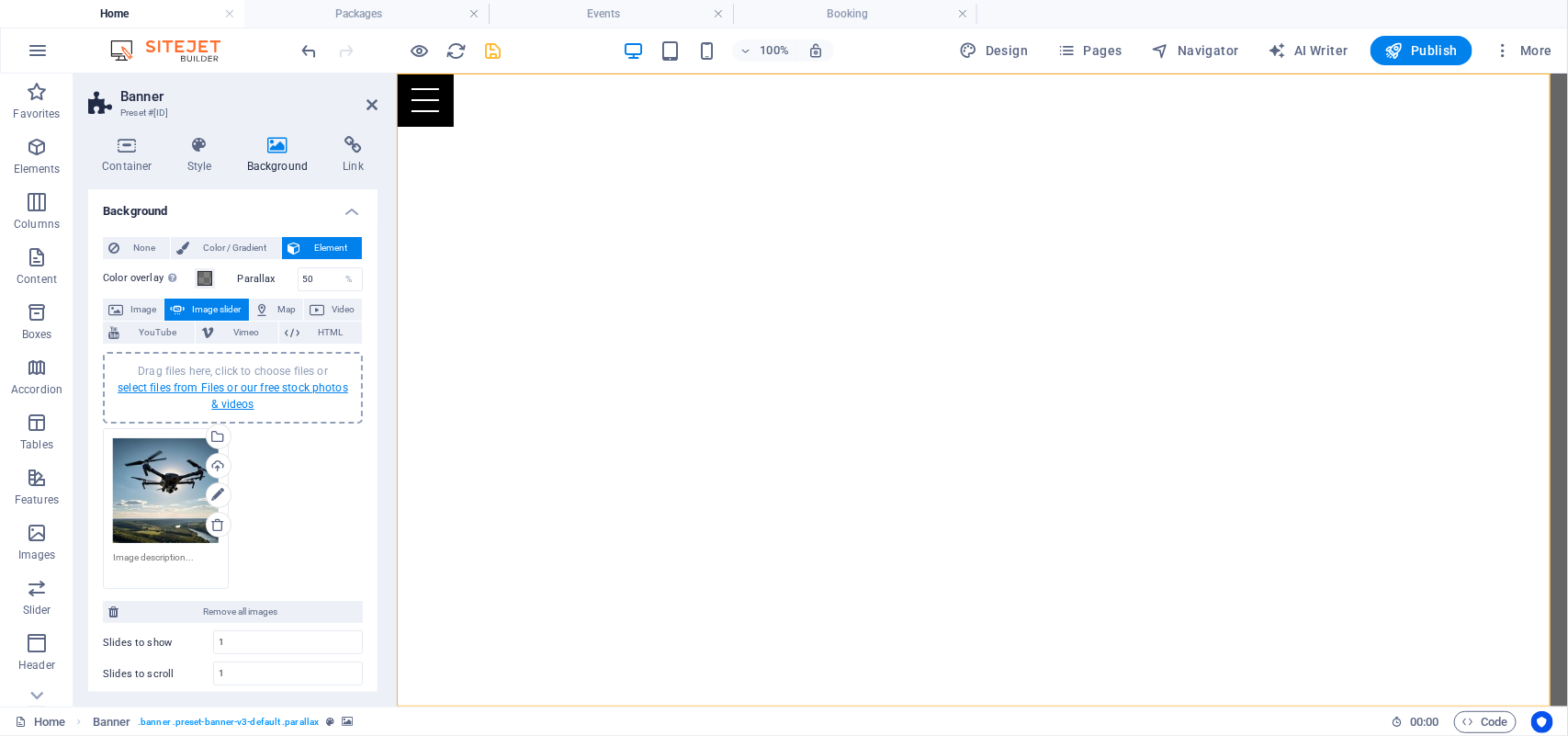 click on "select files from Files or our free stock photos & videos" at bounding box center [232, 396] 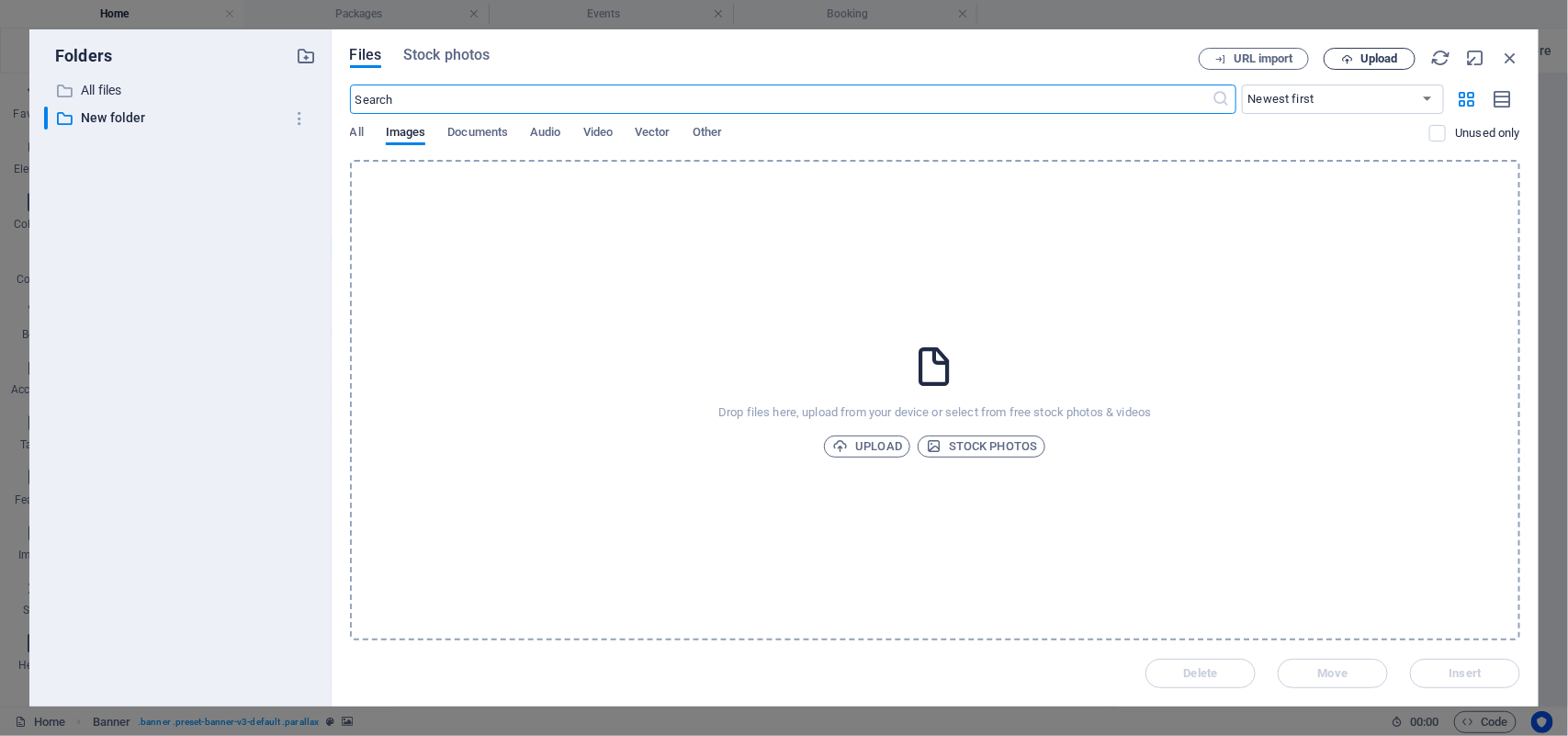 click on "Upload" at bounding box center [1379, 59] 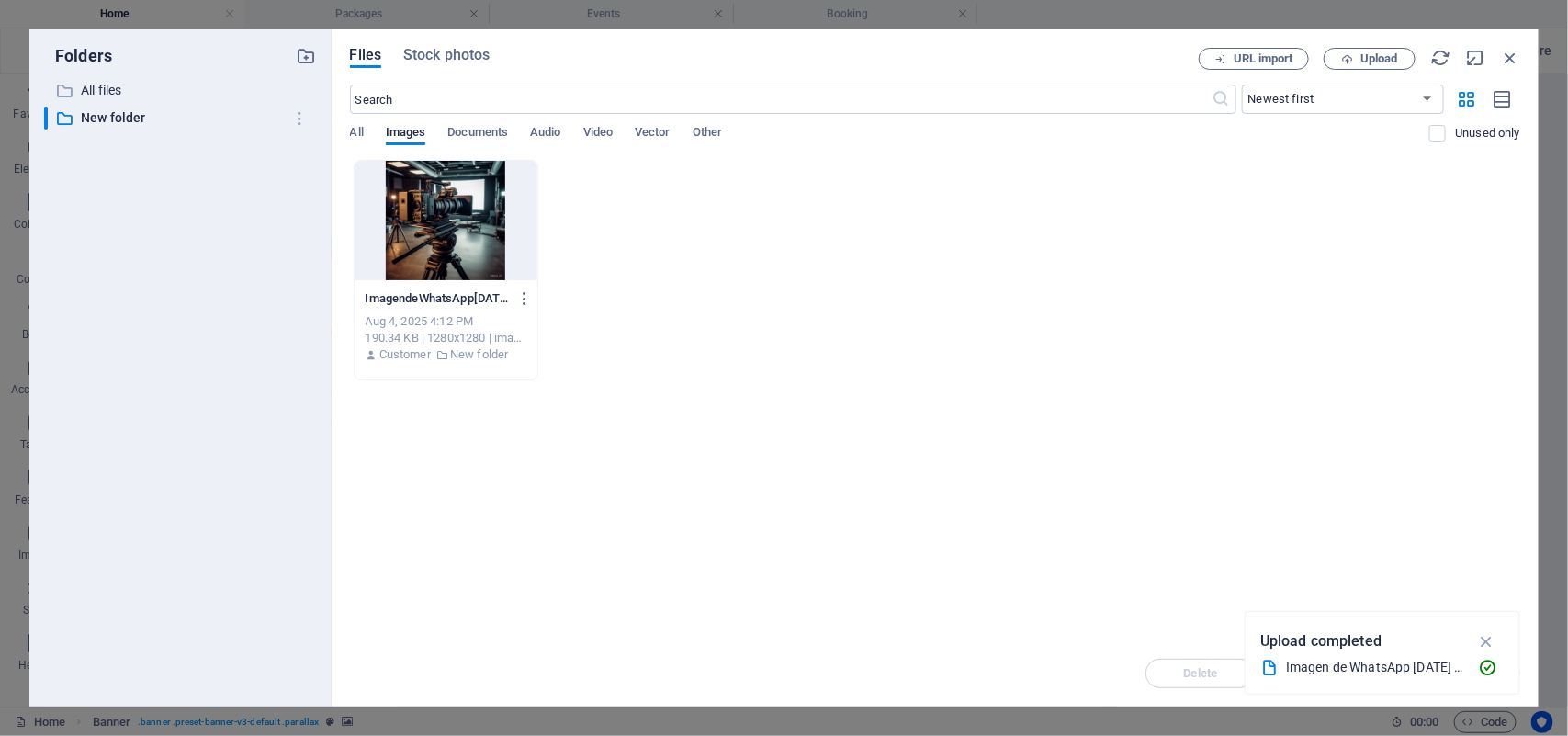 click at bounding box center [446, 221] 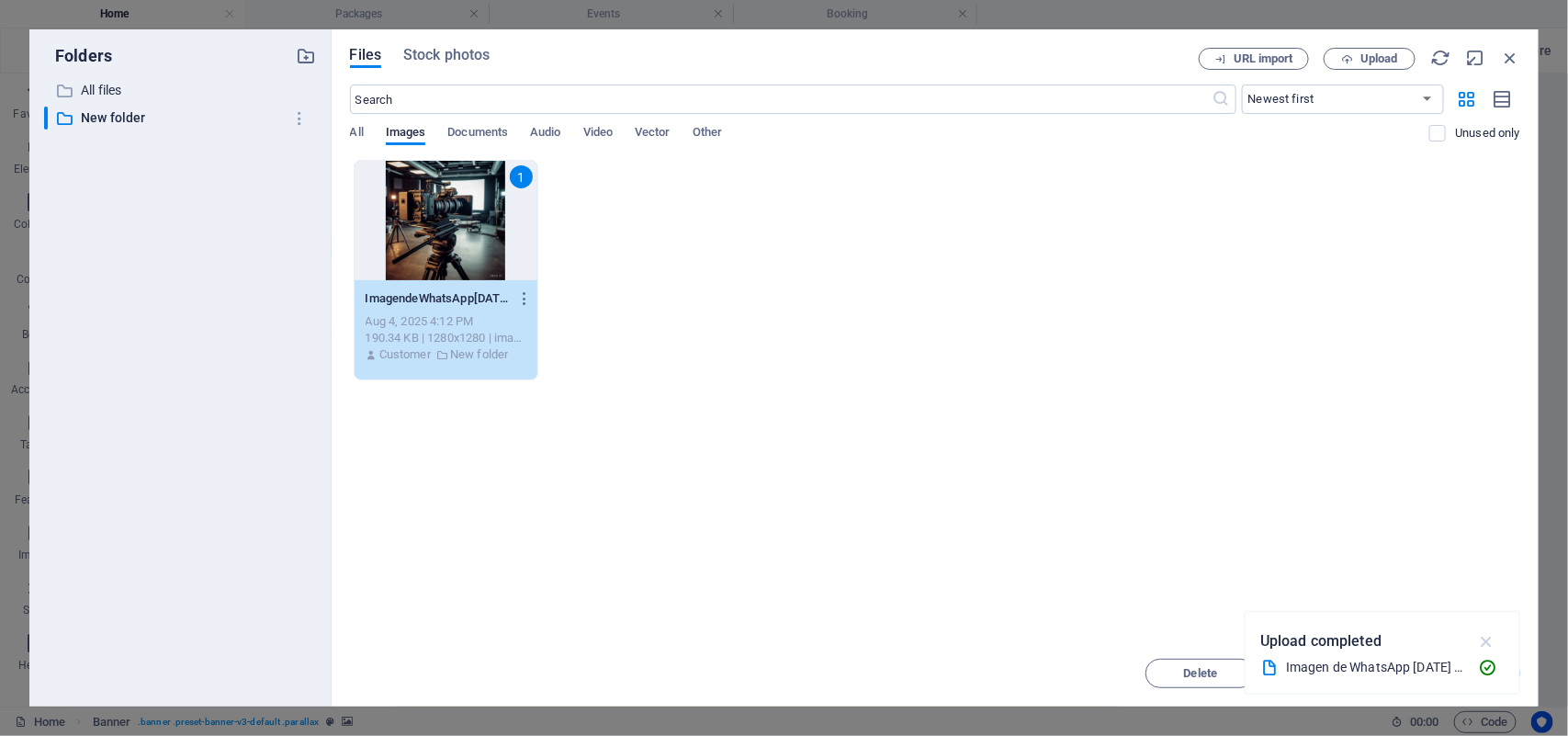 click at bounding box center [1486, 641] 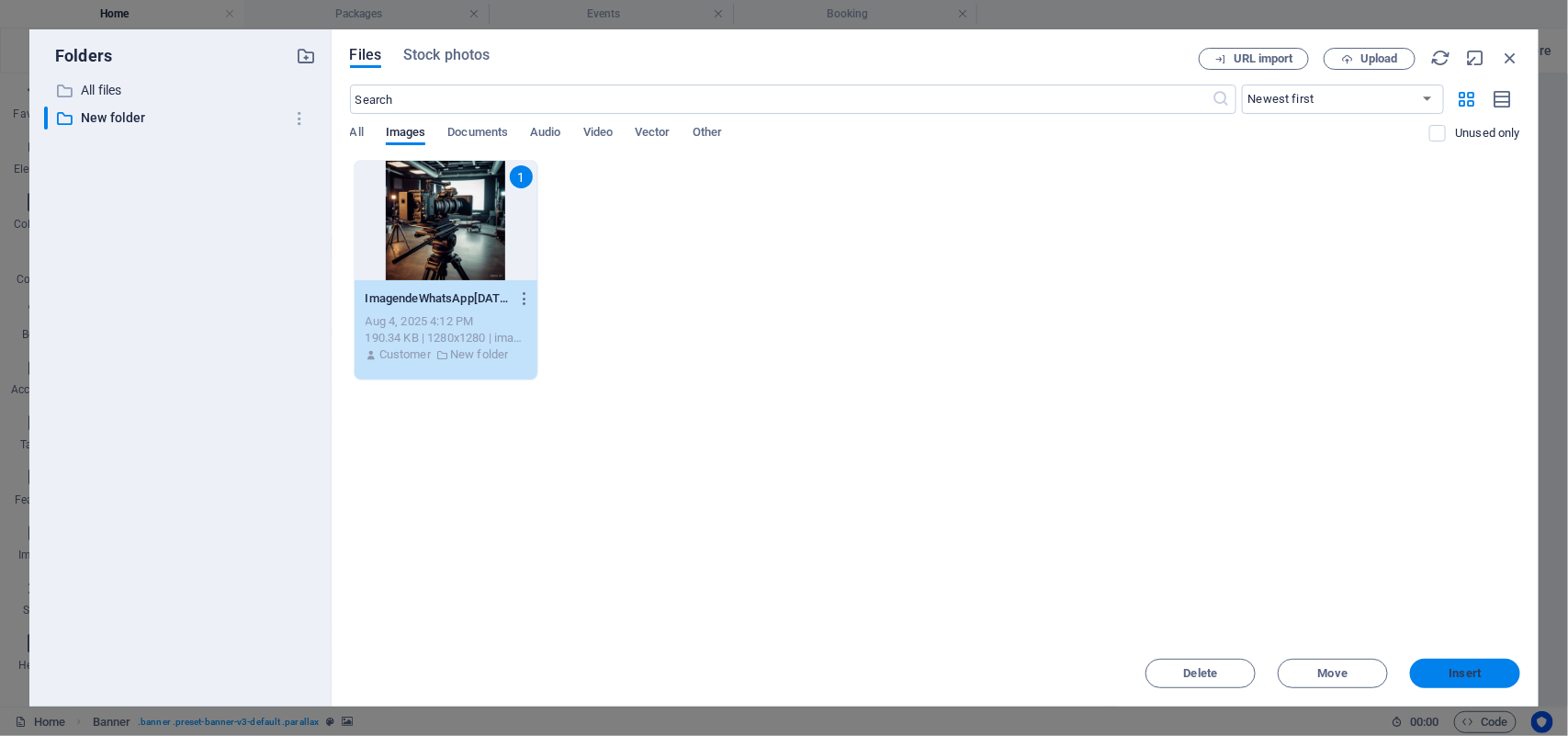 click on "Insert" at bounding box center [1465, 674] 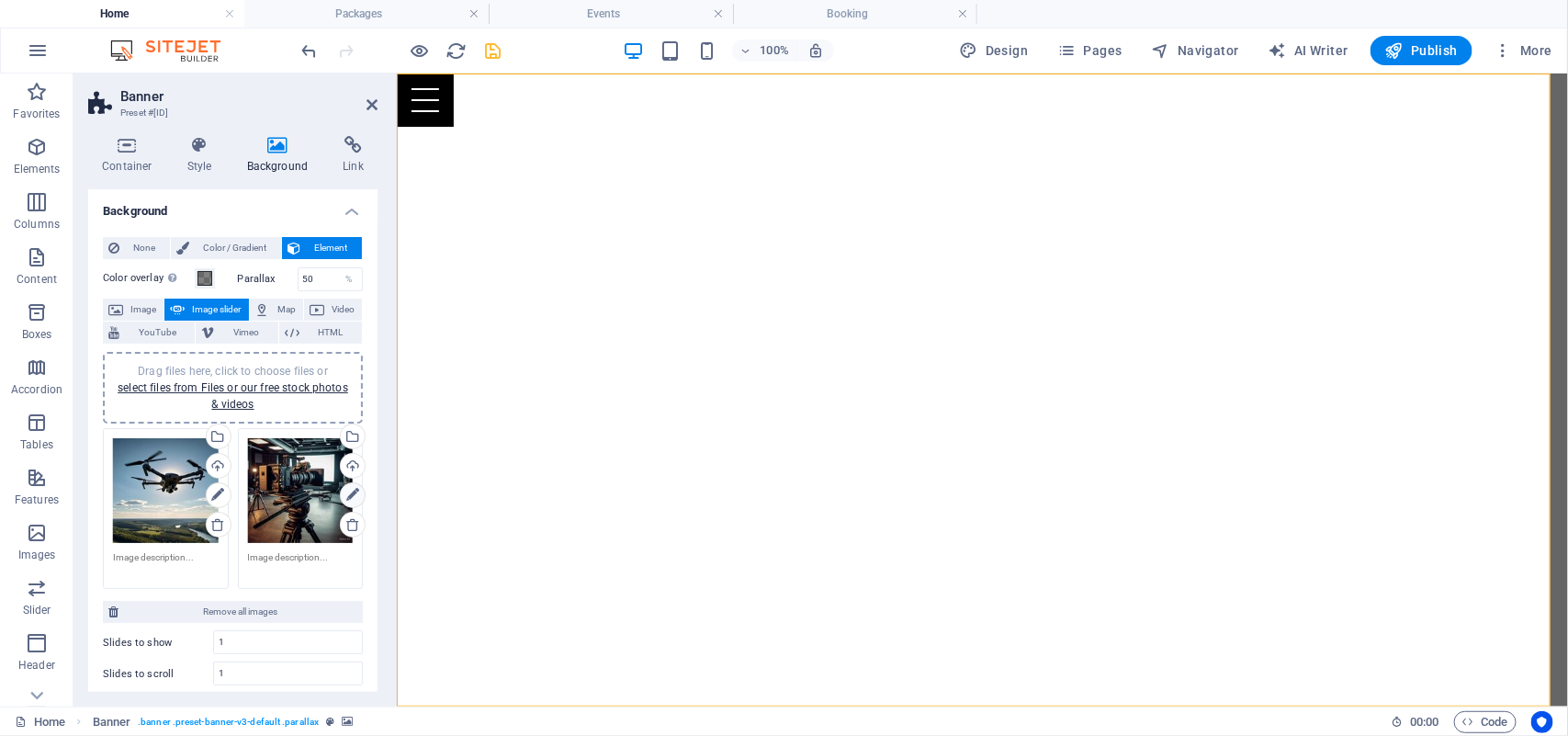 click at bounding box center [353, 495] 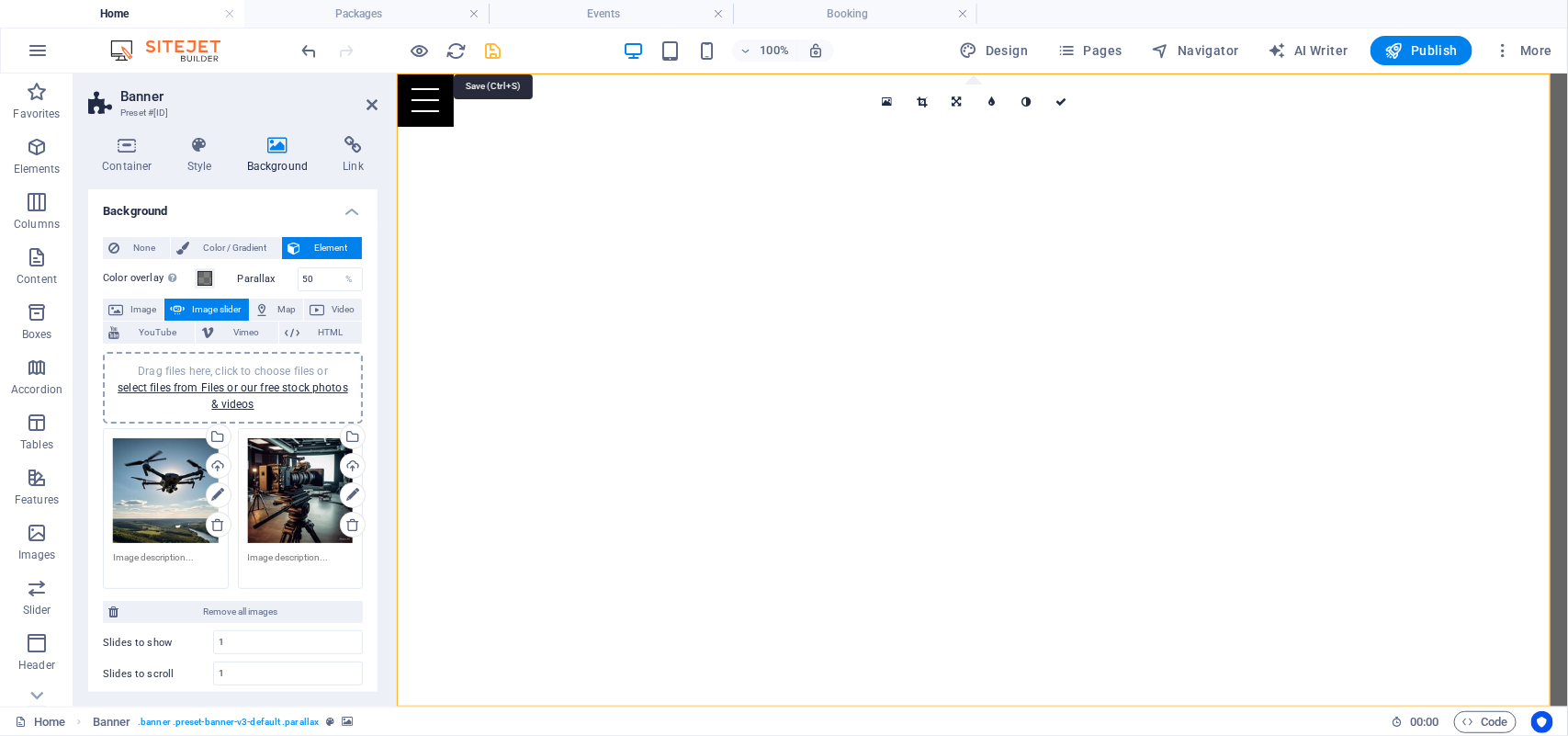 click at bounding box center (493, 51) 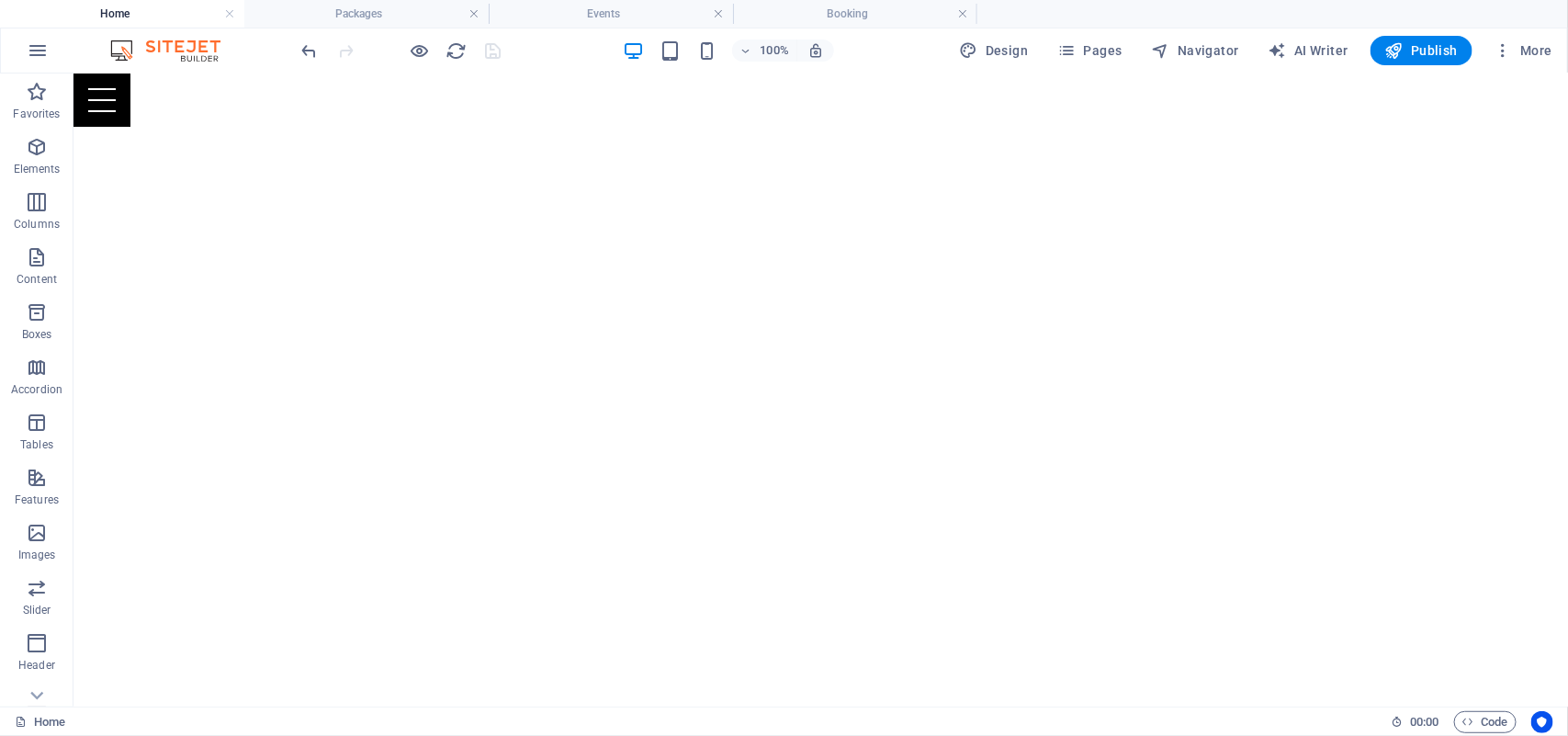 scroll, scrollTop: 0, scrollLeft: 0, axis: both 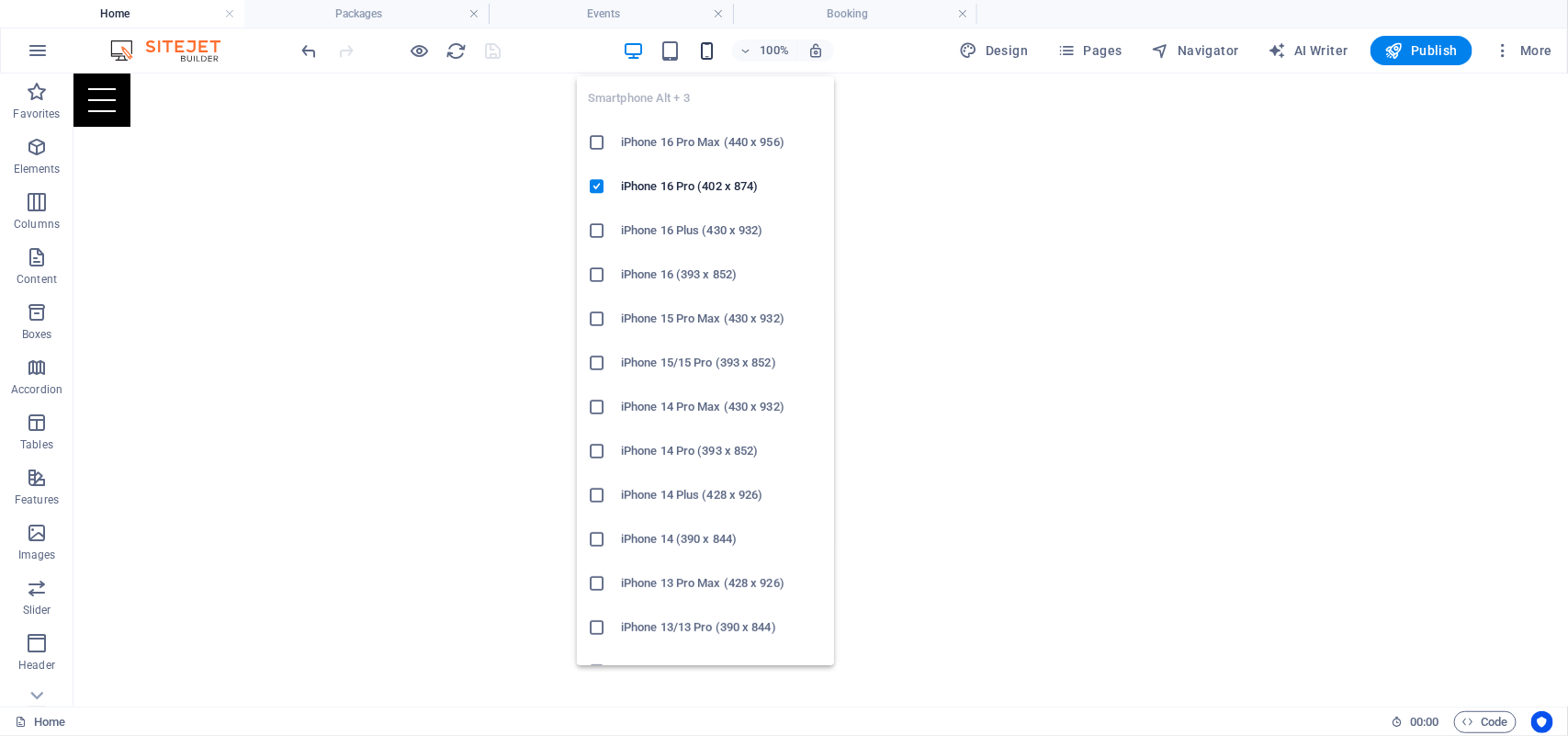 click at bounding box center (706, 51) 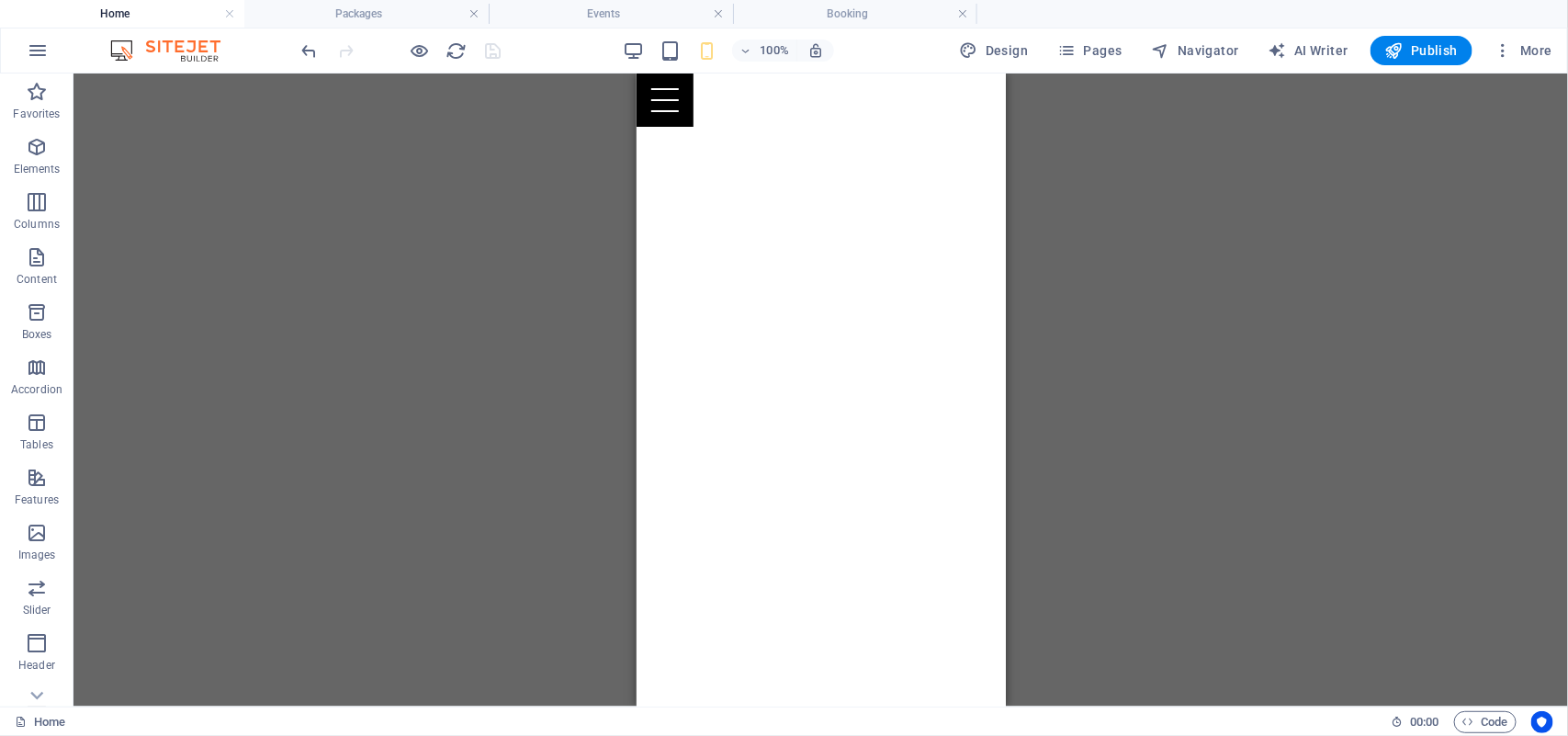scroll, scrollTop: 196, scrollLeft: 0, axis: vertical 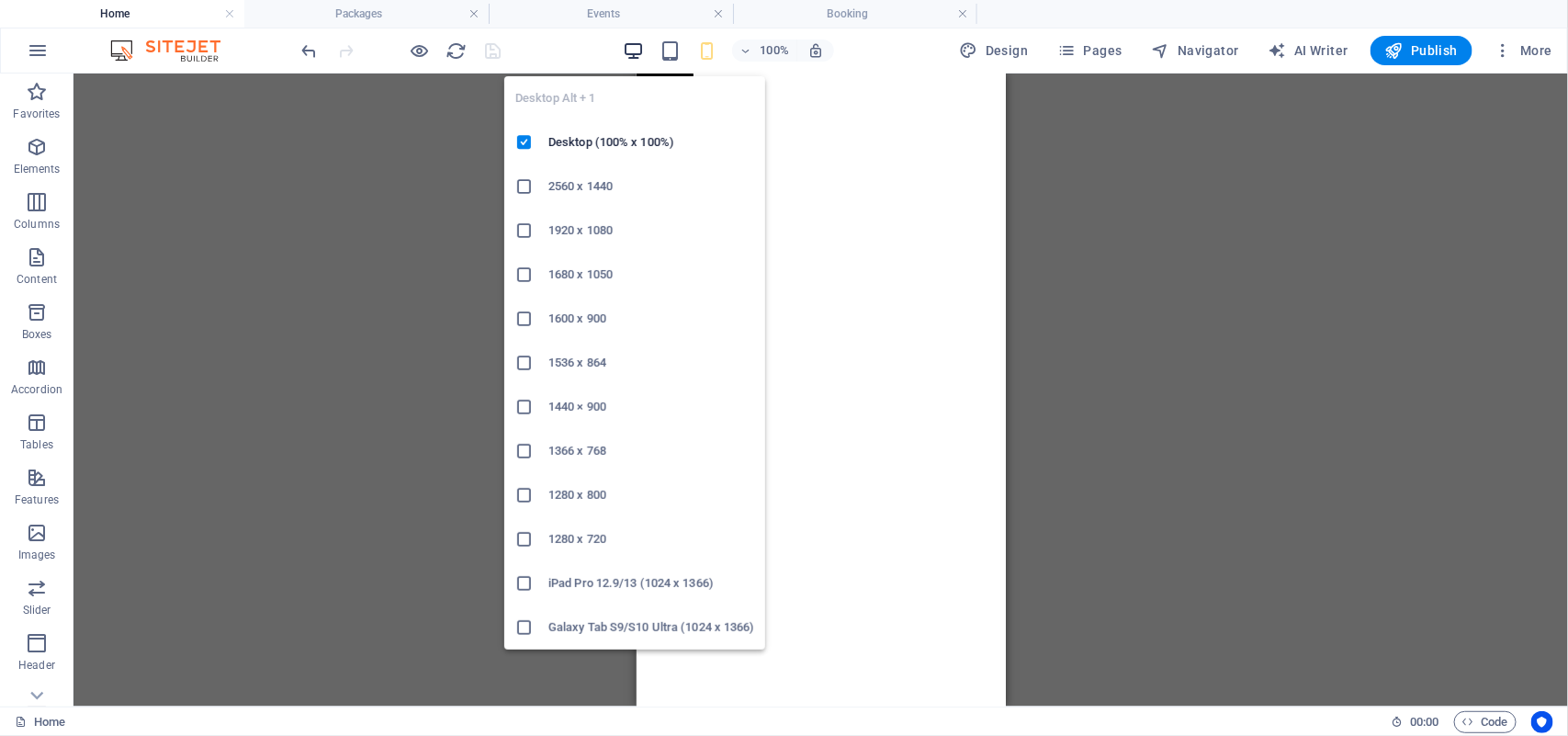click at bounding box center [633, 51] 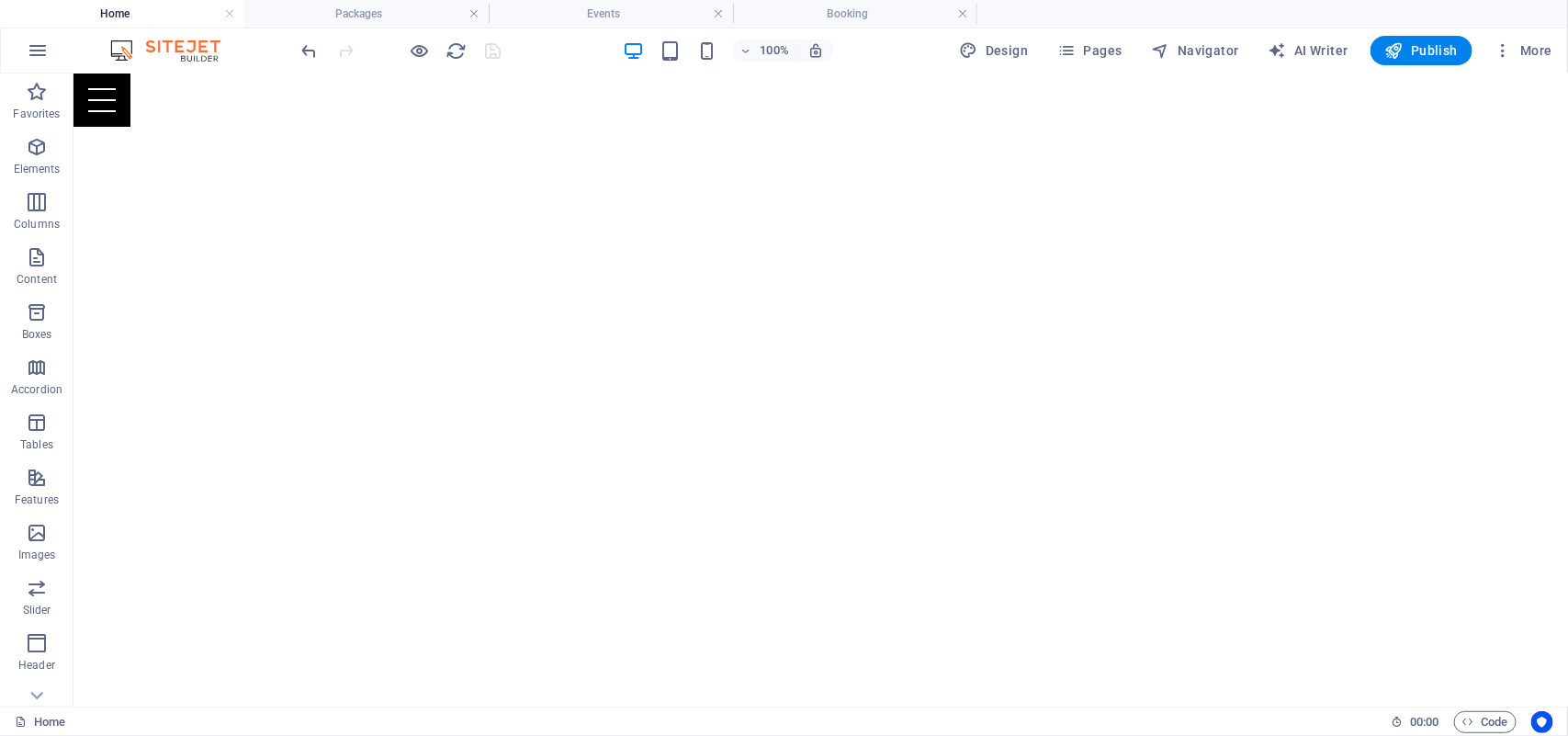 scroll, scrollTop: 0, scrollLeft: 0, axis: both 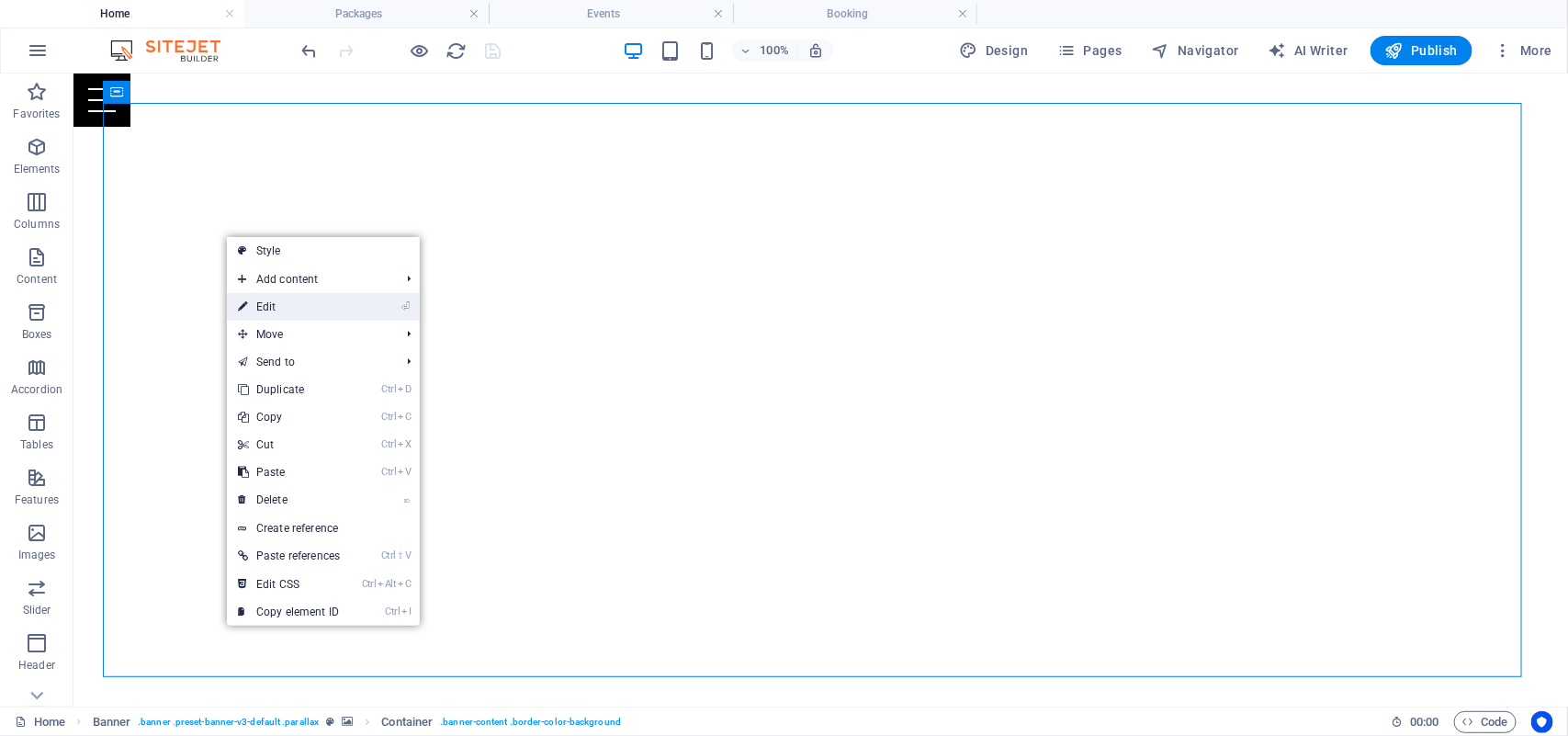 click on "⏎  Edit" at bounding box center (288, 307) 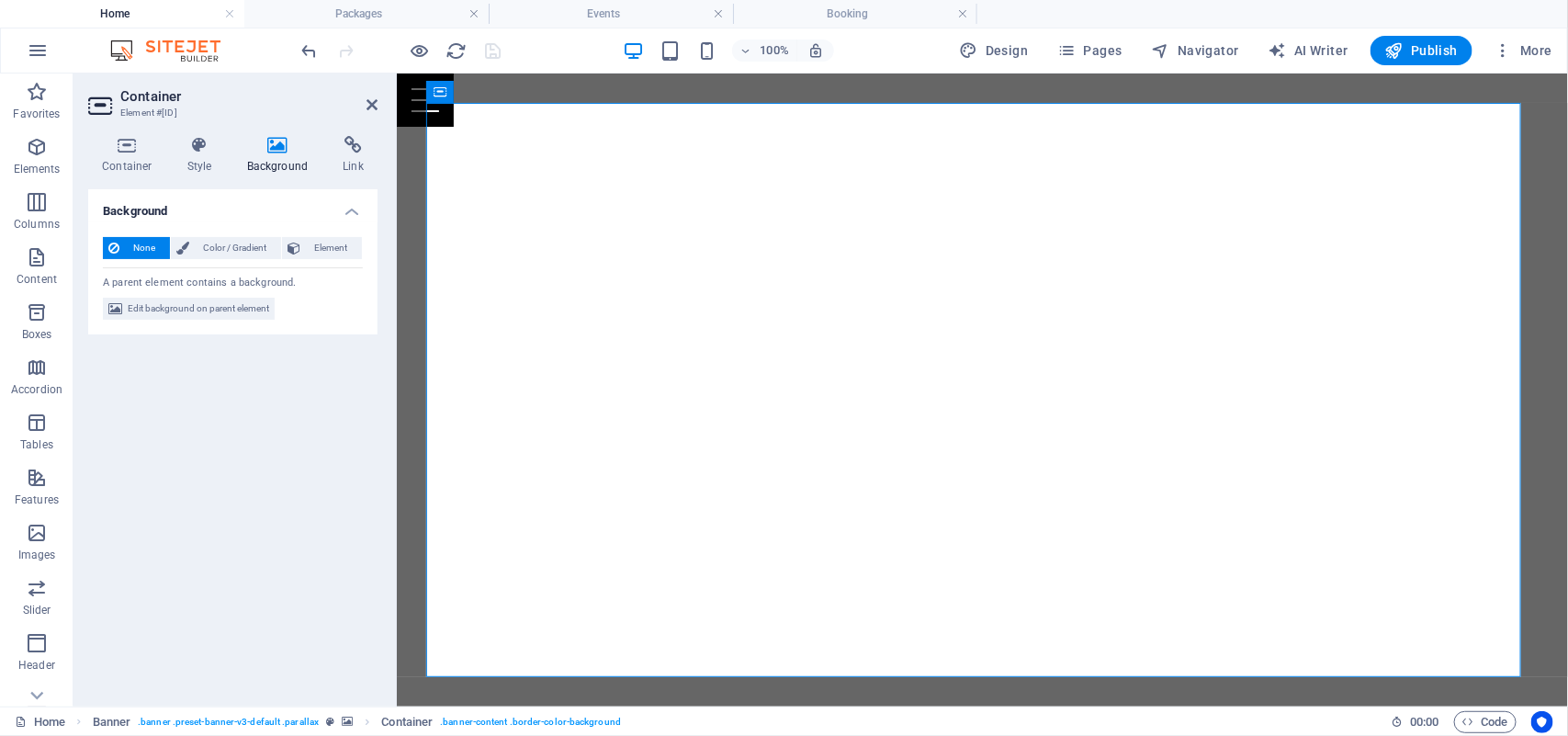 click on "Background" at bounding box center [281, 155] 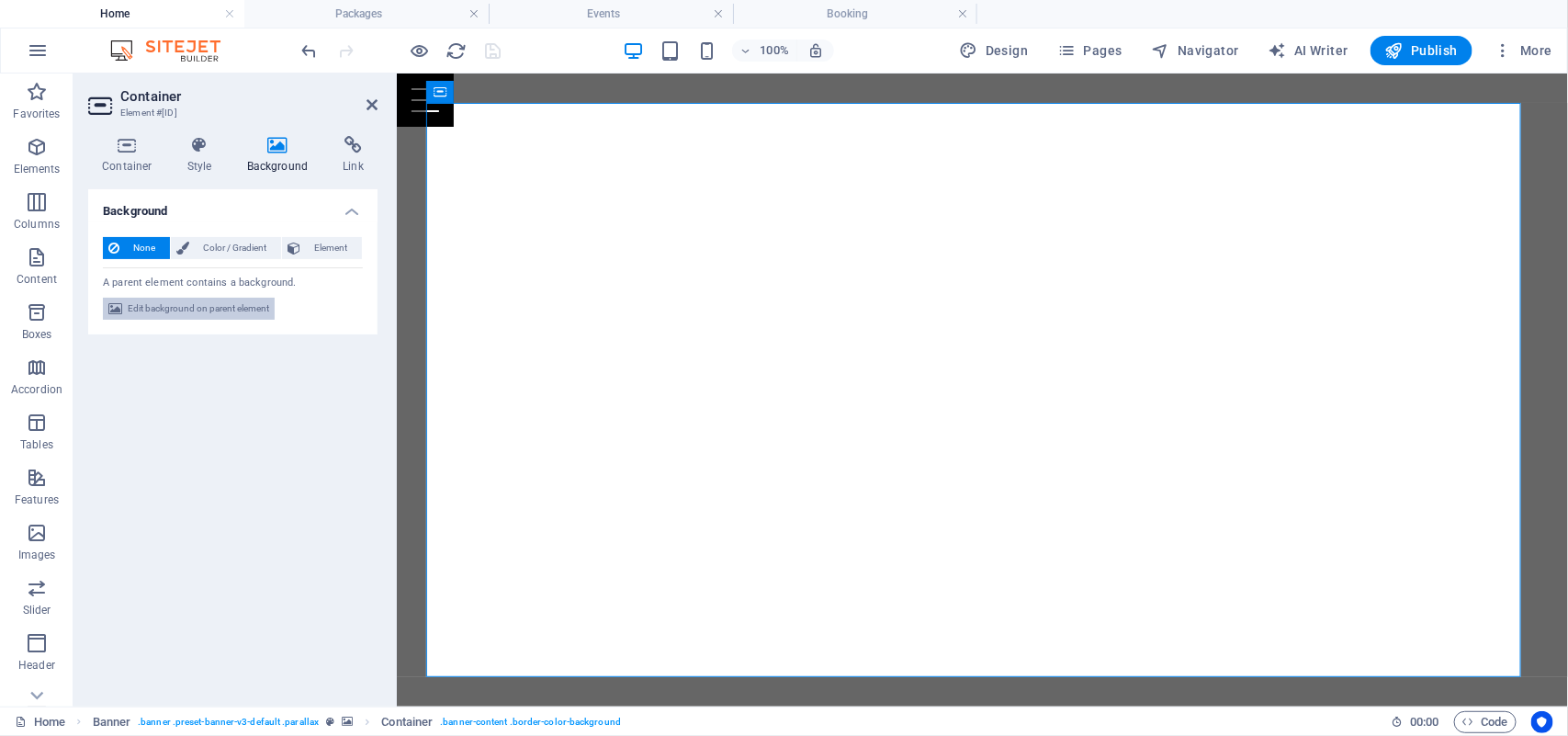 click on "Edit background on parent element" at bounding box center [198, 309] 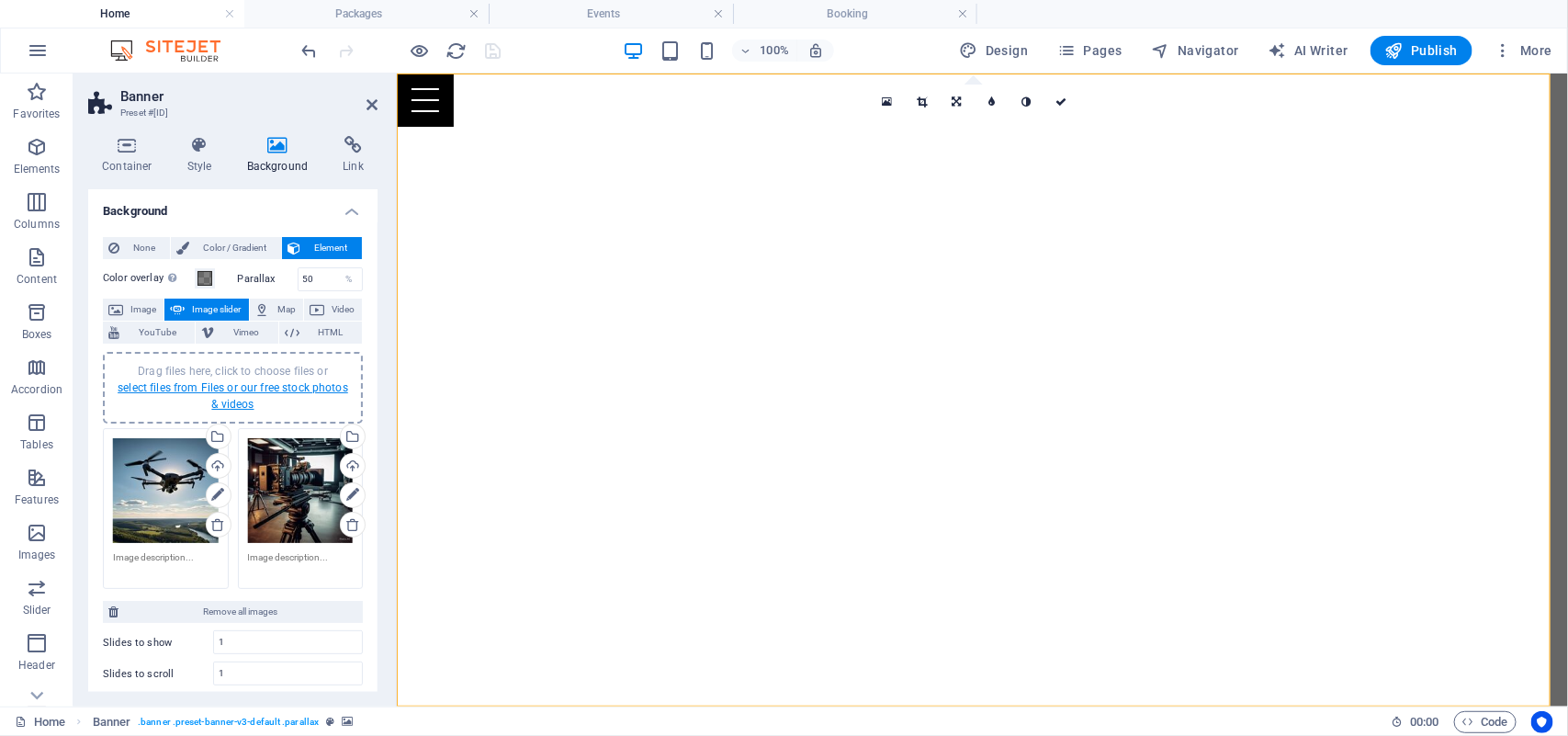 click on "select files from Files or our free stock photos & videos" at bounding box center (232, 396) 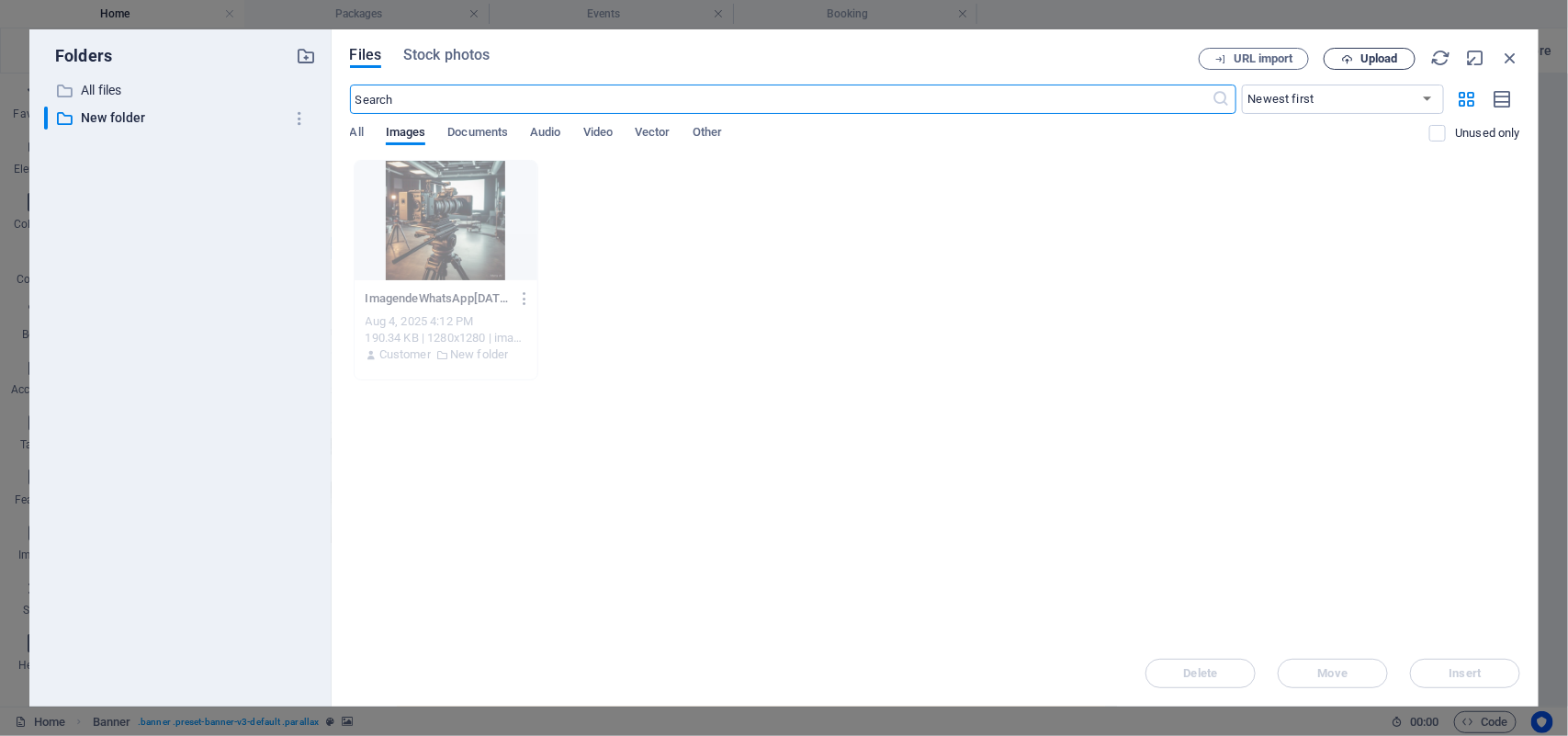click on "Upload" at bounding box center [1379, 59] 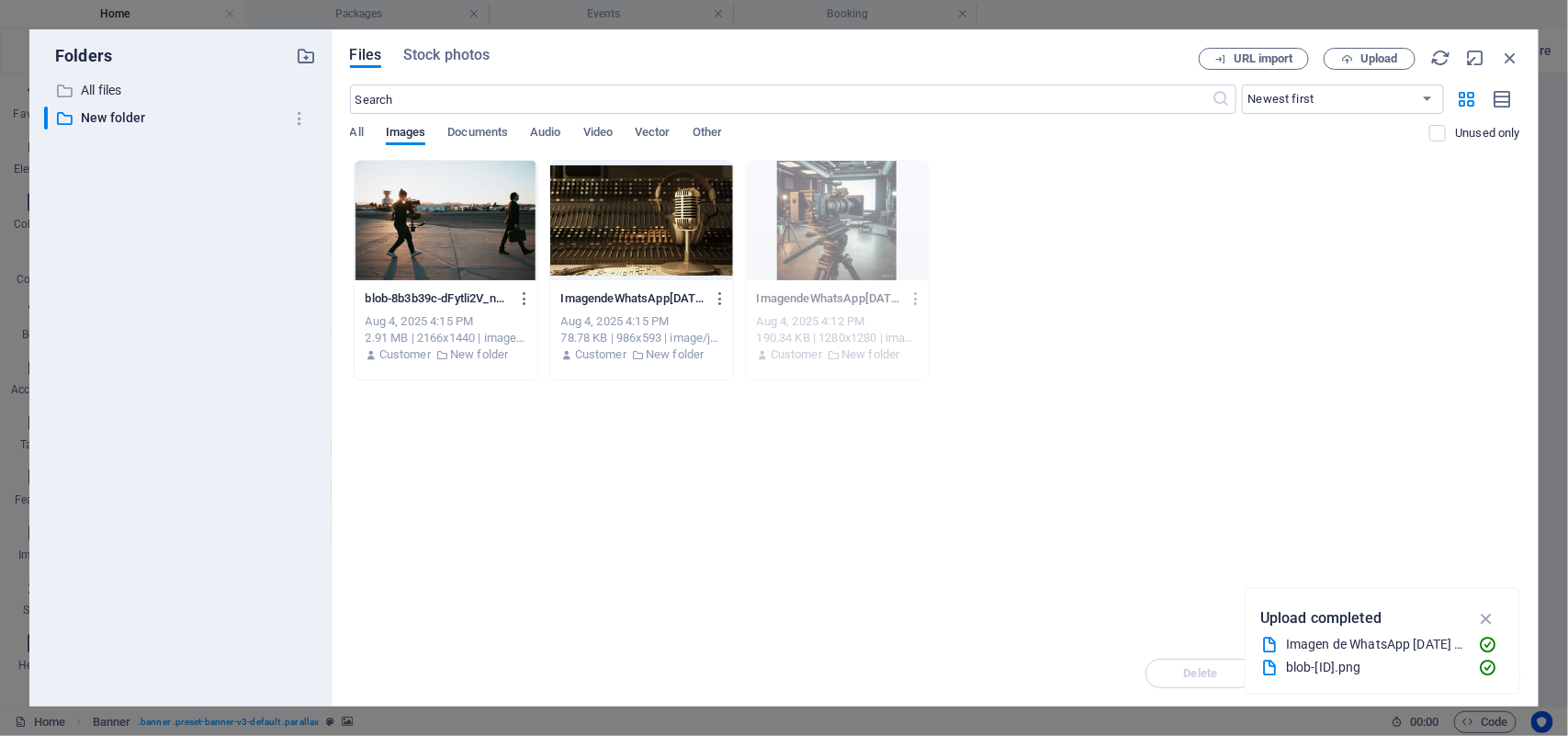 click at bounding box center [446, 221] 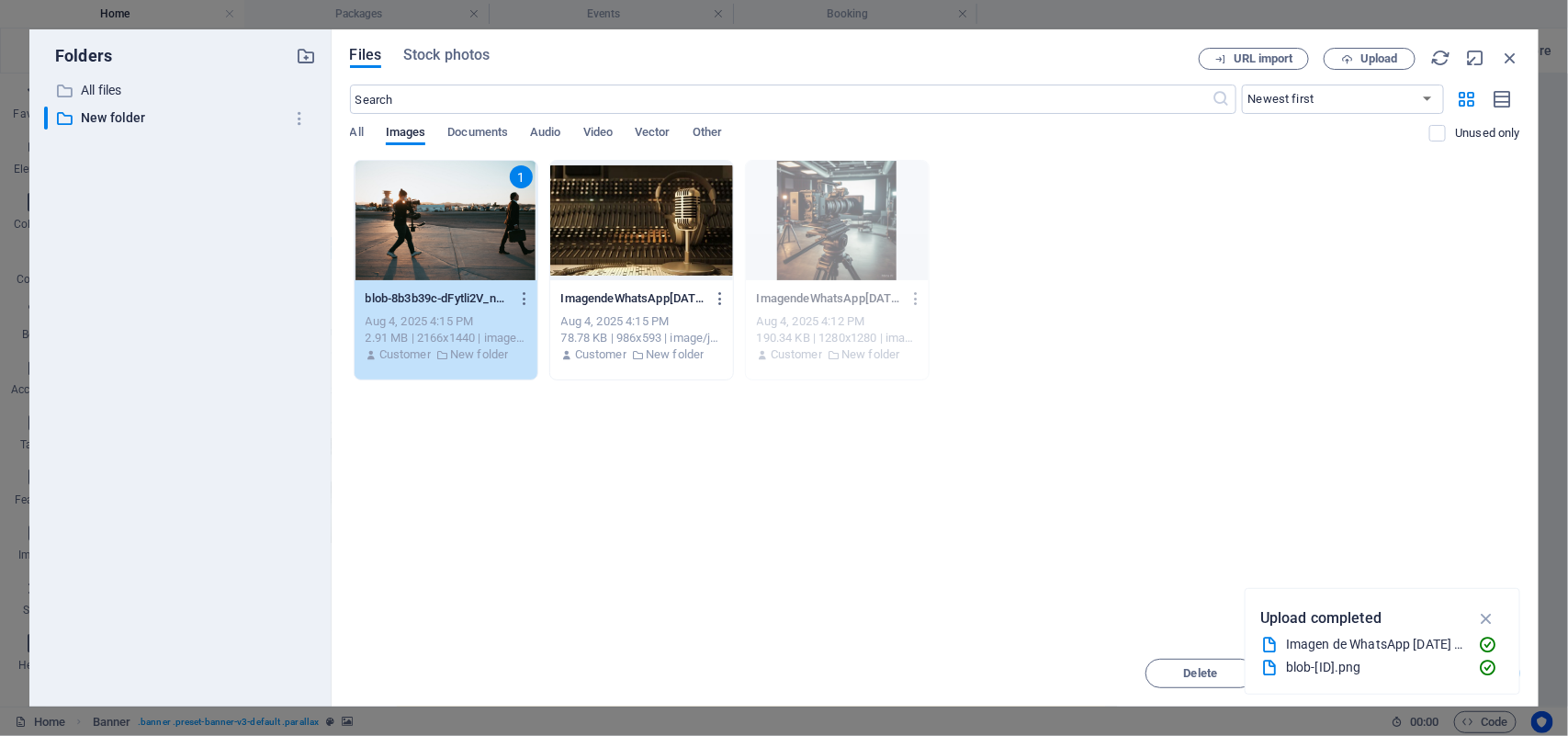 click on "1" at bounding box center [446, 221] 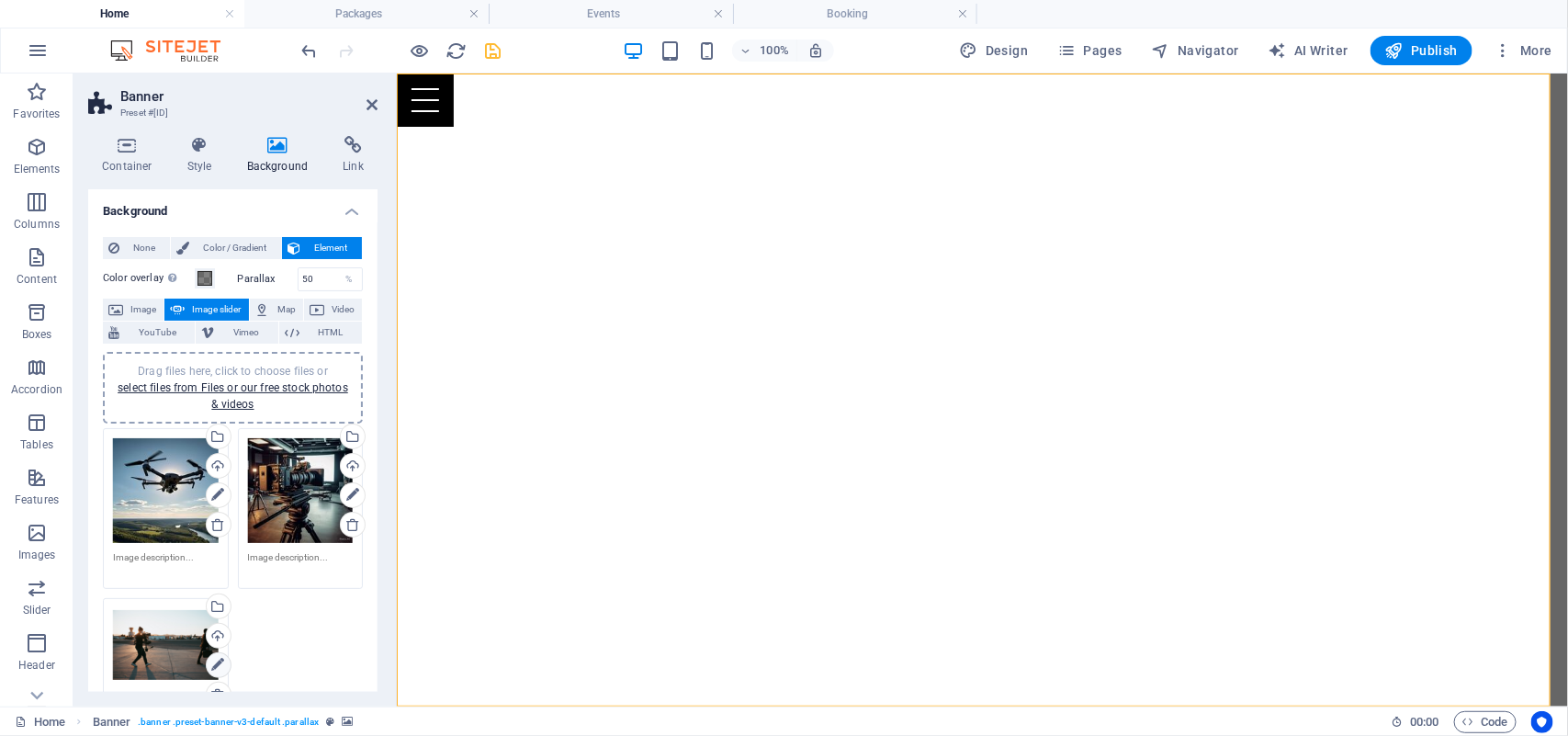 click at bounding box center [218, 665] 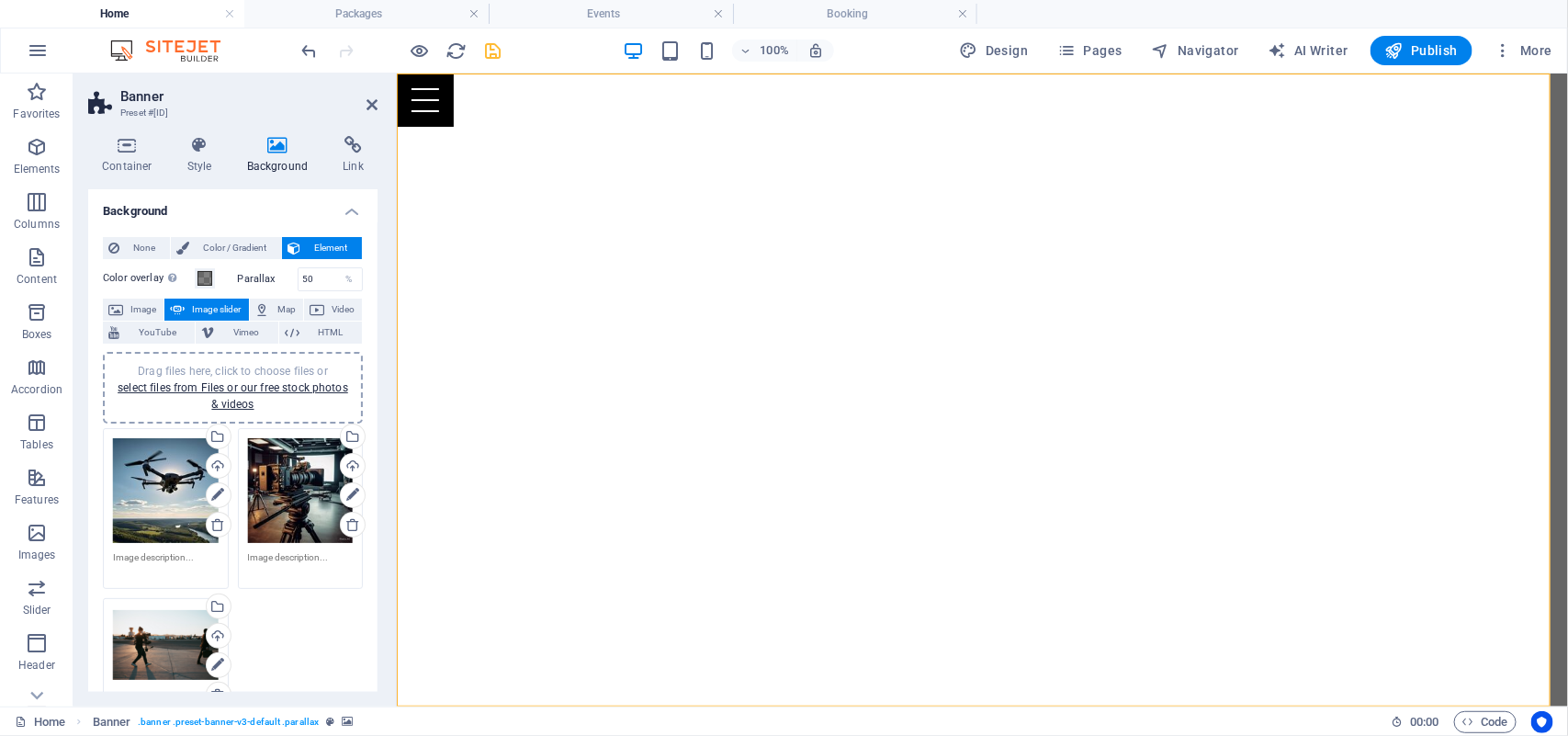 drag, startPoint x: 378, startPoint y: 392, endPoint x: 375, endPoint y: 464, distance: 72.06247 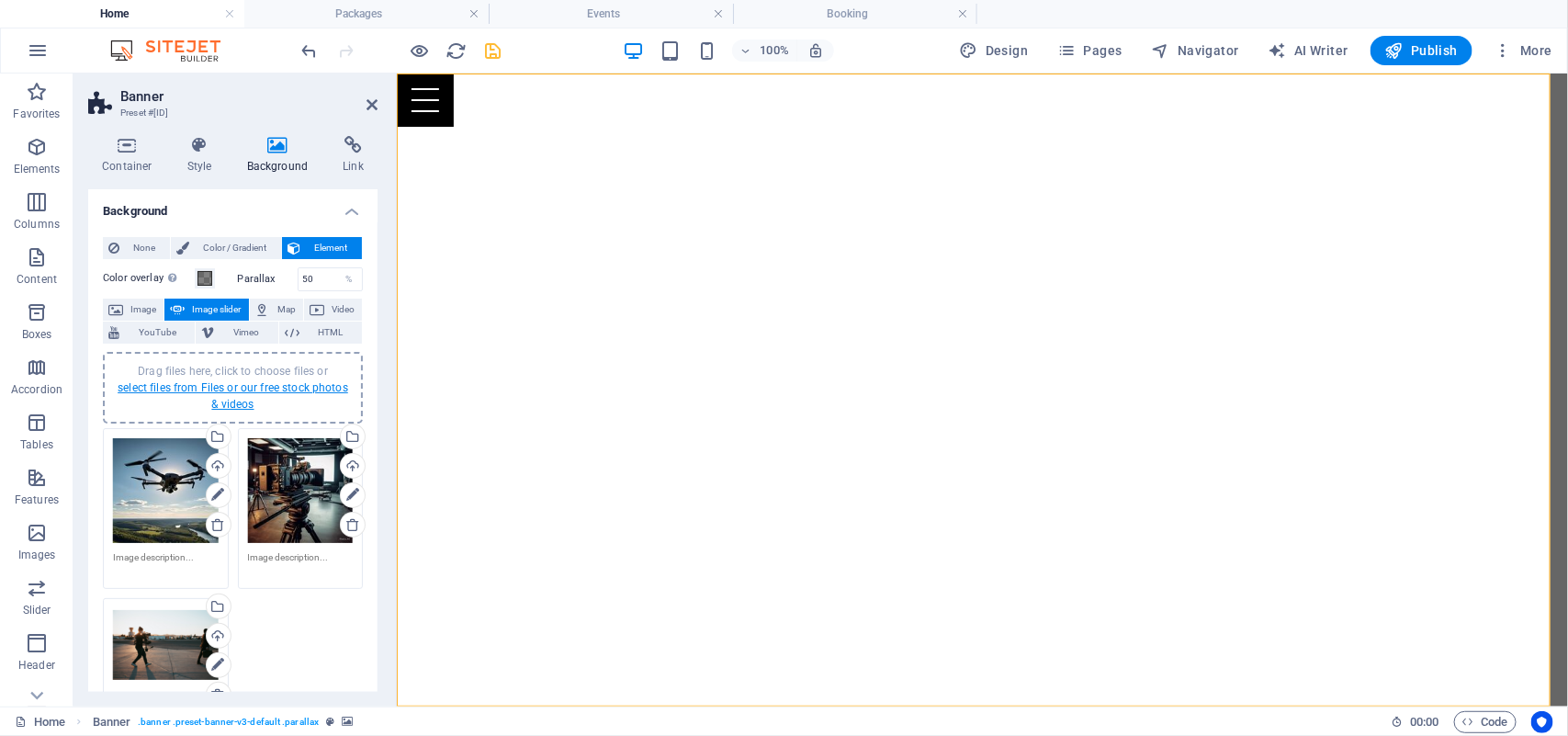 click on "select files from Files or our free stock photos & videos" at bounding box center [232, 396] 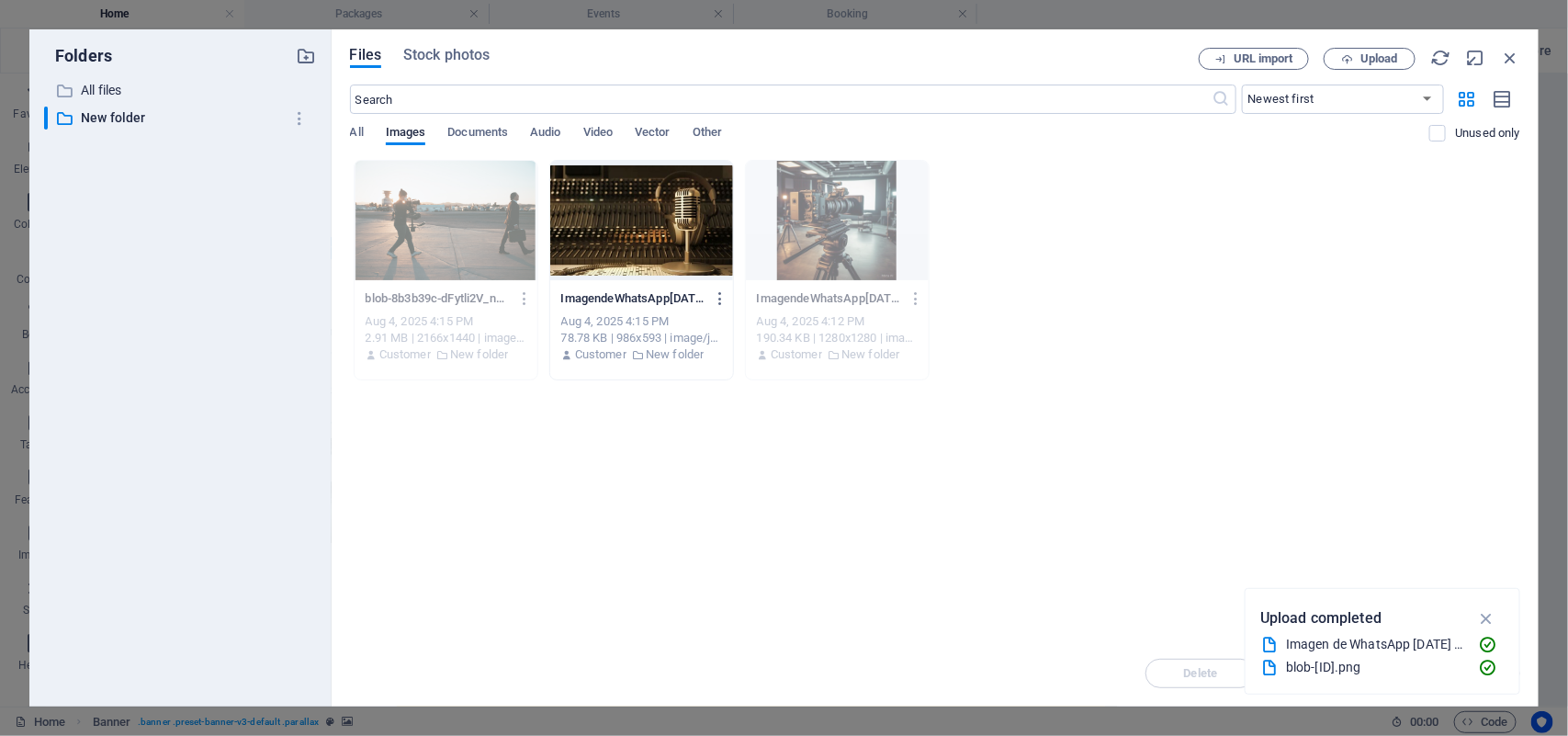 click at bounding box center [641, 221] 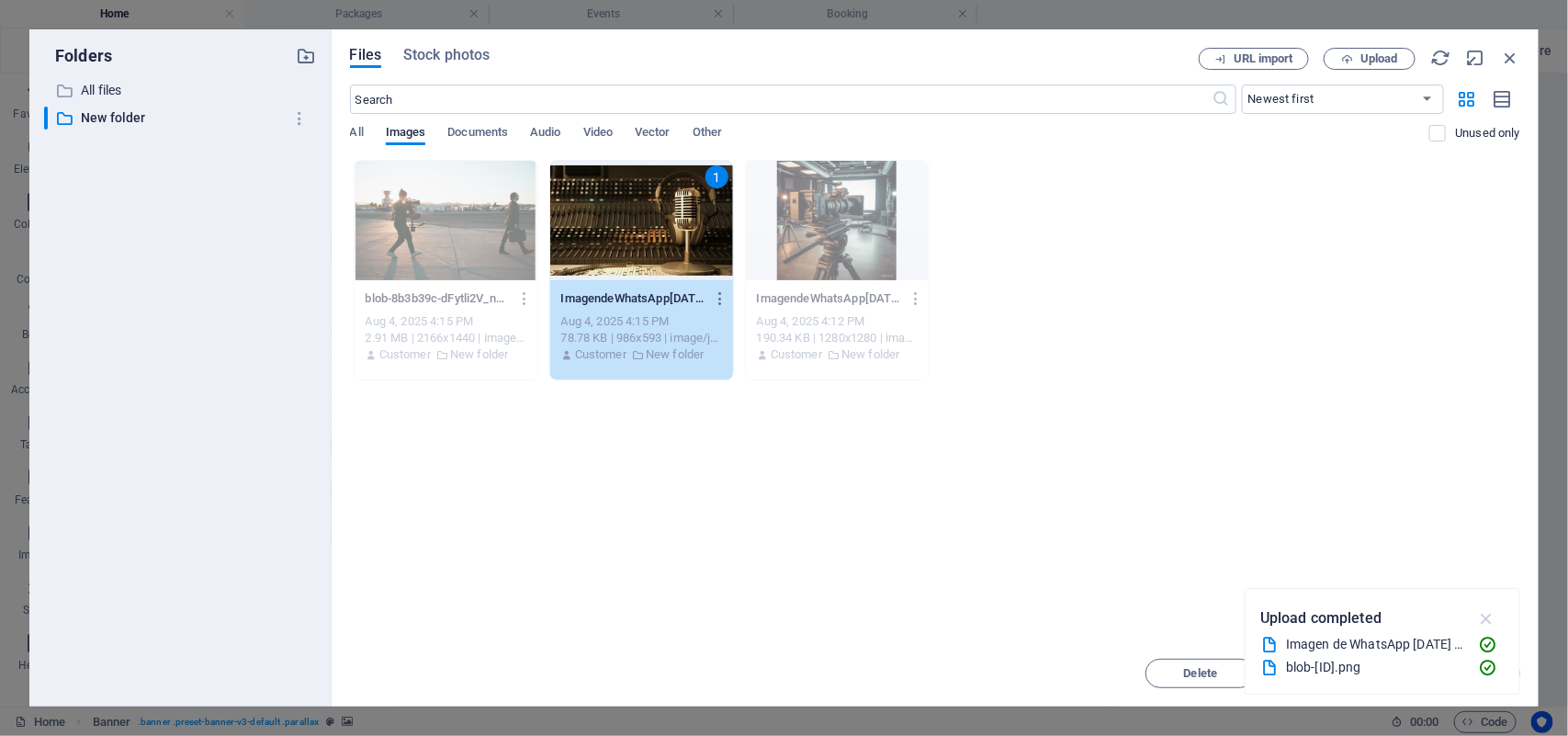 click at bounding box center (1486, 618) 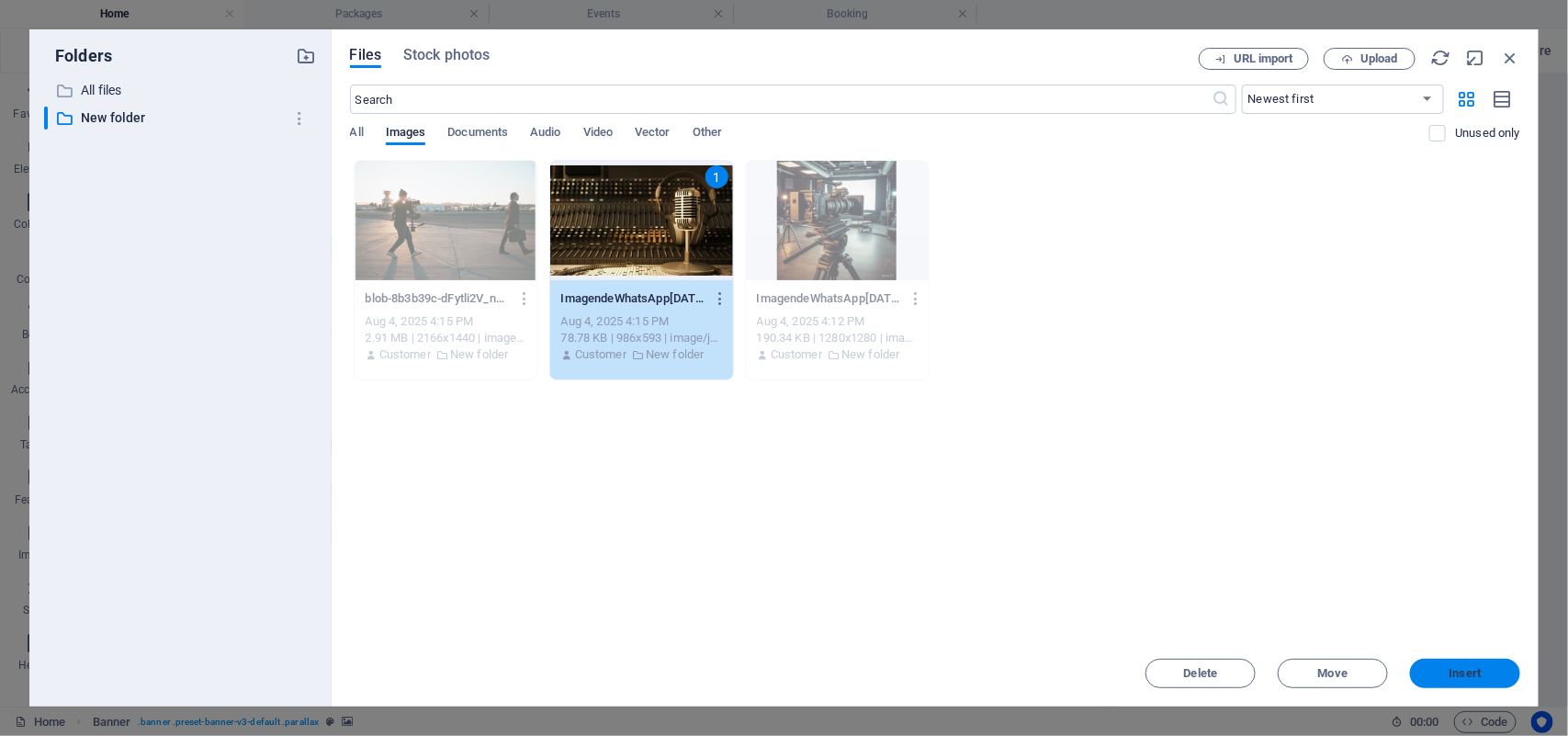 click on "Insert" at bounding box center (1465, 674) 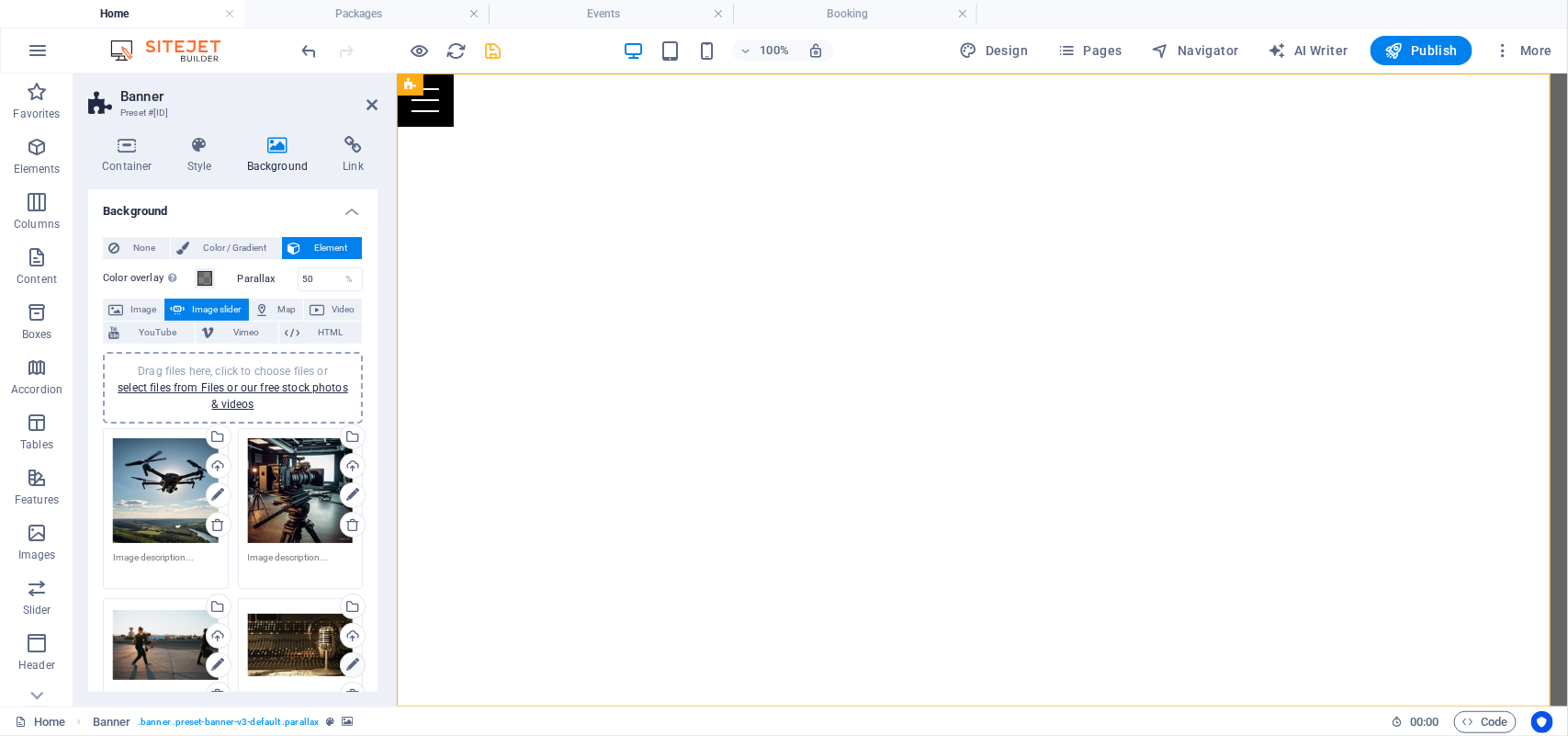 click at bounding box center (353, 665) 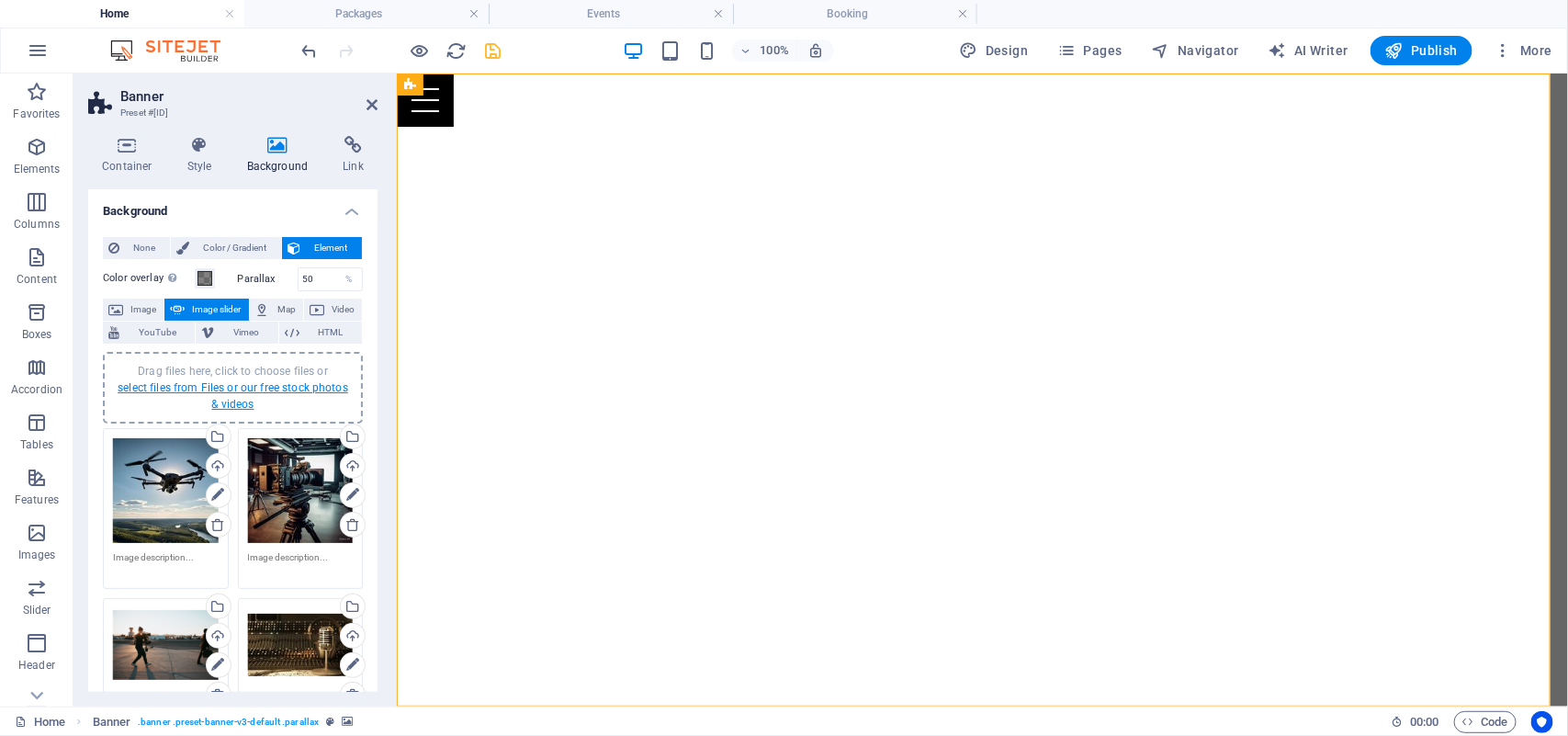 click on "select files from Files or our free stock photos & videos" at bounding box center [232, 396] 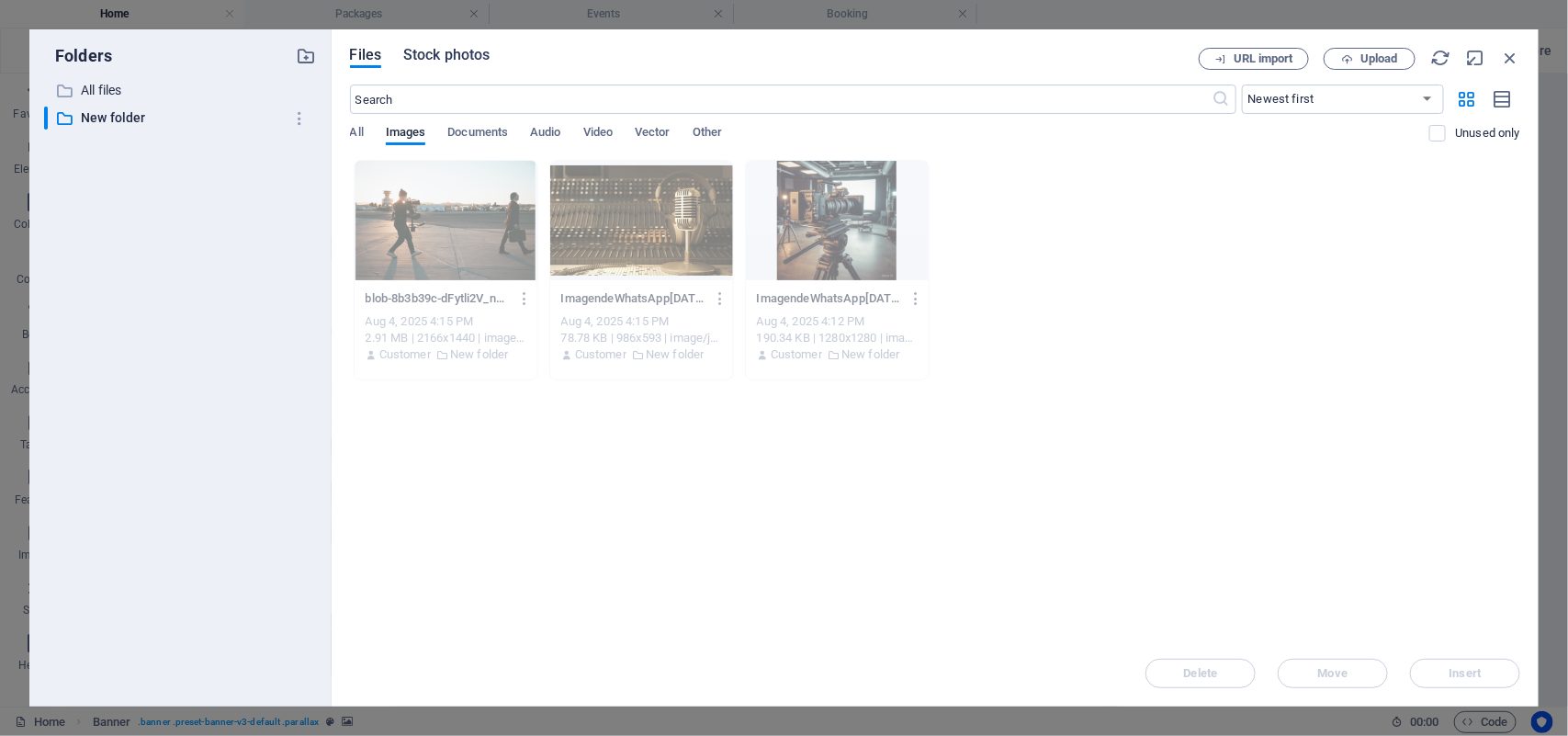 click on "Stock photos" at bounding box center [446, 55] 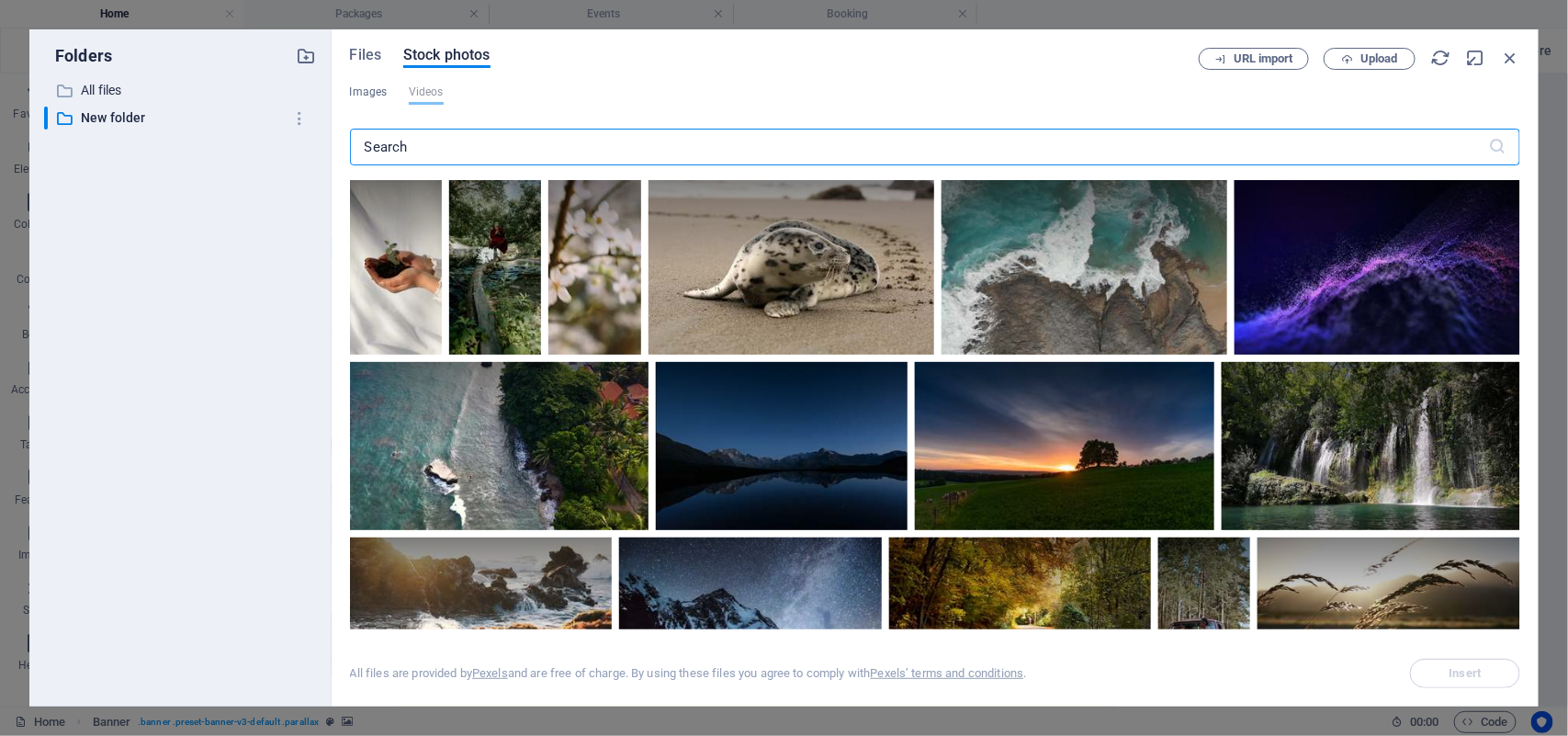 click at bounding box center [919, 147] 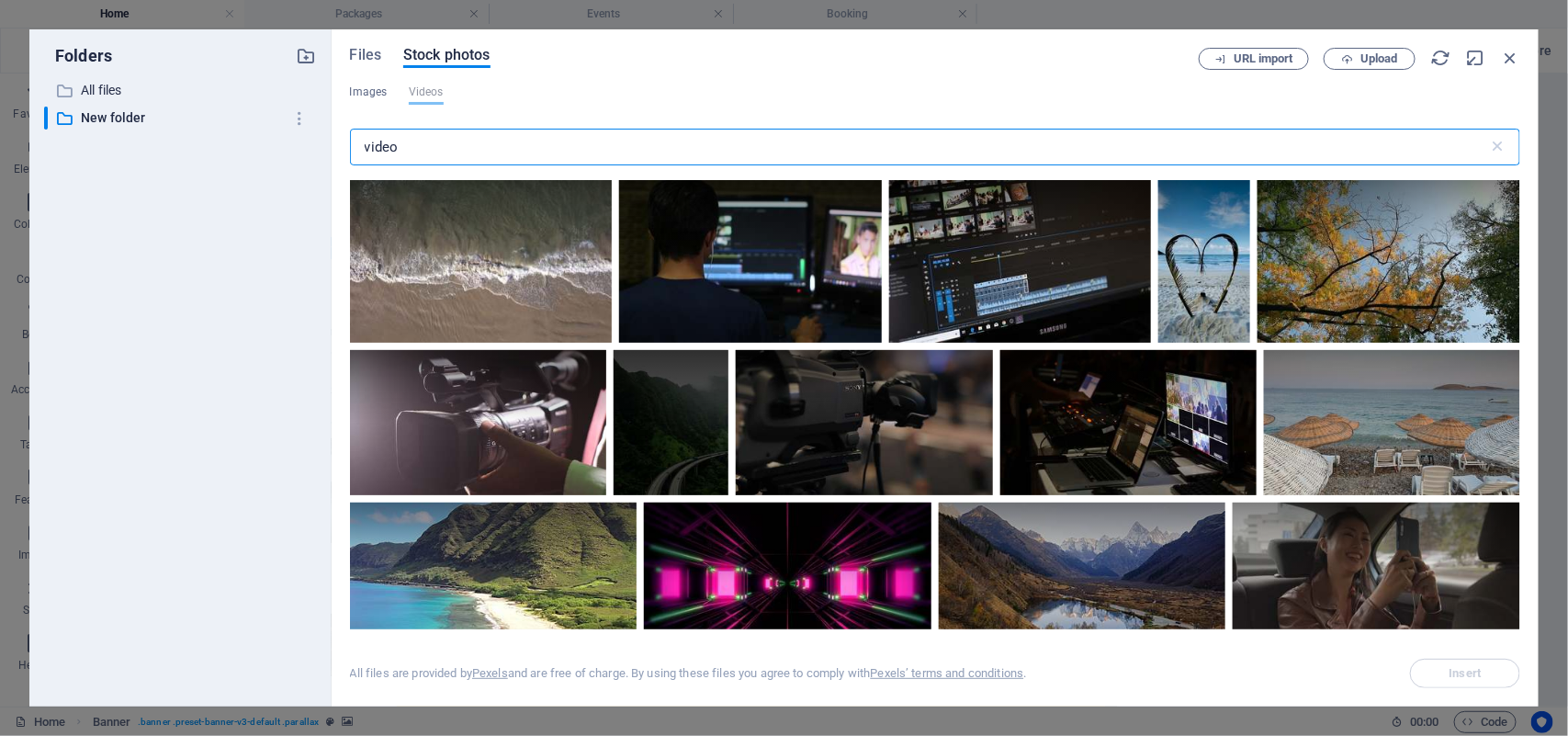 type on "video" 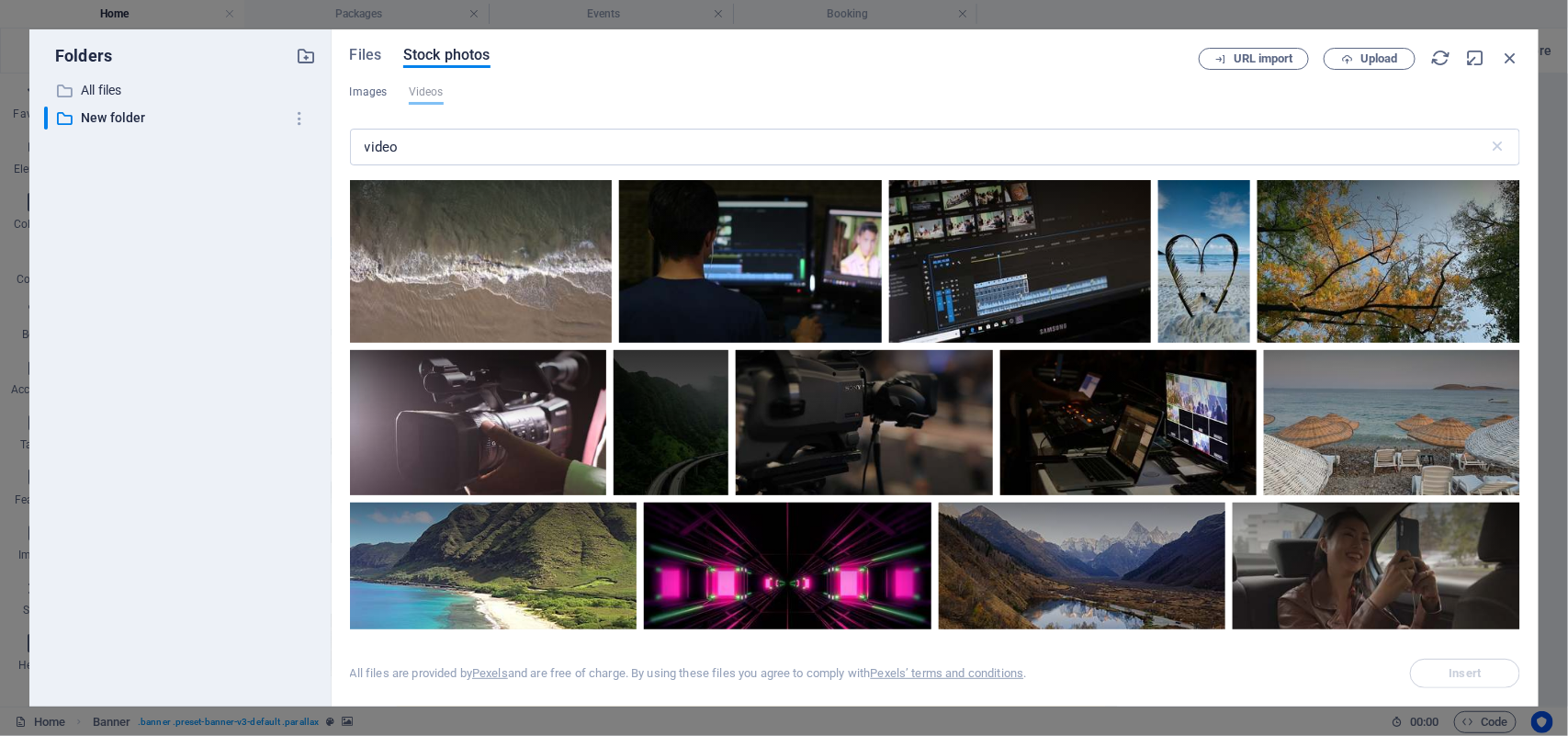 drag, startPoint x: 1525, startPoint y: 226, endPoint x: 1525, endPoint y: 265, distance: 39 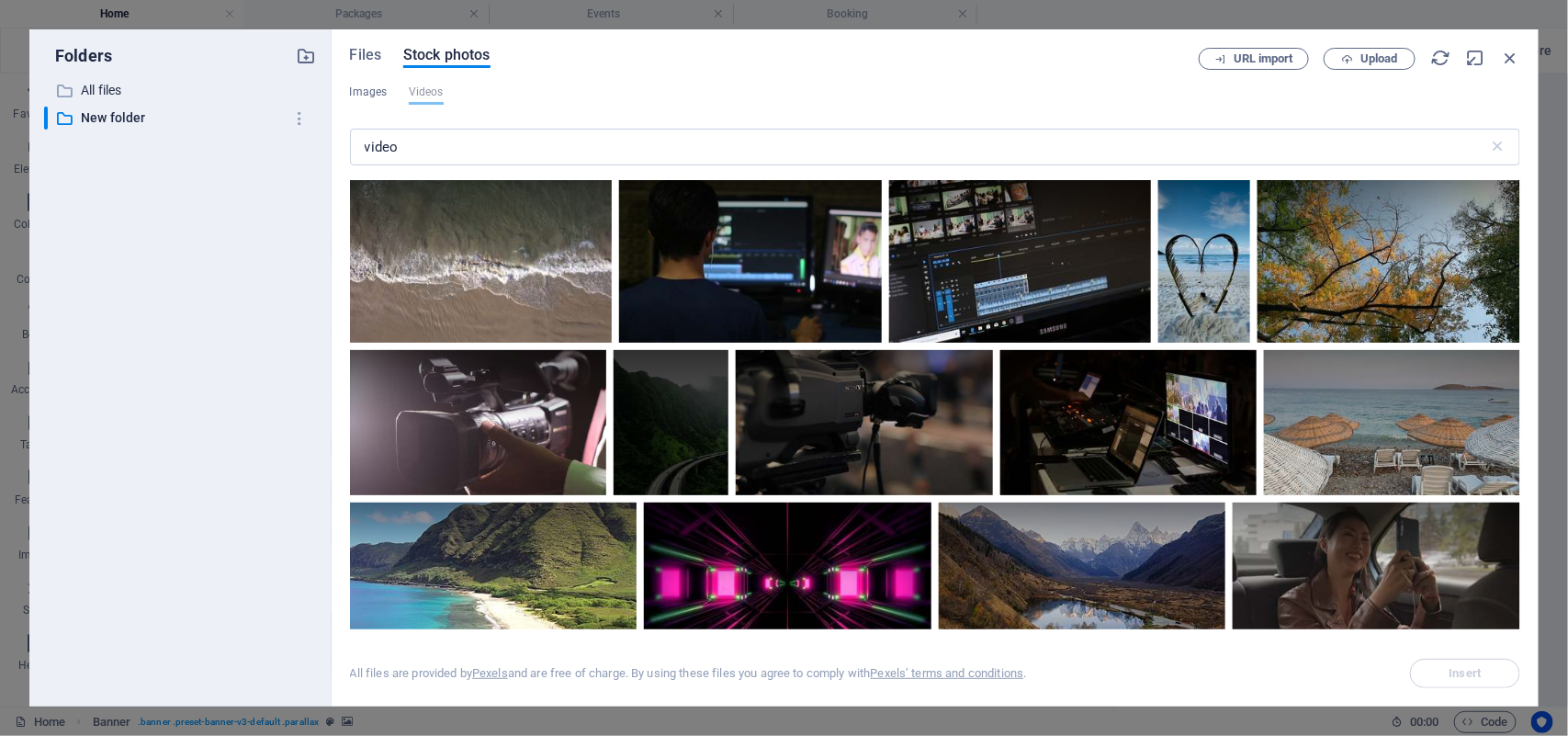 click at bounding box center (935, 404) 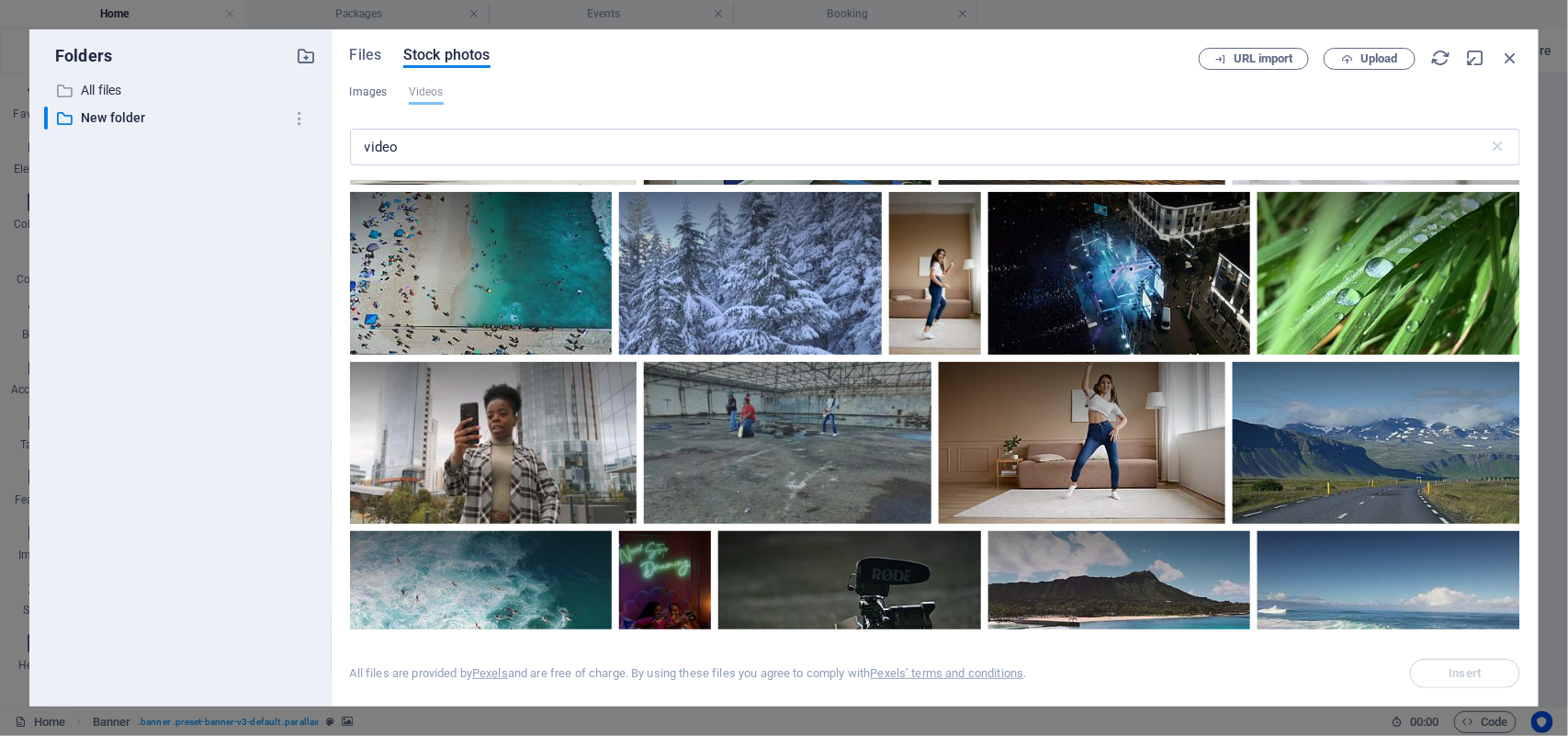 scroll, scrollTop: 4618, scrollLeft: 0, axis: vertical 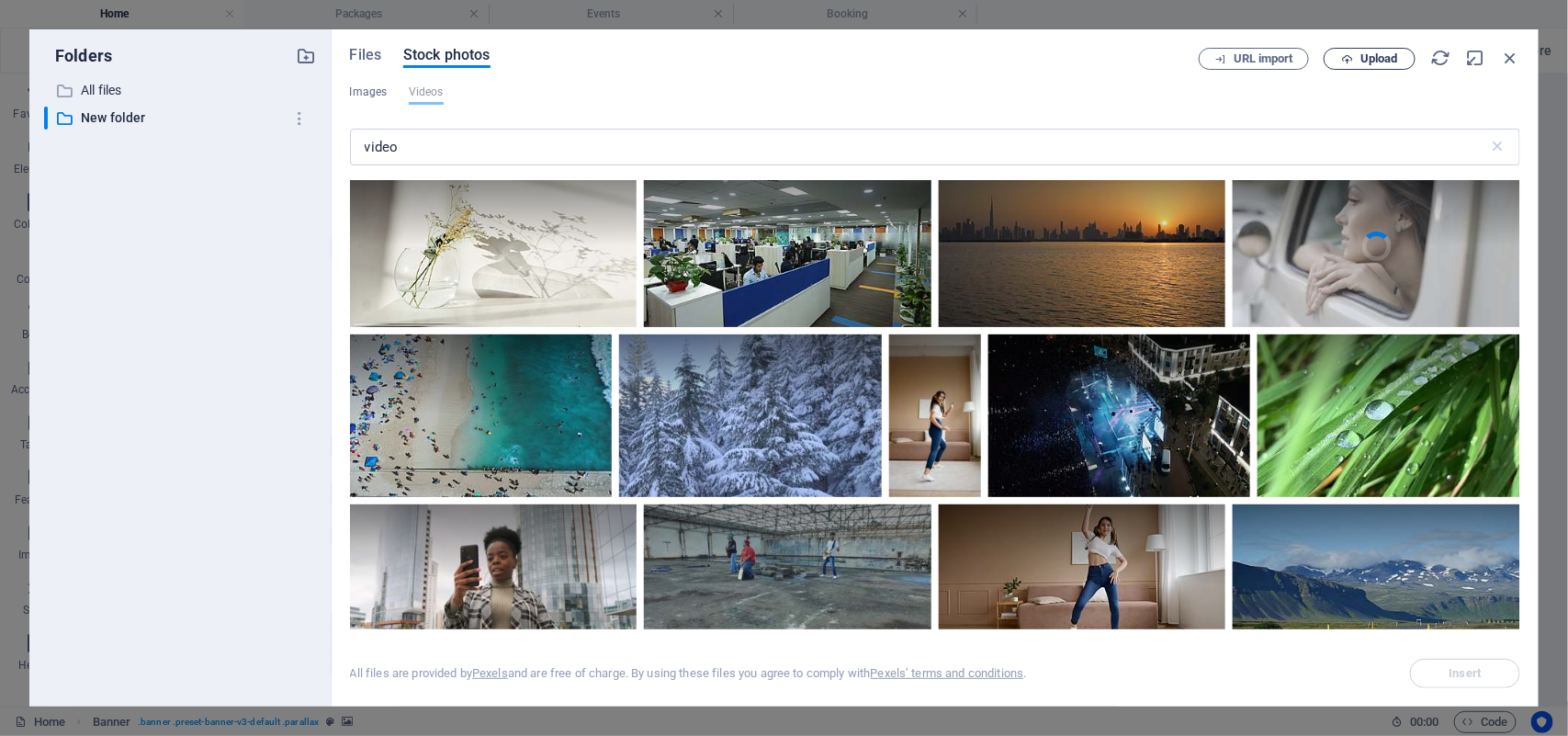 click on "Upload" at bounding box center [1379, 59] 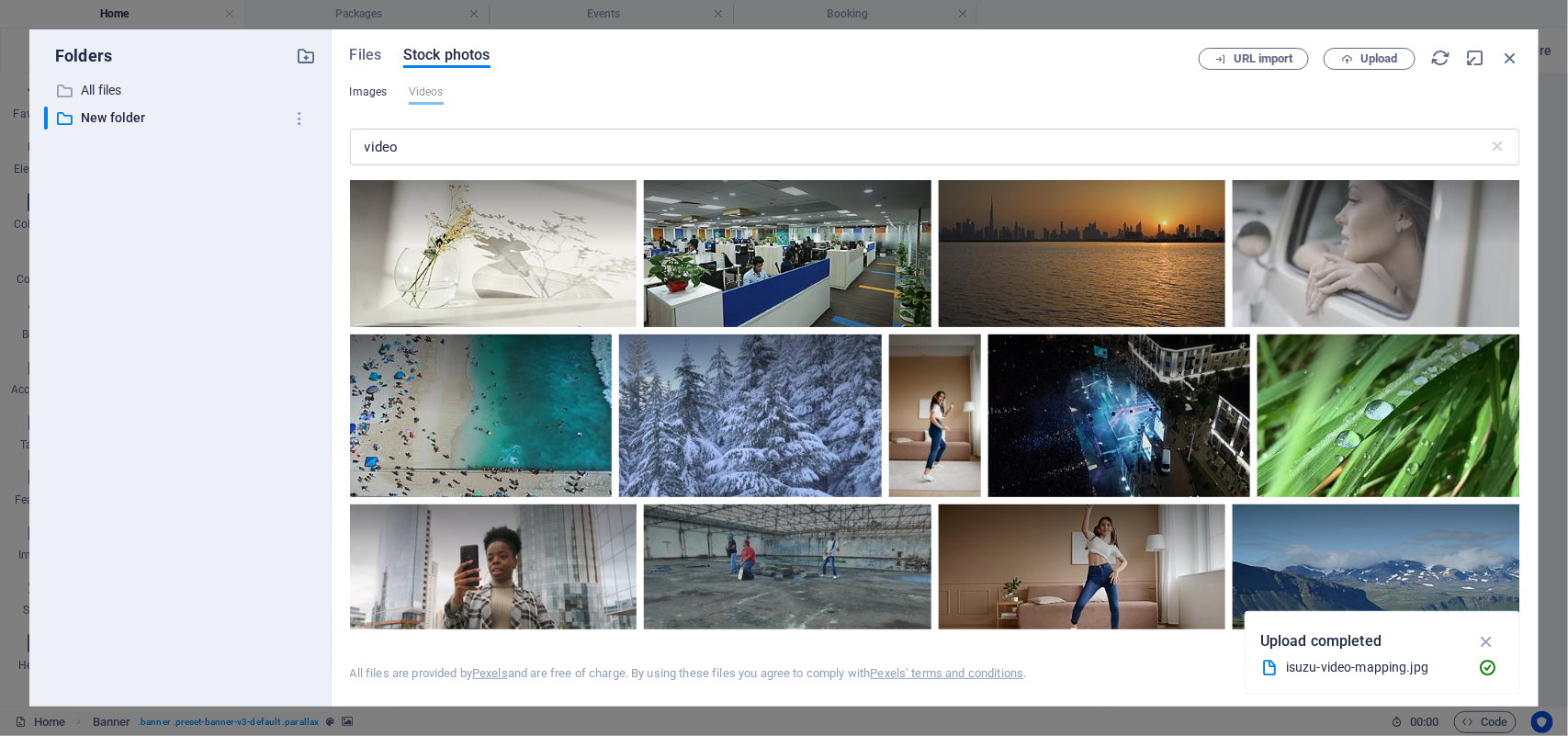 click on "Images" at bounding box center [368, 92] 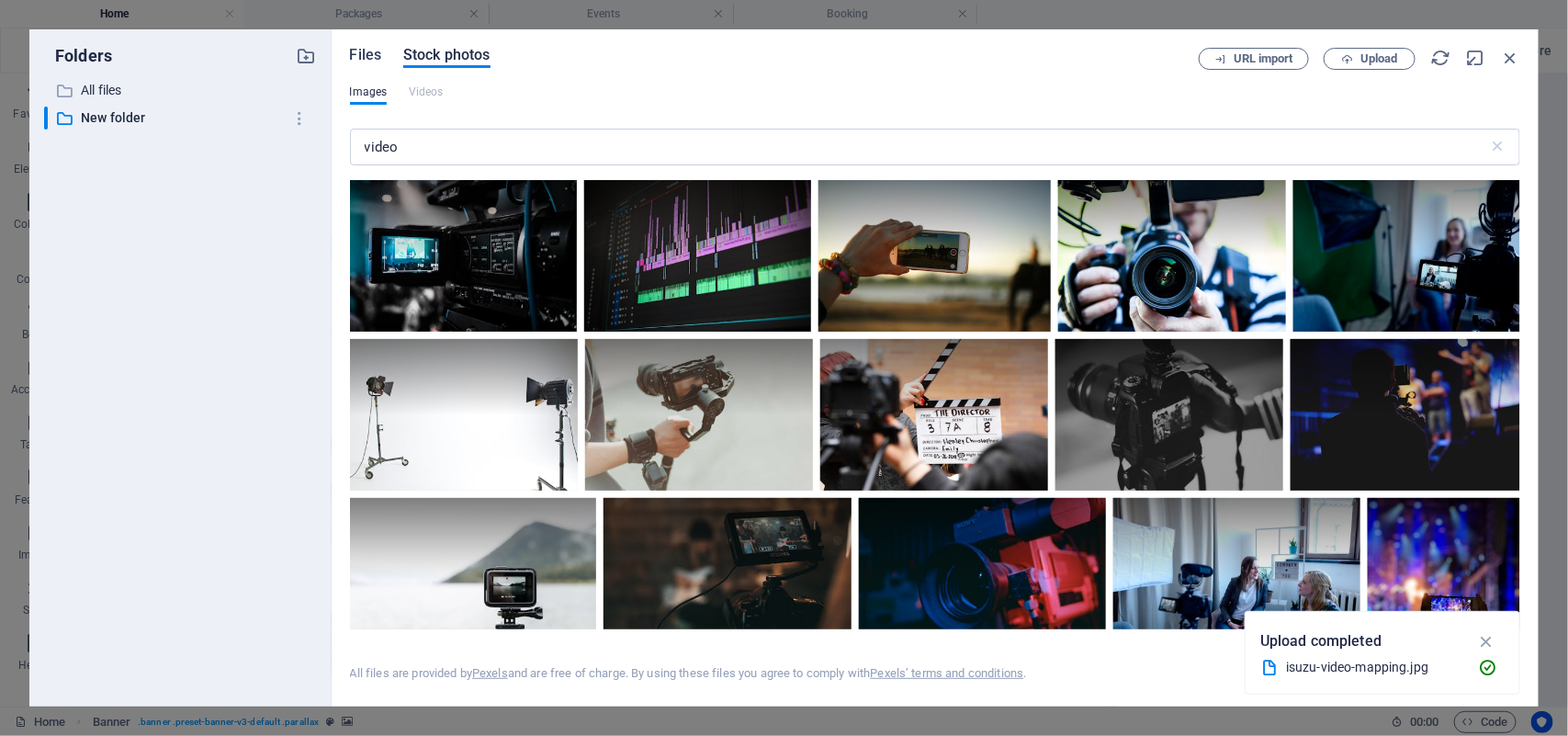 click on "Files" at bounding box center (366, 55) 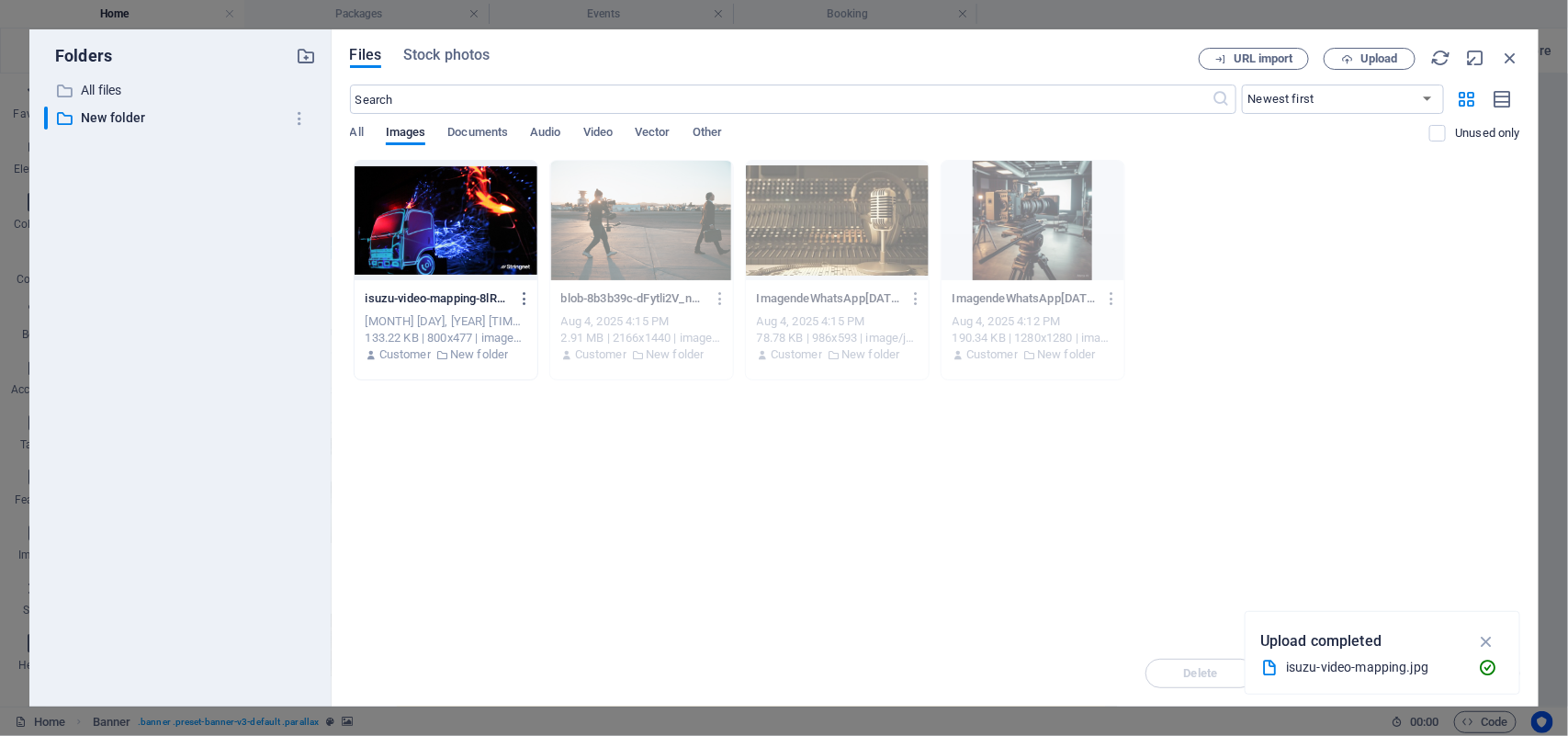 click at bounding box center (446, 221) 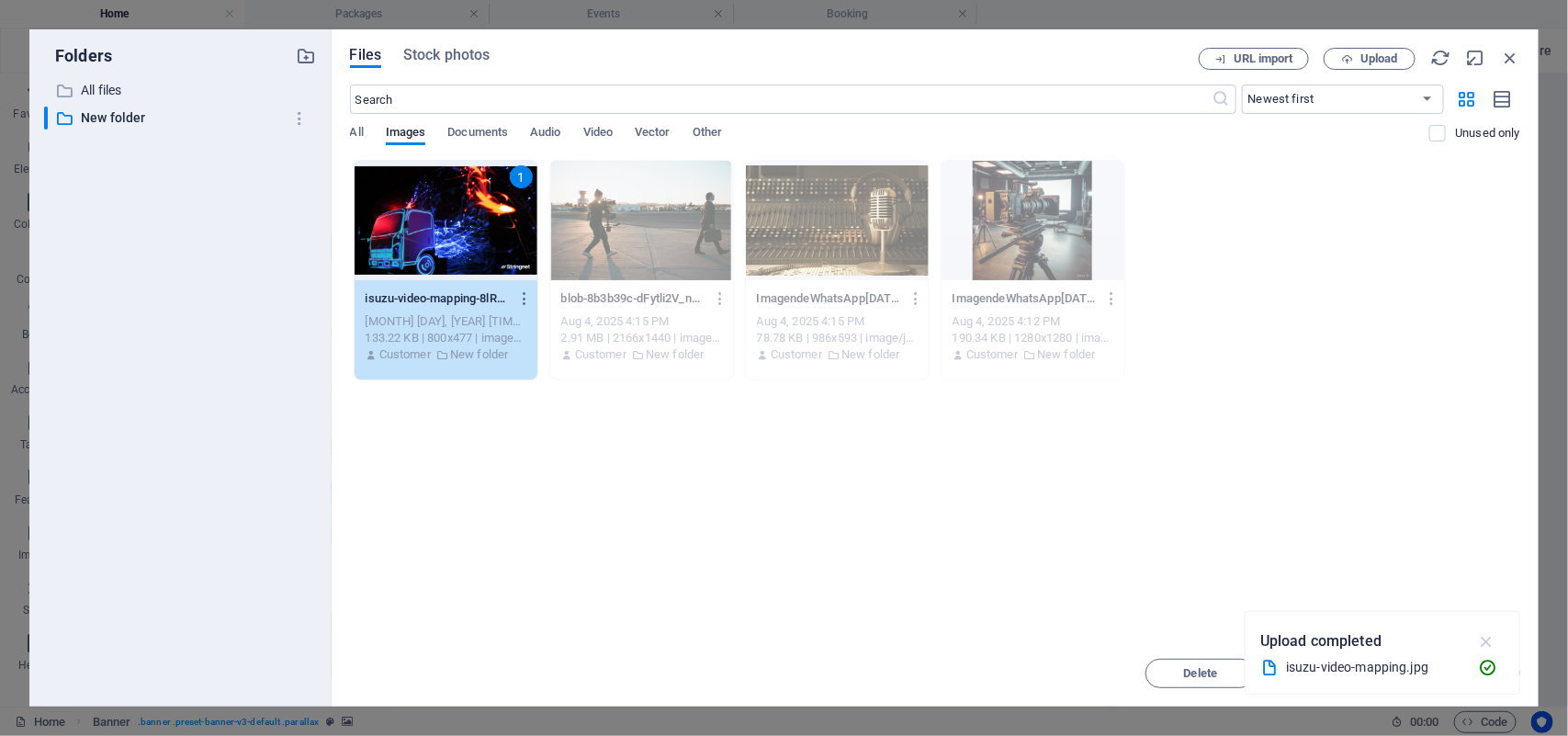 click at bounding box center [1486, 641] 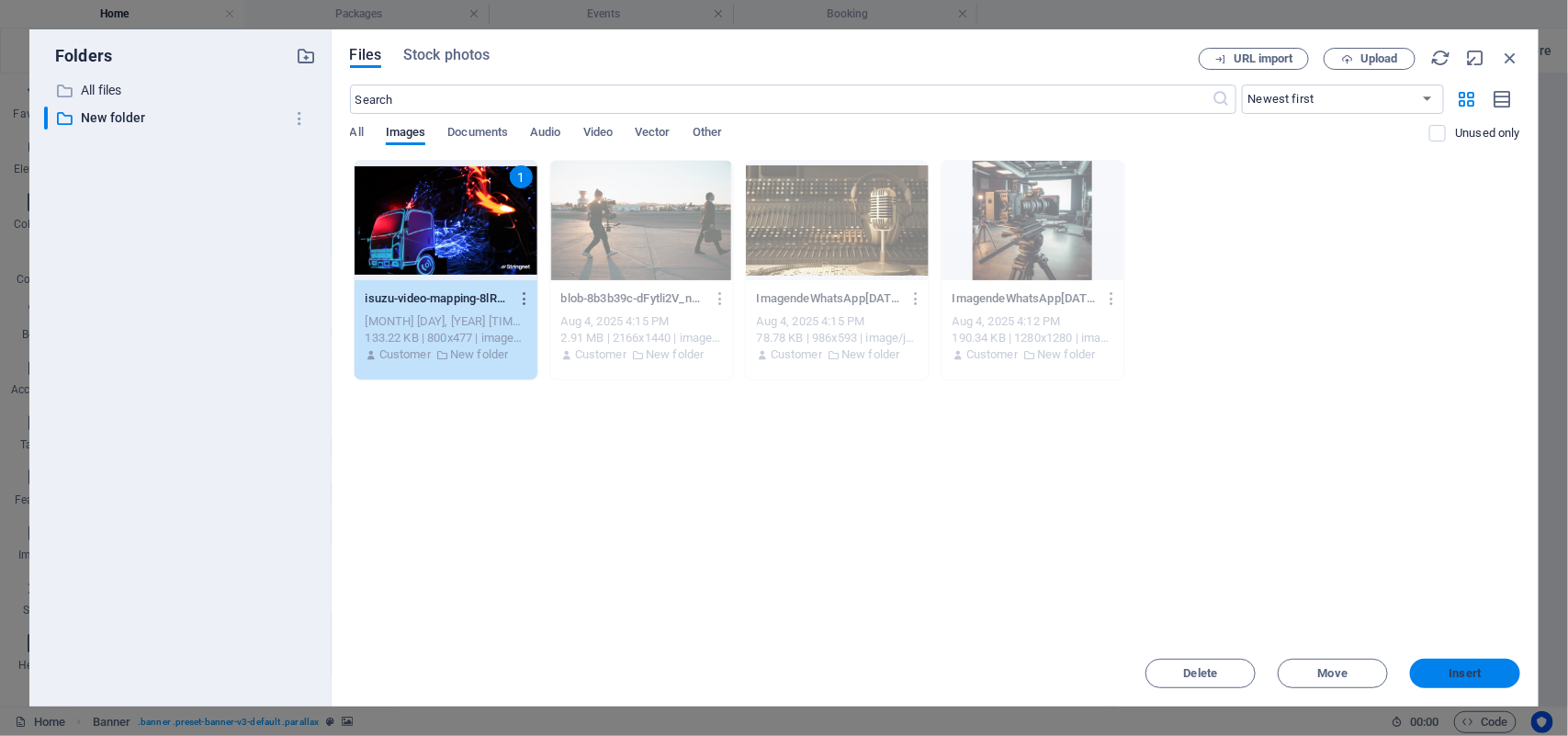 click on "Insert" at bounding box center (1465, 674) 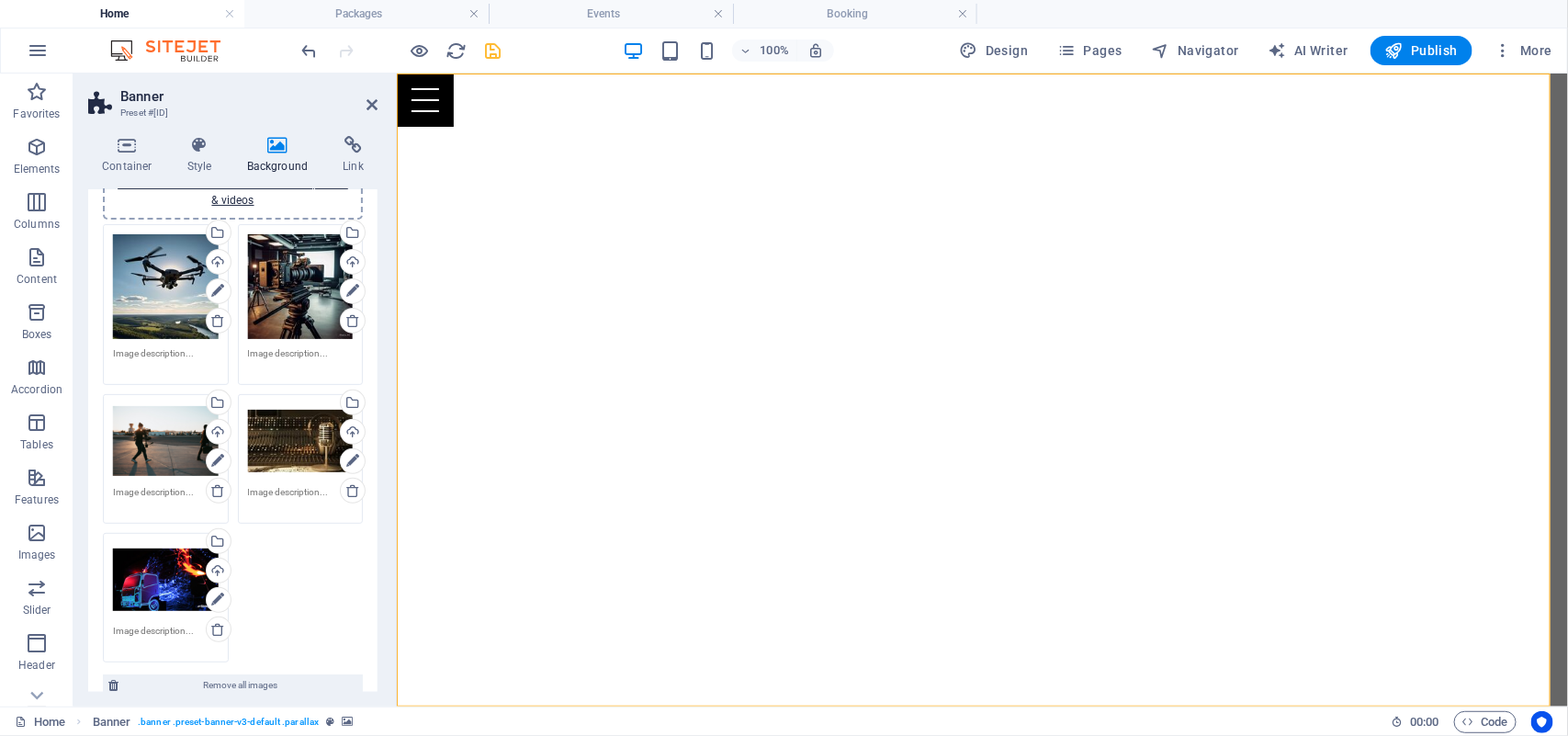 scroll, scrollTop: 236, scrollLeft: 0, axis: vertical 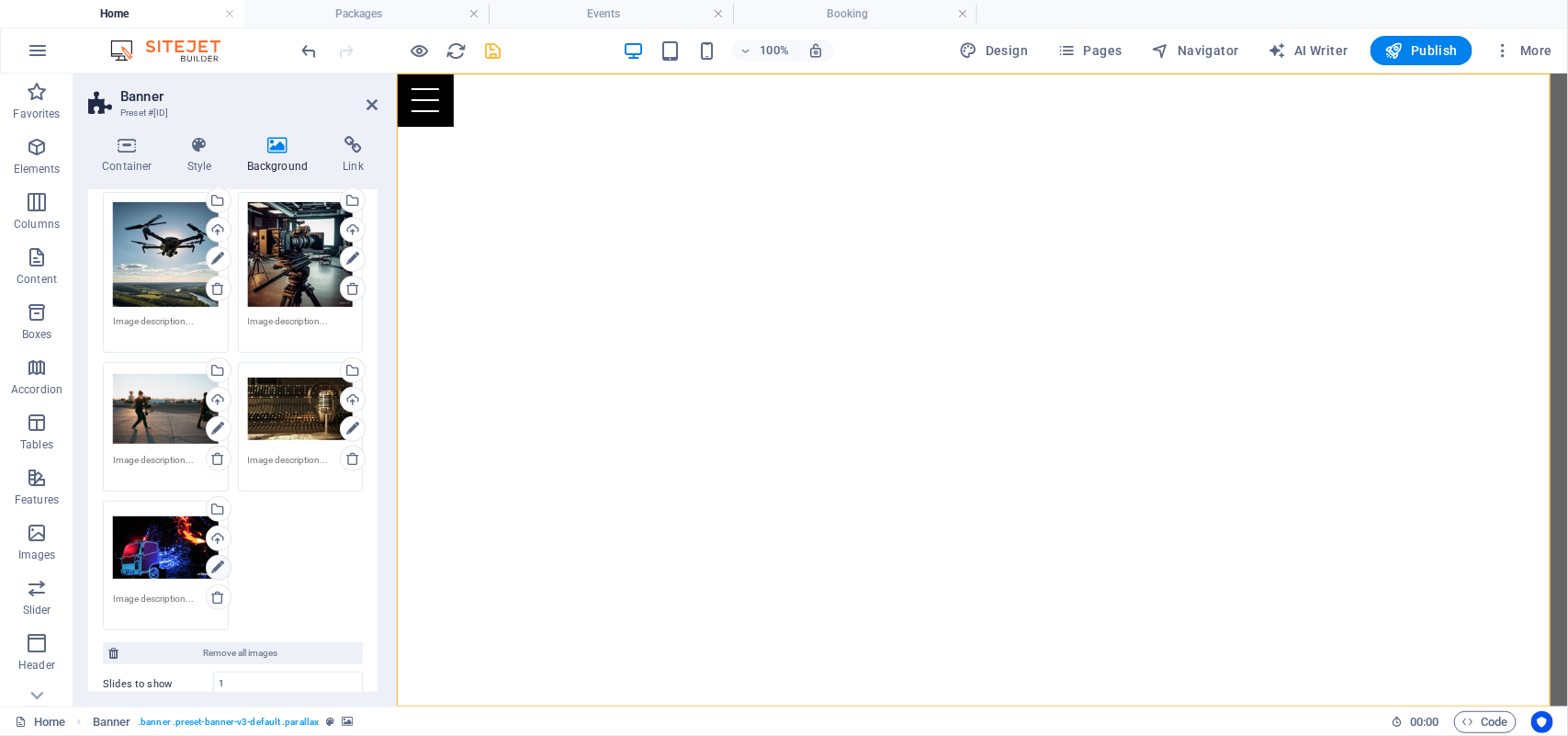 click at bounding box center [218, 568] 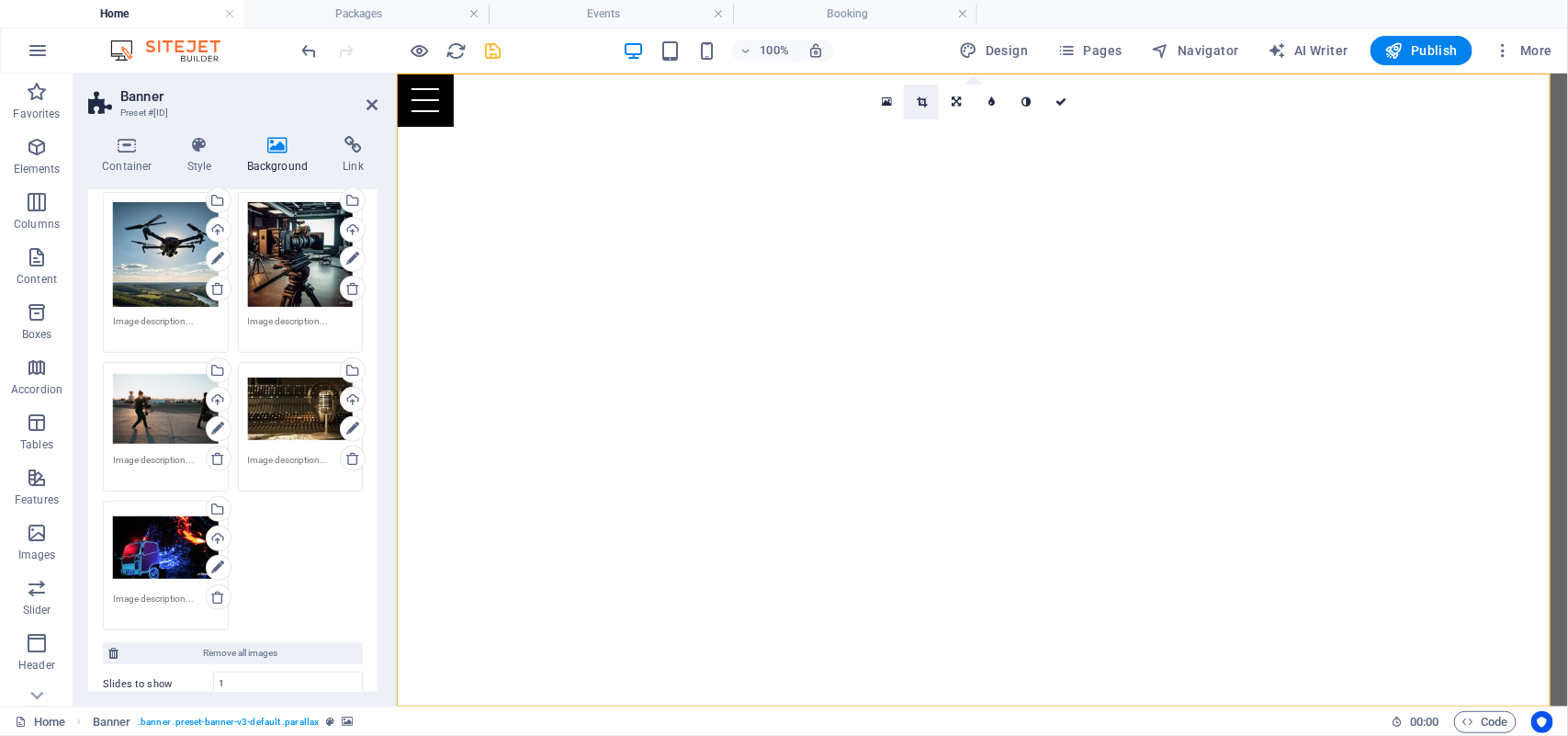 click at bounding box center (921, 102) 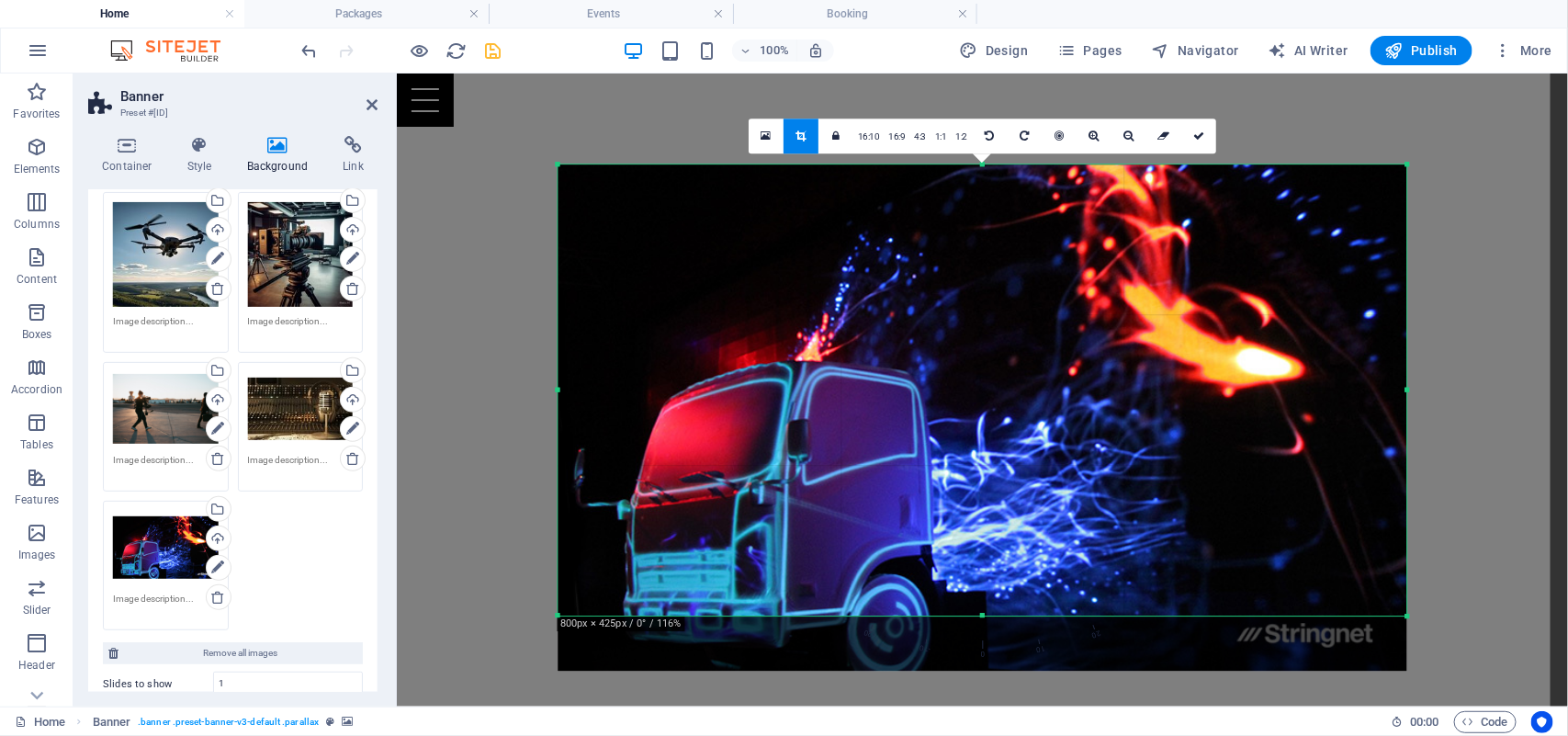 drag, startPoint x: 986, startPoint y: 641, endPoint x: 1018, endPoint y: 586, distance: 63.63175 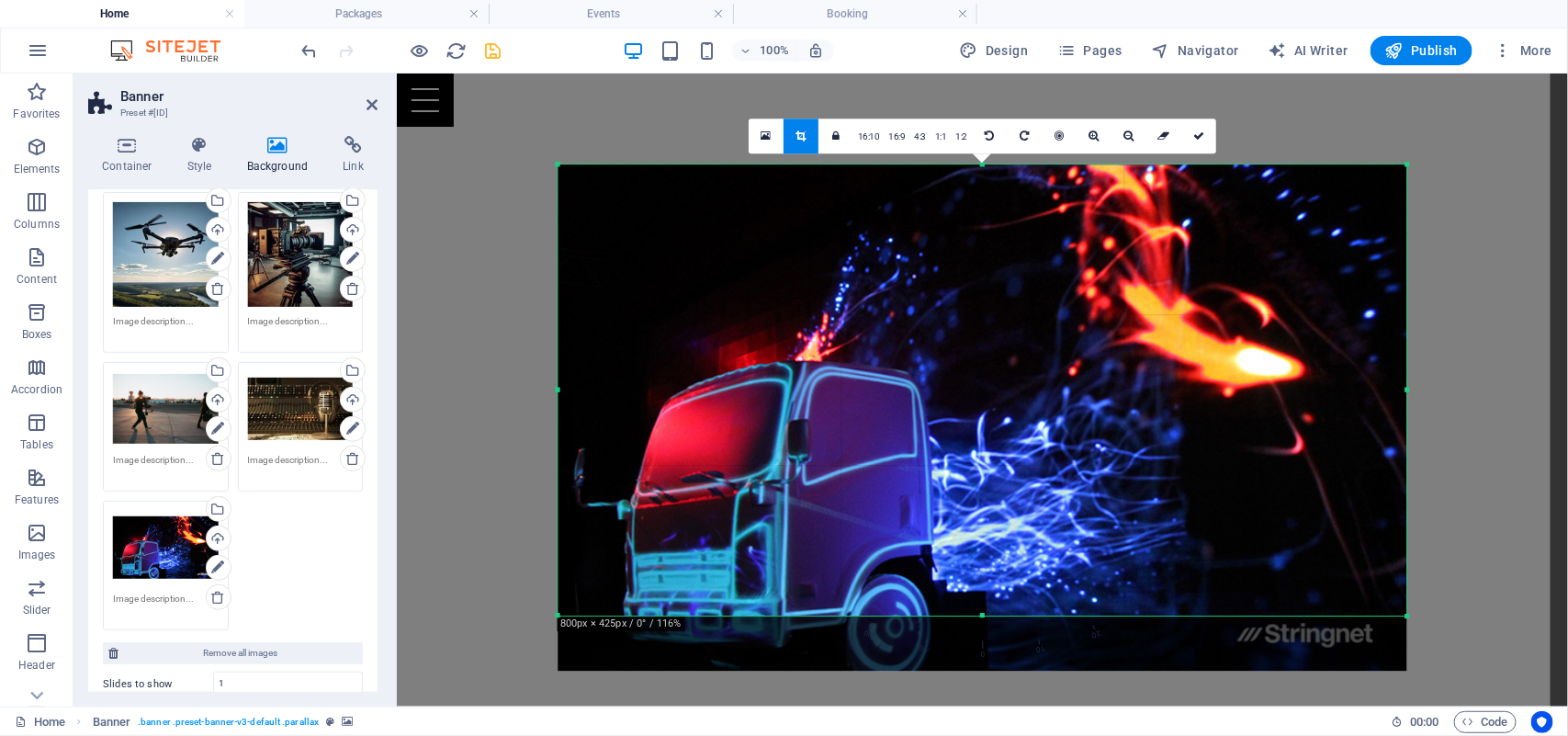 click on "180 170 160 150 140 130 120 110 100 90 80 70 60 50 40 30 20 10 0 -10 -20 -30 -40 -50 -60 -70 -80 -90 -100 -110 -120 -130 -140 -150 -160 -170 800px × 425px / 0° / 116% 16:10 16:9 4:3 1:1 1:2 0" at bounding box center [982, 390] 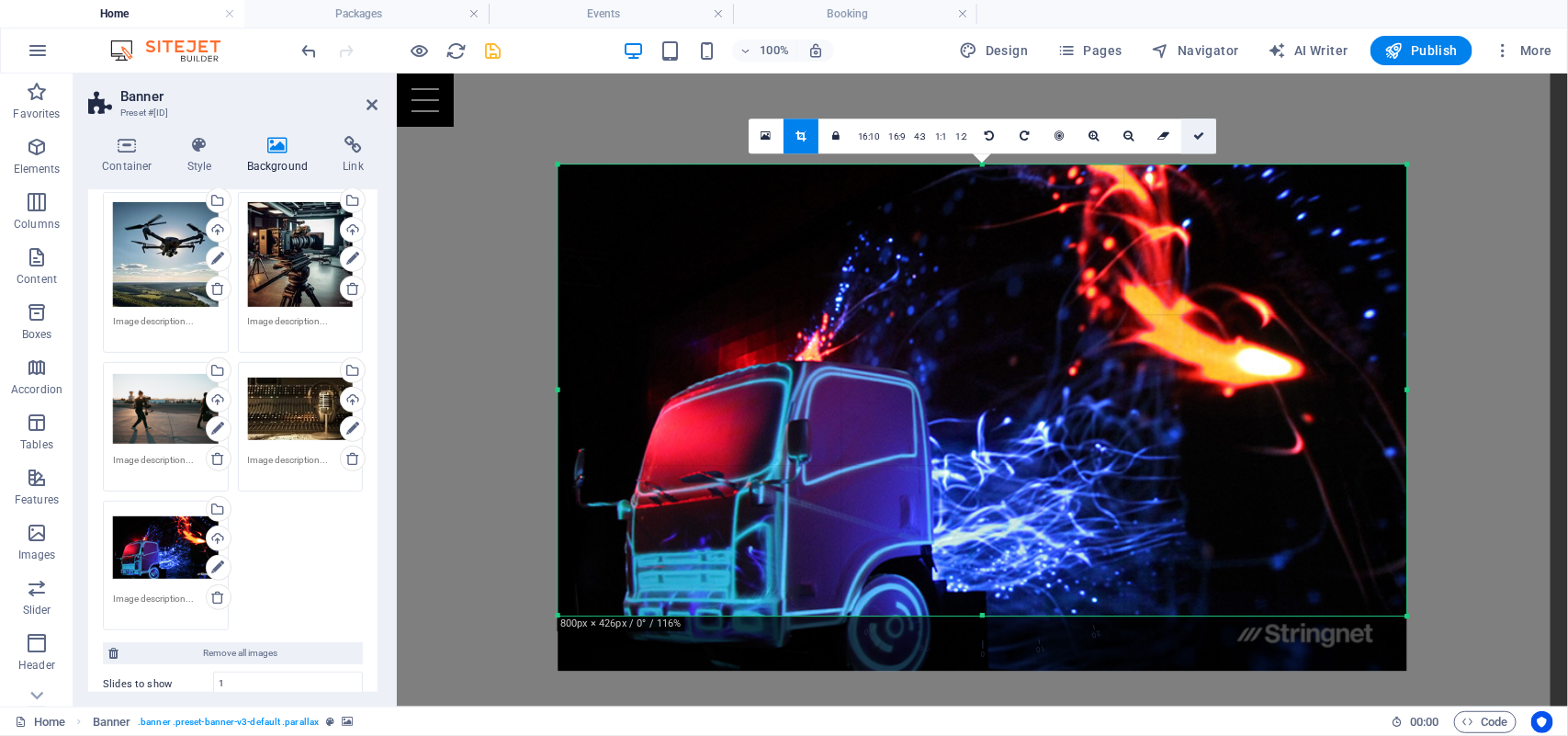click at bounding box center (1199, 136) 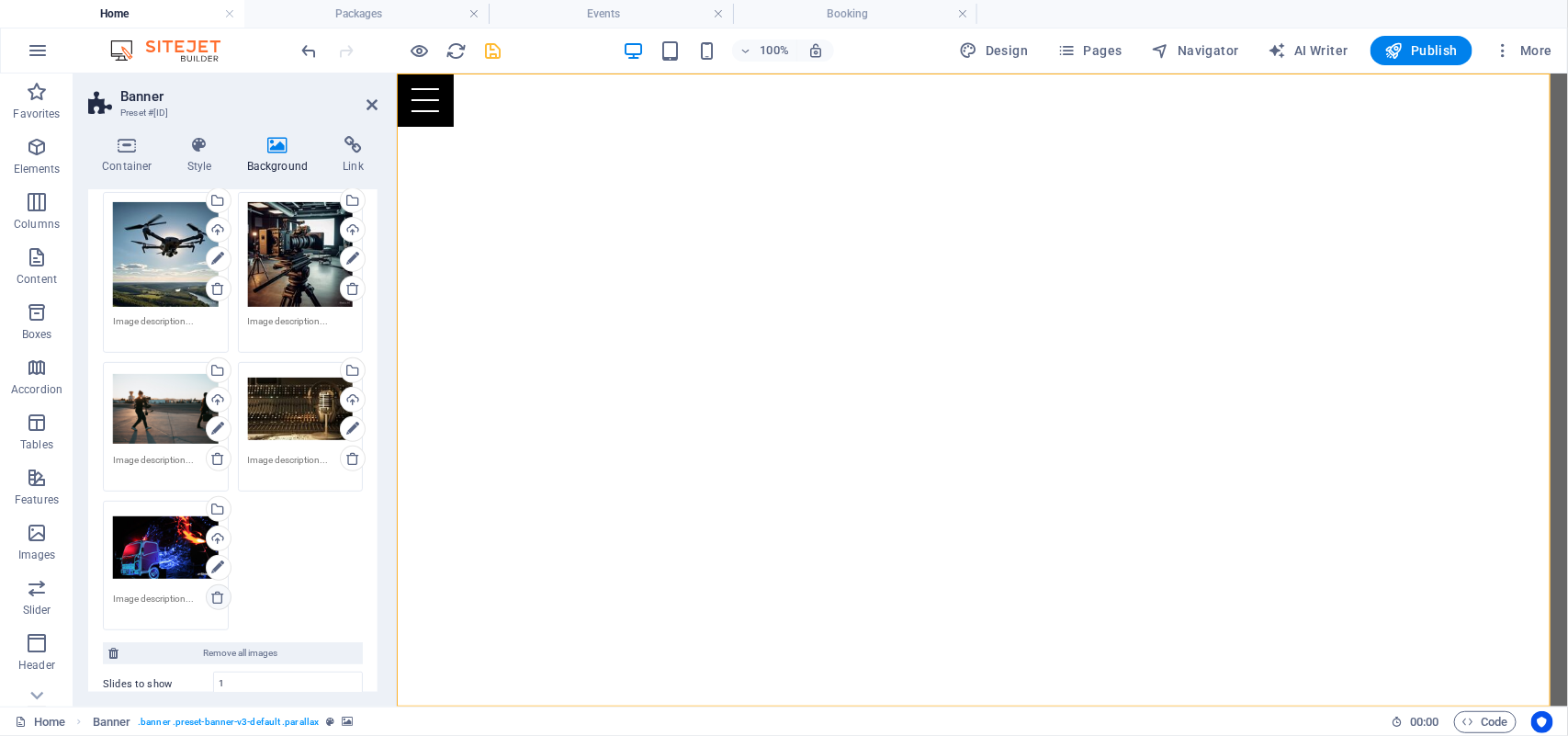 click at bounding box center [218, 597] 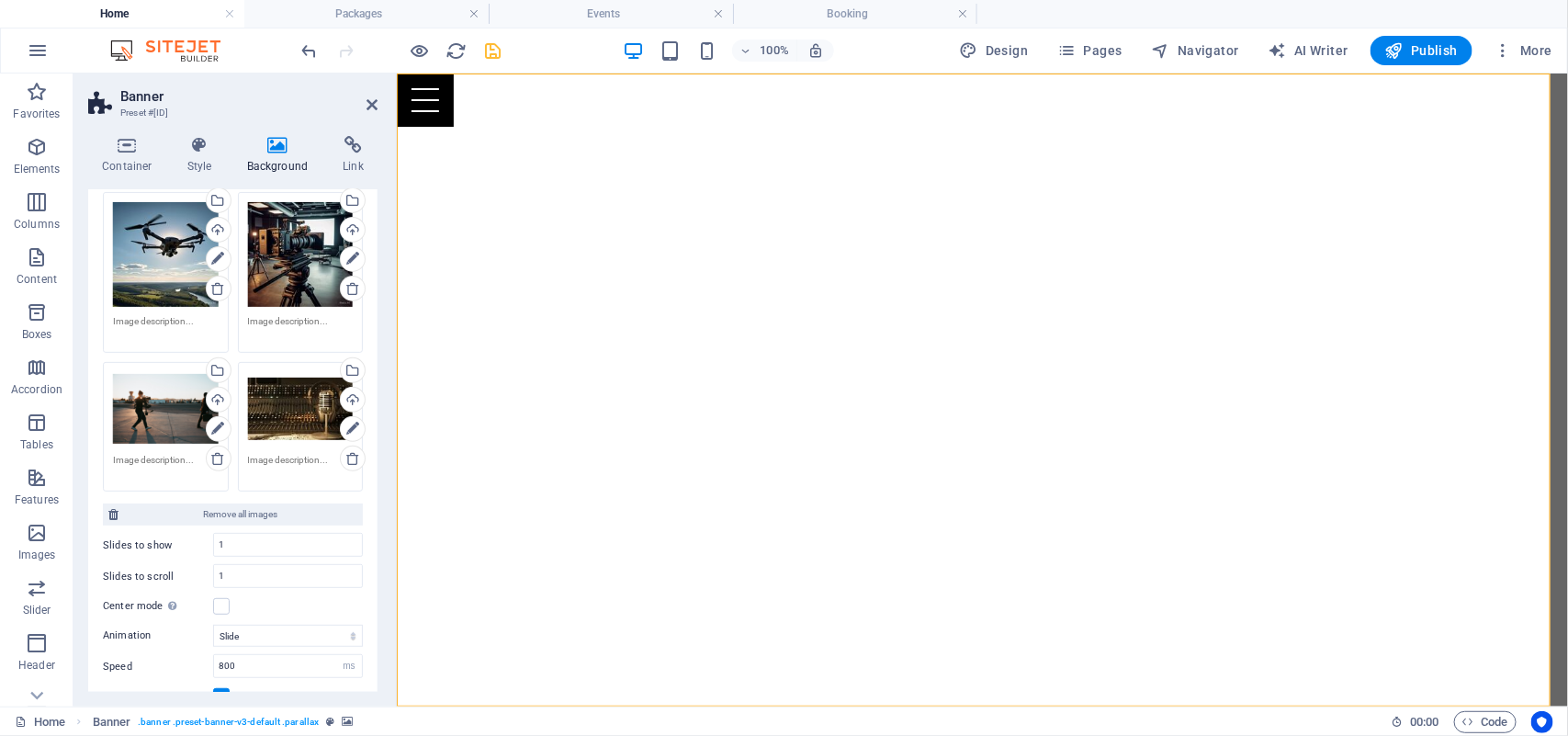 drag, startPoint x: 378, startPoint y: 364, endPoint x: 386, endPoint y: 323, distance: 41.773197 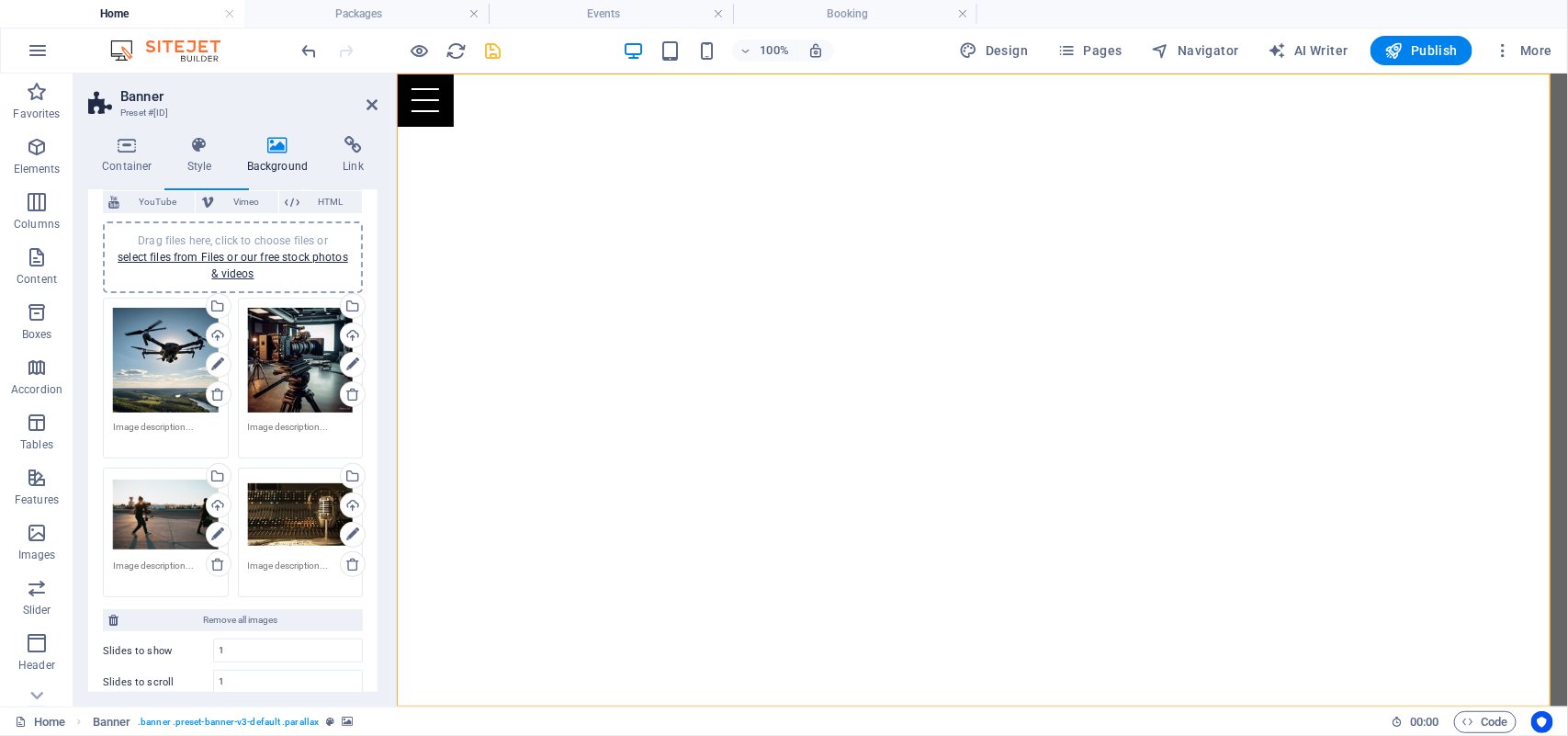 scroll, scrollTop: 122, scrollLeft: 0, axis: vertical 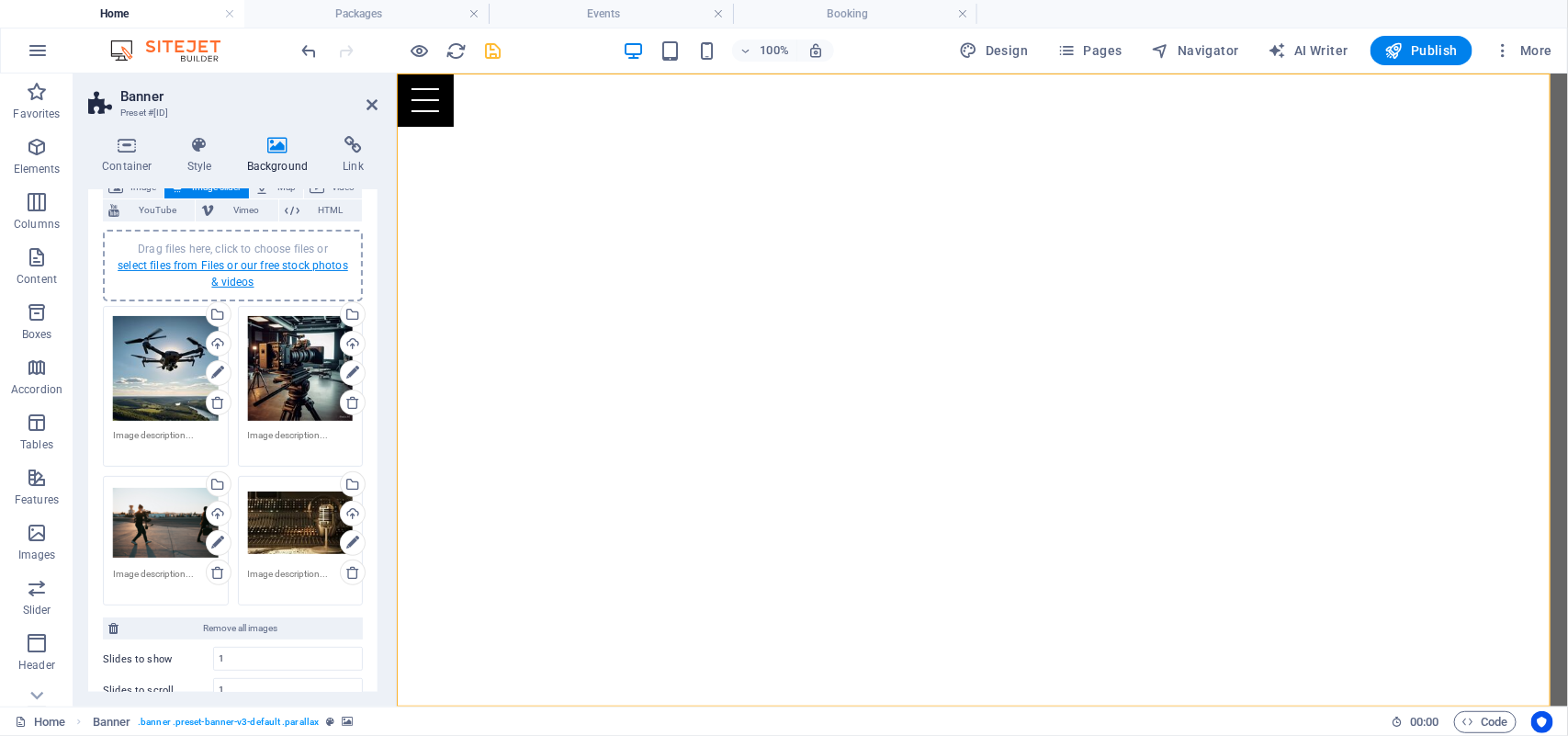 click on "select files from Files or our free stock photos & videos" at bounding box center (232, 274) 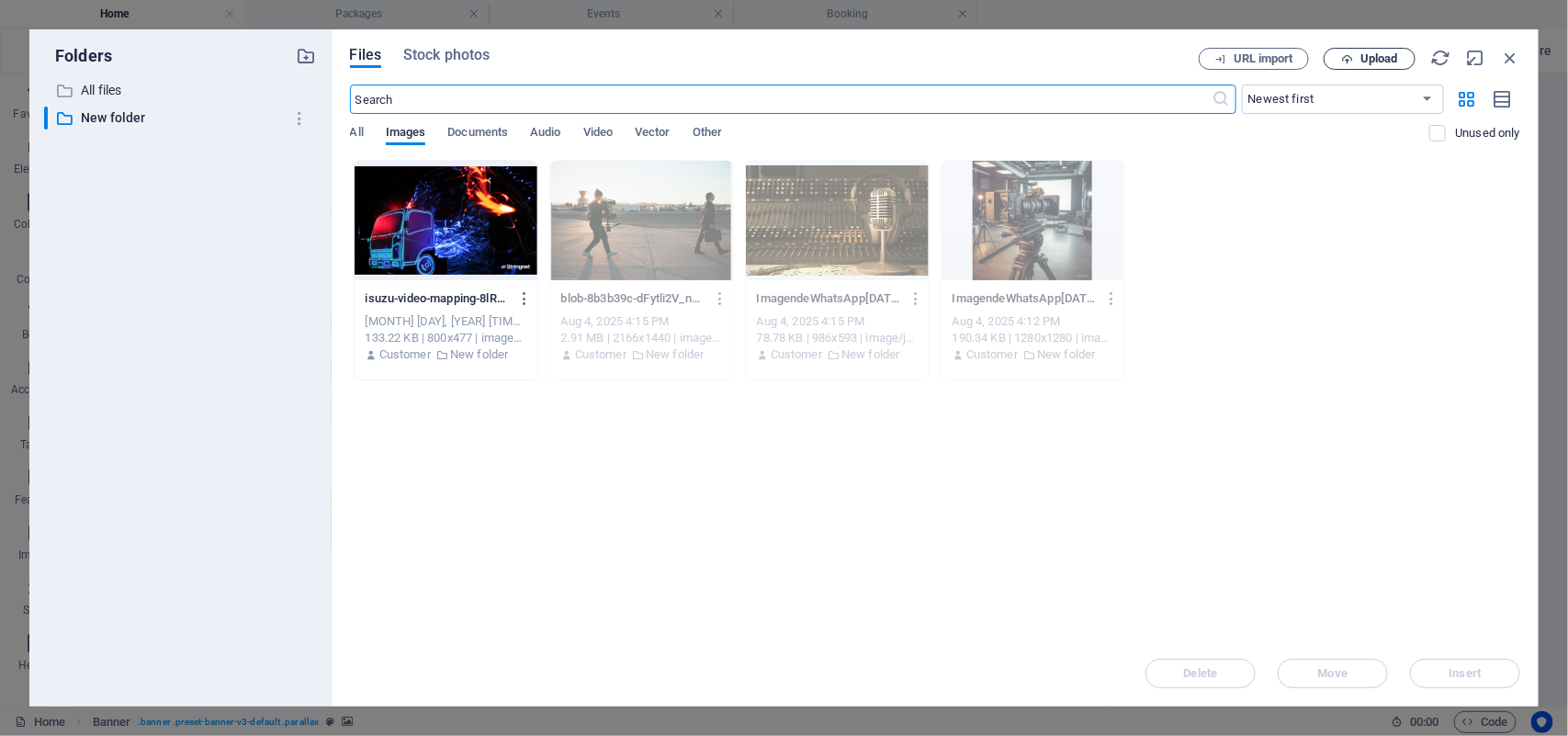 click on "Upload" at bounding box center (1379, 59) 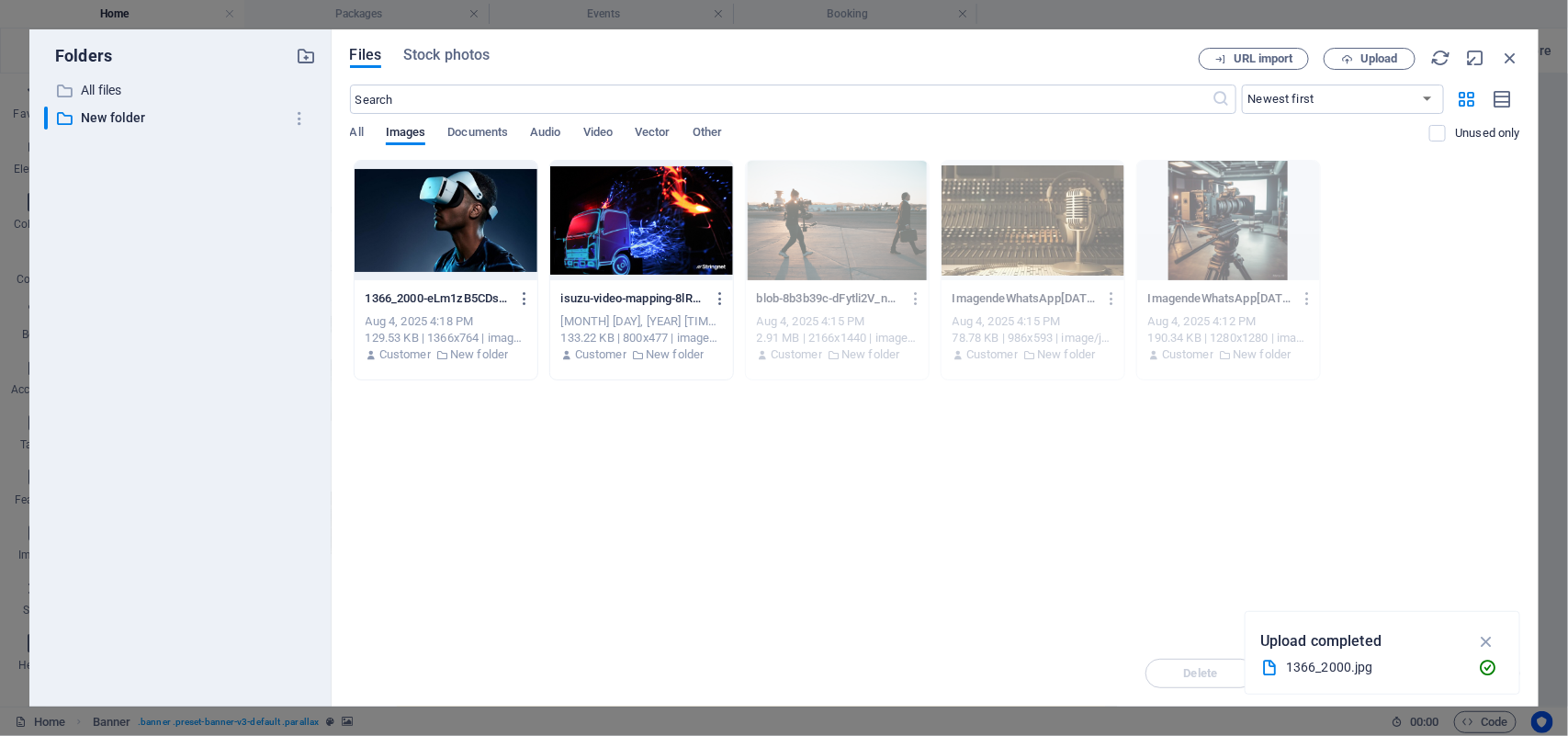 click at bounding box center [446, 221] 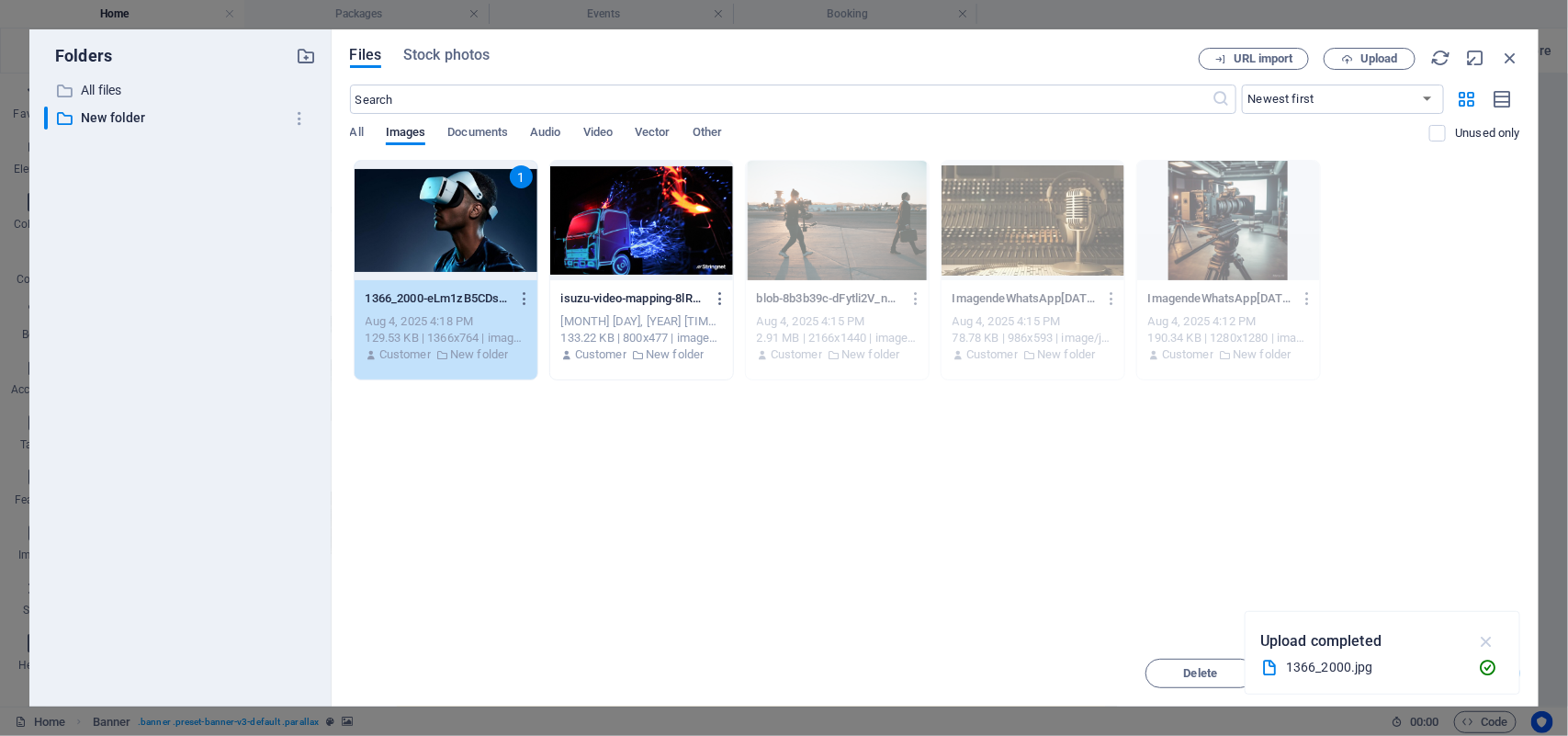 click at bounding box center [1486, 641] 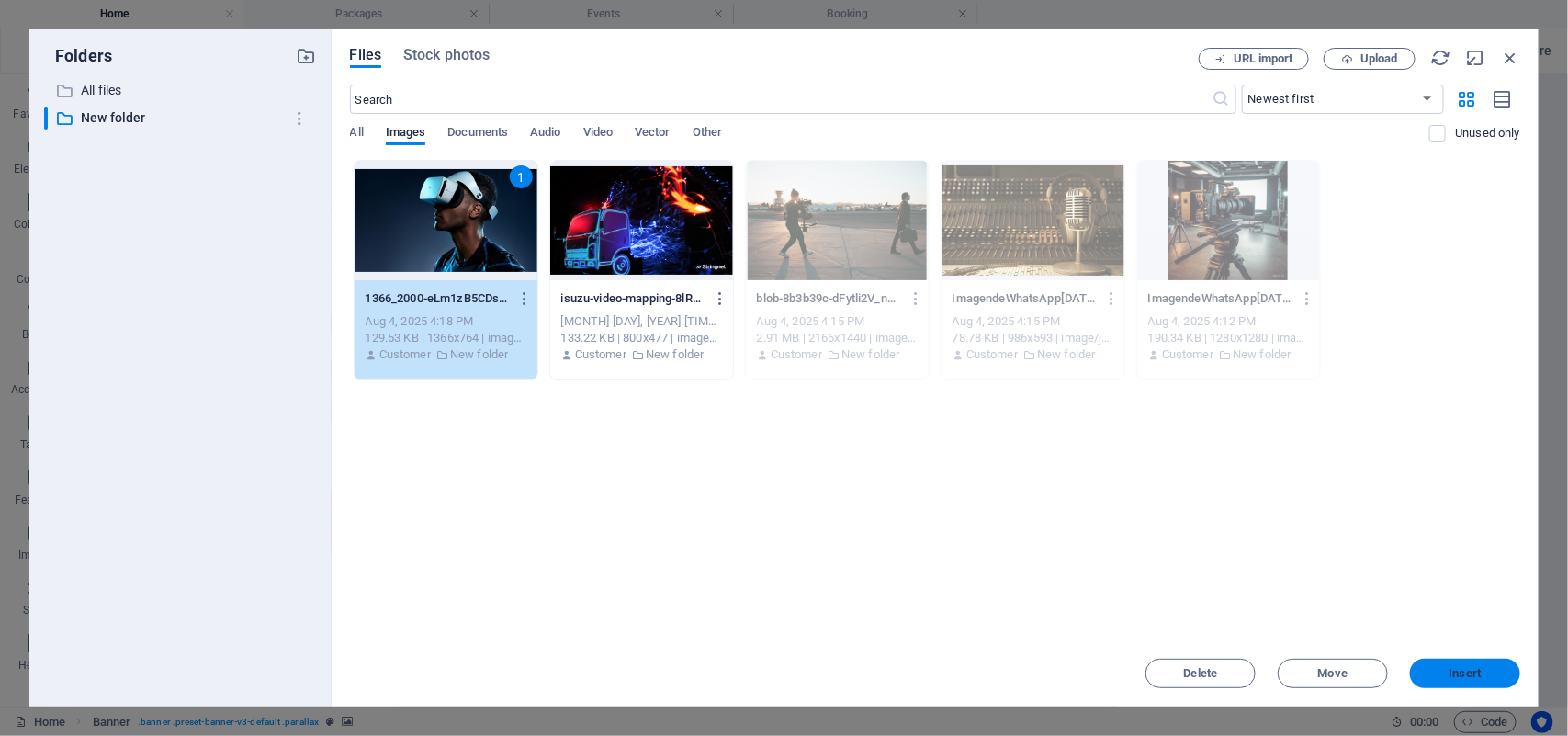 click on "Insert" at bounding box center [1465, 674] 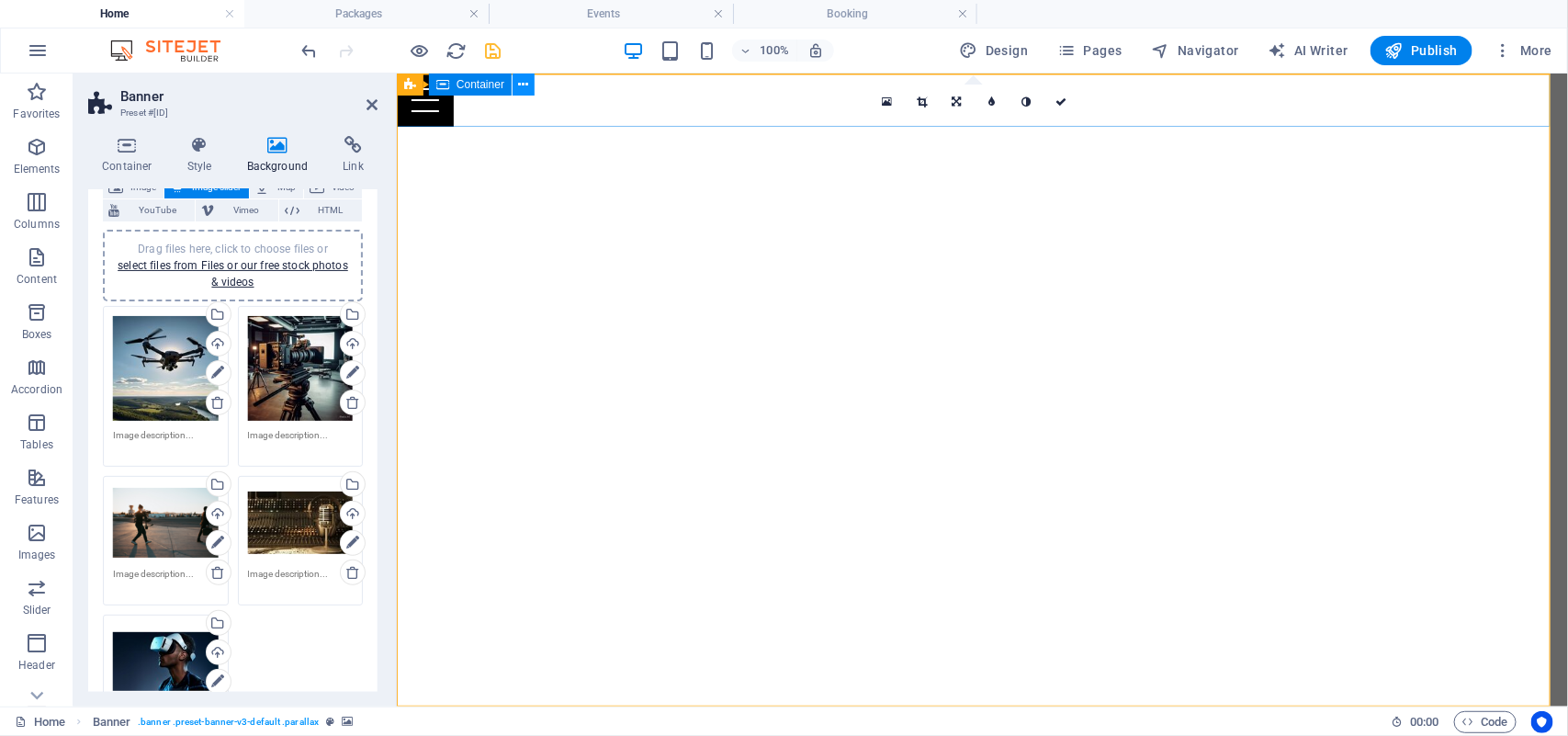 click at bounding box center [524, 85] 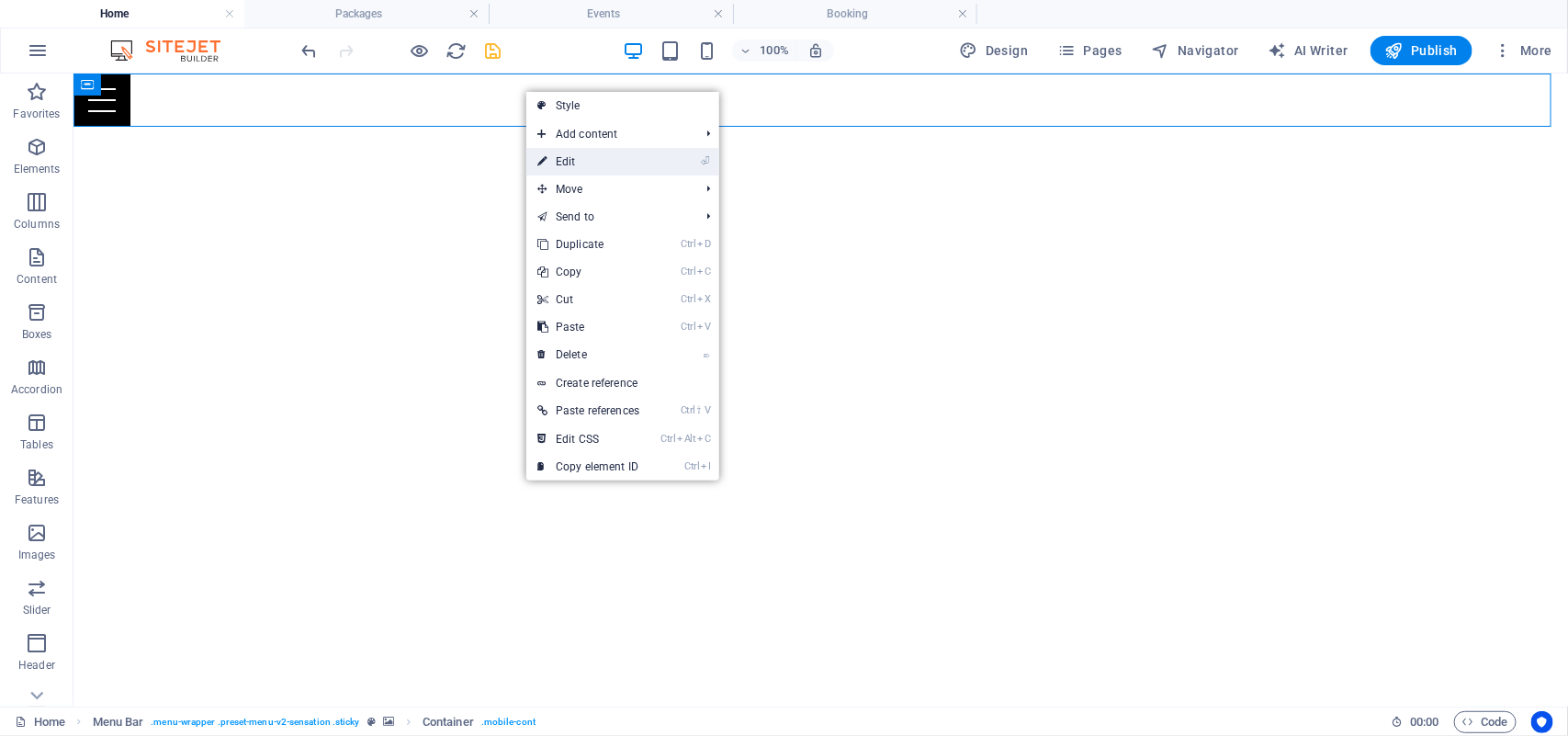 click on "⏎  Edit" at bounding box center (588, 162) 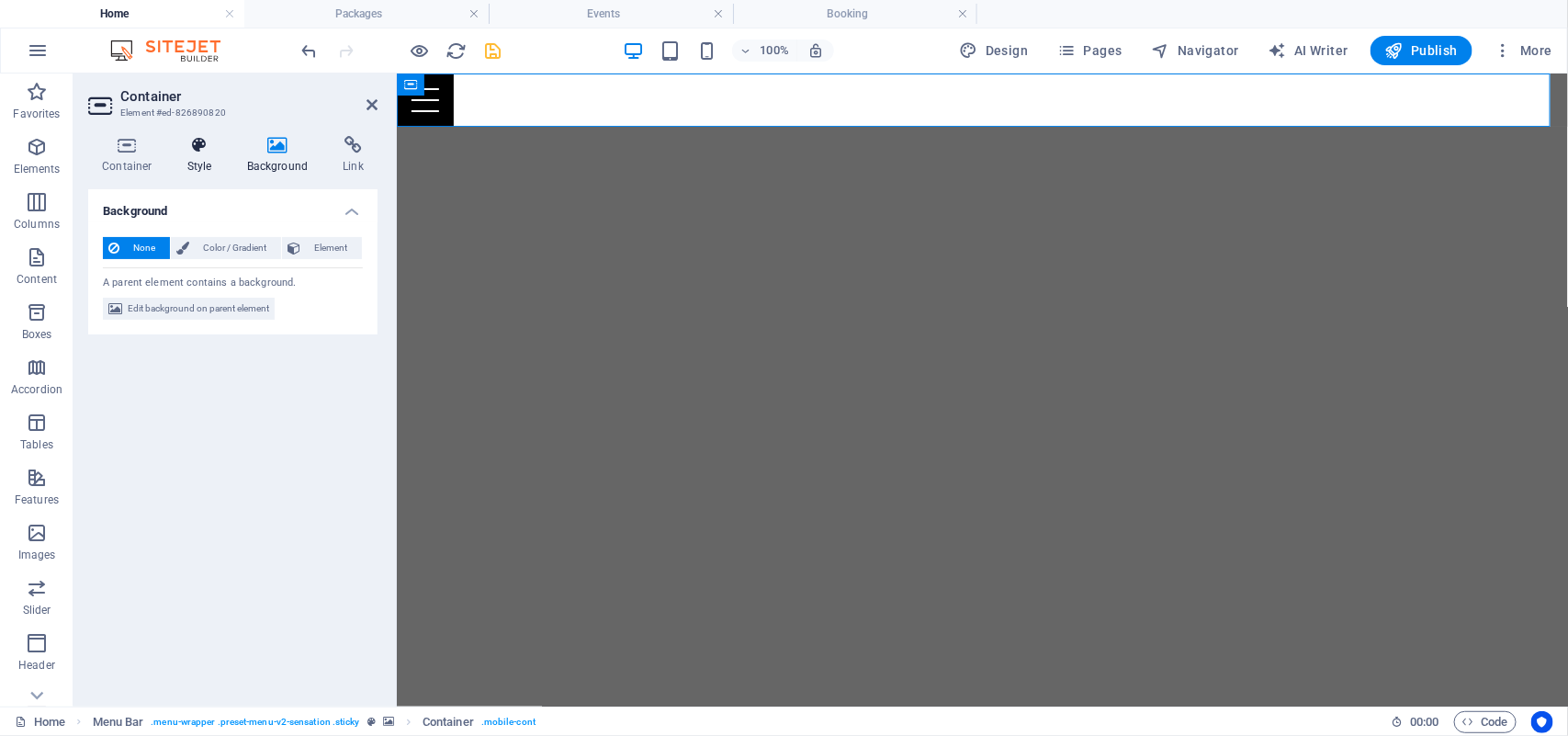 click on "Style" at bounding box center (203, 155) 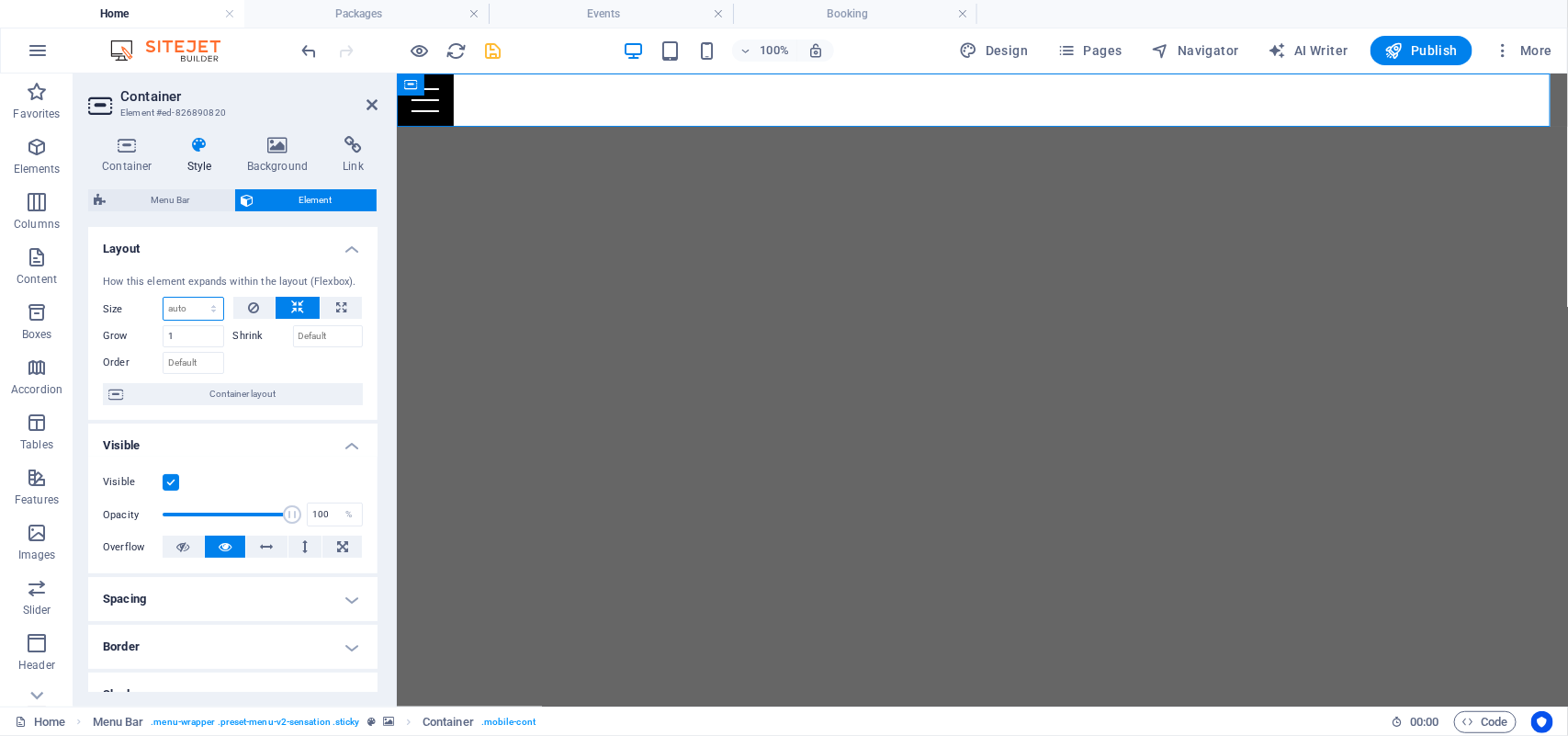 click on "Default auto px % 1/1 1/2 1/3 1/4 1/5 1/6 1/7 1/8 1/9 1/10" at bounding box center (193, 309) 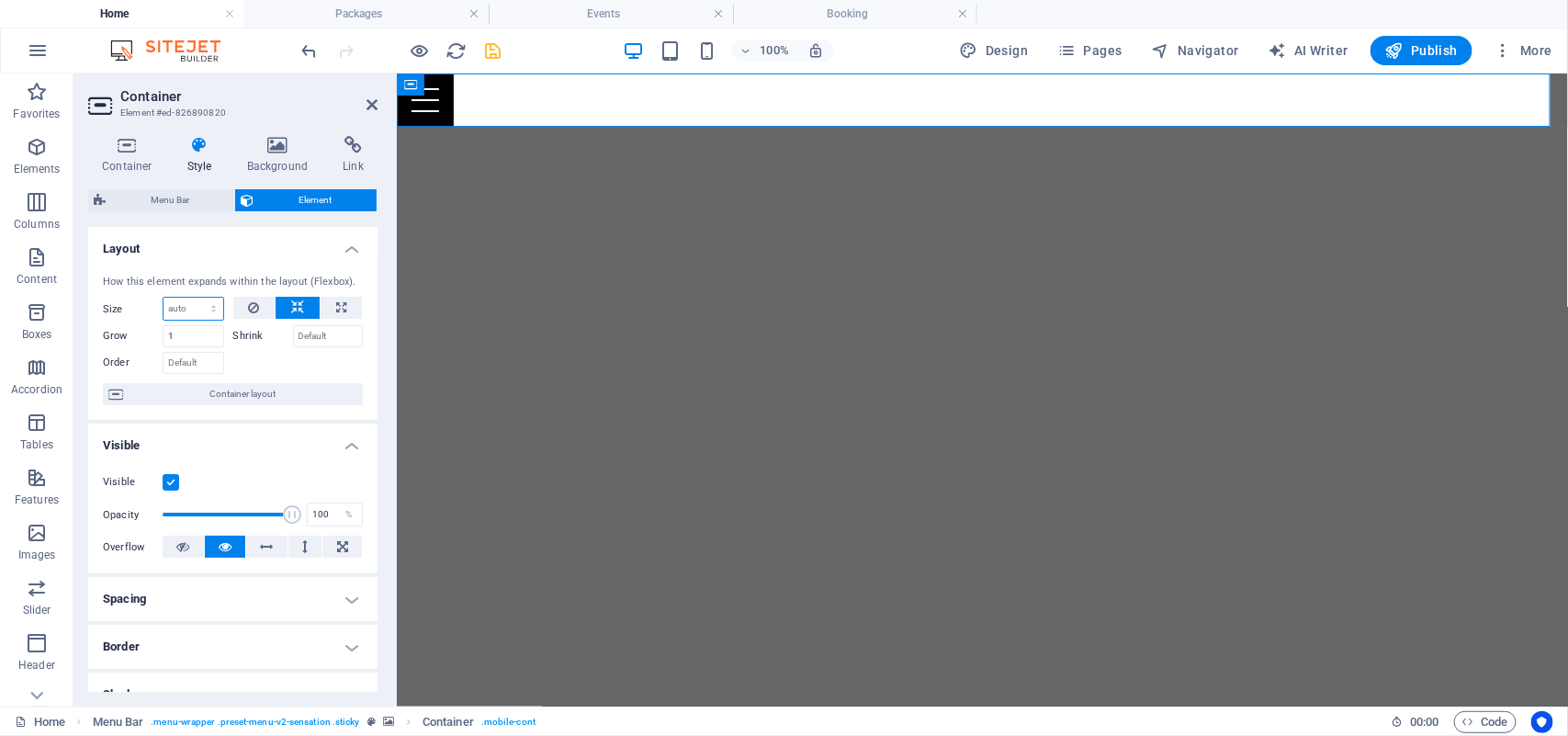 select on "px" 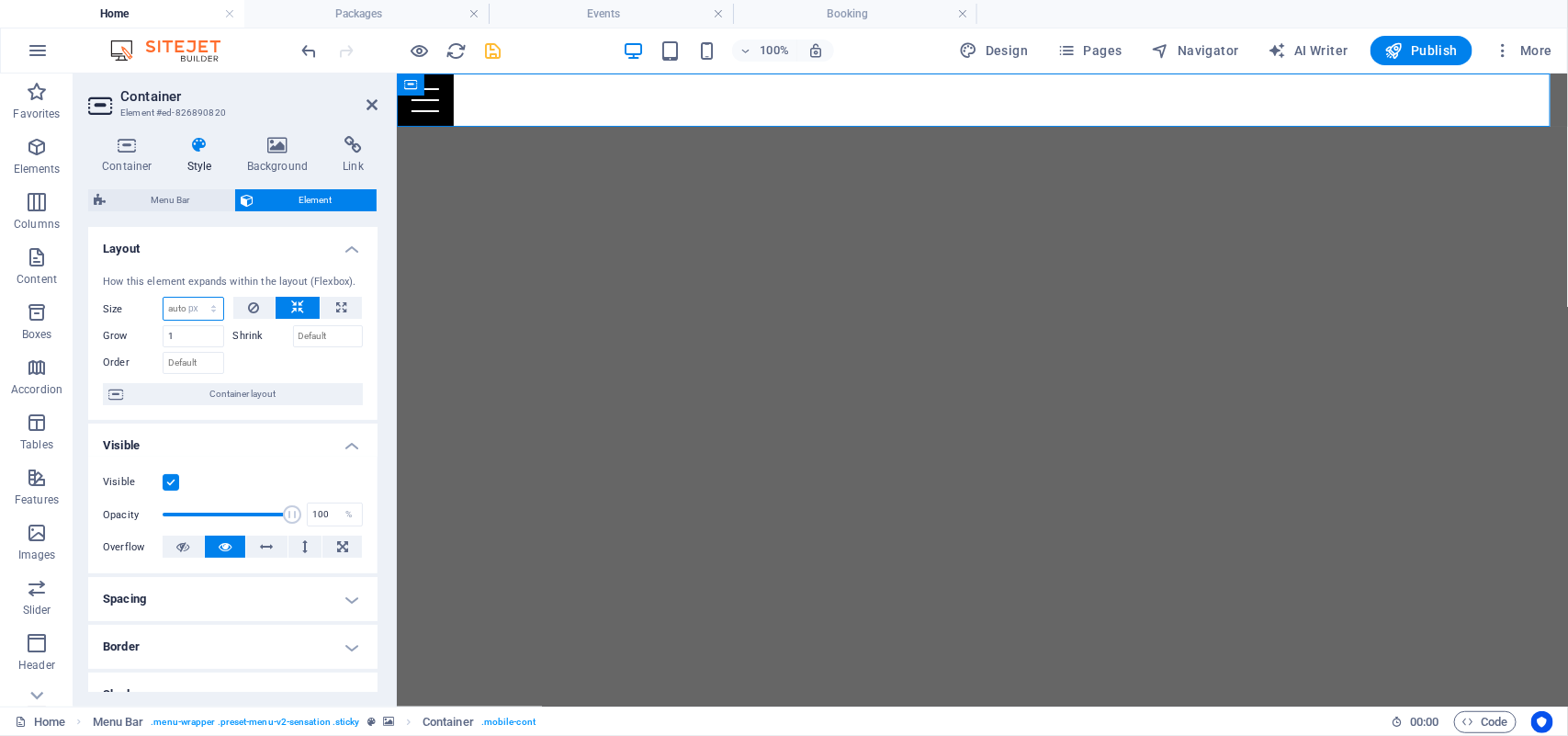 click on "Default auto px % 1/1 1/2 1/3 1/4 1/5 1/6 1/7 1/8 1/9 1/10" at bounding box center (193, 309) 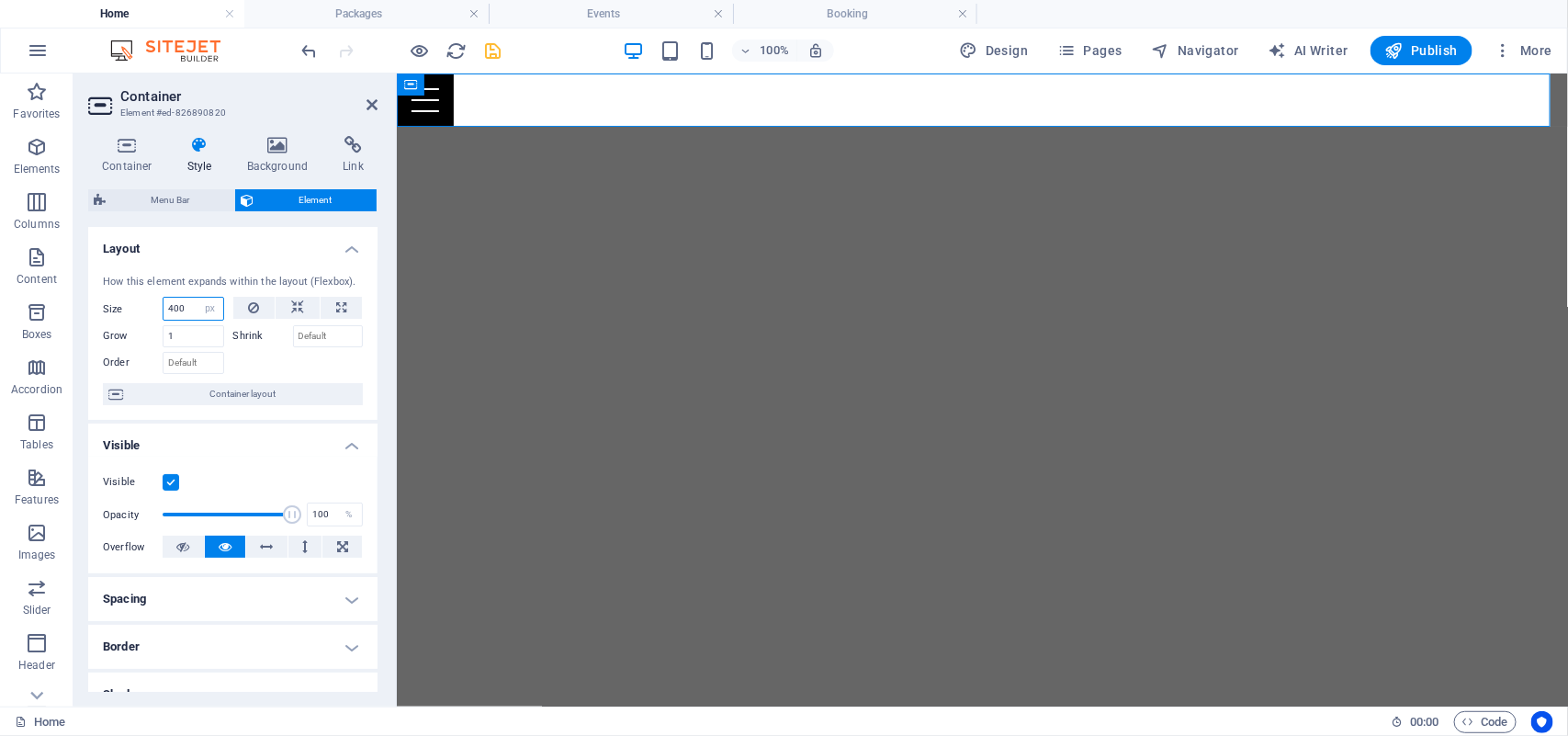 type on "400" 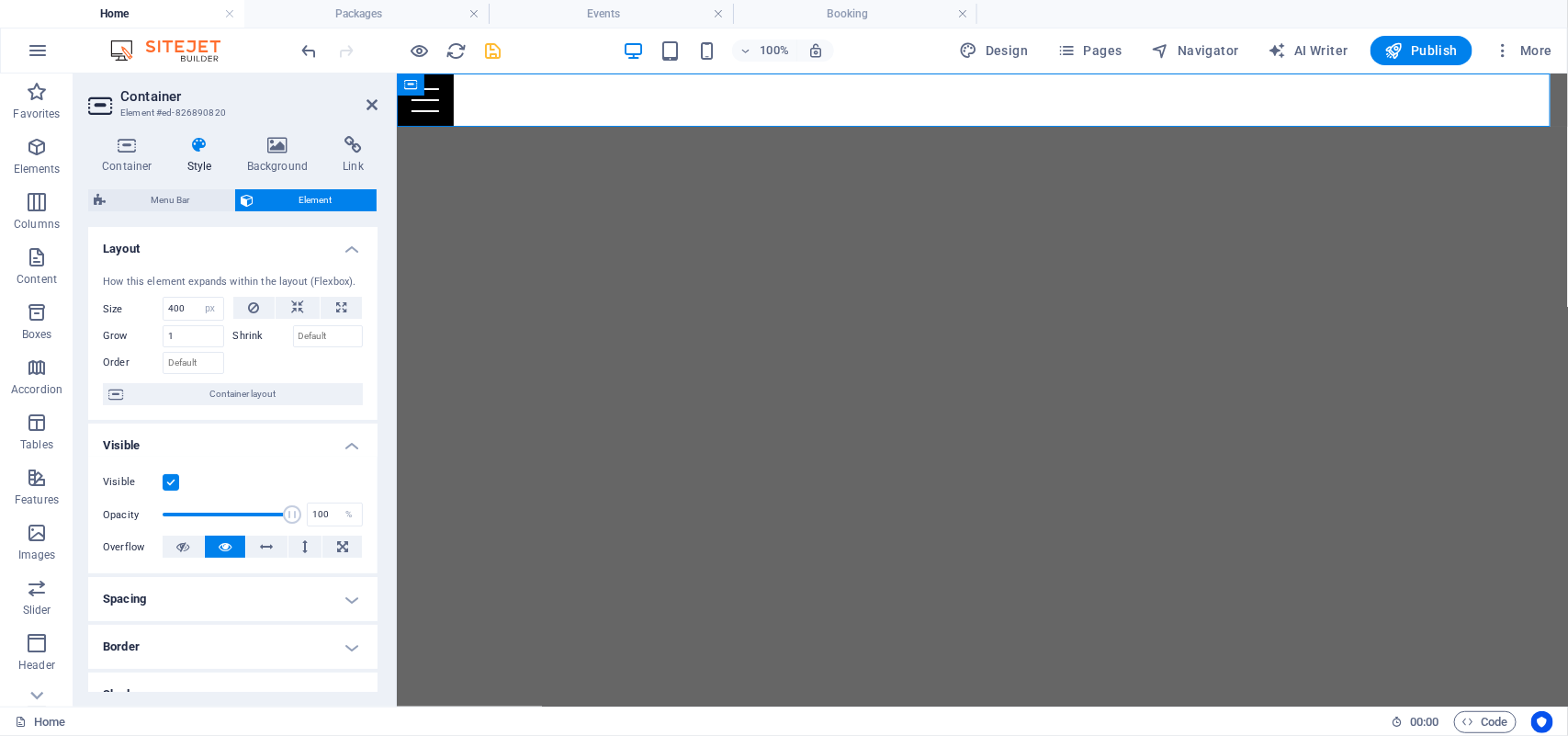 click at bounding box center [171, 482] 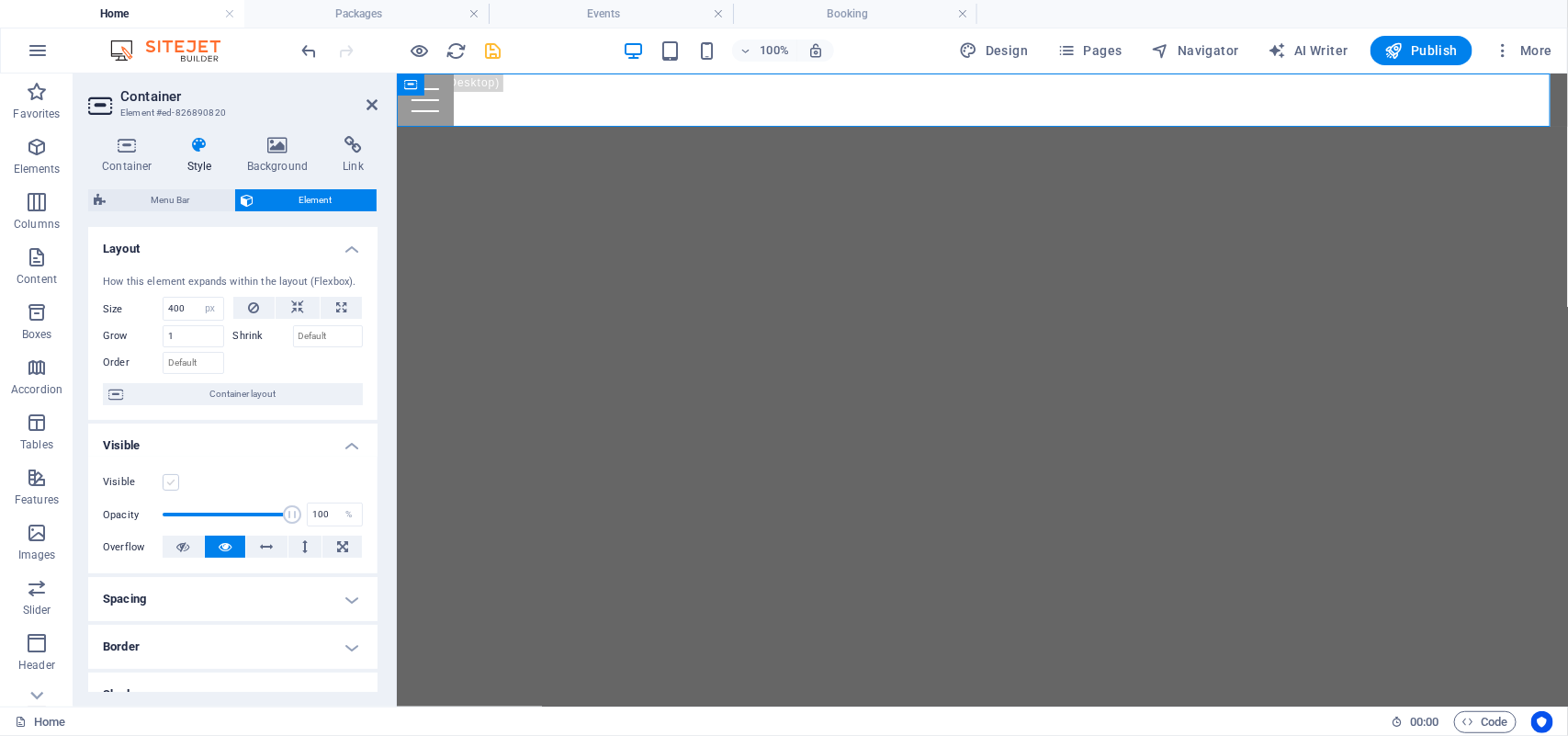 click at bounding box center (171, 482) 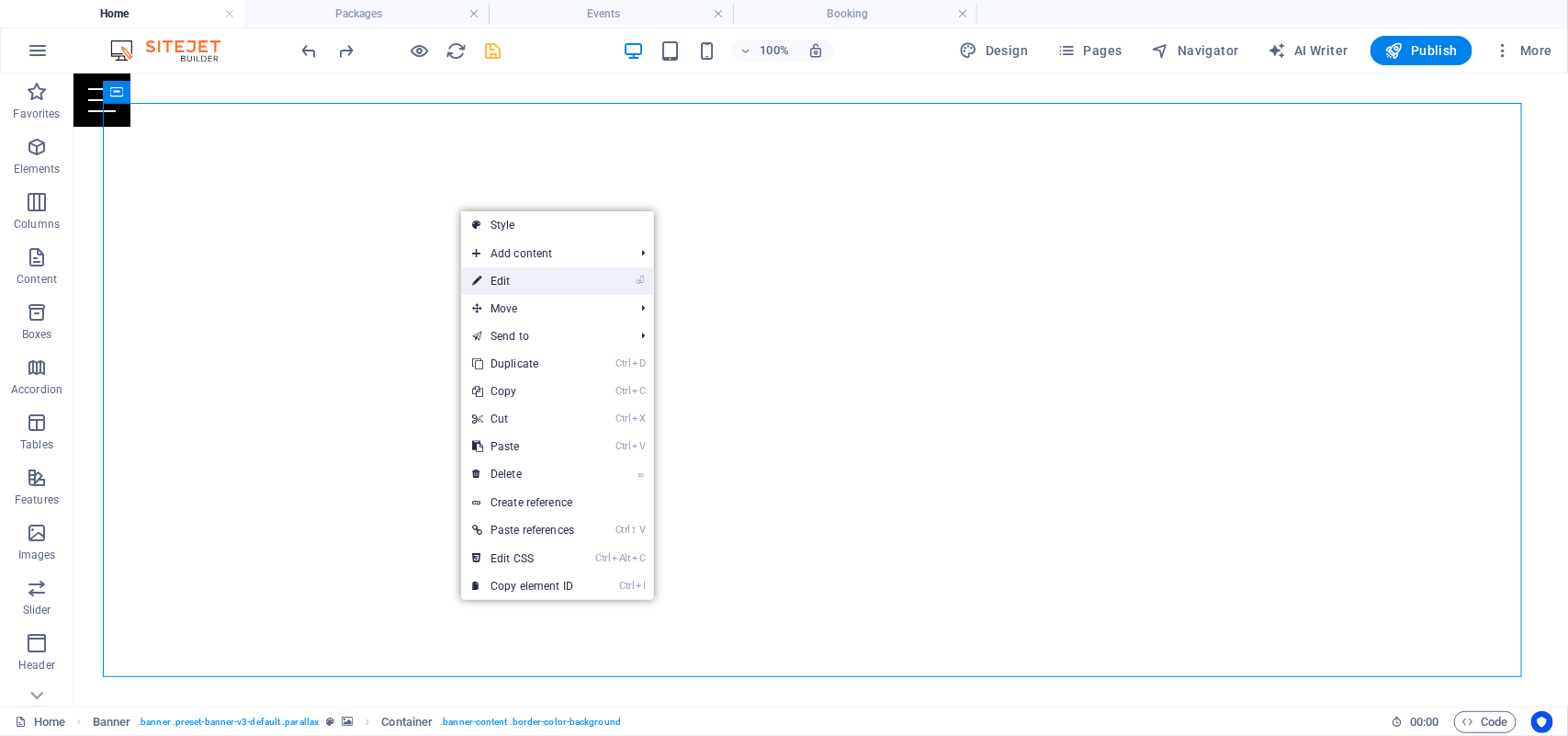 click on "⏎  Edit" at bounding box center [523, 281] 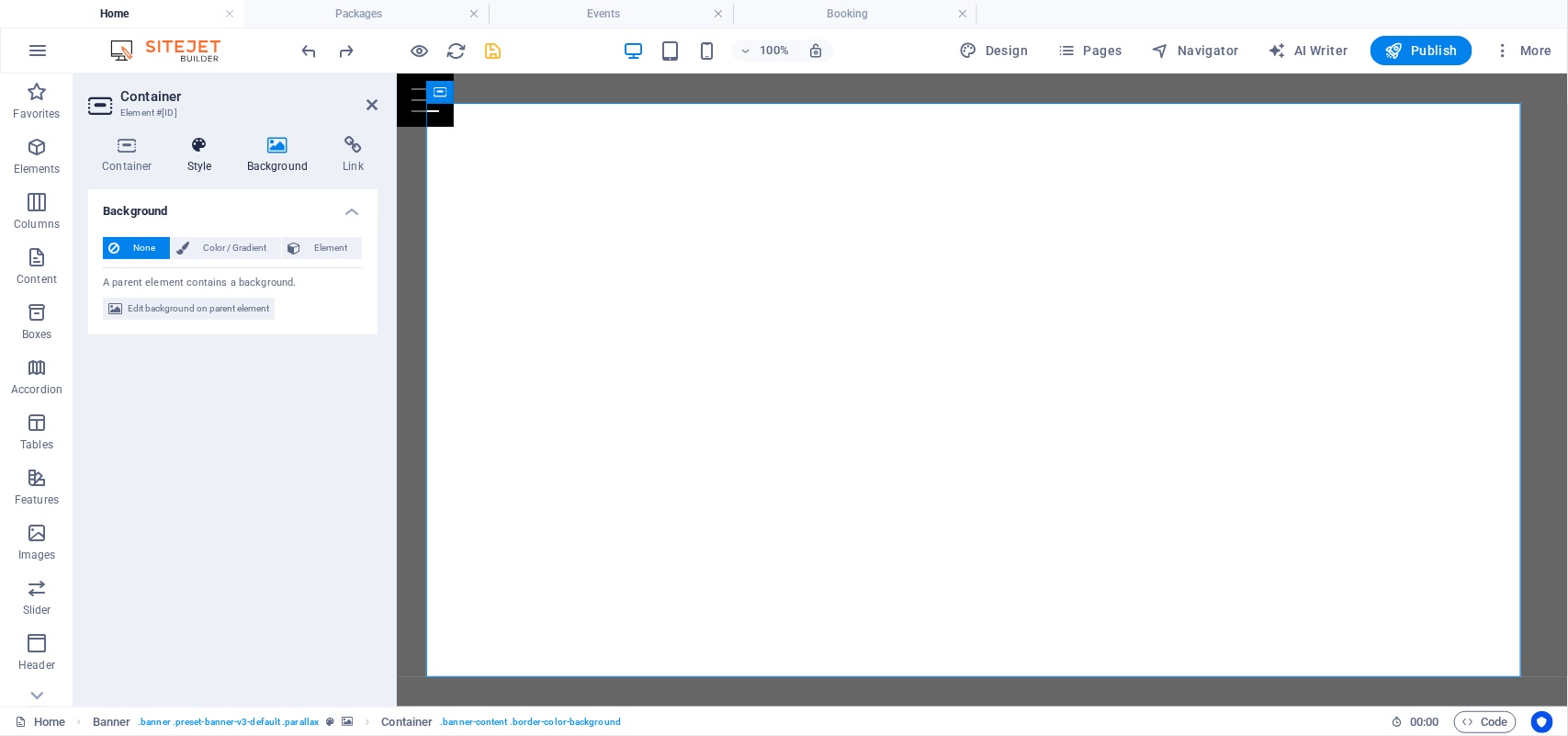click at bounding box center (199, 145) 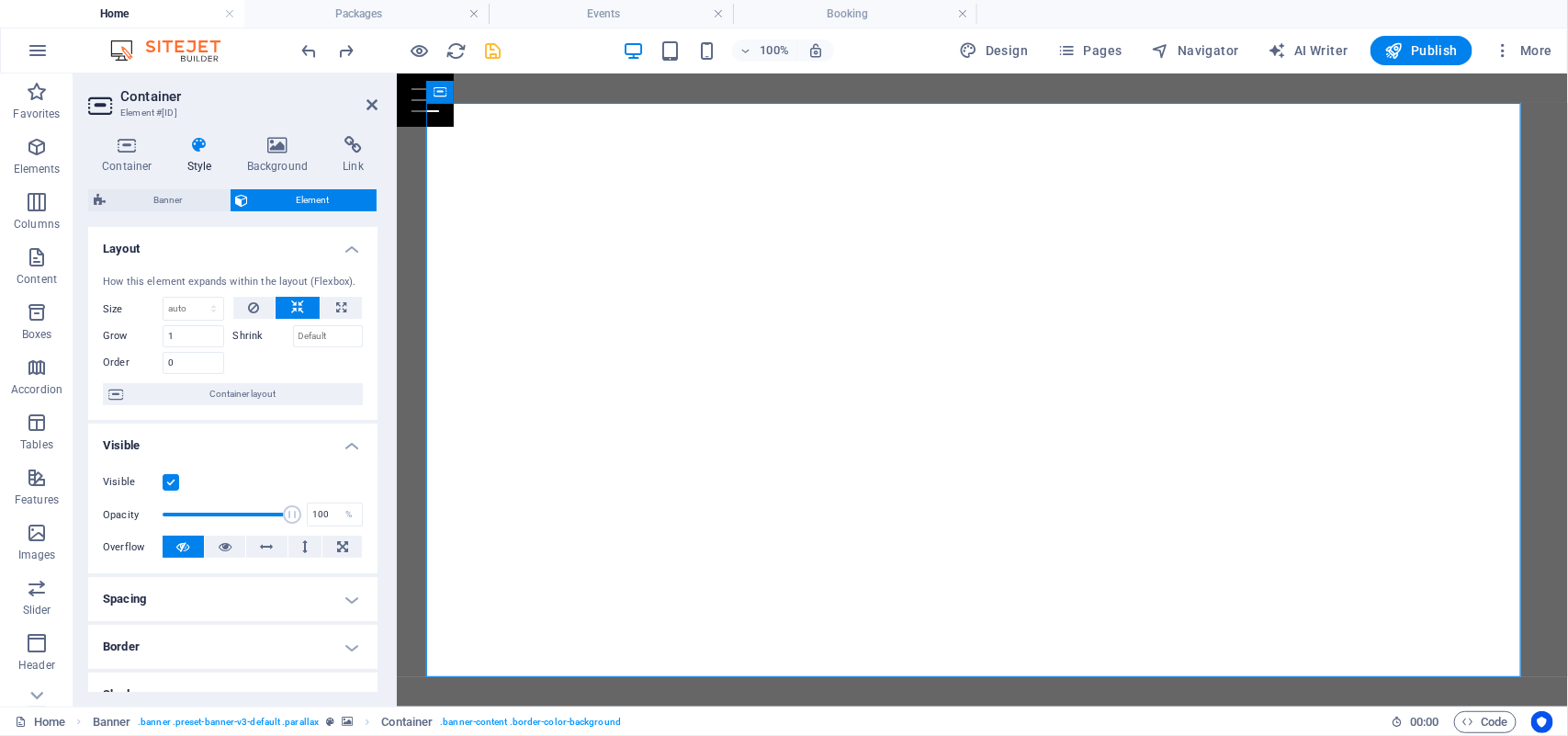click at bounding box center (171, 482) 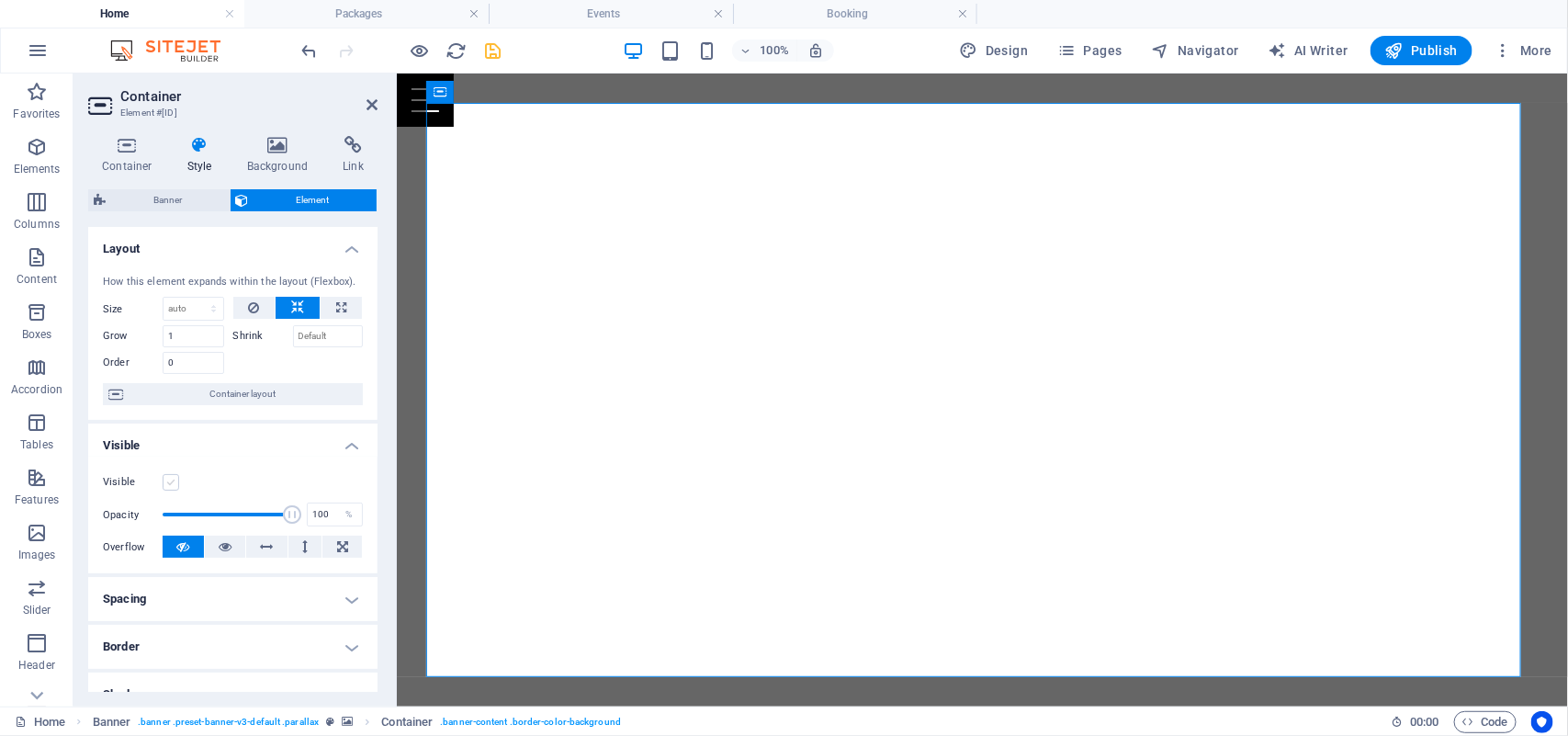 click at bounding box center (171, 482) 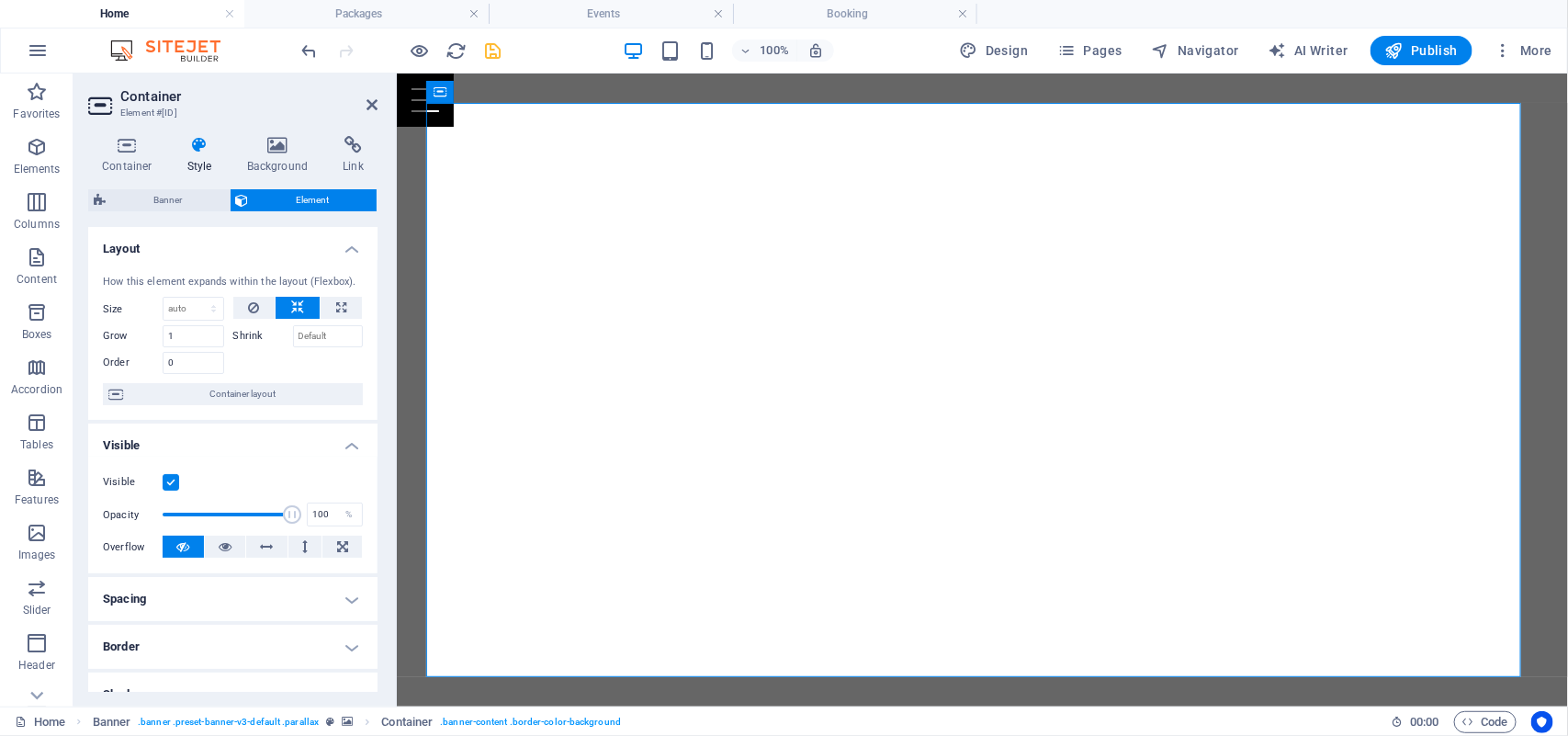 click at bounding box center (171, 482) 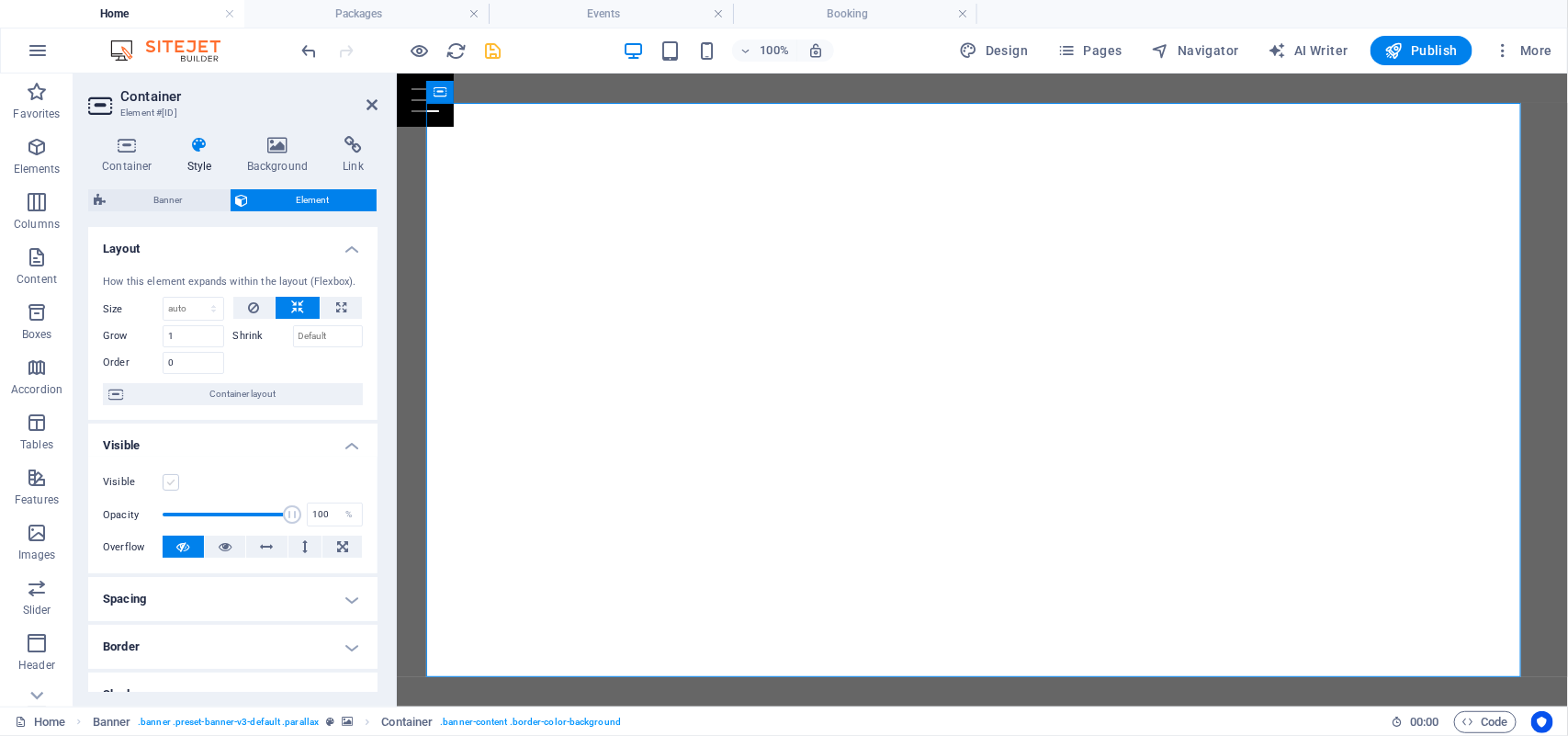click at bounding box center (171, 482) 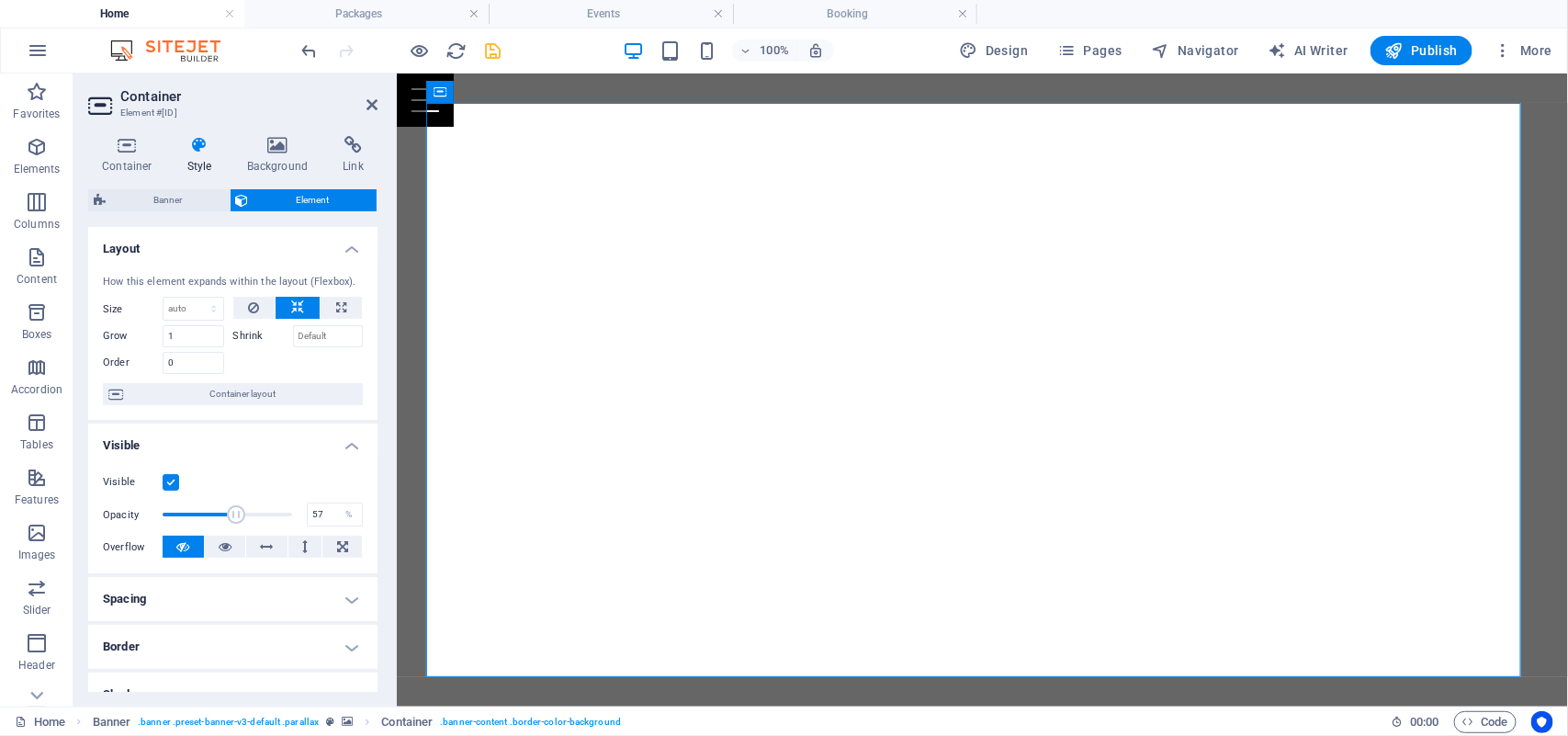 drag, startPoint x: 289, startPoint y: 515, endPoint x: 234, endPoint y: 515, distance: 55 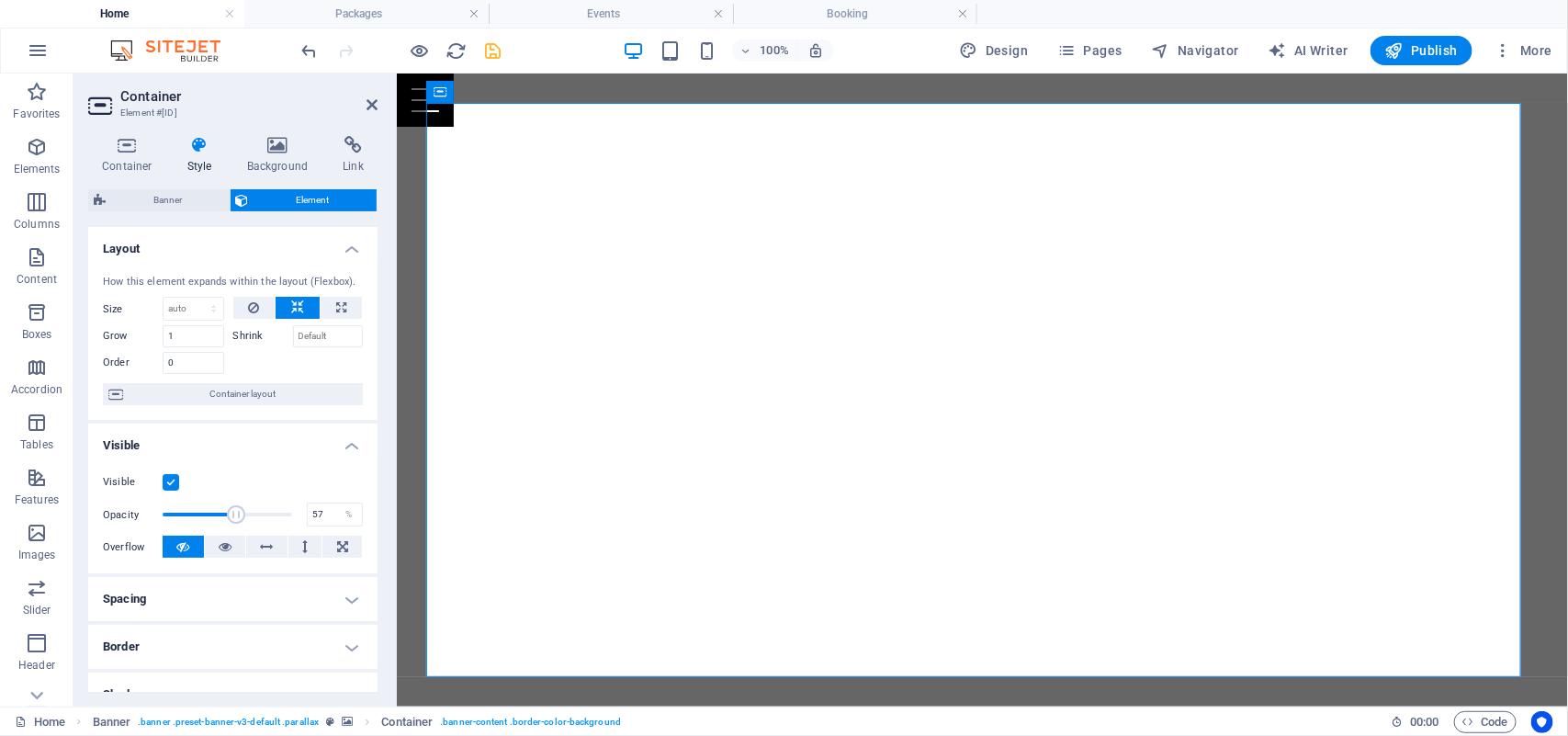 click at bounding box center [236, 515] 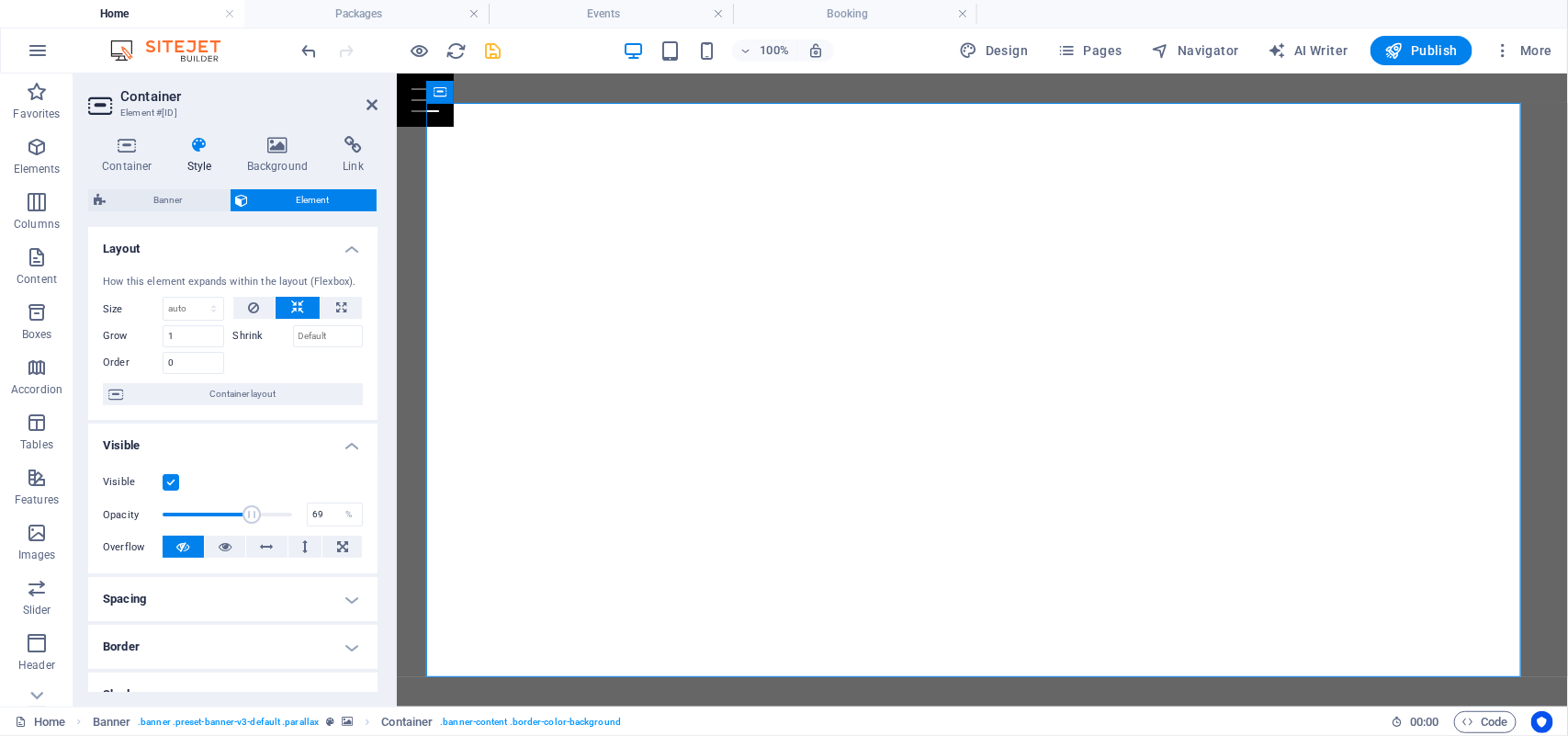type on "70" 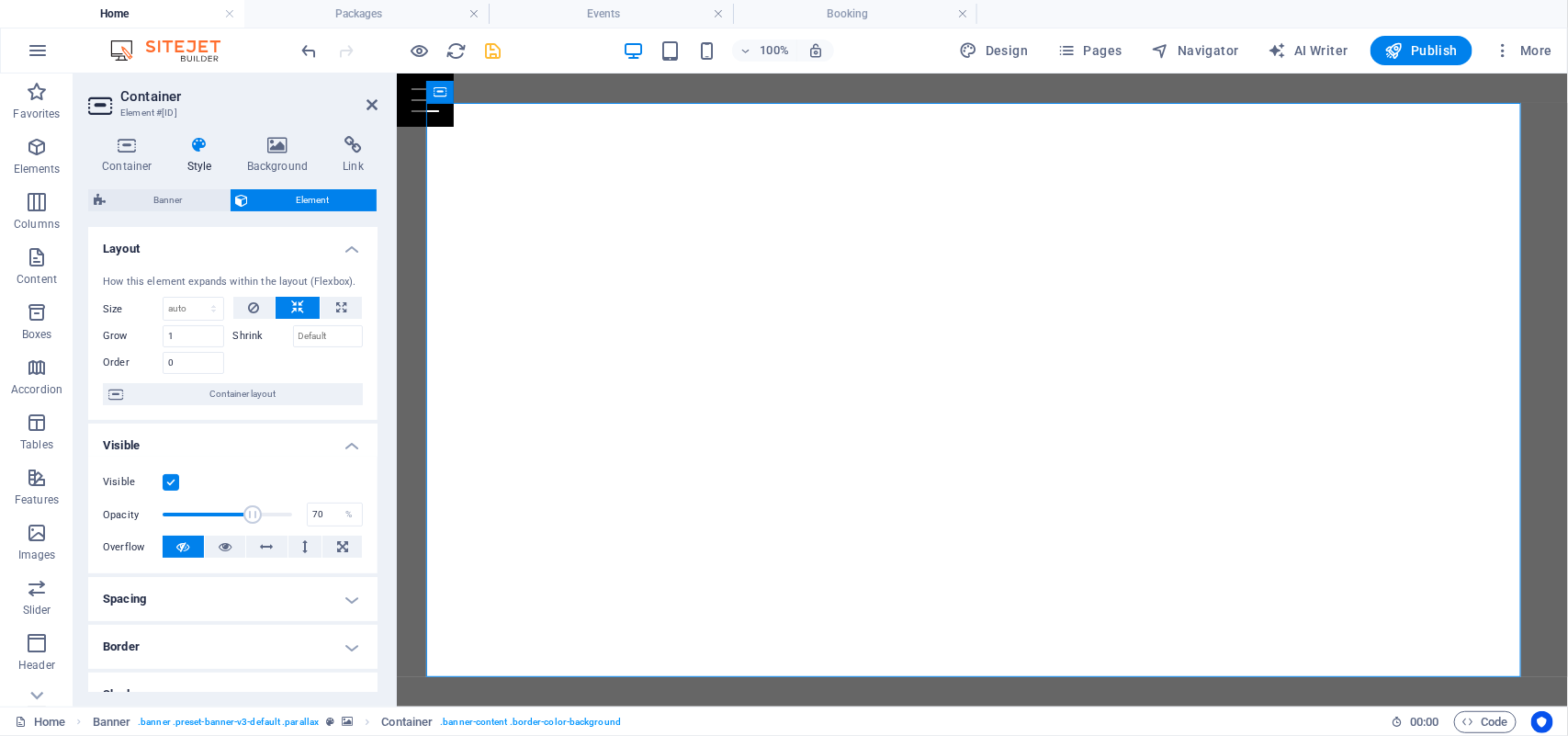 drag, startPoint x: 234, startPoint y: 515, endPoint x: 250, endPoint y: 513, distance: 16.124515 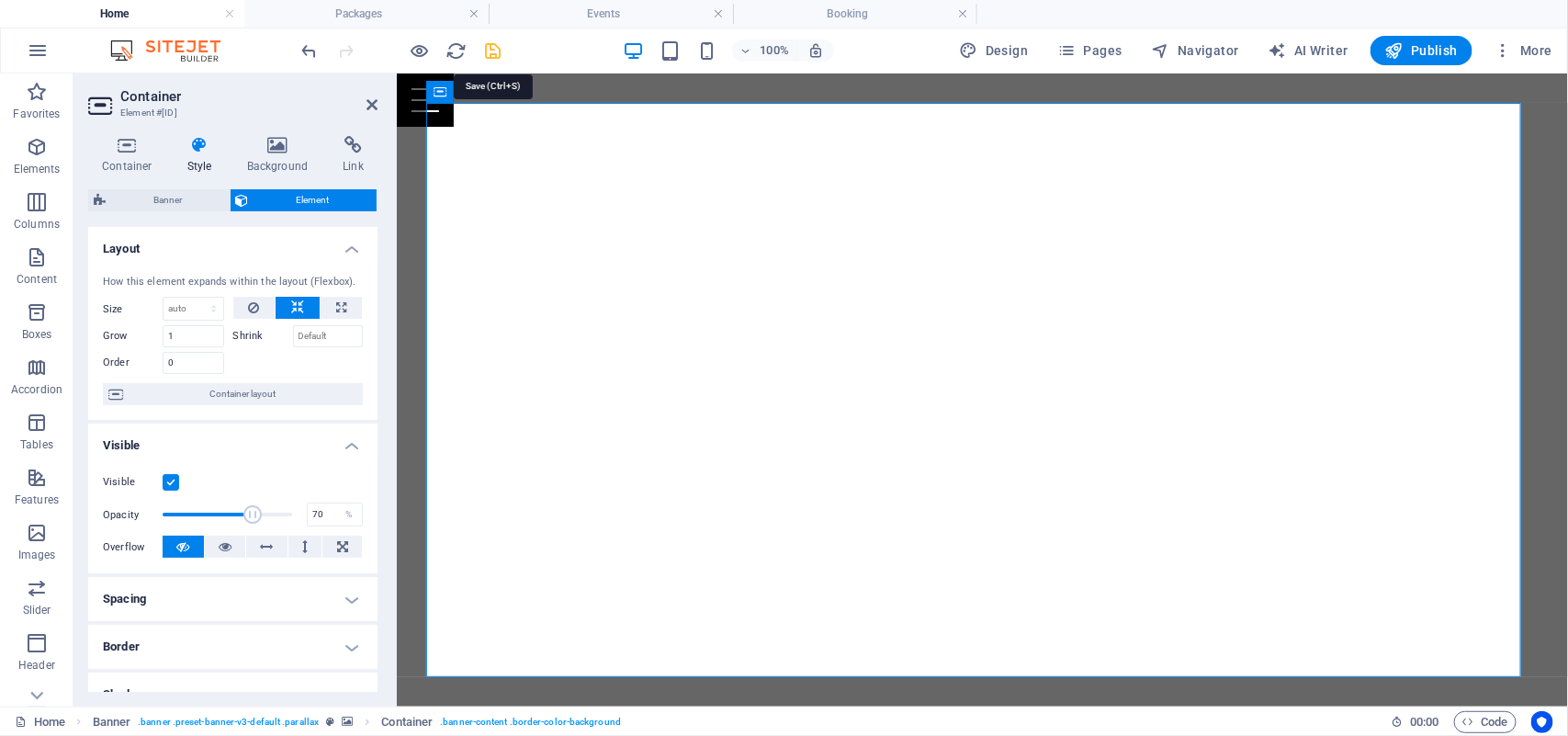 click at bounding box center (493, 51) 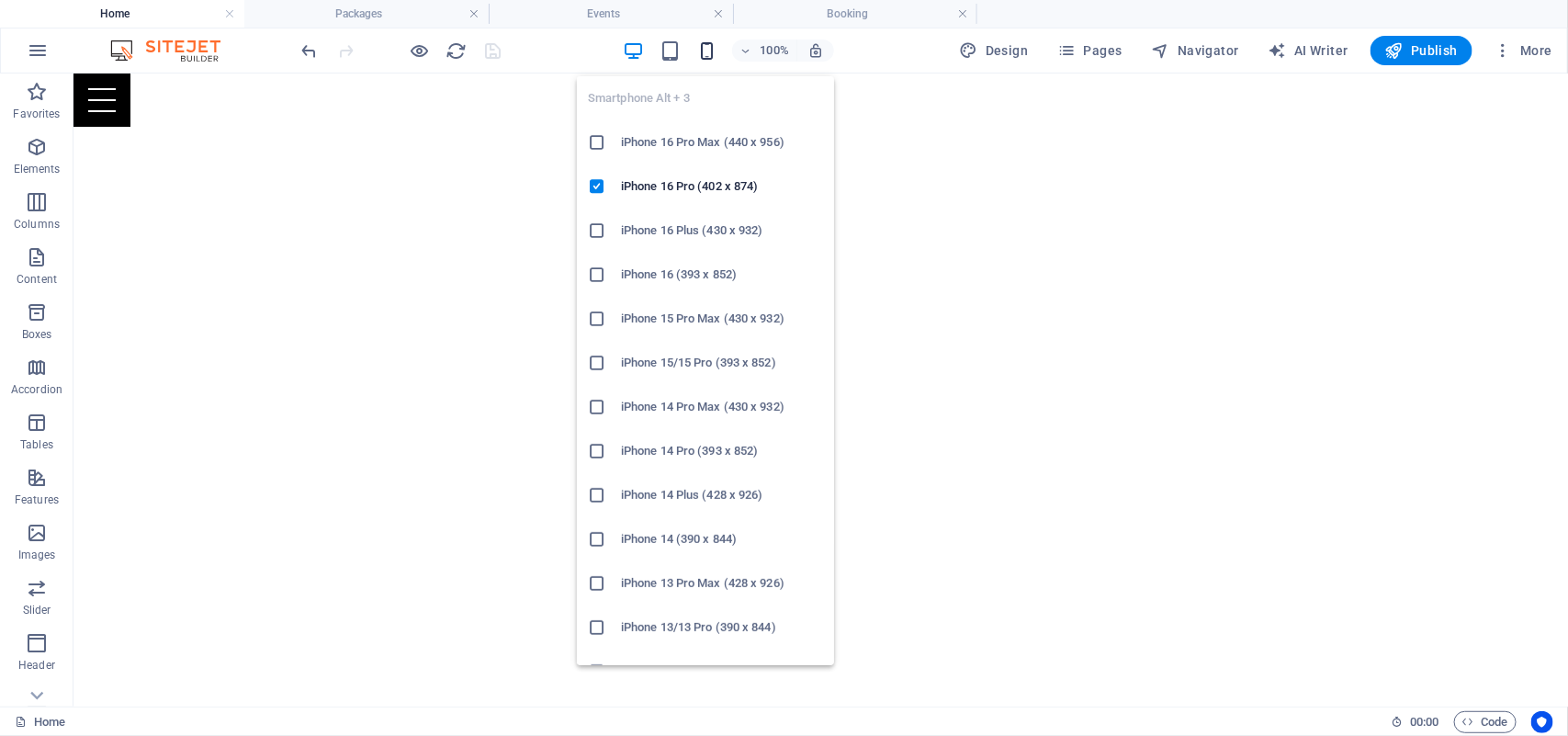 click at bounding box center (706, 51) 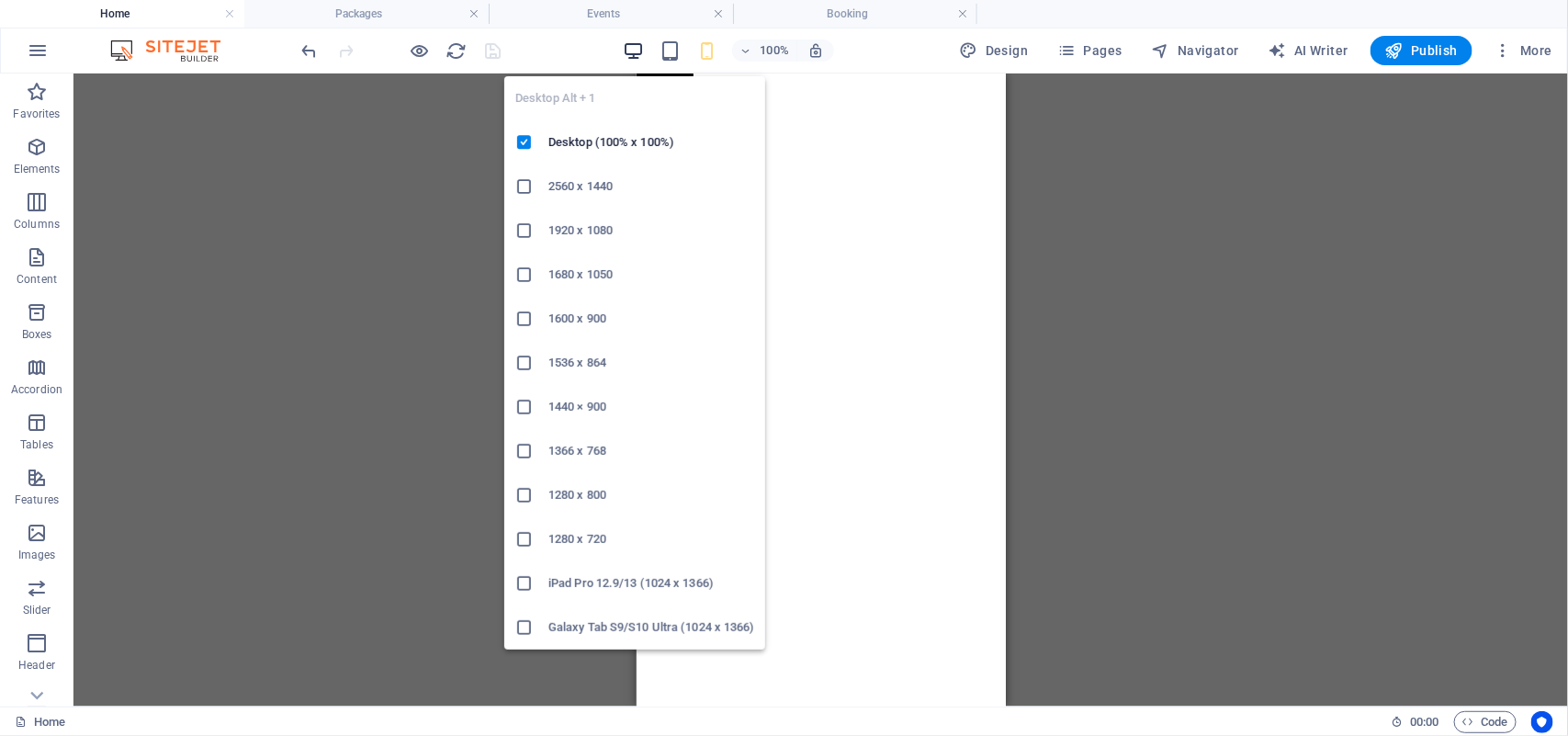 click at bounding box center [633, 51] 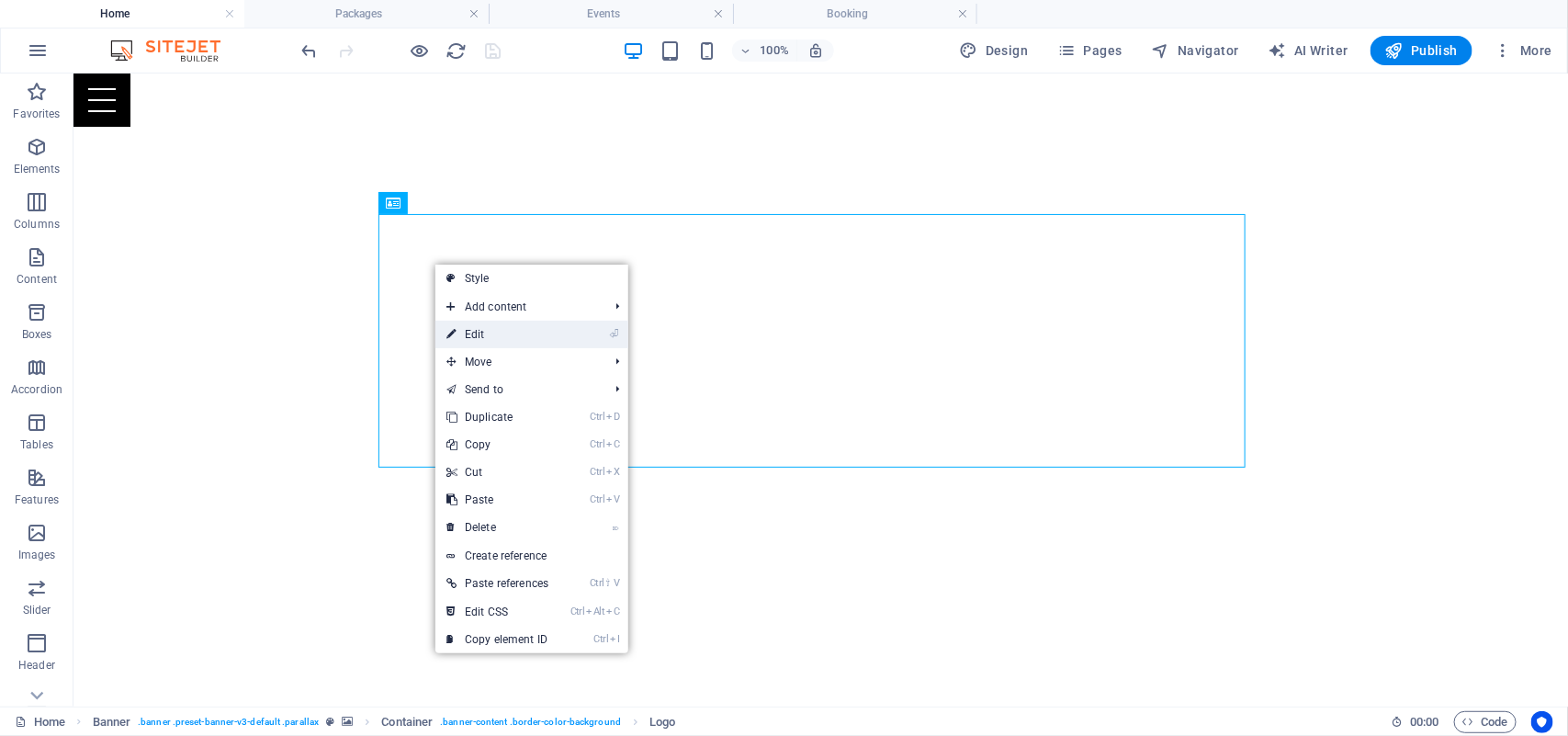 click on "⏎  Edit" at bounding box center (497, 334) 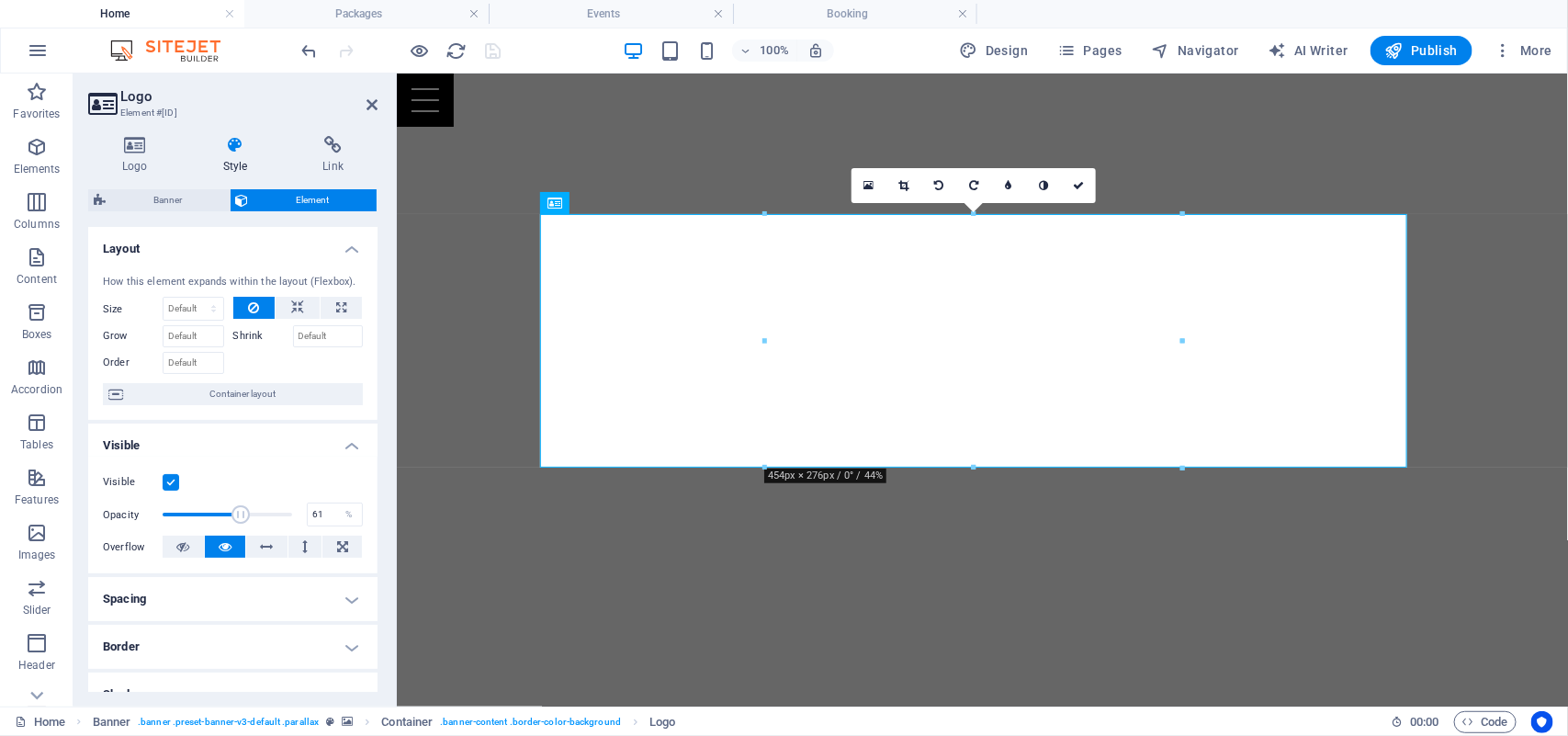type on "60" 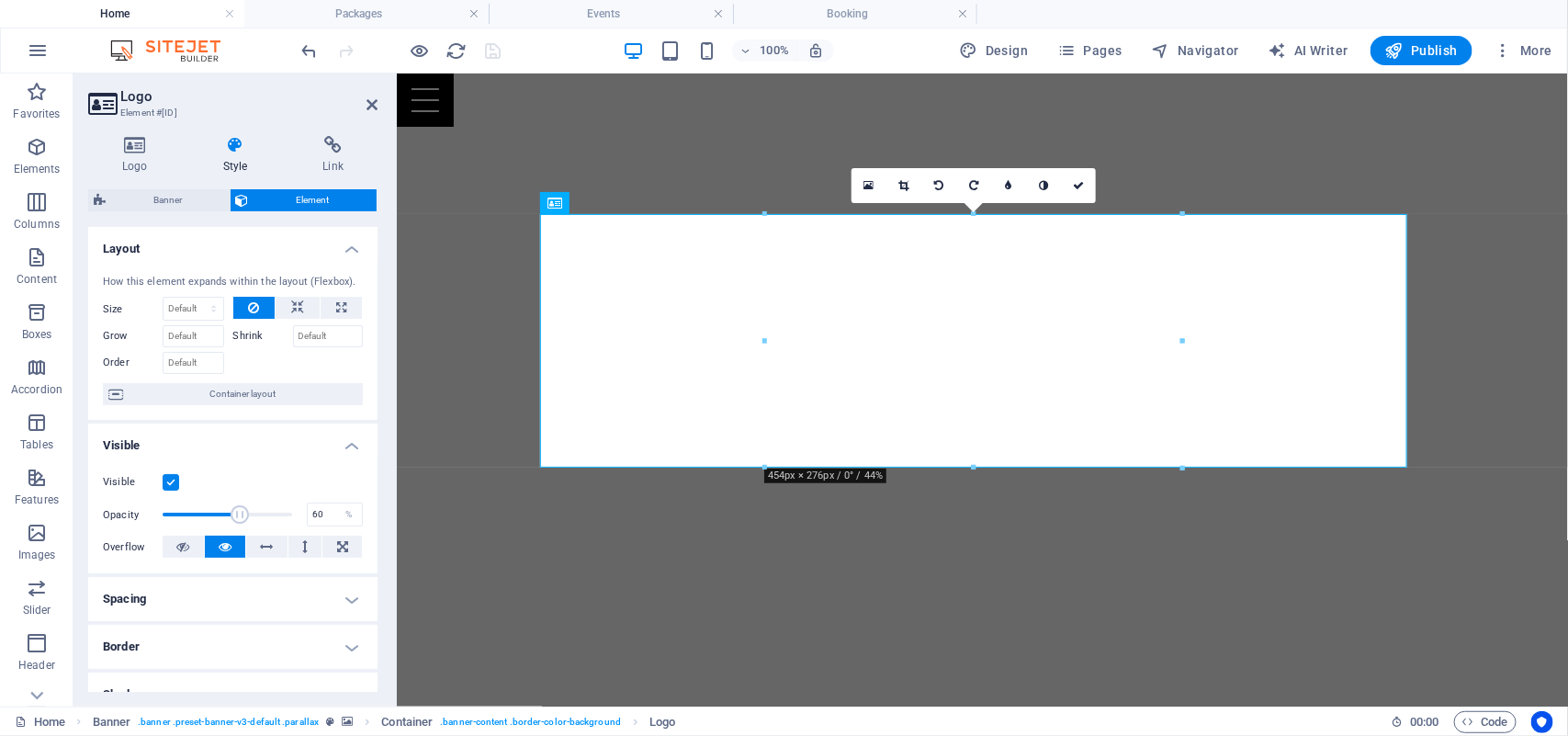 click at bounding box center [240, 515] 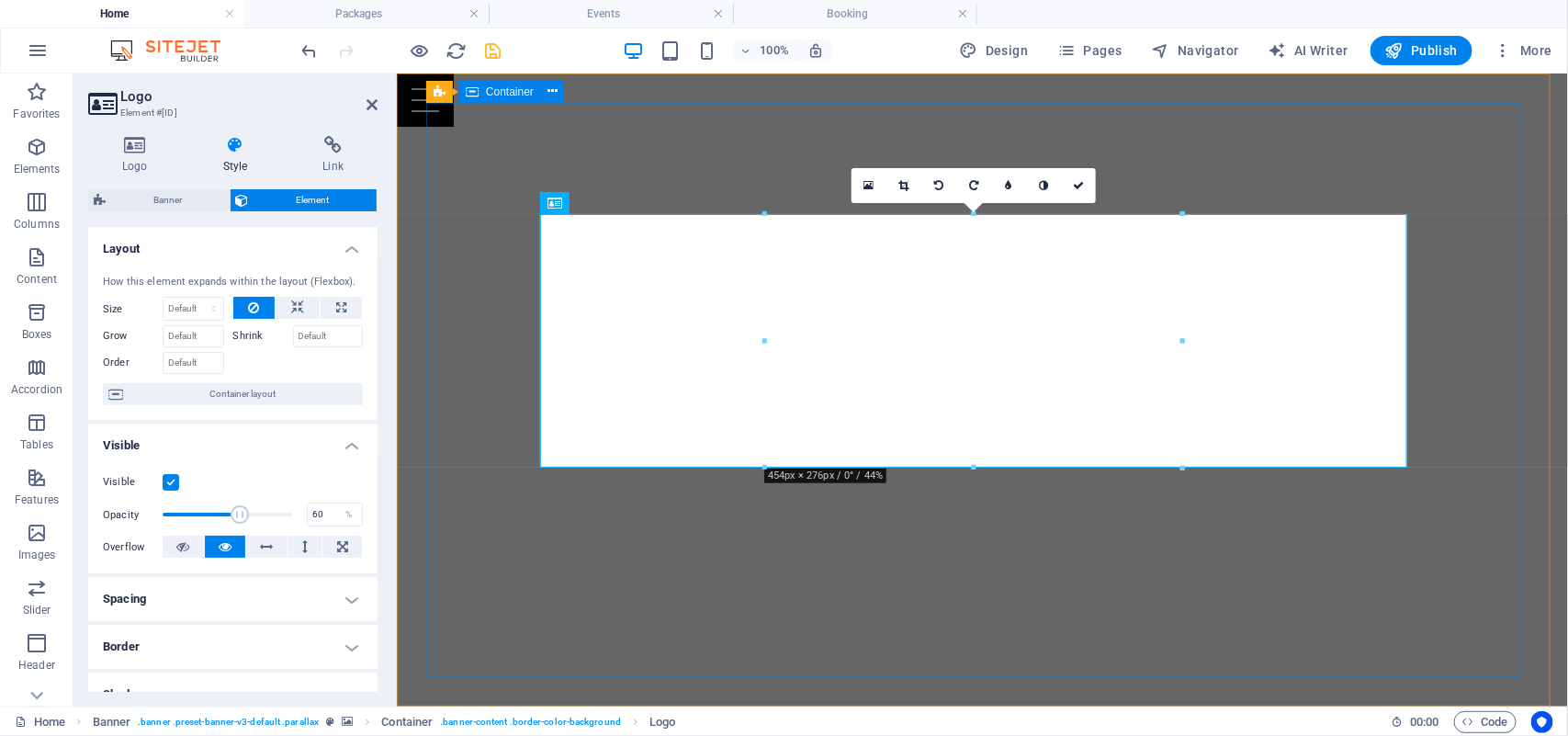 click on "Your Full Service Event Agency" at bounding box center [981, 986] 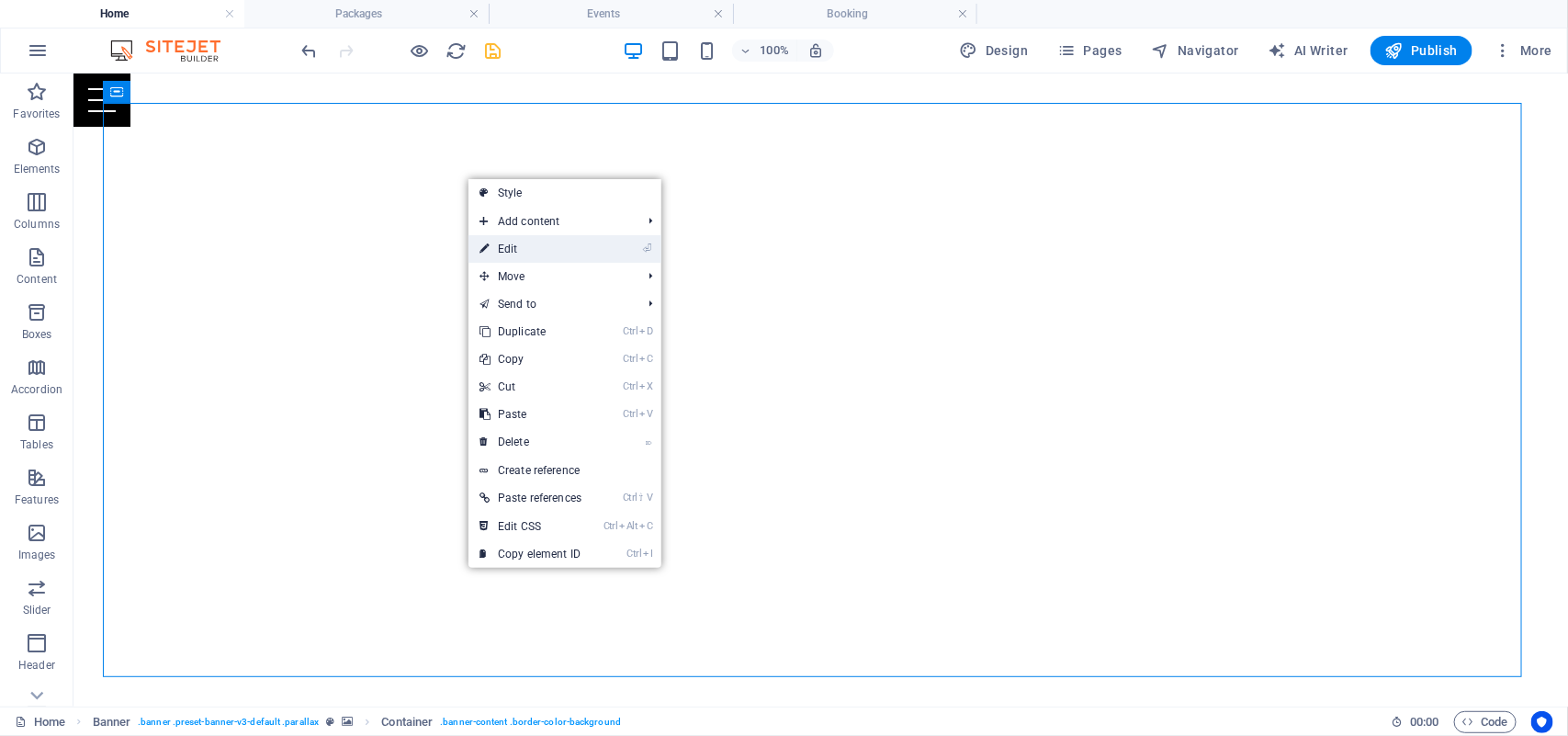 drag, startPoint x: 517, startPoint y: 253, endPoint x: 122, endPoint y: 177, distance: 402.24495 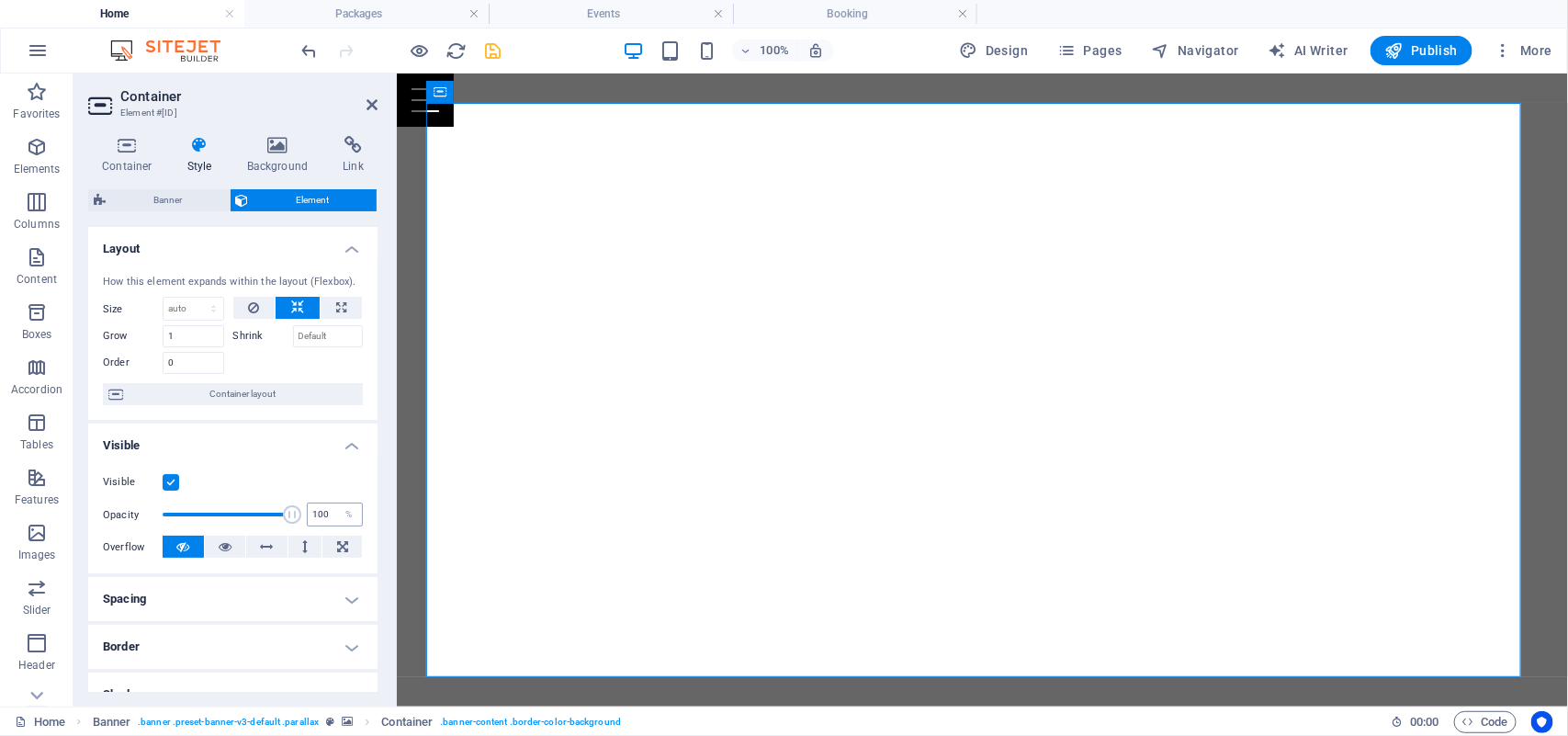 drag, startPoint x: 250, startPoint y: 516, endPoint x: 323, endPoint y: 521, distance: 73.171 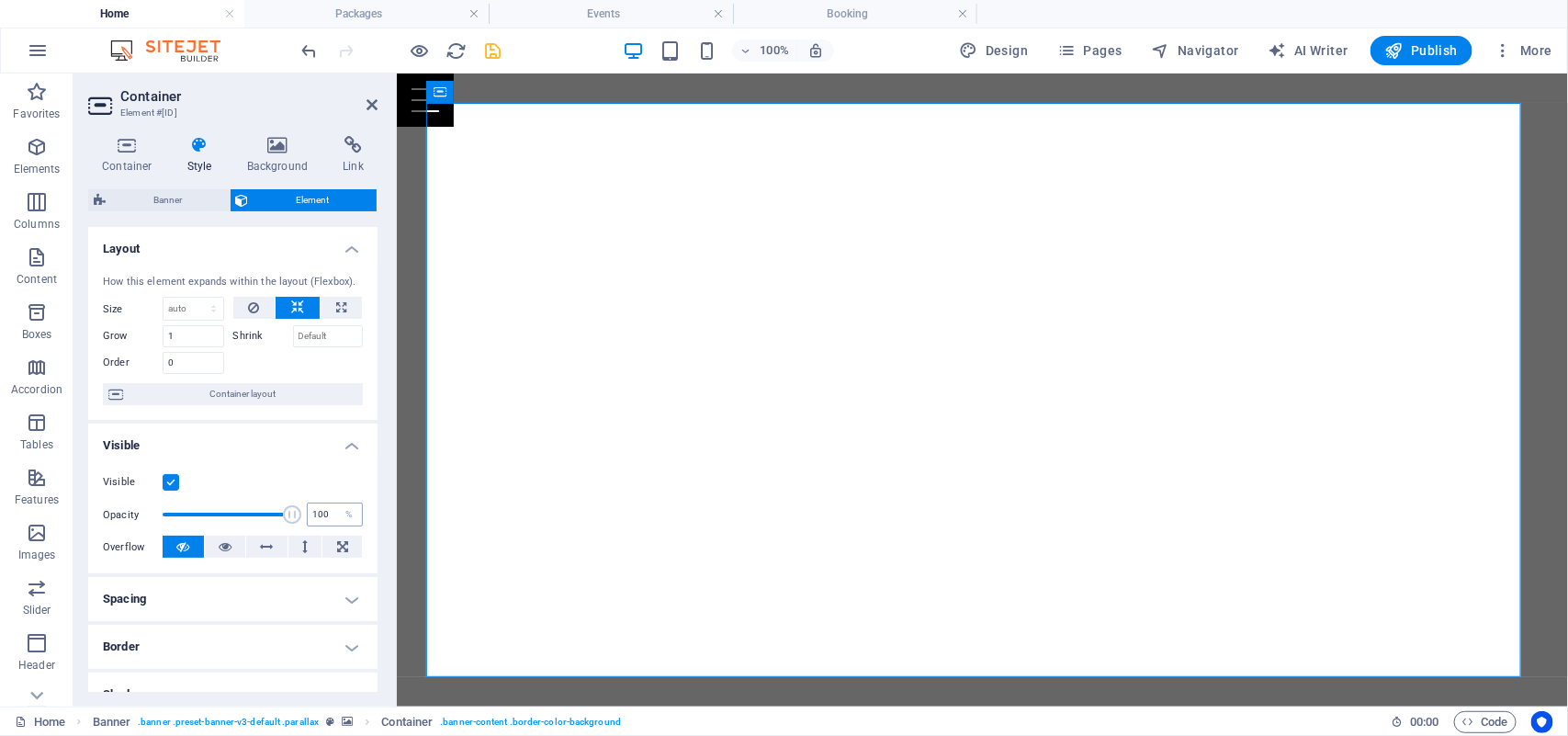 click on "Opacity 100 %" at bounding box center [232, 515] 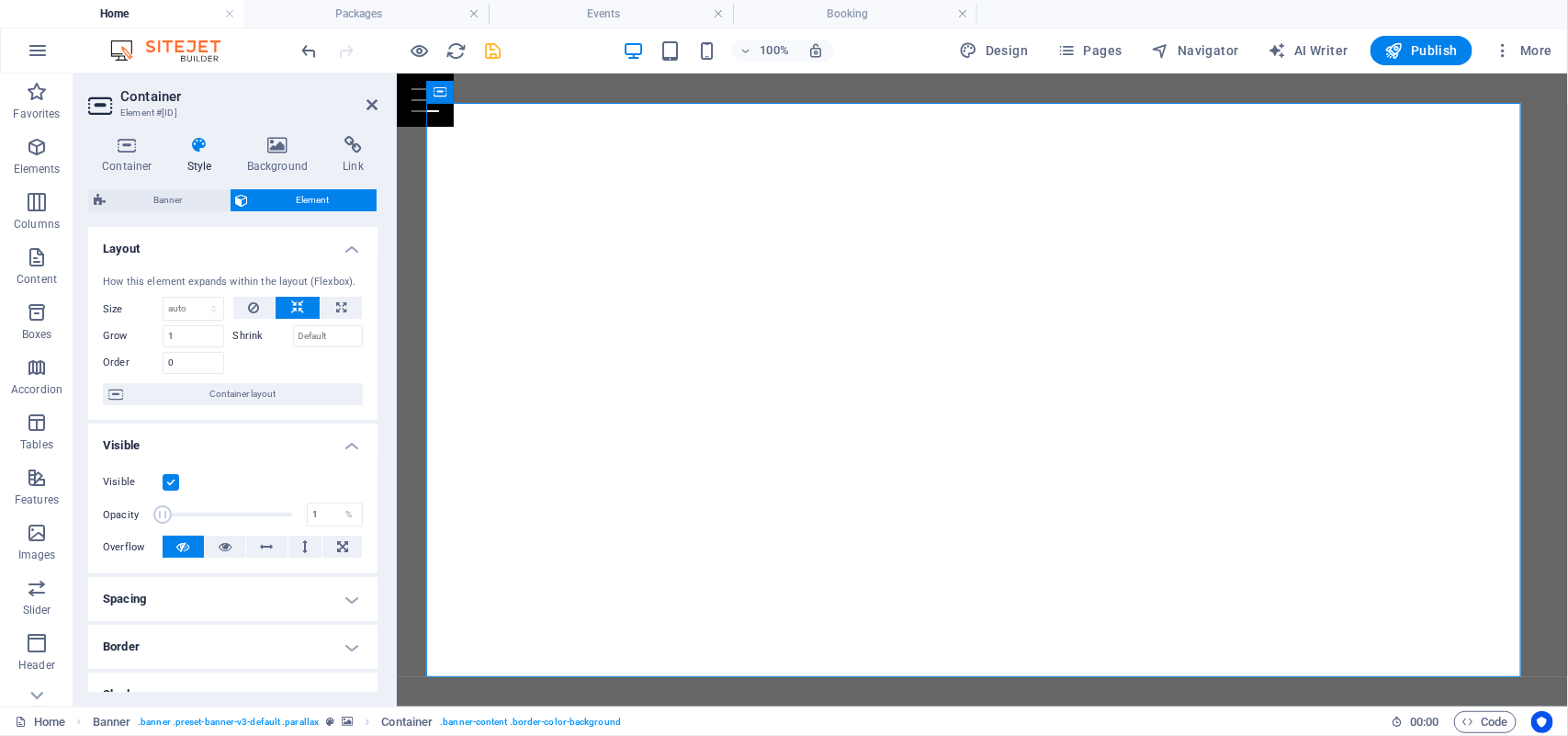 drag, startPoint x: 287, startPoint y: 515, endPoint x: 136, endPoint y: 513, distance: 151.01324 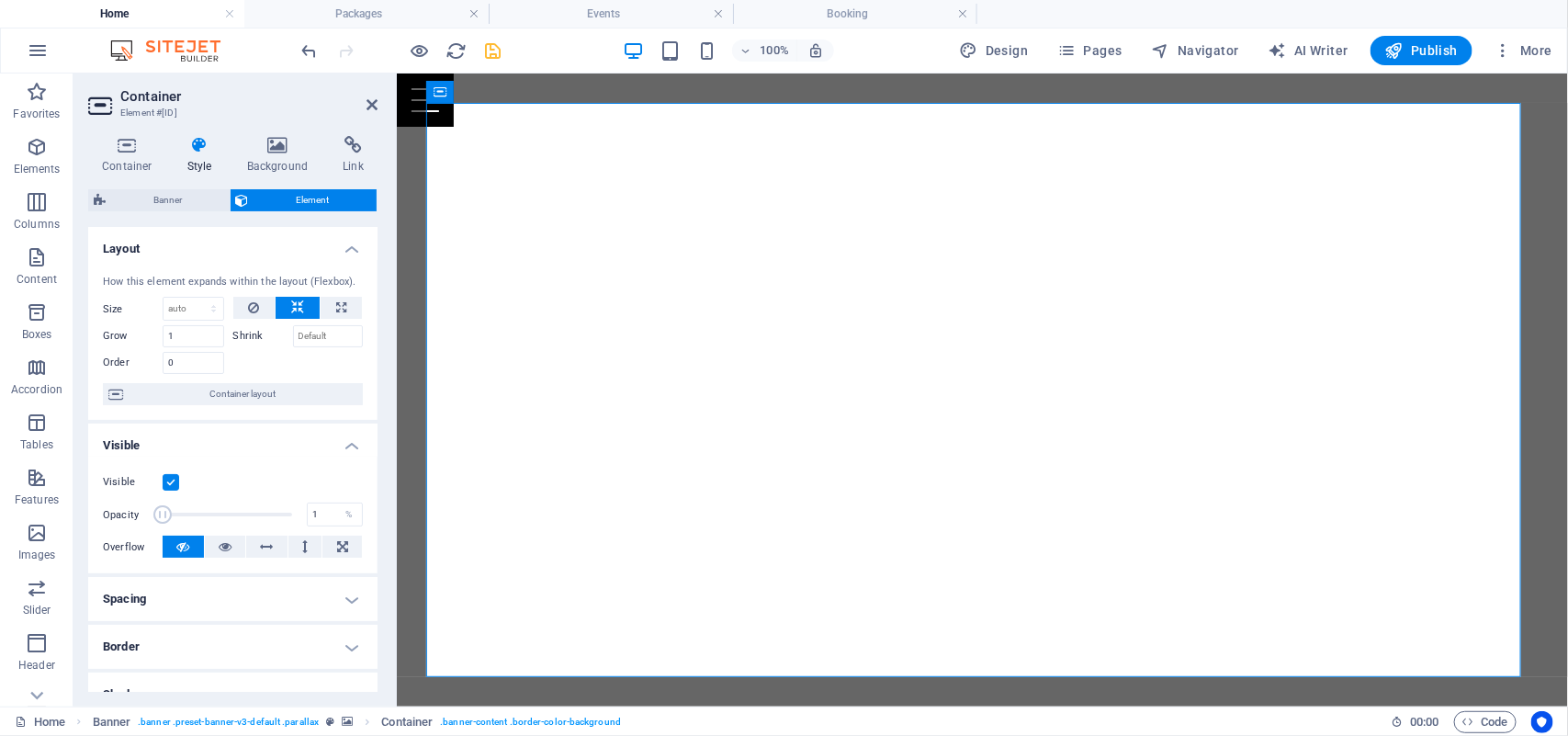 click on "Opacity 1 %" at bounding box center [232, 515] 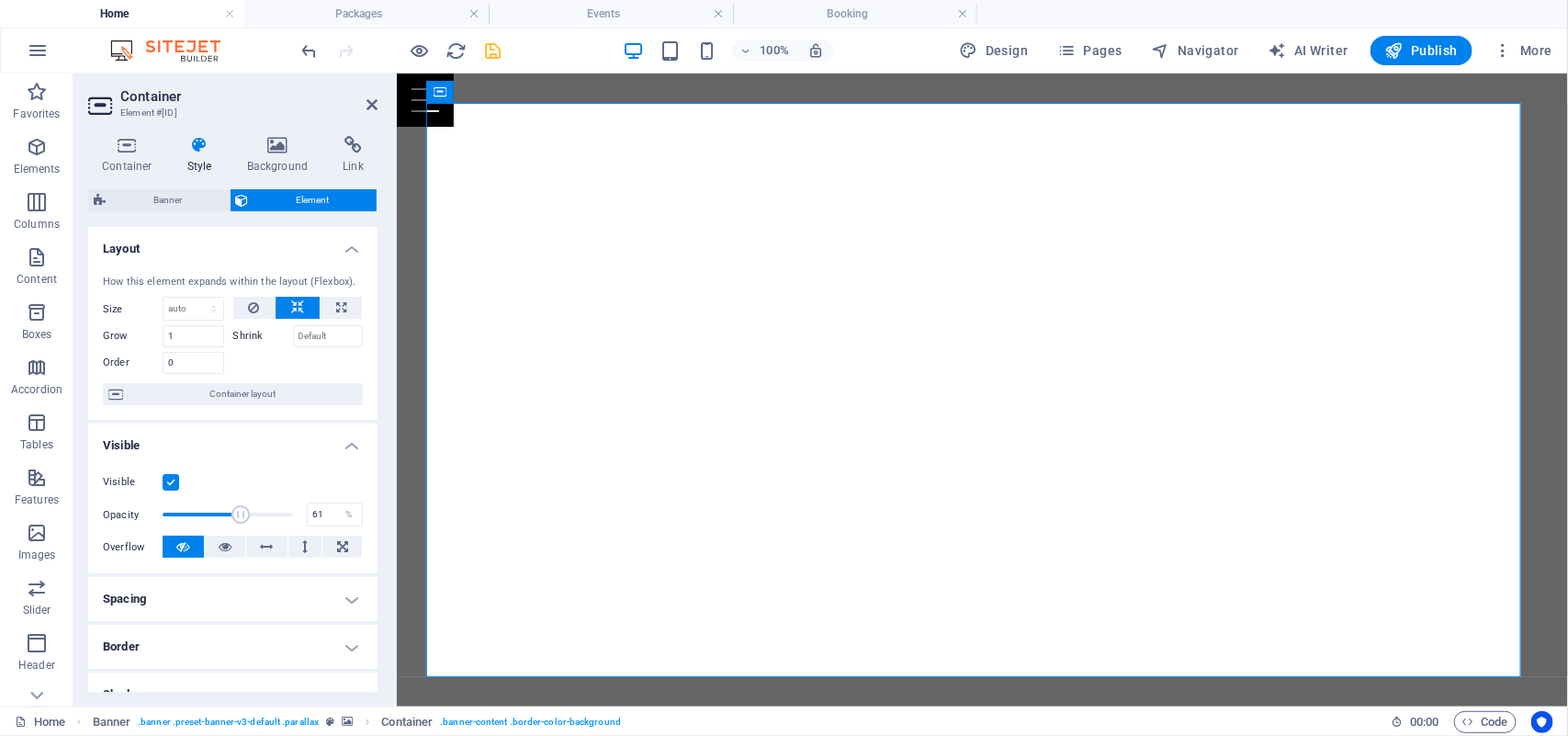 type on "60" 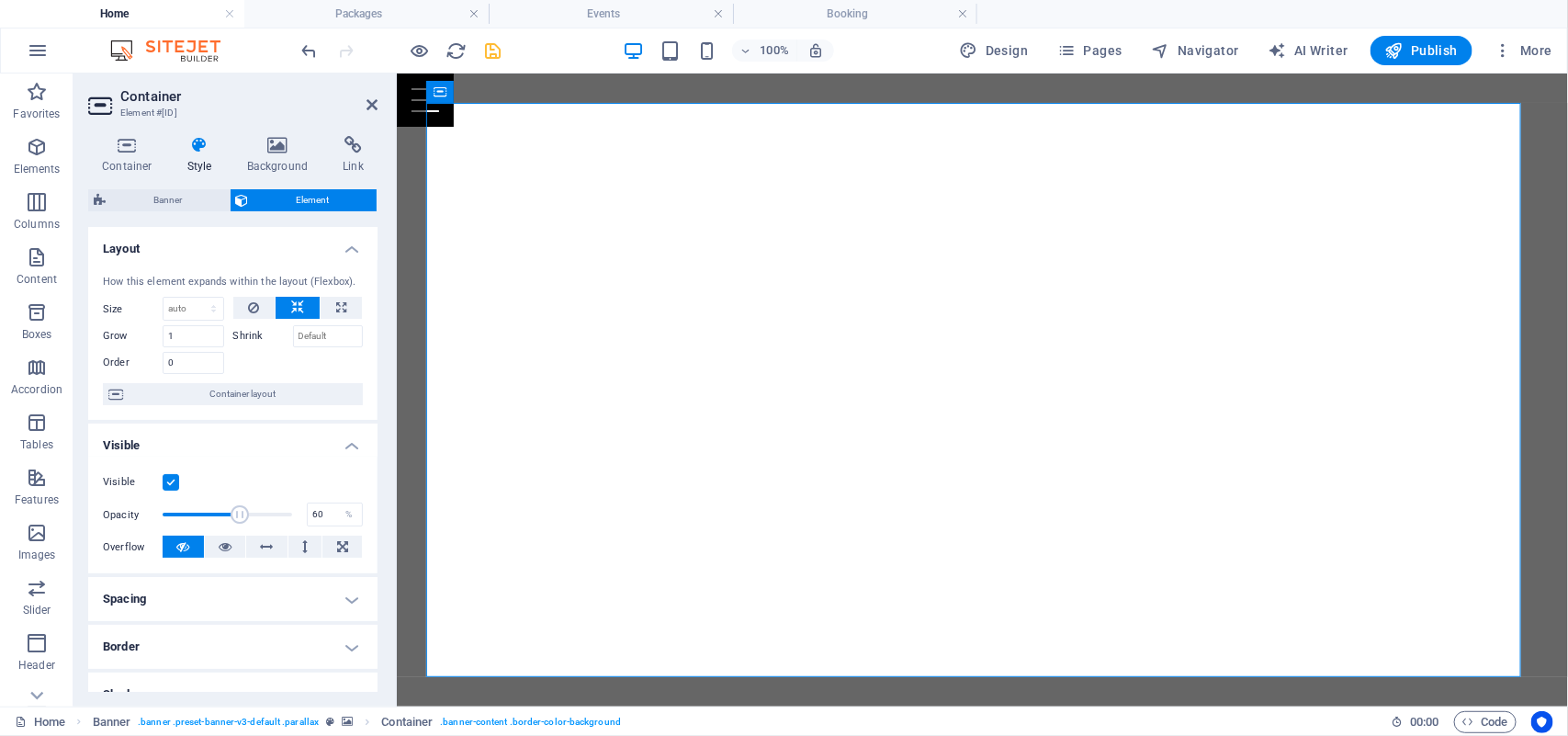 drag, startPoint x: 166, startPoint y: 513, endPoint x: 237, endPoint y: 520, distance: 71.34424 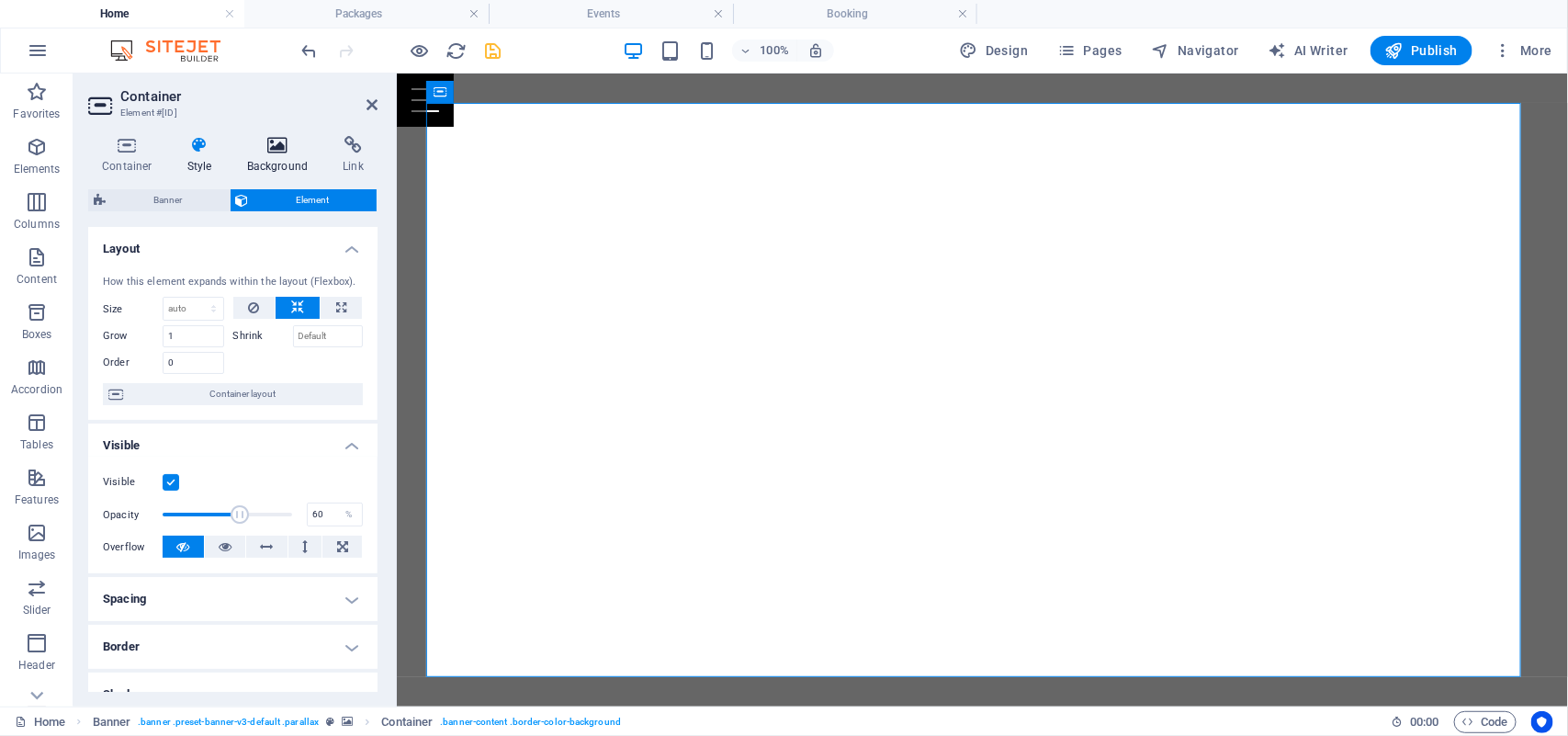 click at bounding box center [277, 145] 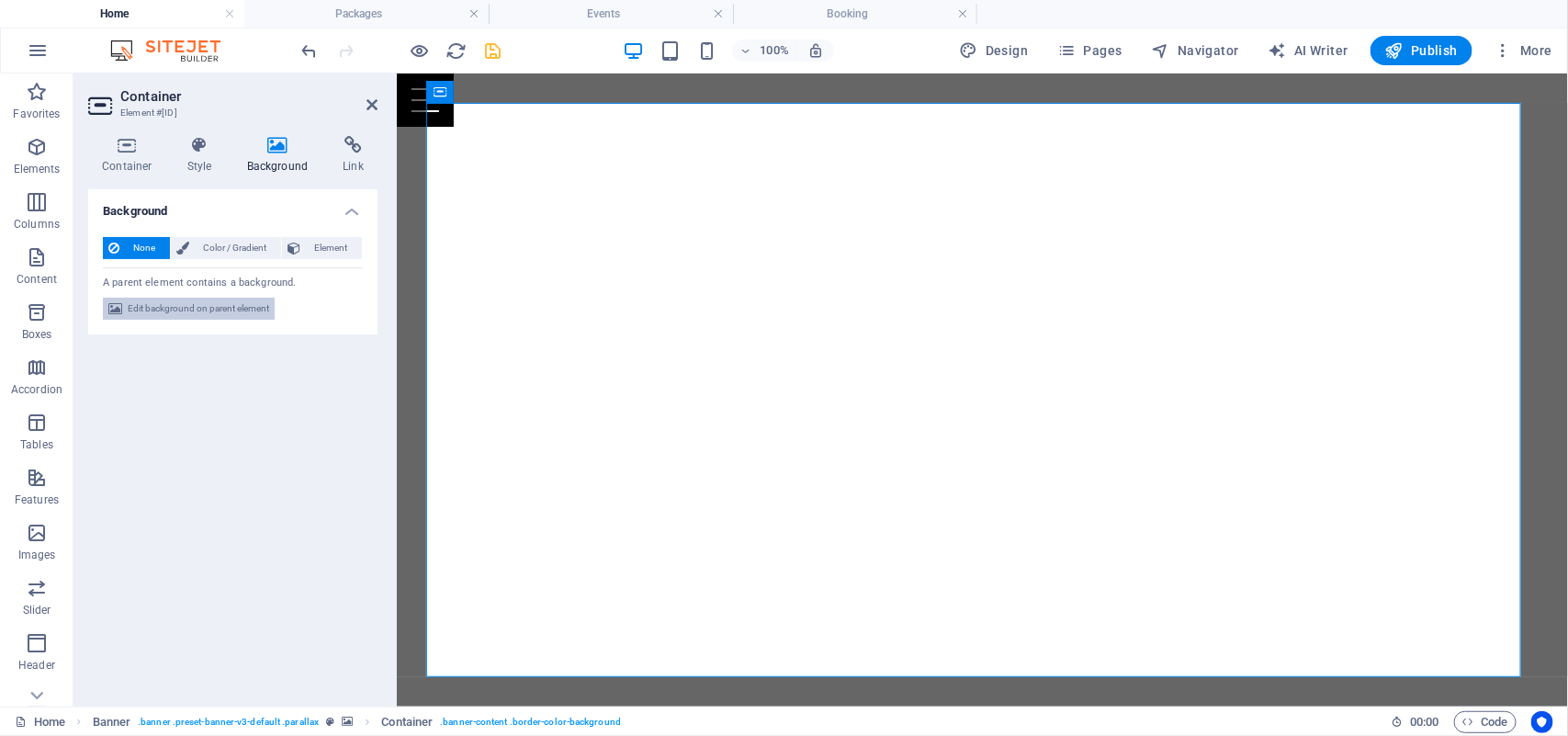 click on "Edit background on parent element" at bounding box center [198, 309] 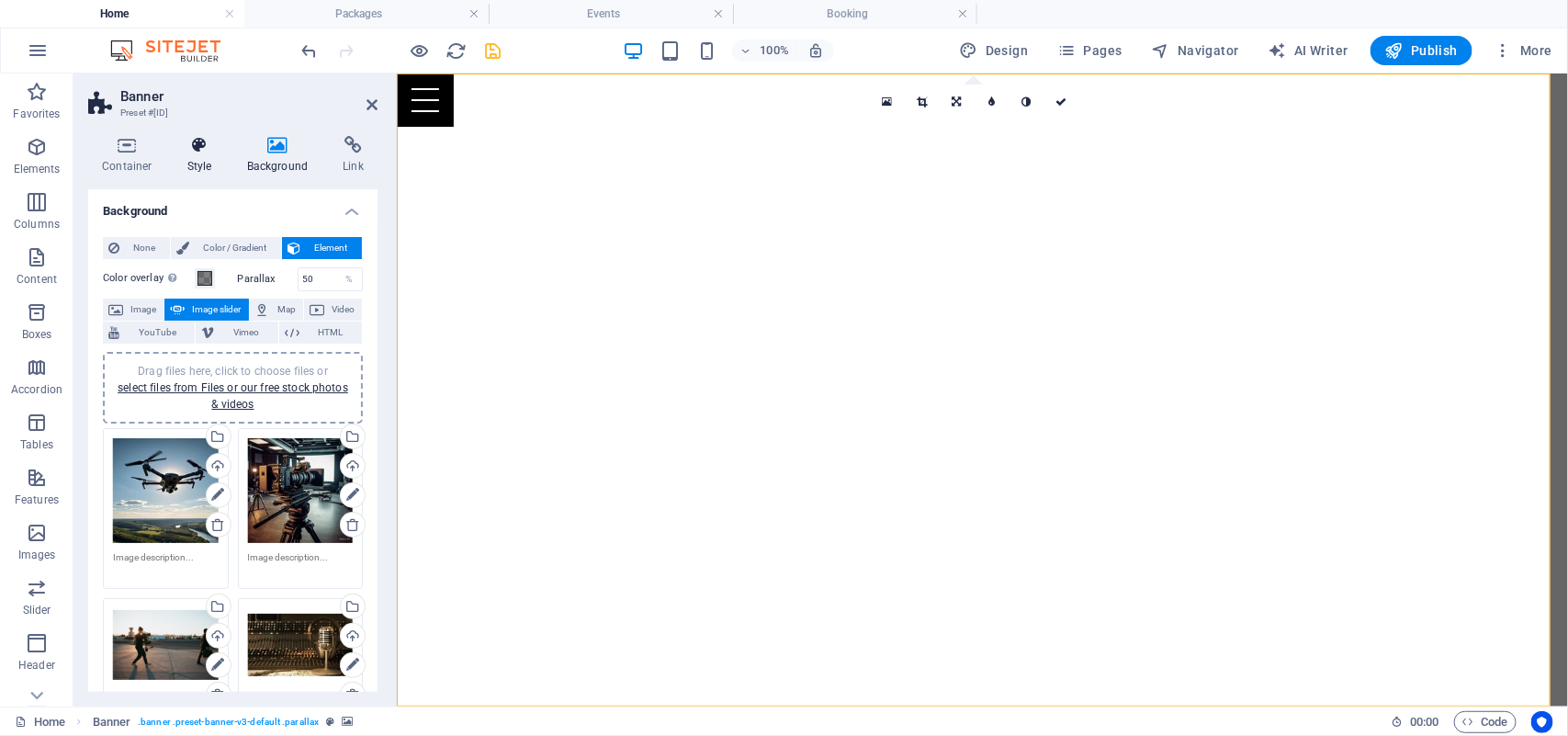 click at bounding box center [199, 145] 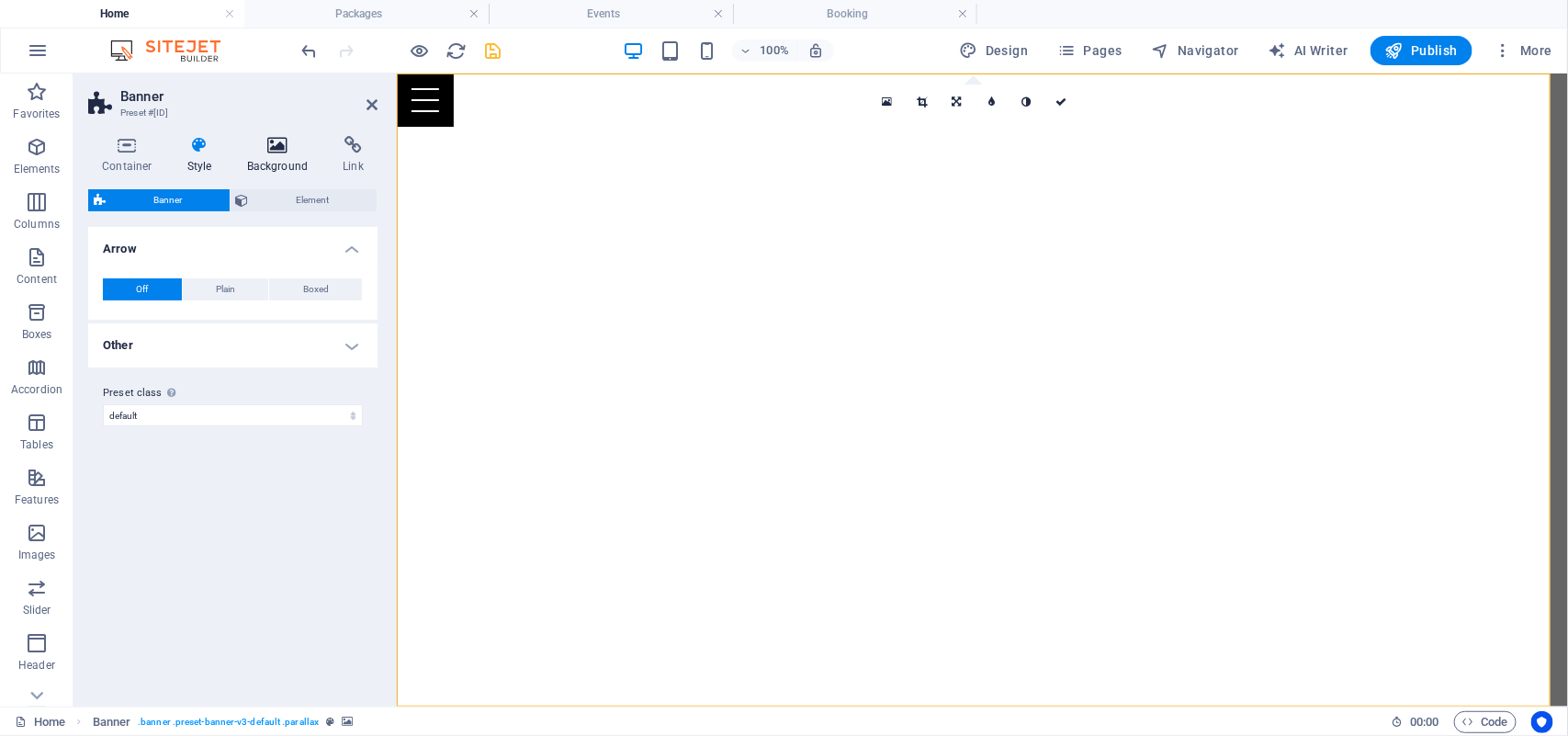 click at bounding box center [277, 145] 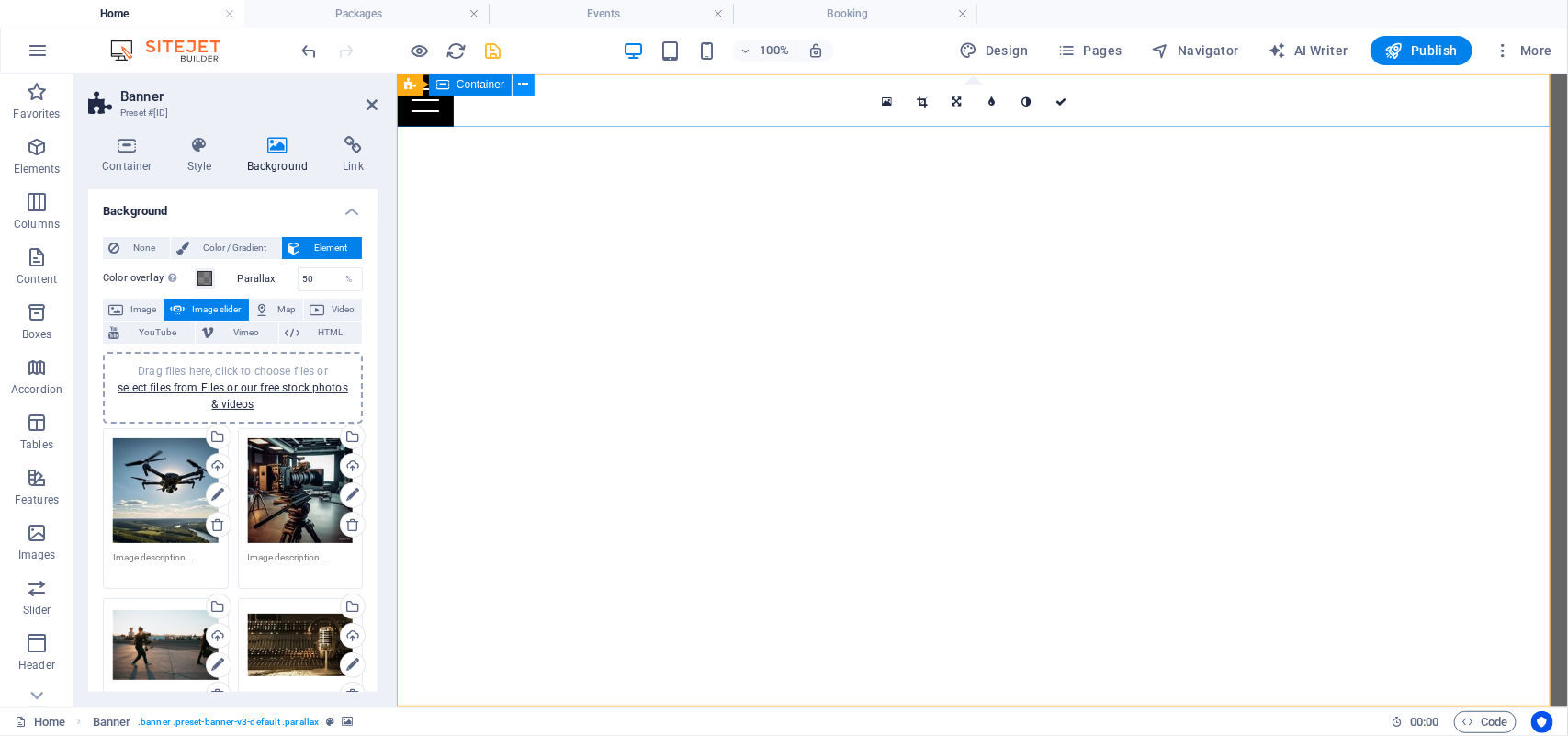 click at bounding box center [524, 85] 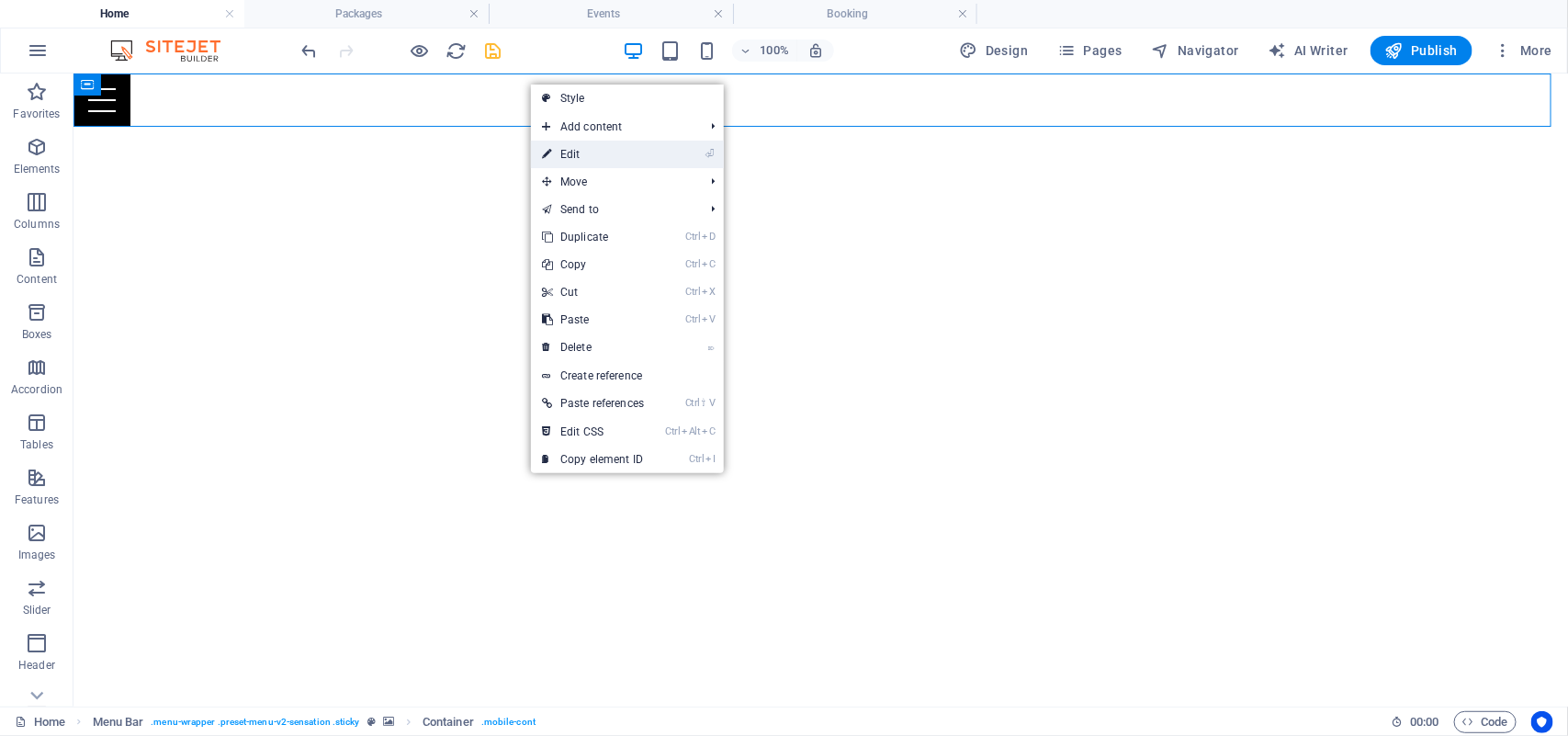 click on "⏎  Edit" at bounding box center (592, 154) 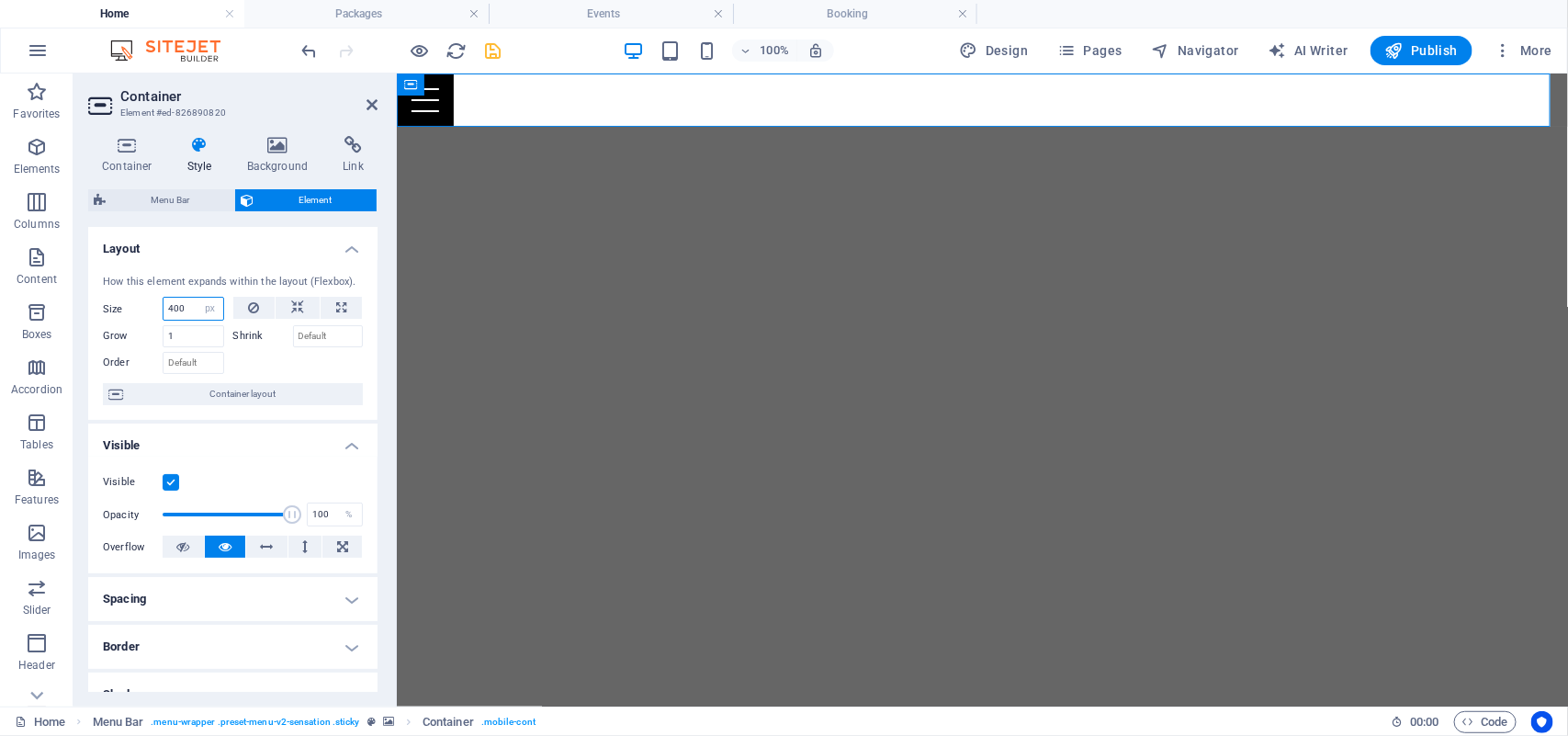 drag, startPoint x: 190, startPoint y: 308, endPoint x: 159, endPoint y: 308, distance: 31 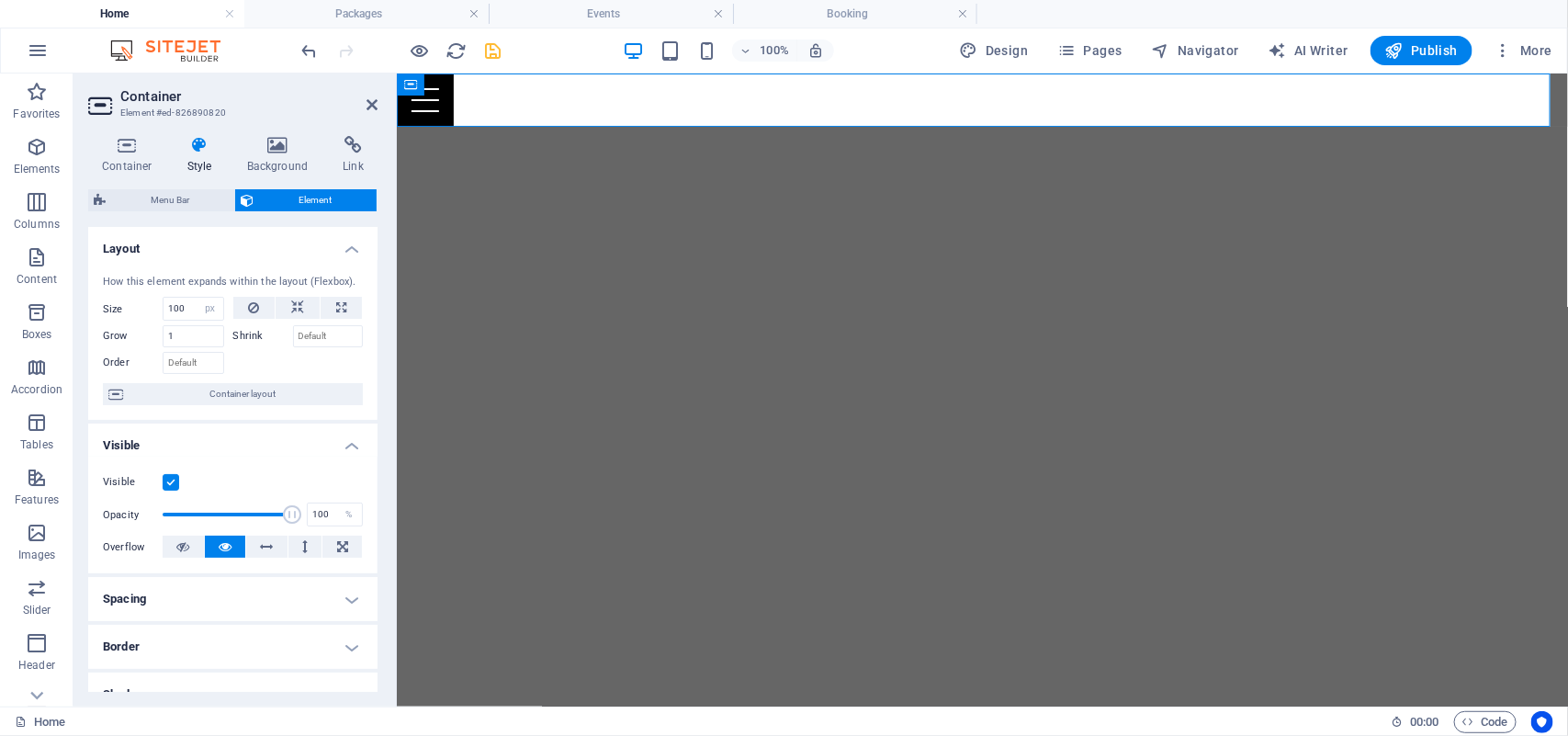 click on "Border" at bounding box center [232, 647] 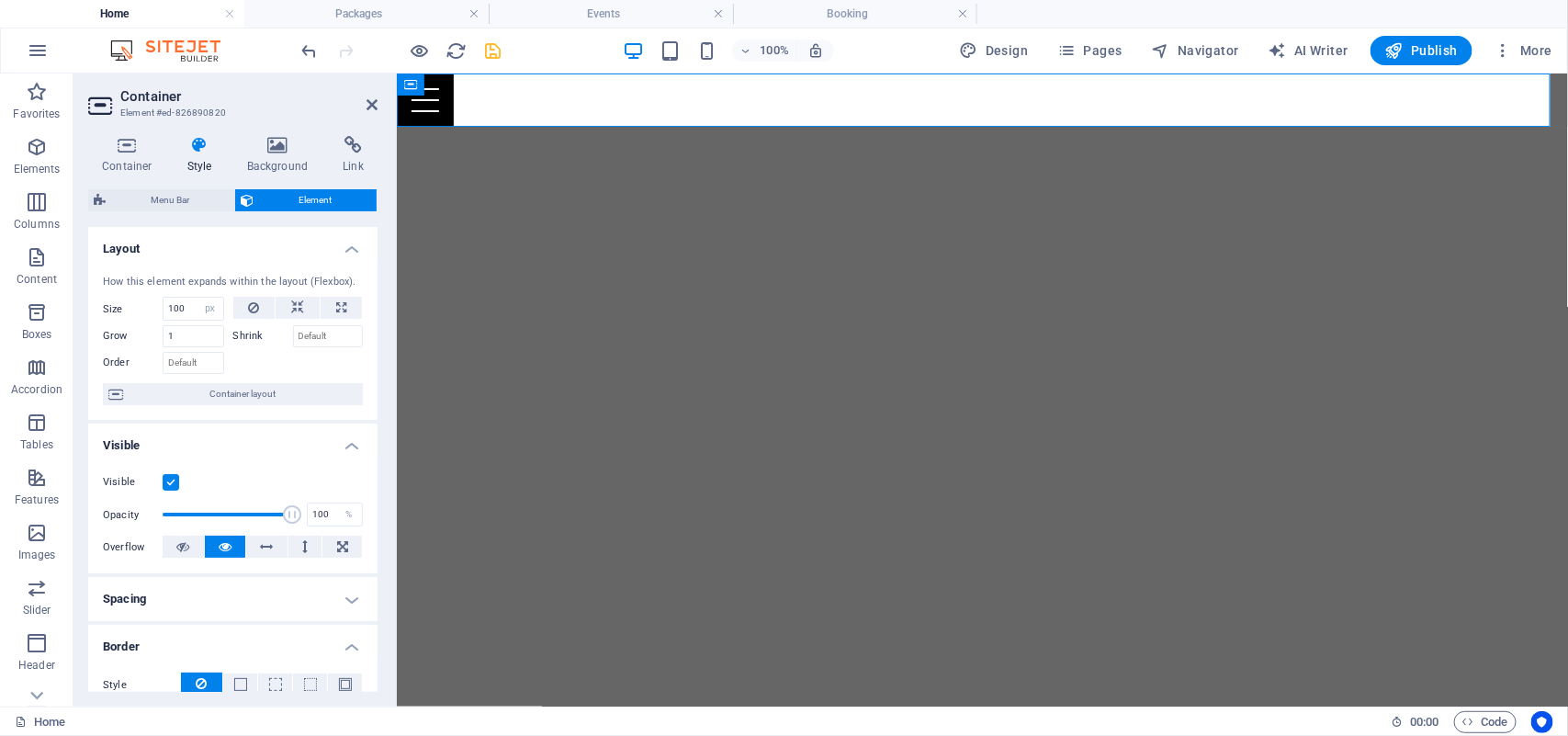 type on "400" 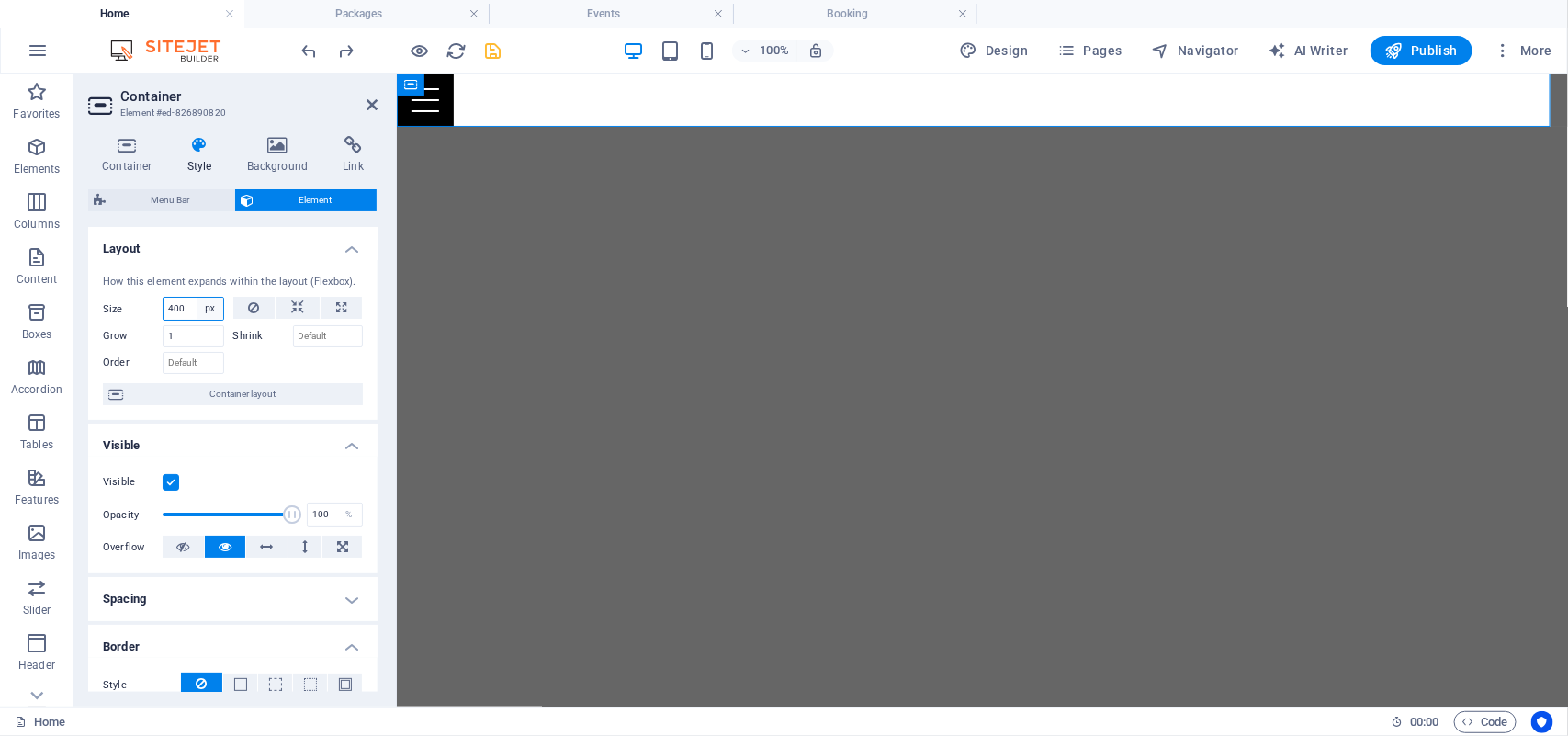 click on "Default auto px % 1/1 1/2 1/3 1/4 1/5 1/6 1/7 1/8 1/9 1/10" at bounding box center [210, 309] 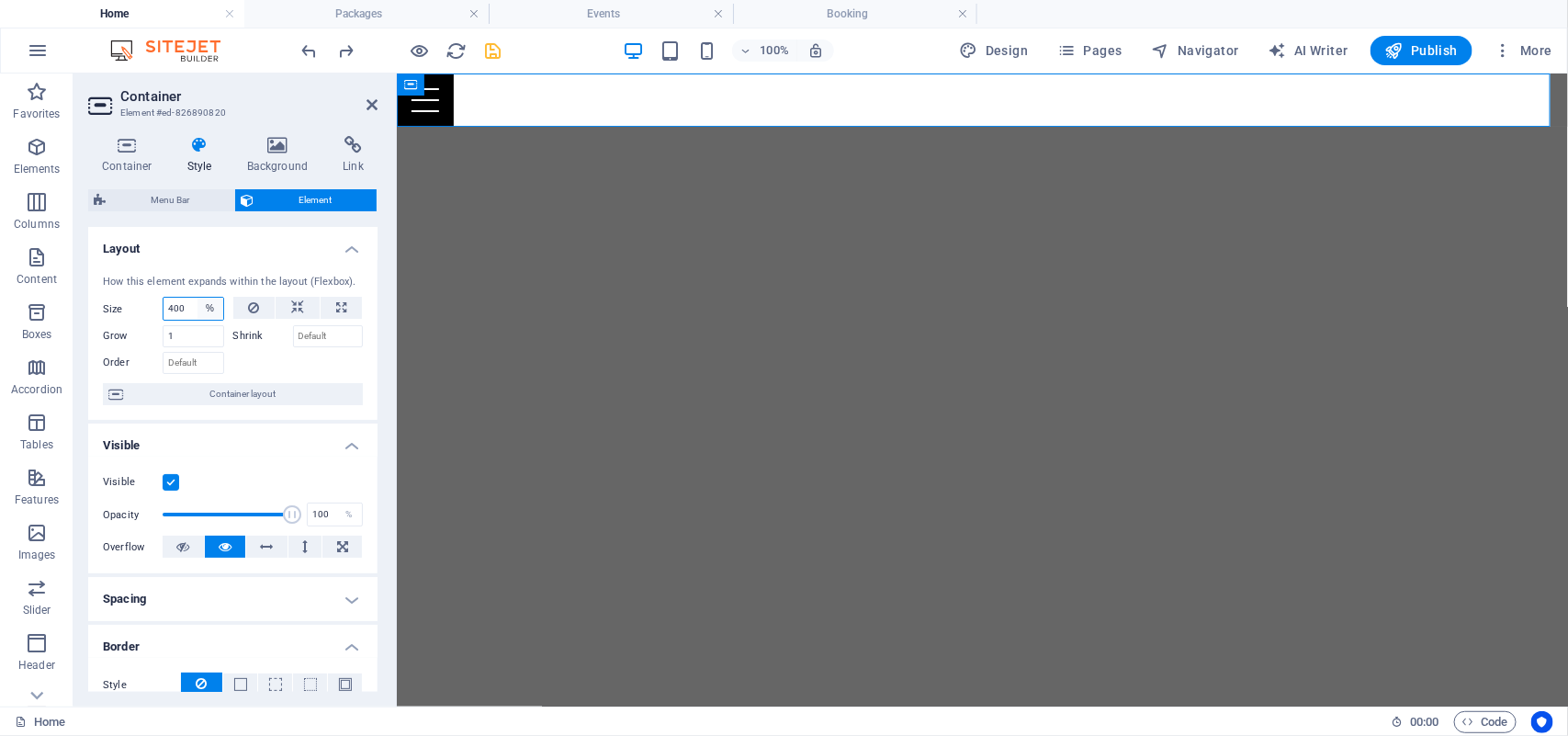 click on "Default auto px % 1/1 1/2 1/3 1/4 1/5 1/6 1/7 1/8 1/9 1/10" at bounding box center [210, 309] 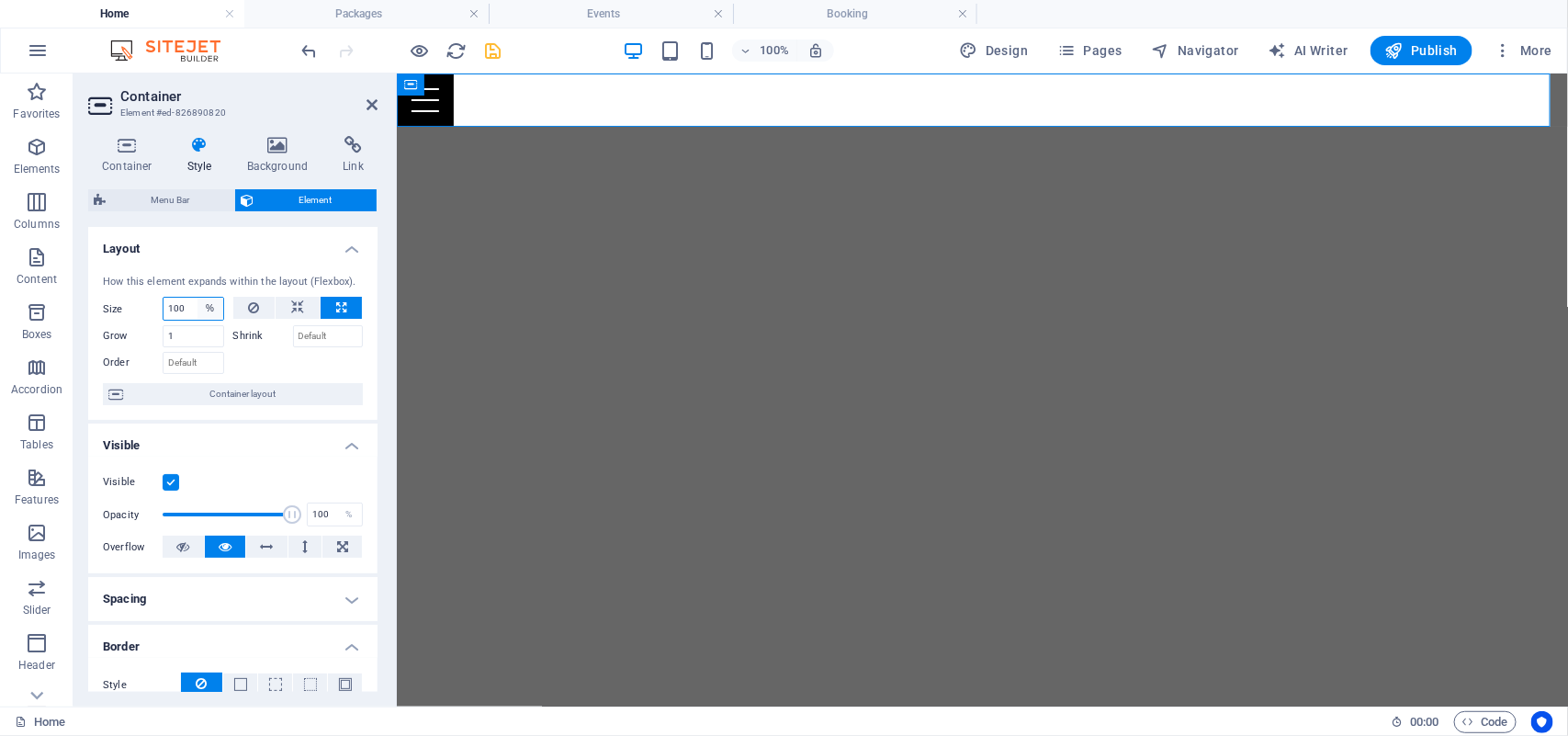 click on "Default auto px % 1/1 1/2 1/3 1/4 1/5 1/6 1/7 1/8 1/9 1/10" at bounding box center [210, 309] 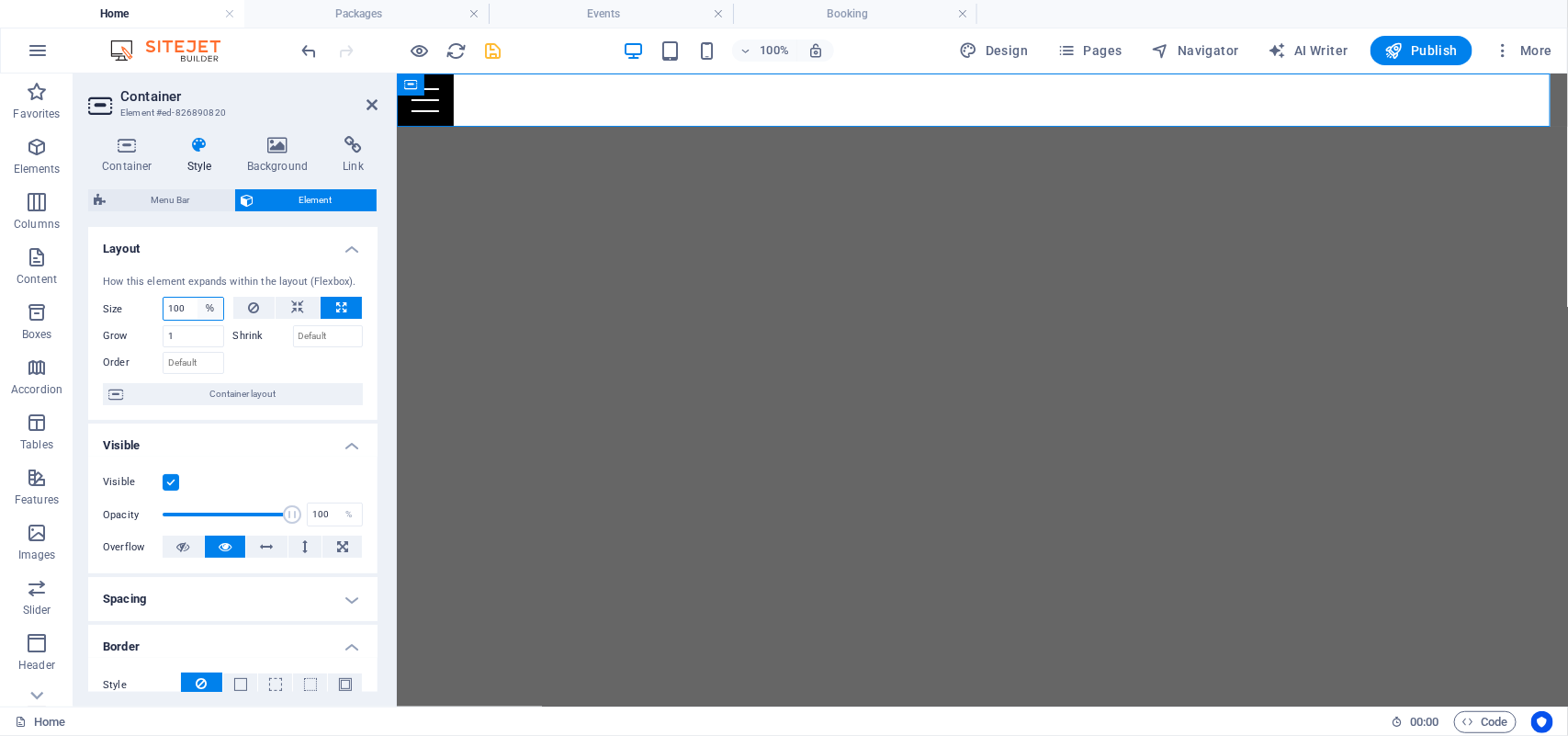 select on "auto" 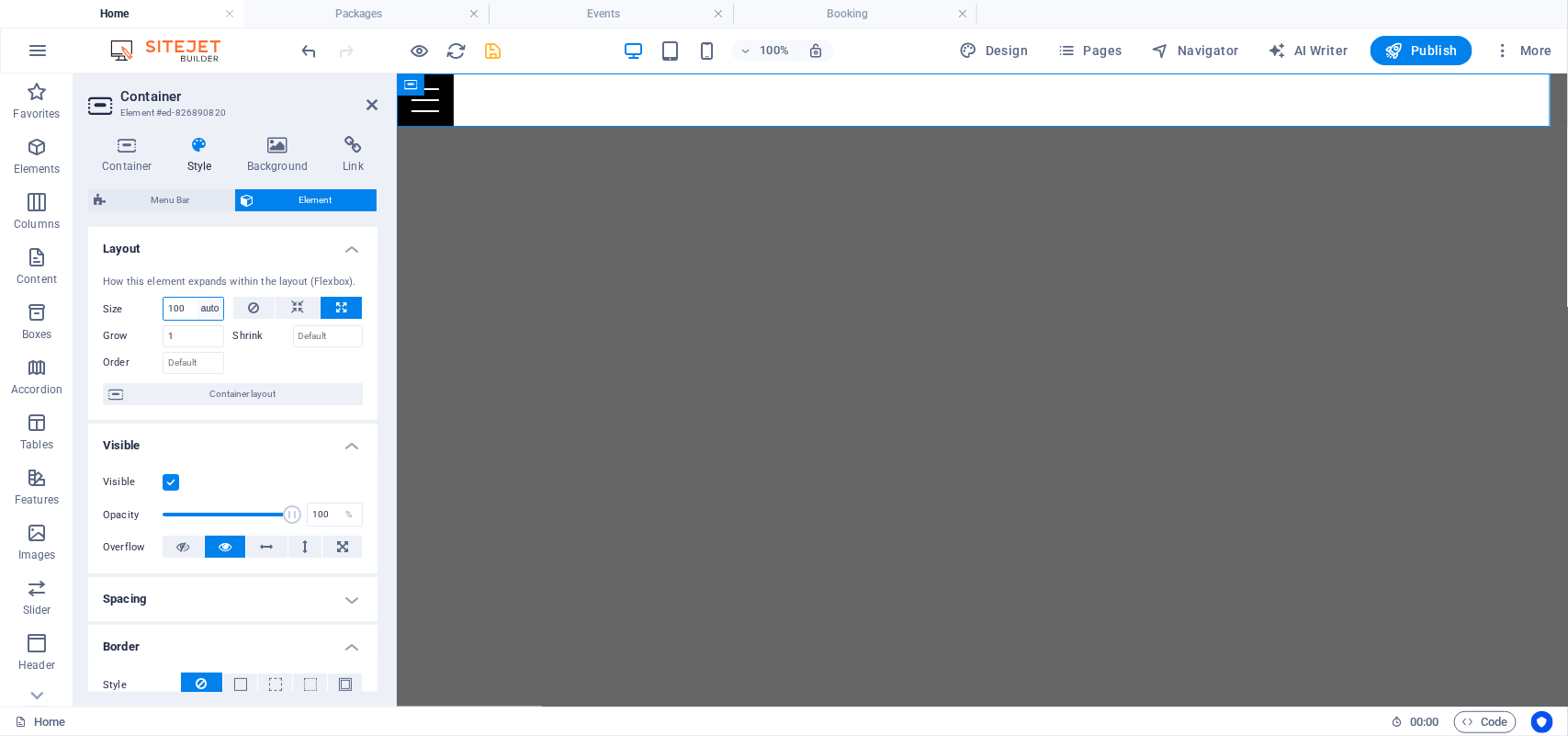 click on "Default auto px % 1/1 1/2 1/3 1/4 1/5 1/6 1/7 1/8 1/9 1/10" at bounding box center (210, 309) 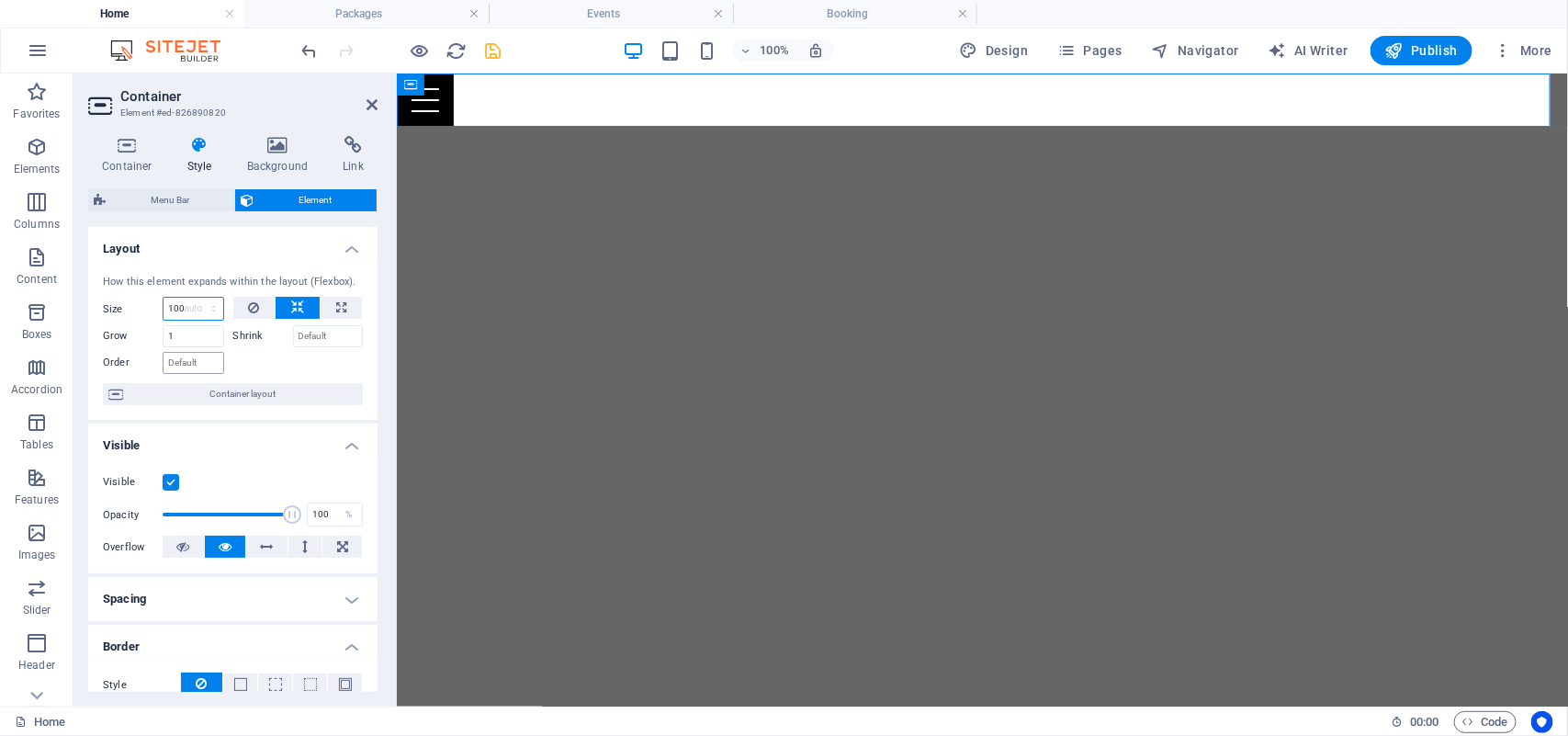 type 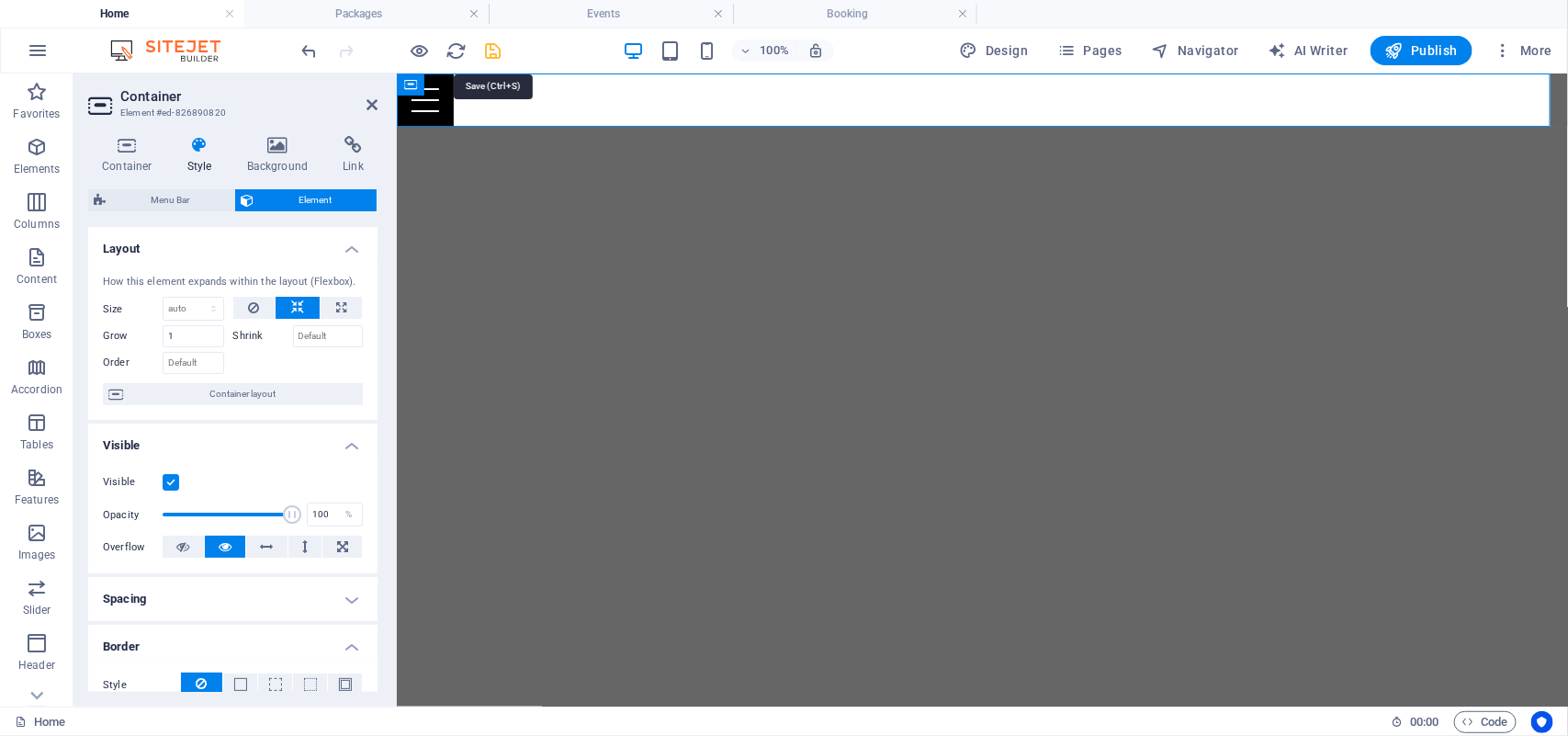 click at bounding box center [493, 51] 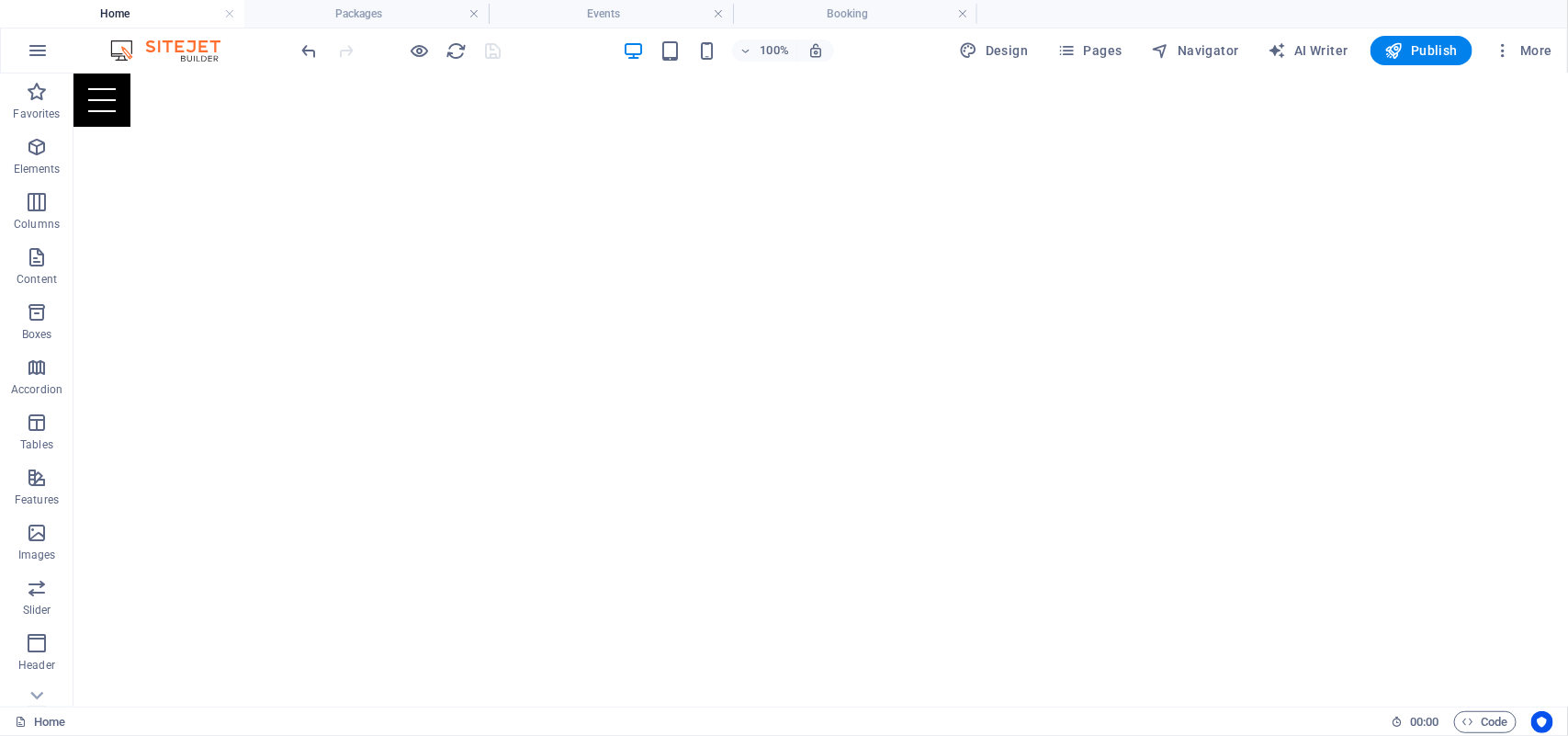 scroll, scrollTop: 0, scrollLeft: 0, axis: both 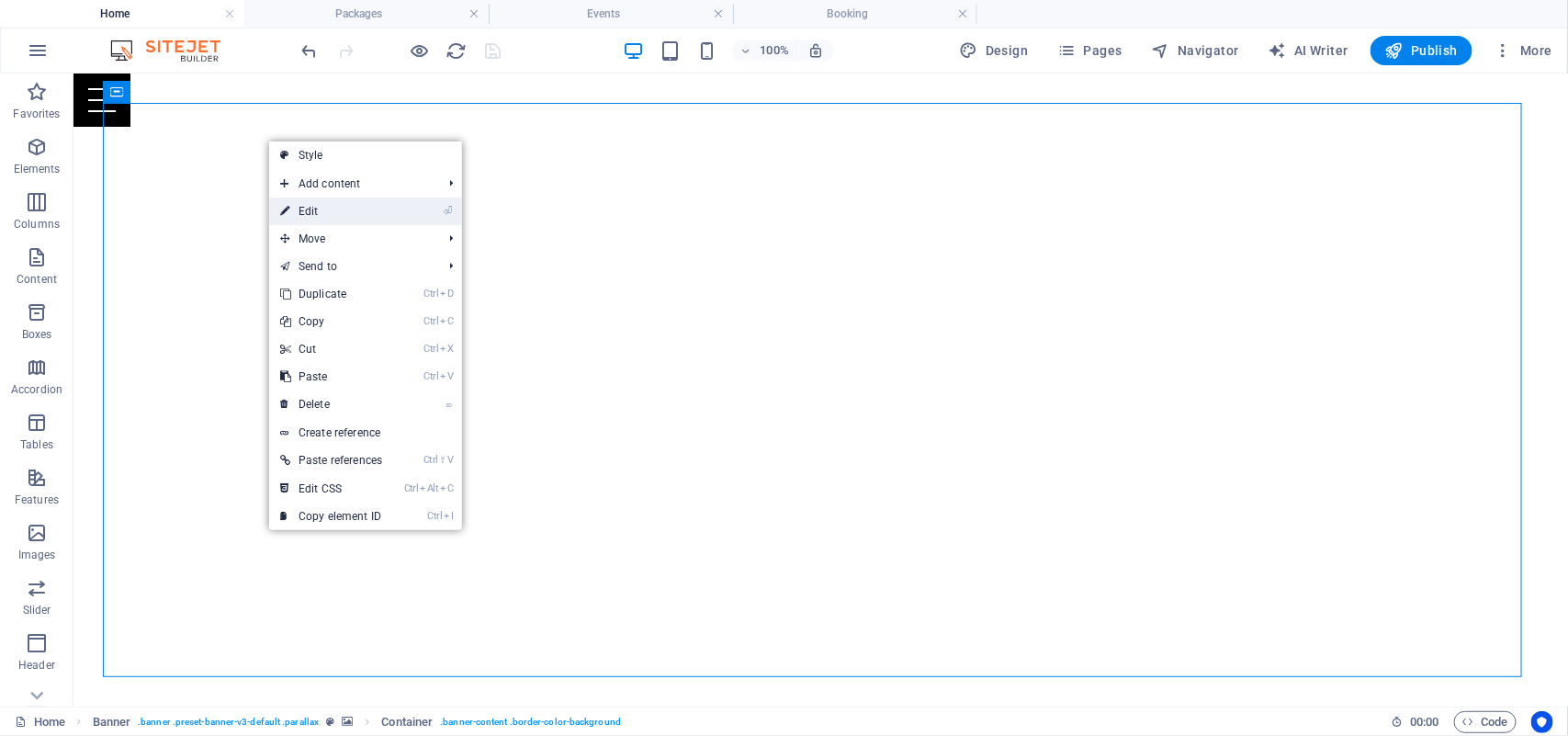 click on "⏎  Edit" at bounding box center [331, 211] 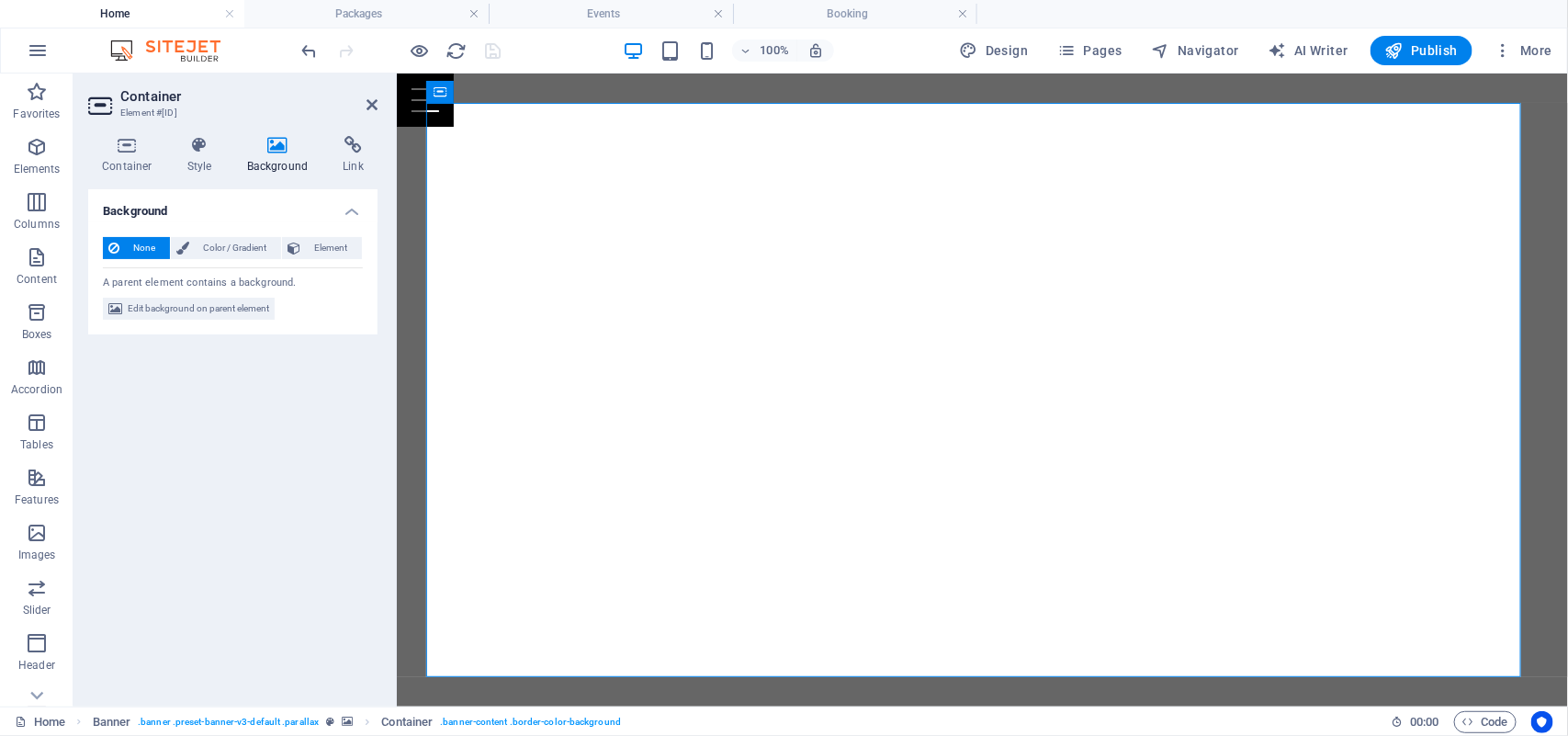 click at bounding box center [277, 145] 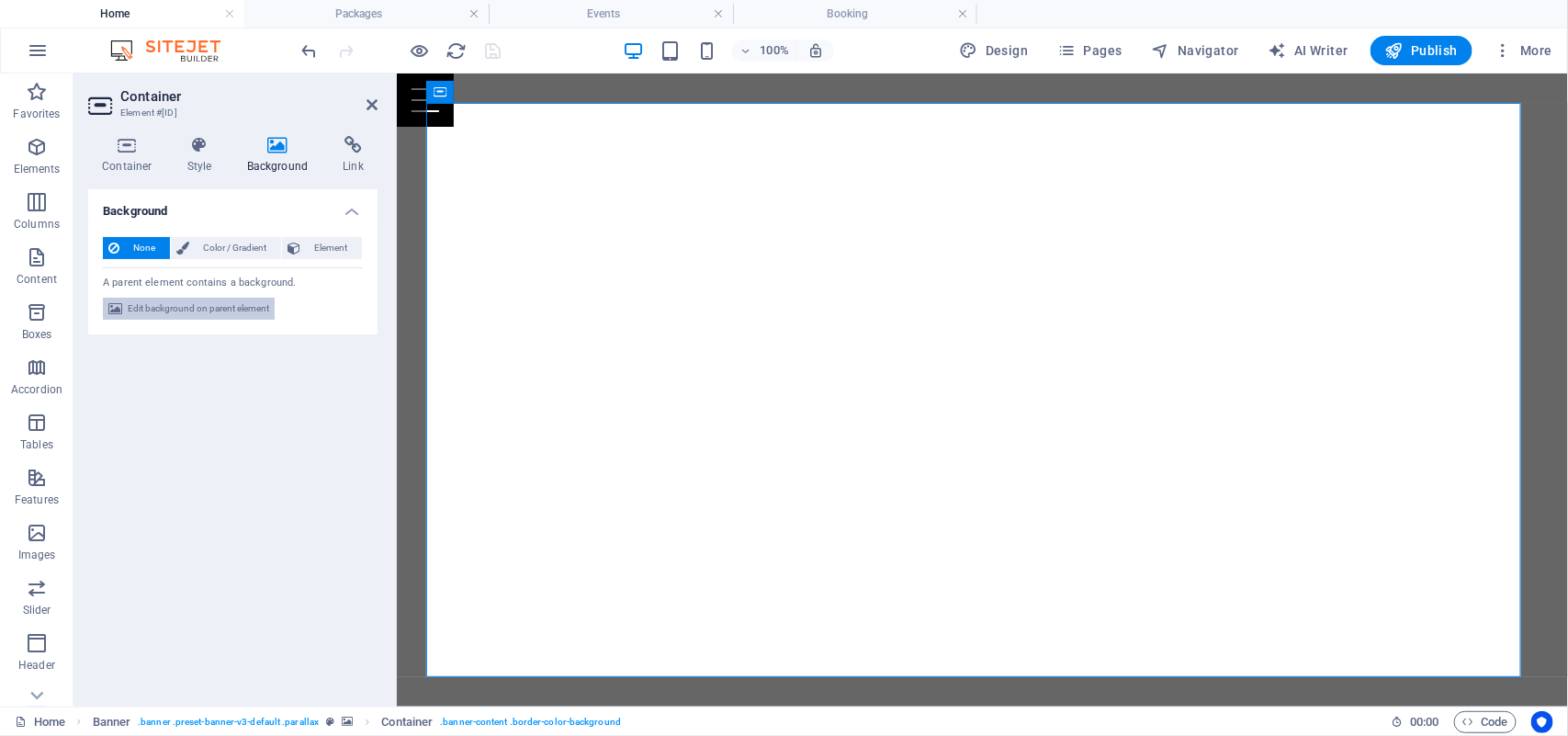 click on "Edit background on parent element" at bounding box center (198, 309) 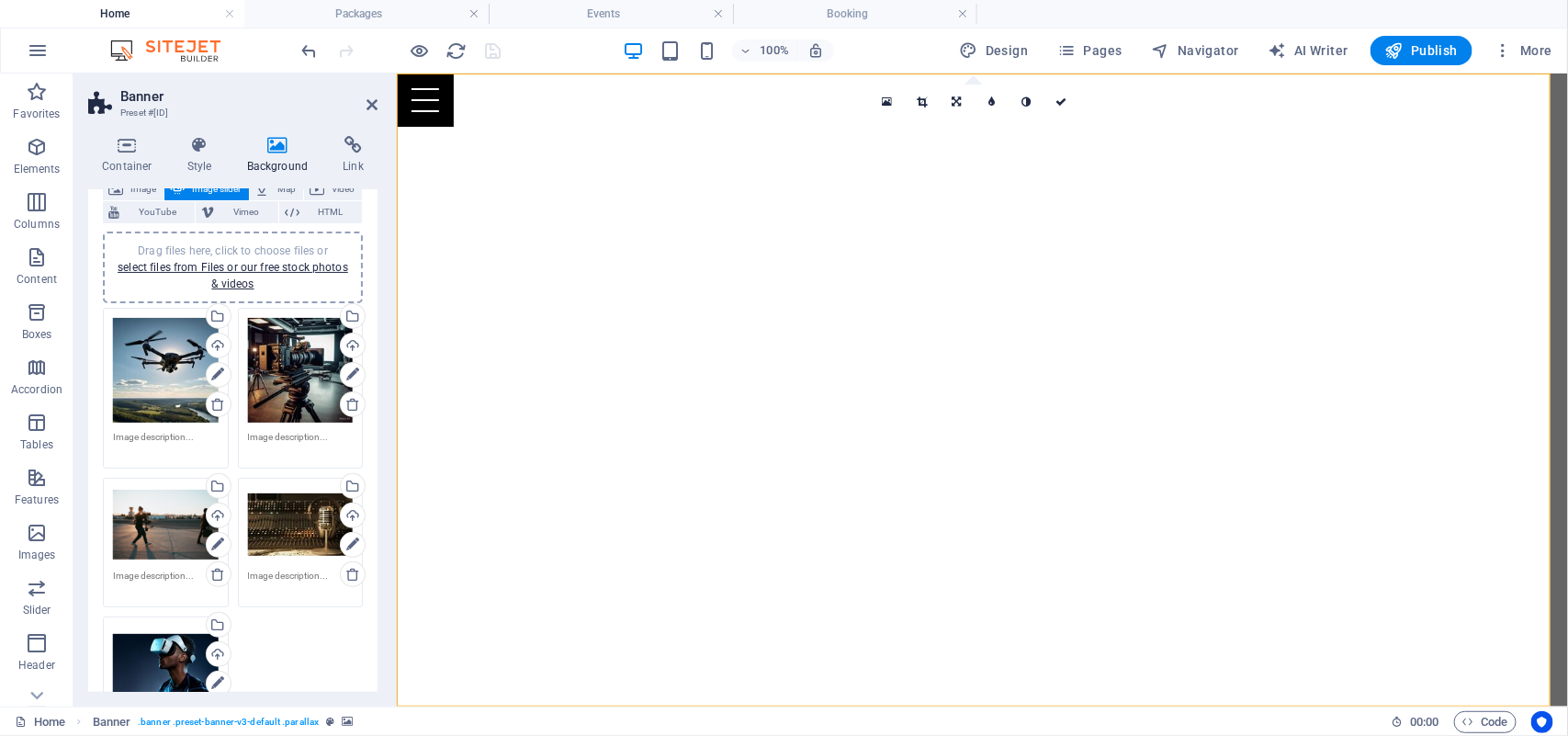 scroll, scrollTop: 122, scrollLeft: 0, axis: vertical 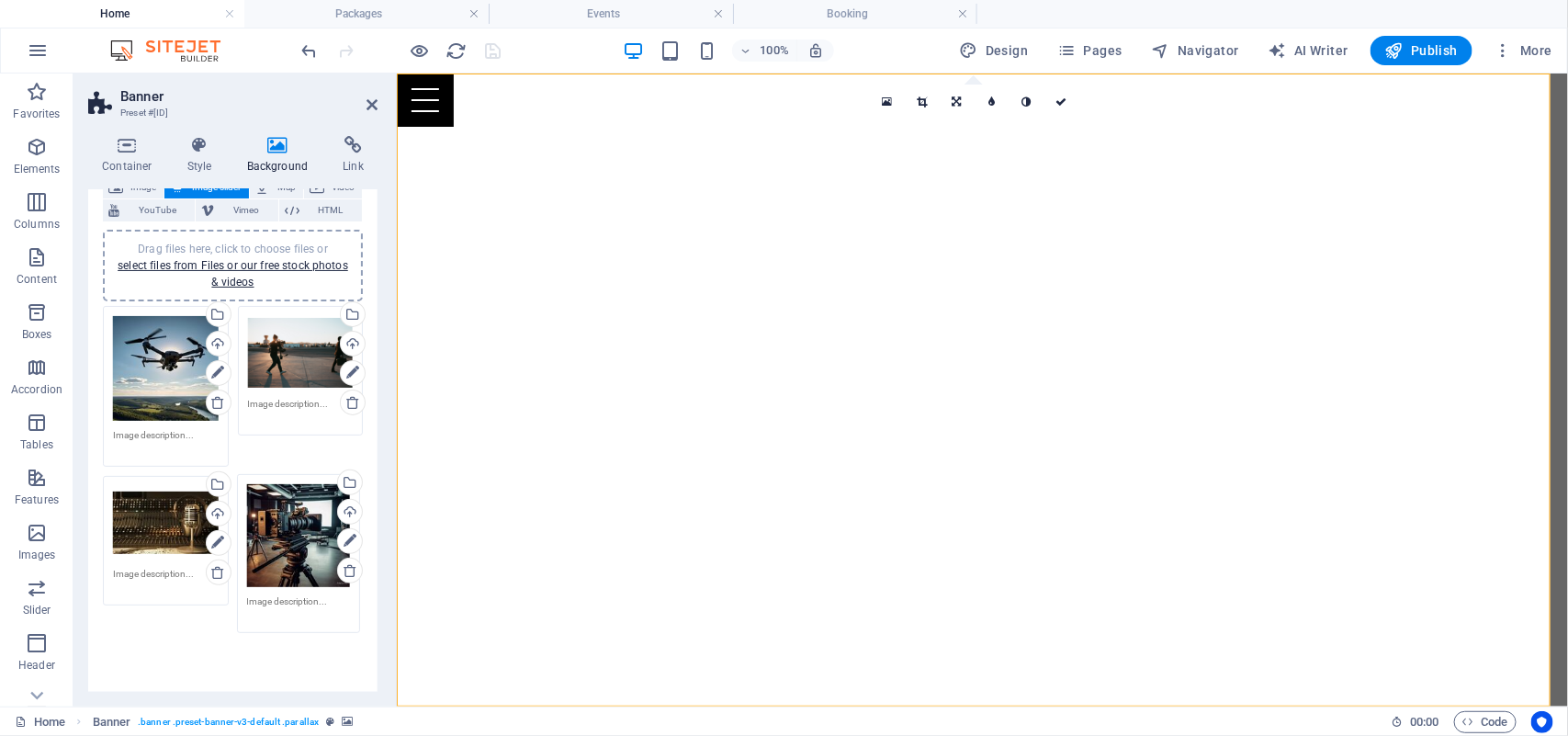 drag, startPoint x: 287, startPoint y: 397, endPoint x: 288, endPoint y: 565, distance: 168.00298 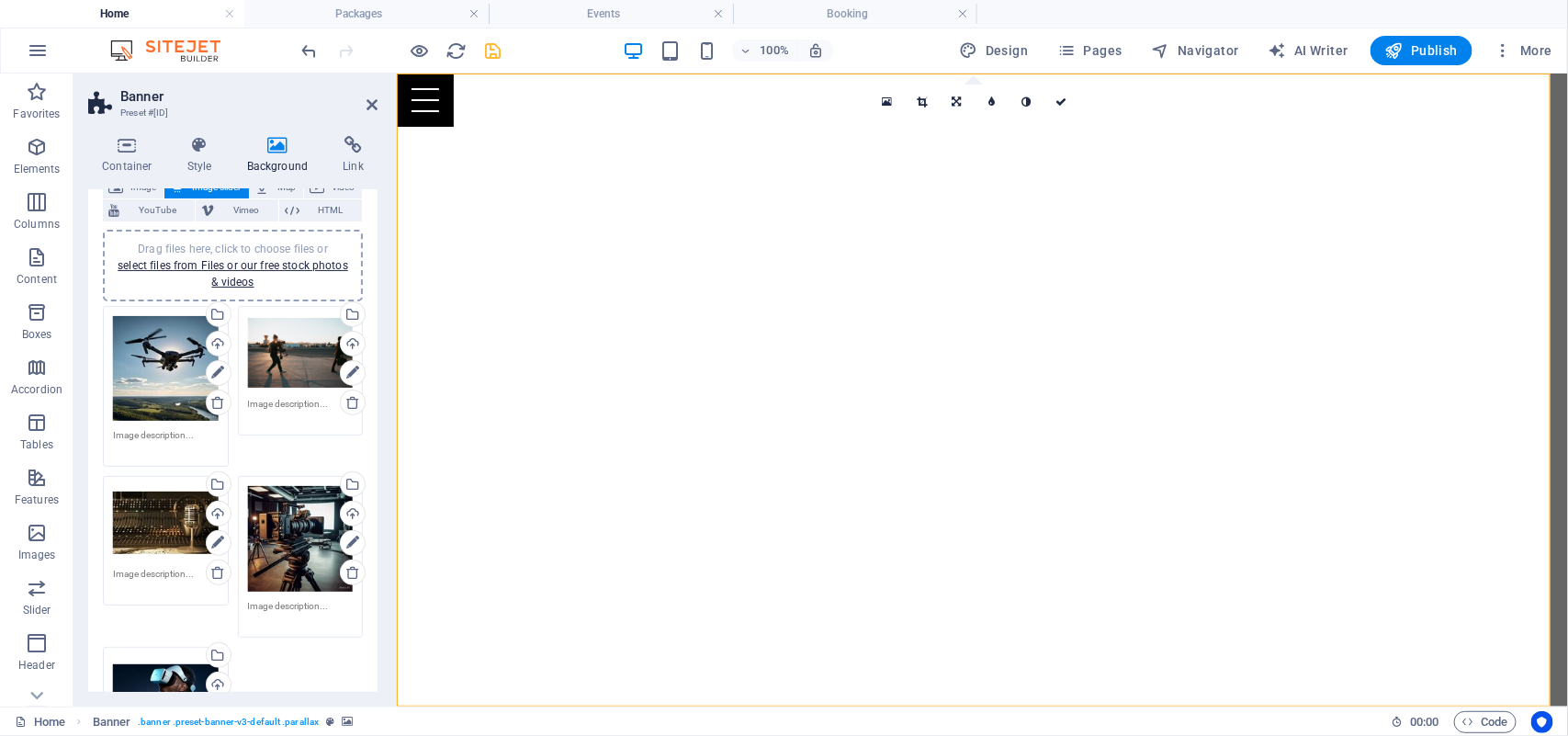click on "Drag files here, click to choose files or select files from Files or our free stock photos & videos Select files from the file manager, stock photos, or upload file(s) Upload Drag files here, click to choose files or select files from Files or our free stock photos & videos Select files from the file manager, stock photos, or upload file(s) Upload Drag files here, click to choose files or select files from Files or our free stock photos & videos Select files from the file manager, stock photos, or upload file(s) Upload Drag files here, click to choose files or select files from Files or our free stock photos & videos Select files from the file manager, stock photos, or upload file(s) Upload Drag files here, click to choose files or select files from Files or our free stock photos & videos Select files from the file manager, stock photos, or upload file(s) Upload" at bounding box center [232, 541] 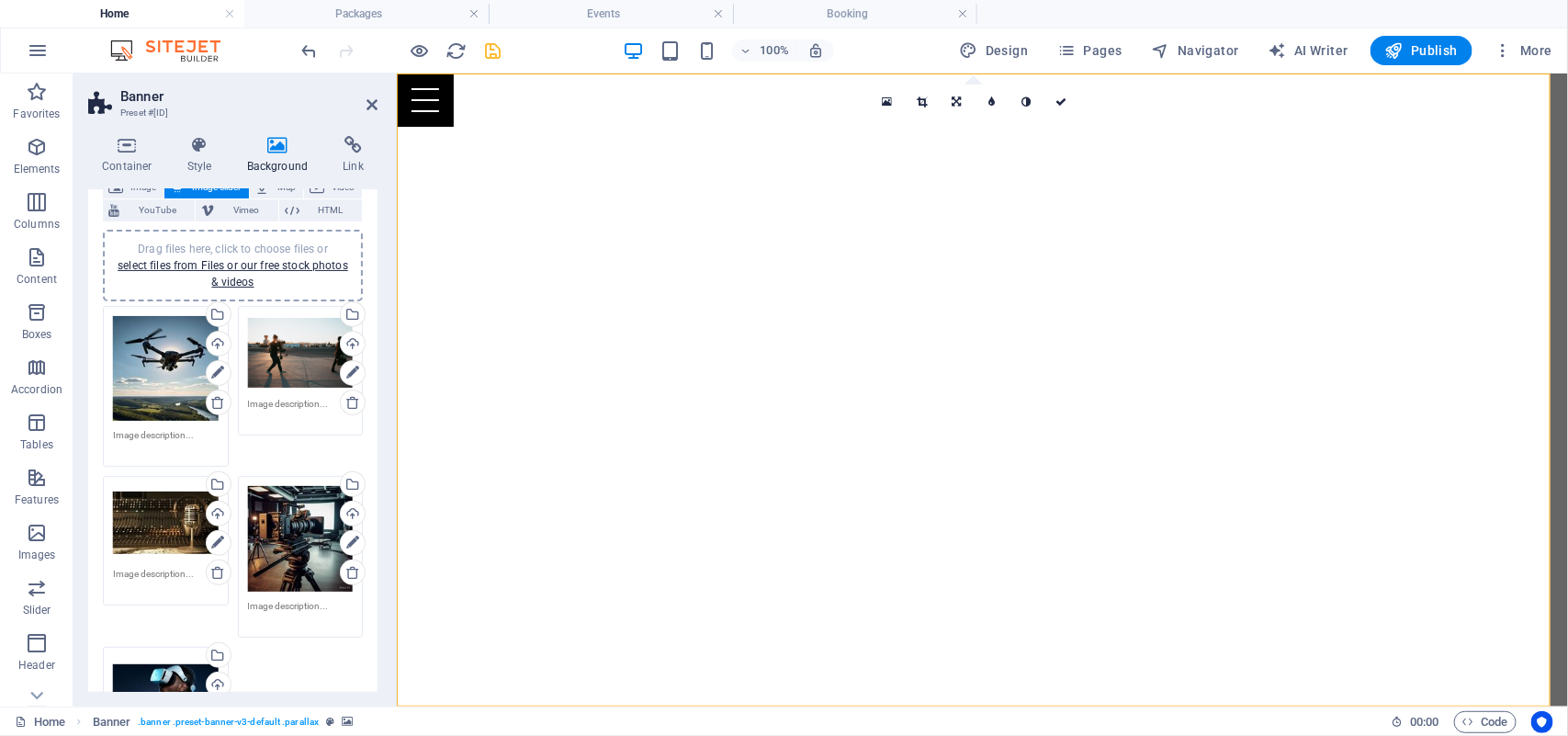 drag, startPoint x: 378, startPoint y: 443, endPoint x: 378, endPoint y: 482, distance: 39 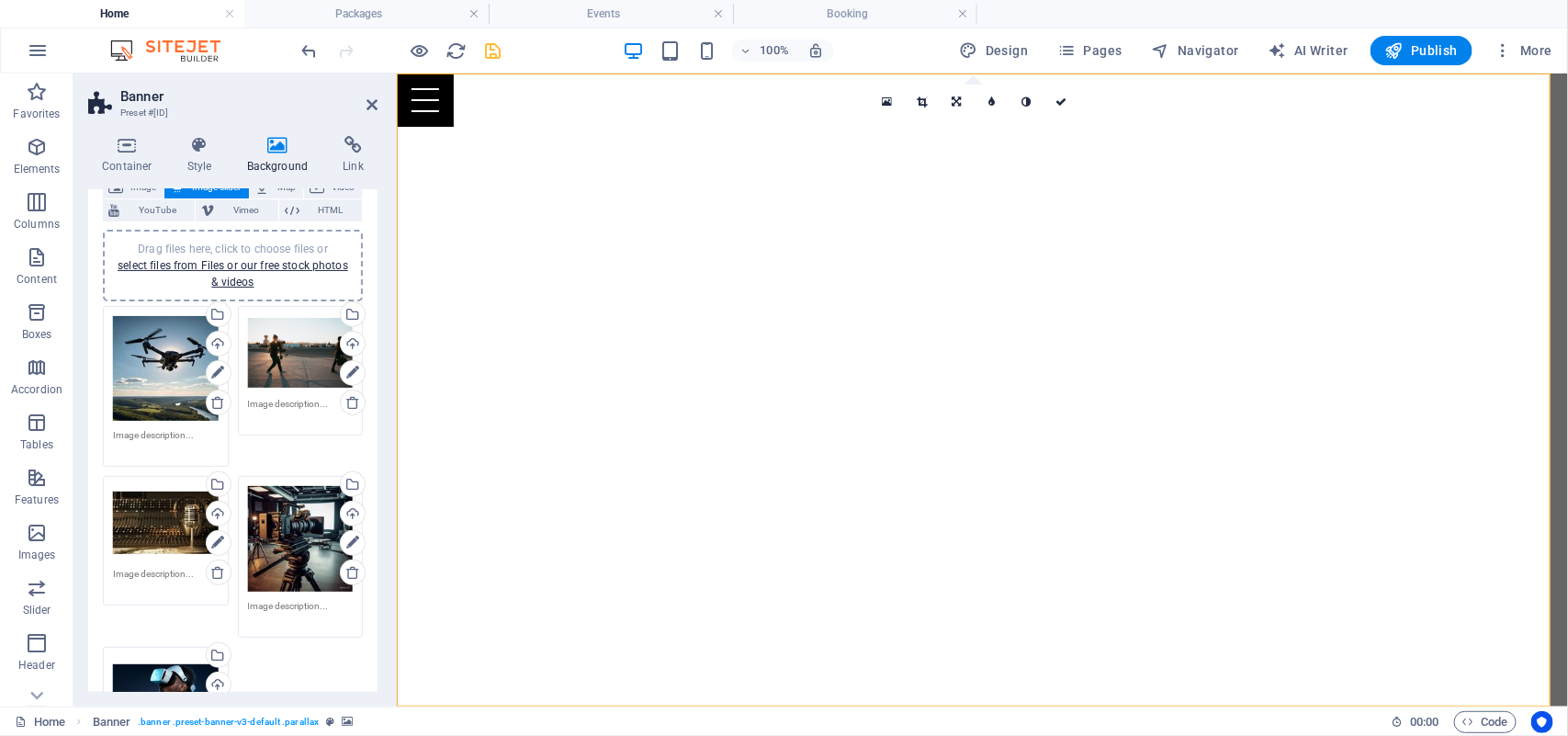 click on "Container Style Background Link Size Height Default px rem % vh vw Min. height 100 None px rem % vh vw Width Default px rem % em vh vw Min. width None px rem % vh vw Content width Default Custom width Width Default px rem % em vh vw Min. width None px rem % vh vw Default padding Custom spacing Default content width and padding can be changed under Design. Edit design Layout (Flexbox) Alignment Determines the flex direction. Default Main axis Determine how elements should behave along the main axis inside this container (justify content). Default Side axis Control the vertical direction of the element inside of the container (align items). Default Wrap Default On Off Fill Controls the distances and direction of elements on the y-axis across several lines (align content). Default Accessibility ARIA helps assistive technologies (like screen readers) to understand the role, state, and behavior of web elements Role The ARIA role defines the purpose of an element.  None Alert Article Banner Comment" at bounding box center (232, 413) 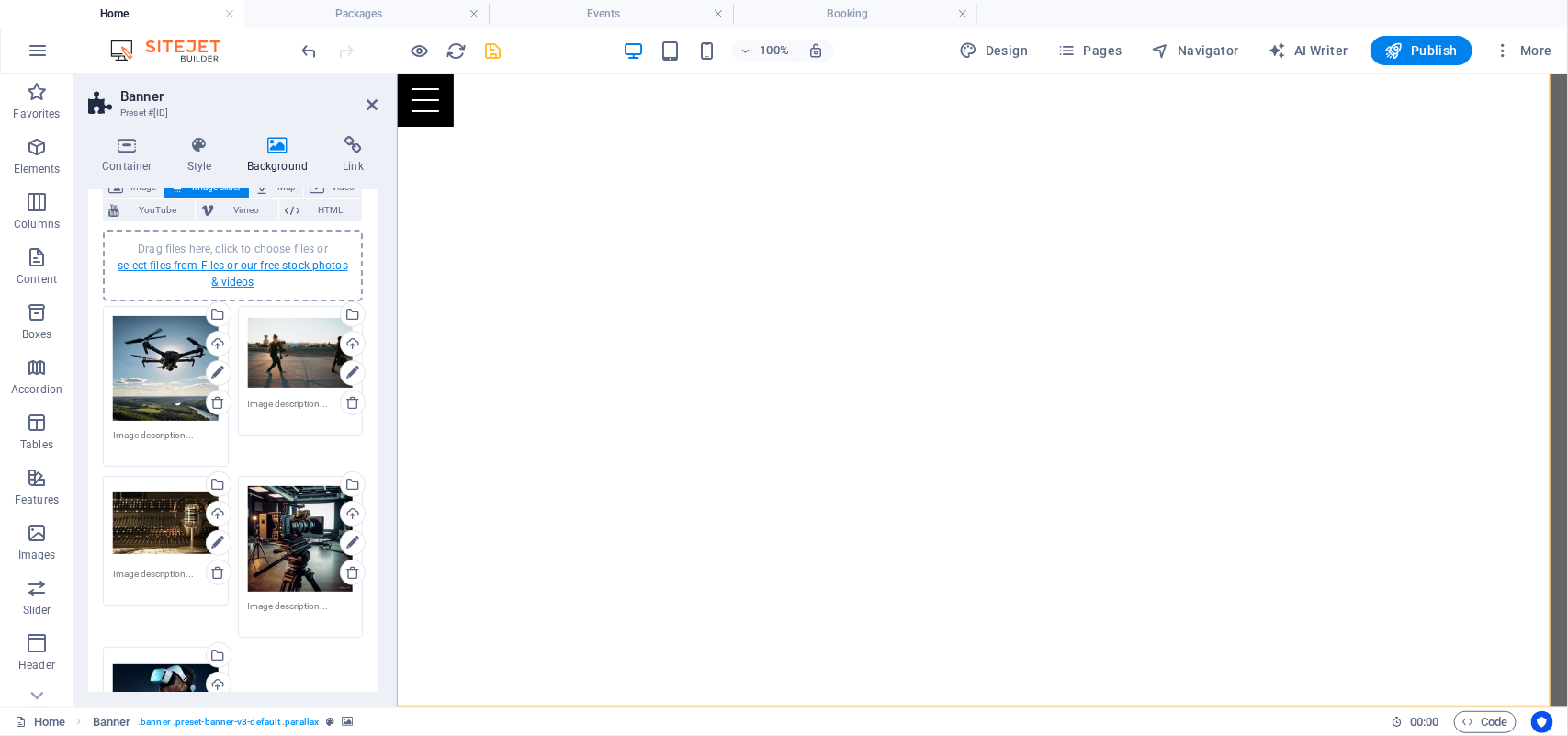 click on "select files from Files or our free stock photos & videos" at bounding box center [232, 274] 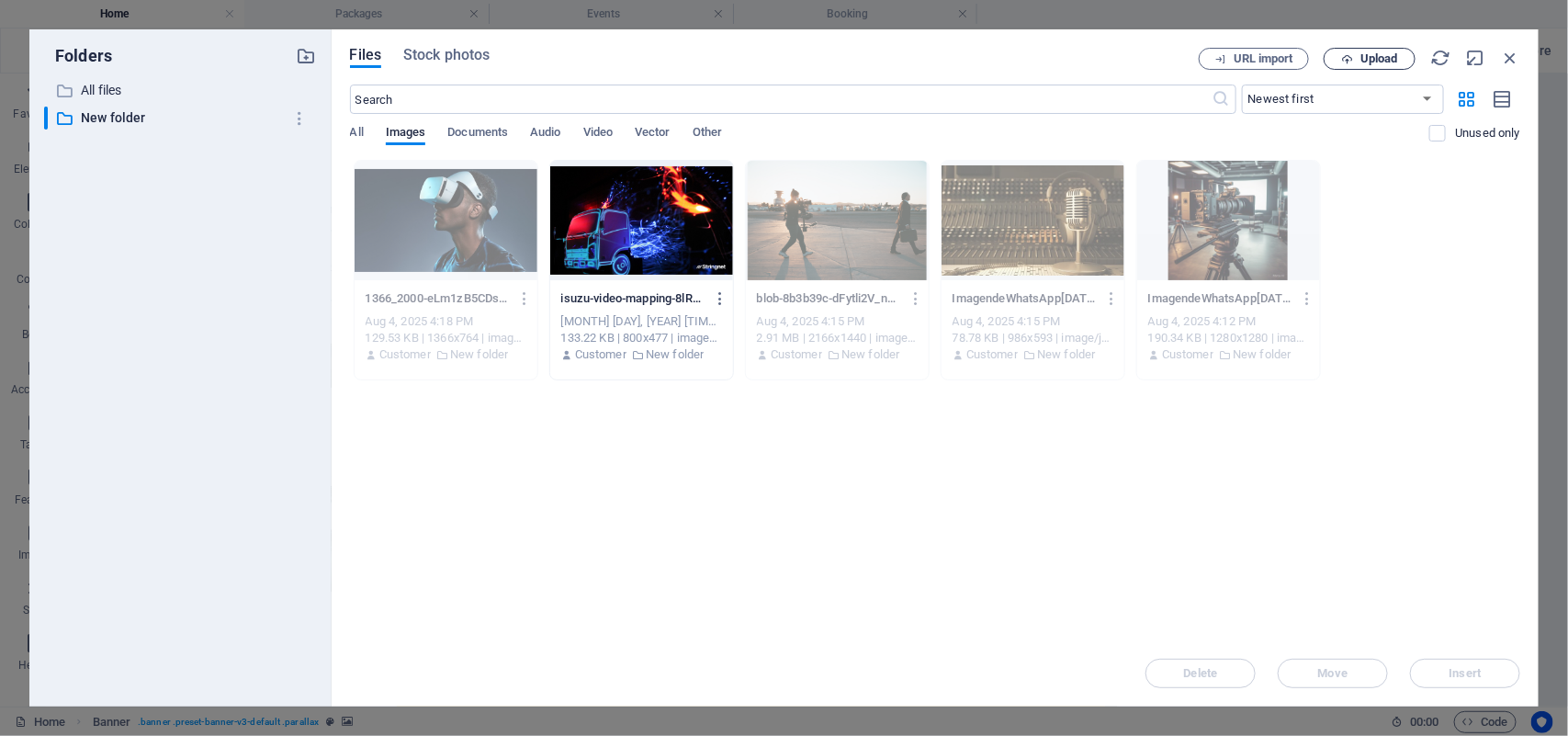 click on "Upload" at bounding box center (1379, 59) 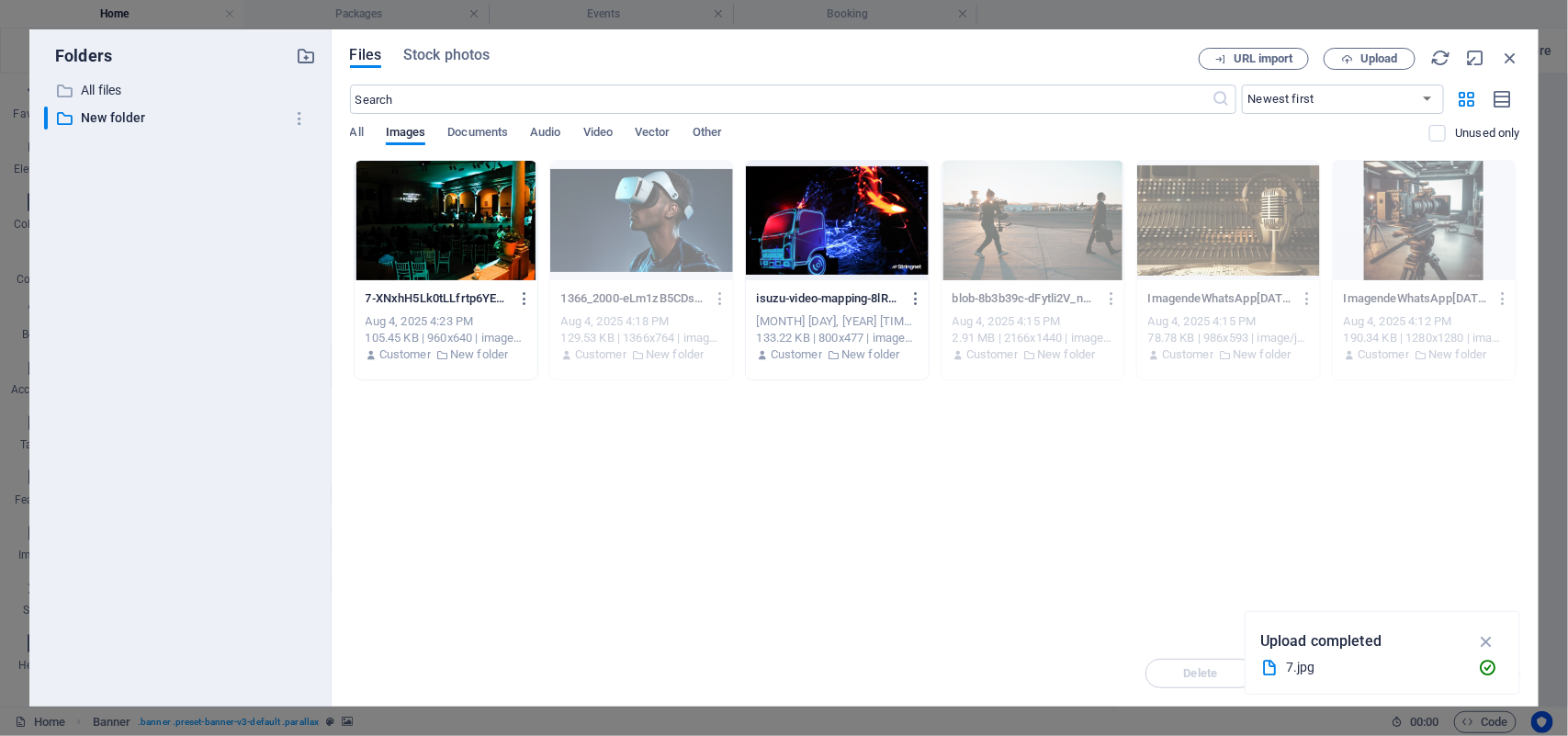 click at bounding box center (446, 221) 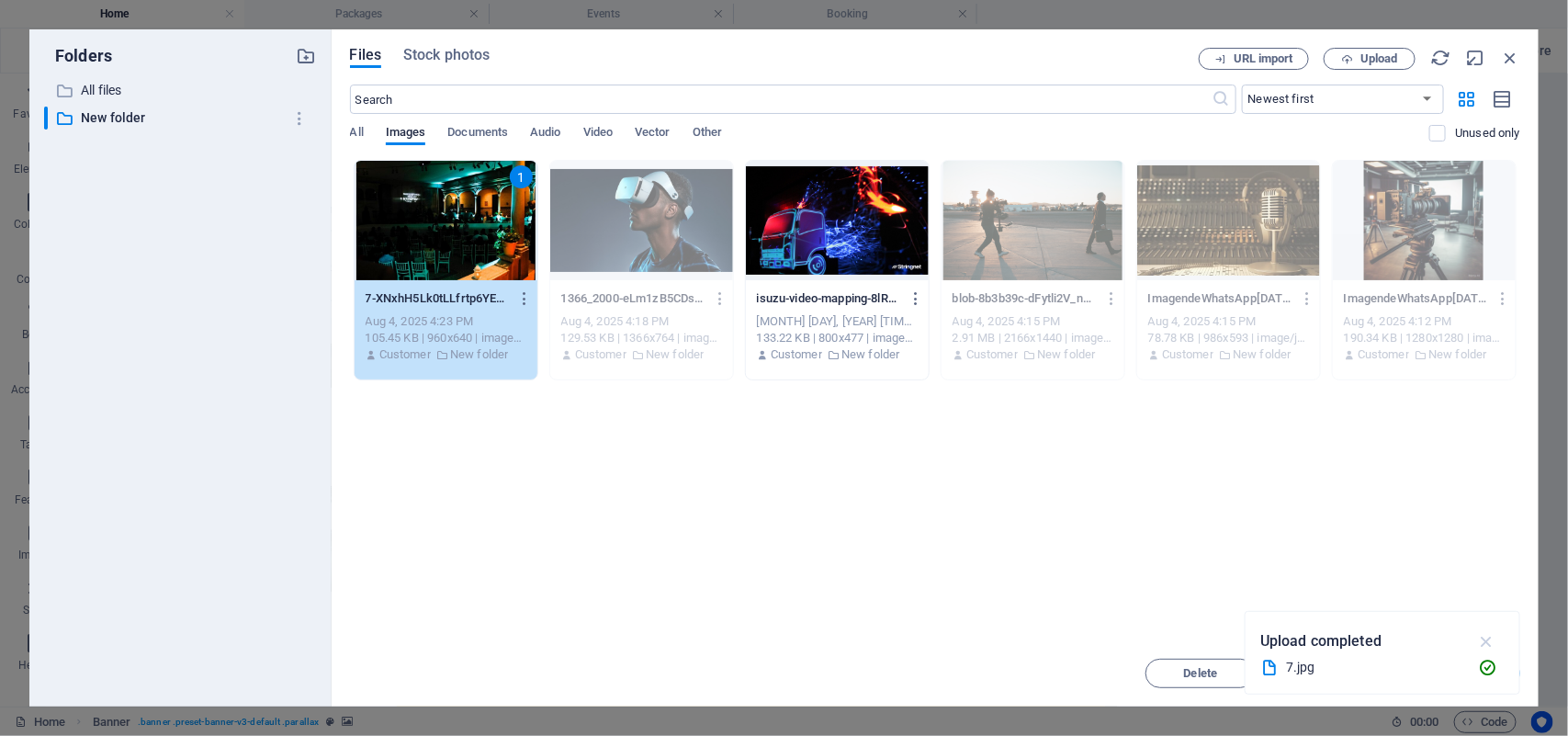 click at bounding box center [1486, 641] 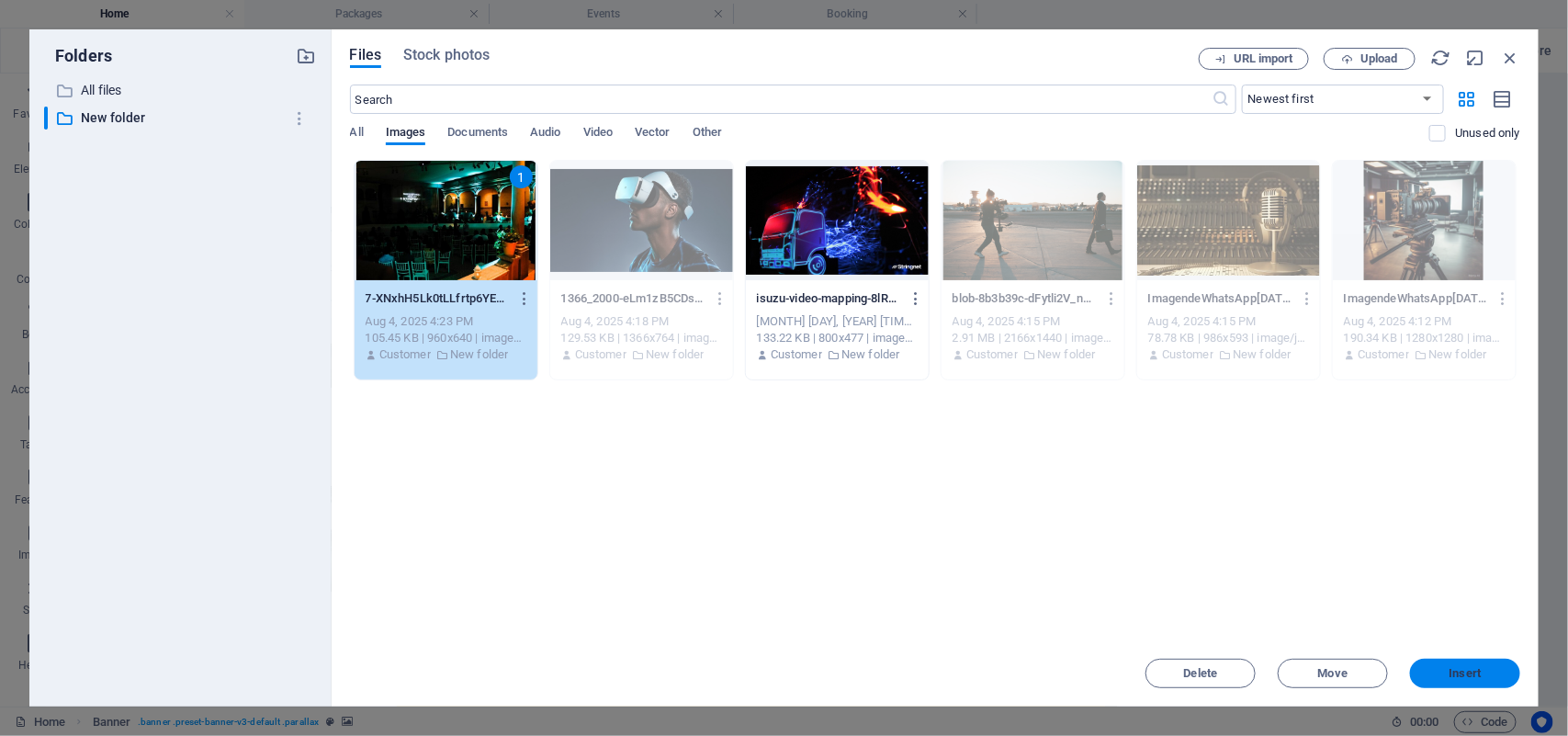 drag, startPoint x: 1458, startPoint y: 669, endPoint x: 954, endPoint y: 539, distance: 520.49592 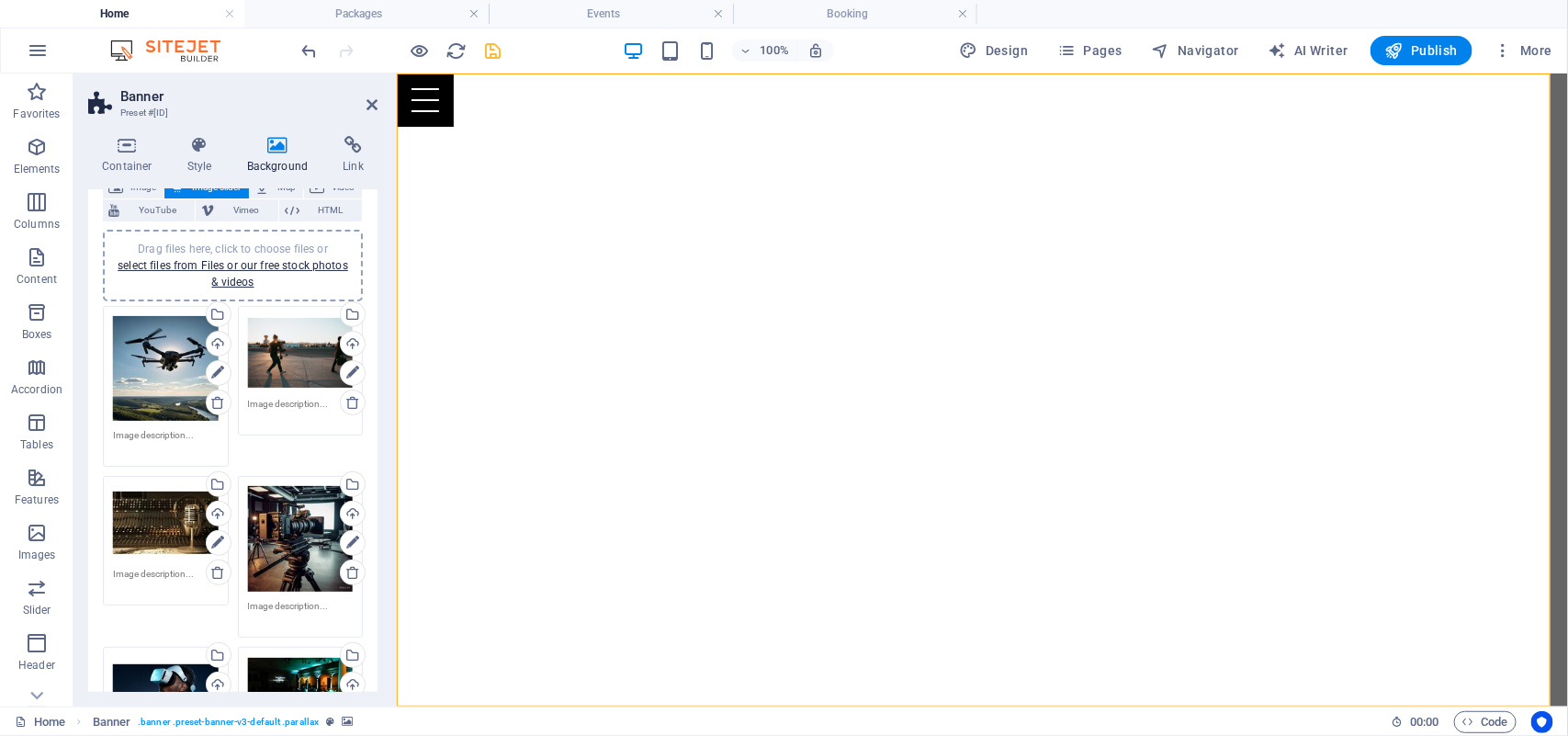 drag, startPoint x: 374, startPoint y: 464, endPoint x: 374, endPoint y: 490, distance: 26 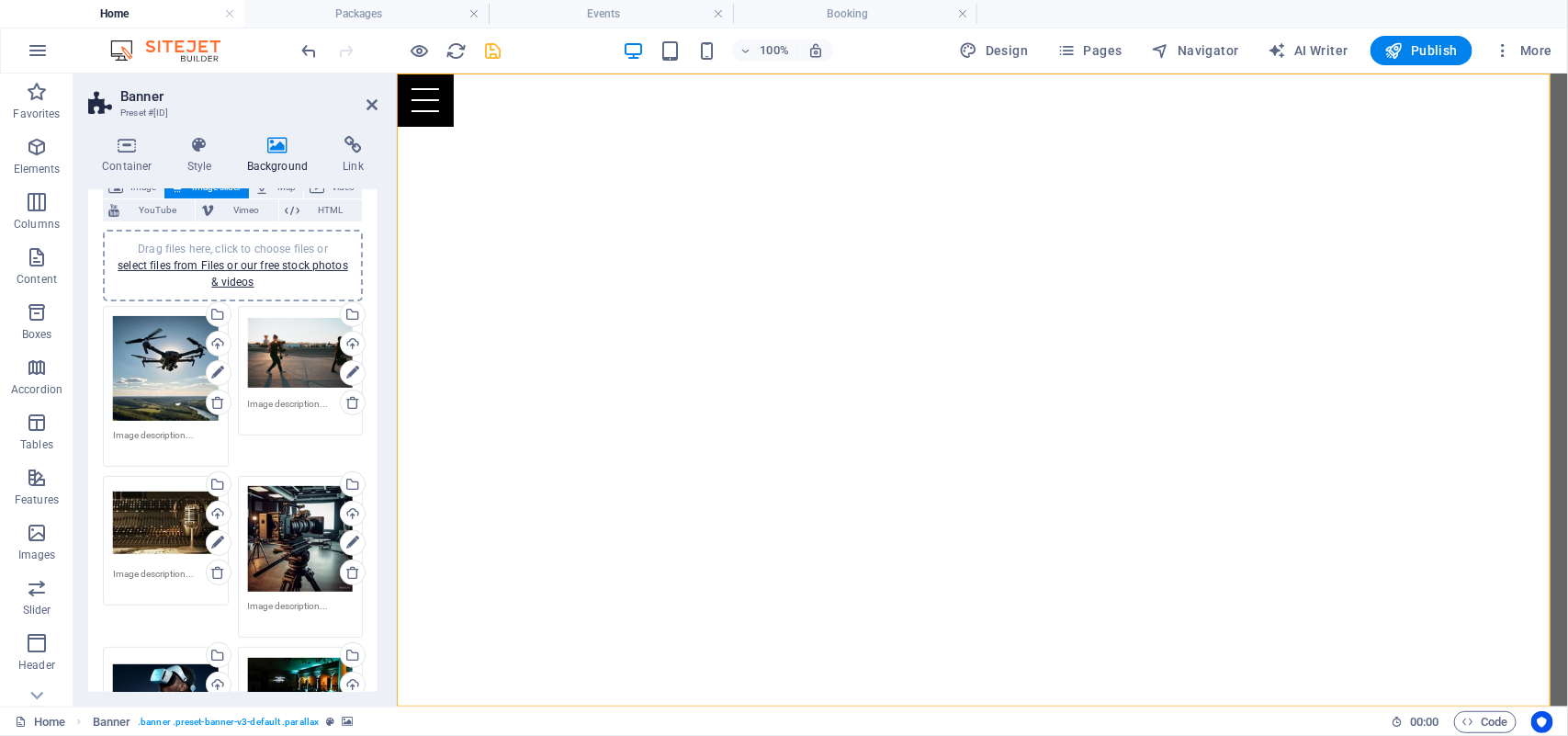 click on "Background None Color / Gradient Element Stretch background to full-width Color overlay Places an overlay over the background to colorize it Parallax 50 % Image Image slider Map Video YouTube Vimeo HTML Drag files here, click to choose files or select files from Files or our free stock photos & videos Drag files here, click to choose files or select files from Files or our free stock photos & videos Select files from the file manager, stock photos, or upload file(s) Upload Drag files here, click to choose files or select files from Files or our free stock photos & videos Select files from the file manager, stock photos, or upload file(s) Upload Drag files here, click to choose files or select files from Files or our free stock photos & videos Select files from the file manager, stock photos, or upload file(s) Upload Drag files here, click to choose files or select files from Files or our free stock photos & videos Select files from the file manager, stock photos, or upload file(s) Upload Upload Upload 1 1 0 %" at bounding box center (232, 440) 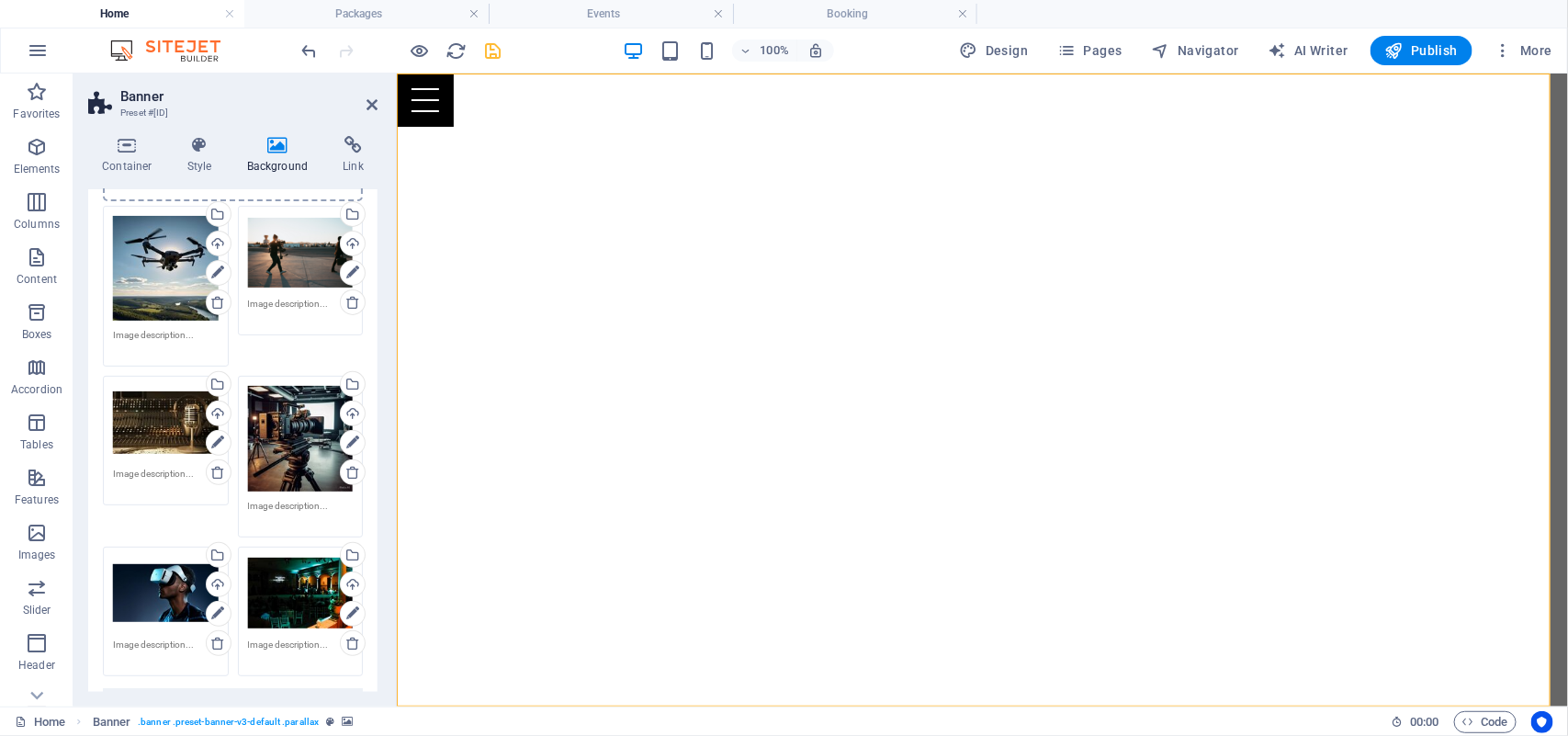 scroll, scrollTop: 241, scrollLeft: 0, axis: vertical 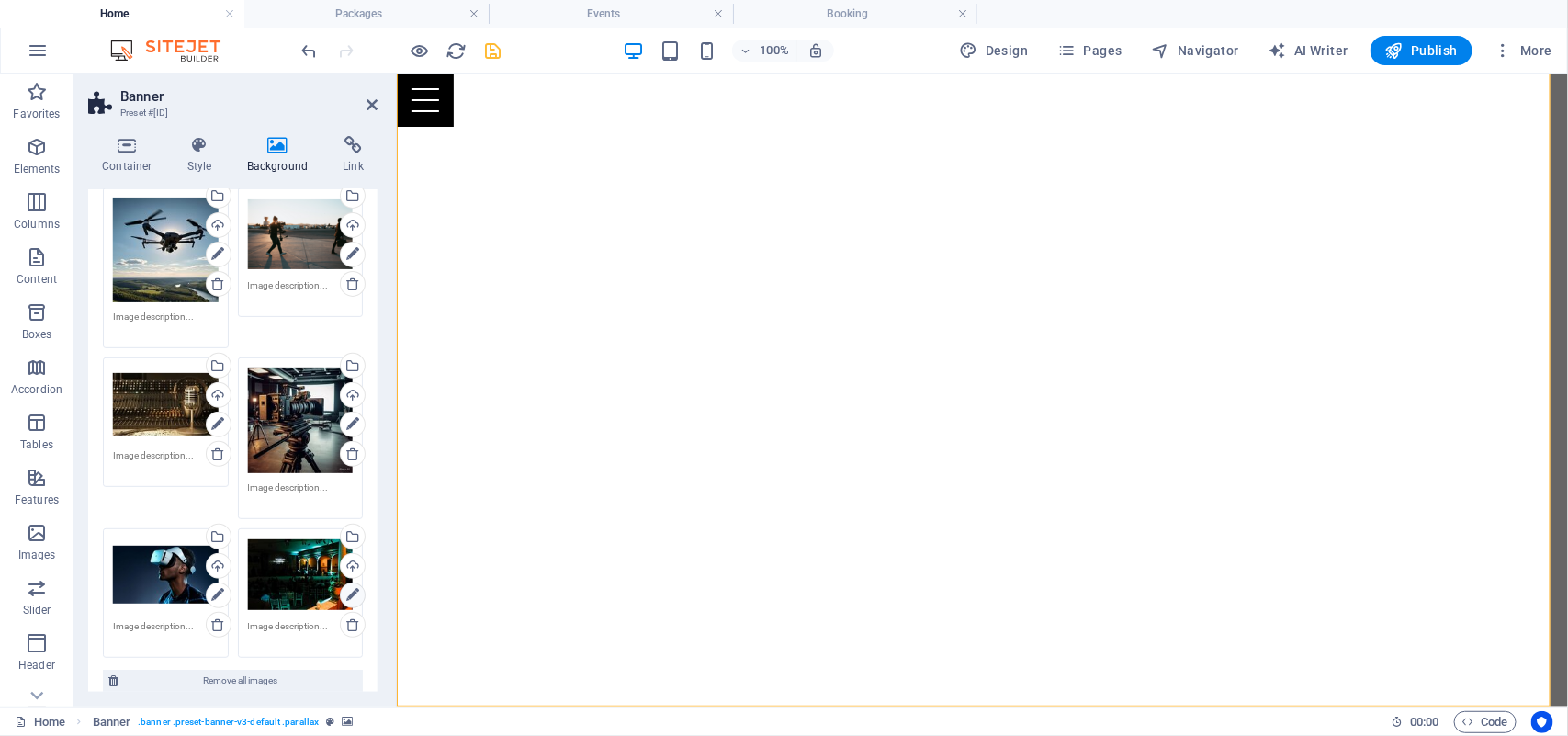click at bounding box center [353, 595] 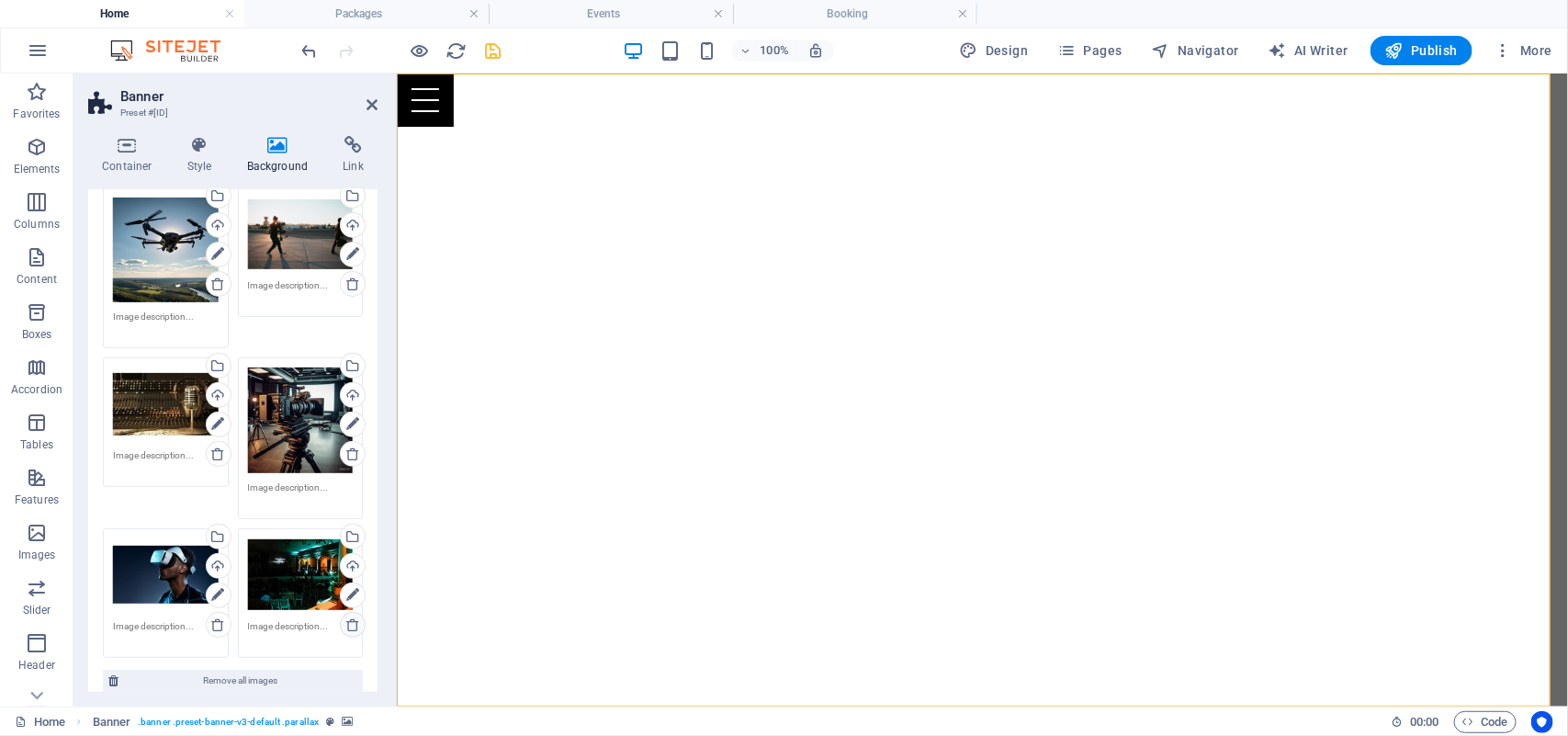 click at bounding box center (353, 625) 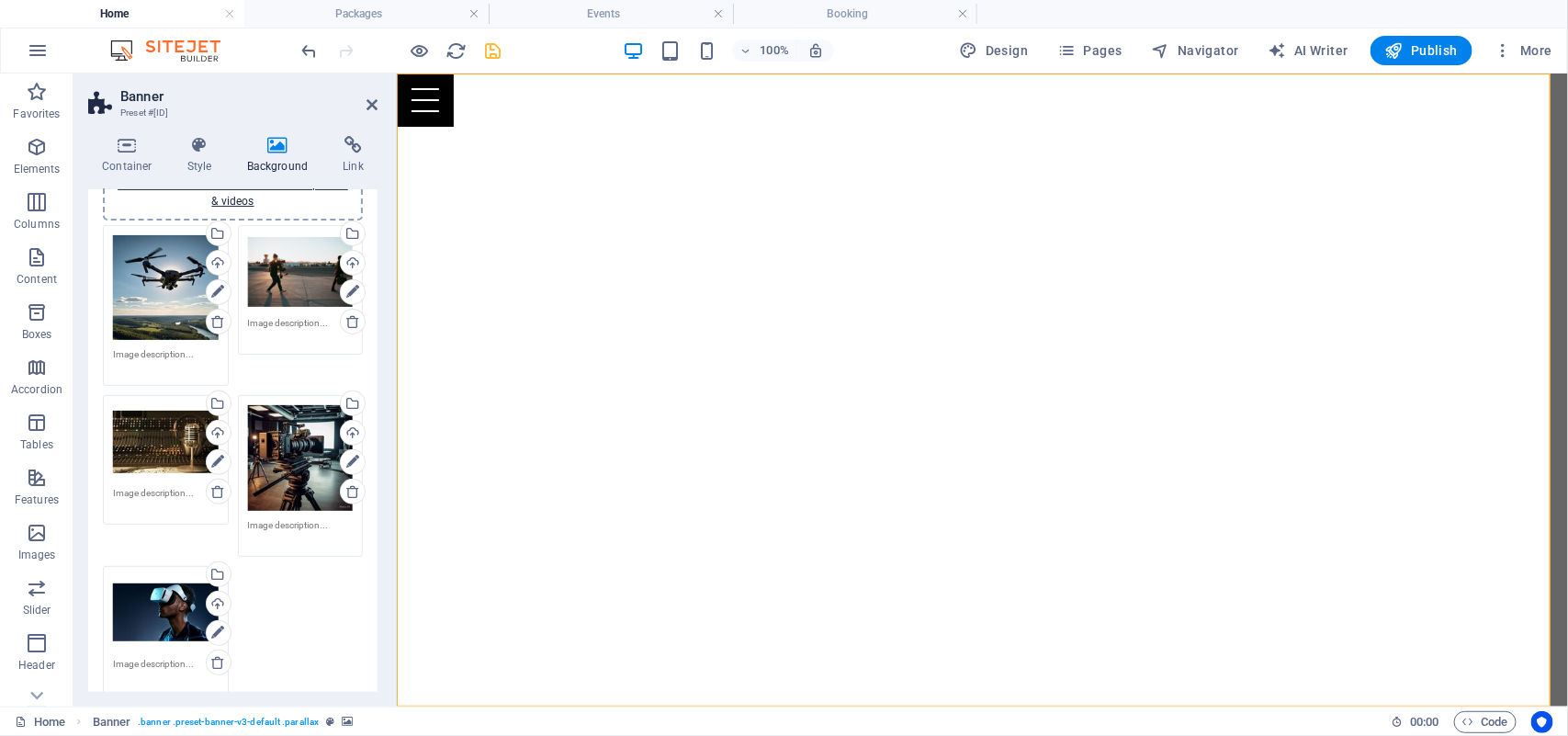 scroll, scrollTop: 211, scrollLeft: 0, axis: vertical 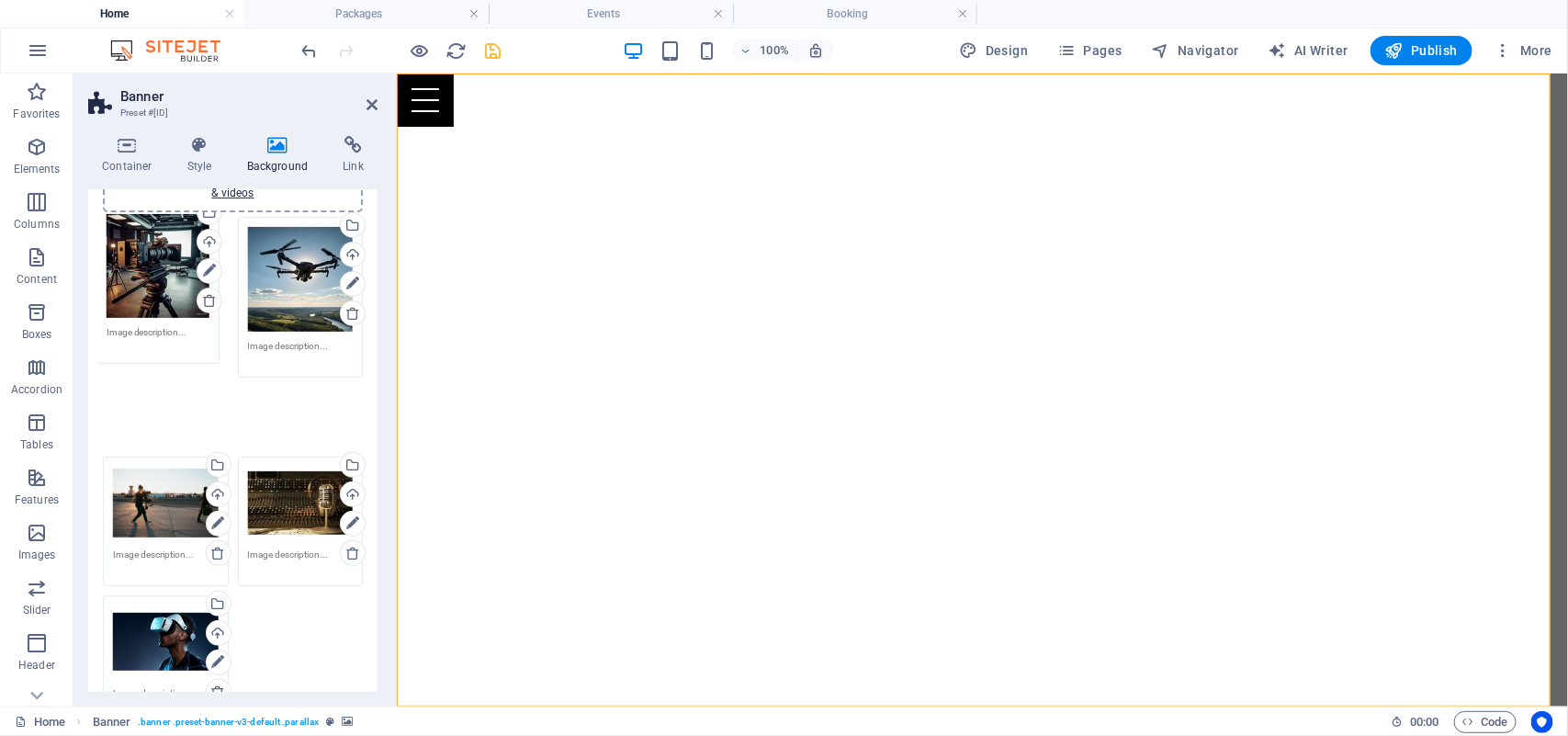 drag, startPoint x: 299, startPoint y: 434, endPoint x: 159, endPoint y: 253, distance: 228.82526 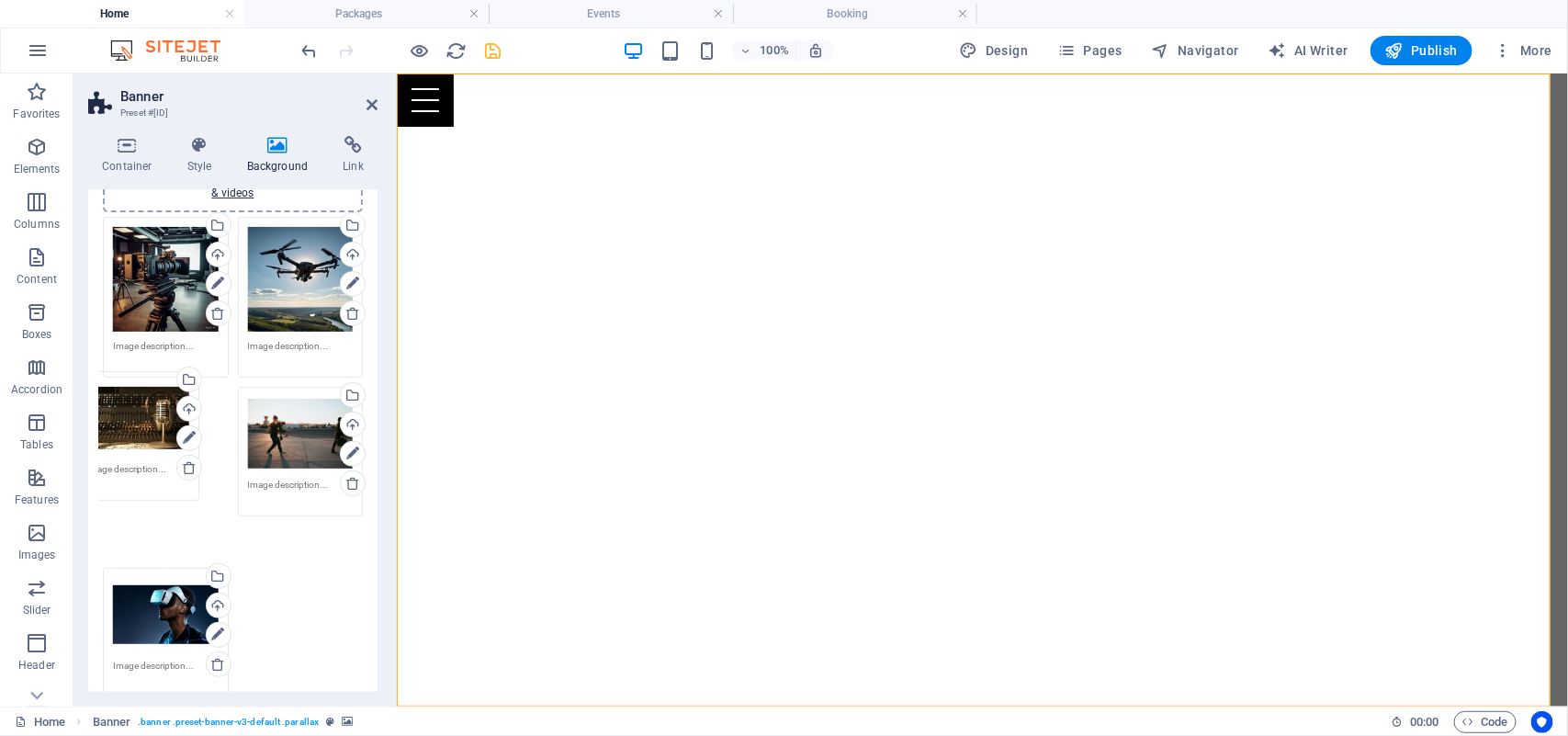 drag, startPoint x: 296, startPoint y: 423, endPoint x: 136, endPoint y: 409, distance: 160.61133 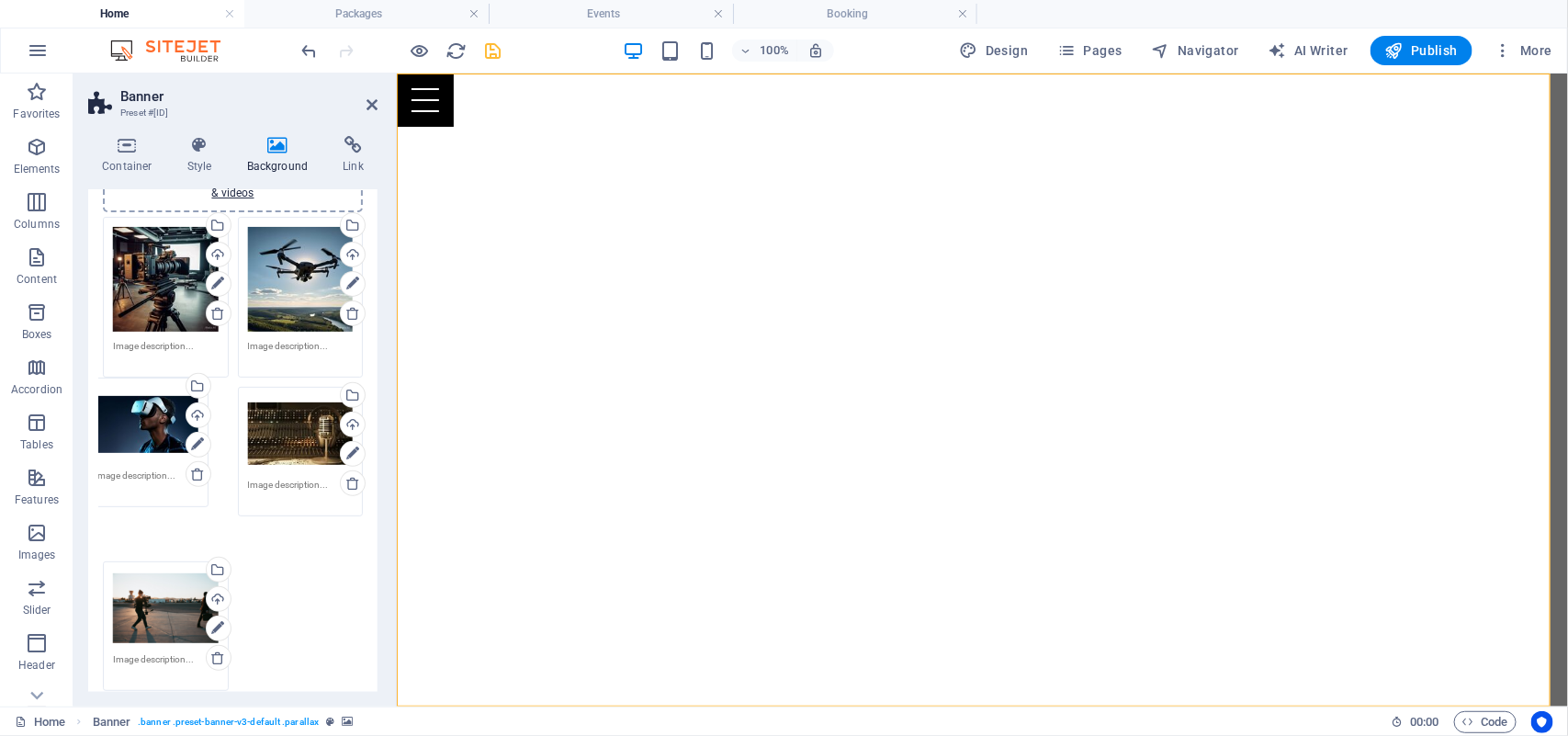 drag, startPoint x: 154, startPoint y: 567, endPoint x: 136, endPoint y: 421, distance: 147.1054 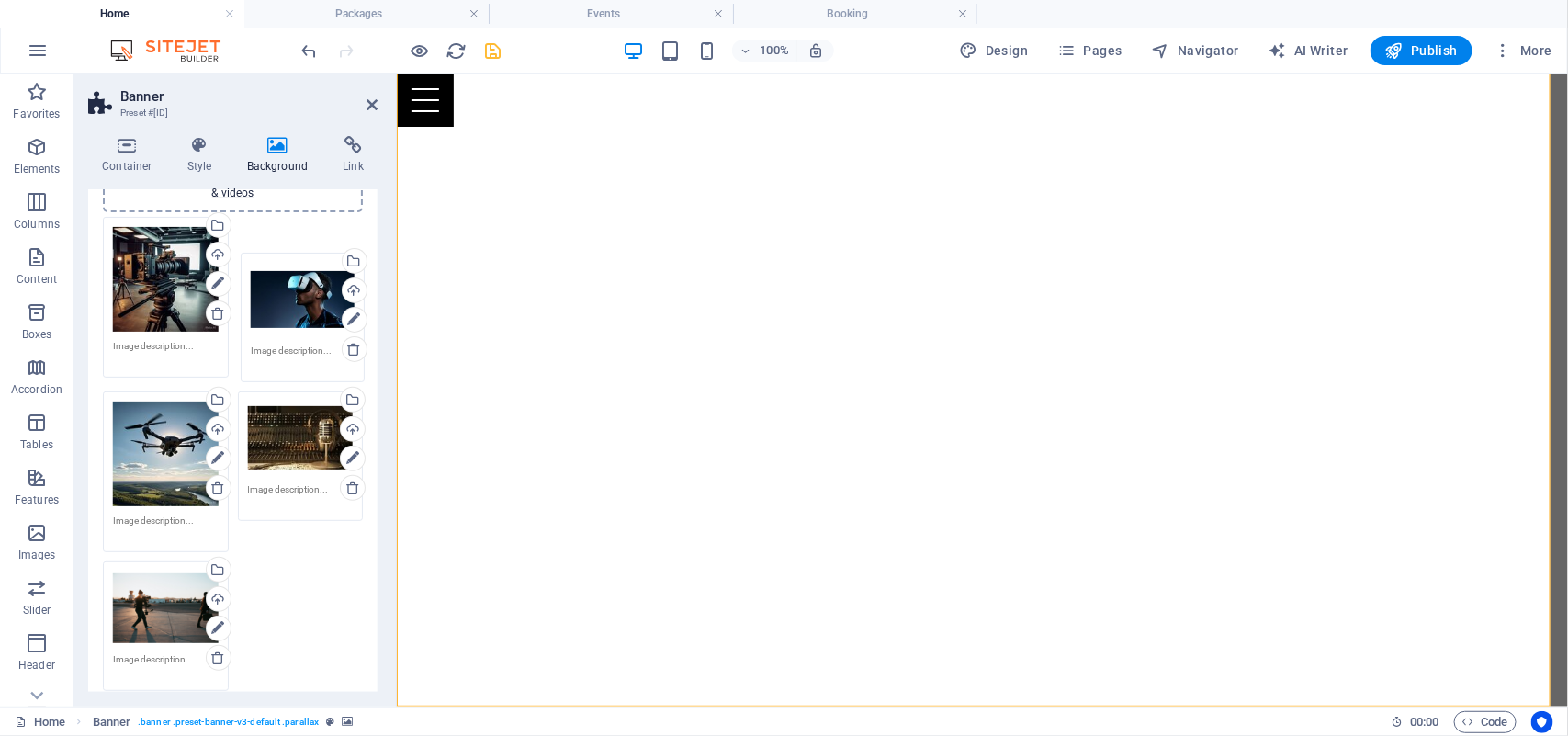 drag, startPoint x: 165, startPoint y: 447, endPoint x: 303, endPoint y: 314, distance: 191.65855 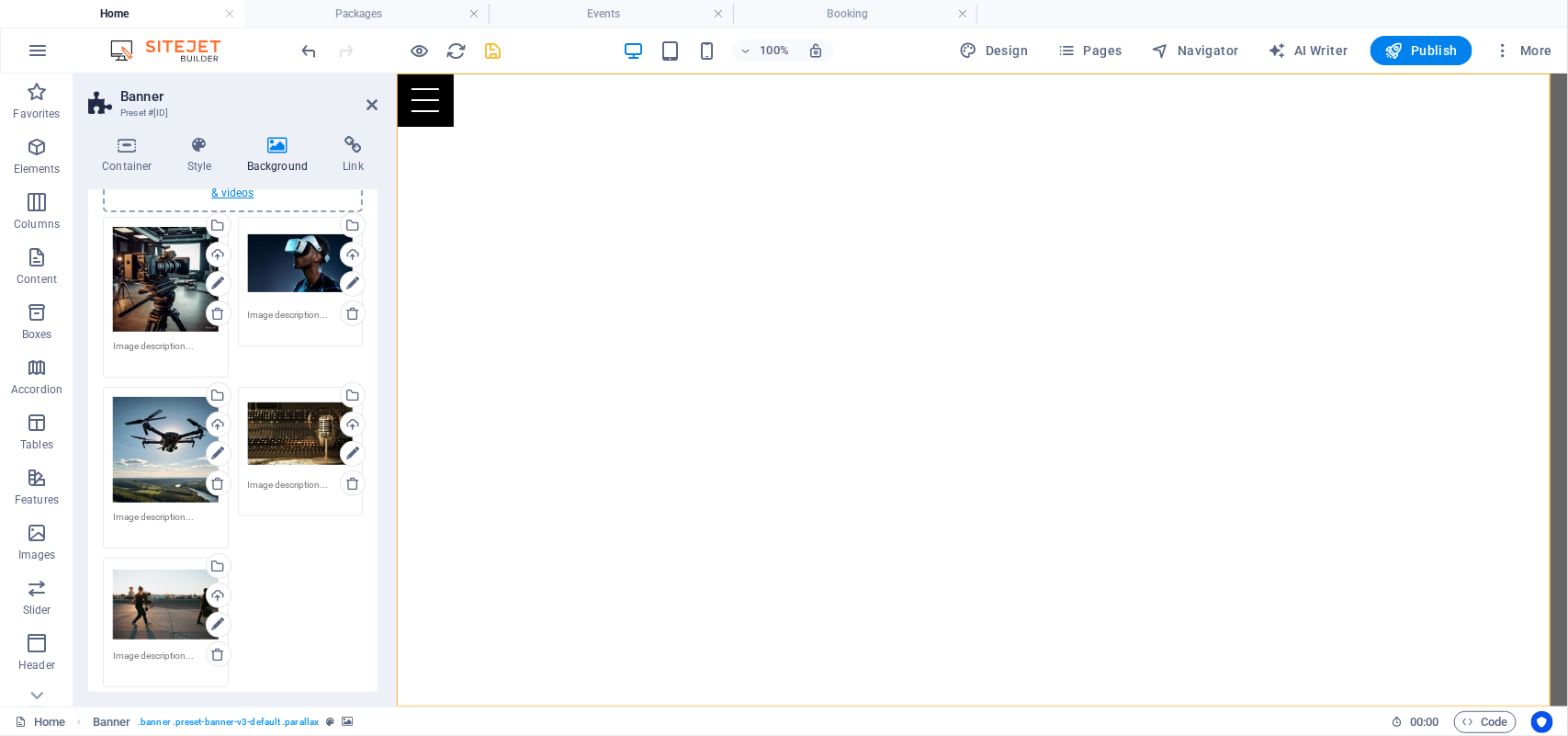 click on "select files from Files or our free stock photos & videos" at bounding box center [232, 185] 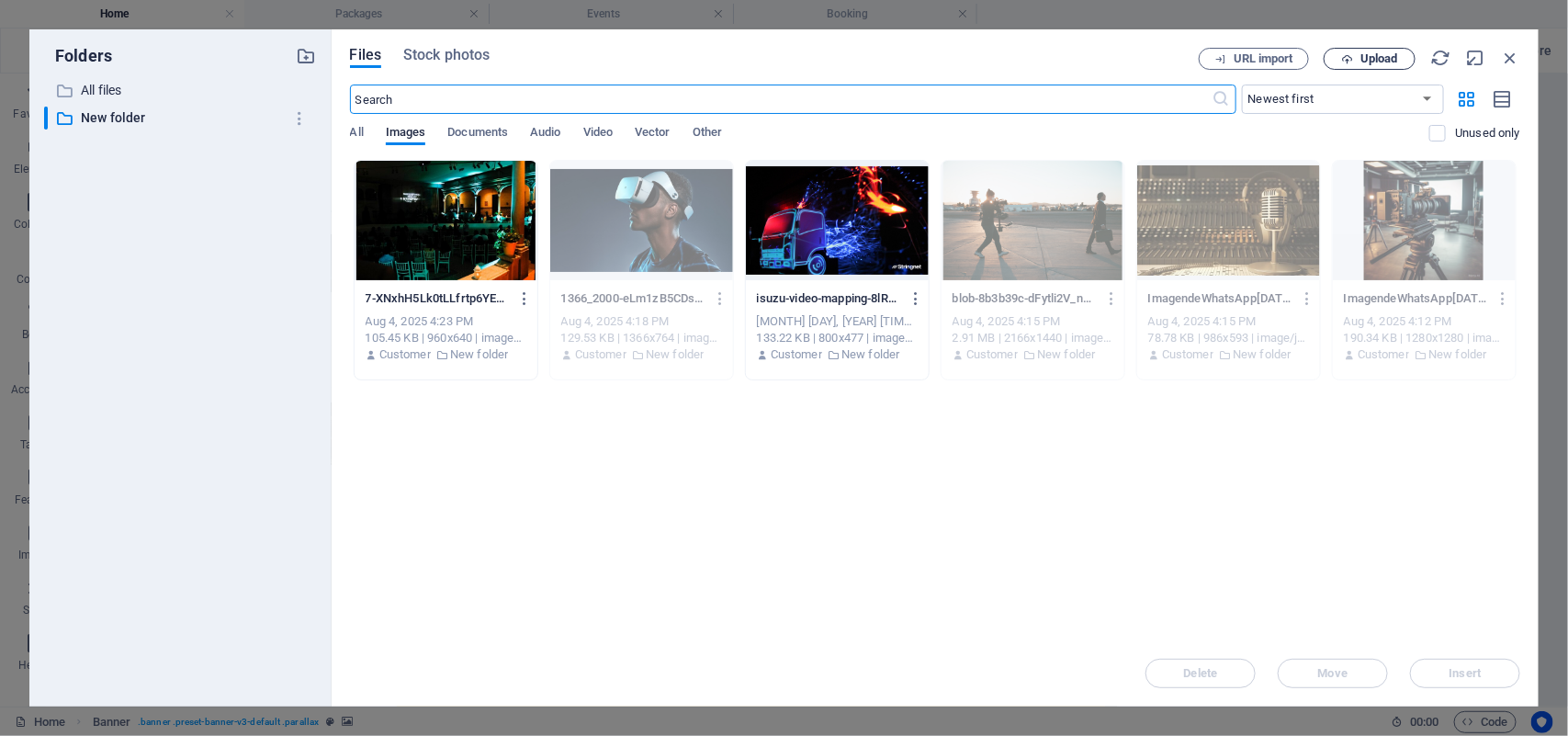 click on "Upload" at bounding box center [1379, 59] 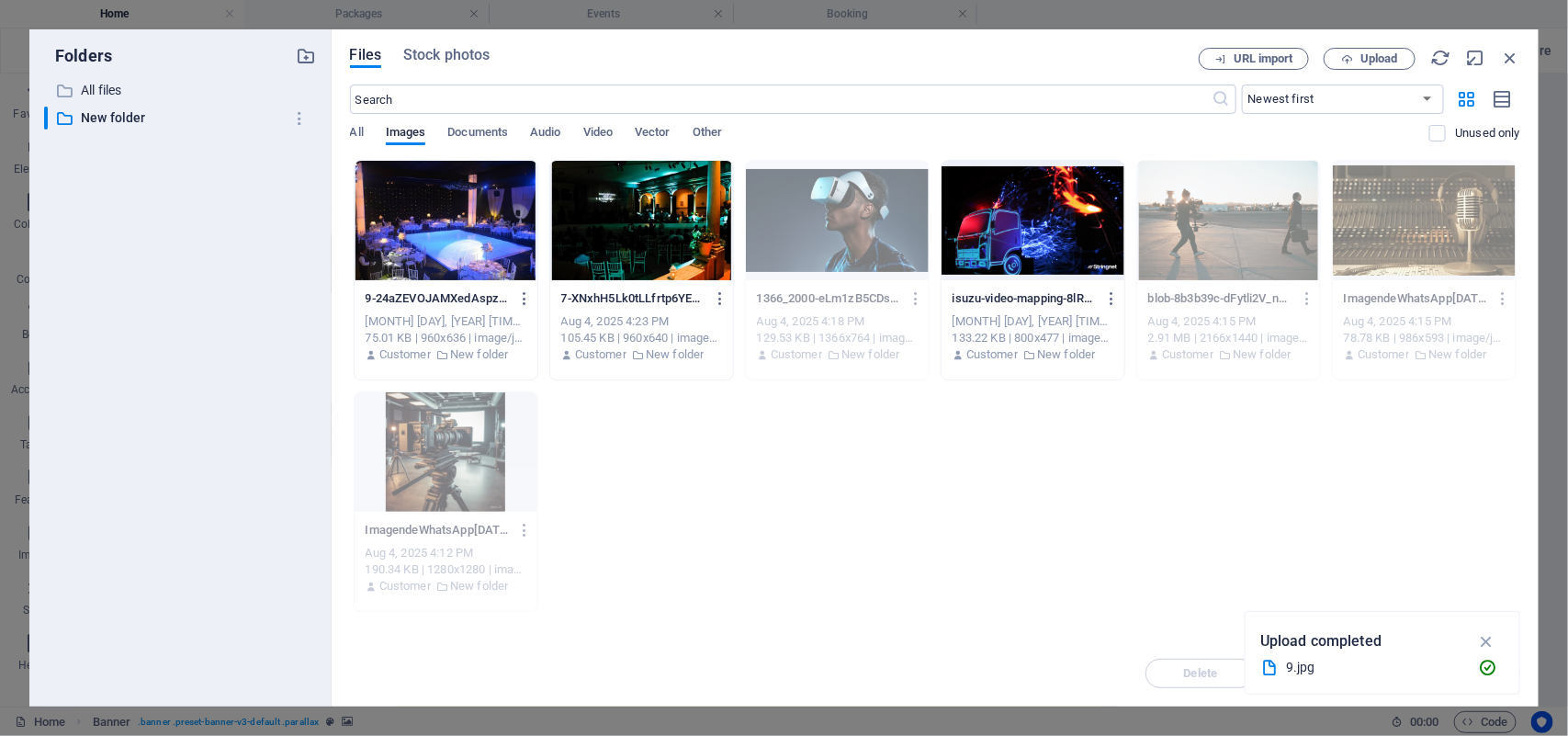 click at bounding box center [446, 221] 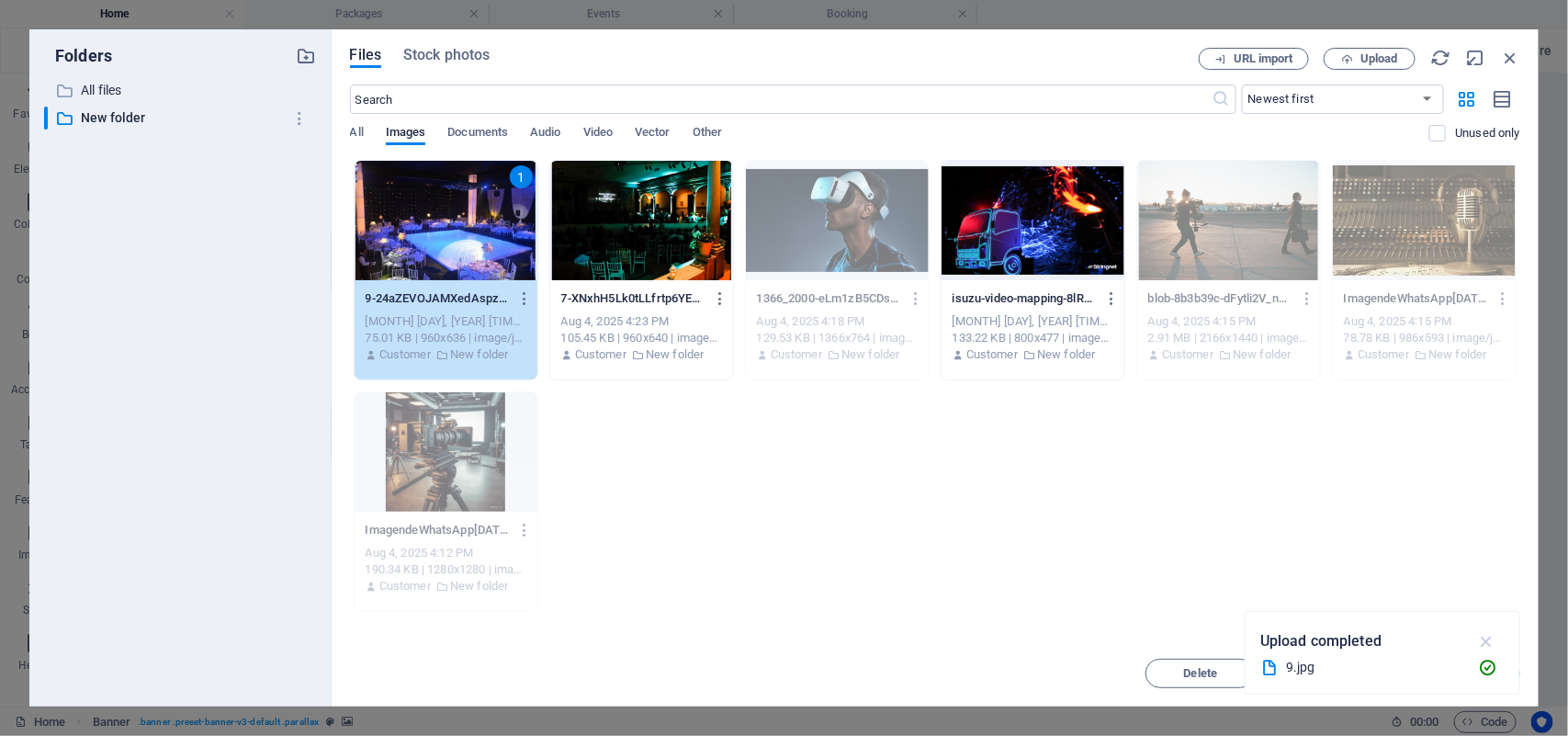 click at bounding box center [1486, 641] 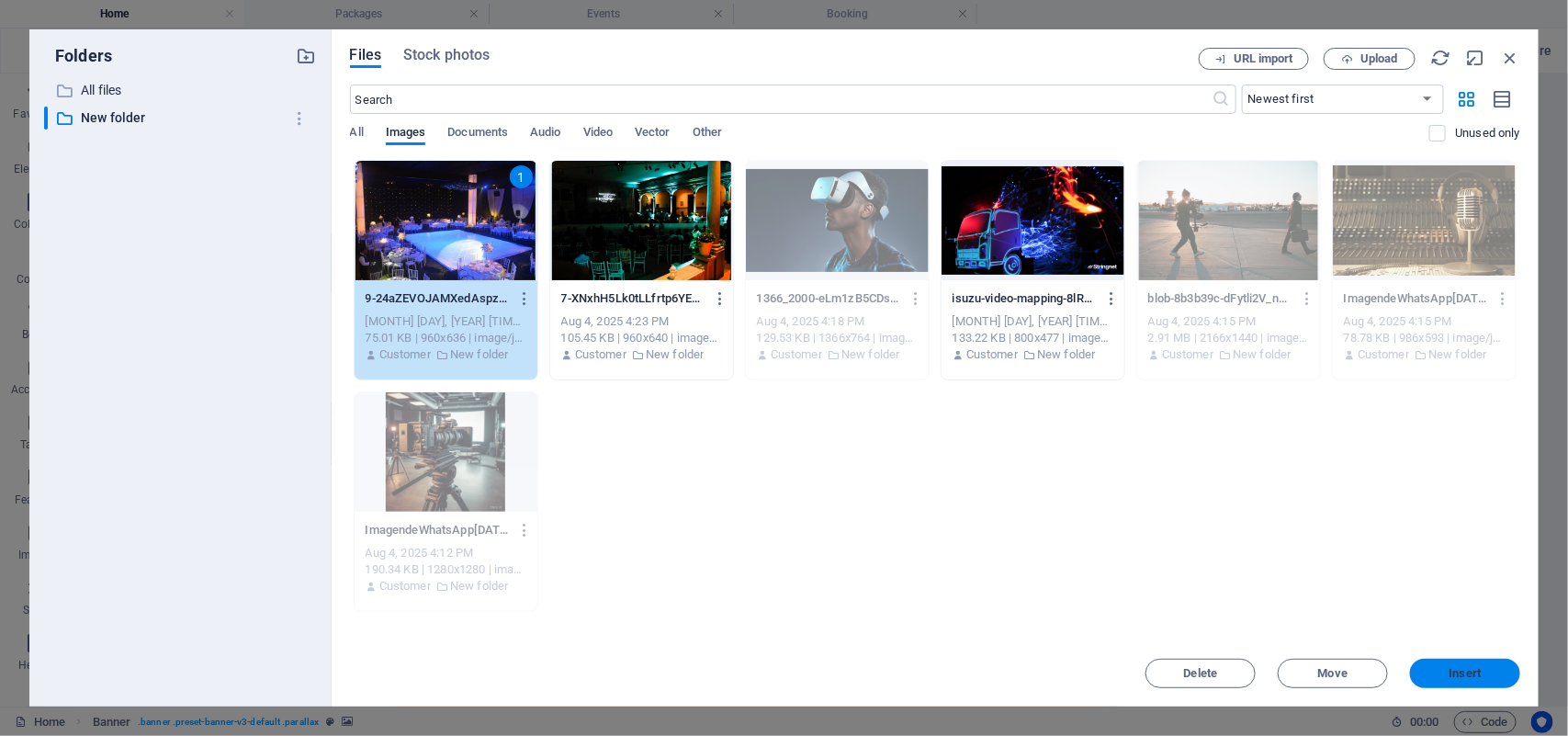 click on "Insert" at bounding box center [1465, 674] 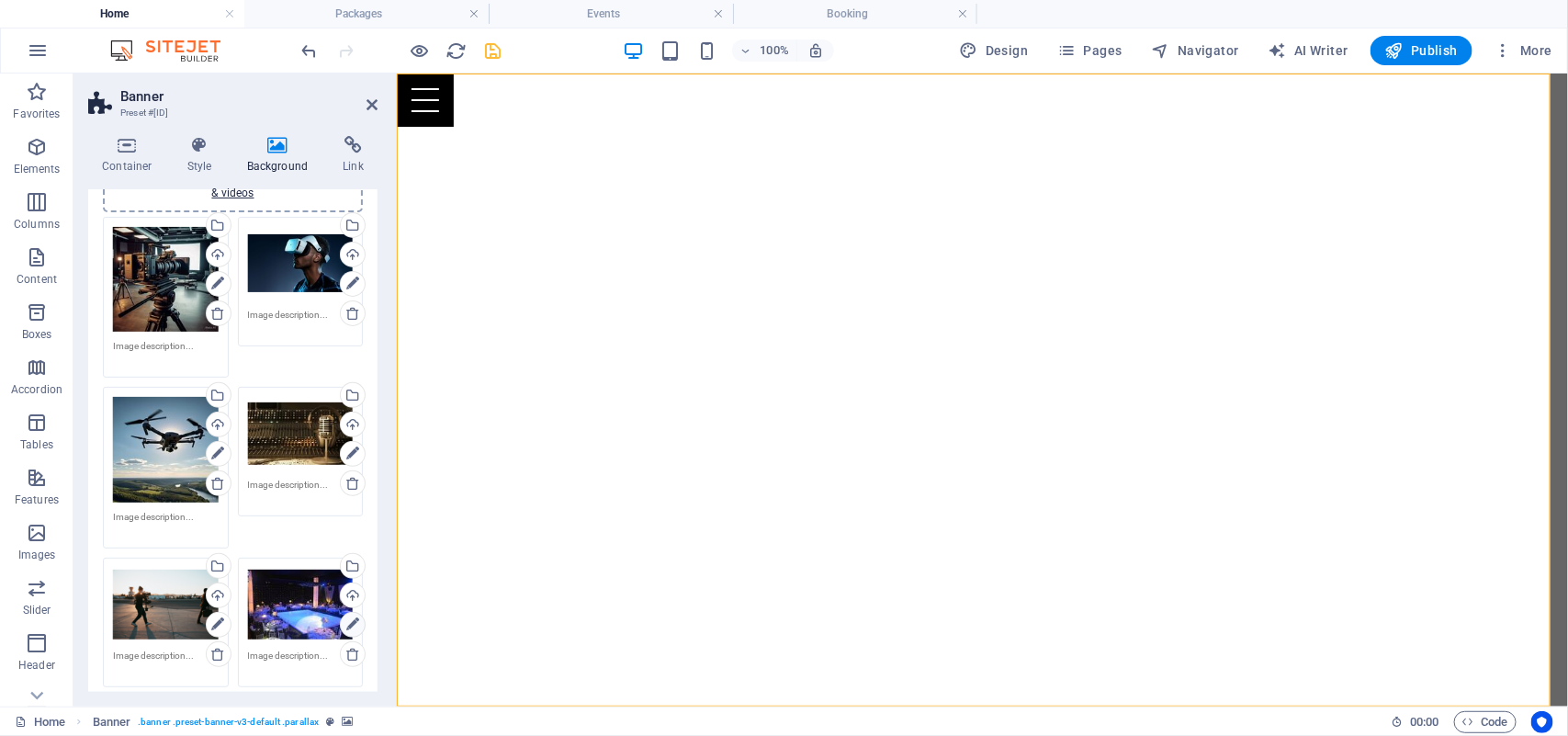 click at bounding box center (353, 625) 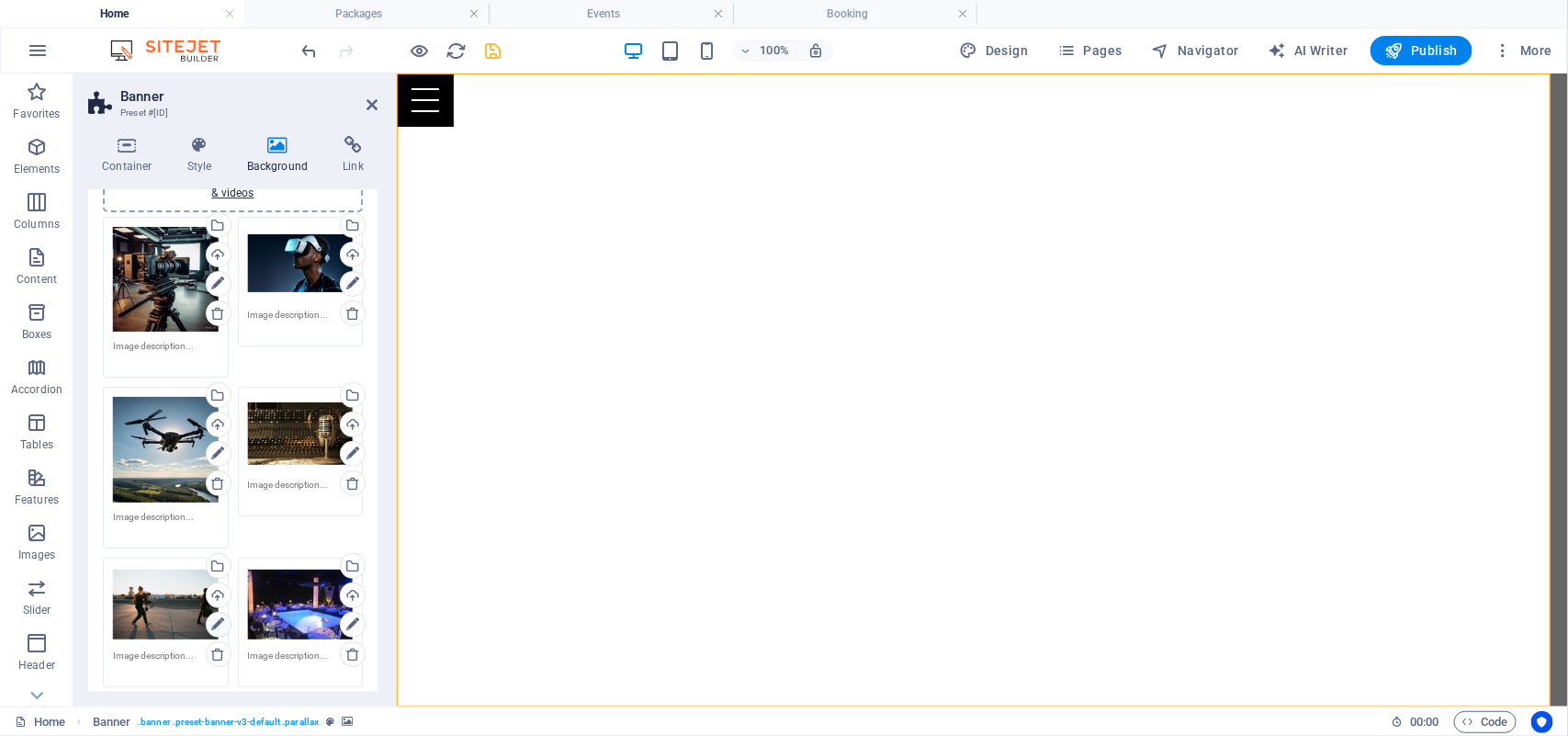 click at bounding box center [218, 625] 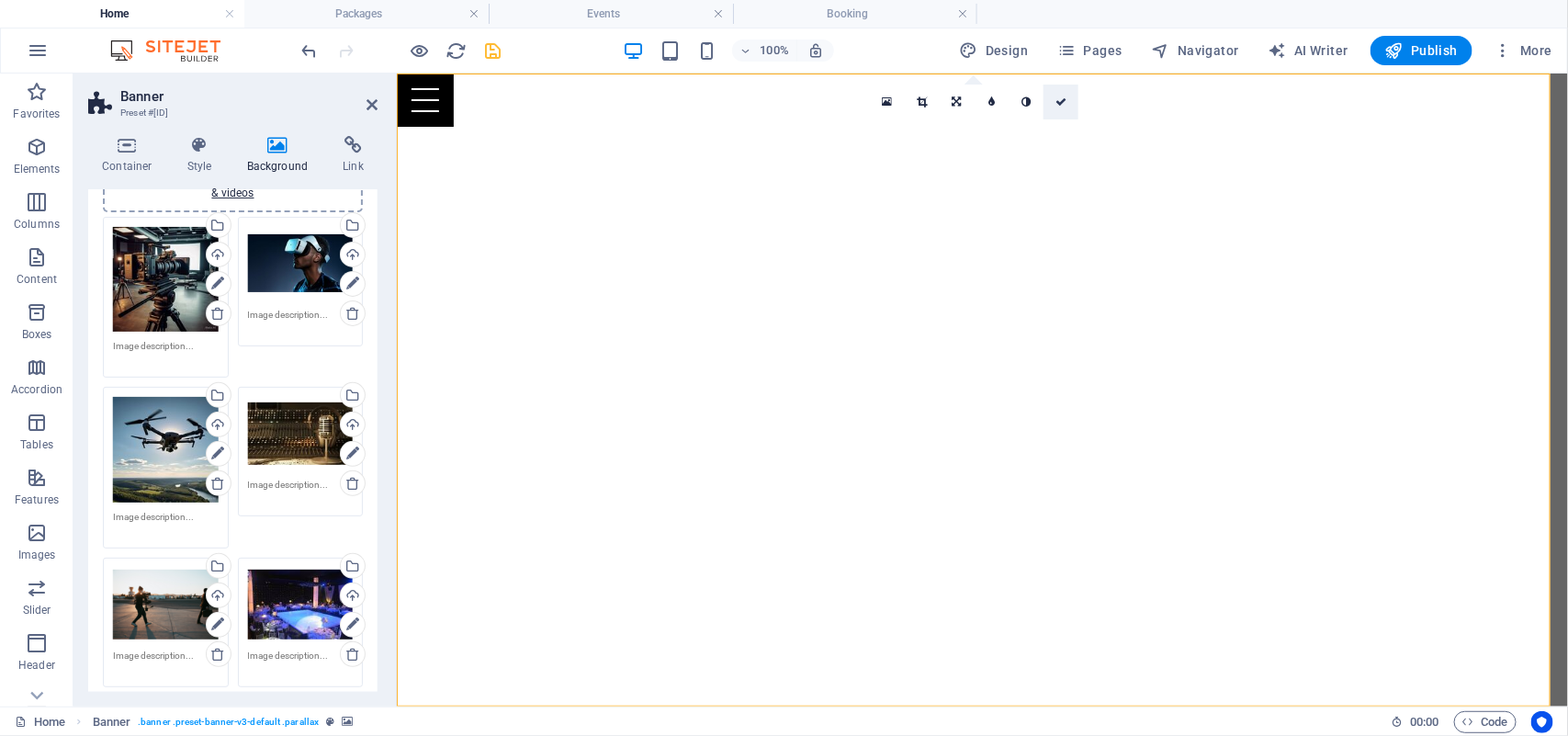 click at bounding box center [1061, 102] 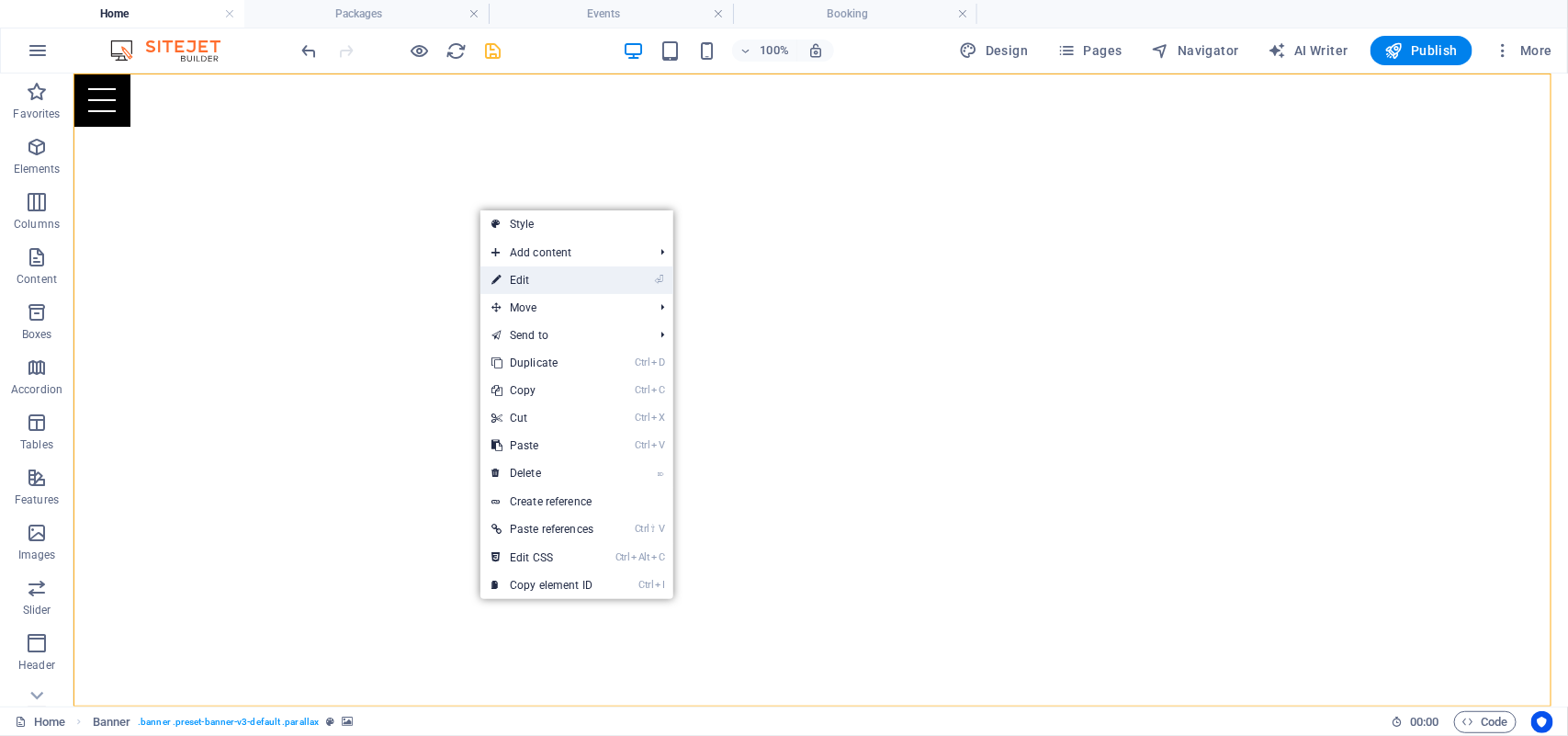 click on "⏎  Edit" at bounding box center (542, 280) 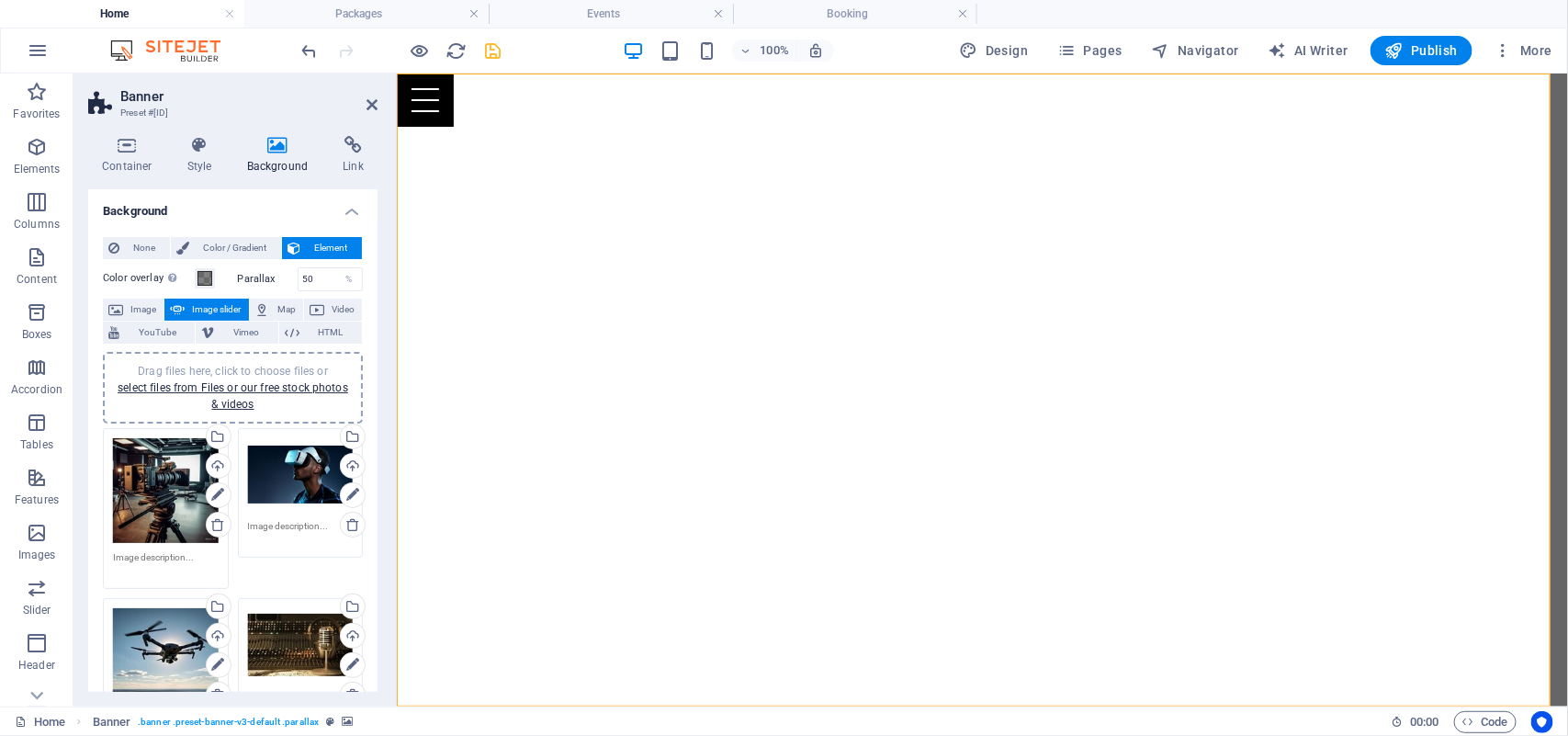drag, startPoint x: 372, startPoint y: 382, endPoint x: 375, endPoint y: 434, distance: 52.0865 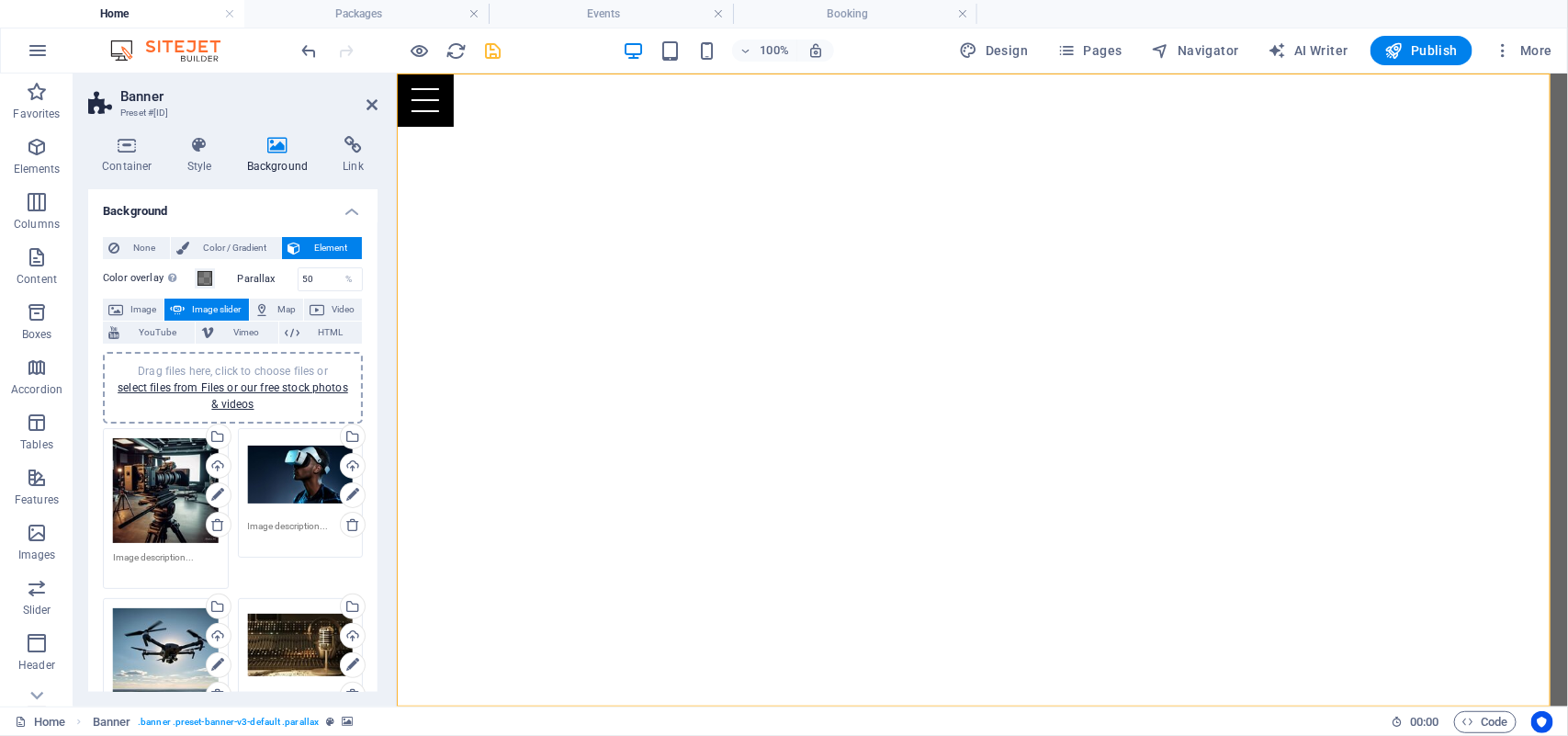 click on "Background None Color / Gradient Element Stretch background to full-width Color overlay Places an overlay over the background to colorize it Parallax 50 % Image Image slider Map Video YouTube Vimeo HTML Drag files here, click to choose files or select files from Files or our free stock photos & videos Drag files here, click to choose files or select files from Files or our free stock photos & videos Select files from the file manager, stock photos, or upload file(s) Upload Drag files here, click to choose files or select files from Files or our free stock photos & videos Select files from the file manager, stock photos, or upload file(s) Upload Drag files here, click to choose files or select files from Files or our free stock photos & videos Select files from the file manager, stock photos, or upload file(s) Upload Drag files here, click to choose files or select files from Files or our free stock photos & videos Select files from the file manager, stock photos, or upload file(s) Upload Upload Upload 1 1 0 %" at bounding box center [232, 440] 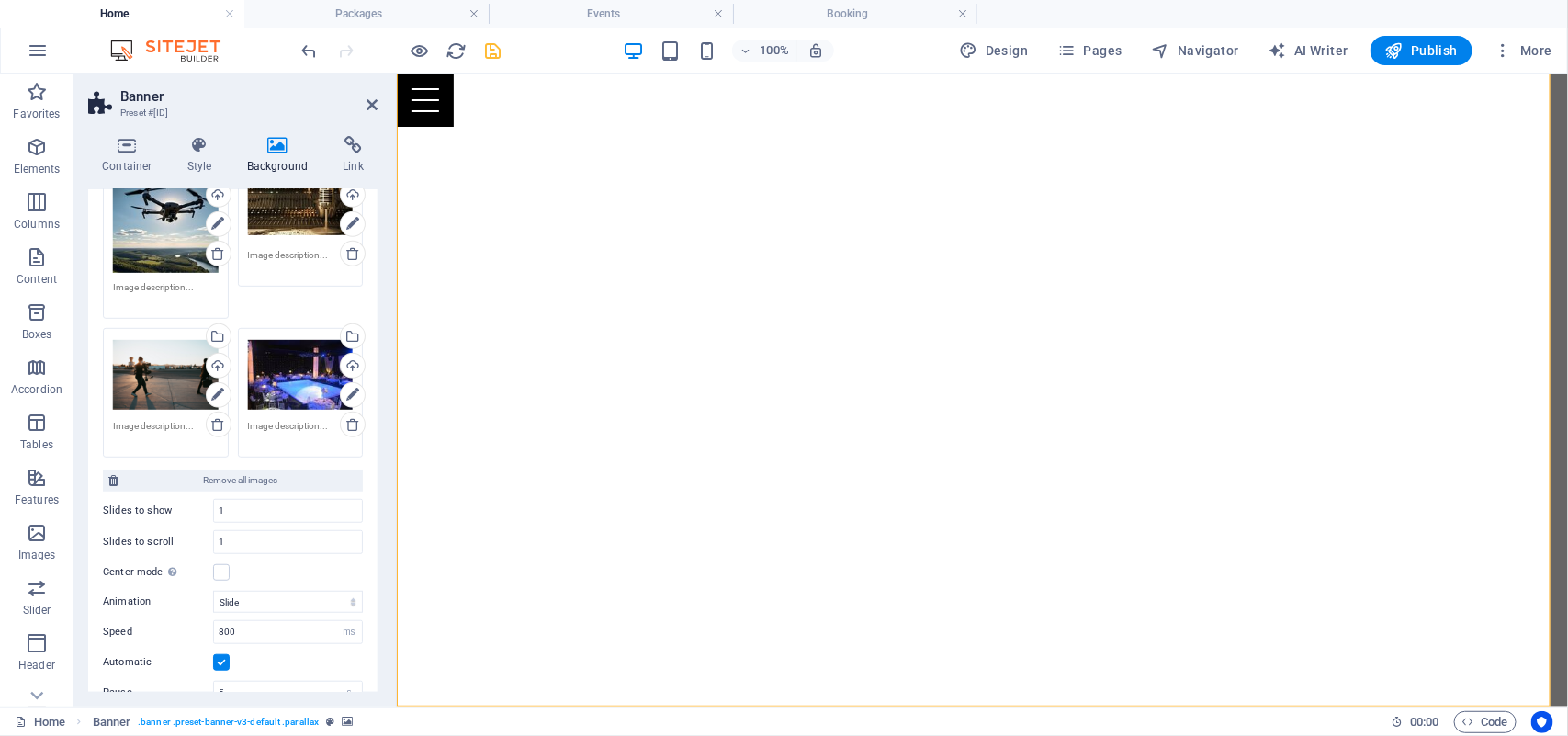 drag, startPoint x: 373, startPoint y: 407, endPoint x: 373, endPoint y: 375, distance: 32 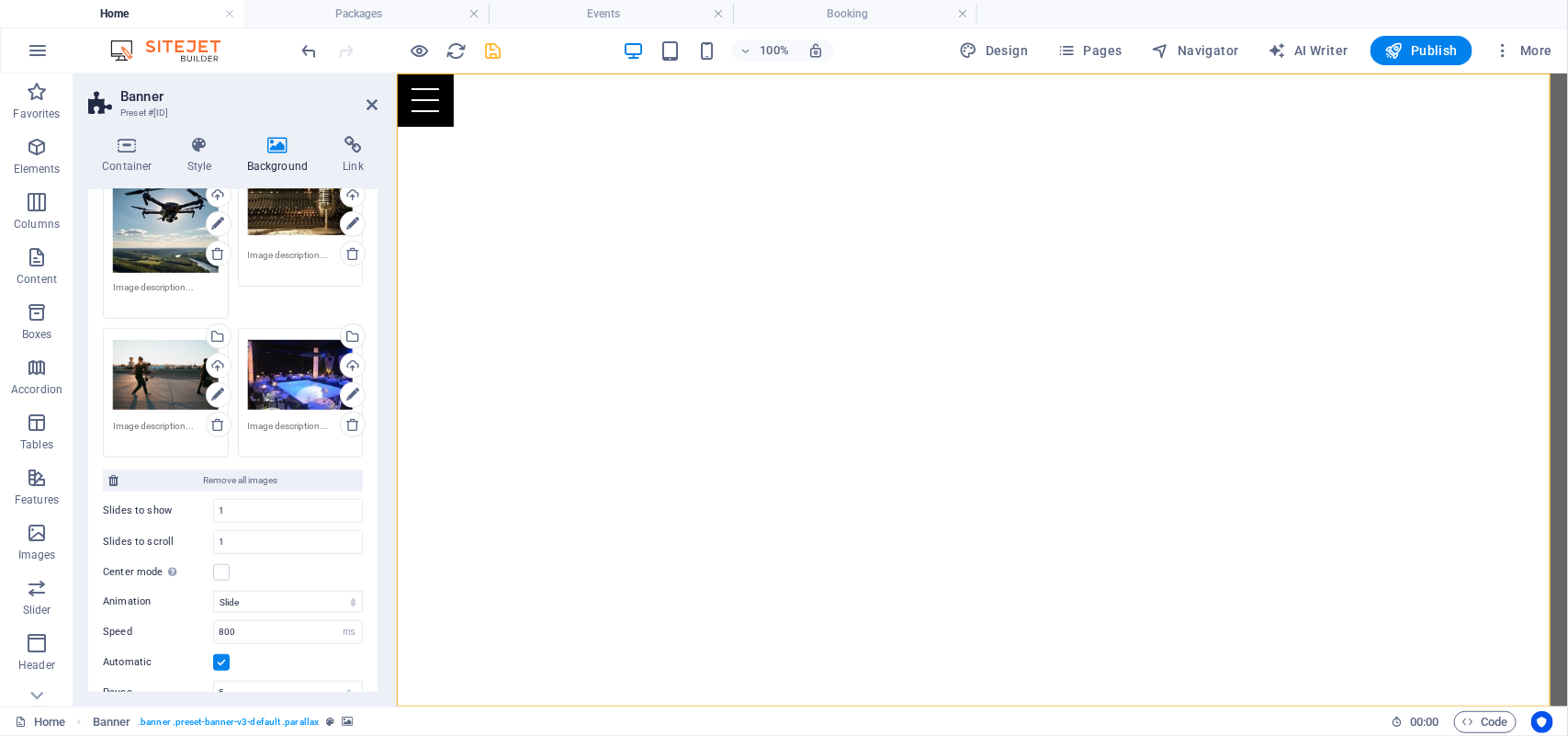 click on "Background None Color / Gradient Element Stretch background to full-width Color overlay Places an overlay over the background to colorize it Parallax 50 % Image Image slider Map Video YouTube Vimeo HTML Drag files here, click to choose files or select files from Files or our free stock photos & videos Drag files here, click to choose files or select files from Files or our free stock photos & videos Select files from the file manager, stock photos, or upload file(s) Upload Drag files here, click to choose files or select files from Files or our free stock photos & videos Select files from the file manager, stock photos, or upload file(s) Upload Drag files here, click to choose files or select files from Files or our free stock photos & videos Select files from the file manager, stock photos, or upload file(s) Upload Drag files here, click to choose files or select files from Files or our free stock photos & videos Select files from the file manager, stock photos, or upload file(s) Upload Upload Upload 1 1 0 %" at bounding box center [232, 440] 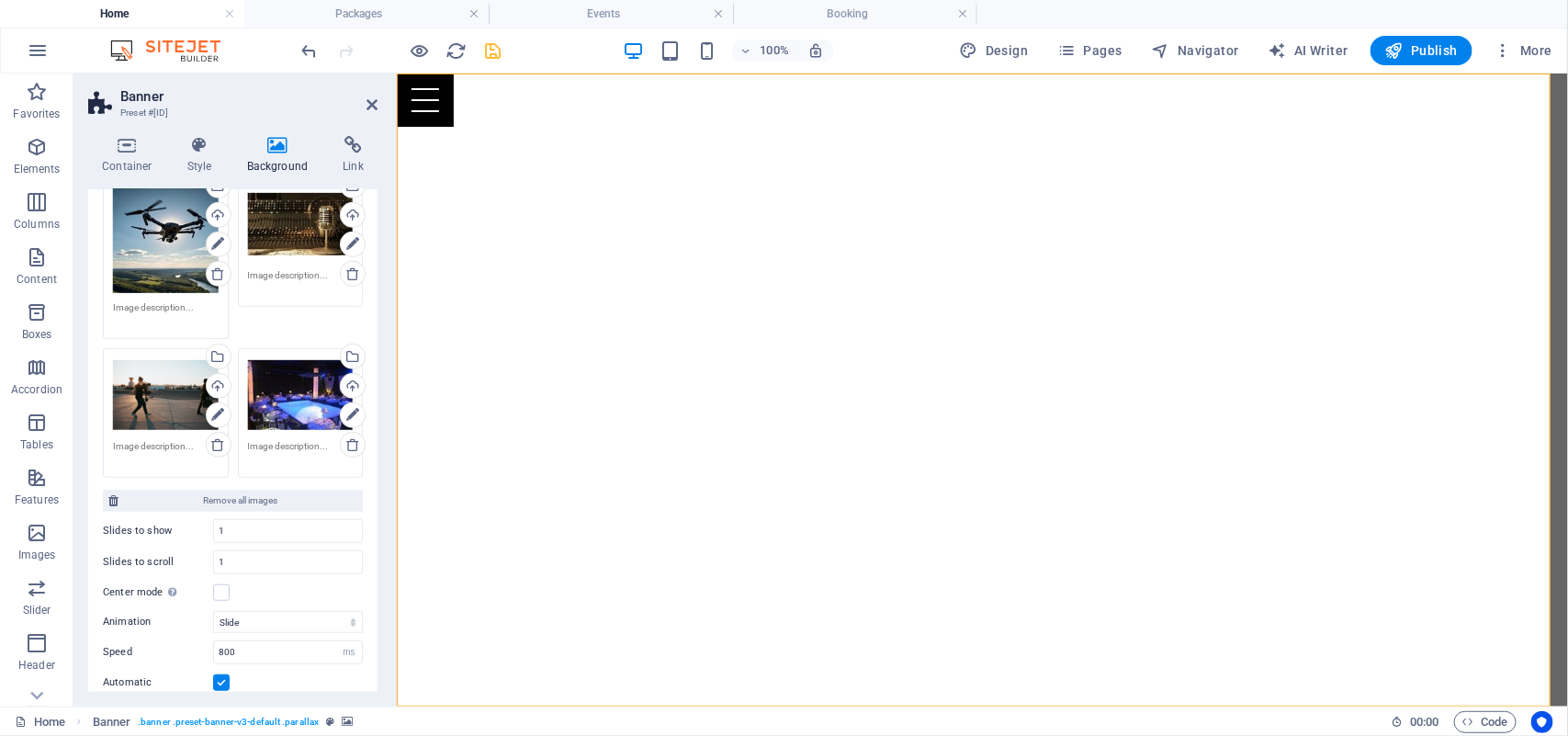 scroll, scrollTop: 544, scrollLeft: 0, axis: vertical 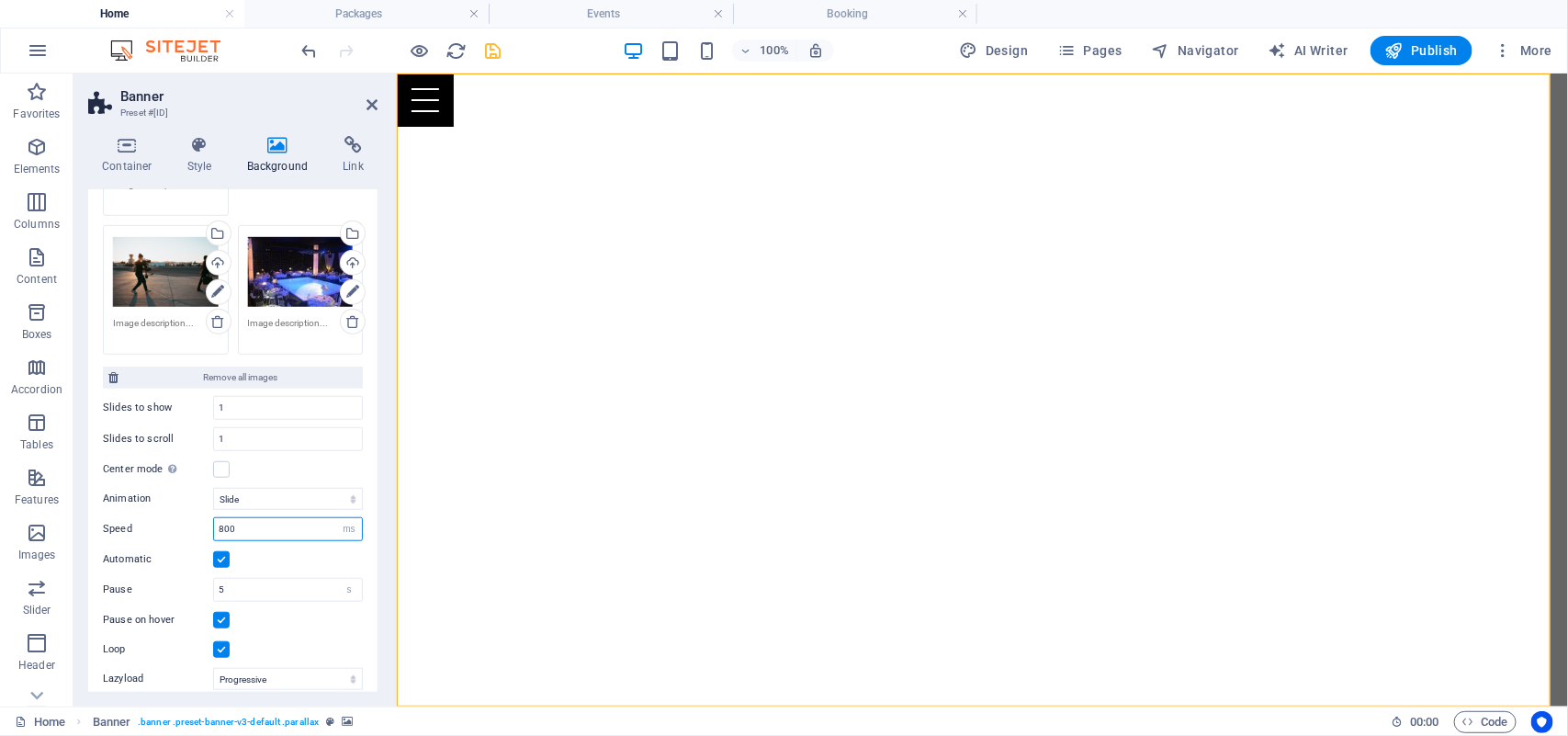drag, startPoint x: 265, startPoint y: 522, endPoint x: 175, endPoint y: 515, distance: 90.27181 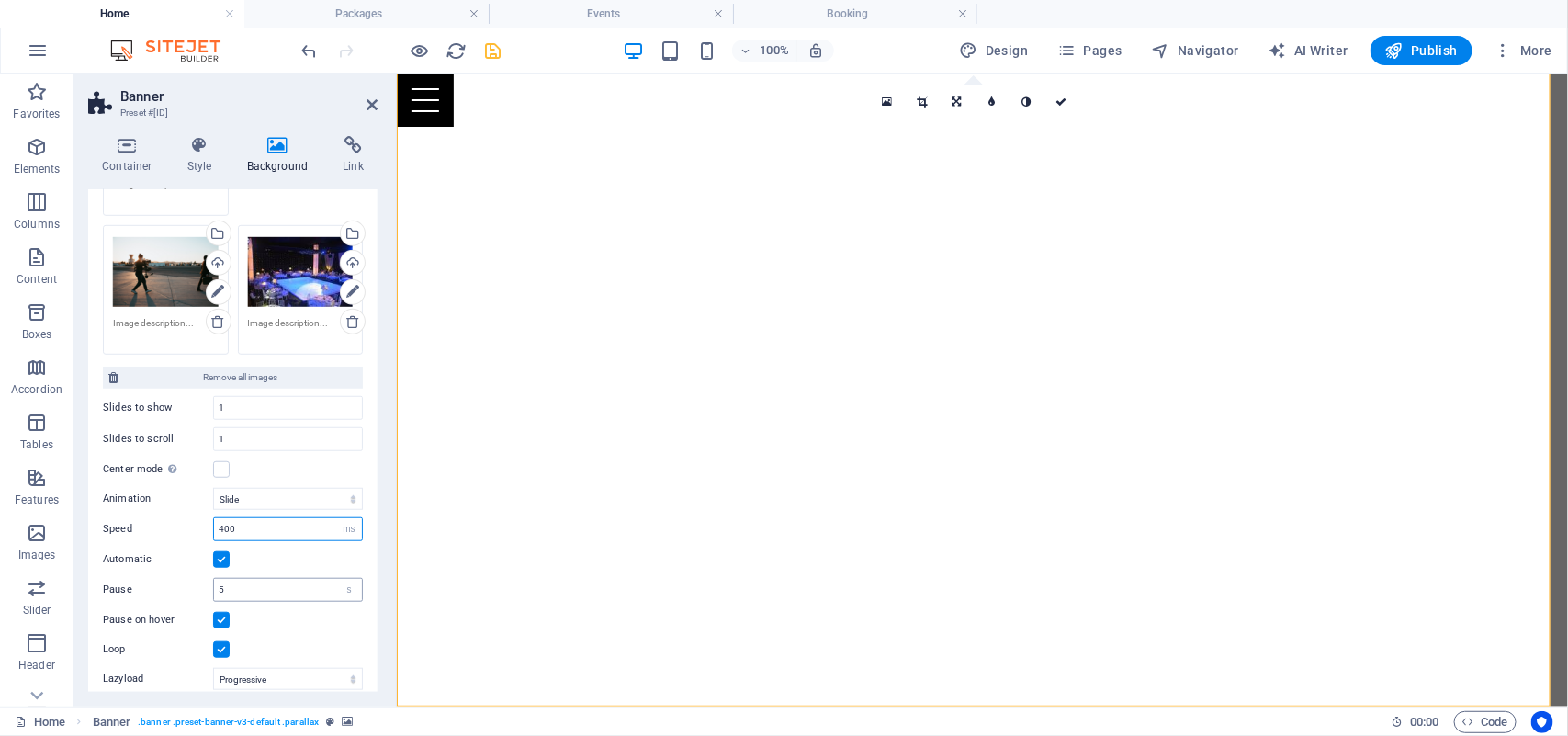 type on "400" 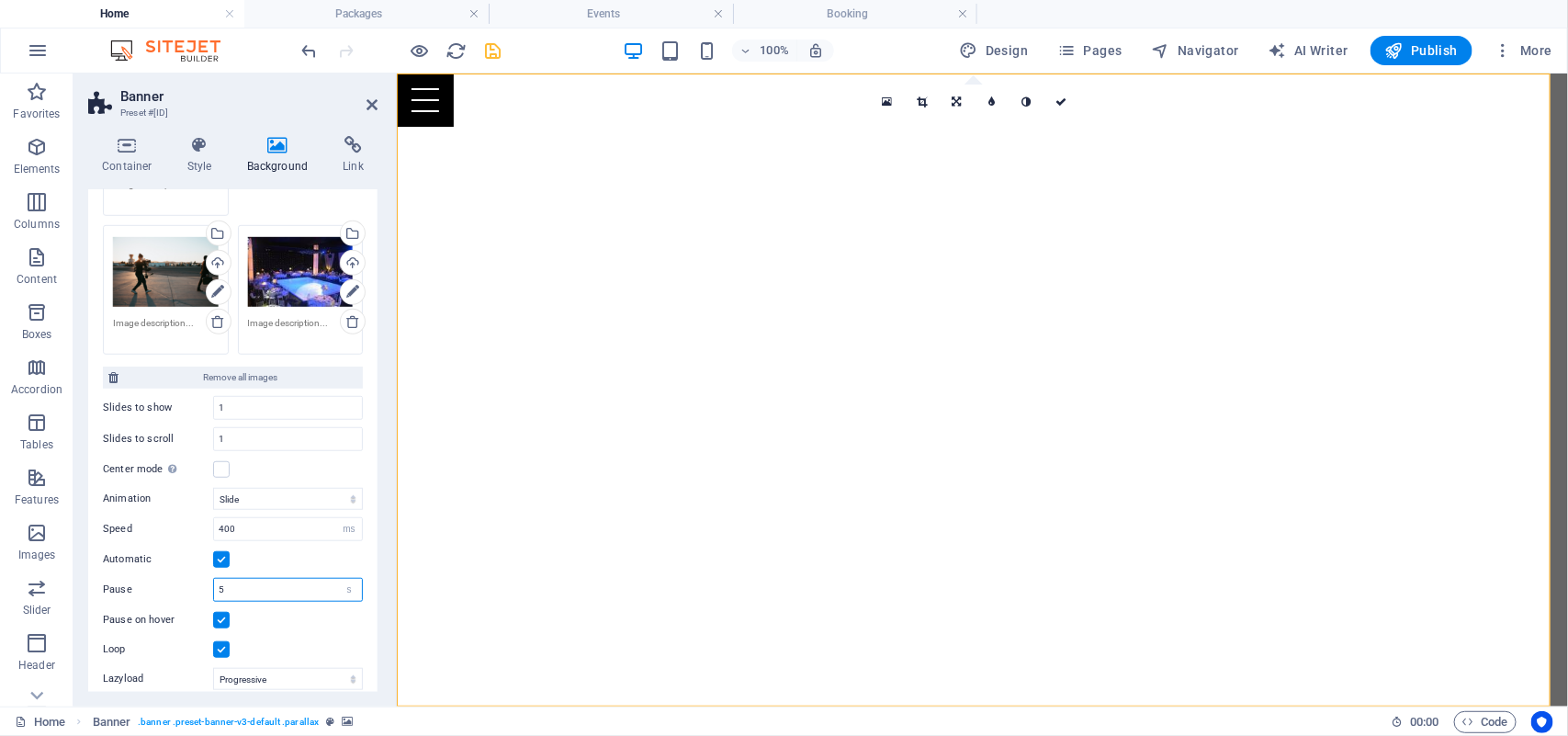 drag, startPoint x: 244, startPoint y: 584, endPoint x: 205, endPoint y: 584, distance: 39 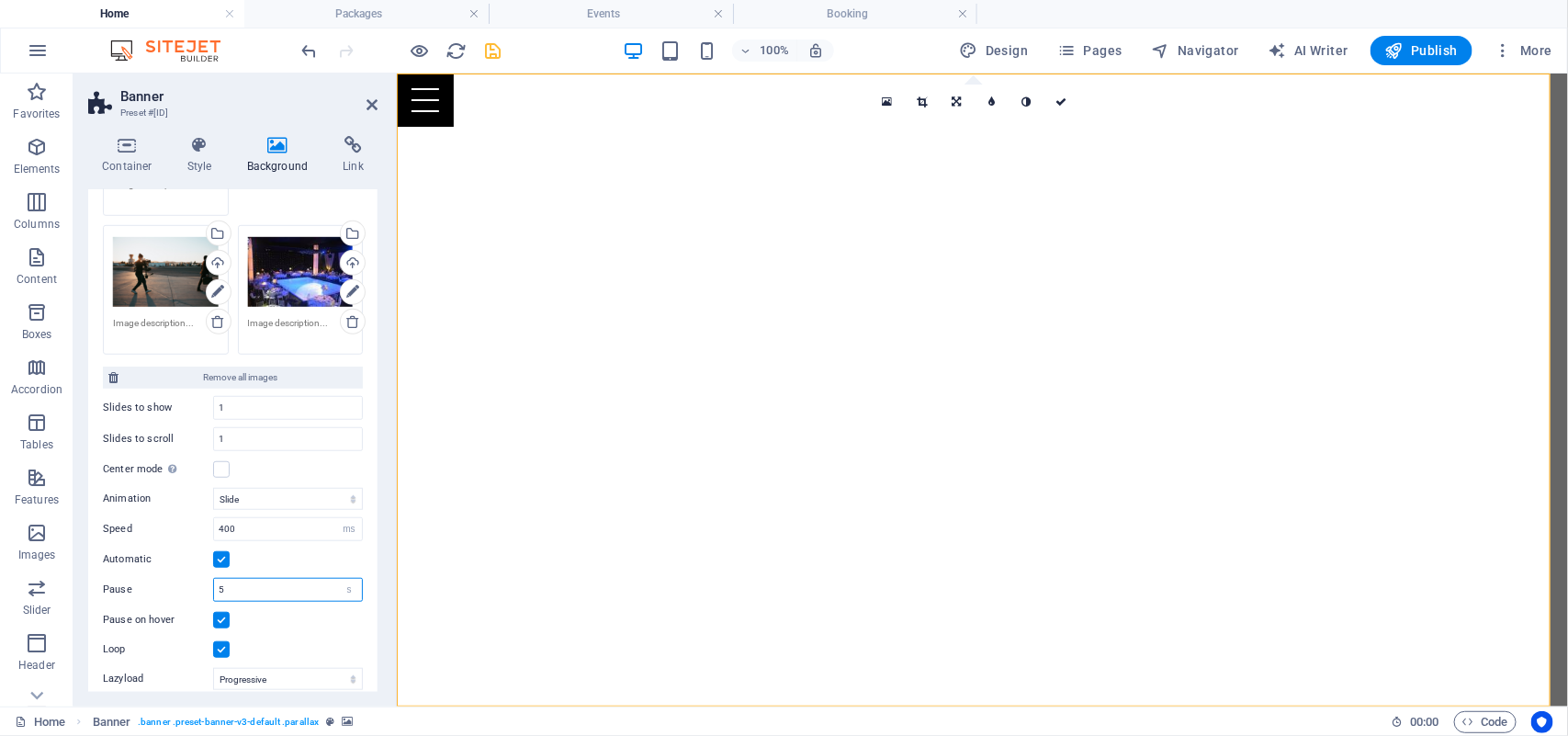 click on "Pause 5 s ms" at bounding box center (232, 590) 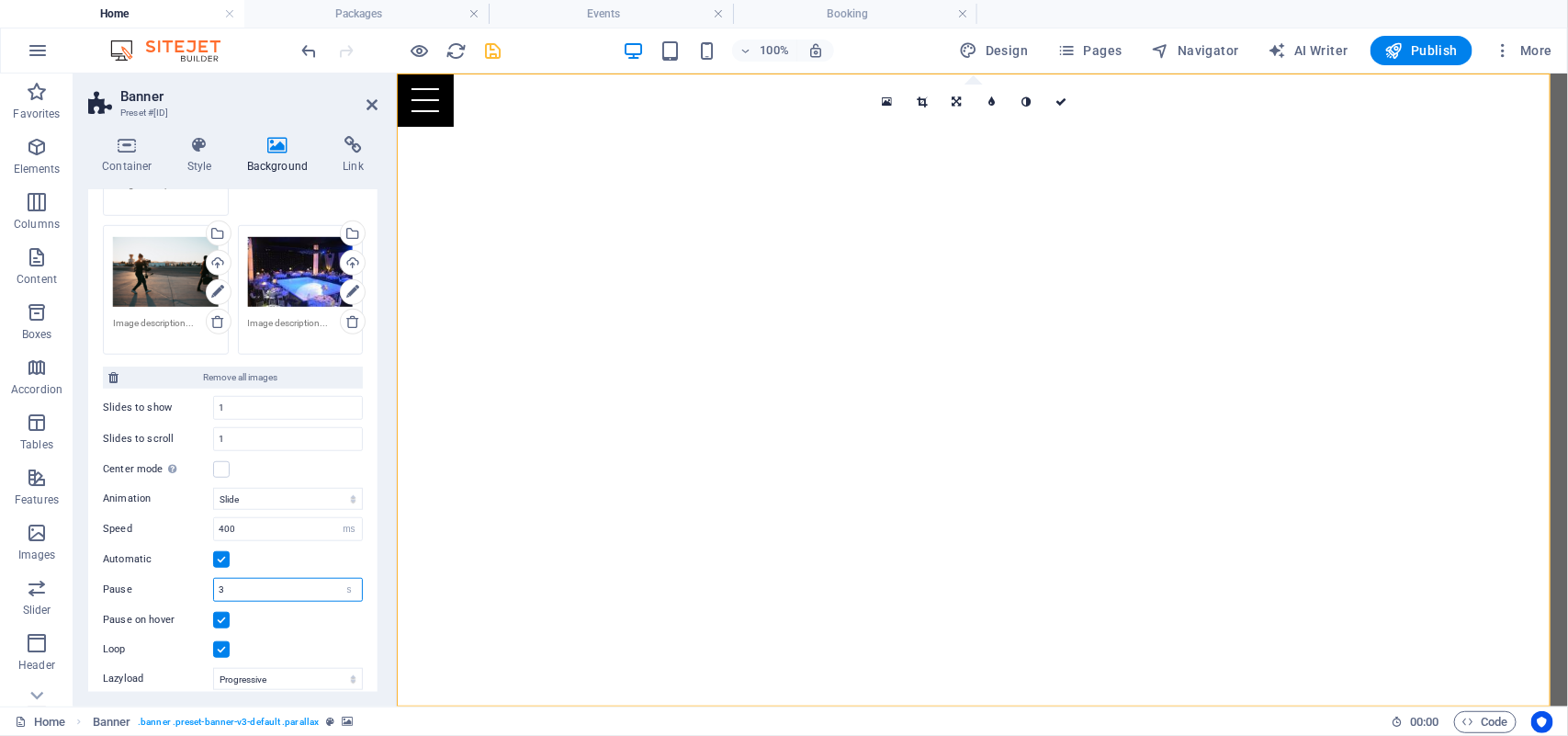 type on "3" 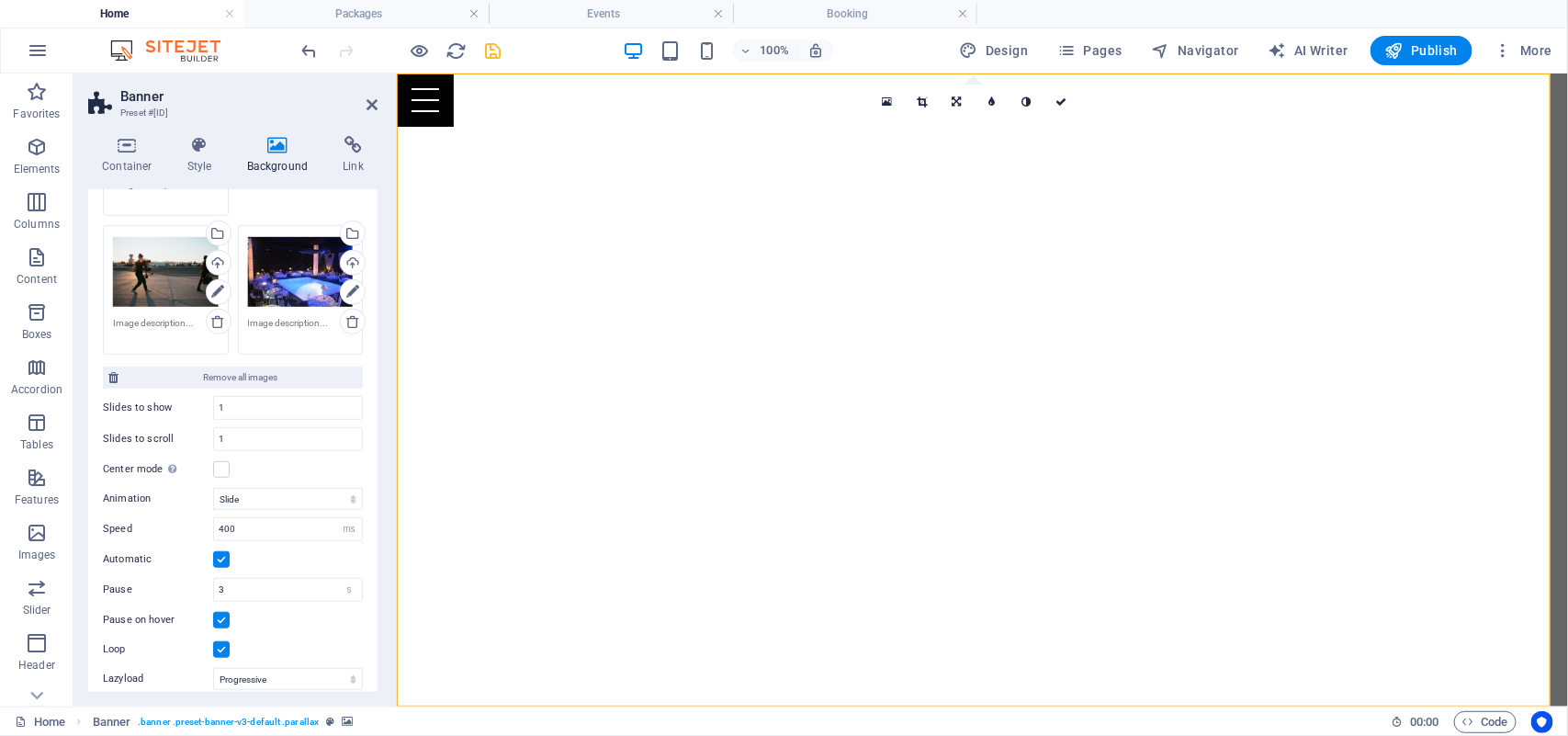 click on "Automatic" at bounding box center (232, 560) 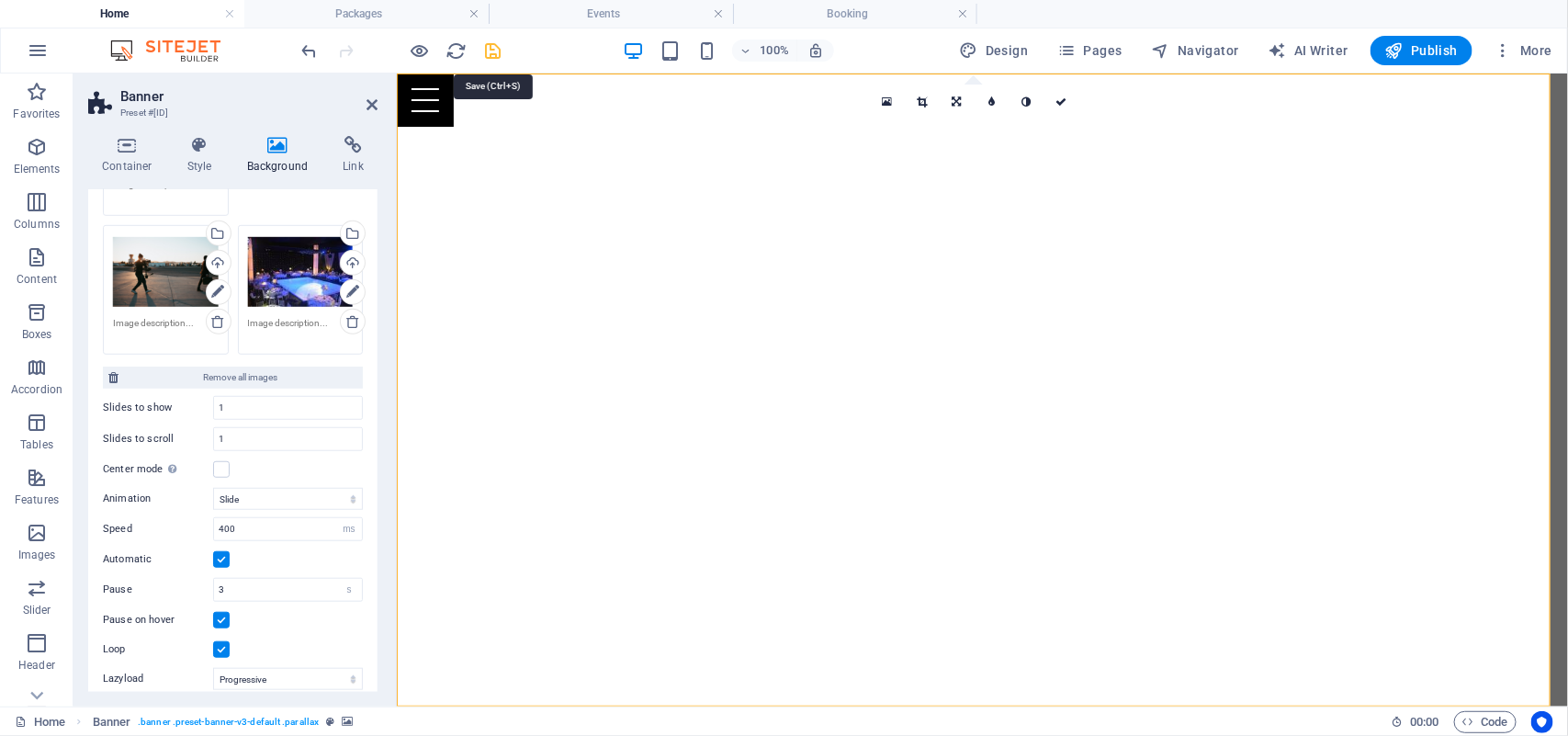 click at bounding box center [493, 51] 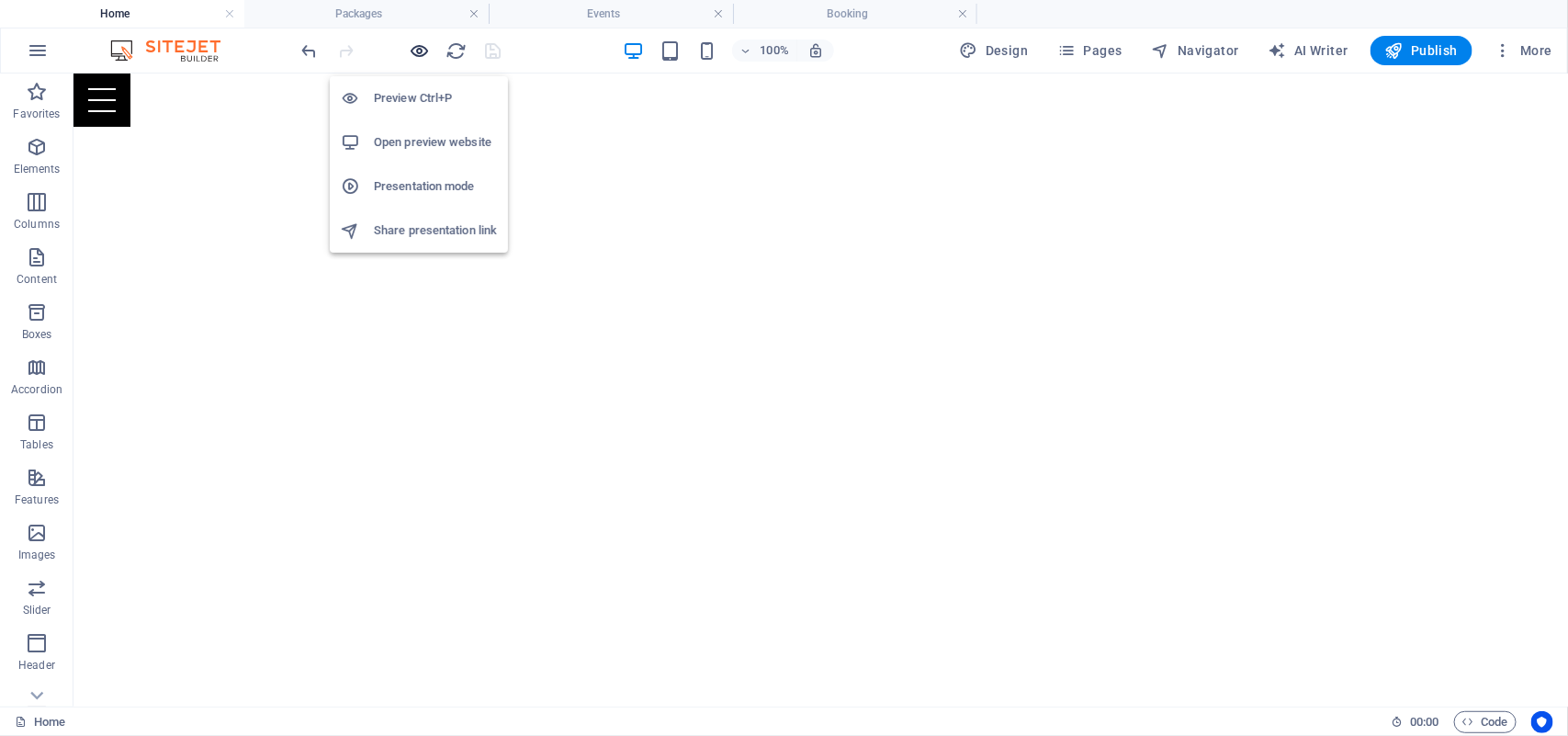 click at bounding box center [420, 51] 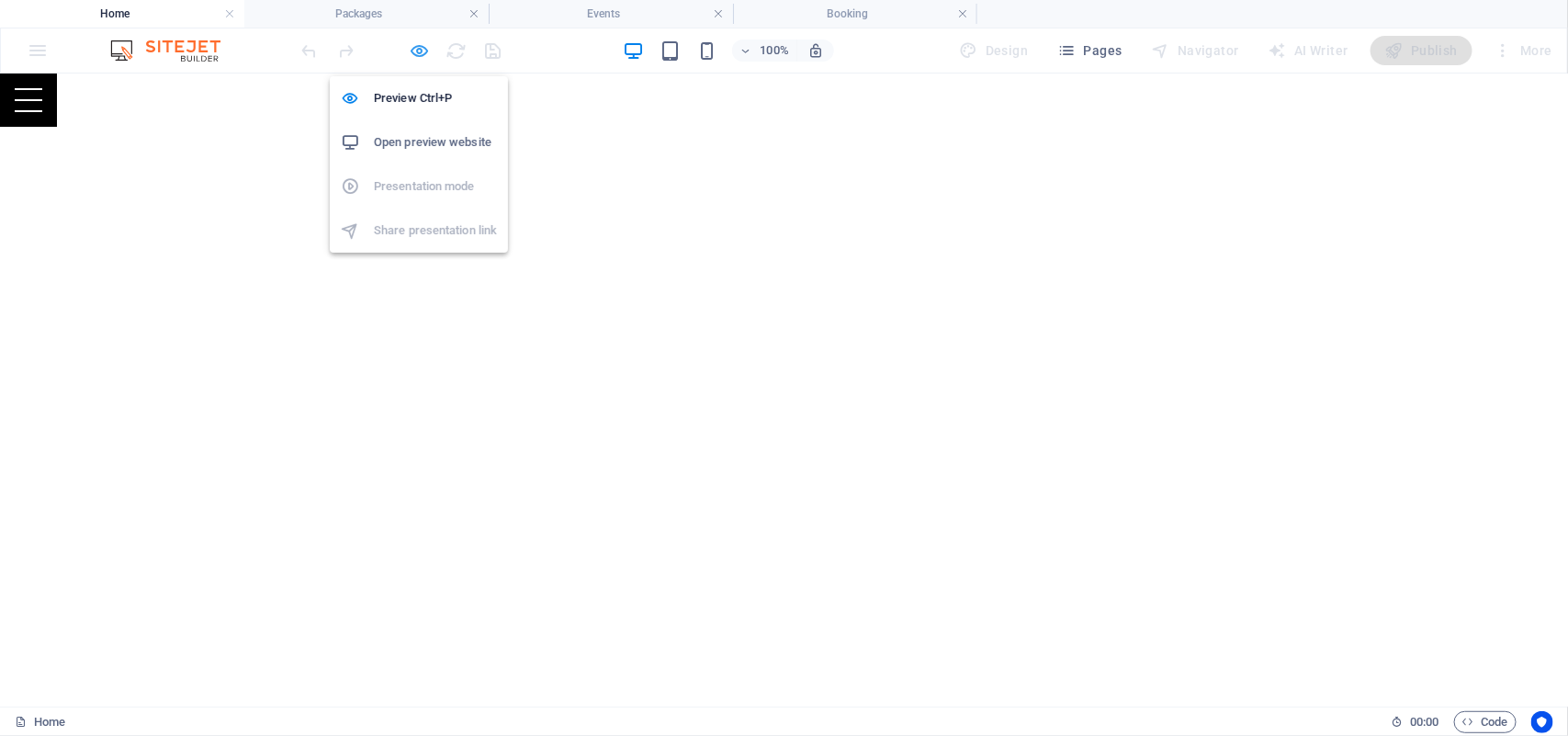 click at bounding box center (420, 51) 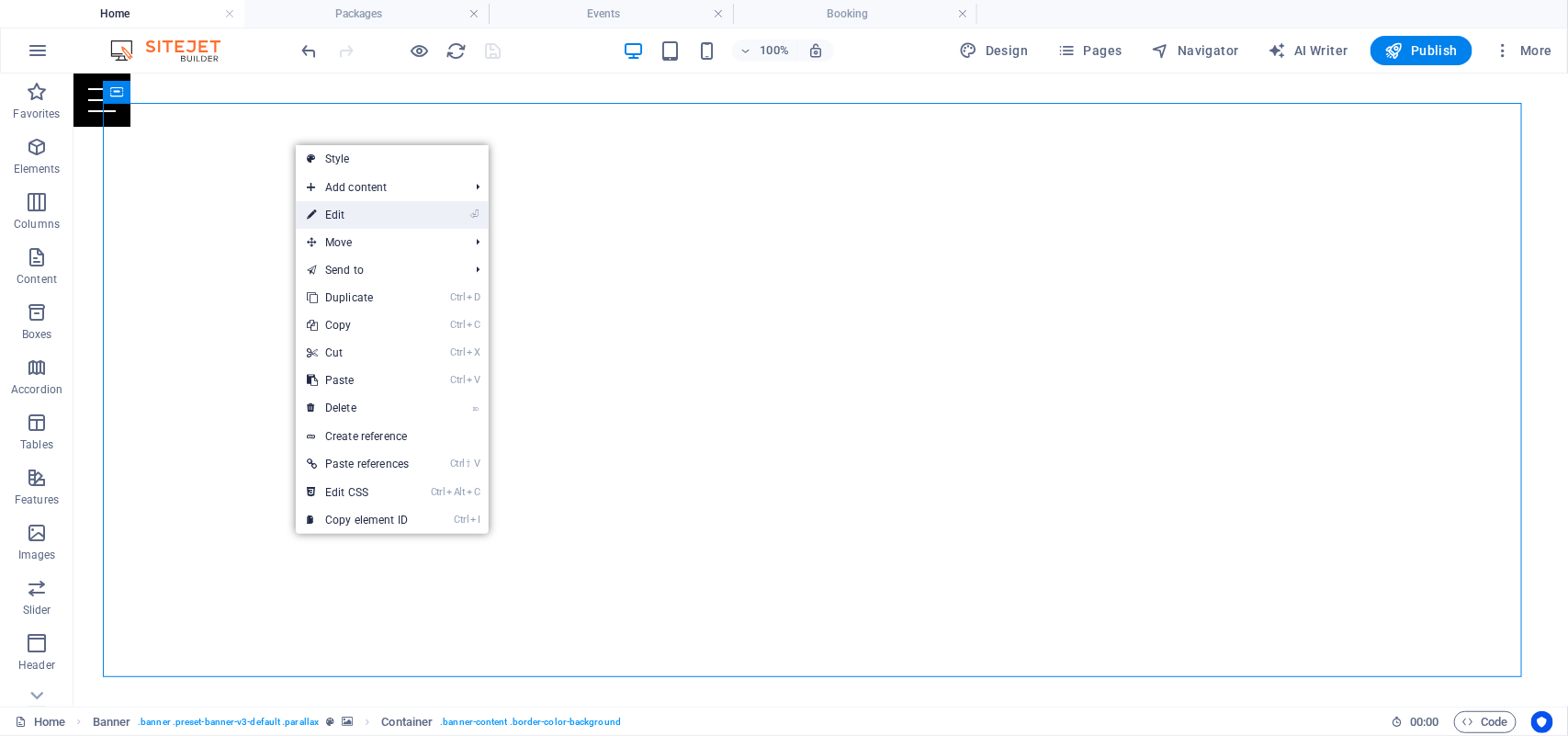 click on "⏎  Edit" at bounding box center [357, 215] 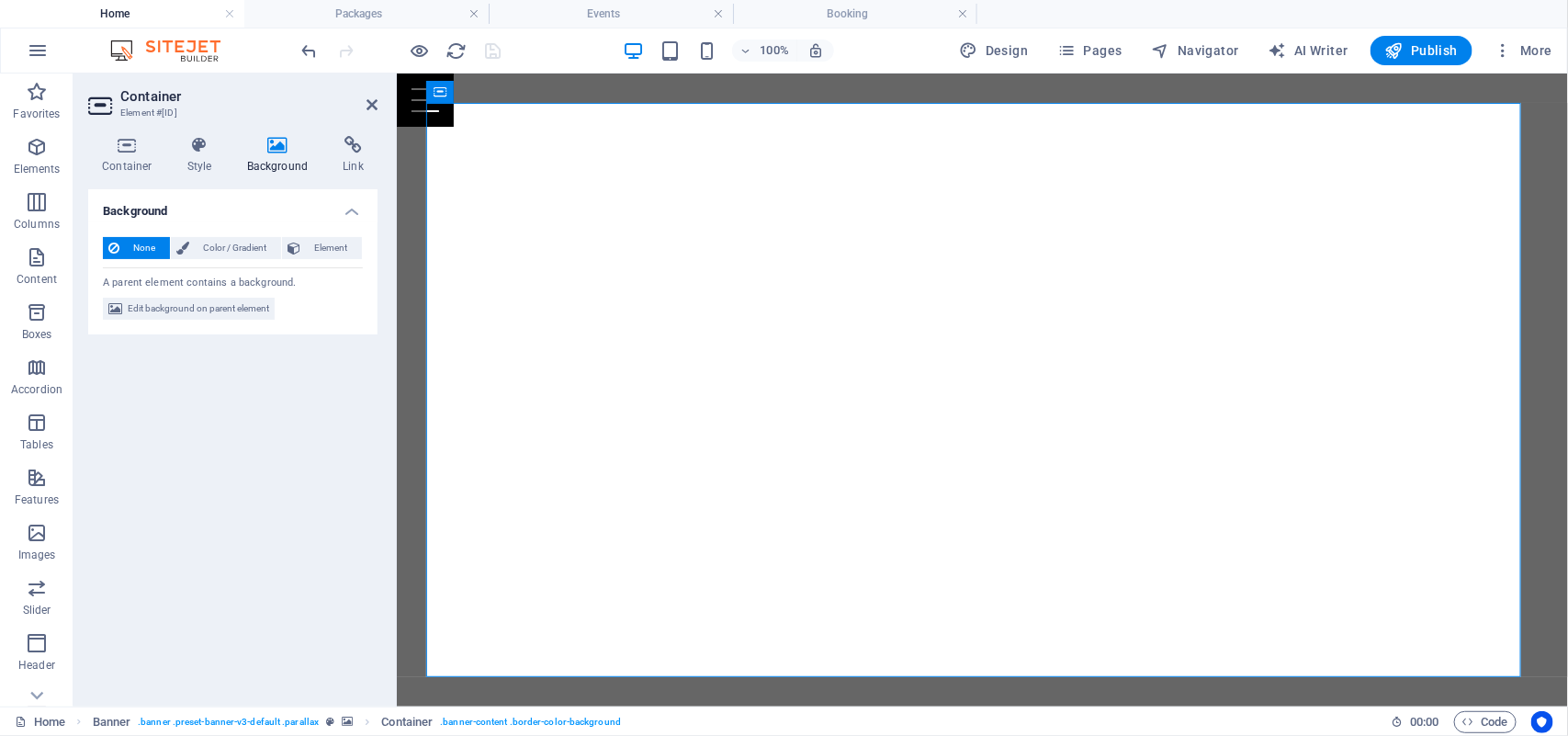 click at bounding box center [277, 145] 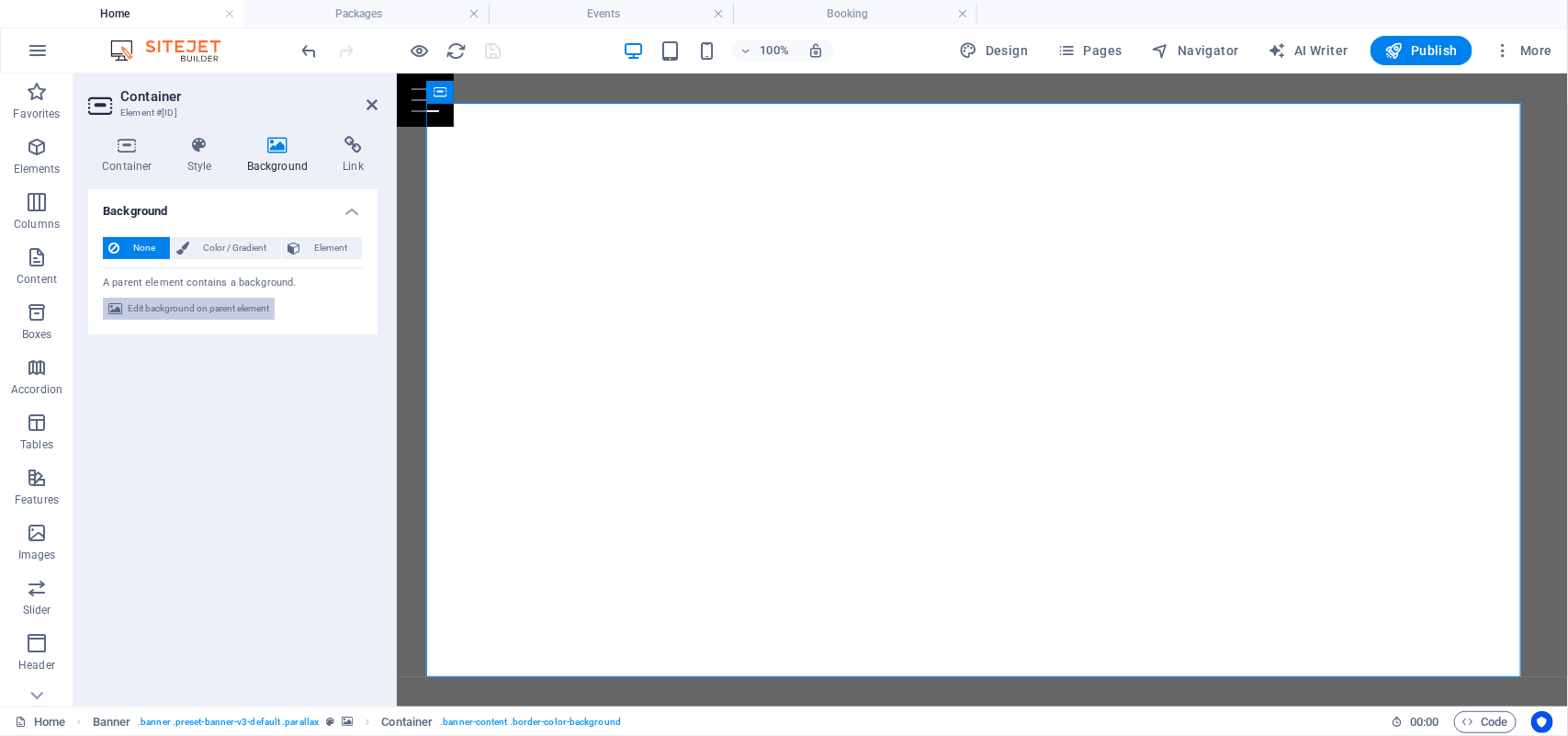 click on "Edit background on parent element" at bounding box center [198, 309] 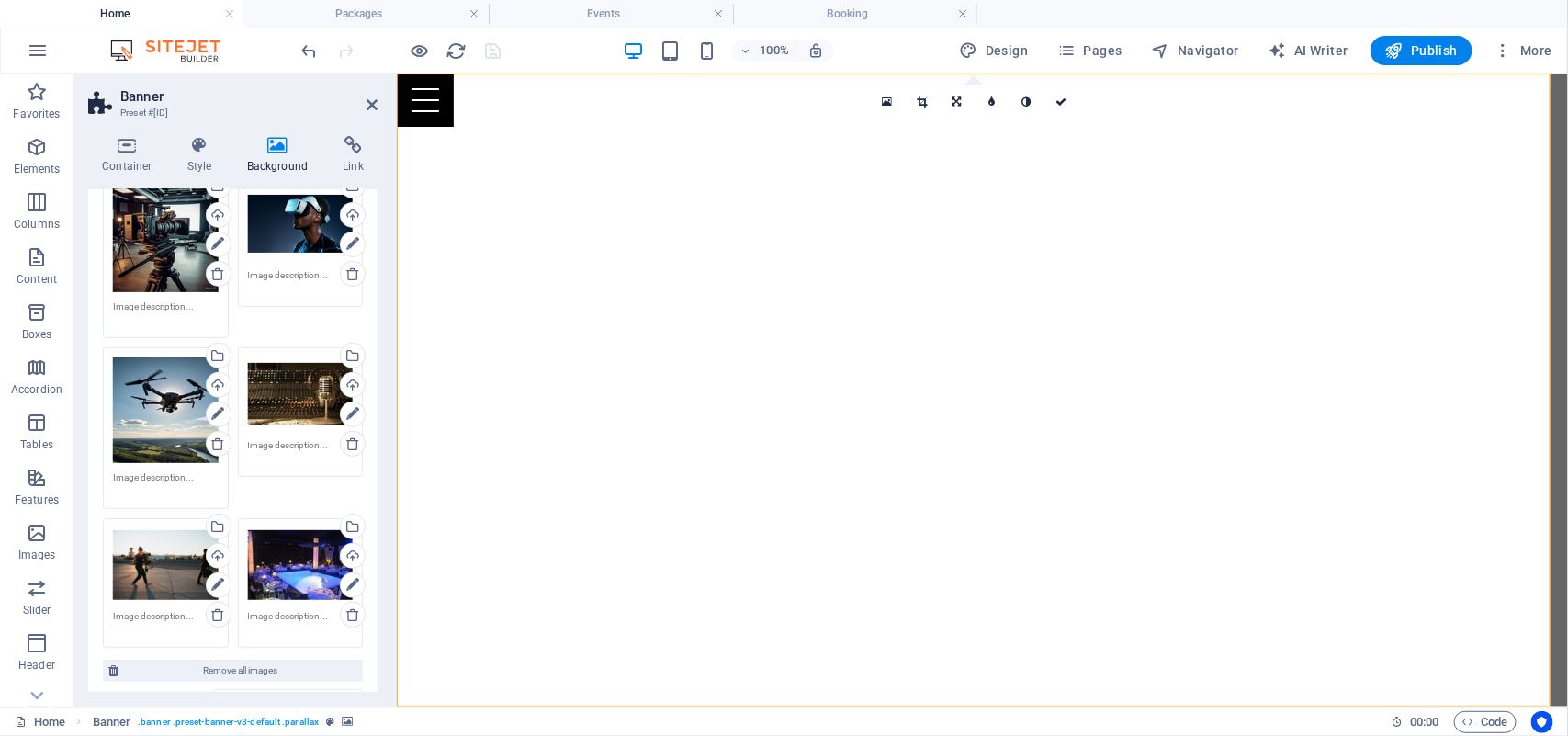 scroll, scrollTop: 87, scrollLeft: 0, axis: vertical 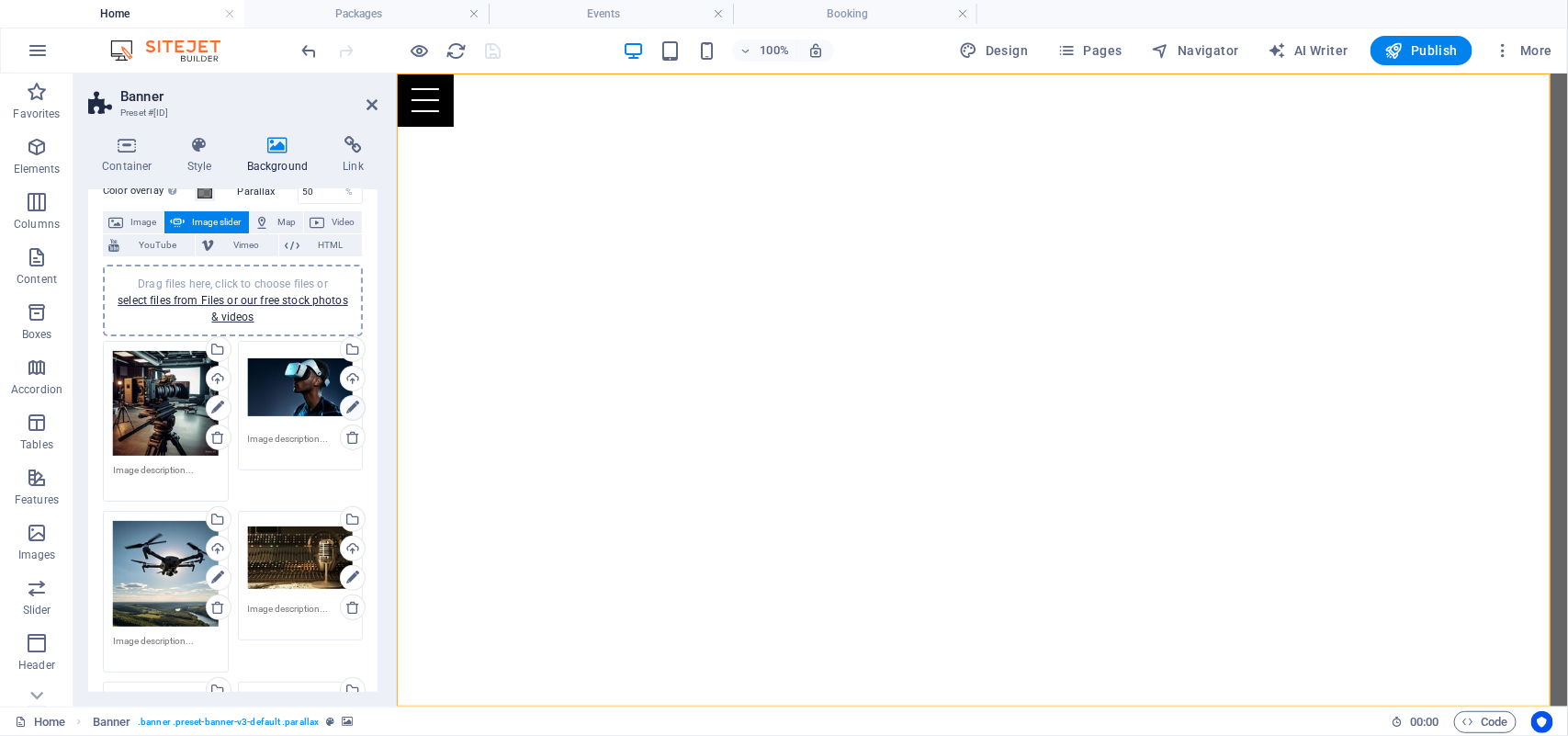 click at bounding box center (353, 408) 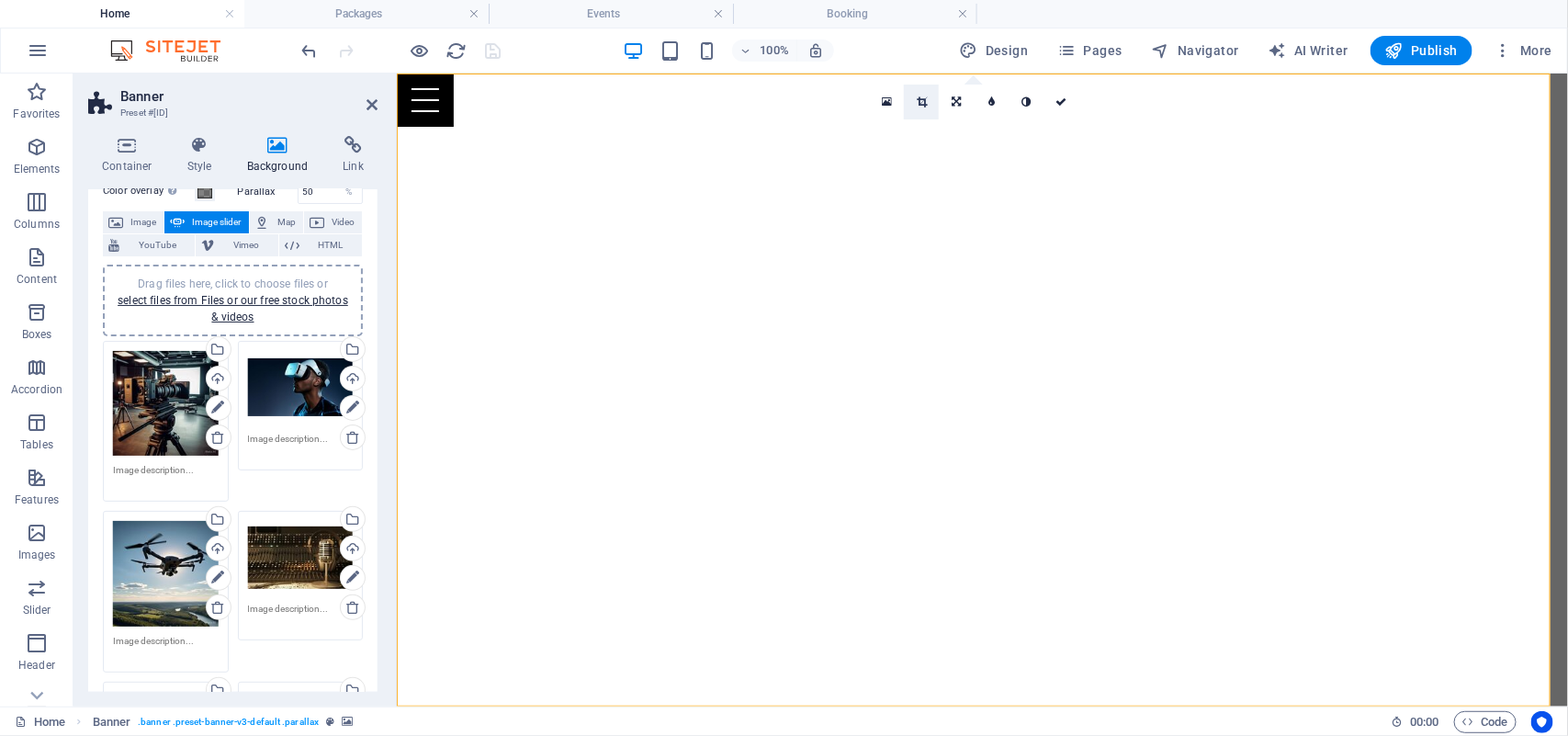 click at bounding box center (921, 102) 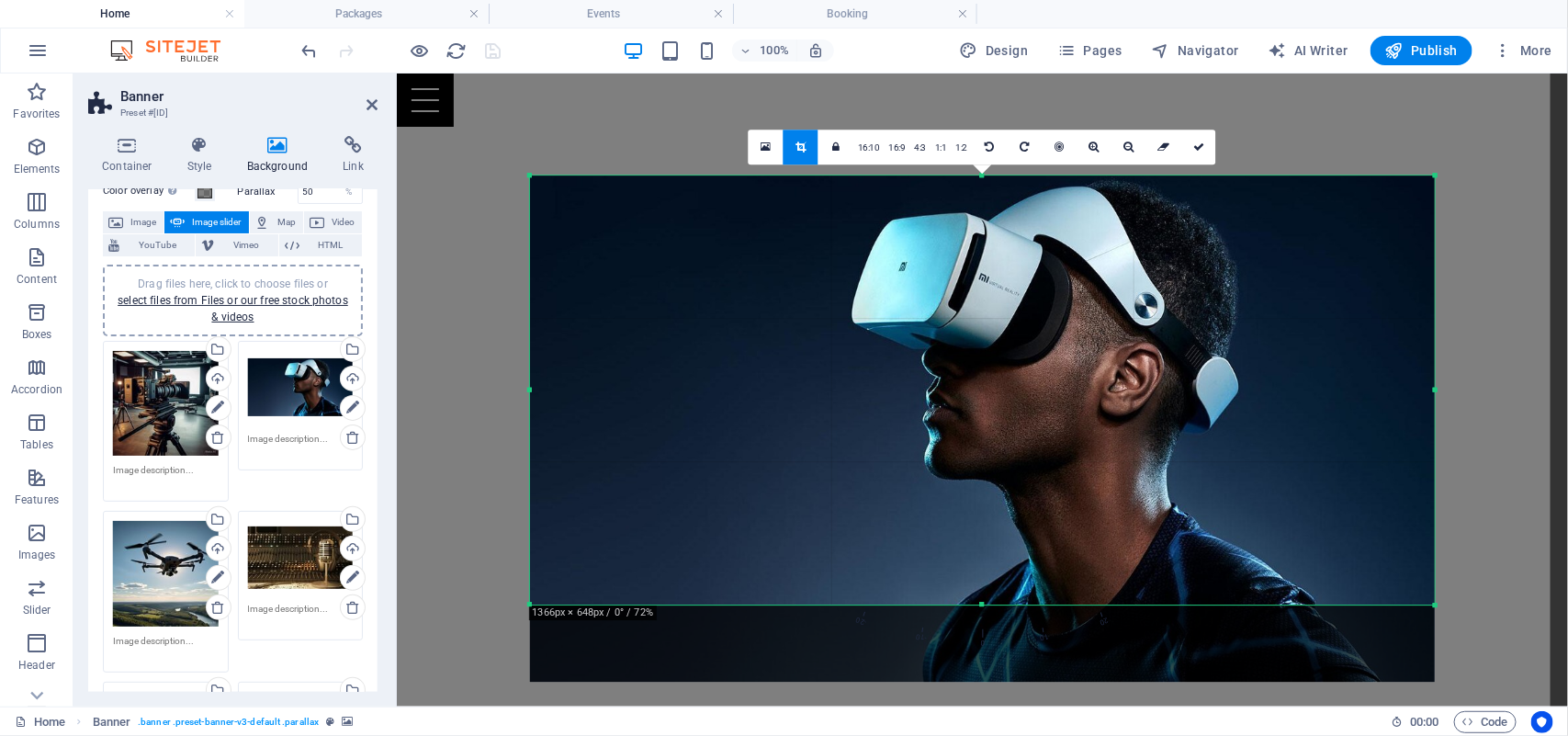 drag, startPoint x: 1011, startPoint y: 640, endPoint x: 1027, endPoint y: 562, distance: 79.62412 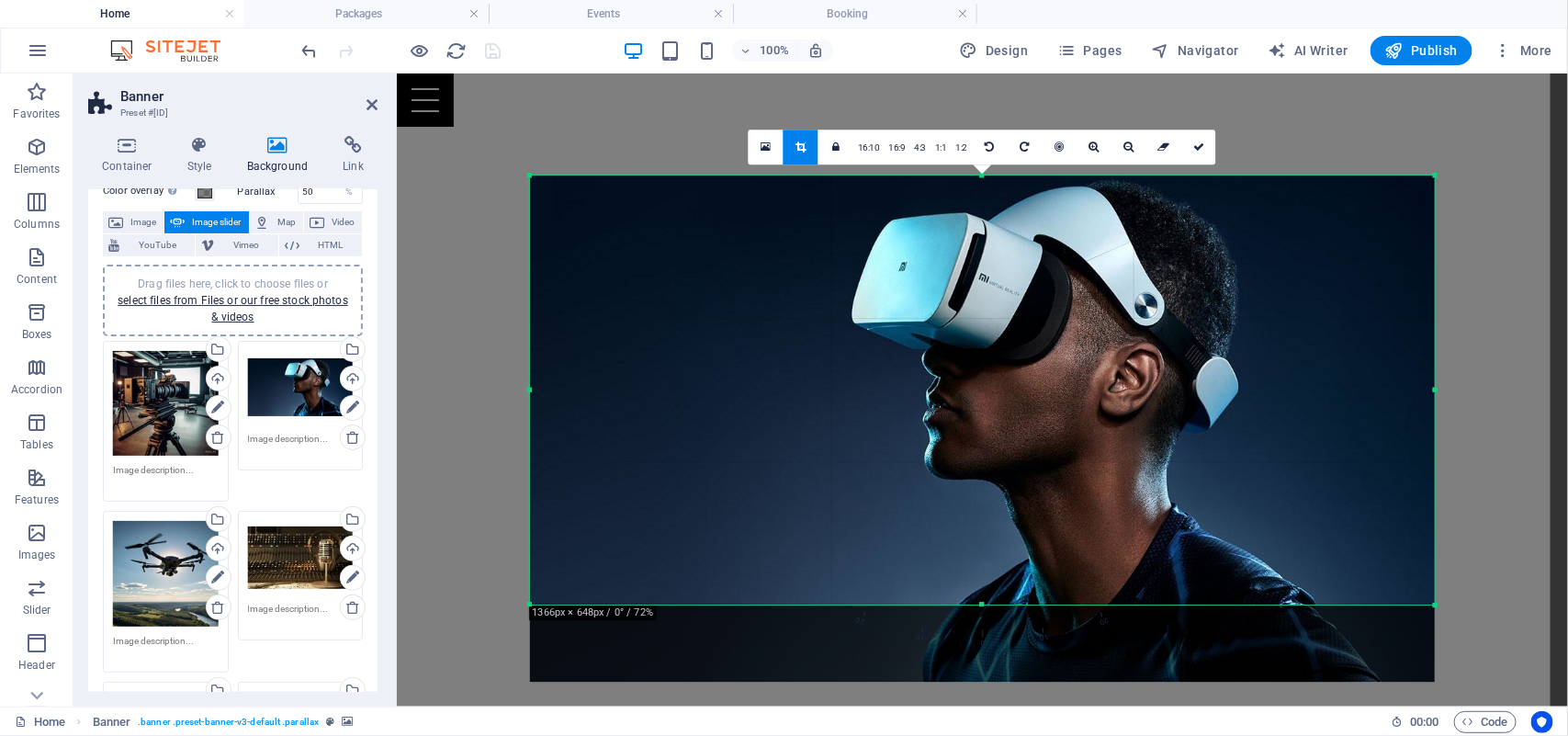 click on "180 170 160 150 140 130 120 110 100 90 80 70 60 50 40 30 20 10 0 -10 -20 -30 -40 -50 -60 -70 -80 -90 -100 -110 -120 -130 -140 -150 -160 -170 1366px × 648px / 0° / 72% 16:10 16:9 4:3 1:1 1:2 0" at bounding box center (983, 390) 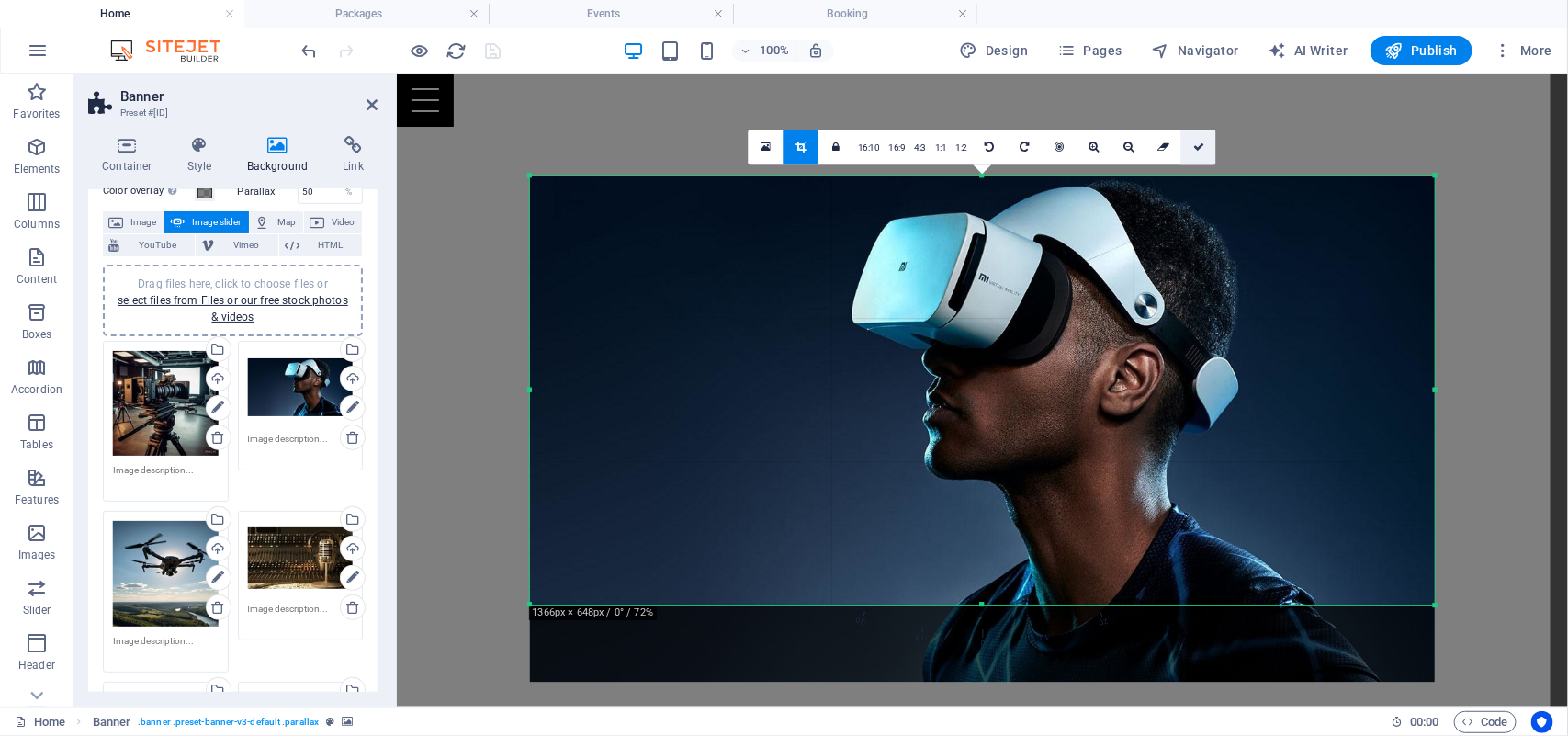 click at bounding box center (1199, 147) 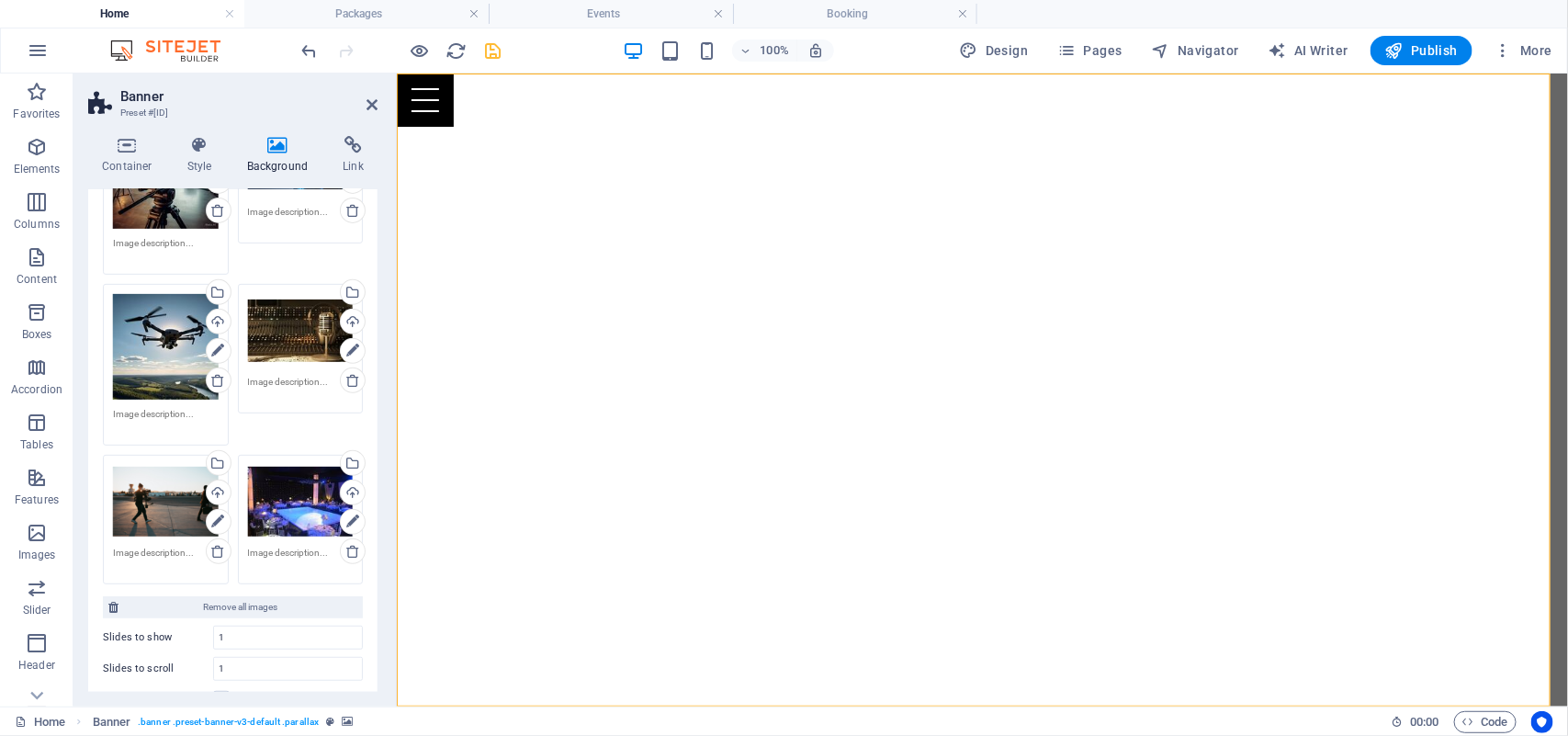 scroll, scrollTop: 318, scrollLeft: 0, axis: vertical 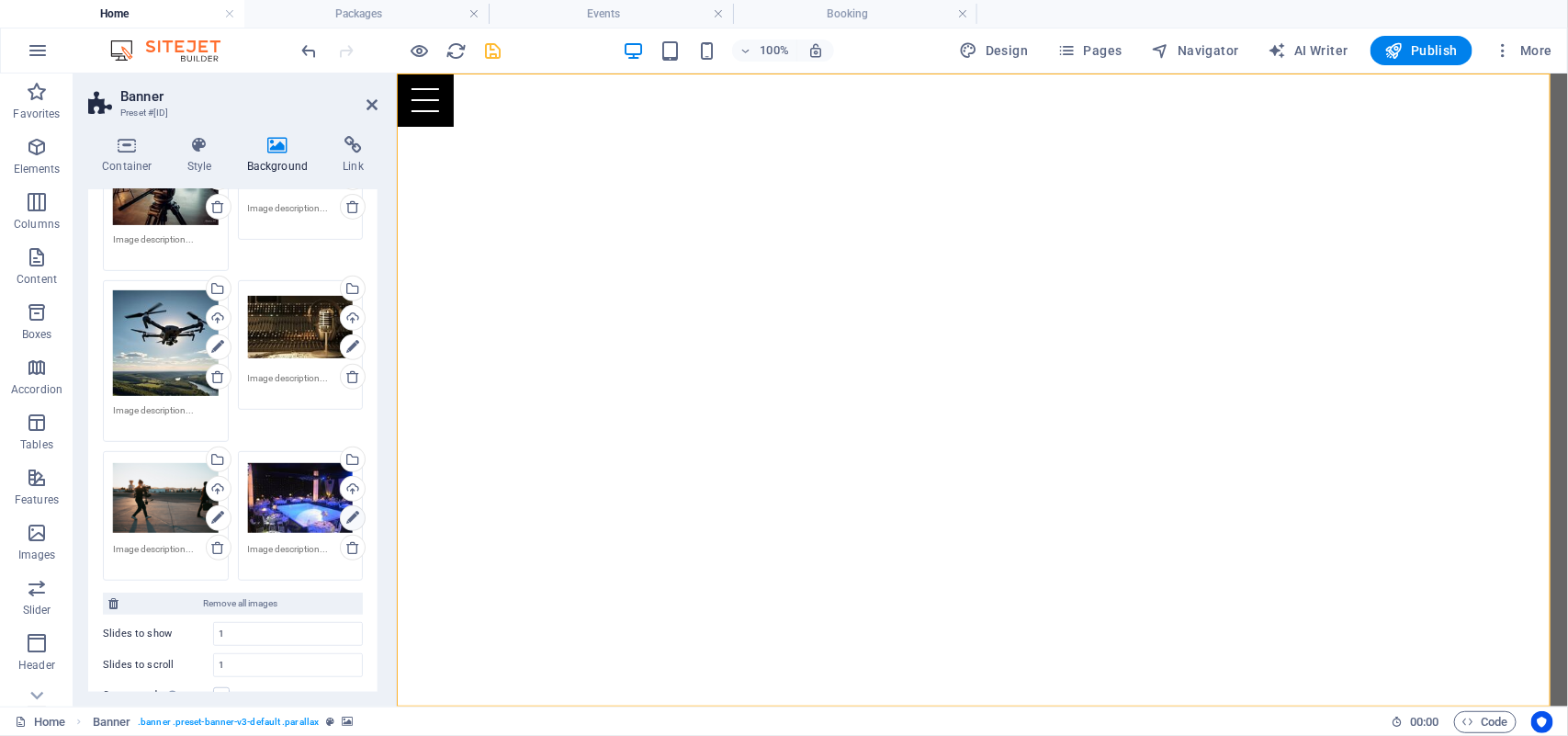click at bounding box center (353, 518) 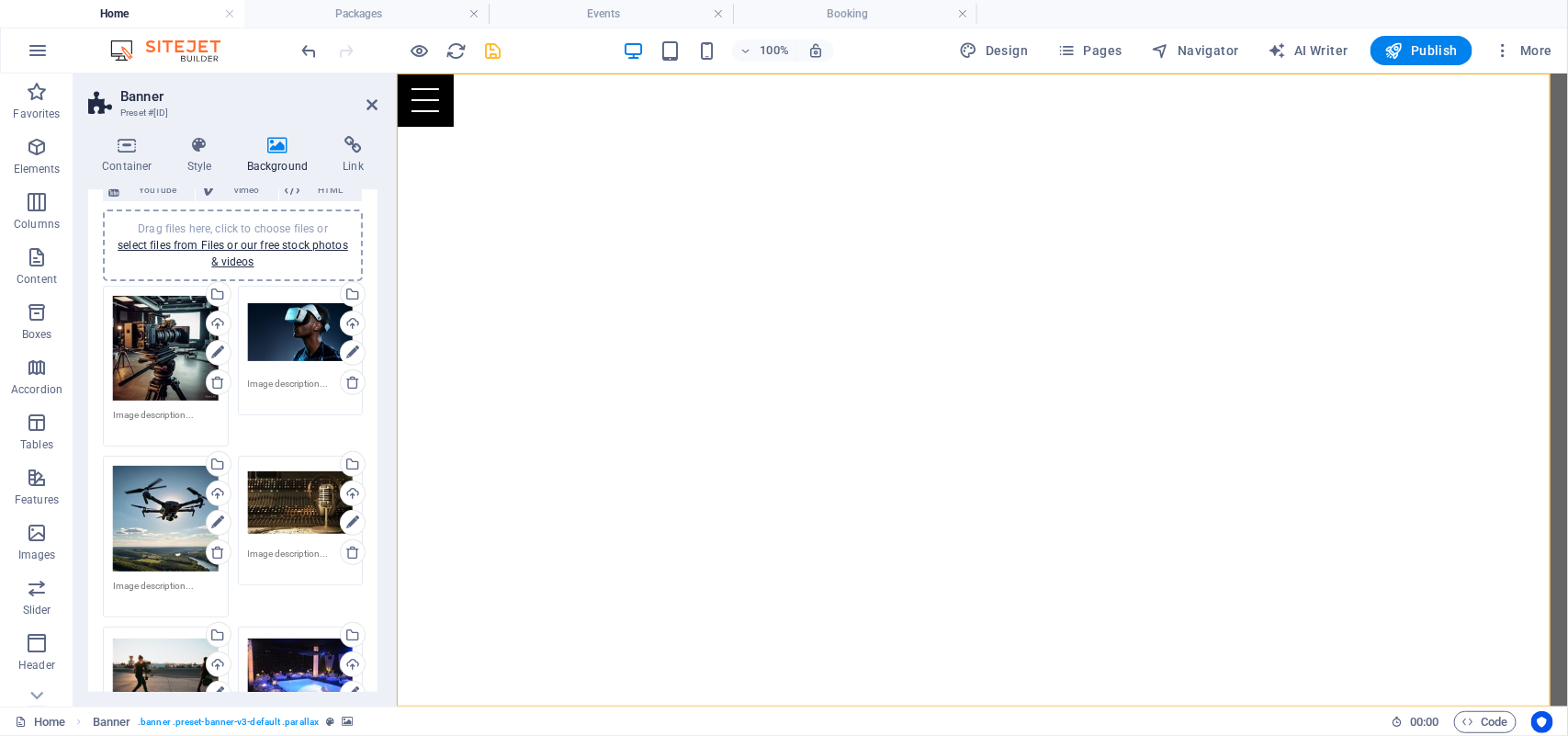 scroll, scrollTop: 136, scrollLeft: 0, axis: vertical 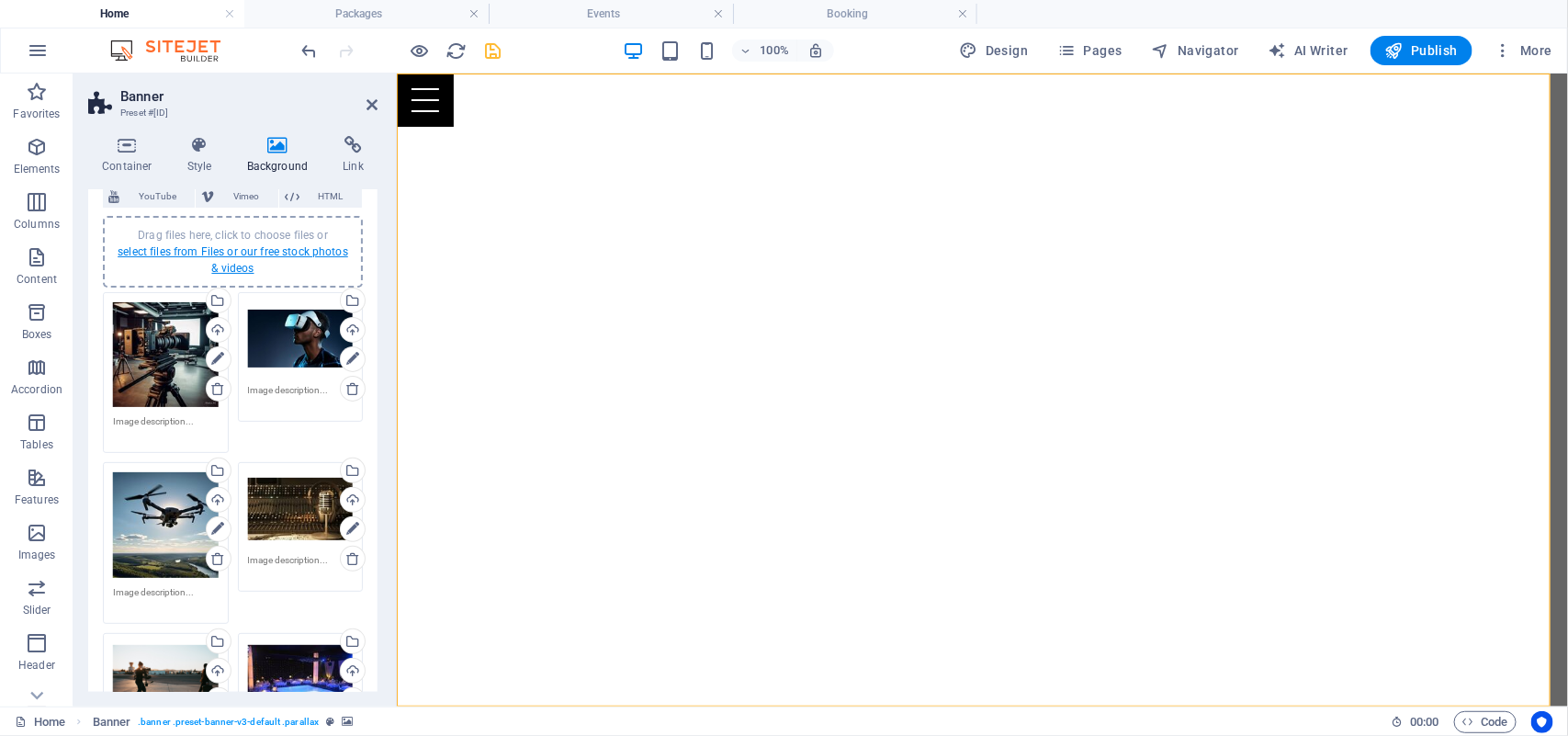 click on "select files from Files or our free stock photos & videos" at bounding box center (232, 260) 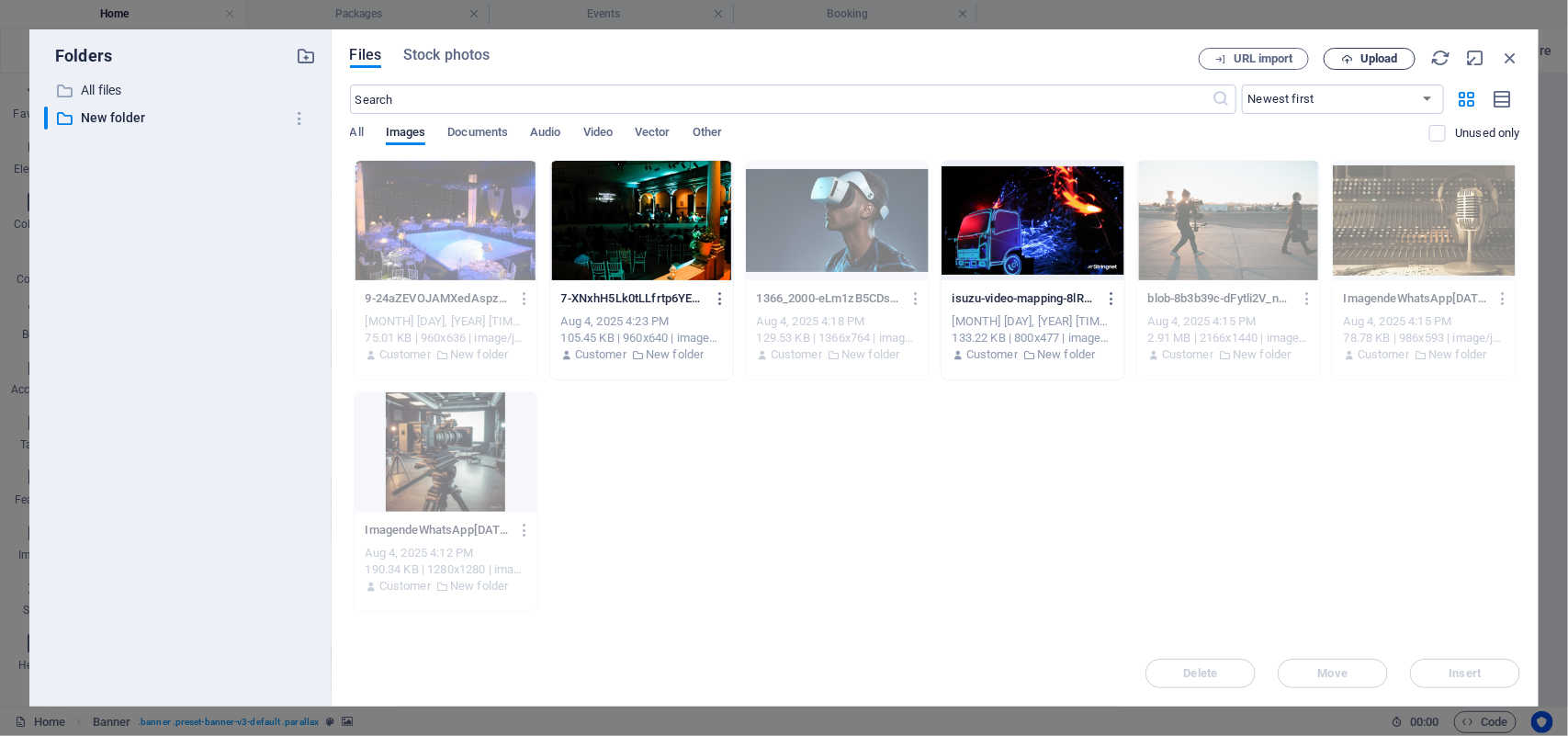 click on "Upload" at bounding box center (1379, 59) 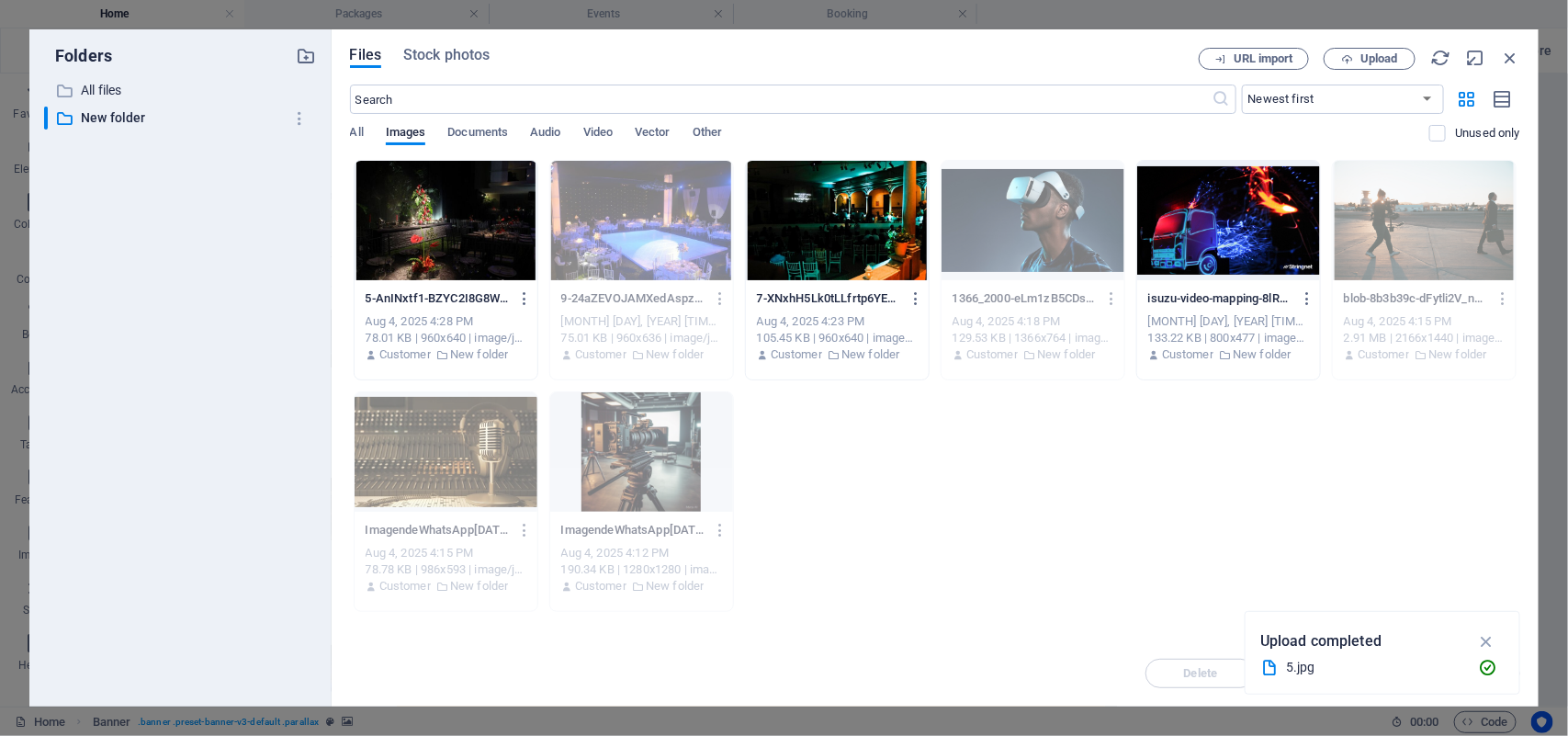 click at bounding box center [446, 221] 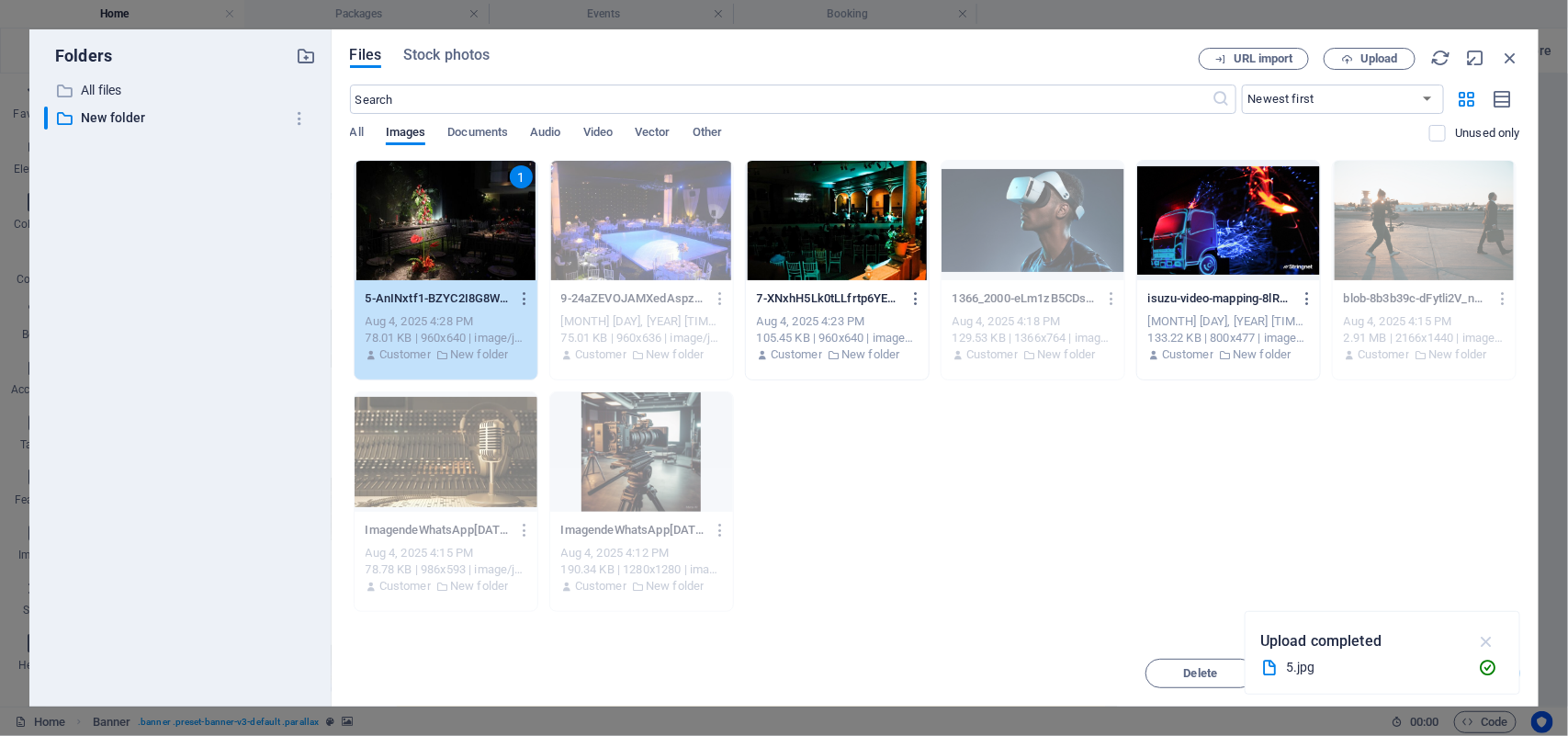 click at bounding box center (1486, 641) 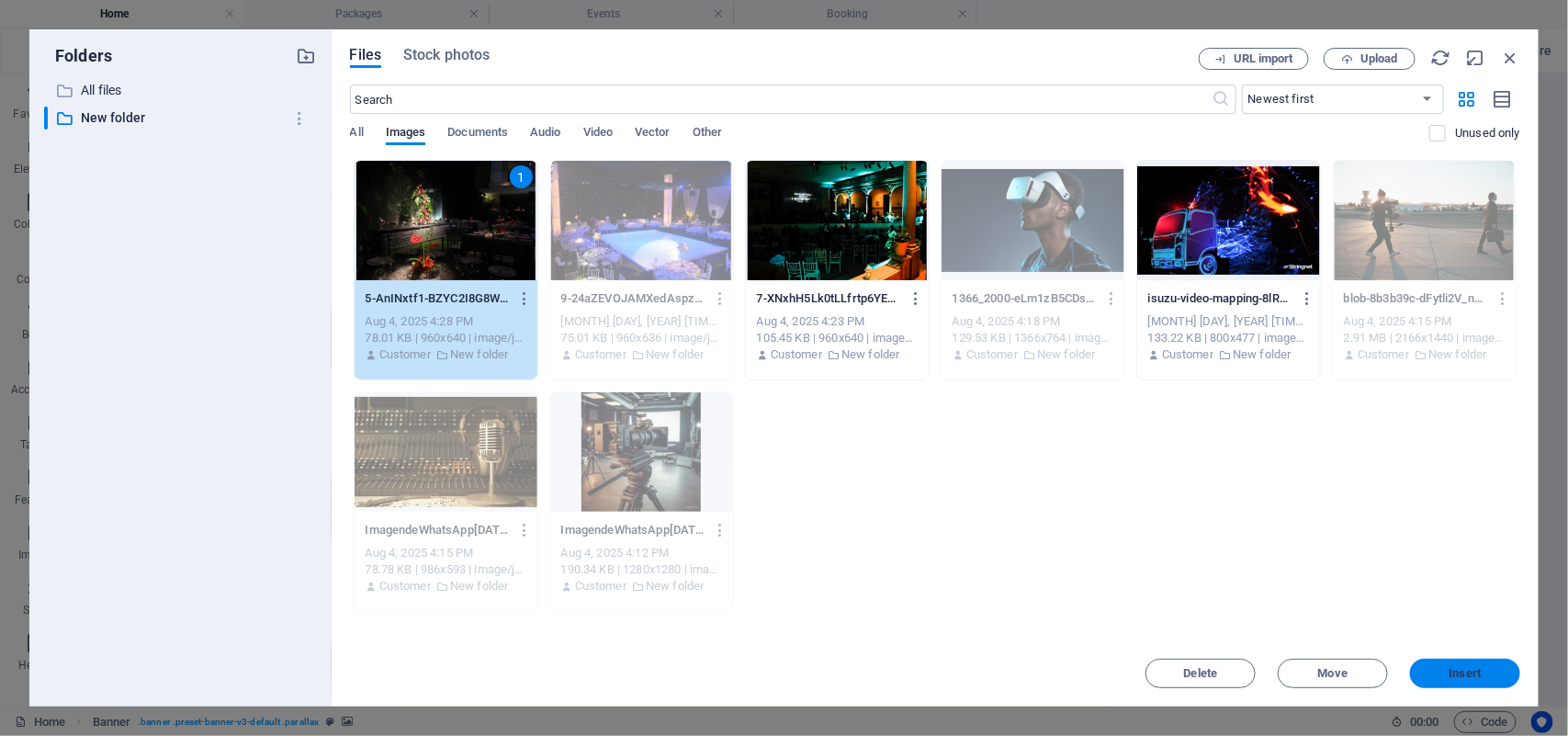 click on "Insert" at bounding box center [1465, 674] 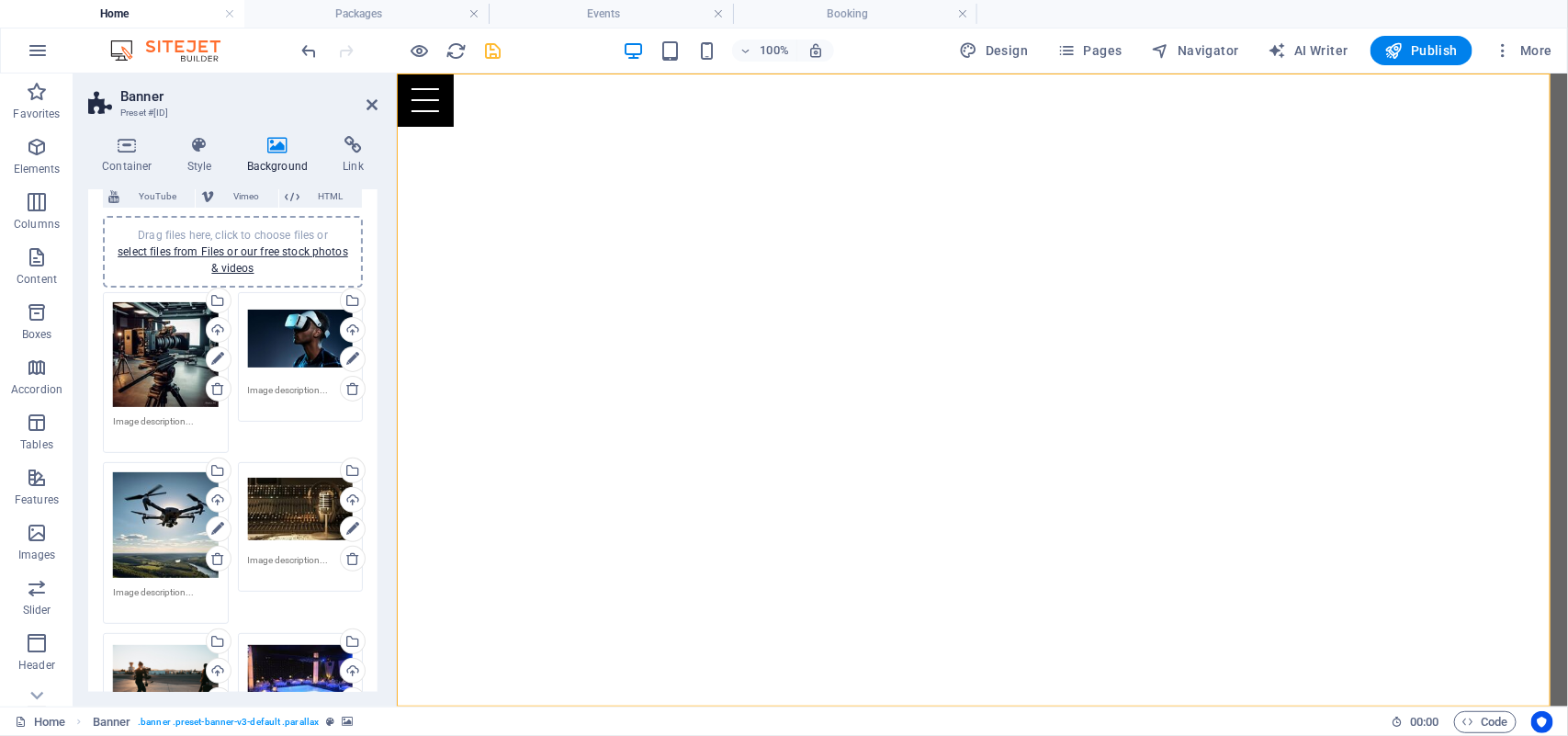 drag, startPoint x: 372, startPoint y: 436, endPoint x: 372, endPoint y: 465, distance: 29 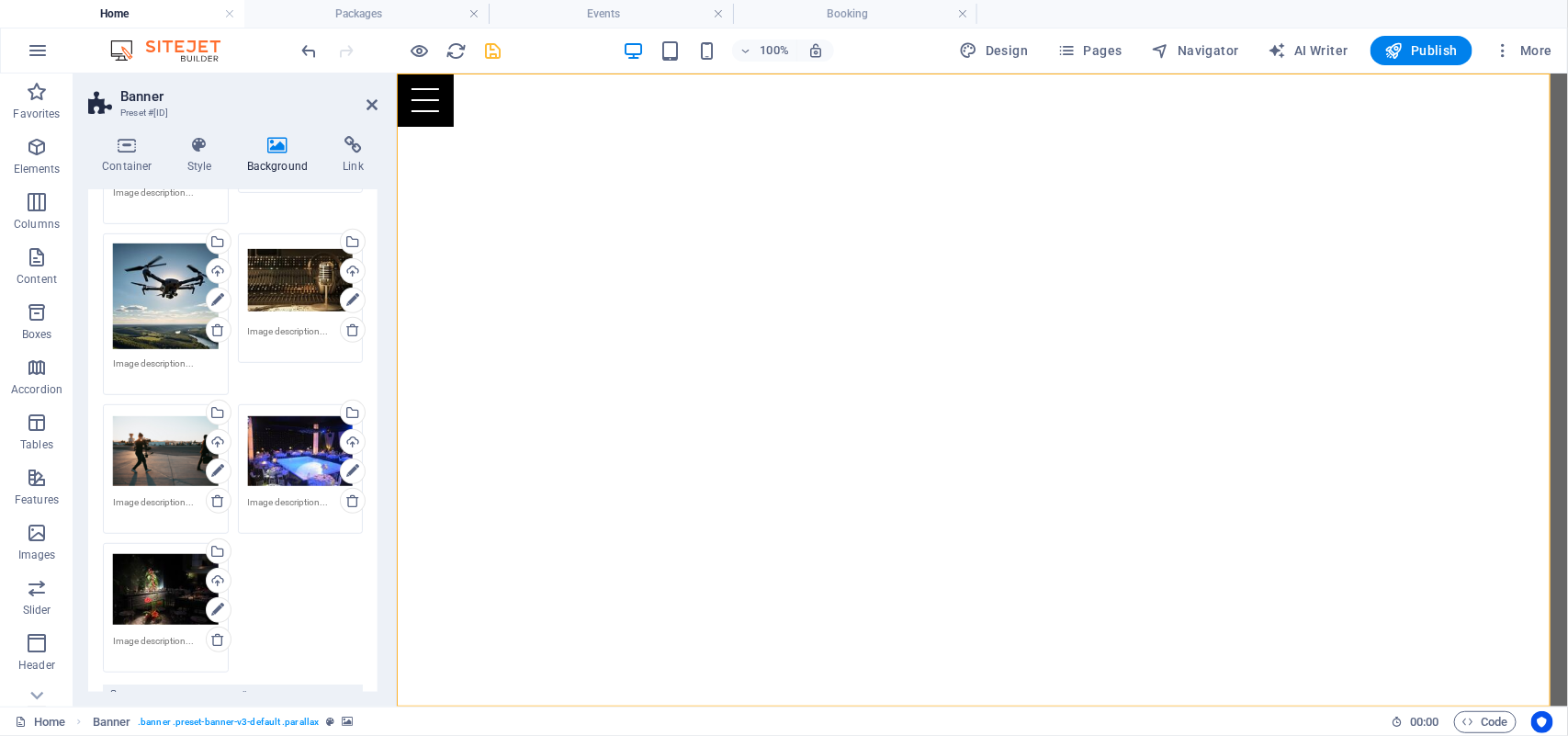 scroll, scrollTop: 368, scrollLeft: 0, axis: vertical 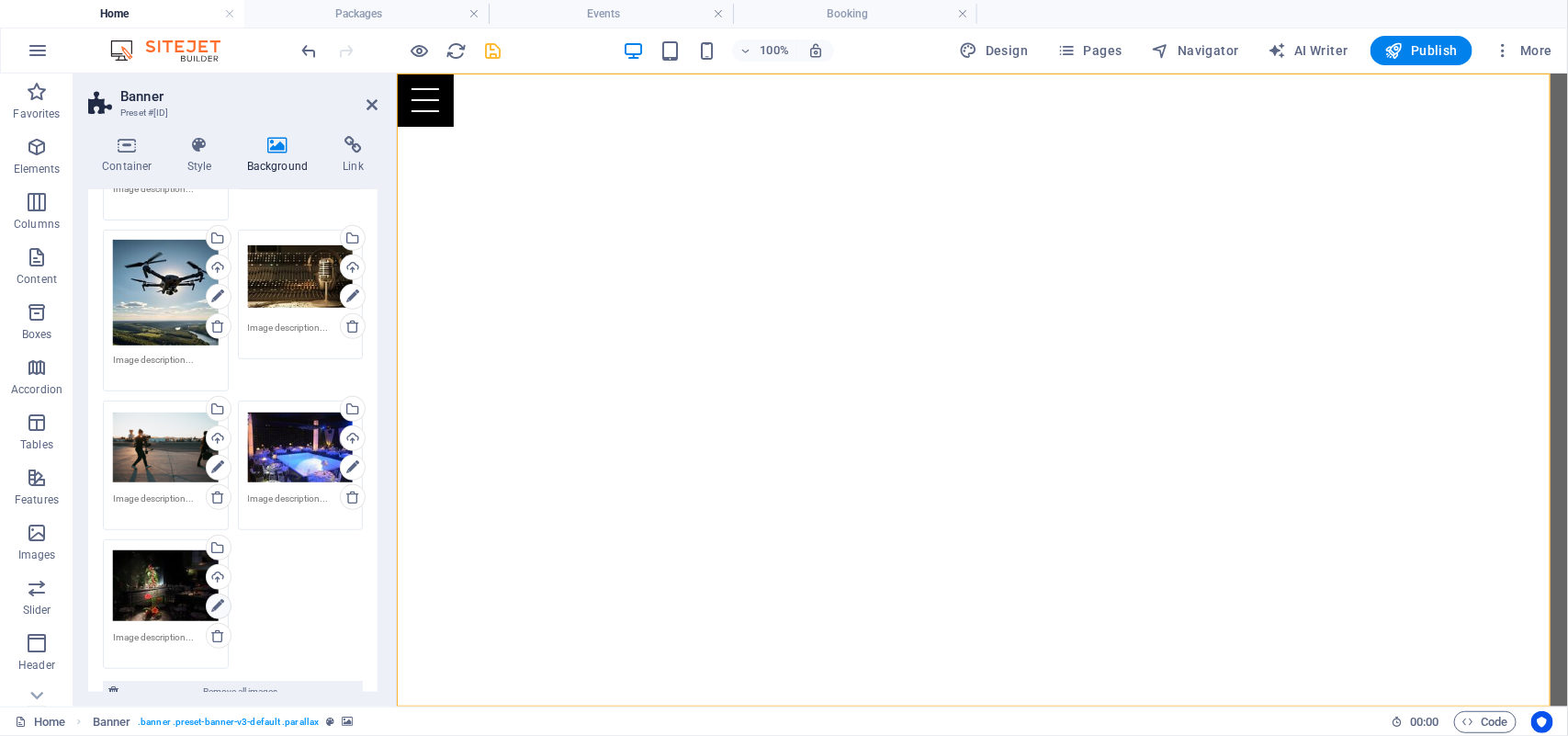 click at bounding box center [218, 606] 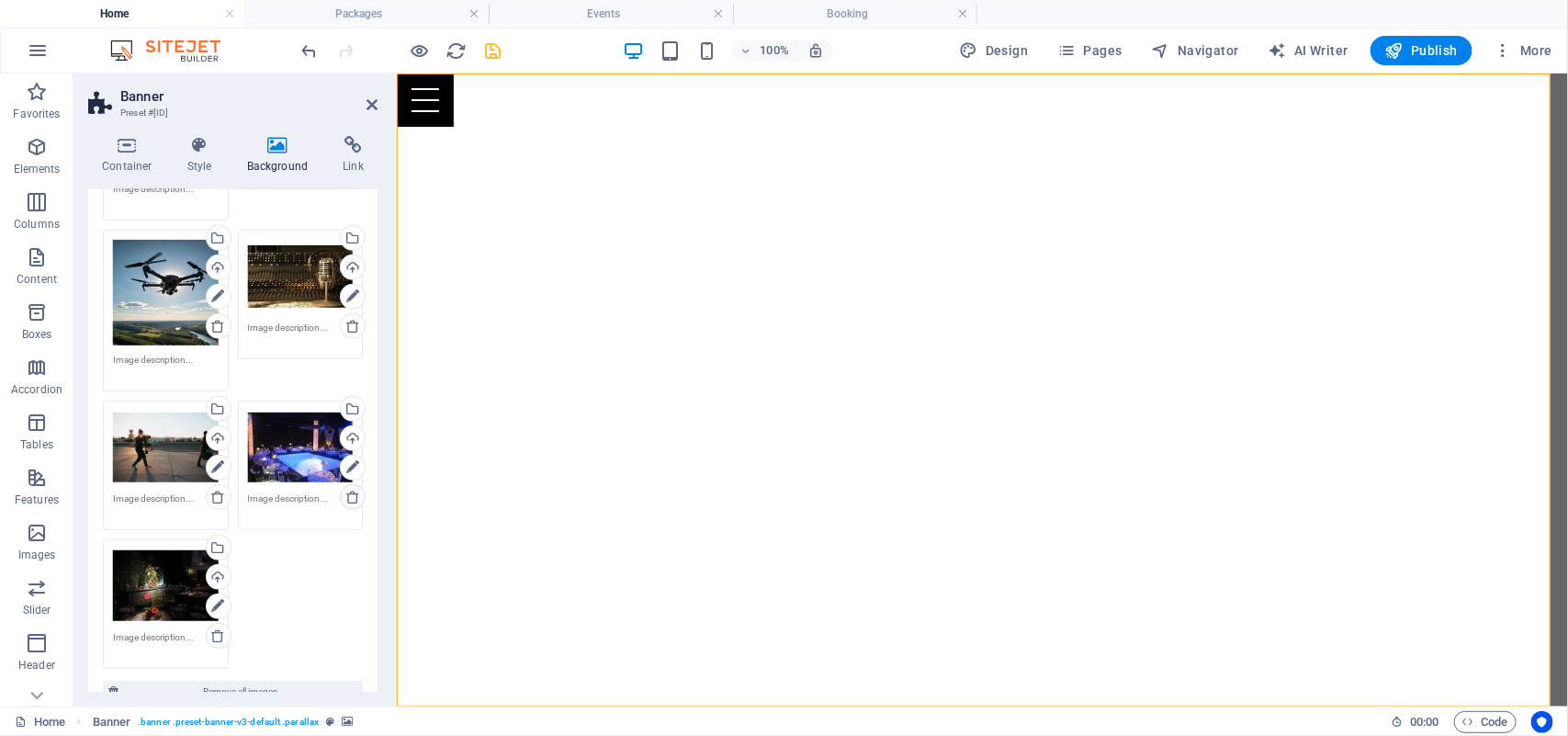 click at bounding box center (353, 497) 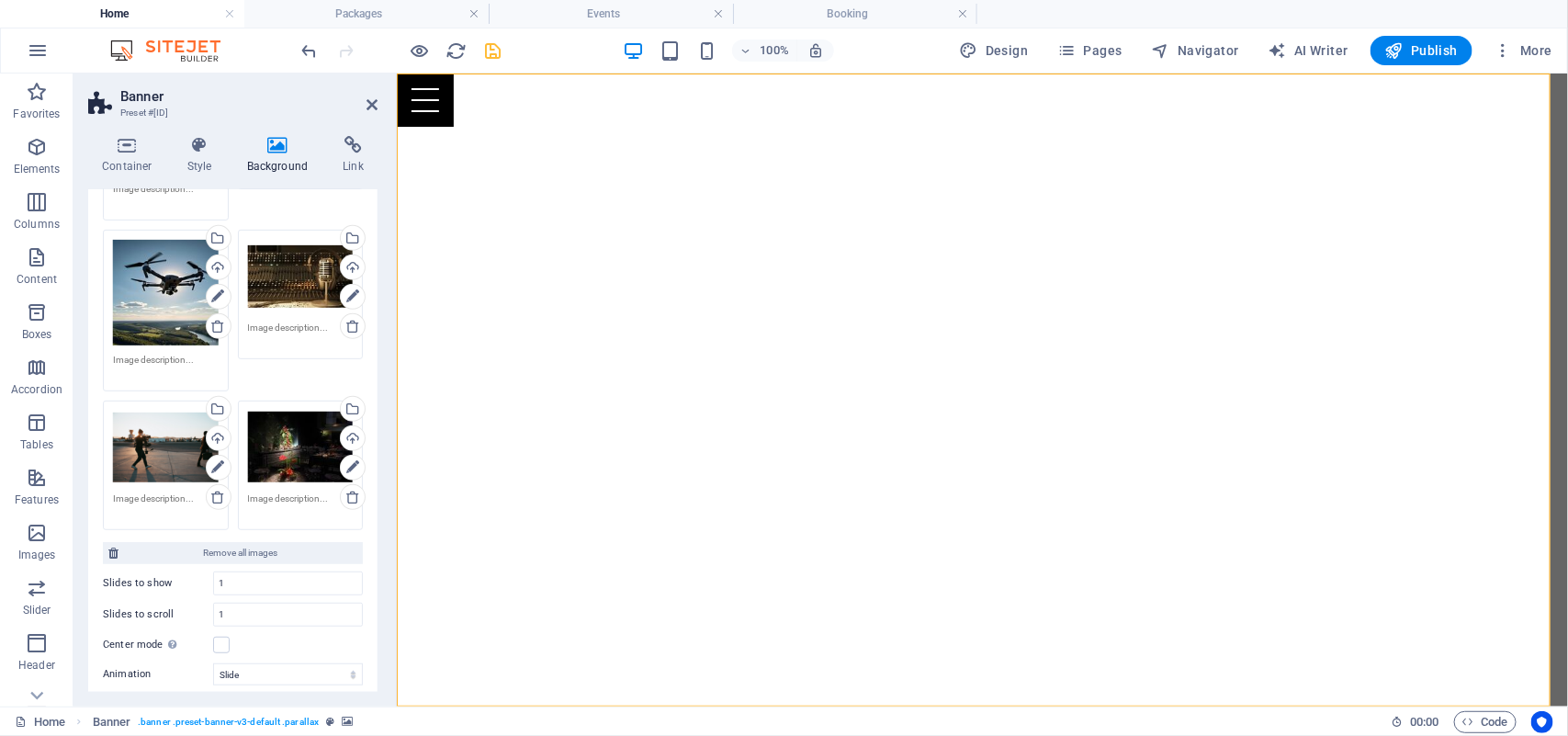scroll, scrollTop: 375, scrollLeft: 0, axis: vertical 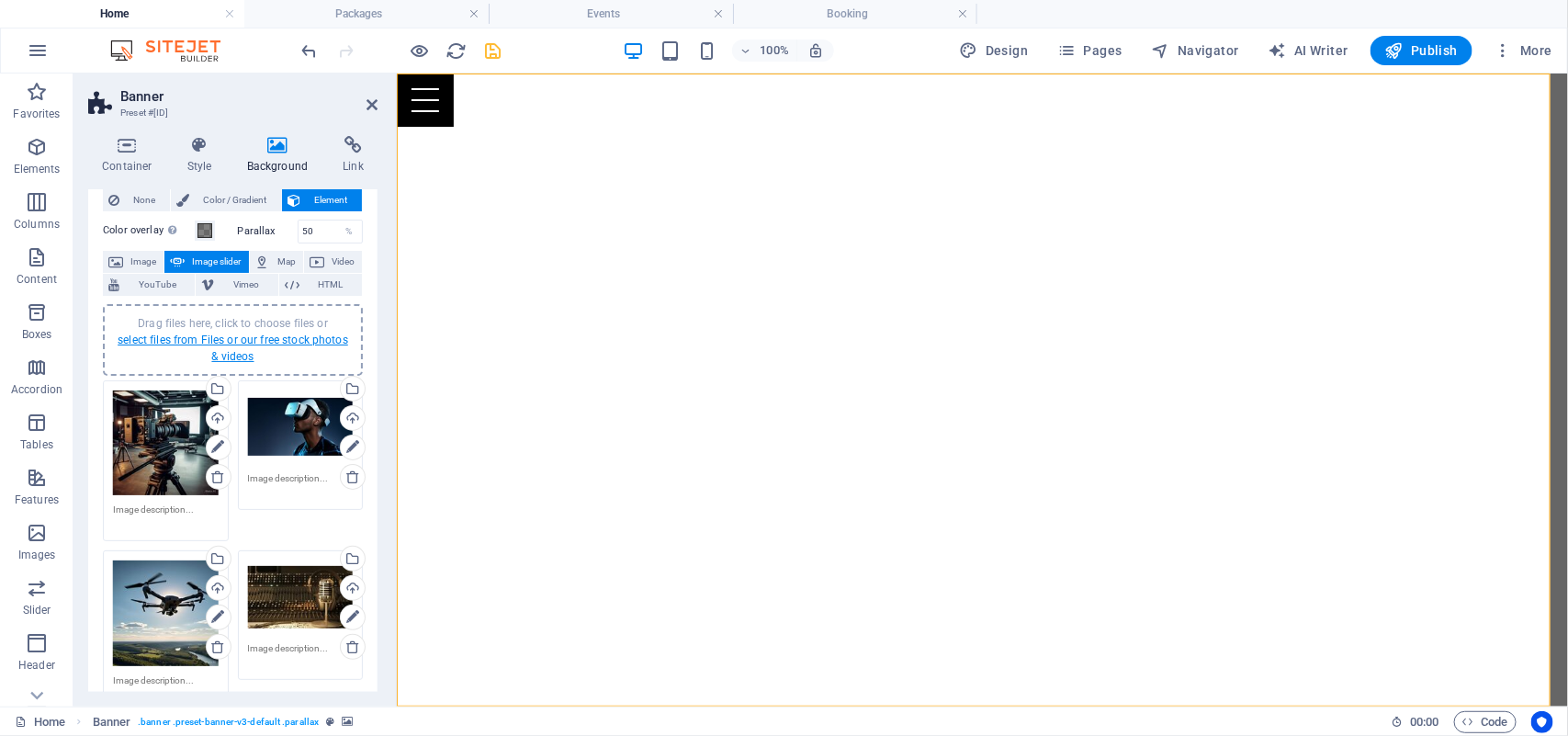 click on "select files from Files or our free stock photos & videos" at bounding box center (232, 348) 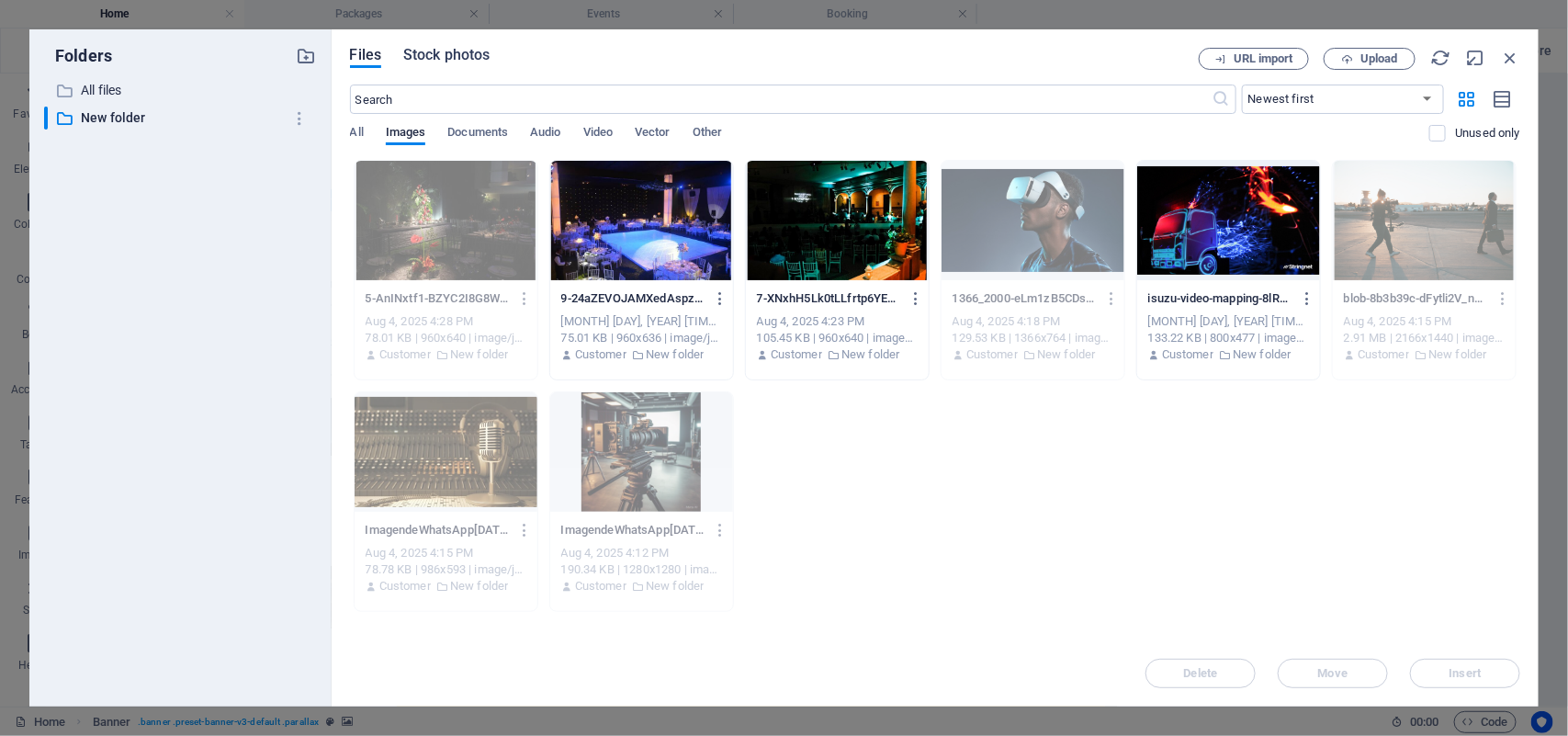 click on "Stock photos" at bounding box center [446, 55] 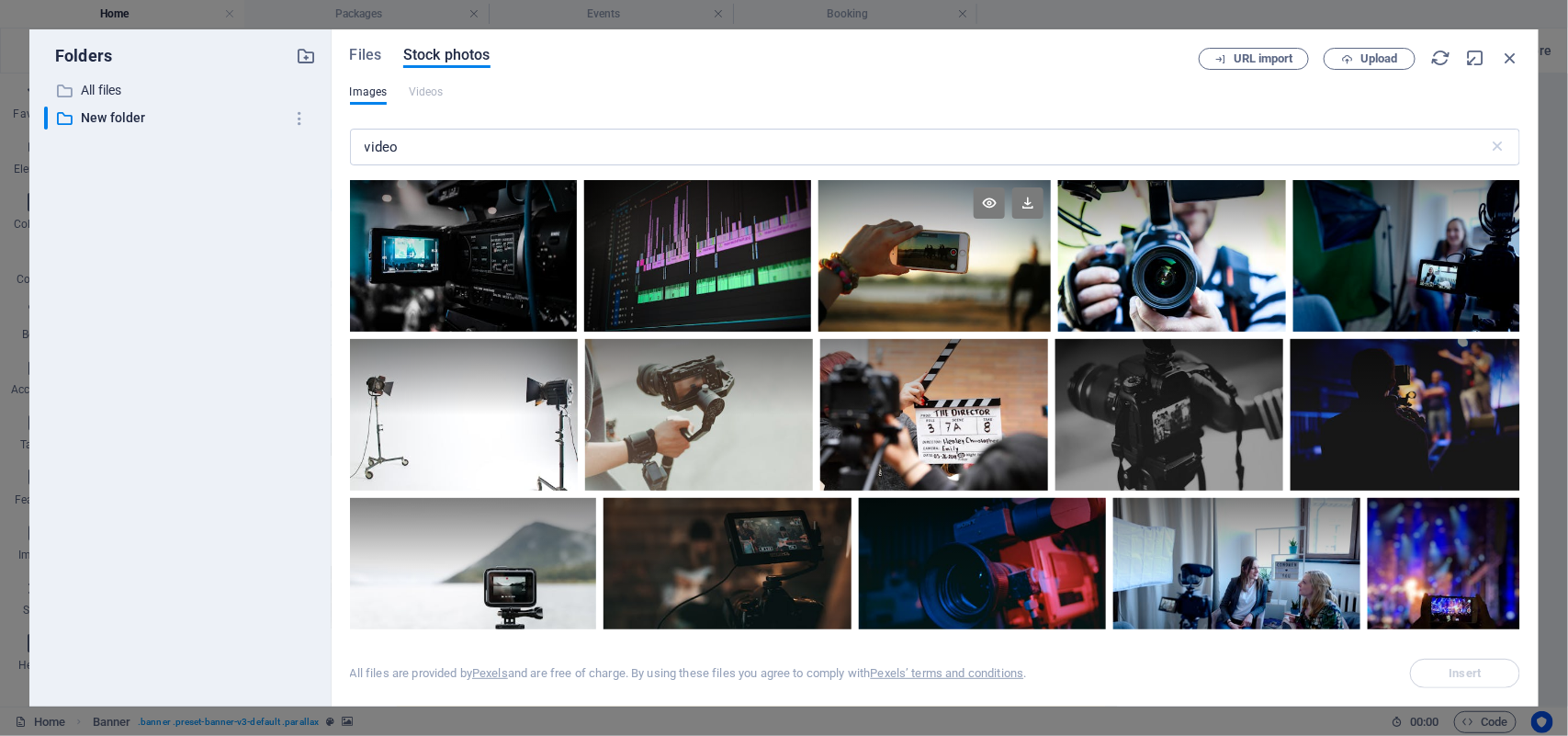 click at bounding box center (934, 218) 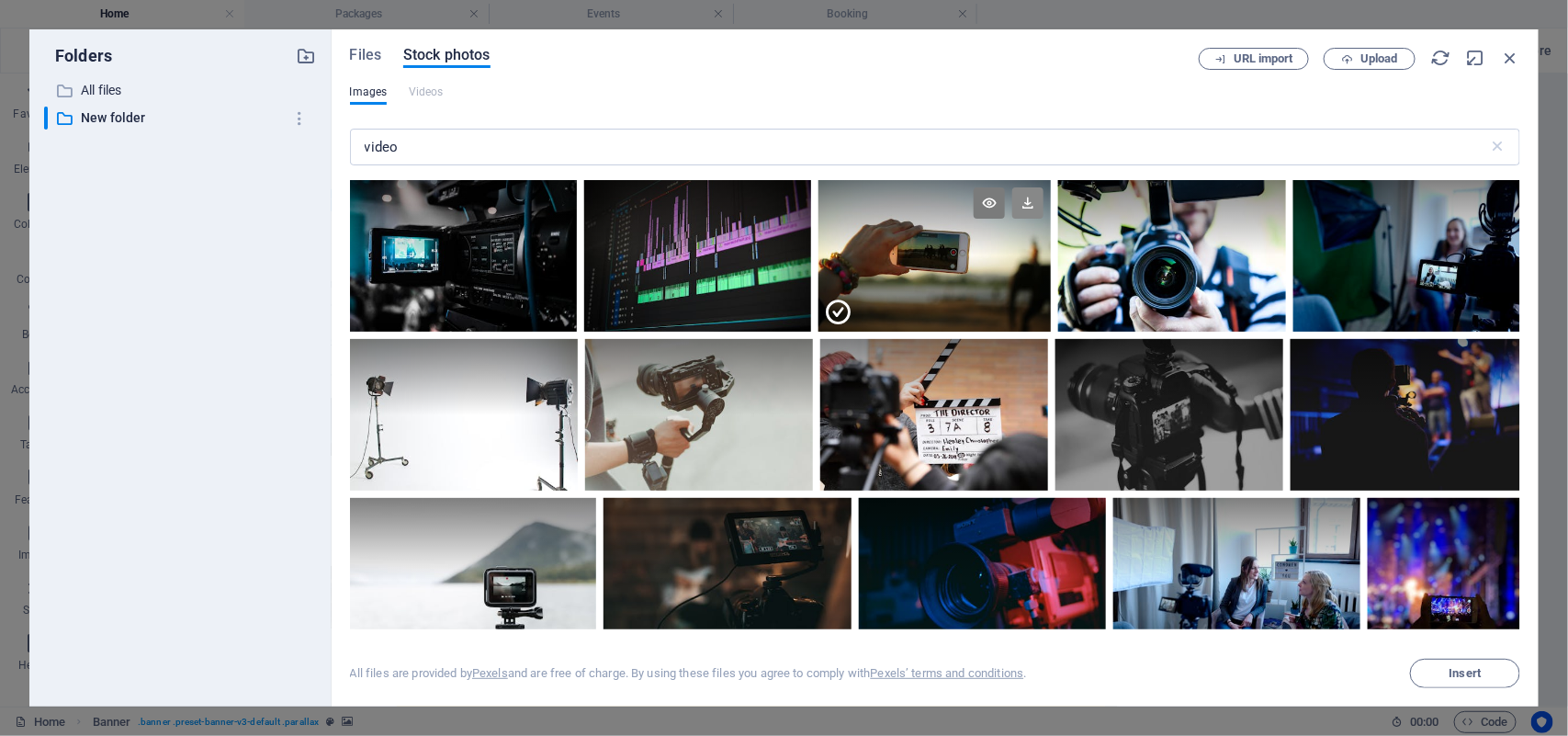 click at bounding box center [1028, 203] 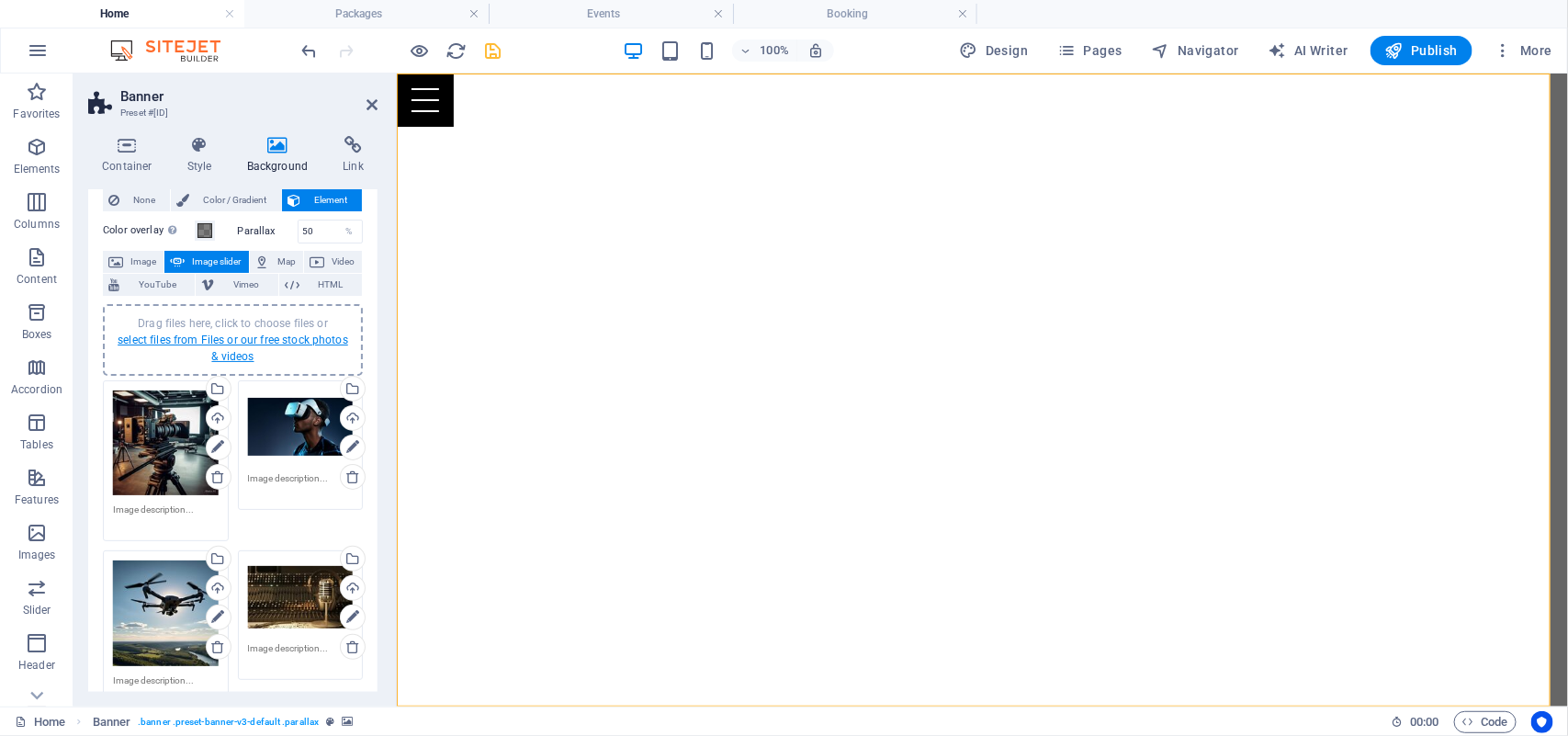 click on "select files from Files or our free stock photos & videos" at bounding box center [232, 348] 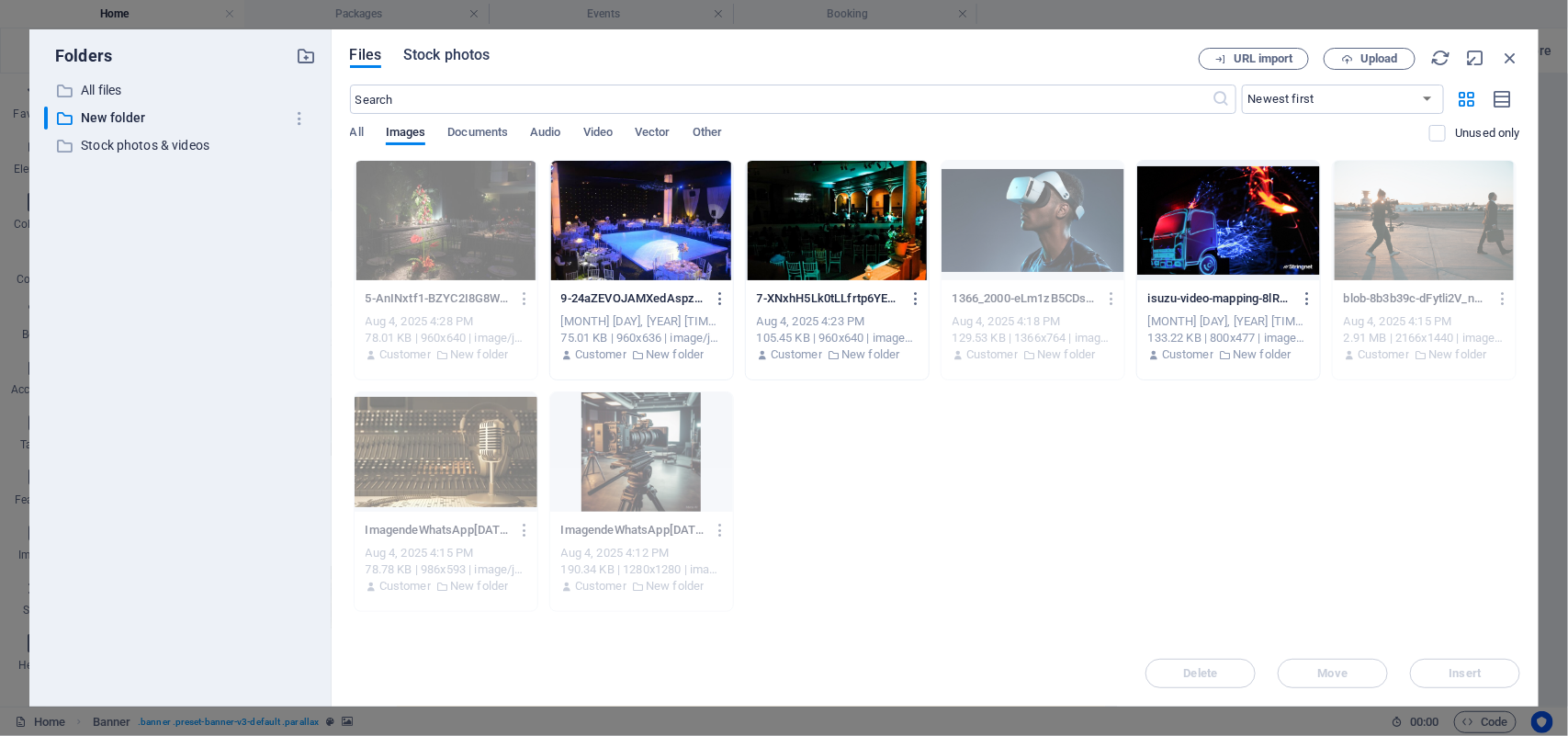 click on "Stock photos" at bounding box center (446, 55) 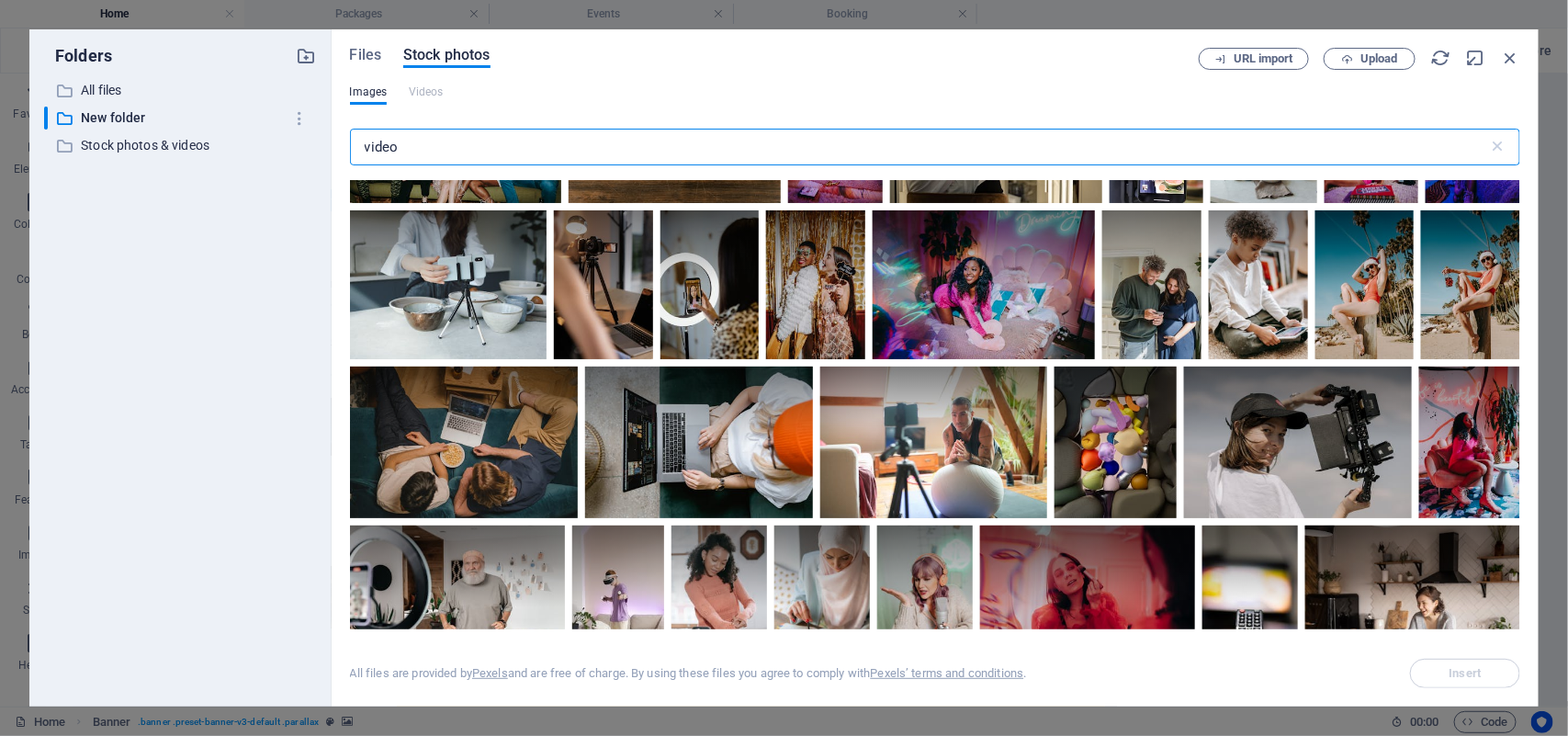 scroll, scrollTop: 5281, scrollLeft: 0, axis: vertical 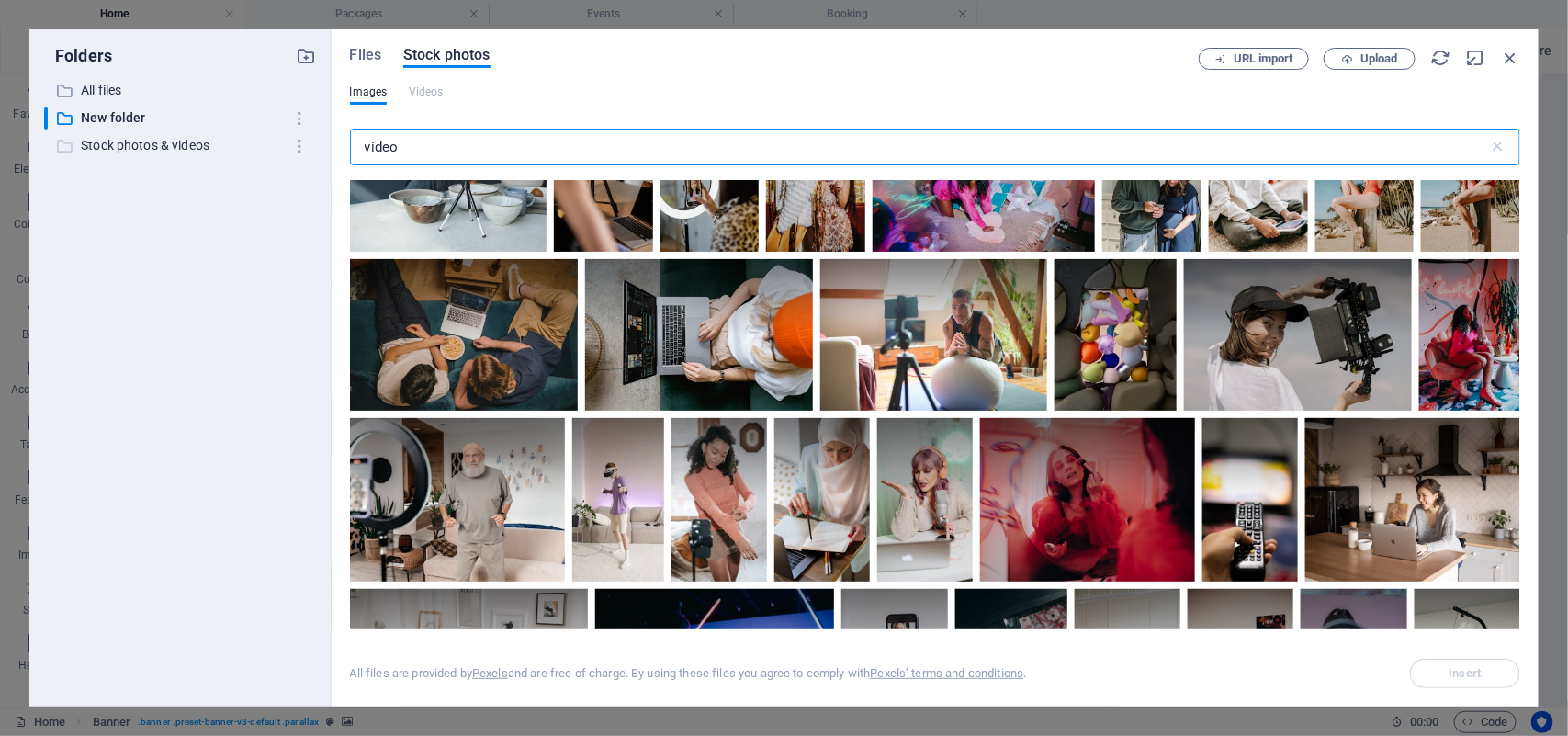 drag, startPoint x: 457, startPoint y: 149, endPoint x: 273, endPoint y: 134, distance: 184.6104 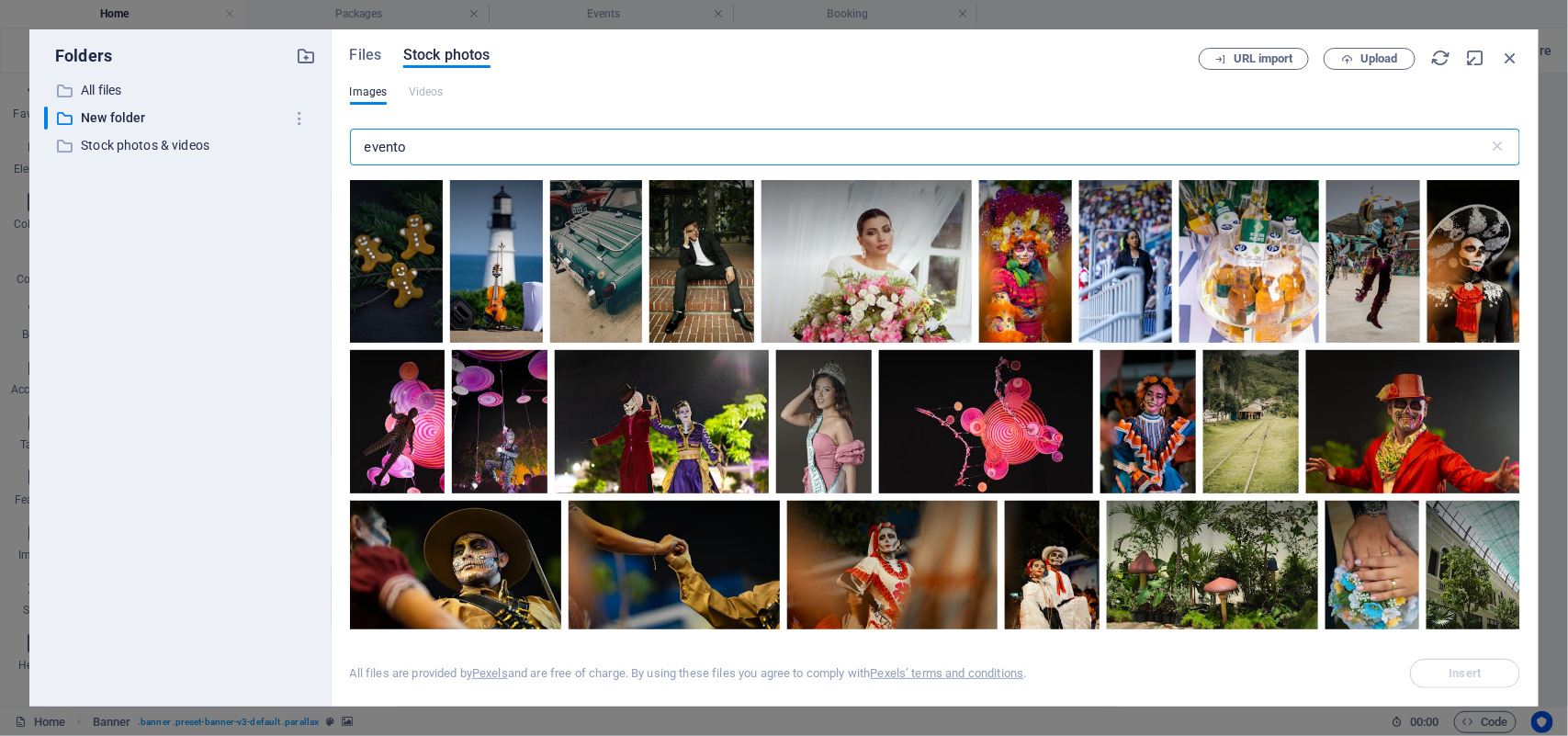 type on "evento" 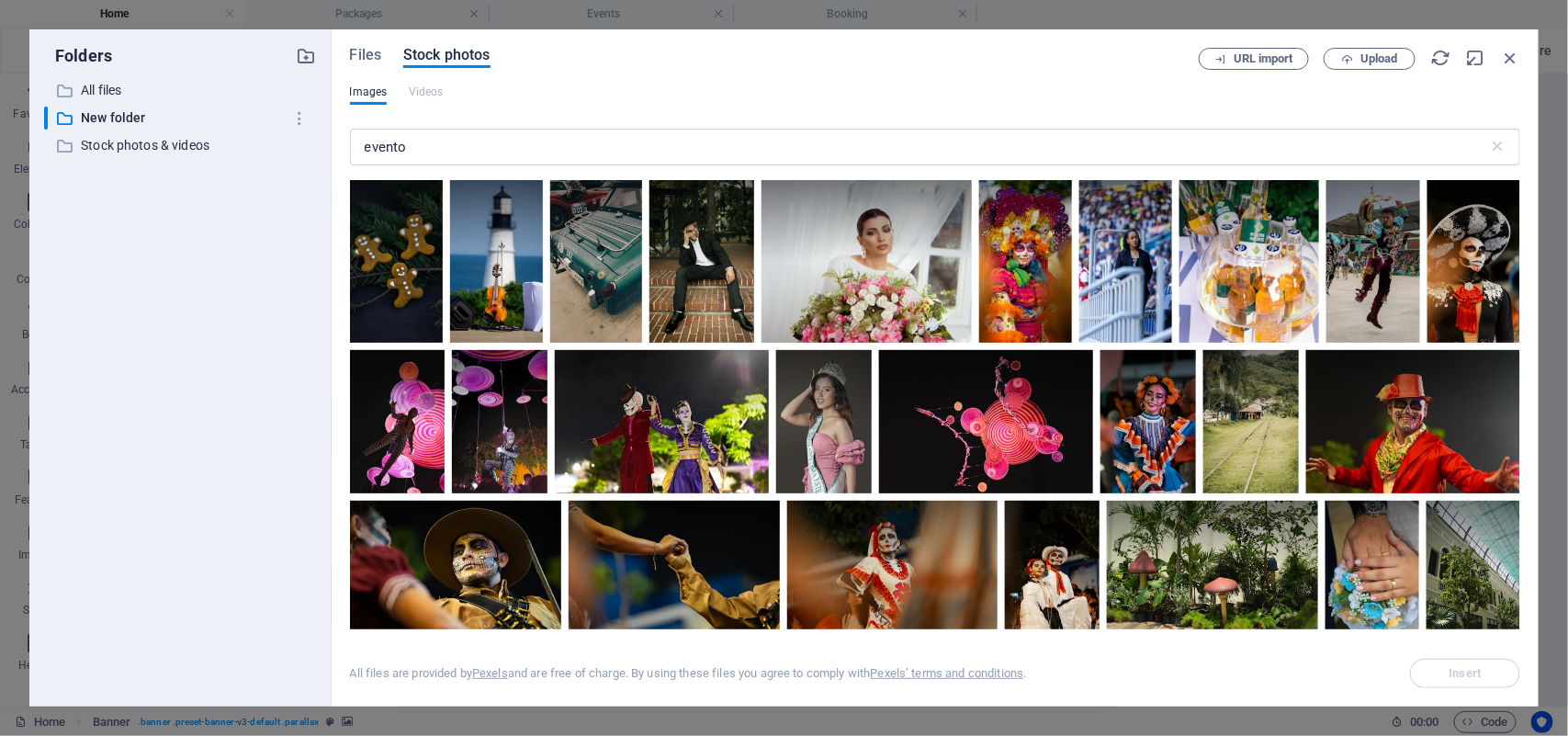 drag, startPoint x: 1520, startPoint y: 235, endPoint x: 1520, endPoint y: 276, distance: 41 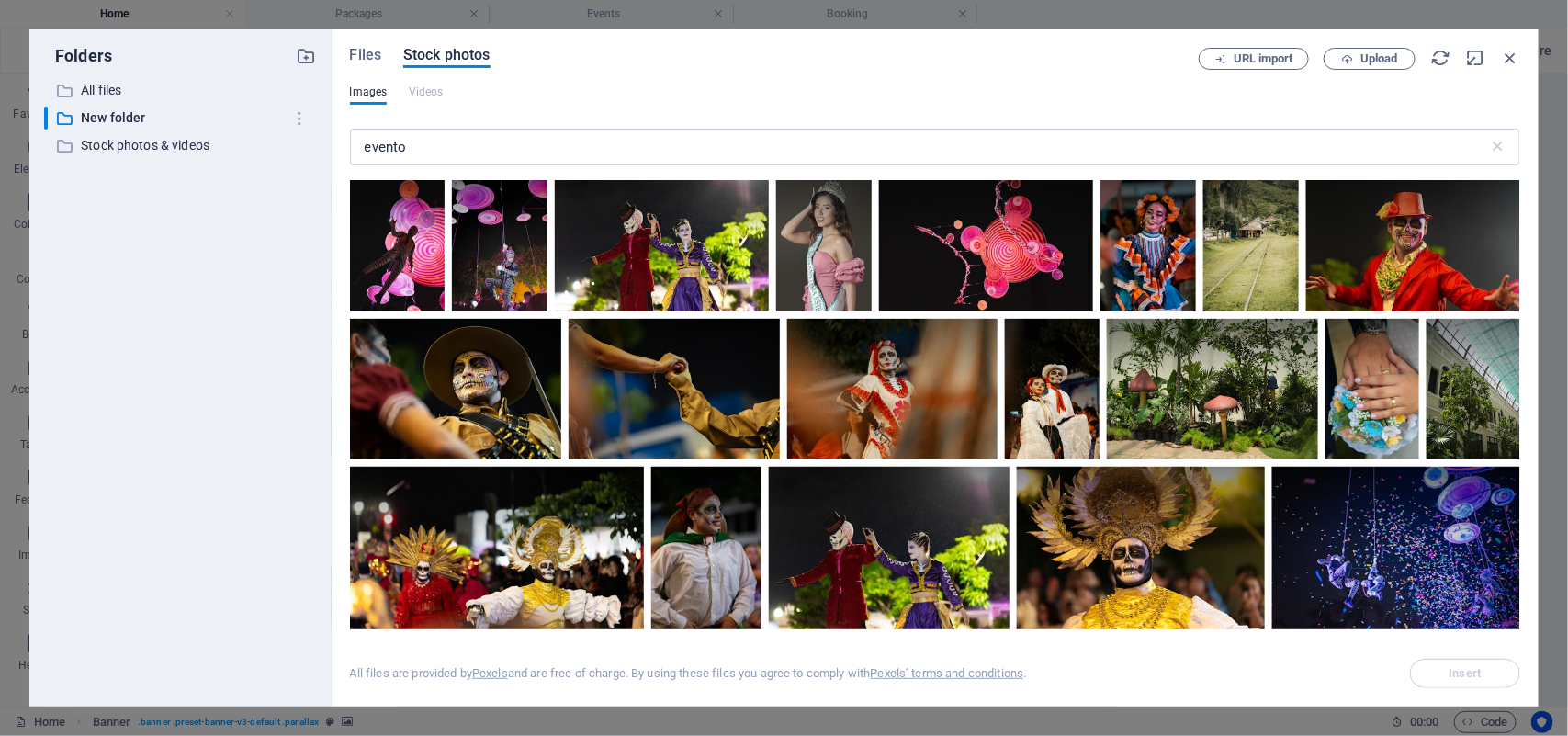 scroll, scrollTop: 198, scrollLeft: 0, axis: vertical 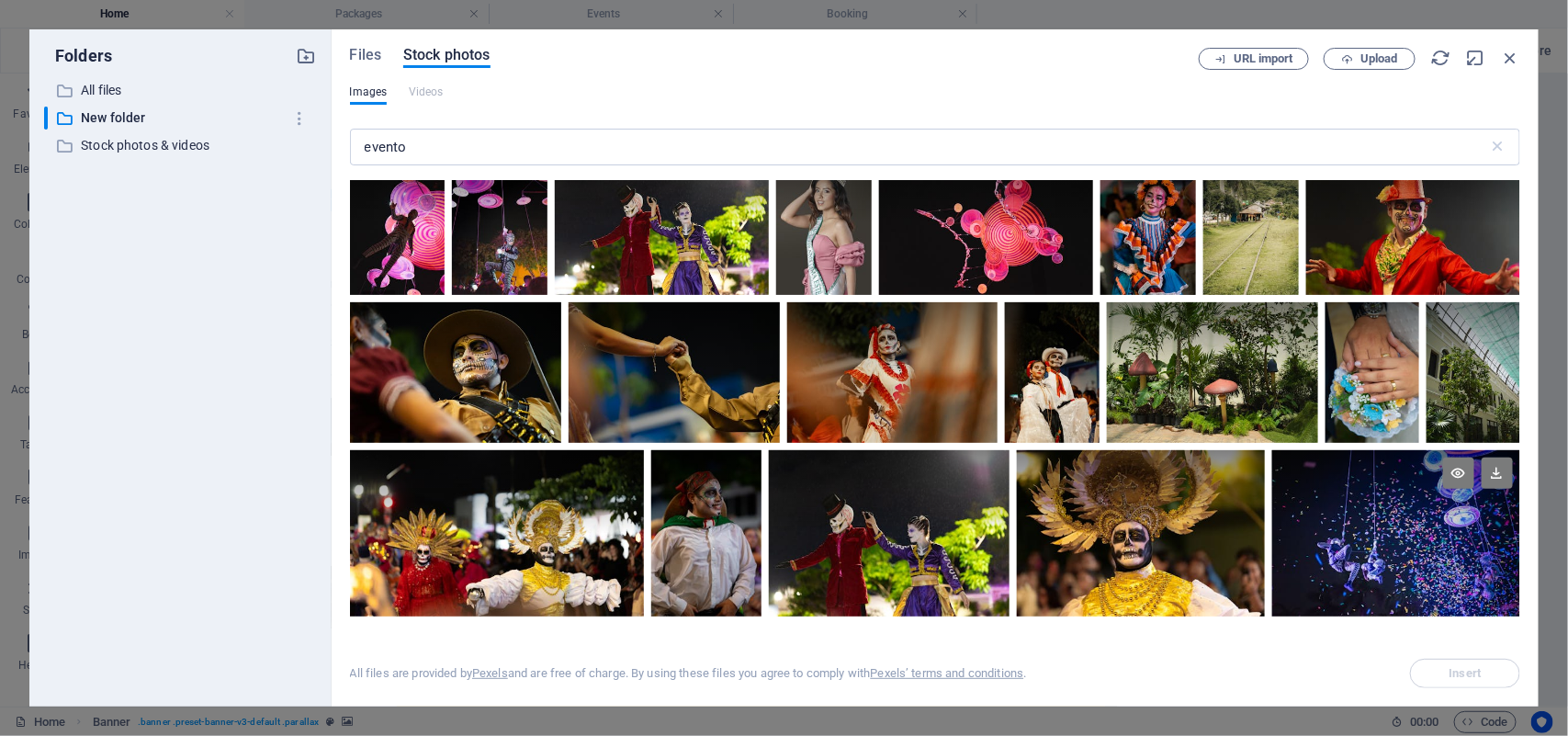 click at bounding box center (1396, 492) 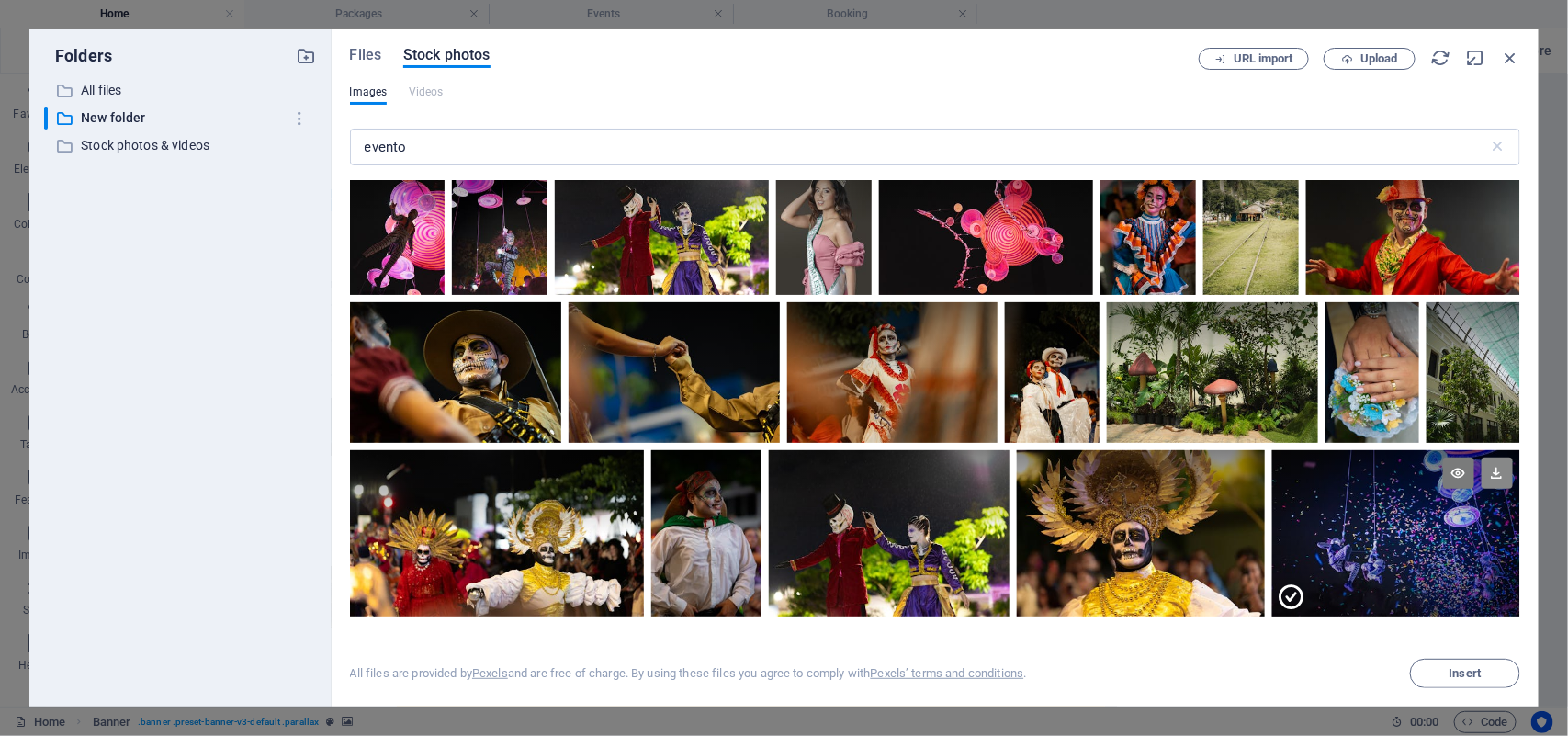 click at bounding box center [1497, 473] 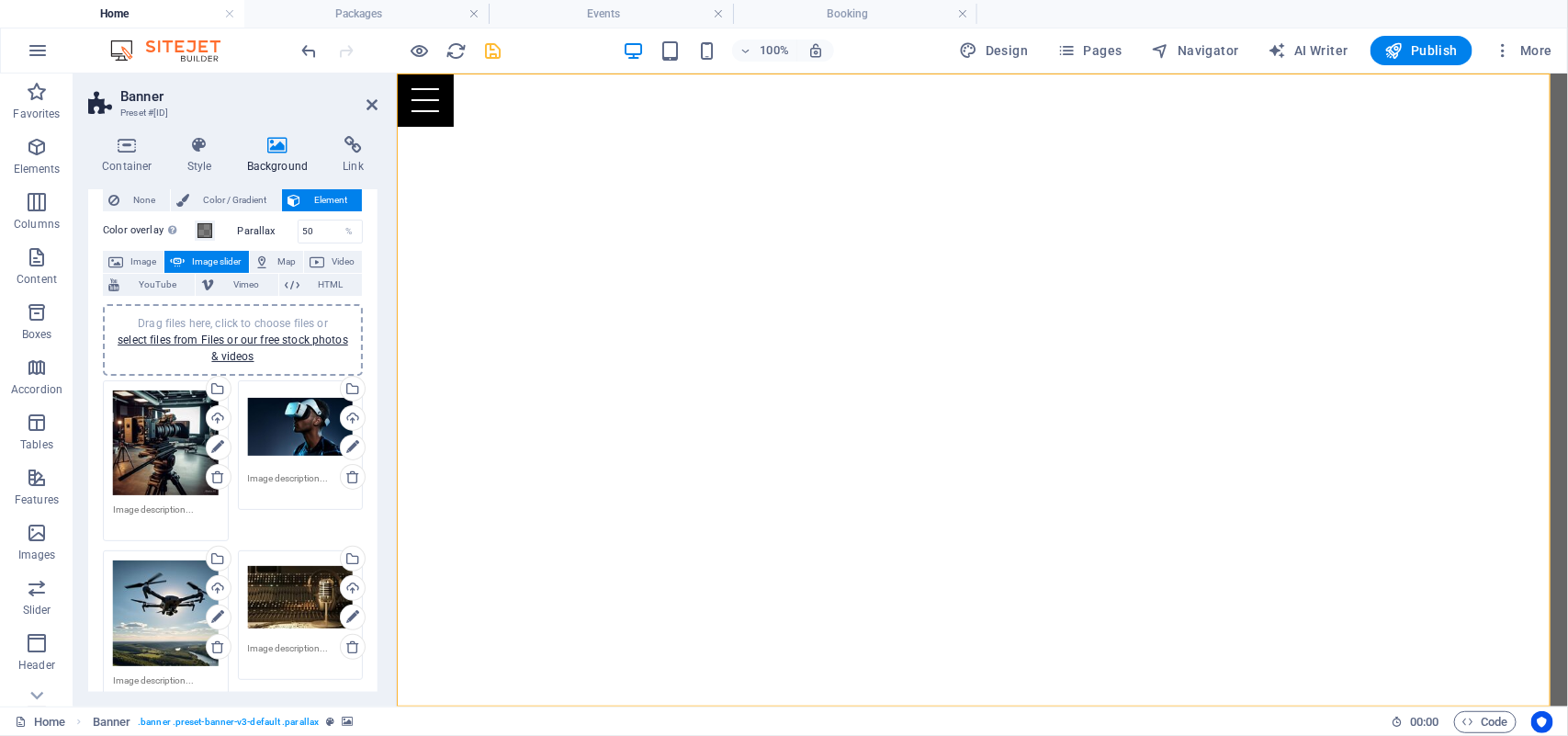 drag, startPoint x: 378, startPoint y: 402, endPoint x: 377, endPoint y: 461, distance: 59.00847 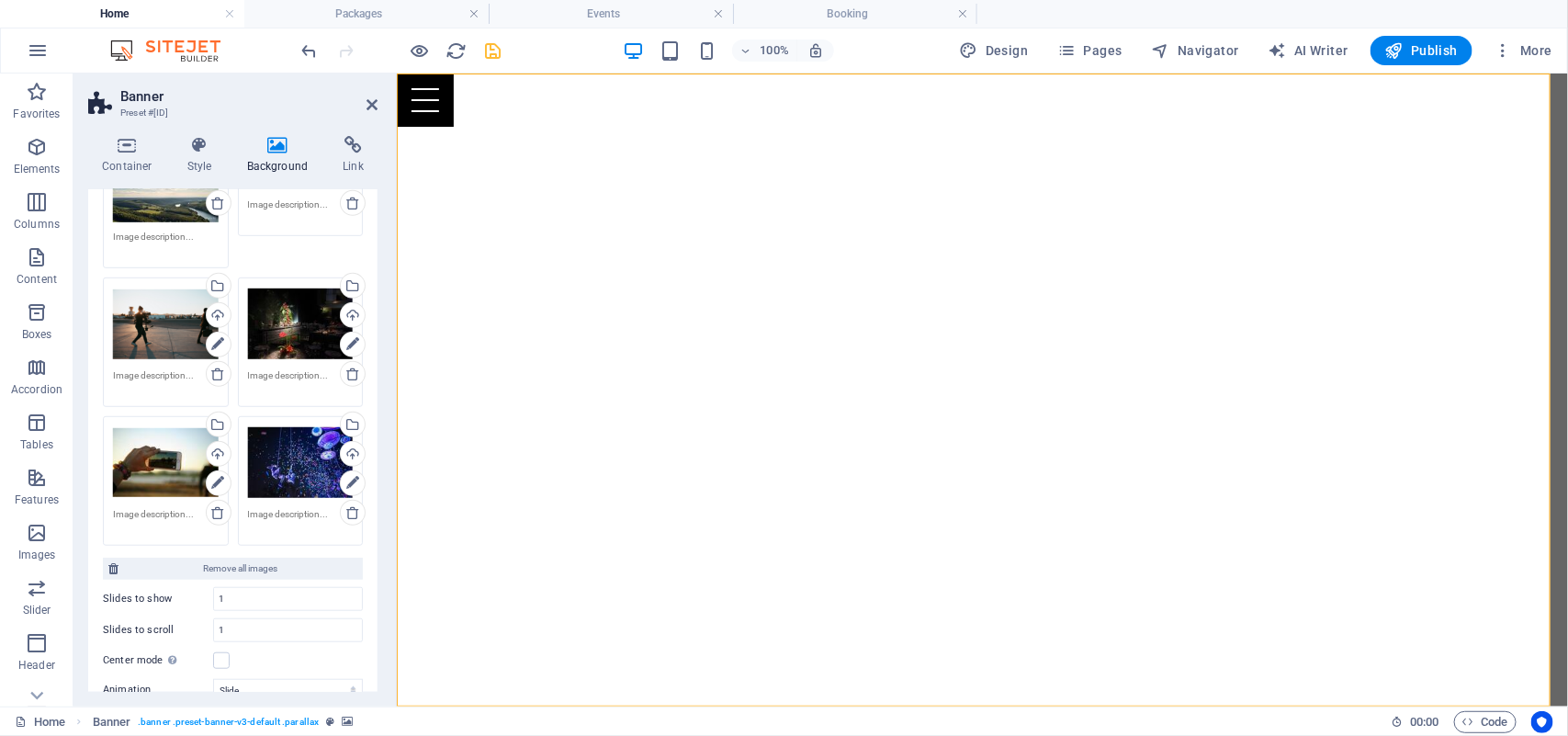 scroll, scrollTop: 501, scrollLeft: 0, axis: vertical 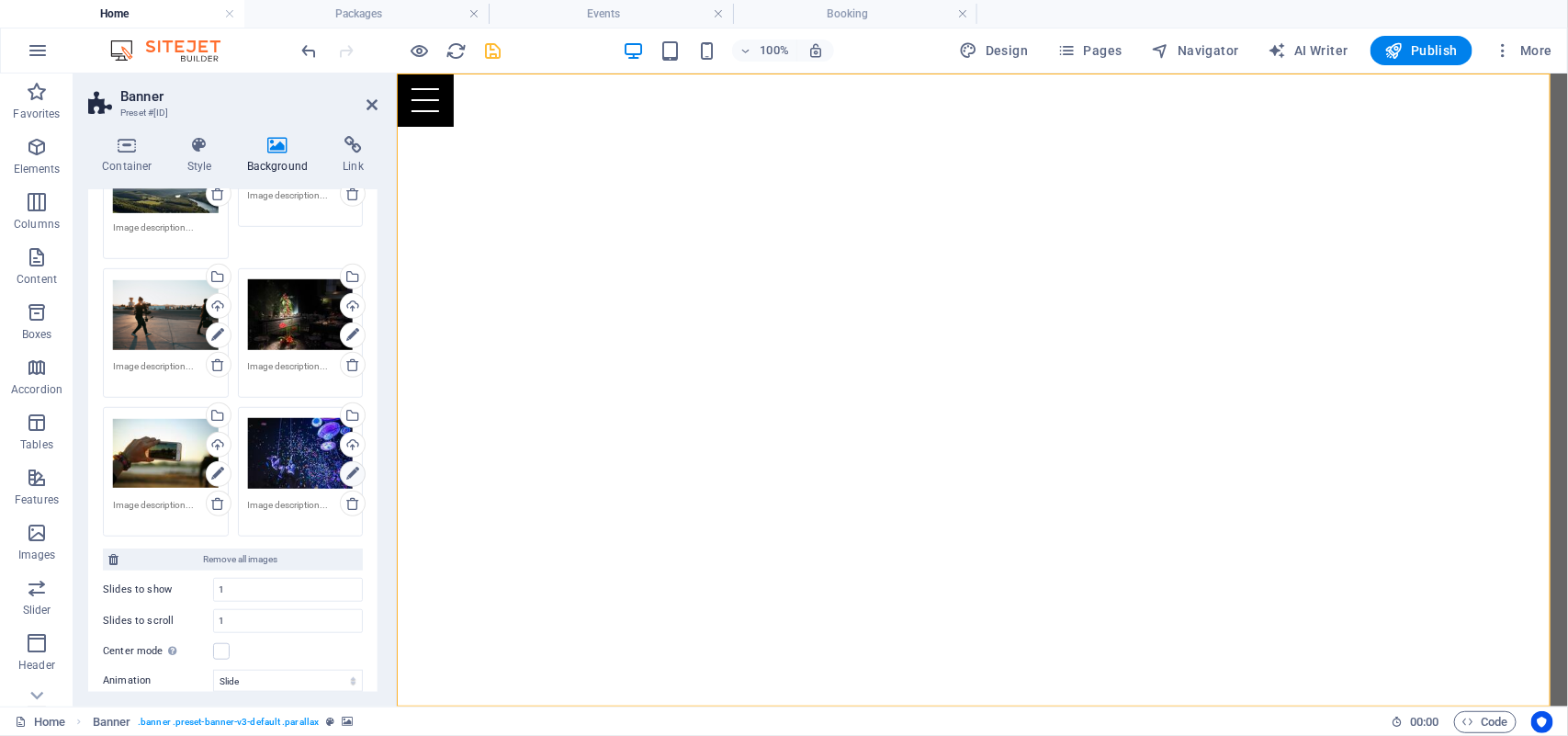 click at bounding box center (353, 474) 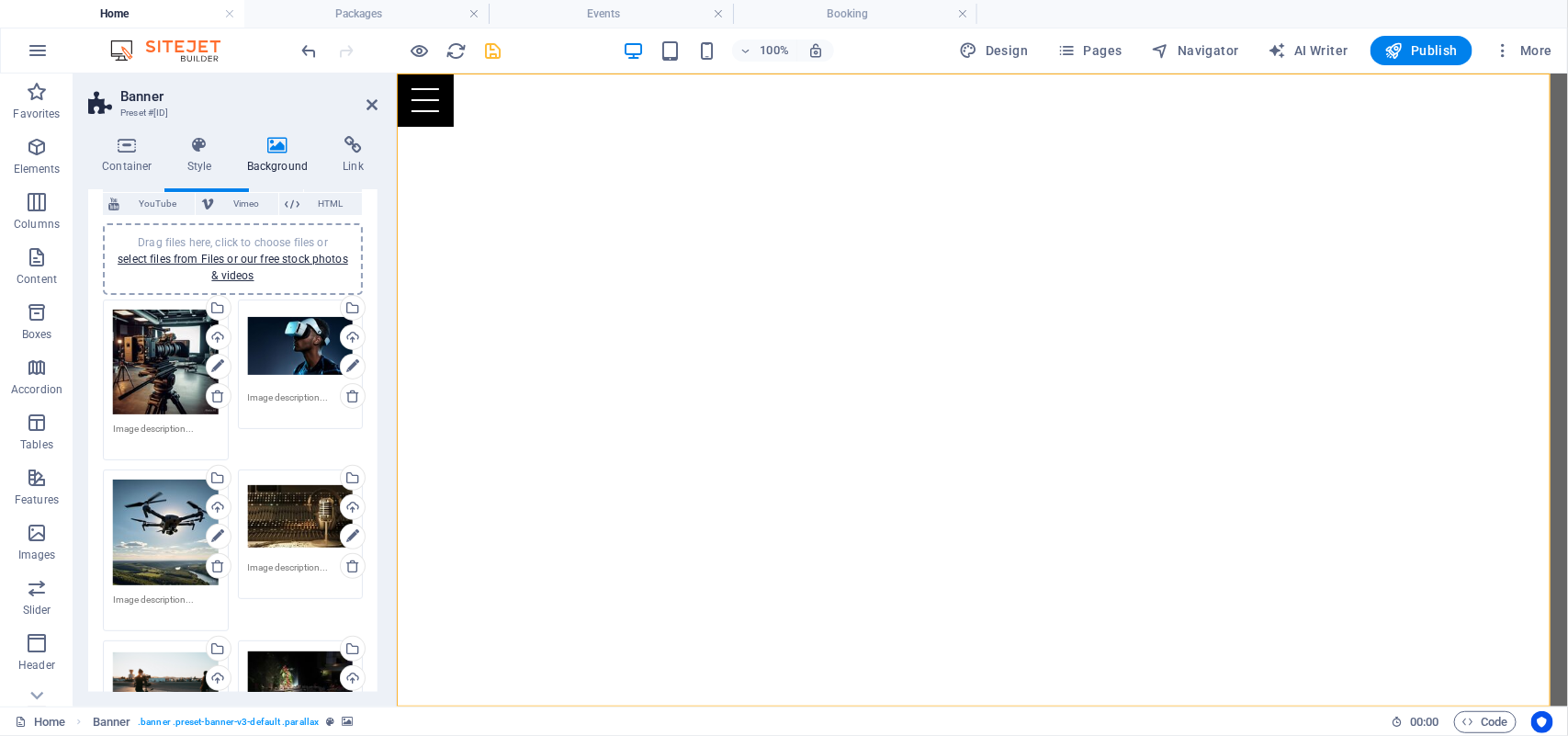 scroll, scrollTop: 97, scrollLeft: 0, axis: vertical 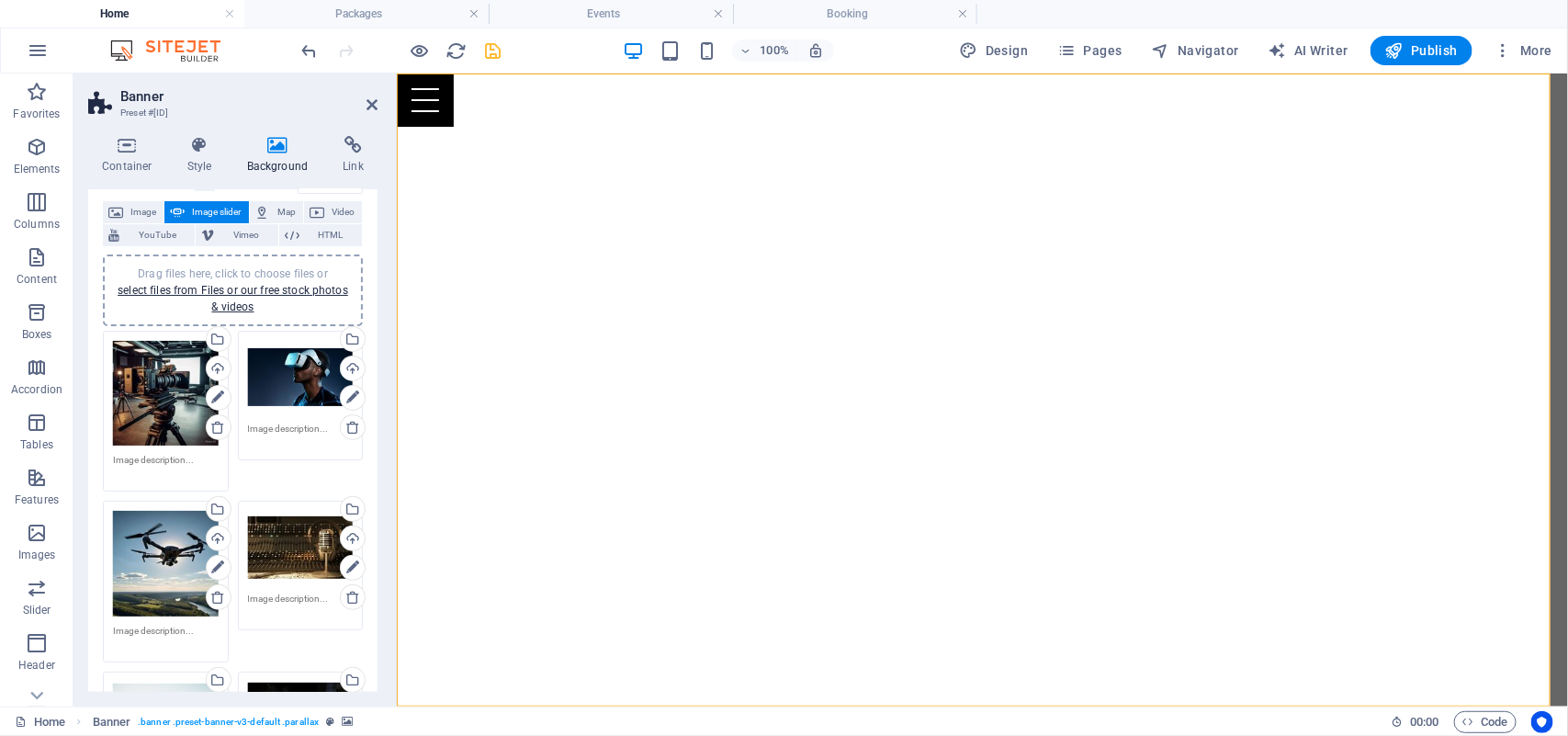 click on "Drag files here, click to choose files or select files from Files or our free stock photos & videos" at bounding box center [232, 290] 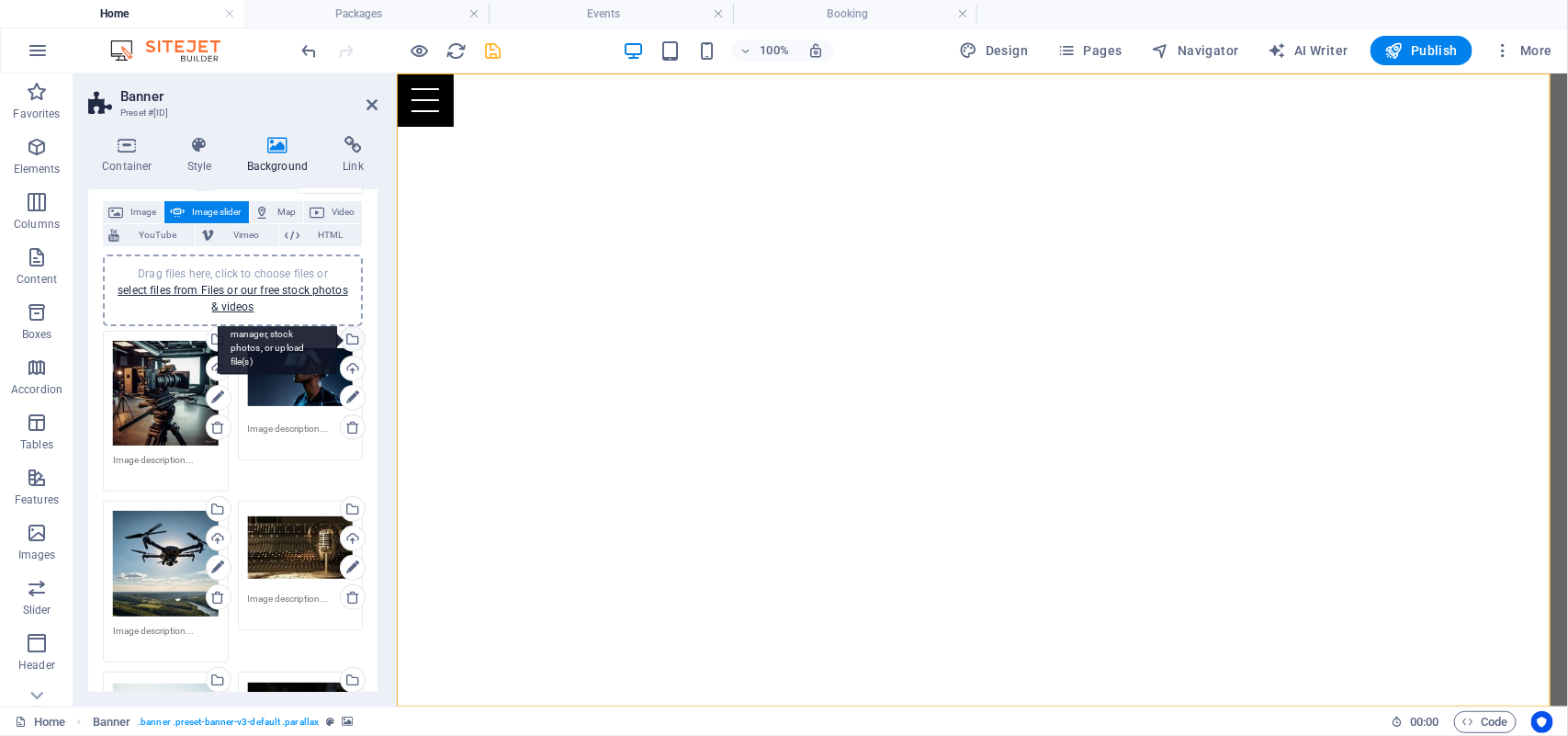 click on "Drag files here, click to choose files or select files from Files or our free stock photos & videos Drag files here, click to choose files or select files from Files or our free stock photos & videos Select files from the file manager, stock photos, or upload file(s) Upload Drag files here, click to choose files or select files from Files or our free stock photos & videos Select files from the file manager, stock photos, or upload file(s) Upload Drag files here, click to choose files or select files from Files or our free stock photos & videos Select files from the file manager, stock photos, or upload file(s) Upload Drag files here, click to choose files or select files from Files or our free stock photos & videos Select files from the file manager, stock photos, or upload file(s) Upload Drag files here, click to choose files or select files from Files or our free stock photos & videos Select files from the file manager, stock photos, or upload file(s) Upload Drag files here, click to choose files or Upload" at bounding box center [232, 610] 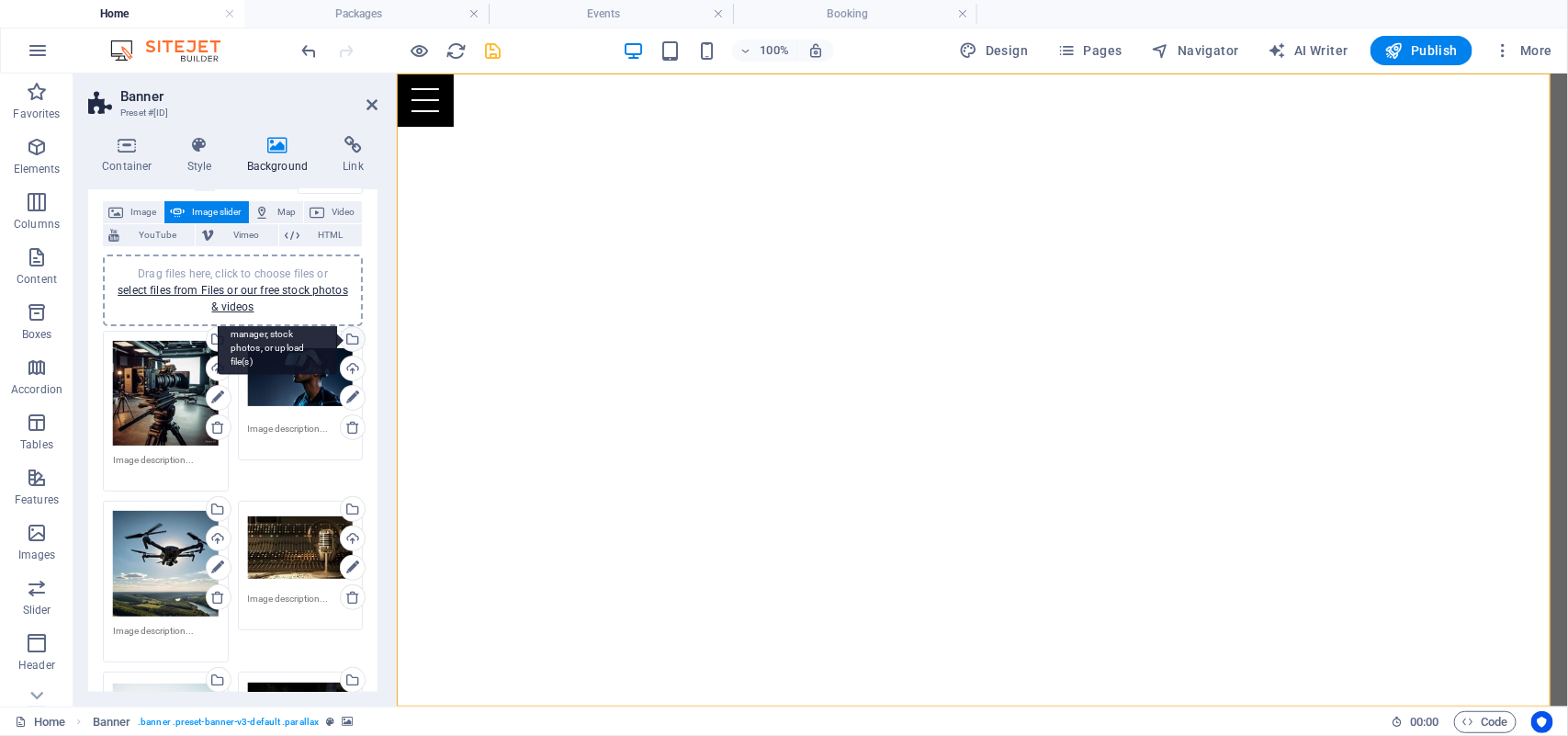 click on "select files from Files or our free stock photos & videos" at bounding box center [232, 299] 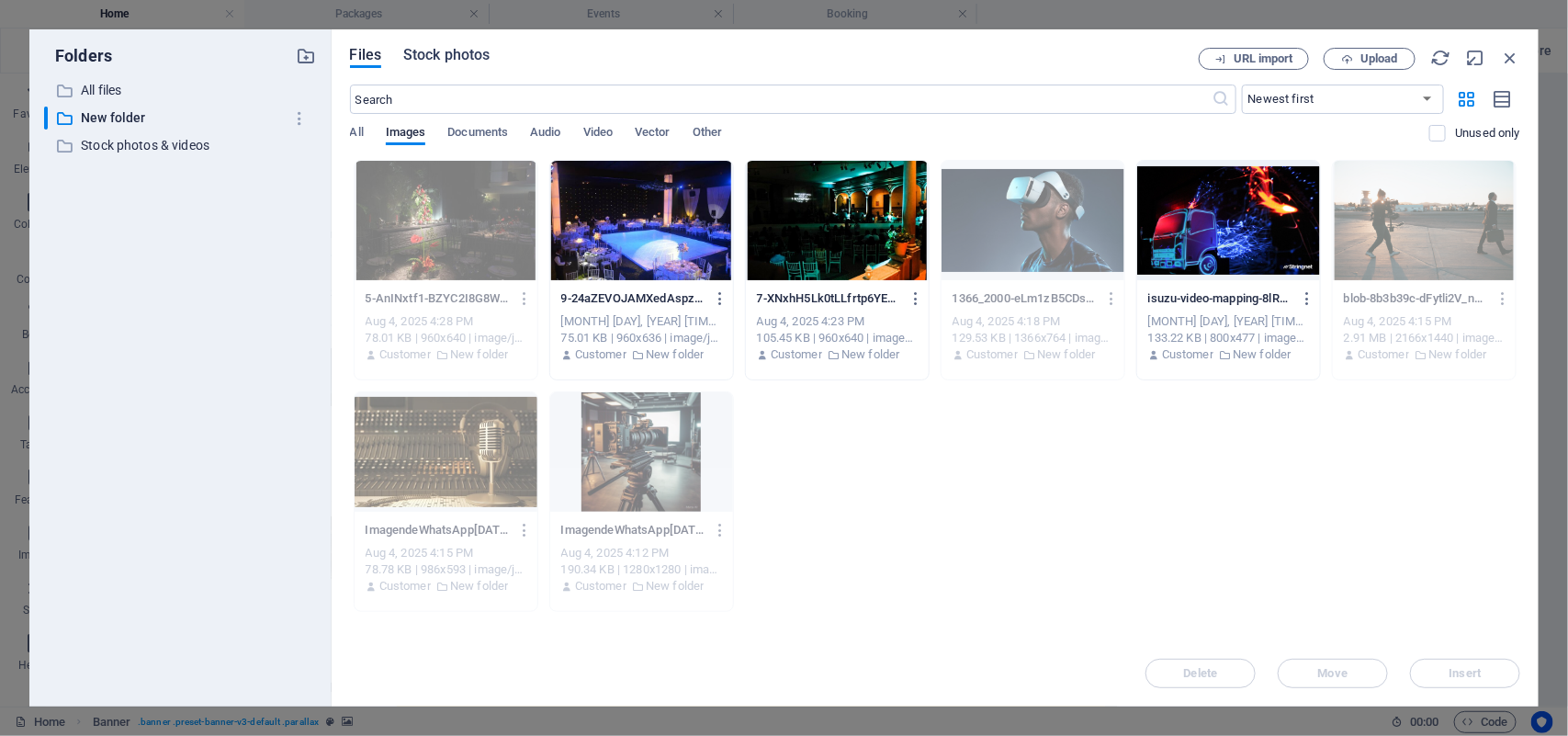 click on "Stock photos" at bounding box center (446, 55) 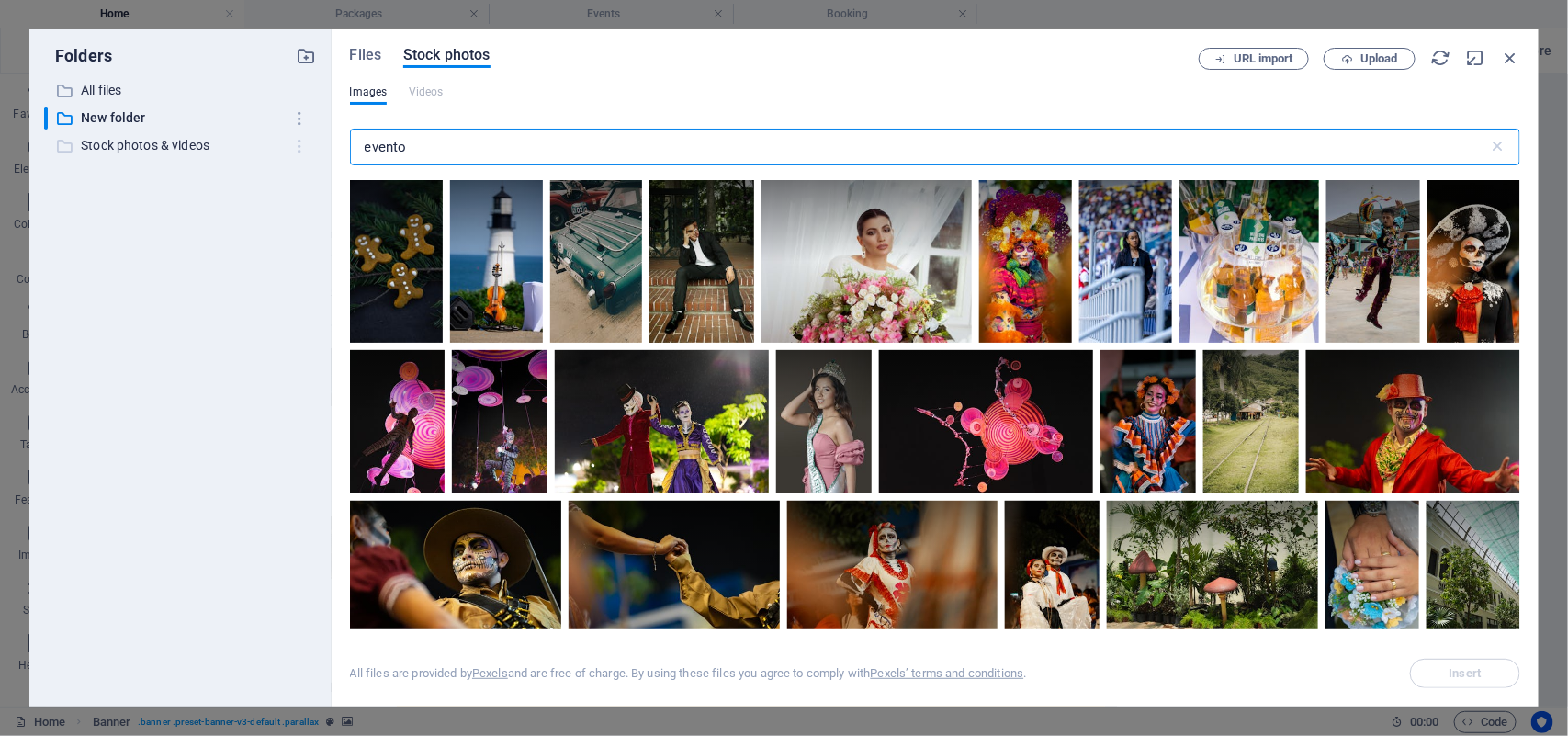 drag, startPoint x: 398, startPoint y: 150, endPoint x: 295, endPoint y: 145, distance: 103.12129 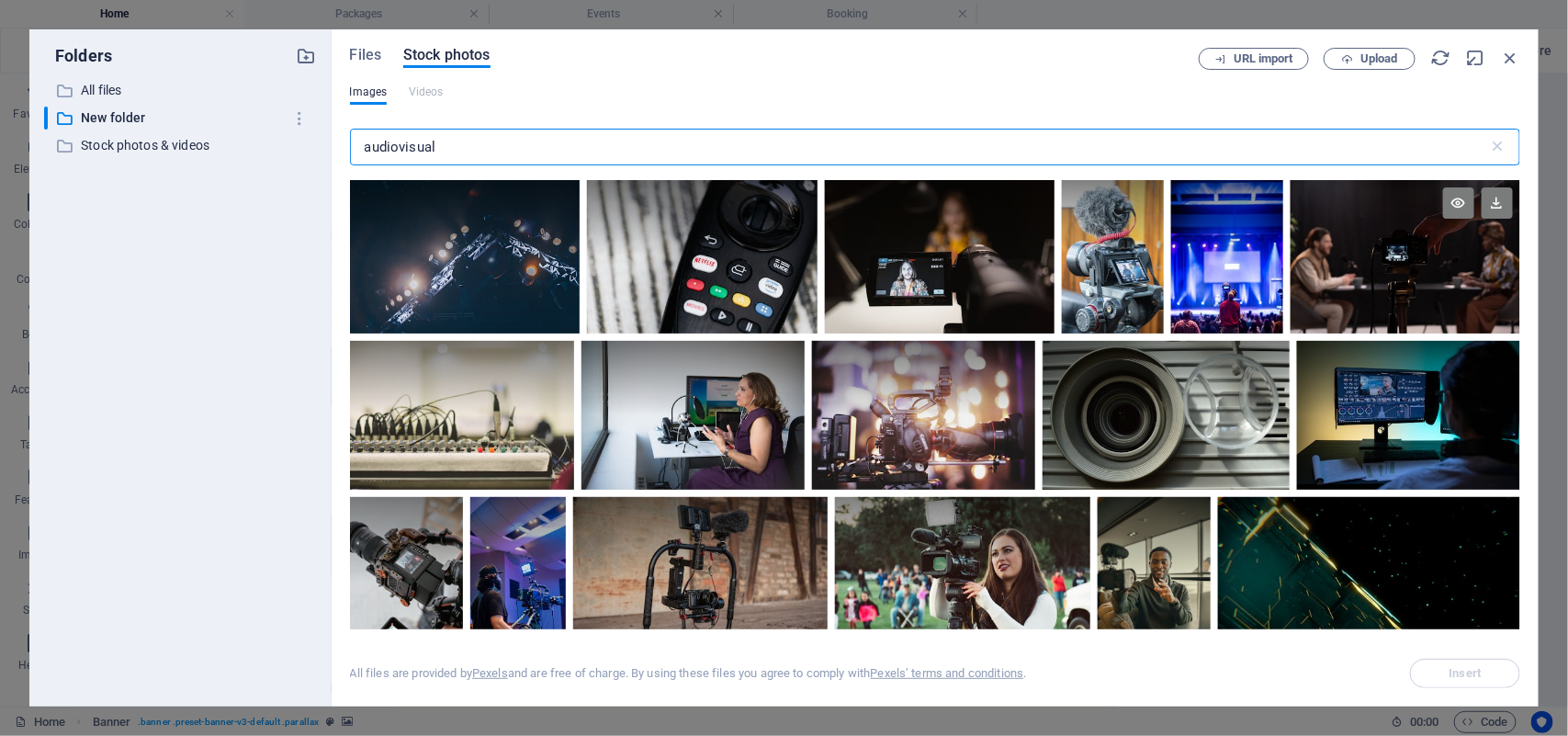 type on "audiovisual" 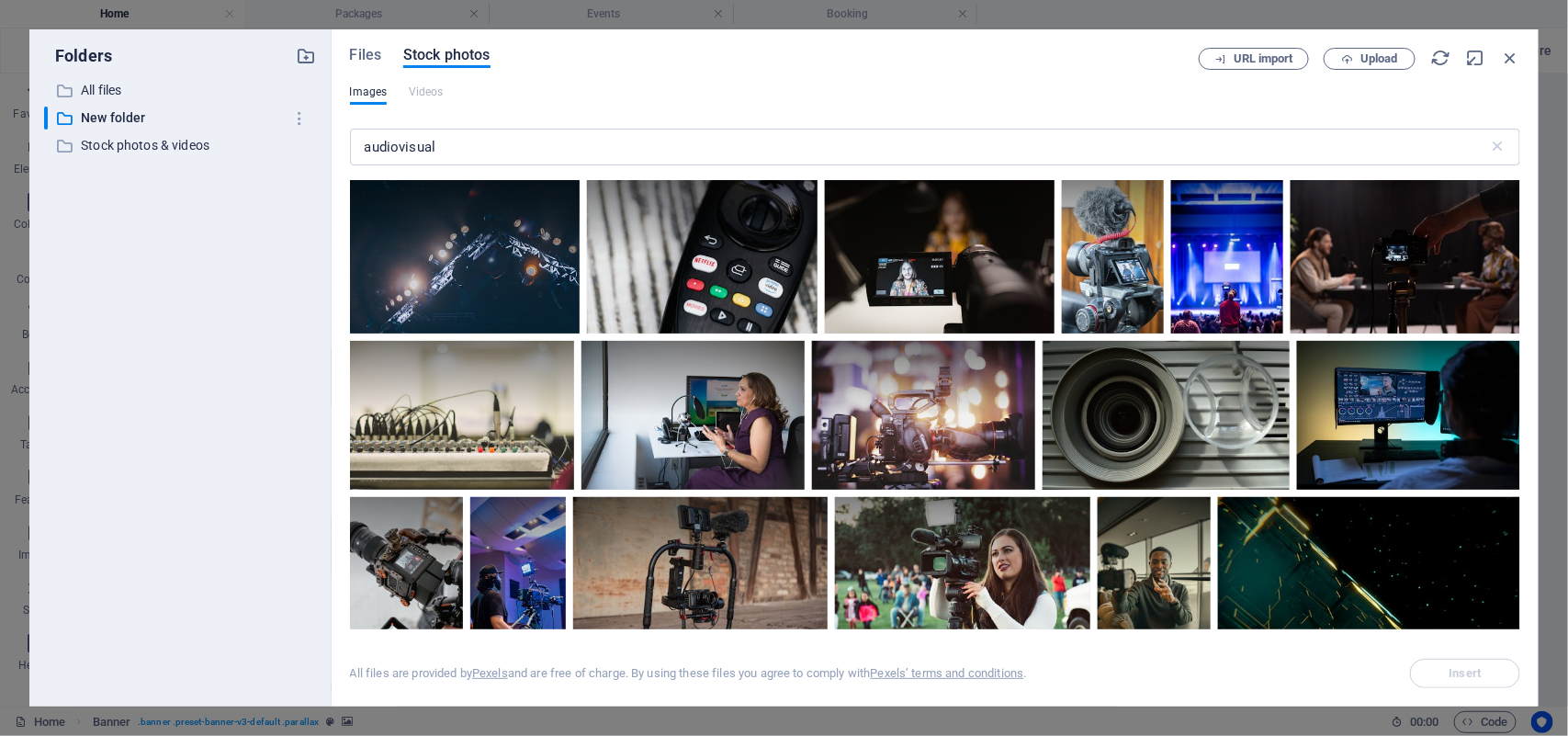 drag, startPoint x: 1516, startPoint y: 244, endPoint x: 1521, endPoint y: 297, distance: 53.23533 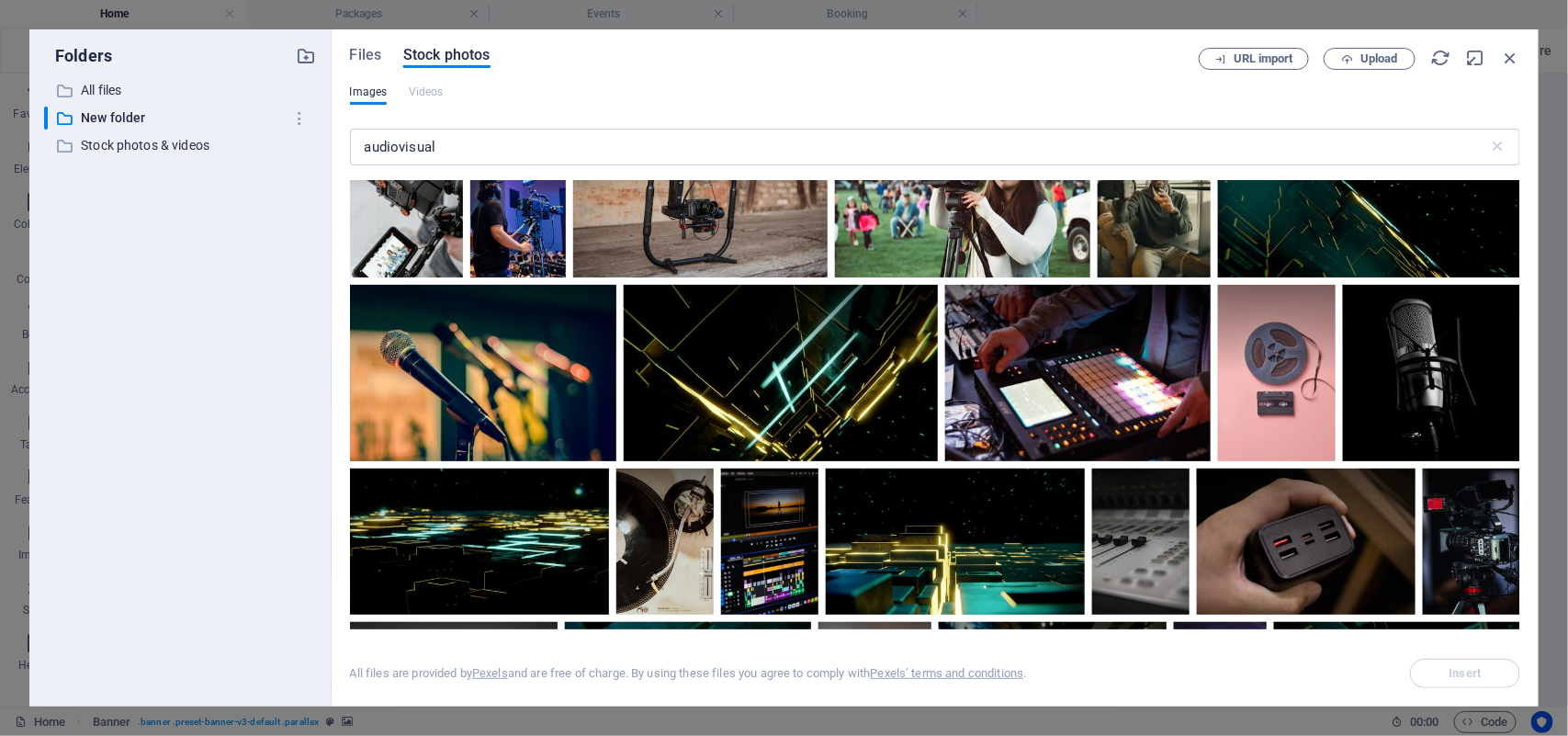 scroll, scrollTop: 392, scrollLeft: 0, axis: vertical 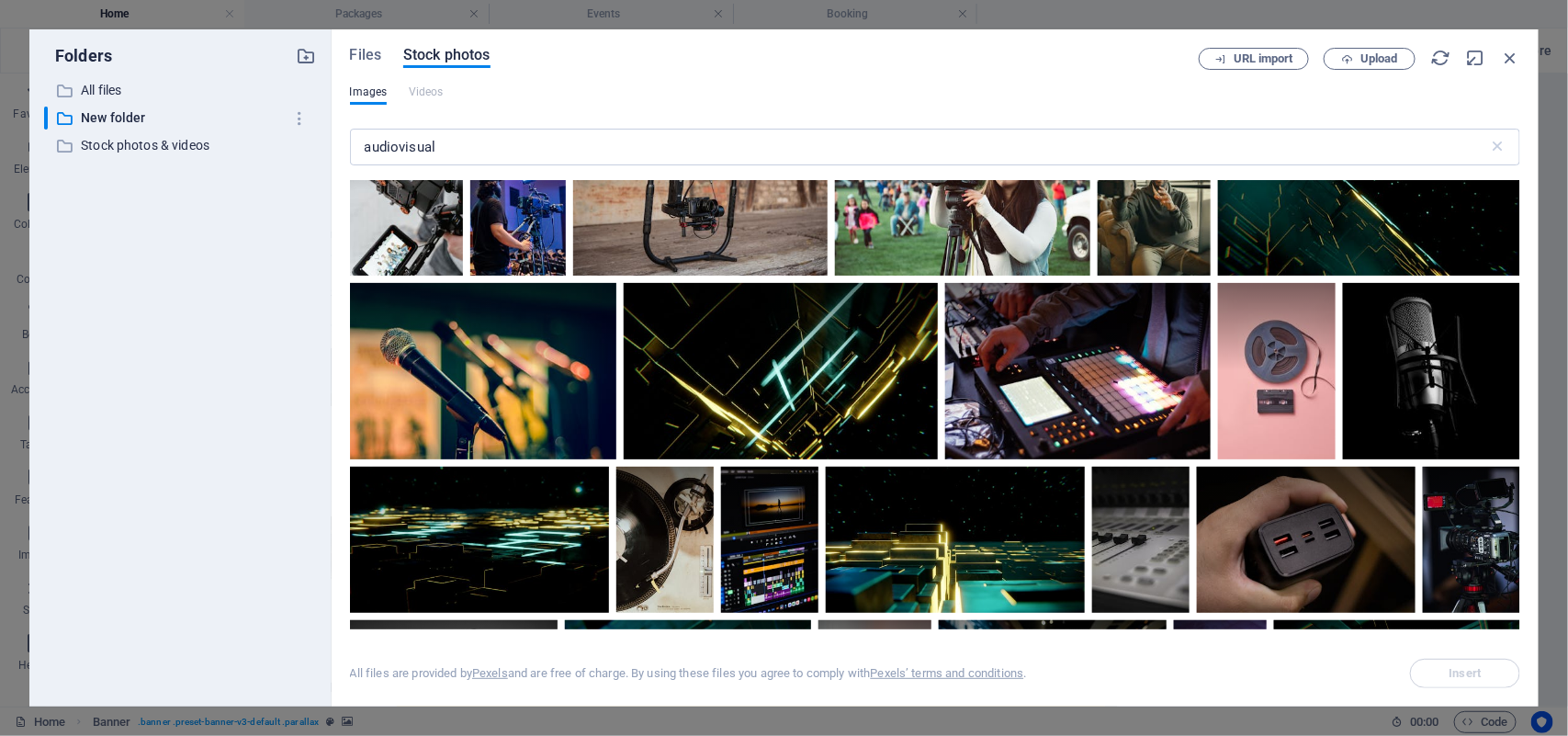 click on "Files Stock photos URL import Upload Images Videos audiovisual ​ All files are provided by  Pexels  and are free of charge. By using these files you agree to comply with  Pexels’ terms and conditions . Insert" at bounding box center (935, 368) 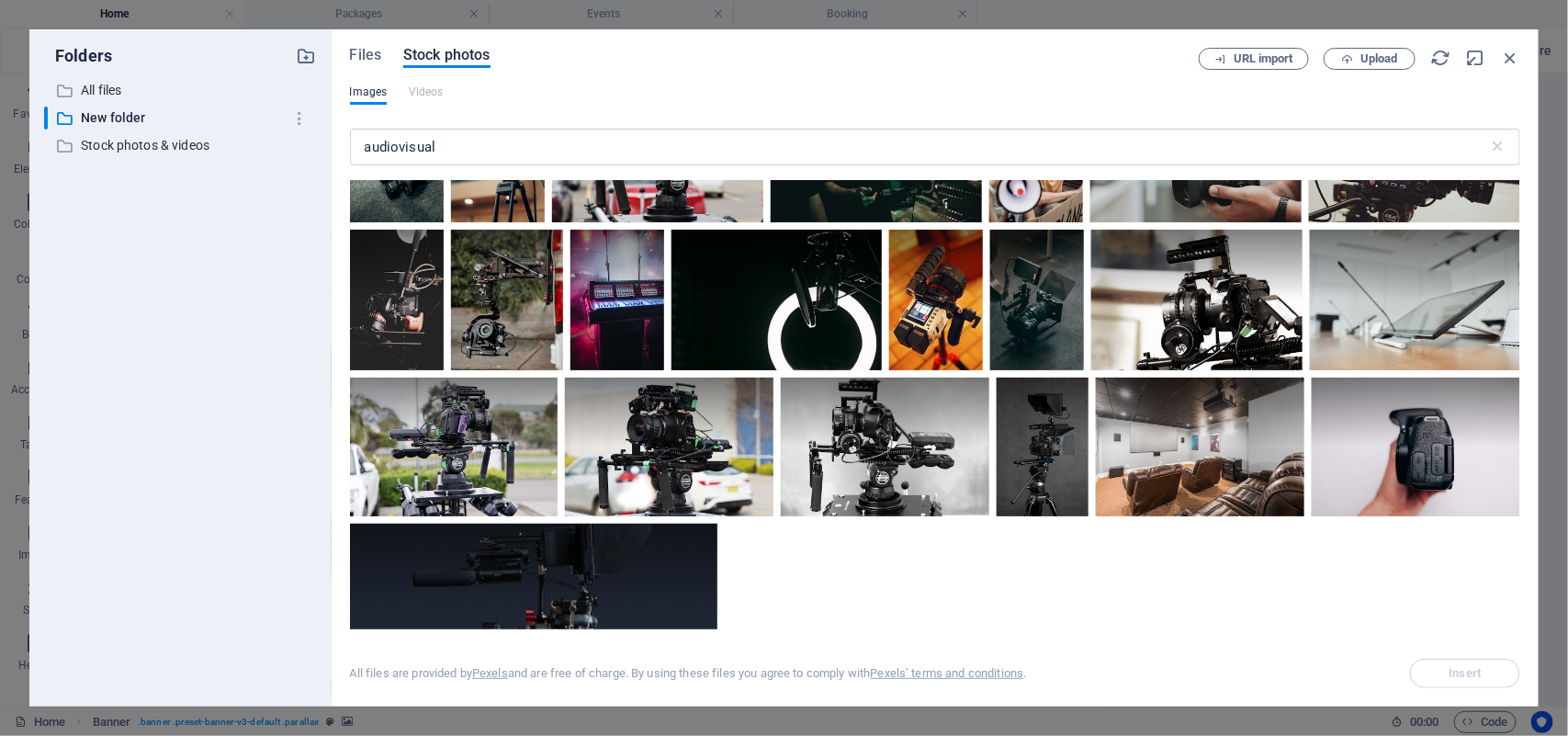 scroll, scrollTop: 2134, scrollLeft: 0, axis: vertical 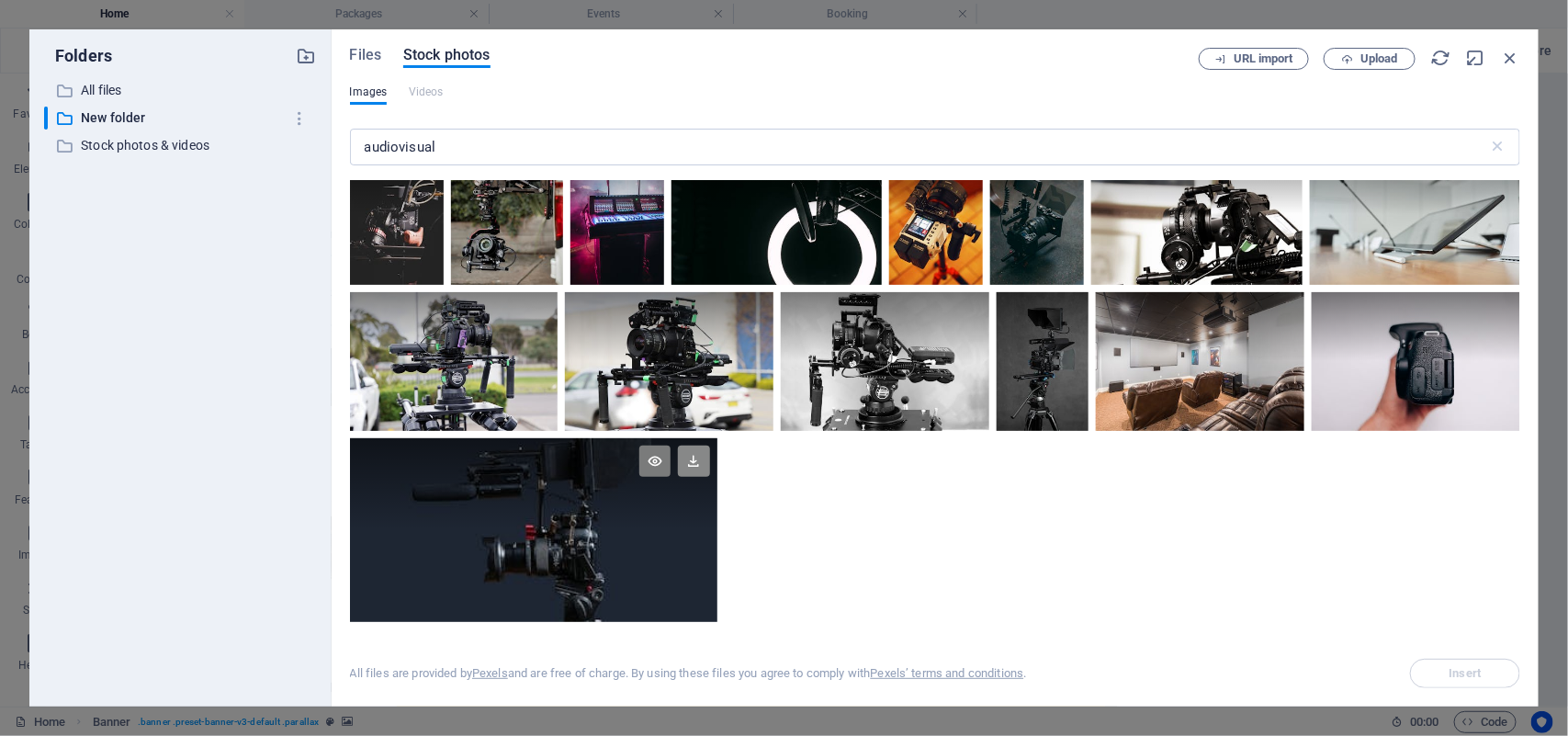 click at bounding box center (694, 461) 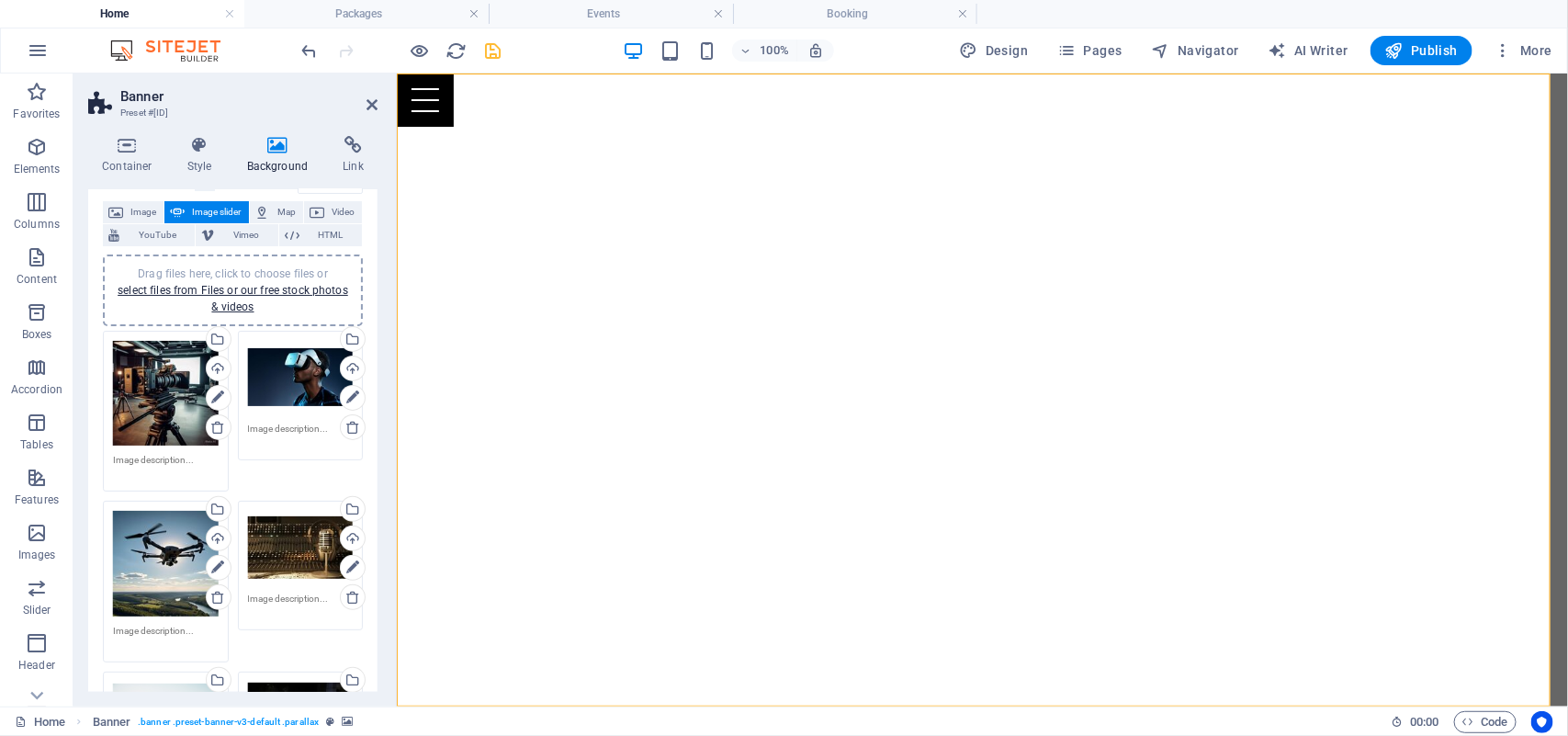 drag, startPoint x: 373, startPoint y: 352, endPoint x: 379, endPoint y: 448, distance: 96.18732 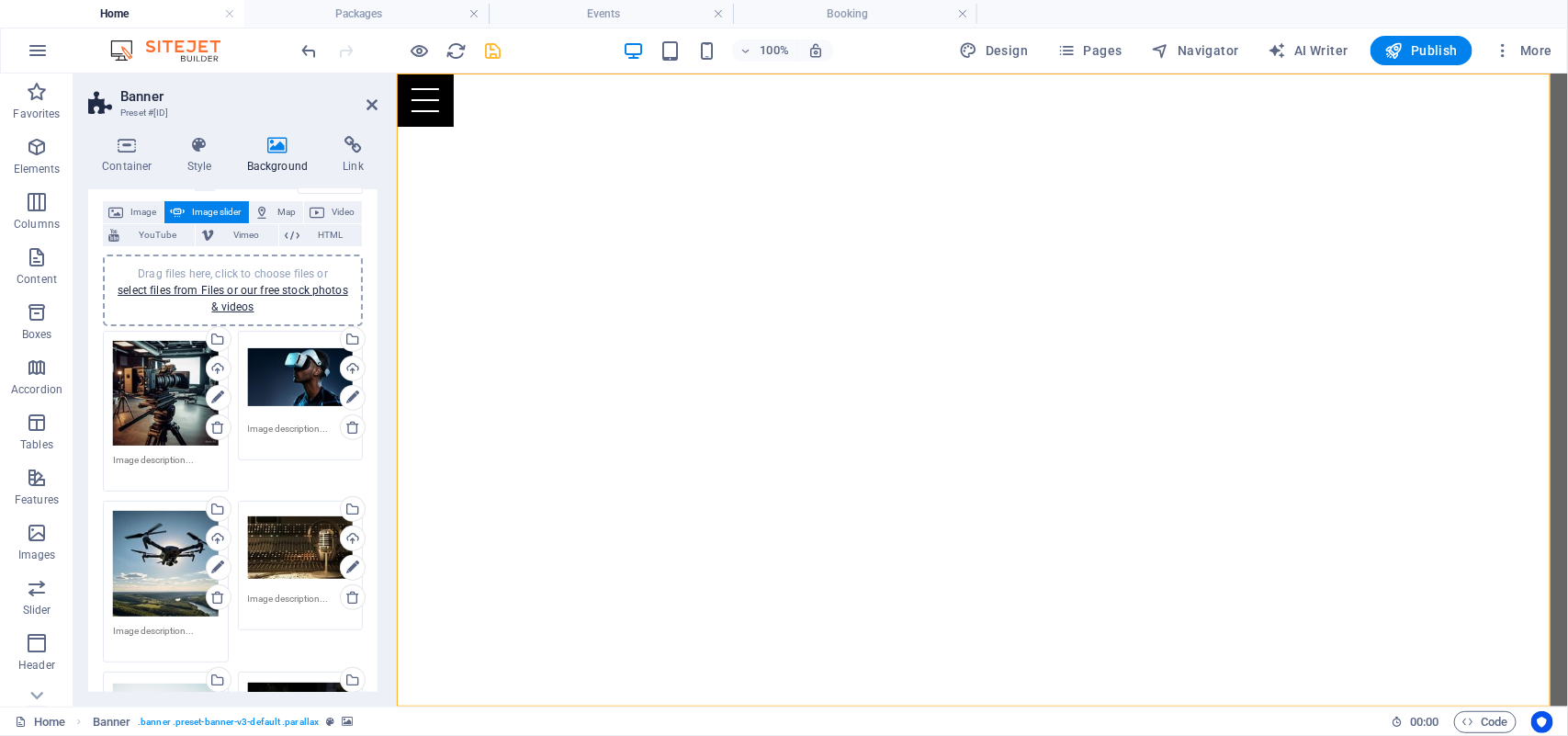click on "Container Style Background Link Size Height Default px rem % vh vw Min. height 100 None px rem % vh vw Width Default px rem % em vh vw Min. width None px rem % vh vw Content width Default Custom width Width Default px rem % em vh vw Min. width None px rem % vh vw Default padding Custom spacing Default content width and padding can be changed under Design. Edit design Layout (Flexbox) Alignment Determines the flex direction. Default Main axis Determine how elements should behave along the main axis inside this container (justify content). Default Side axis Control the vertical direction of the element inside of the container (align items). Default Wrap Default On Off Fill Controls the distances and direction of elements on the y-axis across several lines (align content). Default Accessibility ARIA helps assistive technologies (like screen readers) to understand the role, state, and behavior of web elements Role The ARIA role defines the purpose of an element.  None Alert Article Banner Comment" at bounding box center [232, 413] 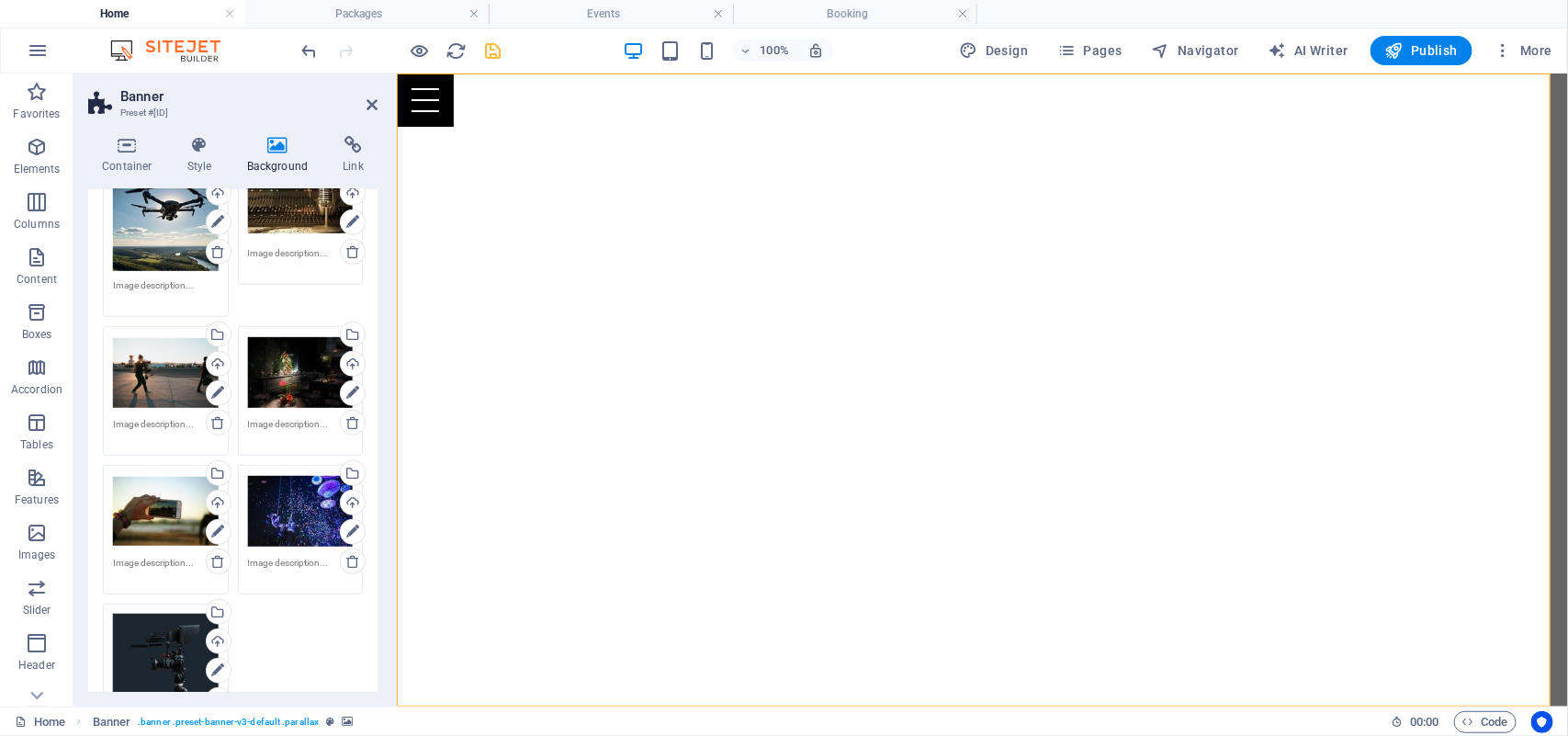 scroll, scrollTop: 549, scrollLeft: 0, axis: vertical 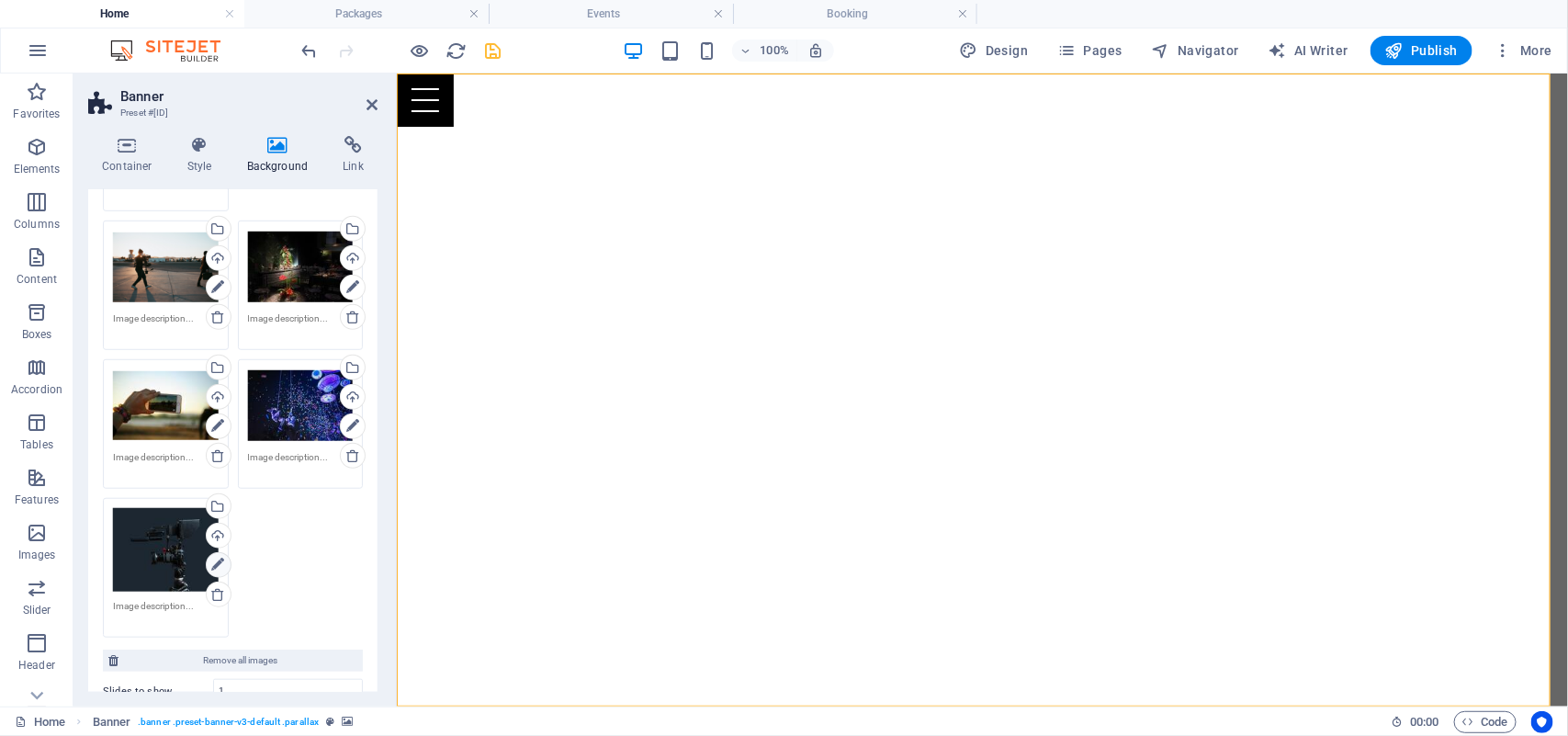 click at bounding box center [219, 565] 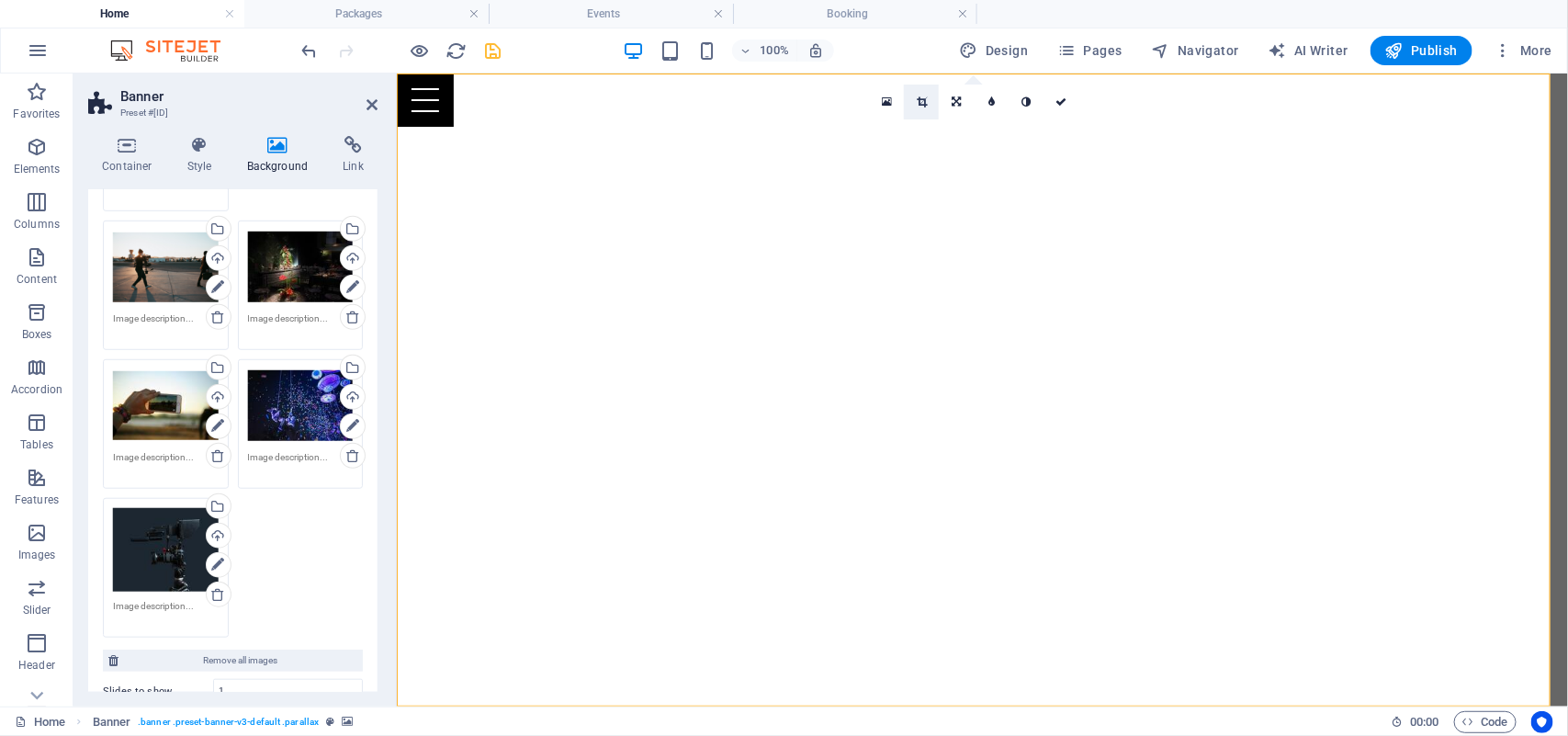 click at bounding box center [921, 102] 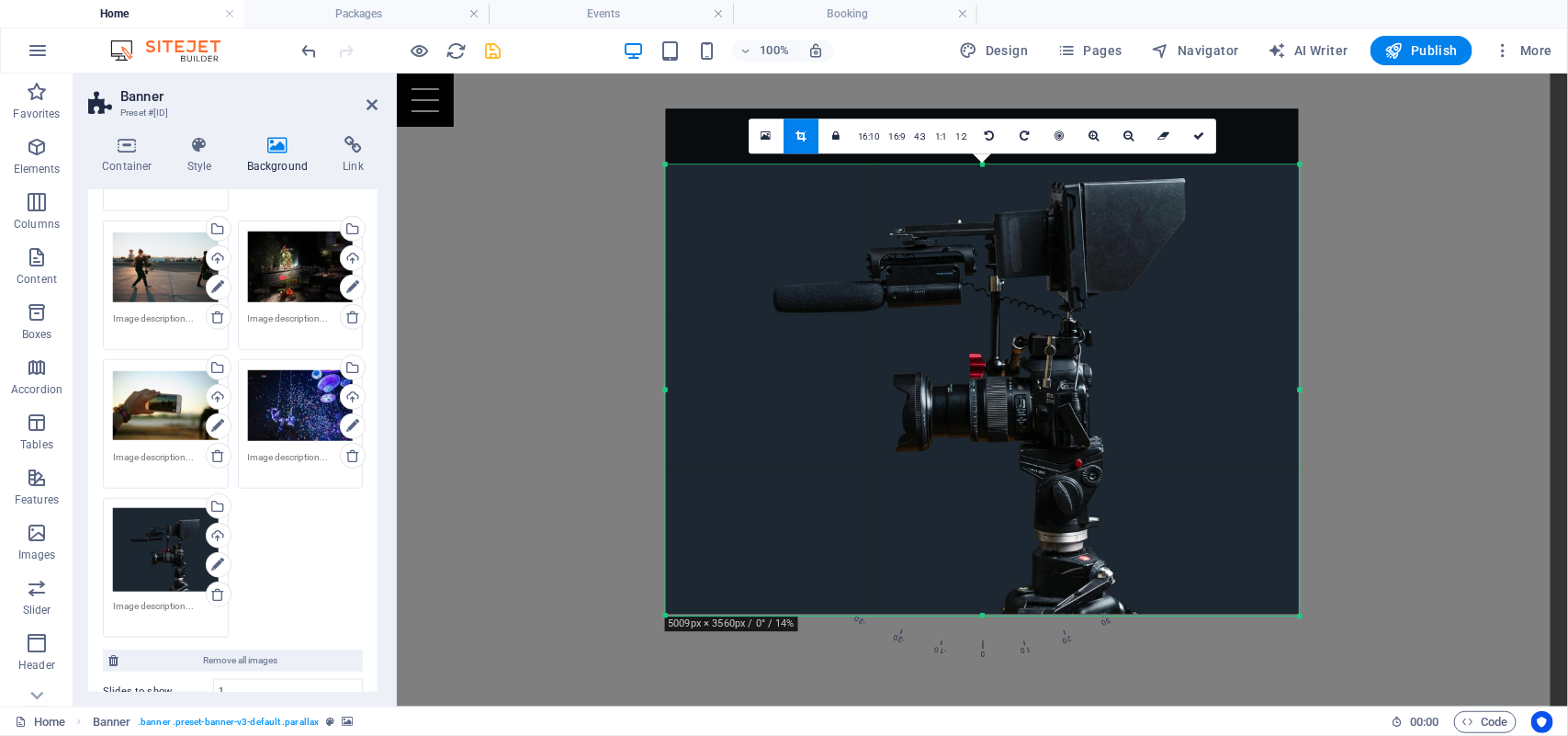 drag, startPoint x: 984, startPoint y: 138, endPoint x: 987, endPoint y: 195, distance: 57.0789 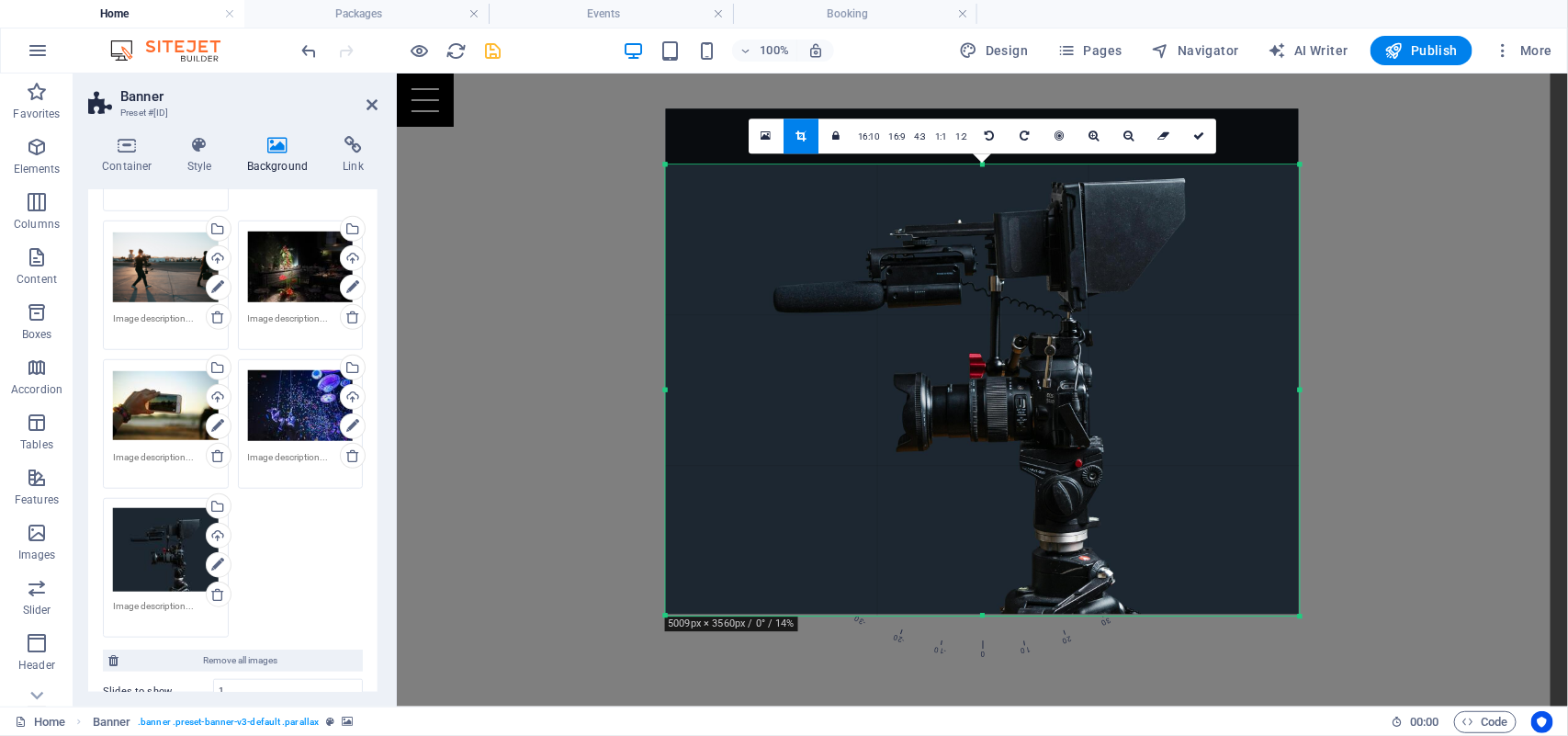 click on "180 170 160 150 140 130 120 110 100 90 80 70 60 50 40 30 20 10 0 -10 -20 -30 -40 -50 -60 -70 -80 -90 -100 -110 -120 -130 -140 -150 -160 -170 5009px × 3560px / 0° / 14% 16:10 16:9 4:3 1:1 1:2 0" at bounding box center (982, 390) 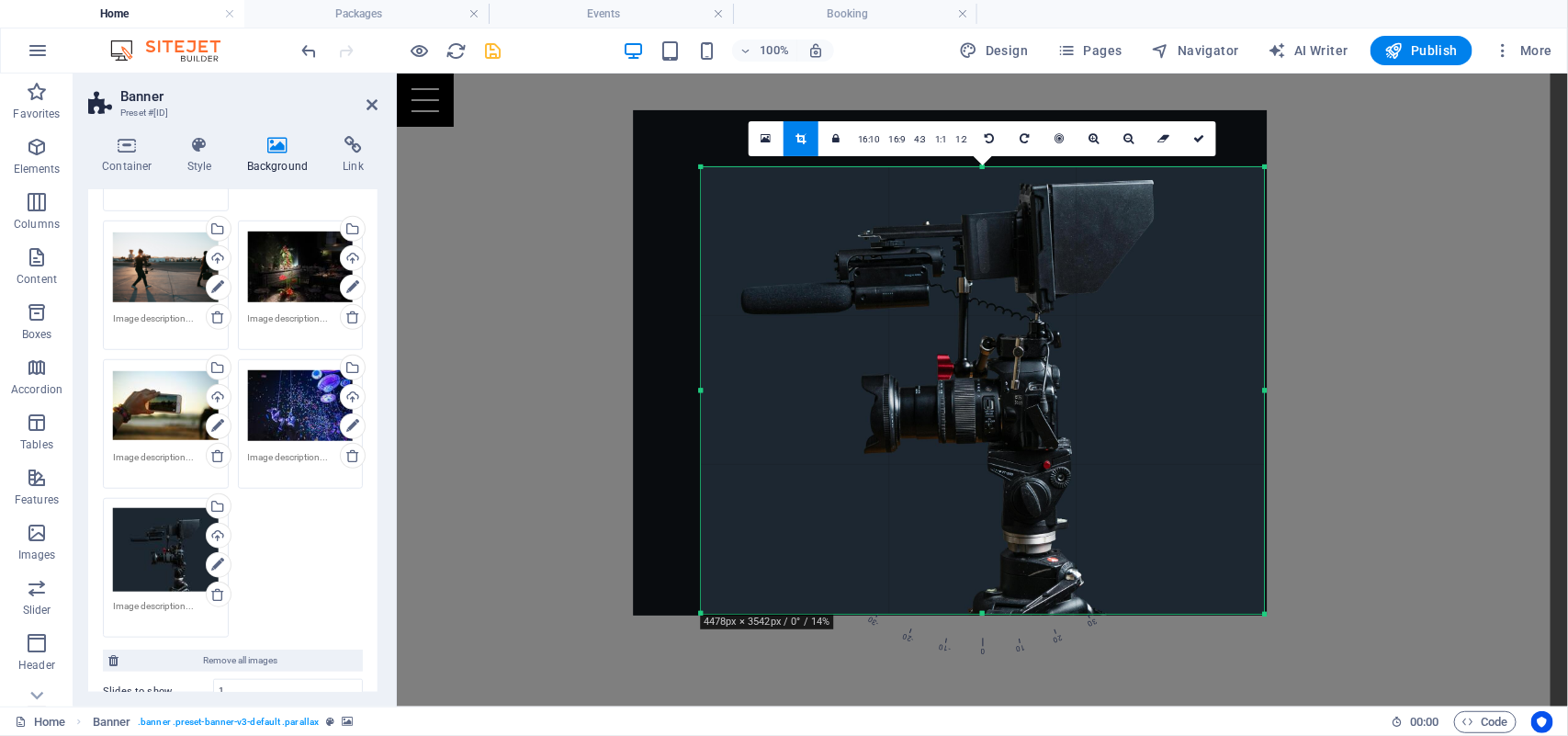 drag, startPoint x: 664, startPoint y: 389, endPoint x: 731, endPoint y: 401, distance: 68.0661 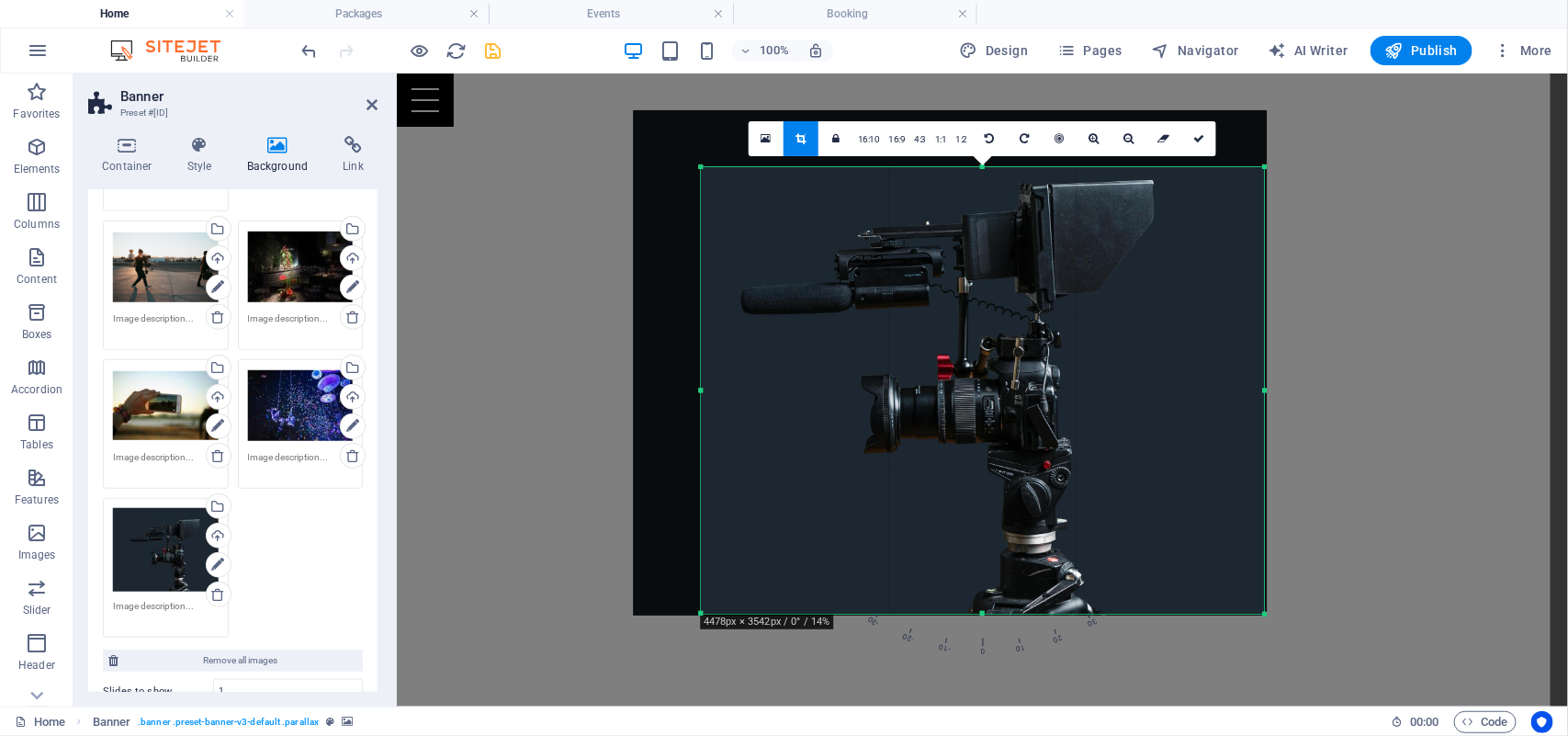 click on "180 170 160 150 140 130 120 110 100 90 80 70 60 50 40 30 20 10 0 -10 -20 -30 -40 -50 -60 -70 -80 -90 -100 -110 -120 -130 -140 -150 -160 -170 4478px × 3542px / 0° / 14% 16:10 16:9 4:3 1:1 1:2 0" at bounding box center (982, 390) 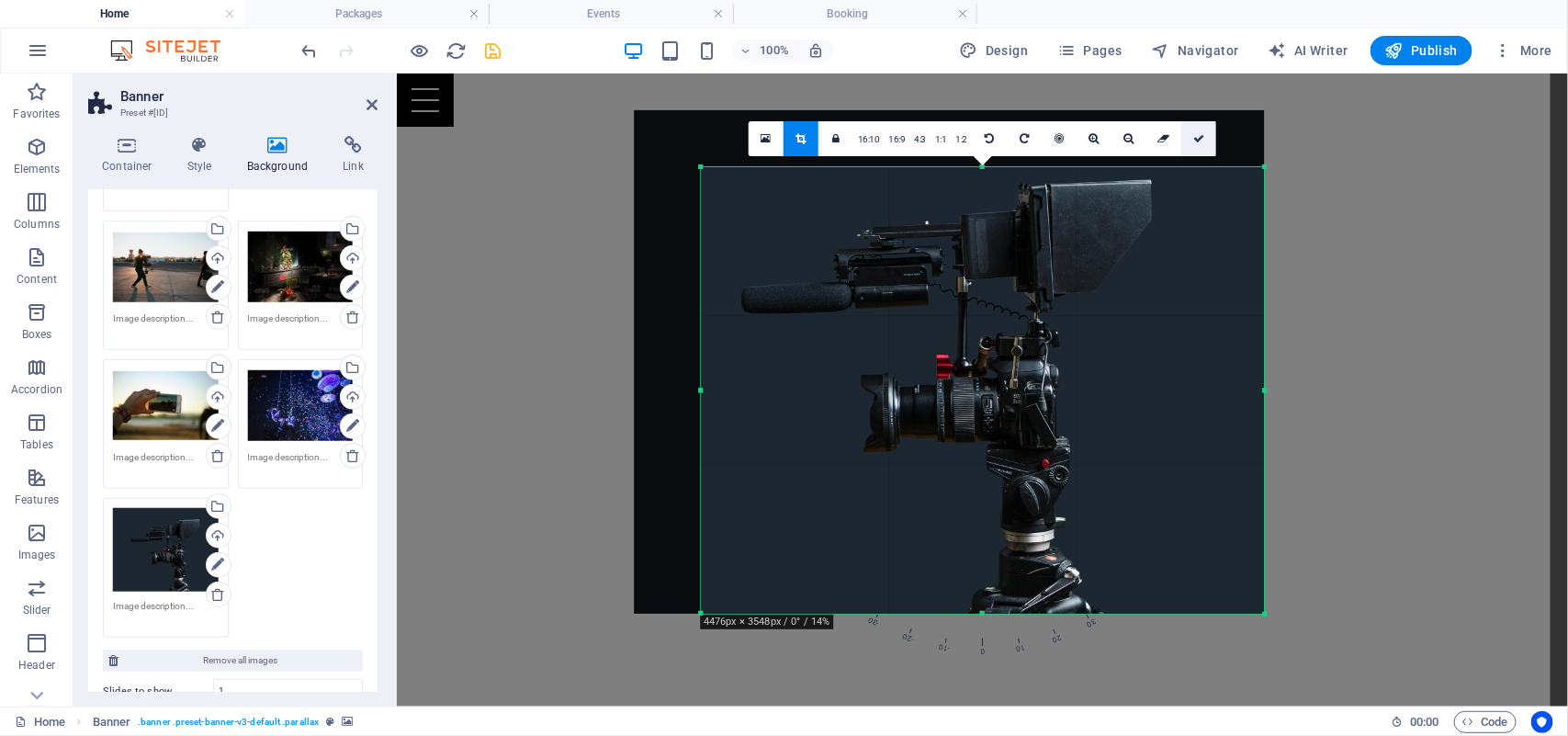 click at bounding box center (1199, 138) 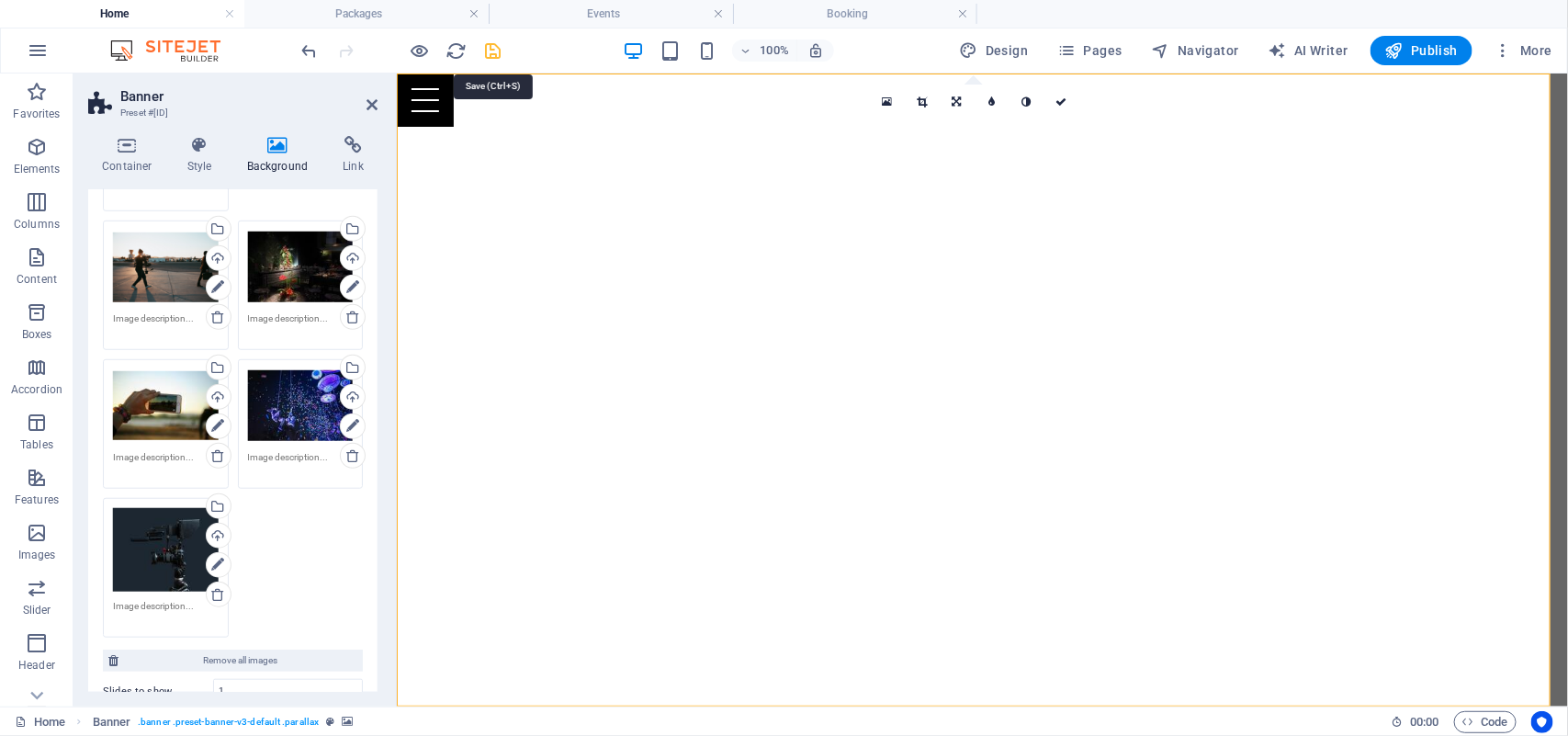 click at bounding box center [493, 51] 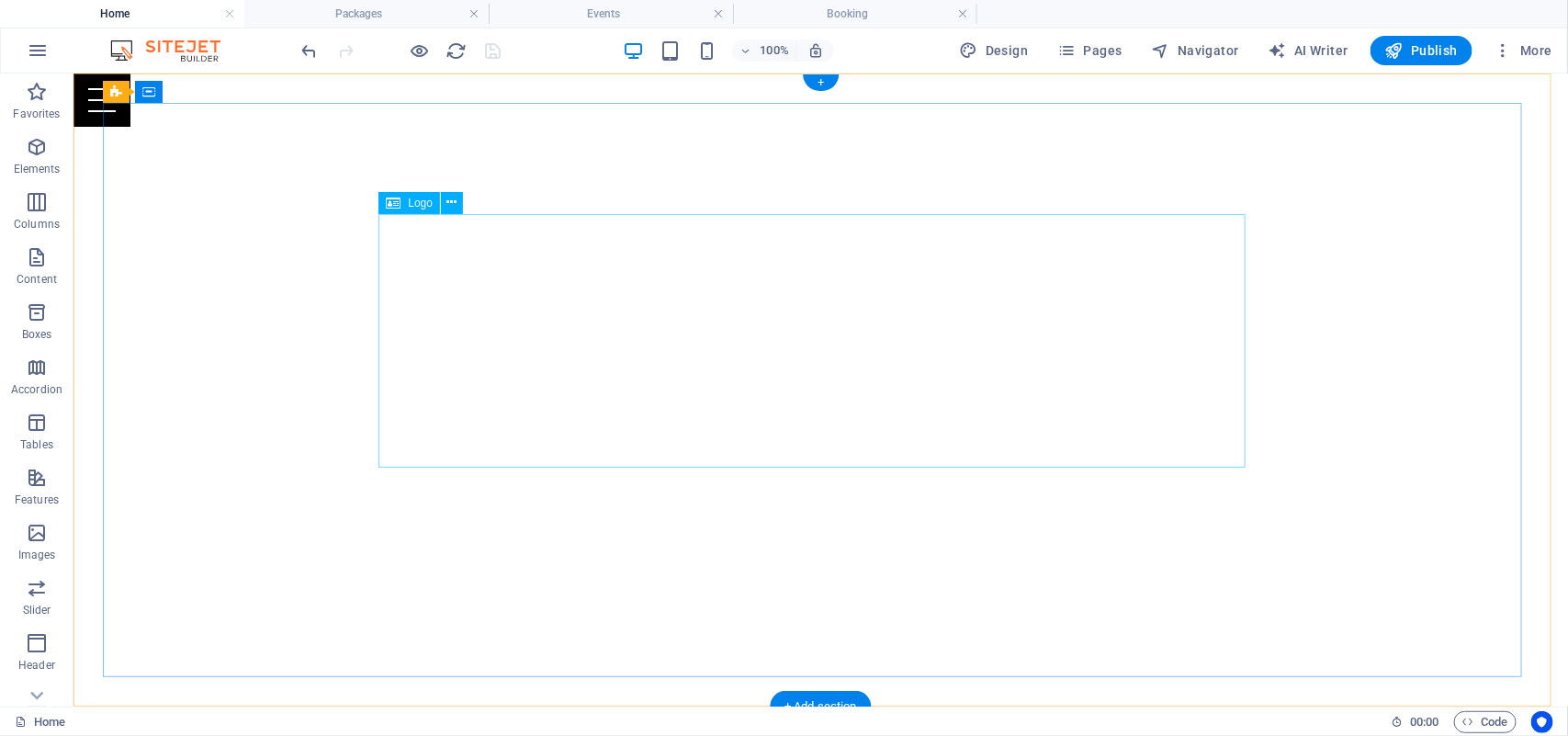 click at bounding box center (820, 936) 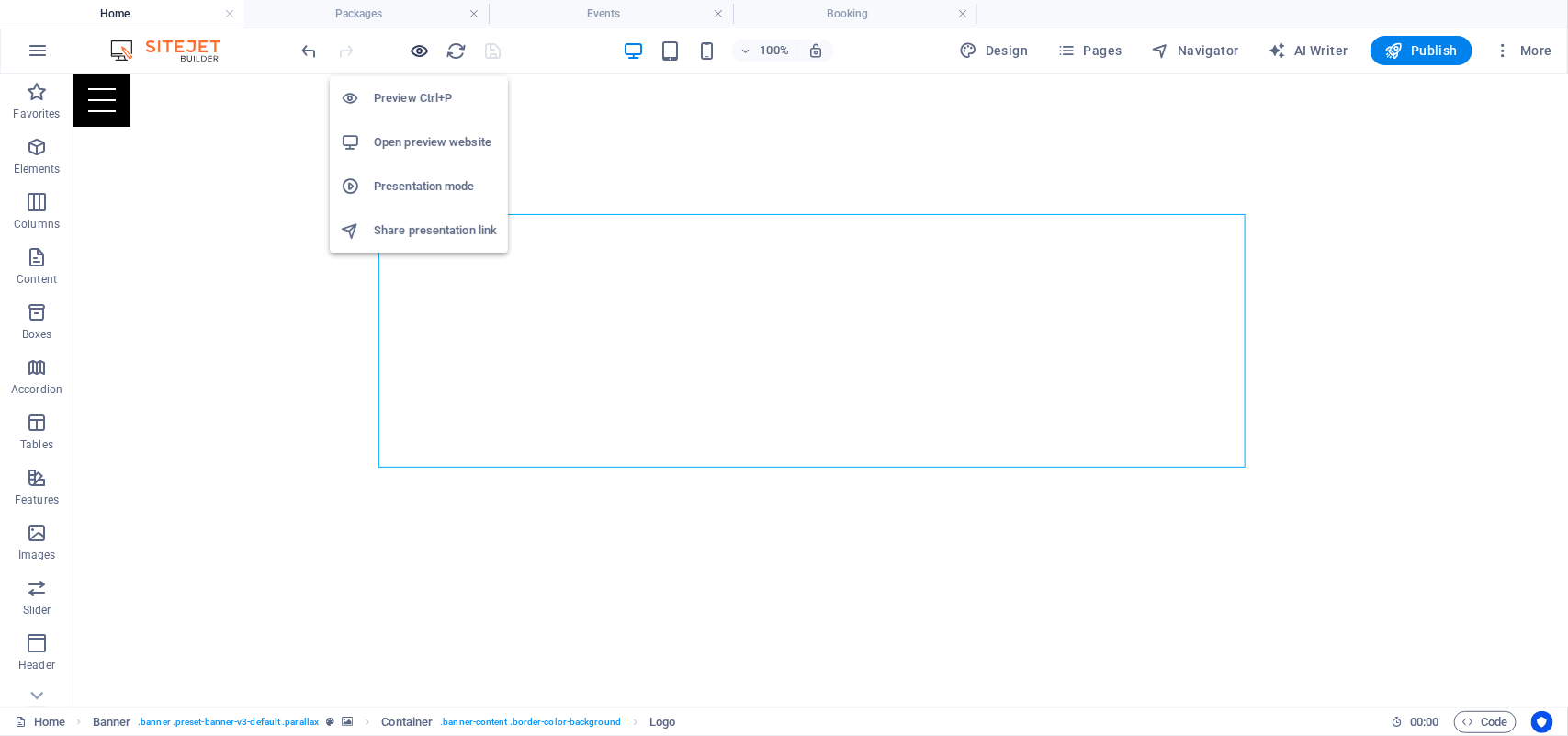 click at bounding box center [420, 51] 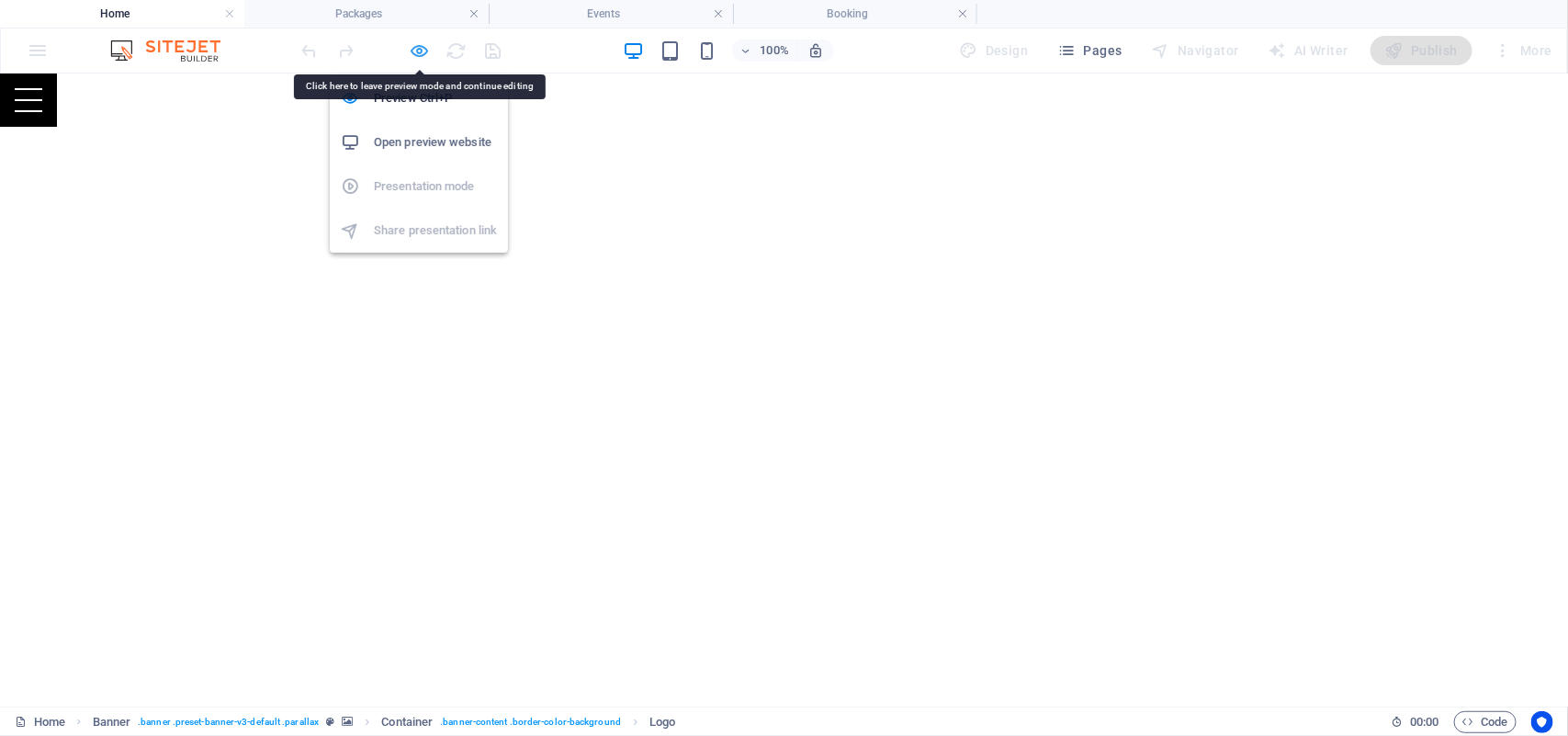 drag, startPoint x: 377, startPoint y: 180, endPoint x: 415, endPoint y: 56, distance: 129.69194 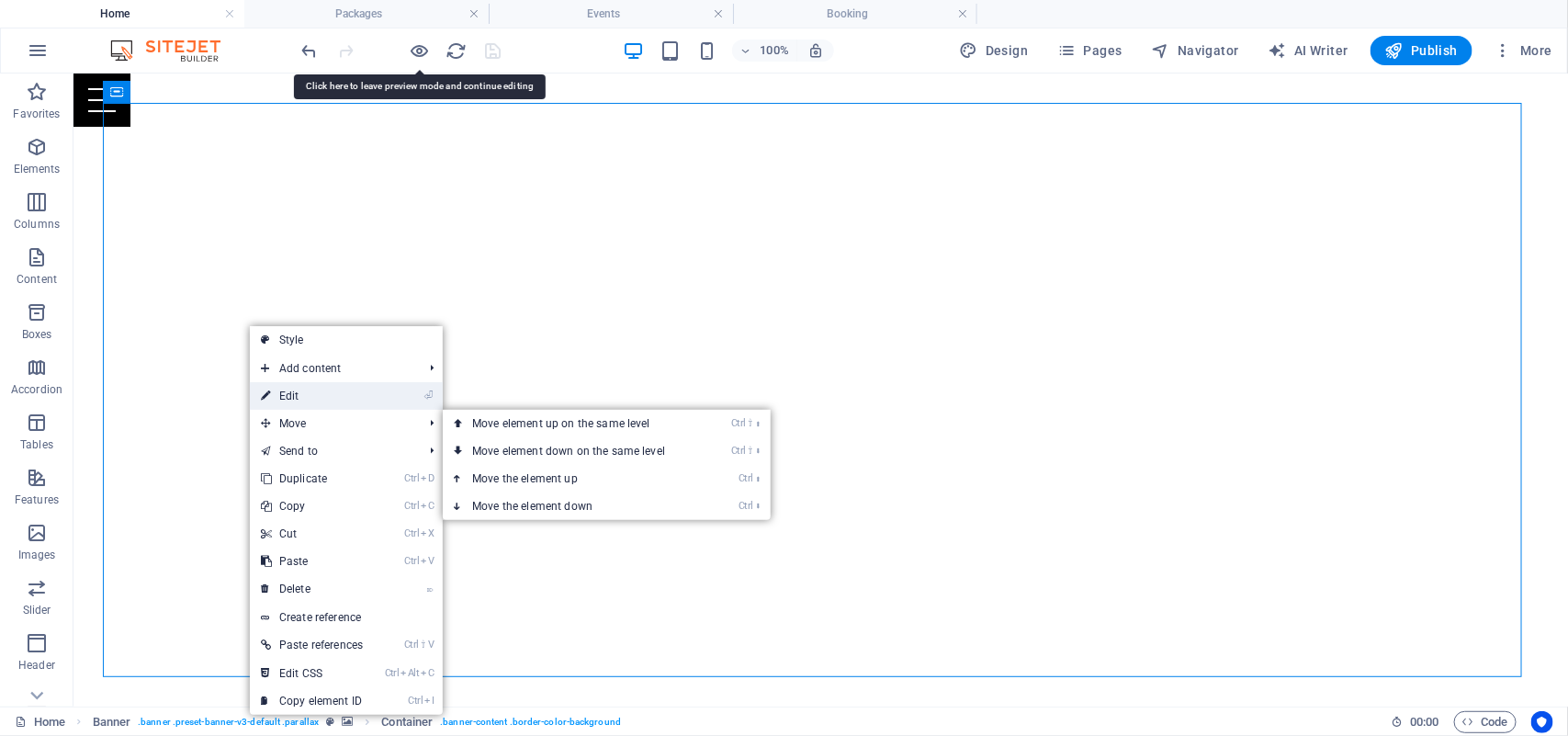 click on "⏎  Edit" at bounding box center [311, 396] 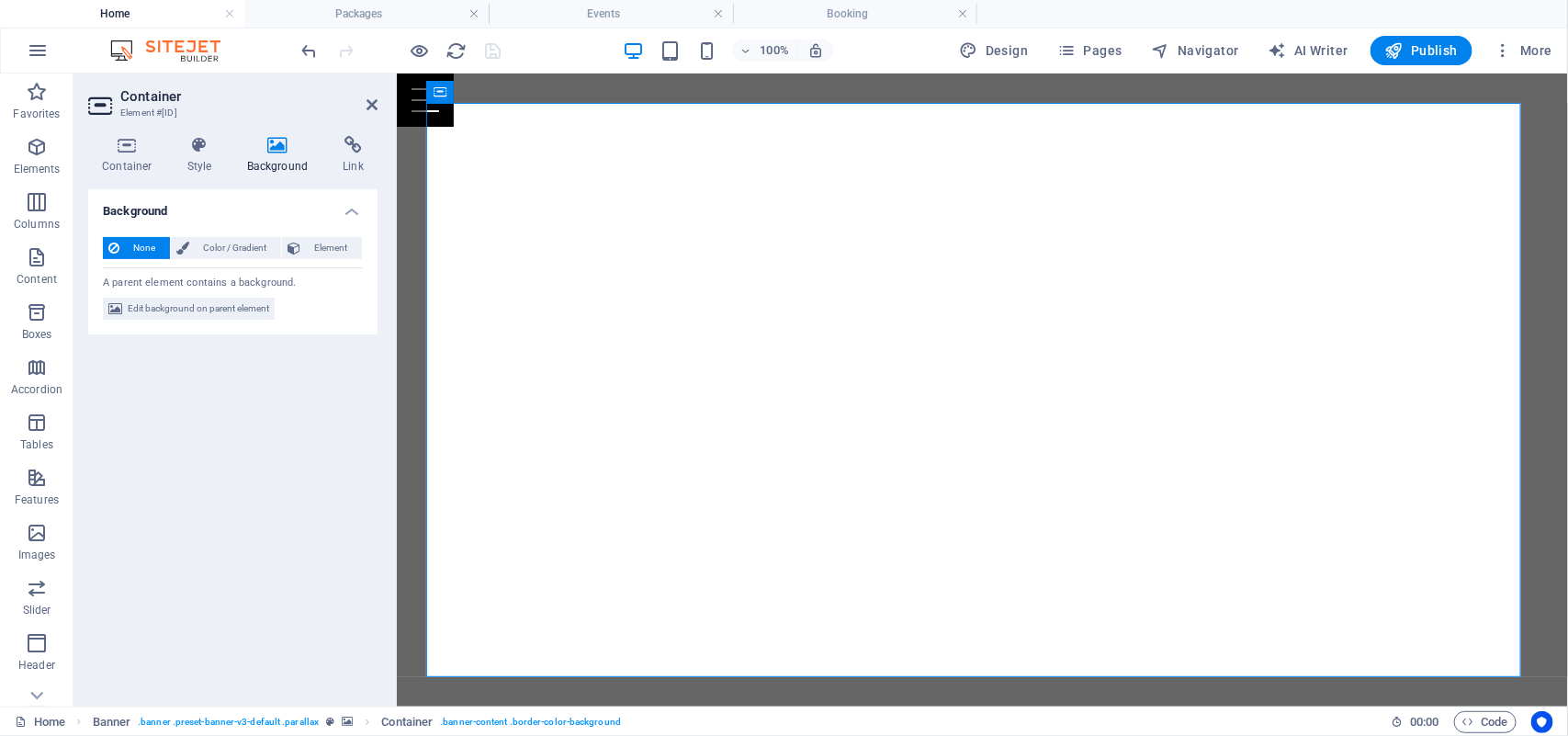 click at bounding box center (277, 145) 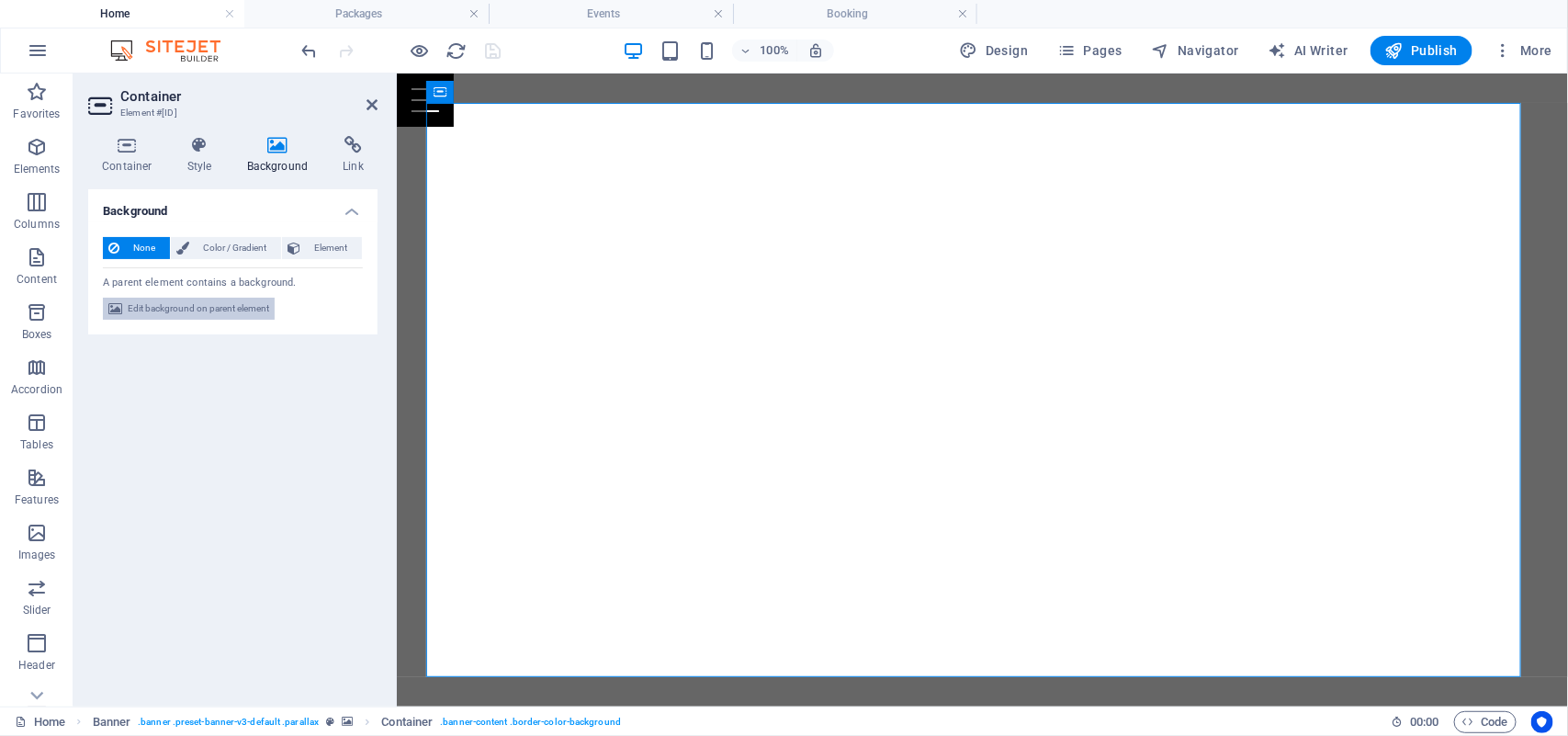 click on "Edit background on parent element" at bounding box center [198, 309] 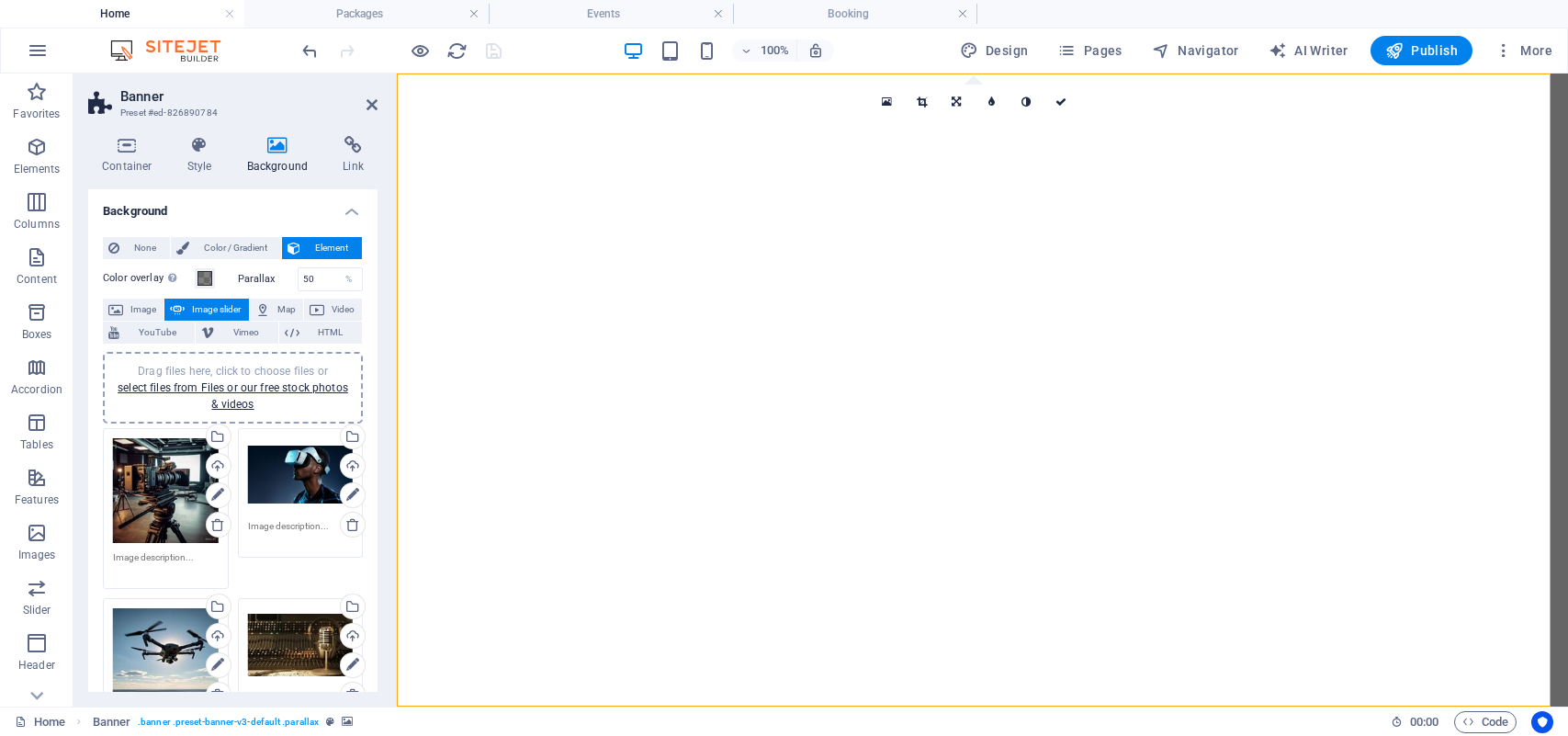 select on "ms" 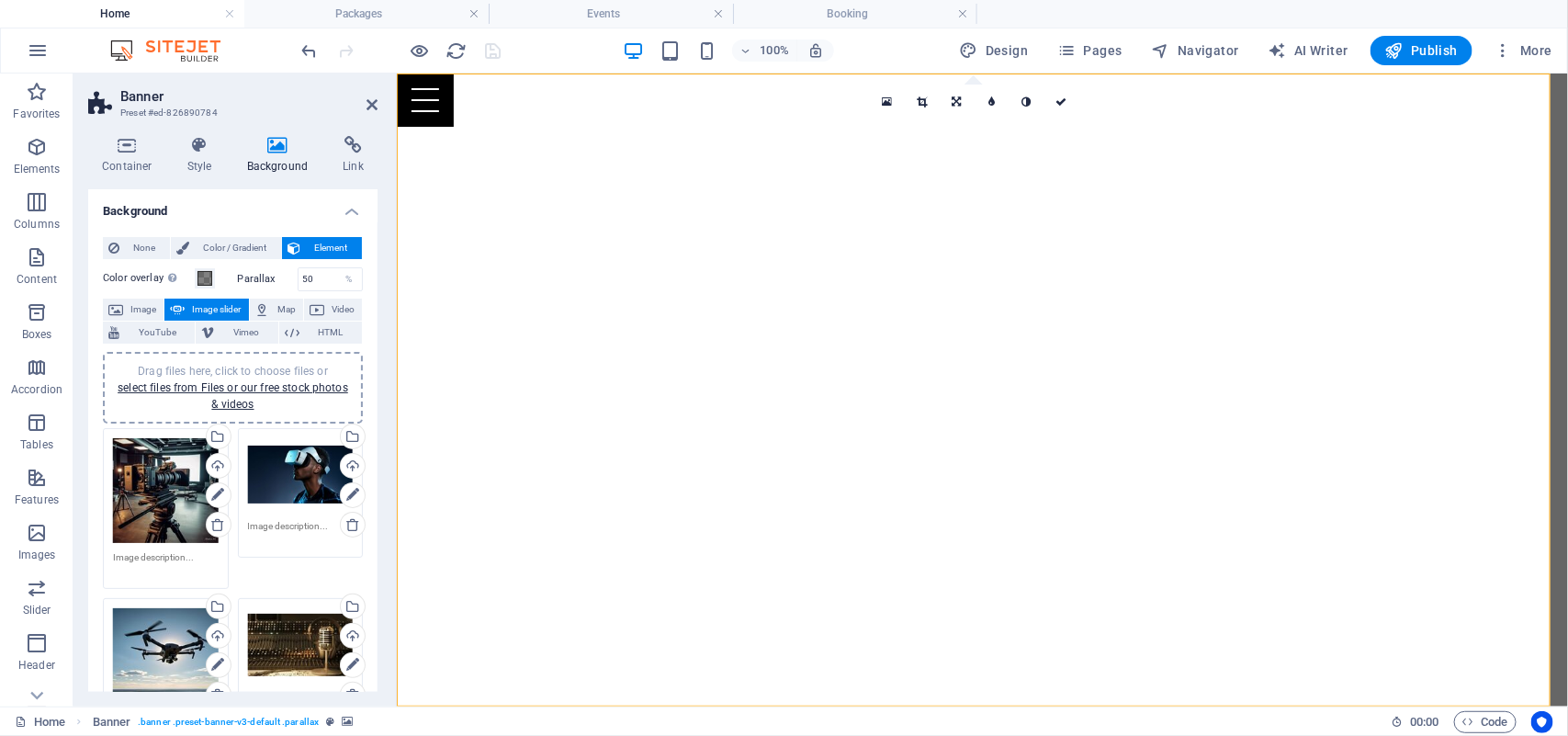 click on "Container Style Background Link Size Height Default px rem % vh vw Min. height 100 None px rem % vh vw Width Default px rem % em vh vw Min. width None px rem % vh vw Content width Default Custom width Width Default px rem % em vh vw Min. width None px rem % vh vw Default padding Custom spacing Default content width and padding can be changed under Design. Edit design Layout (Flexbox) Alignment Determines the flex direction. Default Main axis Determine how elements should behave along the main axis inside this container (justify content). Default Side axis Control the vertical direction of the element inside of the container (align items). Default Wrap Default On Off Fill Controls the distances and direction of elements on the y-axis across several lines (align content). Default Accessibility ARIA helps assistive technologies (like screen readers) to understand the role, state, and behavior of web elements Role The ARIA role defines the purpose of an element.  None Alert Article Banner Comment" at bounding box center (232, 413) 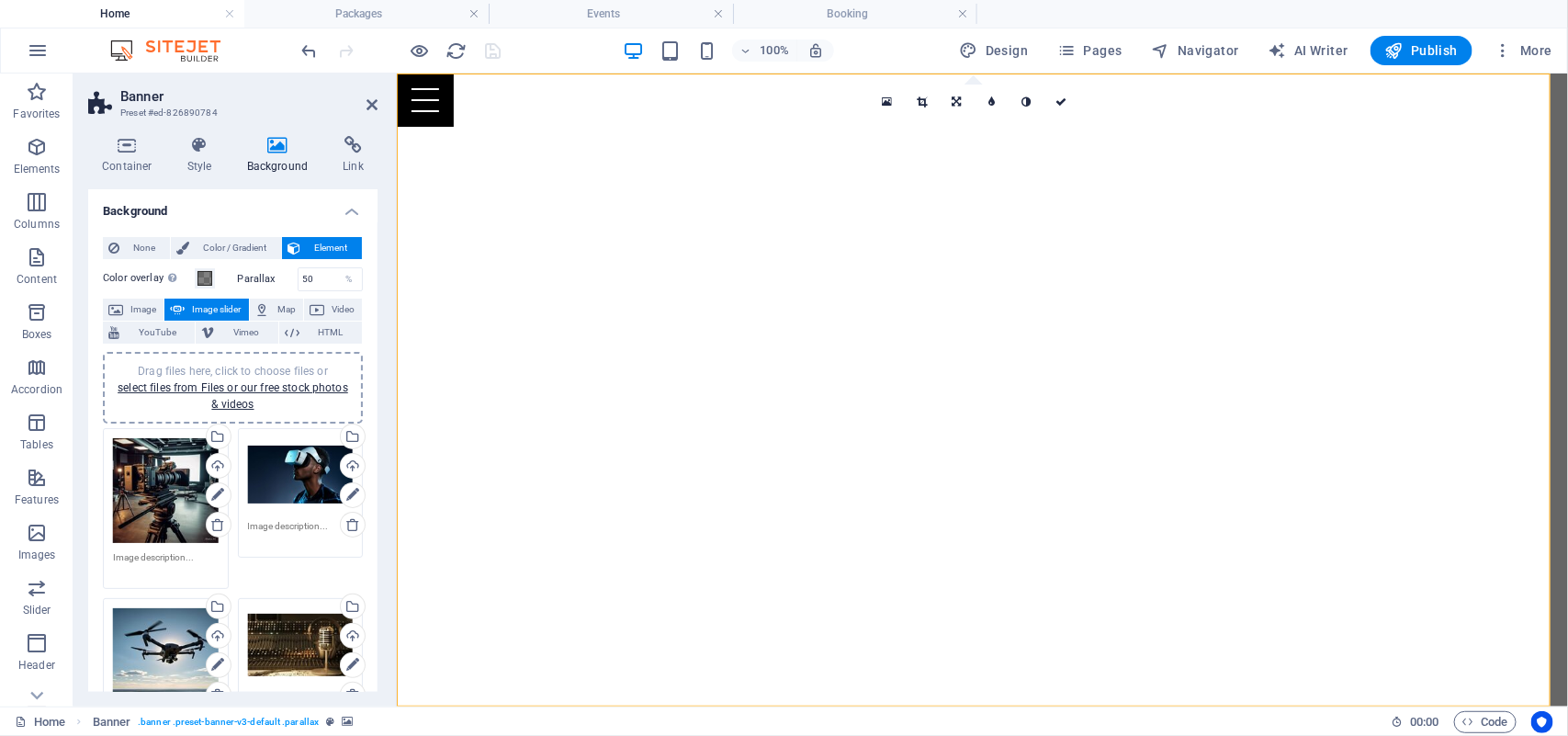 scroll, scrollTop: 0, scrollLeft: 0, axis: both 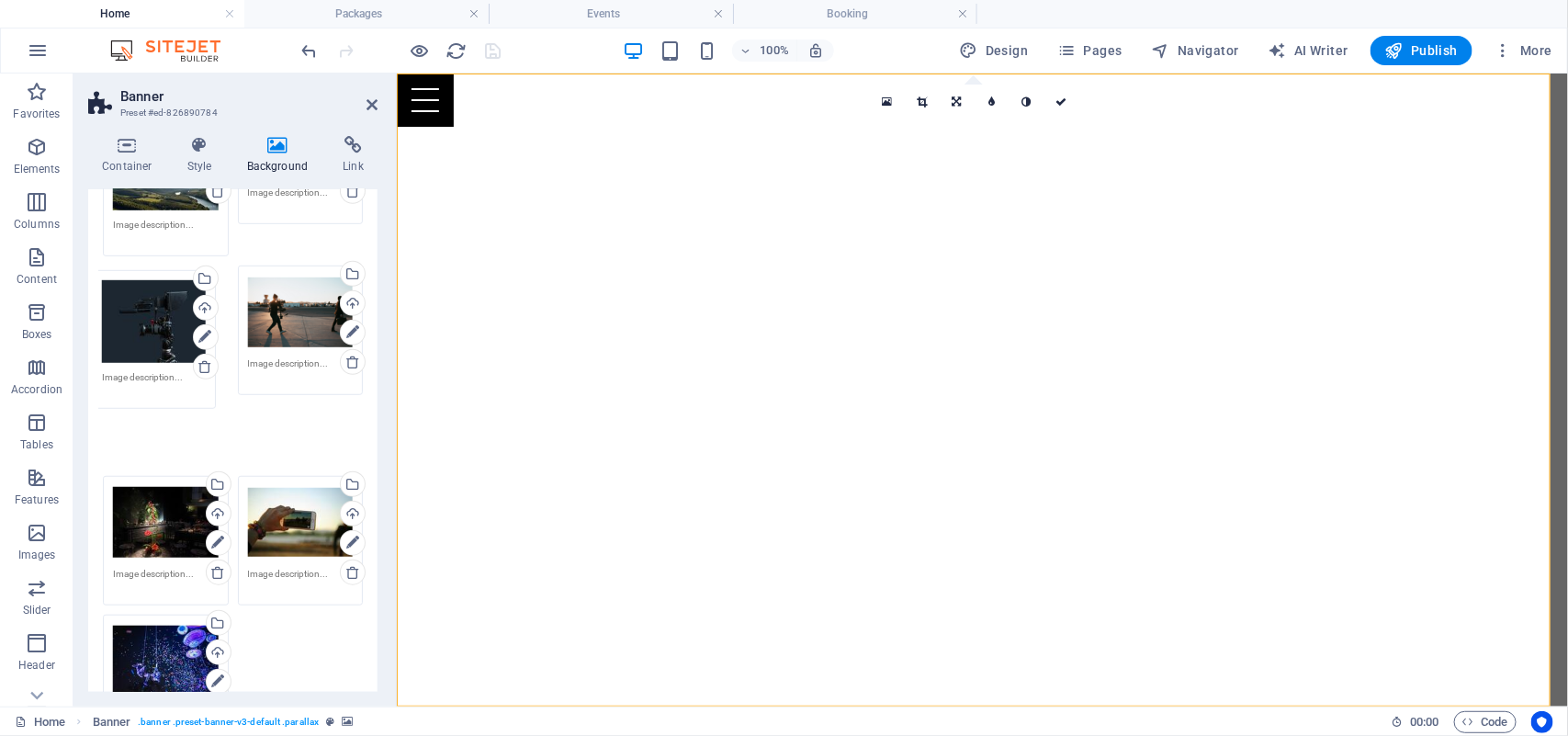 drag, startPoint x: 182, startPoint y: 582, endPoint x: 171, endPoint y: 314, distance: 268.2257 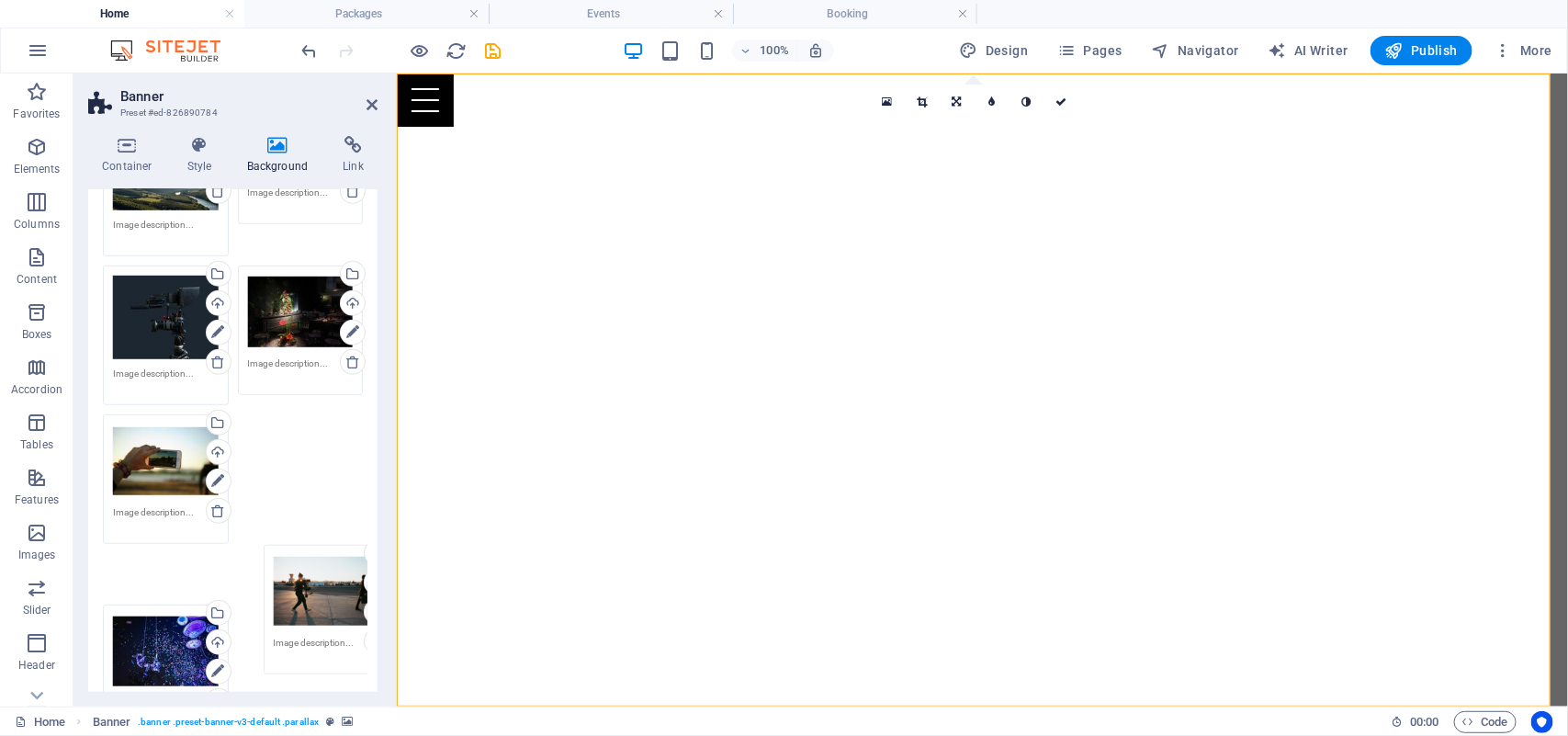 drag, startPoint x: 301, startPoint y: 317, endPoint x: 329, endPoint y: 600, distance: 284.38179 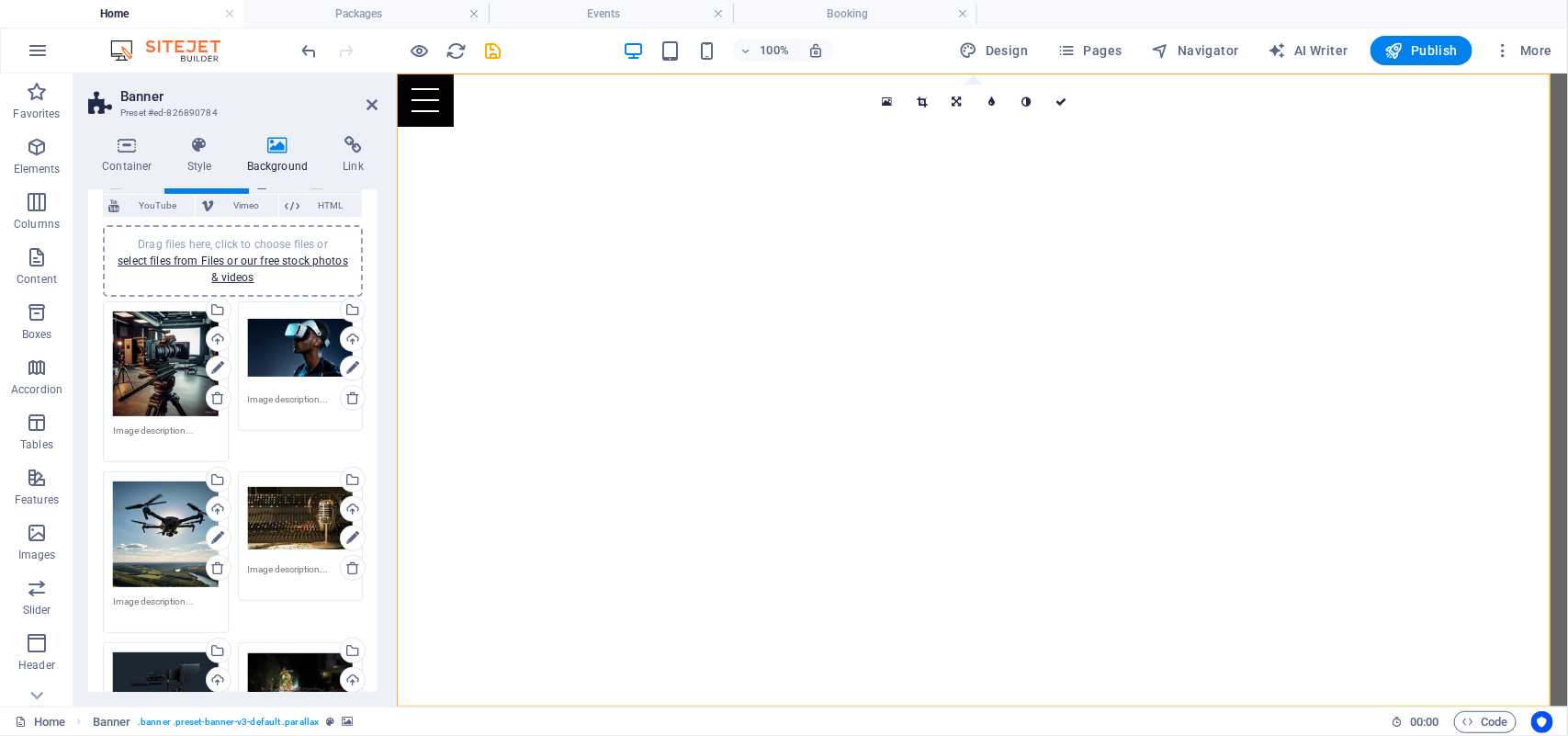 scroll, scrollTop: 258, scrollLeft: 0, axis: vertical 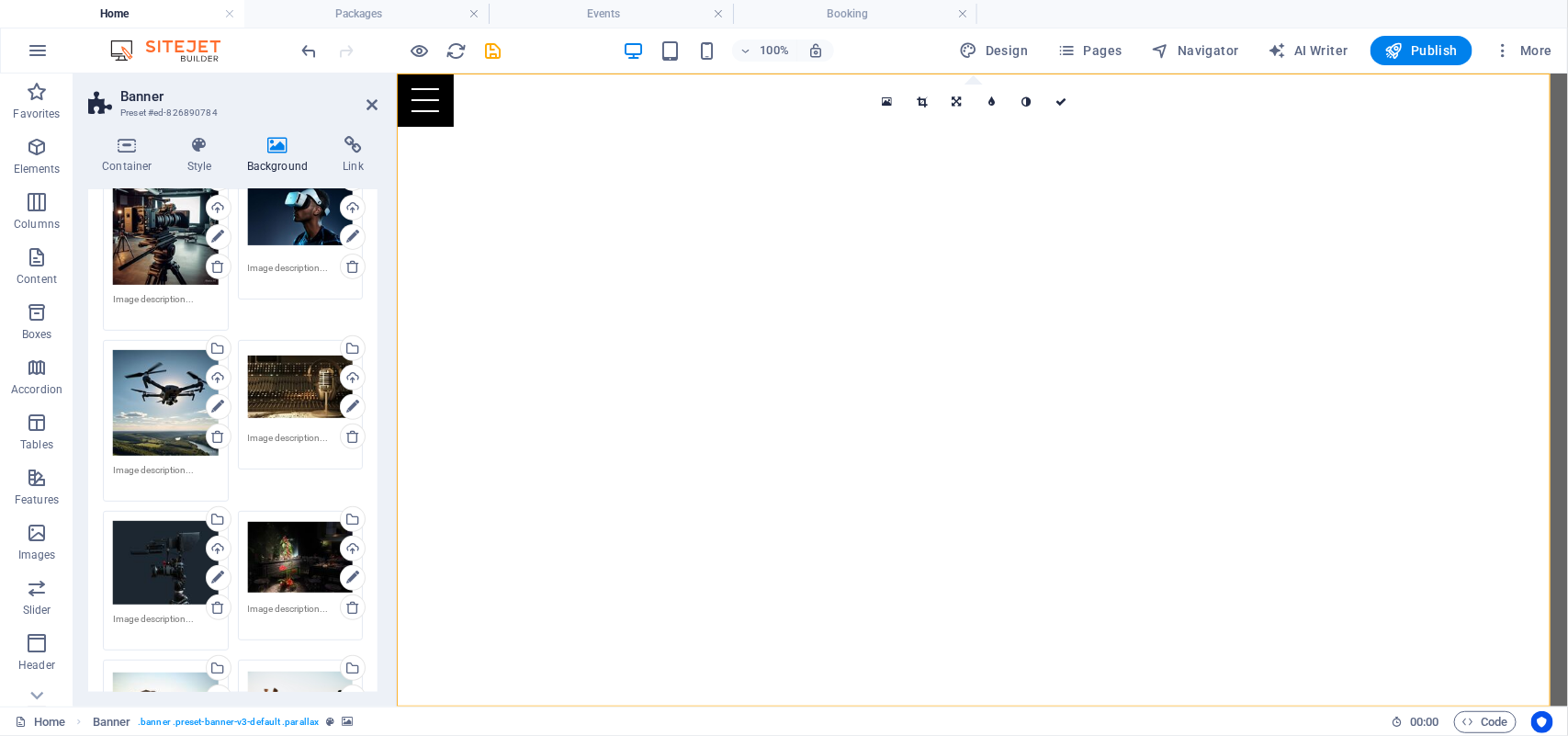 drag, startPoint x: 374, startPoint y: 479, endPoint x: 12, endPoint y: 317, distance: 396.5955 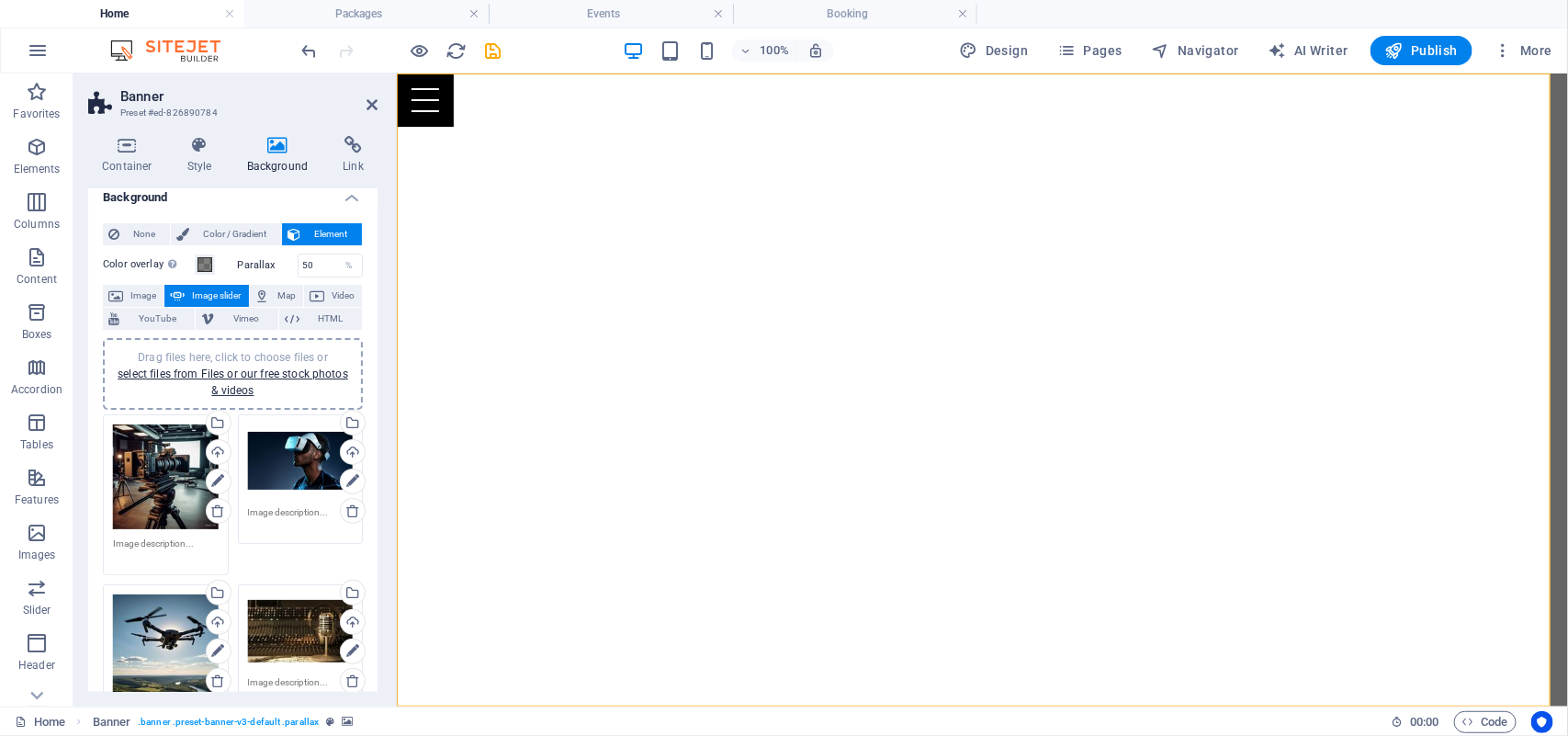 scroll, scrollTop: 0, scrollLeft: 0, axis: both 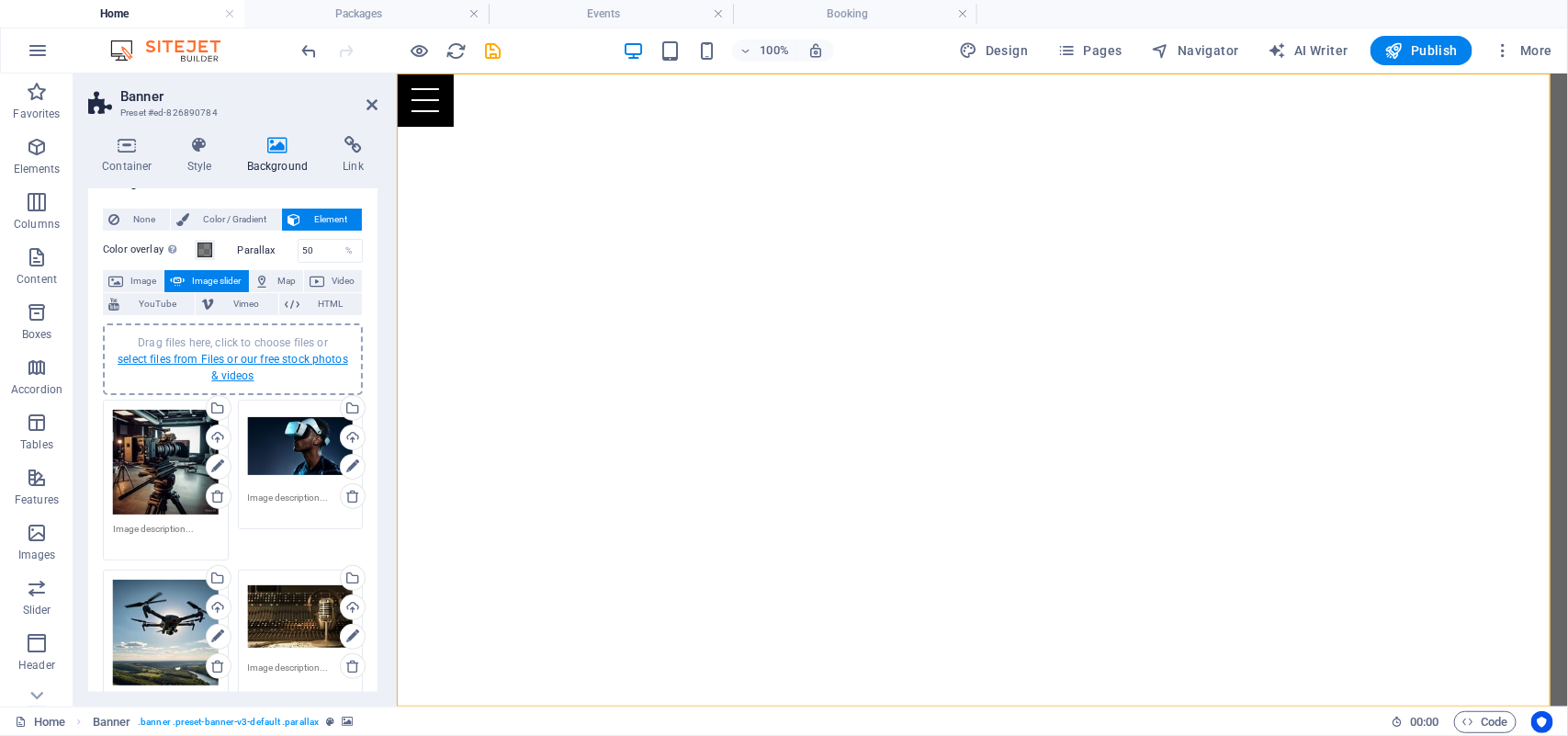 click on "select files from Files or our free stock photos & videos" at bounding box center [232, 368] 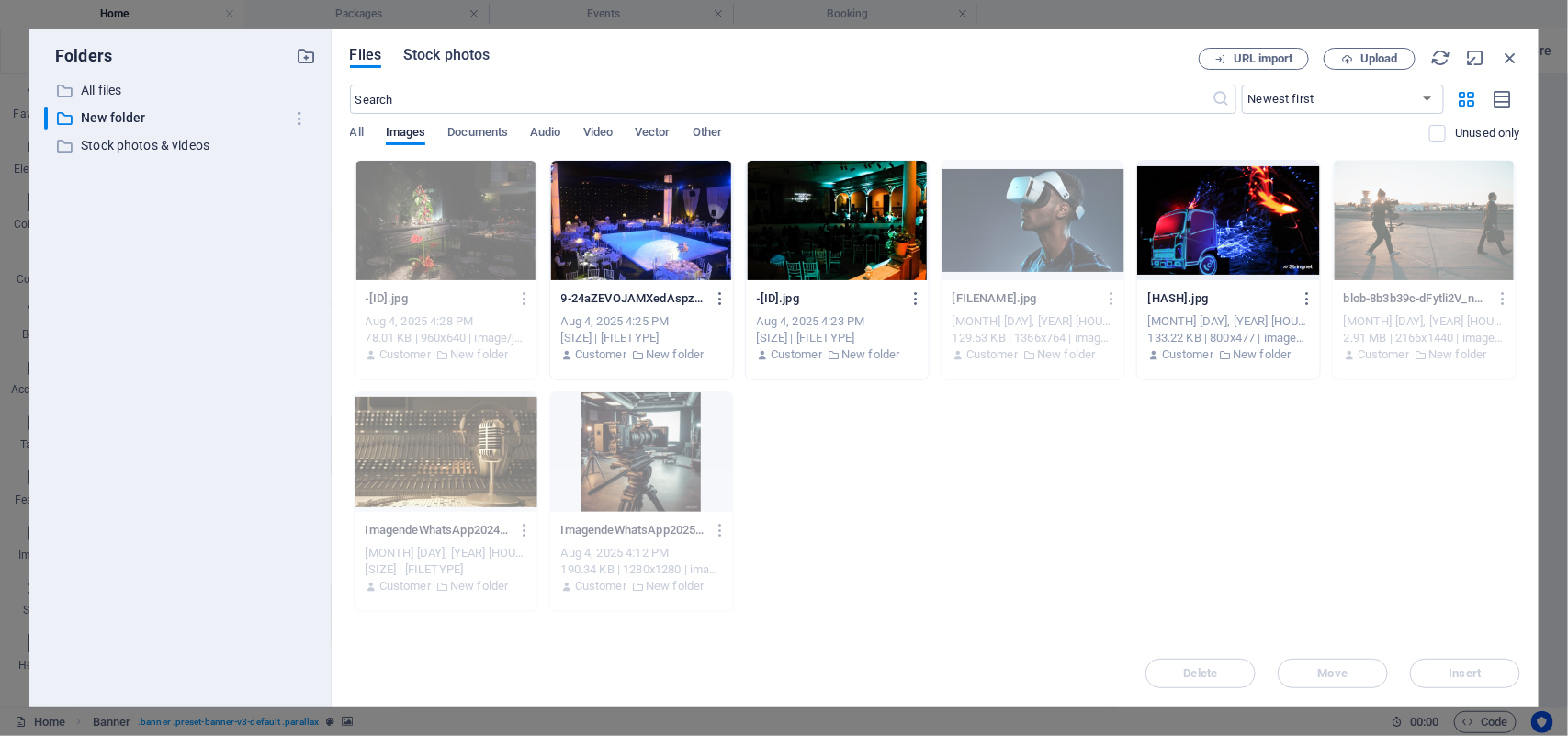 click on "Stock photos" at bounding box center [446, 55] 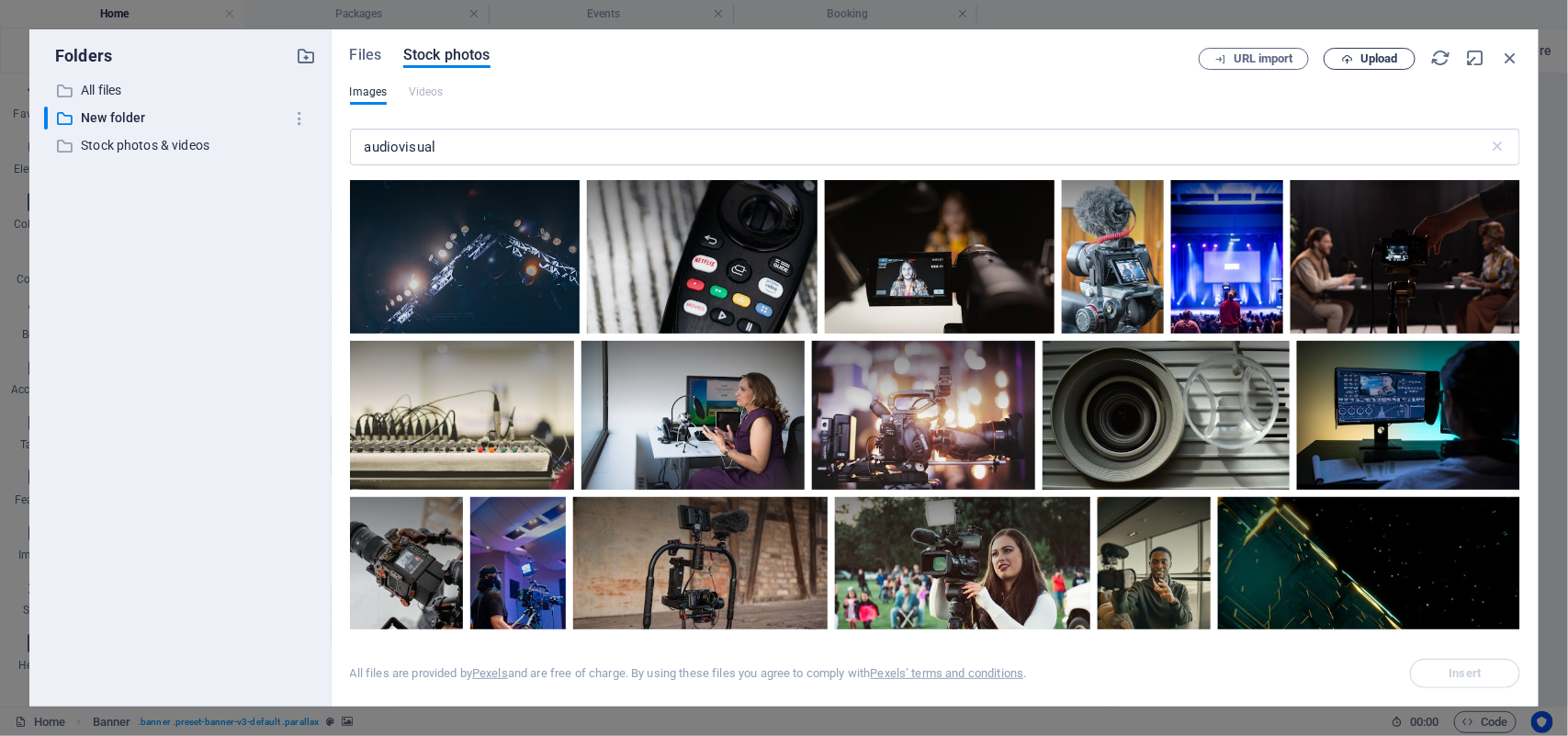 click on "Upload" at bounding box center (1379, 59) 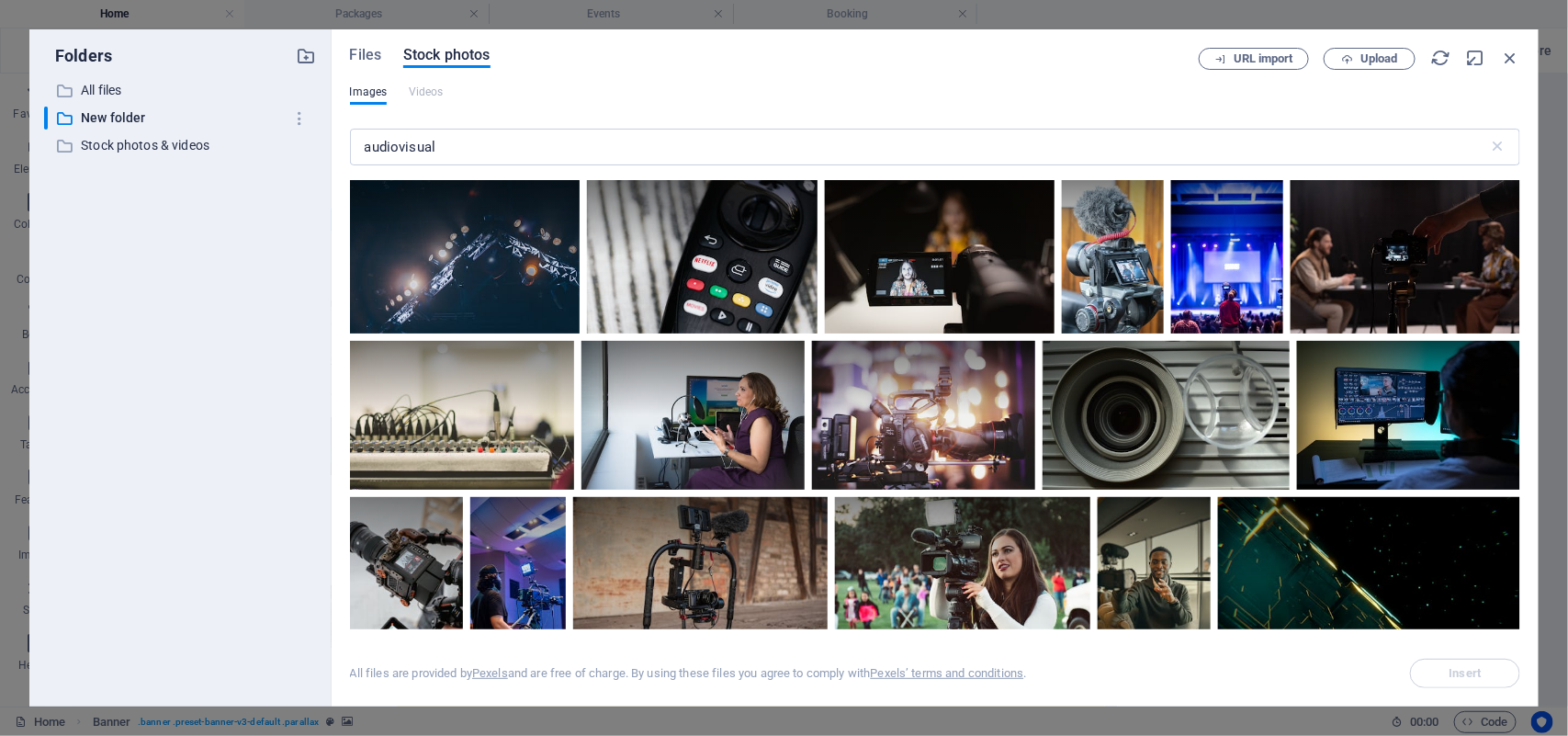 drag, startPoint x: 1522, startPoint y: 226, endPoint x: 1528, endPoint y: 277, distance: 51.35173 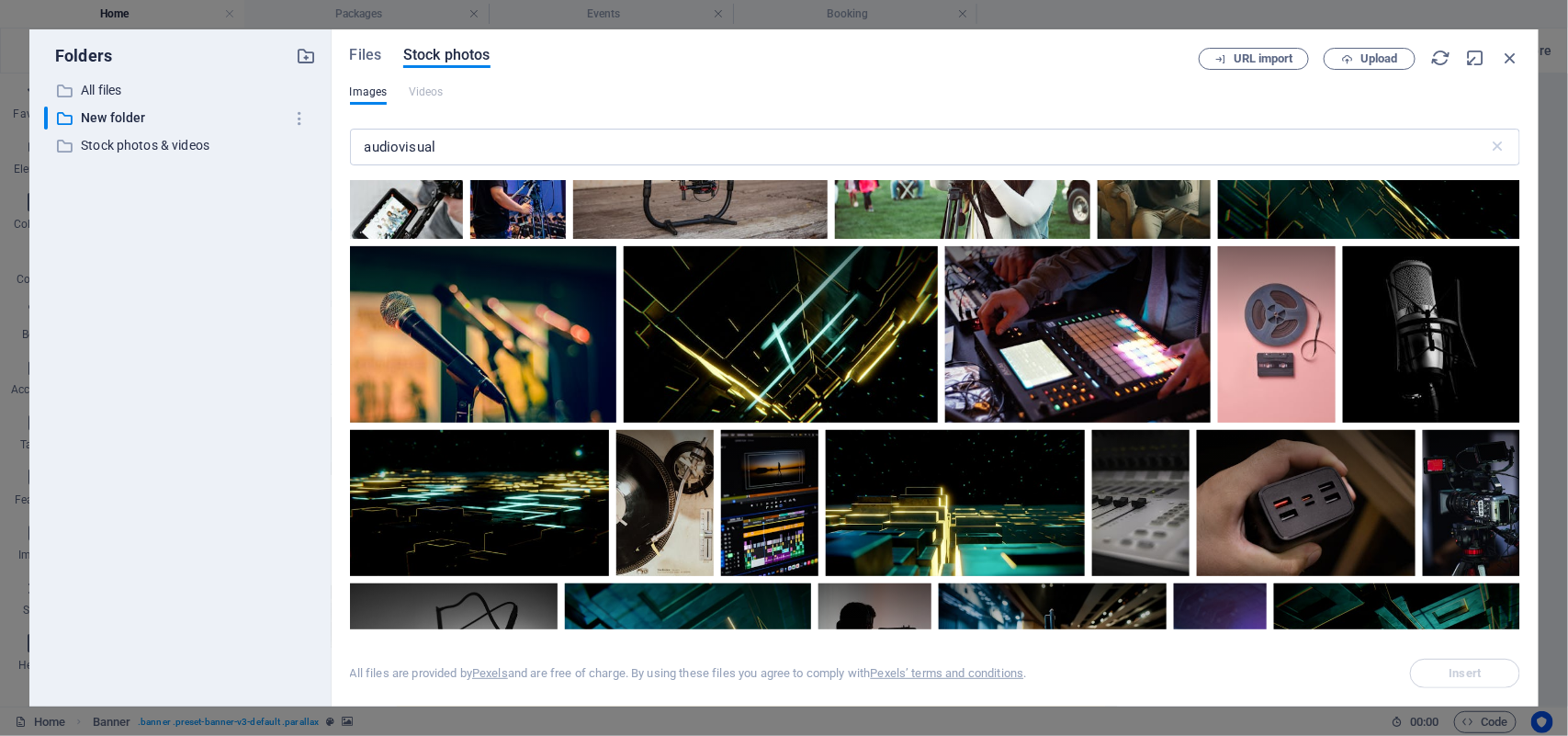 scroll, scrollTop: 456, scrollLeft: 0, axis: vertical 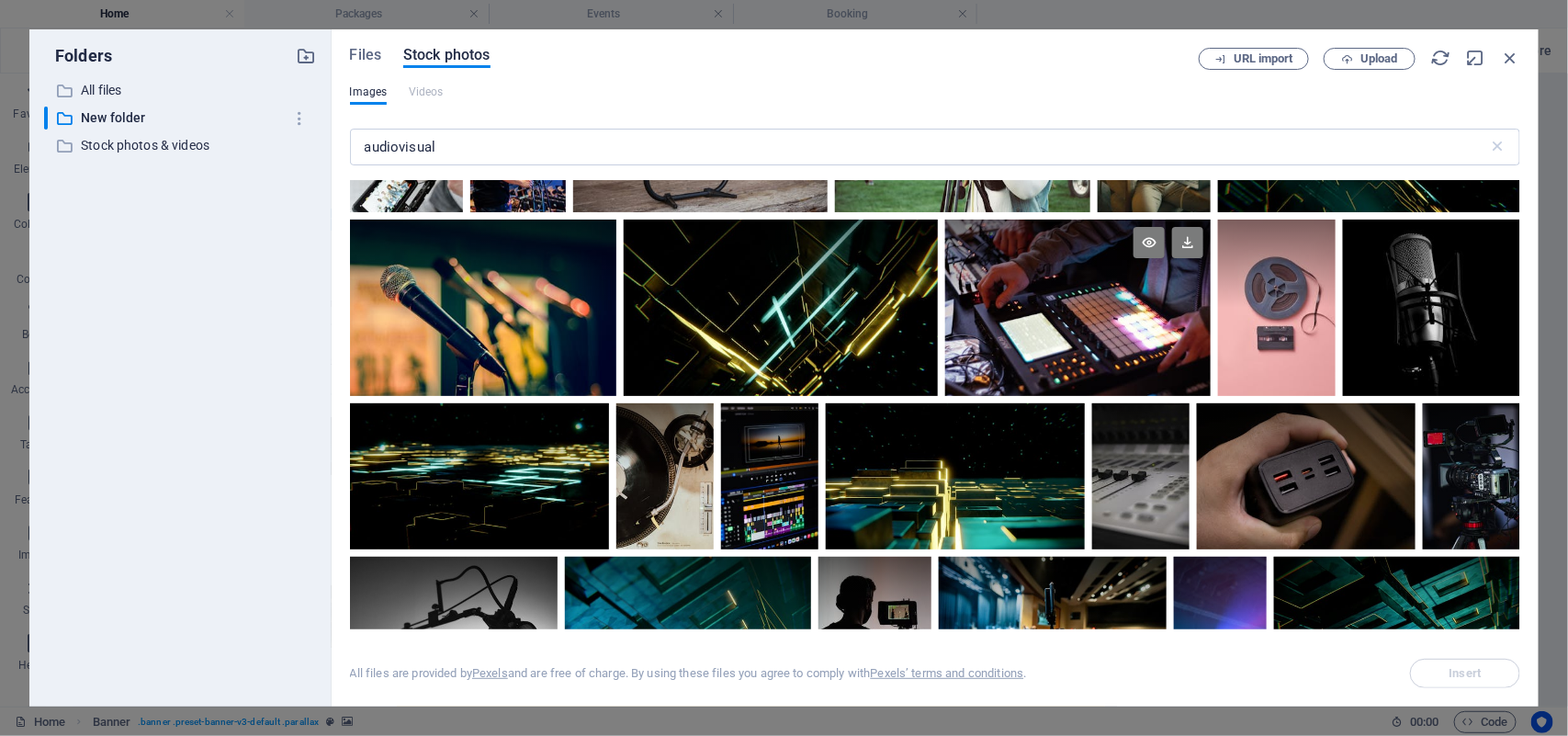 click at bounding box center [1077, 308] 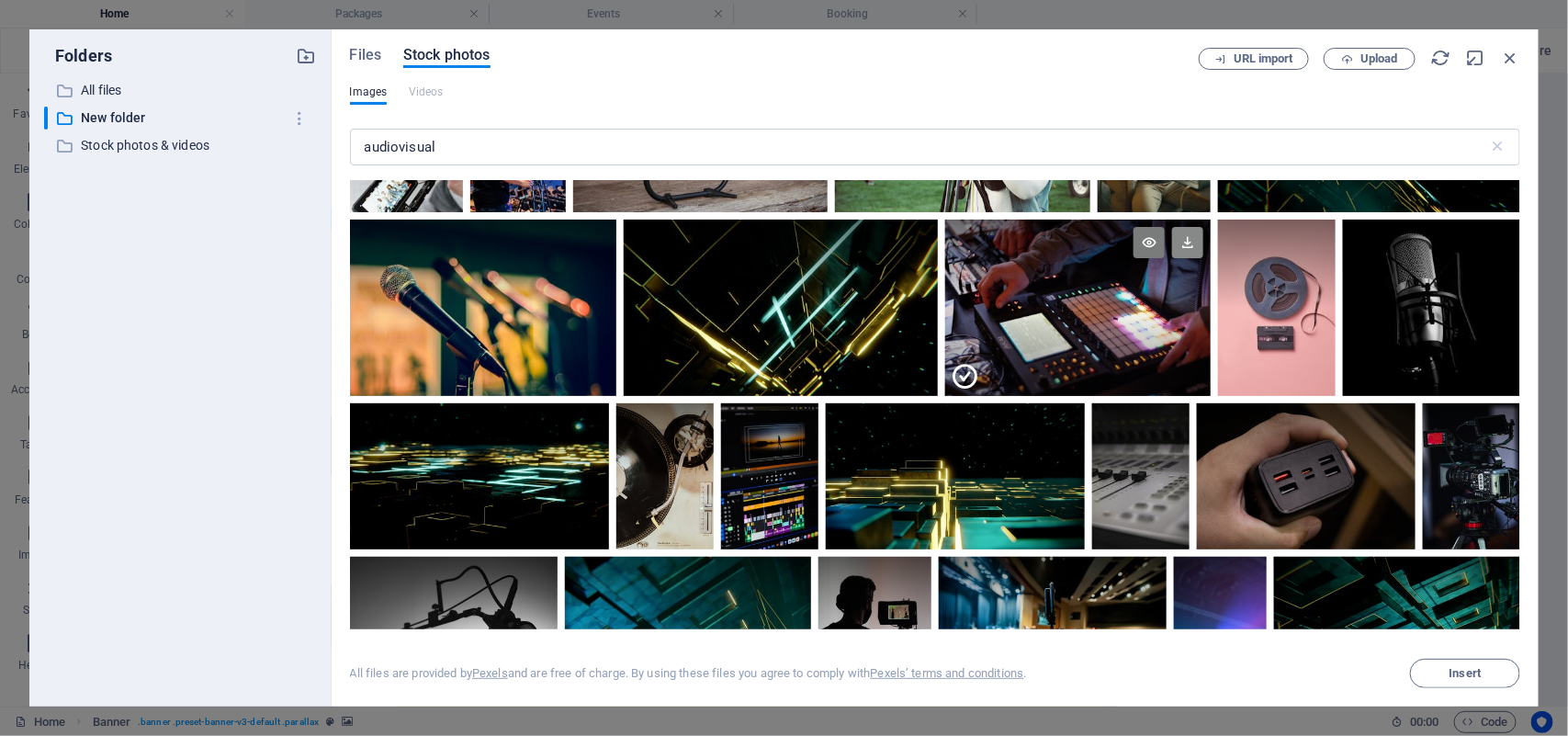 click at bounding box center [1188, 243] 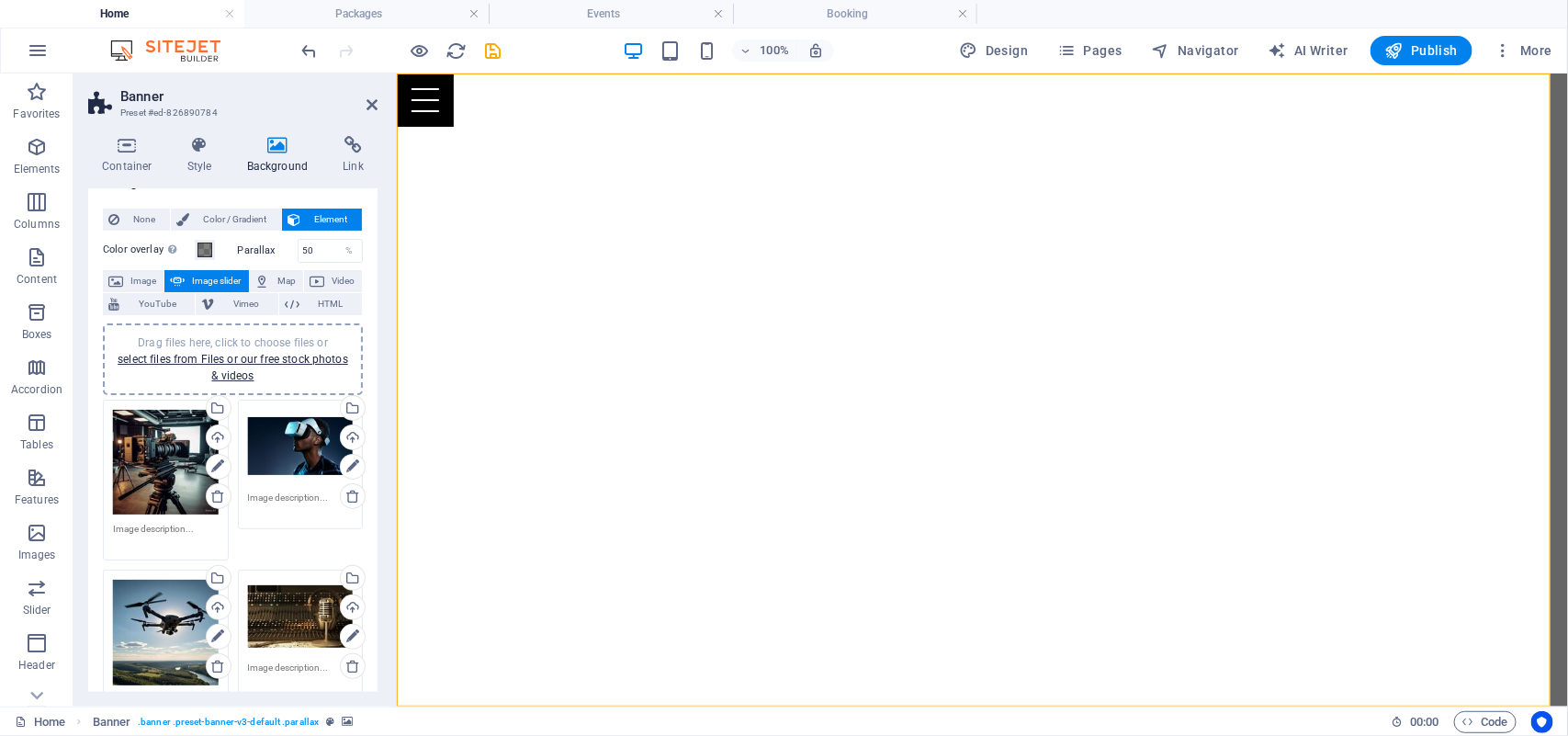 drag, startPoint x: 373, startPoint y: 317, endPoint x: 374, endPoint y: 379, distance: 62.008064 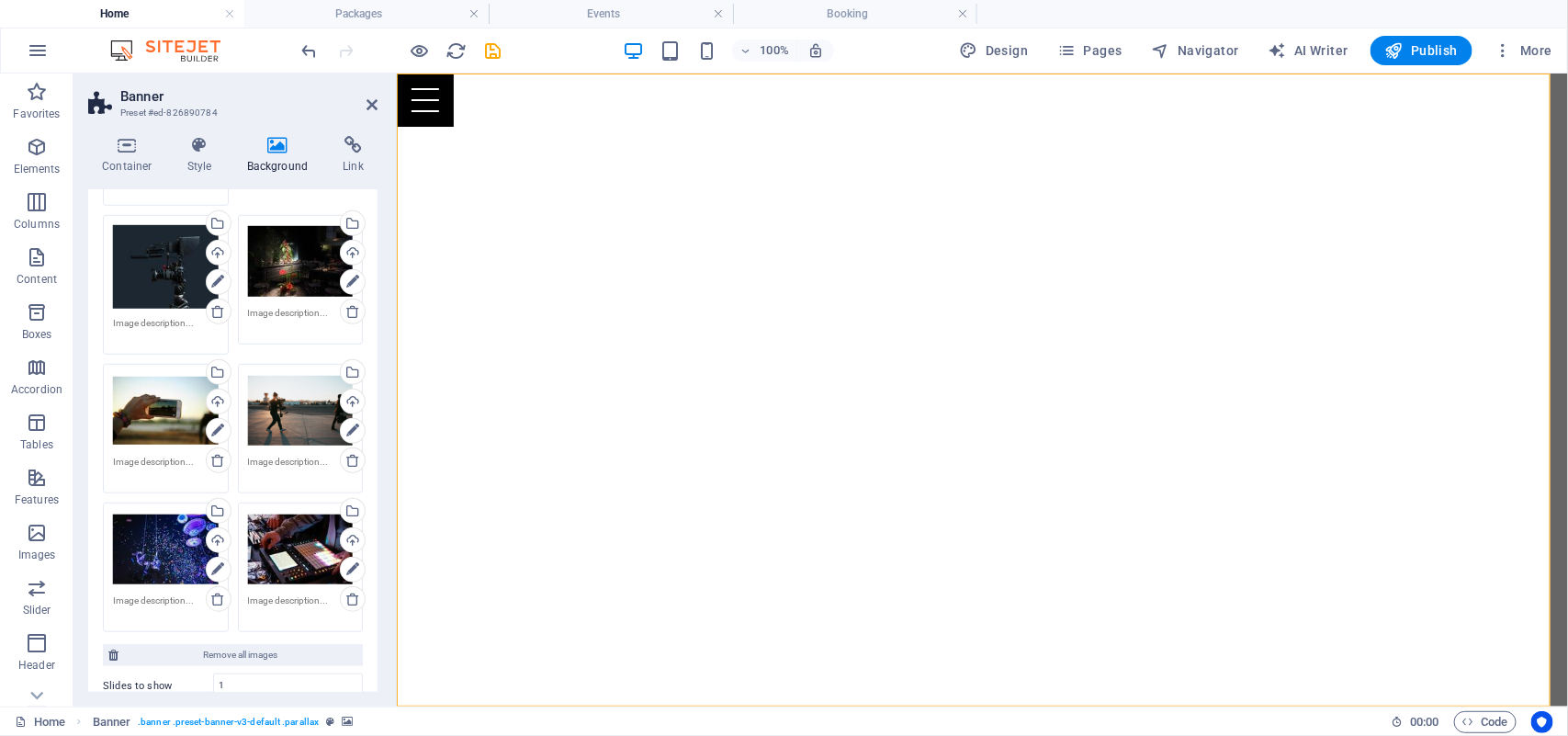 scroll, scrollTop: 560, scrollLeft: 0, axis: vertical 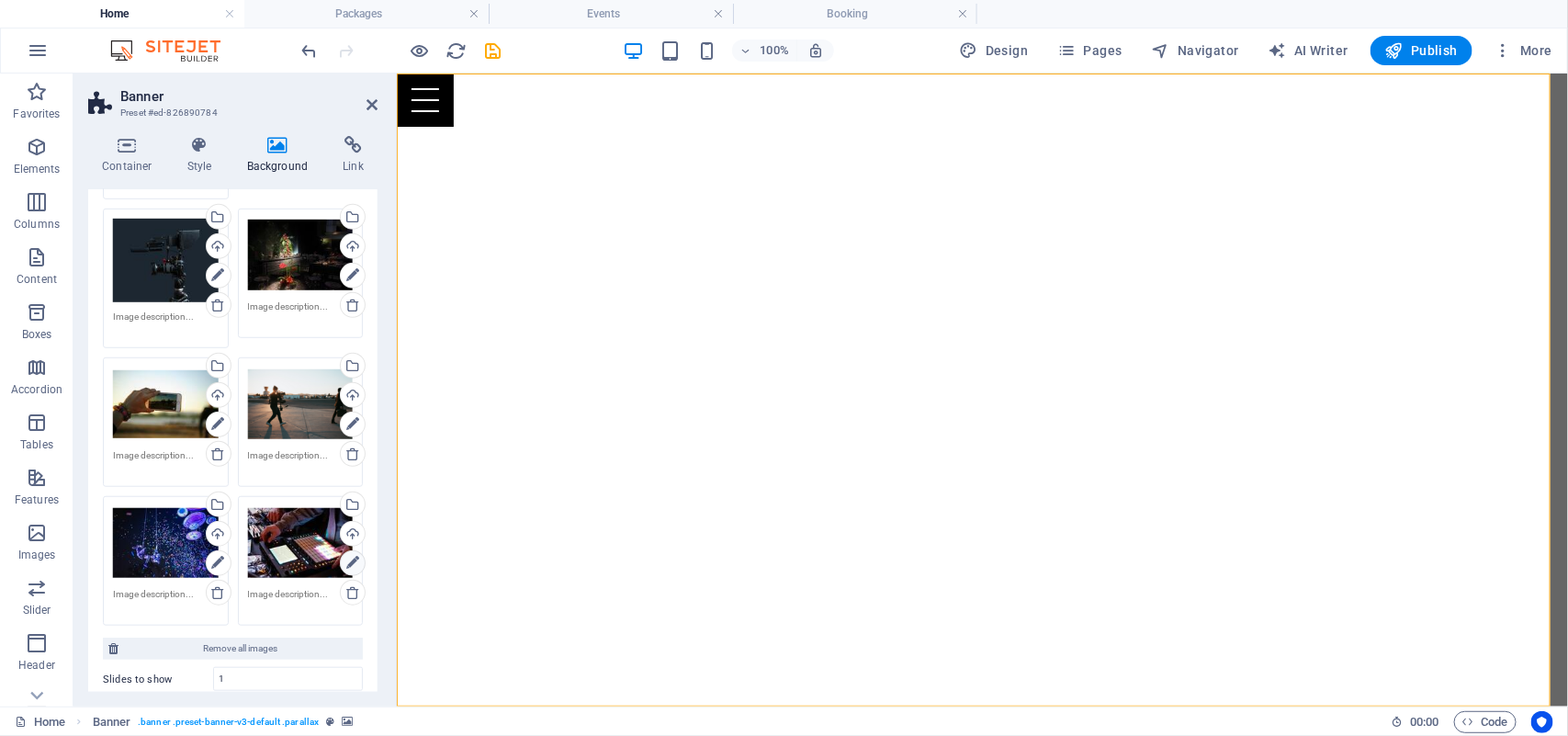 click at bounding box center [353, 563] 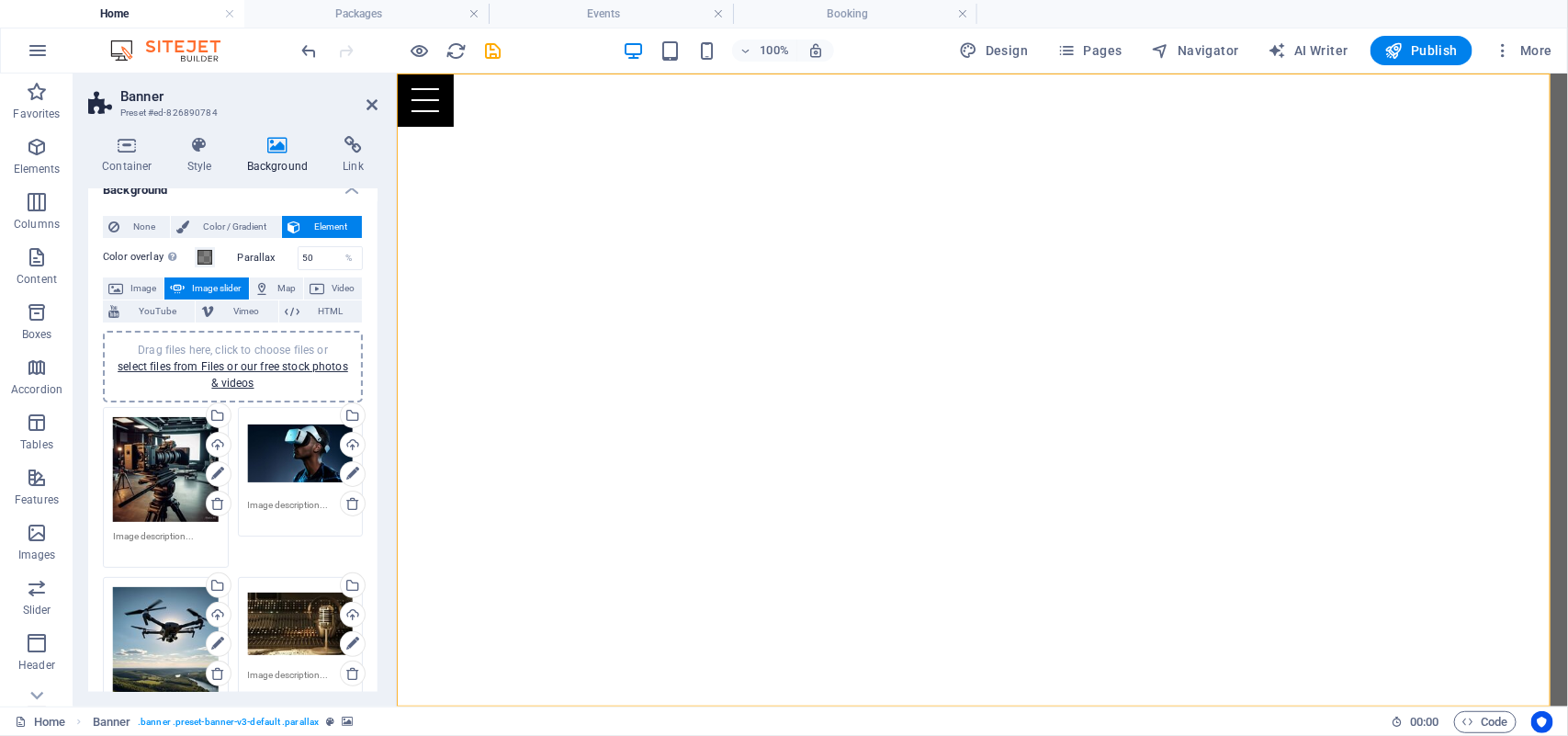 scroll, scrollTop: 2, scrollLeft: 0, axis: vertical 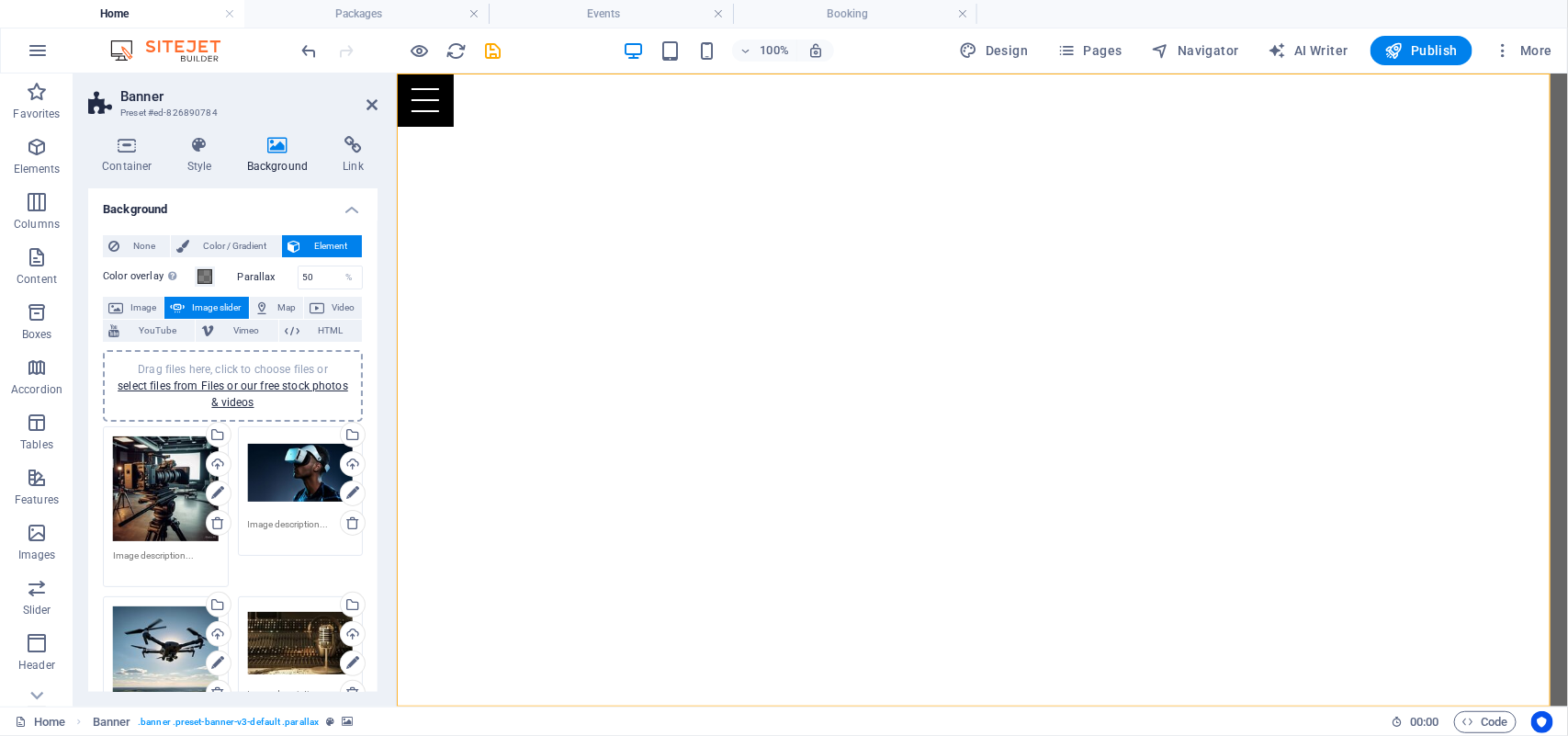 drag, startPoint x: 374, startPoint y: 487, endPoint x: 46, endPoint y: 213, distance: 427.38741 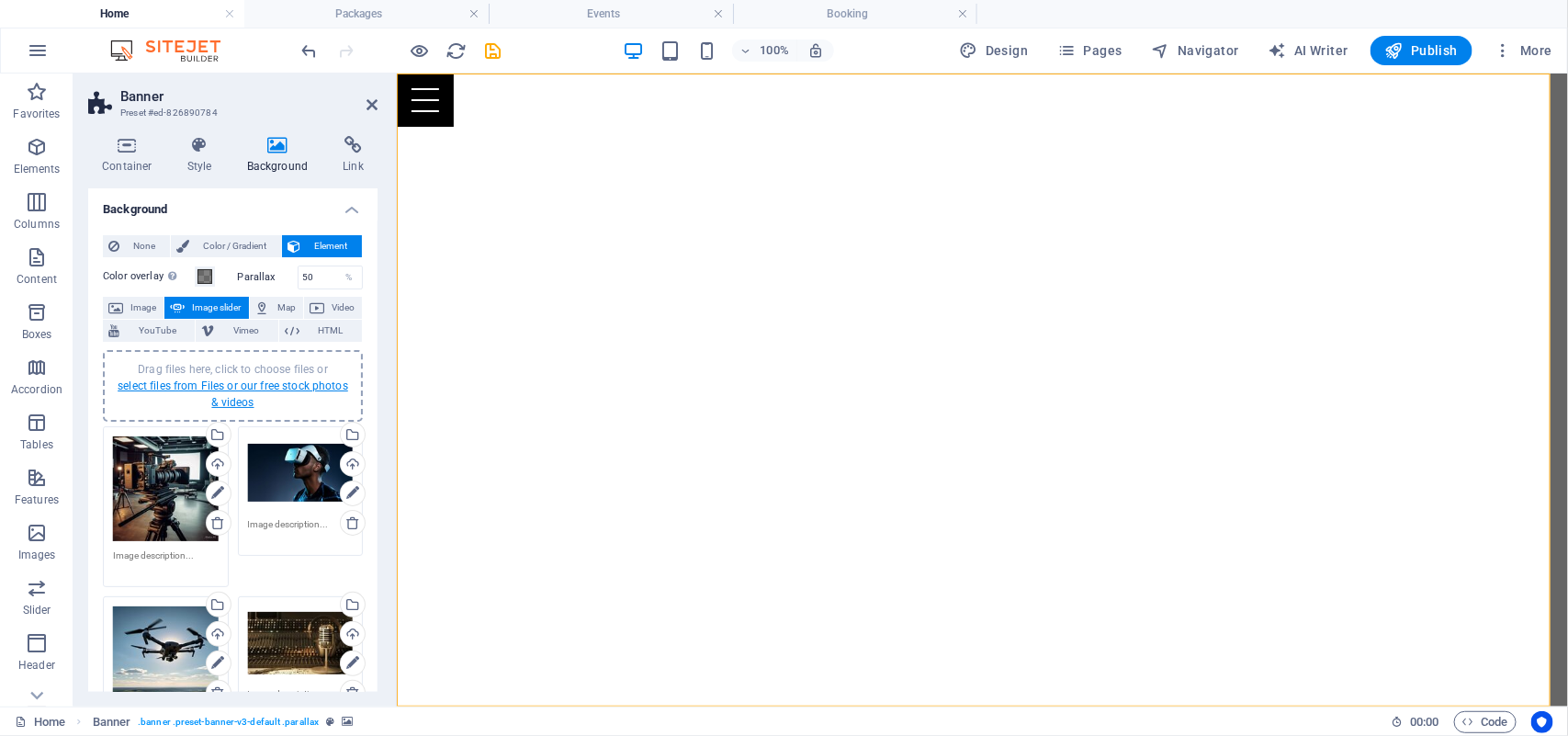 click on "select files from Files or our free stock photos & videos" at bounding box center [232, 394] 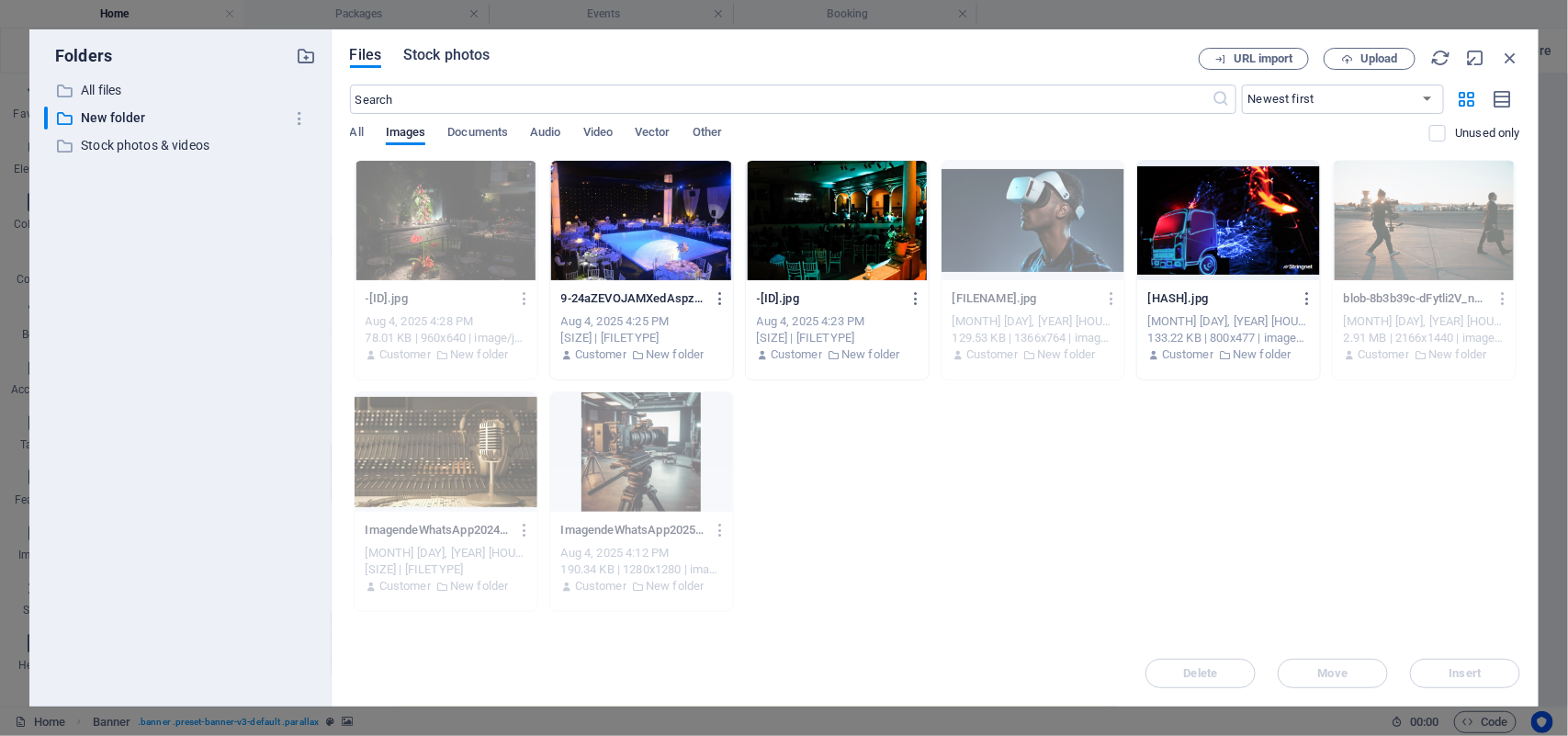 click on "Stock photos" at bounding box center [446, 55] 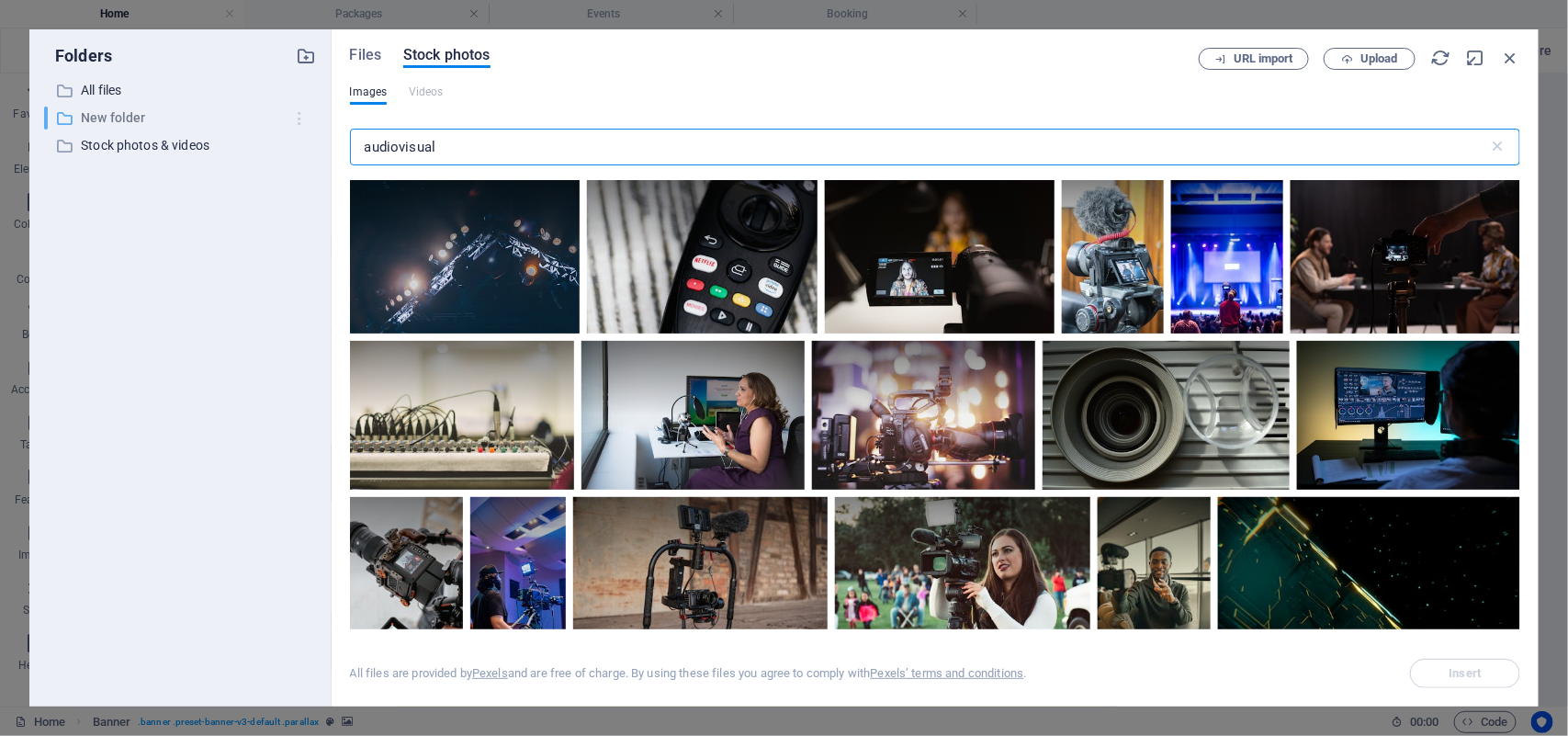 drag, startPoint x: 455, startPoint y: 147, endPoint x: 283, endPoint y: 130, distance: 172.83807 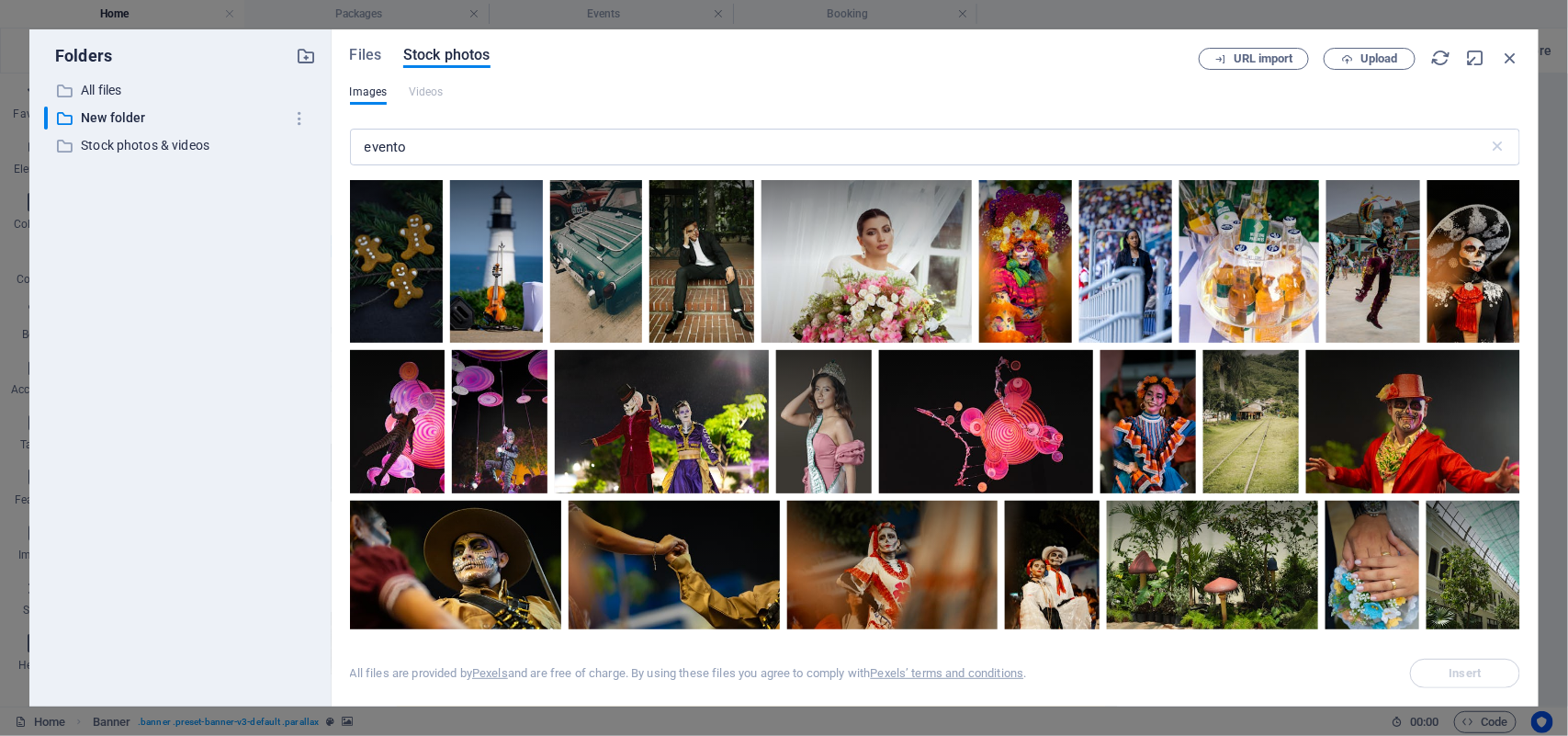 drag, startPoint x: 1523, startPoint y: 277, endPoint x: 1525, endPoint y: 328, distance: 51.0392 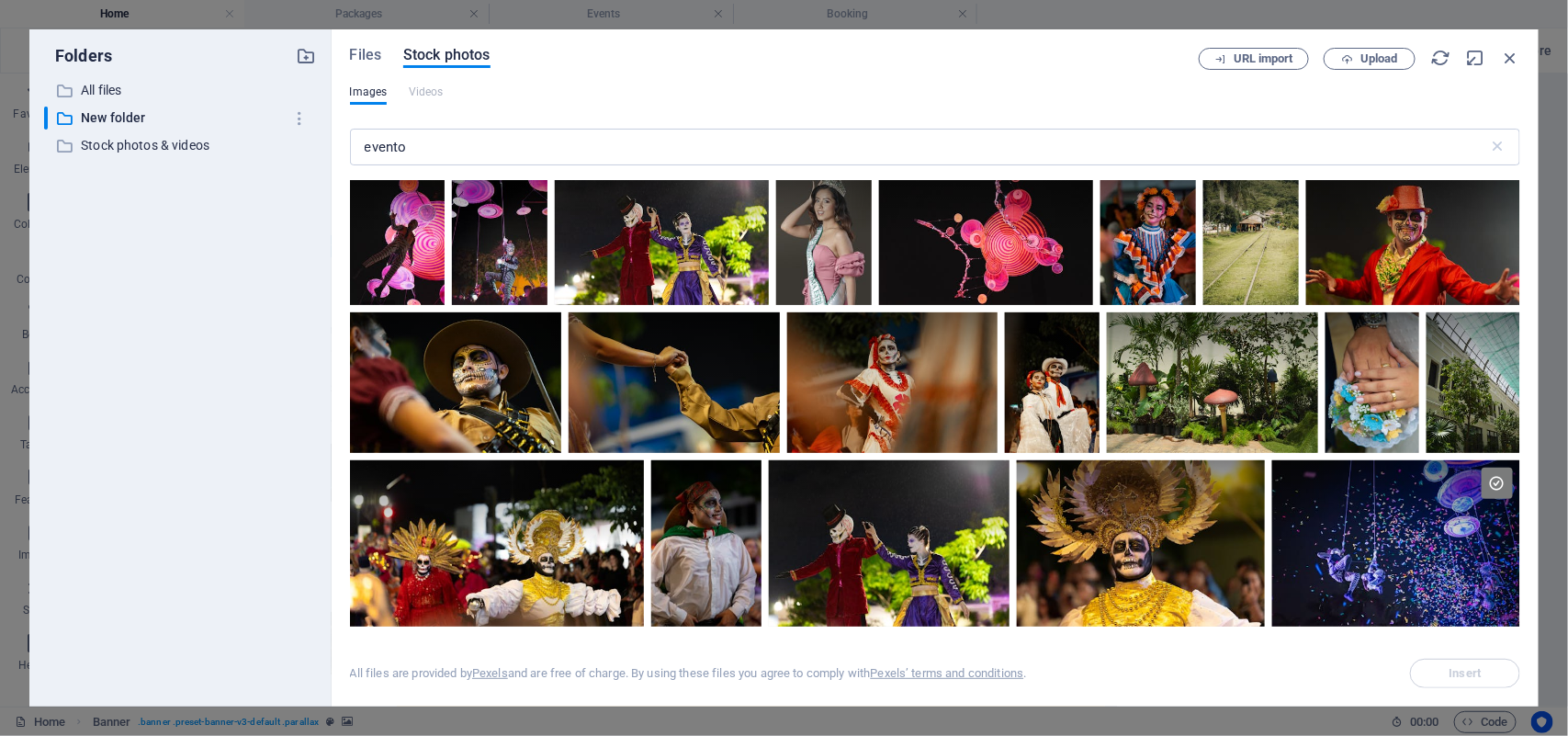 scroll, scrollTop: 198, scrollLeft: 0, axis: vertical 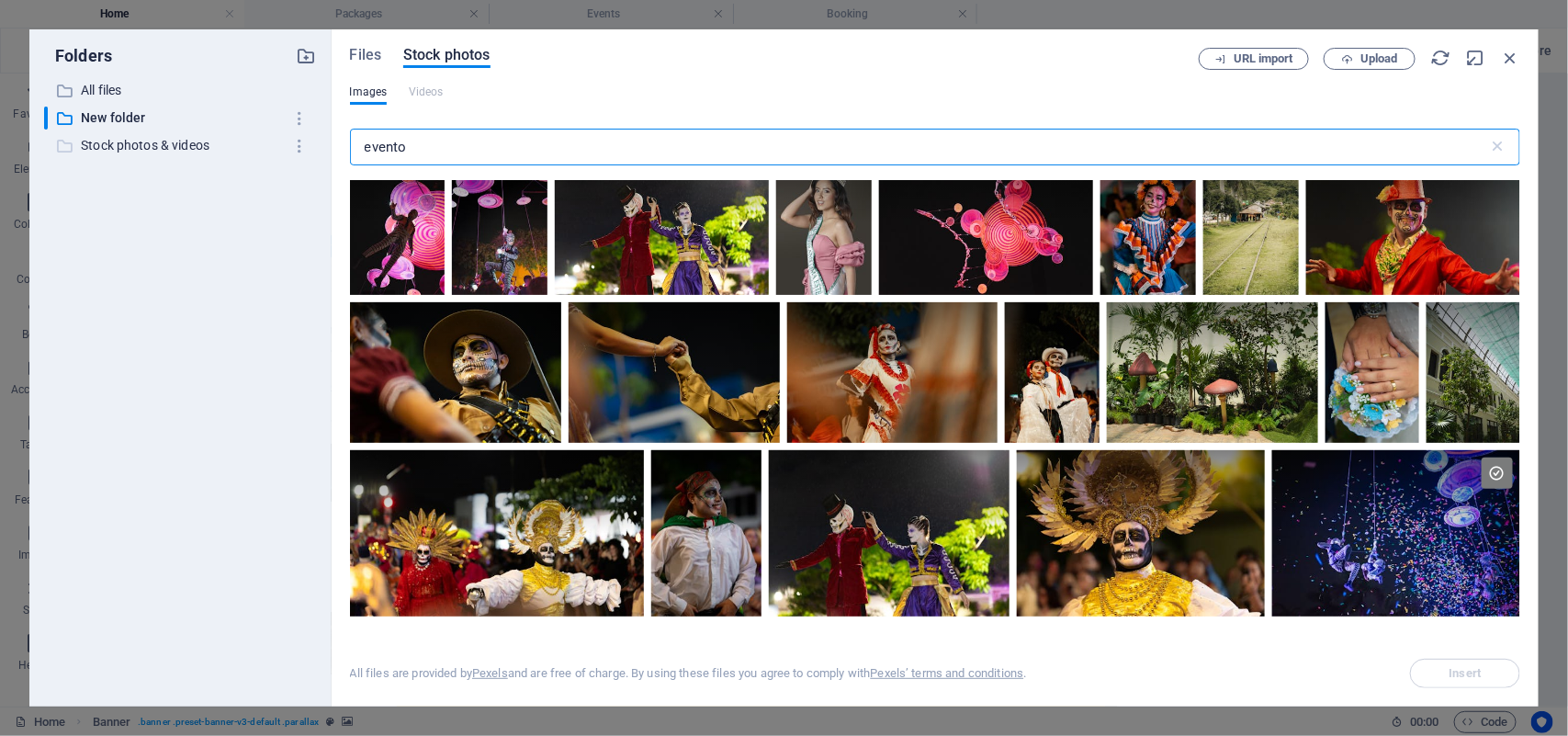 drag, startPoint x: 370, startPoint y: 138, endPoint x: 244, endPoint y: 141, distance: 126.03571 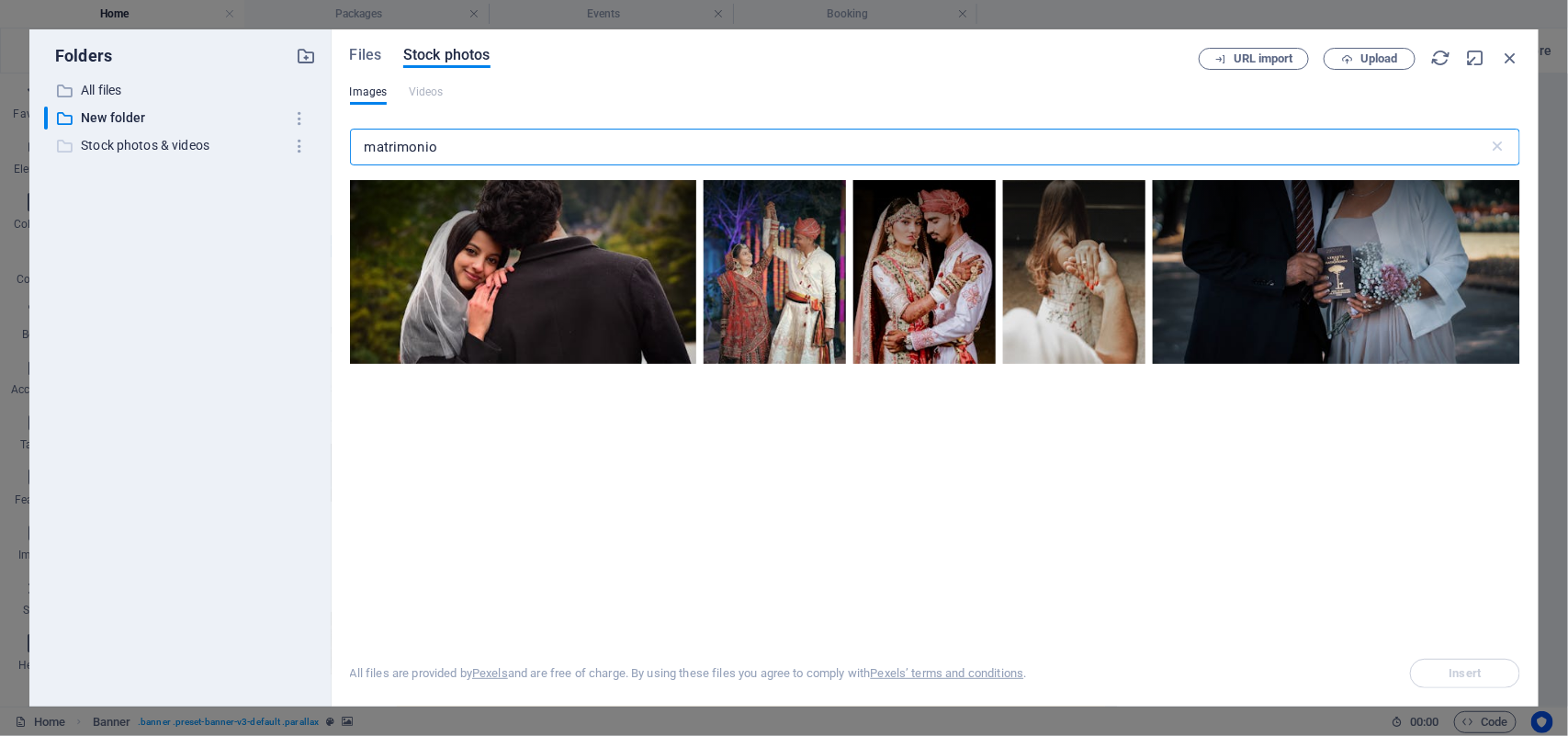 drag, startPoint x: 480, startPoint y: 142, endPoint x: 254, endPoint y: 134, distance: 226.14155 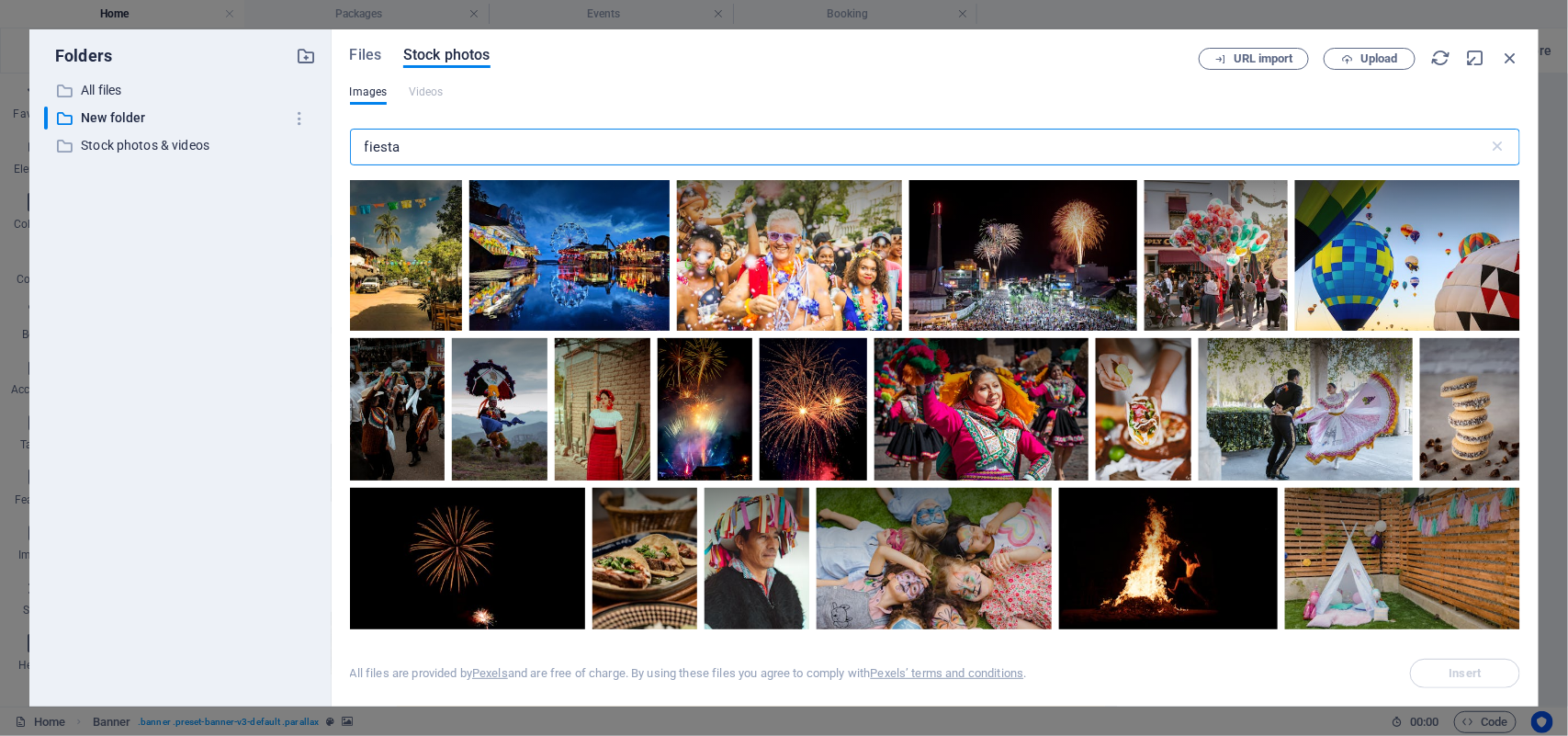 type on "fiesta" 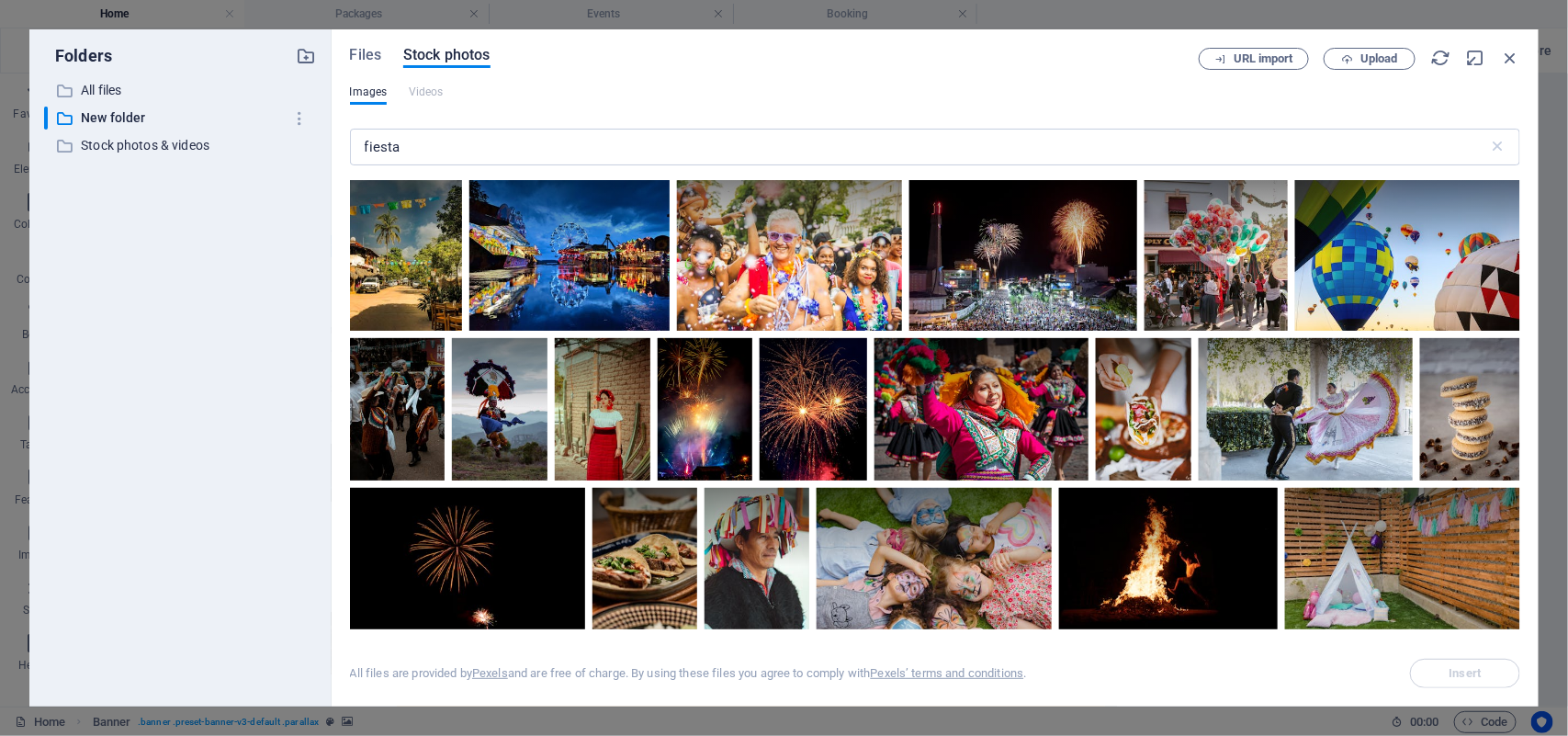 drag, startPoint x: 1520, startPoint y: 204, endPoint x: 1520, endPoint y: 264, distance: 60 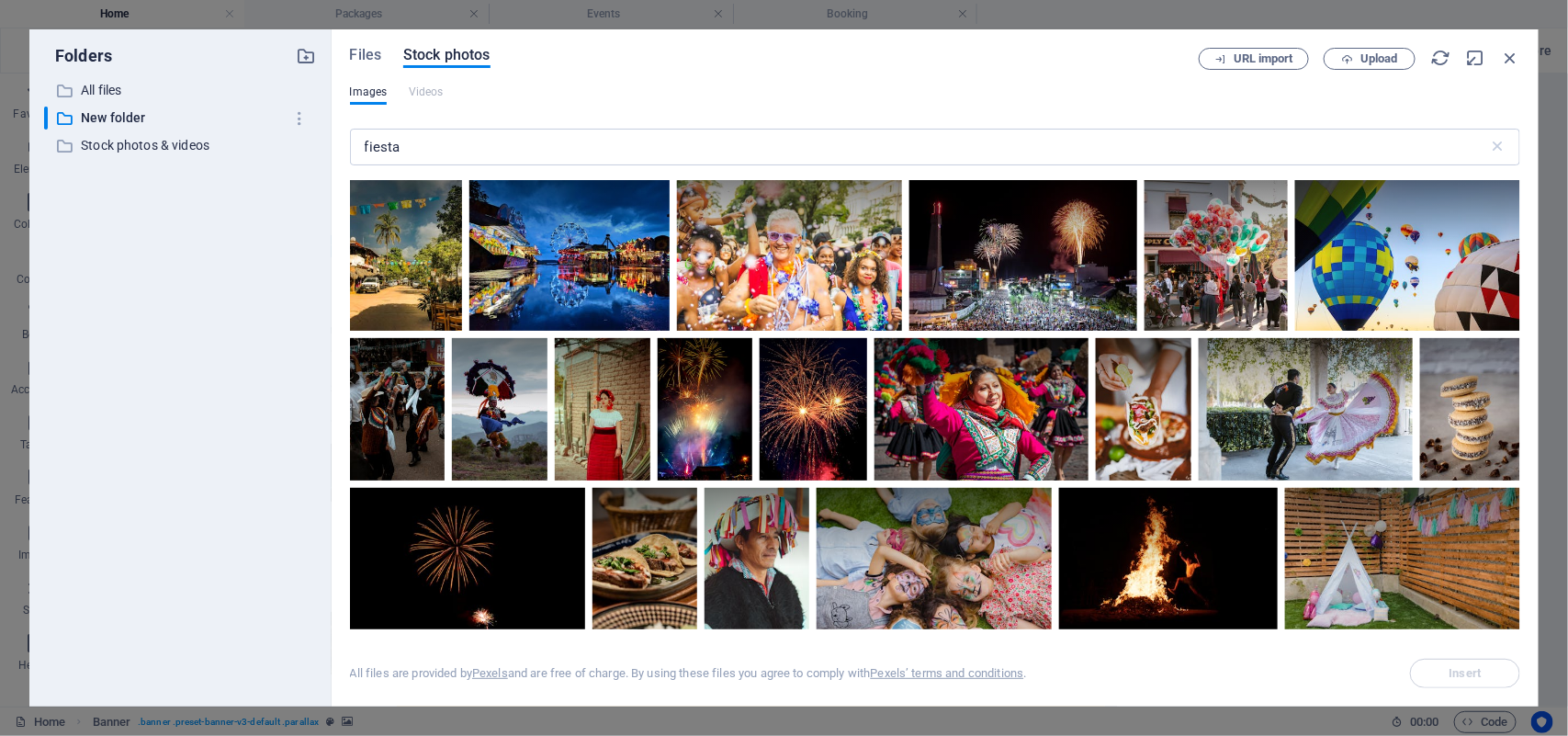 click on "Files Stock photos URL import Upload Images Videos fiesta ​ All files are provided by  Pexels  and are free of charge. By using these files you agree to comply with  Pexels’ terms and conditions . Insert" at bounding box center [935, 368] 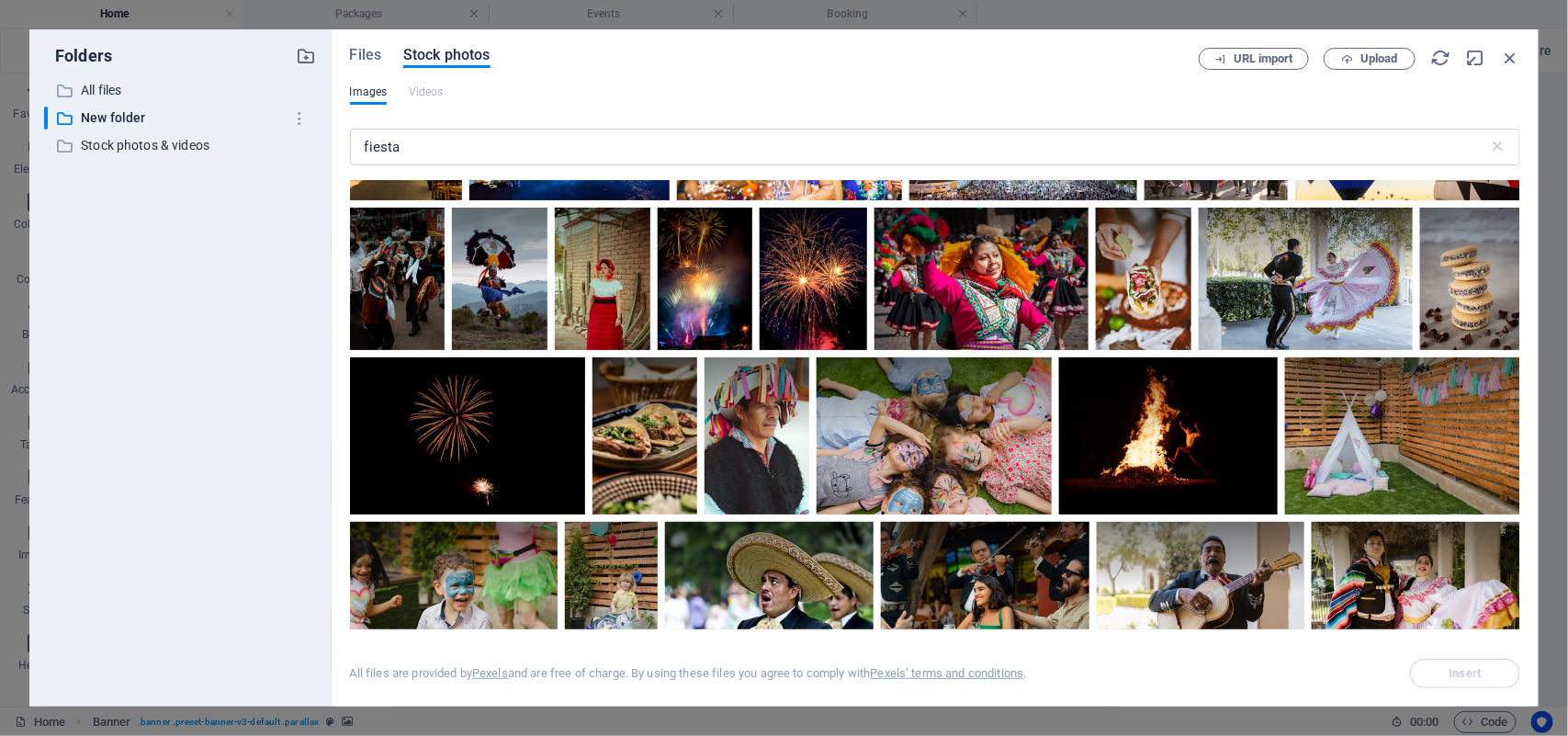 scroll, scrollTop: 0, scrollLeft: 0, axis: both 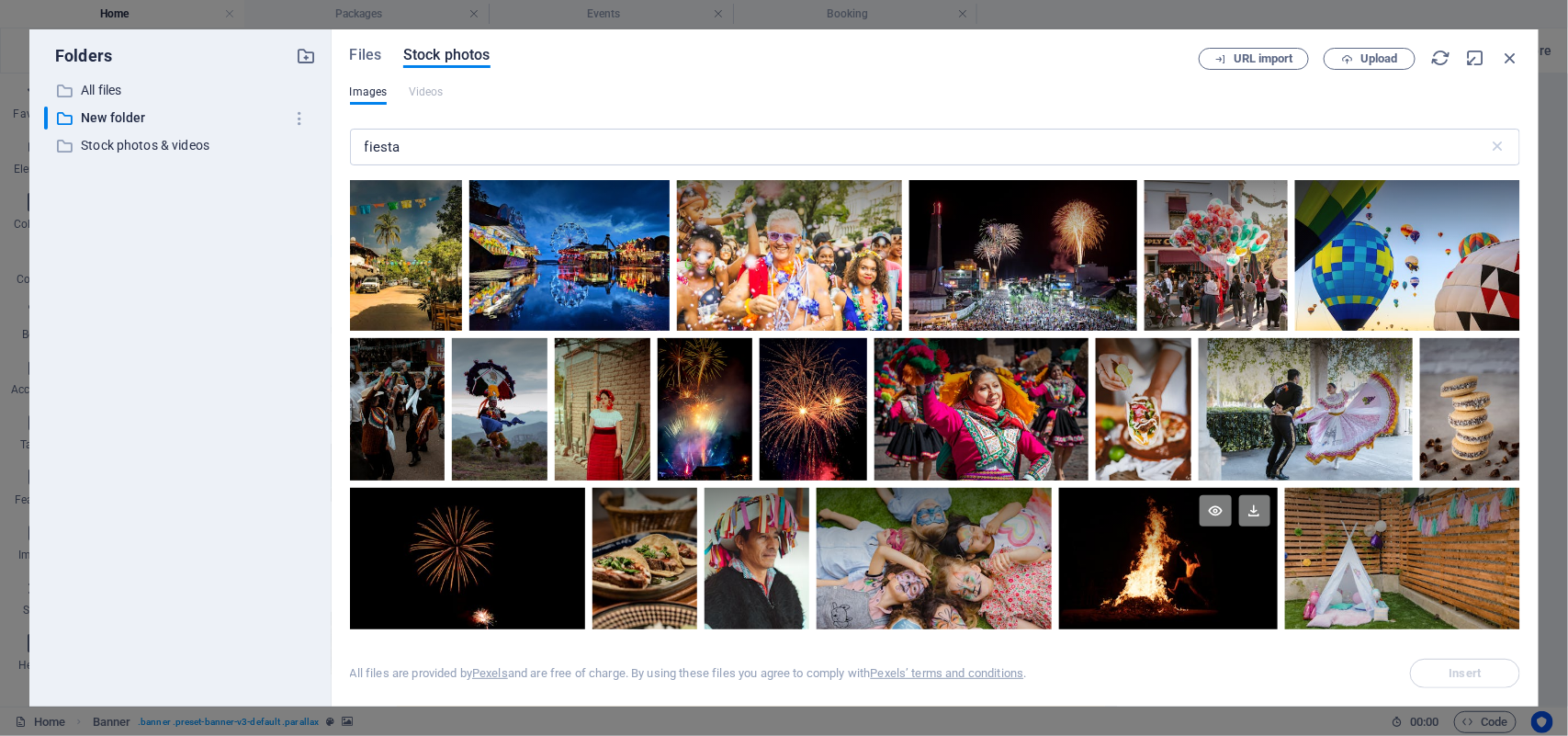 click at bounding box center (1168, 527) 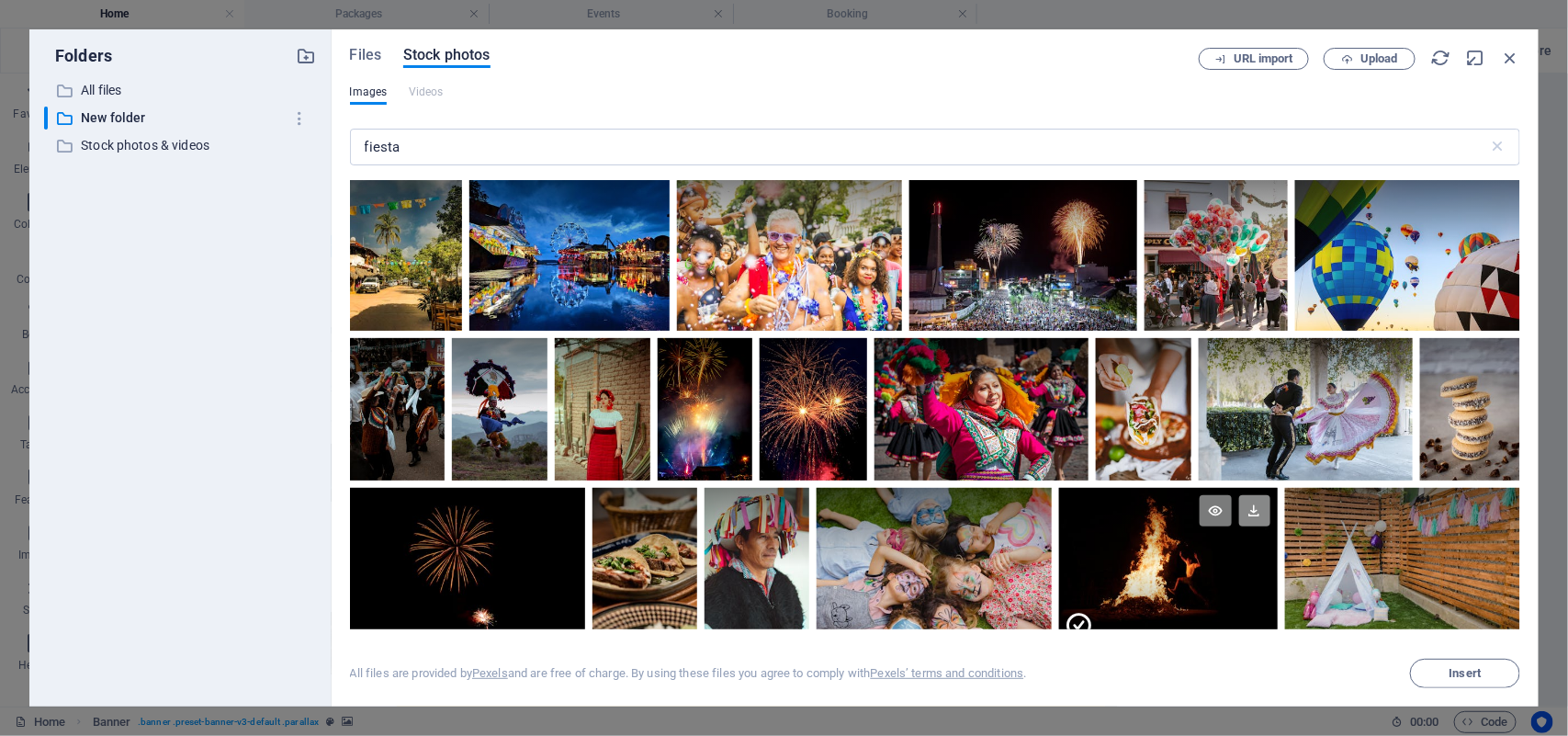 click at bounding box center [1255, 511] 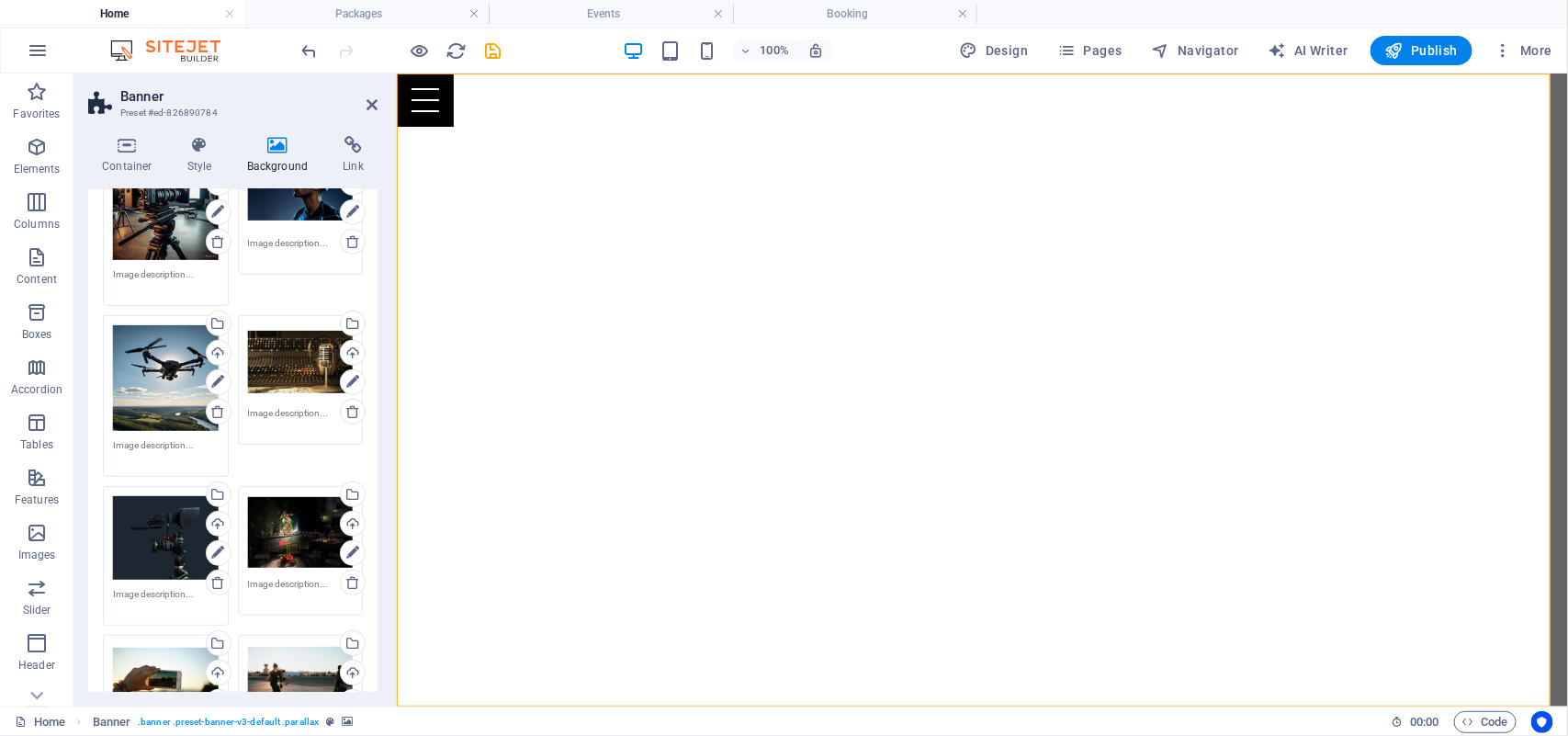 scroll, scrollTop: 722, scrollLeft: 0, axis: vertical 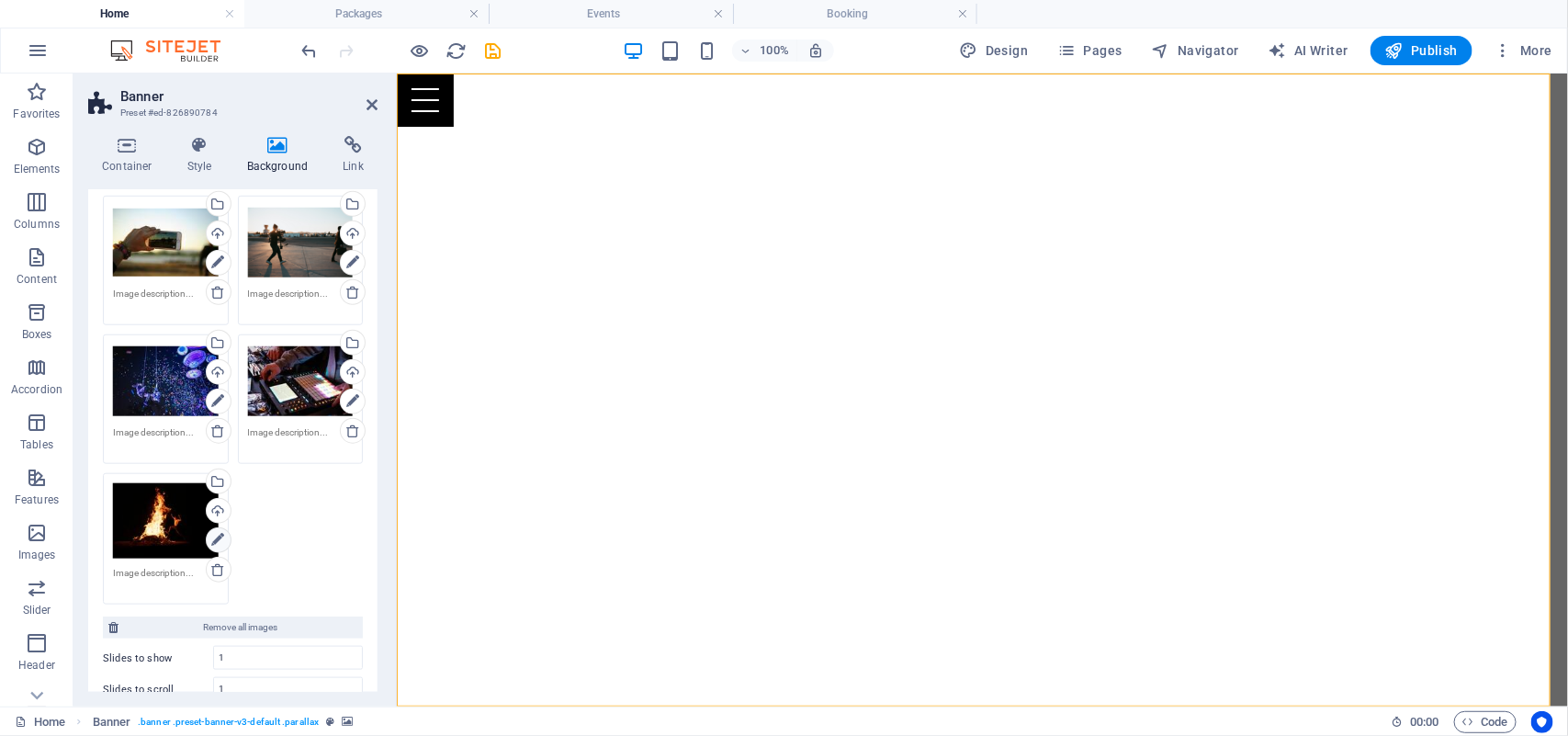 click at bounding box center (218, 540) 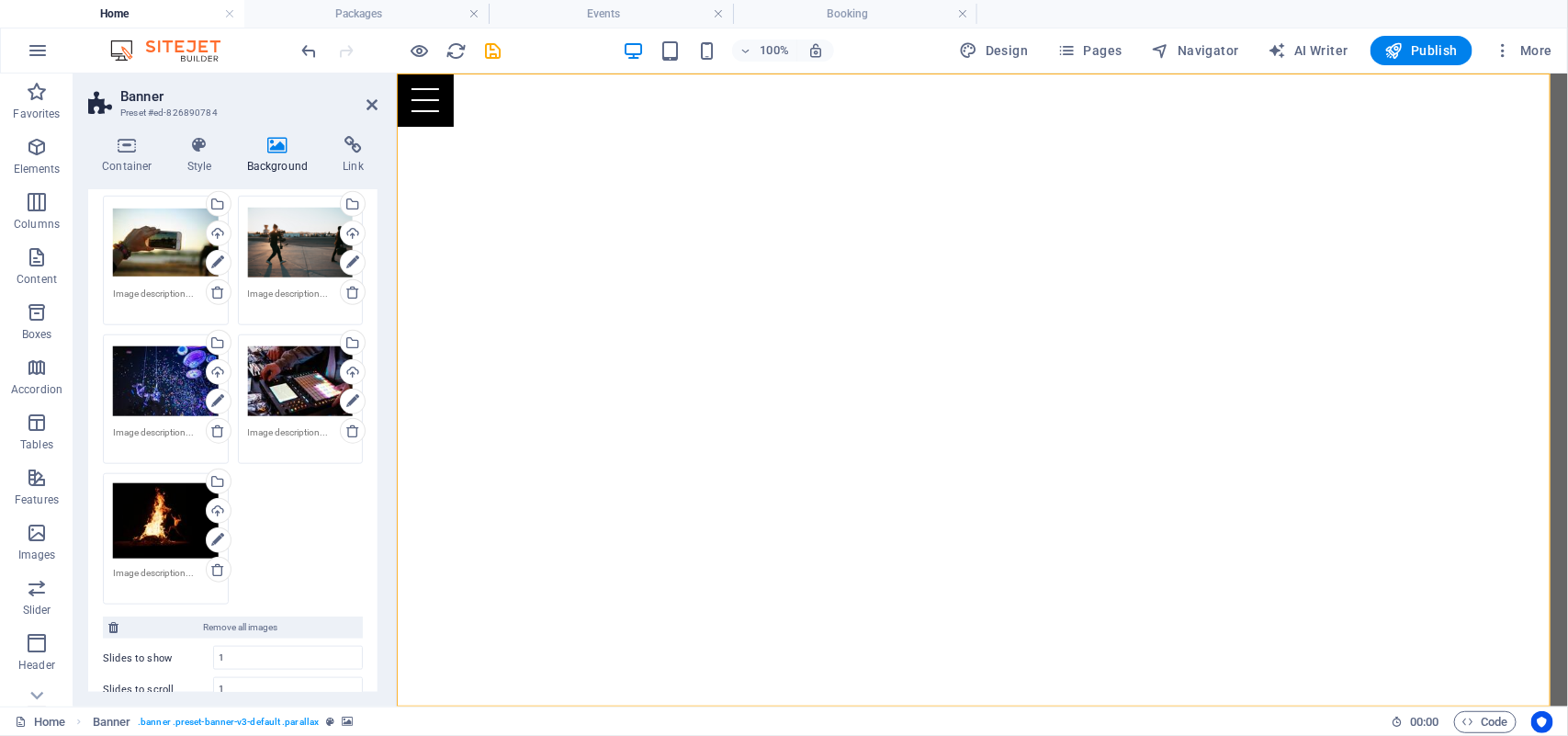drag, startPoint x: 377, startPoint y: 452, endPoint x: 372, endPoint y: 363, distance: 89.140339 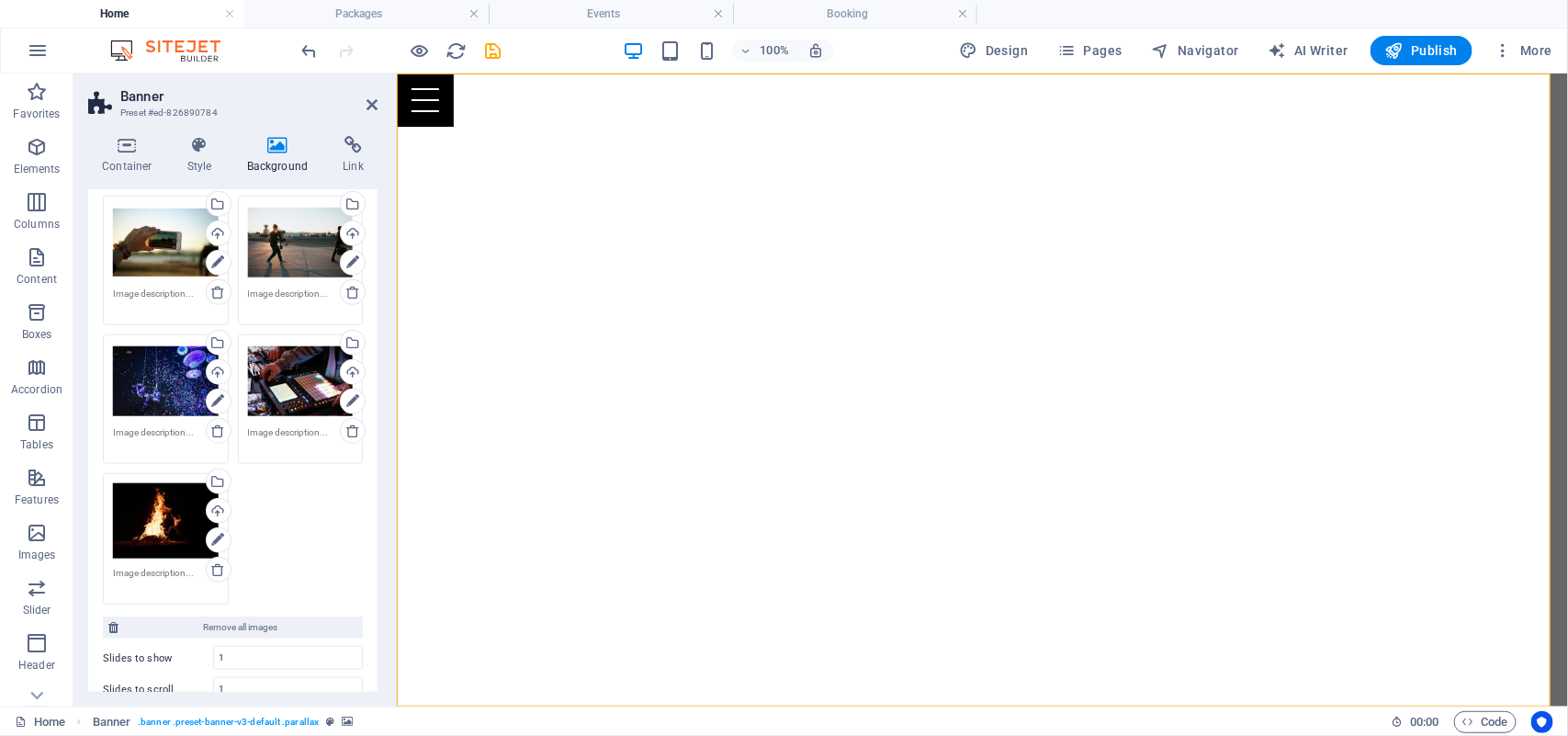 click on "Container Style Background Link Size Height Default px rem % vh vw Min. height 100 None px rem % vh vw Width Default px rem % em vh vw Min. width None px rem % vh vw Content width Default Custom width Width Default px rem % em vh vw Min. width None px rem % vh vw Default padding Custom spacing Default content width and padding can be changed under Design. Edit design Layout (Flexbox) Alignment Determines the flex direction. Default Main axis Determine how elements should behave along the main axis inside this container (justify content). Default Side axis Control the vertical direction of the element inside of the container (align items). Default Wrap Default On Off Fill Controls the distances and direction of elements on the y-axis across several lines (align content). Default Accessibility ARIA helps assistive technologies (like screen readers) to understand the role, state, and behavior of web elements Role The ARIA role defines the purpose of an element.  None Alert Article Banner Comment" at bounding box center (232, 413) 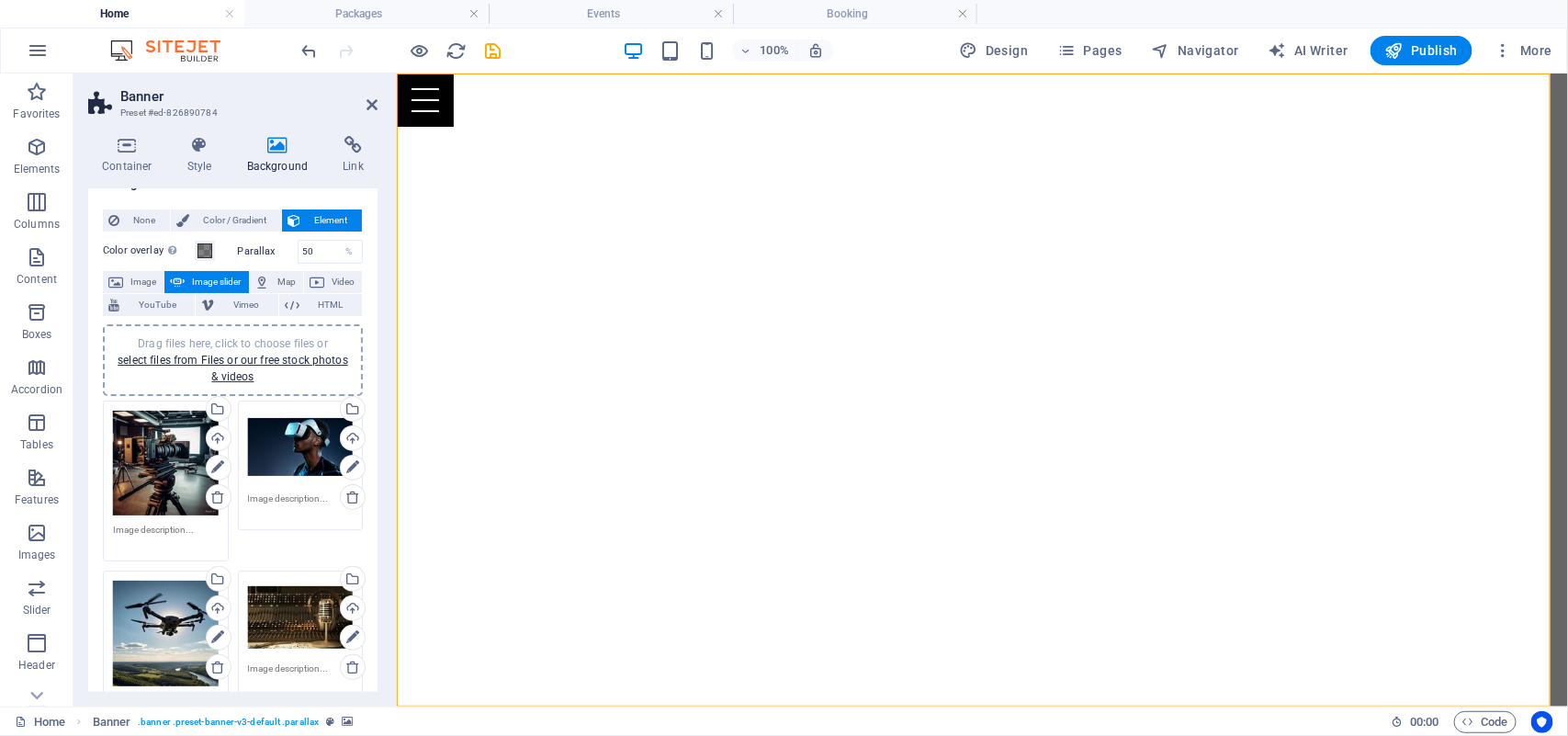 scroll, scrollTop: 0, scrollLeft: 0, axis: both 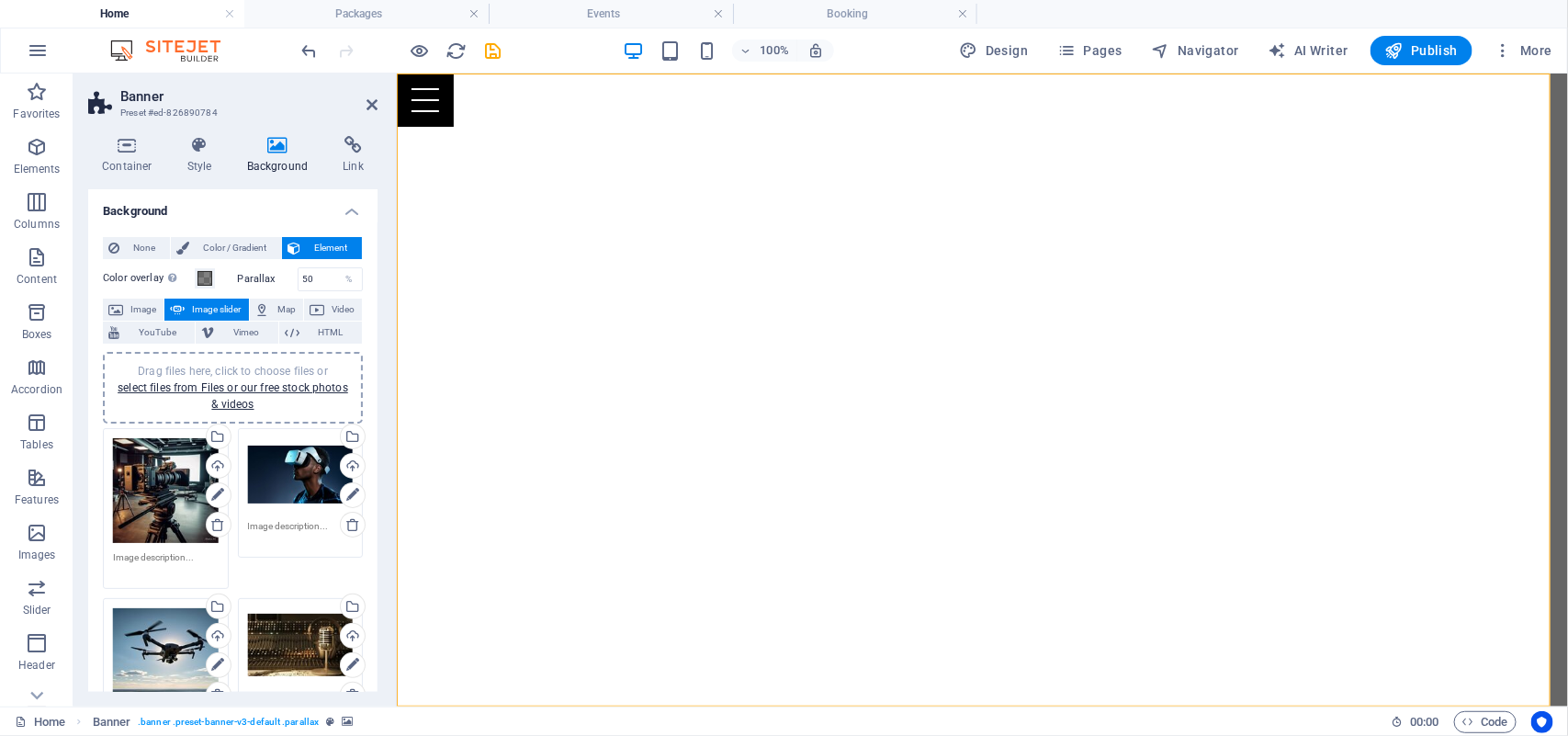 drag, startPoint x: 375, startPoint y: 452, endPoint x: 37, endPoint y: 28, distance: 542.23611 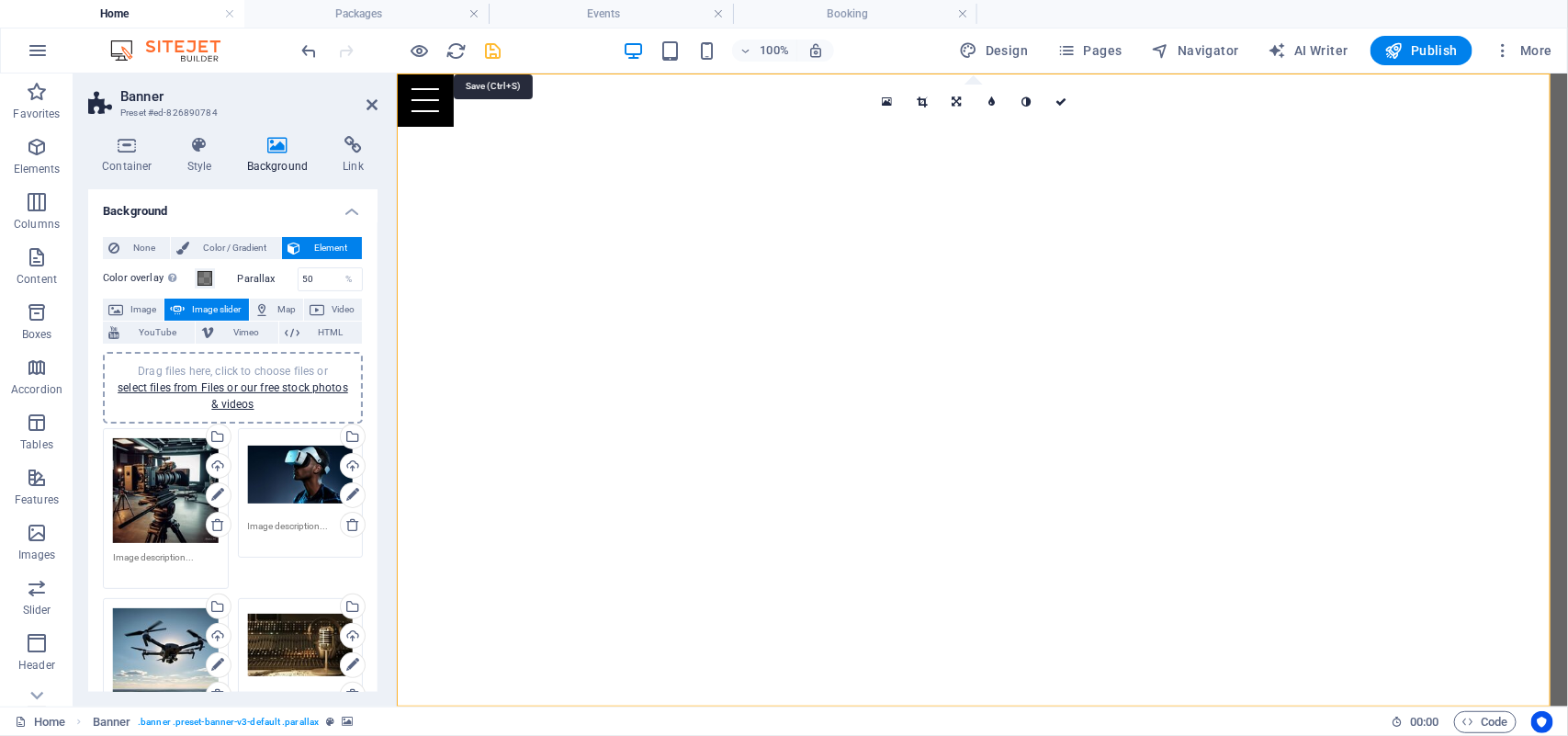 click at bounding box center [493, 51] 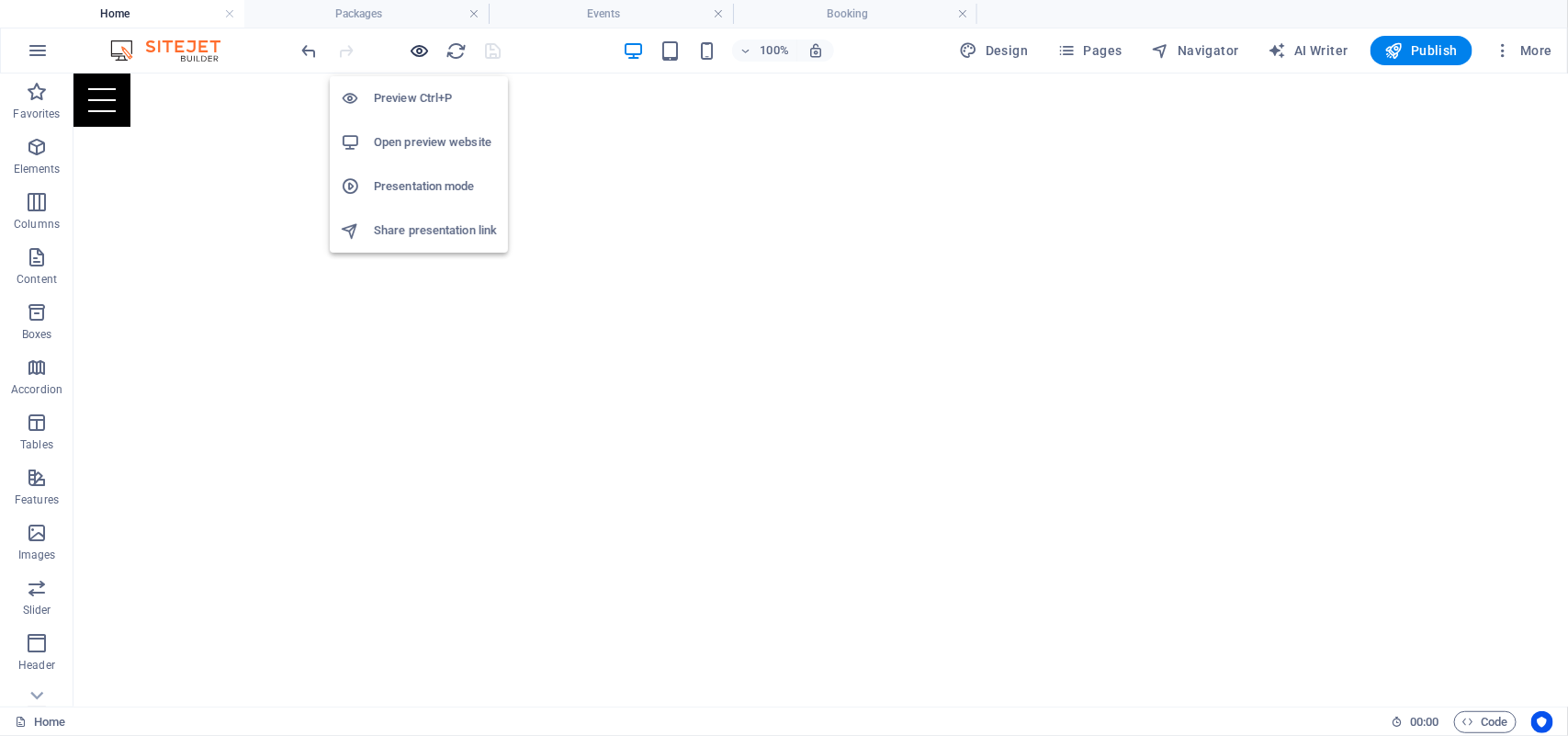 click at bounding box center (420, 51) 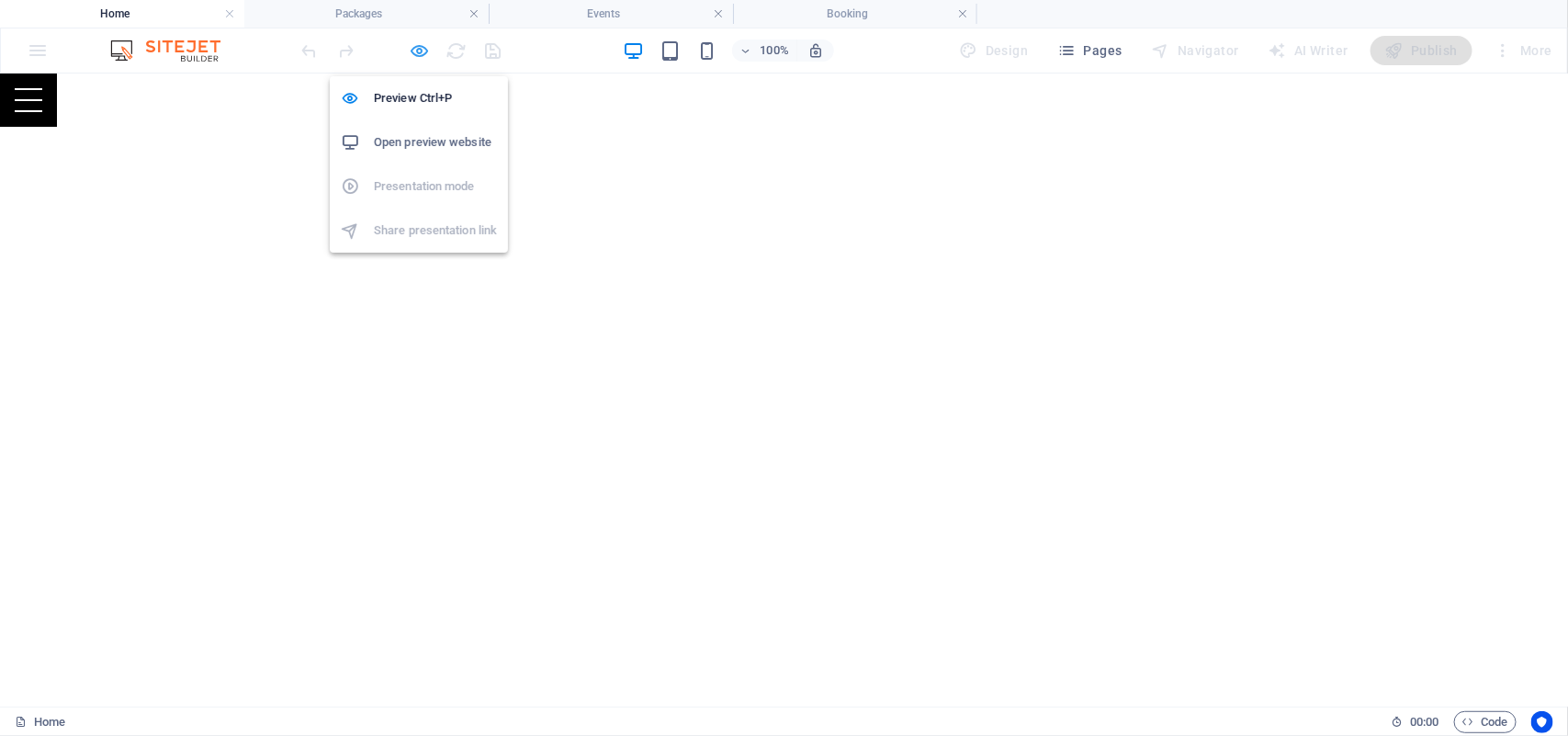 click at bounding box center [420, 51] 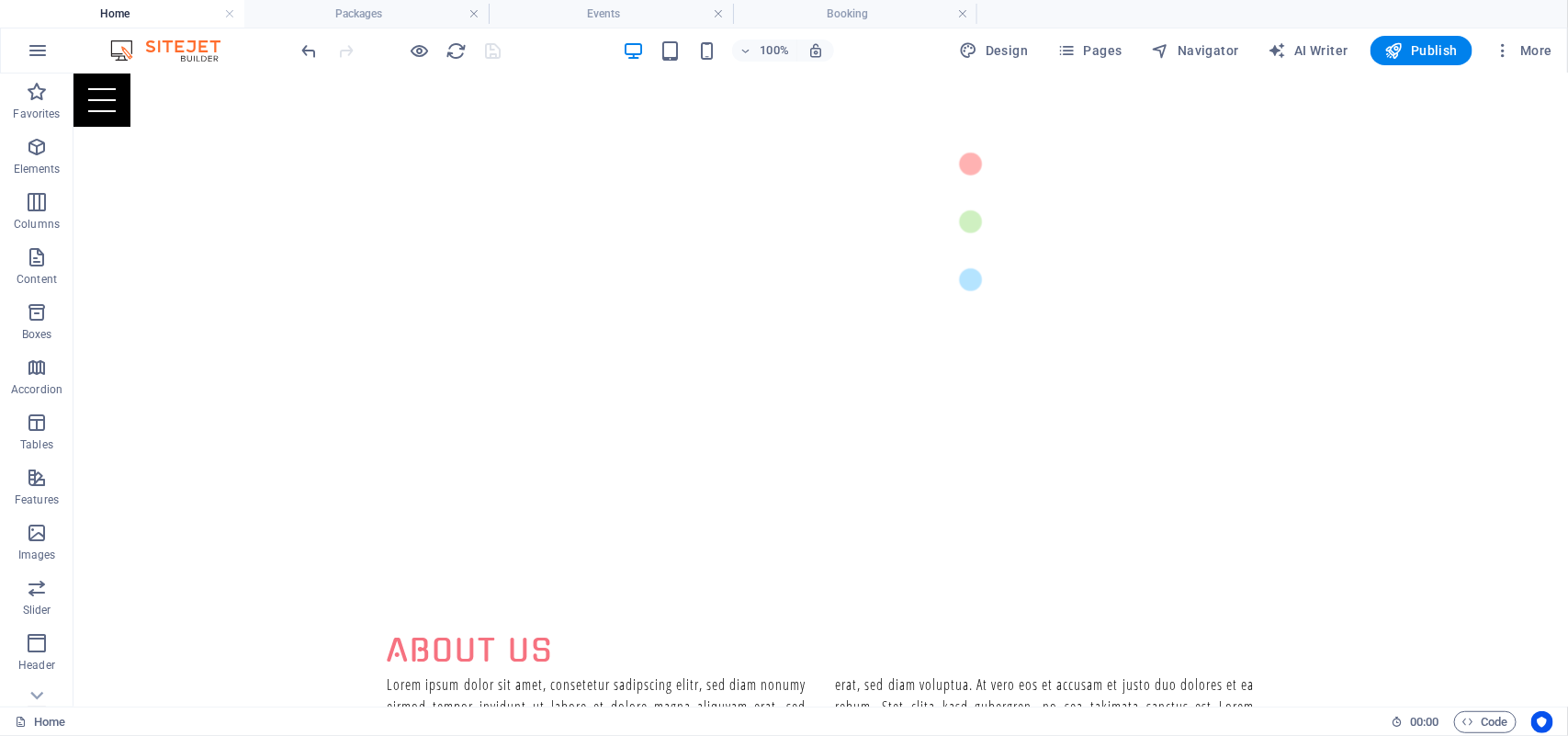 scroll, scrollTop: 579, scrollLeft: 0, axis: vertical 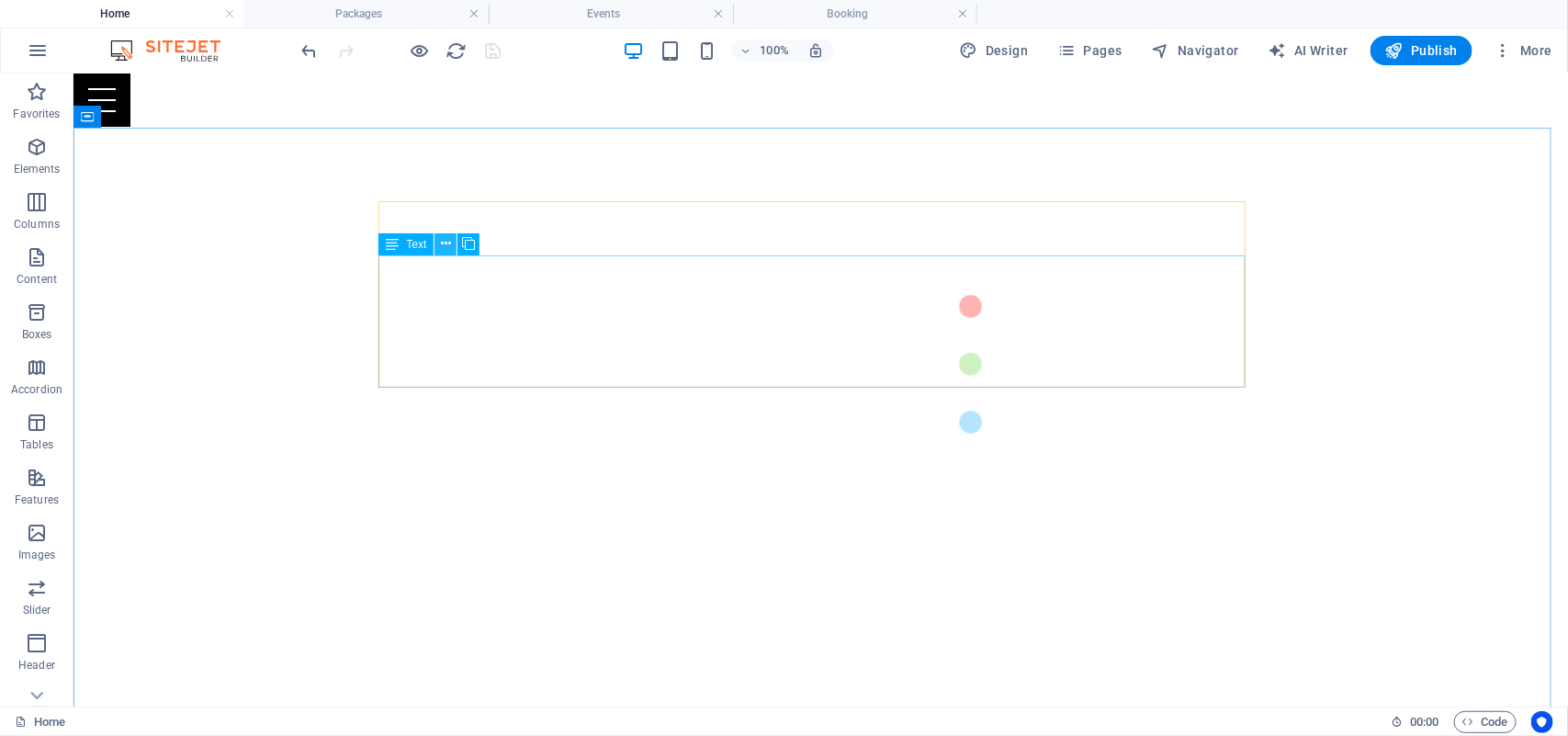 click at bounding box center (446, 243) 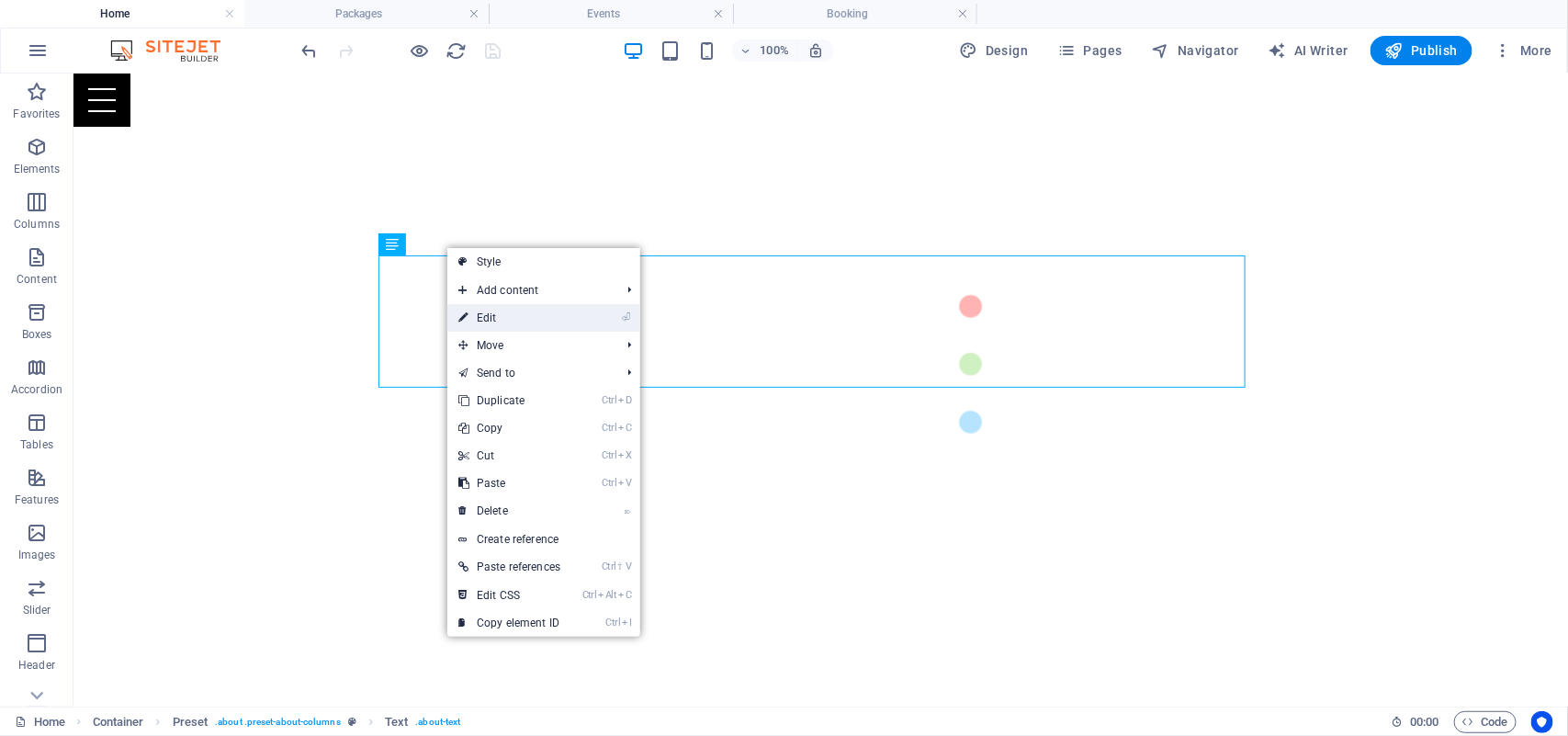 click on "⏎  Edit" at bounding box center (509, 318) 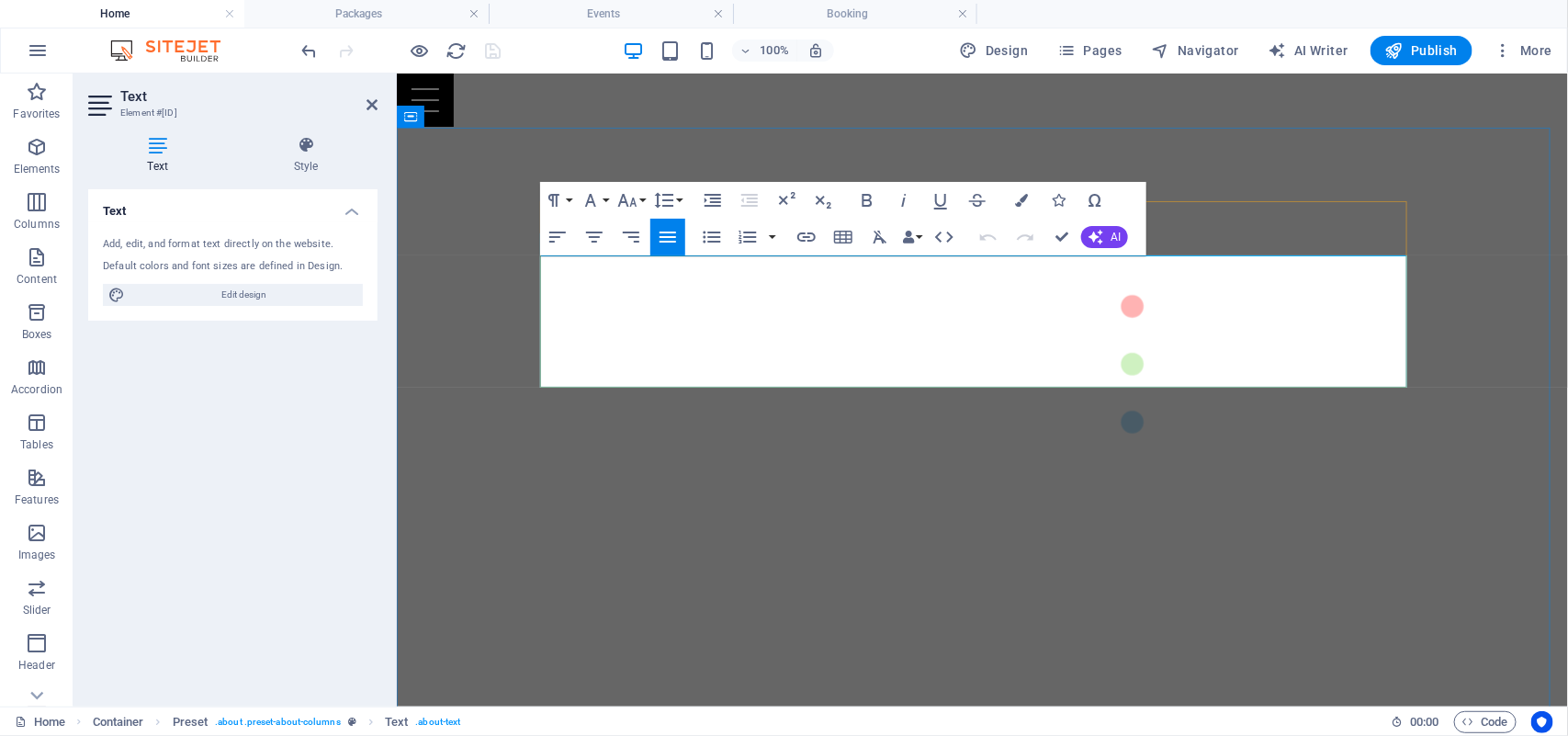 click on "Lorem ipsum dolor sit amet, consetetur sadipscing elitr, sed diam nonumy eirmod tempor invidunt ut labore et dolore magna aliquyam erat, sed diam voluptua. At vero eos et accusam et justo duo dolores et ea rebum. Stet clita kasd gubergren, no sea takimata sanctus est Lorem ipsum dolor sit amet. Lorem ipsum dolor sit amet, consetetur sadipscing elitr, sed diam nonumy eirmod tempor invidunt ut labore et dolore magna aliquyam erat, sed diam voluptua. At vero eos et accusam et justo duo dolores et ea rebum. Stet clita kasd gubergren, no sea takimata sanctus est Lorem ipsum dolor sit amet. Lorem ipsum dolor sit amet, consetetur sadipscing elitr, sed diam nonumy eirmod tempor invidunt ut labore et dolore magna aliquyam erat, sed diam voluptua. At vero eos et accusam et justo duo dolores et ea rebum. Lorem ipsum dolor sit amet at vero eos." at bounding box center [982, 881] 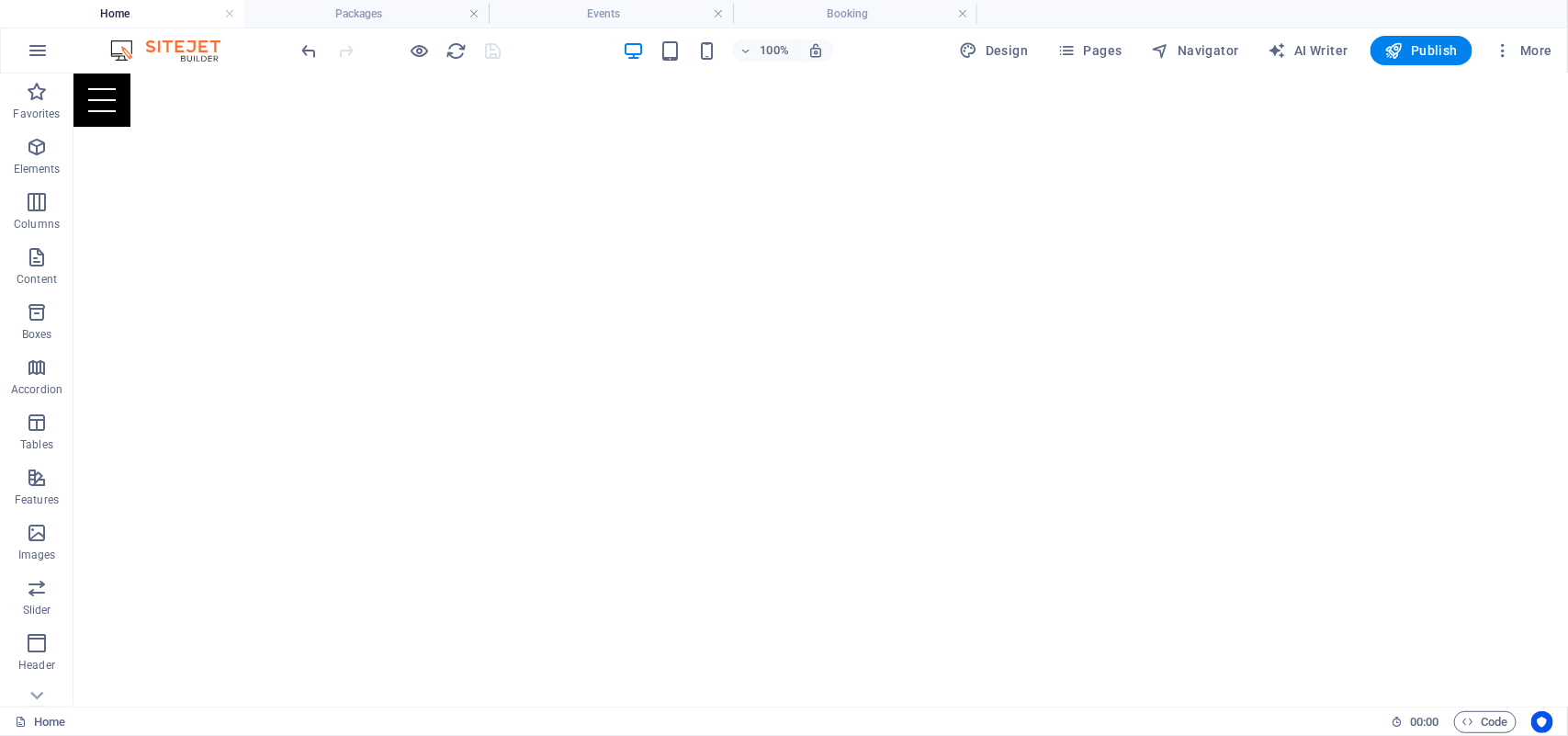 scroll, scrollTop: 0, scrollLeft: 0, axis: both 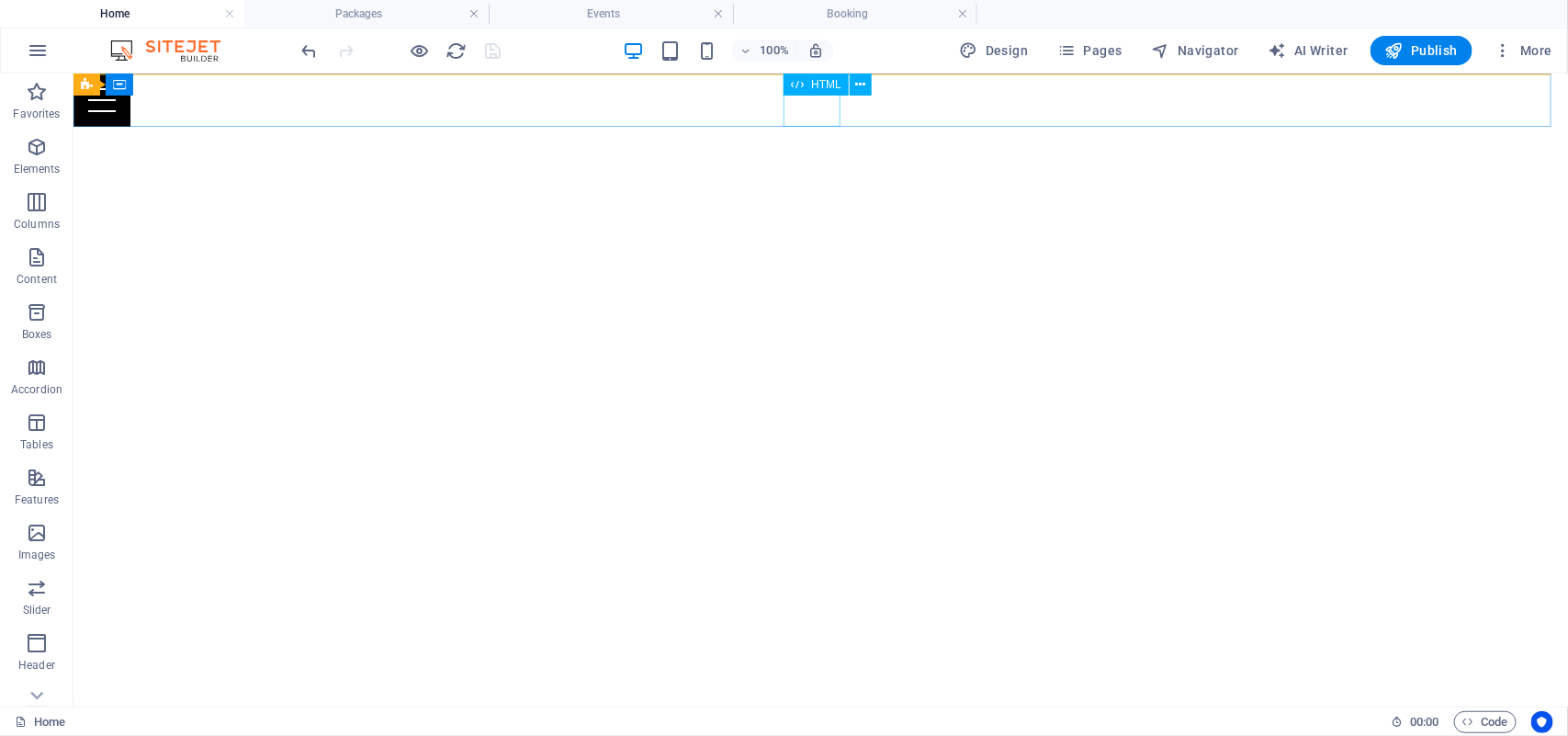 click at bounding box center (819, 99) 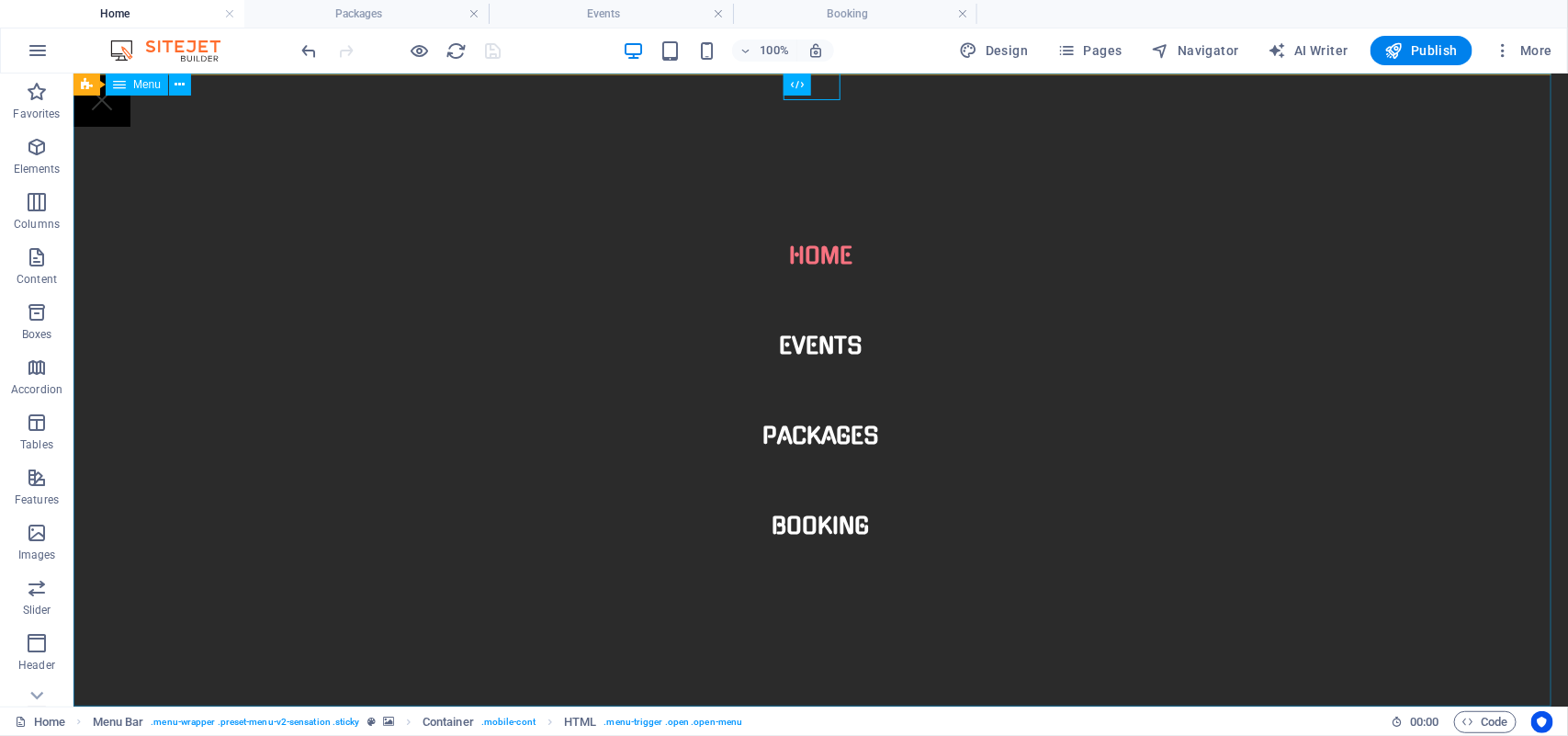 click on "Home Events Packages Booking" at bounding box center (819, 389) 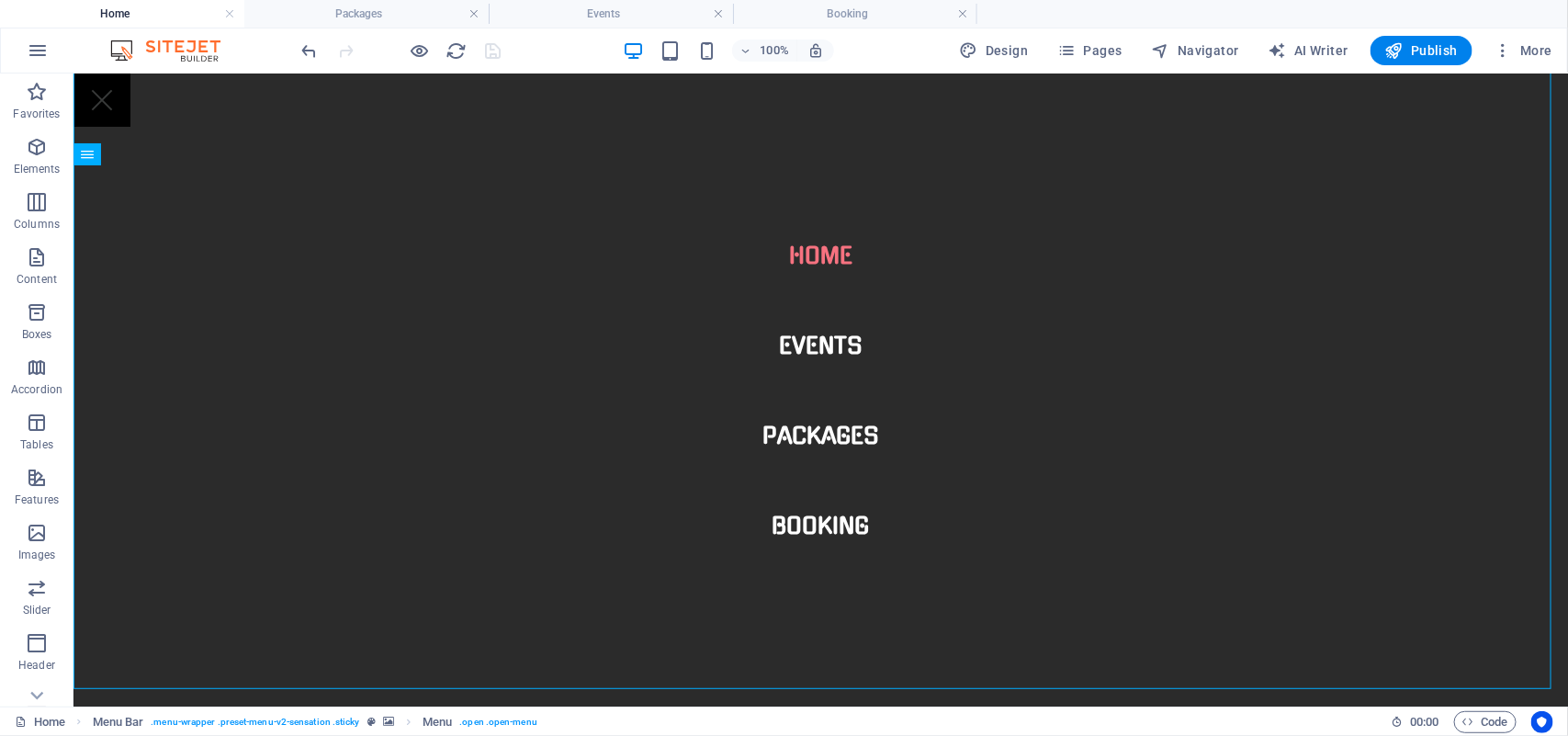 scroll, scrollTop: 0, scrollLeft: 0, axis: both 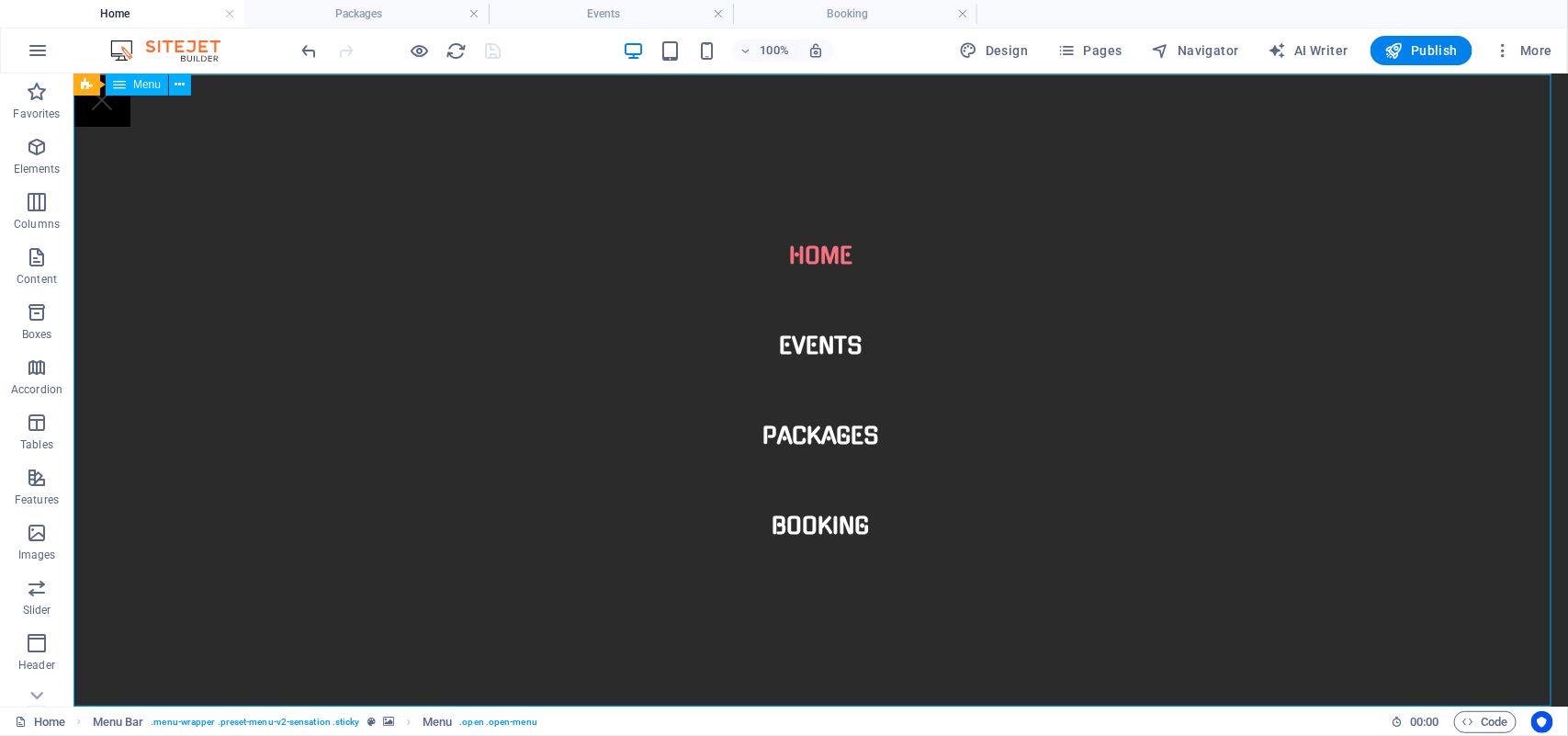 click on "Home Events Packages Booking" at bounding box center (819, 389) 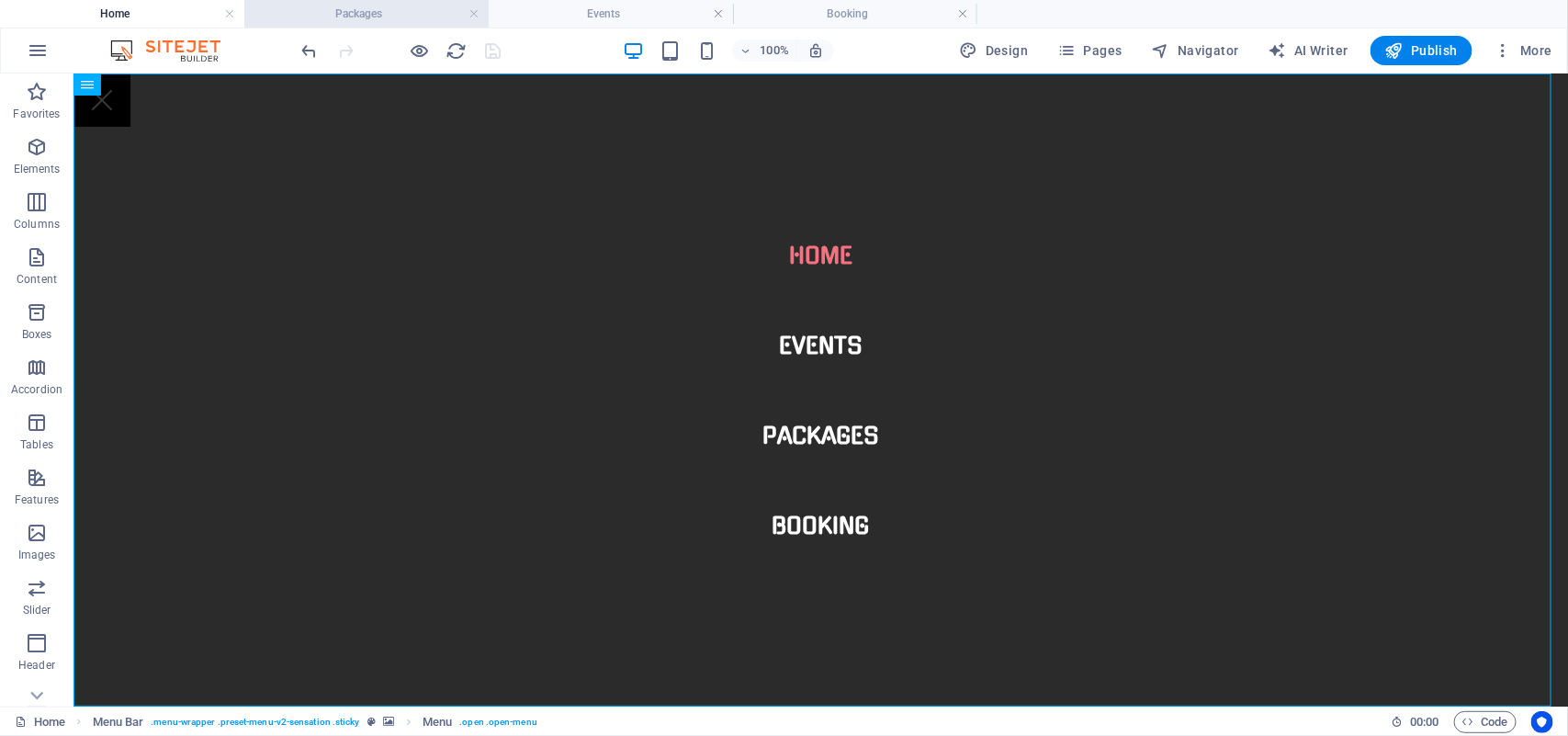 click on "Packages" at bounding box center [367, 14] 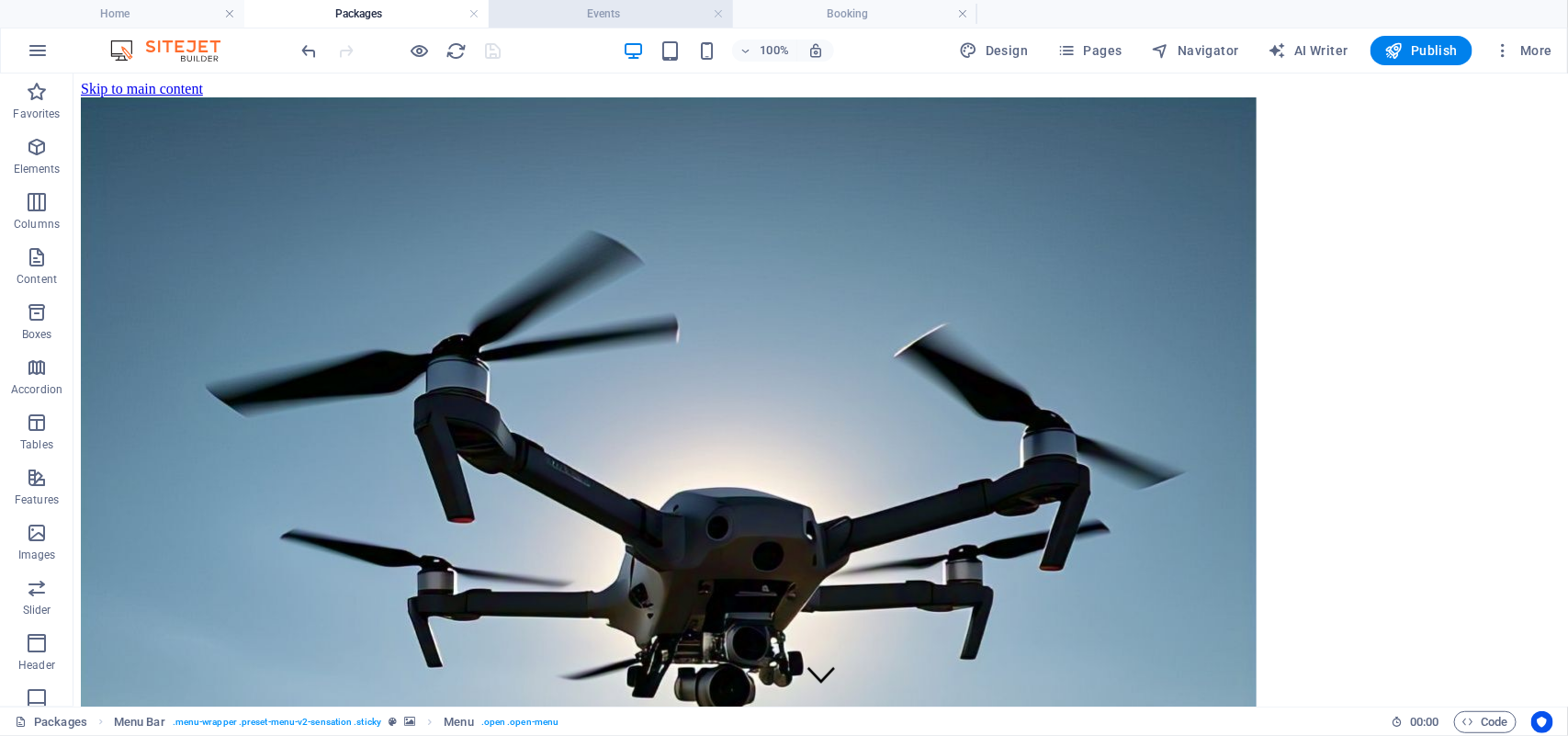 scroll, scrollTop: 667, scrollLeft: 0, axis: vertical 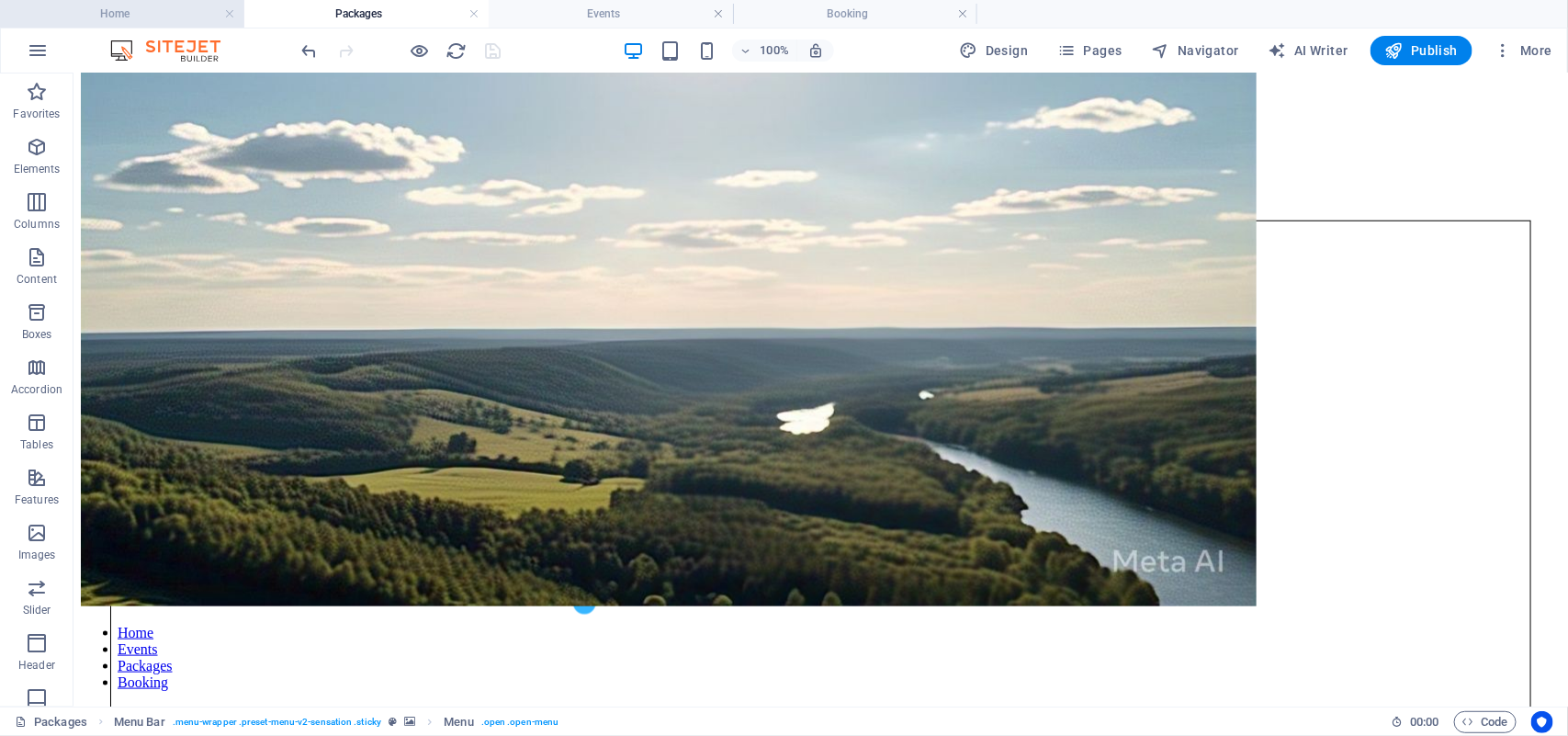 click on "Home" at bounding box center (122, 14) 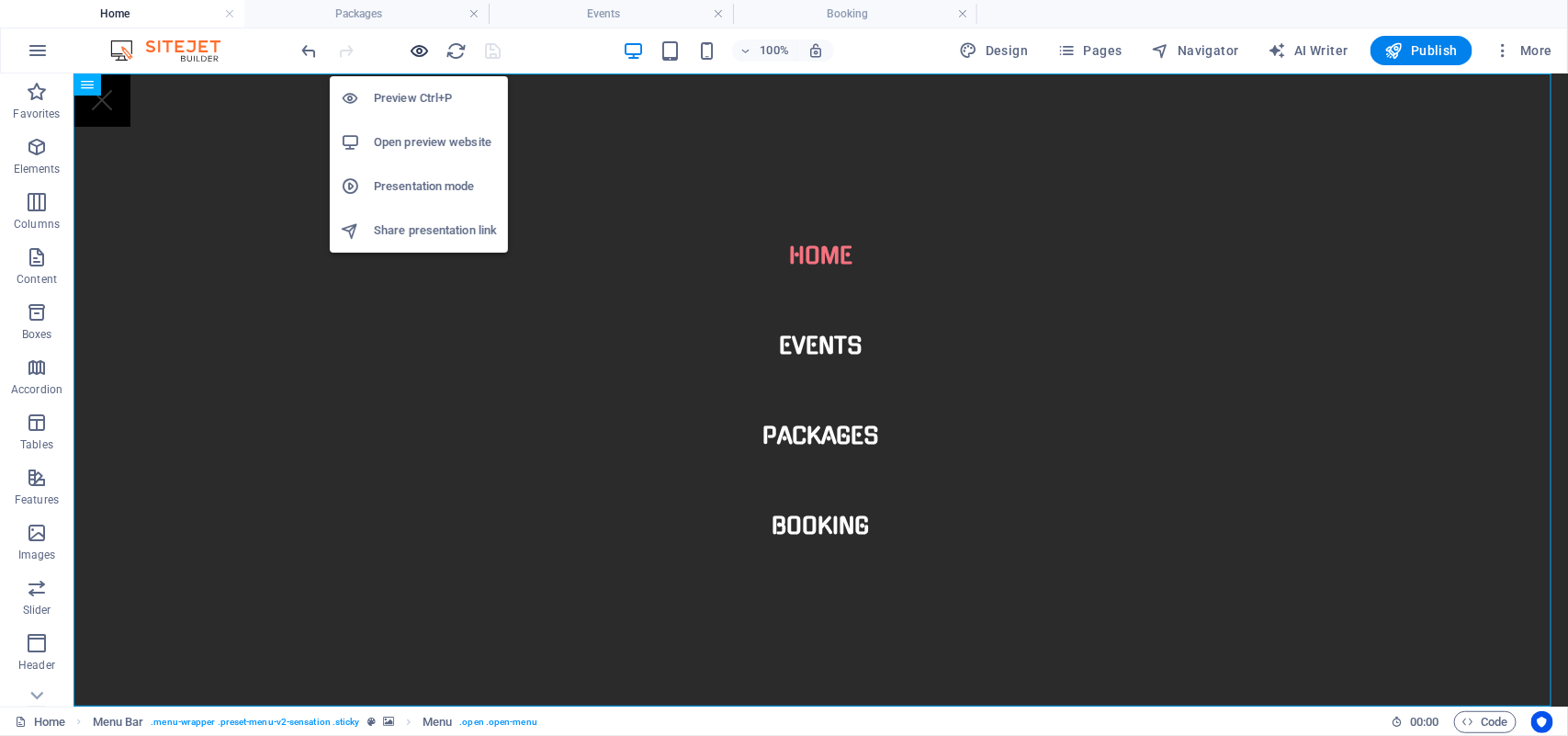 click at bounding box center [420, 51] 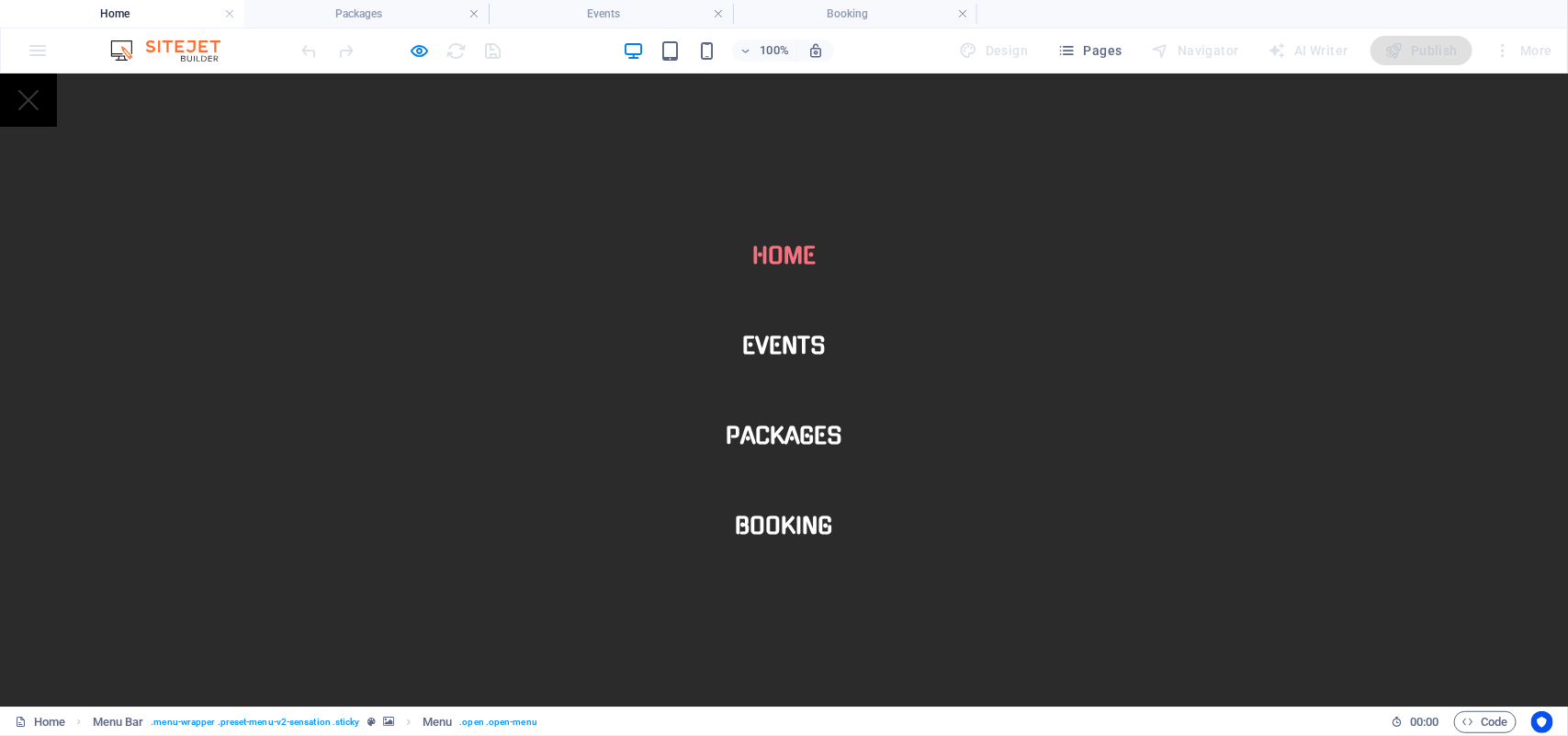 click on "Home" at bounding box center [784, 255] 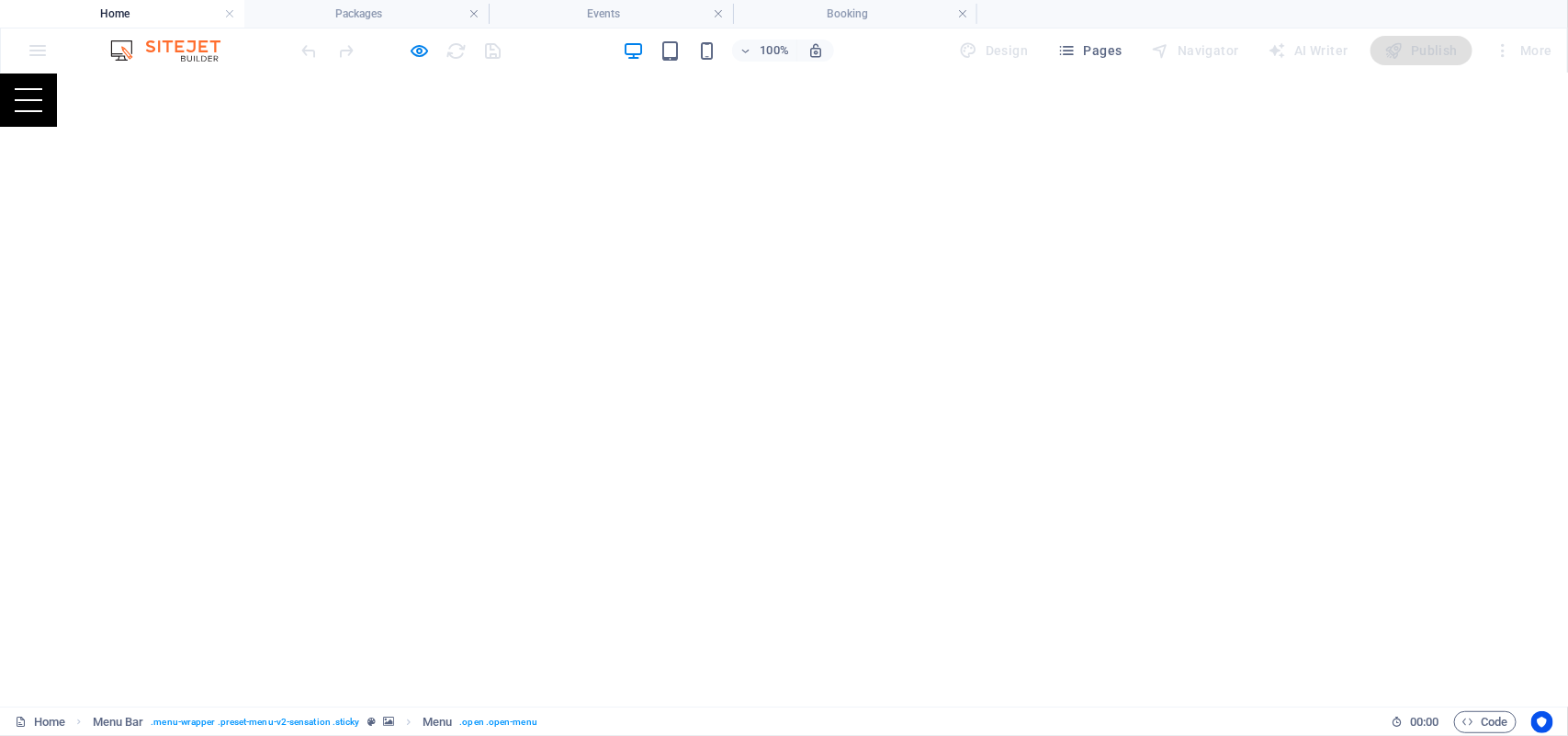 scroll, scrollTop: 0, scrollLeft: 0, axis: both 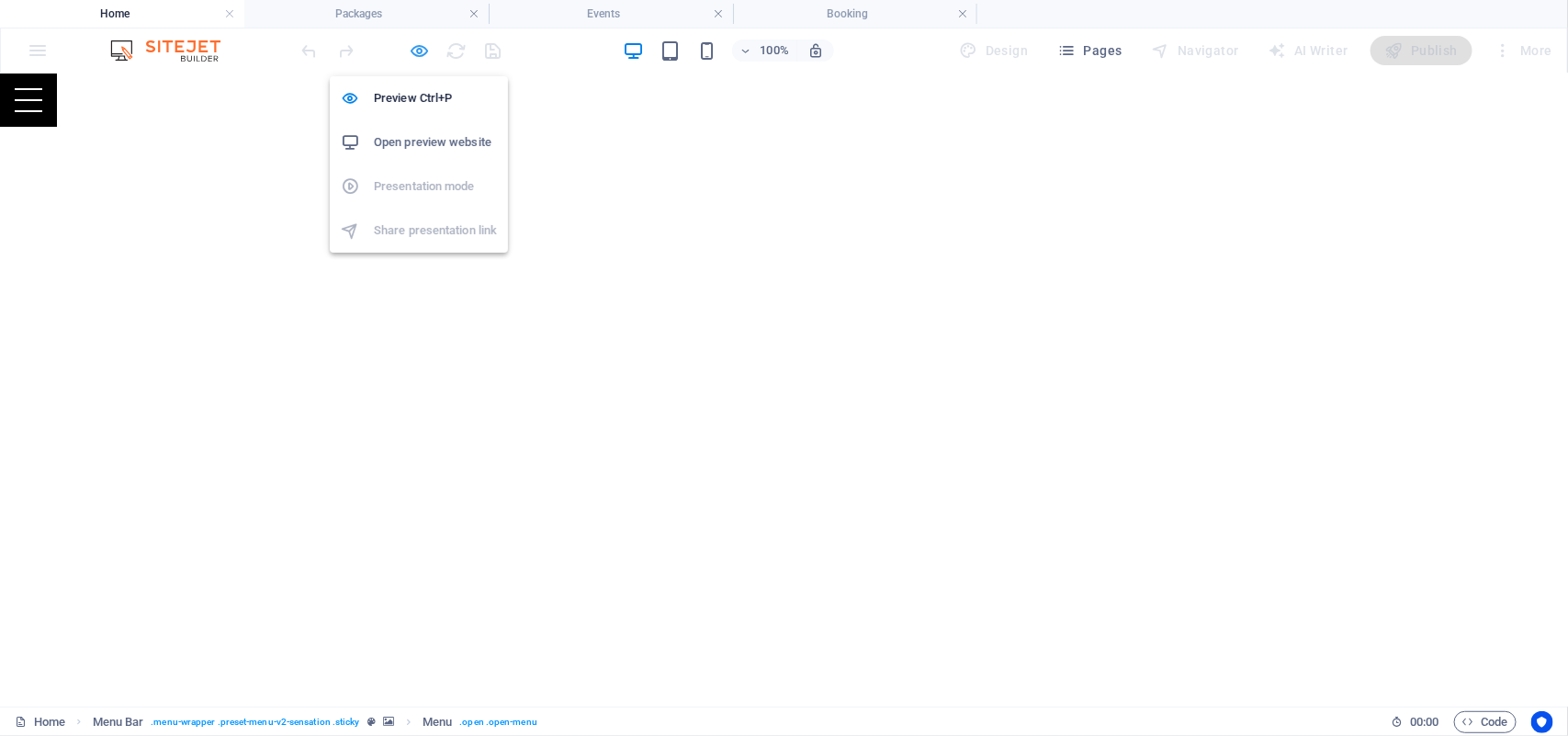 click at bounding box center (420, 51) 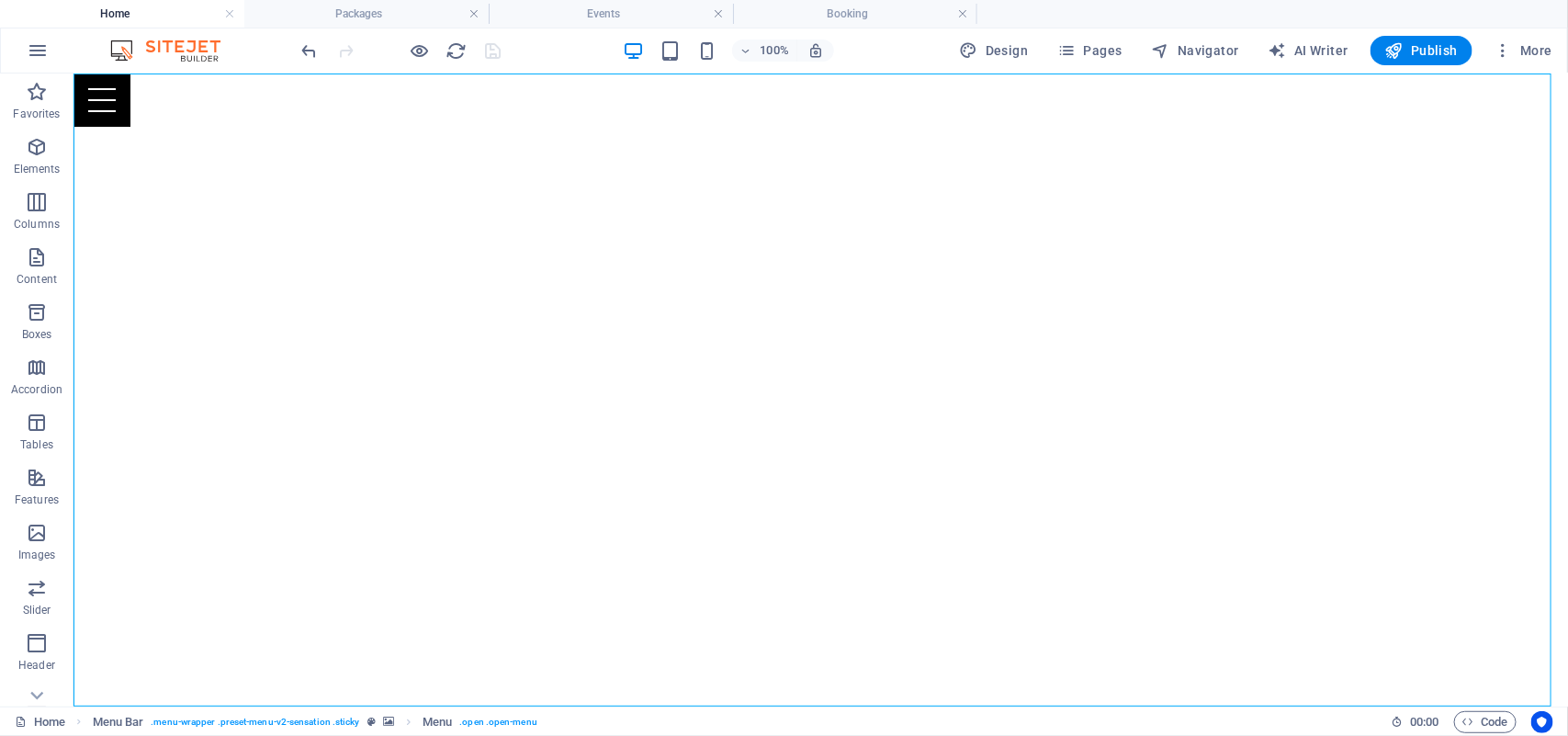 click at bounding box center [401, 51] 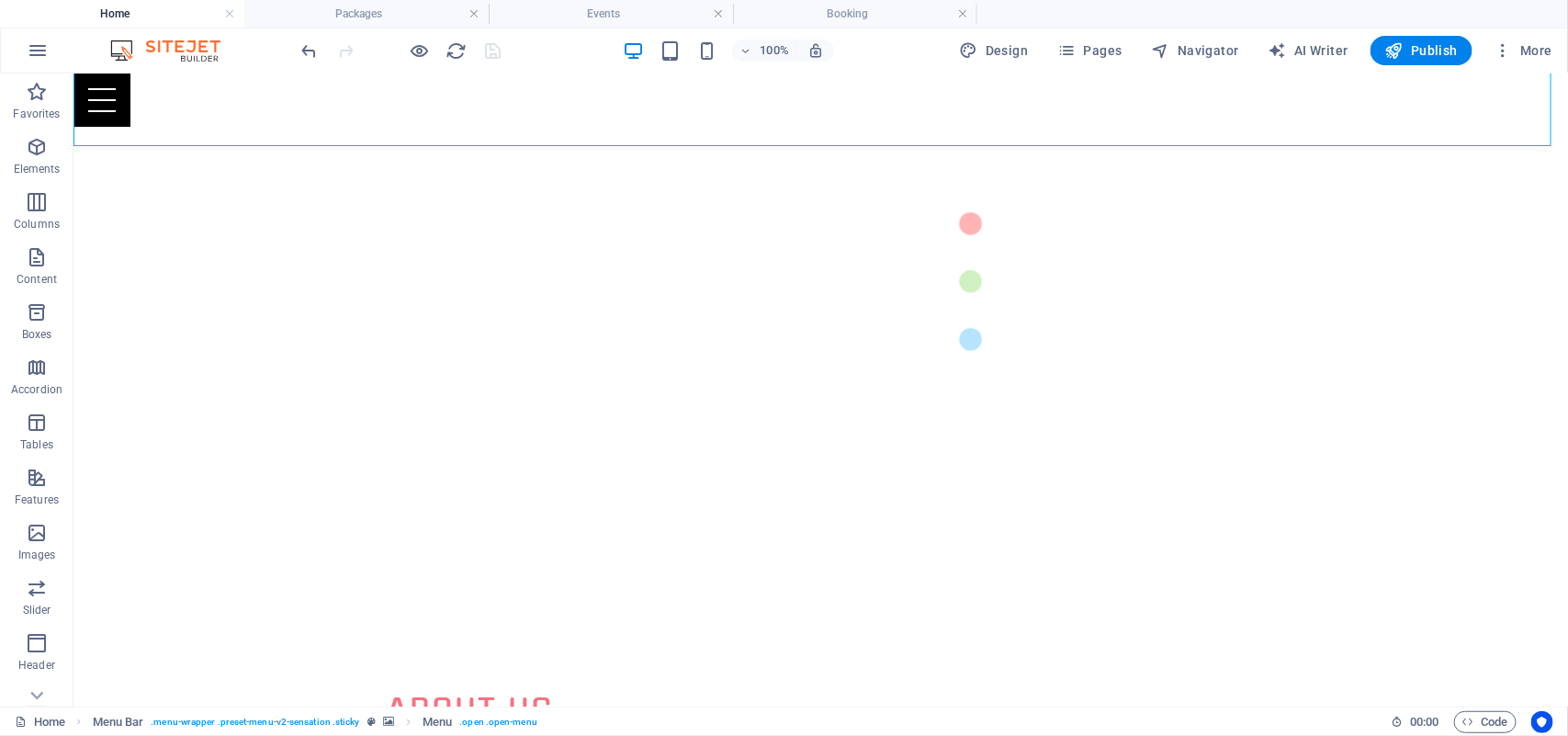scroll, scrollTop: 669, scrollLeft: 0, axis: vertical 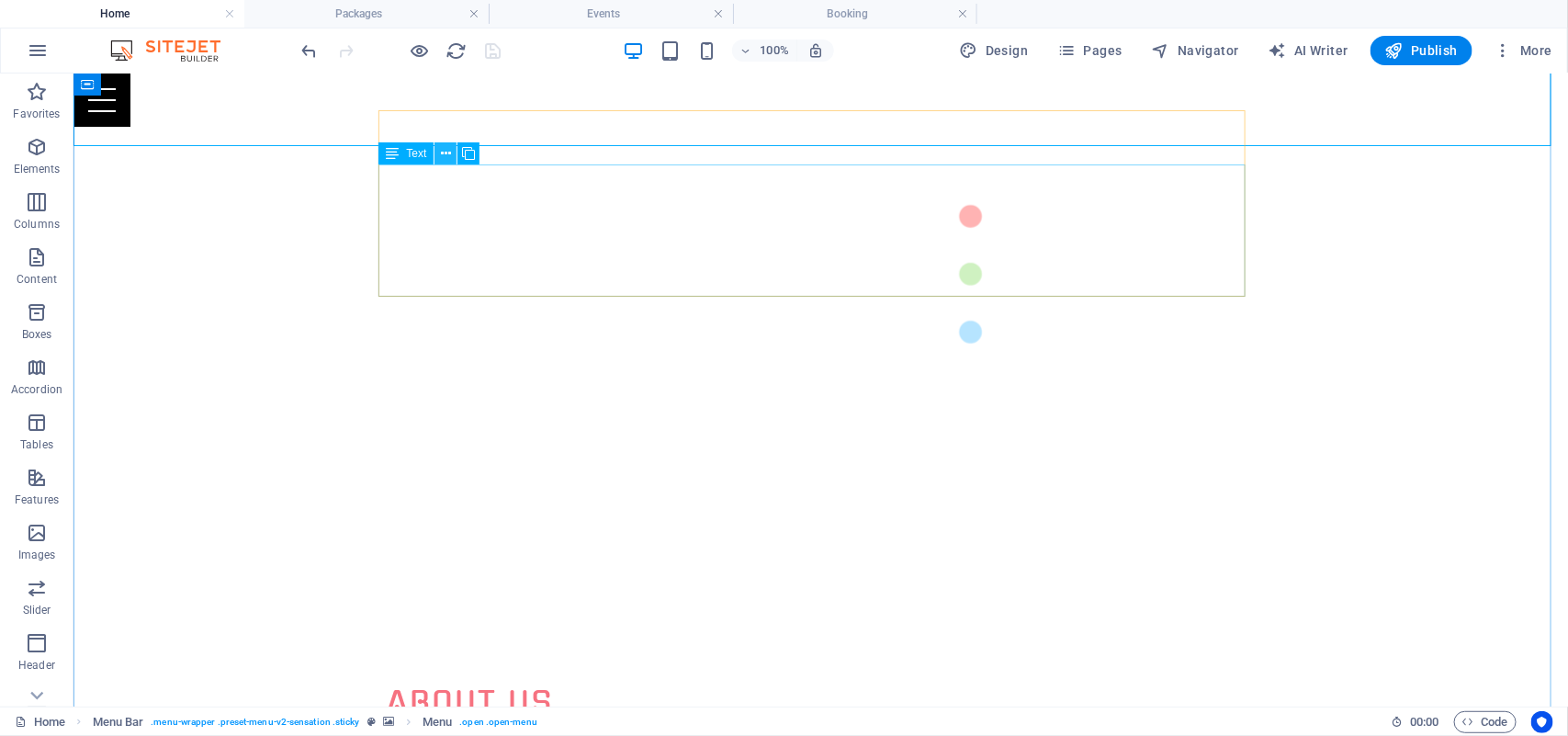 click at bounding box center (446, 153) 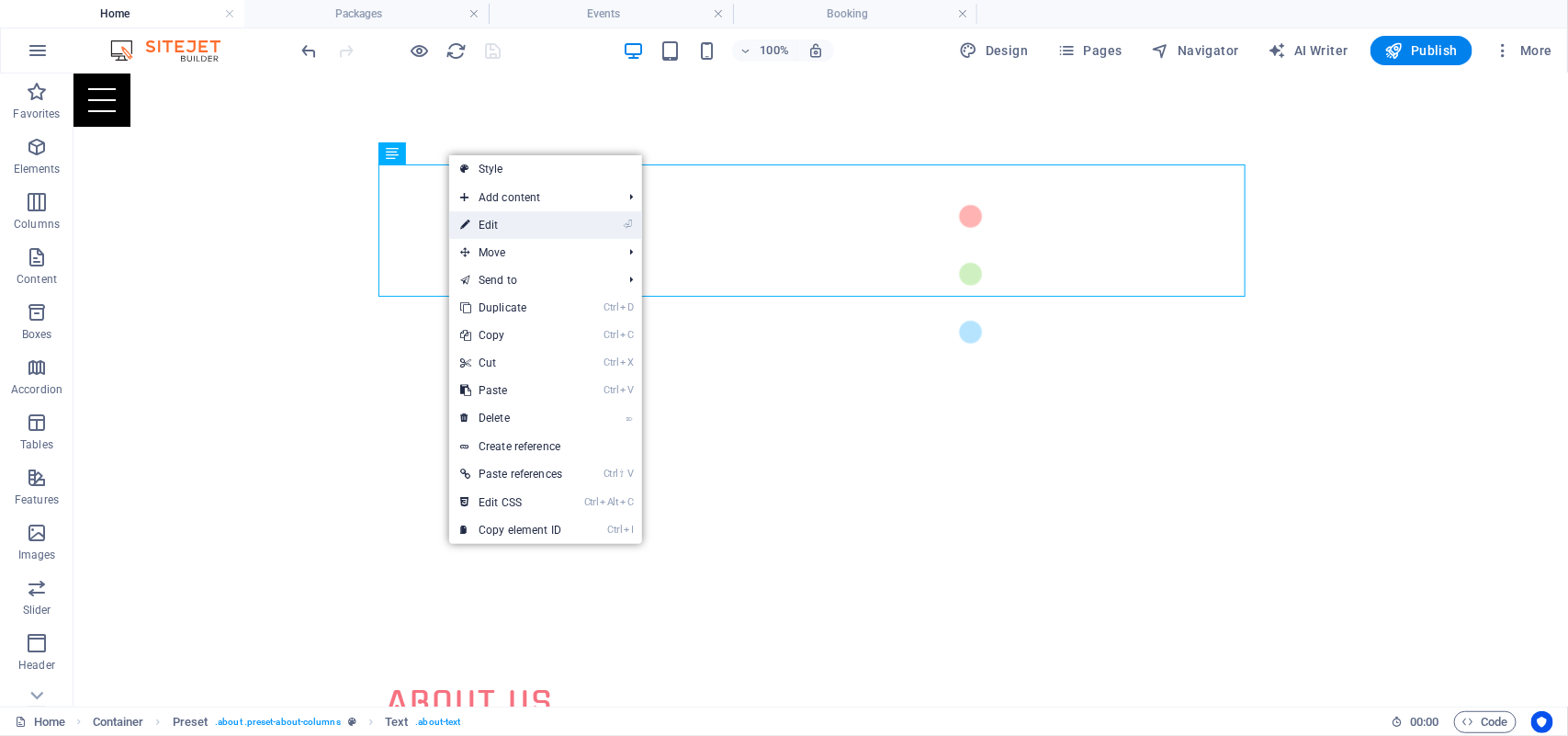 drag, startPoint x: 489, startPoint y: 221, endPoint x: 111, endPoint y: 157, distance: 383.37971 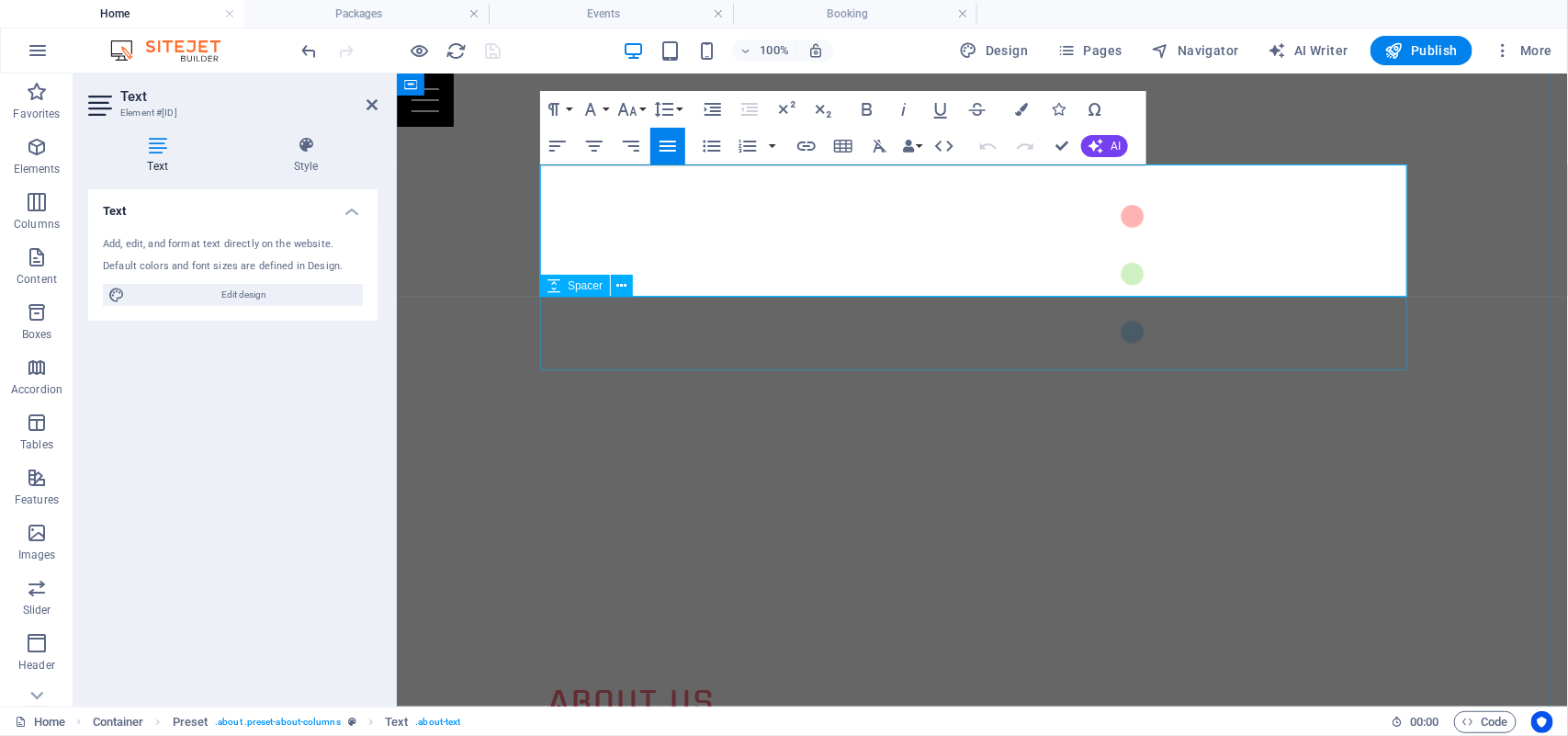 drag, startPoint x: 544, startPoint y: 175, endPoint x: 1393, endPoint y: 307, distance: 859.20021 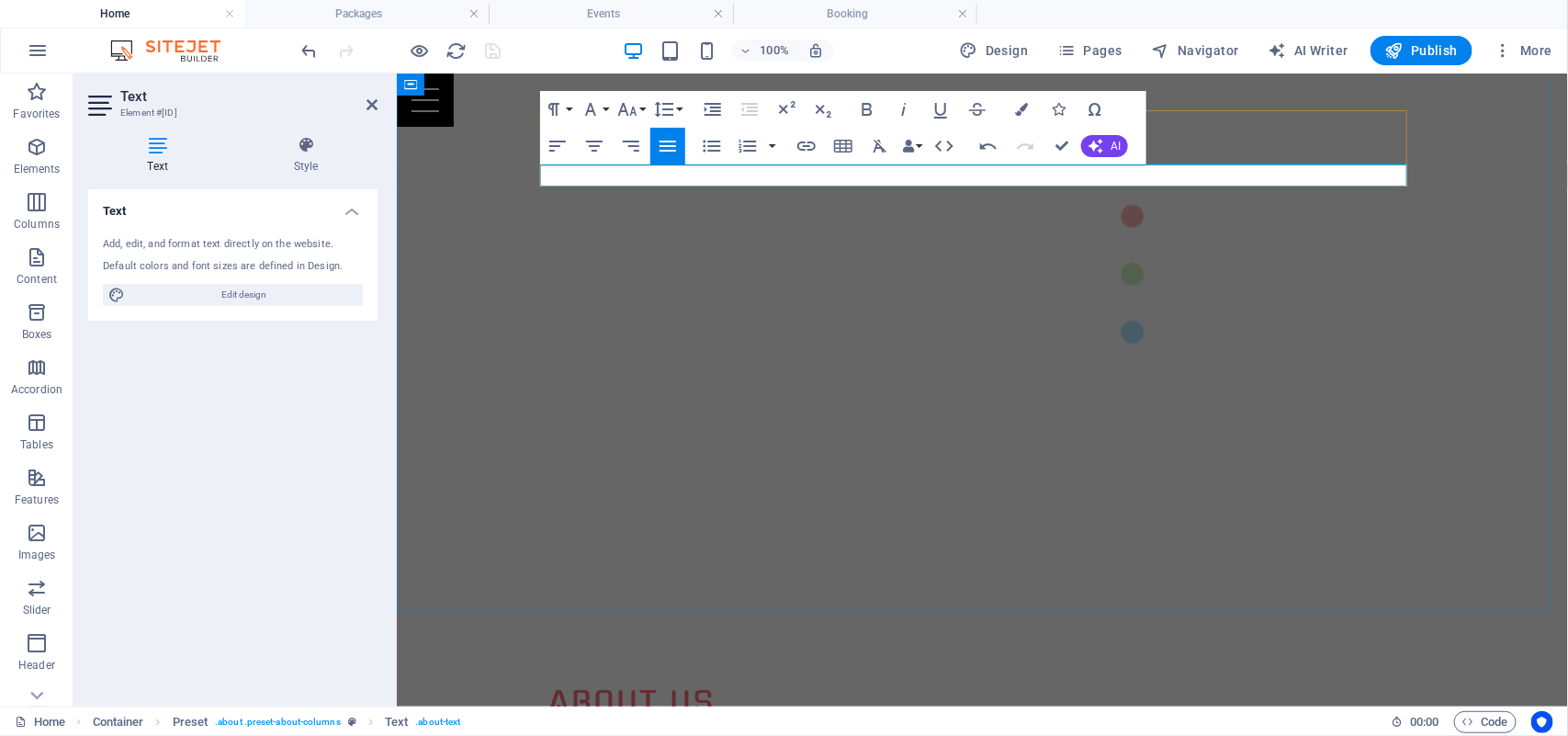 click on "L" at bounding box center [758, 736] 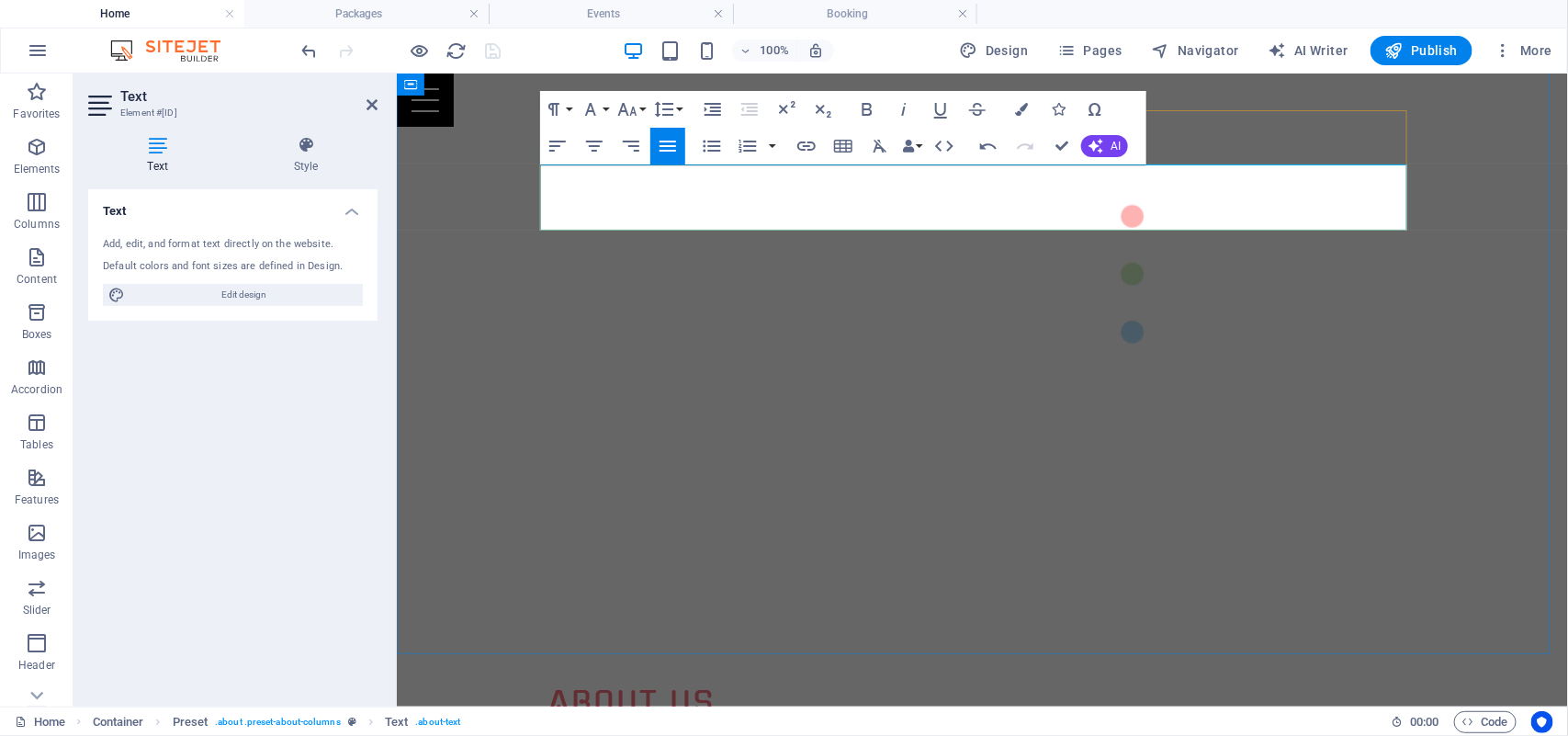type 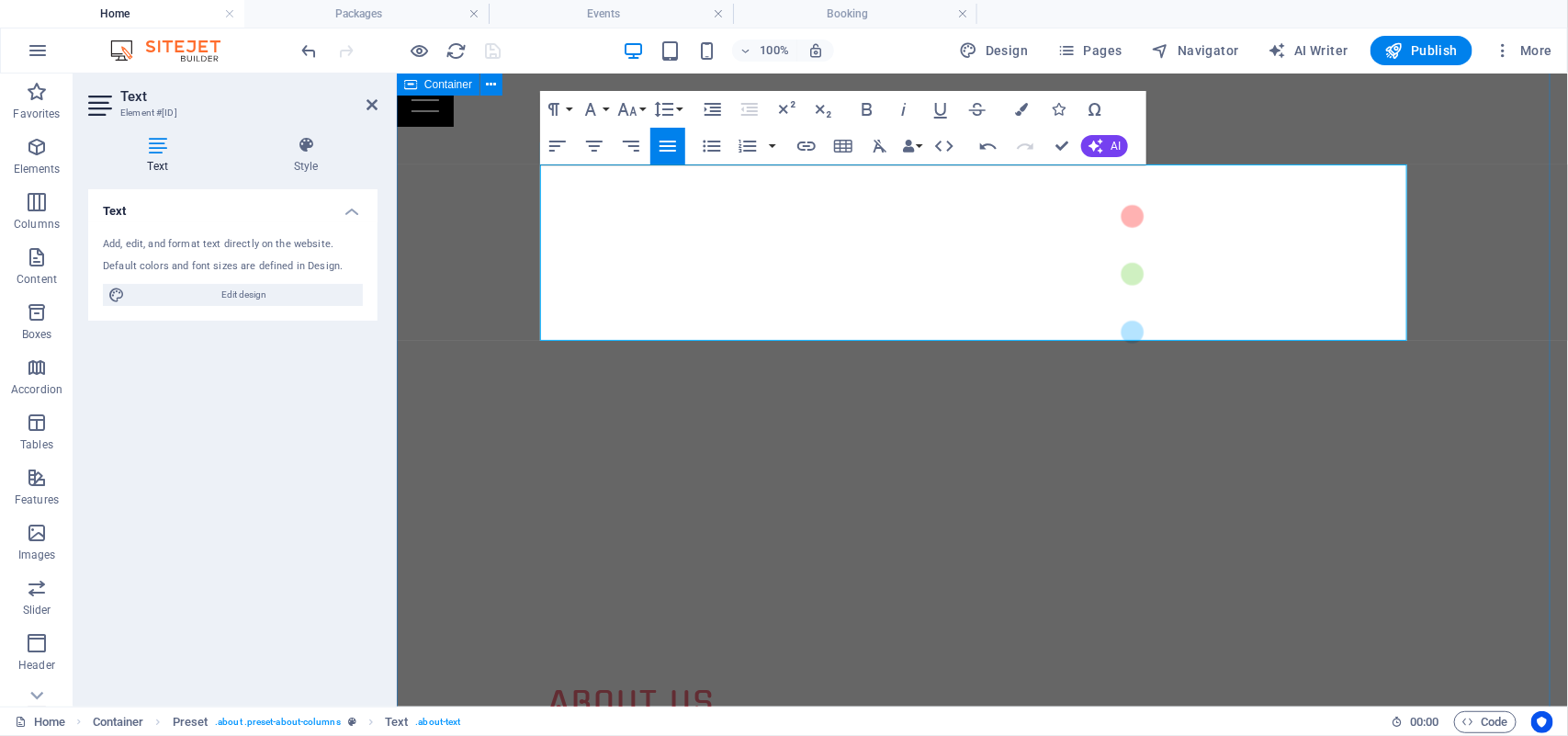 click on "About us ​ Creatividad 360° que transforma ideas en experiencias inolvidables Somos una agencia 360 que convierte tu visión en impacto real. Desde la chispa inicial hasta la entrega final o para completar tu proyecto y hacerlo realidad, diseñamos, producimos y realizamos contenidos que conectan, emocionan y elevan tu marca.  Videos institucionales y publicitarios que cuentan tu historia con alma y propósito. Vuelos con drones que capturan perspectivas únicas. Eventos, ATL, BTL y activaciones que dejan huella. Stands y experiencias inmersivas que convierten espacios en oportunidades de conexión. En Kala, no solo hacemos contenidos: hacemos que el mundo vea, sienta y recuerde tu mensaje. Packages Your Perfect Event Events Learn More Booking Book Now" at bounding box center (981, 1795) 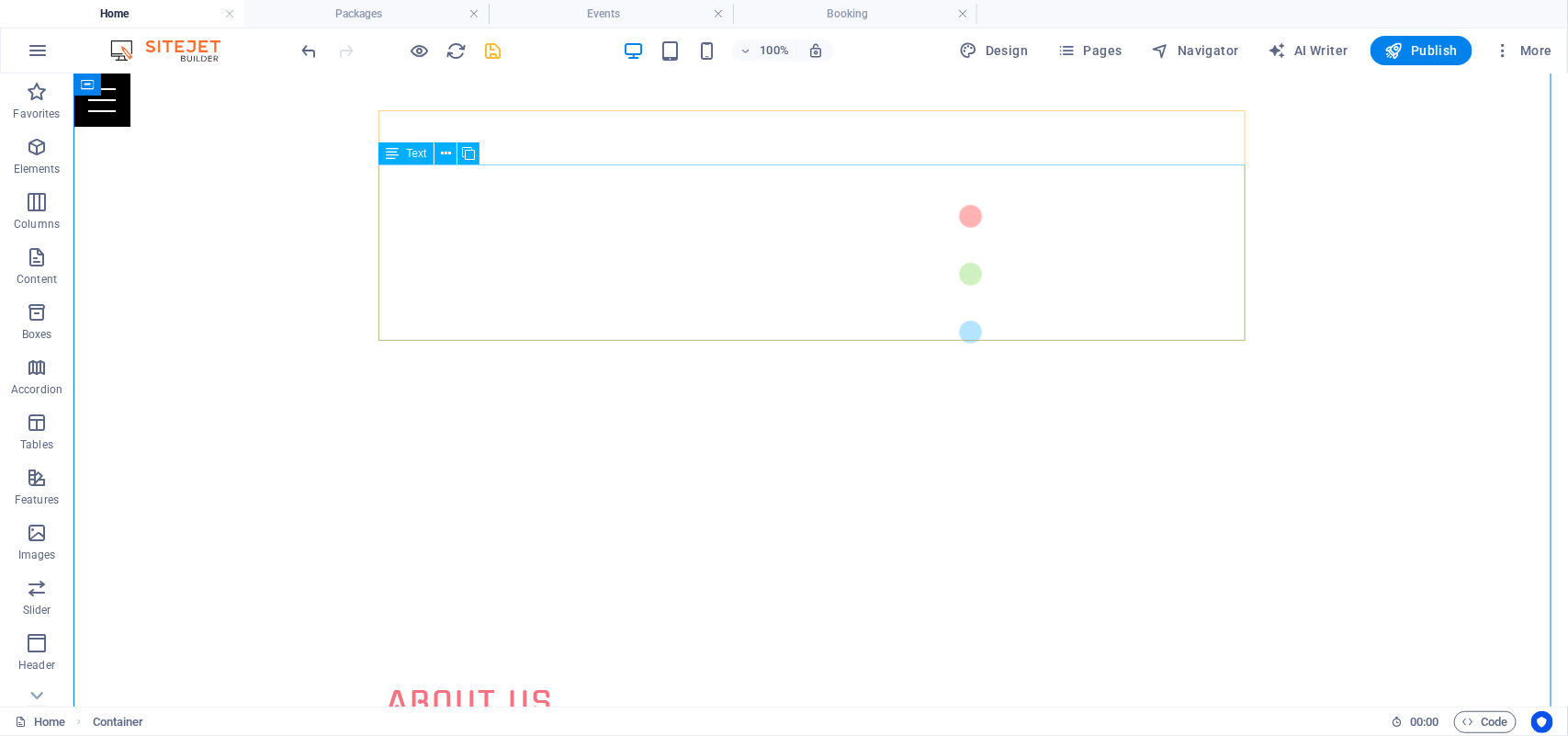click on "Creatividad 360° que transforma ideas en experiencias inolvidables Somos una agencia 360 que convierte tu visión en impacto real. Desde la chispa inicial hasta la entrega final o para completar tu proyecto y hacerlo realidad, diseñamos, producimos y realizamos contenidos que conectan, emocionan y elevan tu marca.  Videos institucionales y publicitarios que cuentan tu historia con alma y propósito. Vuelos con drones que capturan perspectivas únicas. Eventos, ATL, BTL y activaciones que dejan huella. Stands y experiencias inmersivas que convierten espacios en oportunidades de conexión. En Kala, no solo hacemos contenidos: hacemos que el mundo vea, sienta y recuerde tu mensaje." at bounding box center [820, 813] 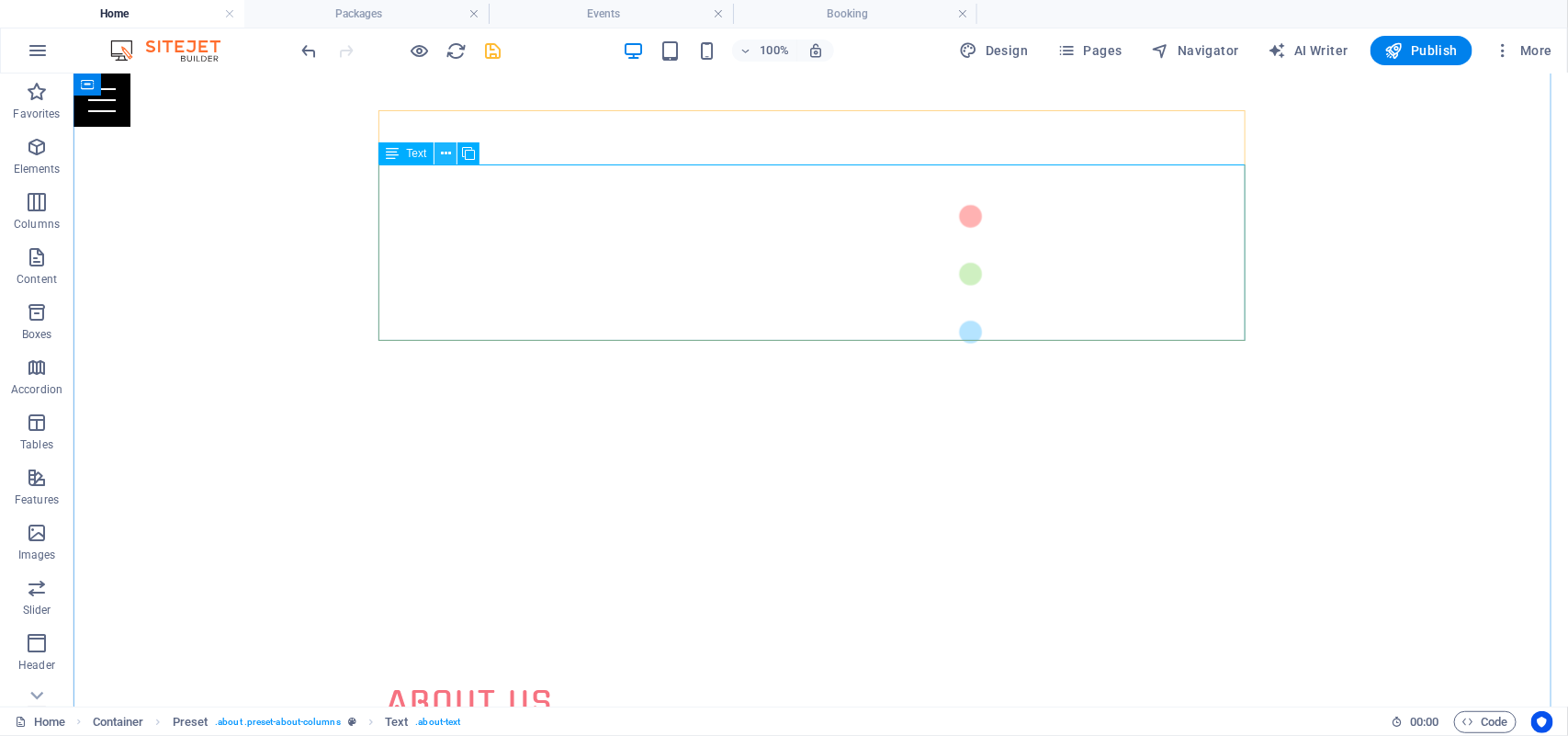 click at bounding box center [446, 153] 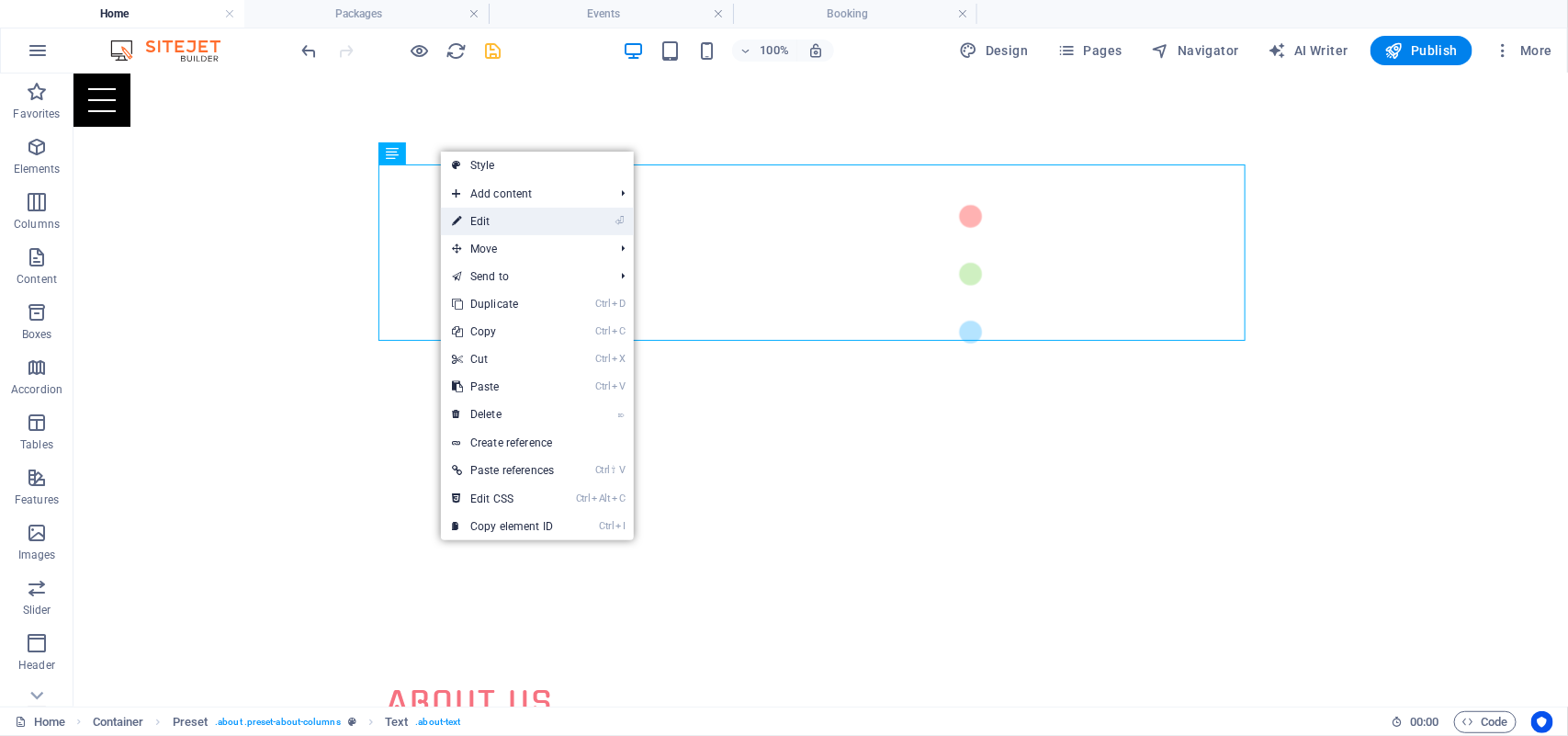 drag, startPoint x: 502, startPoint y: 221, endPoint x: 18, endPoint y: 143, distance: 490.24484 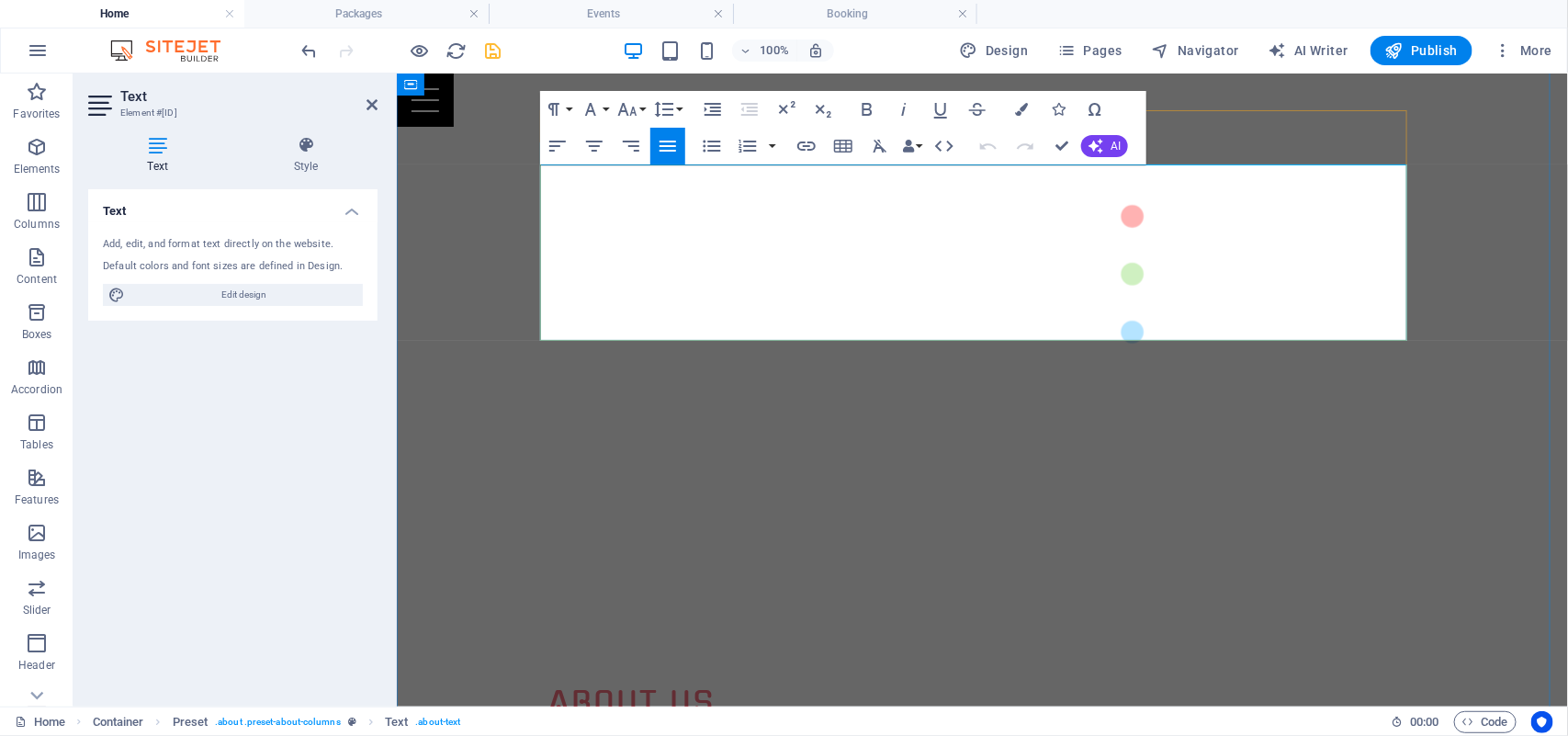 click on "Creatividad 360° que transforma ideas en experiencias inolvidables" at bounding box center [758, 758] 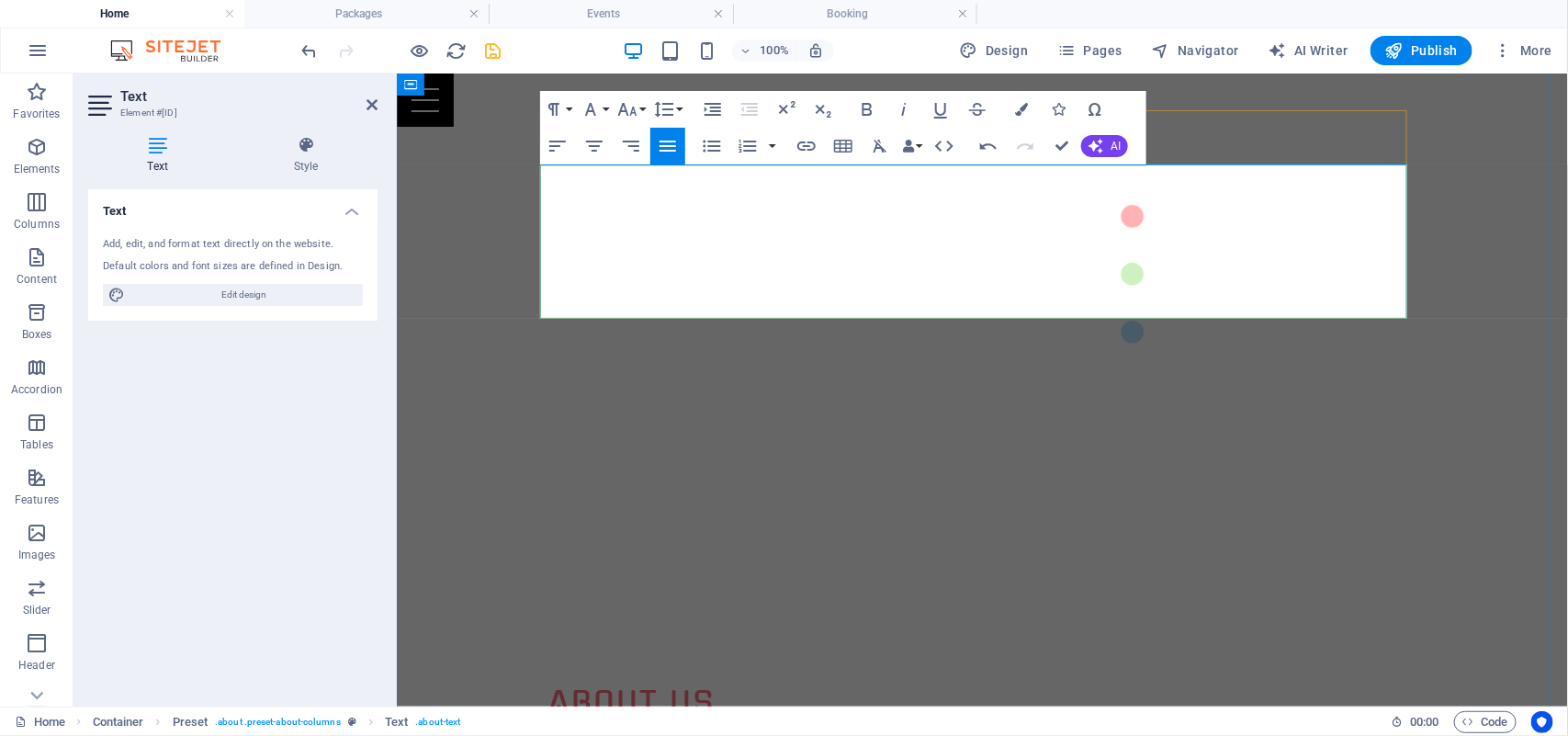 click on "En Kala, no solo hacemos contenidos: hacemos que el mundo vea, sienta y recuerde tu mensaje." at bounding box center (1206, 835) 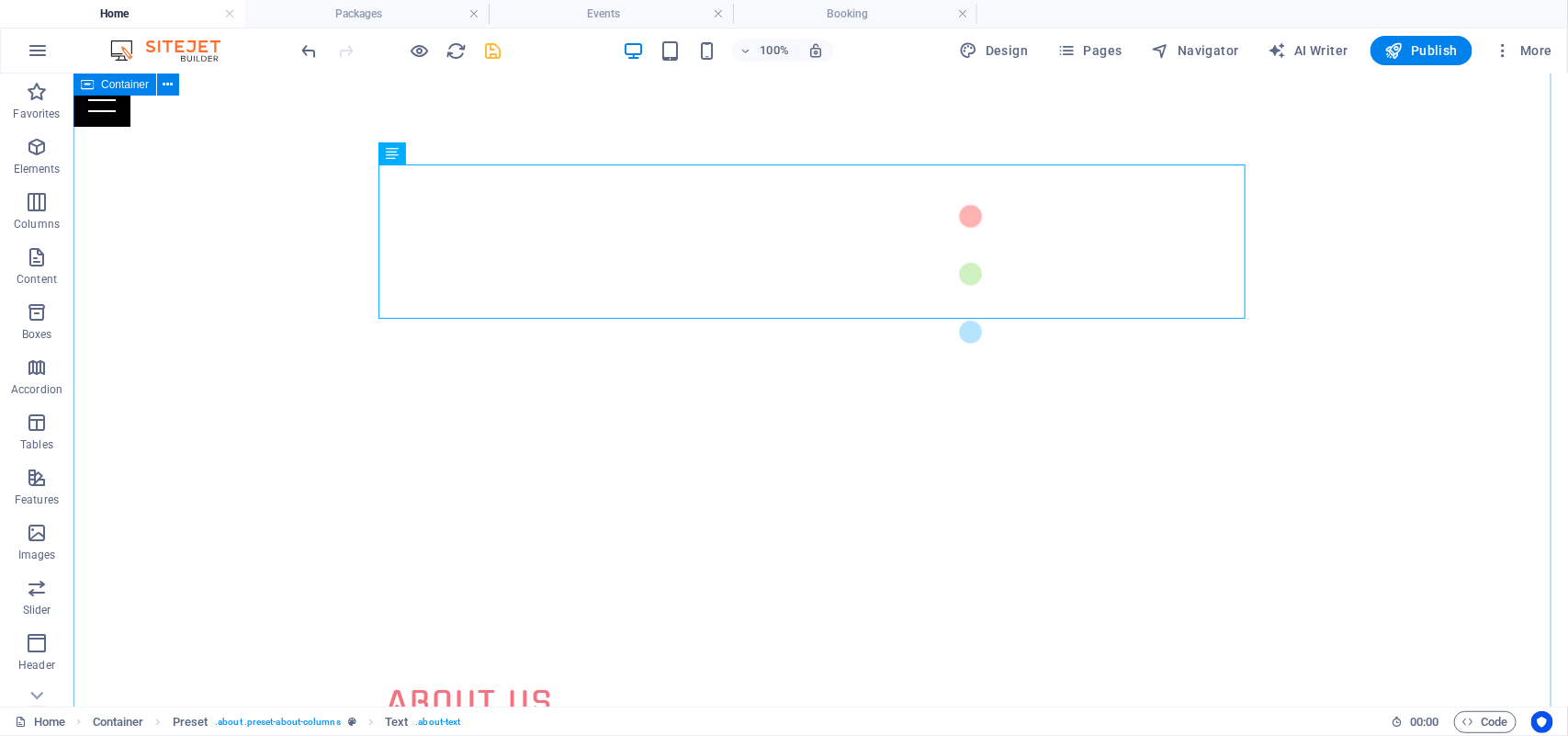 click on "About us Creatividad 360° que transforma ideas en experiencias inolvidables Somos una agencia 360 que convierte tu visión en impacto real. Desde la chispa inicial hasta la entrega final o para completar tu proyecto y hacerlo realidad, diseñamos, producimos y realizamos contenidos que conectan, emocionan y elevan tu marca.  Videos institucionales y publicitarios que cuentan tu historia con alma y propósito. Vuelos con drones que capturan perspectivas únicas. Eventos, ATL, BTL y activaciones que dejan huella. Stands y experiencias inmersivas que convierten espacios en oportunidades de conexión. En Kalá, no solo hacemos contenidos: hacemos que el mundo vea, sienta y recuerde tu mensaje. Packages Your Perfect Event Events Learn More Booking Book Now" at bounding box center [819, 1783] 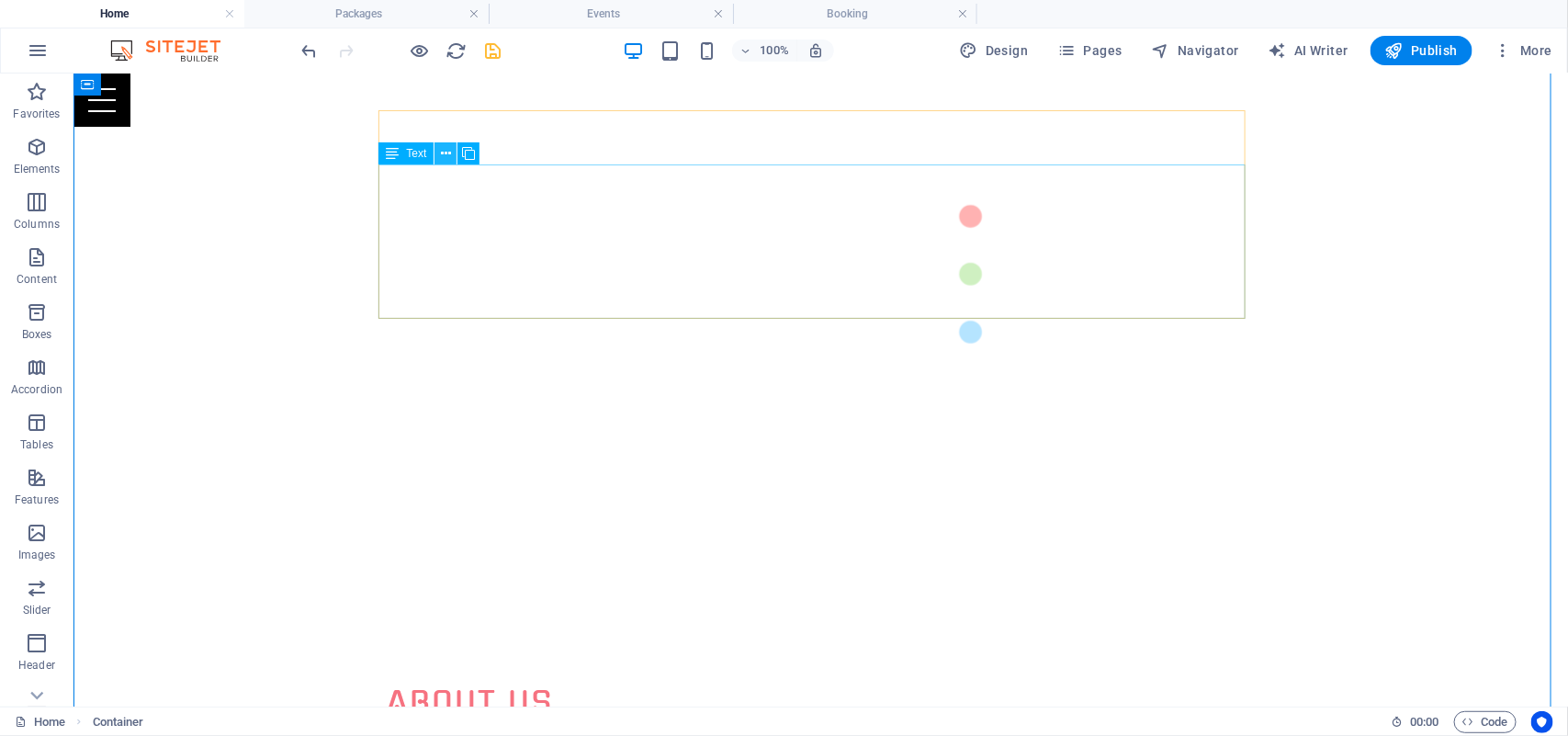 click at bounding box center [446, 153] 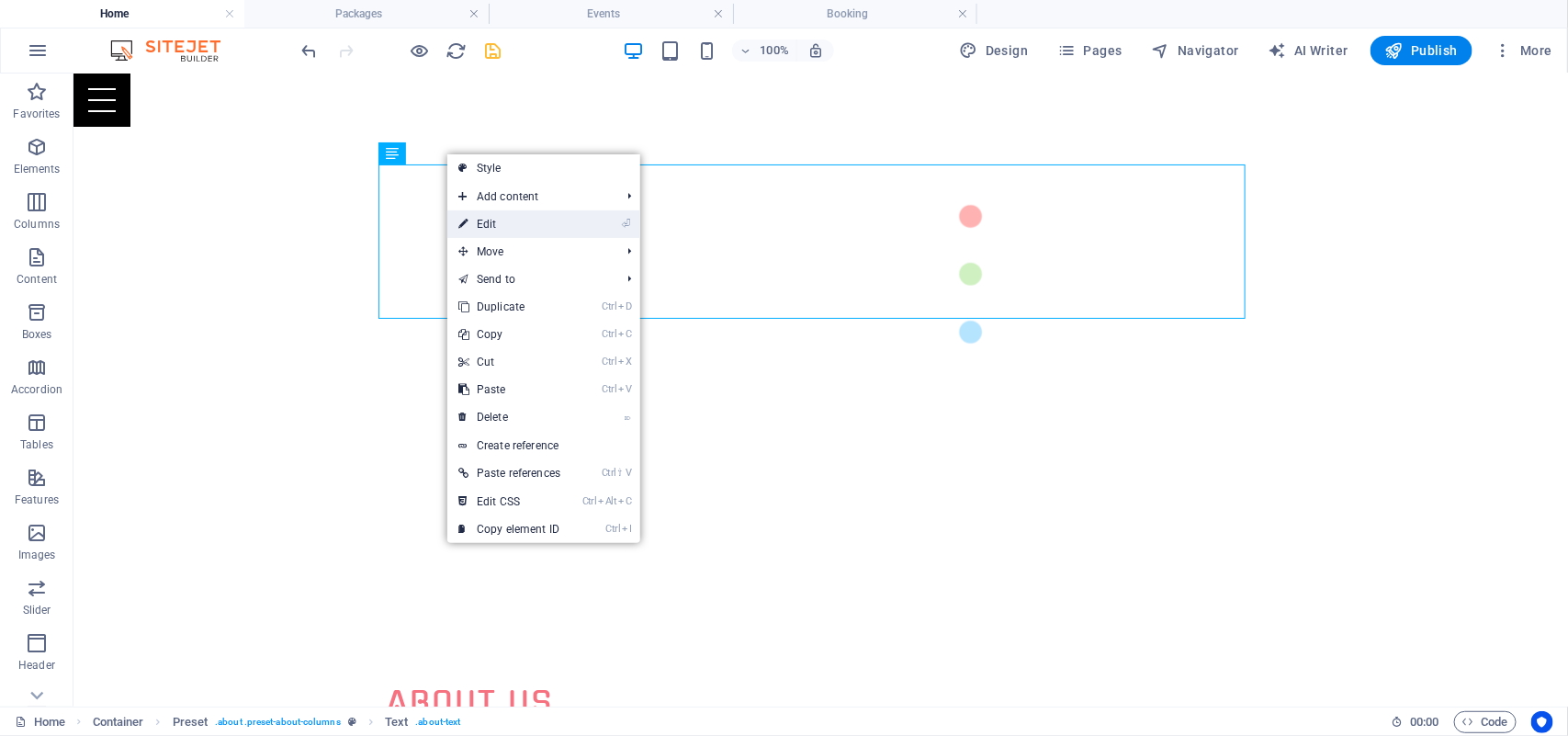 drag, startPoint x: 508, startPoint y: 226, endPoint x: 122, endPoint y: 153, distance: 392.84221 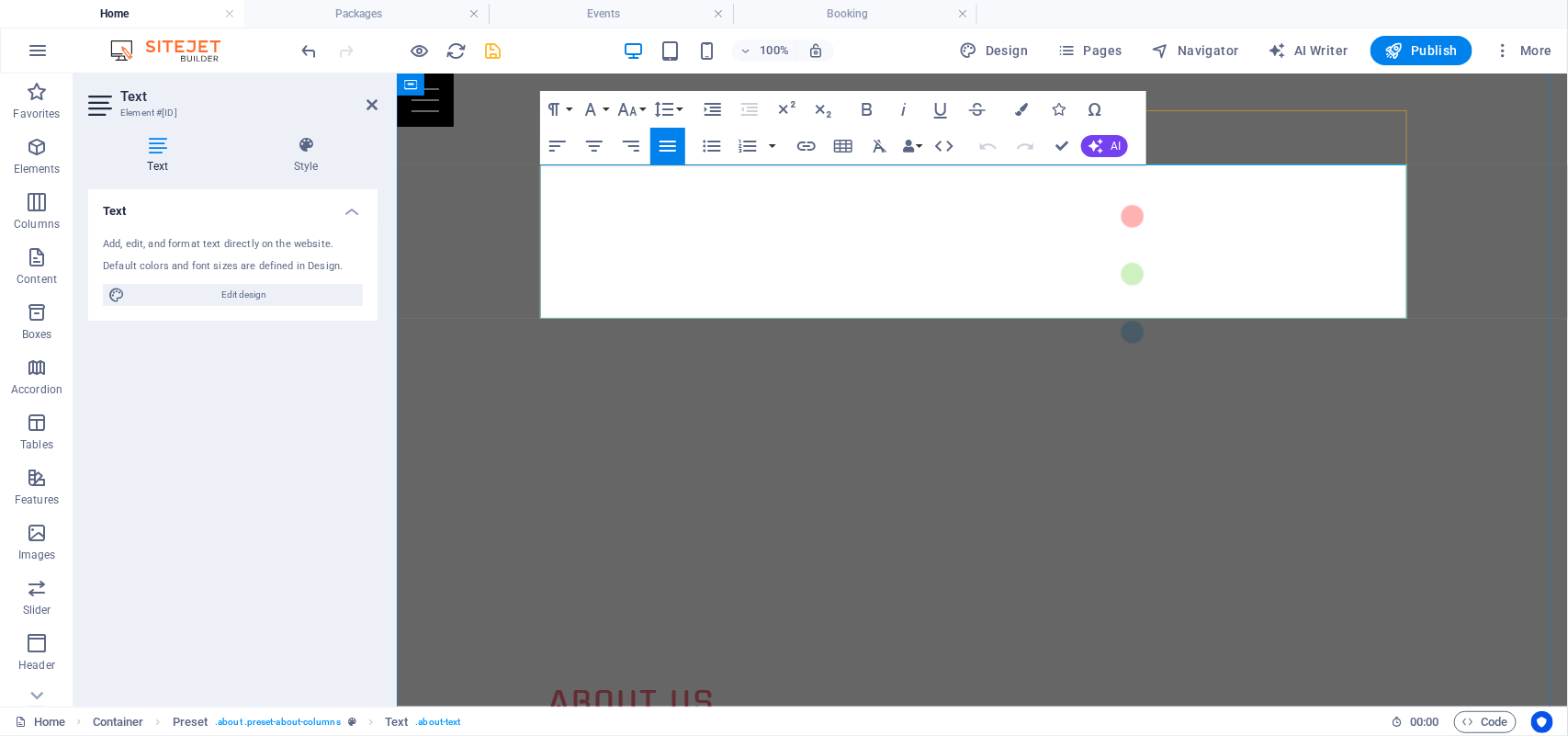 drag, startPoint x: 557, startPoint y: 171, endPoint x: 1315, endPoint y: 279, distance: 765.655 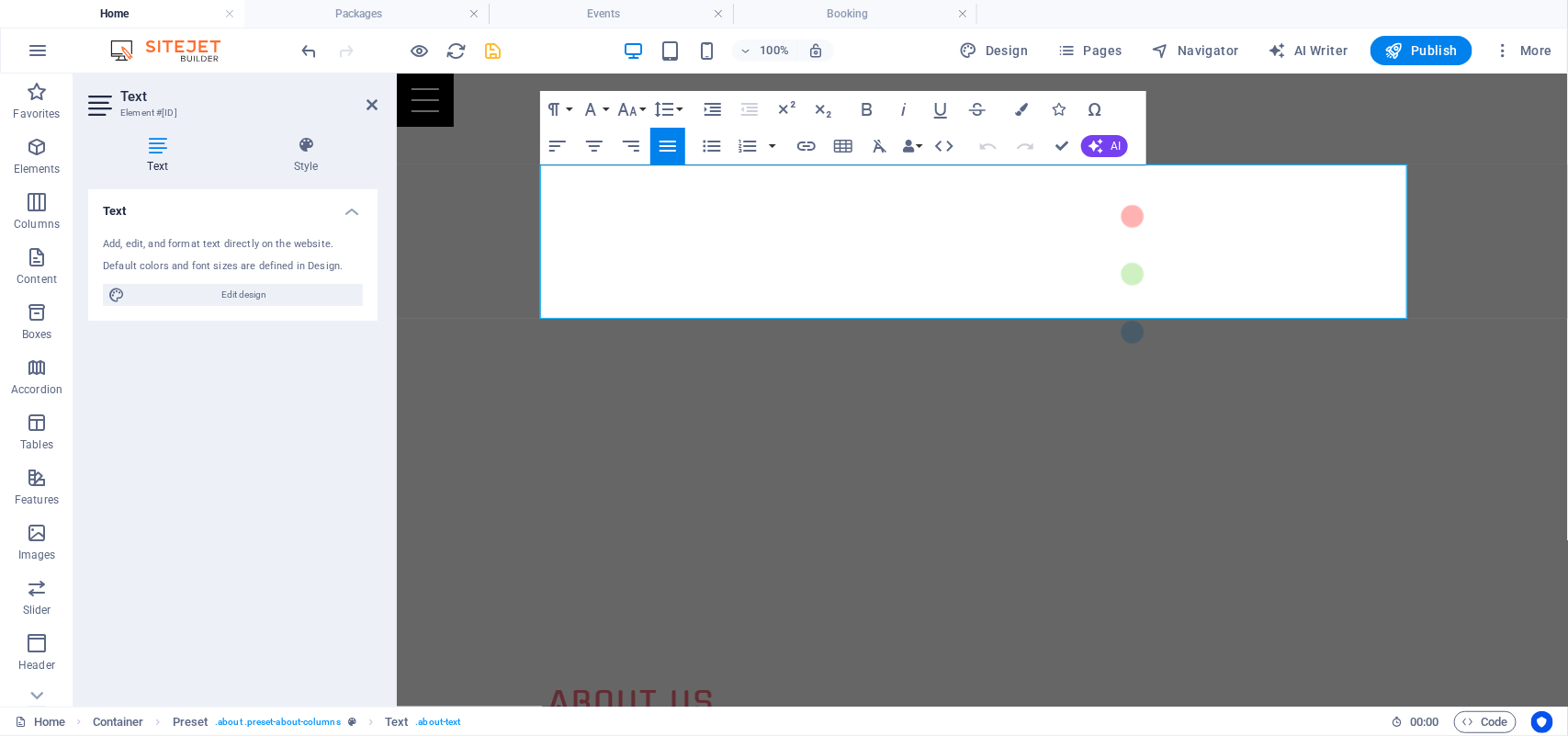 click 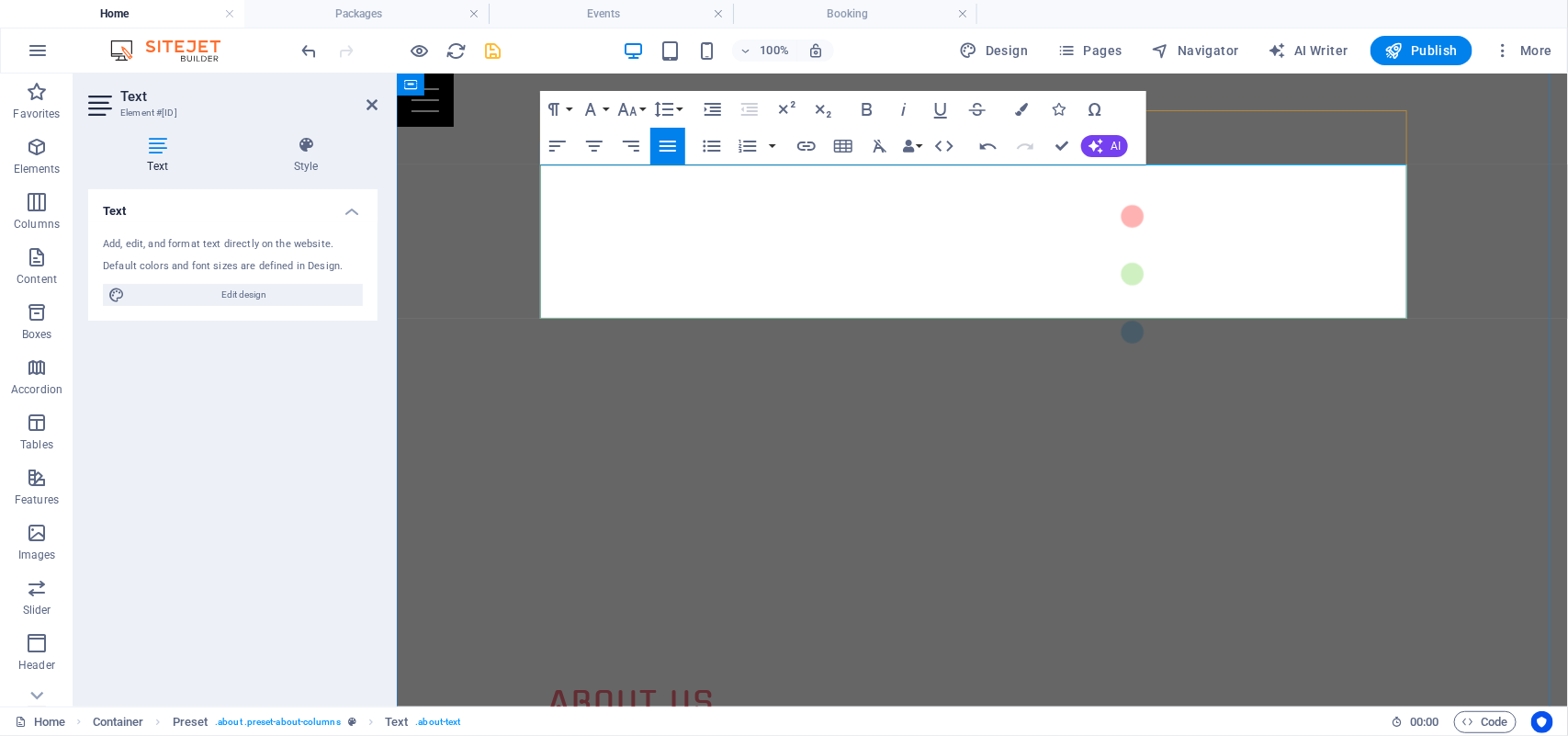click on "Somos una agencia 360 que convierte tu visión en impacto real." at bounding box center [758, 758] 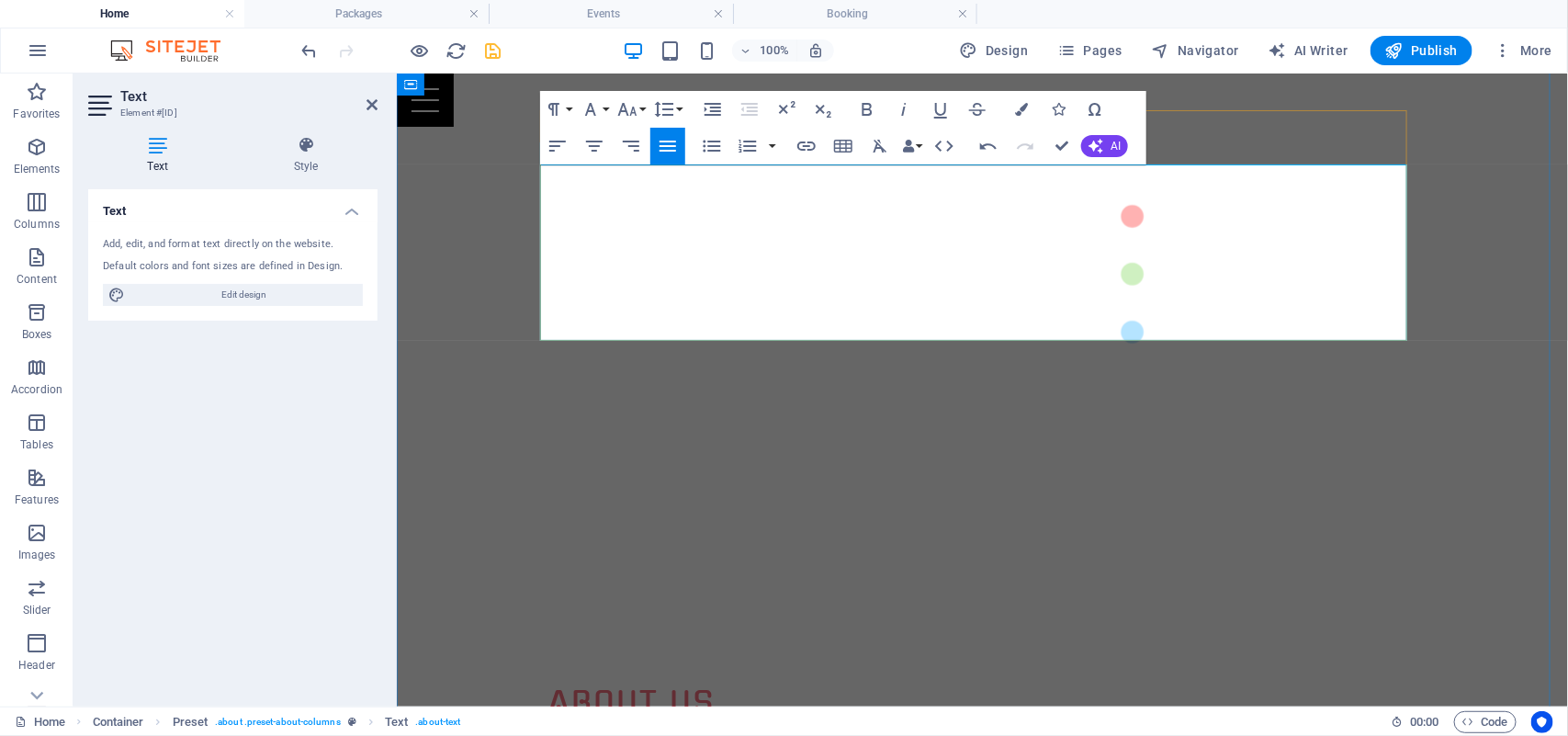 click on "diseñamos, producimos y realizamos contenidos que conectan, emocionan y elevan tu marca." at bounding box center [758, 835] 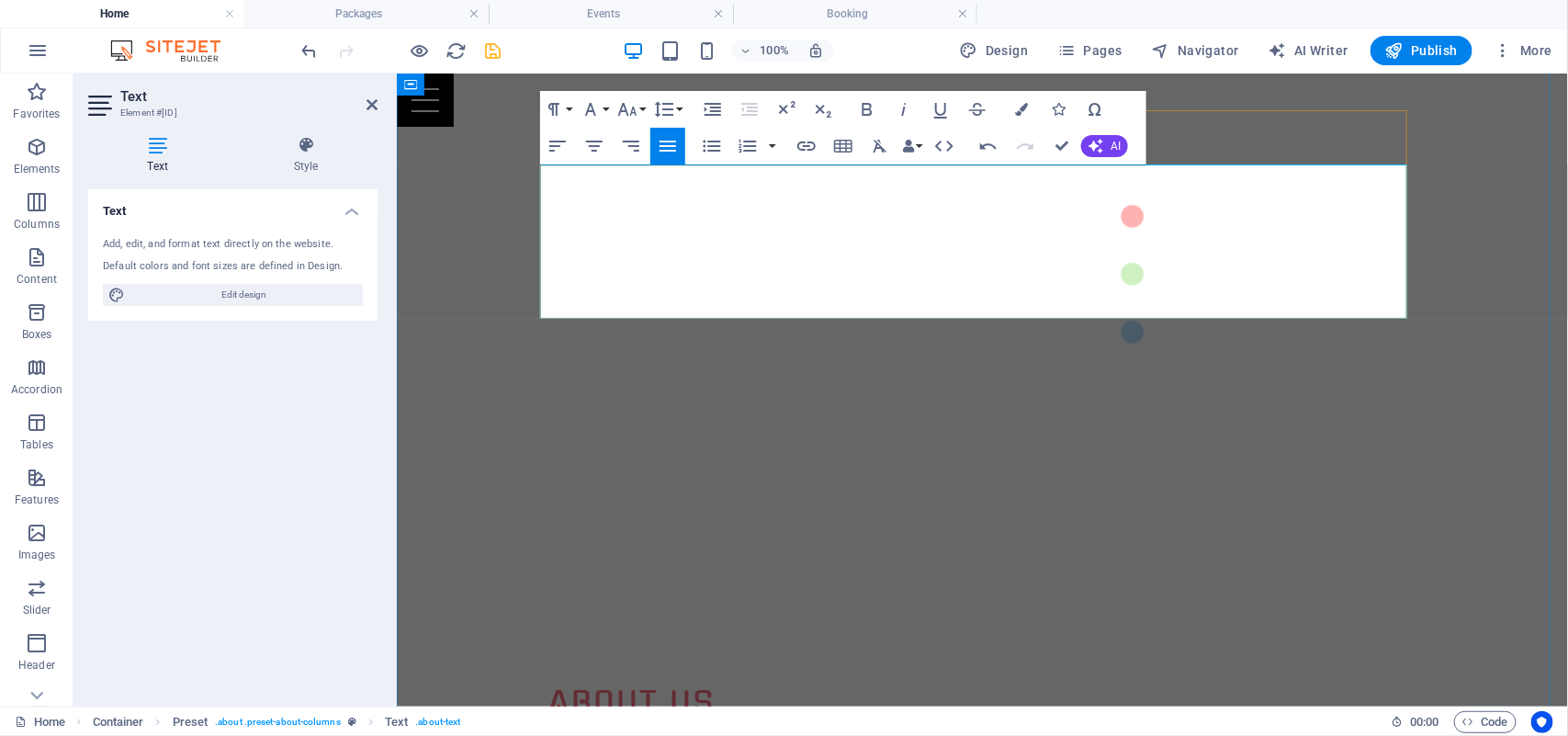 drag, startPoint x: 824, startPoint y: 174, endPoint x: 910, endPoint y: 172, distance: 86.02325 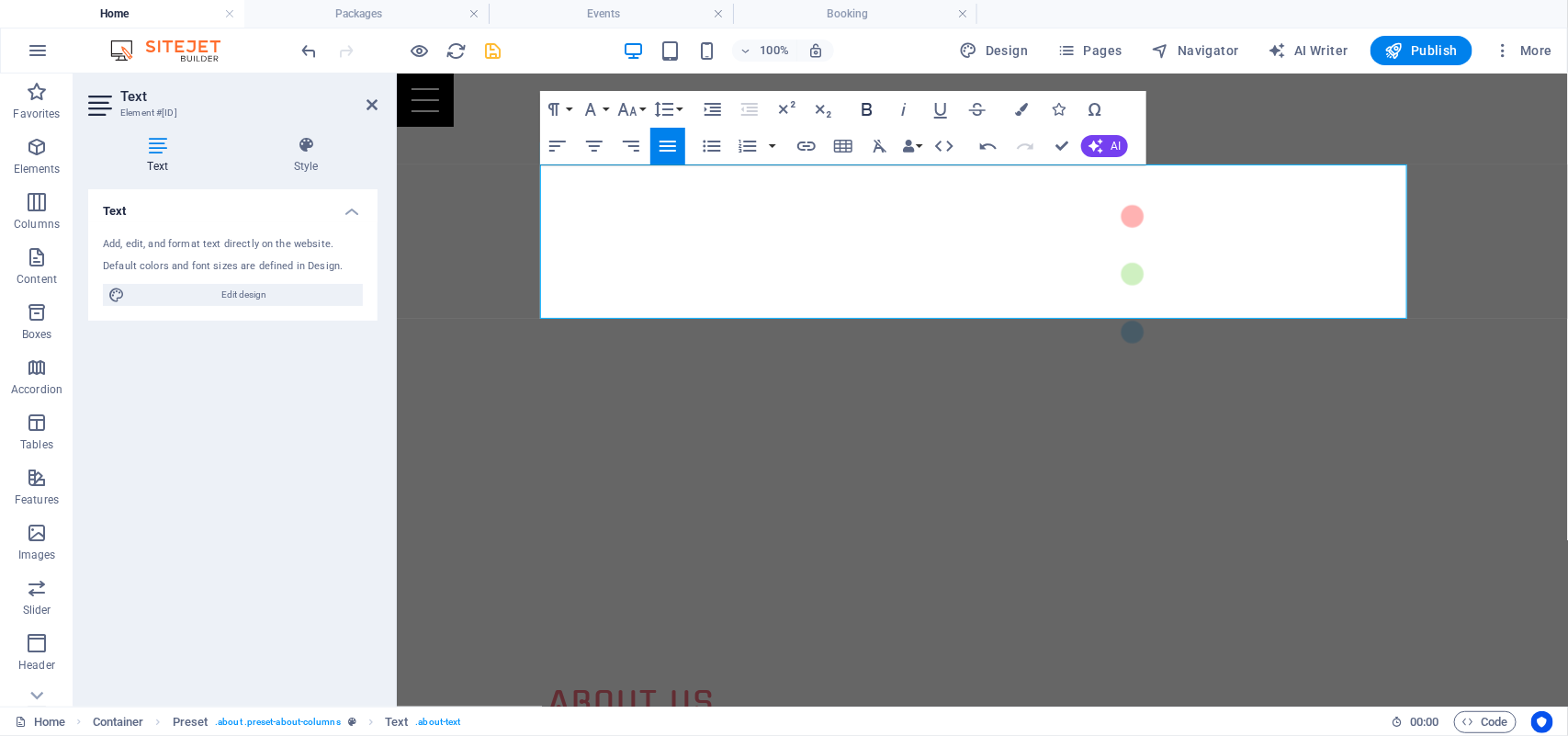 click 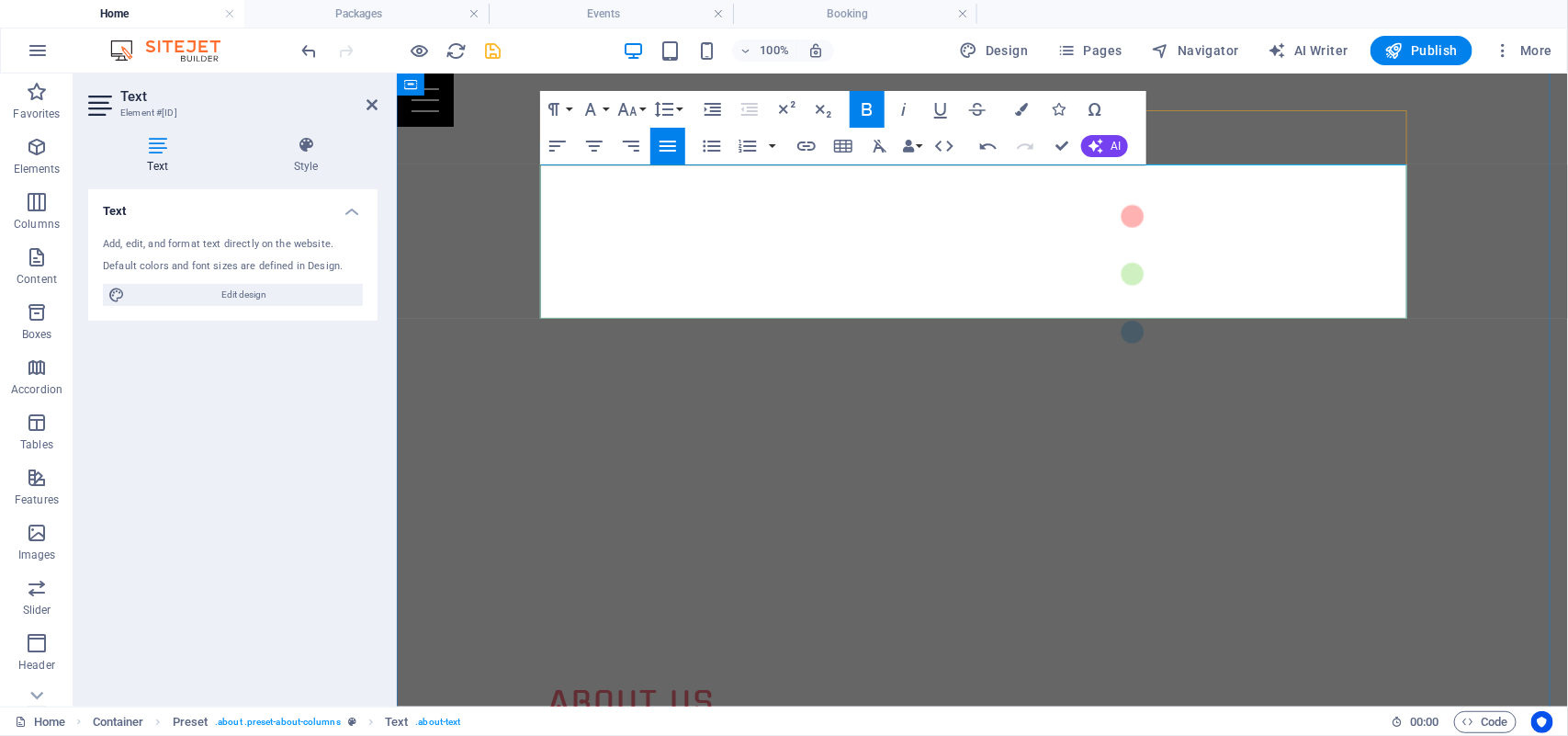 click on "Diseñamos, producimos y realizamos contenidos que conectan, emocionan y elevan tu marca." at bounding box center [758, 813] 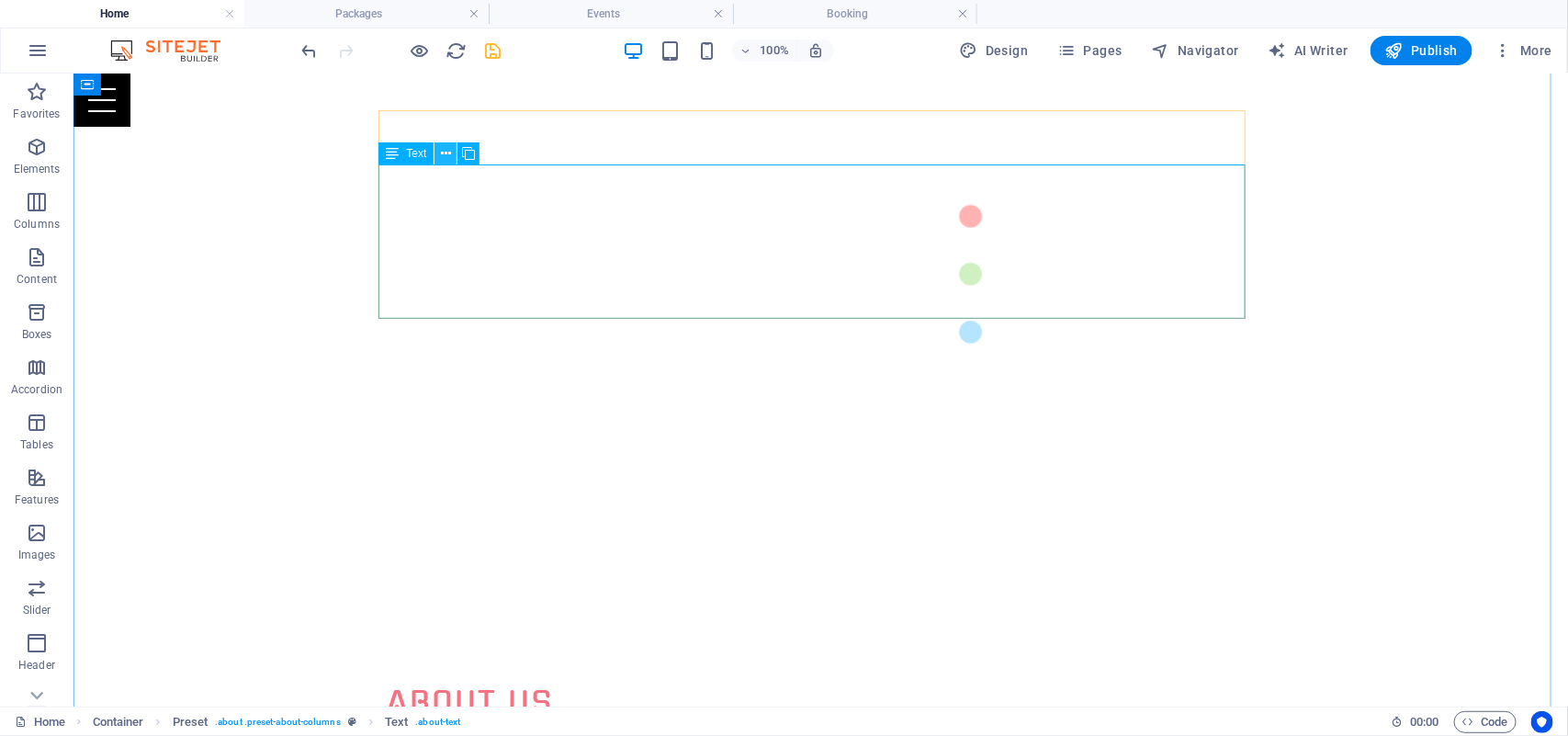 click at bounding box center (446, 153) 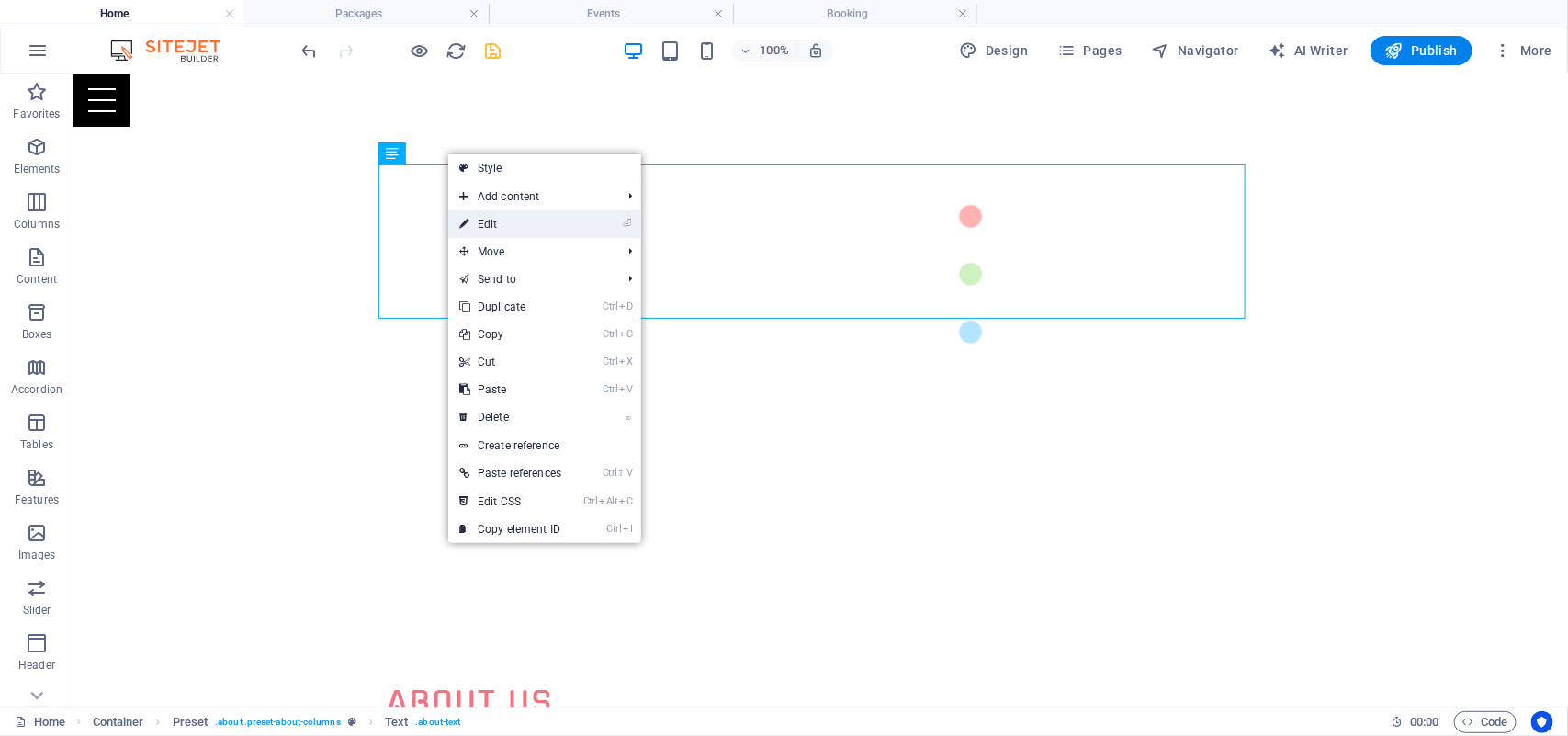 click on "⏎  Edit" at bounding box center (510, 224) 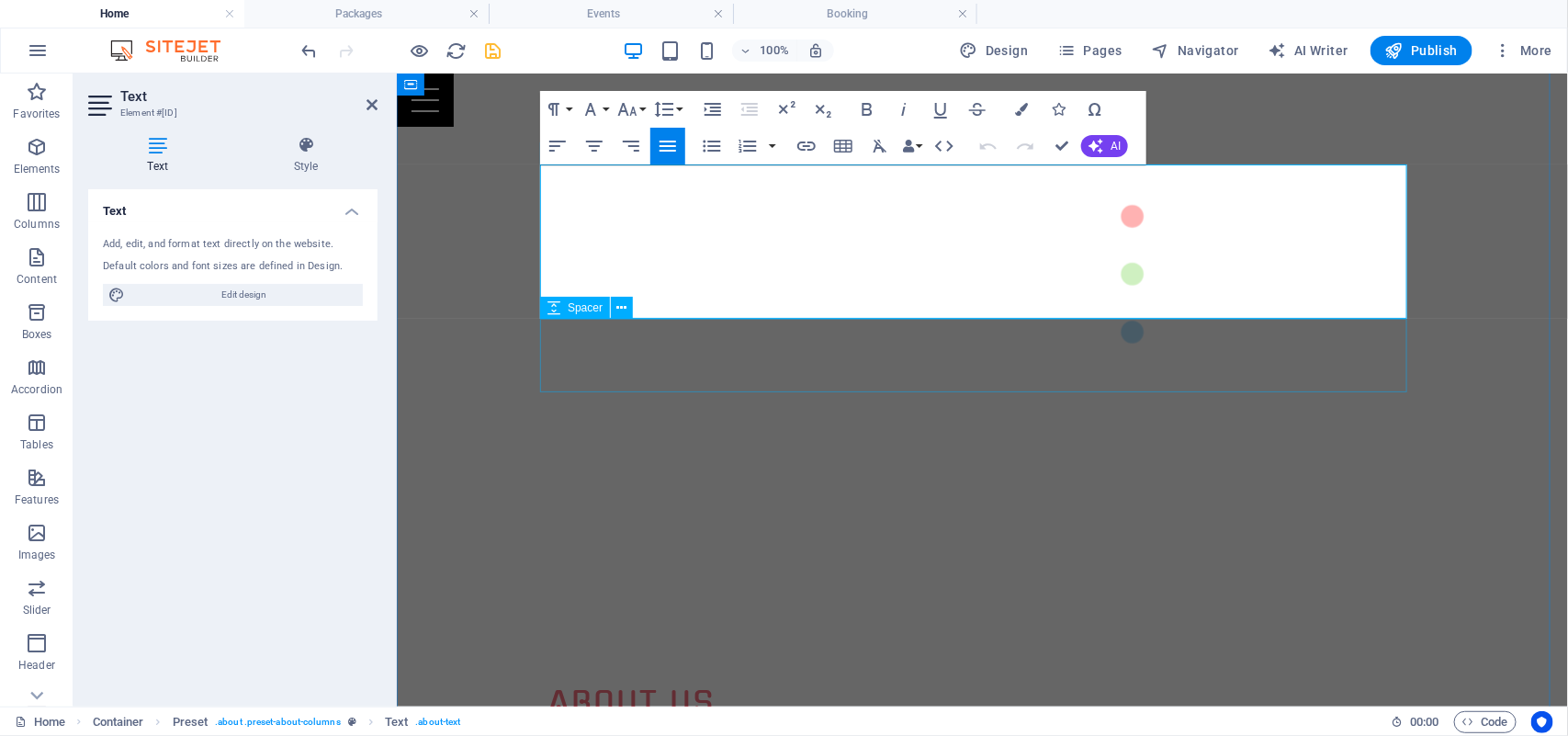 drag, startPoint x: 697, startPoint y: 231, endPoint x: 1351, endPoint y: 340, distance: 663.02112 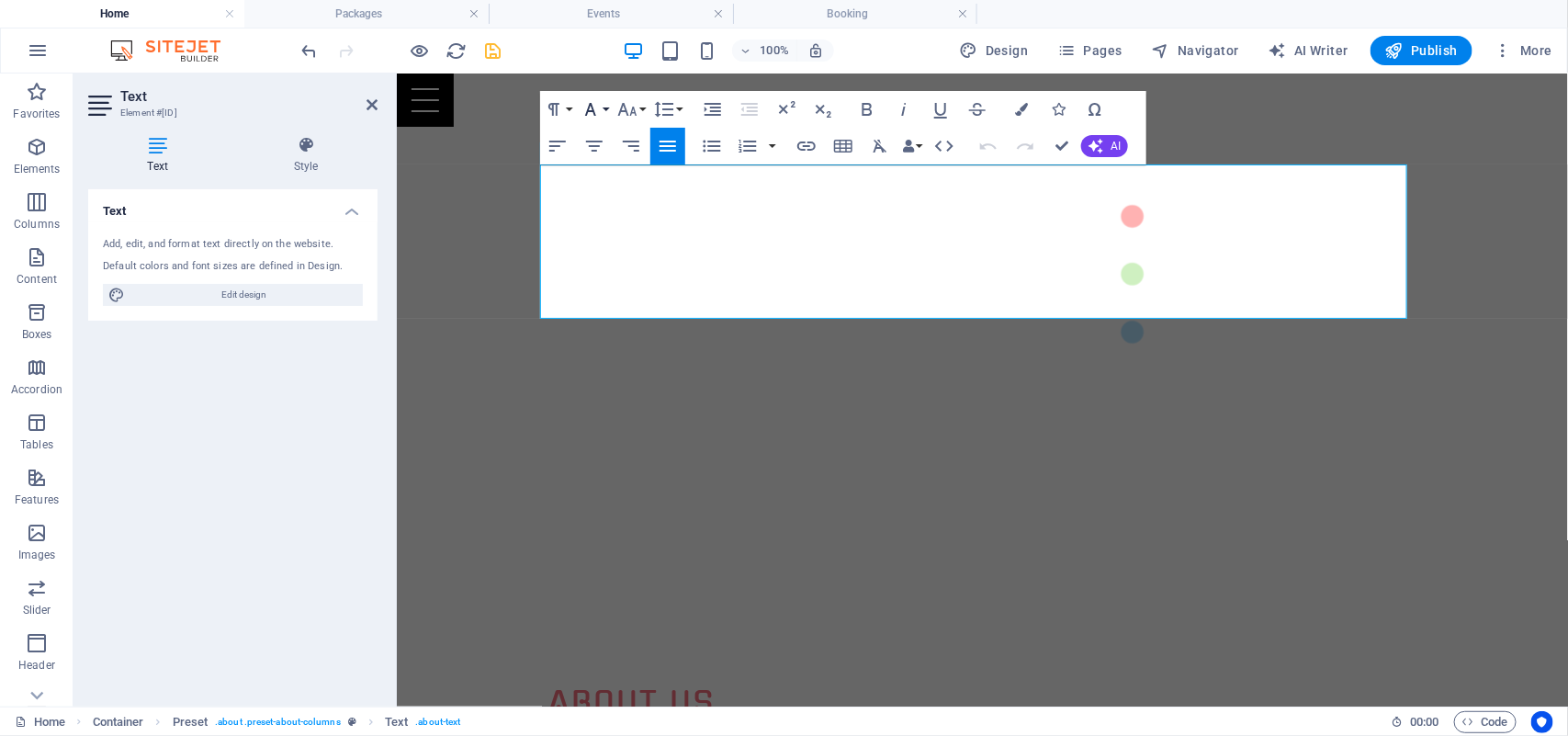click on "Font Family" at bounding box center [594, 109] 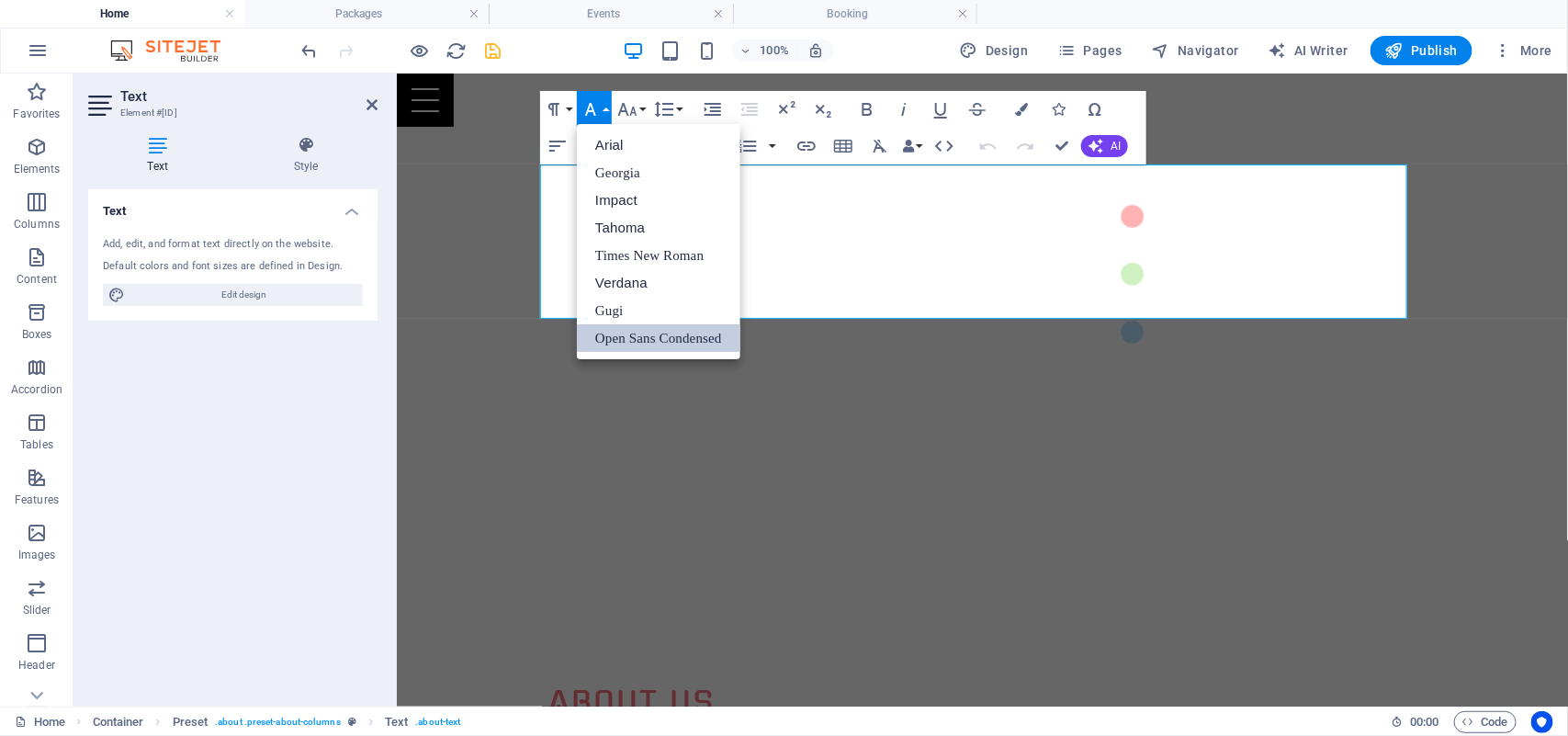 scroll, scrollTop: 0, scrollLeft: 0, axis: both 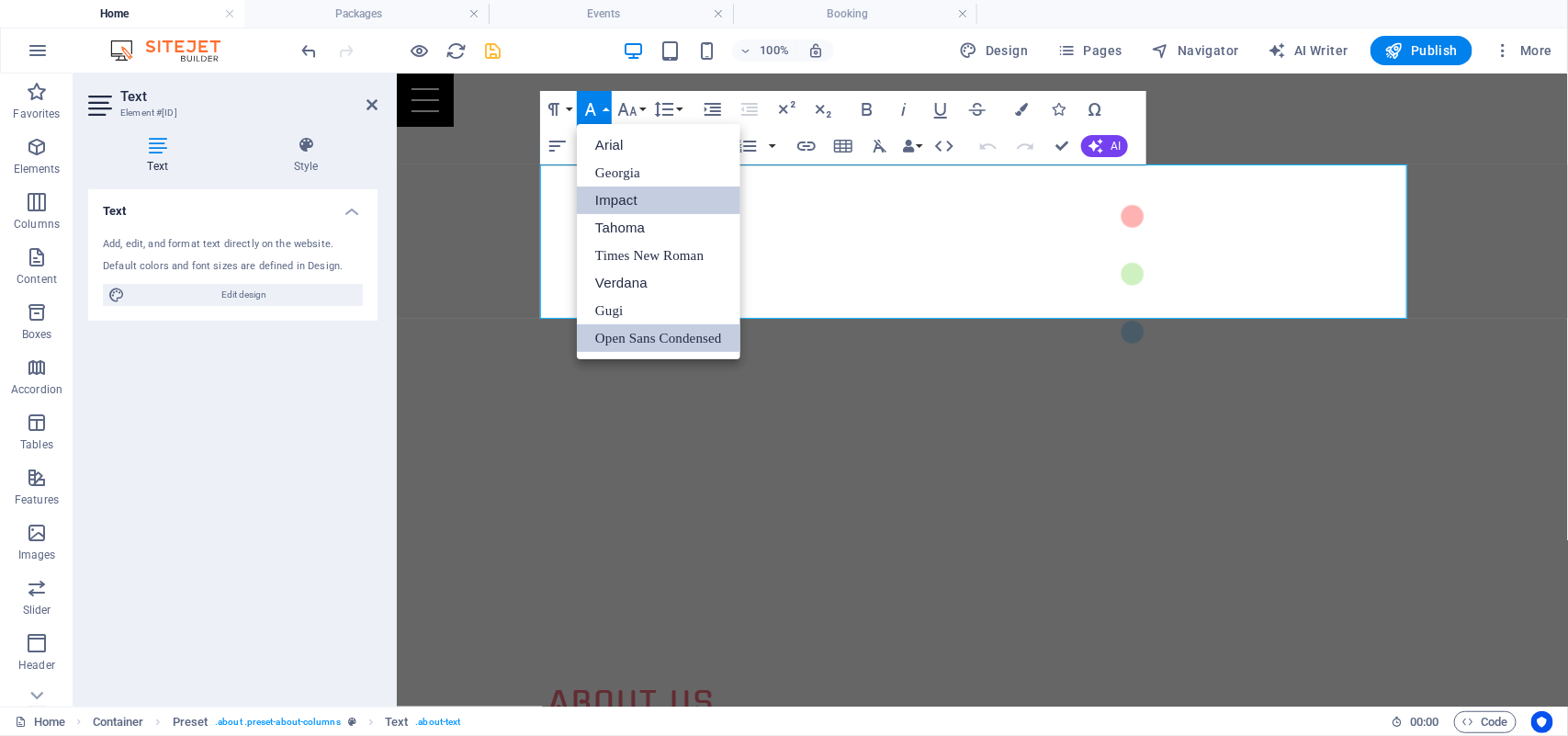 click on "Impact" at bounding box center [659, 200] 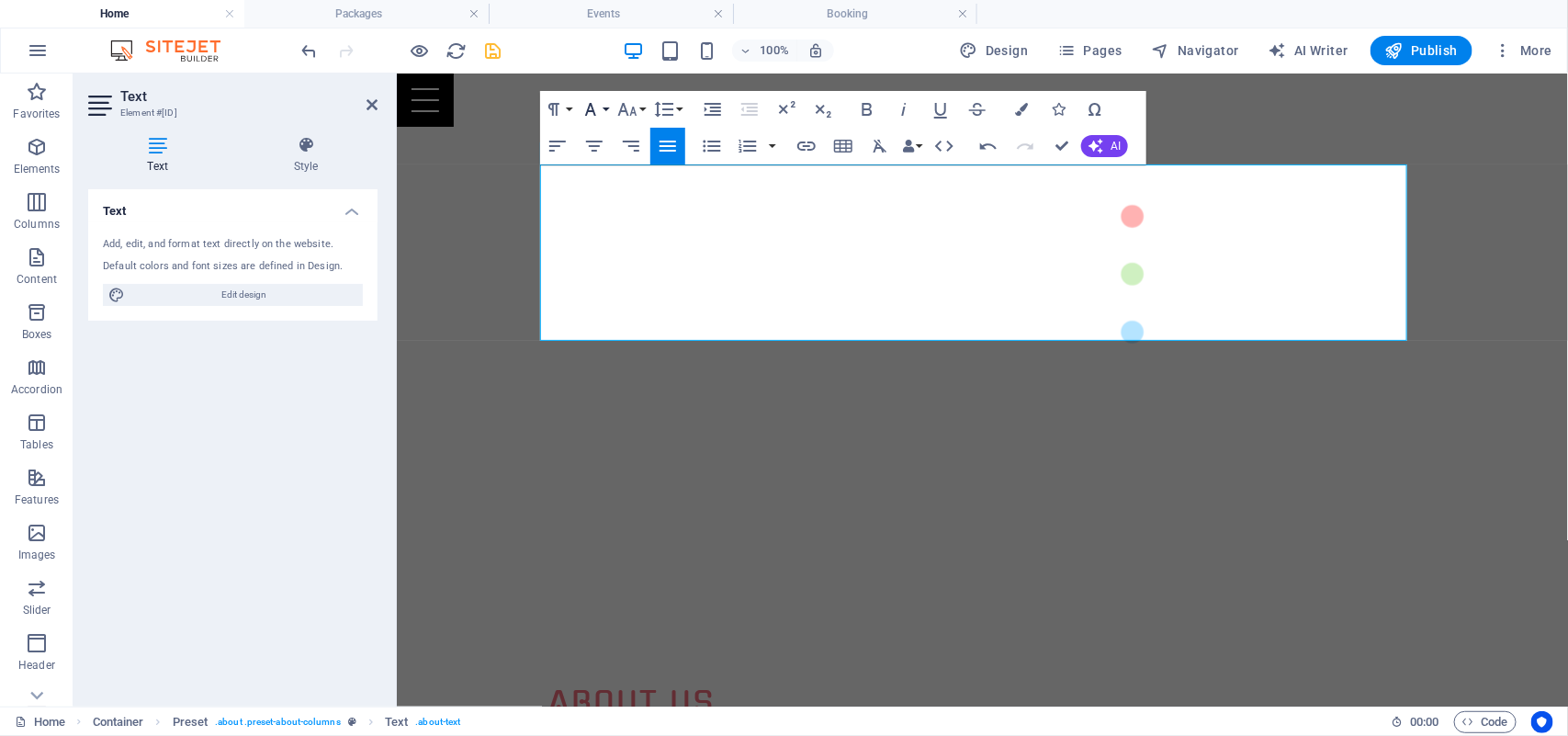 click on "Font Family" at bounding box center (594, 109) 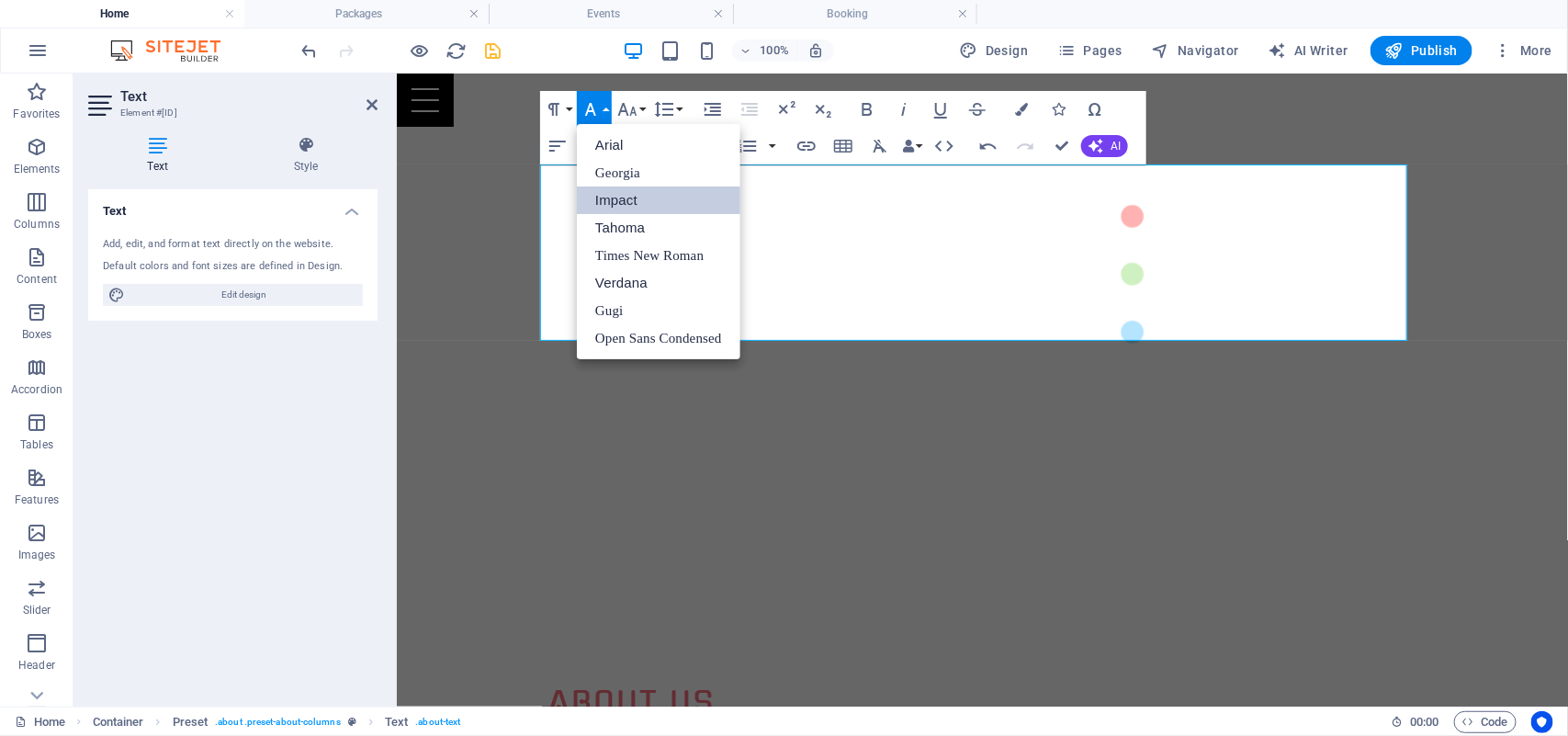 scroll, scrollTop: 0, scrollLeft: 0, axis: both 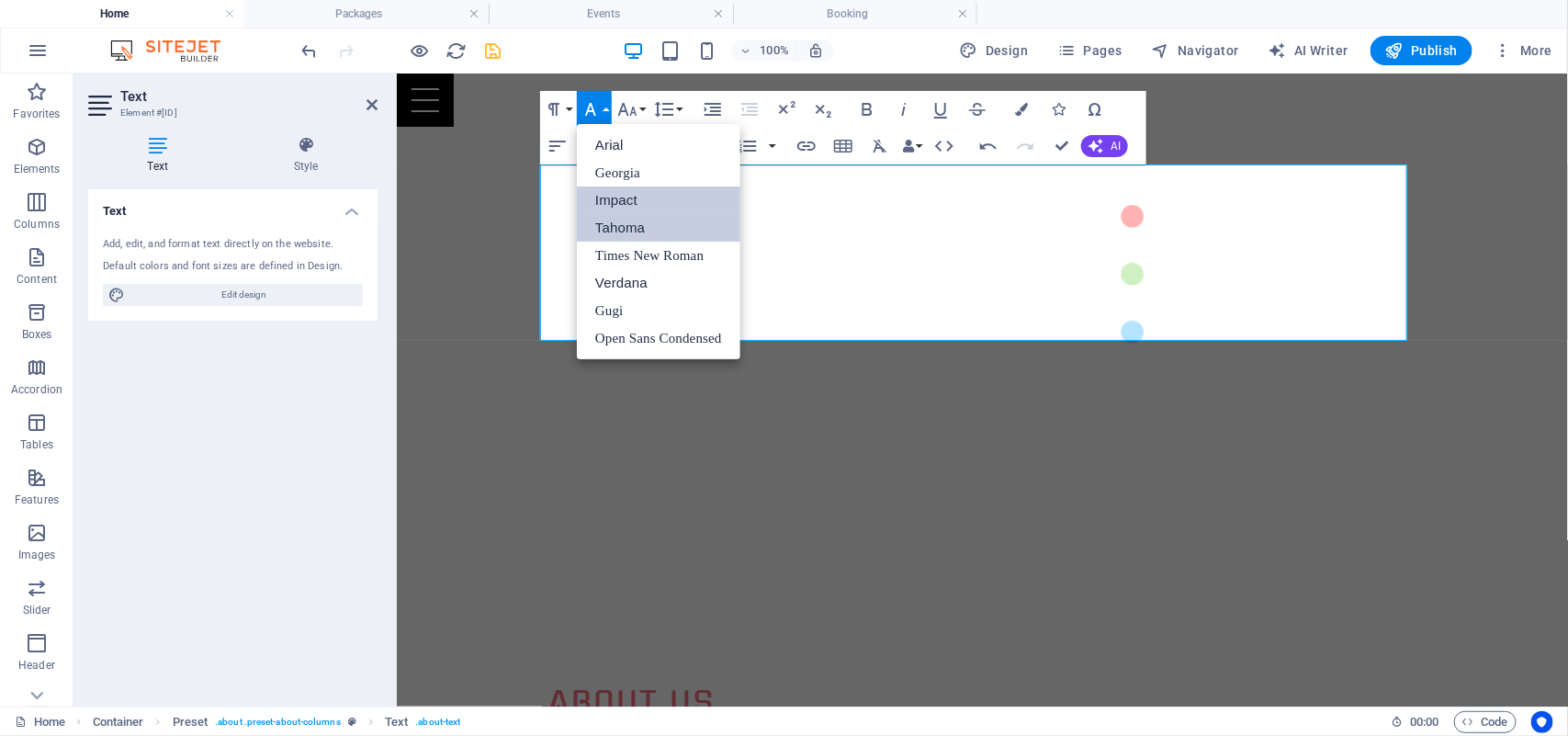 click on "Tahoma" at bounding box center [659, 228] 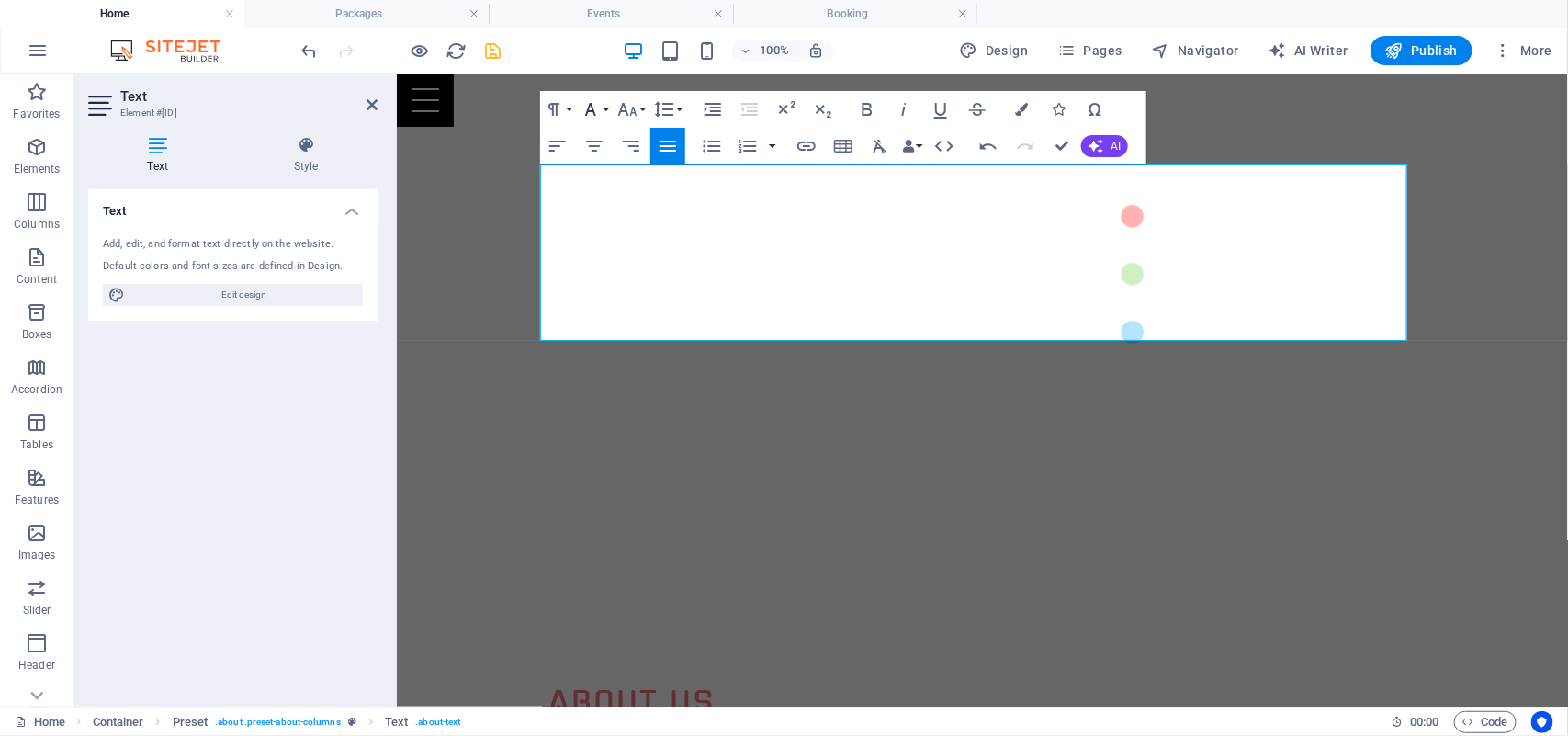 click on "Font Family" at bounding box center [594, 109] 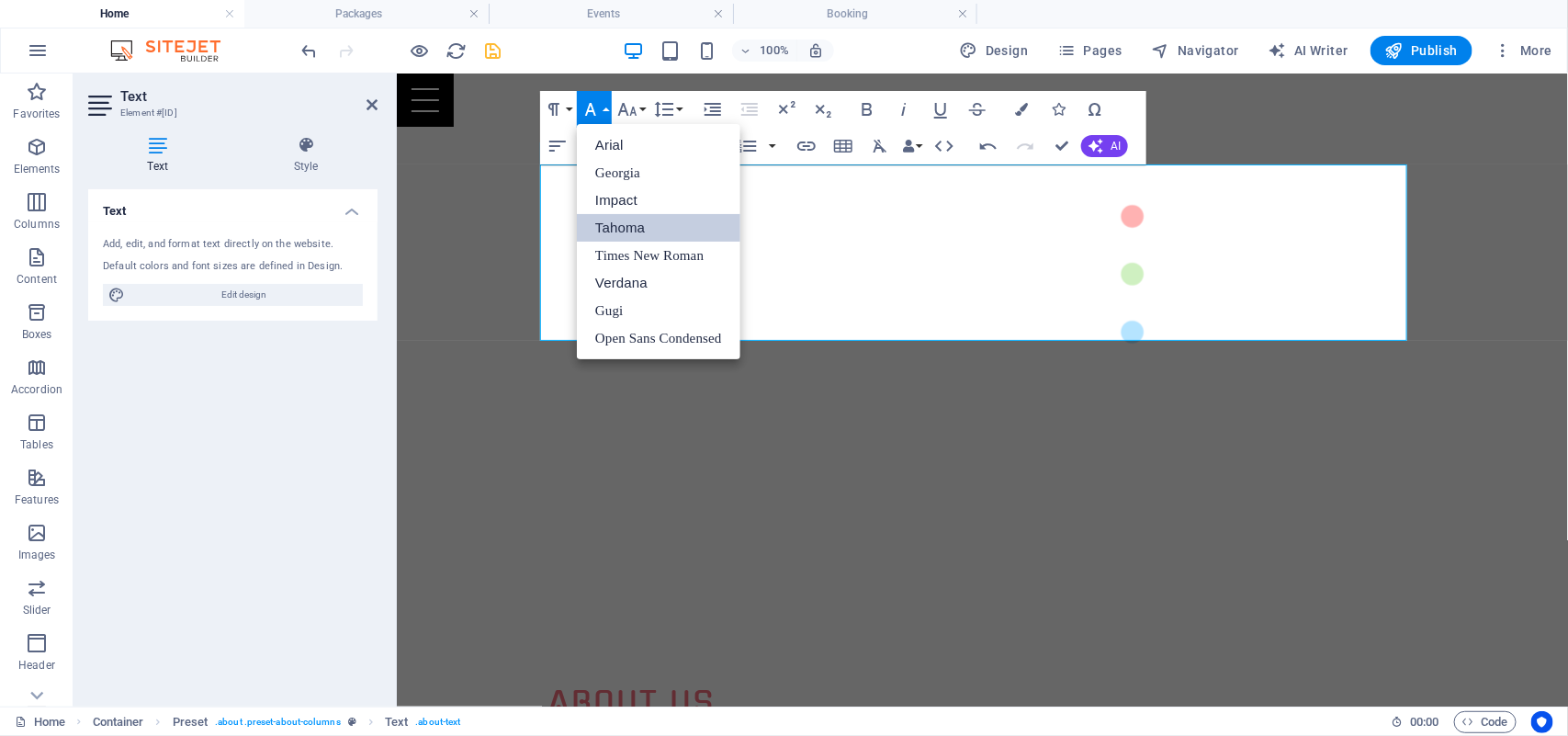 scroll, scrollTop: 0, scrollLeft: 0, axis: both 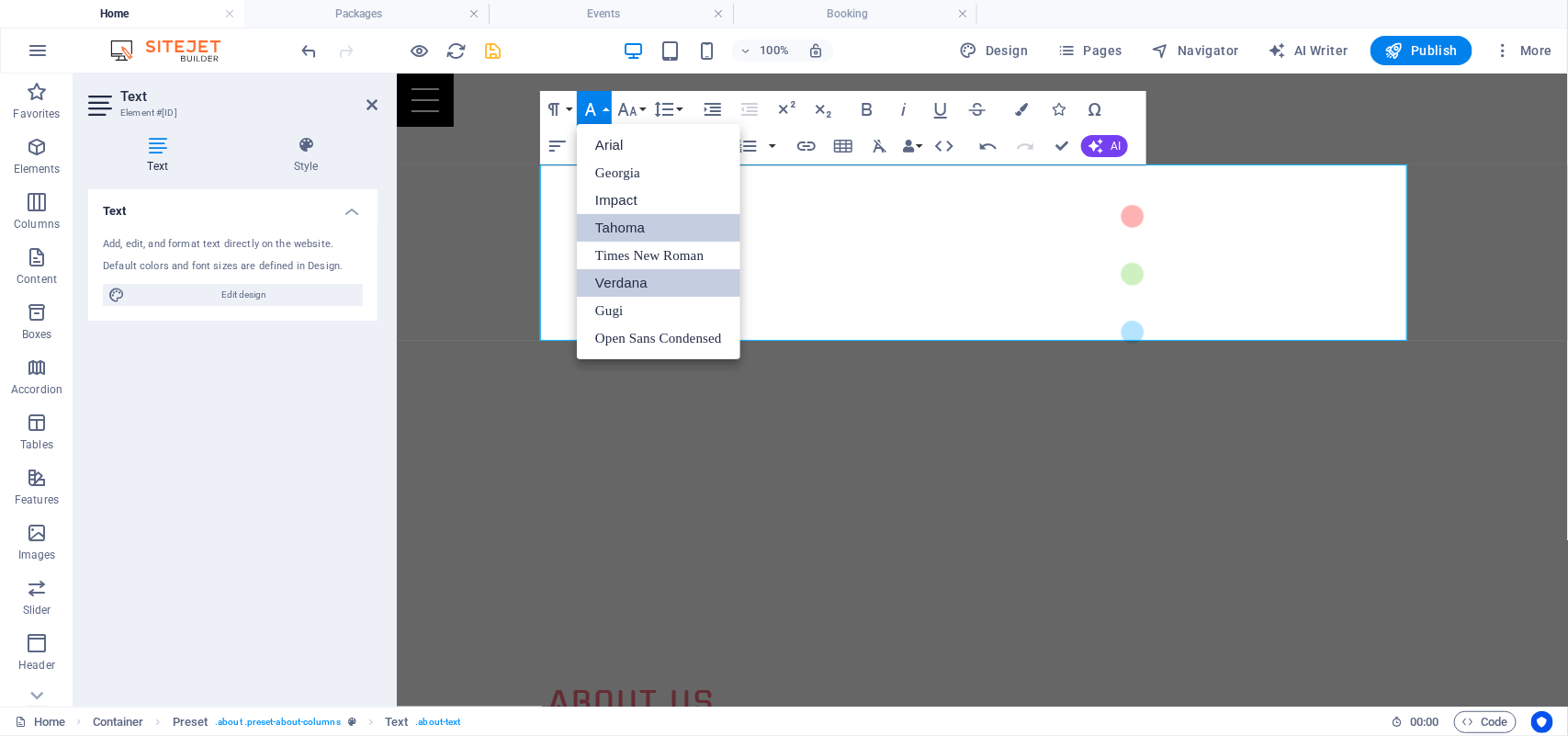 click on "Verdana" at bounding box center [659, 283] 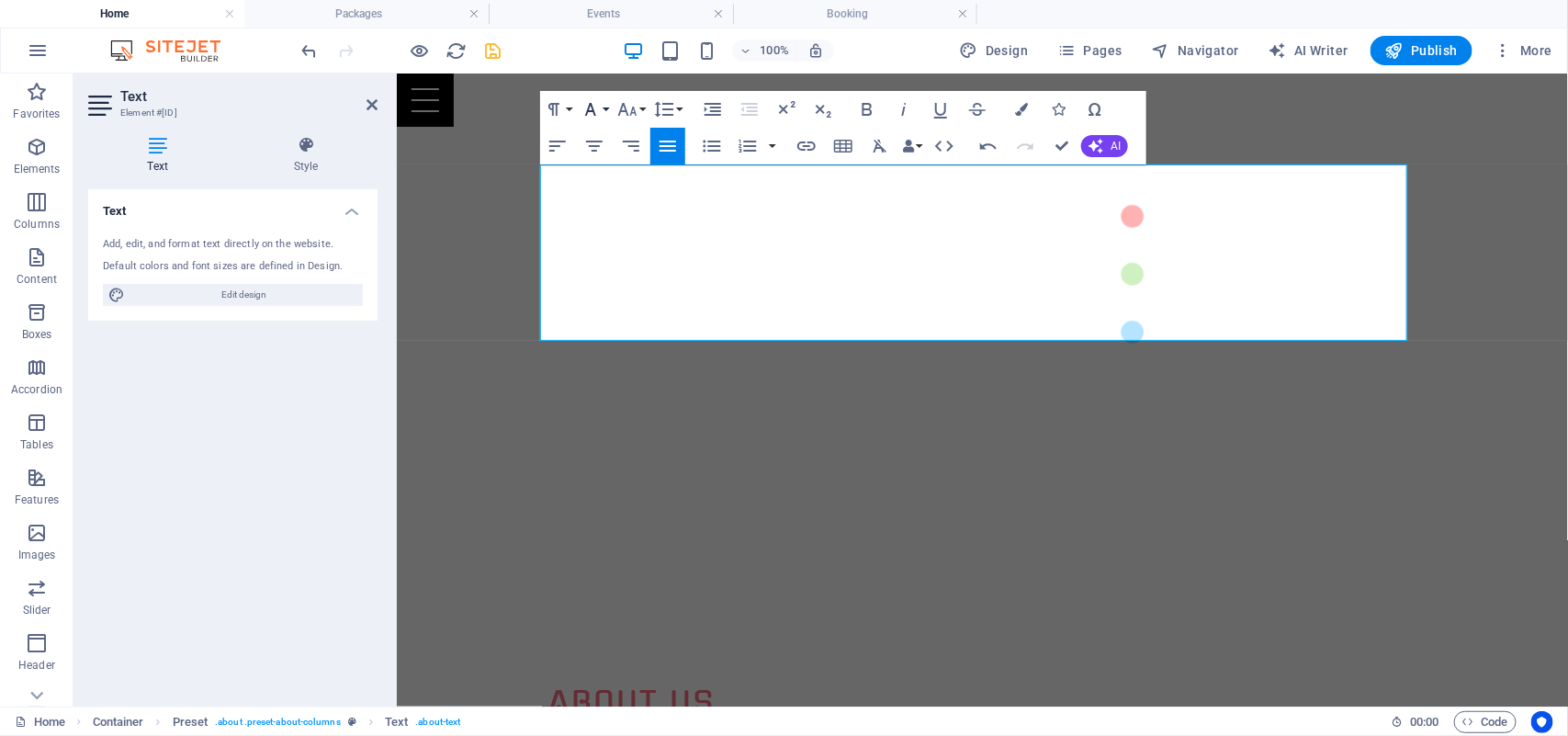 click on "Font Family" at bounding box center [594, 109] 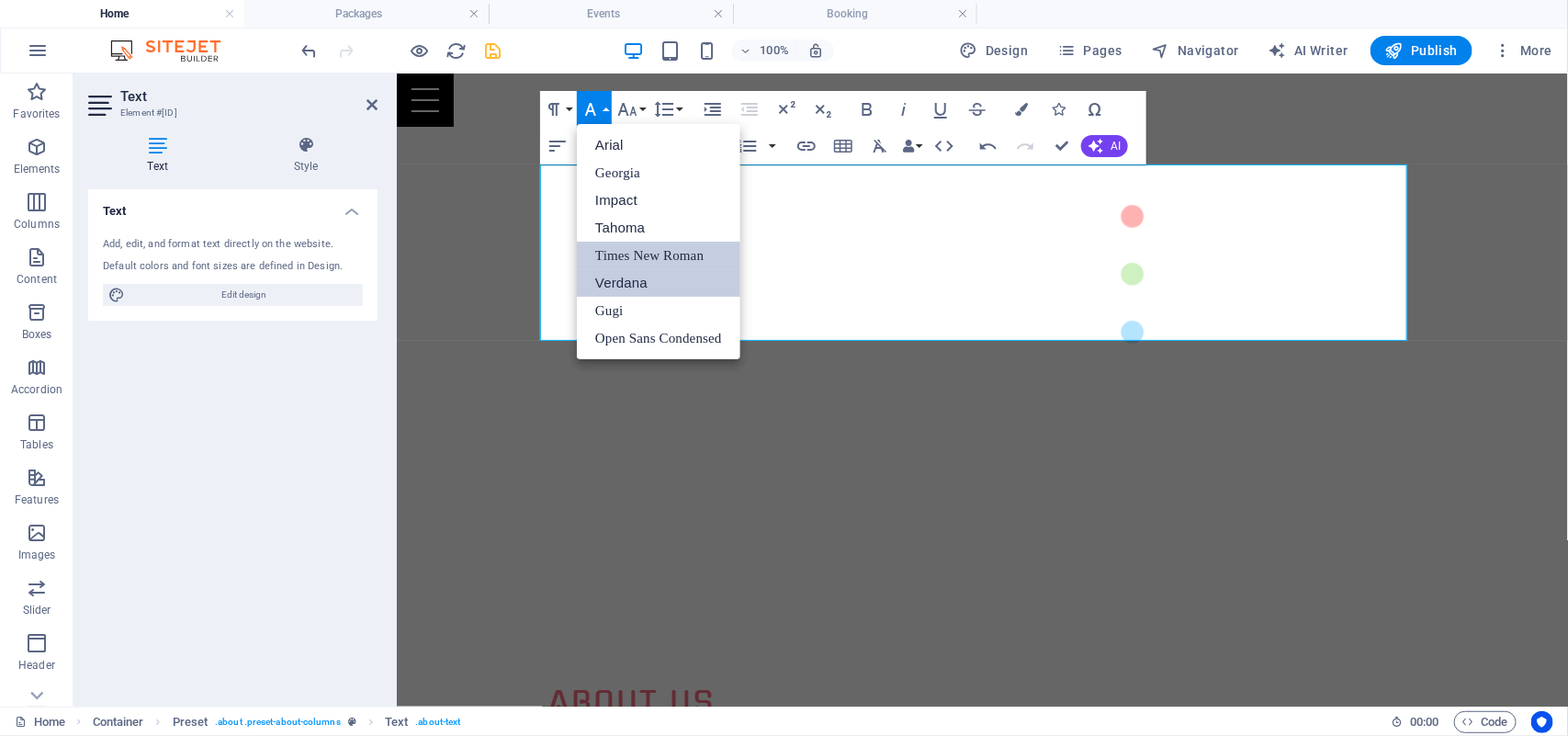 scroll, scrollTop: 0, scrollLeft: 0, axis: both 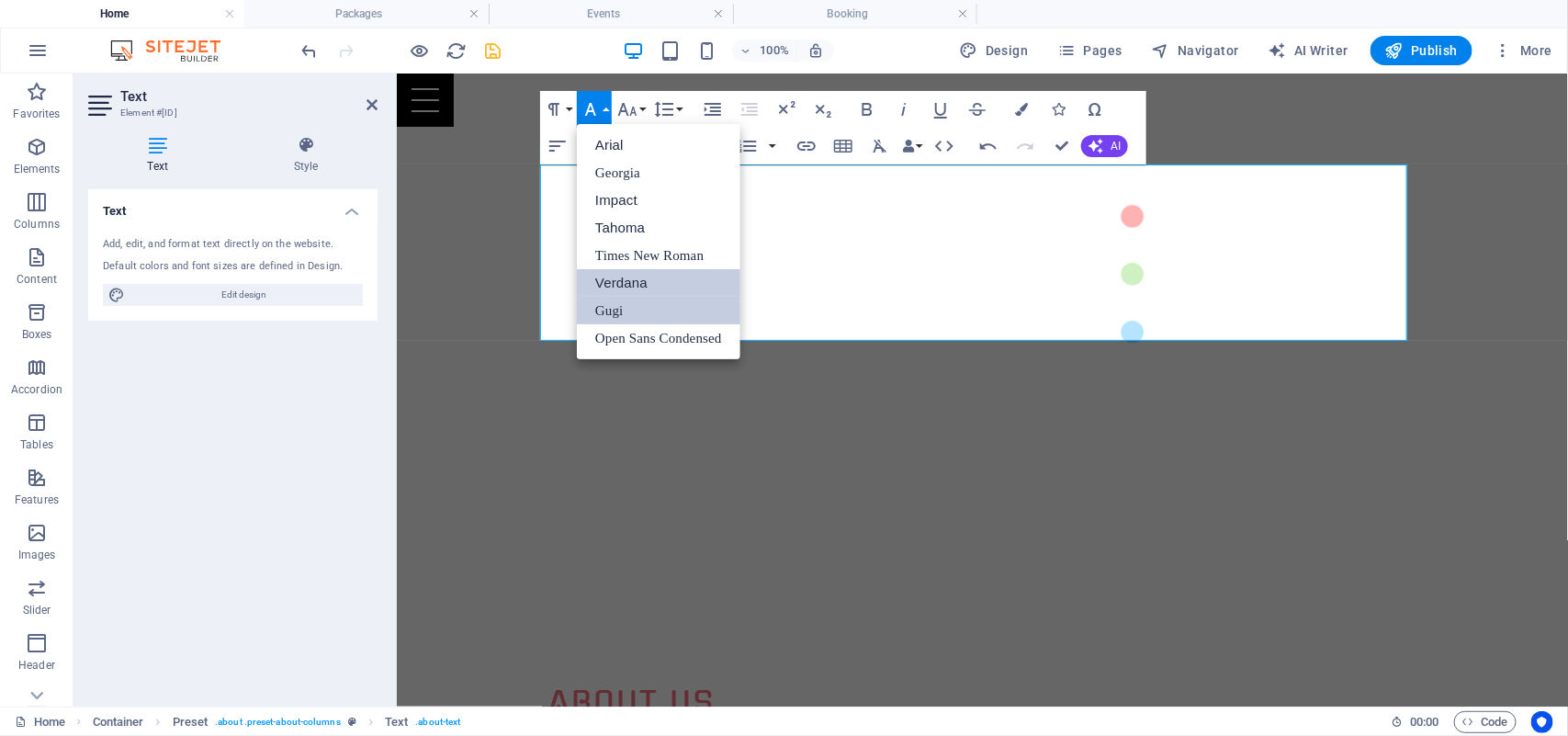 click on "Gugi" at bounding box center (659, 311) 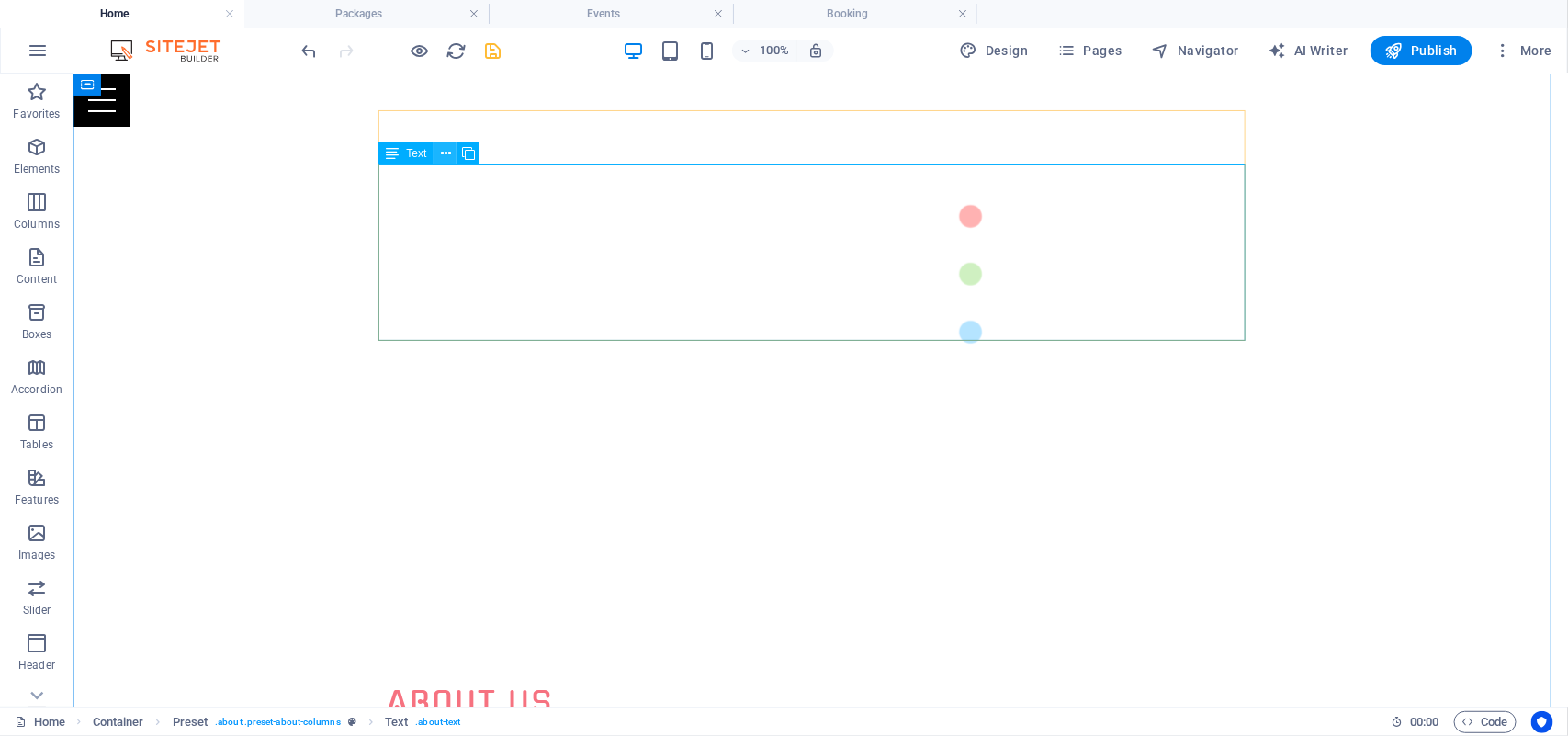 click at bounding box center (446, 153) 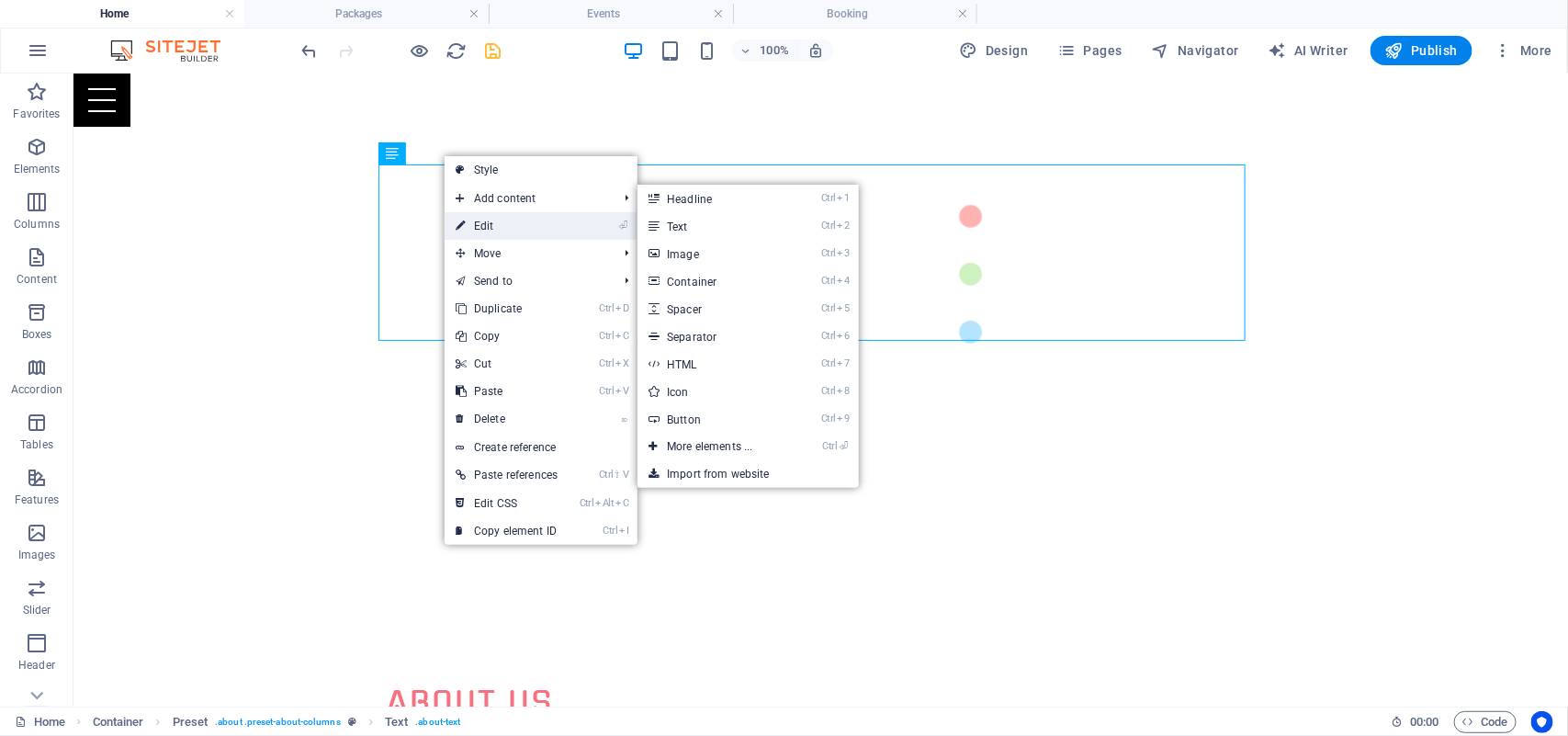 click on "⏎  Edit" at bounding box center (506, 226) 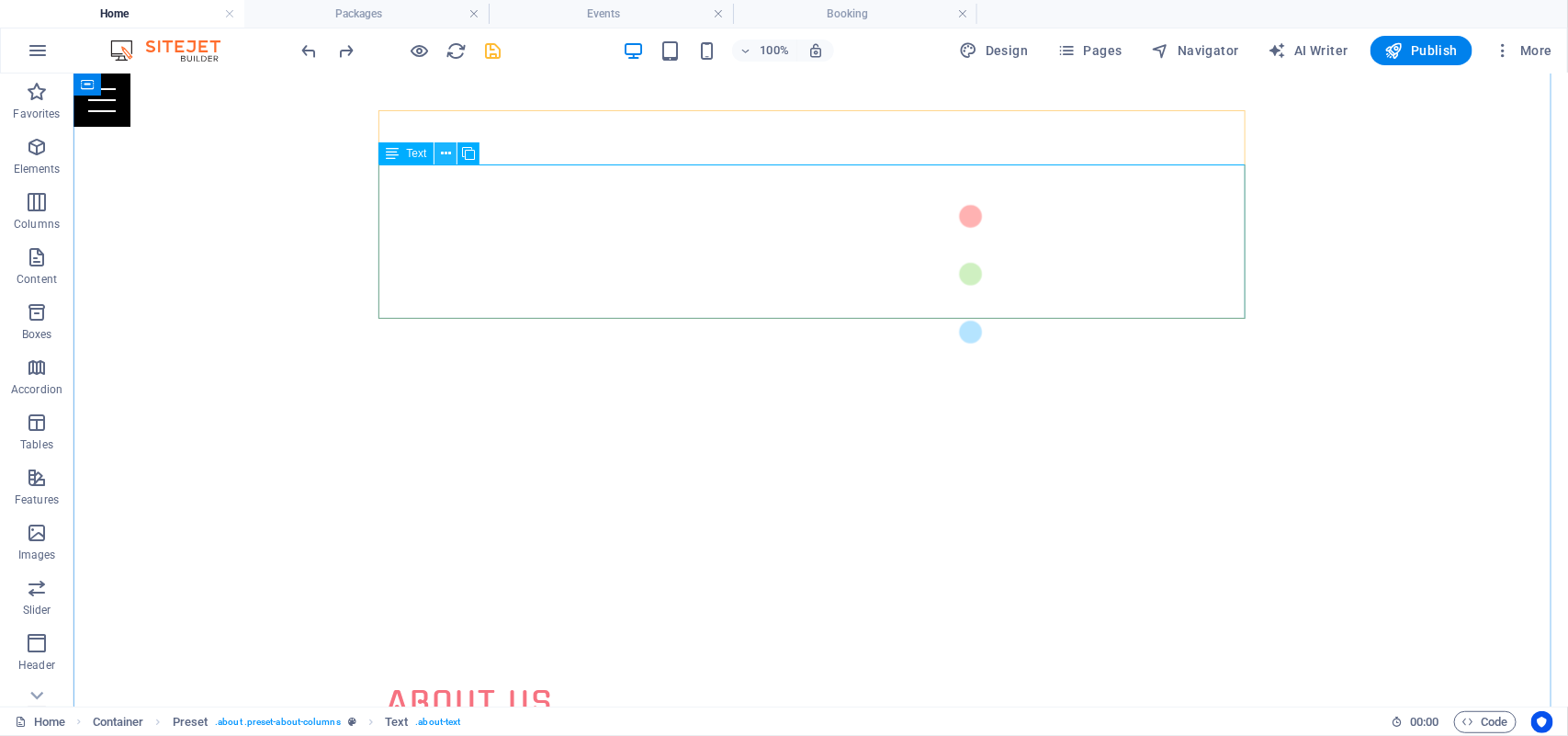click at bounding box center [446, 153] 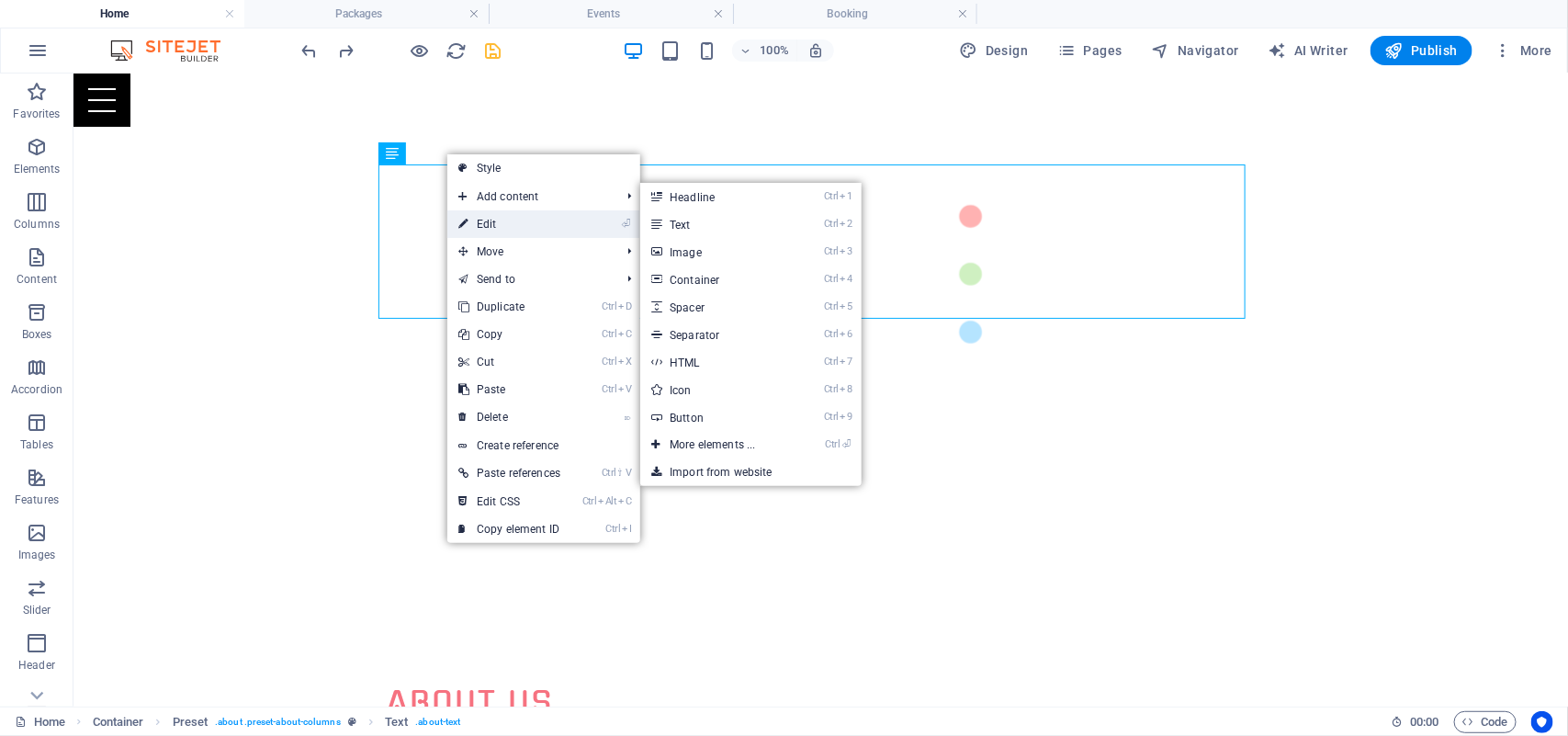 click on "⏎  Edit" at bounding box center (509, 224) 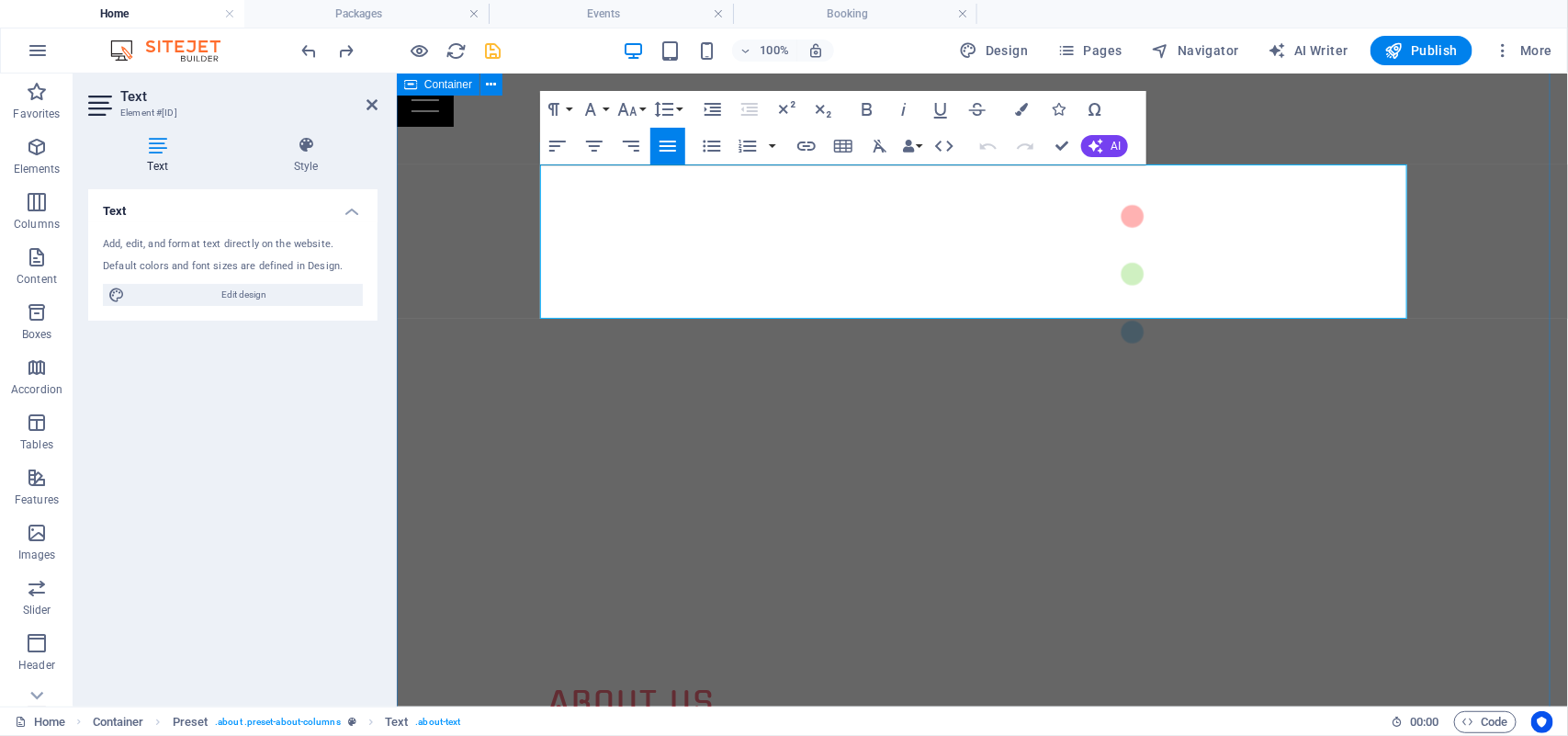 drag, startPoint x: 887, startPoint y: 171, endPoint x: 521, endPoint y: 153, distance: 366.44236 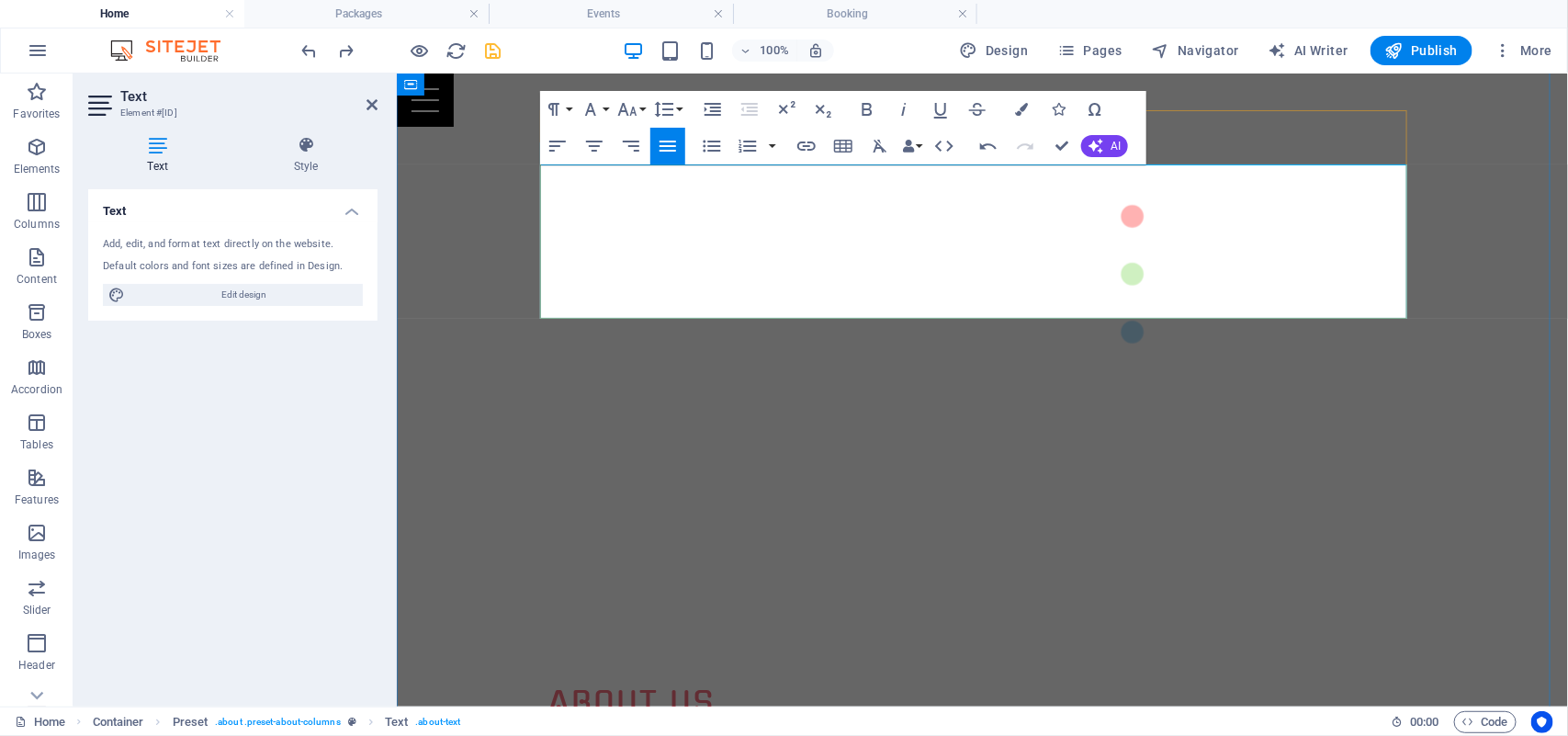 click on "Somos una agencia 360 que convierte tu visión en impacto real." at bounding box center (758, 758) 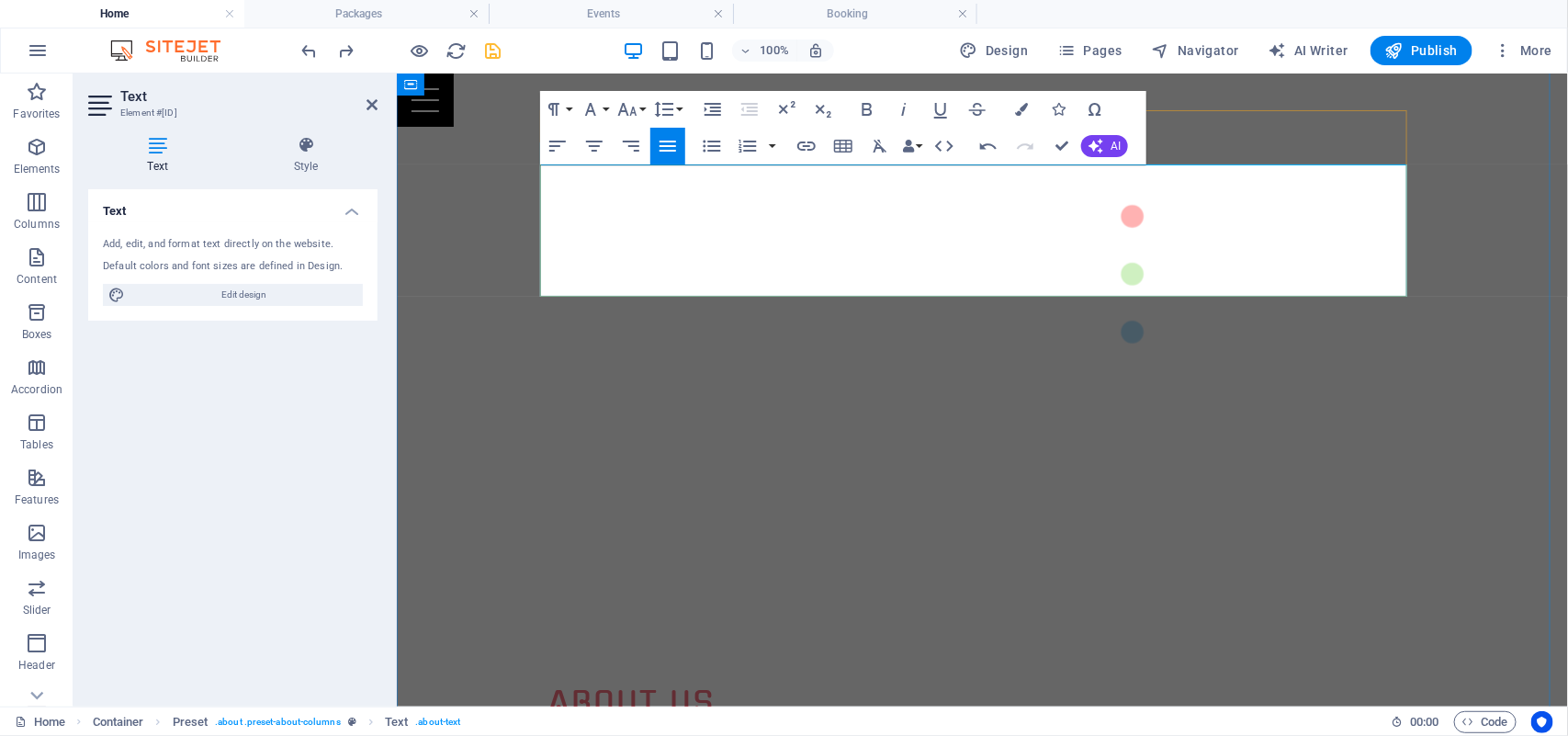 drag, startPoint x: 539, startPoint y: 174, endPoint x: 1216, endPoint y: 289, distance: 686.6979 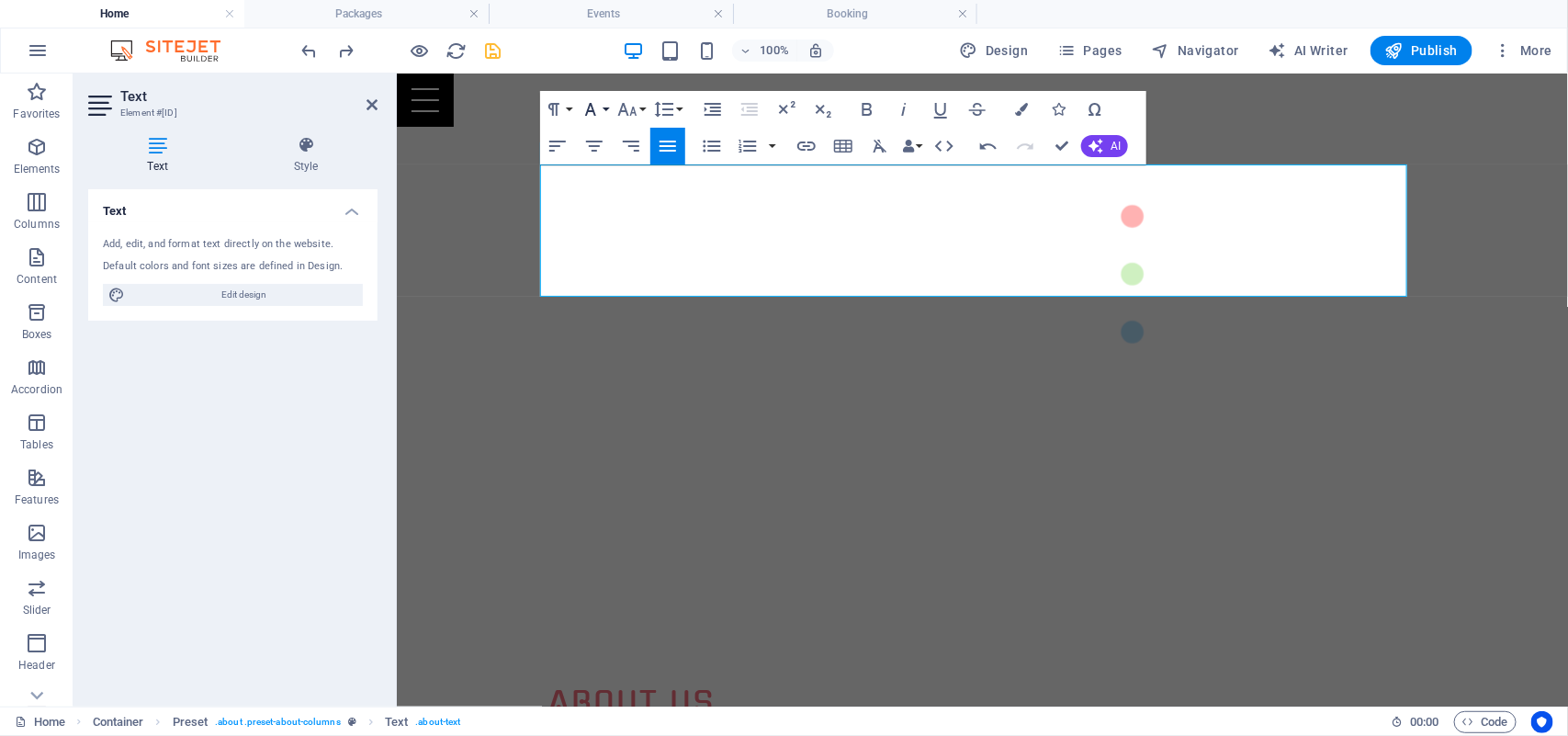 click on "Font Family" at bounding box center [594, 109] 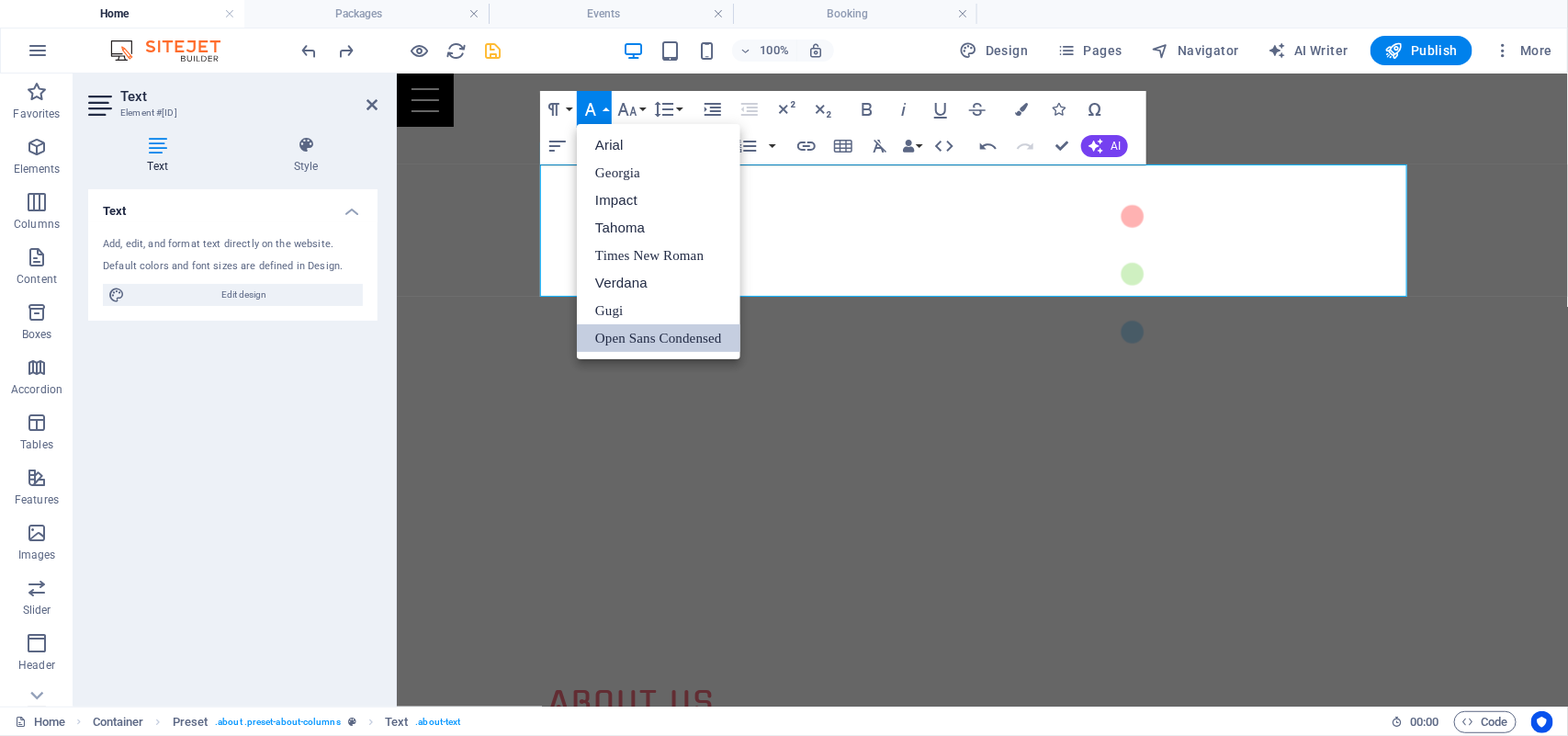 scroll, scrollTop: 0, scrollLeft: 0, axis: both 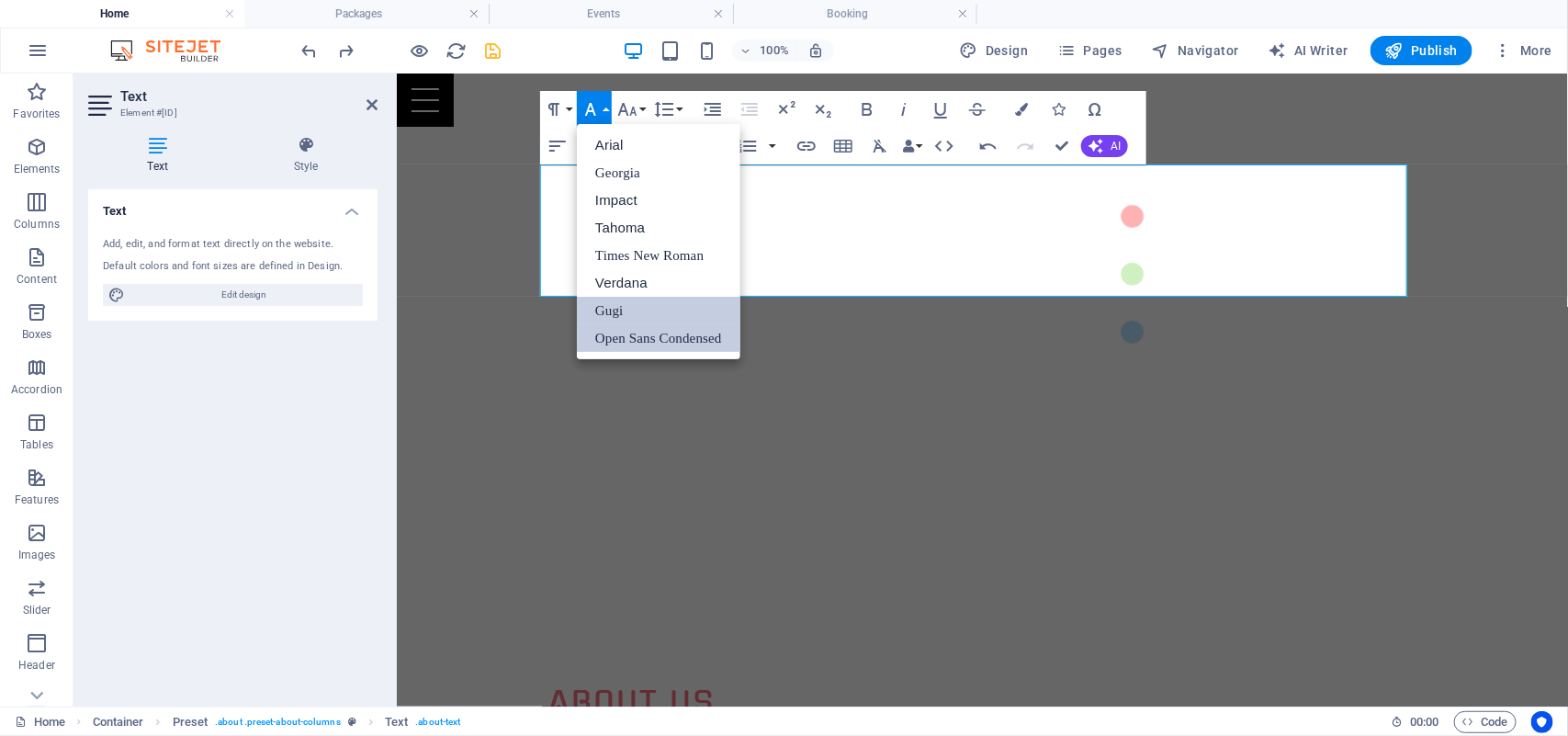 click on "Gugi" at bounding box center (659, 311) 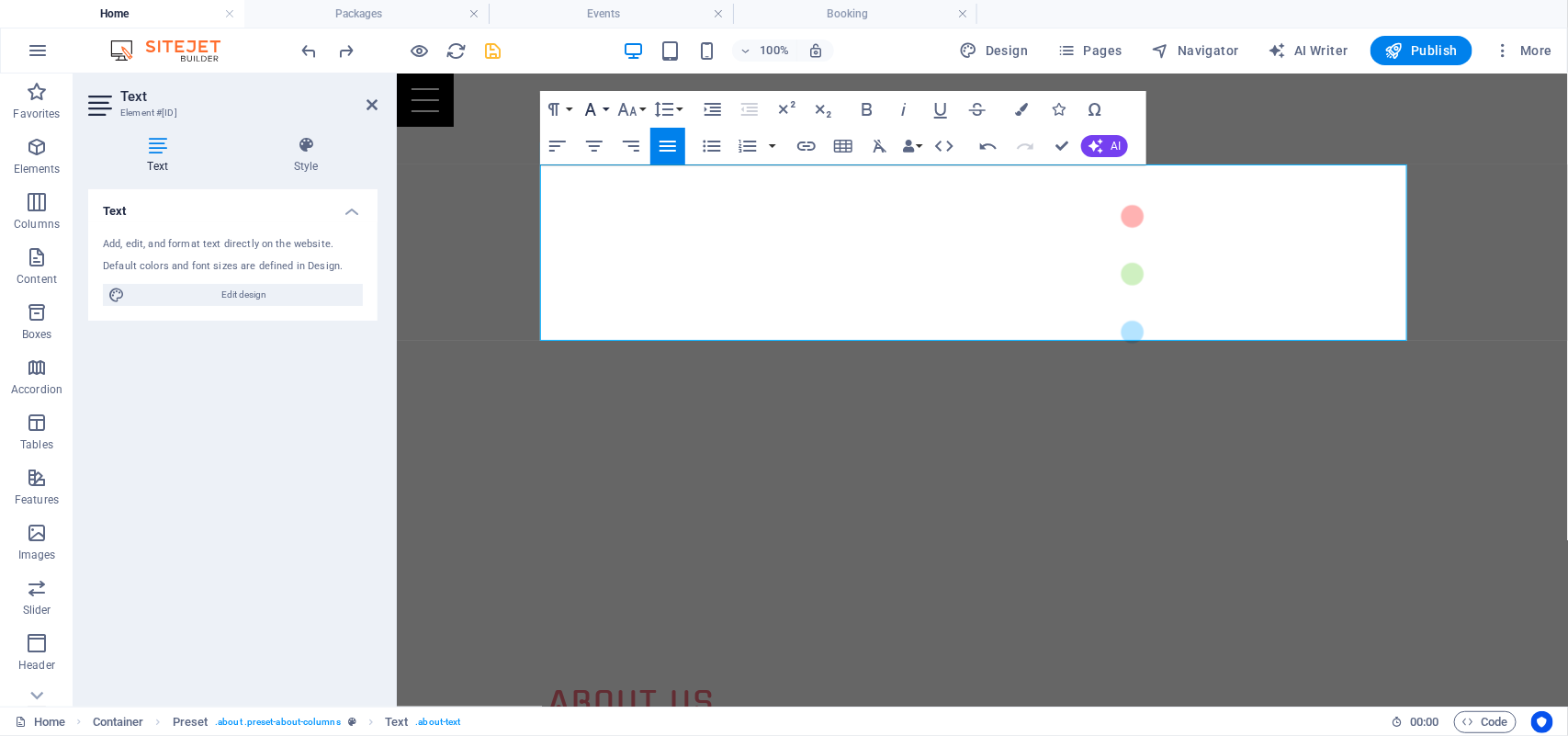 click 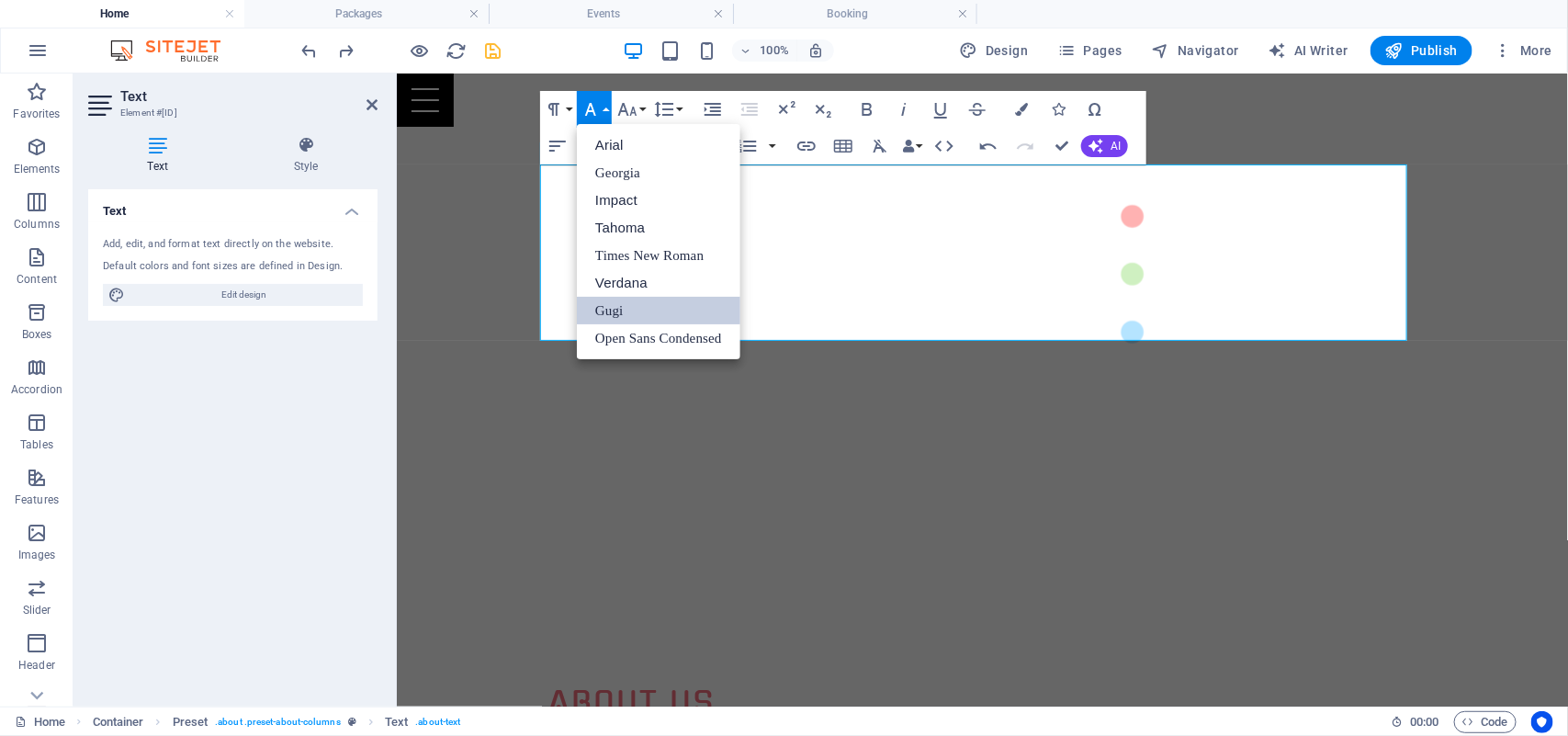 scroll, scrollTop: 0, scrollLeft: 0, axis: both 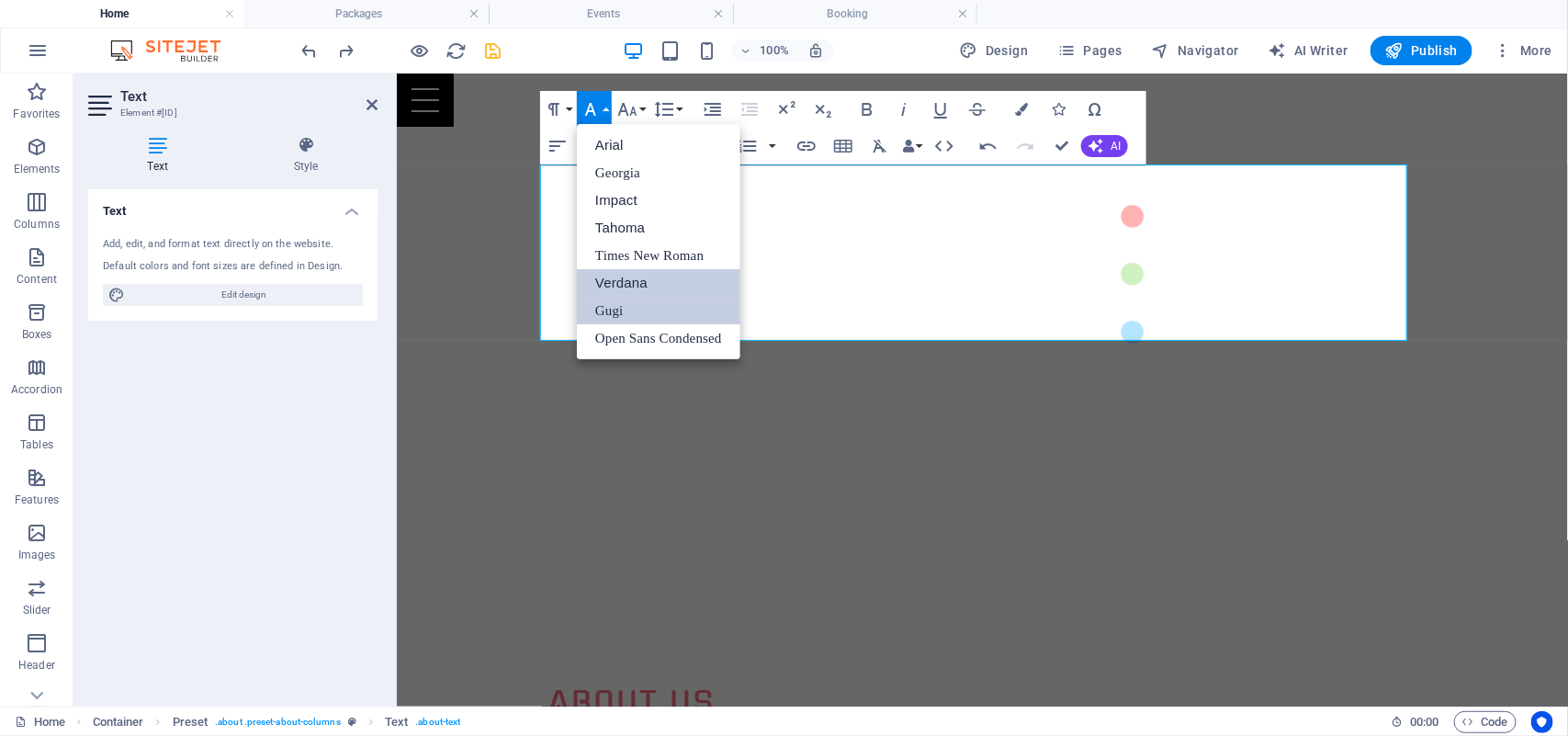 click on "Verdana" at bounding box center (659, 283) 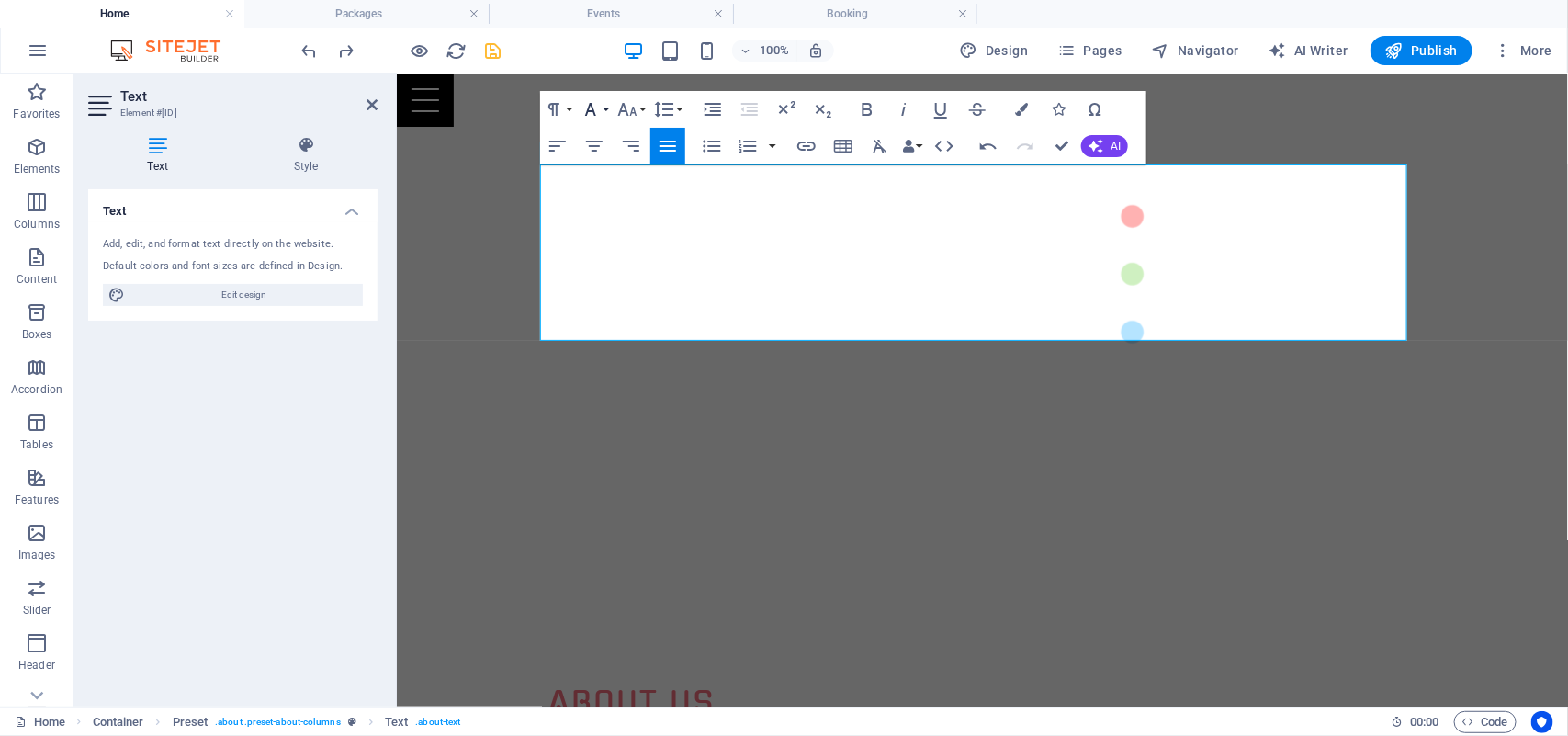 click on "Font Family" at bounding box center (594, 109) 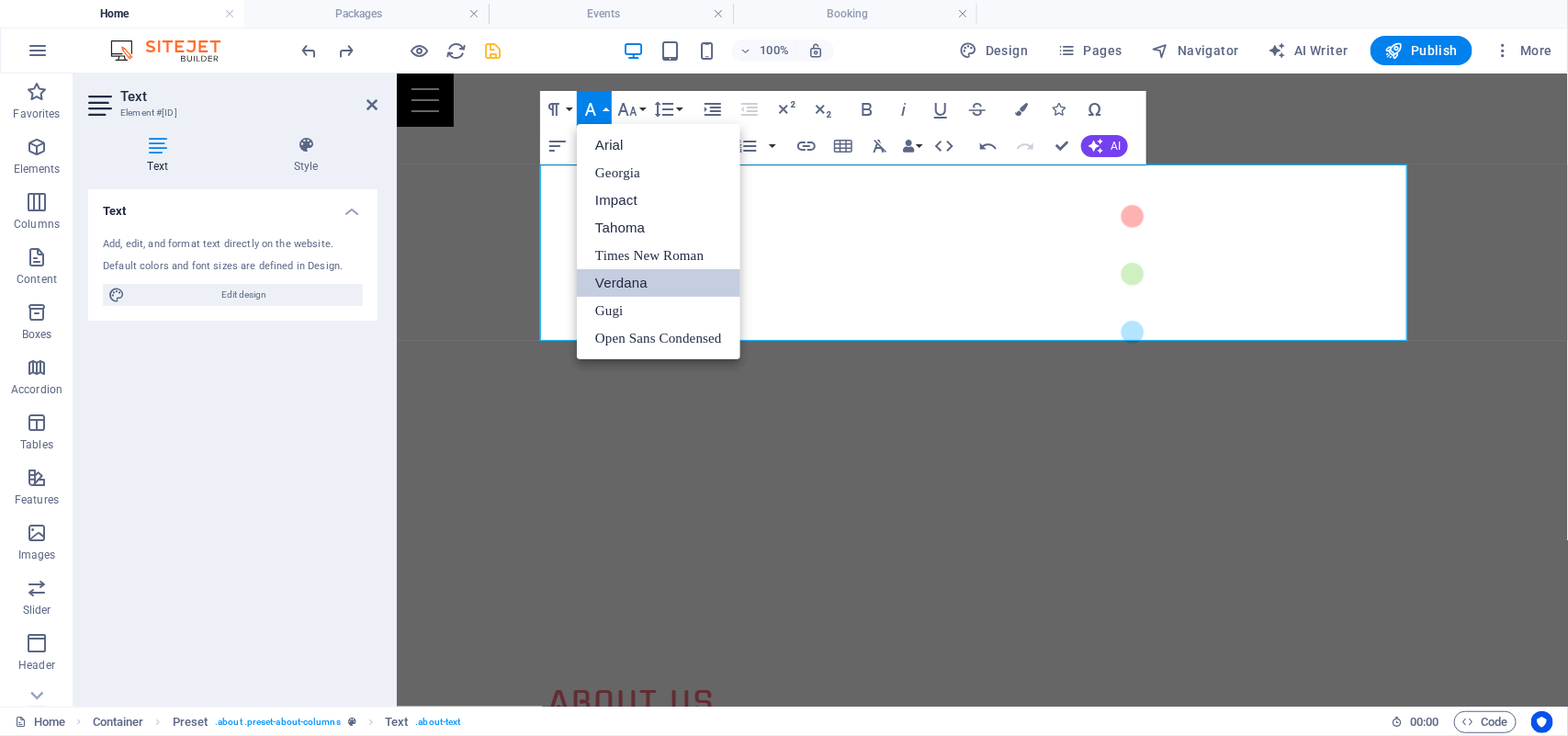 scroll, scrollTop: 0, scrollLeft: 0, axis: both 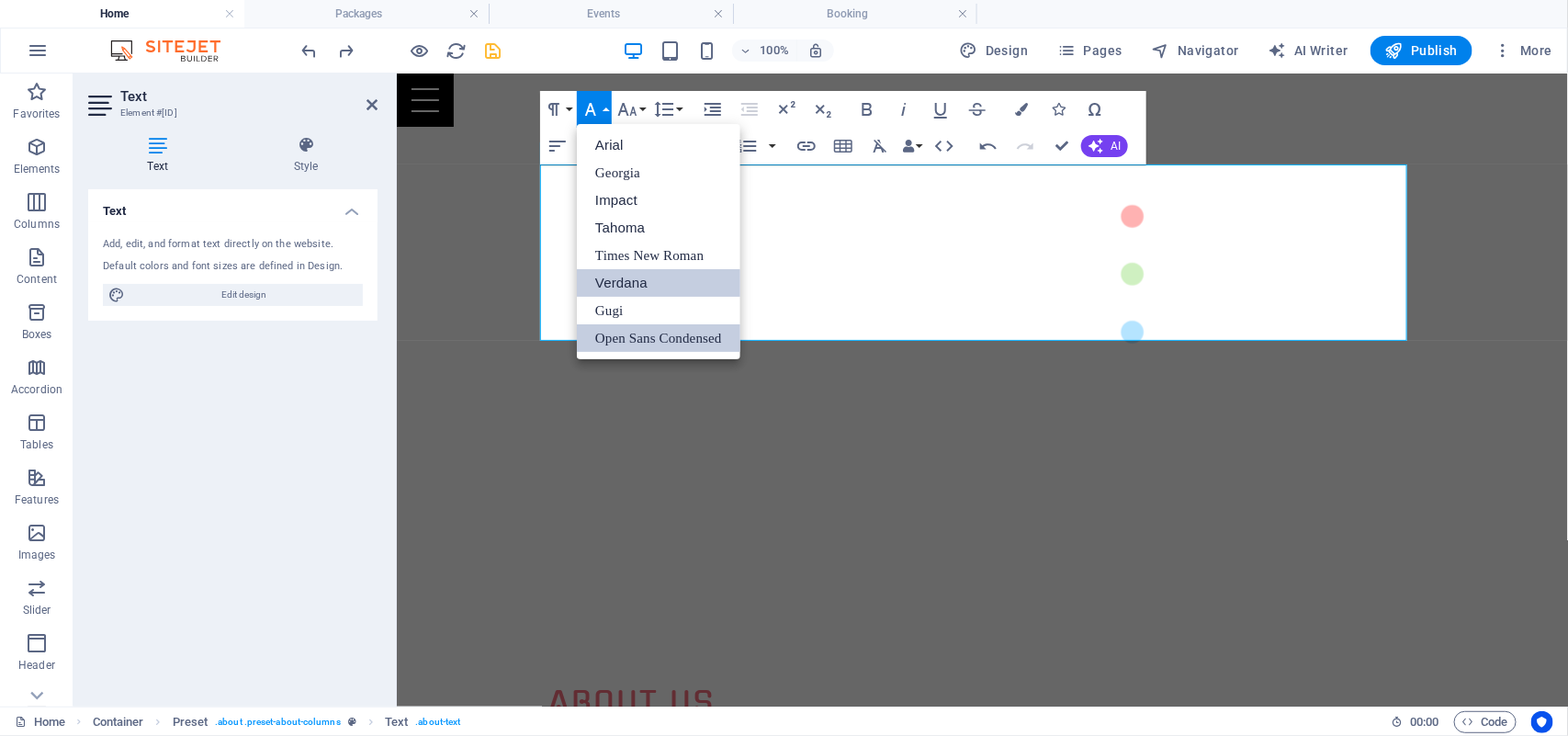 click on "Open Sans Condensed" at bounding box center [659, 338] 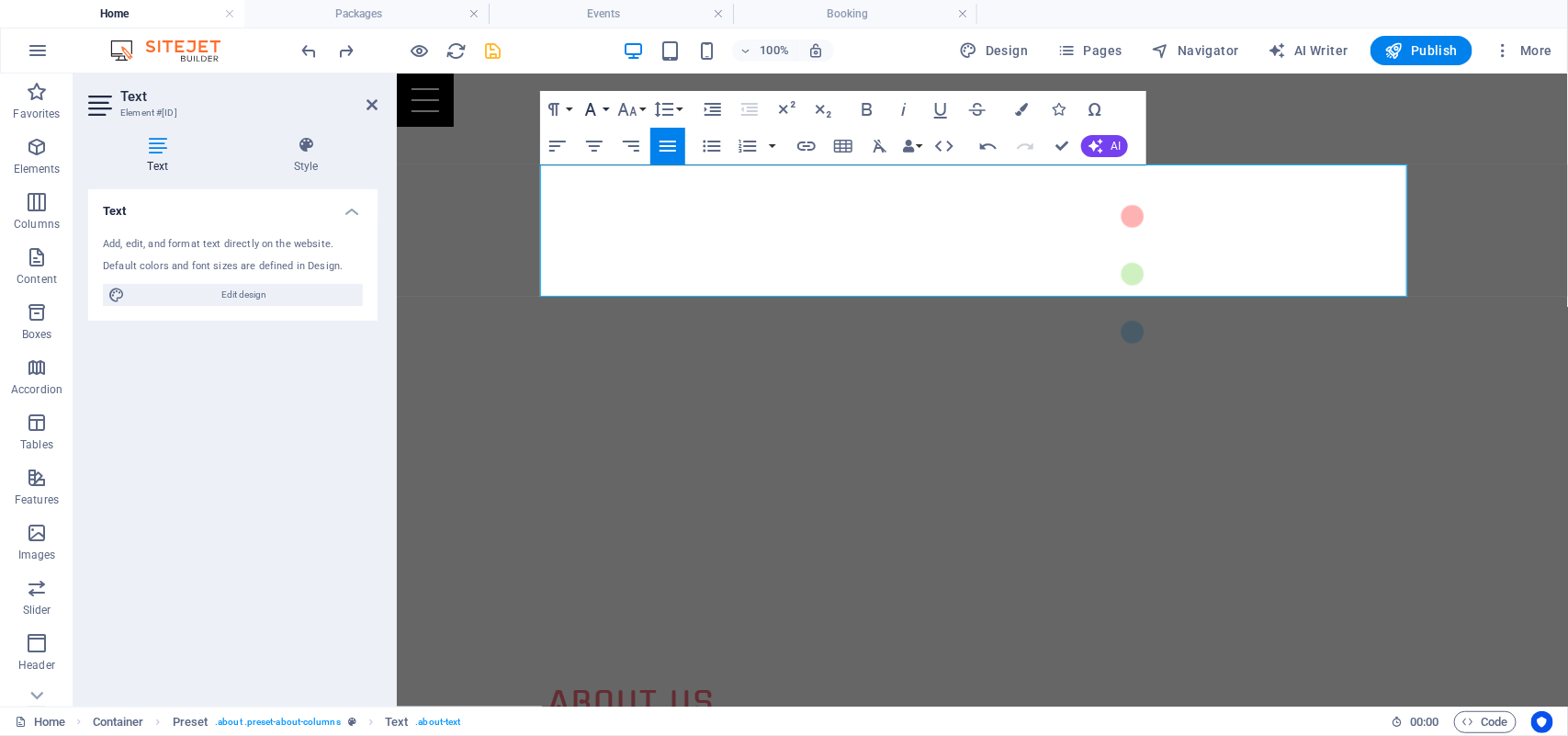 click on "Font Family" at bounding box center (594, 109) 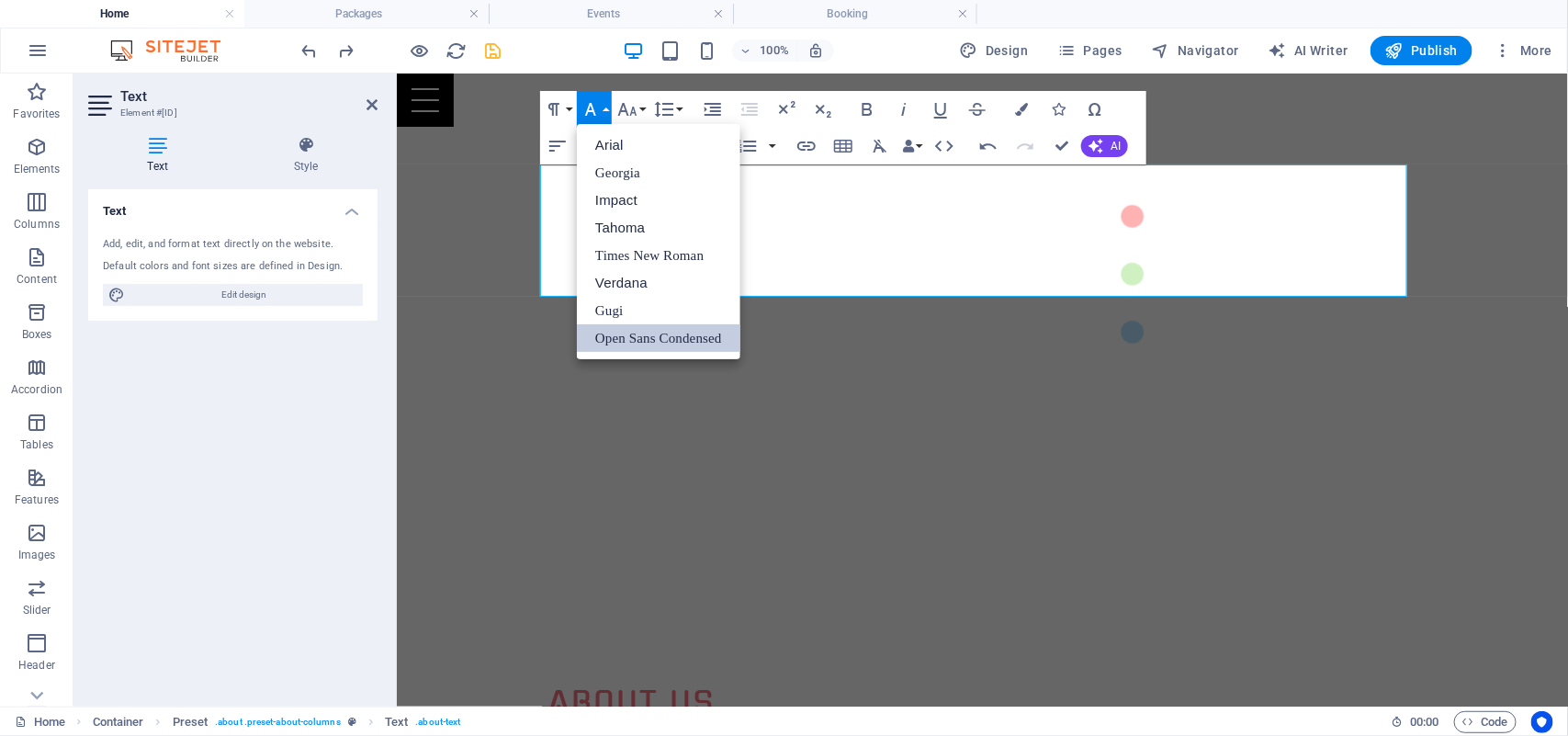 scroll, scrollTop: 0, scrollLeft: 0, axis: both 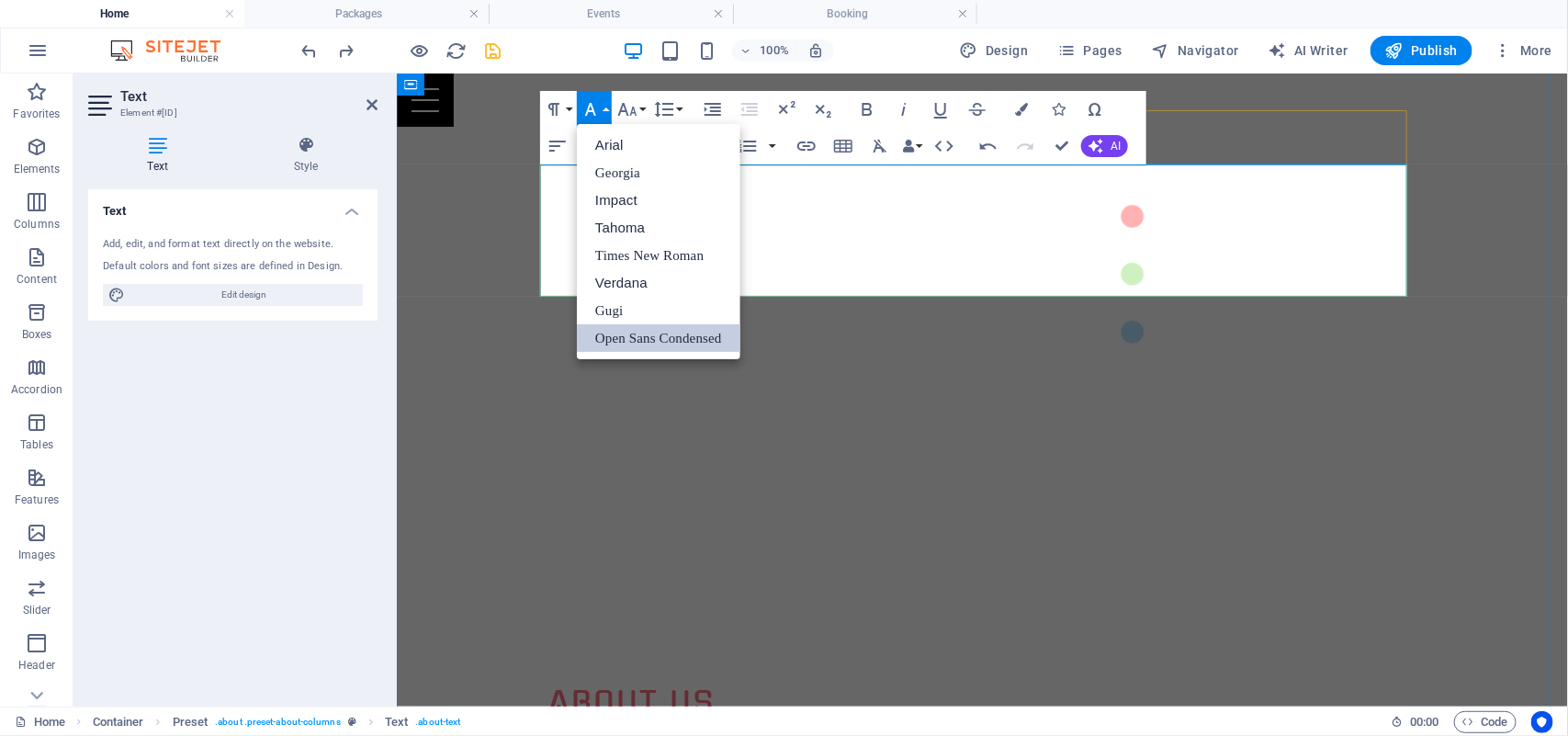 click on "Desde la chispa inicial hasta la entrega final o para completar tu proyecto y hacerlo realidad, diseñamos, producimos y realizamos contenidos que conectan, emocionan y elevan tu marca." at bounding box center [758, 780] 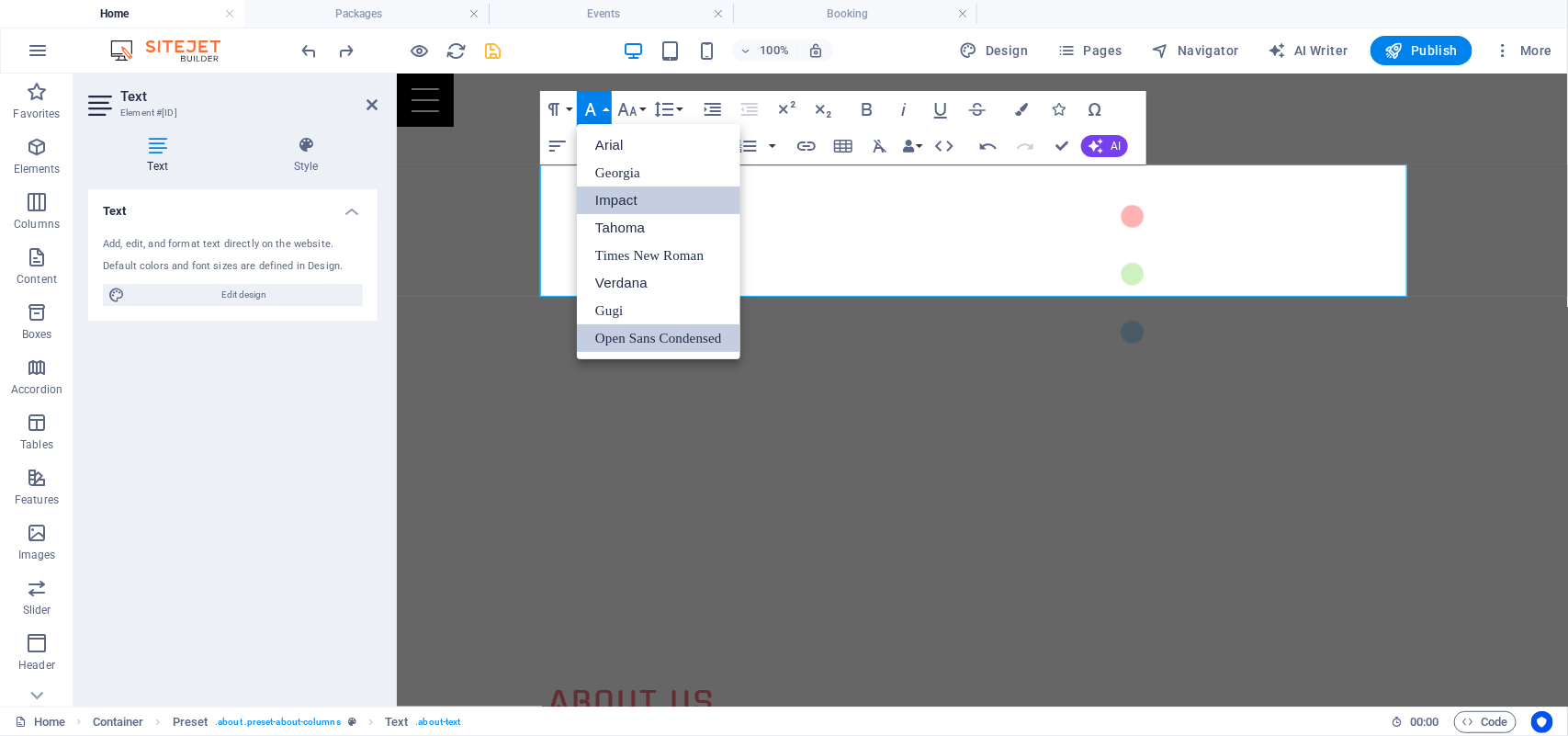 click on "Impact" at bounding box center [659, 200] 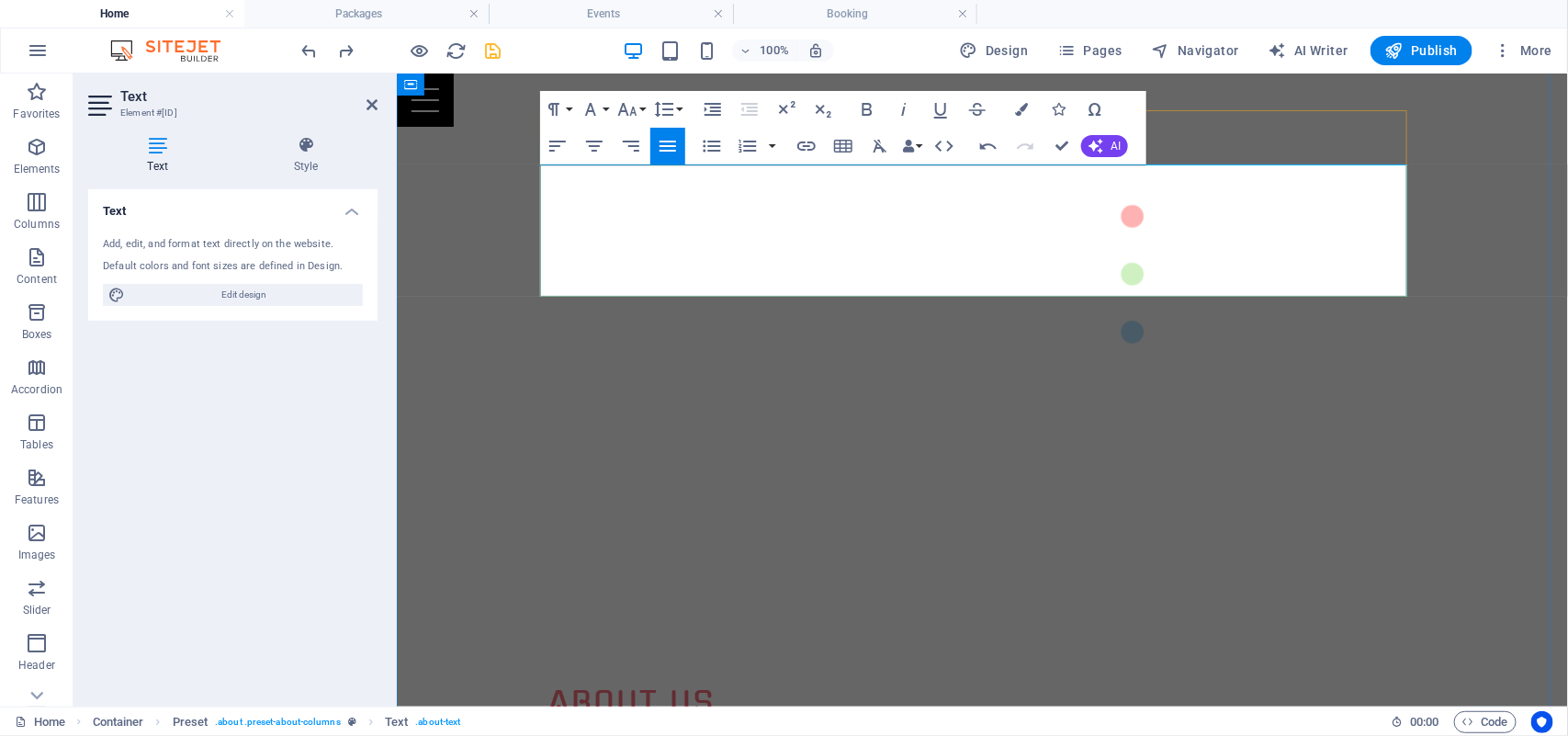 click on "Videos institucionales y publicitarios que cuentan tu historia con alma y propósito." at bounding box center [758, 836] 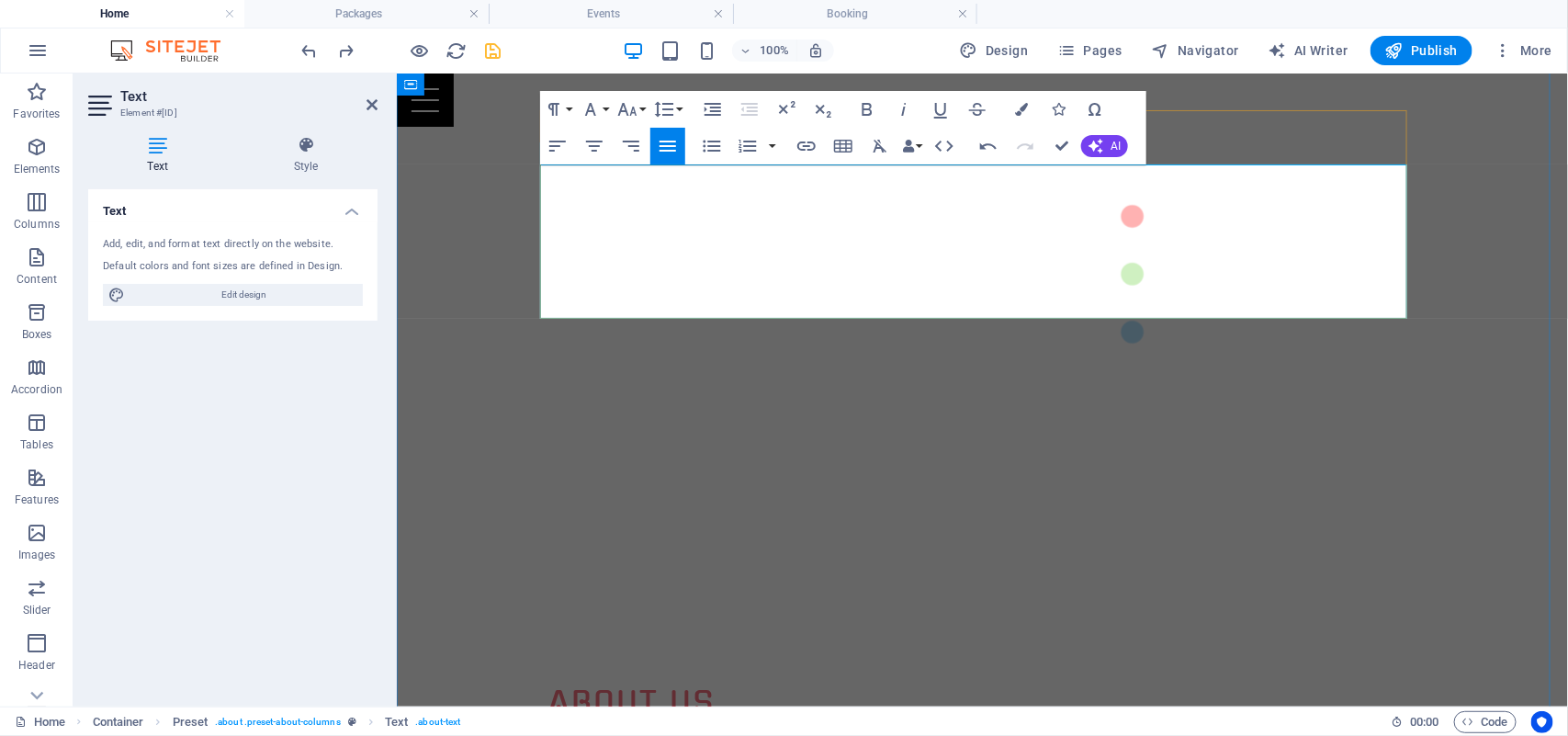 drag, startPoint x: 538, startPoint y: 285, endPoint x: 661, endPoint y: 286, distance: 123.00406 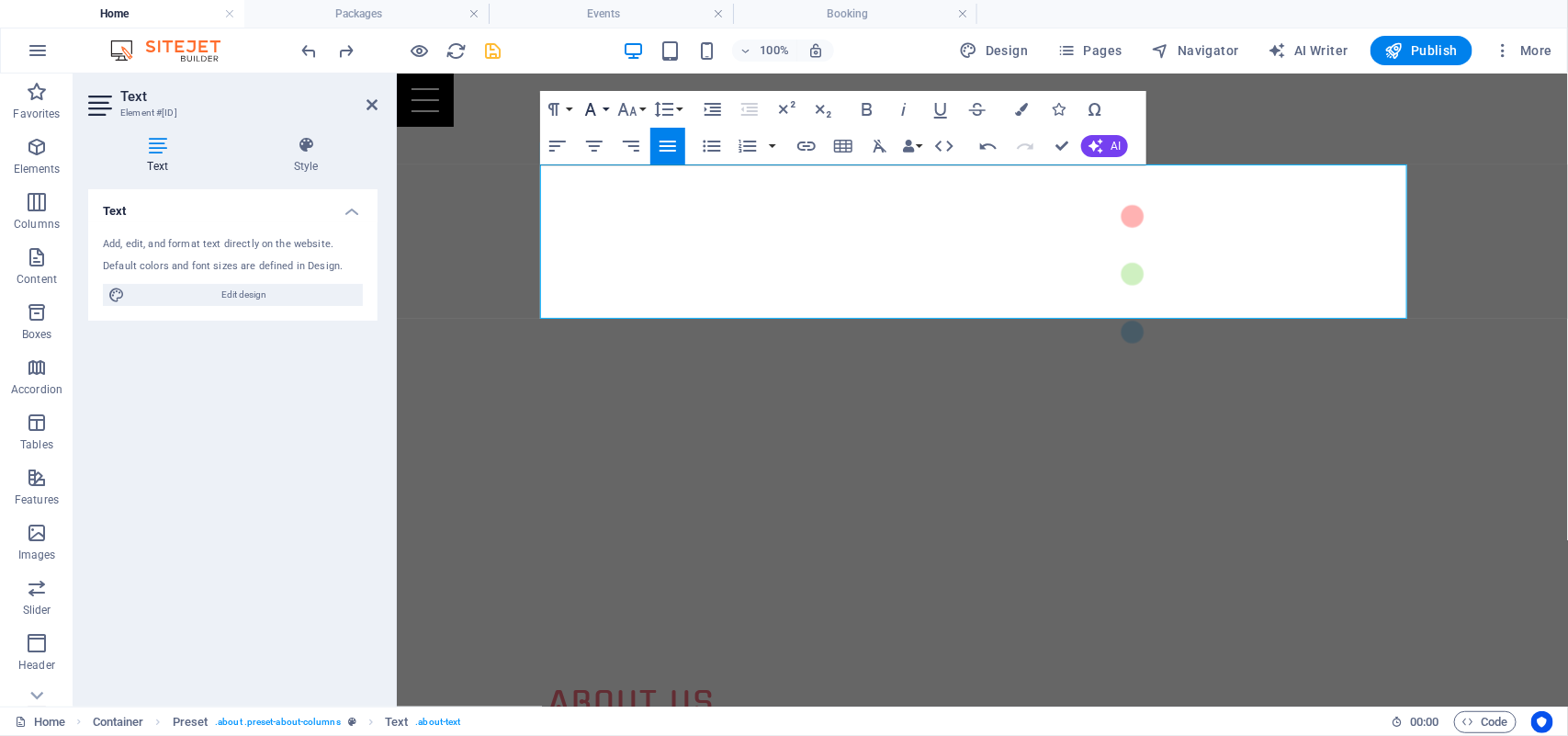 click on "Font Family" at bounding box center (594, 109) 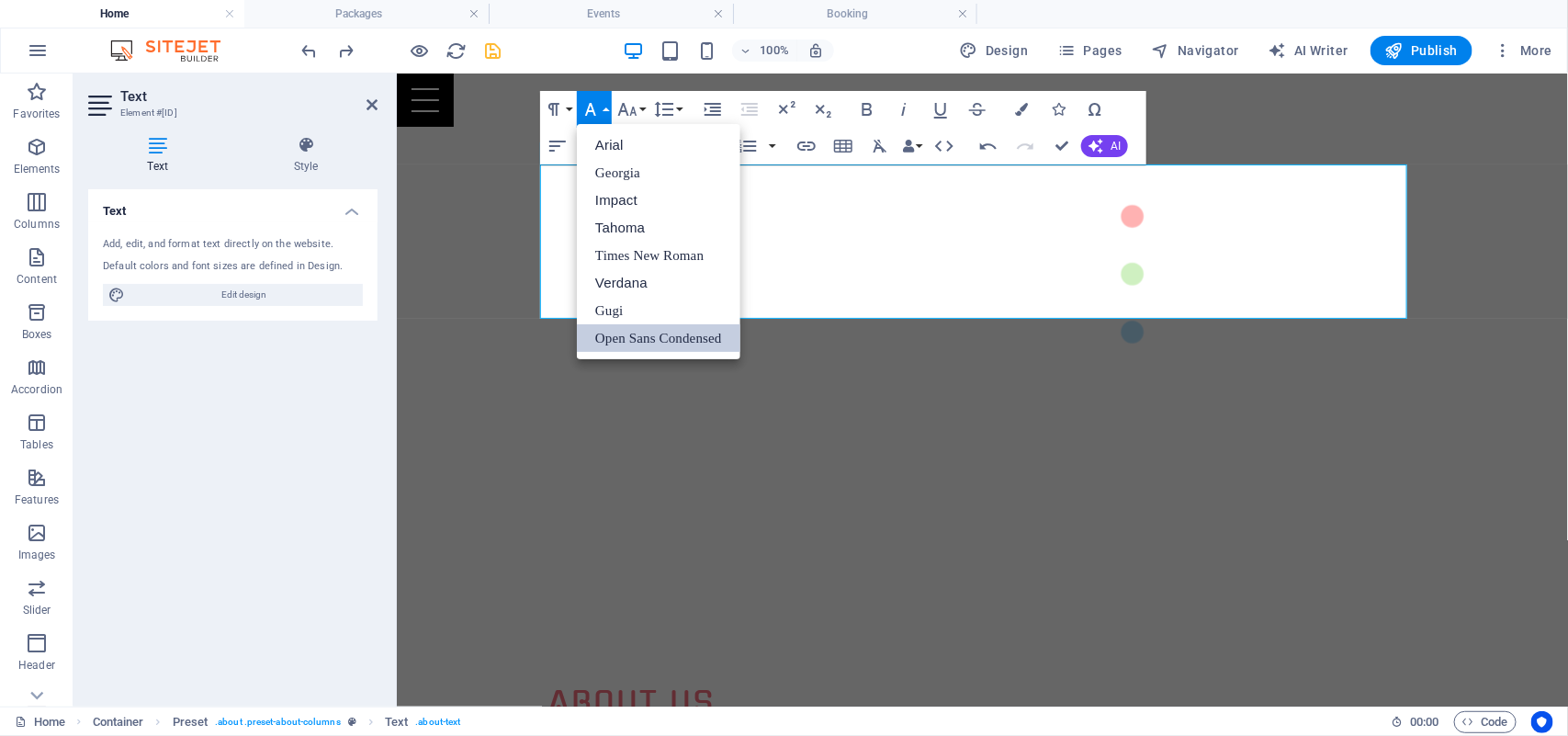 scroll, scrollTop: 0, scrollLeft: 0, axis: both 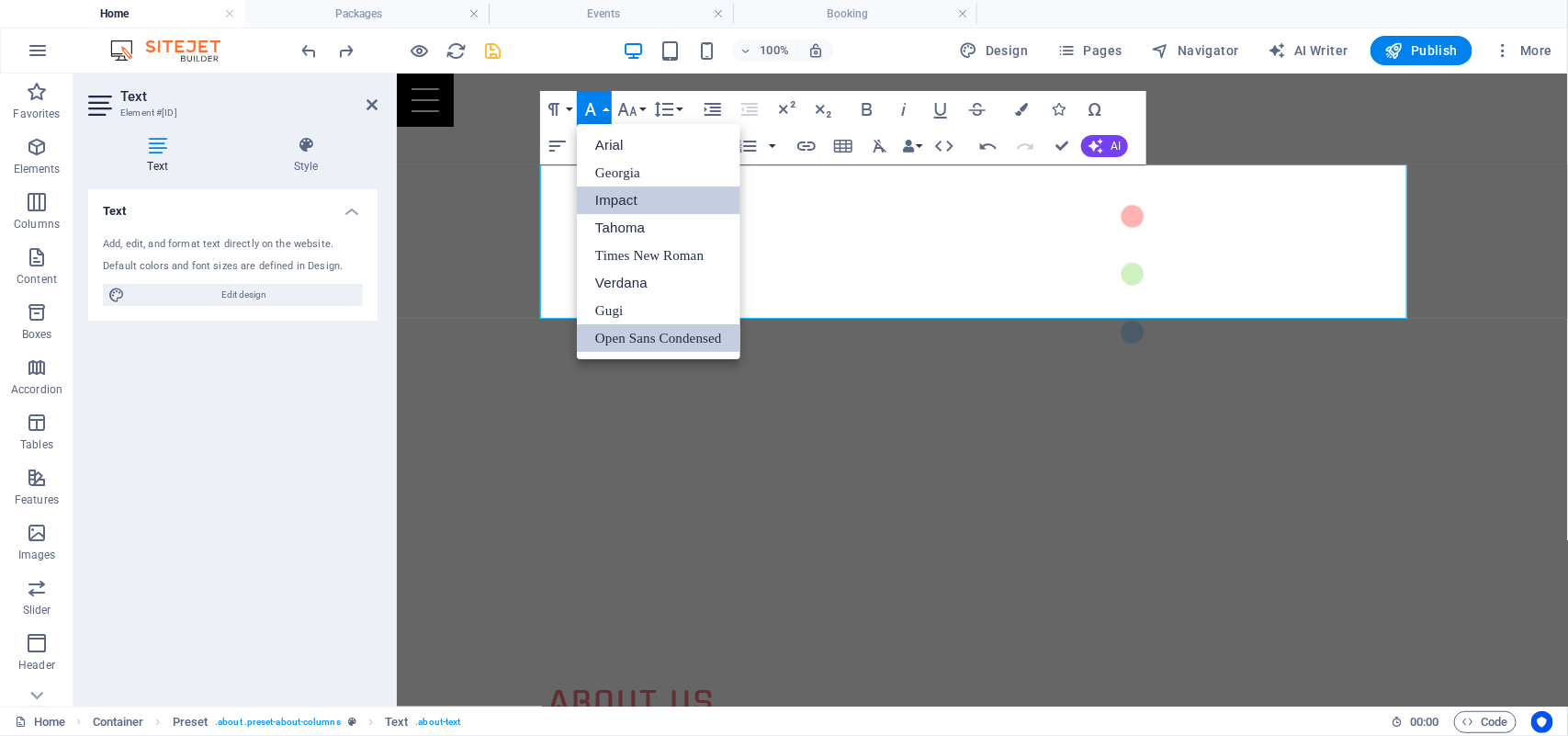 click on "Impact" at bounding box center (659, 200) 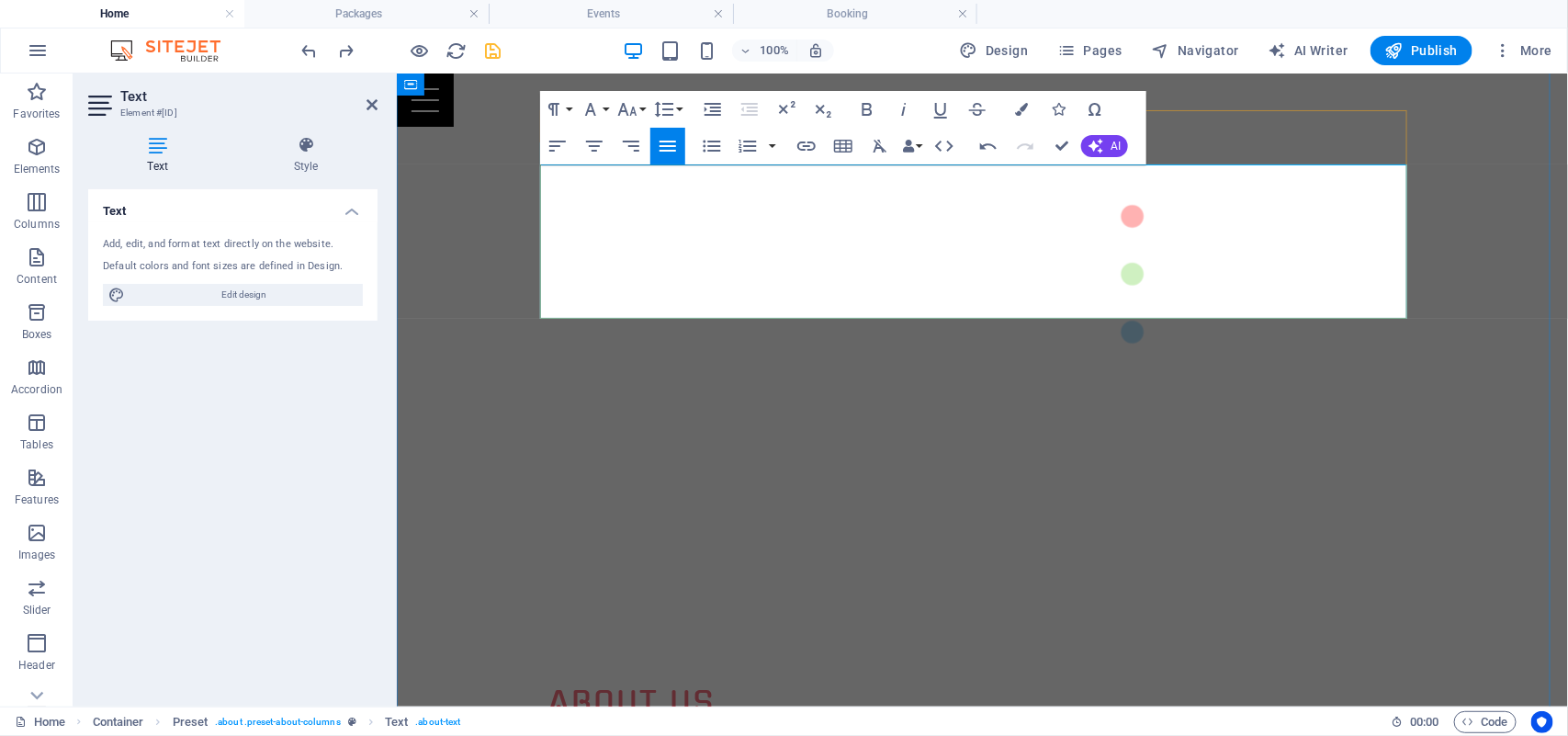 click on "y publicitarios que cuentan tu historia con alma y propósito." at bounding box center [876, 736] 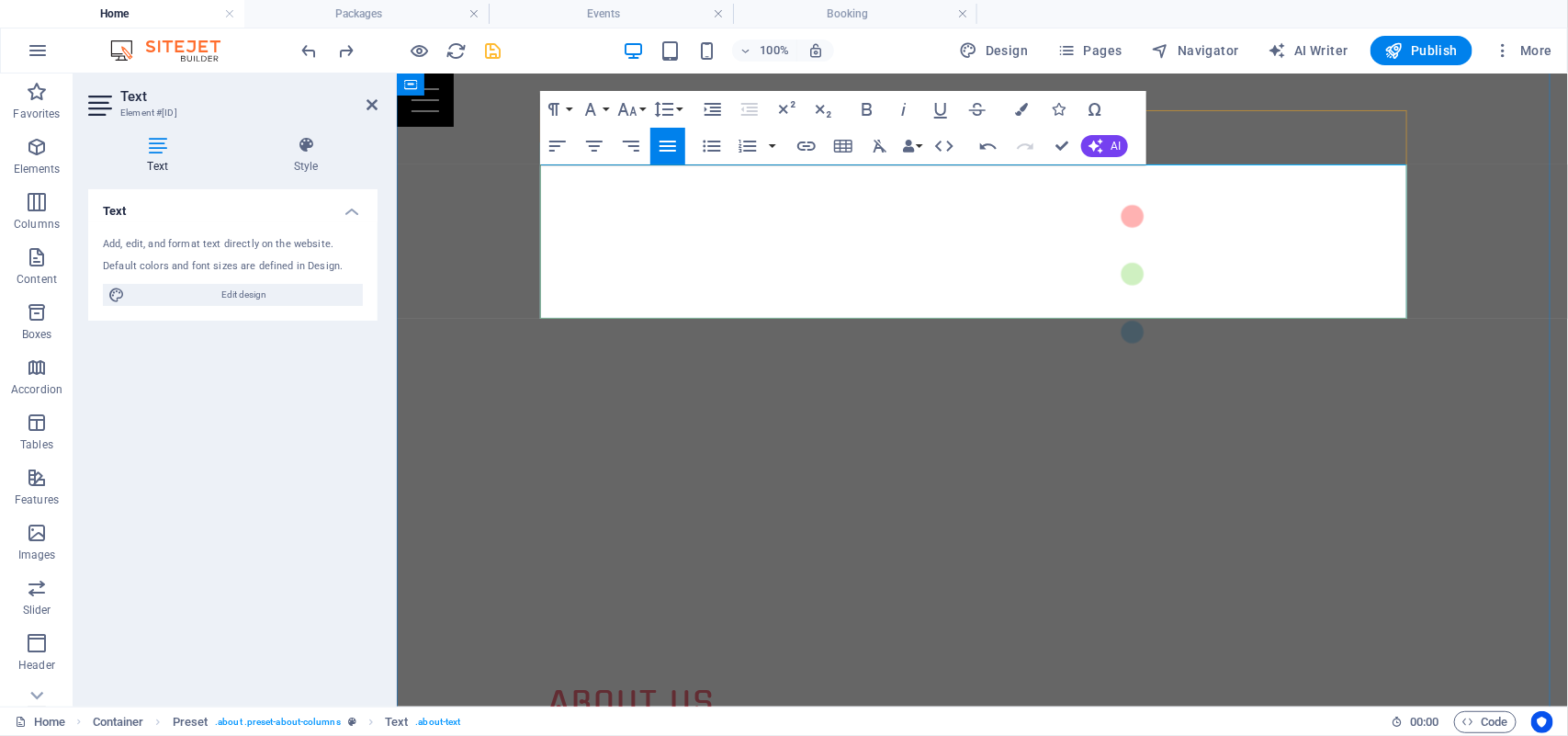 drag, startPoint x: 988, startPoint y: 175, endPoint x: 1086, endPoint y: 174, distance: 98.005102 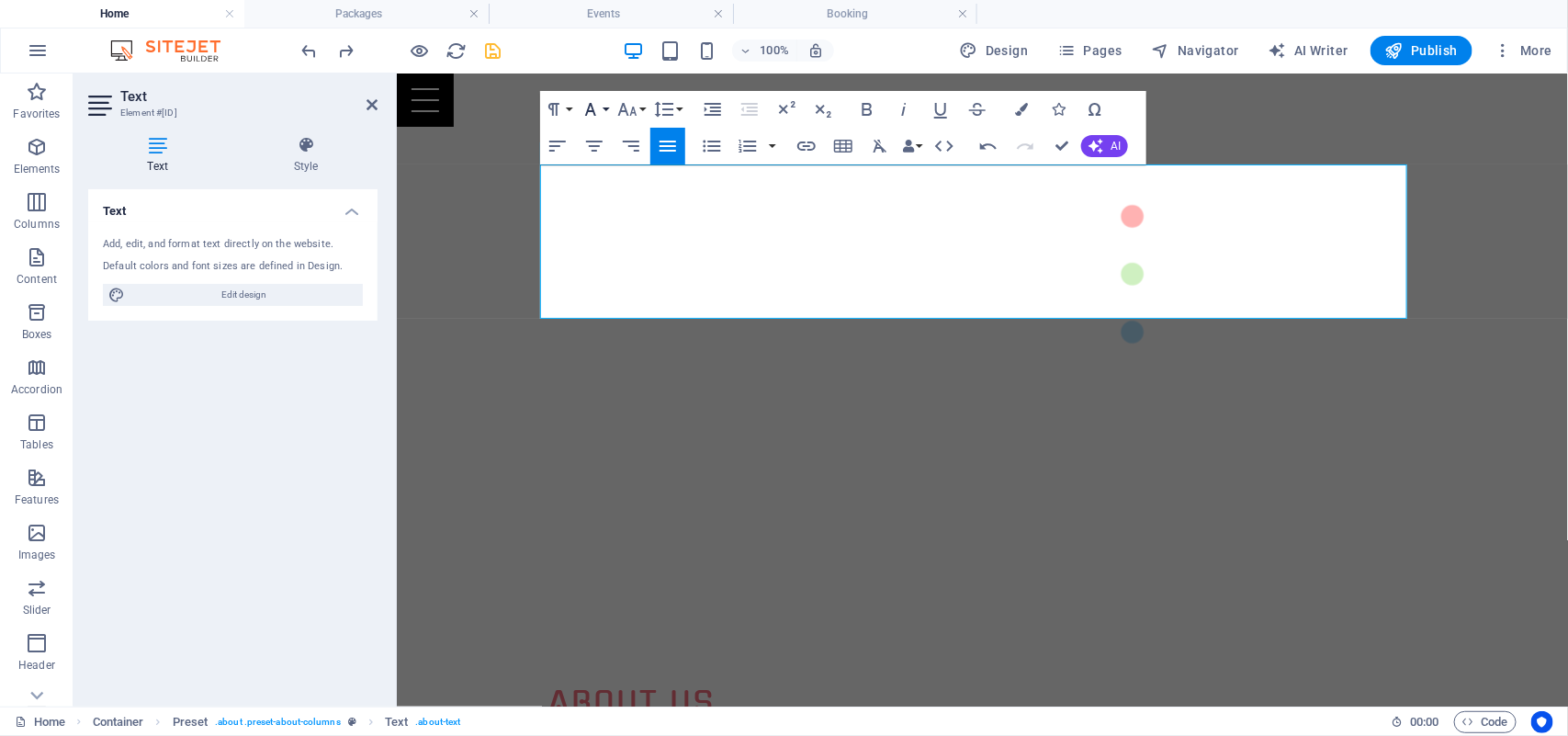 click on "Font Family" at bounding box center (594, 109) 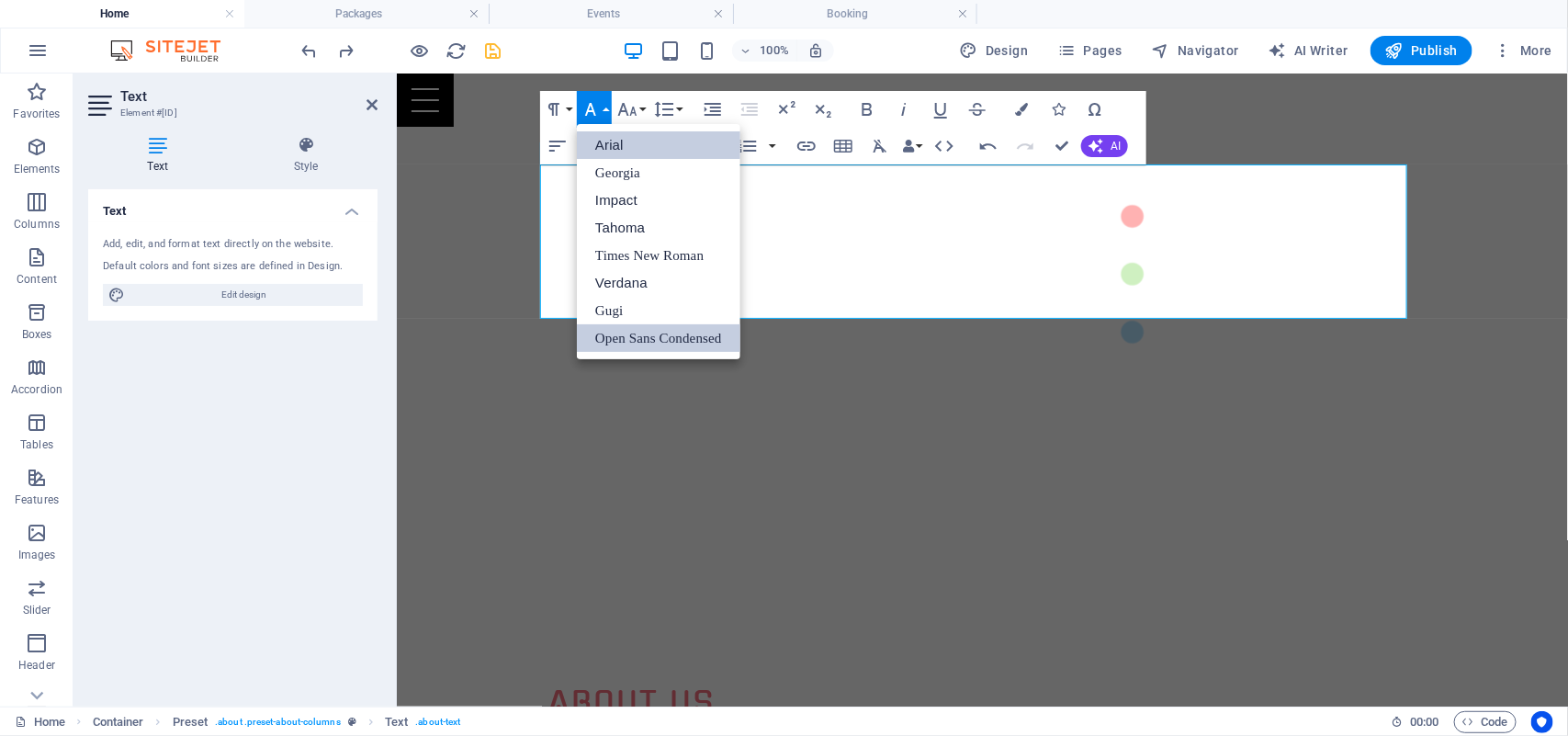 scroll, scrollTop: 0, scrollLeft: 0, axis: both 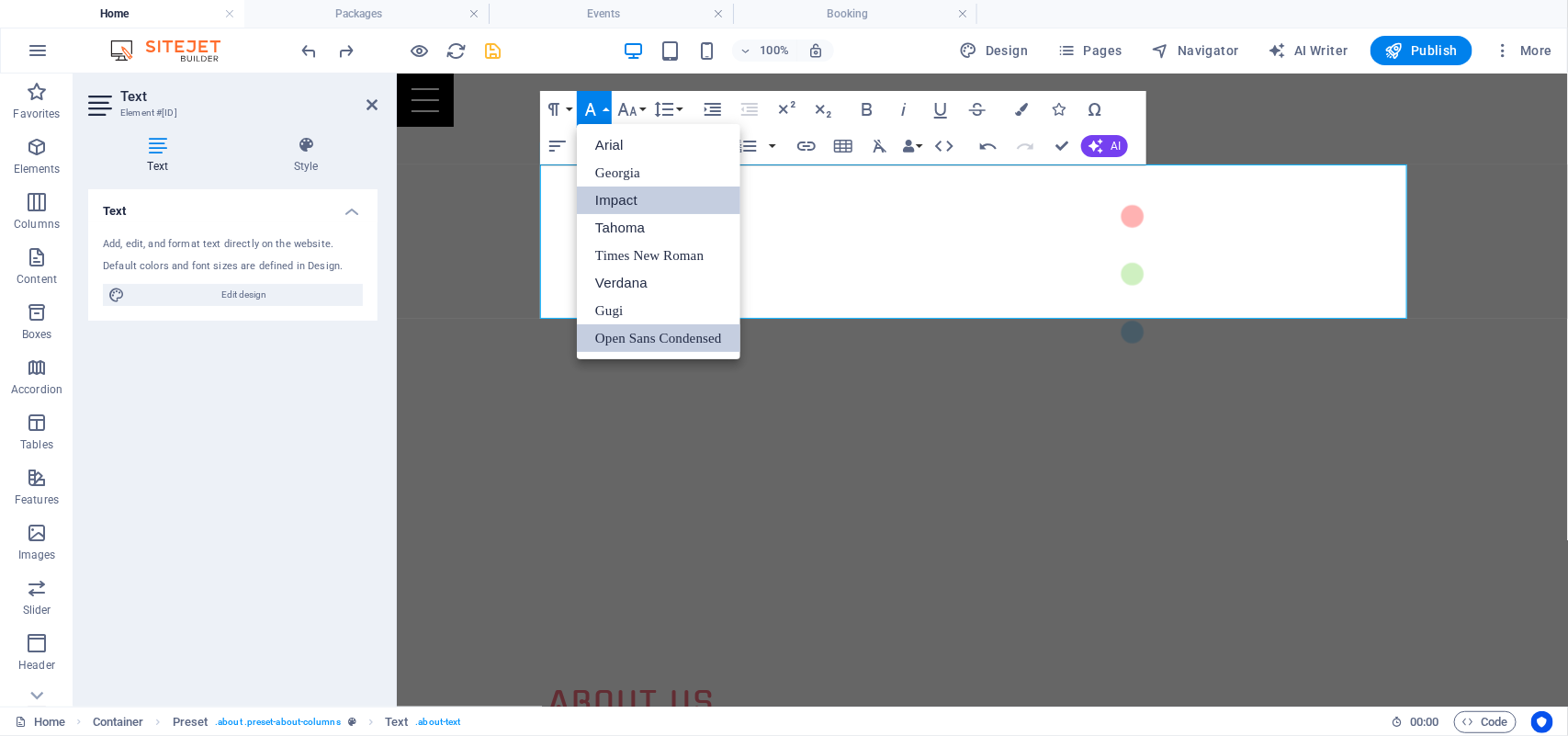 drag, startPoint x: 629, startPoint y: 195, endPoint x: 570, endPoint y: 112, distance: 101.8332 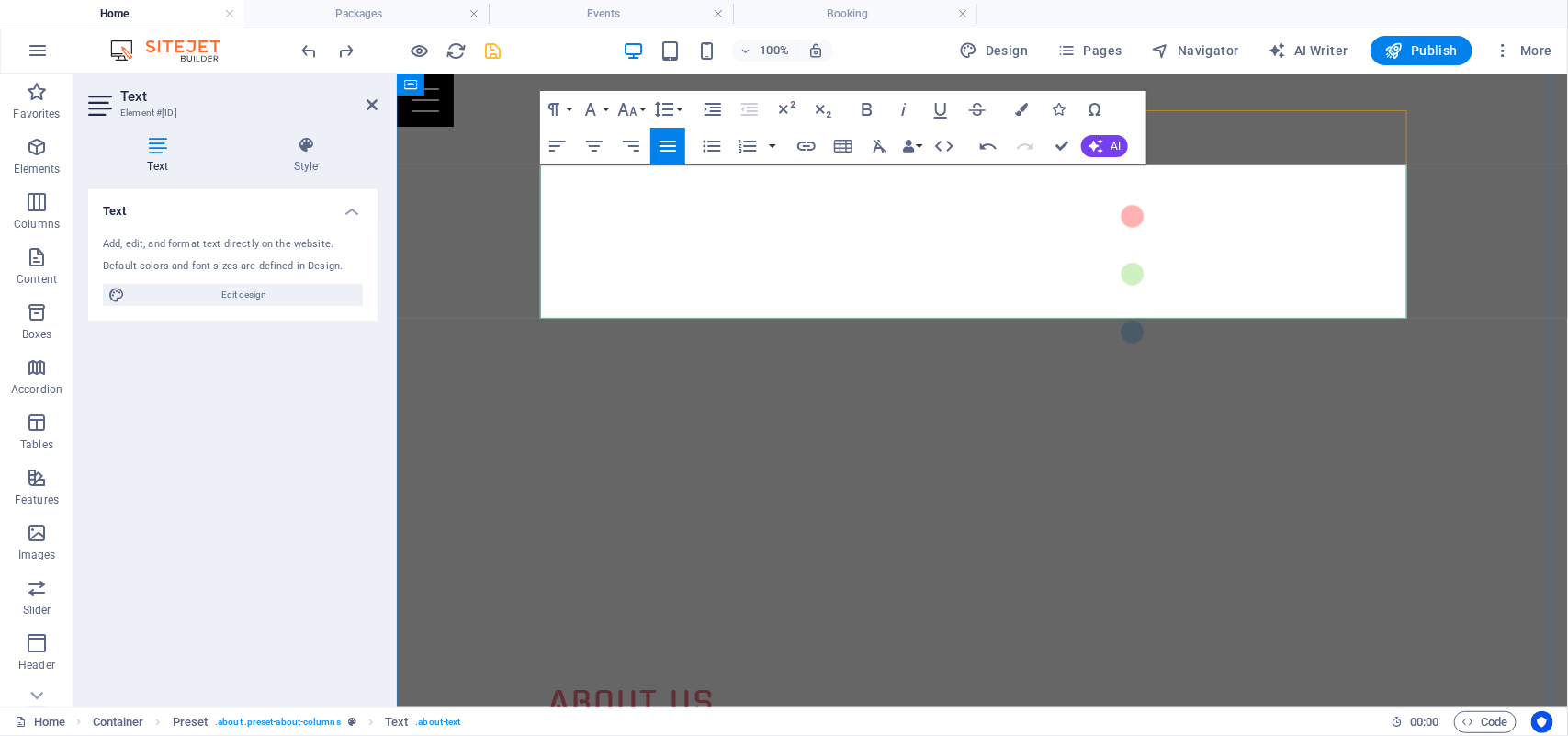 click on "s que capturan perspectivas únicas." at bounding box center [1229, 736] 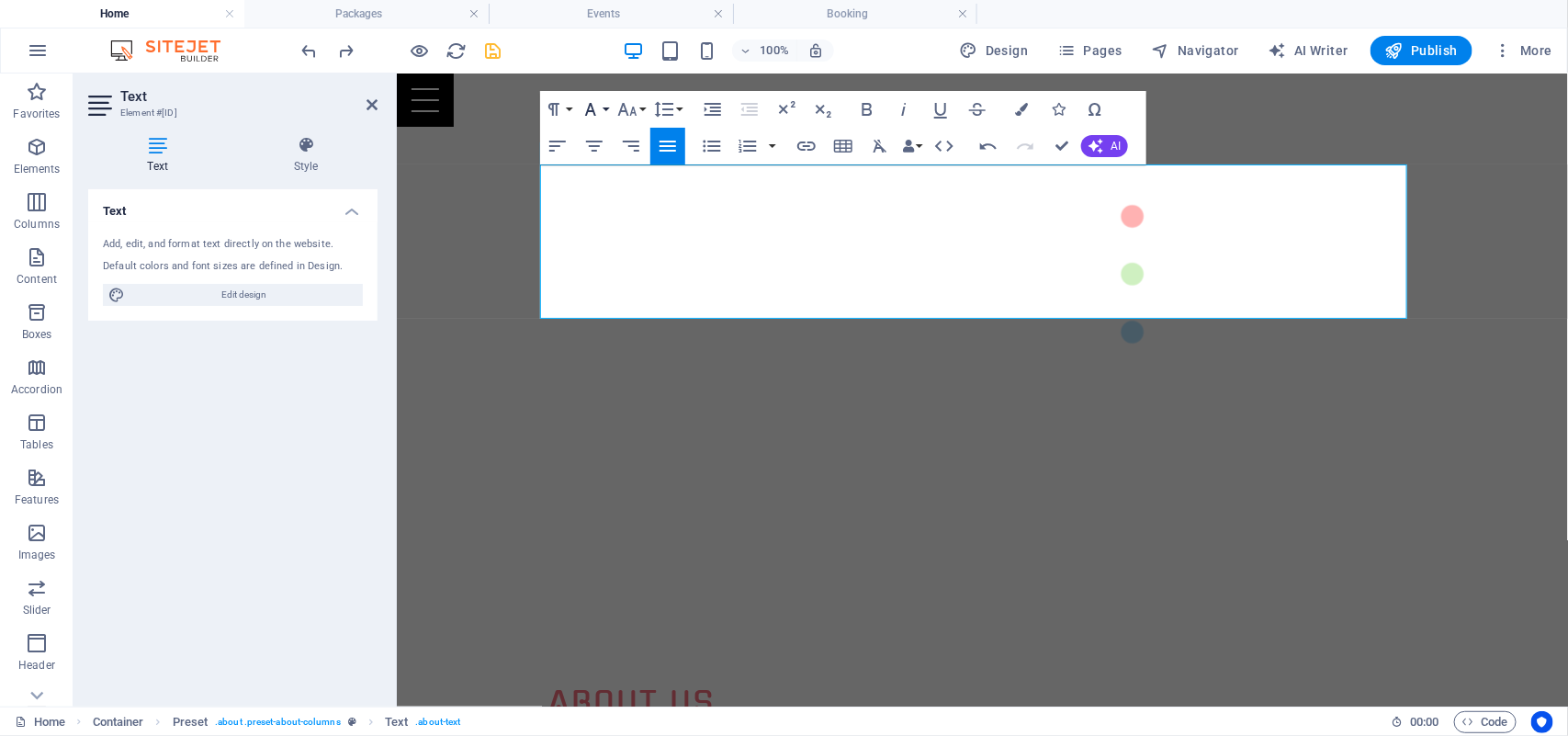 click on "Font Family" at bounding box center [594, 109] 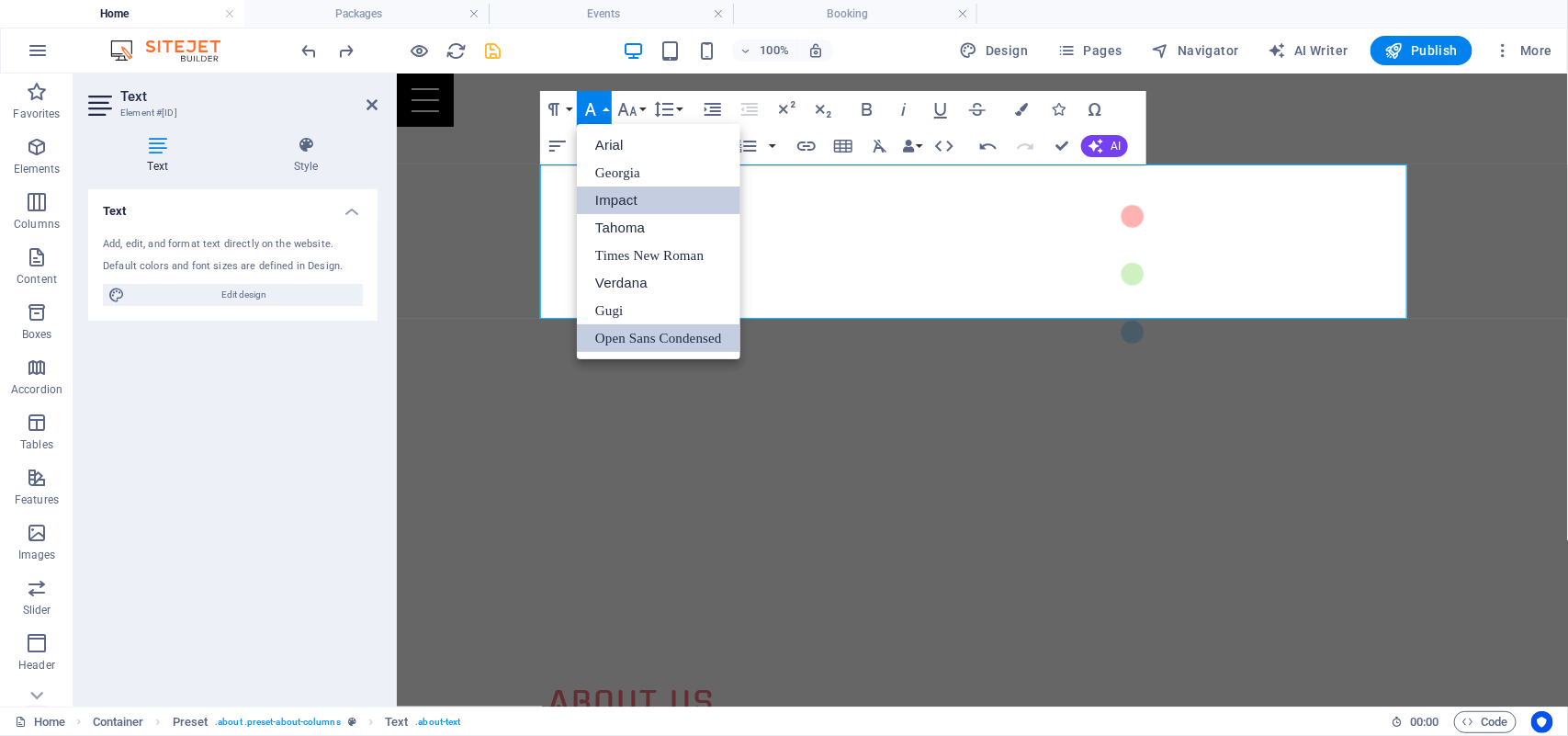 scroll, scrollTop: 0, scrollLeft: 0, axis: both 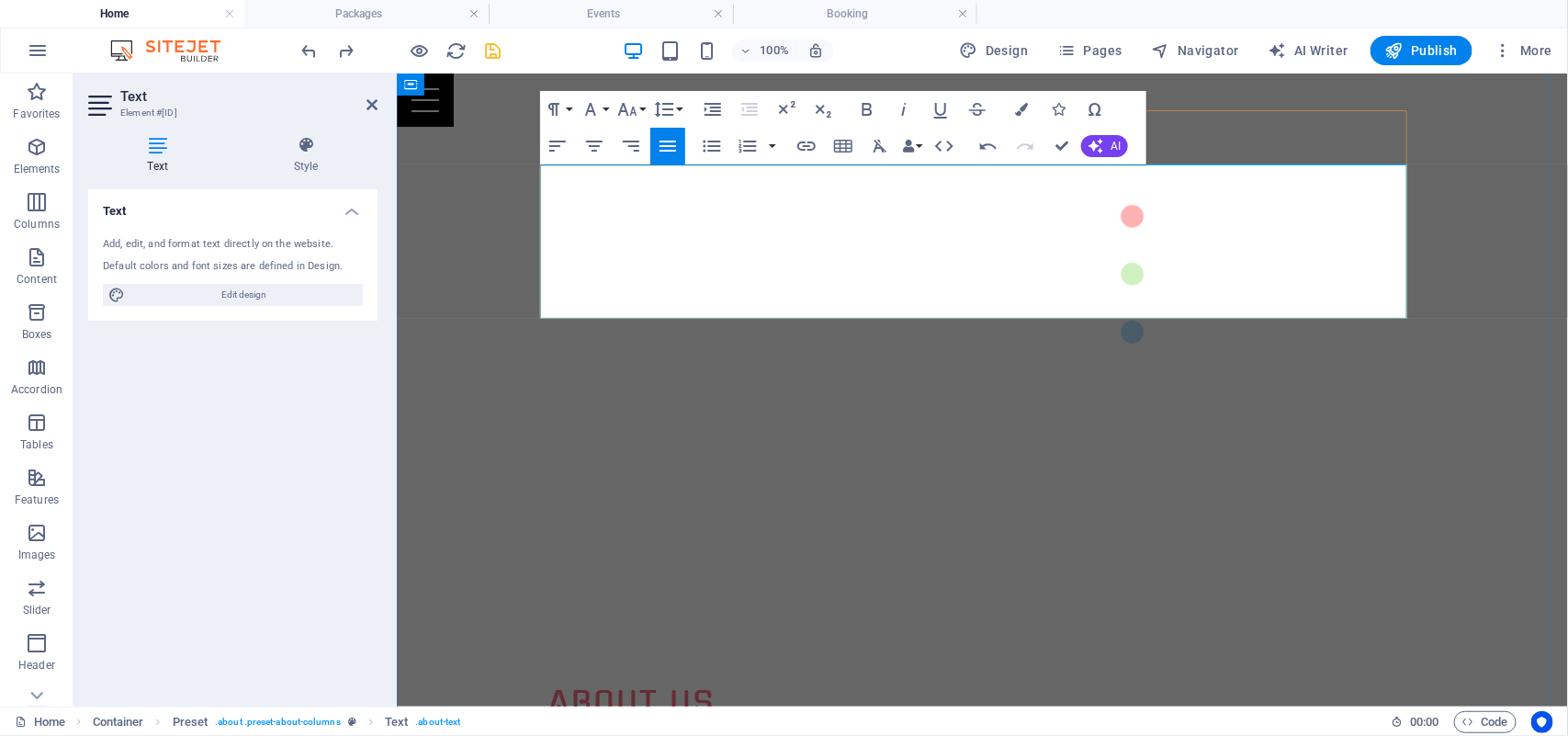 click on "Stands y experiencias inmersivas que convierten espacios en oportunidades de conexión." at bounding box center (1206, 793) 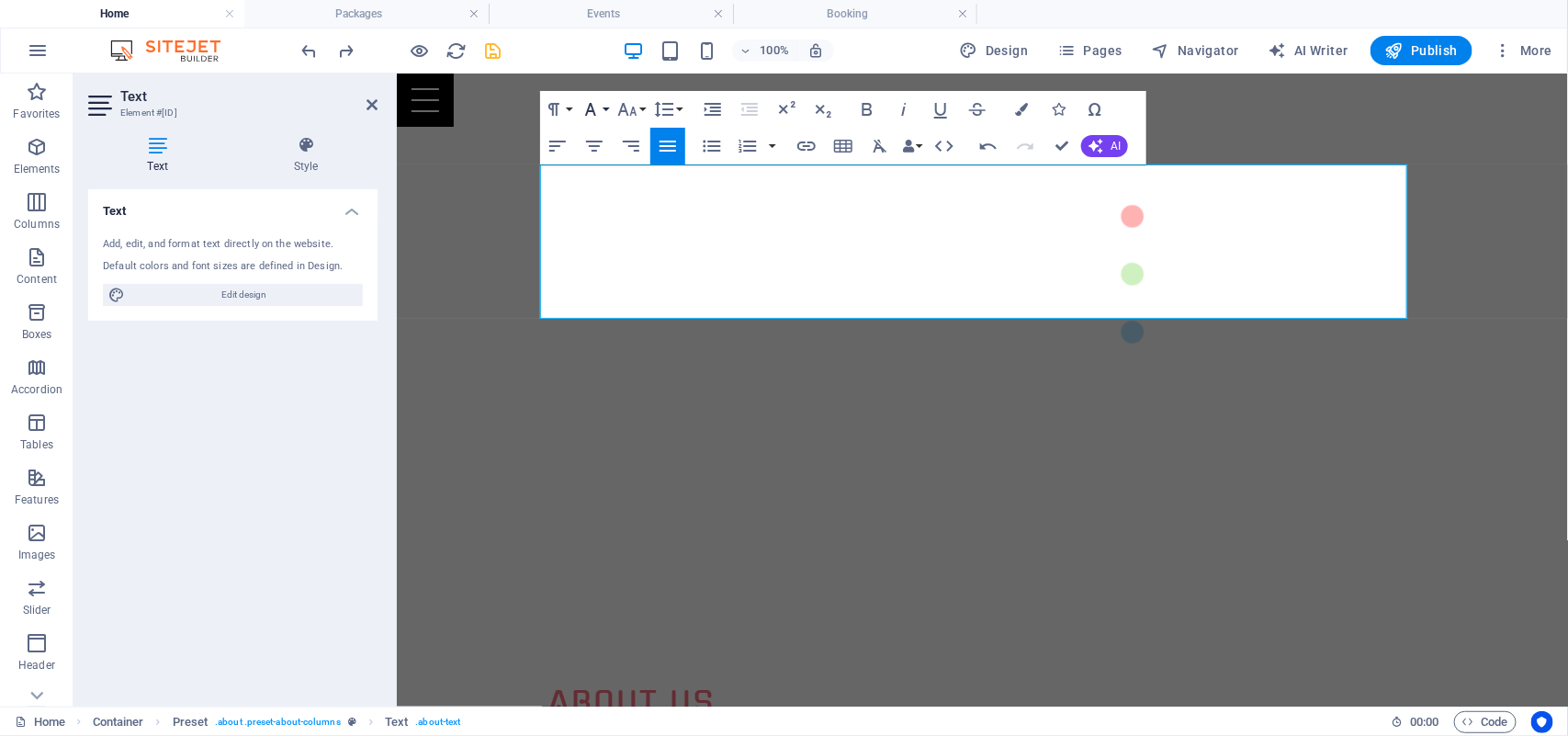 click on "Font Family" at bounding box center (594, 109) 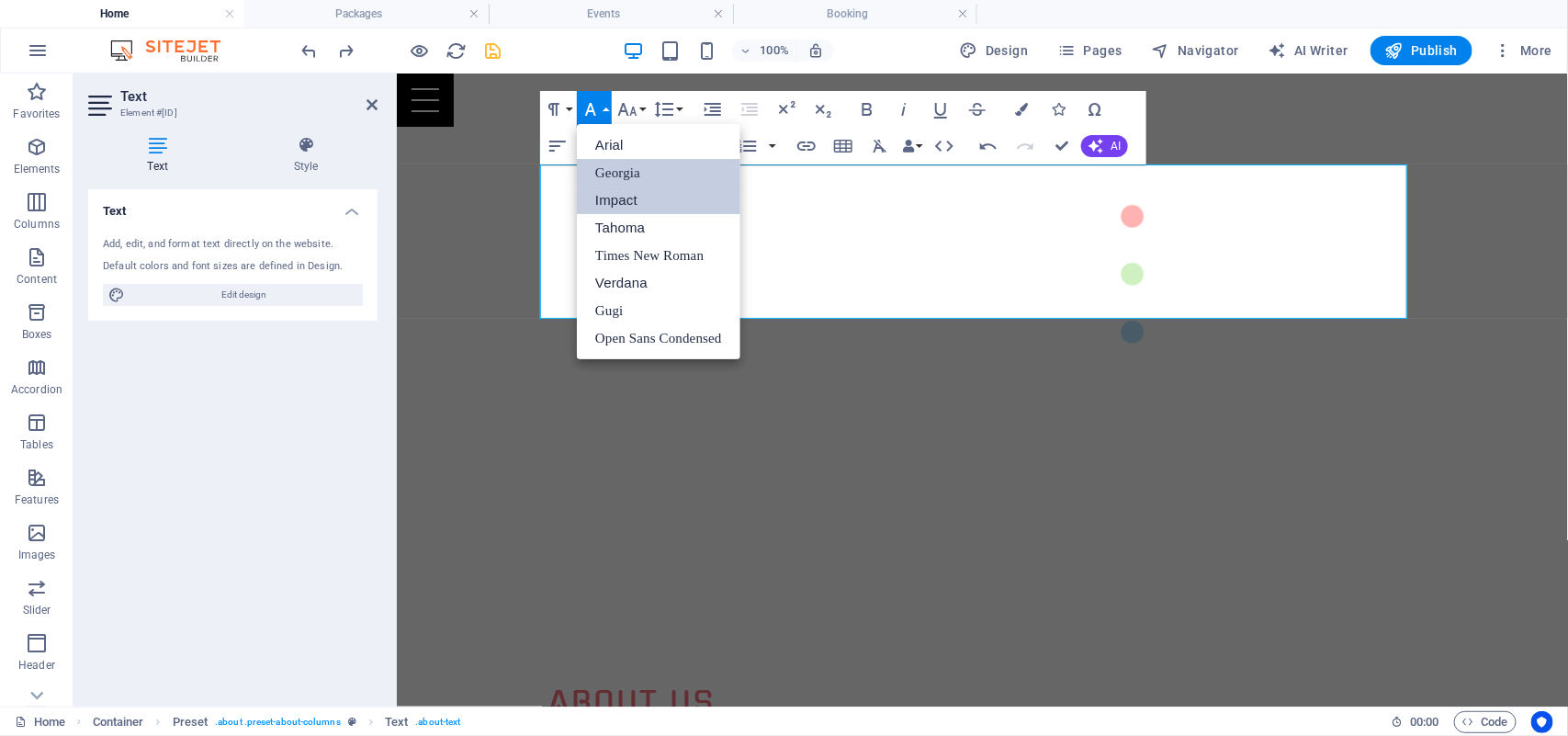 scroll, scrollTop: 0, scrollLeft: 0, axis: both 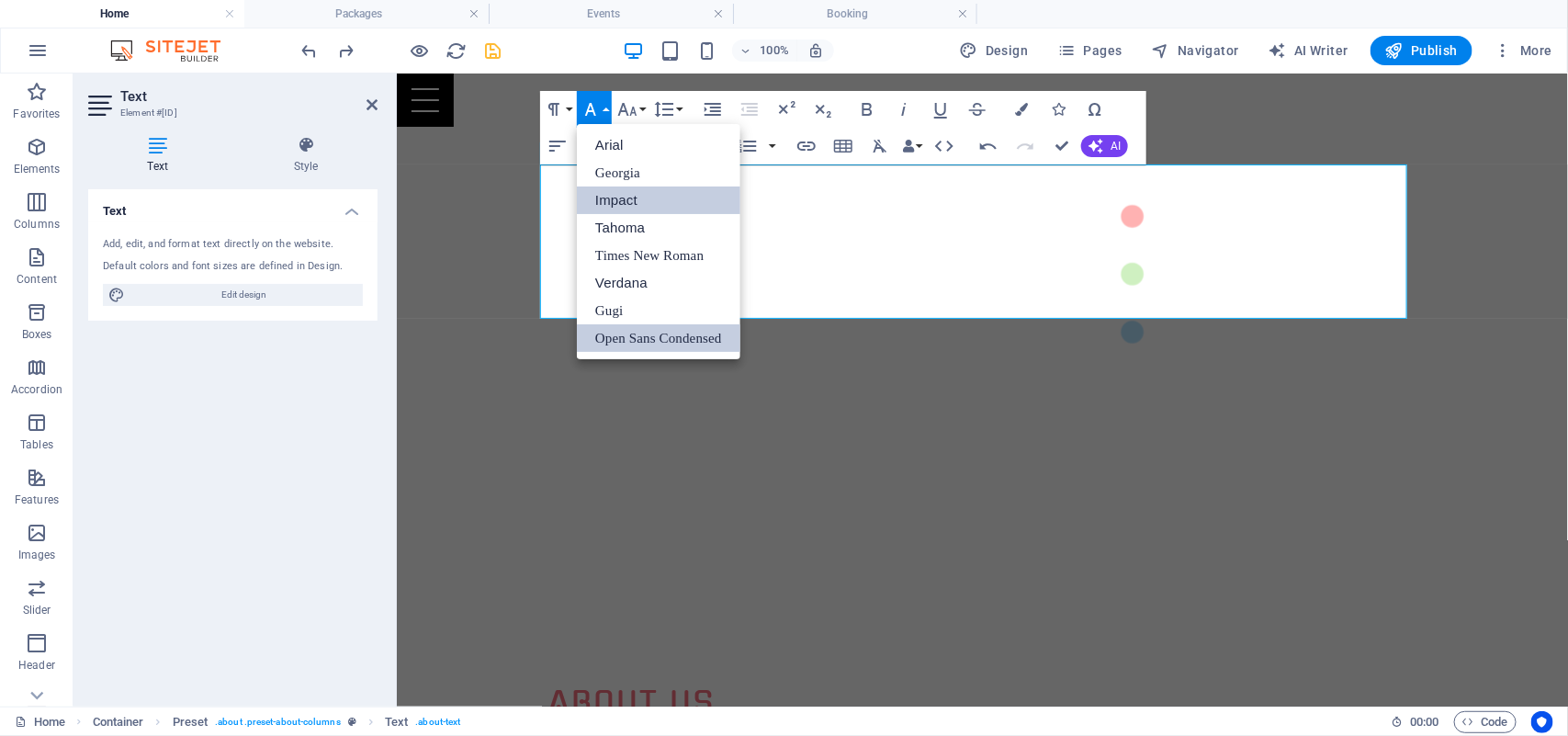 click on "Open Sans Condensed" at bounding box center (659, 338) 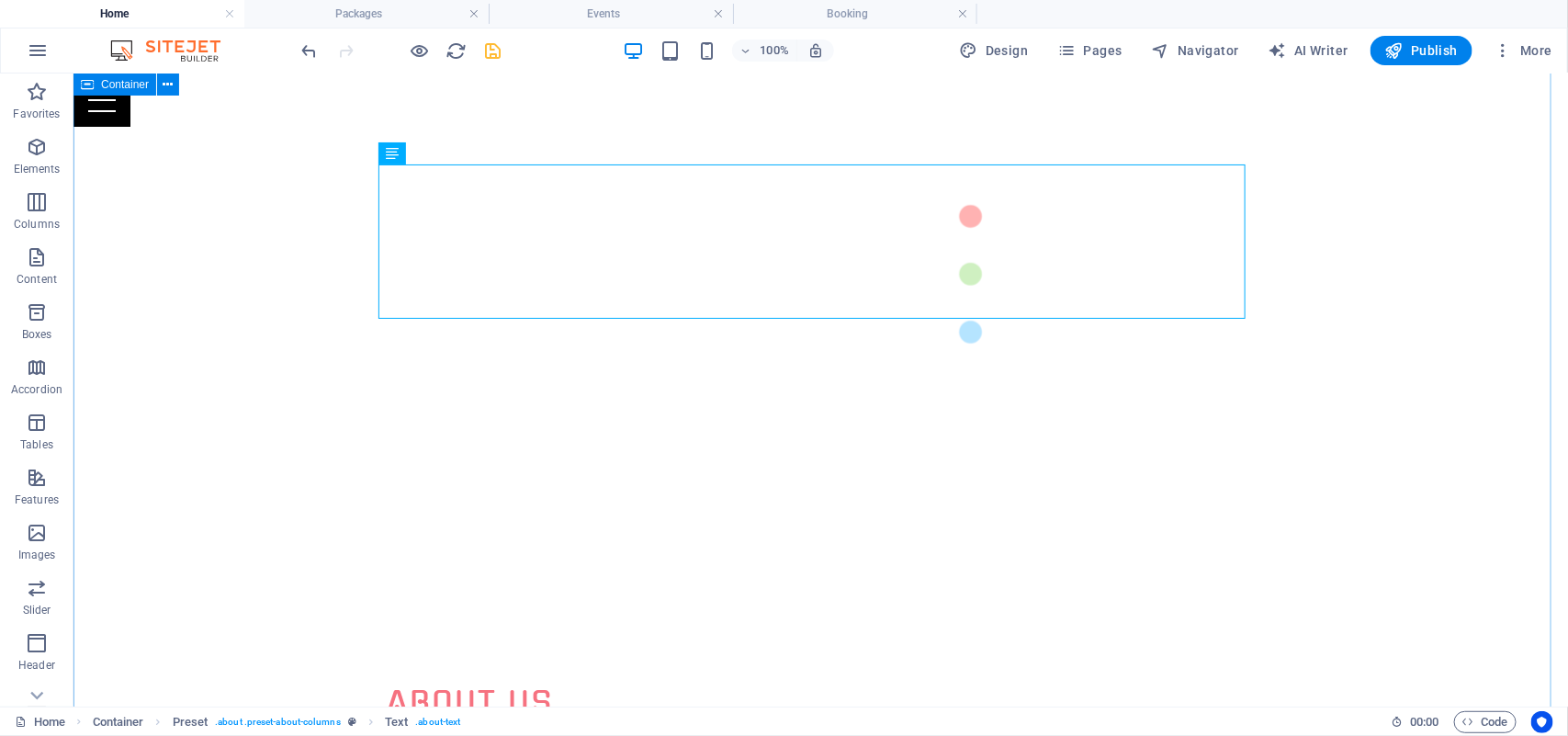 click on "About us Somos una agencia 360 que convierte tu visión en impacto real. Desde la chispa inicial hasta la entrega final o para completar tu proyecto y hacerlo realidad. Diseñamos, producimos y realizamos contenidos que conectan, emocionan y elevan tu marca.  Videos institucionales y publicitarios que cuentan tu historia con alma y propósito. Vuelos con drones que capturan perspectivas únicas. Eventos, ATL, BTL y activaciones que dejan huella. Stands y experiencias inmersivas que convierten espacios en oportunidades de conexión. En Kalá, no solo hacemos contenidos: hacemos que el mundo vea, sienta y recuerde tu mensaje. Packages Your Perfect Event Events Learn More Booking Book Now" at bounding box center [819, 1783] 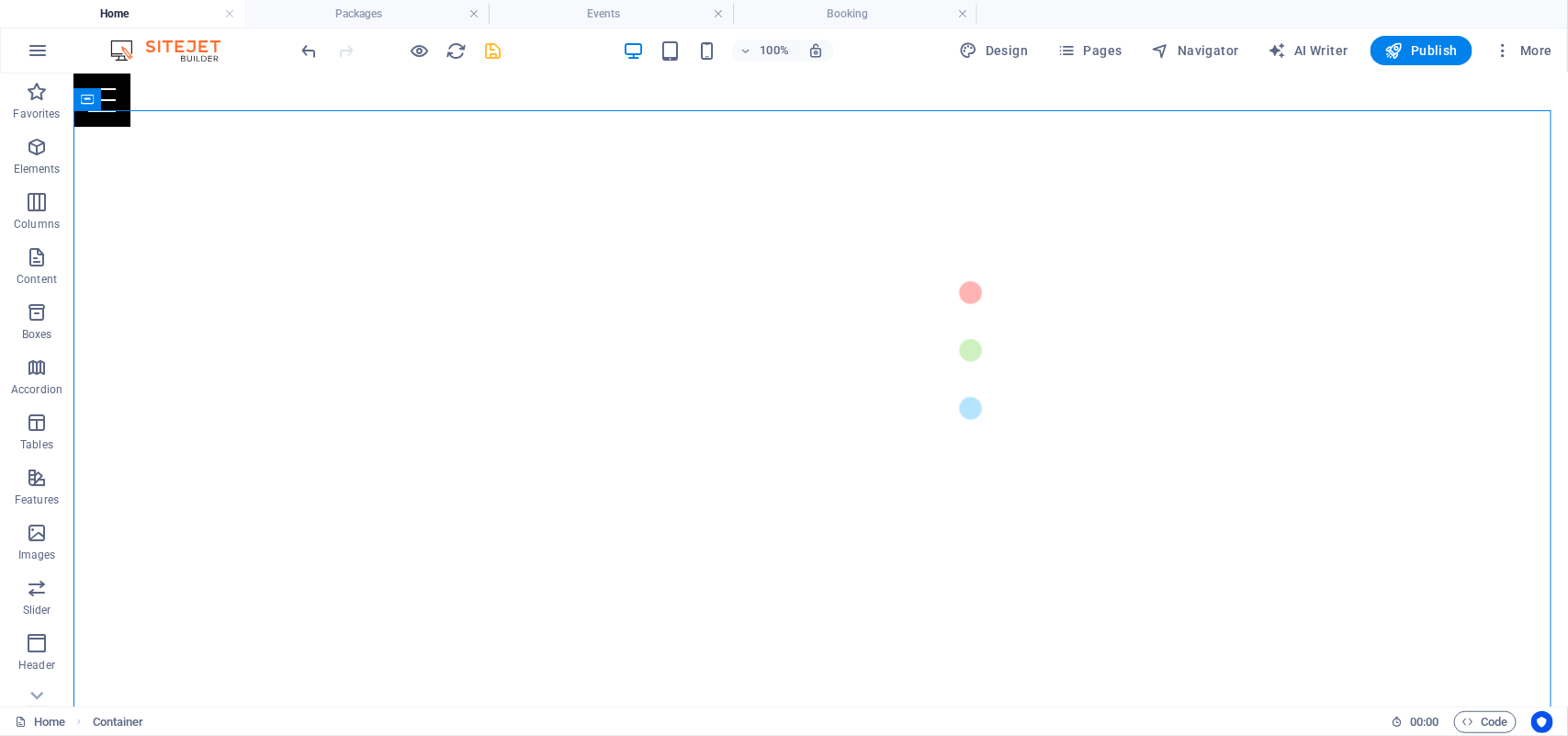 scroll, scrollTop: 595, scrollLeft: 0, axis: vertical 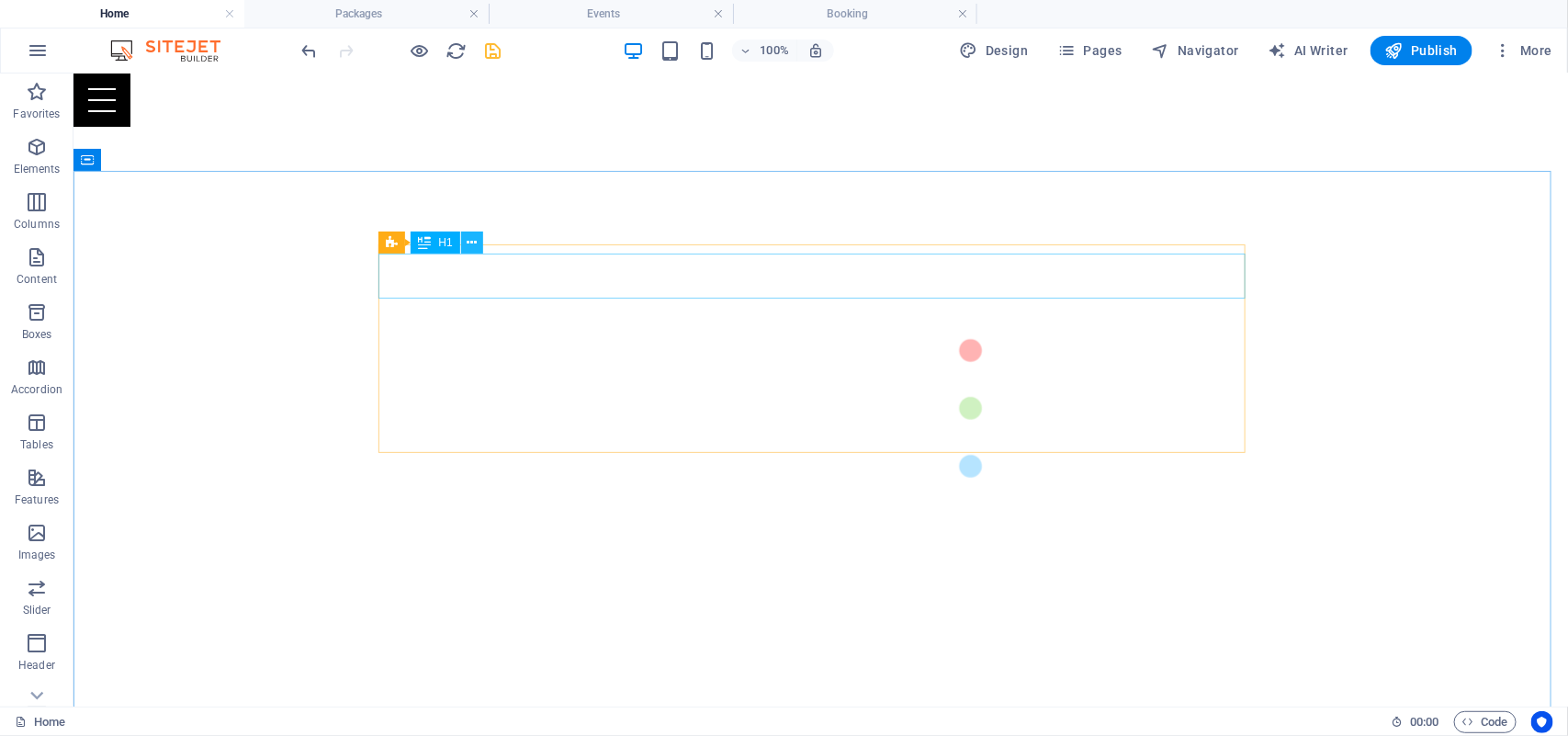 click at bounding box center (471, 243) 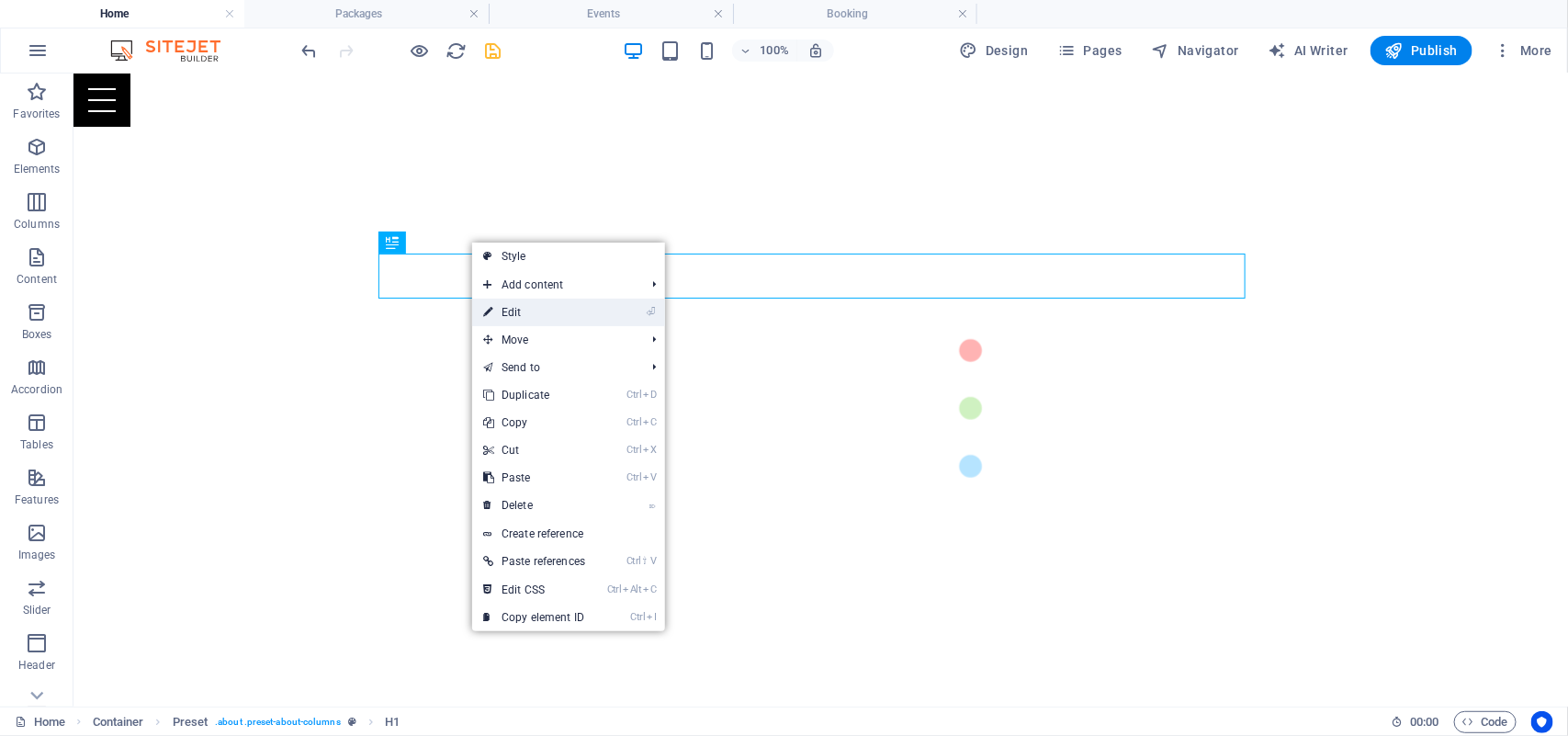 drag, startPoint x: 528, startPoint y: 311, endPoint x: 179, endPoint y: 314, distance: 349.01289 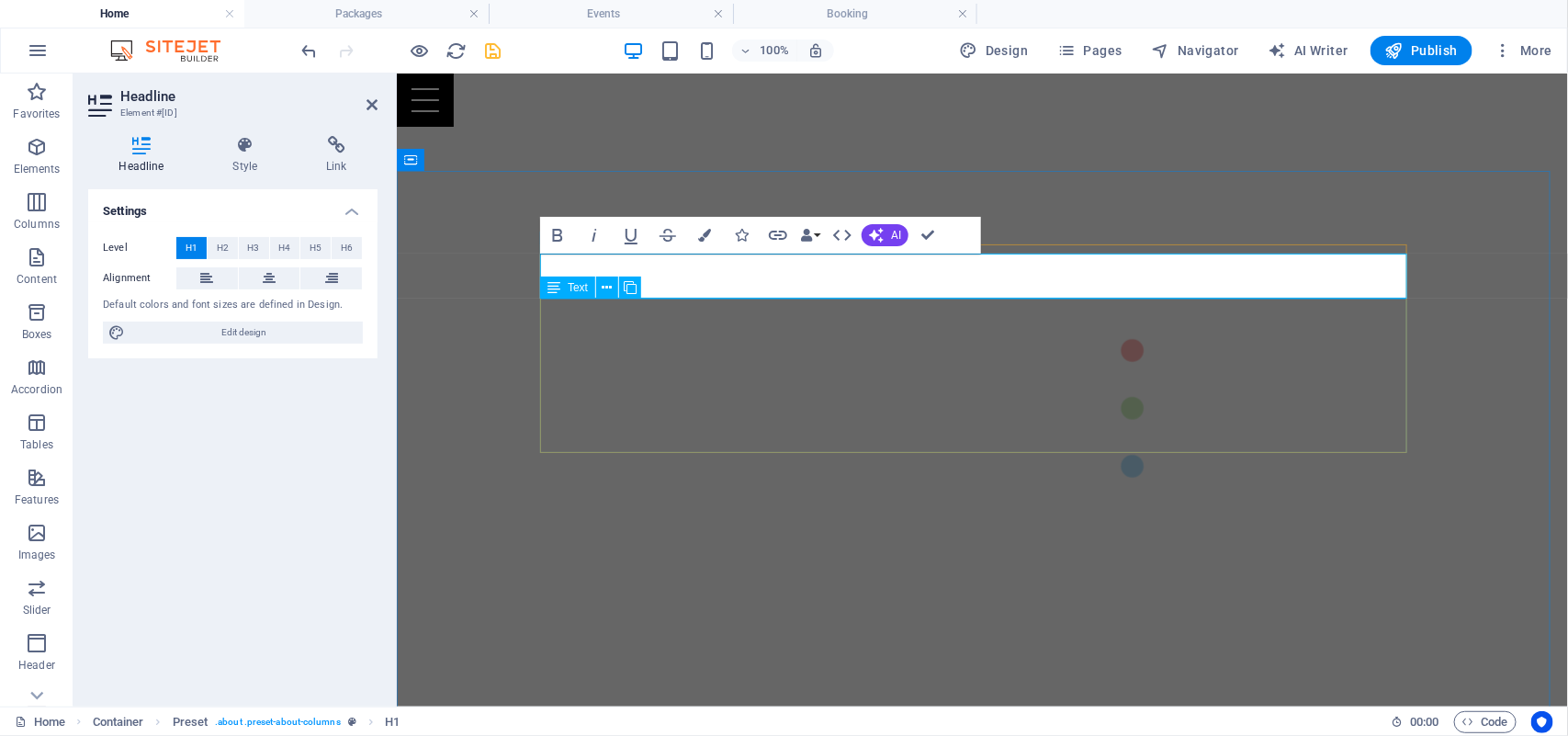 click on "Somos una agencia 360 que convierte tu visión en impacto real. Desde la chispa inicial hasta la entrega final o para completar tu proyecto y hacerlo realidad. Diseñamos, producimos y realizamos contenidos que conectan, emocionan y elevan tu marca.  Videos institucionales y publicitarios que cuentan tu historia con alma y propósito. Vuelos con drones que capturan perspectivas únicas. Eventos, ATL, BTL y activaciones que dejan huella. Stands y experiencias inmersivas que convierten espacios en oportunidades de conexión. En Kalá, no solo hacemos contenidos: hacemos que el mundo vea, sienta y recuerde tu mensaje." at bounding box center [982, 936] 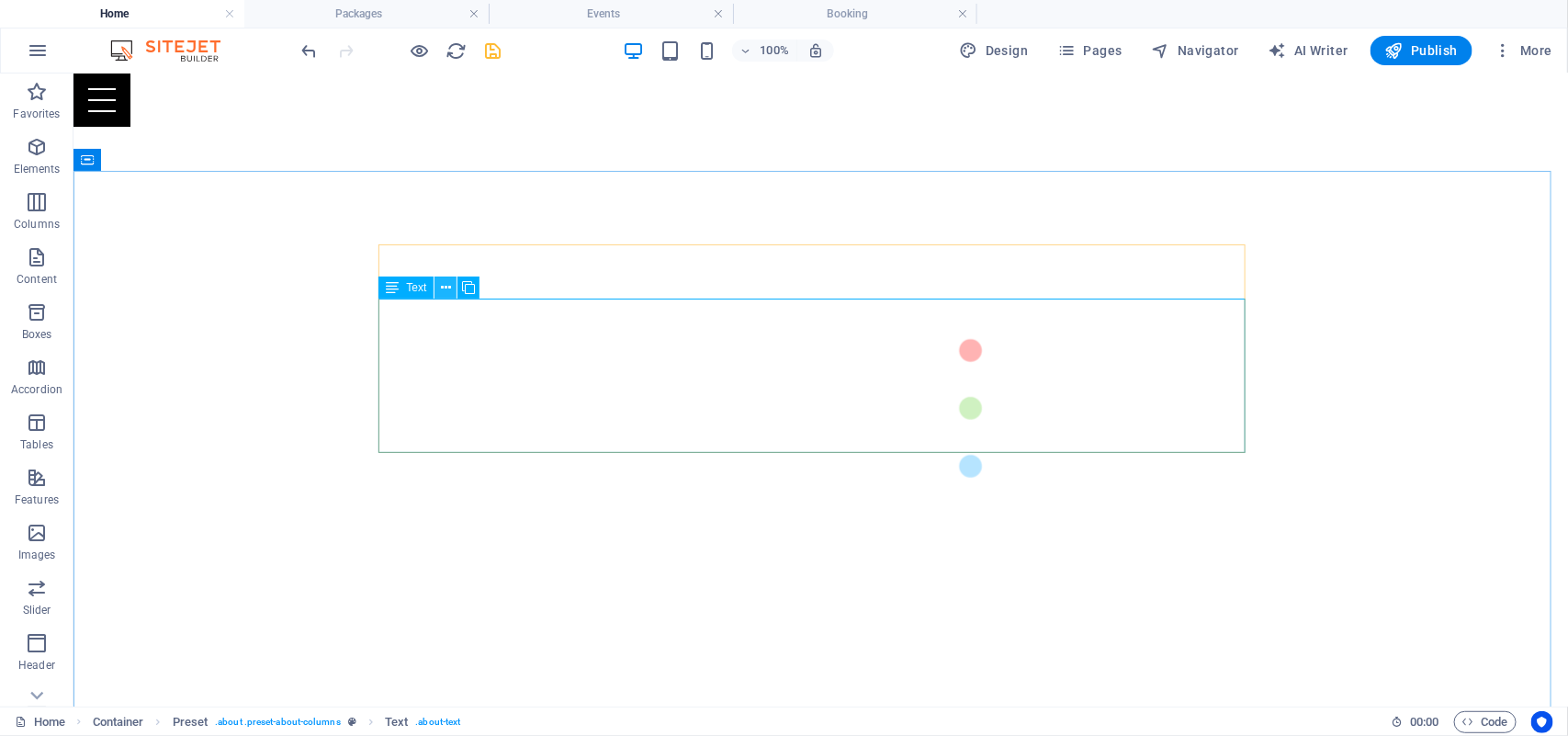 click at bounding box center (446, 288) 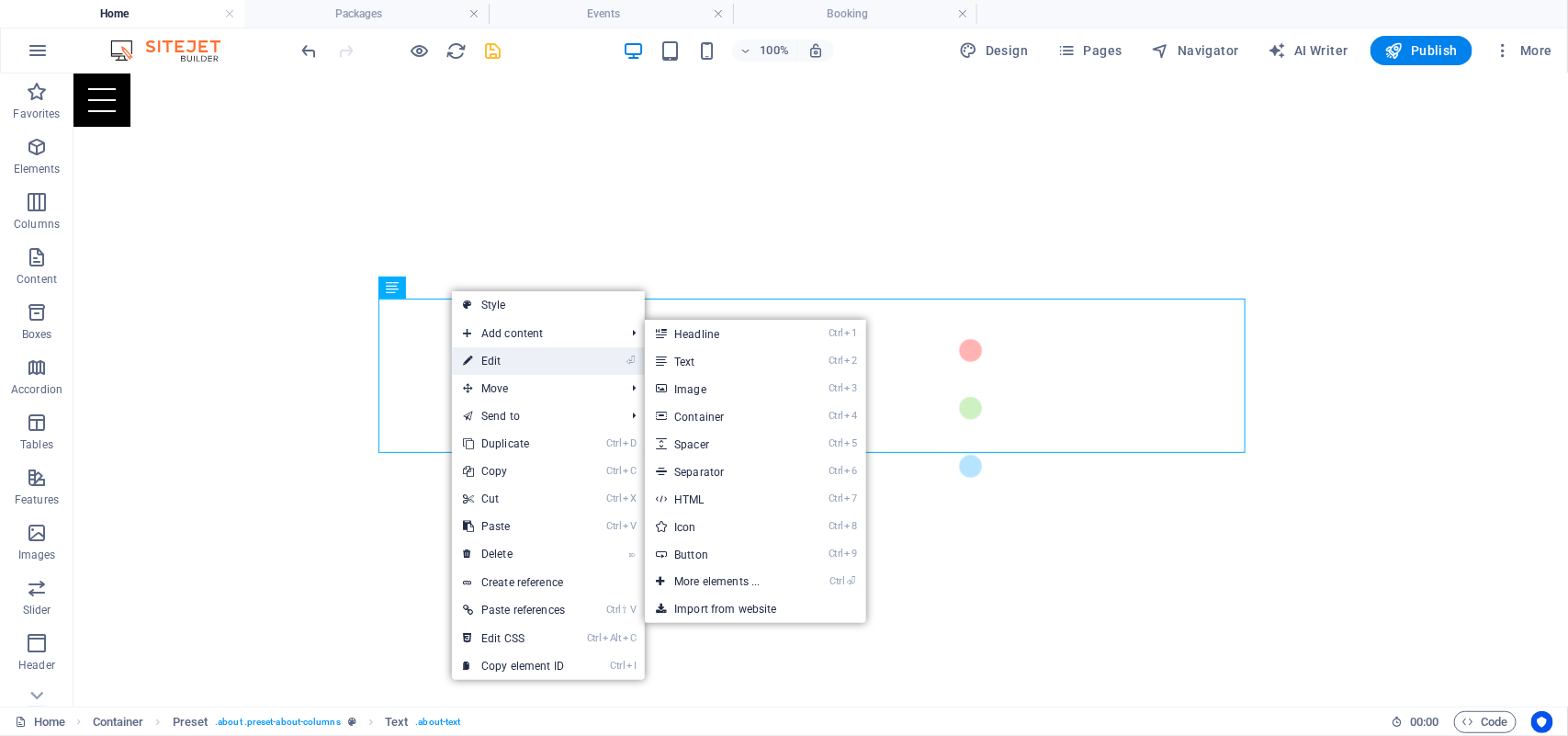 click on "⏎  Edit" at bounding box center (513, 361) 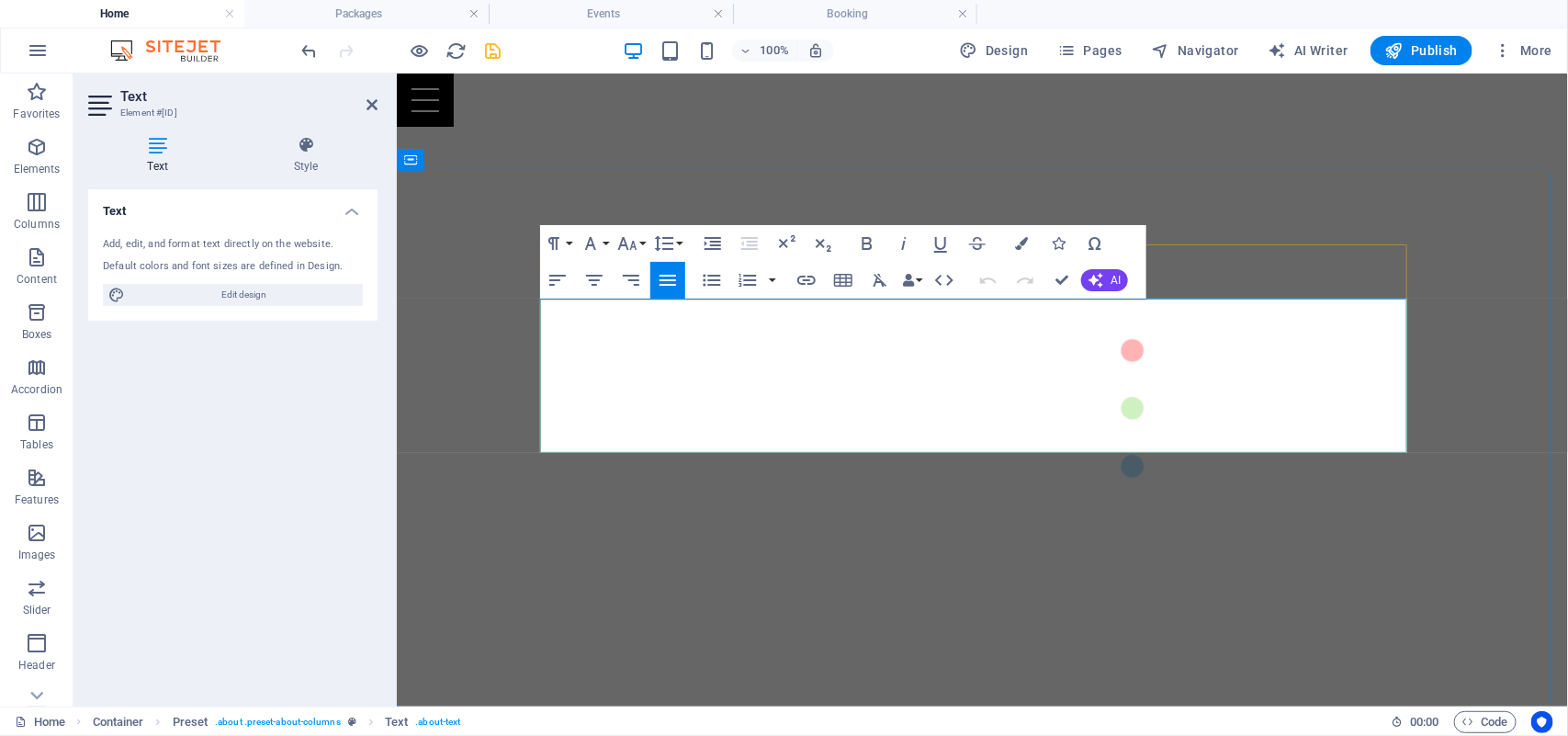 click on "Diseñamos, producimos y realizamos contenidos que conectan, emocionan y elevan tu marca." at bounding box center (758, 947) 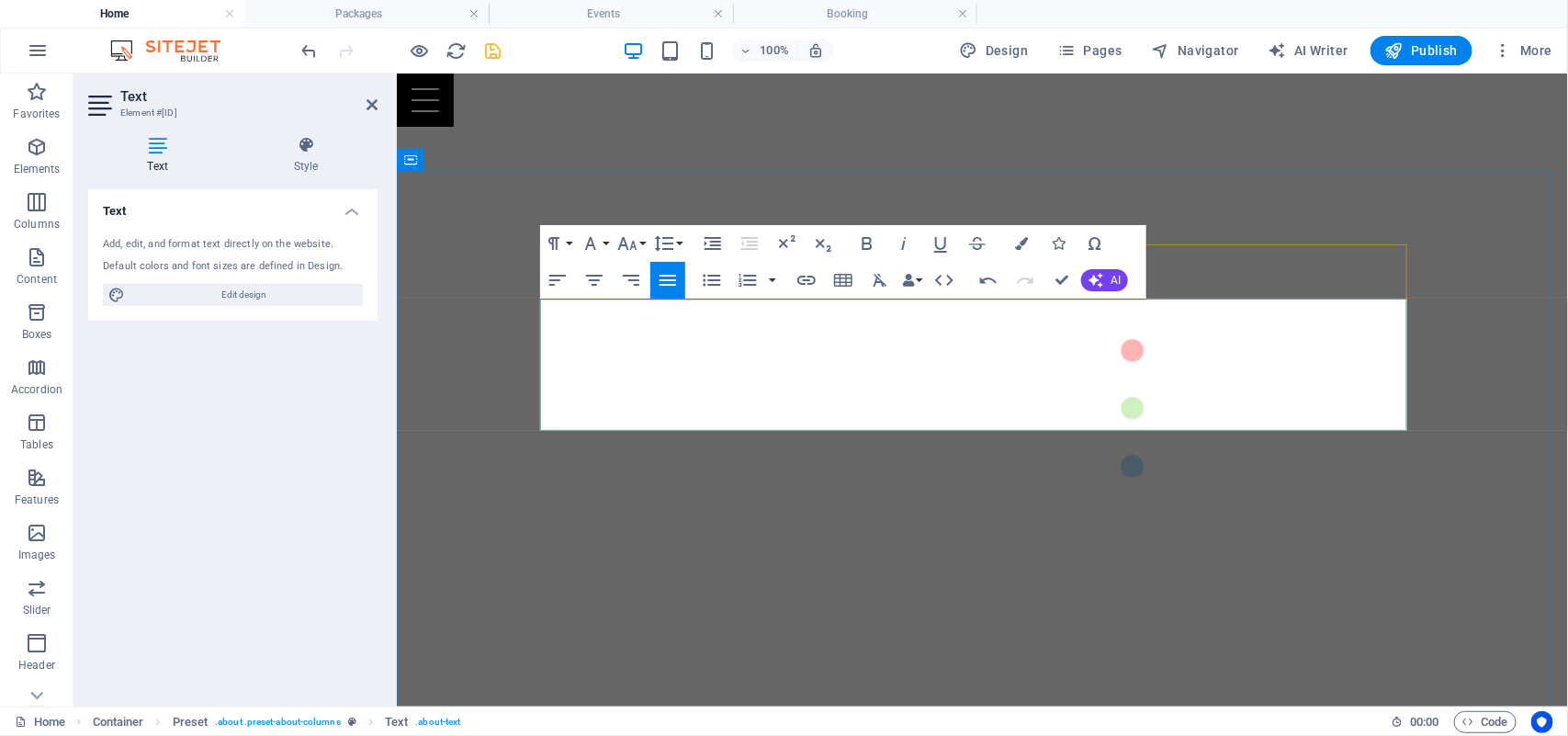 type 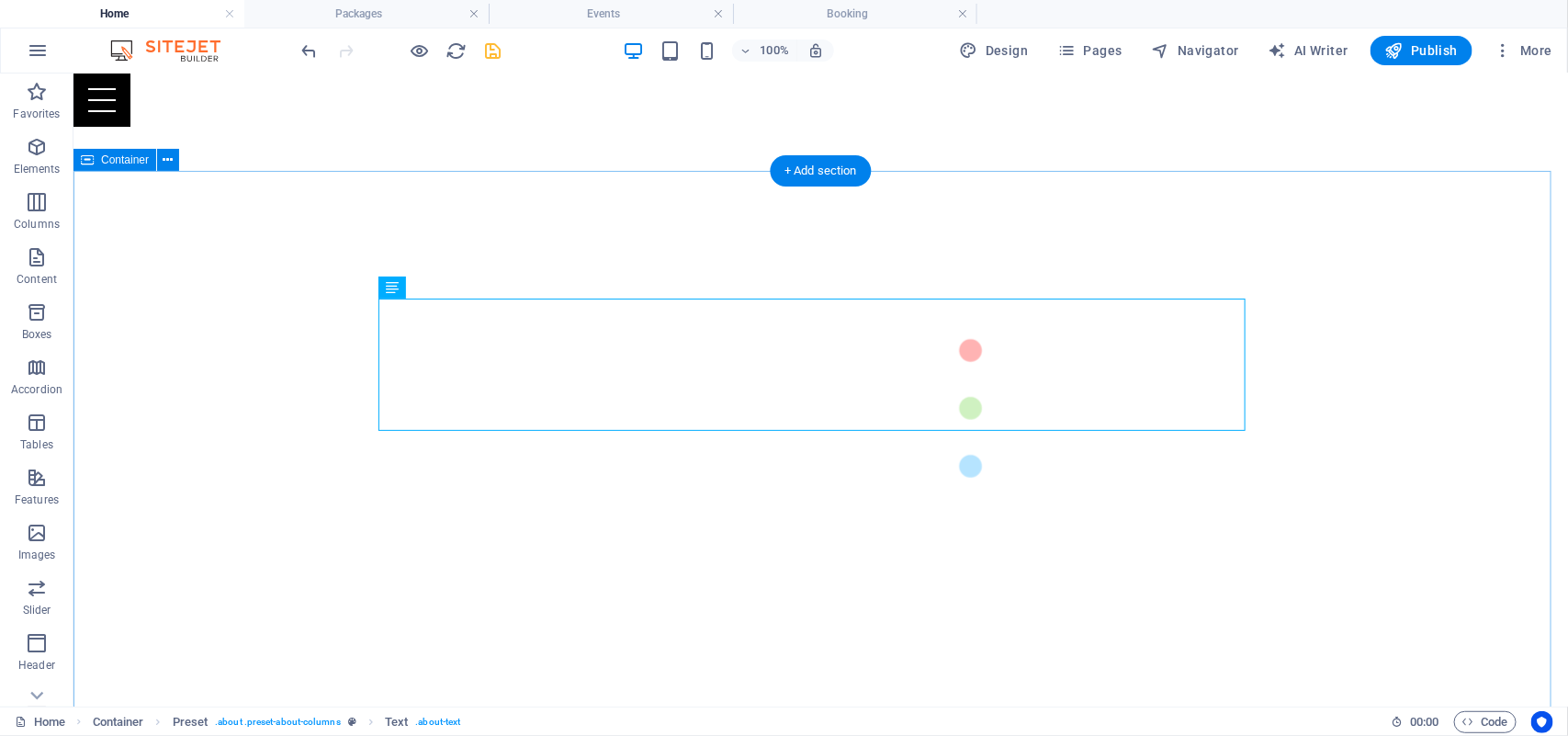 click on "About us Somos una agencia 360 que convierte tu visión en impacto real. Desde la chispa inicial hasta la entrega final o para completar tu proyecto y hacerlo realidad.  Diseñamos, producimos y realizamos contenidos que conectan, emocionan y elevan tu marca.  Videos institucionales y publicitarios que cuentan tu historia con alma y propósito. Vuelos con drones que capturan perspectivas únicas. Eventos, ATL, BTL y activaciones que dejan huella. Stands y experiencias inmersivas que convierten espacios en oportunidades de conexión. En Kalá, no solo hacemos contenidos: hacemos que el mundo vea, sienta y recuerde tu mensaje. Packages Your Perfect Event Events Learn More Booking Book Now" at bounding box center [819, 1907] 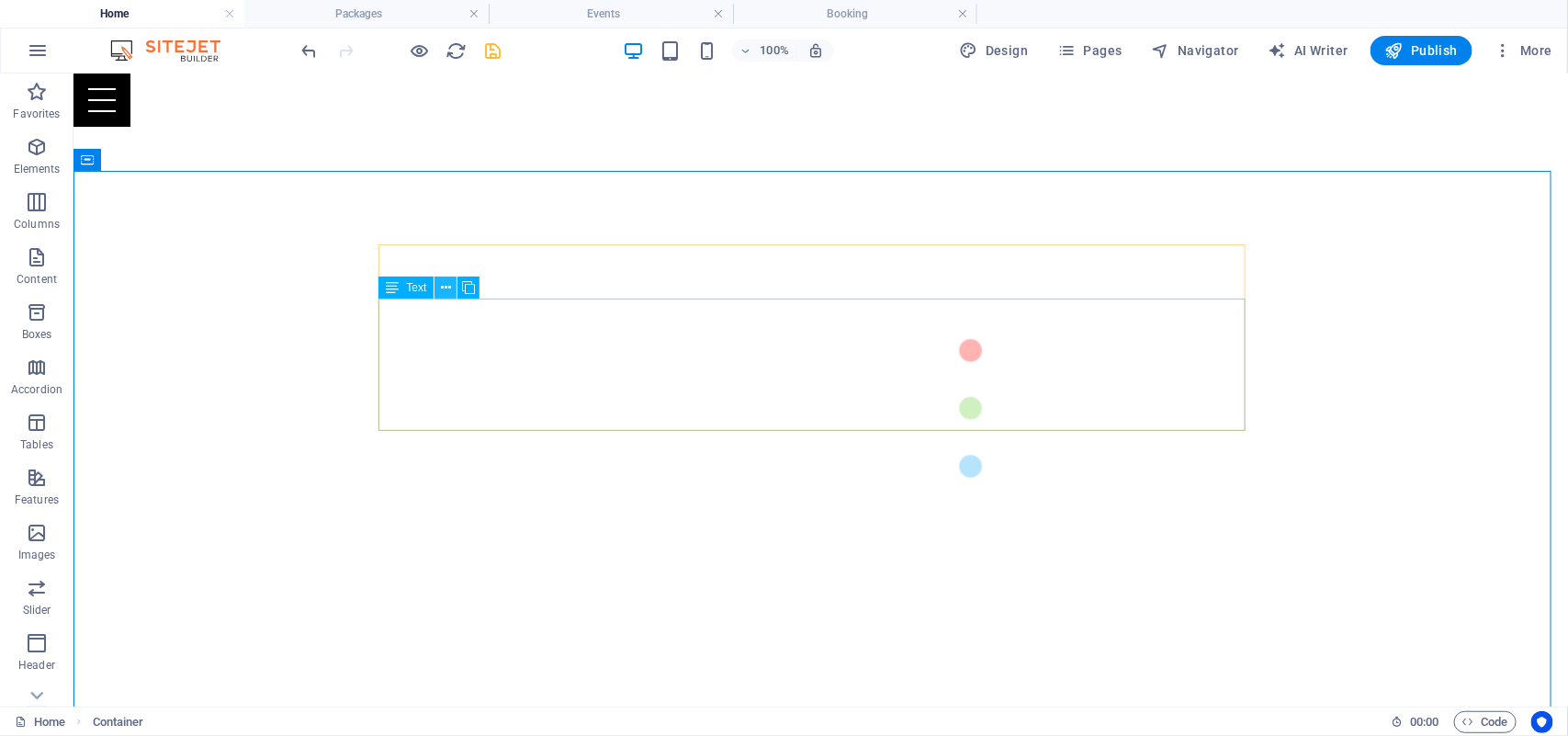 click at bounding box center (446, 288) 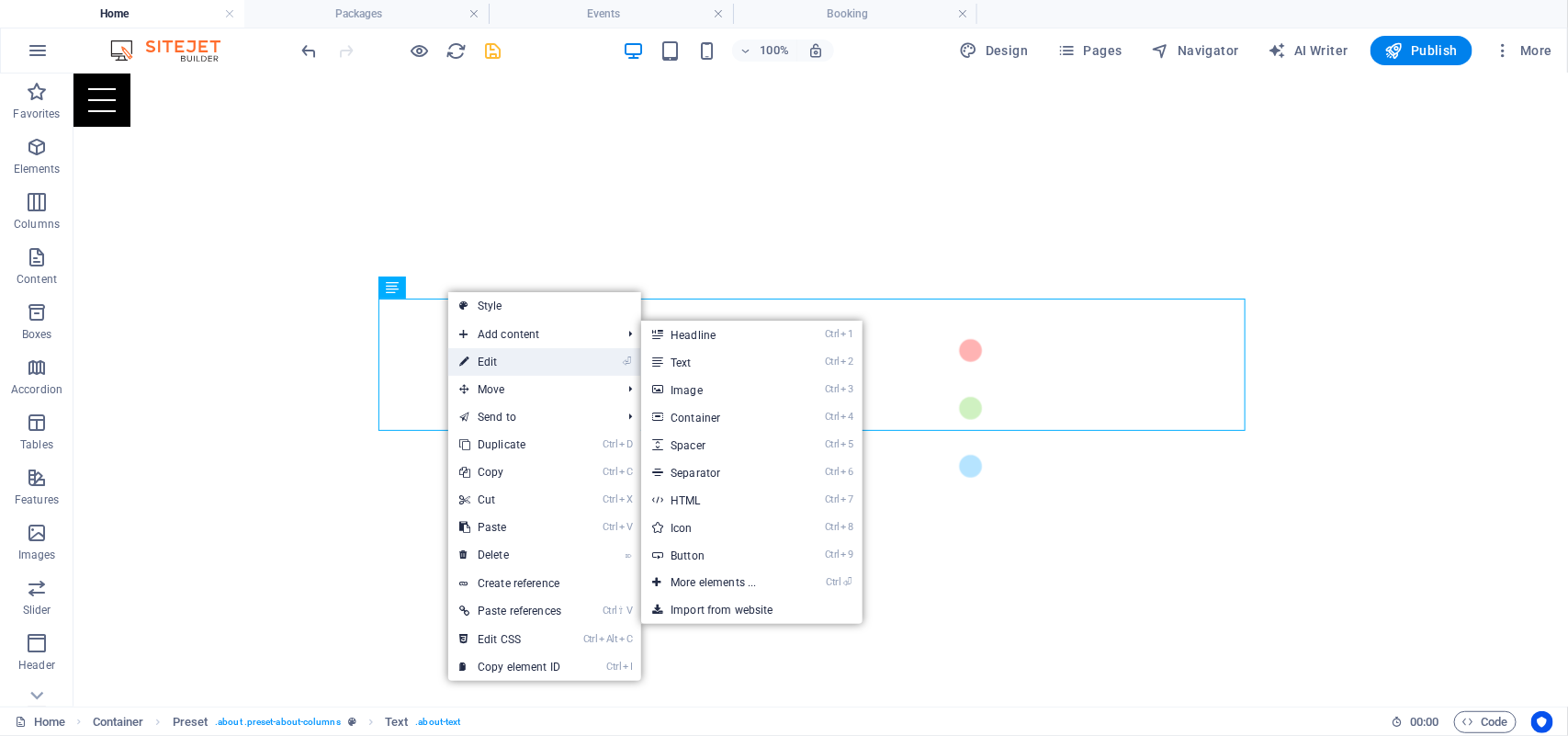 click on "⏎  Edit" at bounding box center (510, 362) 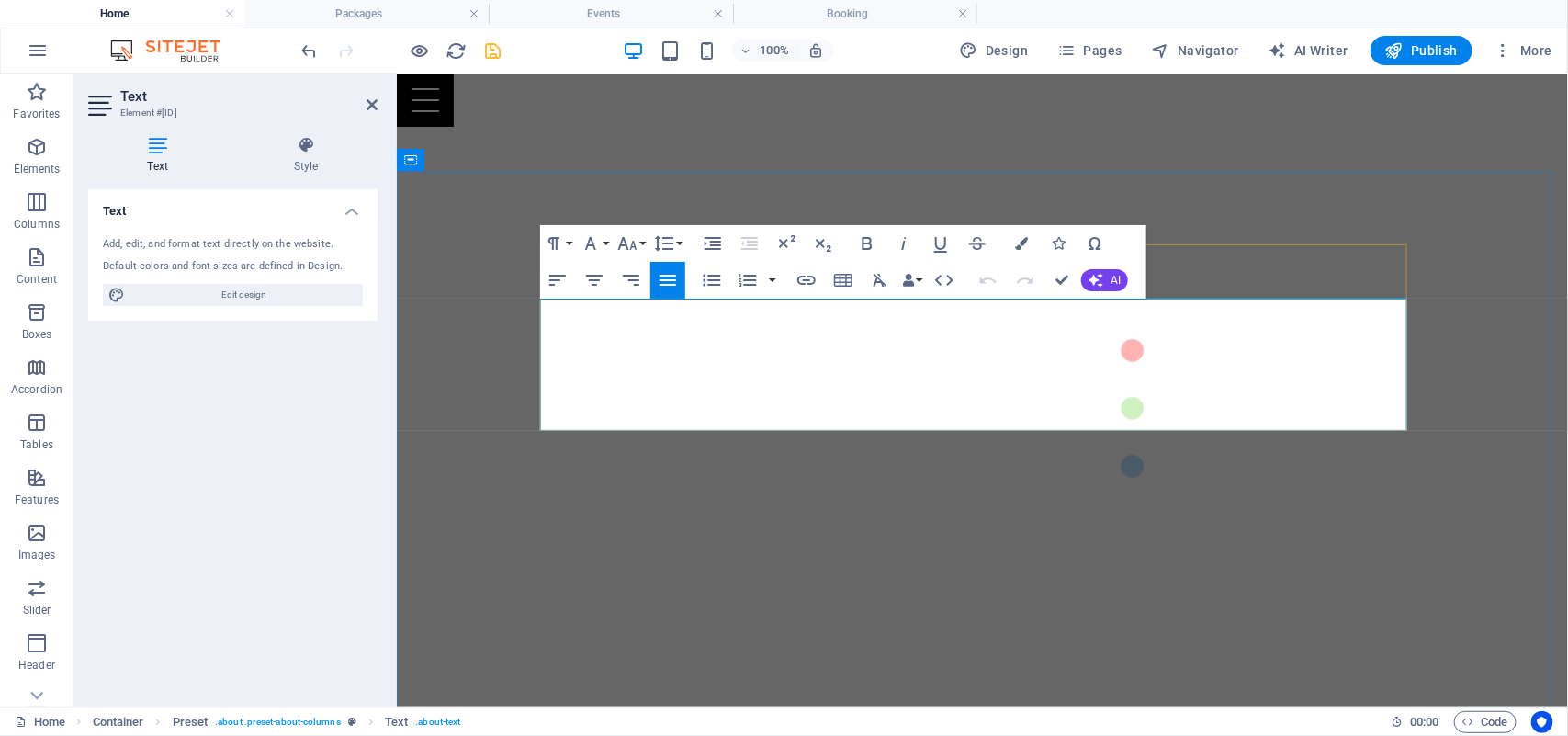 drag, startPoint x: 539, startPoint y: 395, endPoint x: 663, endPoint y: 404, distance: 124.32618 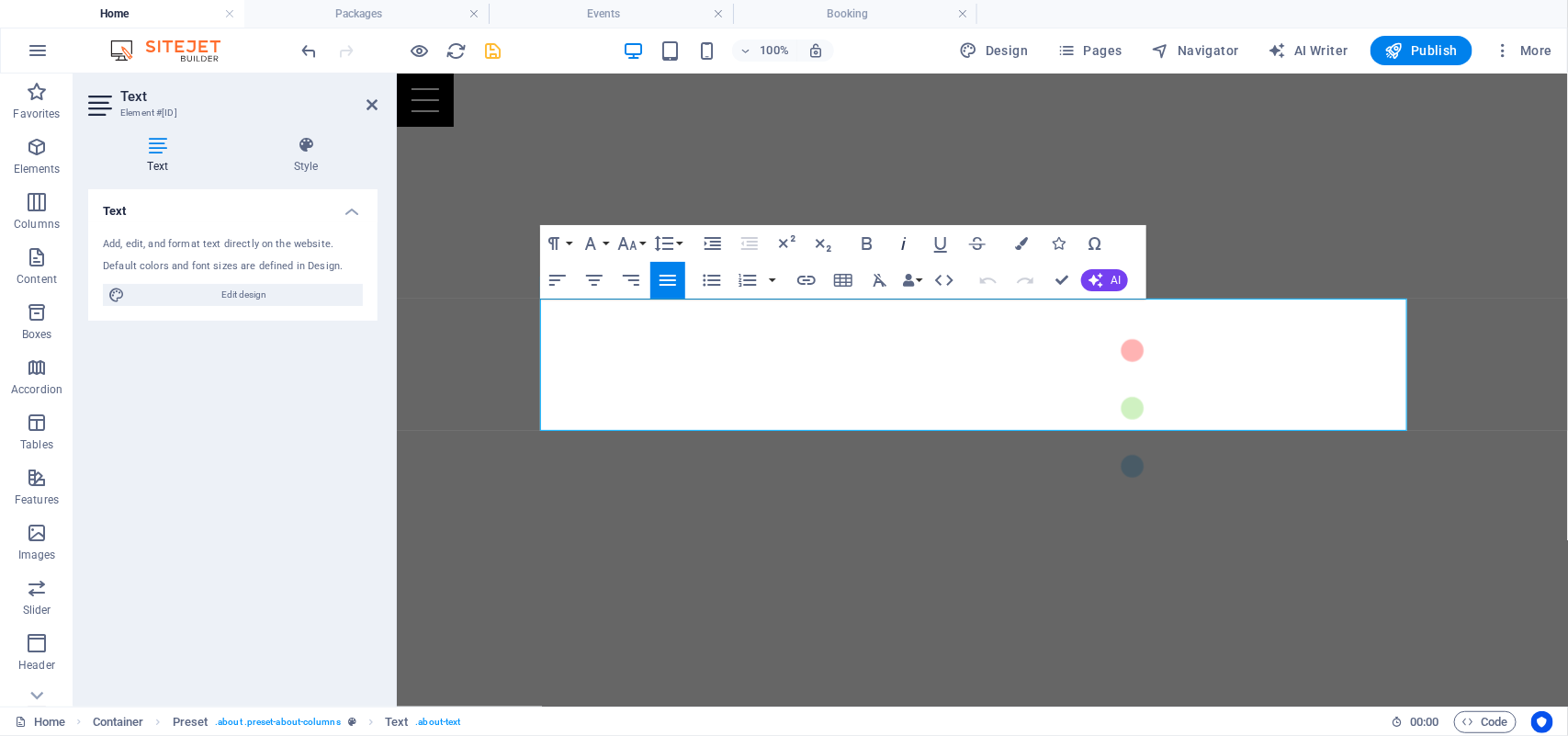 click 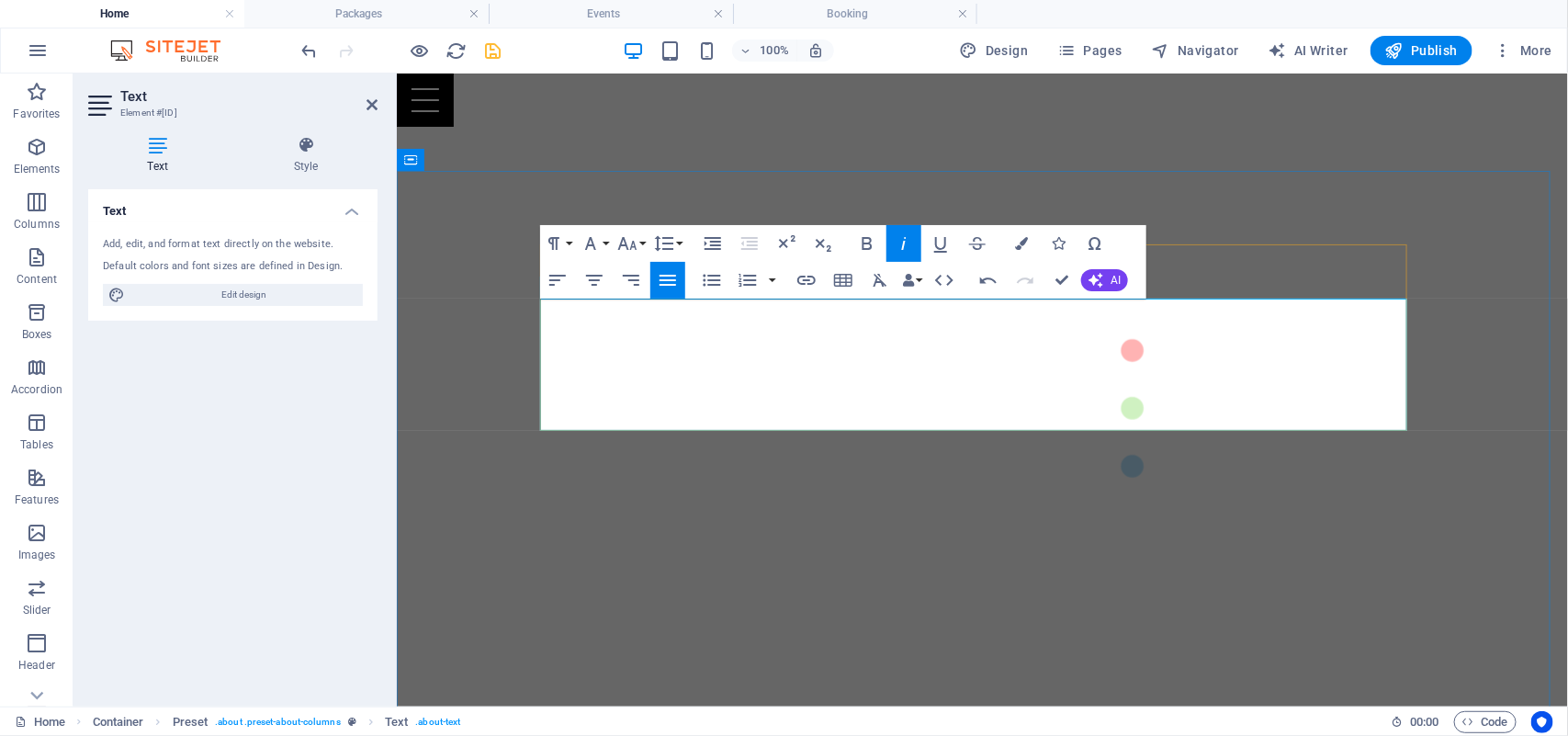 drag, startPoint x: 988, startPoint y: 308, endPoint x: 1089, endPoint y: 310, distance: 101.0198 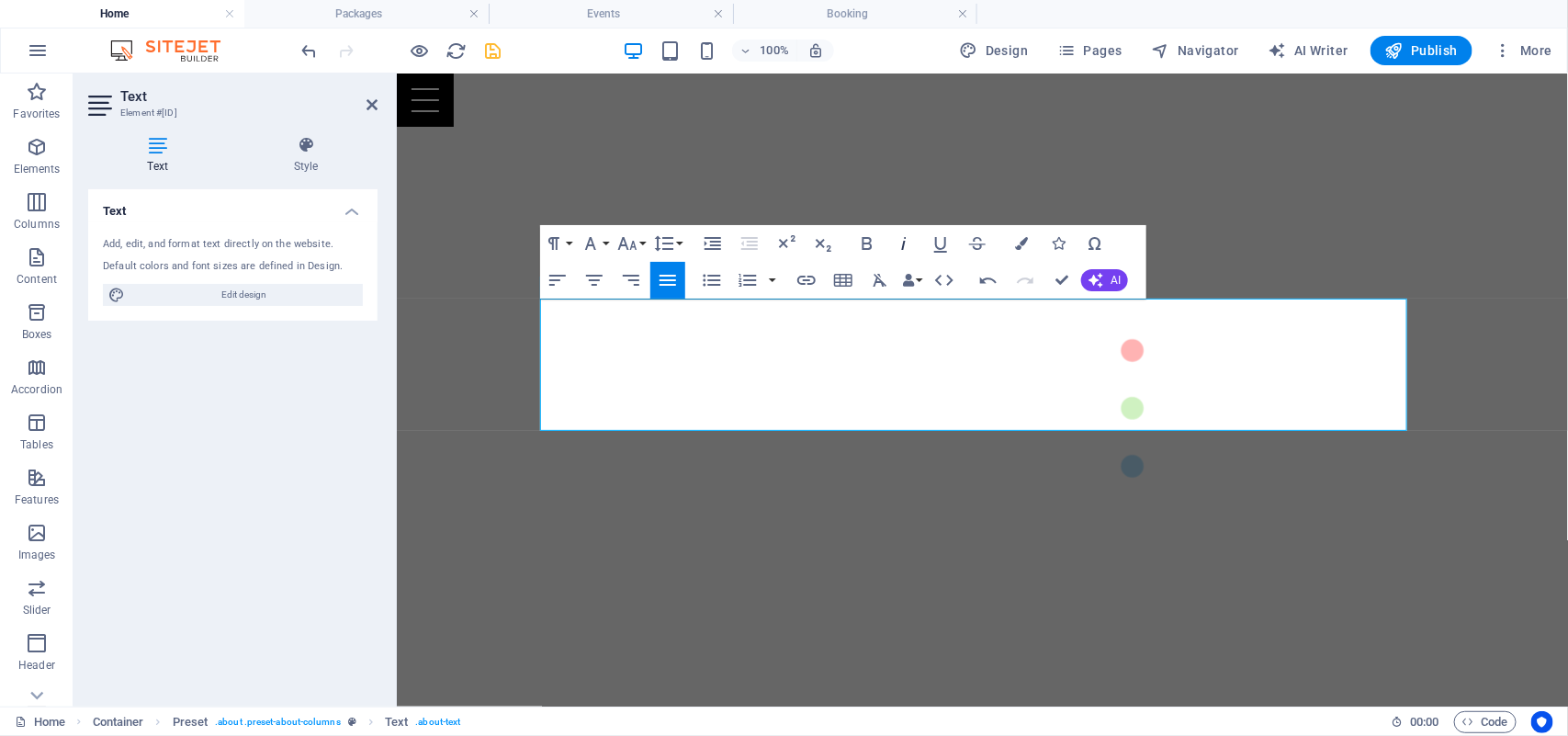 click 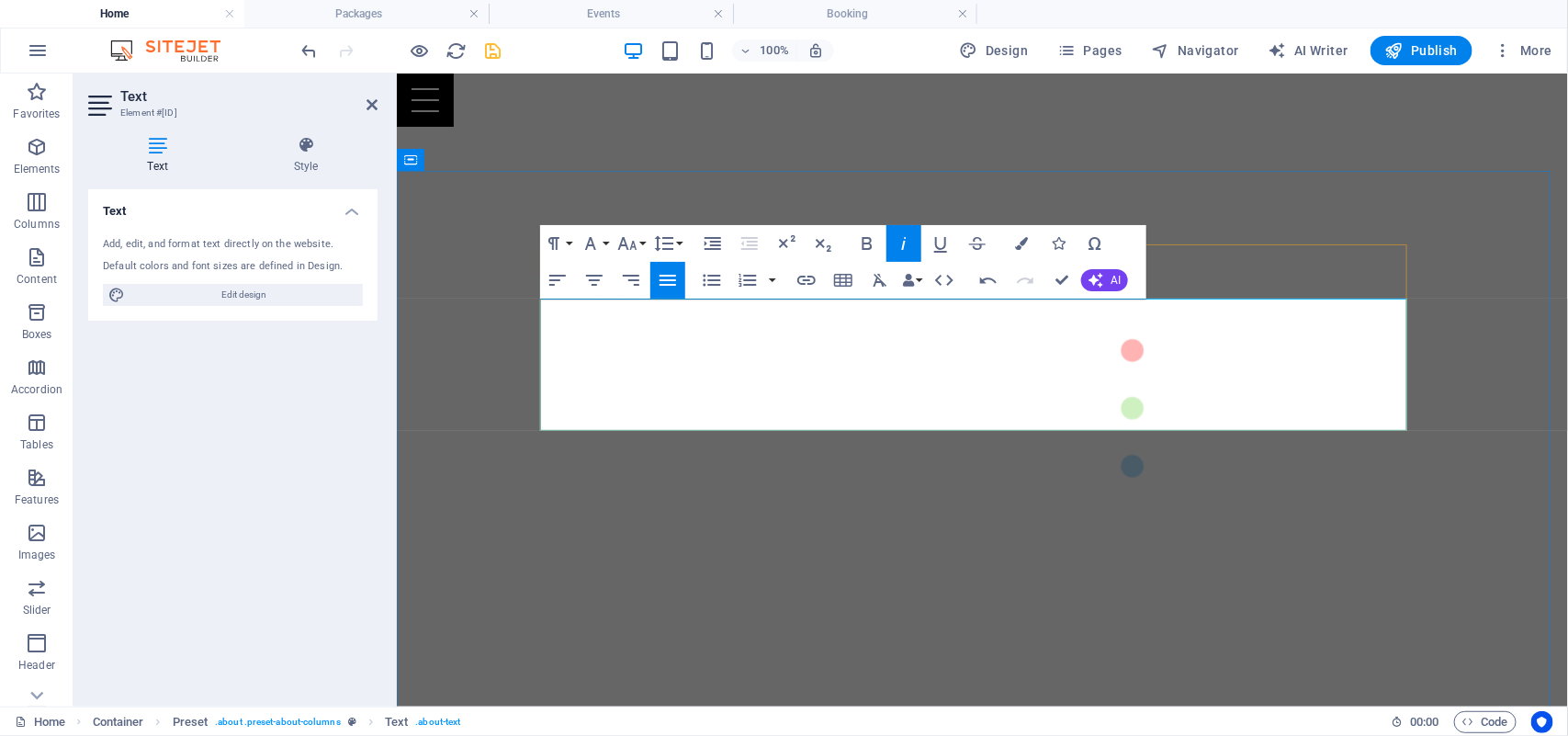 drag, startPoint x: 989, startPoint y: 331, endPoint x: 1028, endPoint y: 333, distance: 39.051248 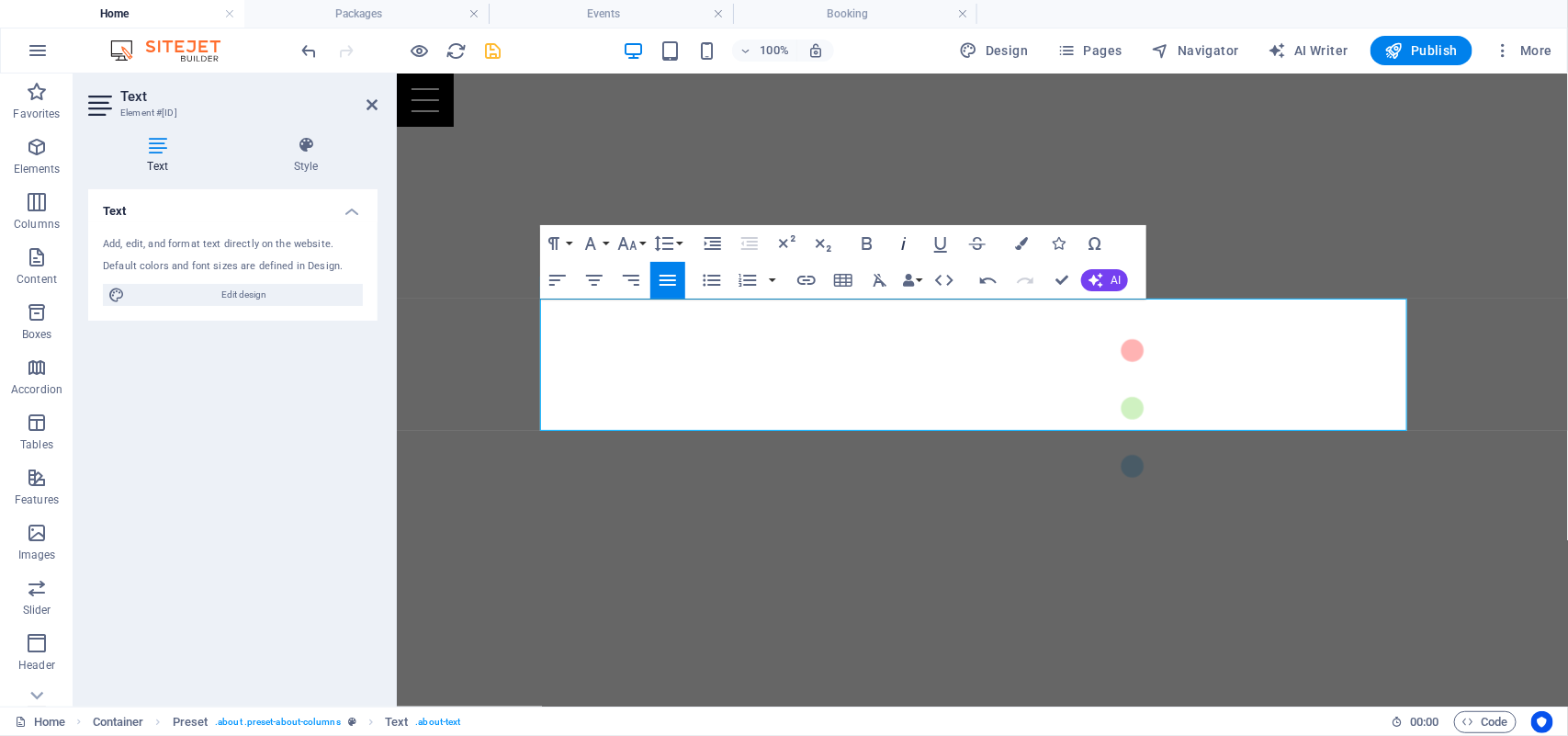 click 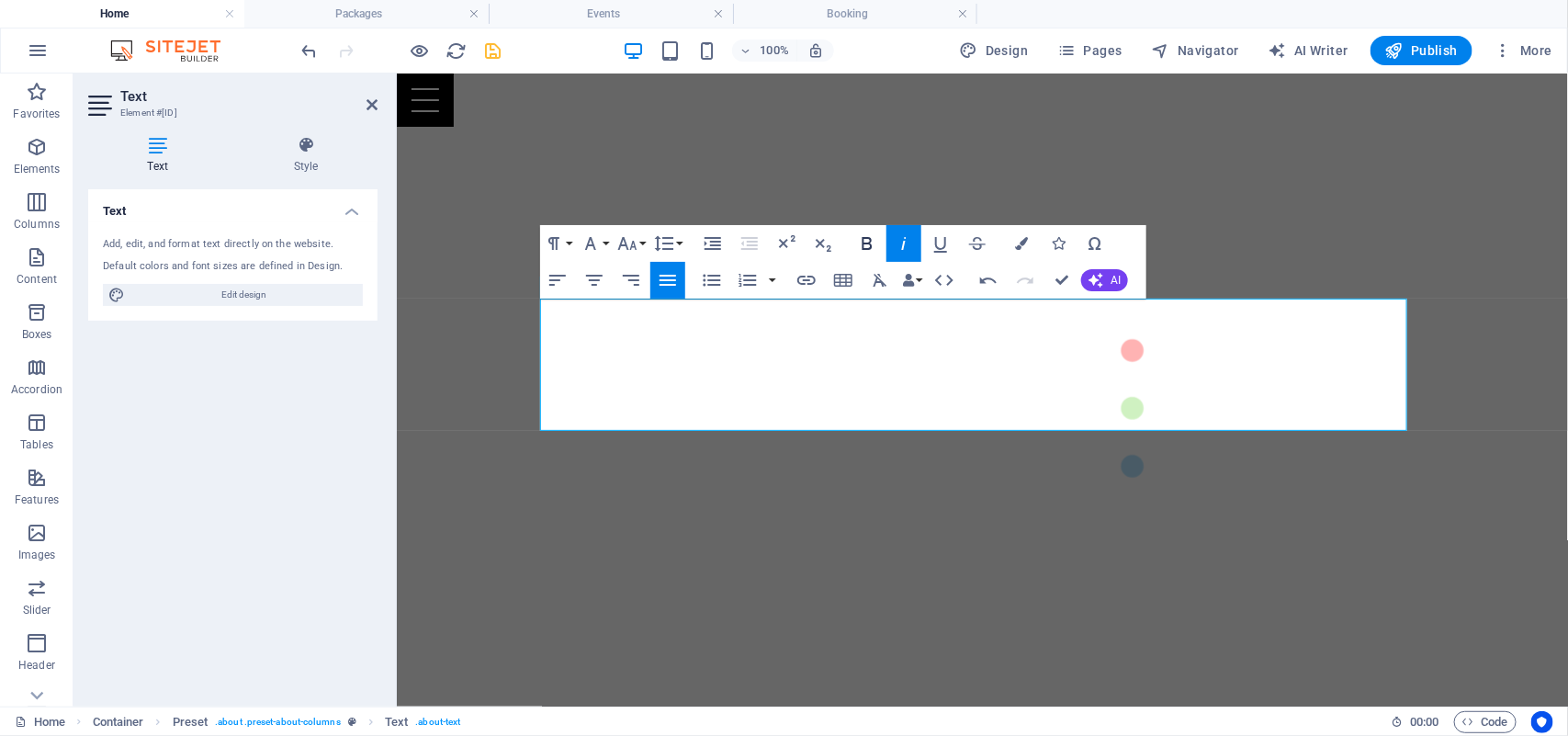 click 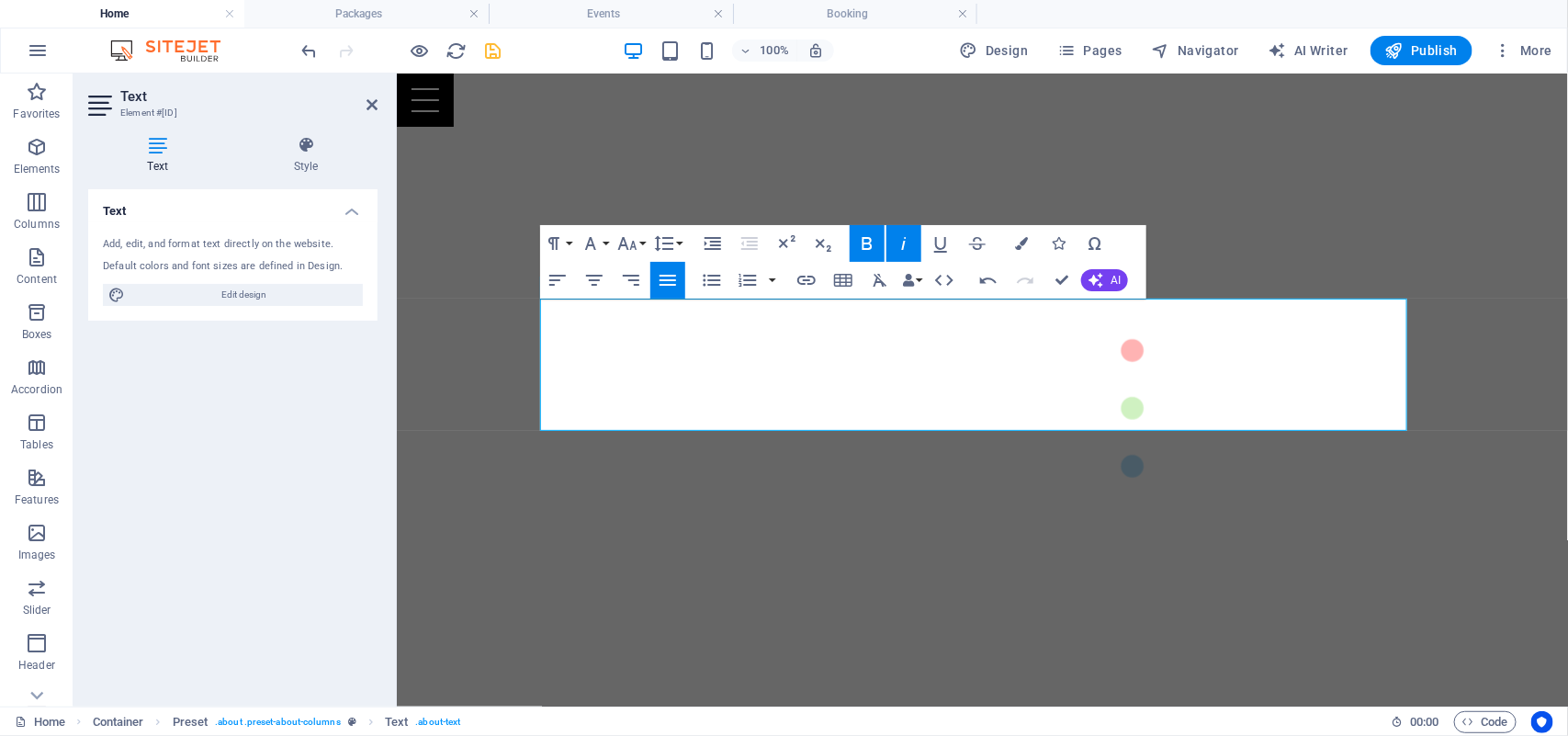click 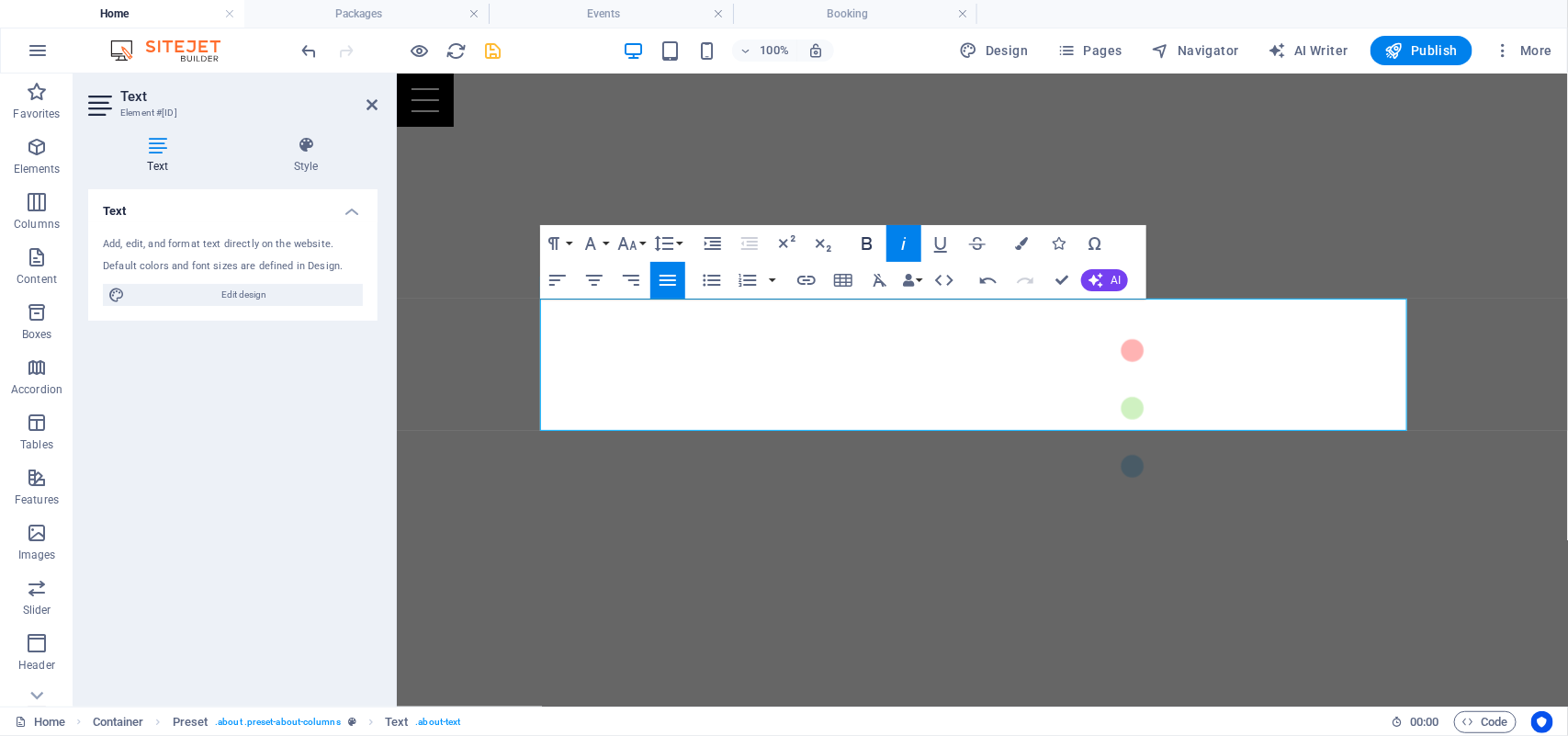 click 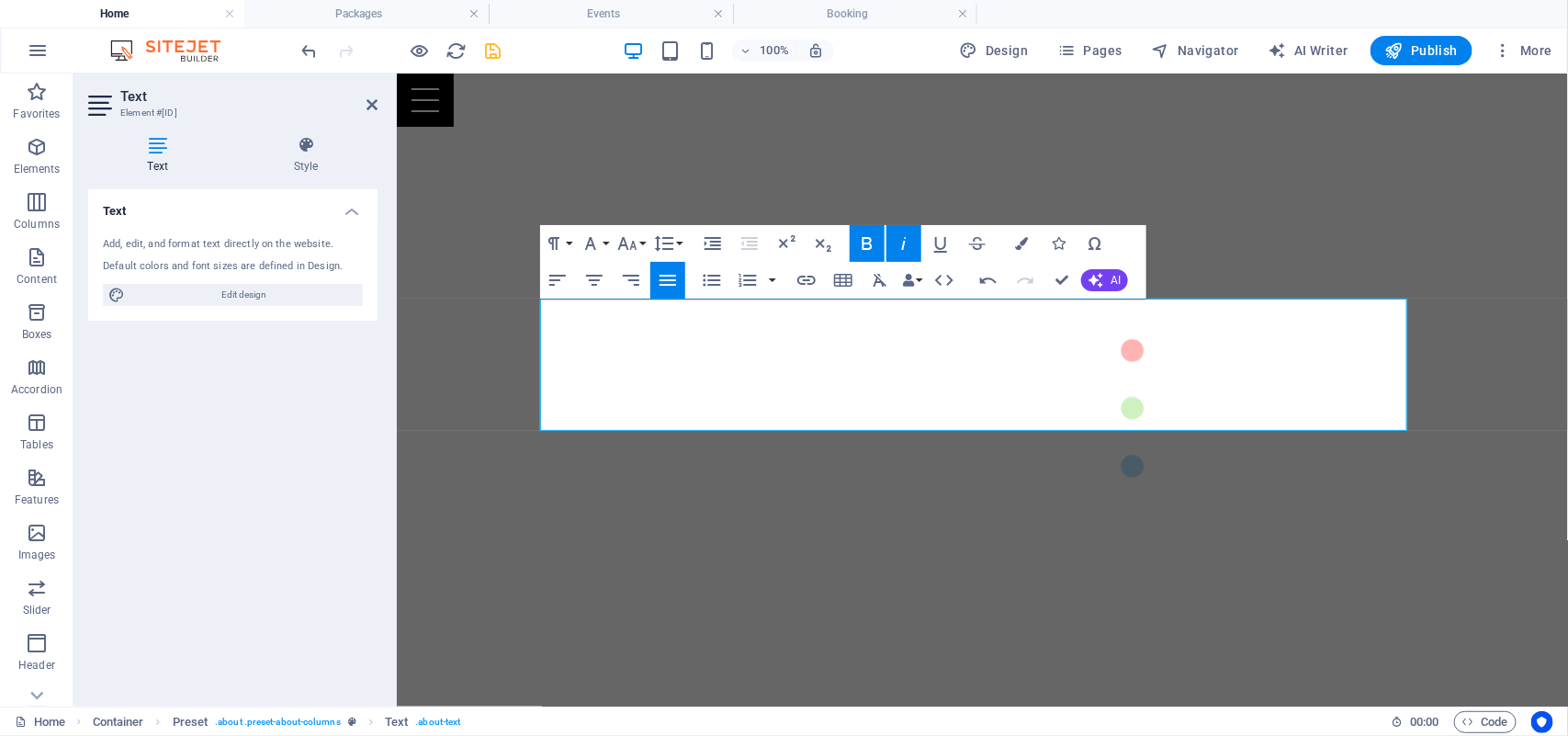 click 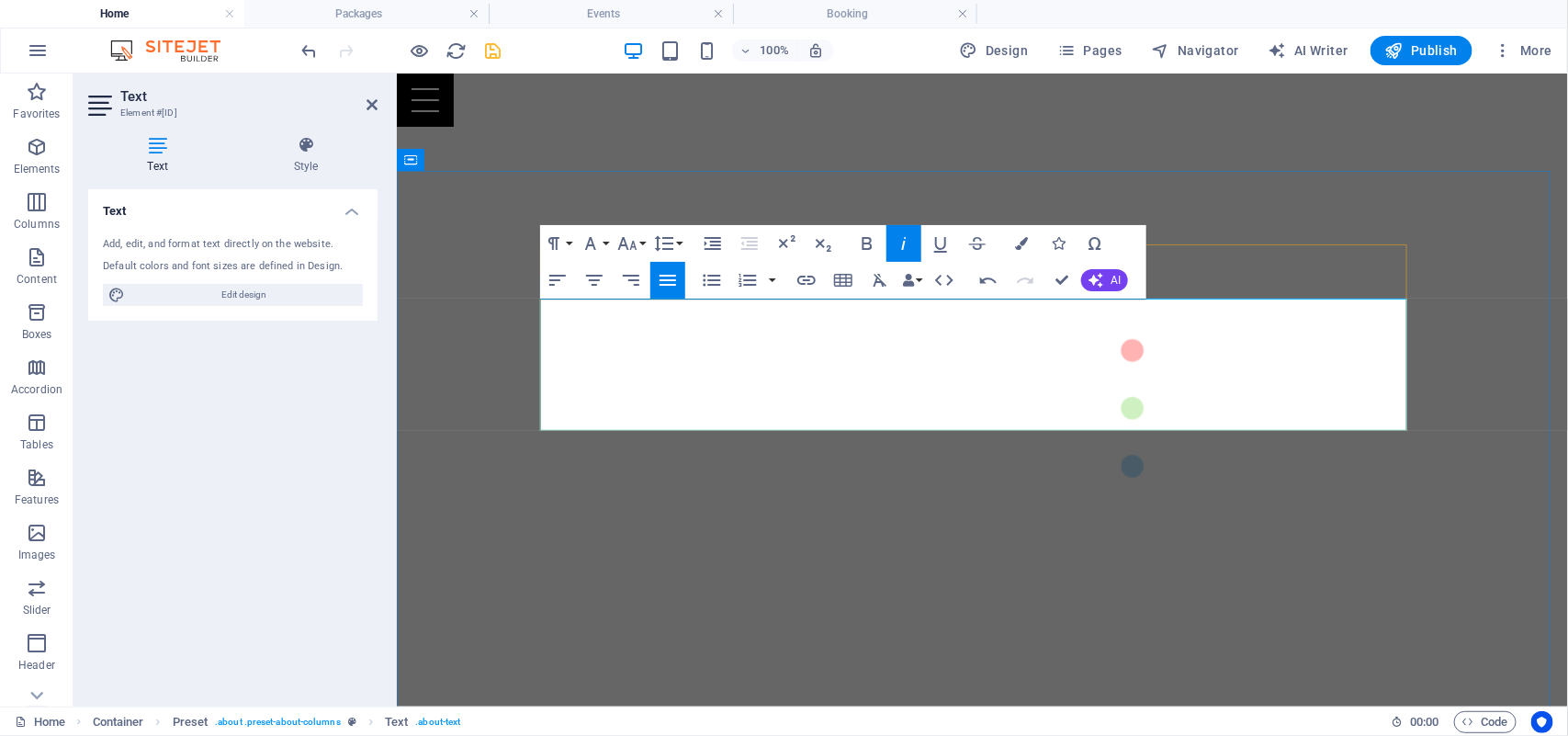 click on "Desde la chispa inicial hasta la entrega final o para completar tu proyecto y hacerlo realidad.  Diseñamos, producimos y realizamos contenidos que conectan, emocionan y elevan tu marca." at bounding box center (758, 914) 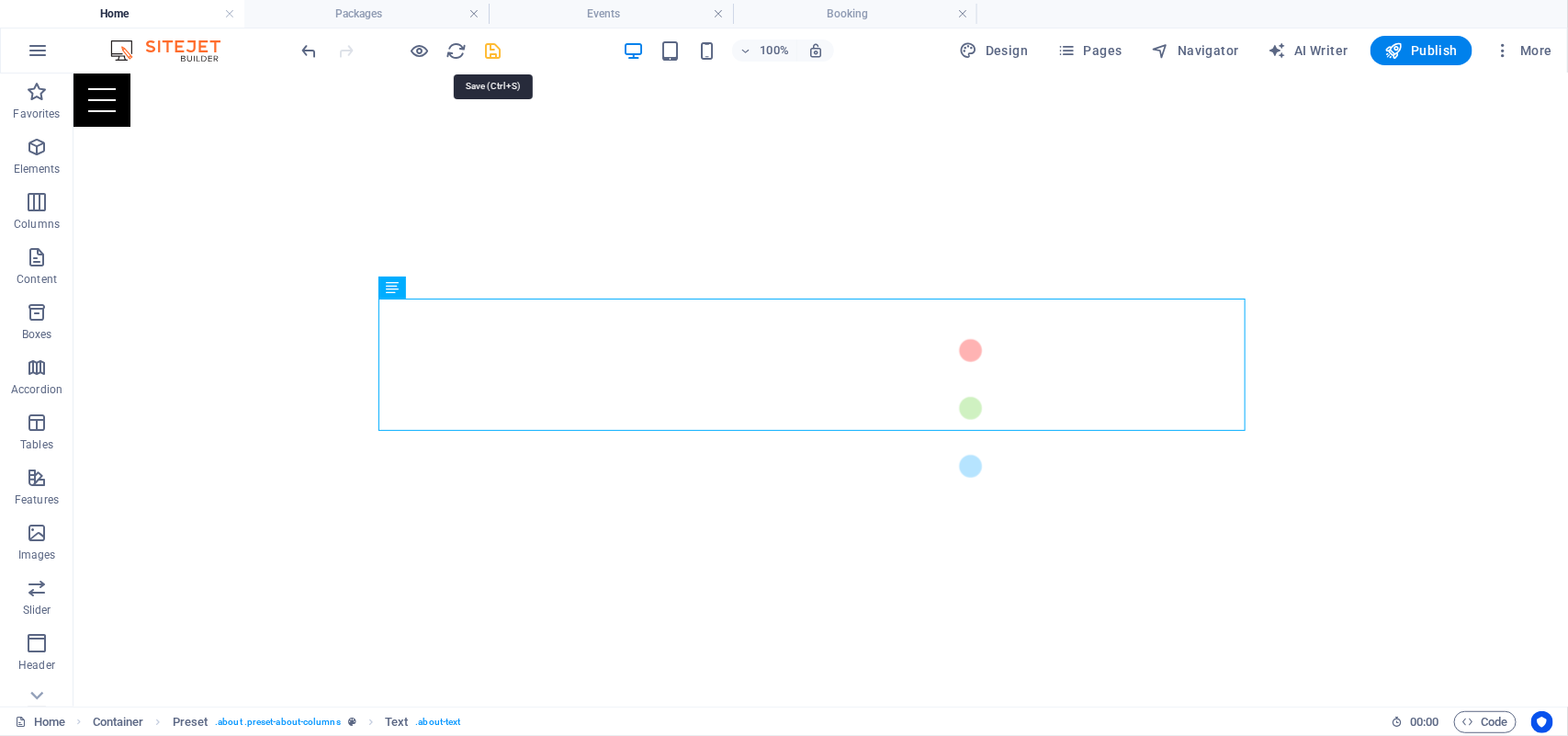 click at bounding box center (493, 51) 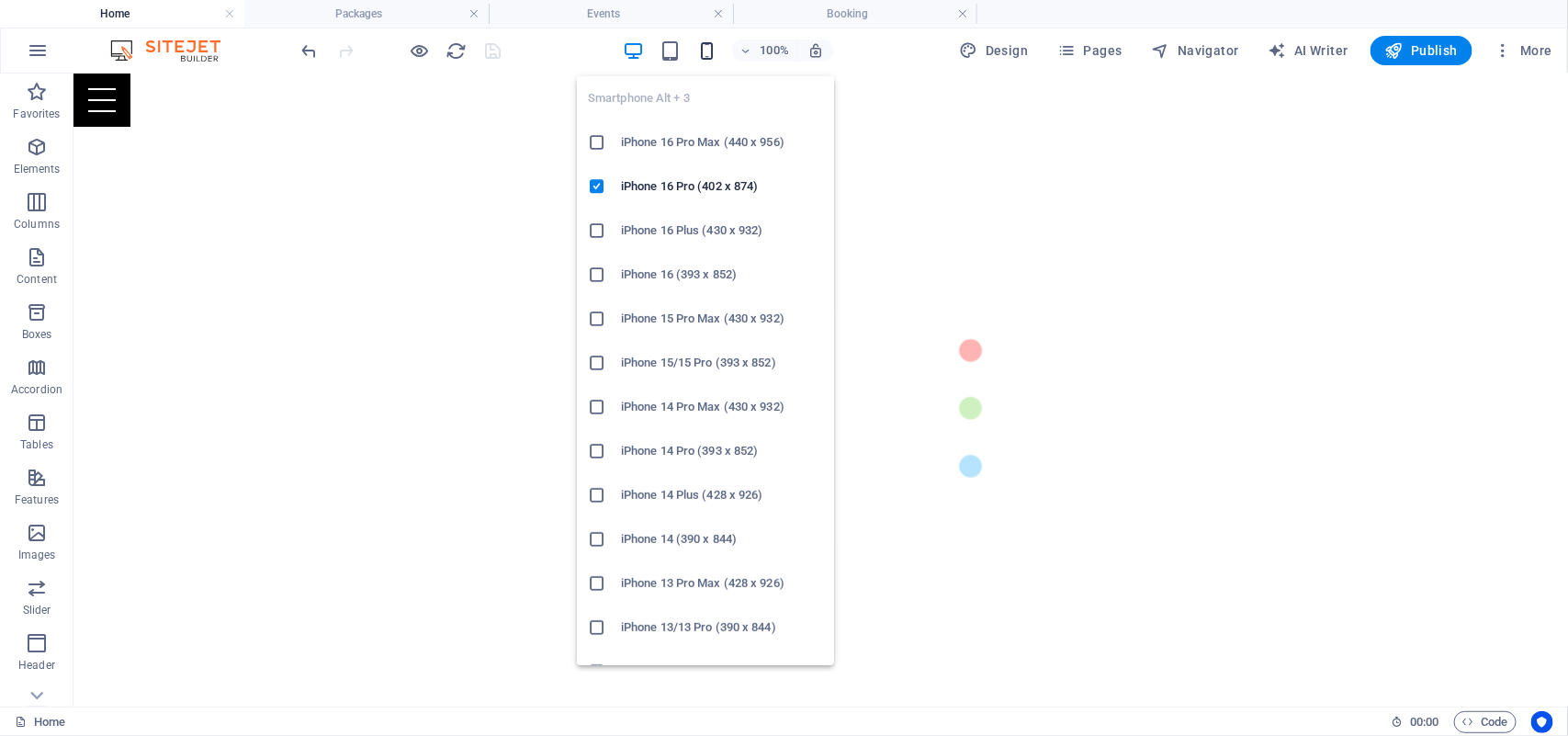 click at bounding box center [706, 51] 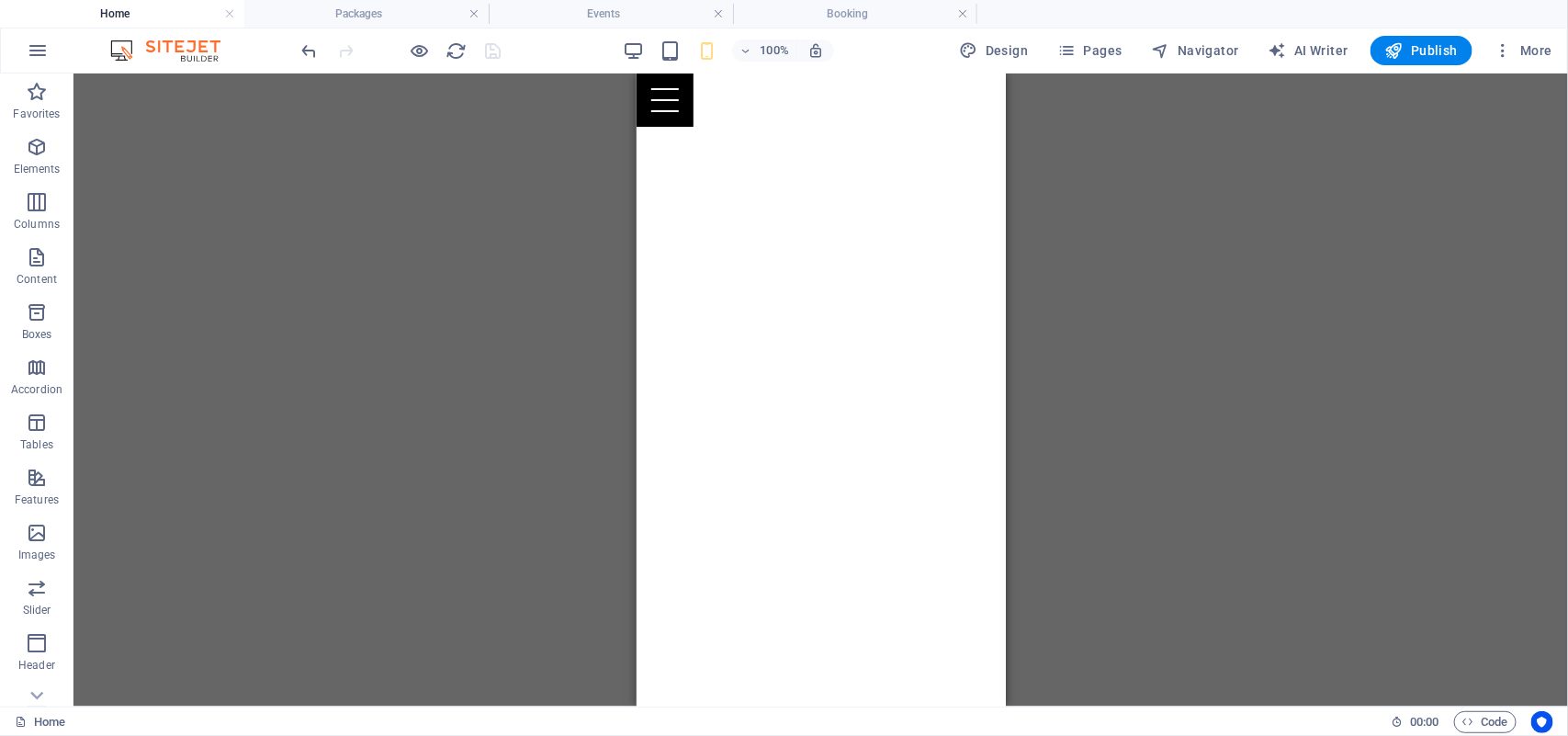 scroll, scrollTop: 608, scrollLeft: 0, axis: vertical 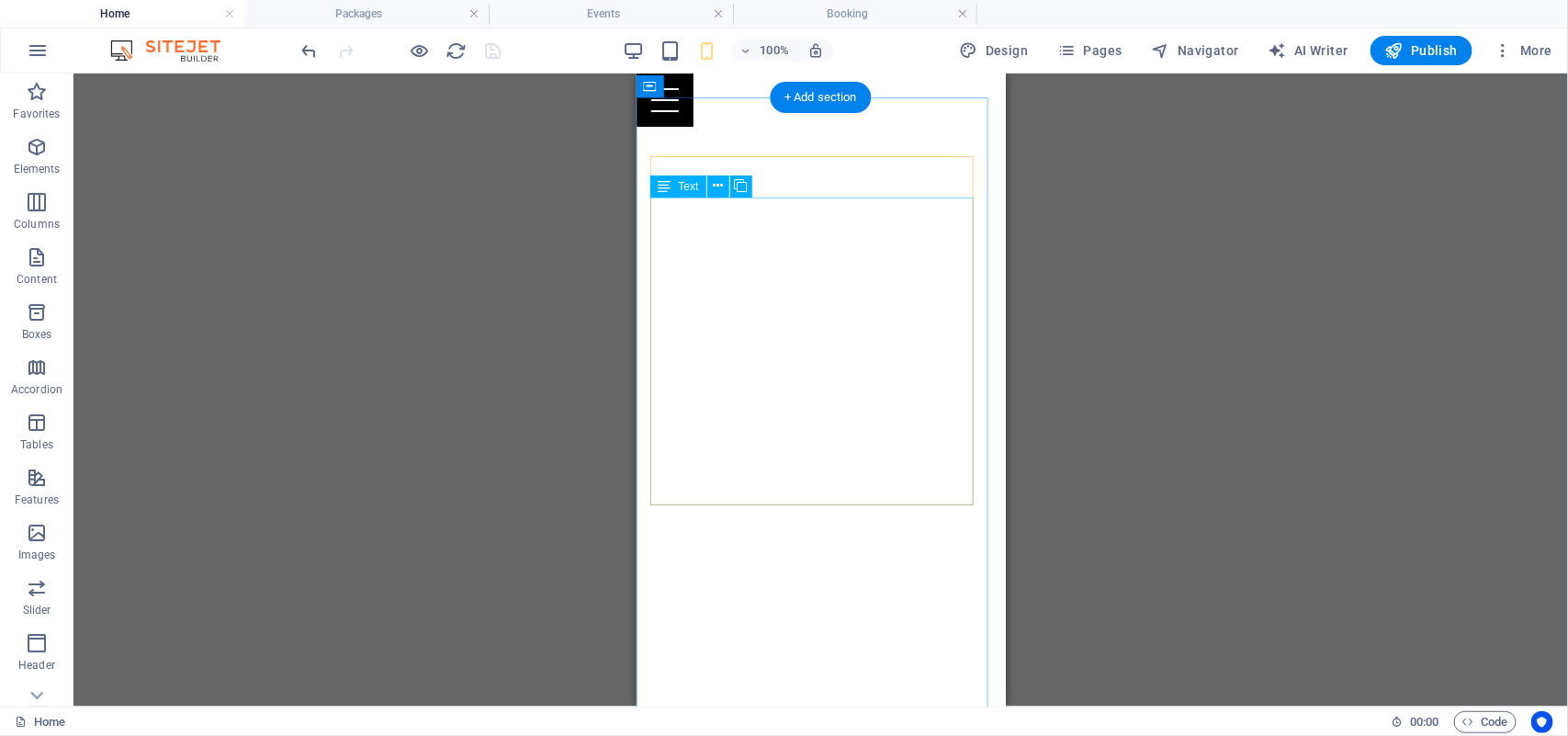 click on "Somos una agencia 360 que convierte tu visión en impacto real. Desde la chispa inicial hasta la entrega final o para completar tu proyecto y hacerlo realidad.  Diseñamos, producimos y realizamos contenidos que conectan, emocionan y elevan tu marca.  Videos institucionales  y publicitarios que cuentan tu historia con alma y propósito. Vuelos con drones  que capturan perspectivas únicas. Eventos , ATL, BTL y activaciones que dejan huella. Stands y experiencias inmersivas que convierten espacios en oportunidades de conexión. En Kalá, no solo hacemos contenidos: hacemos que el mundo vea, sienta y recuerde tu mensaje." at bounding box center [820, 894] 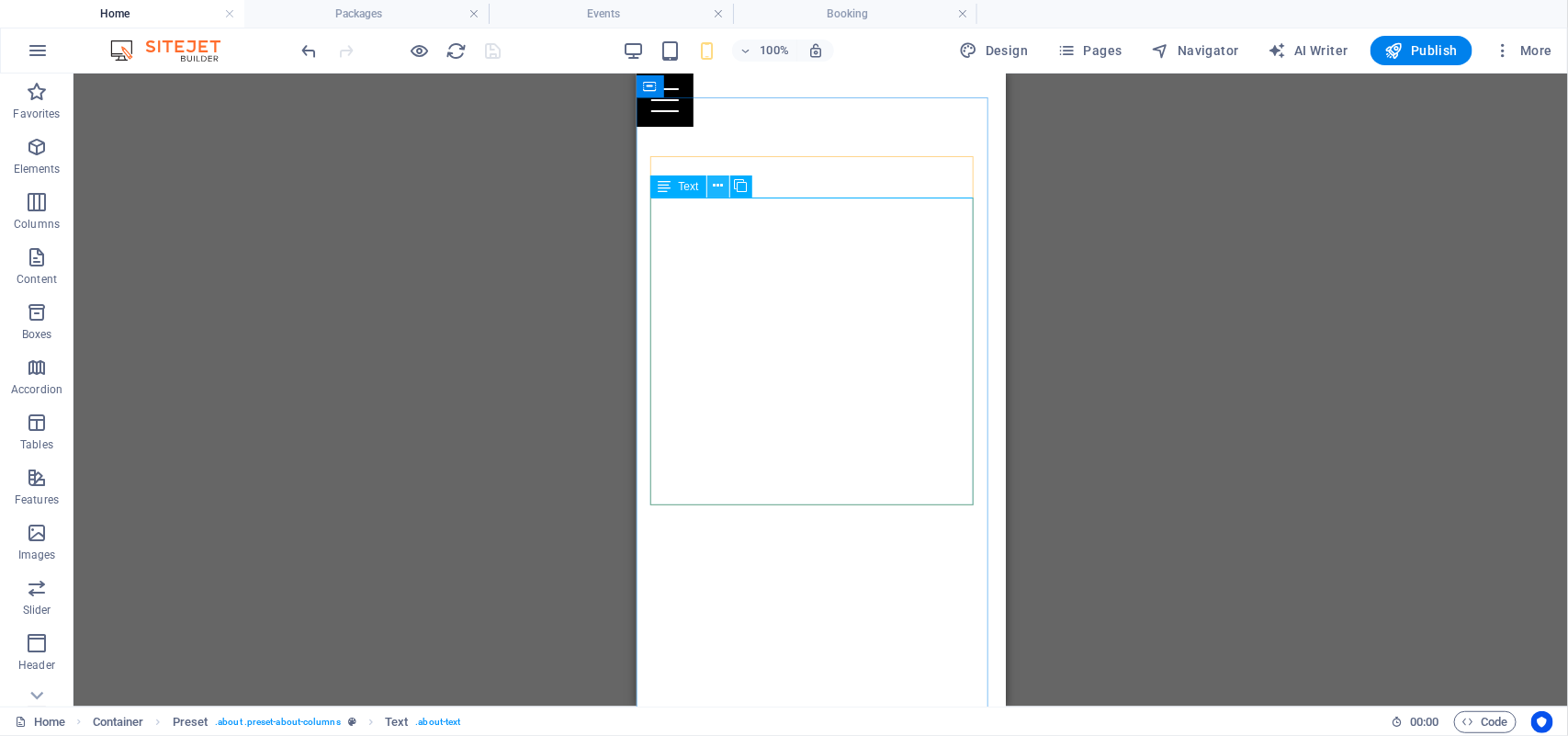 click at bounding box center (718, 187) 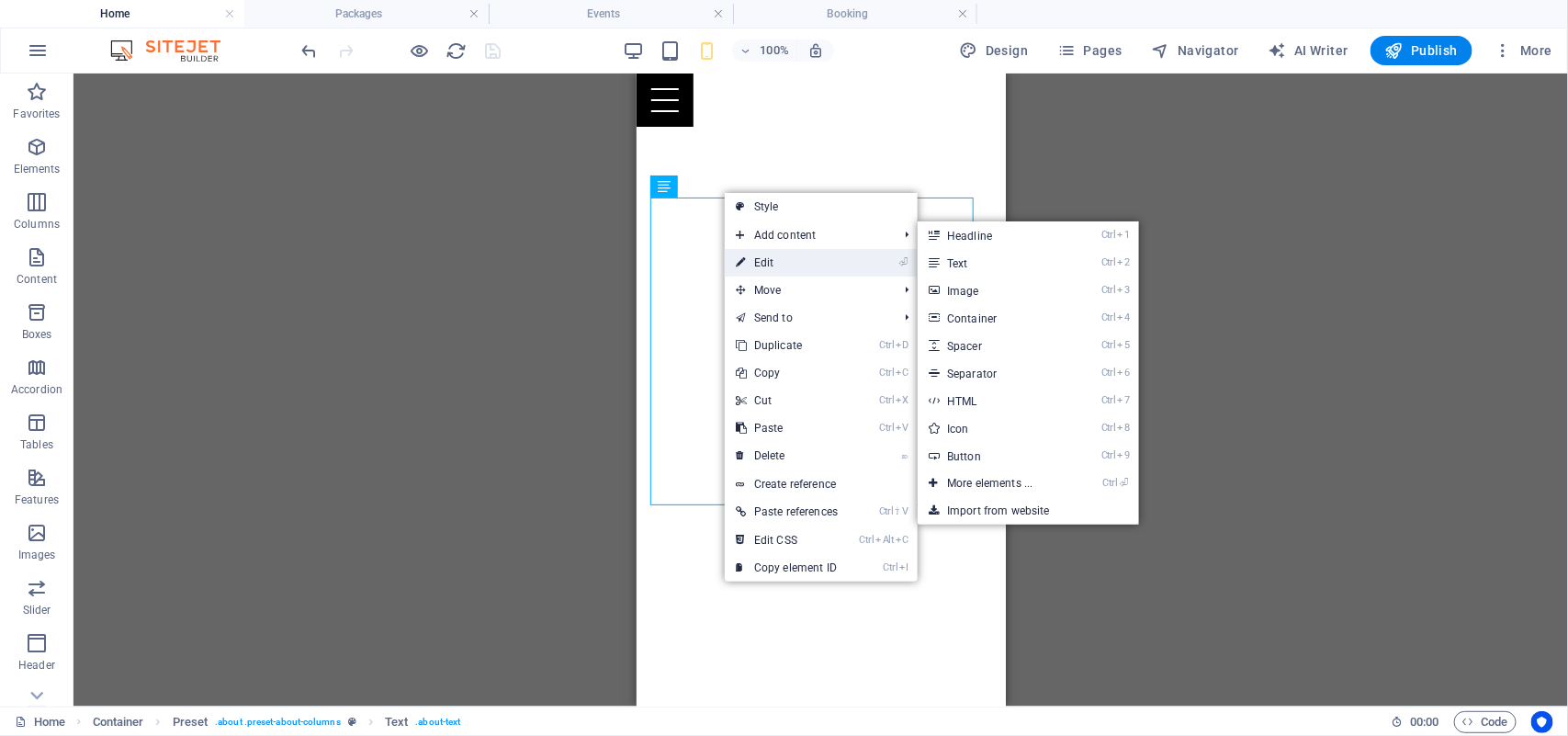 click on "⏎  Edit" at bounding box center (786, 263) 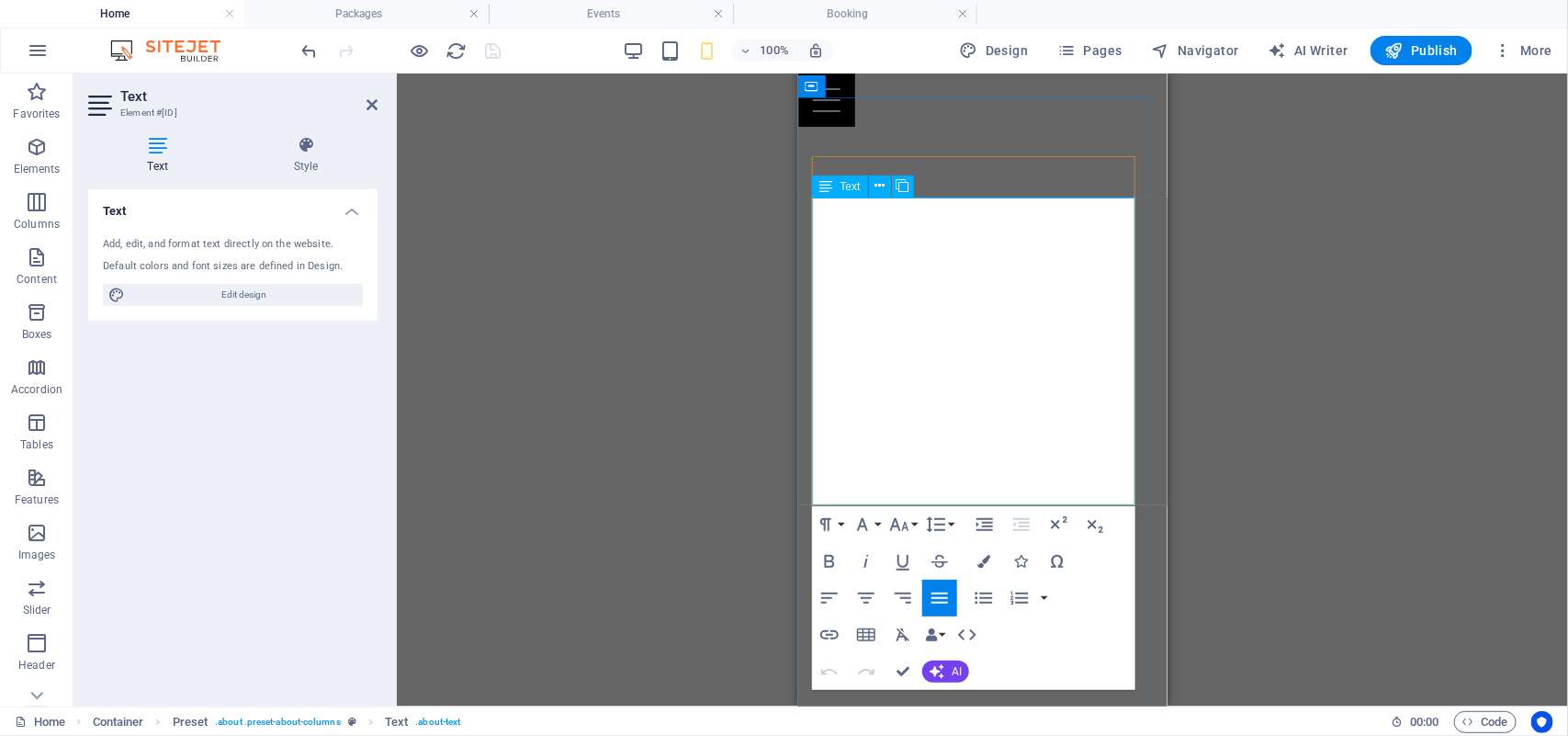 click on "Diseñamos, producimos y realizamos contenidos que conectan, emocionan y elevan tu marca." at bounding box center [982, 839] 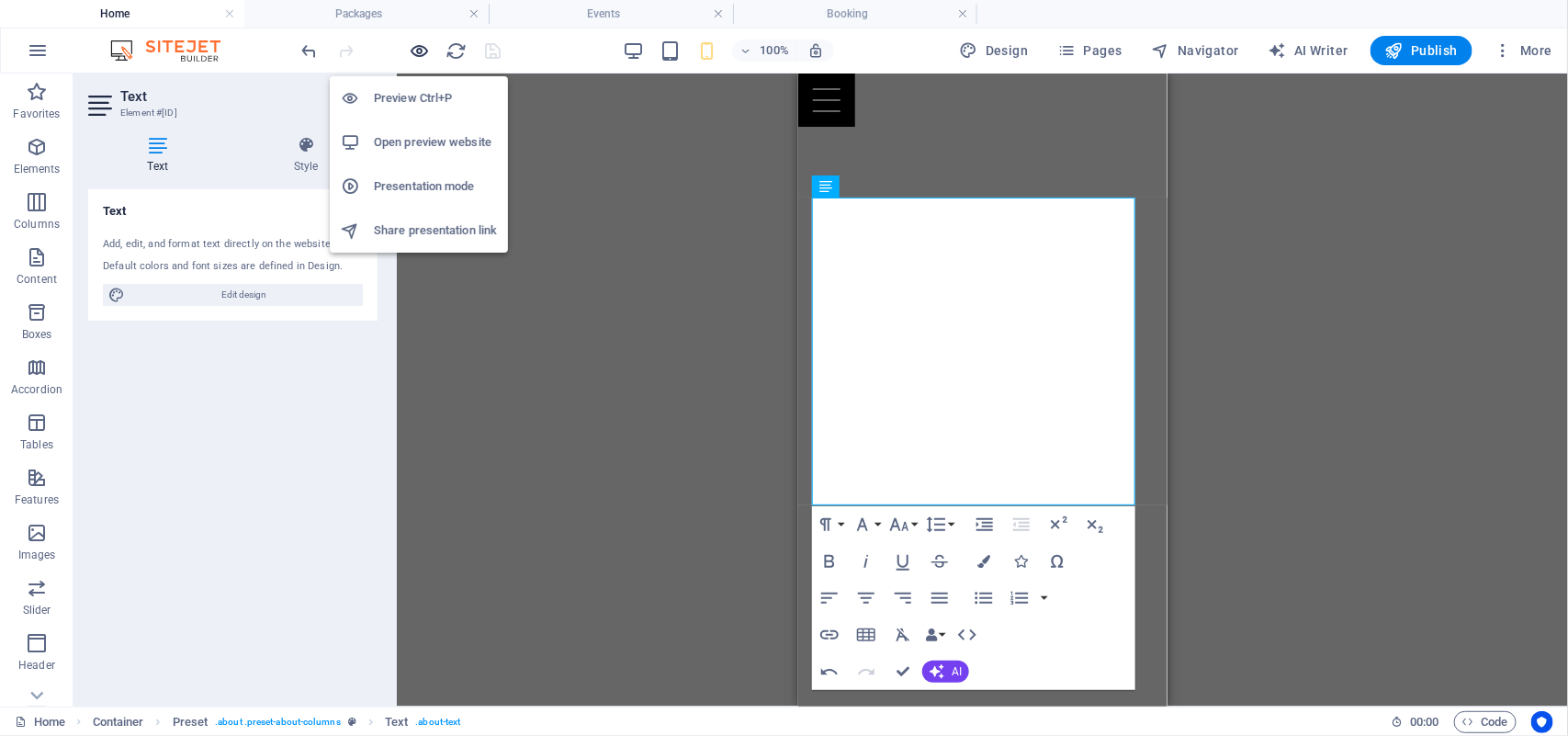 click at bounding box center [420, 51] 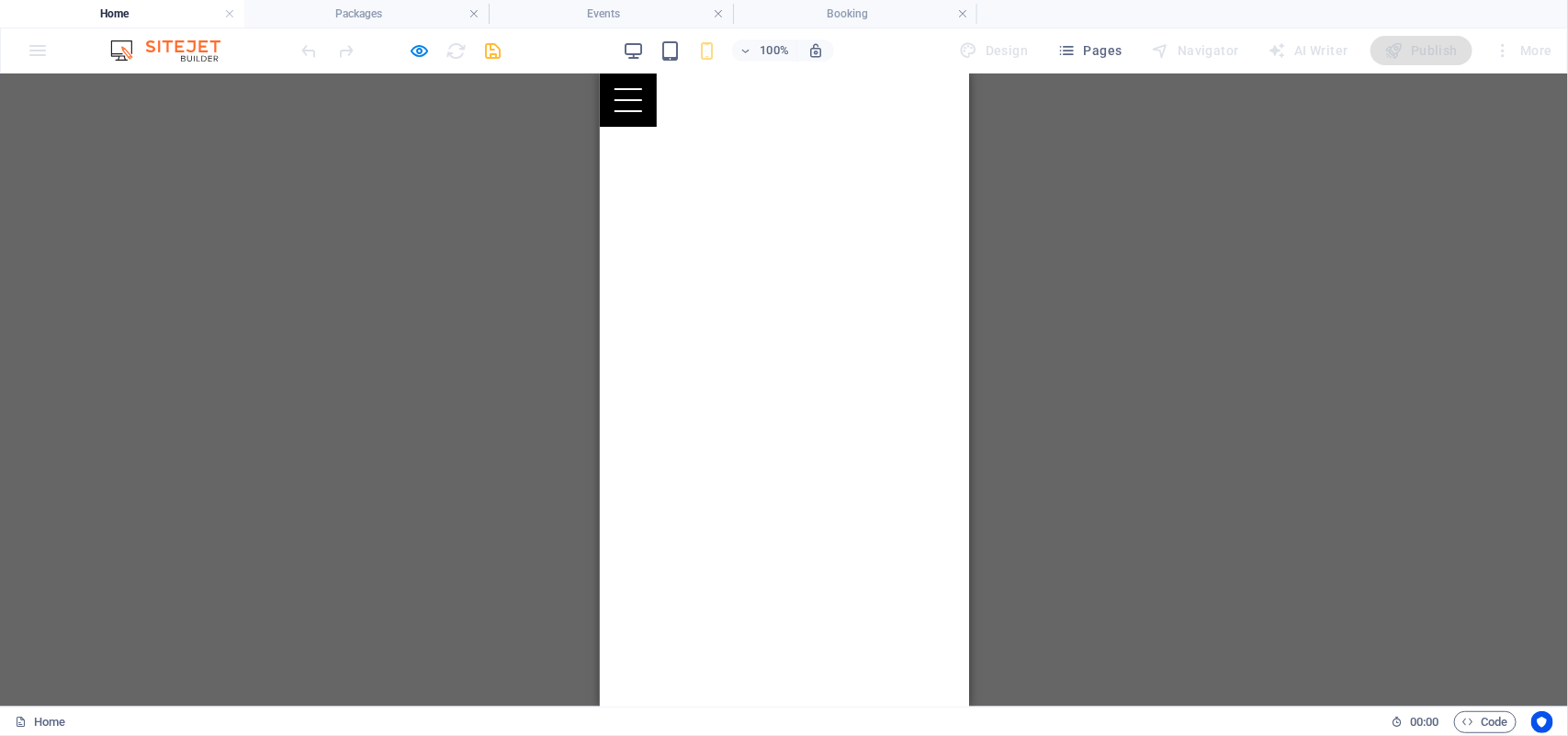 scroll, scrollTop: 0, scrollLeft: 0, axis: both 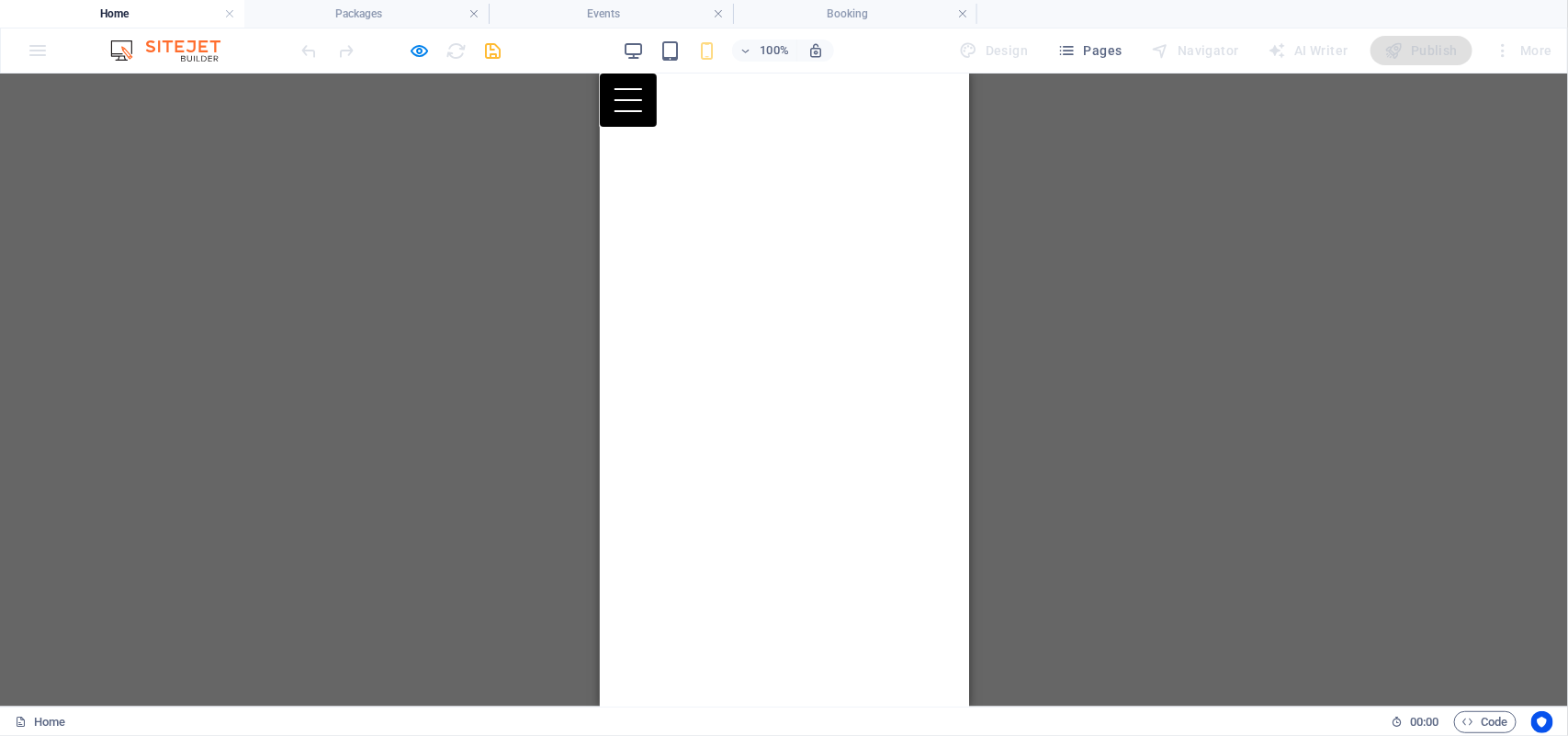 click at bounding box center (627, 99) 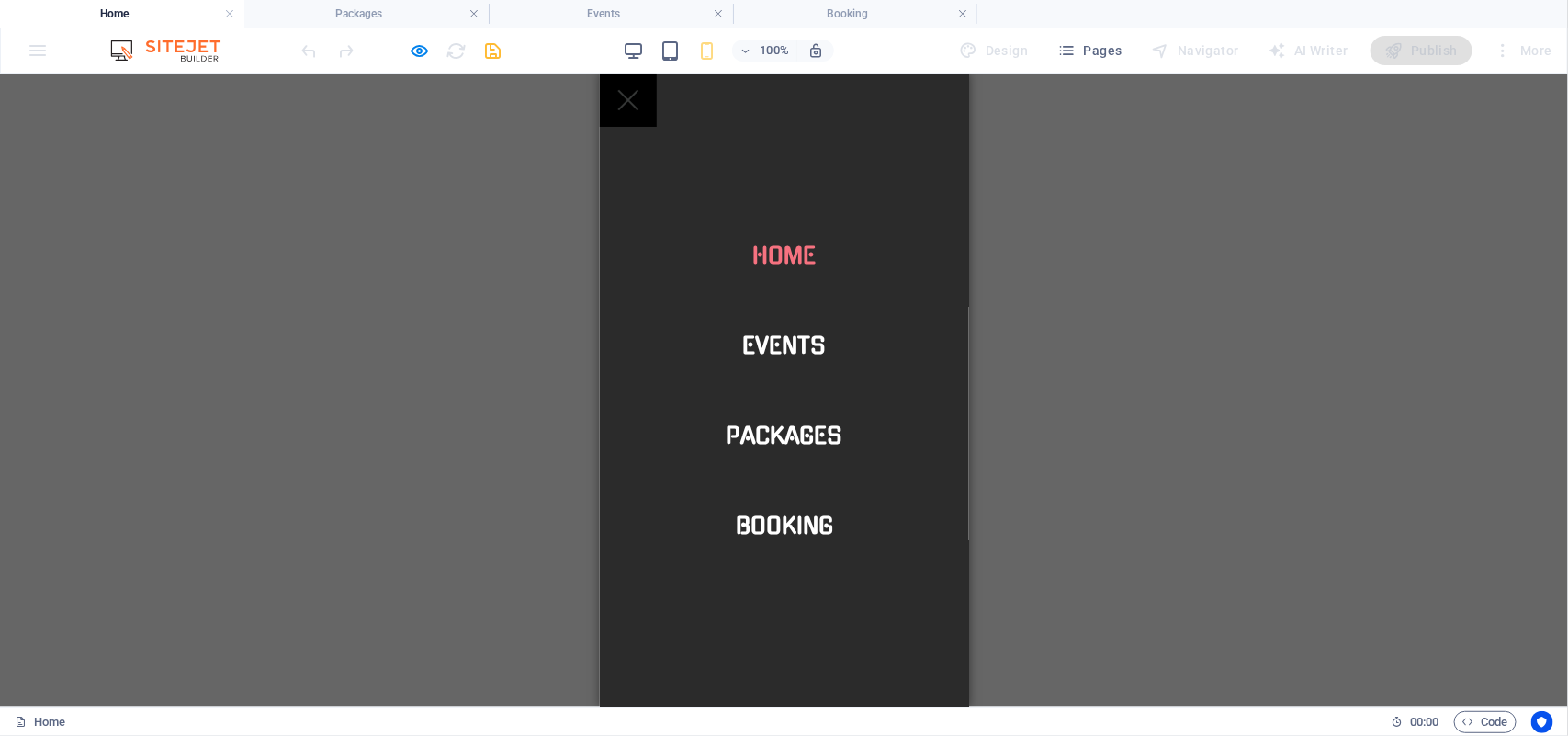 click at bounding box center (627, 99) 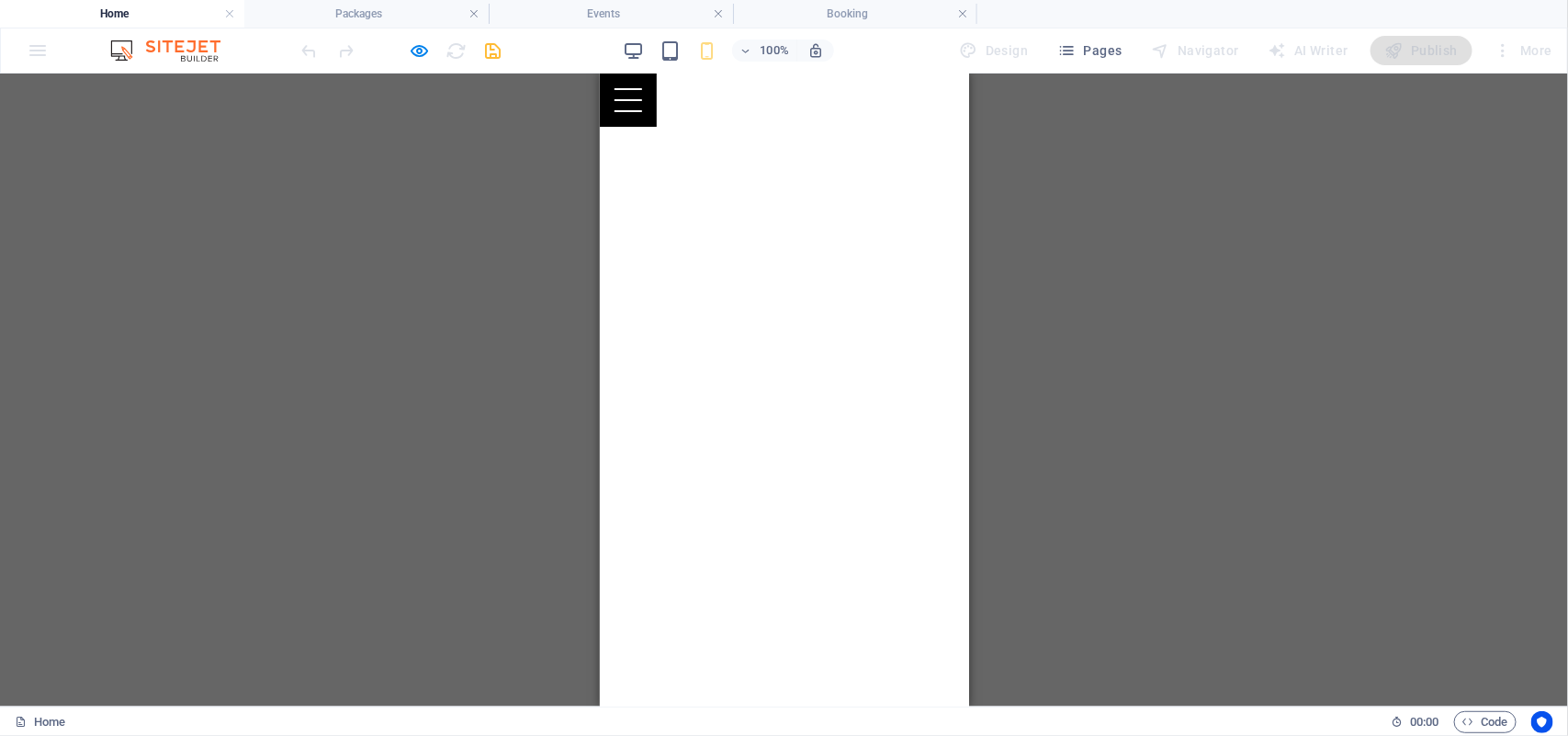 scroll, scrollTop: 0, scrollLeft: 0, axis: both 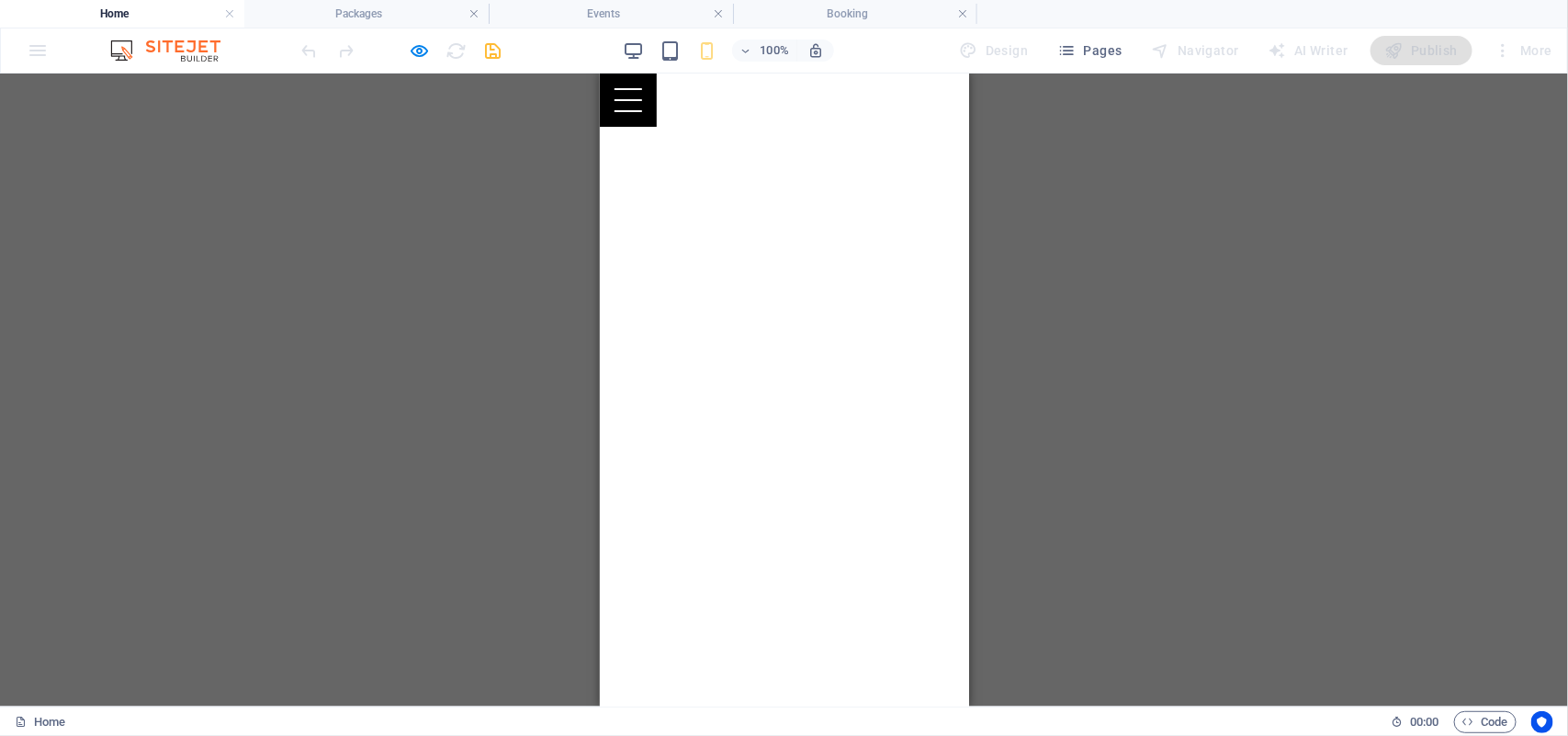 click at bounding box center (-1341, 73) 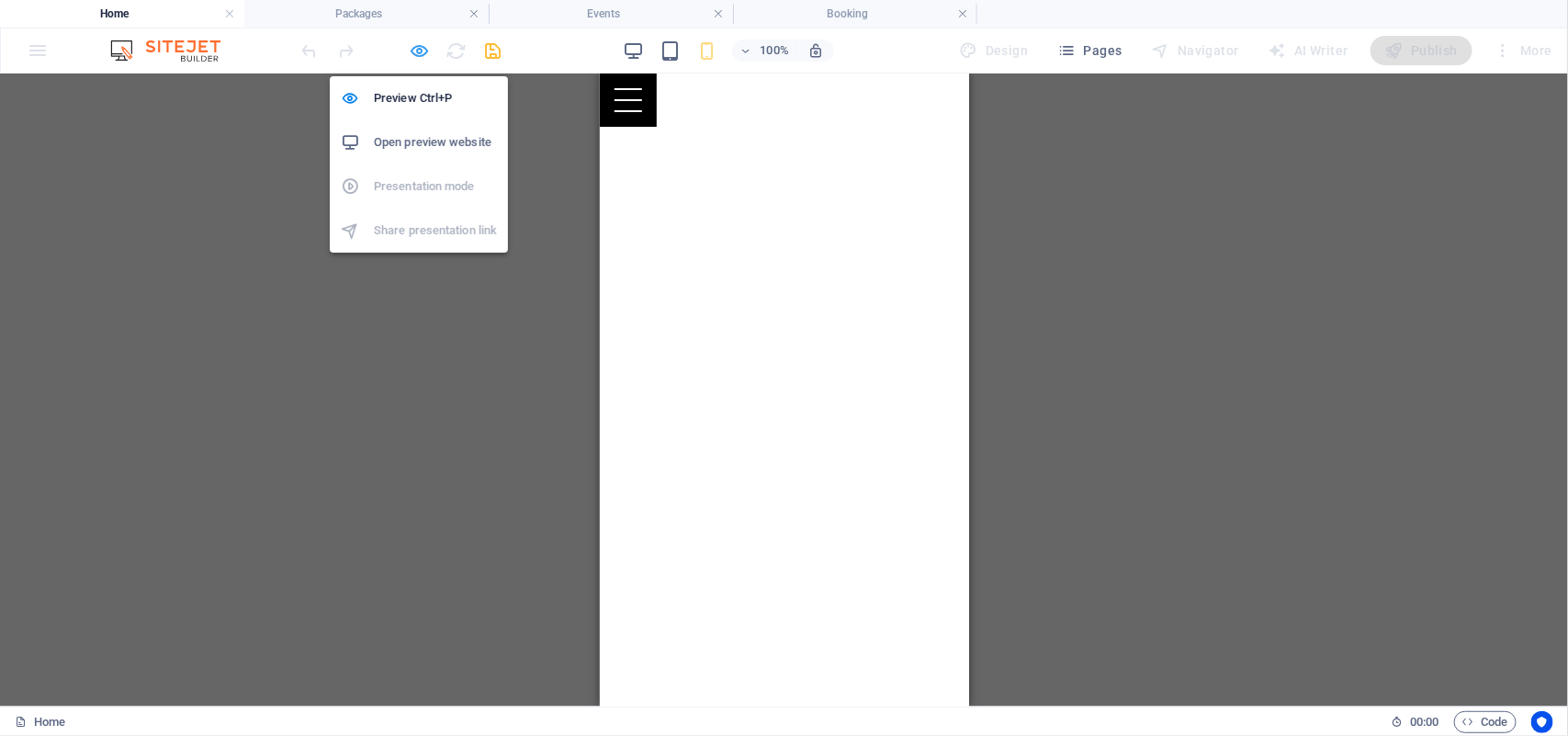 click at bounding box center [420, 51] 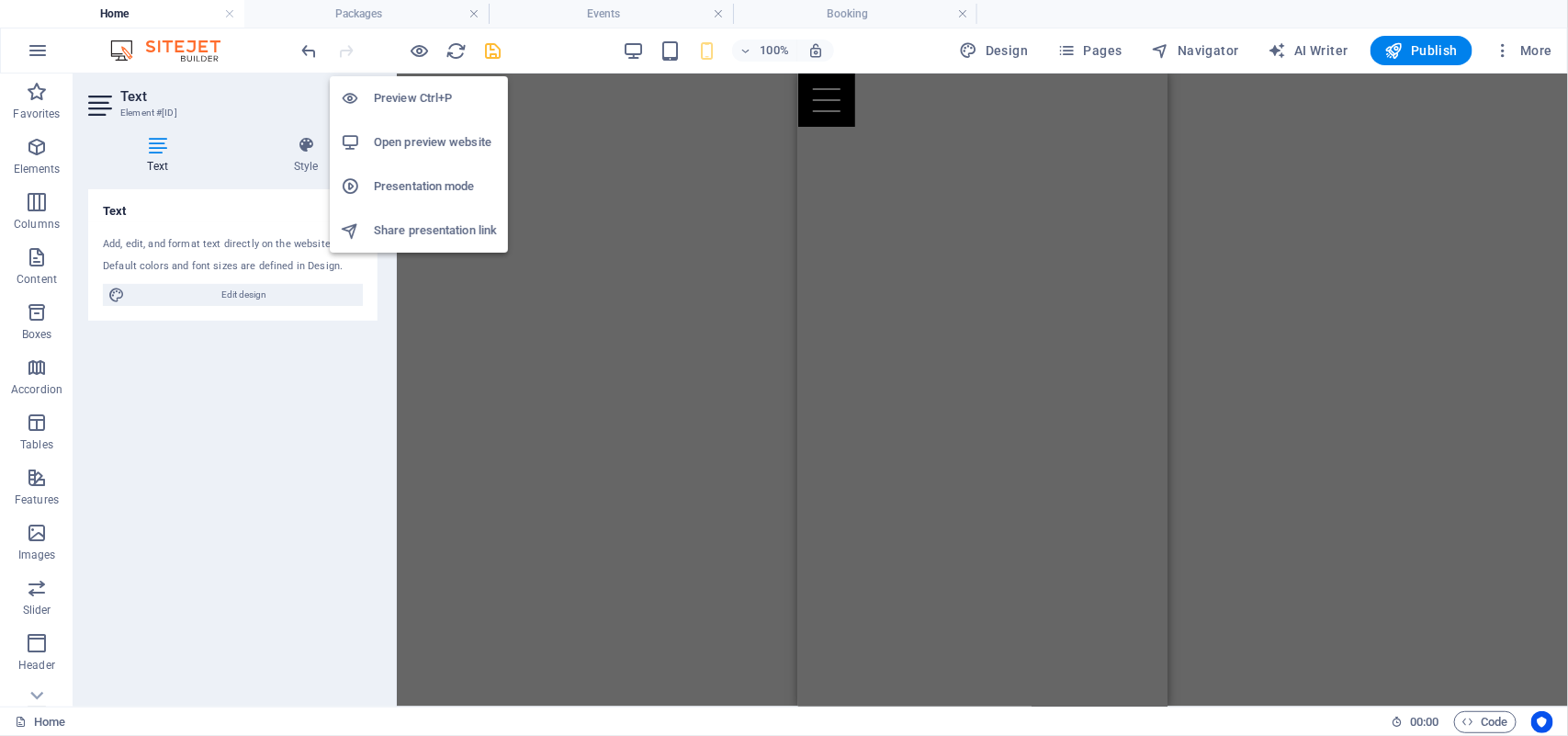 scroll, scrollTop: 425, scrollLeft: 0, axis: vertical 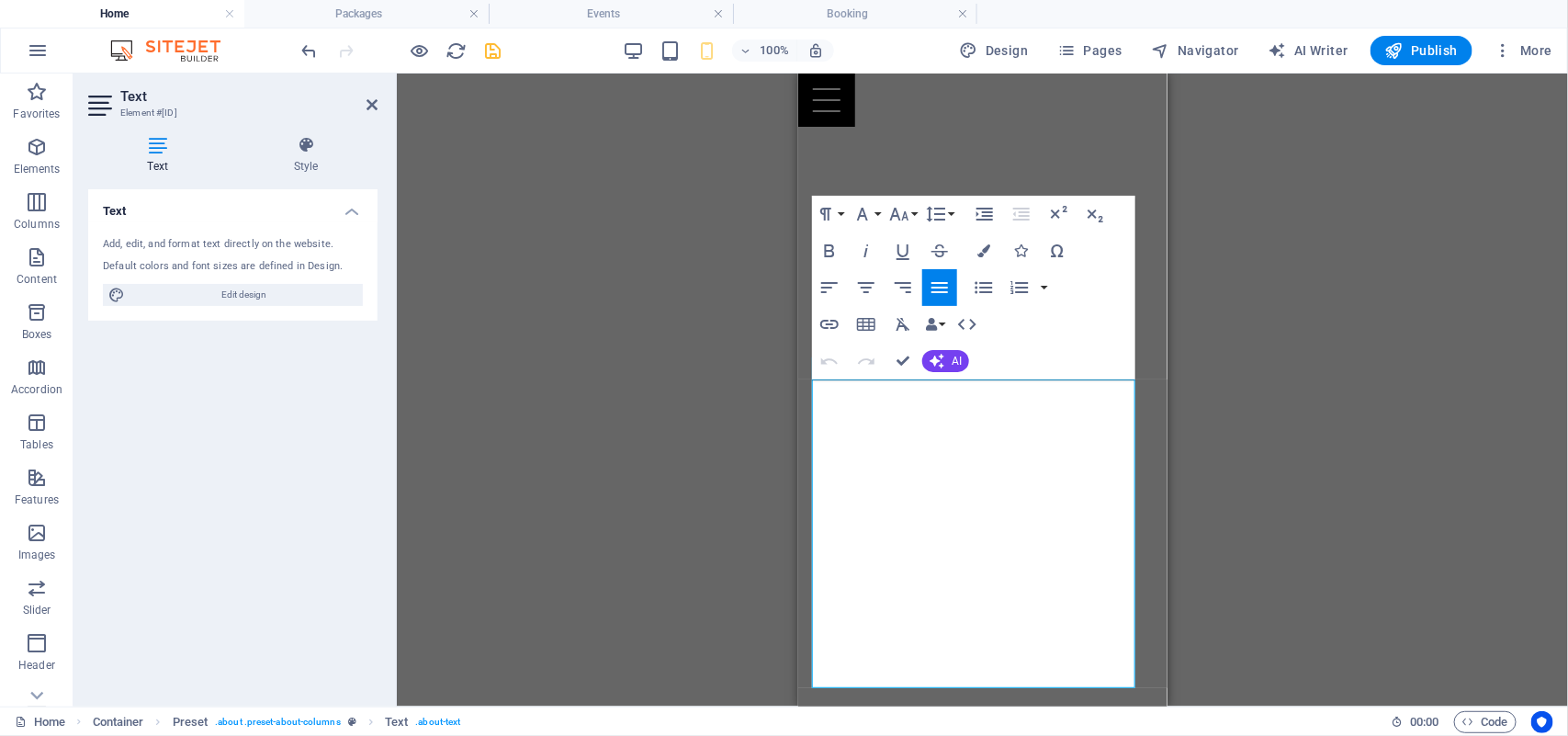 click at bounding box center [-1143, -140] 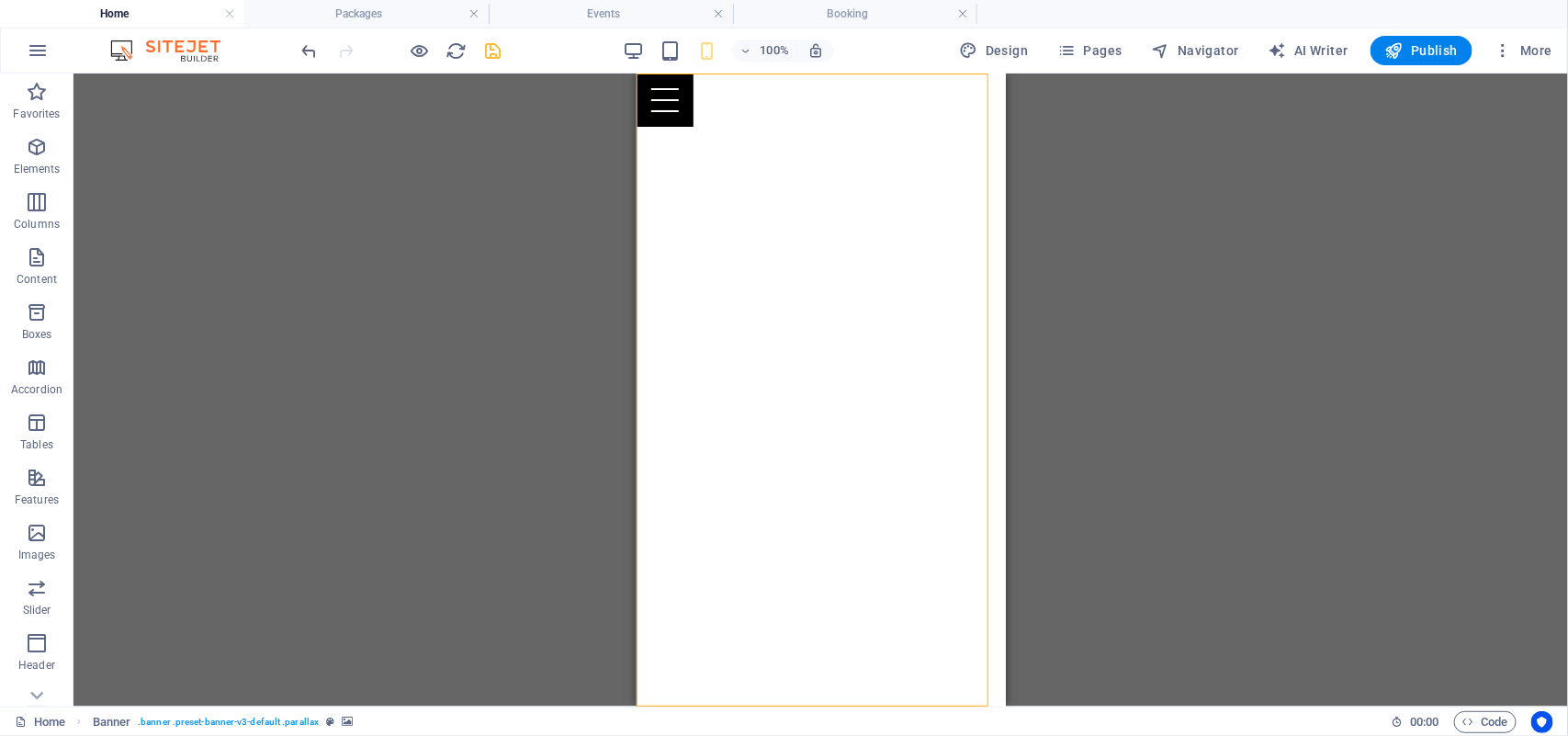 scroll, scrollTop: 0, scrollLeft: 0, axis: both 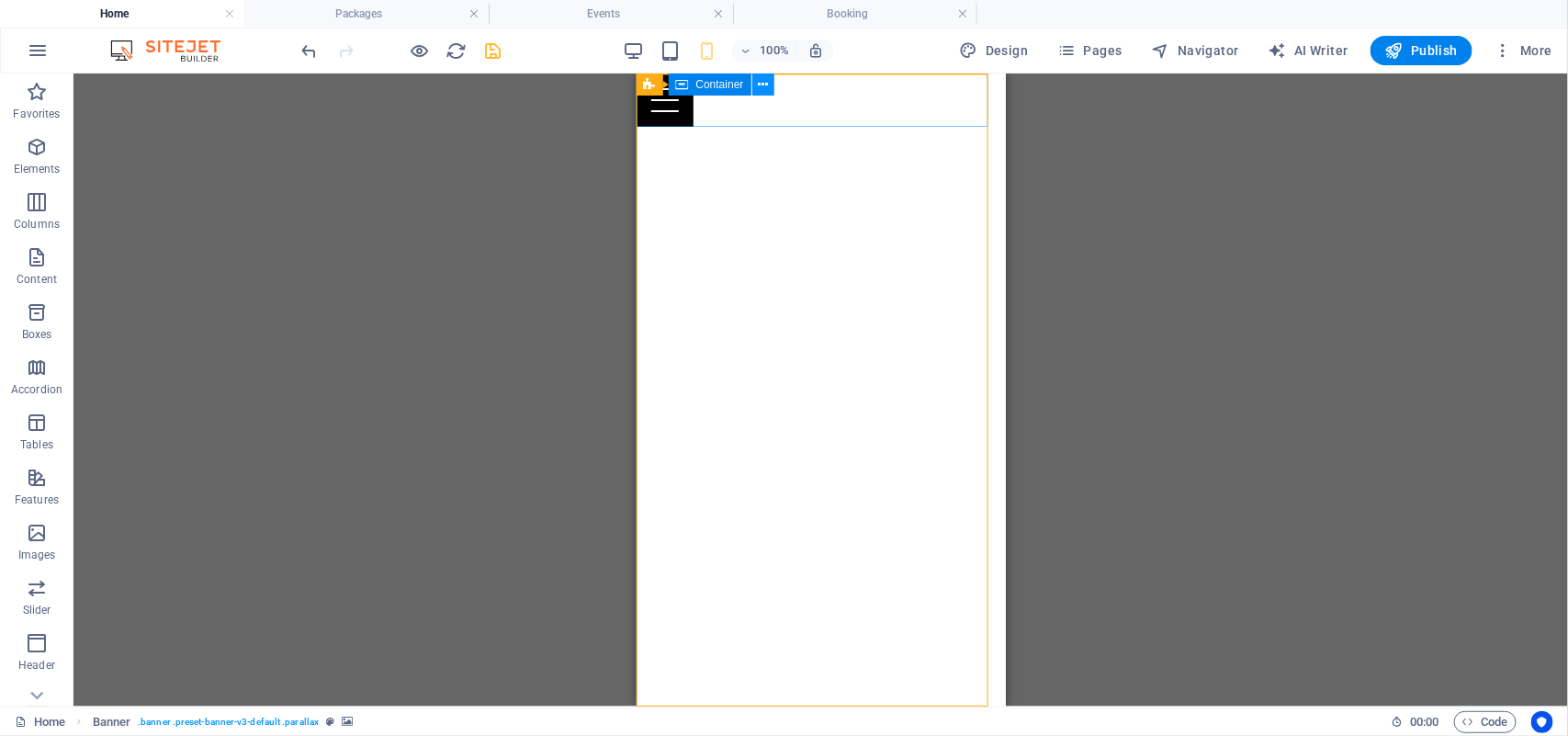 click at bounding box center [762, 85] 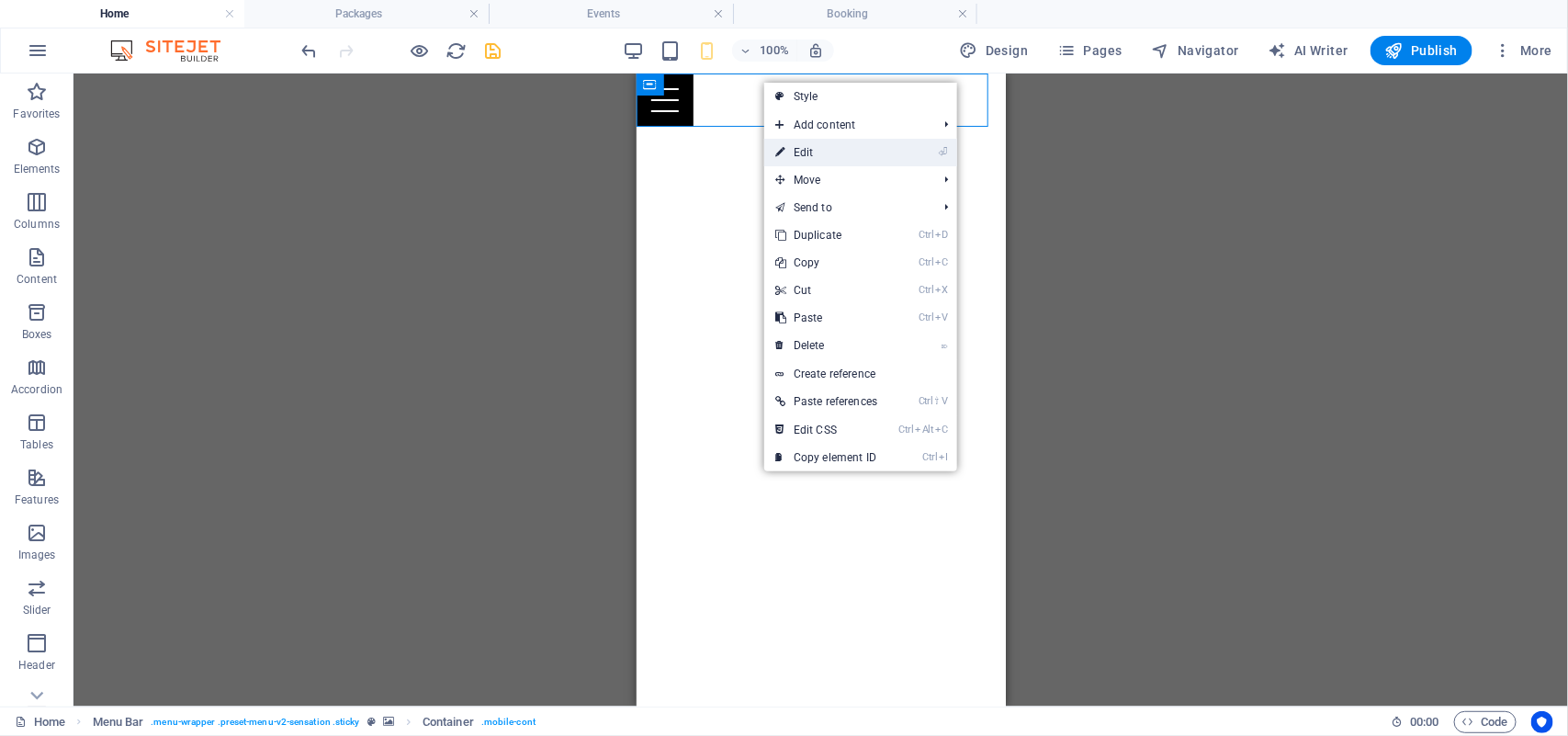 click on "⏎  Edit" at bounding box center (826, 153) 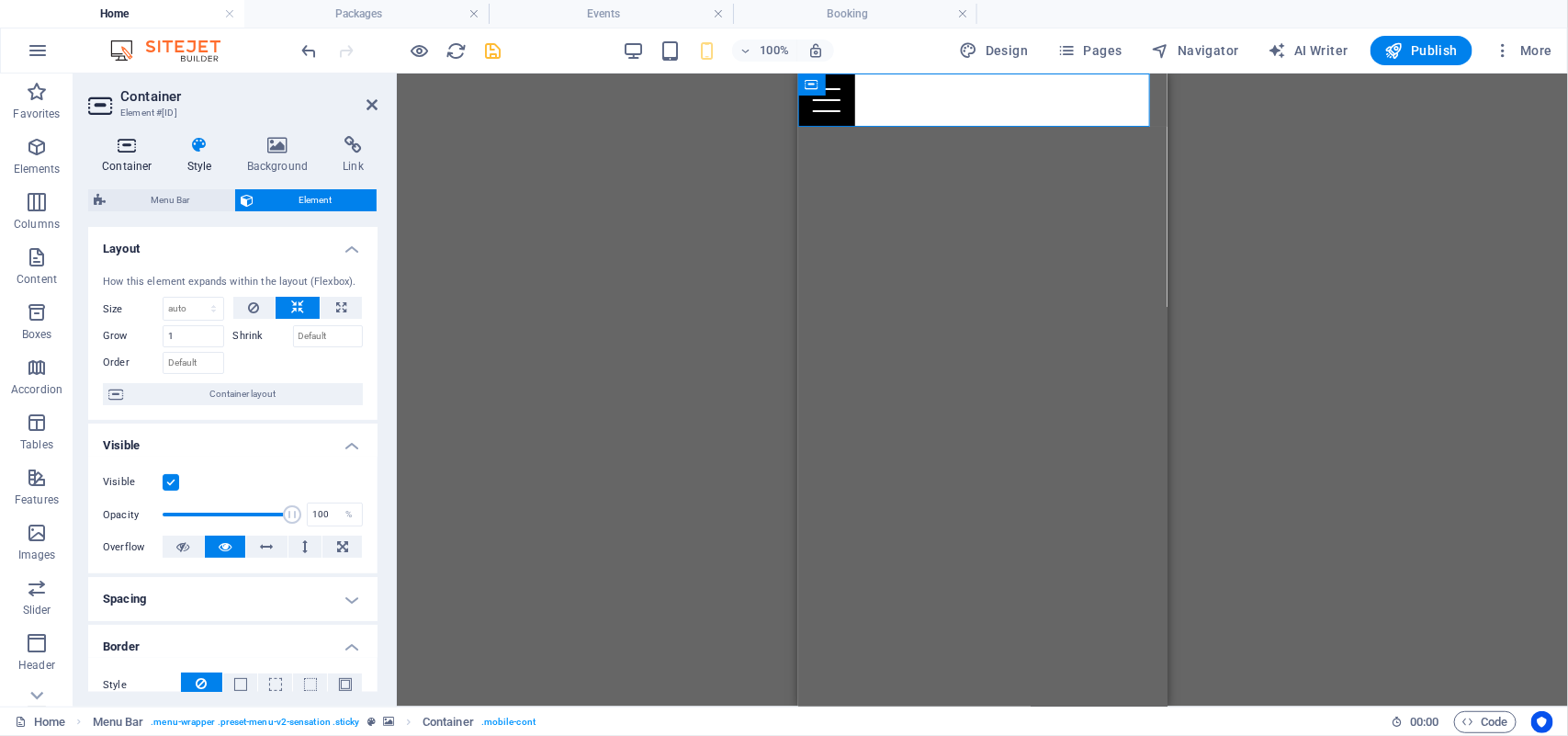 click at bounding box center (127, 145) 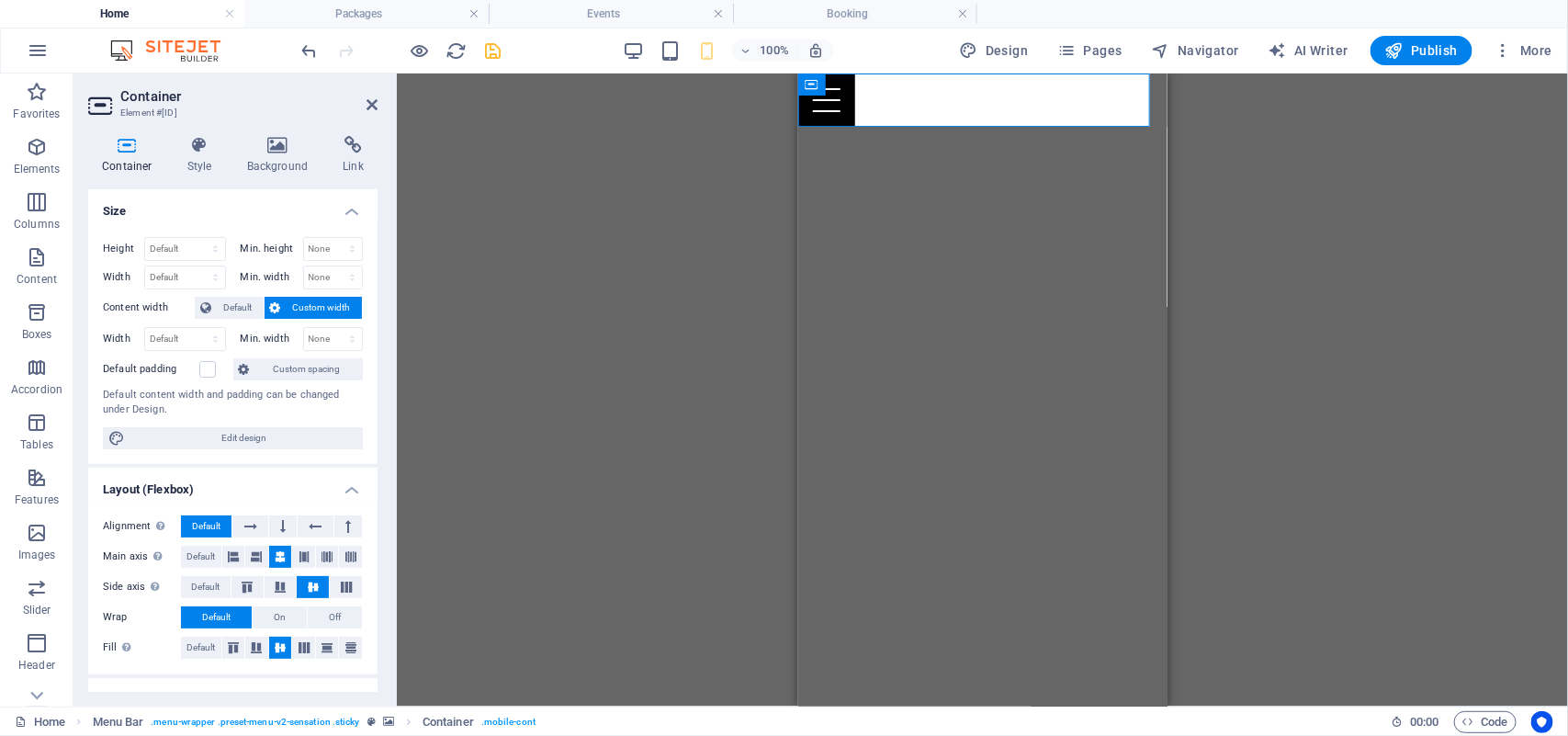 drag, startPoint x: 378, startPoint y: 278, endPoint x: 372, endPoint y: 358, distance: 80.22468 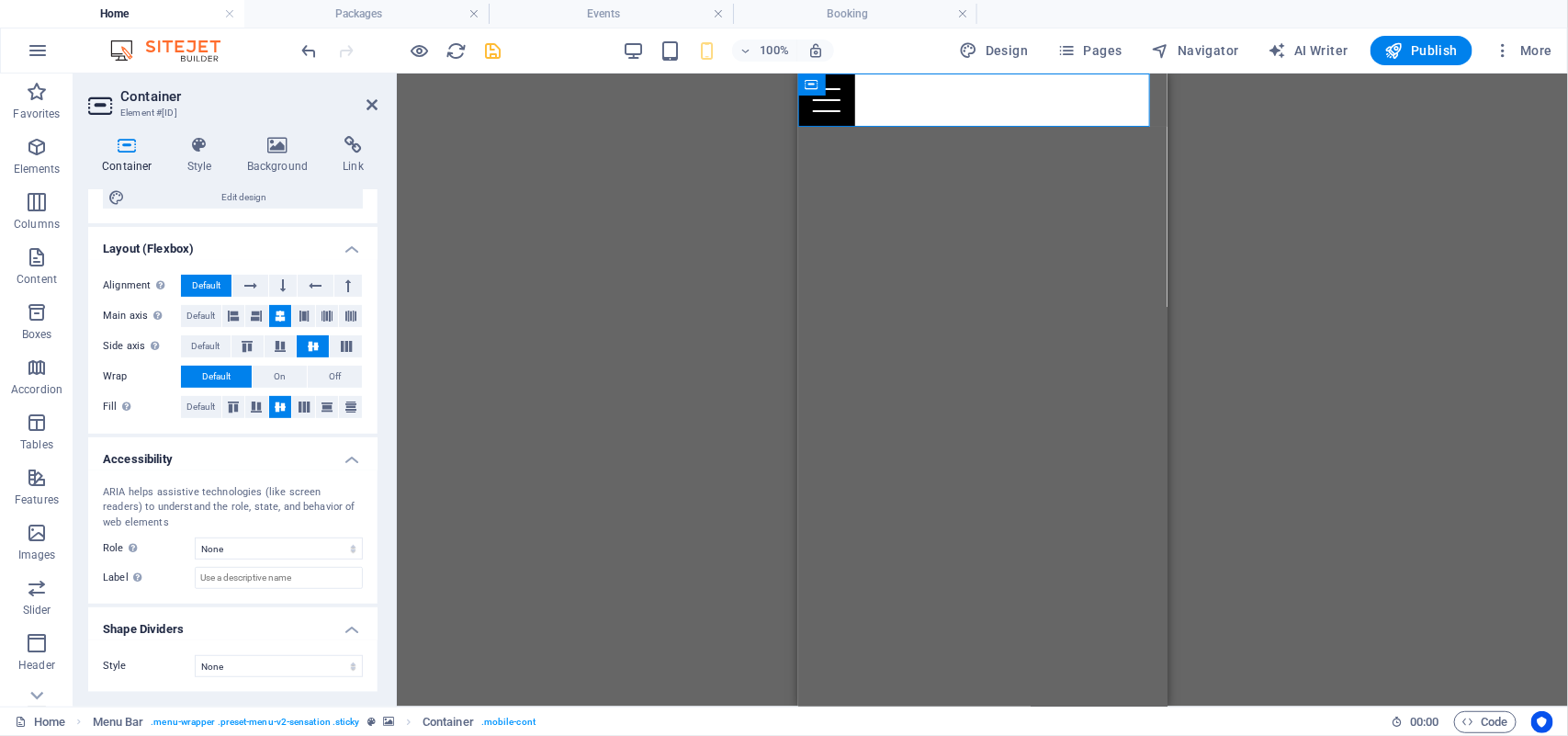 scroll, scrollTop: 0, scrollLeft: 0, axis: both 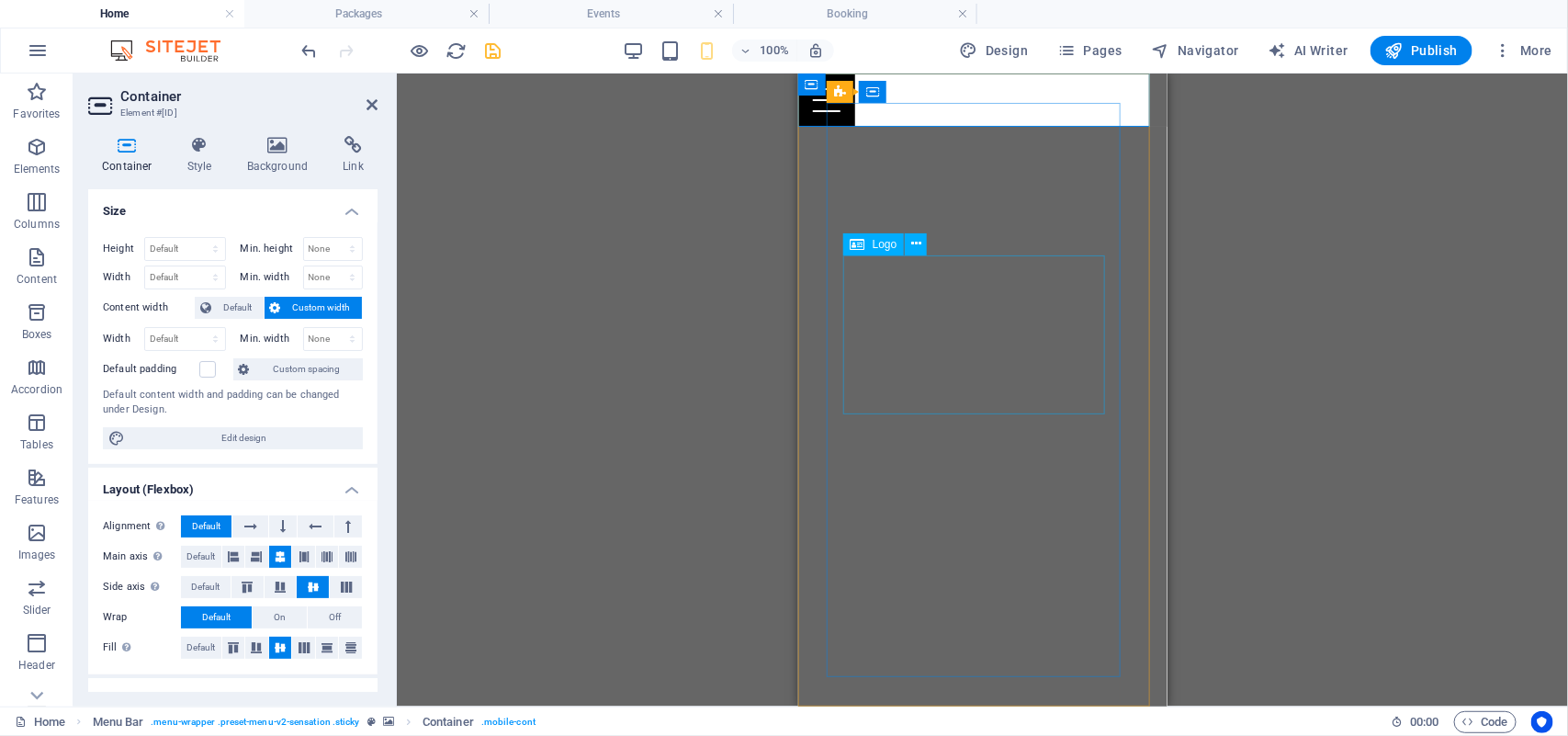 click at bounding box center (982, 922) 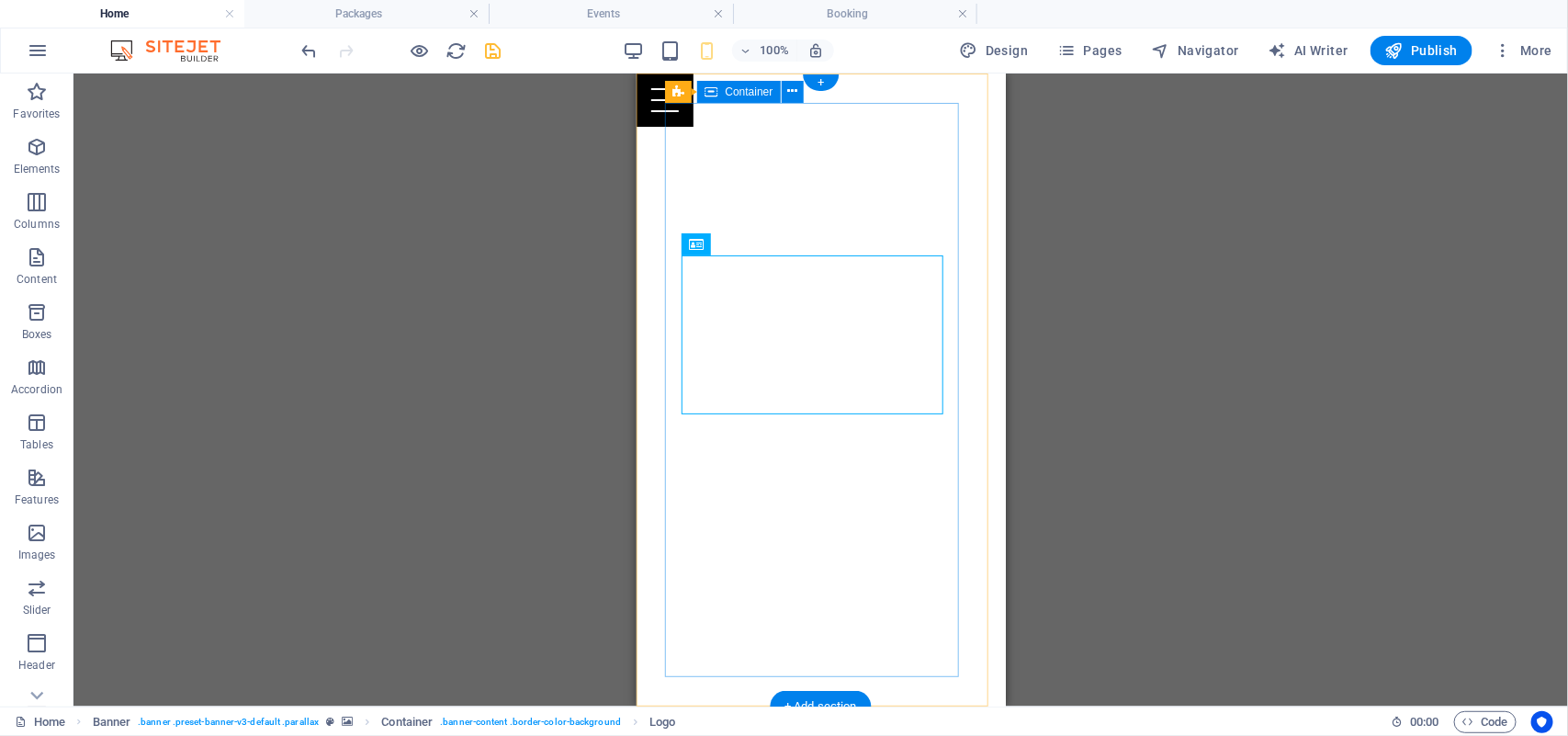 click on "Your Full Service Event Agency" at bounding box center (820, 977) 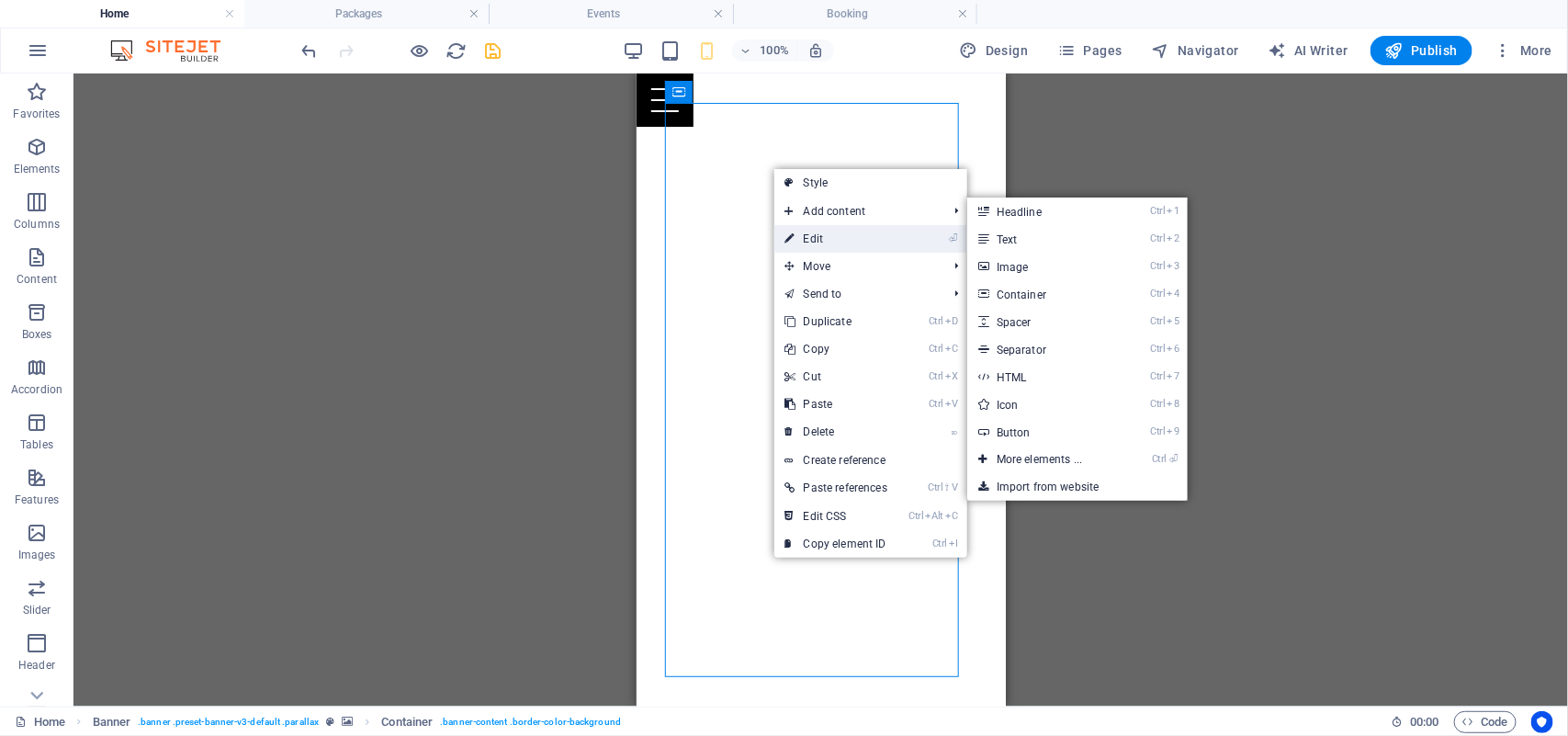 click on "⏎  Edit" at bounding box center [836, 239] 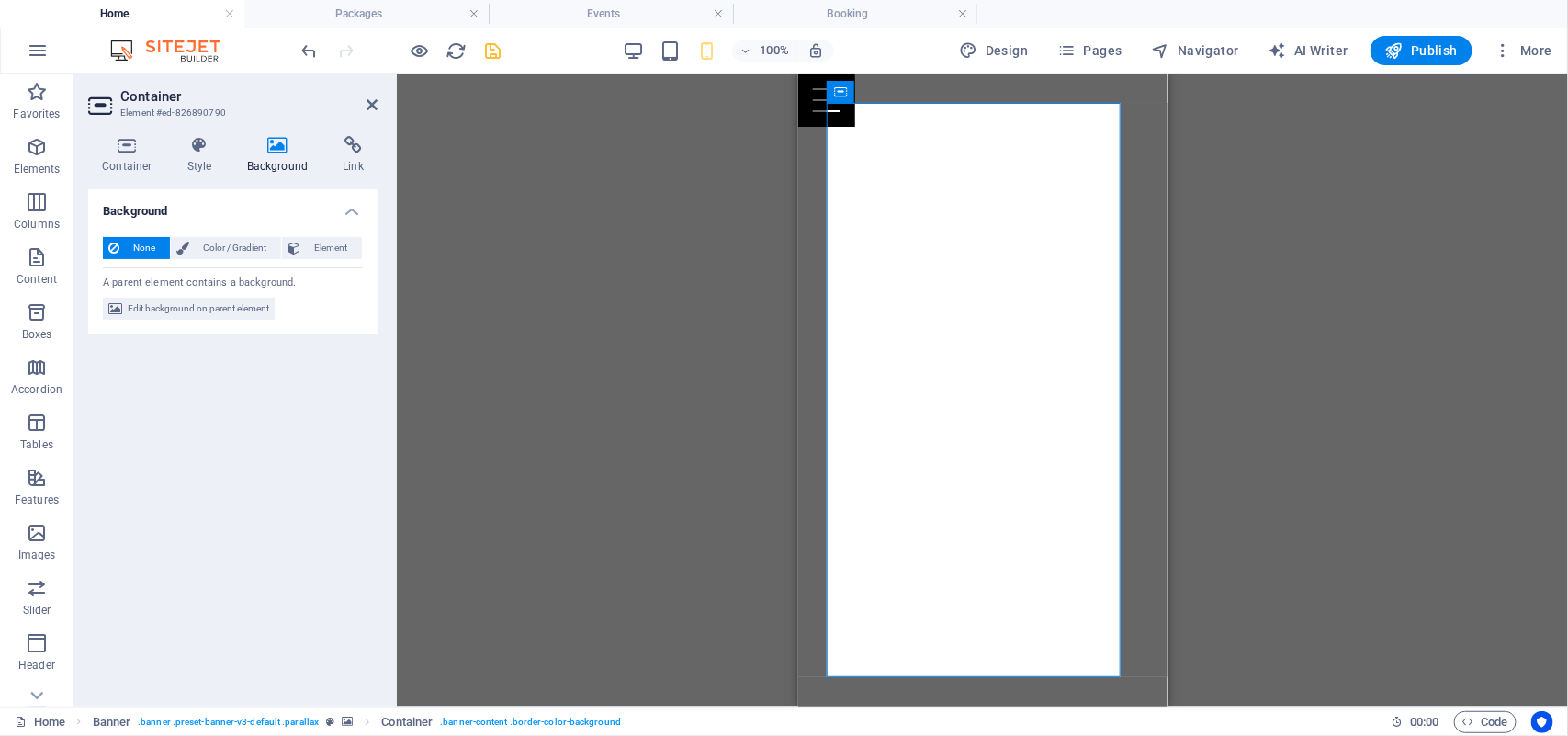click at bounding box center (277, 145) 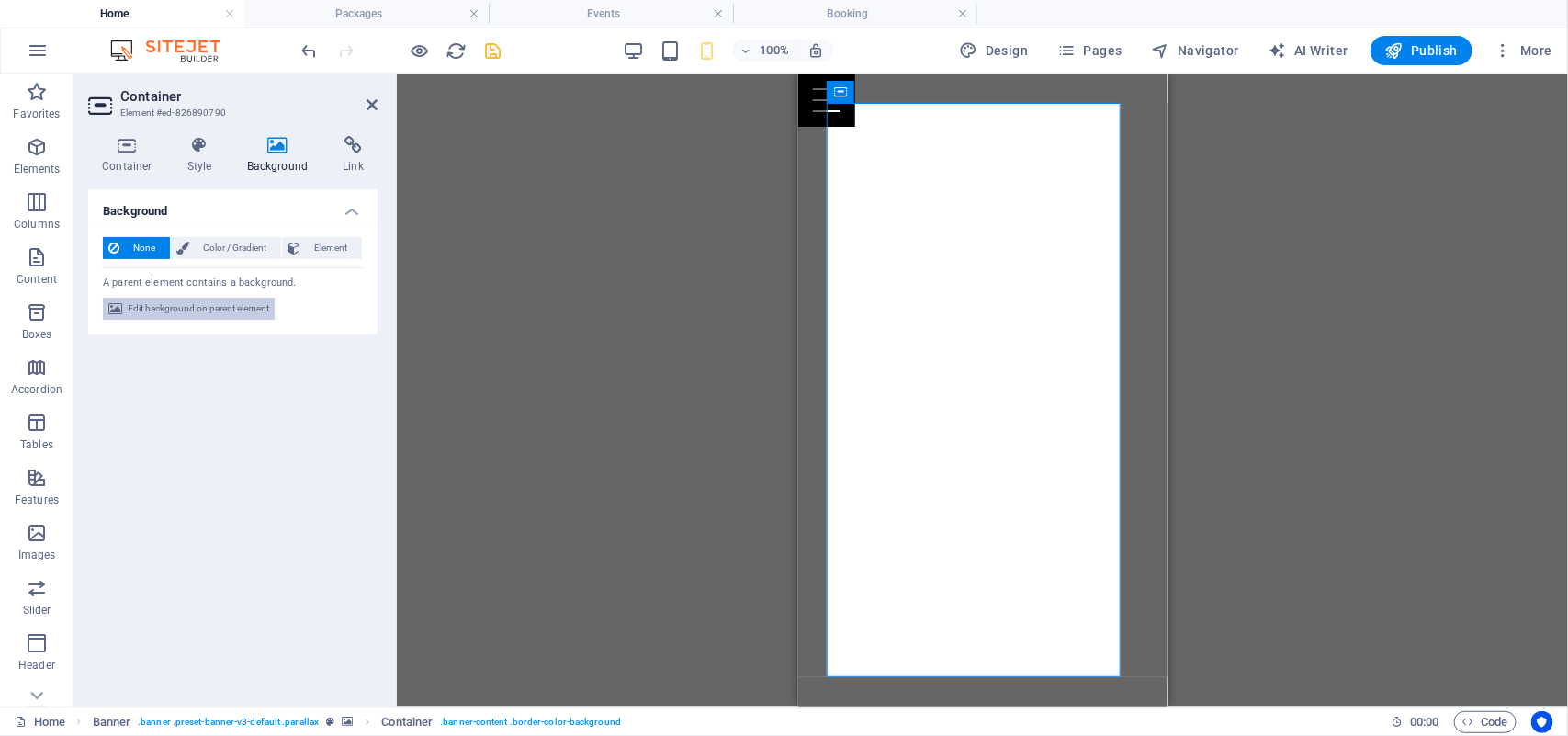 click on "Edit background on parent element" at bounding box center [198, 309] 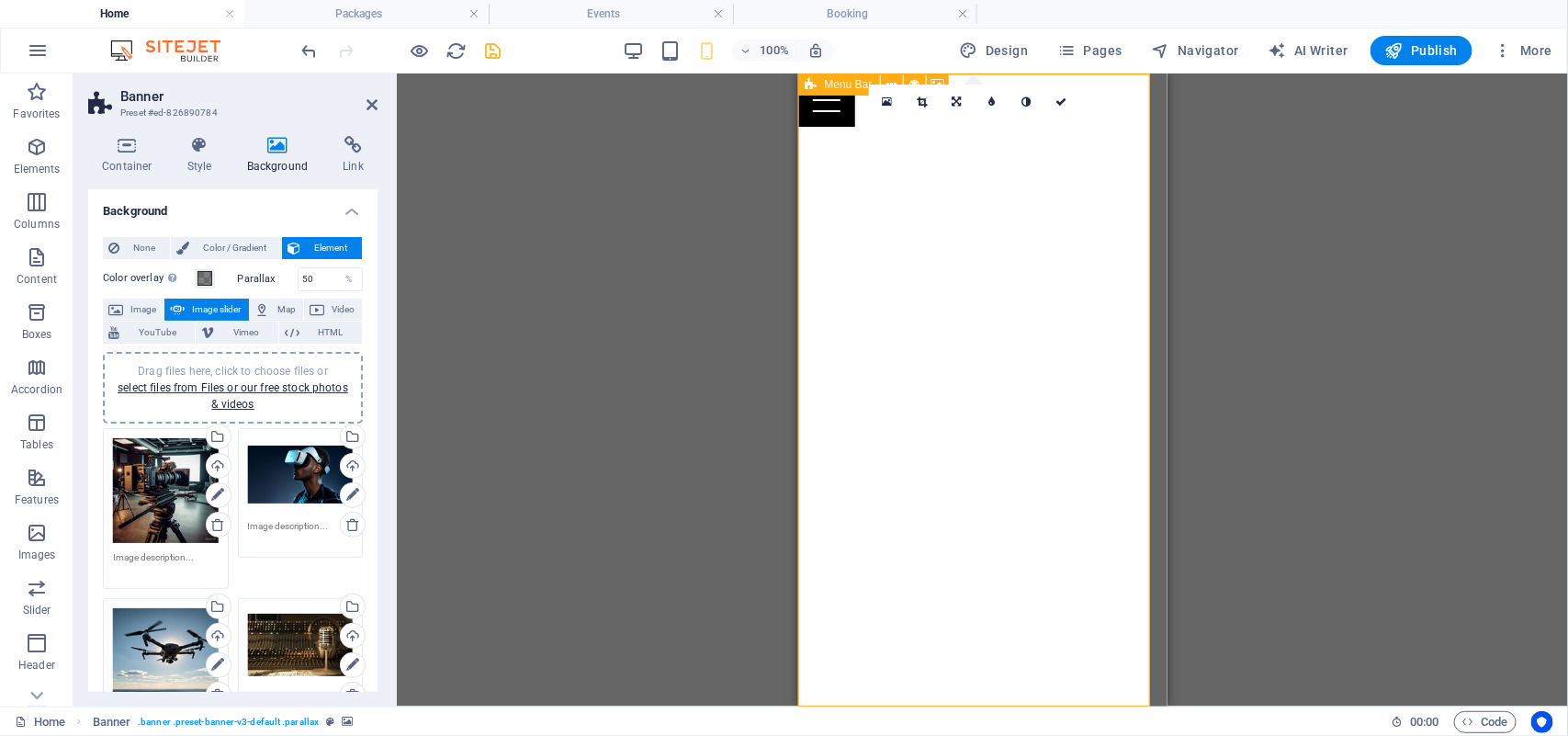 click at bounding box center [811, 85] 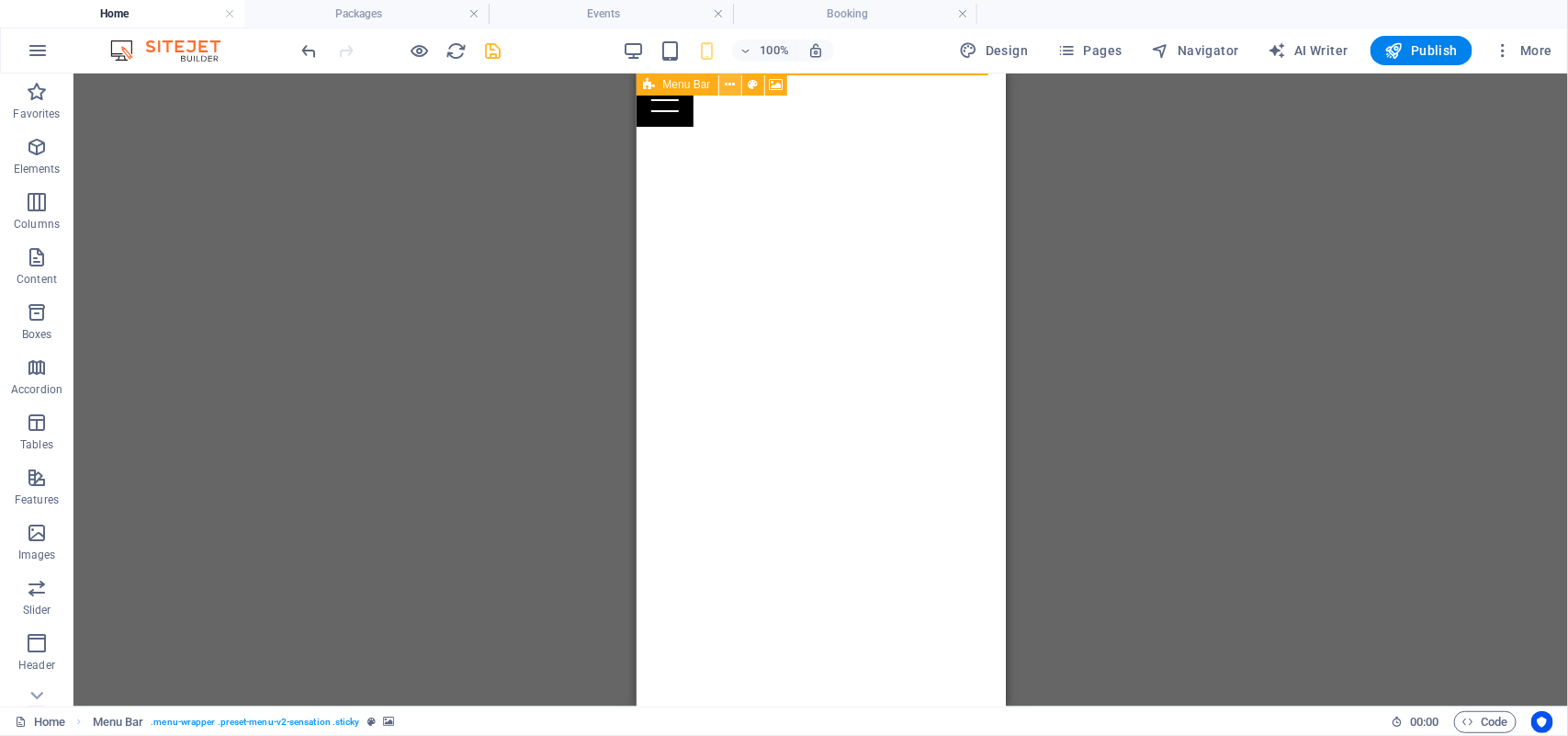 click at bounding box center (729, 85) 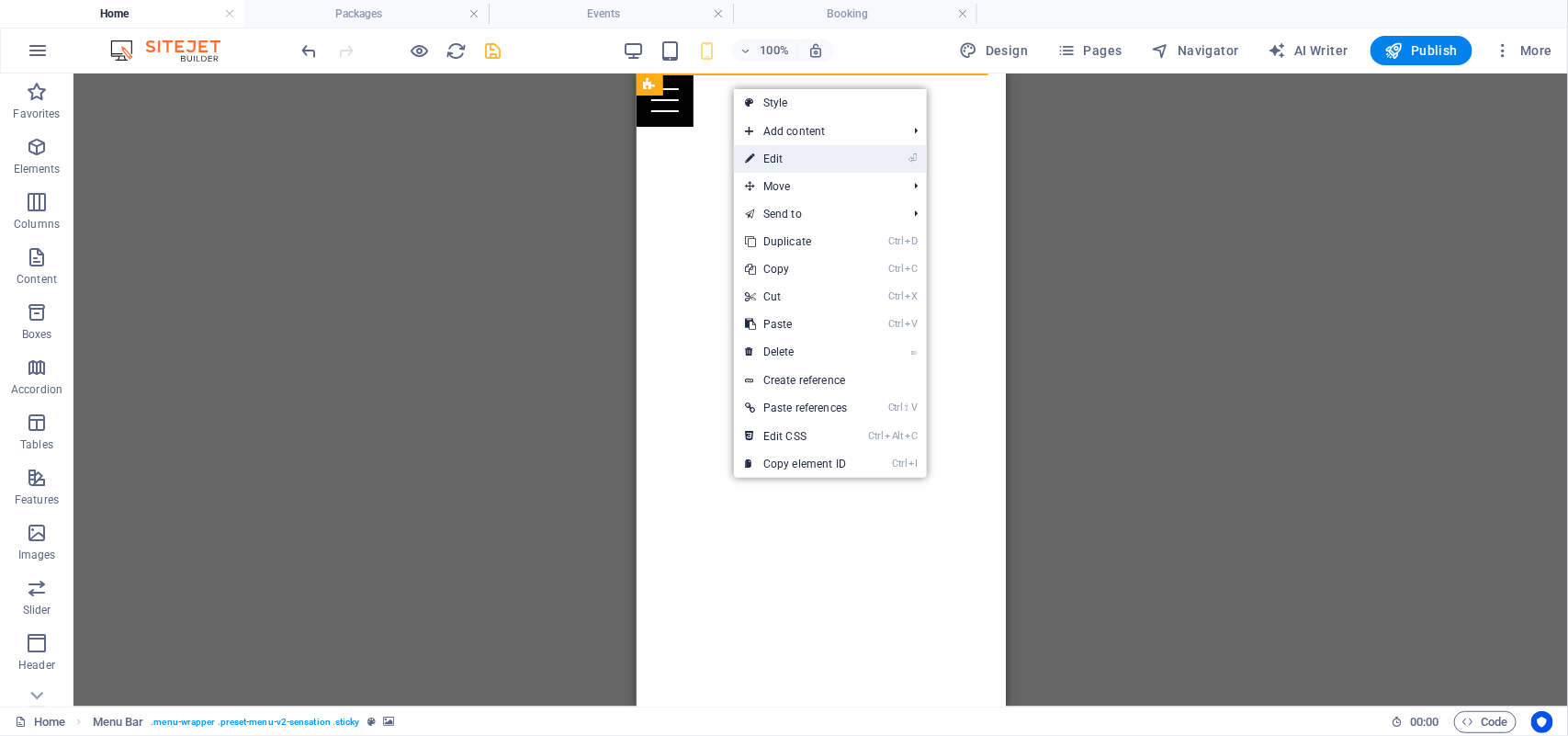 click on "⏎  Edit" at bounding box center (795, 159) 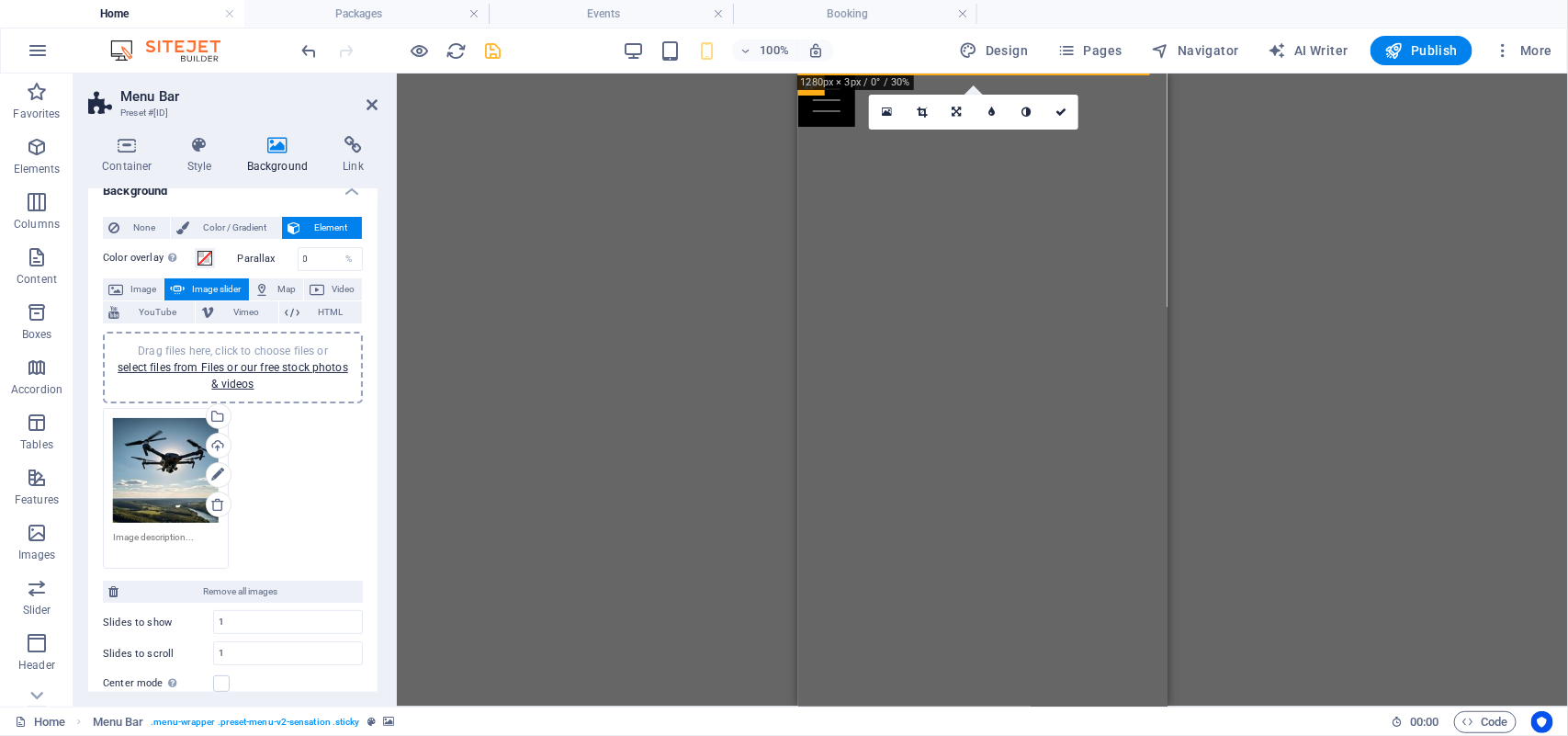 scroll, scrollTop: 0, scrollLeft: 0, axis: both 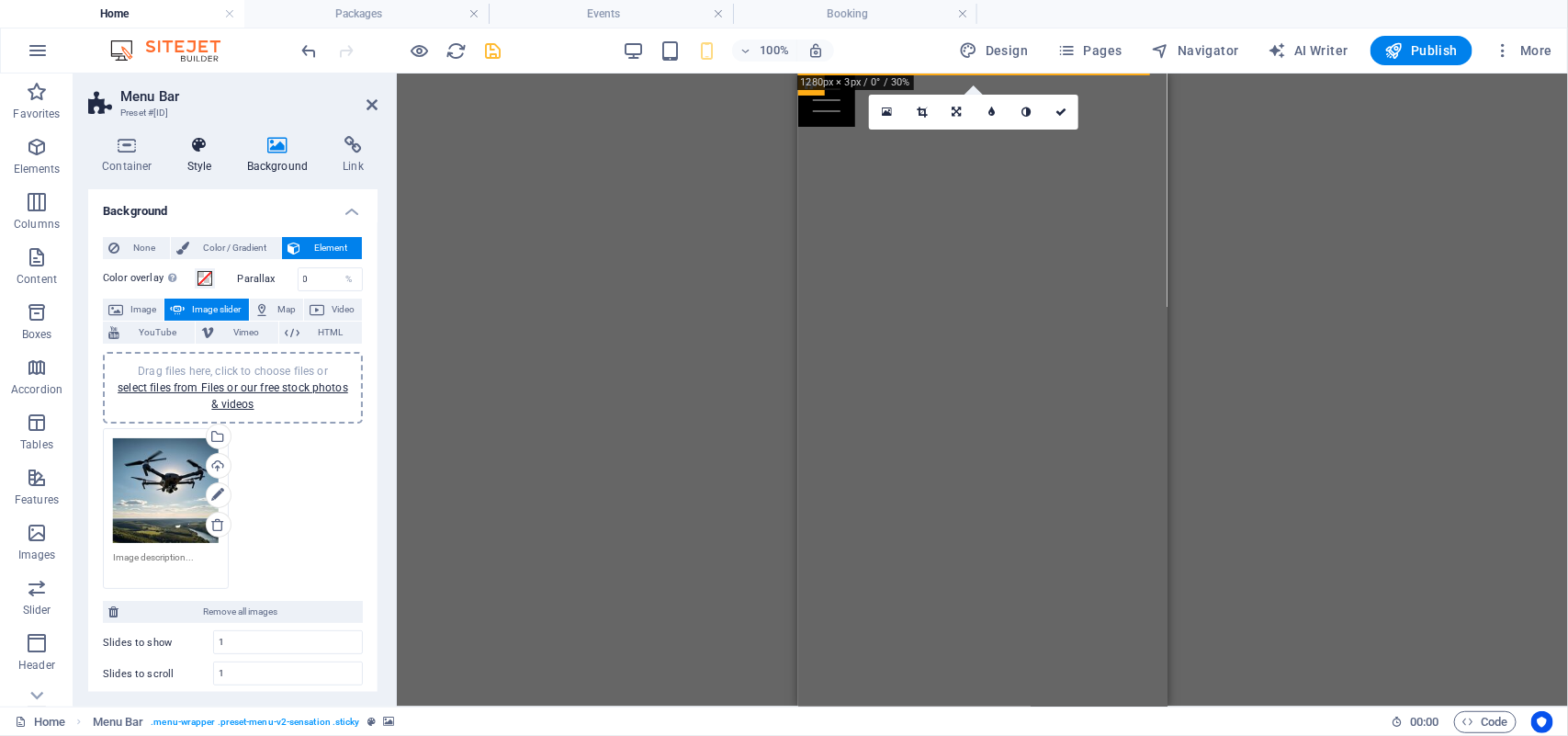 click at bounding box center (199, 145) 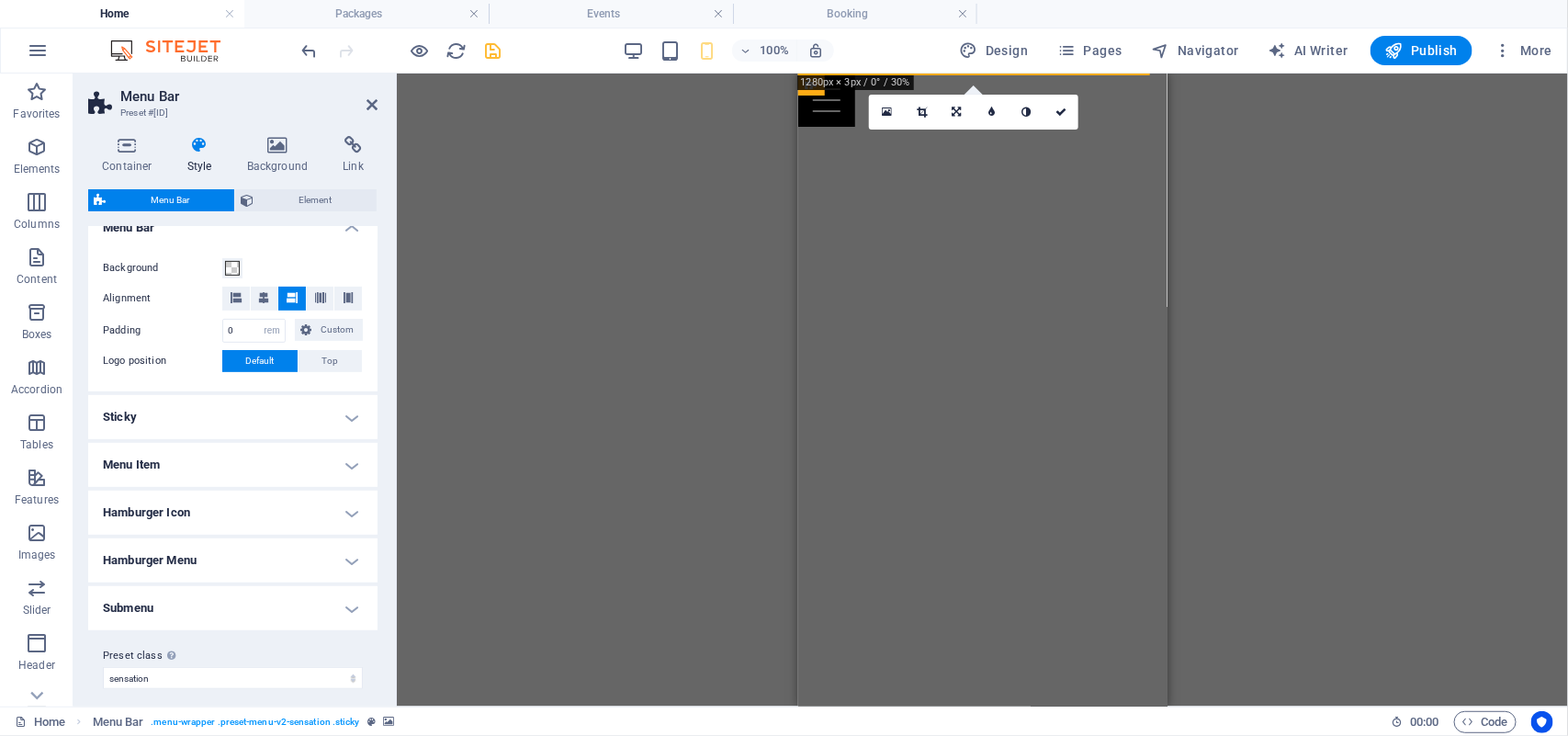 scroll, scrollTop: 343, scrollLeft: 0, axis: vertical 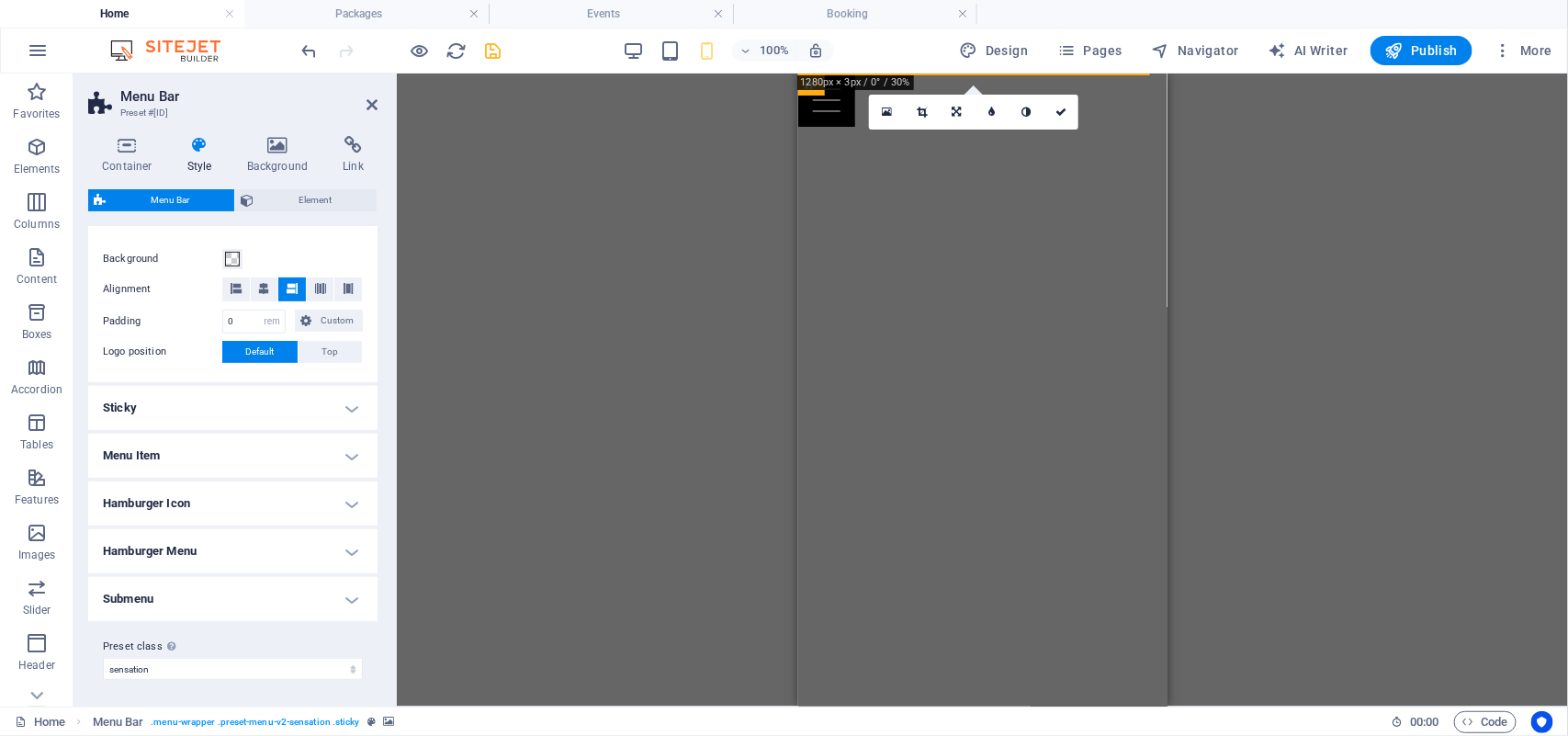click on "Menu Item" at bounding box center (232, 456) 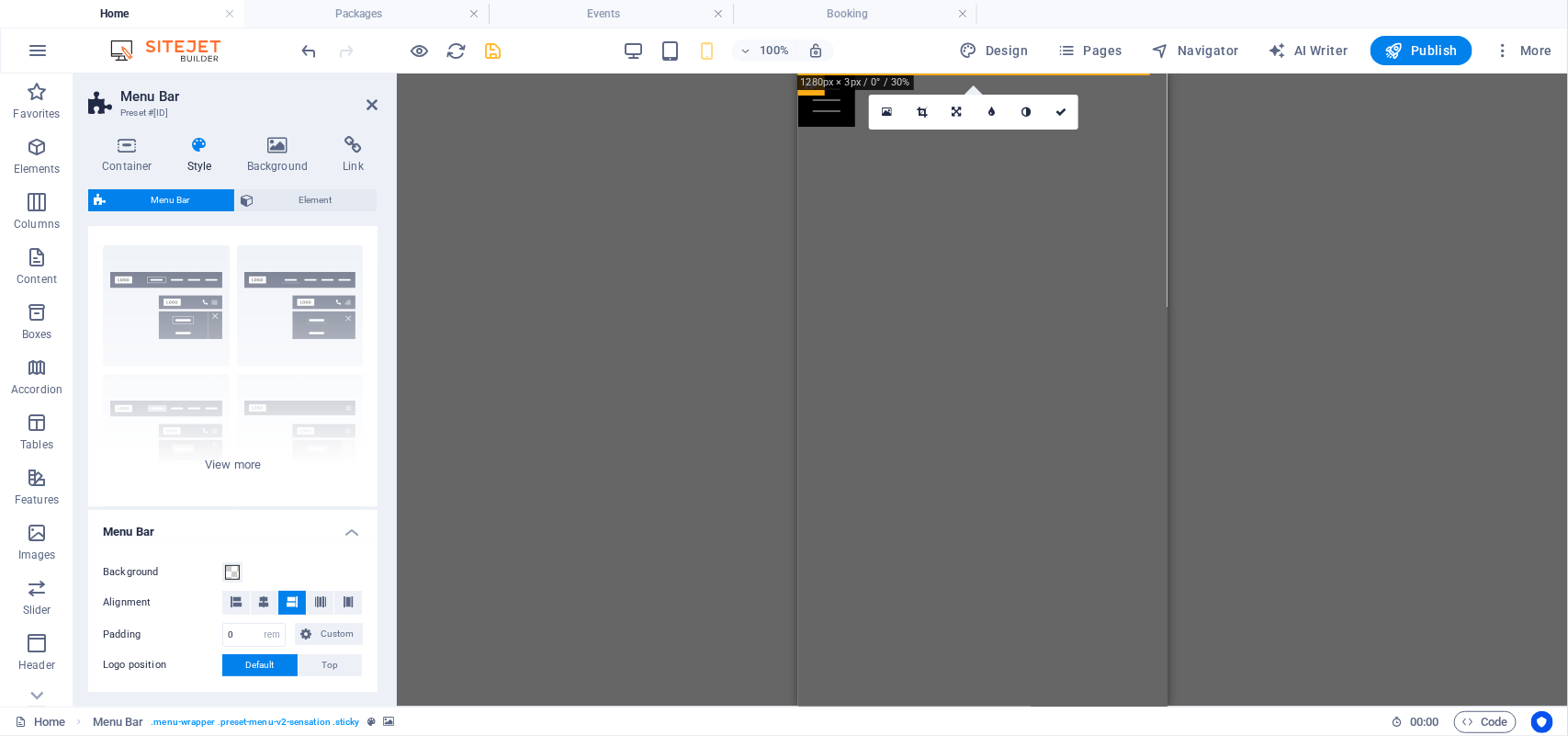 scroll, scrollTop: 0, scrollLeft: 0, axis: both 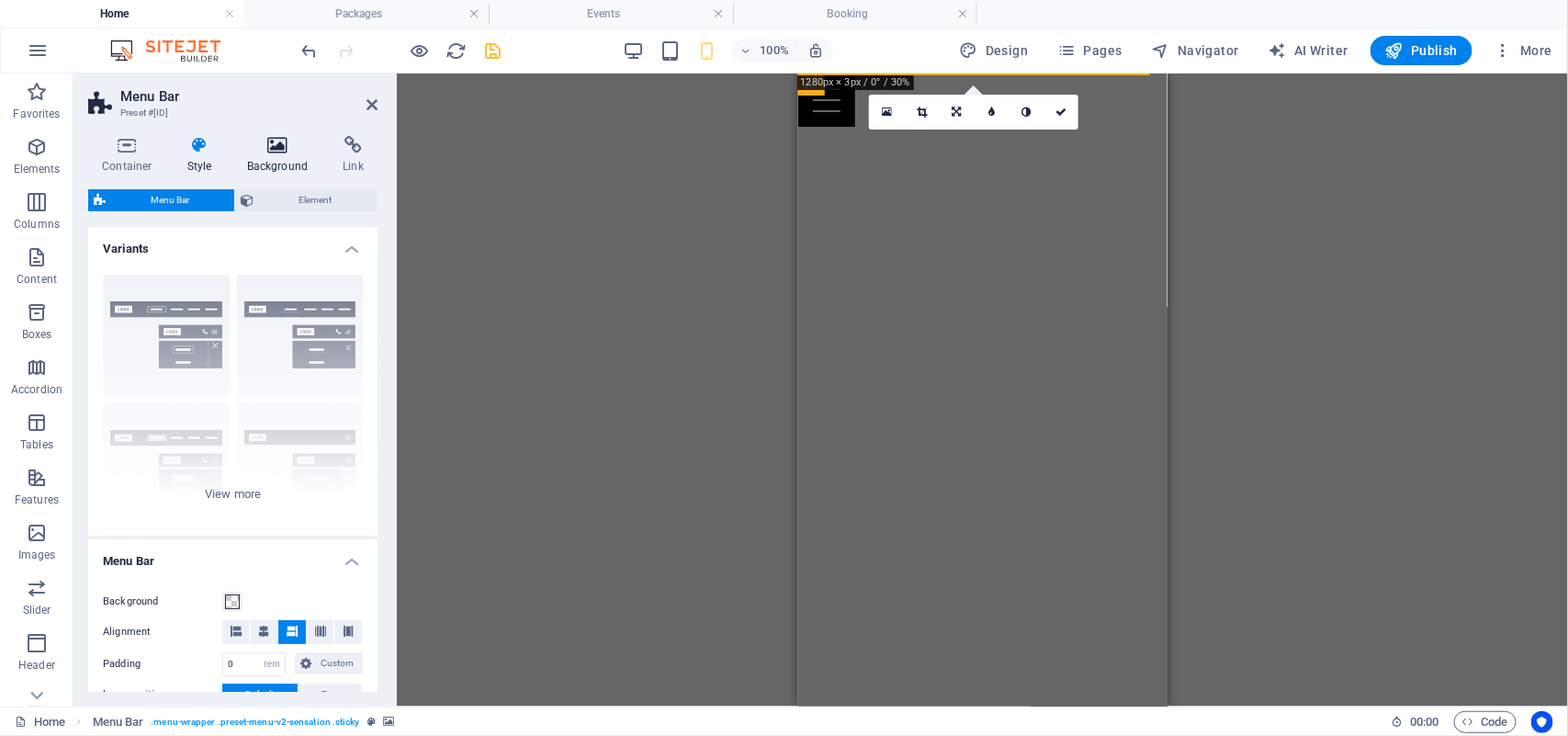click at bounding box center [277, 145] 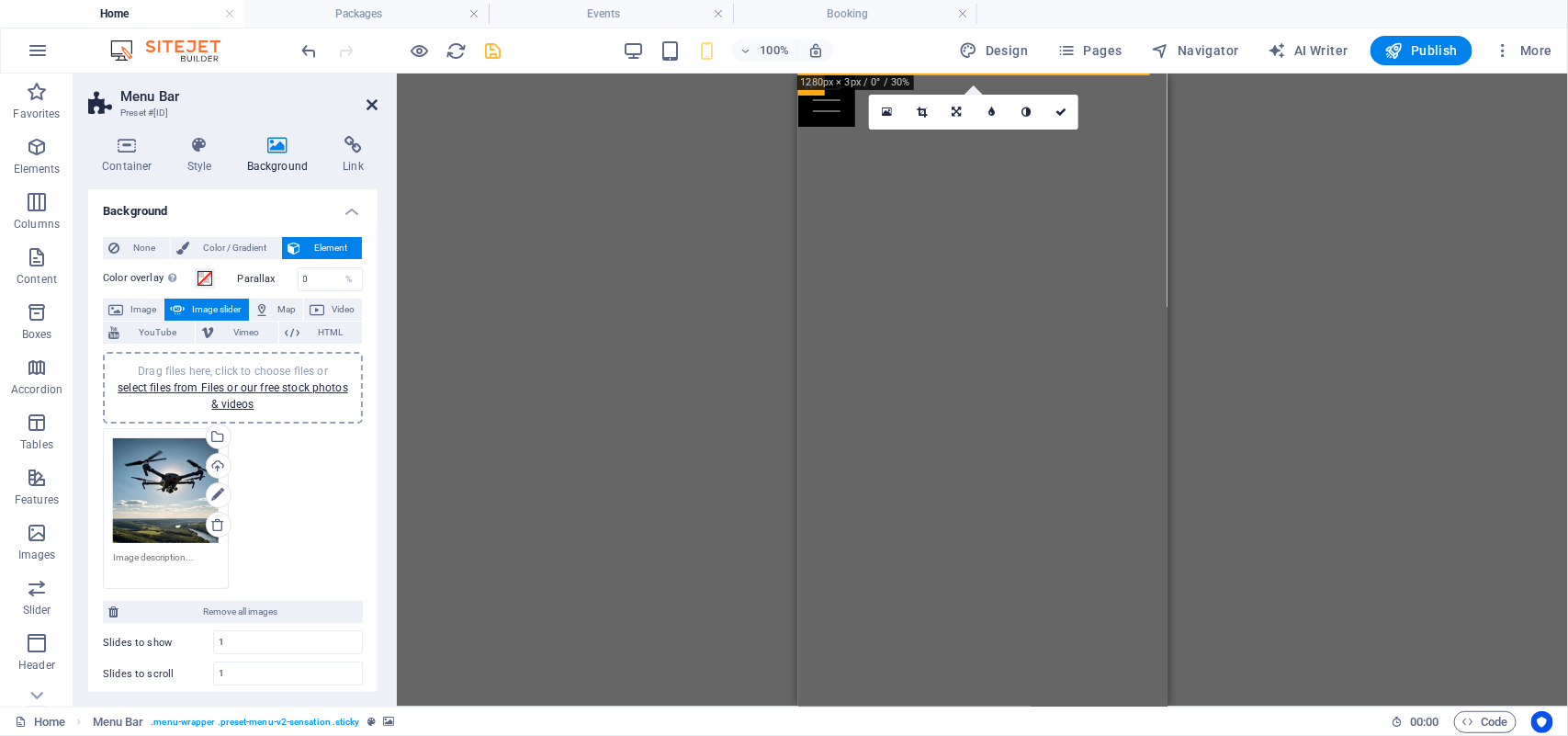 click at bounding box center [372, 105] 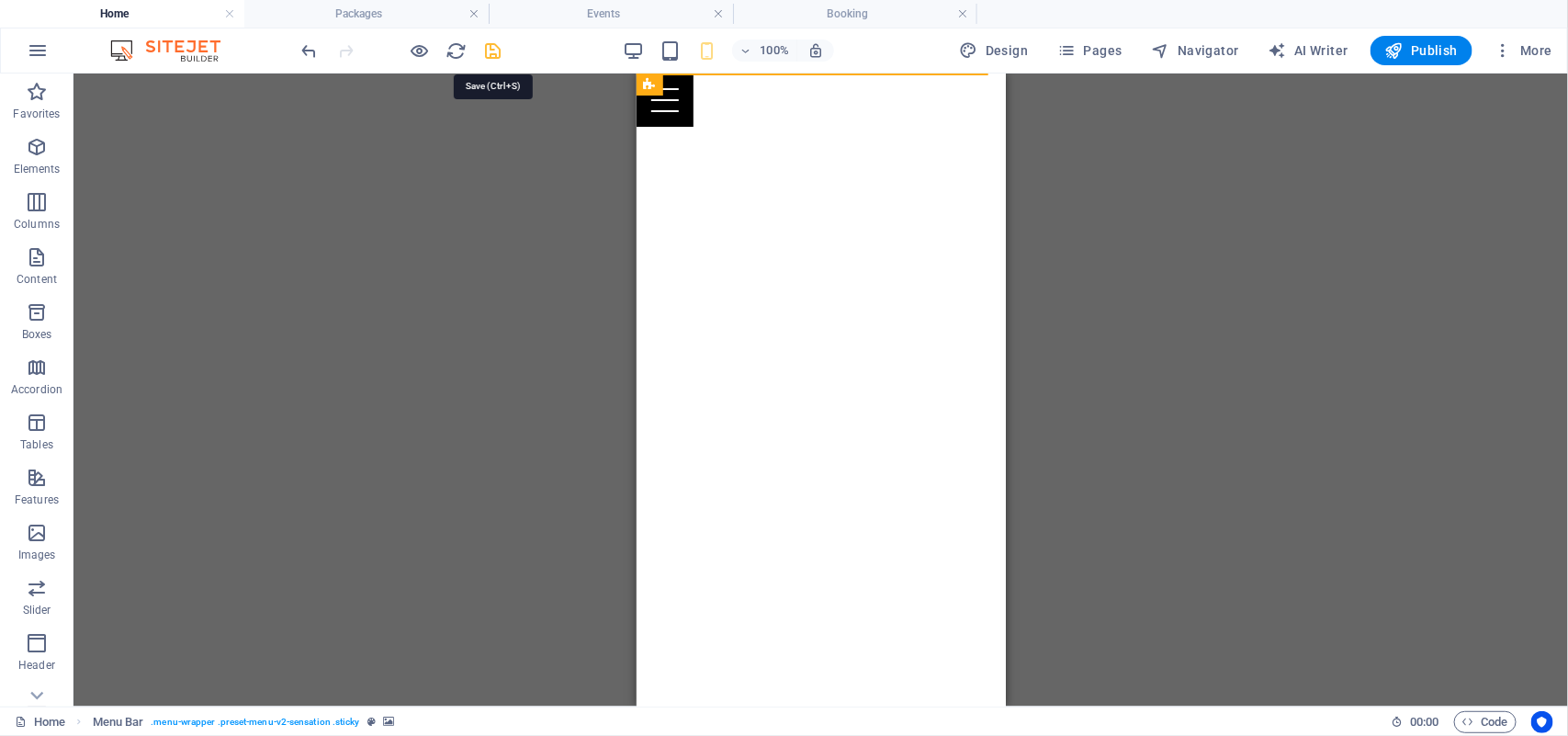 click at bounding box center [493, 51] 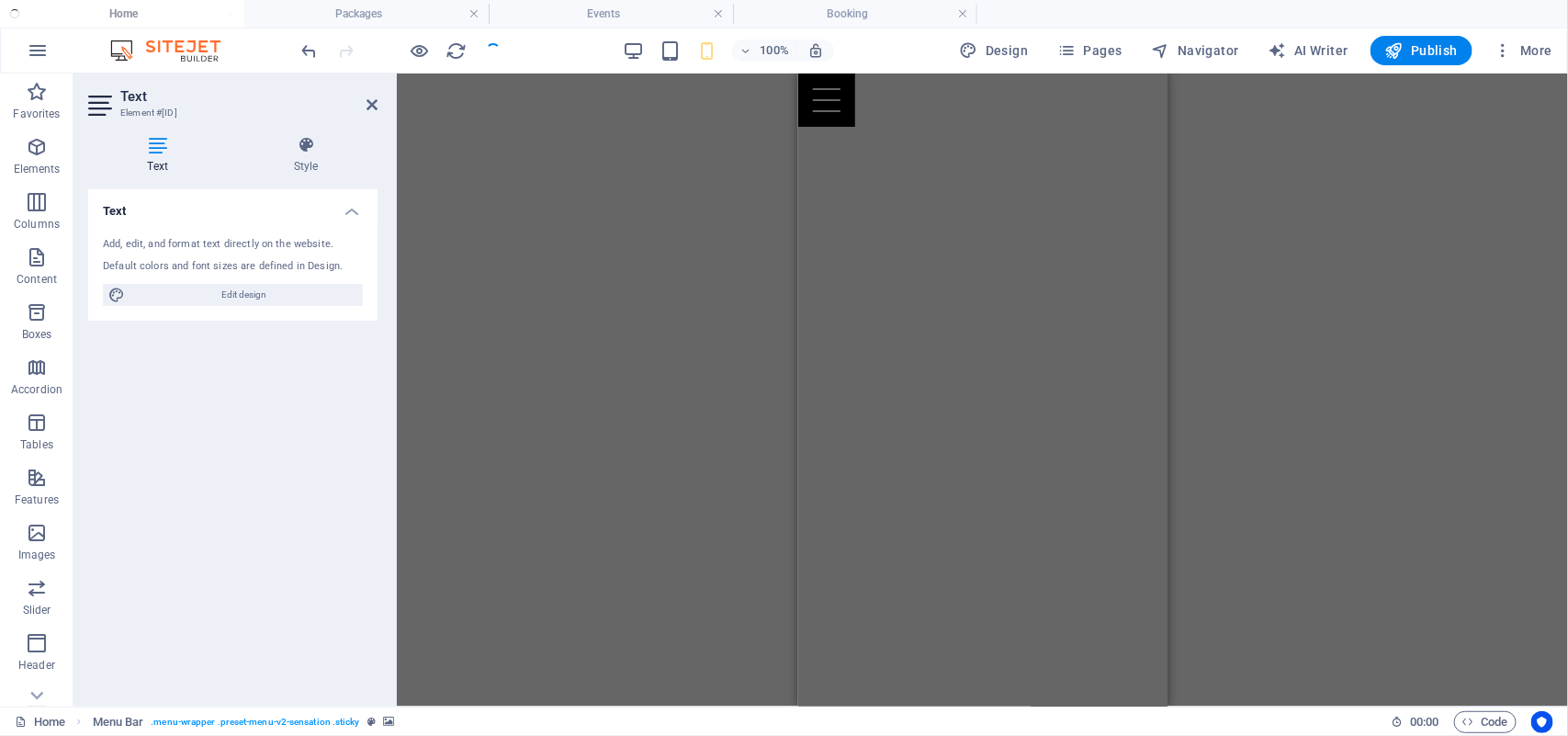 scroll, scrollTop: 425, scrollLeft: 0, axis: vertical 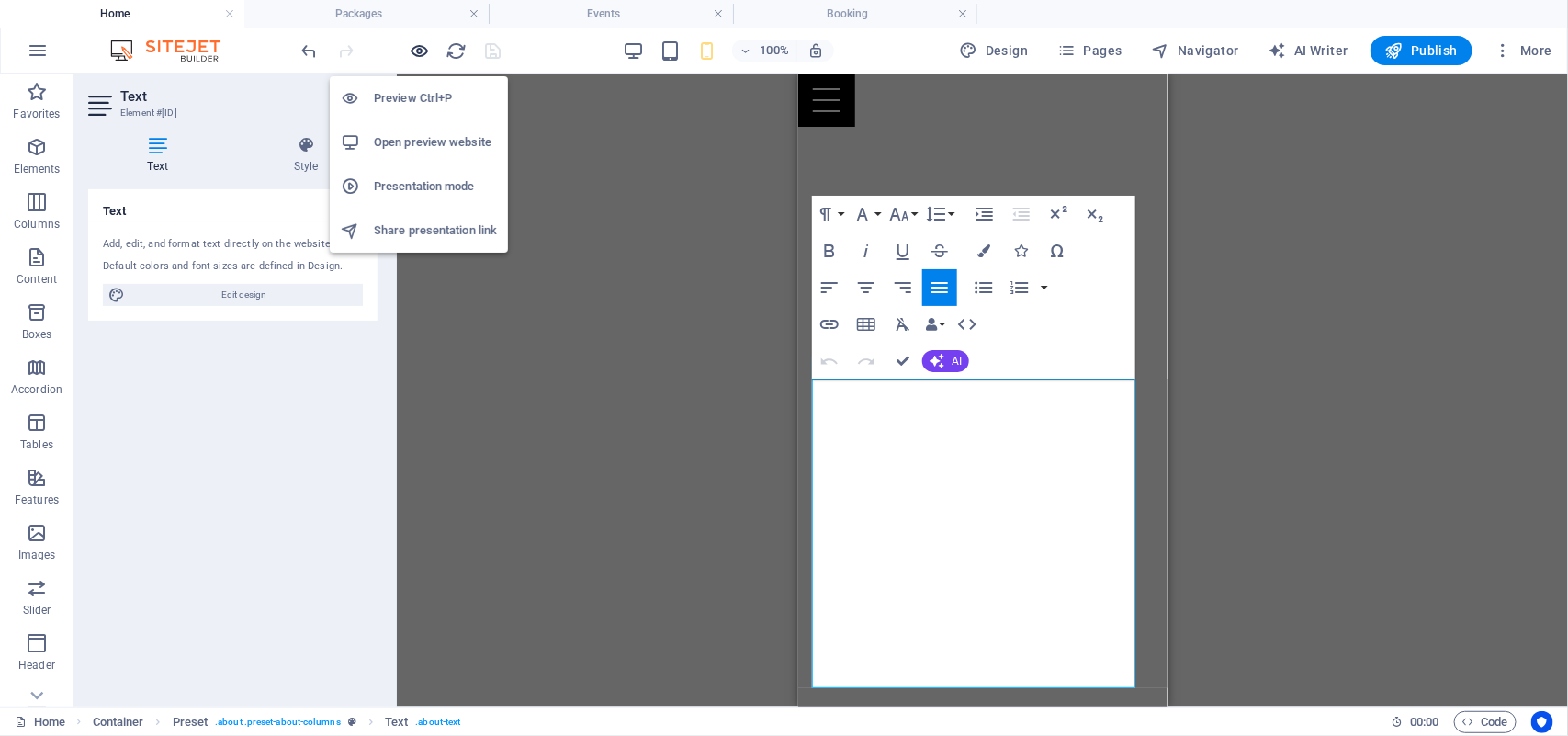 click at bounding box center [420, 51] 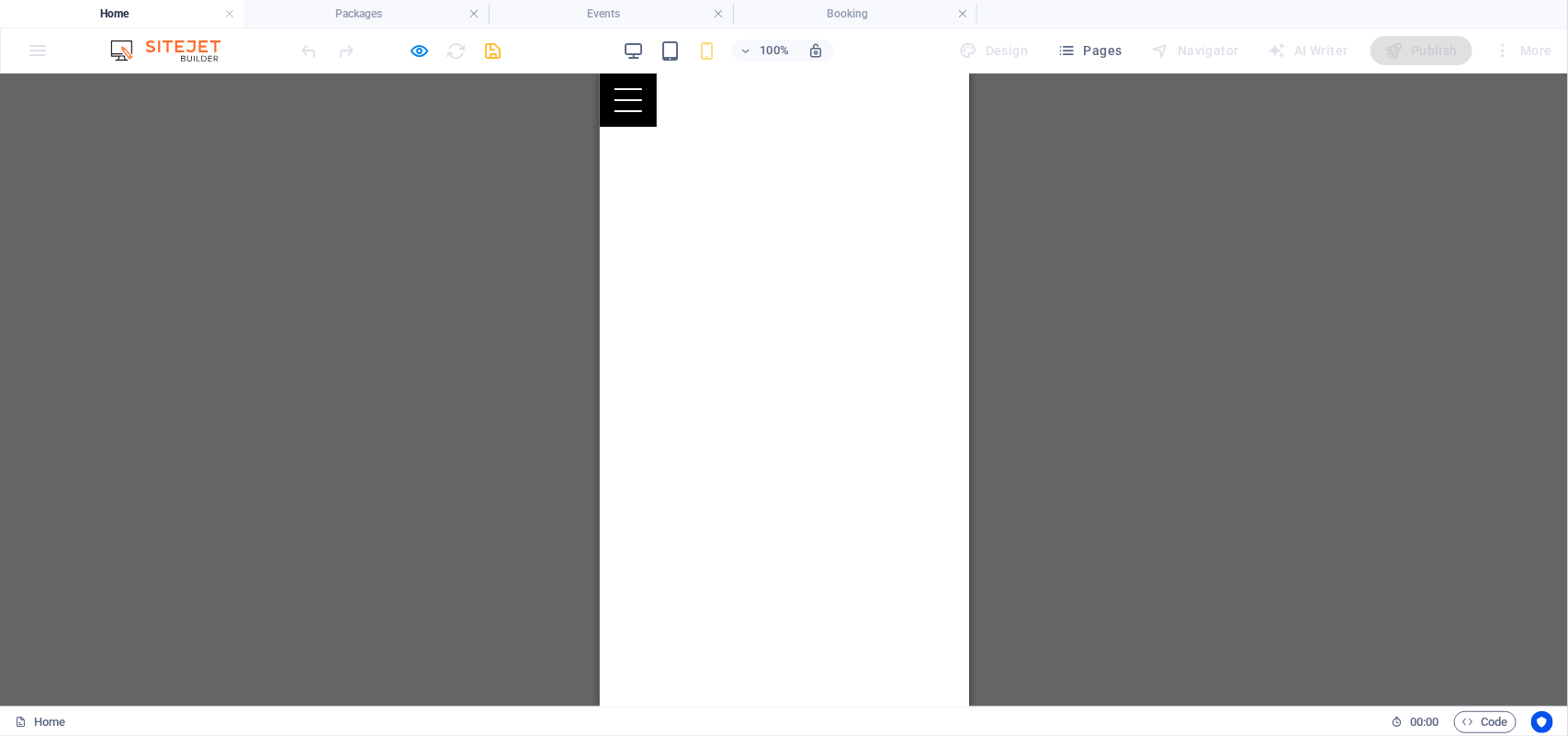scroll, scrollTop: 0, scrollLeft: 0, axis: both 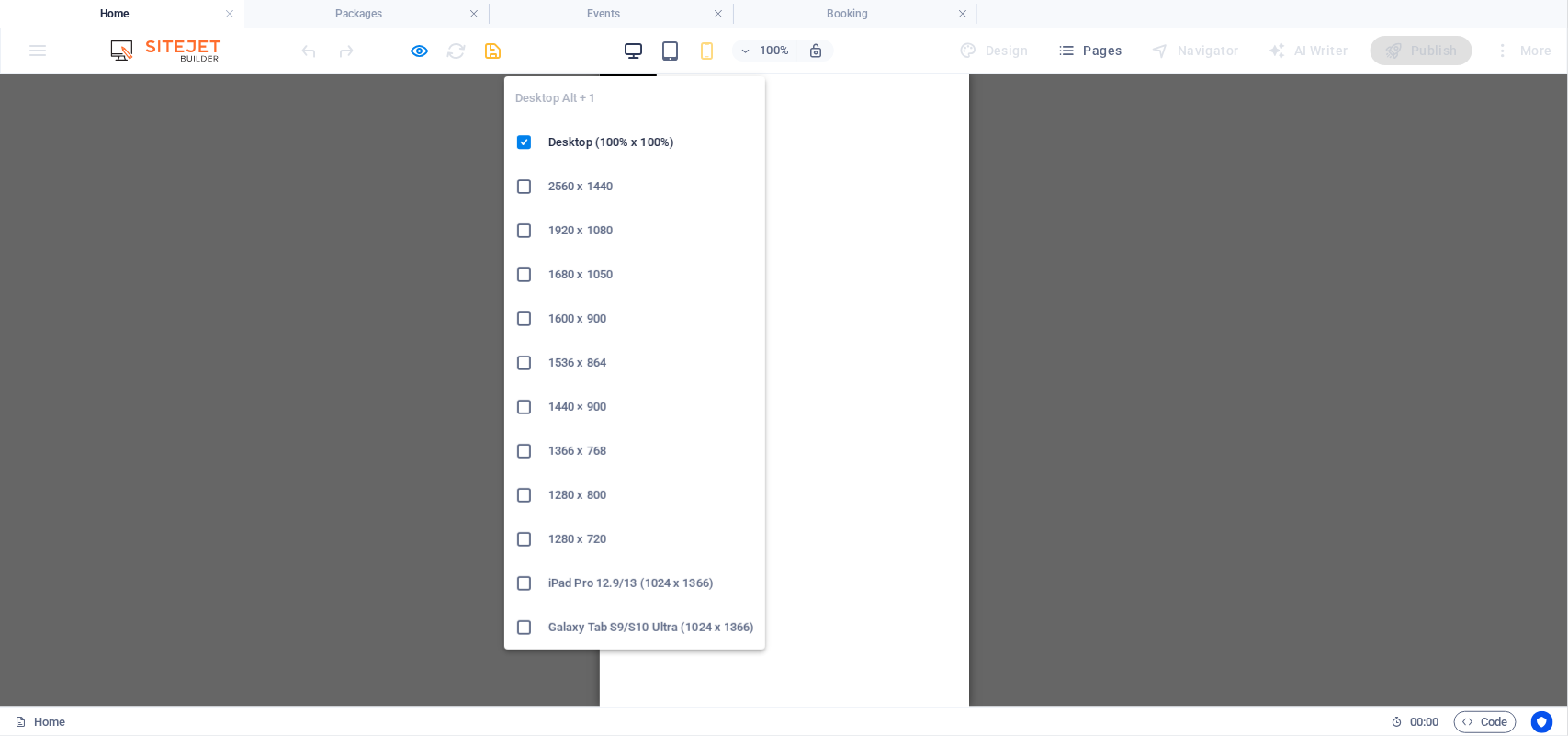 click at bounding box center (633, 51) 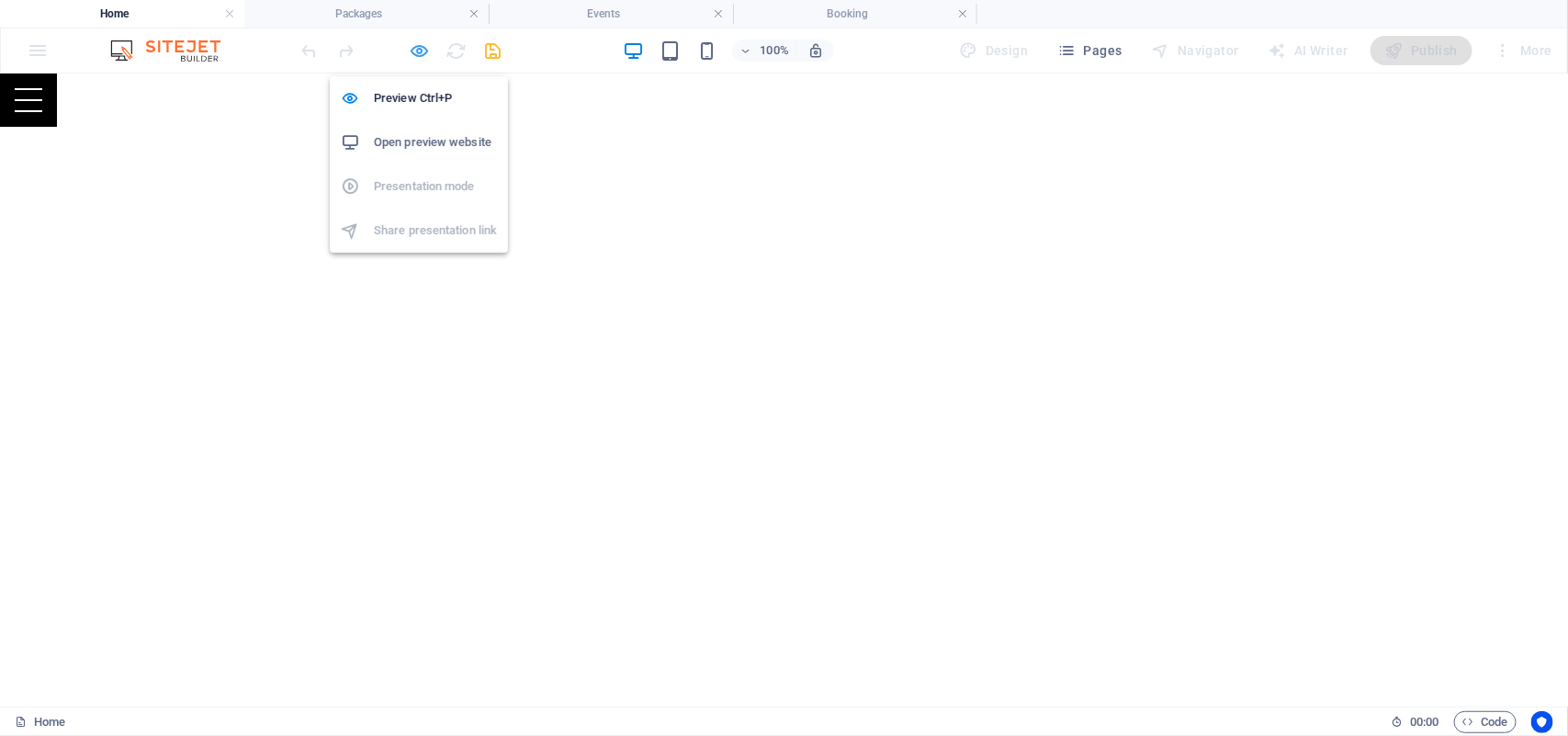 click at bounding box center (420, 51) 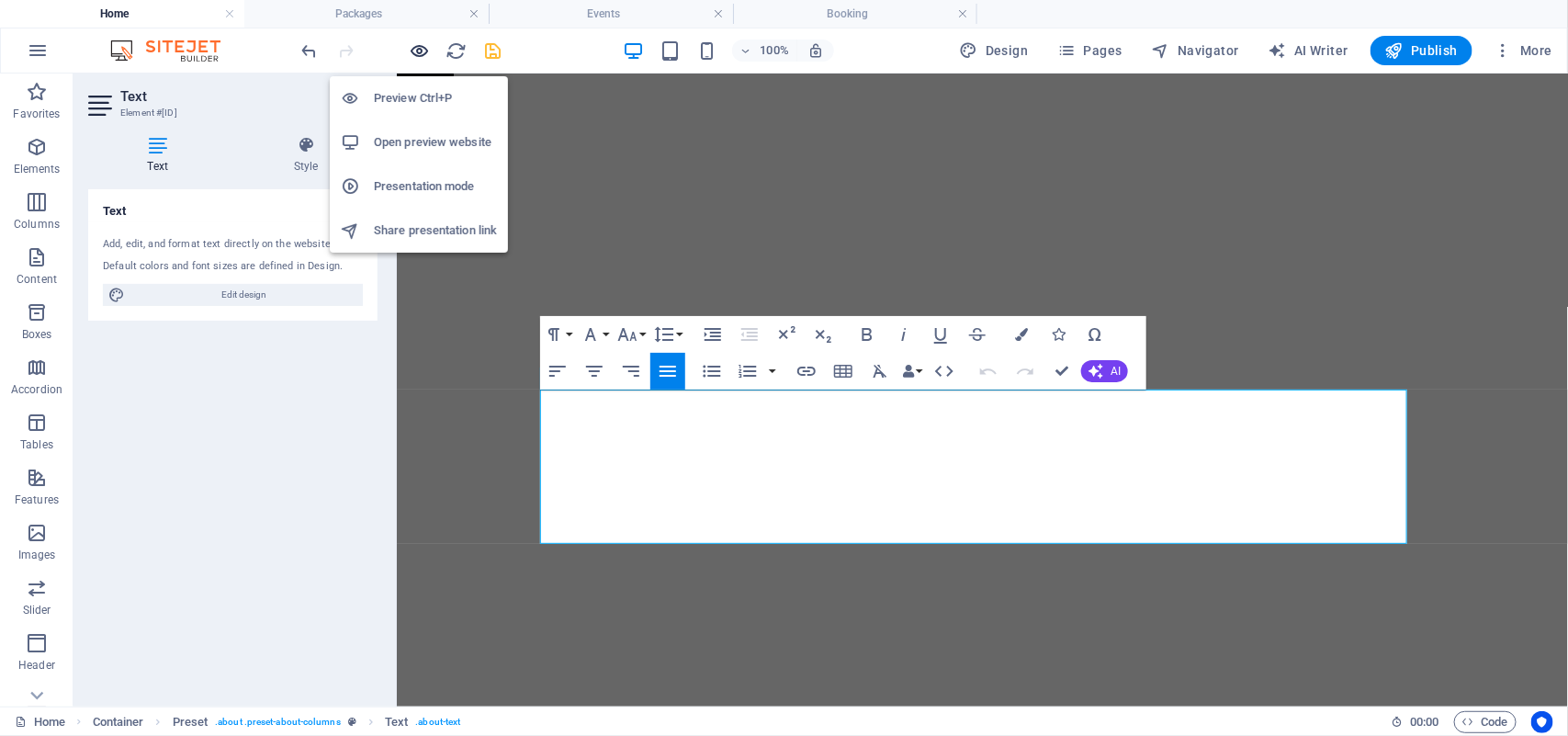scroll, scrollTop: 444, scrollLeft: 0, axis: vertical 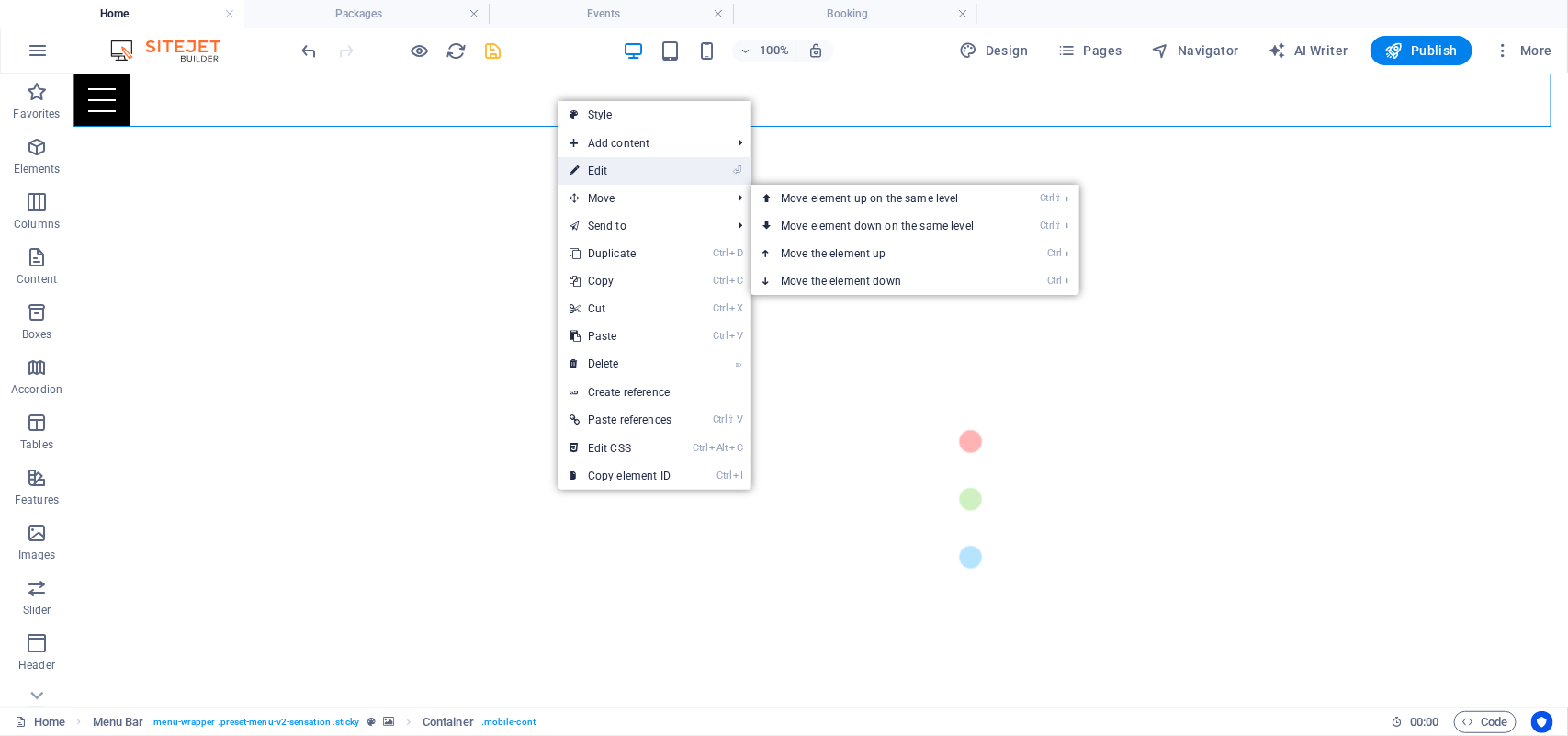 click on "⏎  Edit" at bounding box center (620, 171) 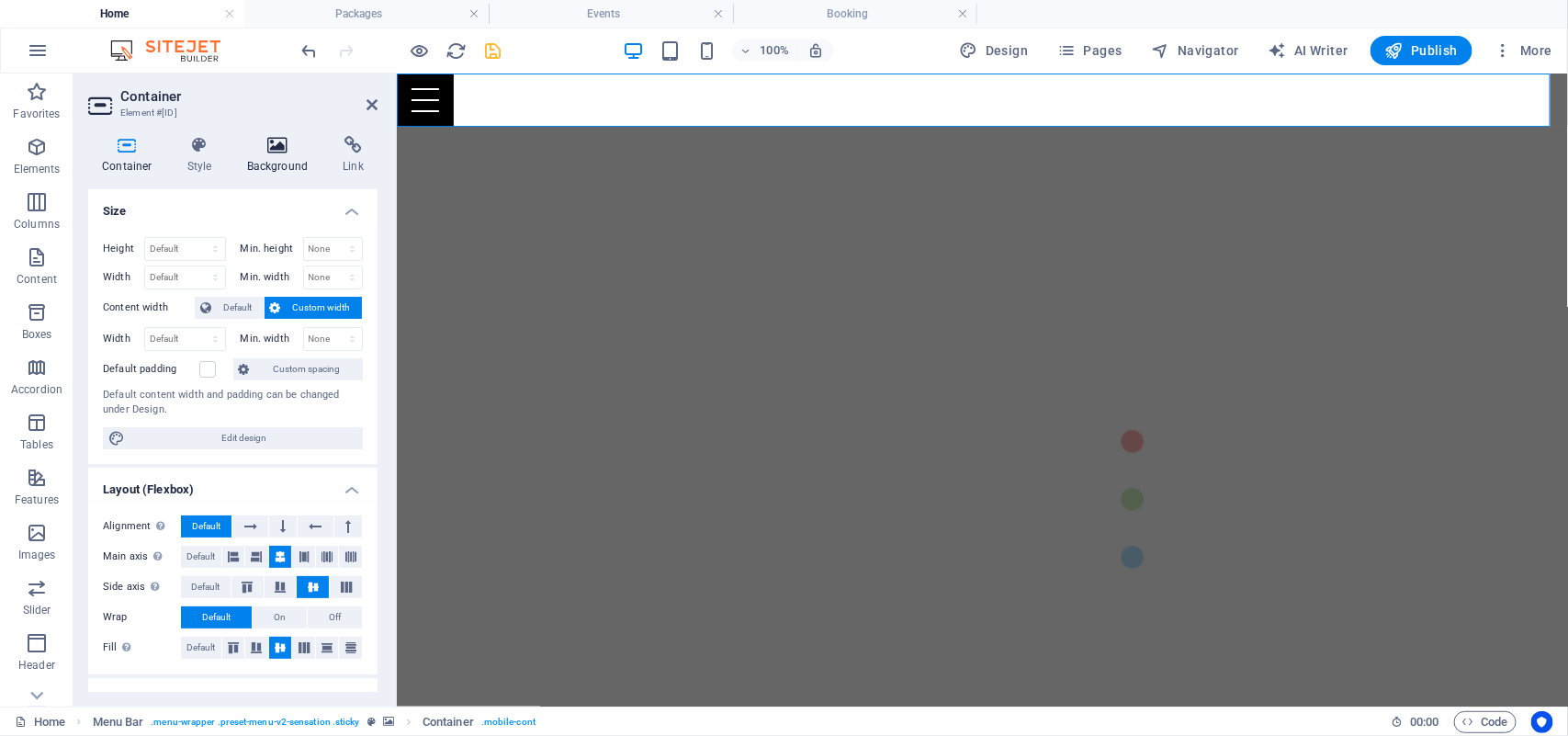 click at bounding box center [277, 145] 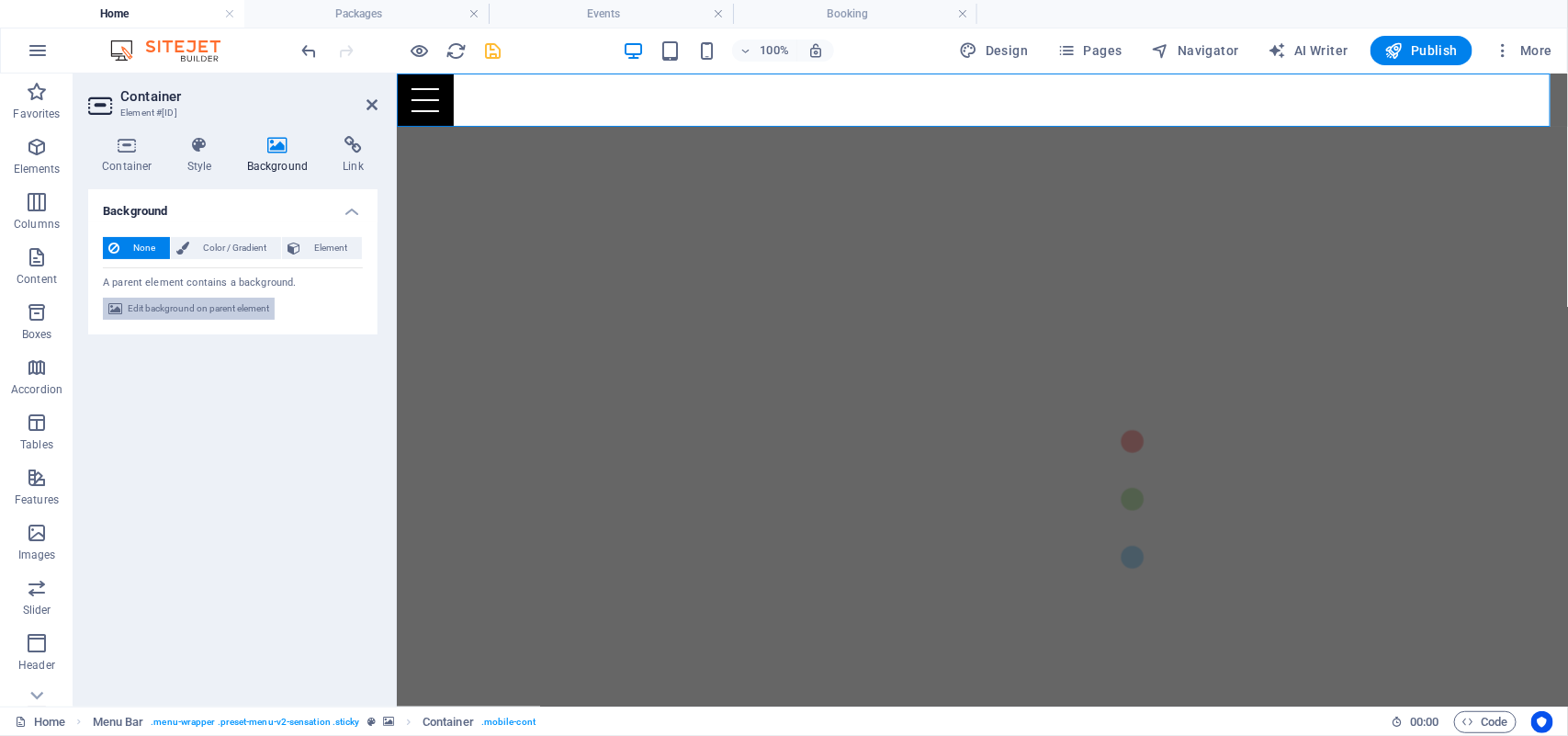 click on "Edit background on parent element" at bounding box center (198, 309) 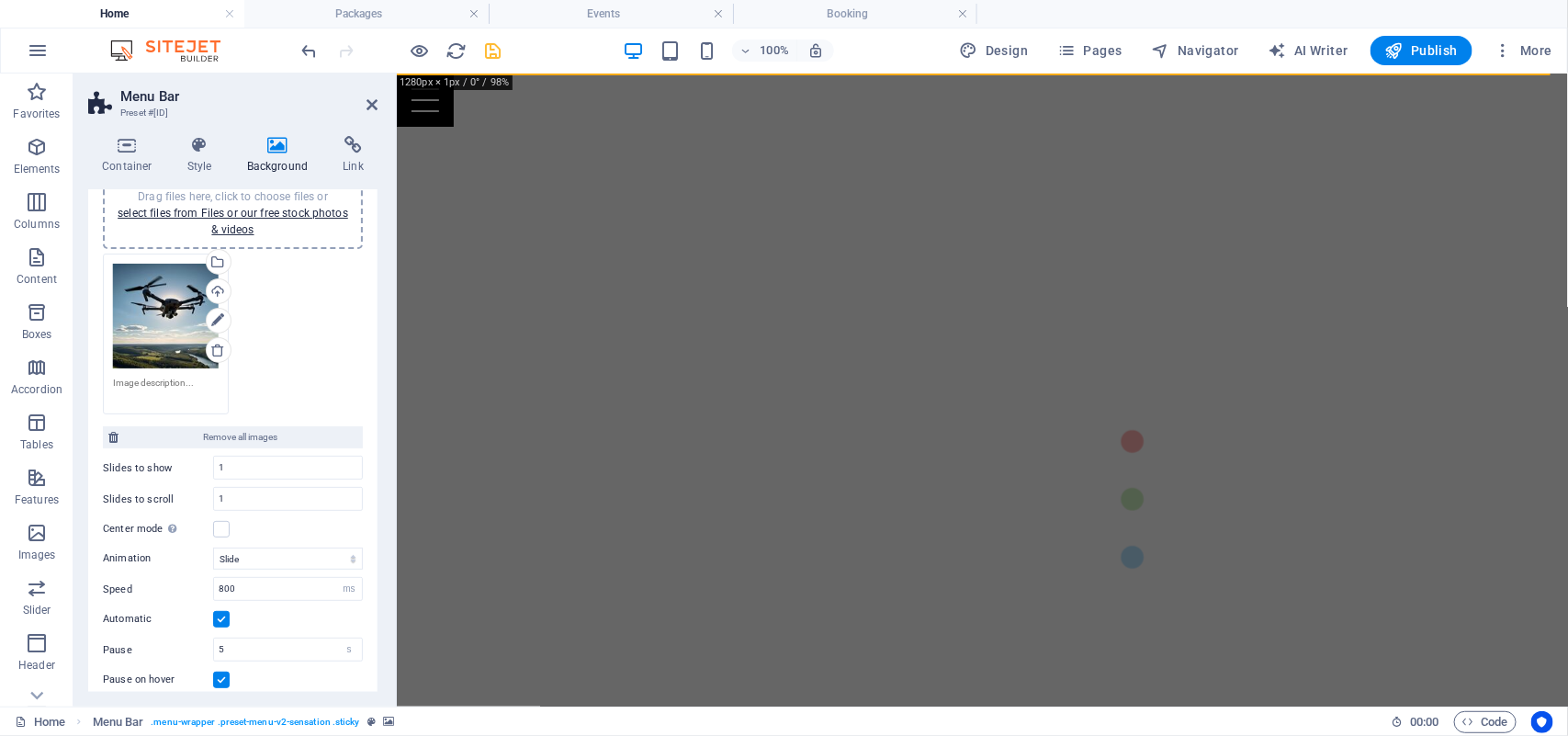 scroll, scrollTop: 0, scrollLeft: 0, axis: both 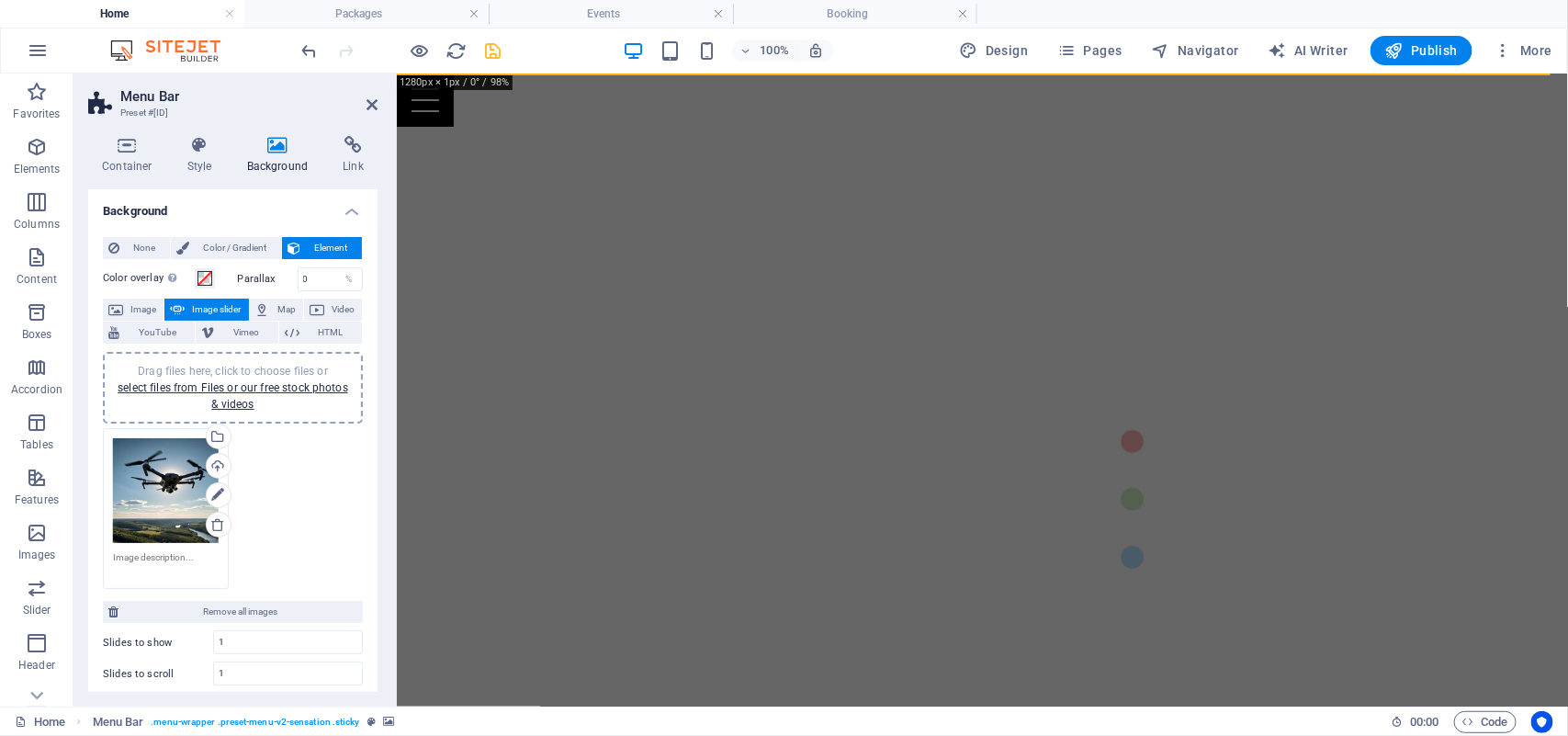 drag, startPoint x: 375, startPoint y: 301, endPoint x: 1170, endPoint y: 198, distance: 801.64456 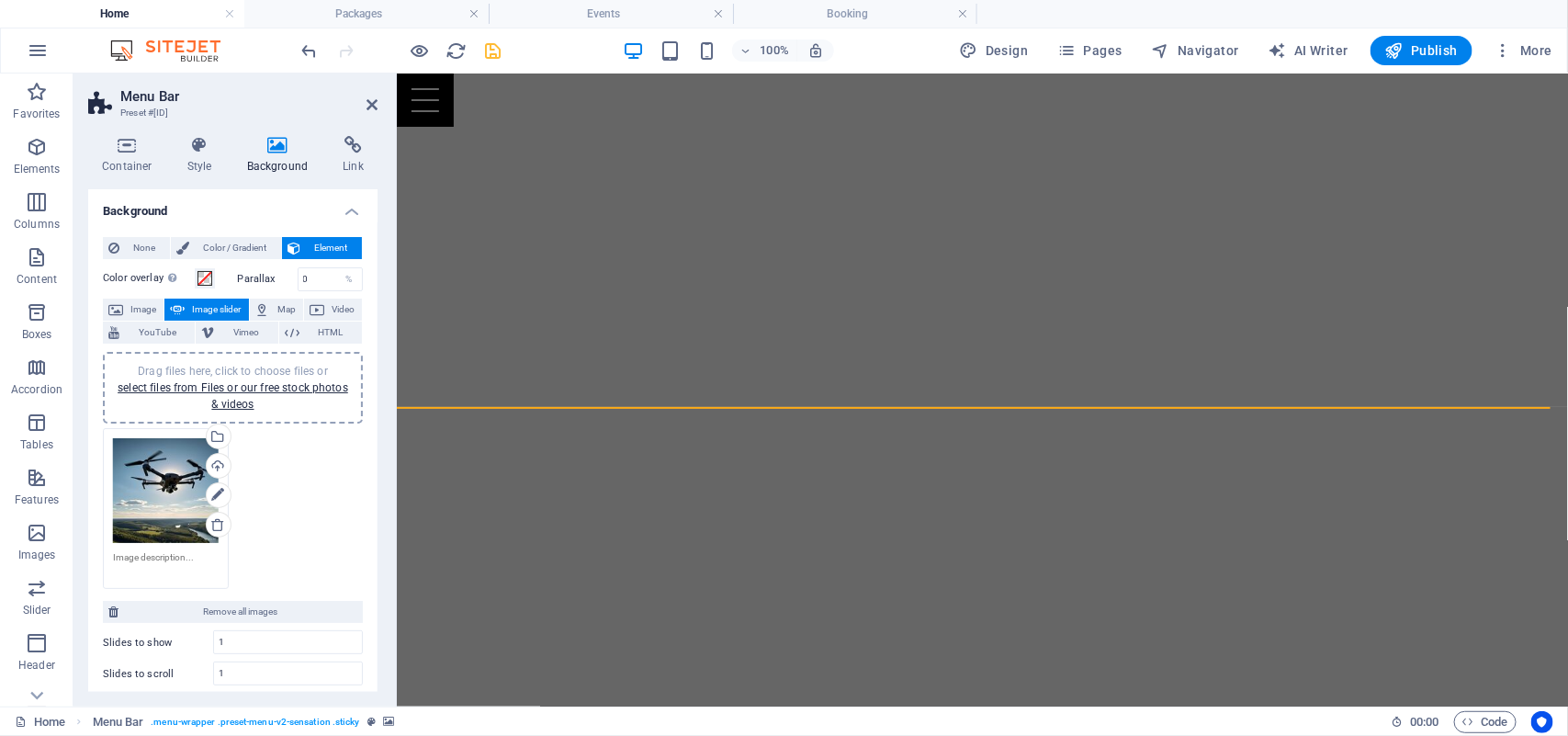 scroll, scrollTop: 0, scrollLeft: 0, axis: both 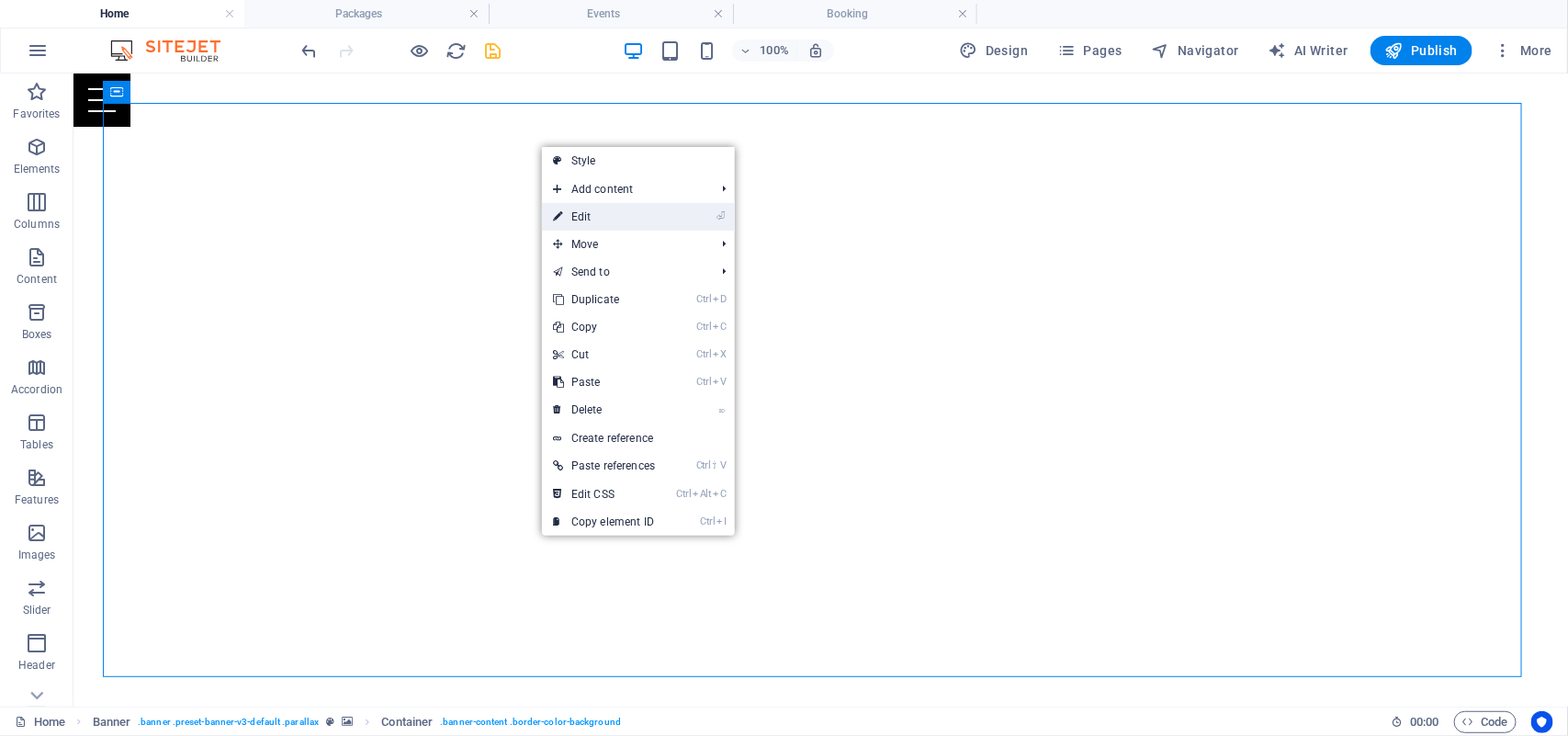 click on "⏎  Edit" at bounding box center [604, 217] 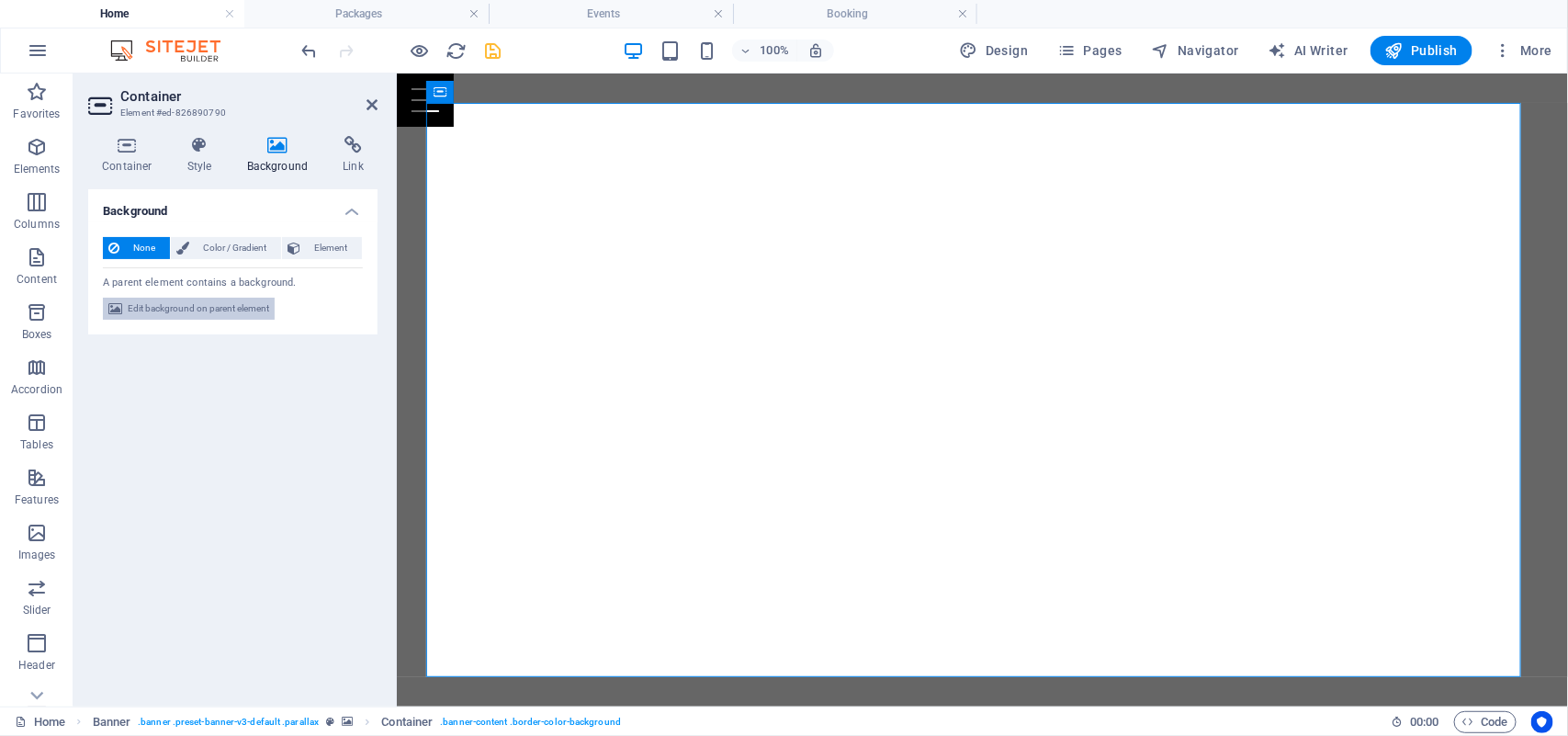 click on "Edit background on parent element" at bounding box center [198, 309] 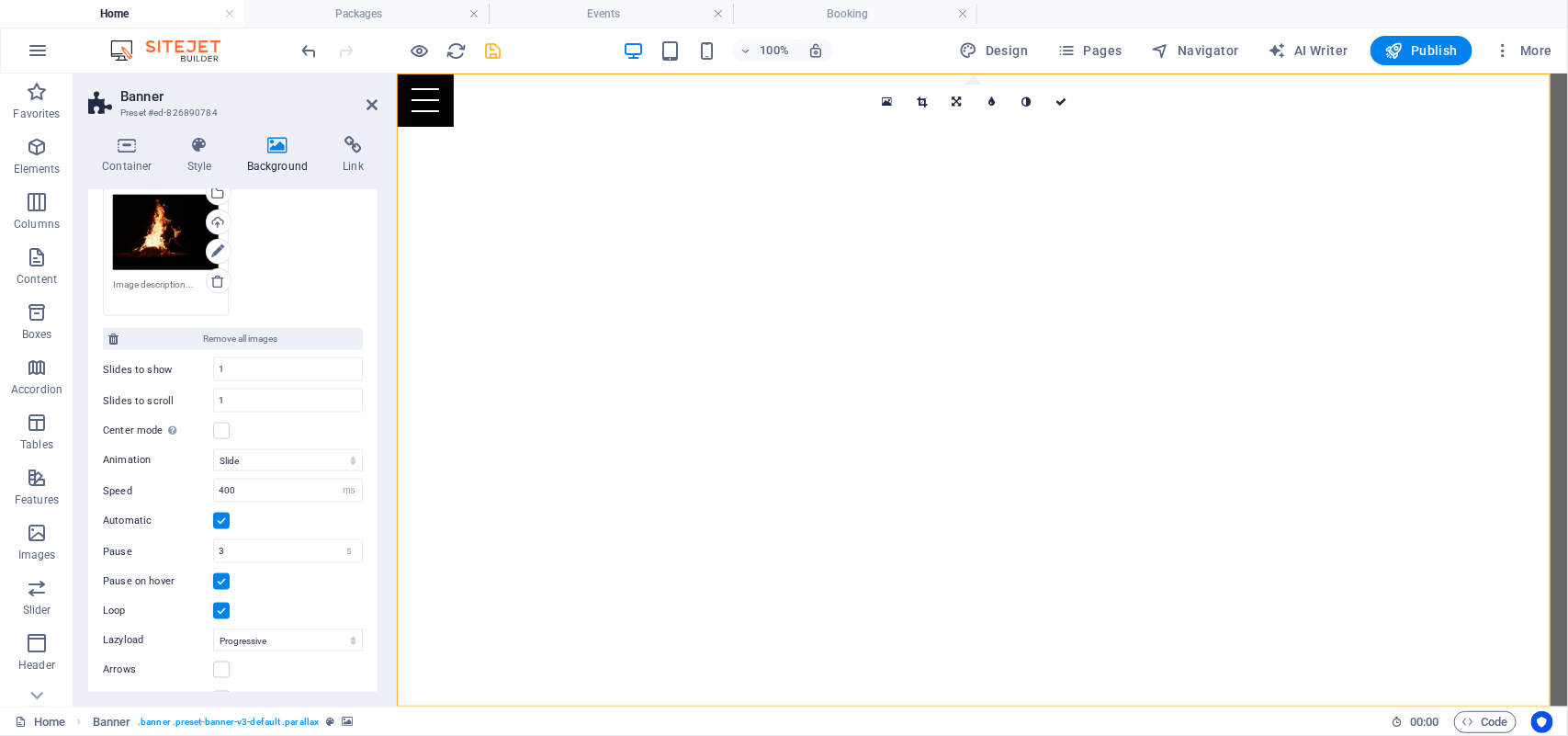 scroll, scrollTop: 1017, scrollLeft: 0, axis: vertical 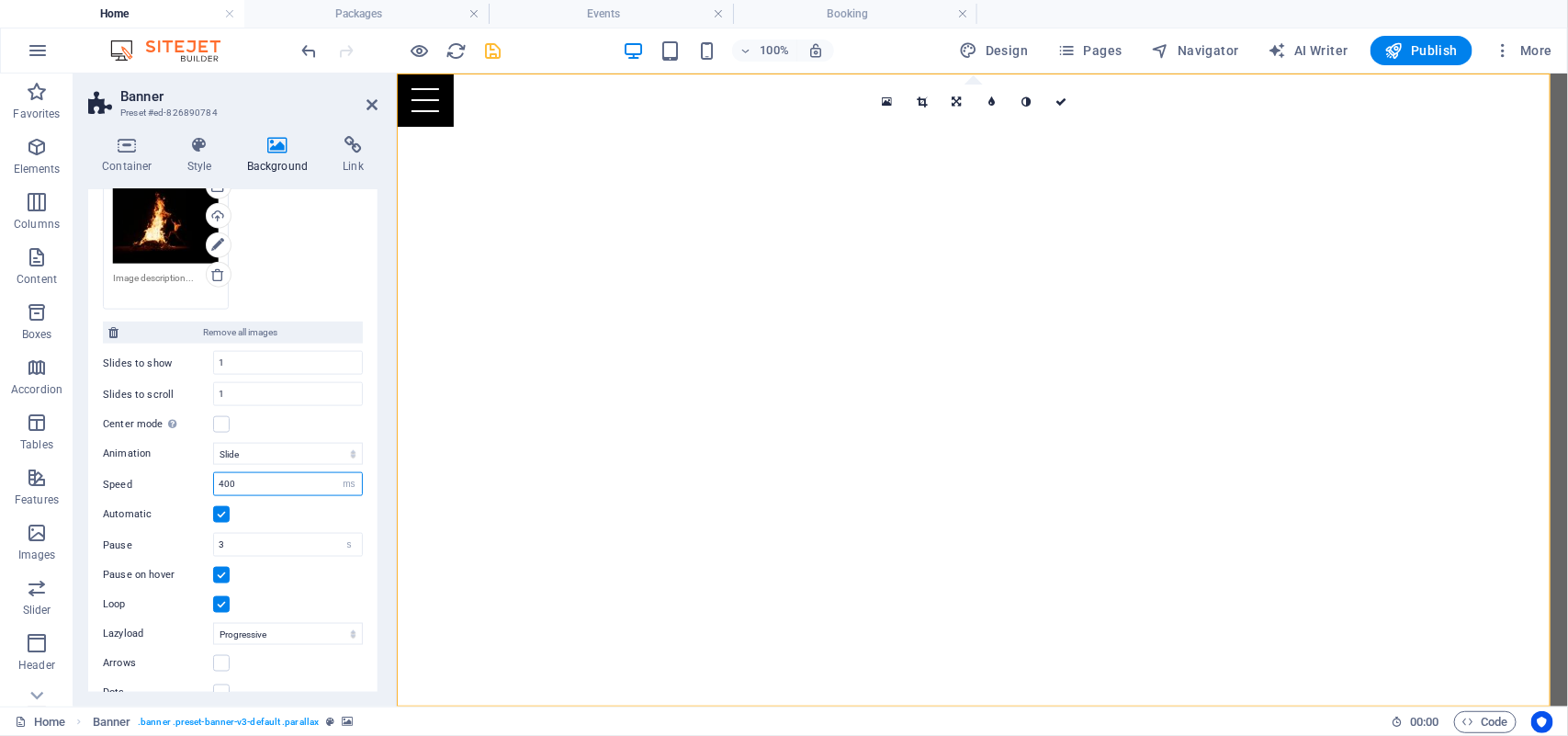 drag, startPoint x: 241, startPoint y: 475, endPoint x: 193, endPoint y: 470, distance: 48.25971 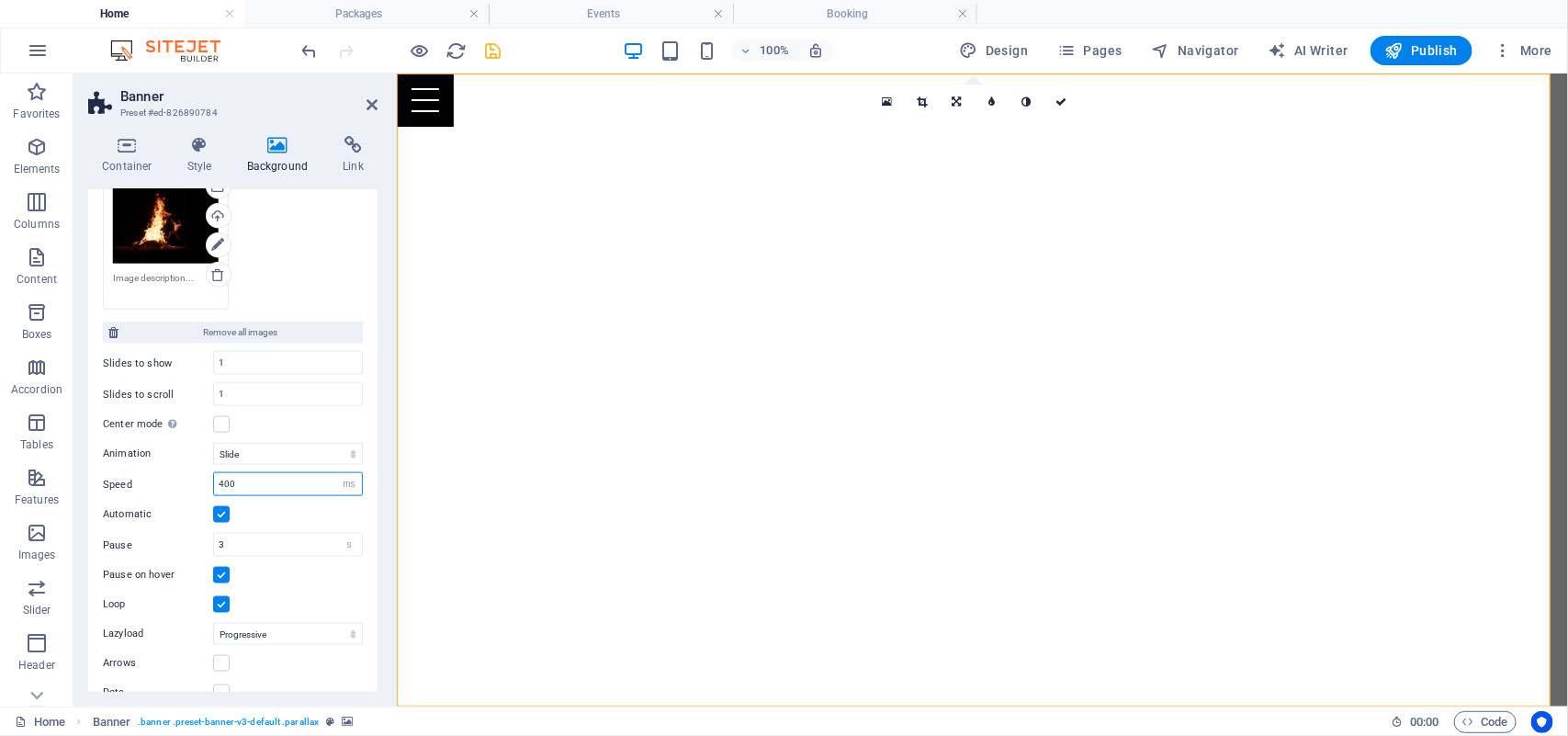 click on "Speed 400 s ms" at bounding box center (232, 484) 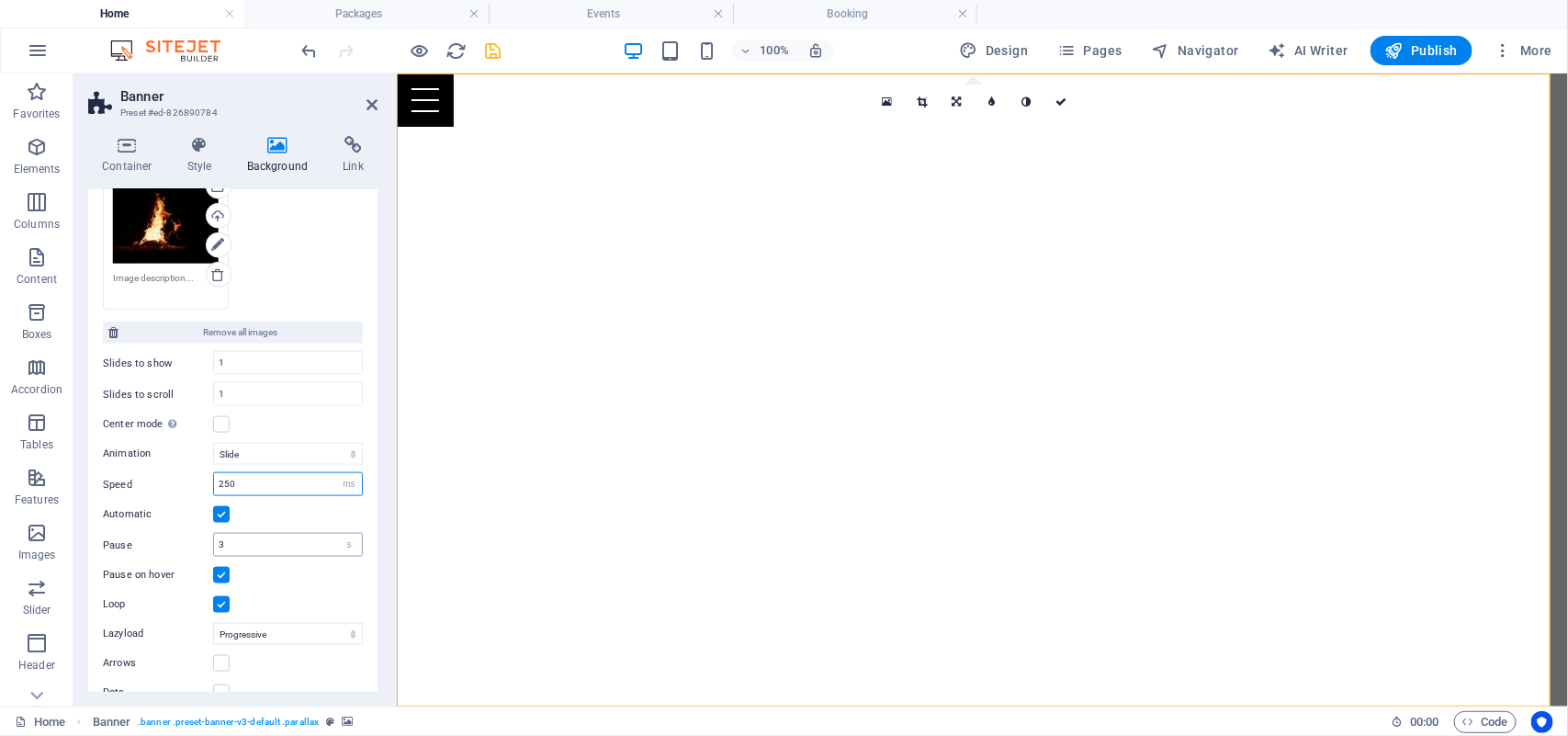 type on "250" 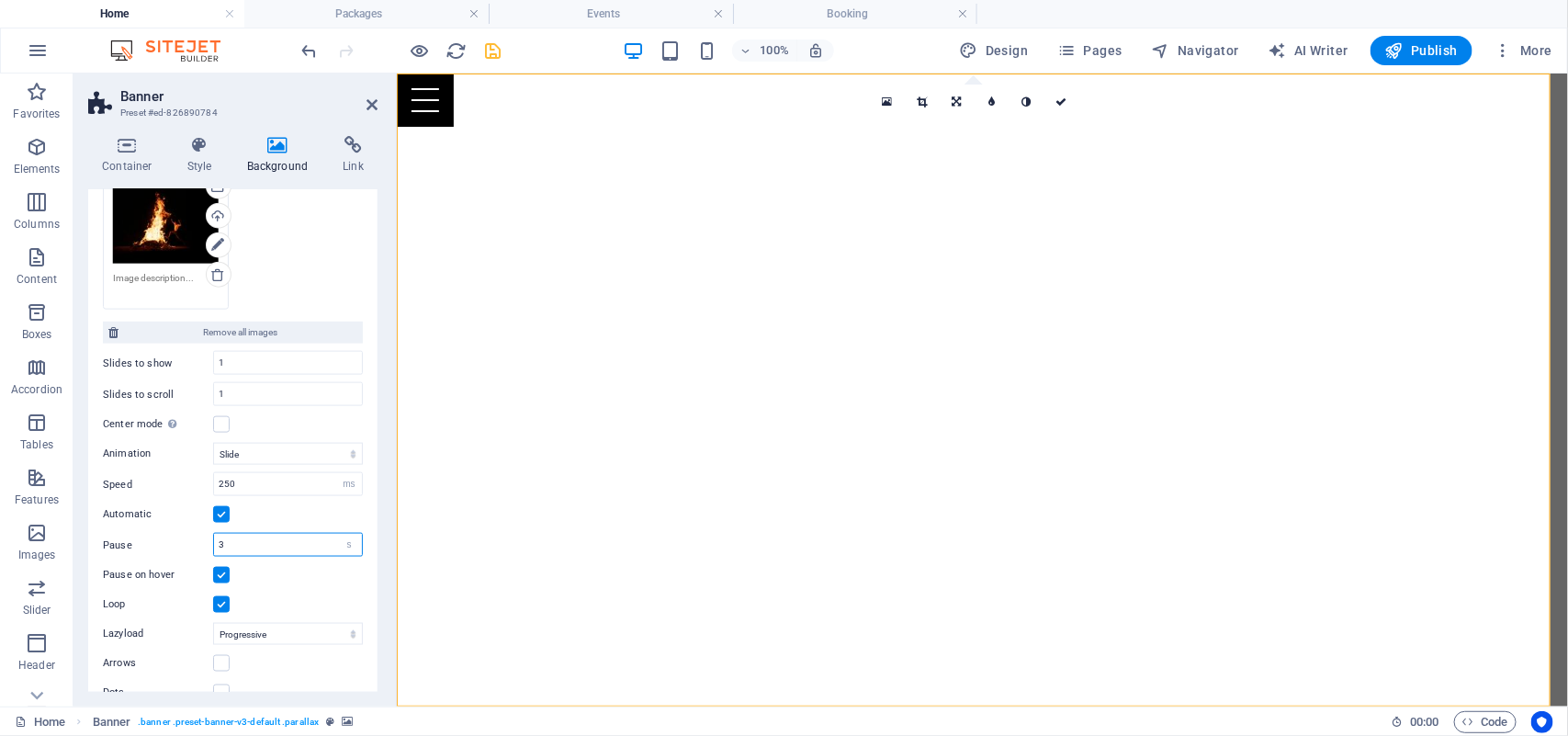 drag, startPoint x: 243, startPoint y: 542, endPoint x: 200, endPoint y: 535, distance: 43.56604 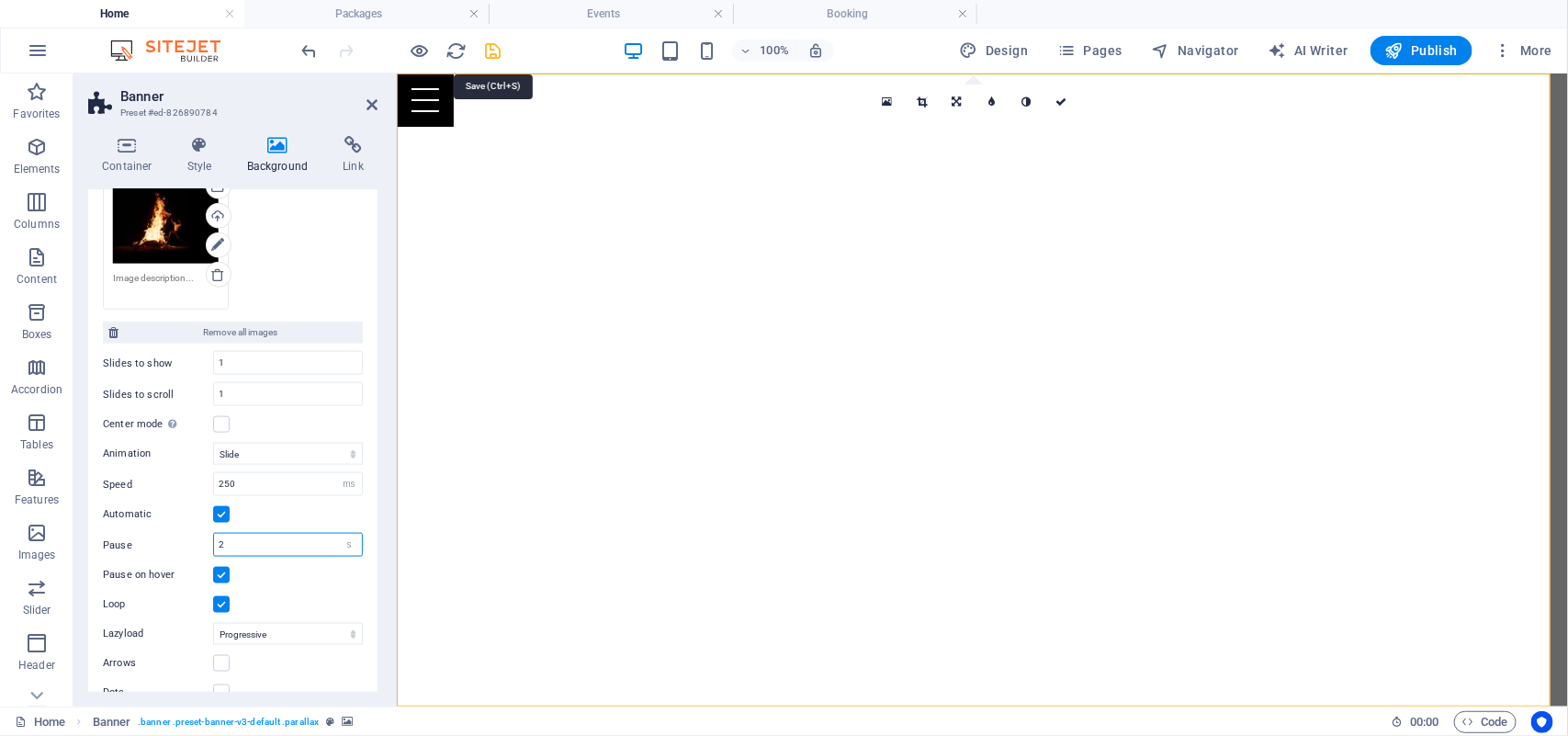 type on "2" 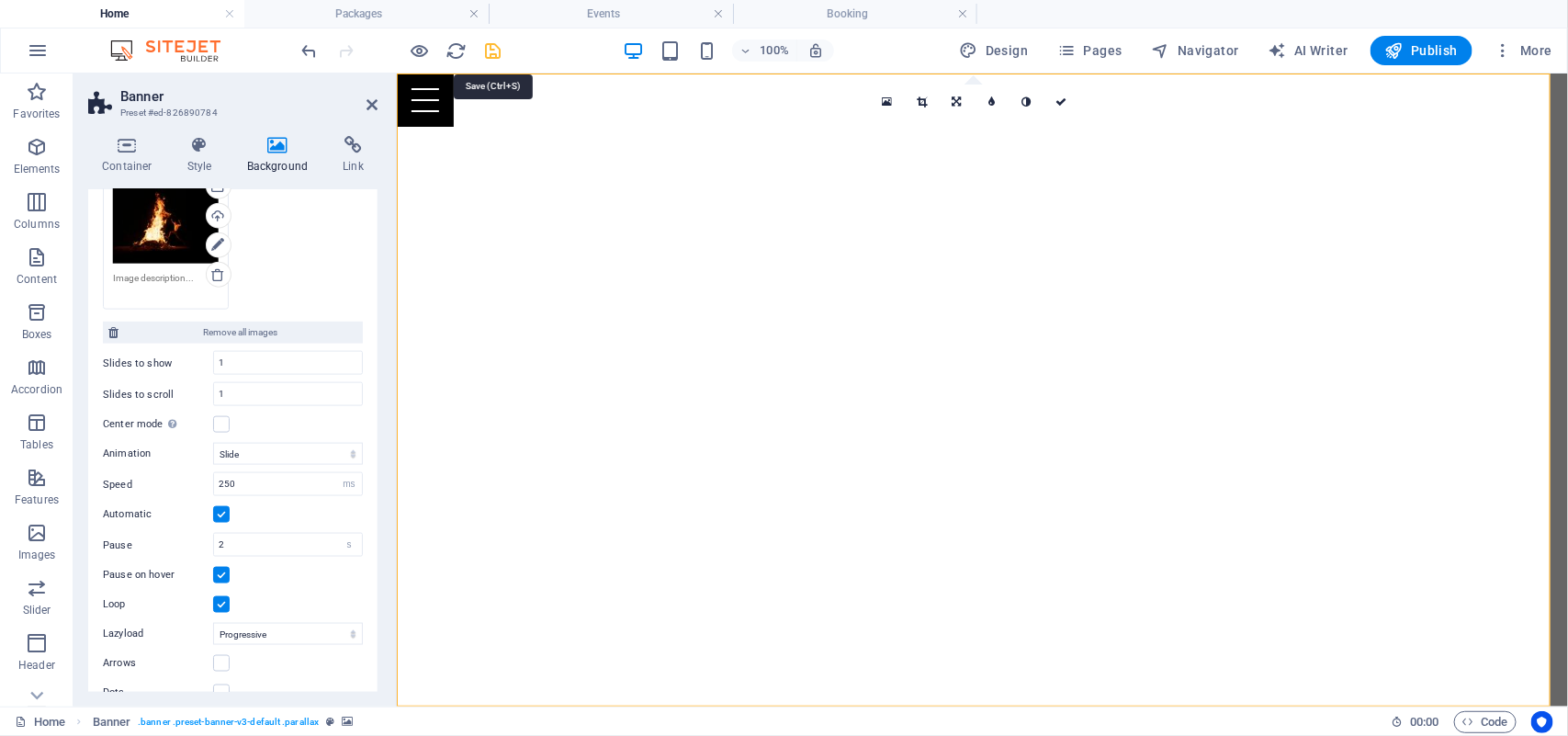 click at bounding box center [493, 51] 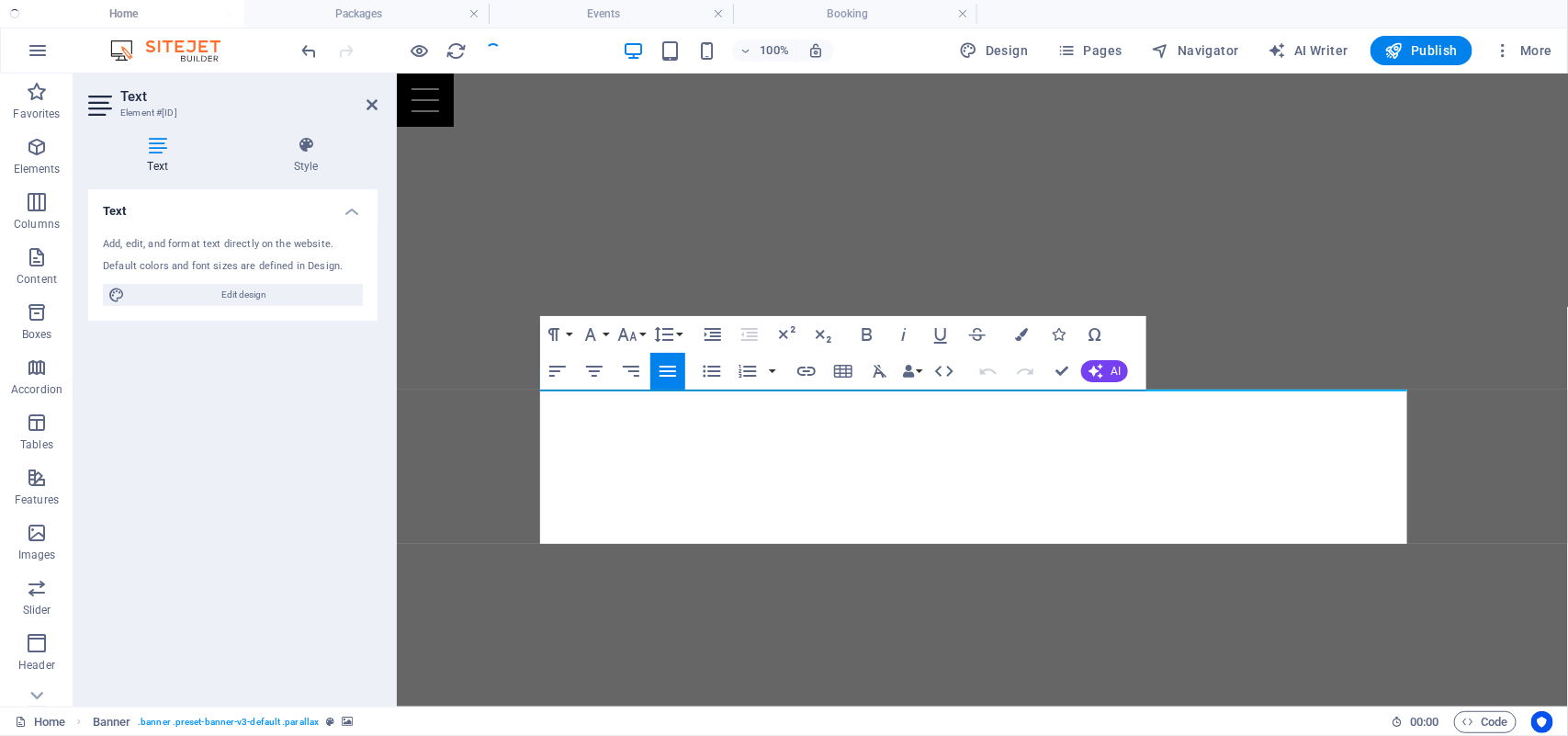 scroll, scrollTop: 444, scrollLeft: 0, axis: vertical 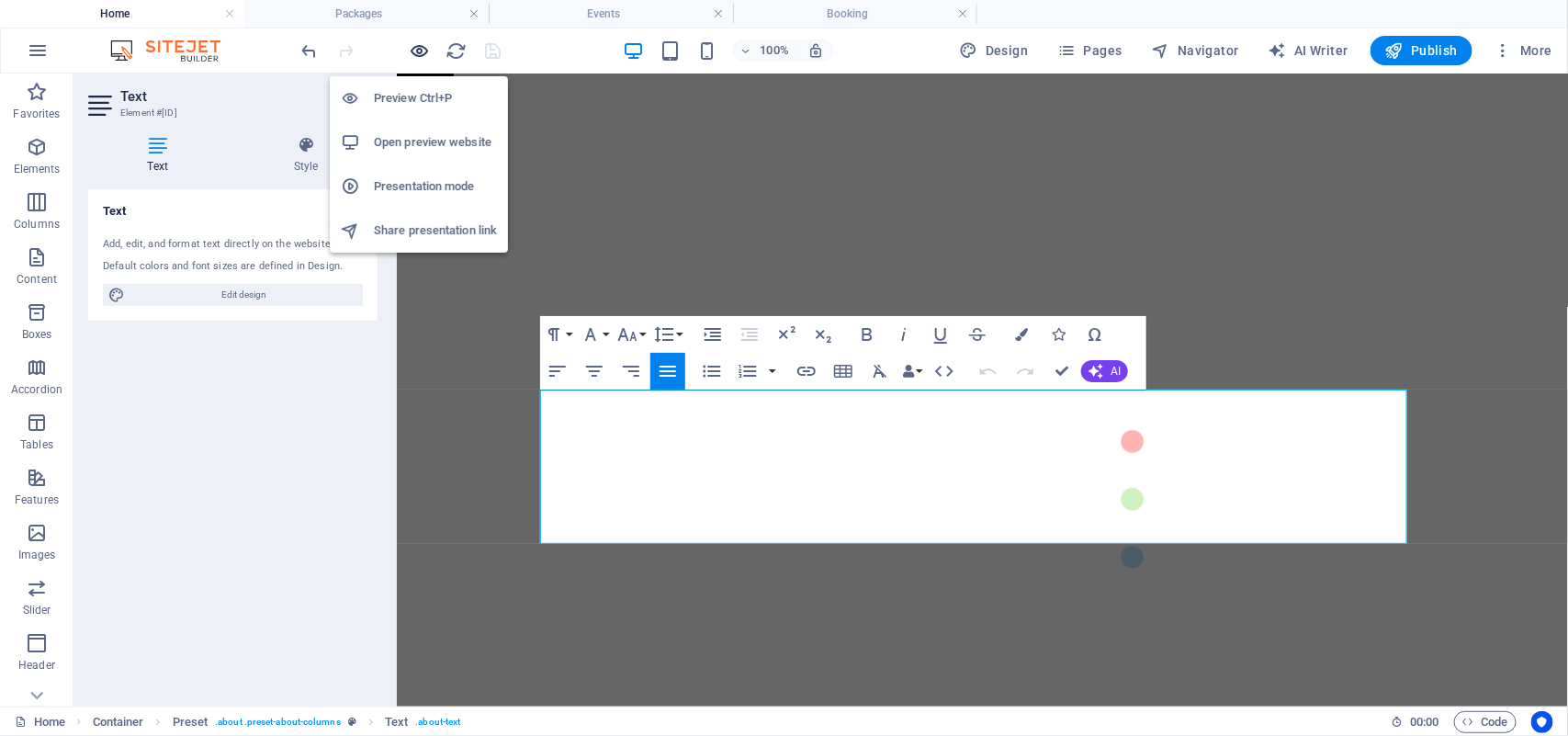 click at bounding box center (420, 51) 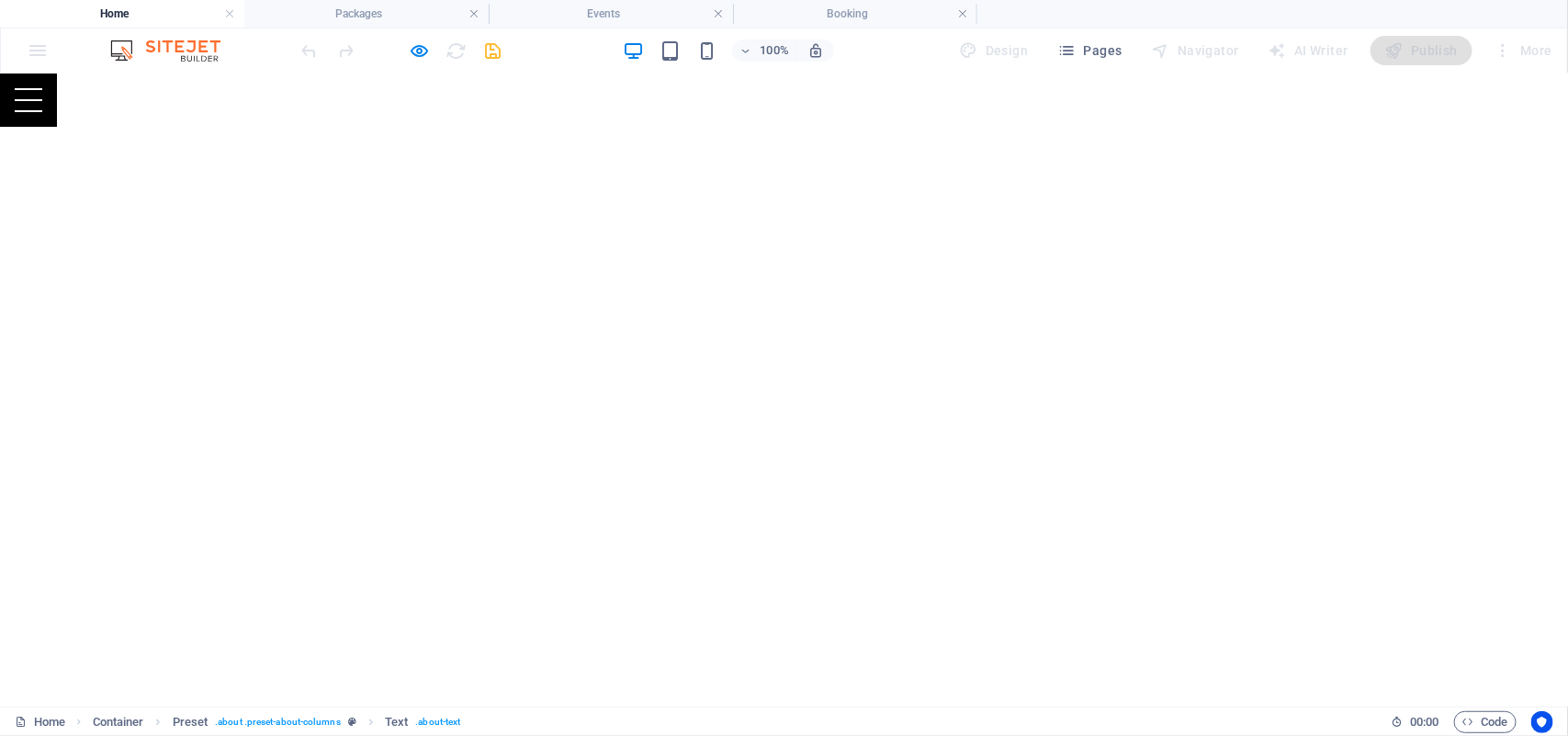 scroll, scrollTop: 0, scrollLeft: 0, axis: both 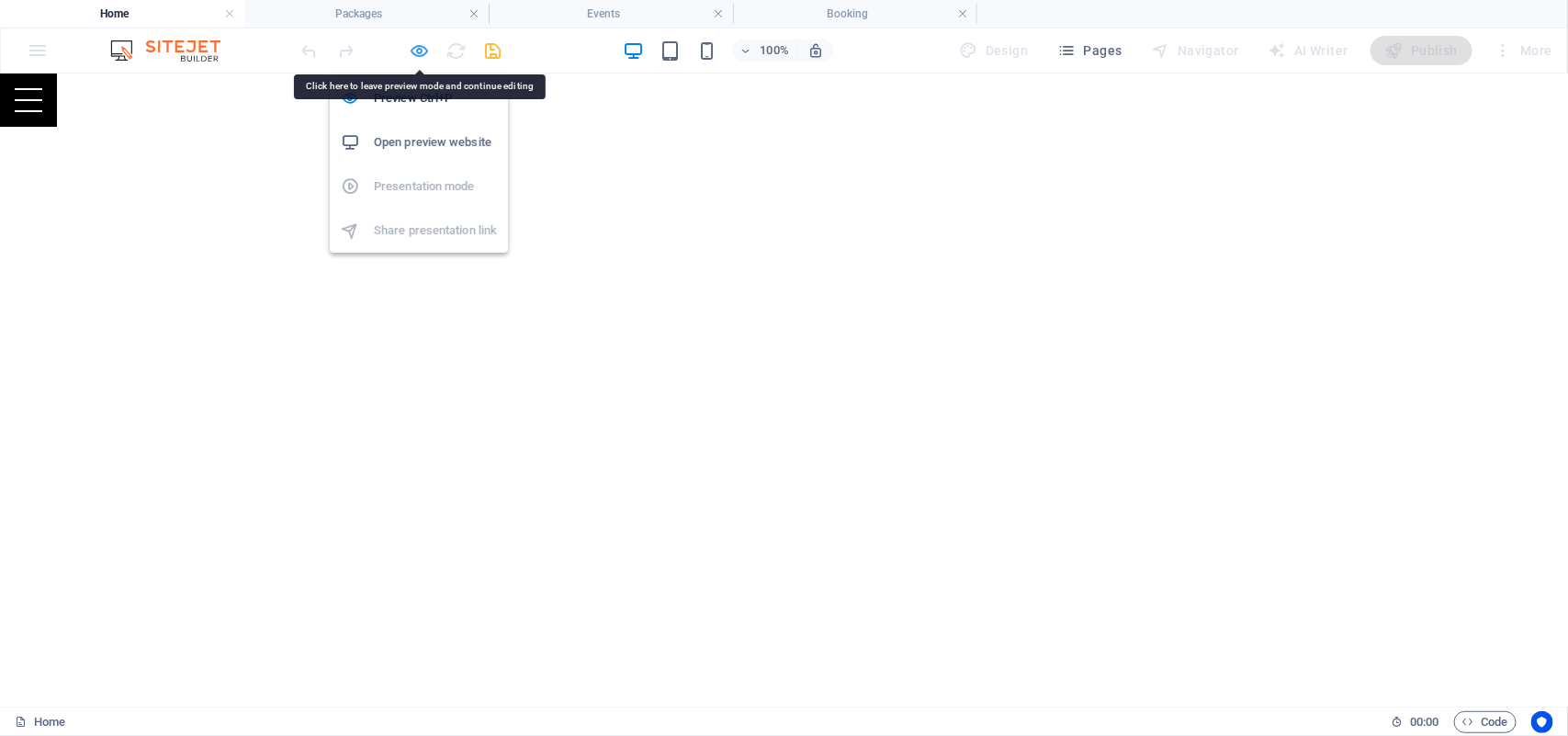 drag, startPoint x: 395, startPoint y: 94, endPoint x: 423, endPoint y: 51, distance: 51.31277 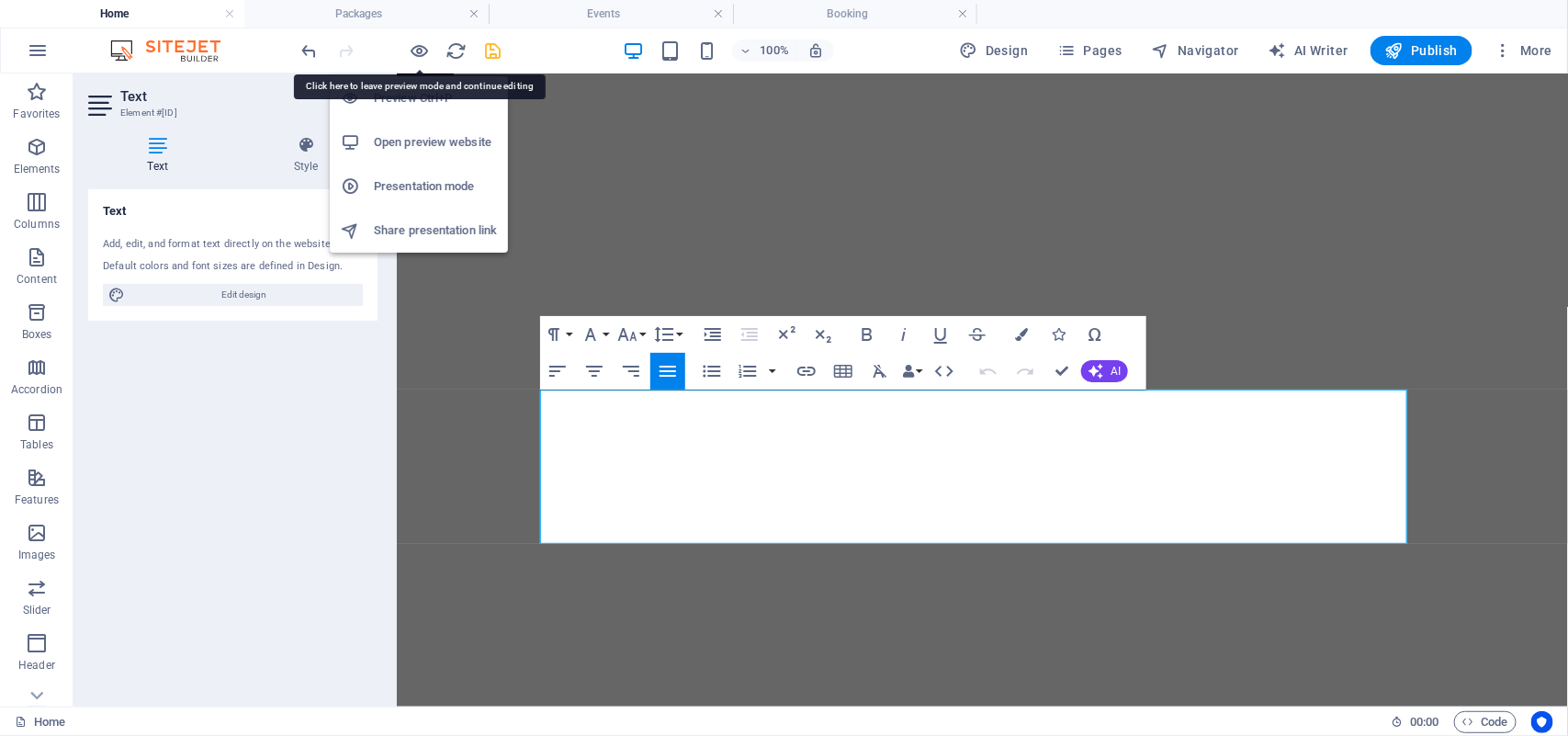 scroll, scrollTop: 444, scrollLeft: 0, axis: vertical 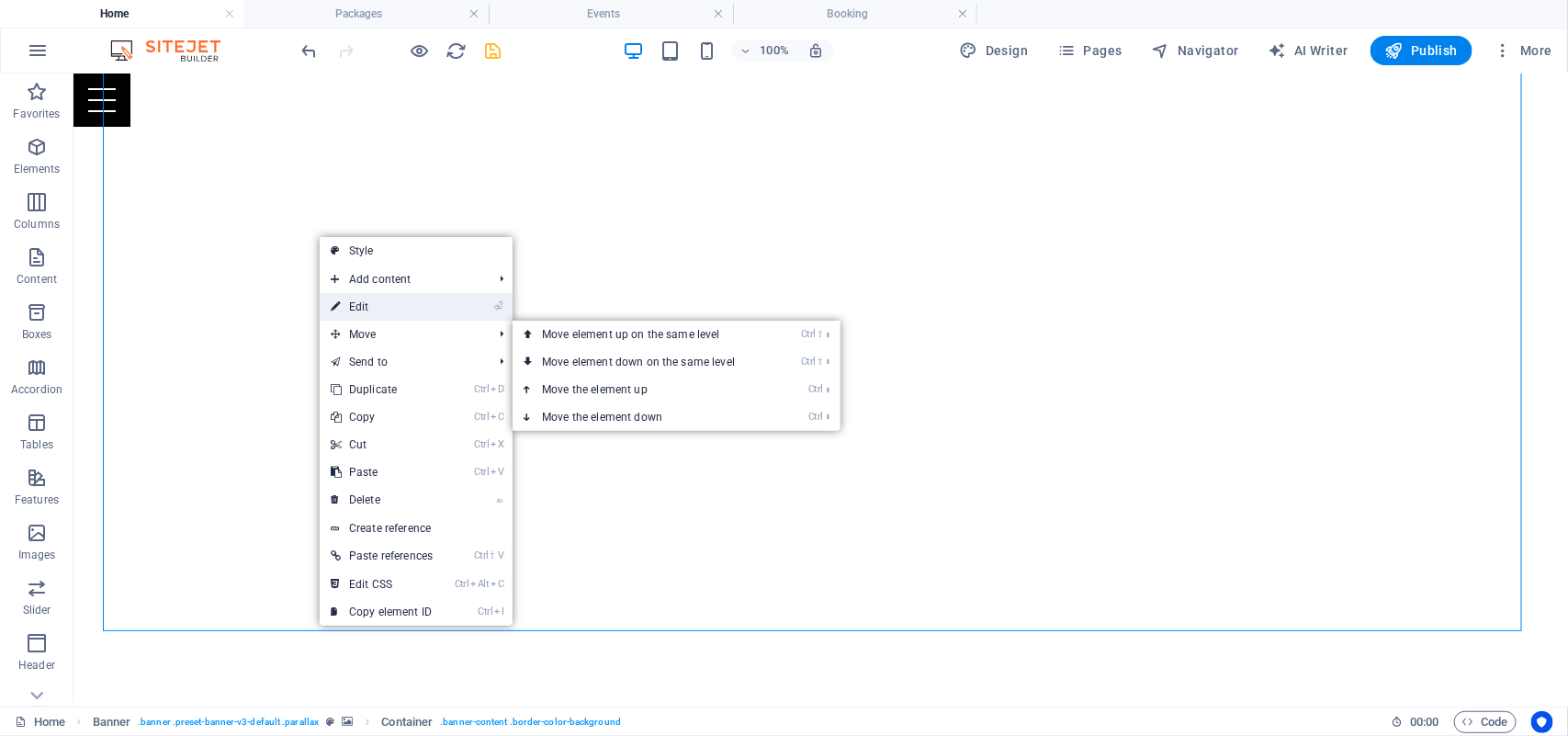 click on "⏎  Edit" at bounding box center (381, 307) 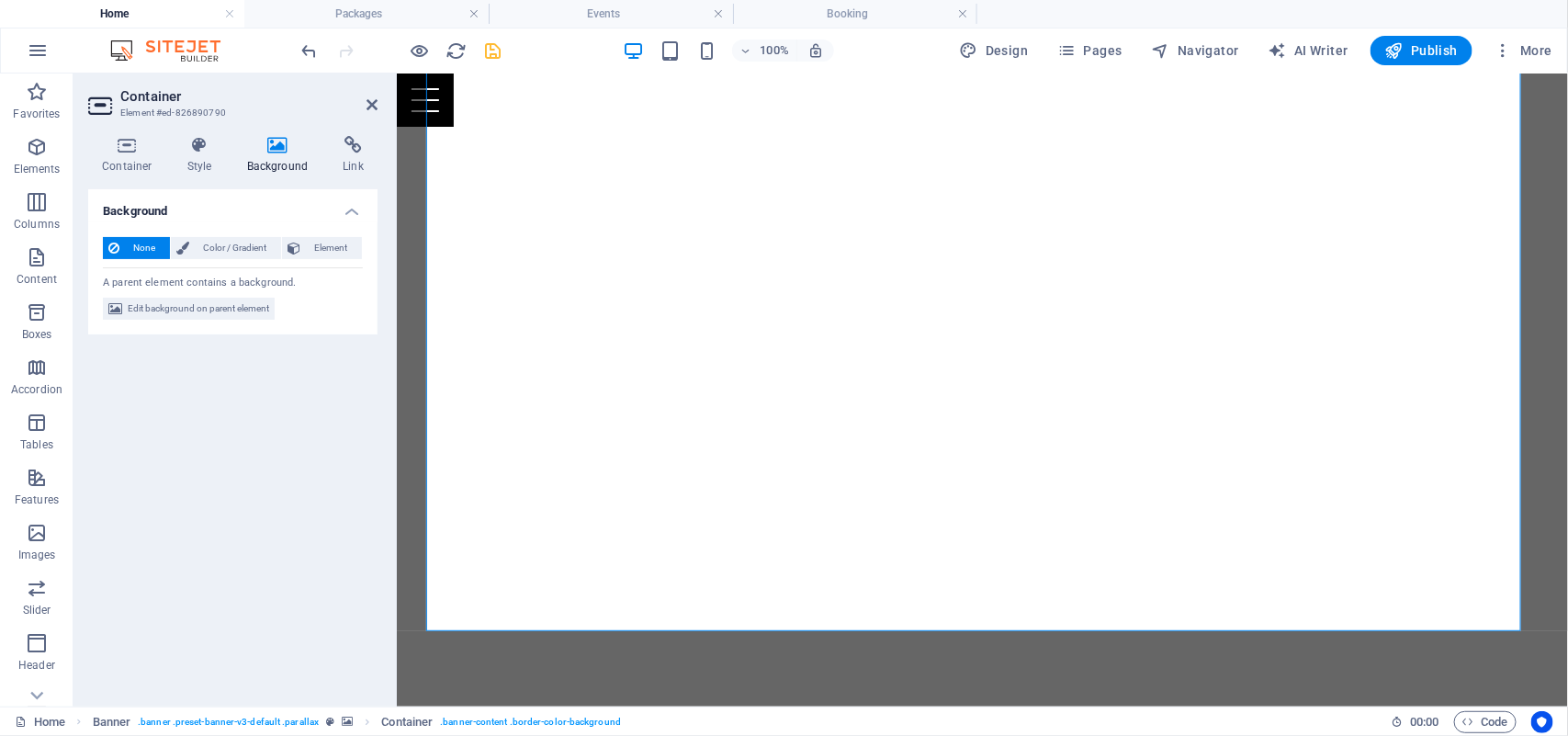 click on "Background" at bounding box center (281, 155) 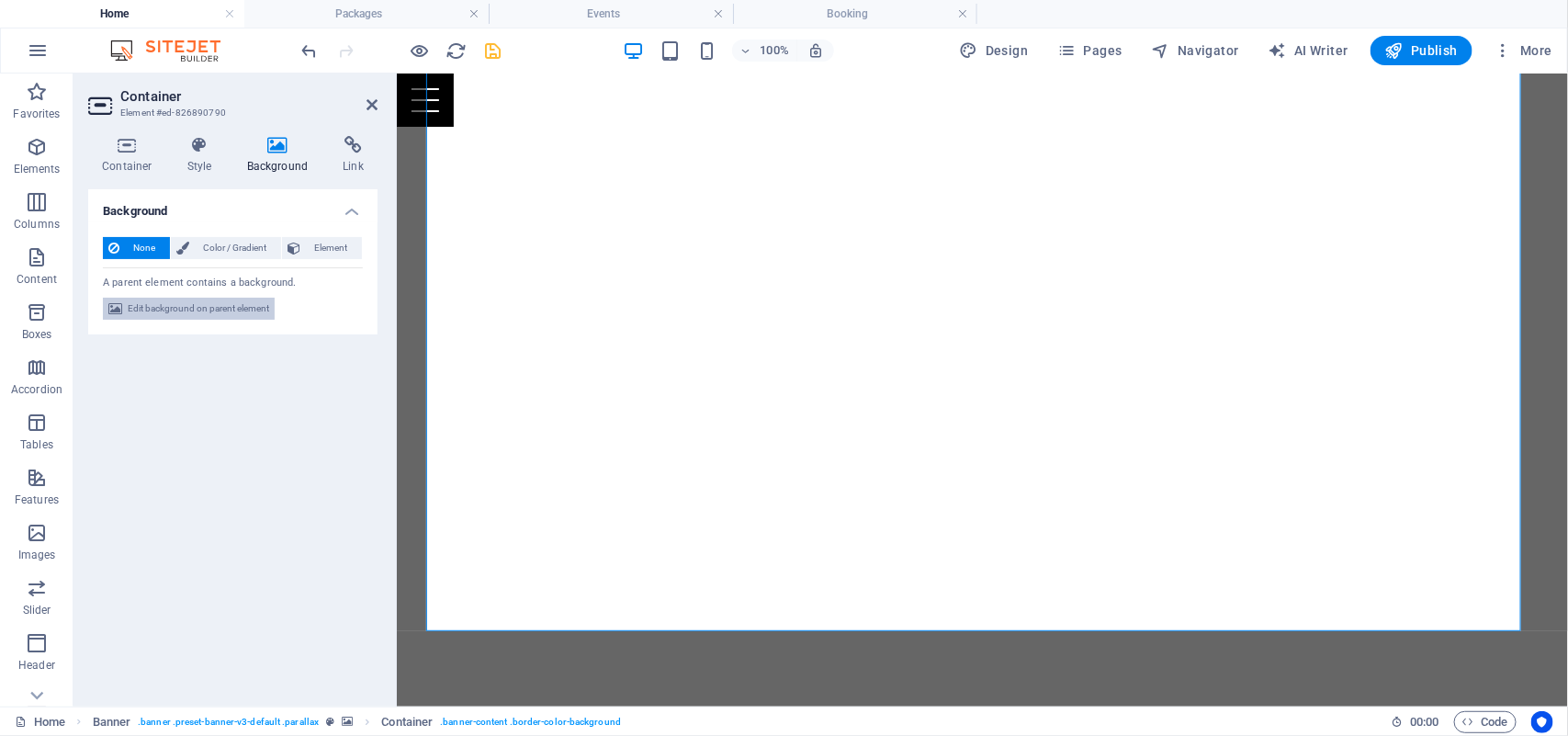 click on "Edit background on parent element" at bounding box center [198, 309] 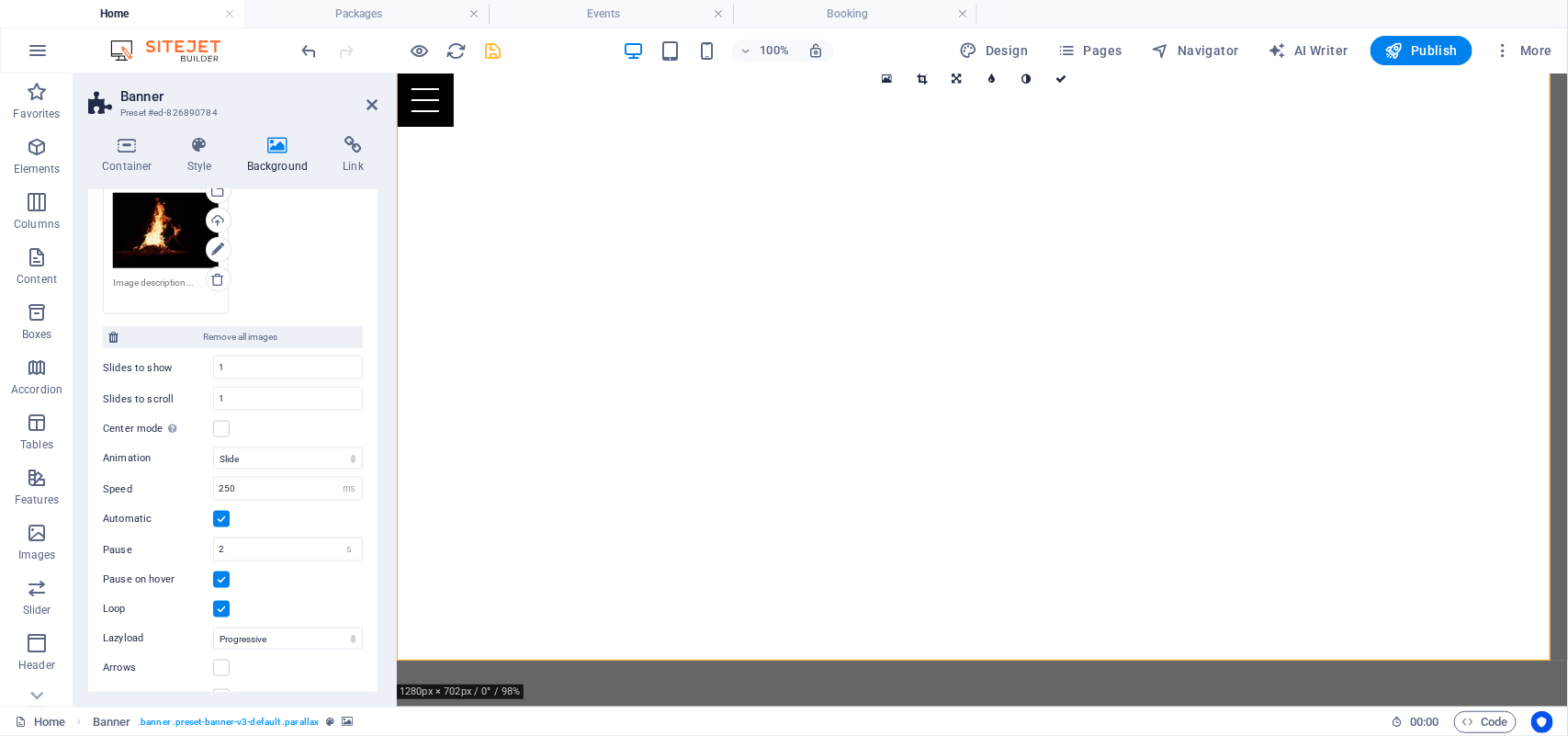scroll, scrollTop: 1036, scrollLeft: 0, axis: vertical 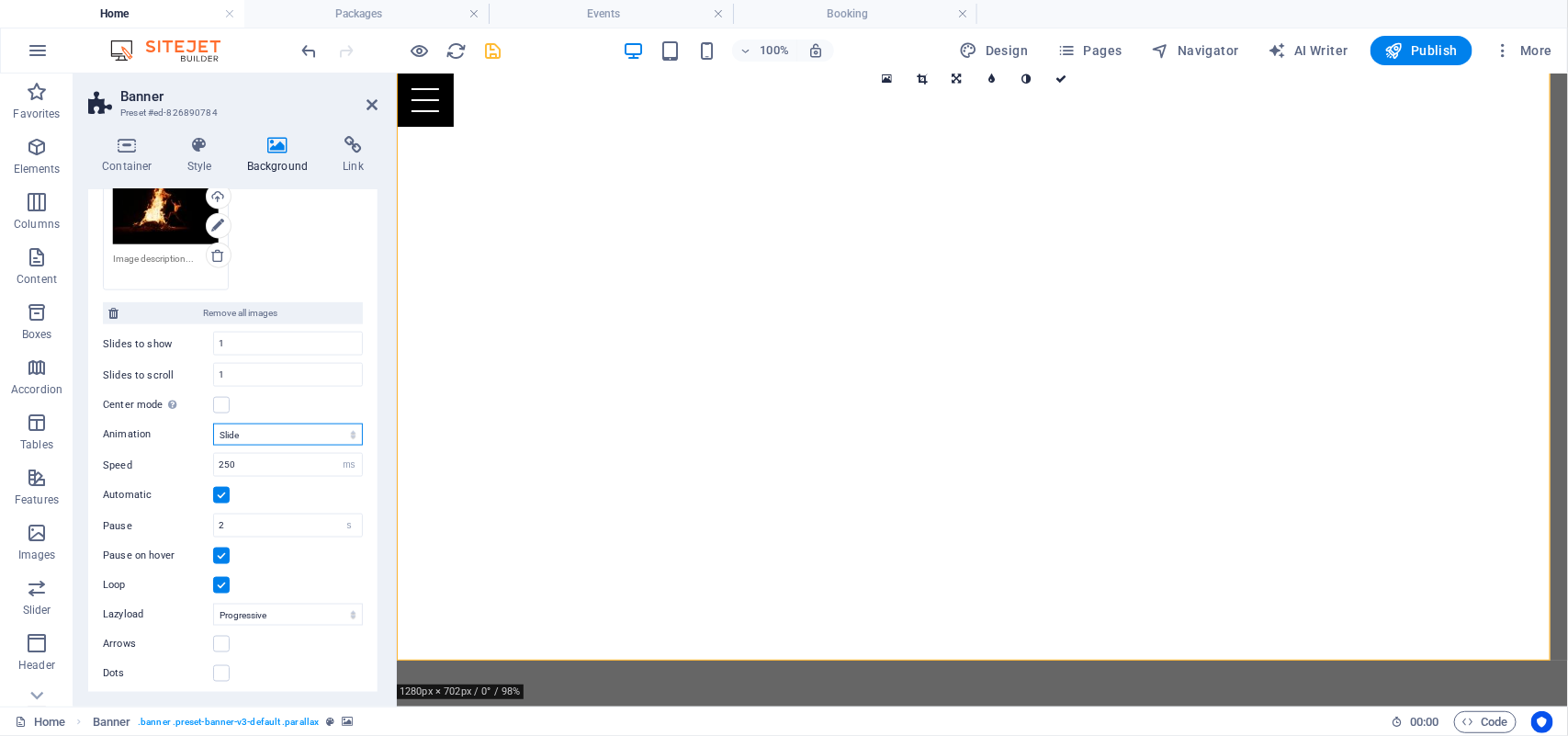 click on "Slide Fade" at bounding box center [288, 435] 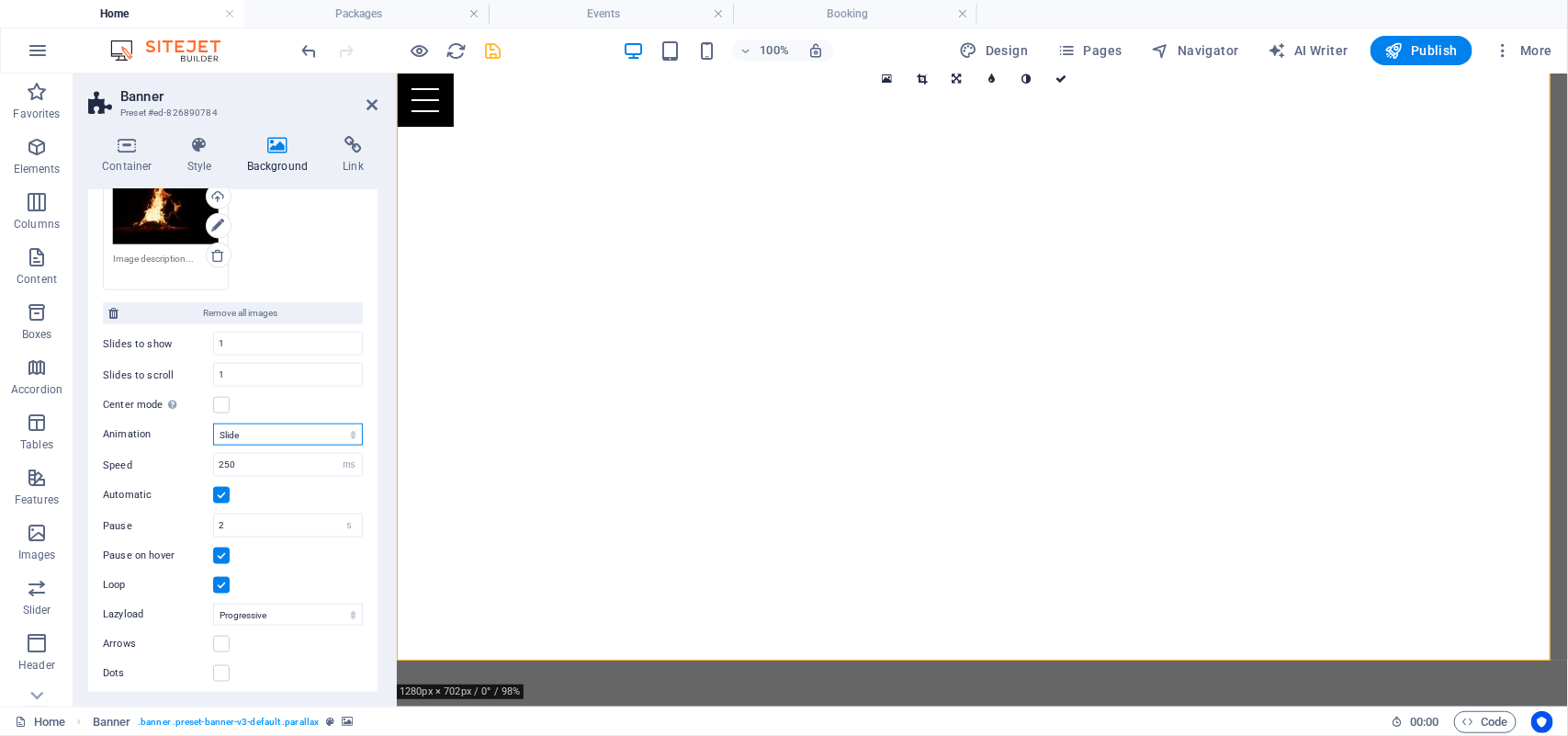 select on "fade" 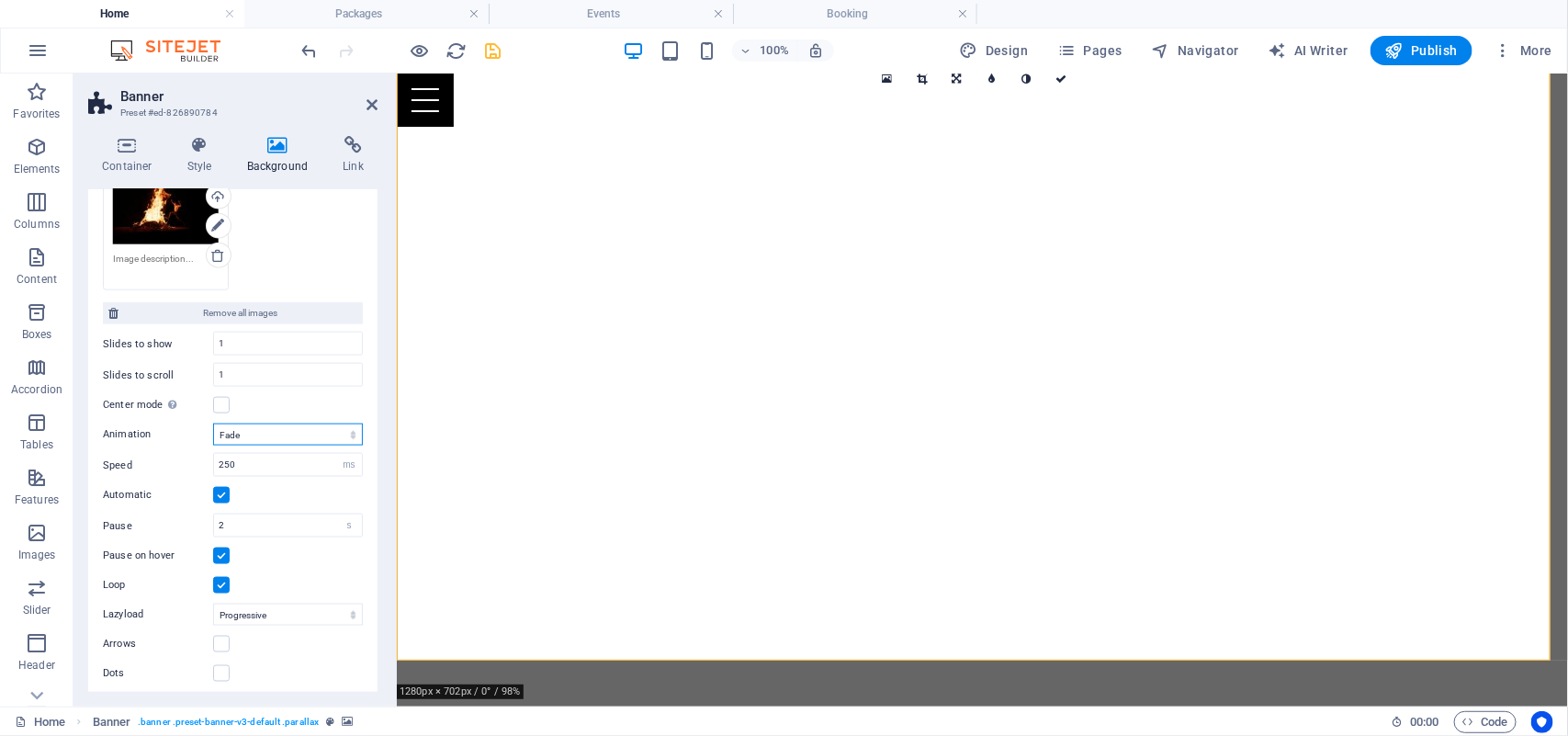 click on "Slide Fade" at bounding box center [288, 435] 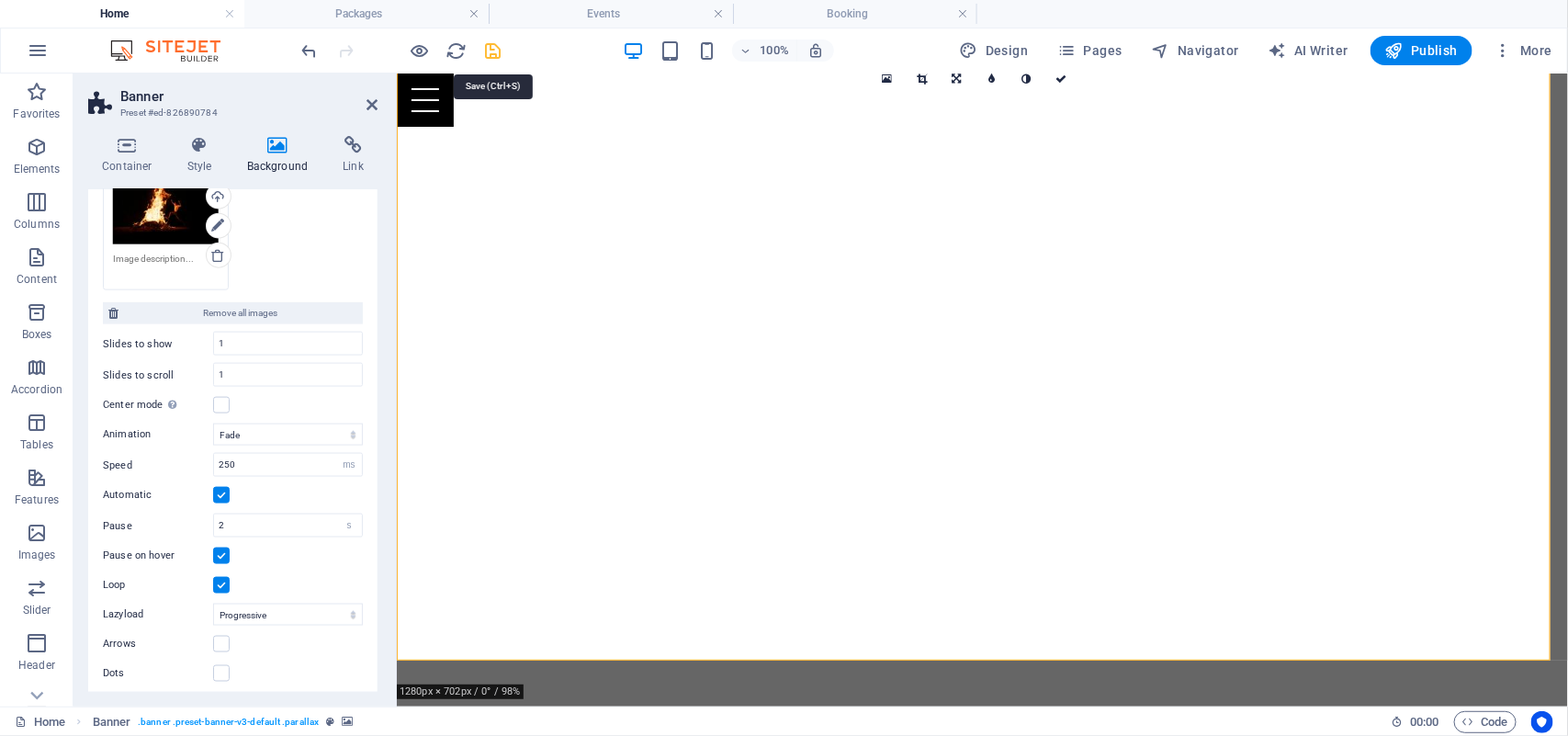 click at bounding box center (493, 51) 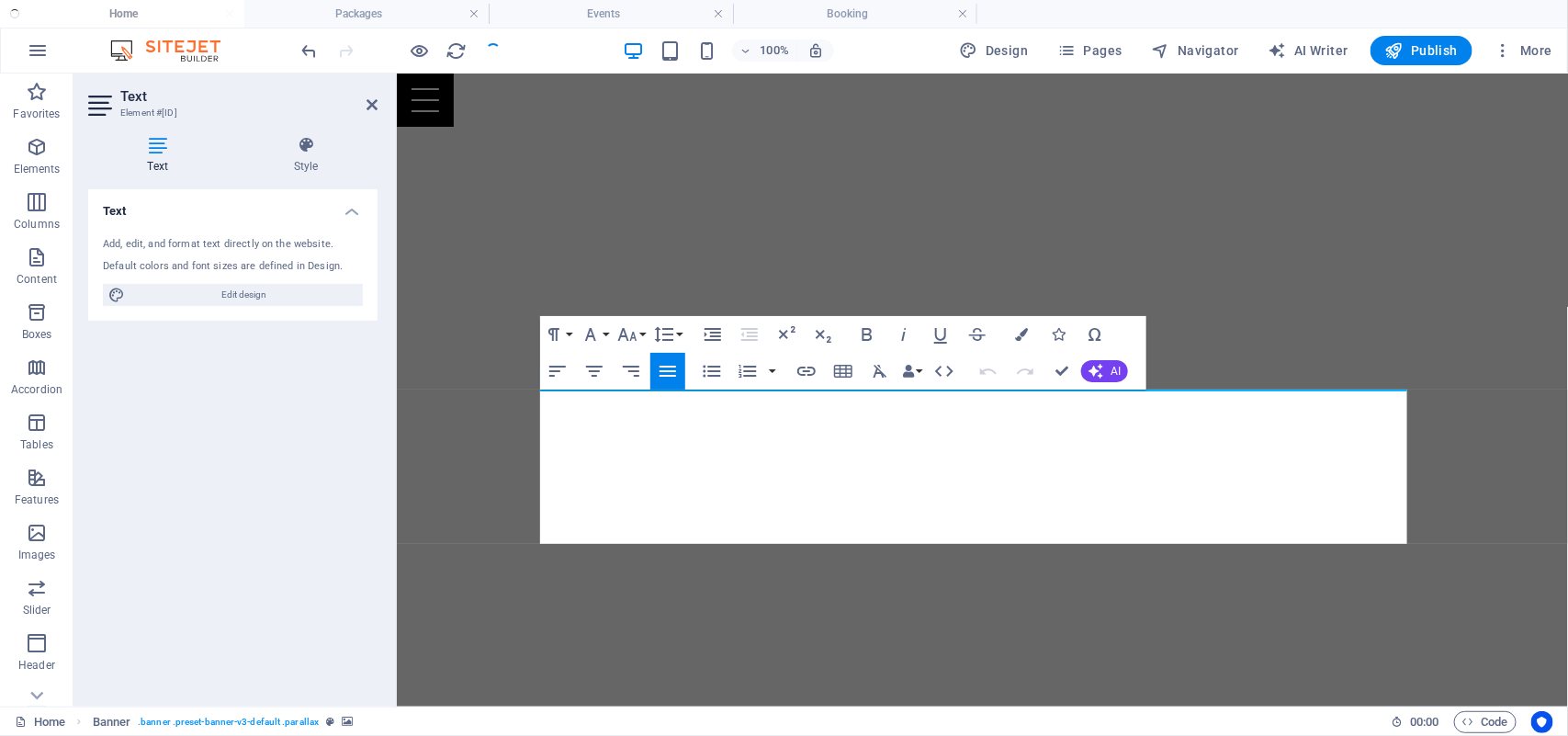 scroll, scrollTop: 444, scrollLeft: 0, axis: vertical 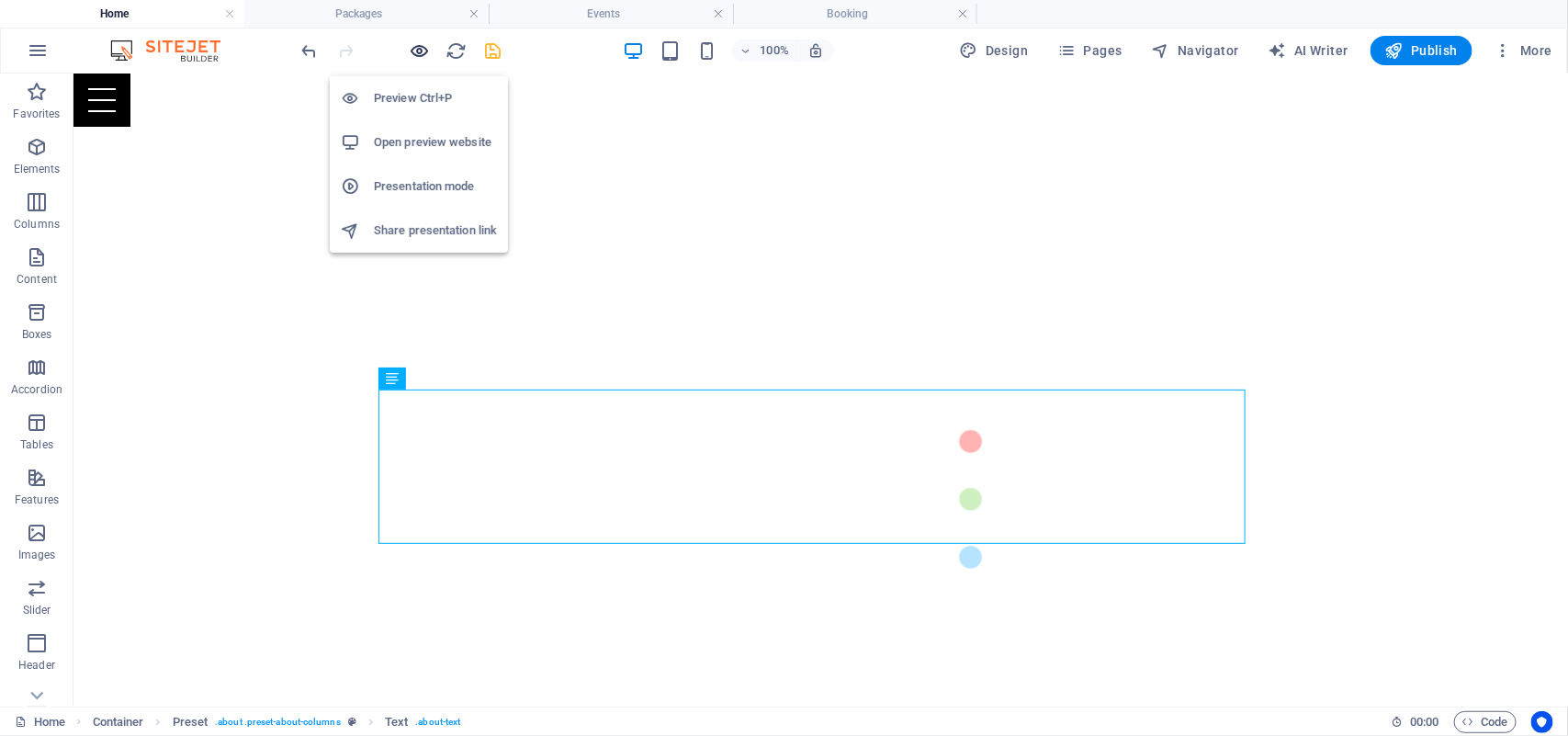 drag, startPoint x: 423, startPoint y: 49, endPoint x: 888, endPoint y: 225, distance: 497.19312 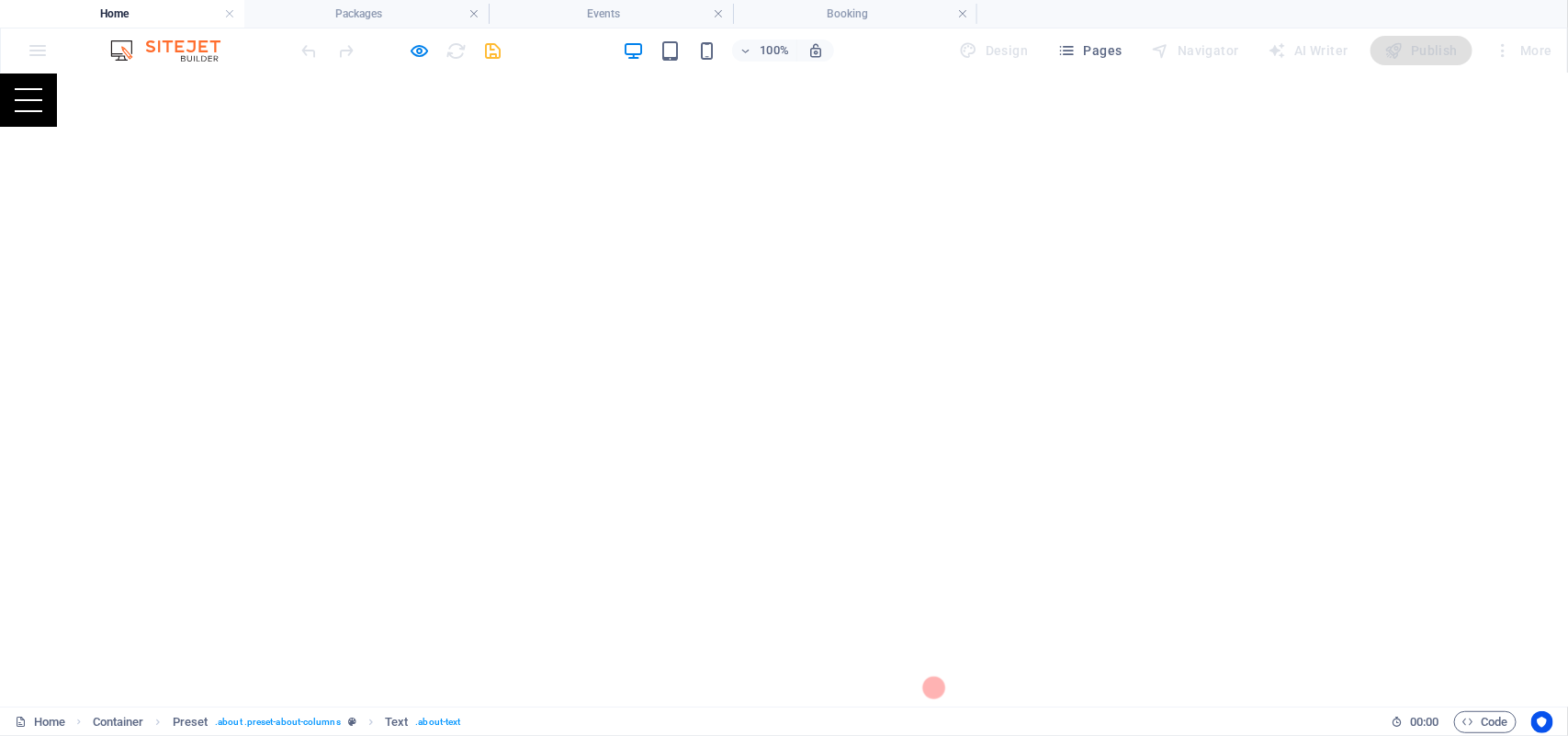 scroll, scrollTop: 0, scrollLeft: 0, axis: both 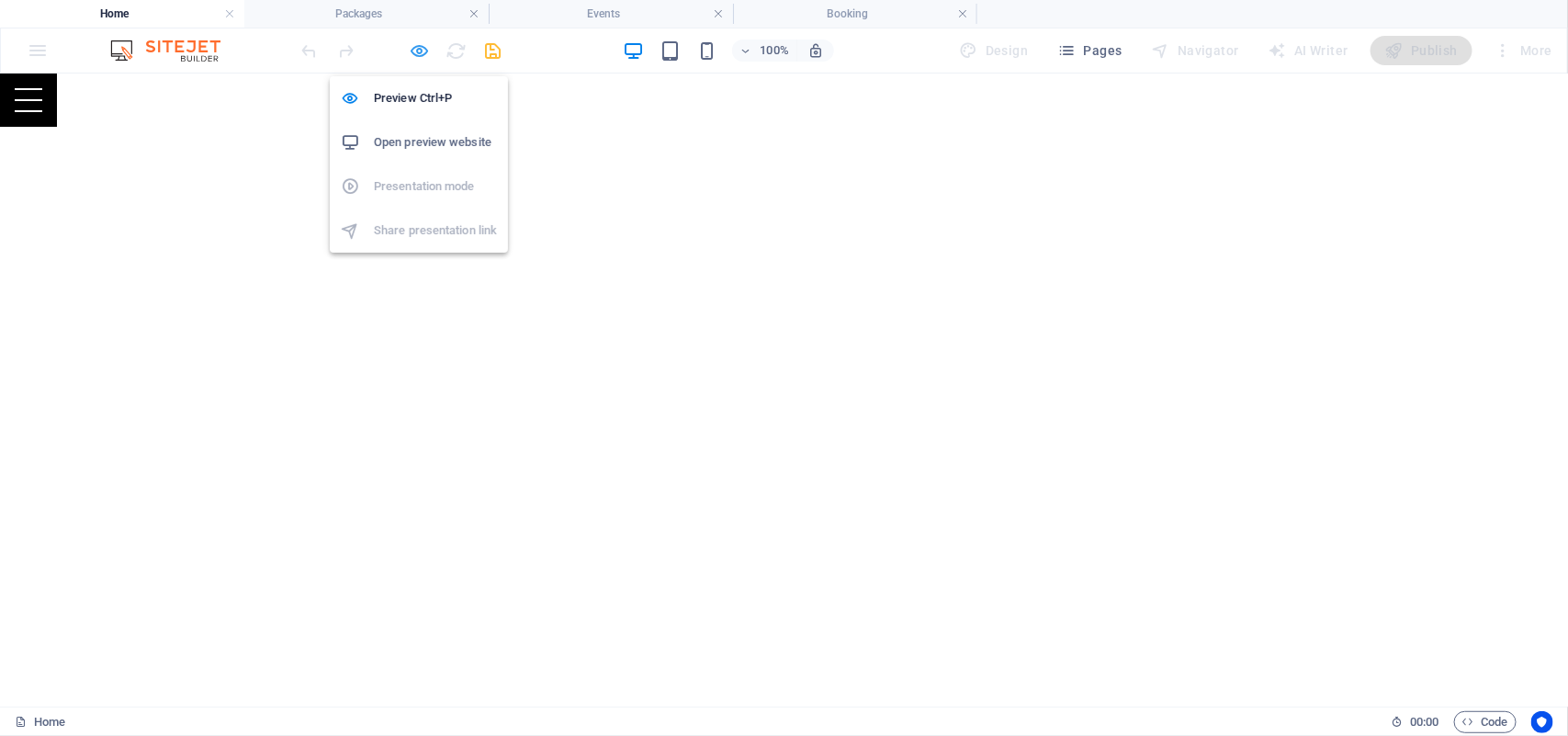 click at bounding box center [420, 51] 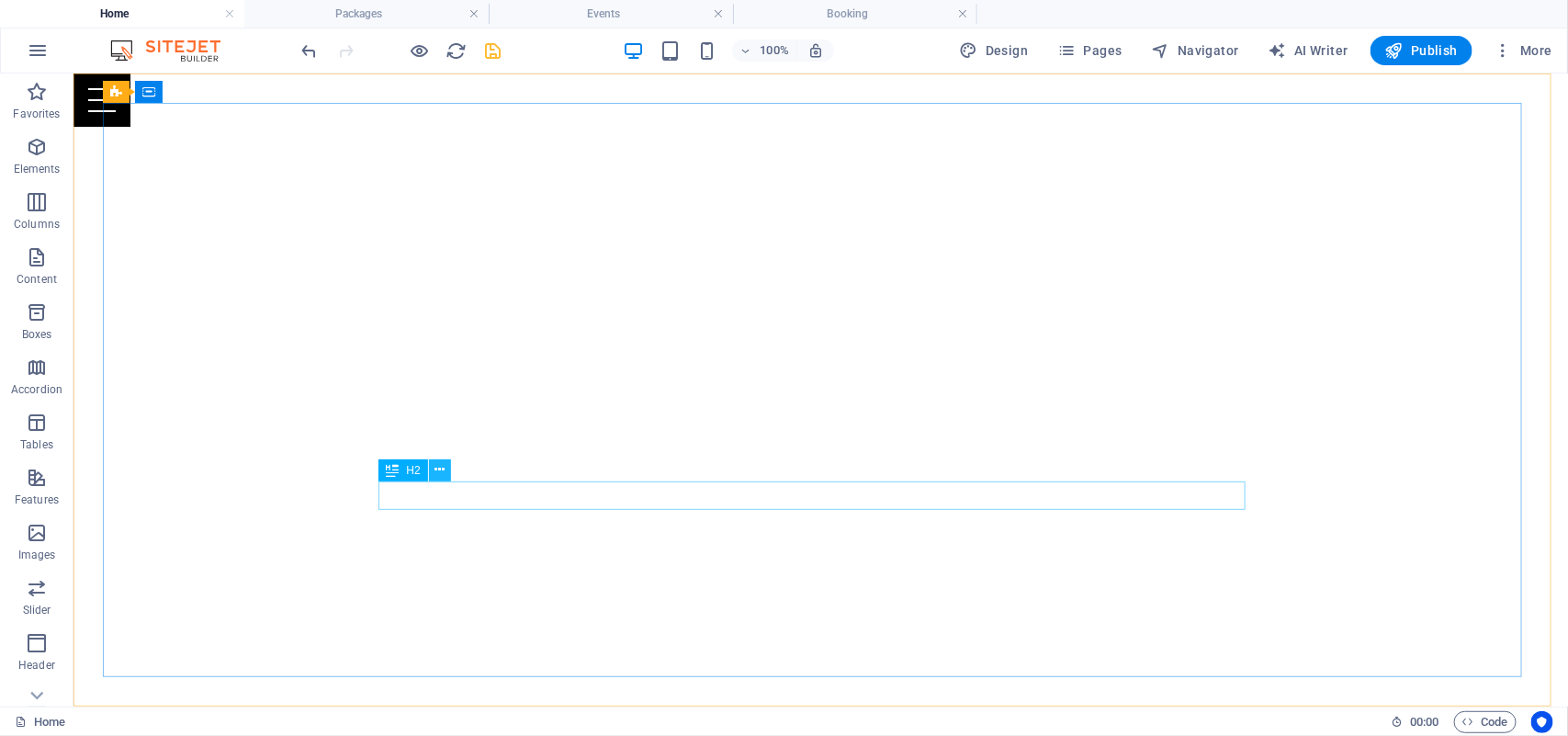 click at bounding box center [439, 470] 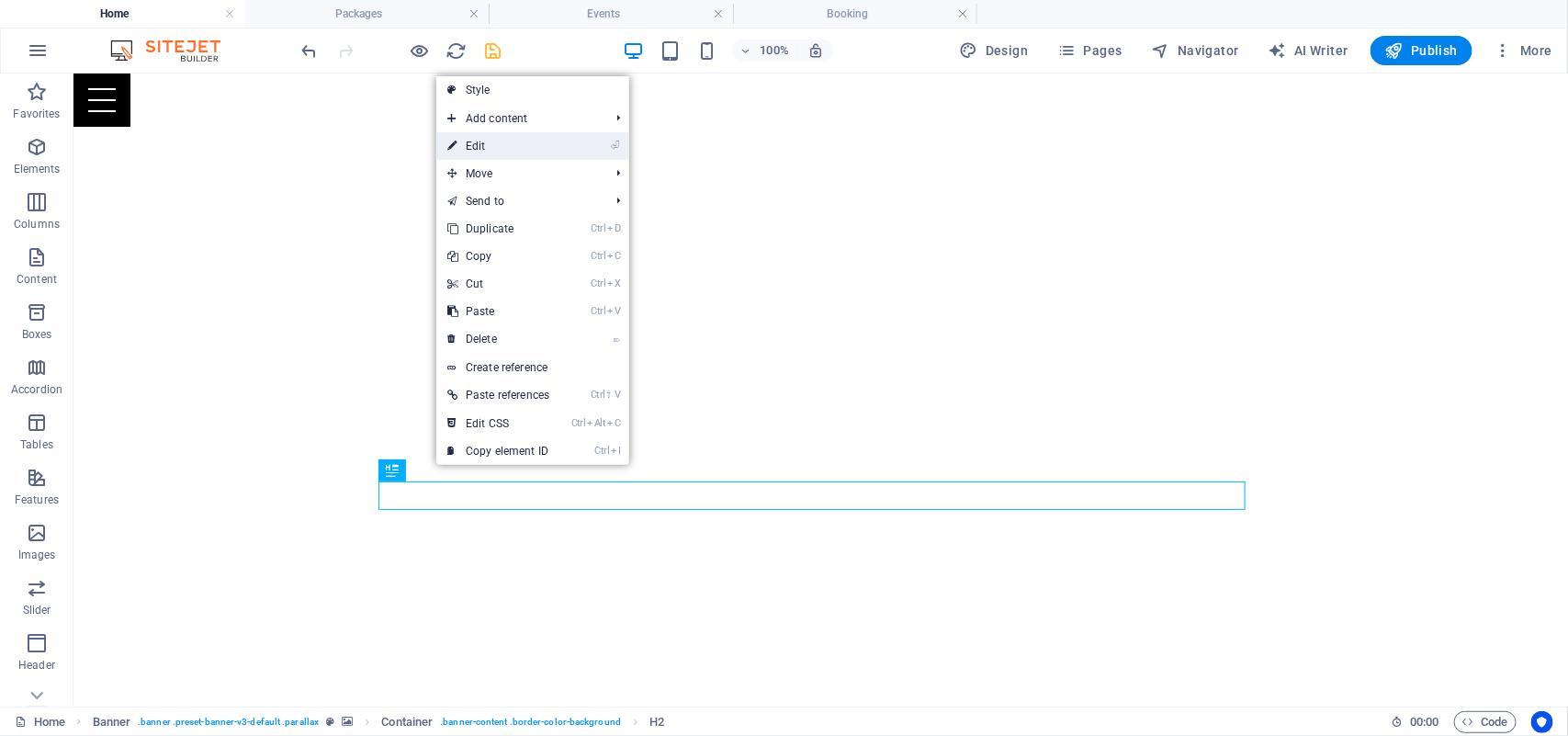 click on "⏎  Edit" at bounding box center (498, 146) 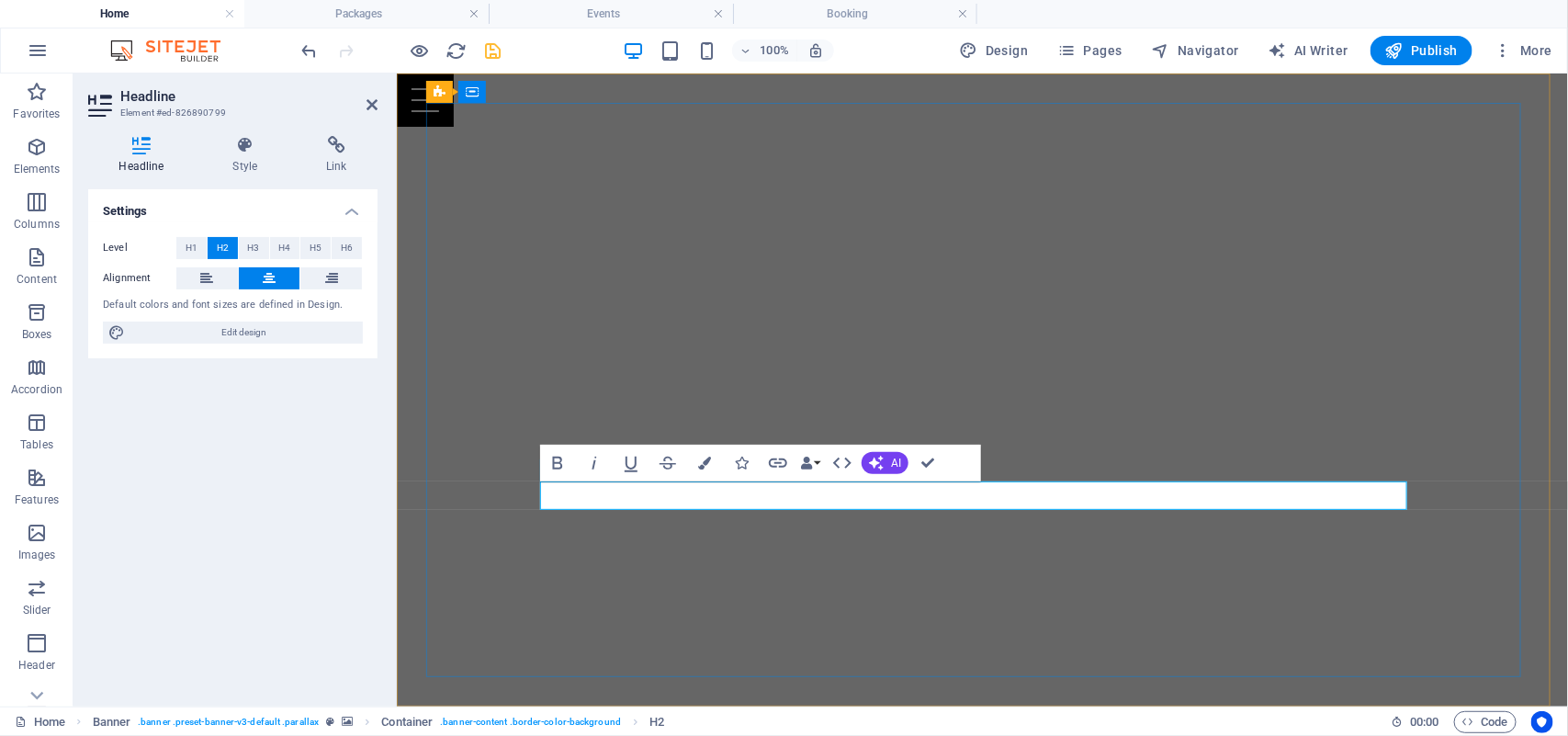 click on "Your Full Service Event Agency" at bounding box center (982, 1091) 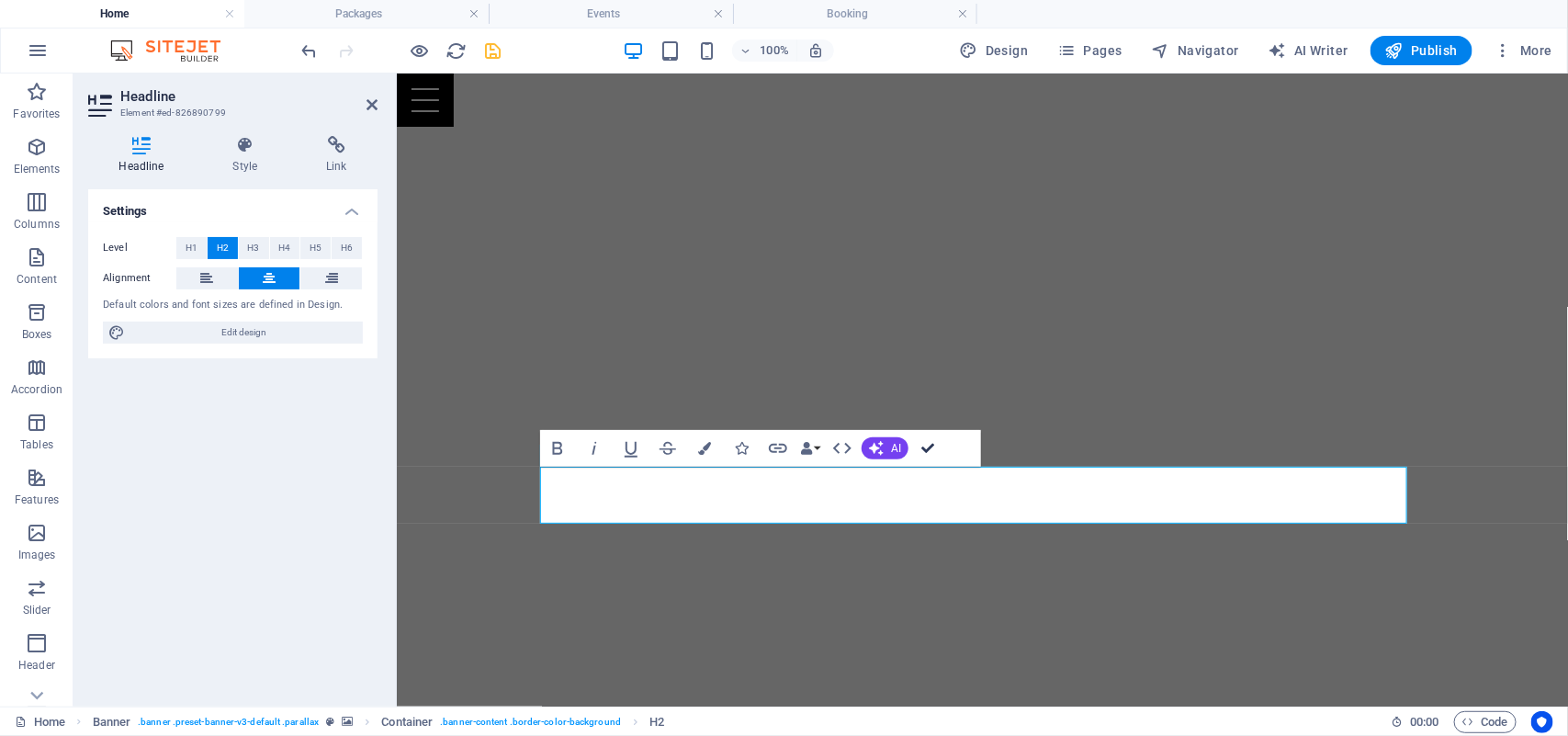 drag, startPoint x: 930, startPoint y: 444, endPoint x: 856, endPoint y: 370, distance: 104.651804 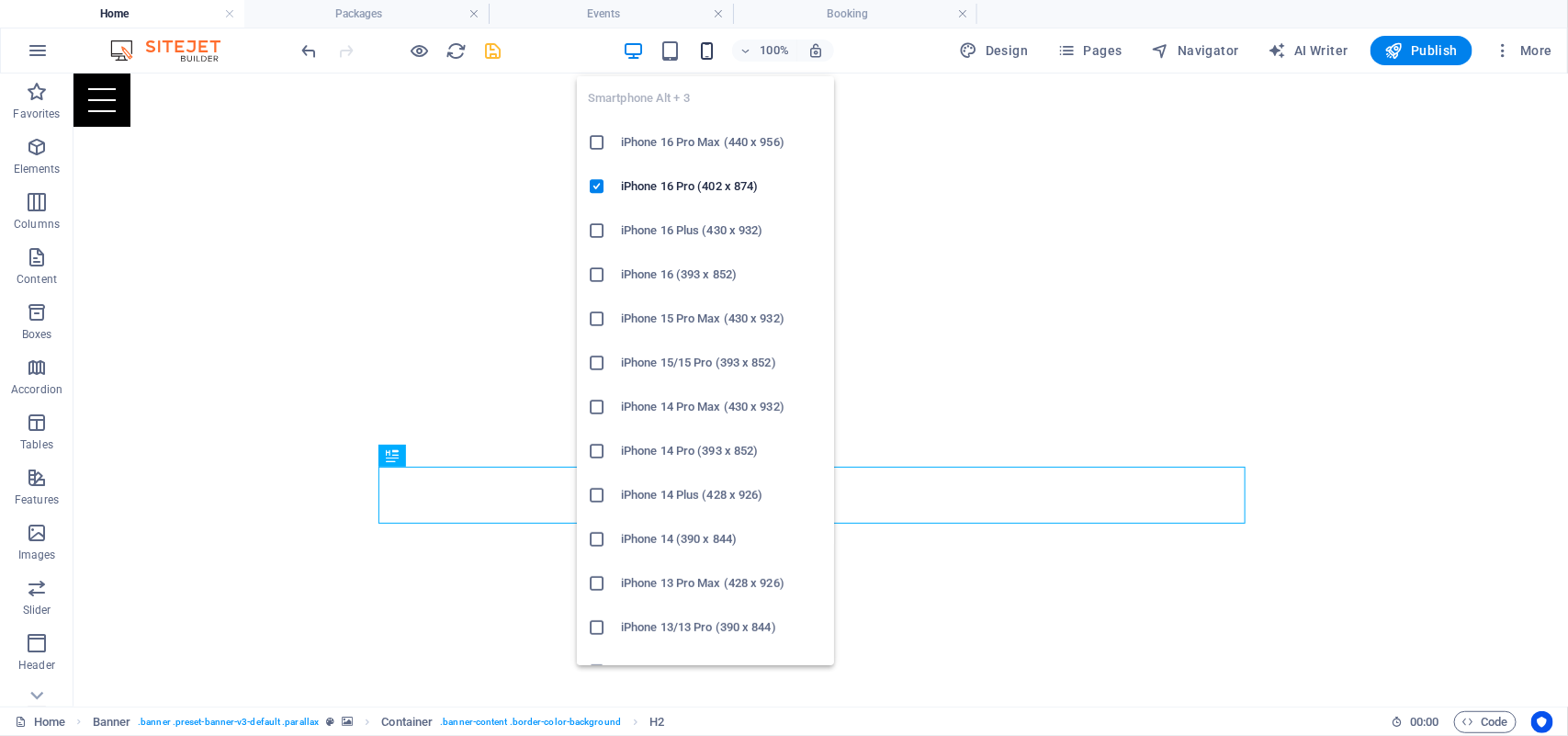 click at bounding box center [706, 51] 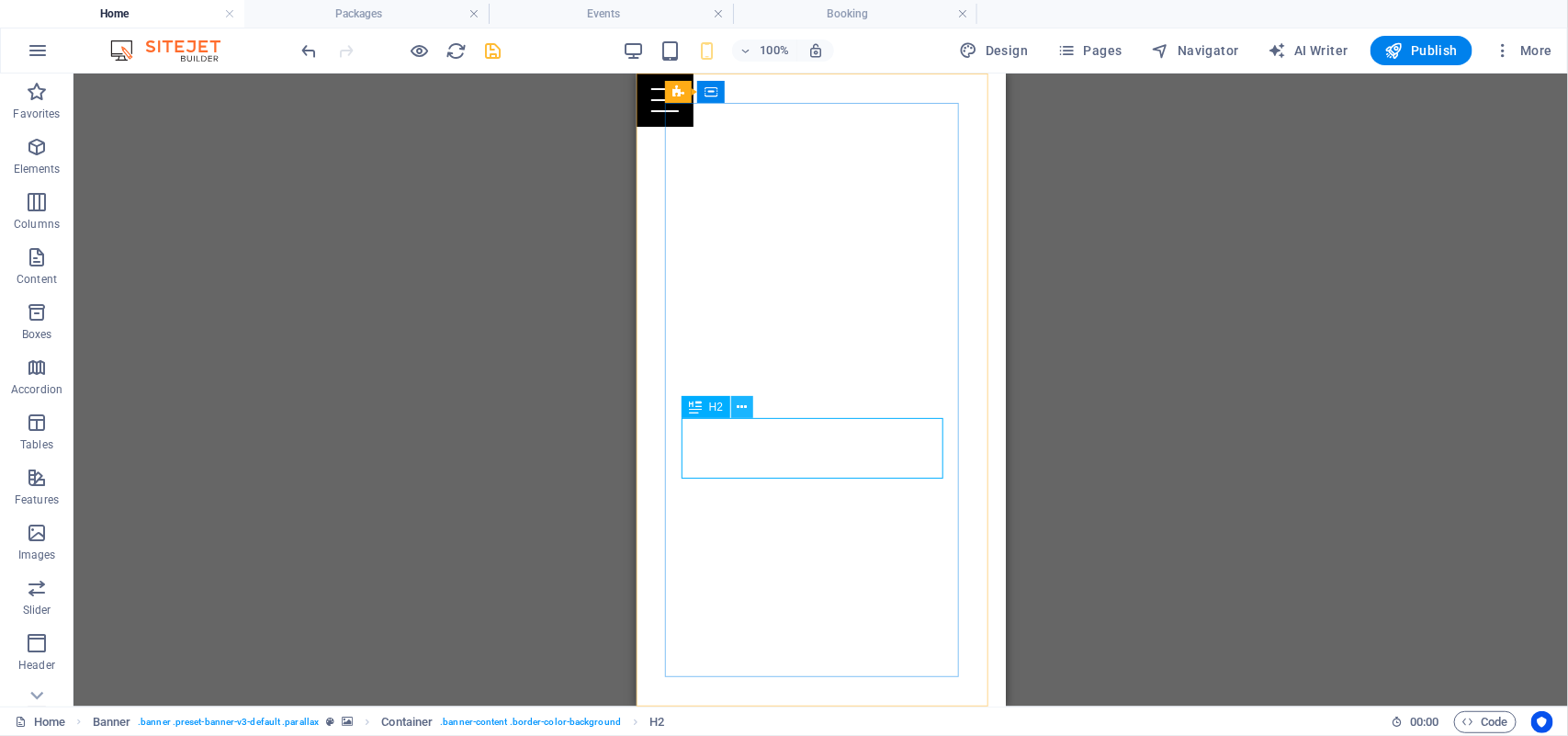 click at bounding box center [742, 407] 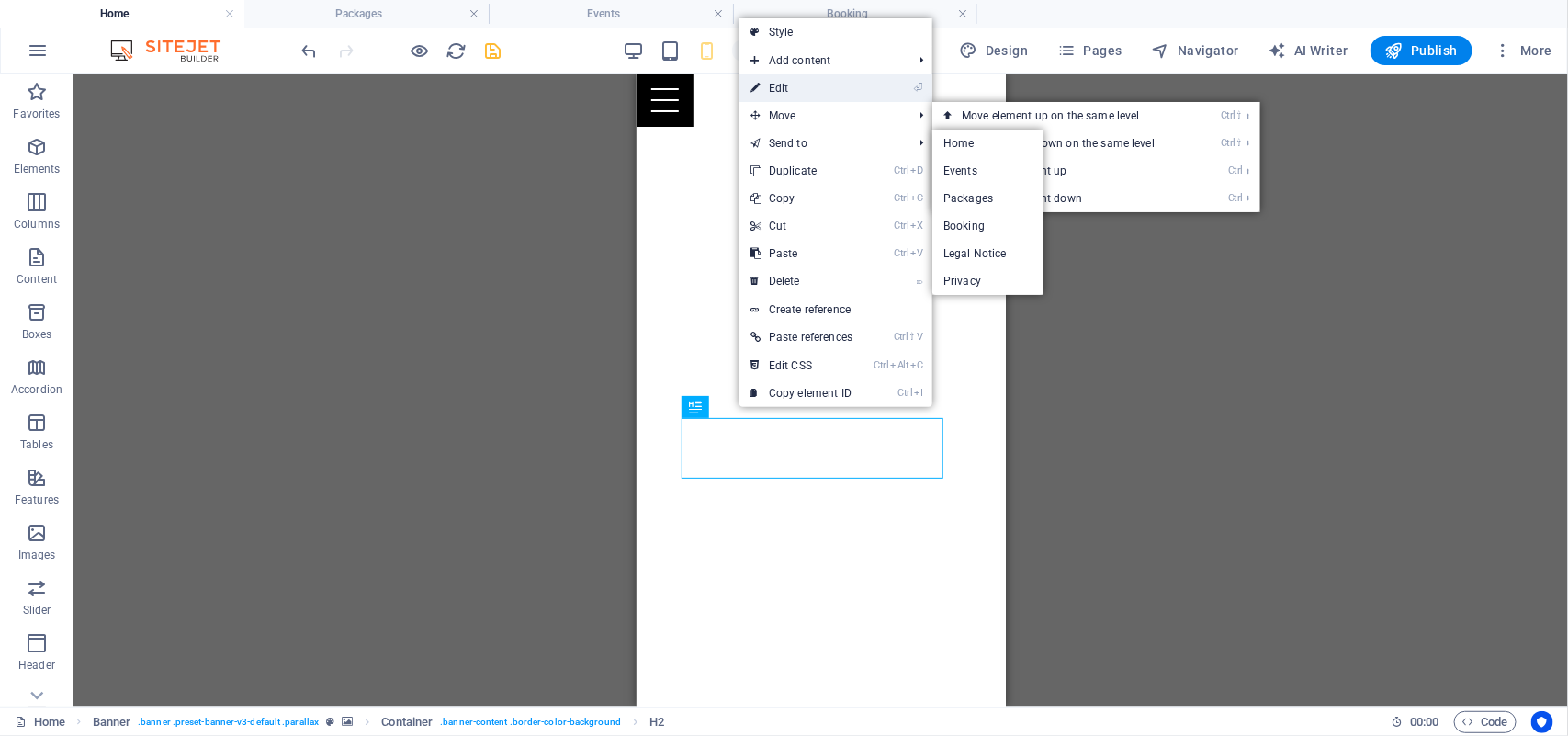 drag, startPoint x: 5, startPoint y: 17, endPoint x: 802, endPoint y: 90, distance: 800.33618 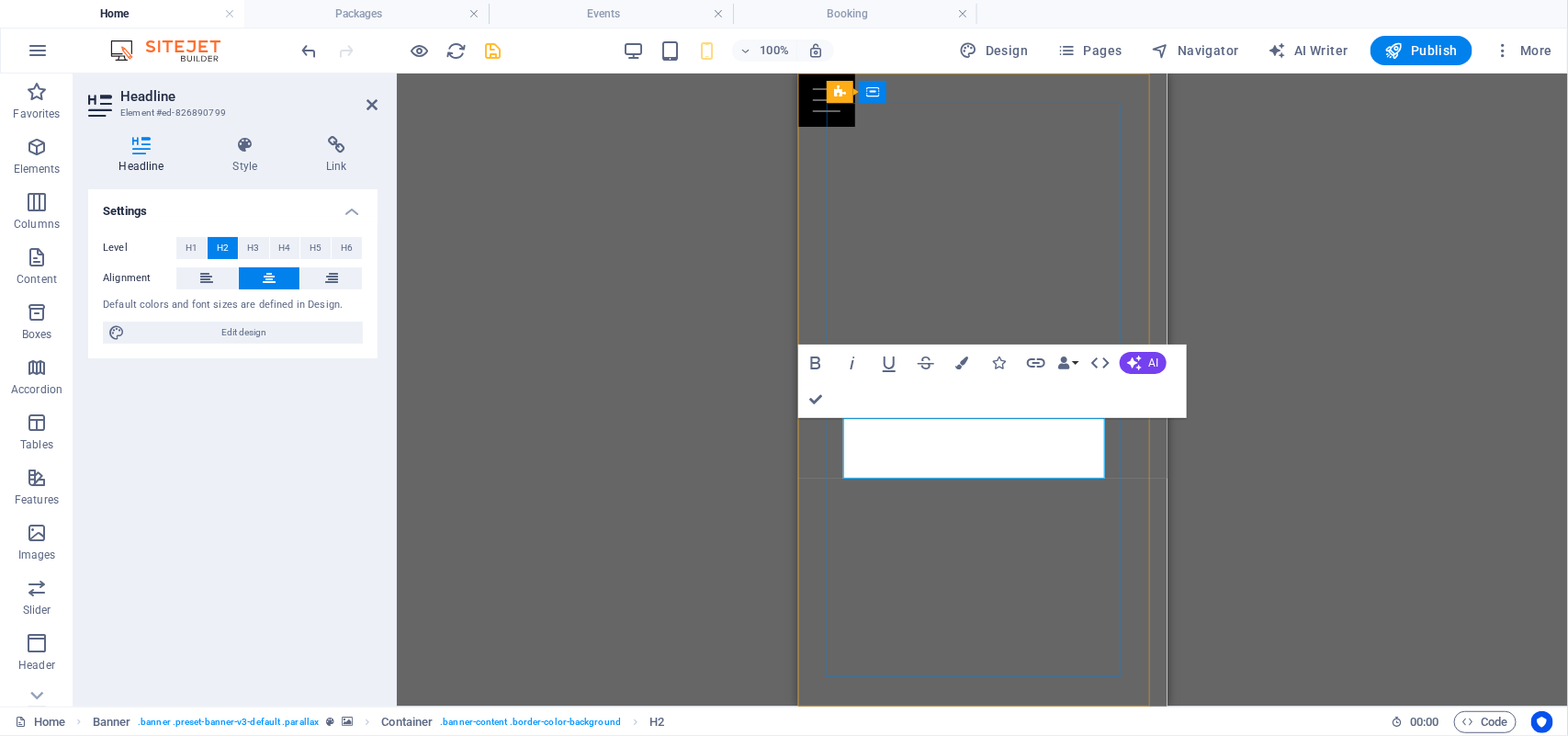 click on "Conoce mas de nosotros comencemos a darle vida a tu proyecto" at bounding box center [982, 1092] 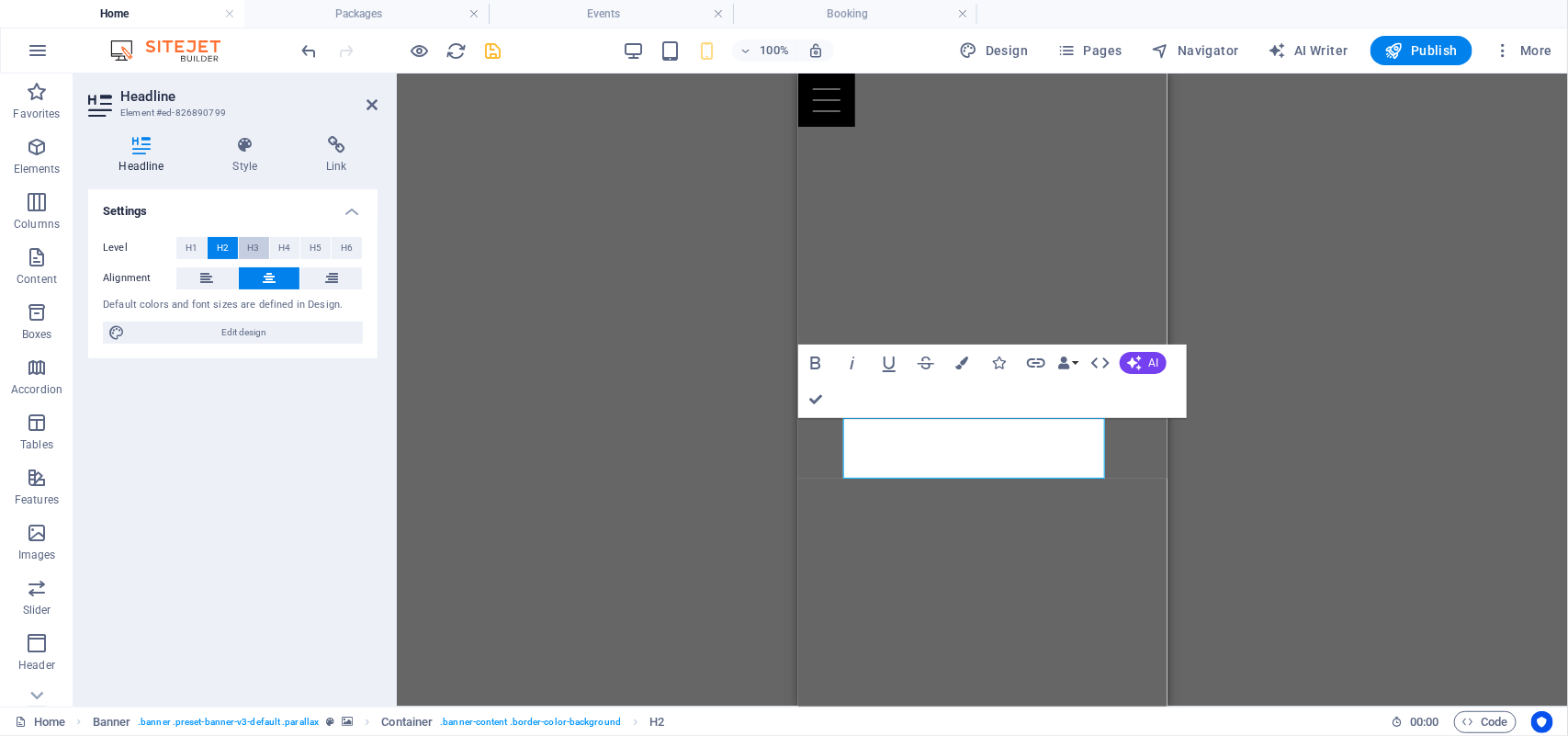 click on "H3" at bounding box center [254, 248] 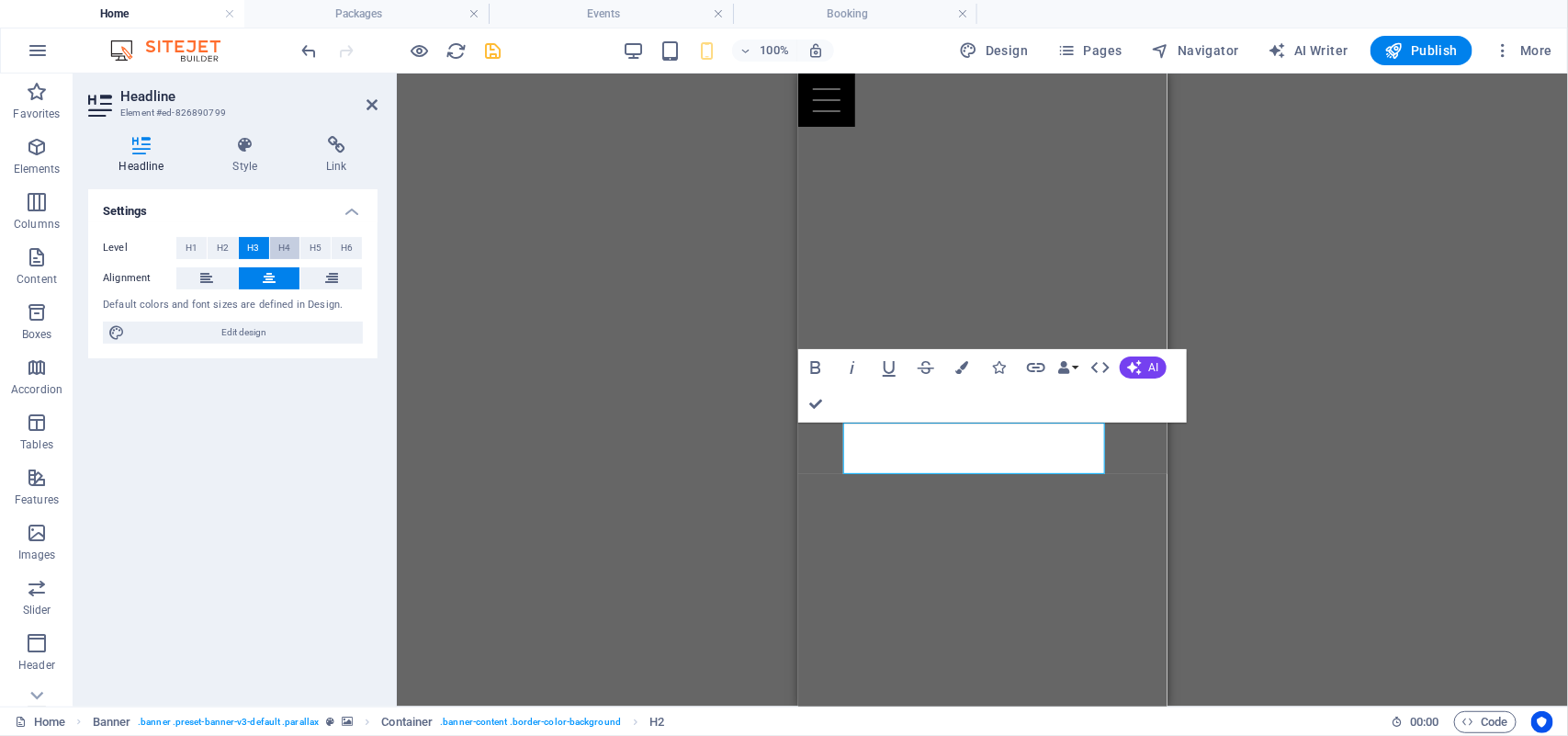 click on "H4" at bounding box center [284, 248] 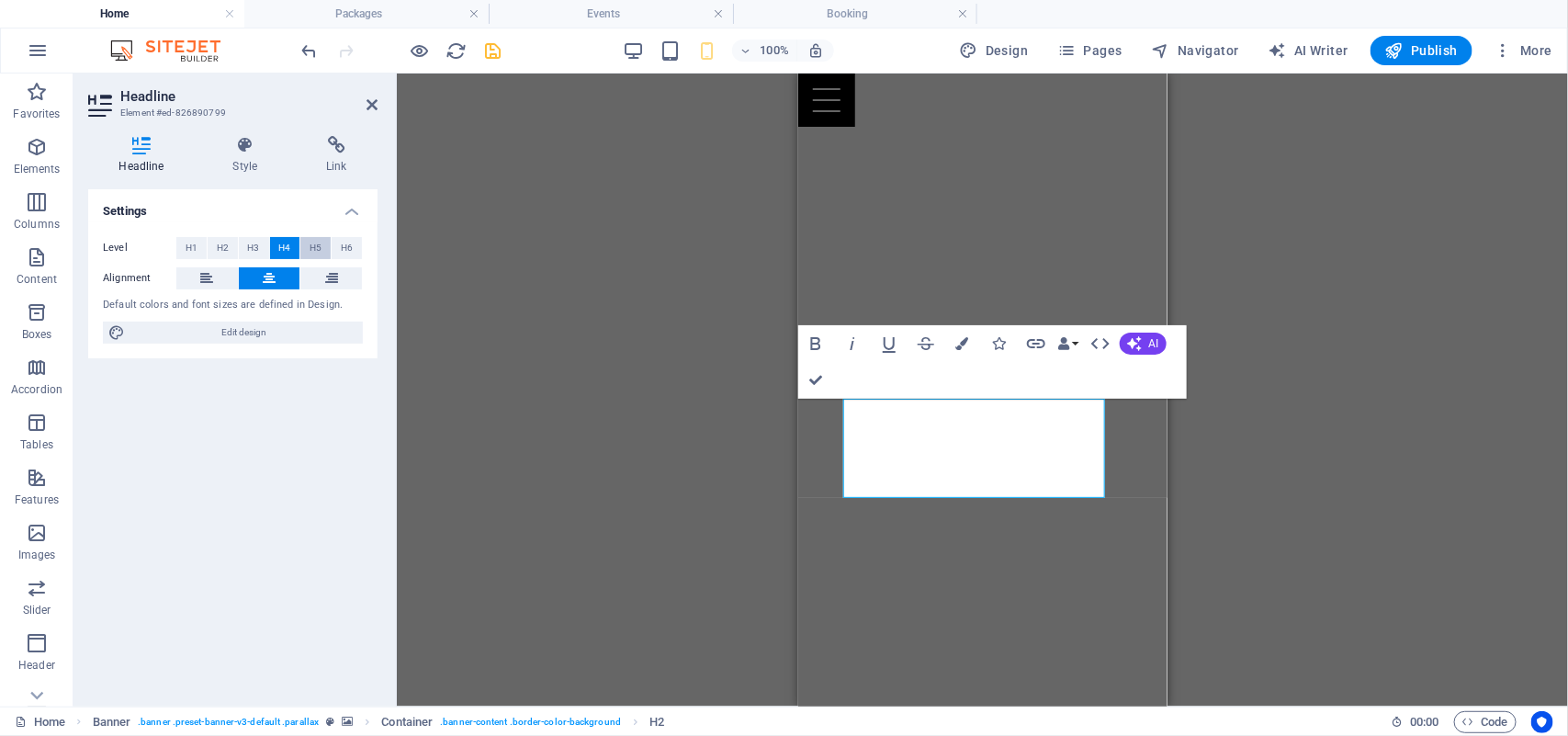 click on "H5" at bounding box center [315, 248] 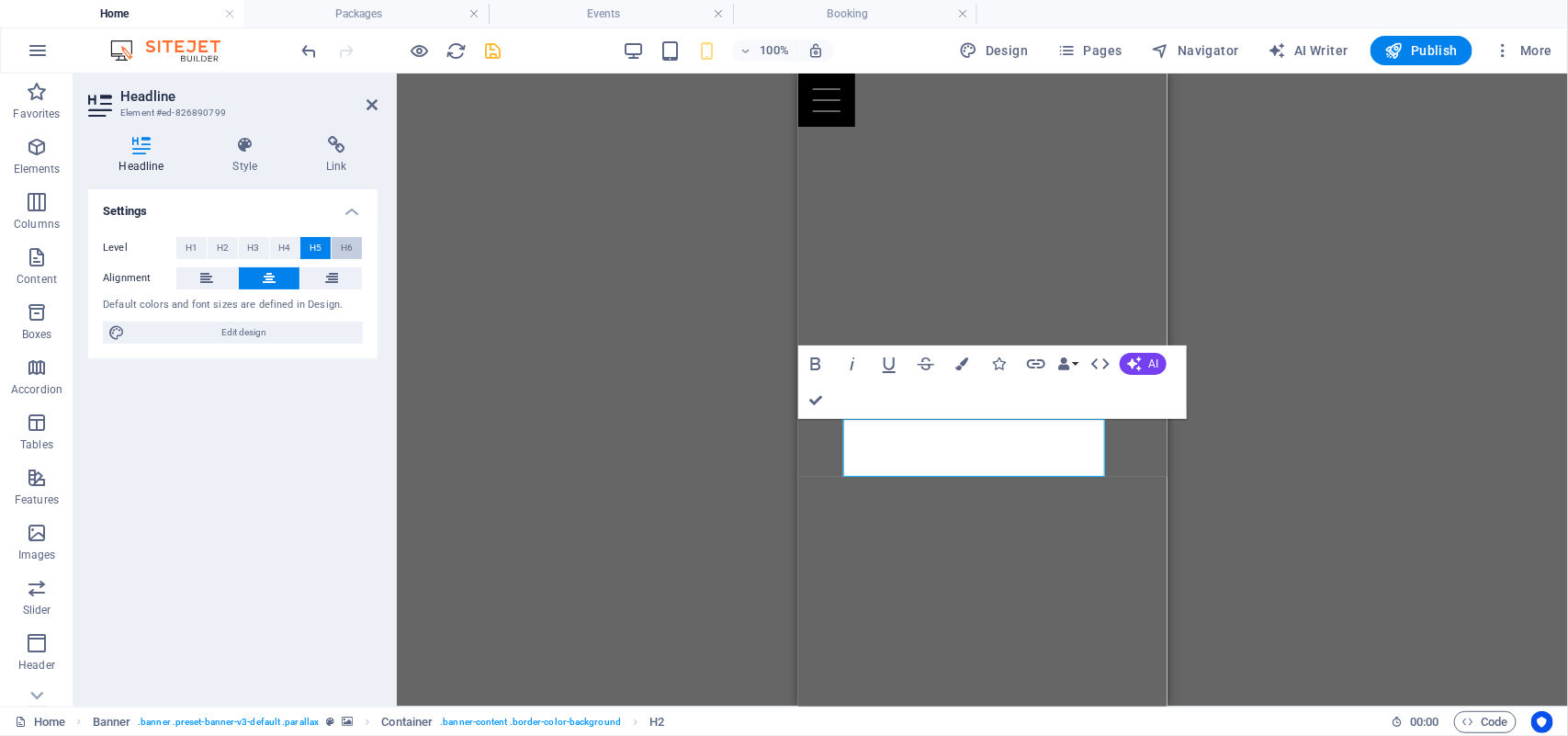 click on "H6" at bounding box center (346, 248) 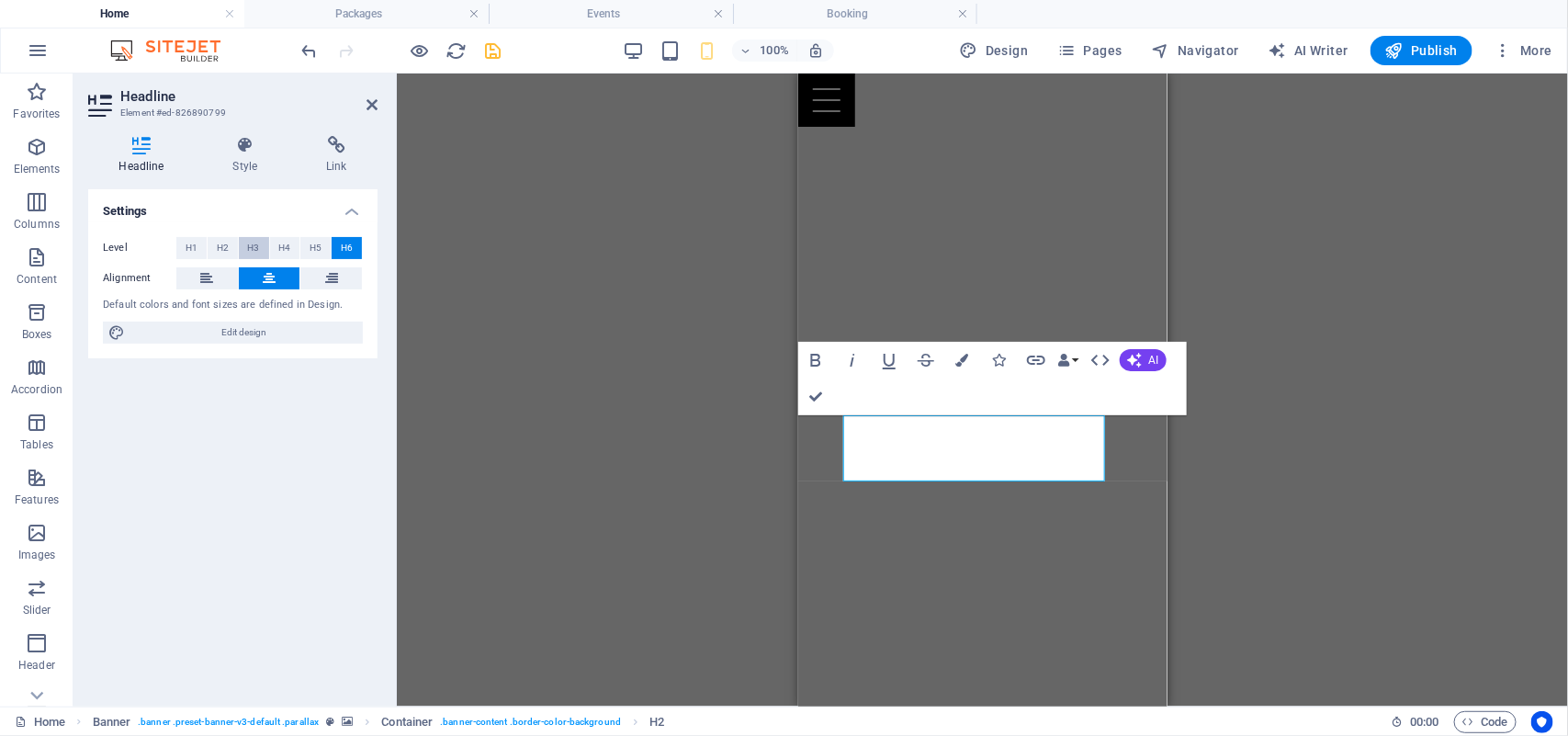 click on "H3" at bounding box center [254, 248] 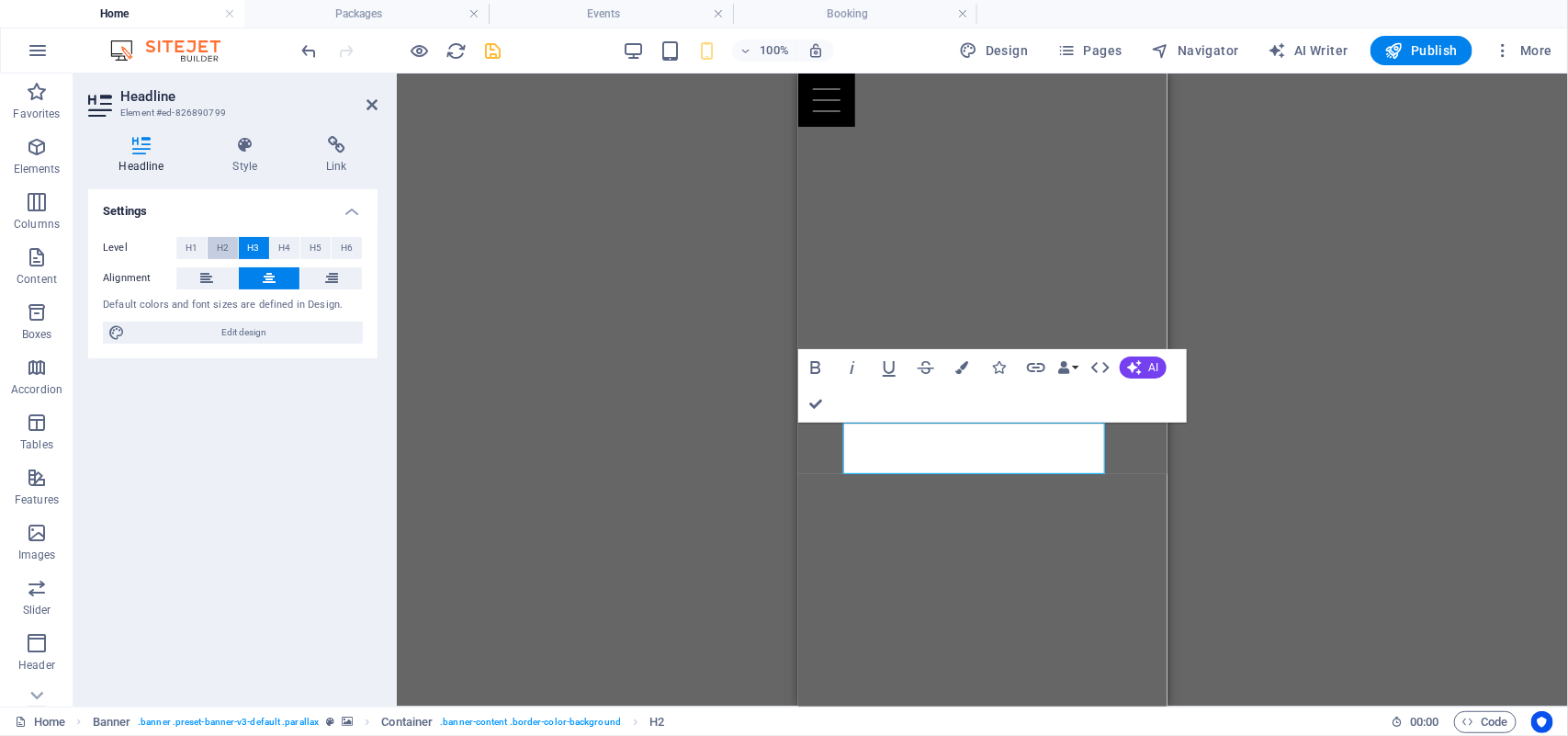 click on "H2" at bounding box center [222, 248] 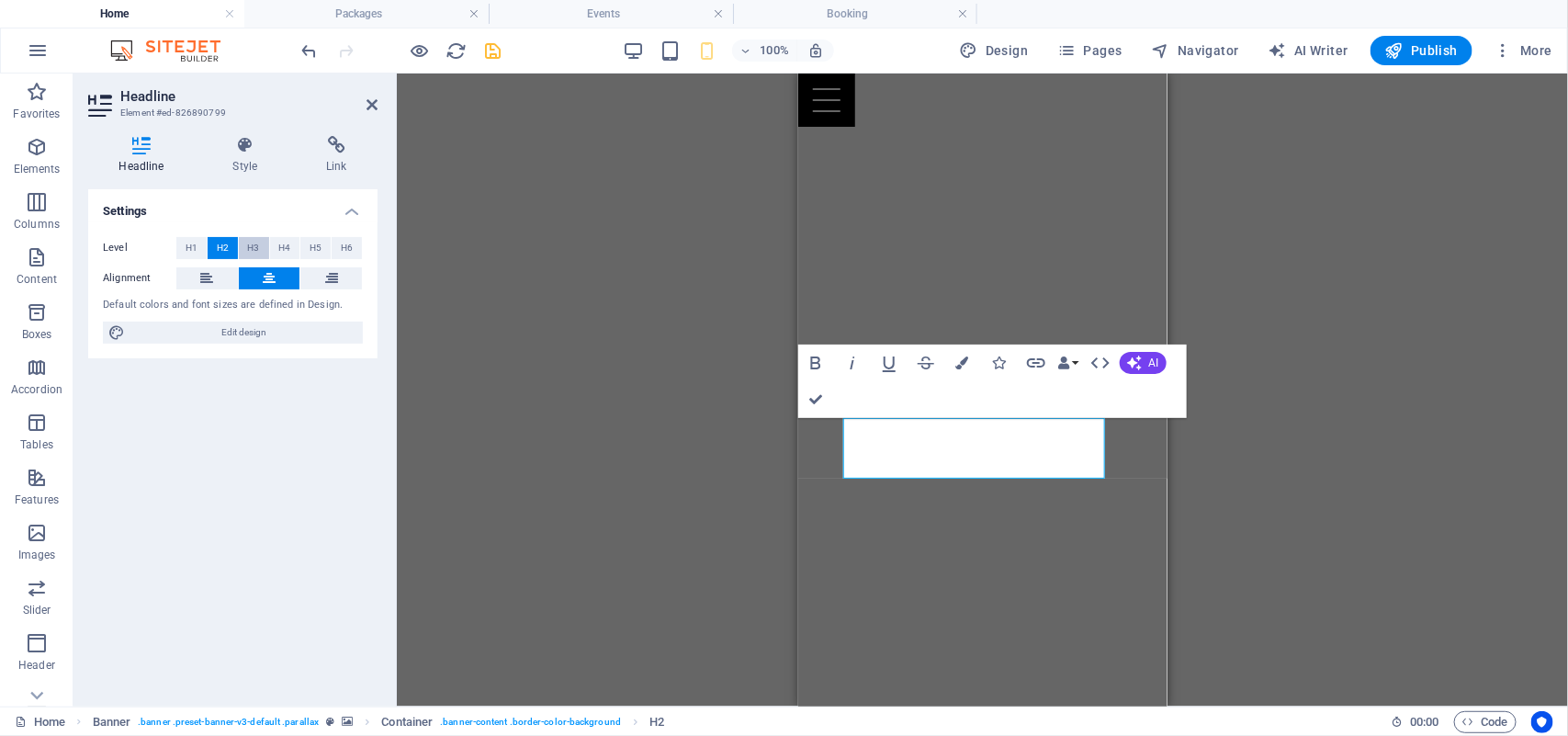click on "H3" at bounding box center (254, 248) 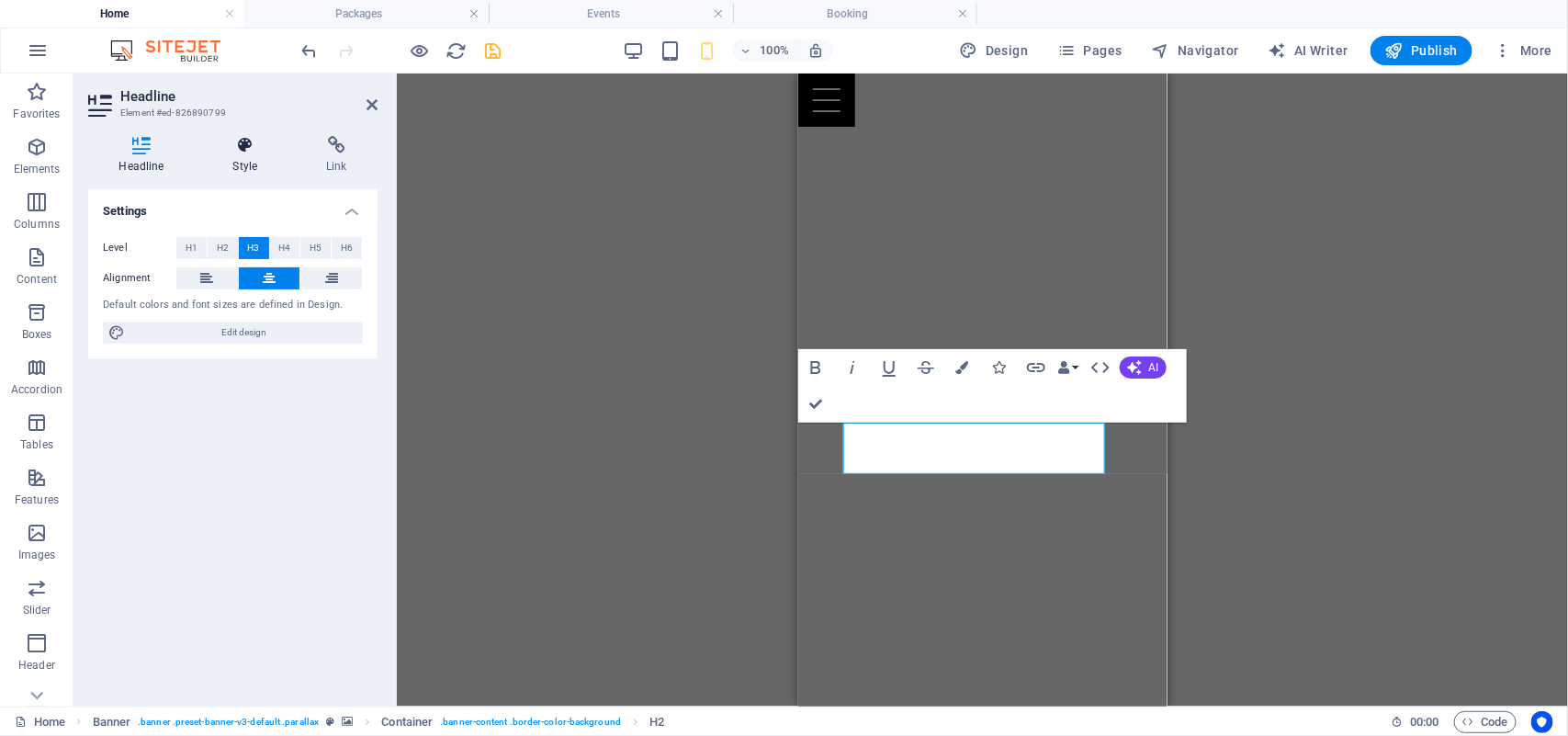click at bounding box center [245, 145] 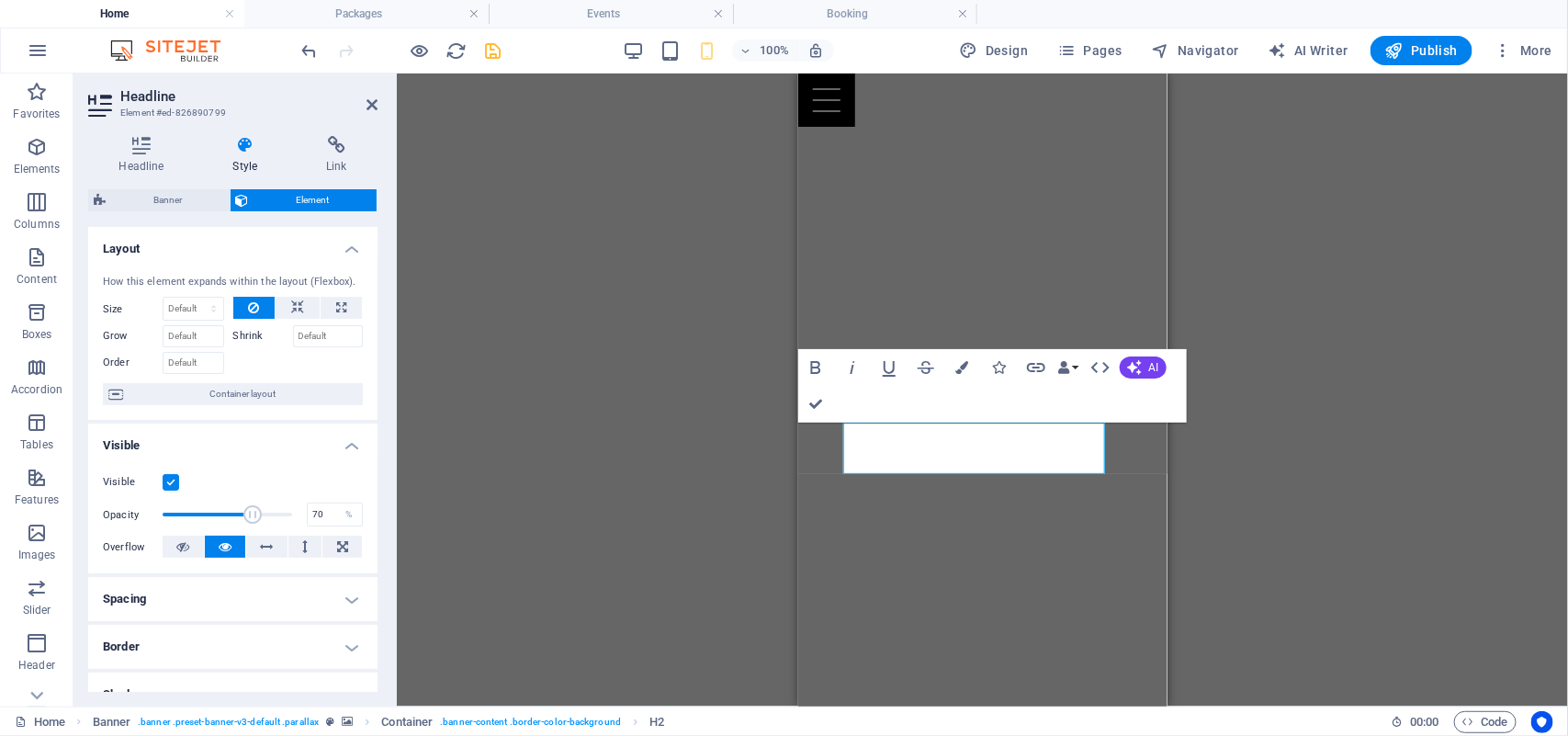 drag, startPoint x: 290, startPoint y: 515, endPoint x: 251, endPoint y: 504, distance: 40.521599 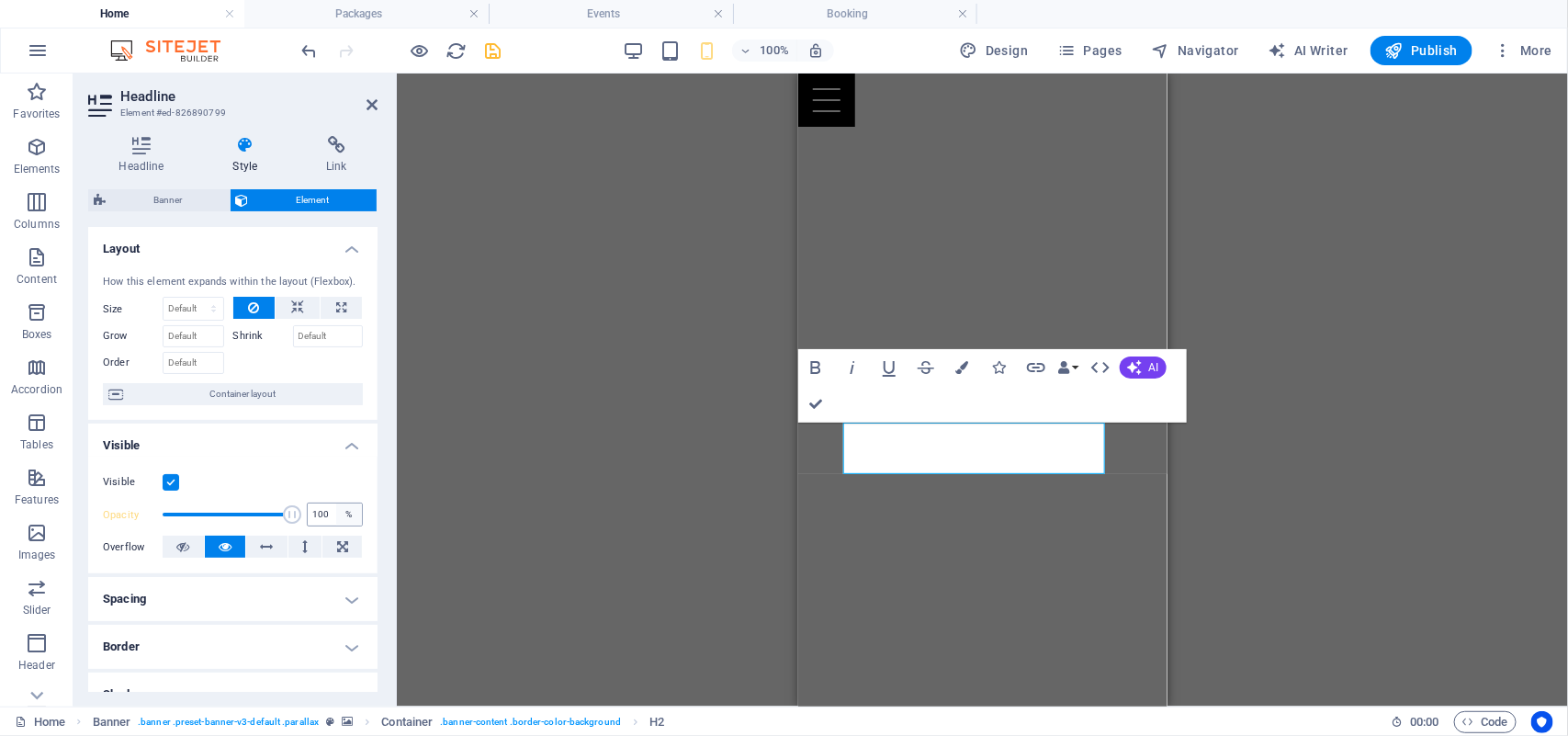 drag, startPoint x: 258, startPoint y: 515, endPoint x: 333, endPoint y: 525, distance: 75.6637 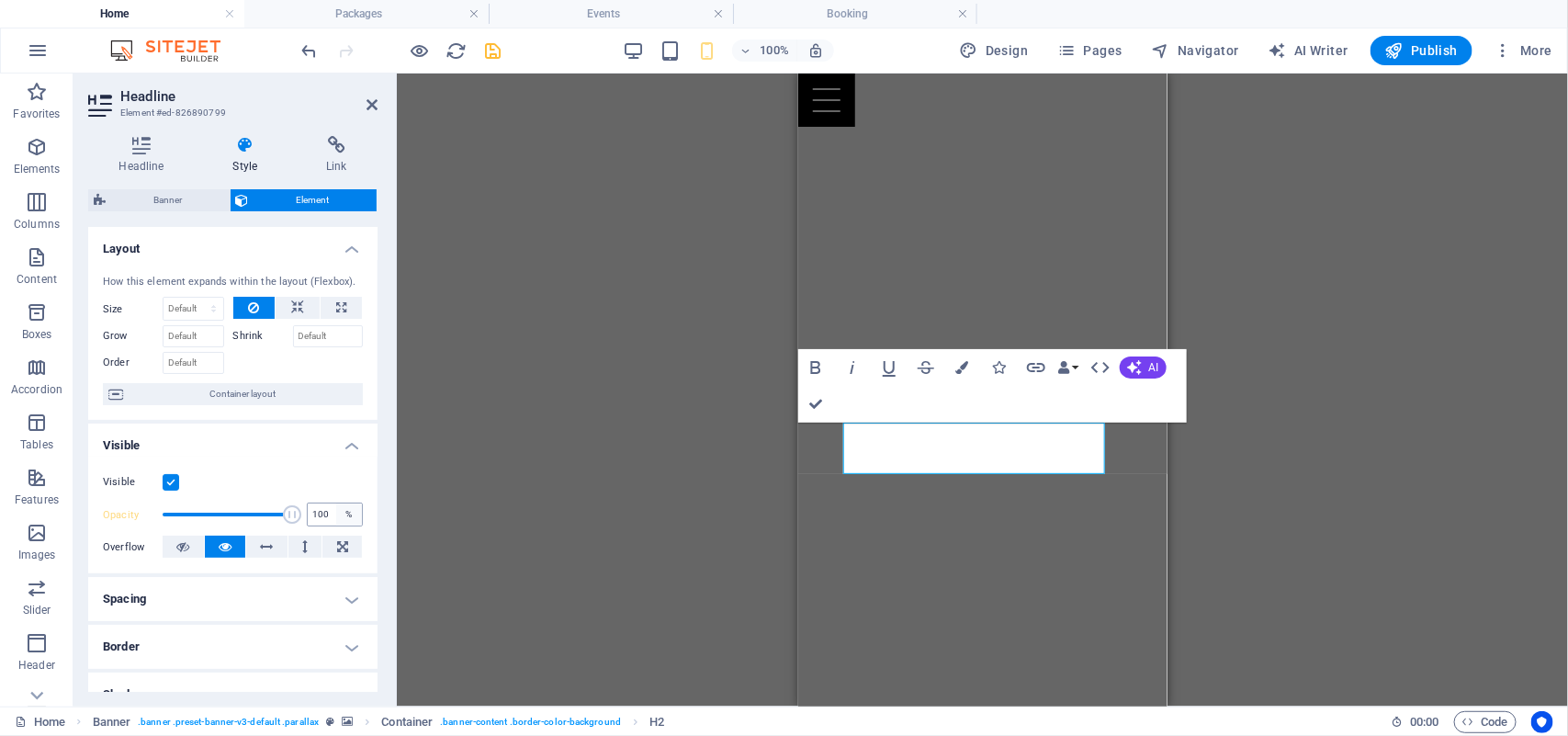 click on "Opacity 100 %" at bounding box center [232, 515] 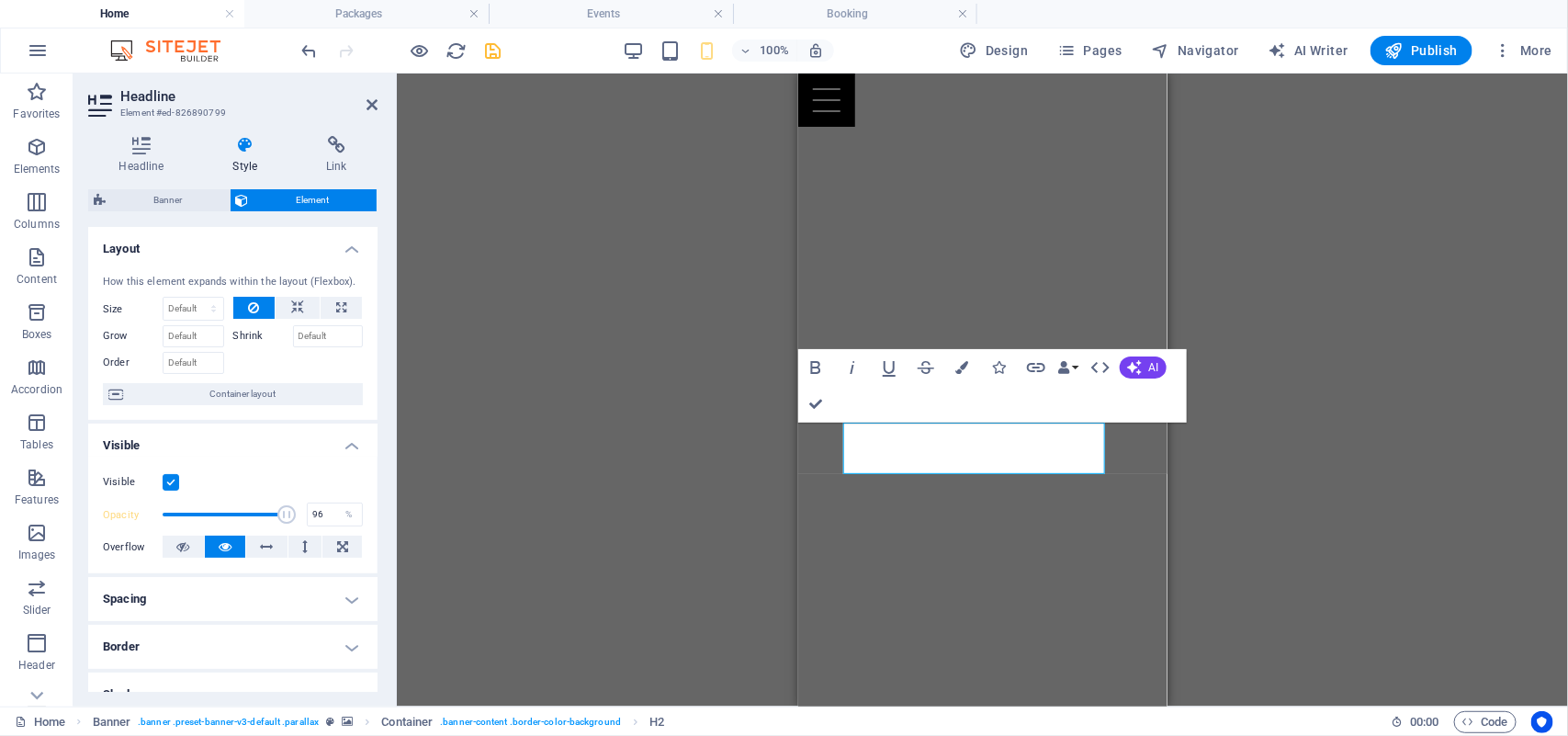 click at bounding box center [287, 515] 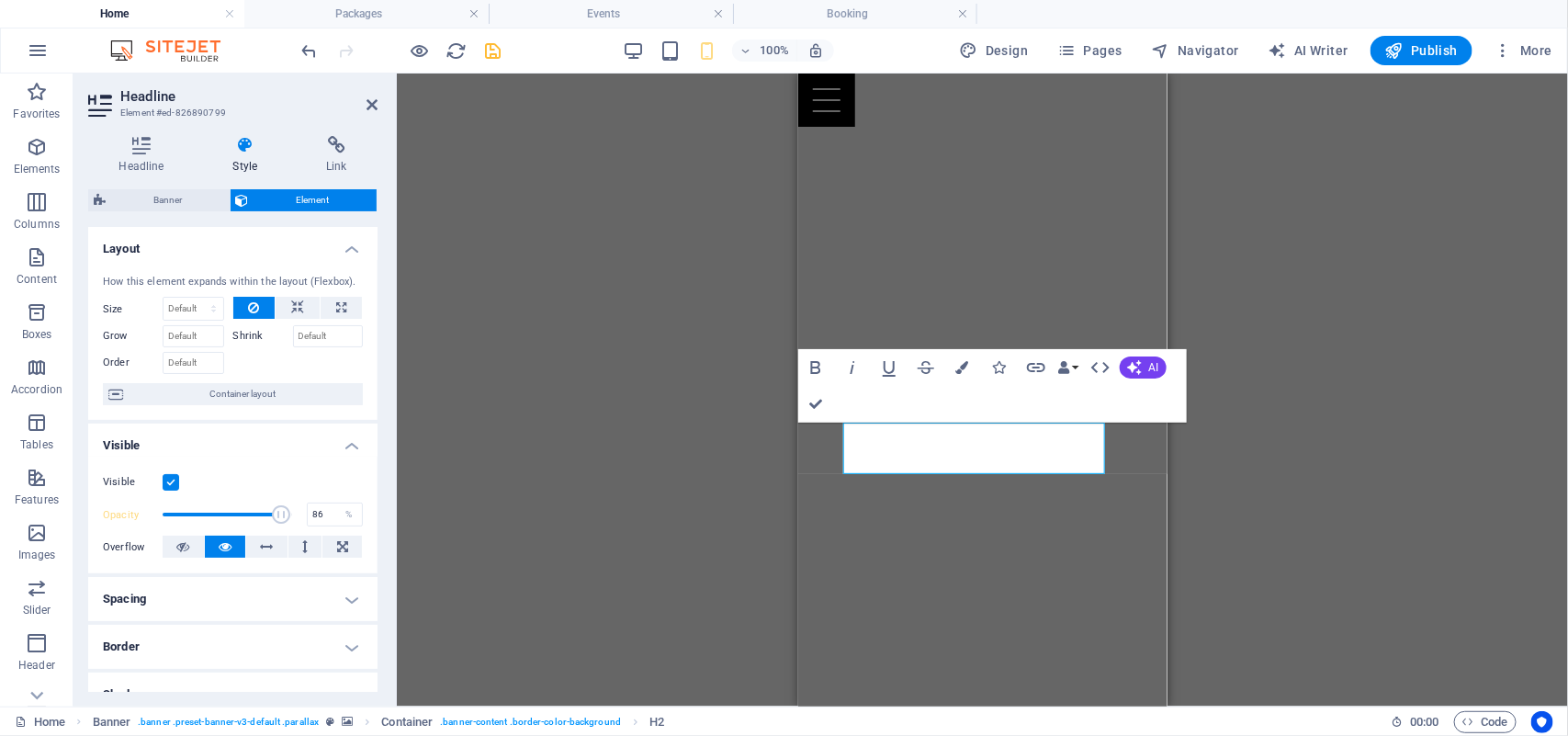 type on "85" 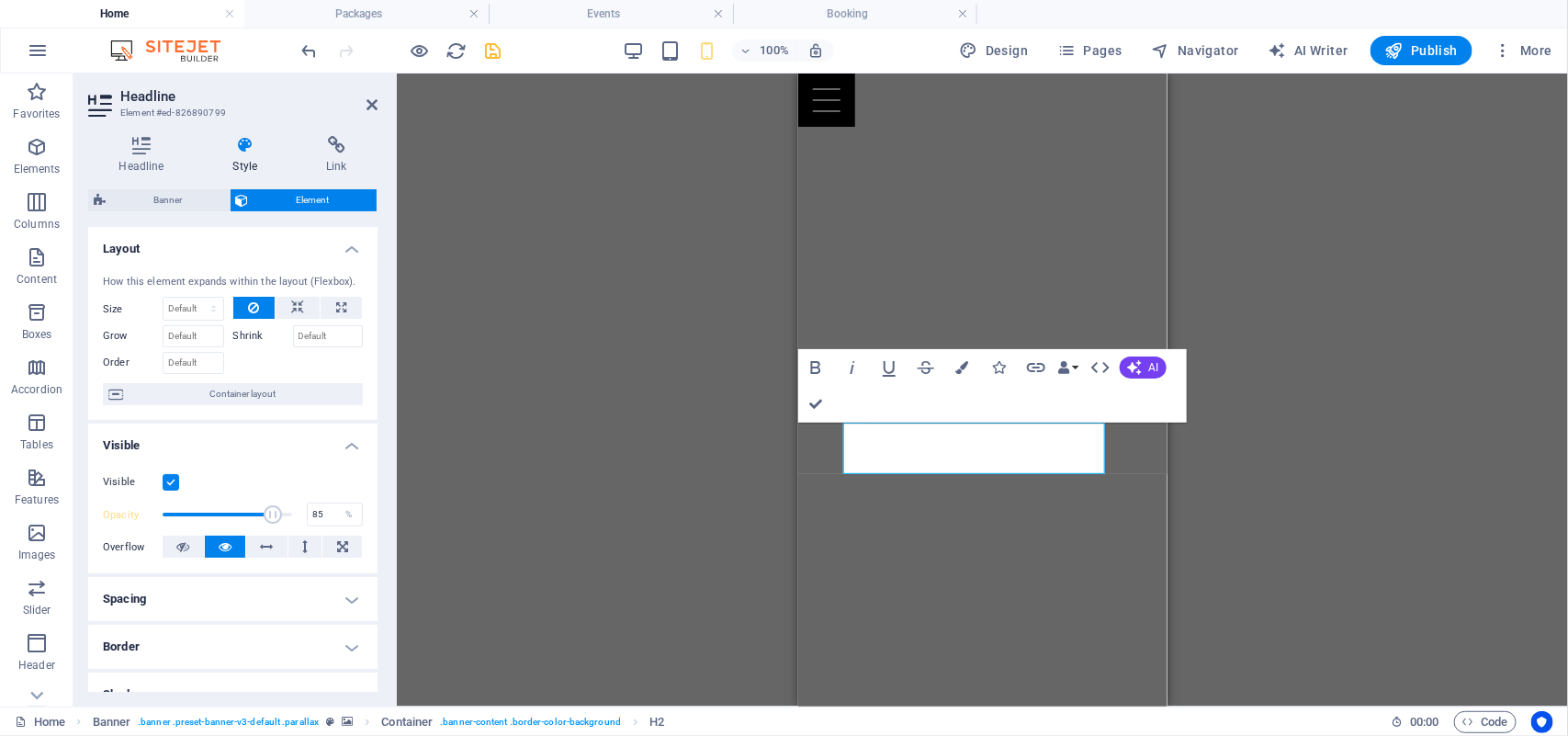 drag, startPoint x: 281, startPoint y: 515, endPoint x: 269, endPoint y: 515, distance: 12 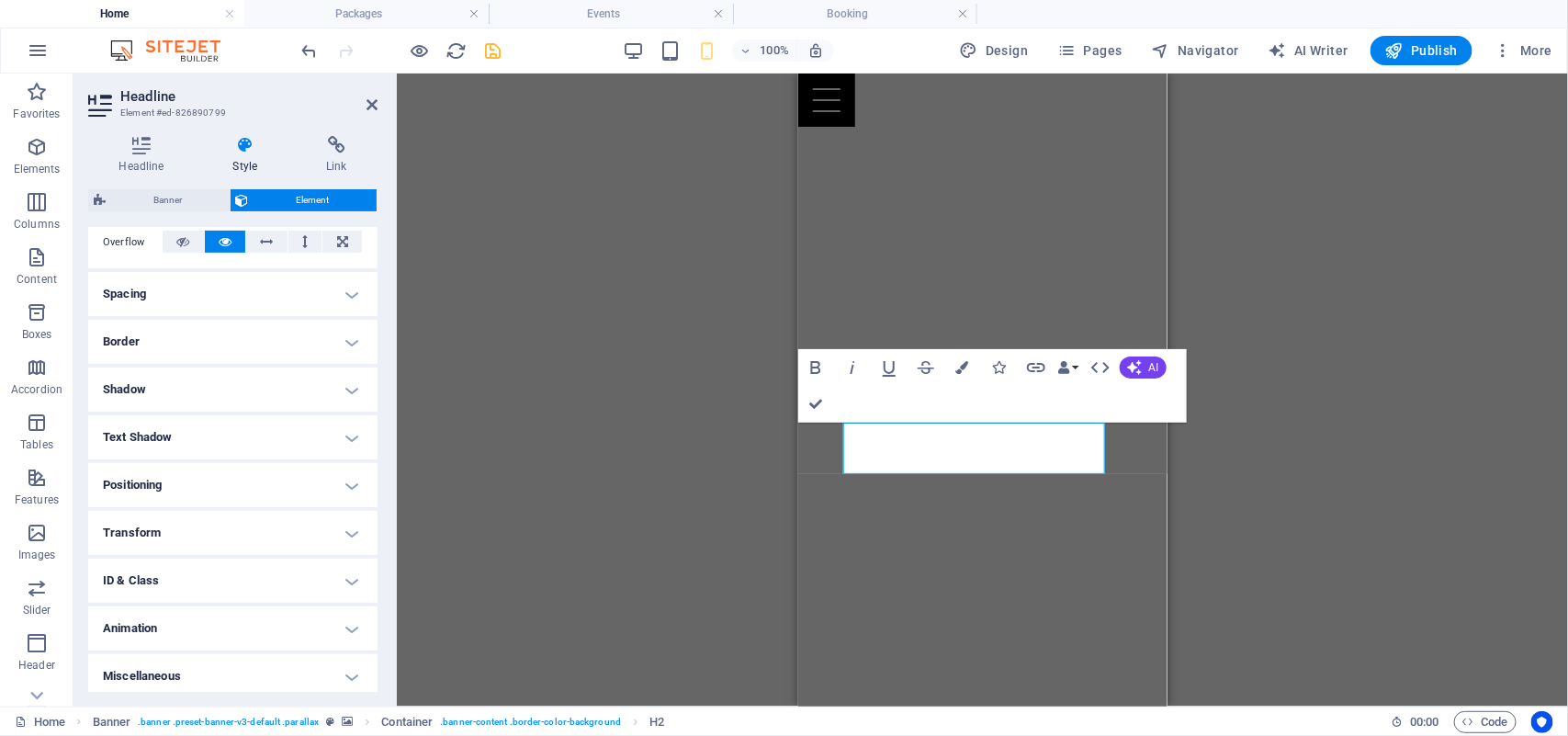 scroll, scrollTop: 311, scrollLeft: 0, axis: vertical 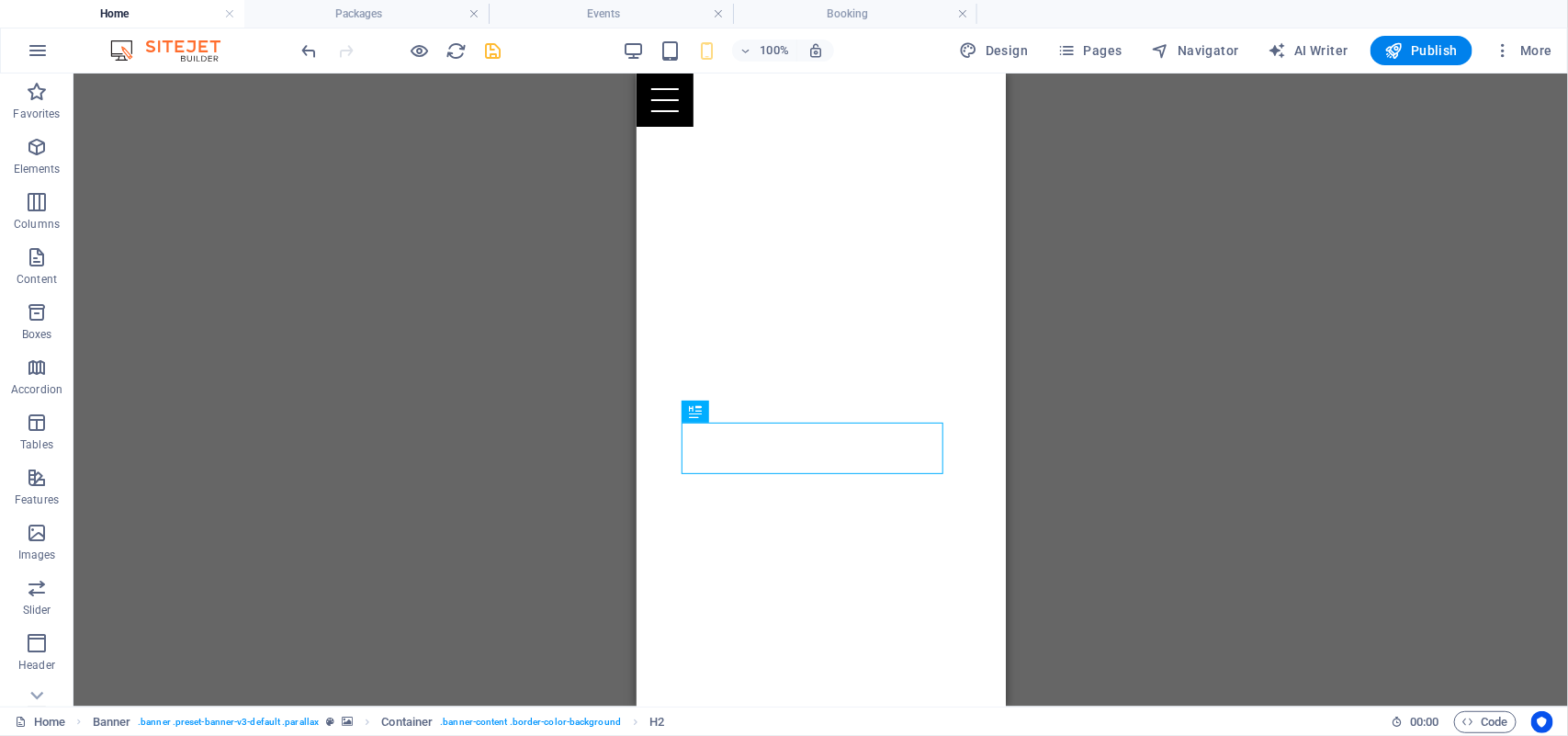 click on "H3   Banner   Banner   Container   Menu Bar   Container   Menu Bar   HTML   Logo   Spacer   Menu   Scroll indicator   HTML   Spacer   Container   H2   Container   Preset   Container   Image   Container   Image   Container   Image   Preset   Container   H2   Button   Spacer   Text   Preset   Container   H2   Preset   H1   Preset   Spacer   Preset   Container   Preset   H3   Container   Button" at bounding box center [820, 390] 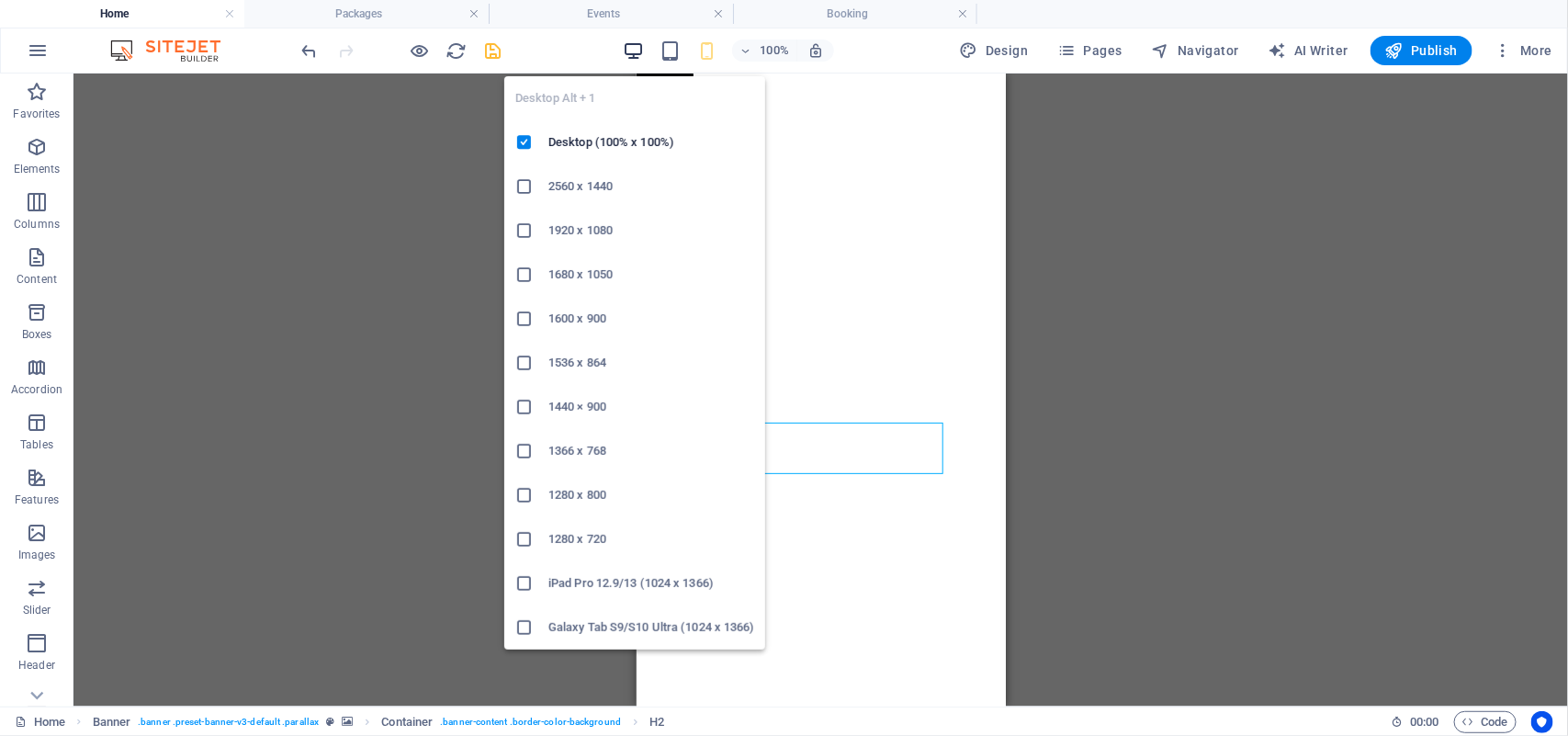 click at bounding box center [633, 51] 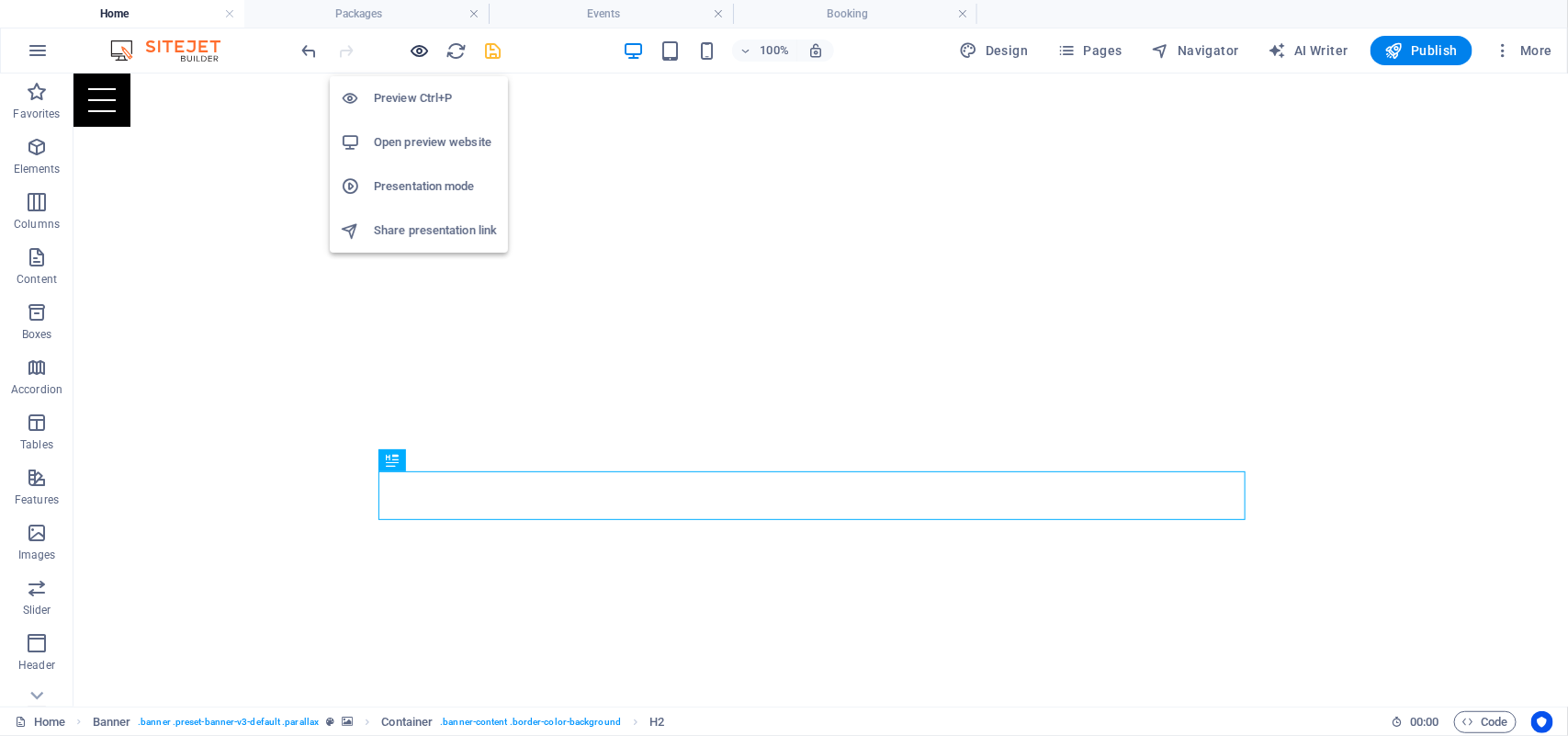 drag, startPoint x: 423, startPoint y: 51, endPoint x: 567, endPoint y: 40, distance: 144.41953 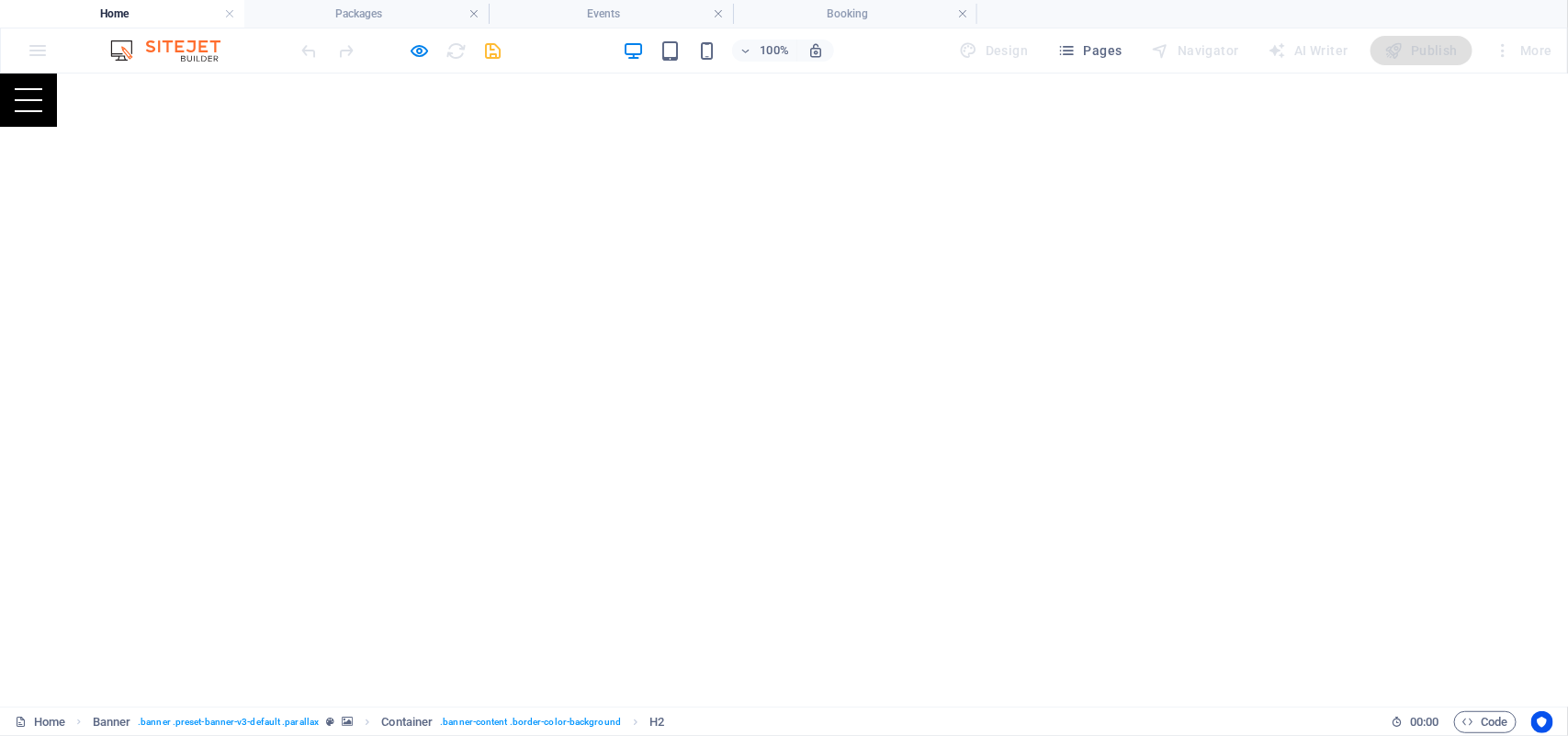 click at bounding box center [372, 1147] 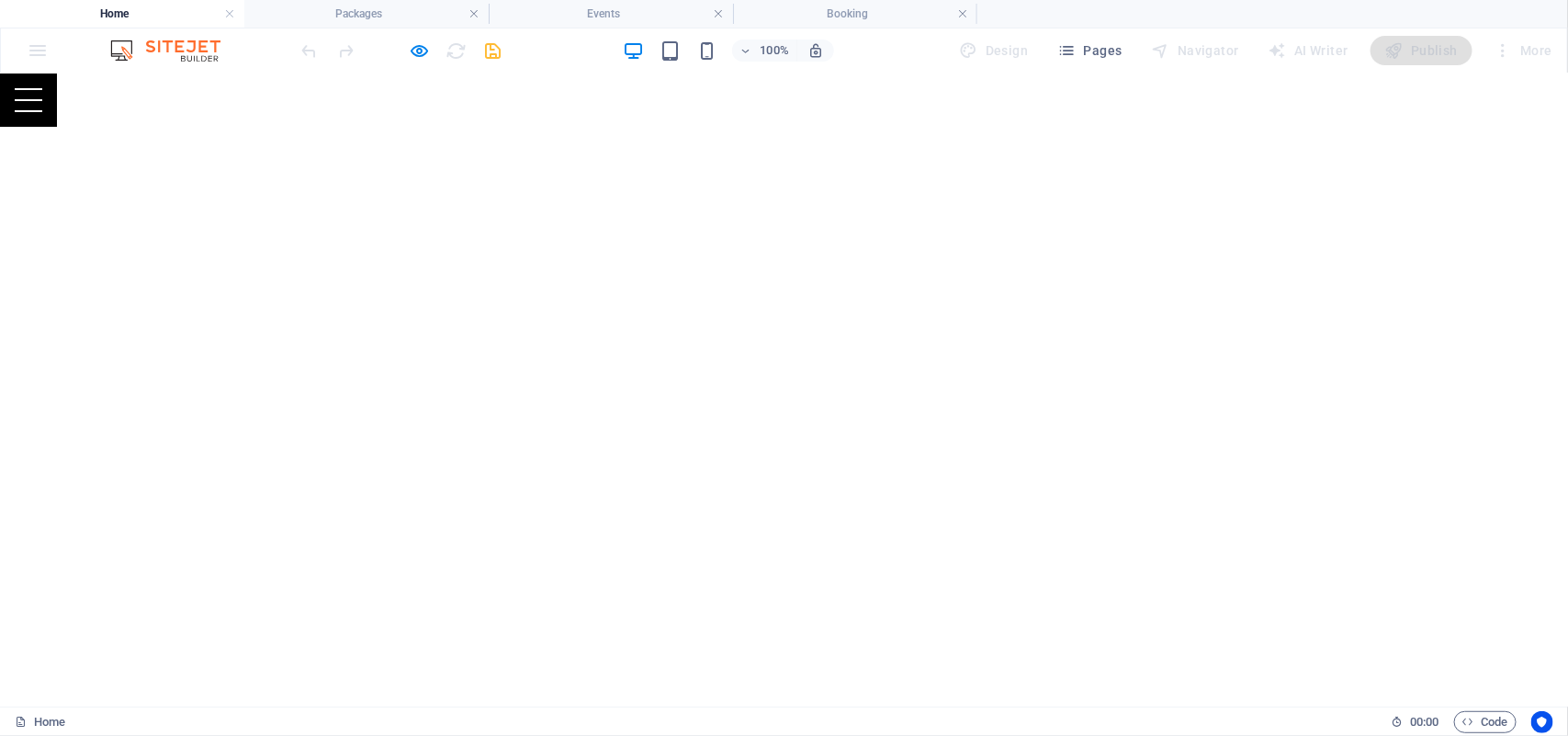 scroll, scrollTop: 0, scrollLeft: 0, axis: both 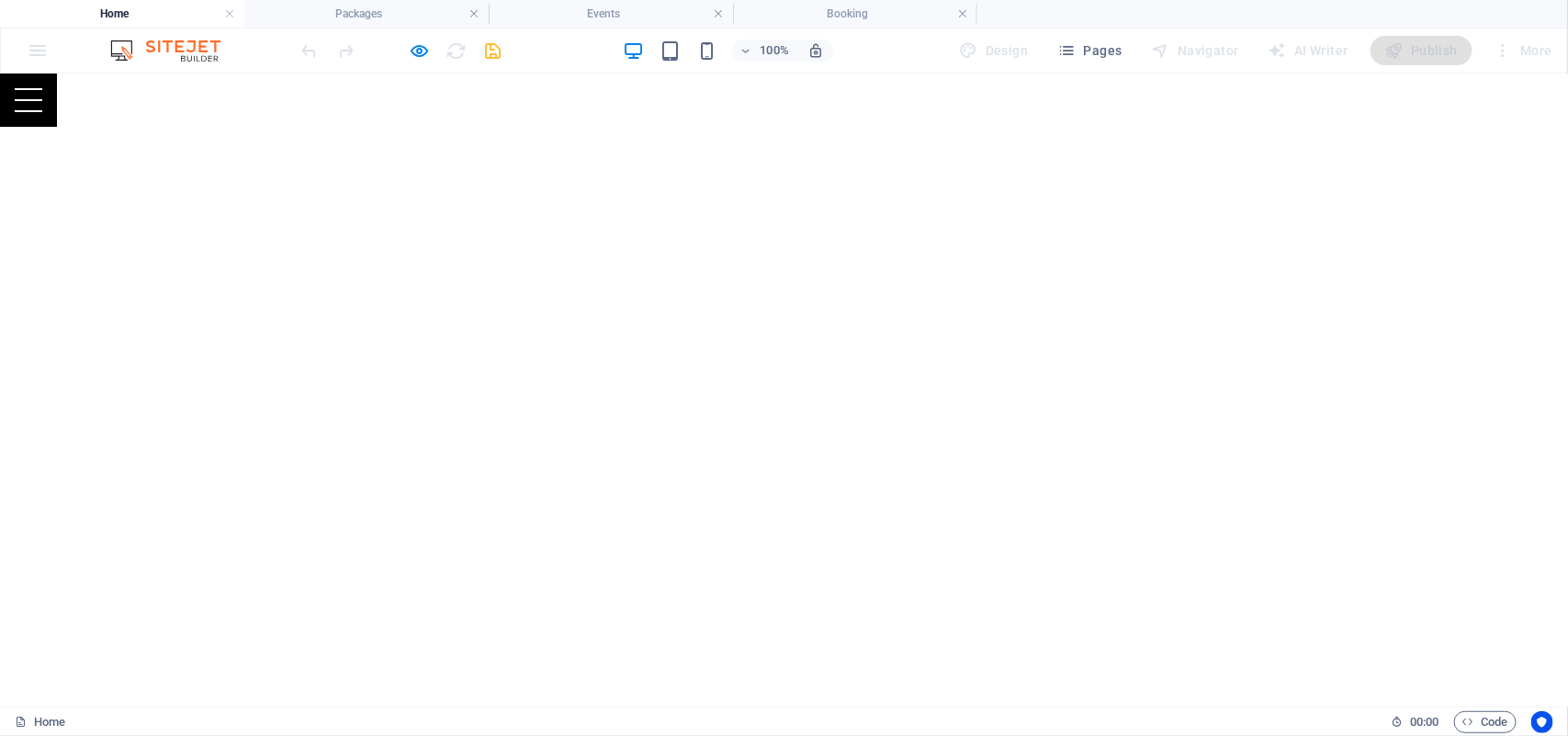 click at bounding box center [28, 99] 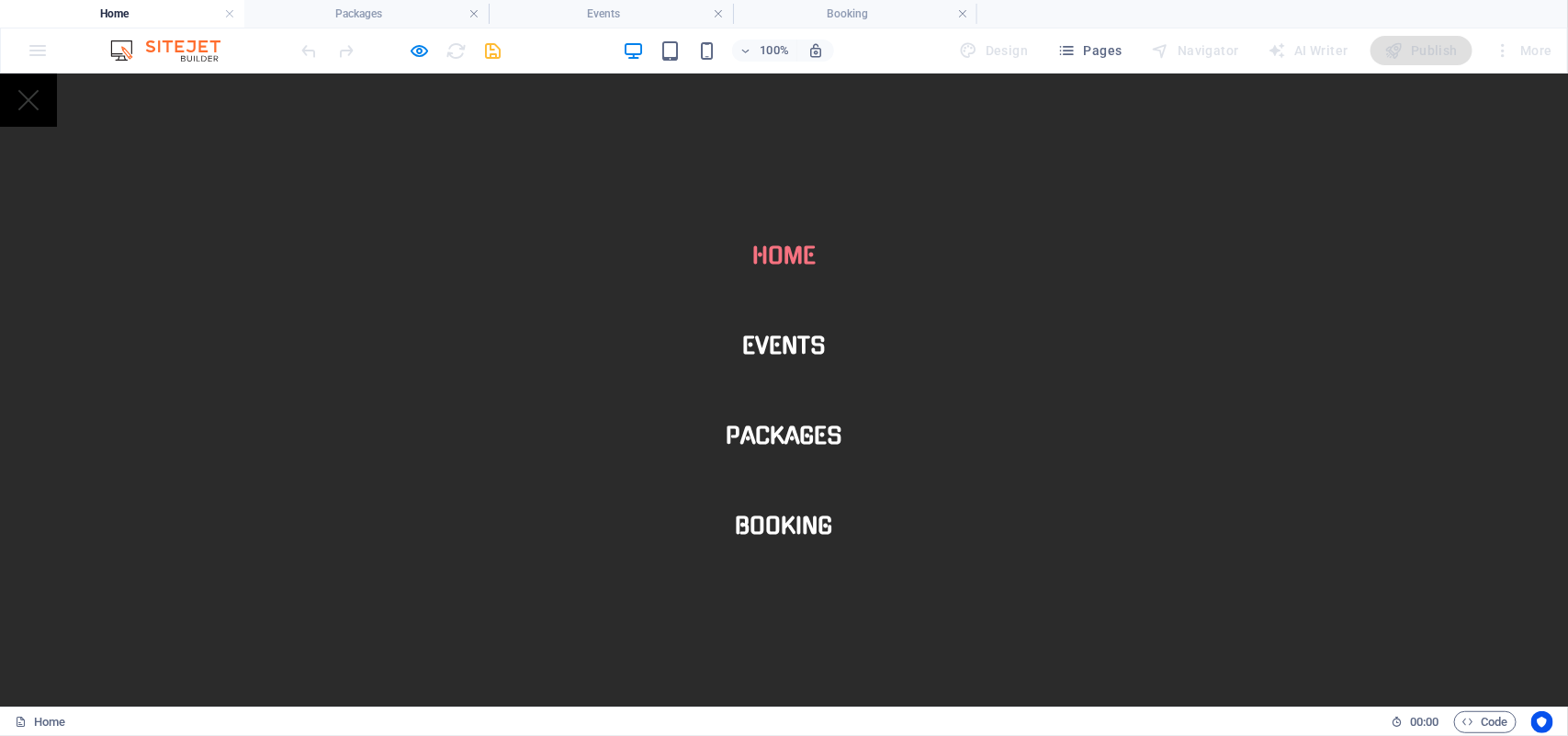 click at bounding box center (28, 99) 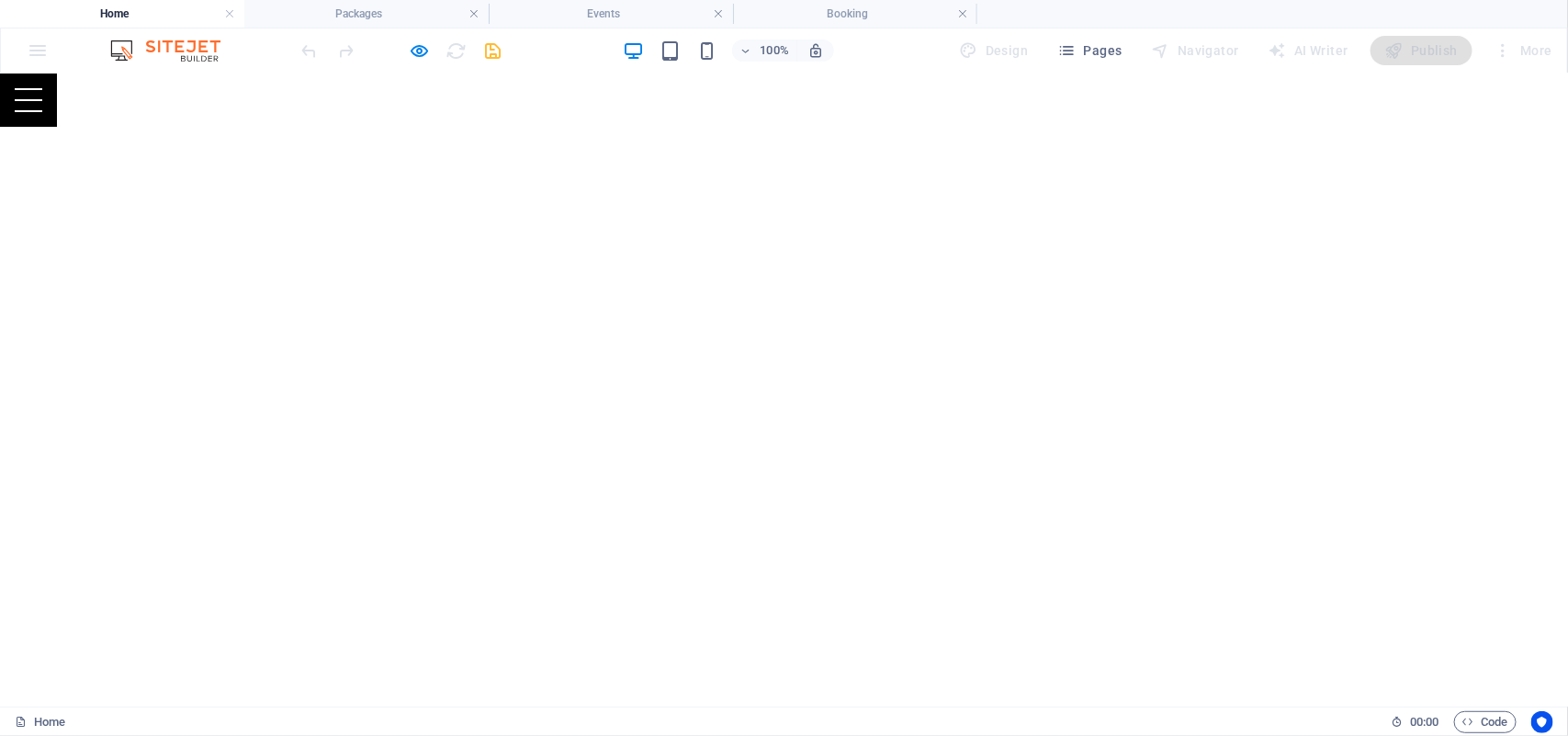 scroll, scrollTop: 79, scrollLeft: 0, axis: vertical 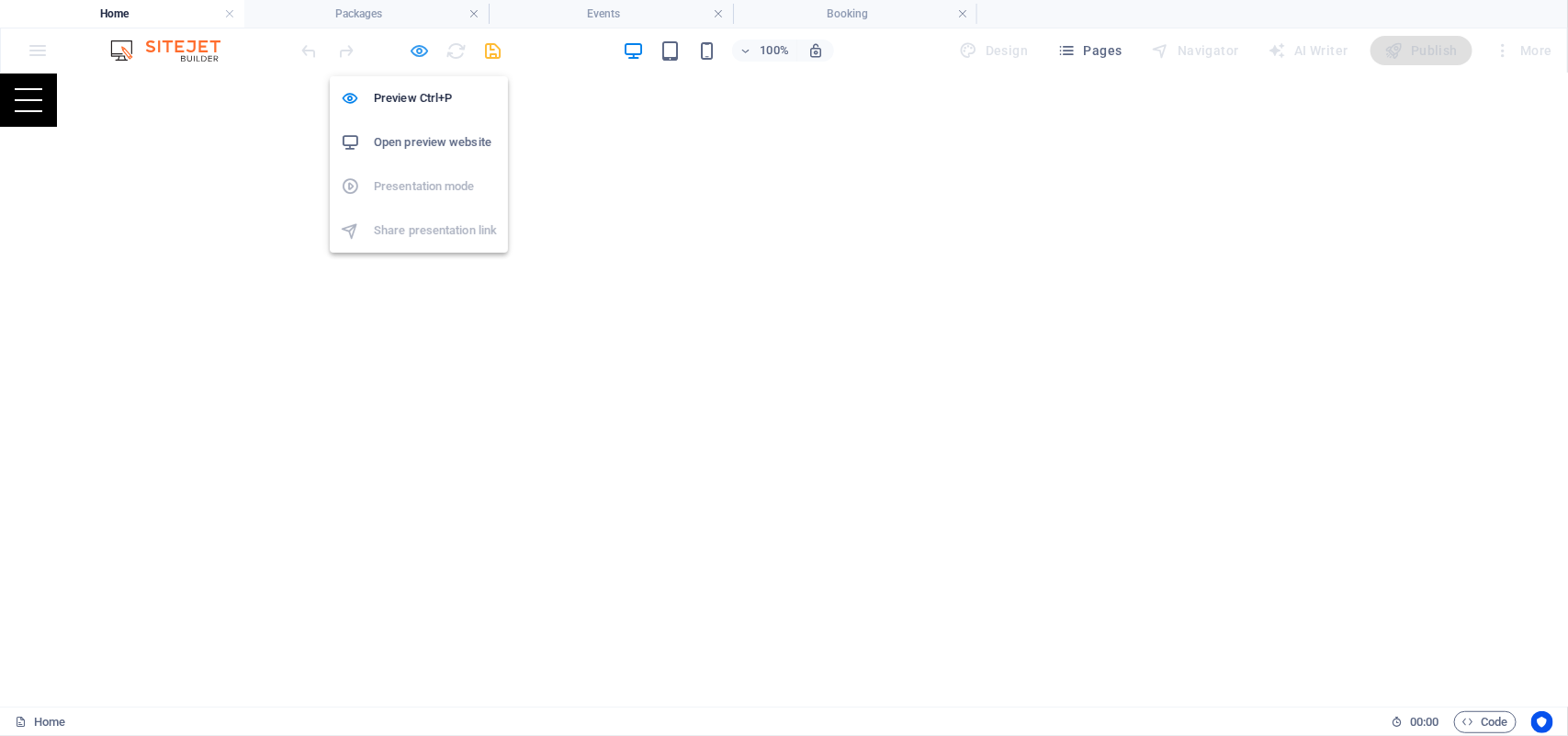 click at bounding box center (420, 51) 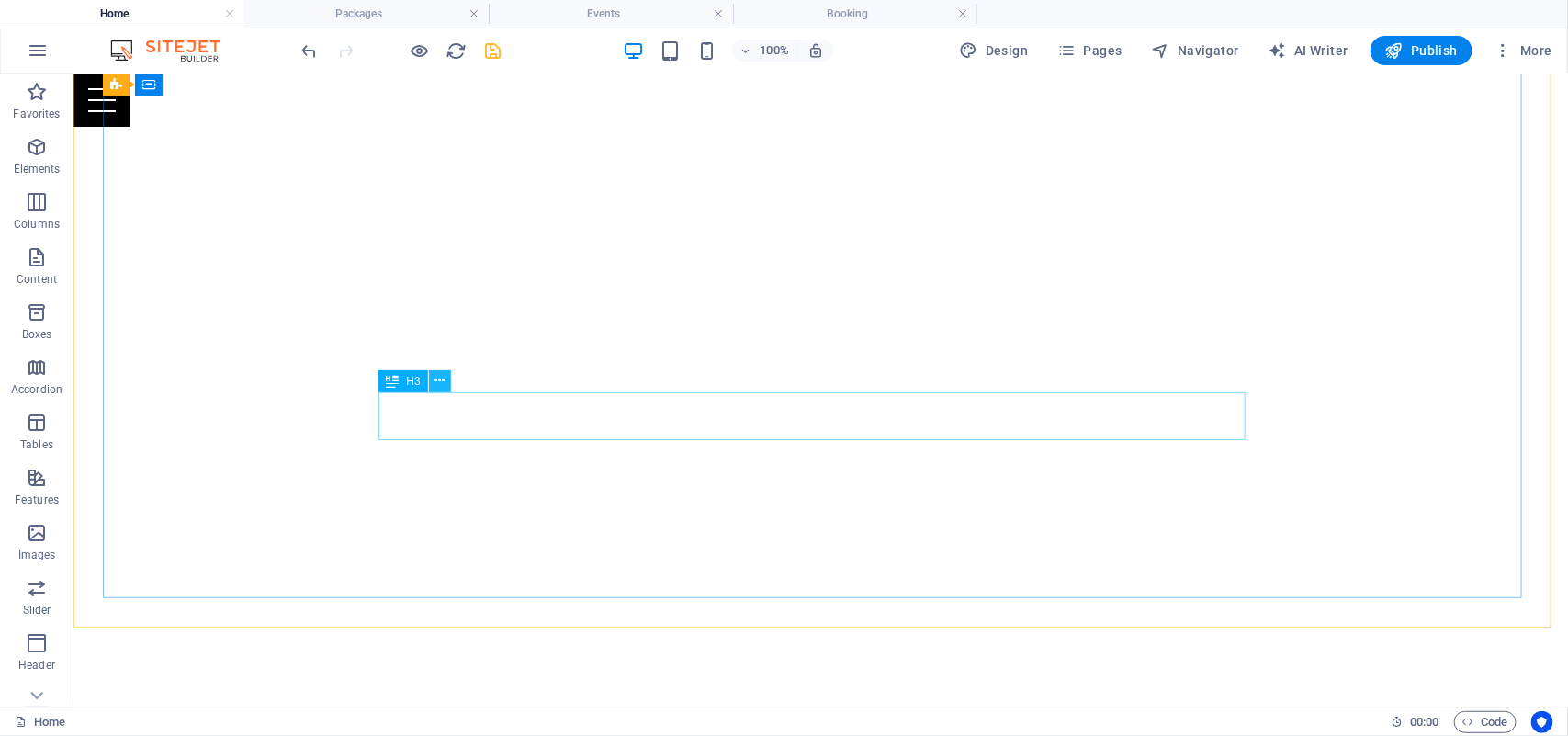 click at bounding box center [439, 380] 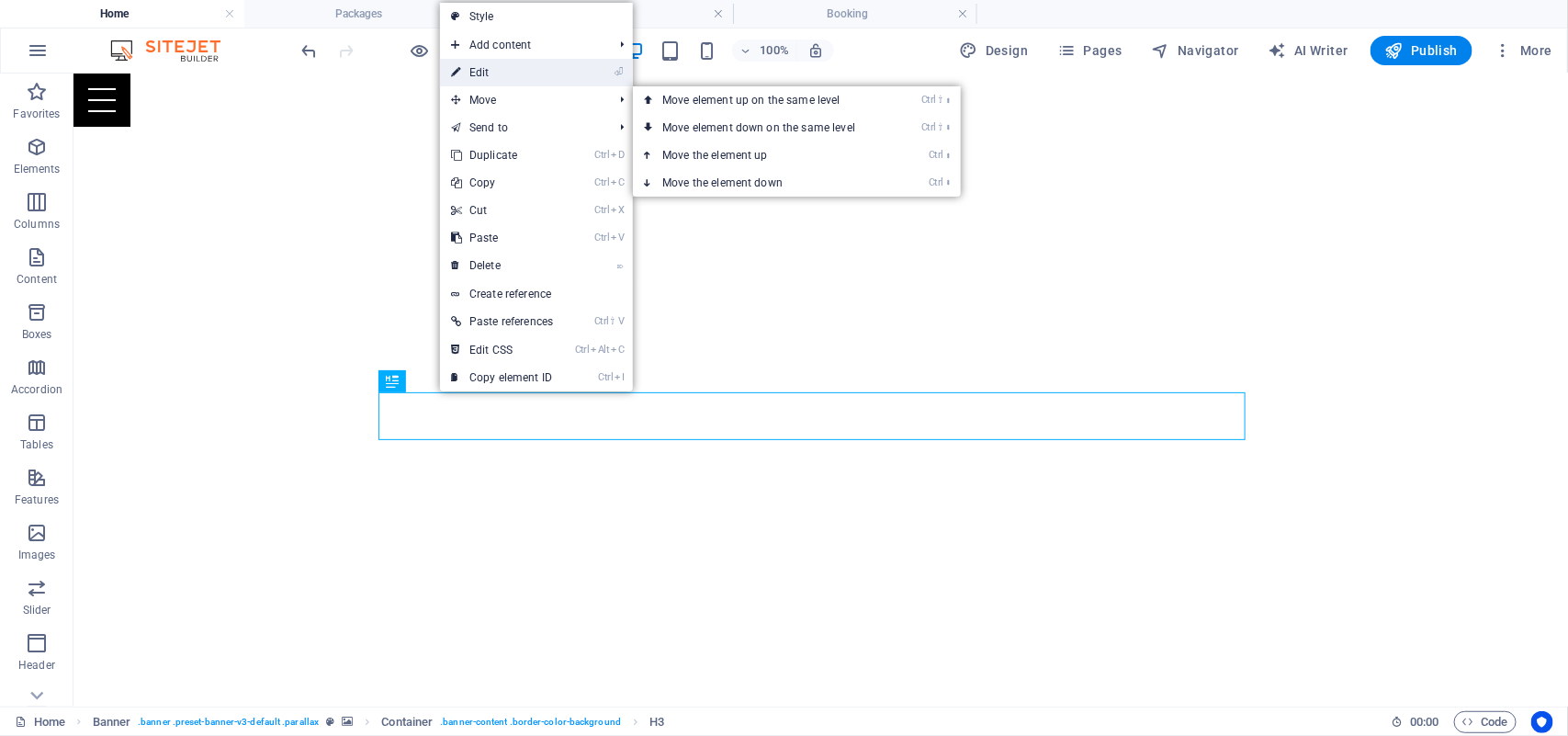 click on "⏎  Edit" at bounding box center (502, 73) 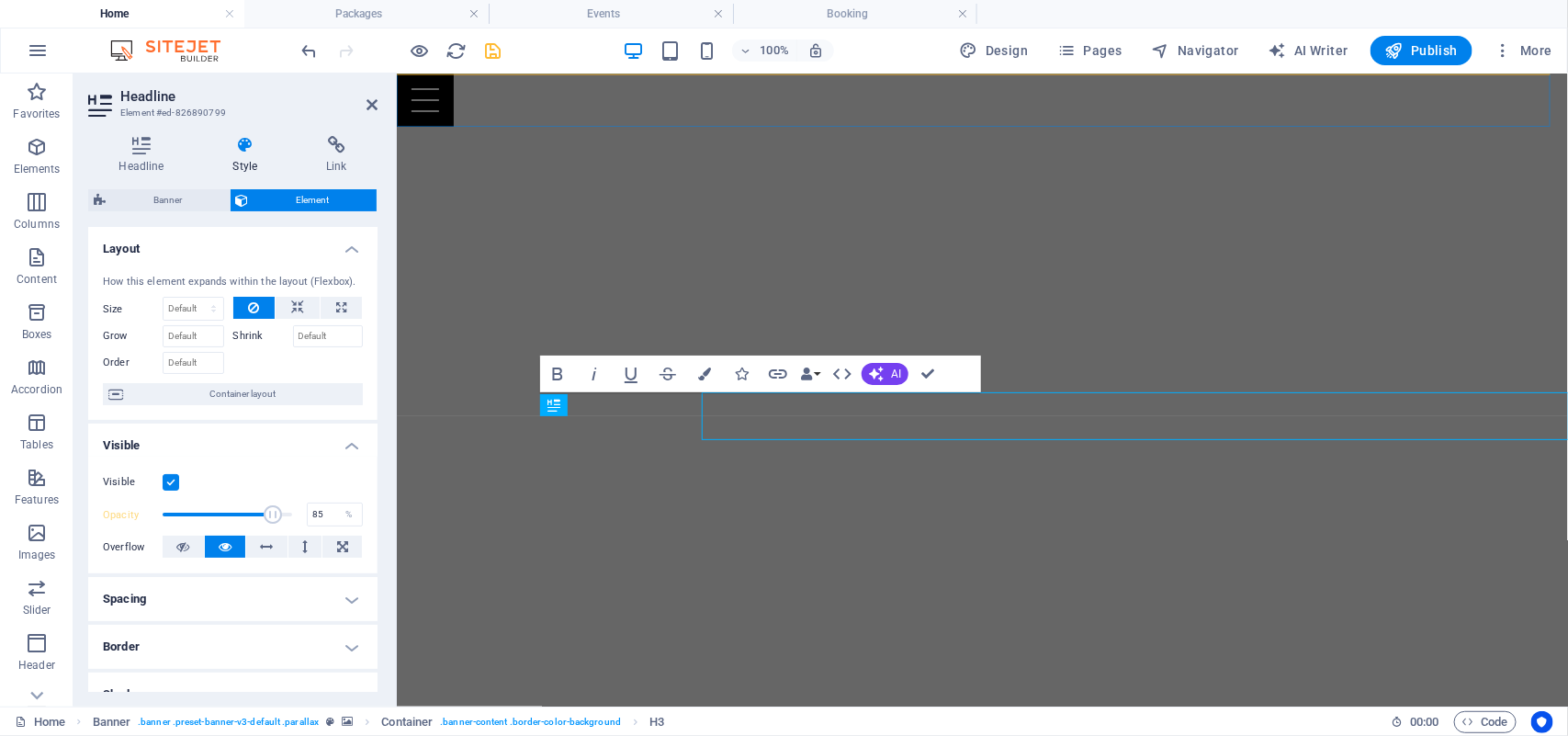 type on "100" 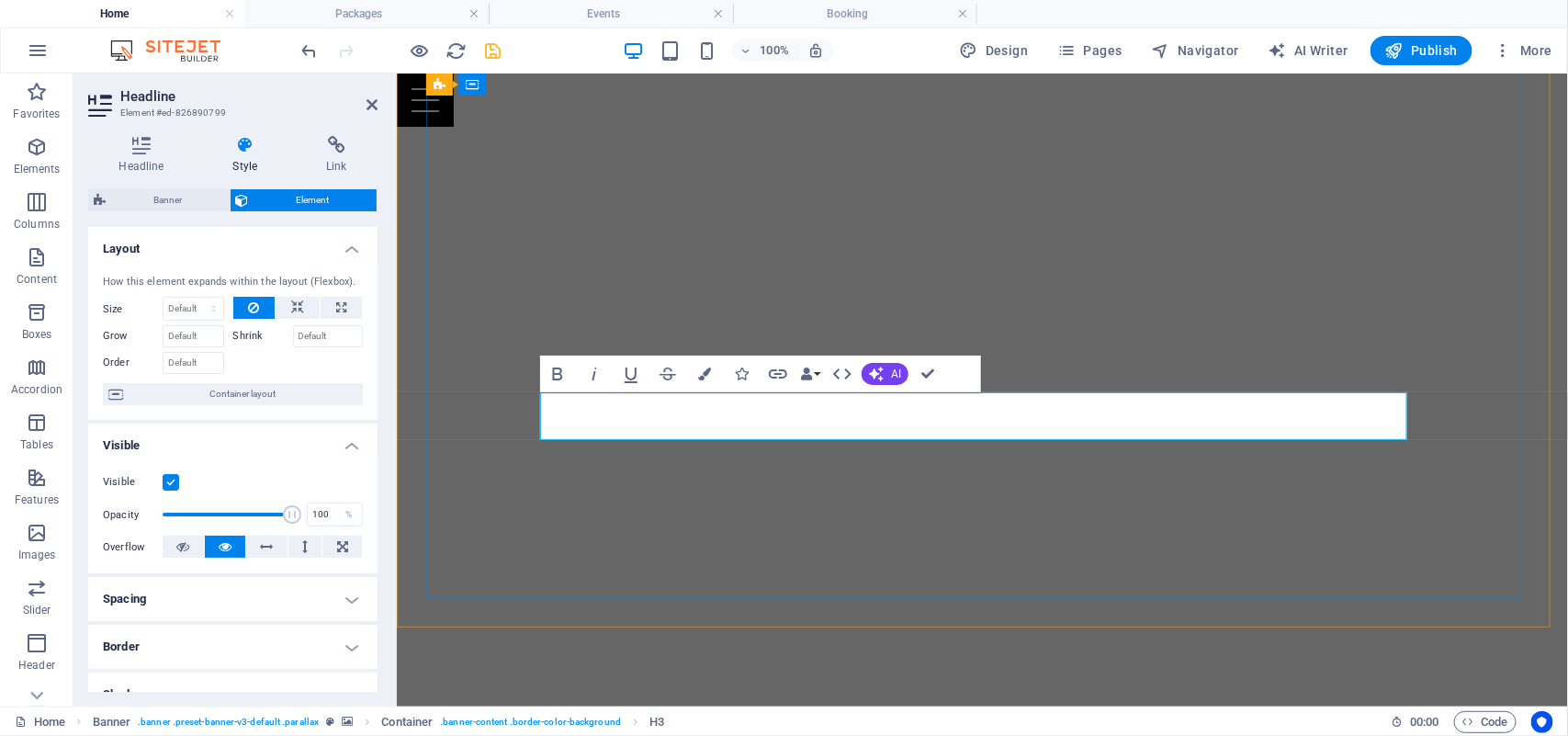 click on "Conoce mas de nosotros comencemos a darle vida a tu proyecto" at bounding box center [981, 1021] 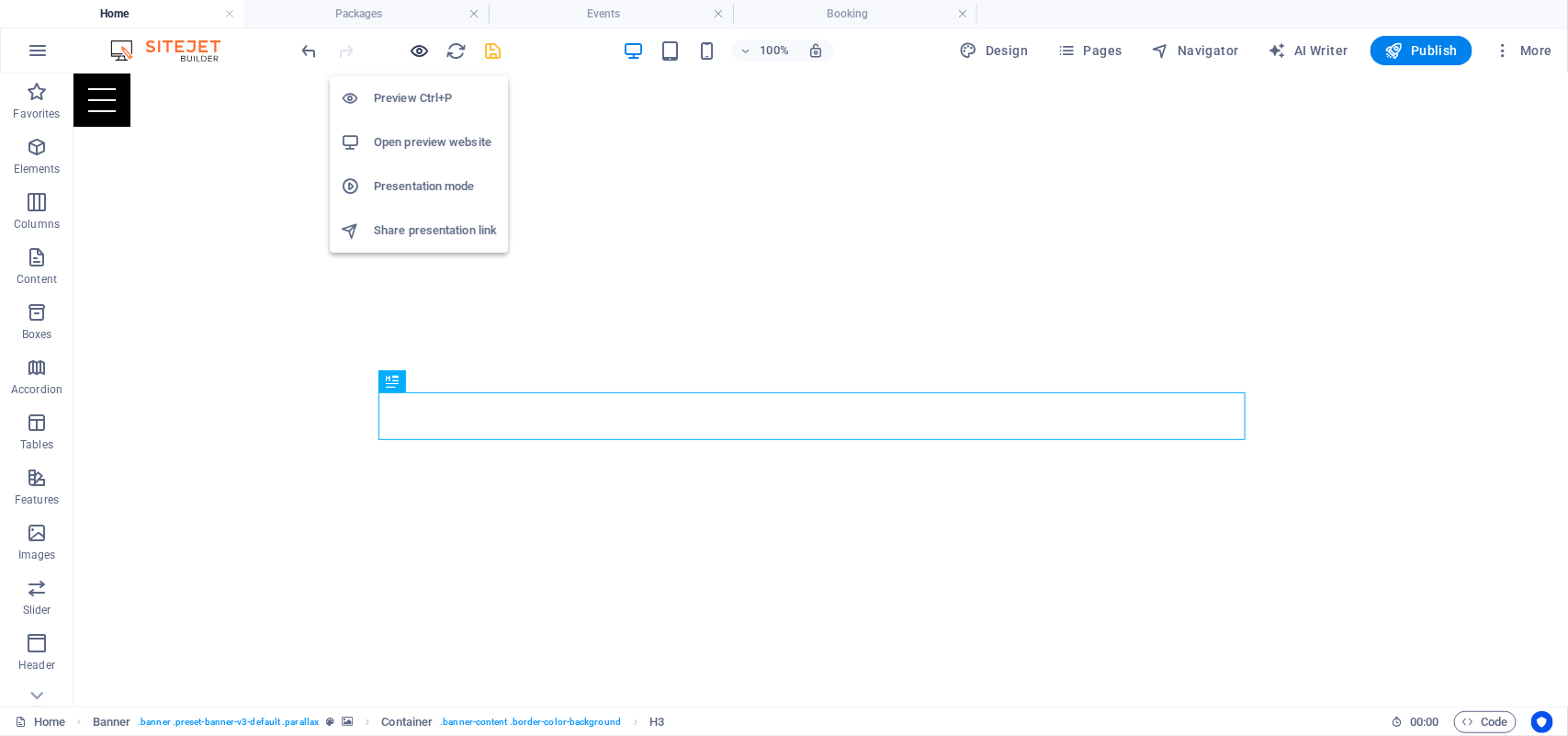 click at bounding box center [420, 51] 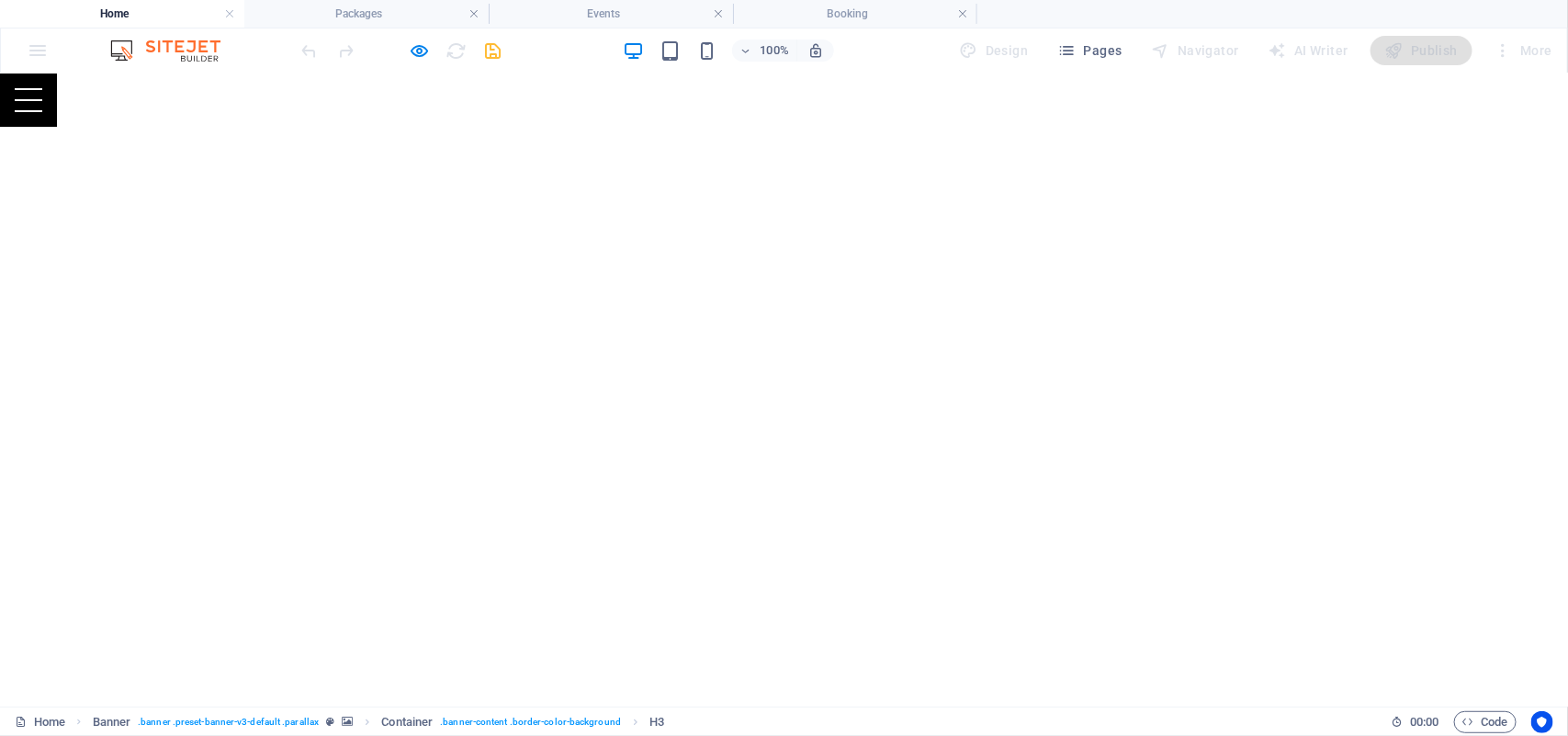 scroll, scrollTop: 0, scrollLeft: 0, axis: both 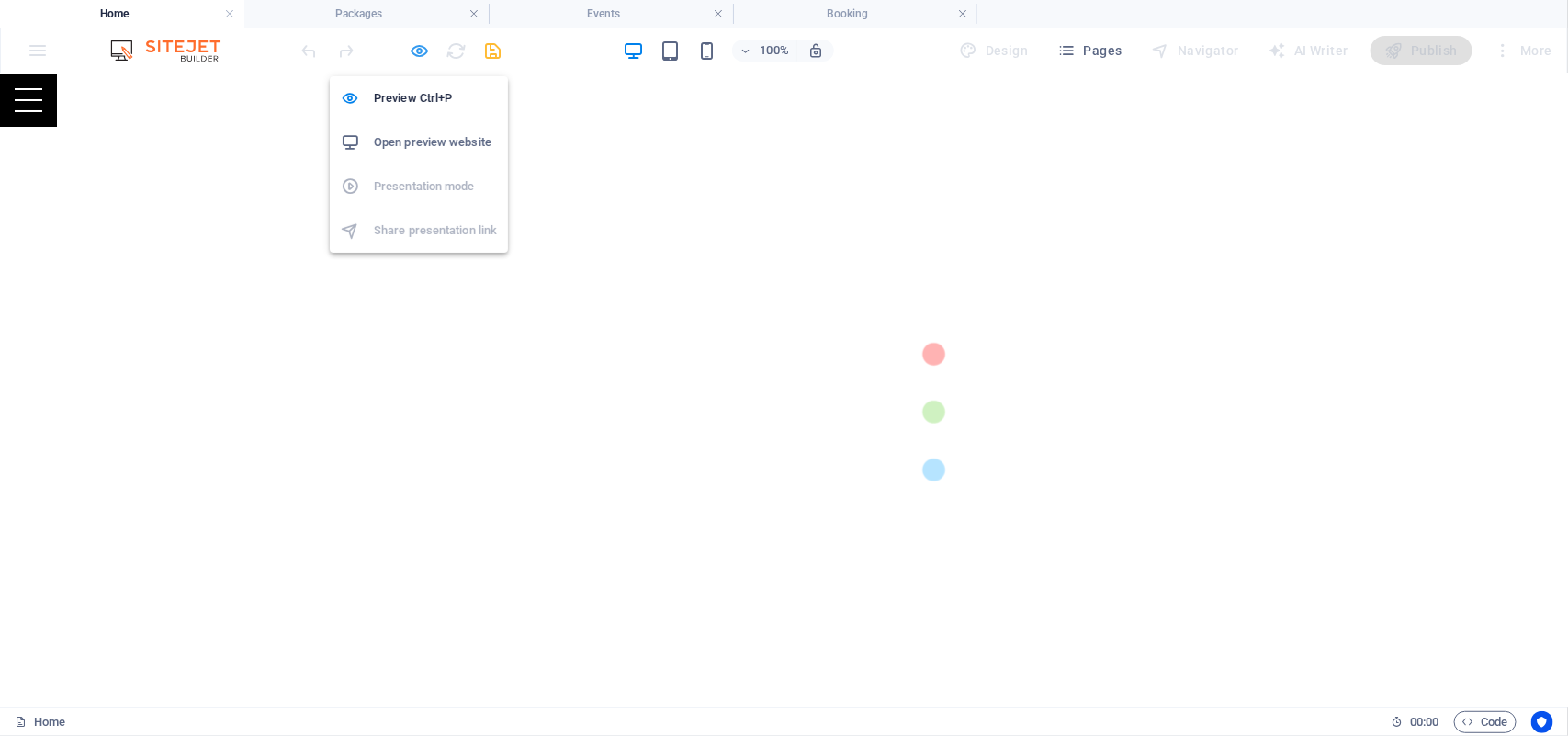 click at bounding box center [420, 51] 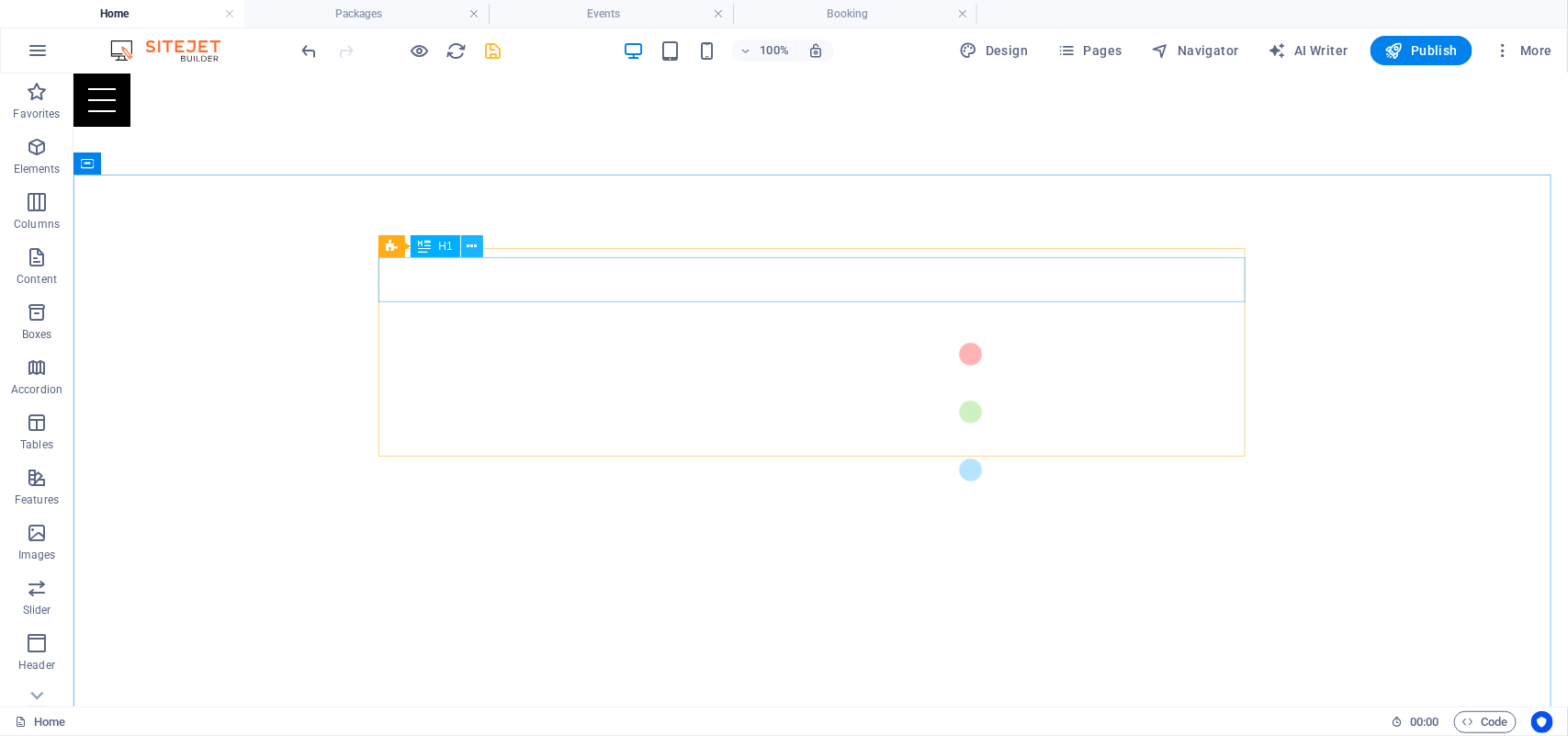click at bounding box center (471, 246) 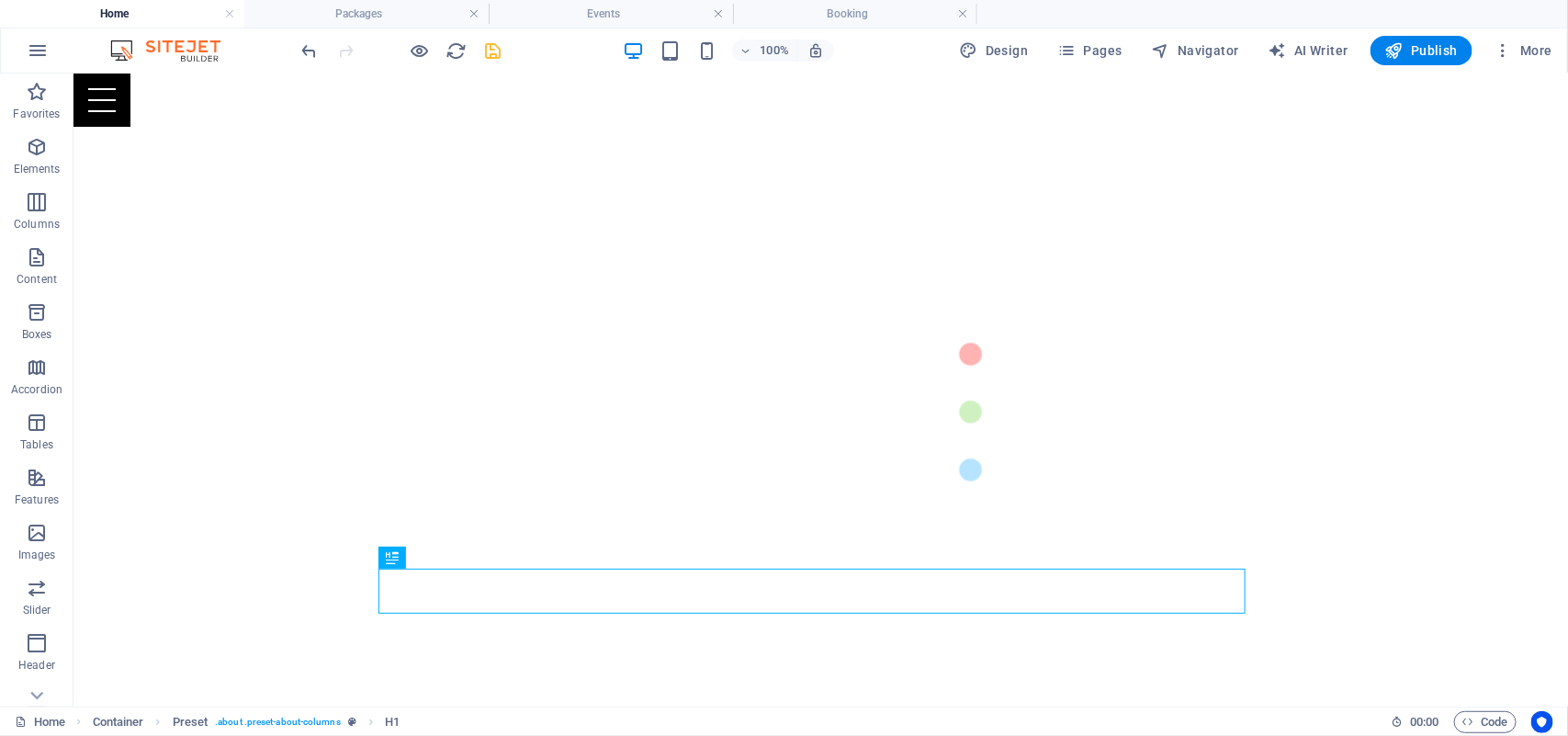 scroll, scrollTop: 211, scrollLeft: 0, axis: vertical 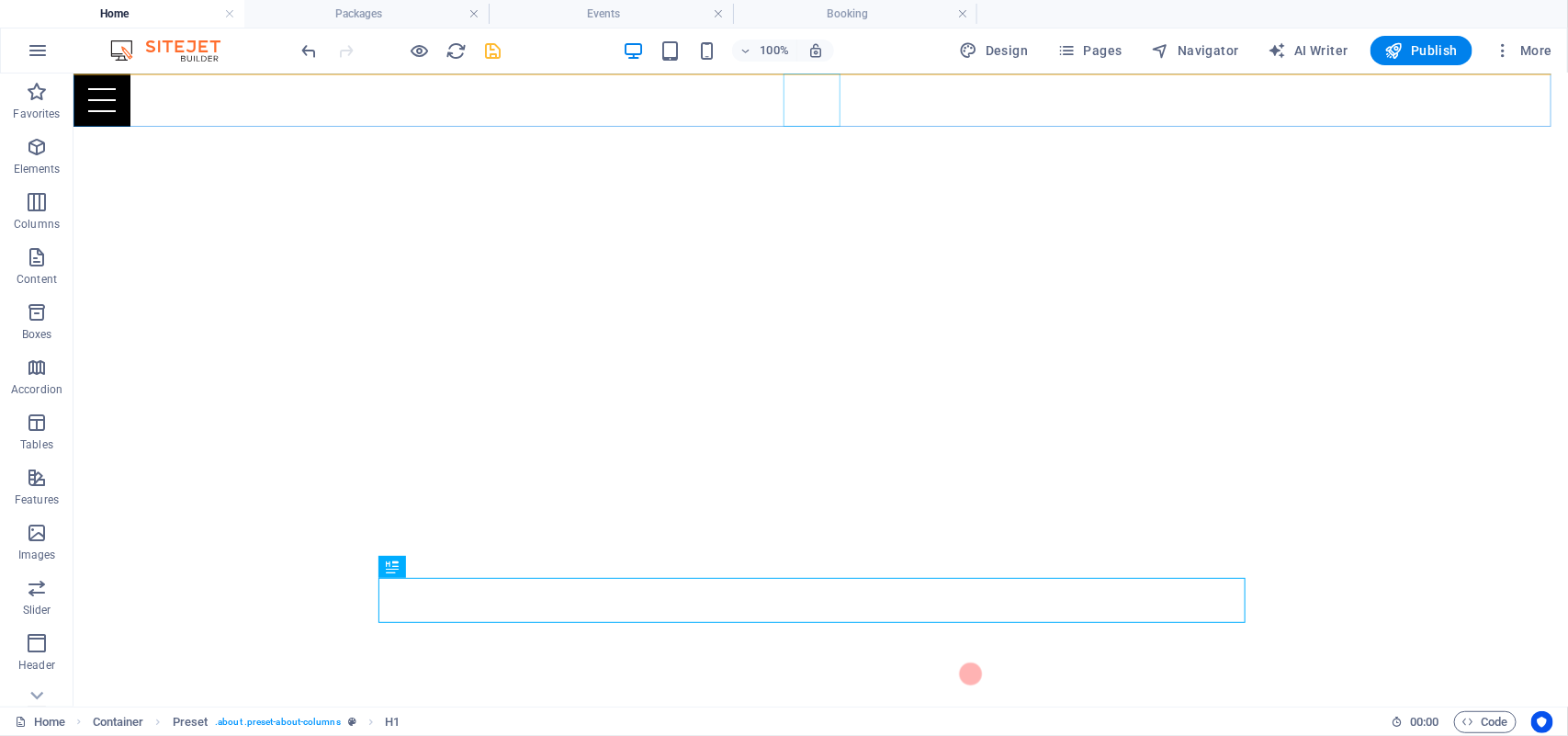 click at bounding box center (819, 99) 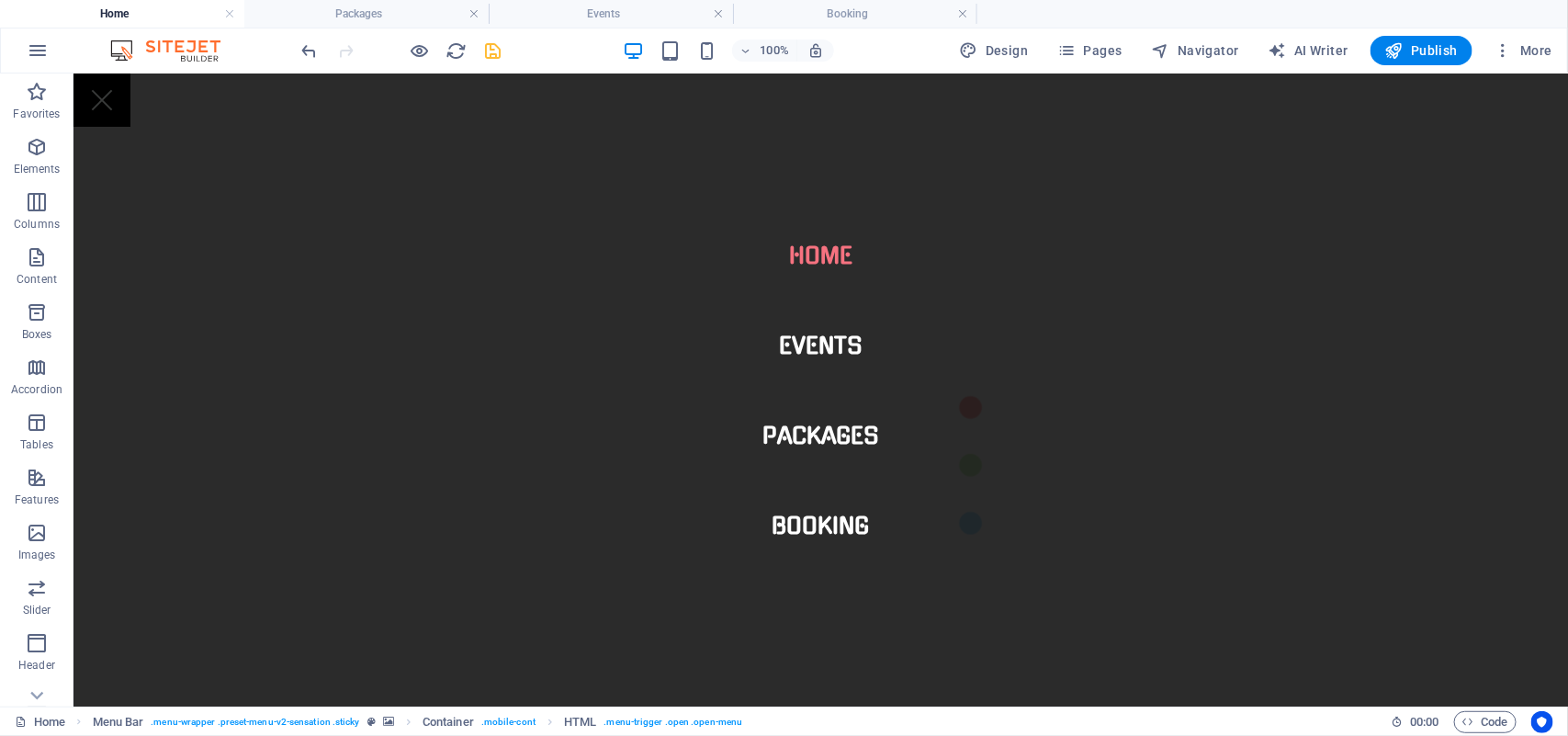 scroll, scrollTop: 548, scrollLeft: 0, axis: vertical 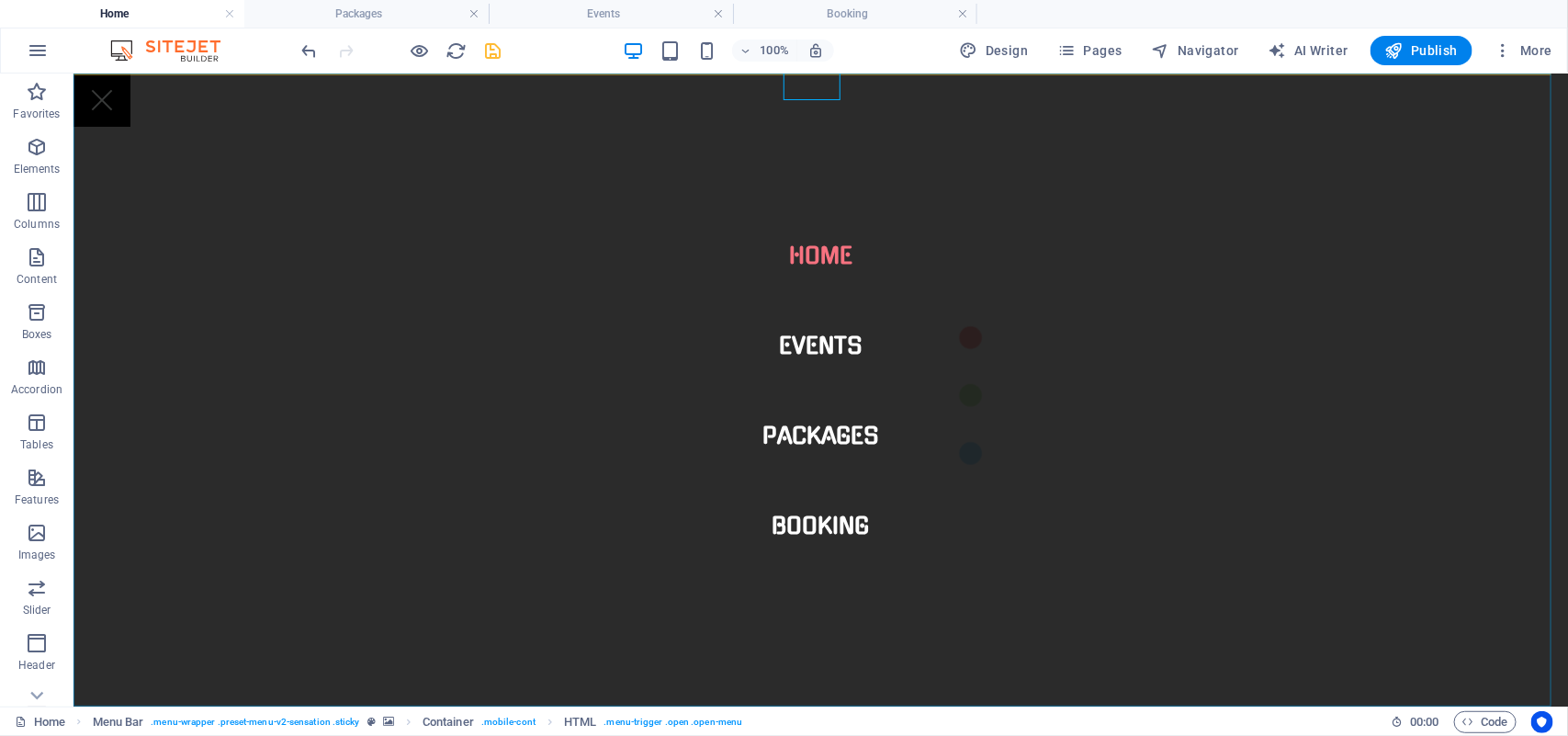 click on "Home Events Packages Booking" at bounding box center (819, 389) 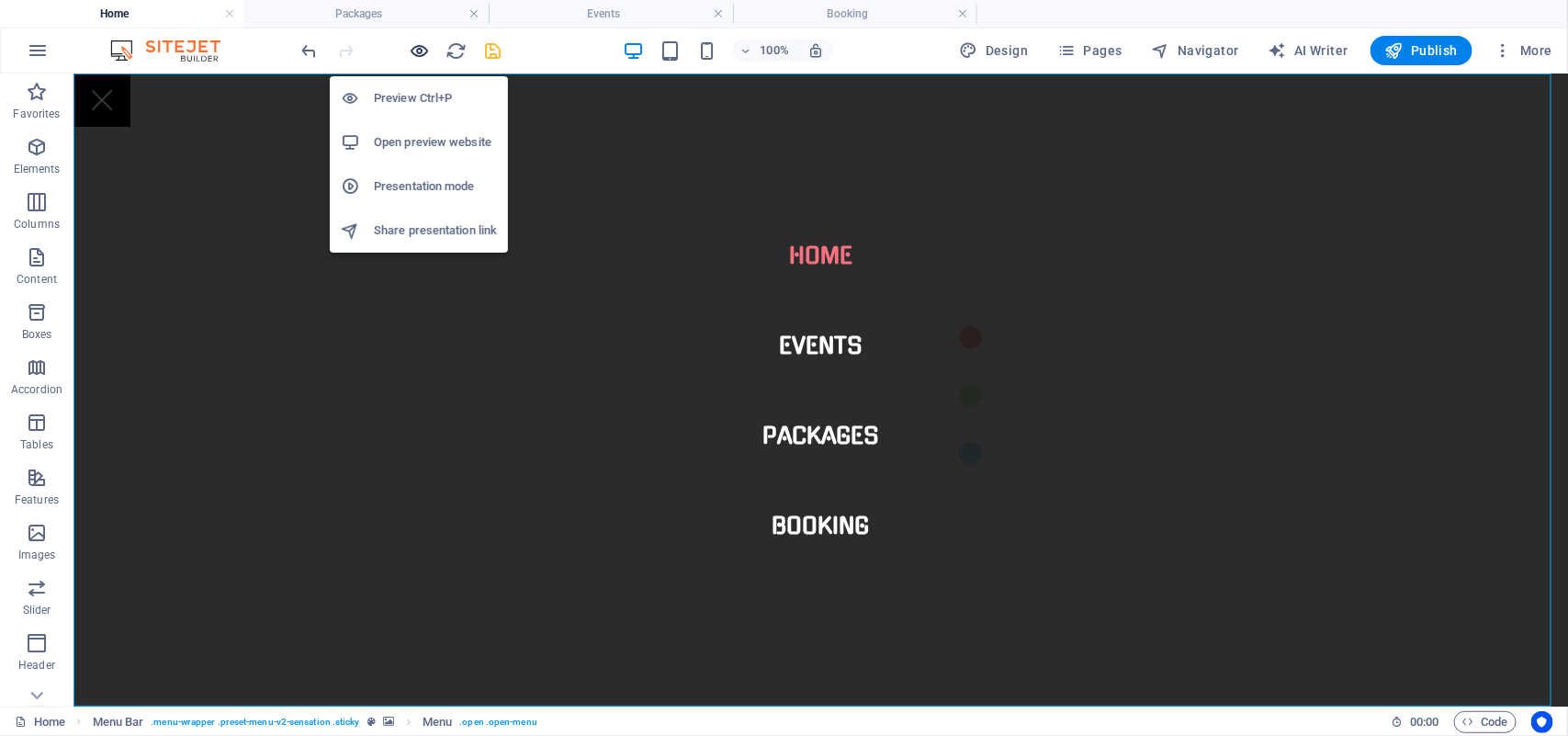 click at bounding box center (420, 51) 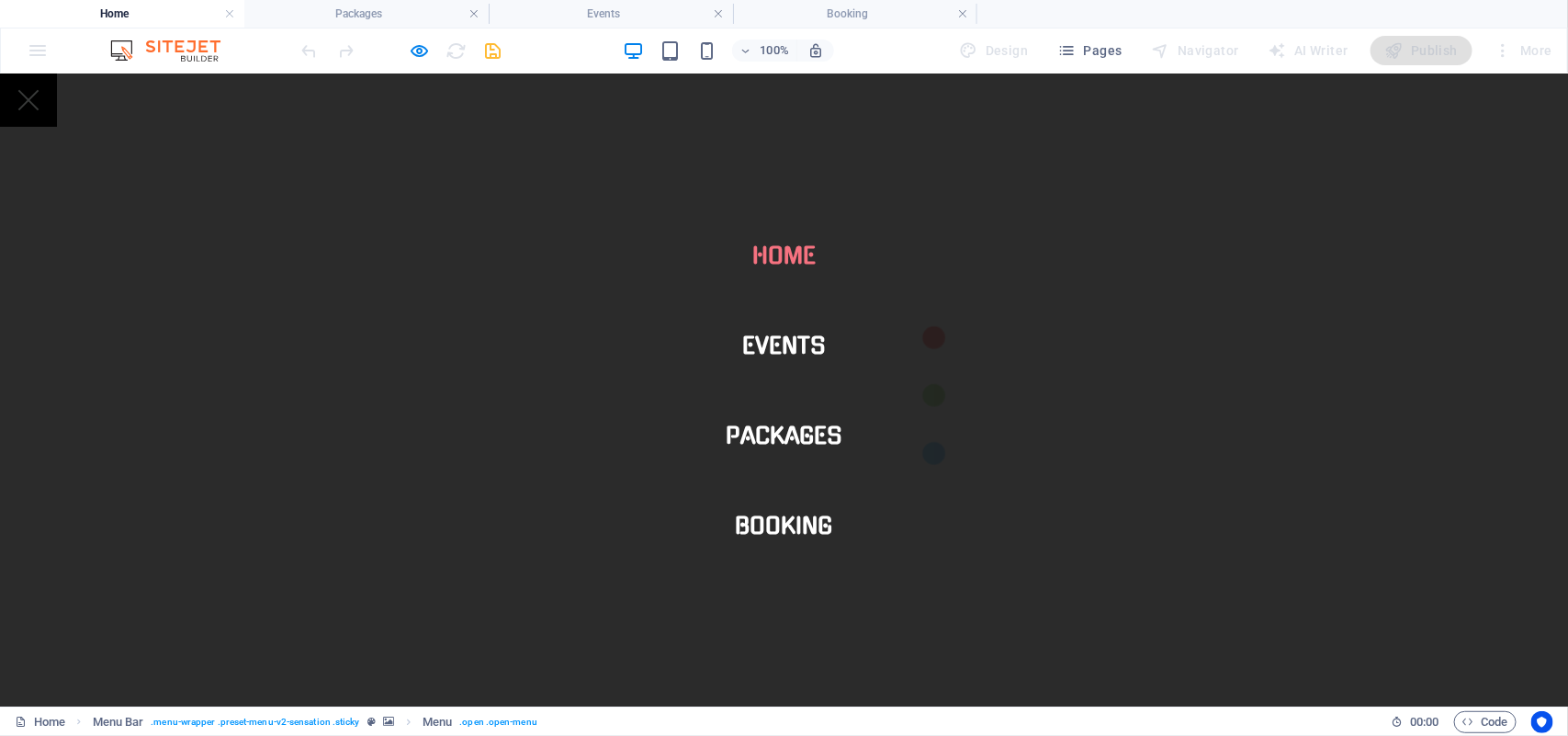 click on "Home" at bounding box center (784, 255) 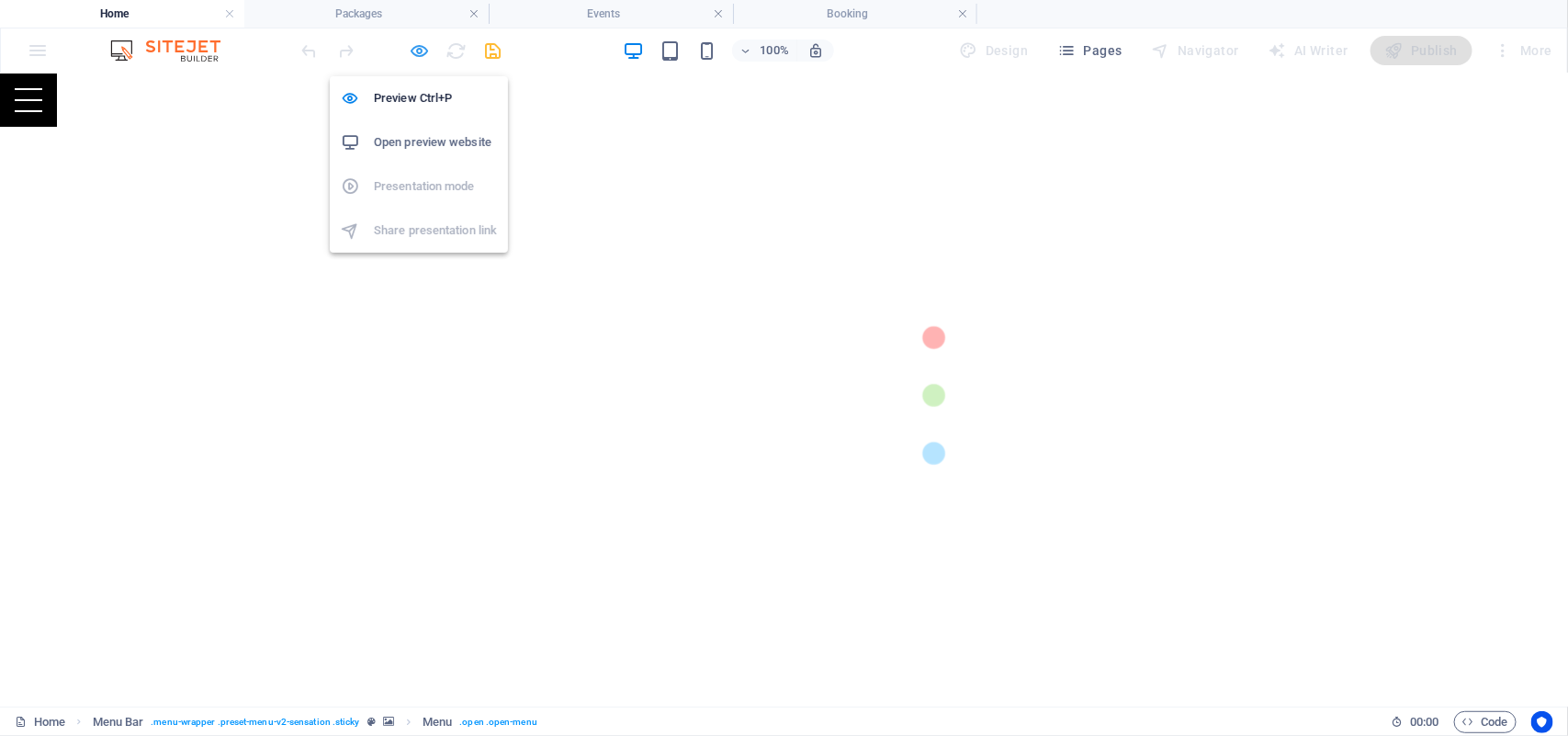 click at bounding box center (420, 51) 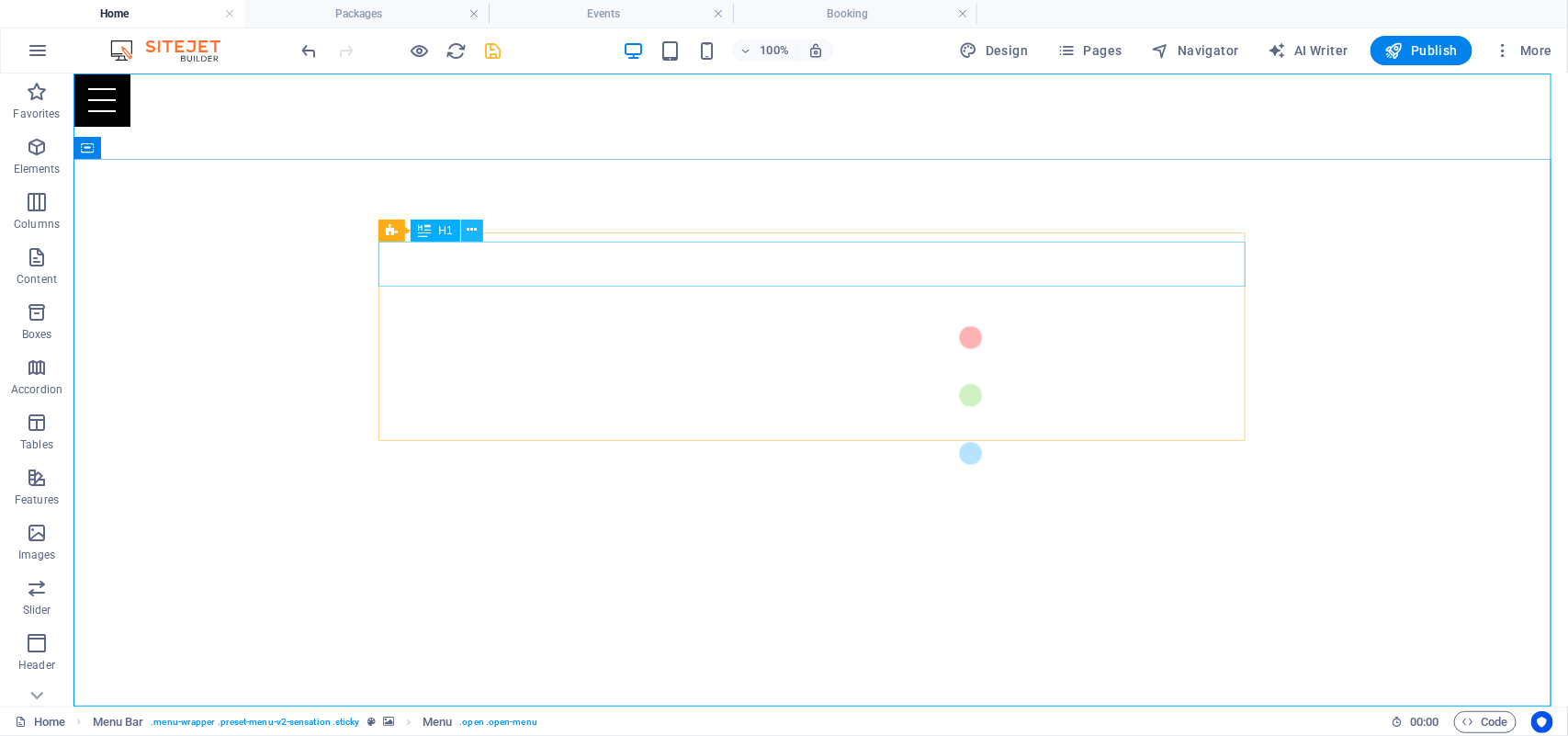 click at bounding box center [471, 230] 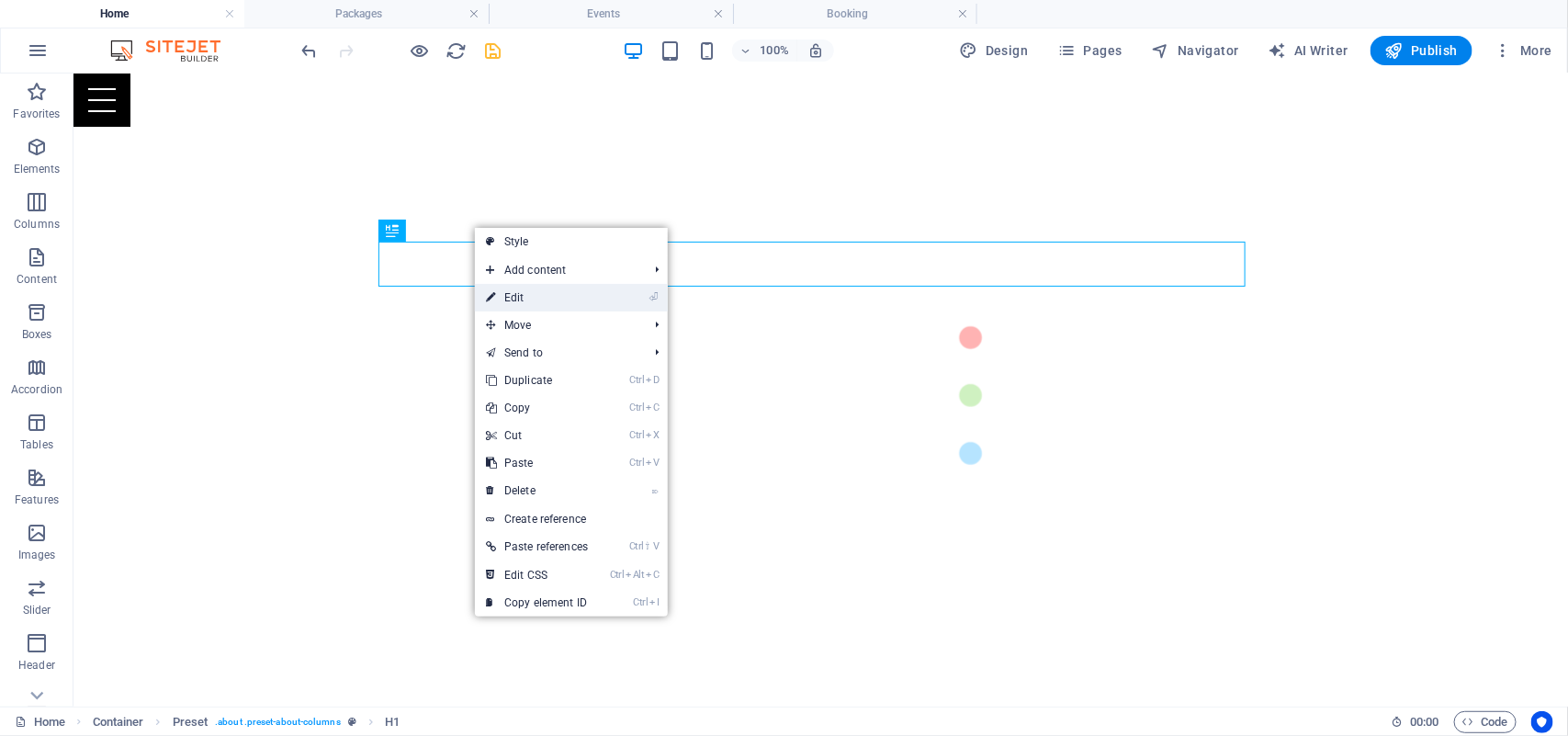 click on "⏎  Edit" at bounding box center [536, 298] 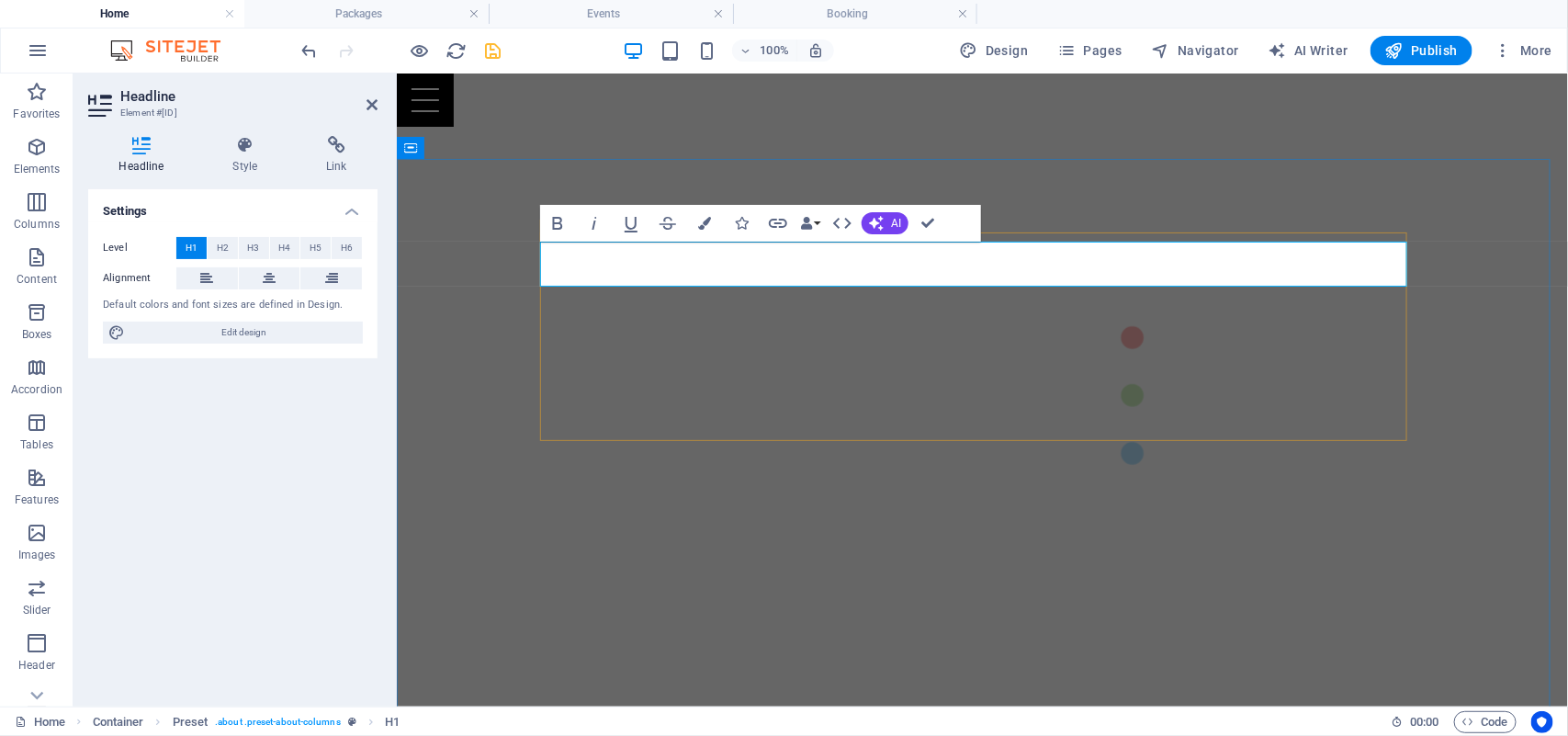 type 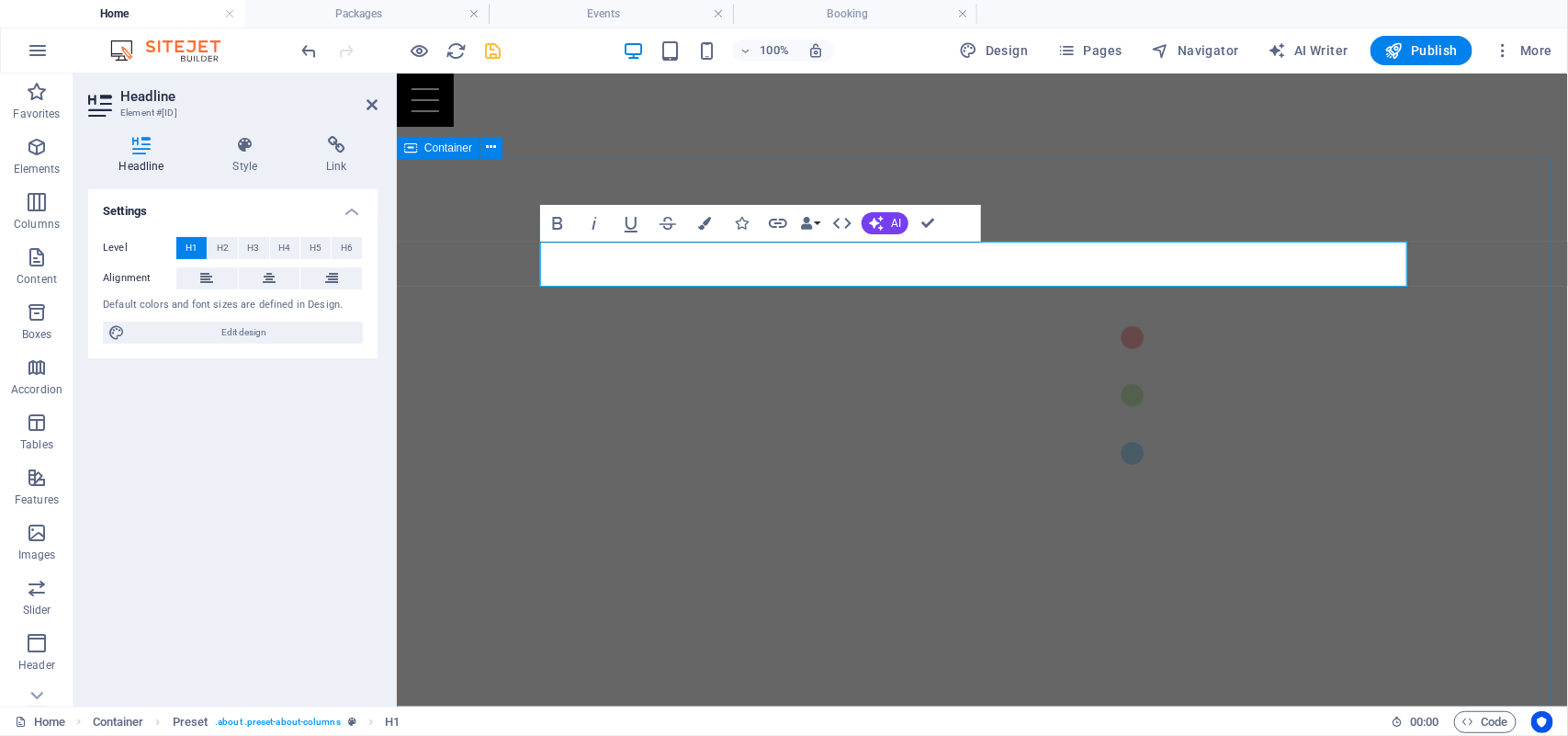drag, startPoint x: 853, startPoint y: 264, endPoint x: 1100, endPoint y: 310, distance: 251.2469 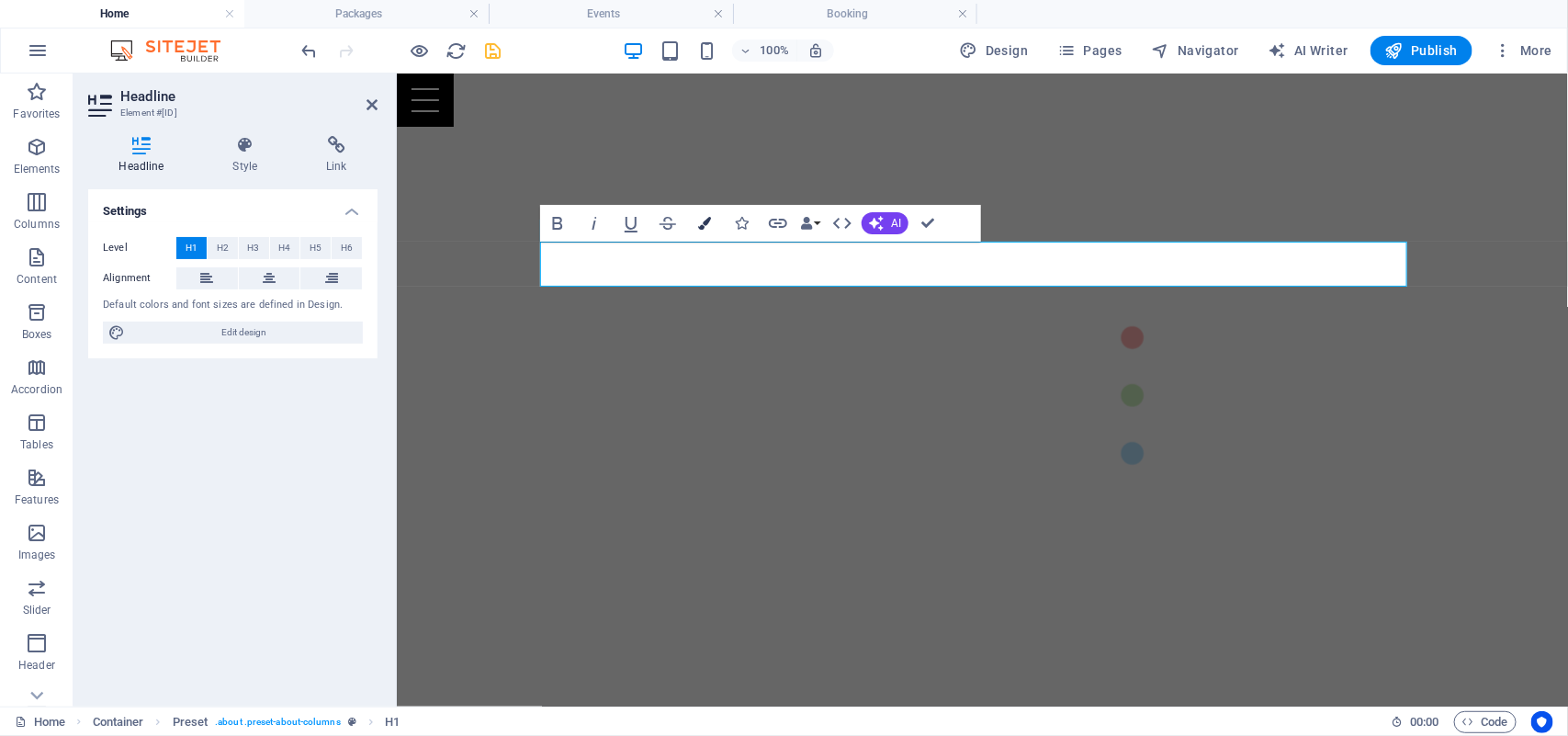 click at bounding box center [705, 223] 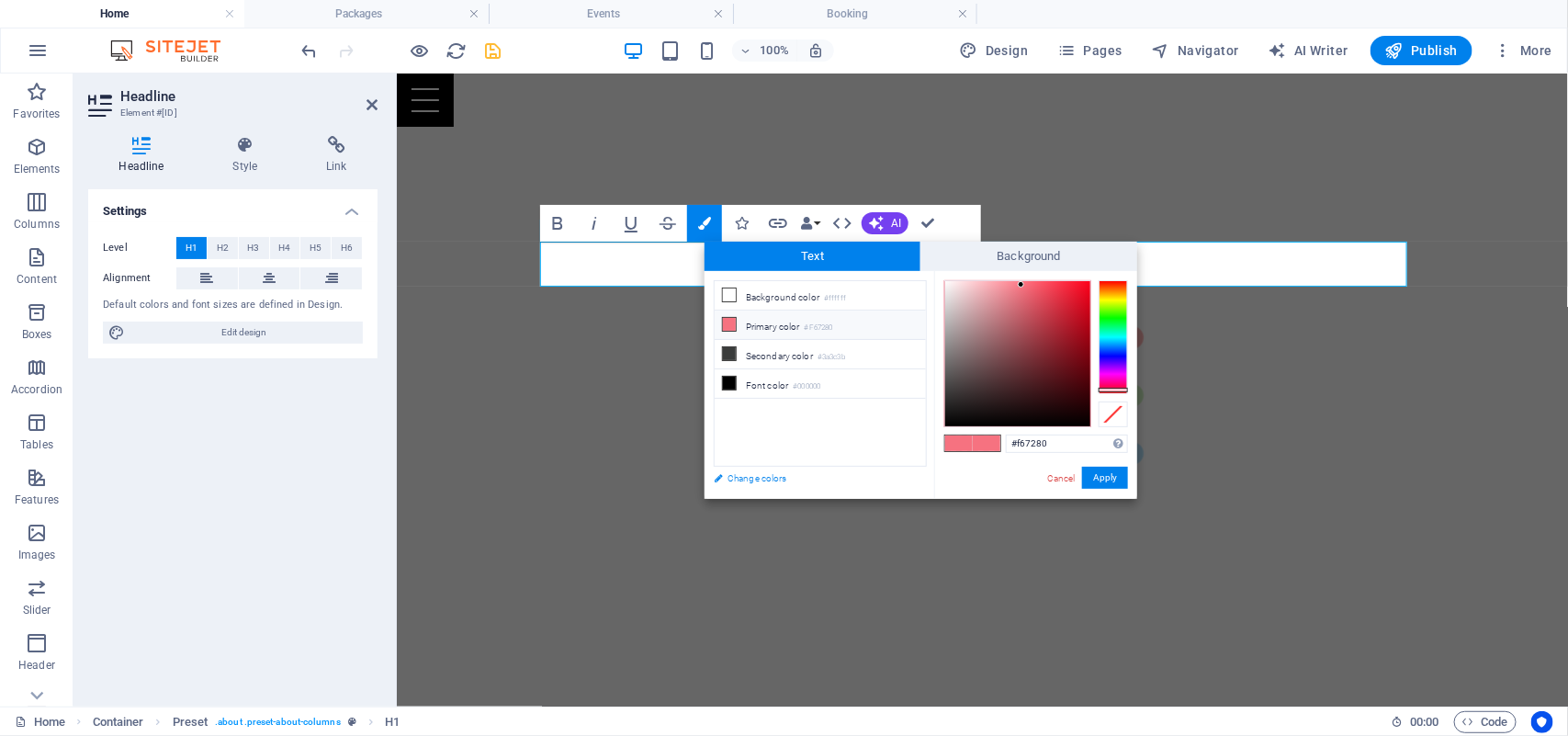 click on "Change colors" at bounding box center [811, 478] 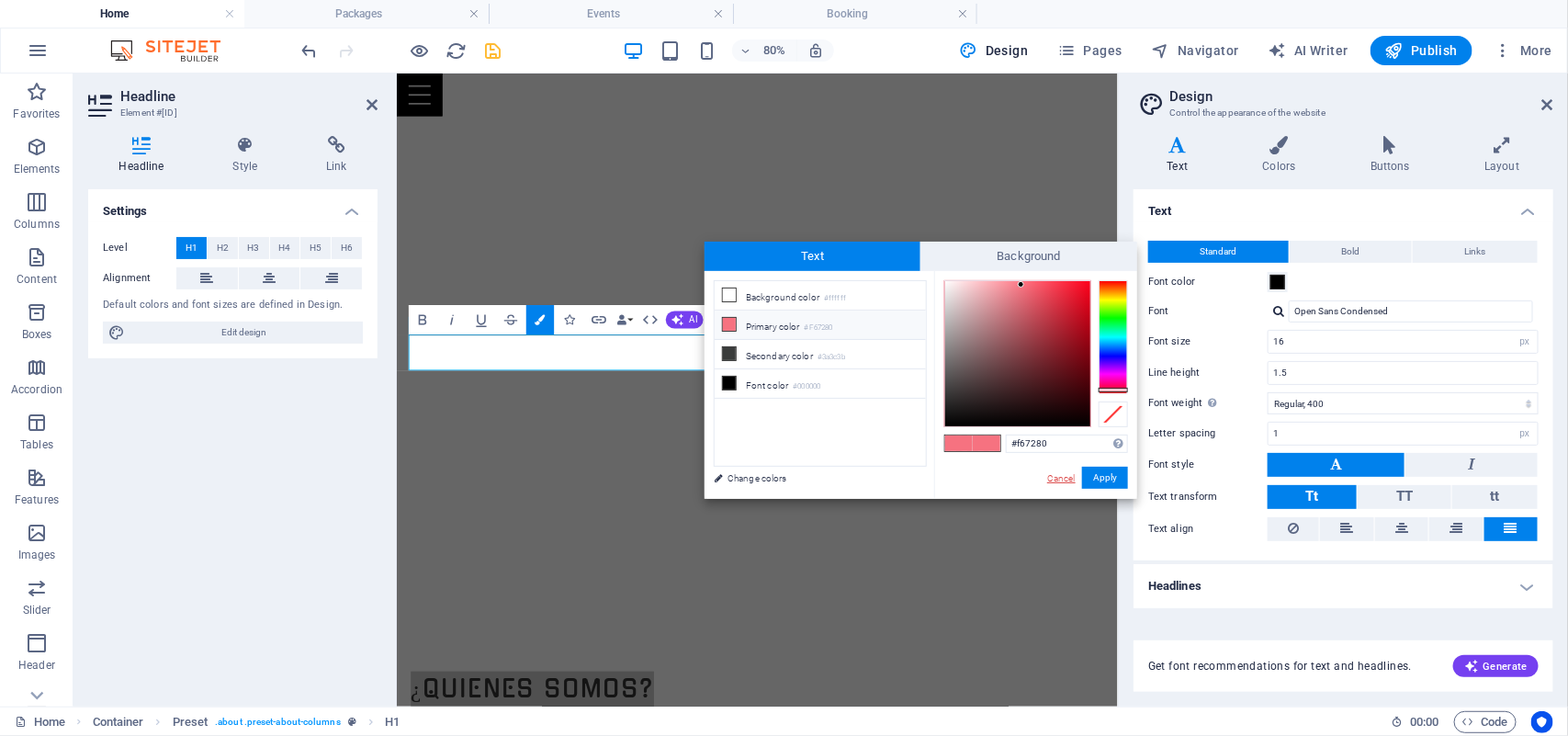click on "Cancel" at bounding box center (1061, 478) 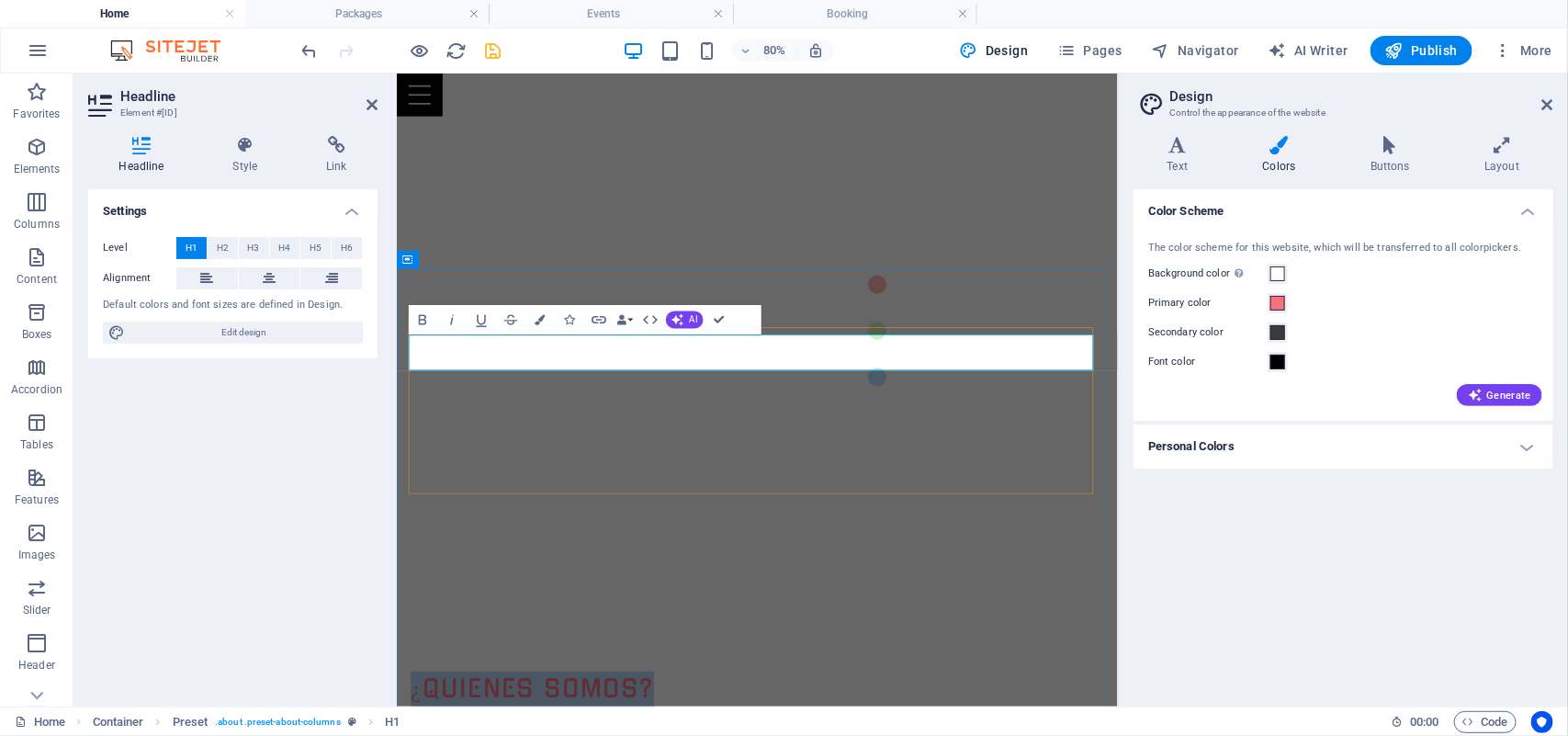 click on "¿Quienes somos?" at bounding box center [847, 843] 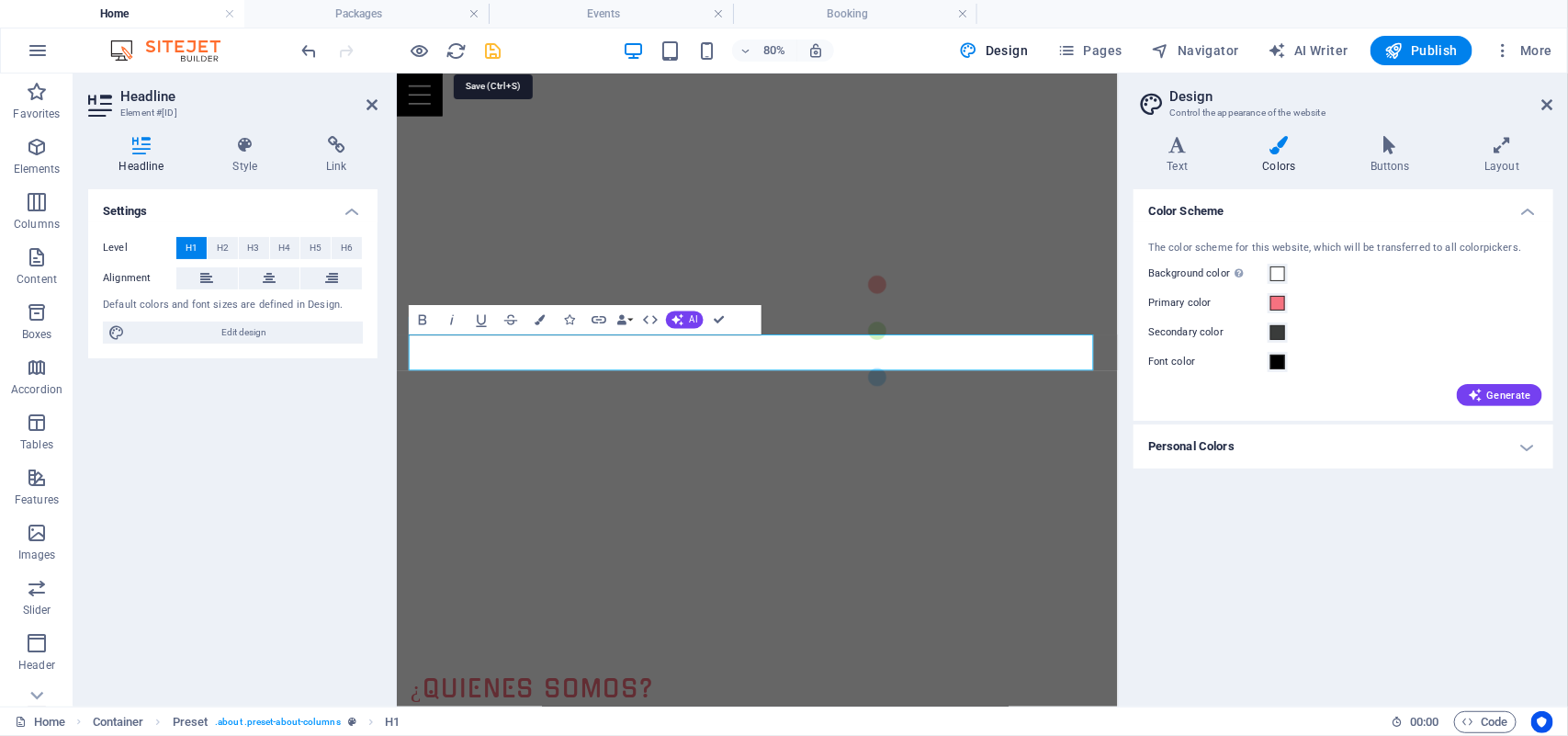 click at bounding box center (493, 51) 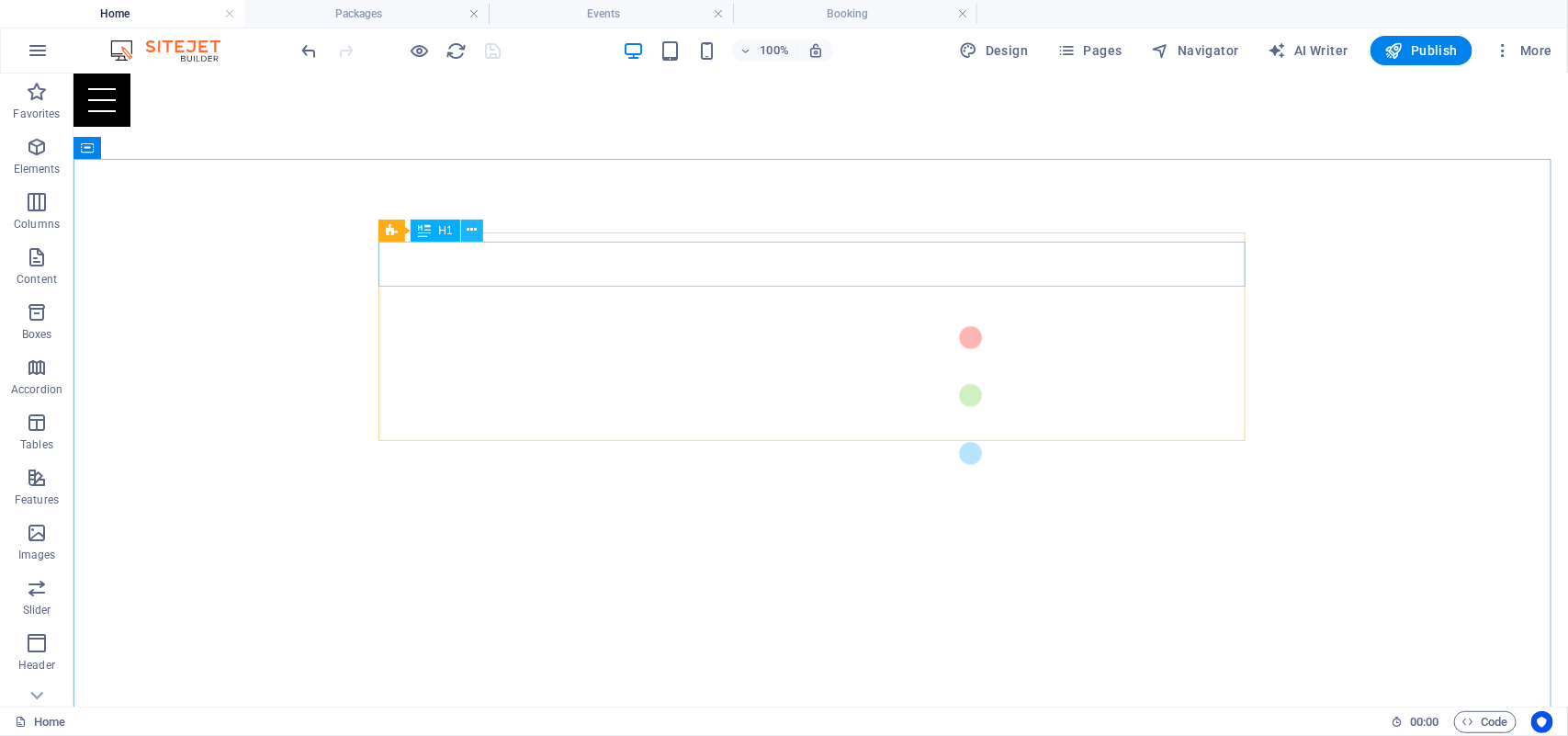 click at bounding box center [471, 230] 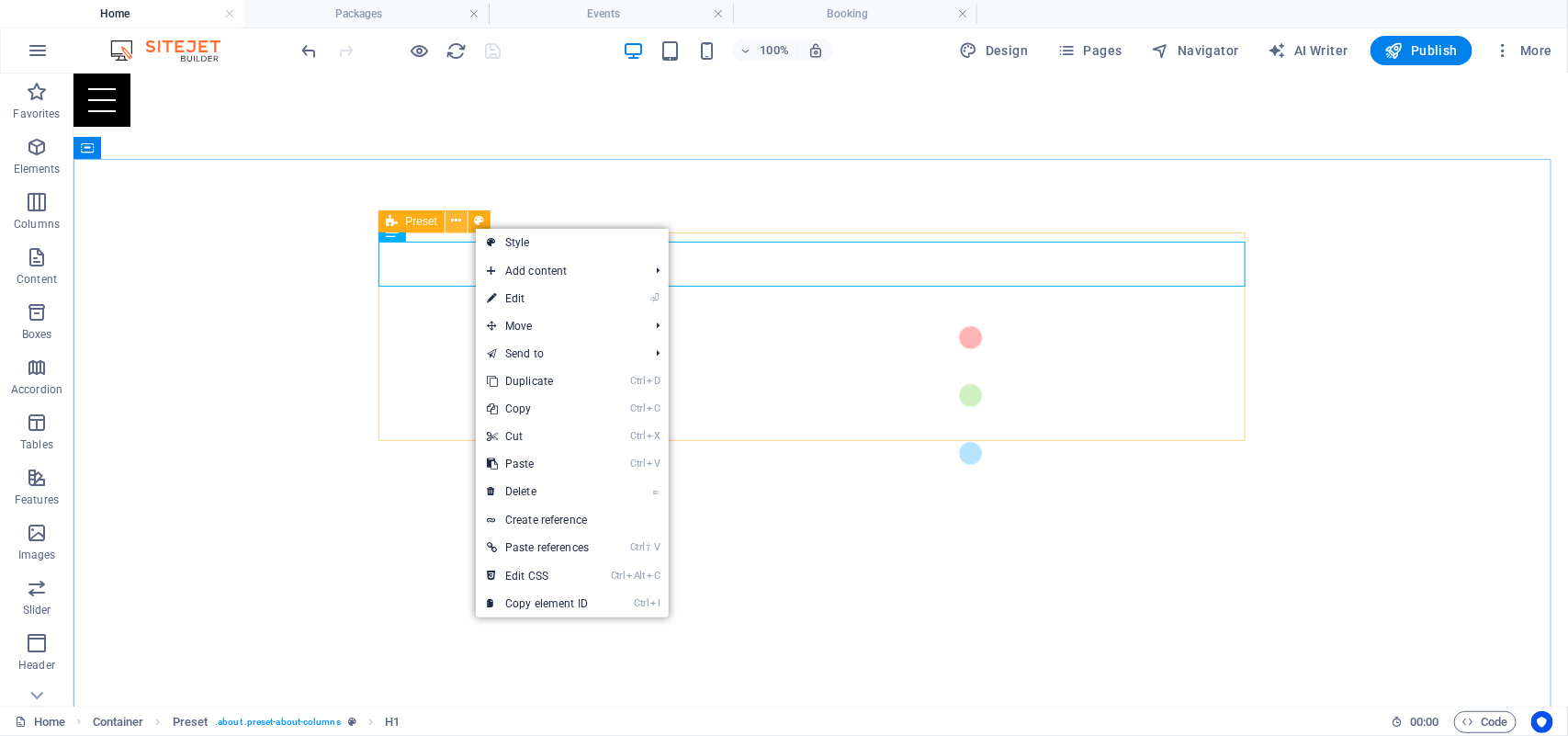 click at bounding box center (457, 221) 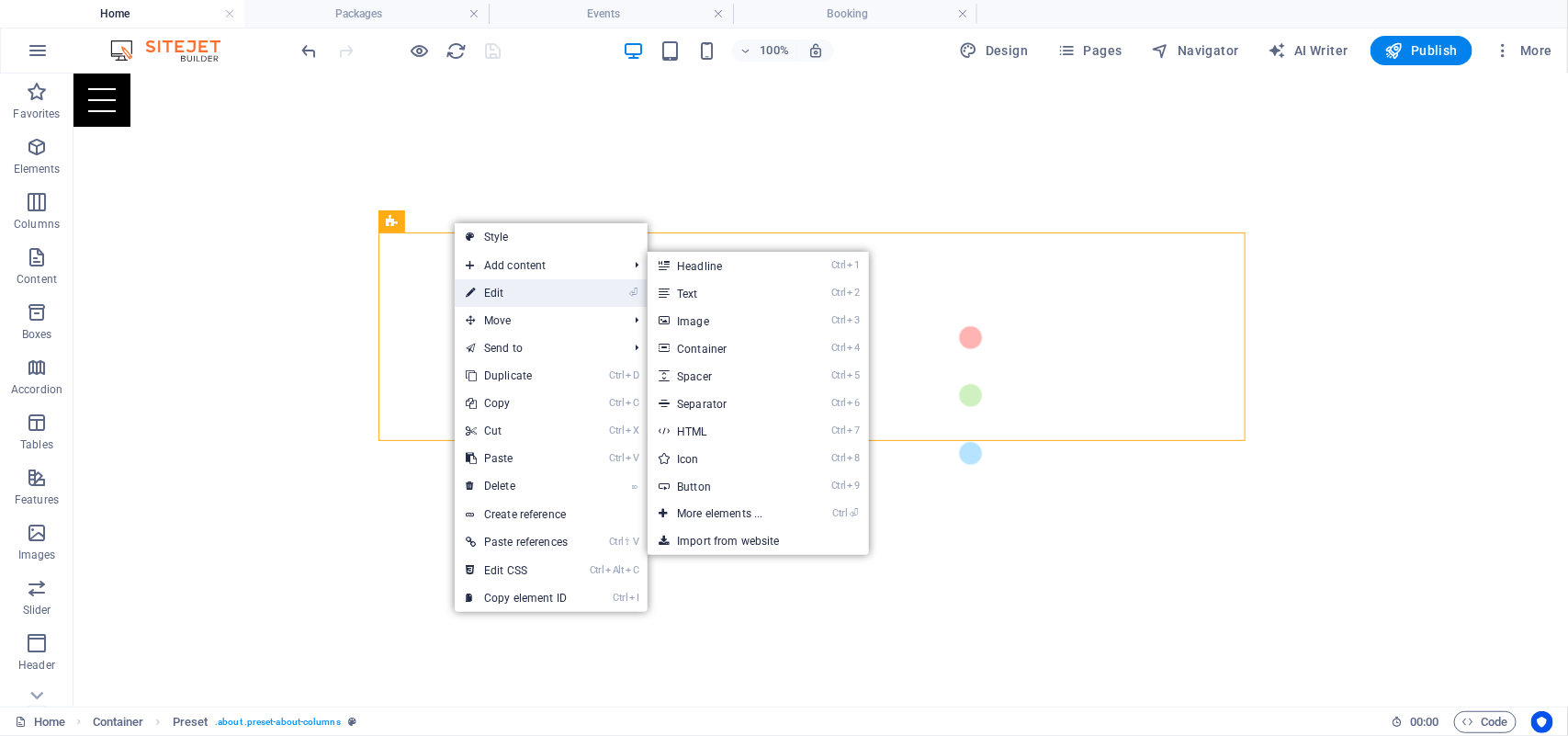 click on "⏎  Edit" at bounding box center [516, 293] 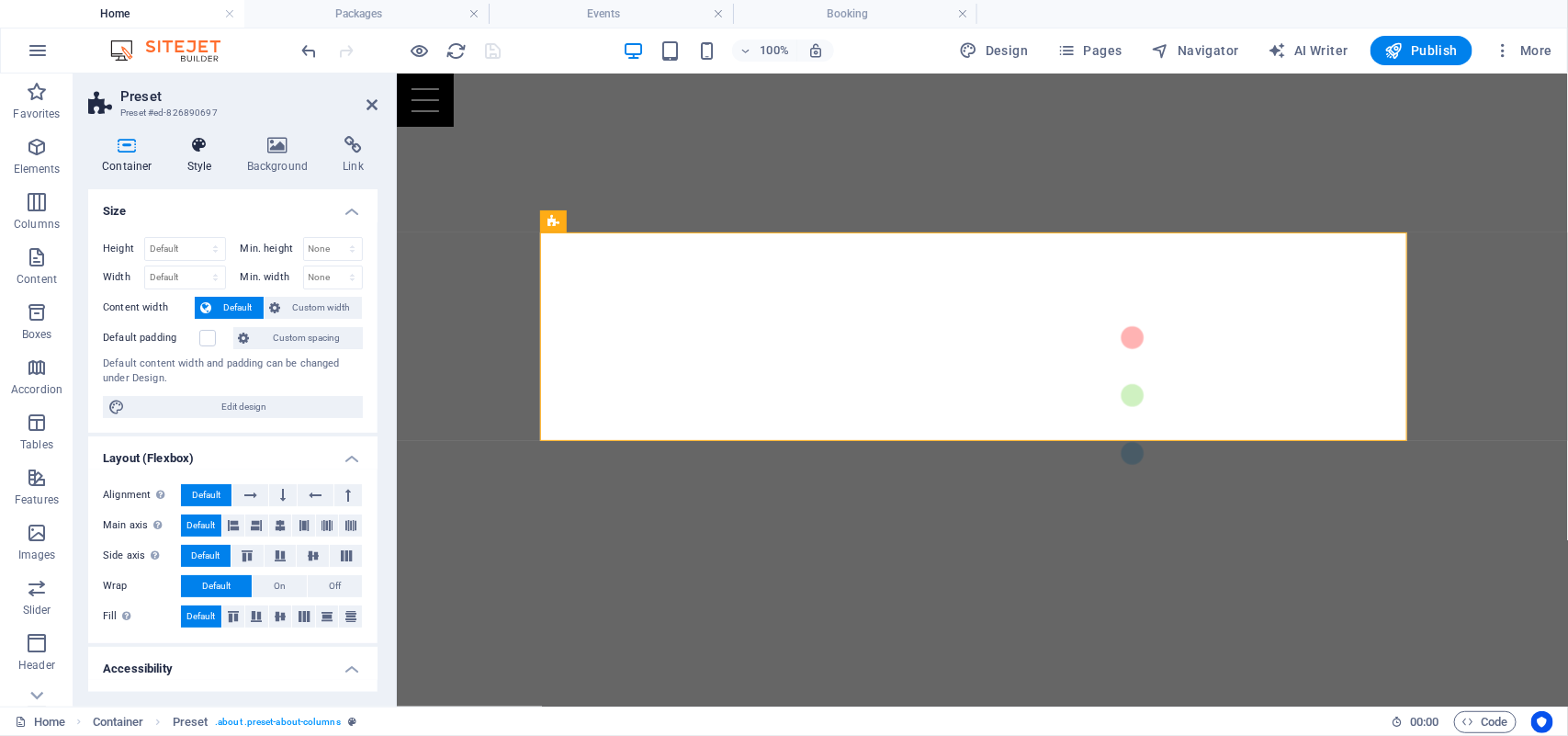 click at bounding box center [199, 145] 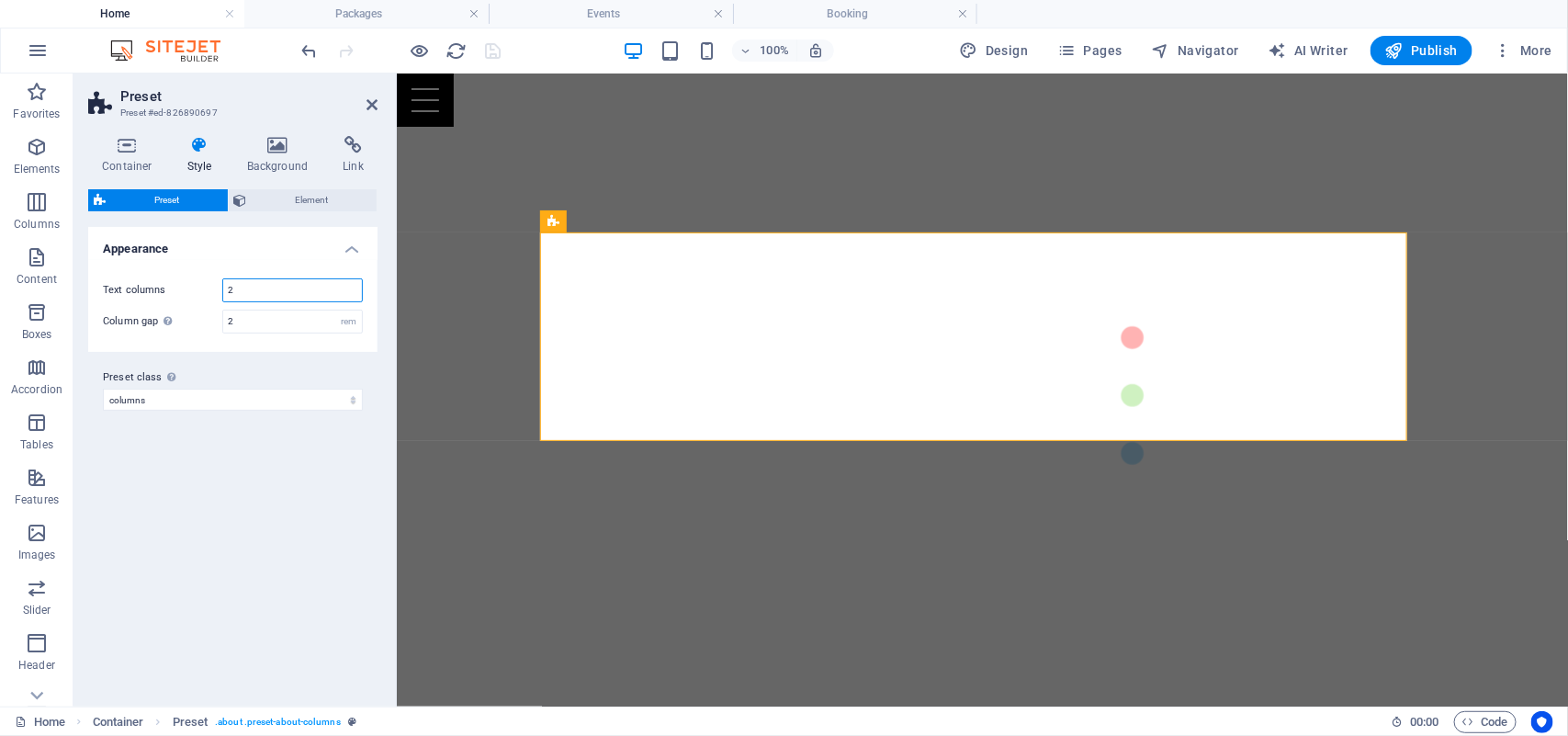 click on "2" at bounding box center [292, 290] 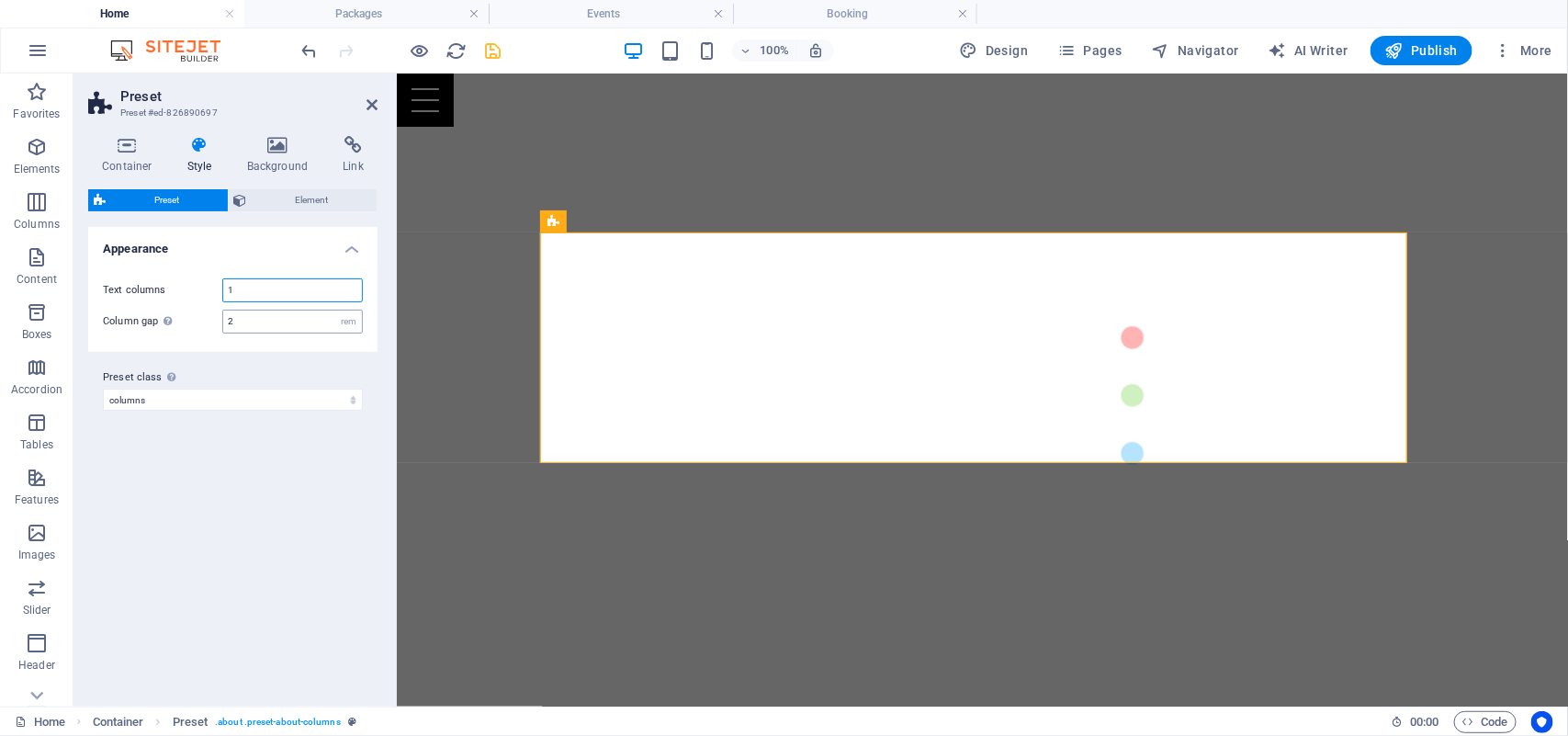 type on "1" 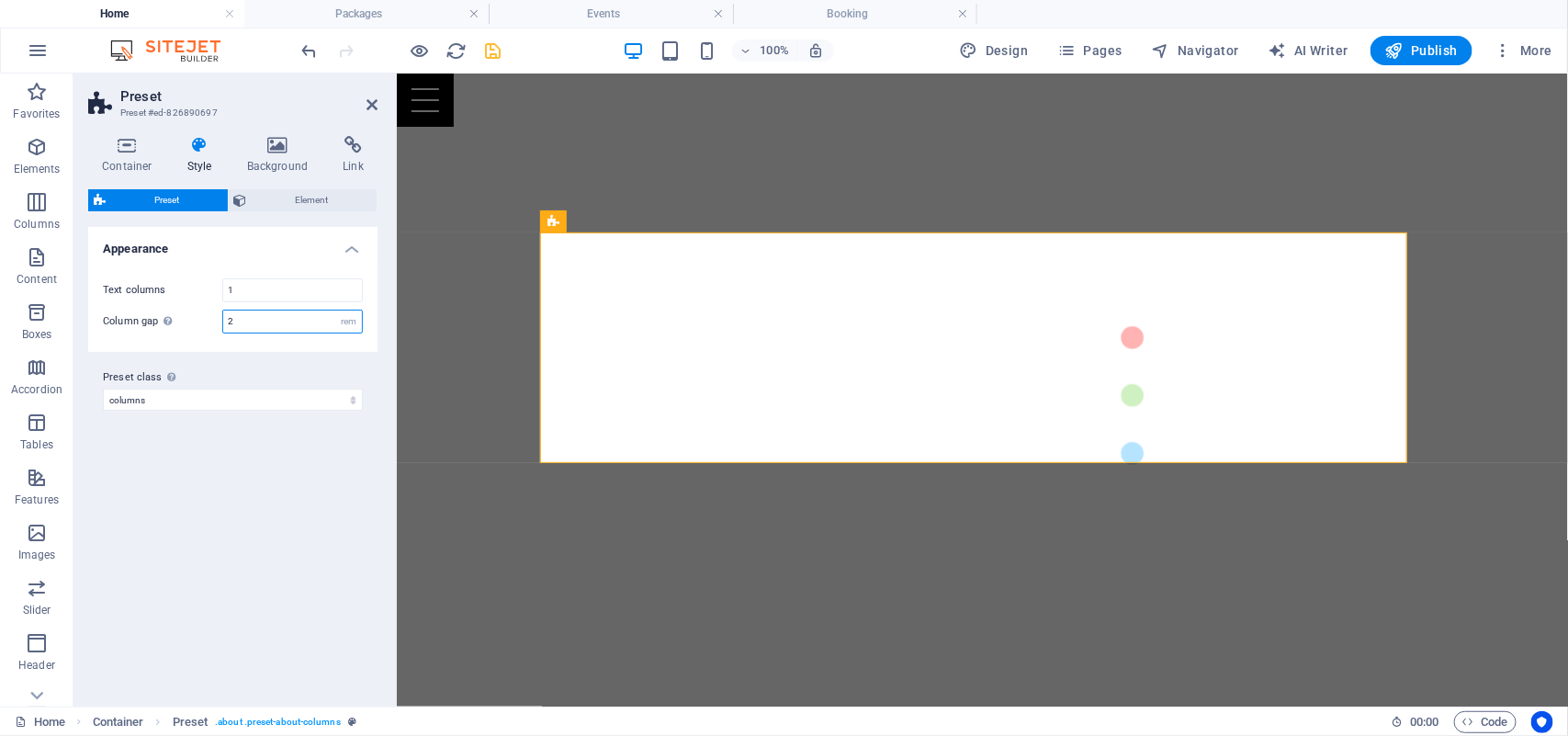 drag, startPoint x: 268, startPoint y: 318, endPoint x: 212, endPoint y: 323, distance: 56.222771 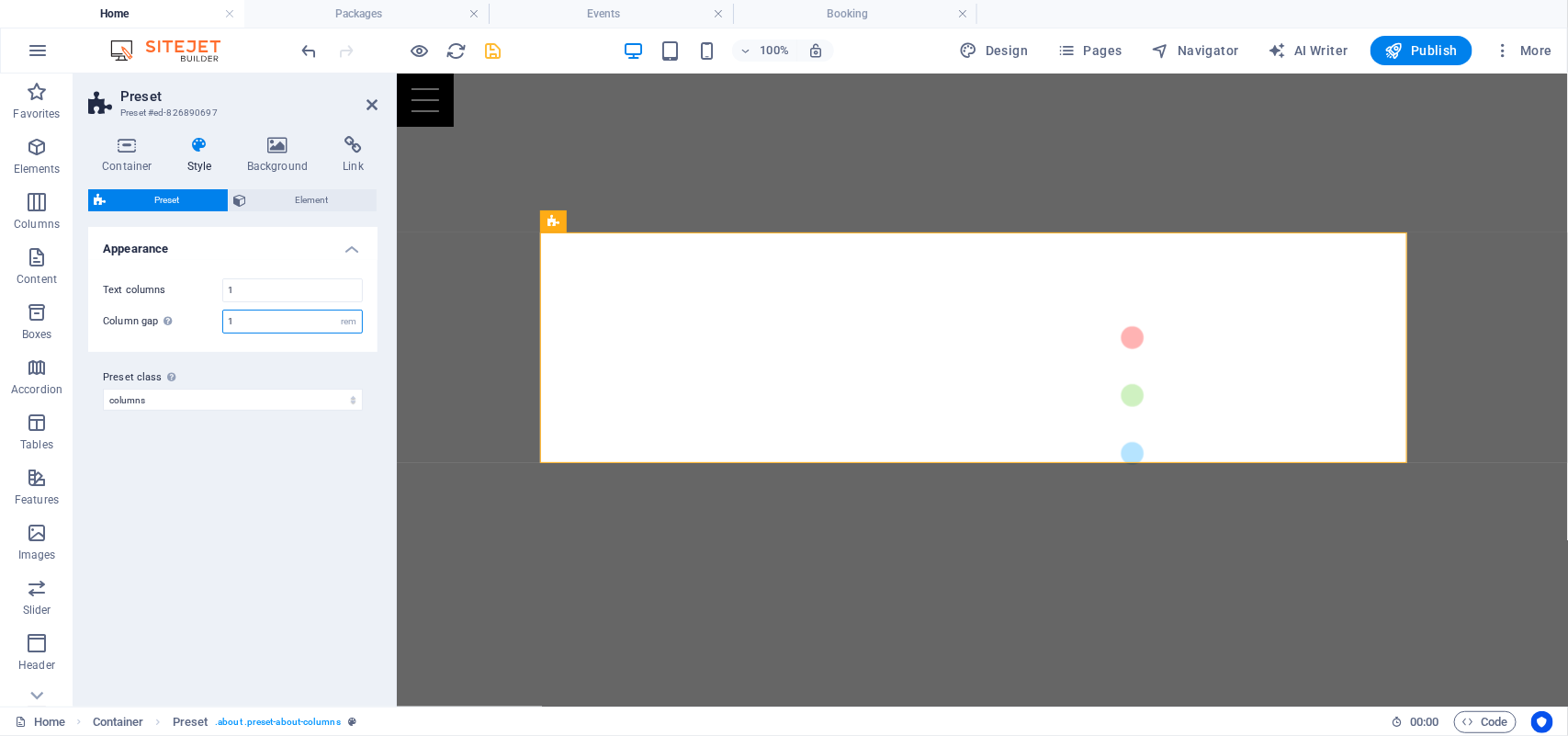 type on "1" 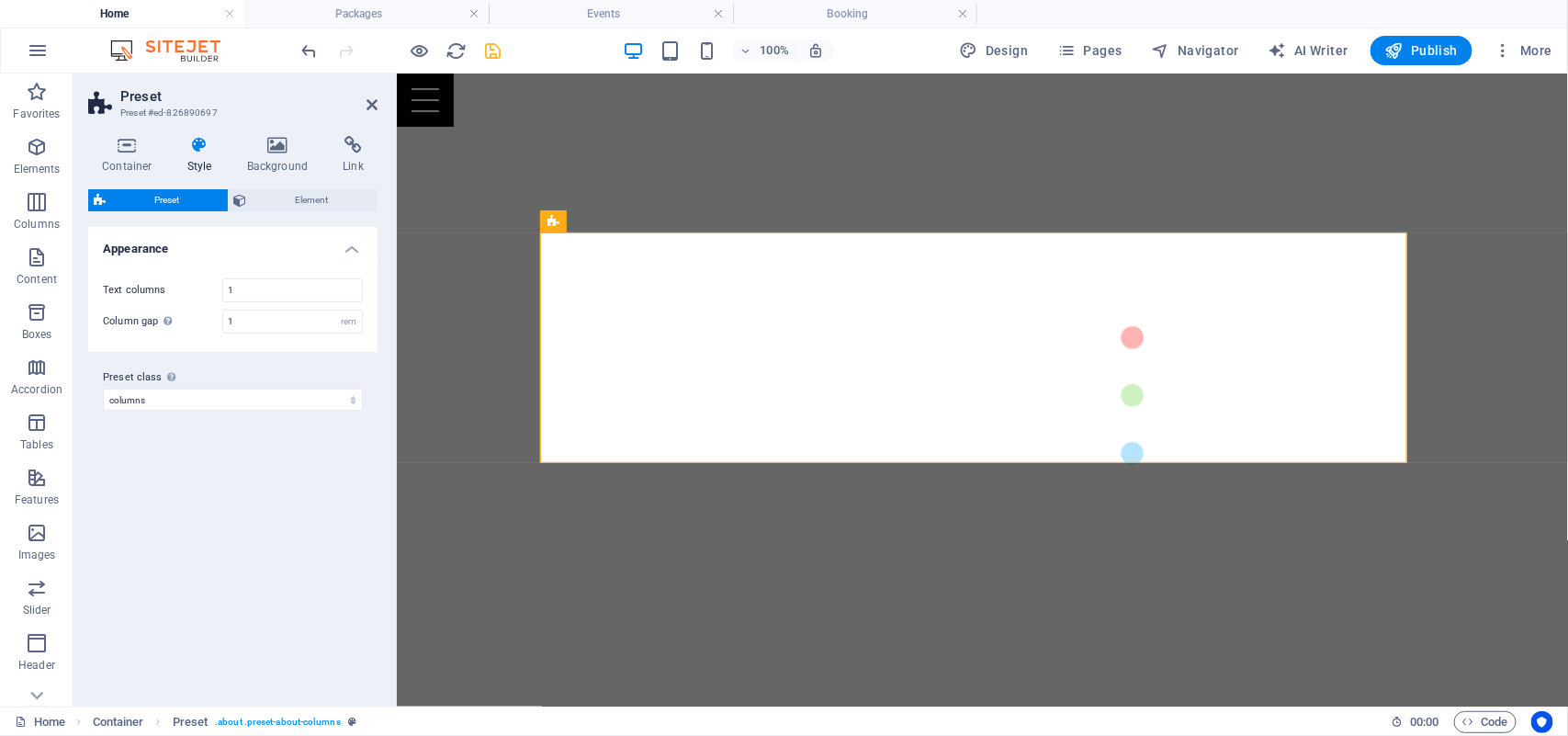 click on "Variants Default Appearance Text columns 1 Column gap Gap has no effect when there is only 1 text column 1 rem Preset class Above chosen variant and settings affect all elements which carry this preset class. columns with-image-default Add preset class" at bounding box center [232, 459] 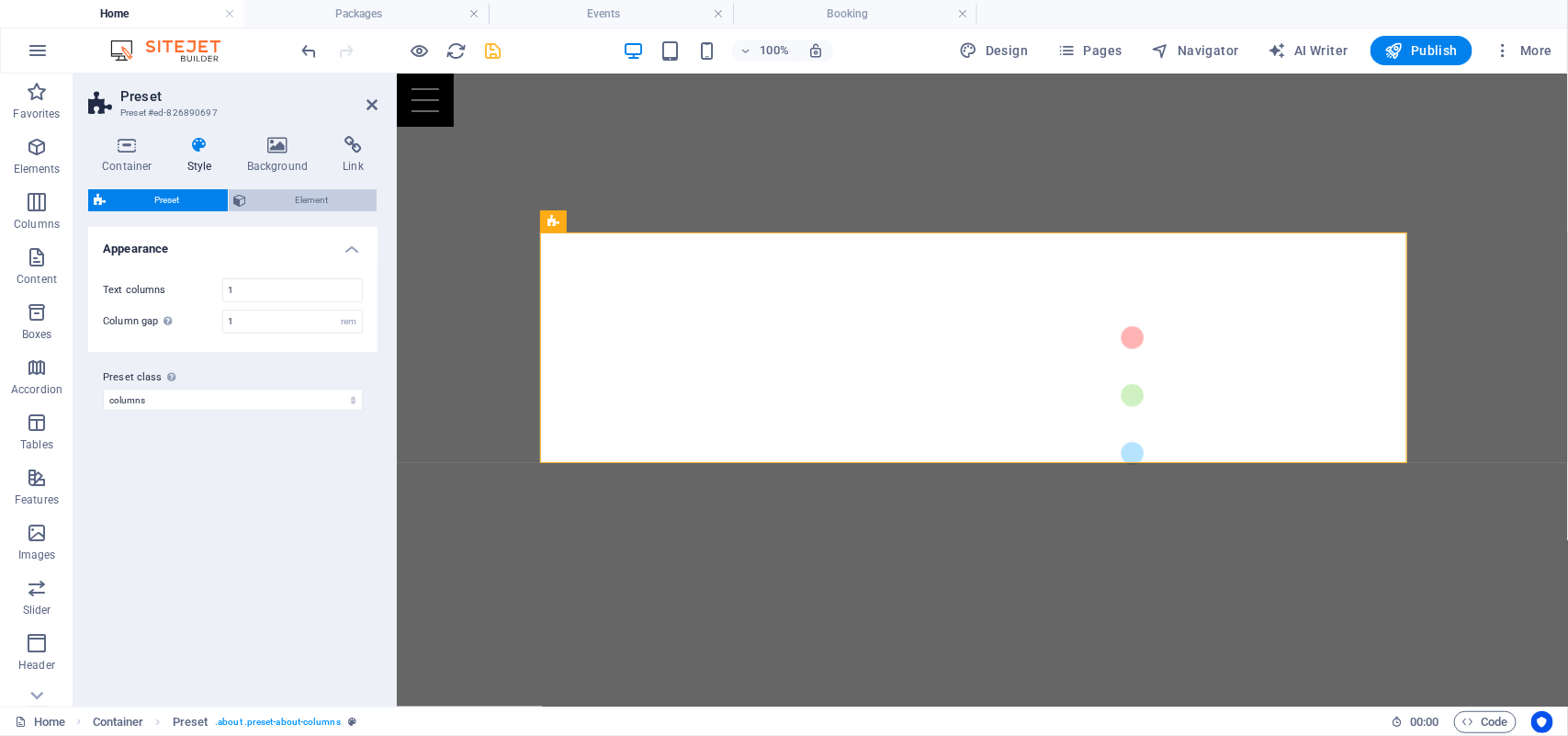 click on "Element" at bounding box center [312, 200] 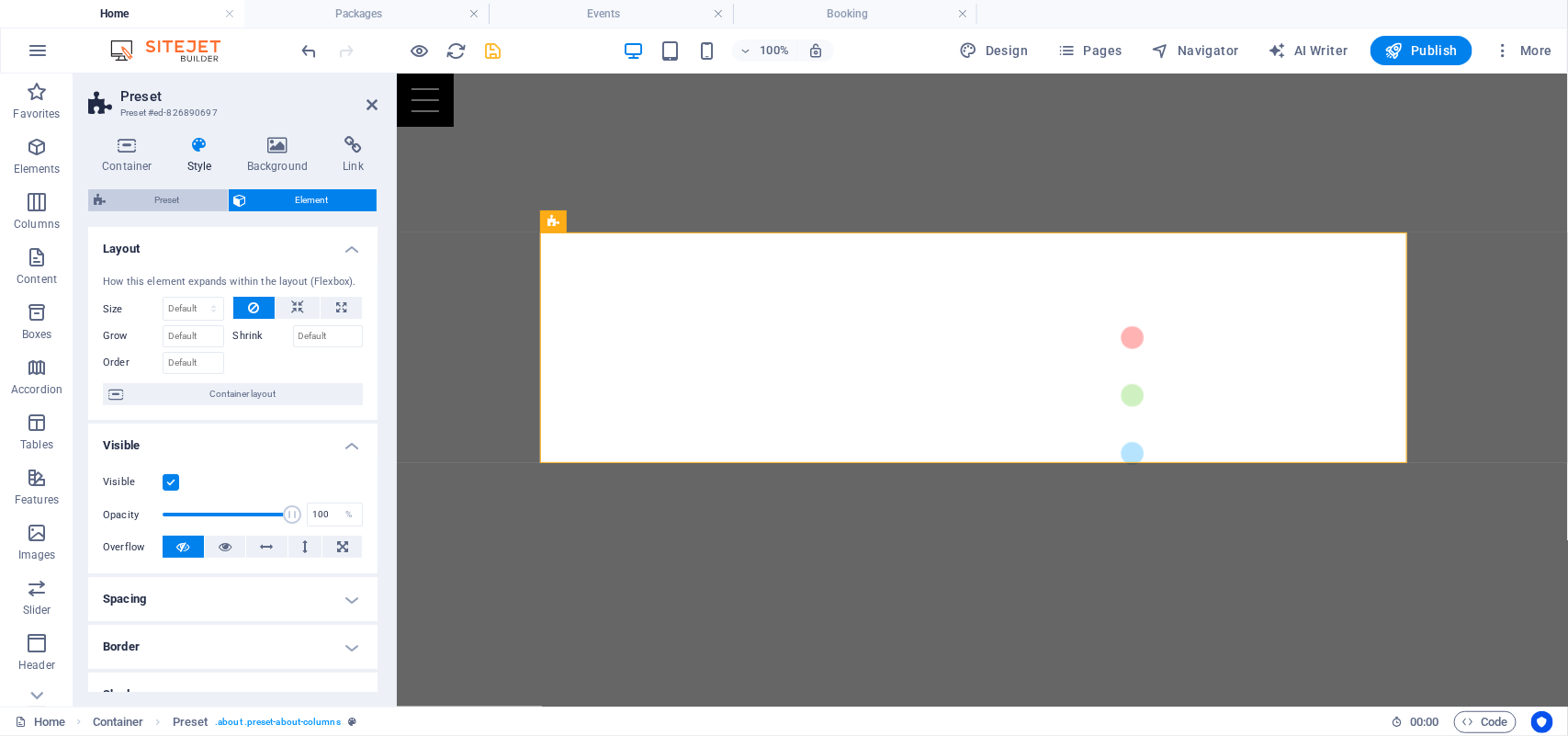 click on "Preset" at bounding box center (166, 200) 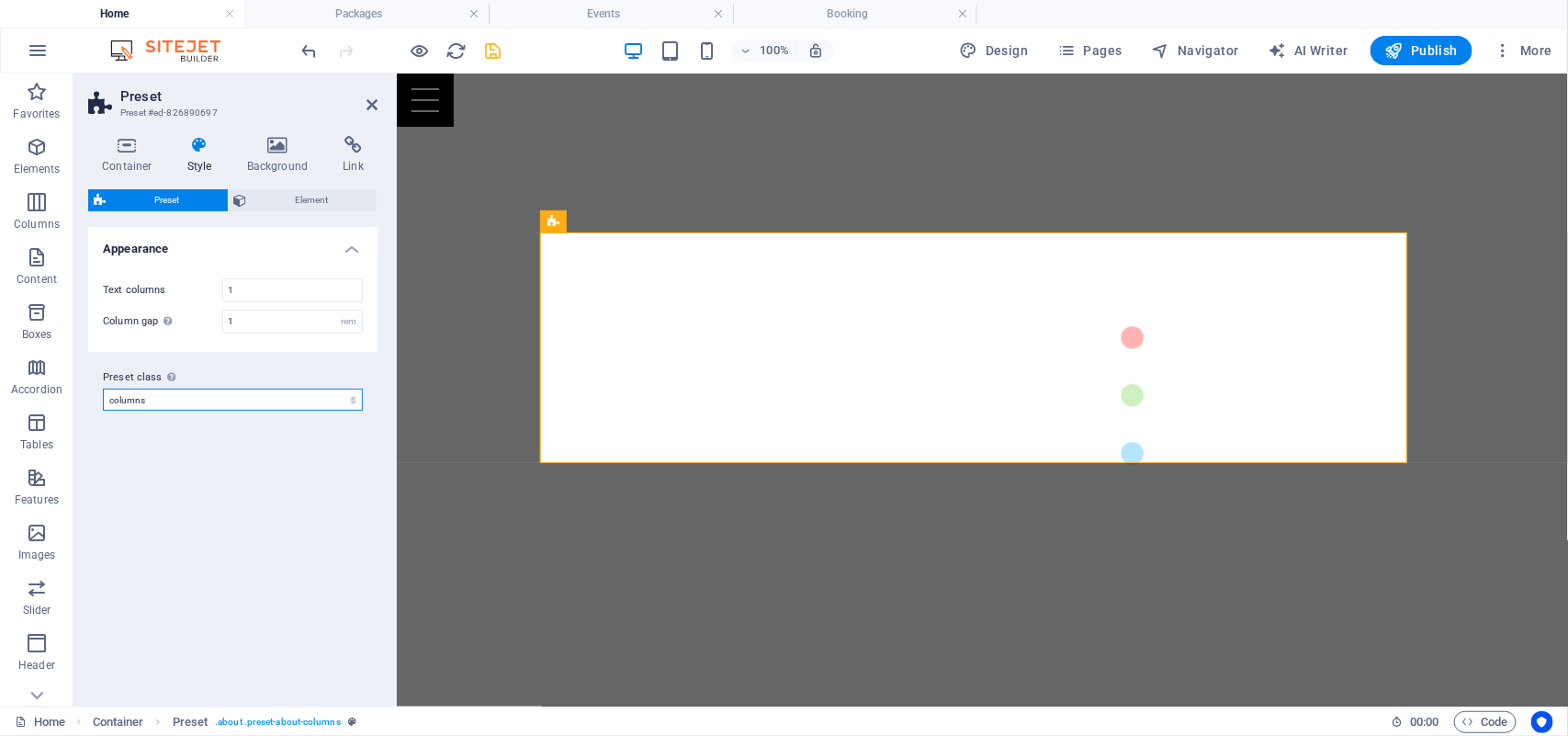 click on "columns with-image-default Add preset class" at bounding box center (232, 400) 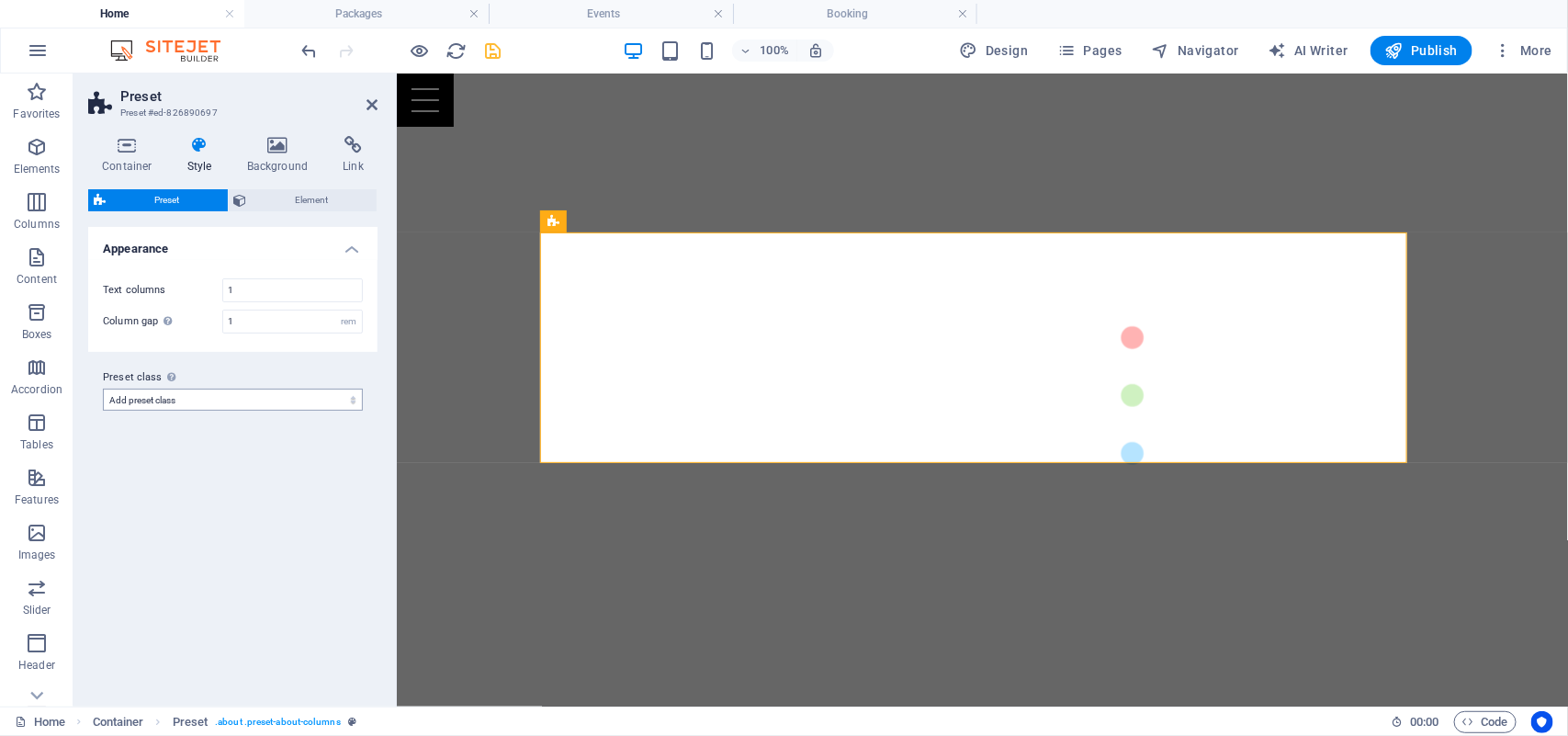 click on "columns with-image-default Add preset class" at bounding box center [232, 400] 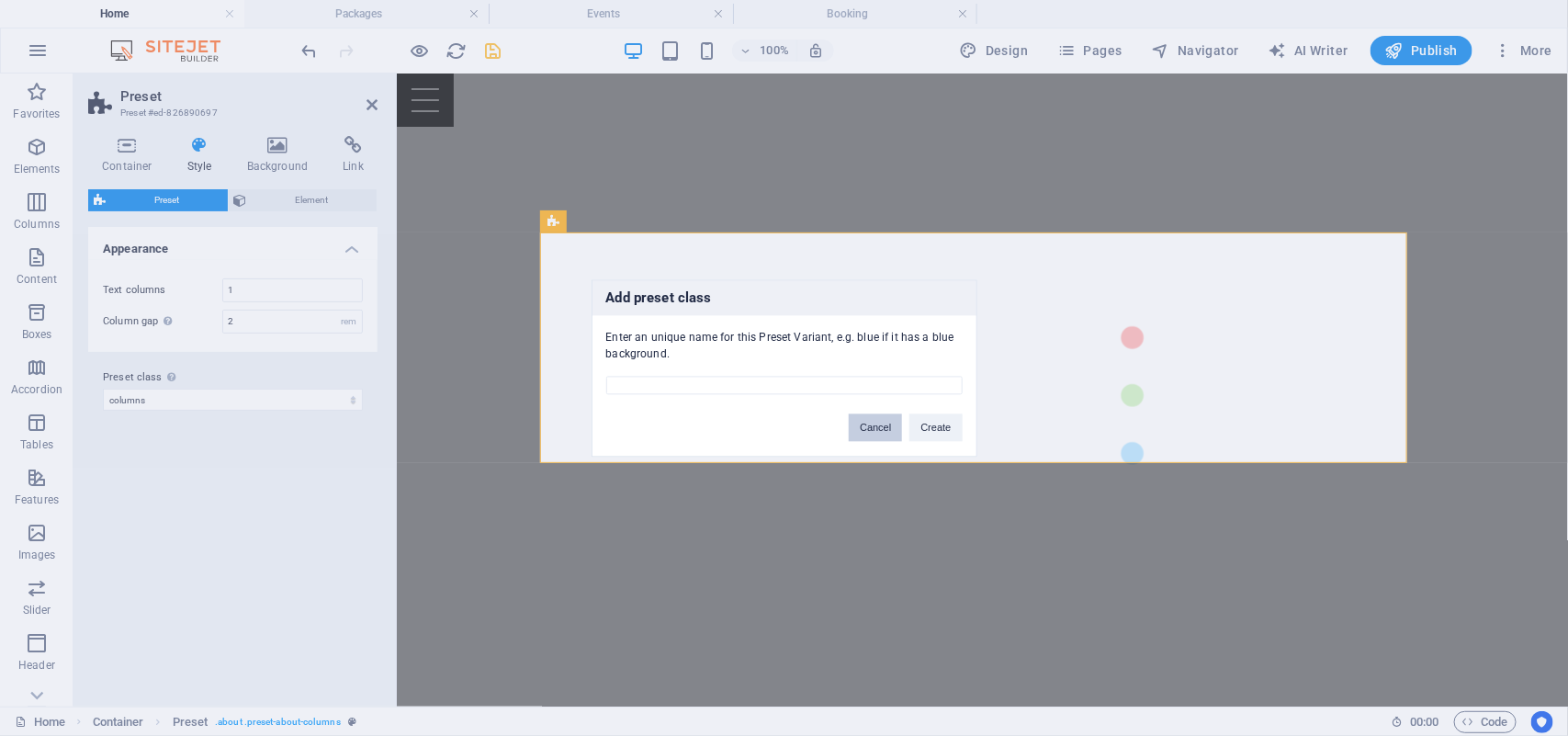 click on "Cancel" at bounding box center [875, 427] 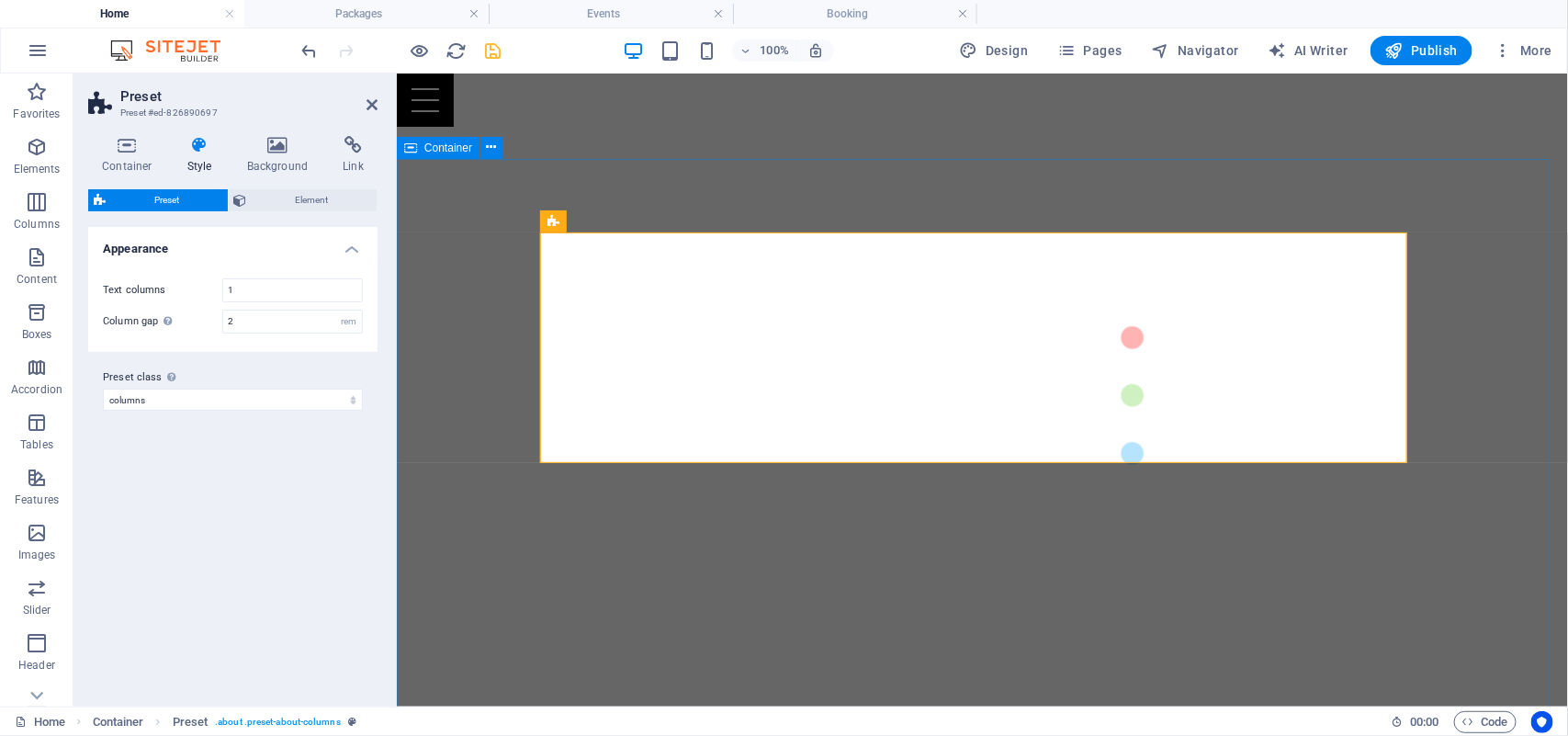 type on "1" 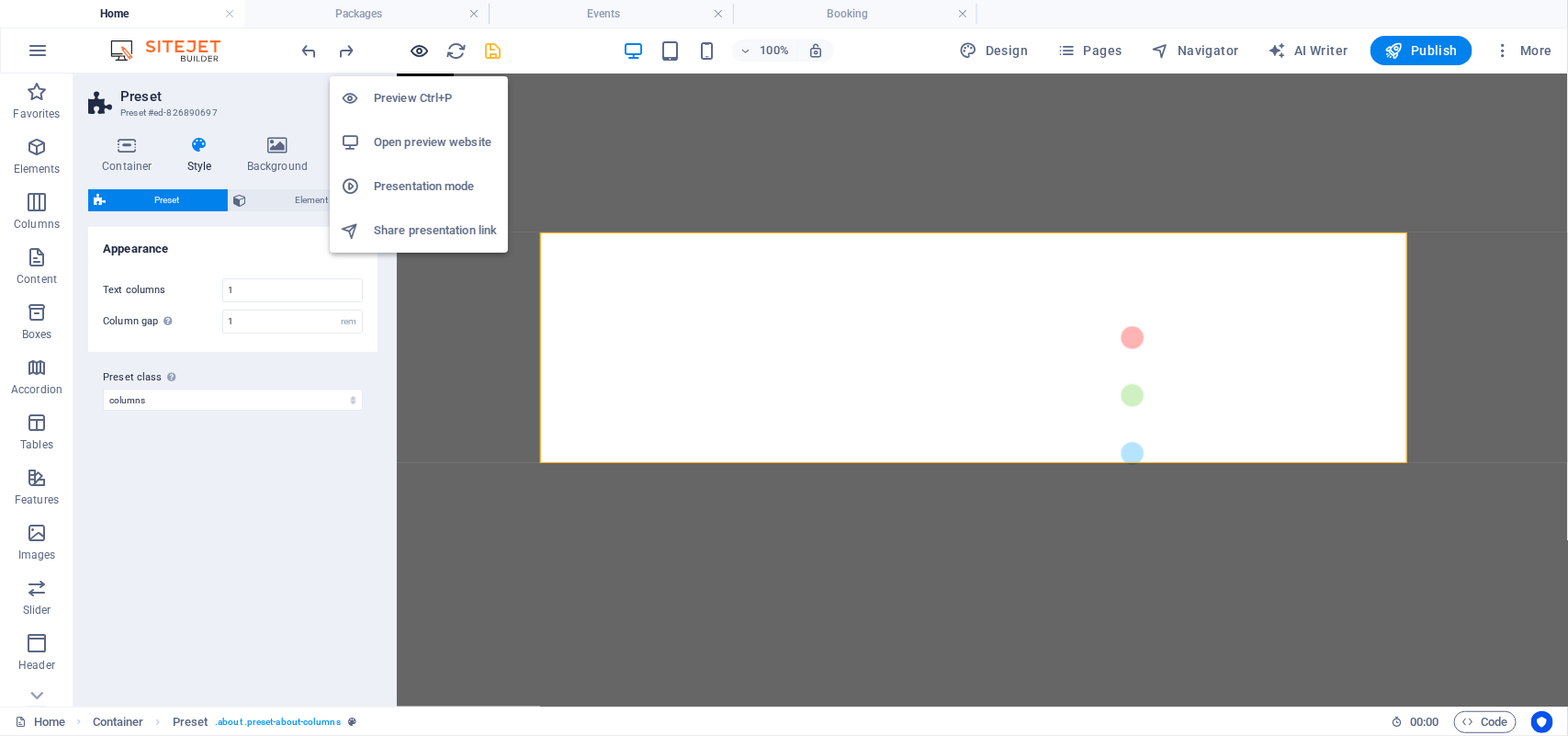 click at bounding box center (420, 51) 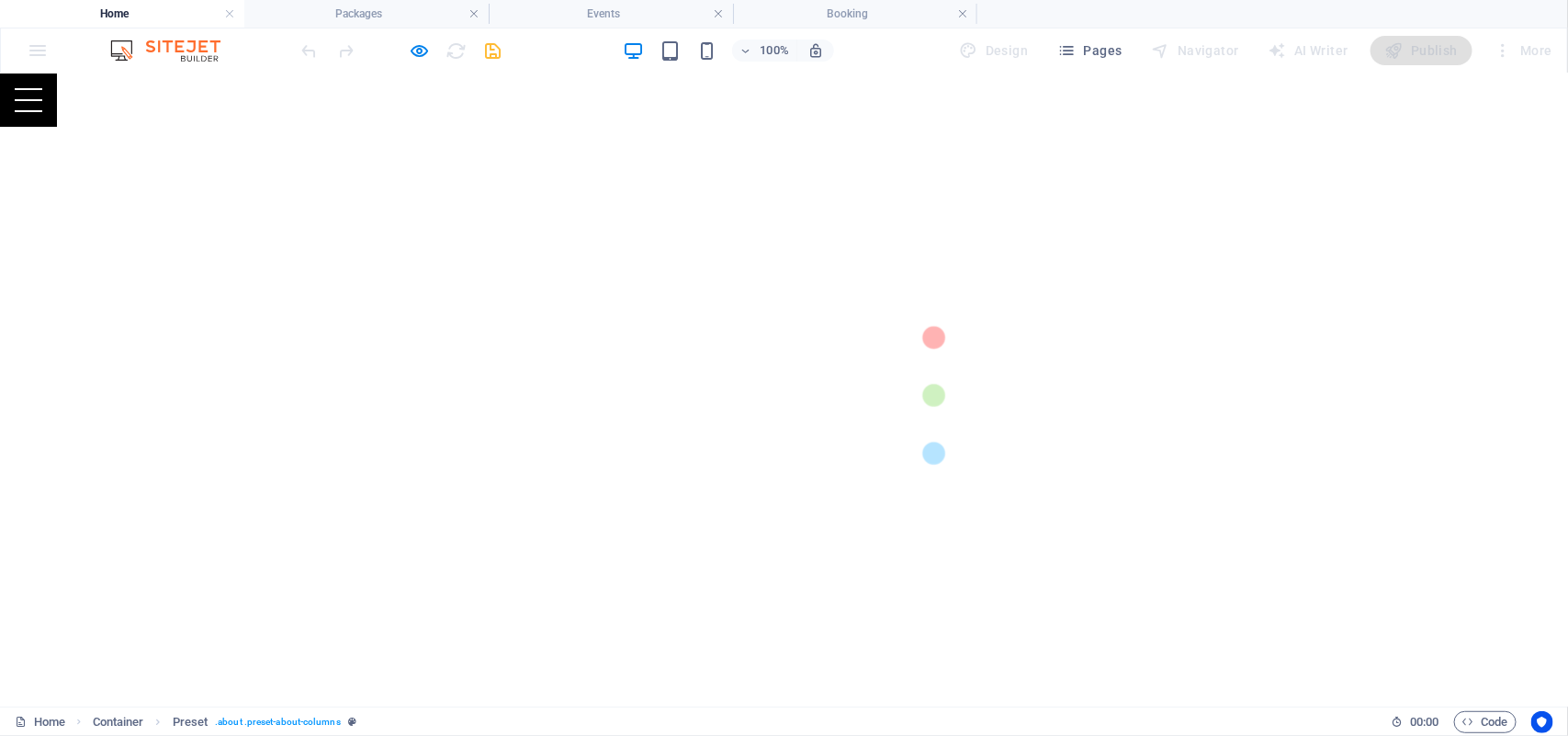 type 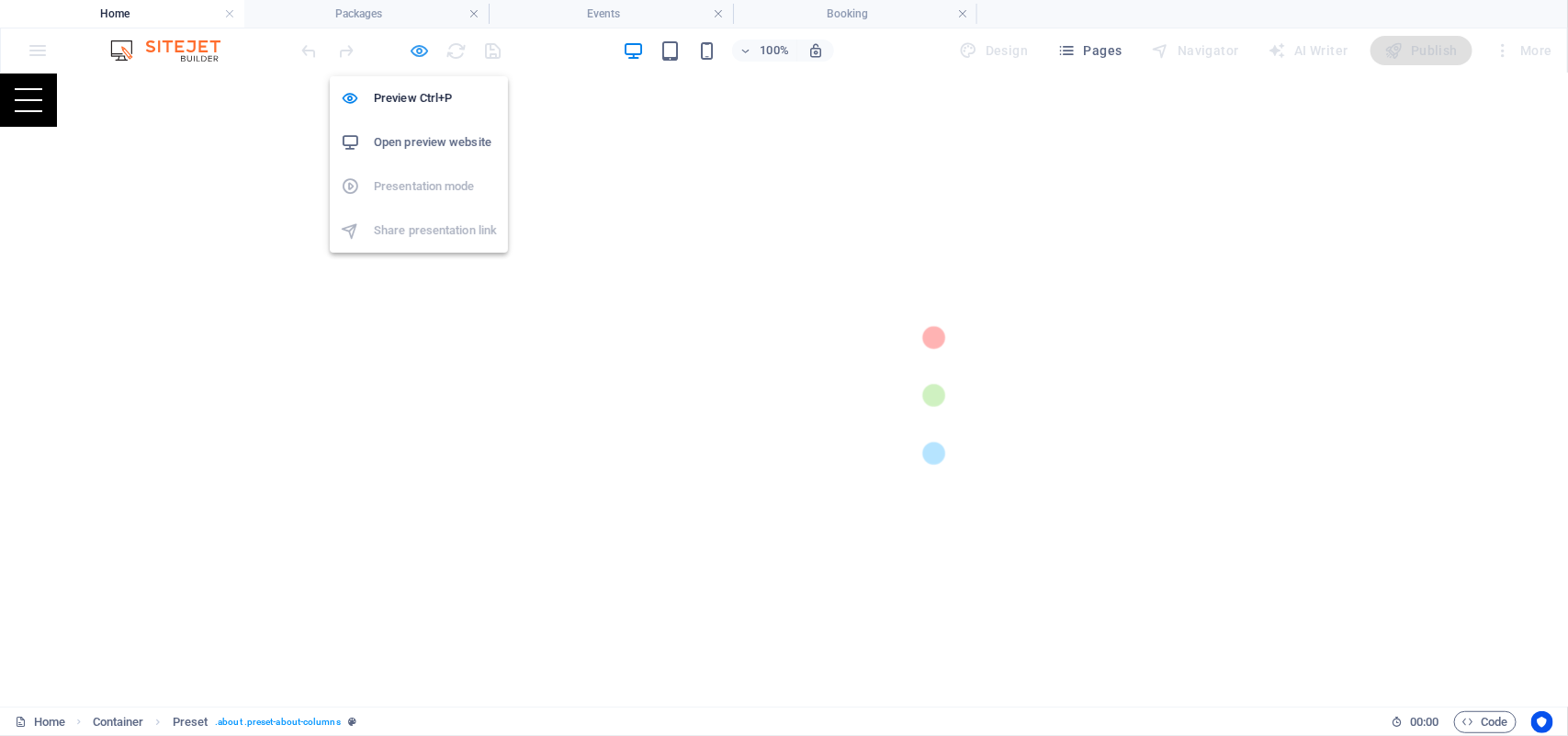 click at bounding box center (420, 51) 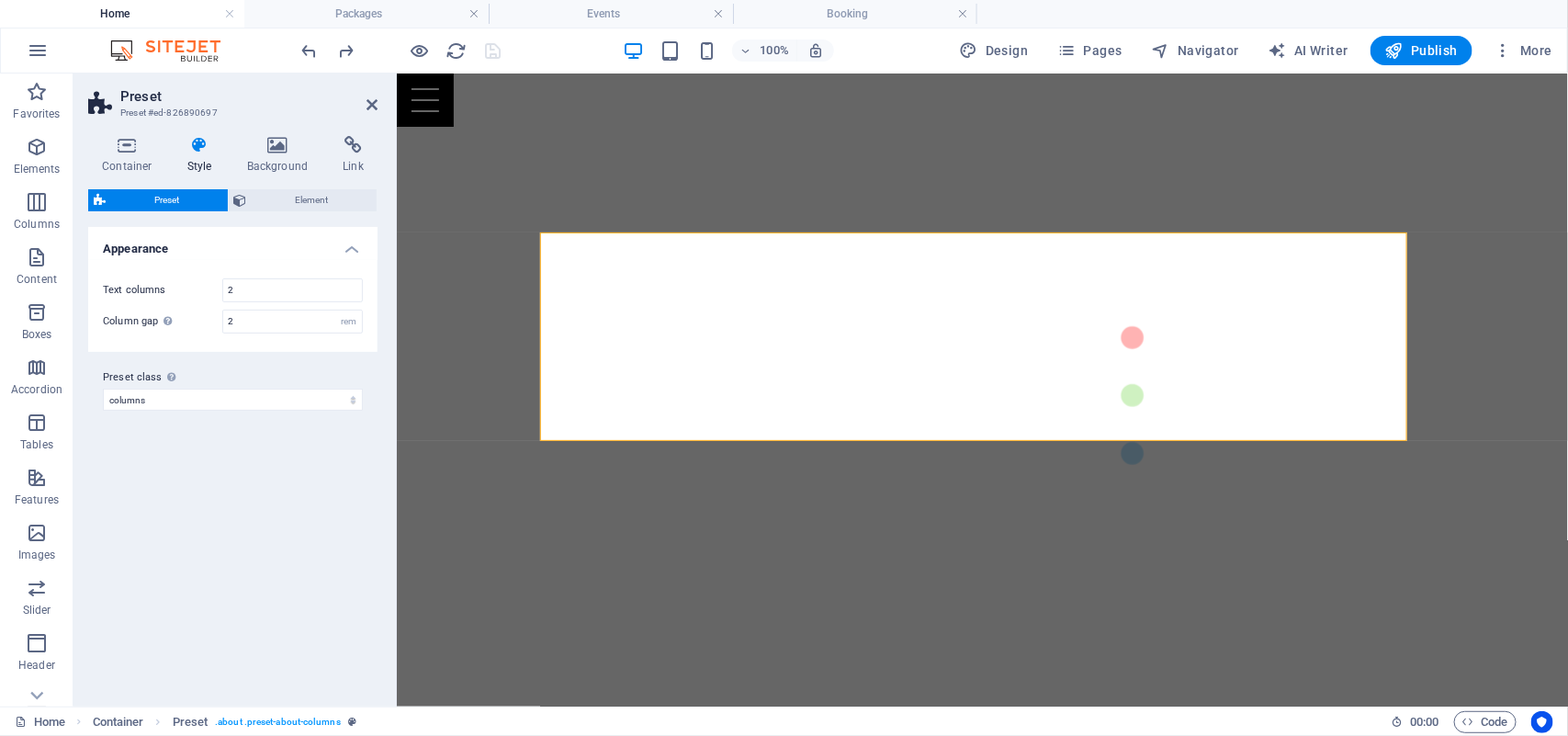 click on "Variants Default Appearance Text columns 2 Column gap Gap has no effect when there is only 1 text column 2 rem Preset class Above chosen variant and settings affect all elements which carry this preset class. columns with-image-default Add preset class" at bounding box center (232, 459) 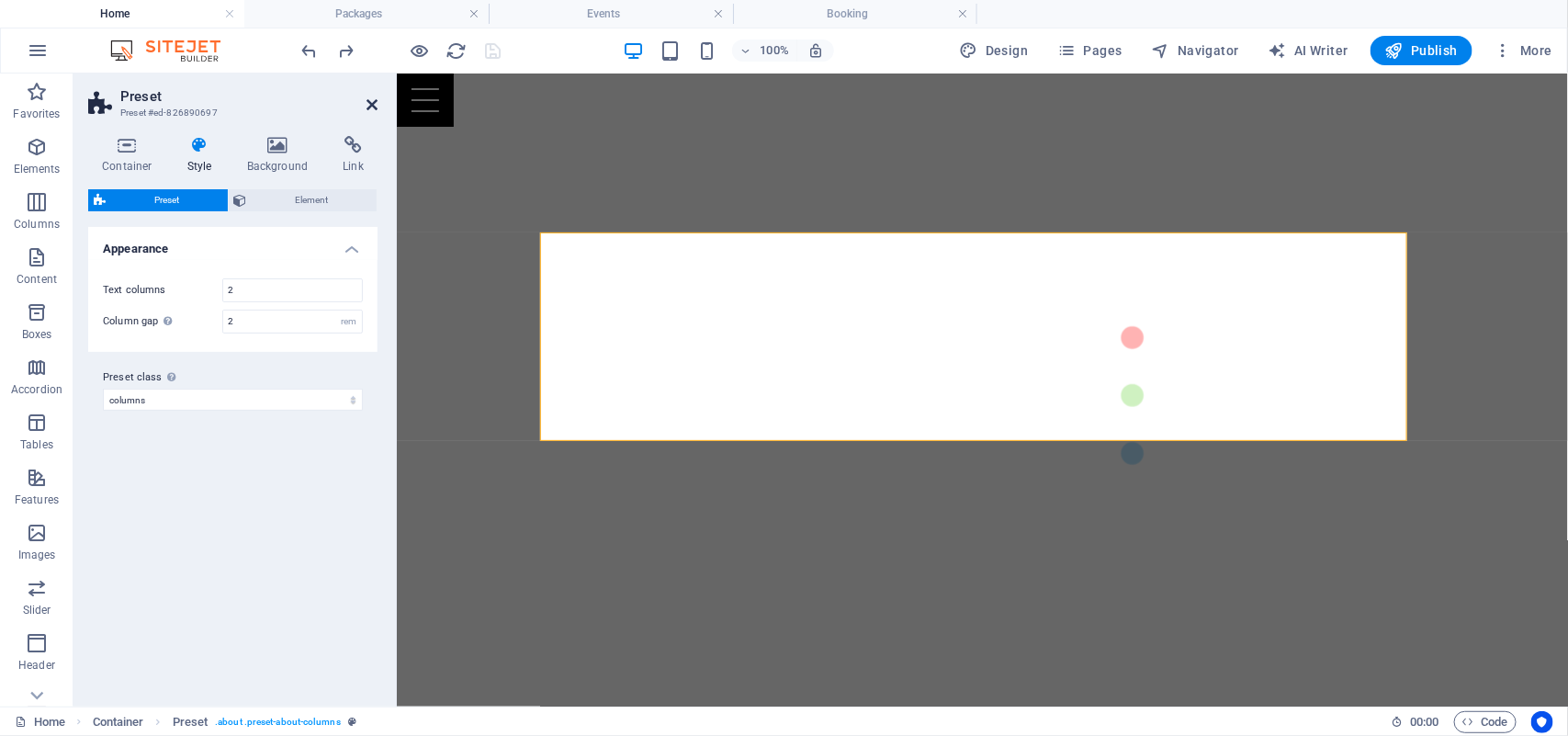 click at bounding box center [372, 105] 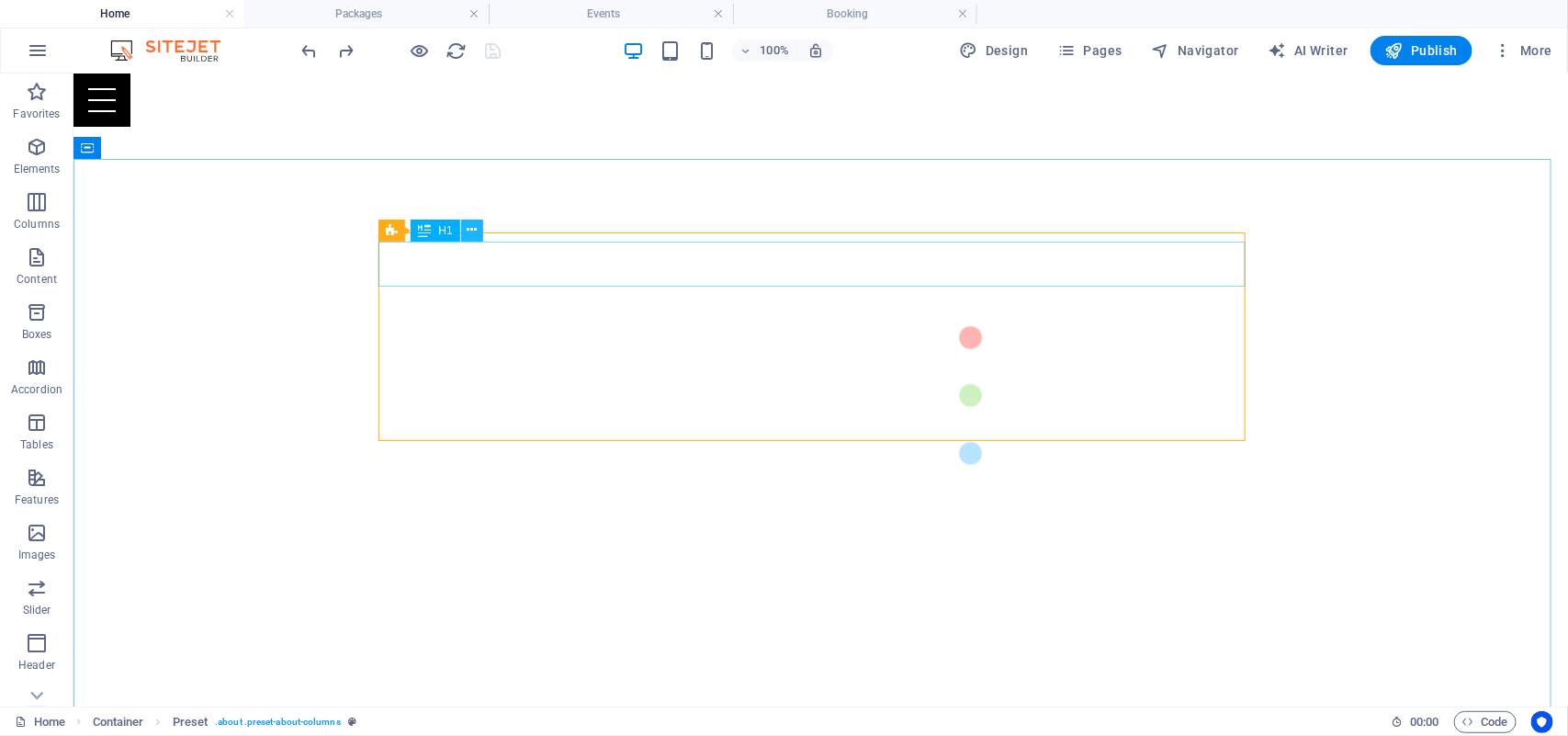 click at bounding box center [471, 230] 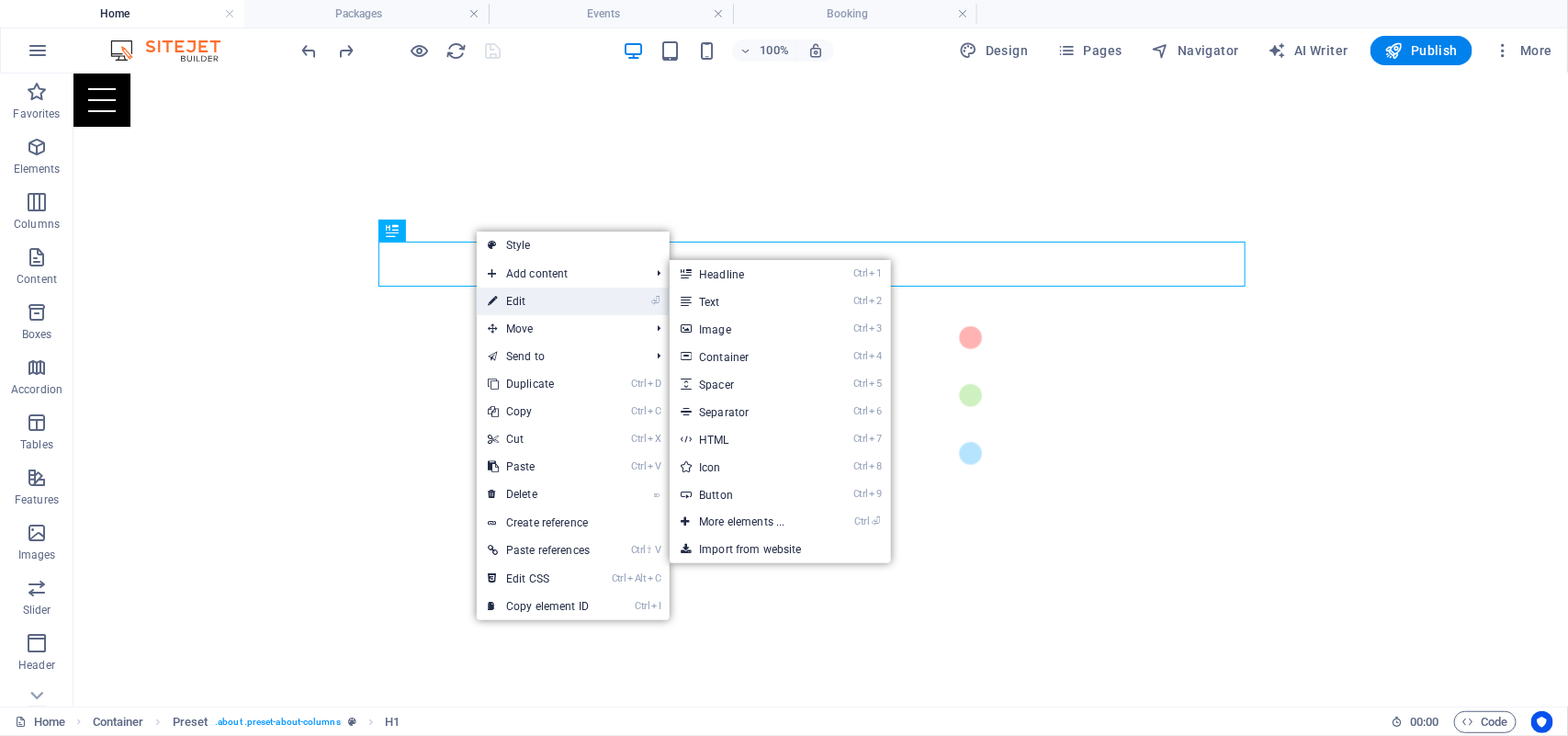 click on "⏎  Edit" at bounding box center [538, 301] 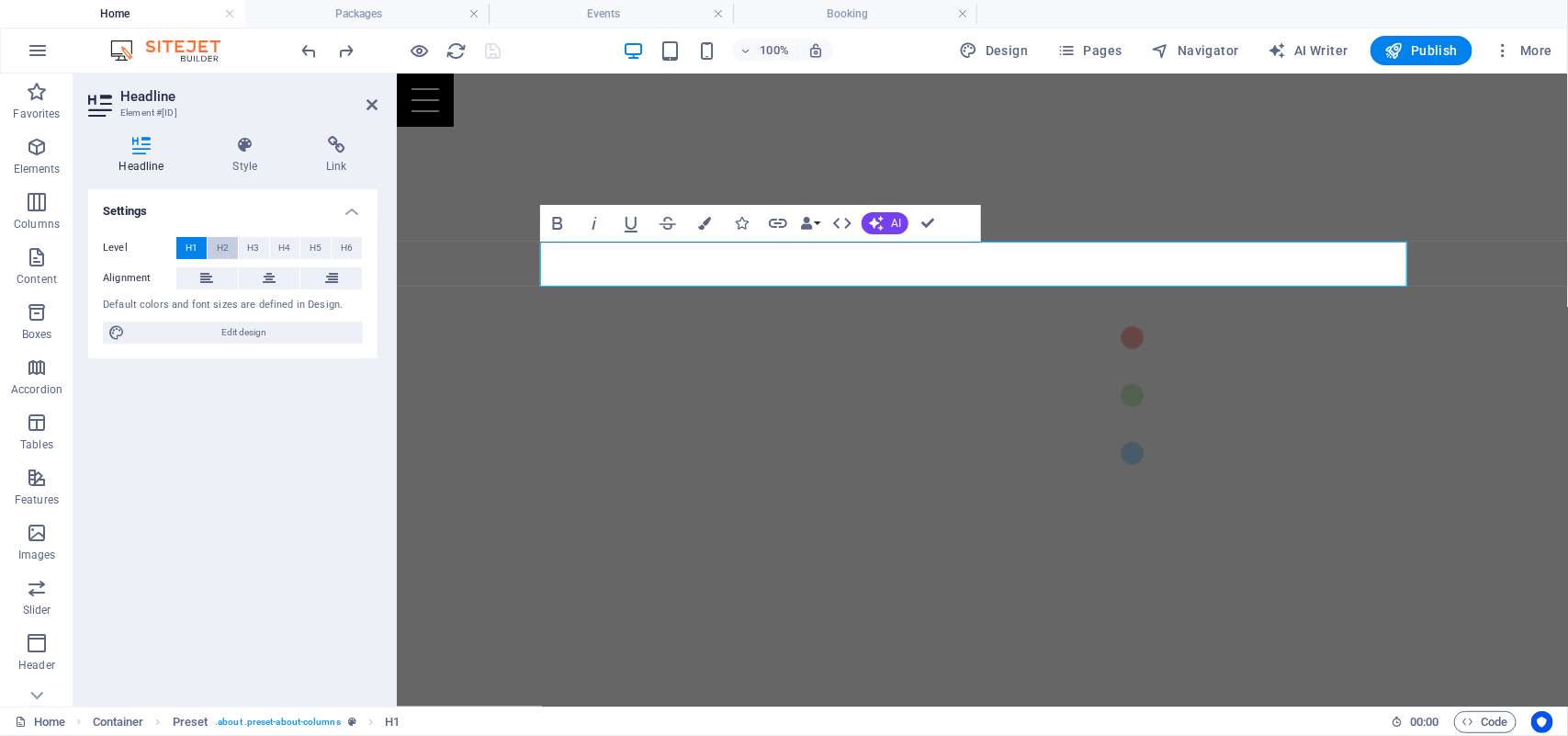 click on "H2" at bounding box center [222, 248] 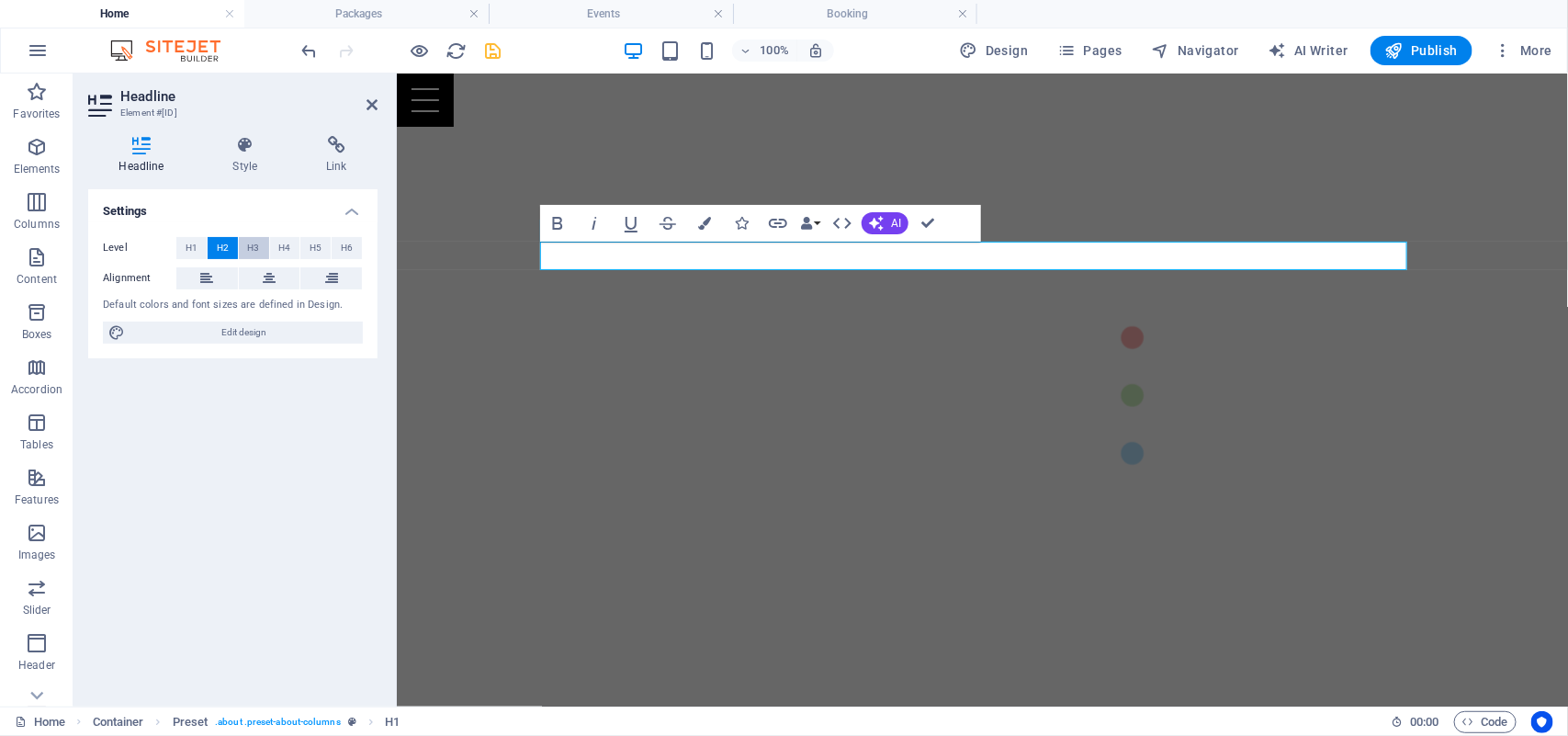click on "H3" at bounding box center [254, 248] 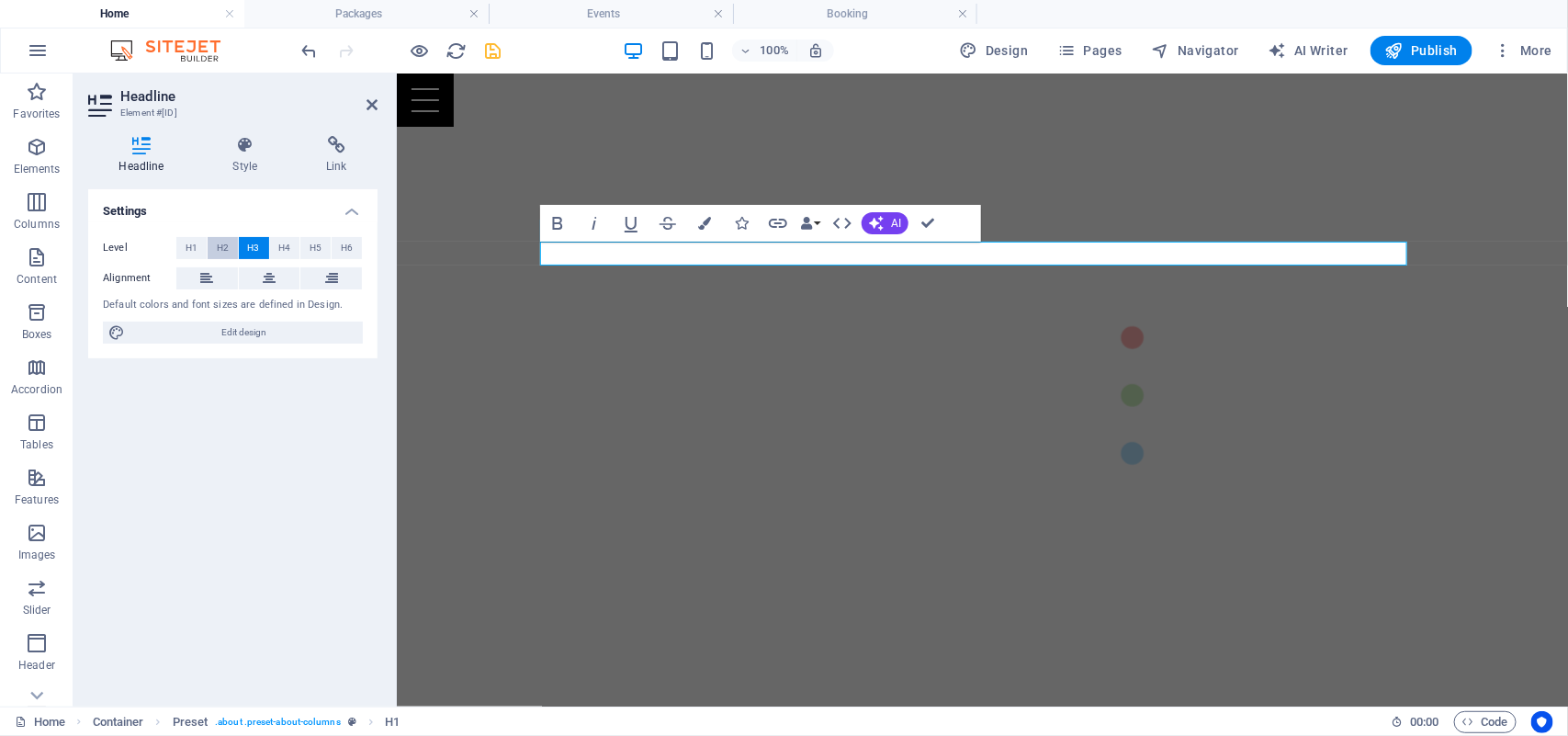 click on "H2" at bounding box center [222, 248] 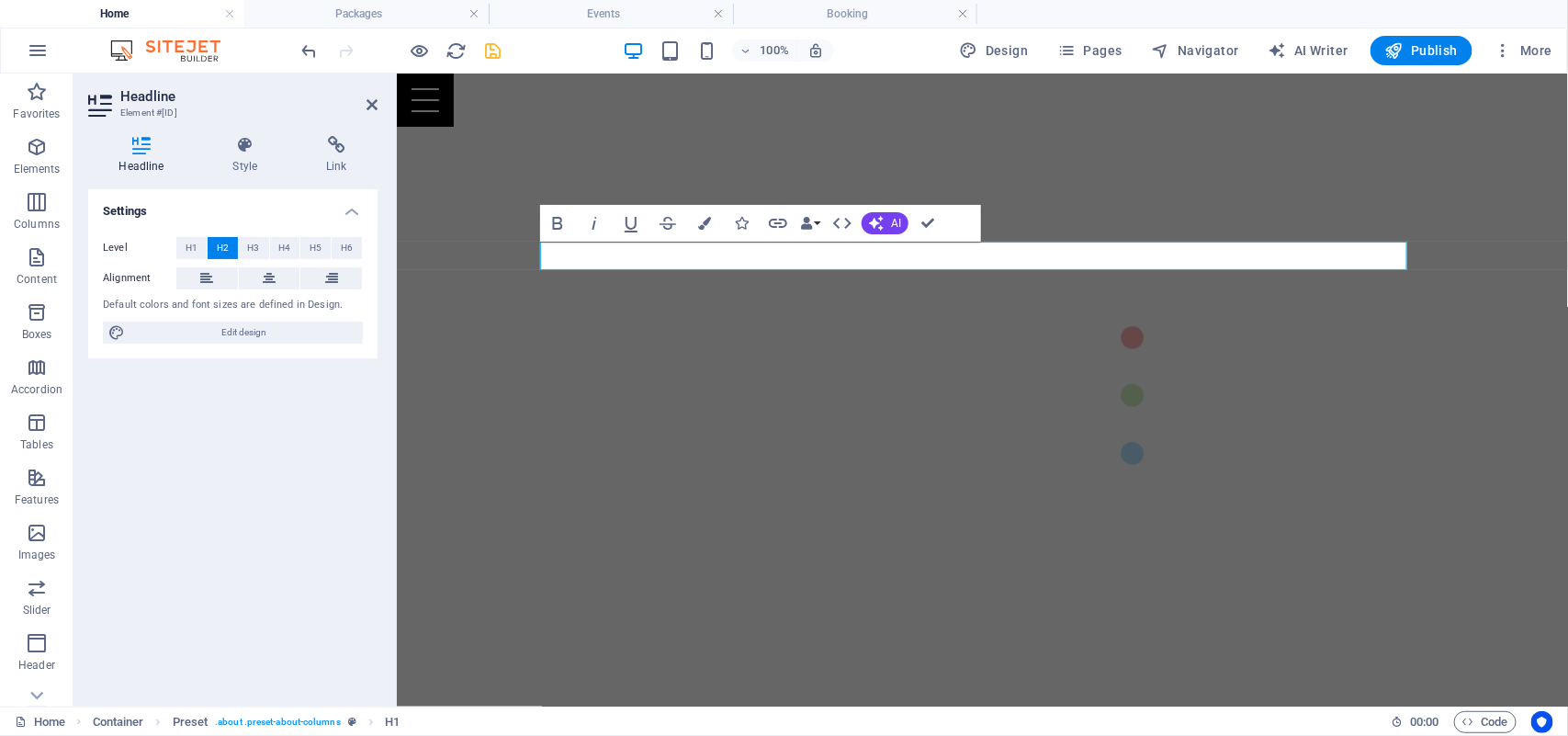 click on "Settings Level H1 H2 H3 H4 H5 H6 Alignment Default colors and font sizes are defined in Design. Edit design" at bounding box center [232, 440] 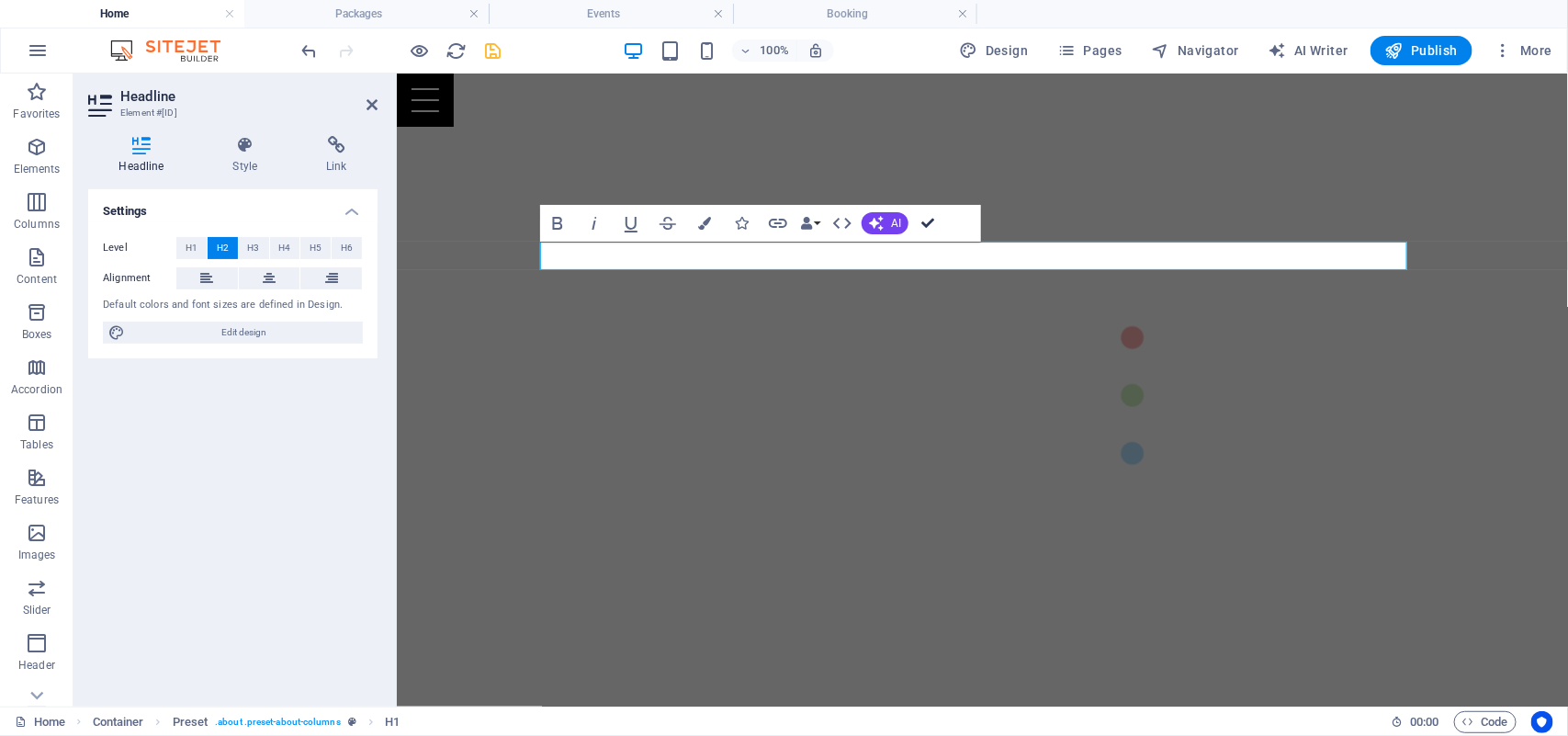 drag, startPoint x: 928, startPoint y: 217, endPoint x: 854, endPoint y: 144, distance: 103.947102 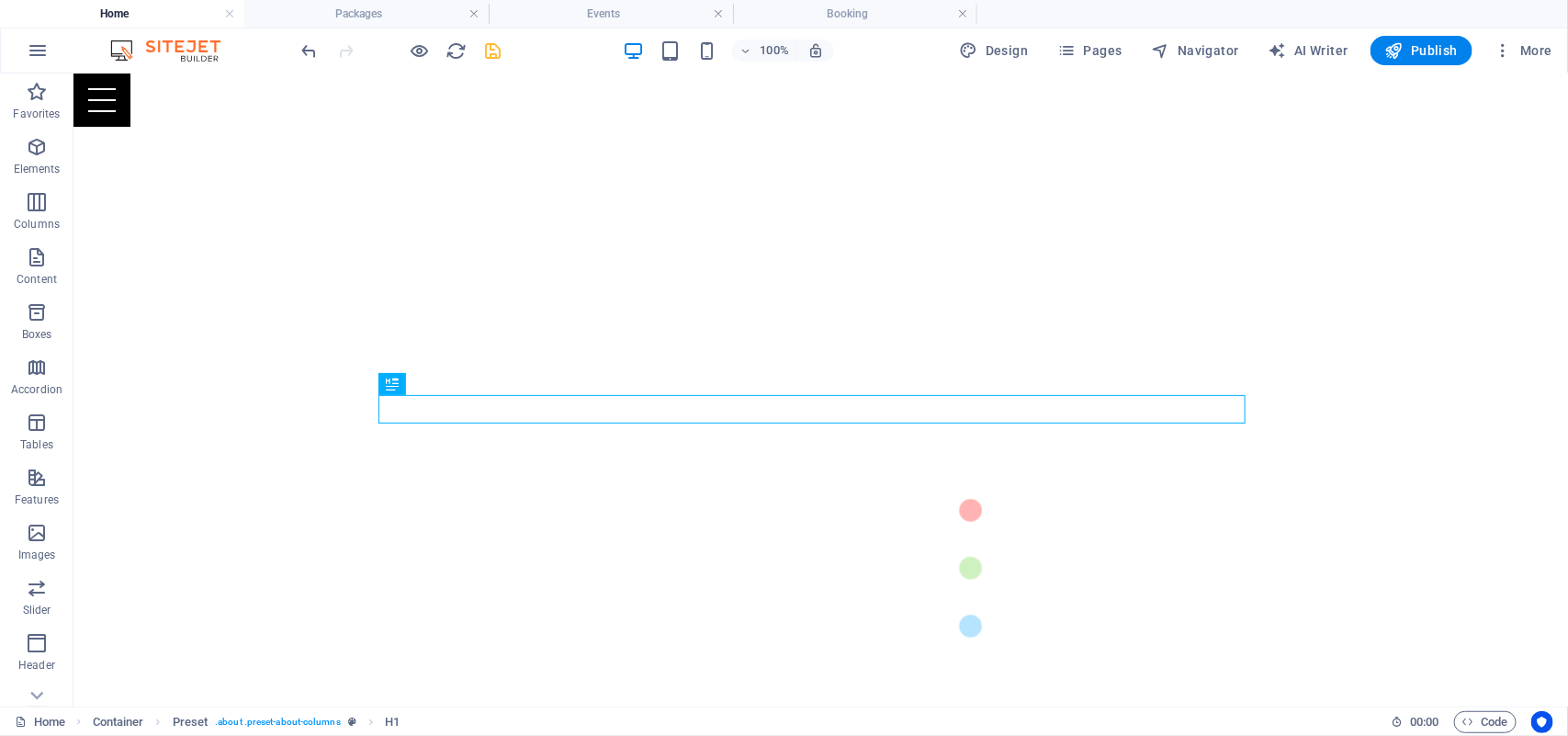 scroll, scrollTop: 393, scrollLeft: 0, axis: vertical 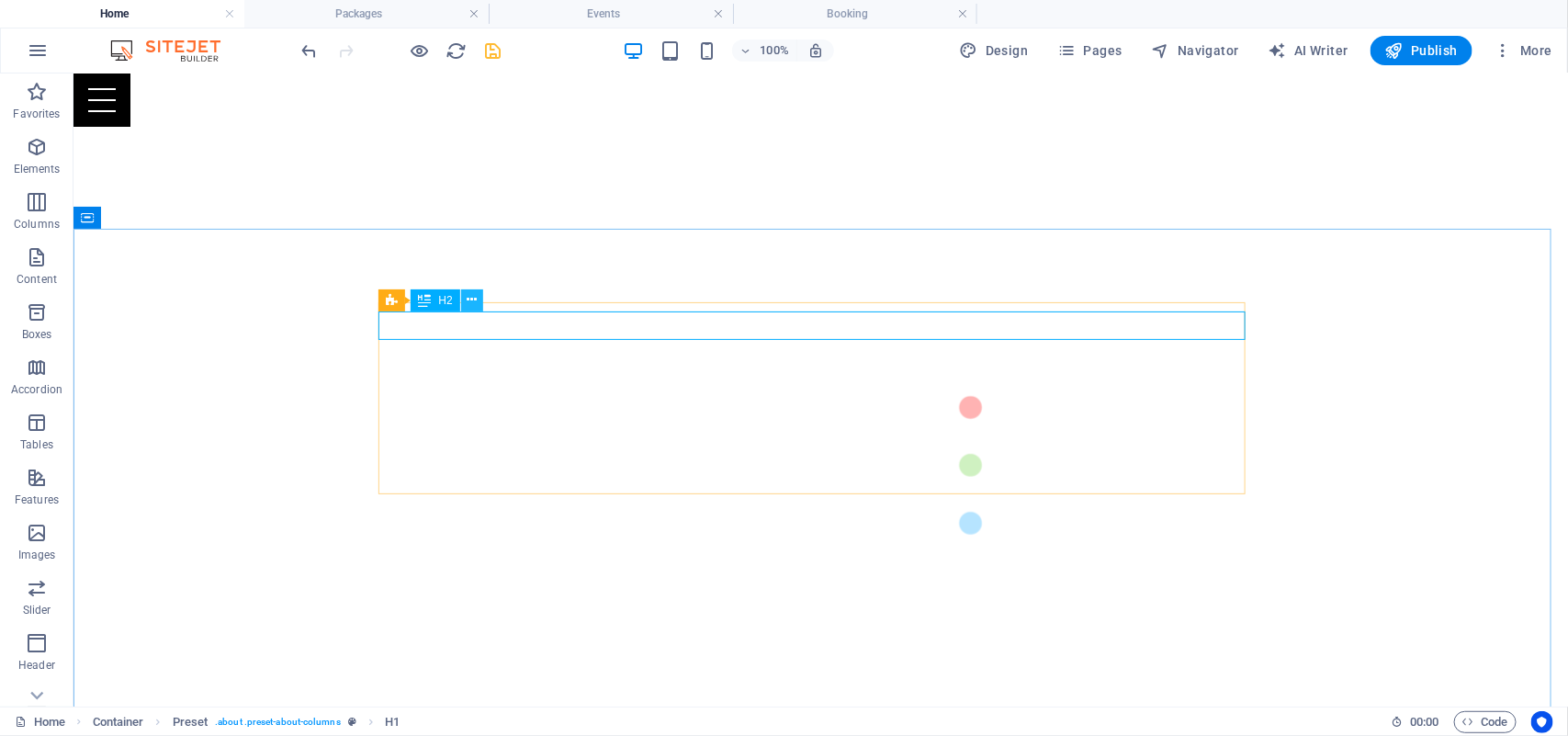 click at bounding box center (471, 300) 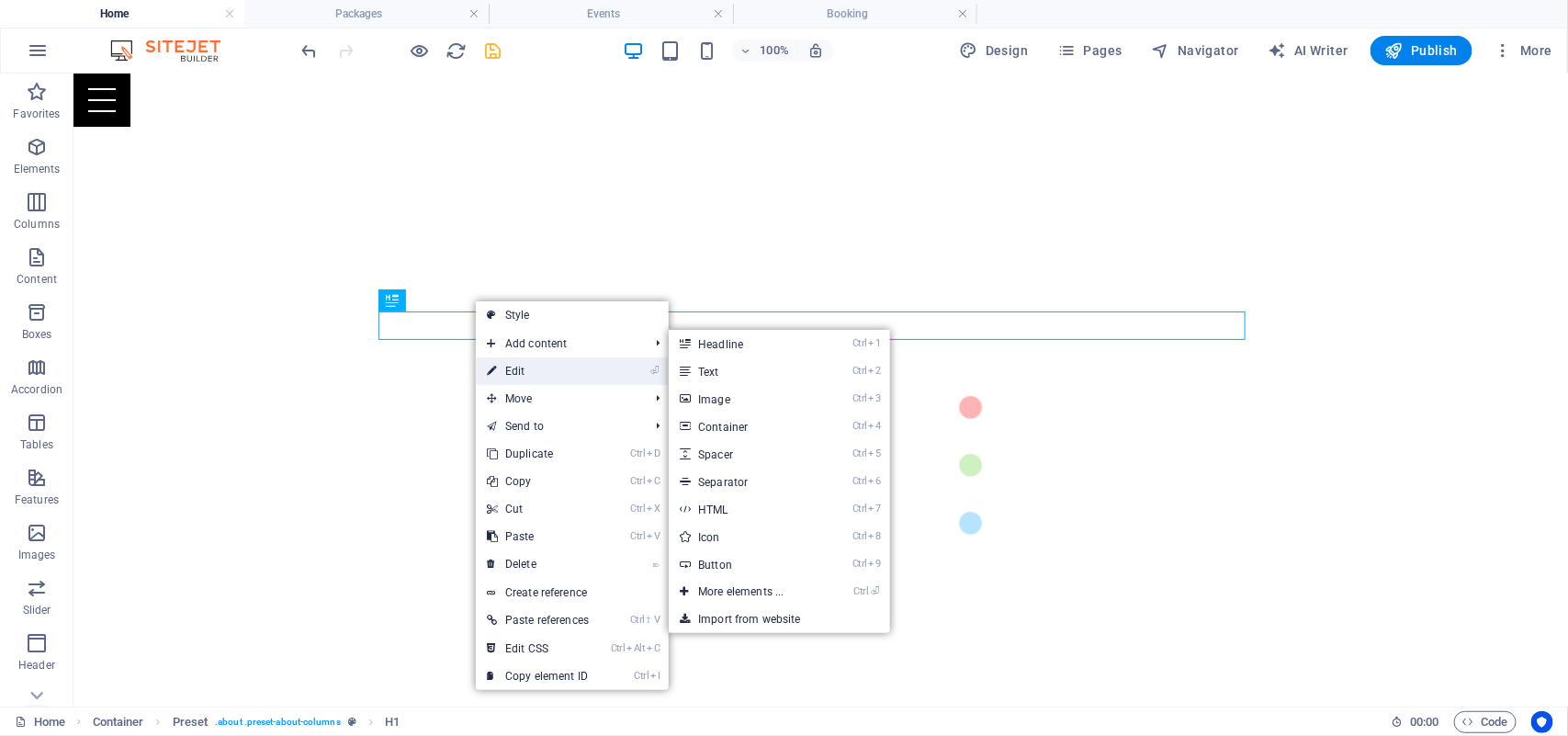 click on "⏎  Edit" at bounding box center [537, 371] 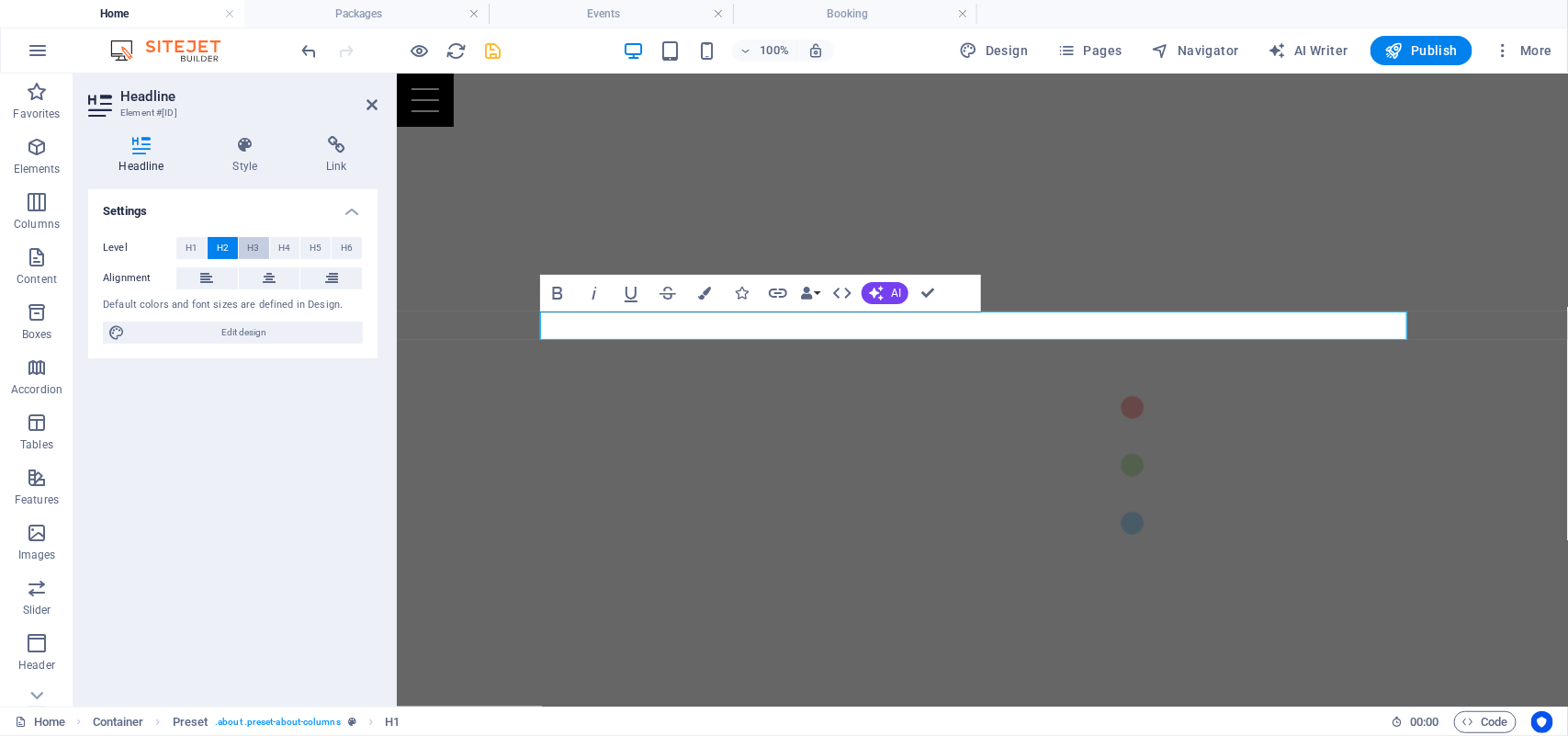 click on "H3" at bounding box center [254, 248] 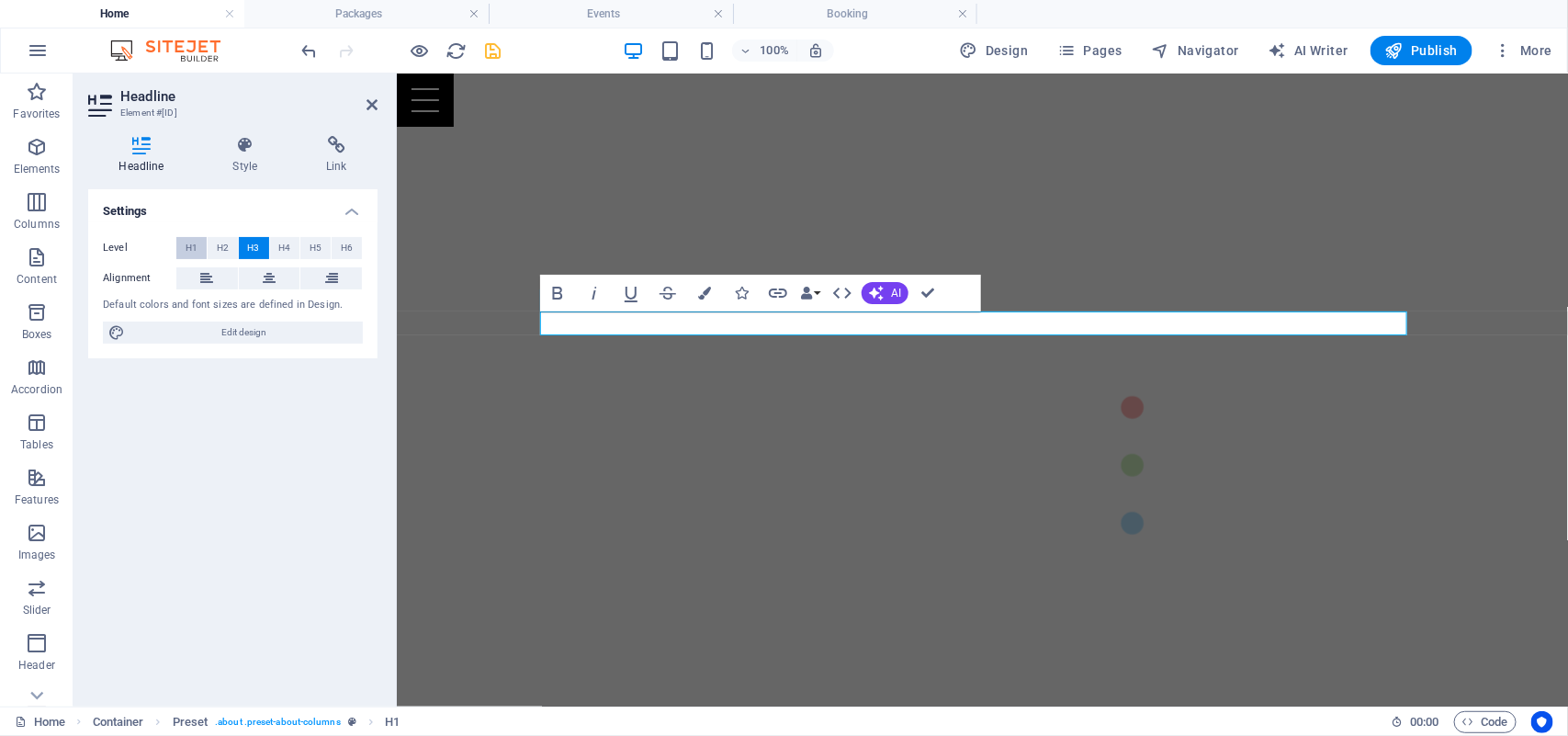 click on "H1" at bounding box center [191, 248] 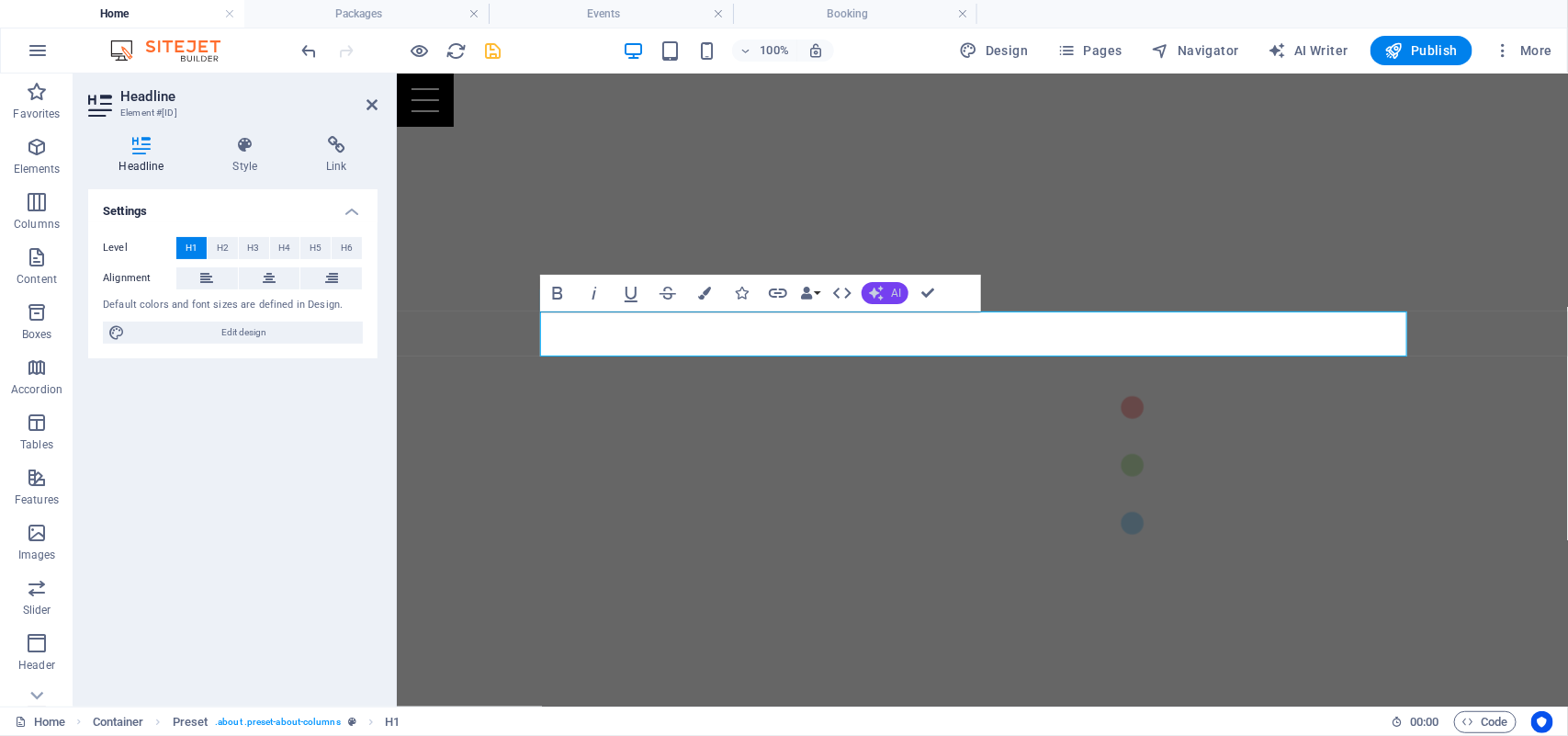 click 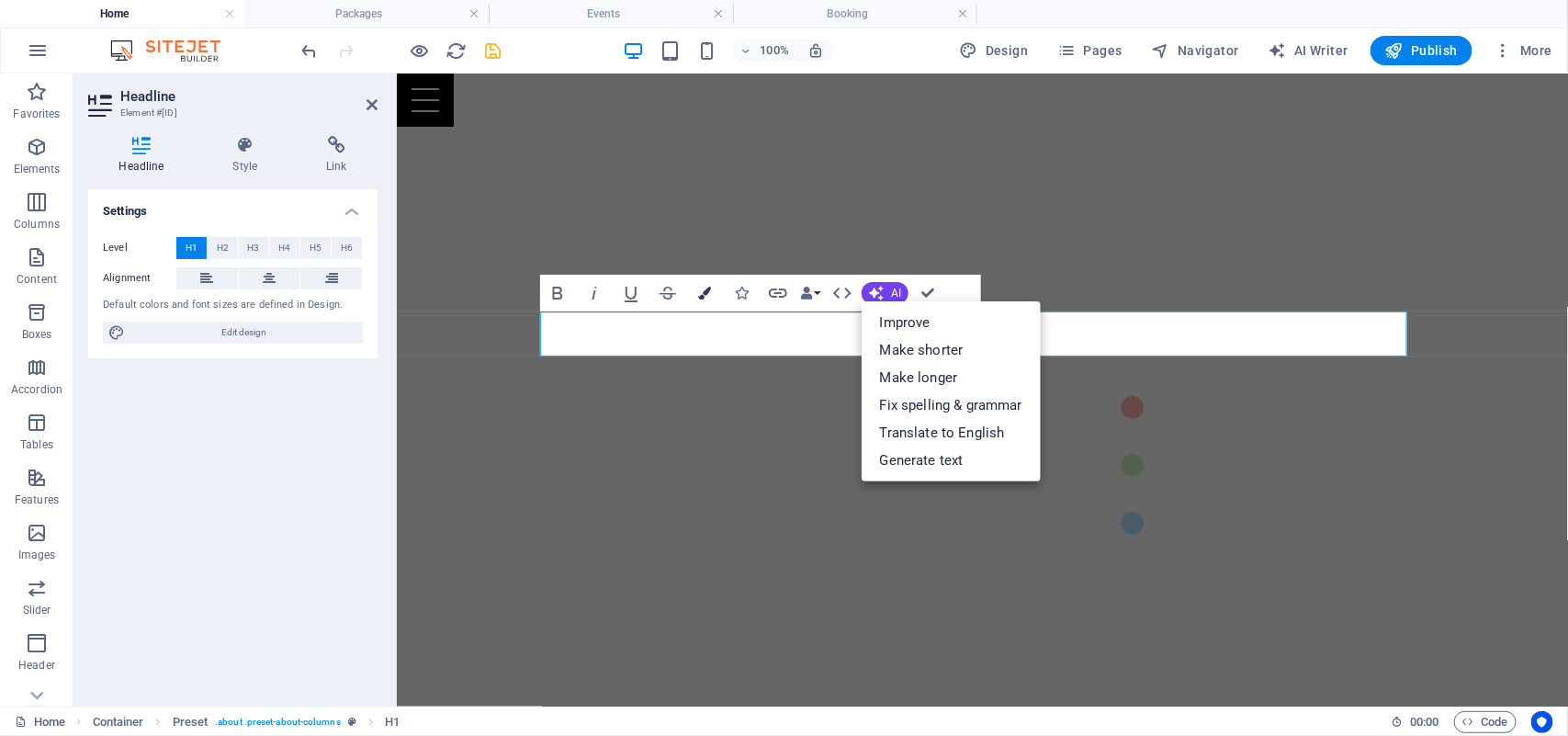 click at bounding box center [705, 293] 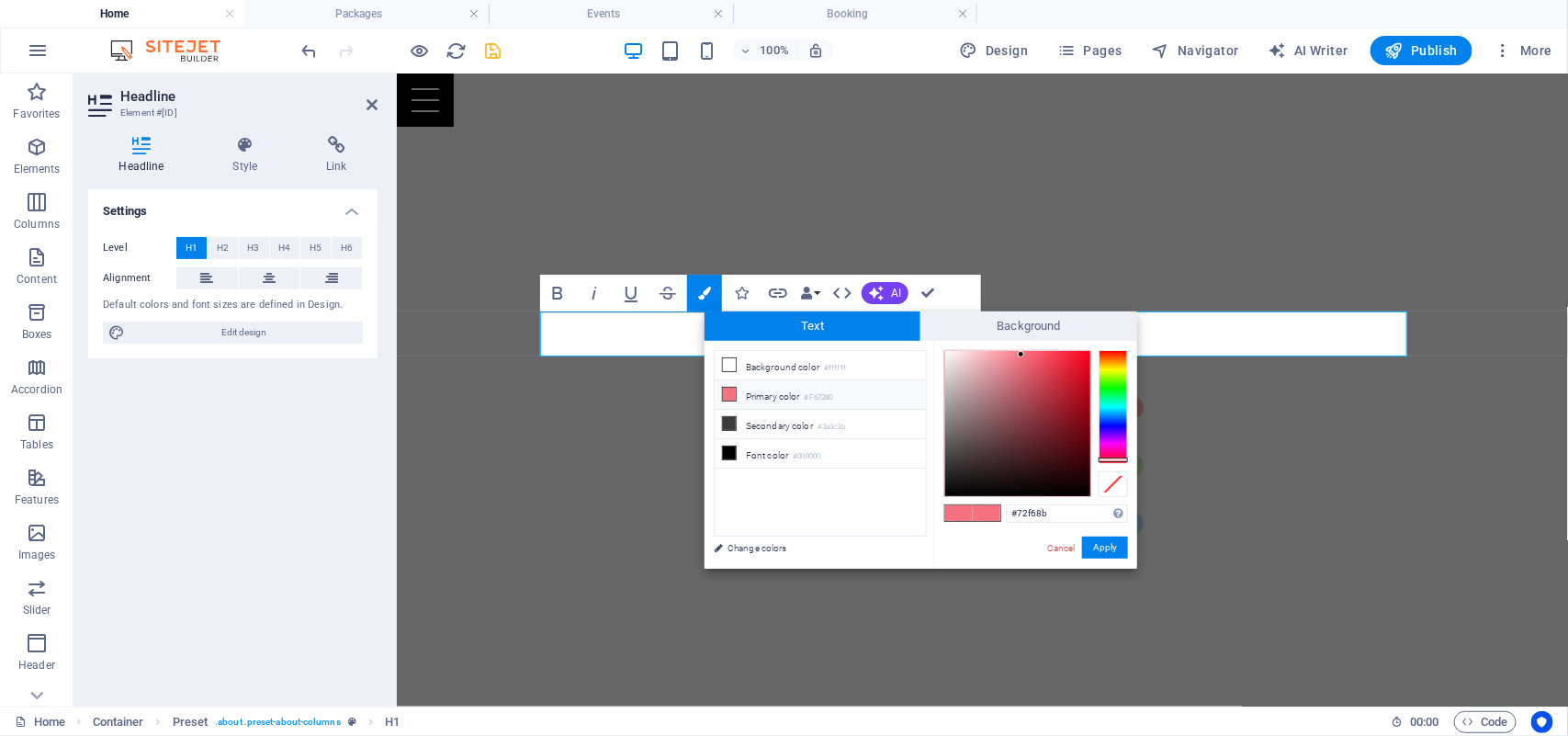 click at bounding box center [1113, 407] 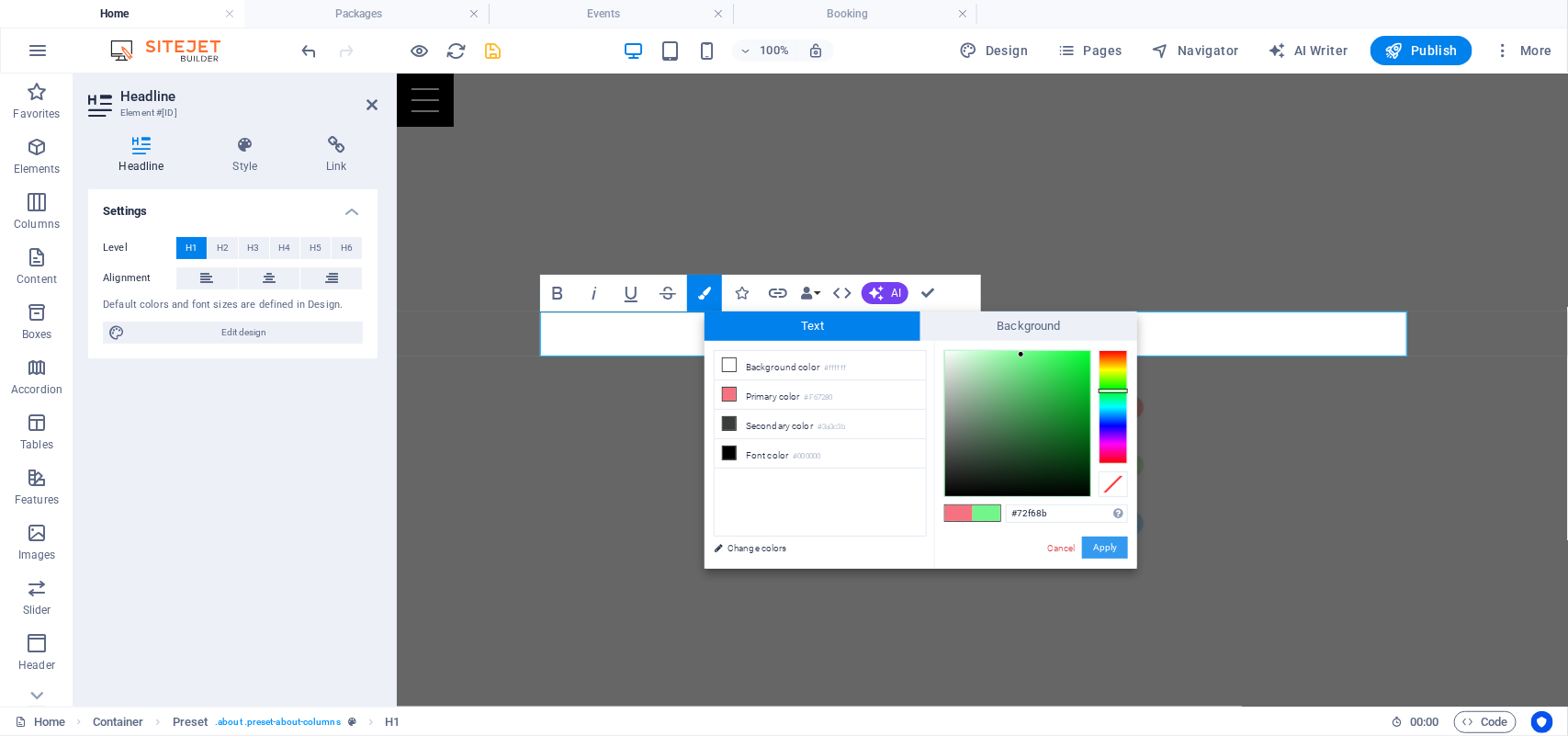 click on "Apply" at bounding box center [1105, 548] 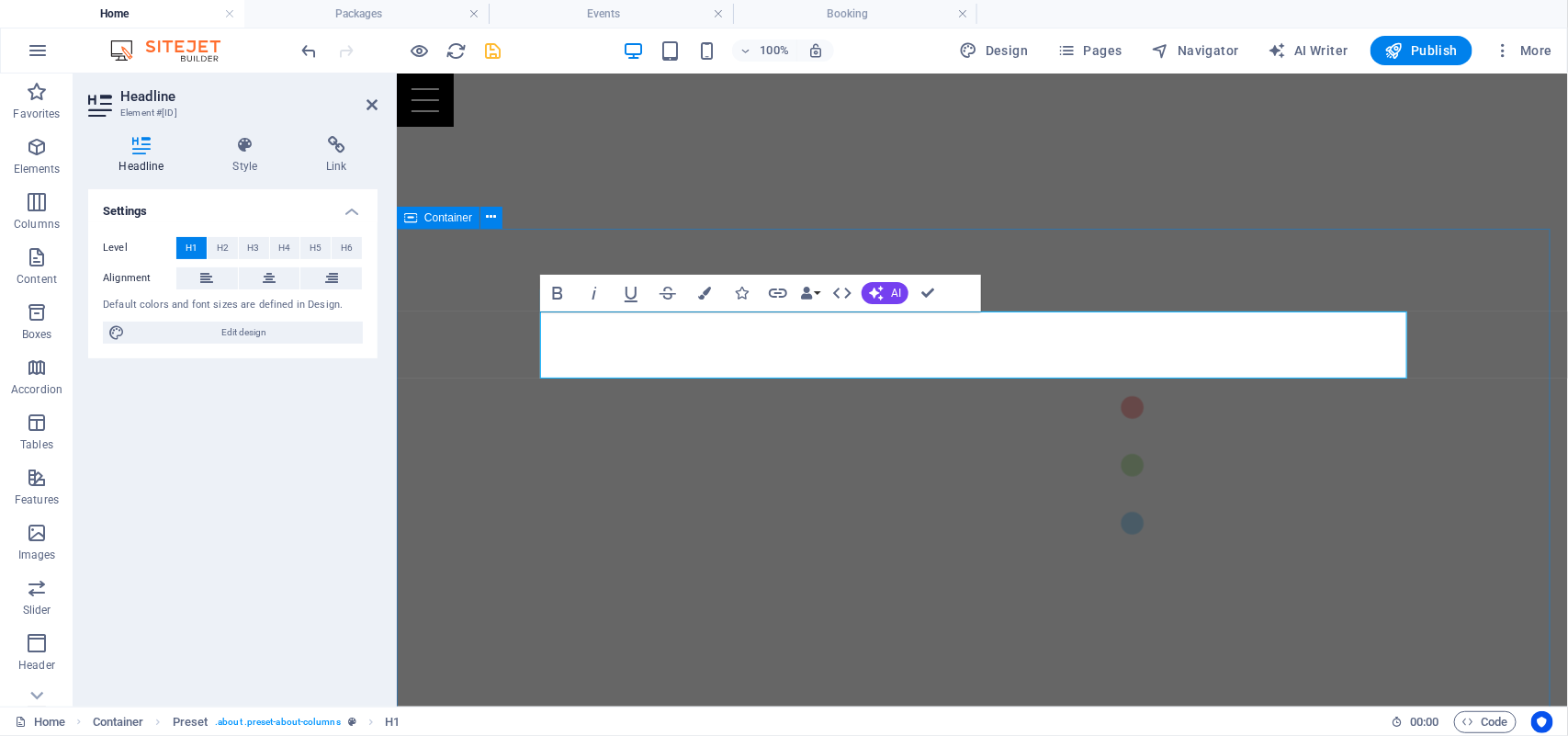 drag, startPoint x: 904, startPoint y: 351, endPoint x: 532, endPoint y: 317, distance: 373.5505 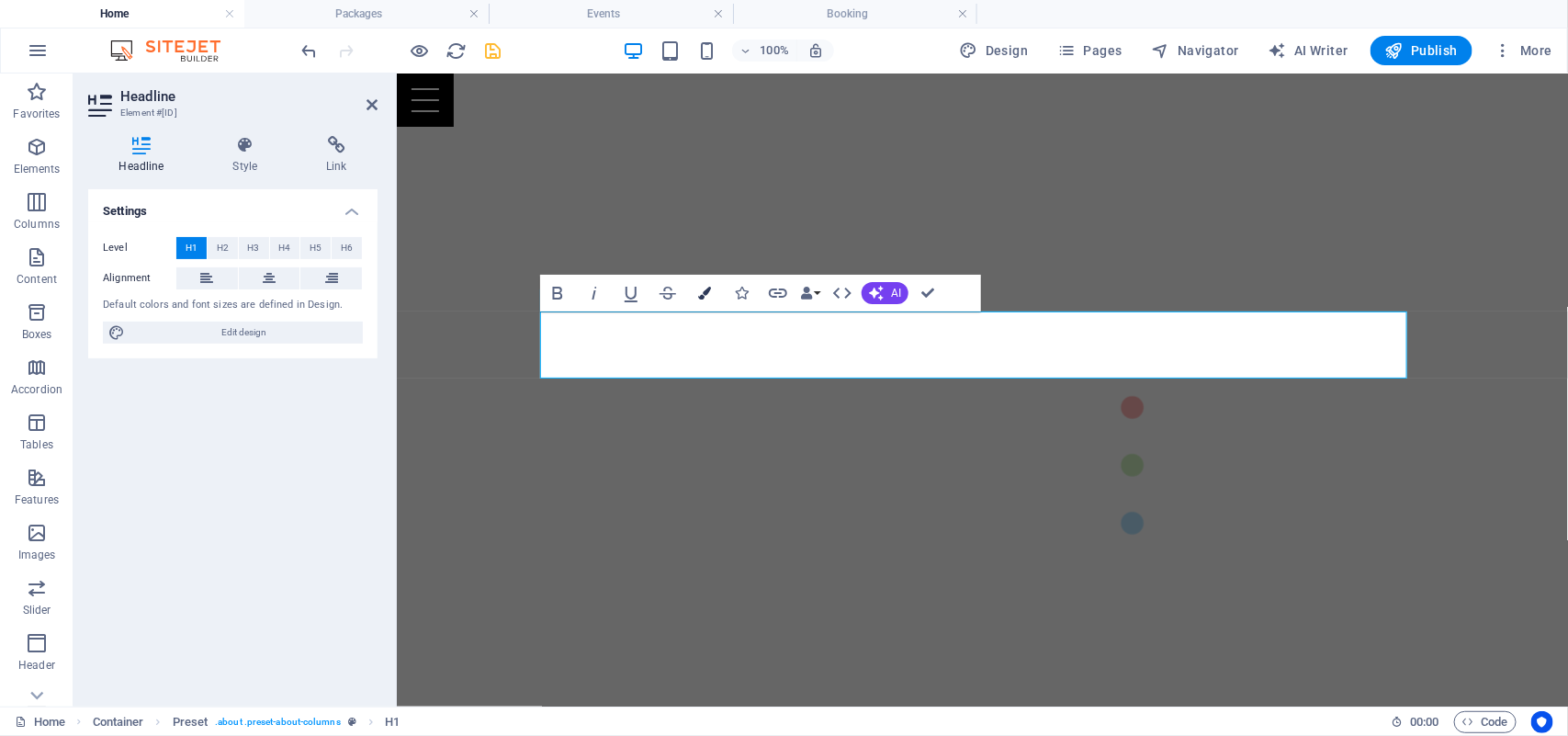 click at bounding box center (705, 293) 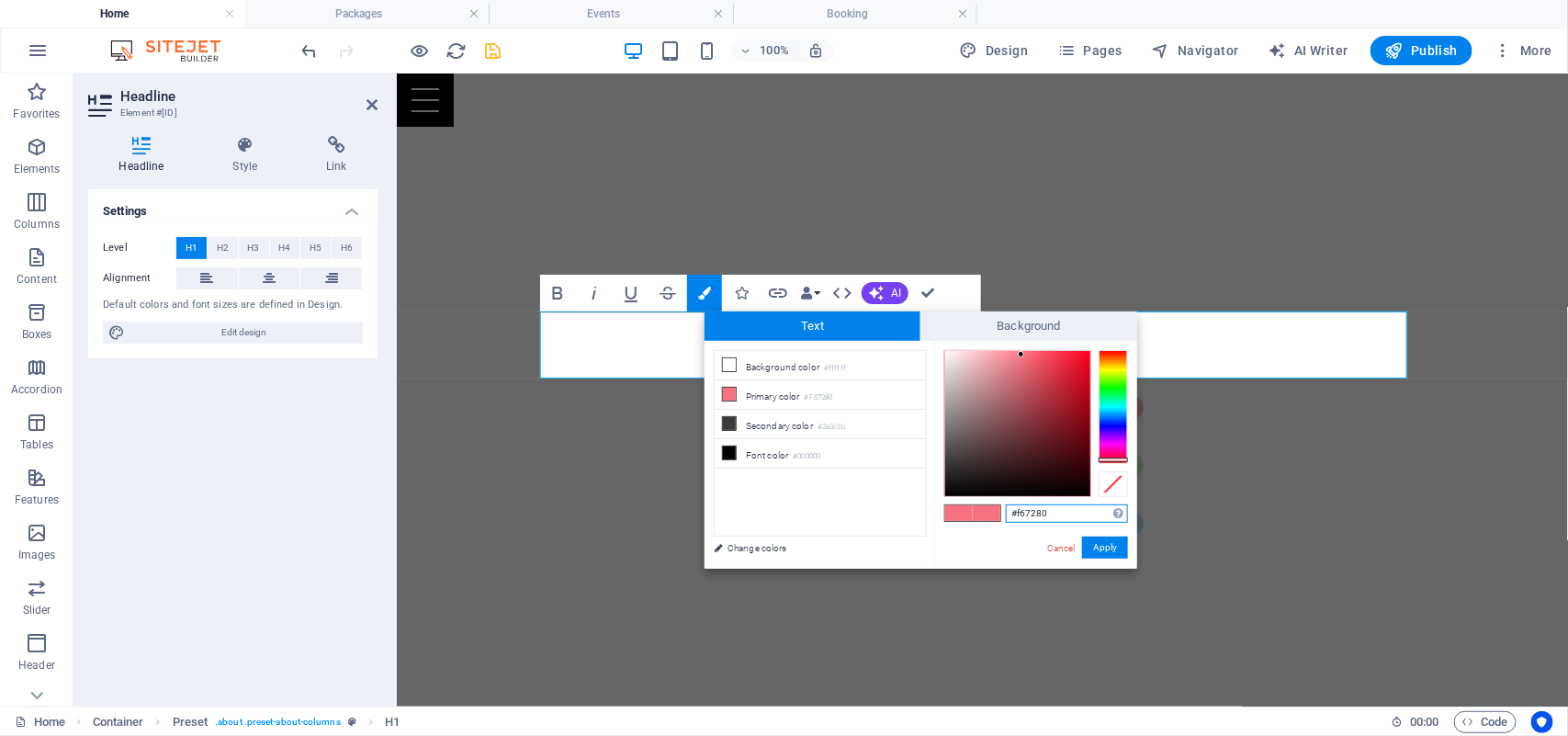 type on "#72f67e" 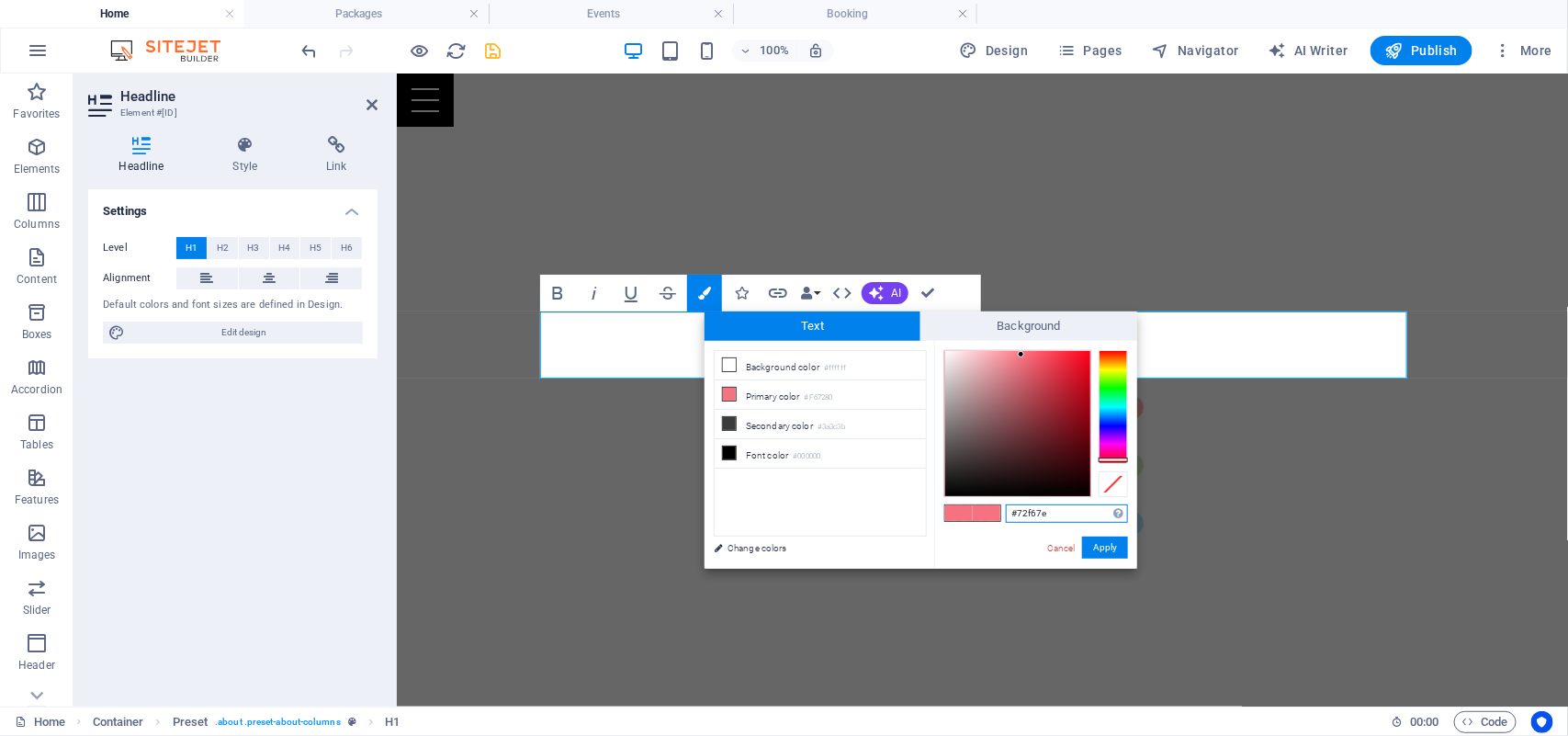 click at bounding box center [1113, 407] 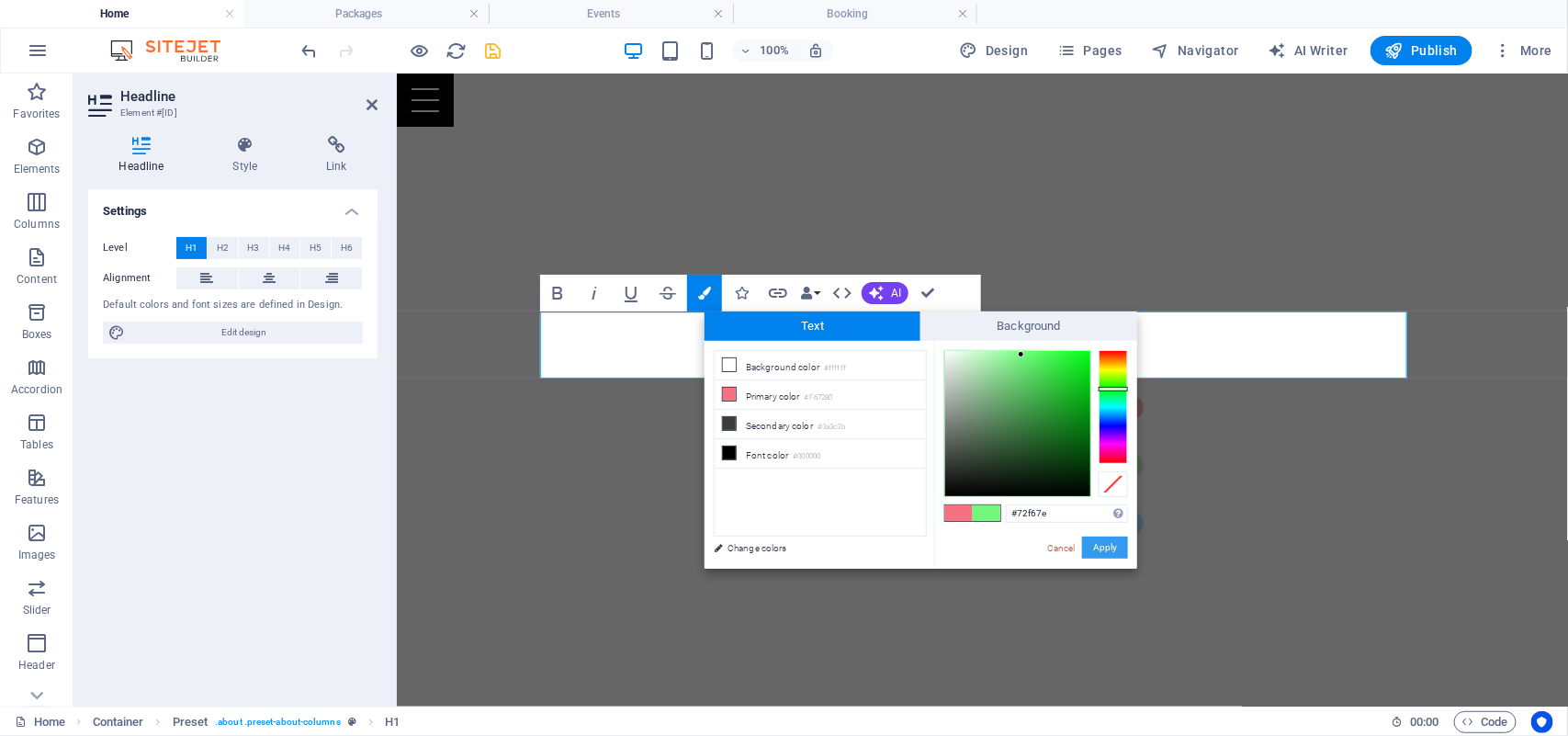 click on "Apply" at bounding box center (1105, 548) 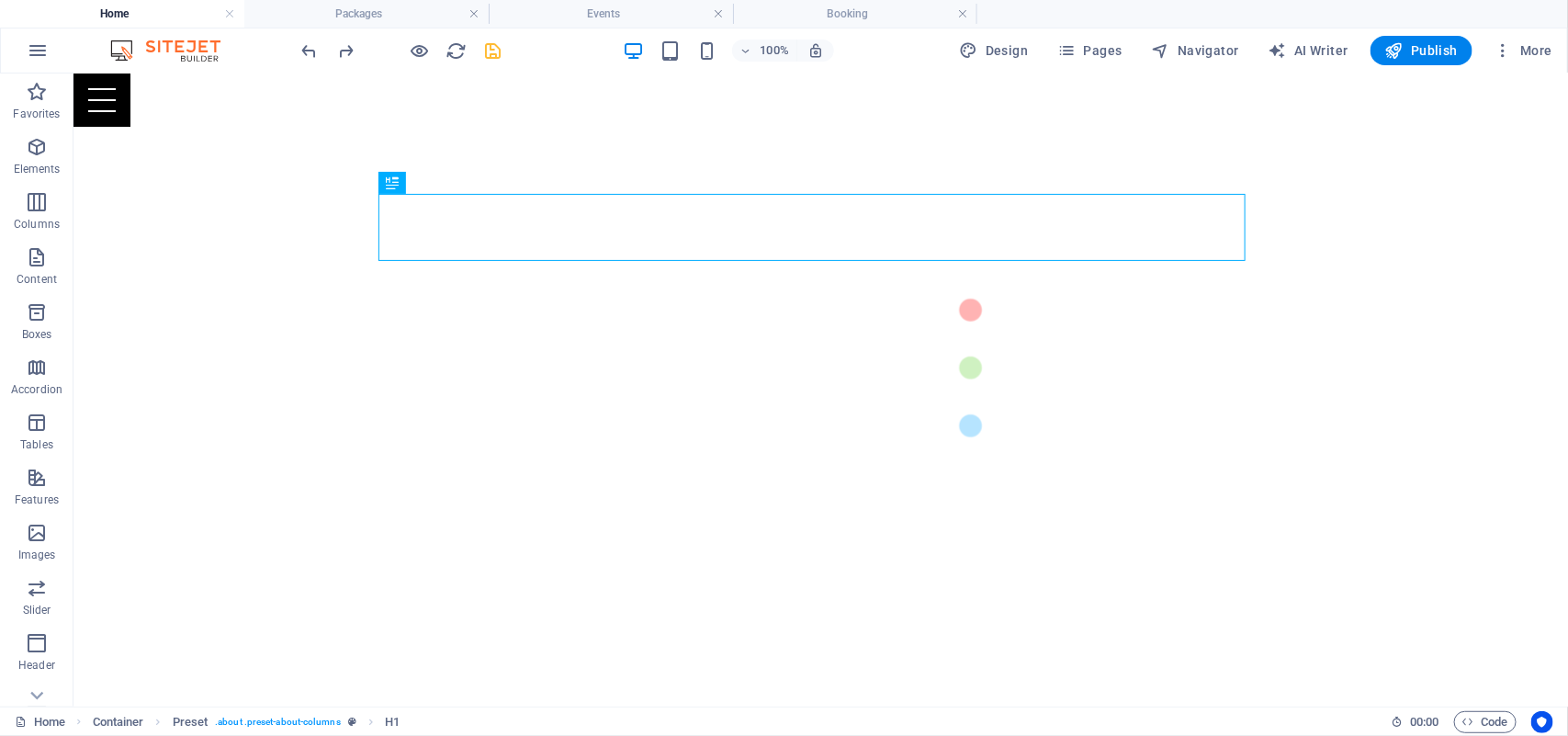 scroll, scrollTop: 594, scrollLeft: 0, axis: vertical 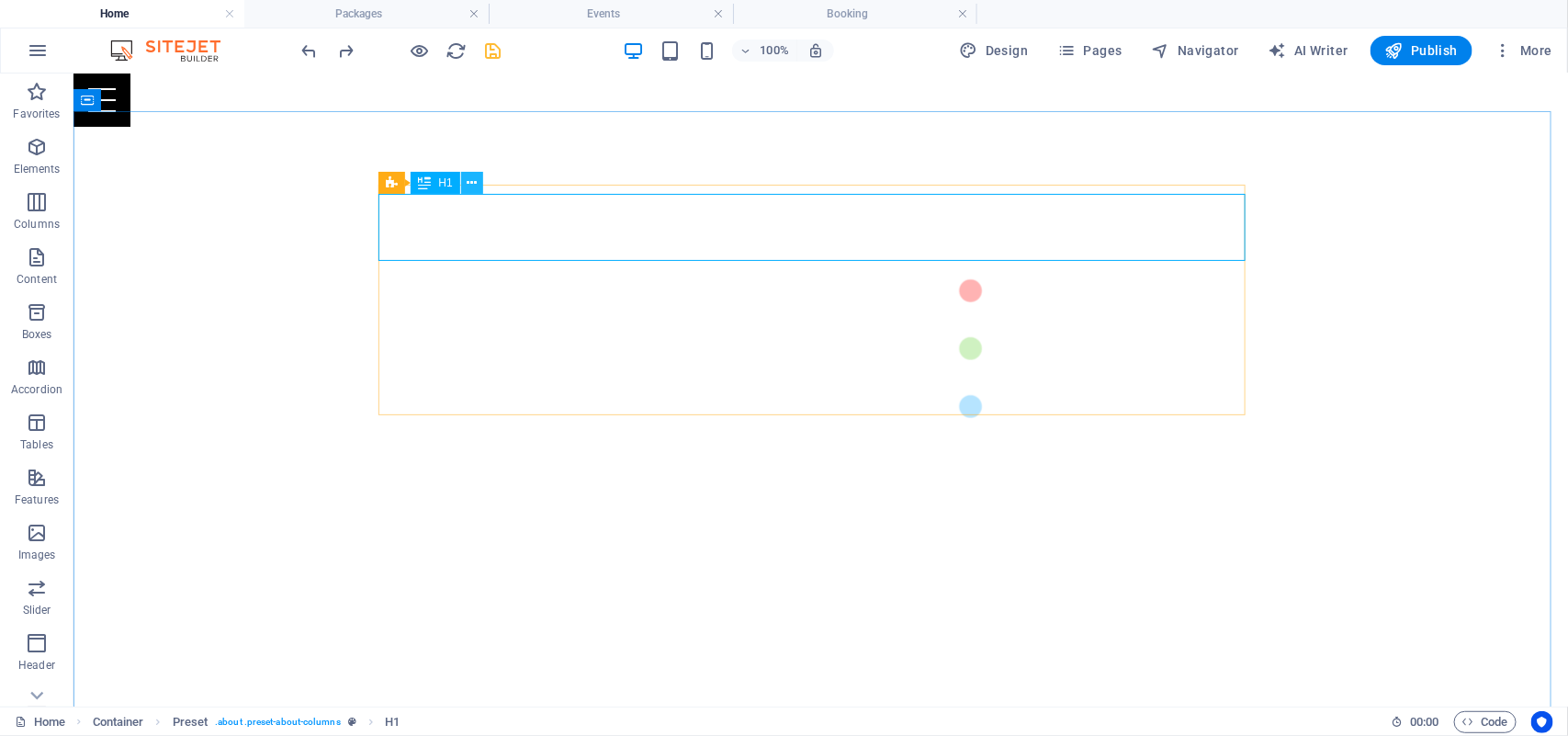 click at bounding box center [471, 183] 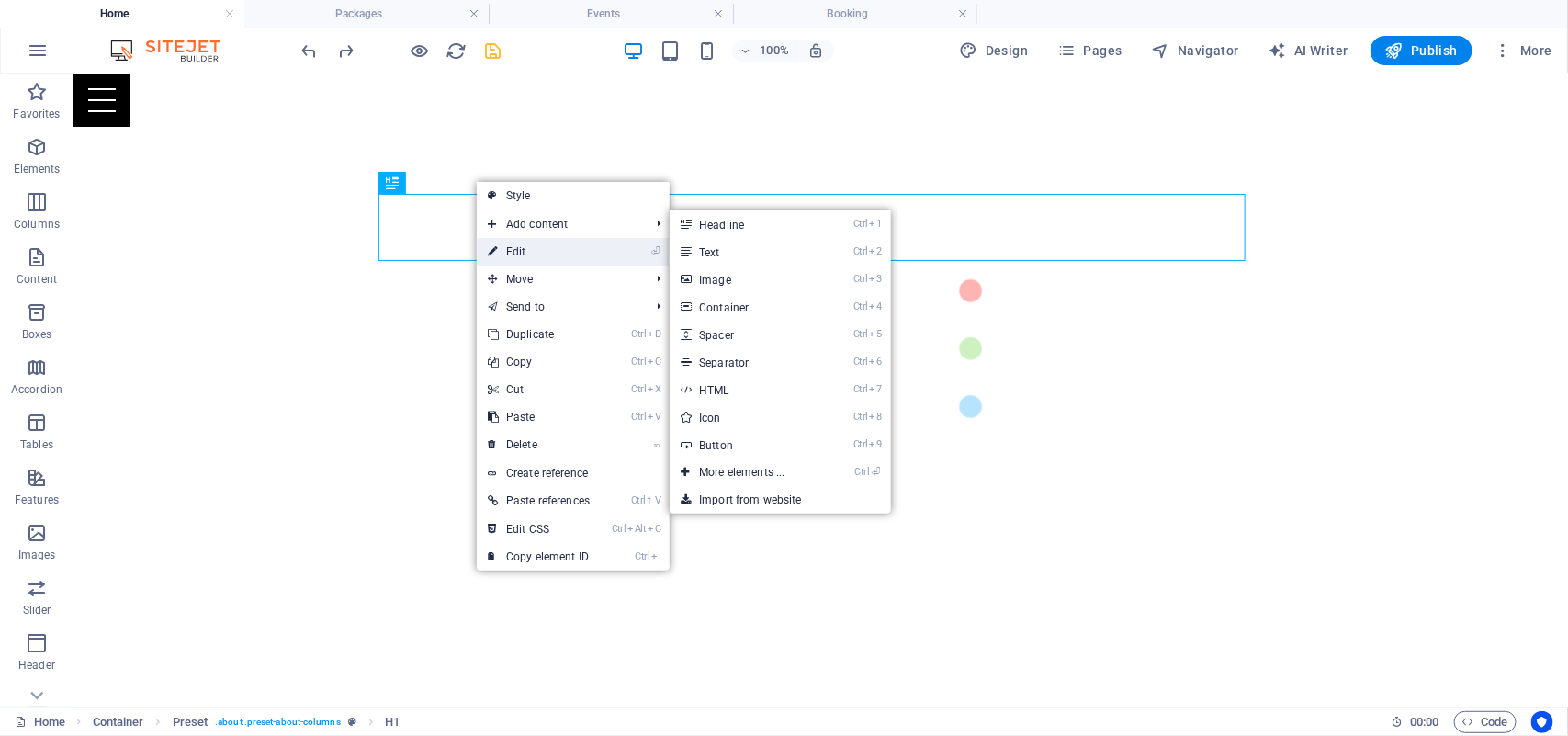 click on "⏎  Edit" at bounding box center [538, 252] 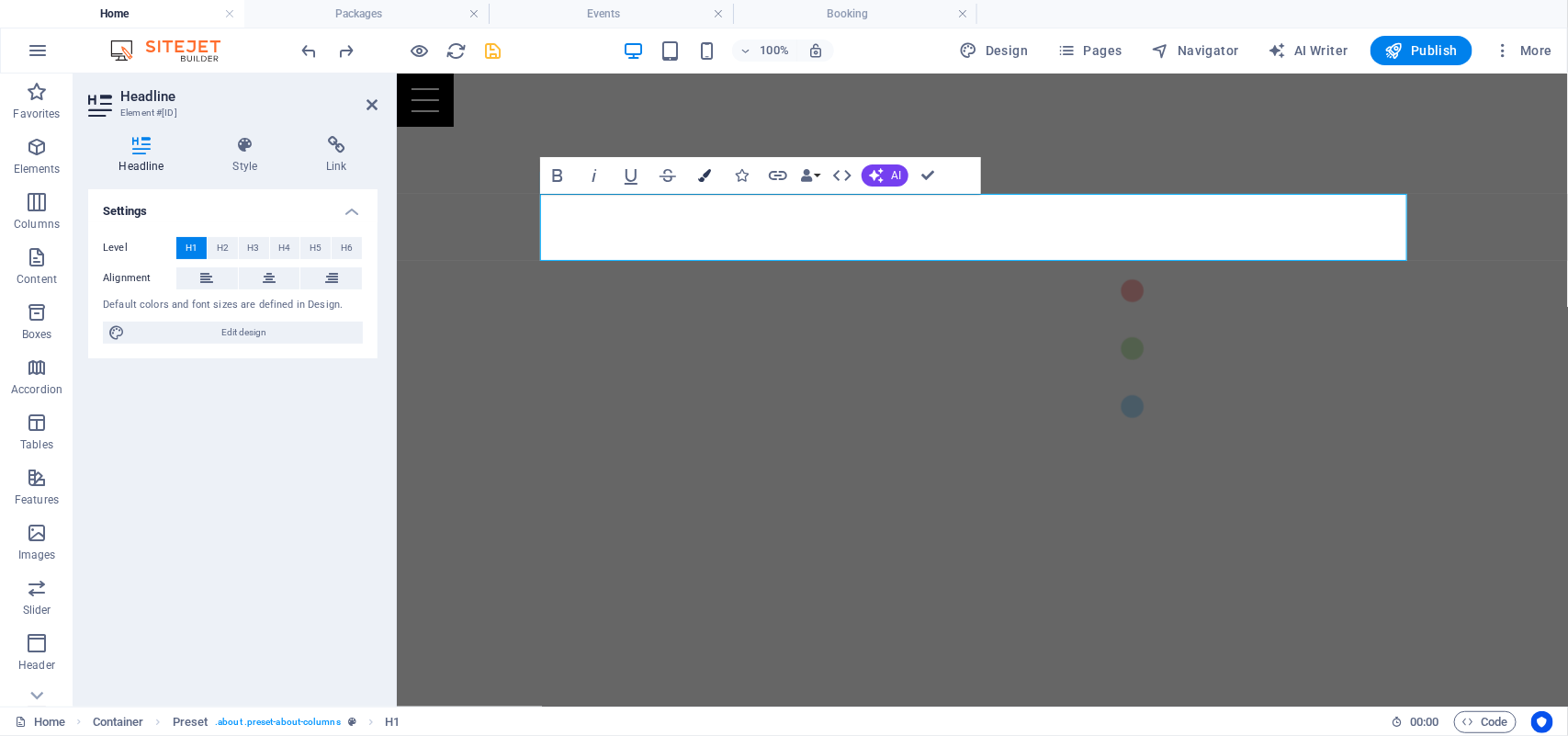 click at bounding box center [705, 176] 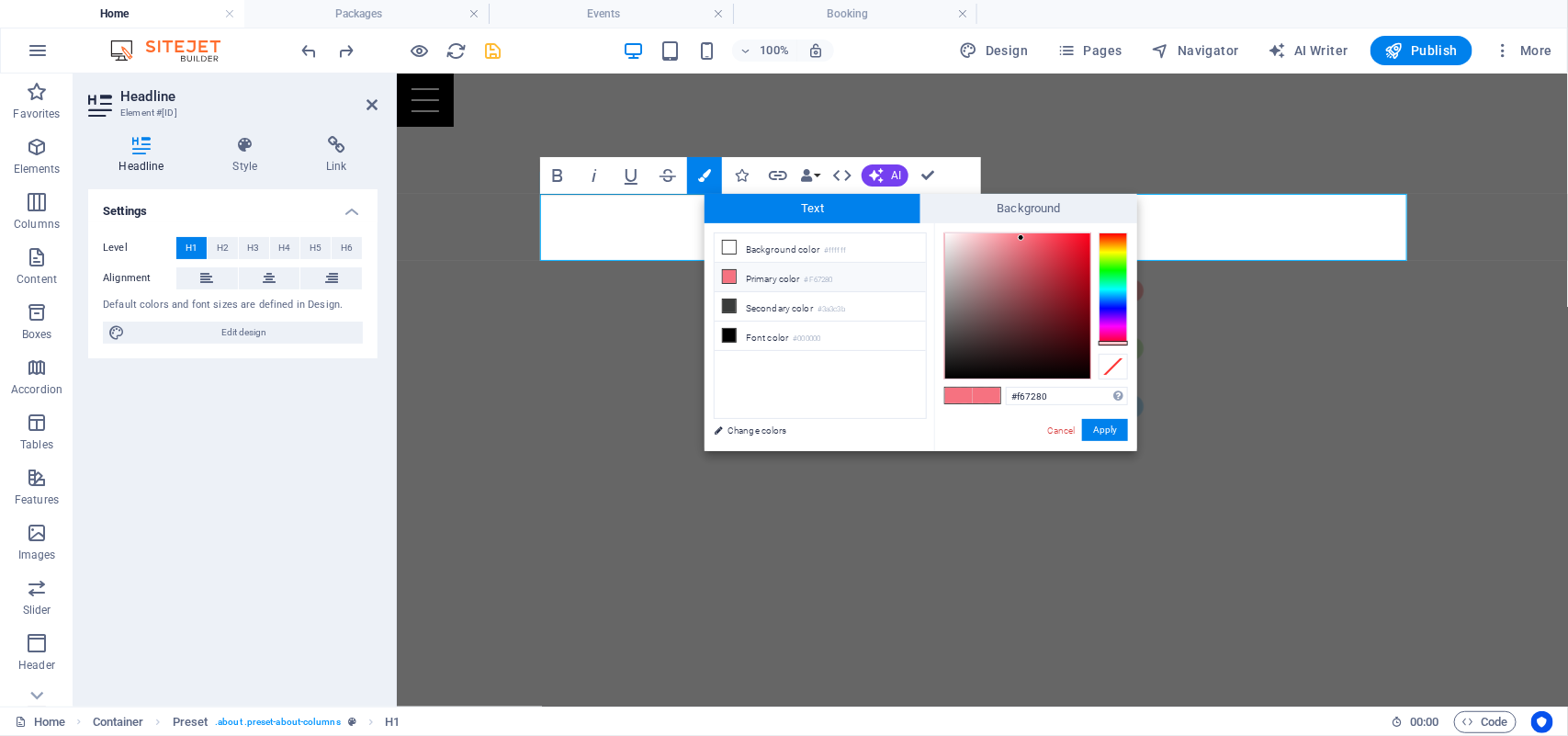 click at bounding box center (959, 395) 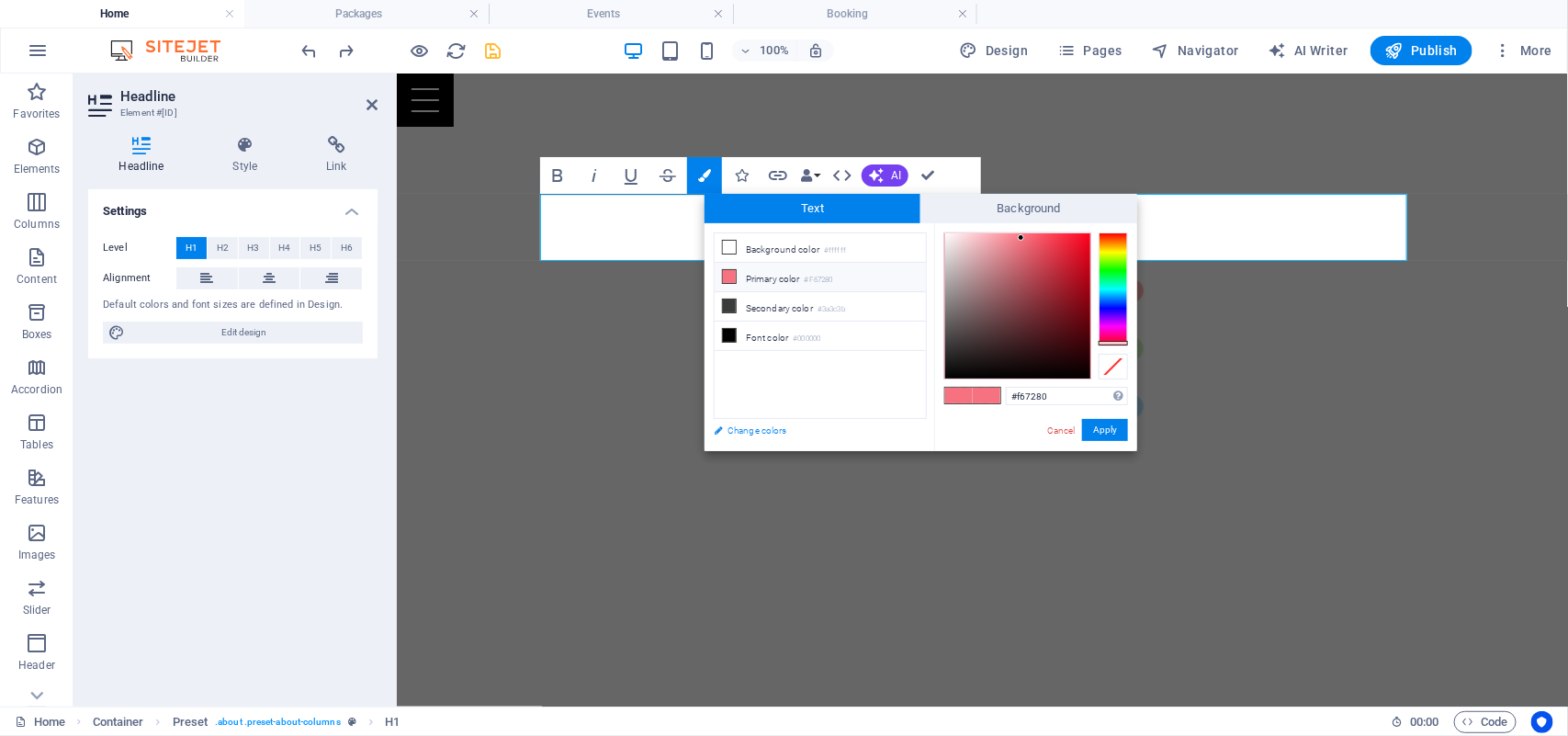 click on "Change colors" at bounding box center [811, 430] 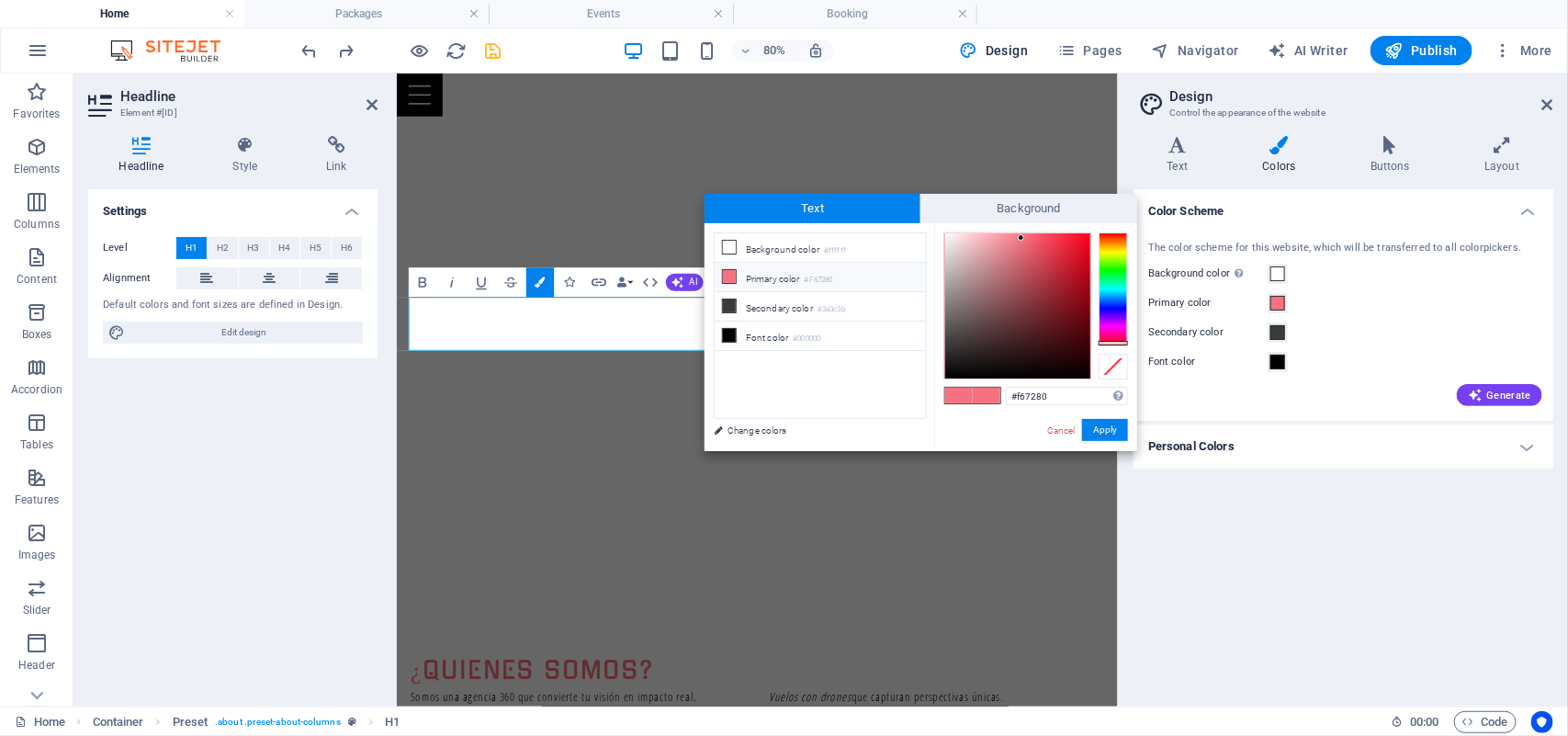 click on "Personal Colors" at bounding box center [1343, 447] 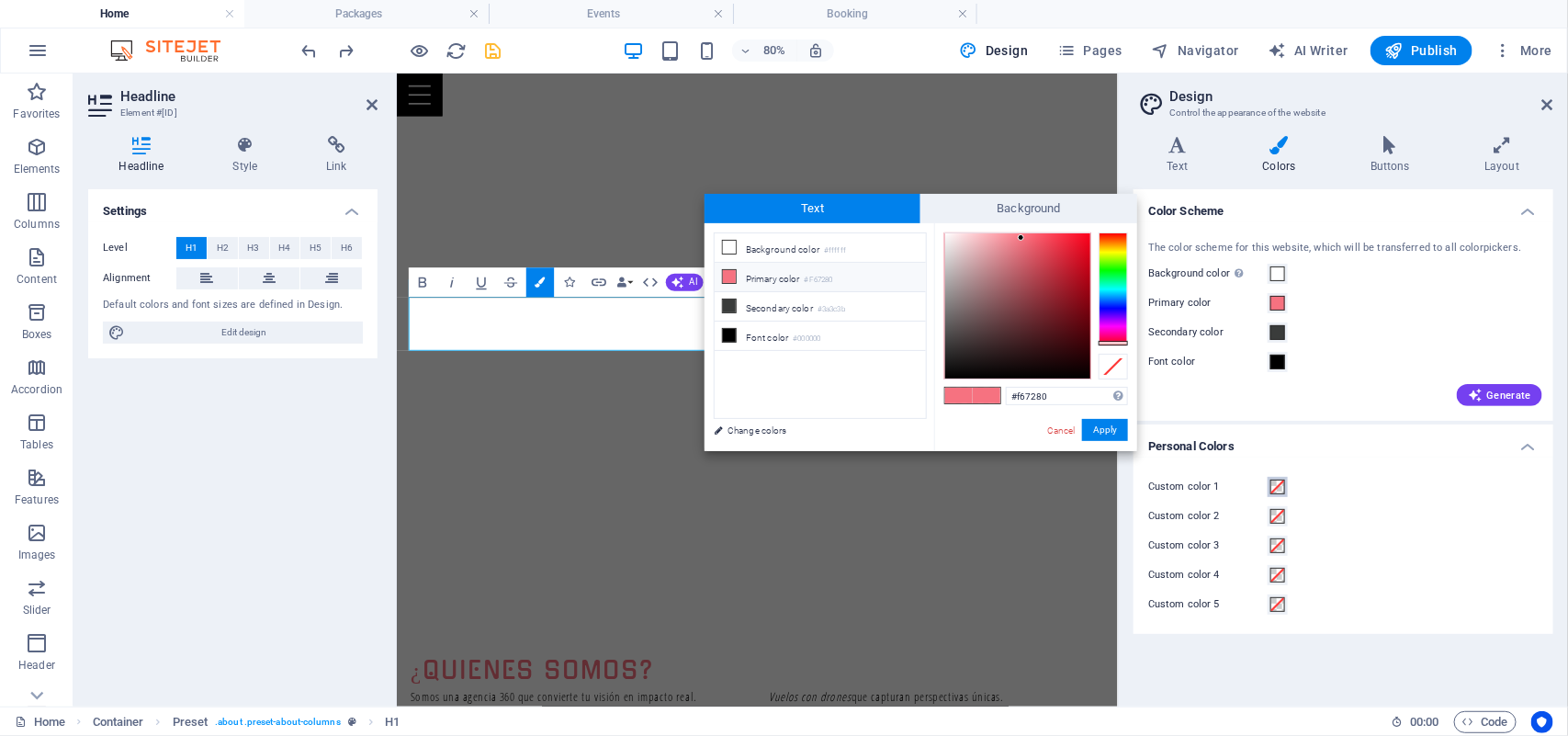 click at bounding box center (1278, 487) 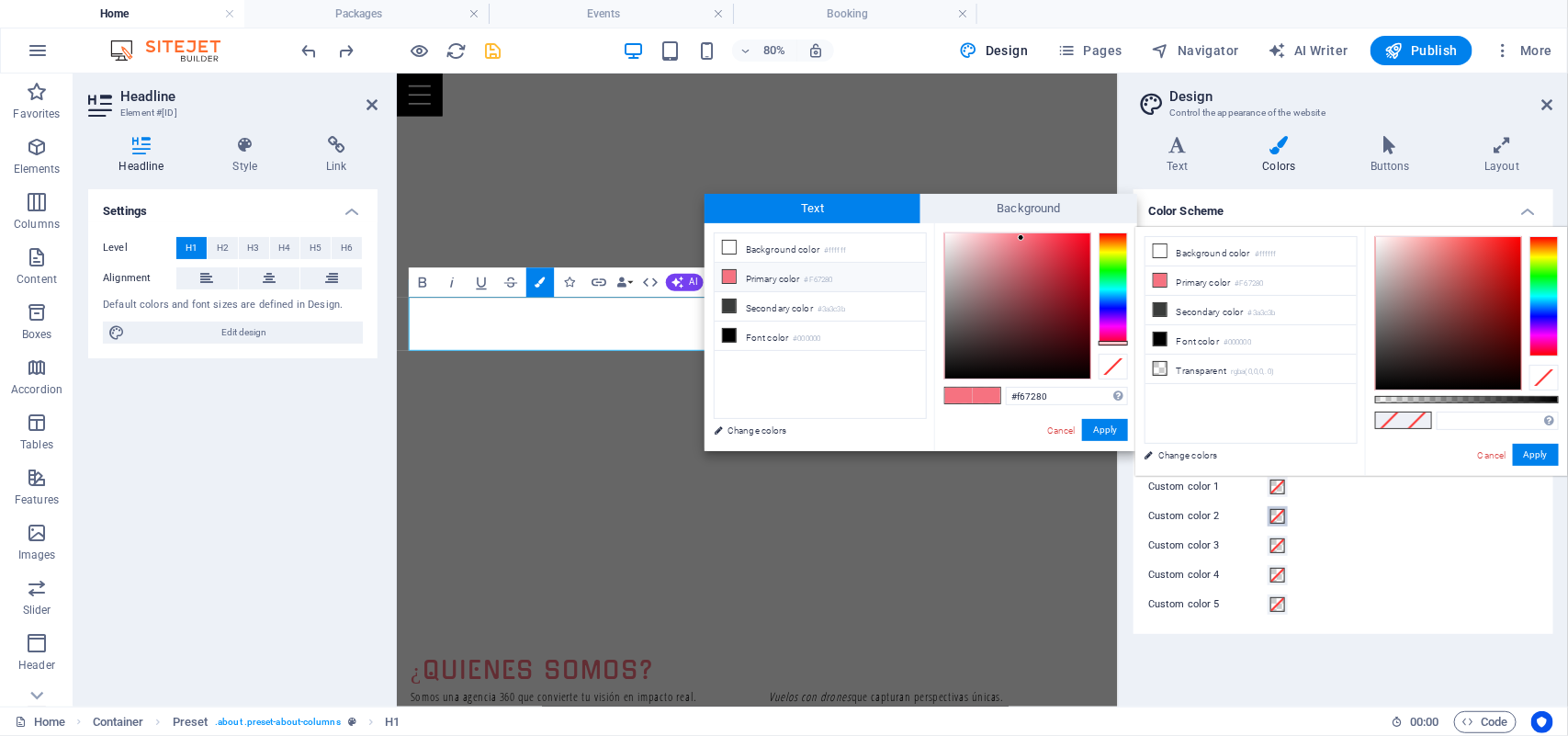 click at bounding box center [1278, 516] 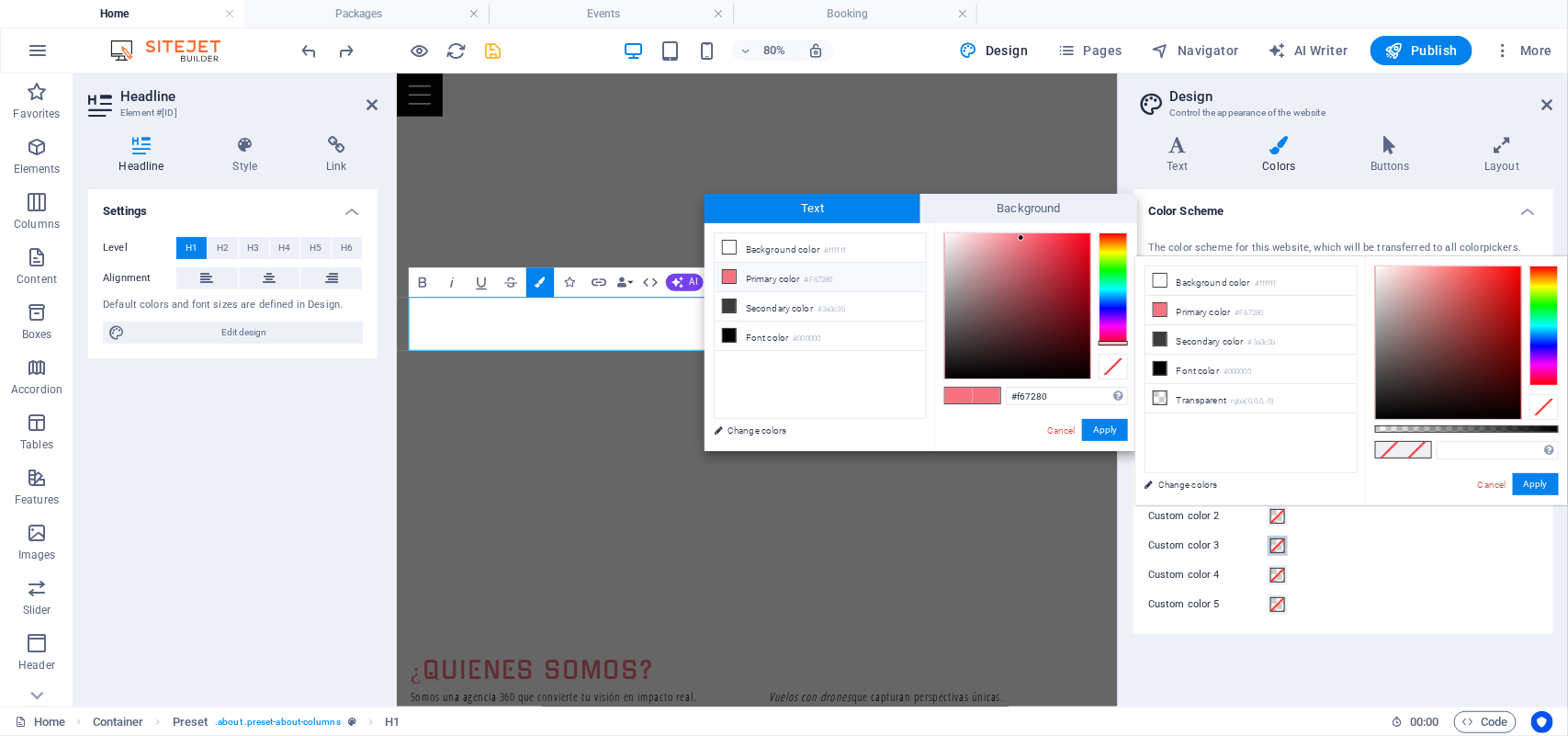 click at bounding box center (1278, 546) 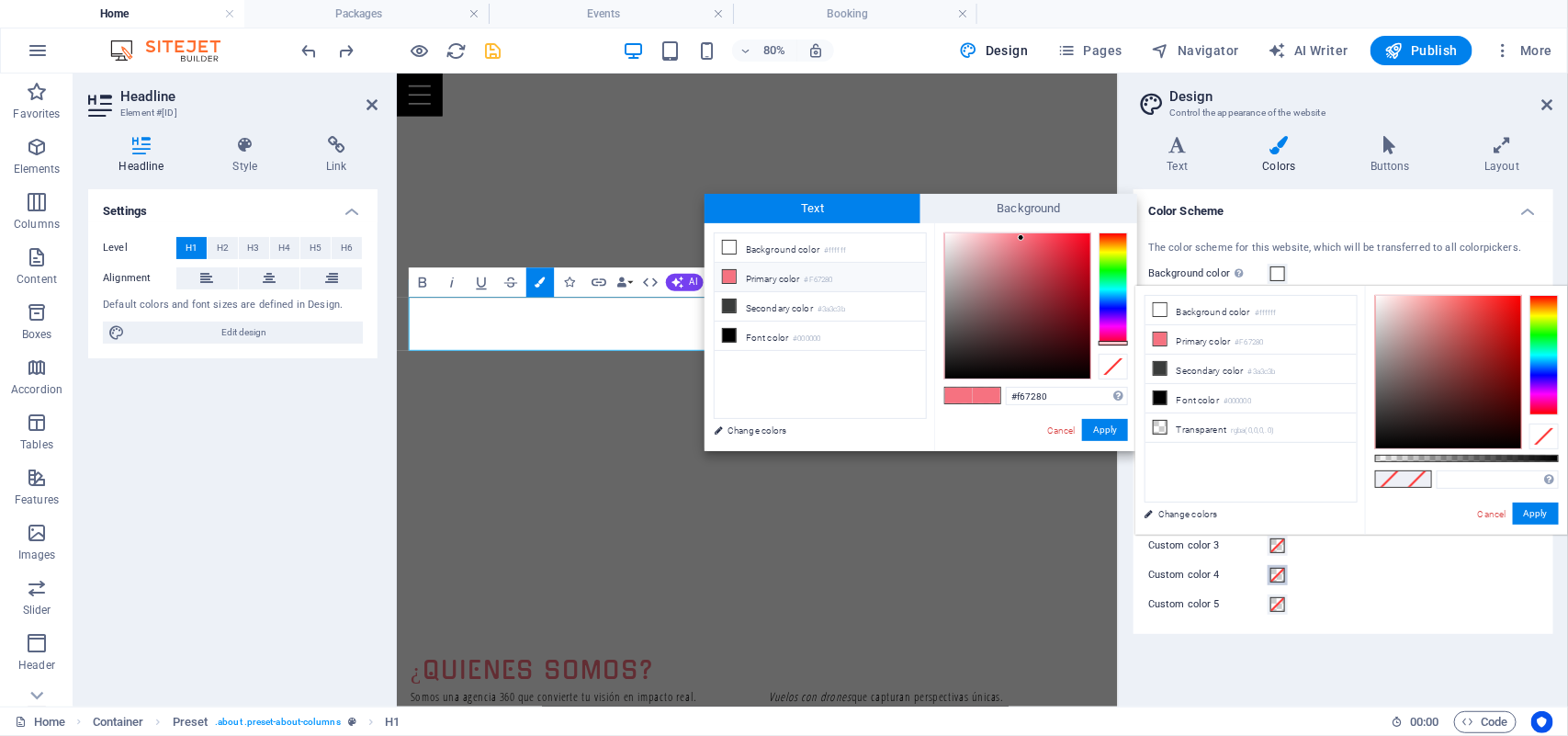 click at bounding box center [1278, 575] 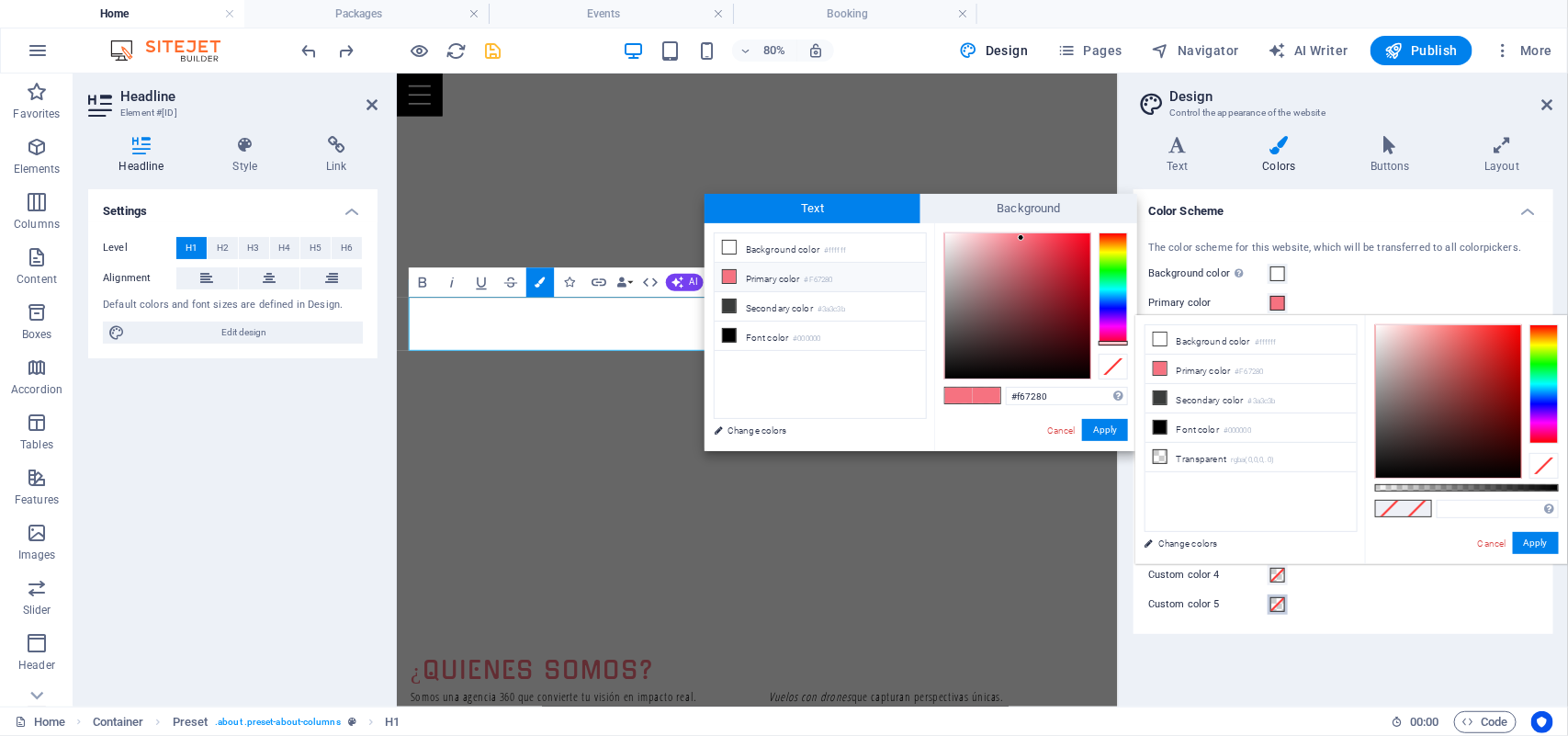 click at bounding box center (1278, 605) 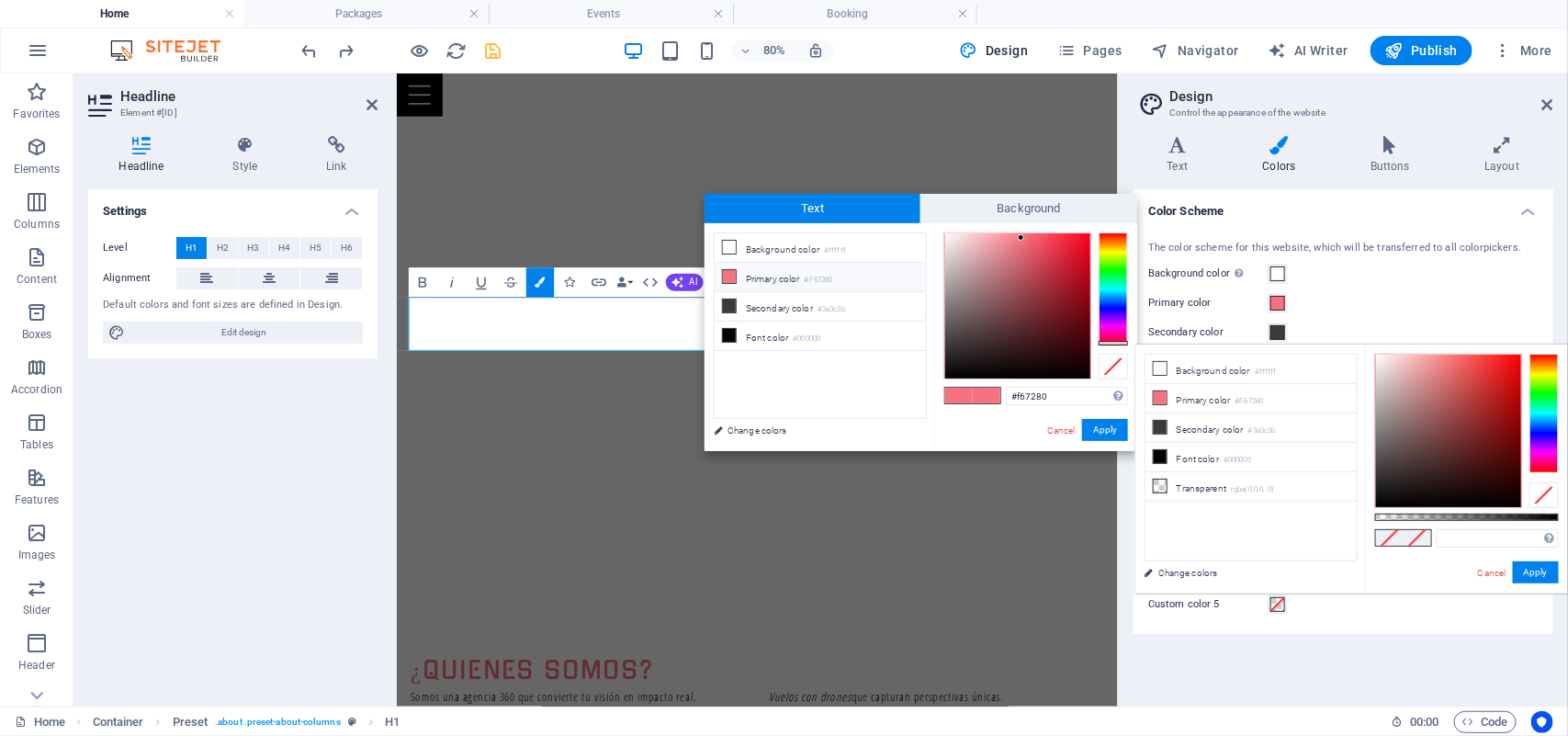 click at bounding box center [1278, 605] 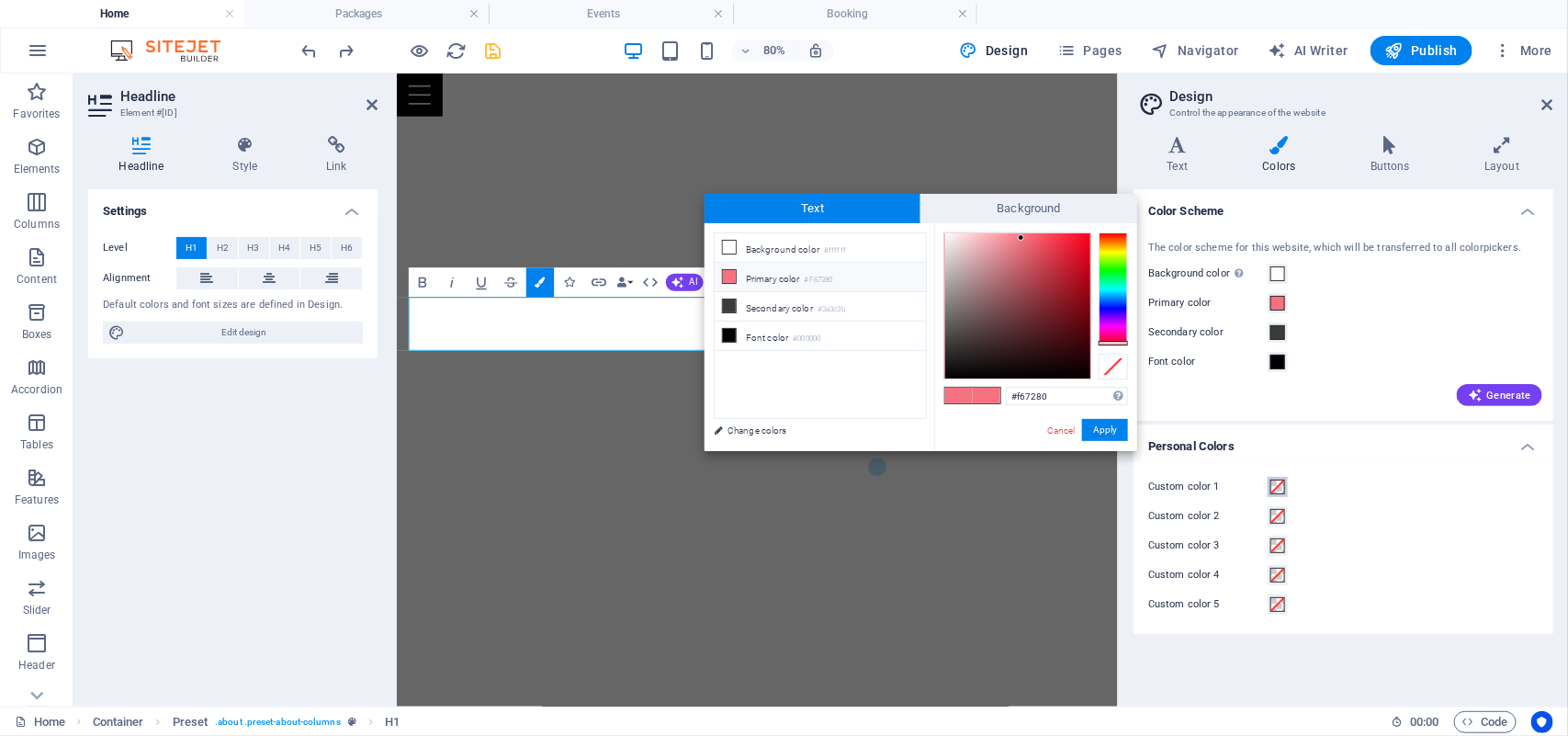 click at bounding box center [1278, 487] 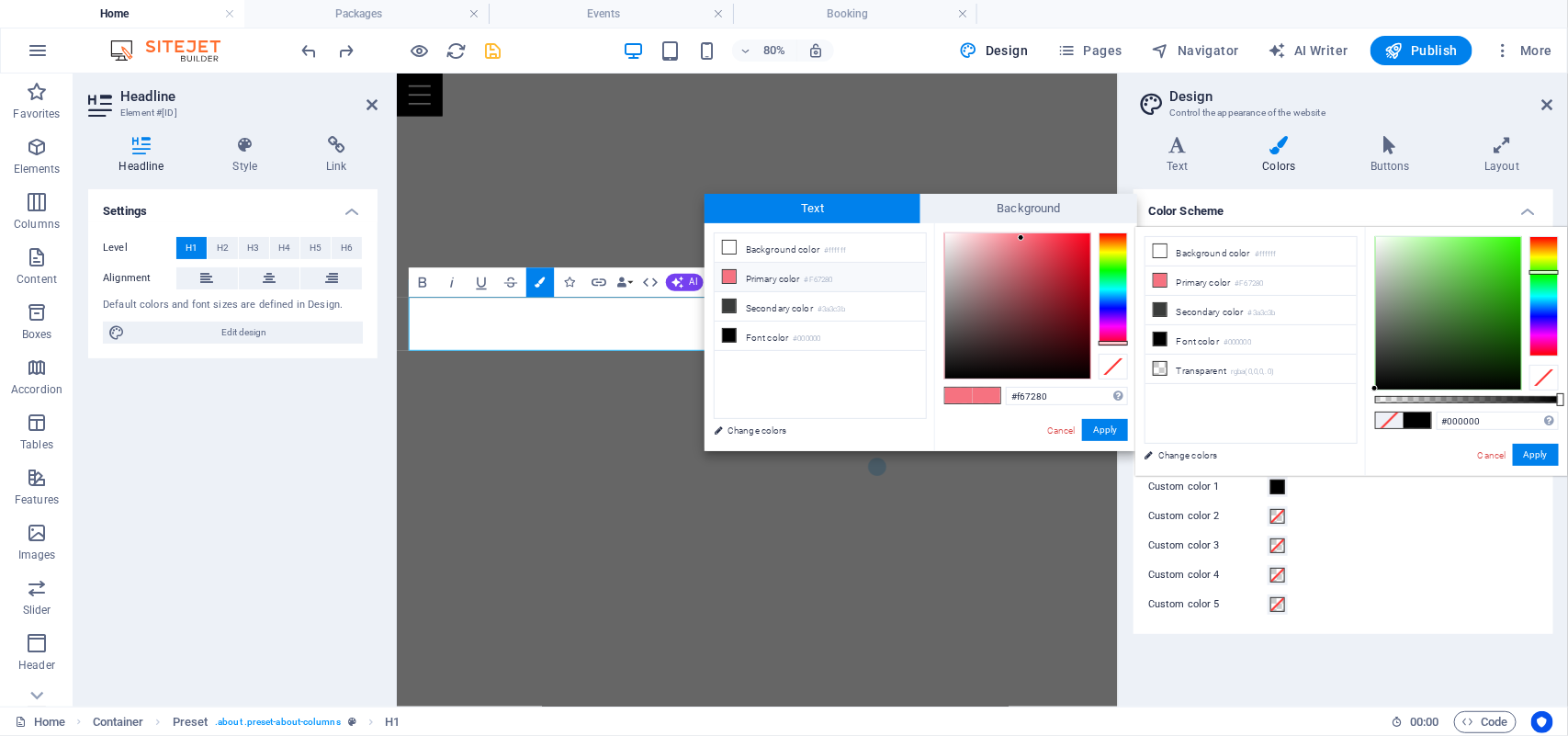 click at bounding box center [1544, 296] 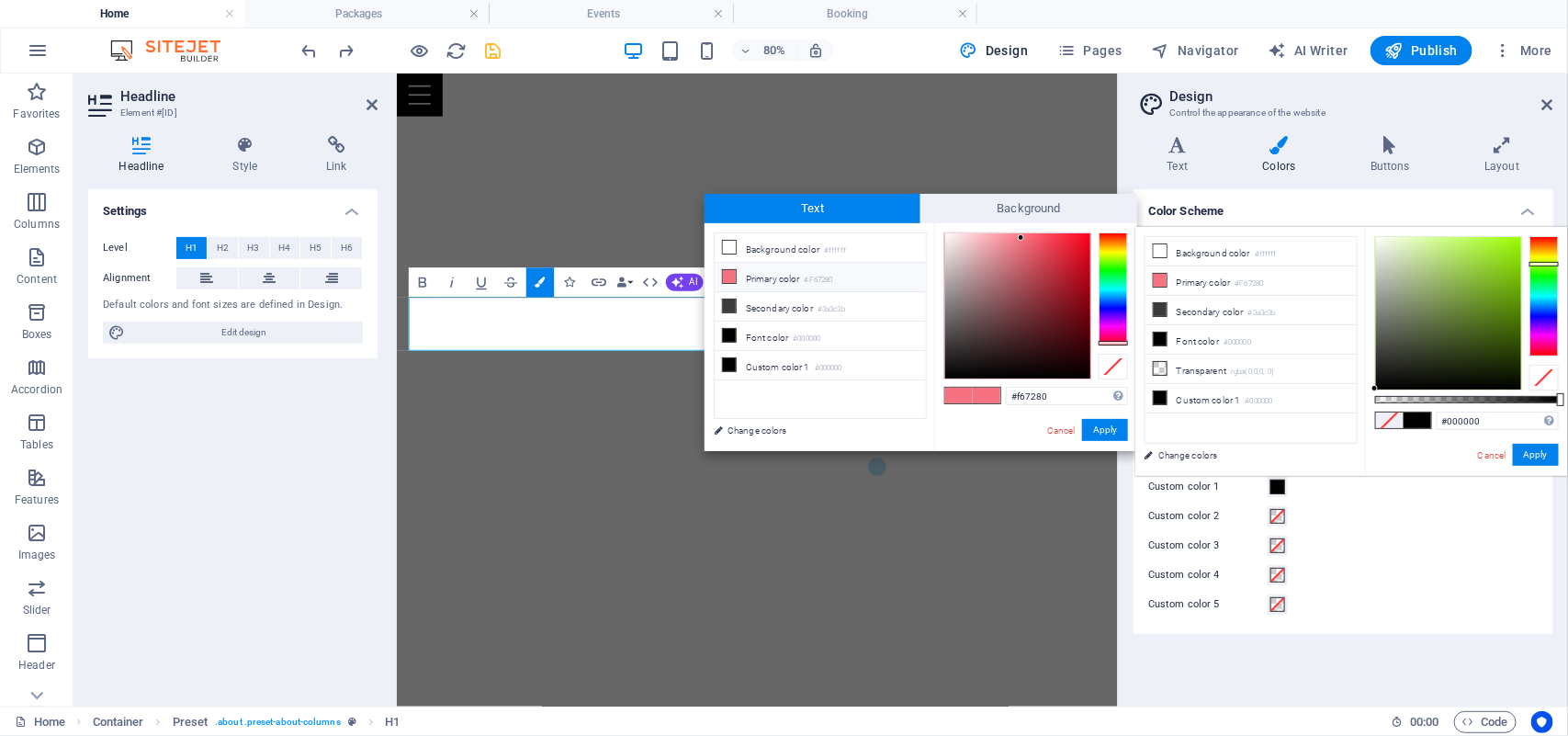 click at bounding box center [1544, 296] 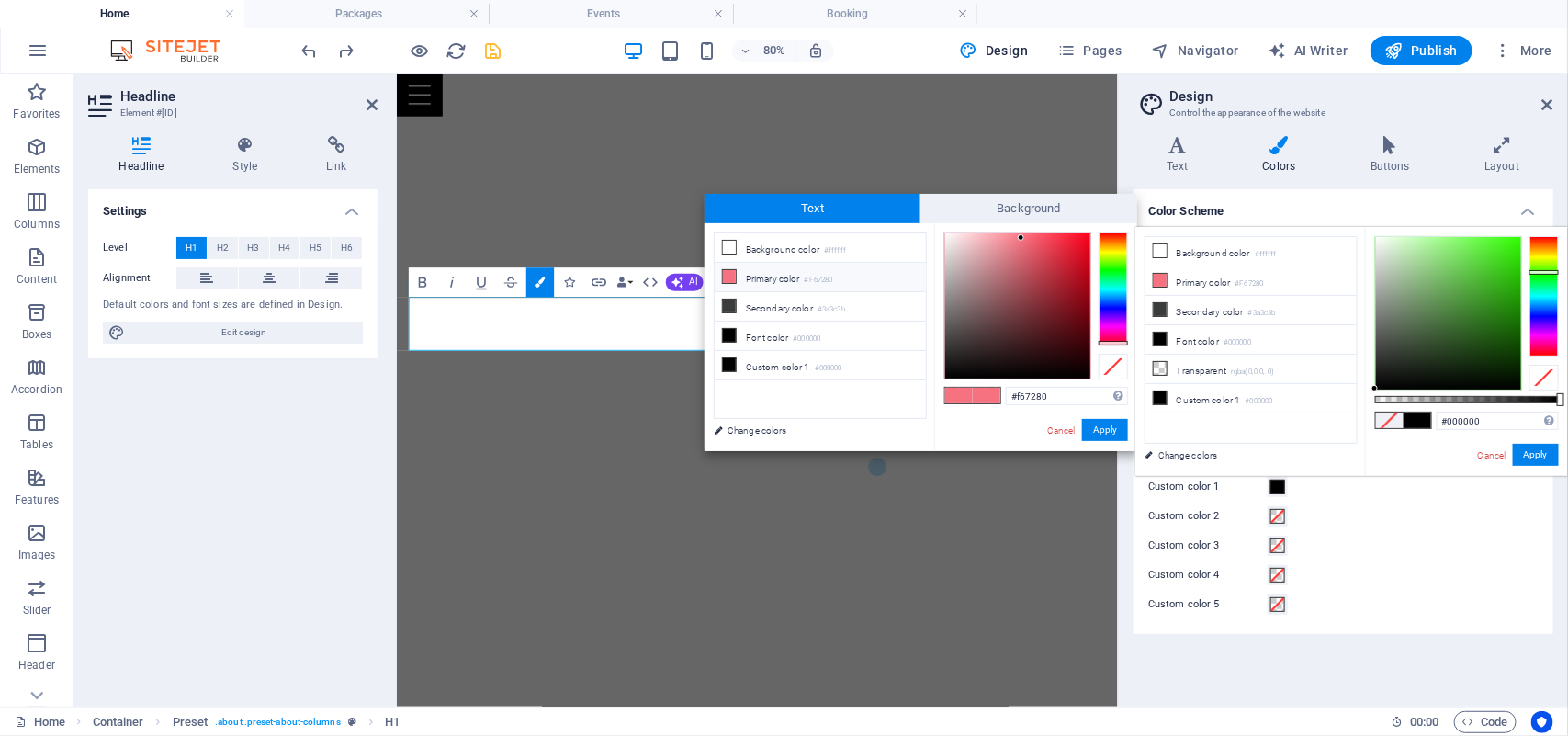 click at bounding box center [1544, 296] 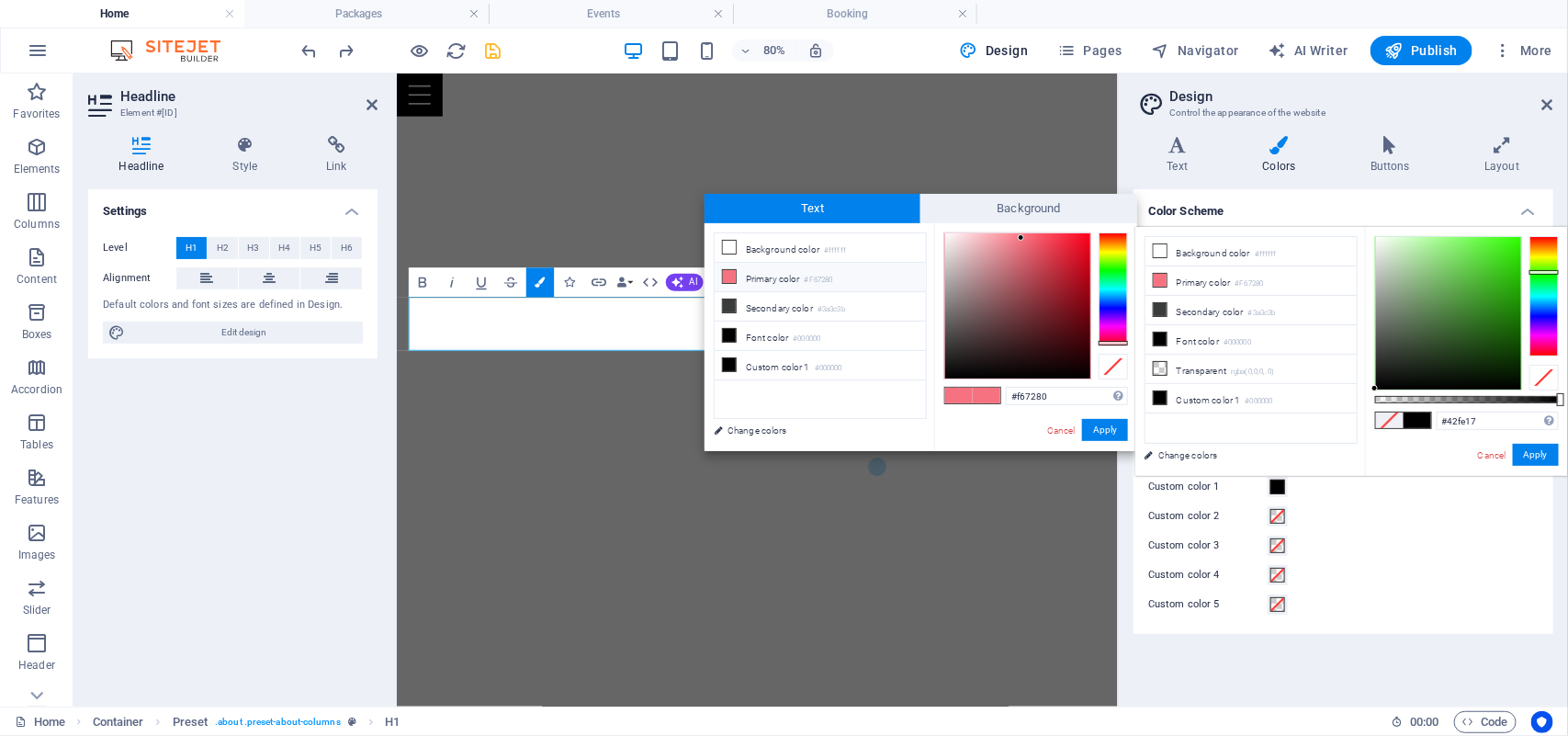 click at bounding box center [1449, 313] 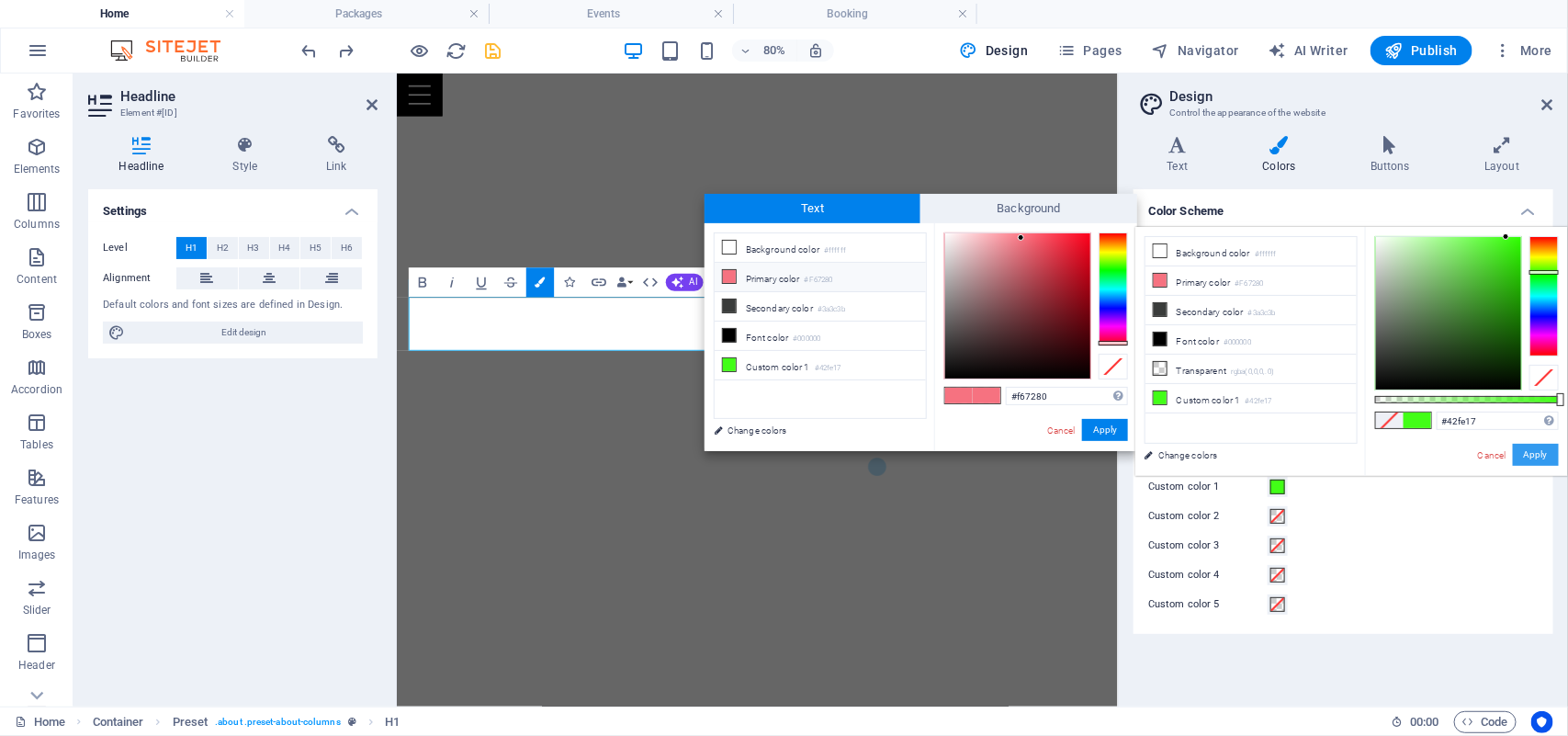 click on "Apply" at bounding box center [1536, 455] 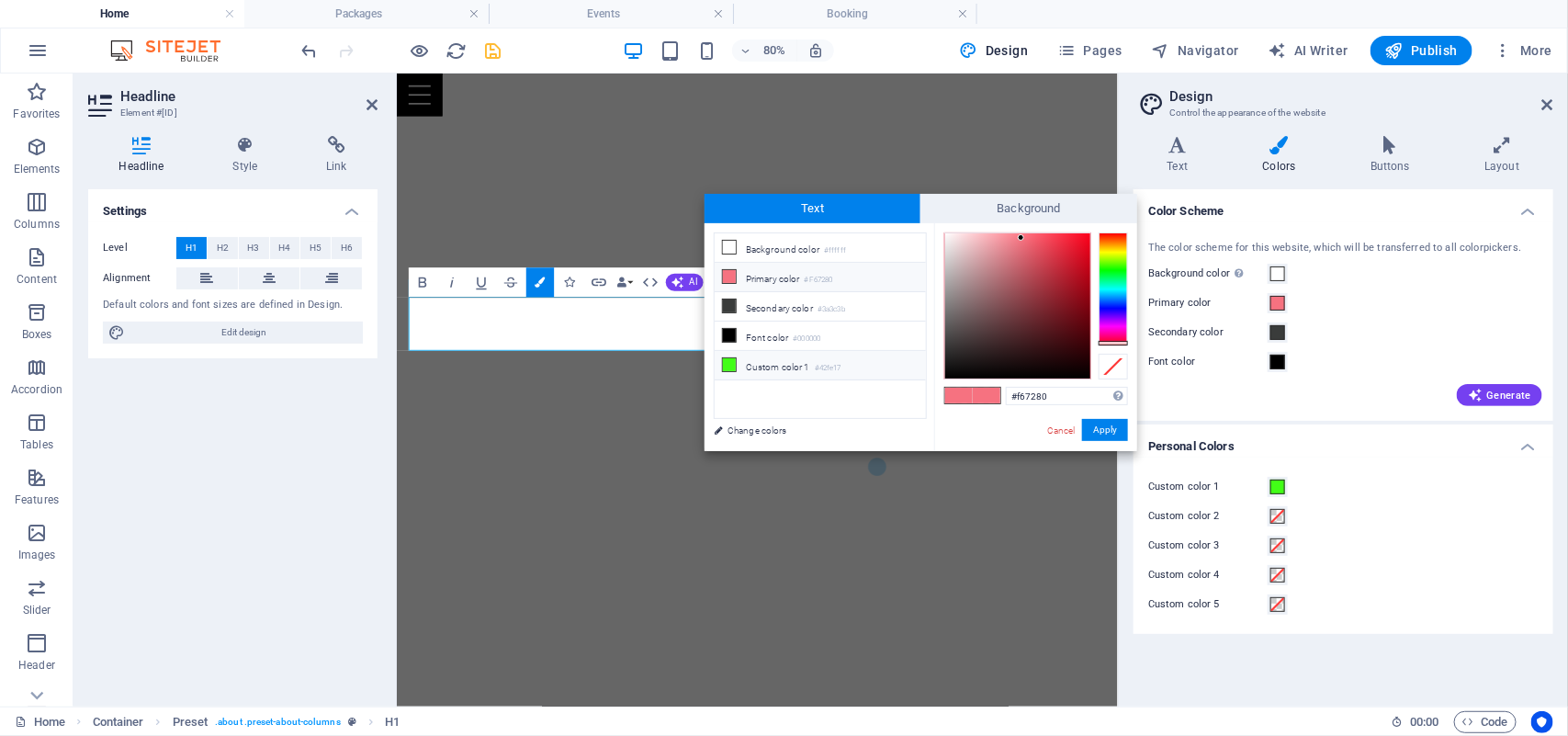 click at bounding box center [729, 365] 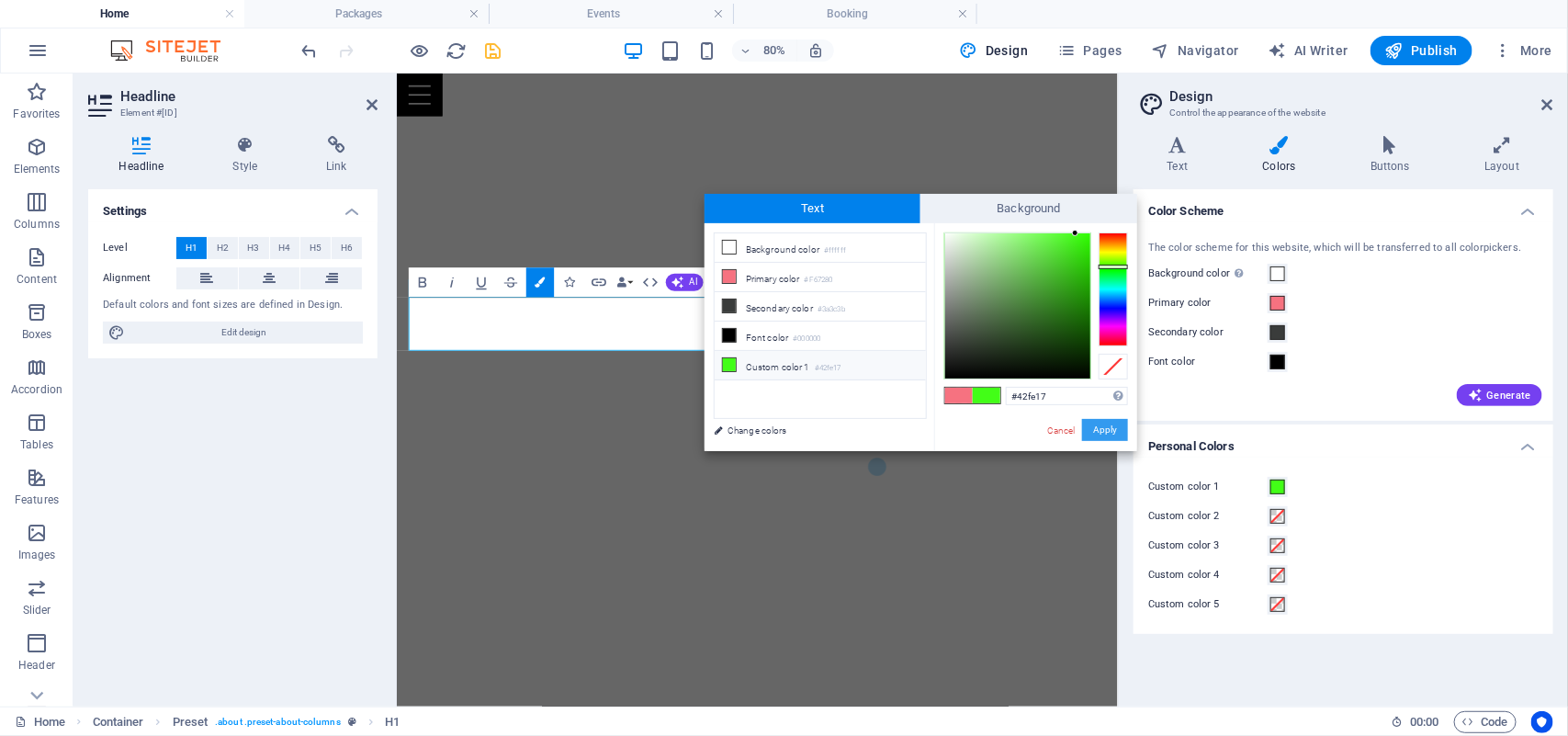 click on "Apply" at bounding box center (1105, 430) 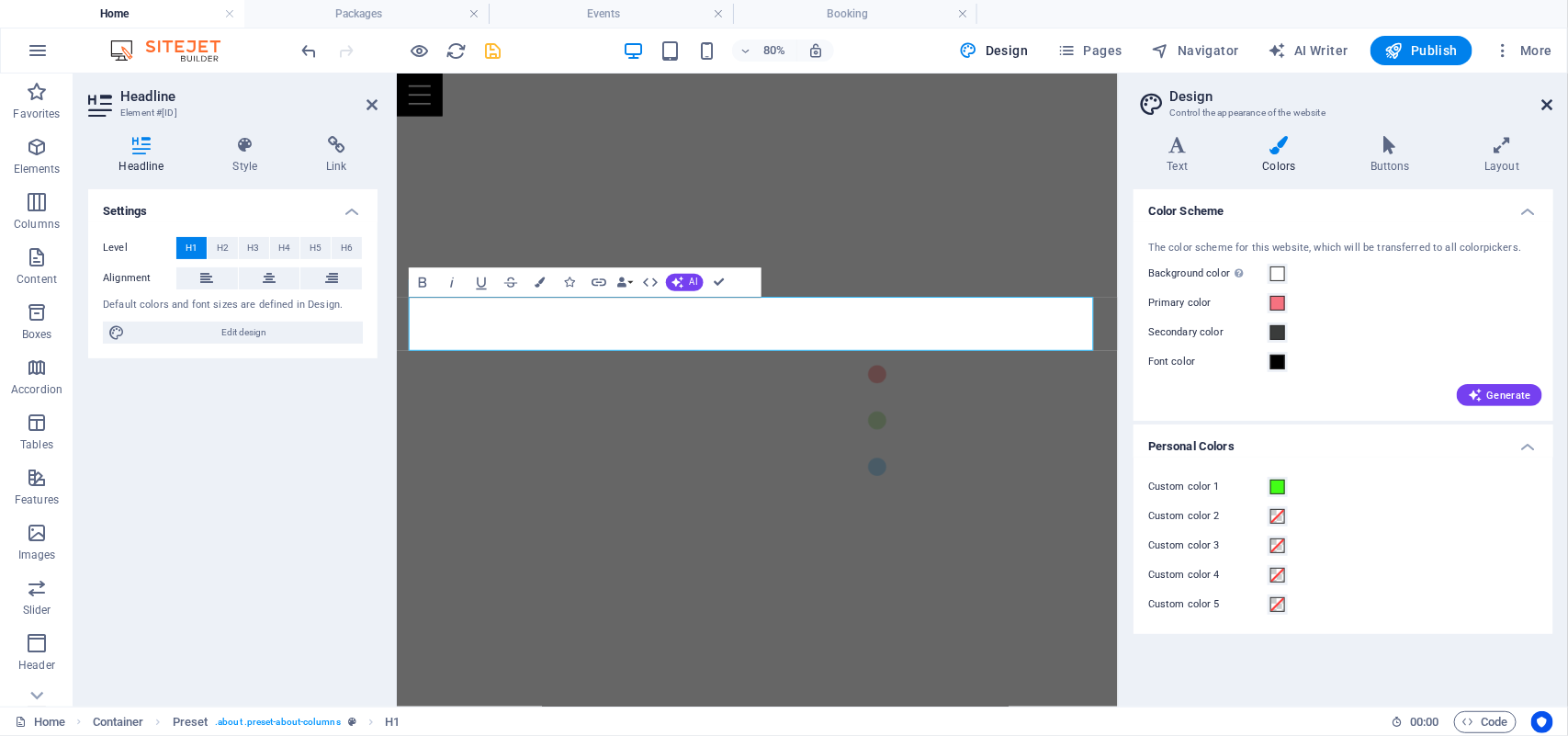 drag, startPoint x: 1549, startPoint y: 101, endPoint x: 426, endPoint y: 219, distance: 1129.1824 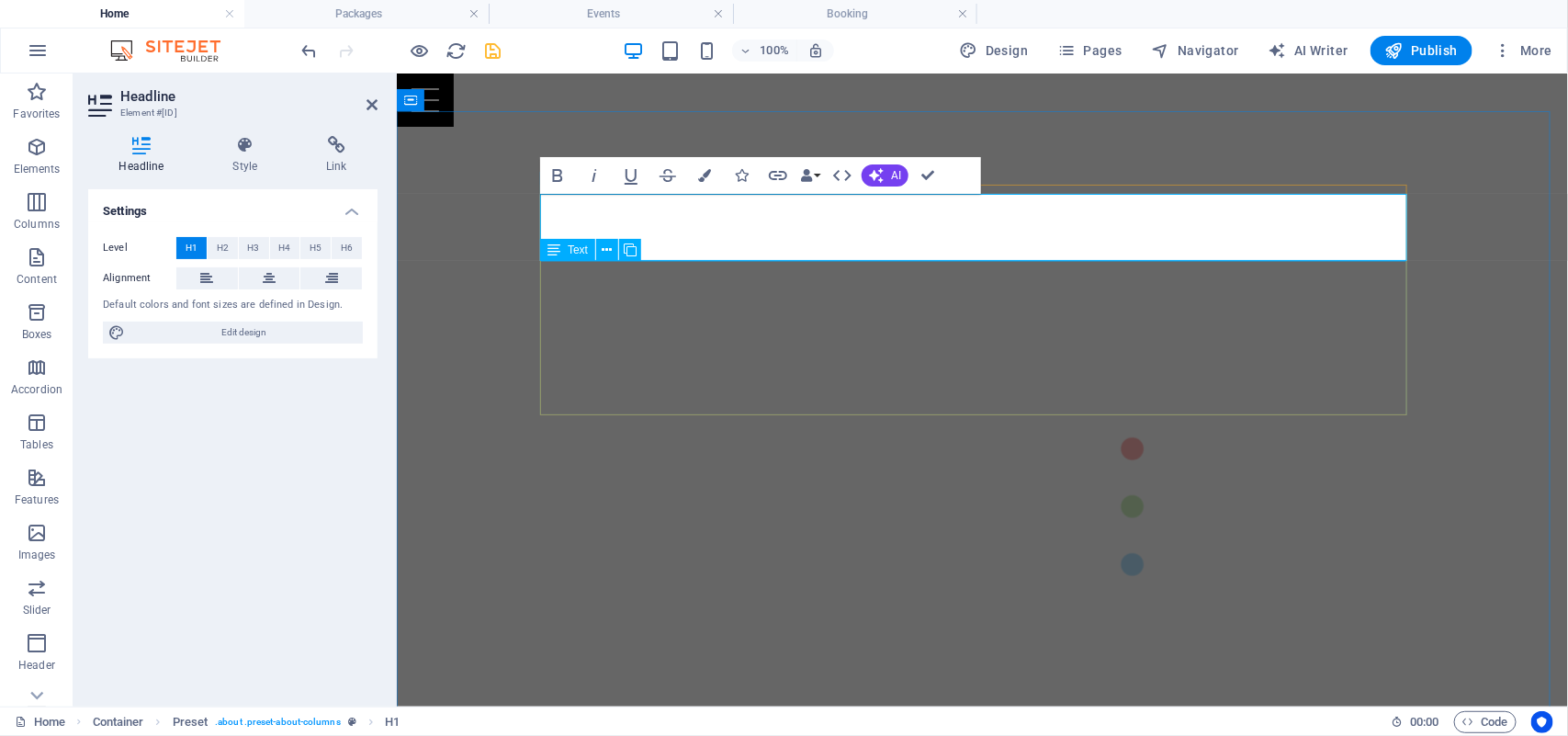 drag, startPoint x: 798, startPoint y: 326, endPoint x: 1200, endPoint y: 391, distance: 407.2211 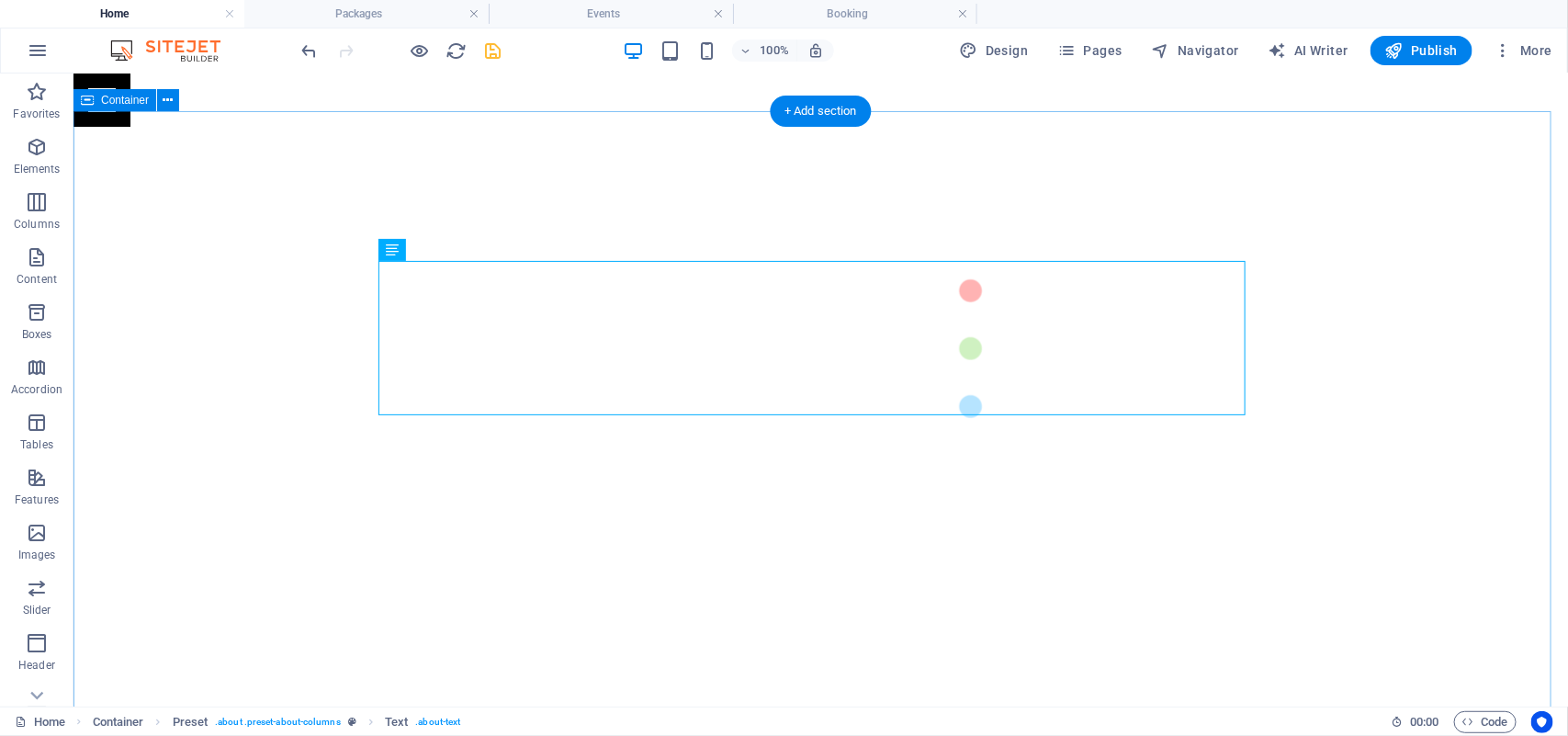 click on "​ ¿Quienes somos? Somos una agencia 360 que convierte tu visión en impacto real. Desde la chispa inicial hasta la entrega final o para completar tu proyecto y hacerlo realidad.  Diseñamos, producimos y realizamos contenidos que conectan, emocionan y elevan tu marca.  Videos institucionales  y publicitarios que cuentan tu historia con alma y propósito. Vuelos con drones  que capturan perspectivas únicas. Eventos , ATL, BTL y activaciones que dejan huella. Stands y experiencias inmersivas que convierten espacios en oportunidades de conexión. En Kalá, no solo hacemos contenidos: hacemos que el mundo vea, sienta y recuerde tu mensaje. Packages Your Perfect Event Events Learn More Booking Book Now" at bounding box center (819, 1888) 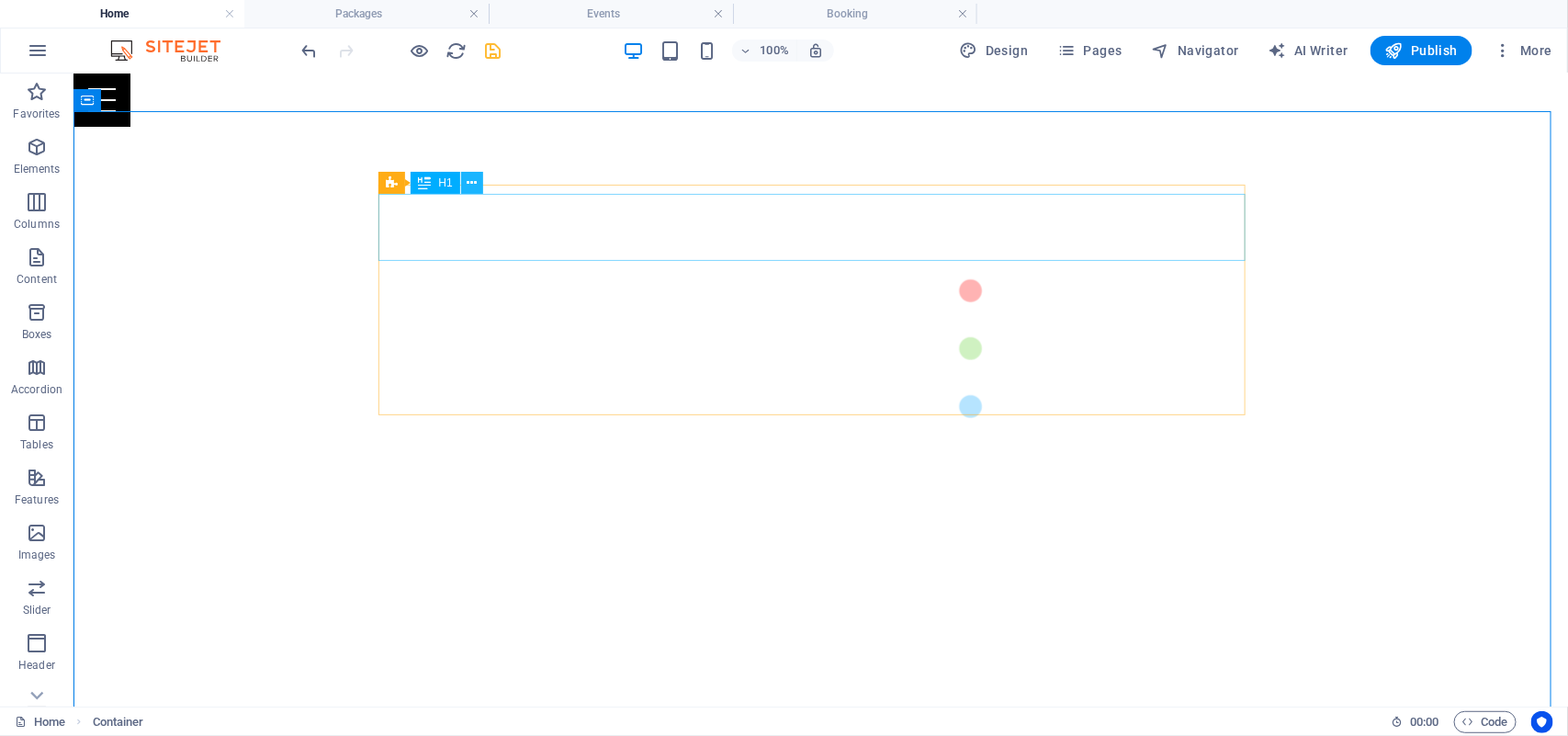 click at bounding box center (471, 183) 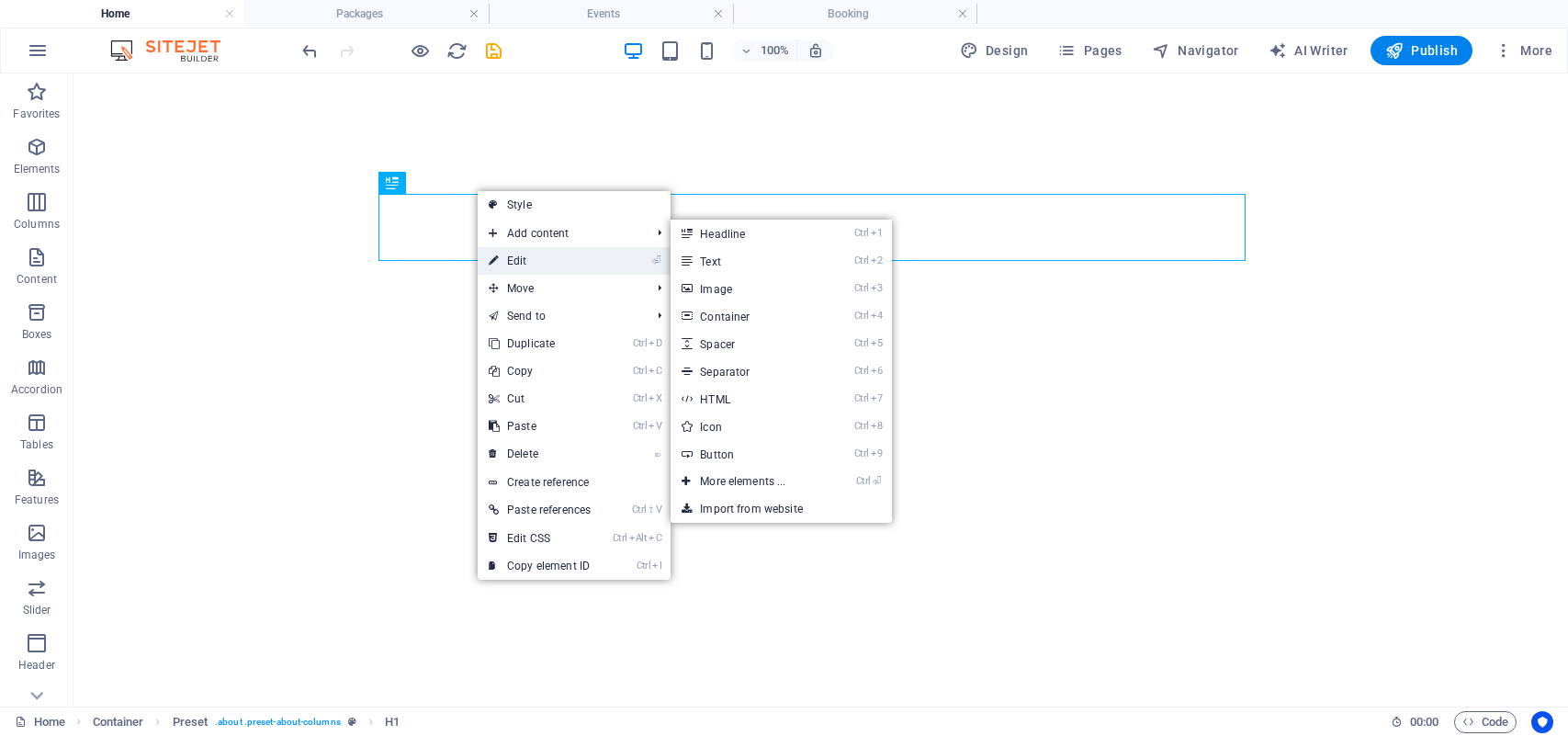 scroll, scrollTop: 0, scrollLeft: 0, axis: both 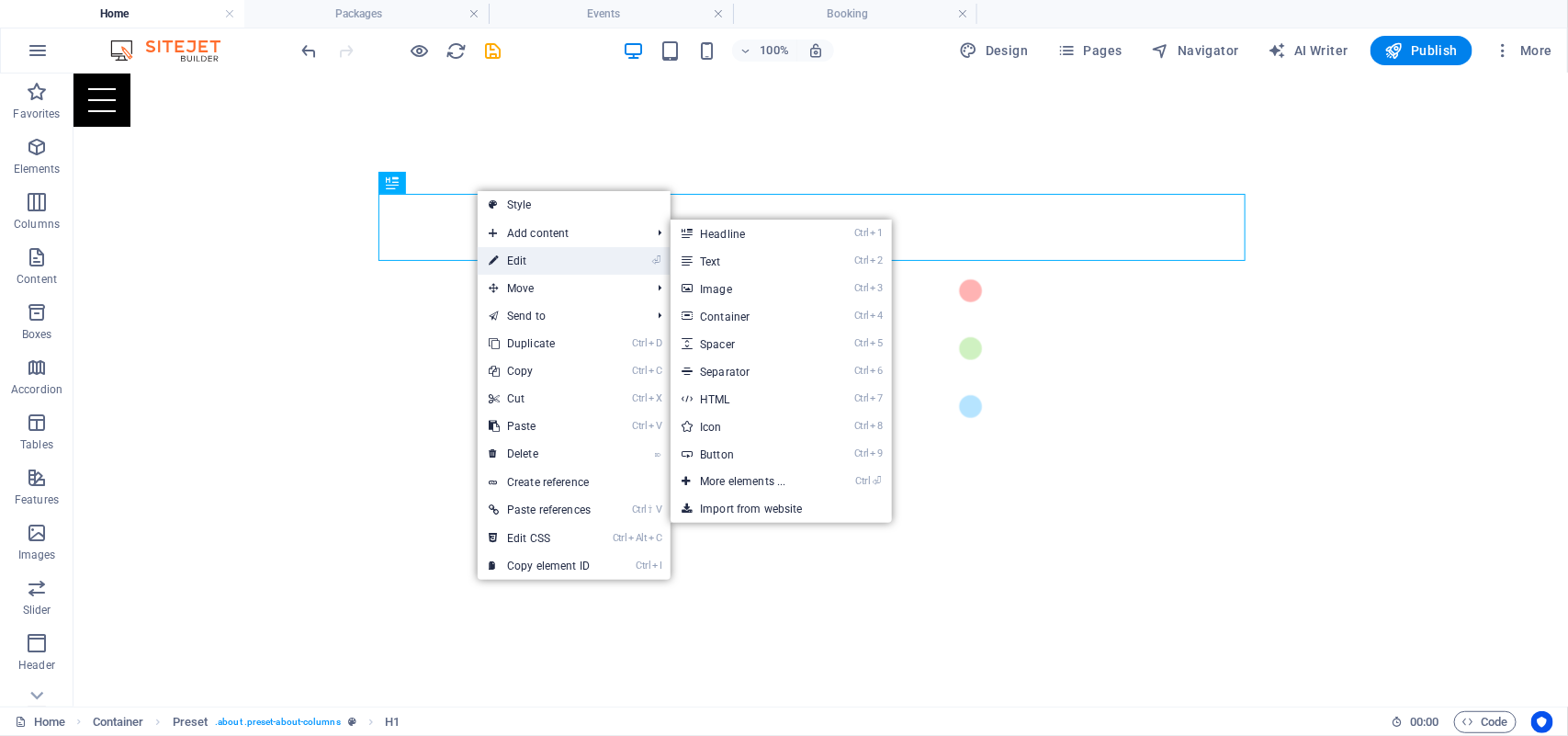 click on "⏎  Edit" at bounding box center (539, 261) 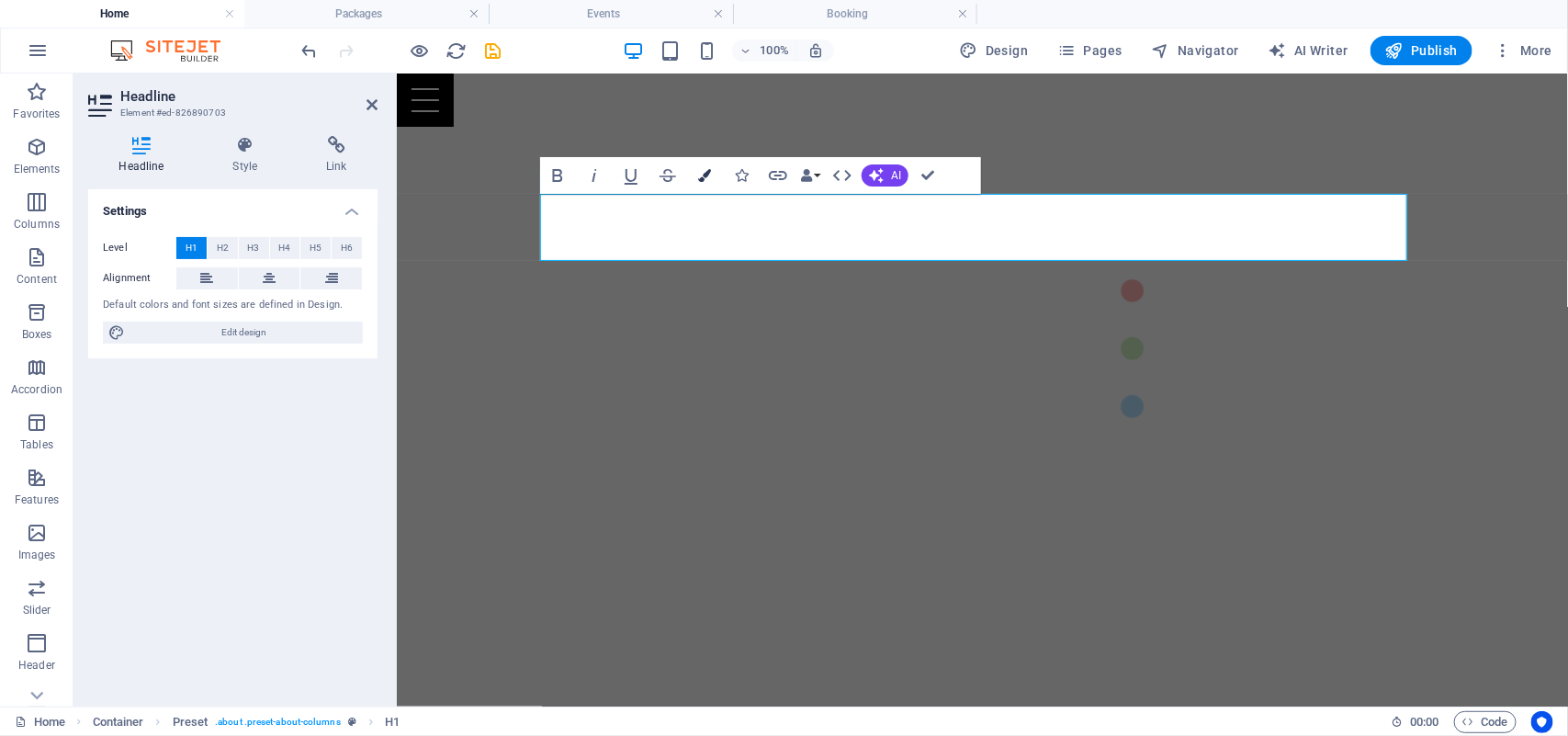 click at bounding box center (705, 176) 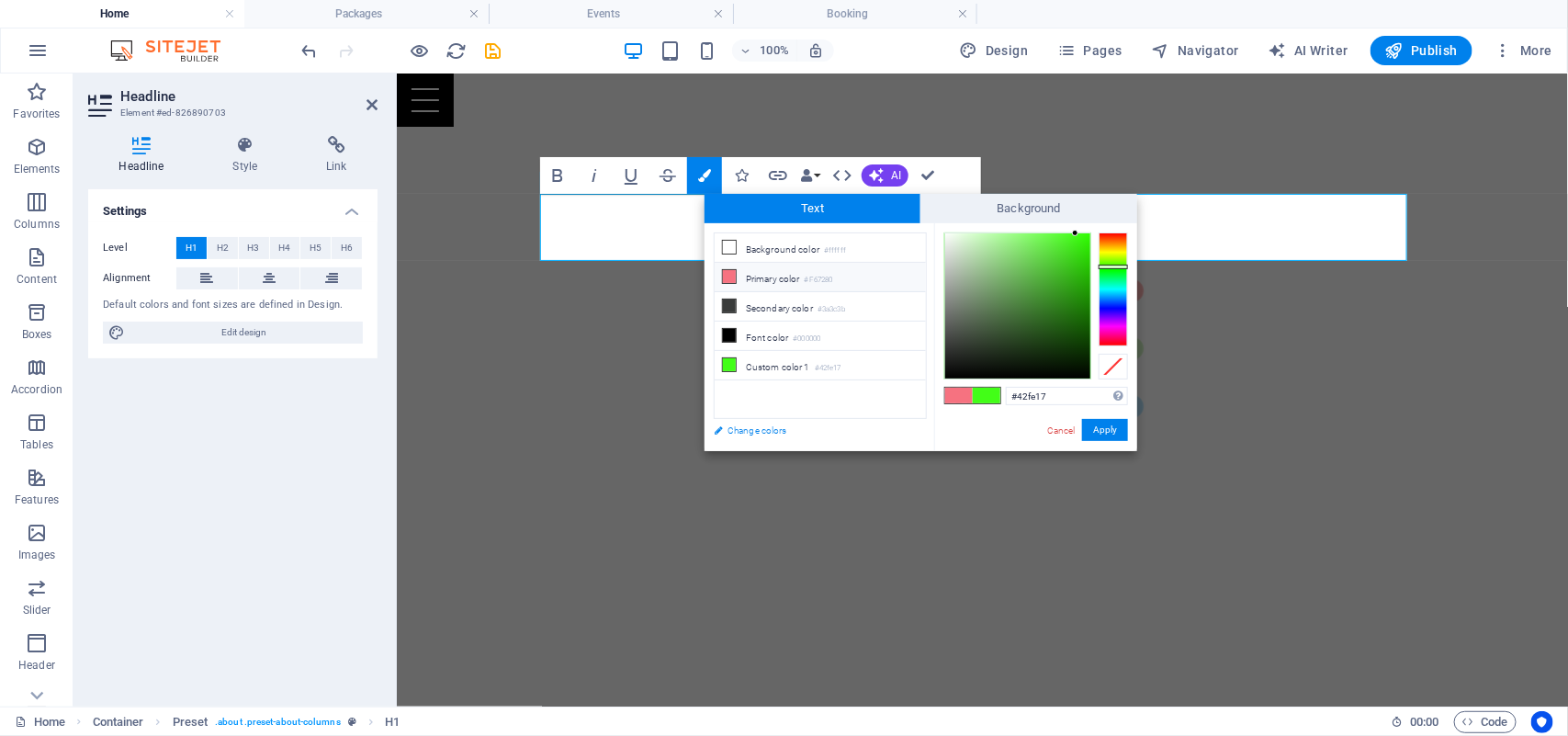 click on "Change colors" at bounding box center (811, 430) 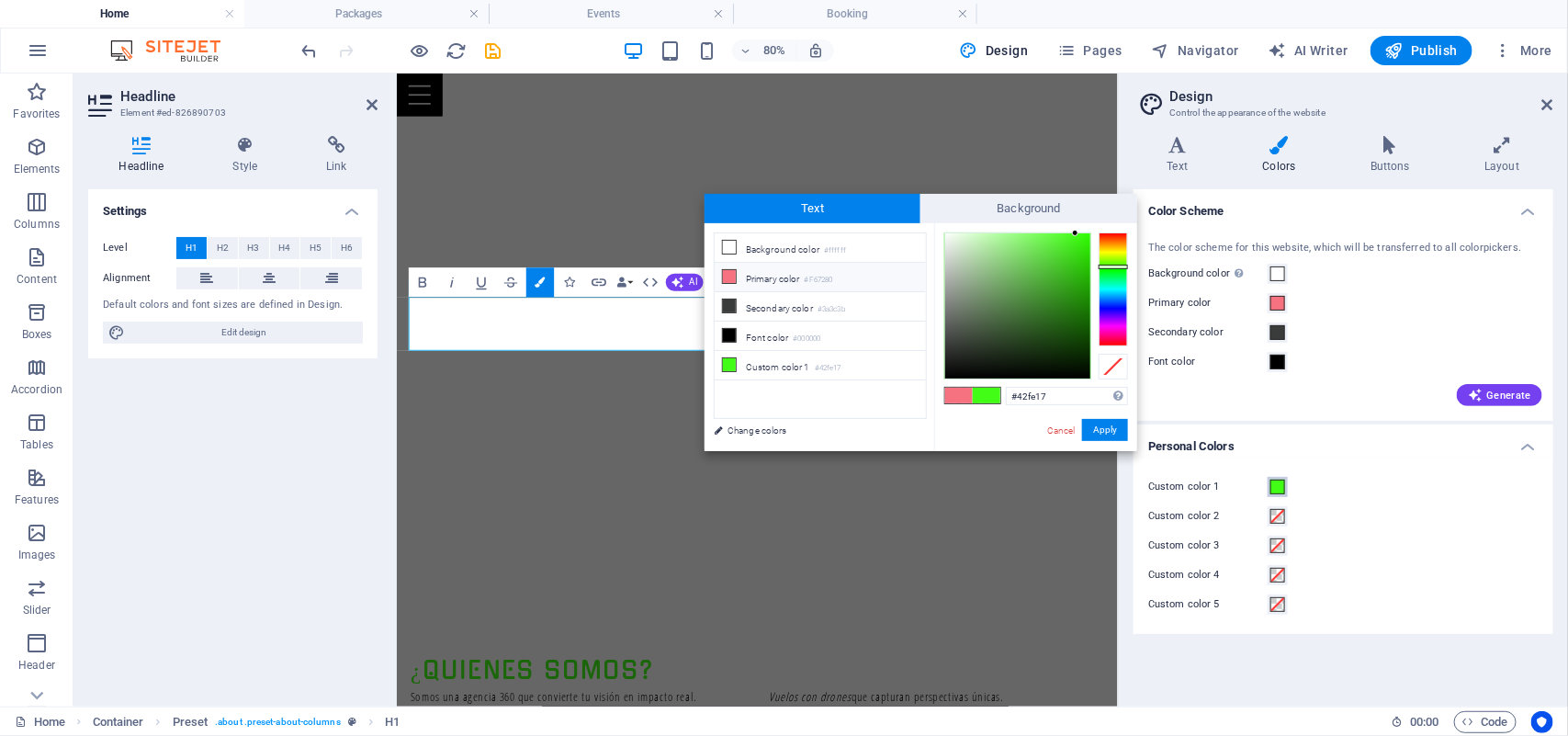 click at bounding box center [1278, 487] 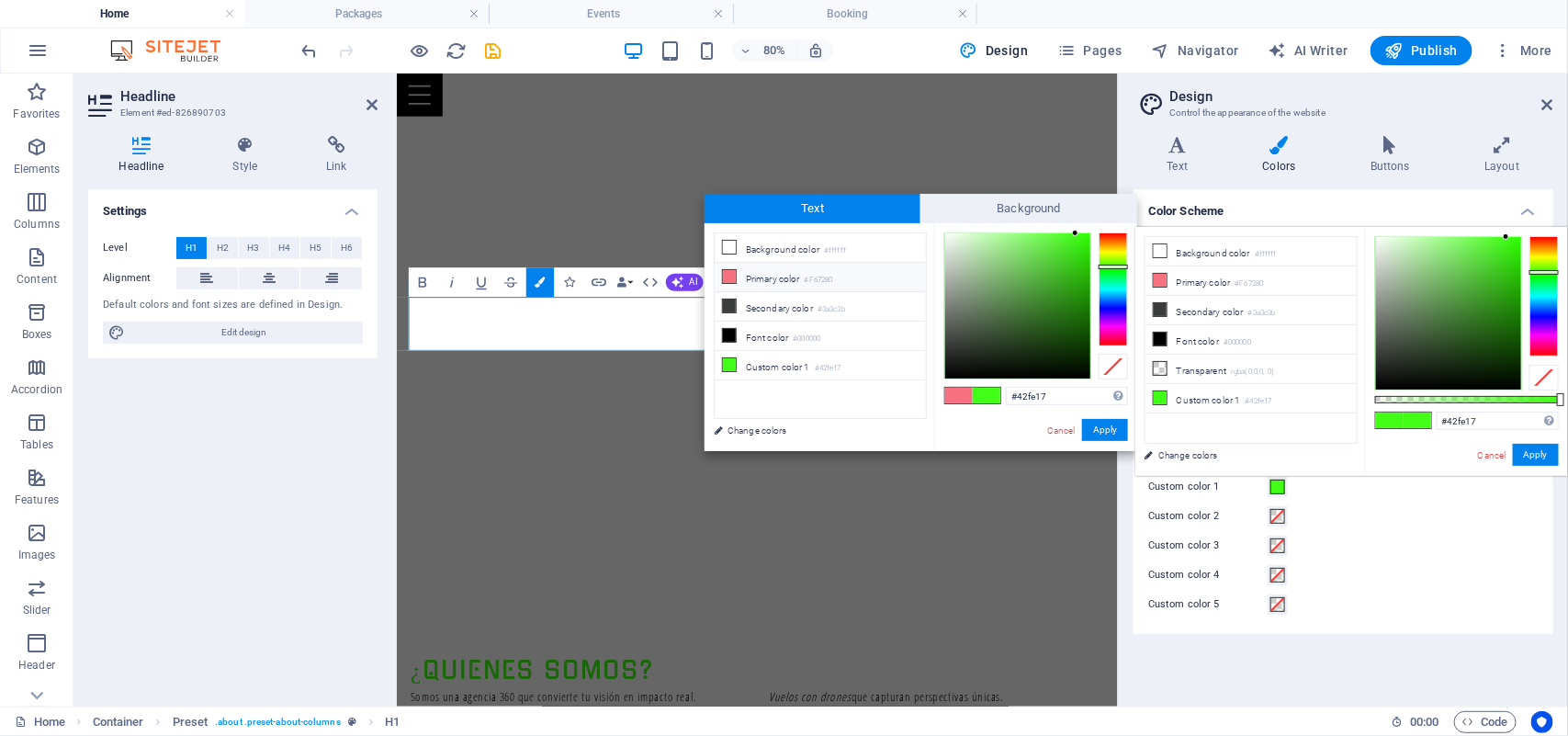 type on "#2fba0f" 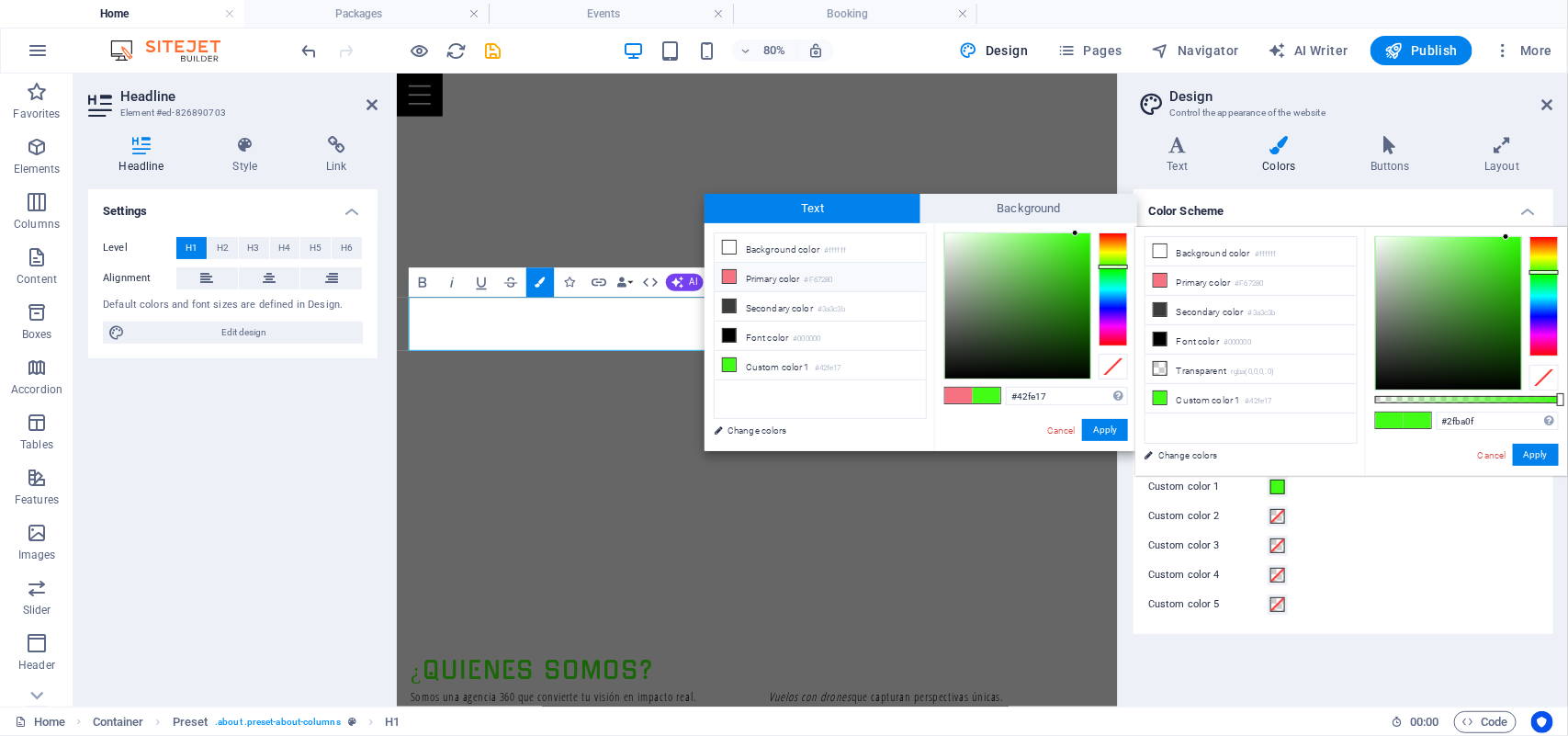 click at bounding box center (1449, 313) 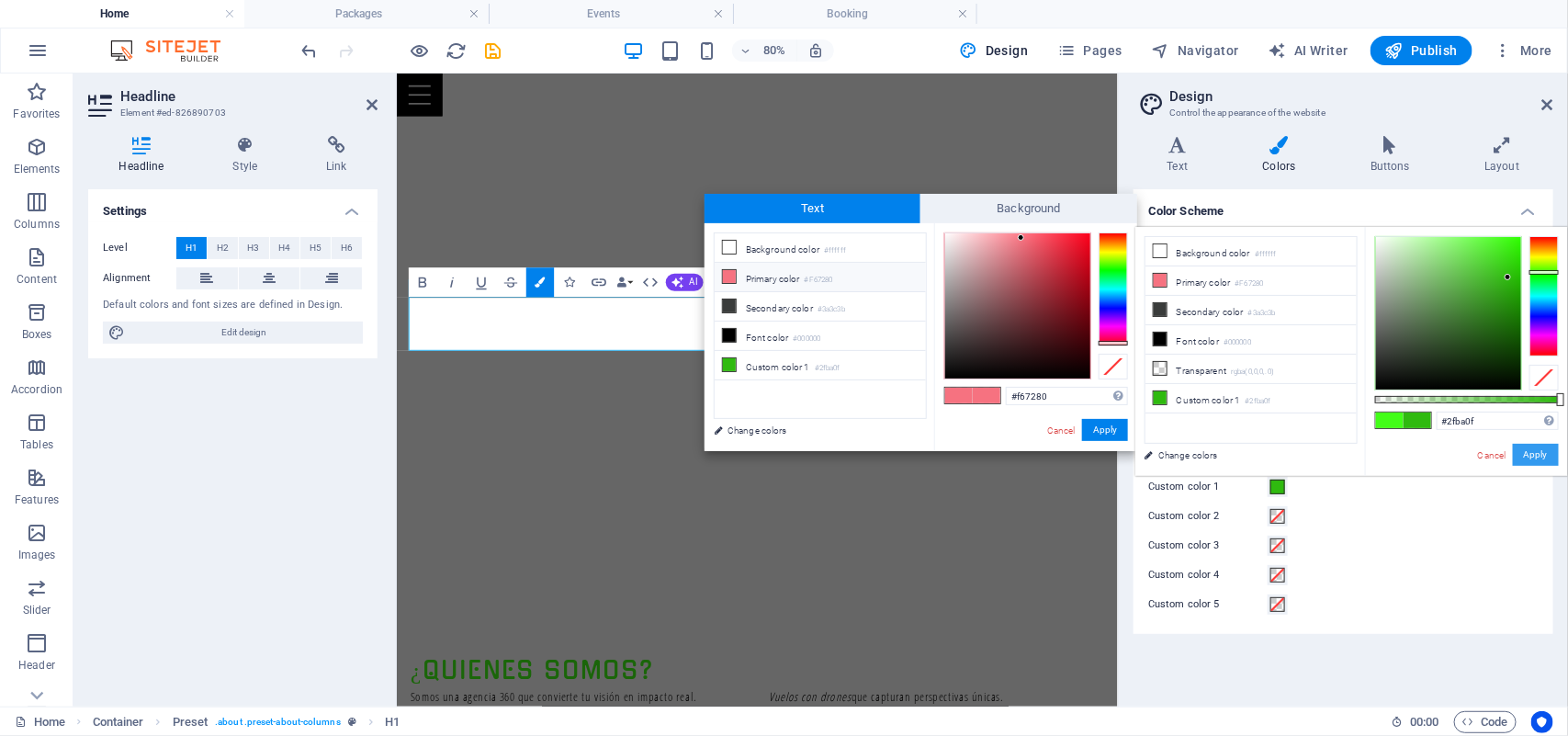 click on "Apply" at bounding box center (1536, 455) 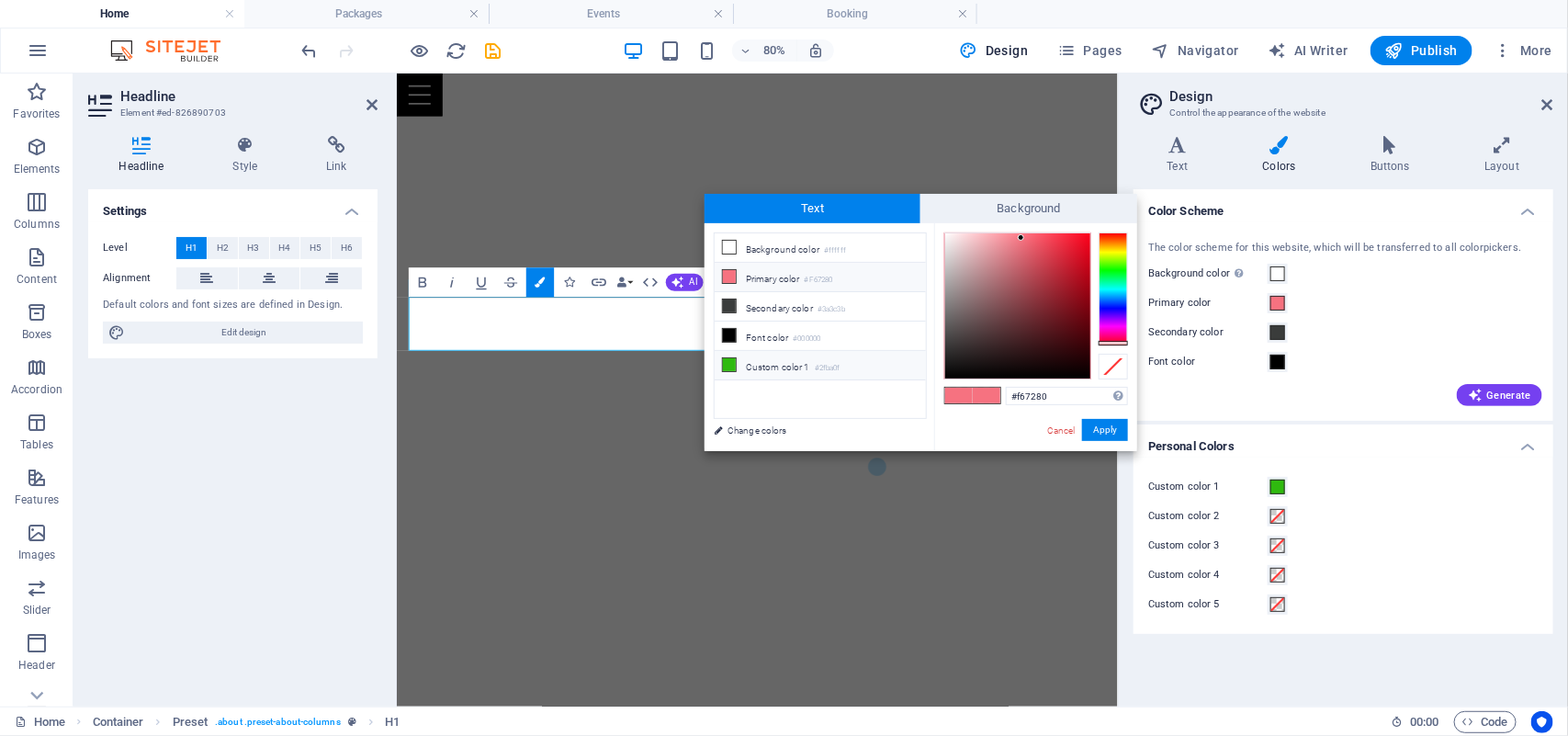 click on "Custom color 1
#2fba0f" at bounding box center (820, 366) 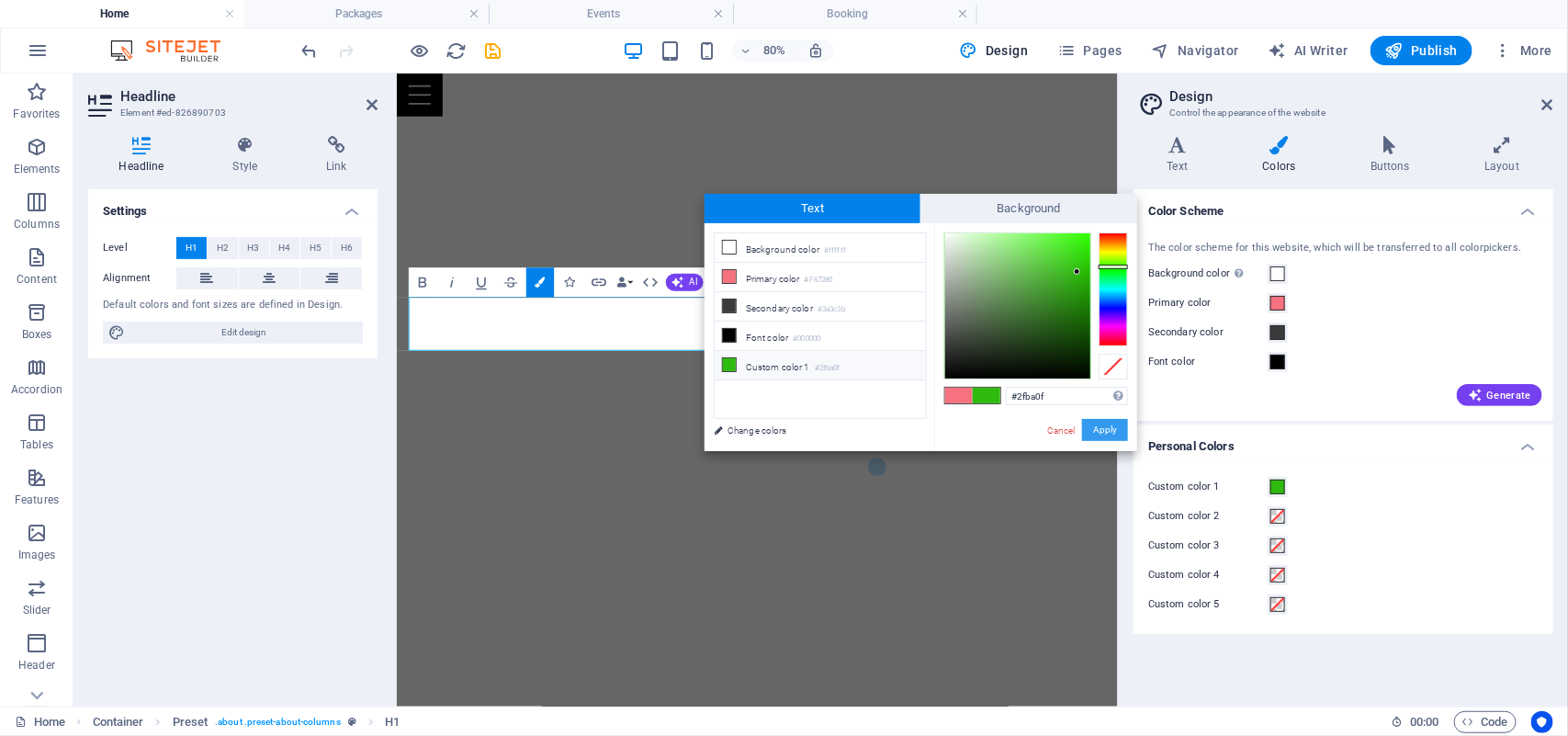 drag, startPoint x: 880, startPoint y: 446, endPoint x: 1100, endPoint y: 430, distance: 220.58105 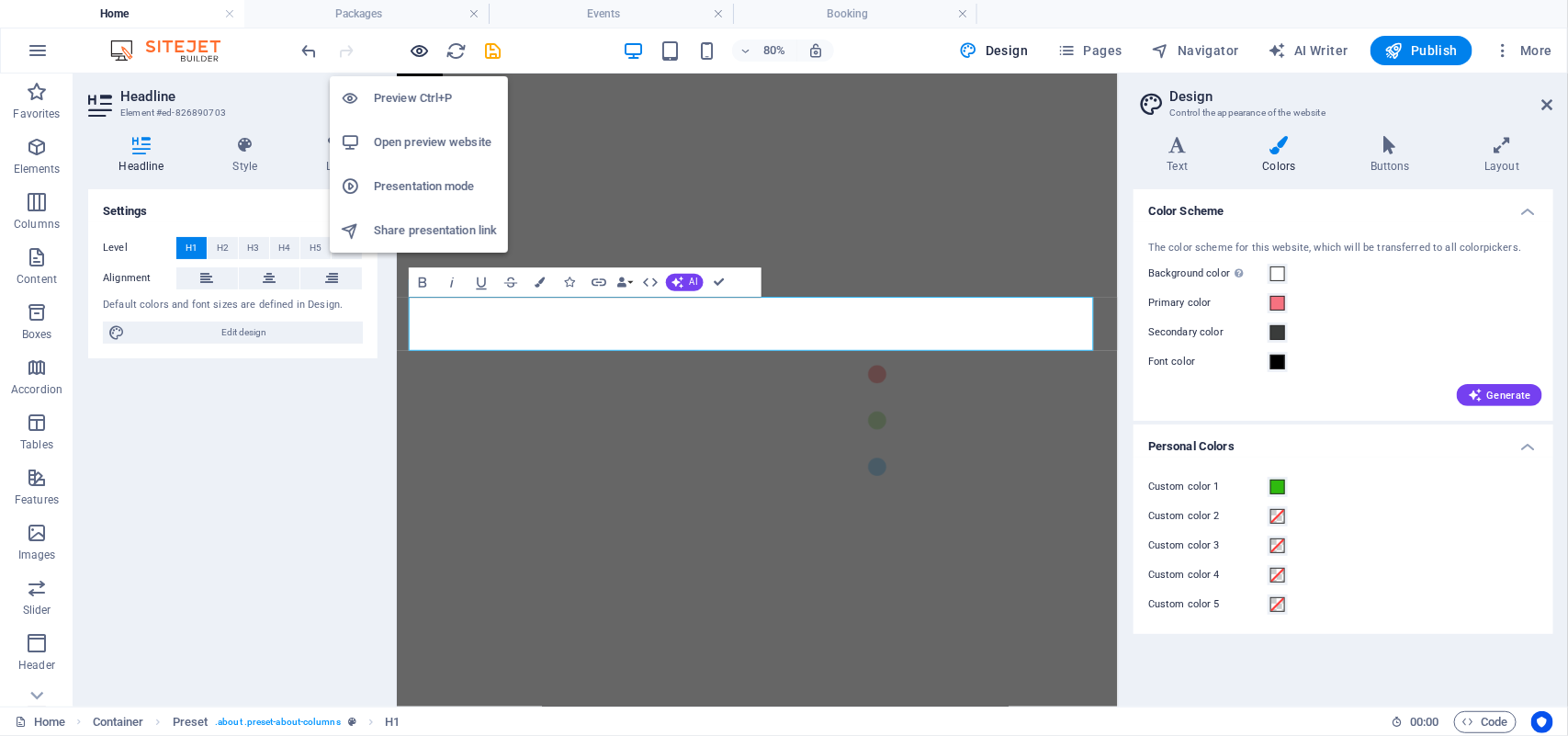 click at bounding box center [420, 51] 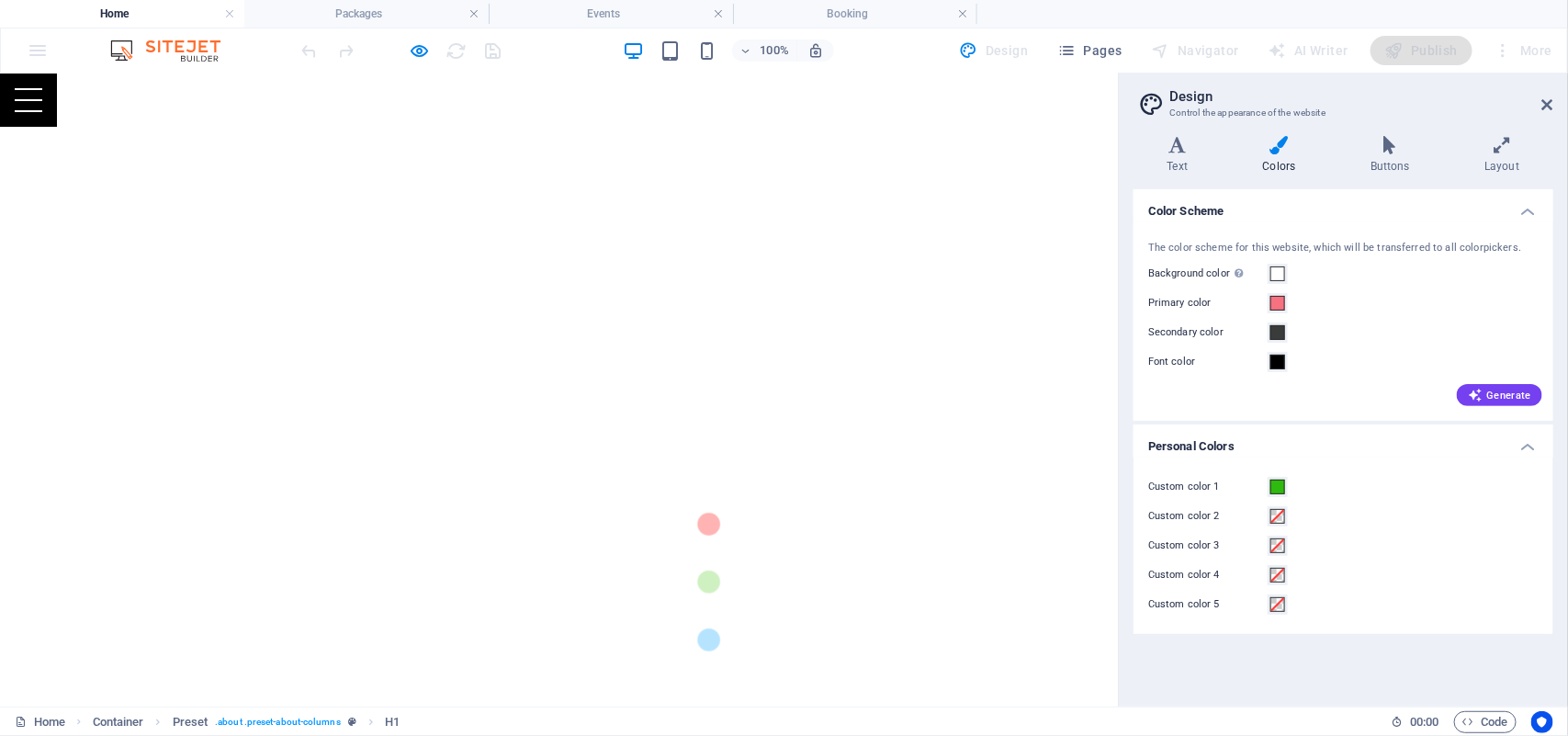 scroll, scrollTop: 467, scrollLeft: 0, axis: vertical 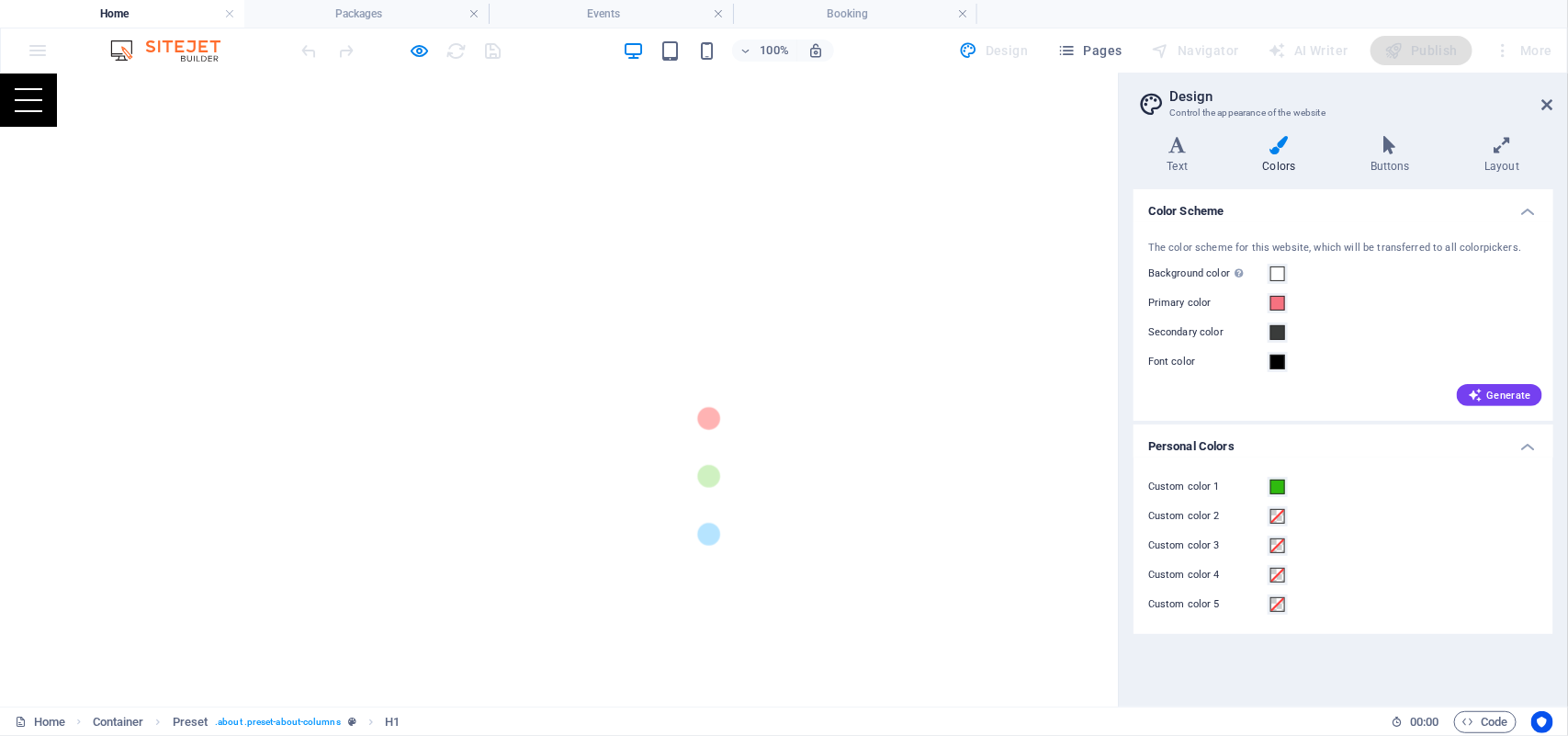 drag, startPoint x: 1109, startPoint y: 468, endPoint x: 1165, endPoint y: 493, distance: 61.32699 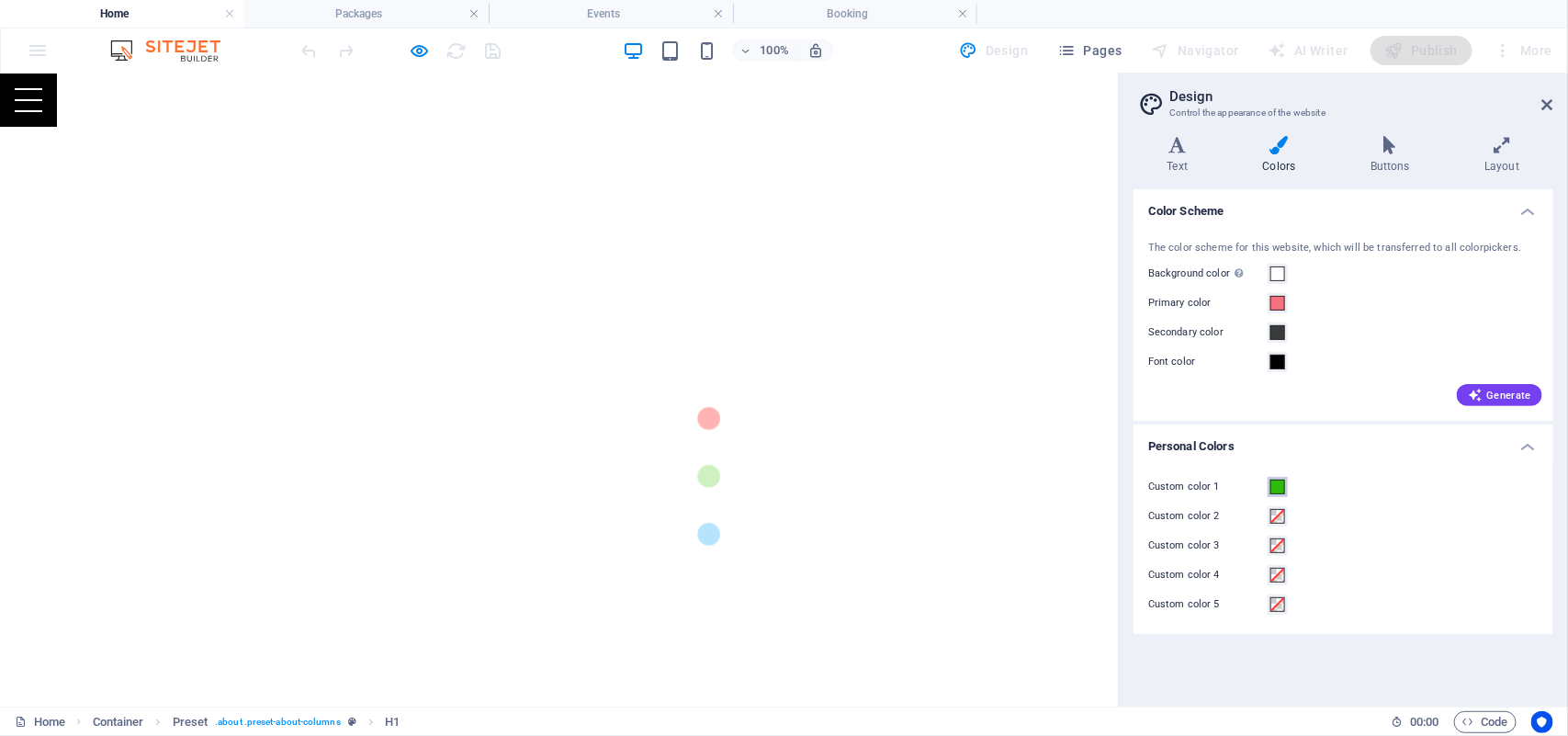 click at bounding box center (1278, 487) 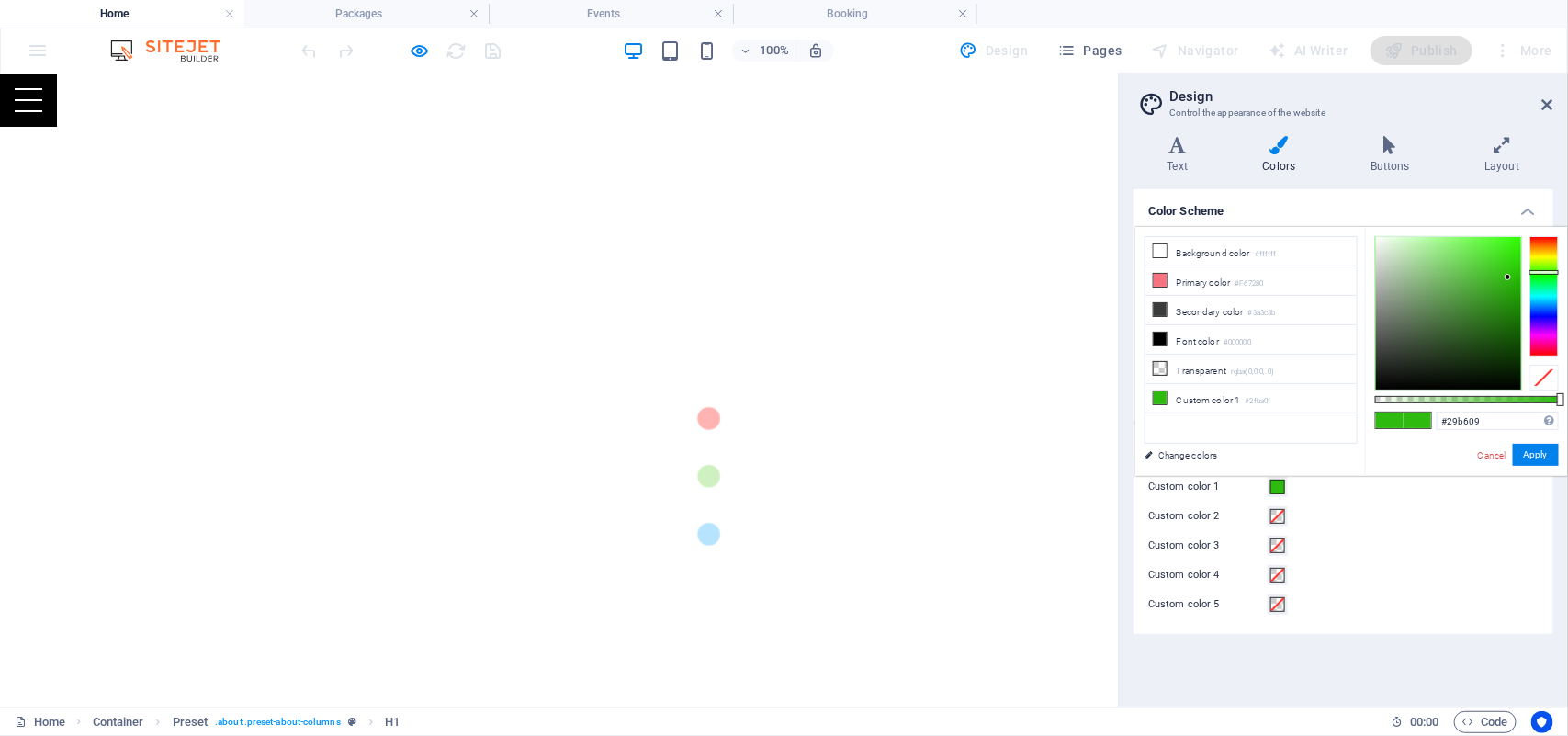 click at bounding box center [1449, 313] 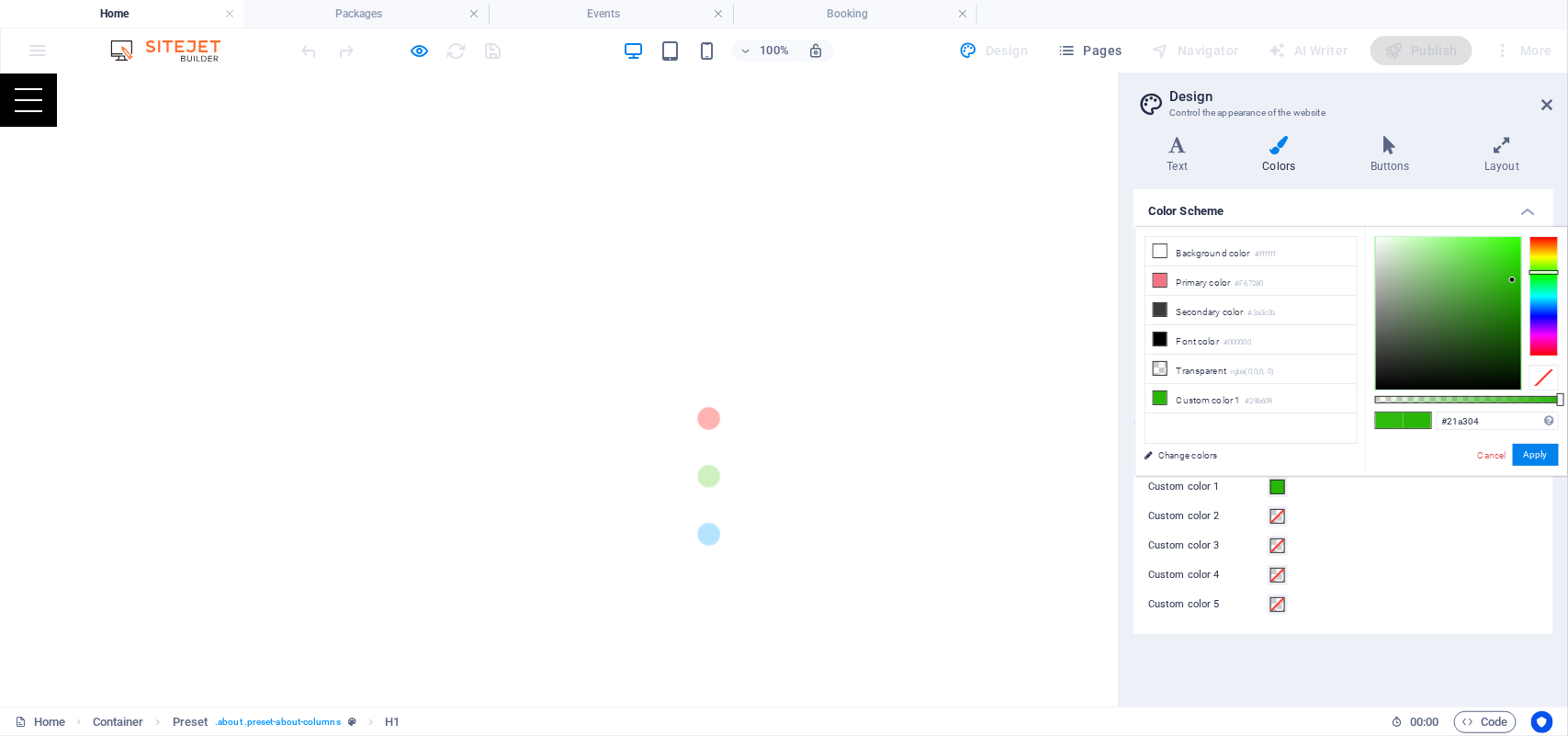 click at bounding box center (1449, 313) 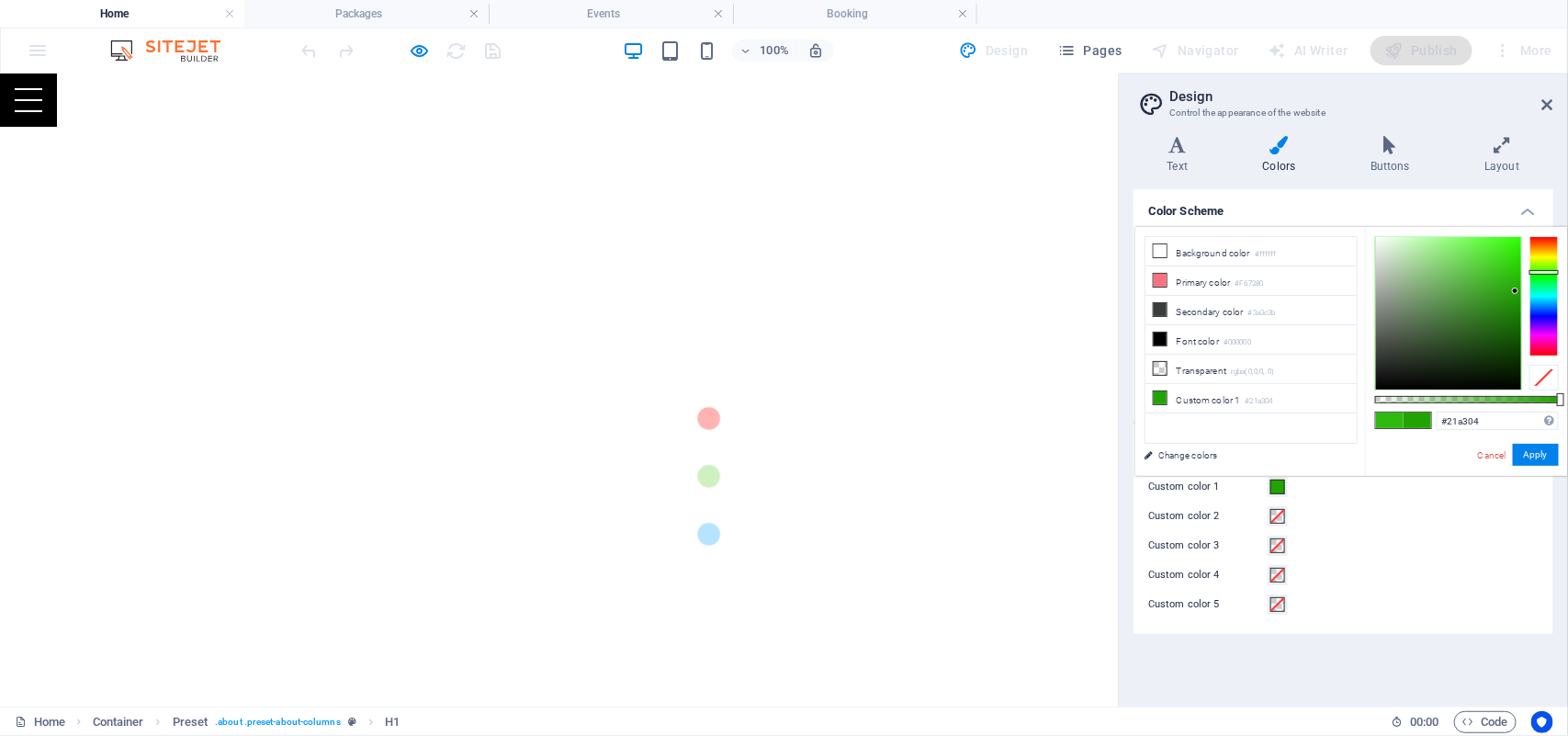 type on "#26b107" 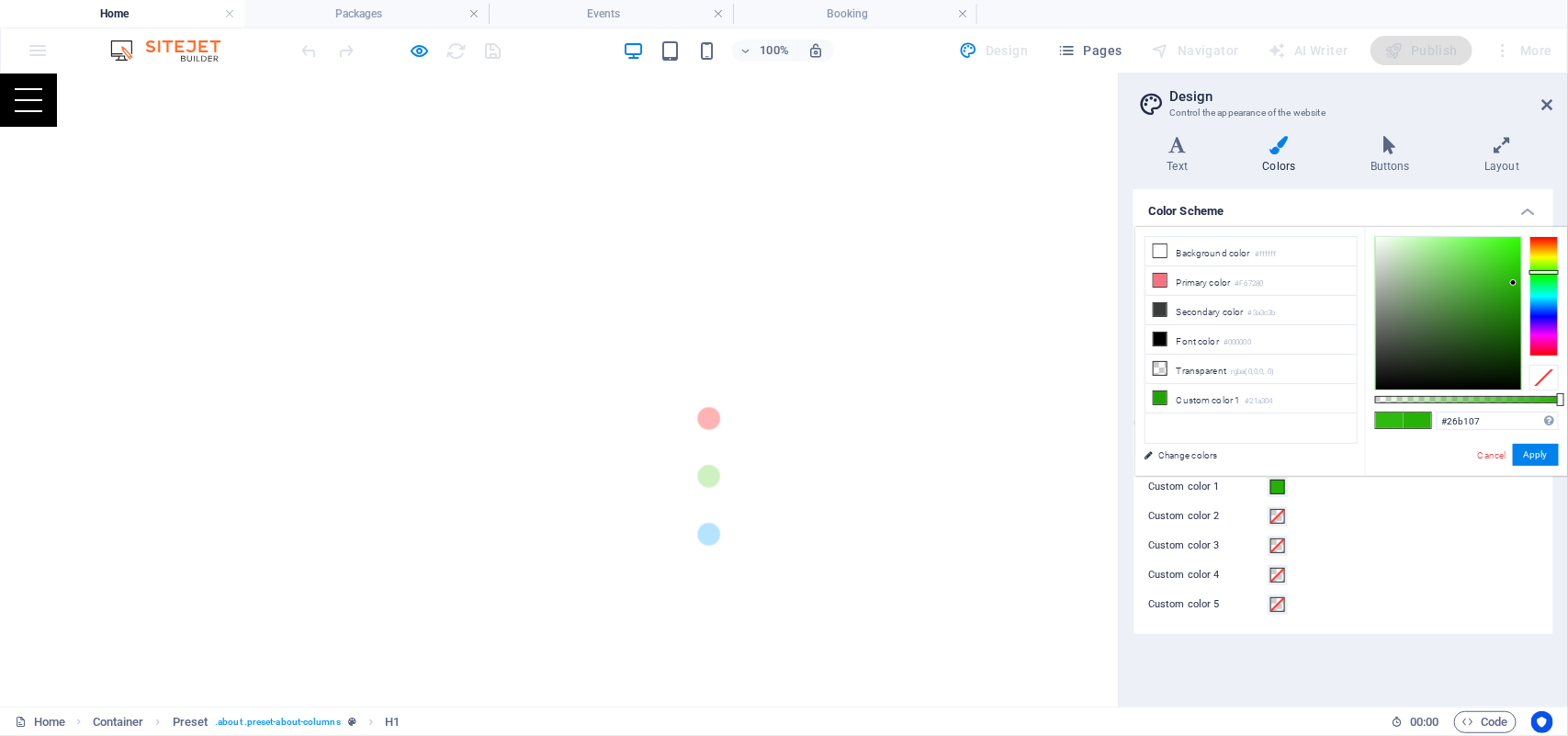 click at bounding box center (1449, 313) 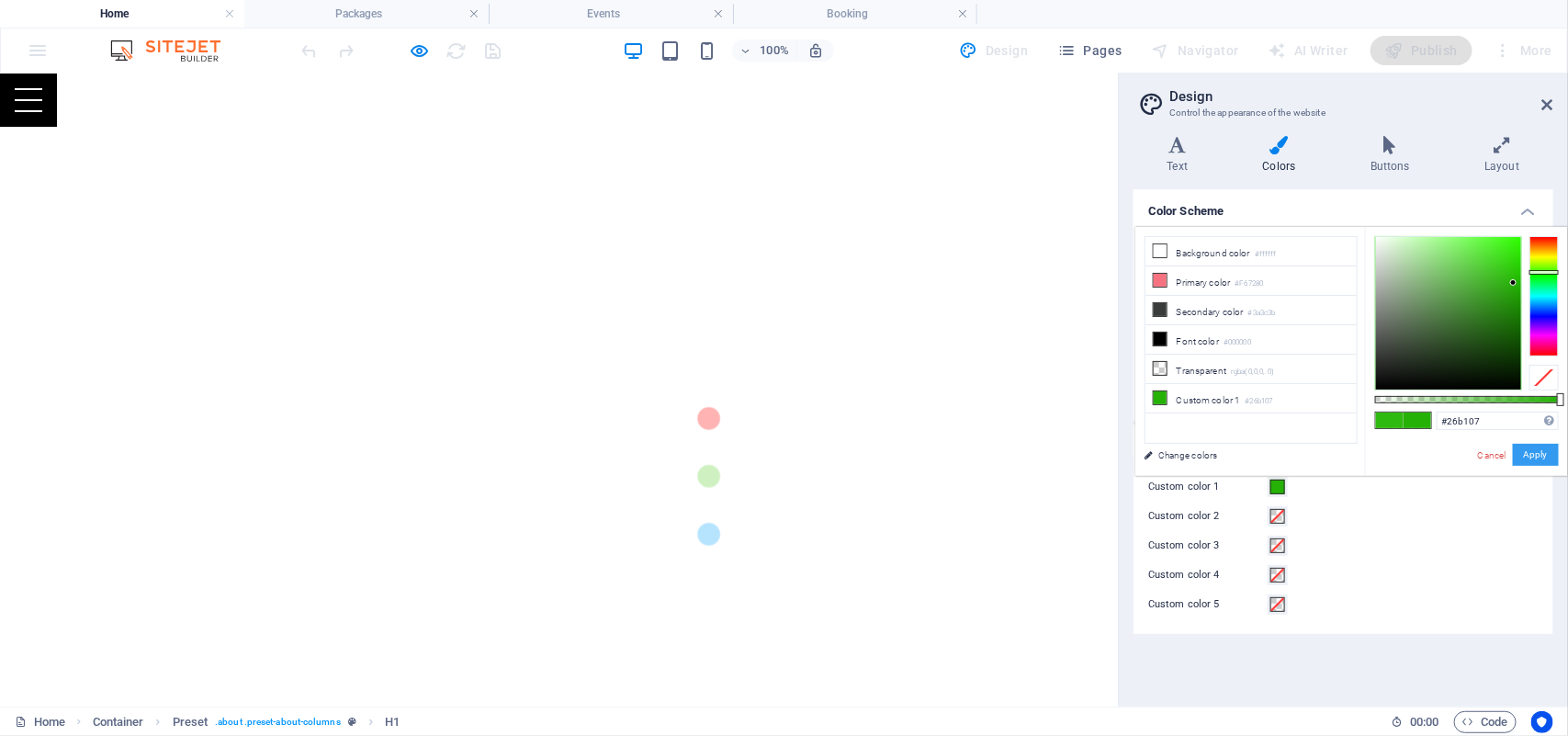 click on "Apply" at bounding box center [1536, 455] 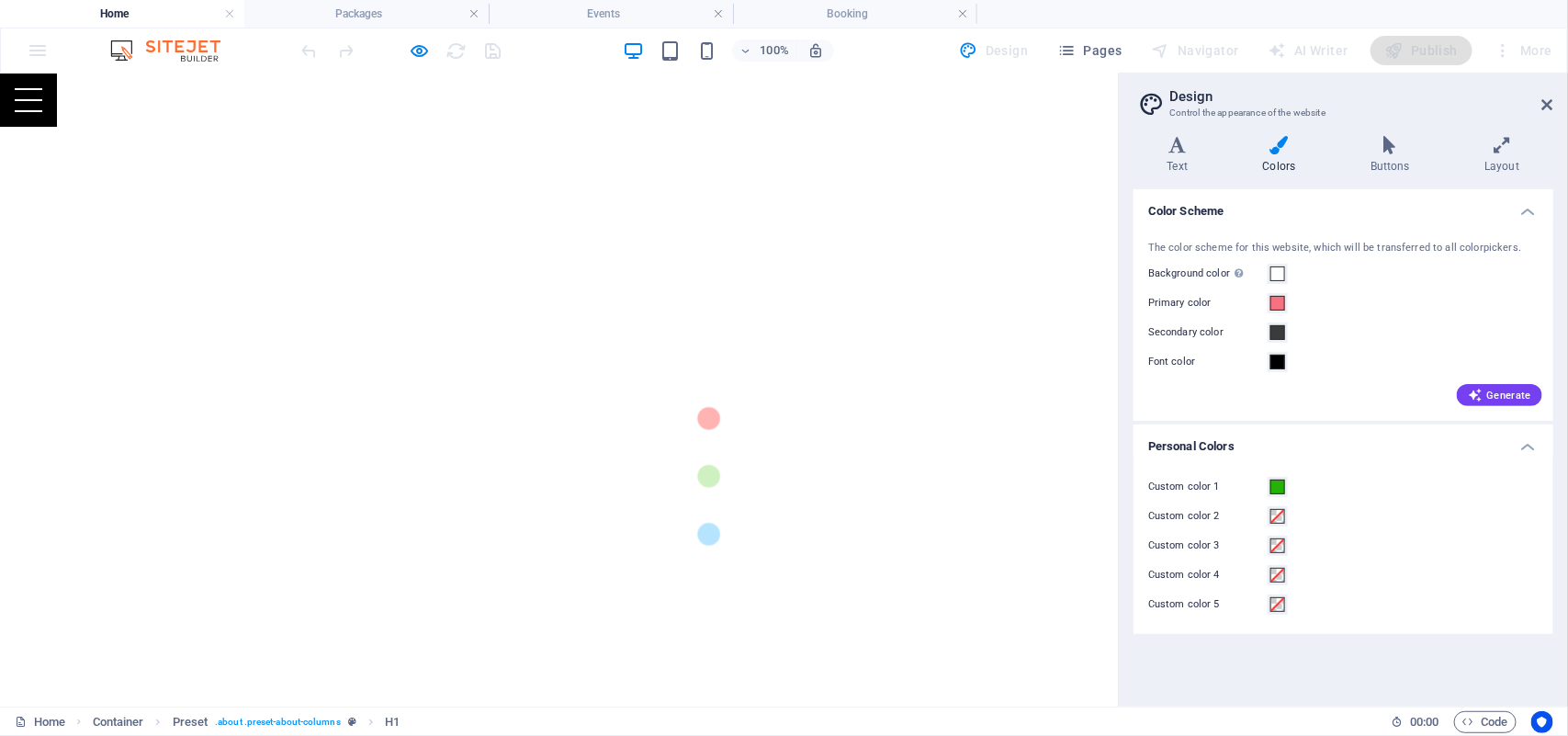 click on "¿Quienes somos?" at bounding box center [278, 945] 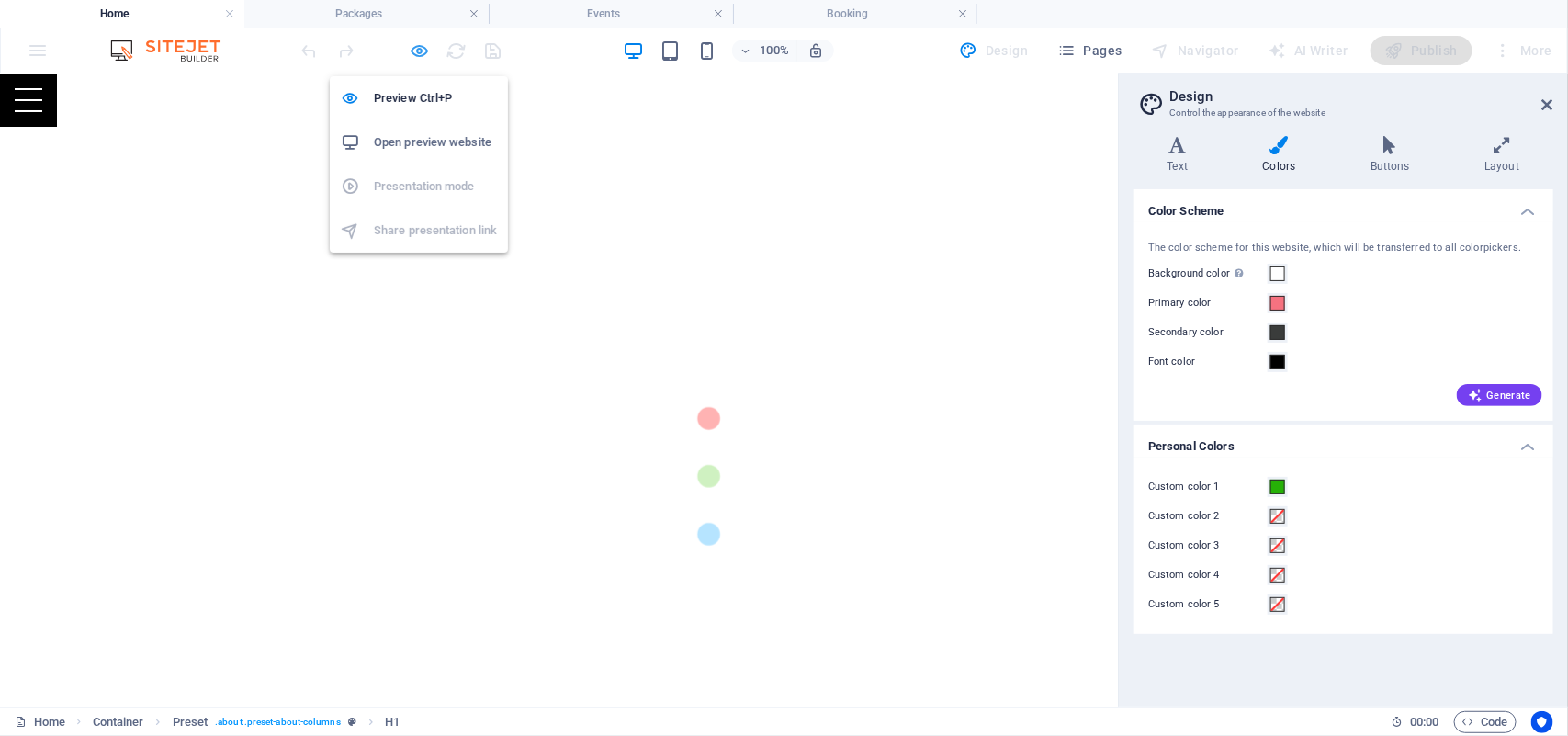 click at bounding box center [420, 51] 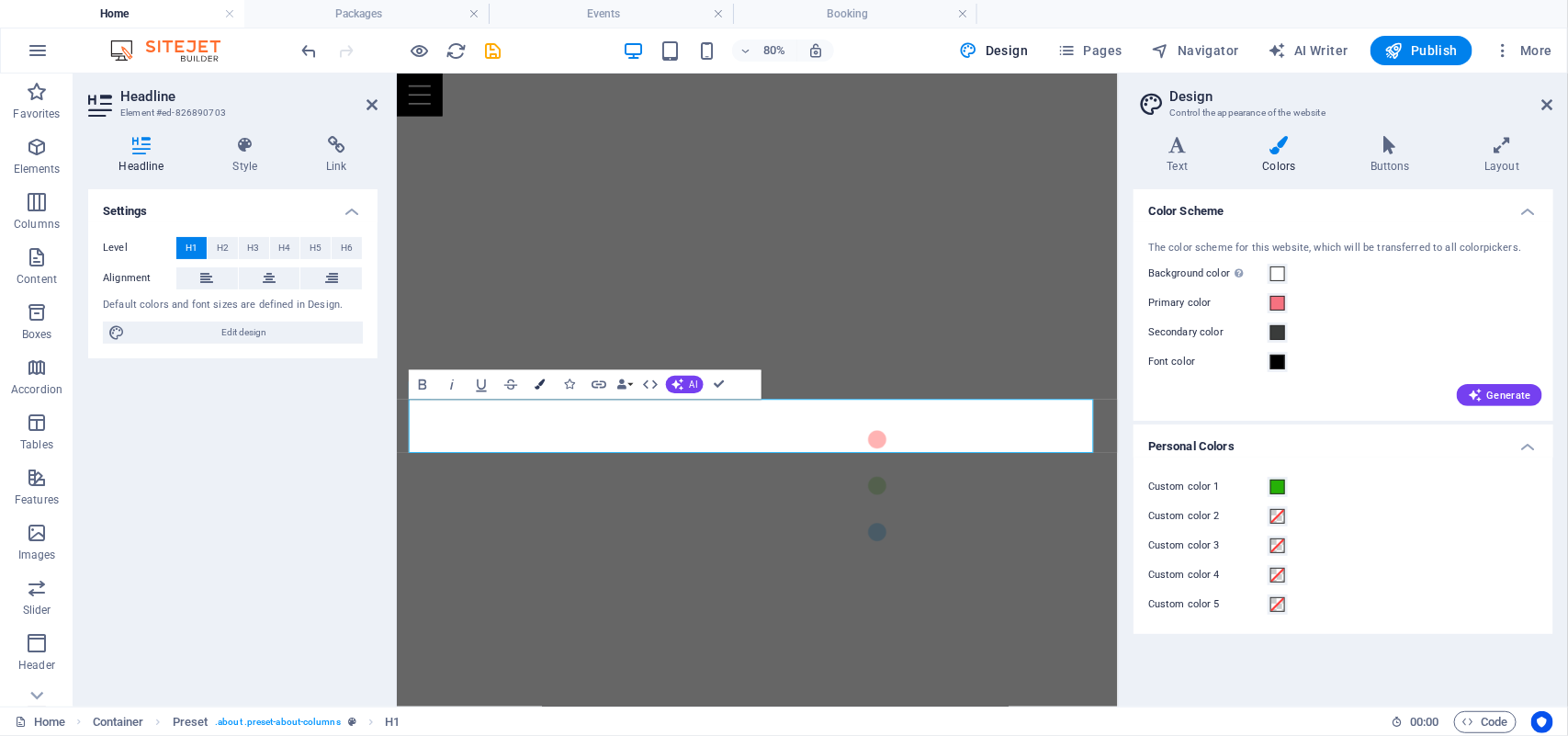 click at bounding box center [539, 383] 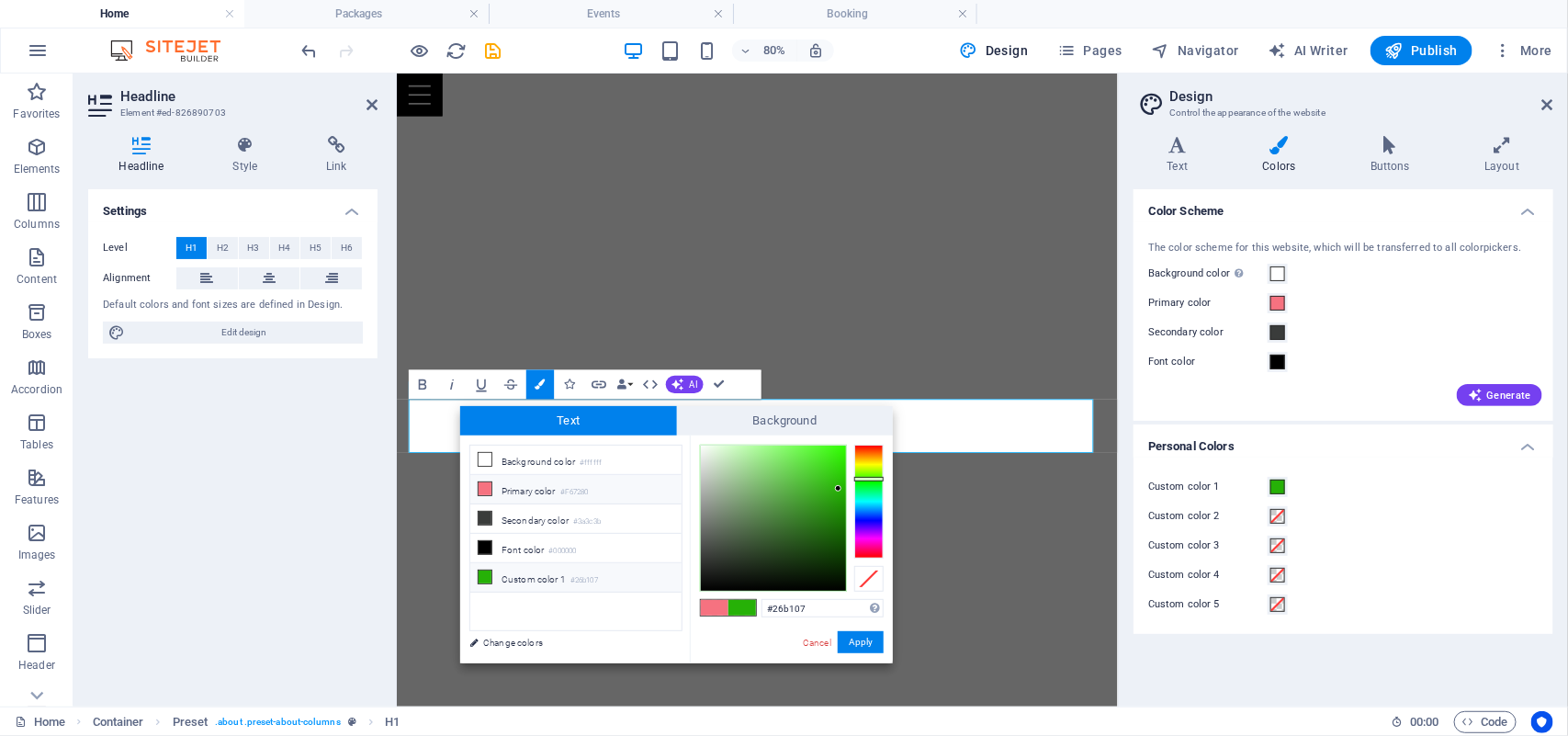click at bounding box center [485, 577] 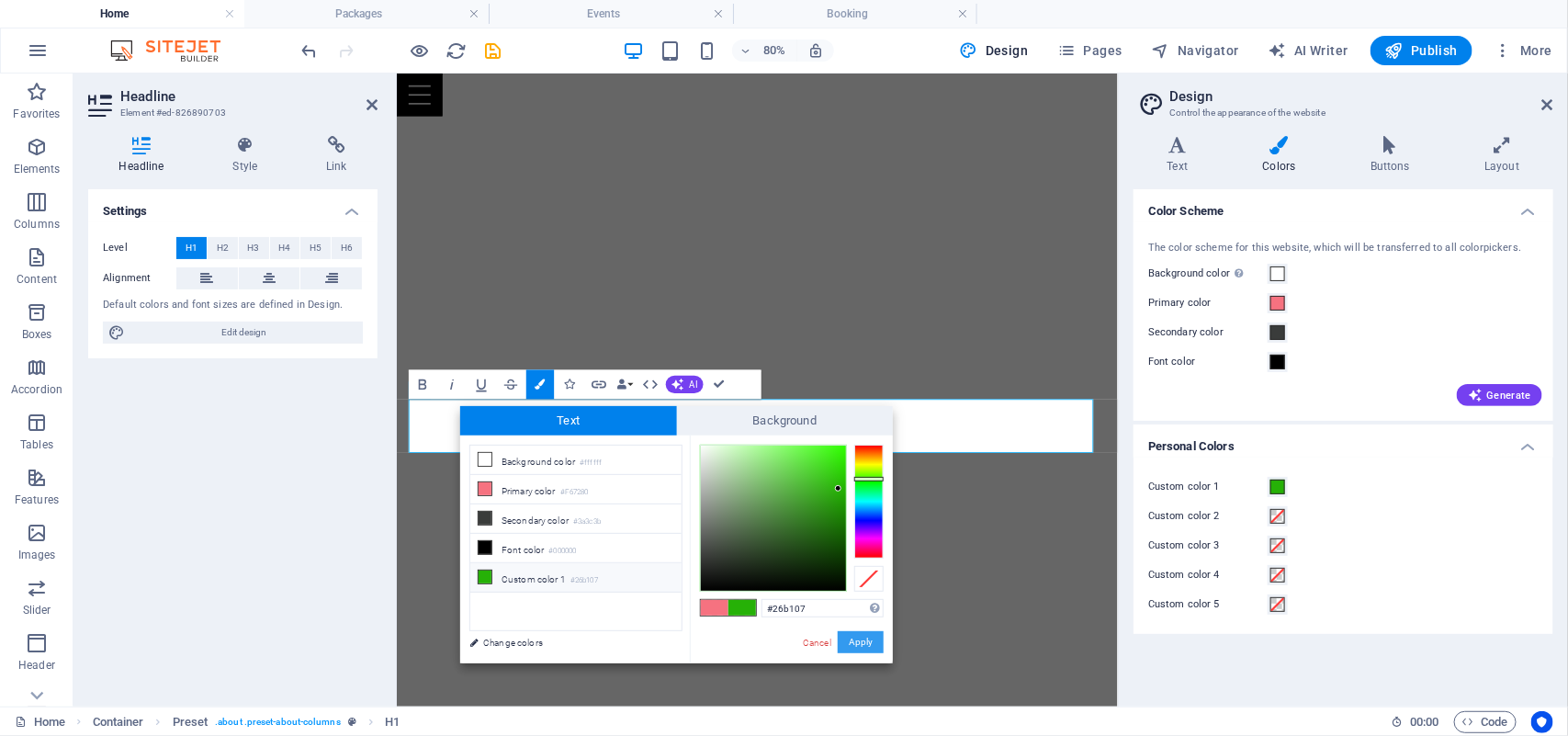 click on "Apply" at bounding box center [861, 642] 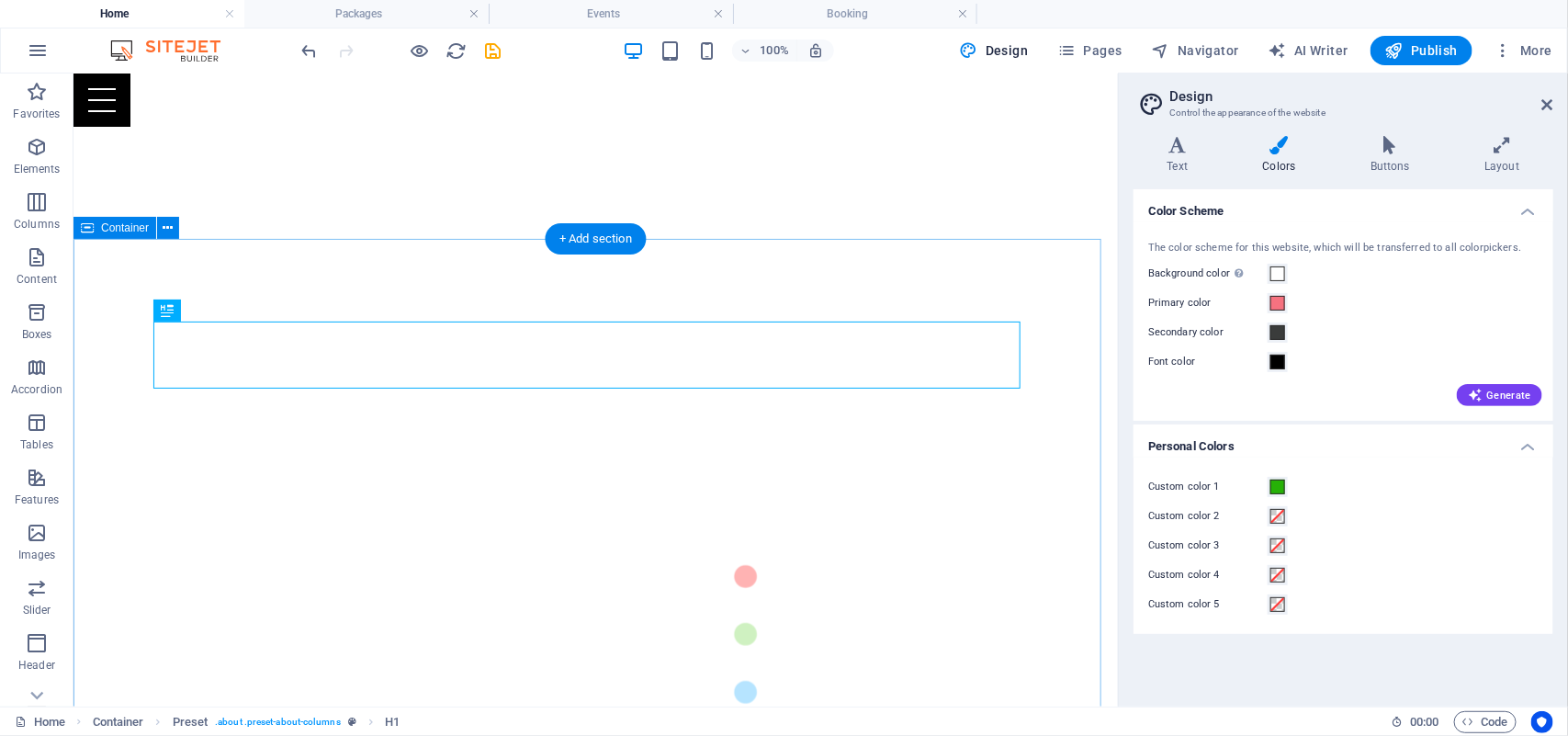 click on "​ ¿Quienes somos? Somos una agencia 360 que convierte tu visión en impacto real. Desde la chispa inicial hasta la entrega final o para completar tu proyecto y hacerlo realidad.  Diseñamos, producimos y realizamos contenidos que conectan, emocionan y elevan tu marca.  Videos institucionales  y publicitarios que cuentan tu historia con alma y propósito. Vuelos con drones  que capturan perspectivas únicas. Eventos , ATL, BTL y activaciones que dejan huella. Stands y experiencias inmersivas que convierten espacios en oportunidades de conexión. En Kalá, no solo hacemos contenidos: hacemos que el mundo vea, sienta y recuerde tu mensaje. Packages Your Perfect Event Events Learn More Booking Book Now" at bounding box center [594, 2174] 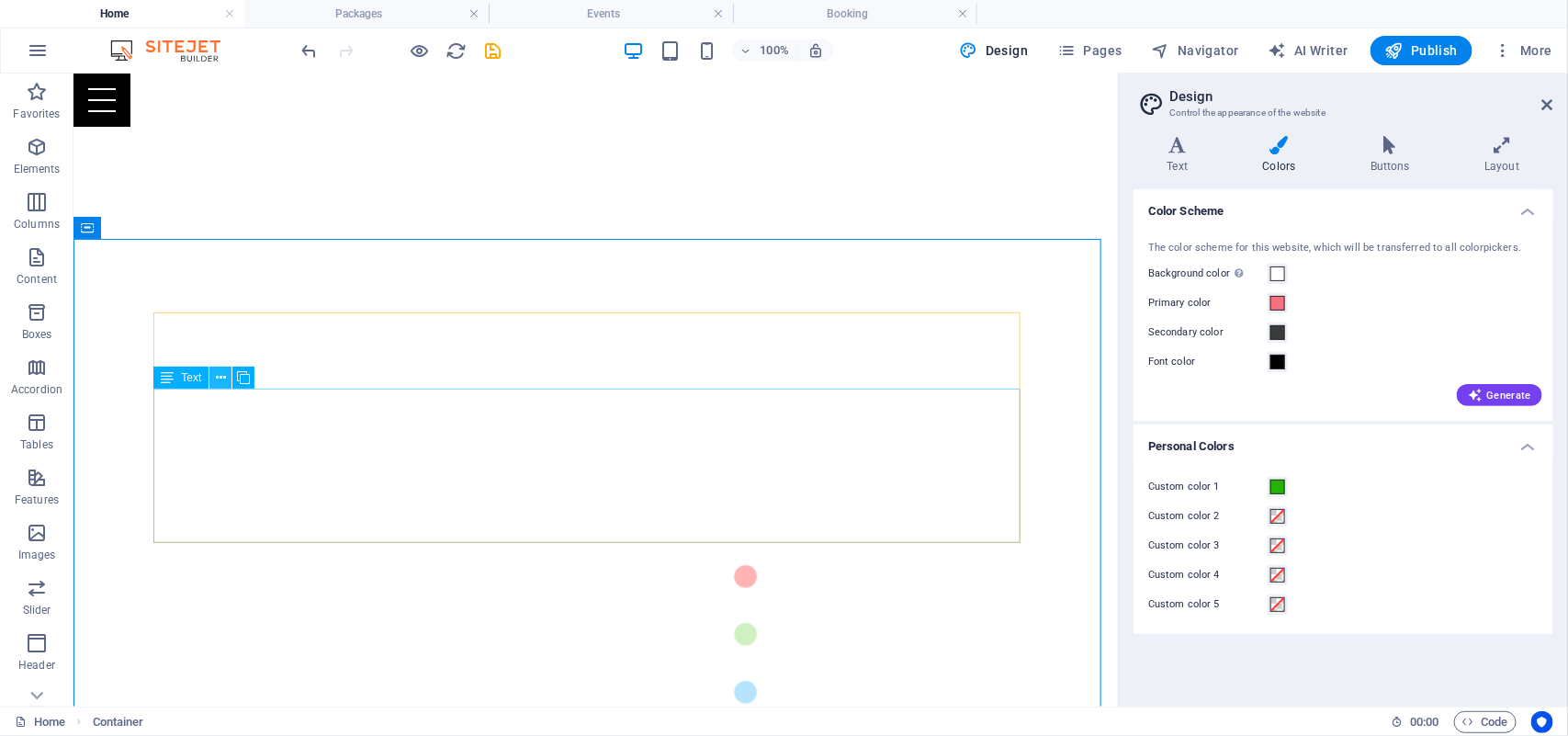 click at bounding box center (220, 378) 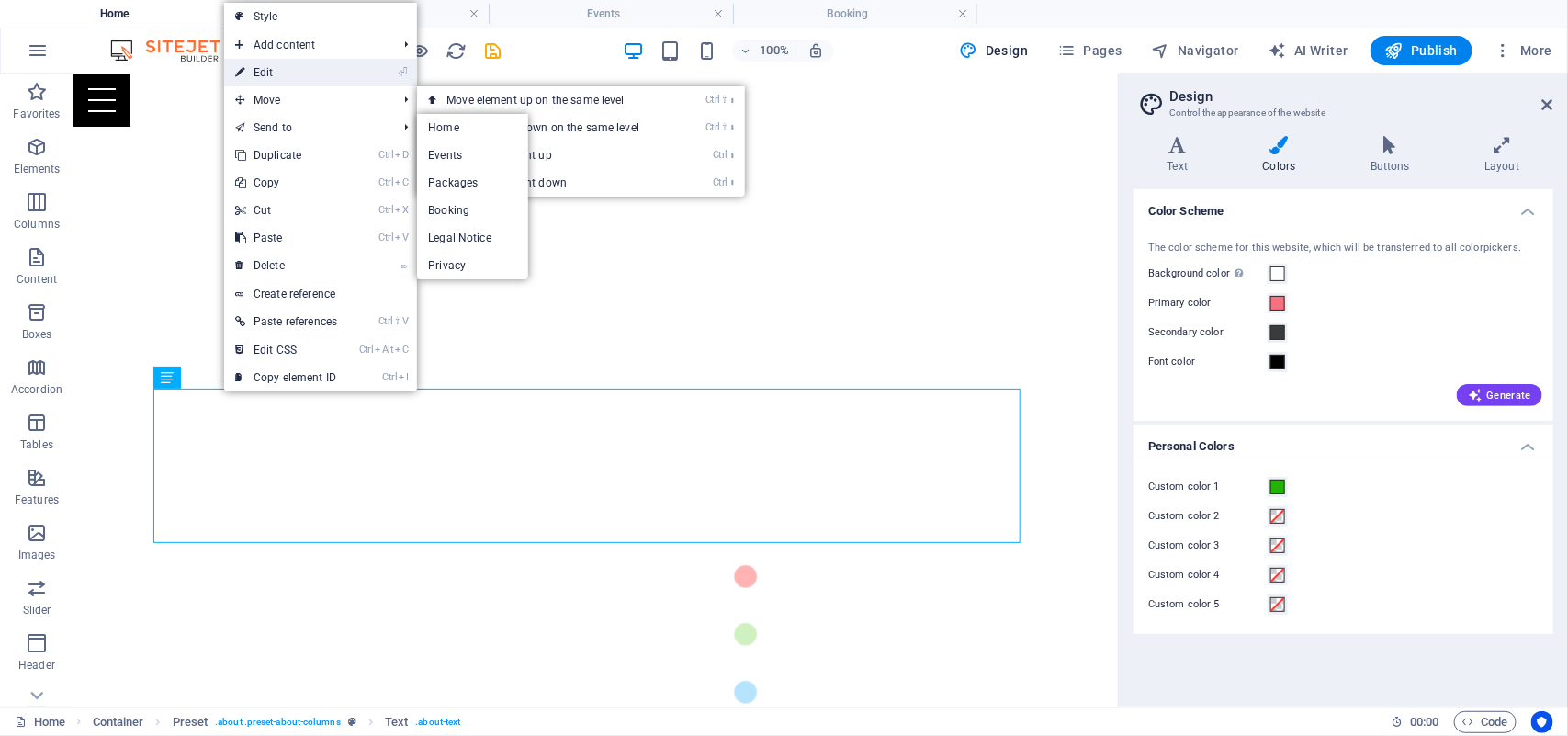 click on "⏎  Edit" at bounding box center (286, 73) 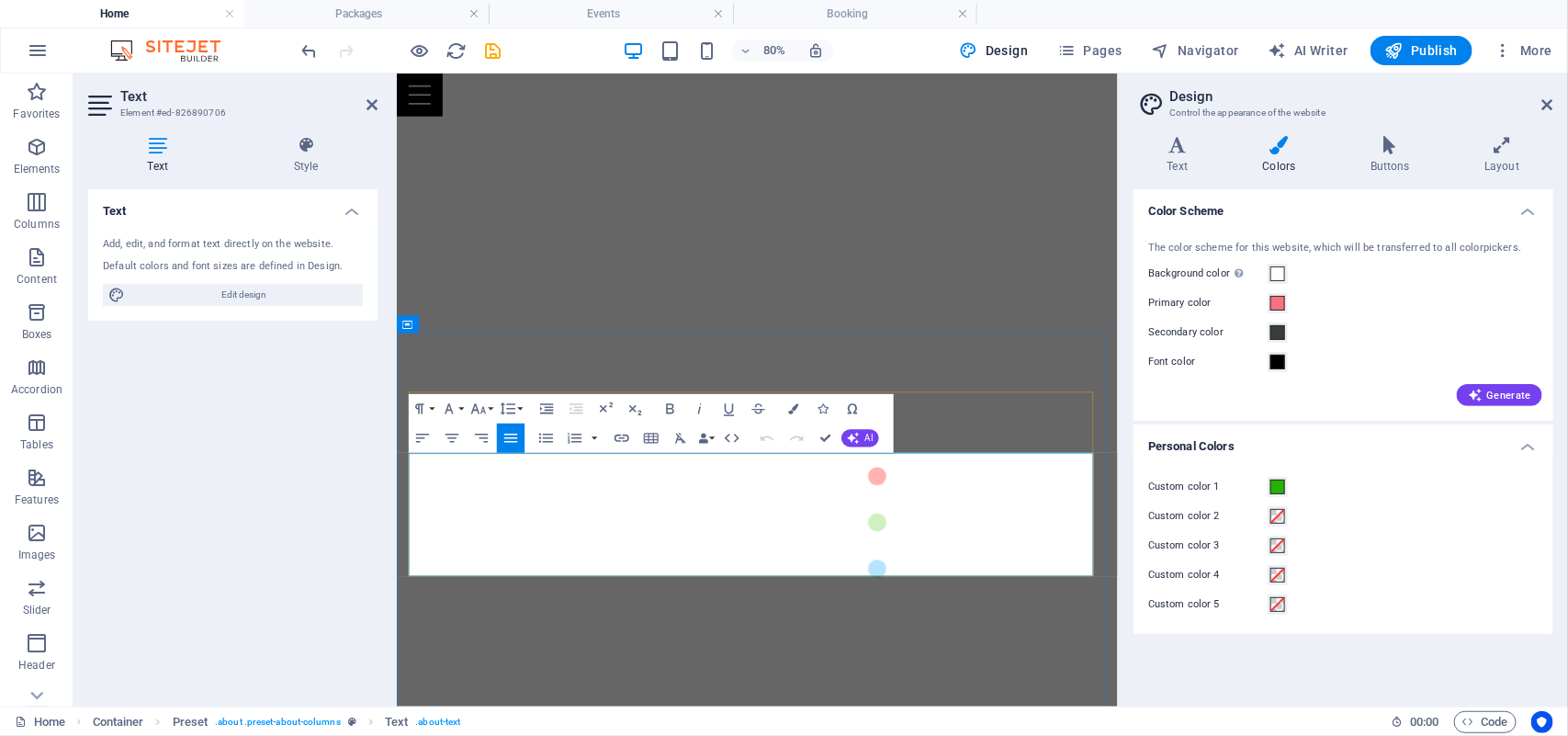 click on "Desde la chispa inicial hasta la entrega final o para completar tu proyecto y hacerlo realidad." at bounding box center (623, 1171) 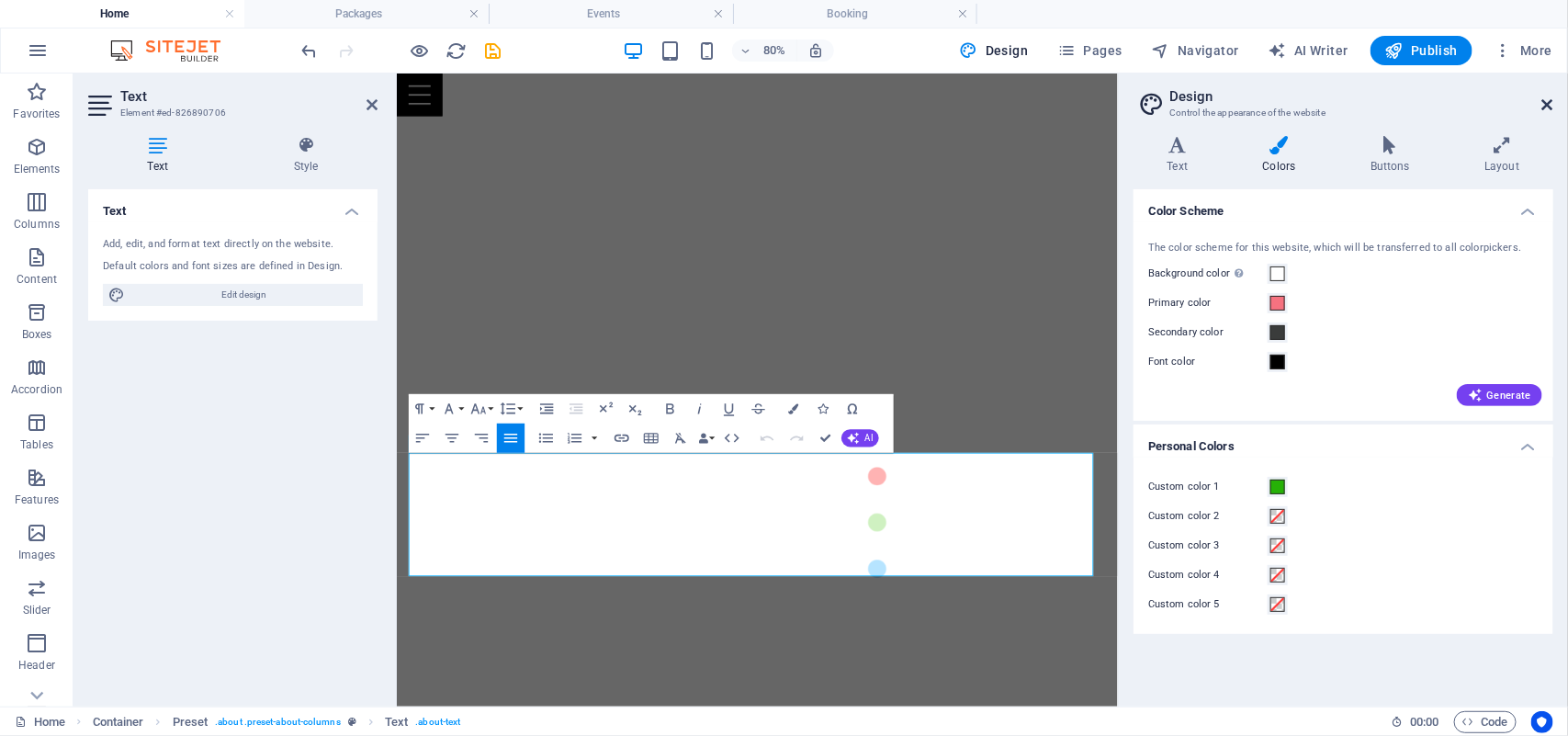 drag, startPoint x: 1550, startPoint y: 101, endPoint x: 1153, endPoint y: 28, distance: 403.65579 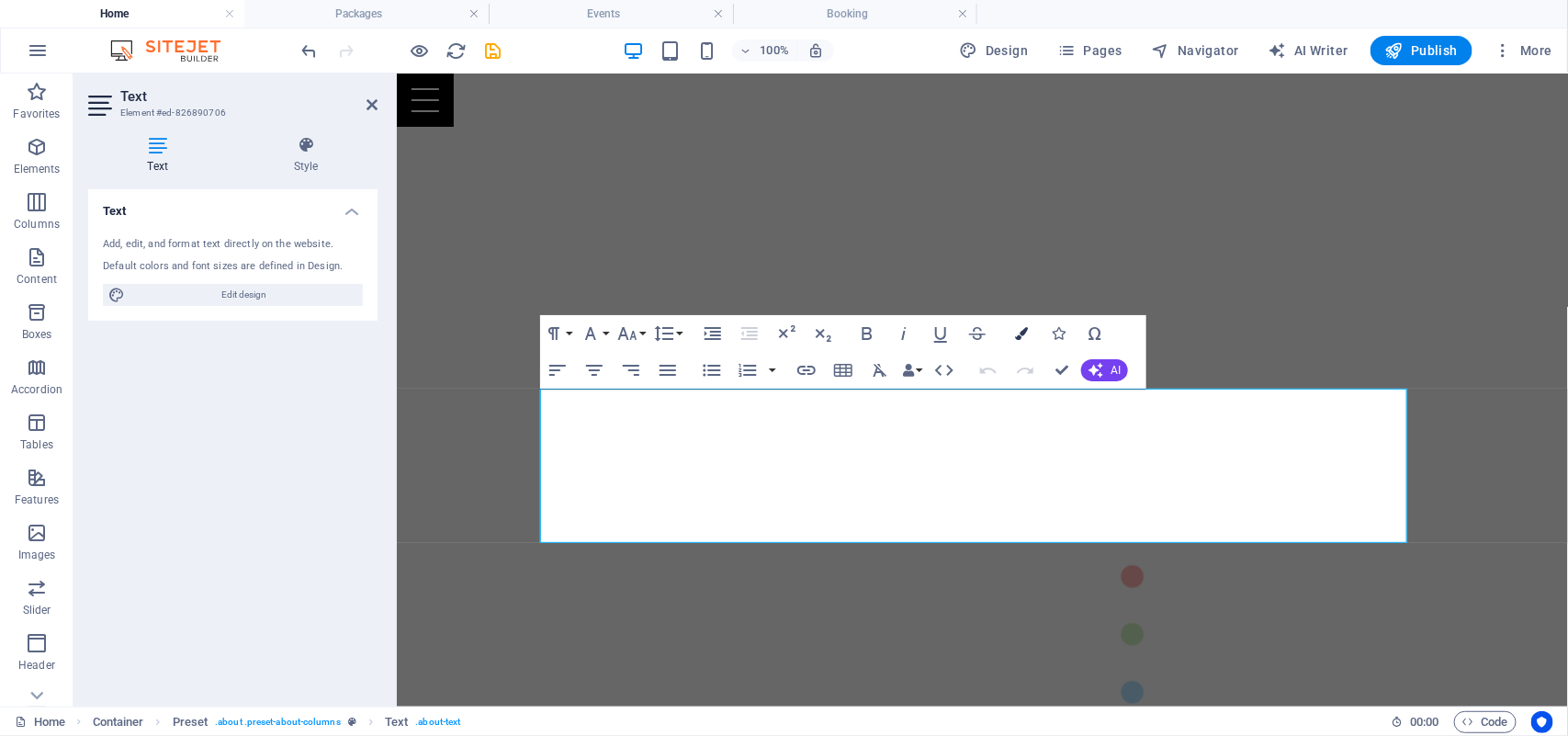 click at bounding box center [1021, 334] 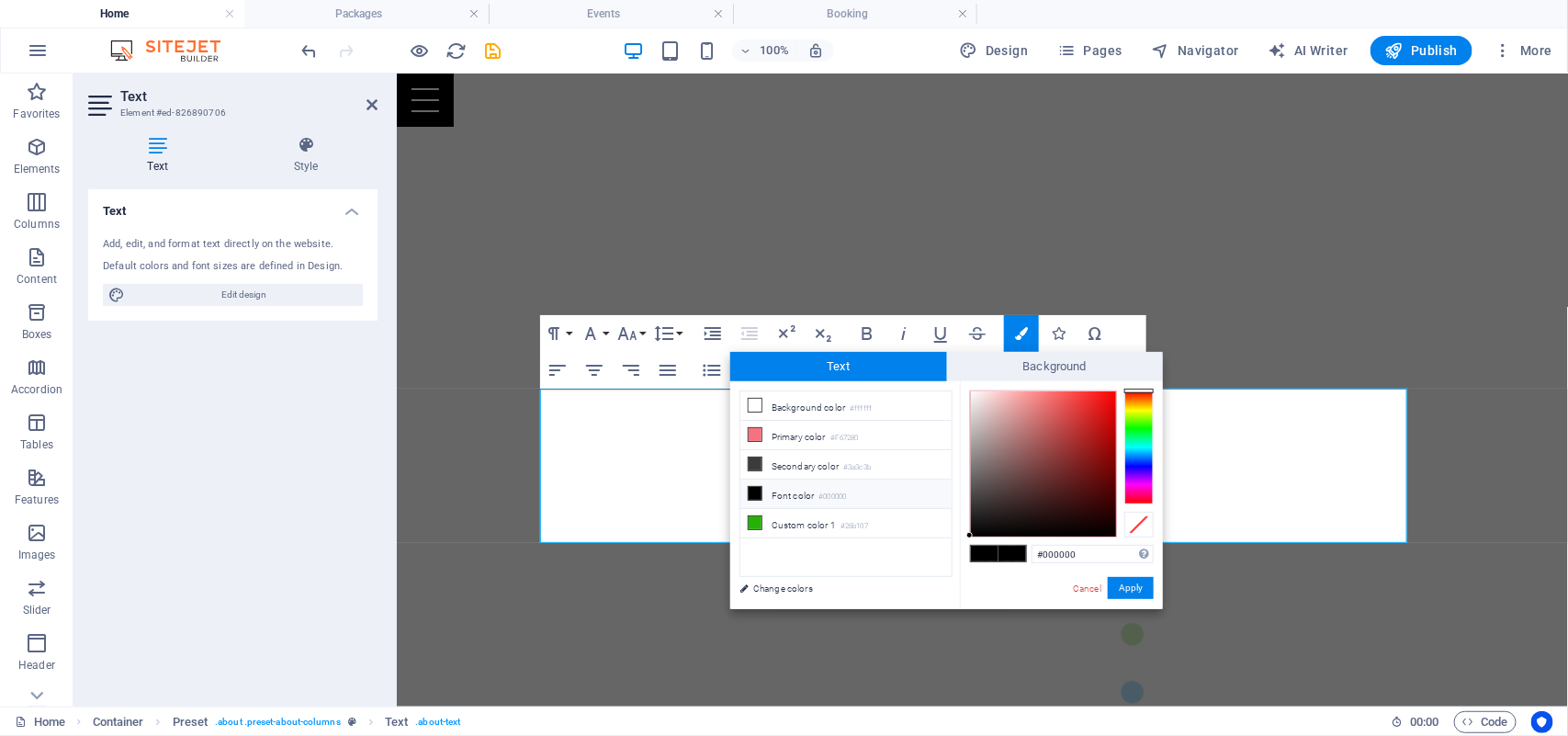click at bounding box center (755, 493) 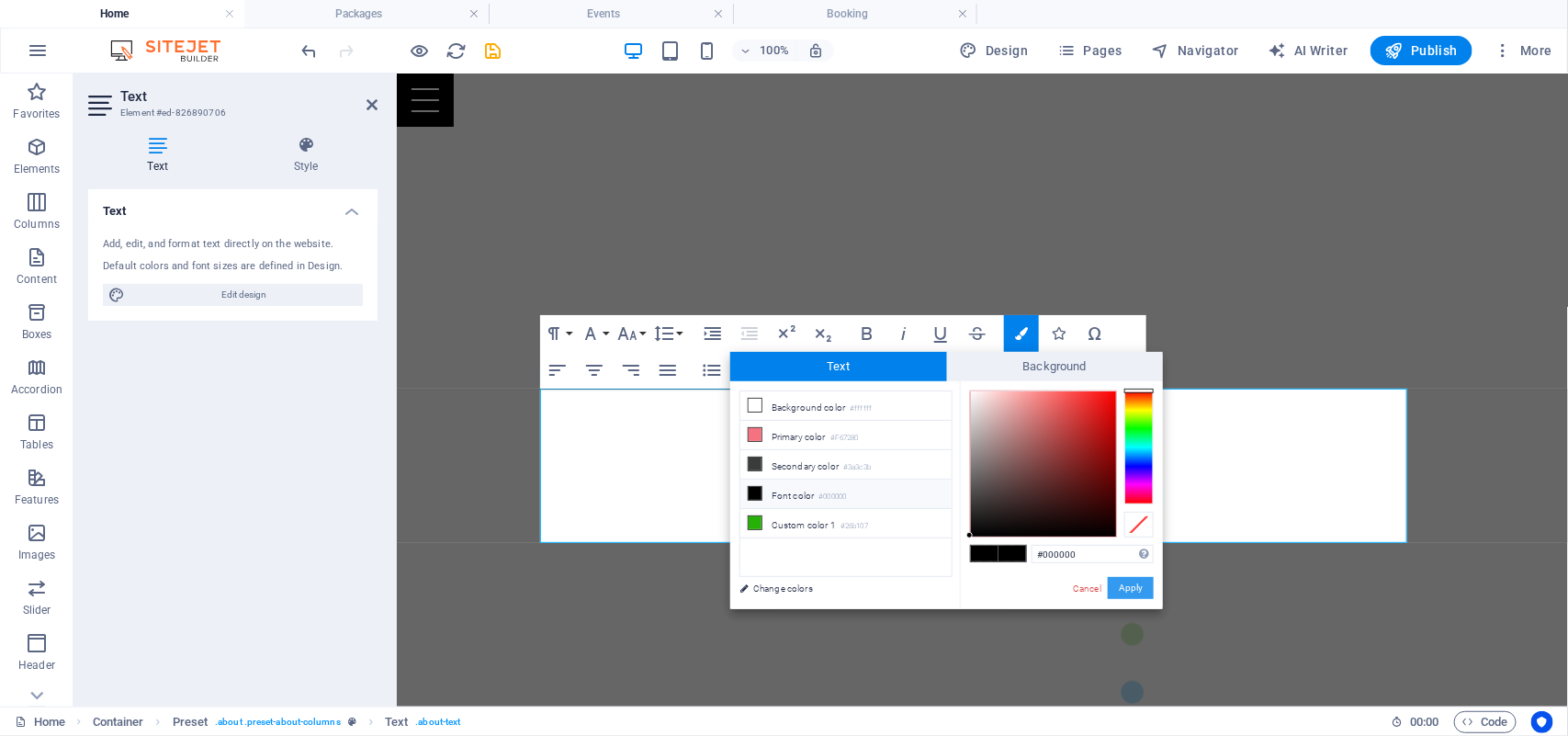 click on "Apply" at bounding box center (1131, 588) 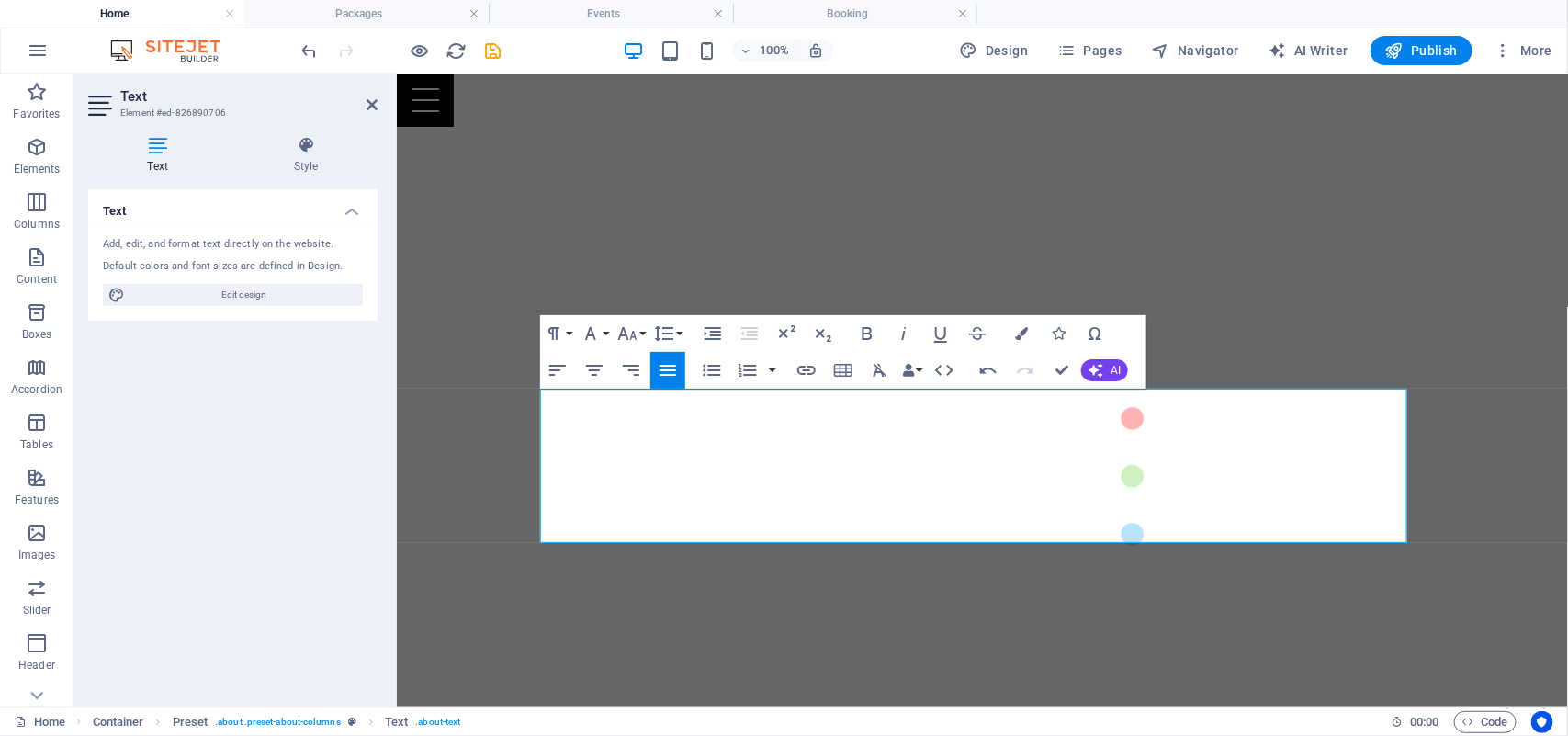 click on "Desde la chispa inicial hasta la entrega final o para completar tu proyecto y hacerlo realidad." at bounding box center [758, 1013] 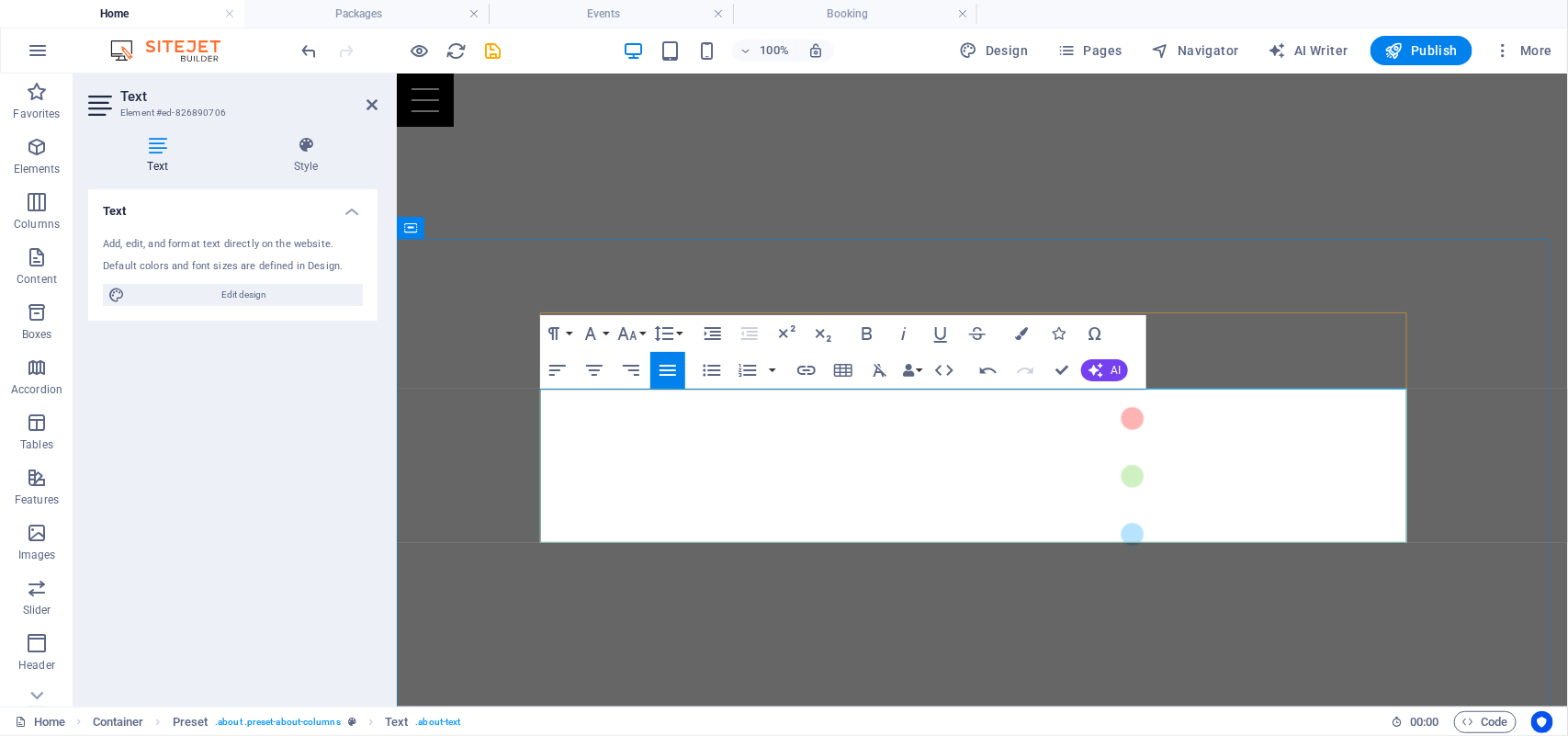 drag, startPoint x: 823, startPoint y: 401, endPoint x: 893, endPoint y: 399, distance: 70.02857 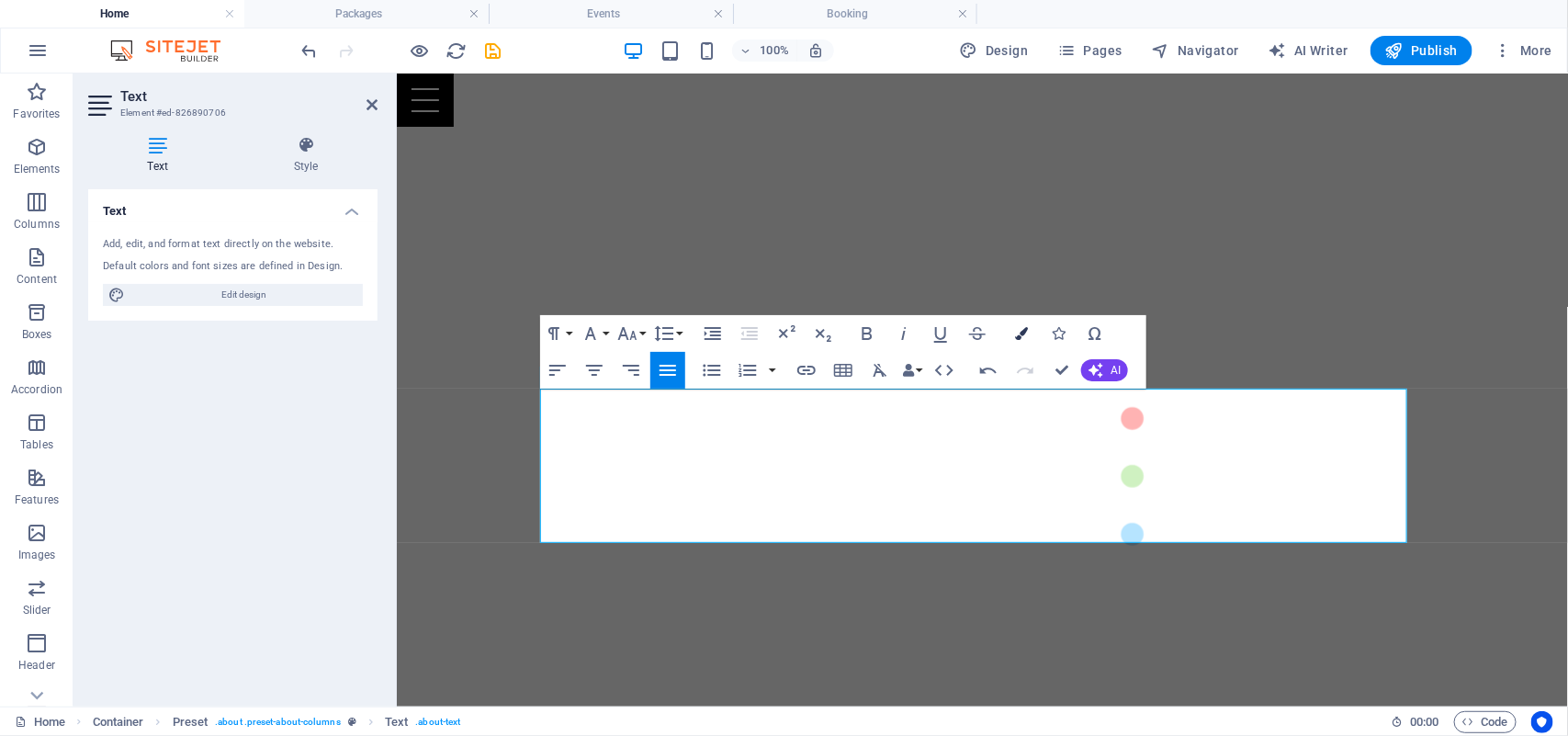 click at bounding box center [1021, 334] 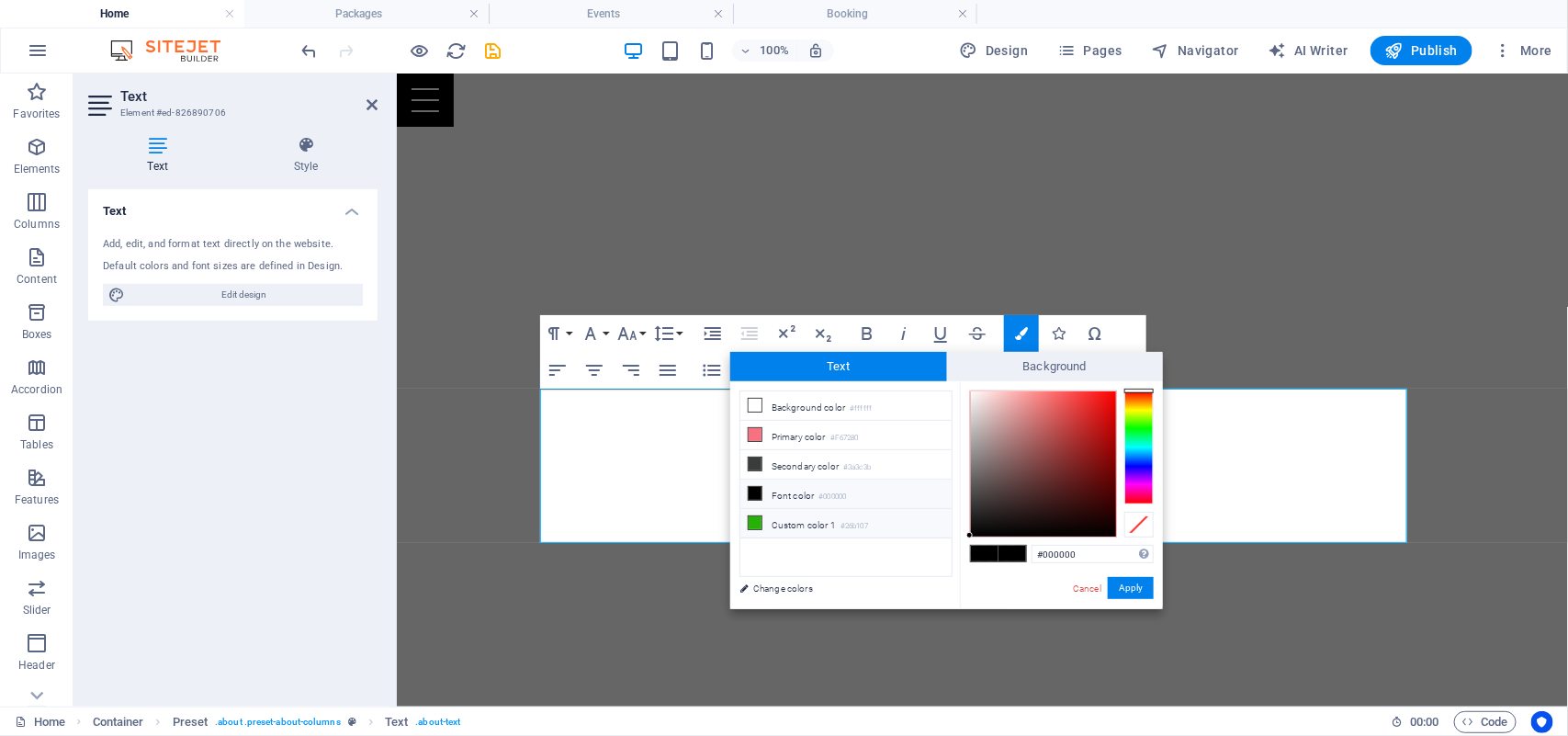 click at bounding box center (755, 523) 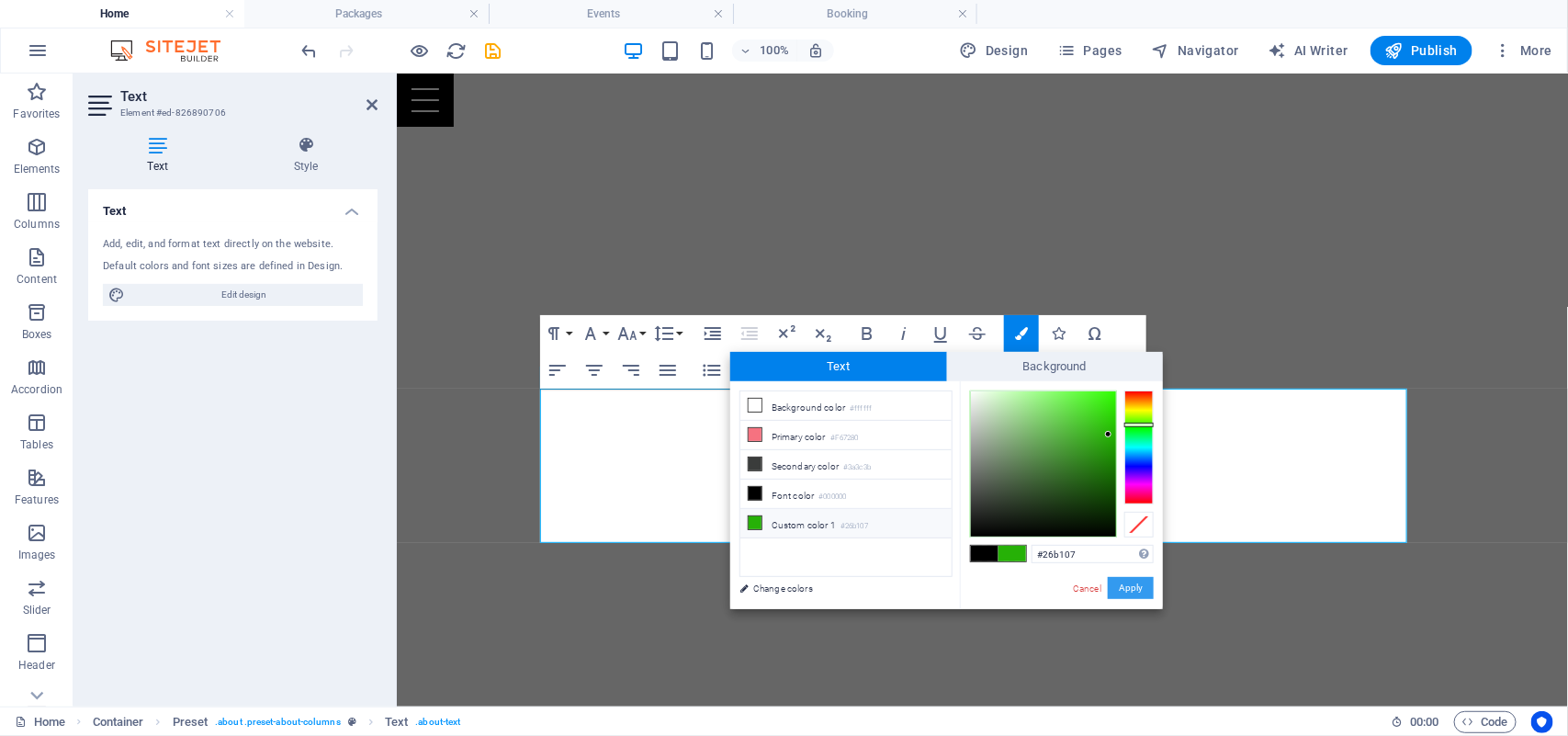 click on "Apply" at bounding box center (1131, 588) 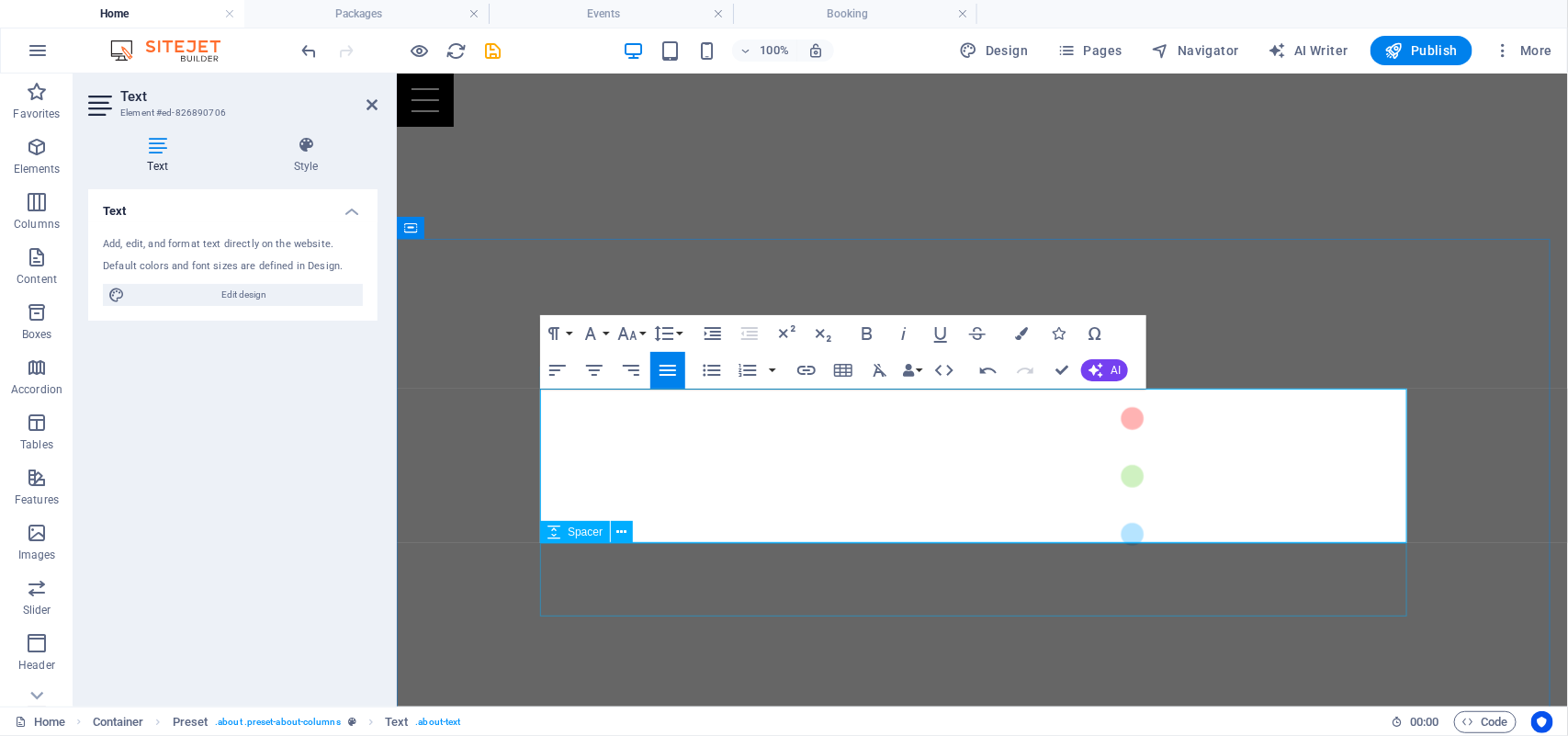 click at bounding box center [982, 1160] 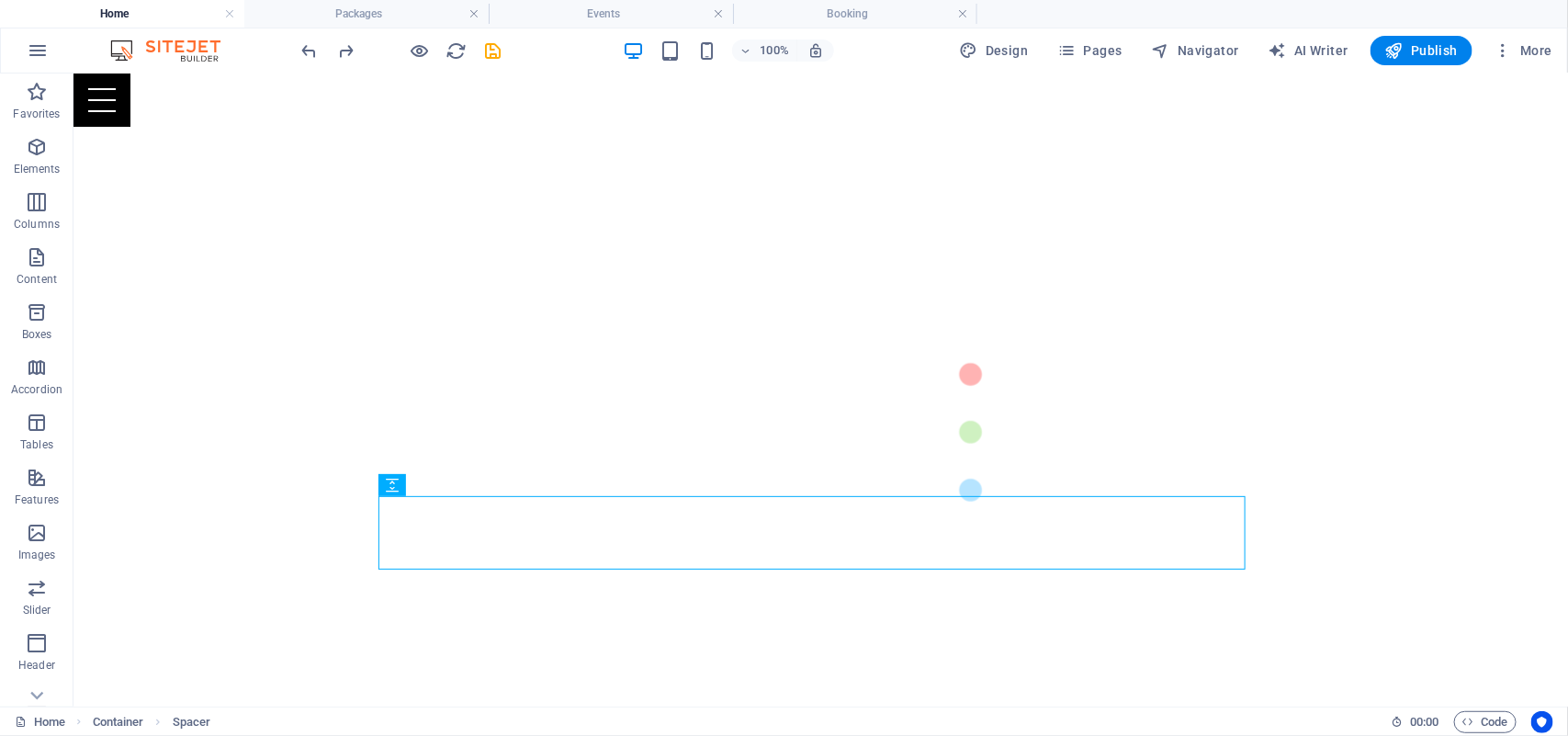 scroll, scrollTop: 515, scrollLeft: 0, axis: vertical 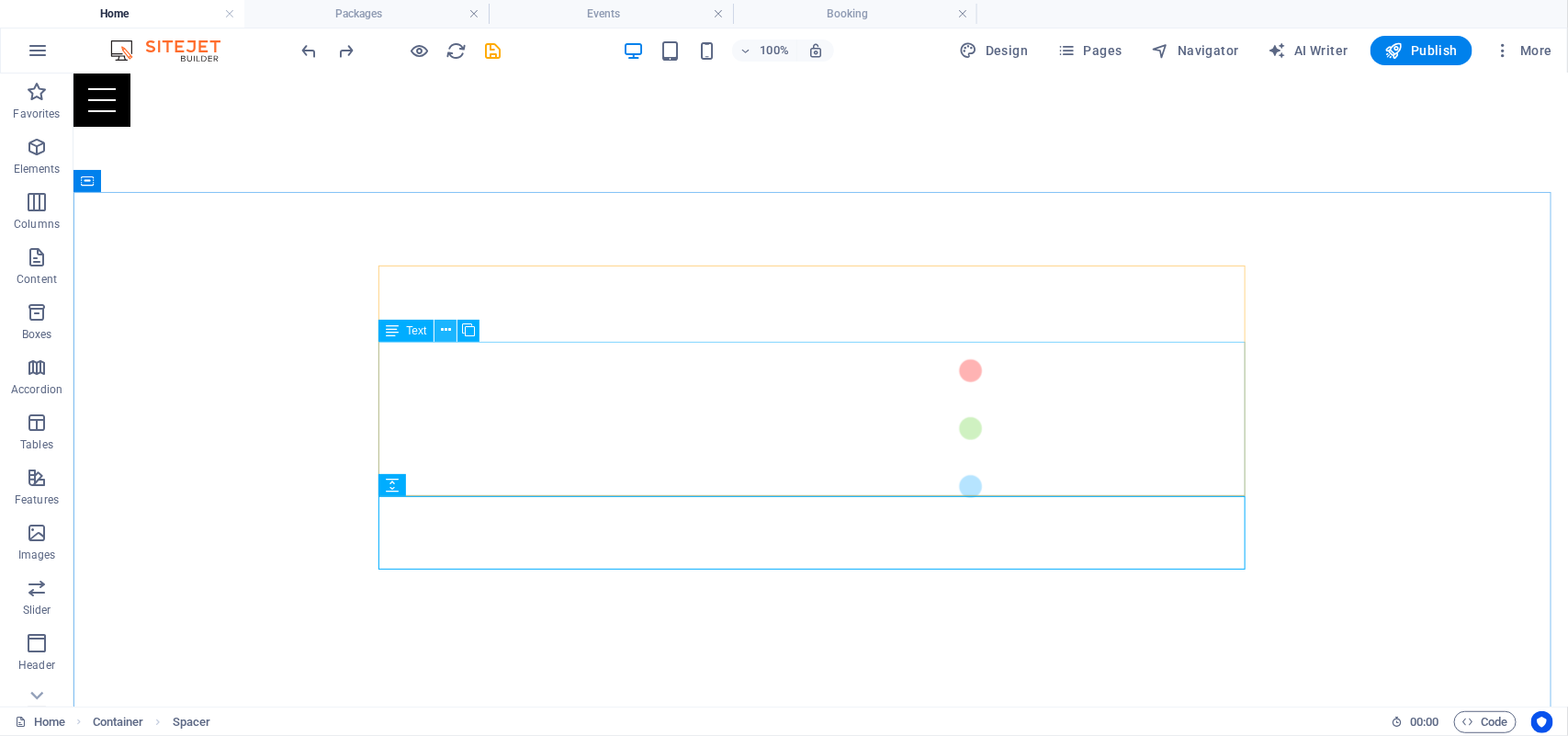 click at bounding box center [446, 330] 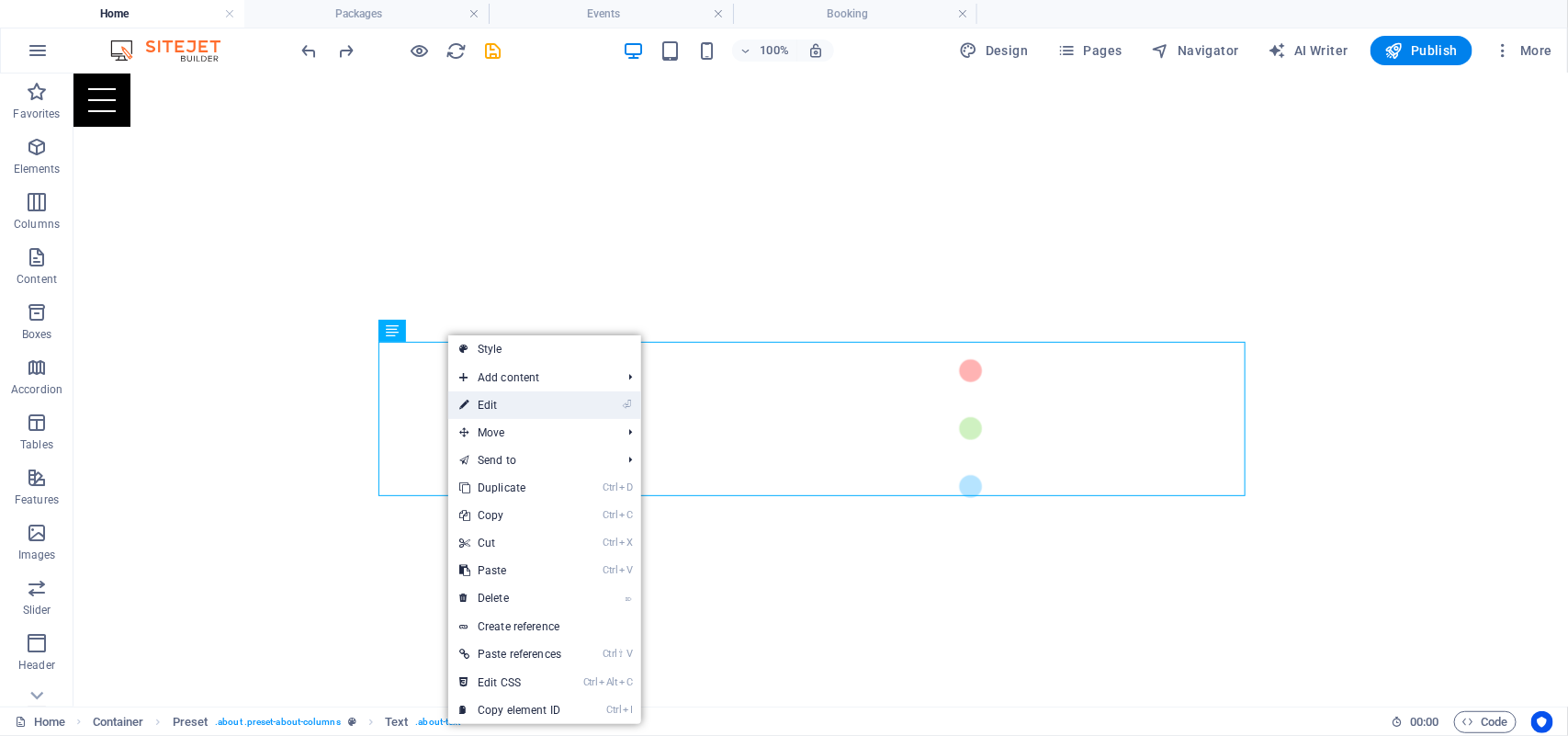 drag, startPoint x: 497, startPoint y: 401, endPoint x: 474, endPoint y: 372, distance: 37.013511 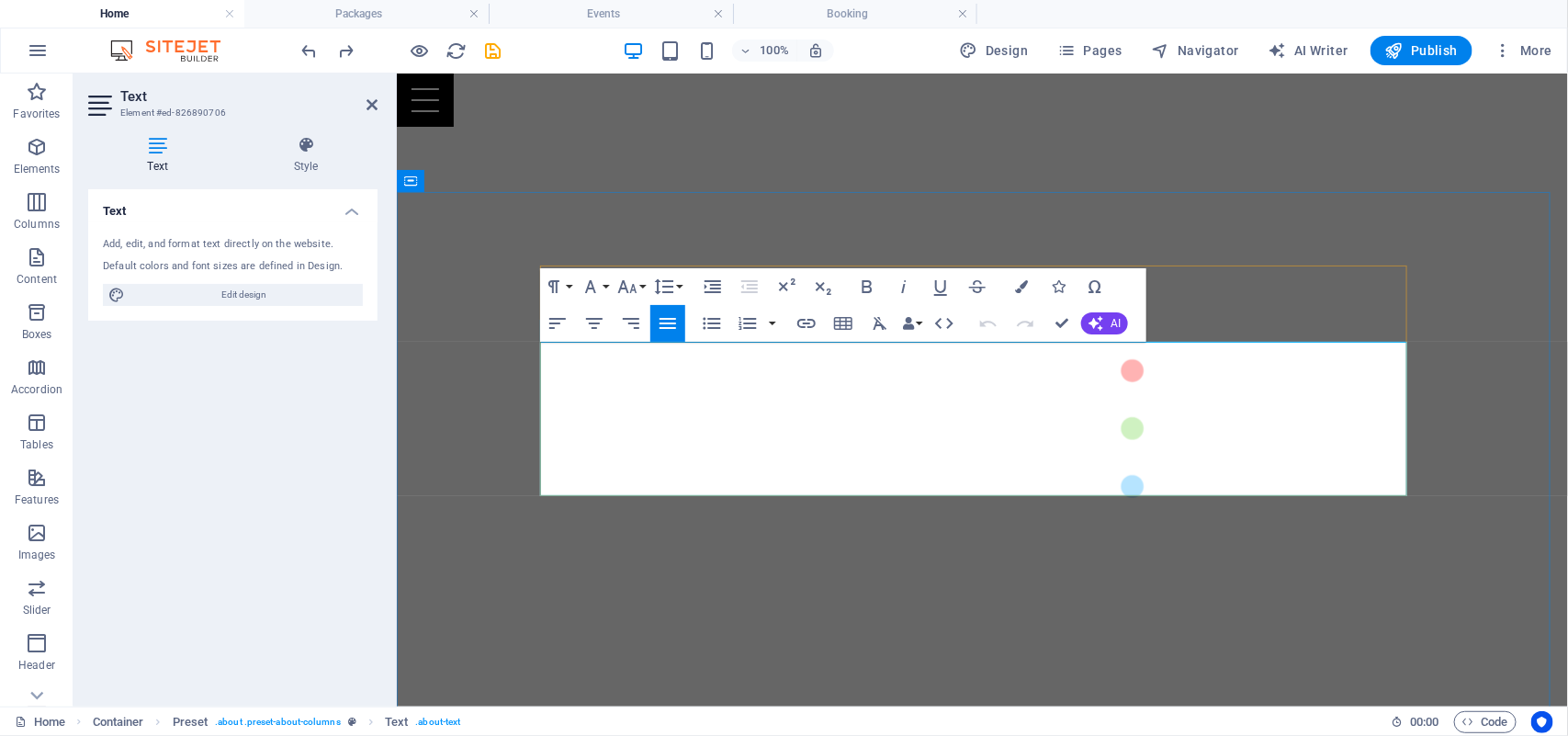 drag, startPoint x: 1168, startPoint y: 482, endPoint x: 976, endPoint y: 446, distance: 195.34585 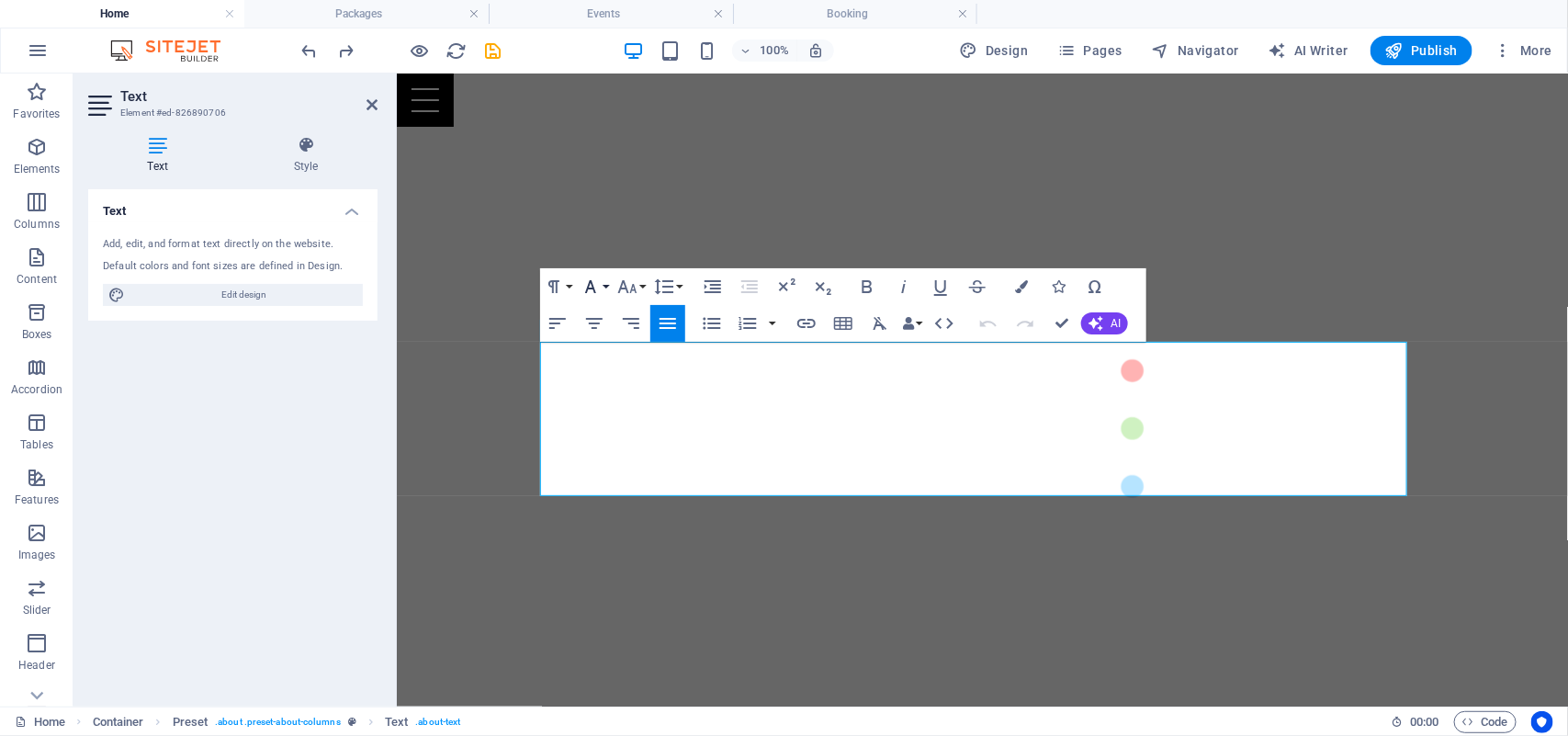 click on "Font Family" at bounding box center (594, 287) 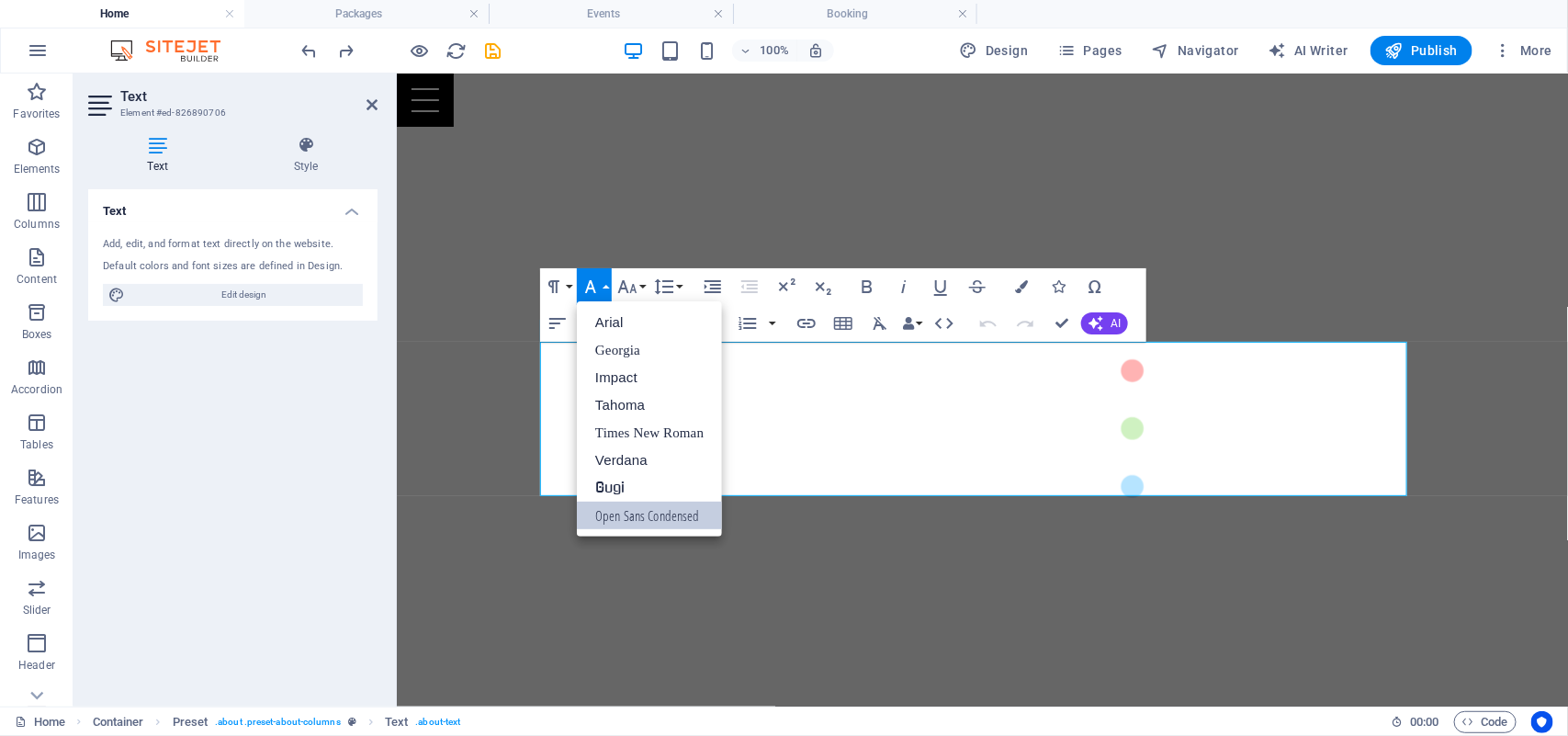 scroll, scrollTop: 0, scrollLeft: 0, axis: both 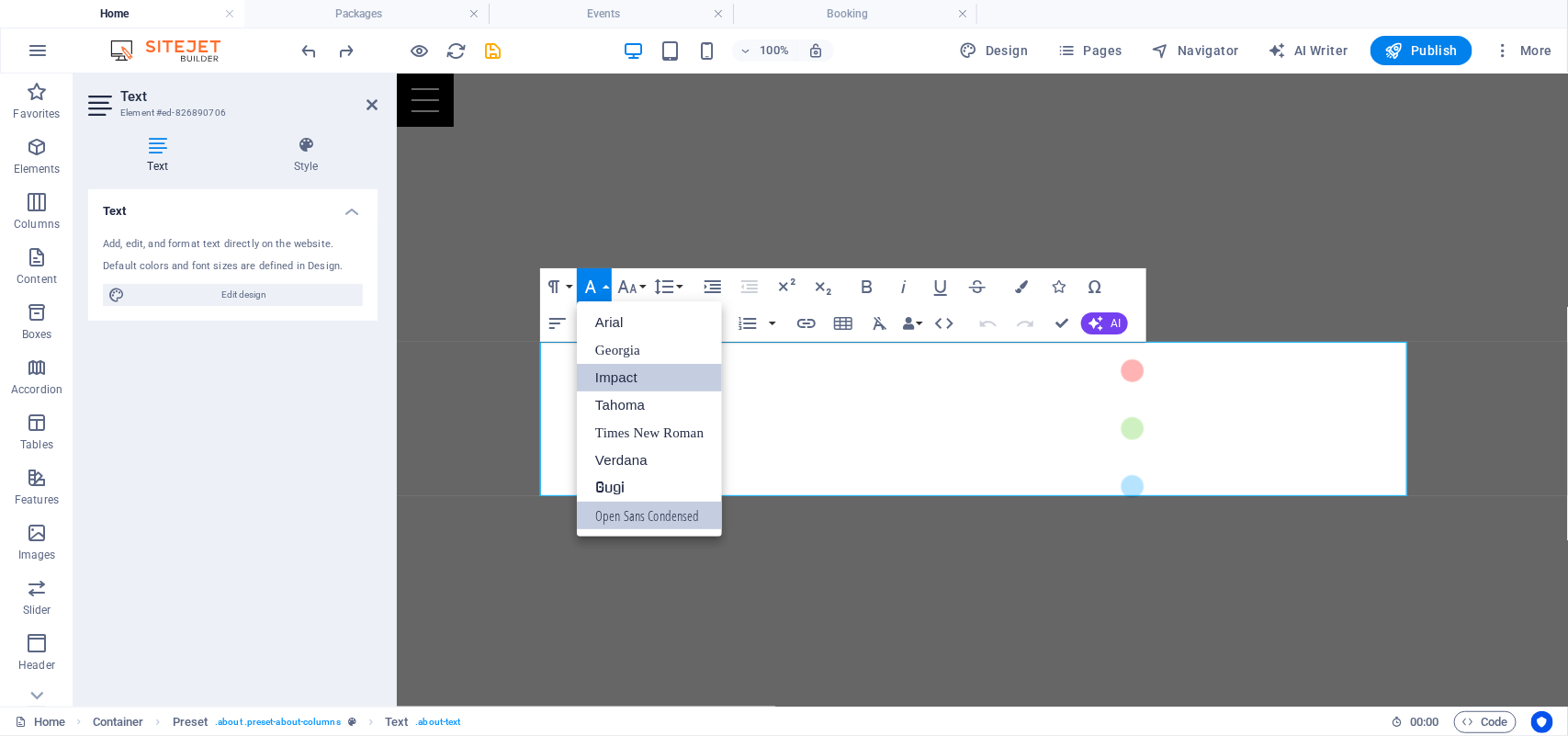 click on "Impact" at bounding box center (649, 378) 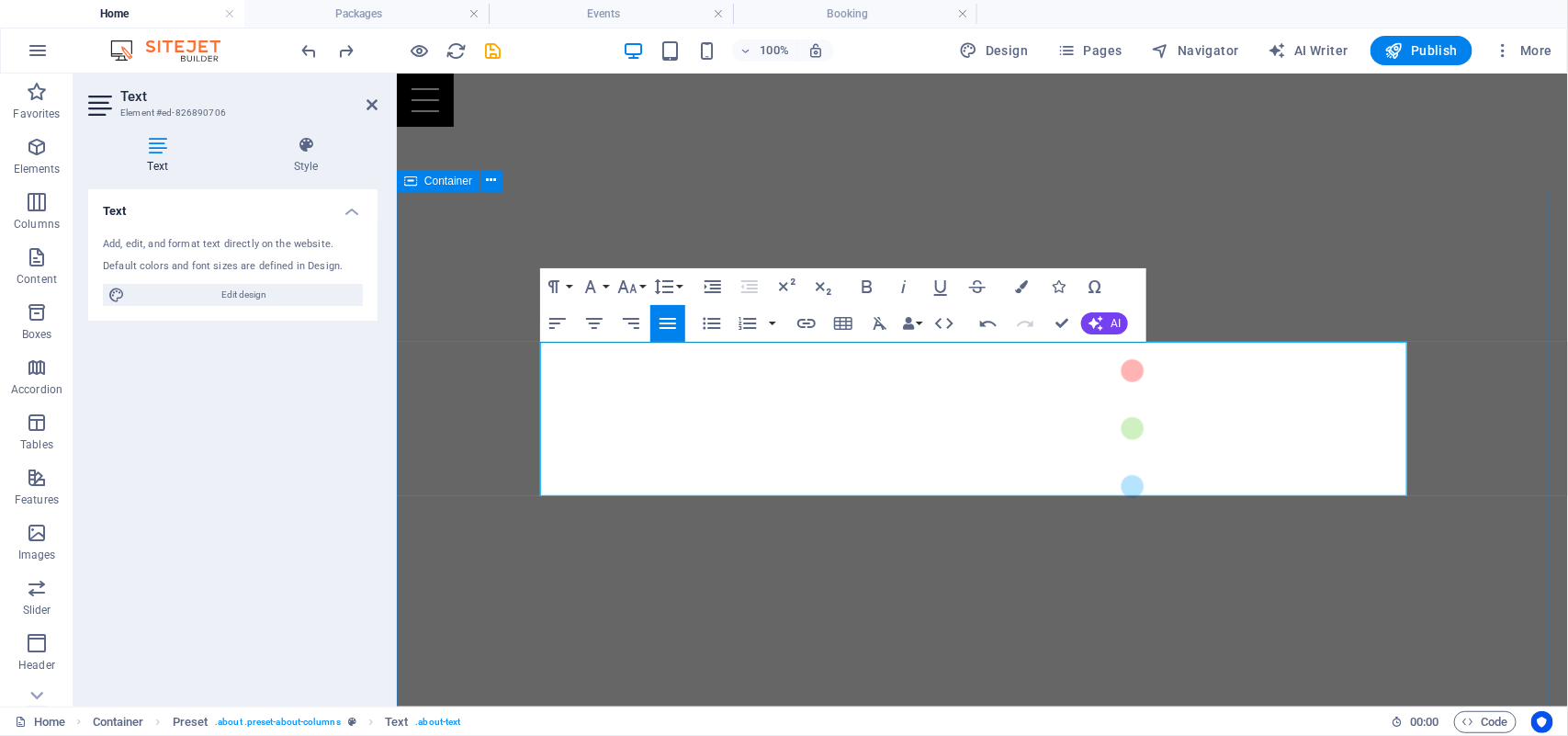 drag, startPoint x: 1276, startPoint y: 244, endPoint x: 1461, endPoint y: 357, distance: 216.781 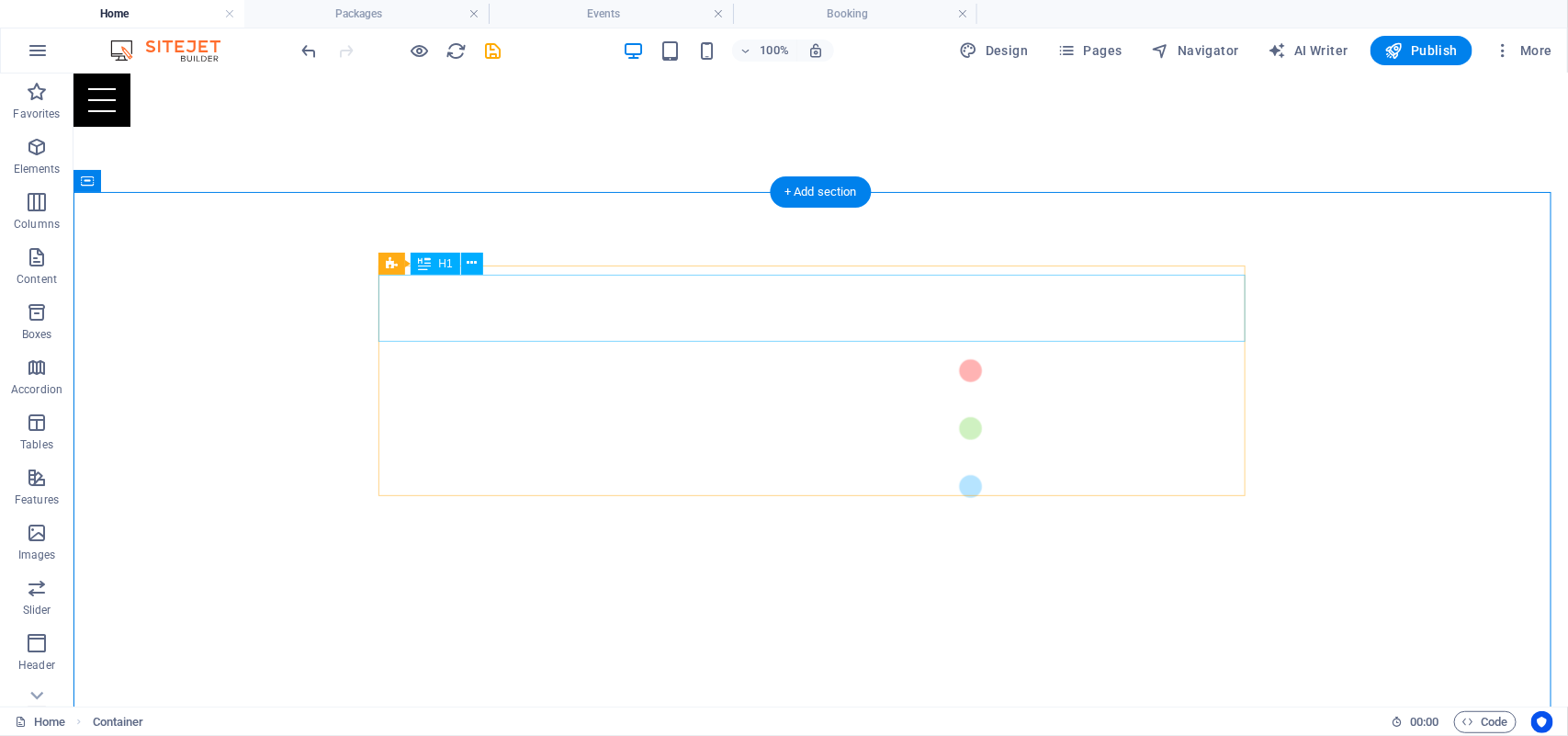 drag, startPoint x: 1055, startPoint y: 317, endPoint x: 1127, endPoint y: 388, distance: 101.11874 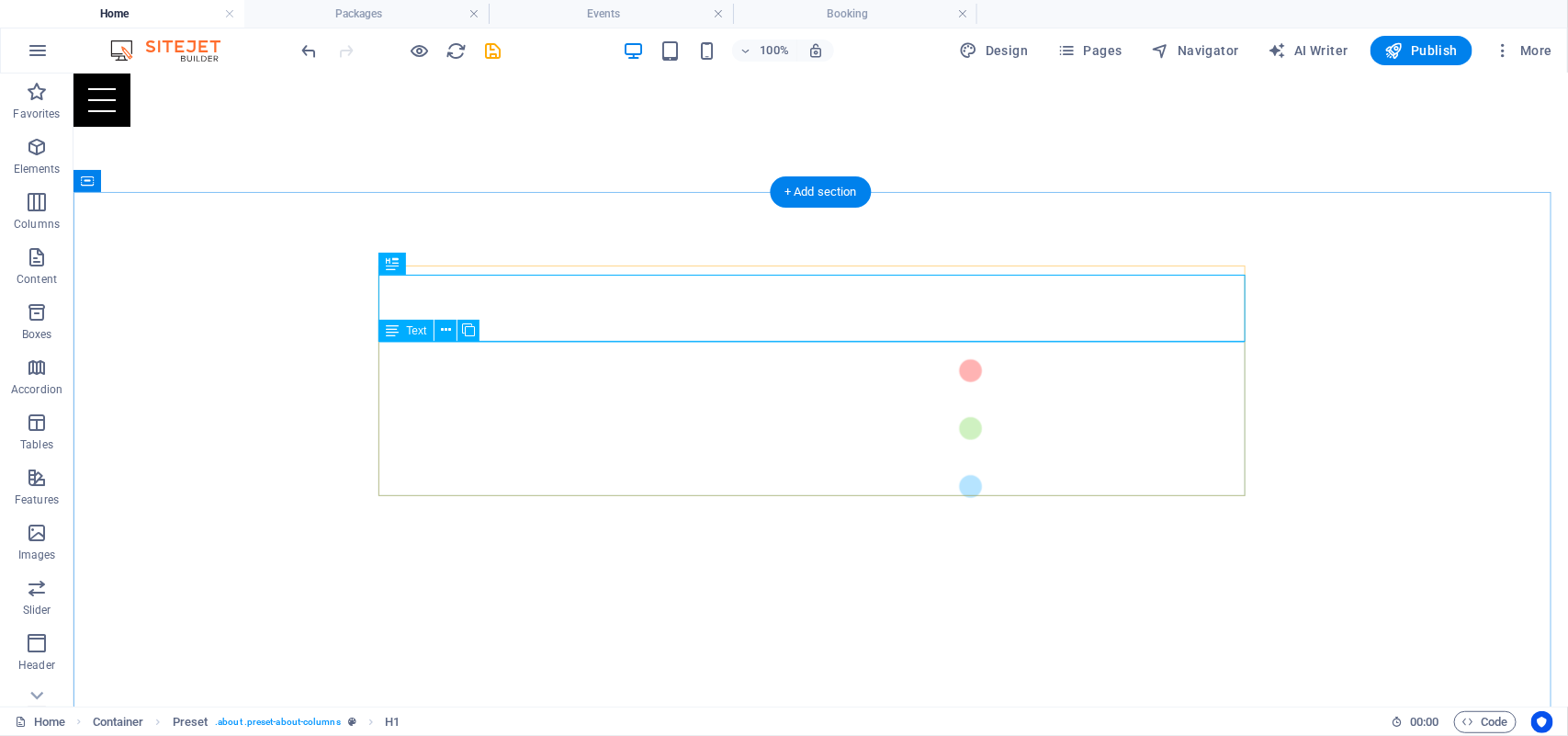 click on "Somos una agencia 360 que convierte tu visión en impacto real. Desde la chispa inicial hasta la entrega final o para completar tu proyecto y hacerlo realidad.  Diseñamos, producimos y realizamos contenidos que conectan, emocionan y elevan tu marca.  Videos institucionales  y publicitarios que cuentan tu historia con alma y propósito. Vuelos con drones  que capturan perspectivas únicas. Eventos , ATL, BTL y activaciones que dejan huella. Stands y experiencias inmersivas que convierten espacios en oportunidades de conexión. En Kalá, no solo hacemos contenidos: hacemos que el mundo vea, sienta y recuerde tu mensaje." at bounding box center (820, 998) 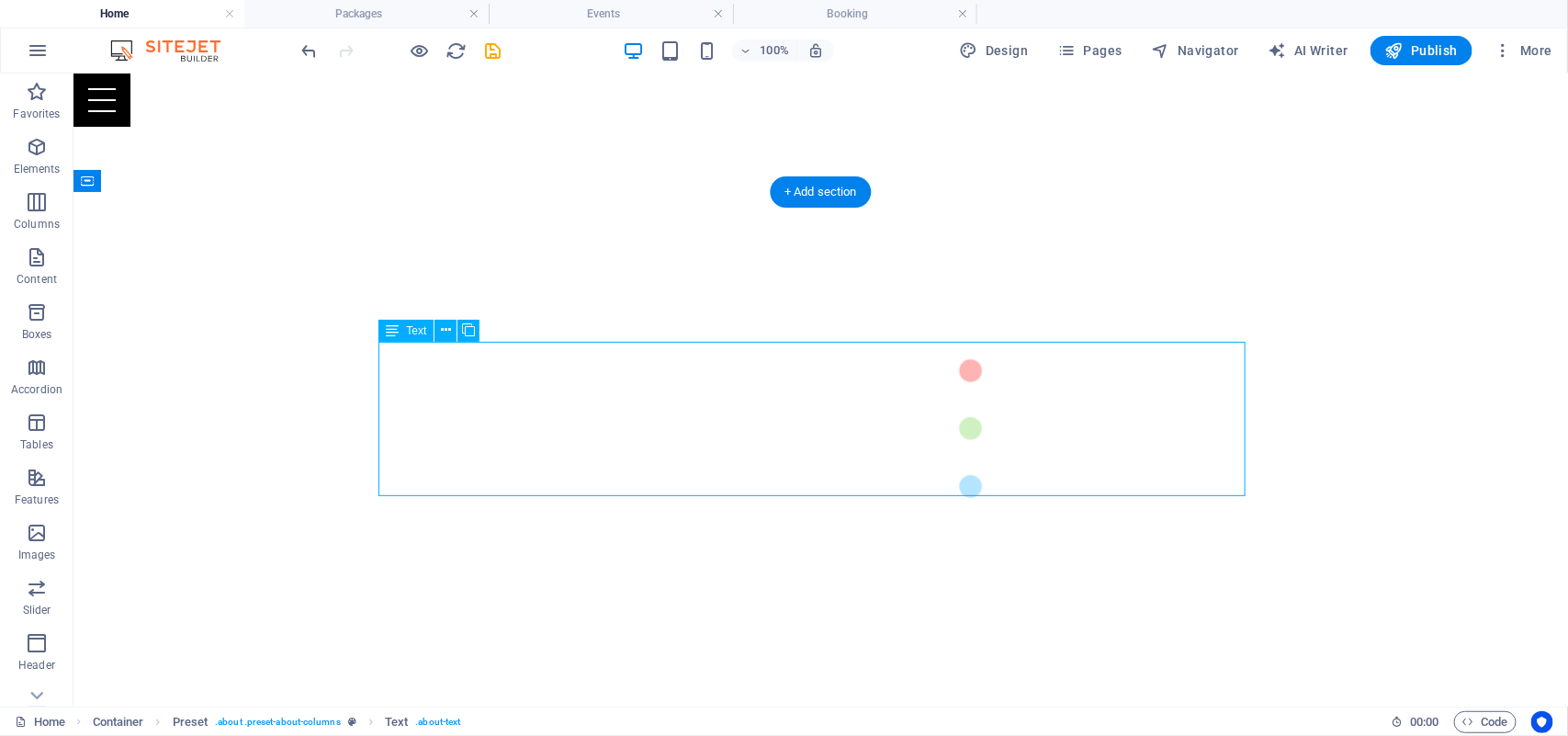 click on "Somos una agencia 360 que convierte tu visión en impacto real. Desde la chispa inicial hasta la entrega final o para completar tu proyecto y hacerlo realidad.  Diseñamos, producimos y realizamos contenidos que conectan, emocionan y elevan tu marca.  Videos institucionales  y publicitarios que cuentan tu historia con alma y propósito. Vuelos con drones  que capturan perspectivas únicas. Eventos , ATL, BTL y activaciones que dejan huella. Stands y experiencias inmersivas que convierten espacios en oportunidades de conexión. En Kalá, no solo hacemos contenidos: hacemos que el mundo vea, sienta y recuerde tu mensaje." at bounding box center (820, 998) 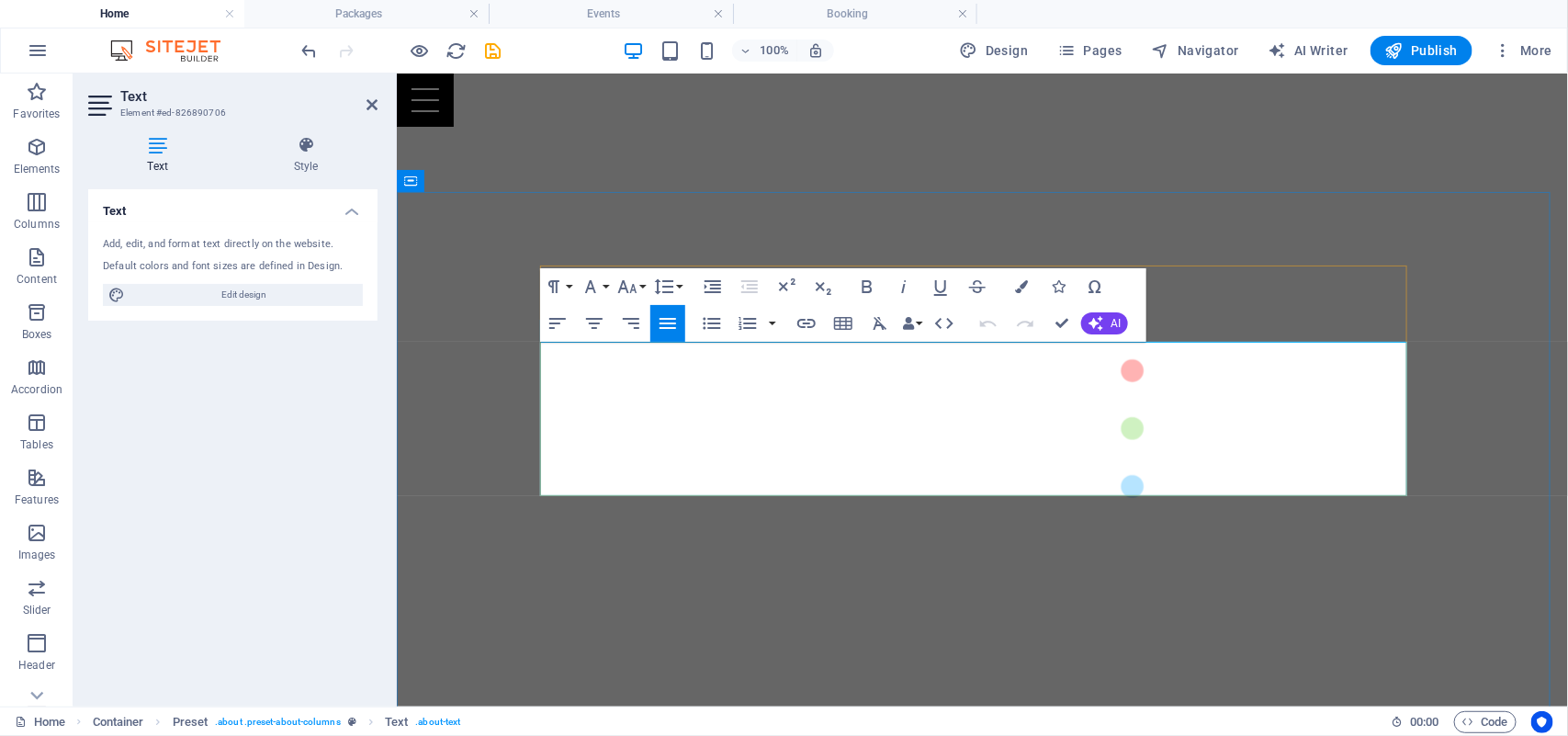 drag, startPoint x: 989, startPoint y: 436, endPoint x: 1269, endPoint y: 475, distance: 282.703 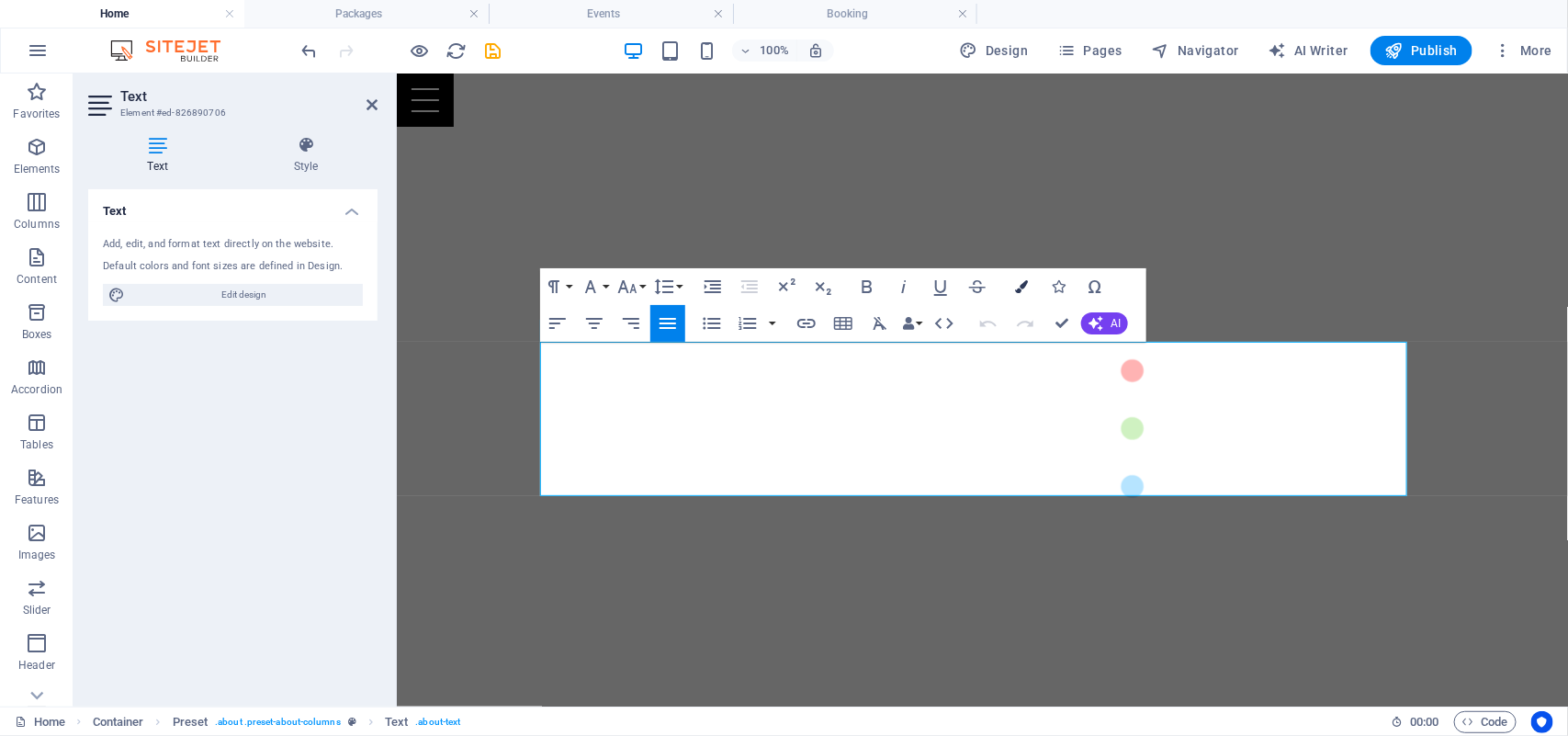 click at bounding box center (1021, 287) 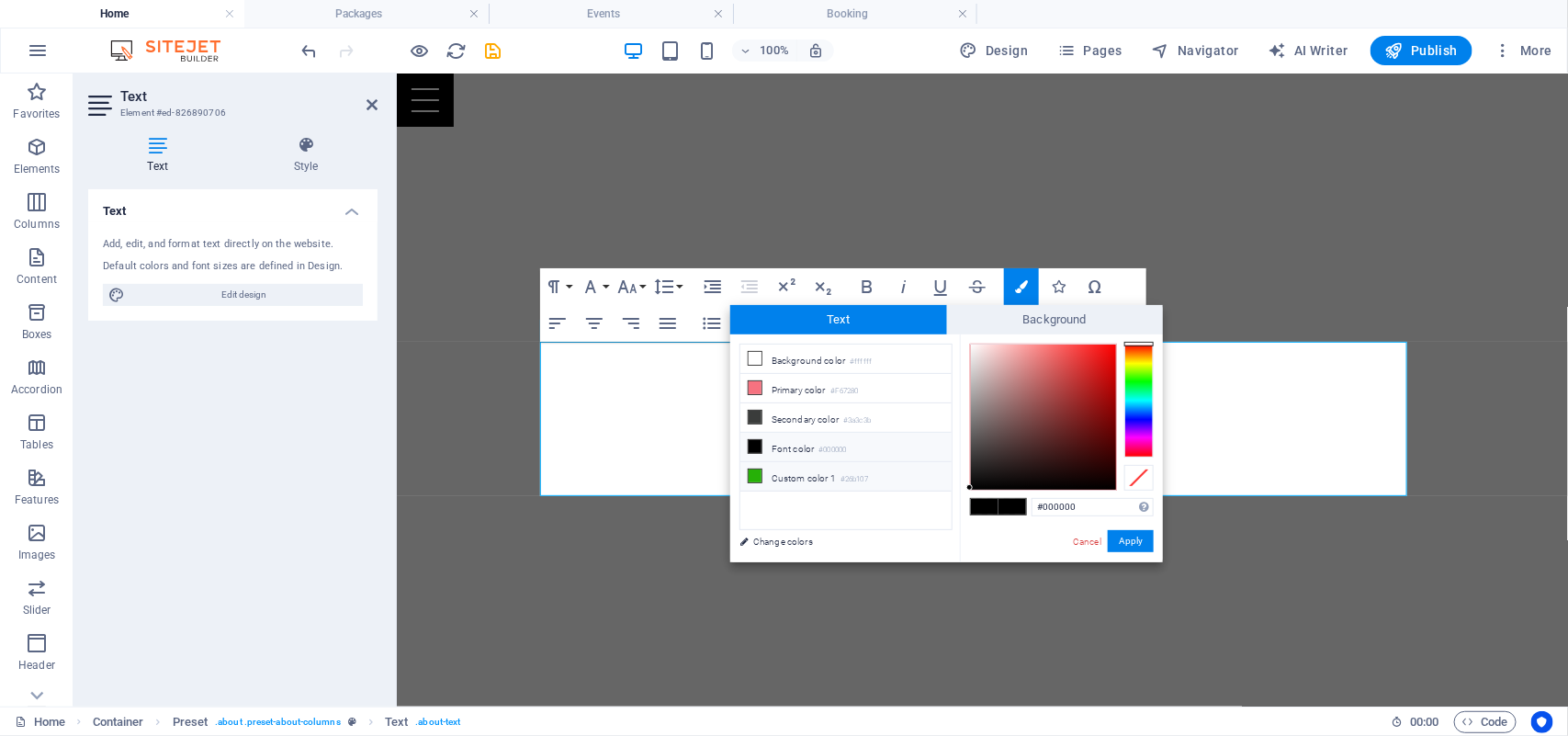 click on "Custom color 1
#26b107" at bounding box center [846, 477] 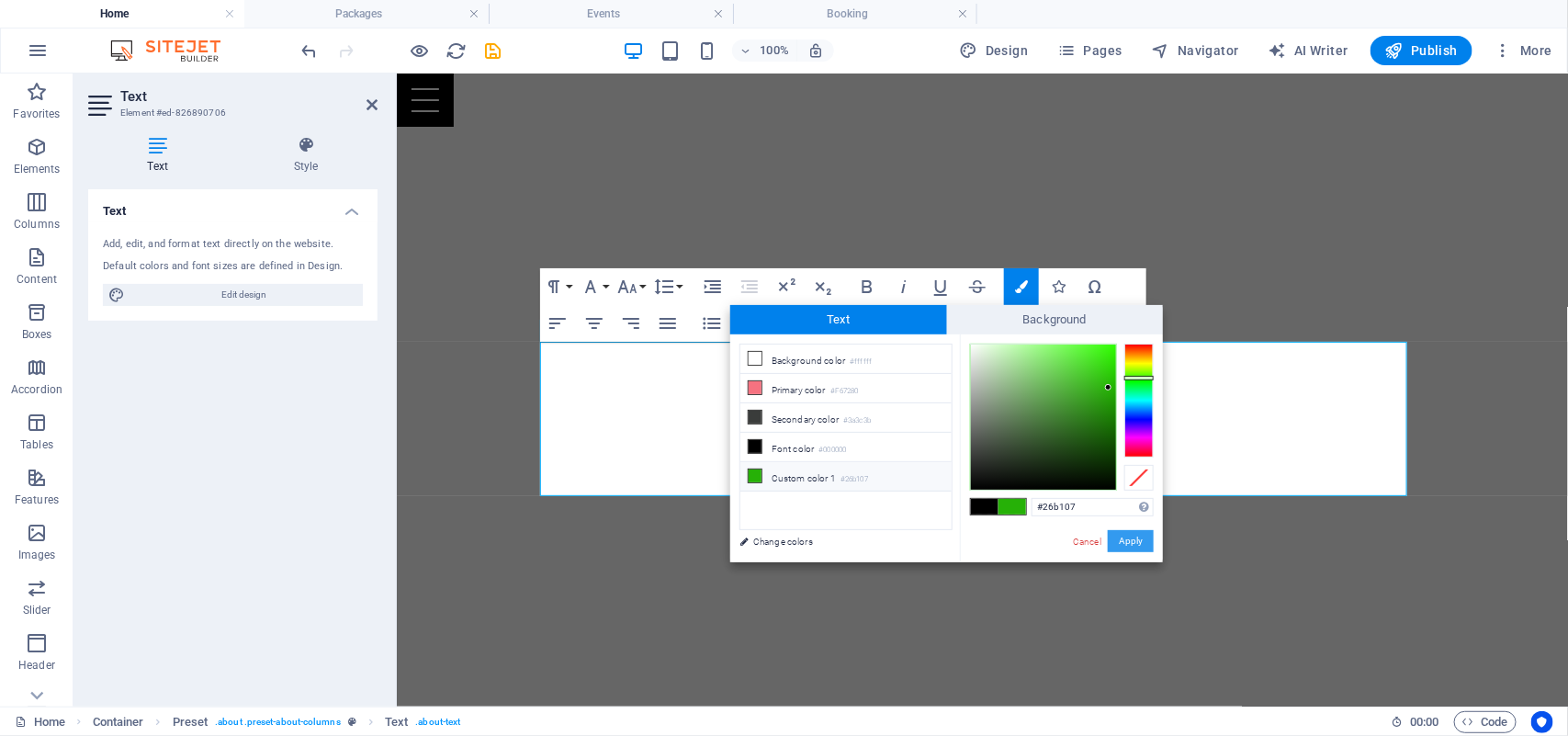 click on "Apply" at bounding box center (1131, 541) 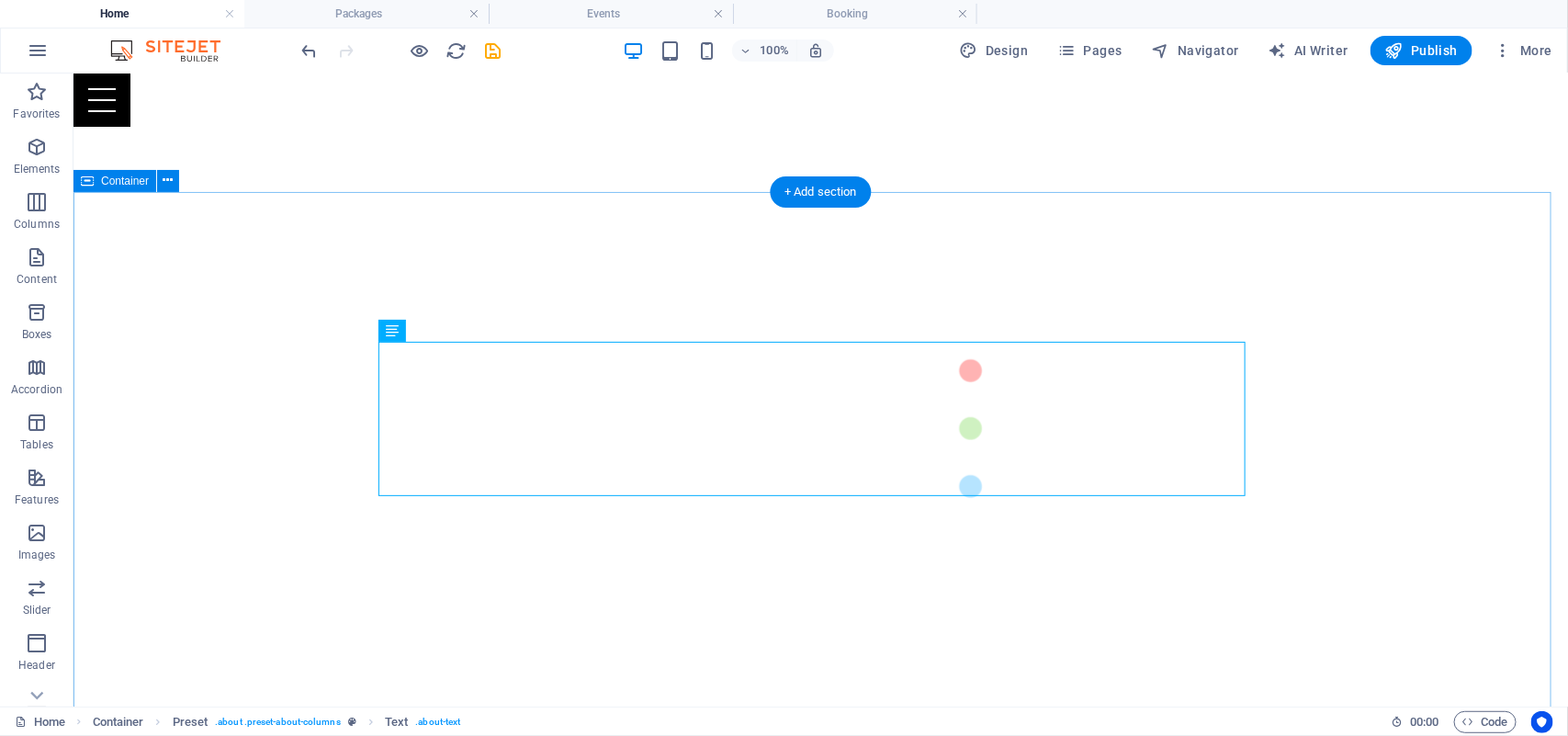 click on "​ ¿Quienes somos? Somos una agencia 360 que convierte tu visión en impacto real. Desde la chispa inicial hasta la entrega final o para completar tu proyecto y hacerlo realidad.  Diseñamos, producimos y realizamos contenidos que conectan, emocionan y elevan tu marca.  Videos institucionales  y publicitarios que cuentan tu historia con alma y propósito. Vuelos con drones  que capturan perspectivas únicas. Eventos , ATL, BTL y activaciones que dejan huella. Stands y experiencias inmersivas que convierten espacios en oportunidades de conexión. En Kalá, no solo hacemos contenidos: hacemos que el mundo vea, sienta y recuerde tu mensaje. Packages Your Perfect Event Events Learn More Booking Book Now" at bounding box center (819, 1968) 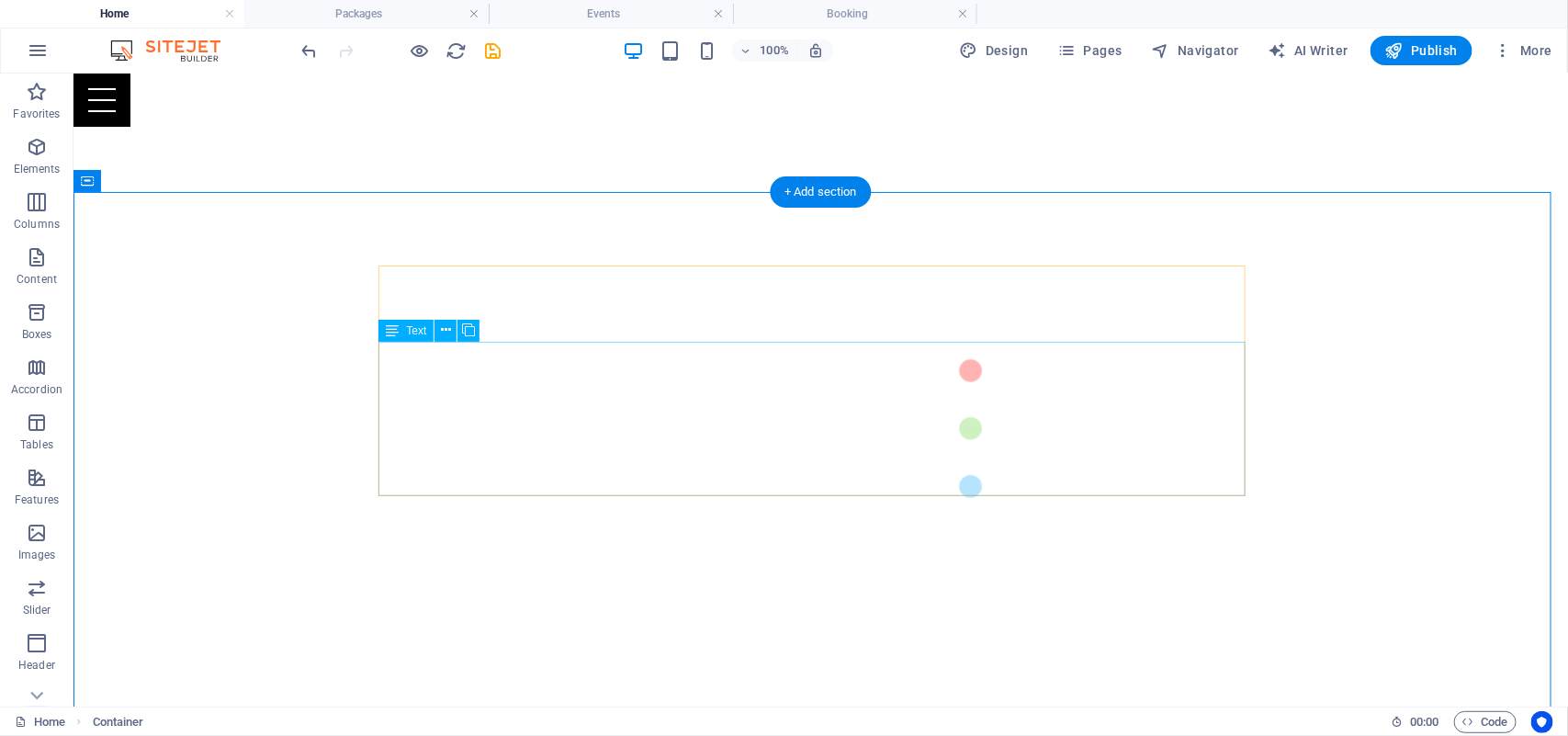 click on "Somos una agencia 360 que convierte tu visión en impacto real. Desde la chispa inicial hasta la entrega final o para completar tu proyecto y hacerlo realidad.  Diseñamos, producimos y realizamos contenidos que conectan, emocionan y elevan tu marca.  Videos institucionales  y publicitarios que cuentan tu historia con alma y propósito. Vuelos con drones  que capturan perspectivas únicas. Eventos , ATL, BTL y activaciones que dejan huella. Stands y experiencias inmersivas que convierten espacios en oportunidades de conexión. En Kalá, no solo hacemos contenidos: hacemos que el mundo vea, sienta y recuerde tu mensaje." at bounding box center [820, 998] 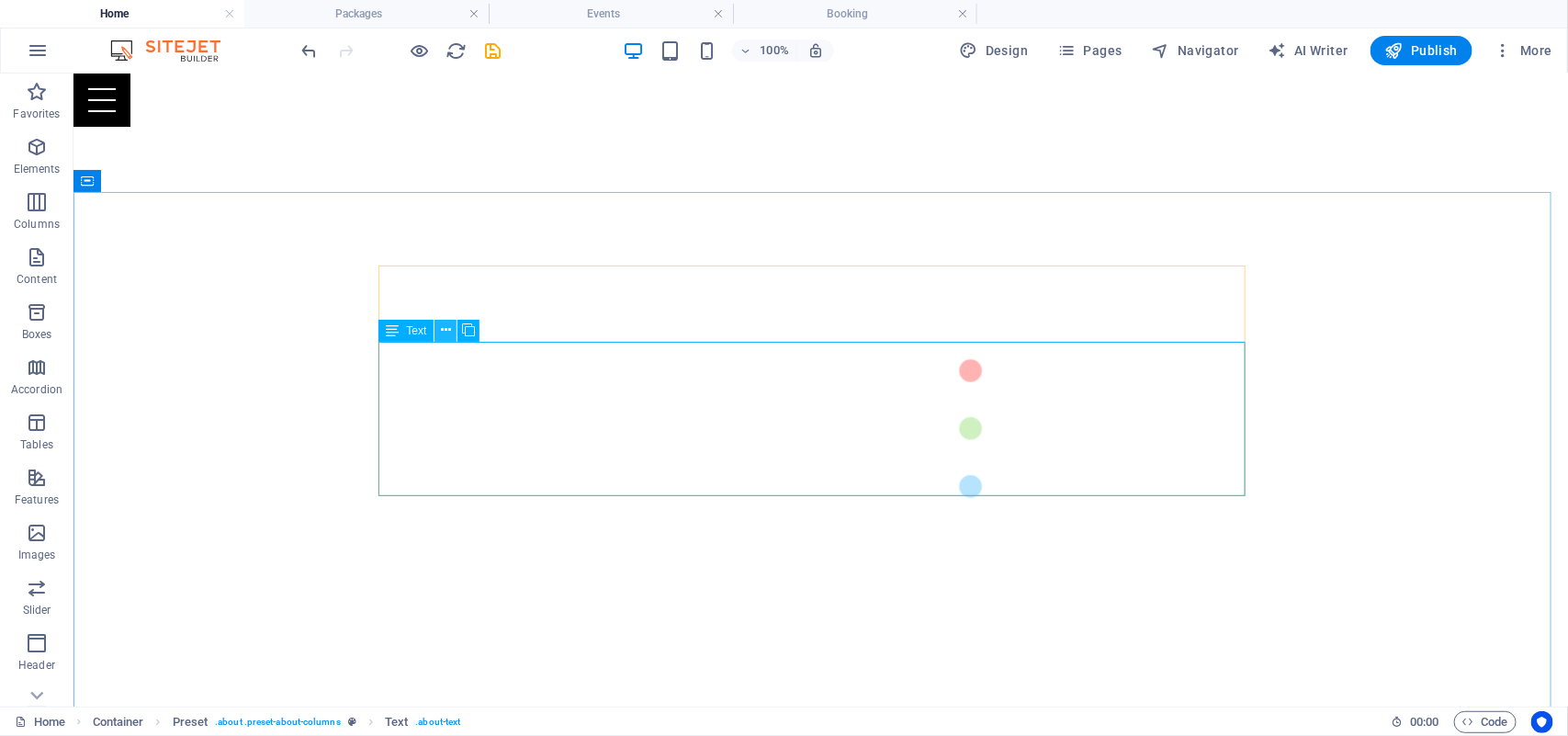 click at bounding box center [446, 330] 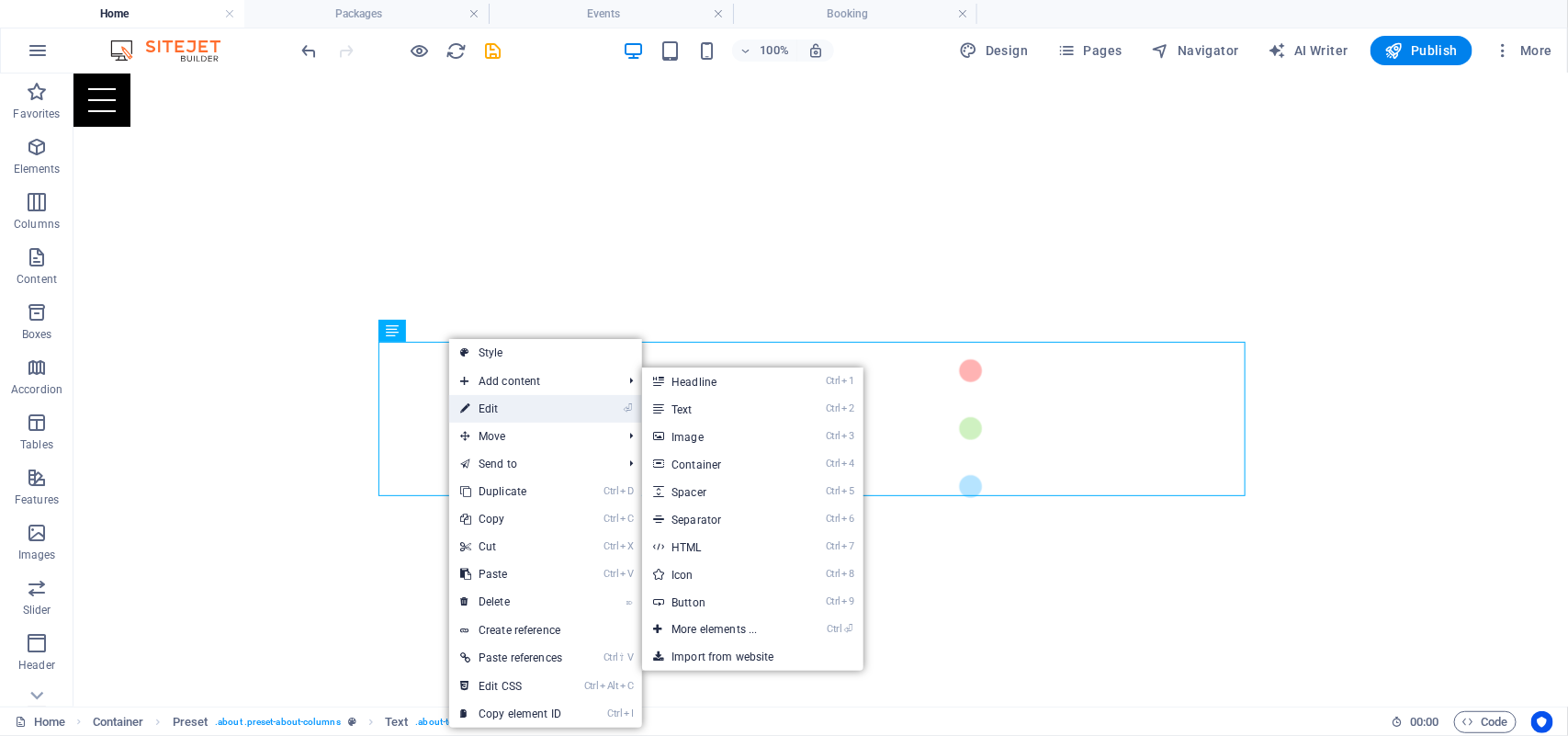 click on "⏎  Edit" at bounding box center [511, 409] 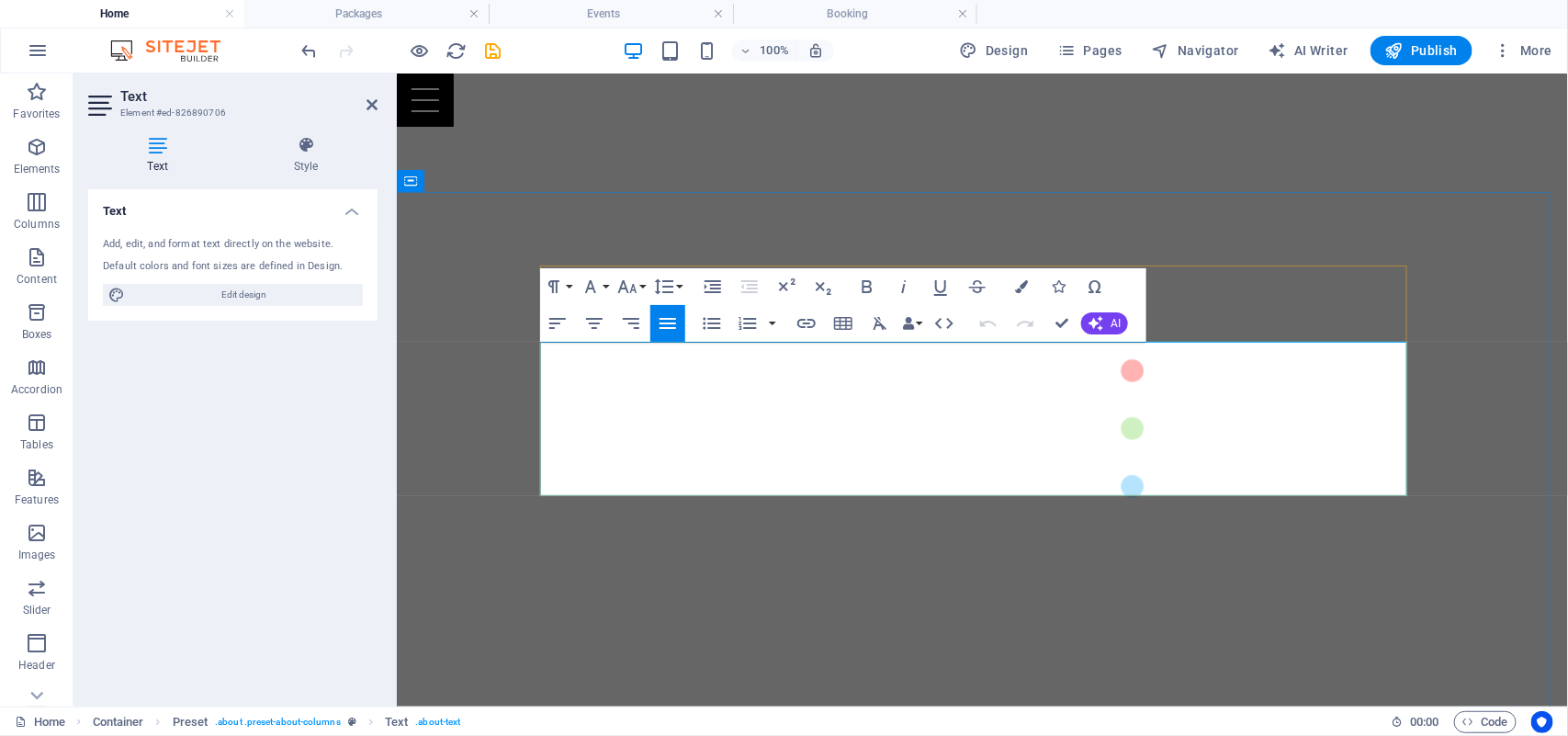 drag, startPoint x: 987, startPoint y: 440, endPoint x: 1283, endPoint y: 481, distance: 298.826 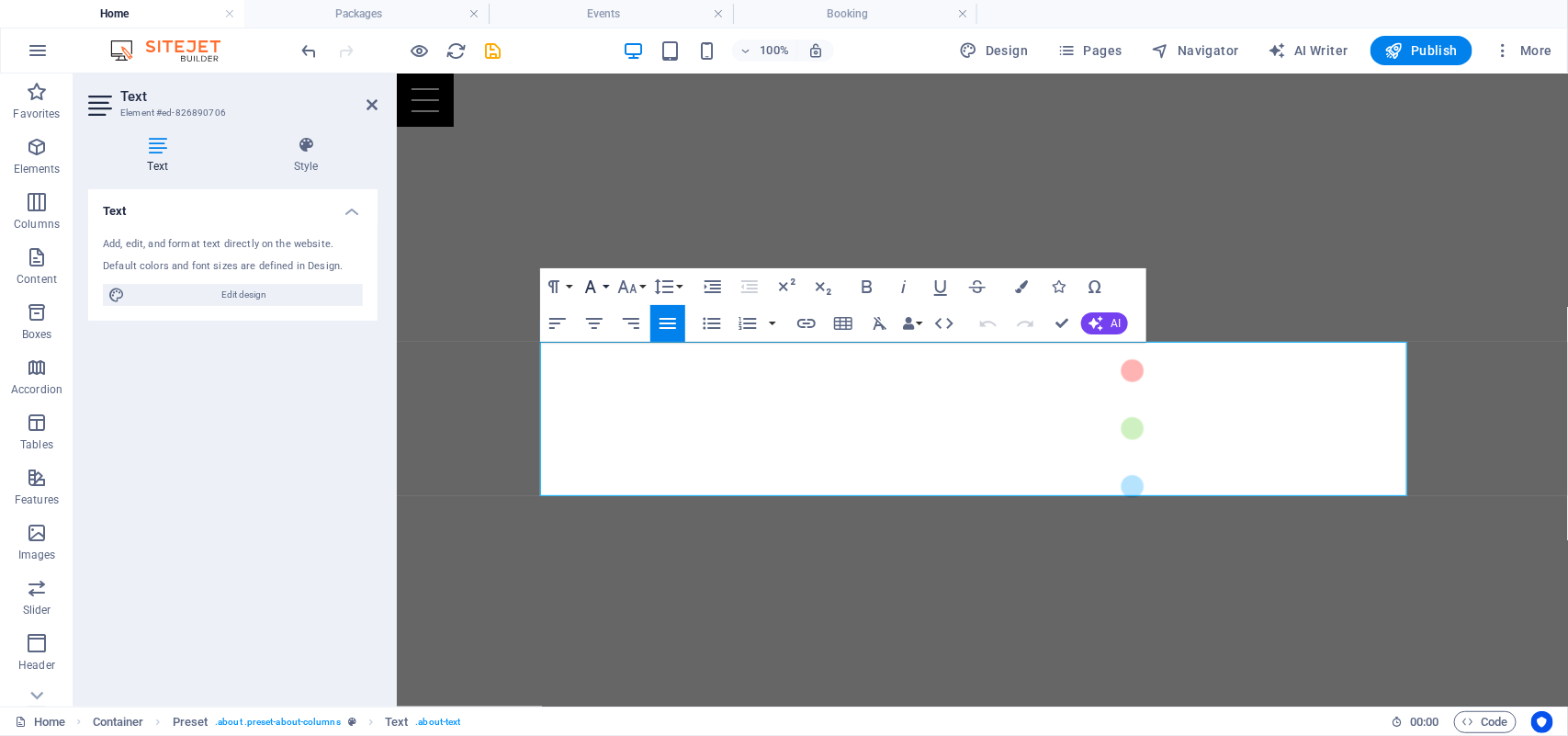 click on "Font Family" at bounding box center (594, 287) 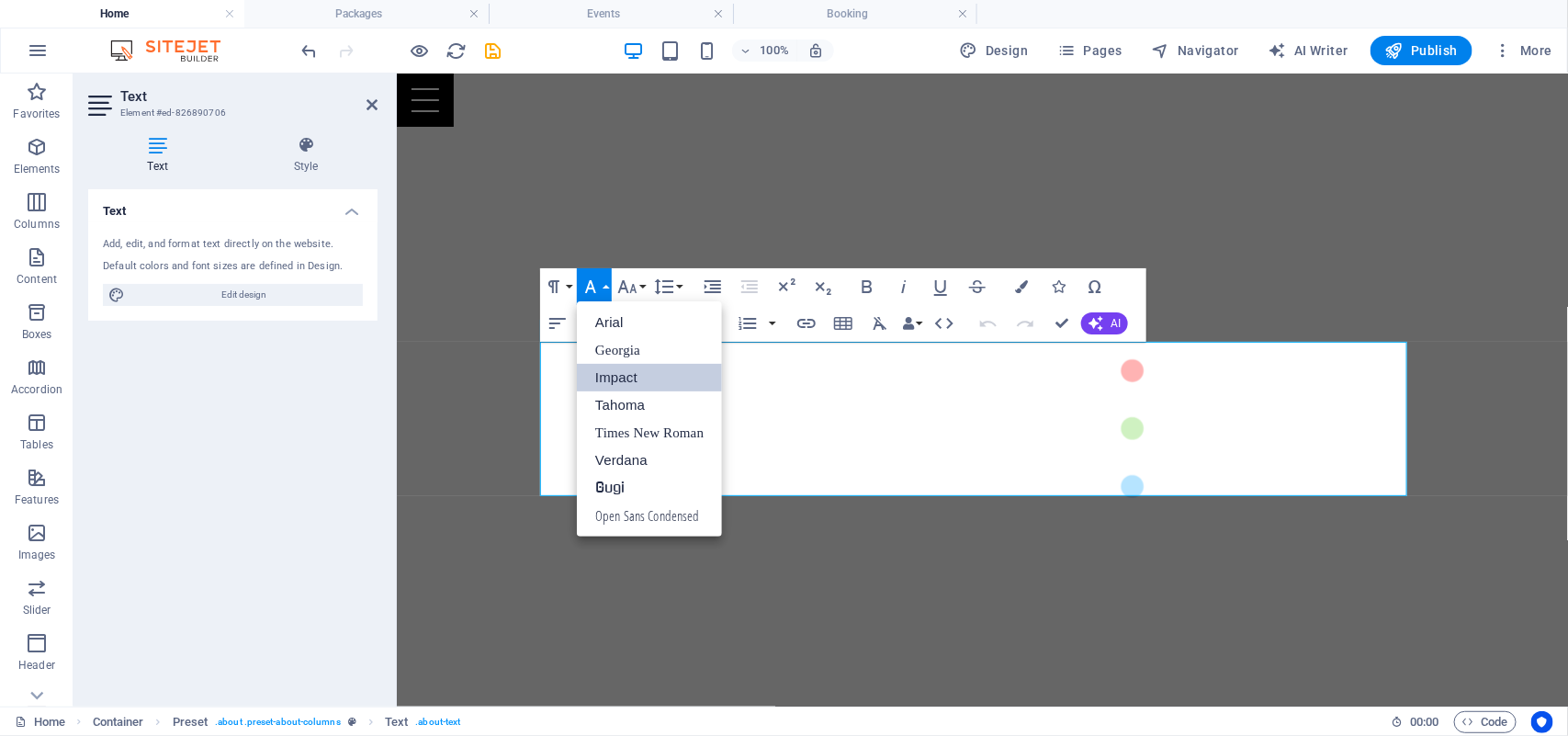 scroll, scrollTop: 0, scrollLeft: 0, axis: both 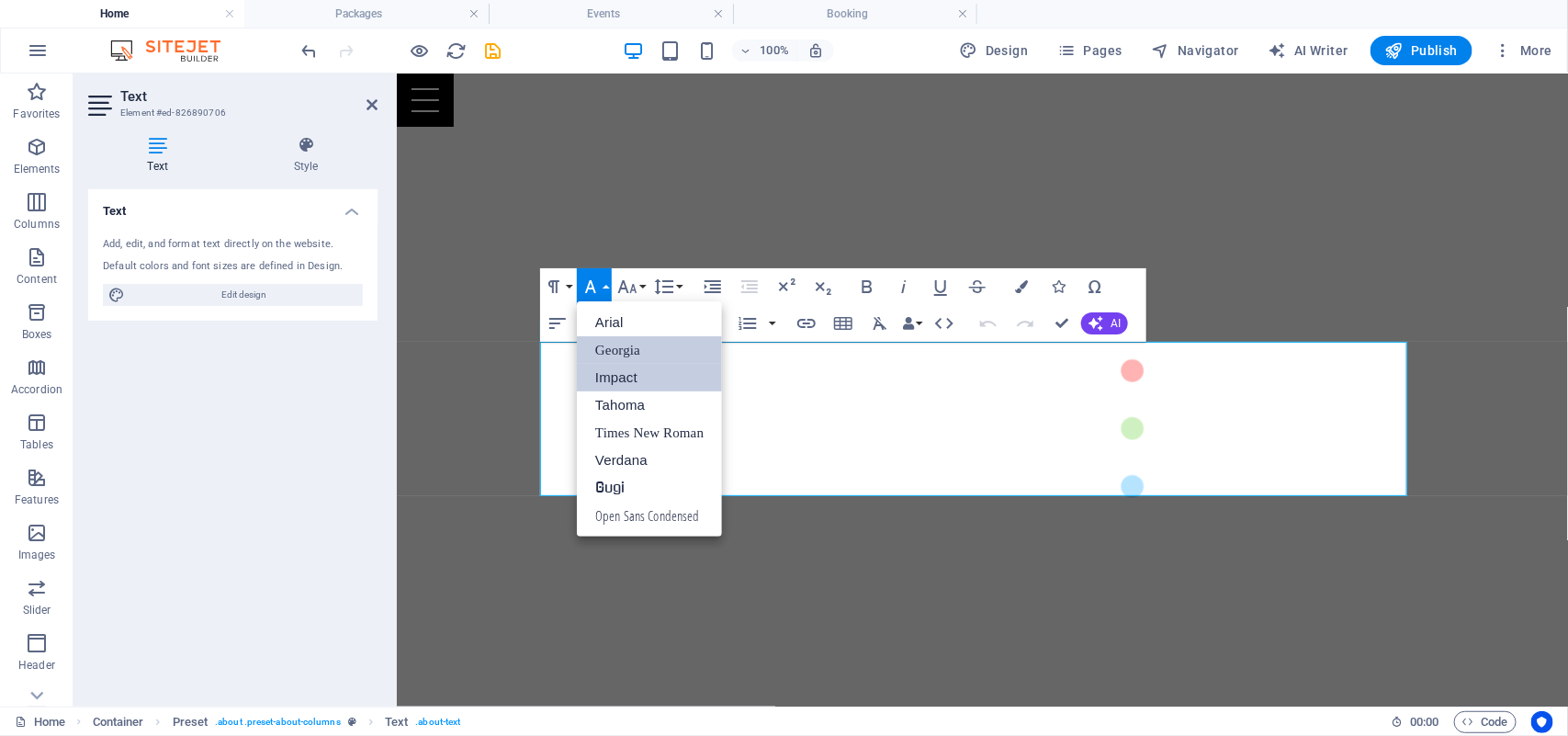 click on "Georgia" at bounding box center (649, 350) 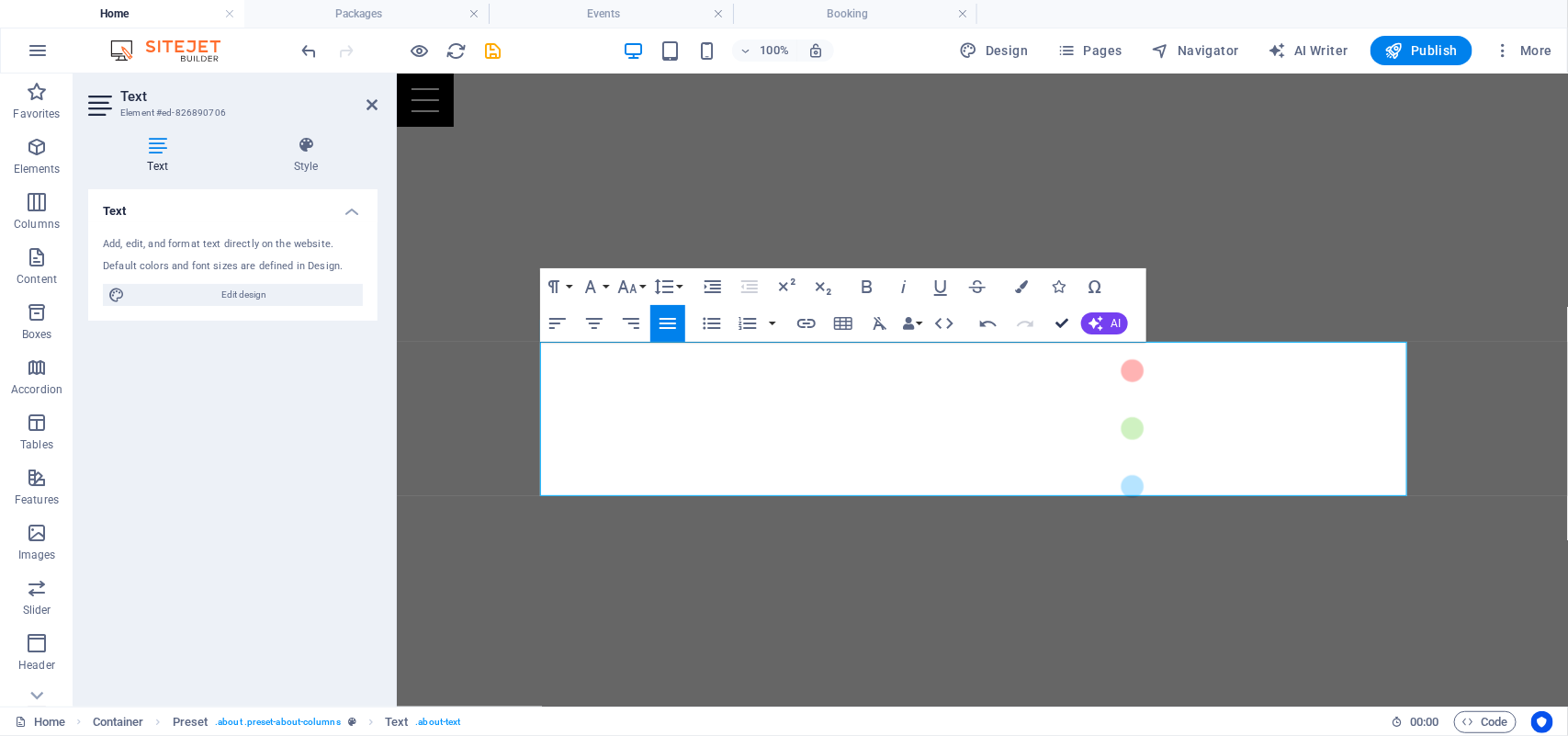 drag, startPoint x: 1058, startPoint y: 319, endPoint x: 1122, endPoint y: 287, distance: 71.55418 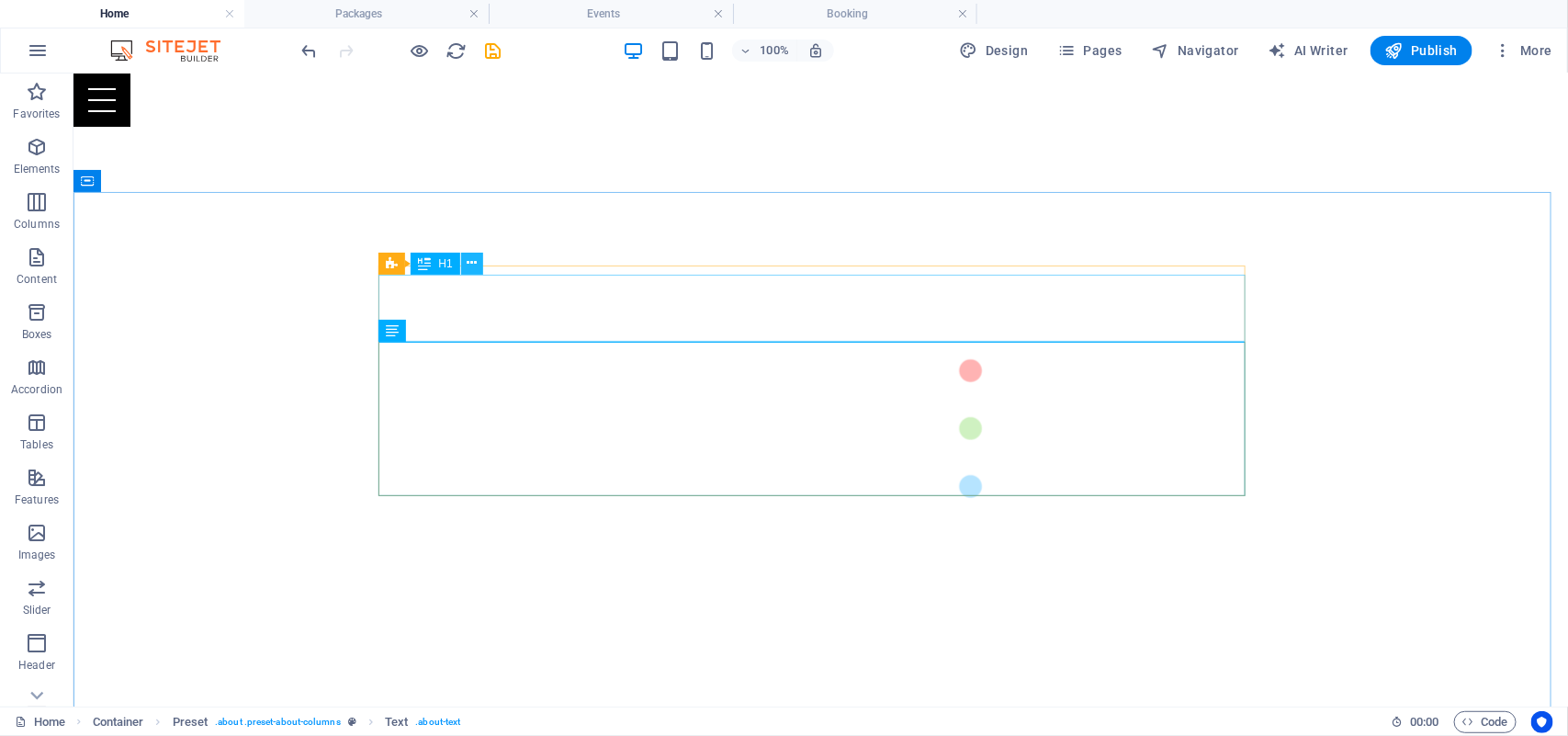 click at bounding box center [471, 263] 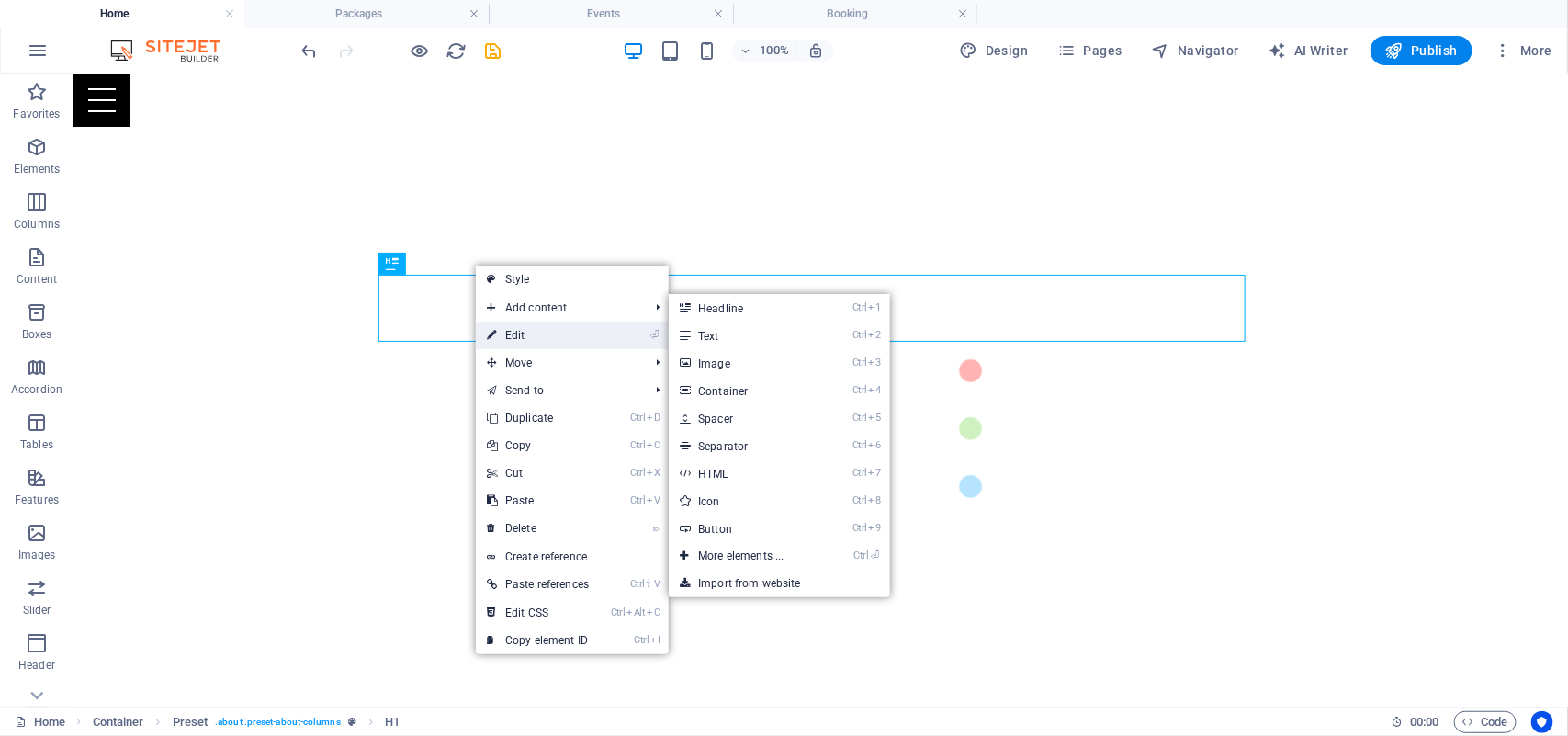 click on "⏎  Edit" at bounding box center (537, 335) 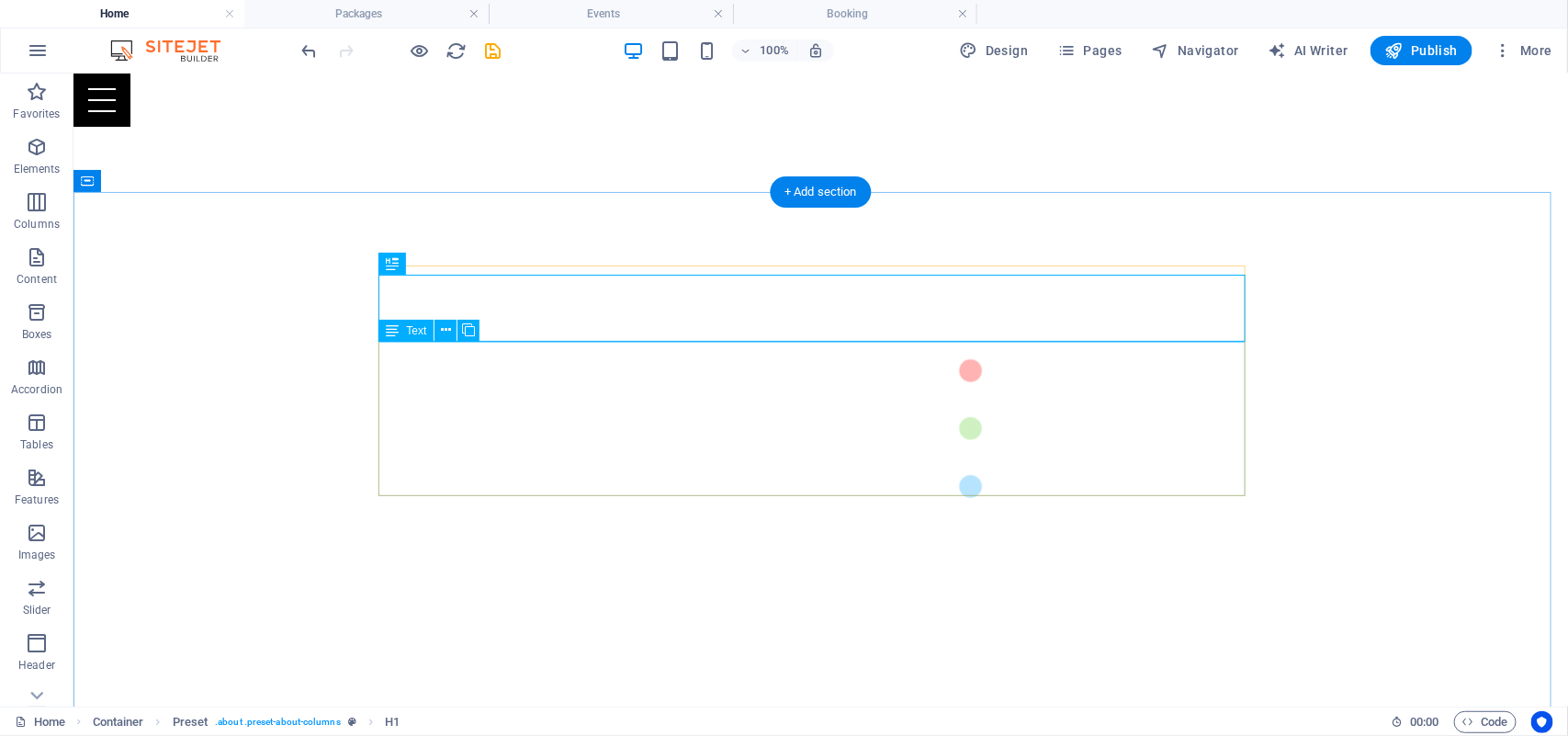 click on "Somos una agencia 360 que convierte tu visión en impacto real. Desde la chispa inicial hasta la entrega final o para completar tu proyecto y hacerlo realidad.  Diseñamos, producimos y realizamos contenidos que conectan, emocionan y elevan tu marca.  Videos institucionales  y publicitarios que cuentan tu historia con alma y propósito. Vuelos con drones  que capturan perspectivas únicas. Eventos , ATL, BTL y activaciones que dejan huella. Stands y experiencias inmersivas que convierten espacios en oportunidades de conexión. En Kalá, no solo hacemos contenidos: hacemos que el mundo vea, sienta y recuerde tu mensaje." at bounding box center [820, 998] 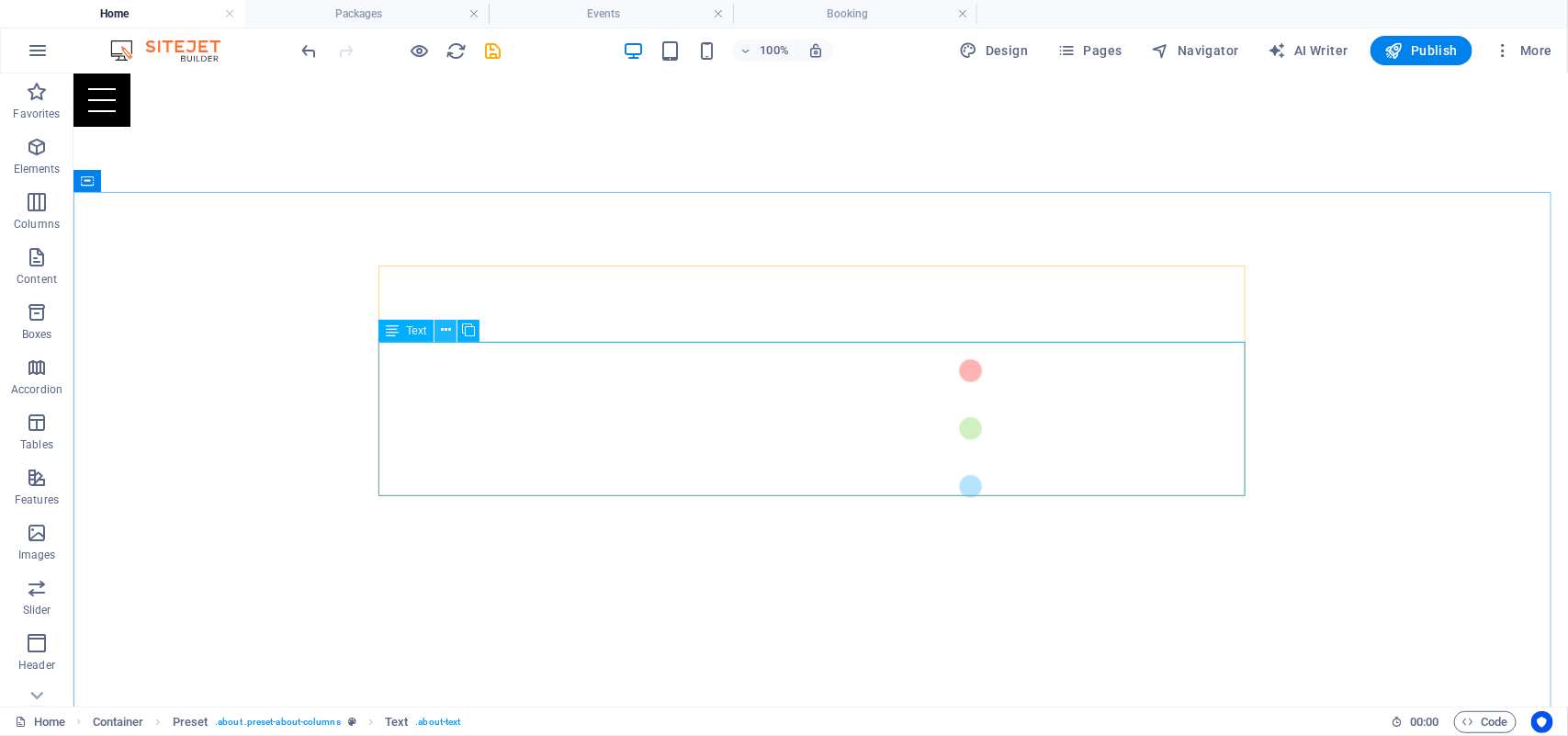click at bounding box center (446, 330) 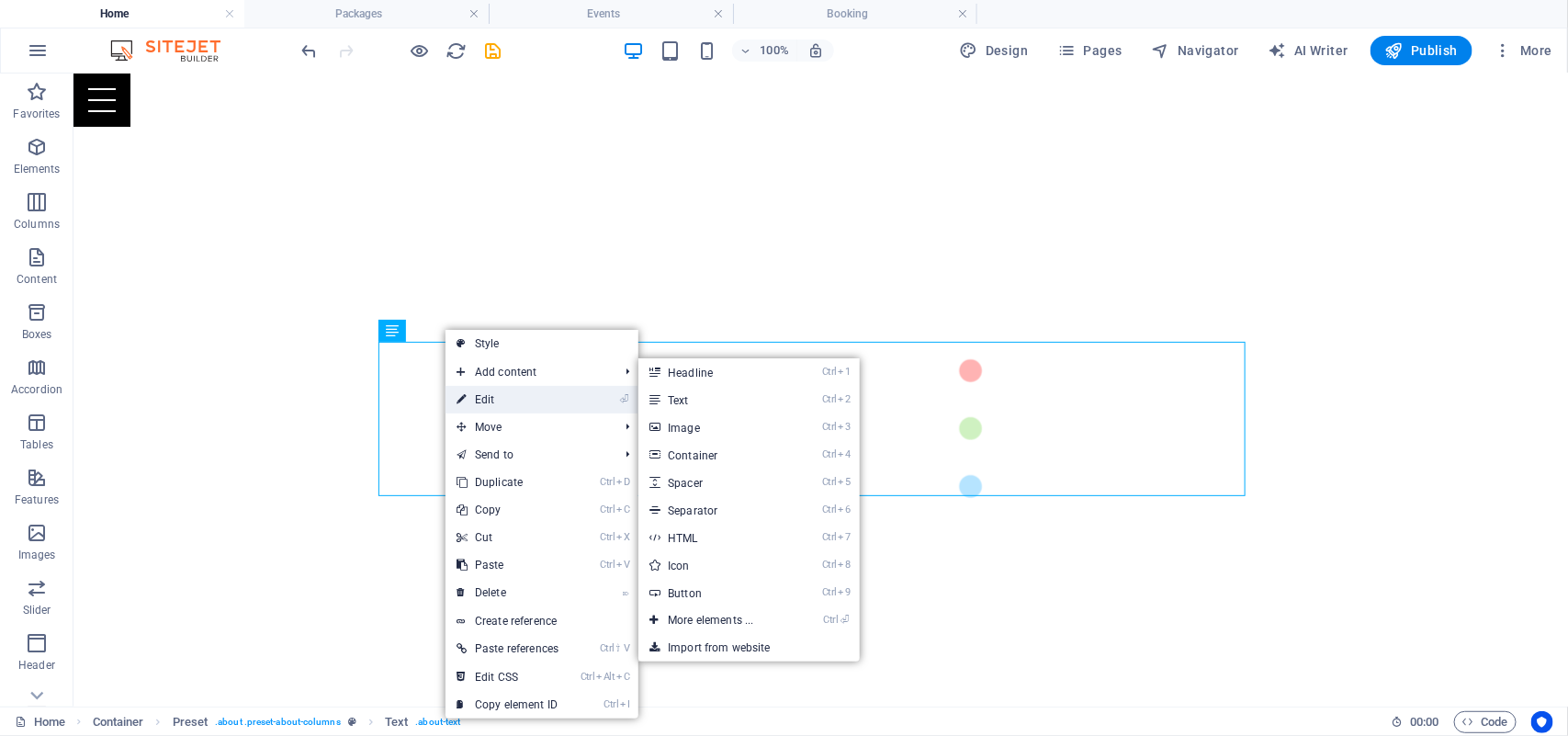 click on "⏎  Edit" at bounding box center (507, 400) 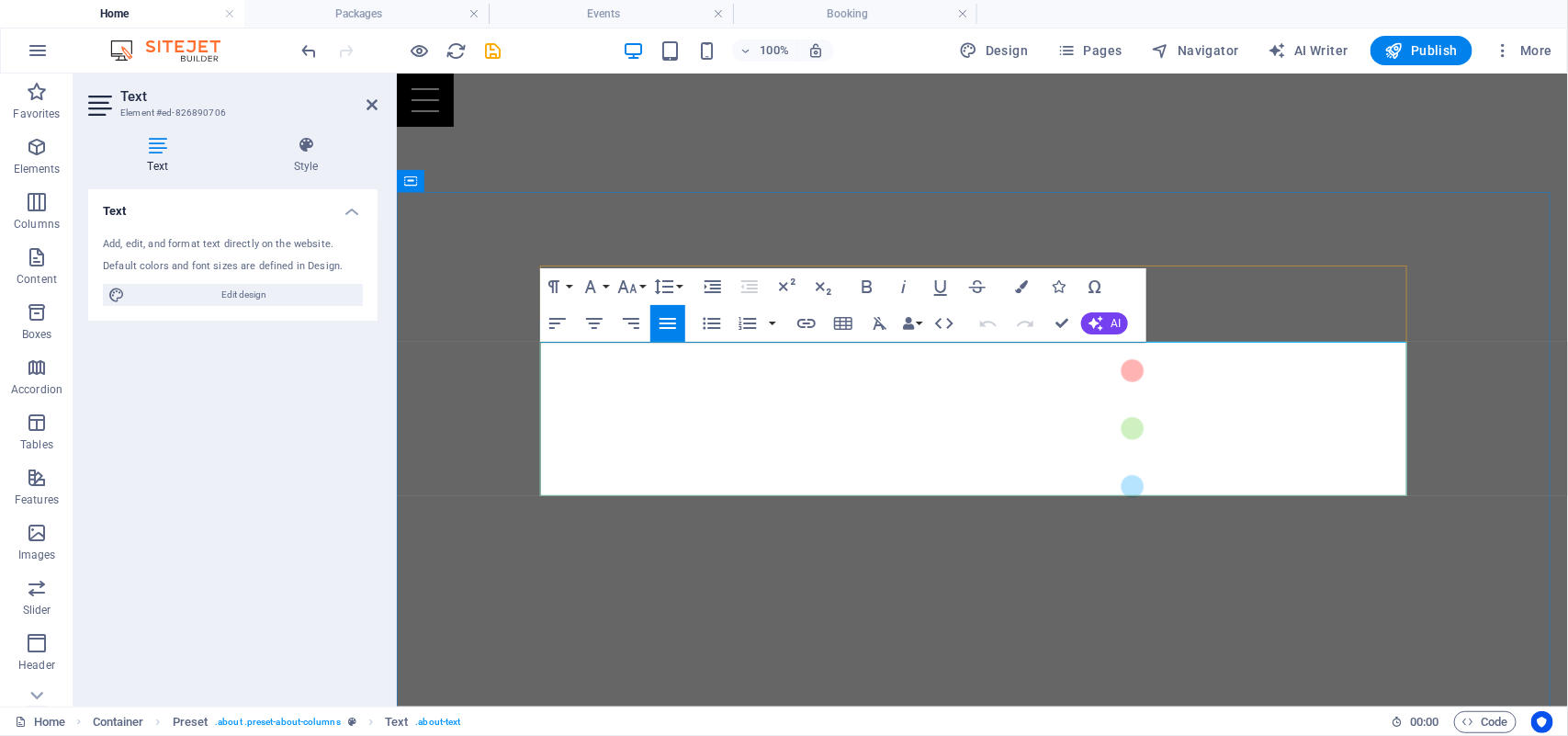 drag, startPoint x: 1028, startPoint y: 438, endPoint x: 1361, endPoint y: 463, distance: 333.93712 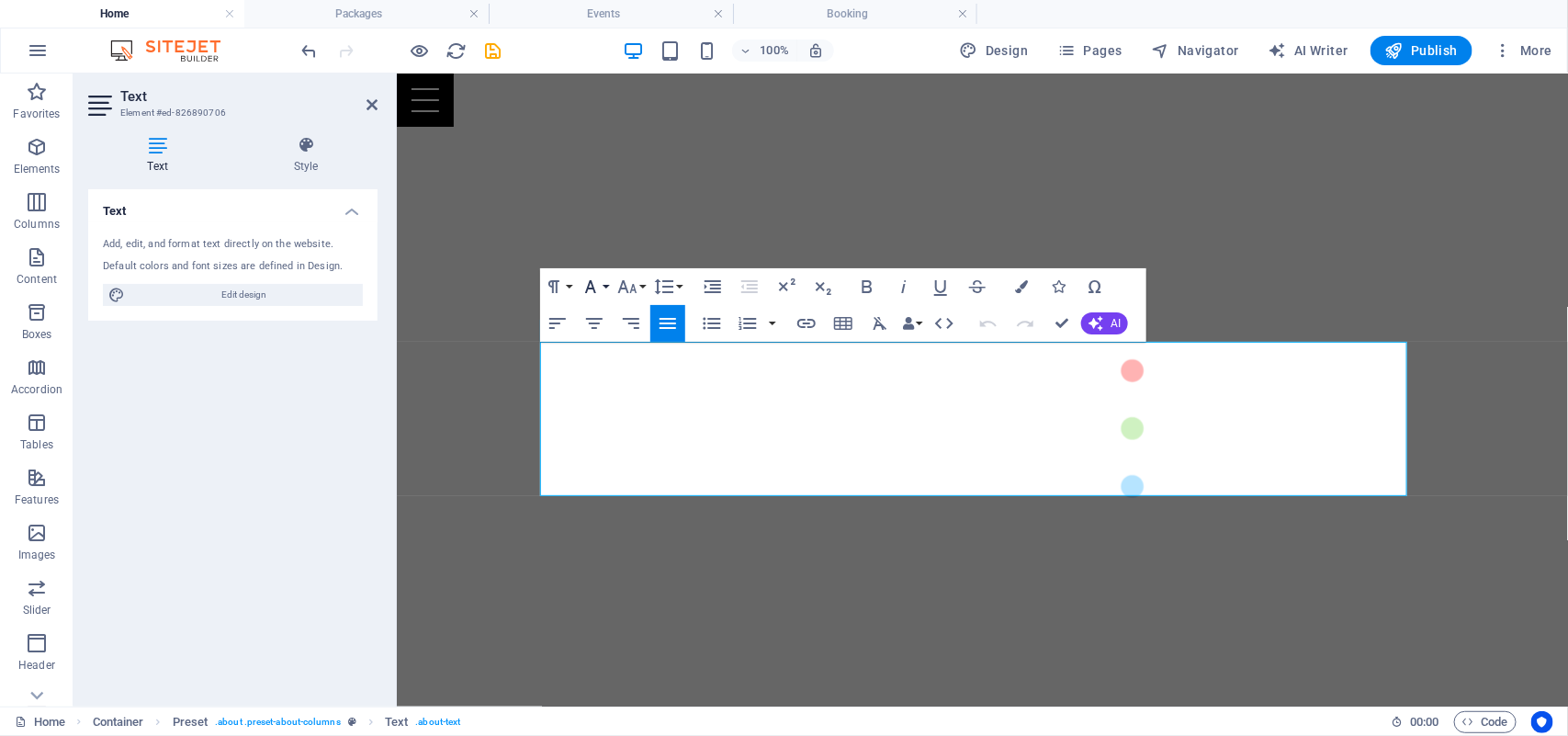 click on "Font Family" at bounding box center [594, 287] 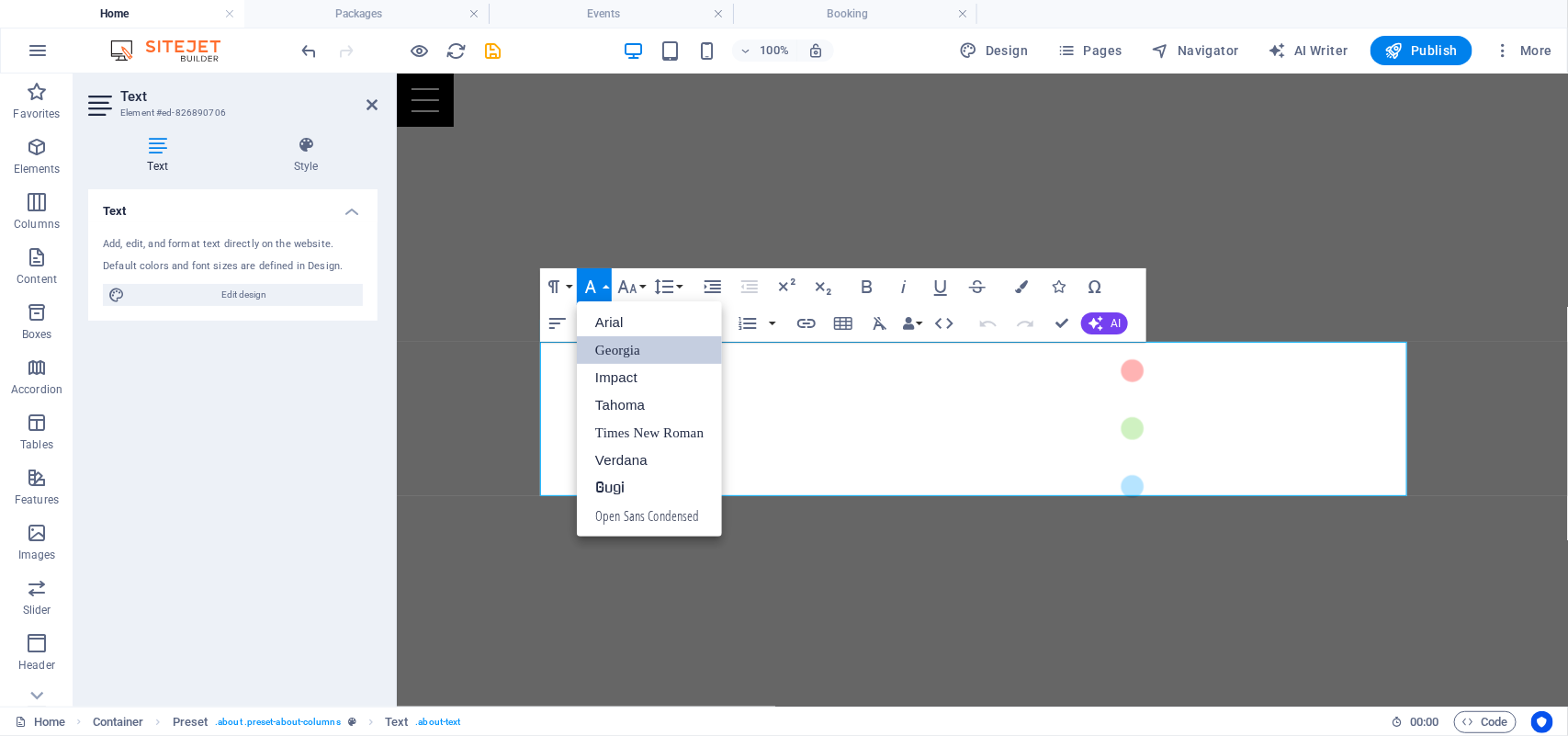scroll, scrollTop: 0, scrollLeft: 0, axis: both 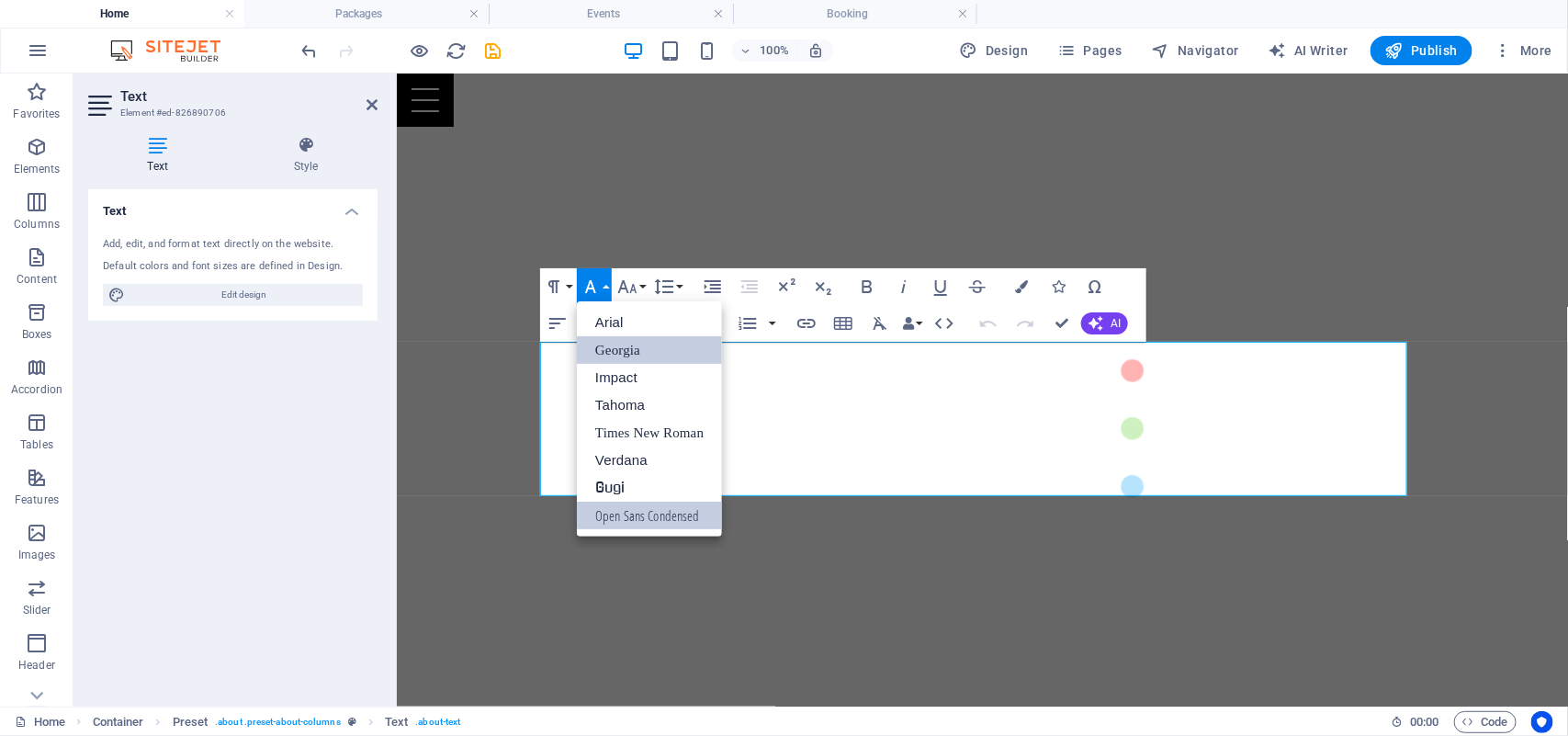 click on "Open Sans Condensed" at bounding box center (649, 515) 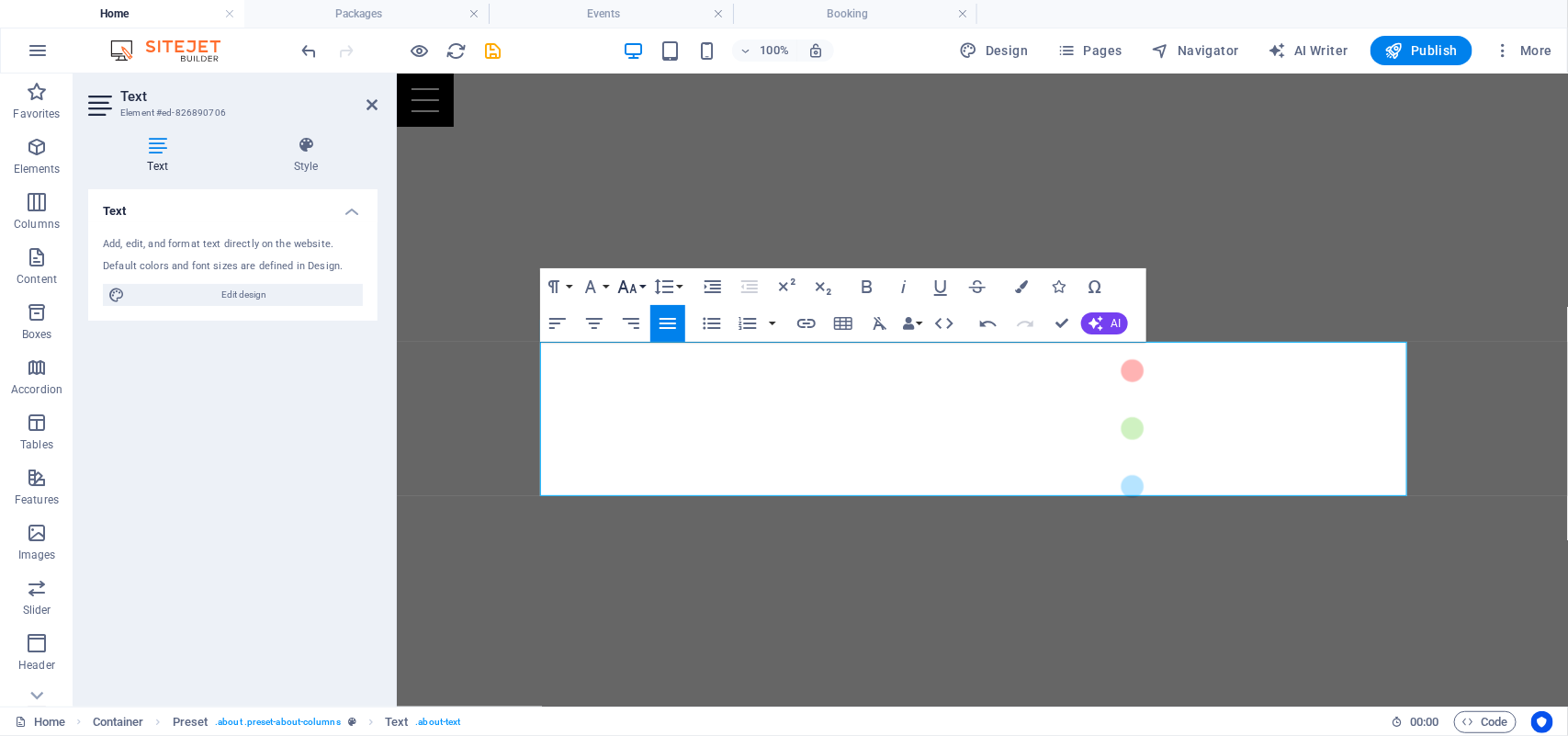 click on "Font Size" at bounding box center (631, 287) 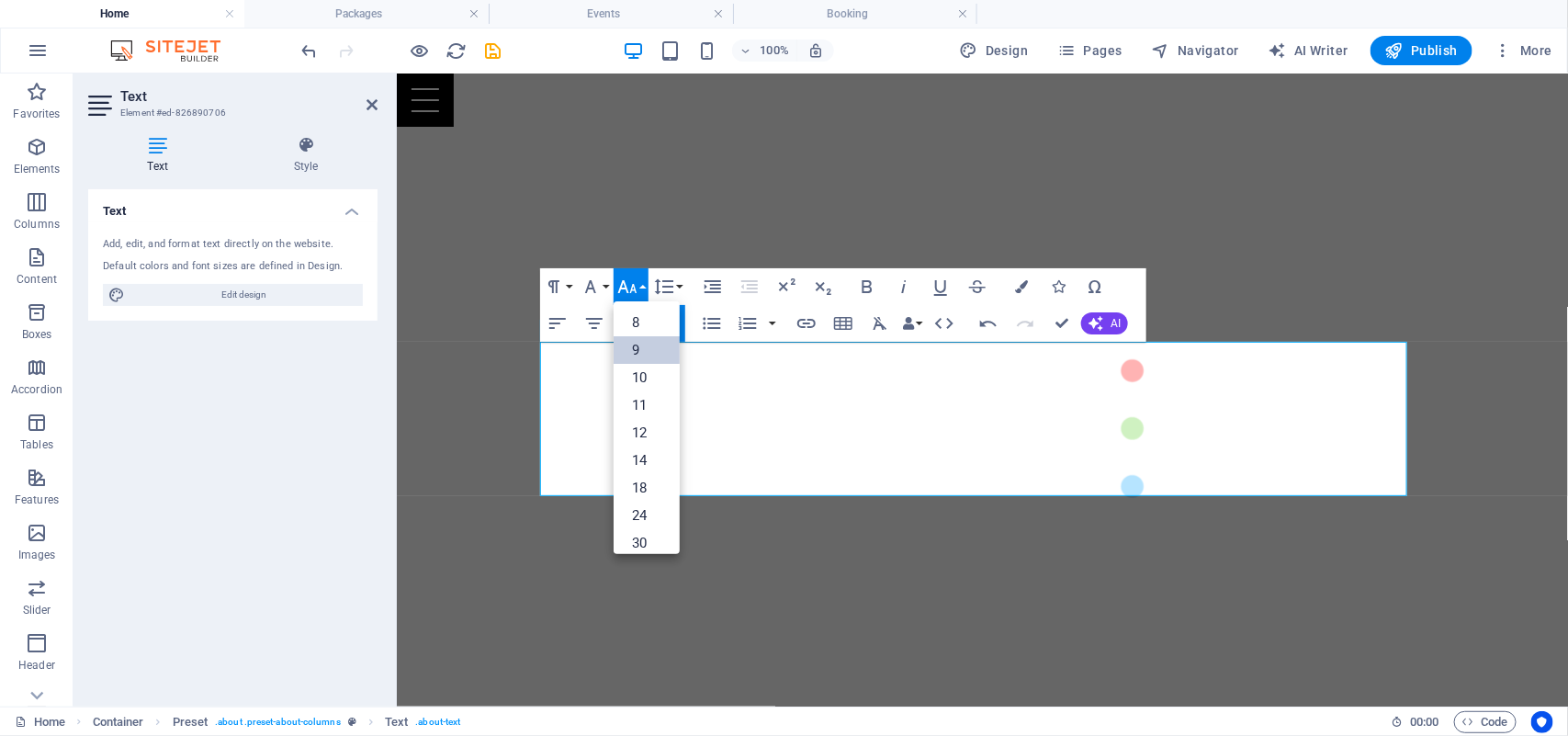 click on "9" at bounding box center (647, 350) 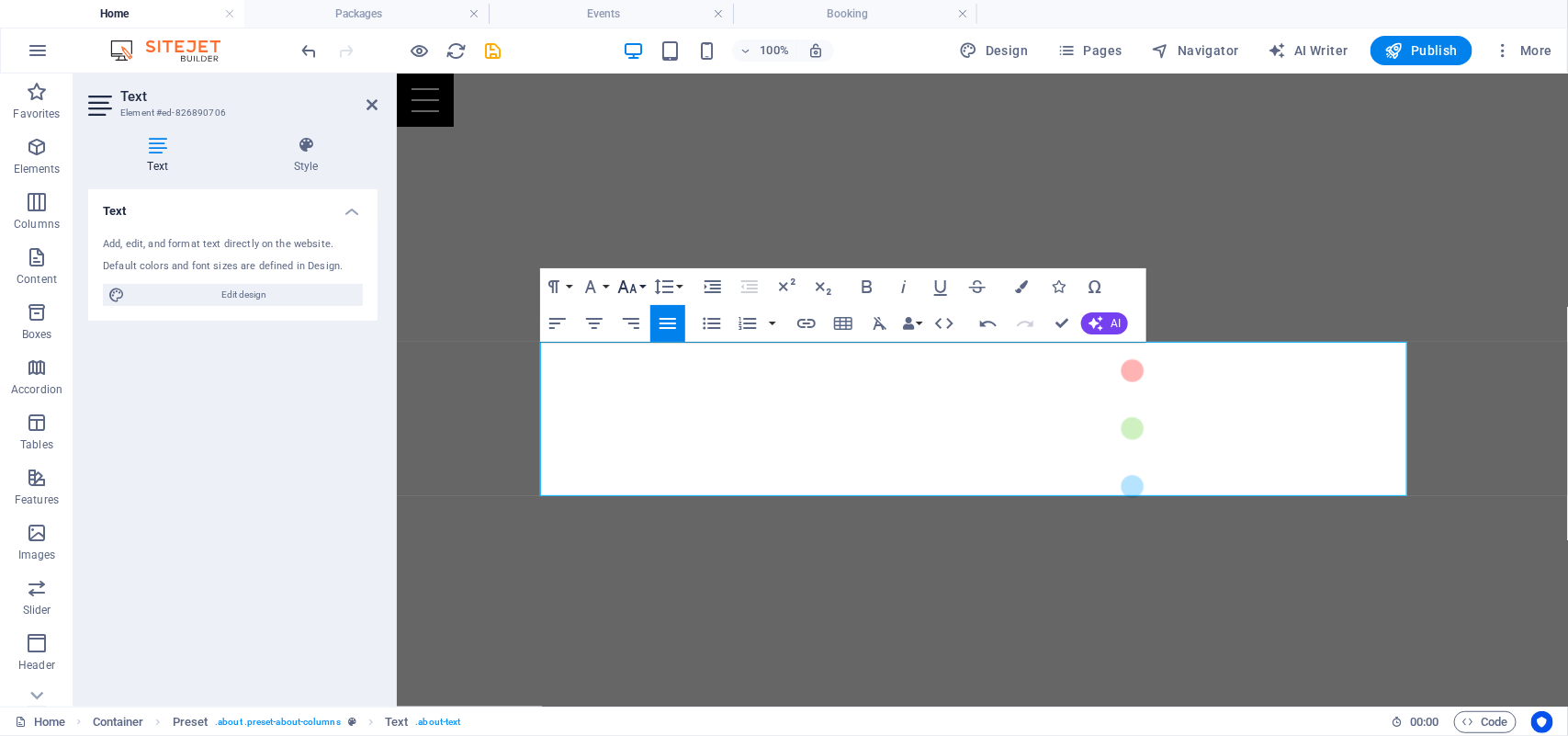click on "Font Size" at bounding box center [631, 287] 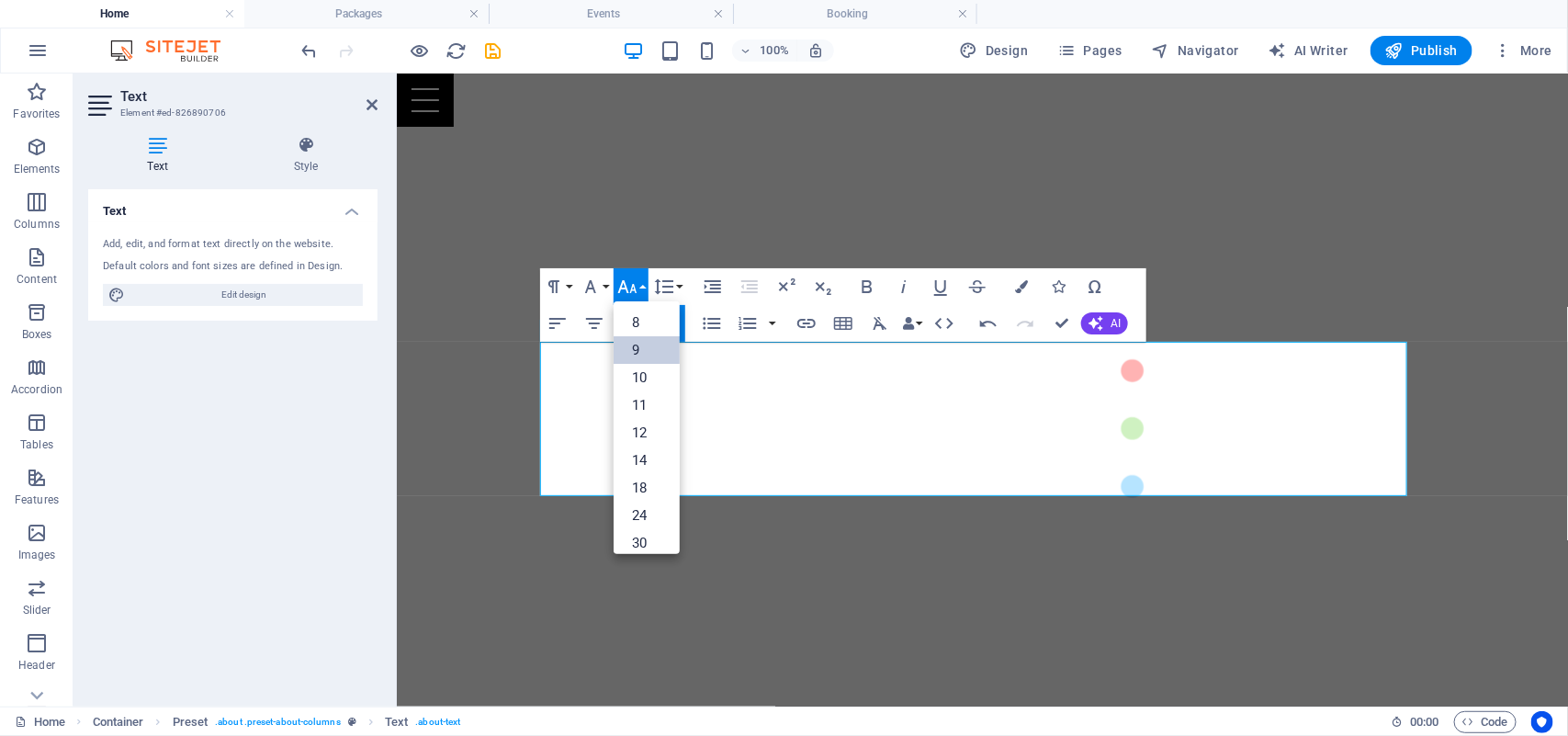 scroll, scrollTop: 48, scrollLeft: 0, axis: vertical 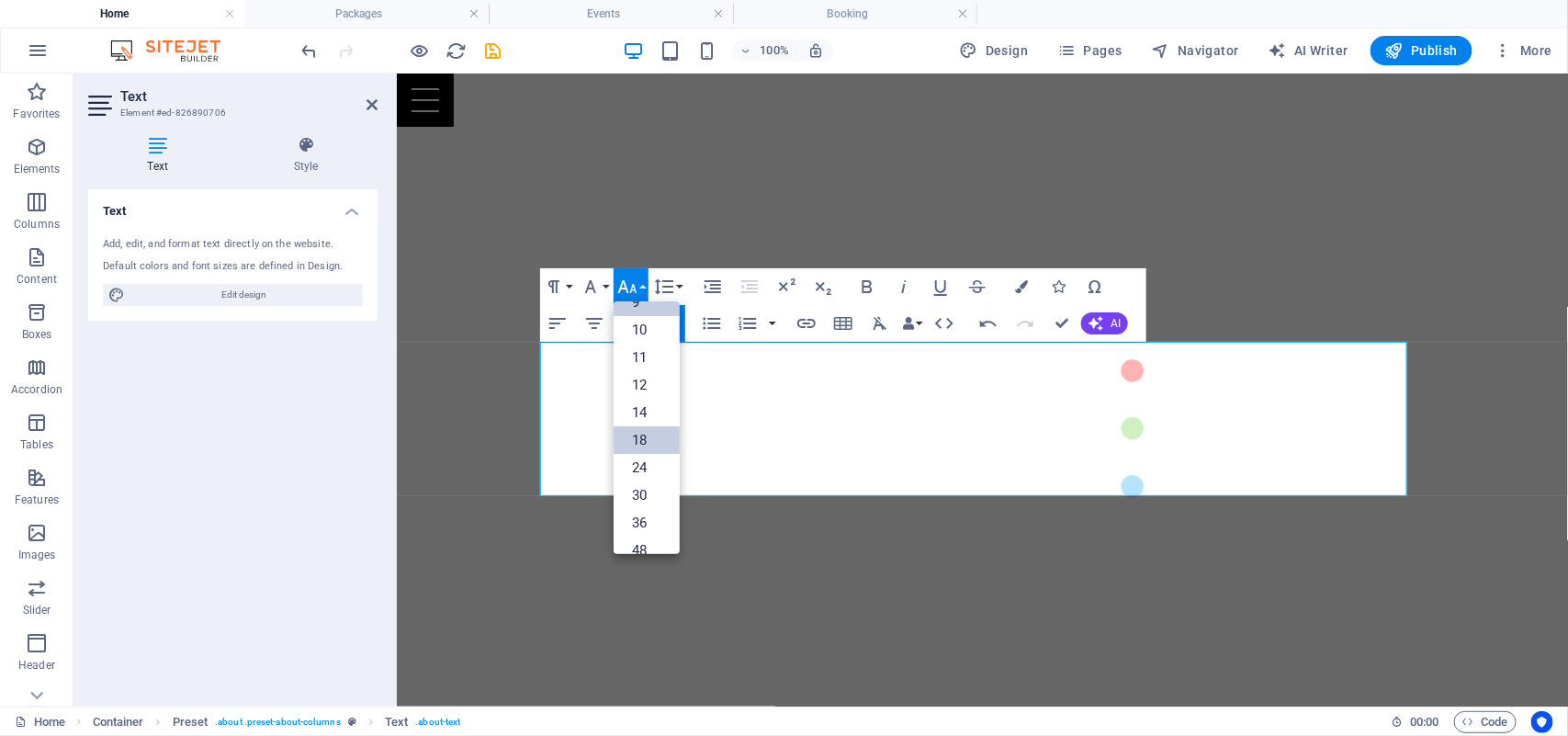 click on "18" at bounding box center (647, 440) 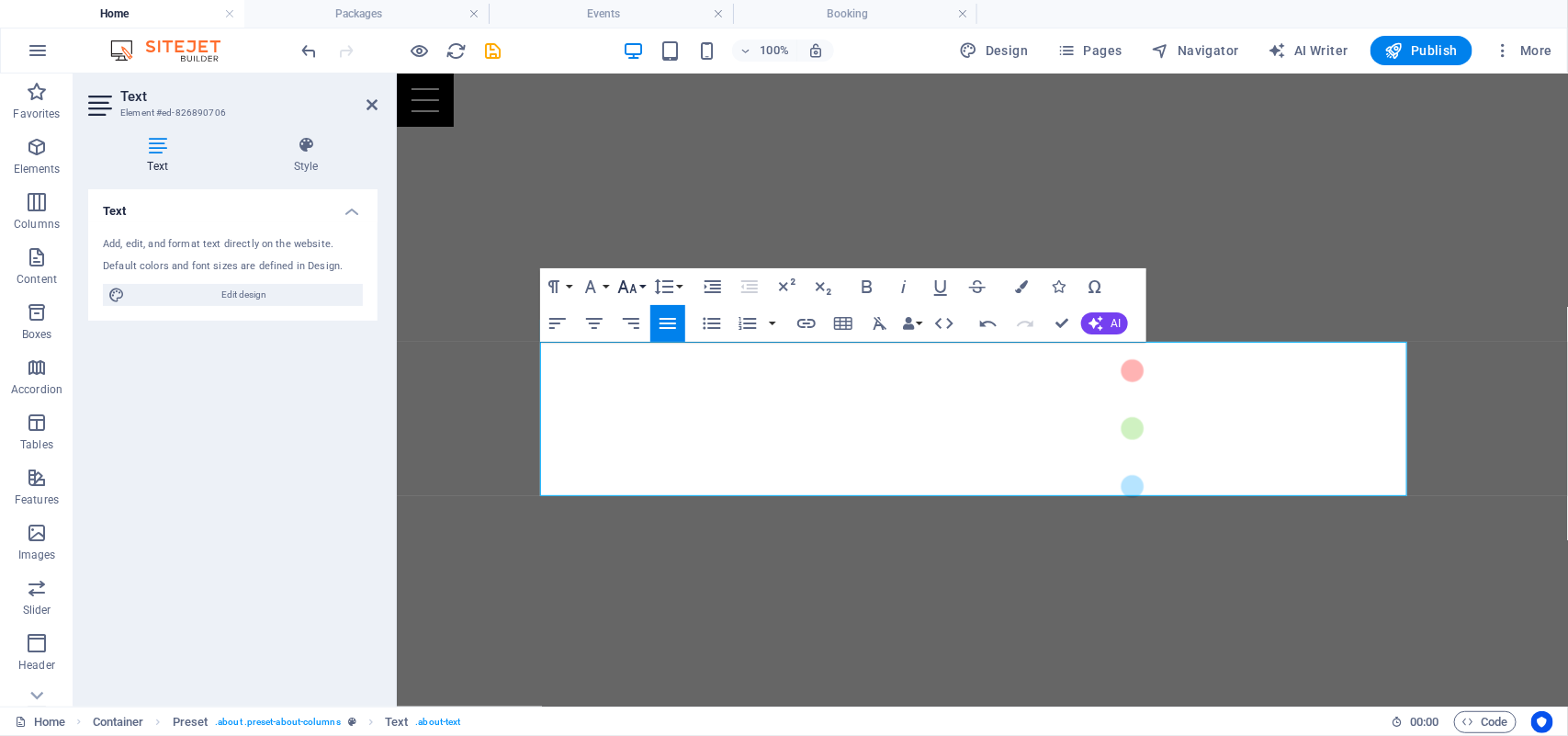 click on "Font Size" at bounding box center [631, 287] 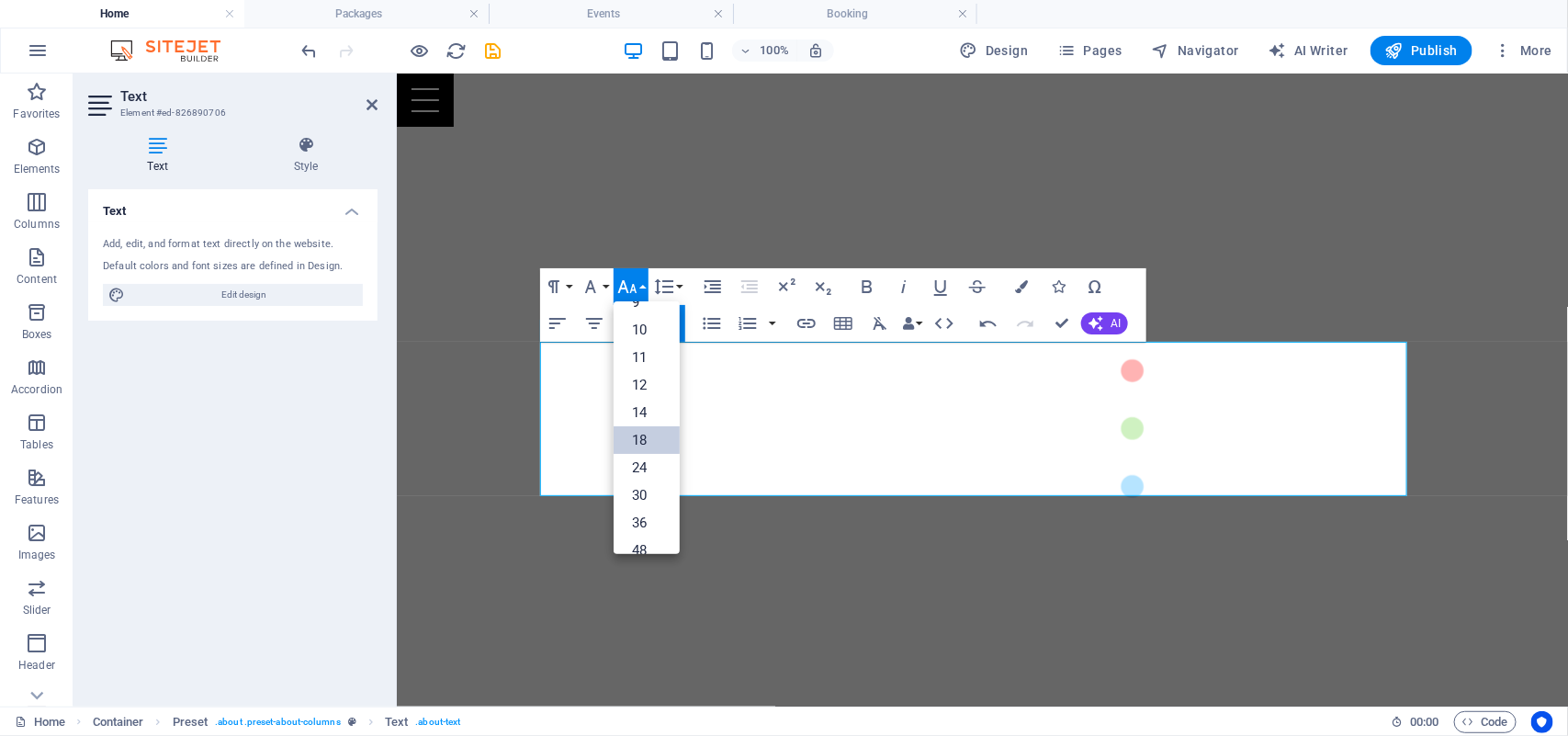 scroll, scrollTop: 148, scrollLeft: 0, axis: vertical 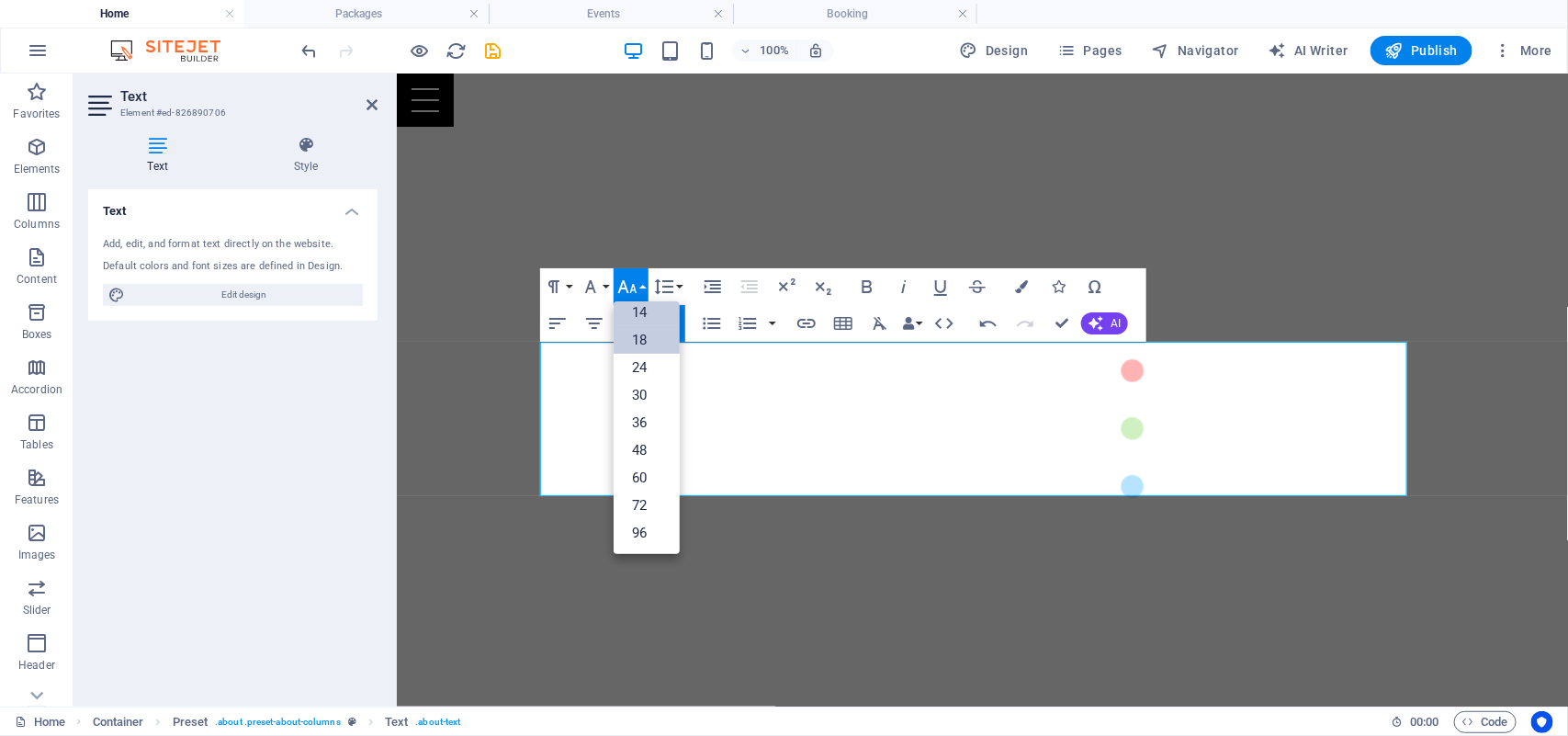 click on "14" at bounding box center (647, 312) 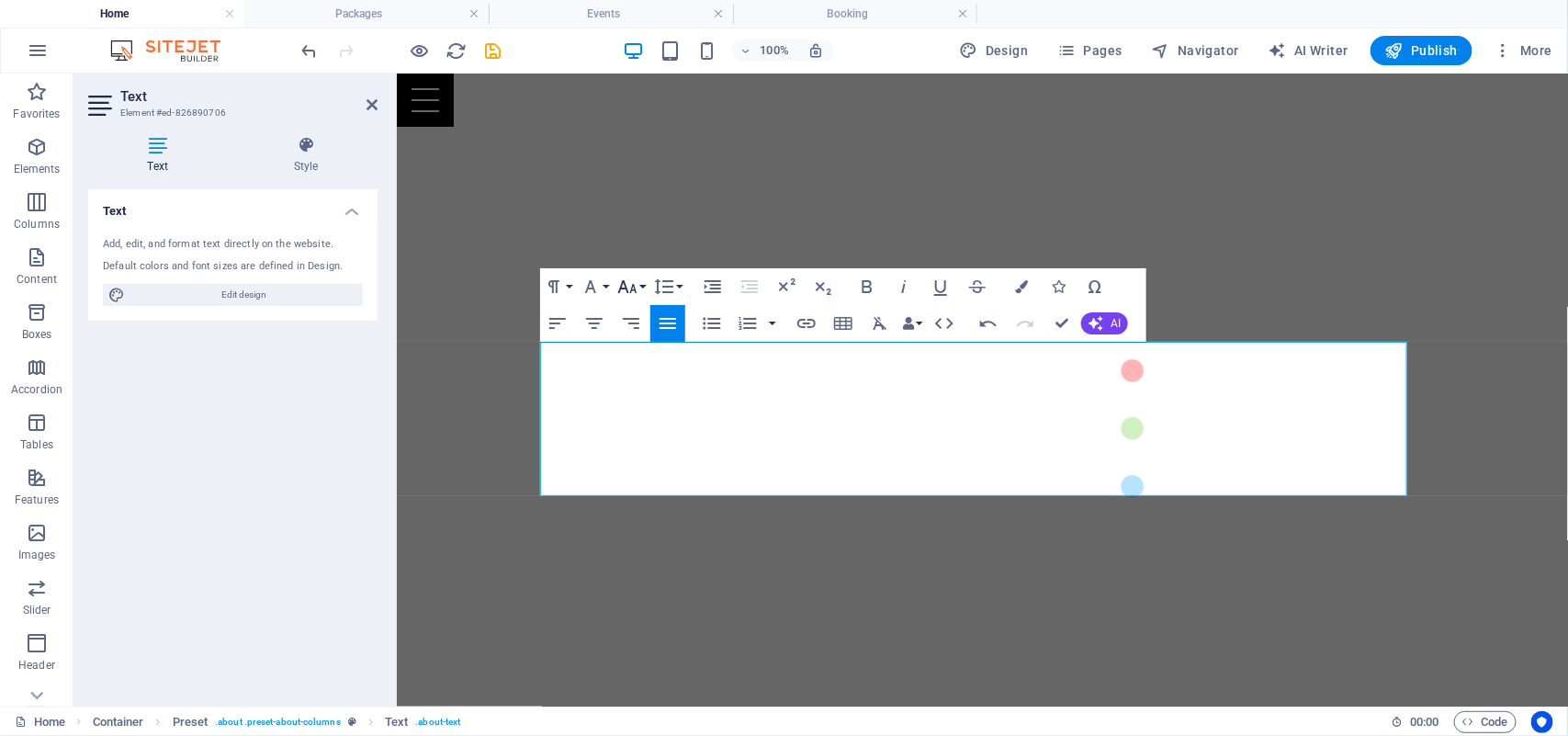 click on "Font Size" at bounding box center [631, 287] 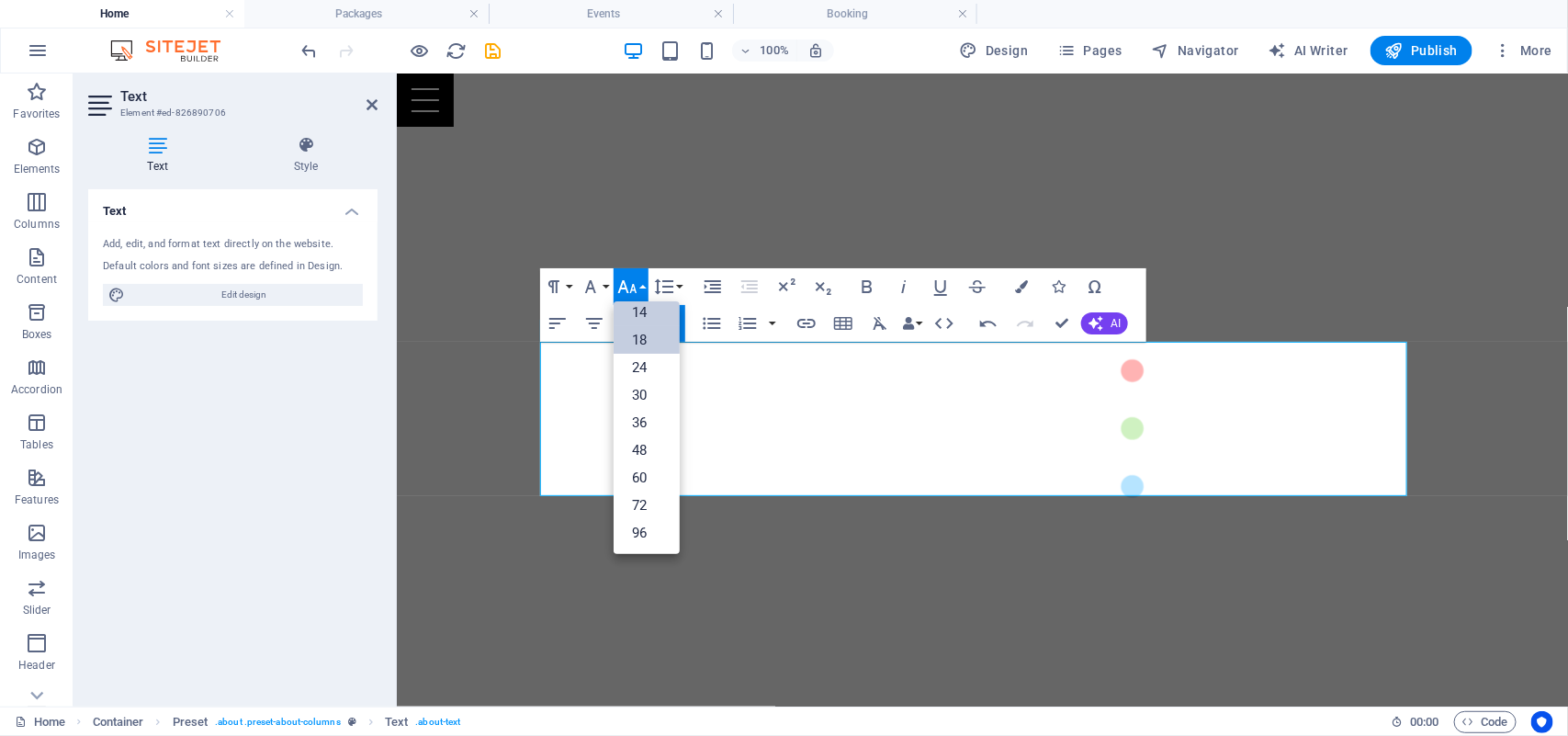 click on "18" at bounding box center [647, 340] 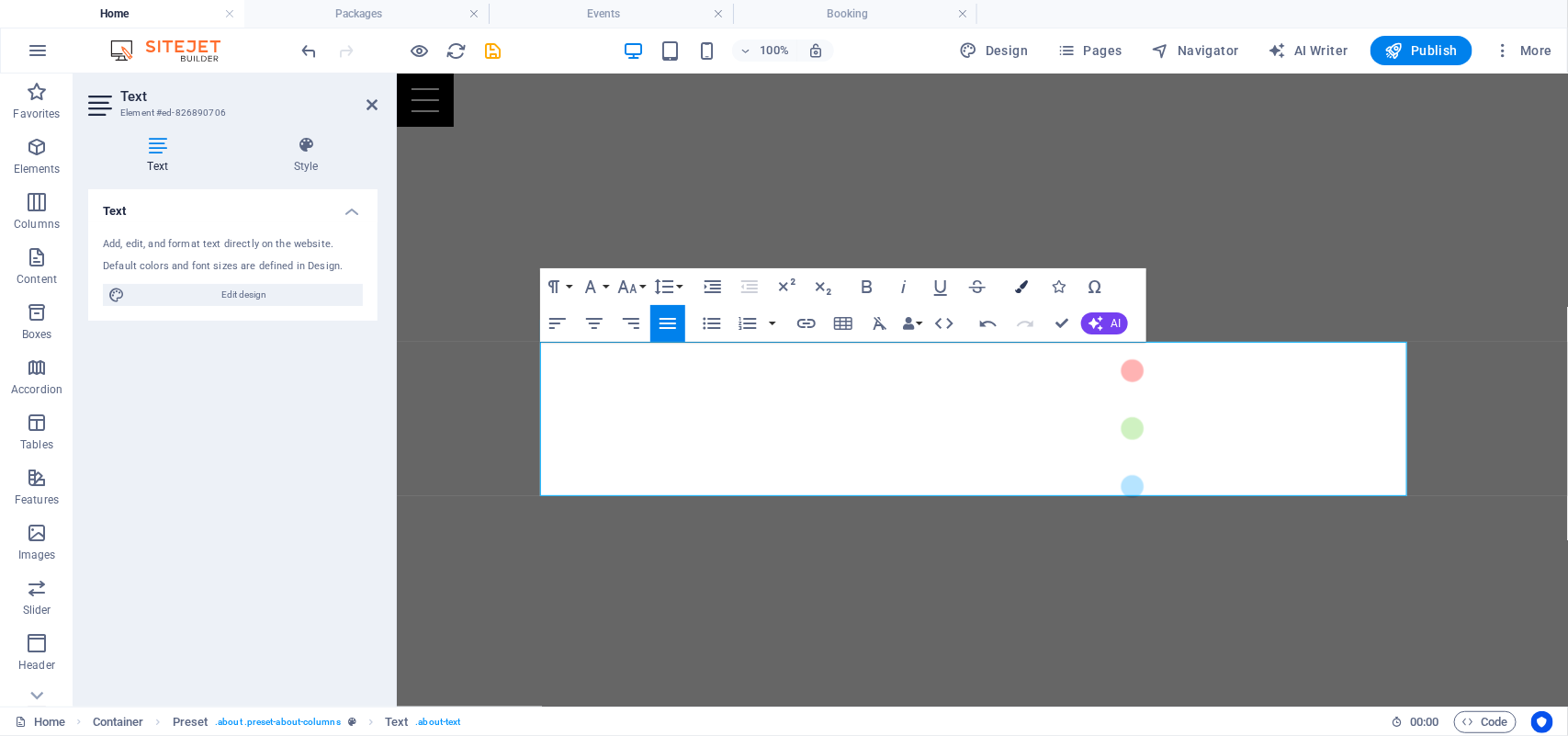 click at bounding box center (1021, 287) 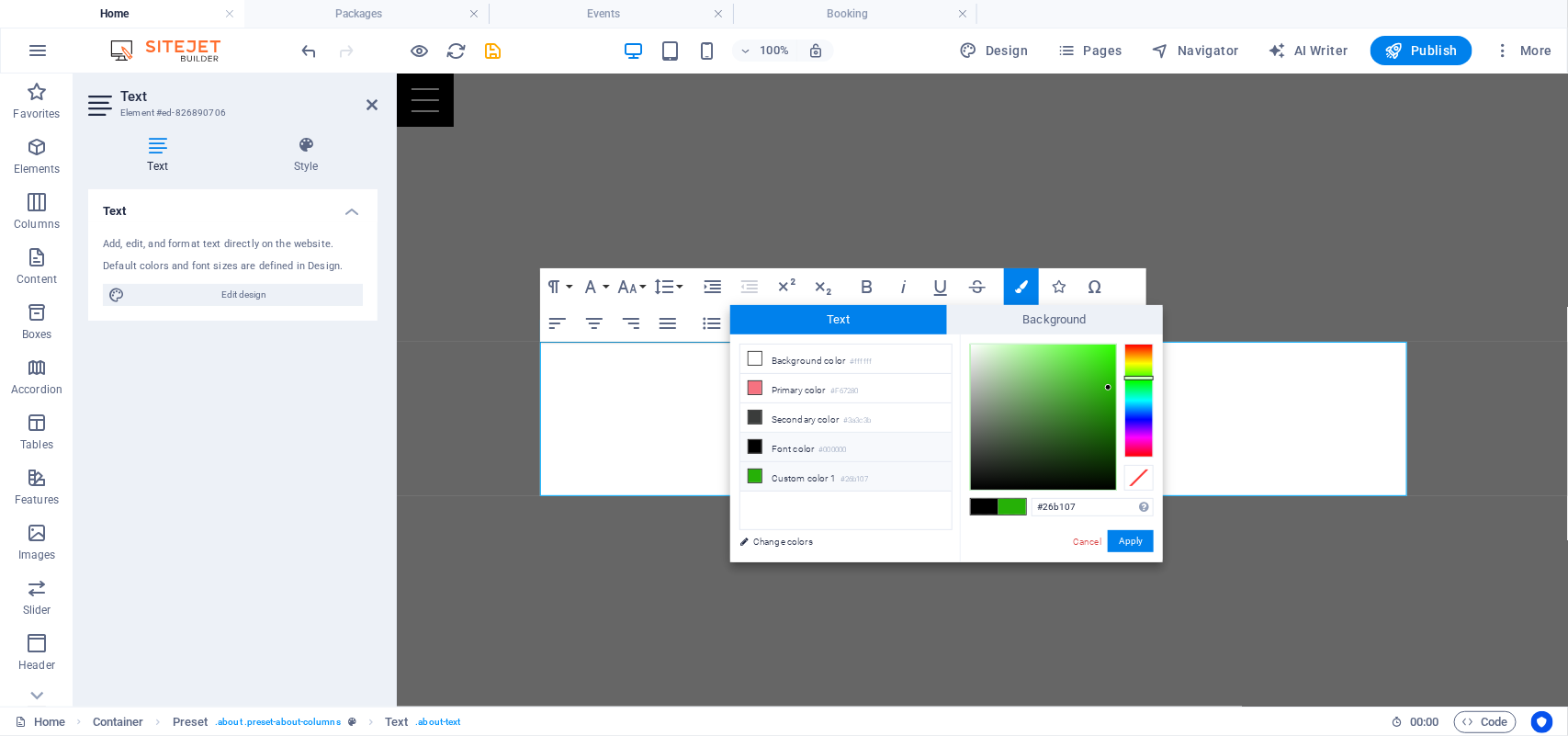 click at bounding box center [755, 476] 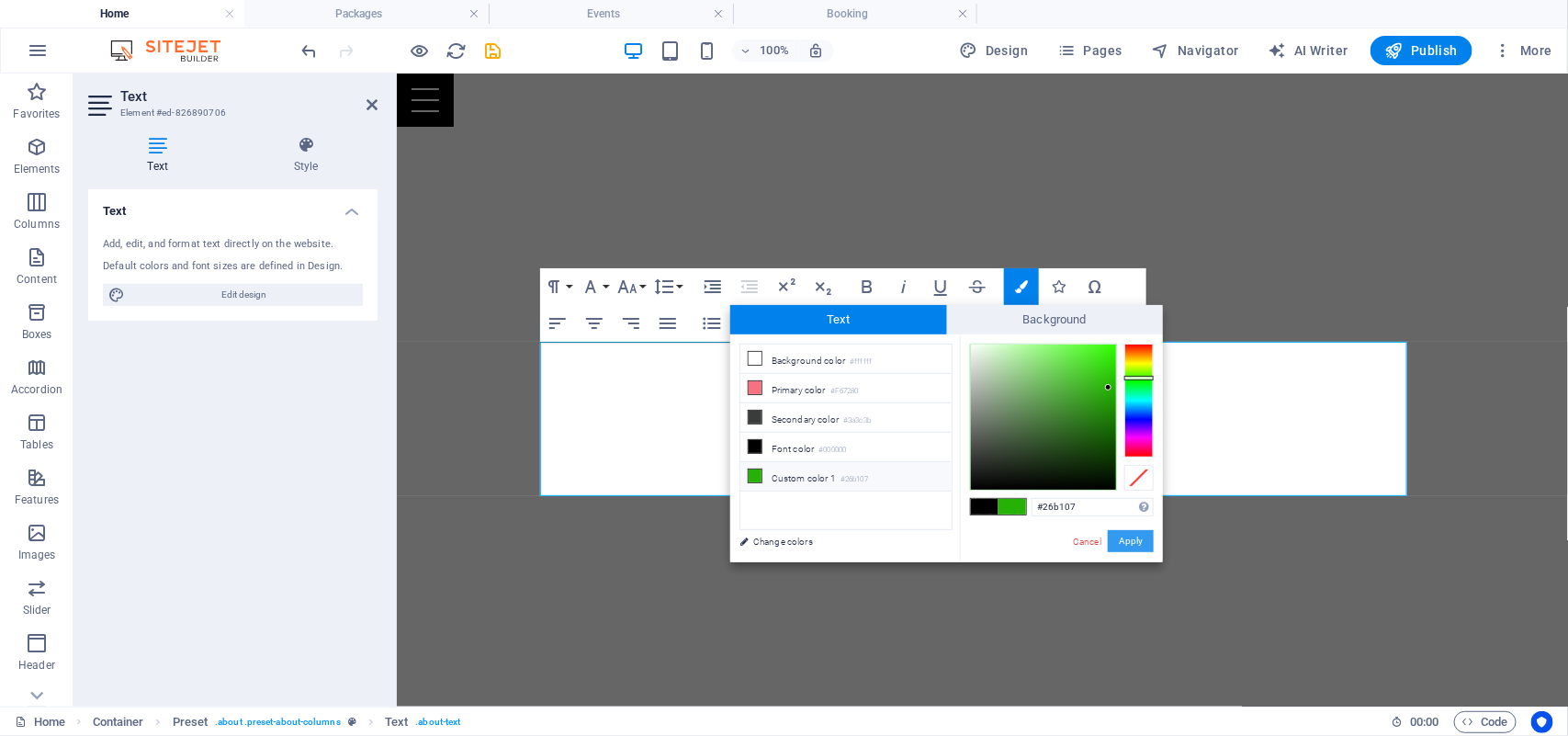 click on "Apply" at bounding box center (1131, 541) 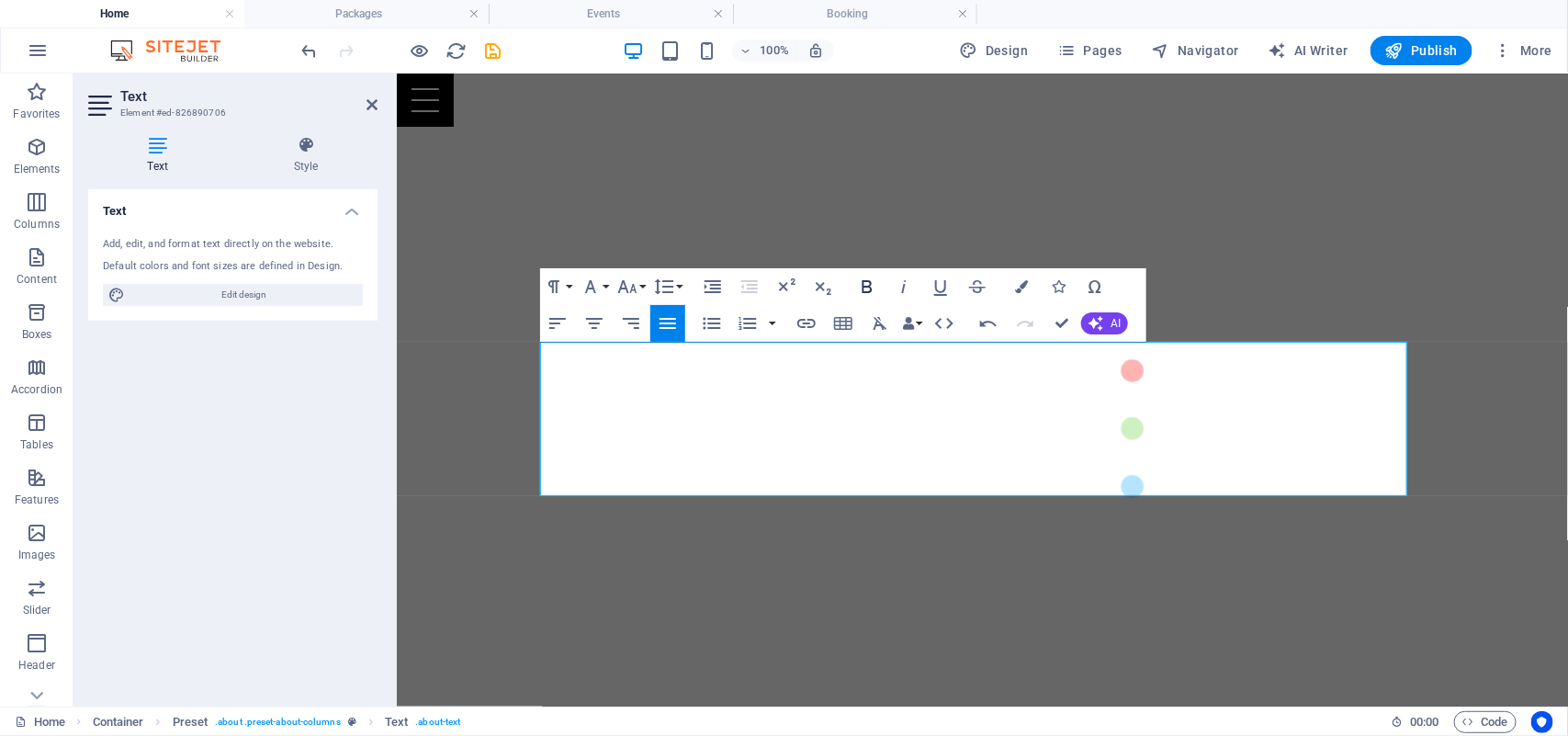 click 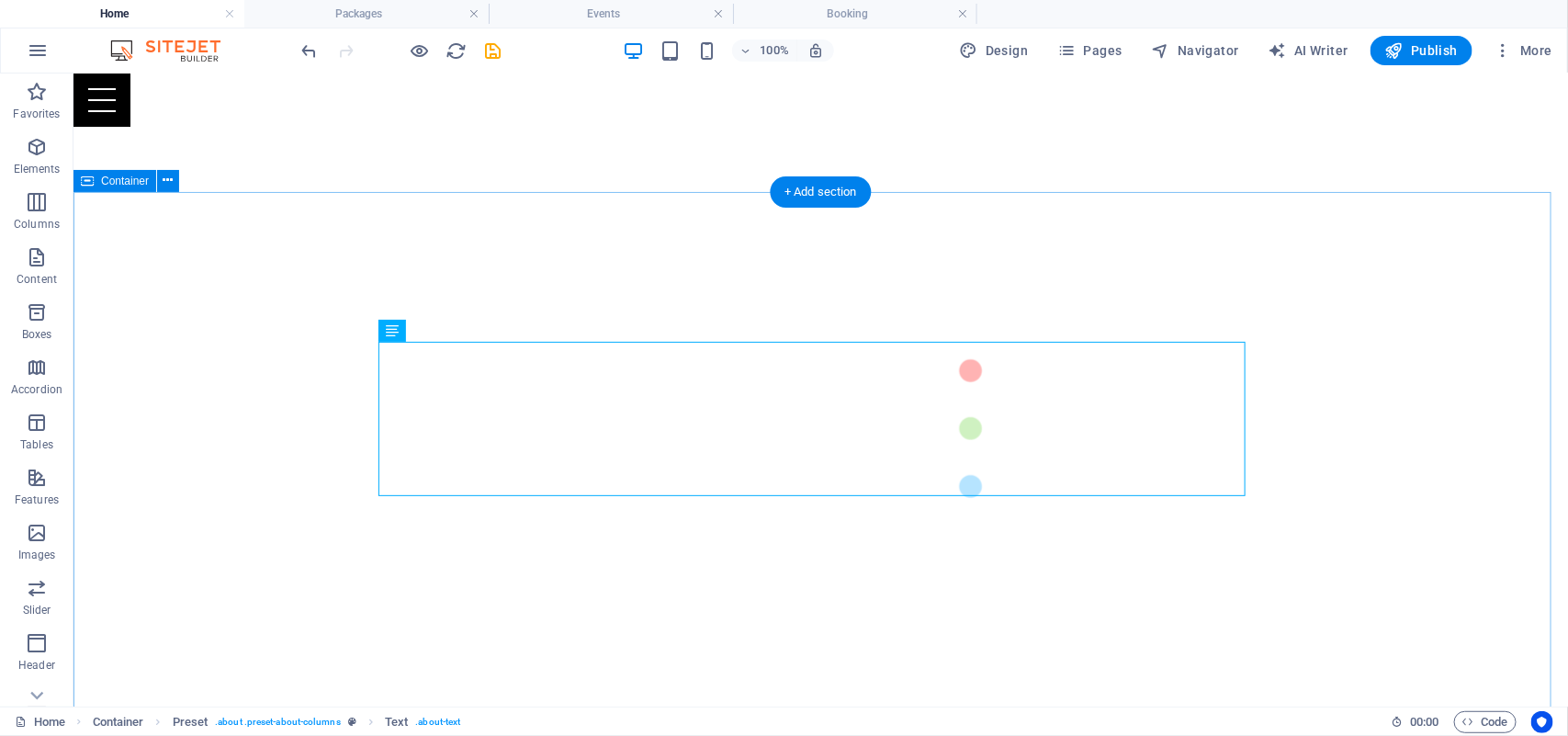 click on "​ ¿Quienes somos? Somos una agencia 360 que convierte tu visión en impacto real. Desde la chispa inicial hasta la entrega final o para completar tu proyecto y hacerlo realidad.  Diseñamos, producimos y realizamos contenidos que conectan, emocionan y elevan tu marca.  Videos institucionales  y publicitarios que cuentan tu historia con alma y propósito. Vuelos con drones  que capturan perspectivas únicas. Eventos , ATL, BTL y activaciones que dejan huella. Stands y experiencias inmersivas que convierten espacios en oportunidades de conexión. En Kalá, no solo hacemos contenidos: hacemos que el mundo vea, sienta y recuerde tu mensaje. Packages Your Perfect Event Events Learn More Booking Book Now" at bounding box center (819, 1968) 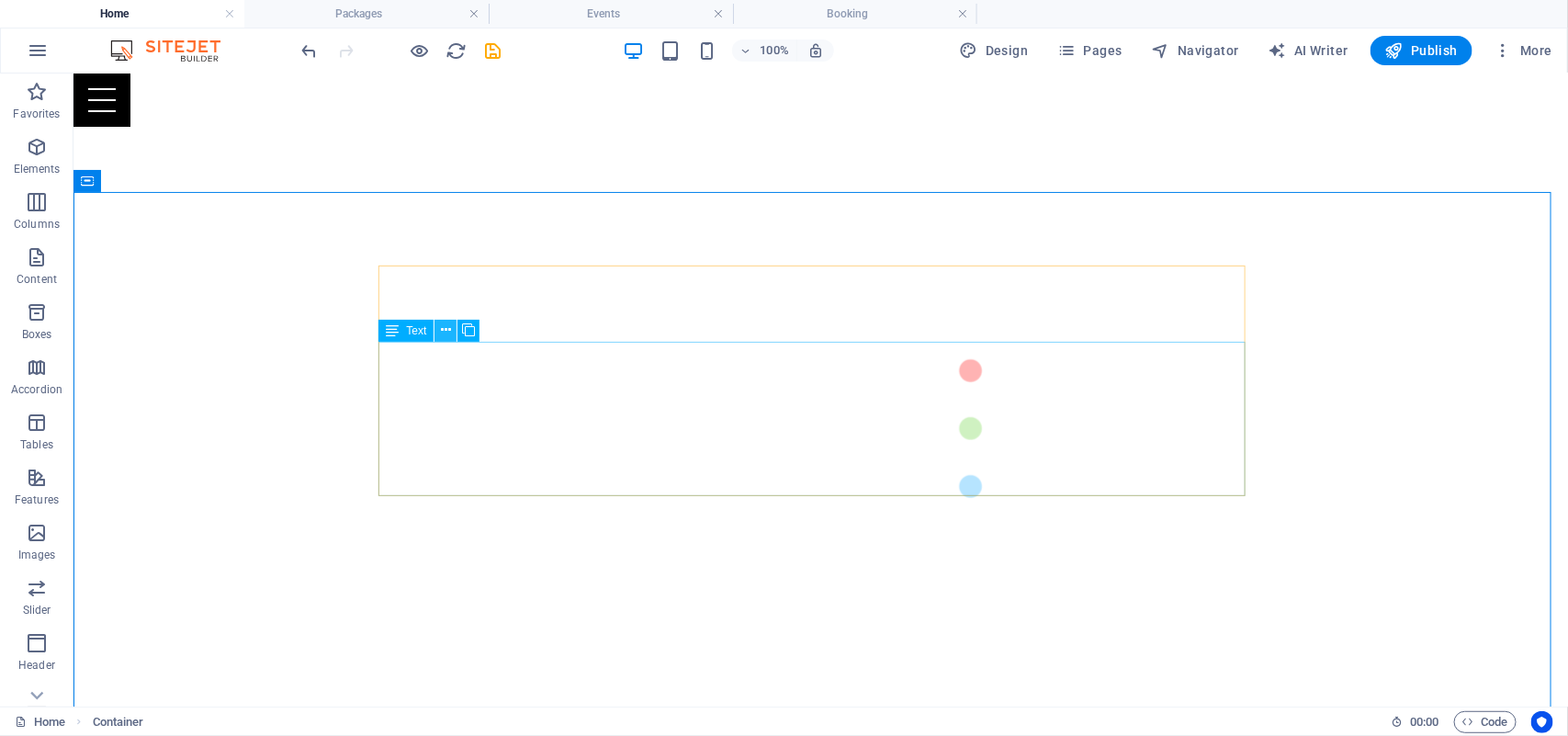 click at bounding box center [446, 330] 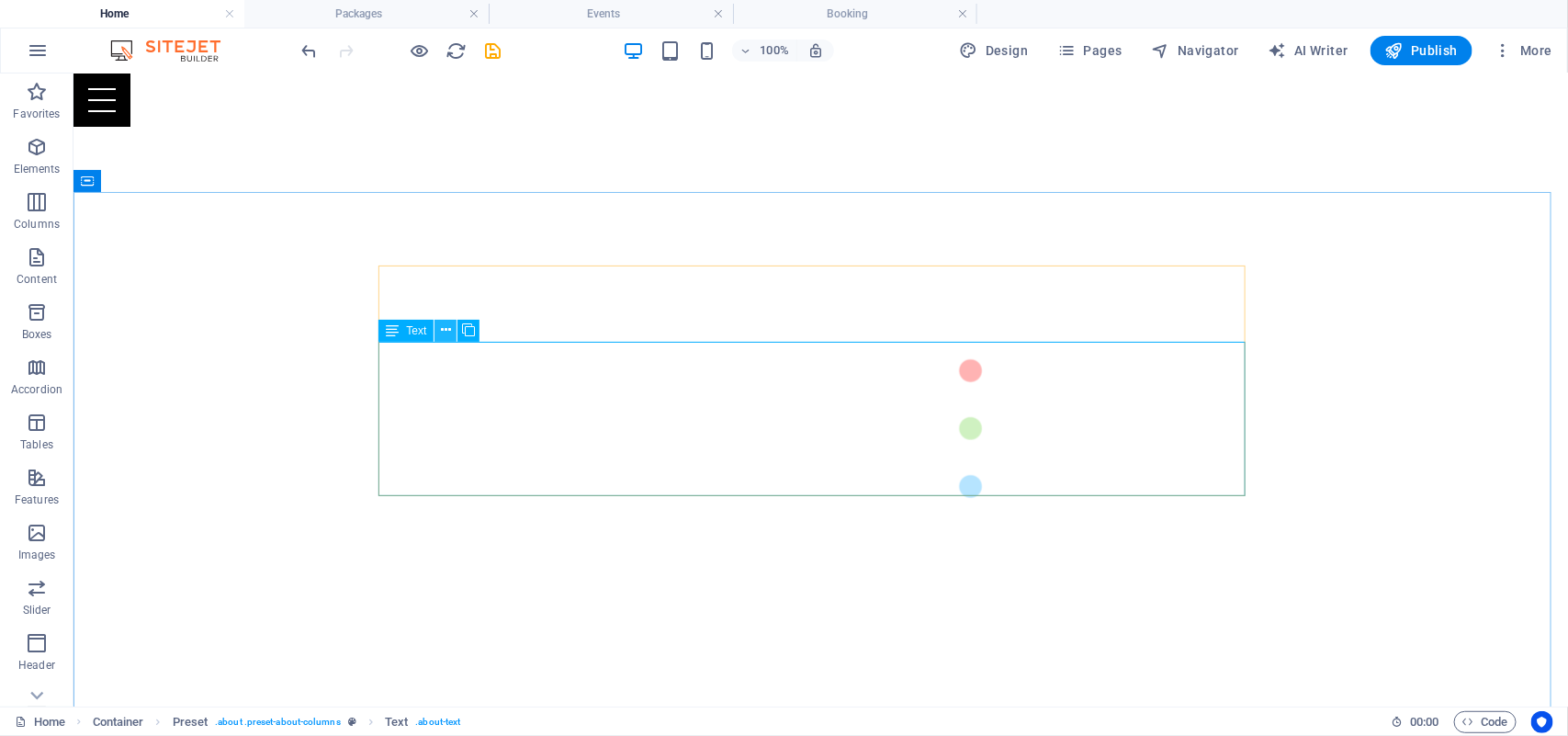 click at bounding box center (446, 330) 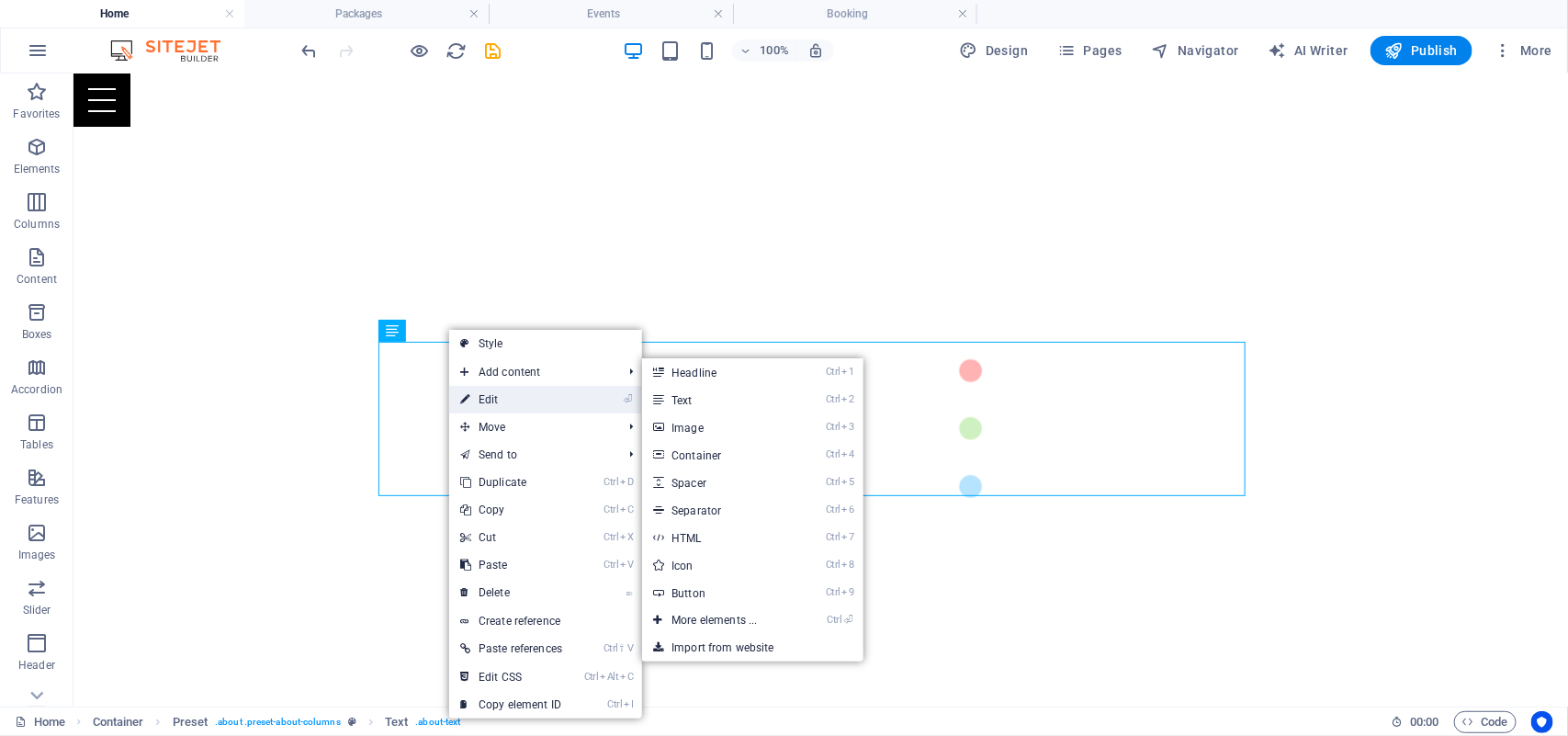 click on "⏎  Edit" at bounding box center (511, 400) 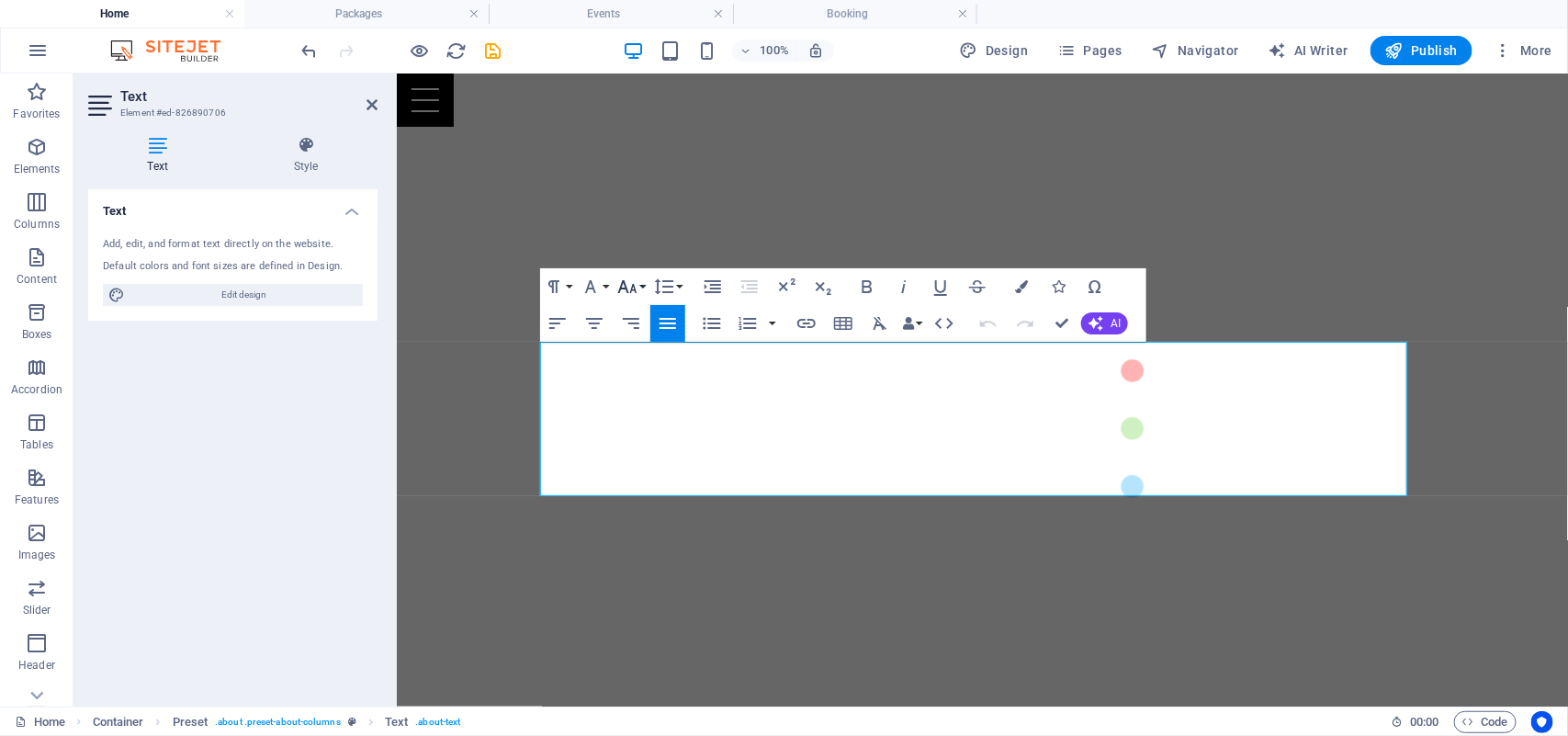 click on "Font Size" at bounding box center (631, 287) 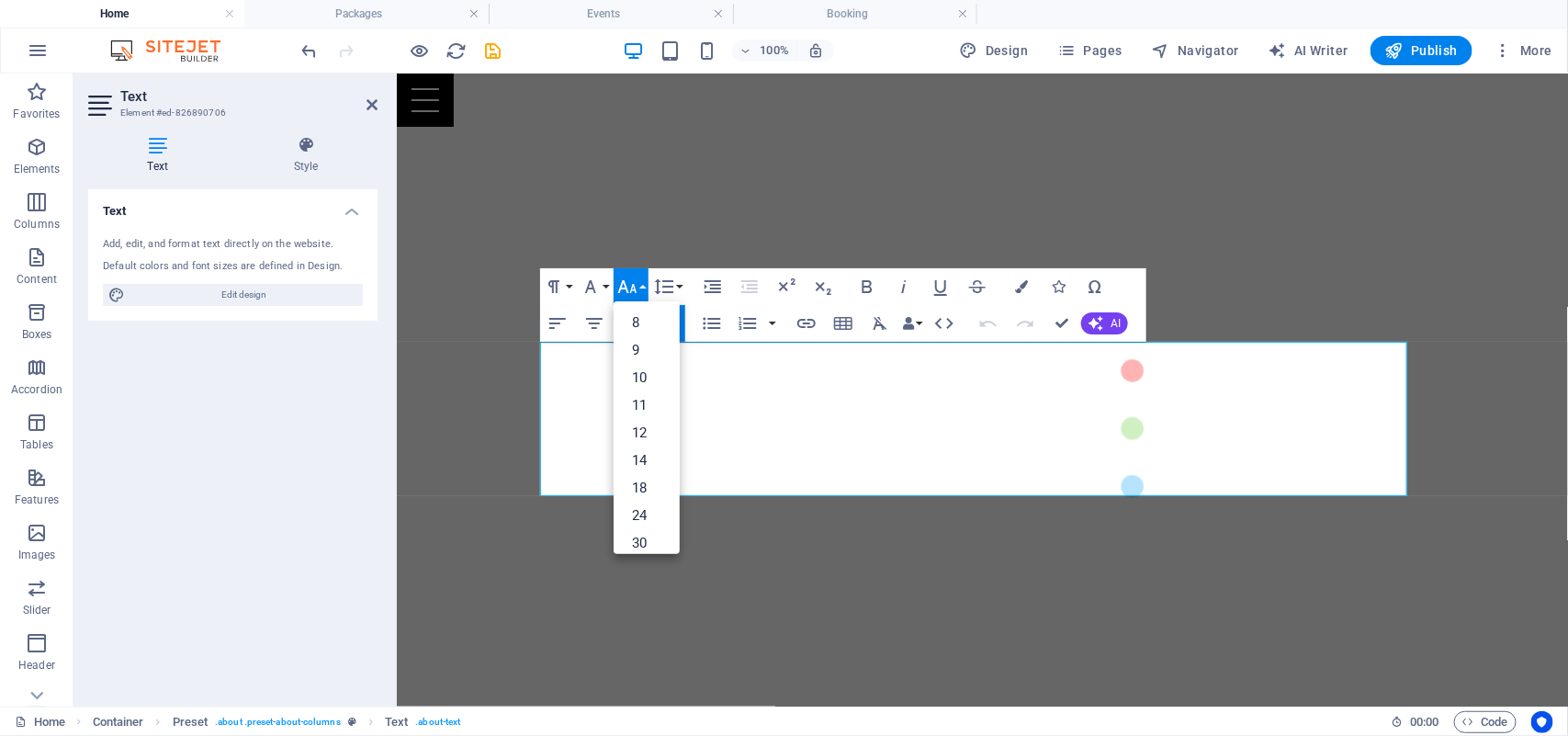 click on "Font Size" at bounding box center (631, 287) 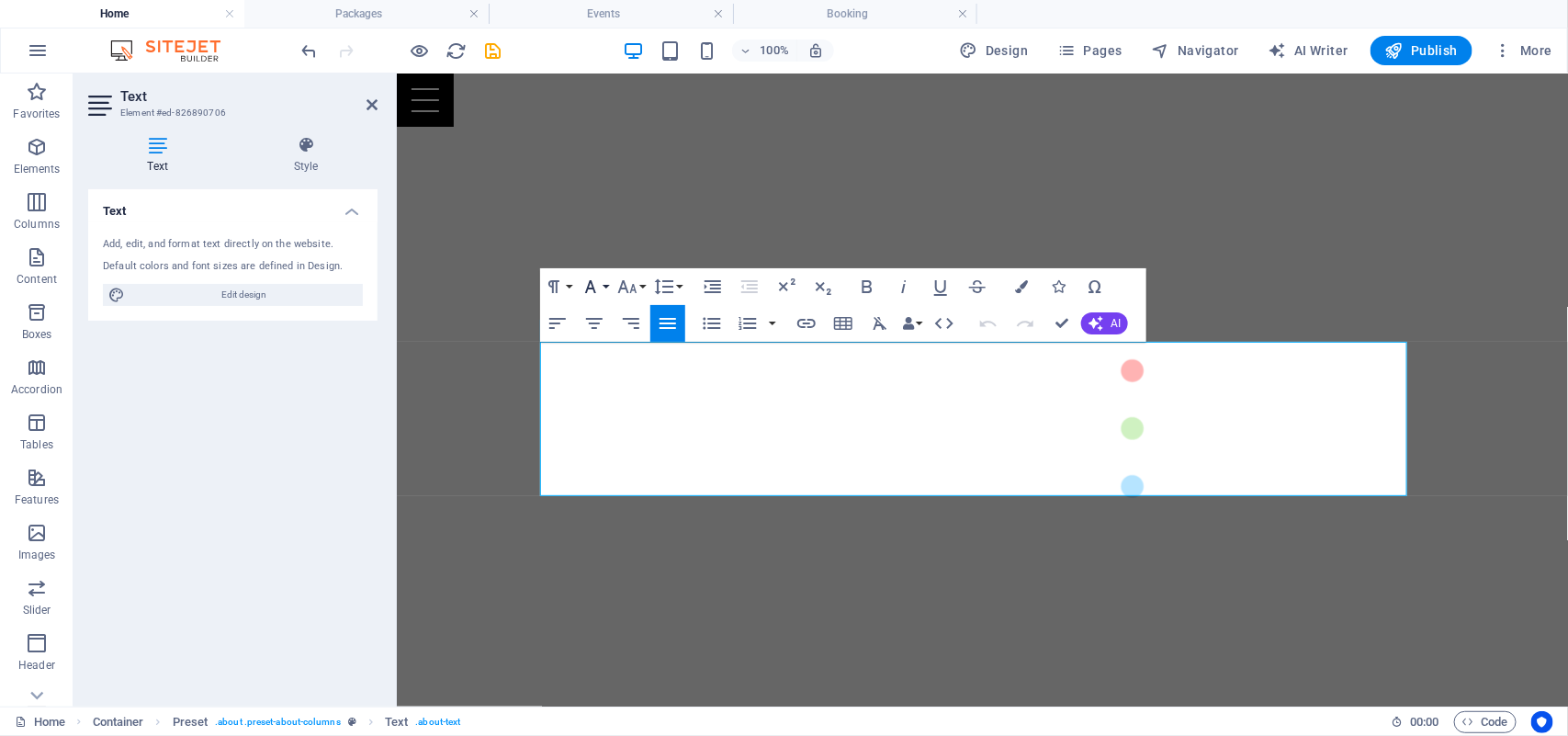 click on "Font Family" at bounding box center (594, 287) 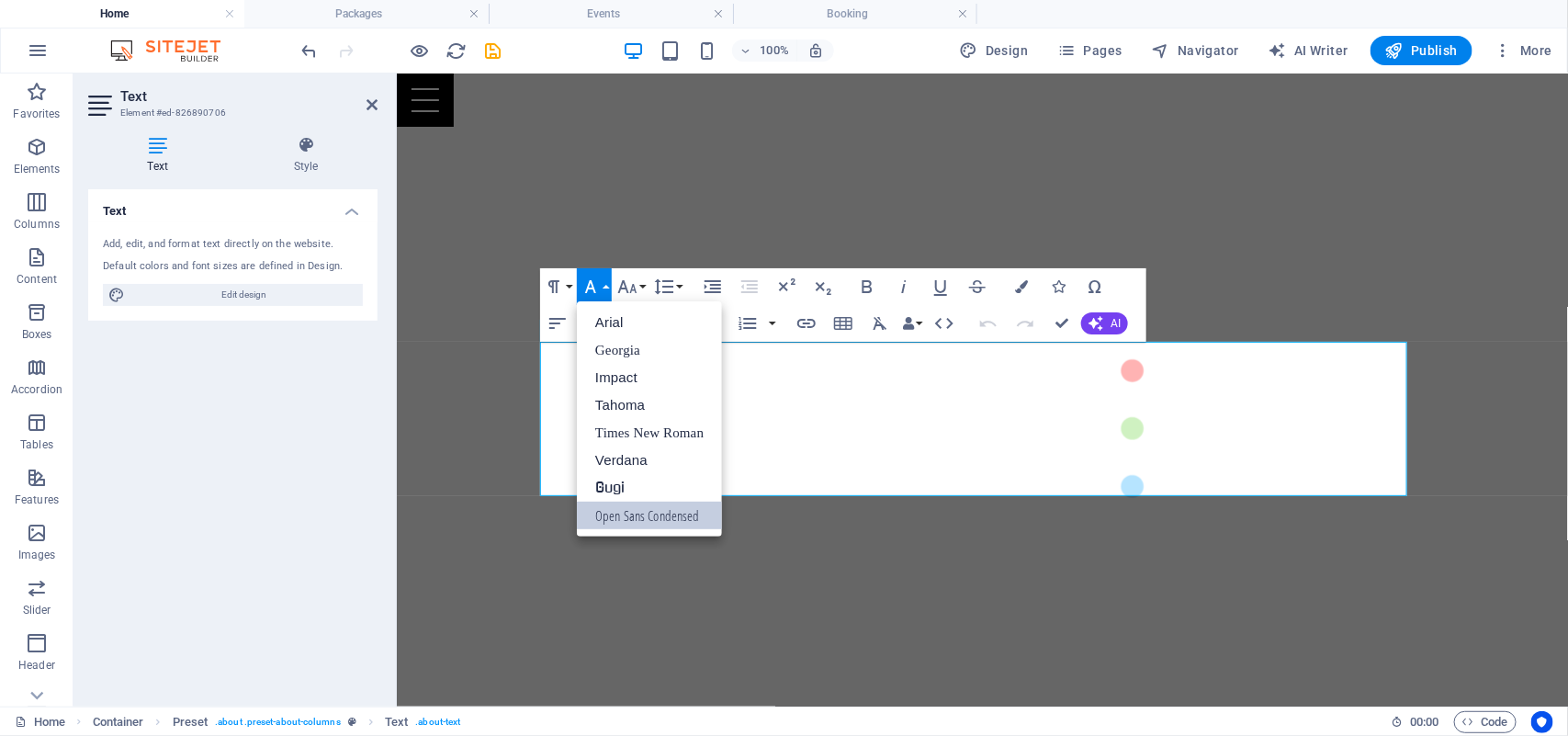 scroll, scrollTop: 0, scrollLeft: 0, axis: both 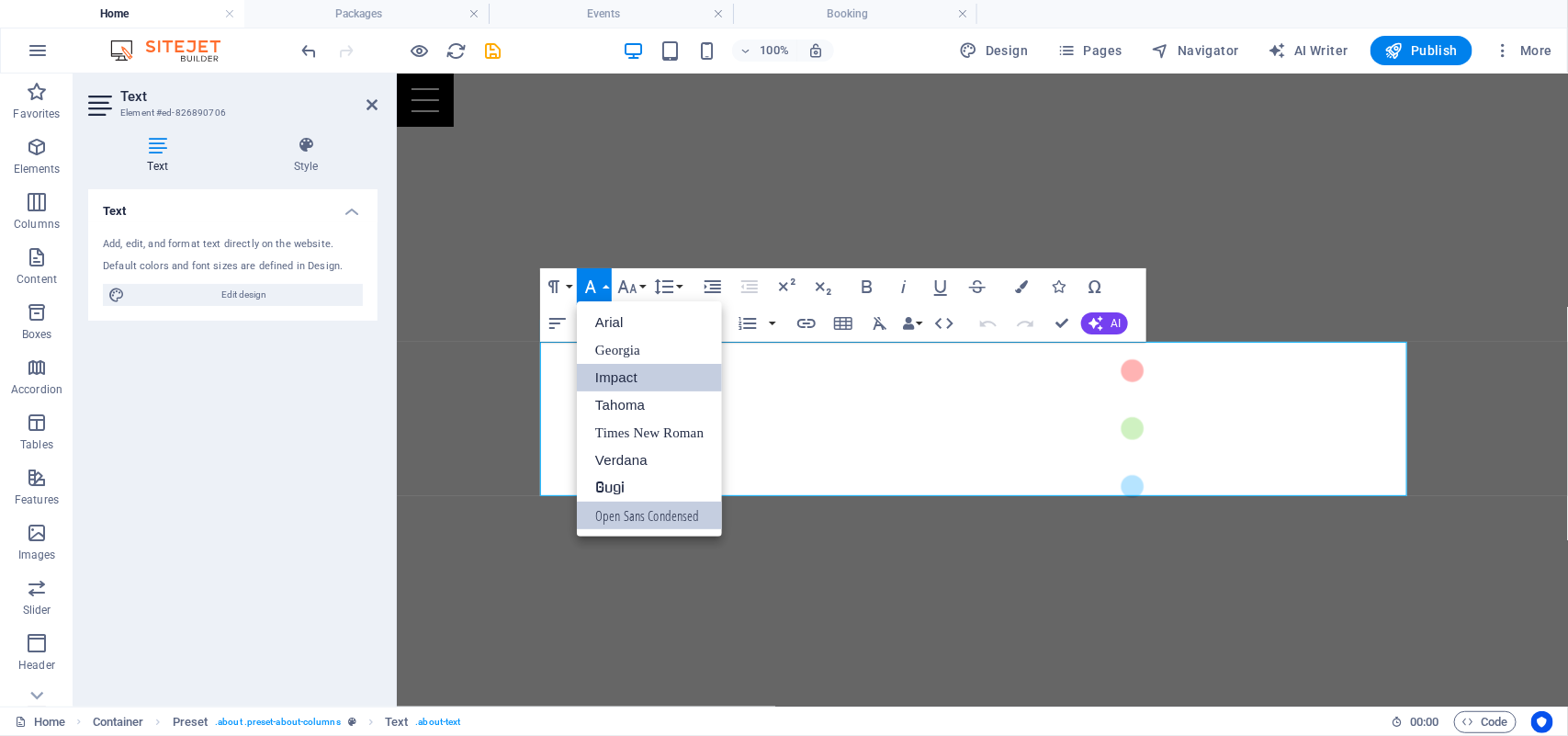 click on "Impact" at bounding box center [649, 378] 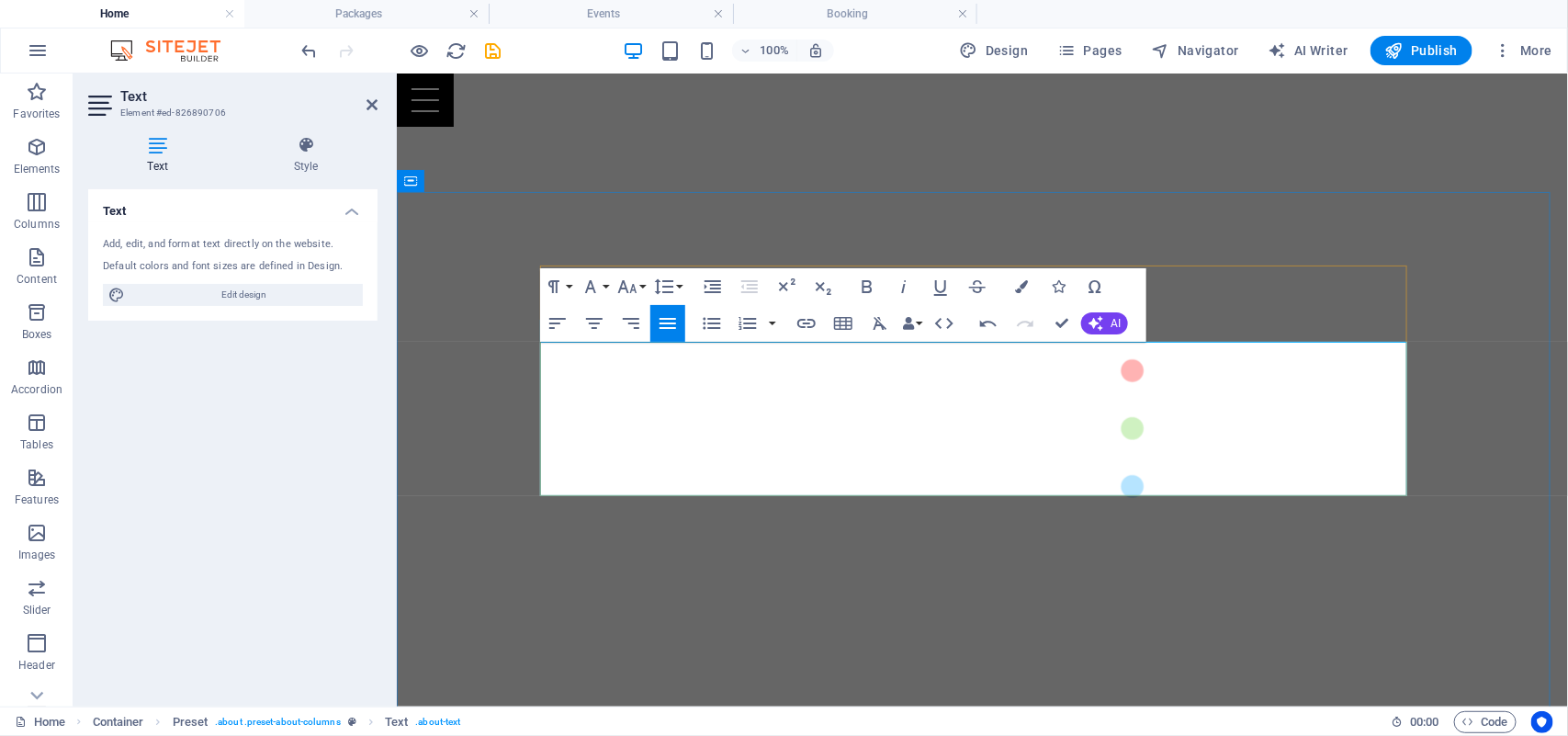 drag, startPoint x: 1205, startPoint y: 470, endPoint x: 1236, endPoint y: 473, distance: 31.144823 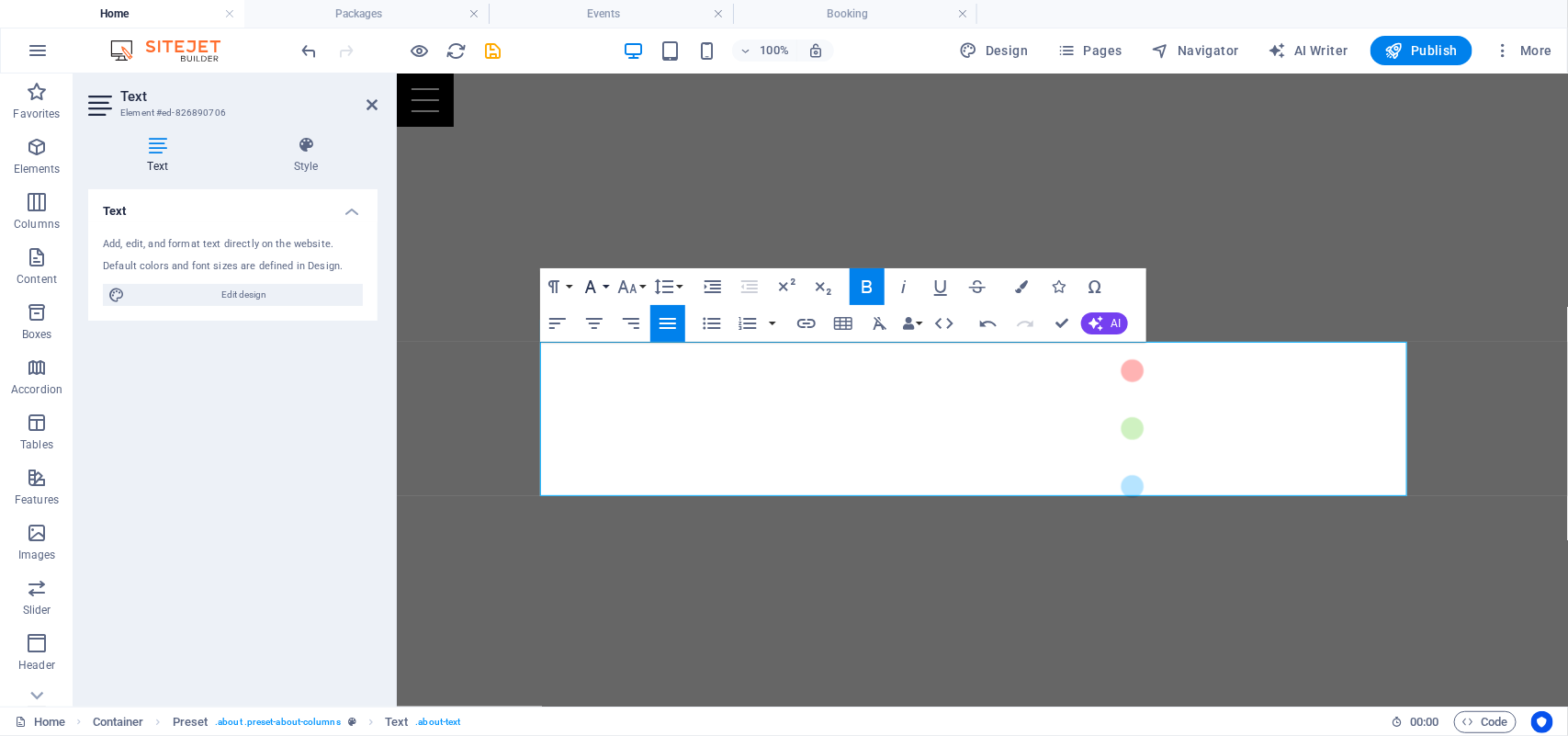 click on "Font Family" at bounding box center (594, 287) 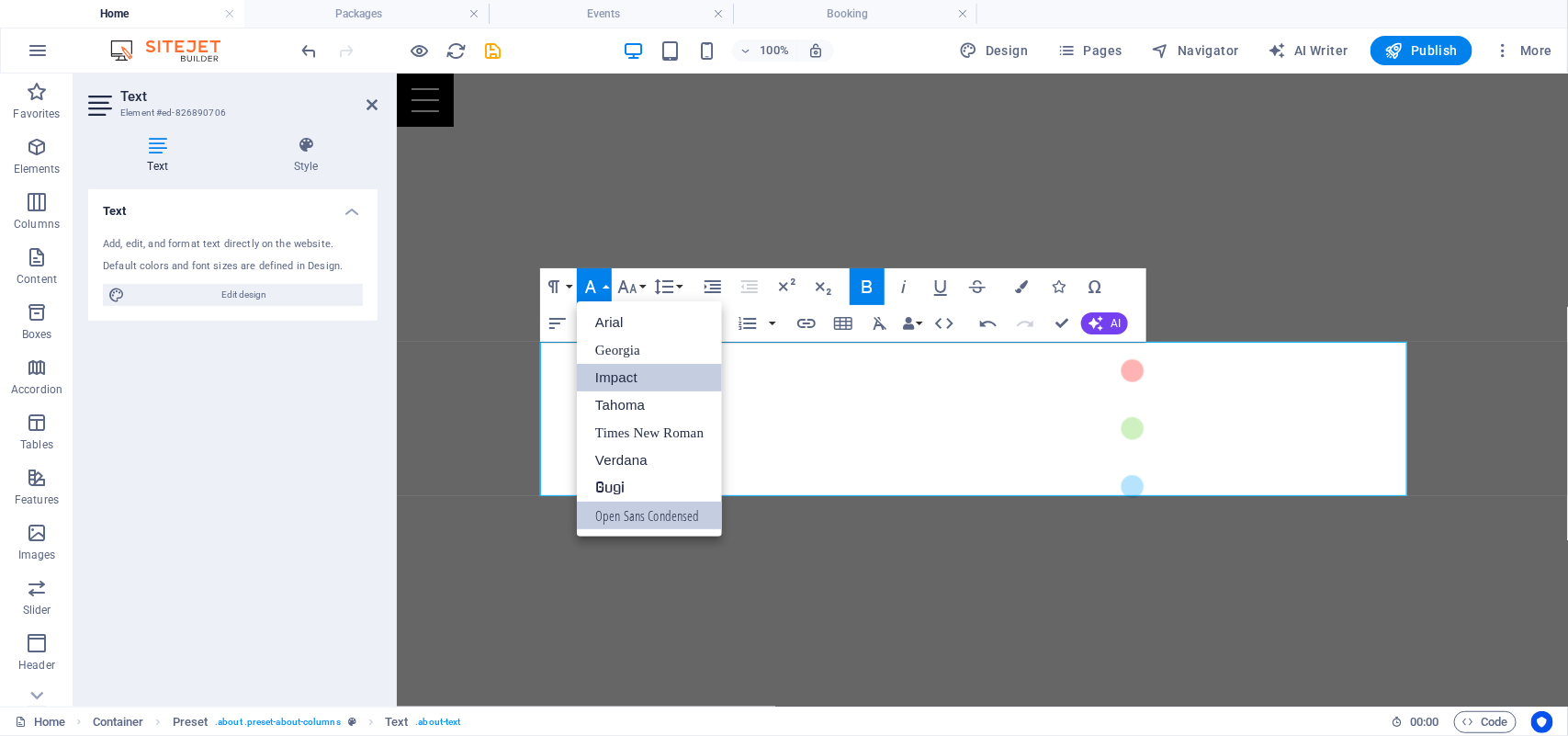 scroll, scrollTop: 0, scrollLeft: 0, axis: both 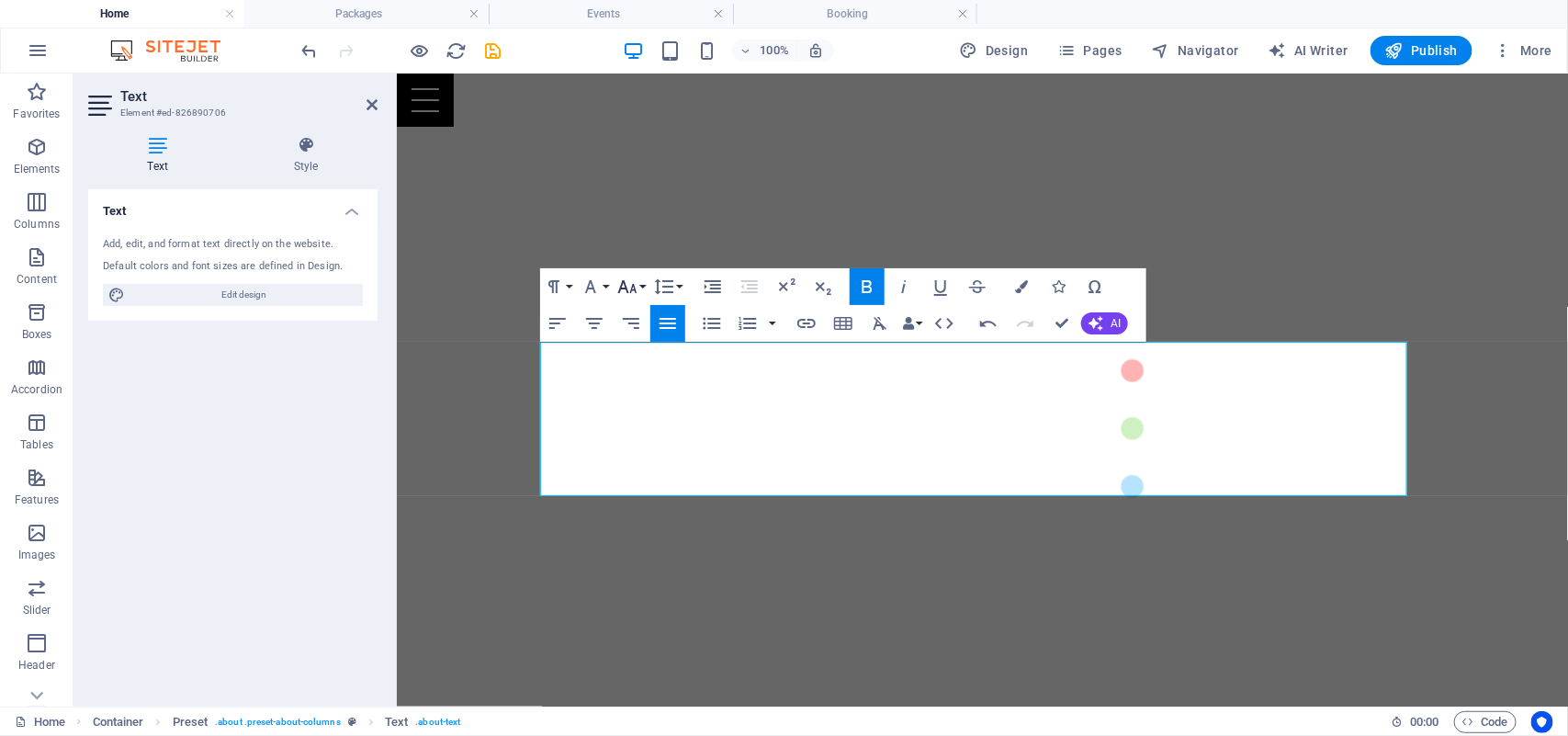 click on "Font Size" at bounding box center [631, 287] 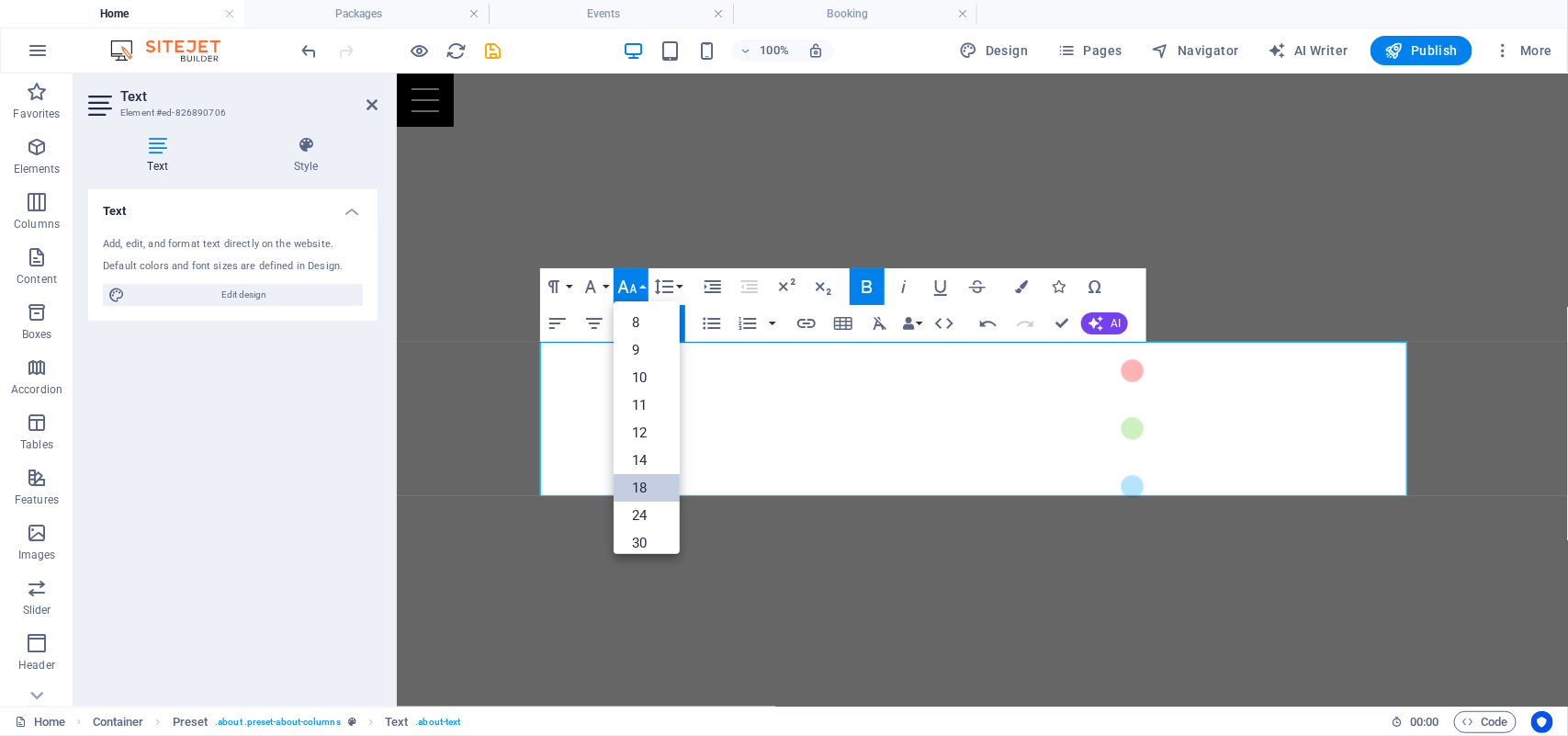 scroll, scrollTop: 148, scrollLeft: 0, axis: vertical 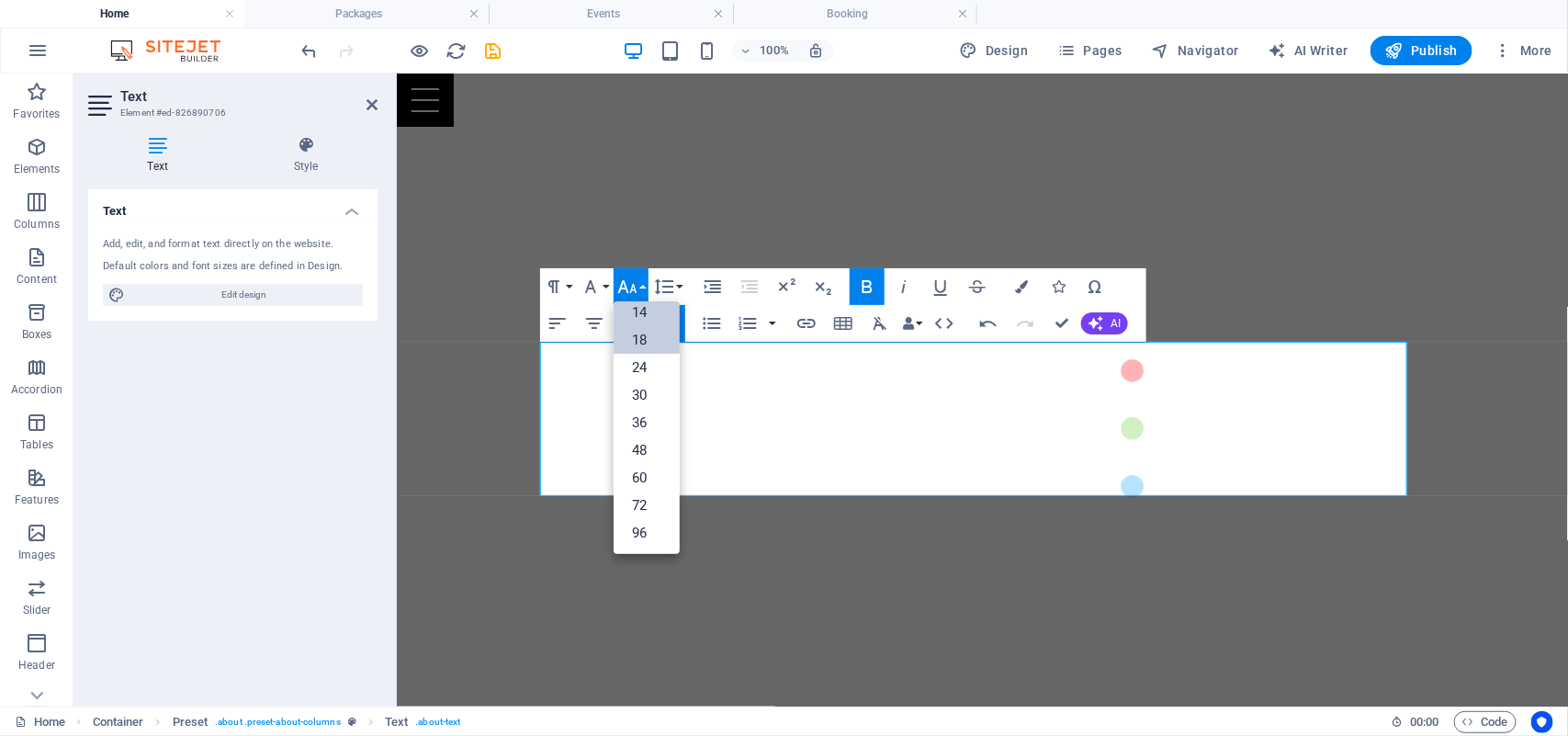 click on "14" at bounding box center (647, 312) 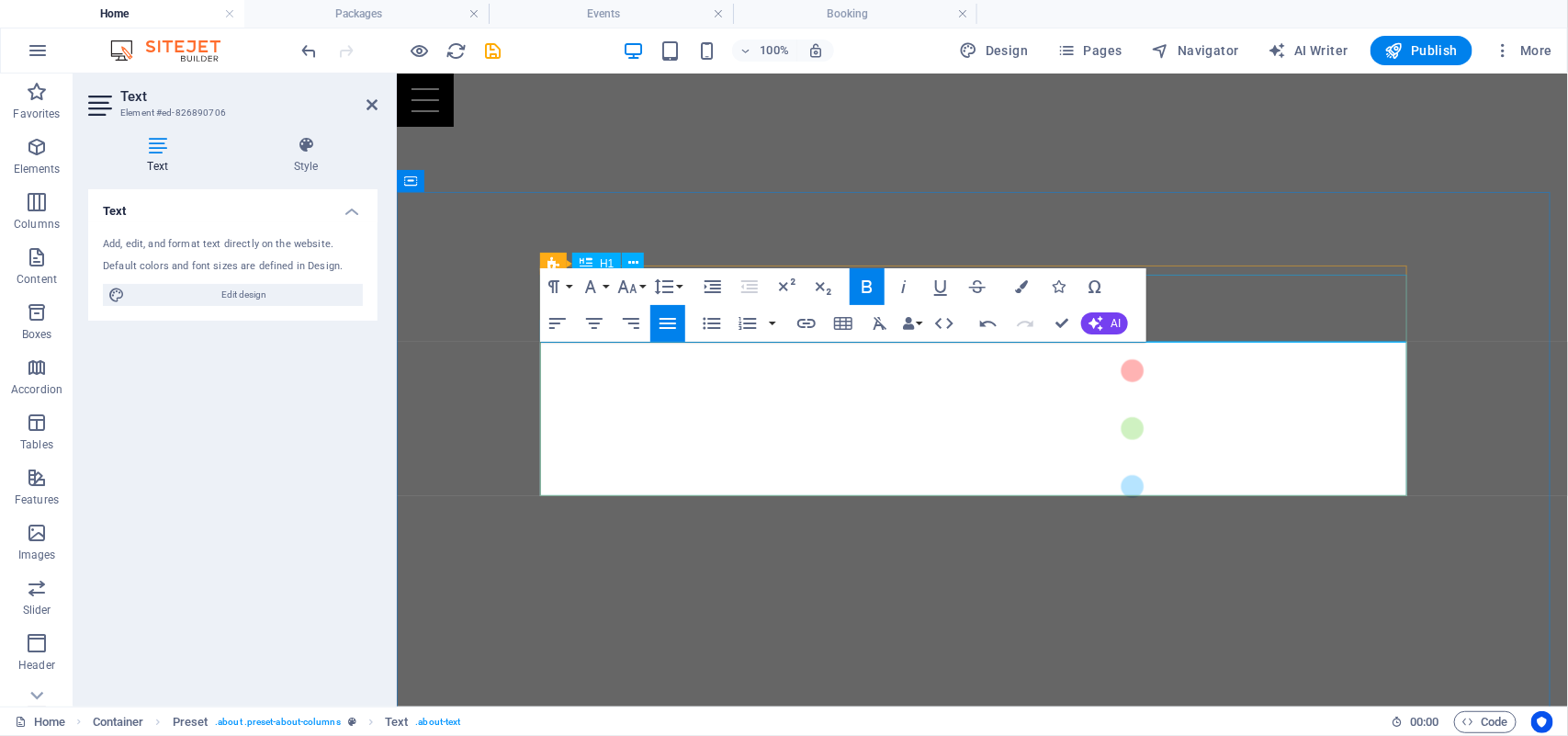 drag, startPoint x: 1242, startPoint y: 280, endPoint x: 1540, endPoint y: 342, distance: 304.3813 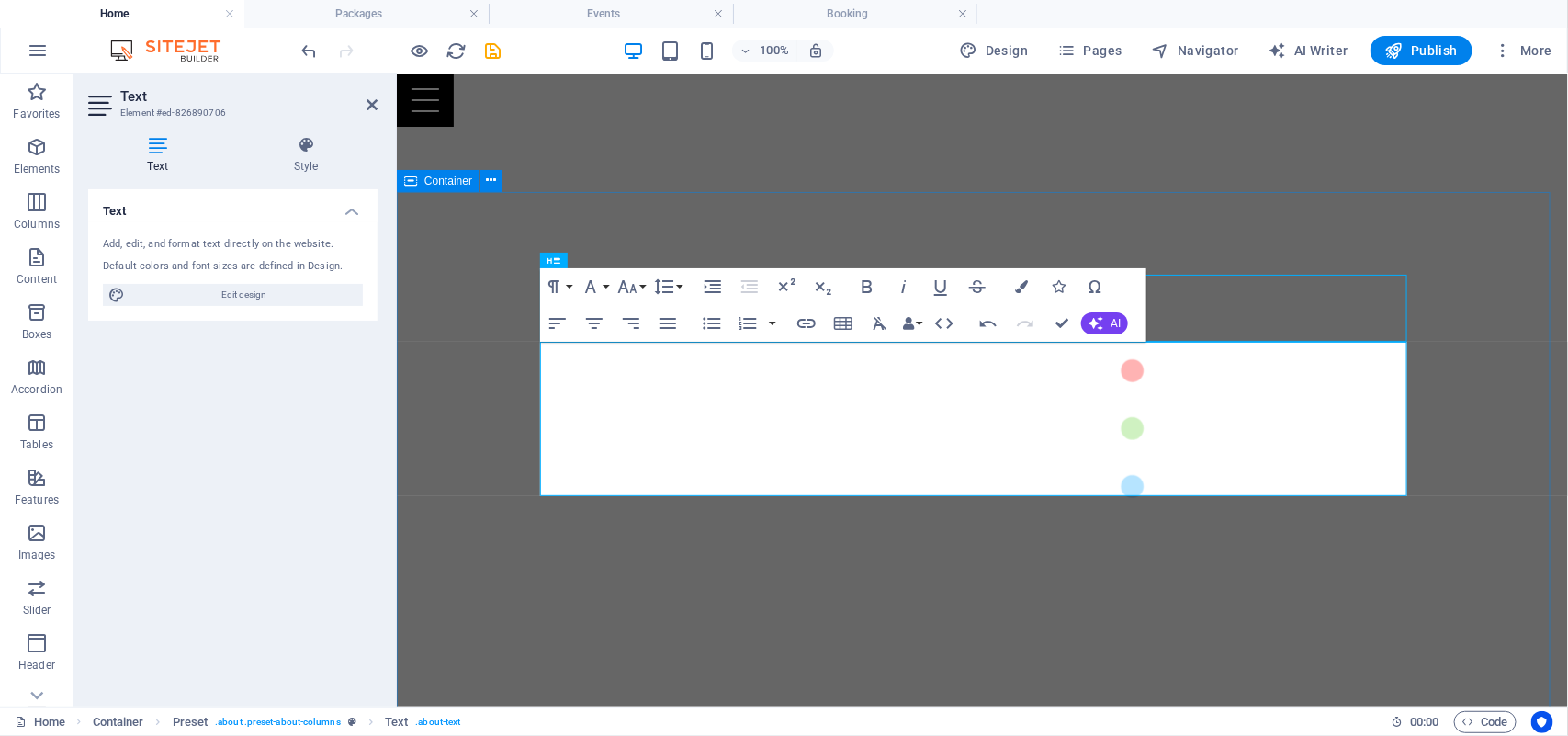 click on "​ ¿Quienes somos? Somos una agencia 360 que convierte tu visión en impacto real. Desde la chispa inicial hasta la entrega final o para completar tu proyecto y hacerlo realidad.  Diseñamos, producimos y realizamos contenidos que conectan, emocionan y elevan tu marca.  Videos institucionales  y publicitarios que cuentan tu historia con alma y propósito. Vuelos con drones  que capturan perspectivas únicas. Eventos , ATL, BTL y activaciones que dejan huella. Stands y experiencias inmersivas que convierten espacios en oportunidades de conexión. En Kalá, no solo hacemos contenidos: hacemos que el mundo vea, sienta y recuerde tu mensaje. Packages Your Perfect Event Events Learn More Booking Book Now" at bounding box center [981, 1968] 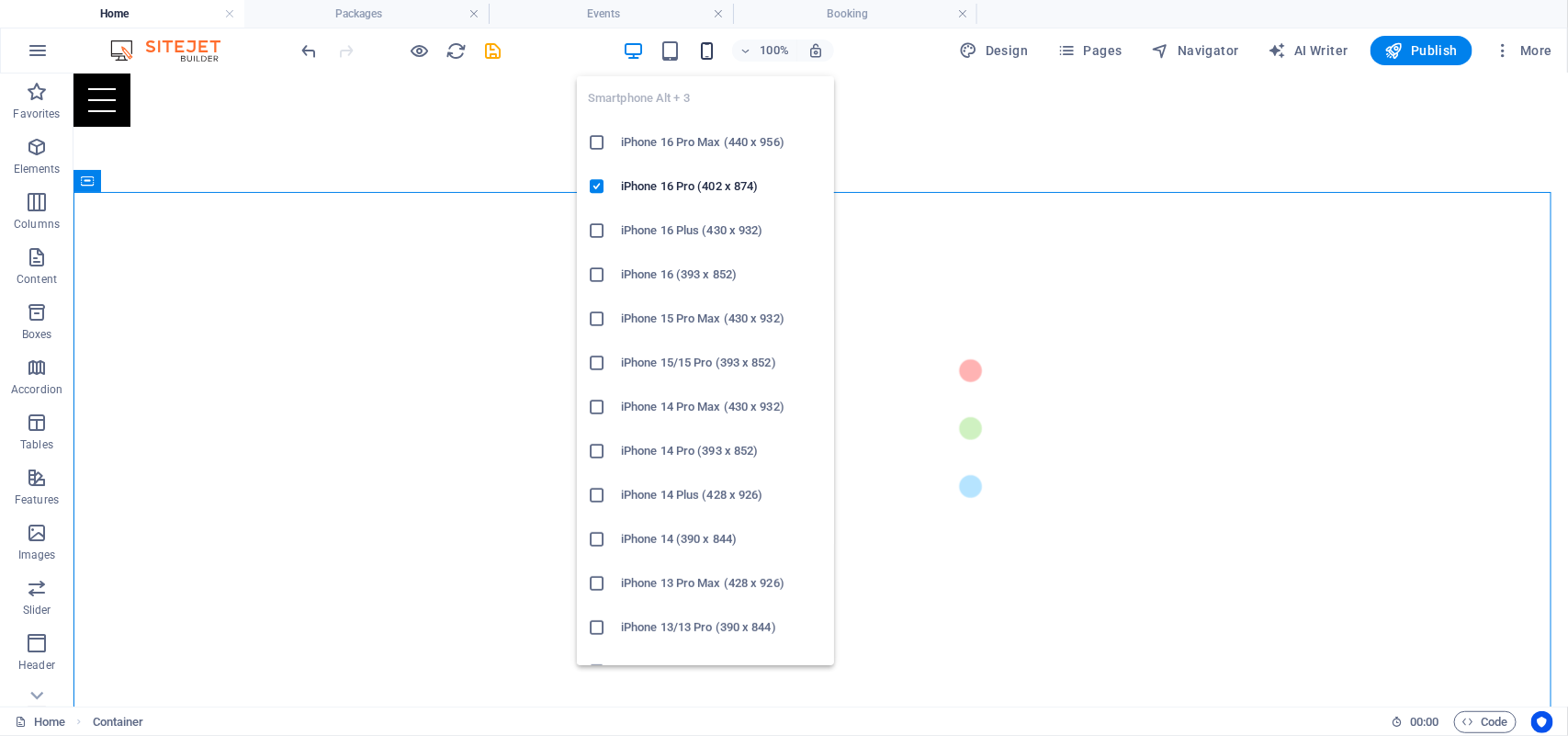 click at bounding box center [706, 51] 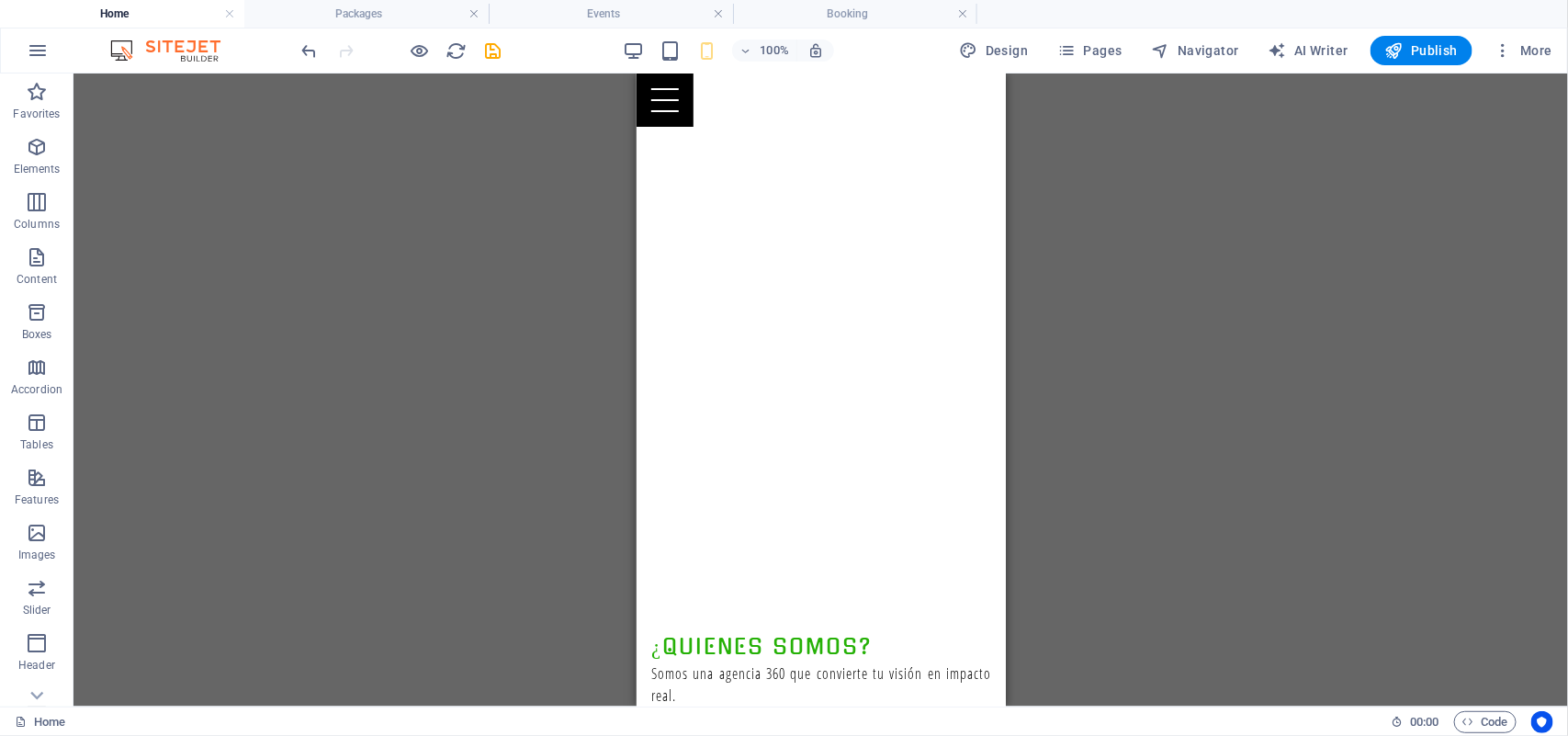 scroll, scrollTop: 575, scrollLeft: 0, axis: vertical 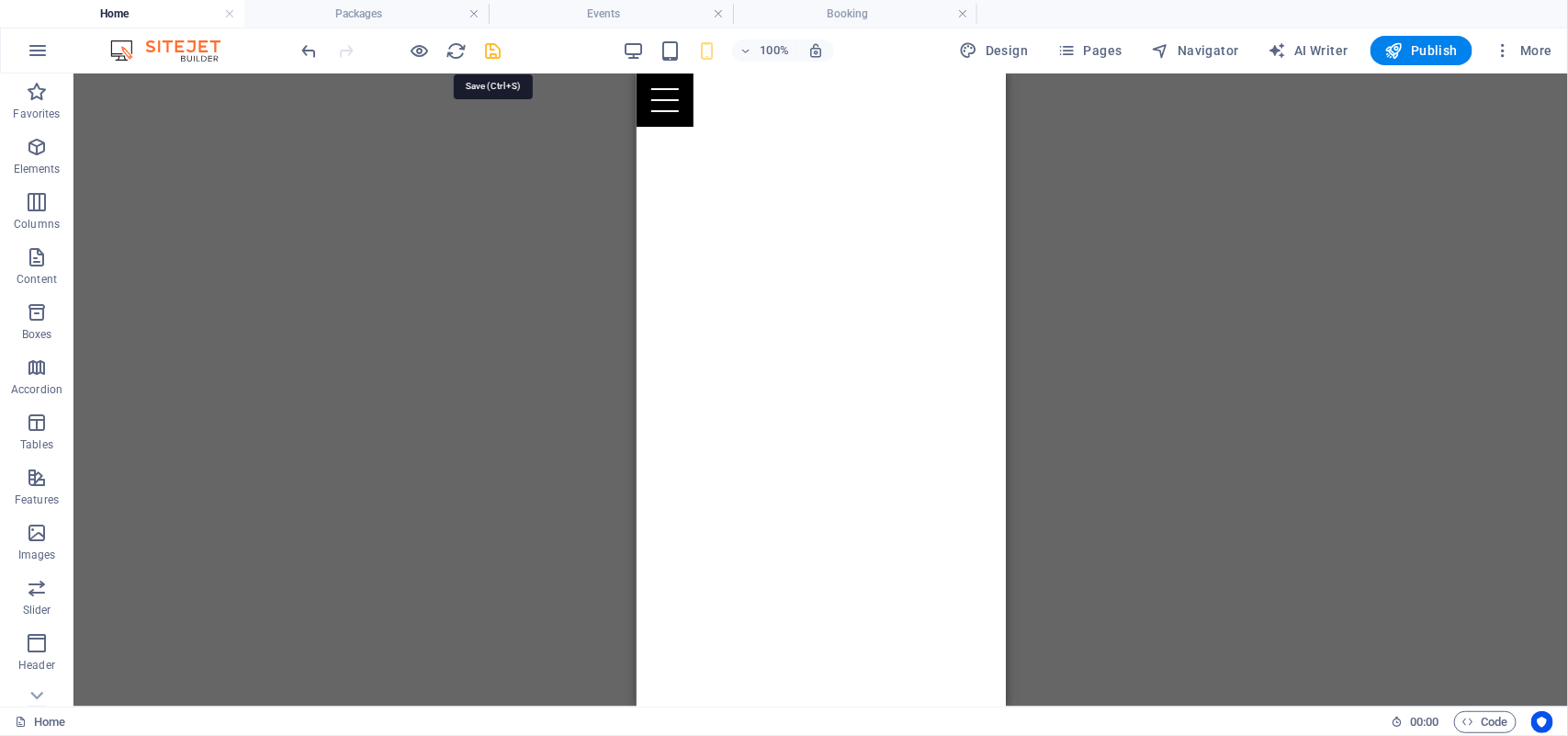click at bounding box center [493, 51] 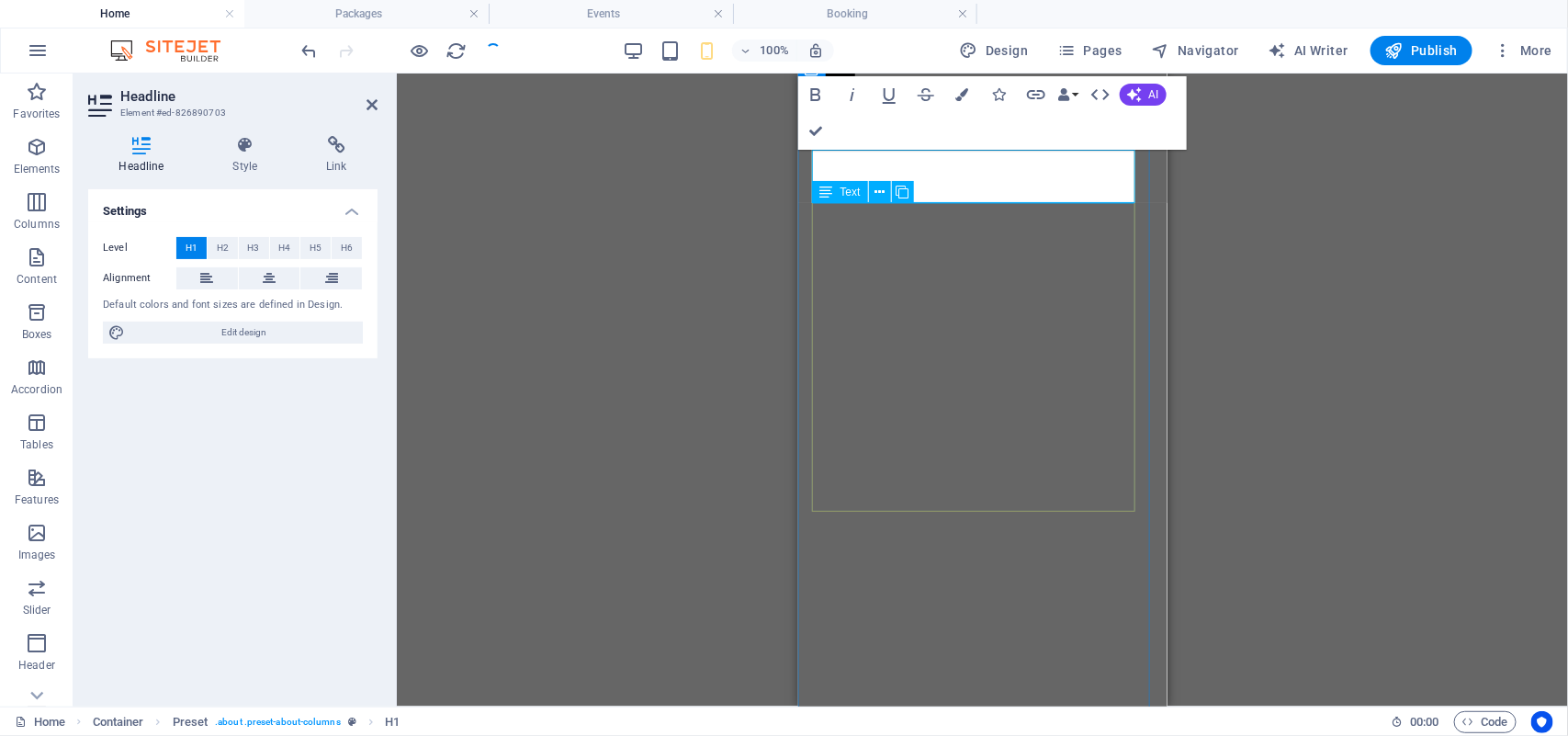 click on "Somos una agencia 360 que convierte tu visión en impacto real. Desde la chispa inicial hasta la entrega final o para completar tu proyecto y hacerlo realidad.  Diseñamos, producimos y realizamos contenidos que conectan, emocionan y elevan tu marca.  Videos institucionales  y publicitarios que cuentan tu historia con alma y propósito. Vuelos con drones  que capturan perspectivas únicas. Eventos , ATL, BTL y activaciones que dejan huella. Stands y experiencias inmersivas que convierten espacios en oportunidades de conexión. En Kalá, no solo hacemos contenidos: hacemos que el mundo vea, sienta y recuerde tu mensaje." at bounding box center [982, 911] 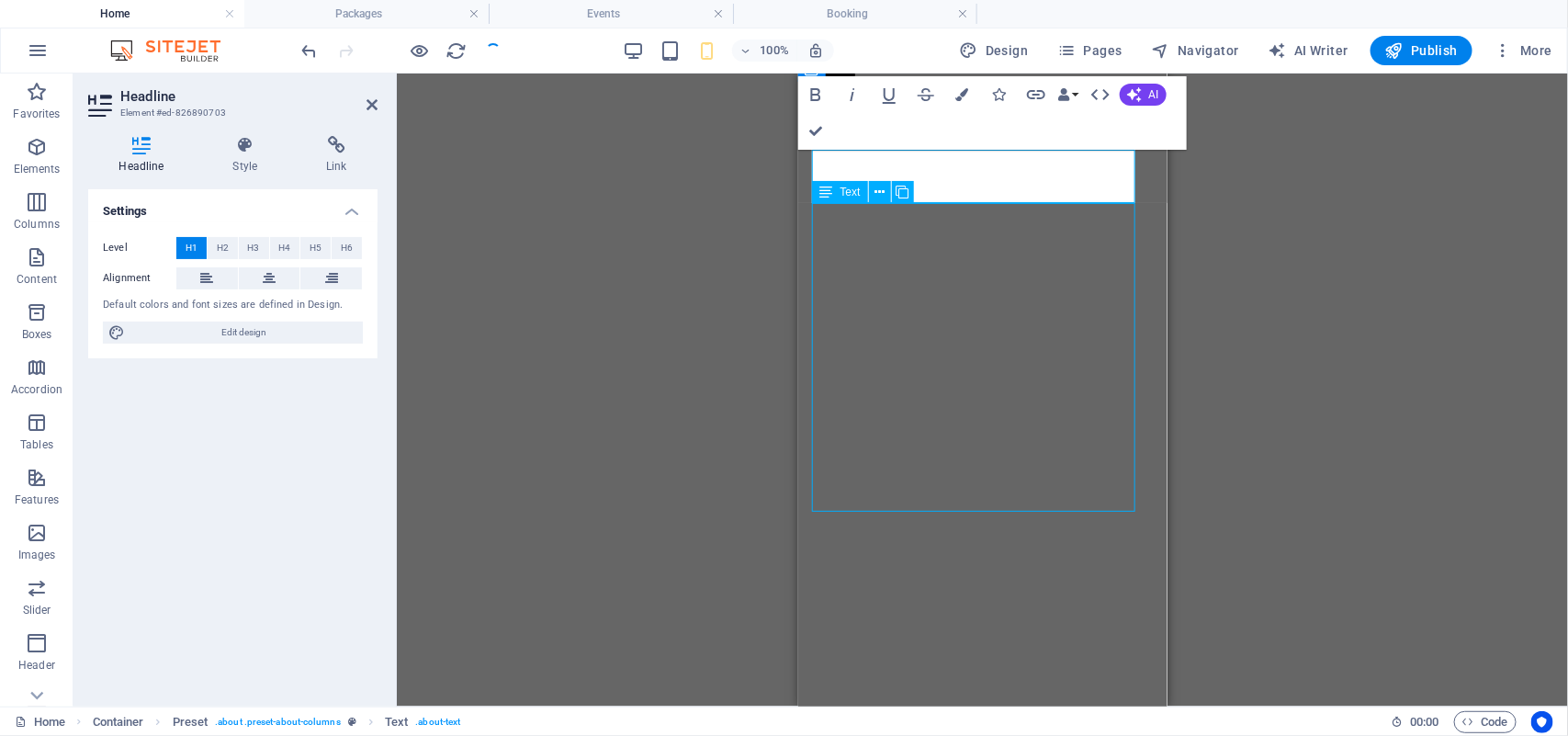 click on "Somos una agencia 360 que convierte tu visión en impacto real. Desde la chispa inicial hasta la entrega final o para completar tu proyecto y hacerlo realidad.  Diseñamos, producimos y realizamos contenidos que conectan, emocionan y elevan tu marca.  Videos institucionales  y publicitarios que cuentan tu historia con alma y propósito. Vuelos con drones  que capturan perspectivas únicas. Eventos , ATL, BTL y activaciones que dejan huella. Stands y experiencias inmersivas que convierten espacios en oportunidades de conexión. En Kalá, no solo hacemos contenidos: hacemos que el mundo vea, sienta y recuerde tu mensaje." at bounding box center [982, 911] 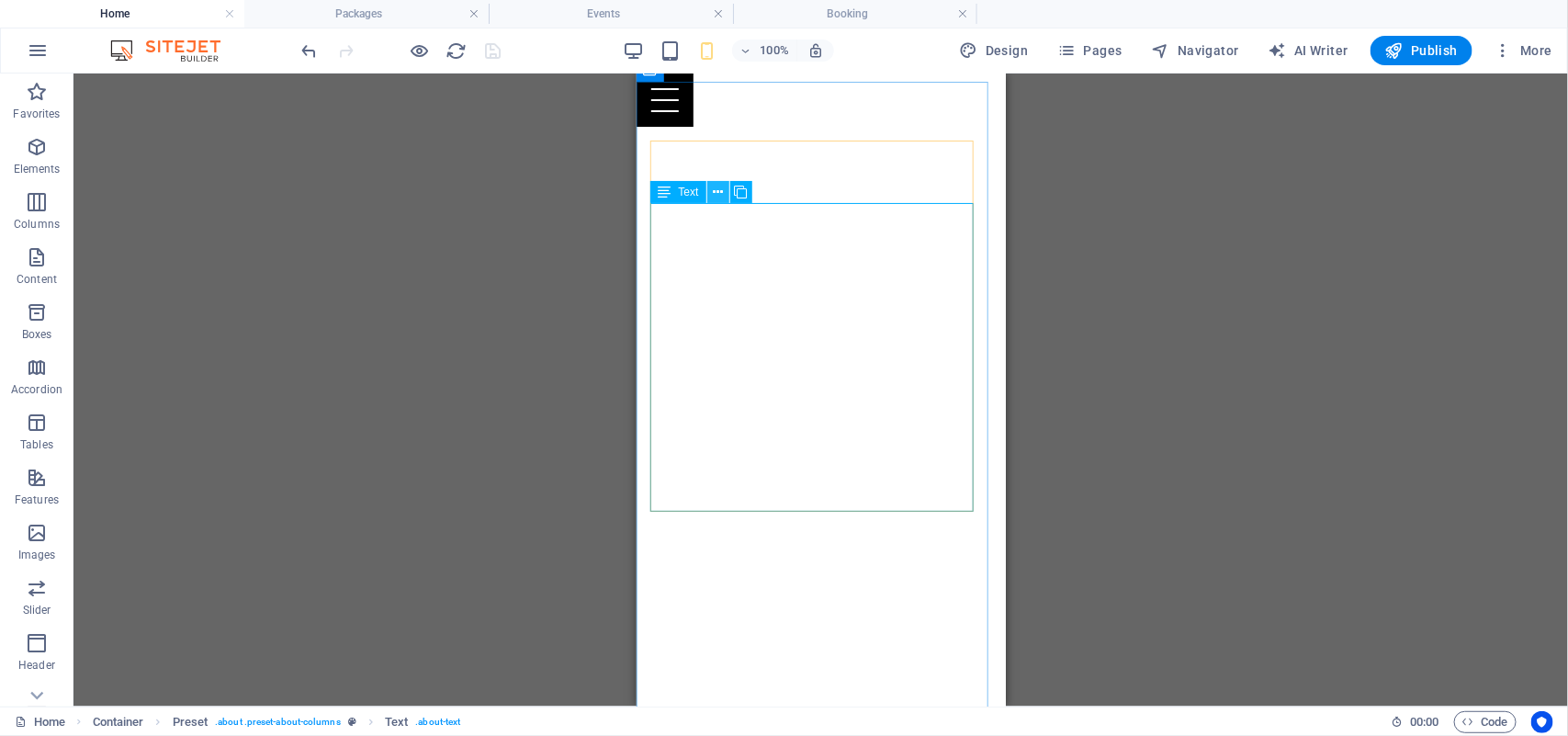 click at bounding box center [717, 192] 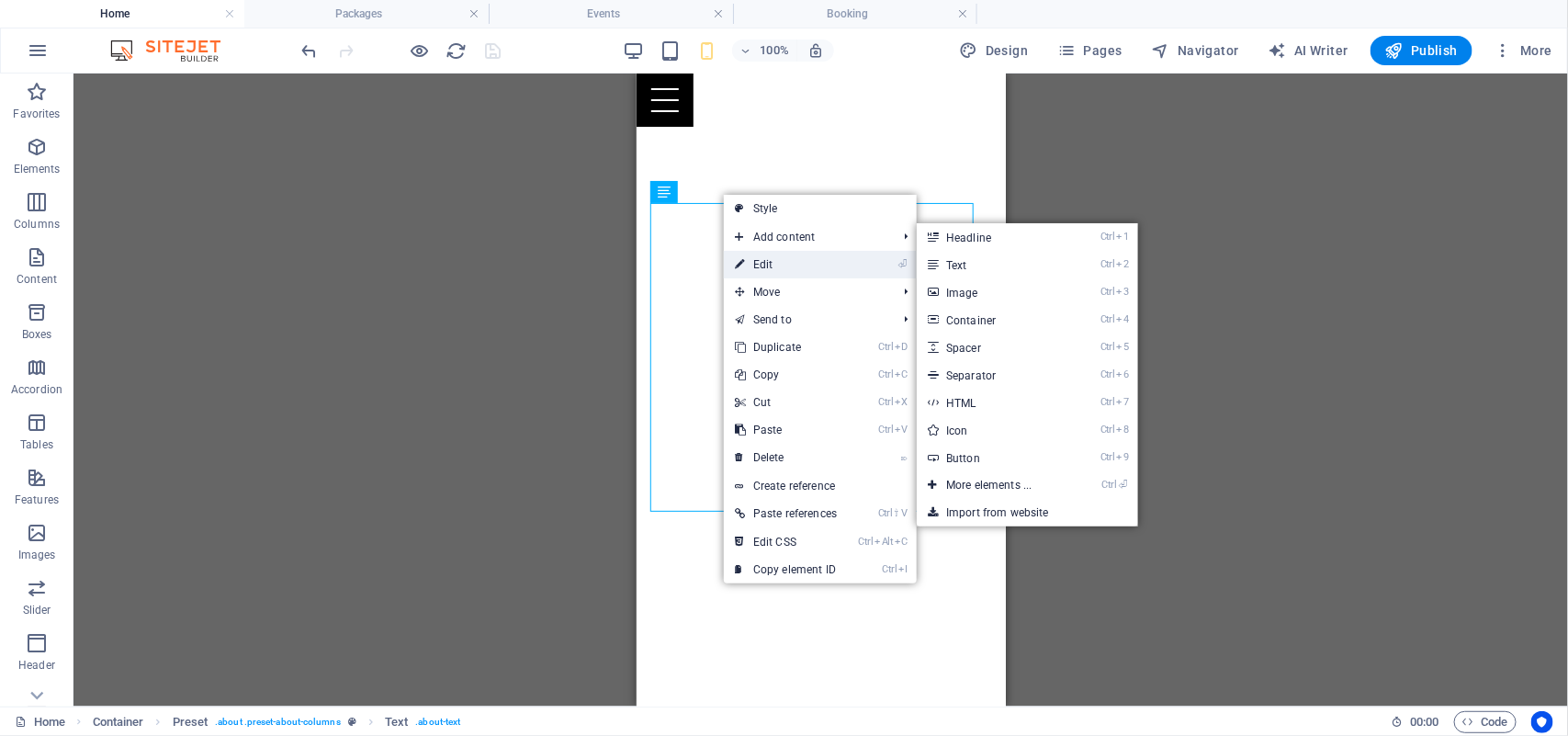 click on "⏎  Edit" at bounding box center [785, 265] 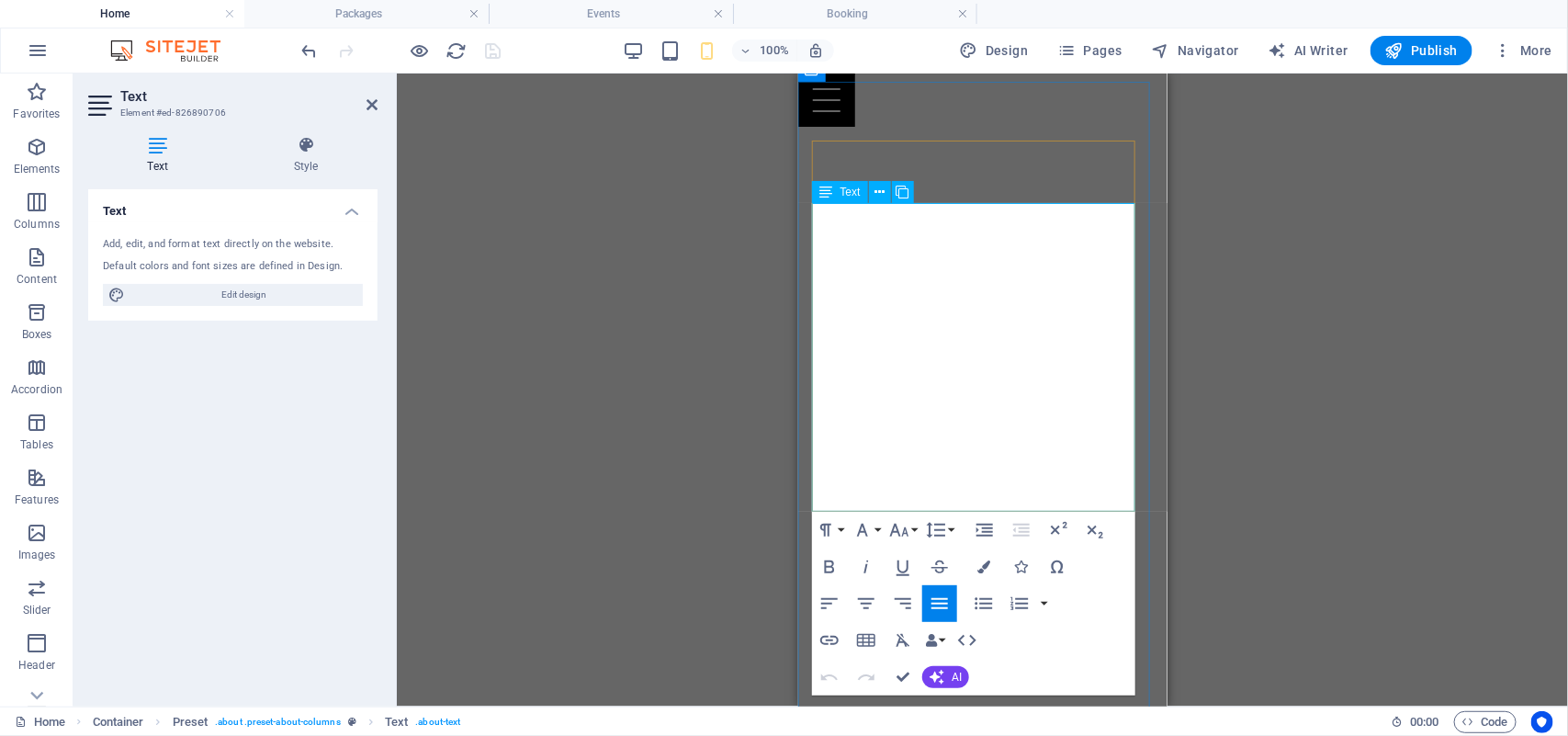 drag, startPoint x: 821, startPoint y: 475, endPoint x: 1121, endPoint y: 501, distance: 301.12456 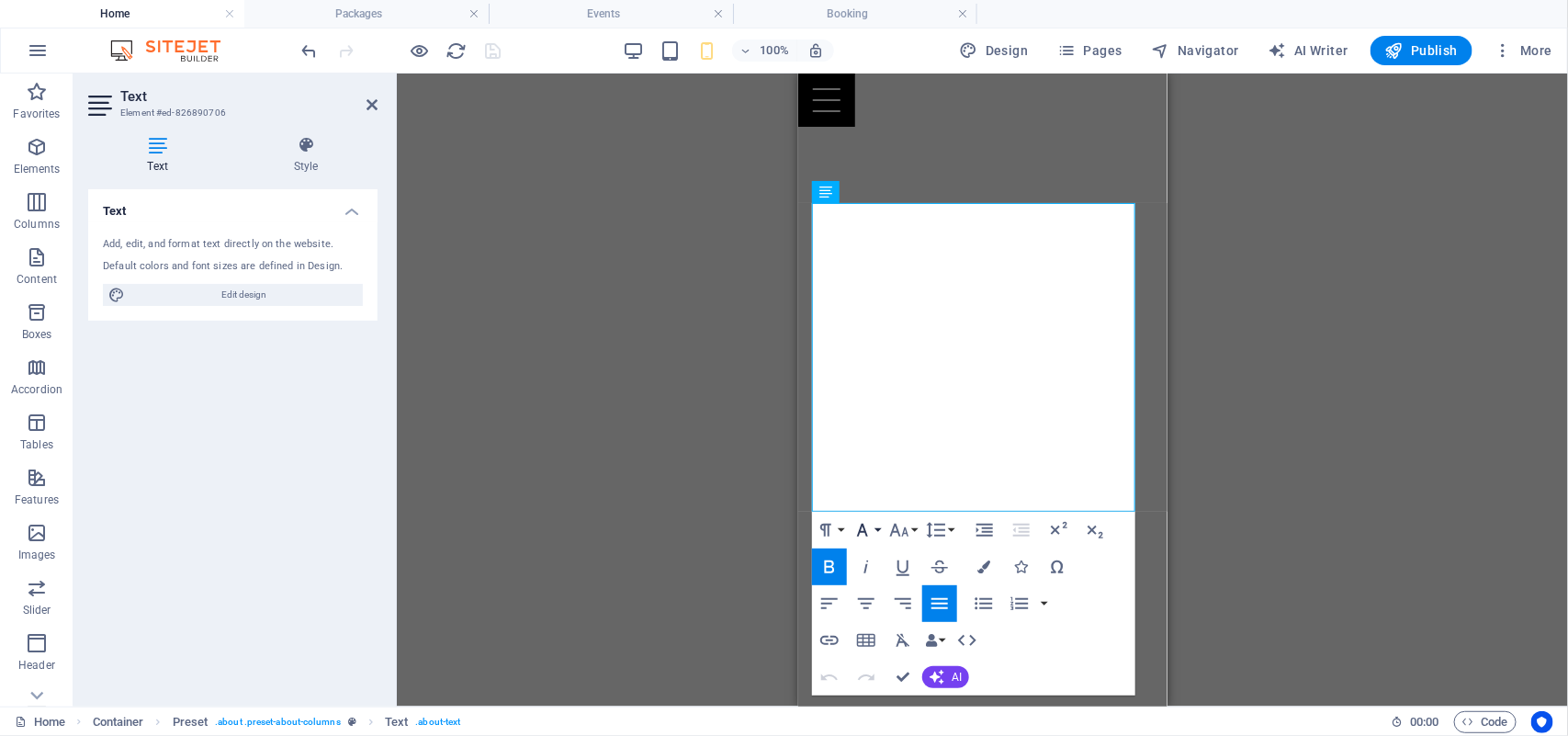 click 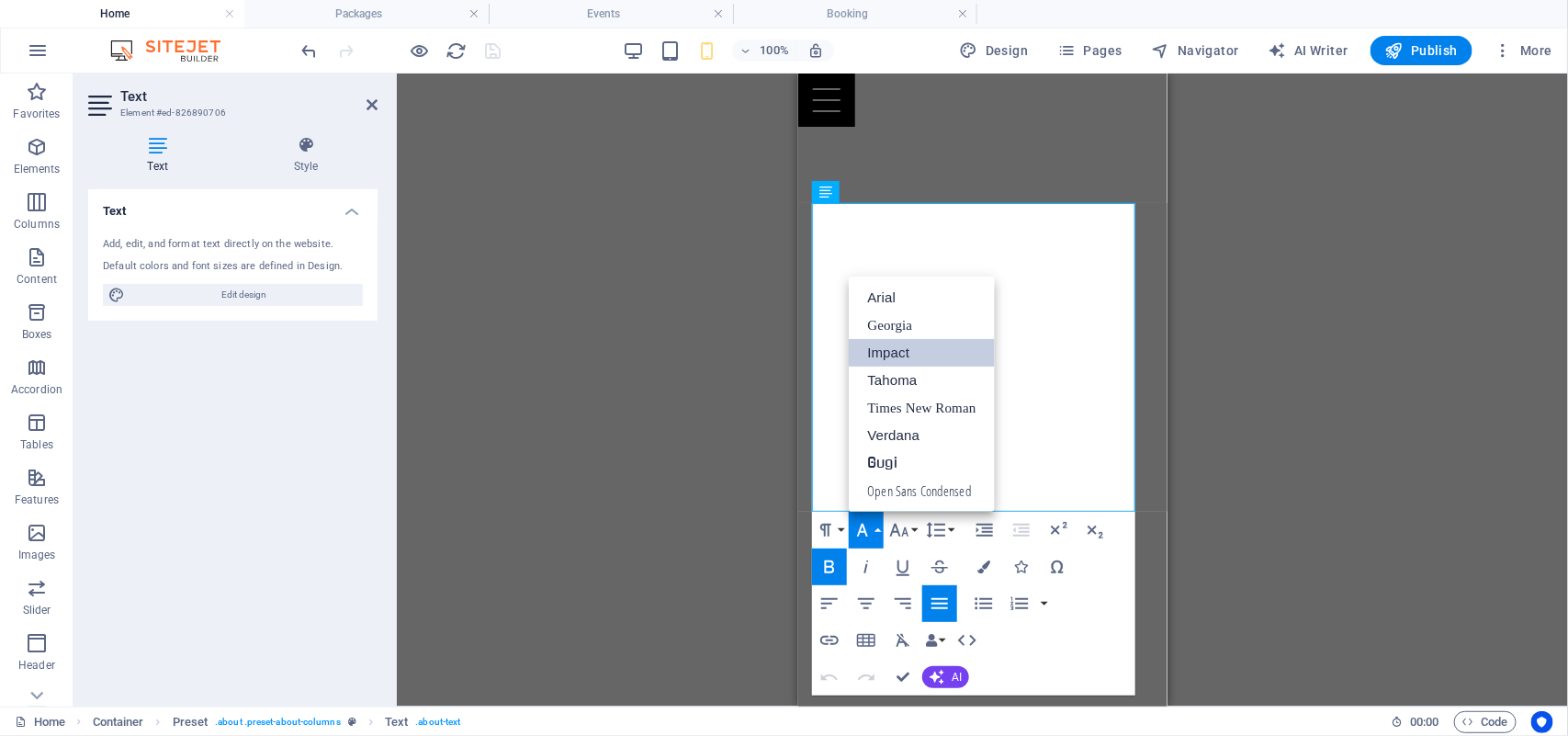 scroll, scrollTop: 0, scrollLeft: 0, axis: both 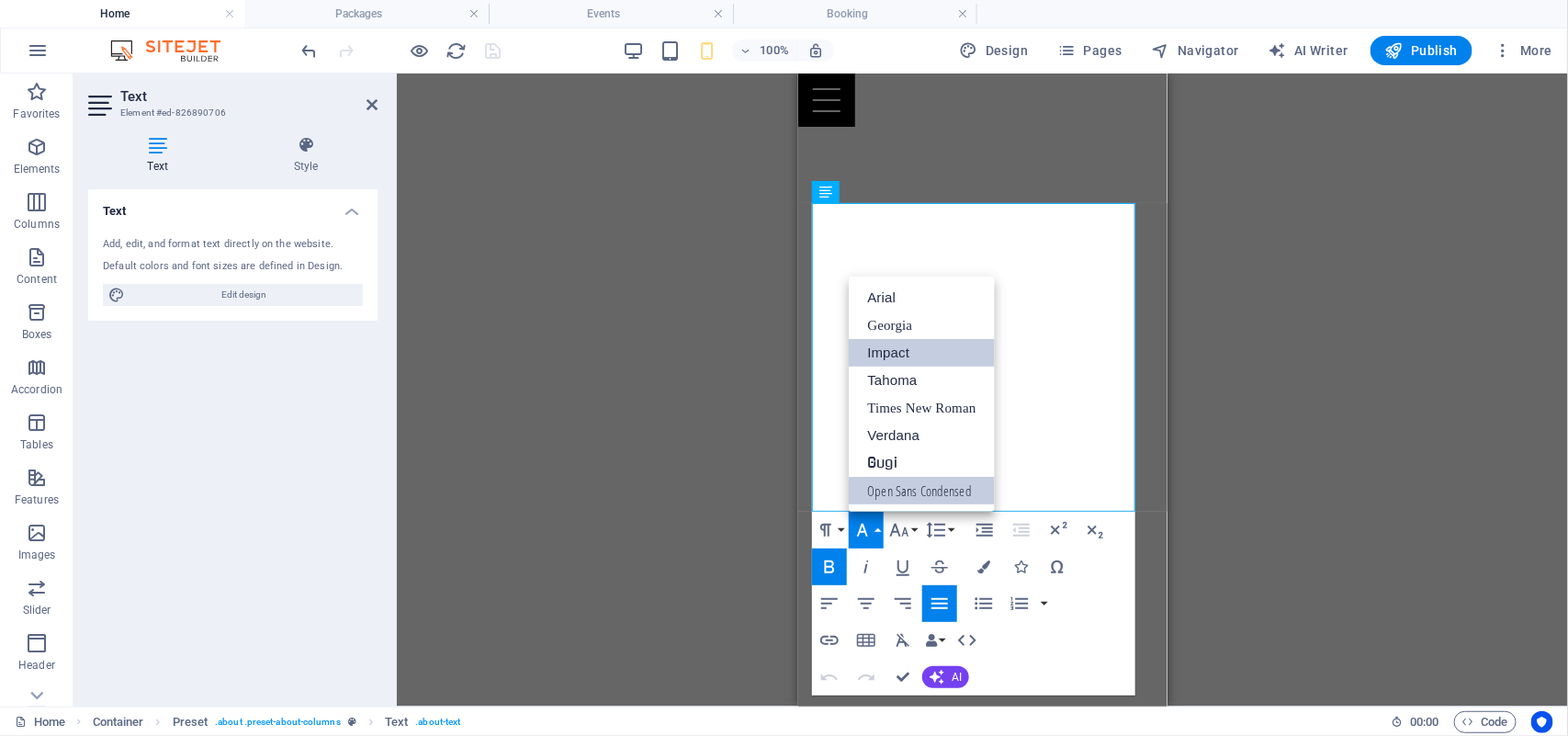 click on "Open Sans Condensed" at bounding box center (921, 491) 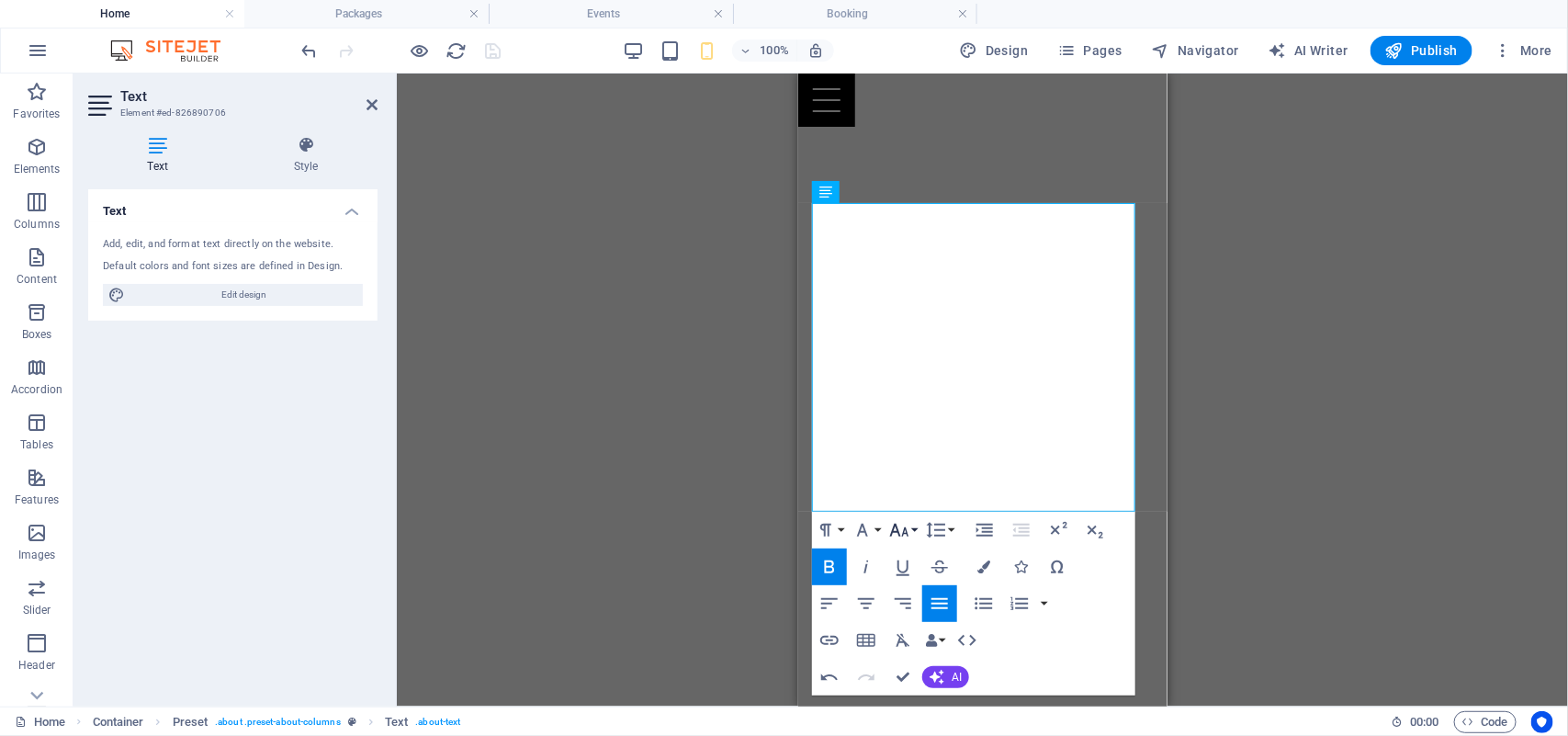 click on "Font Size" at bounding box center [903, 530] 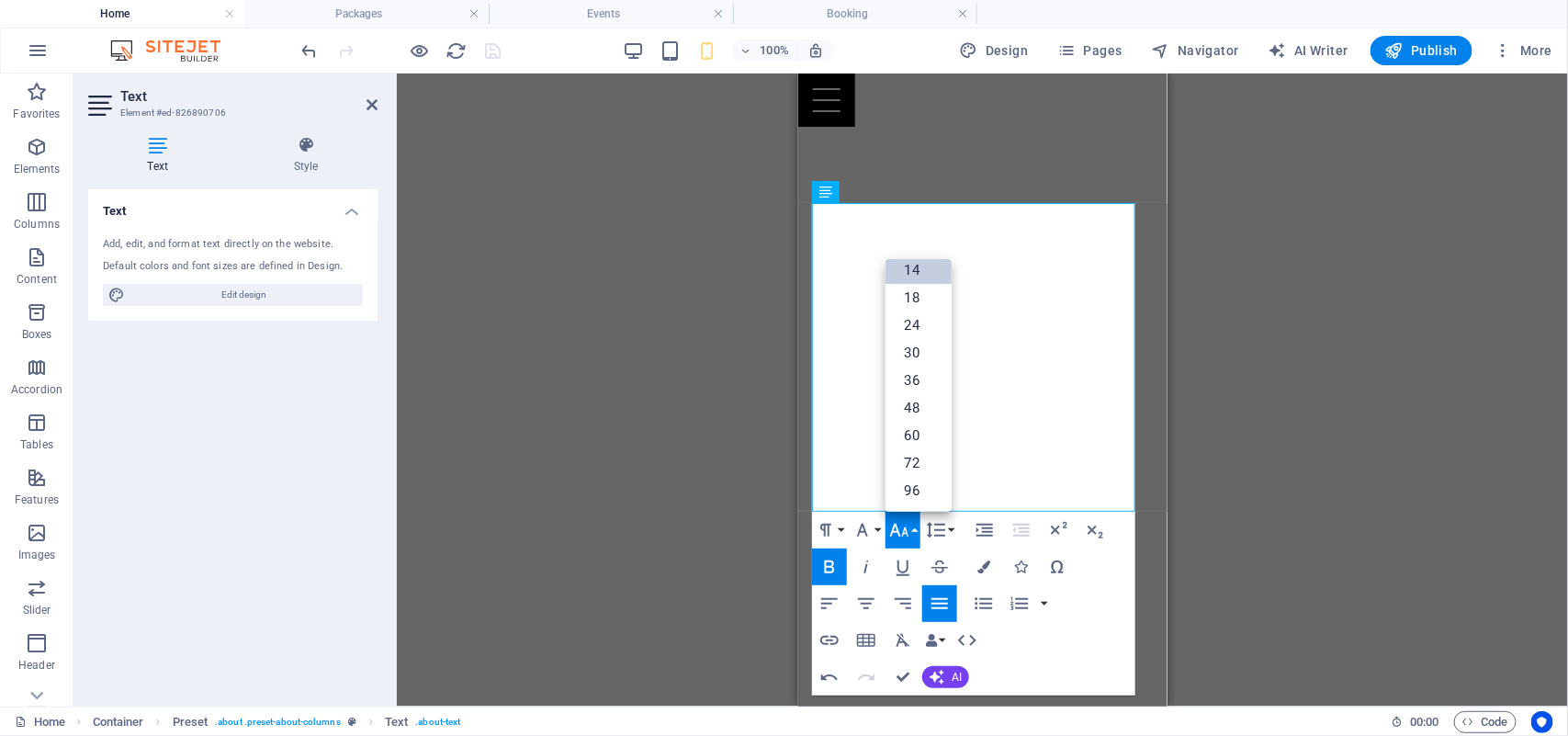 scroll, scrollTop: 148, scrollLeft: 0, axis: vertical 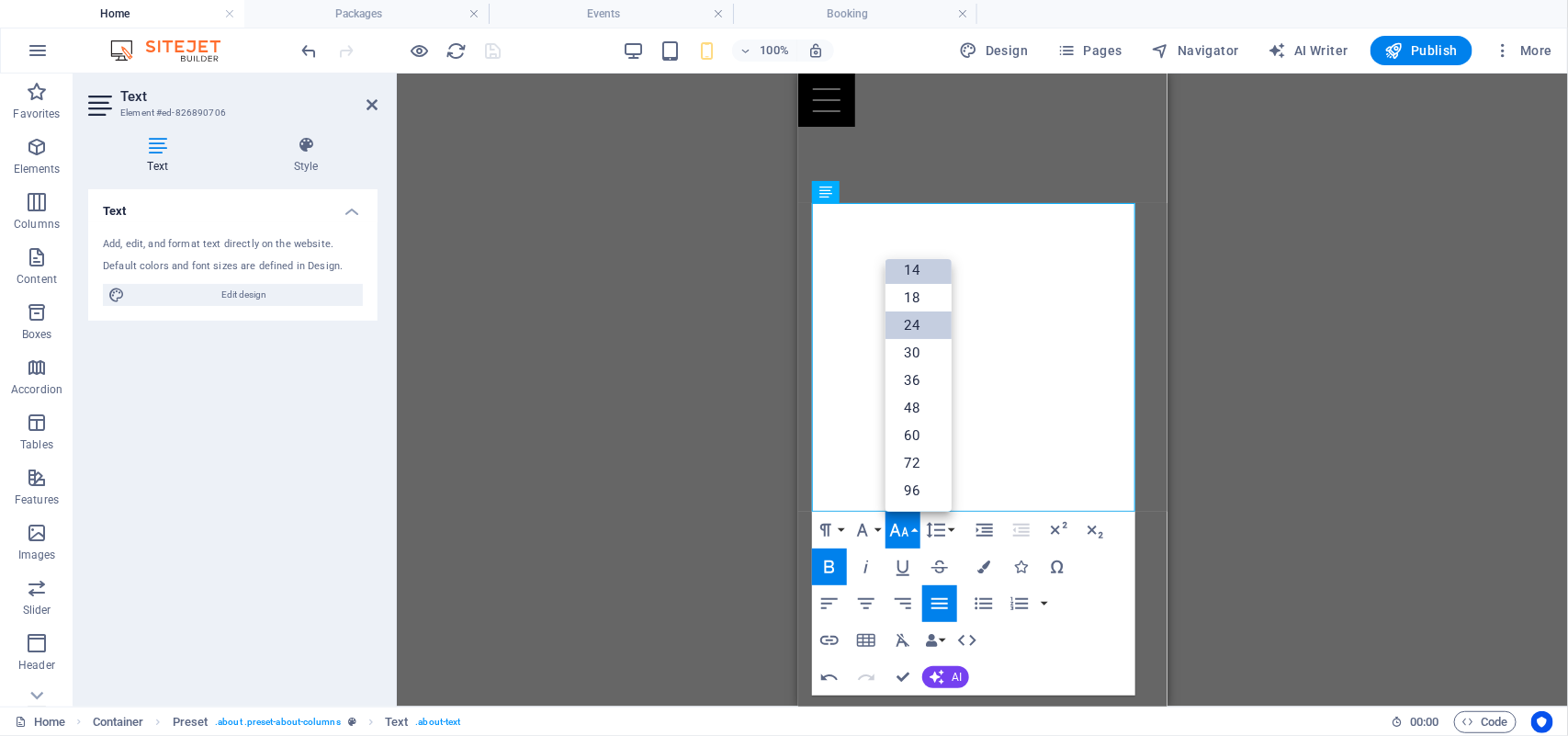click on "24" at bounding box center [919, 325] 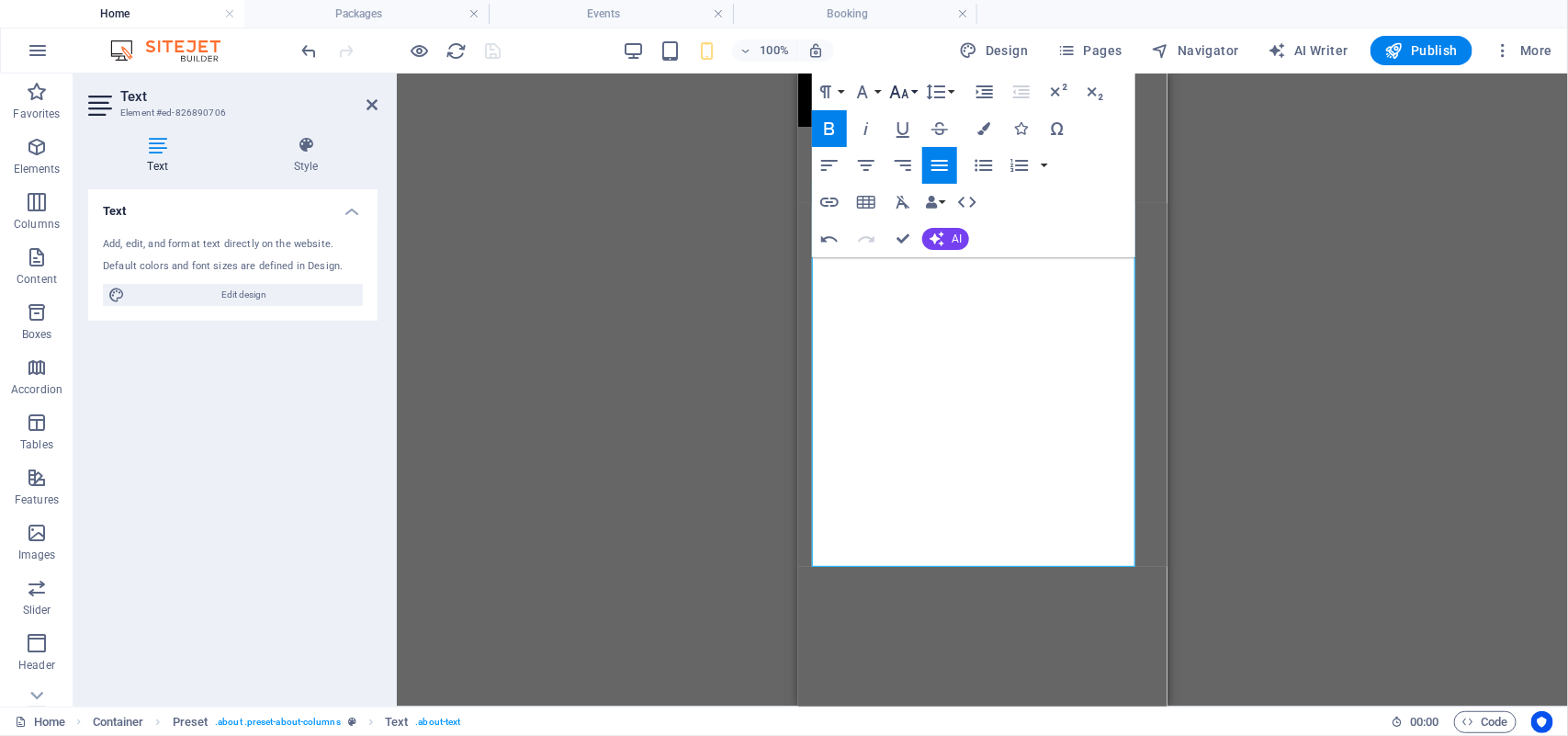 click on "Font Size" at bounding box center (903, 92) 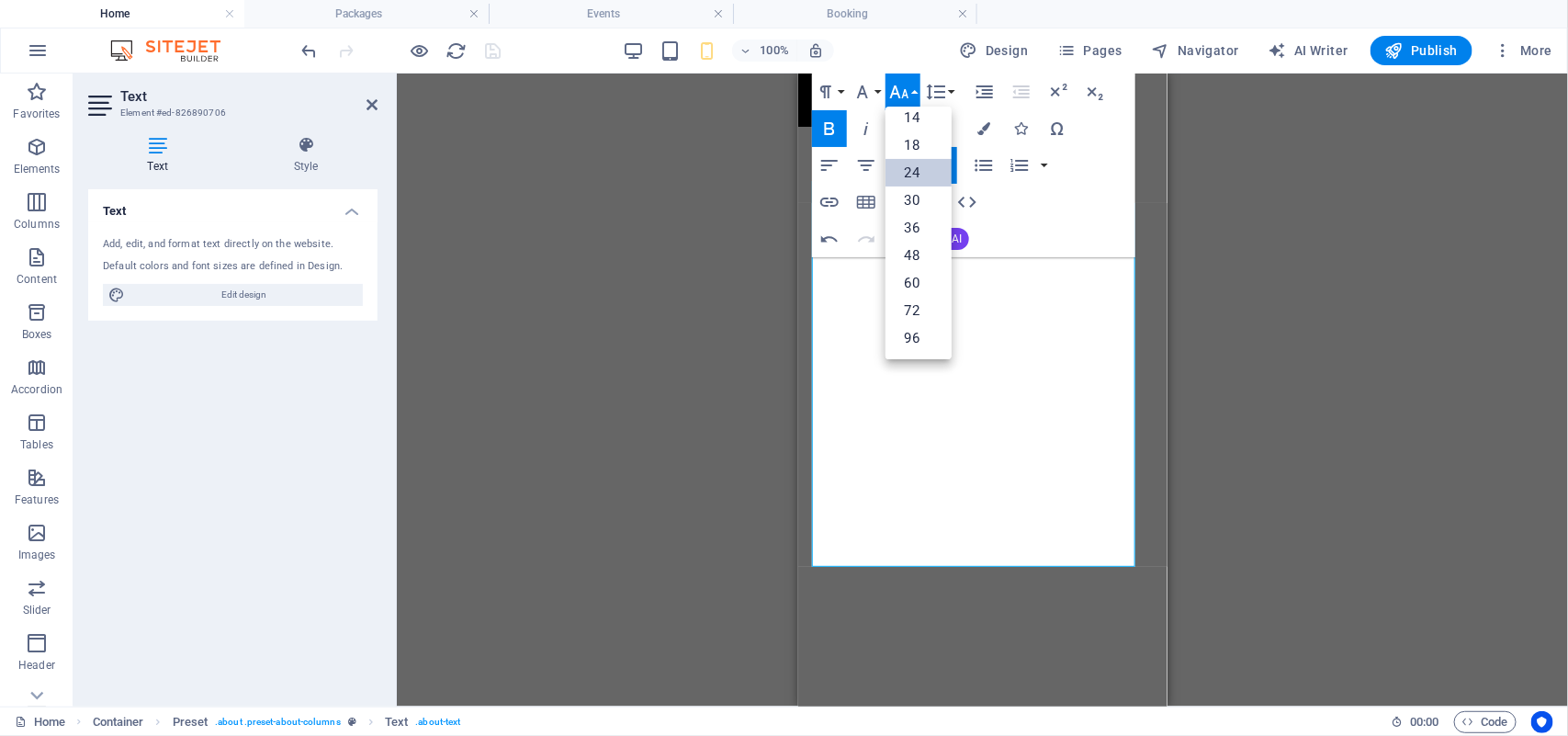 scroll, scrollTop: 148, scrollLeft: 0, axis: vertical 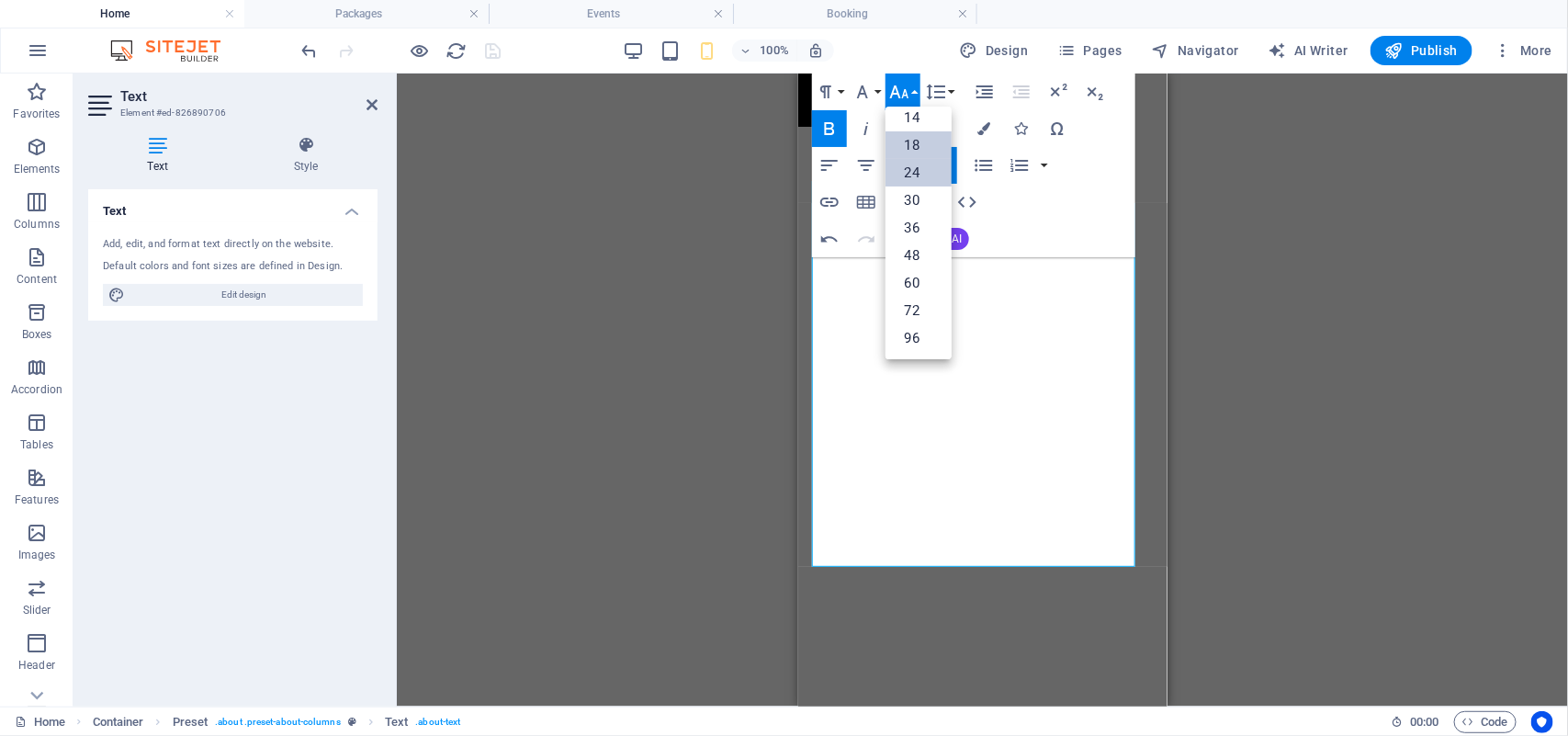 click on "18" at bounding box center [919, 145] 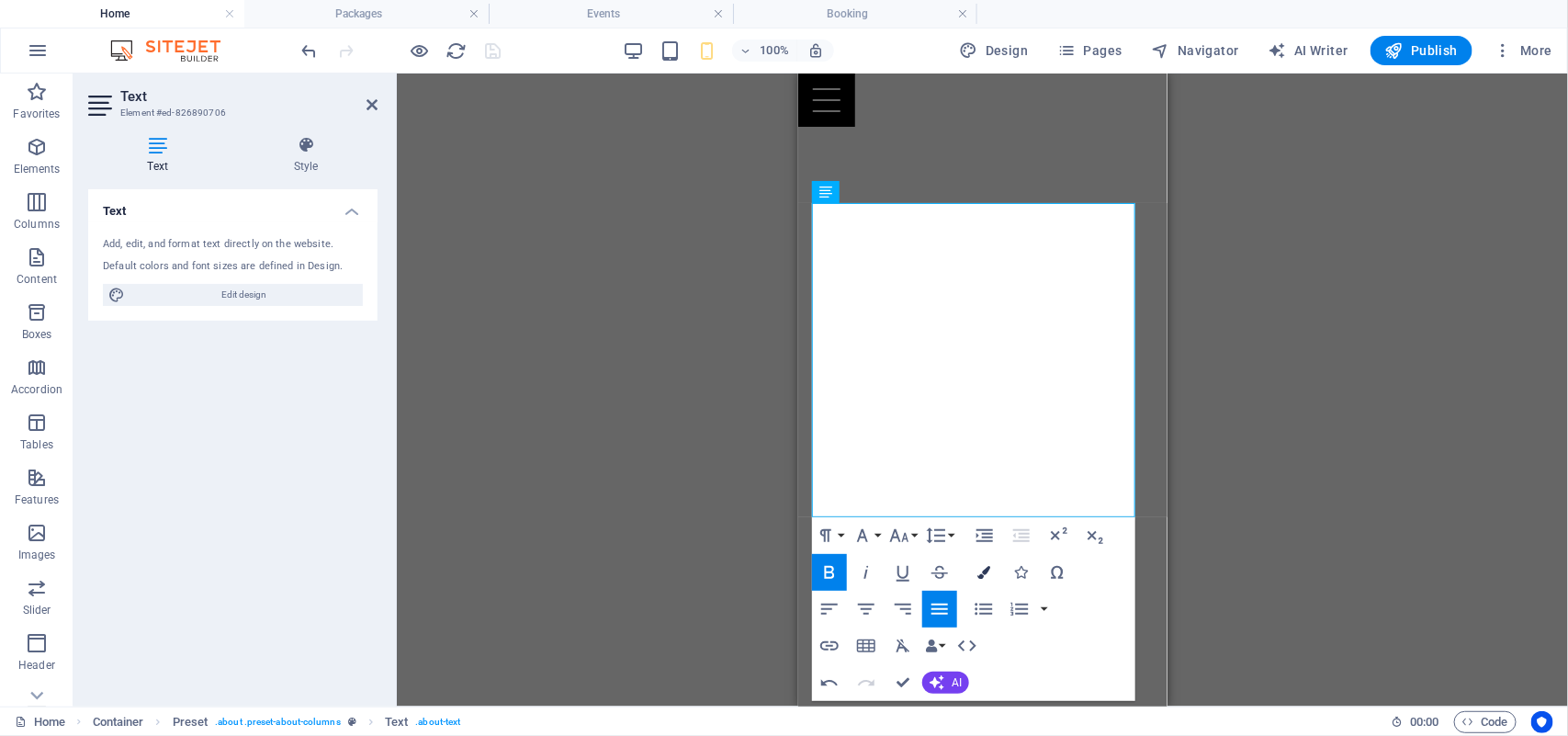 click at bounding box center (984, 572) 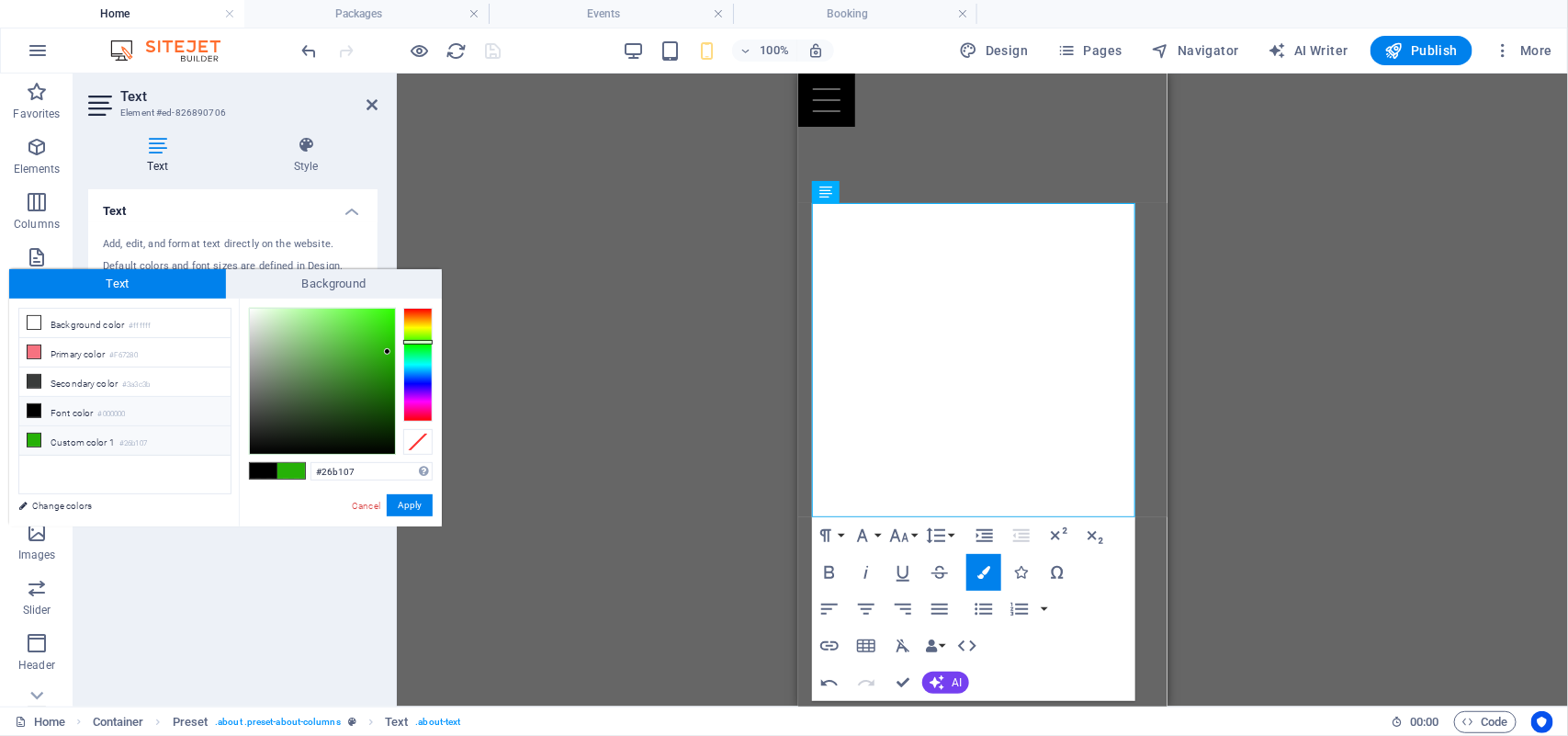 click at bounding box center [34, 440] 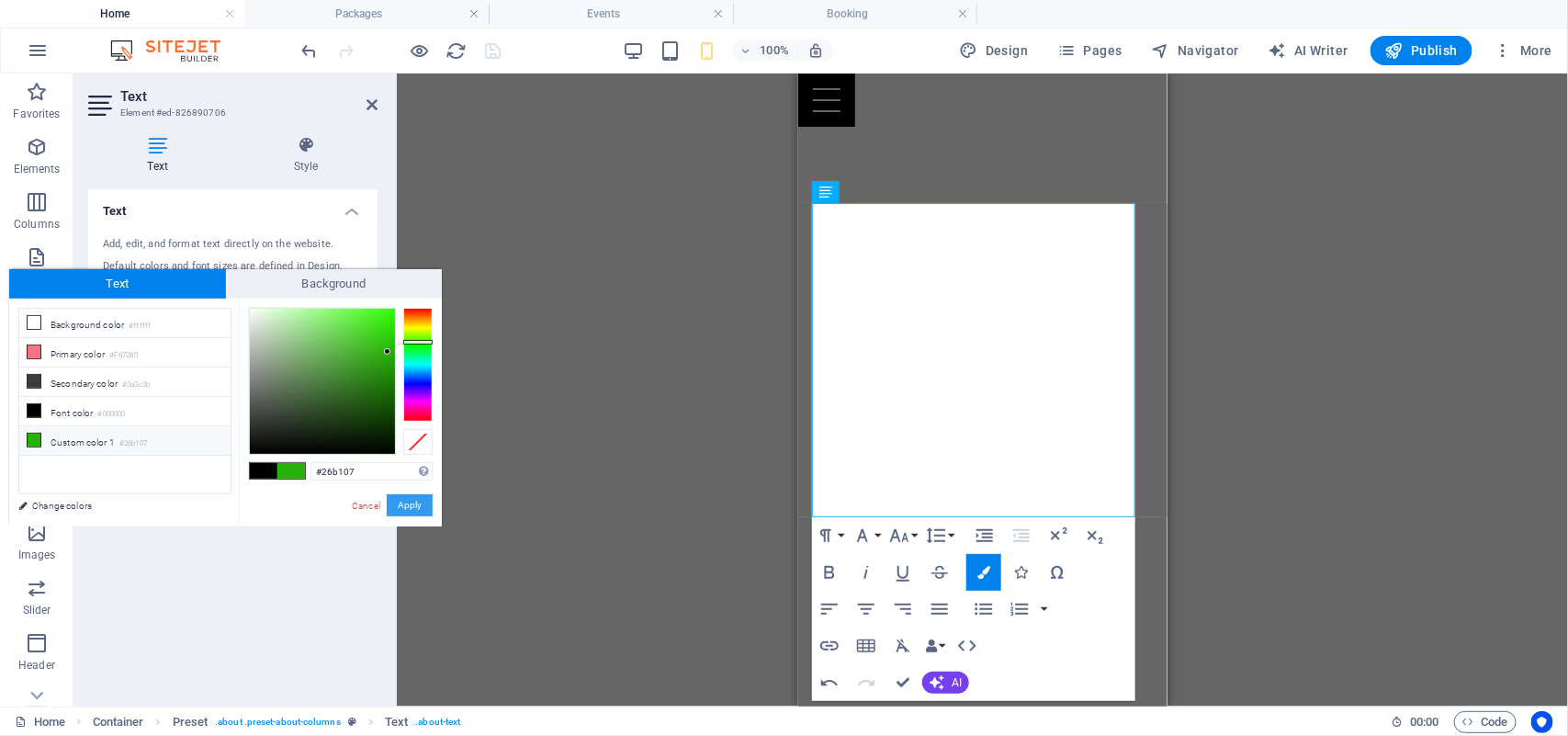 click on "Apply" at bounding box center (410, 505) 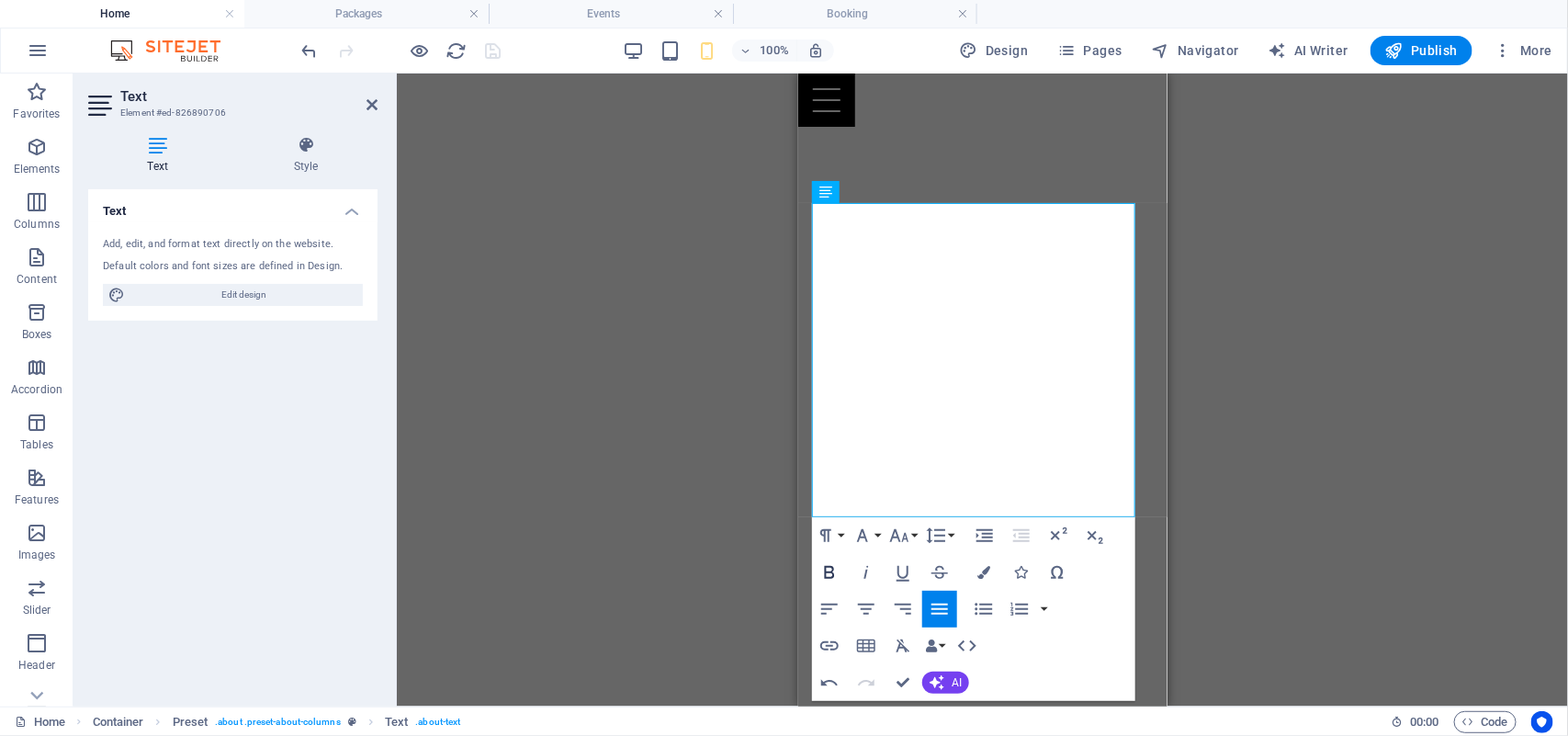 click 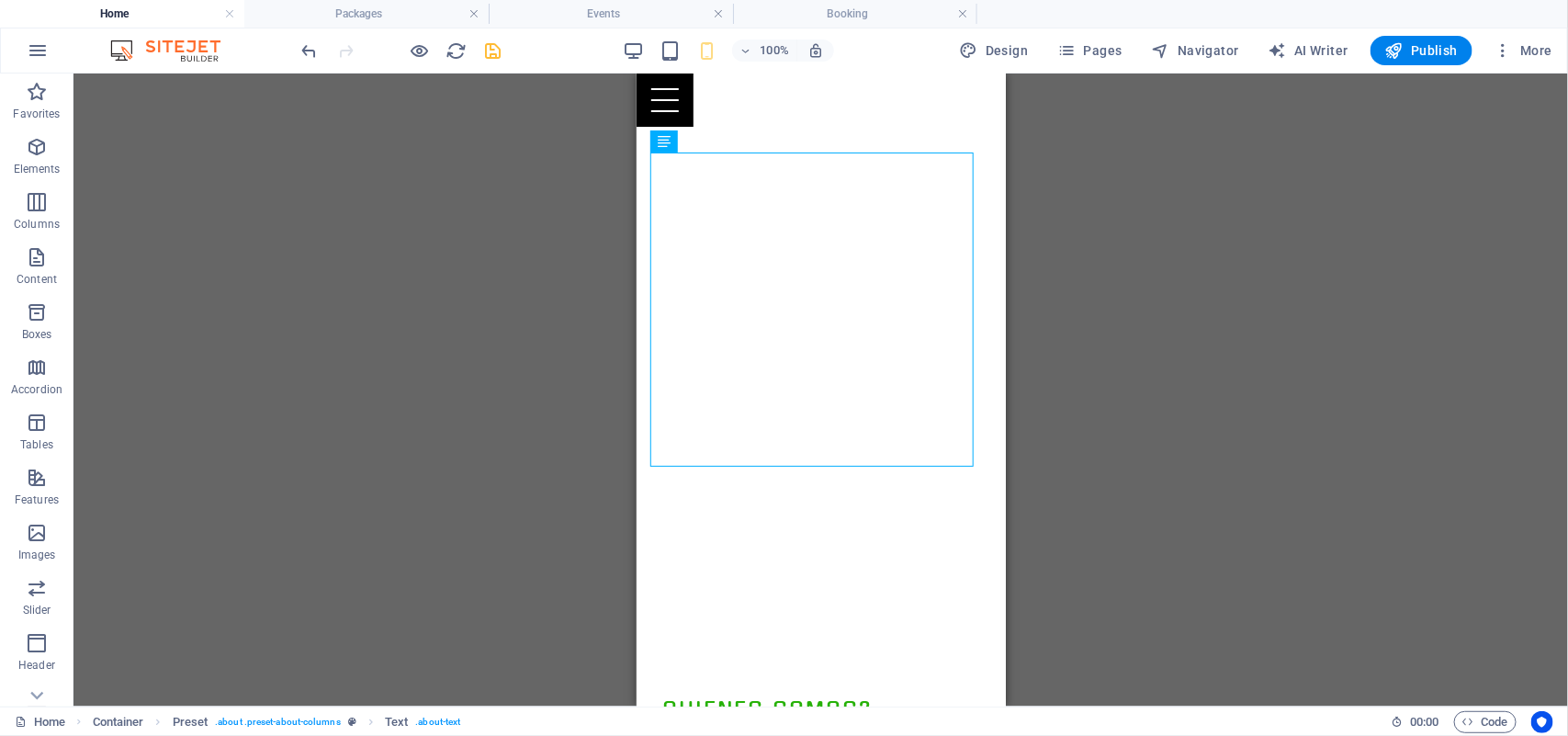 scroll, scrollTop: 675, scrollLeft: 0, axis: vertical 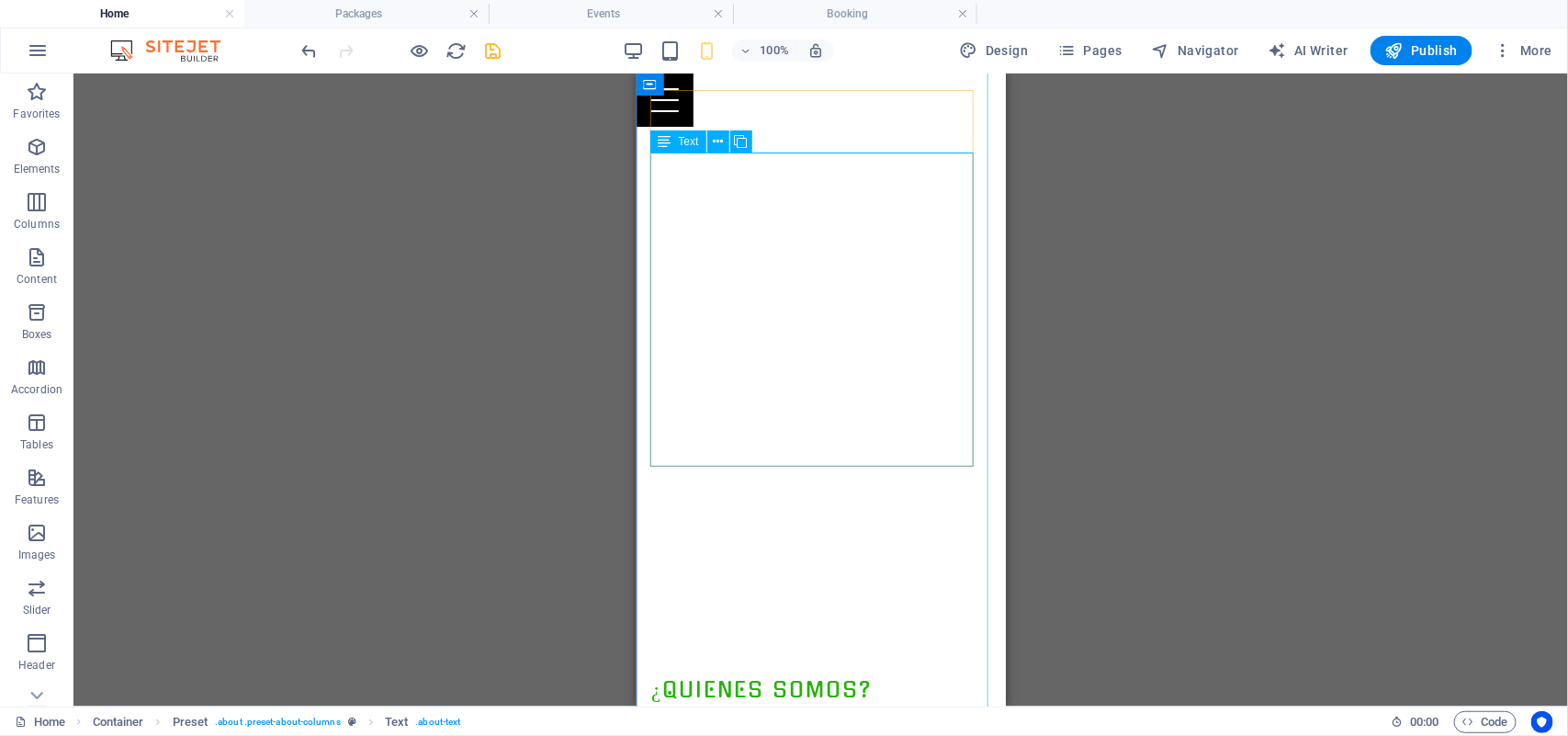 click on "Somos una agencia 360 que convierte tu visión en impacto real. Desde la chispa inicial hasta la entrega final o para completar tu proyecto y hacerlo realidad.  Diseñamos, producimos y realizamos contenidos que conectan, emocionan y elevan tu marca.  Videos institucionales  y publicitarios que cuentan tu historia con alma y propósito. Vuelos con drones  que capturan perspectivas únicas. Eventos , ATL, BTL y activaciones que dejan huella. Stands y experiencias inmersivas que convierten espacios en oportunidades de conexión. En Kalá, no solo hacemos contenidos: hacemos que el mundo vea, sienta y recuerde tu mensaje." at bounding box center [820, 862] 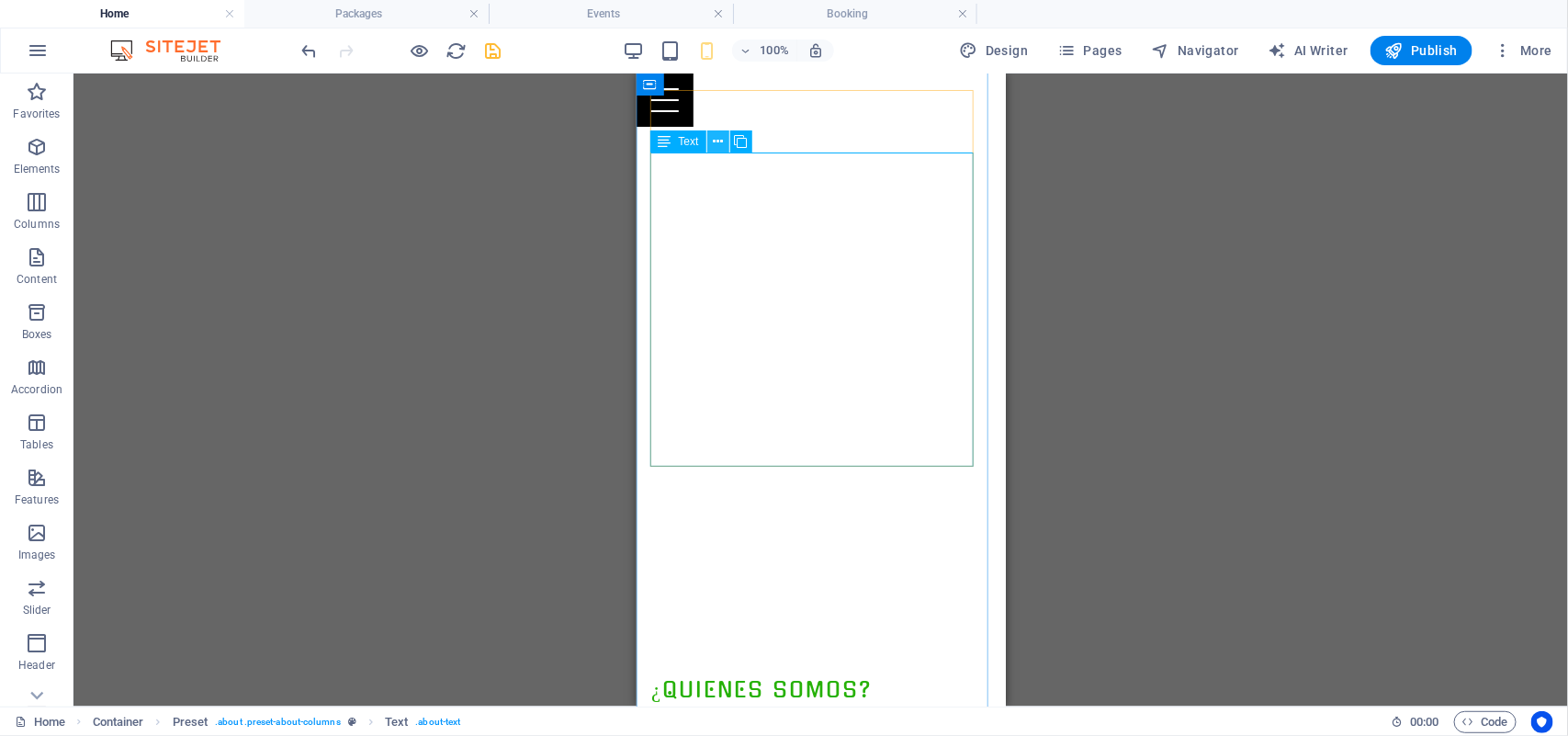click at bounding box center [717, 142] 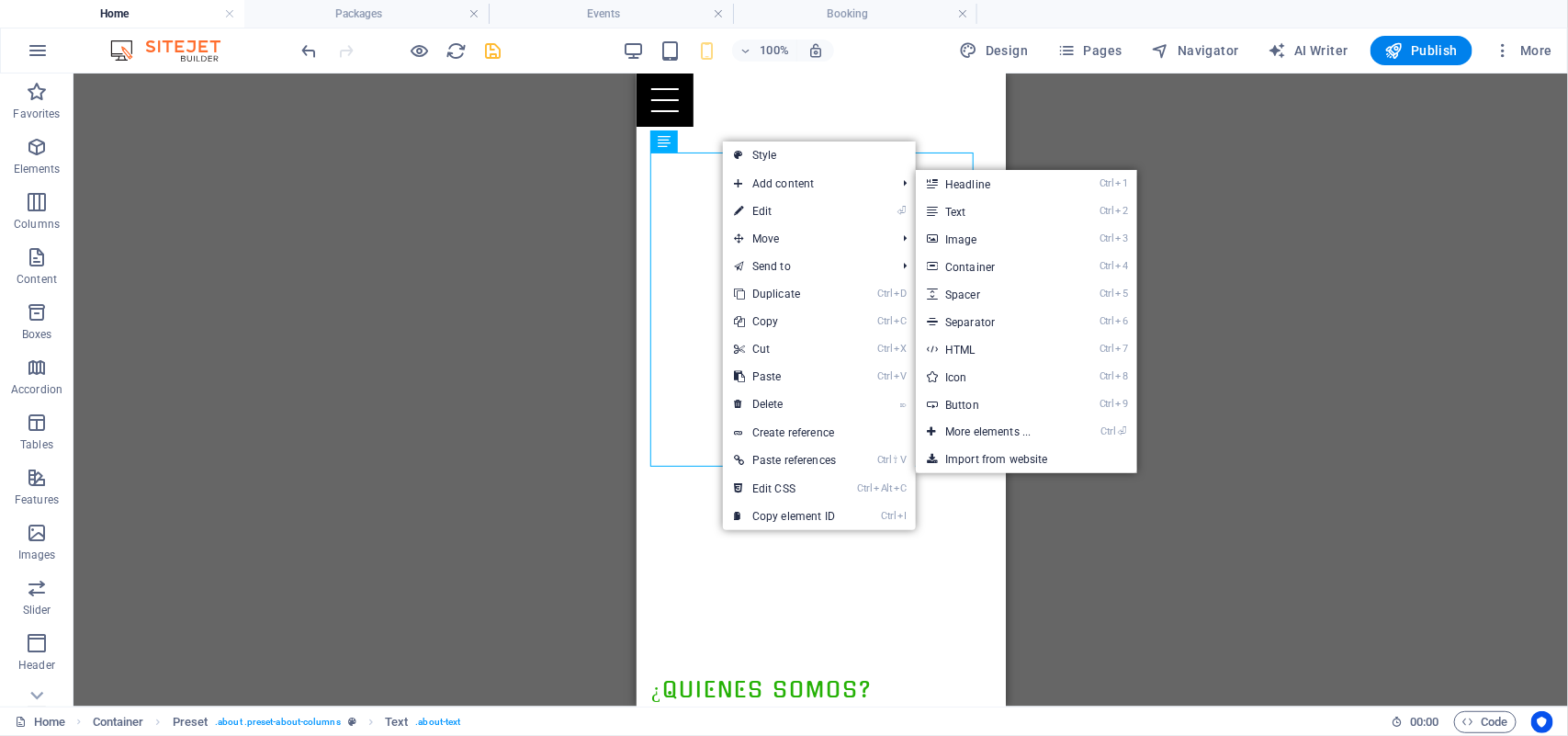 click on "⏎  Edit" at bounding box center [784, 211] 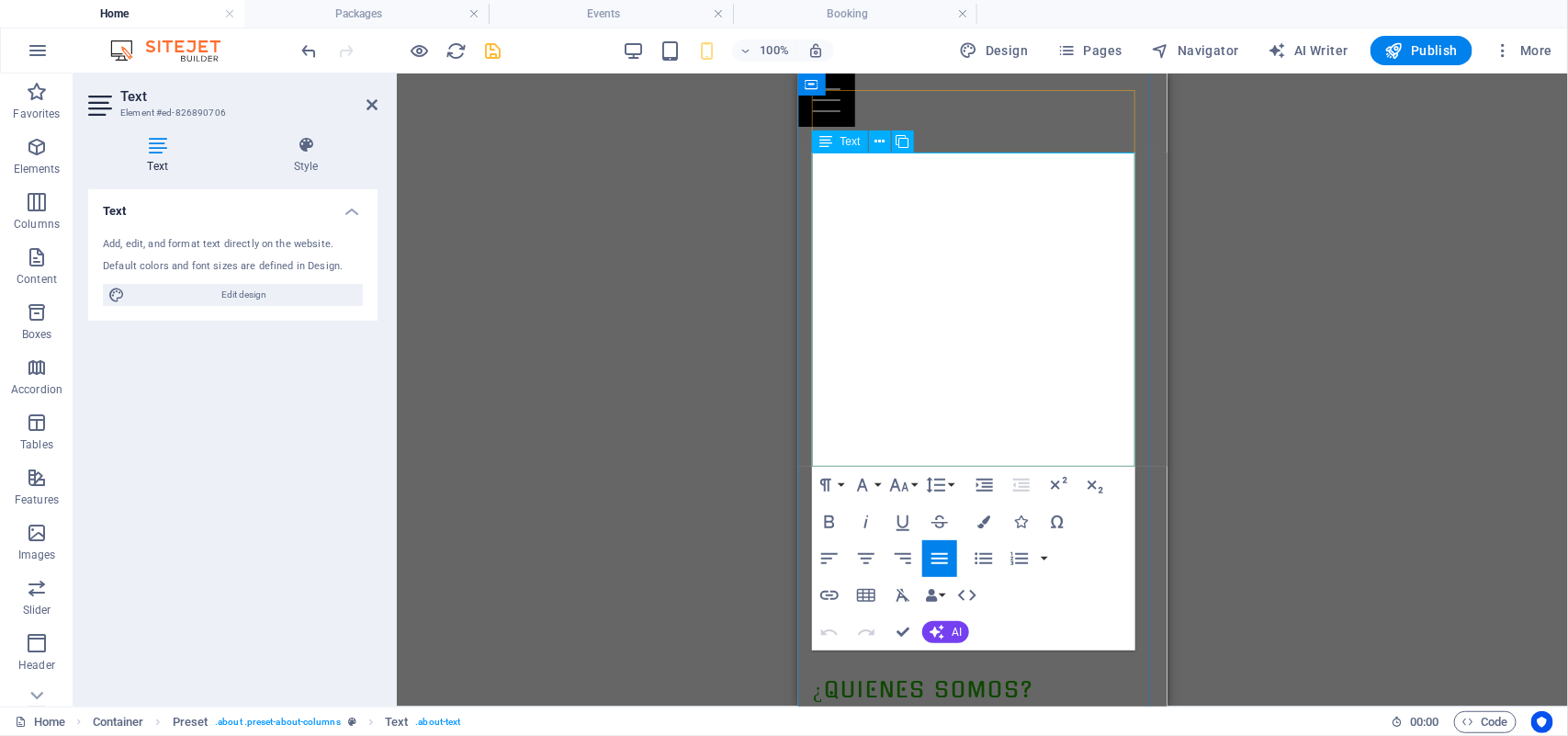 drag, startPoint x: 1022, startPoint y: 450, endPoint x: 1112, endPoint y: 455, distance: 90.13878 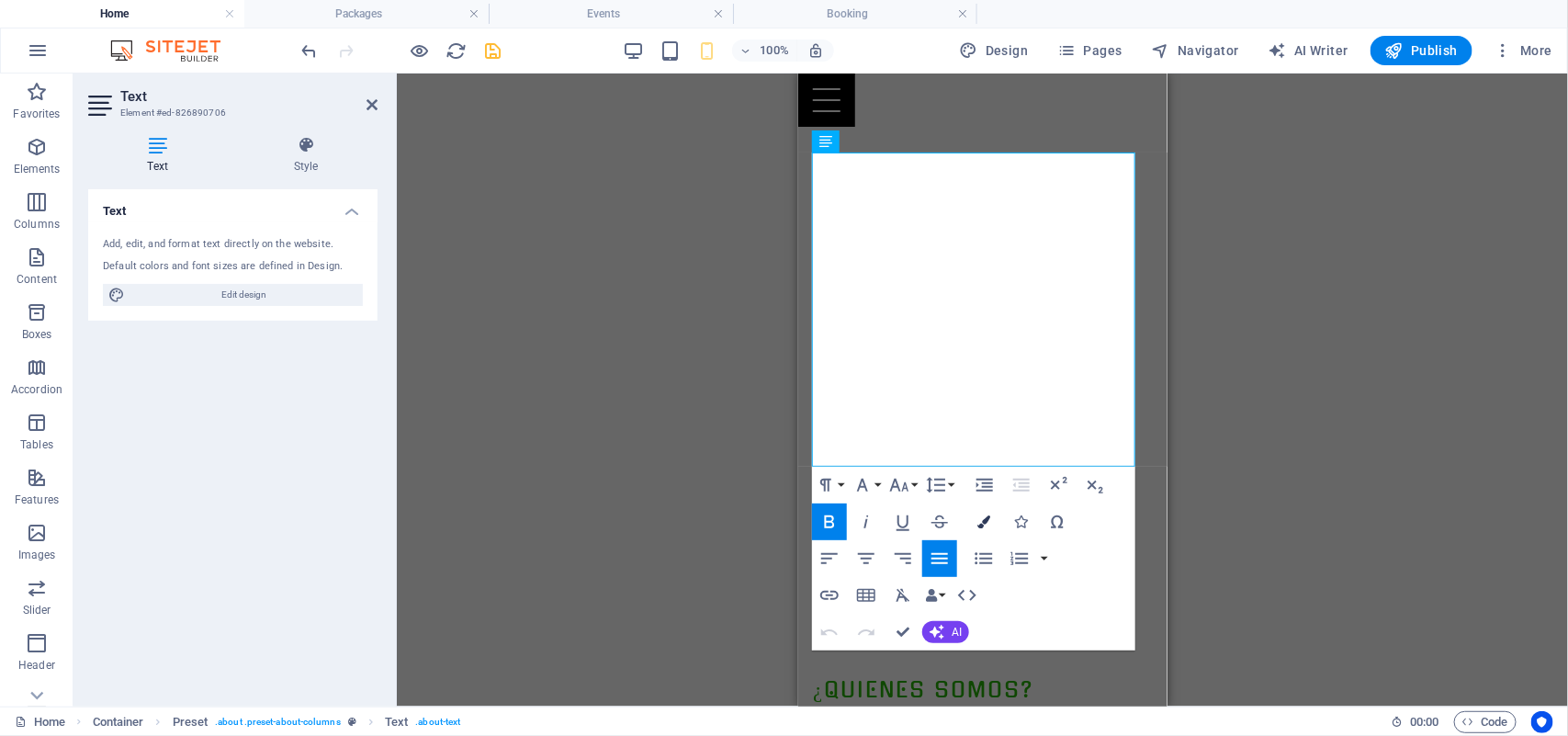 click at bounding box center (984, 522) 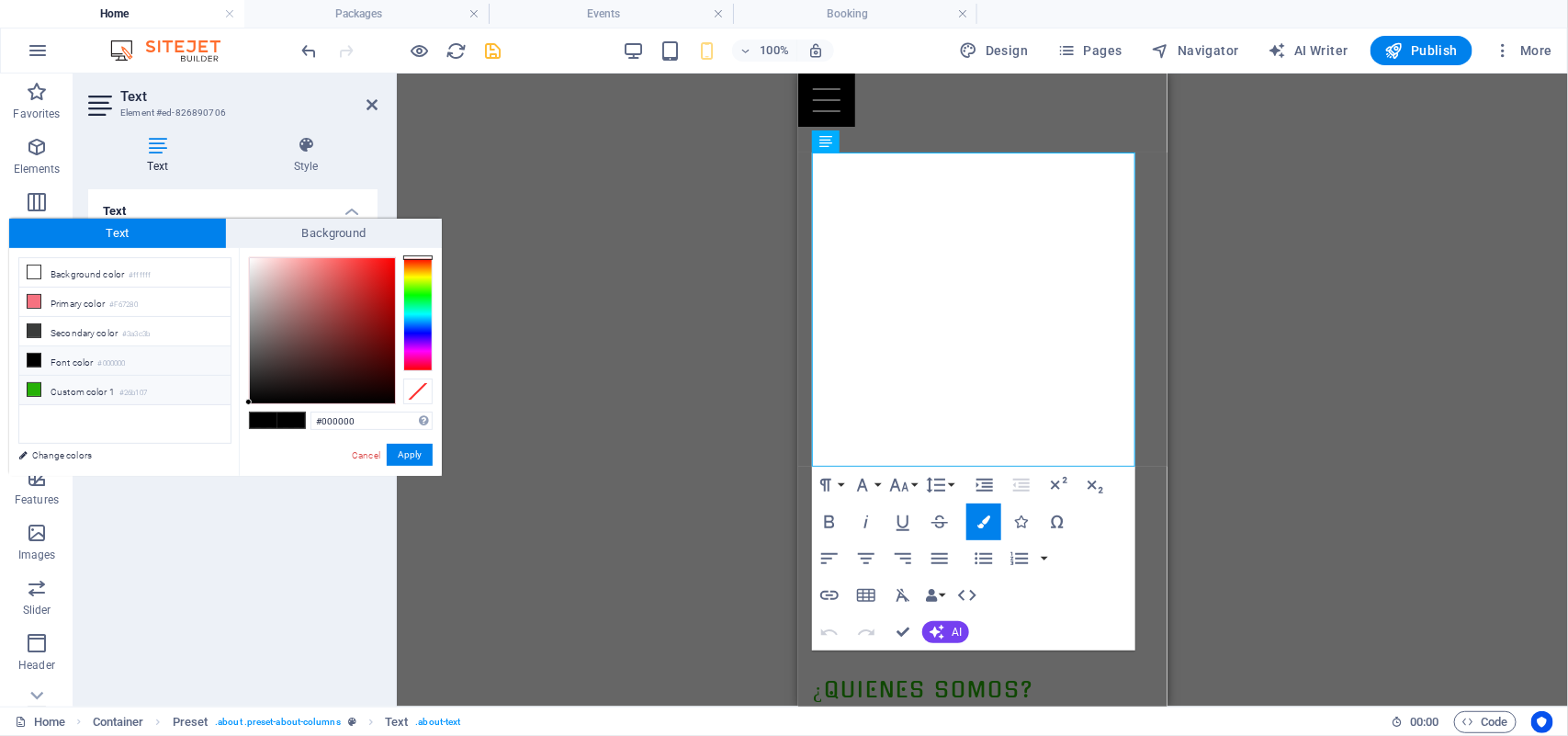 click at bounding box center (34, 390) 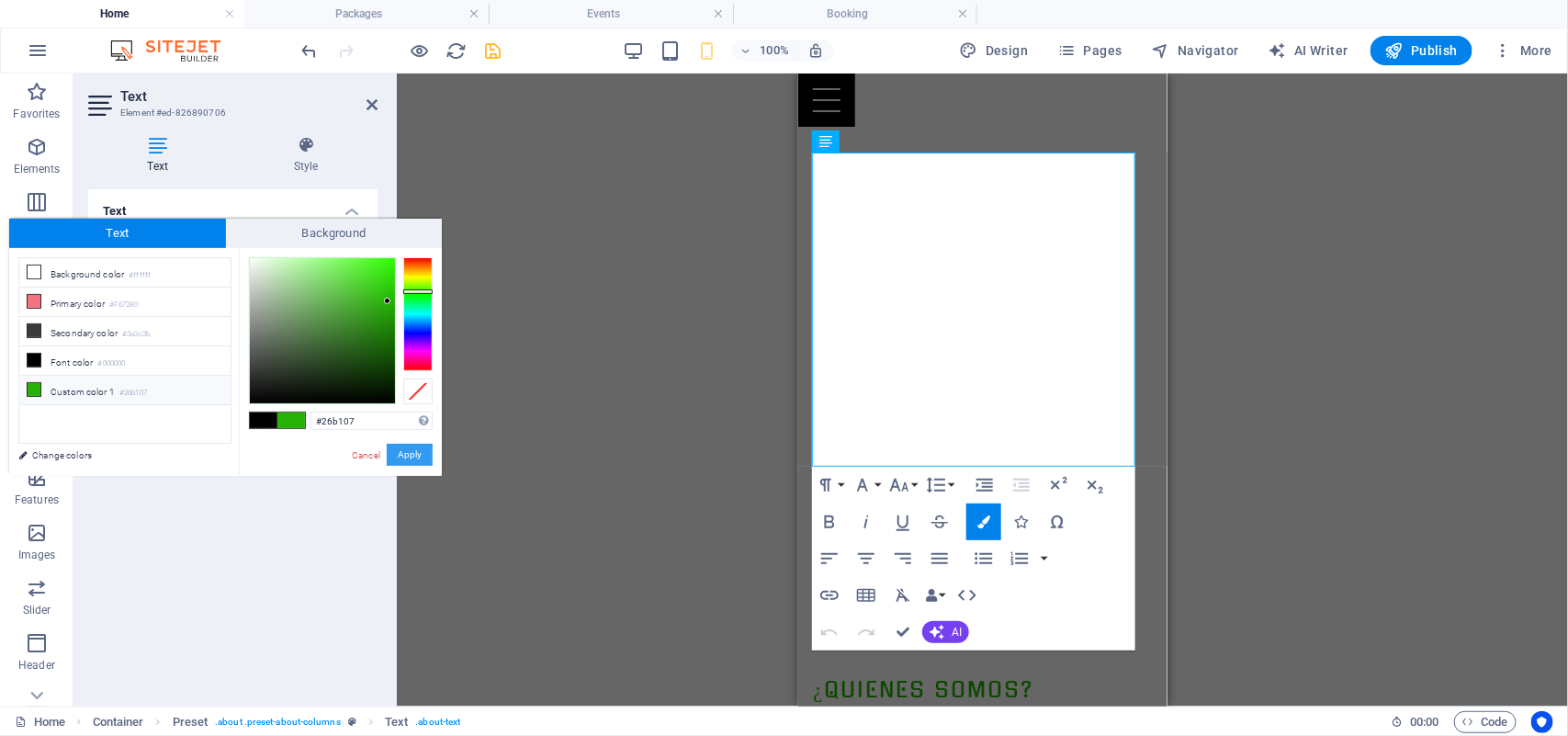 click on "Apply" at bounding box center (410, 455) 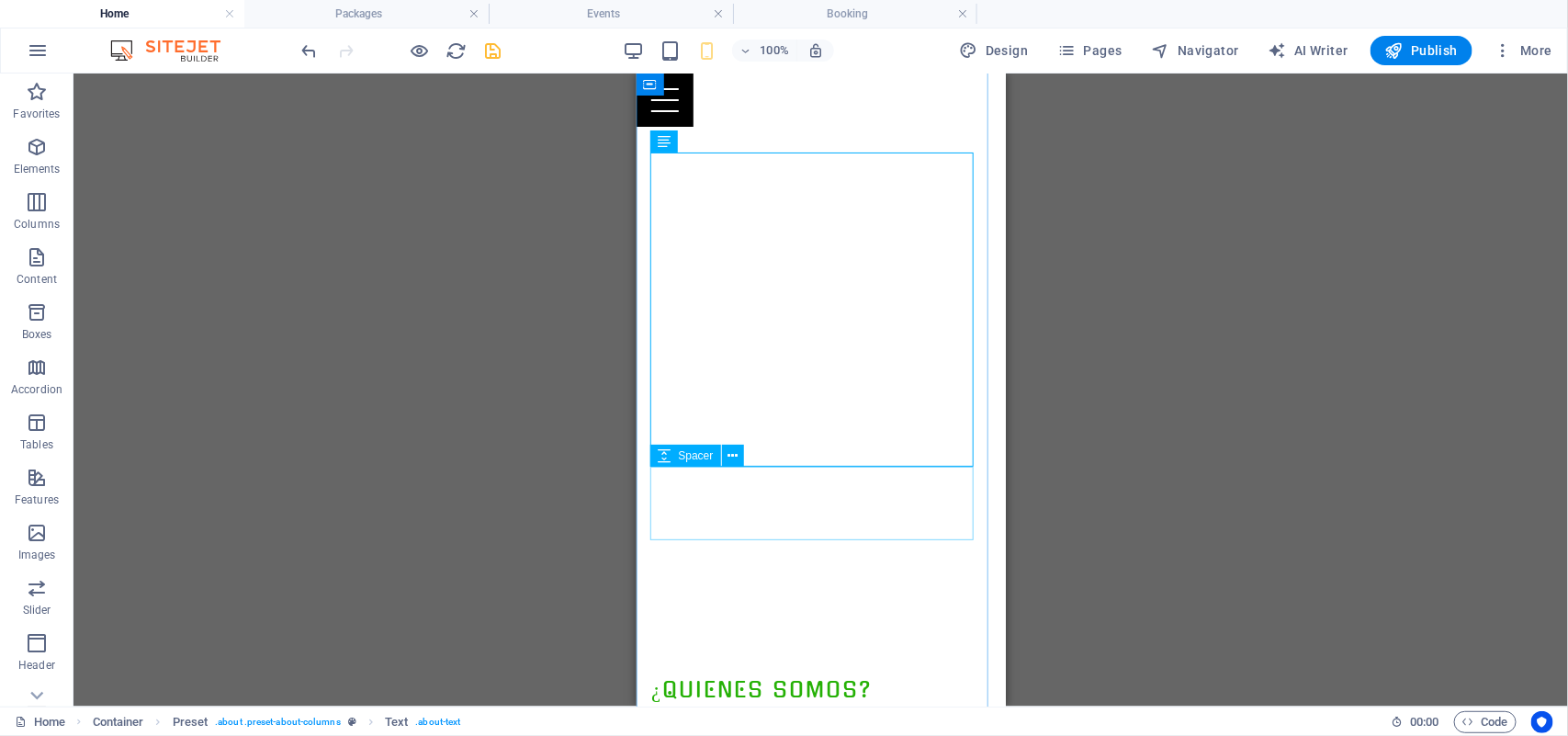 click at bounding box center [820, 1056] 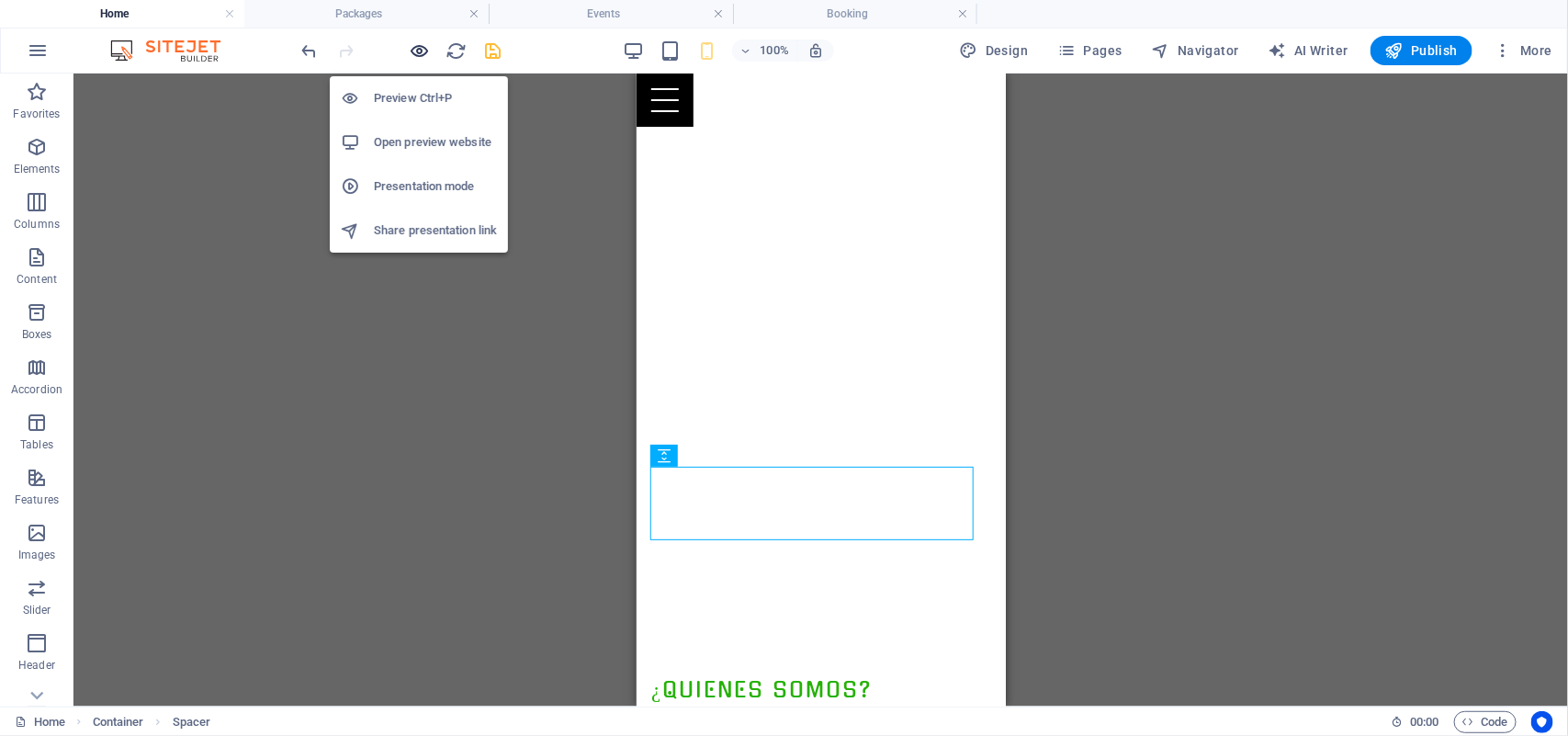 click at bounding box center [420, 51] 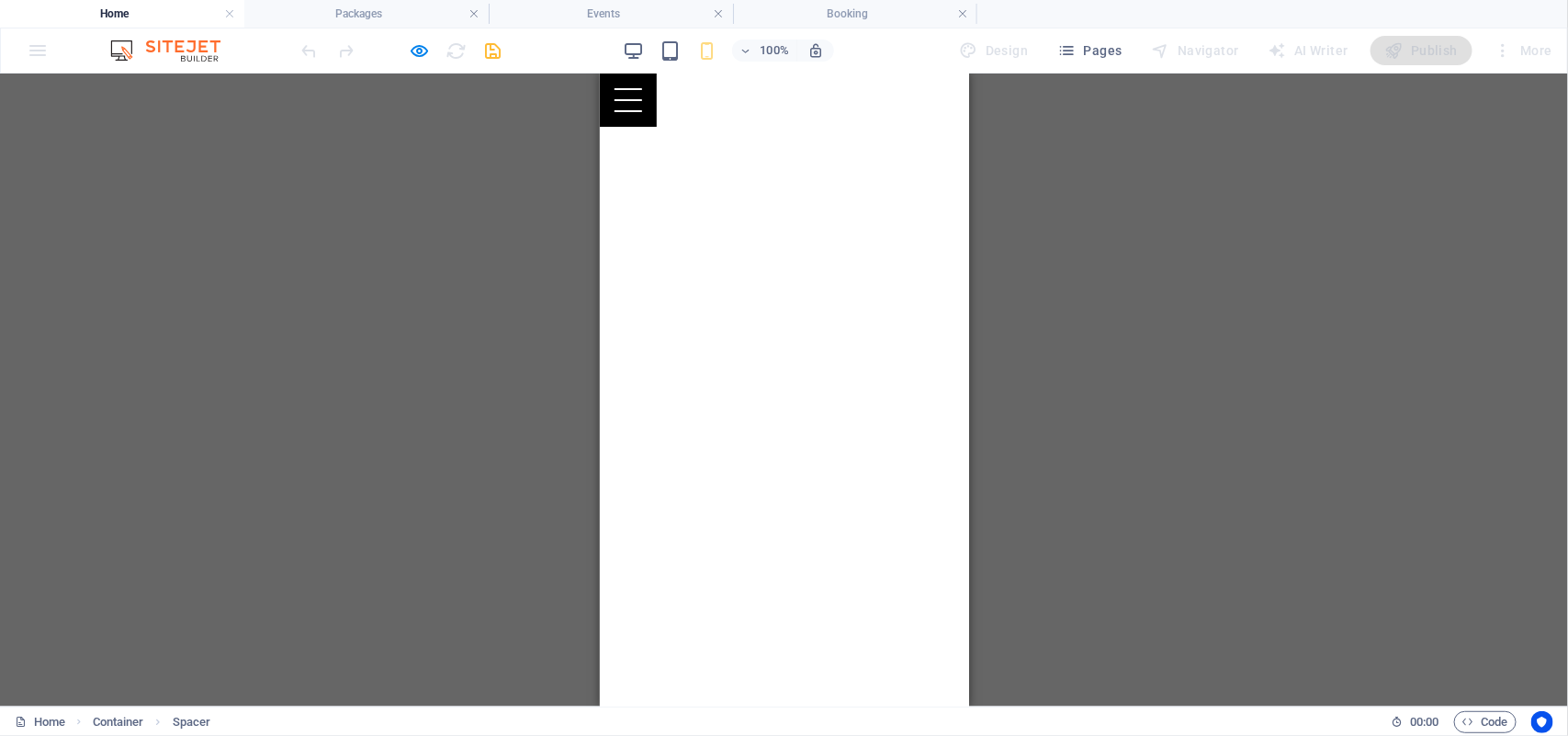 scroll, scrollTop: 0, scrollLeft: 0, axis: both 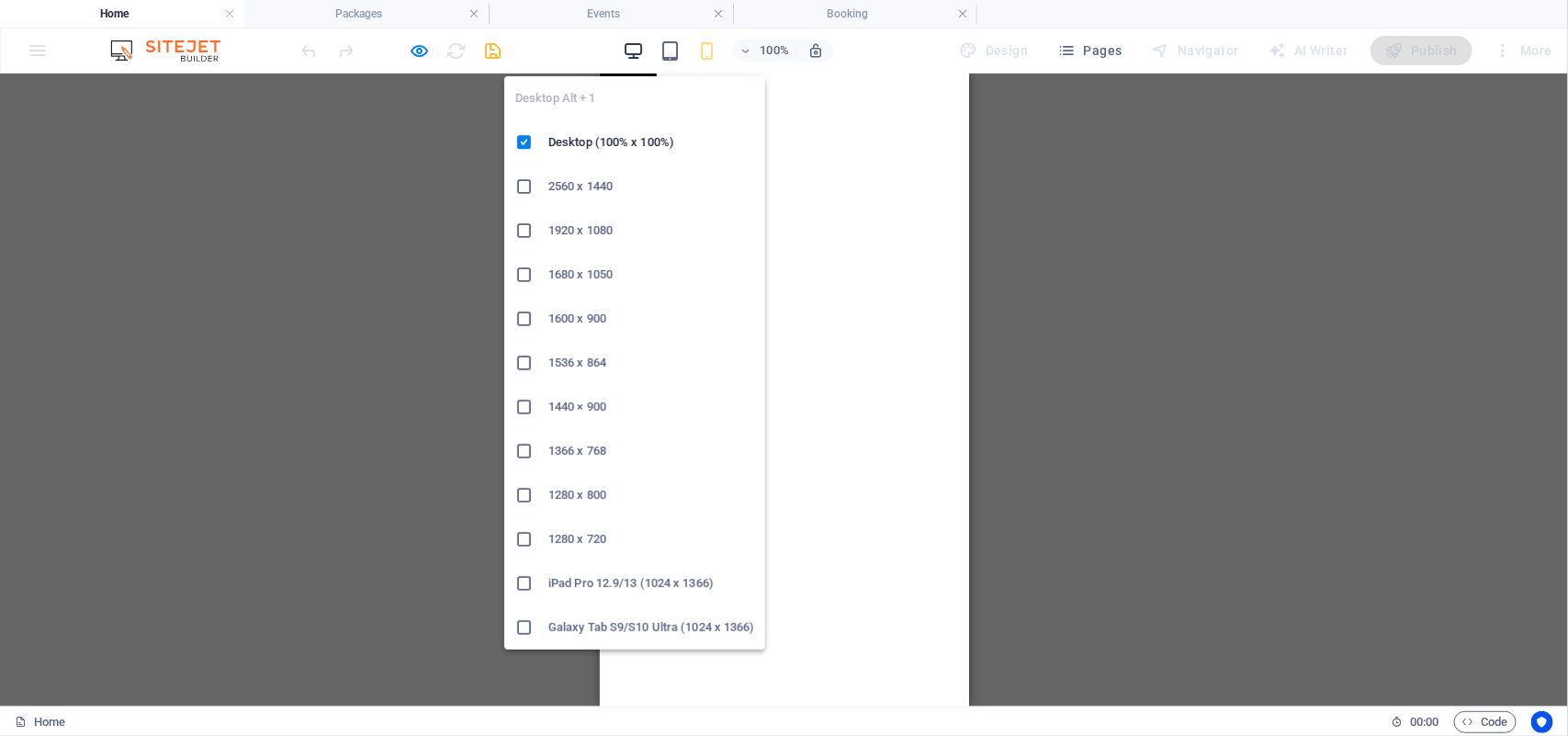 click at bounding box center (633, 51) 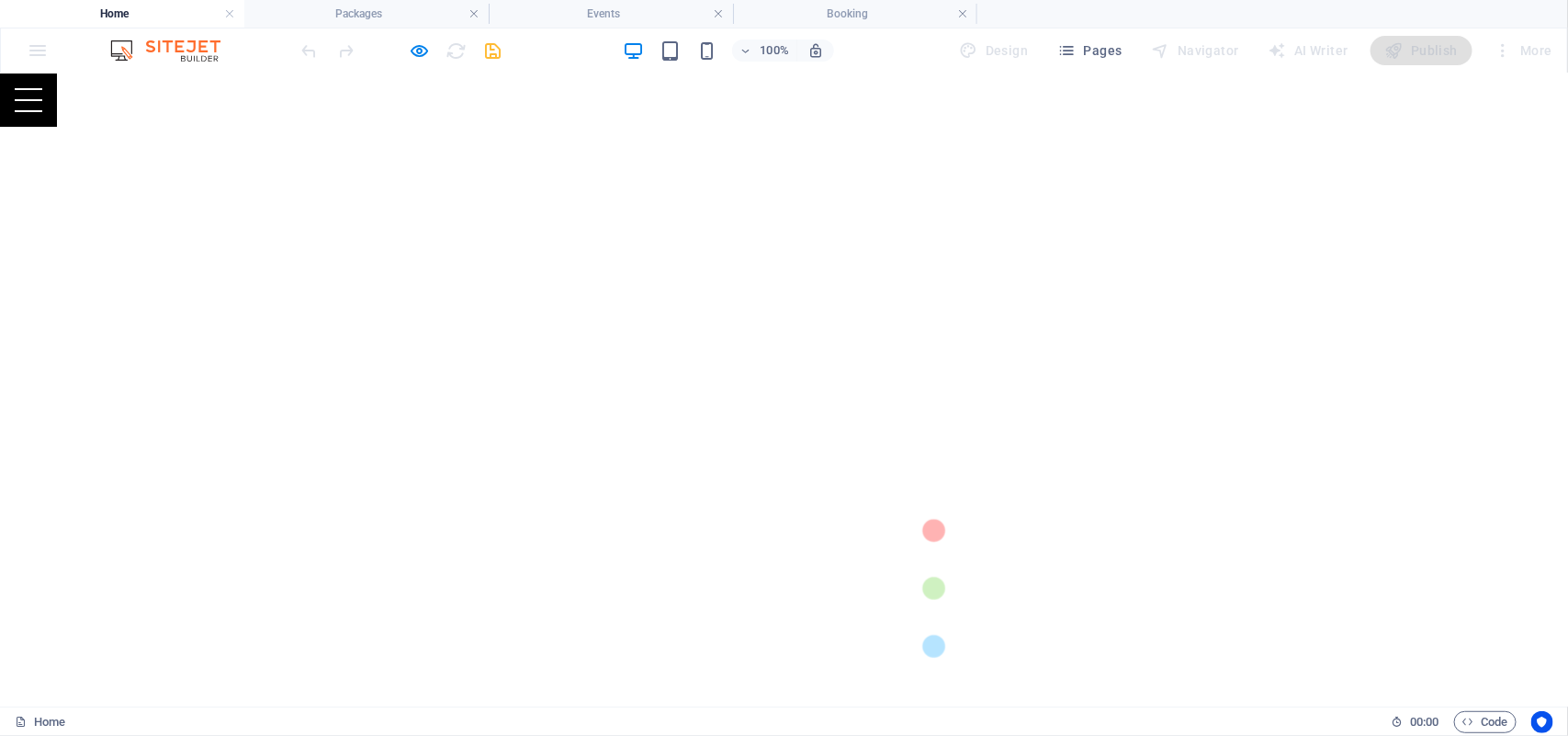 scroll, scrollTop: 531, scrollLeft: 0, axis: vertical 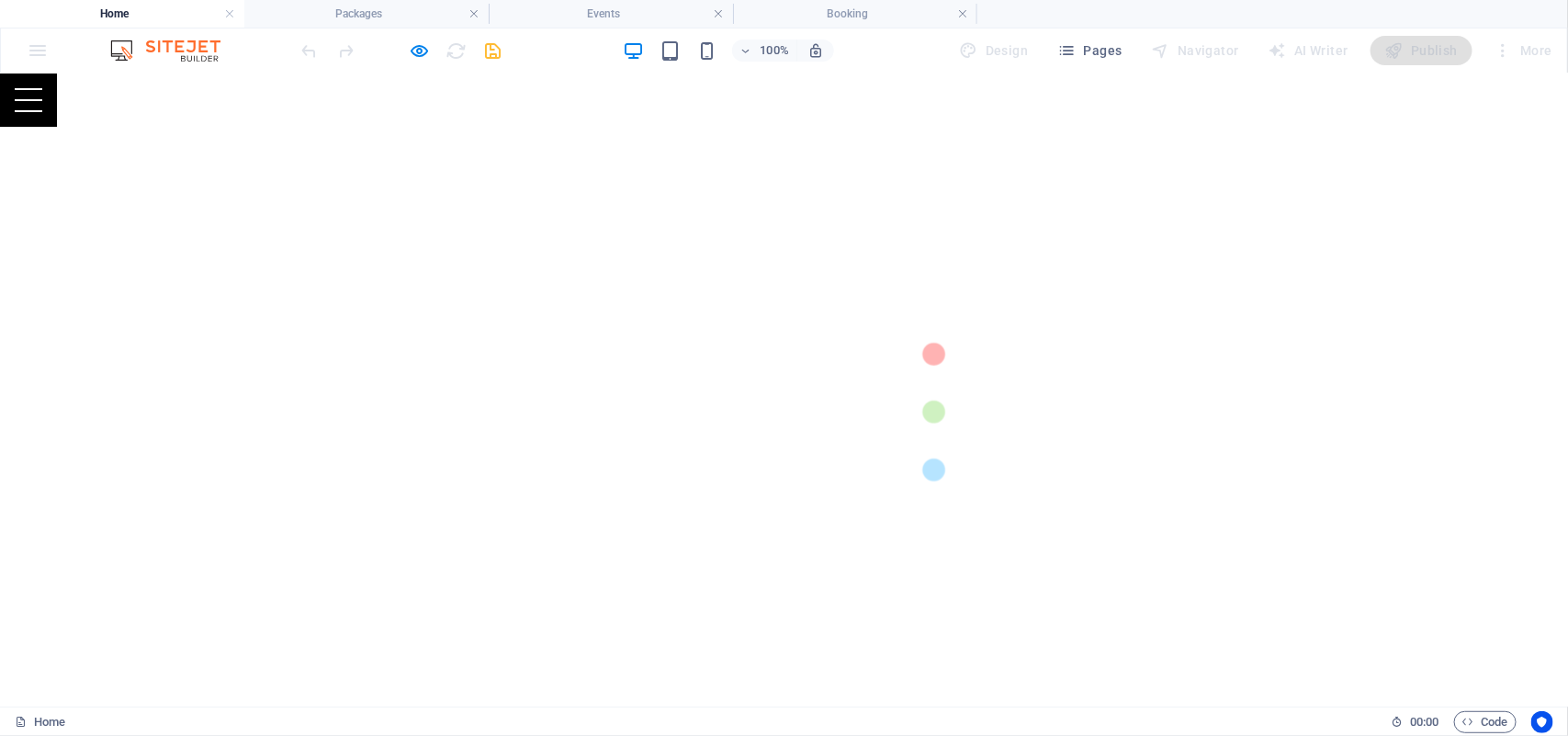 click on "En Kalá, no solo hacemos contenidos: hacemos que el mundo vea, sienta y recuerde tu mensaje." at bounding box center (1009, 1016) 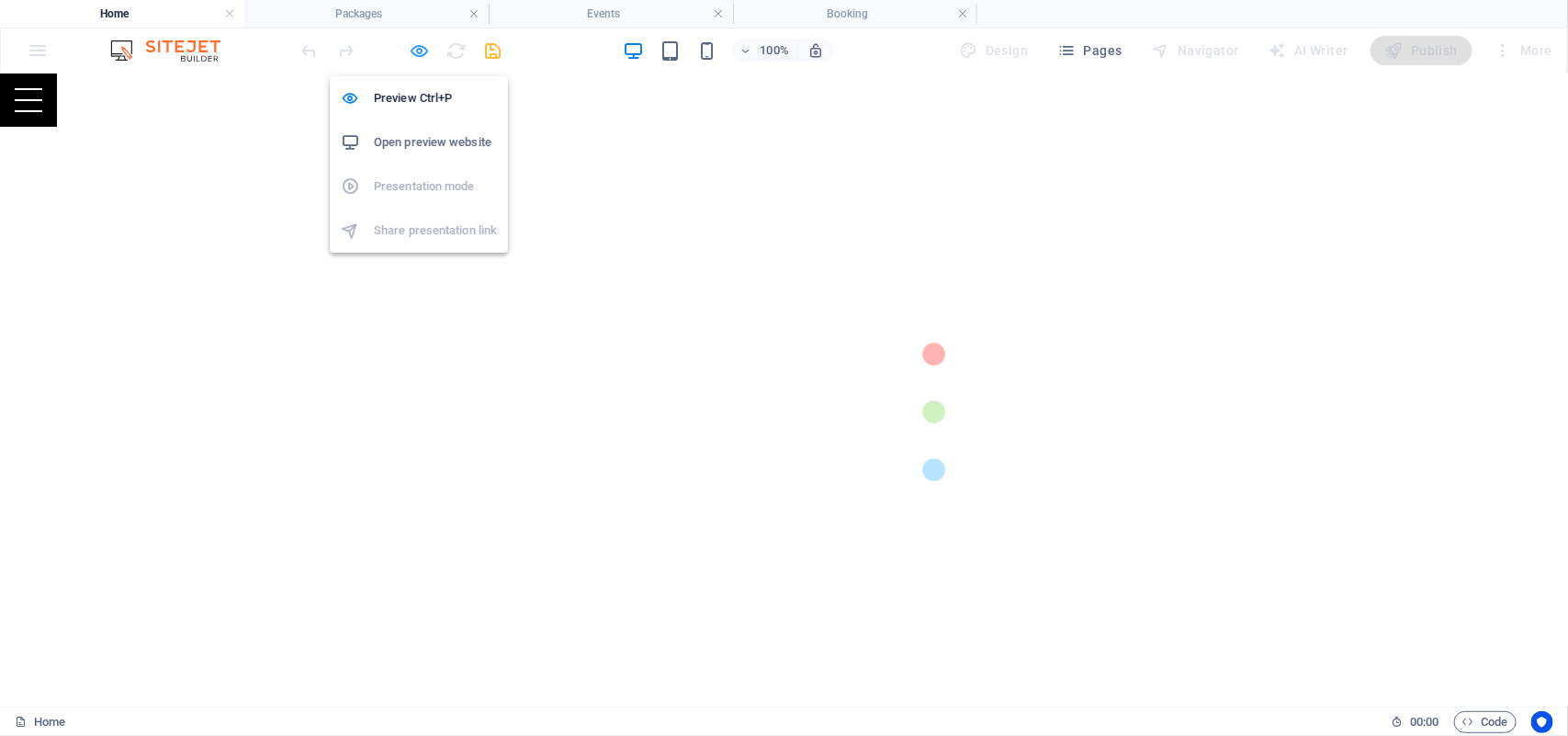 click at bounding box center [420, 51] 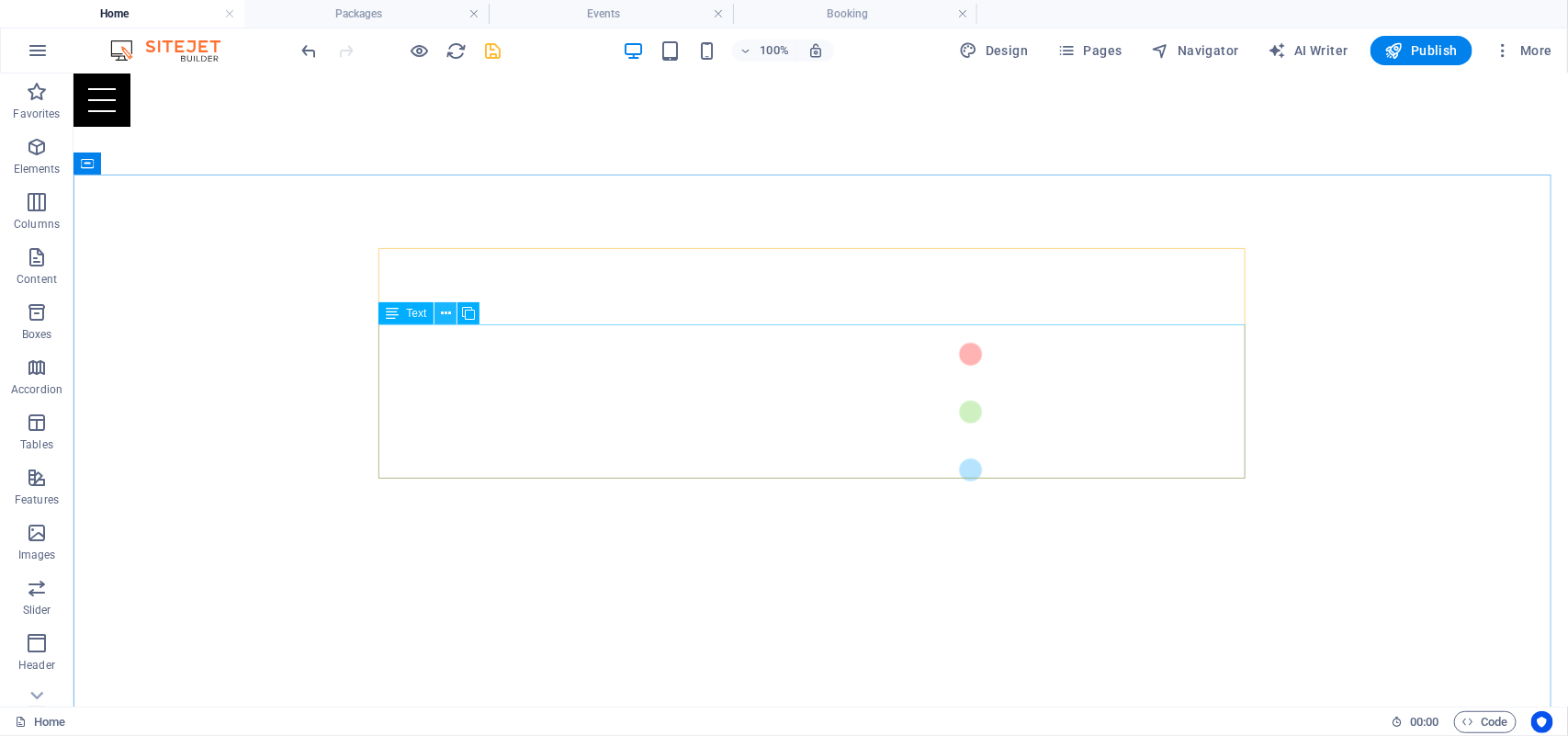 click at bounding box center (446, 313) 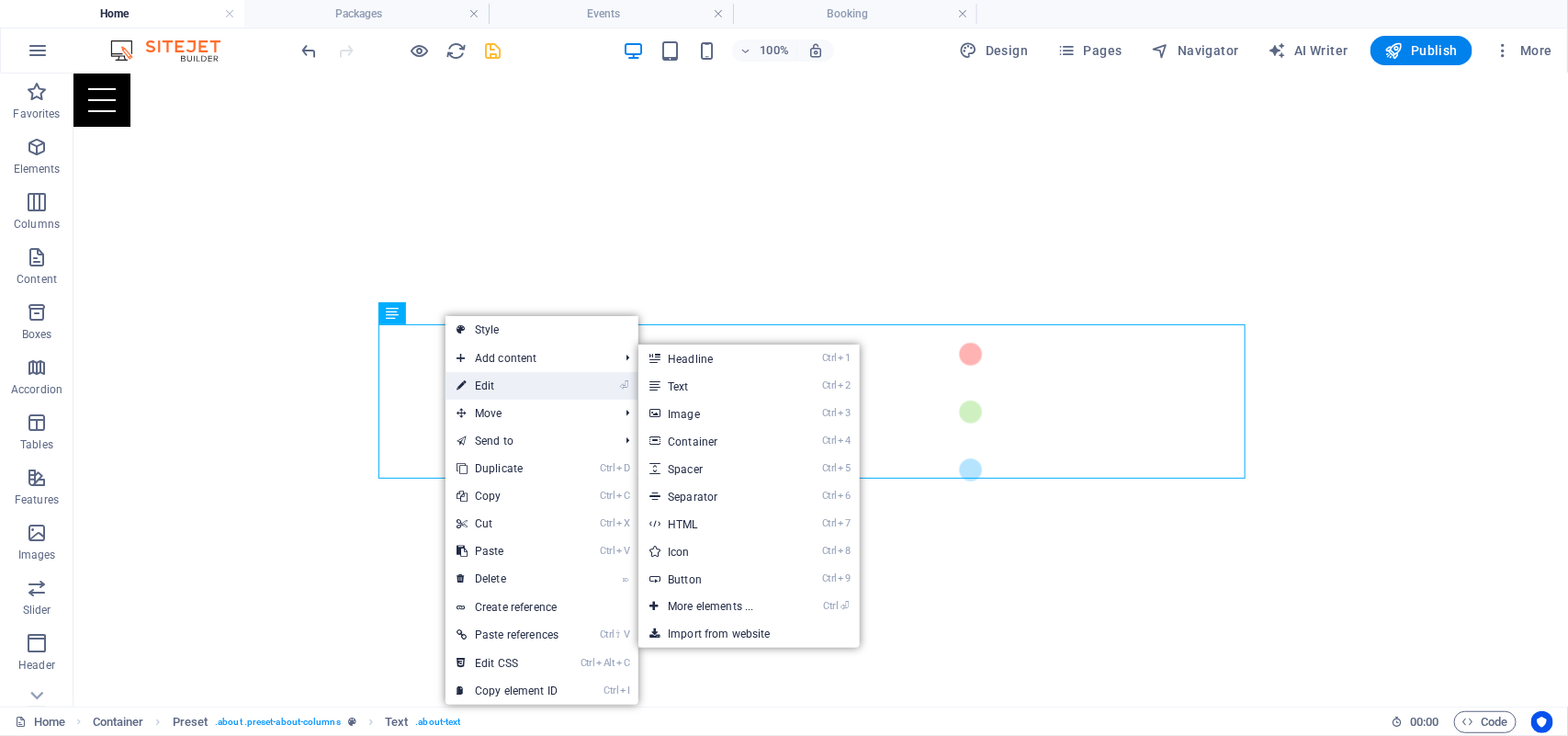 click on "⏎  Edit" at bounding box center (507, 386) 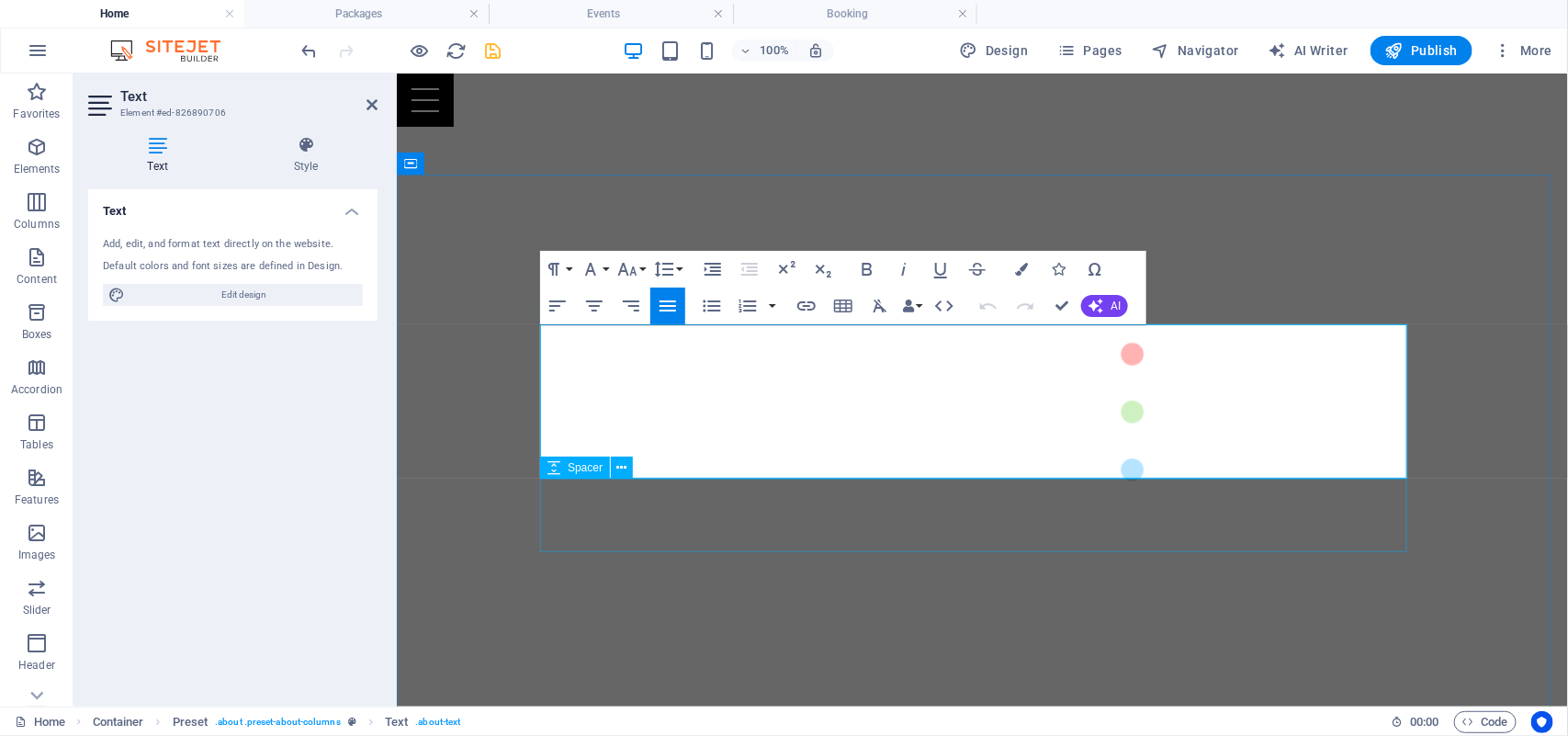 drag, startPoint x: 988, startPoint y: 423, endPoint x: 1222, endPoint y: 482, distance: 241.32343 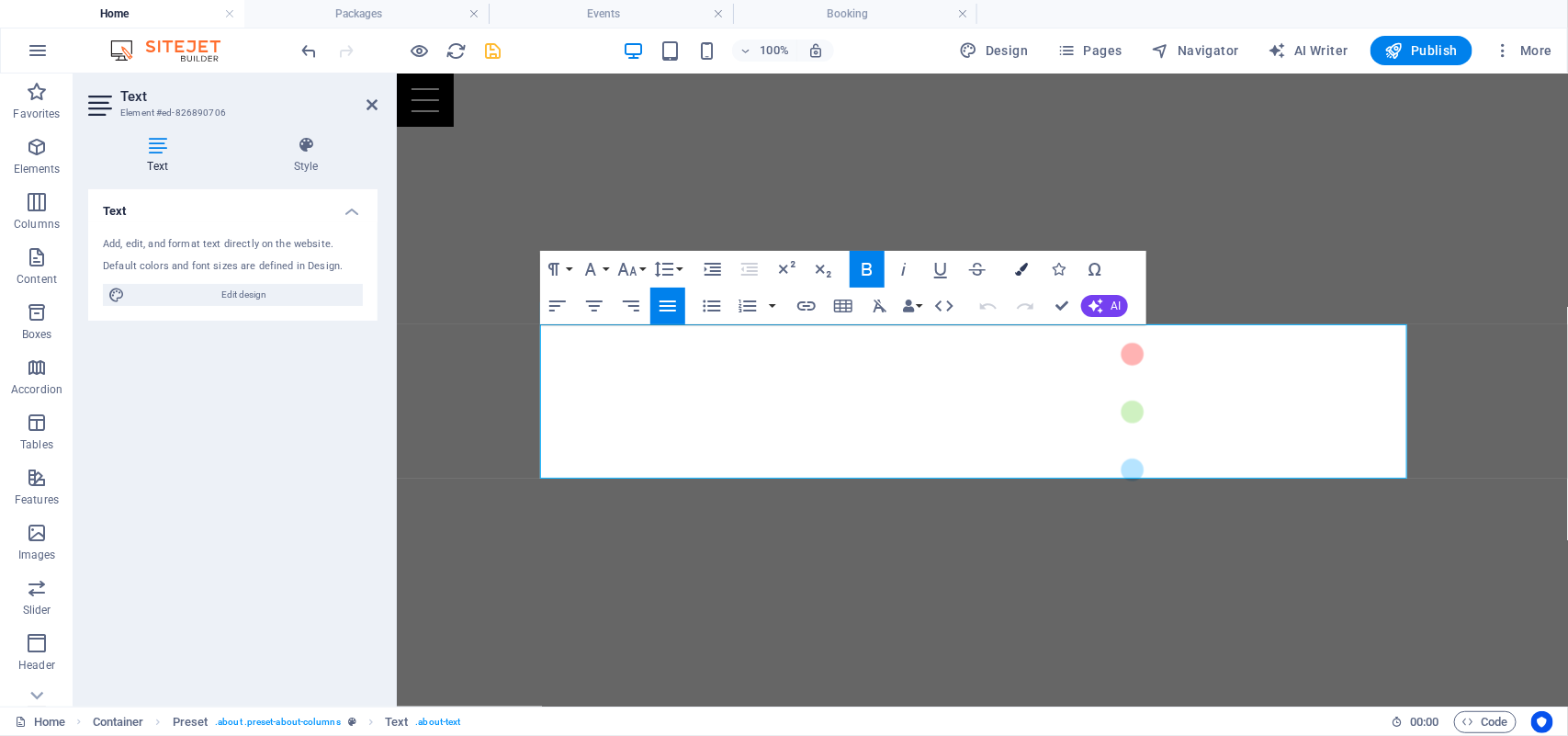click on "Colors" at bounding box center (1021, 269) 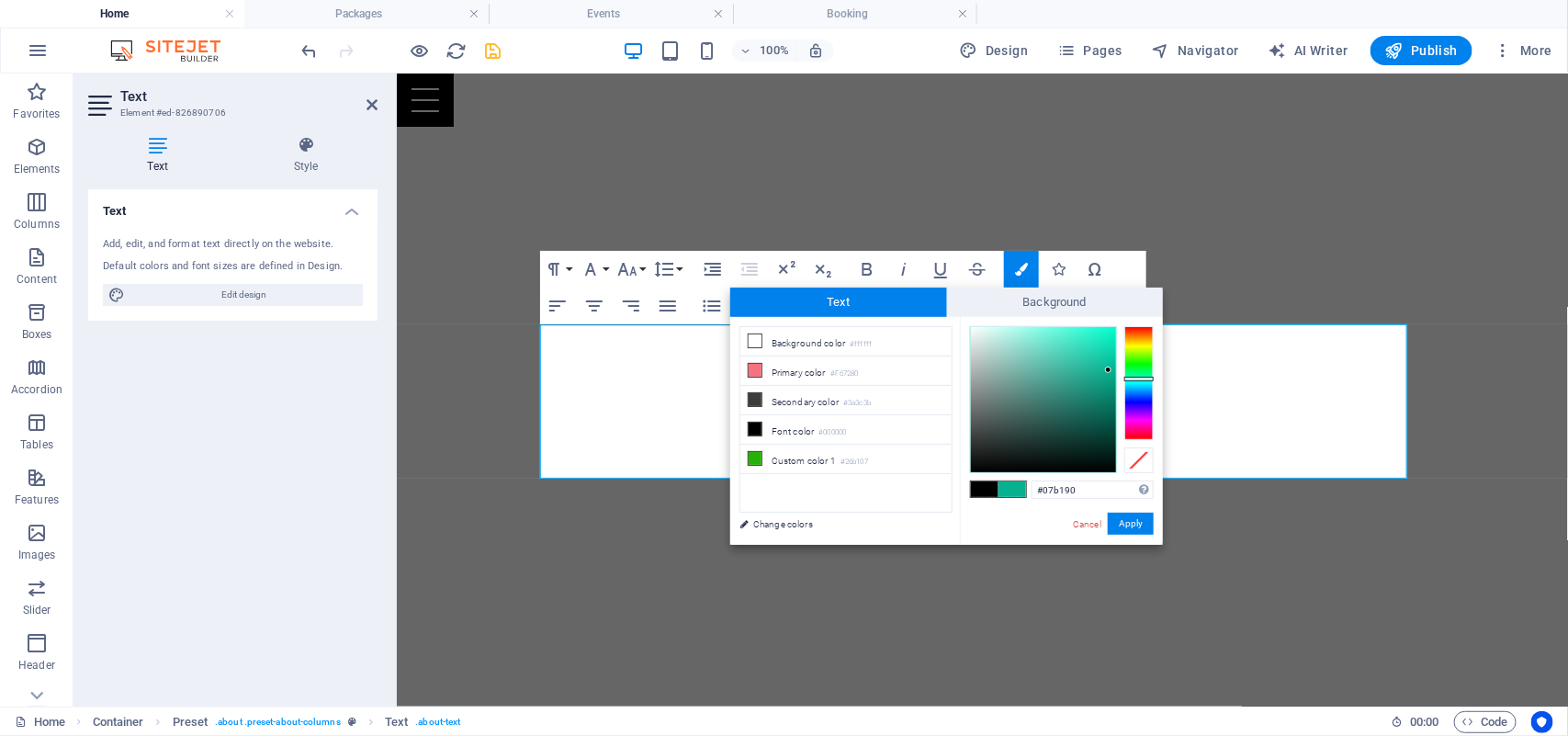 click at bounding box center [1139, 383] 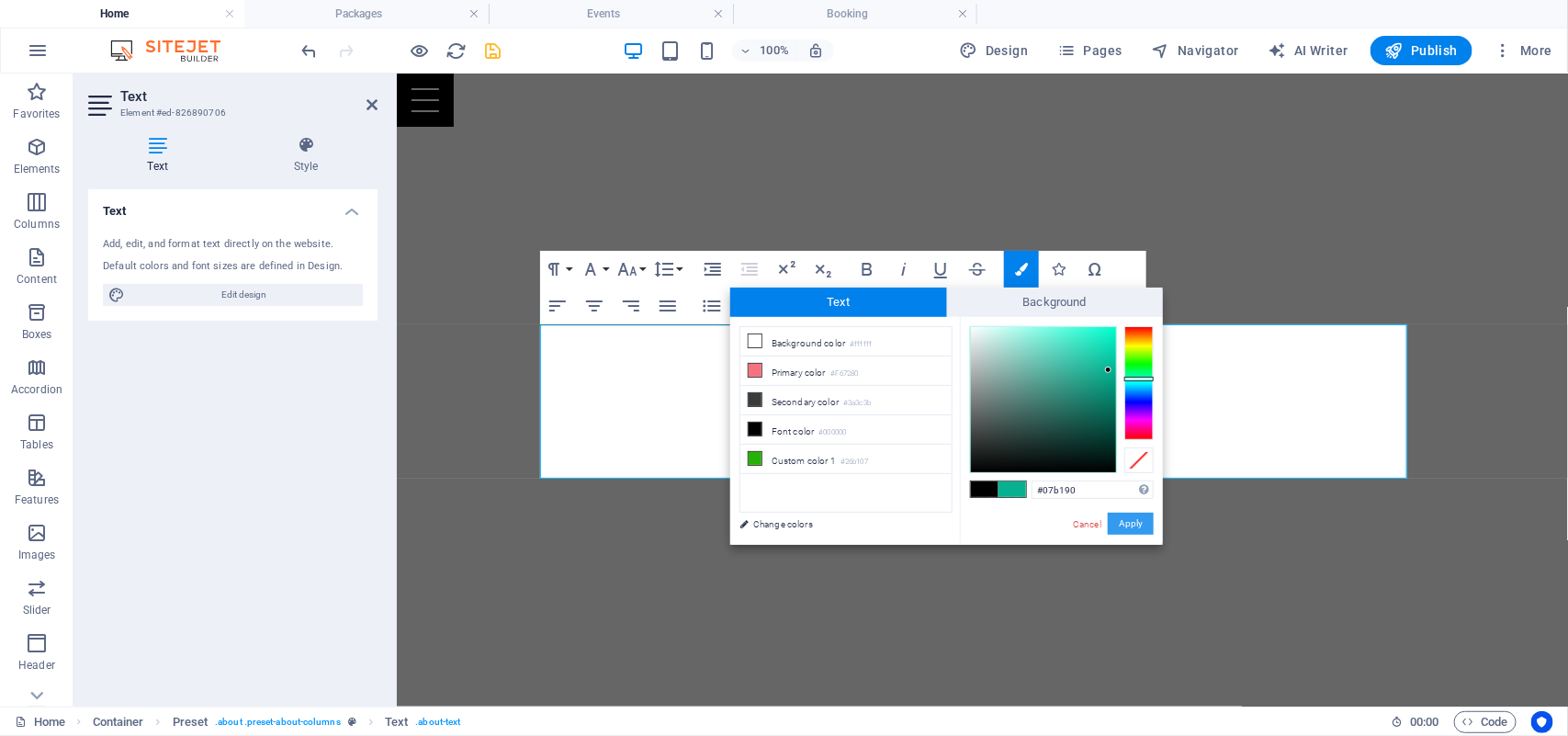 click on "Apply" at bounding box center (1131, 524) 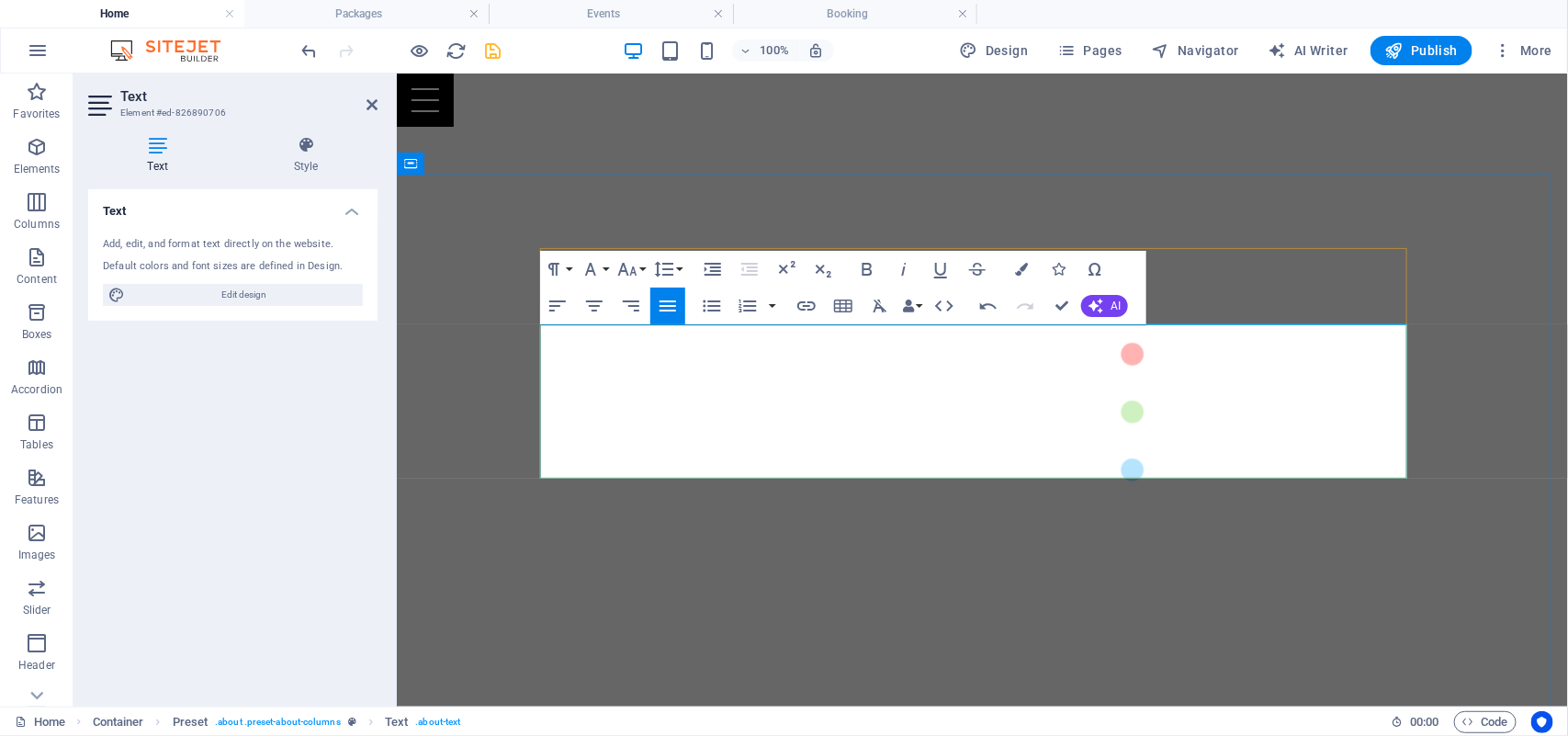 drag, startPoint x: 1099, startPoint y: 442, endPoint x: 1172, endPoint y: 459, distance: 74.9533 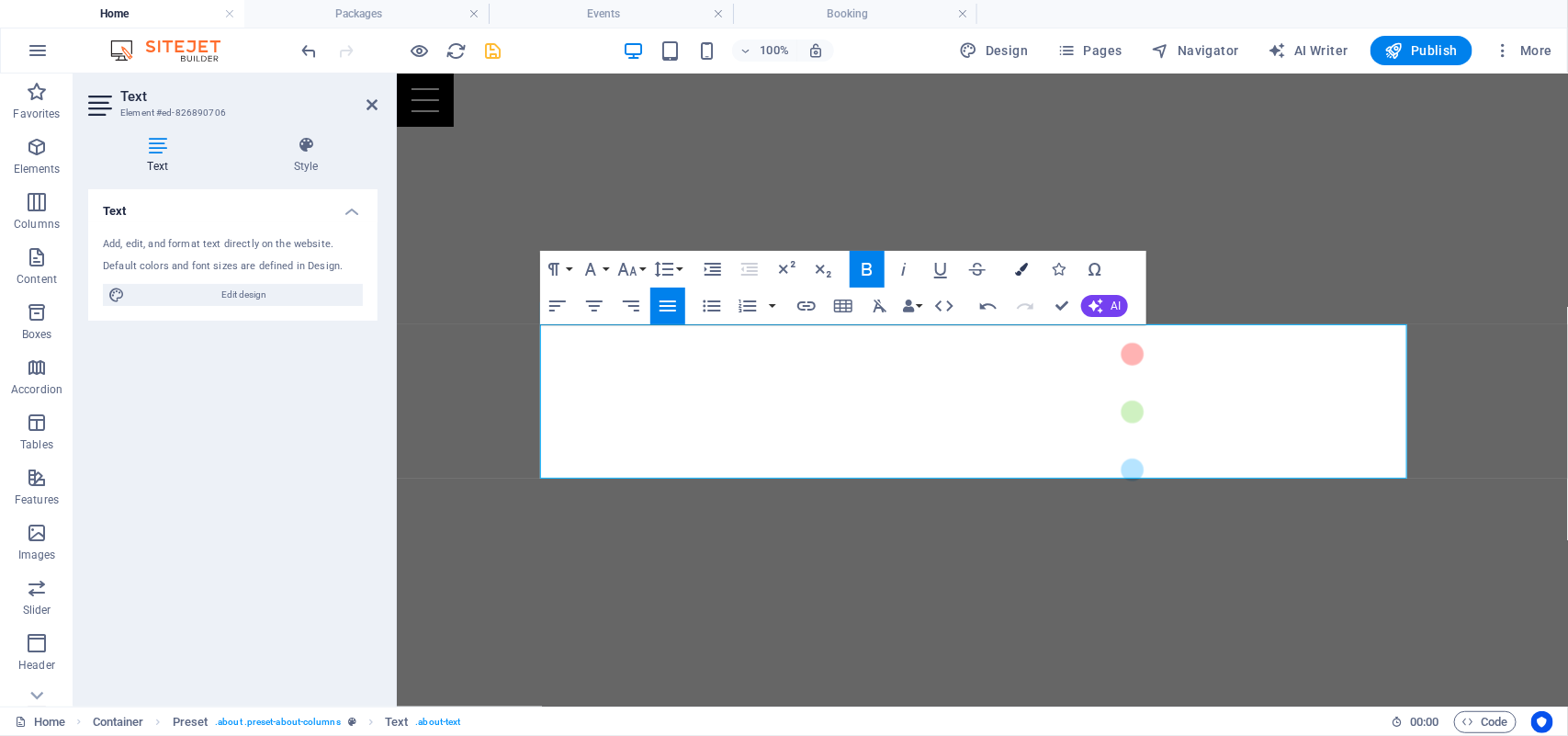 click at bounding box center (1021, 269) 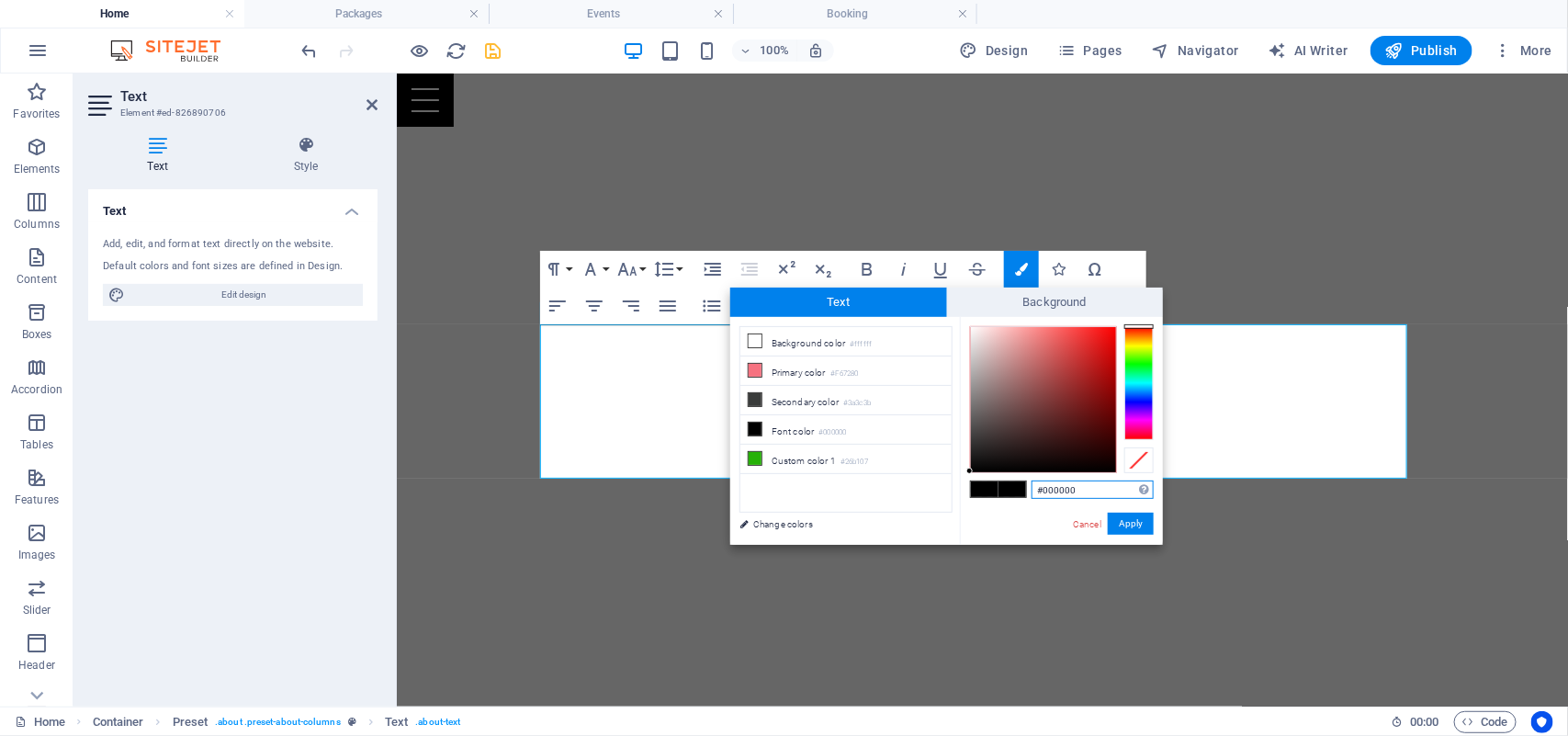 click at bounding box center [1139, 383] 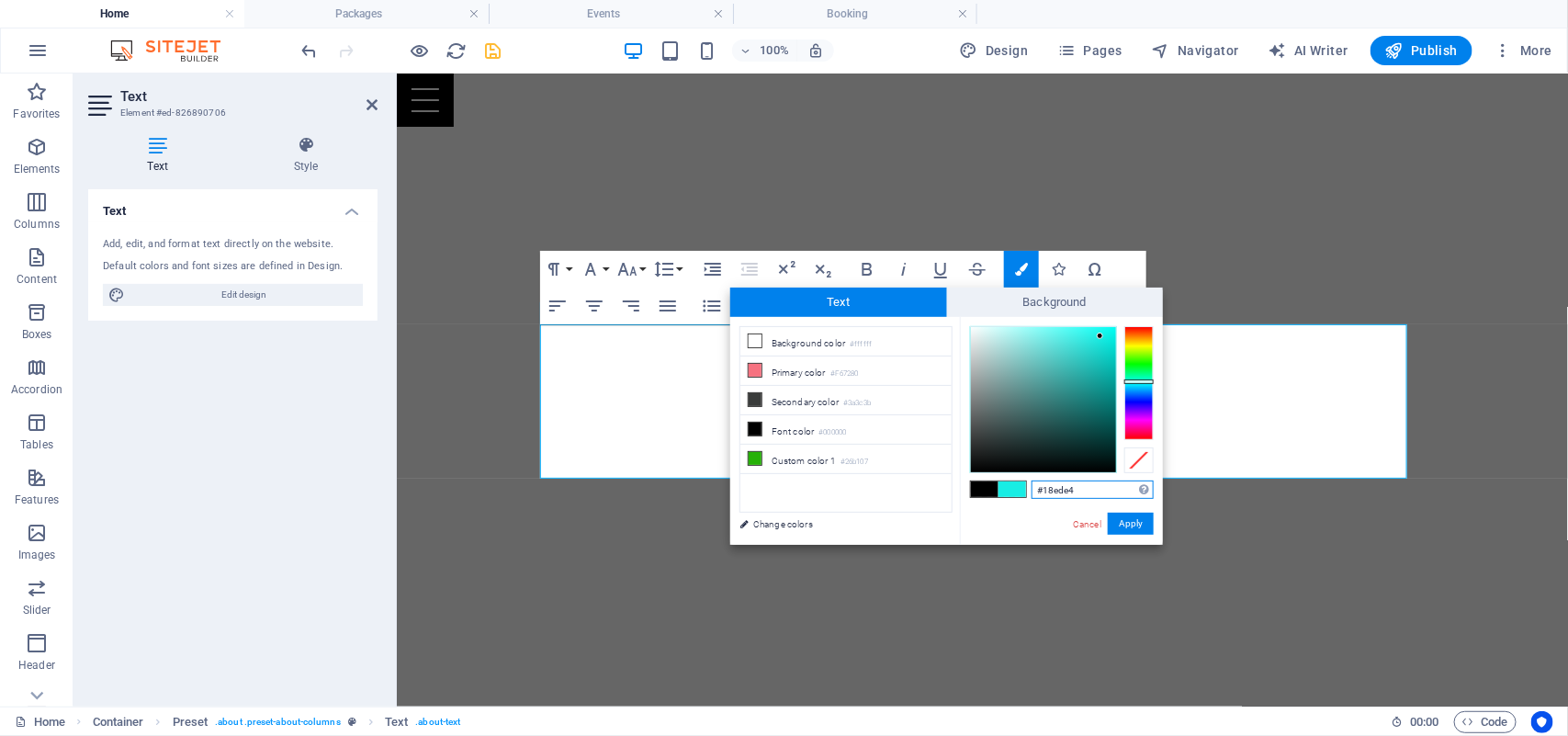 type on "#18ece3" 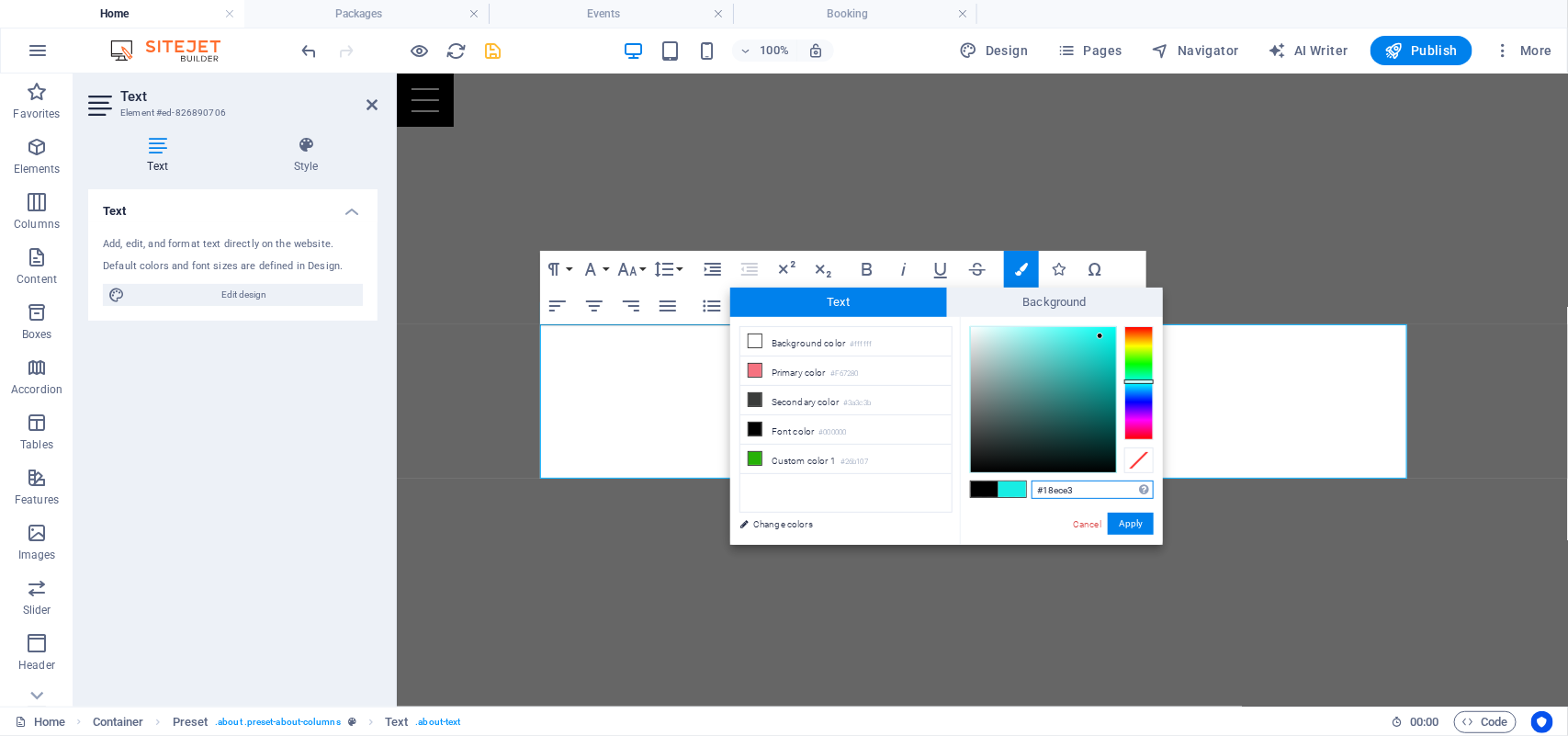 click at bounding box center [1043, 400] 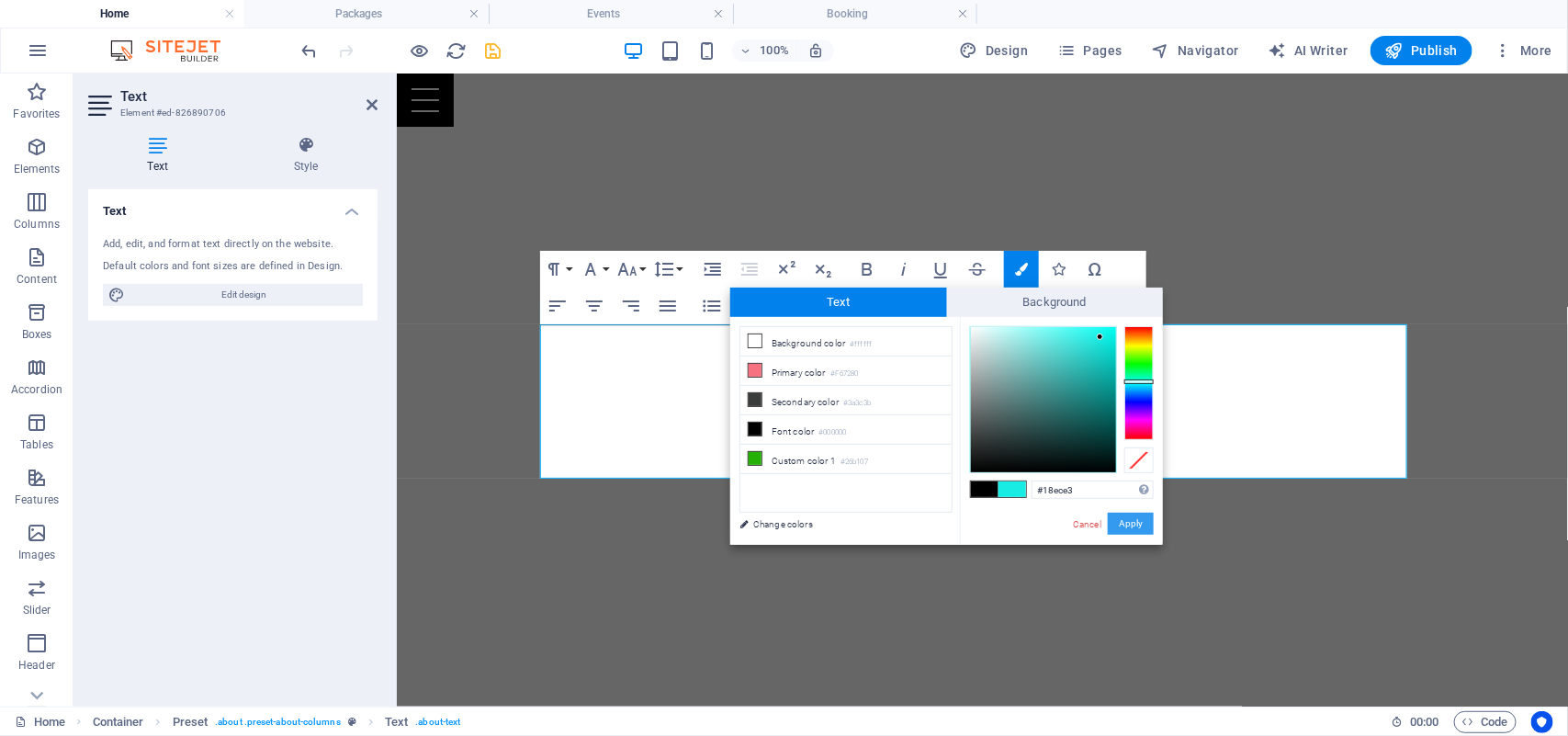 click on "Apply" at bounding box center [1131, 524] 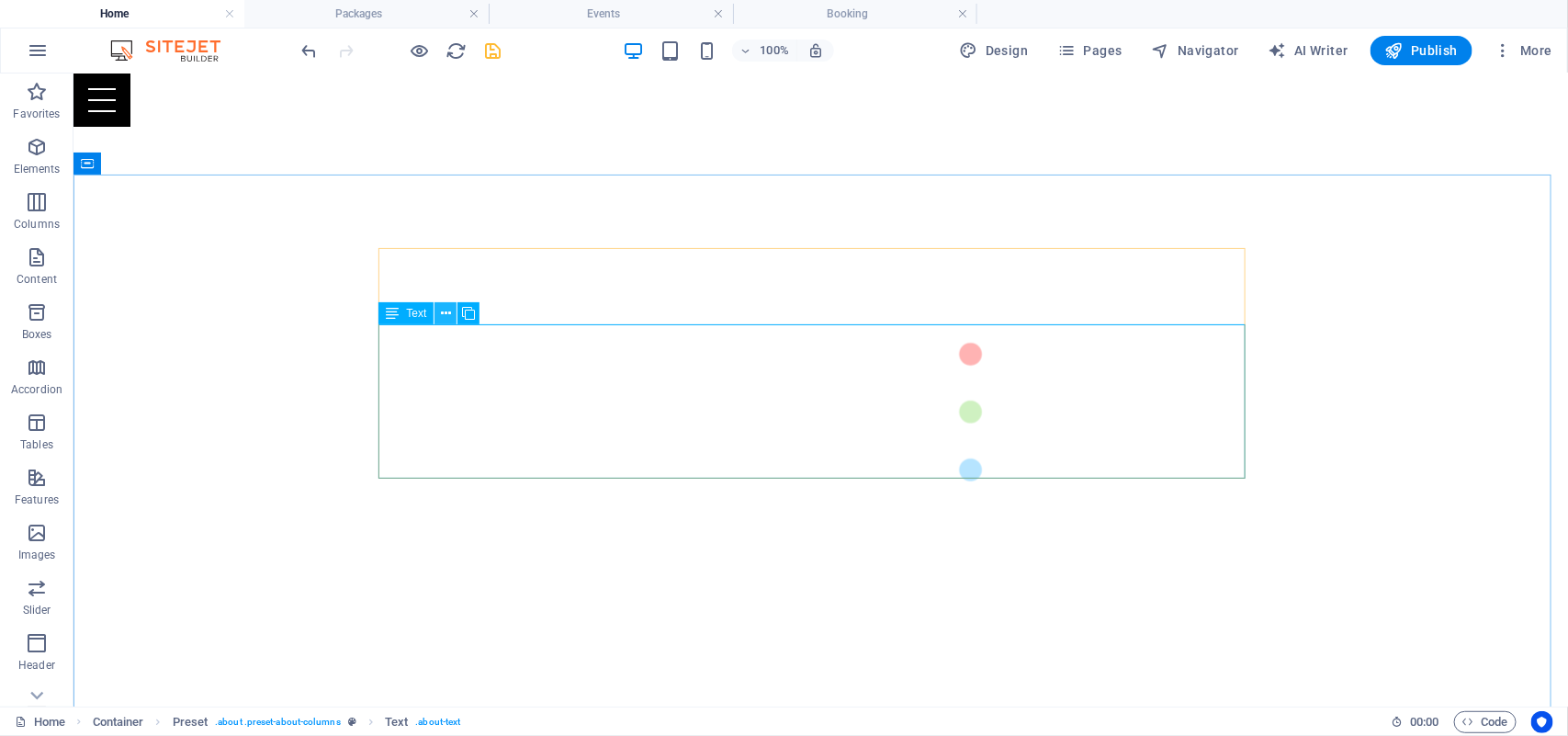 click at bounding box center [446, 313] 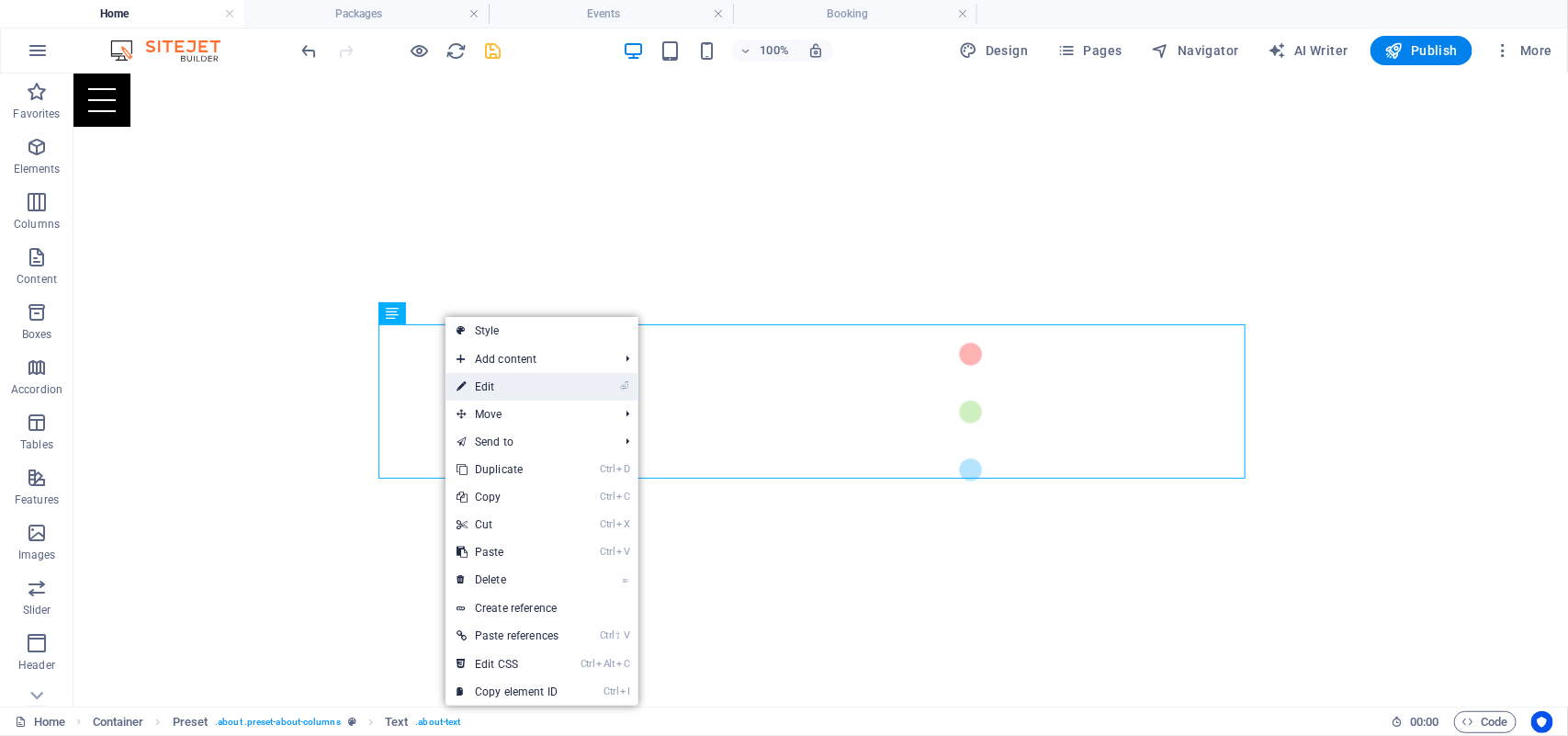 drag, startPoint x: 497, startPoint y: 383, endPoint x: 123, endPoint y: 312, distance: 380.67966 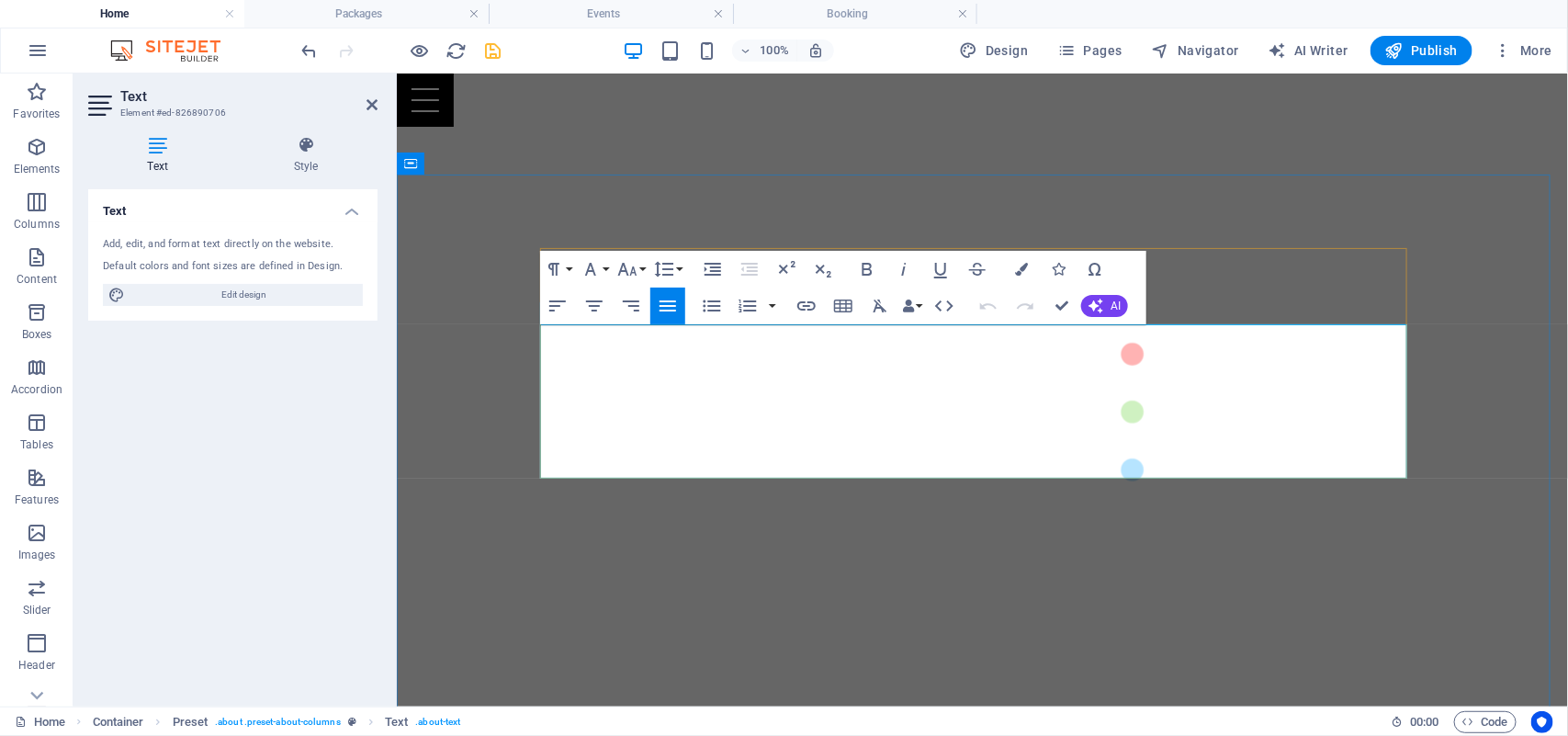 drag, startPoint x: 1148, startPoint y: 447, endPoint x: 1182, endPoint y: 457, distance: 35.44009 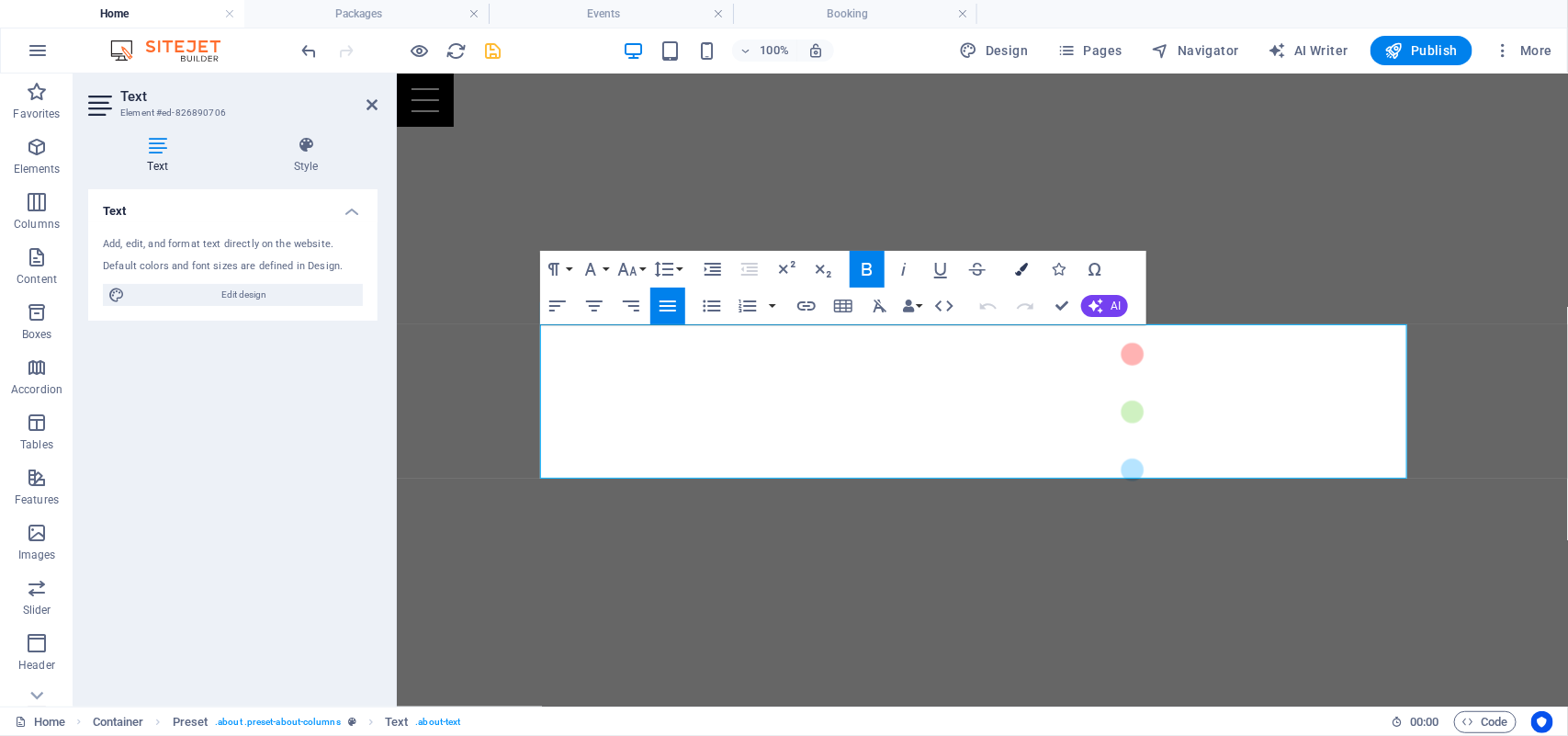 click at bounding box center (1021, 269) 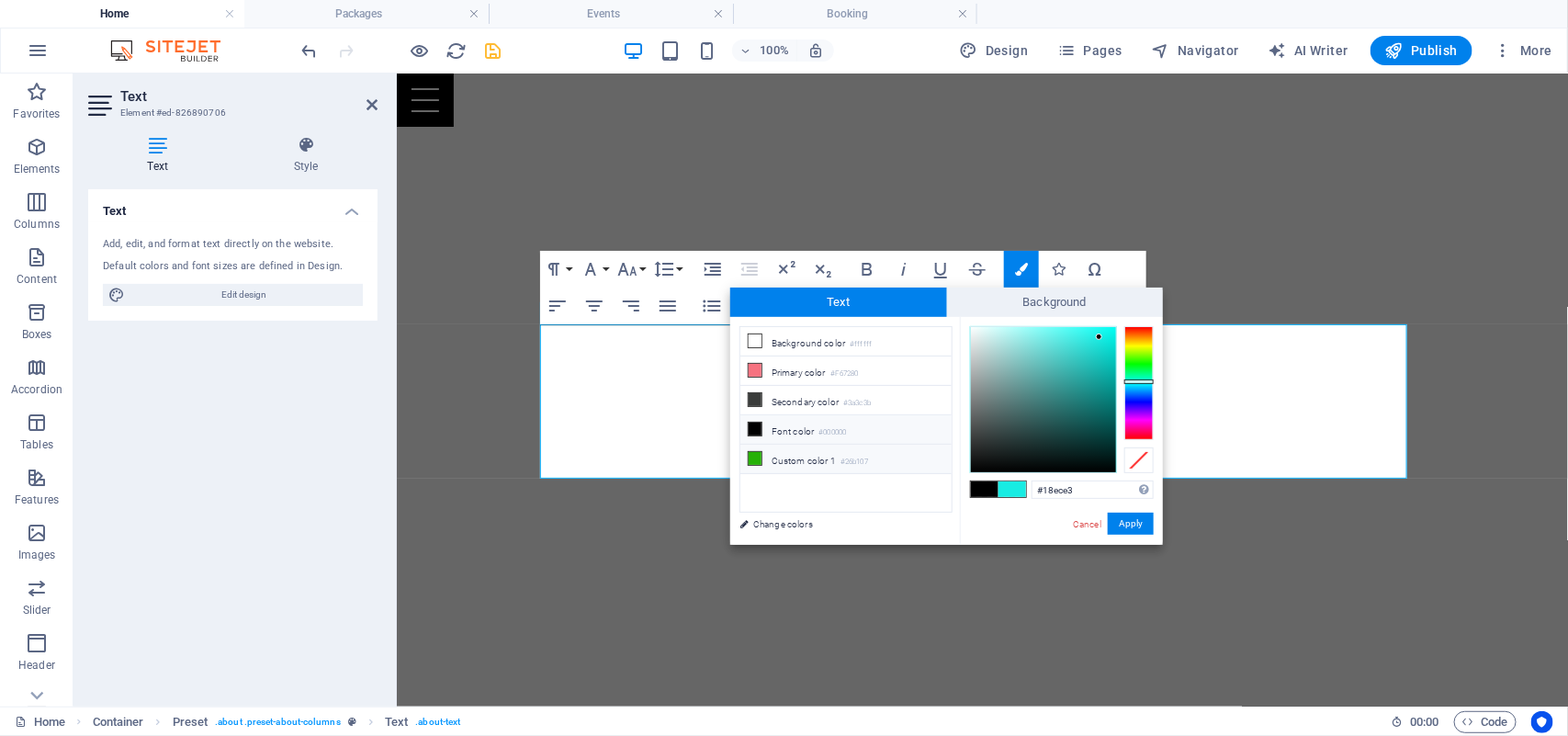 click at bounding box center (755, 459) 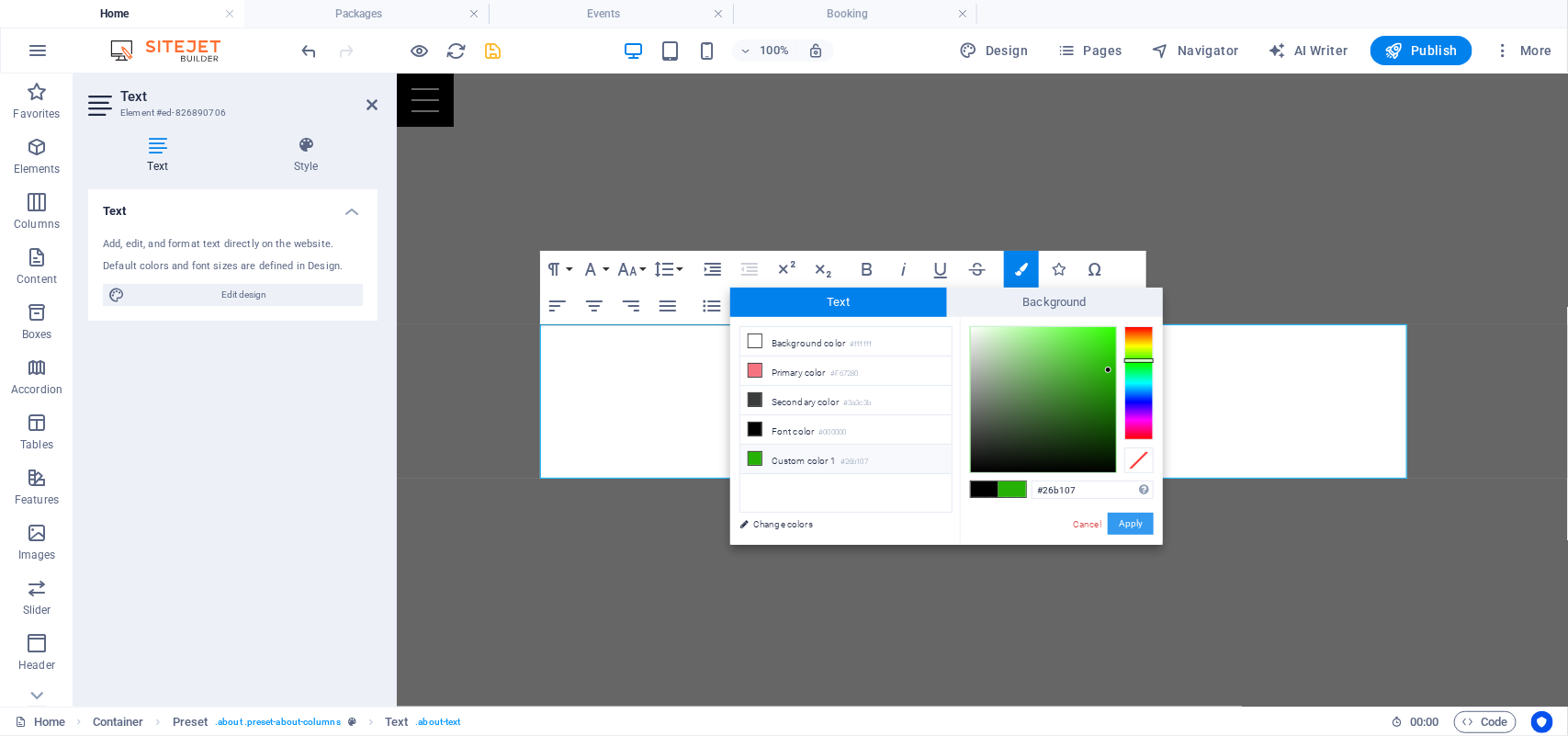 click on "Apply" at bounding box center [1131, 524] 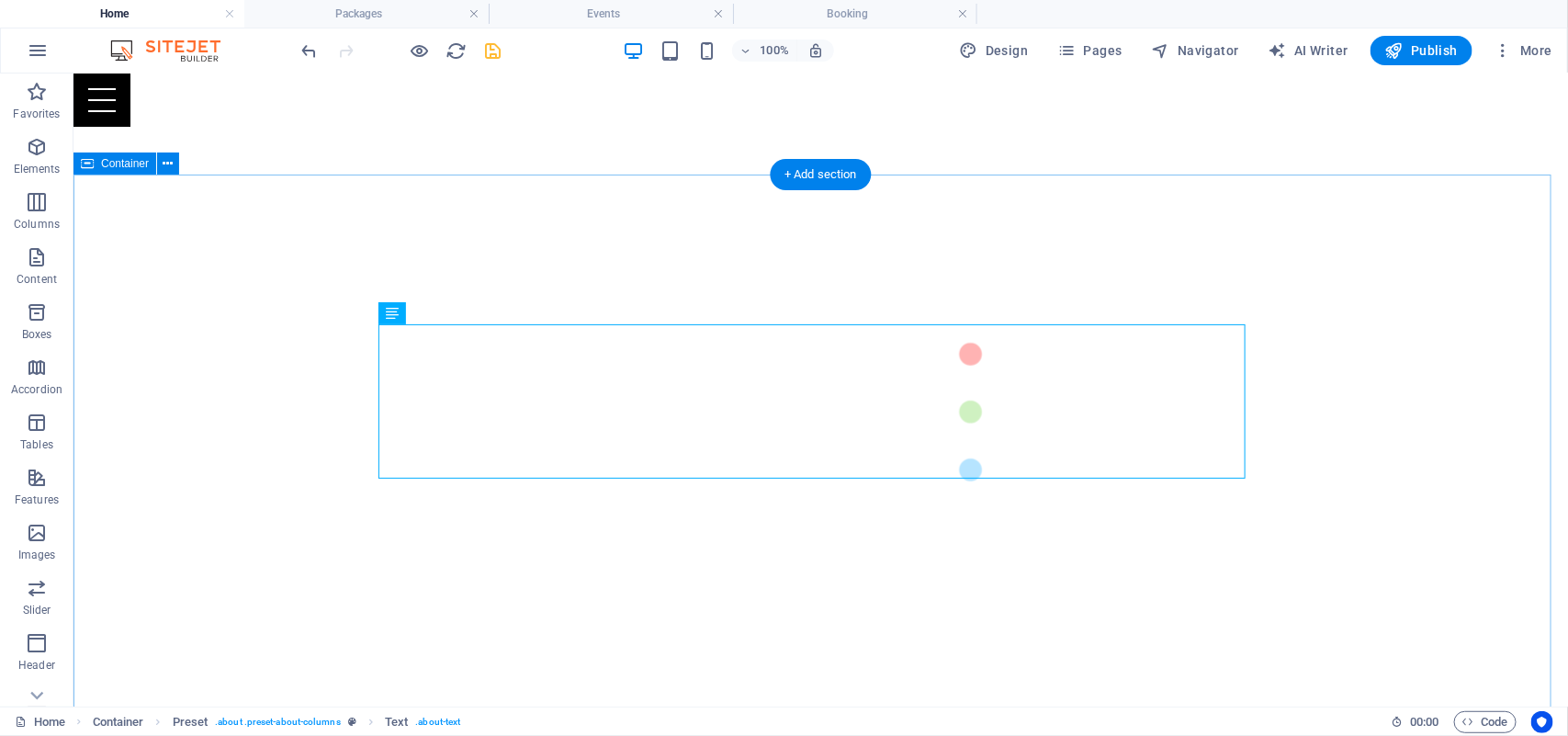 click on "​ ¿Quienes somos? Somos una agencia 360 que convierte tu visión en impacto real. Desde la chispa inicial hasta la entrega final o para completar tu proyecto y hacerlo realidad.  Diseñamos, producimos y realizamos contenidos que conectan, emocionan y elevan tu marca.  Videos institucionales  y publicitarios que cuentan tu historia con alma y propósito. Vuelos con drones  que capturan perspectivas únicas. Eventos , ATL, BTL y activaciones que dejan huella. Stands y experiencias inmersivas que convierten espacios en oportunidades de conexión. En Kalá, no solo hacemos contenidos: hacemos que el mundo vea, sienta y recuerde tu mensaje. Packages Your Perfect Event Events Learn More Booking Book Now" at bounding box center (819, 1952) 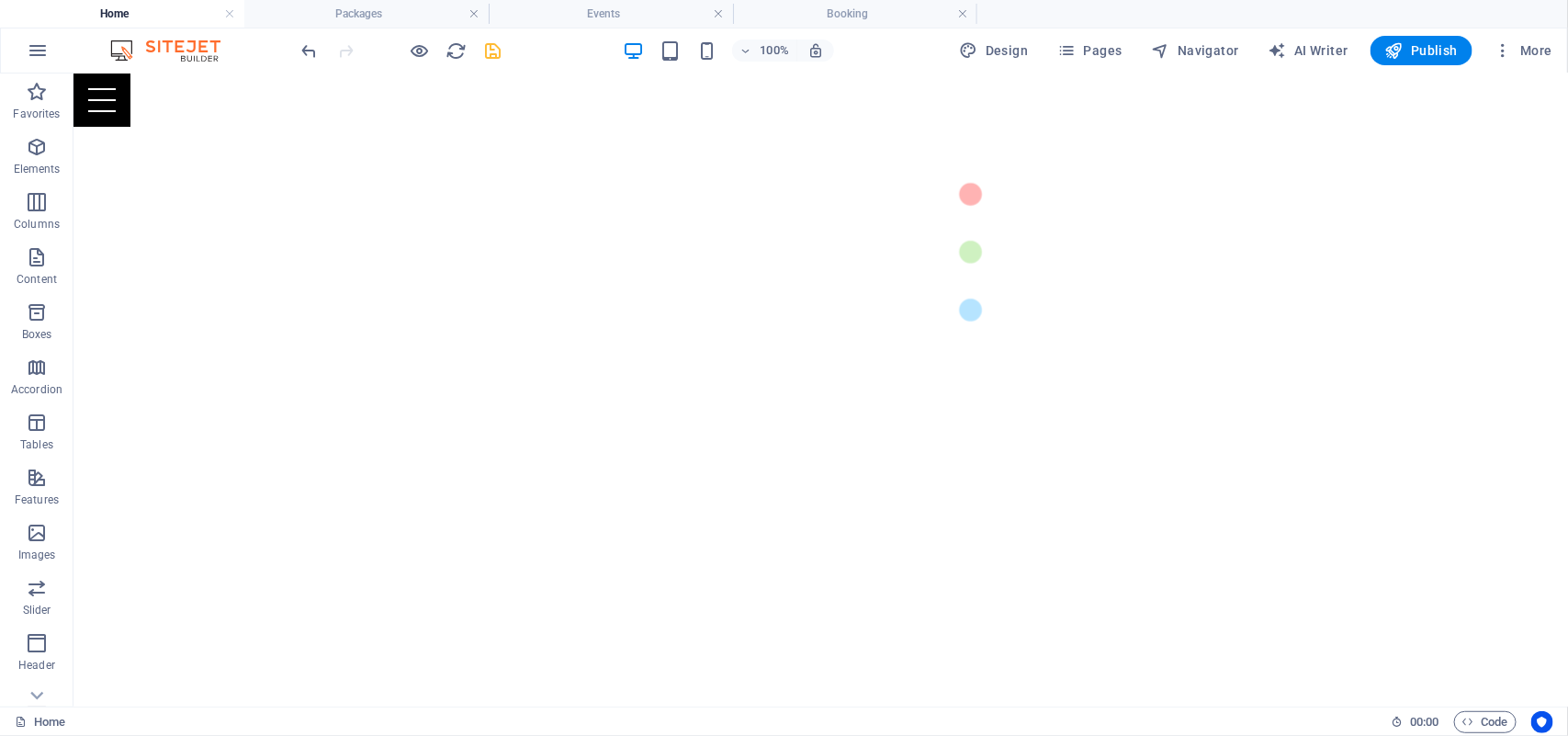 scroll, scrollTop: 744, scrollLeft: 0, axis: vertical 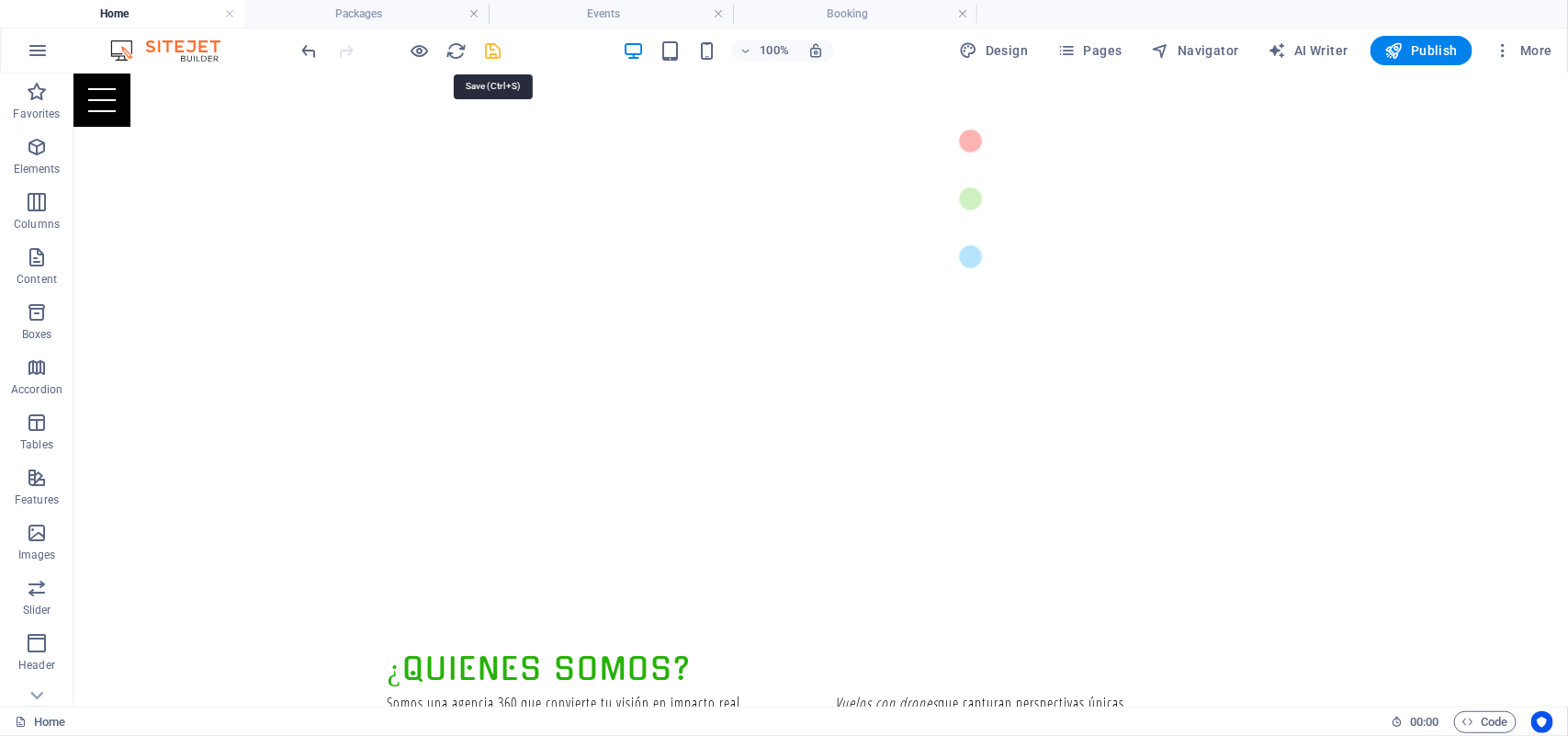 click at bounding box center (493, 51) 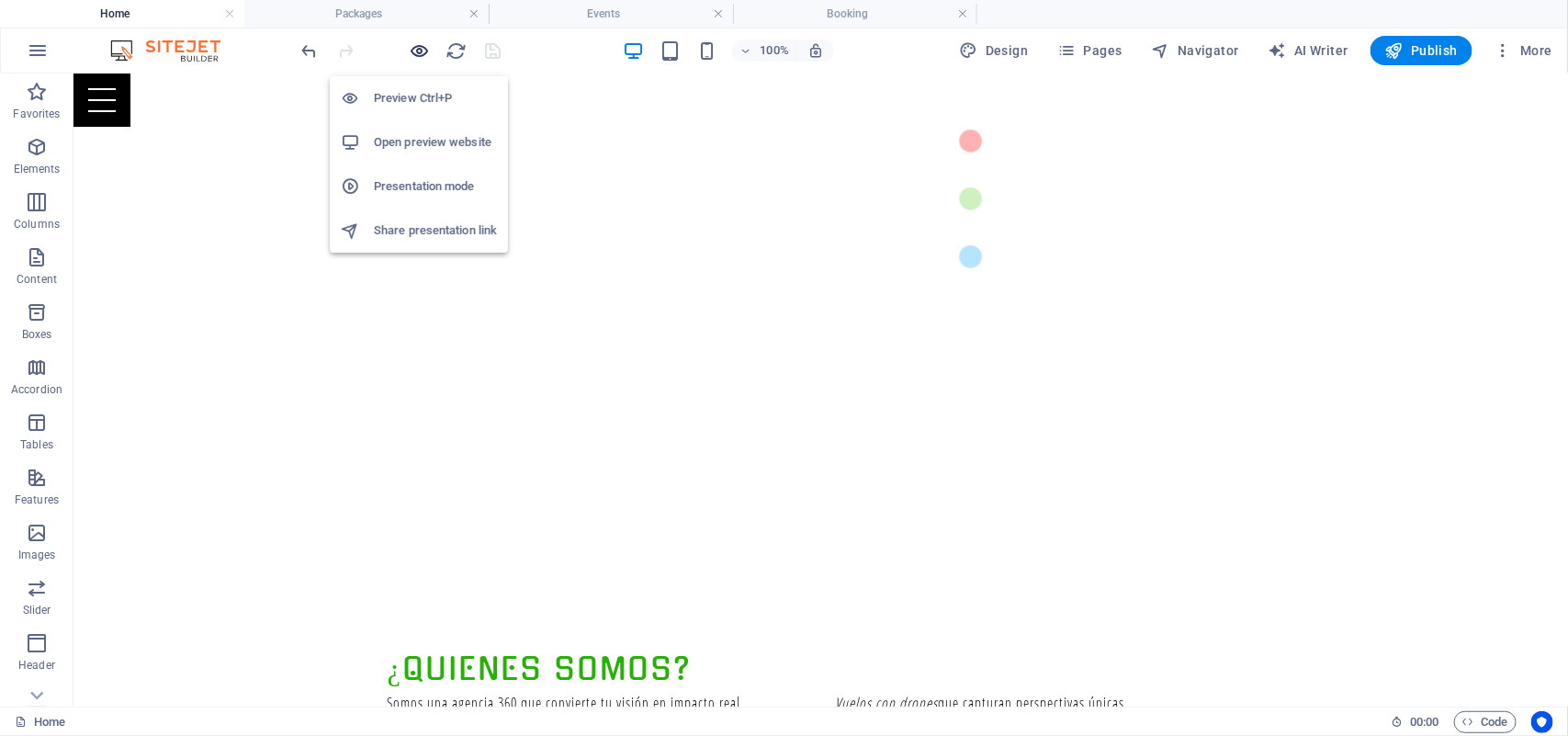 click at bounding box center [420, 51] 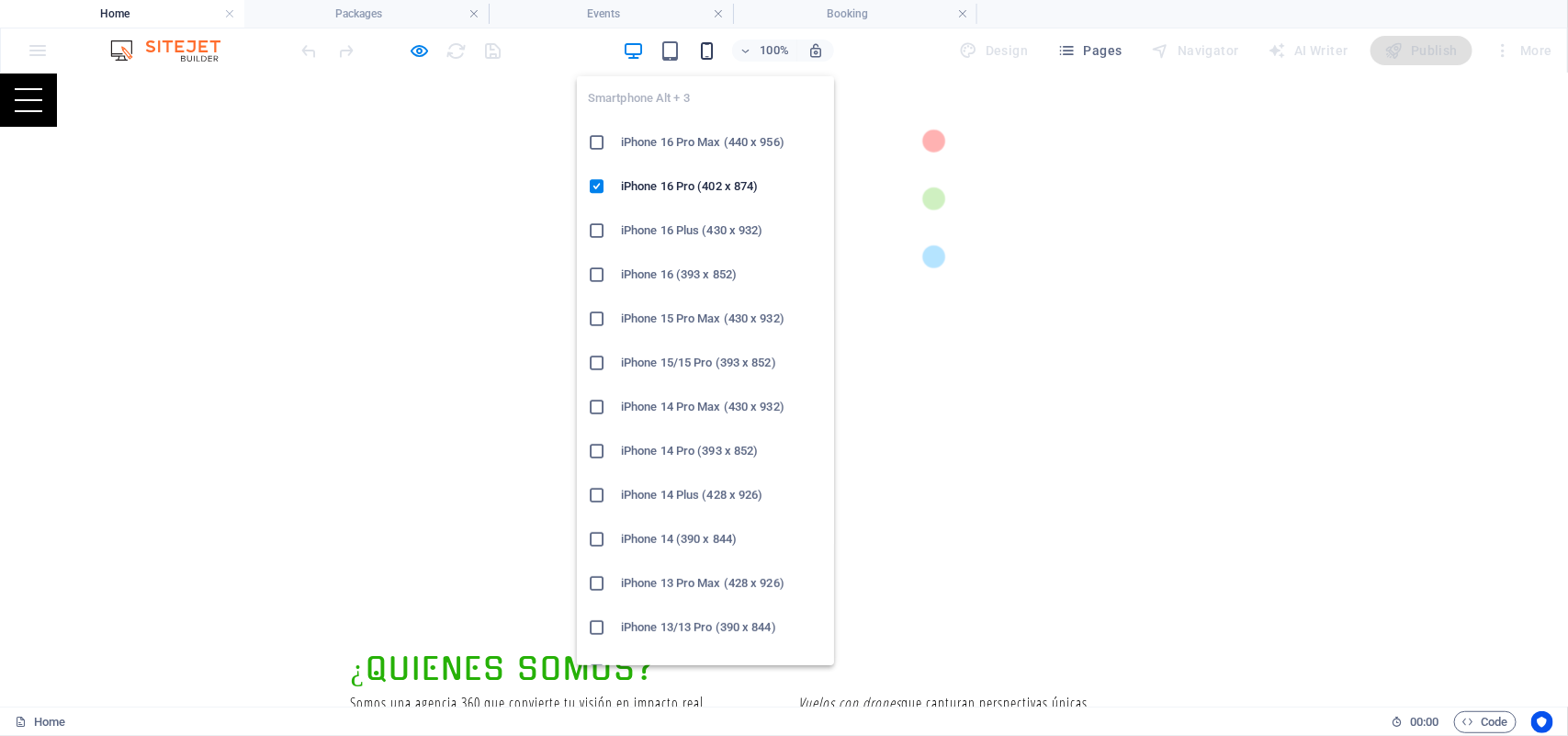 click at bounding box center (706, 51) 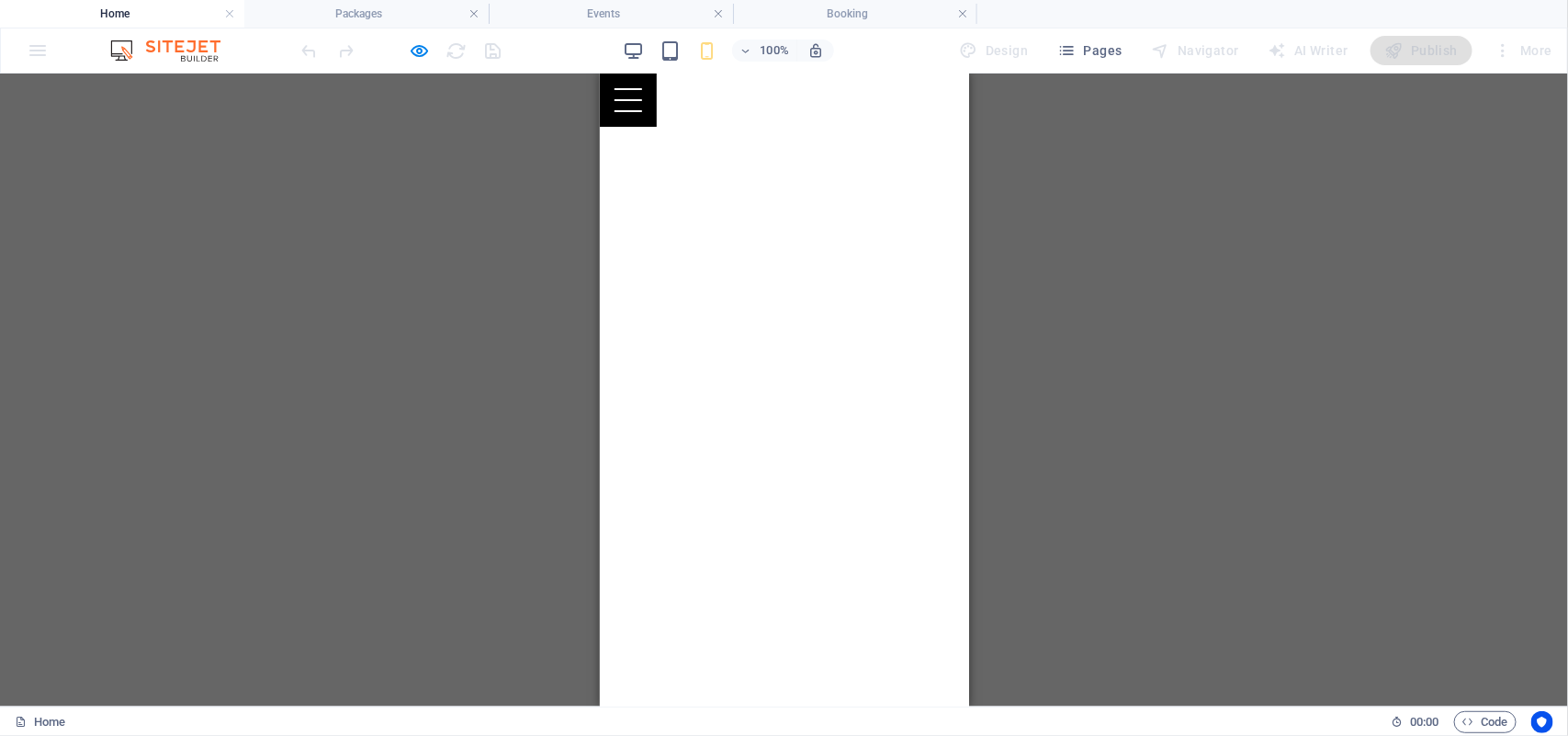 scroll, scrollTop: 504, scrollLeft: 0, axis: vertical 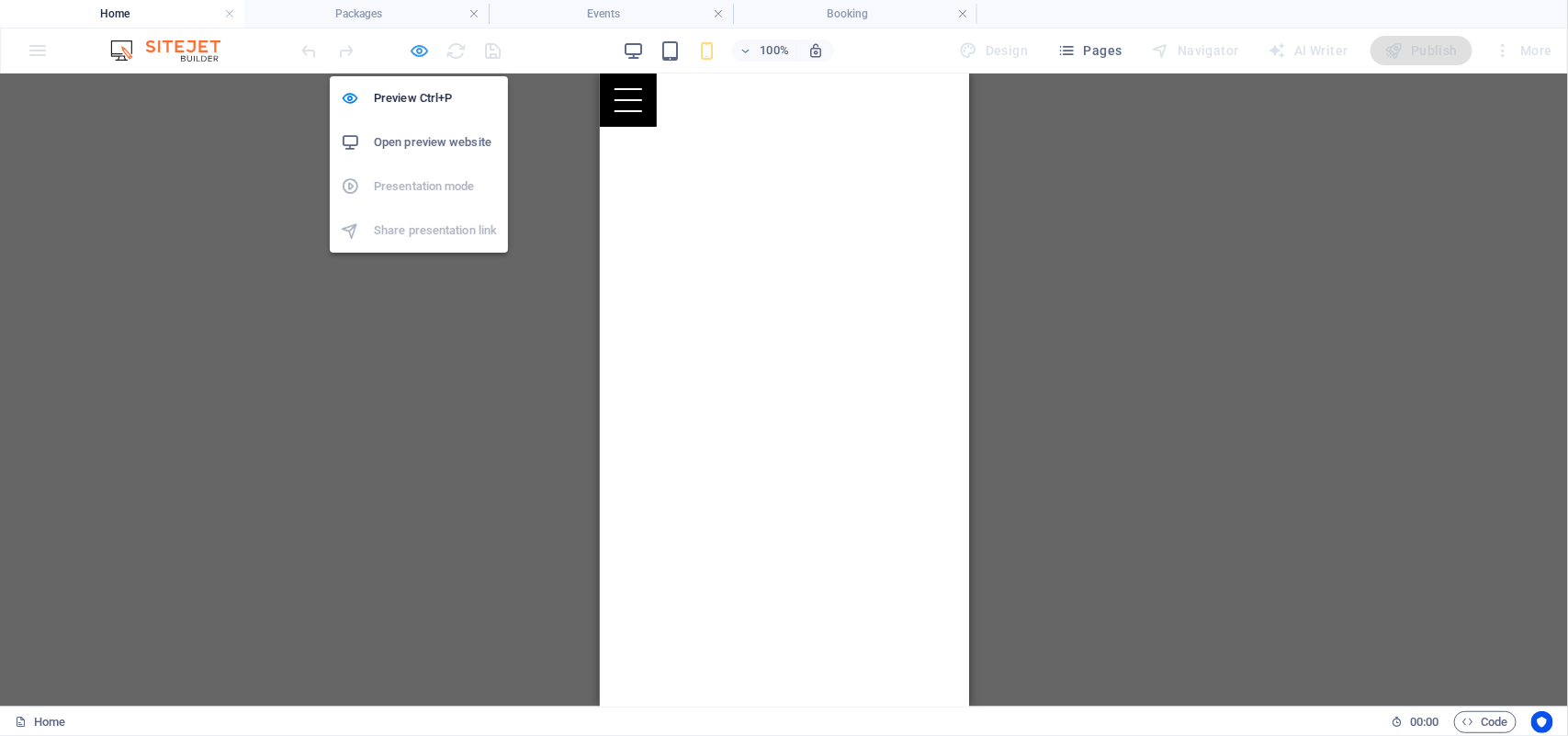 click at bounding box center [420, 51] 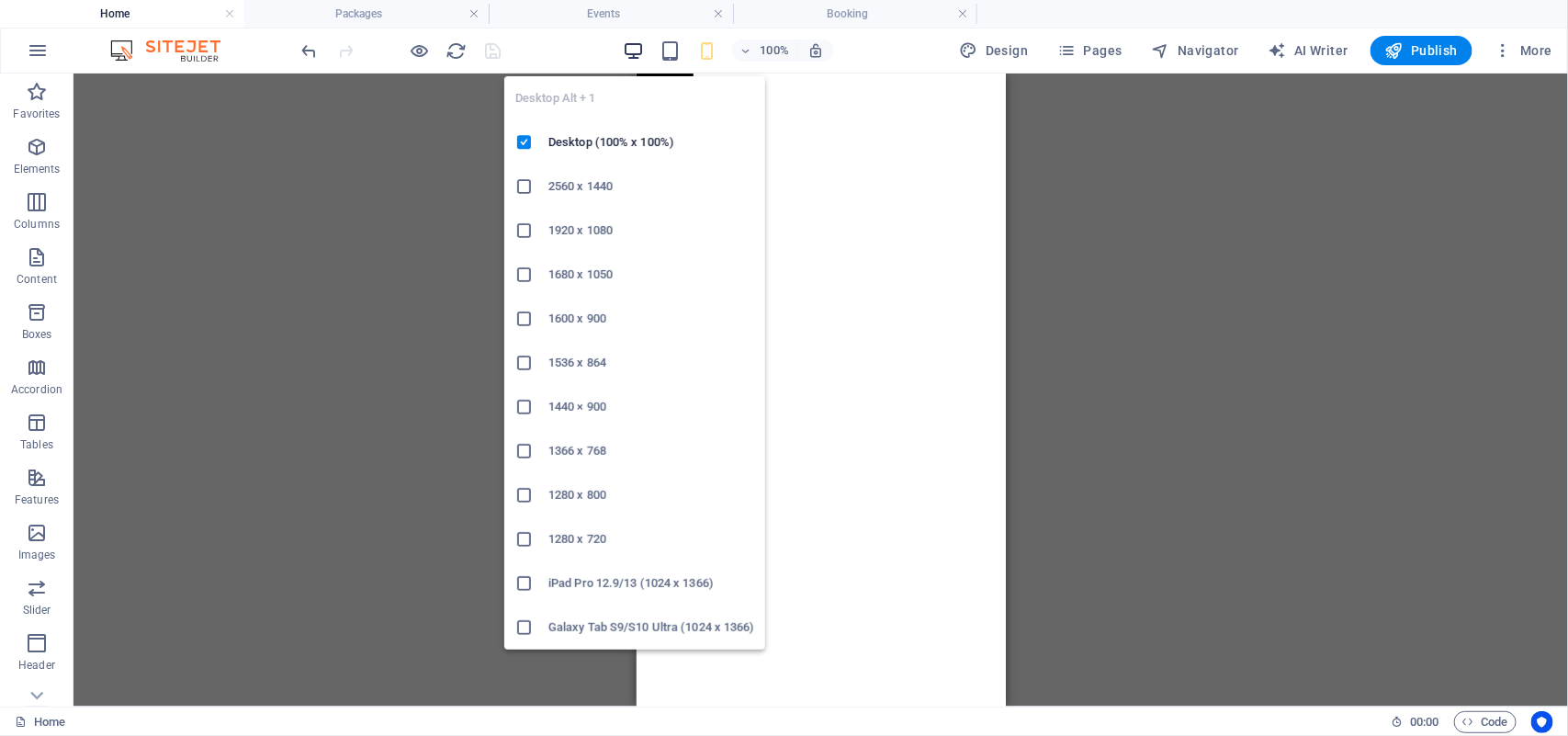 click at bounding box center [633, 51] 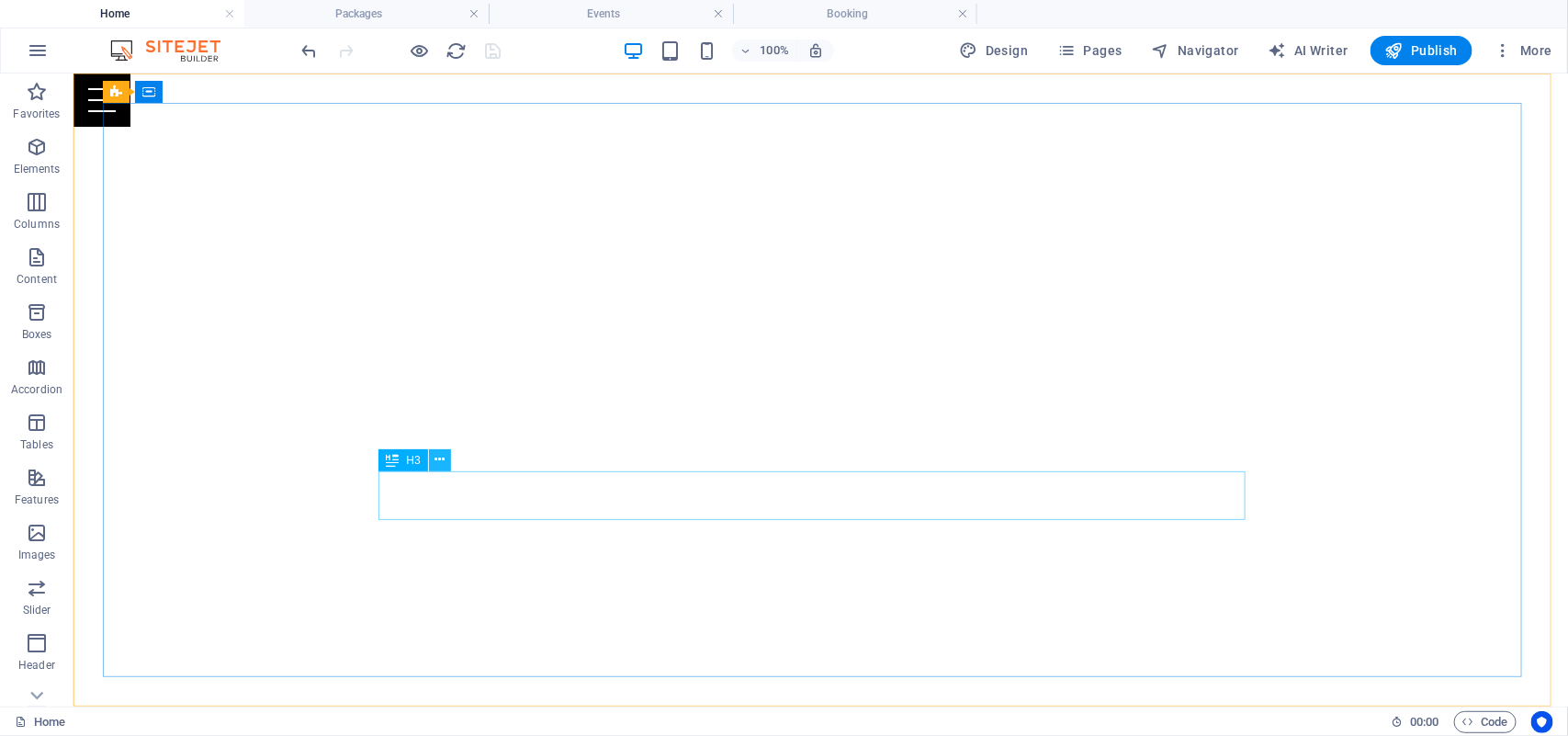 click at bounding box center (439, 459) 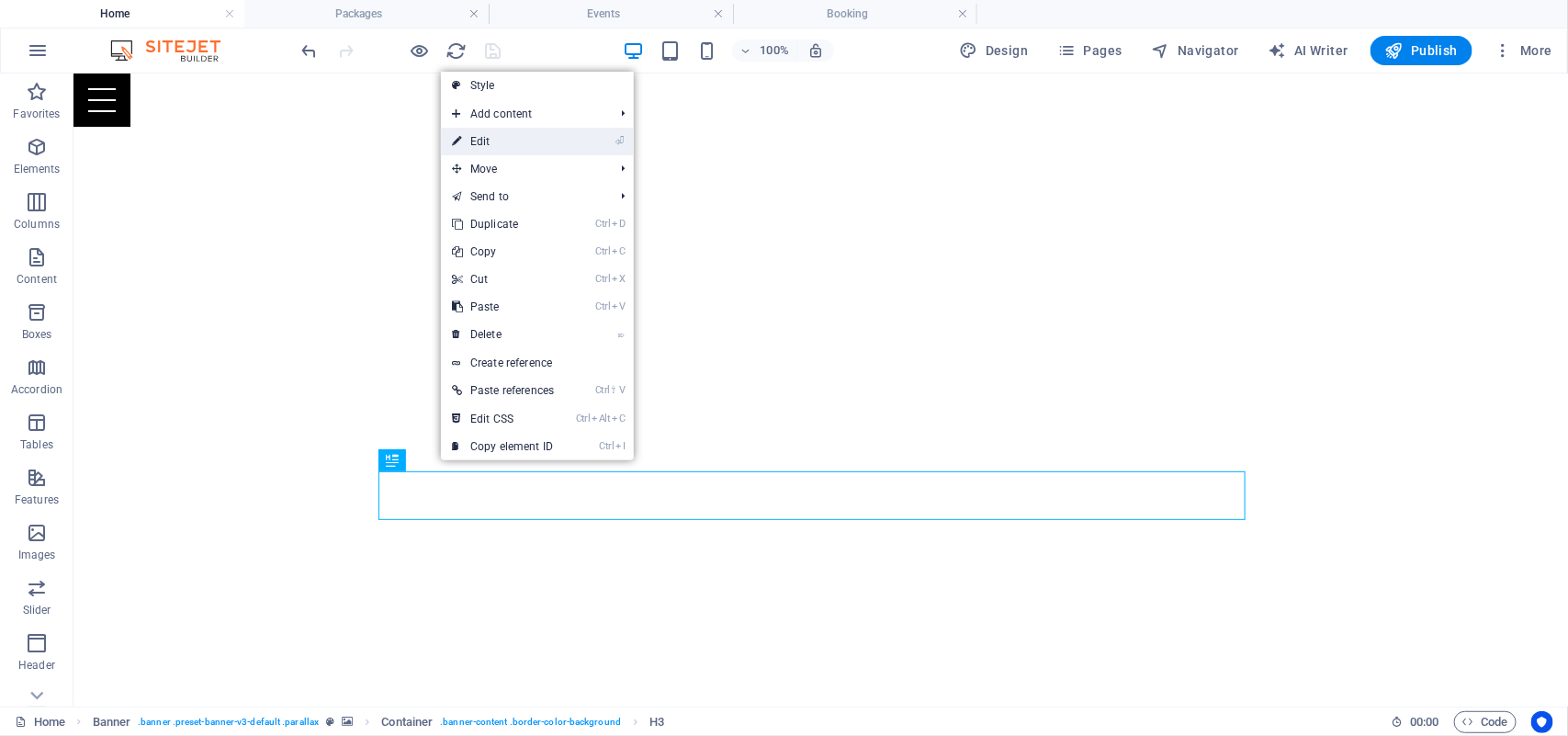 click on "⏎  Edit" at bounding box center (502, 142) 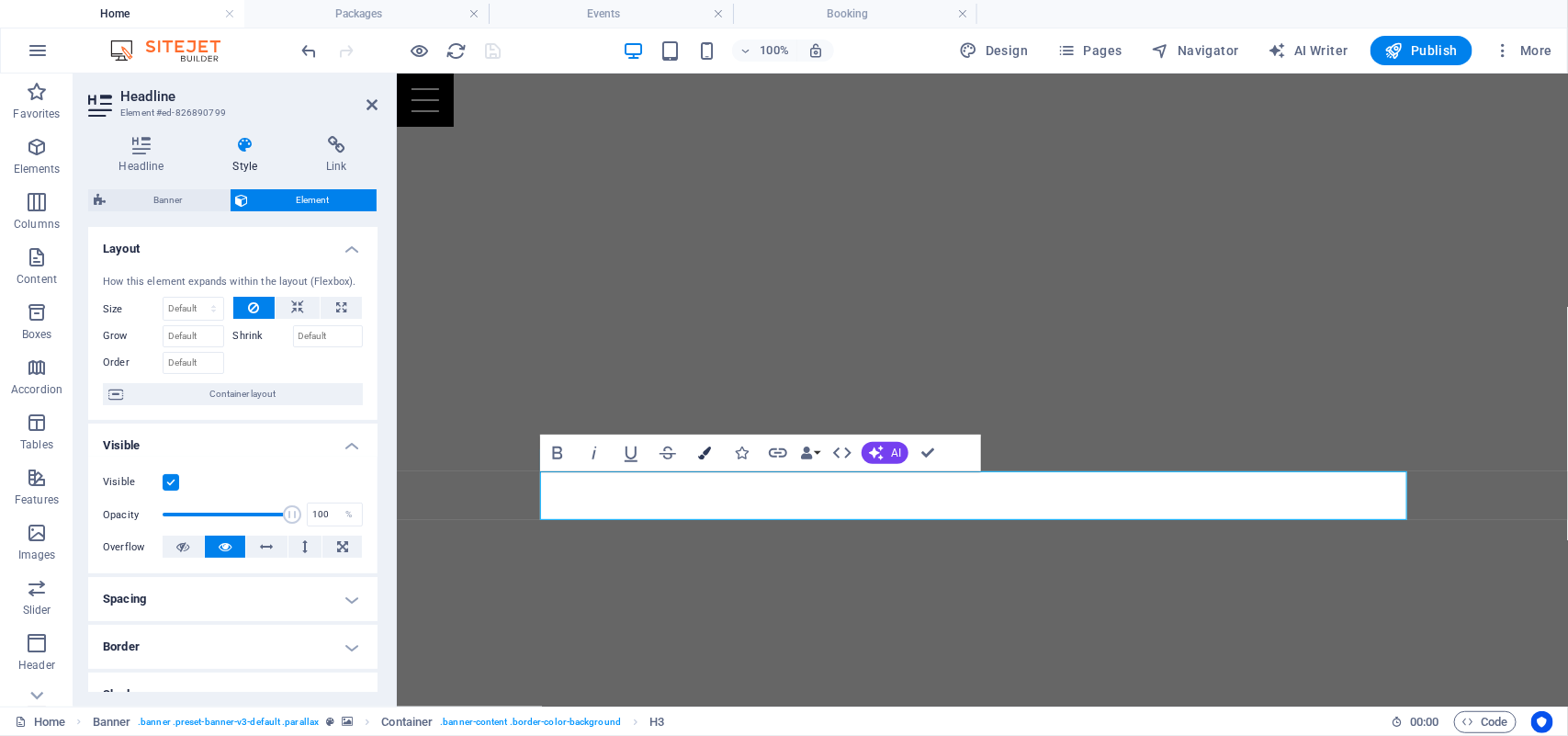 click at bounding box center [705, 453] 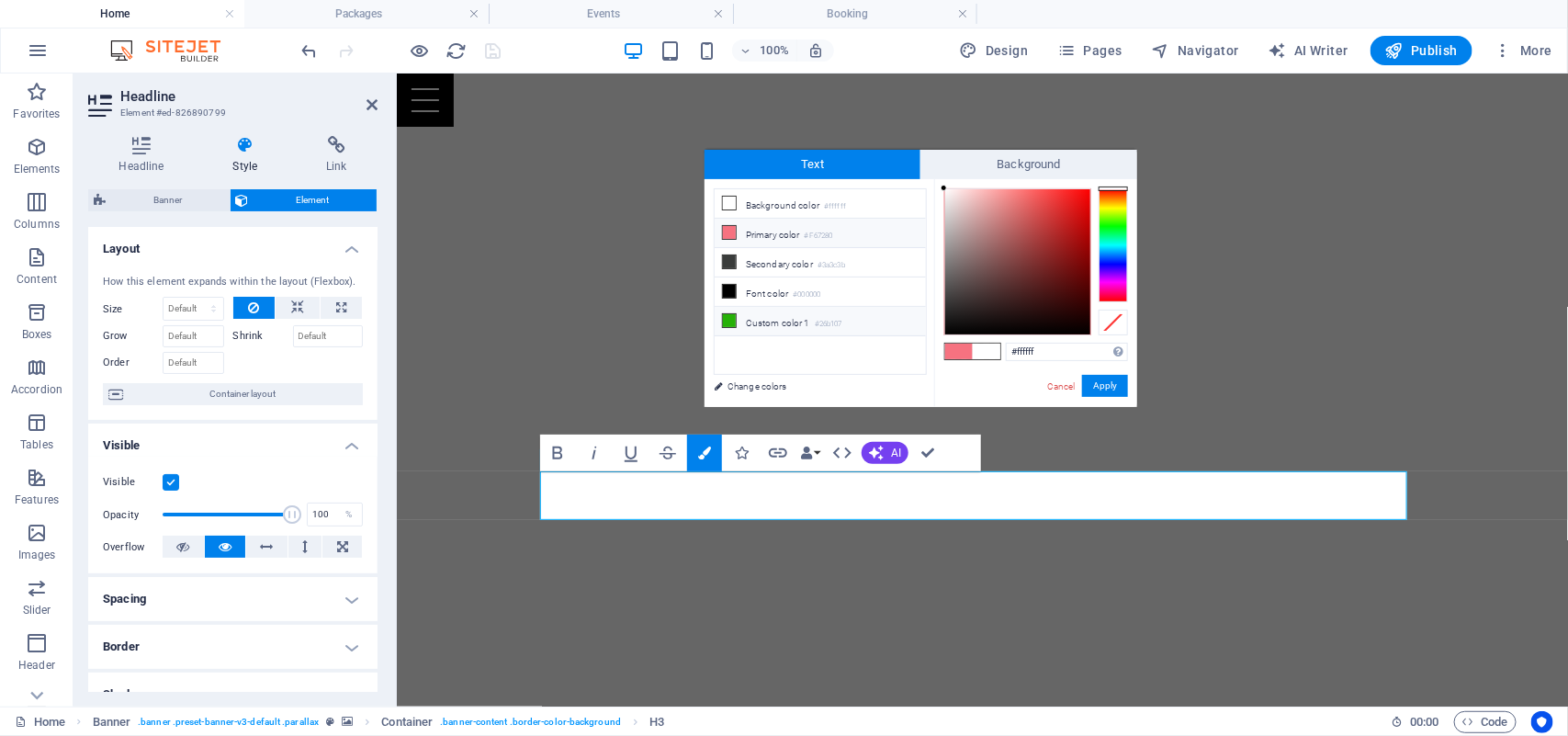 click at bounding box center [729, 321] 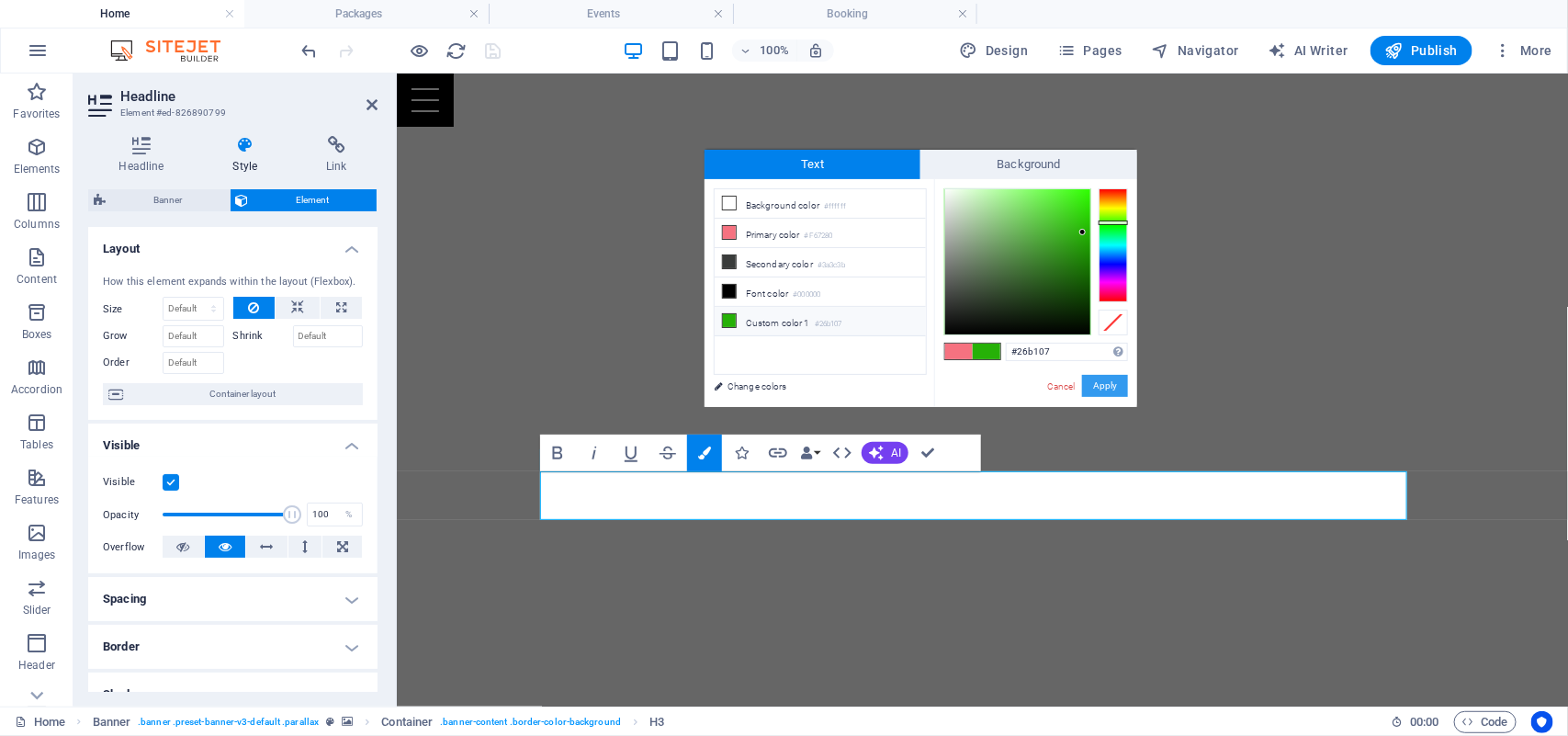 click on "Apply" at bounding box center (1105, 386) 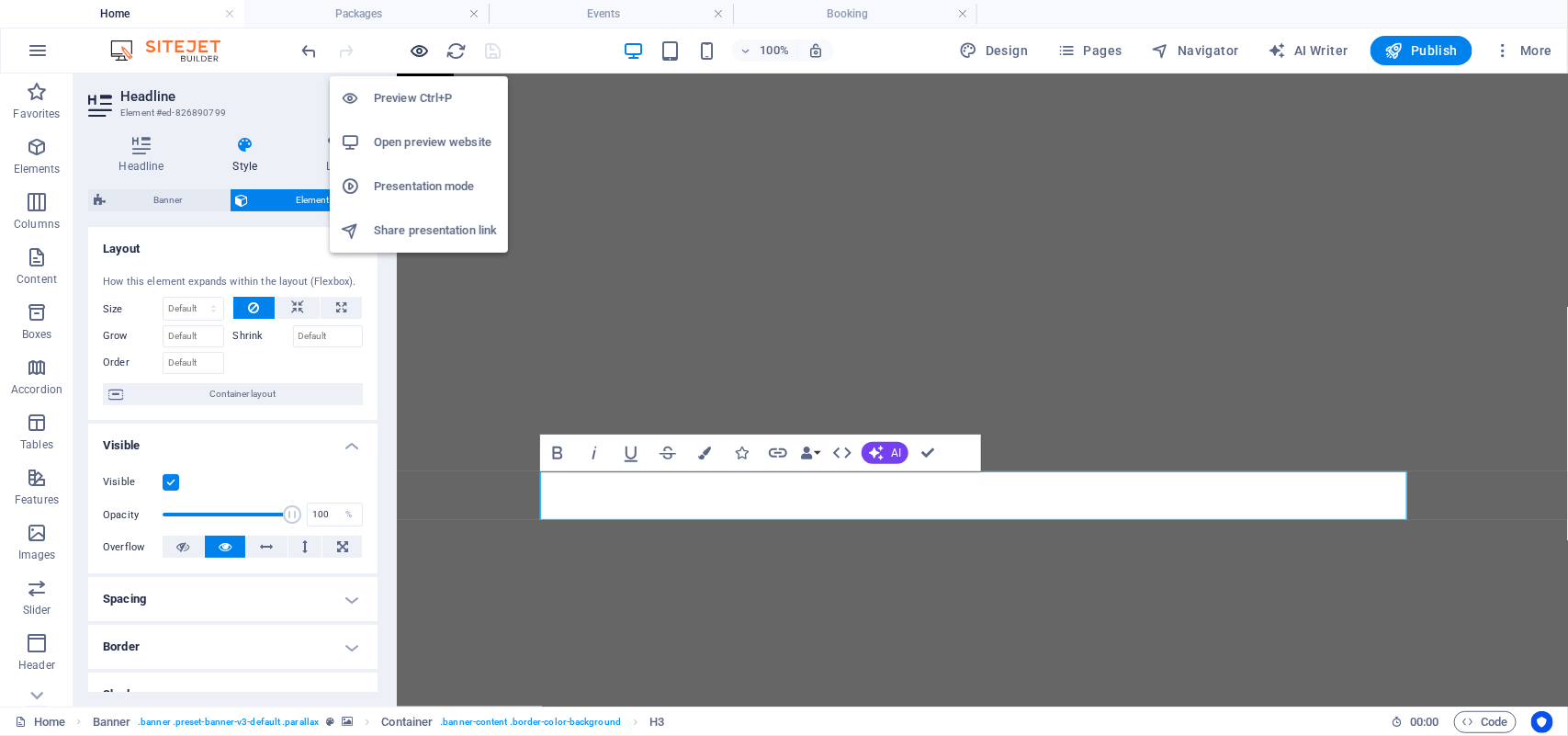 click at bounding box center [420, 51] 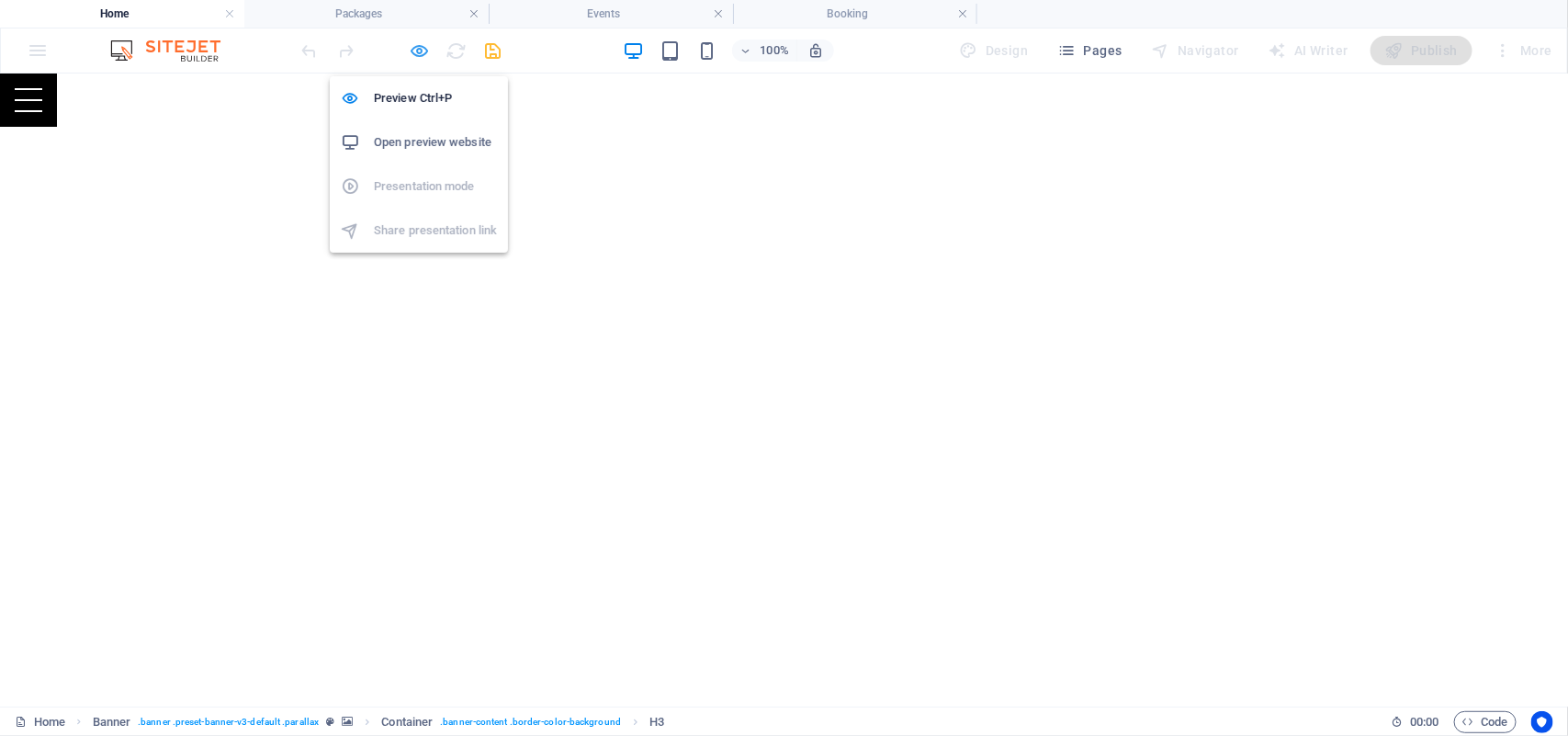 click at bounding box center [420, 51] 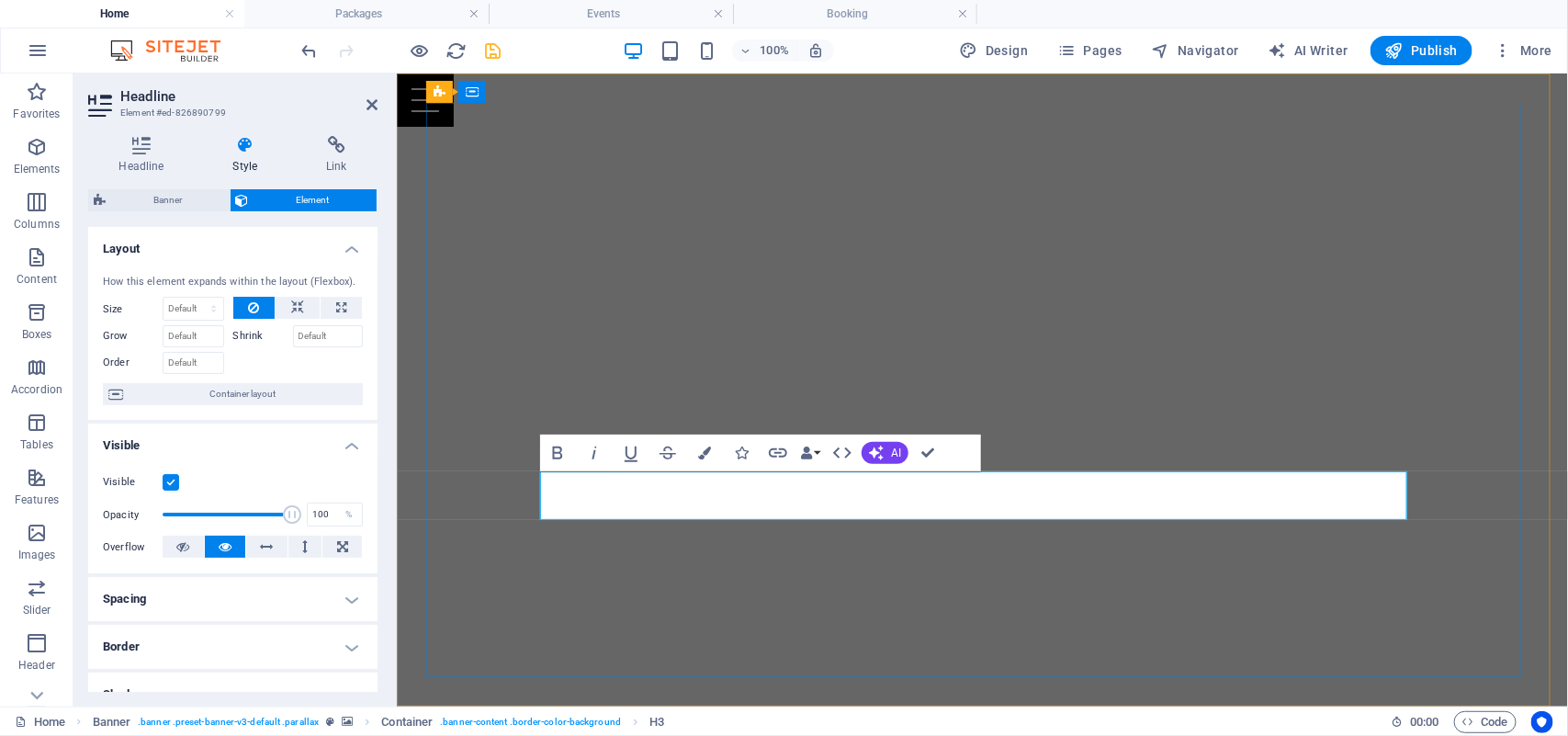click on "Conoce más de nosotros comencemos a darle vida a tu proyecto" at bounding box center (981, 1100) 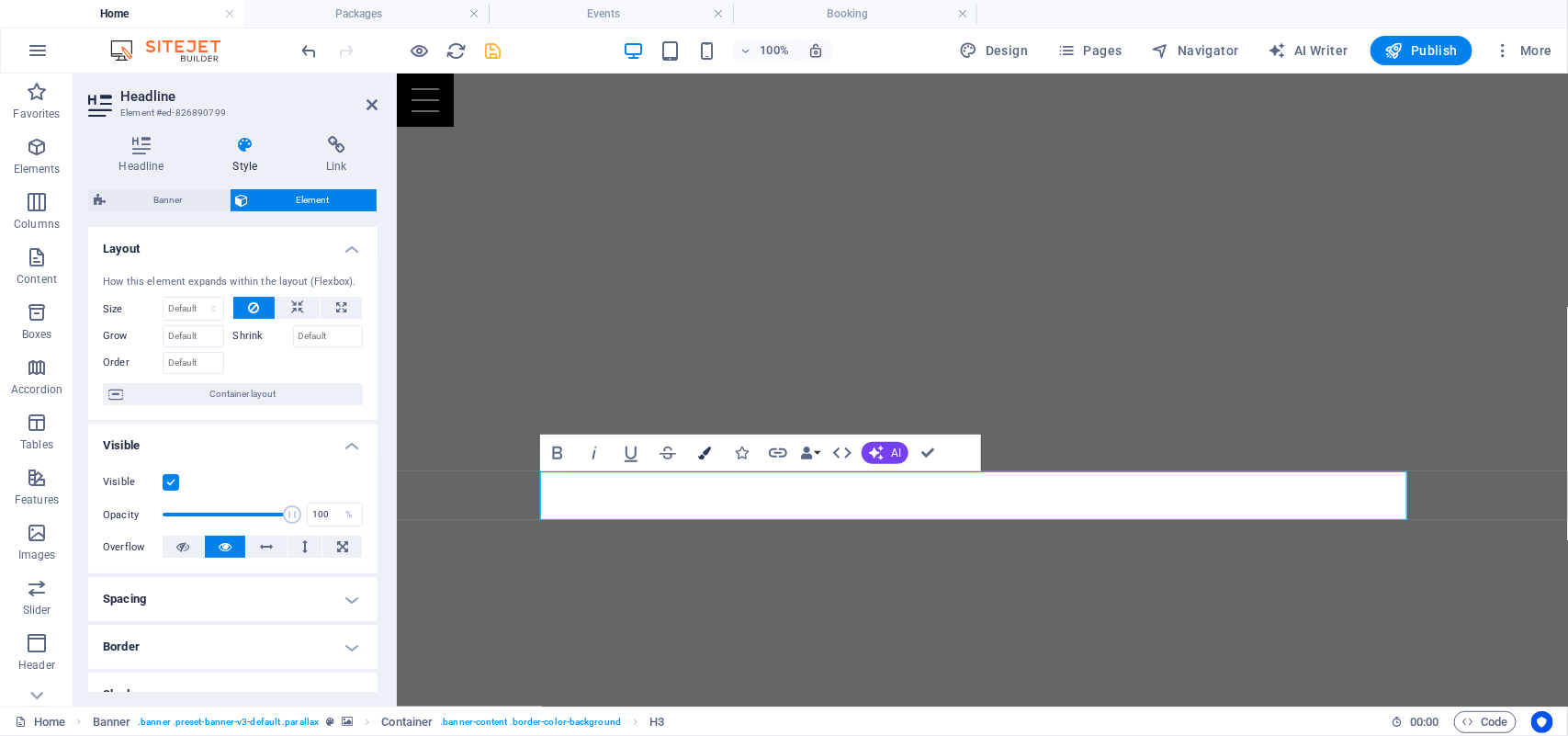 click at bounding box center [705, 453] 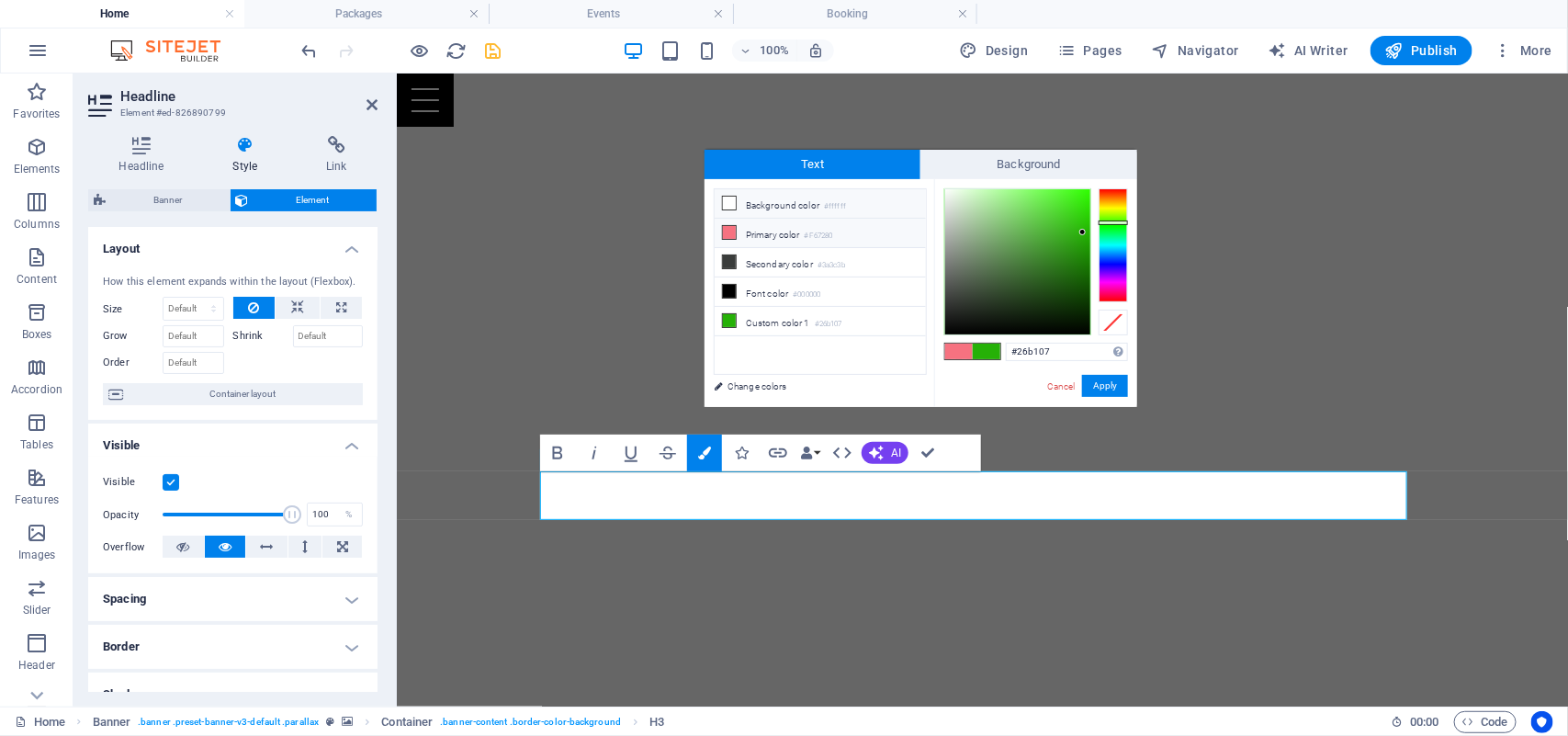 click on "Background color
#ffffff" at bounding box center (820, 204) 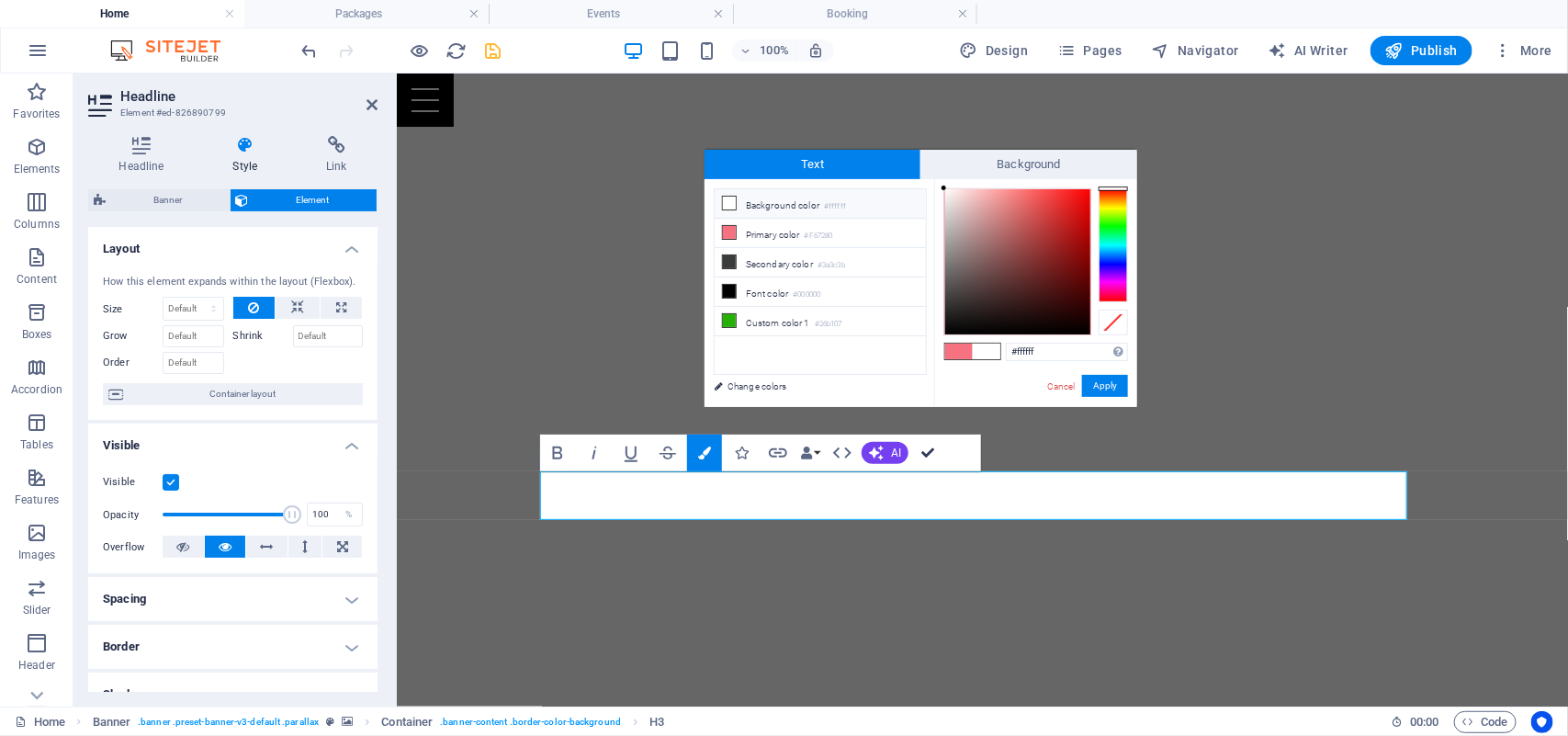 drag, startPoint x: 934, startPoint y: 455, endPoint x: 861, endPoint y: 381, distance: 103.947102 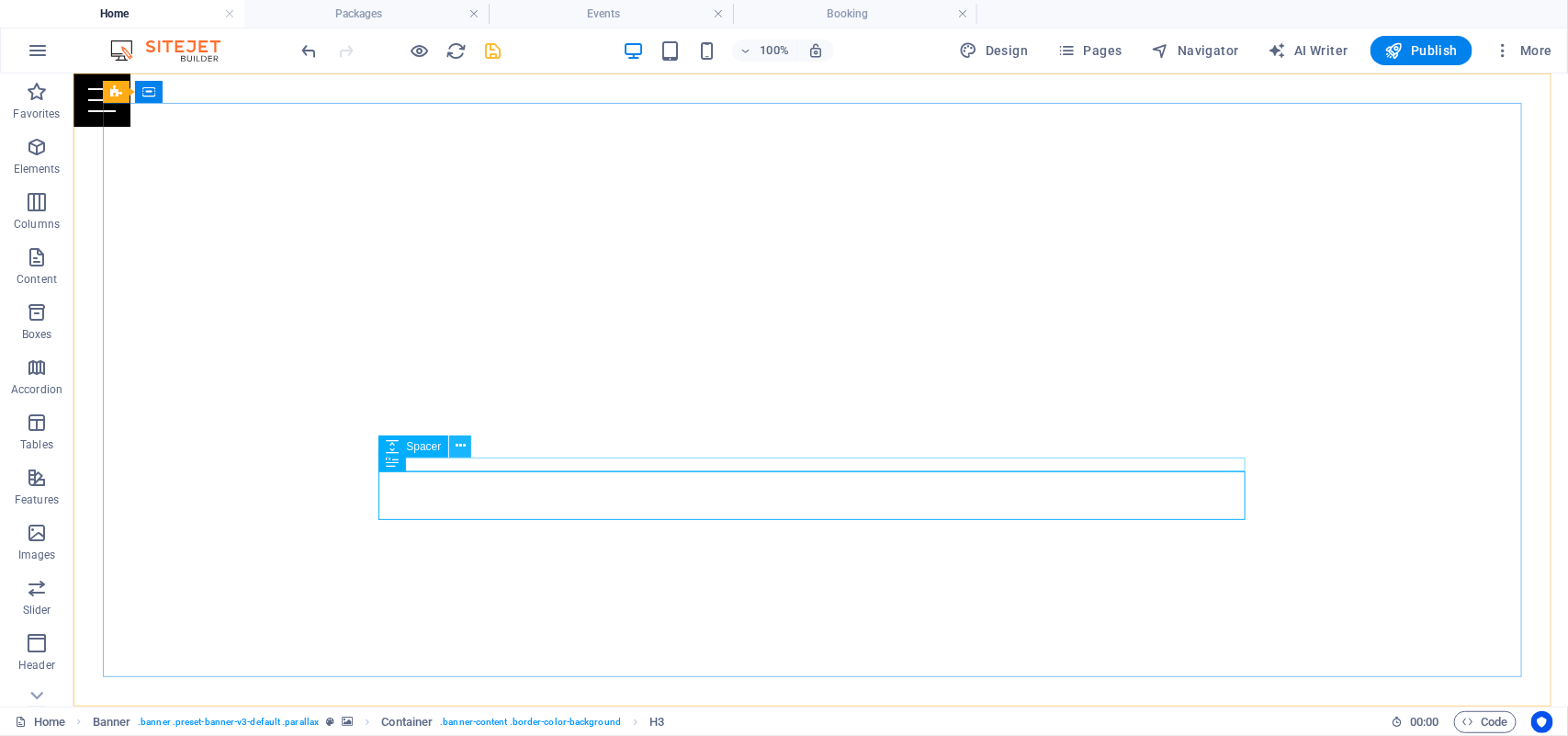 click at bounding box center [460, 446] 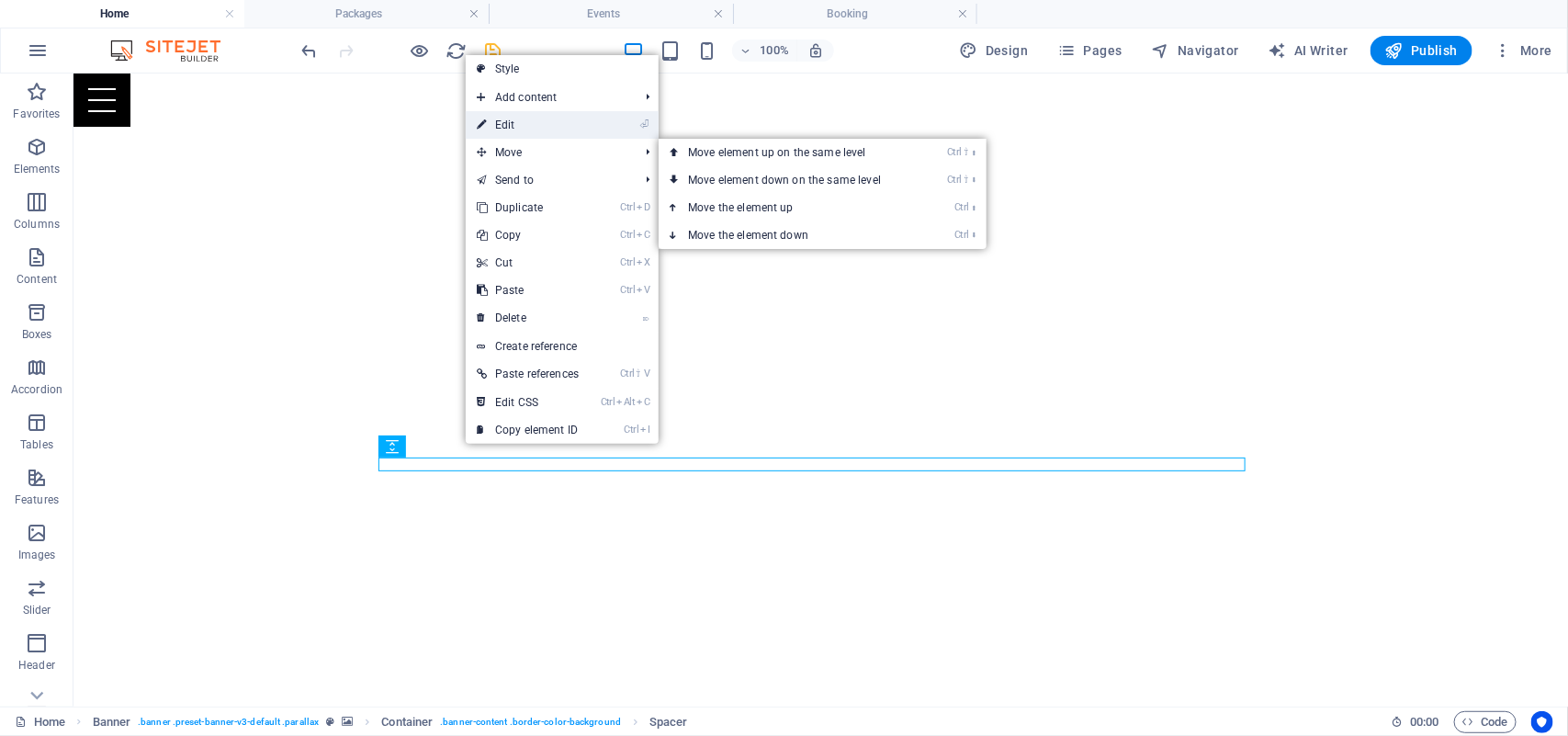 drag, startPoint x: 525, startPoint y: 124, endPoint x: 322, endPoint y: 375, distance: 322.81574 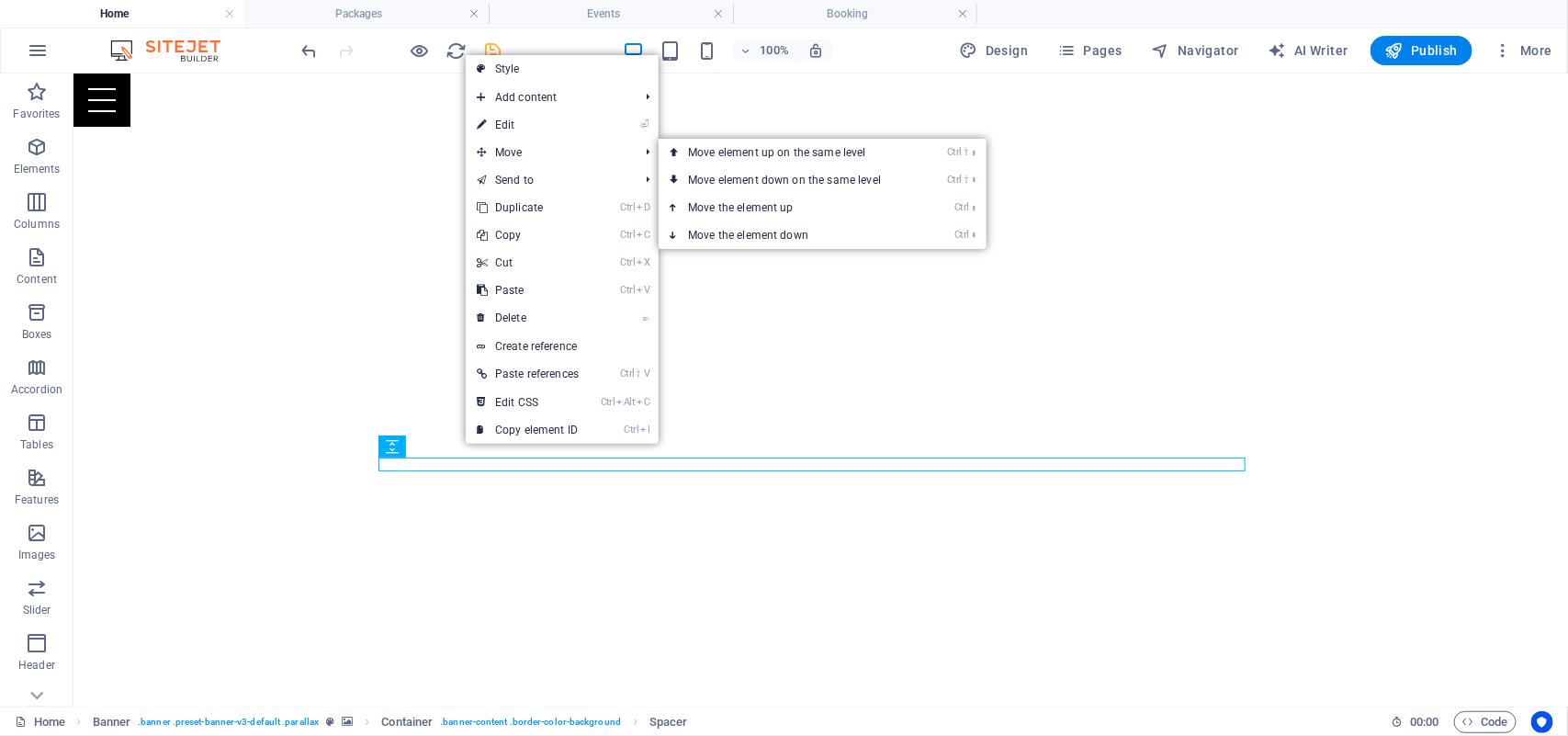 select on "px" 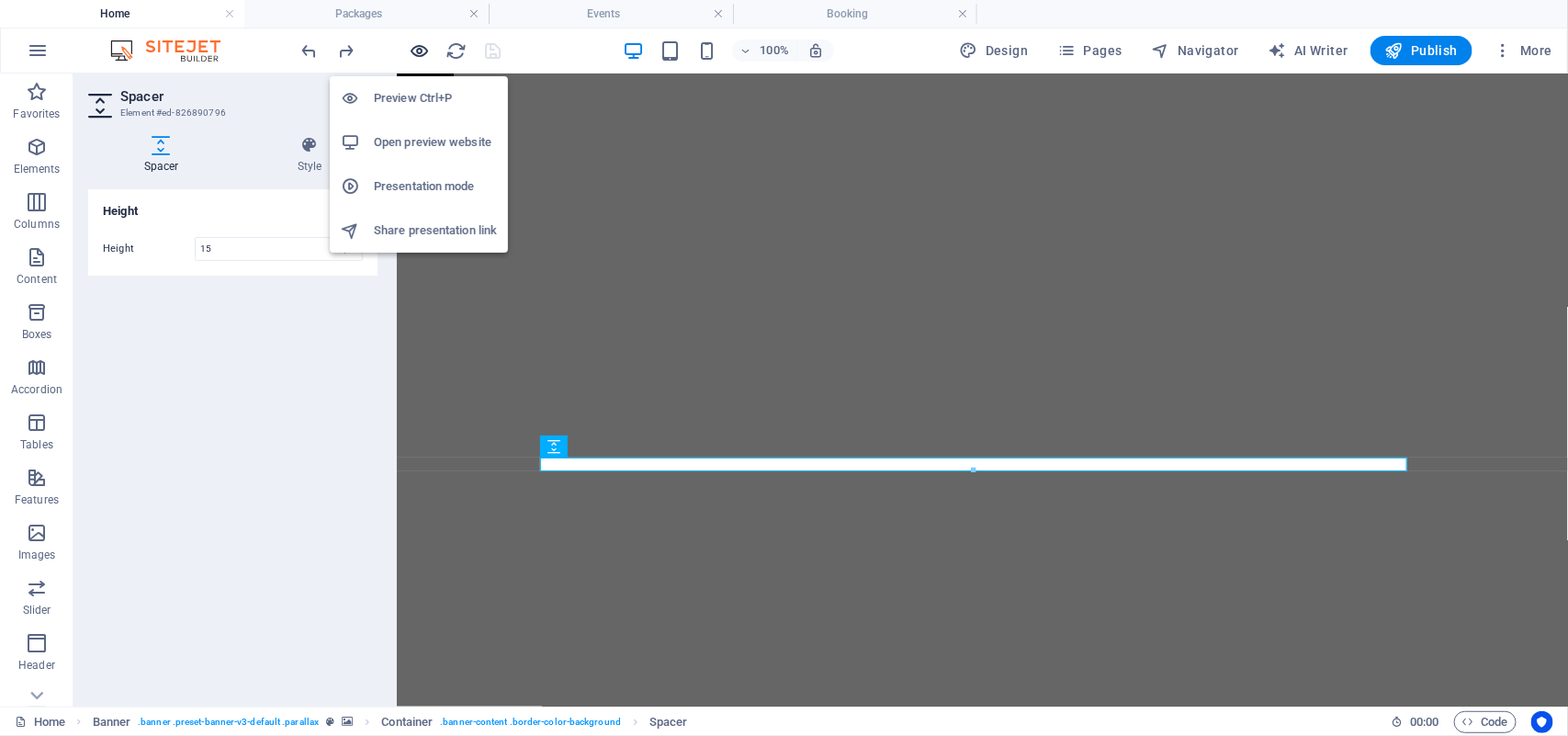 click at bounding box center (420, 51) 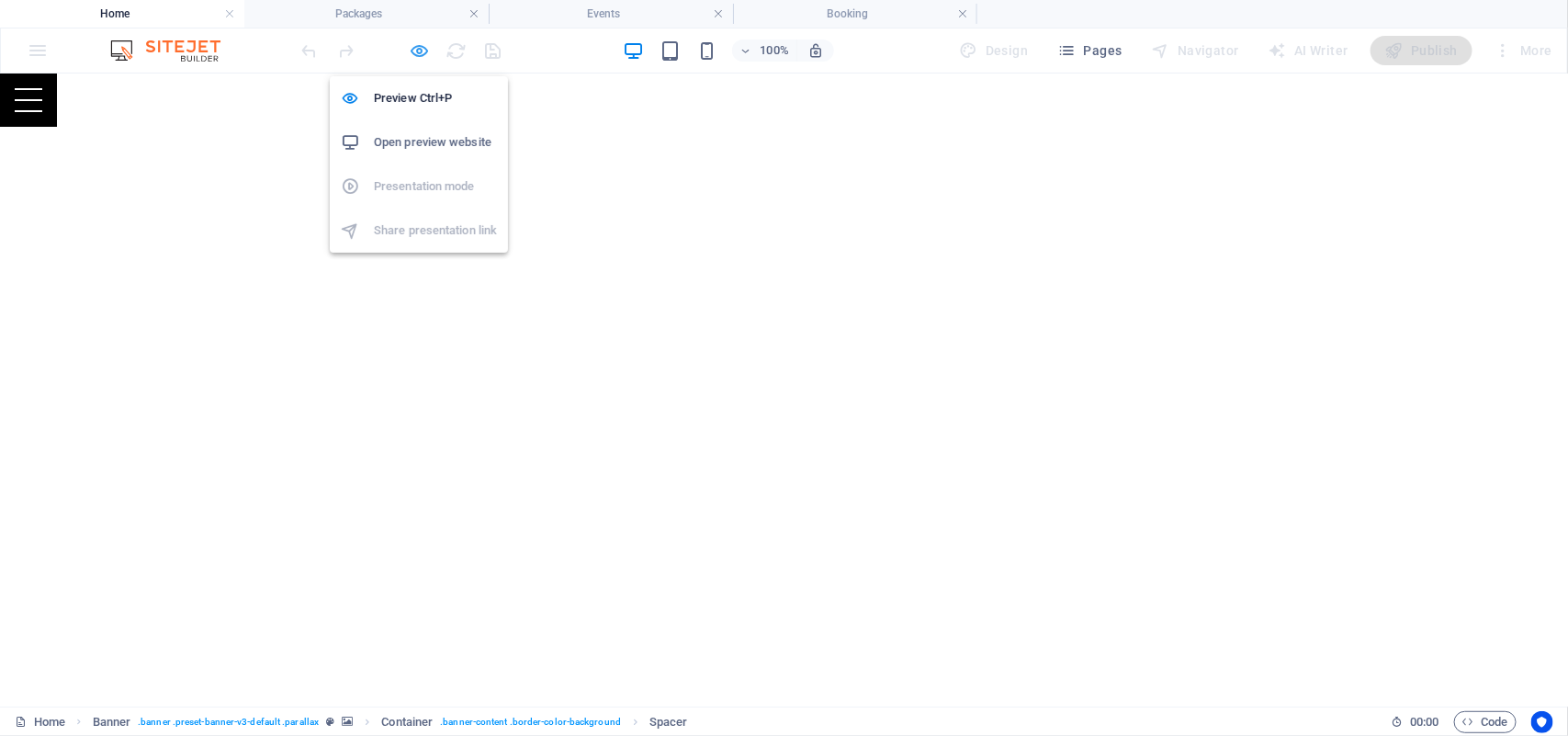 click at bounding box center (420, 51) 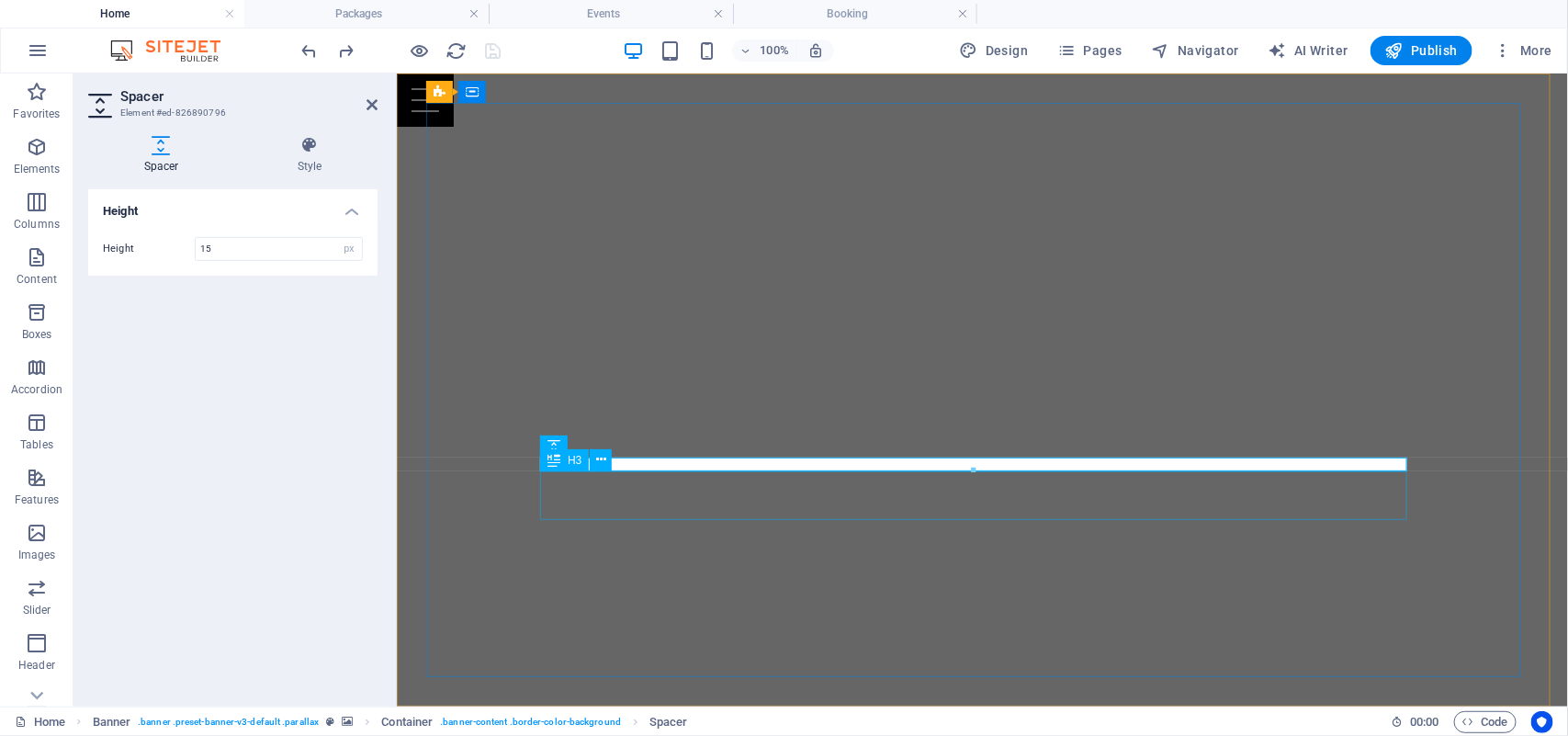 click on "Conoce más de nosotros comencemos a darle vida a tu proyecto" at bounding box center [982, 1101] 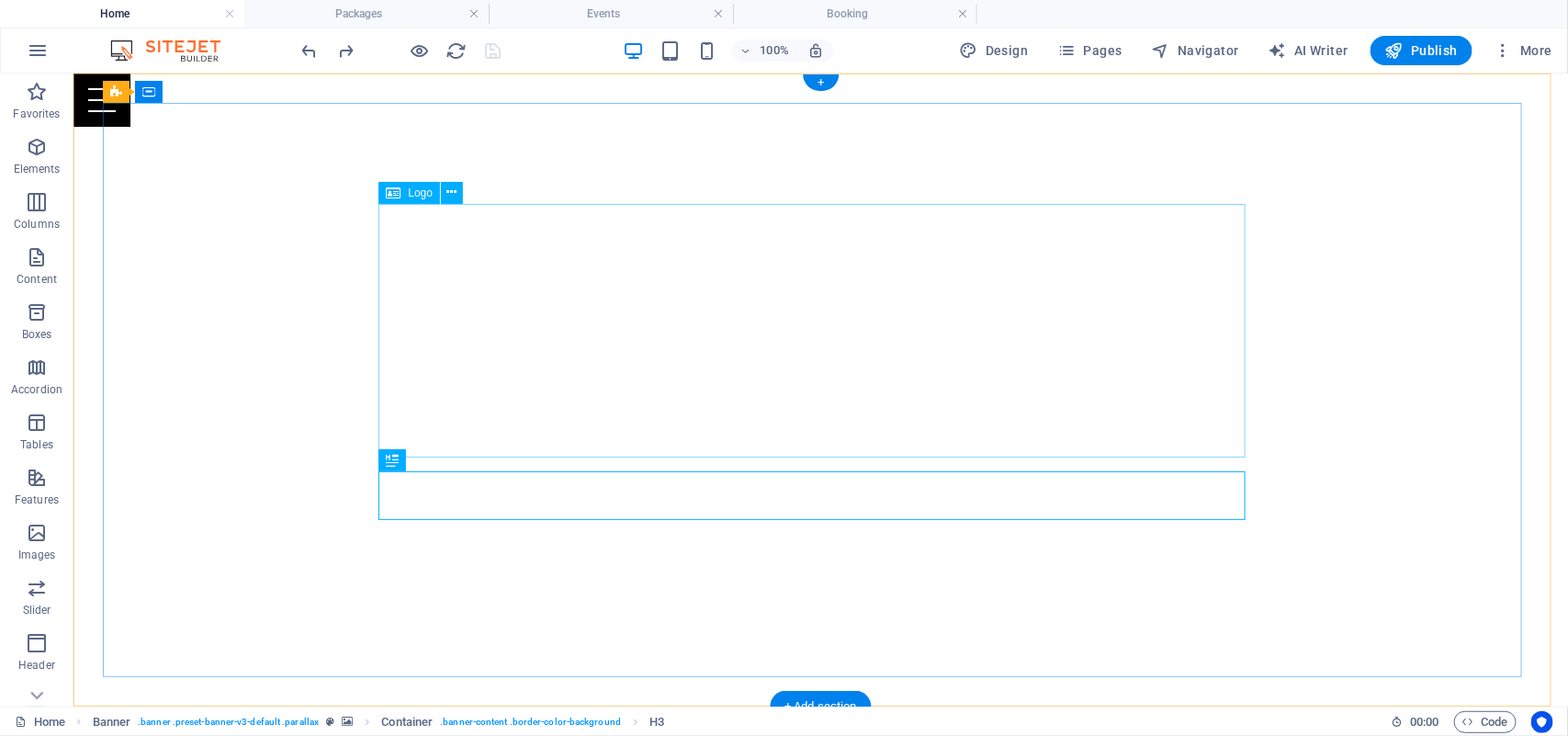 click at bounding box center [820, 936] 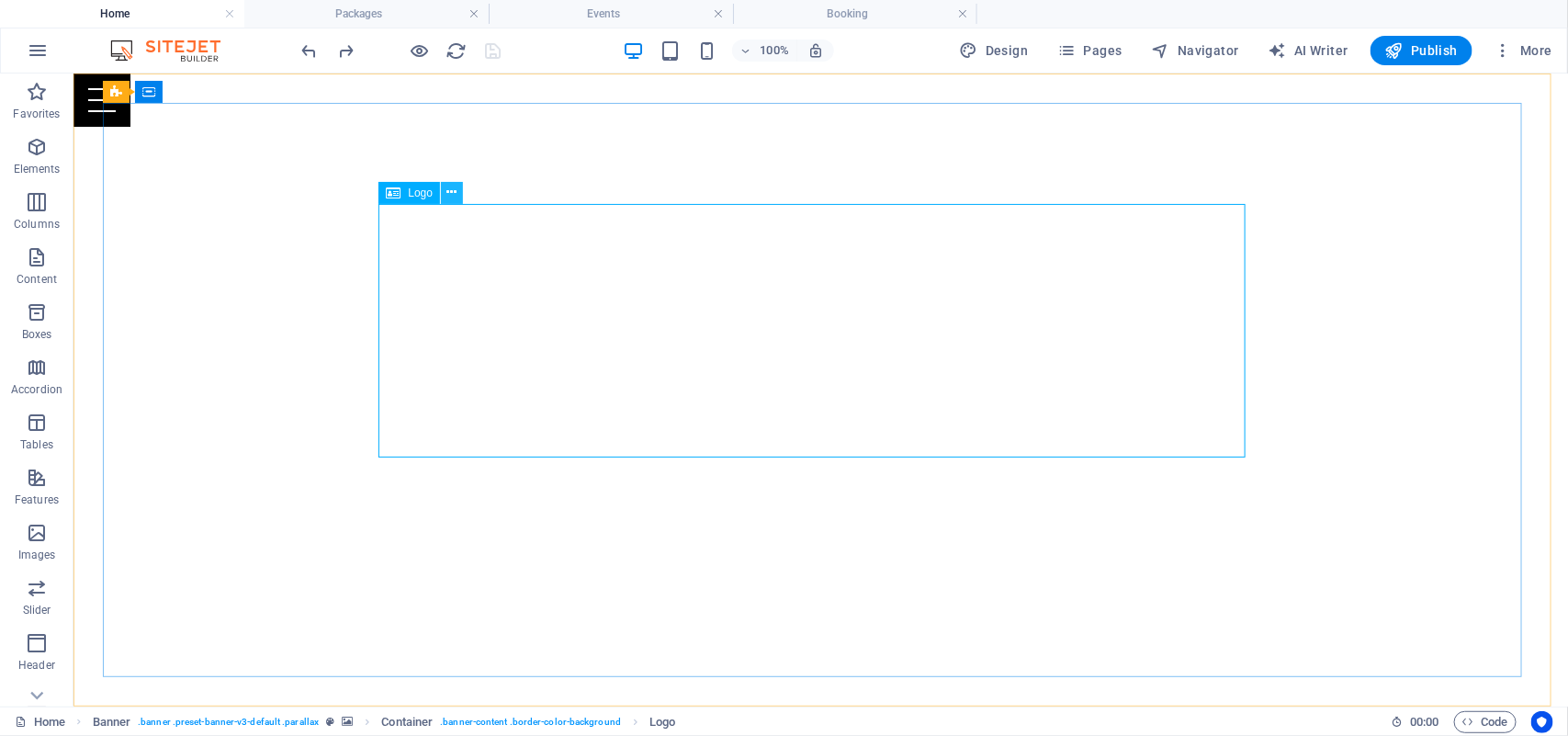 click at bounding box center [452, 193] 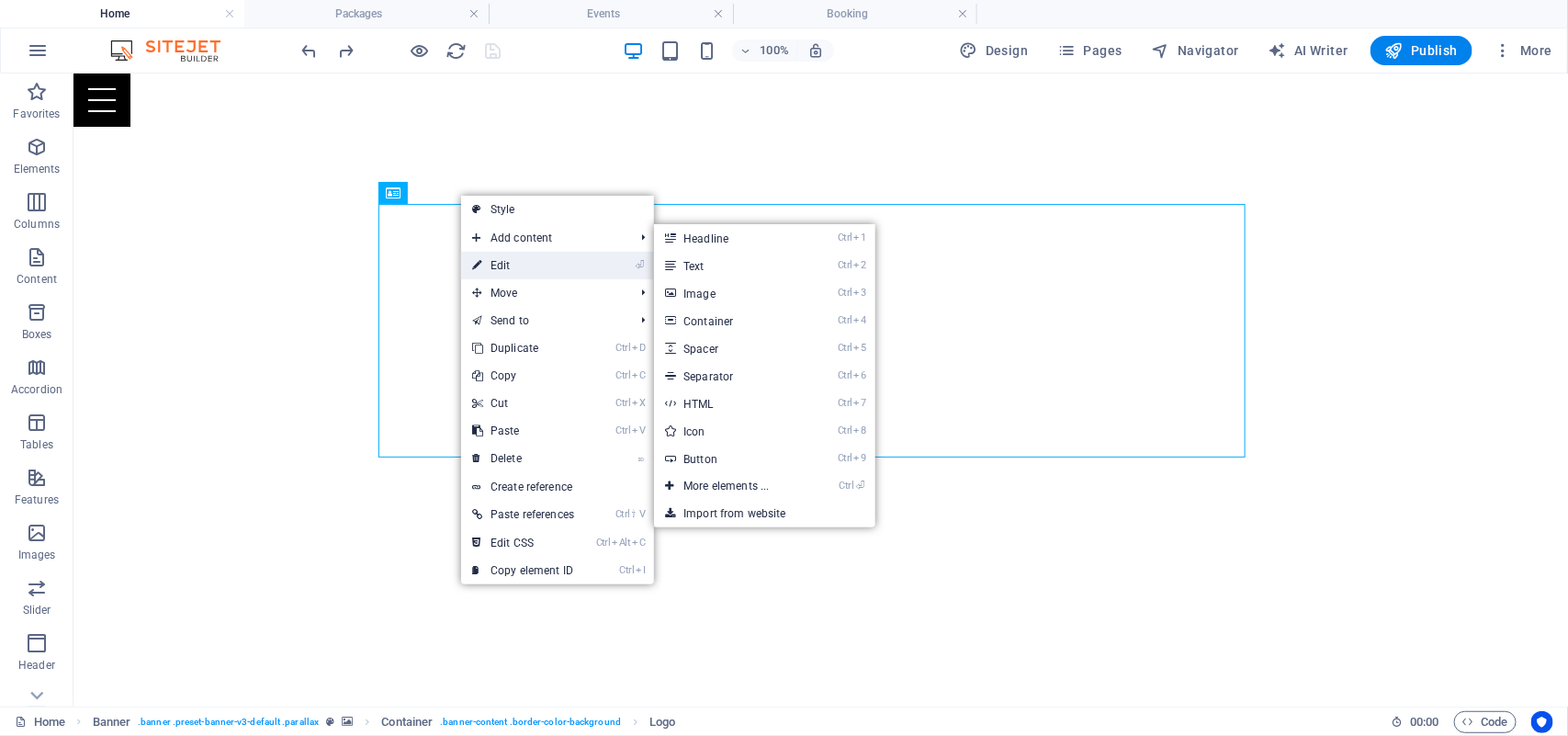 click on "⏎  Edit" at bounding box center [523, 266] 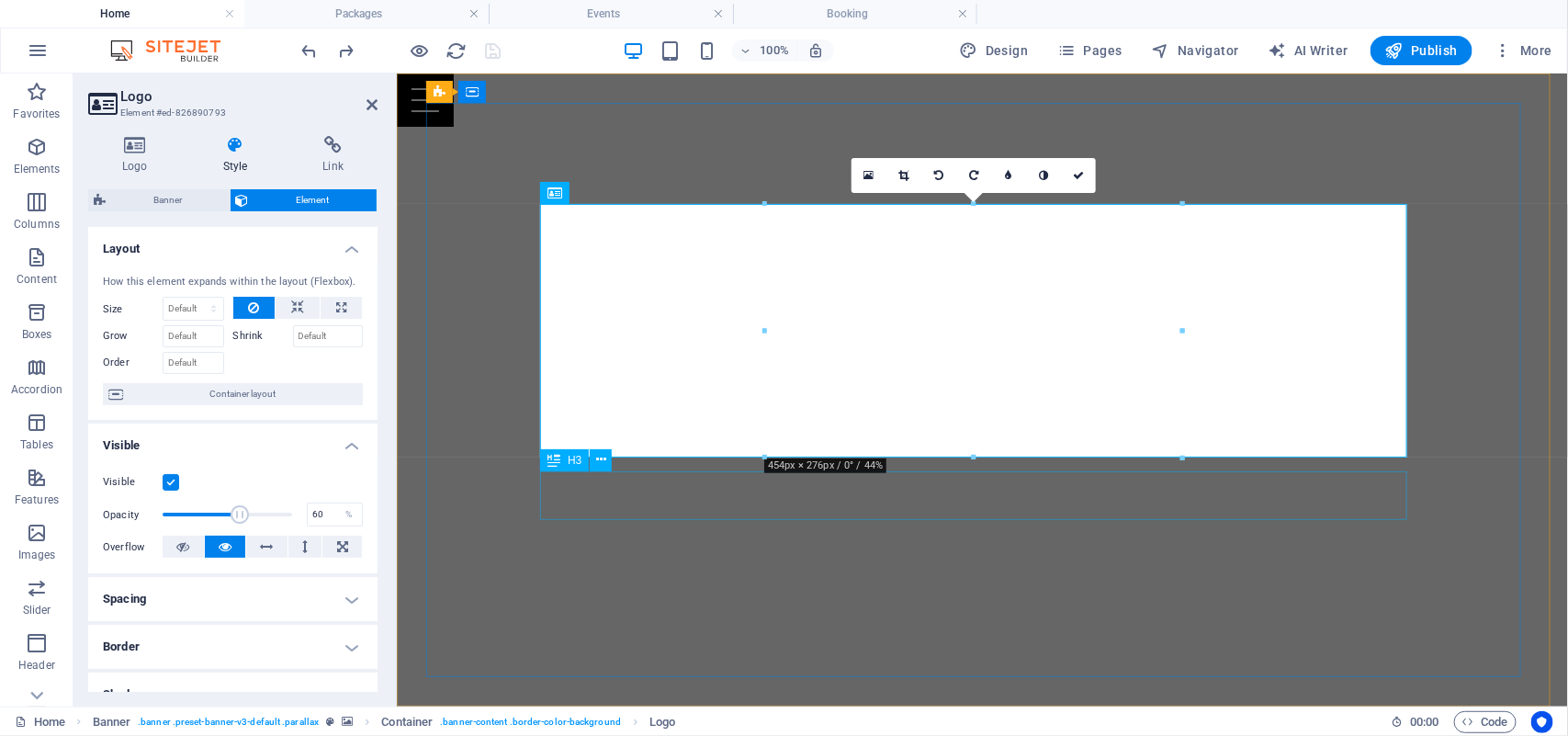 click on "Conoce más de nosotros comencemos a darle vida a tu proyecto" at bounding box center (982, 1101) 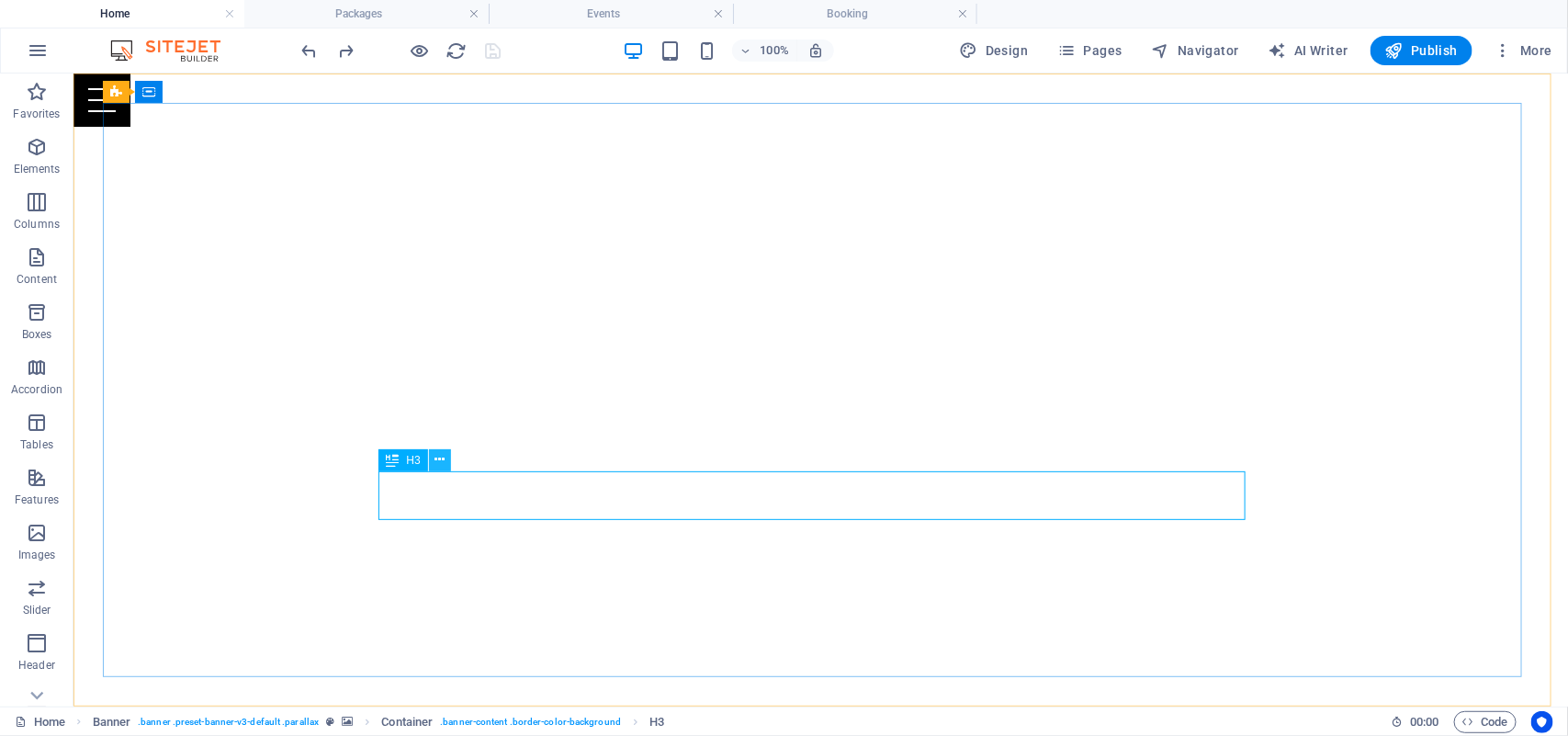 click at bounding box center [439, 459] 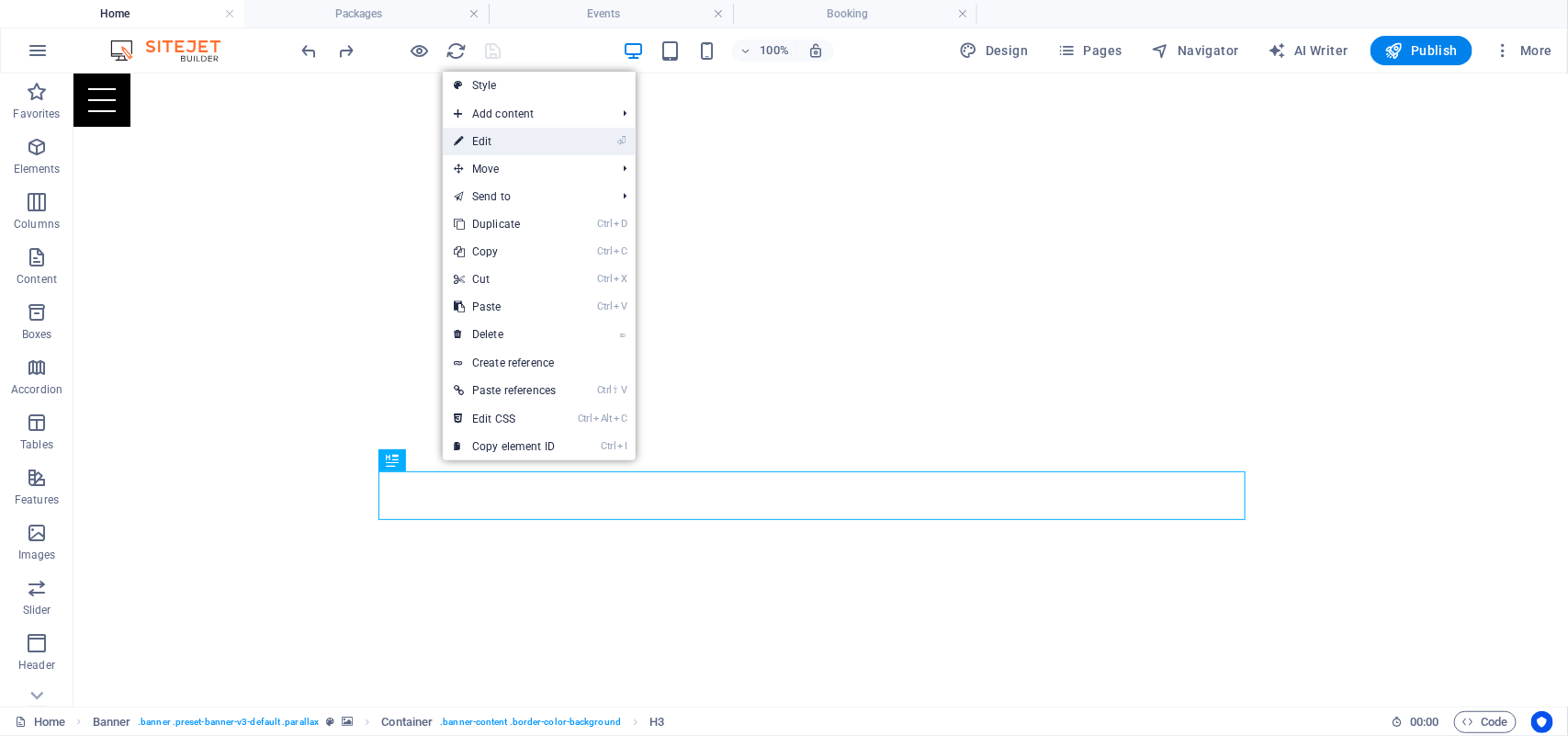 click on "⏎  Edit" at bounding box center (504, 142) 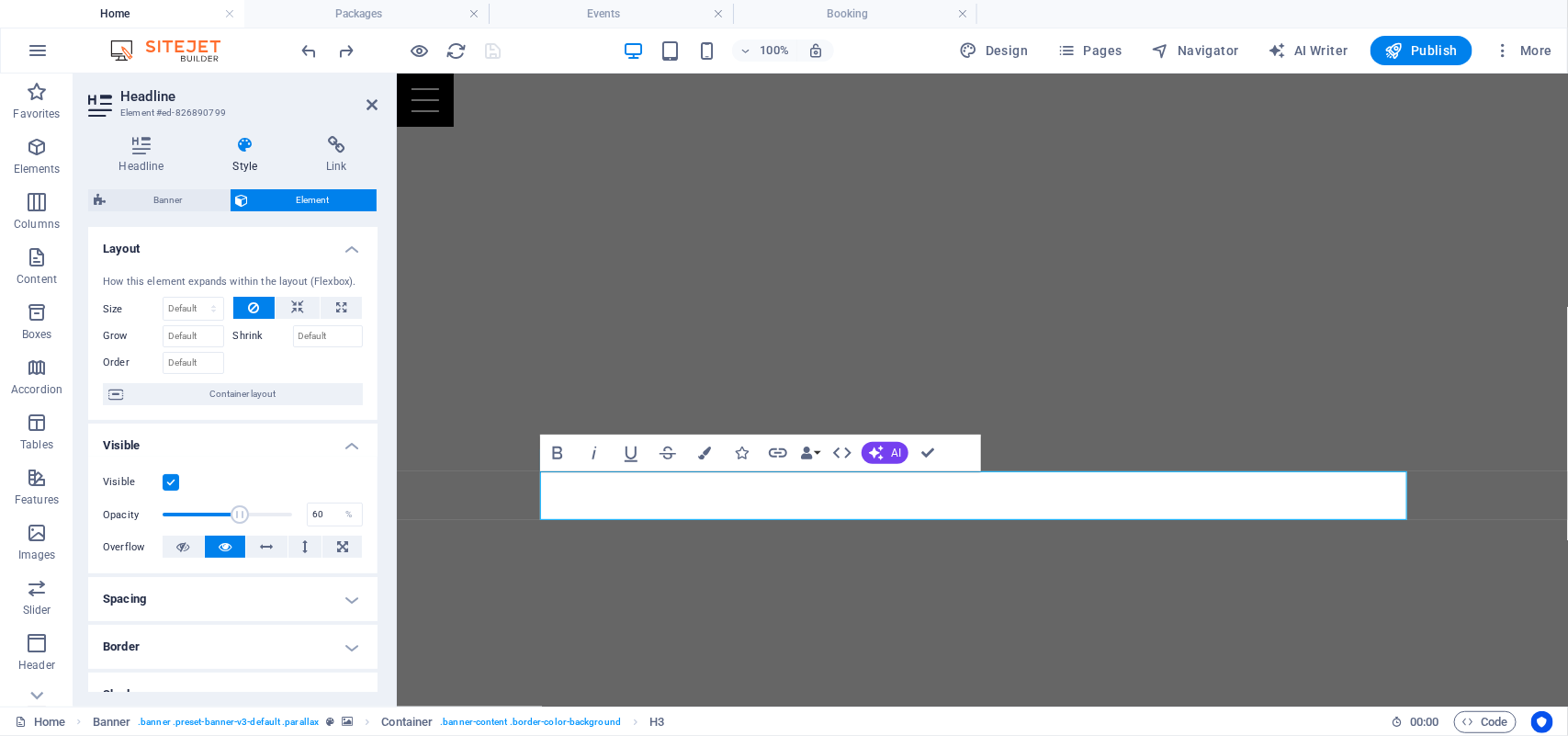 drag, startPoint x: 283, startPoint y: 513, endPoint x: 237, endPoint y: 519, distance: 46.38965 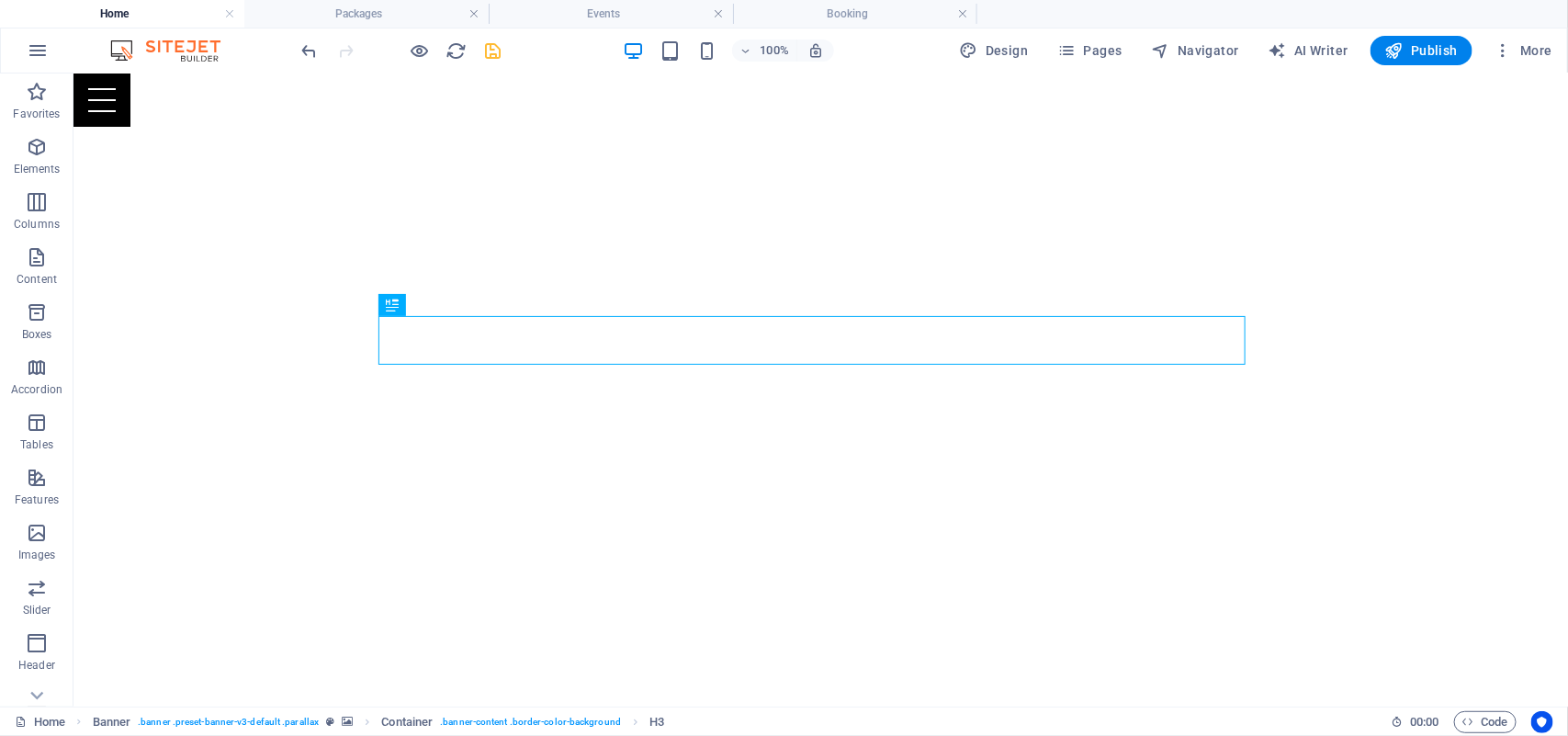 scroll, scrollTop: 6, scrollLeft: 0, axis: vertical 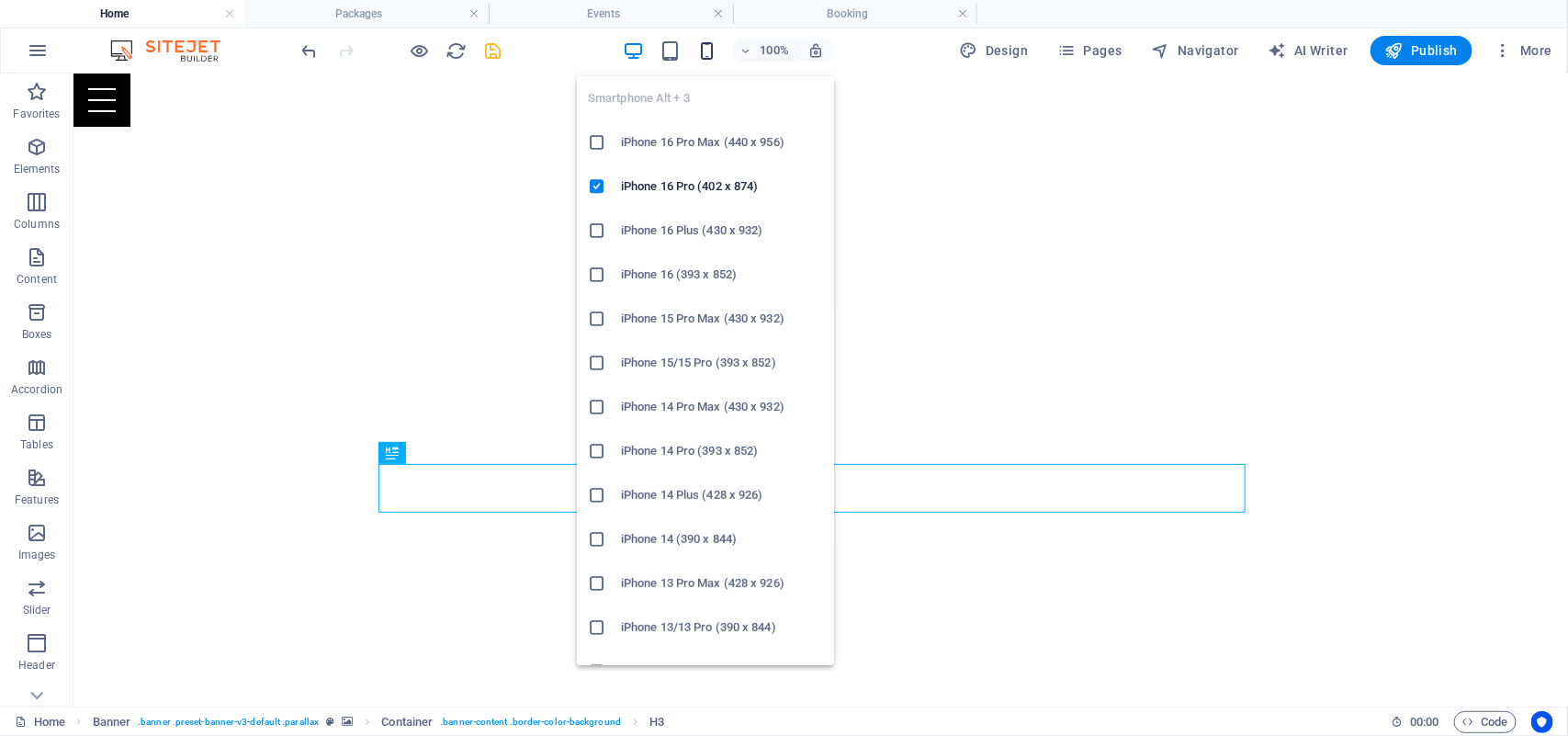 click at bounding box center (706, 51) 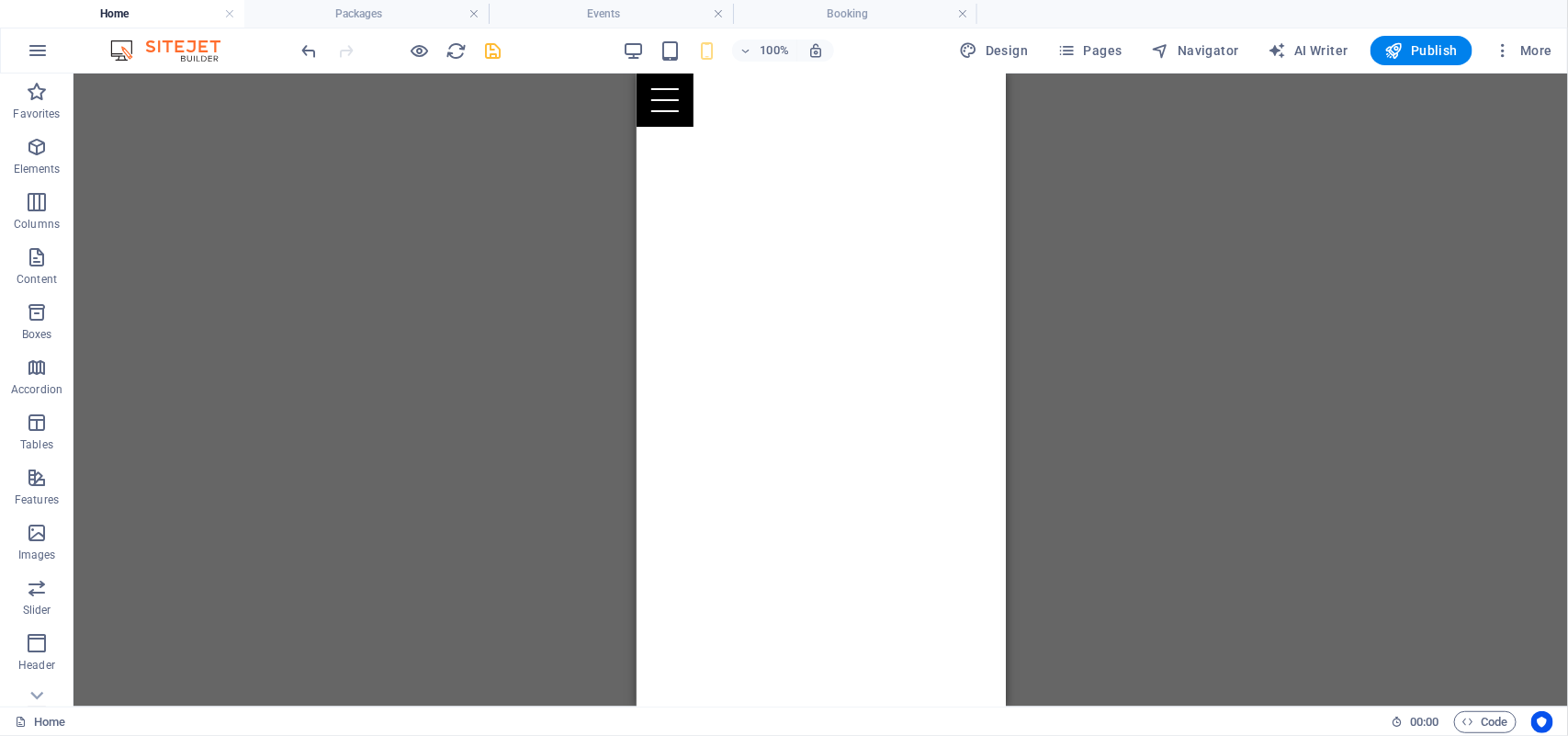 scroll, scrollTop: 724, scrollLeft: 0, axis: vertical 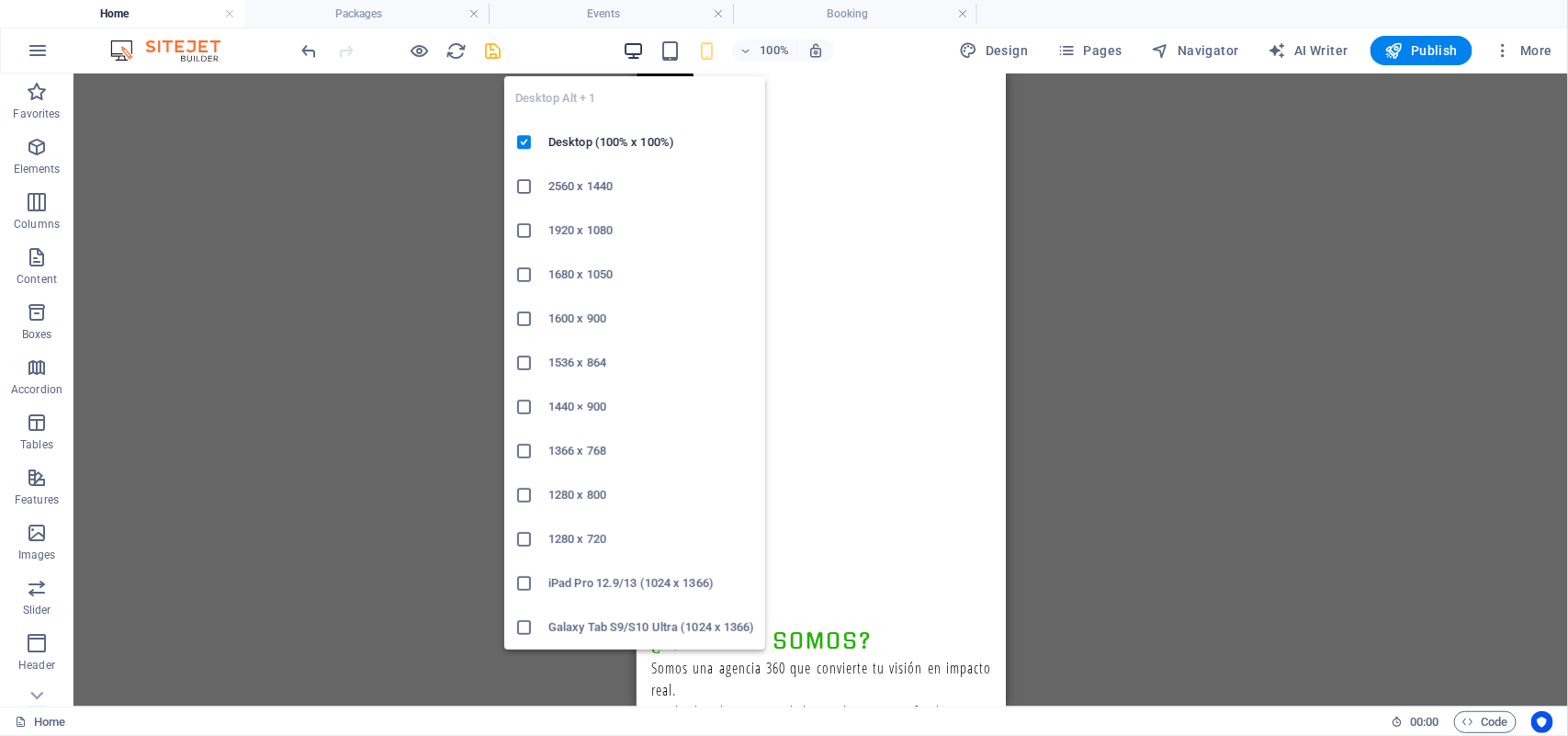 click at bounding box center [633, 51] 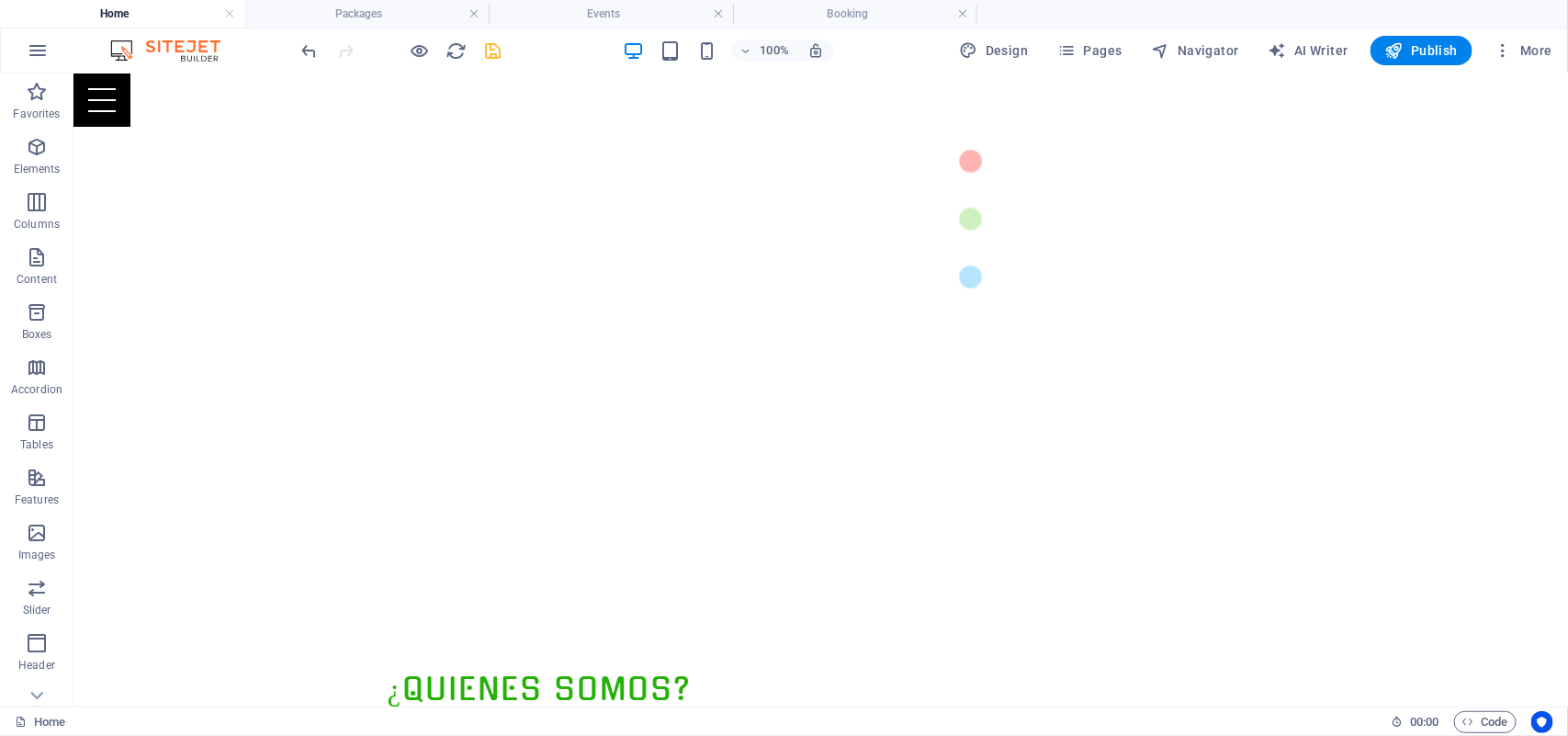 scroll, scrollTop: 515, scrollLeft: 0, axis: vertical 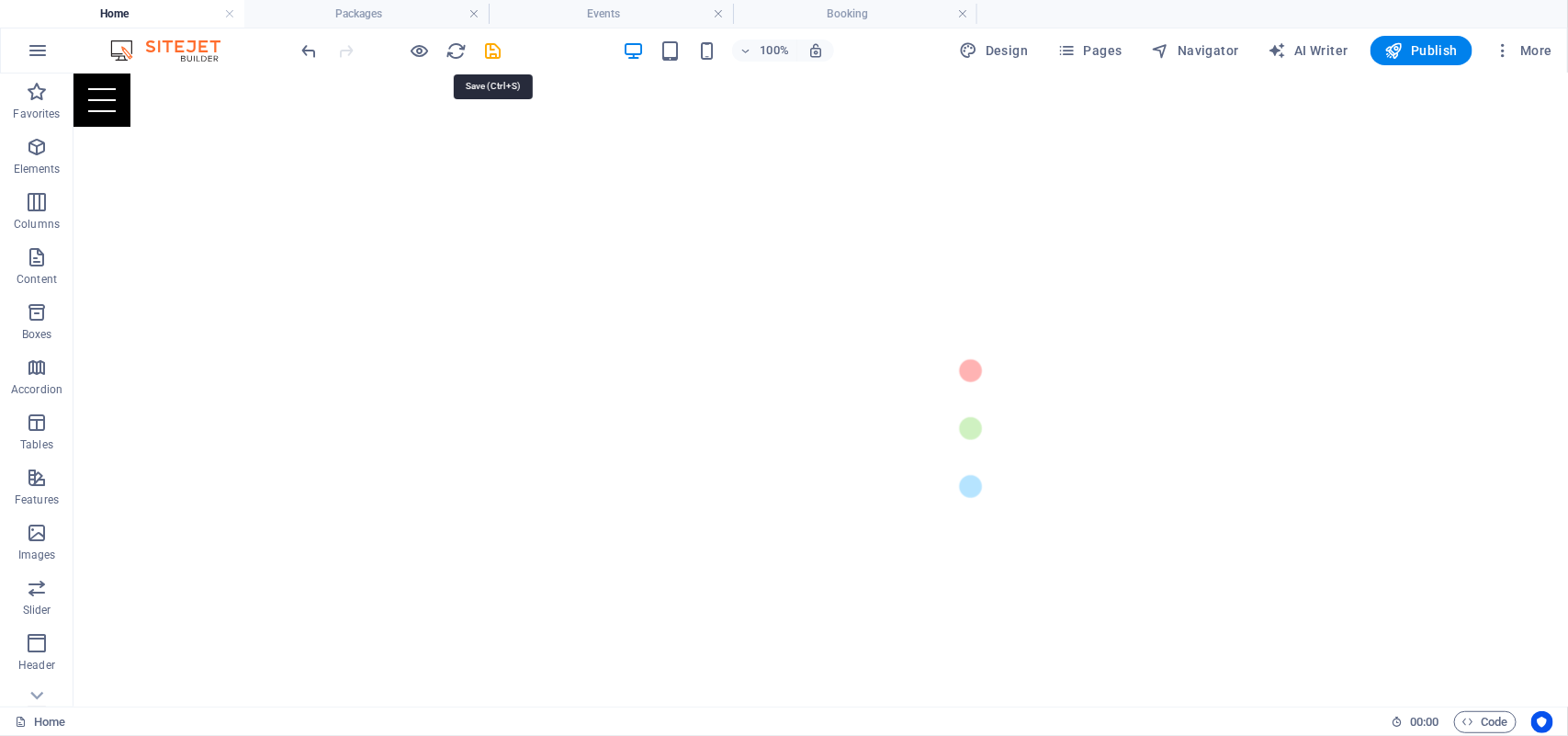 click at bounding box center [401, 51] 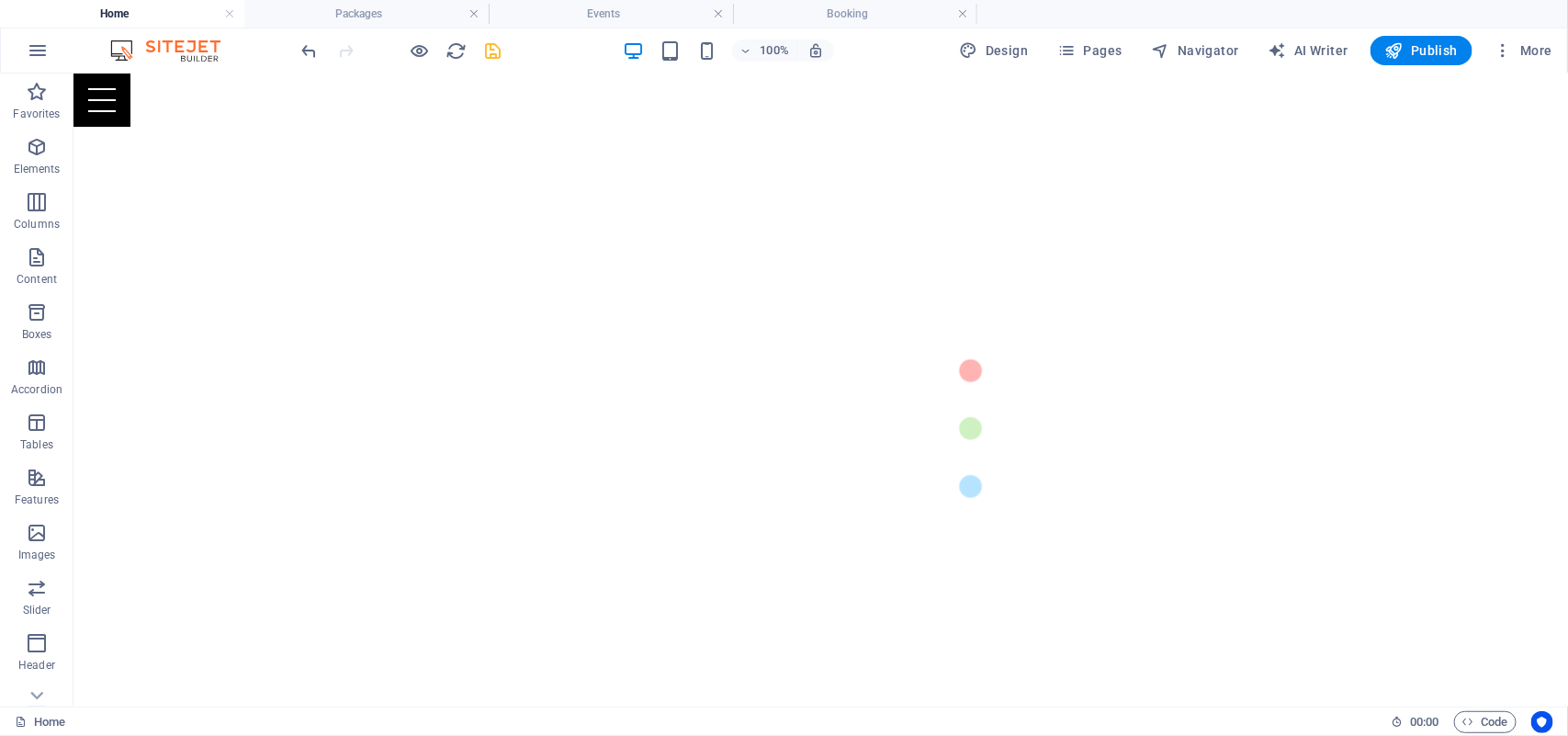 click at bounding box center (493, 51) 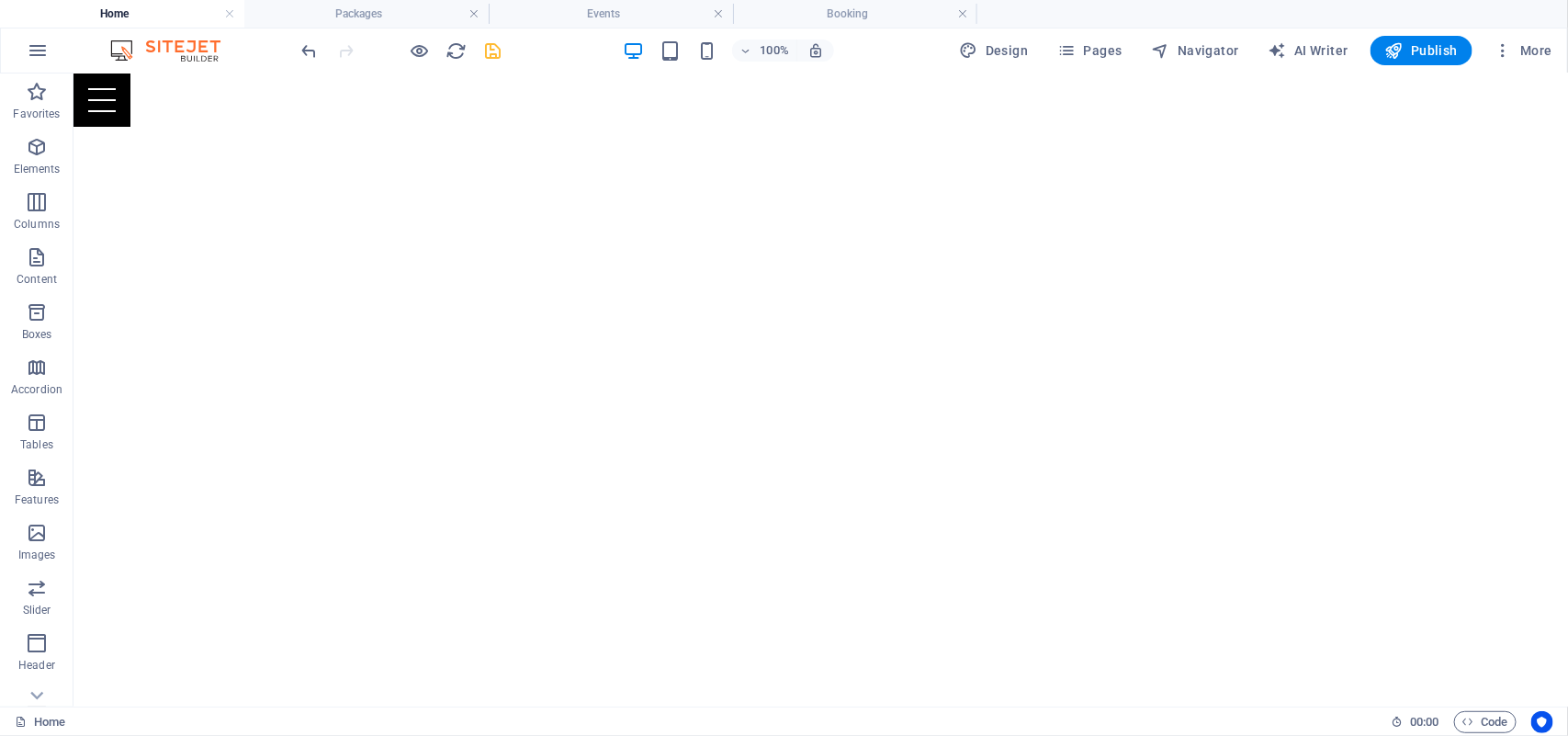 select on "px" 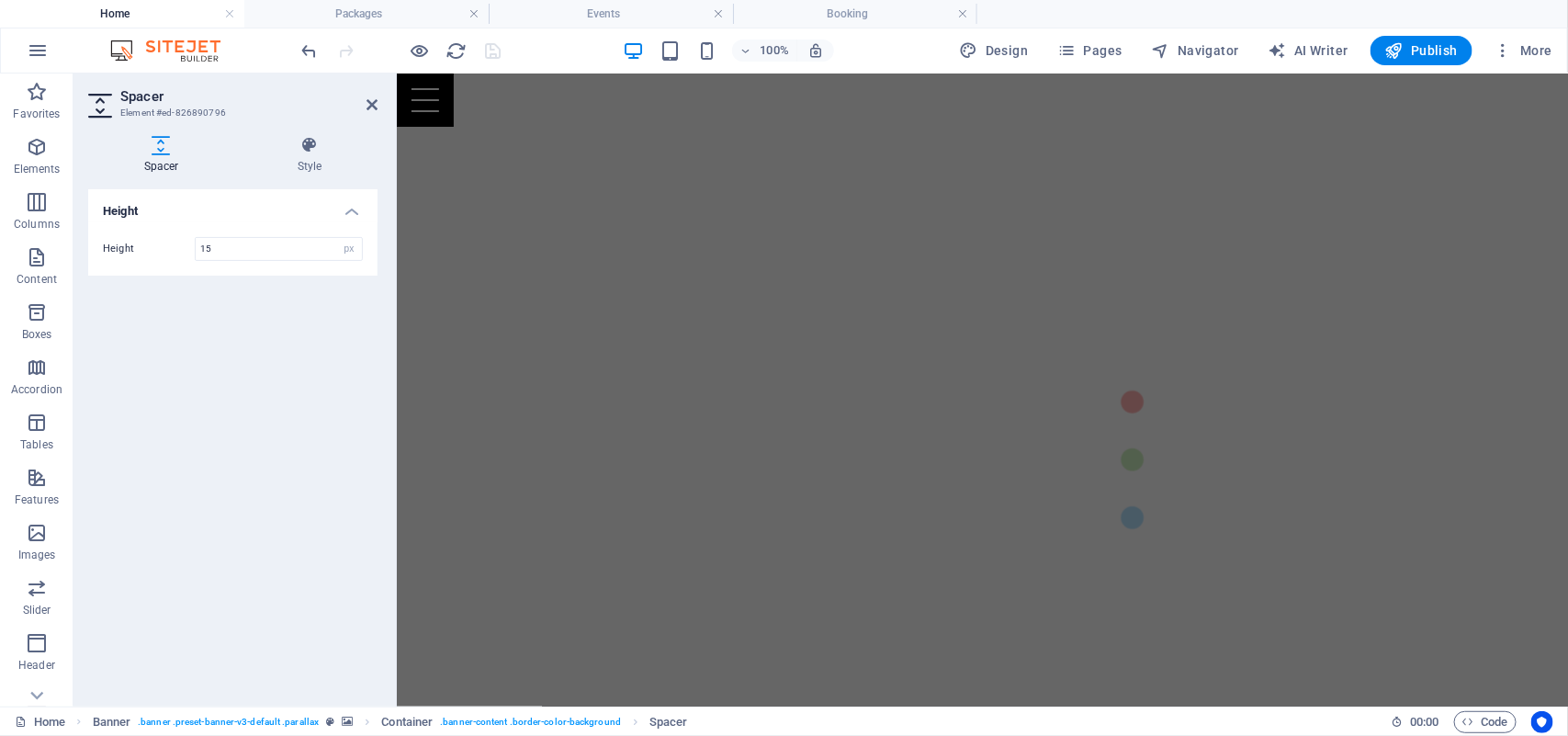 scroll, scrollTop: 493, scrollLeft: 0, axis: vertical 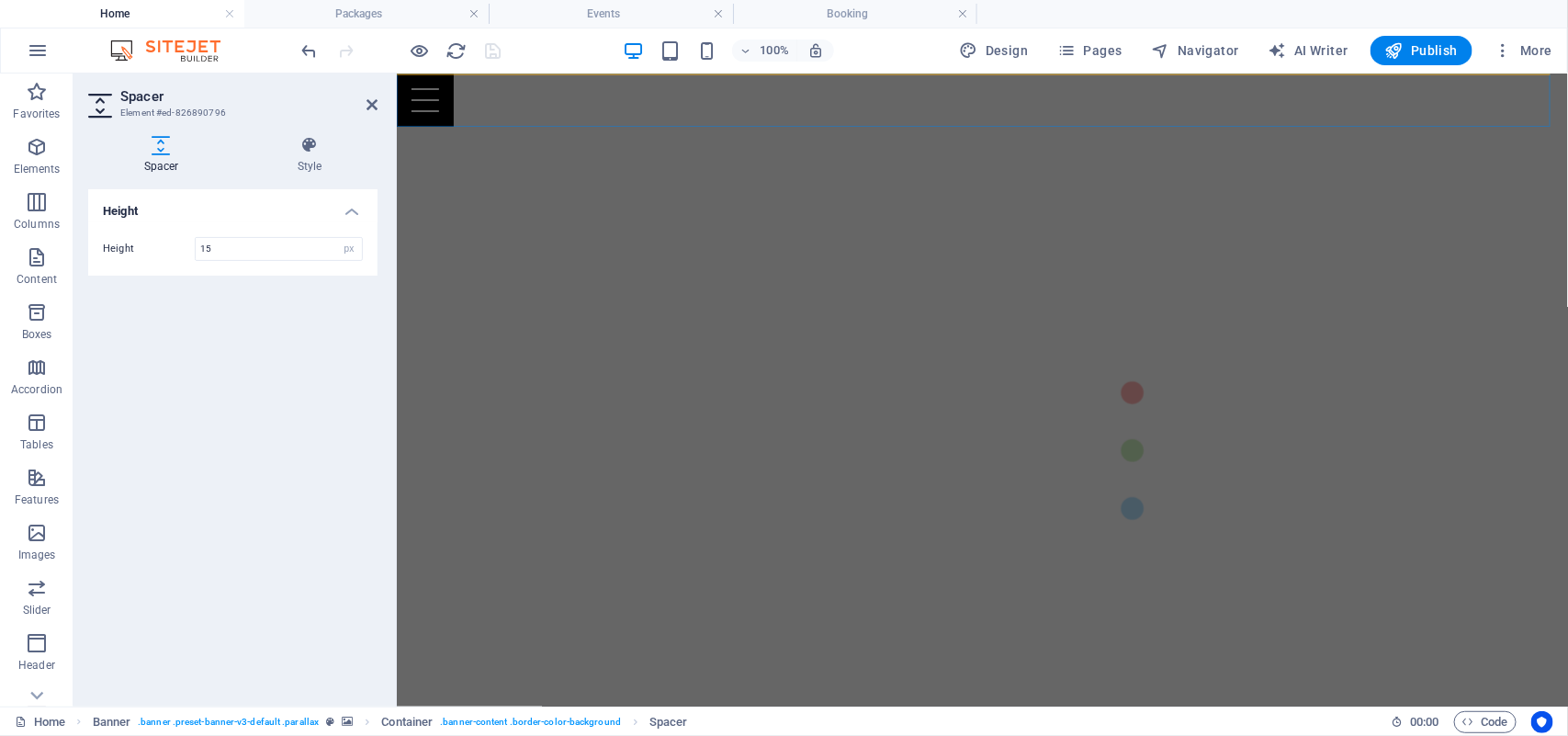 click on "​ ¿Quienes somos? Somos una agencia 360 que convierte tu visión en impacto real. Desde la chispa inicial hasta la entrega final o para completar tu proyecto y hacerlo realidad.  Diseñamos, producimos y realizamos contenidos que conectan, emocionan y elevan tu marca.  Videos institucionales  y publicitarios que cuentan tu historia con alma y propósito. Vuelos con drones  que capturan perspectivas únicas. Eventos , ATL, BTL y activaciones que dejan huella. Stands y experiencias inmersivas que convierten espacios en oportunidades de conexión. En Kalá, no solo hacemos contenidos: hacemos que el mundo vea, sienta y recuerde tu mensaje. Packages Your Perfect Event Events Learn More Booking Book Now" at bounding box center (981, 1990) 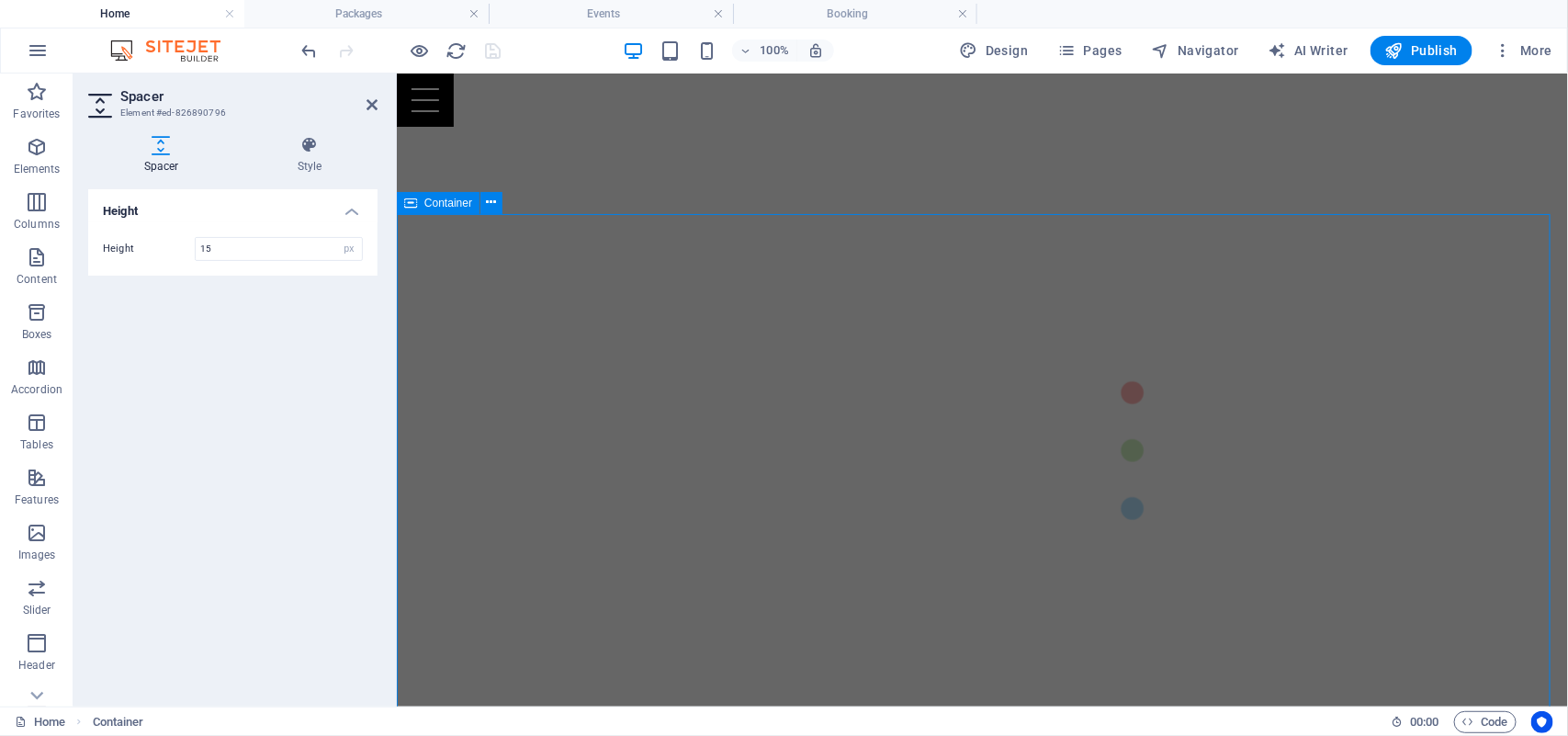 click on "Somos una agencia 360 que convierte tu visión en impacto real. Desde la chispa inicial hasta la entrega final o para completar tu proyecto y hacerlo realidad.  Diseñamos, producimos y realizamos contenidos que conectan, emocionan y elevan tu marca.  Videos institucionales  y publicitarios que cuentan tu historia con alma y propósito. Vuelos con drones  que capturan perspectivas únicas. Eventos , ATL, BTL y activaciones que dejan huella. Stands y experiencias inmersivas que convierten espacios en oportunidades de conexión. En Kalá, no solo hacemos contenidos: hacemos que el mundo vea, sienta y recuerde tu mensaje." at bounding box center [982, 1020] 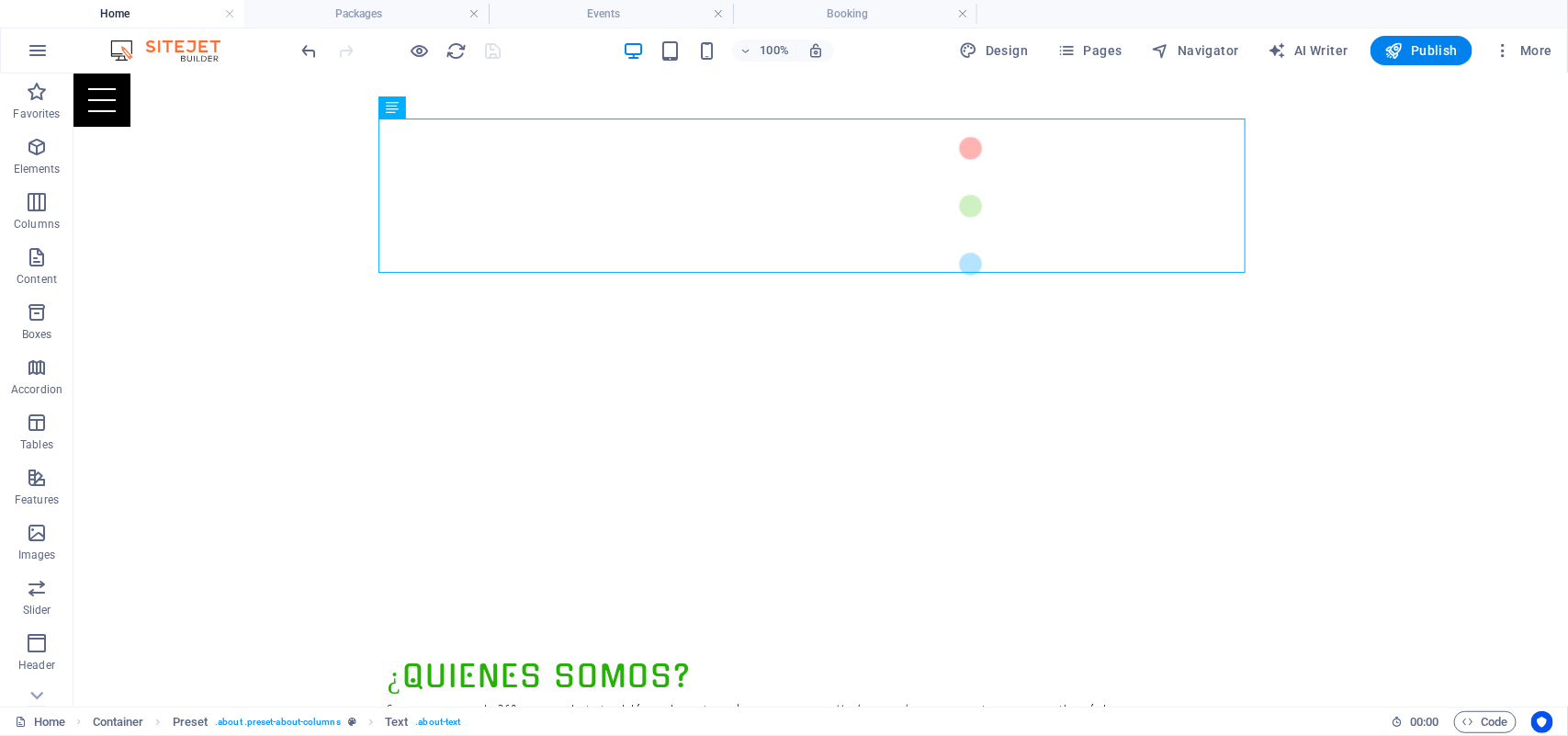 scroll, scrollTop: 768, scrollLeft: 0, axis: vertical 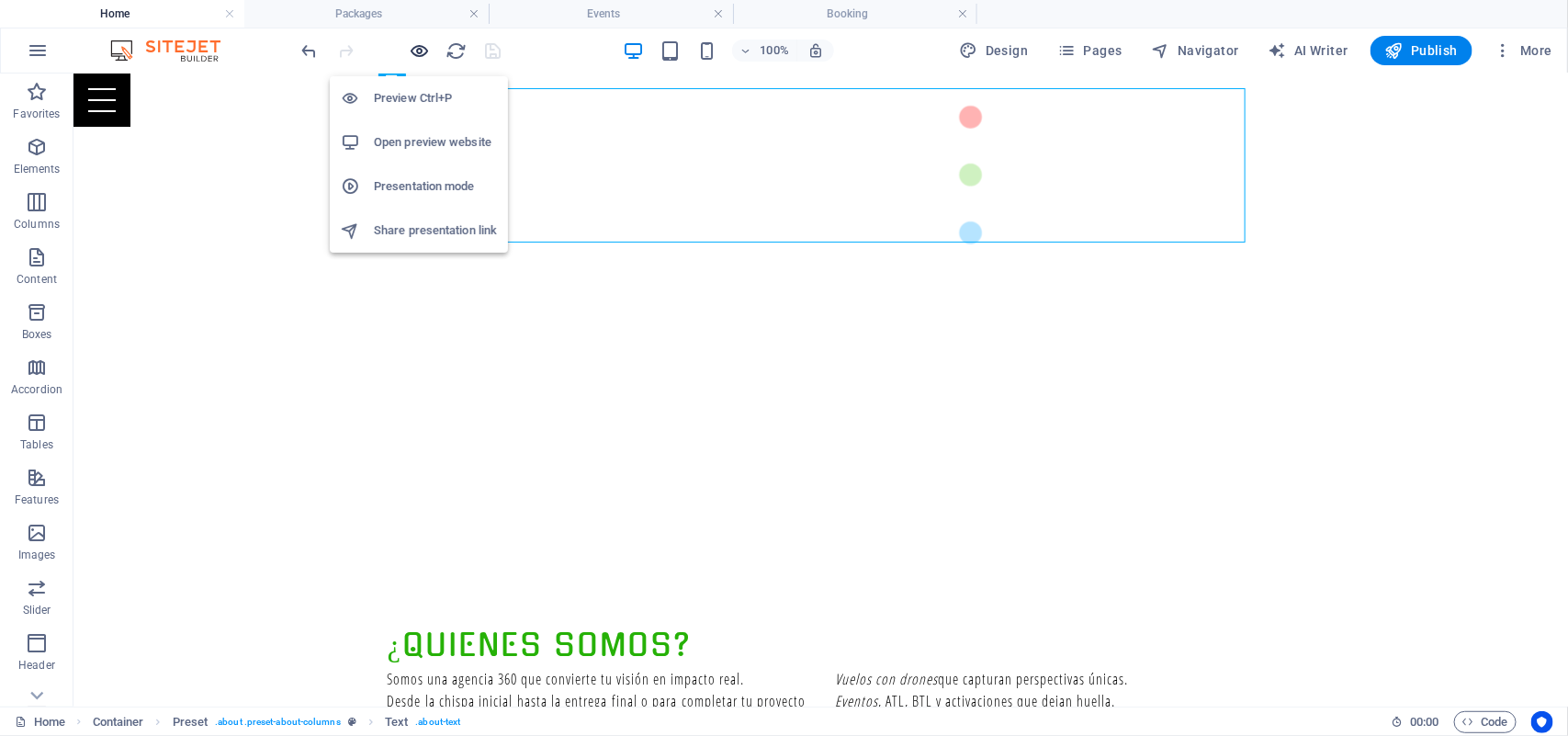 drag, startPoint x: 421, startPoint y: 44, endPoint x: 1279, endPoint y: 191, distance: 870.5016 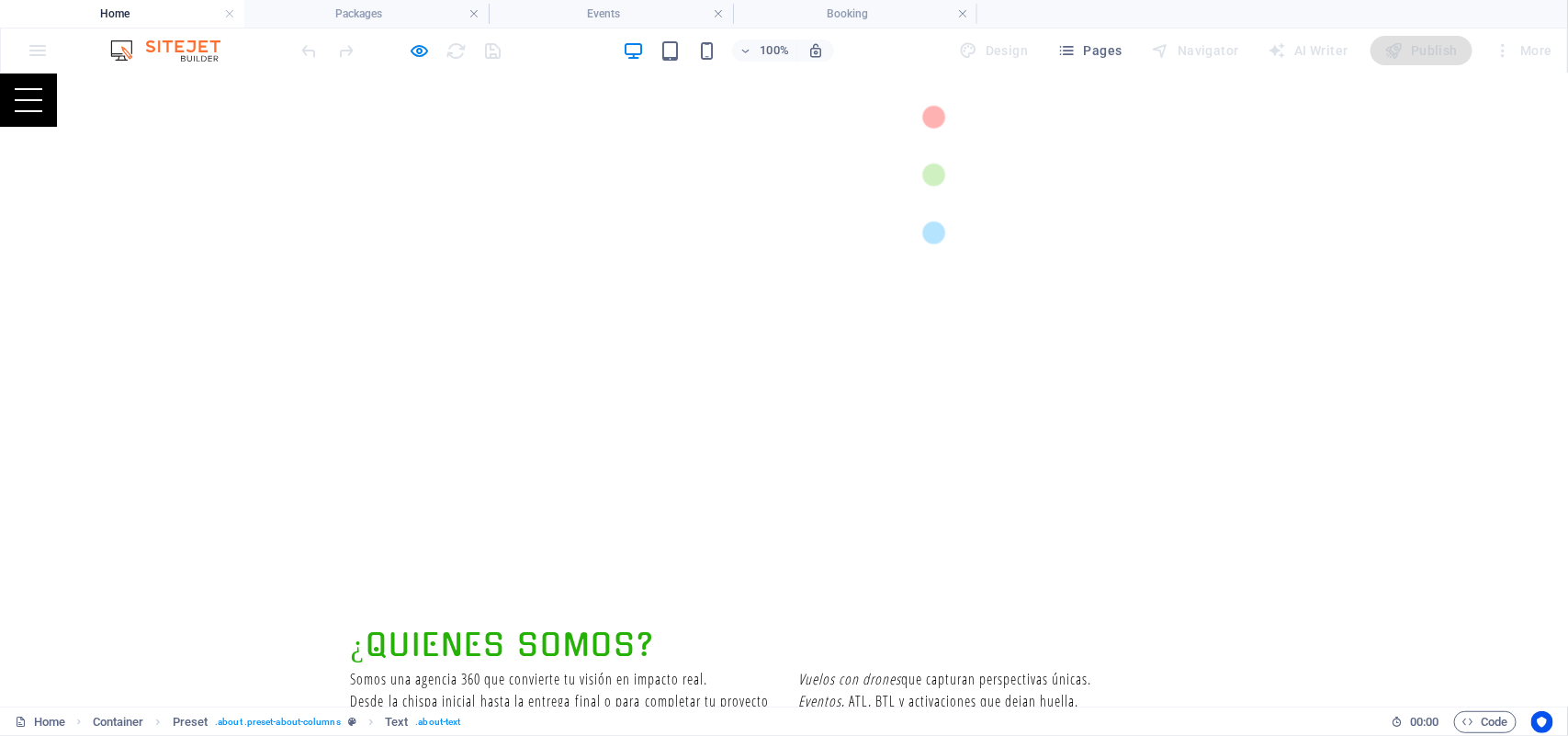 scroll, scrollTop: 963, scrollLeft: 0, axis: vertical 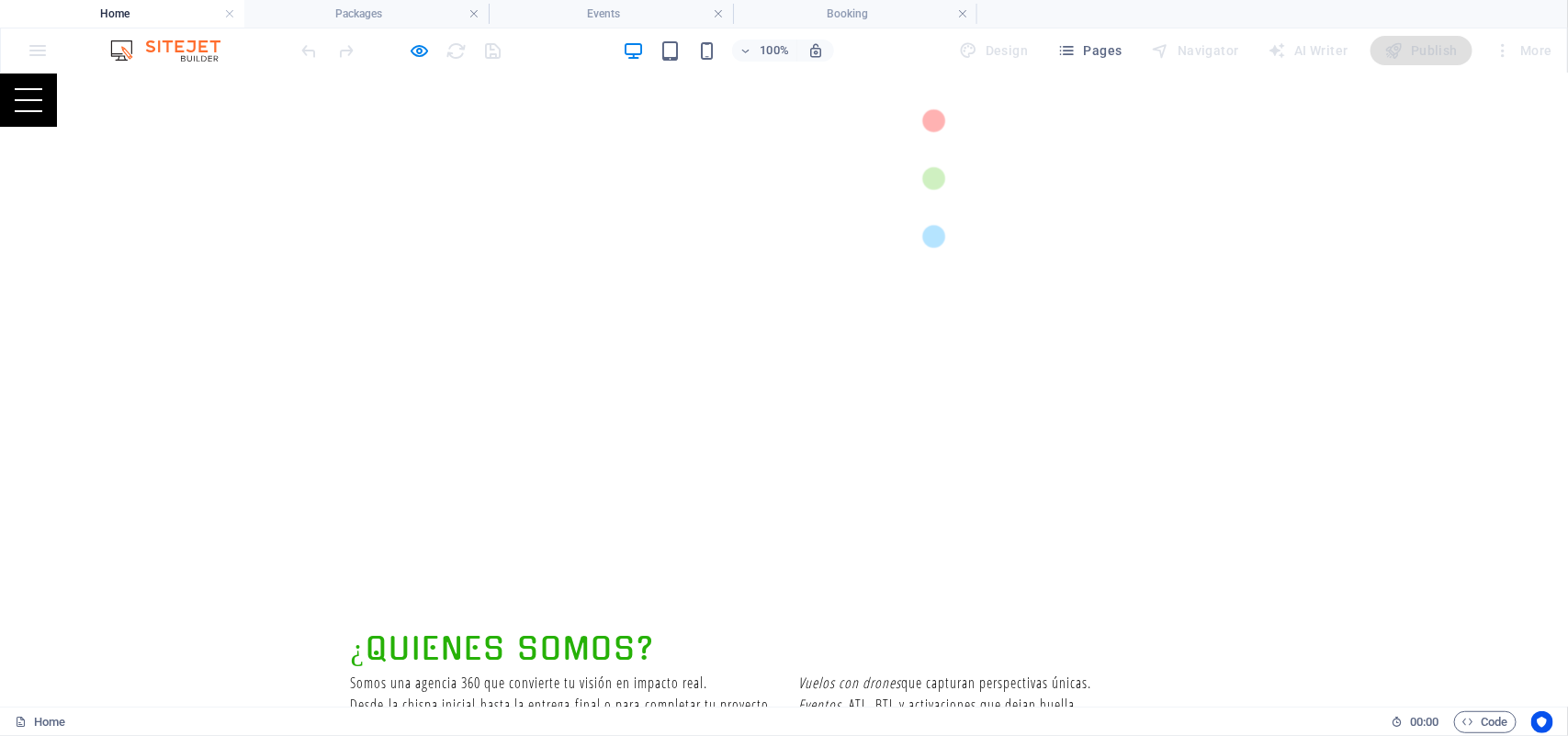 click on "Your Perfect Event" at bounding box center [784, 1520] 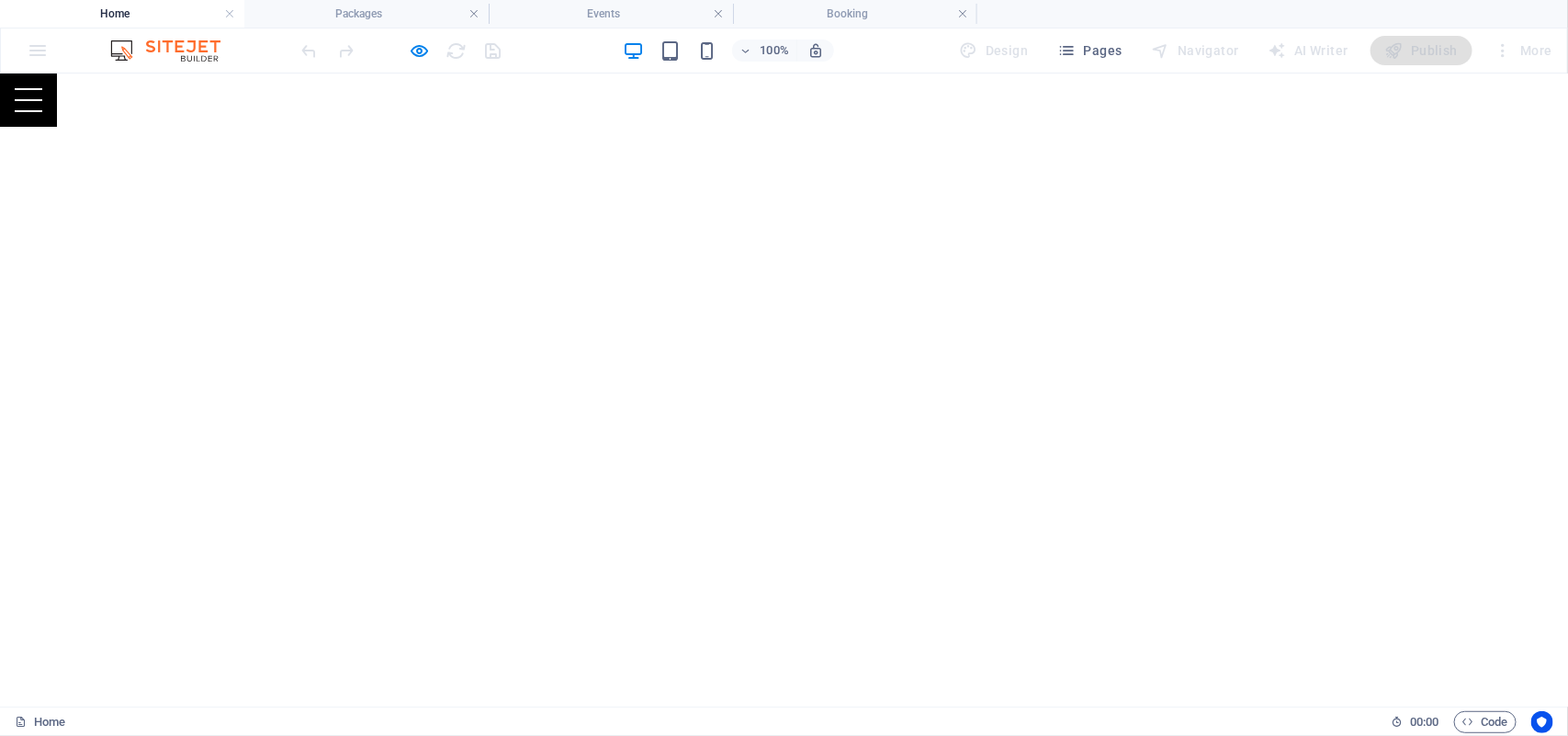 scroll, scrollTop: 667, scrollLeft: 0, axis: vertical 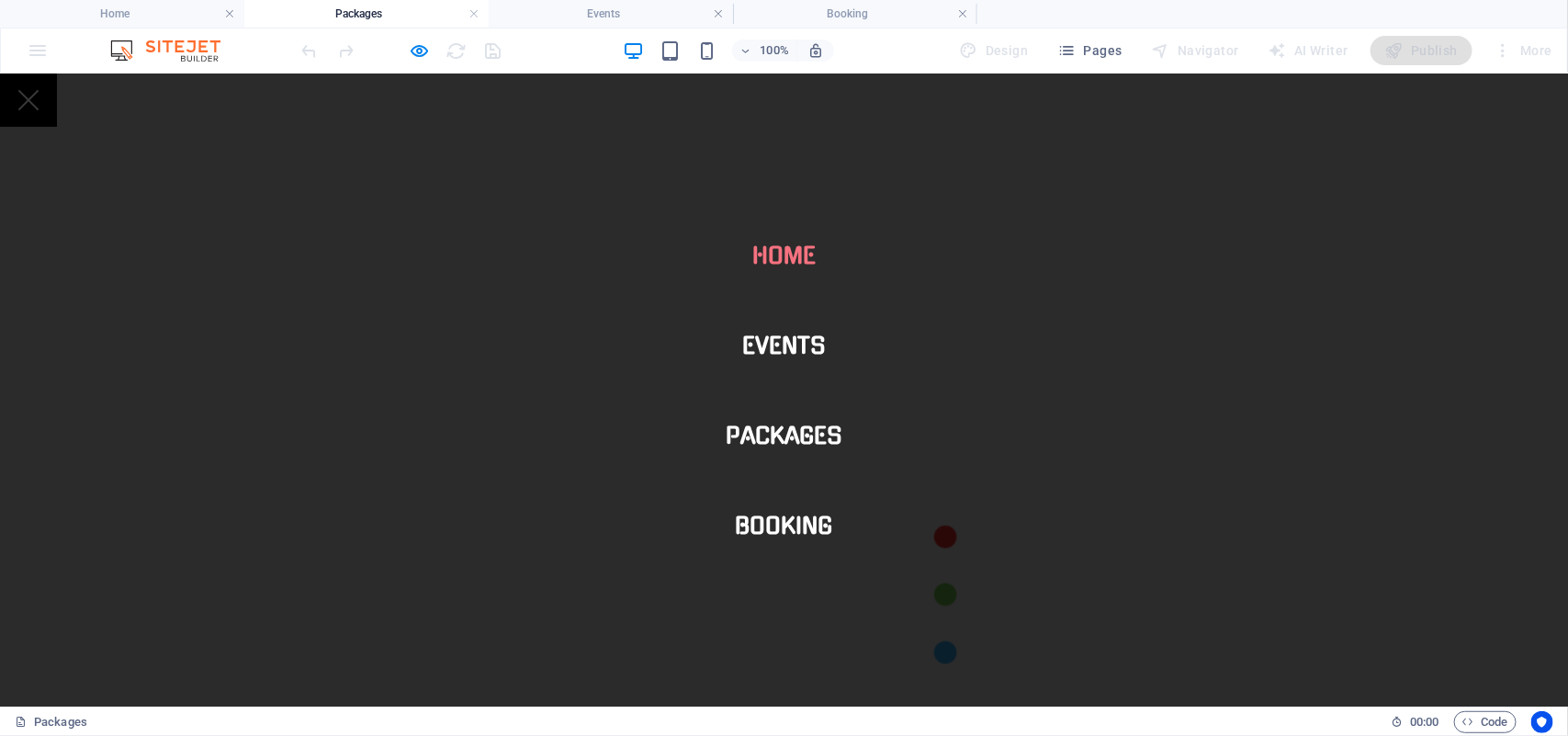 click on "Home" at bounding box center (784, 255) 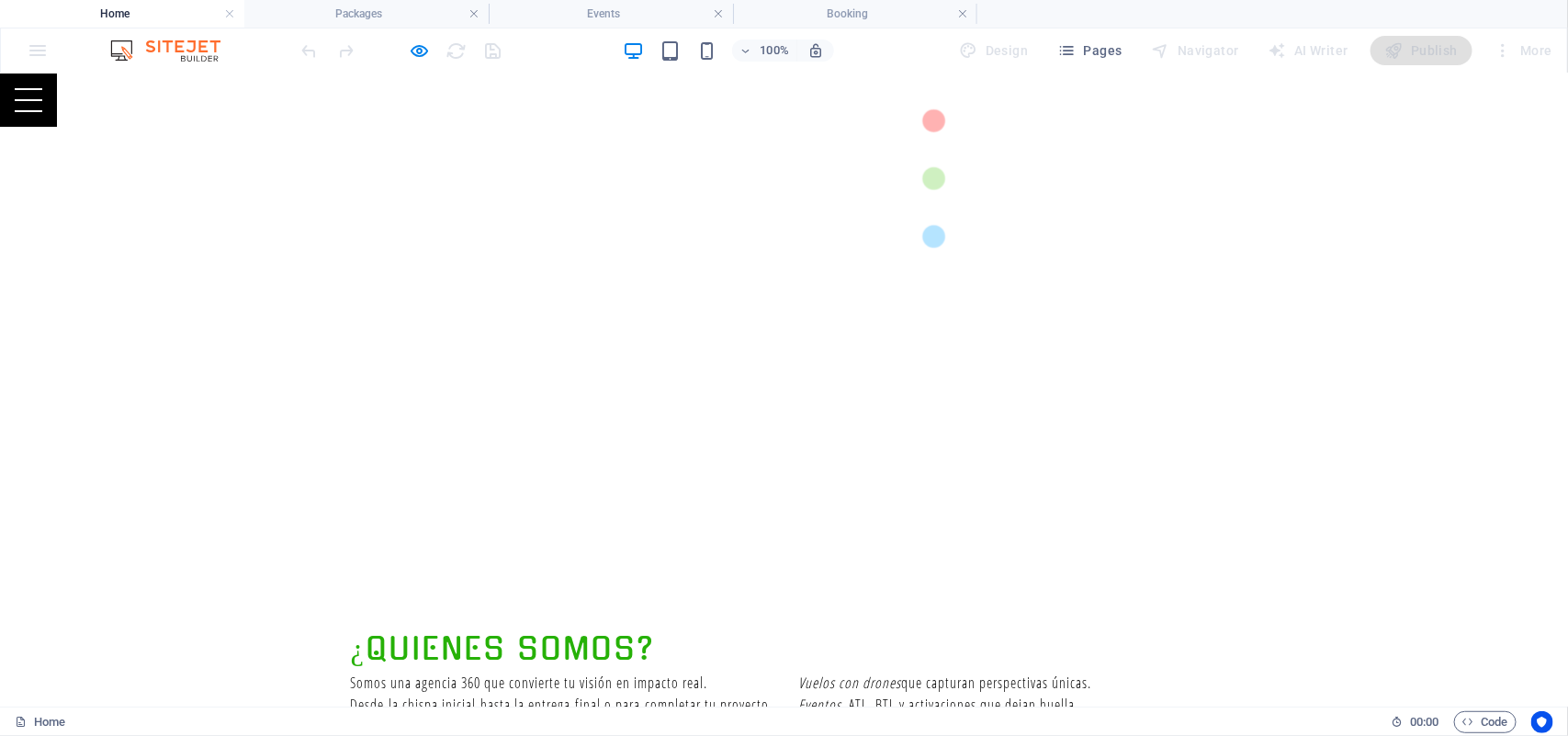 scroll, scrollTop: 0, scrollLeft: 0, axis: both 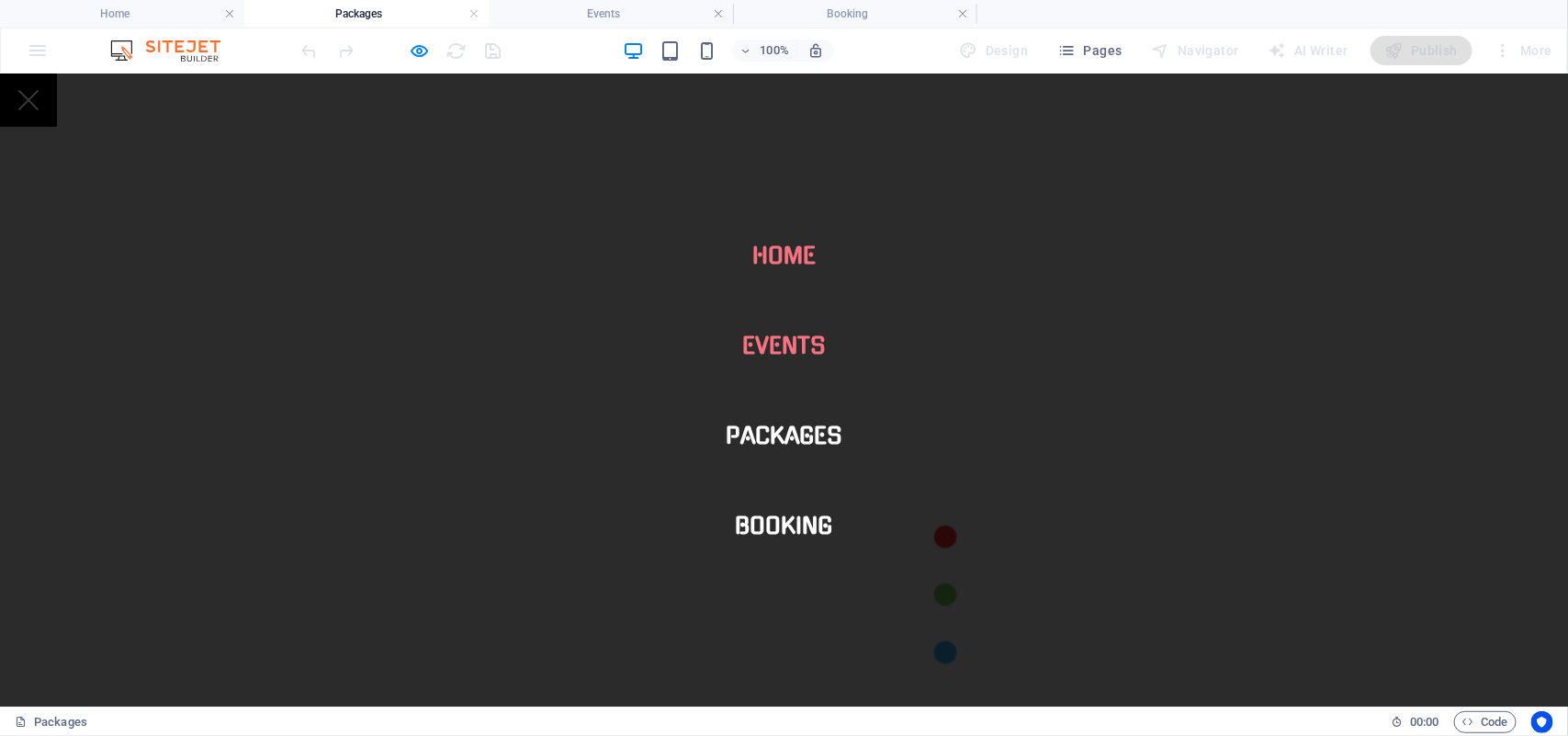 click on "Events" at bounding box center (784, 345) 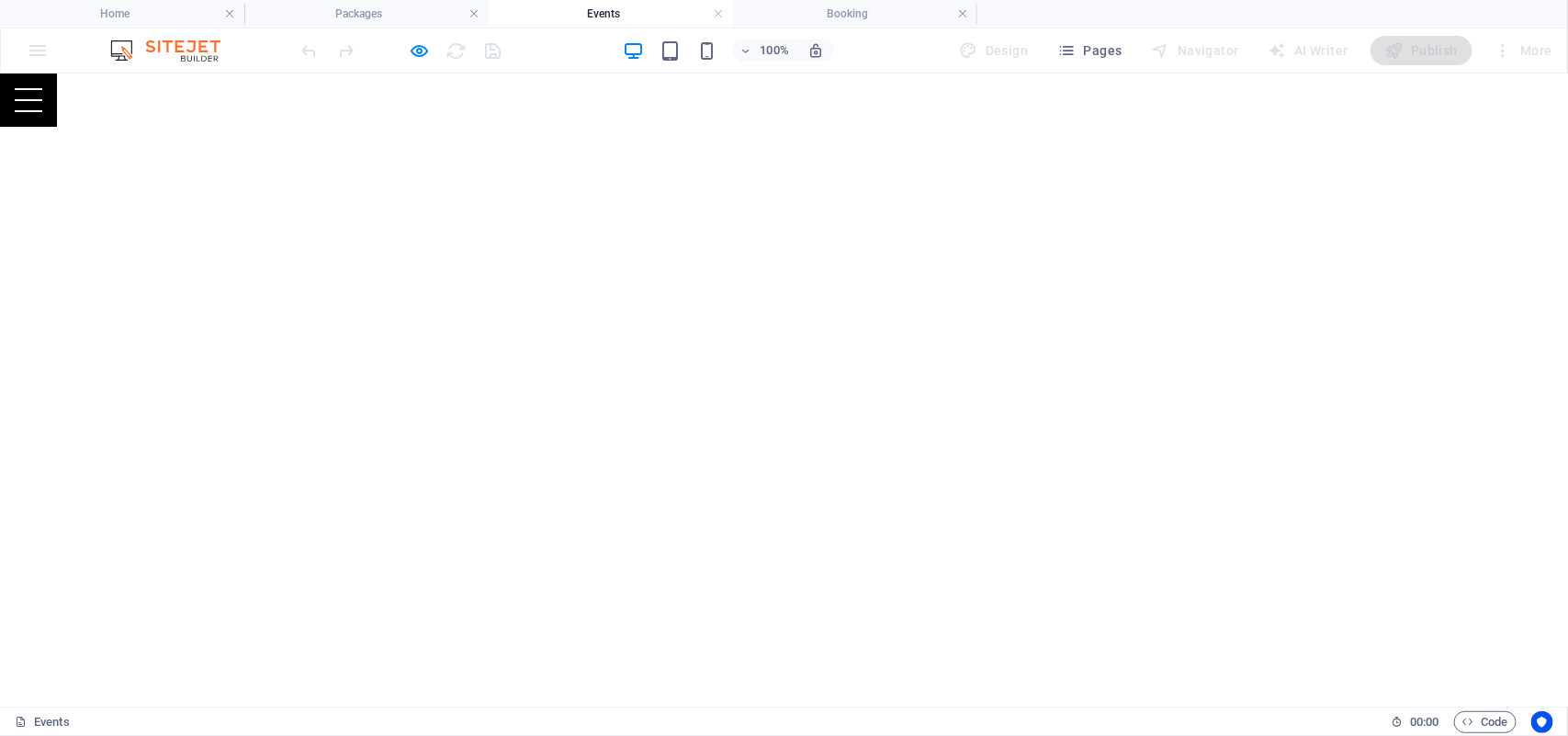 scroll, scrollTop: 168, scrollLeft: 0, axis: vertical 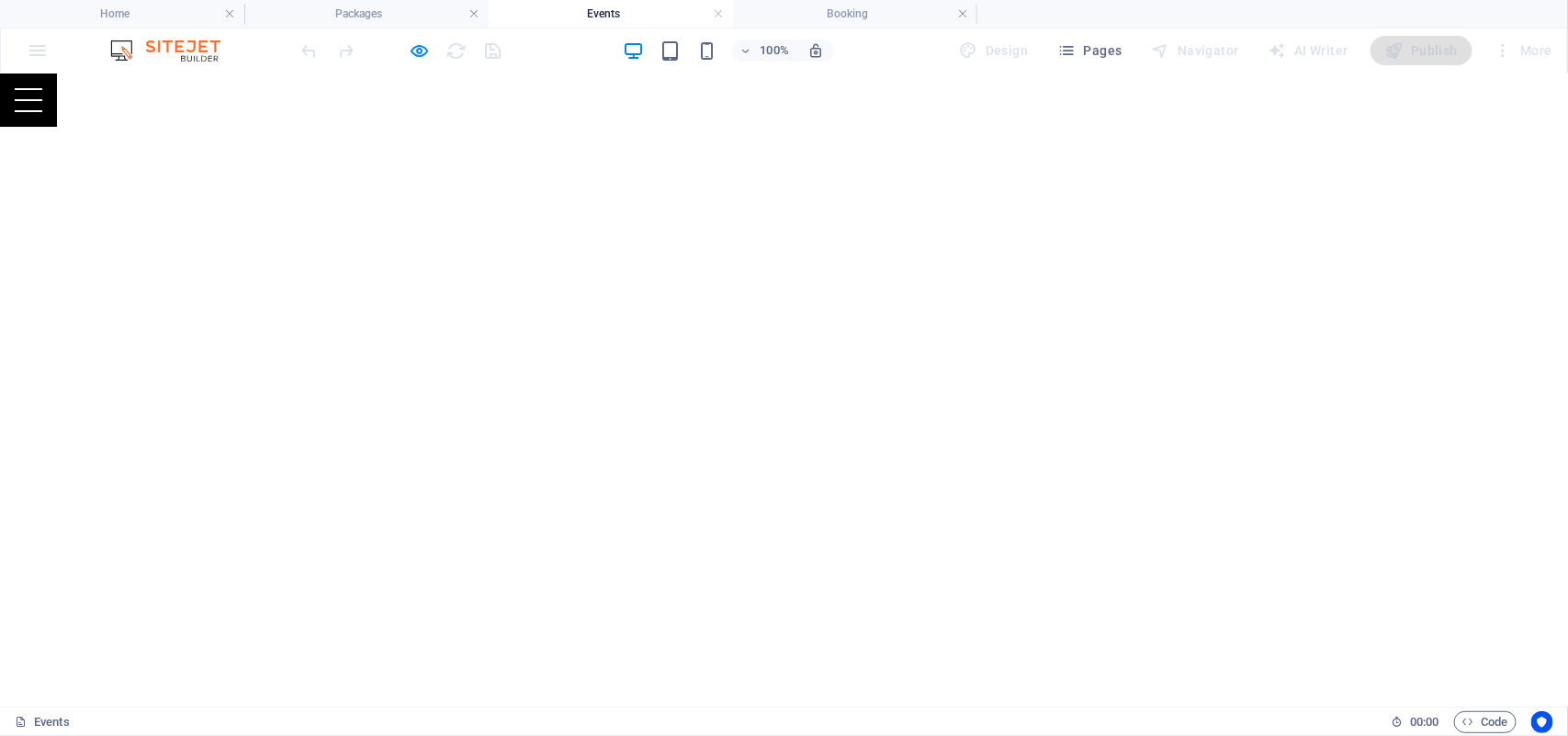click at bounding box center (28, 99) 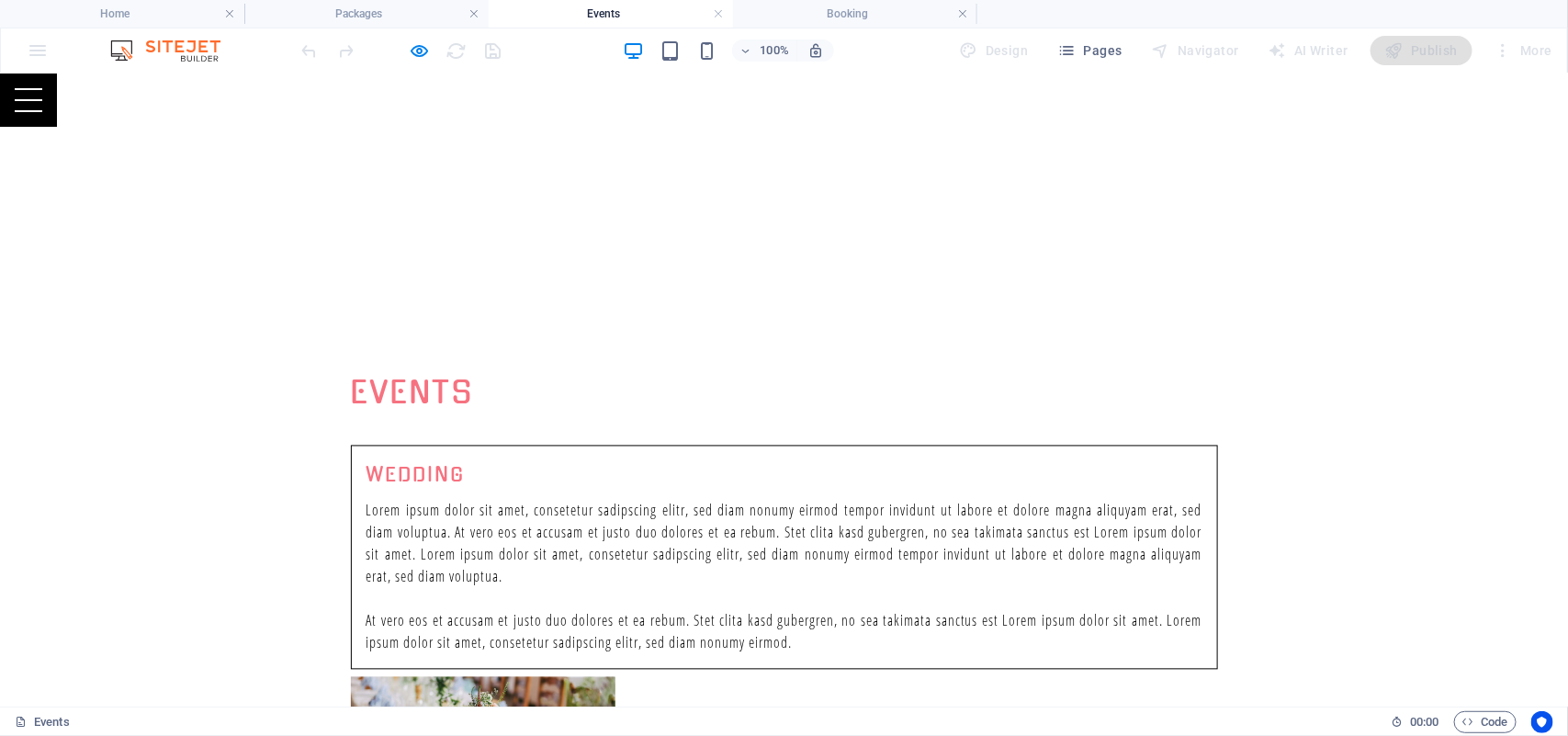 scroll, scrollTop: 1808, scrollLeft: 0, axis: vertical 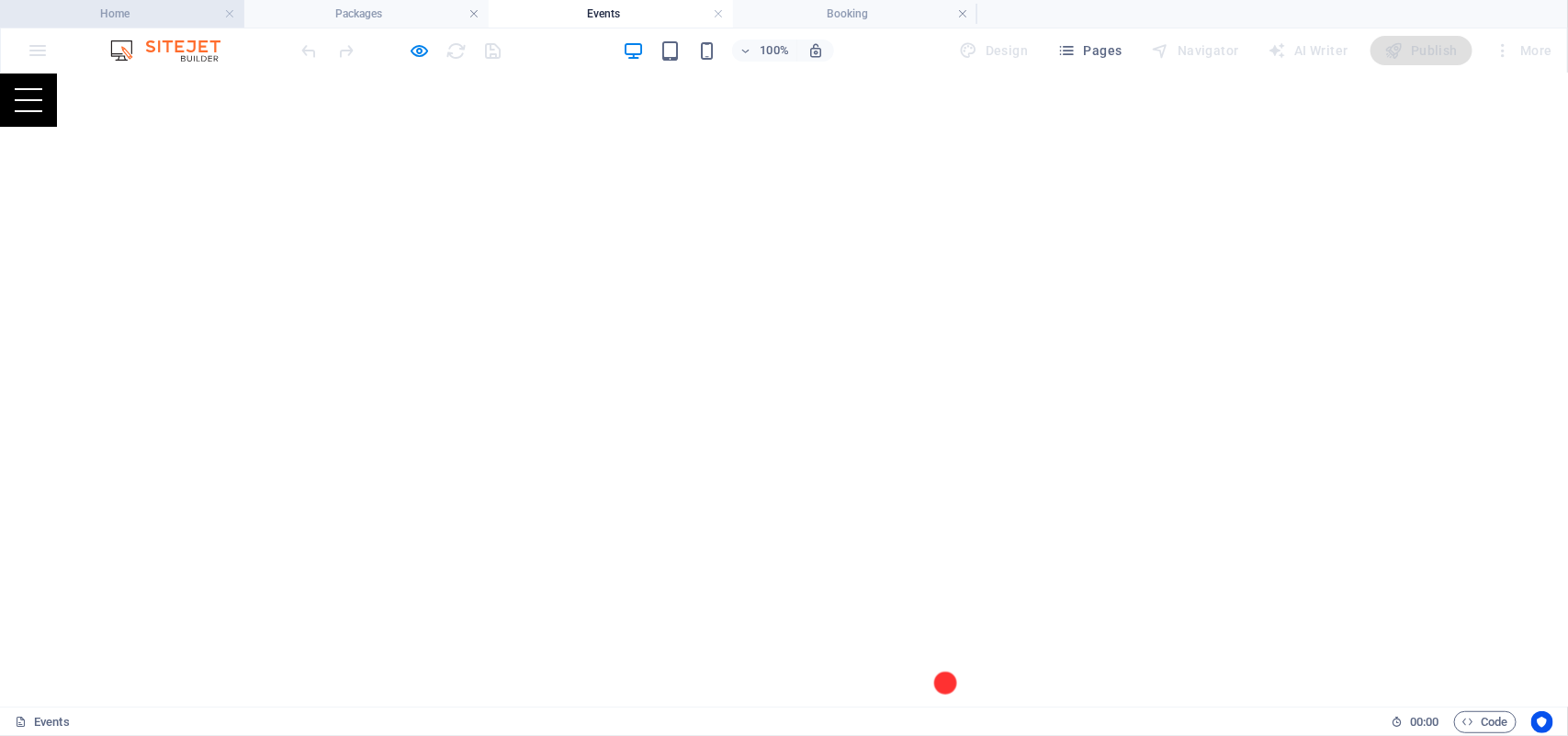 click on "Home" at bounding box center (122, 14) 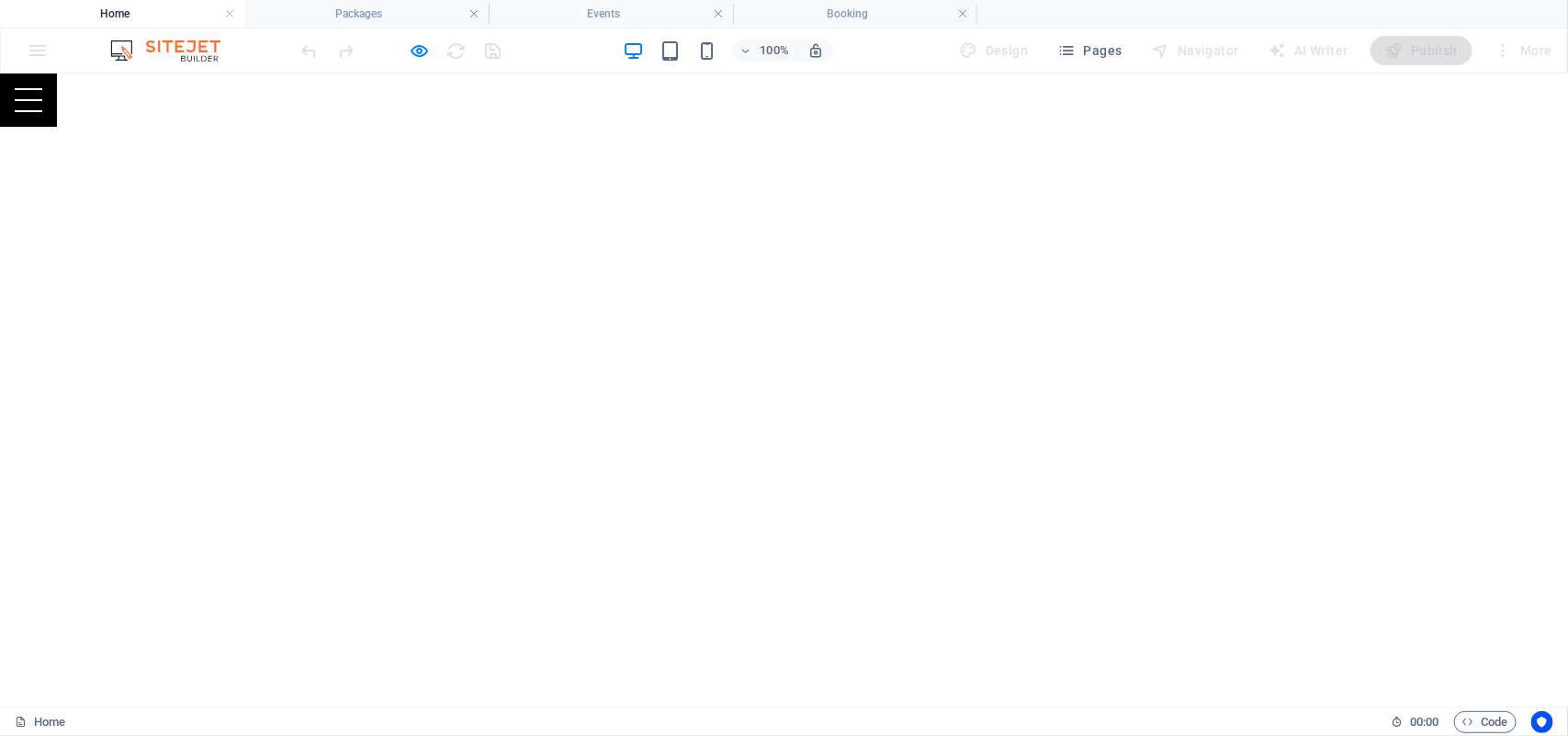 scroll, scrollTop: 764, scrollLeft: 0, axis: vertical 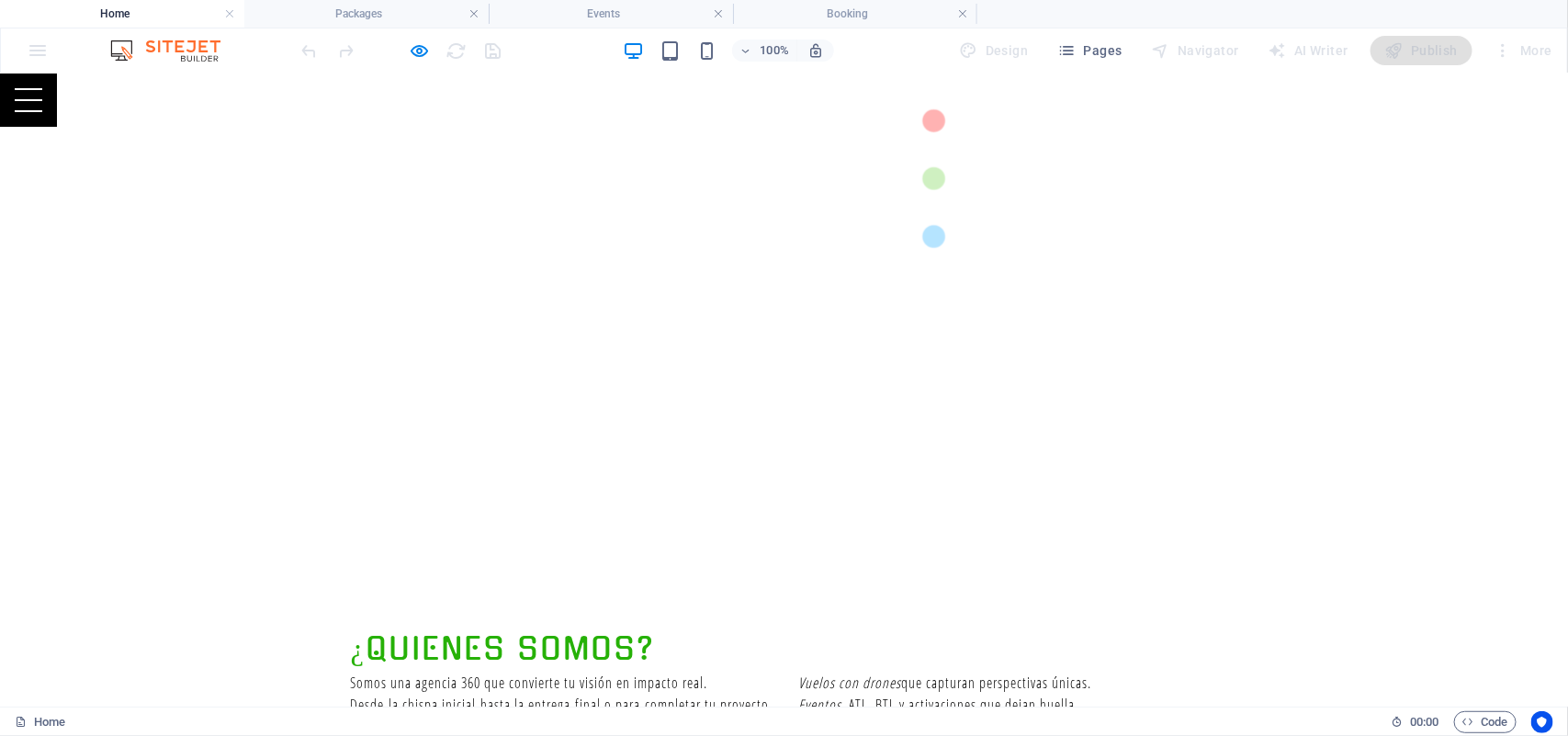click on "Your Perfect Event" at bounding box center (784, 1520) 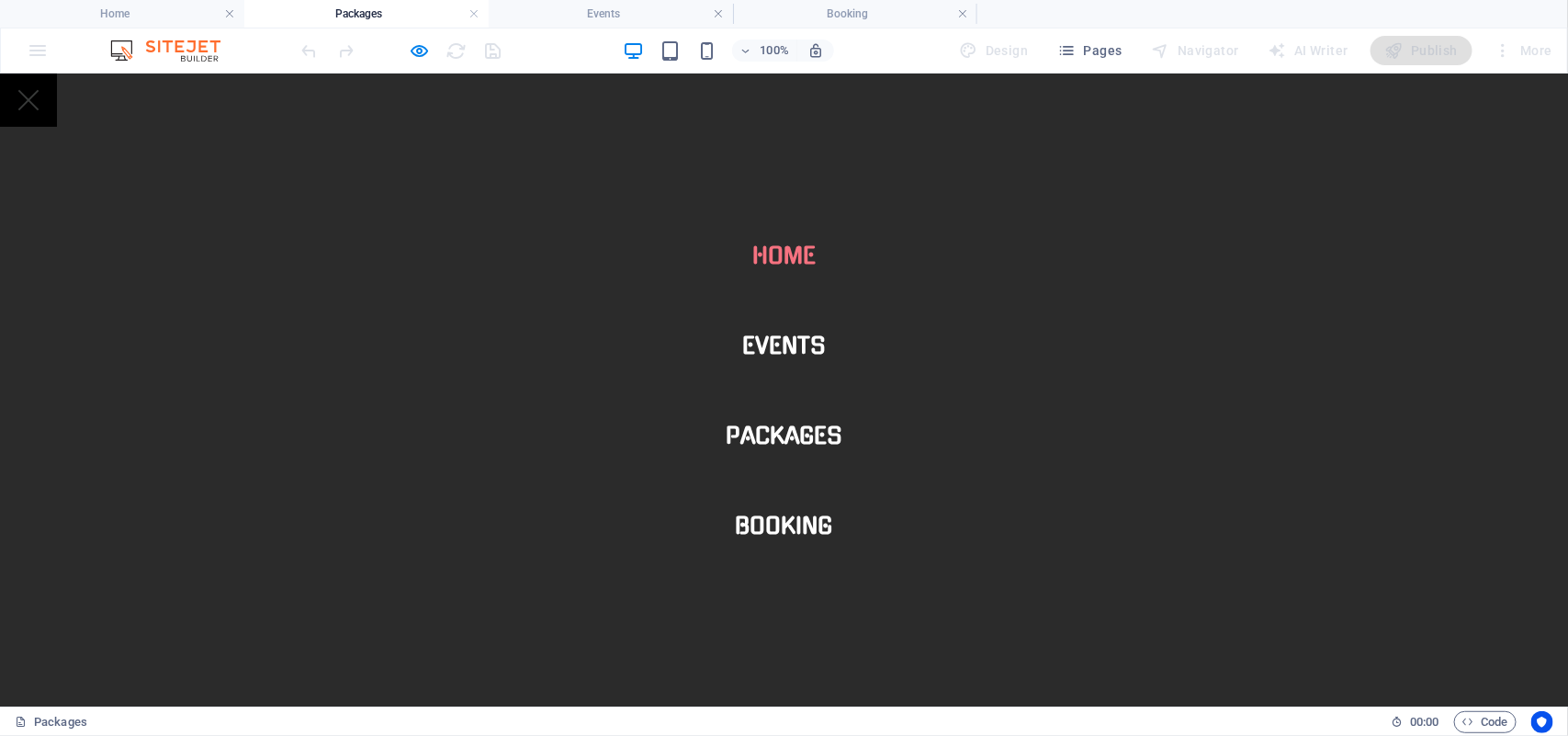 scroll, scrollTop: 667, scrollLeft: 0, axis: vertical 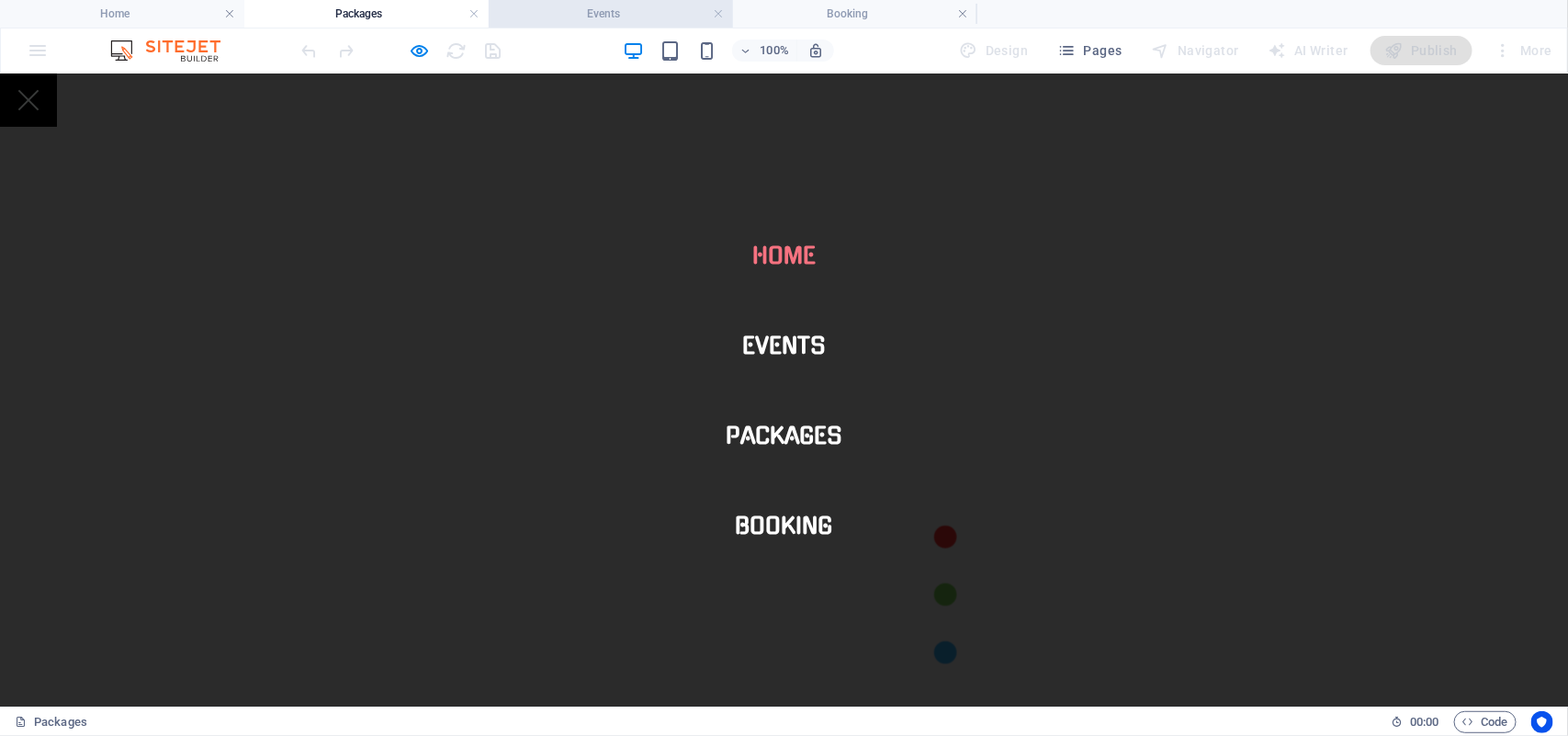 click on "Events" at bounding box center (611, 14) 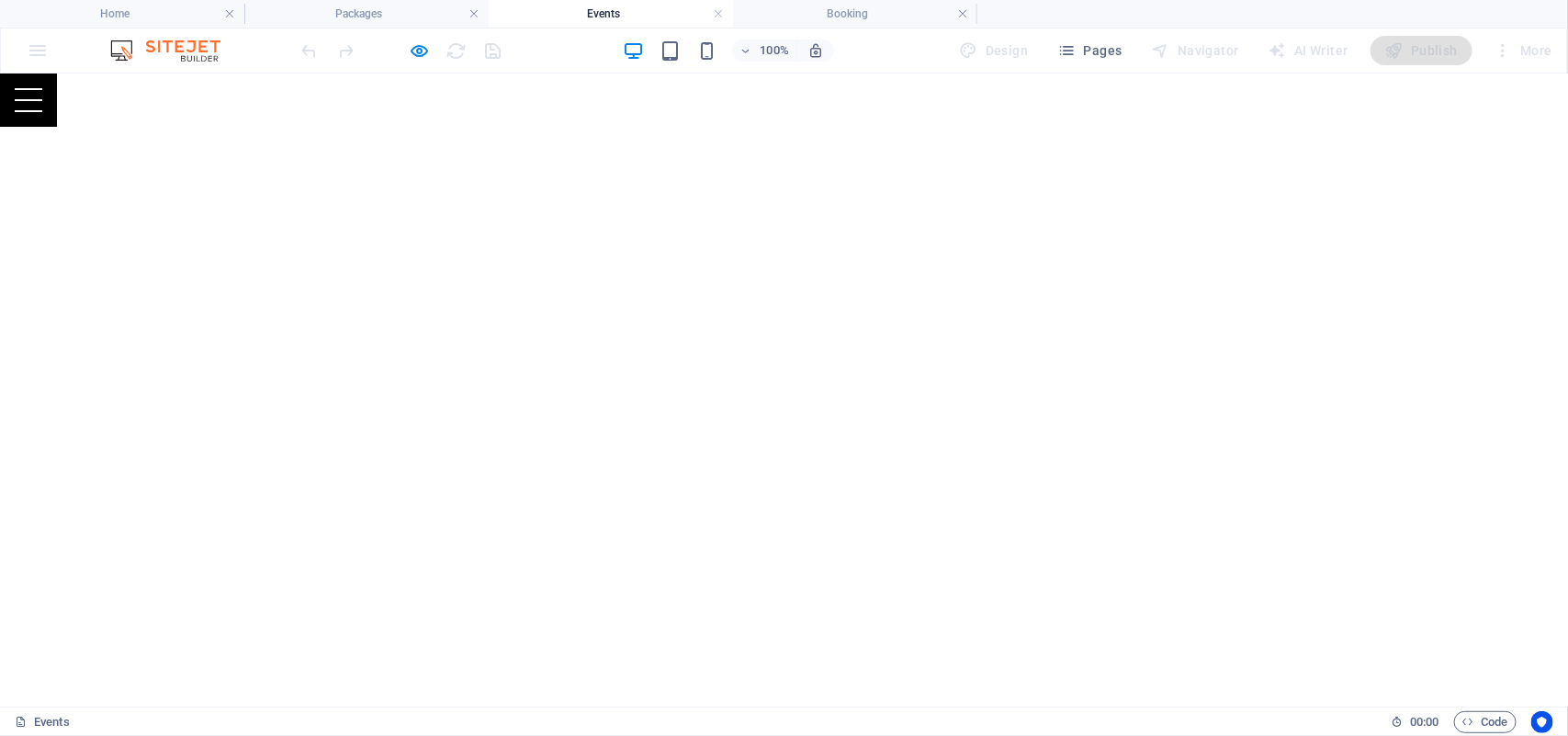 scroll, scrollTop: 521, scrollLeft: 0, axis: vertical 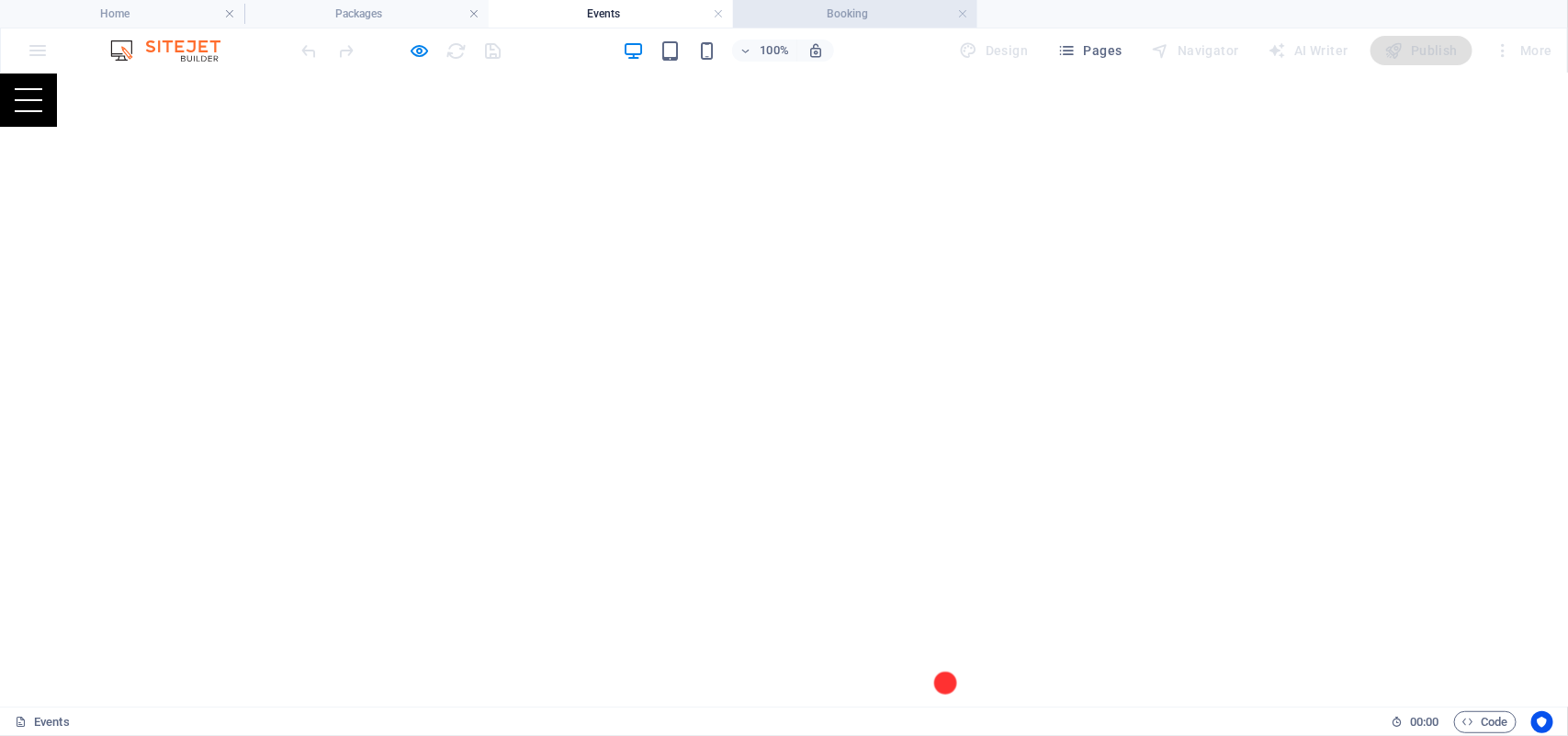 click on "Booking" at bounding box center [855, 14] 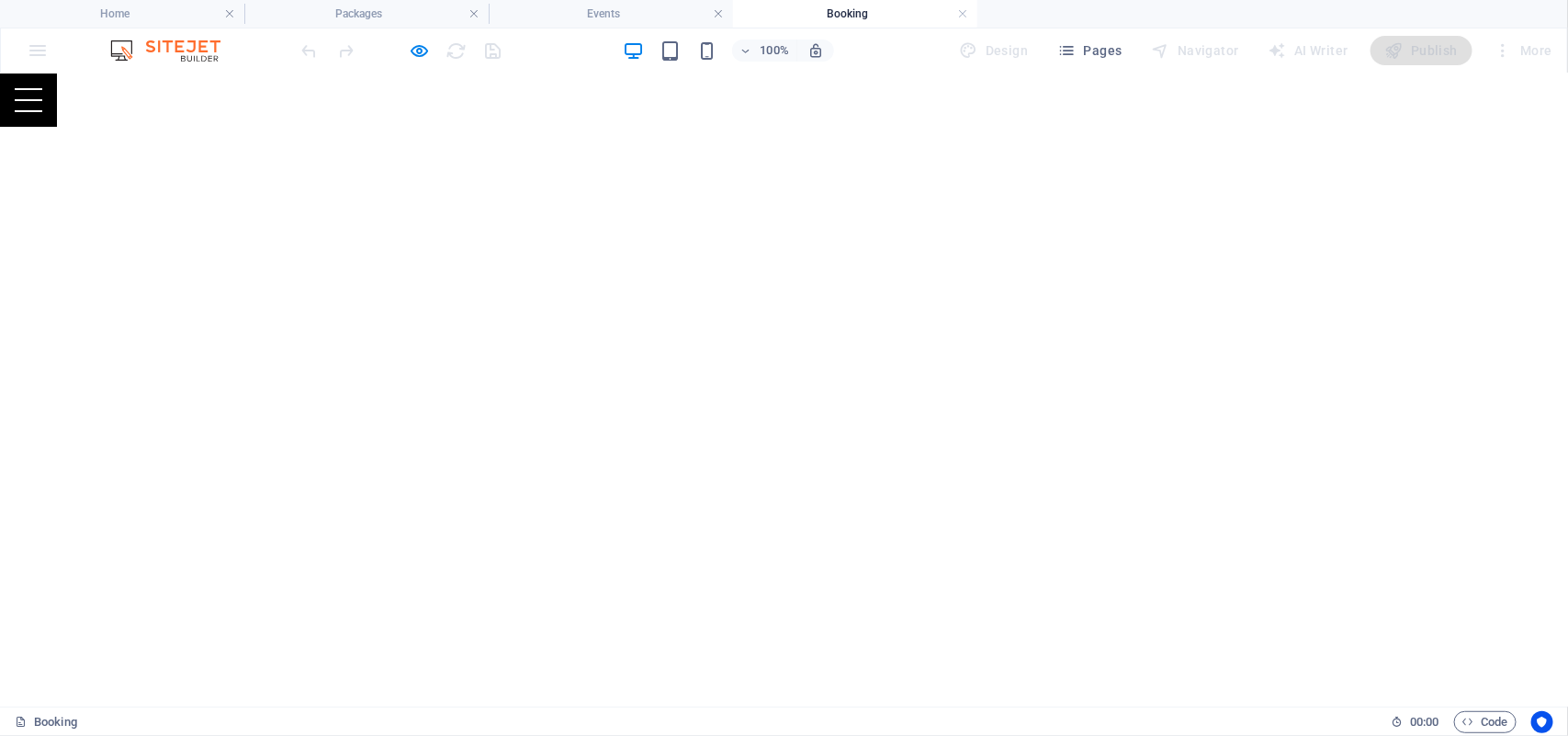 scroll, scrollTop: 311, scrollLeft: 0, axis: vertical 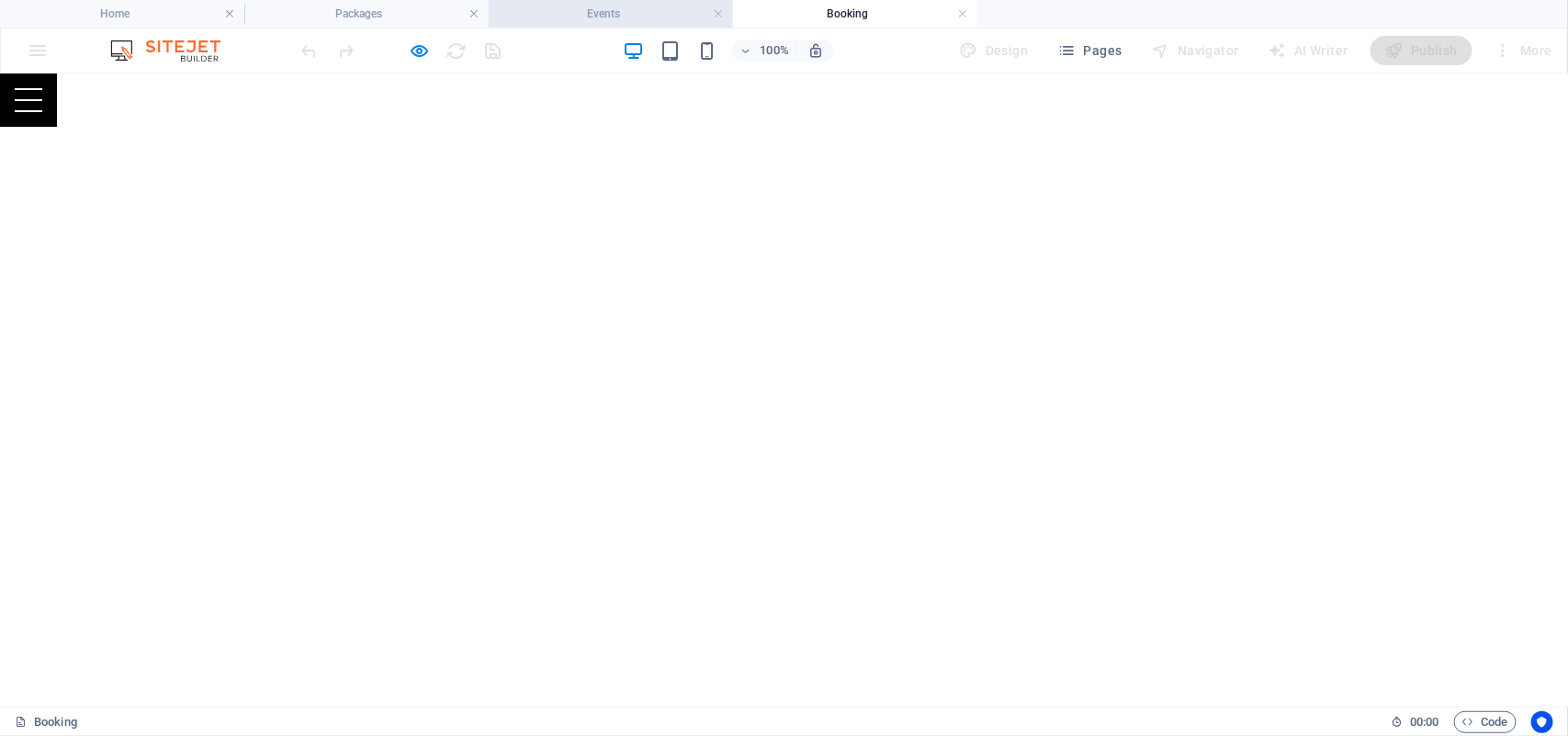 click on "Events" at bounding box center (611, 14) 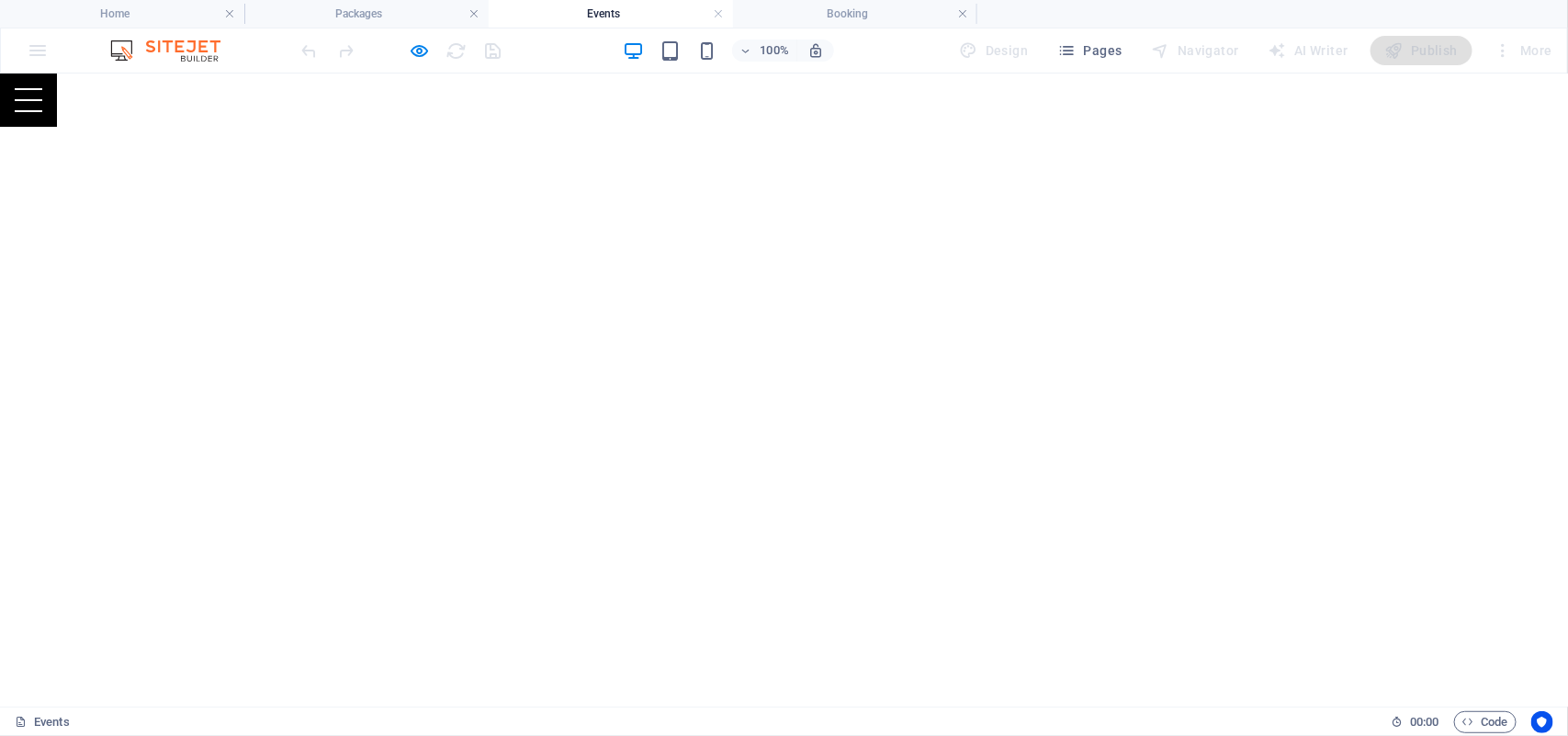 scroll, scrollTop: 521, scrollLeft: 0, axis: vertical 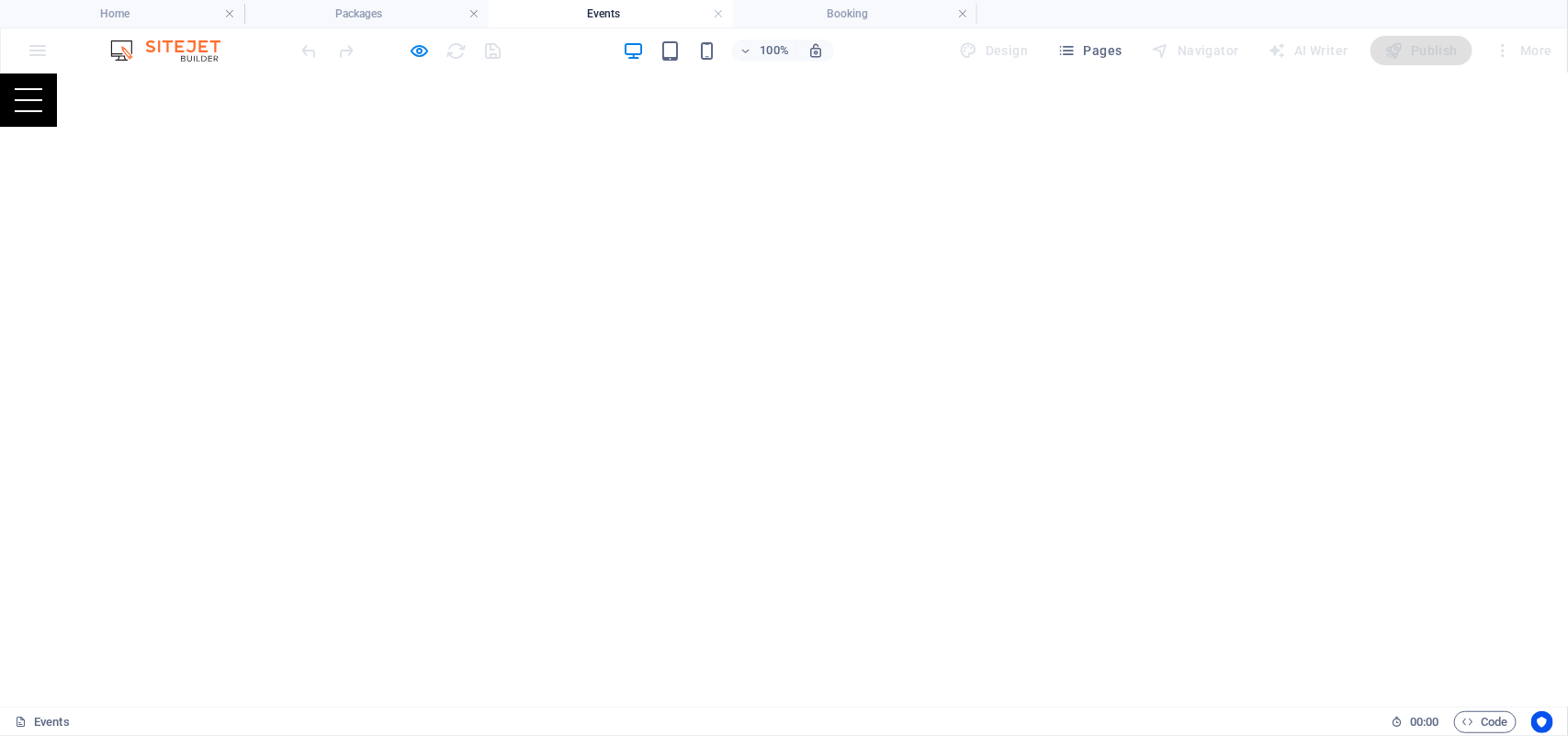 click on "Packages" at bounding box center [367, 14] 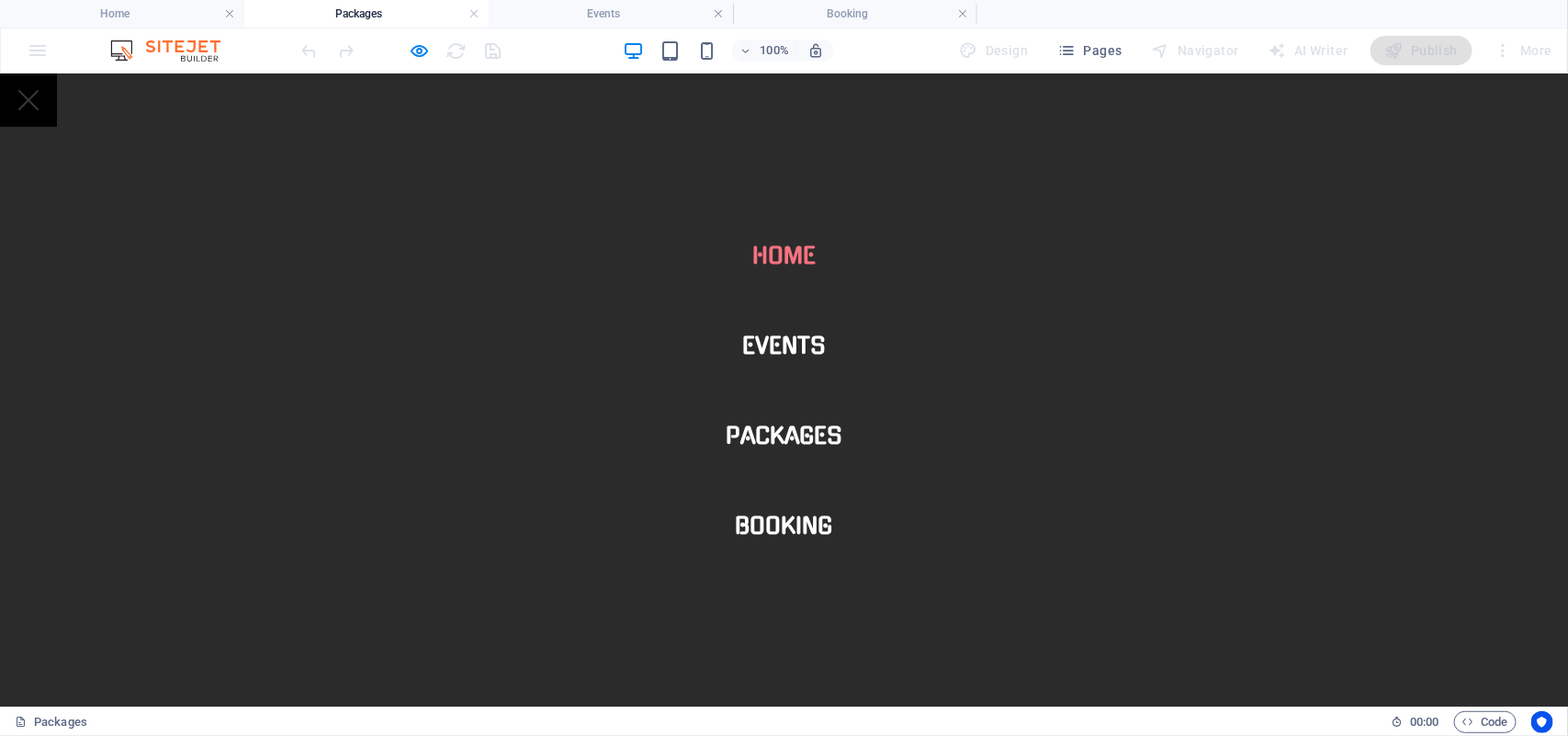 scroll, scrollTop: 667, scrollLeft: 0, axis: vertical 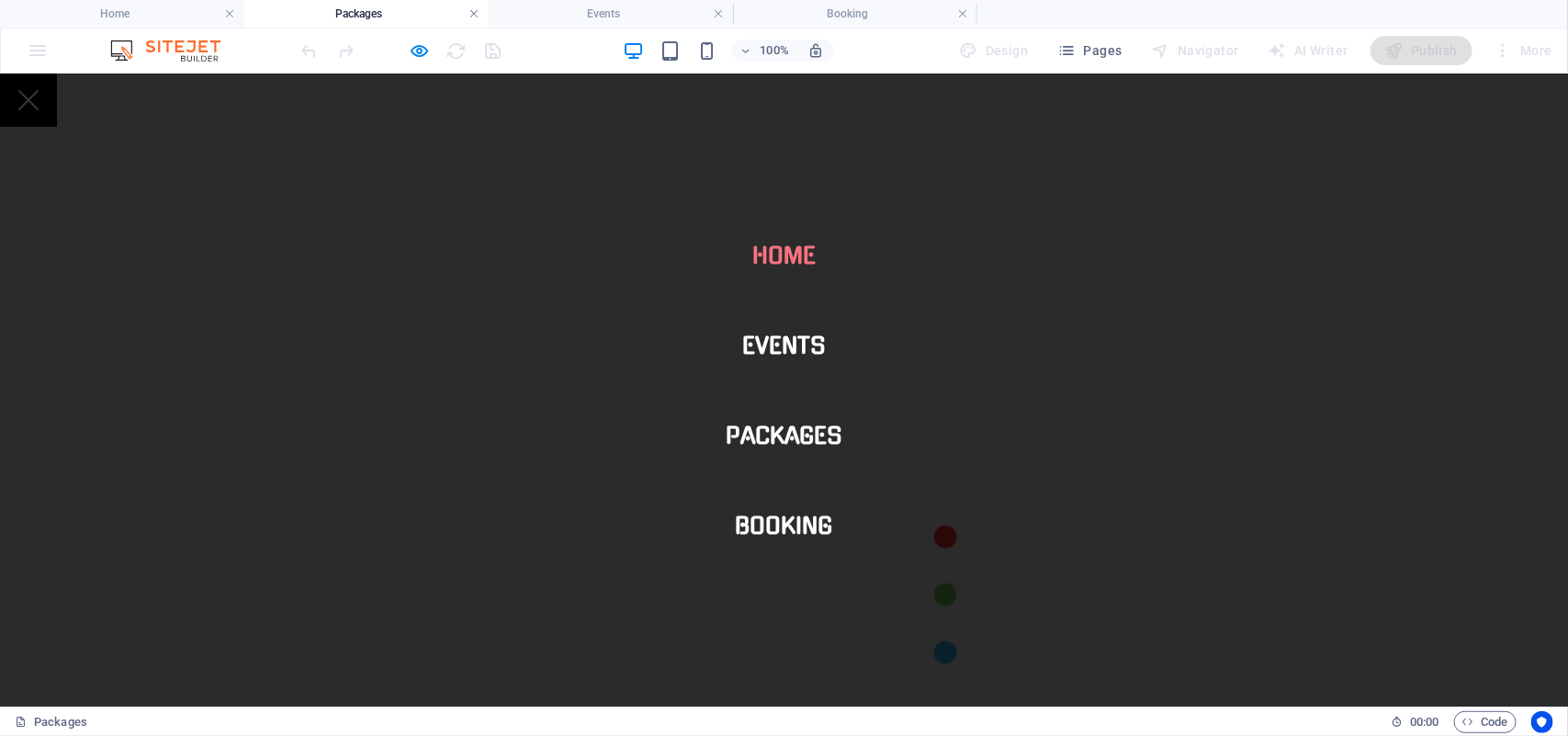 click at bounding box center [474, 14] 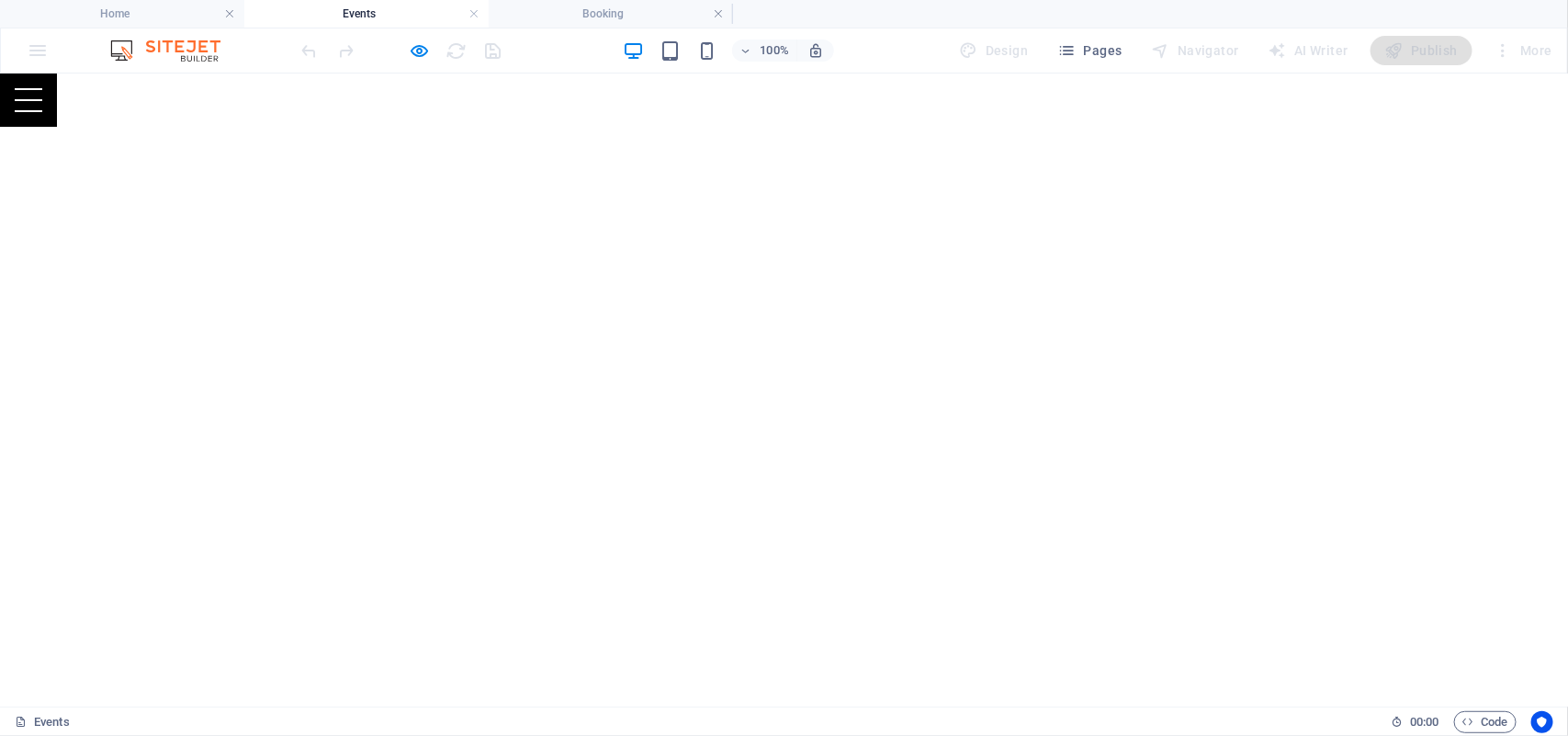 scroll, scrollTop: 350, scrollLeft: 0, axis: vertical 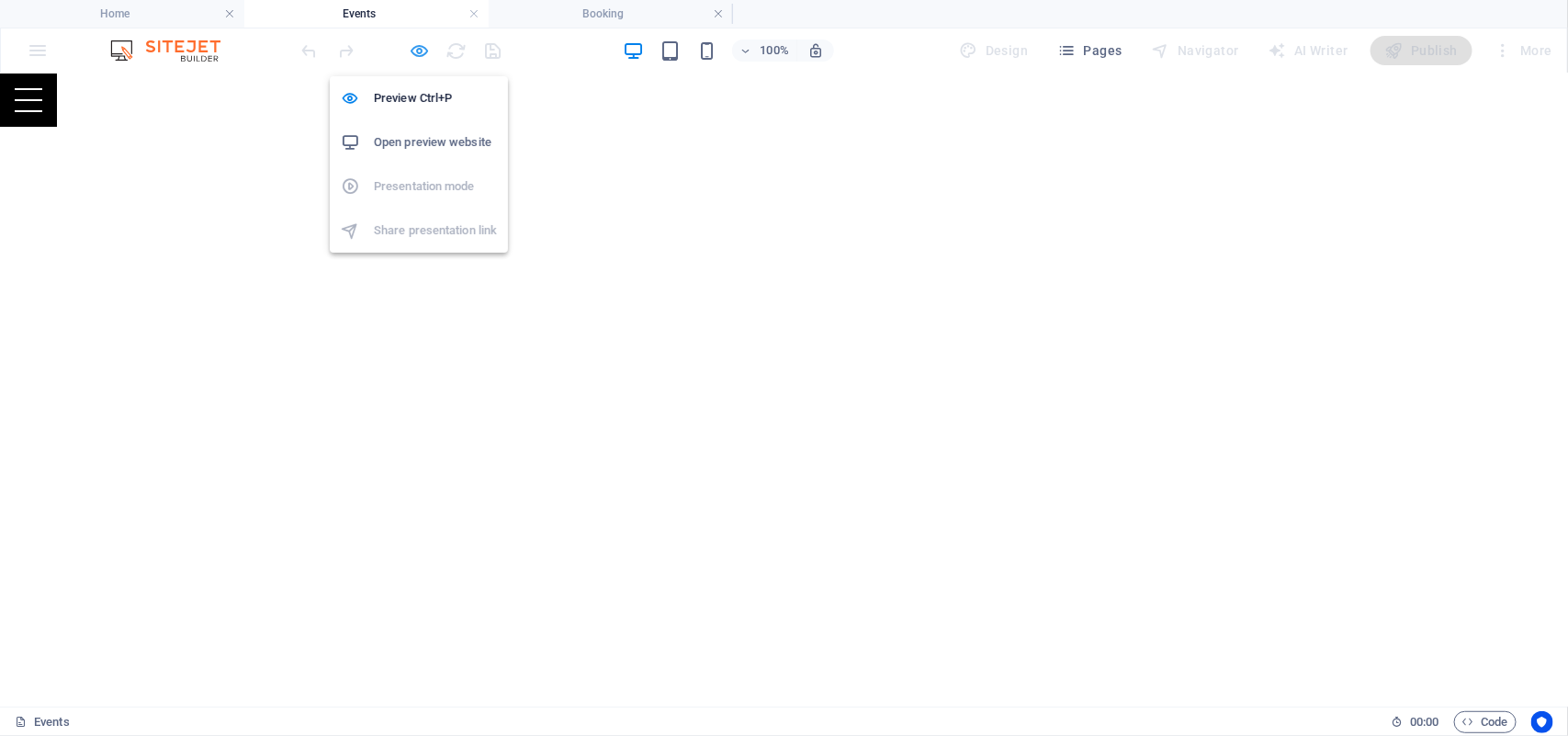 click at bounding box center (420, 51) 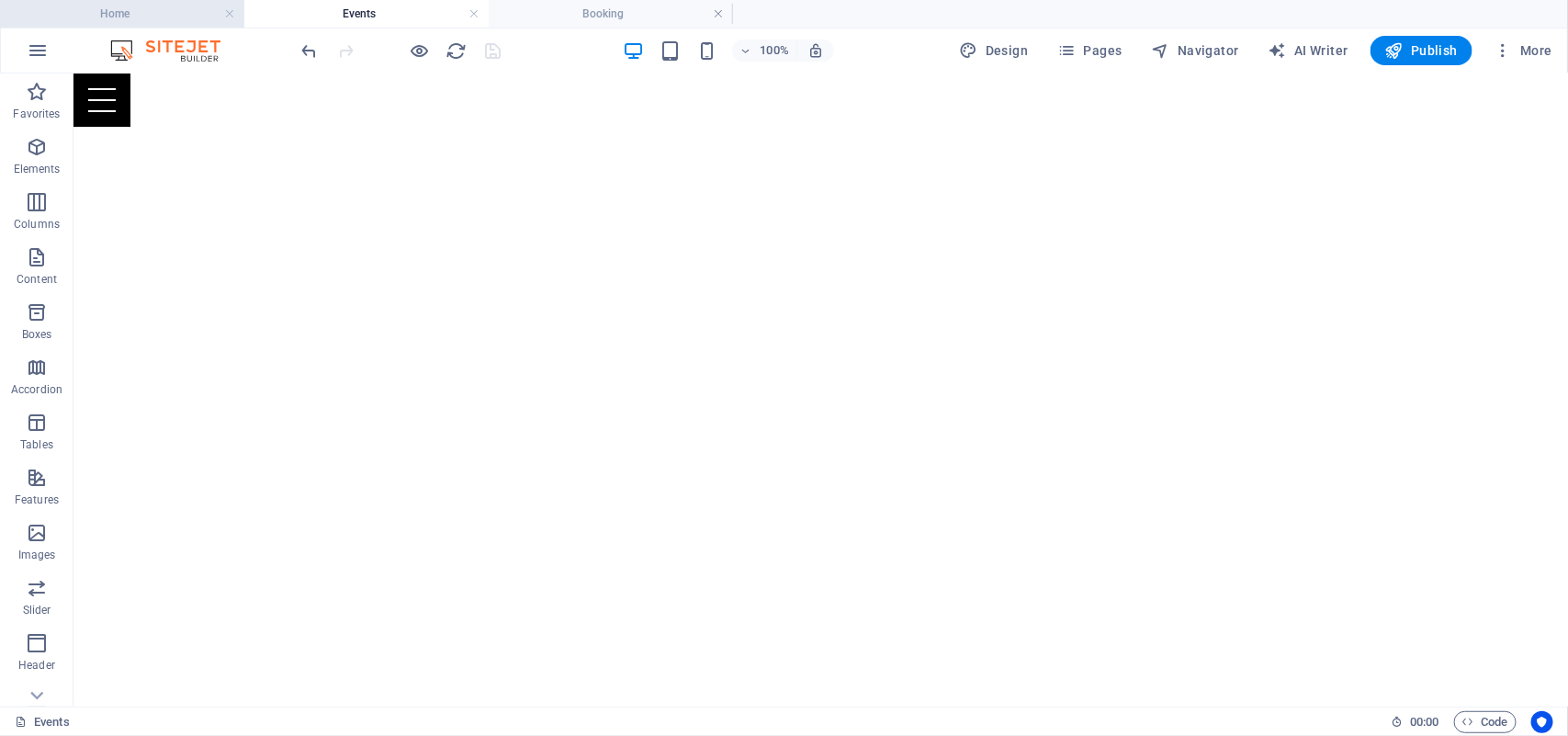 click on "Home" at bounding box center [122, 14] 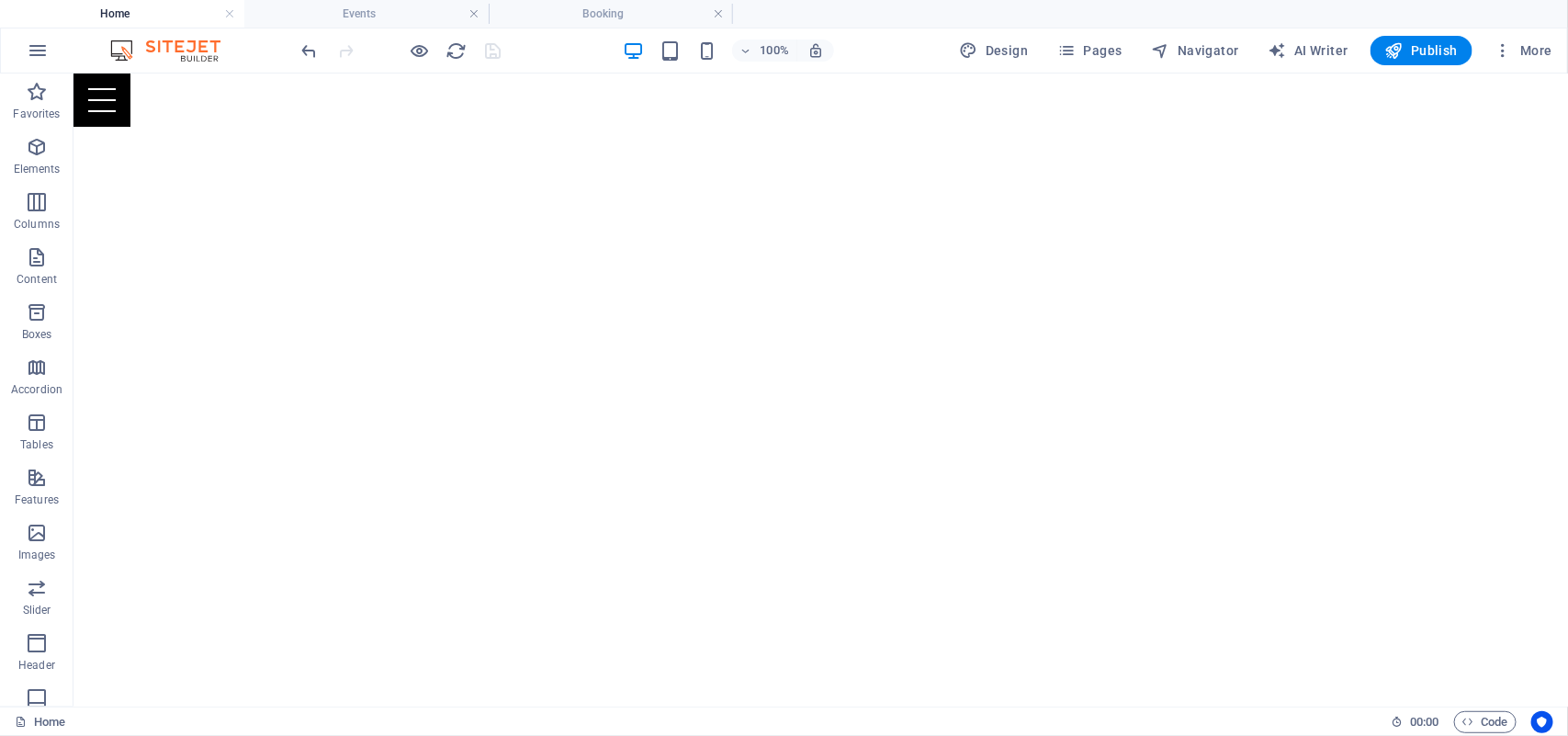 scroll, scrollTop: 764, scrollLeft: 0, axis: vertical 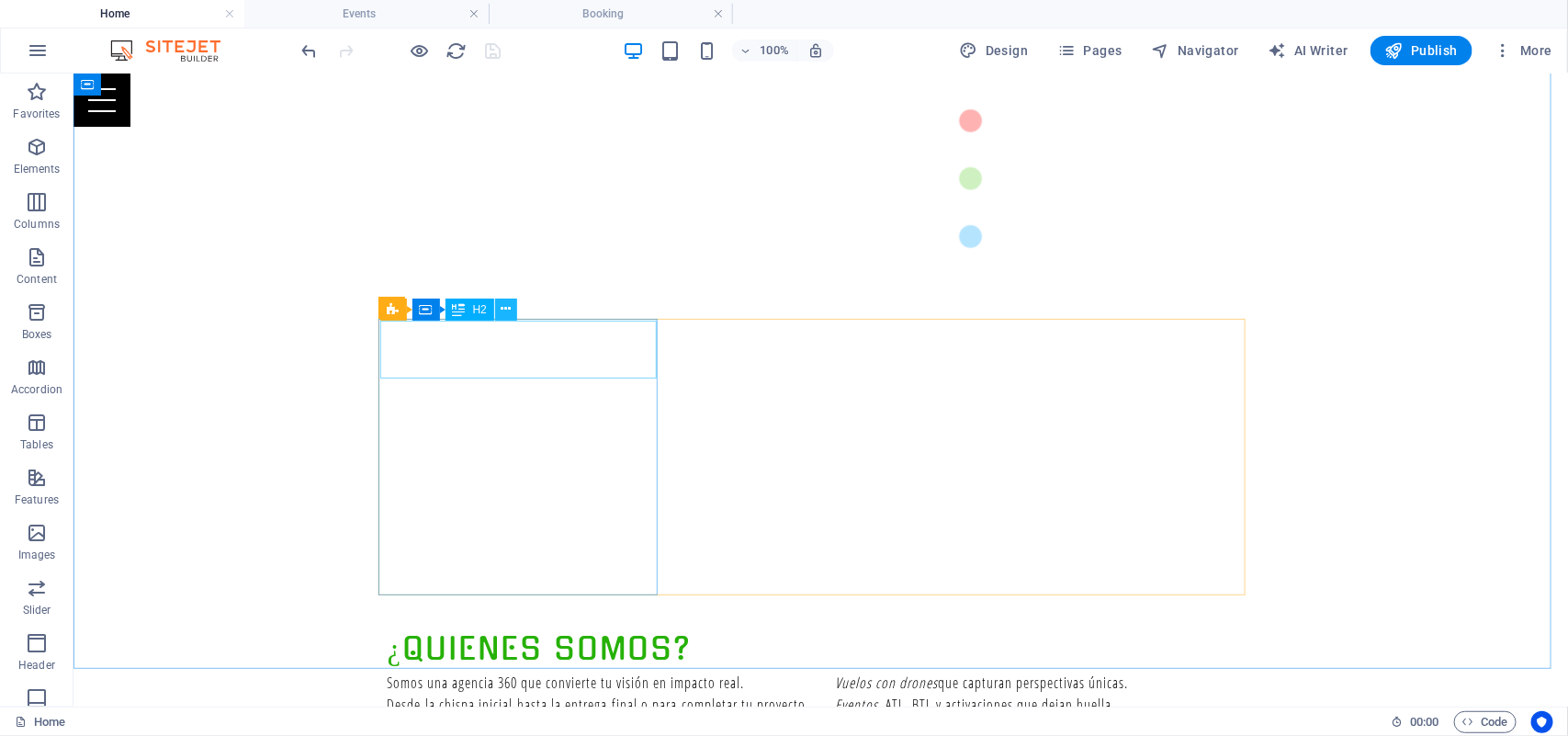 click at bounding box center (505, 309) 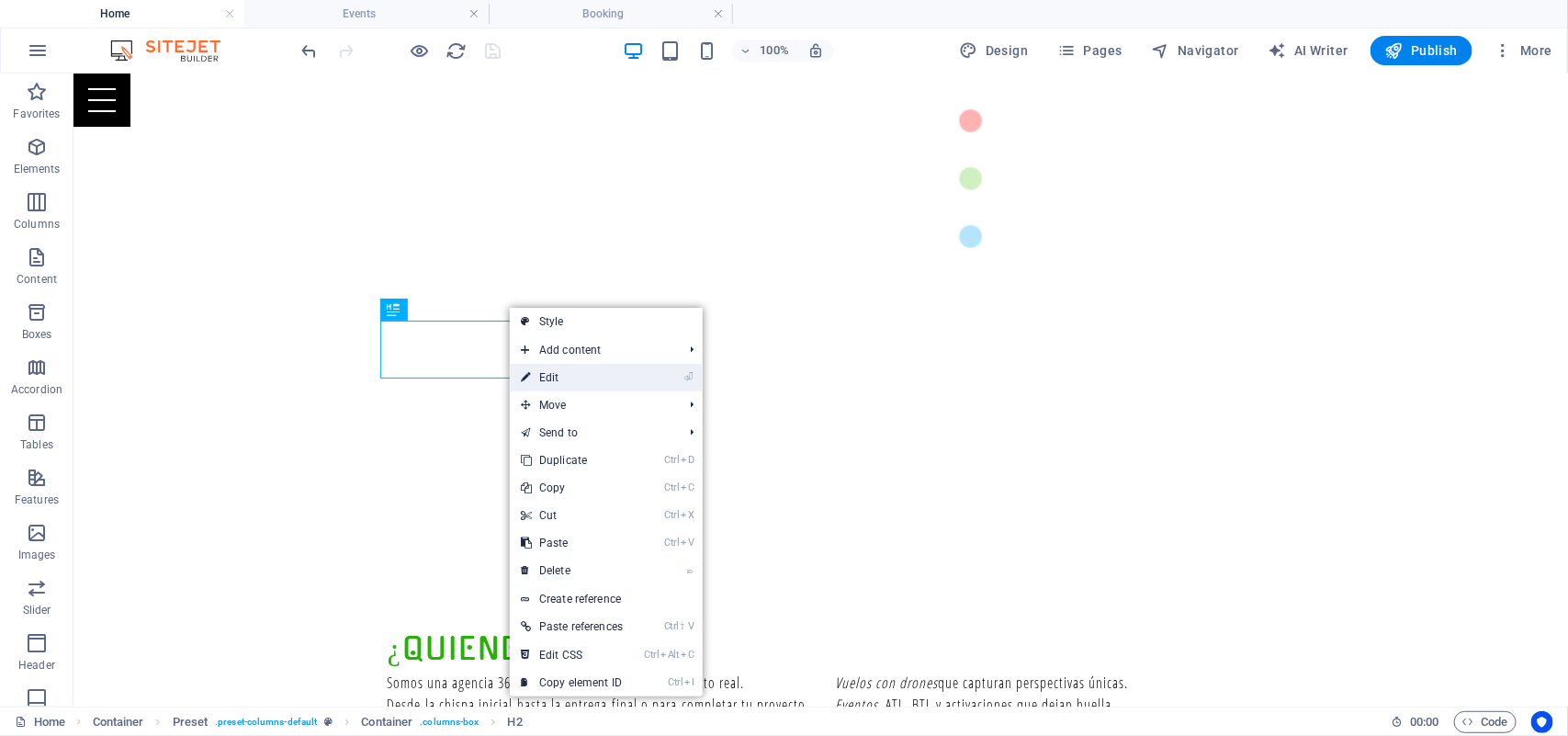 click on "⏎  Edit" at bounding box center [571, 378] 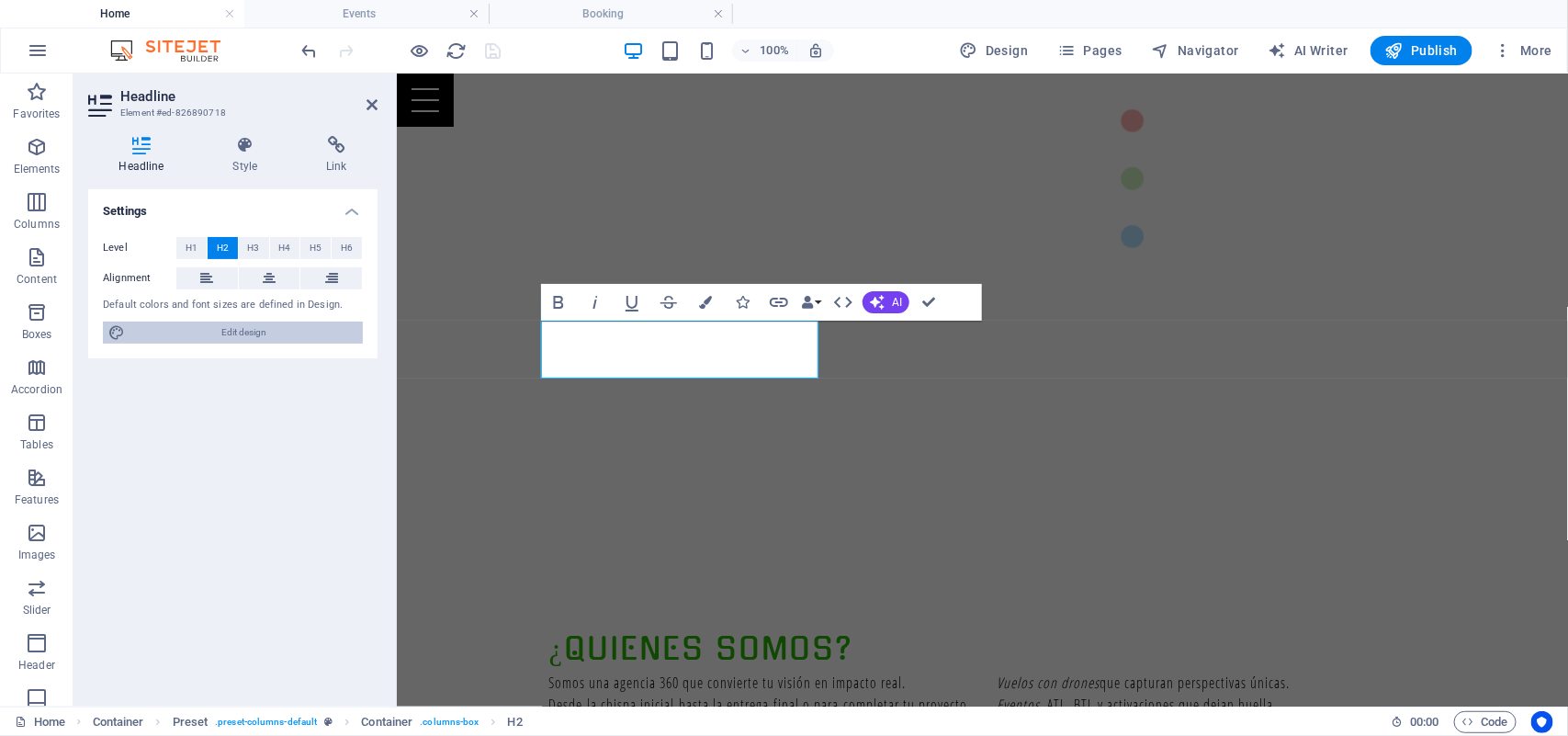 click on "Edit design" at bounding box center [243, 333] 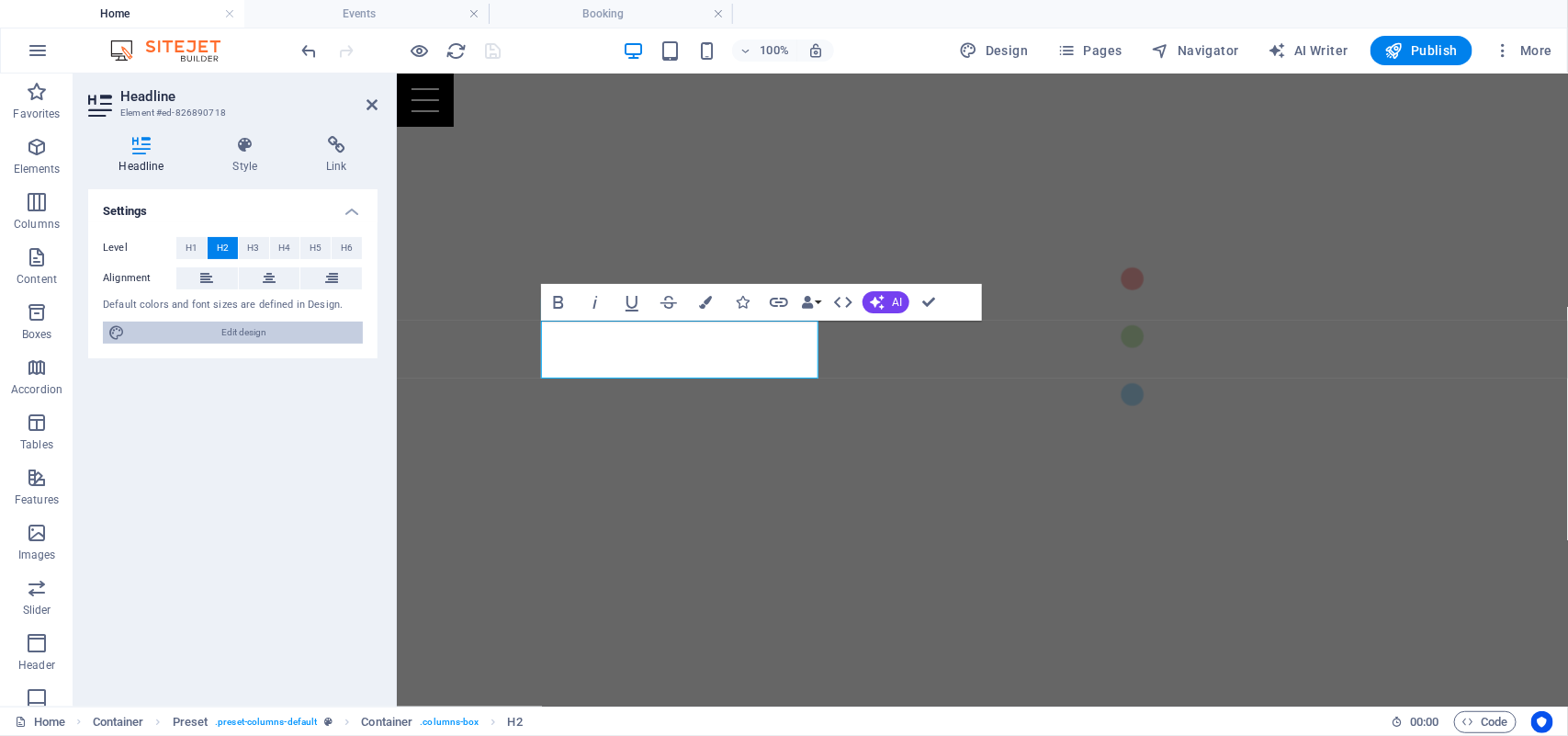 scroll, scrollTop: 923, scrollLeft: 0, axis: vertical 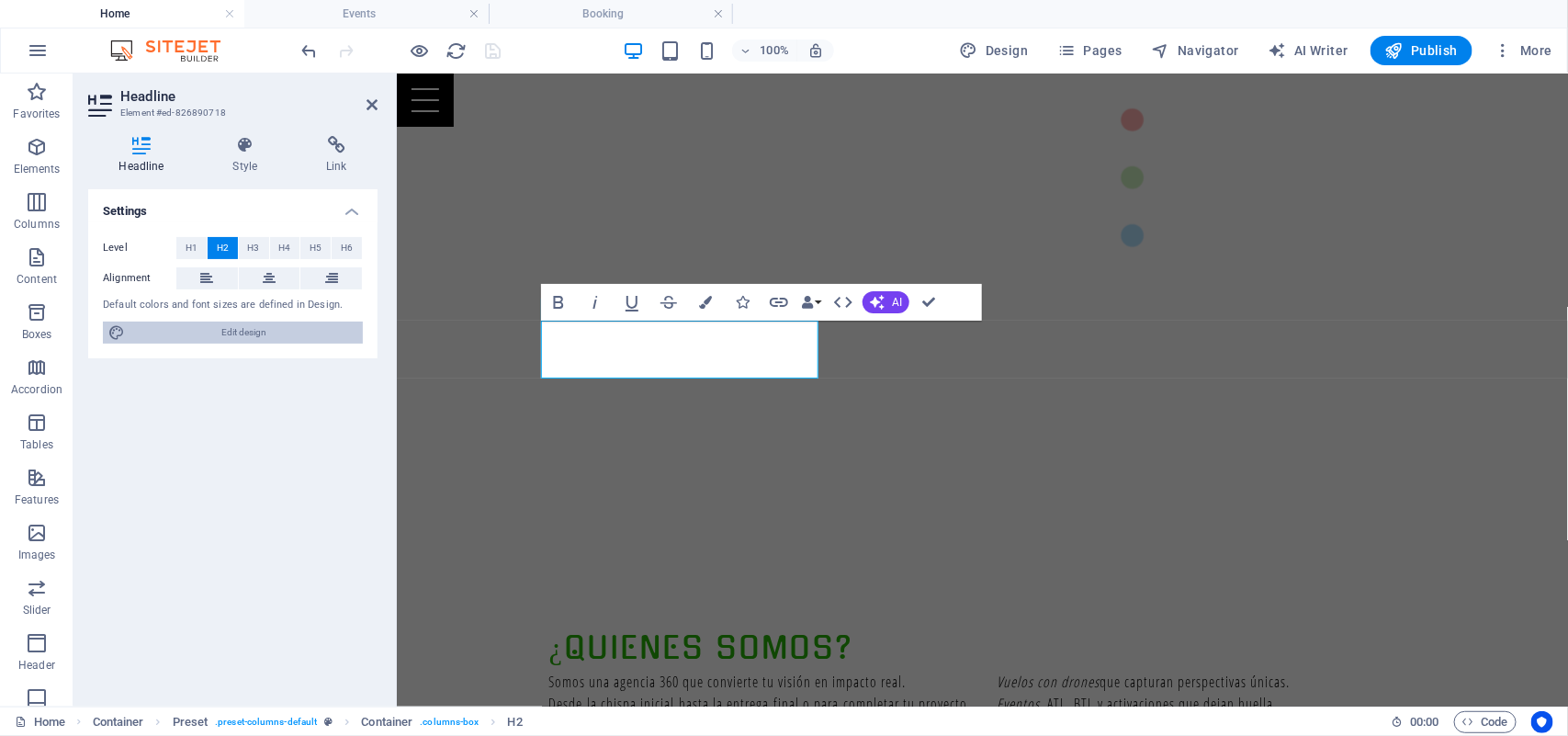 select on "px" 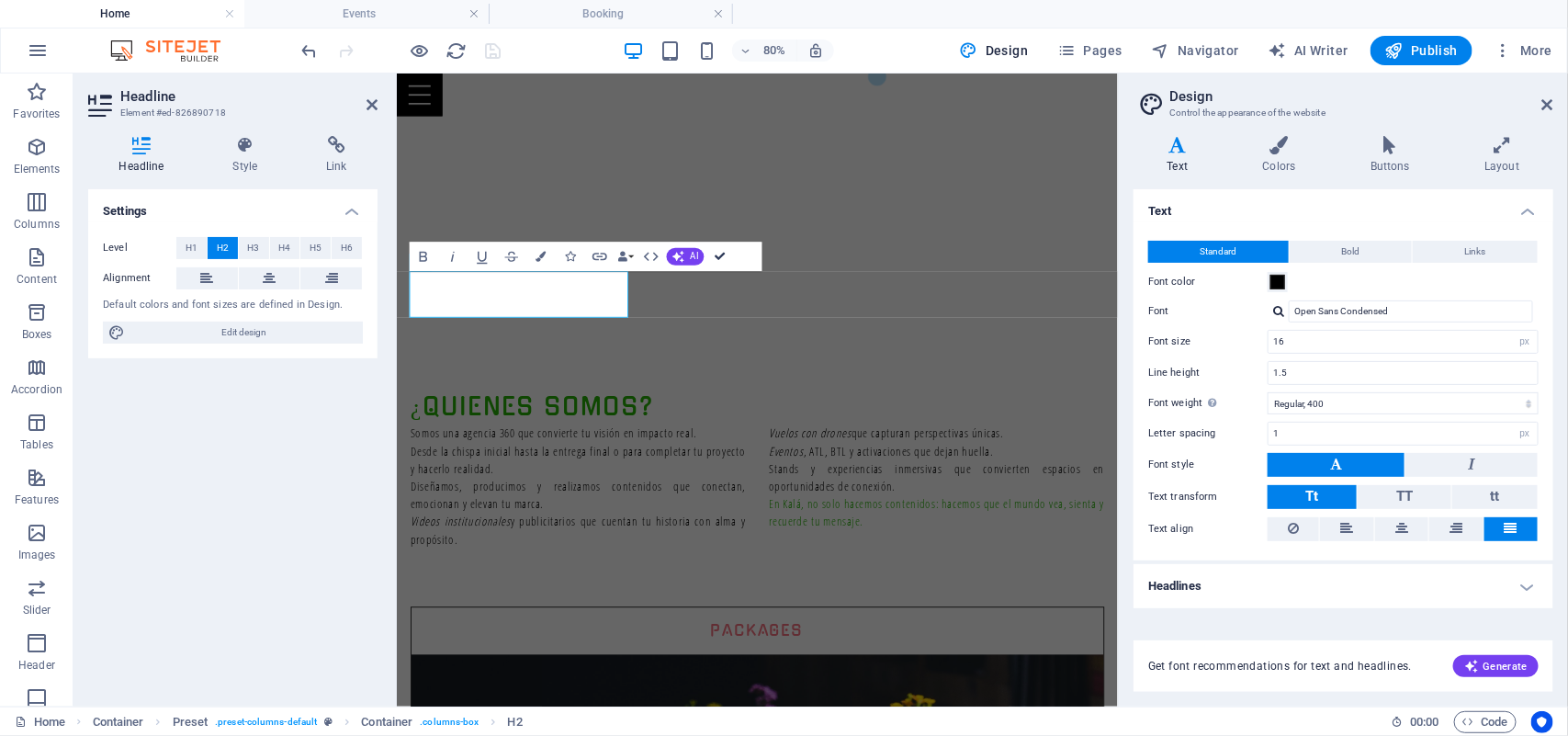 scroll, scrollTop: 764, scrollLeft: 0, axis: vertical 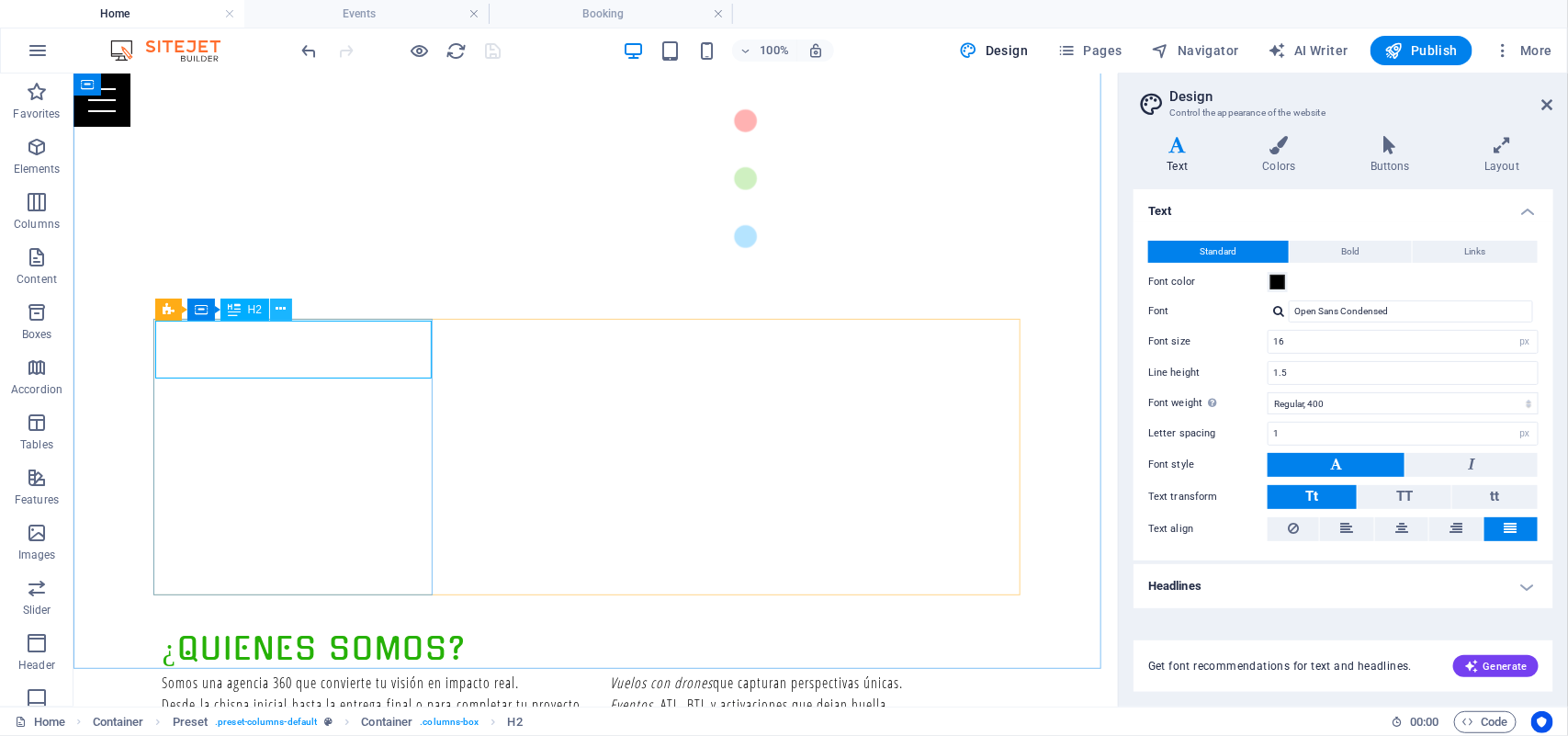 click at bounding box center (280, 309) 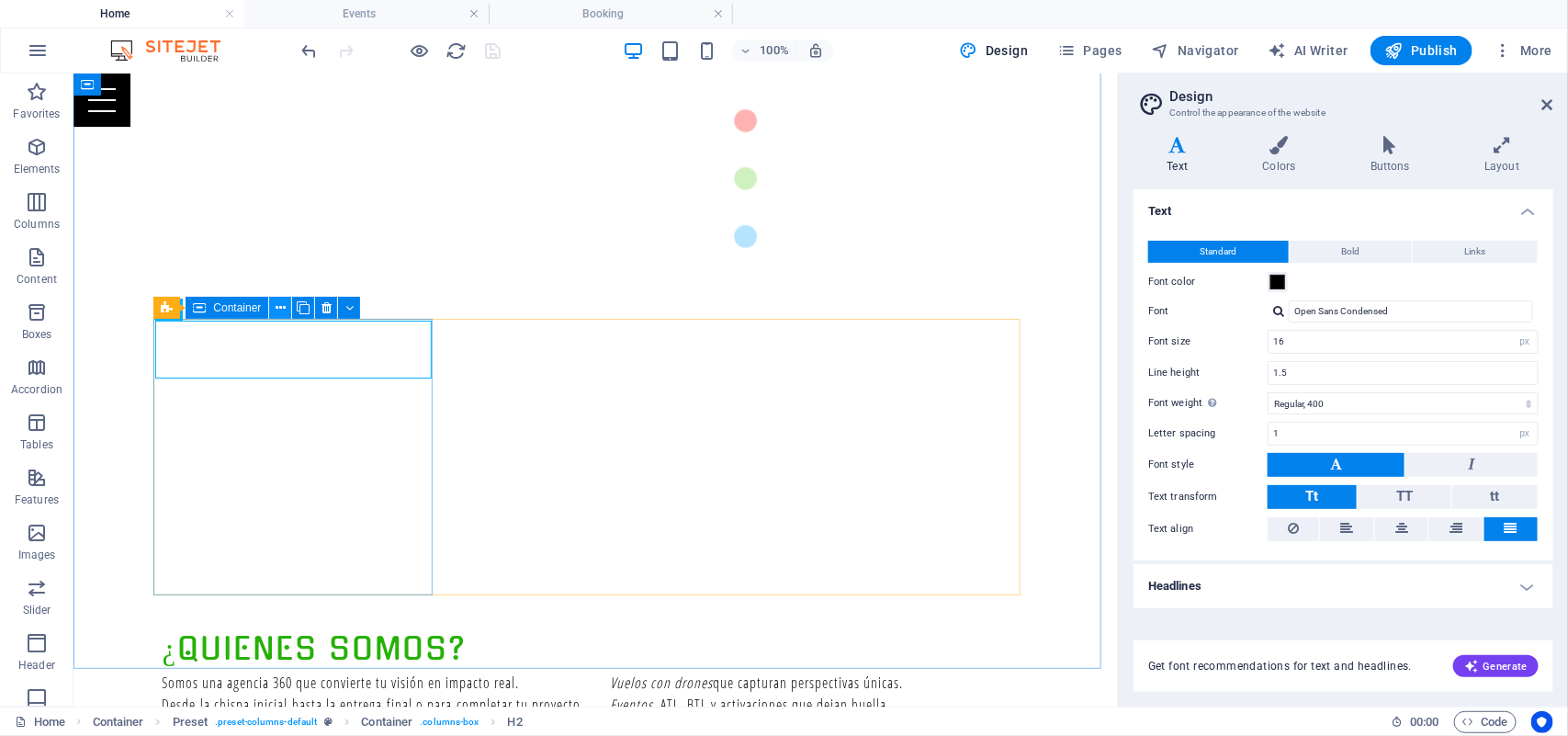 click at bounding box center (280, 308) 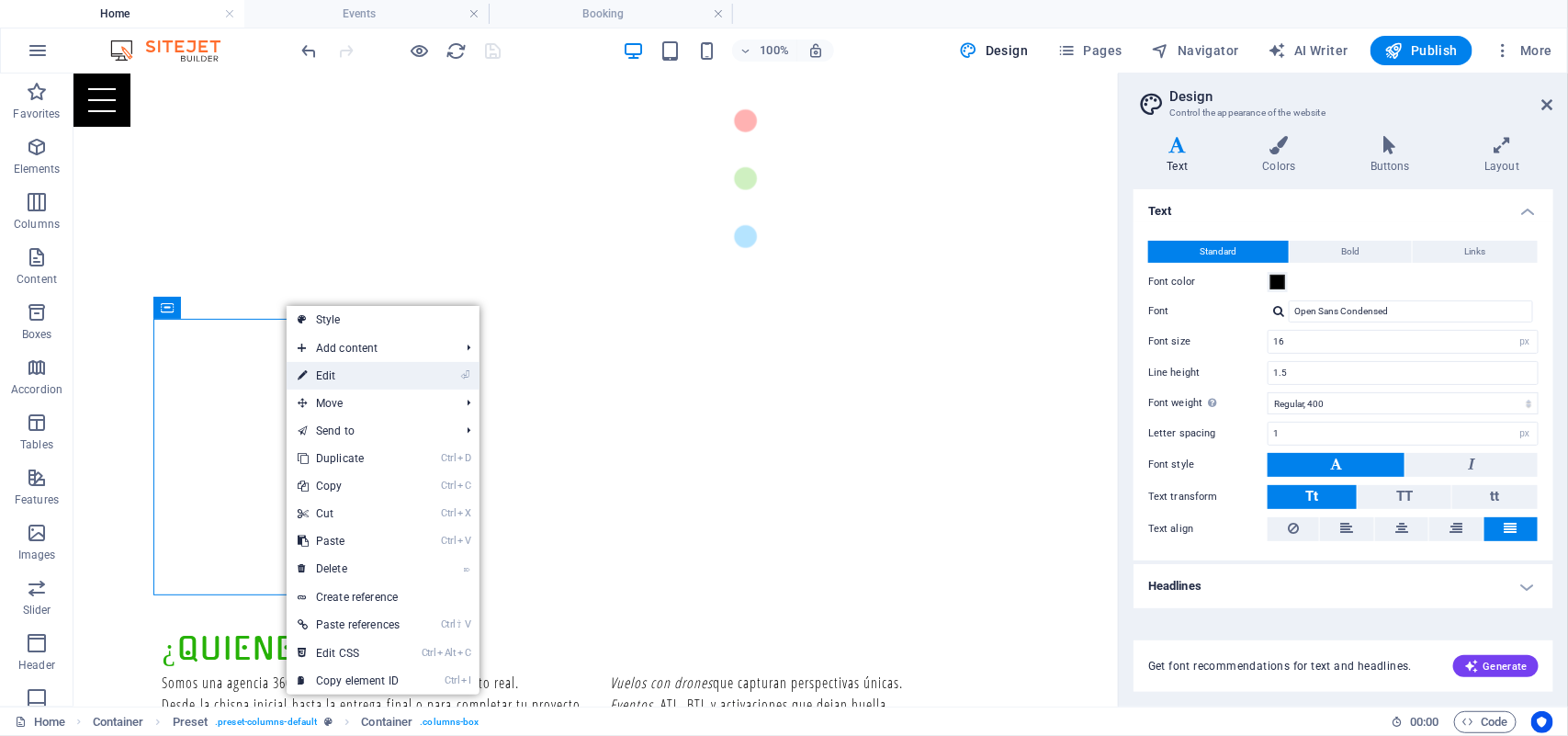 click on "⏎  Edit" at bounding box center [348, 376] 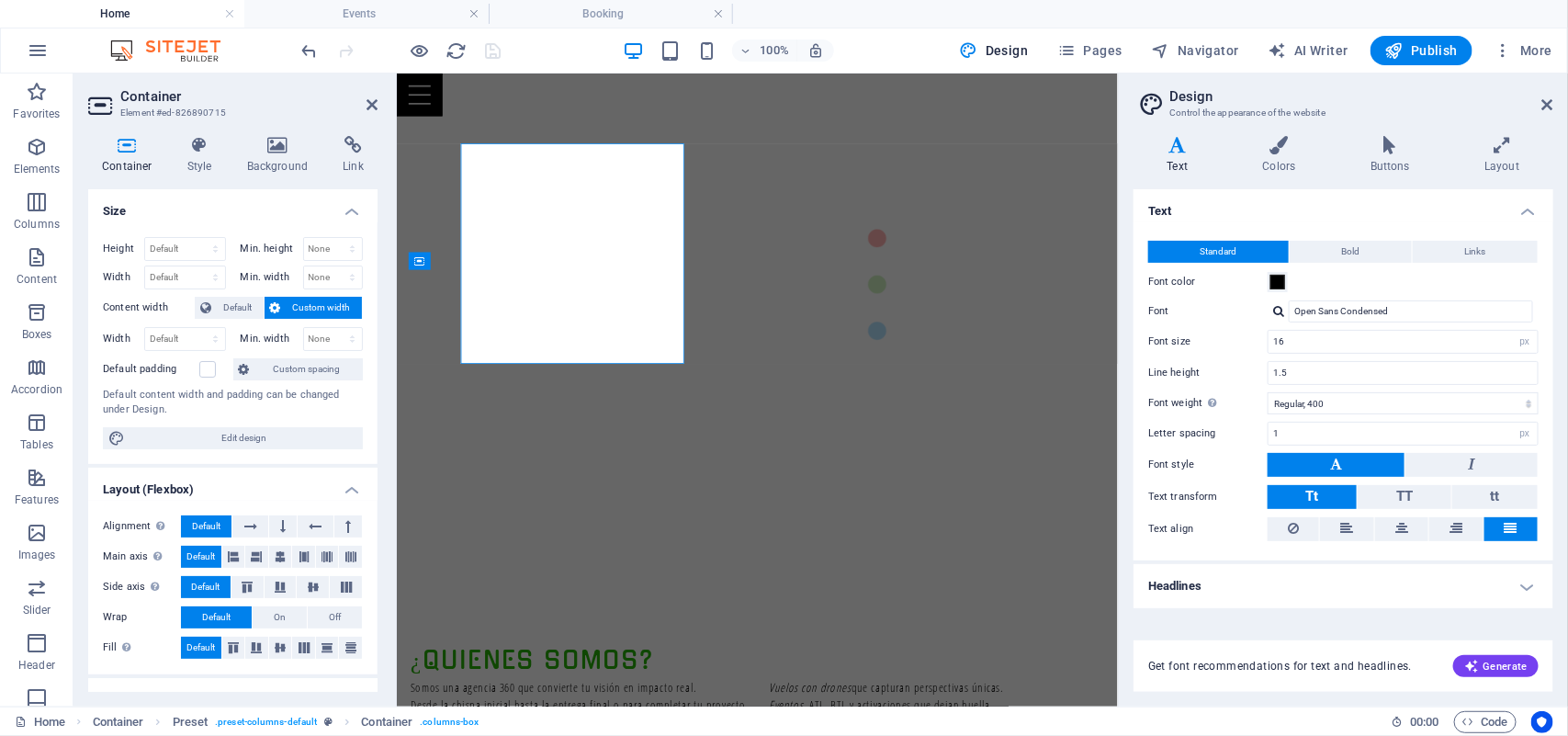 scroll, scrollTop: 923, scrollLeft: 0, axis: vertical 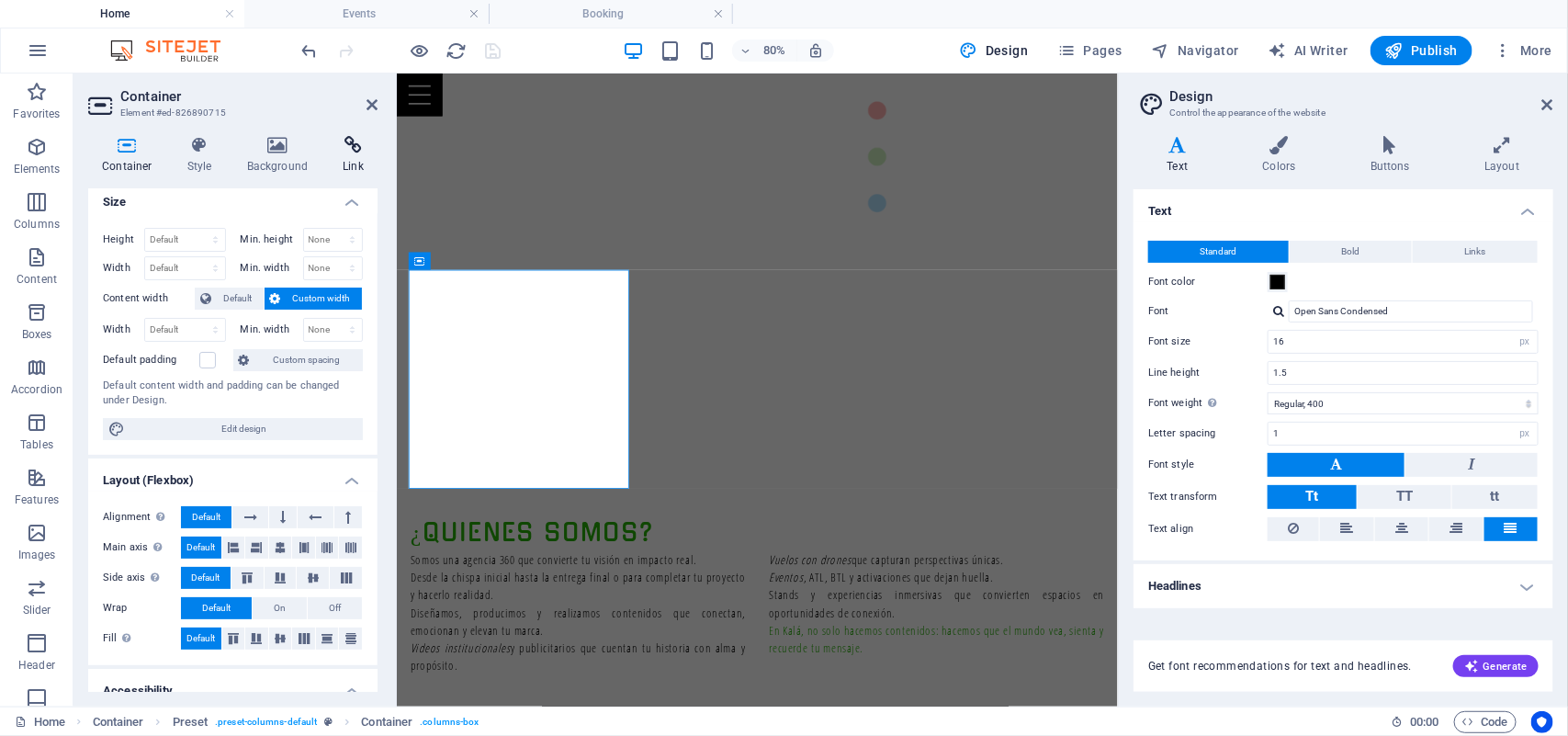 click at bounding box center (353, 145) 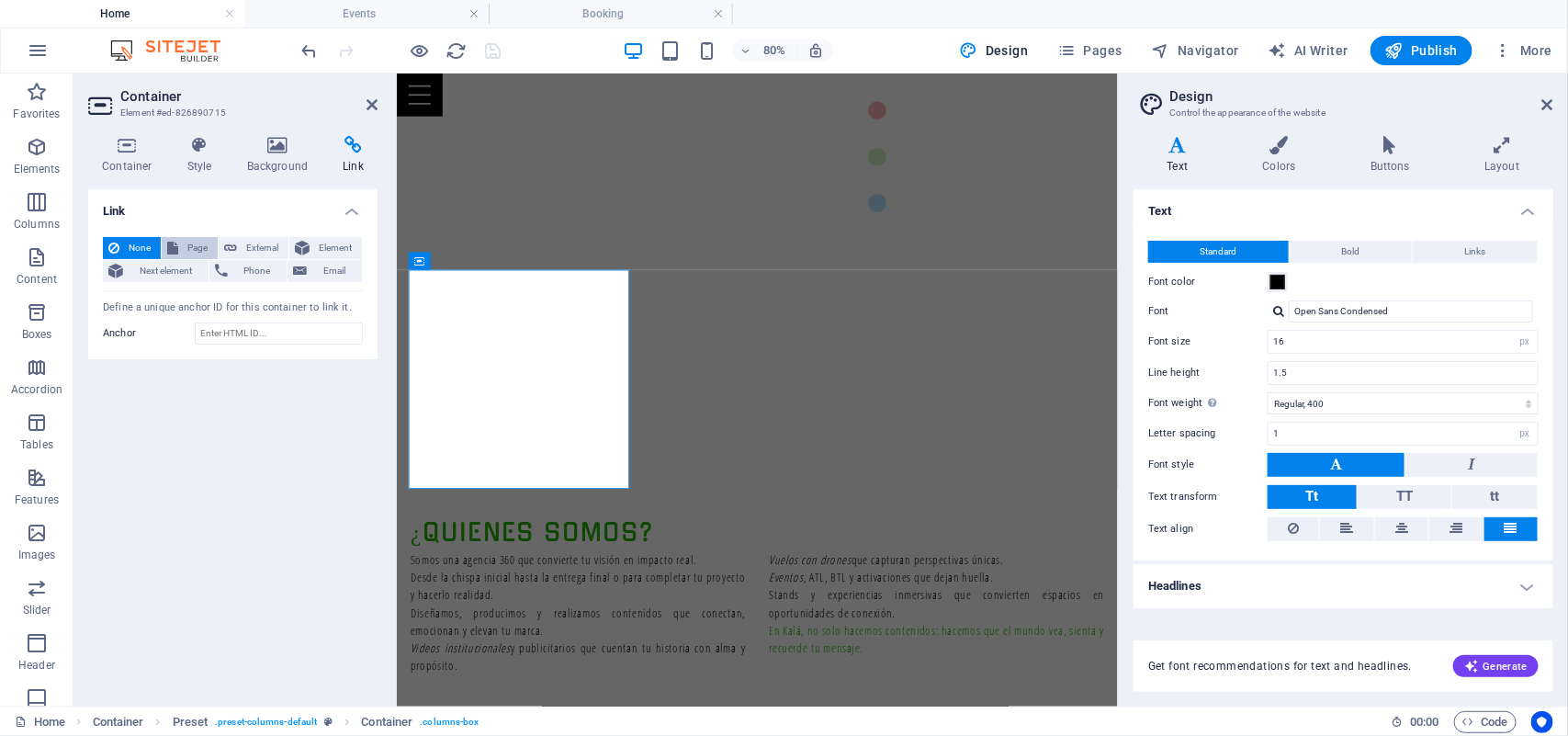 click on "Page" at bounding box center [197, 248] 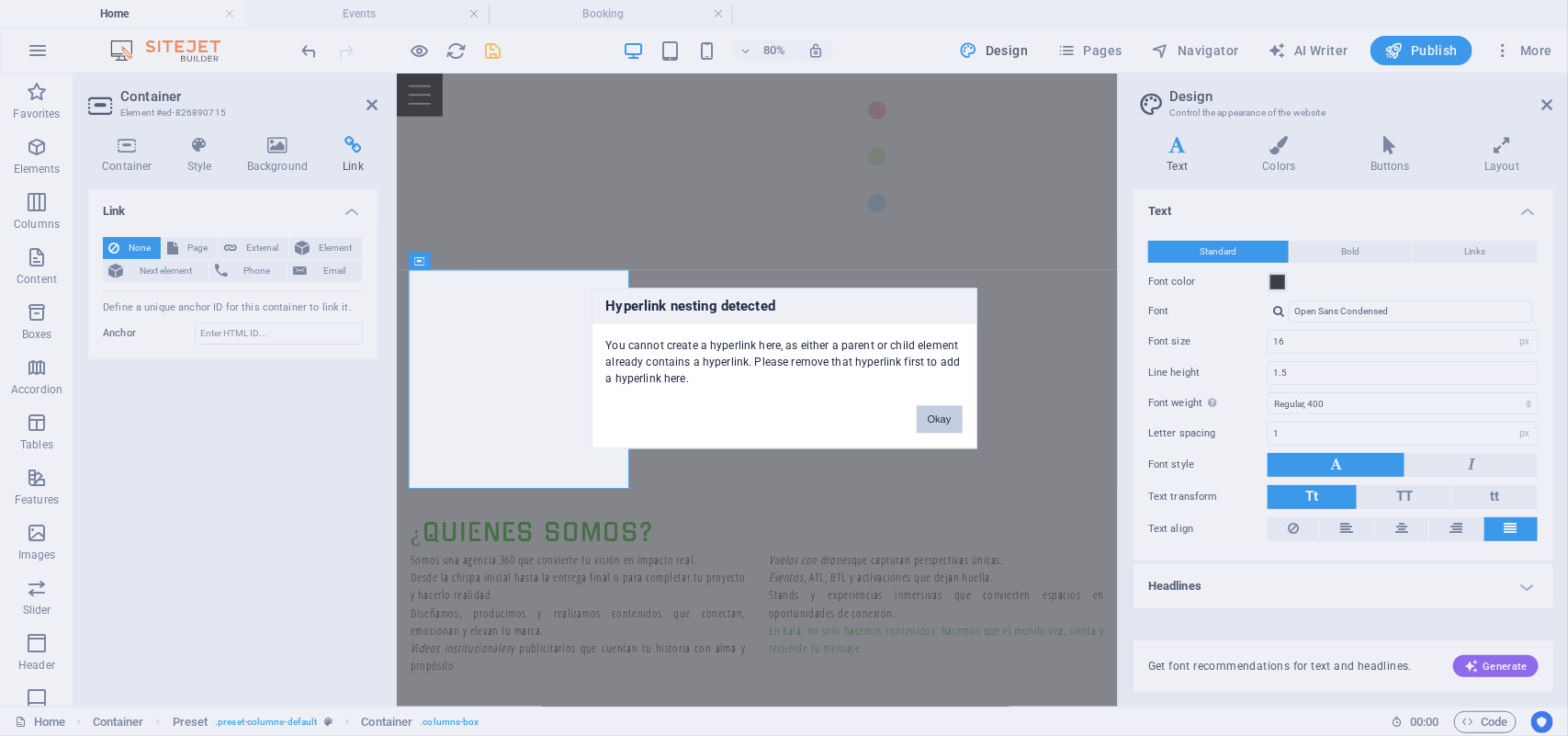 click on "Okay" at bounding box center [940, 419] 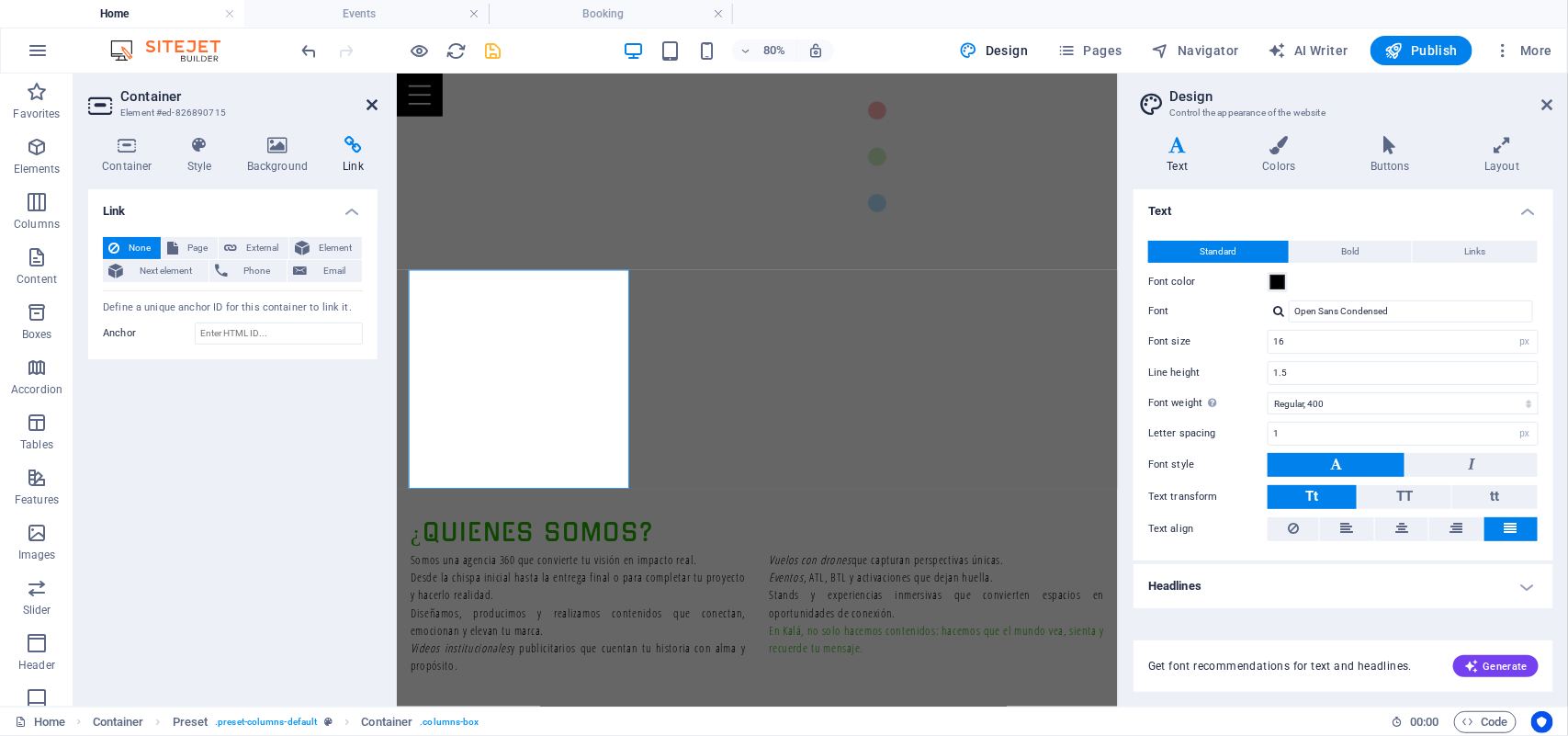 click at bounding box center (372, 105) 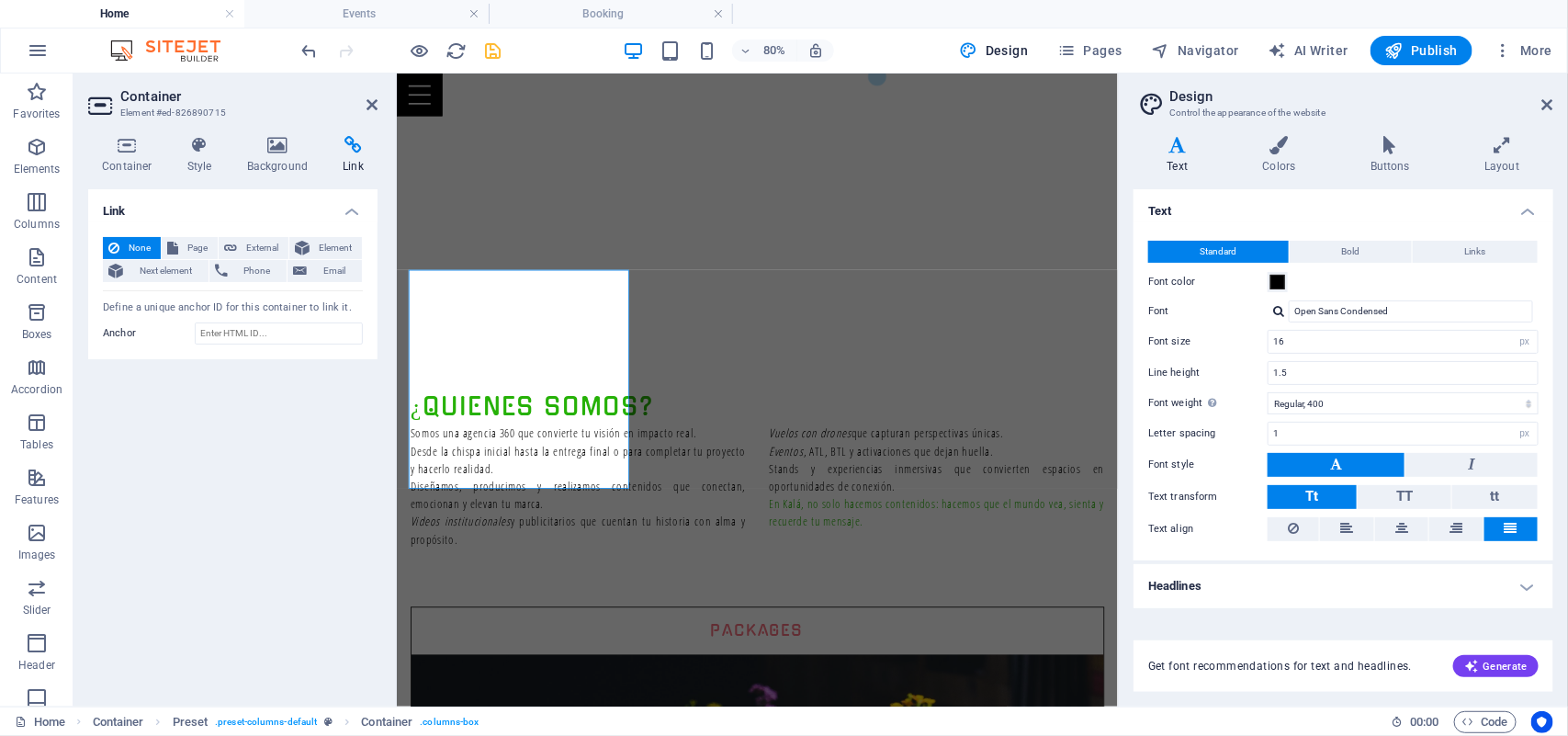 scroll, scrollTop: 764, scrollLeft: 0, axis: vertical 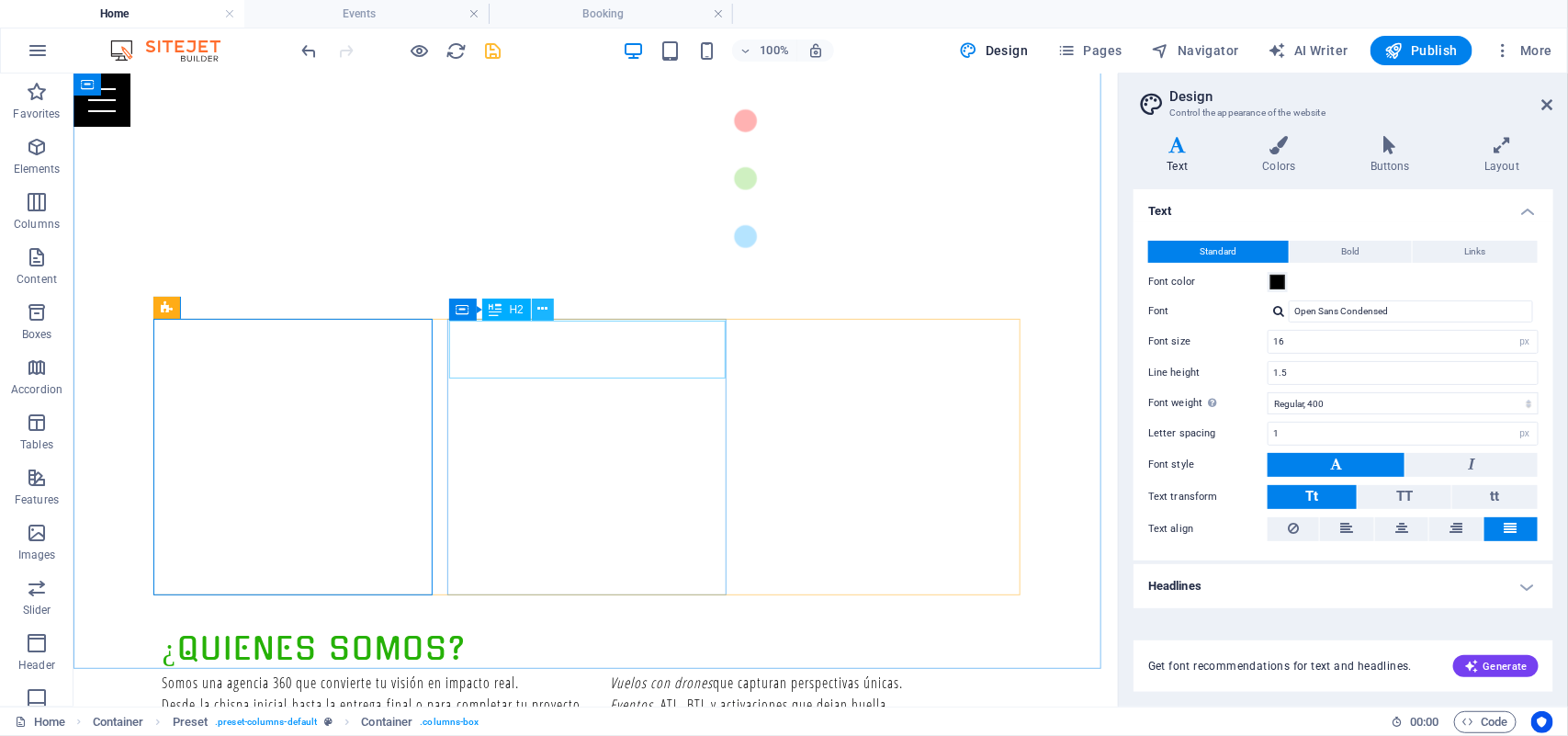 click at bounding box center [542, 309] 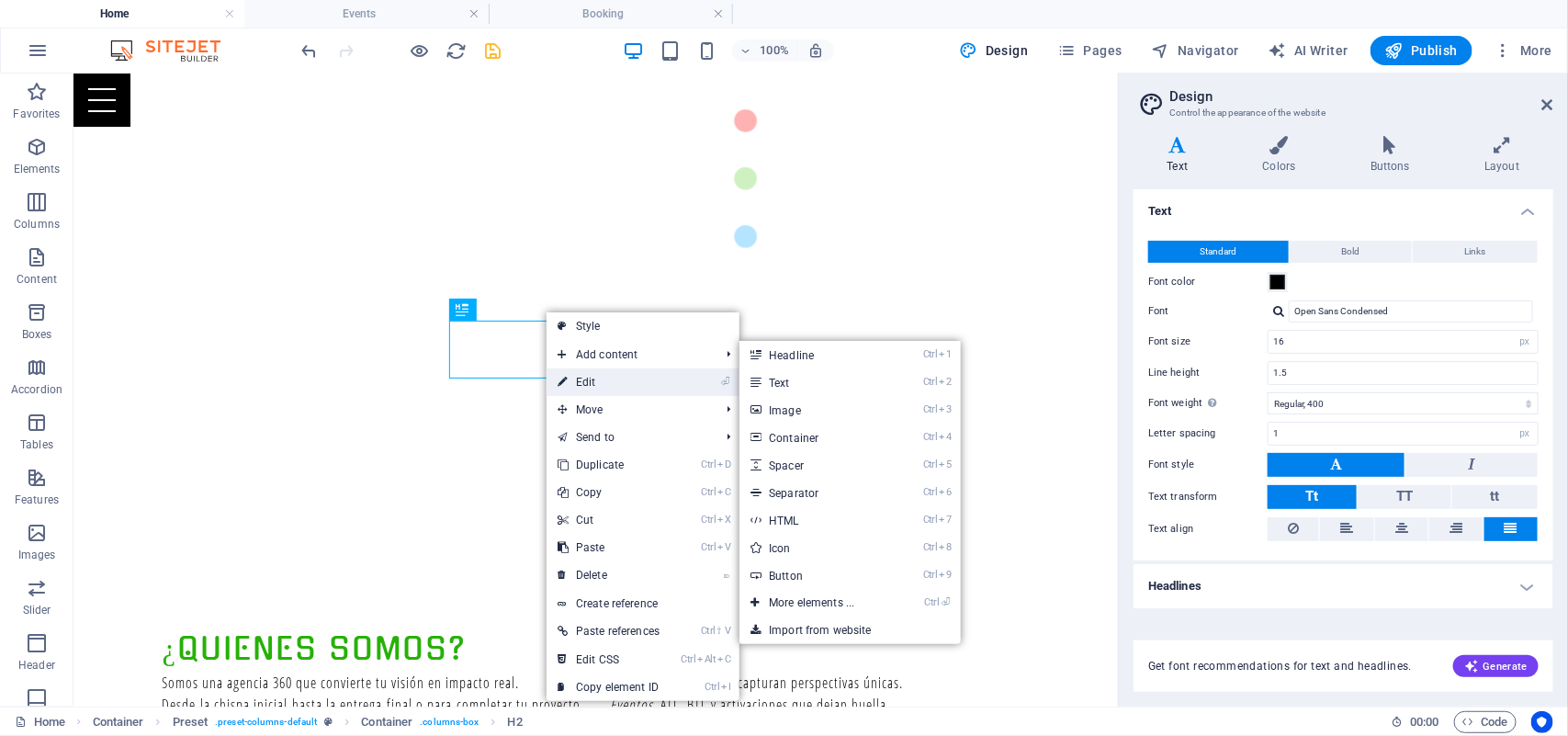 click on "⏎  Edit" at bounding box center (608, 382) 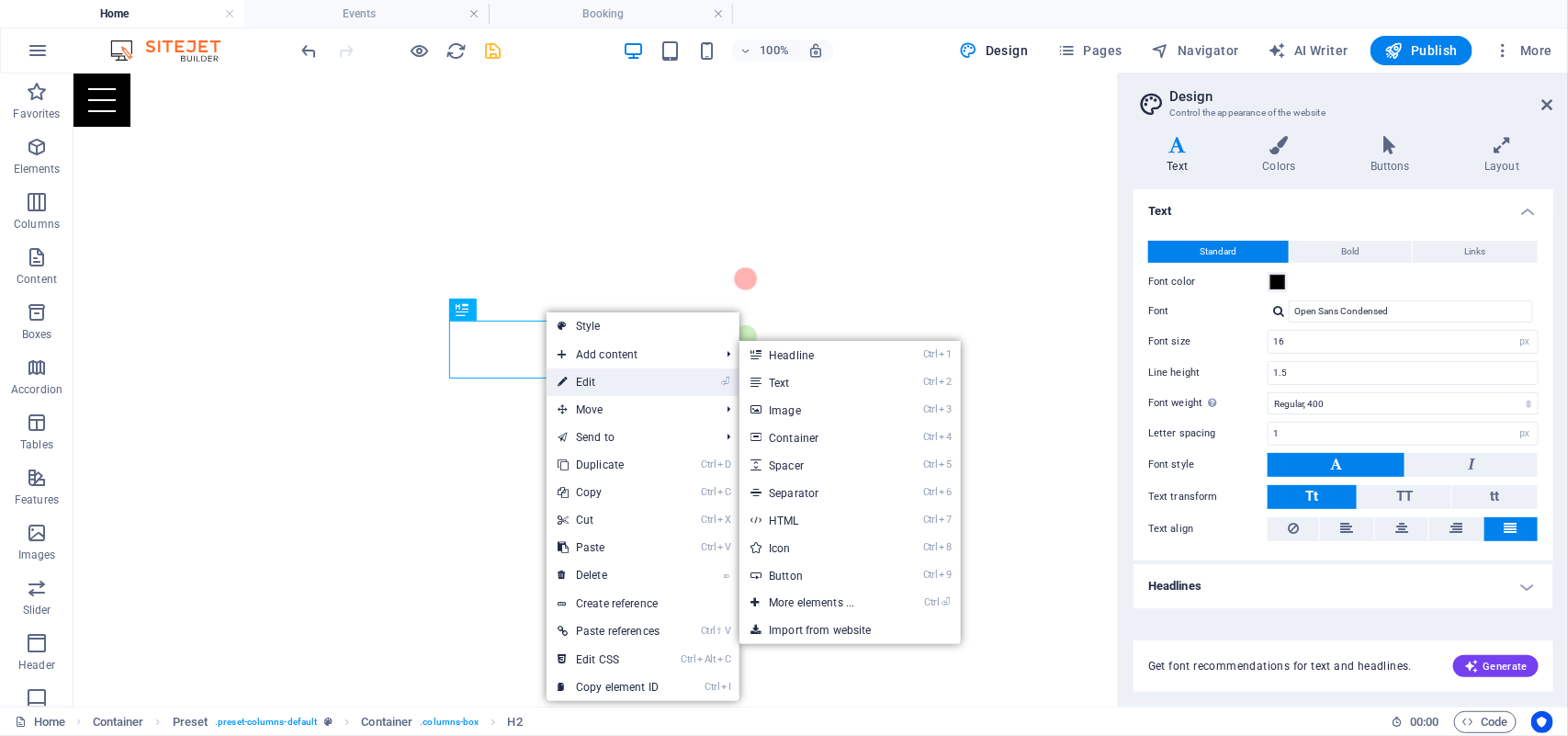 scroll, scrollTop: 923, scrollLeft: 0, axis: vertical 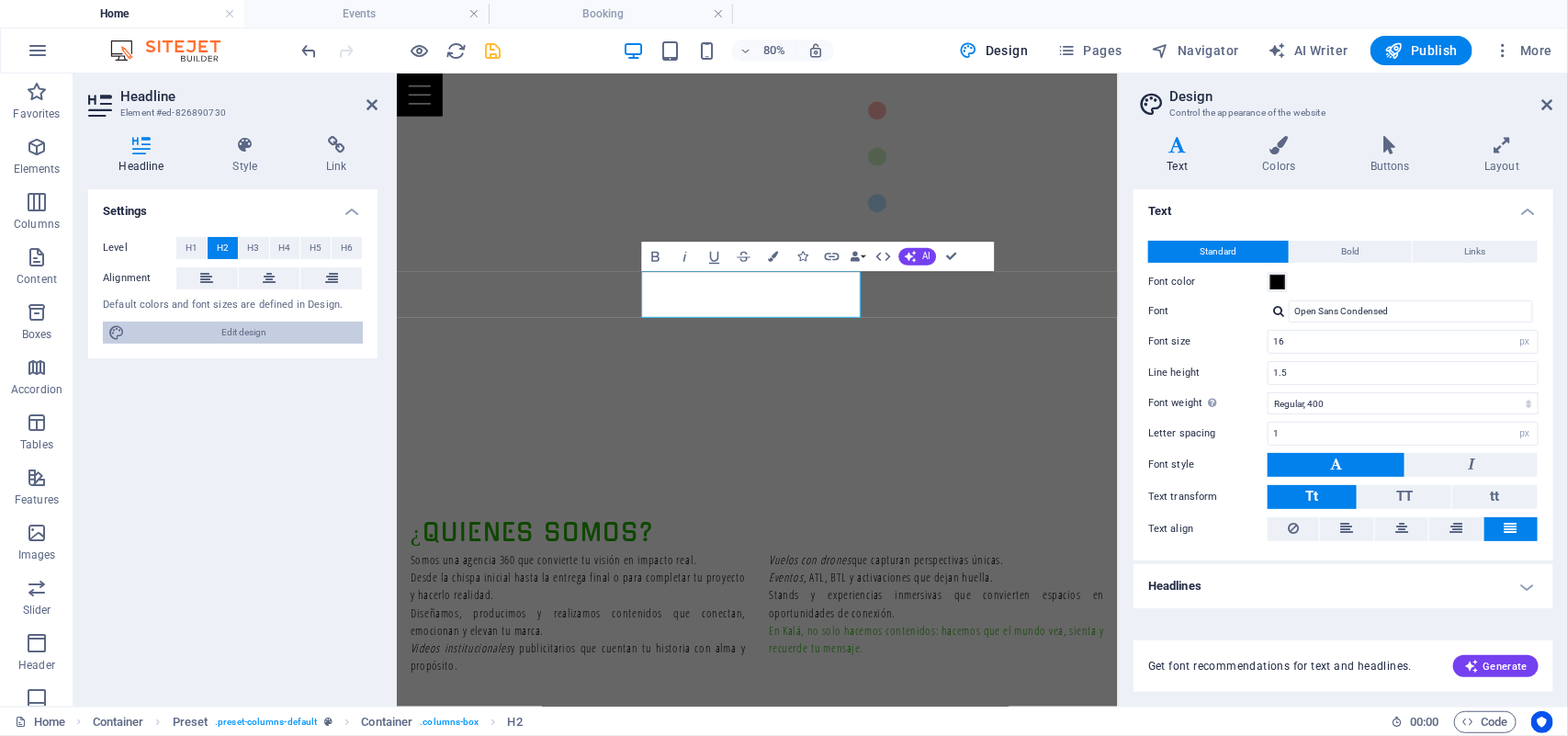 click on "Edit design" at bounding box center (243, 333) 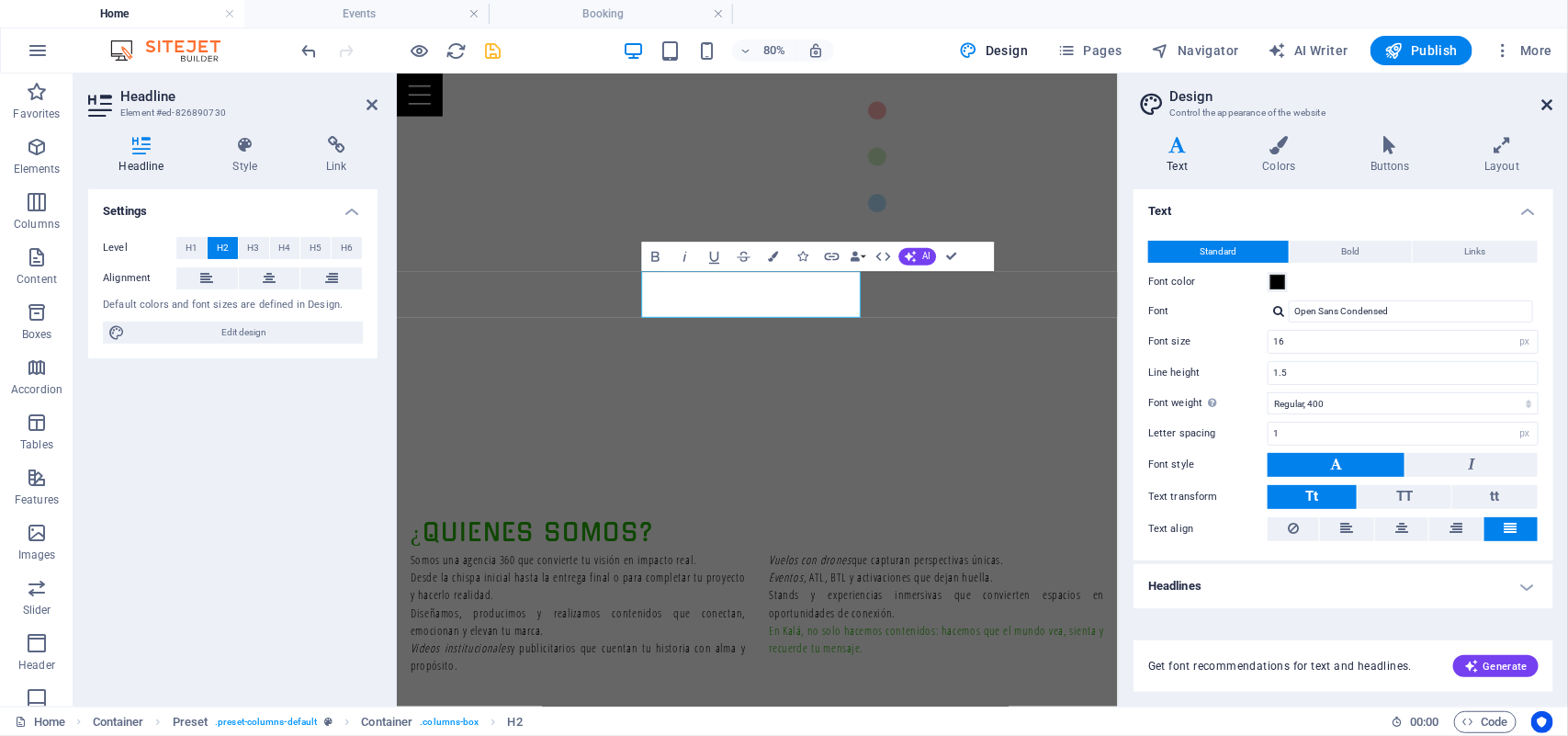 click at bounding box center (1548, 105) 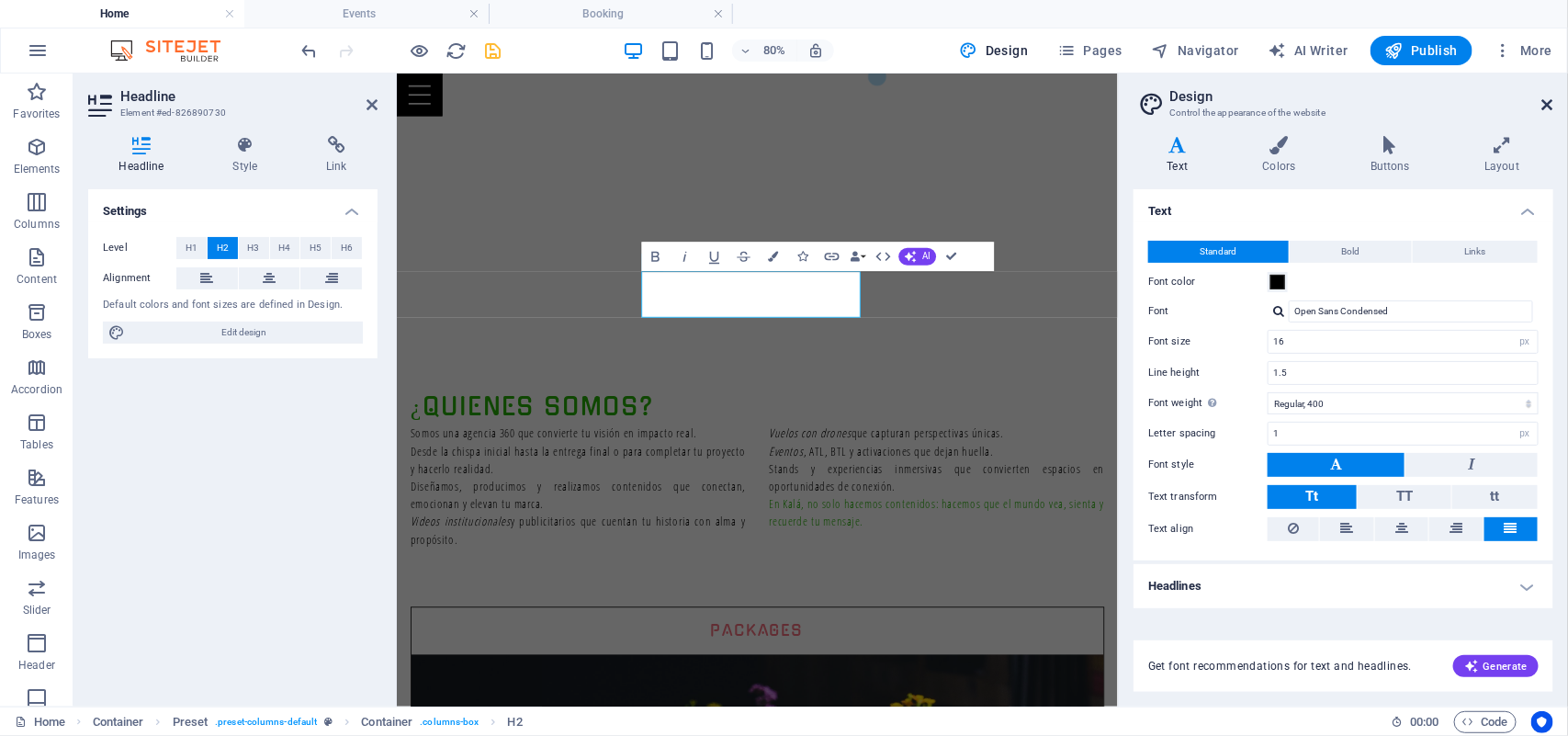 scroll, scrollTop: 764, scrollLeft: 0, axis: vertical 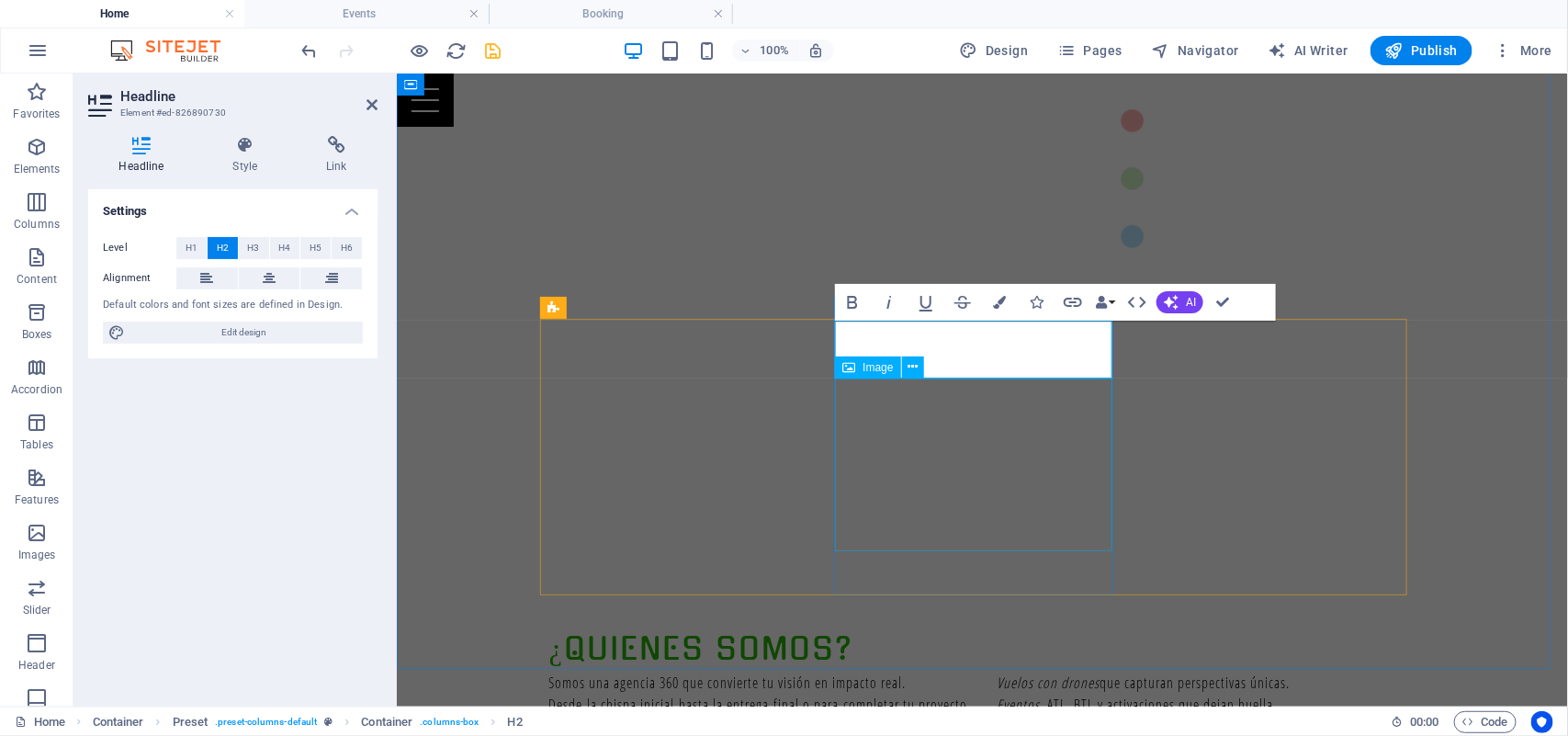 click at bounding box center (982, 1878) 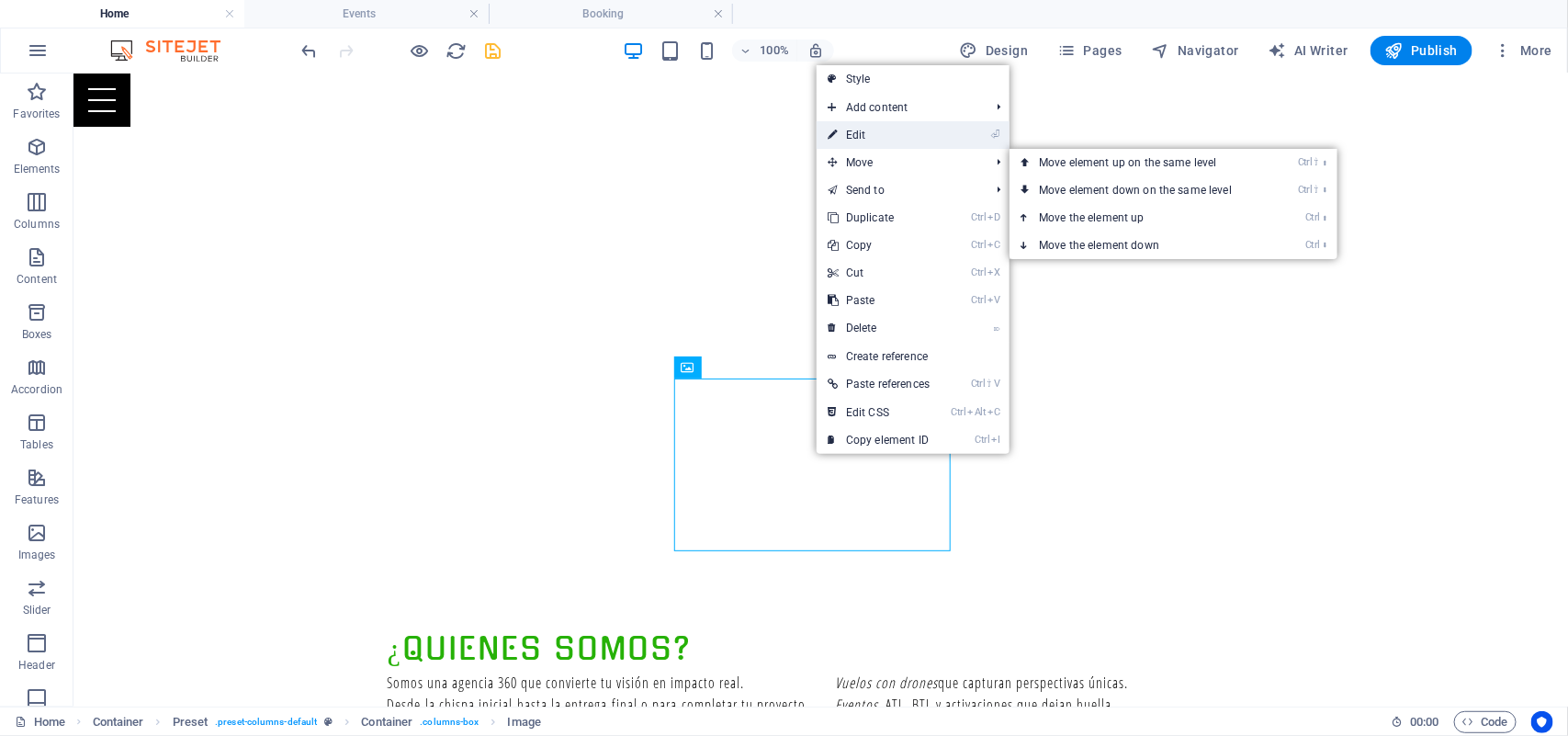 click on "⏎  Edit" at bounding box center [878, 135] 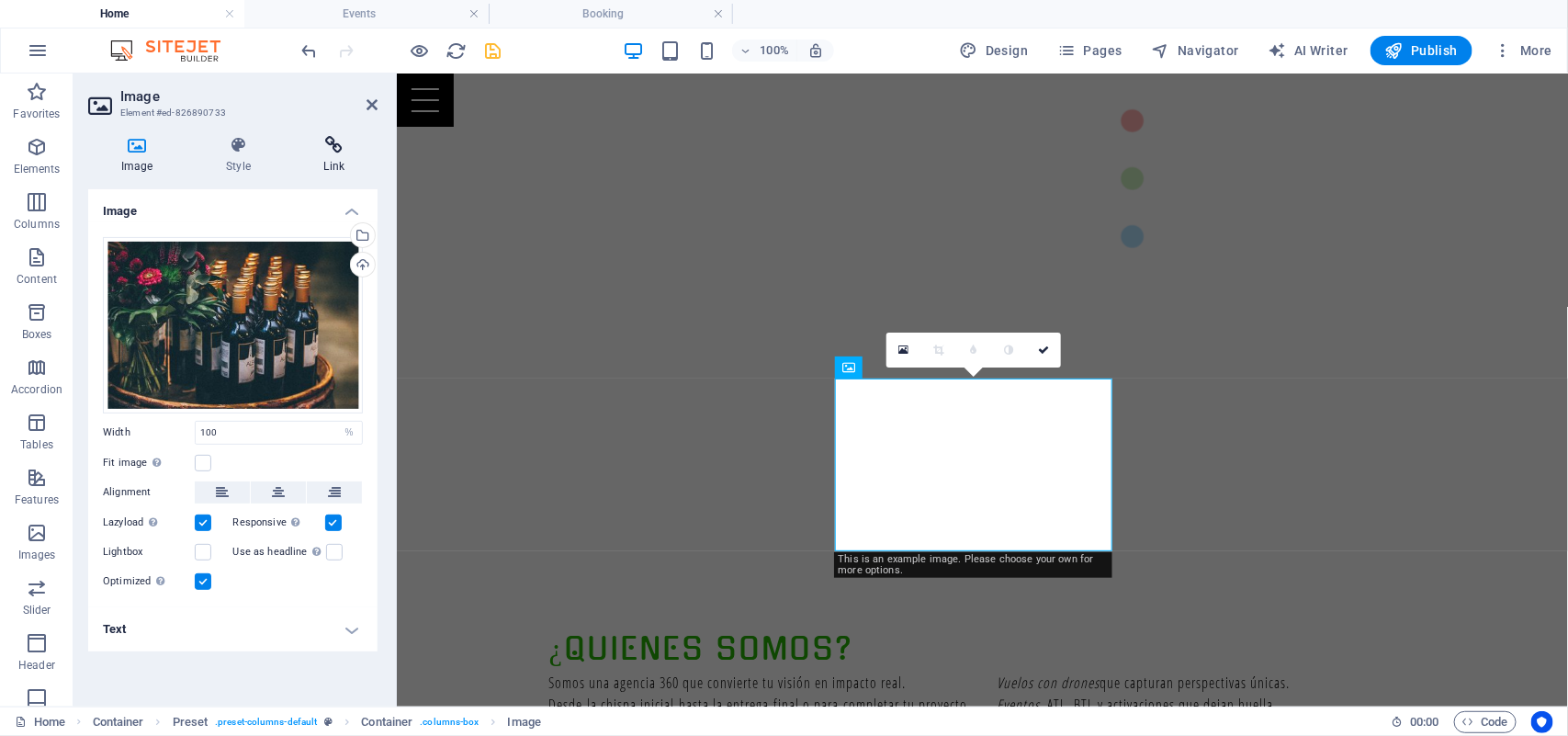 click at bounding box center [334, 145] 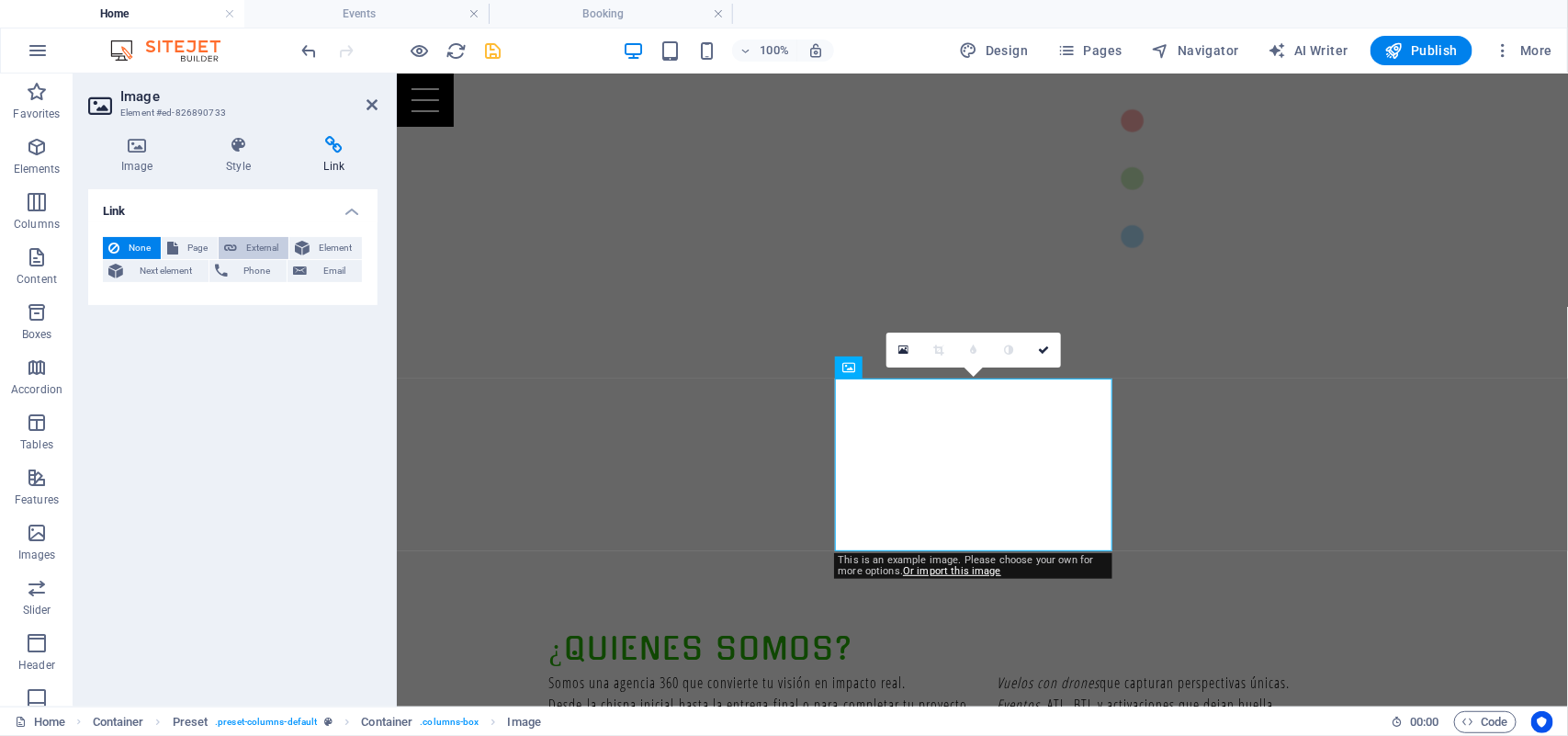 click on "External" at bounding box center [263, 248] 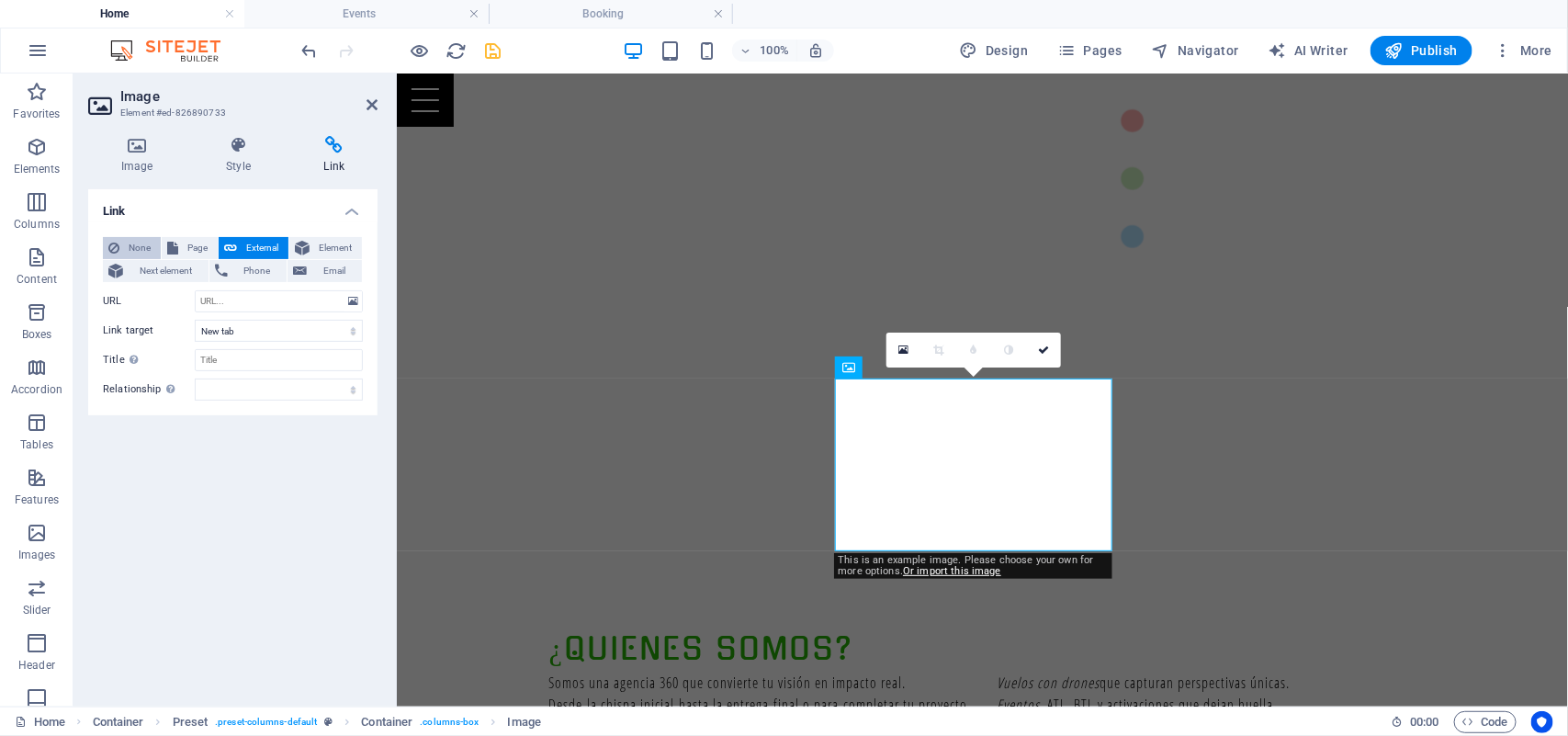 click on "None" at bounding box center [140, 248] 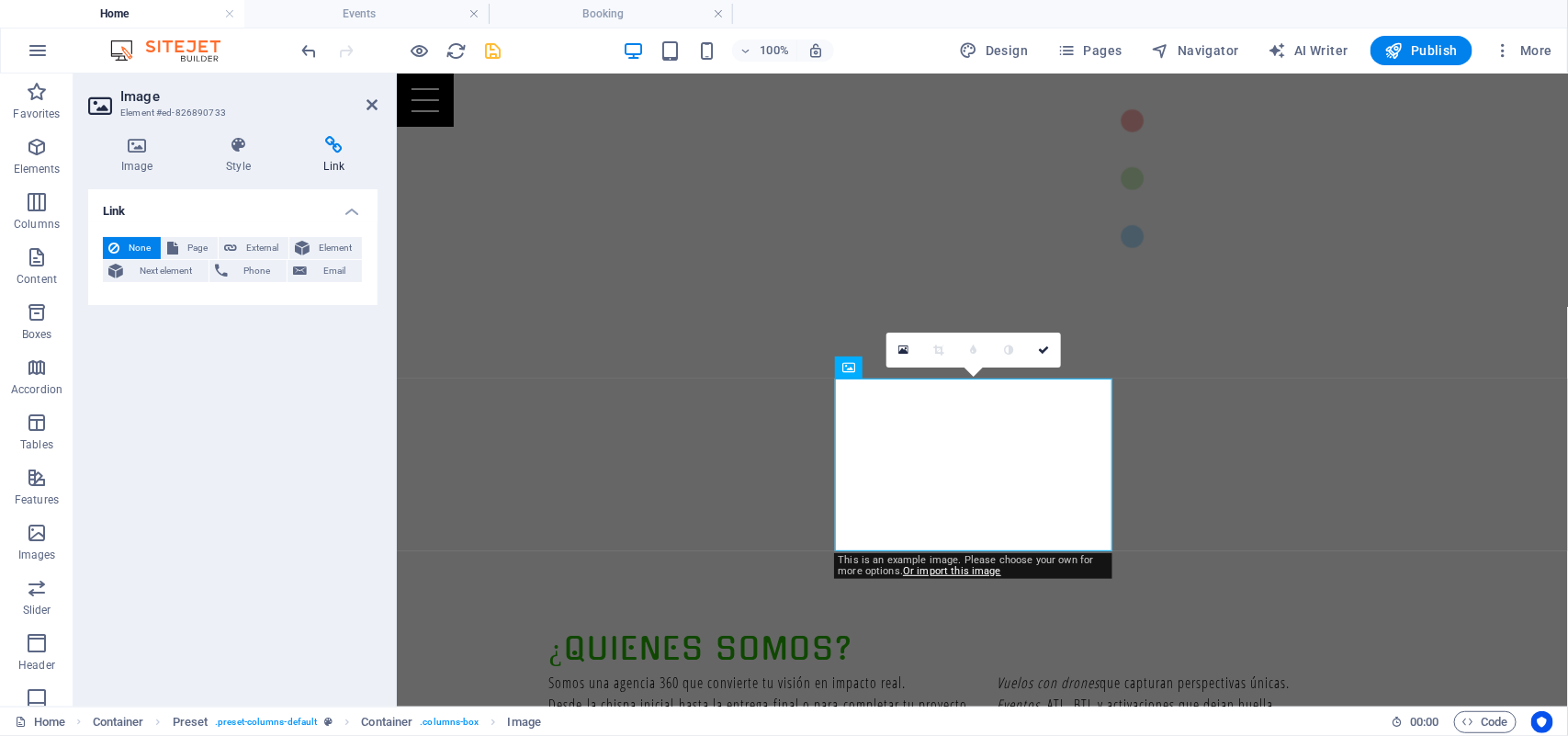 click on "Link None Page External Element Next element Phone Email Page Home Events Packages Booking Legal Notice Privacy Element
URL Phone Email Link target New tab Same tab Overlay Title Additional link description, should not be the same as the link text. The title is most often shown as a tooltip text when the mouse moves over the element. Leave empty if uncertain. Relationship Sets the  relationship of this link to the link target . For example, the value "nofollow" instructs search engines not to follow the link. Can be left empty. alternate author bookmark external help license next nofollow noreferrer noopener prev search tag" at bounding box center [232, 440] 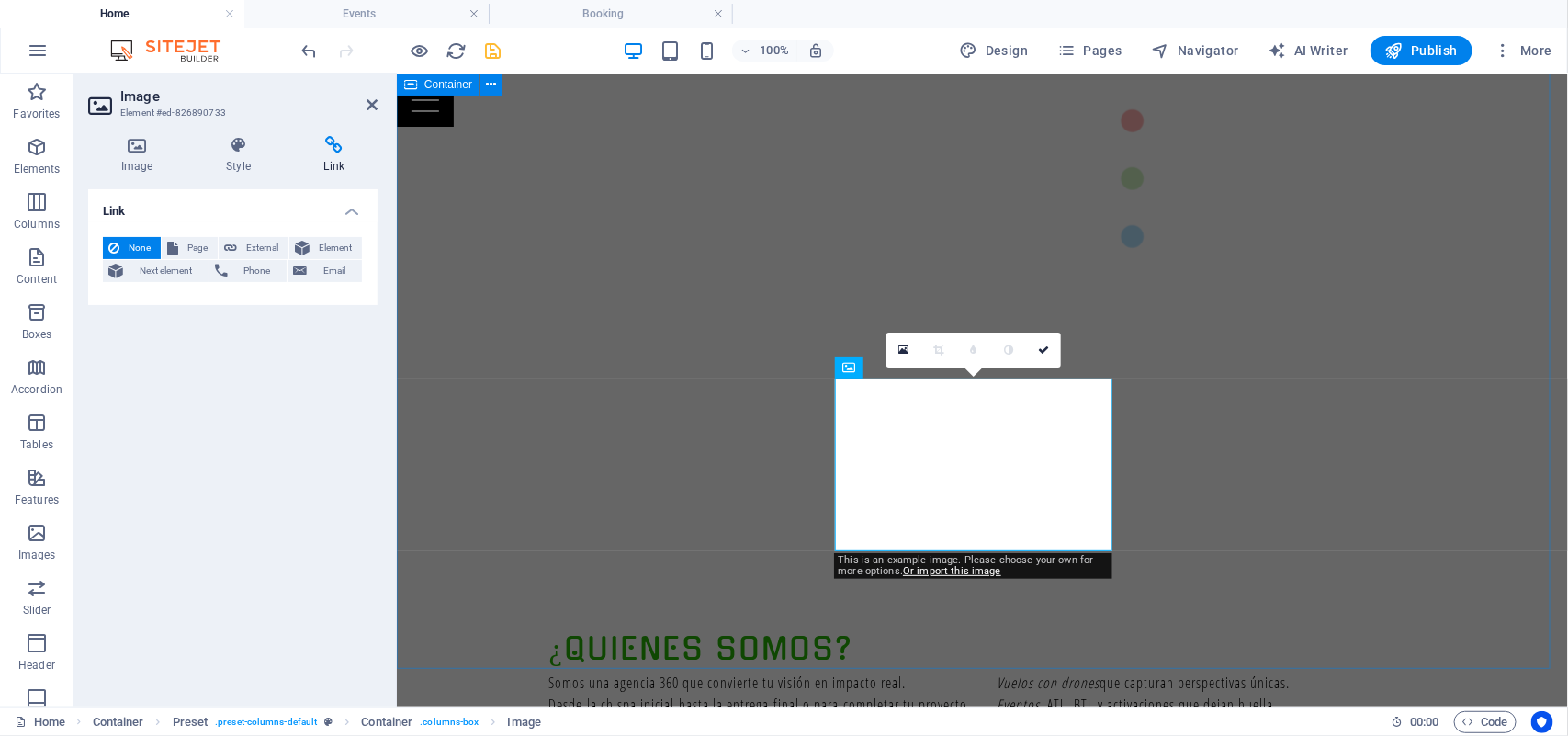 click on "​ ¿Quienes somos? Somos una agencia 360 que convierte tu visión en impacto real. Desde la chispa inicial hasta la entrega final o para completar tu proyecto y hacerlo realidad.  Diseñamos, producimos y realizamos contenidos que conectan, emocionan y elevan tu marca.  Videos institucionales  y publicitarios que cuentan tu historia con alma y propósito. Vuelos con drones  que capturan perspectivas únicas. Eventos , ATL, BTL y activaciones que dejan huella. Stands y experiencias inmersivas que convierten espacios en oportunidades de conexión. En Kalá, no solo hacemos contenidos: hacemos que el mundo vea, sienta y recuerde tu mensaje. Packages Your Perfect Event Events Learn More Booking Book Now" at bounding box center [981, 1719] 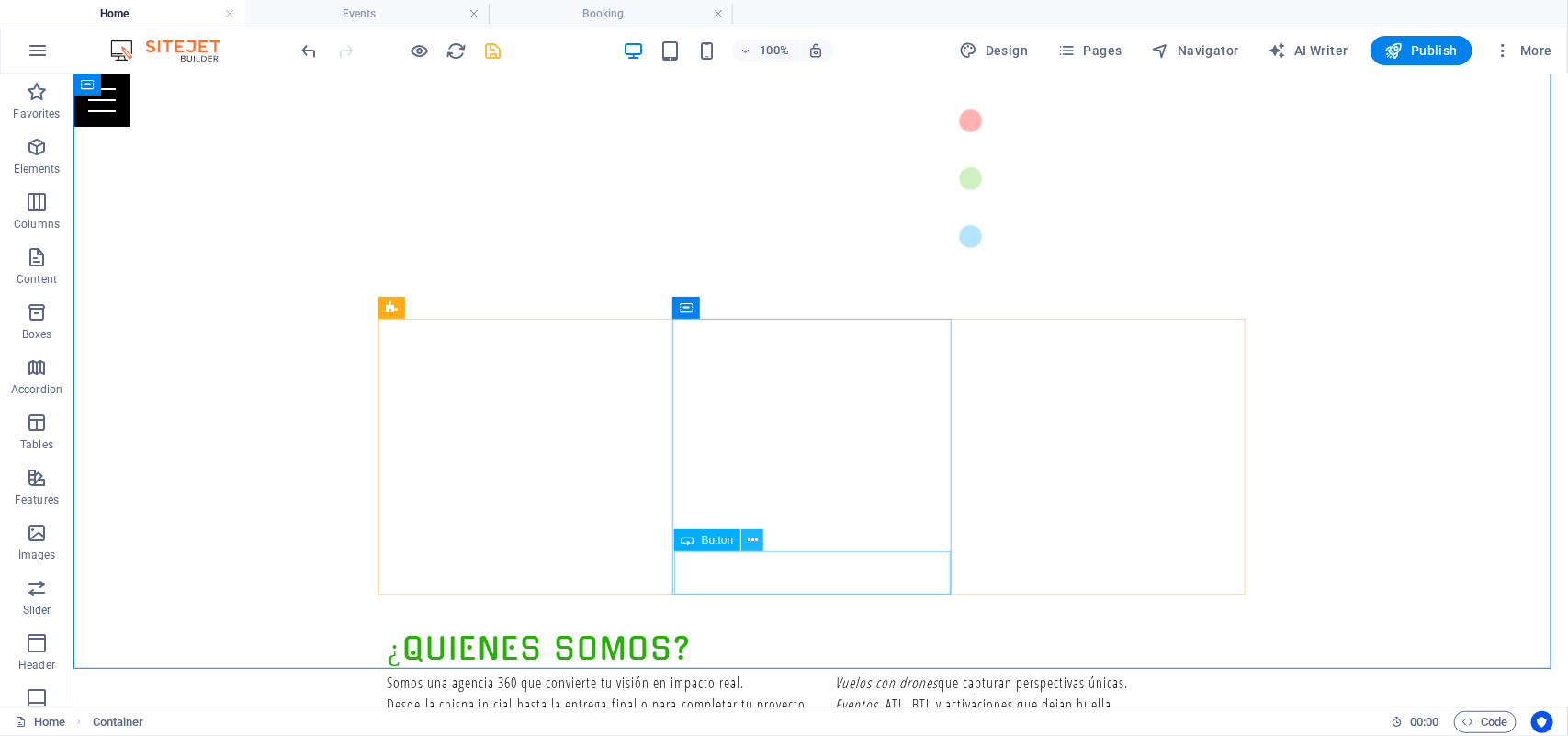 click at bounding box center (752, 540) 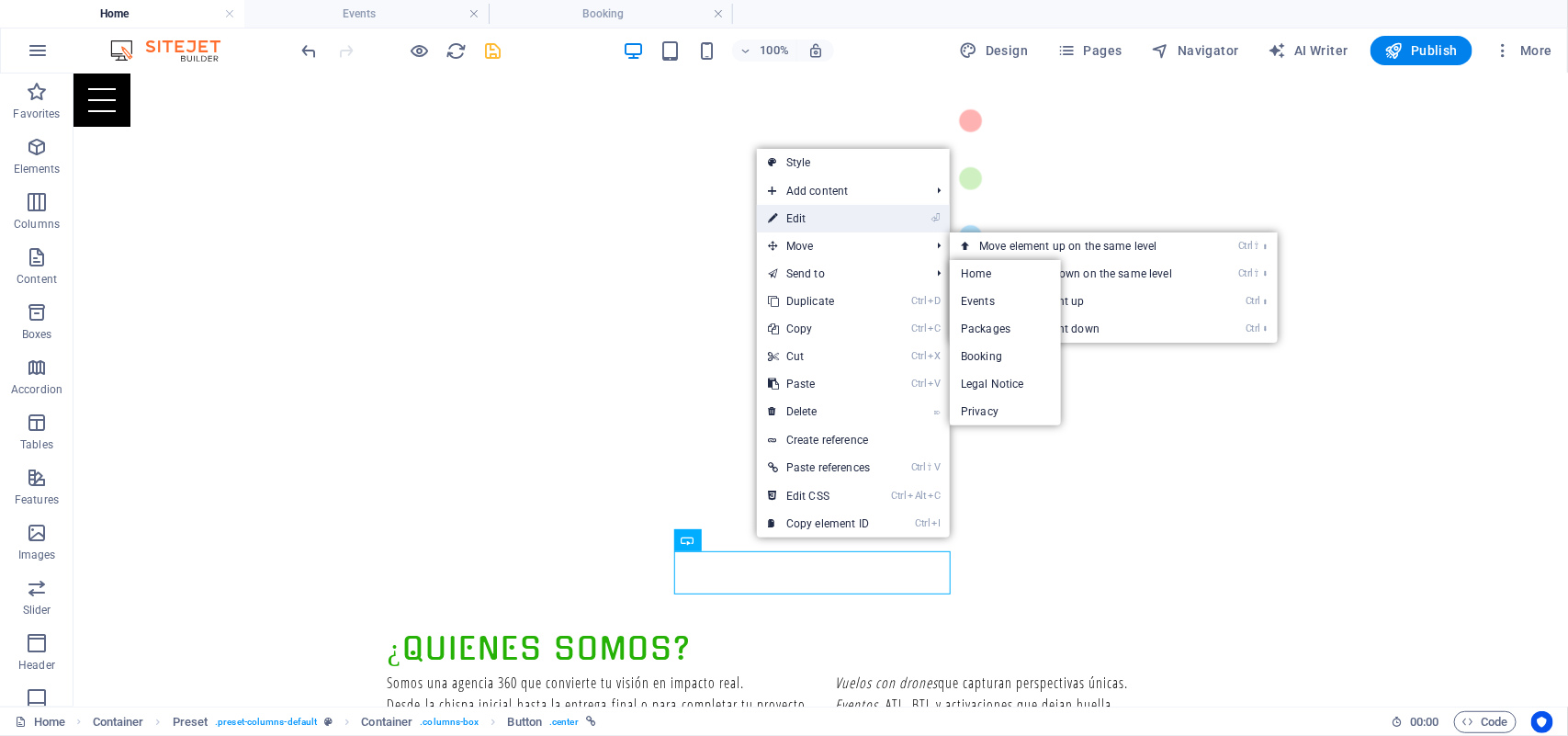 click on "⏎  Edit" at bounding box center [818, 219] 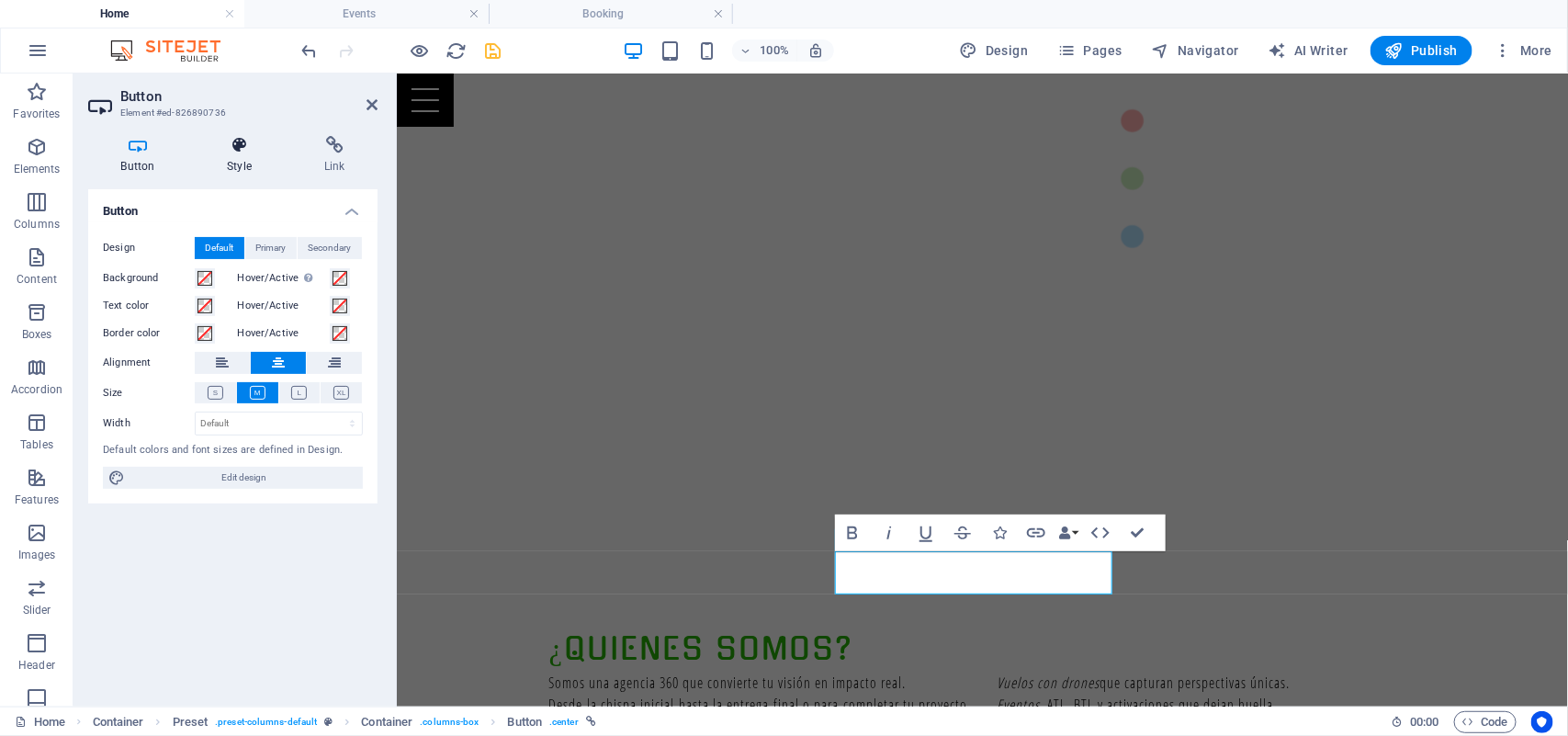 click at bounding box center [240, 145] 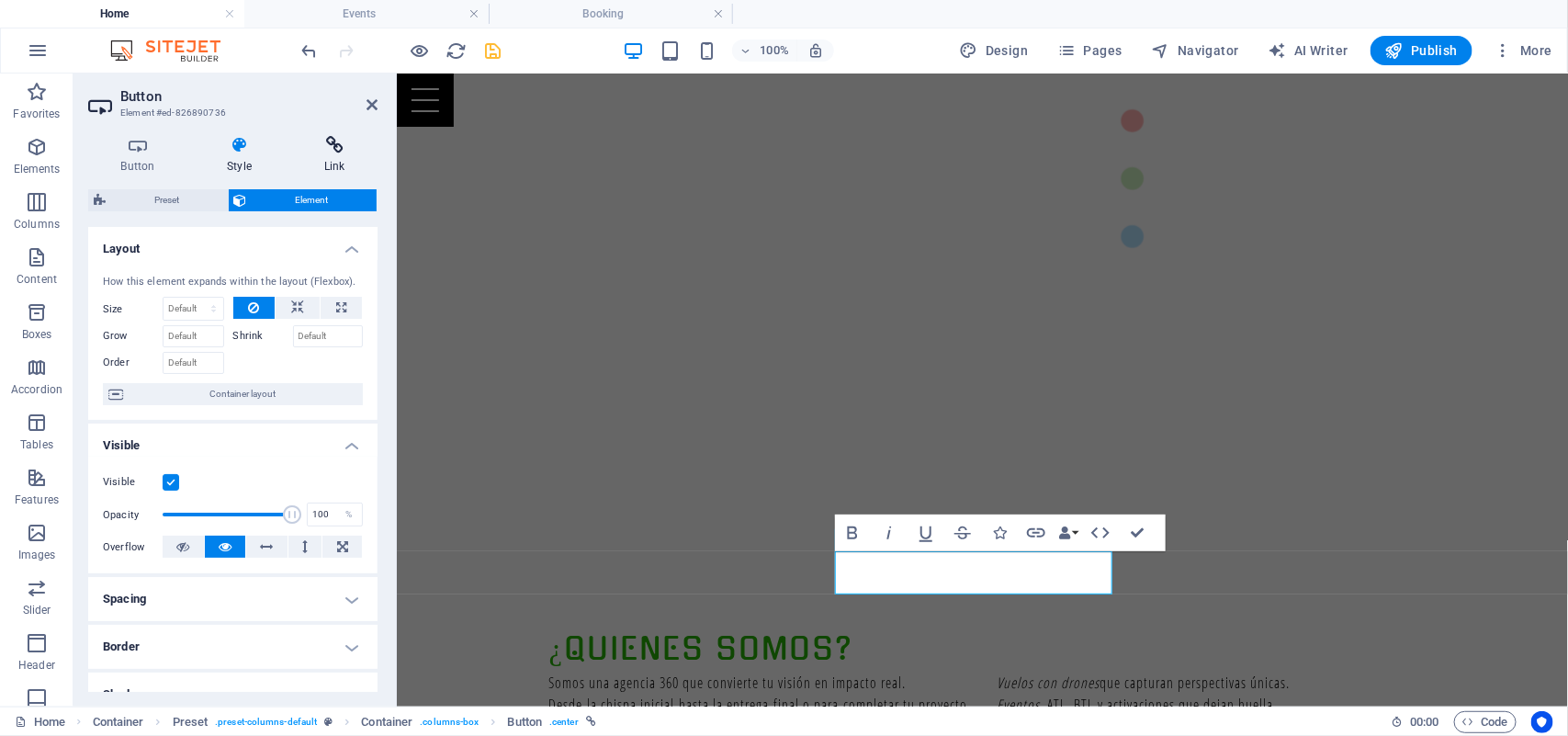 click on "Link" at bounding box center (334, 155) 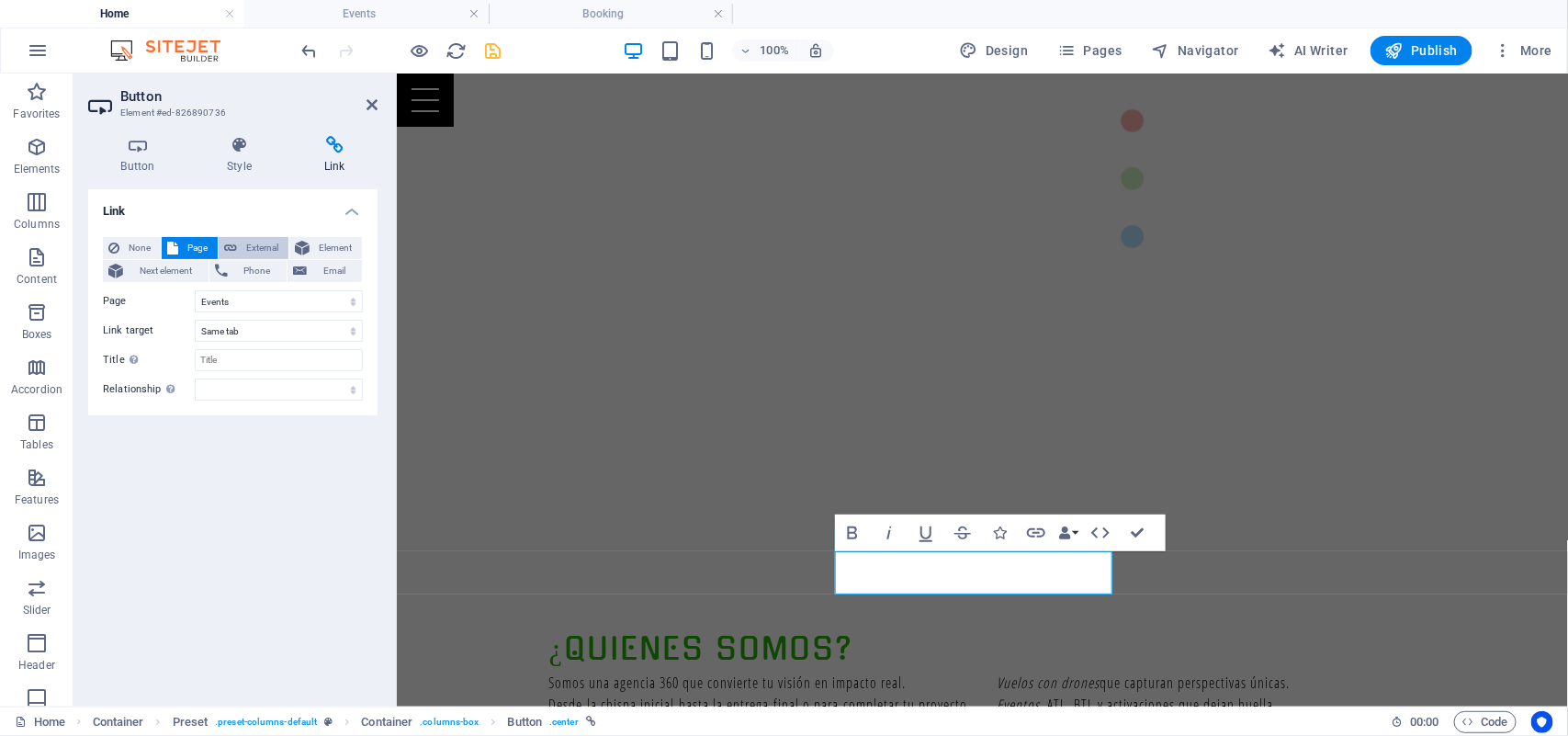 click on "External" at bounding box center [263, 248] 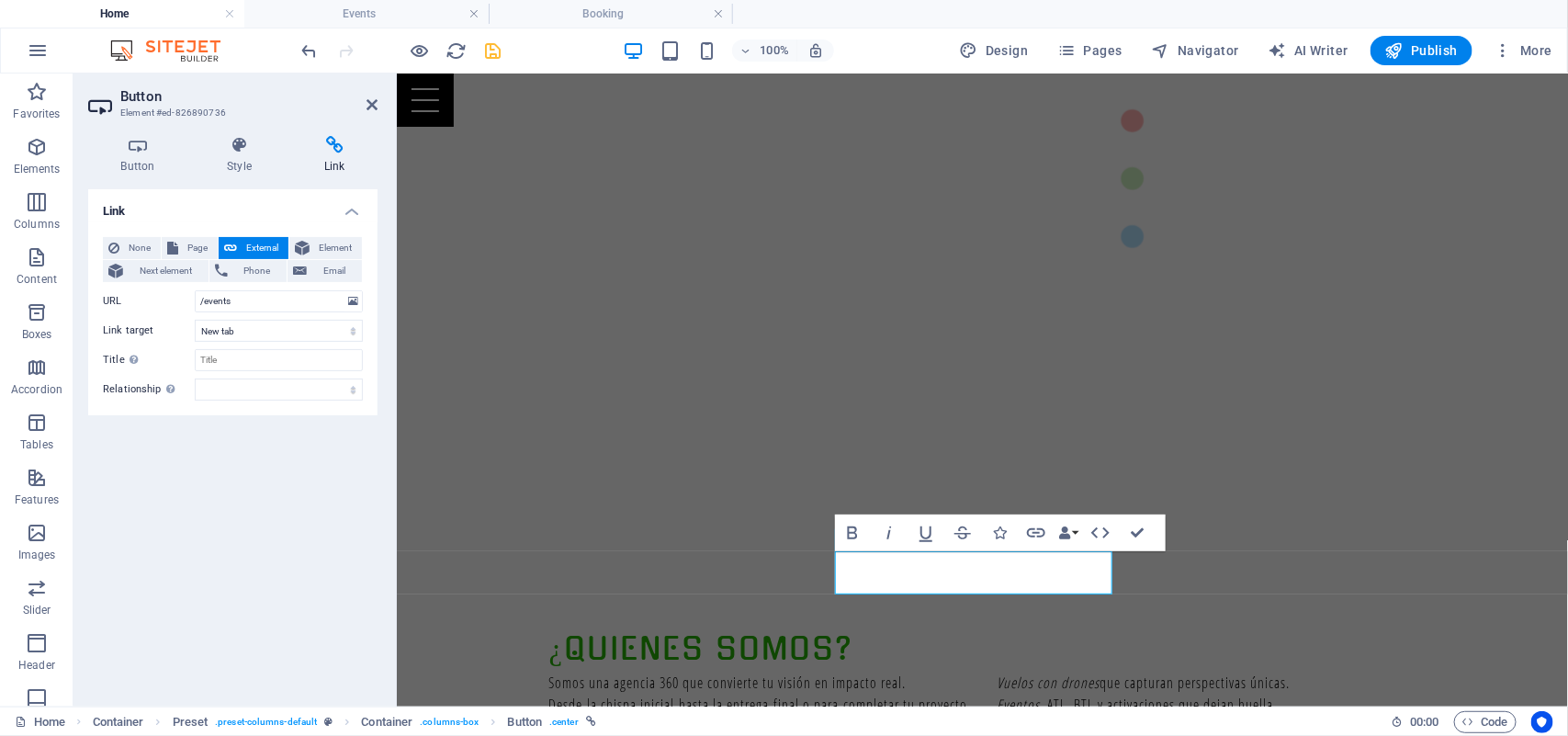 click on "Link None Page External Element Next element Phone Email Page Home Events Packages Booking Legal Notice Privacy Element
URL /events Phone Email Link target New tab Same tab Overlay Title Additional link description, should not be the same as the link text. The title is most often shown as a tooltip text when the mouse moves over the element. Leave empty if uncertain. Relationship Sets the  relationship of this link to the link target . For example, the value "nofollow" instructs search engines not to follow the link. Can be left empty. alternate author bookmark external help license next nofollow noreferrer noopener prev search tag" at bounding box center (232, 440) 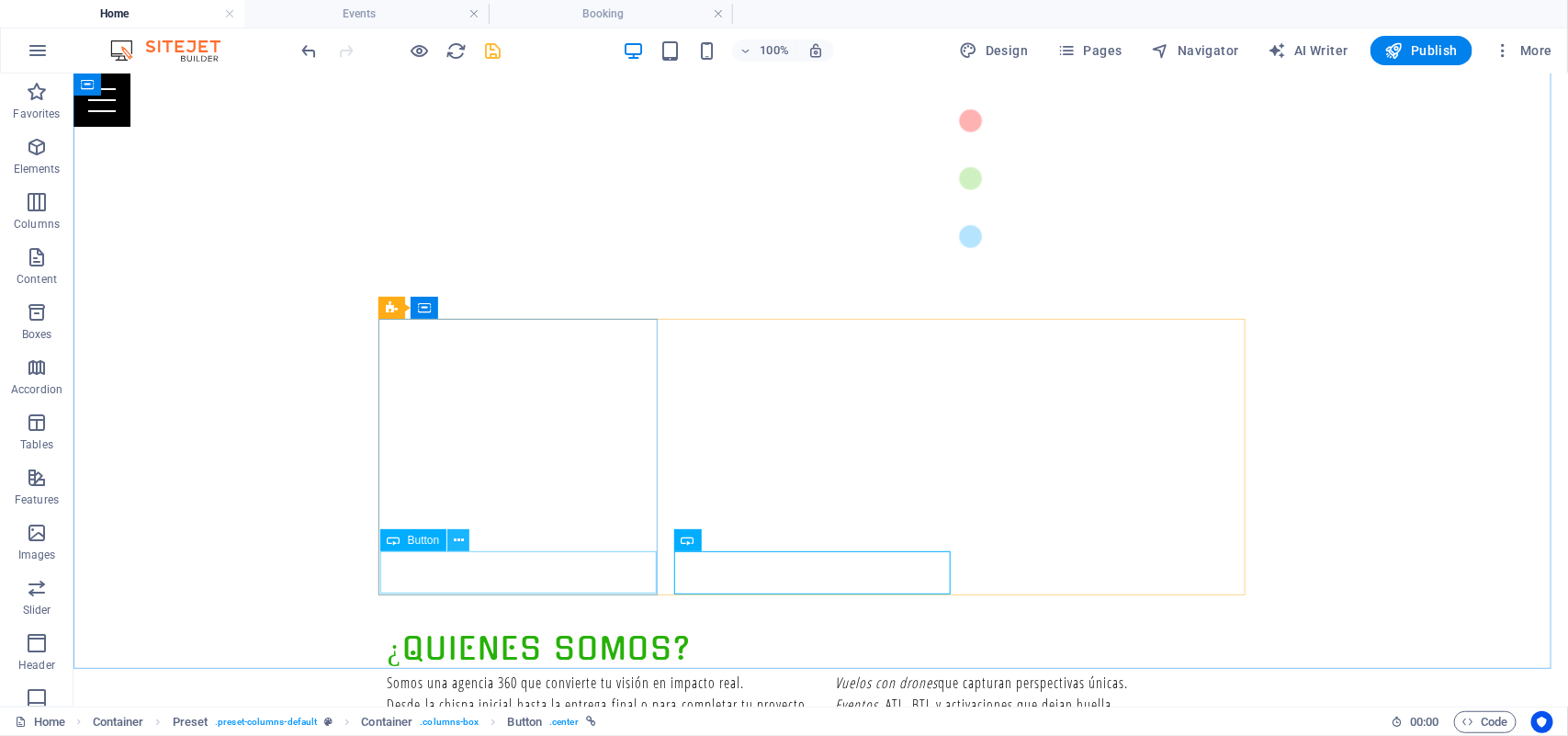 click at bounding box center (458, 540) 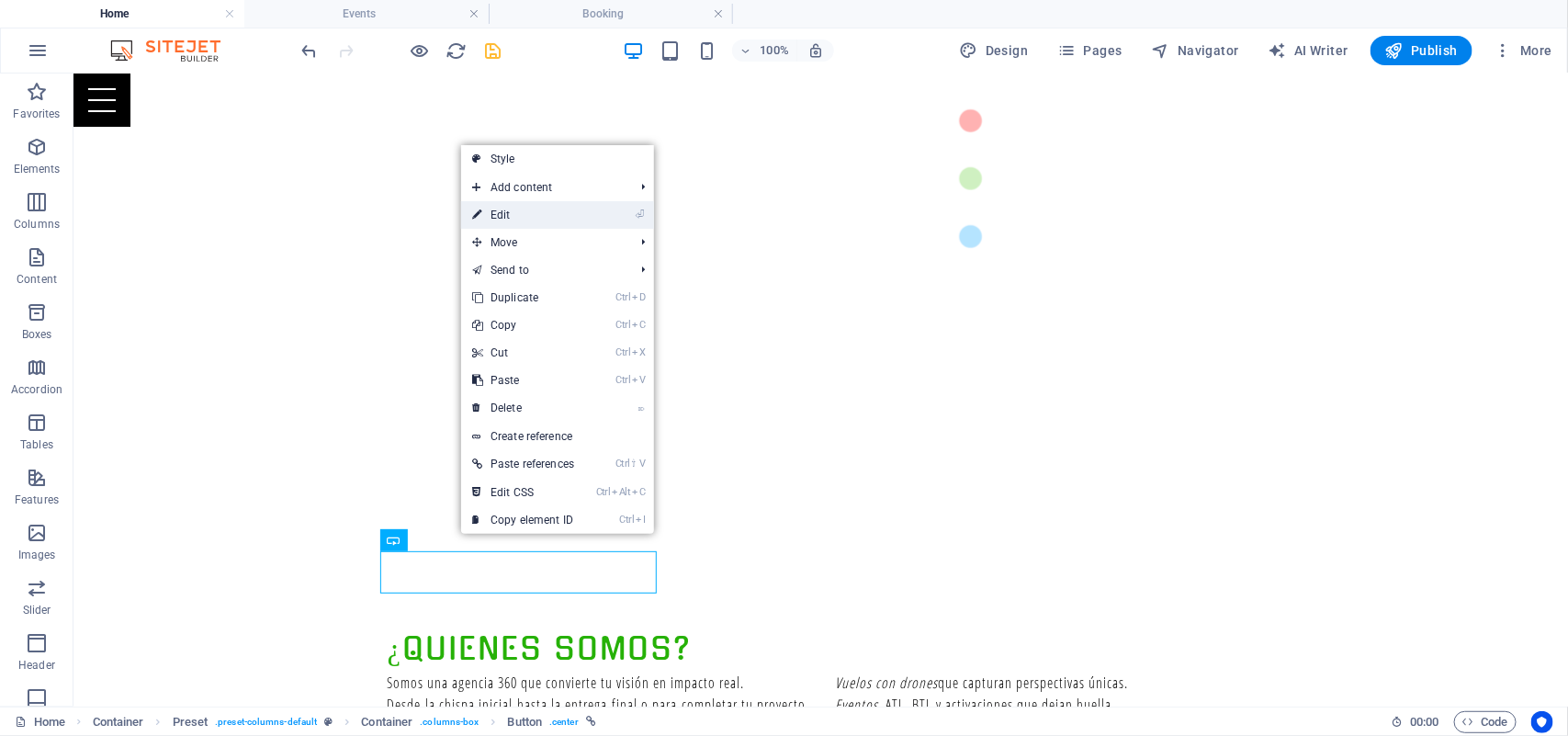 click on "⏎  Edit" at bounding box center [523, 215] 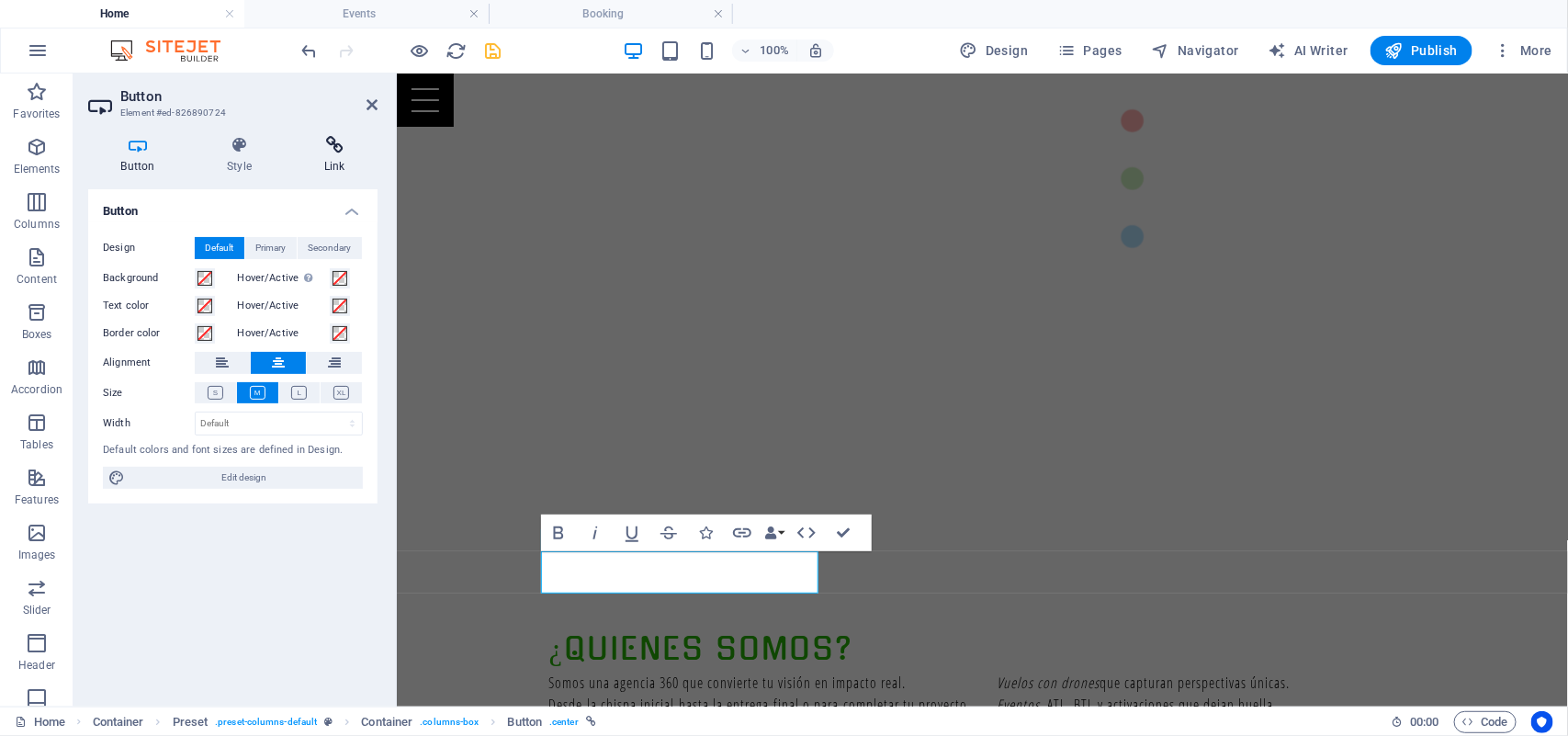 click at bounding box center (334, 145) 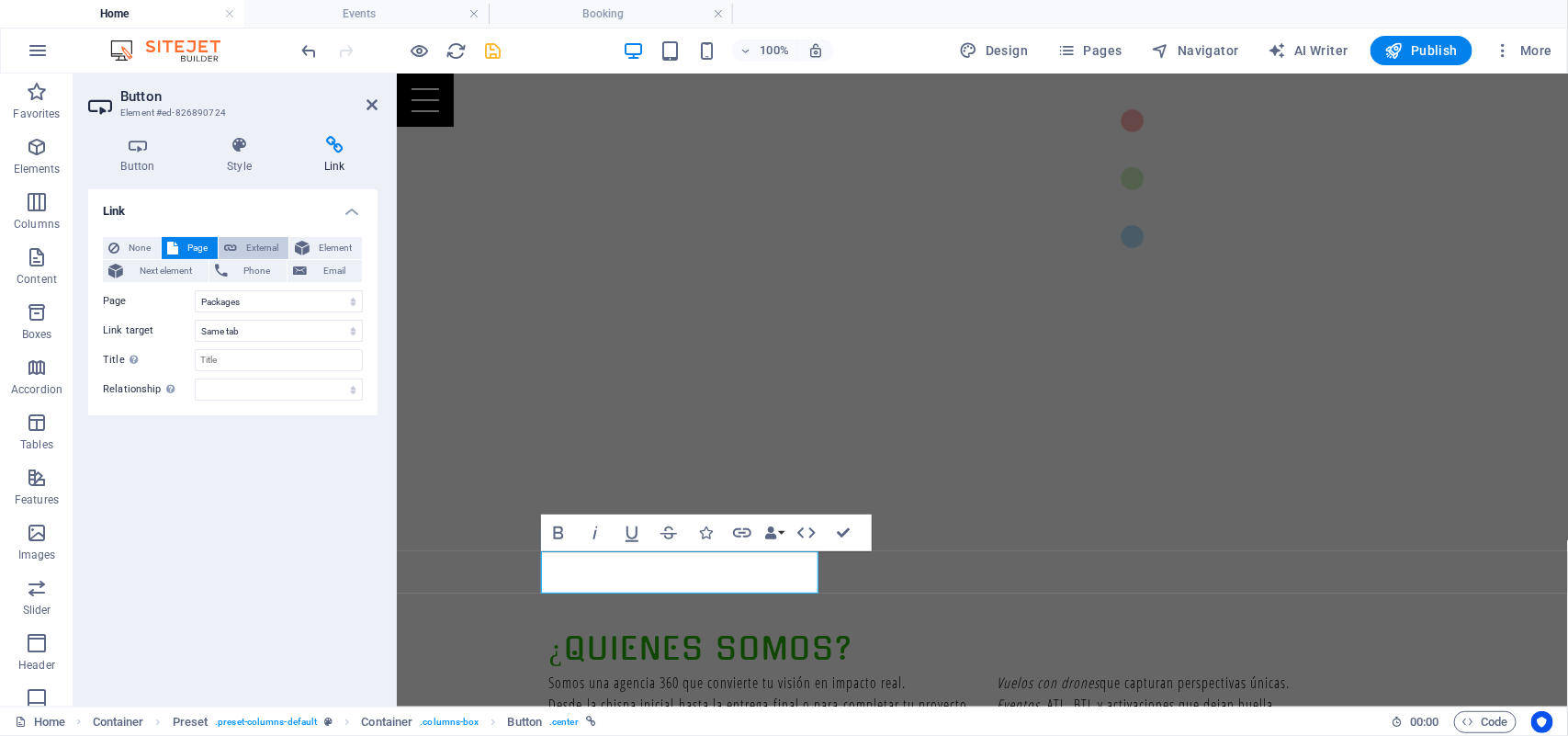 click on "External" at bounding box center [263, 248] 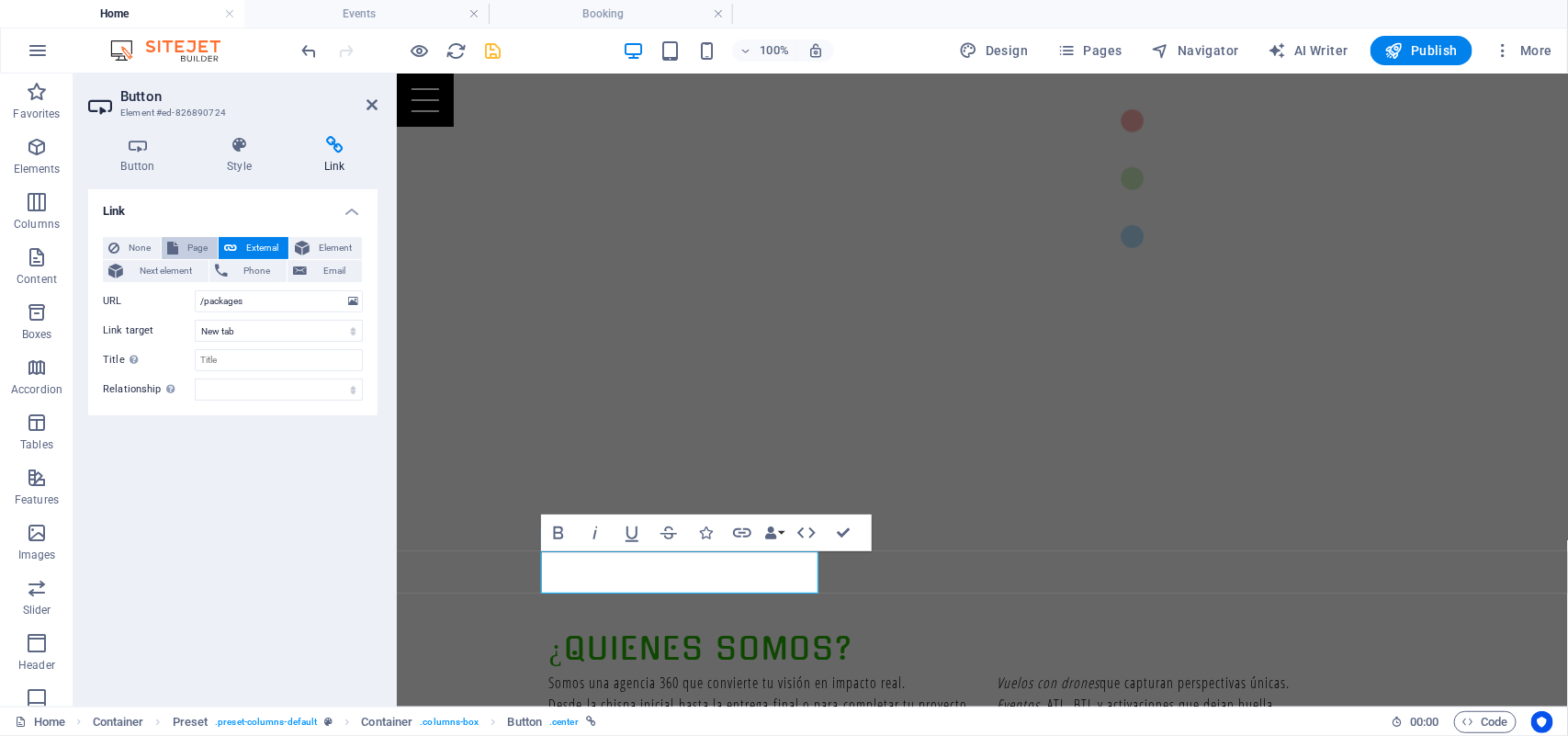 click on "Page" at bounding box center [197, 248] 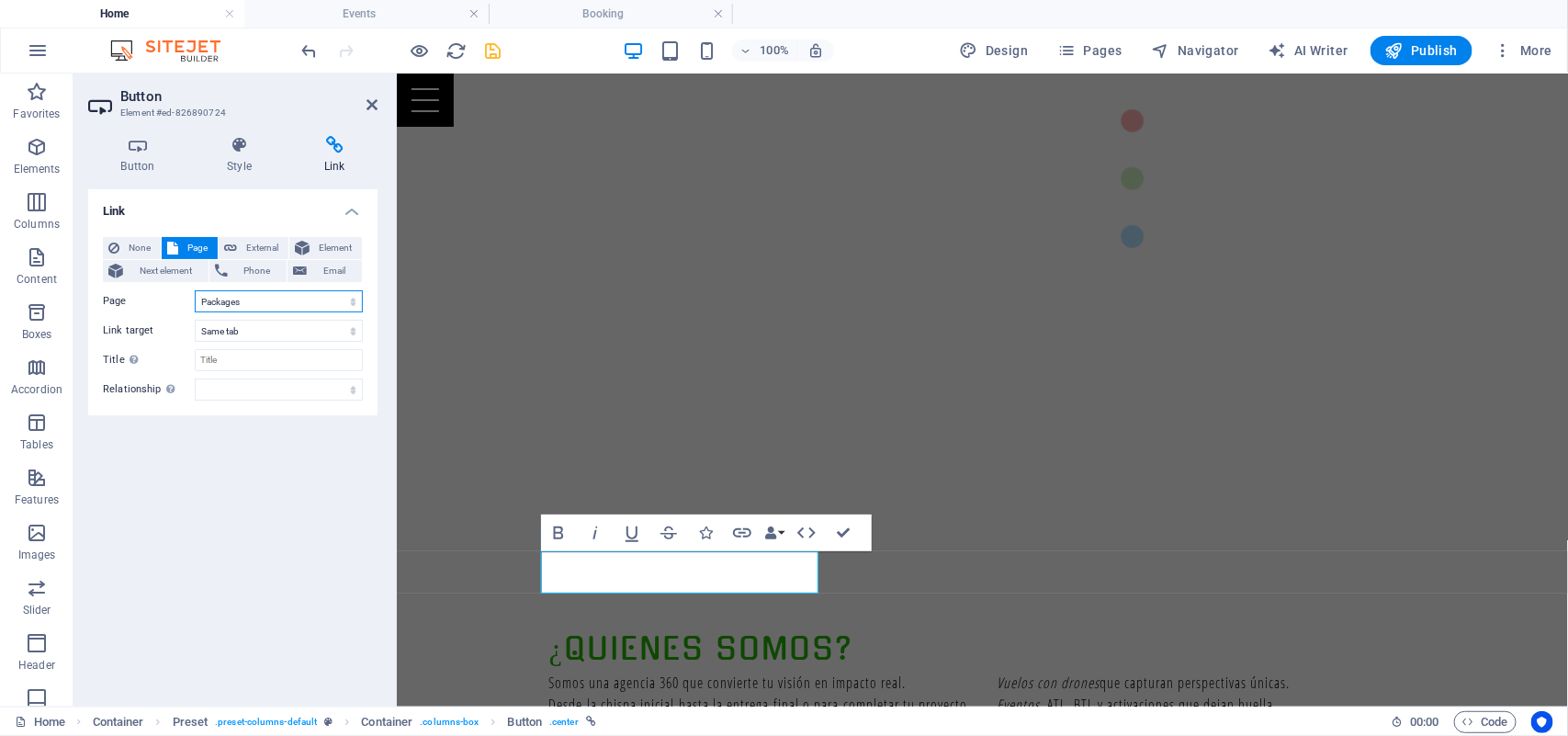 click on "Home Events Packages Booking Legal Notice Privacy" at bounding box center (278, 301) 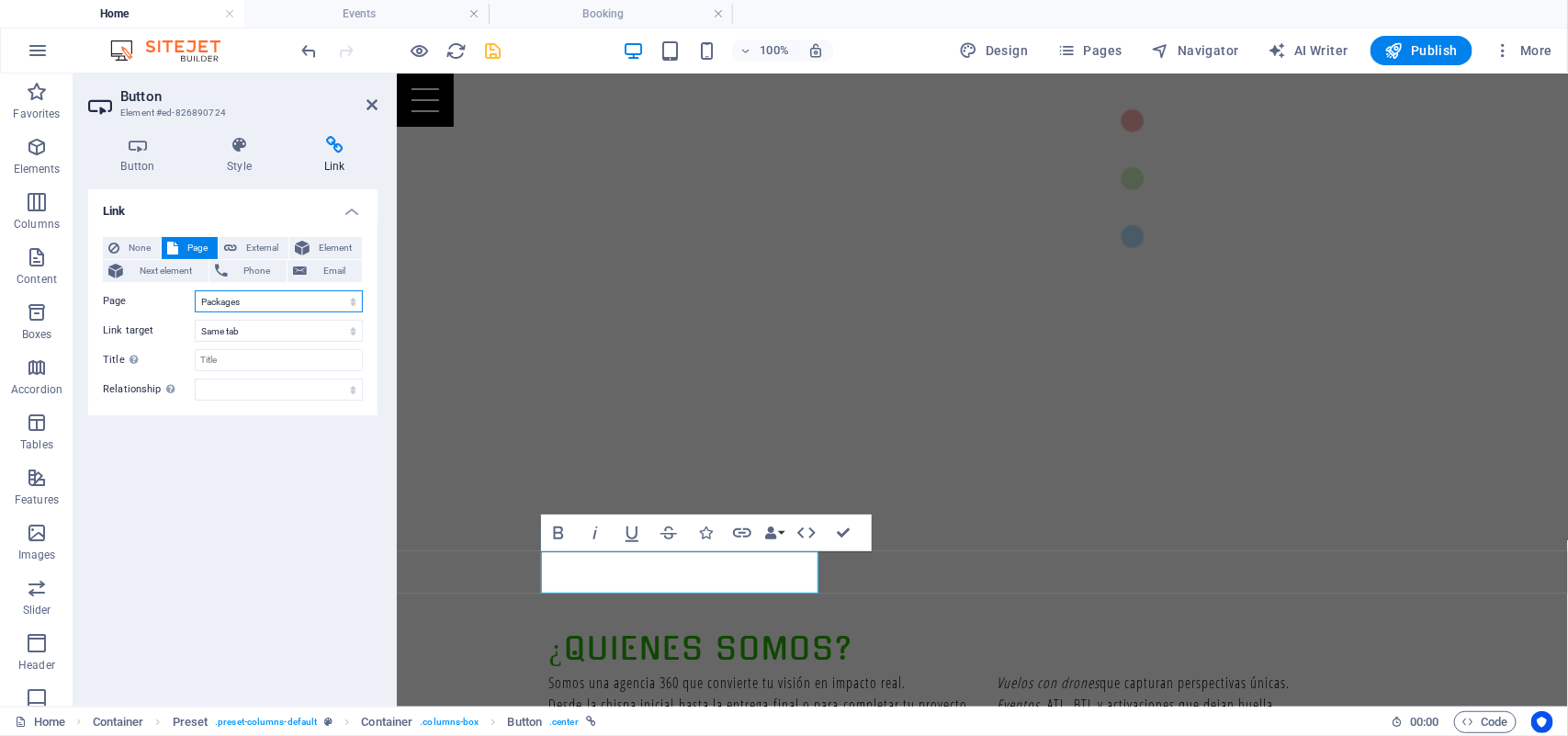 select on "1" 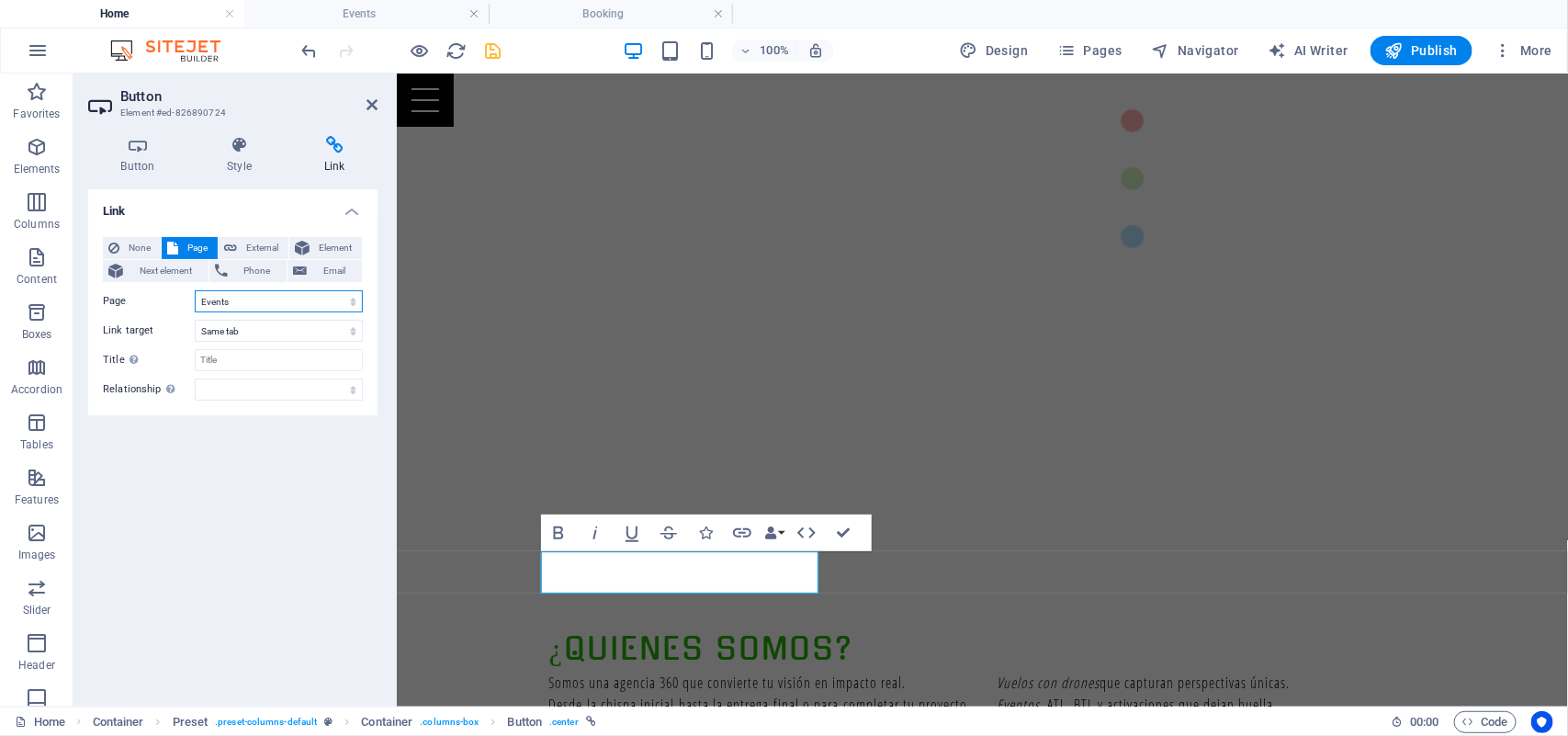 click on "Home Events Packages Booking Legal Notice Privacy" at bounding box center (278, 301) 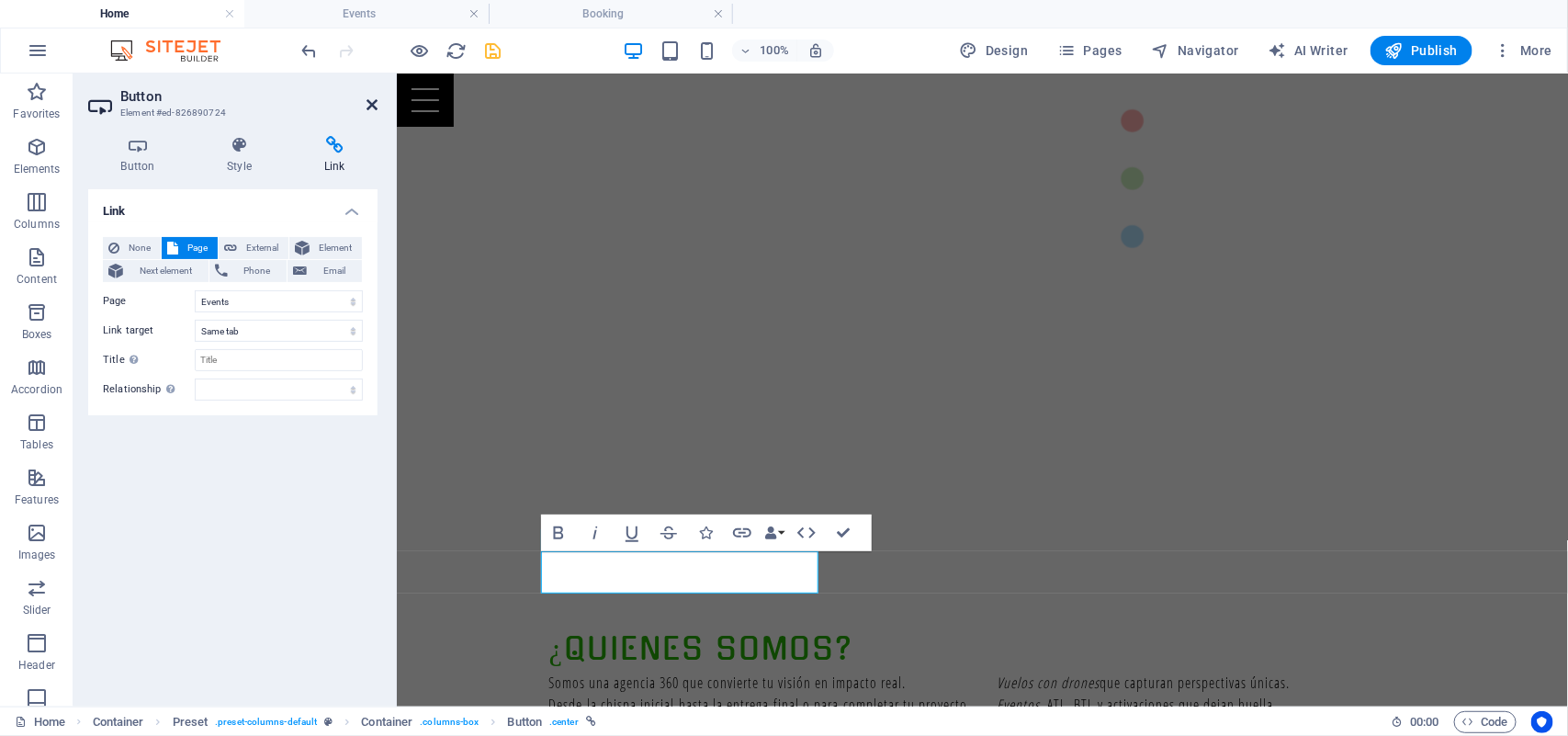 click at bounding box center (372, 105) 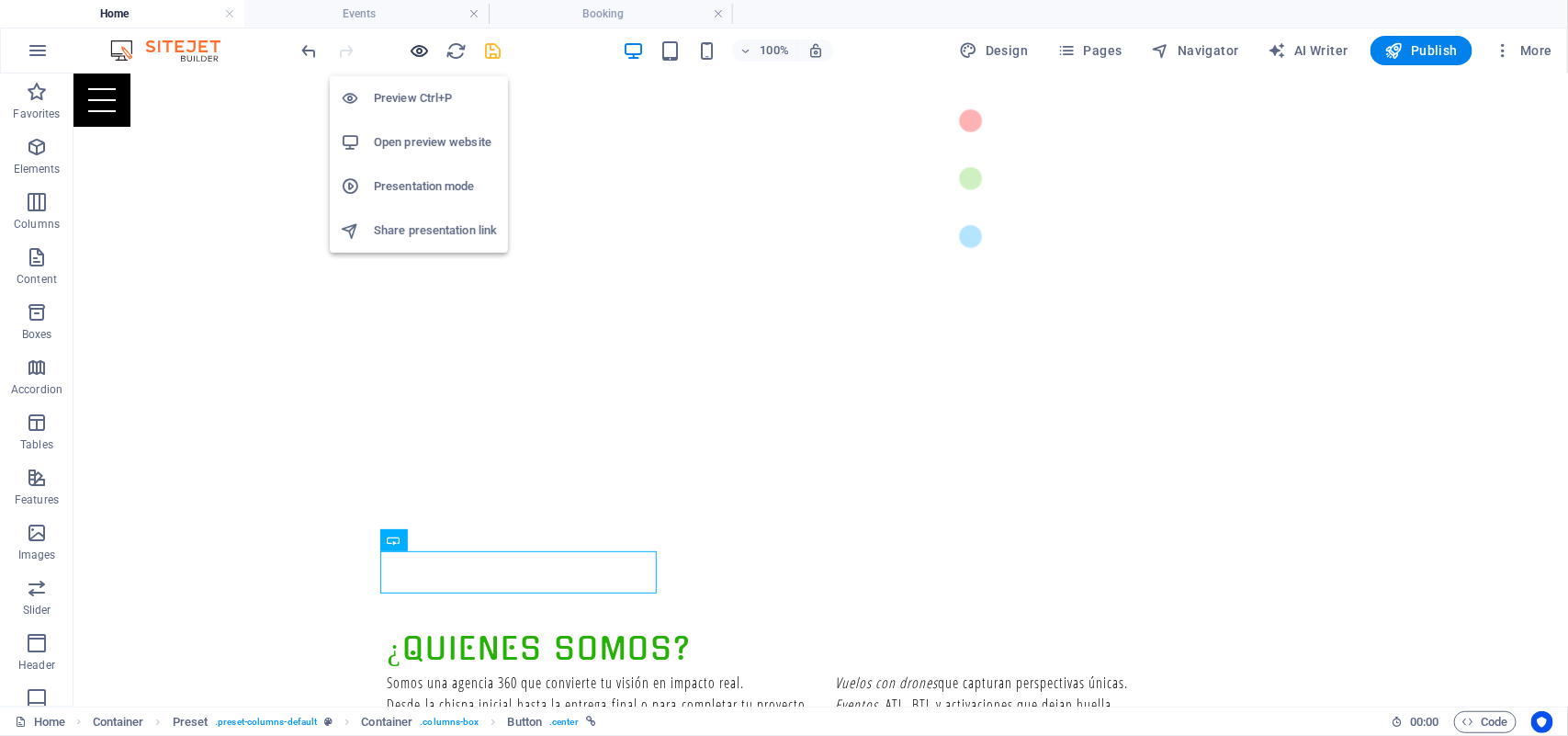 click at bounding box center [420, 51] 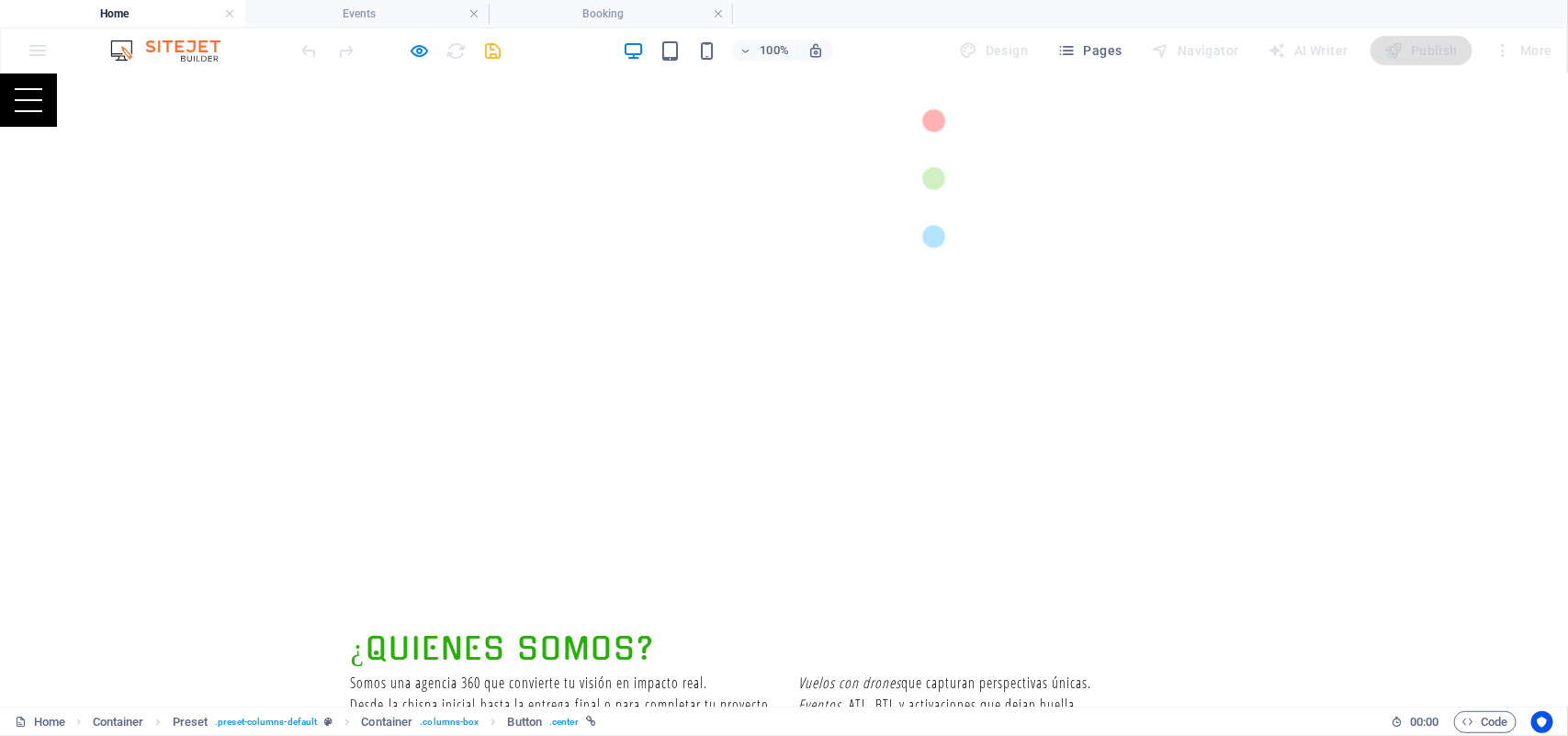 click on "Your Perfect Event" at bounding box center (784, 1520) 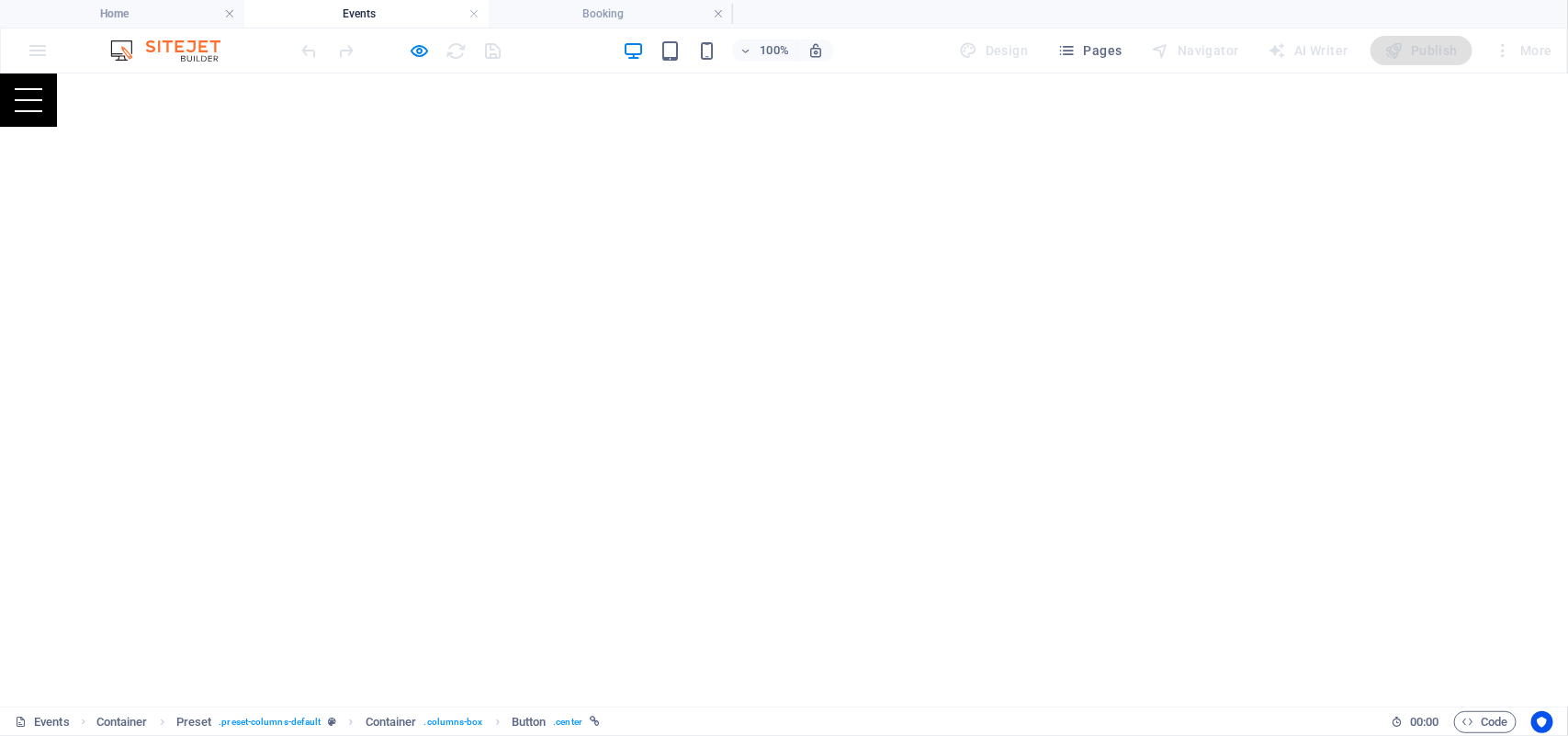 scroll, scrollTop: 239, scrollLeft: 0, axis: vertical 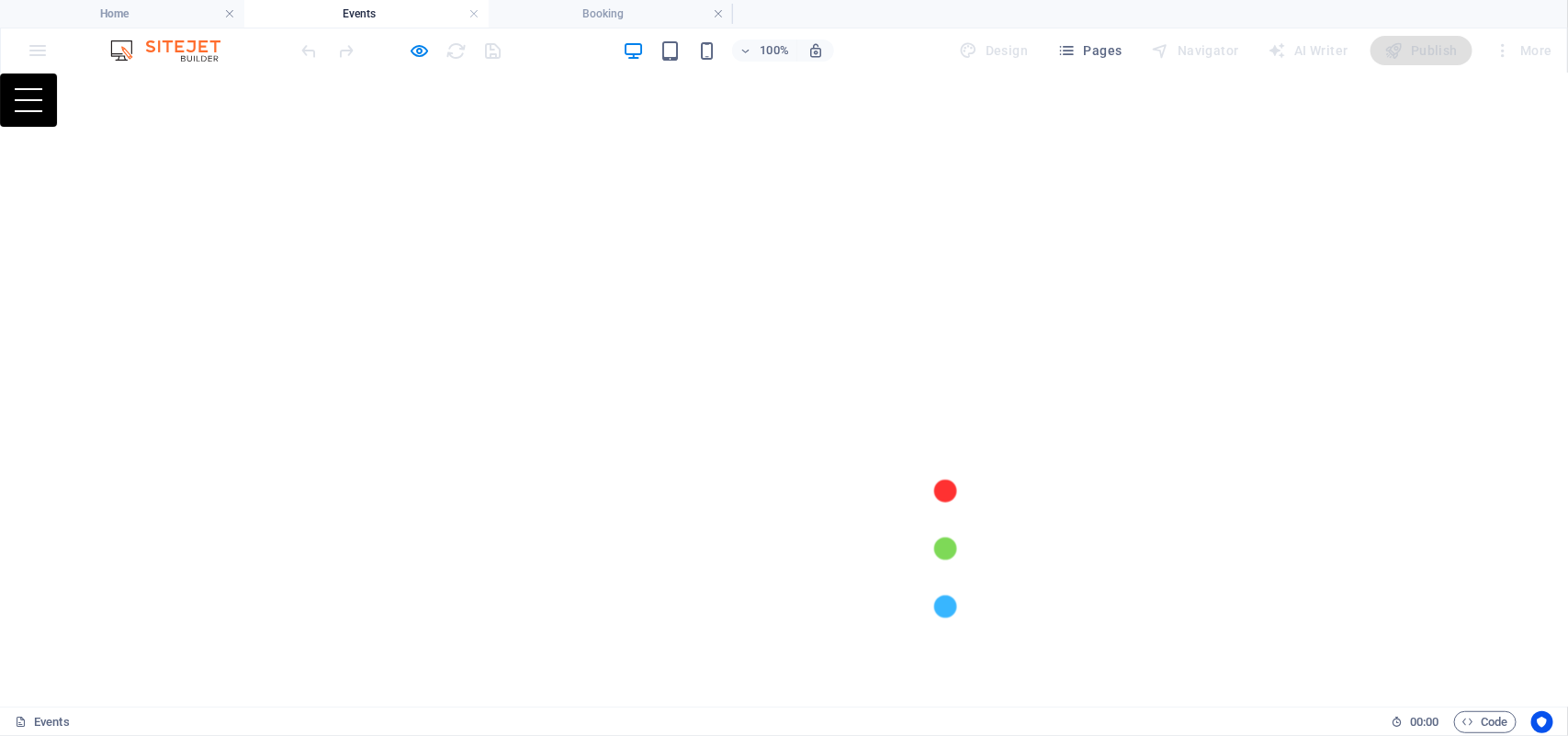 click at bounding box center [28, 99] 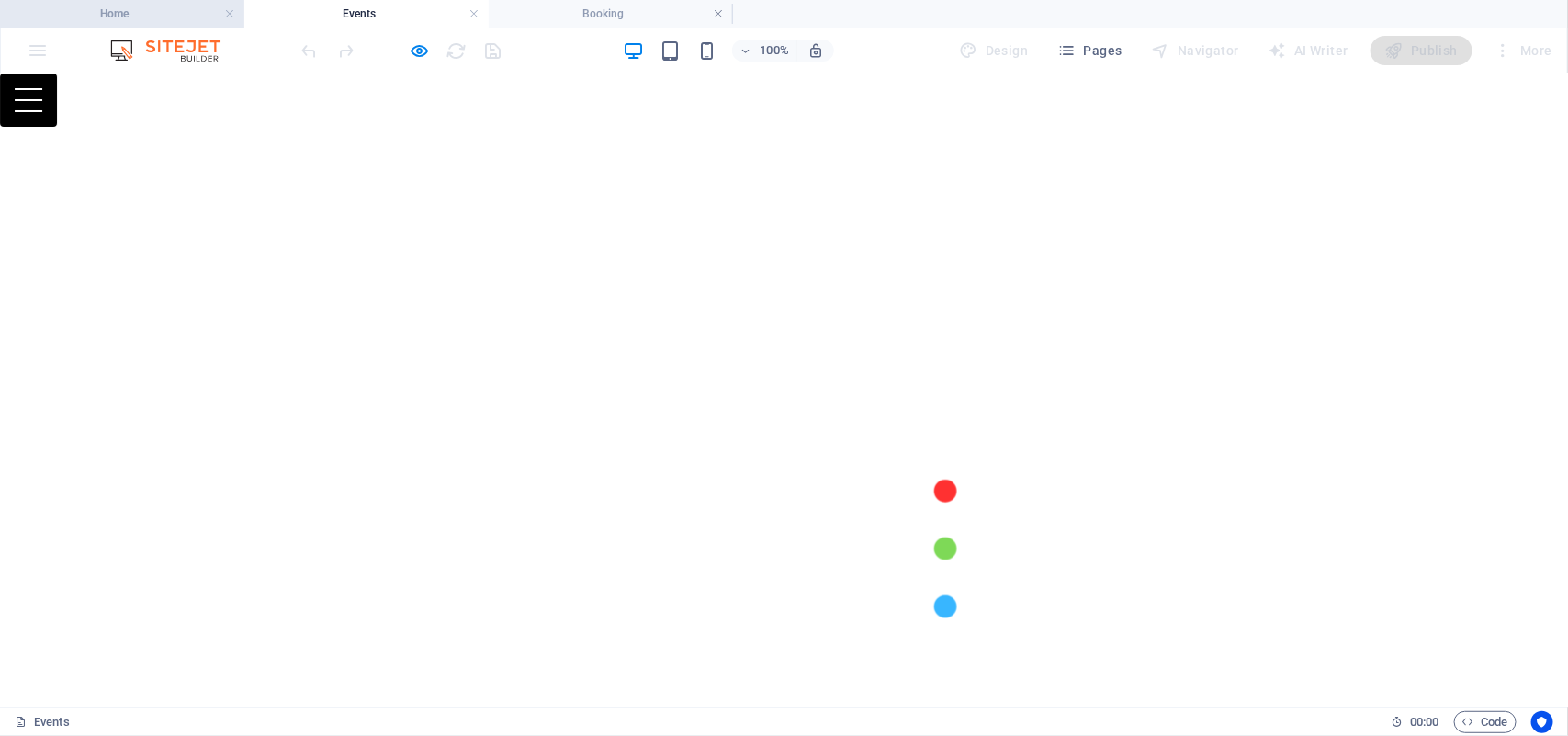 click on "Home" at bounding box center [122, 14] 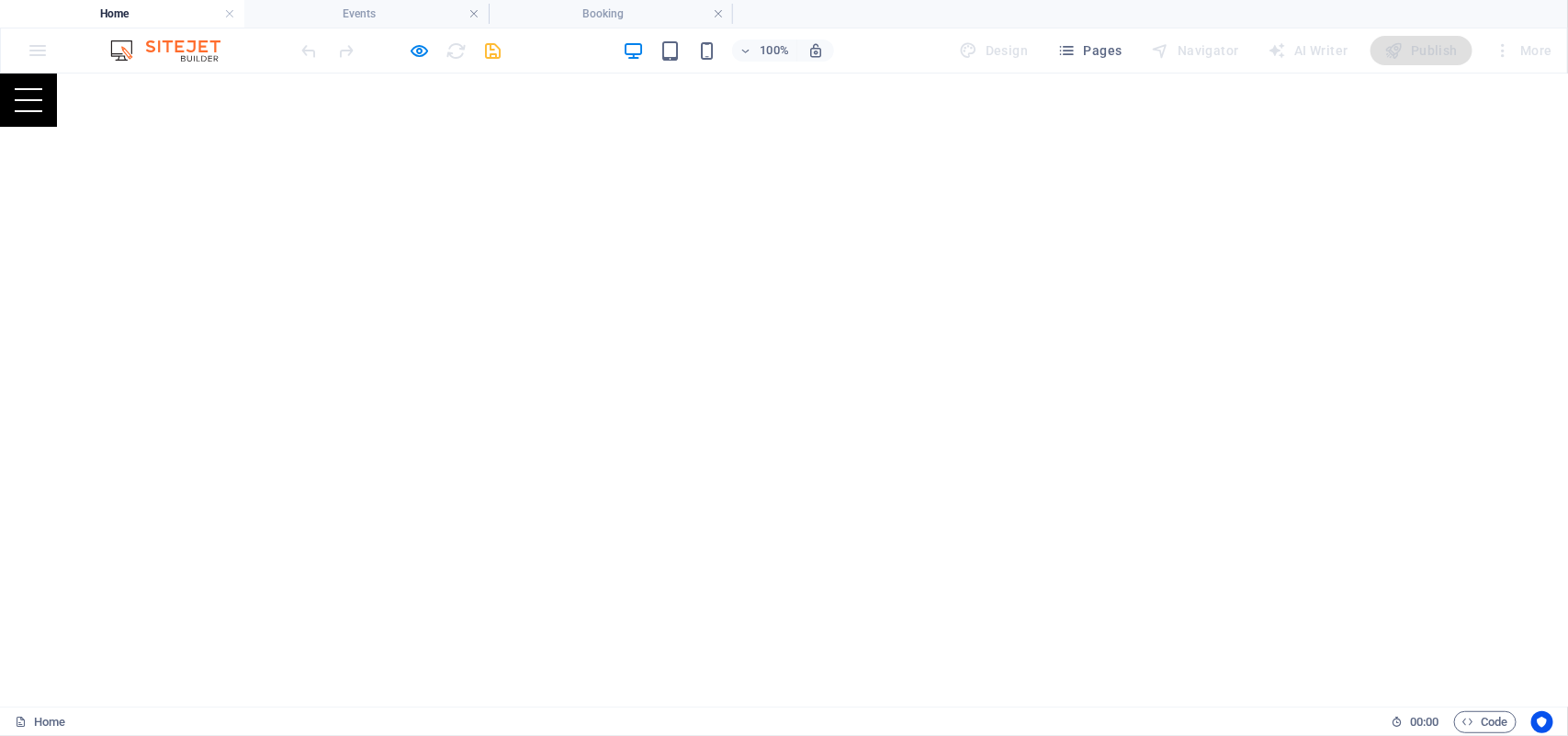 scroll, scrollTop: 764, scrollLeft: 0, axis: vertical 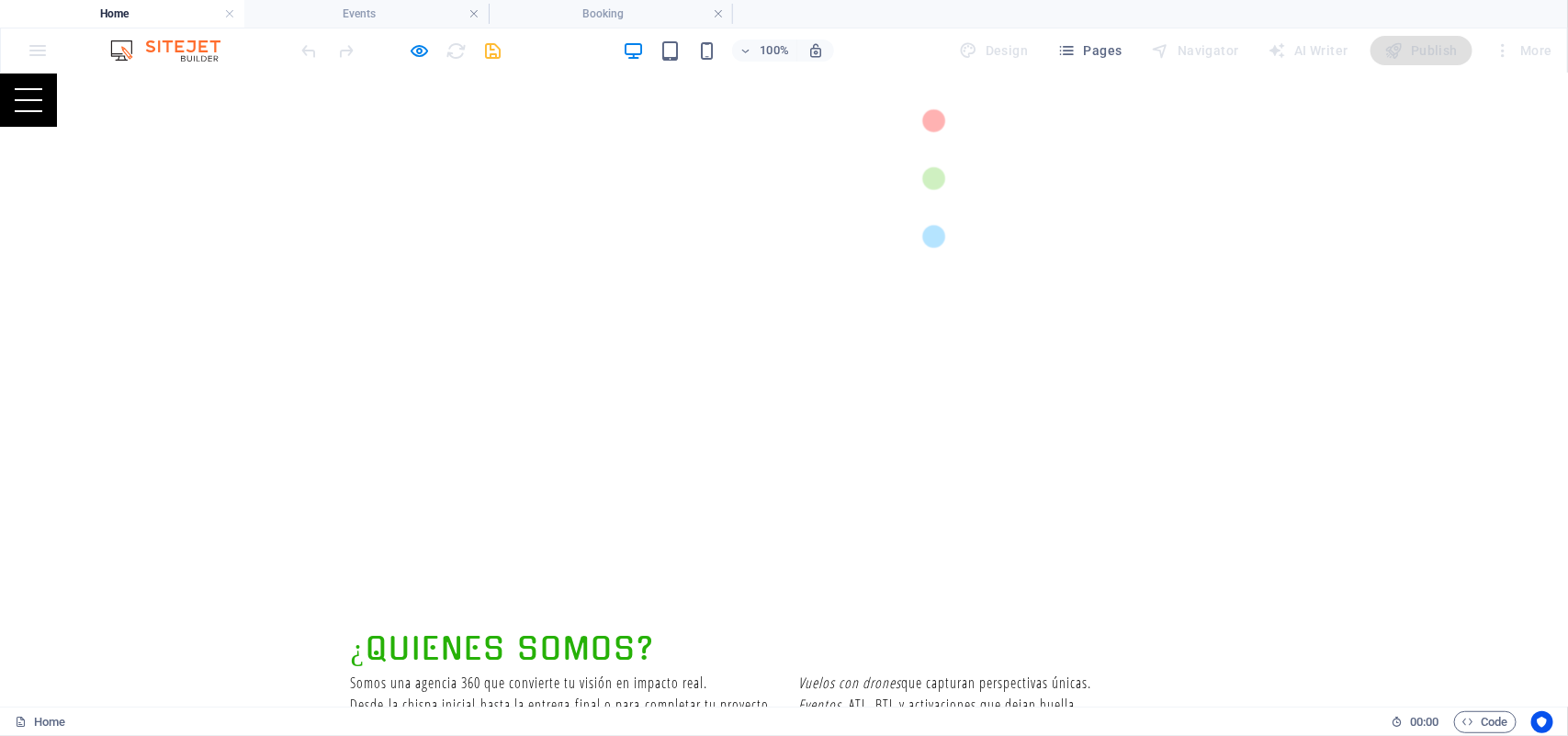 click on "Learn More" at bounding box center (784, 2171) 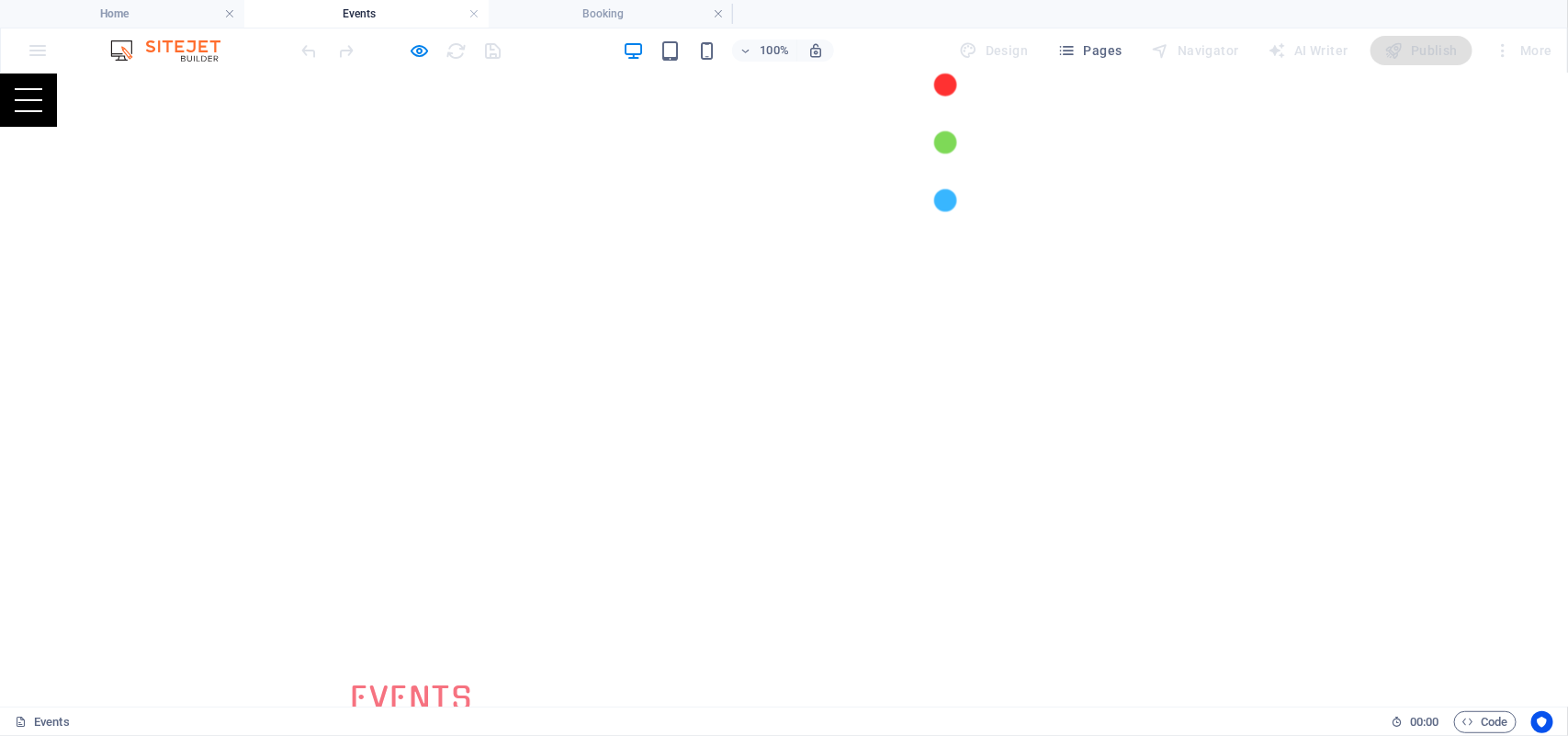 scroll, scrollTop: 1277, scrollLeft: 0, axis: vertical 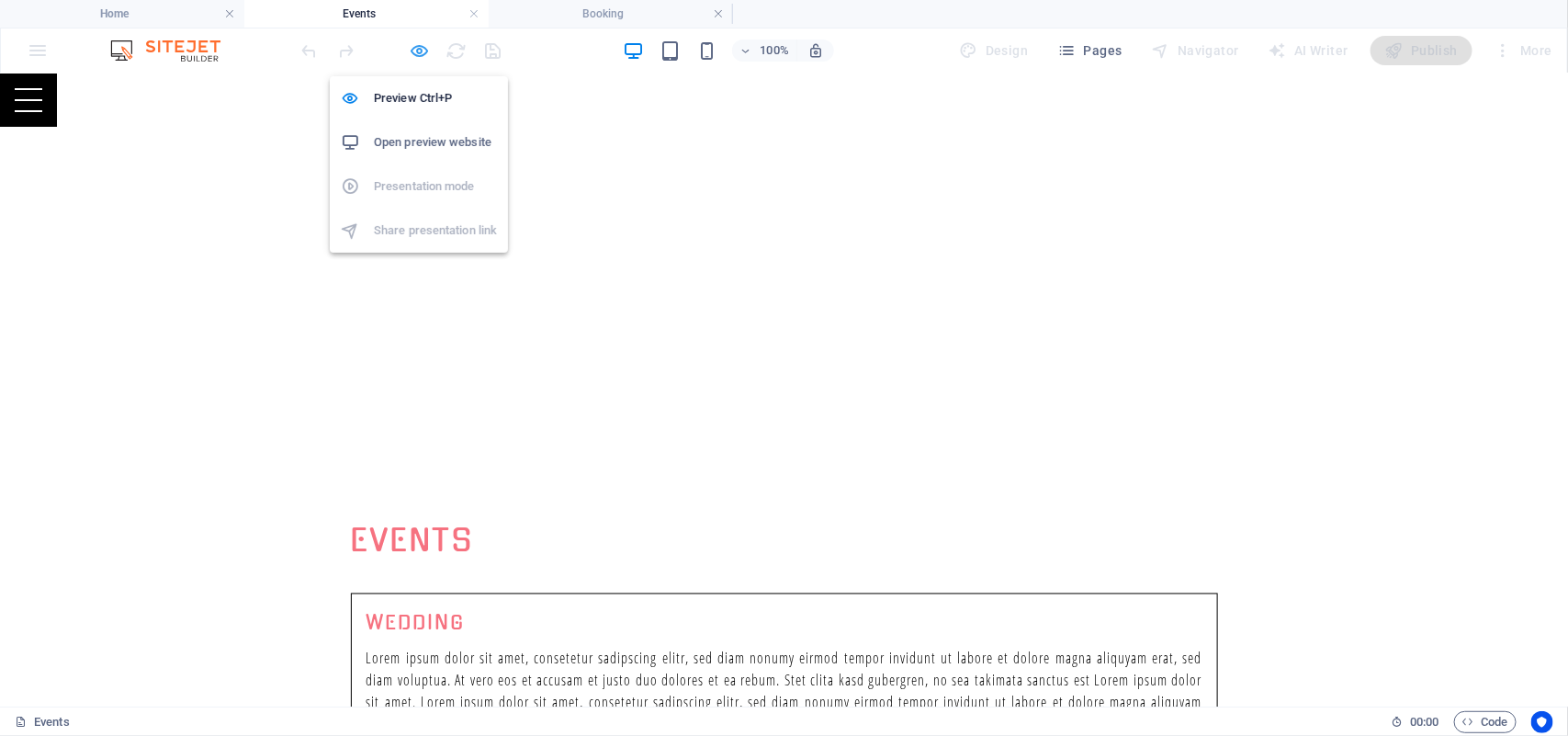 click at bounding box center [420, 51] 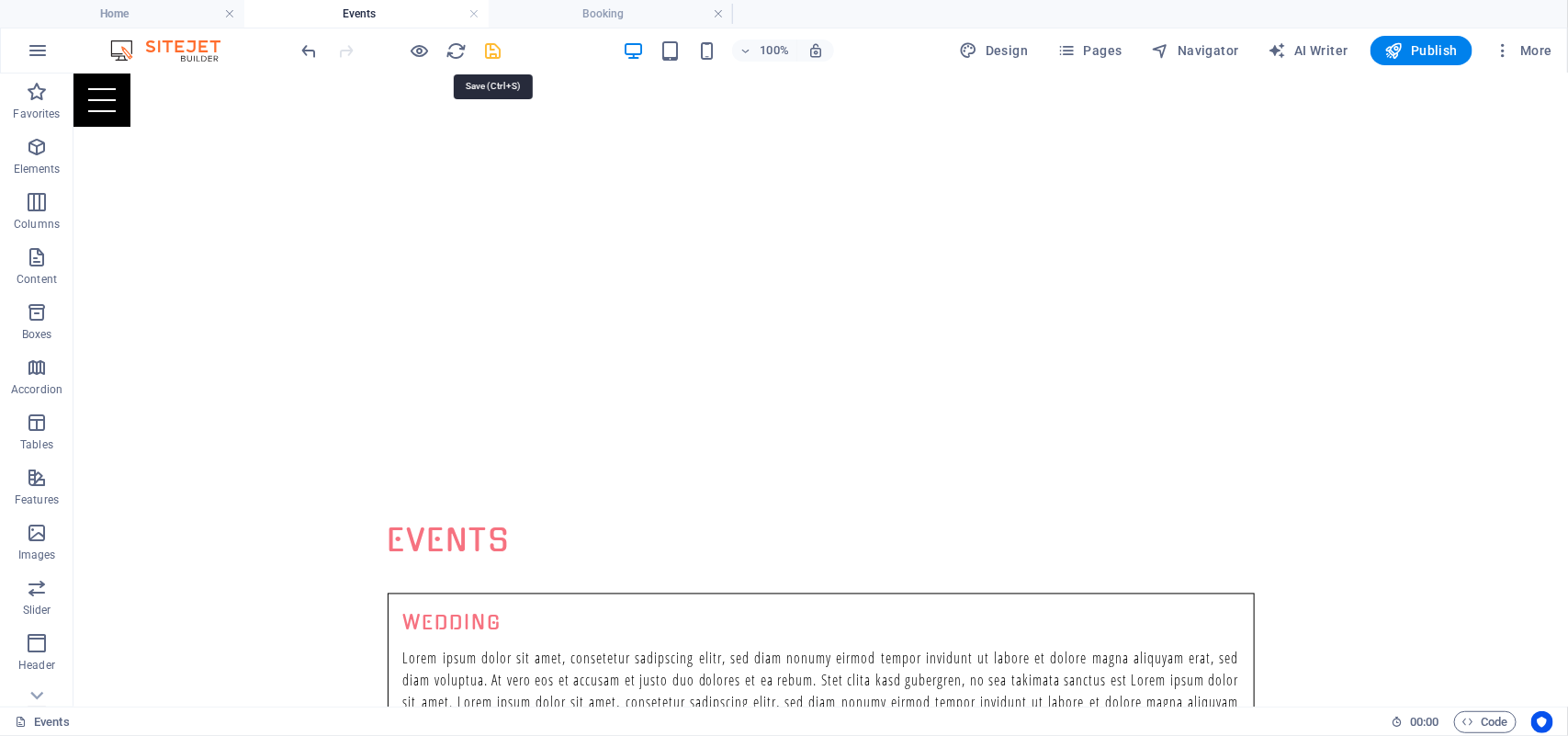 click at bounding box center [493, 51] 